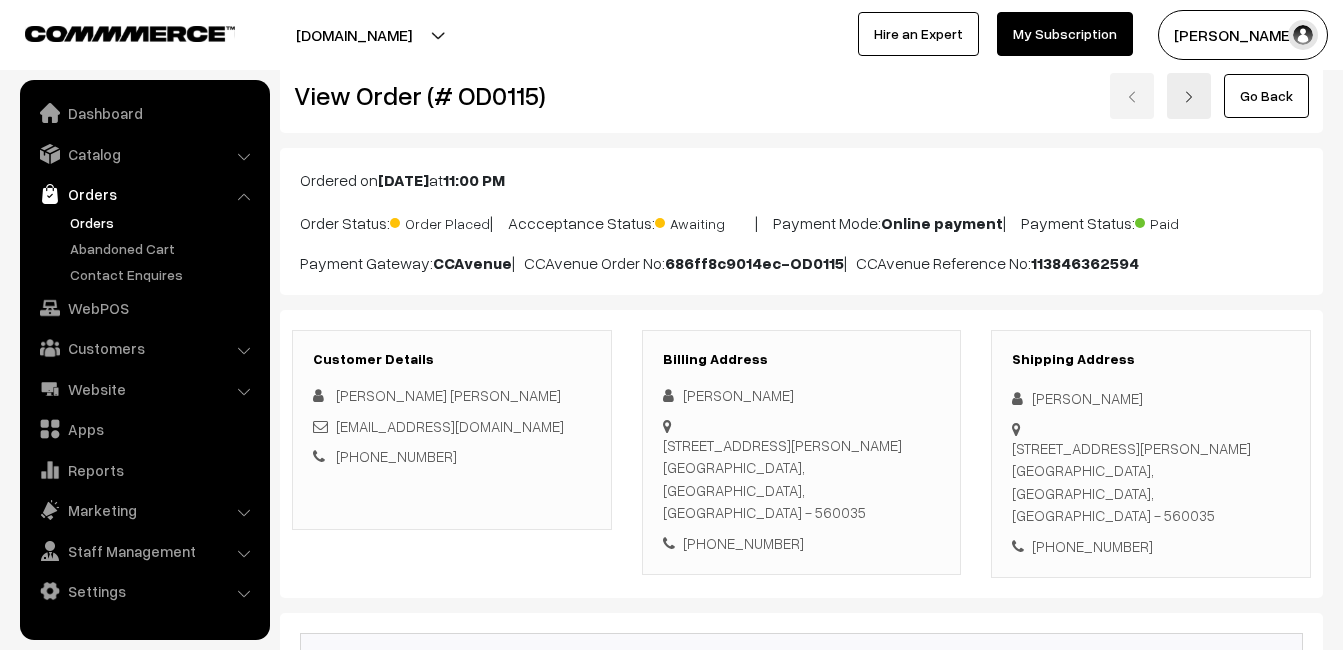 scroll, scrollTop: 0, scrollLeft: 0, axis: both 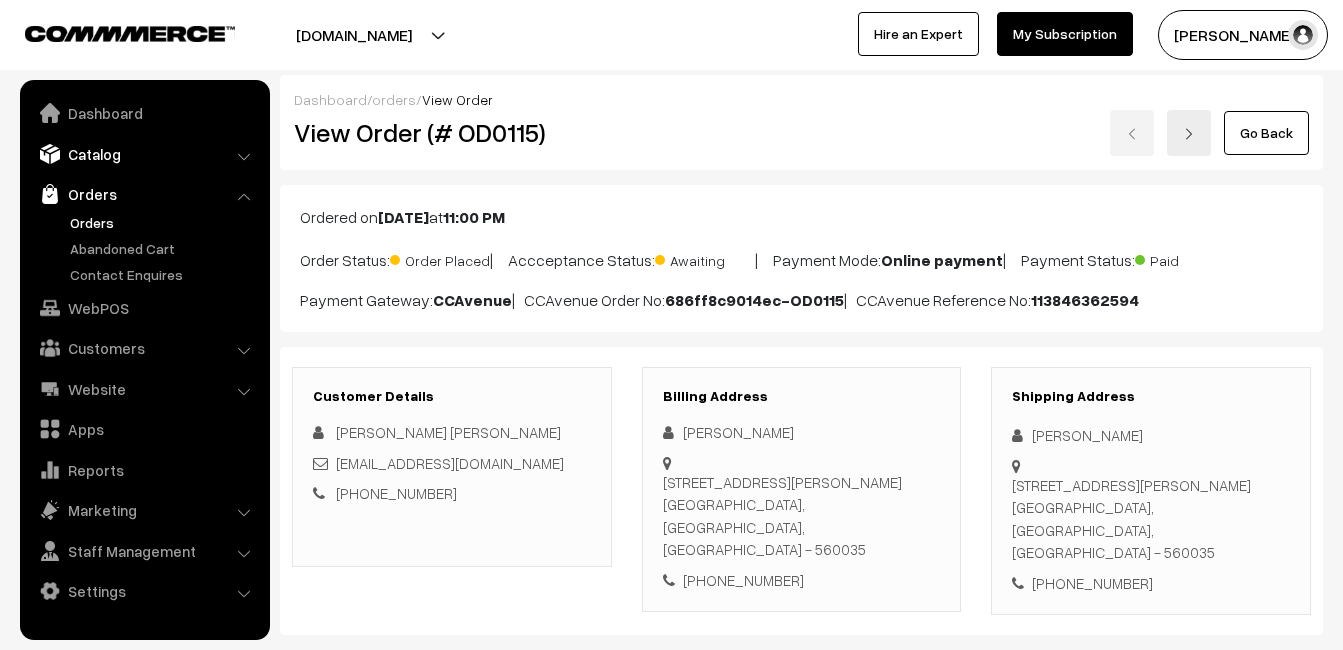 click on "Catalog" at bounding box center (144, 154) 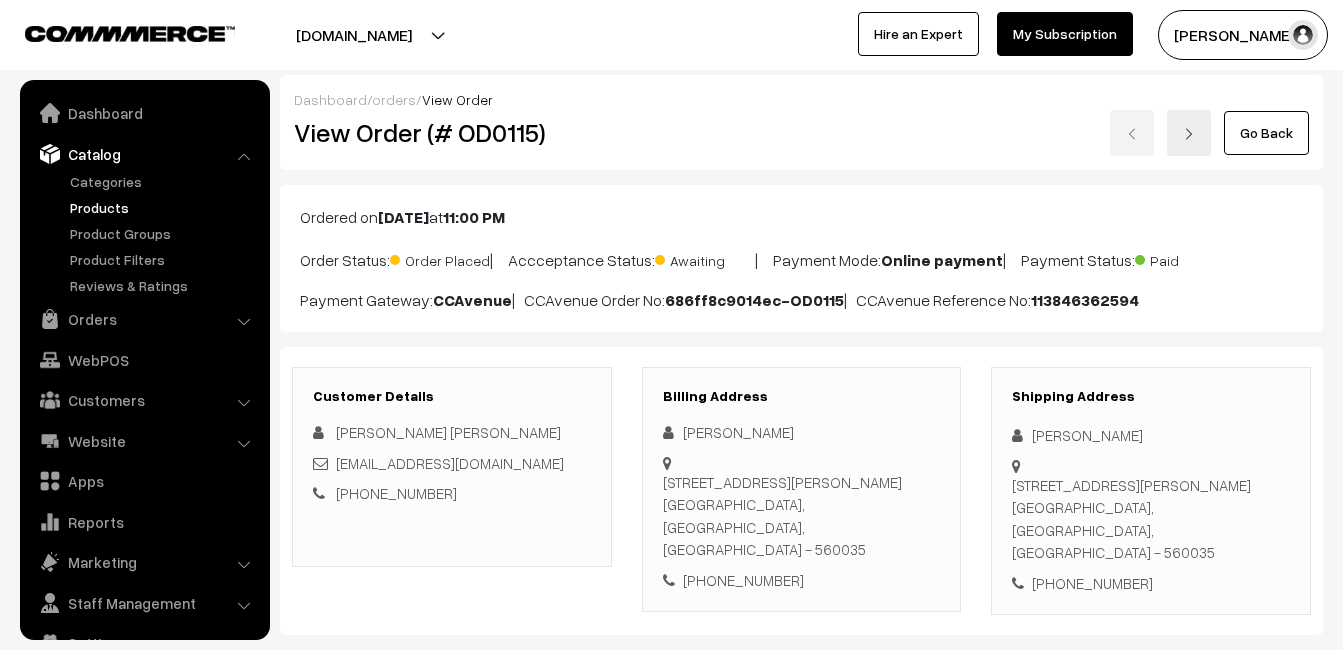 click on "Products" at bounding box center (164, 207) 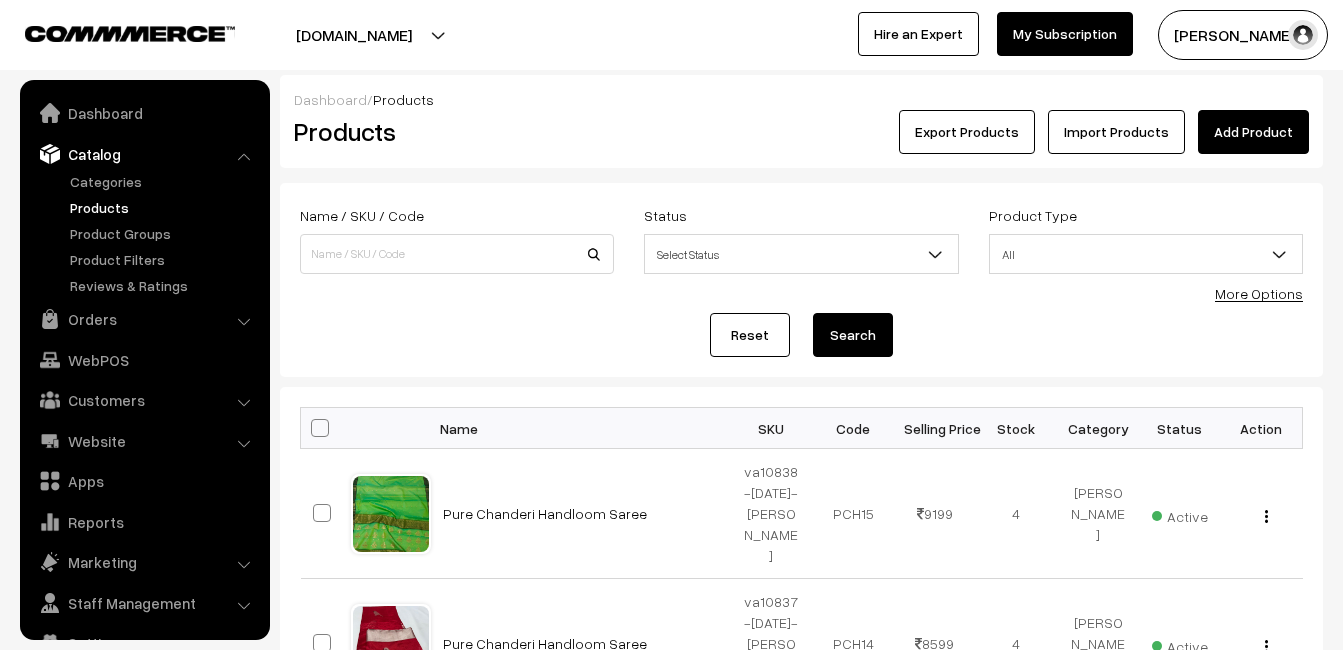 scroll, scrollTop: 0, scrollLeft: 0, axis: both 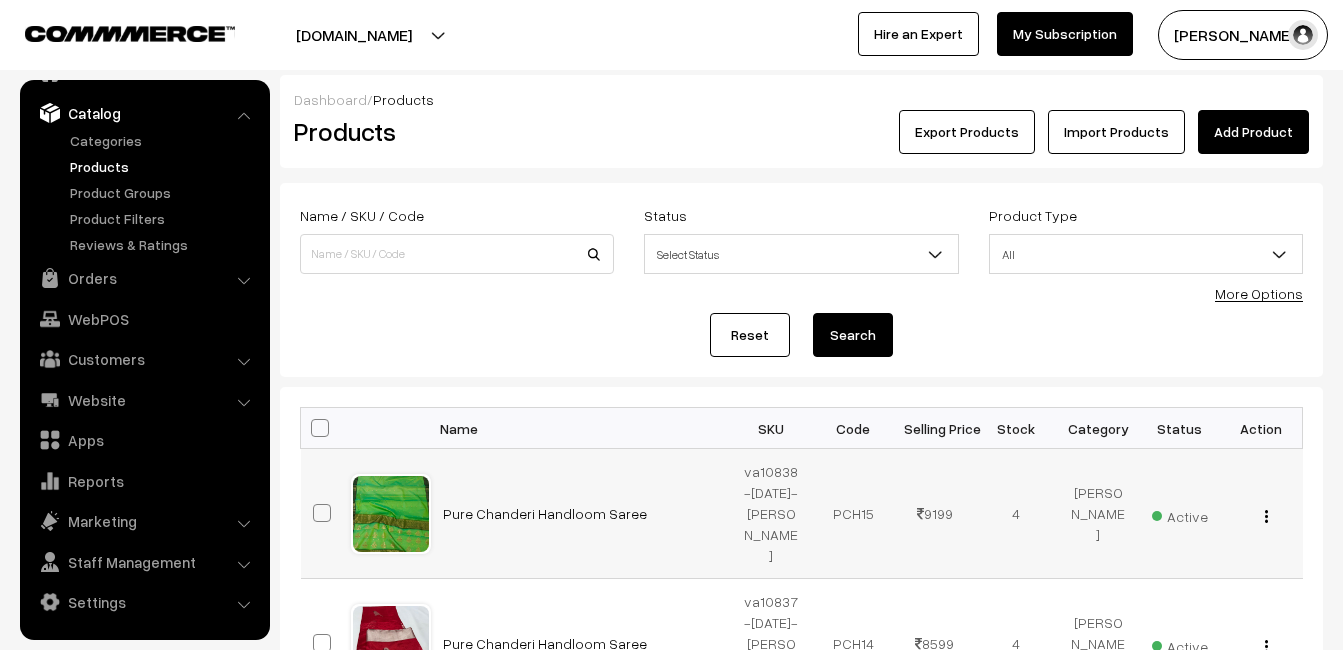 click on "Pure Chanderi Handloom Saree" at bounding box center [581, 514] 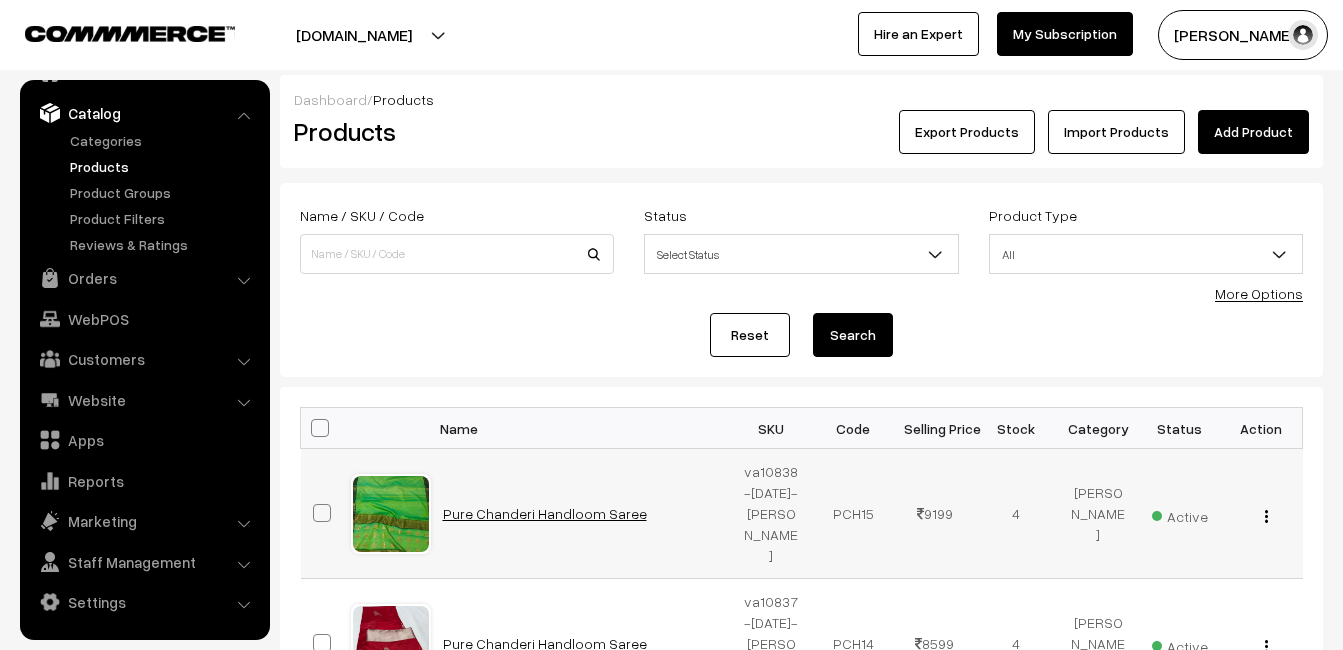 click on "Pure Chanderi Handloom Saree" at bounding box center [545, 513] 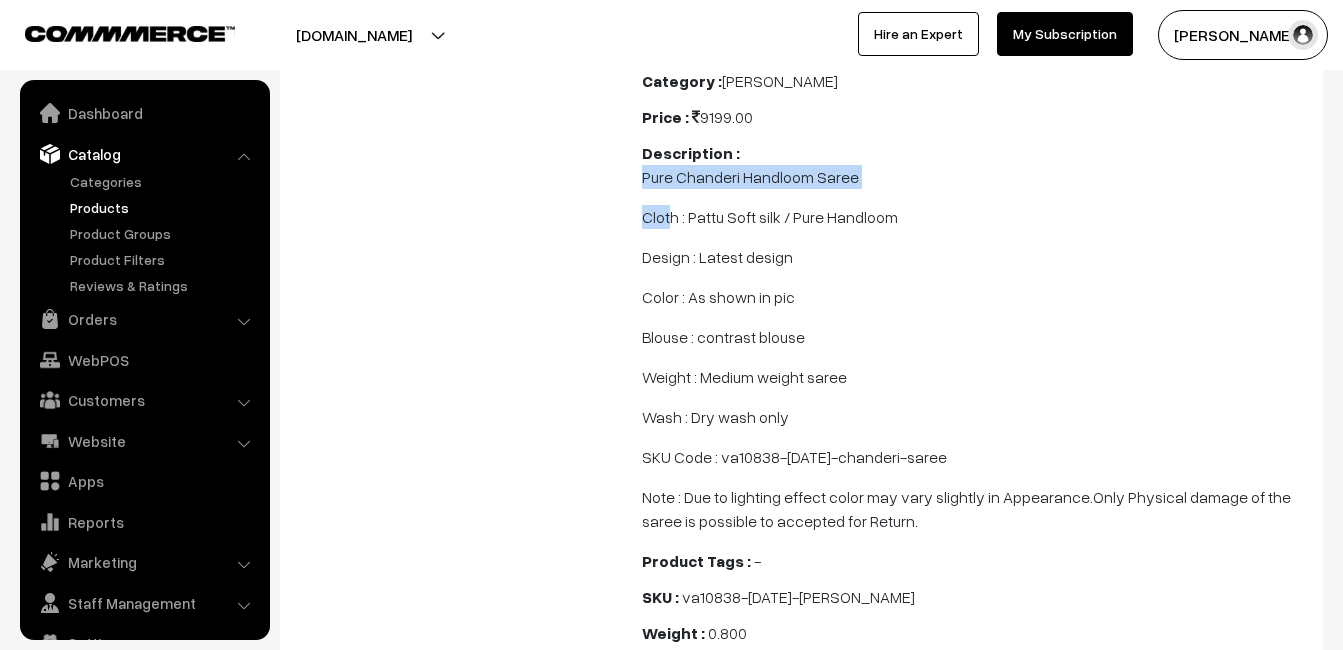 scroll, scrollTop: 200, scrollLeft: 0, axis: vertical 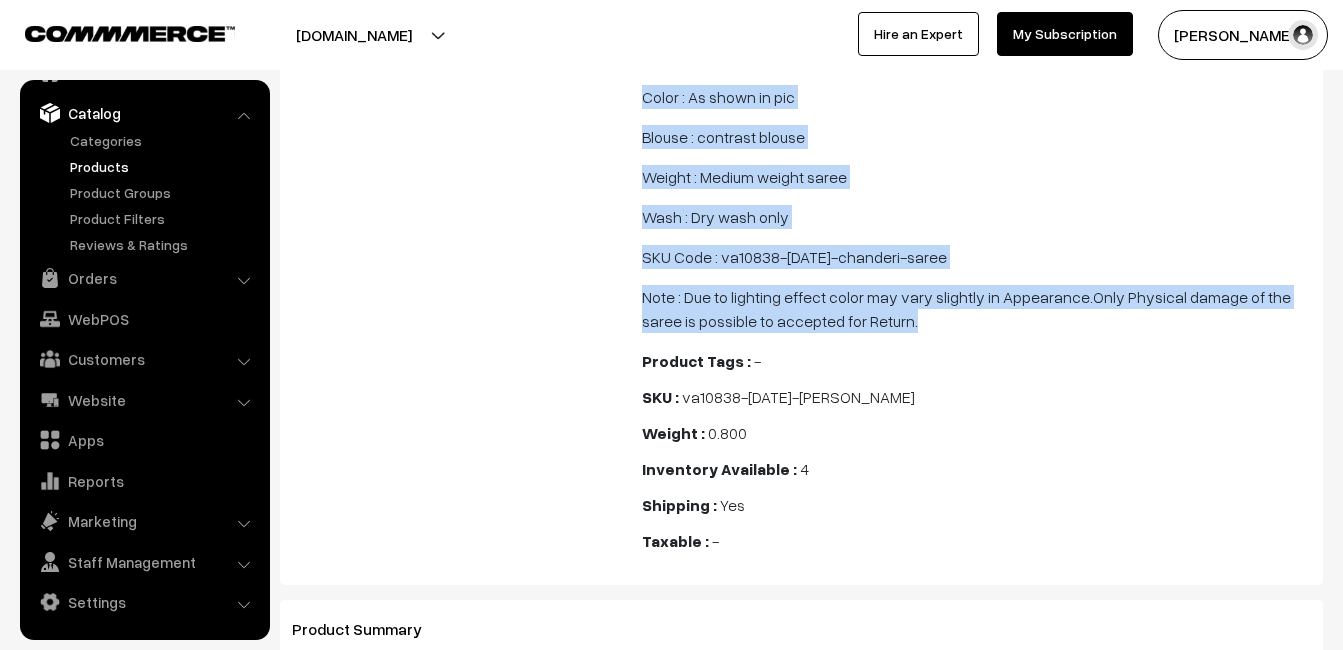 click on "Category :  Chanderi Sarees
Price :
9199.00
Description :    Pure Chanderi Handloom Saree
Cloth : Pattu Soft silk / Pure Handloom
Design : Latest design
Color : As shown in pic
Blouse : contrast blouse
Weight : Medium weight saree
Wash : Dry wash only
SKU Code : va10838-[DATE]-chanderi-saree
Note : Due to lighting effect color may vary slightly in Appearance.Only Physical damage of the saree is possible to accepted for Return.
Product Tags :    -
Brand :   -
SKU :    va10838-[DATE]-chanderi-saree
Weight :    0.800
4" at bounding box center (976, 217) 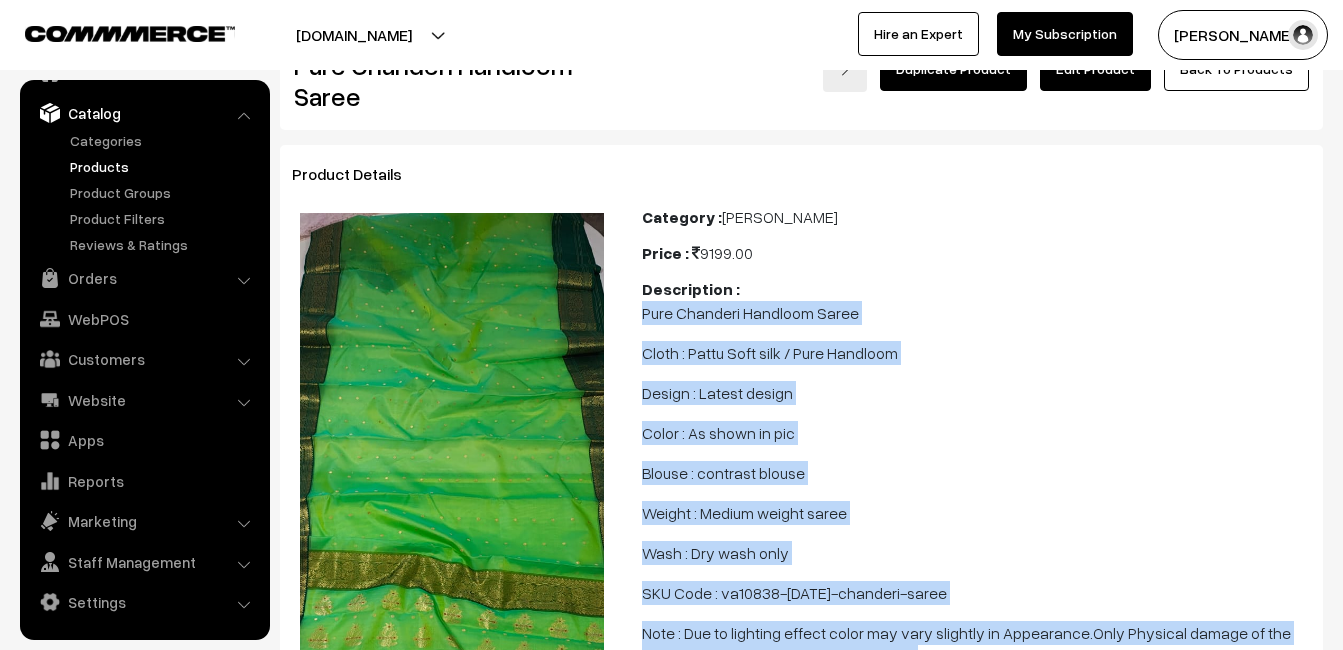 scroll, scrollTop: 0, scrollLeft: 0, axis: both 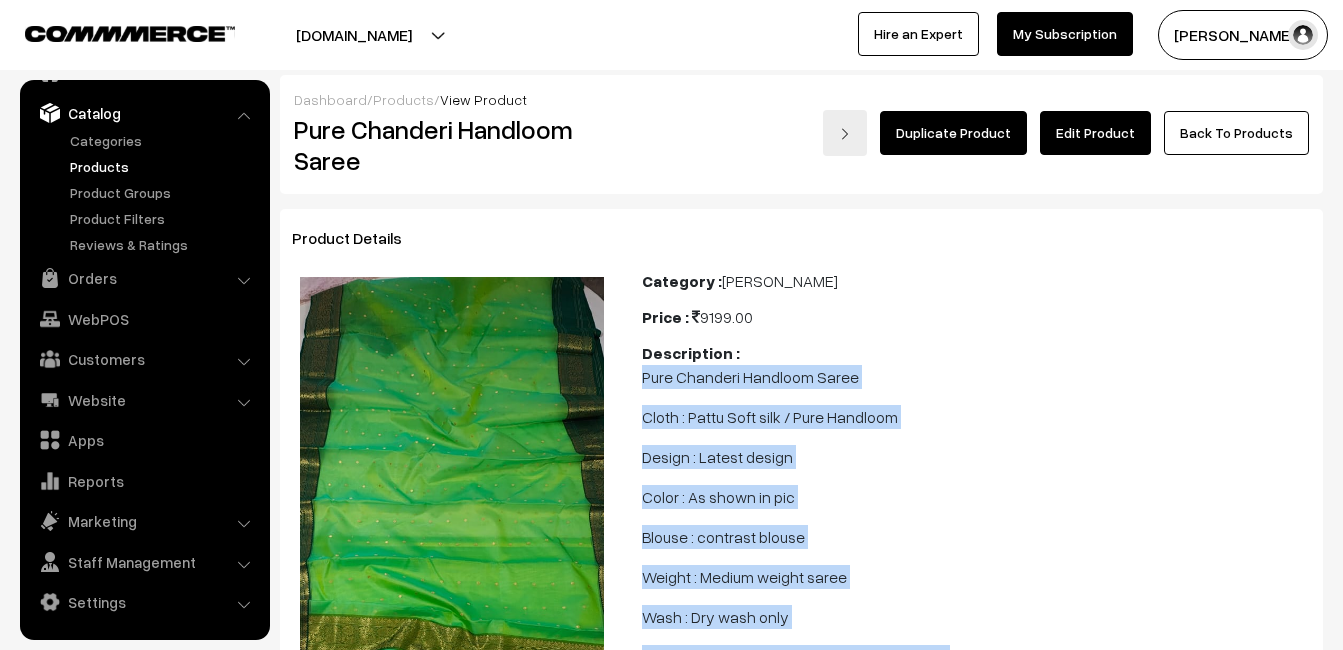 click on "Products" at bounding box center [164, 166] 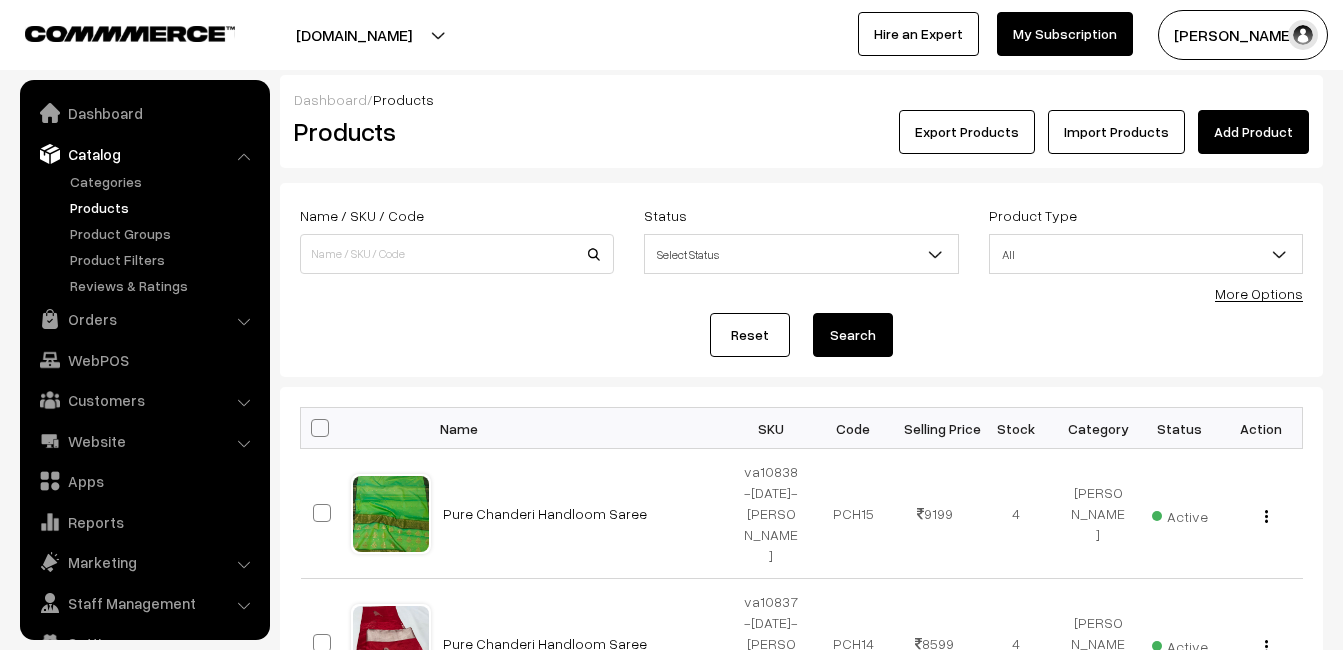 scroll, scrollTop: 200, scrollLeft: 0, axis: vertical 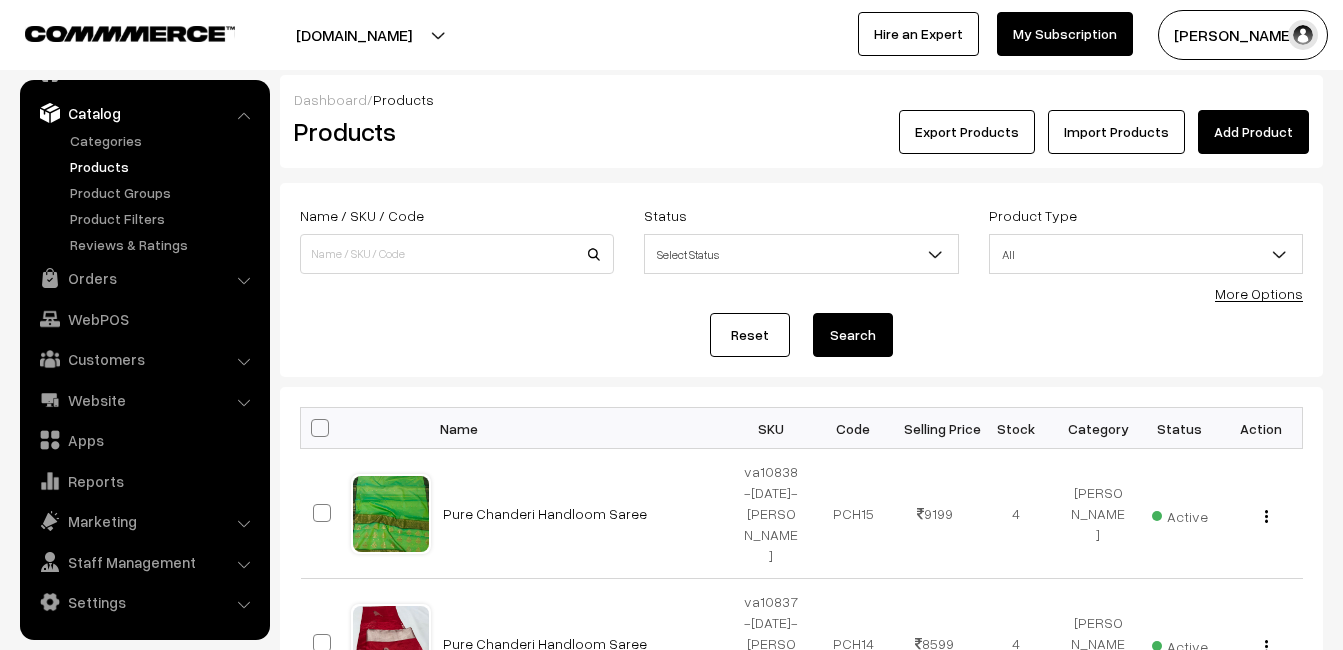 click on "Add Product" at bounding box center (1253, 132) 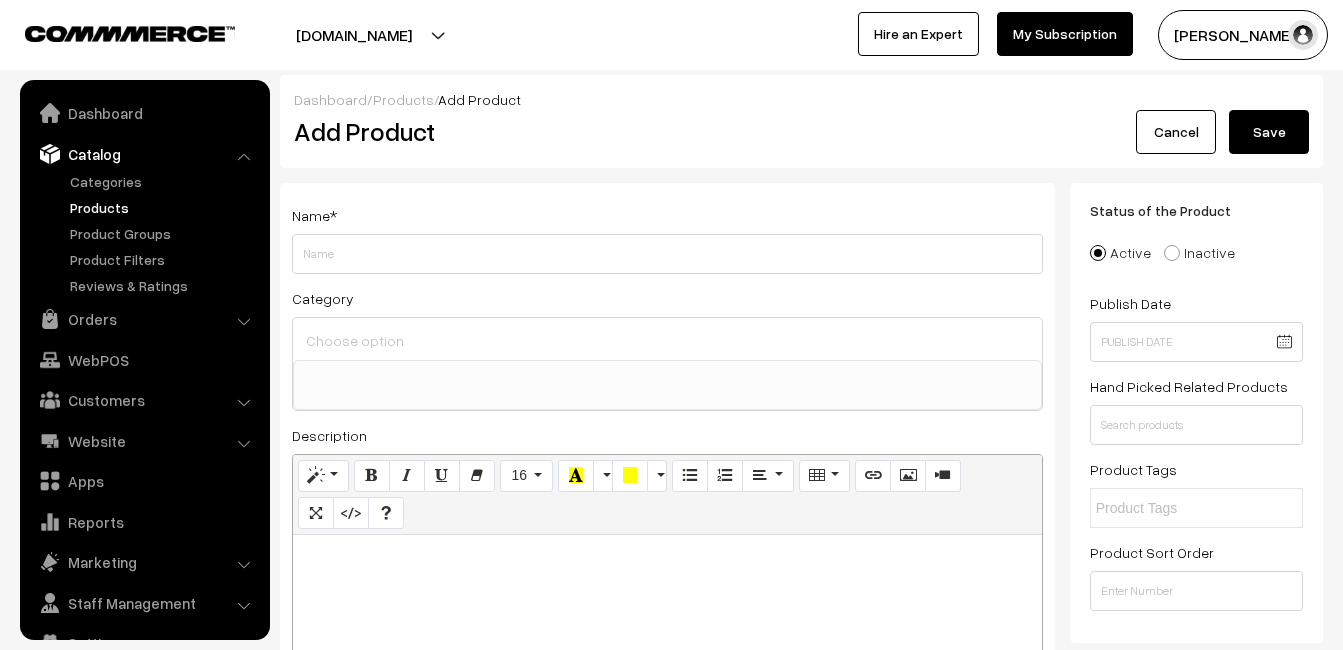 select 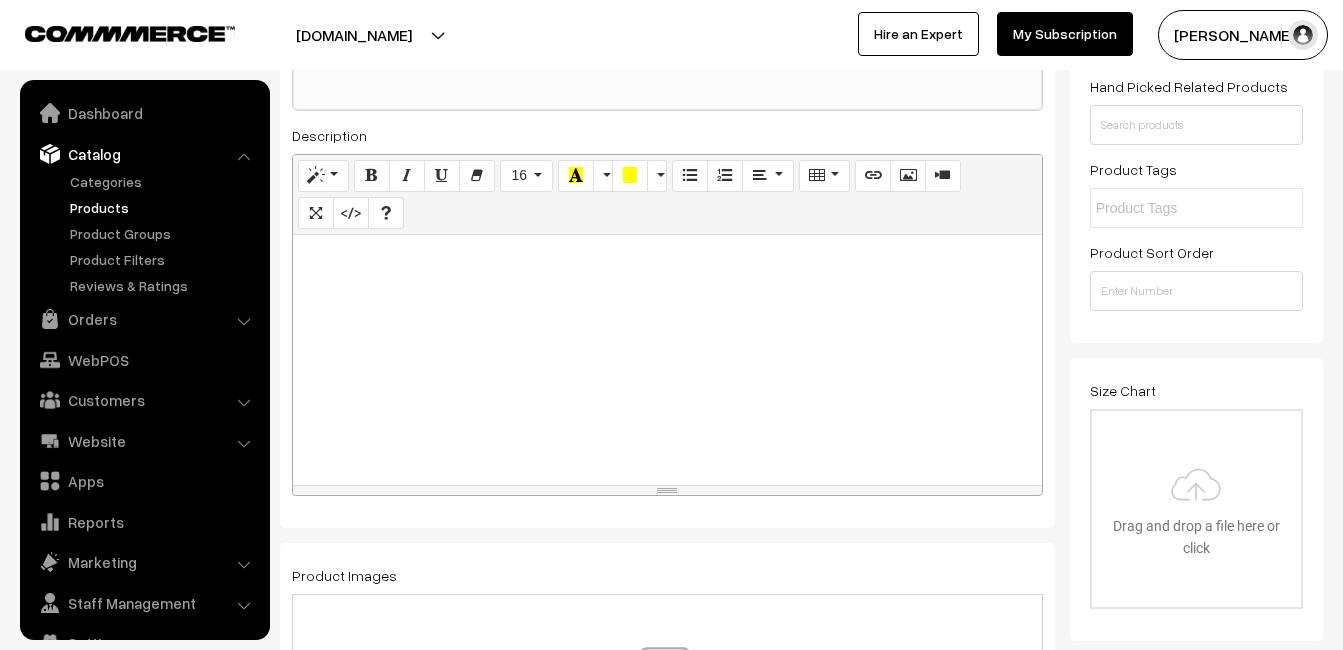 scroll, scrollTop: 300, scrollLeft: 0, axis: vertical 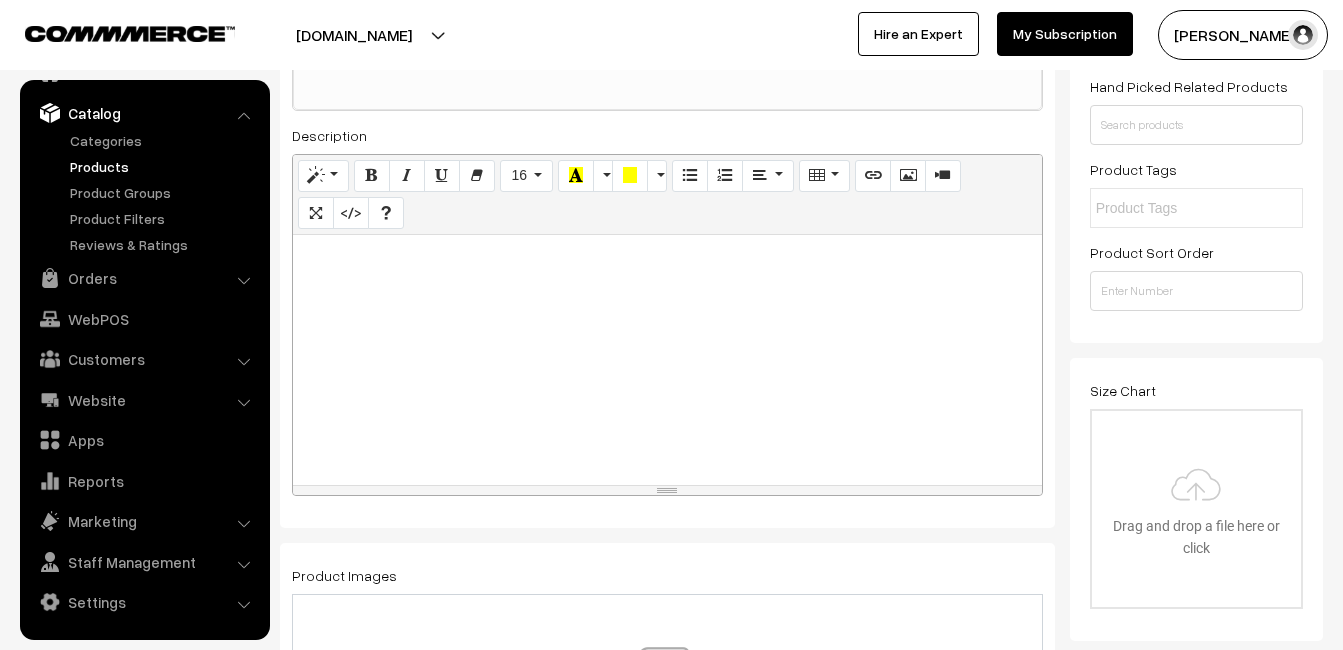 click at bounding box center [667, 360] 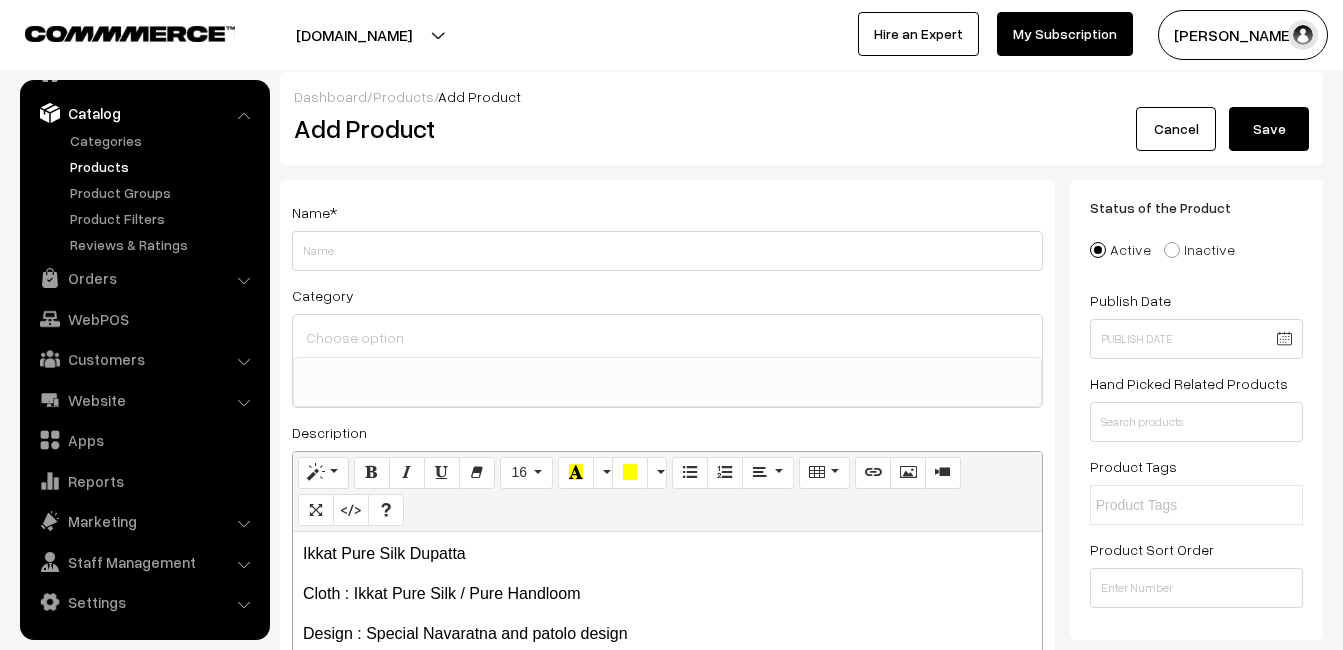 scroll, scrollTop: 0, scrollLeft: 0, axis: both 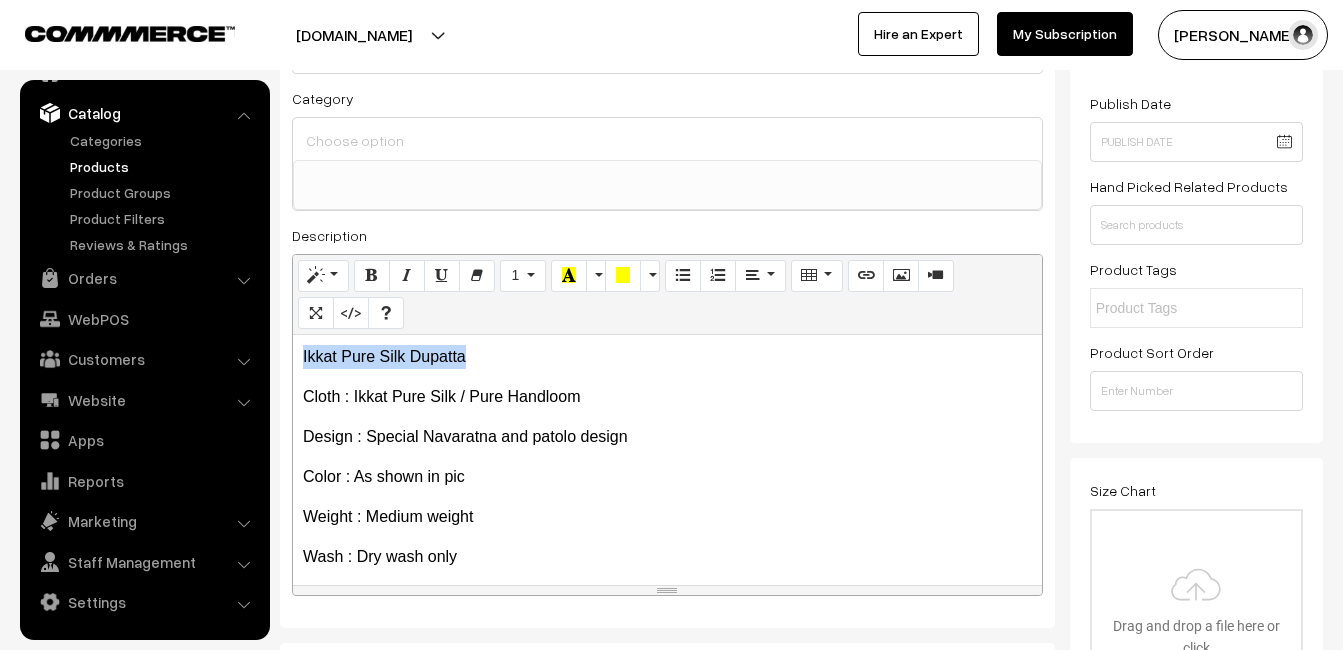 drag, startPoint x: 487, startPoint y: 359, endPoint x: 286, endPoint y: 337, distance: 202.2004 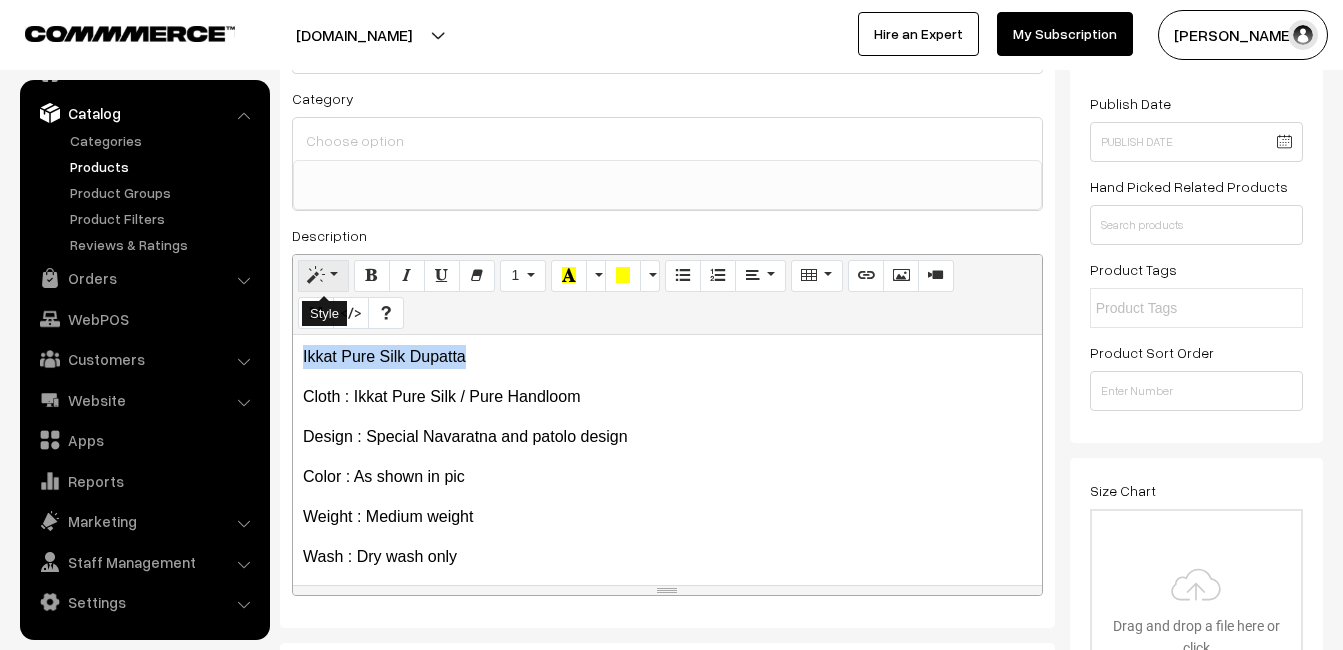 copy on "Ikkat Pure Silk Dupatta" 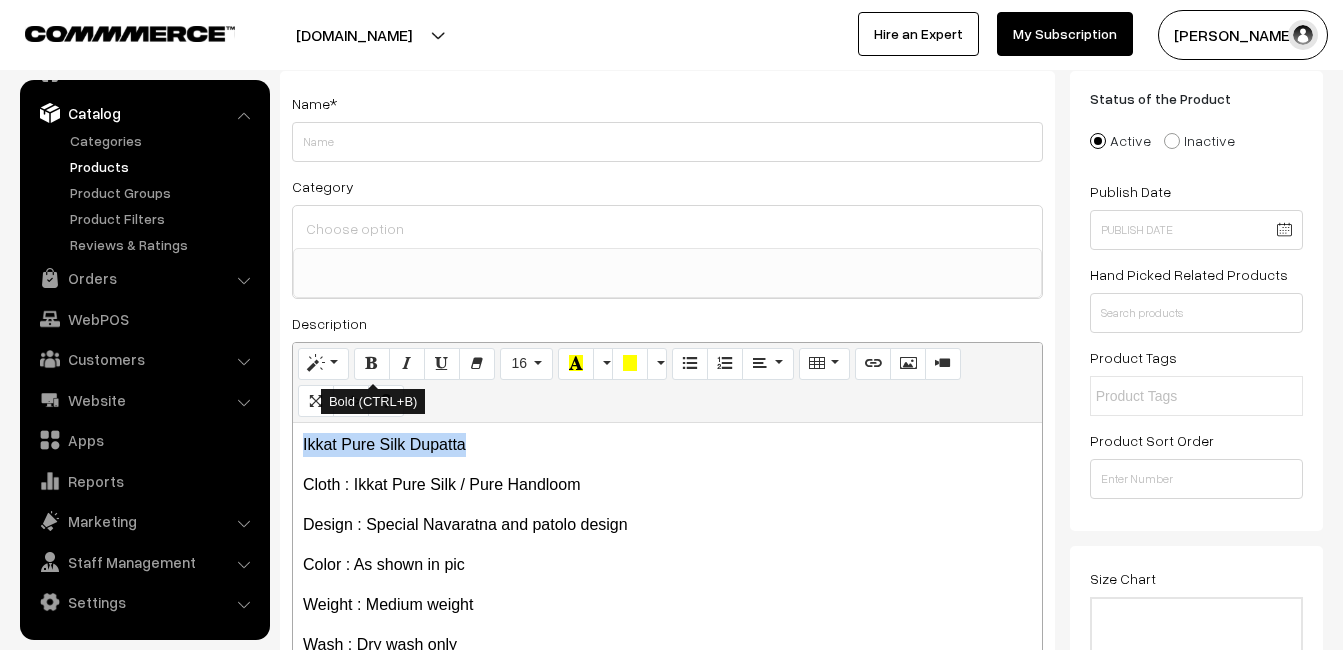 scroll, scrollTop: 0, scrollLeft: 0, axis: both 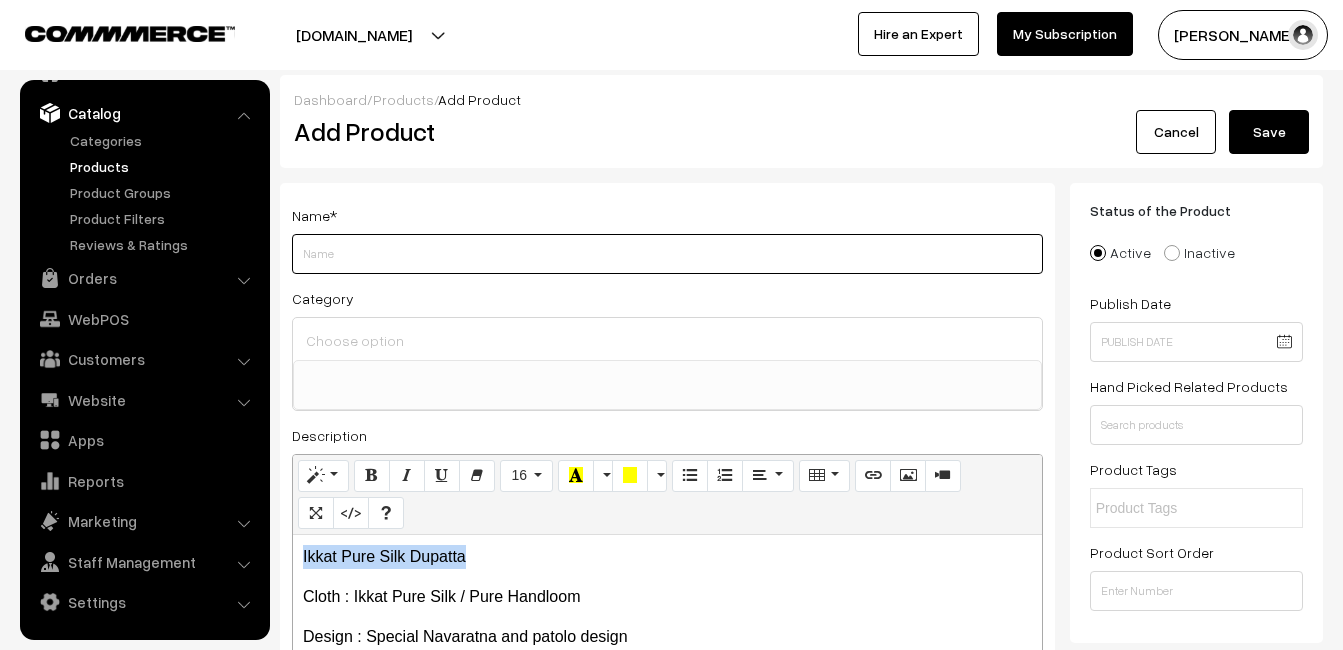 click on "Weight" at bounding box center [667, 254] 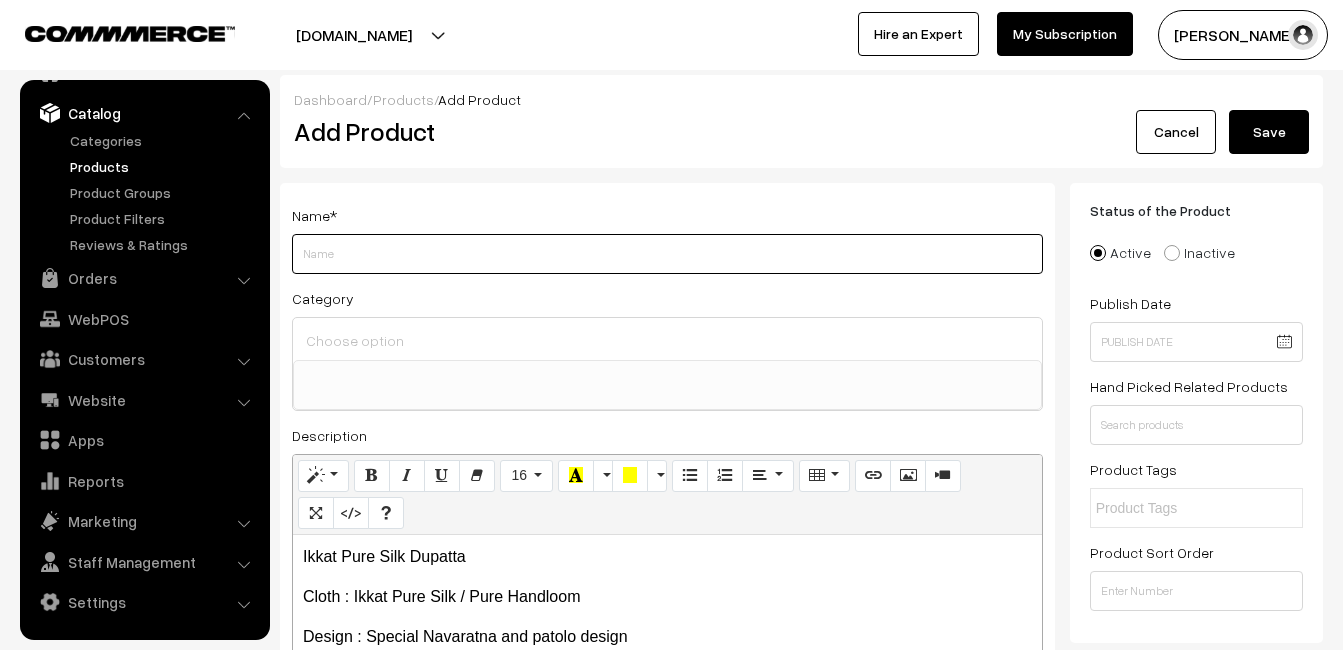 paste on "Ikkat Pure Silk Dupatta" 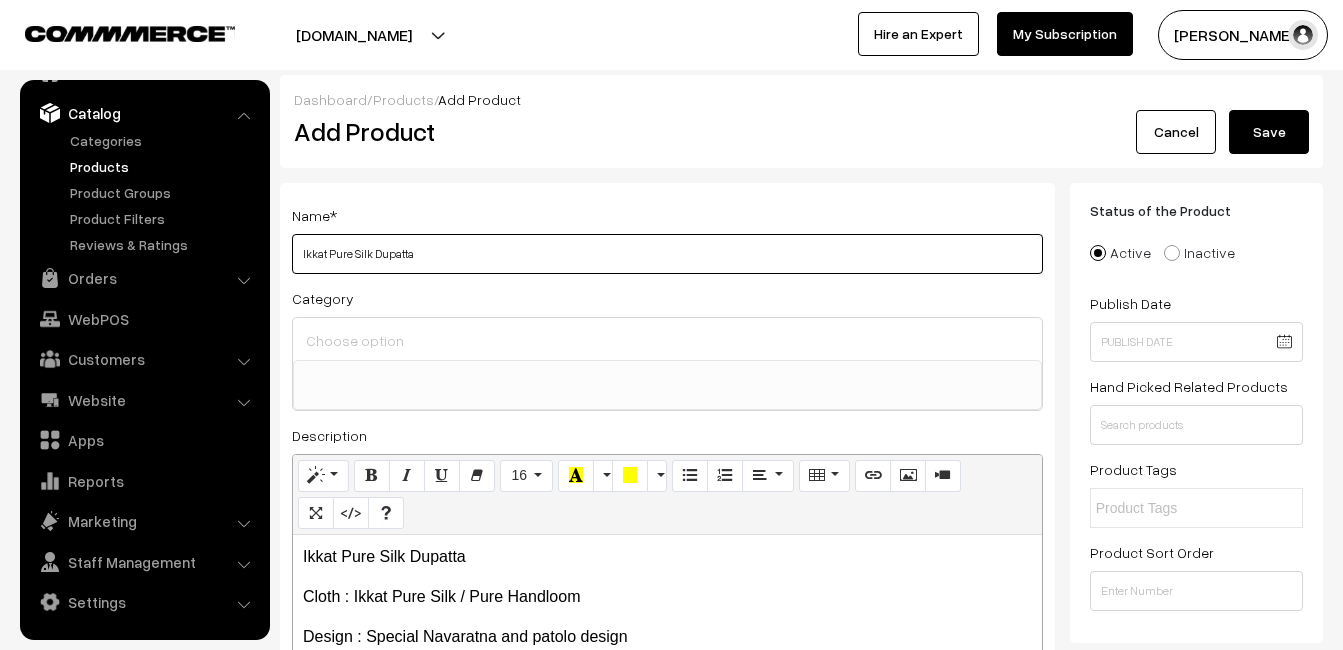 type on "Ikkat Pure Silk Dupatta" 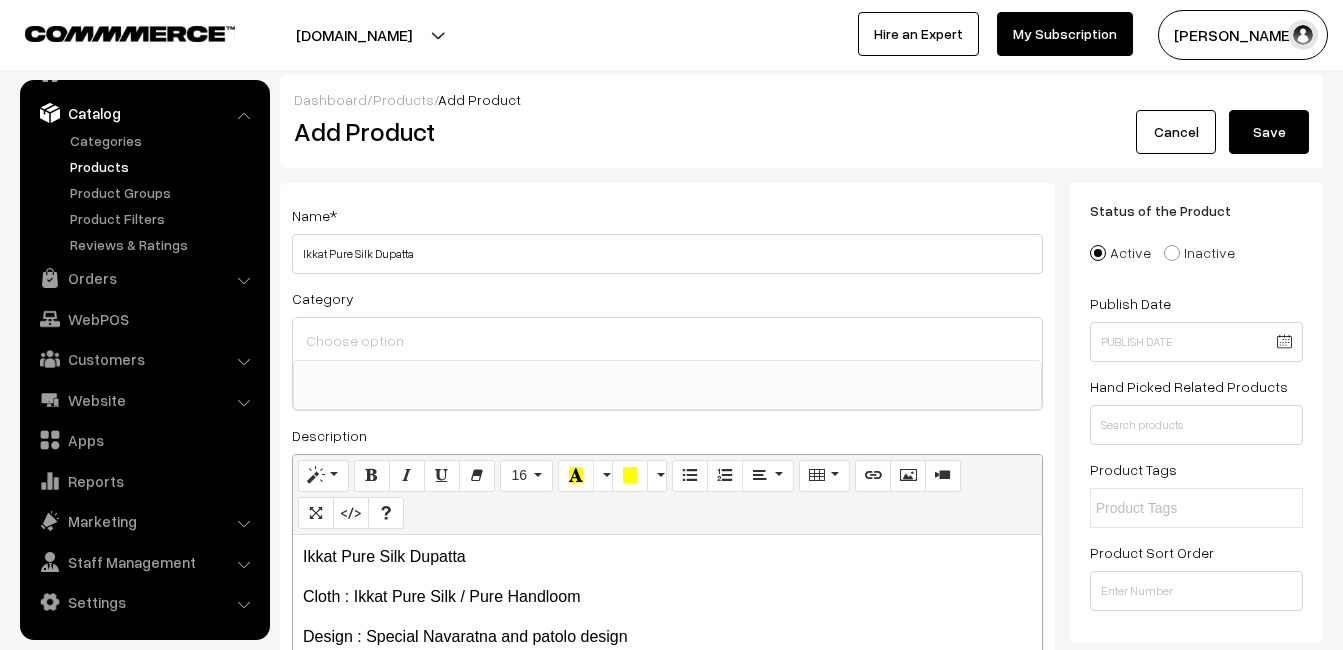 click at bounding box center (667, 340) 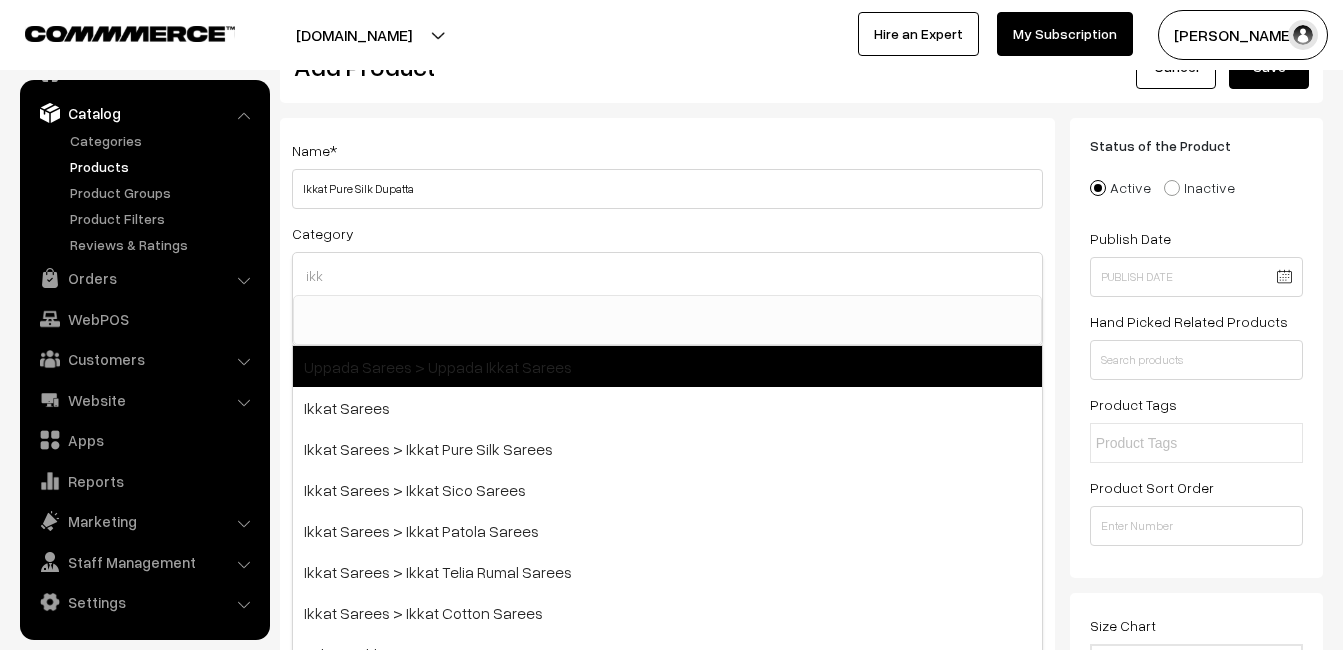 scroll, scrollTop: 100, scrollLeft: 0, axis: vertical 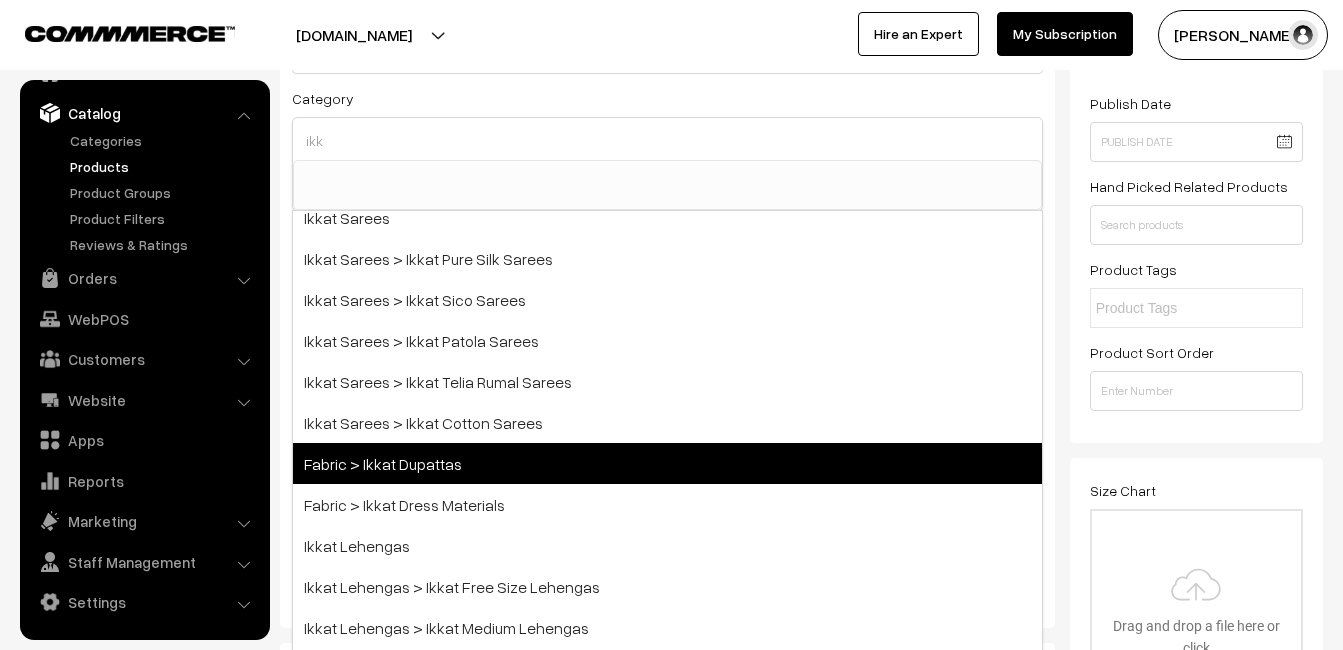 type on "ikk" 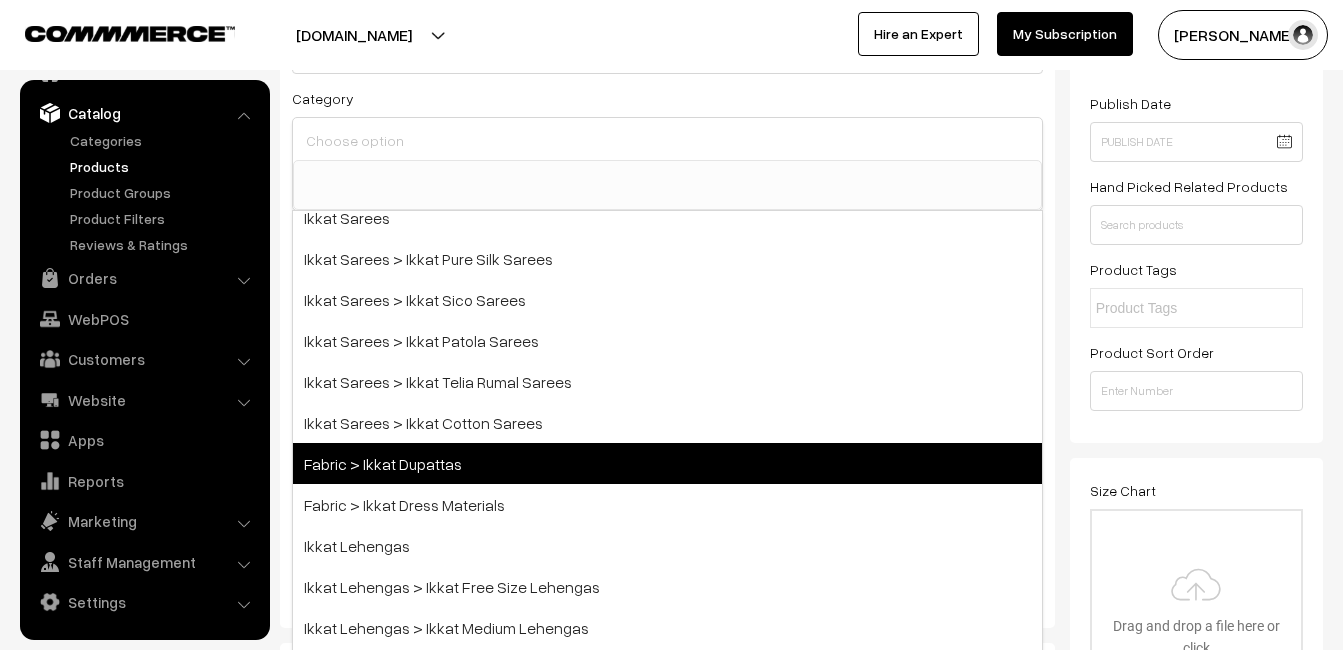 scroll, scrollTop: 14, scrollLeft: 0, axis: vertical 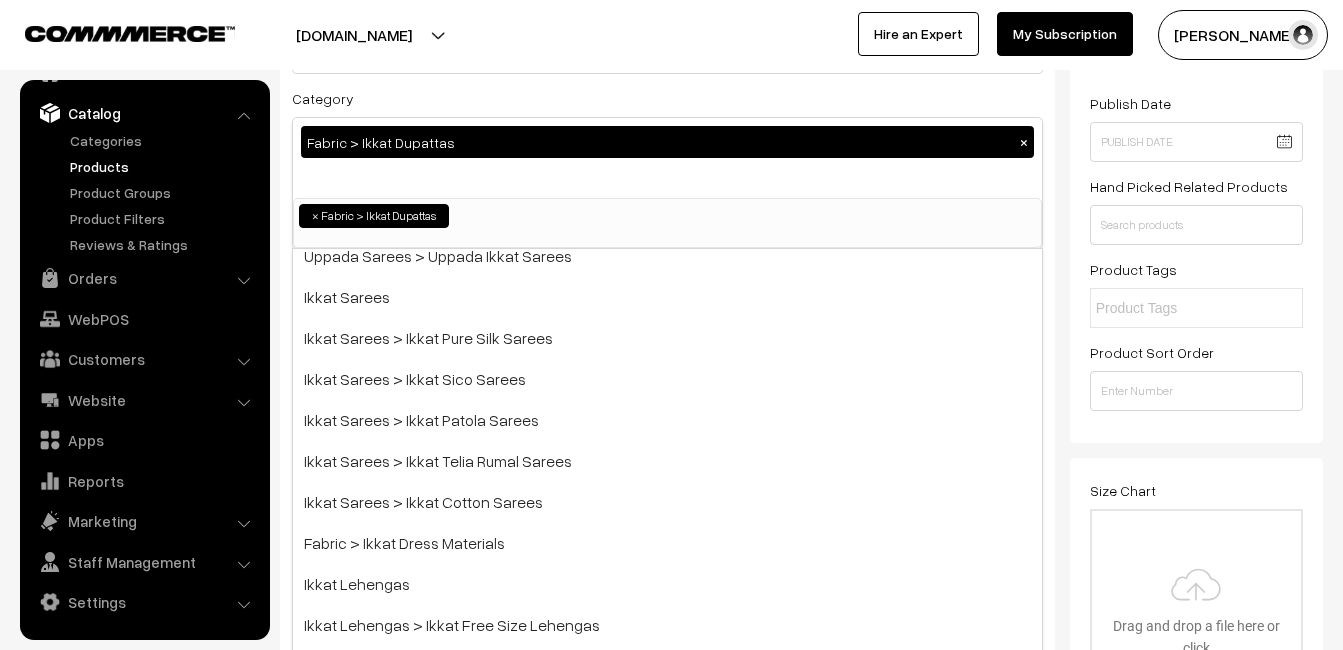 click at bounding box center [331, 35] 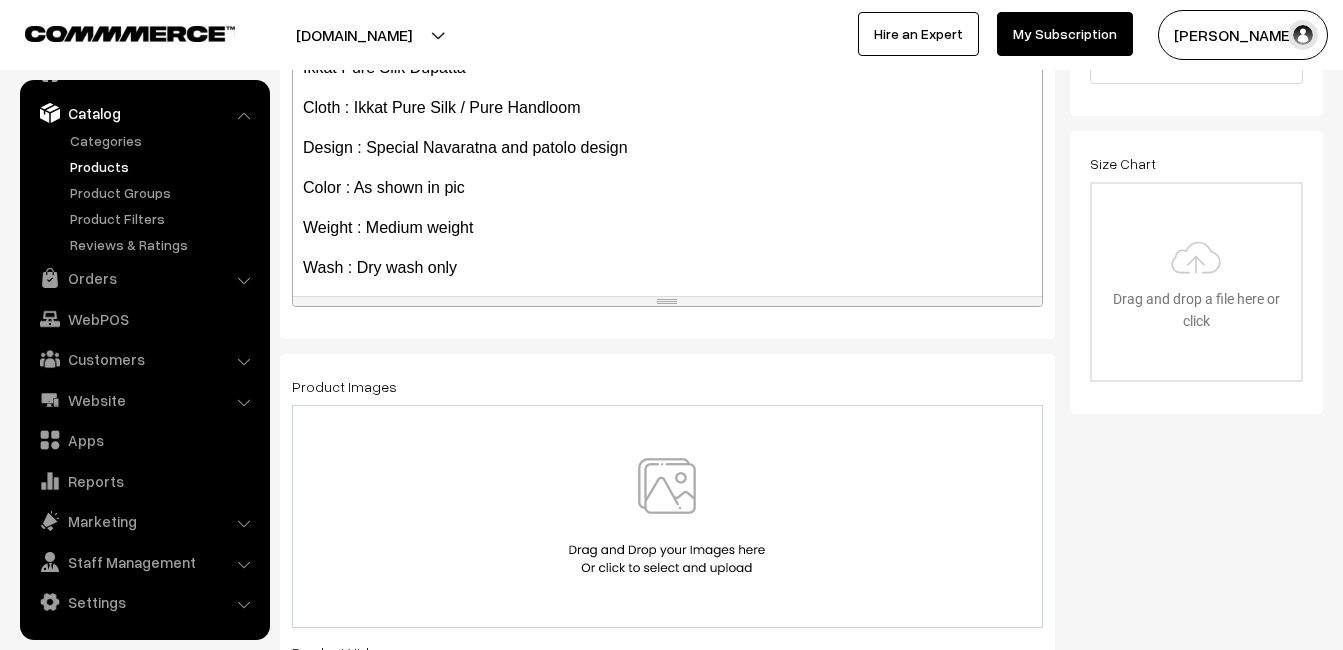 scroll, scrollTop: 600, scrollLeft: 0, axis: vertical 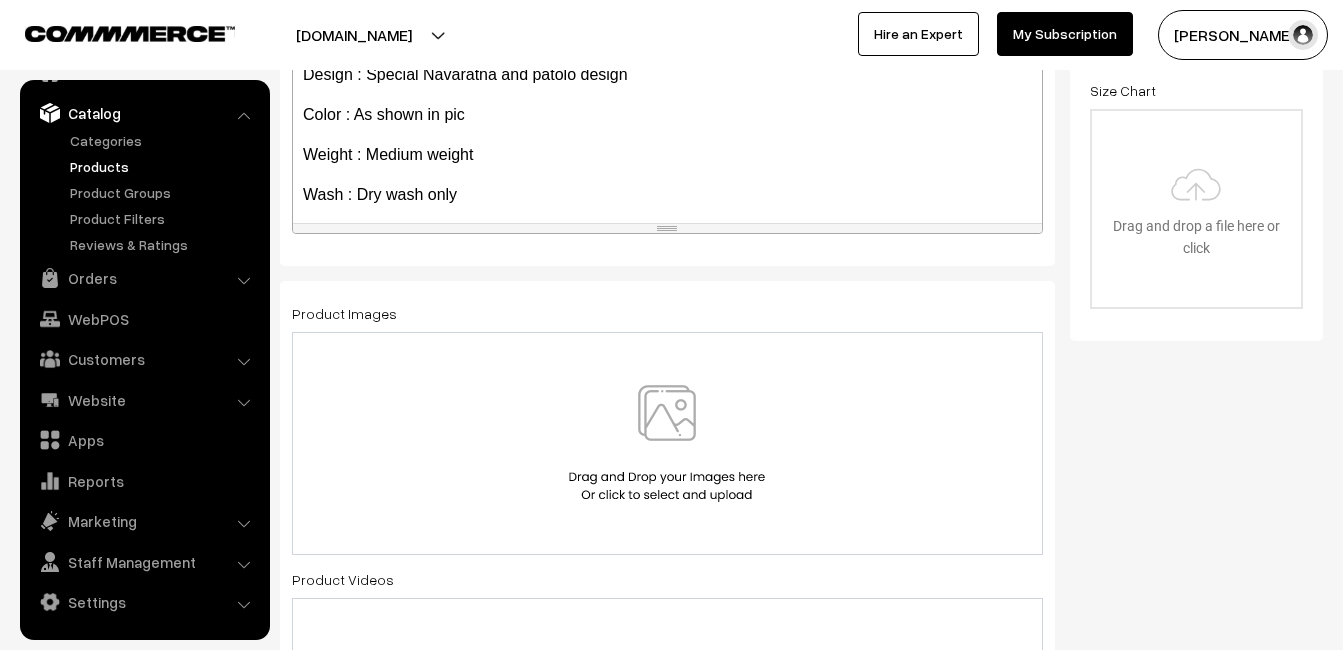 click at bounding box center [667, 443] 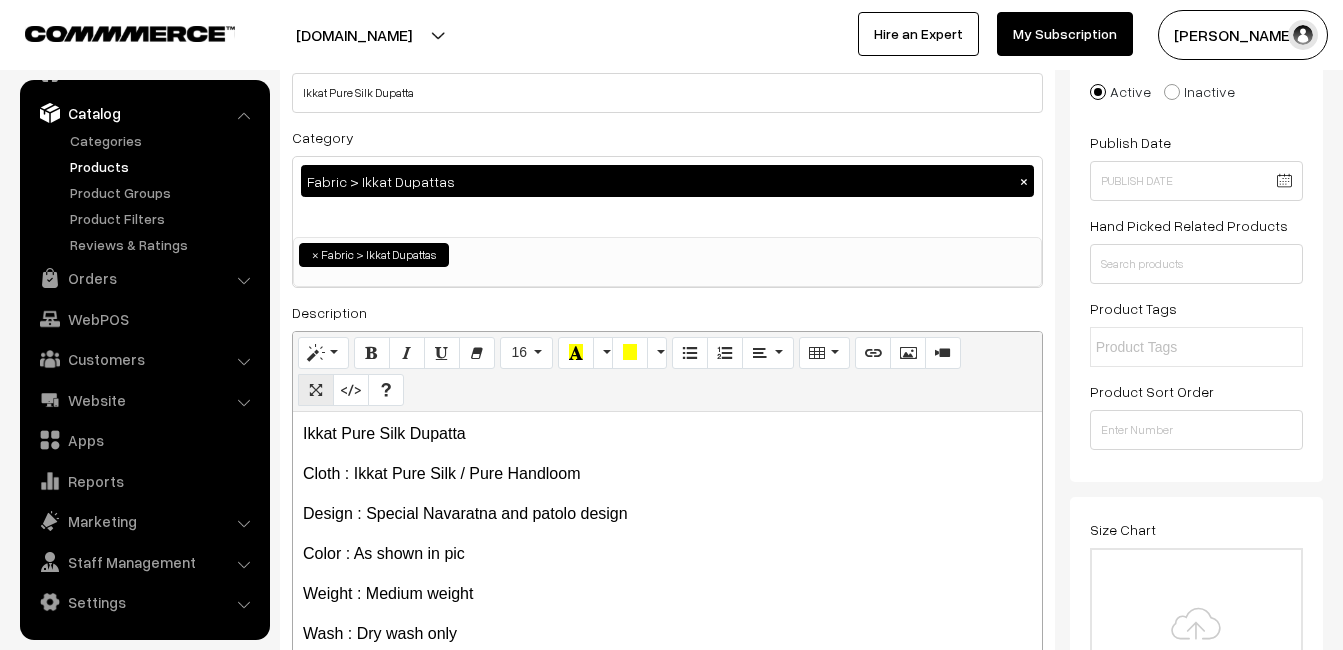scroll, scrollTop: 100, scrollLeft: 0, axis: vertical 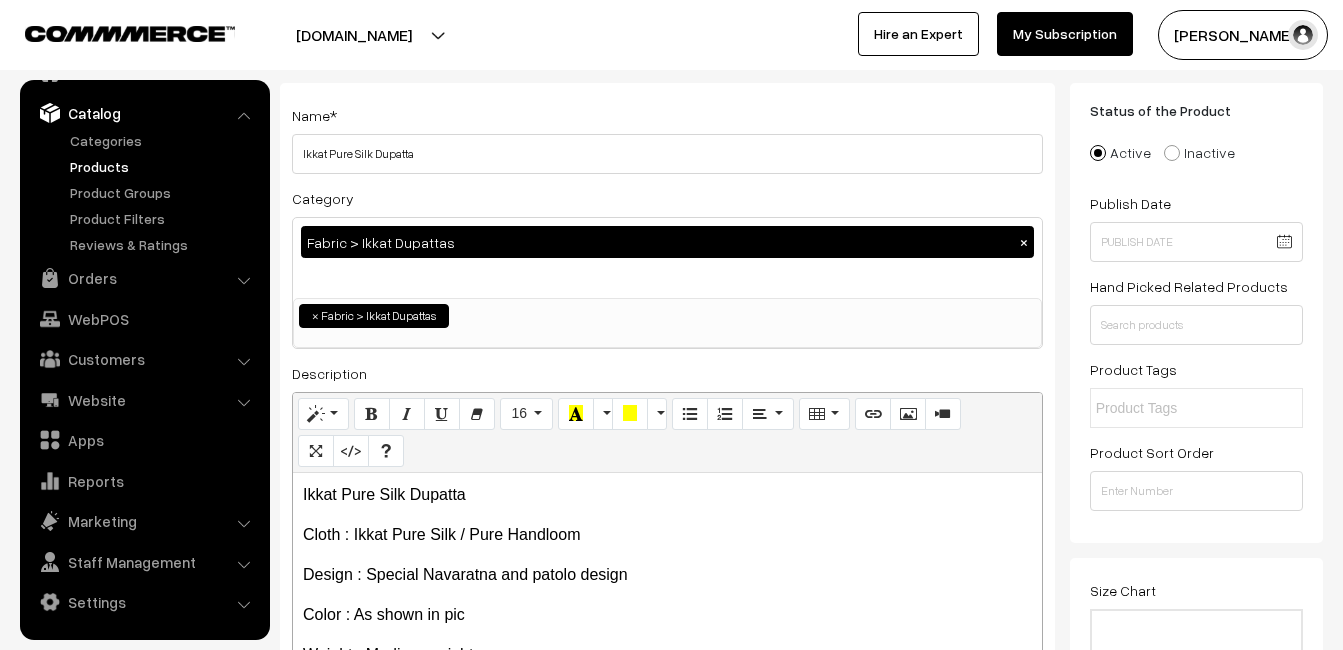 click on "Products" at bounding box center [164, 166] 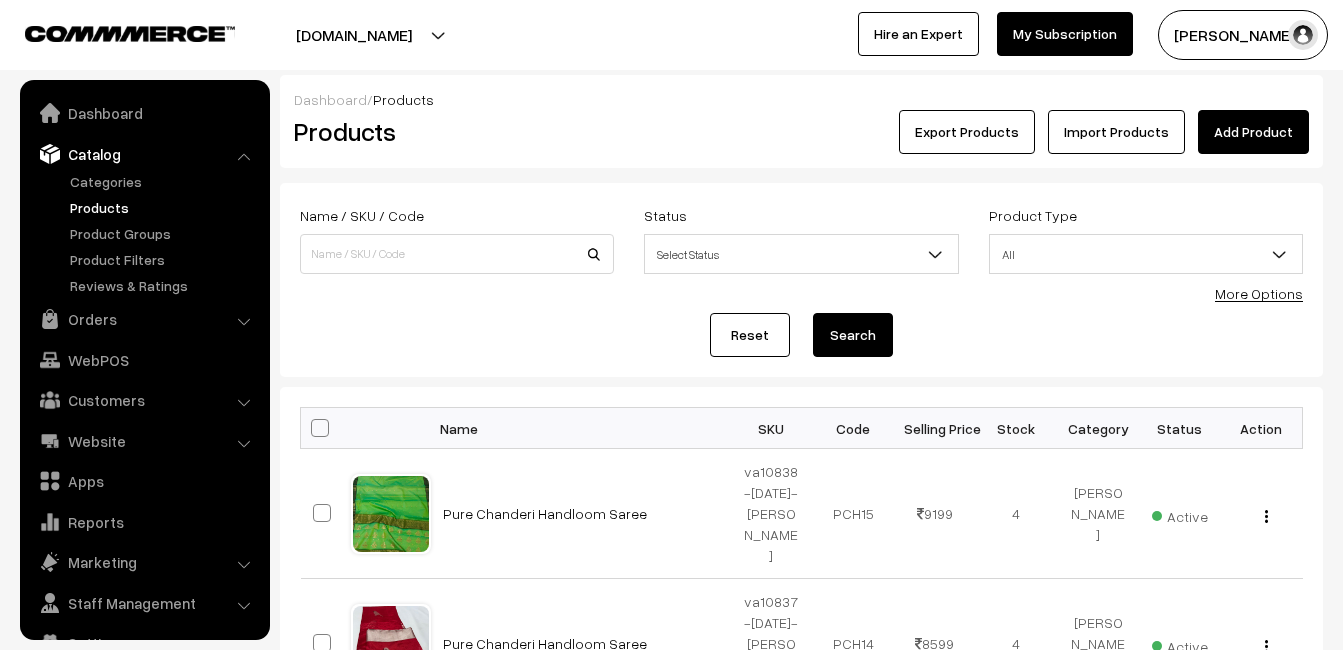 scroll, scrollTop: 0, scrollLeft: 0, axis: both 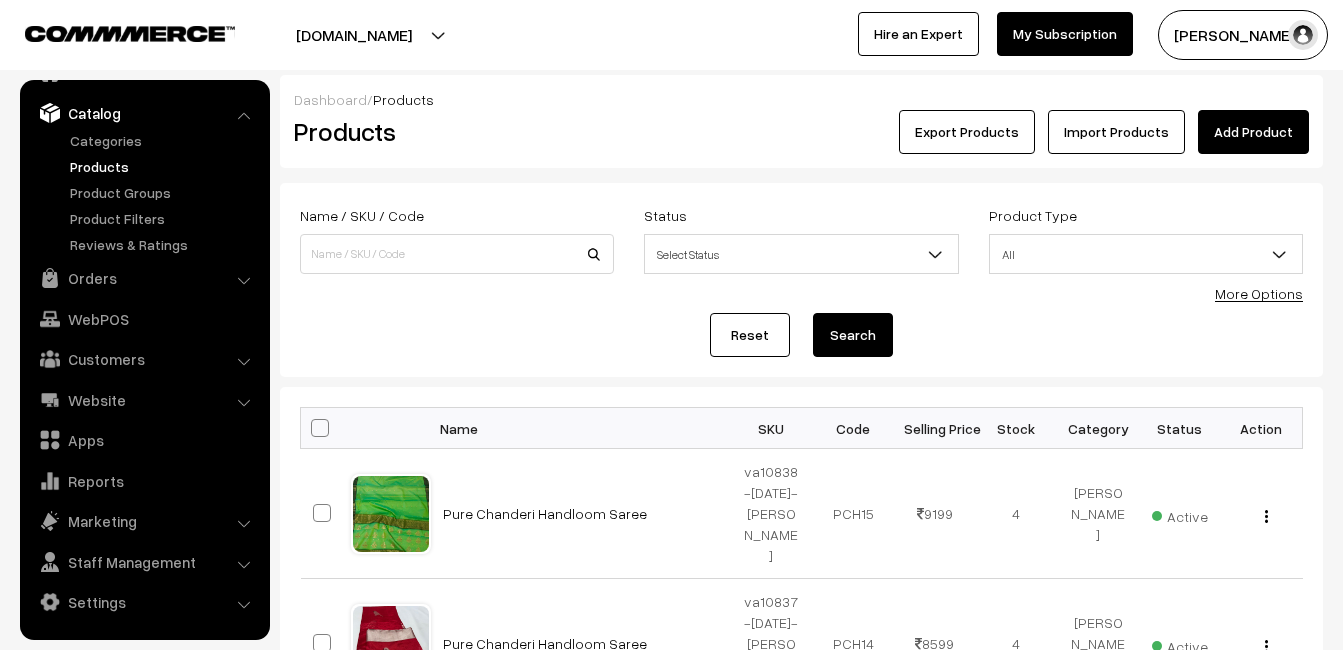 click on "Add Product" at bounding box center [1253, 132] 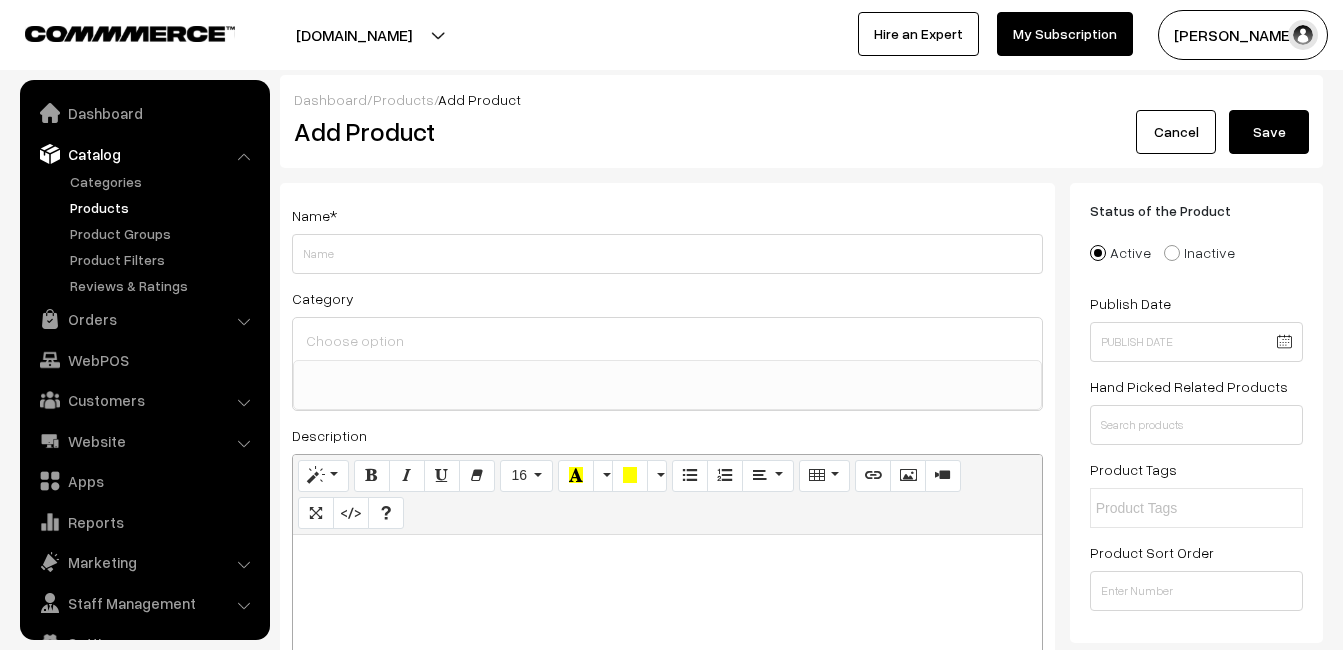 select 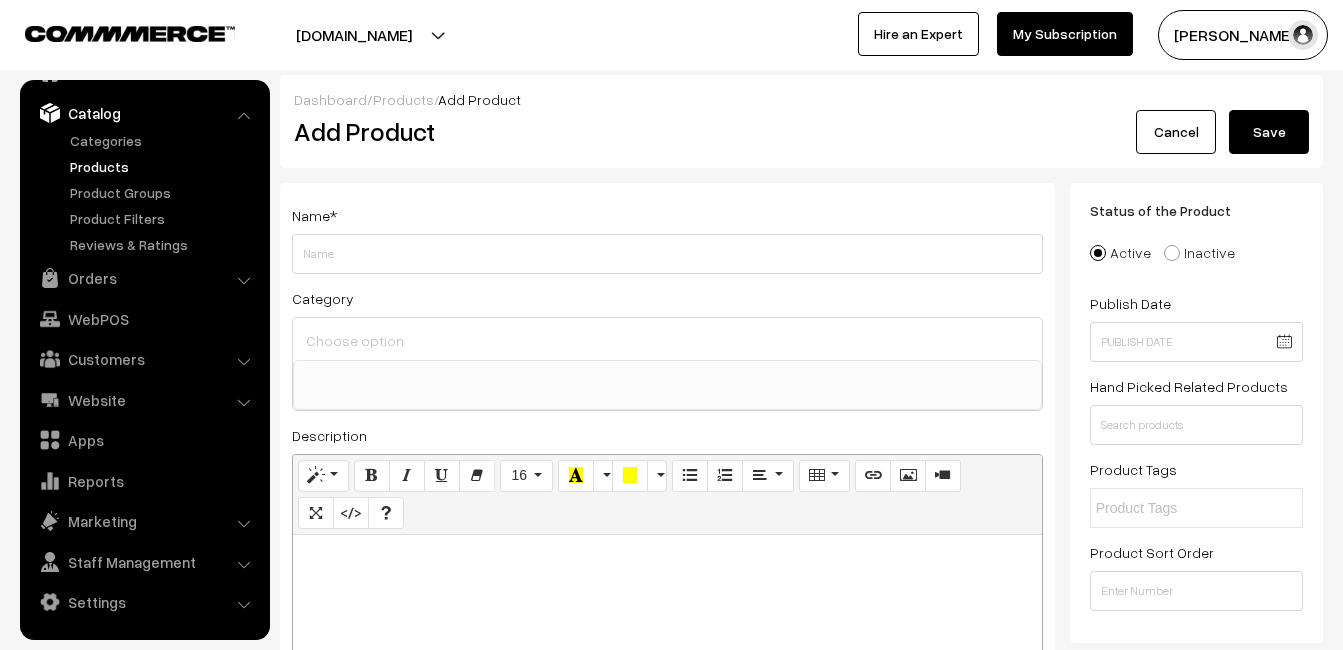 click at bounding box center [667, 660] 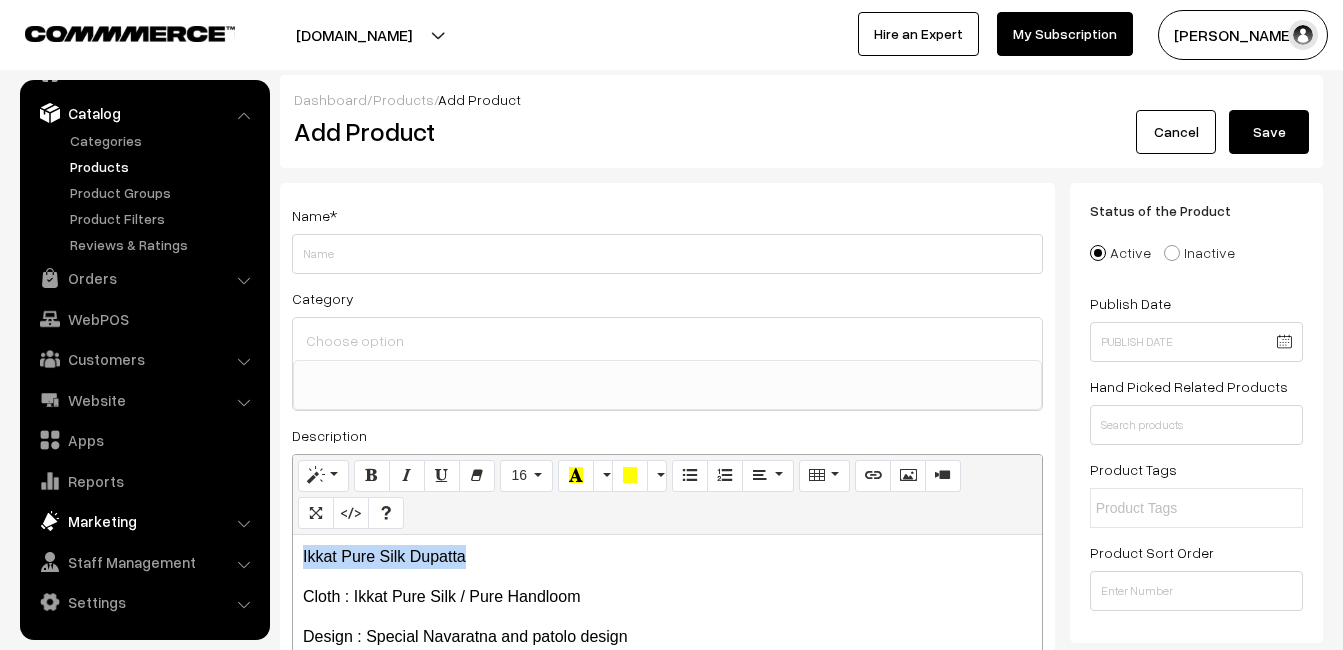 drag, startPoint x: 536, startPoint y: 543, endPoint x: 189, endPoint y: 523, distance: 347.5759 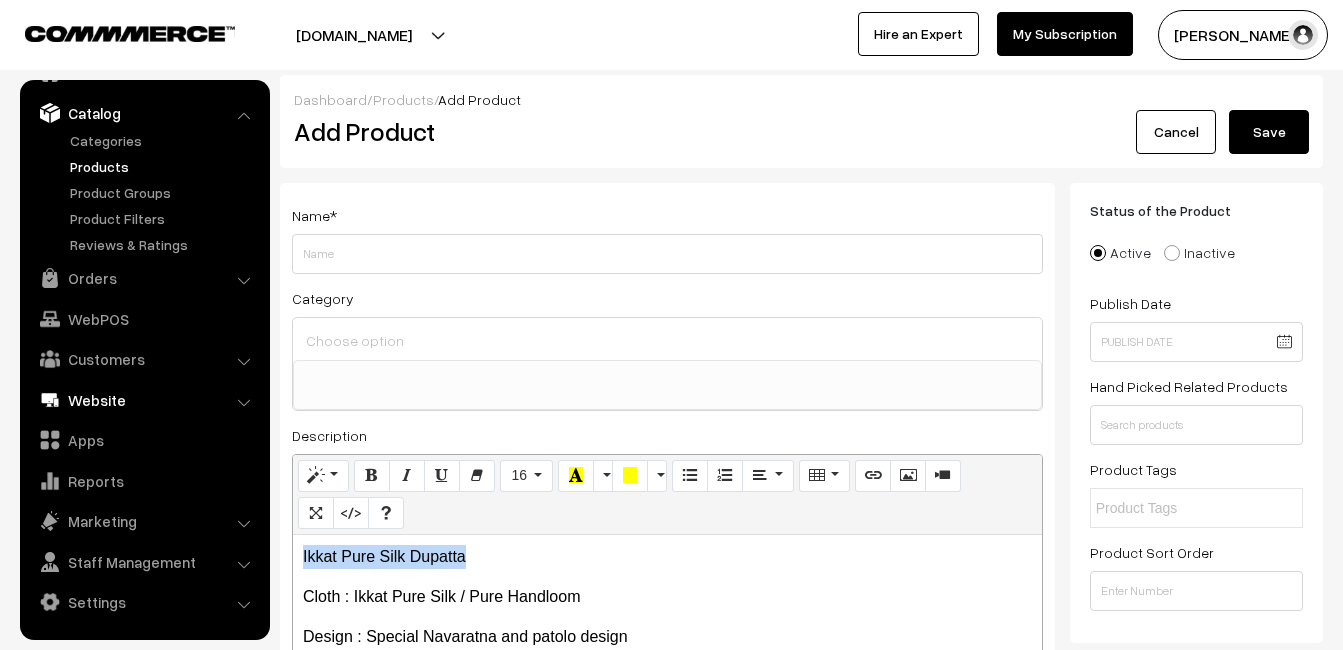 copy on "Ikkat Pure Silk Dupatta" 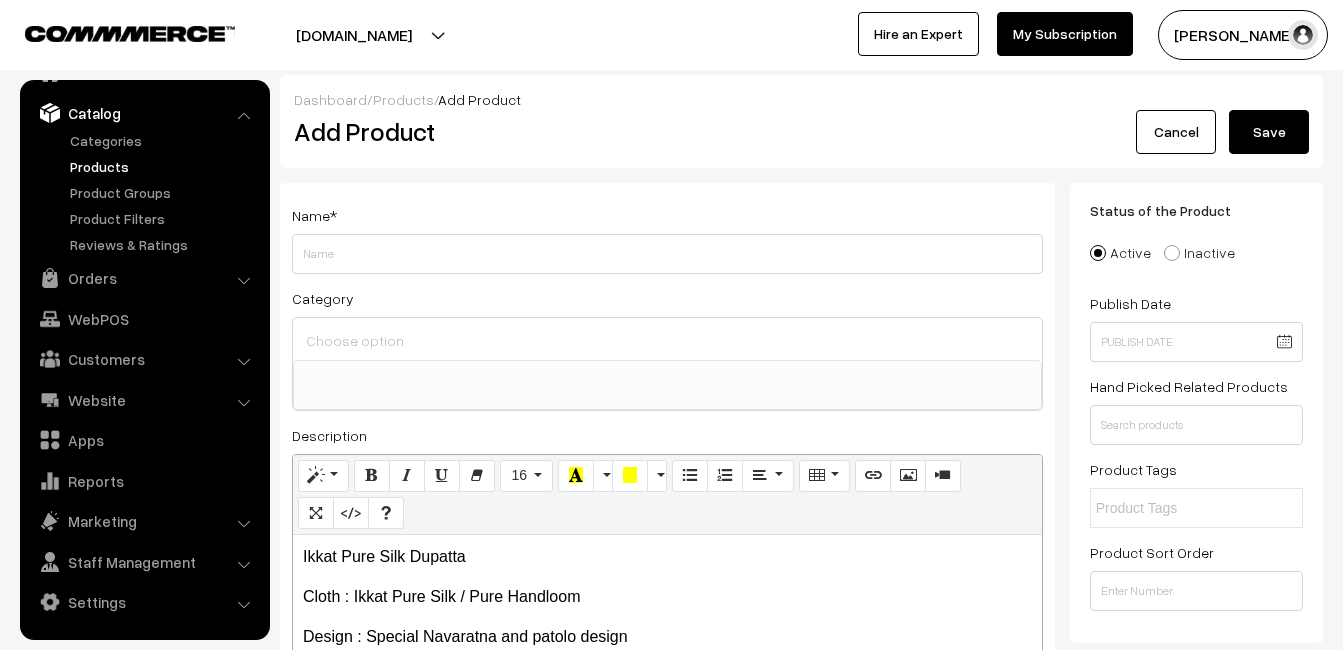 click on "Name  *" at bounding box center (314, 215) 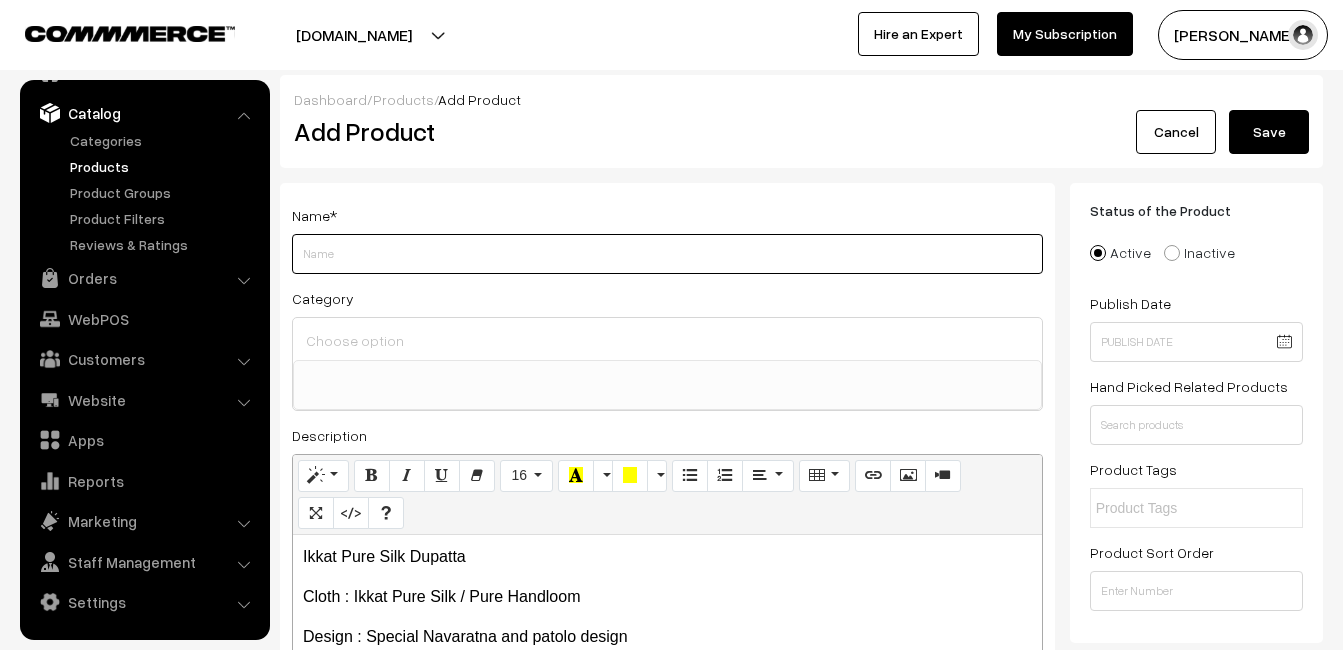 click on "Weight" at bounding box center (667, 254) 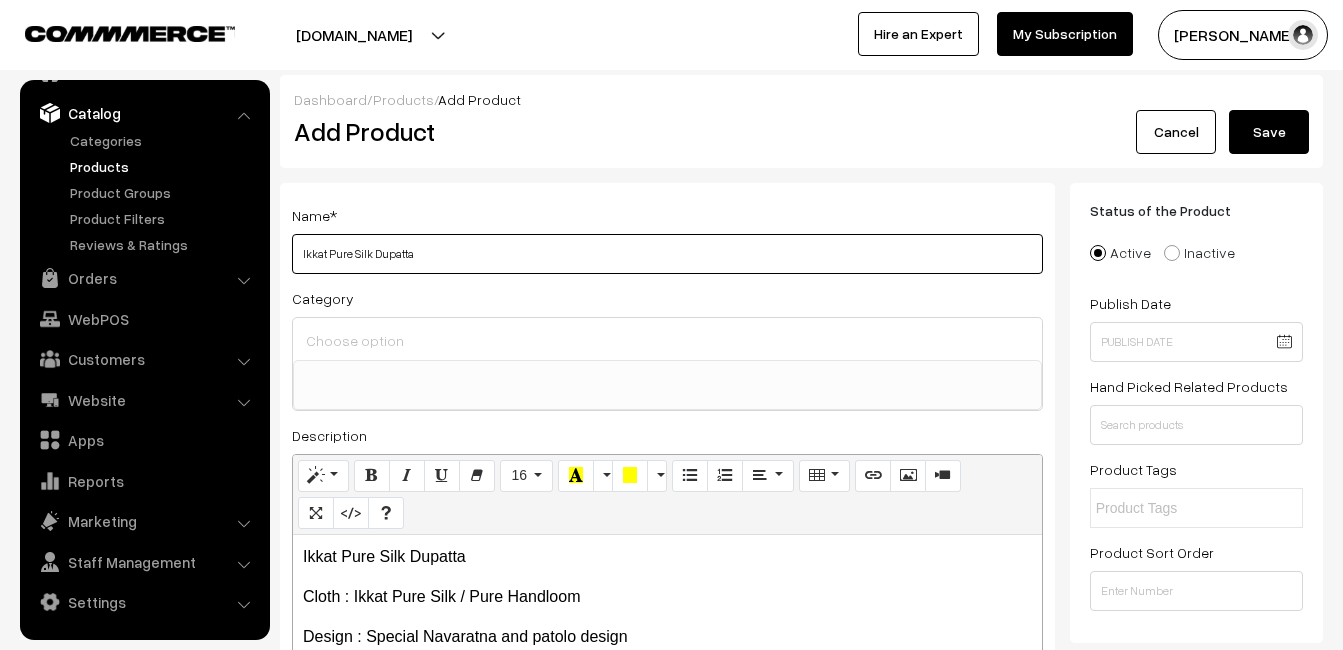 type on "Ikkat Pure Silk Dupatta" 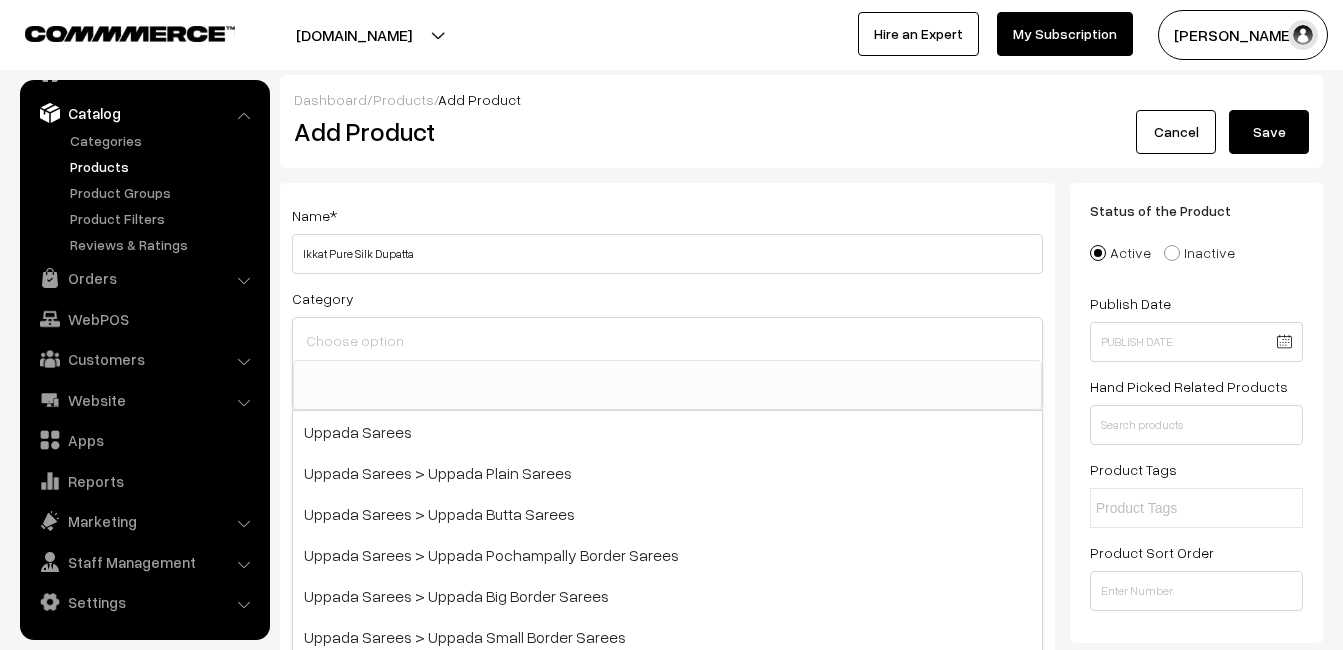 click at bounding box center (667, 340) 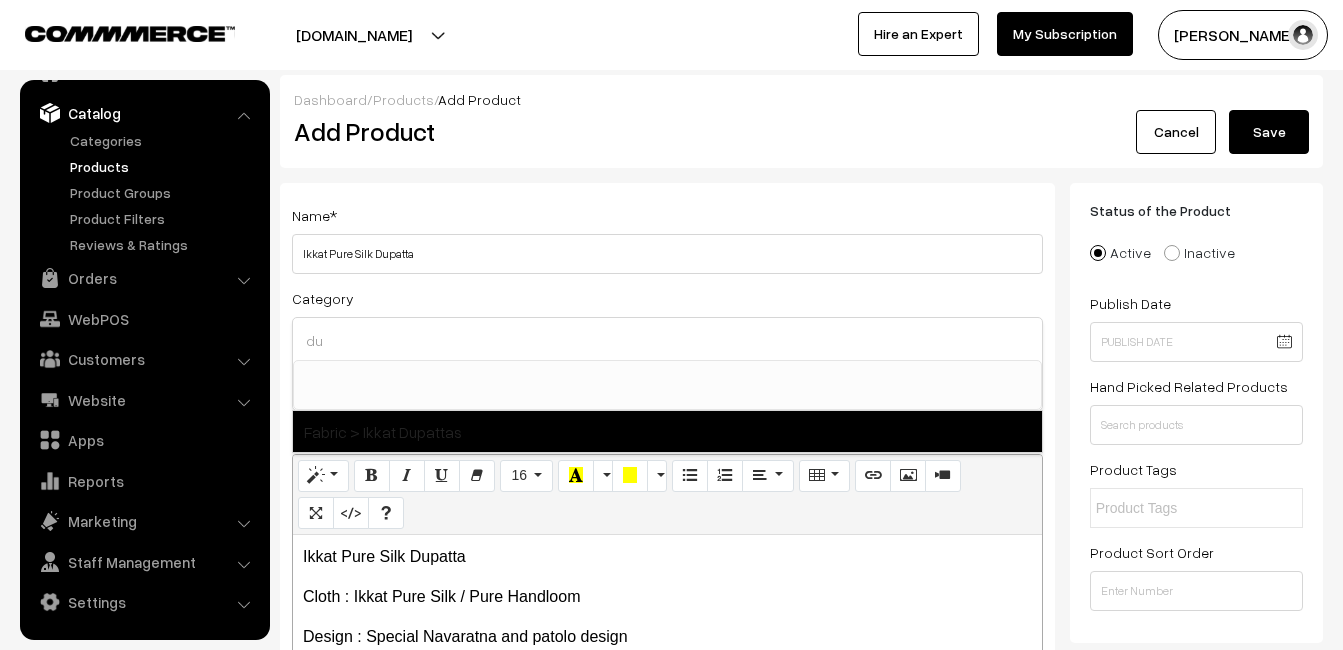 type on "du" 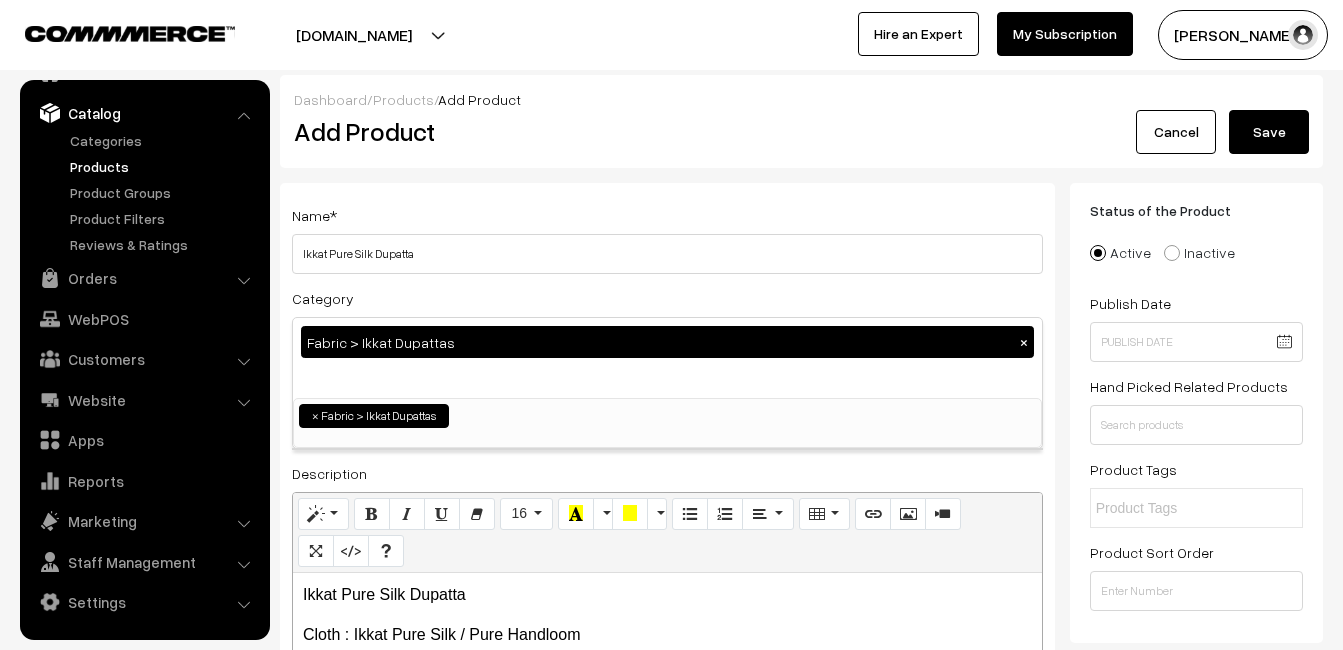 scroll, scrollTop: 1037, scrollLeft: 0, axis: vertical 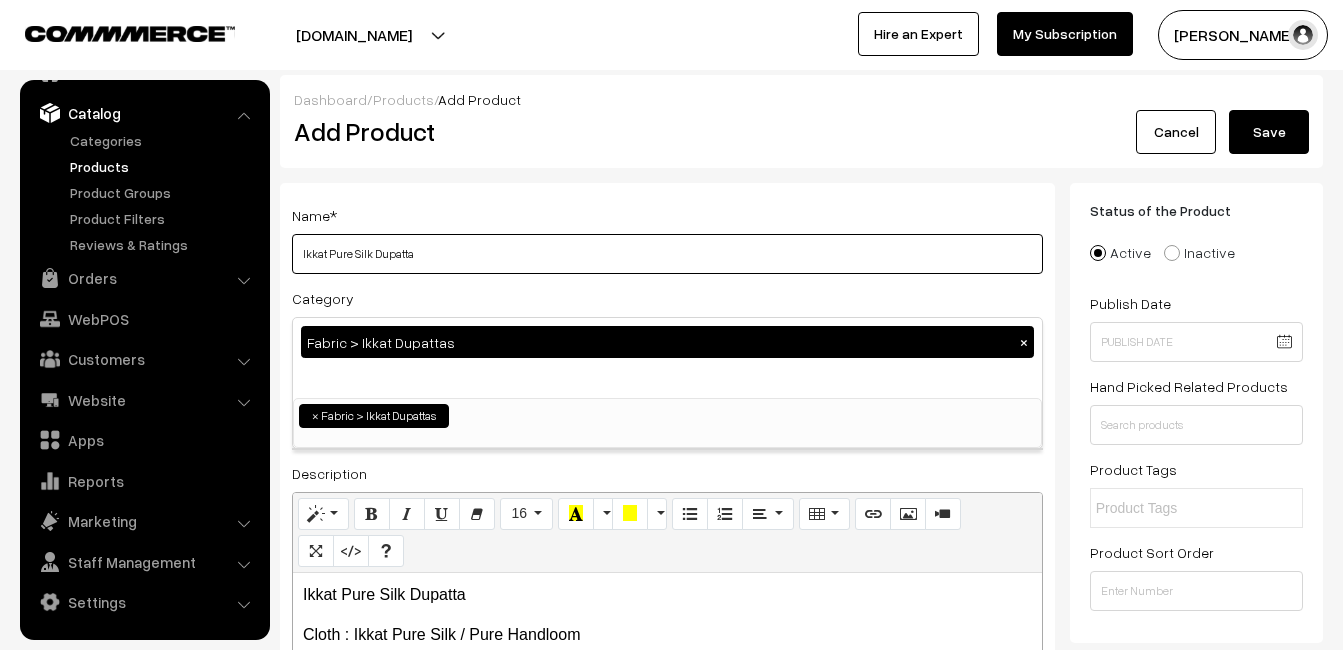 click on "Ikkat Pure Silk Dupatta" at bounding box center [667, 254] 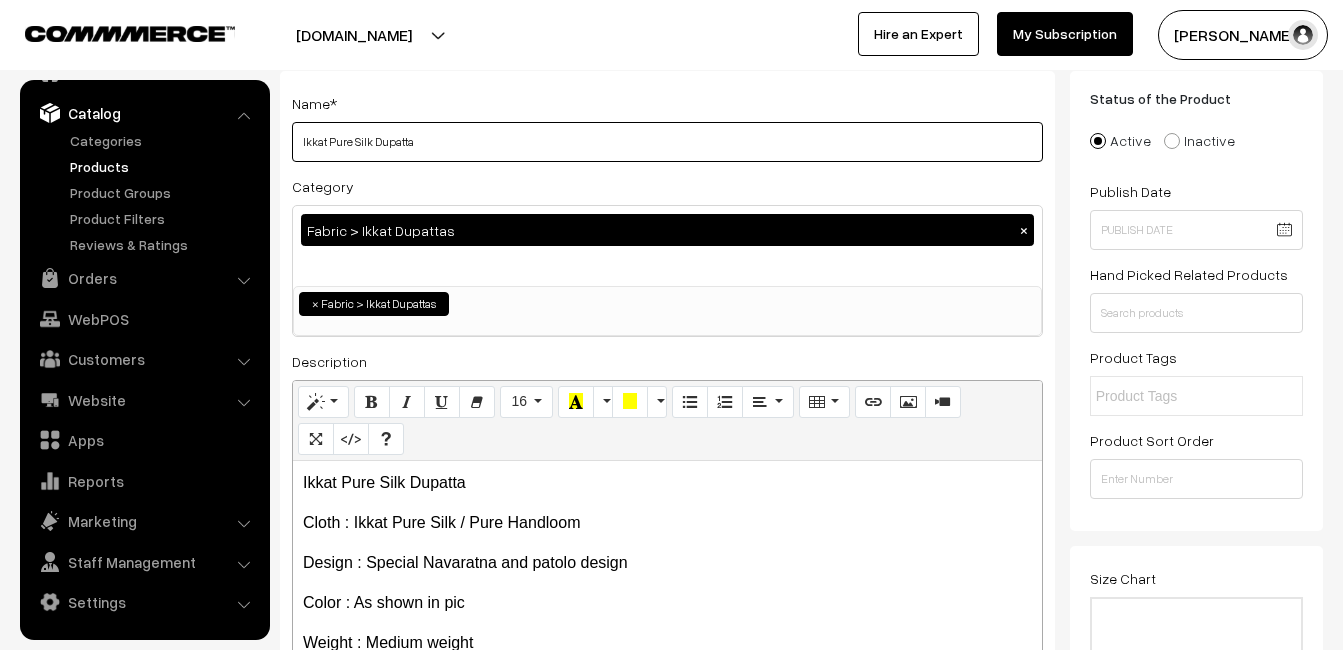 scroll, scrollTop: 300, scrollLeft: 0, axis: vertical 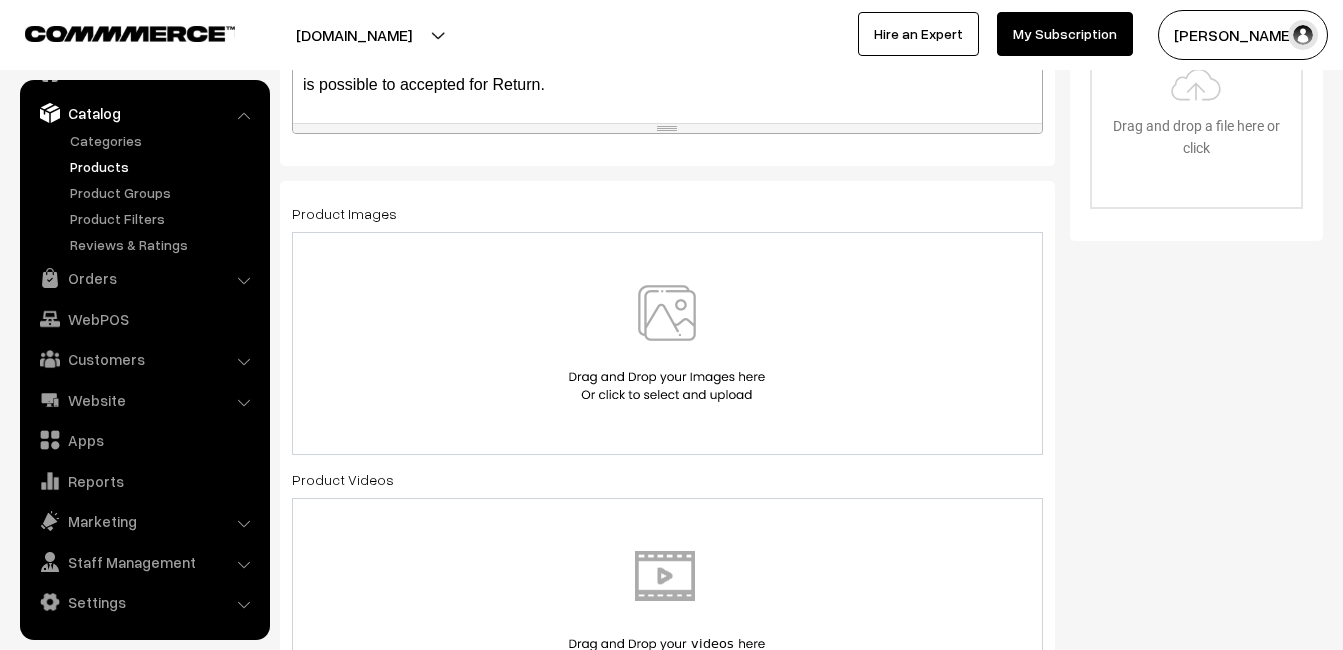 click at bounding box center (667, 343) 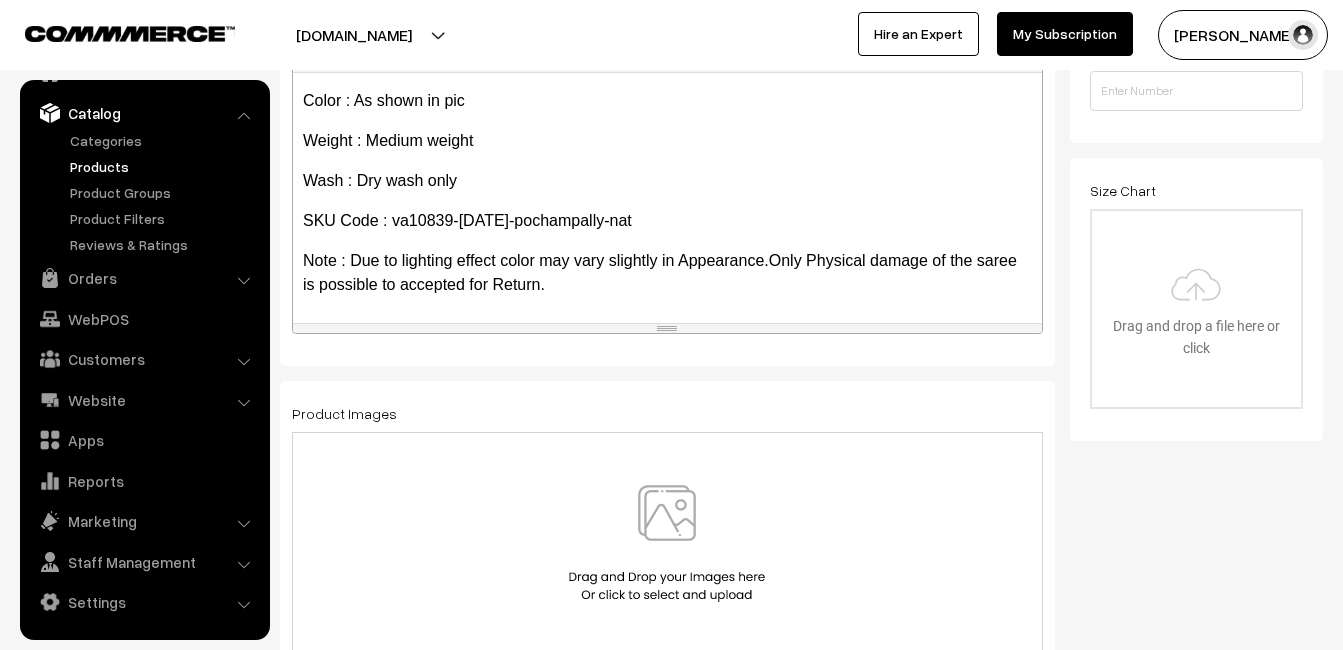 click at bounding box center (667, 543) 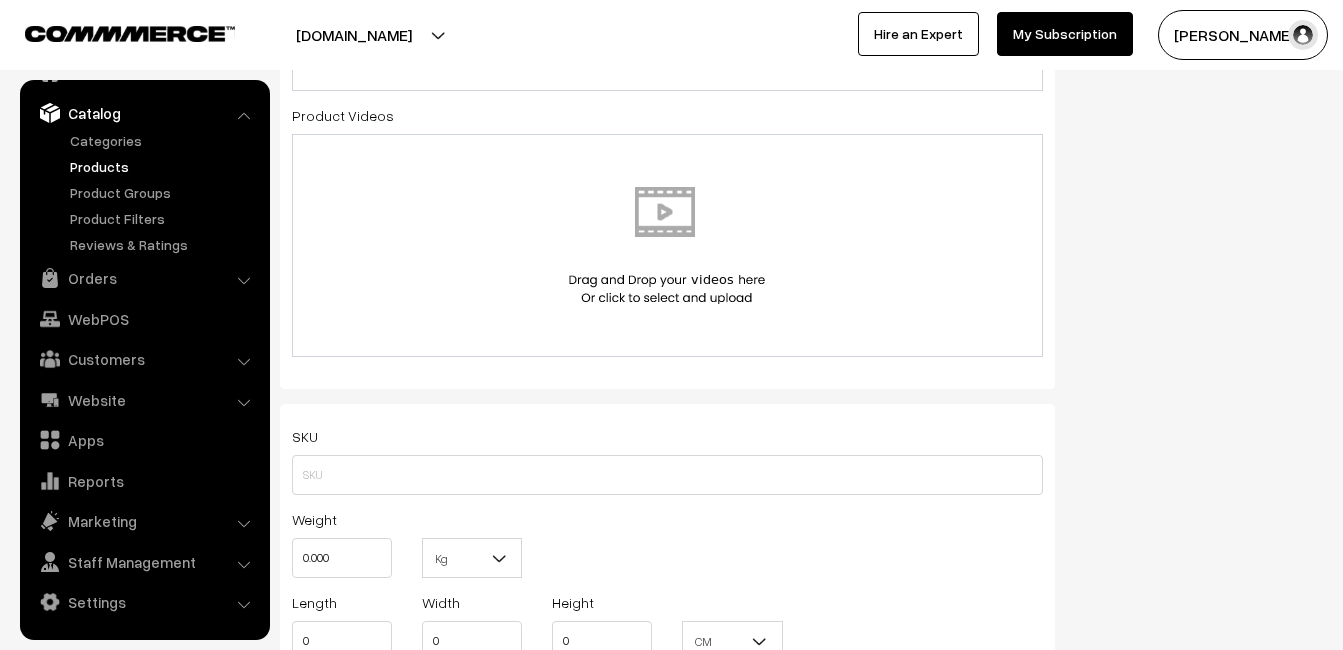 scroll, scrollTop: 1100, scrollLeft: 0, axis: vertical 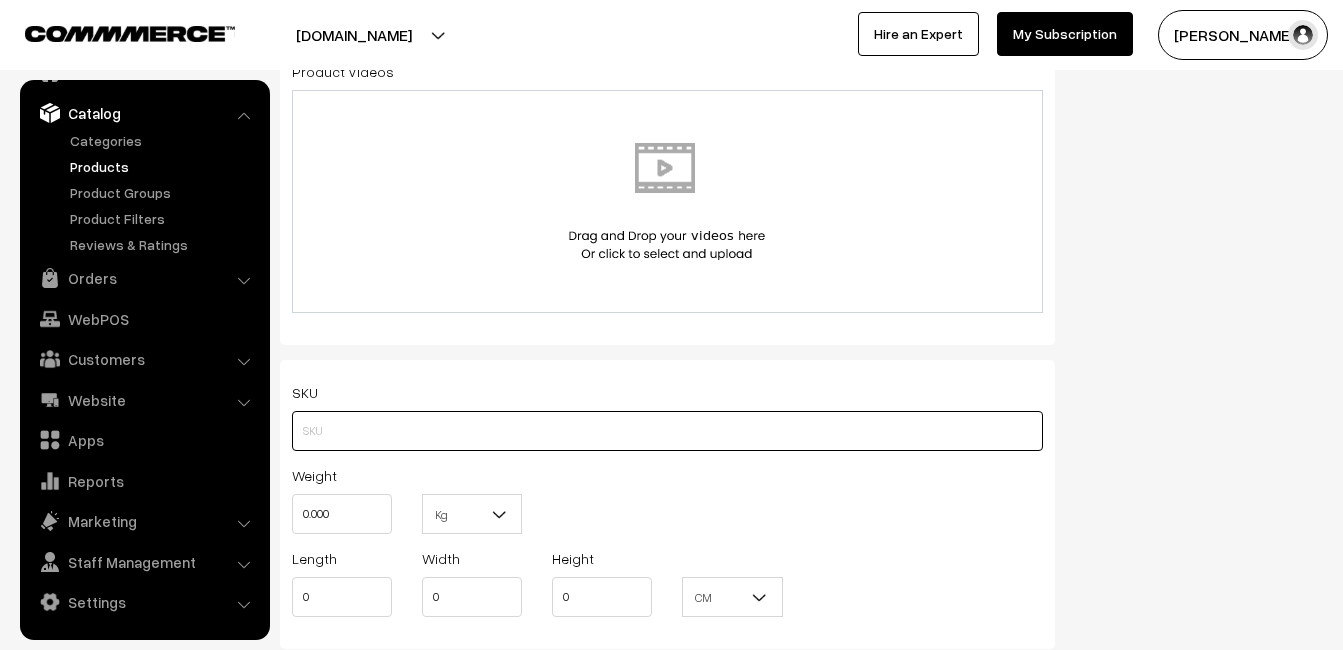 click at bounding box center (667, 431) 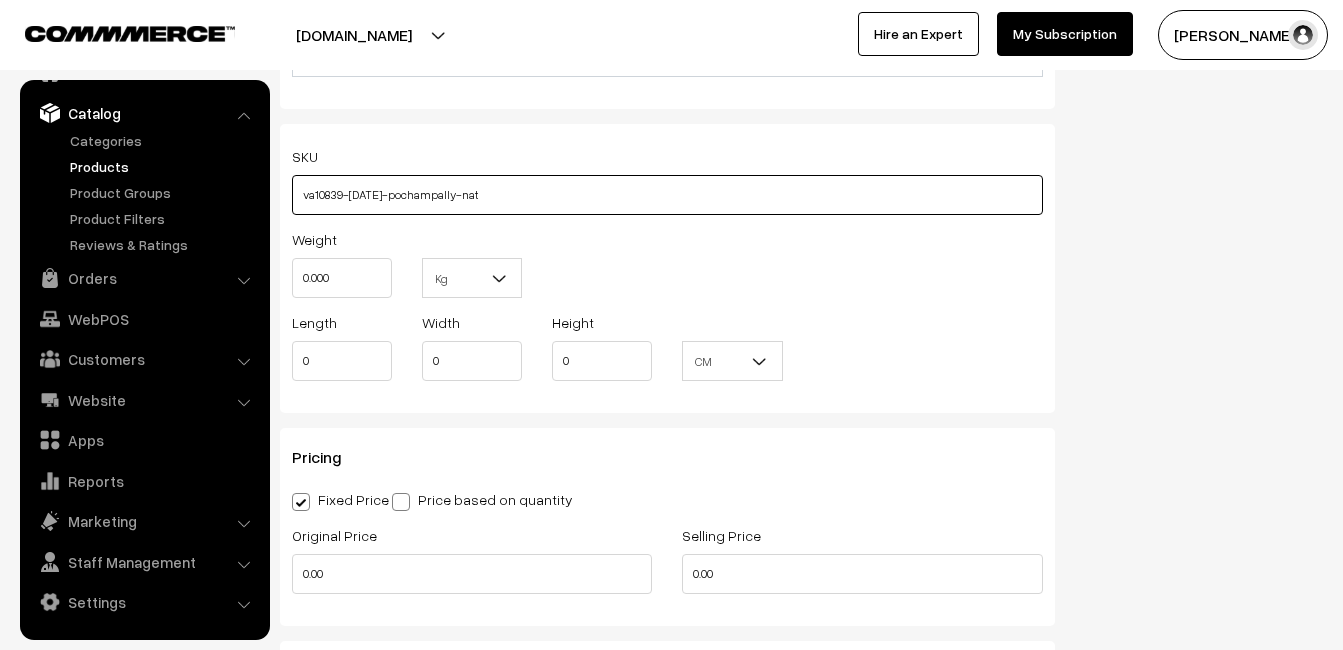 scroll, scrollTop: 1400, scrollLeft: 0, axis: vertical 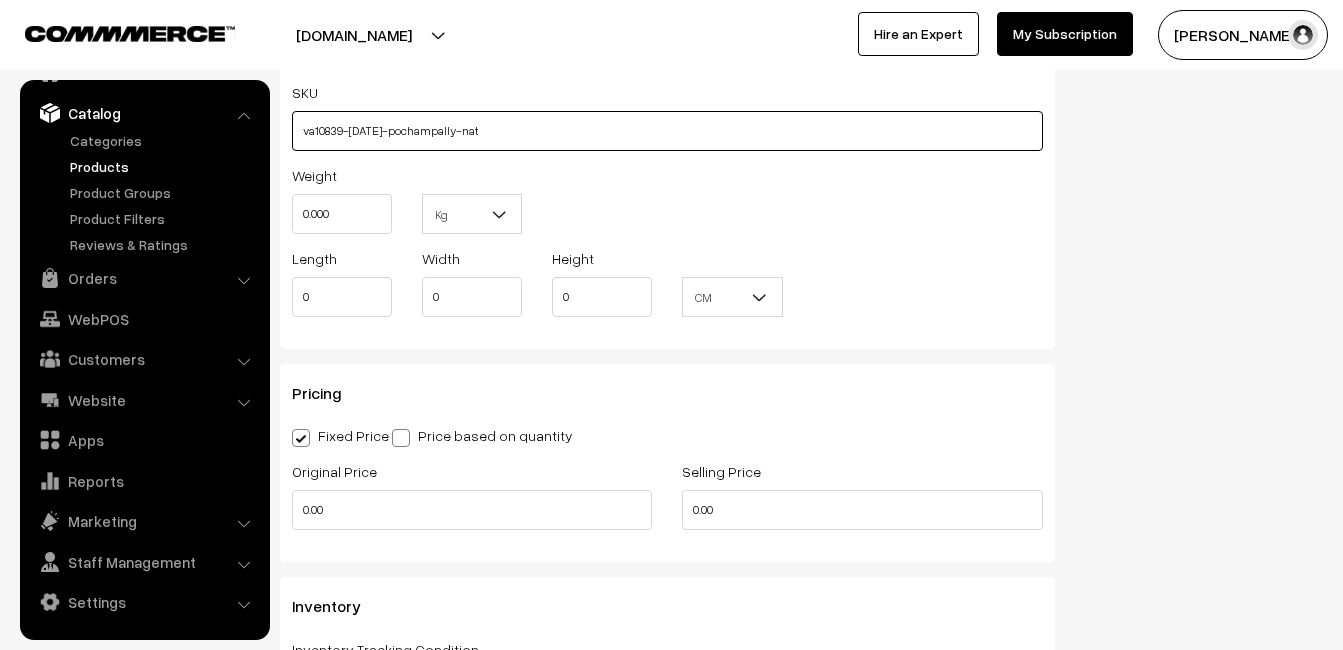 type on "va10839-jul-pochampally-nat" 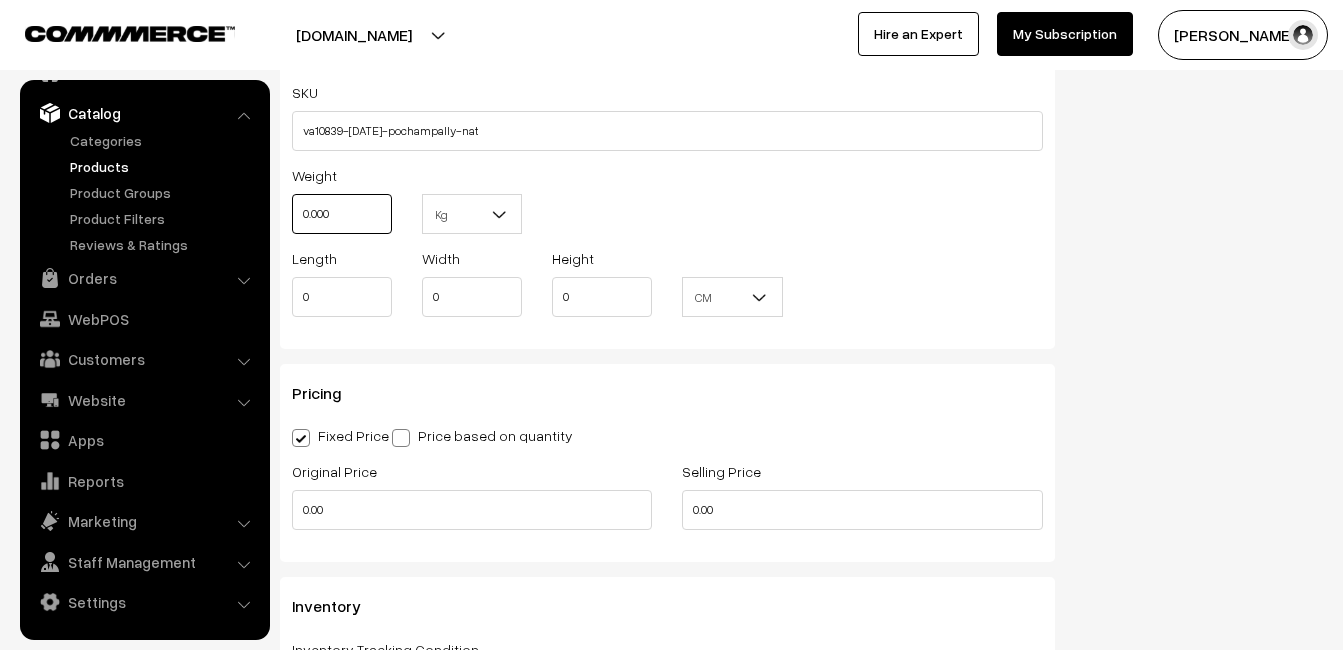 click on "0.000" at bounding box center [342, 214] 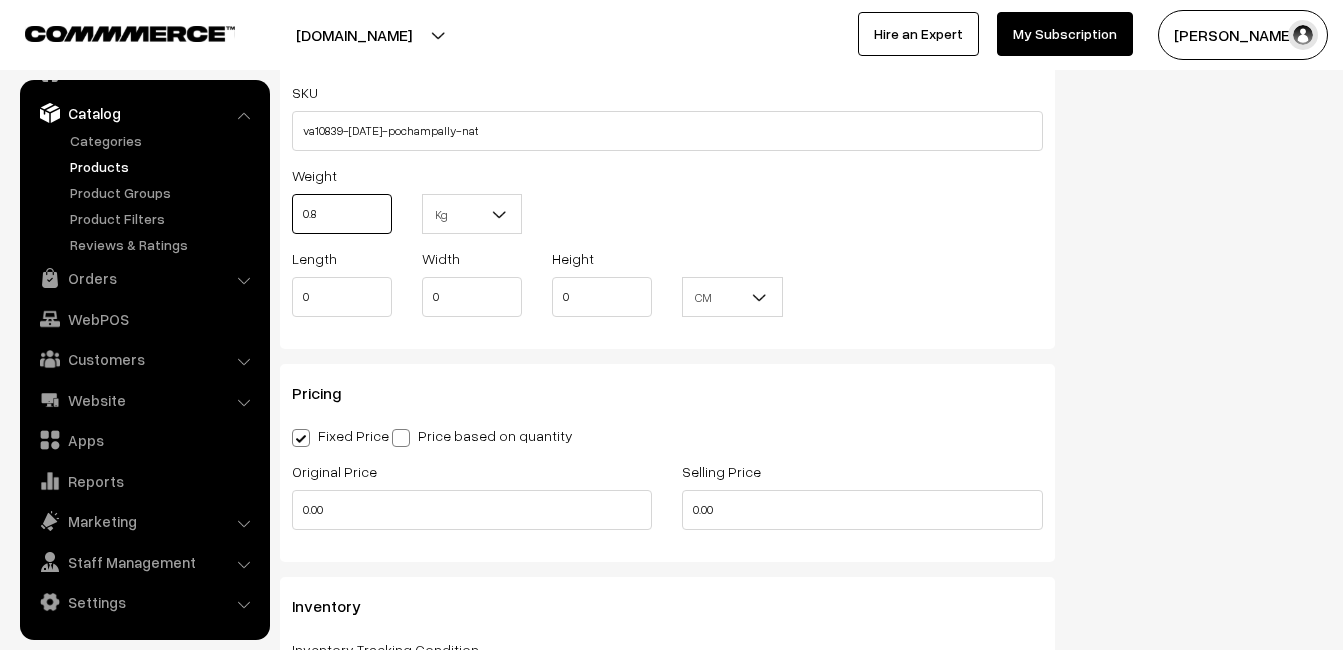 scroll, scrollTop: 1500, scrollLeft: 0, axis: vertical 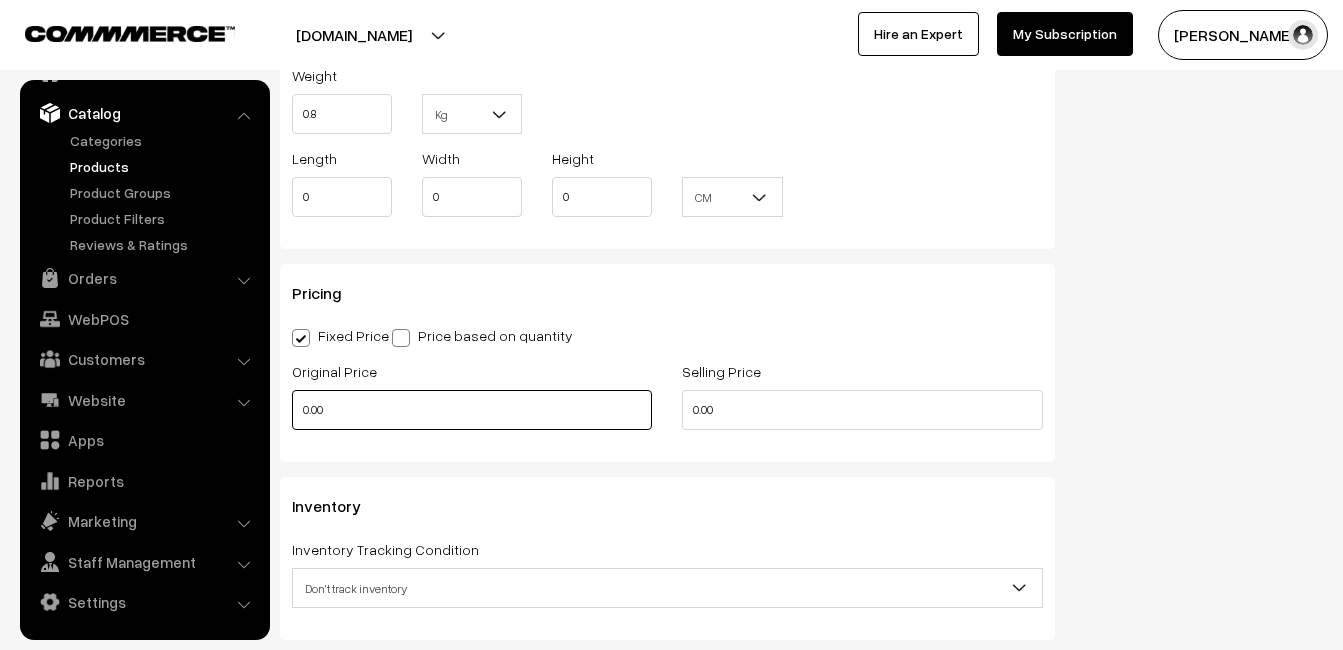 type on "0.80" 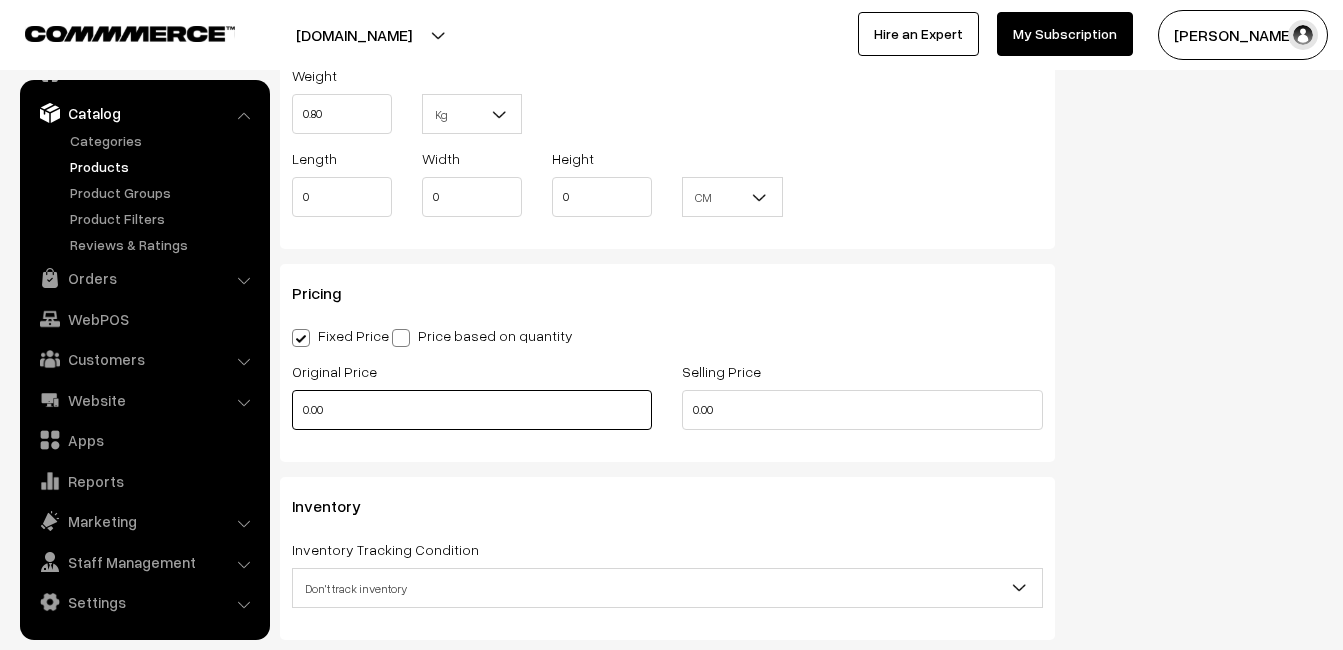 click on "0.00" at bounding box center (472, 410) 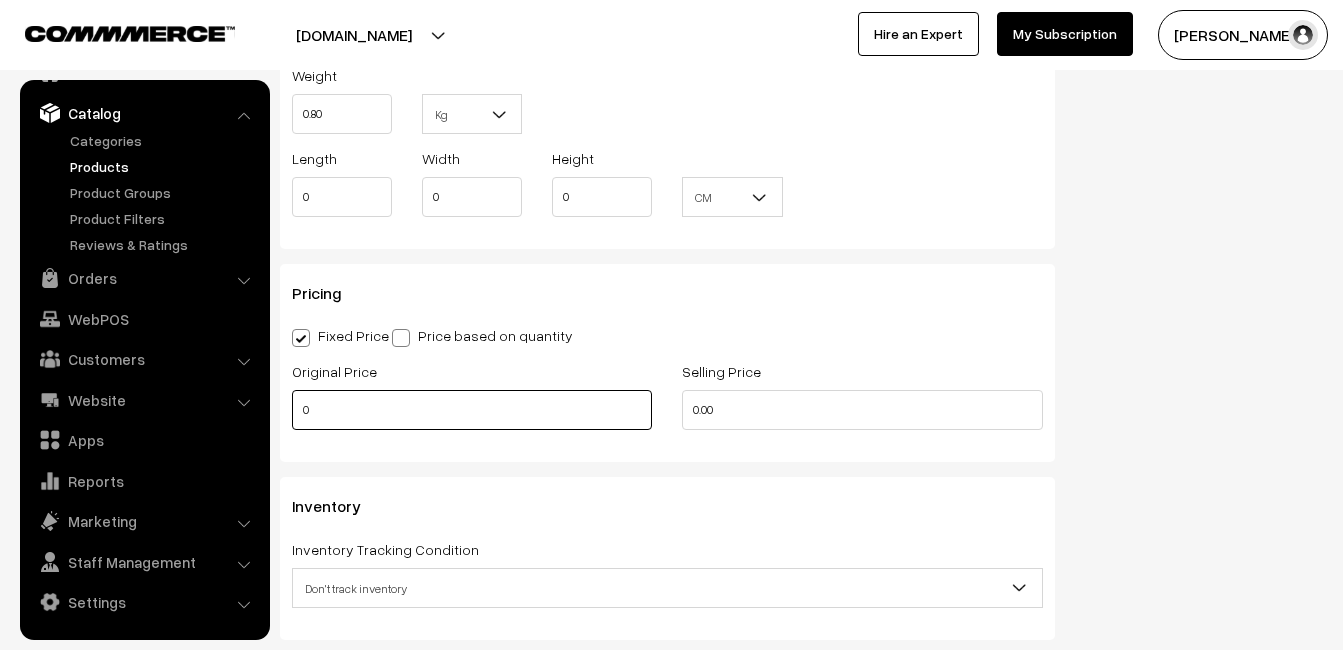 click on "0" at bounding box center [472, 410] 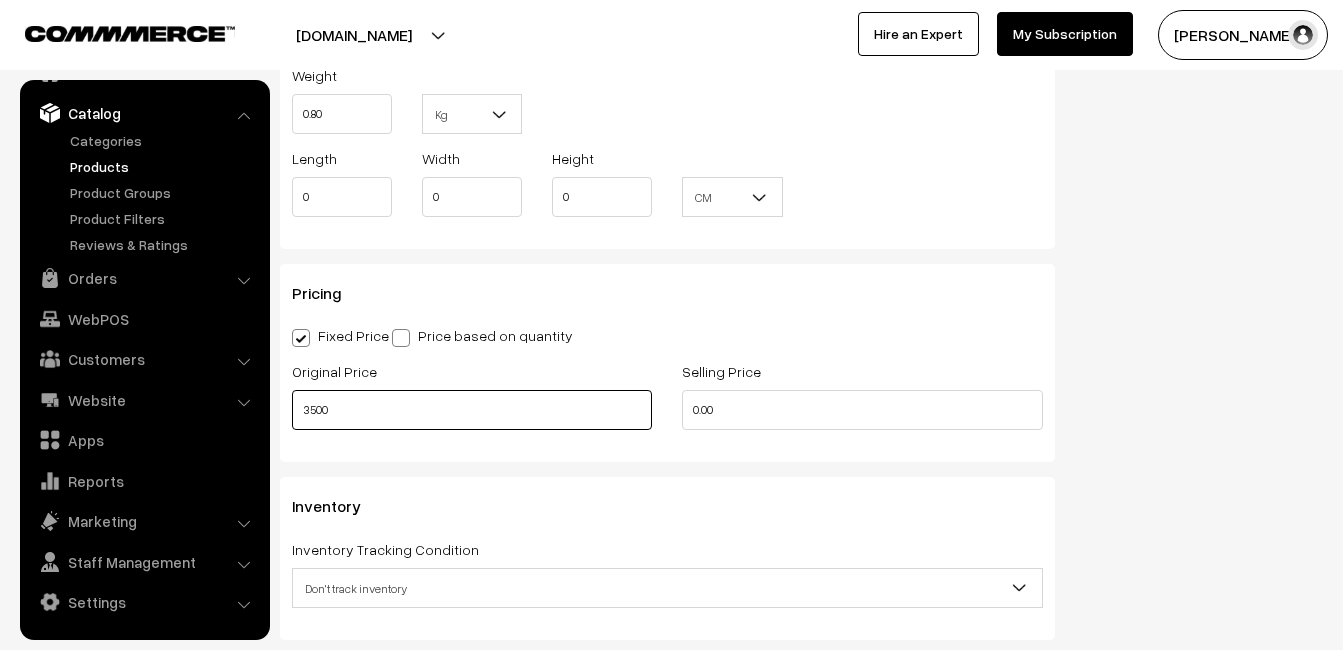 type on "3500" 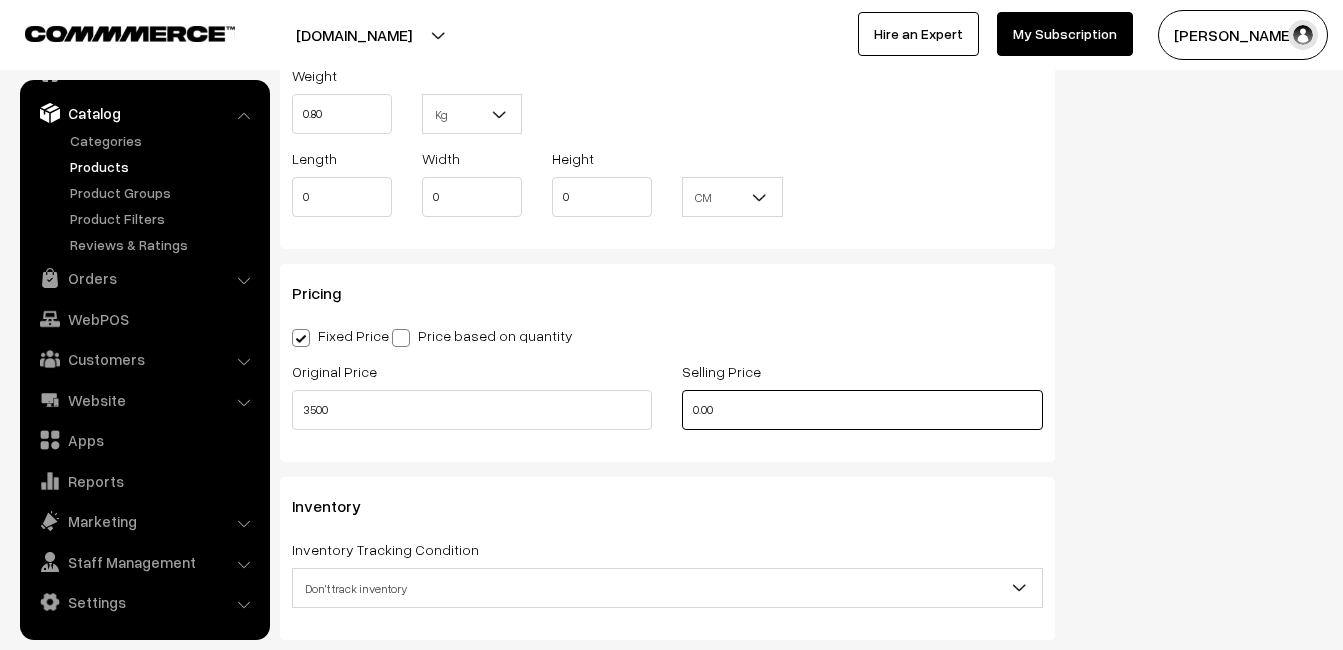 click on "0.00" at bounding box center (862, 410) 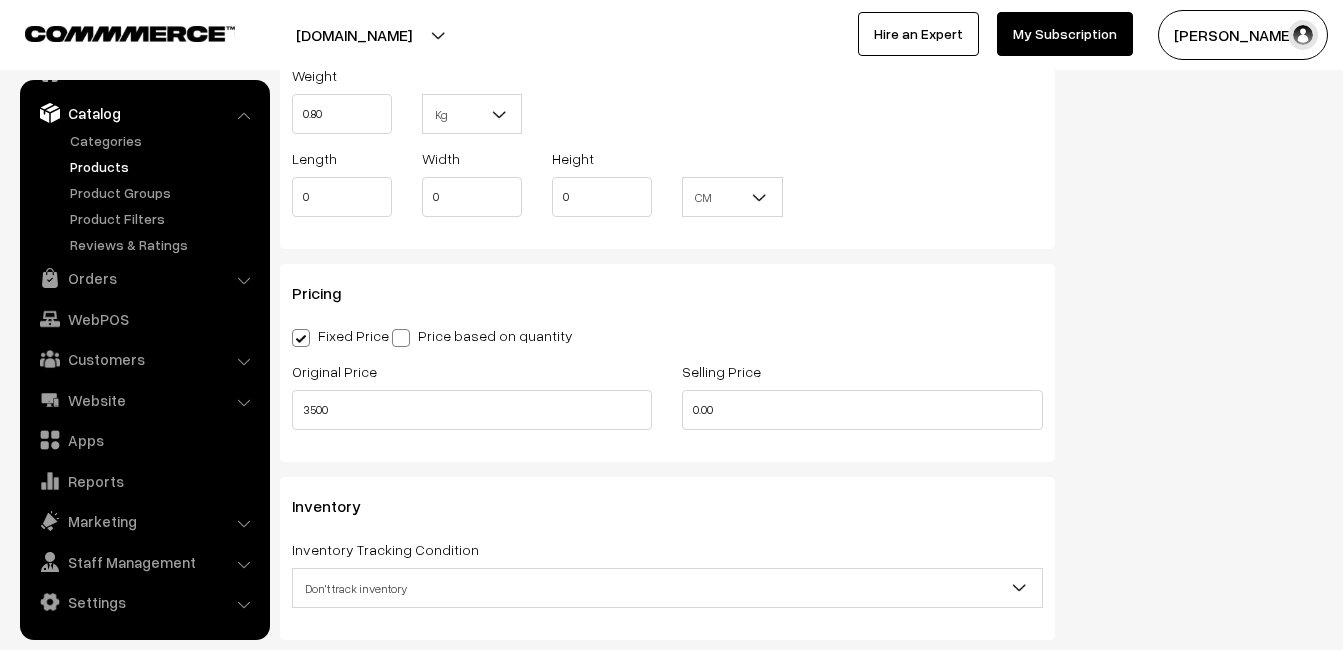 type on "0" 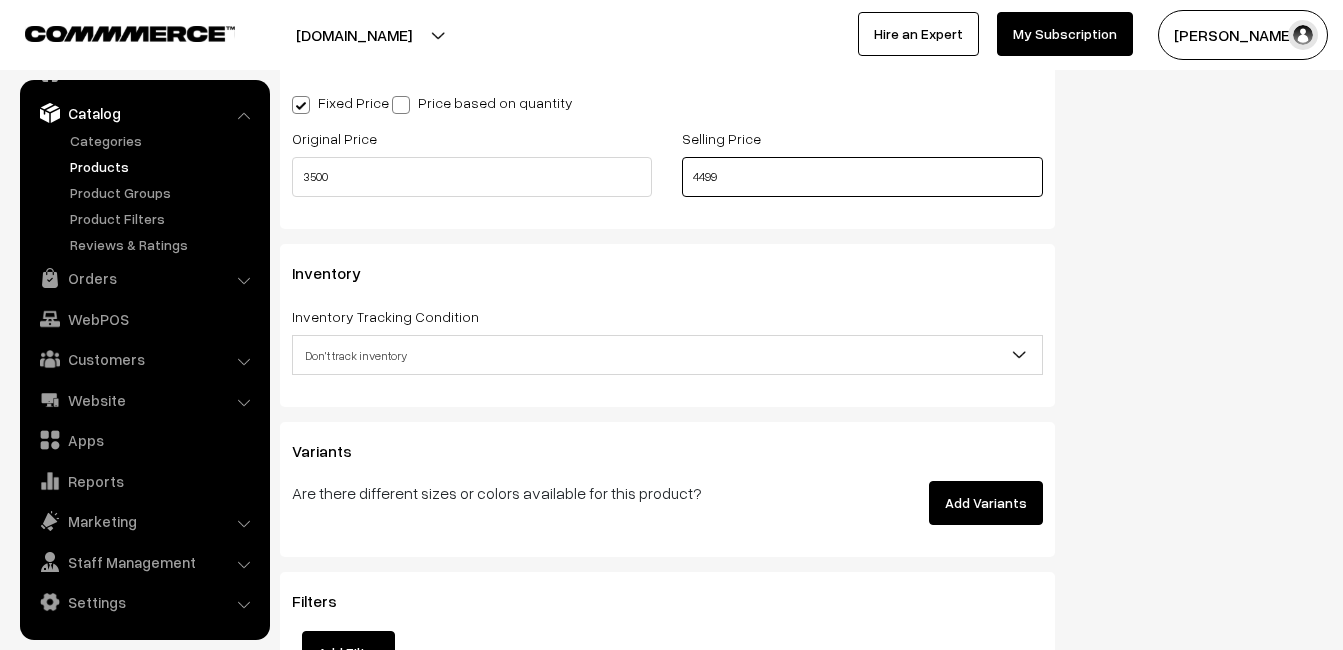 scroll, scrollTop: 1800, scrollLeft: 0, axis: vertical 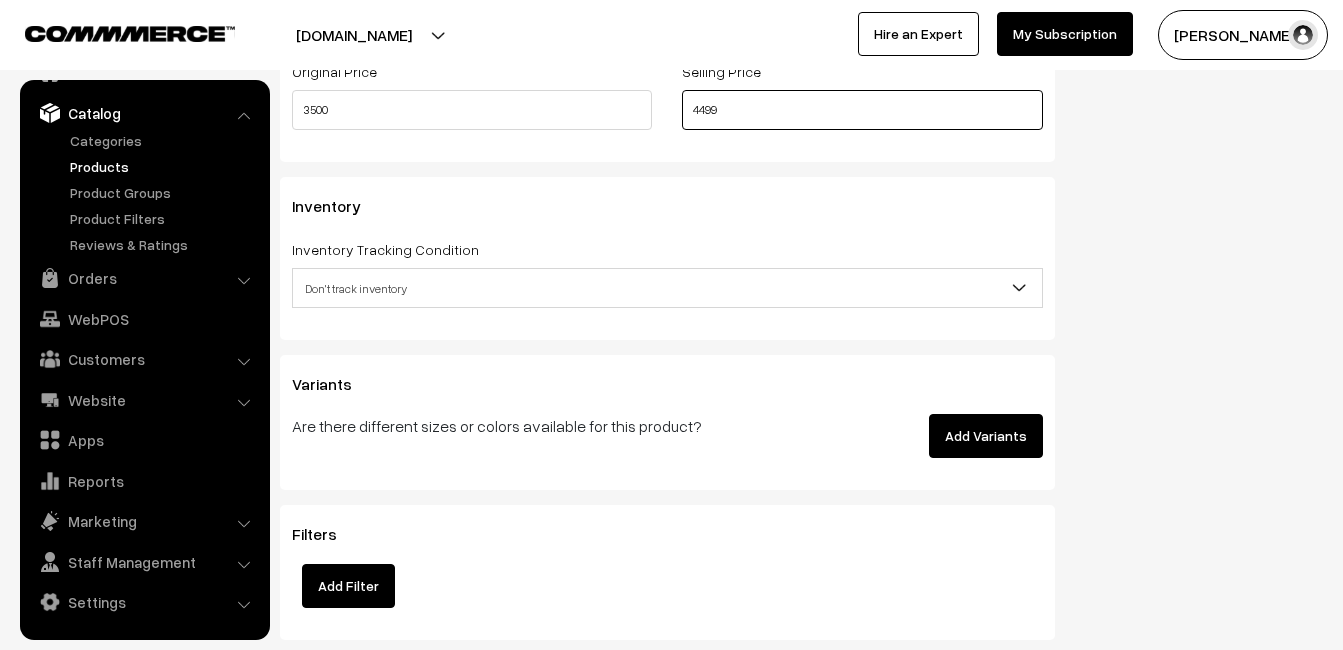 type on "4499" 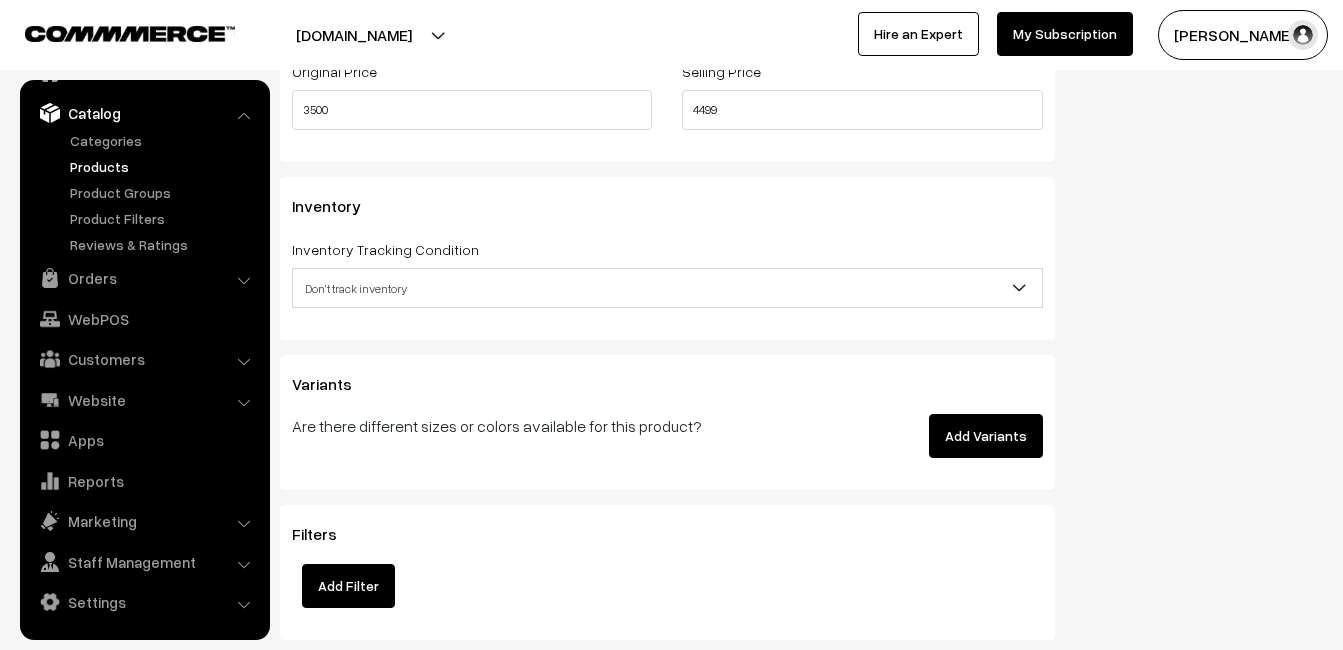 click on "Don't track inventory" at bounding box center (667, 288) 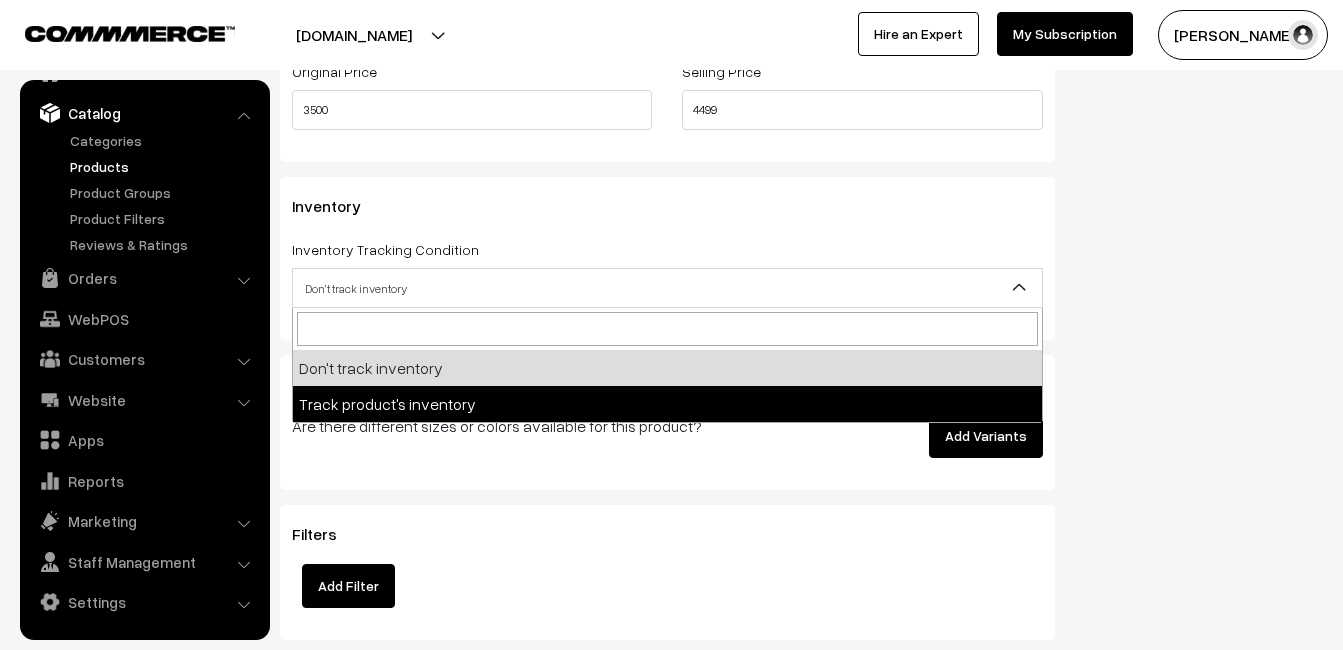 select on "2" 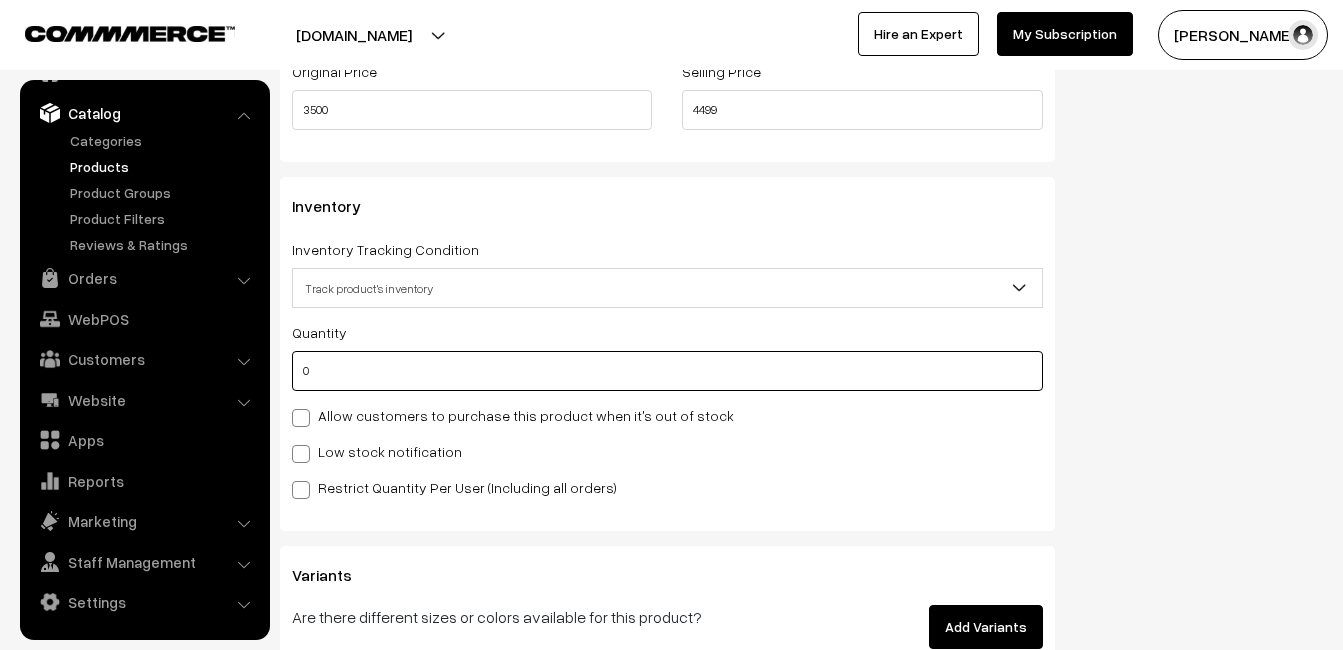click on "0" at bounding box center (667, 371) 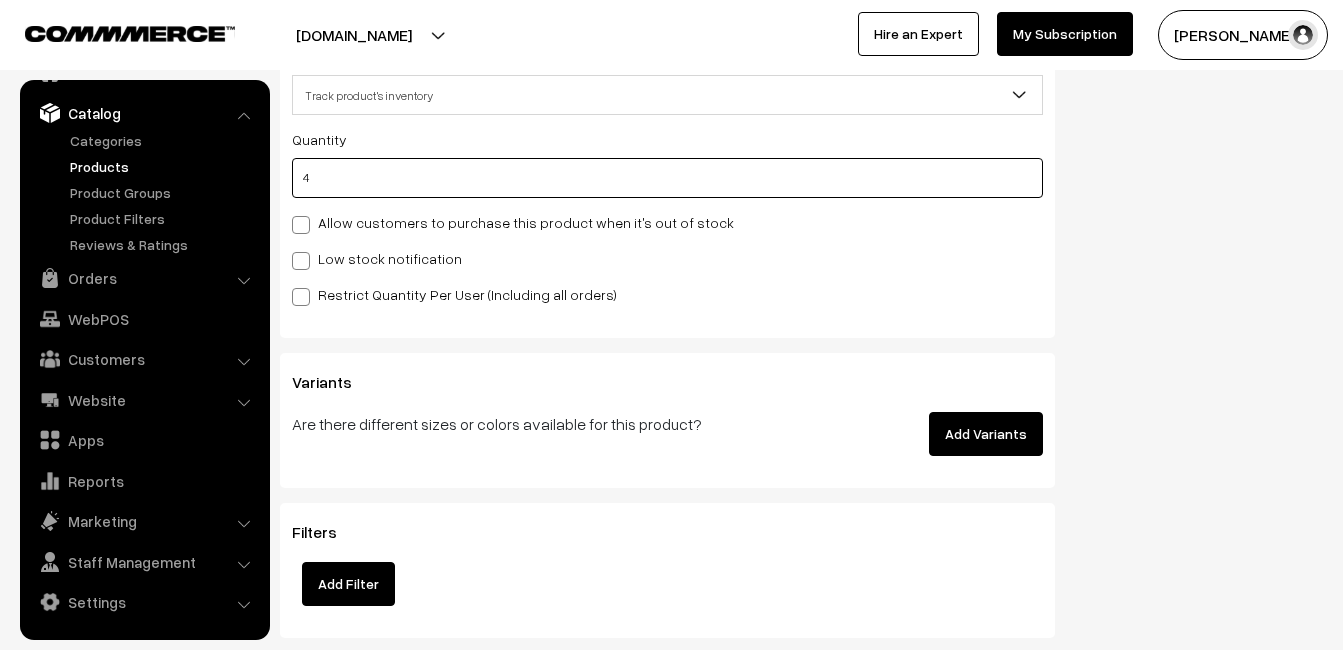 scroll, scrollTop: 2000, scrollLeft: 0, axis: vertical 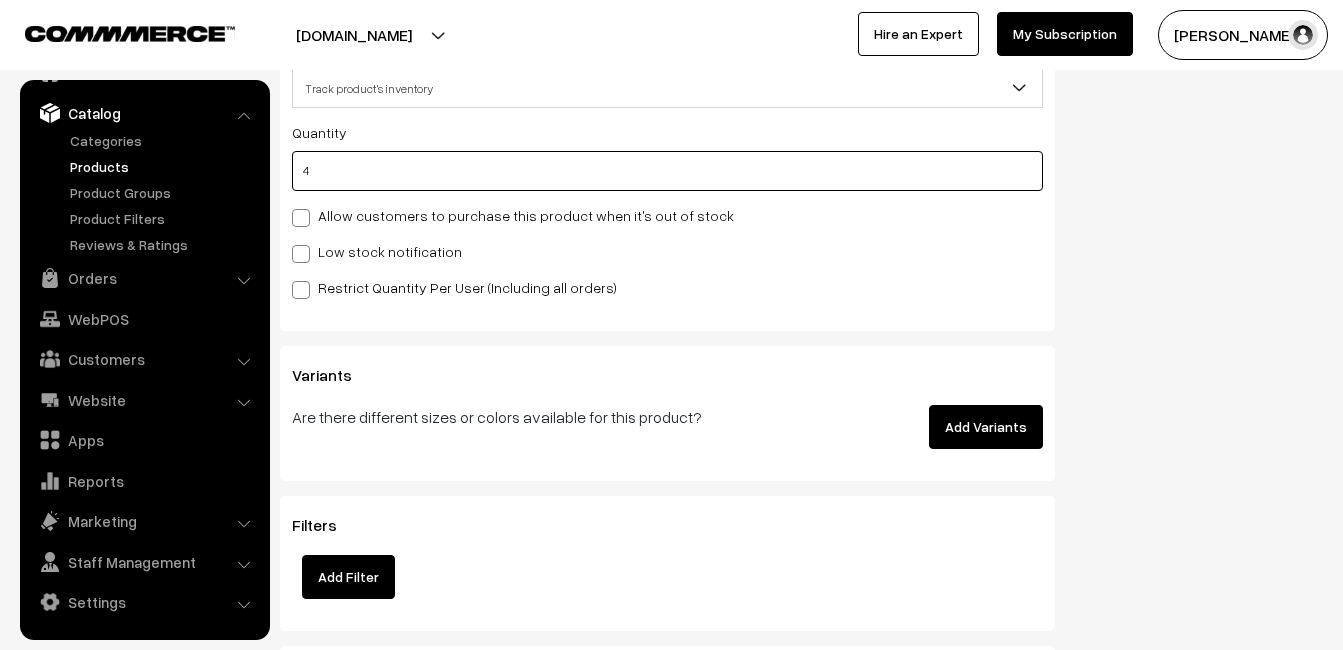 type on "4" 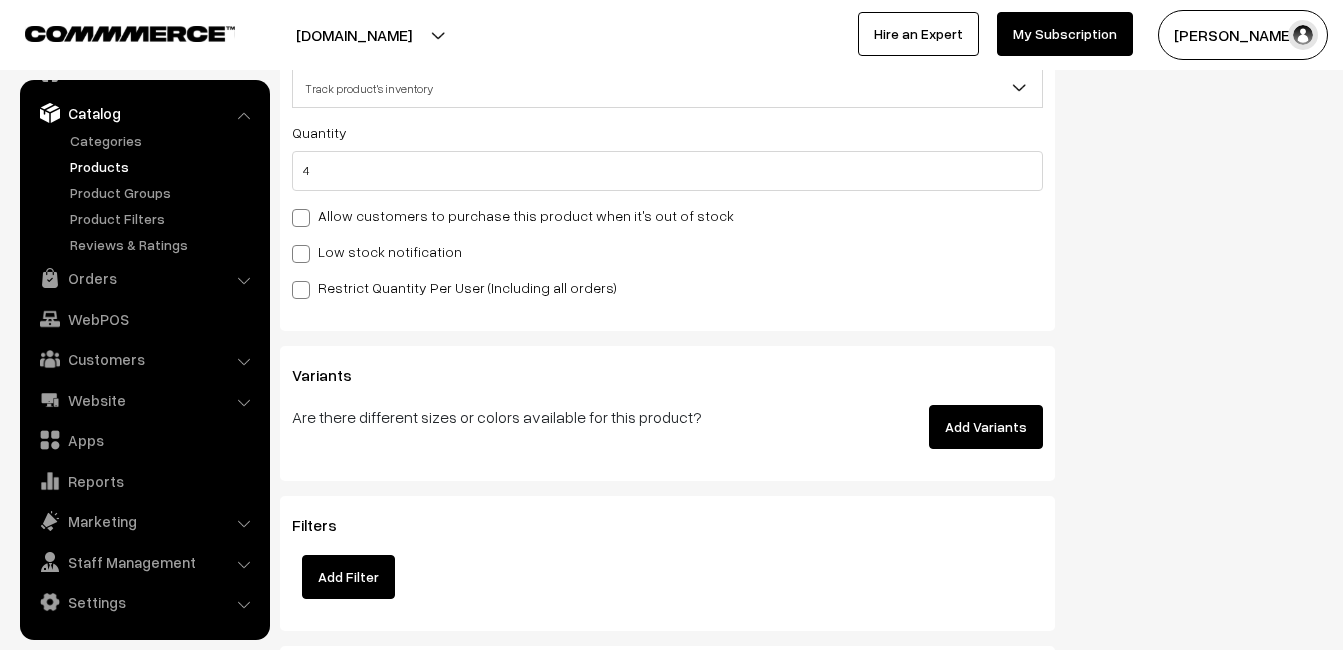 click on "Low stock notification" at bounding box center [377, 251] 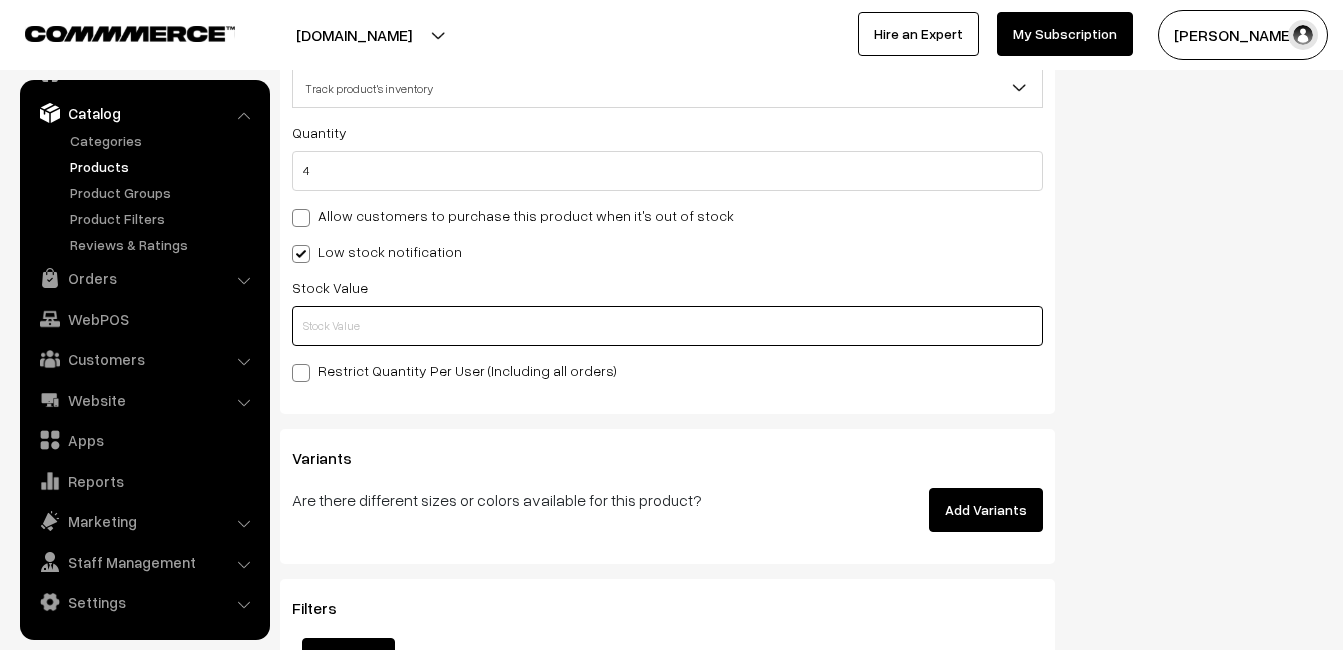 click at bounding box center (667, 326) 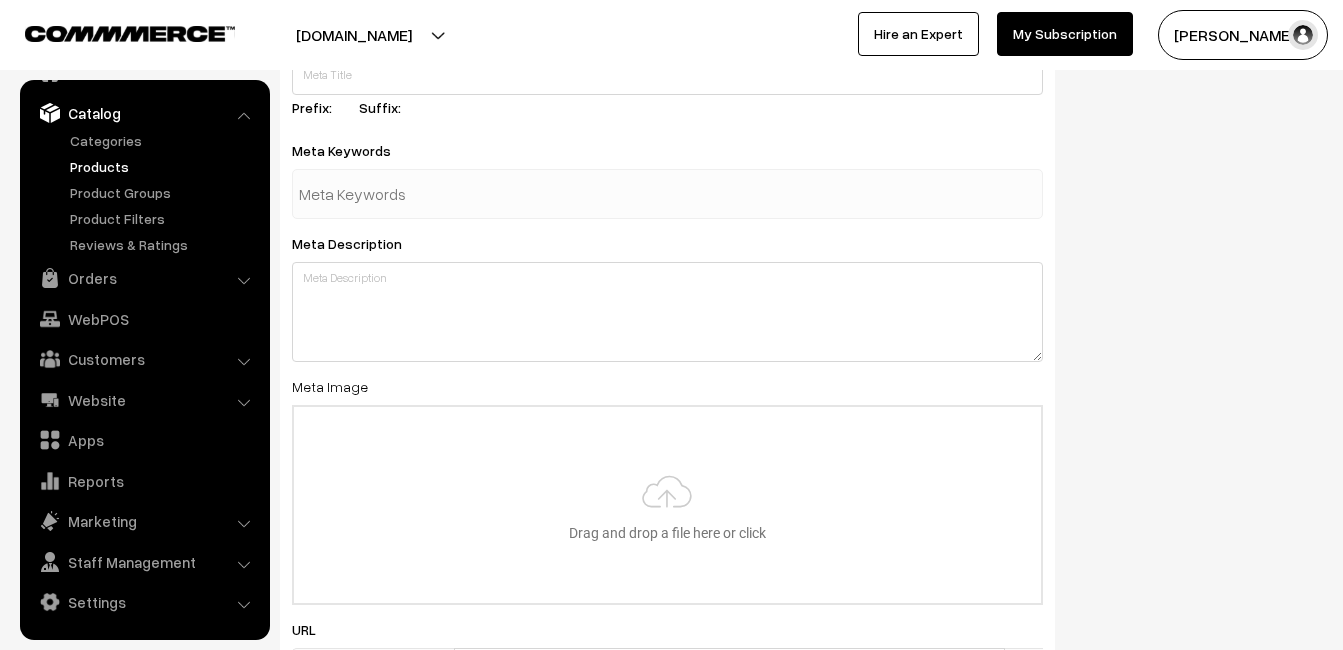 scroll, scrollTop: 2968, scrollLeft: 0, axis: vertical 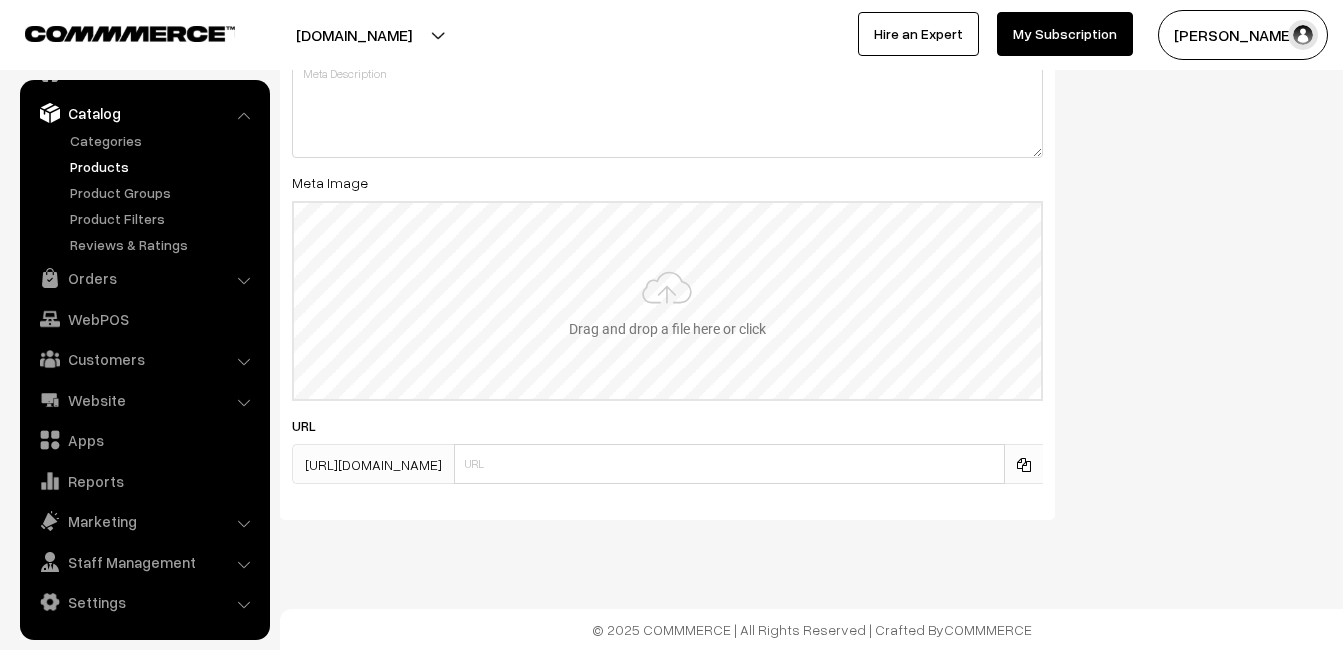 type on "2" 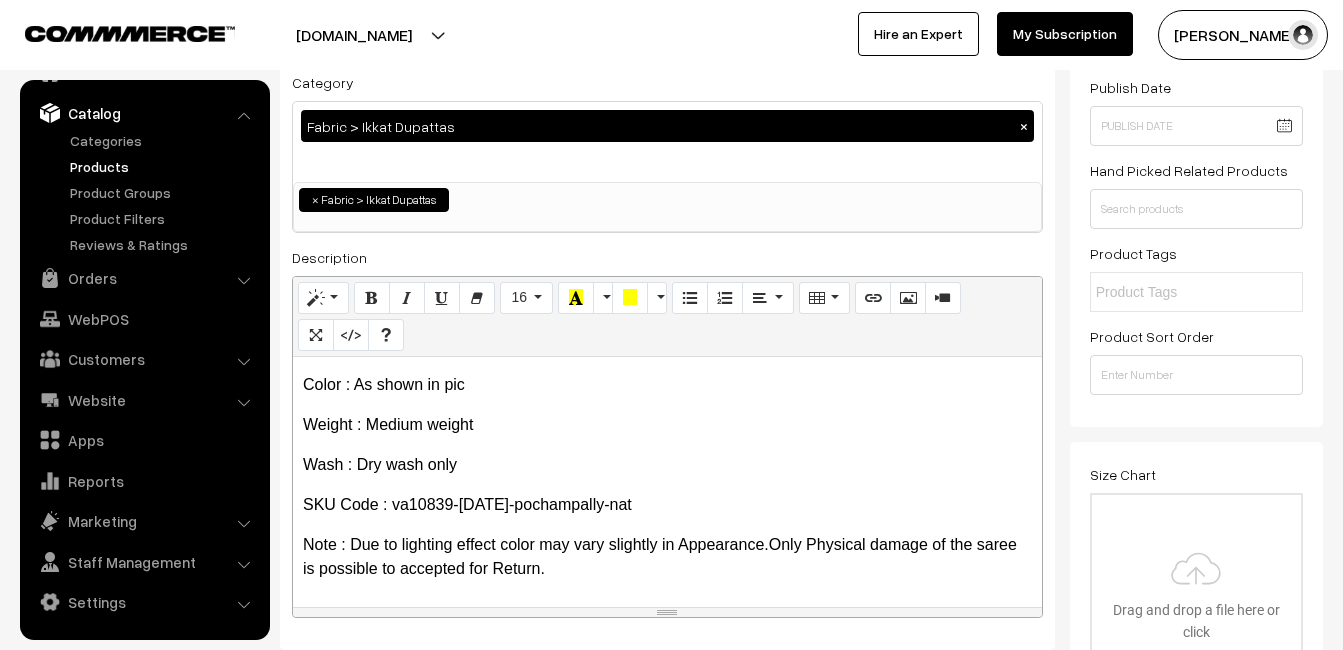 scroll, scrollTop: 0, scrollLeft: 0, axis: both 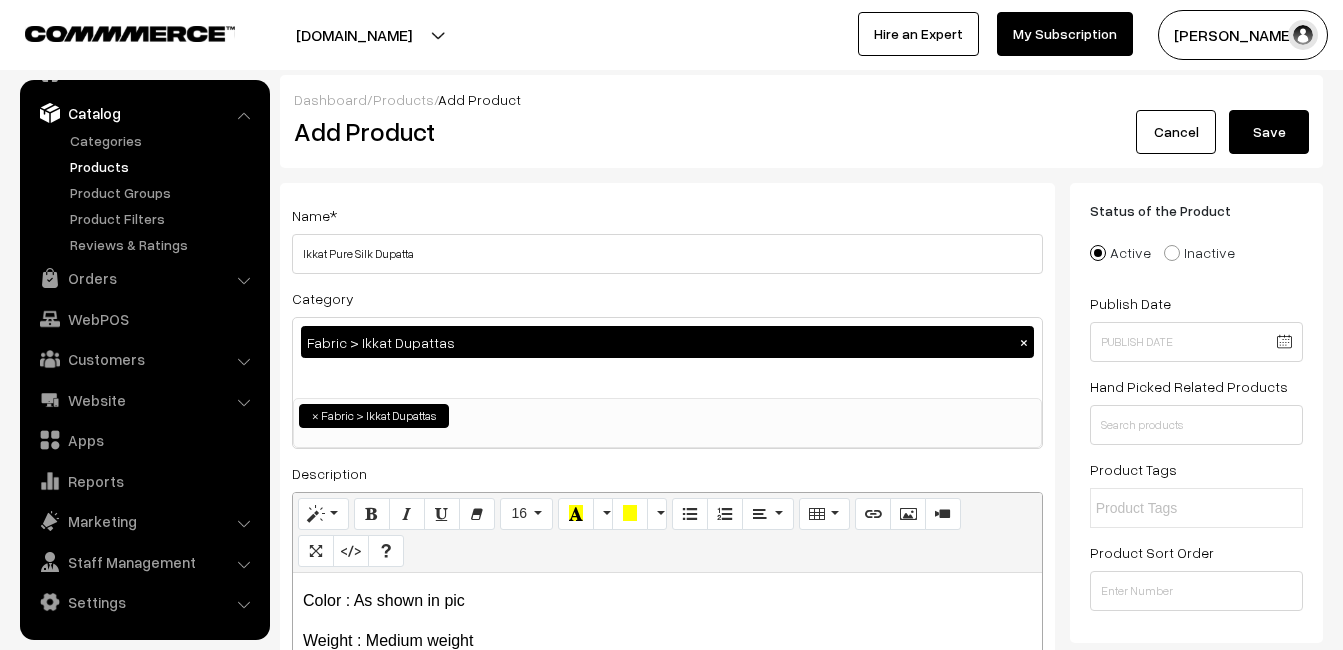 click on "Save" at bounding box center [1269, 132] 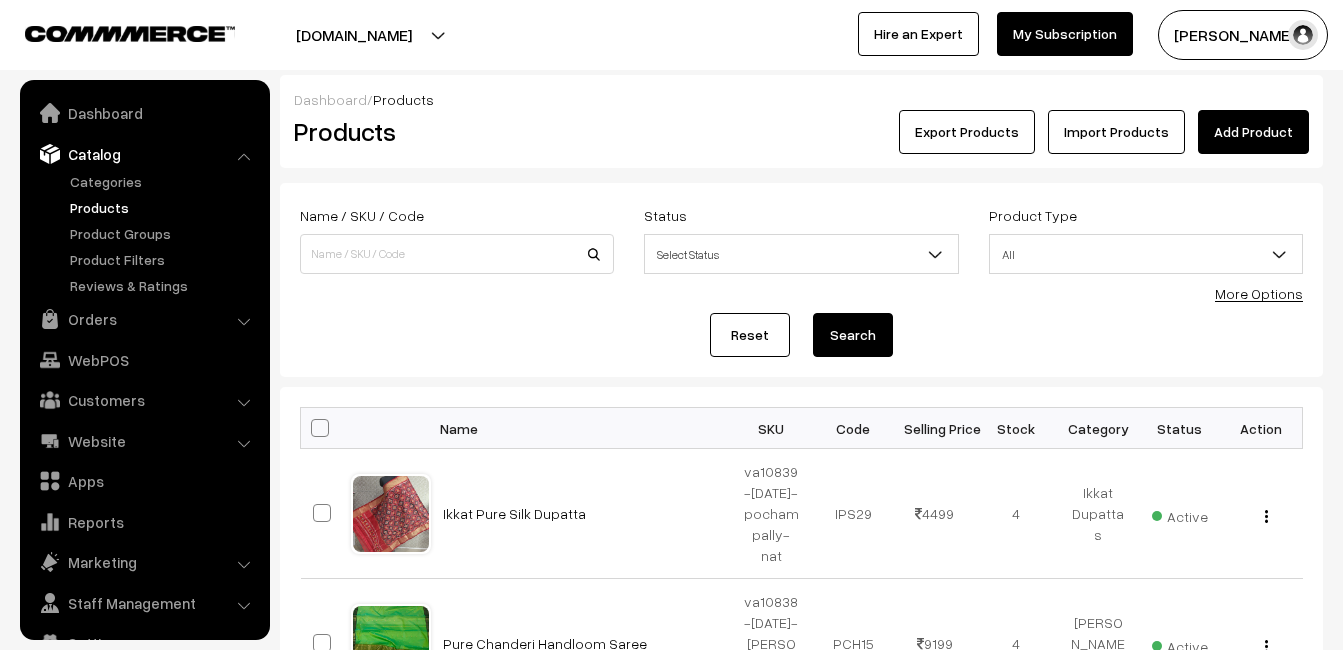 scroll, scrollTop: 0, scrollLeft: 0, axis: both 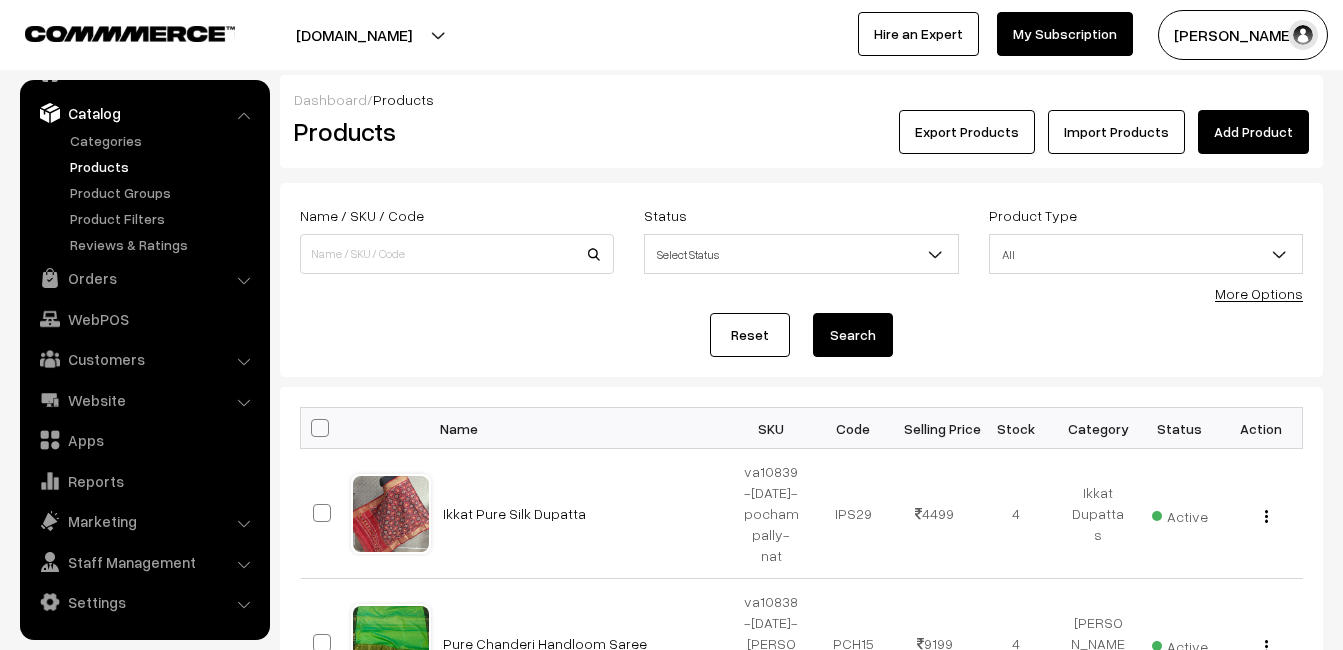 click on "Products" at bounding box center (453, 132) 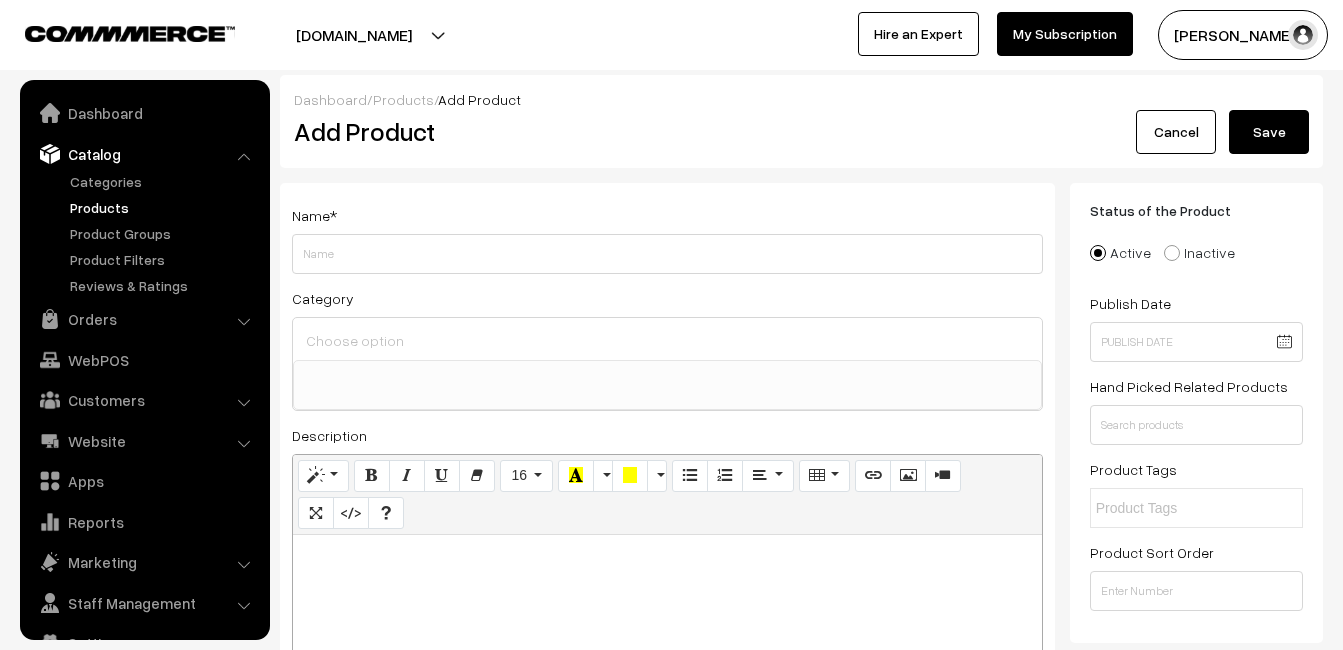 select 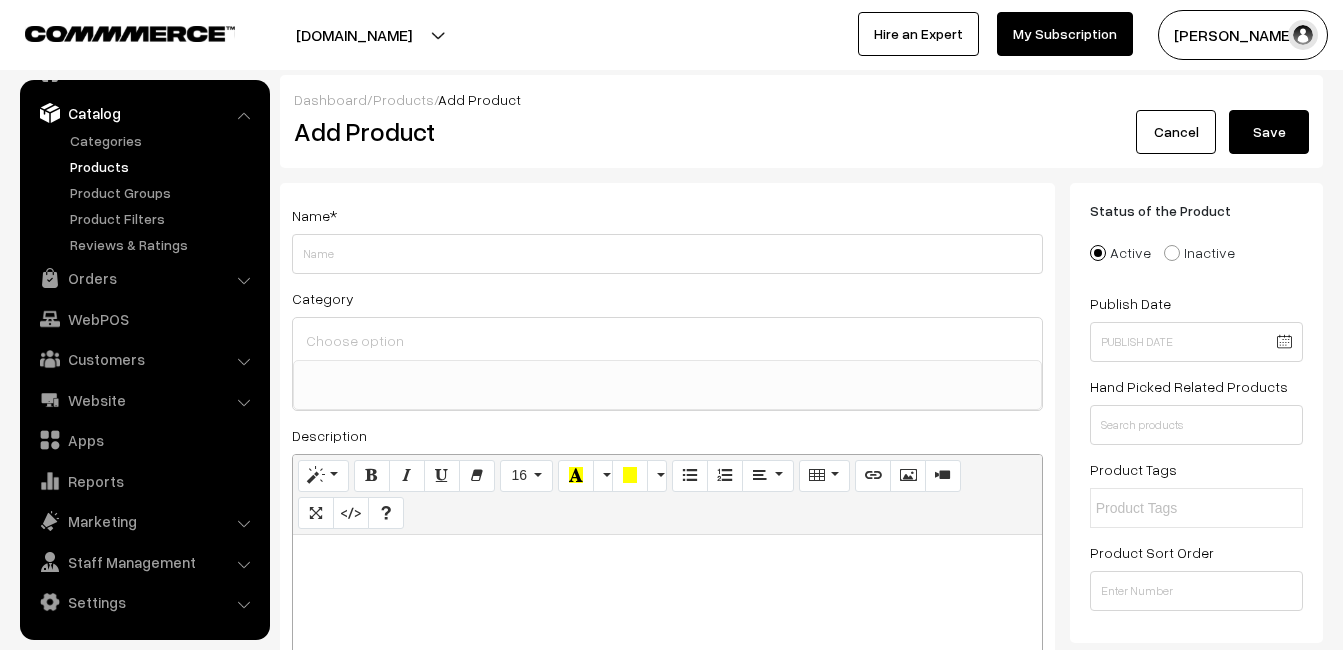 type 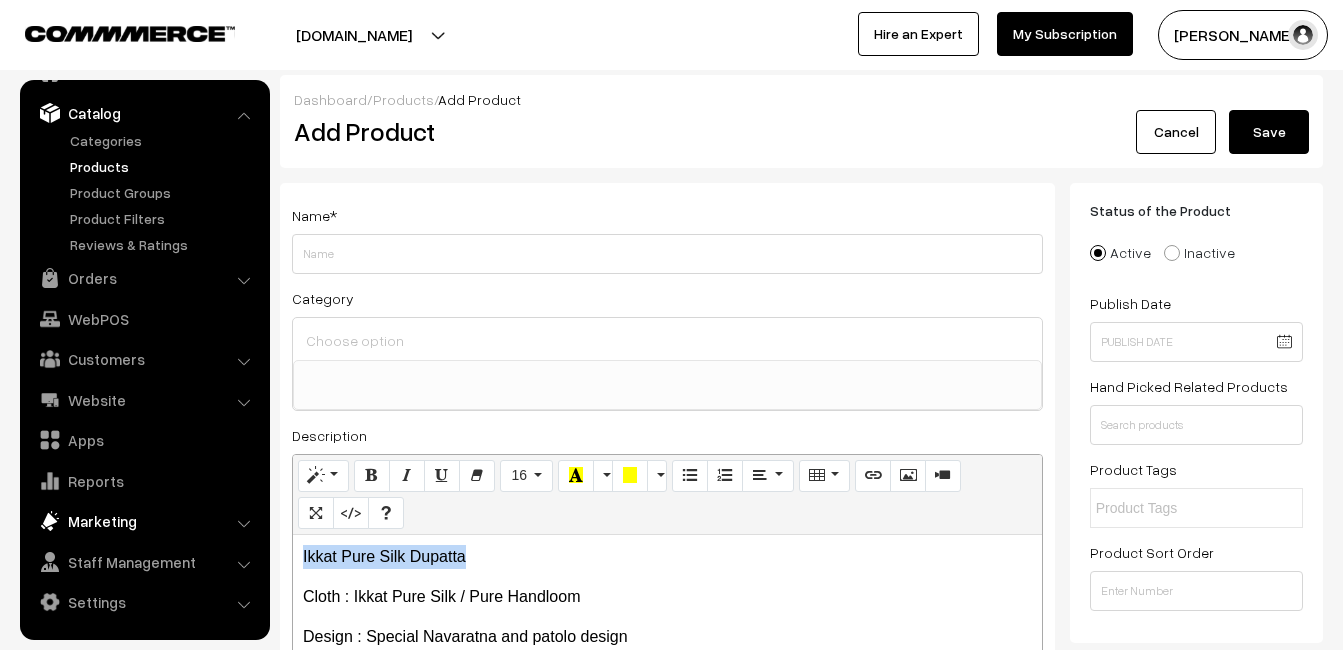 drag, startPoint x: 485, startPoint y: 558, endPoint x: 189, endPoint y: 532, distance: 297.1397 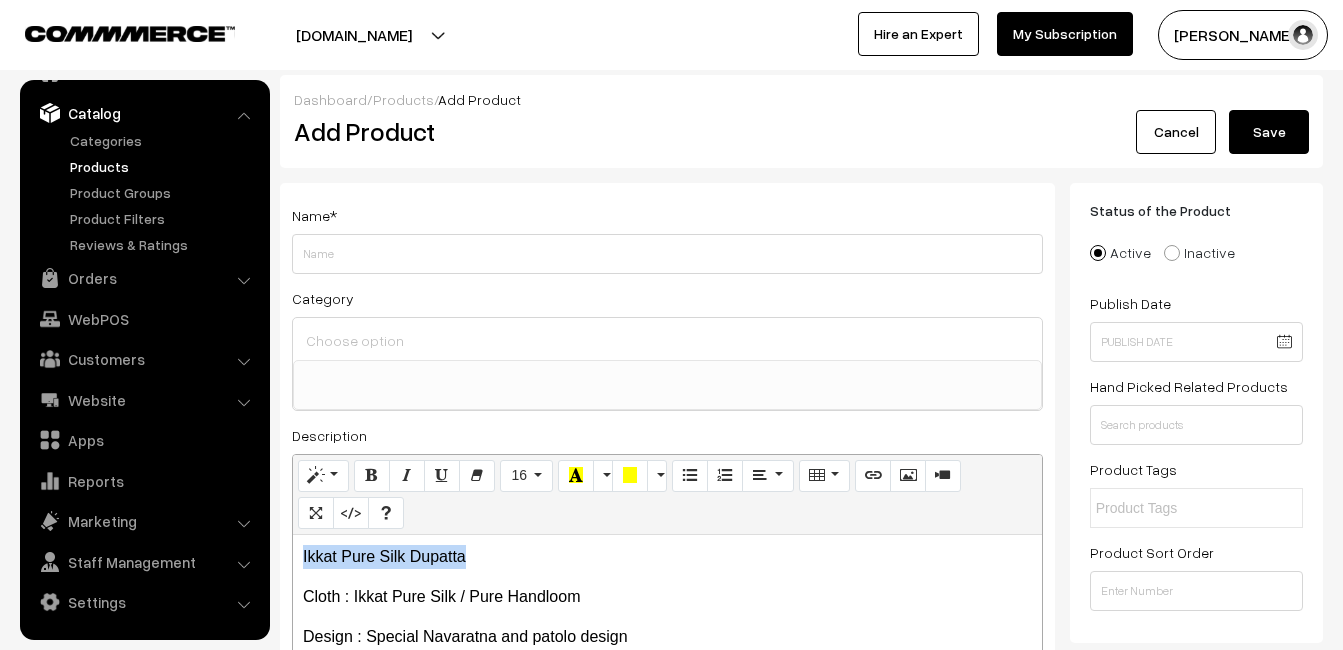 copy on "Ikkat Pure Silk Dupatta" 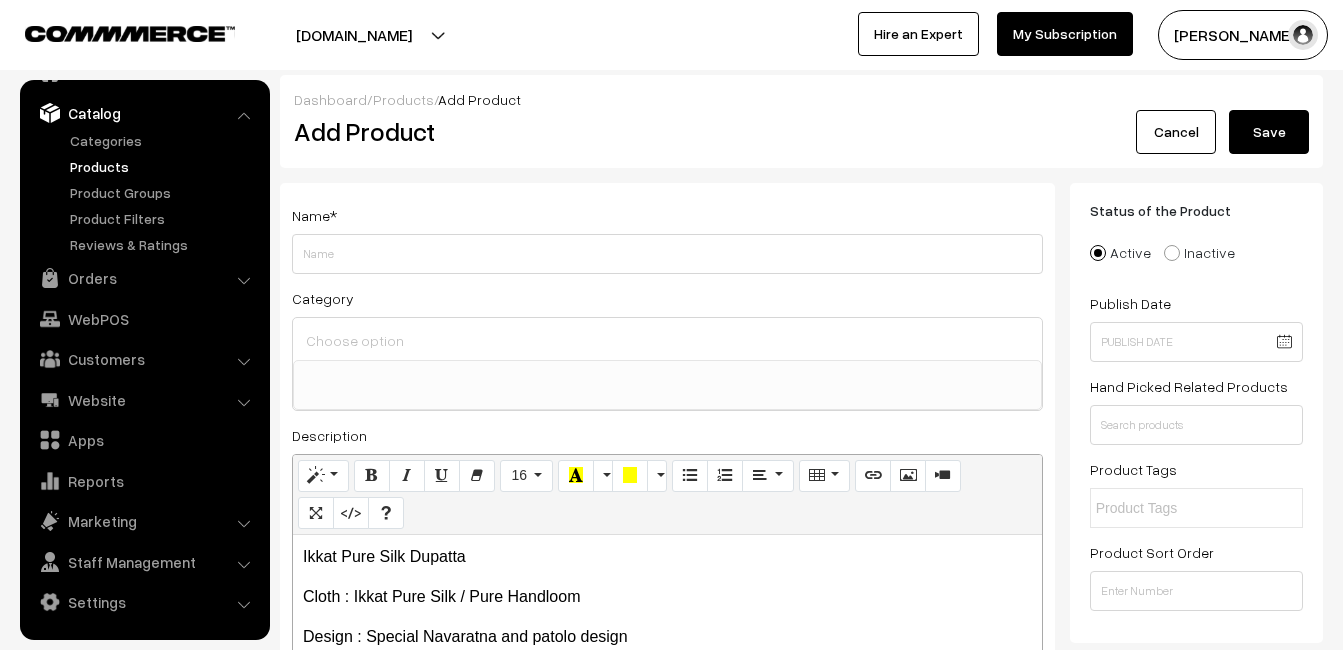 click on "Name  *
Category
Uppada Sarees
Uppada Sarees > Uppada Plain Sarees
Uppada Sarees > Uppada Butta Sarees
Uppada Sarees > Uppada Pochampally Border Sarees
Uppada Sarees > Uppada Big Border Sarees
Uppada Sarees > Uppada Small Border Sarees
Uppada Sarees > Uppada Jamdani Sarees" at bounding box center (667, 505) 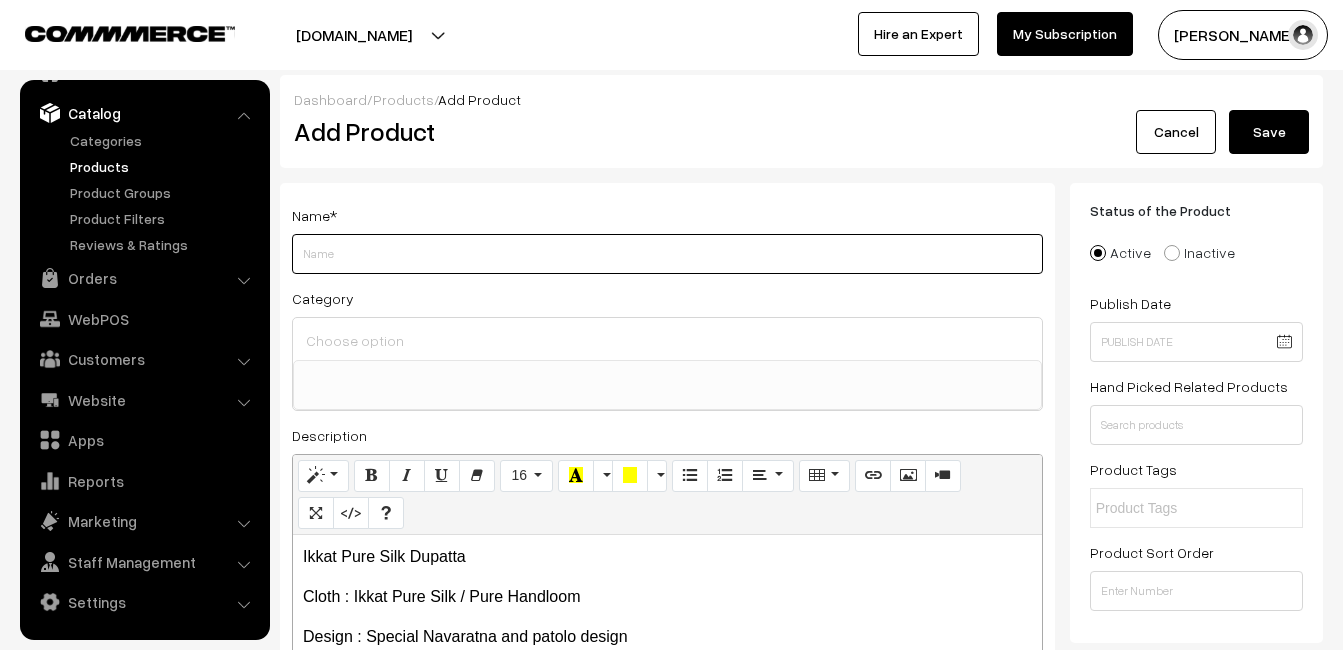 click on "Weight" at bounding box center [667, 254] 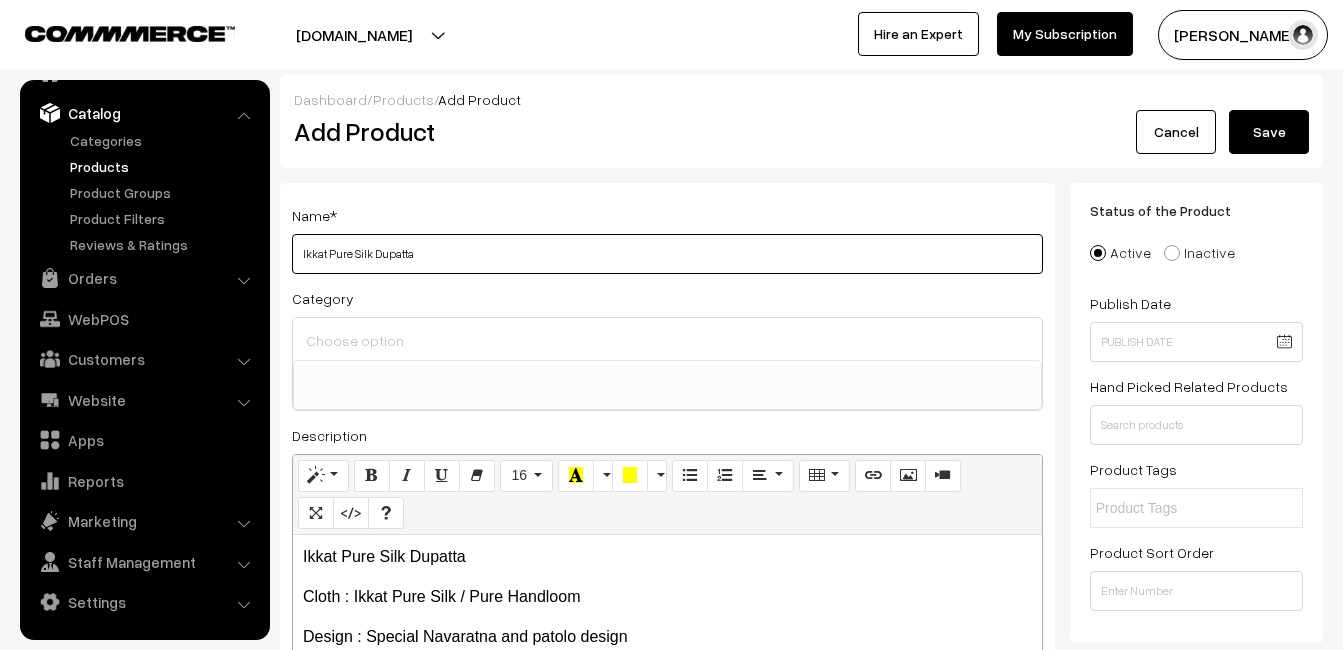 type on "Ikkat Pure Silk Dupatta" 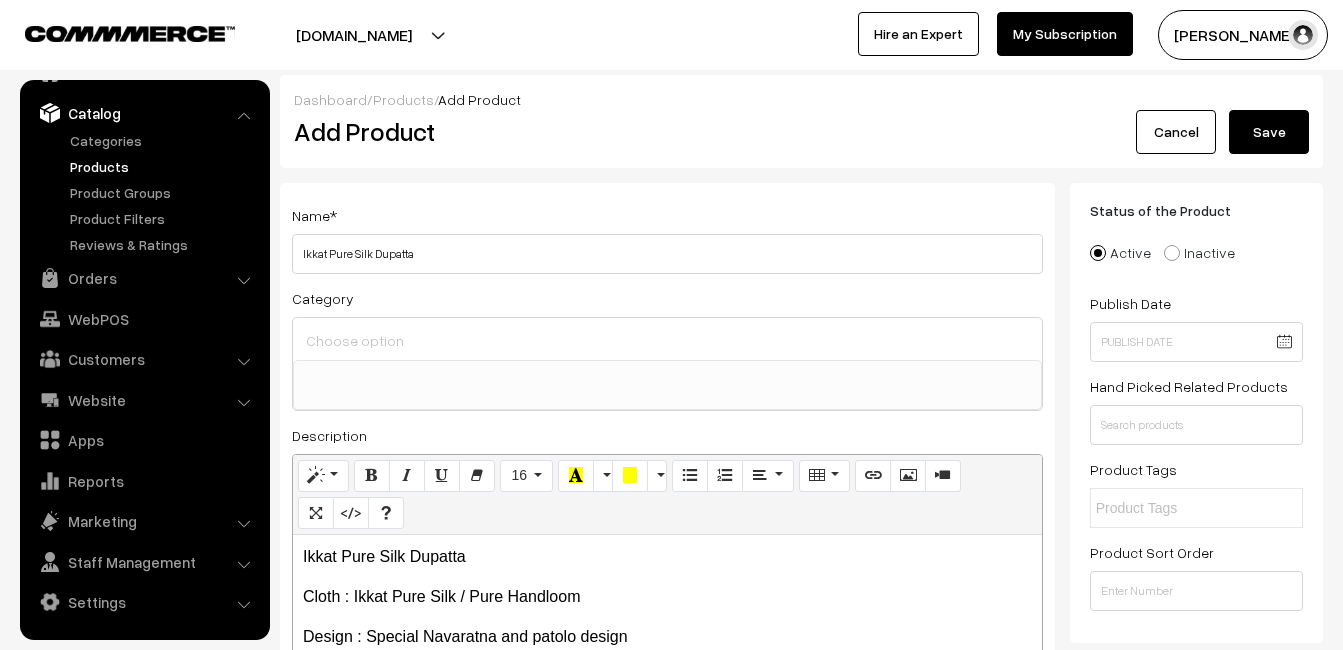 click at bounding box center [667, 340] 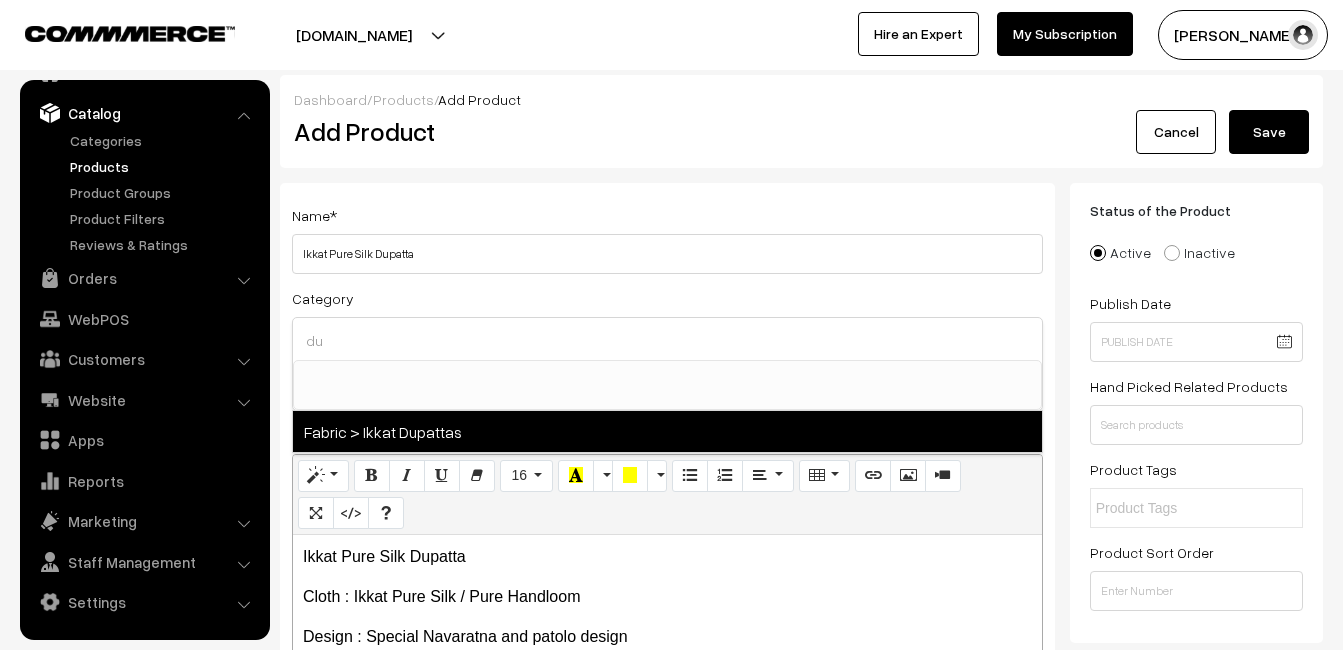 type on "du" 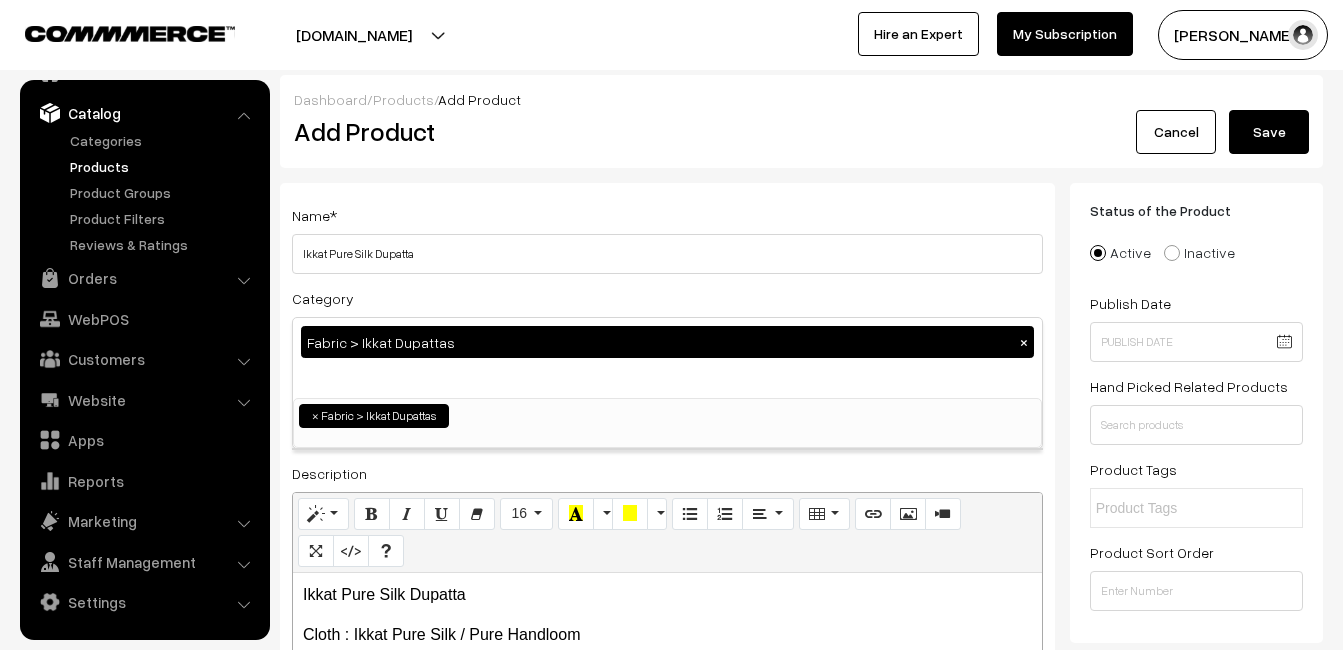 scroll, scrollTop: 1037, scrollLeft: 0, axis: vertical 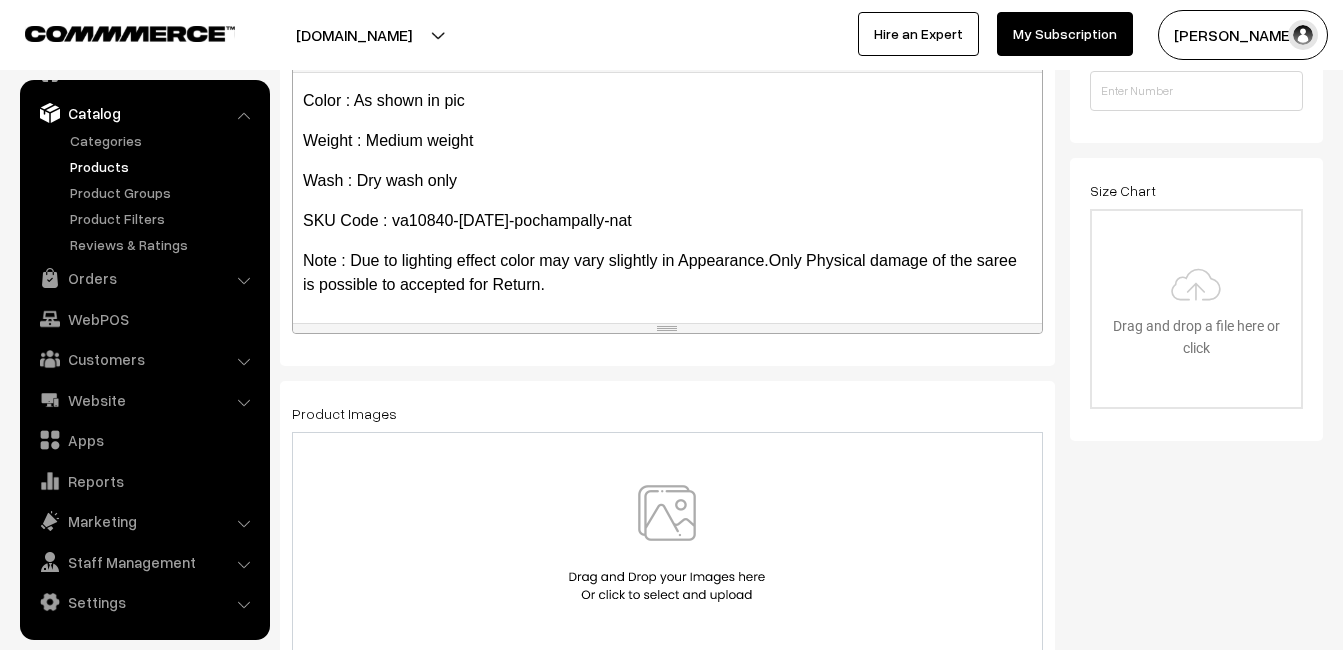 click at bounding box center (667, 543) 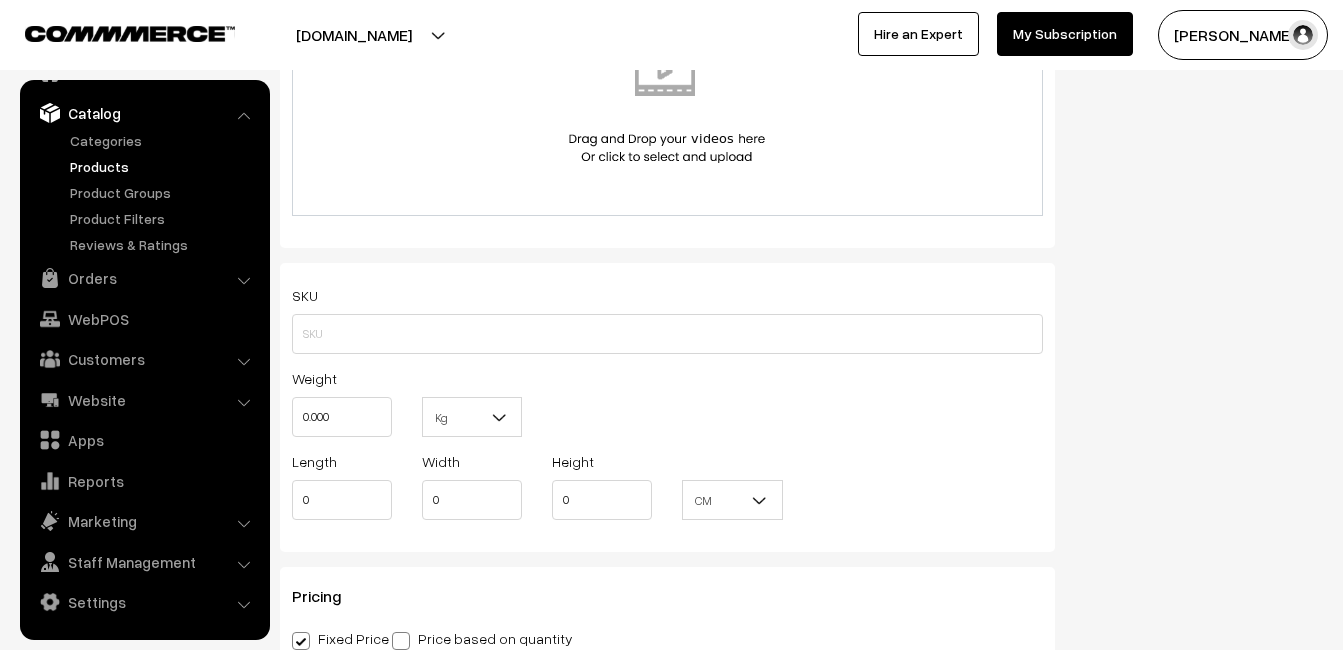 scroll, scrollTop: 1200, scrollLeft: 0, axis: vertical 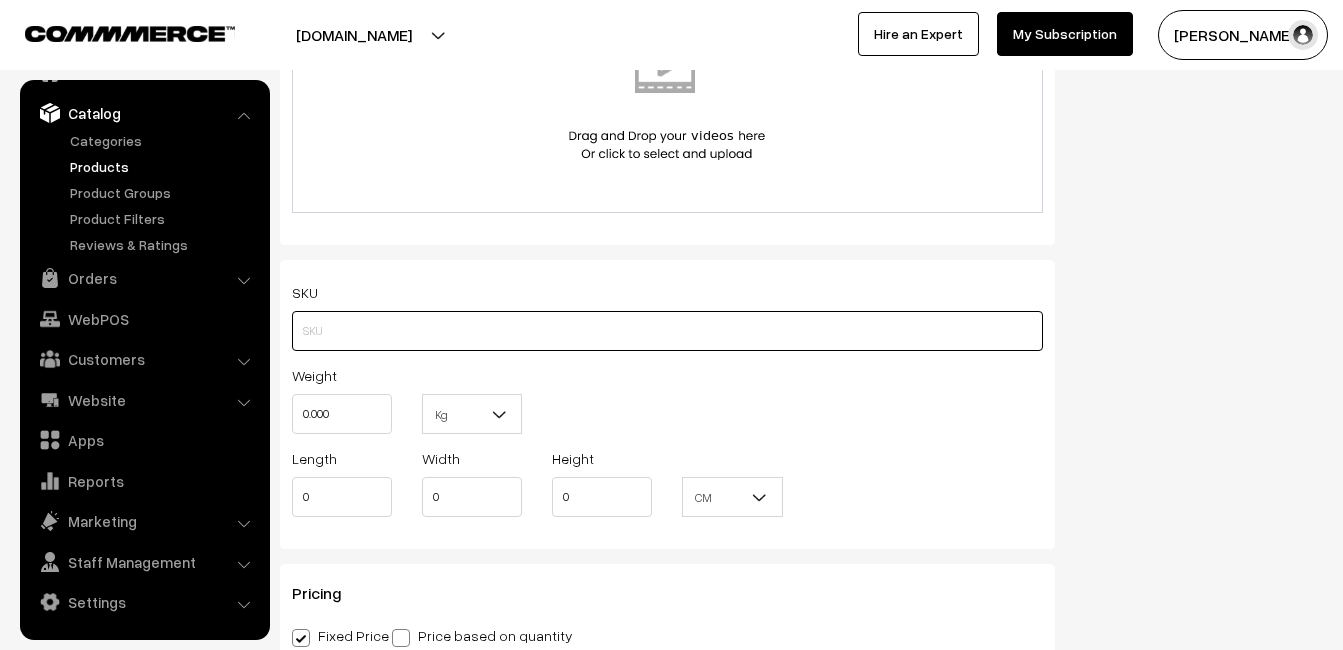 click at bounding box center [667, 331] 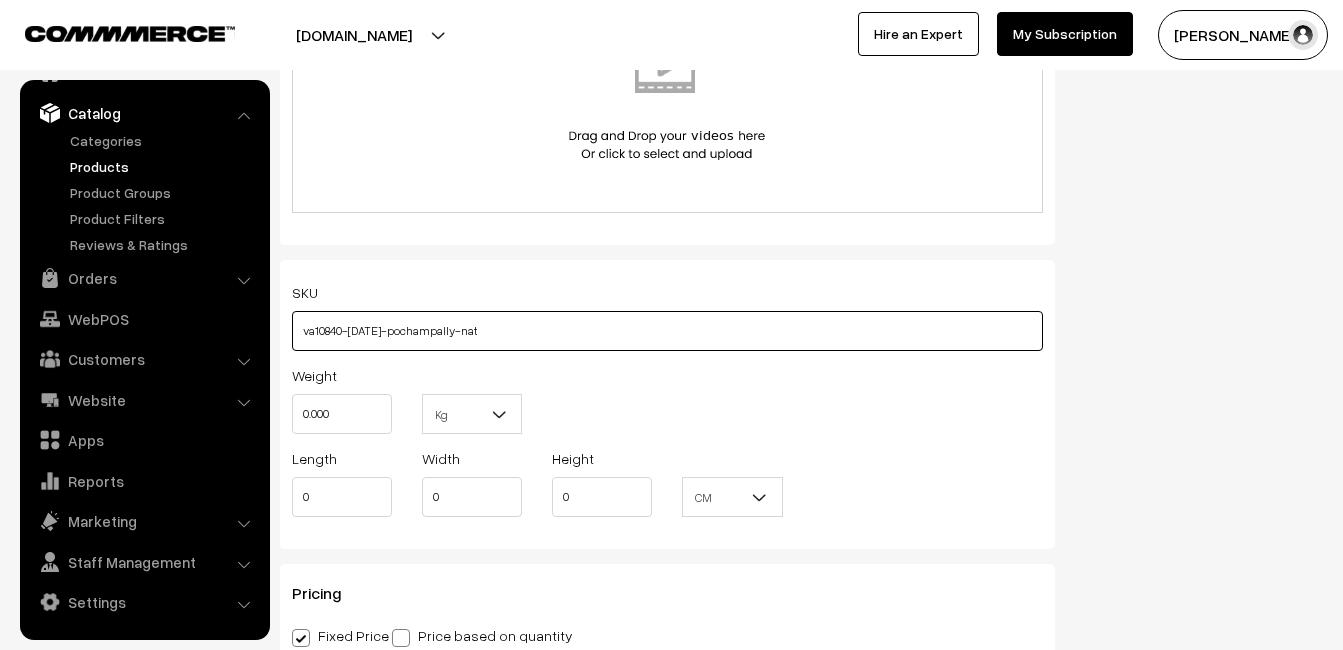 type on "va10840-jul-pochampally-nat" 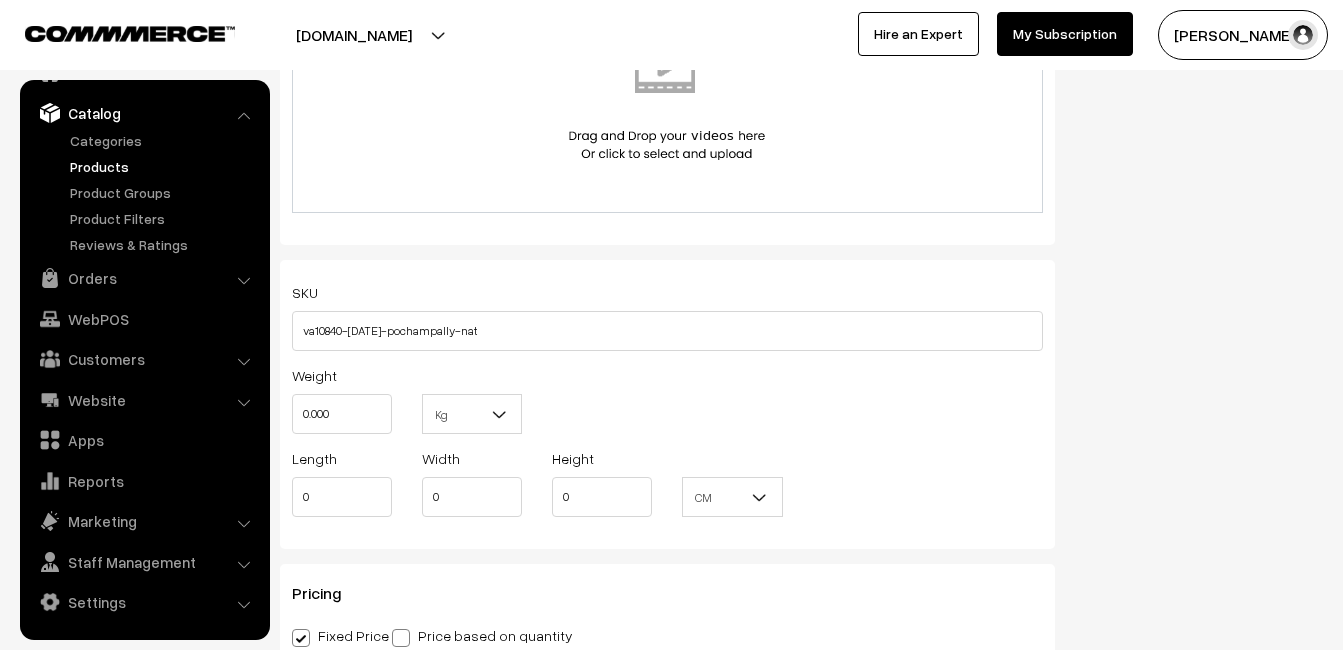 click on "Length
0" at bounding box center [342, 481] 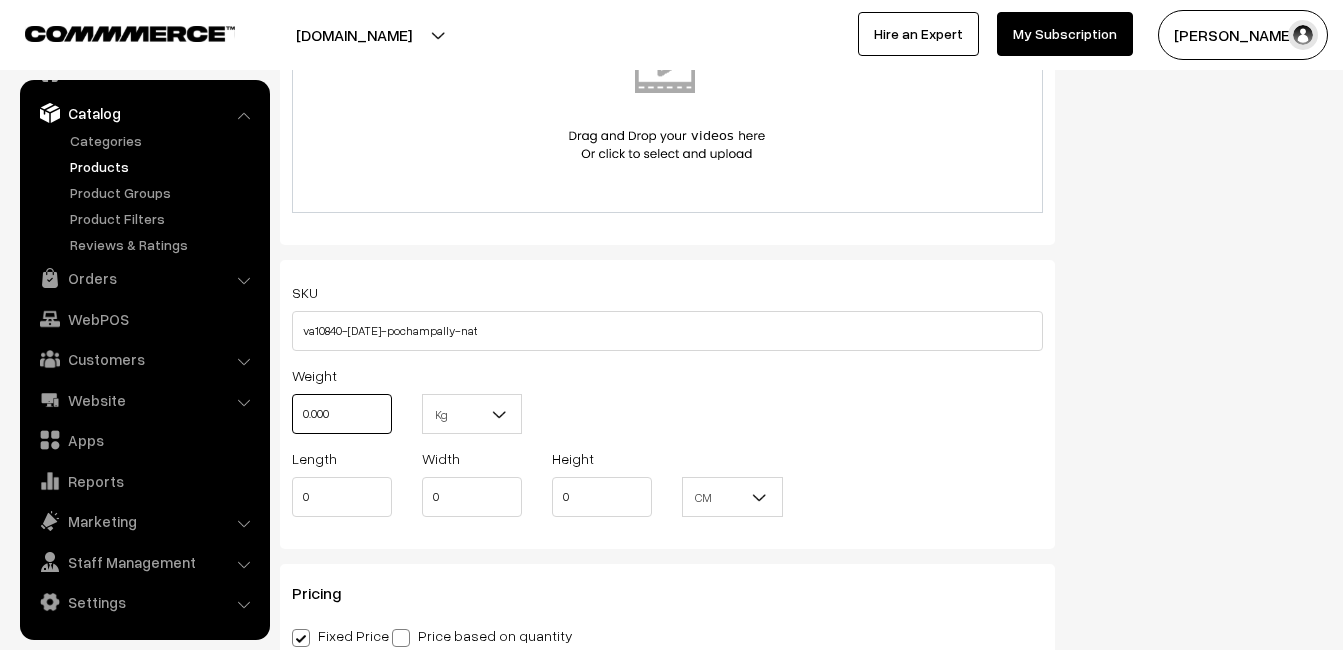 click on "0.000" at bounding box center [342, 414] 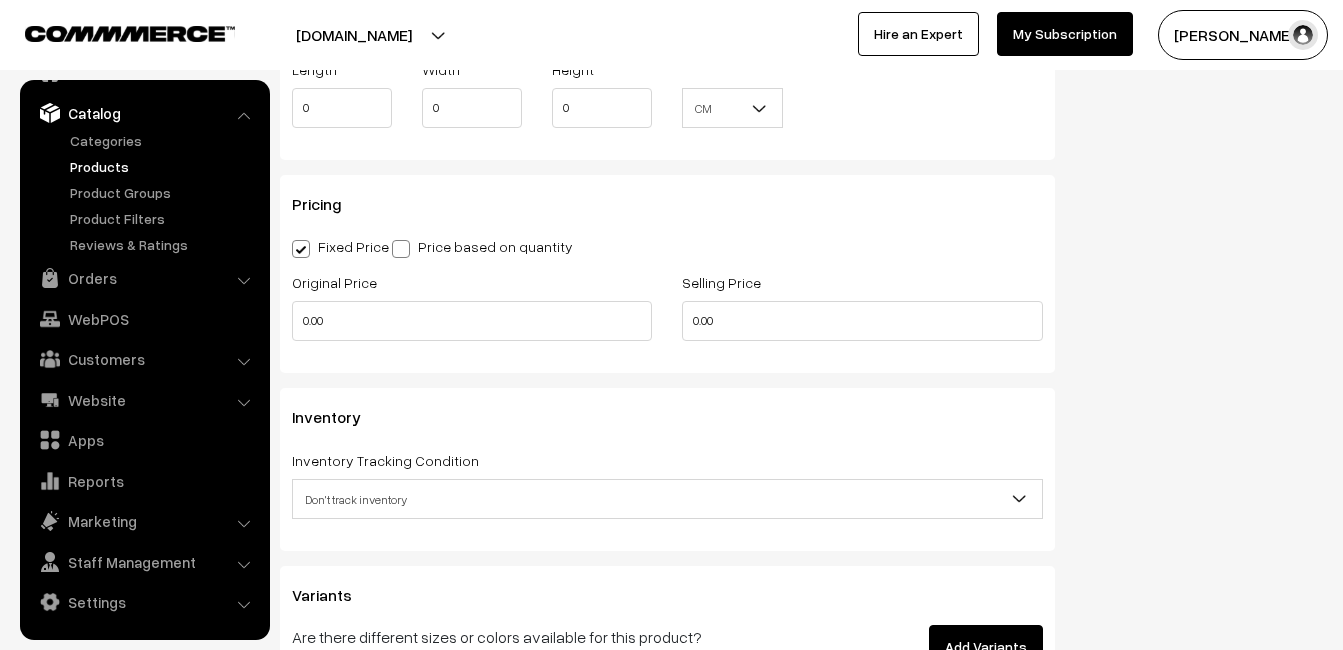 scroll, scrollTop: 1600, scrollLeft: 0, axis: vertical 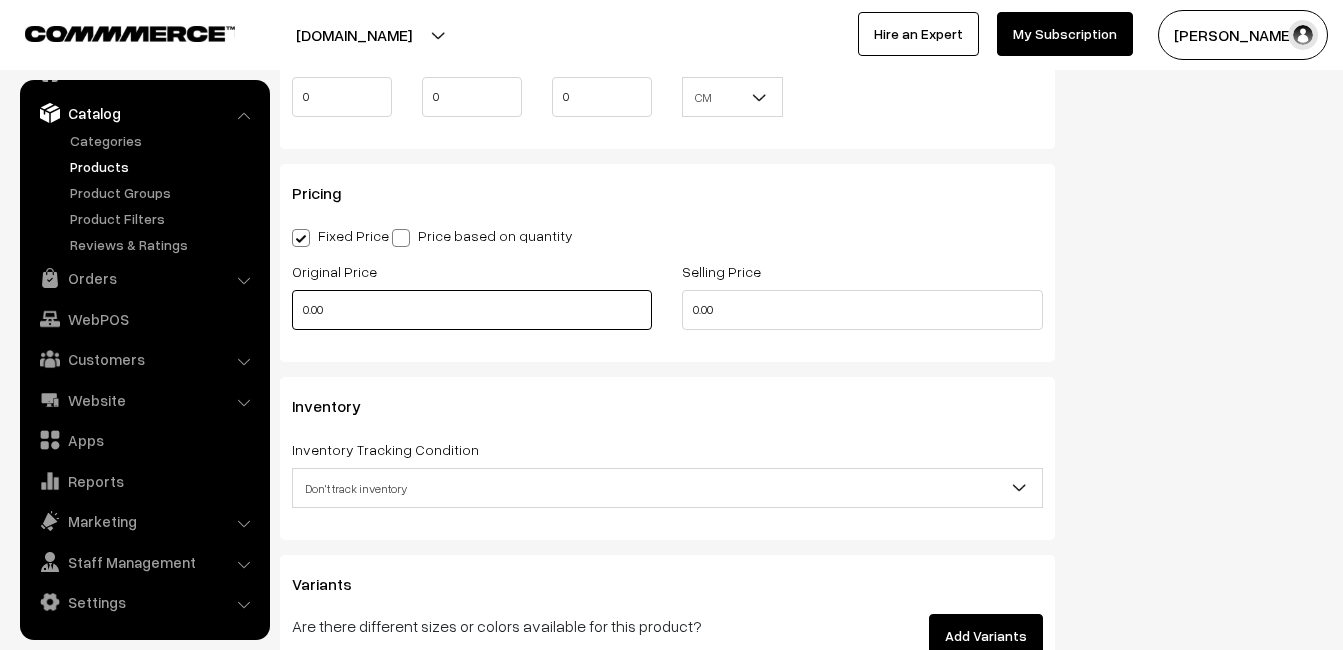 type on "0.80" 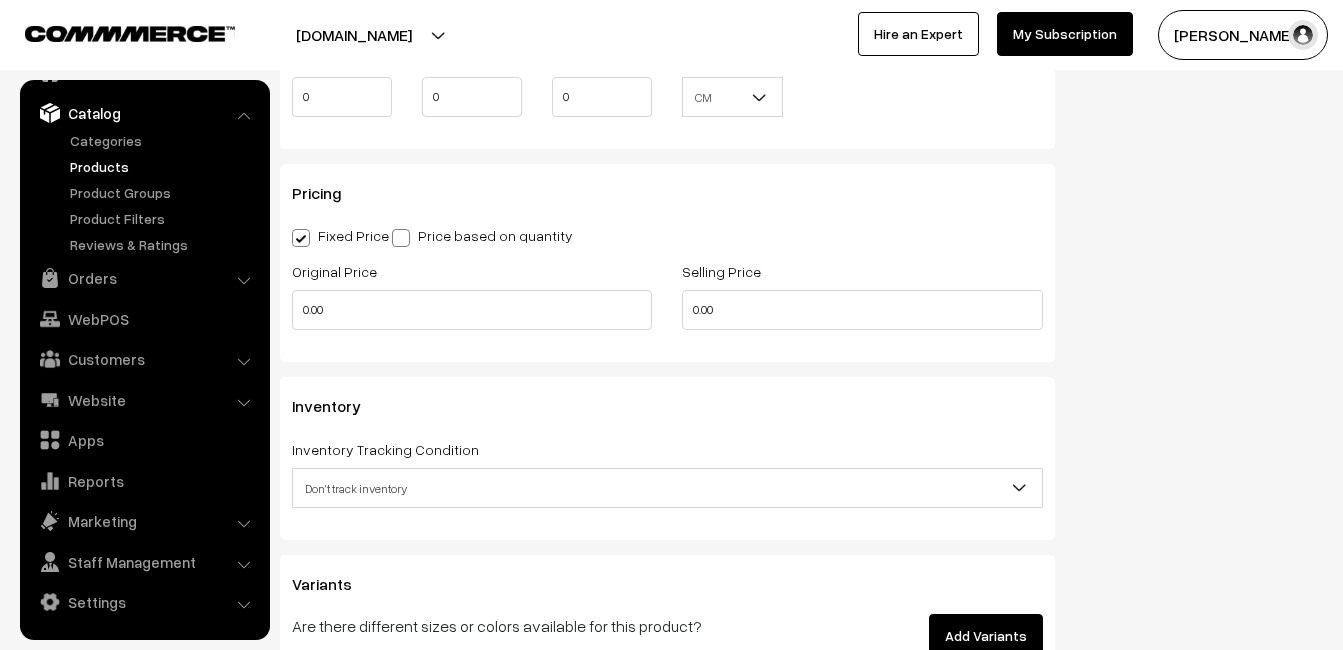 type on "0" 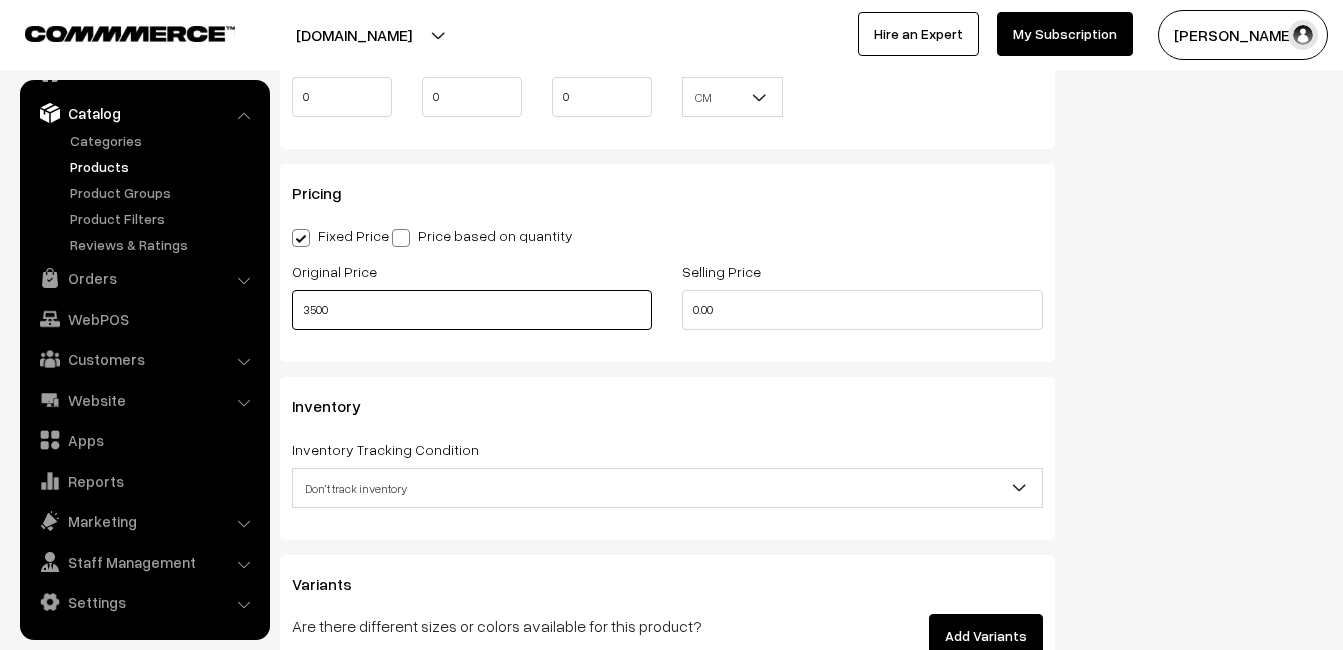 type on "3500" 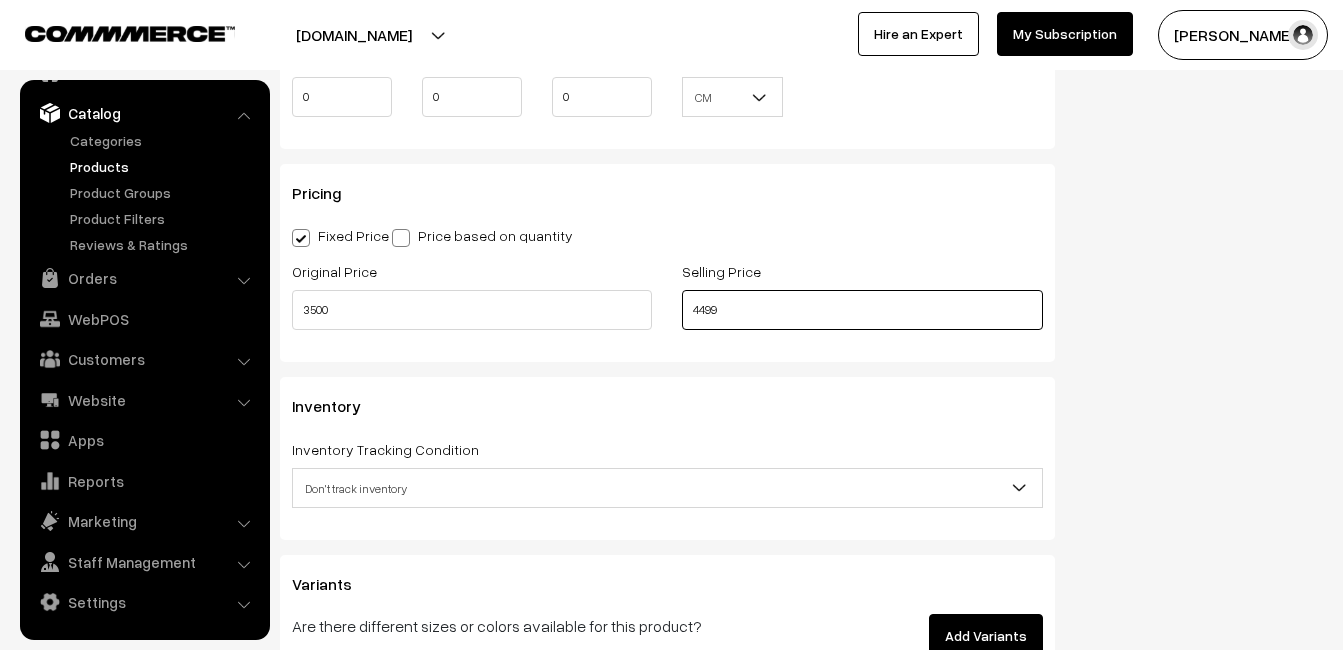 type on "4499" 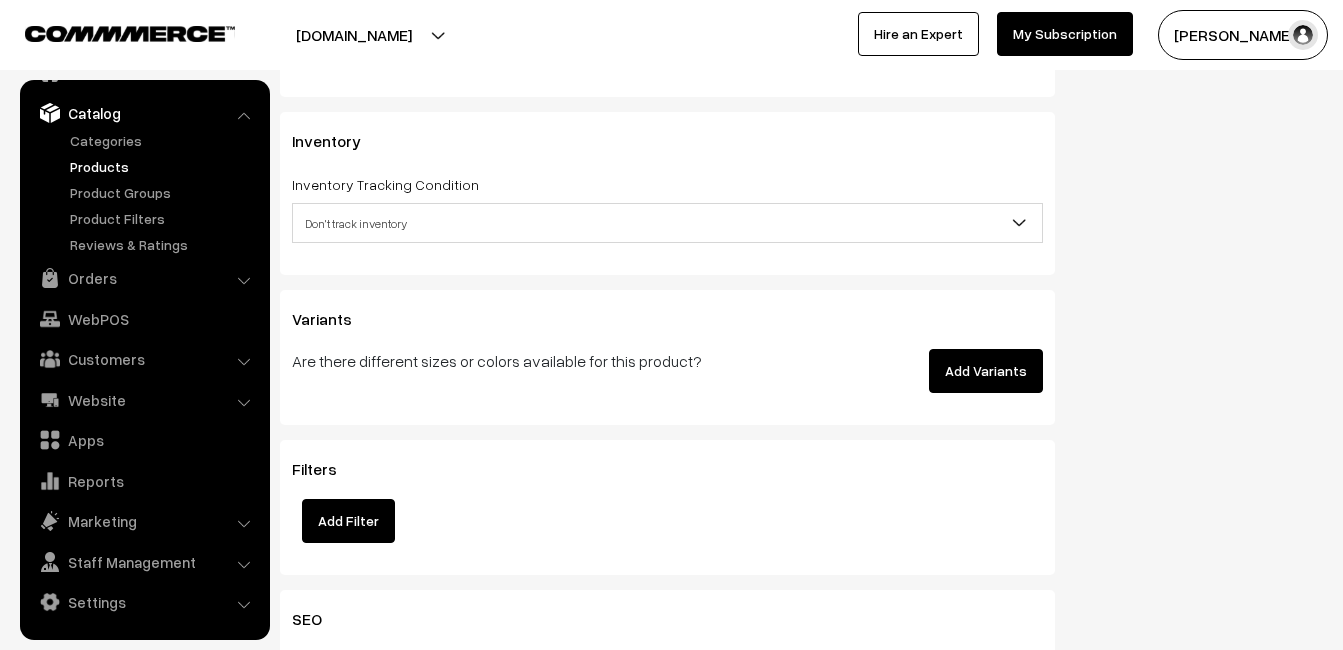 scroll, scrollTop: 1900, scrollLeft: 0, axis: vertical 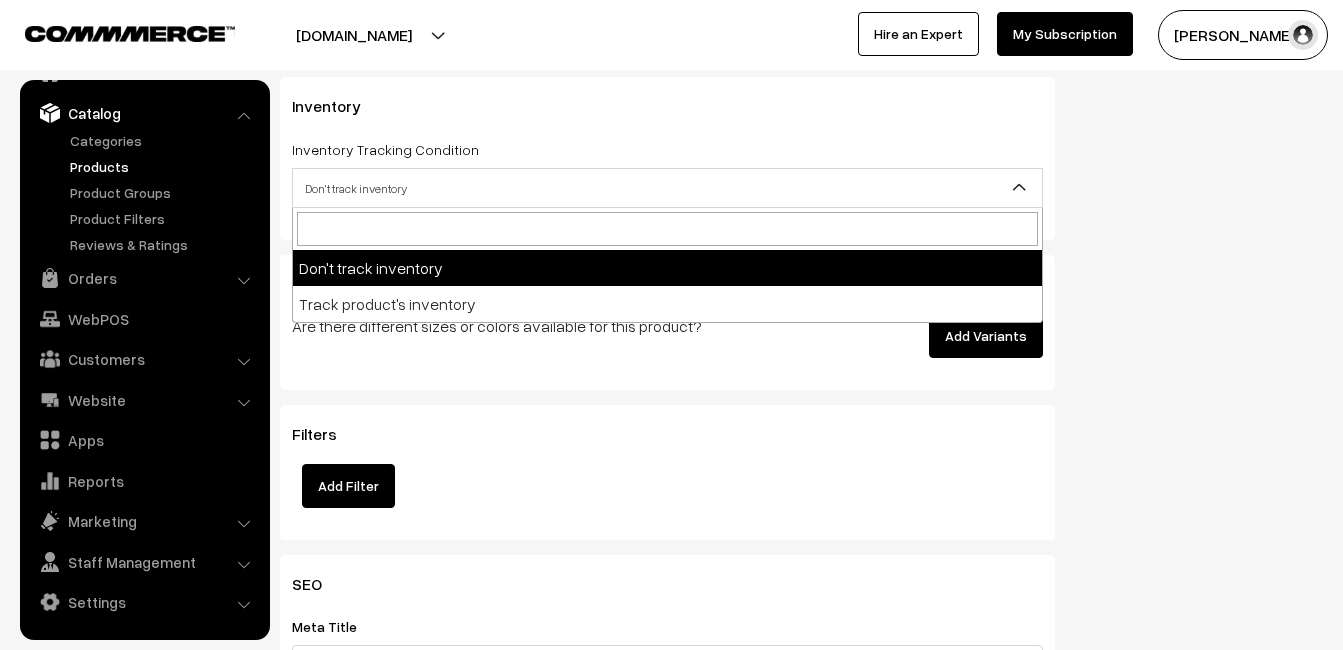 click on "Don't track inventory" at bounding box center [667, 188] 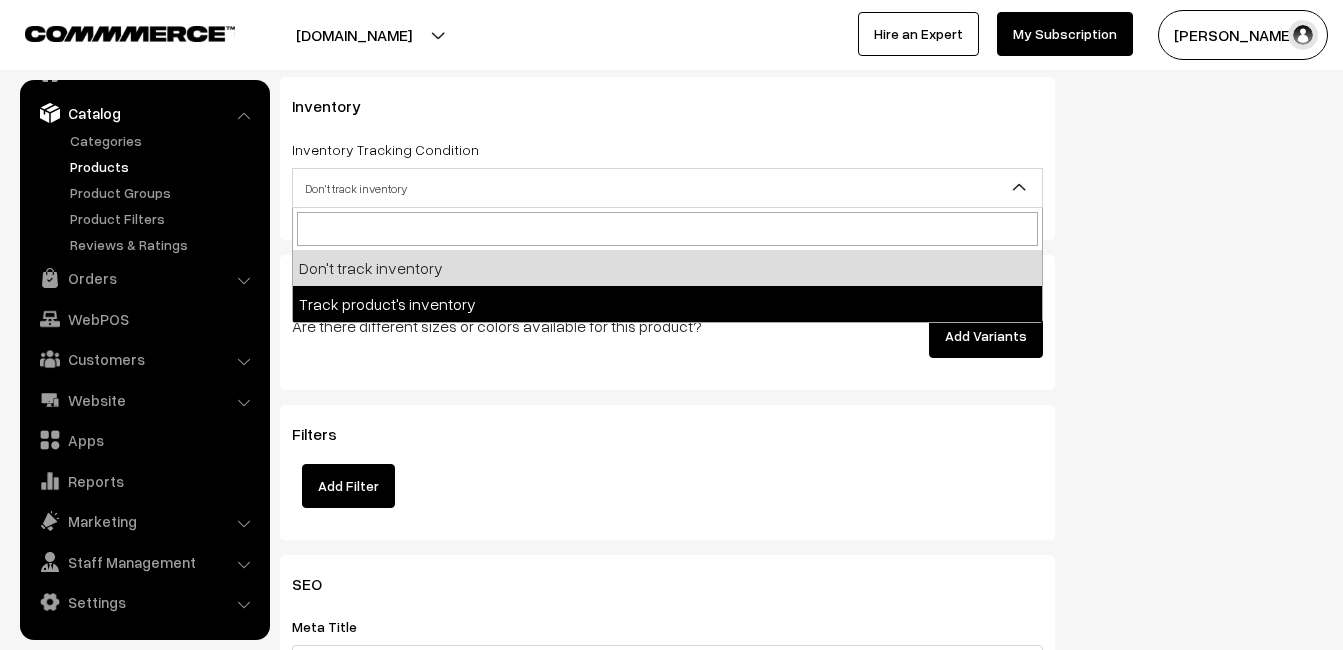select on "2" 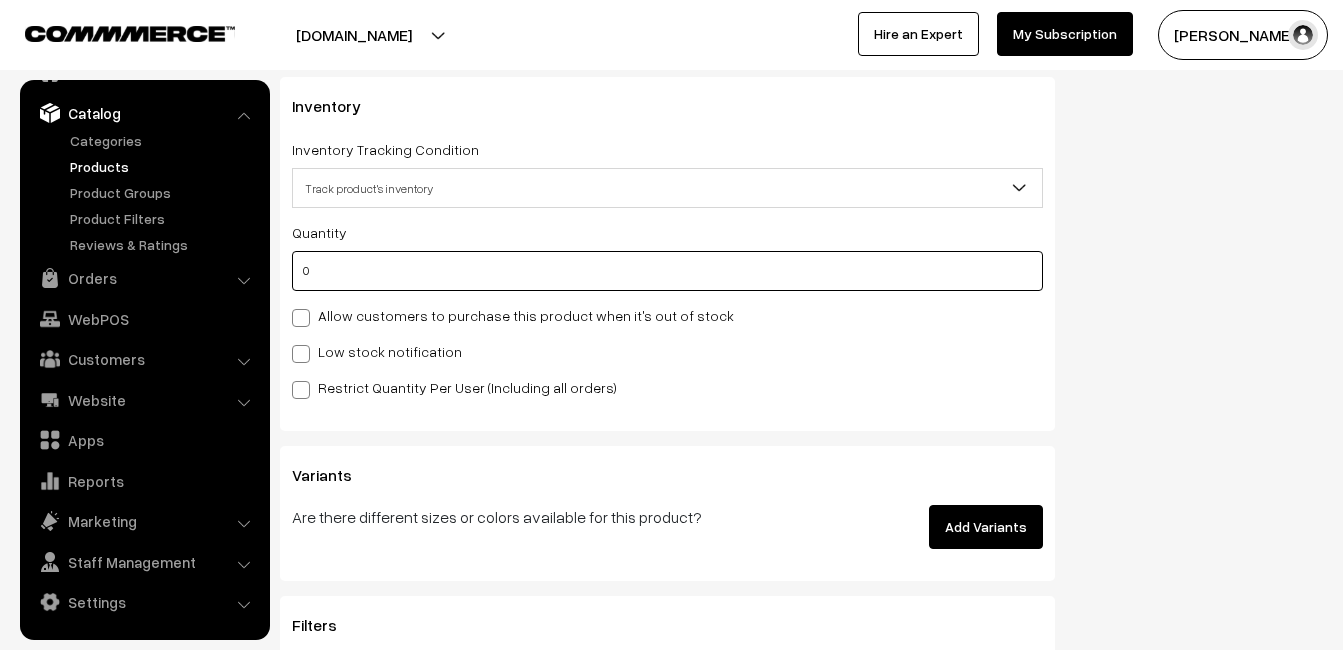 click on "0" at bounding box center [667, 271] 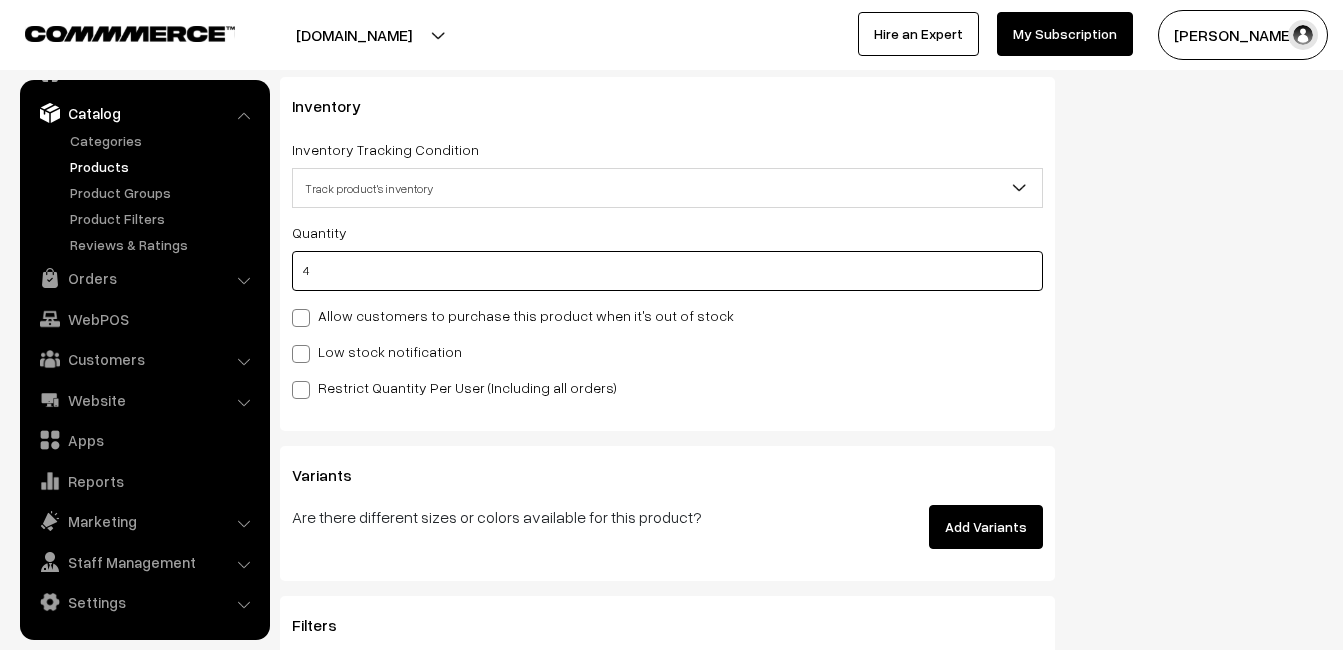 type on "4" 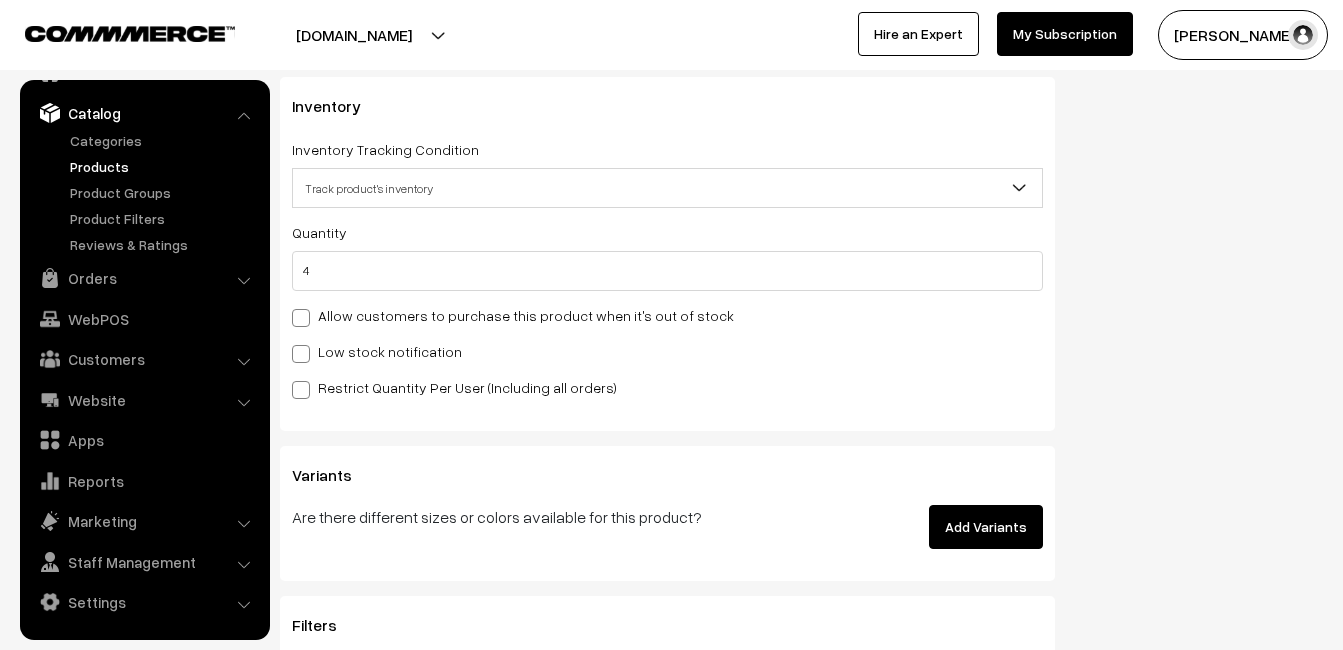 click on "Low stock notification" at bounding box center [377, 351] 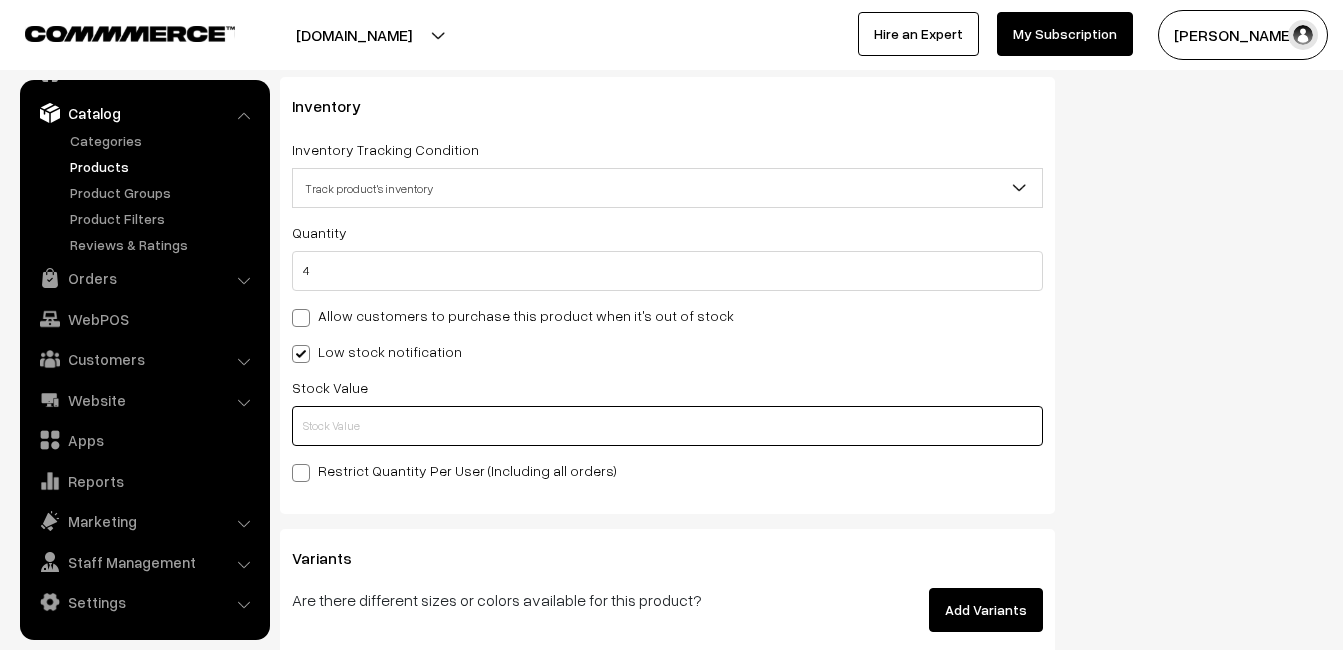 click at bounding box center [667, 426] 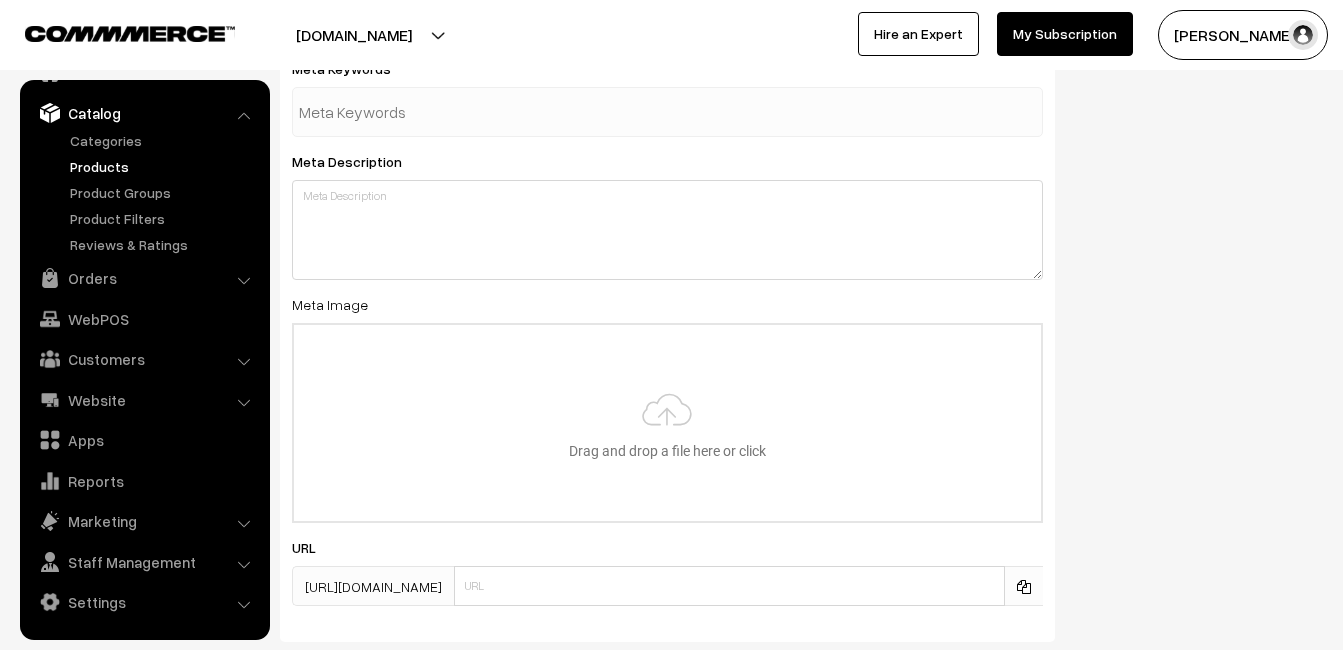 scroll, scrollTop: 2968, scrollLeft: 0, axis: vertical 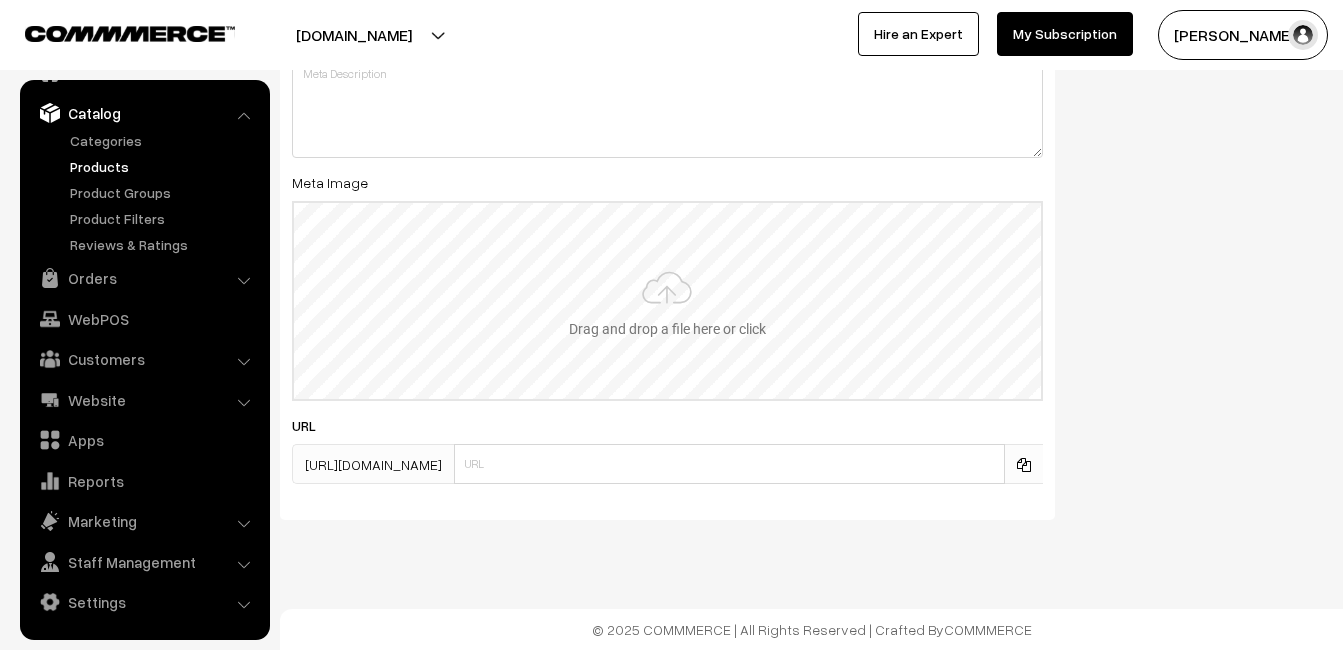 type on "2" 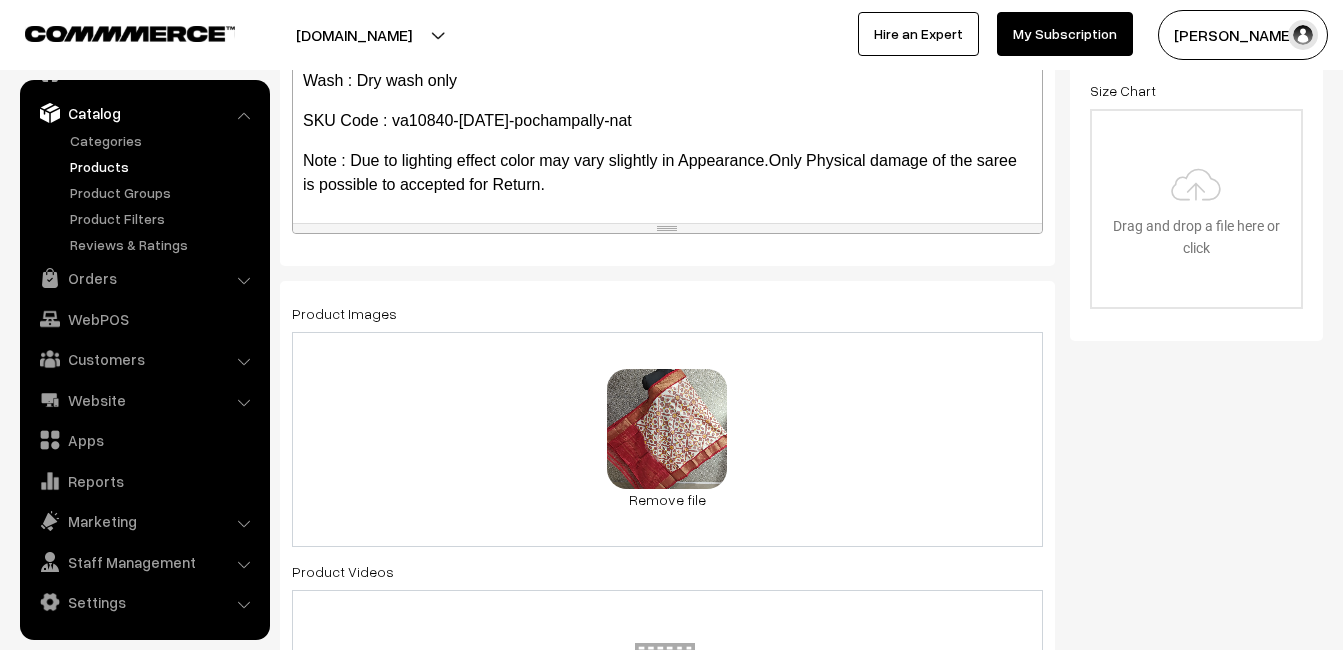 scroll, scrollTop: 0, scrollLeft: 0, axis: both 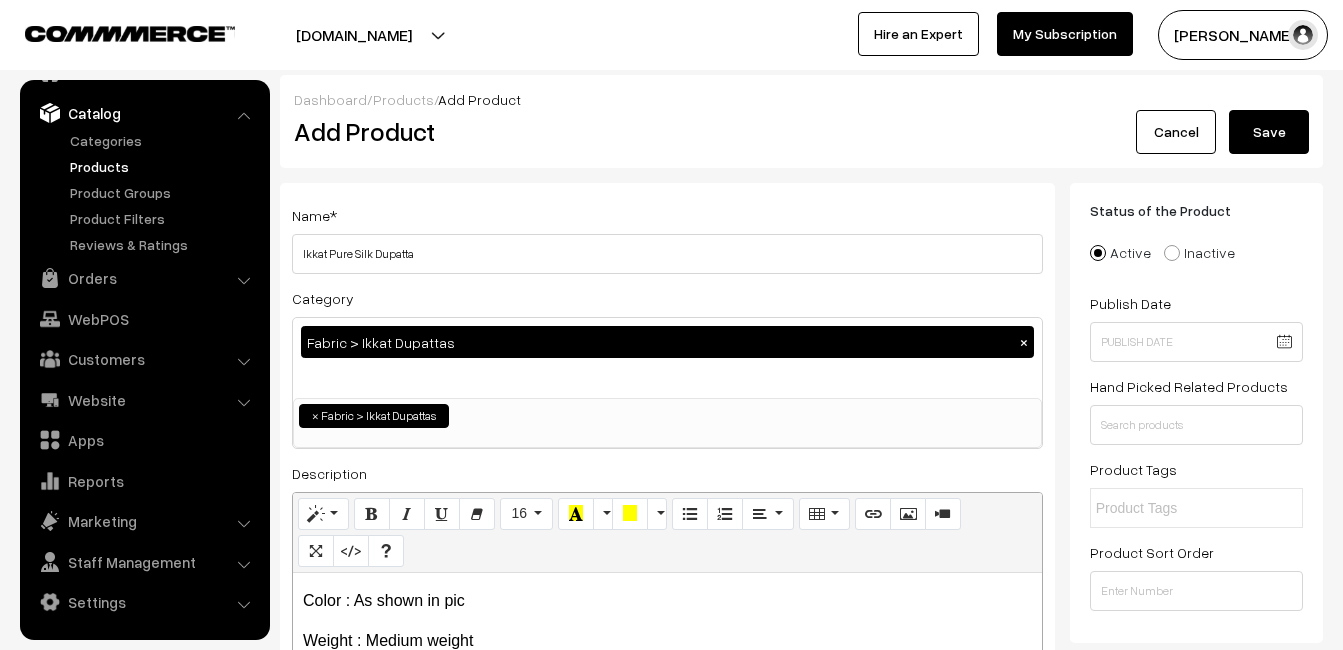 click on "Save" at bounding box center [1269, 132] 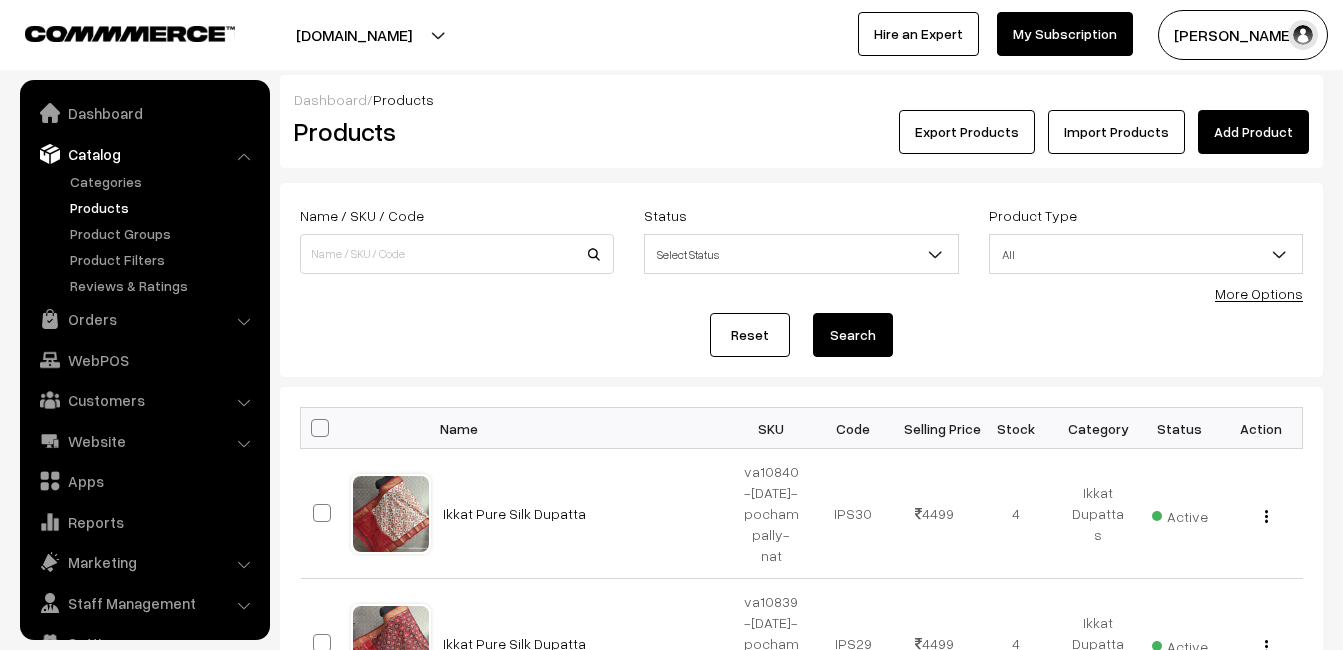 scroll, scrollTop: 0, scrollLeft: 0, axis: both 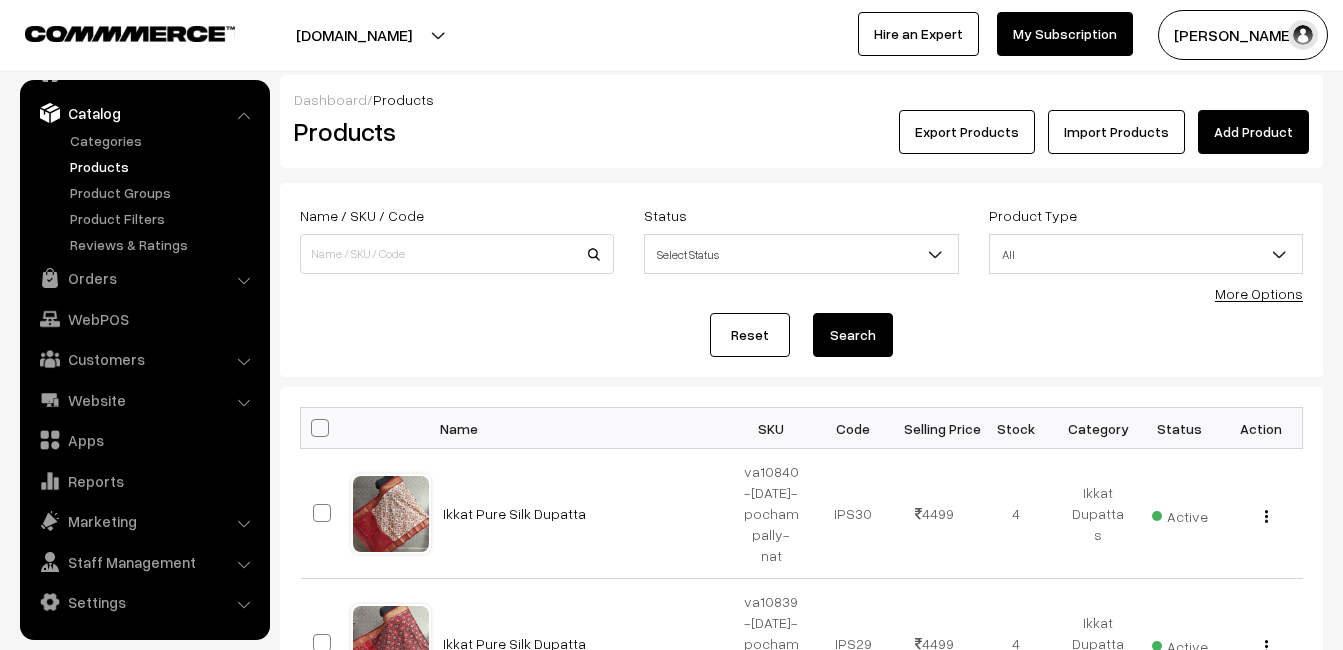 click on "Products" at bounding box center (453, 131) 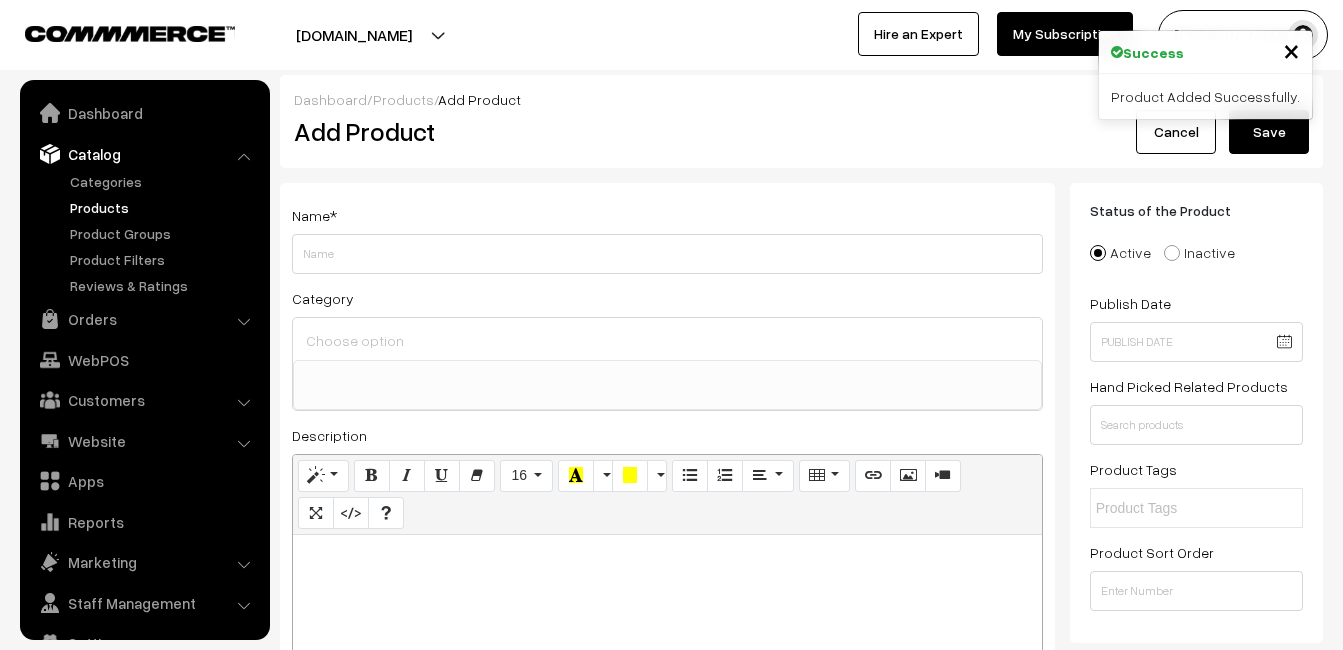select 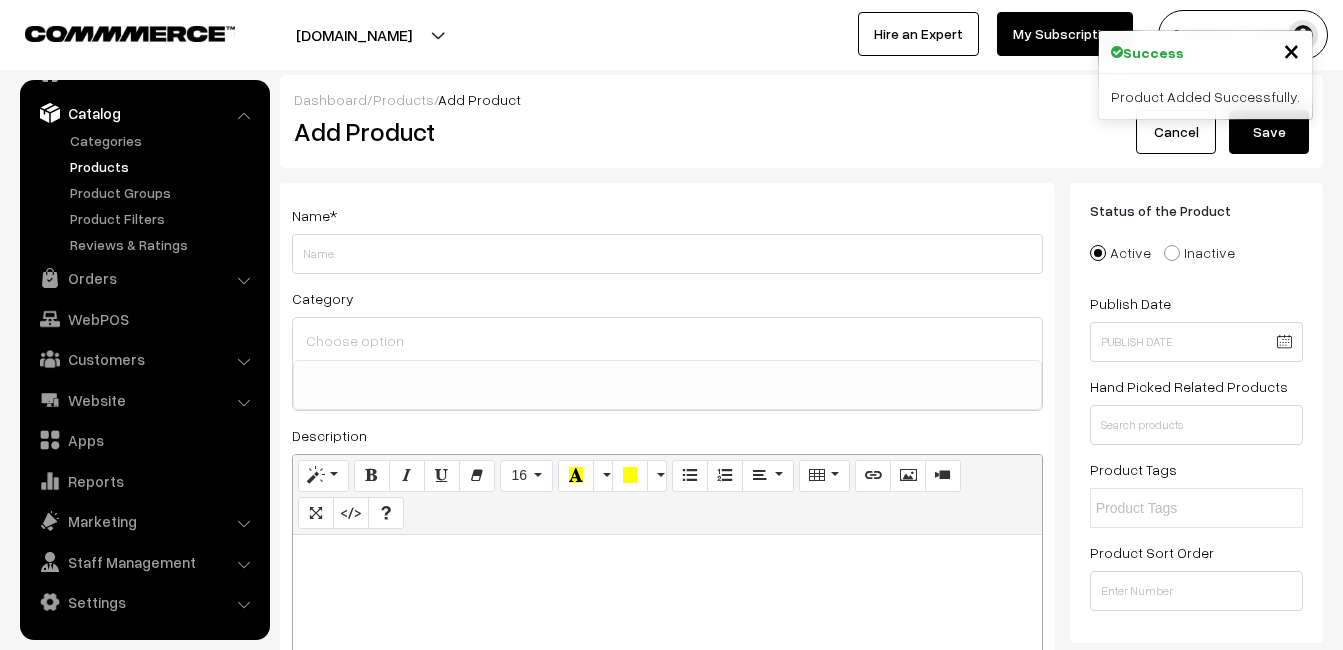 type 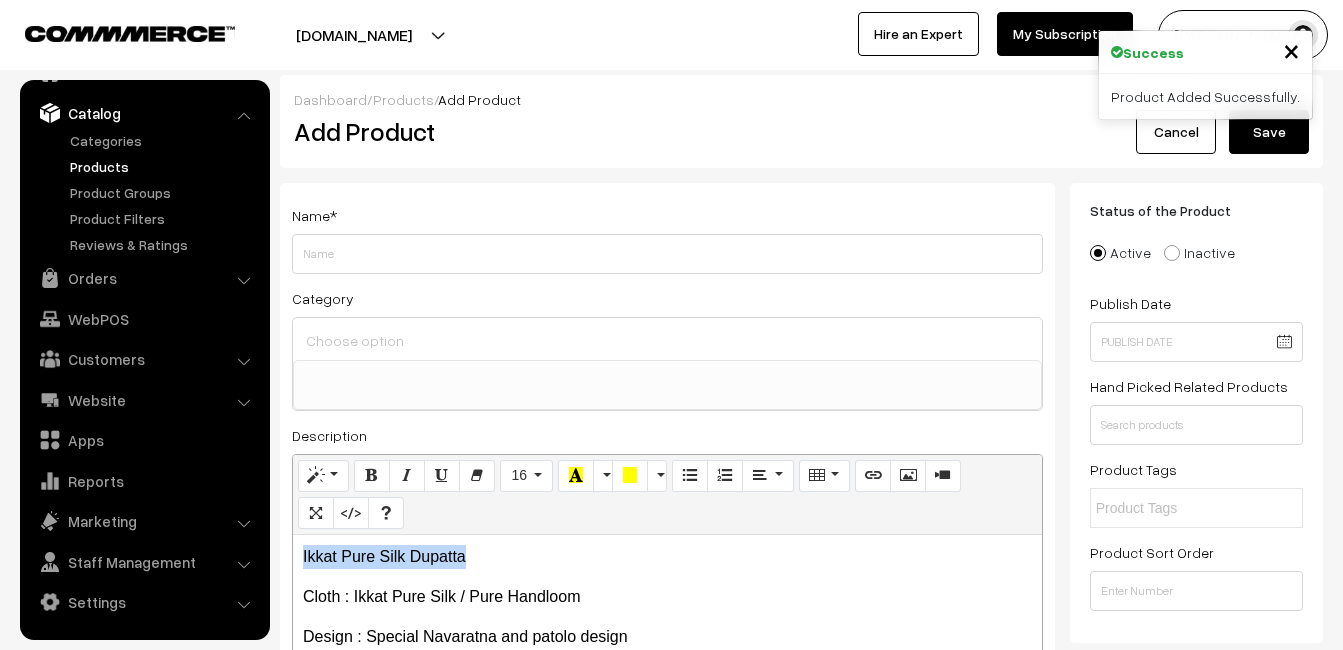 drag, startPoint x: 491, startPoint y: 538, endPoint x: 266, endPoint y: 512, distance: 226.49724 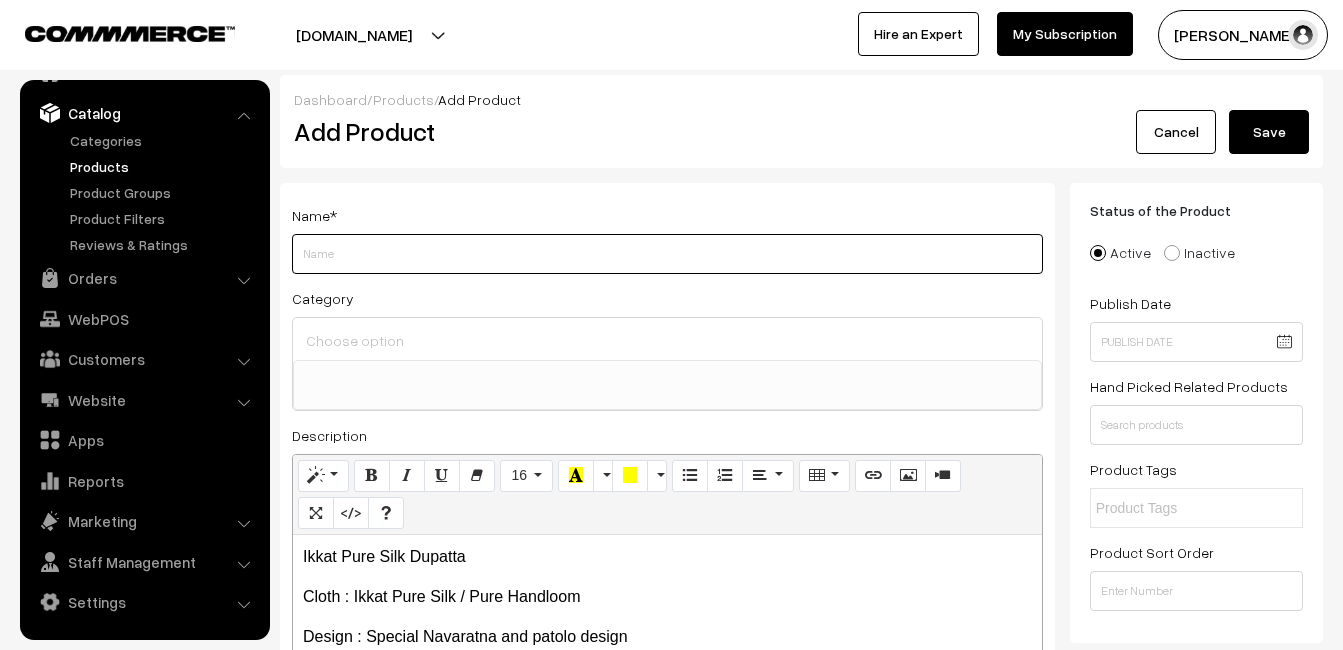 click on "Weight" at bounding box center [667, 254] 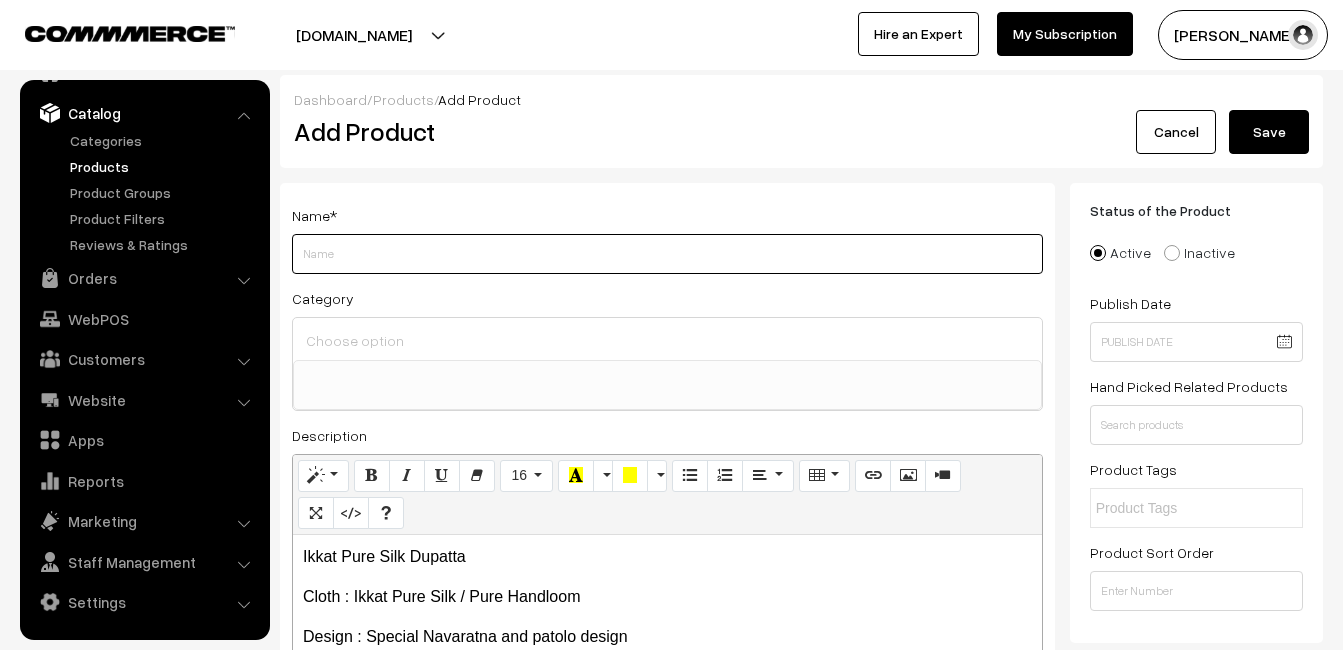 paste on "Ikkat Pure Silk Dupatta" 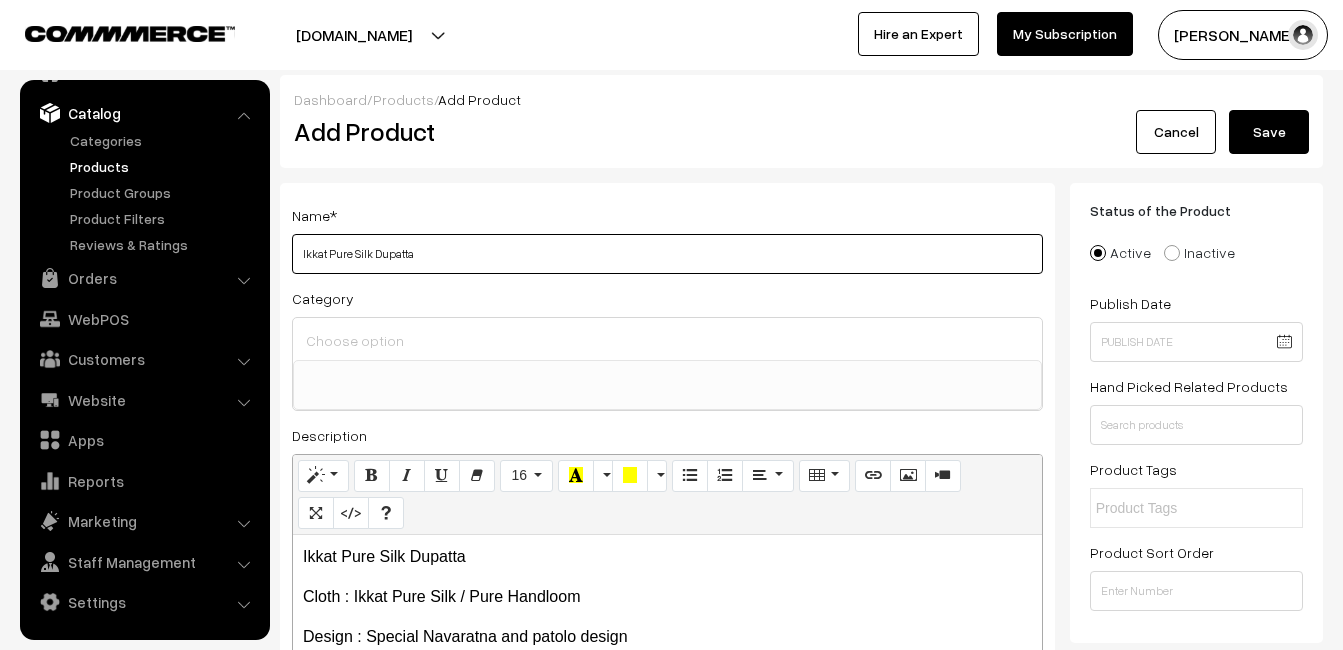 type on "Ikkat Pure Silk Dupatta" 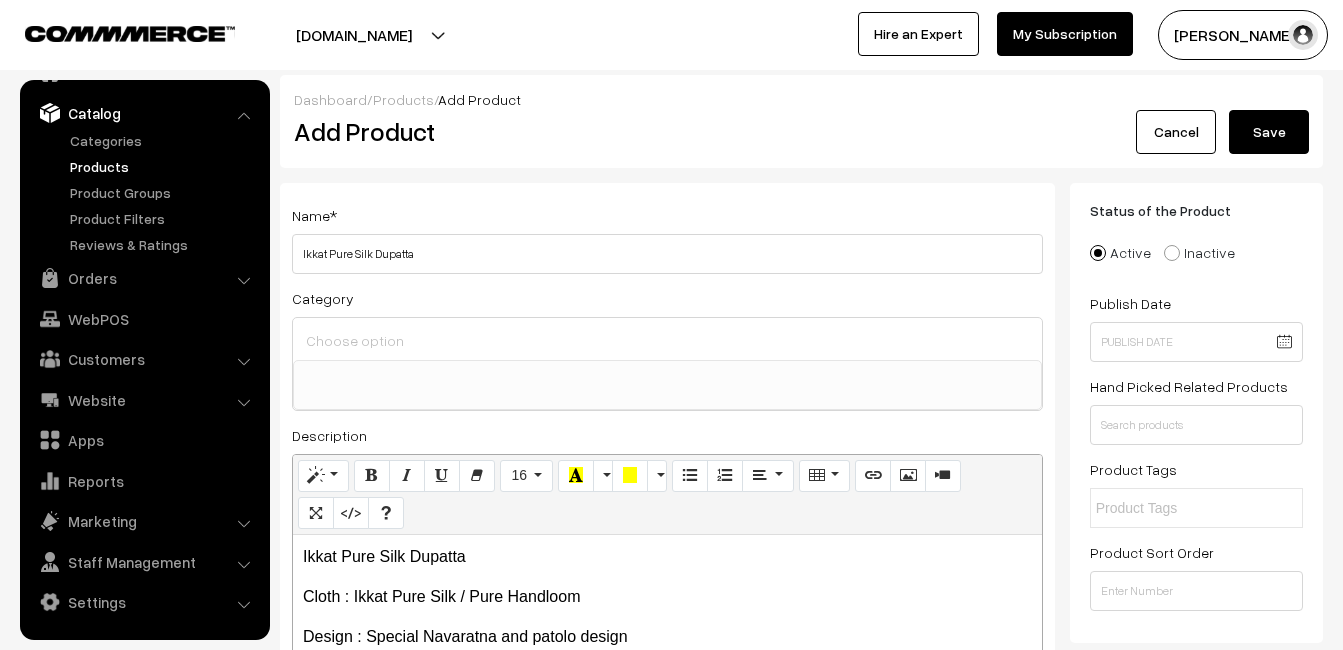 click at bounding box center (667, 339) 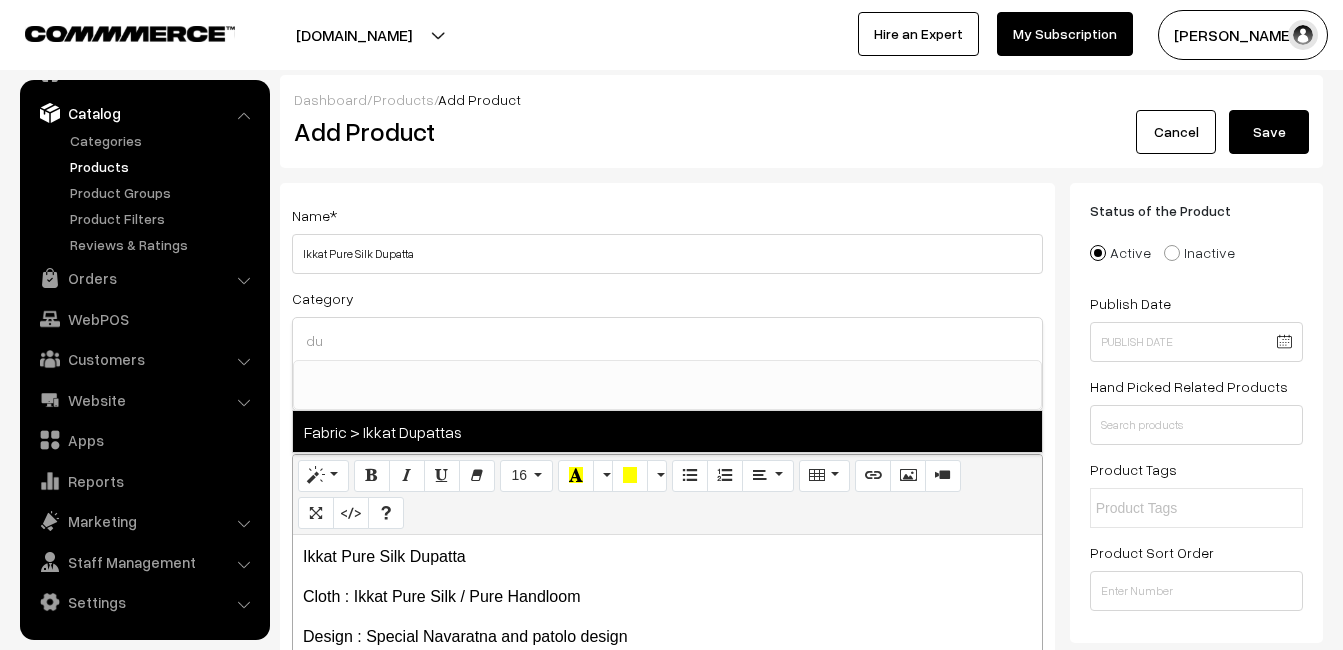 type on "du" 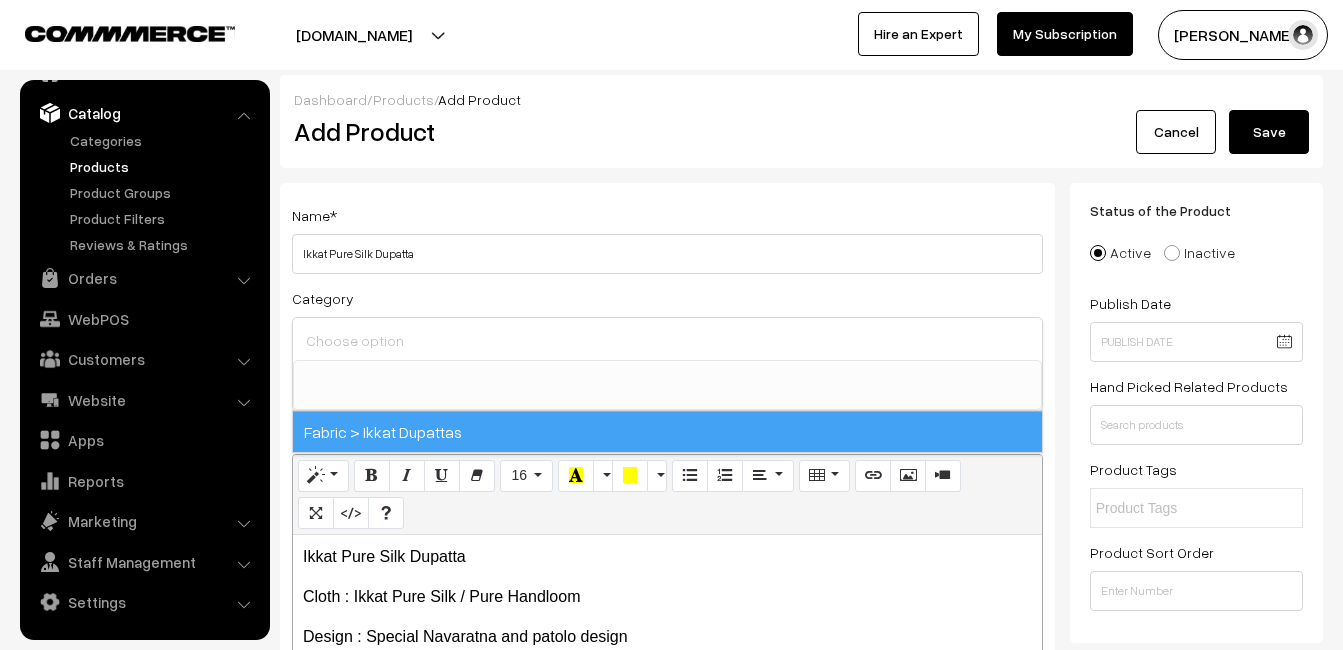 scroll, scrollTop: 1037, scrollLeft: 0, axis: vertical 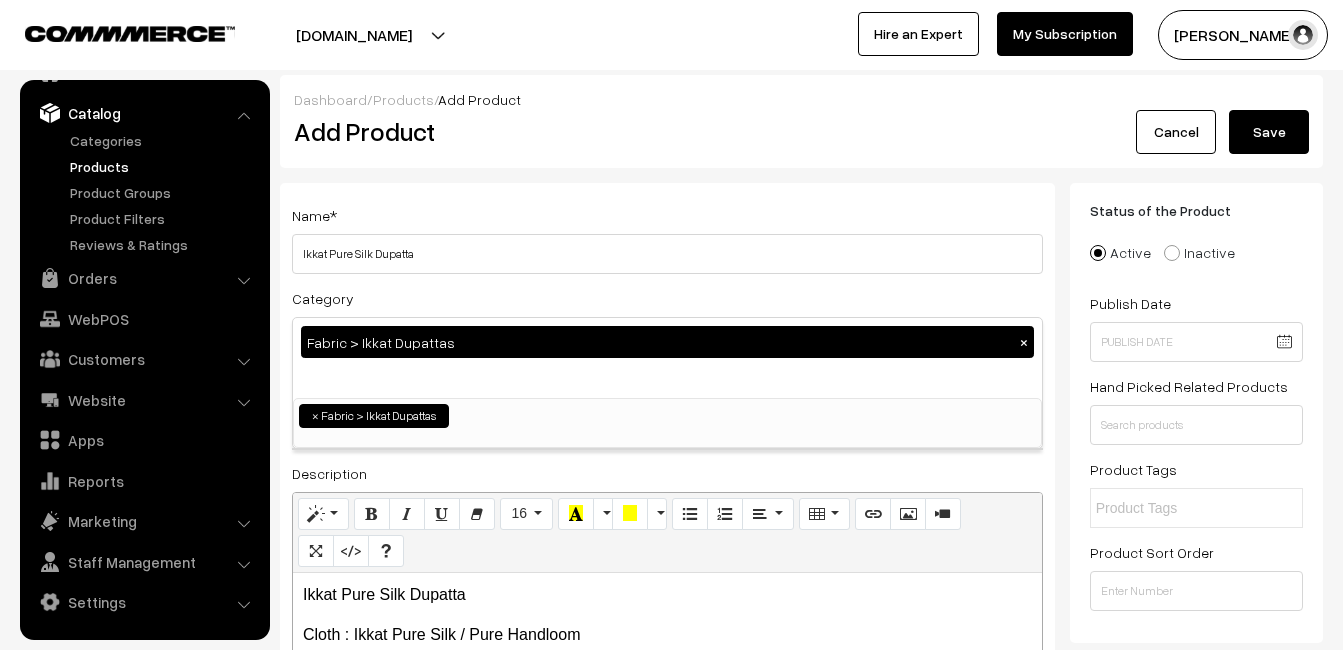 click on "Name  *
Ikkat Pure Silk Dupatta" at bounding box center [667, 238] 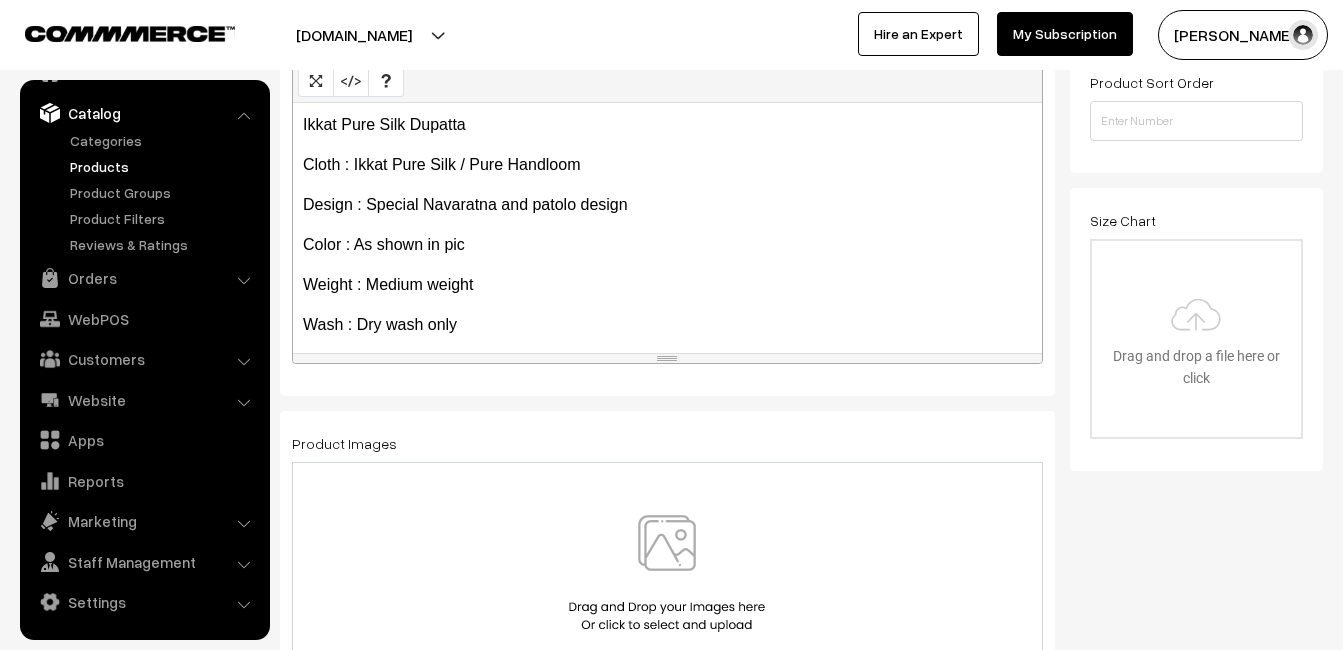 scroll, scrollTop: 500, scrollLeft: 0, axis: vertical 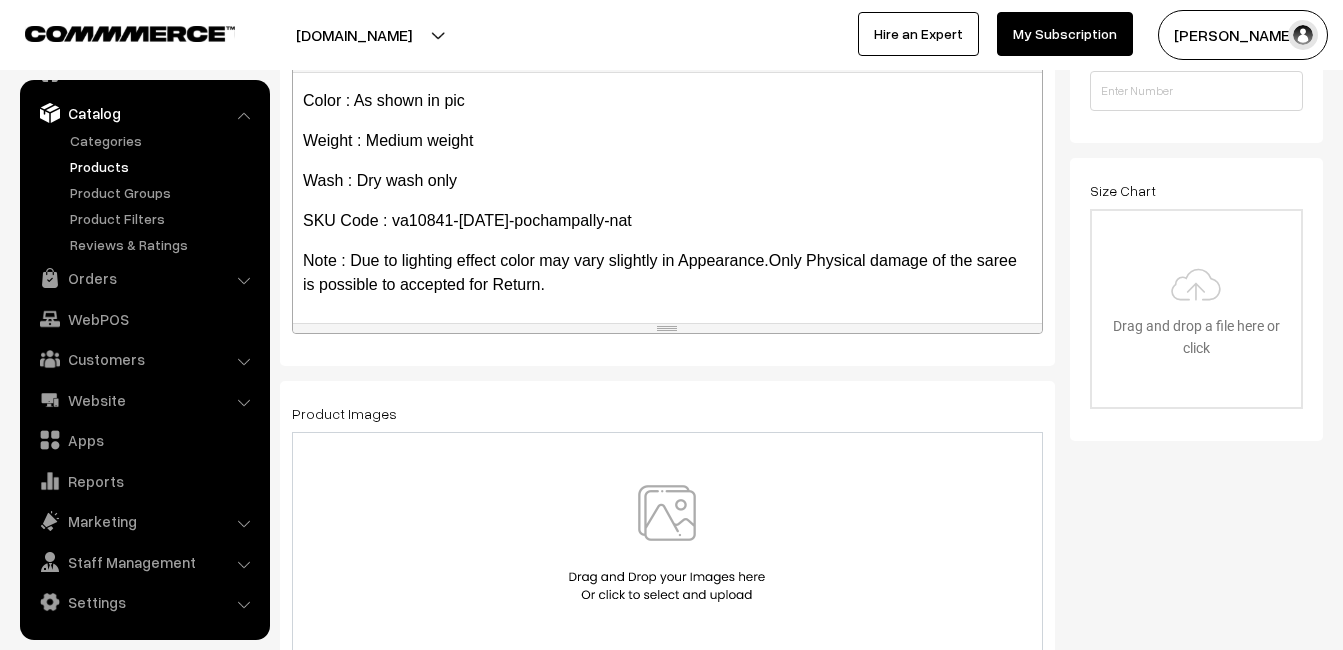 click at bounding box center (667, 543) 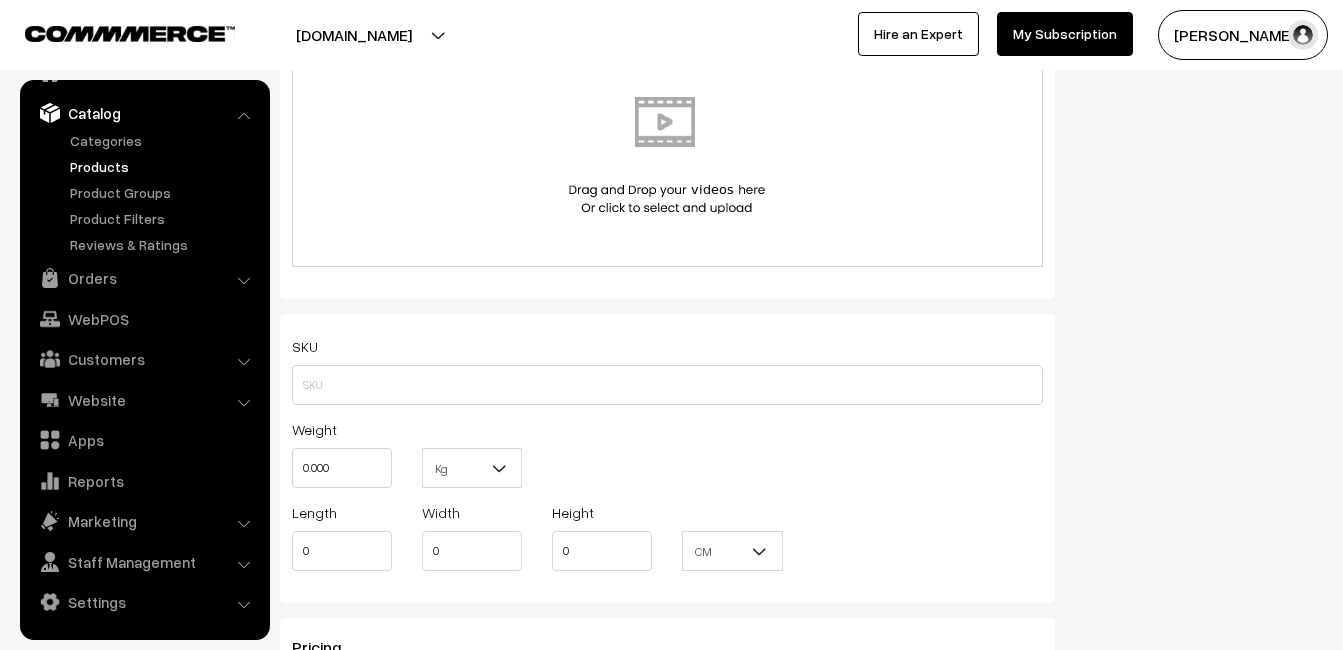 scroll, scrollTop: 1200, scrollLeft: 0, axis: vertical 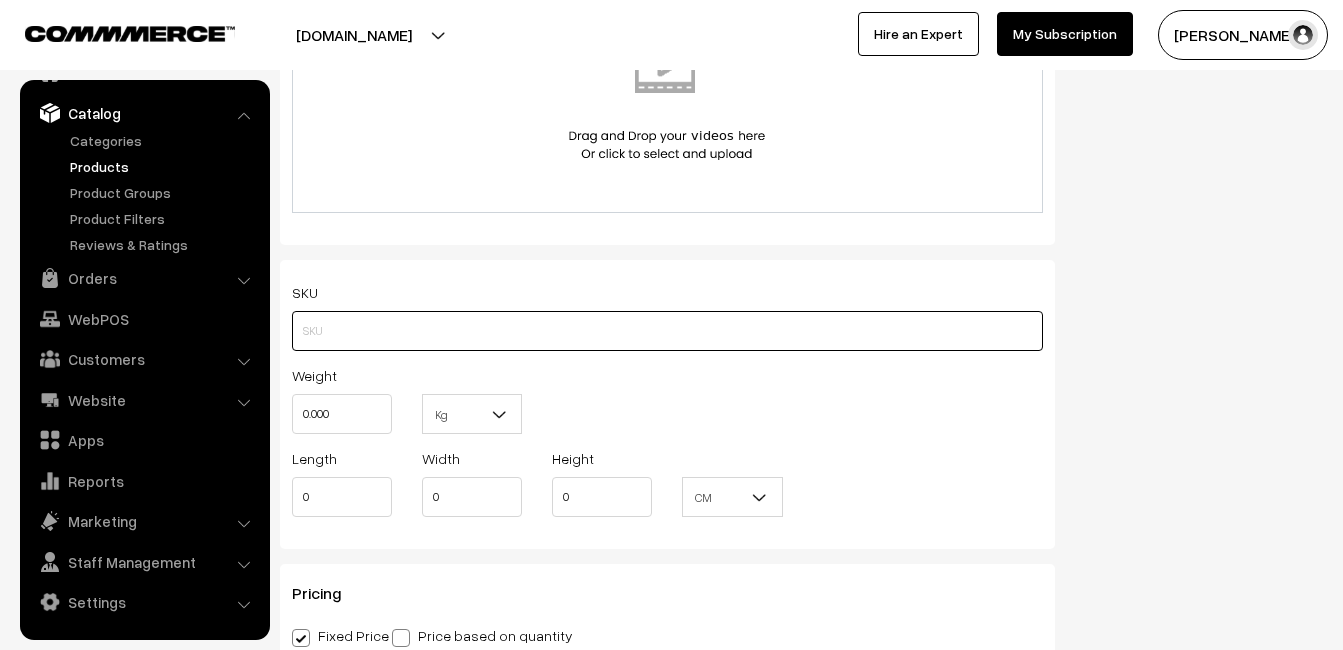 click at bounding box center (667, 331) 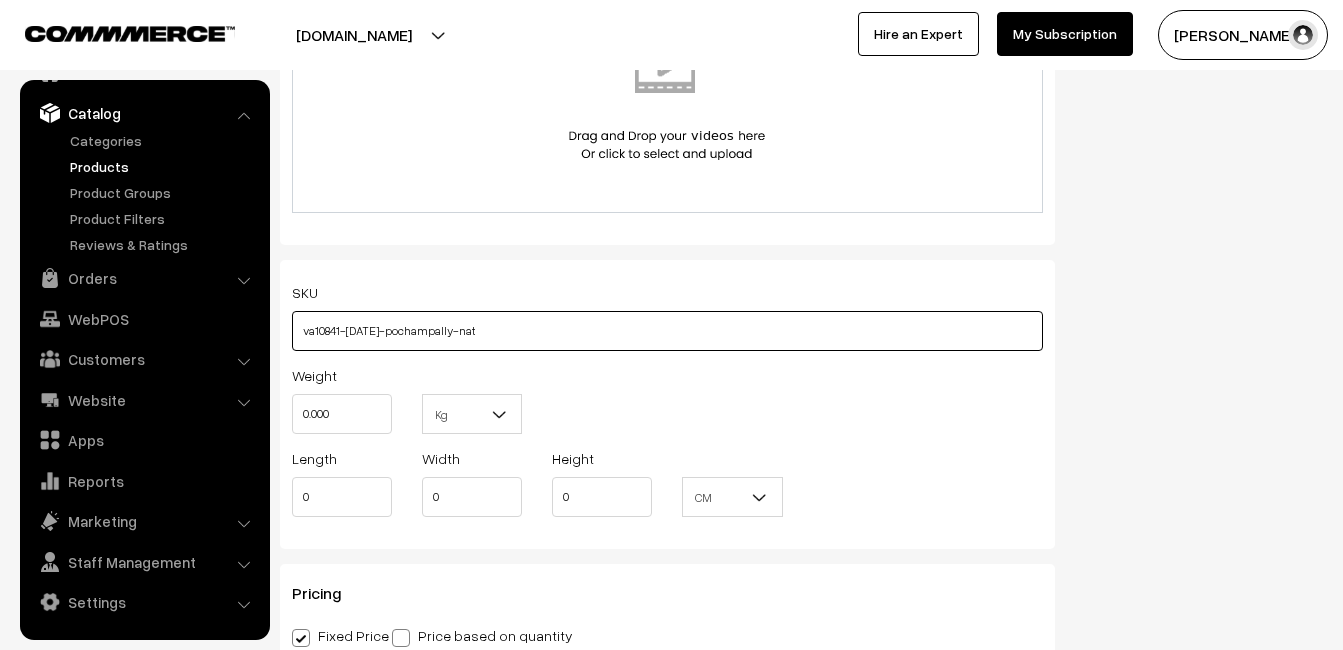 type on "va10841-jul-pochampally-nat" 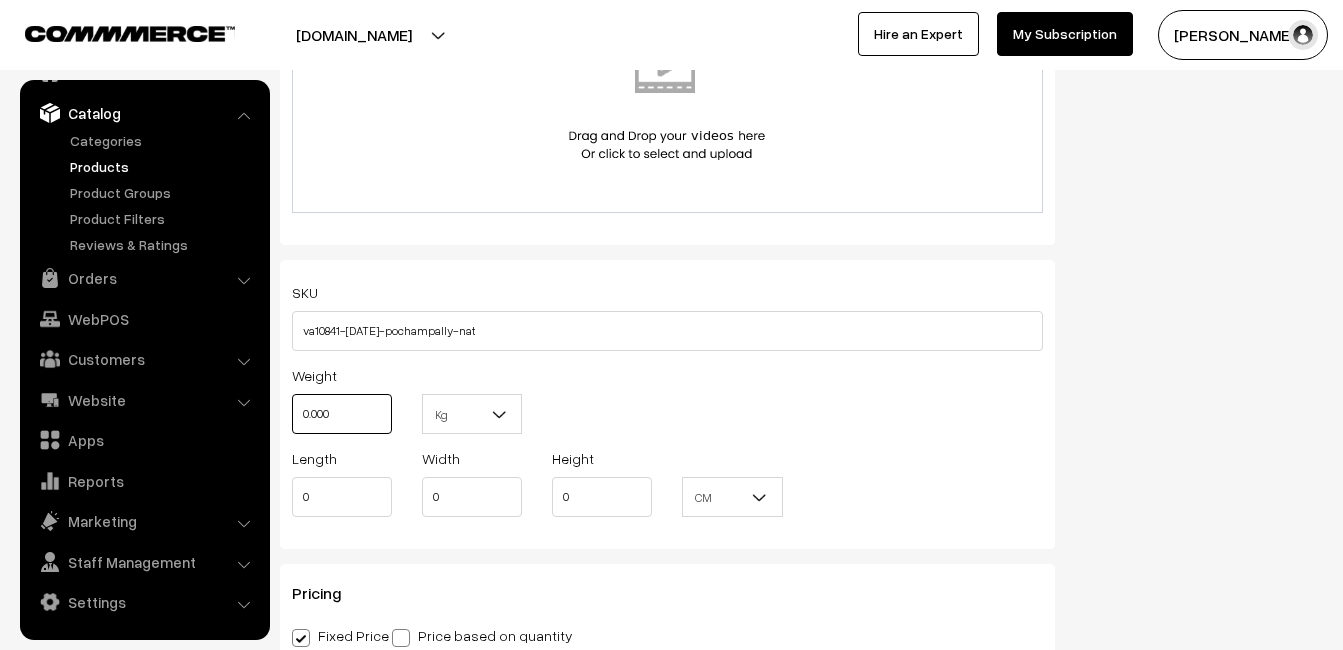 click on "0.000" at bounding box center [342, 414] 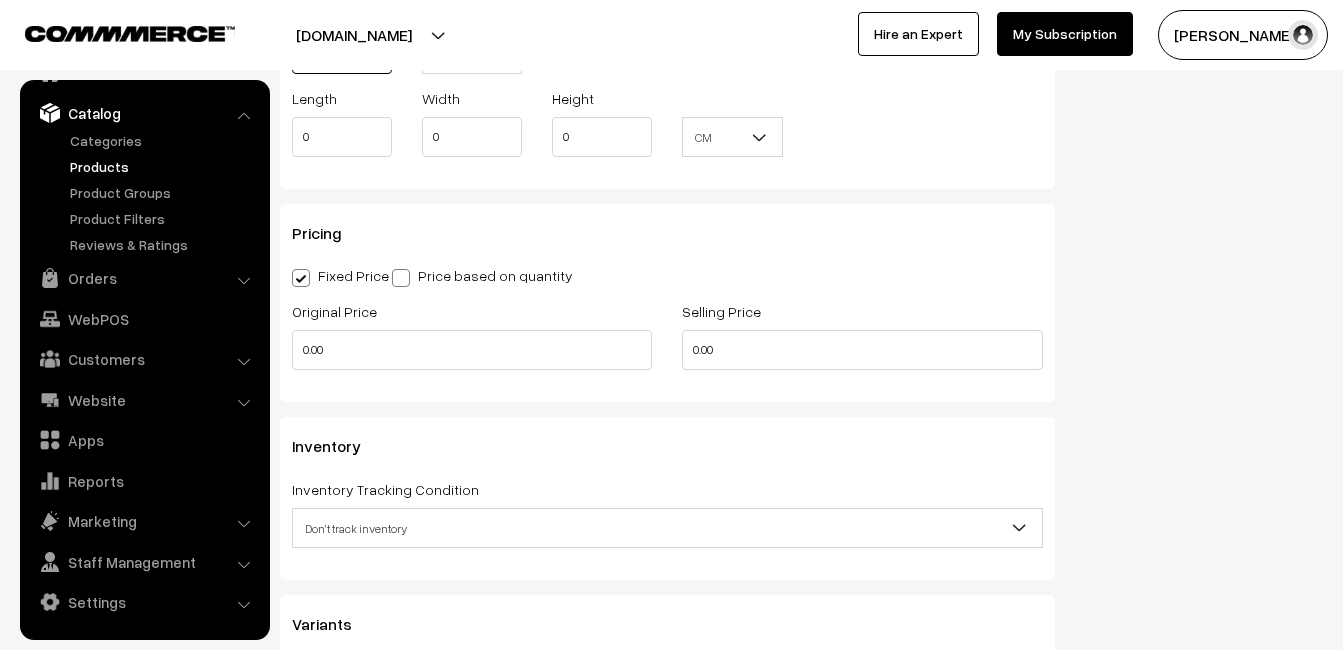 scroll, scrollTop: 1600, scrollLeft: 0, axis: vertical 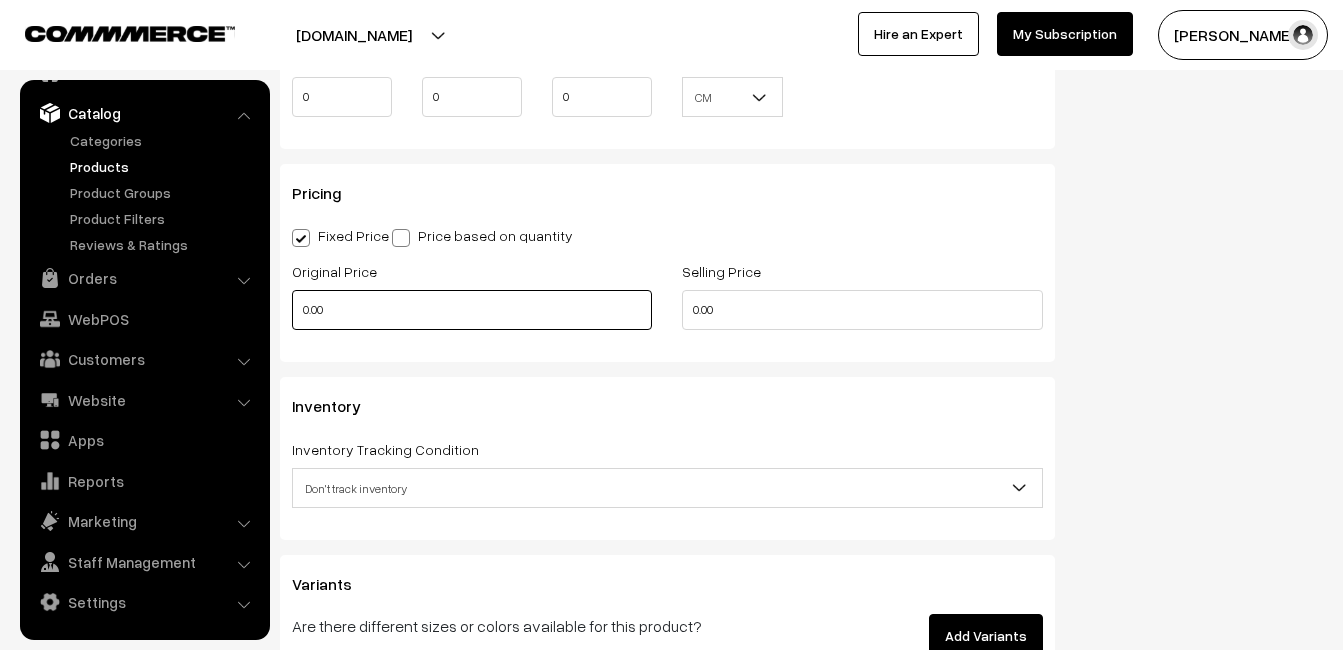 type on "0.80" 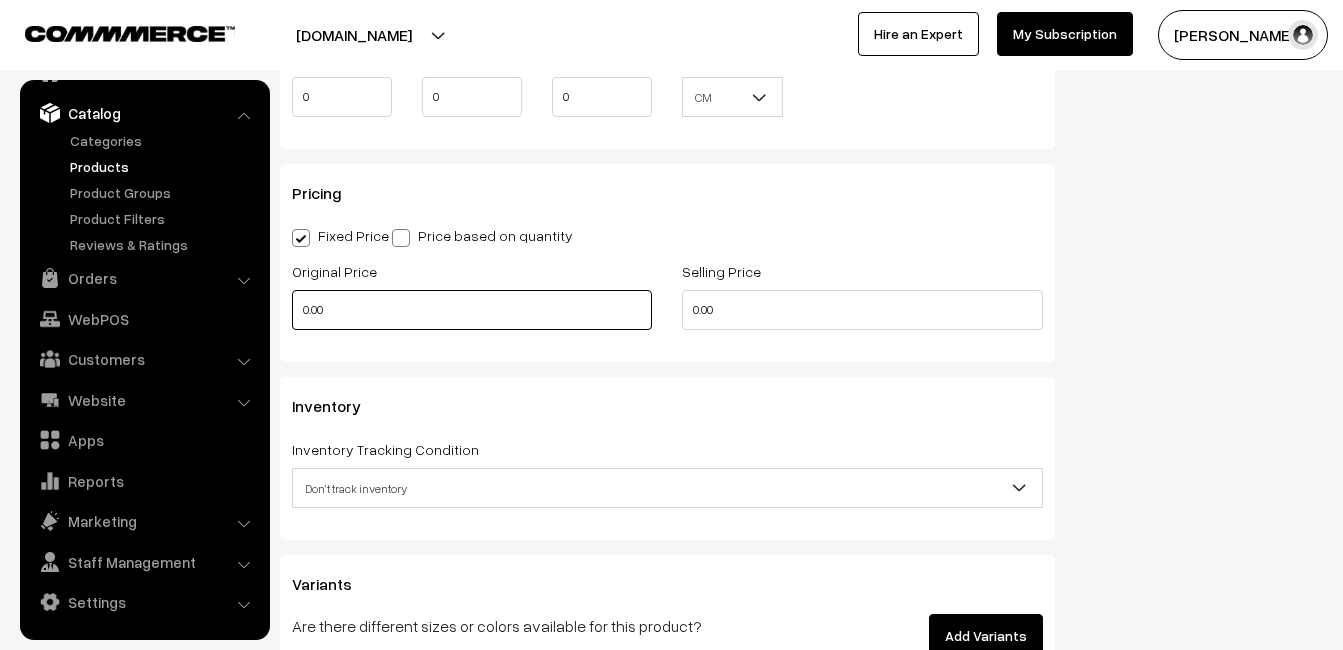 click on "0.00" at bounding box center (472, 310) 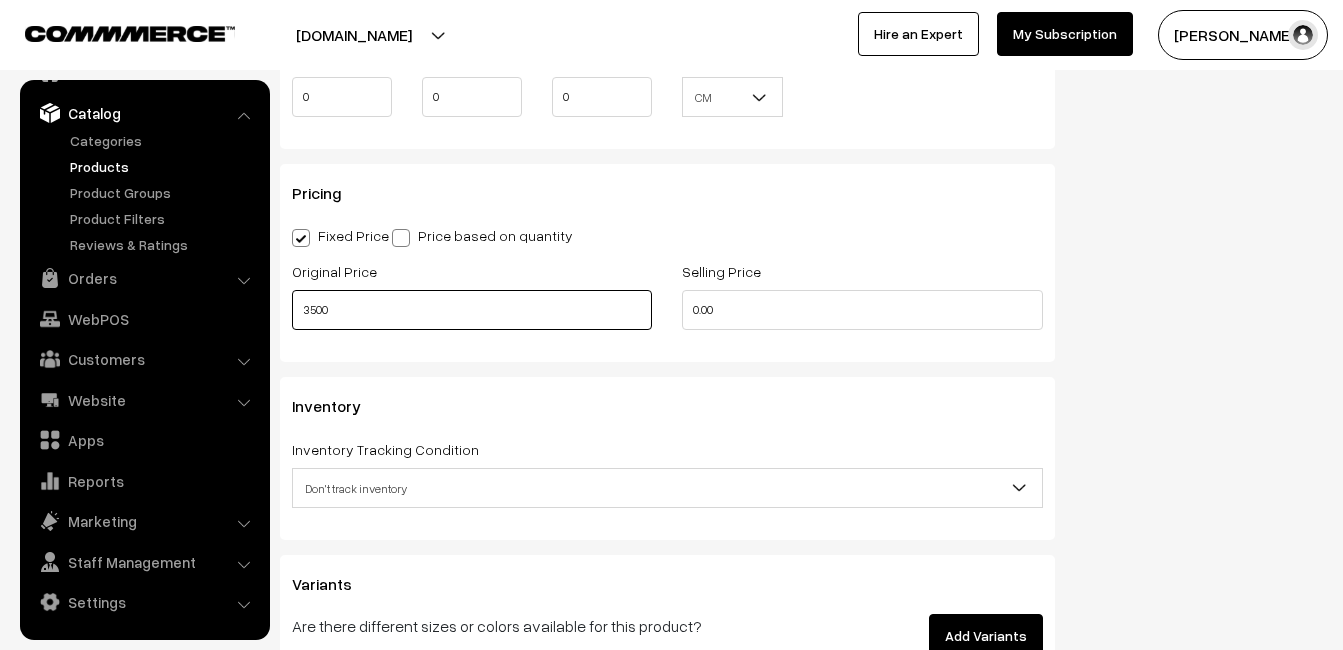 type on "3500" 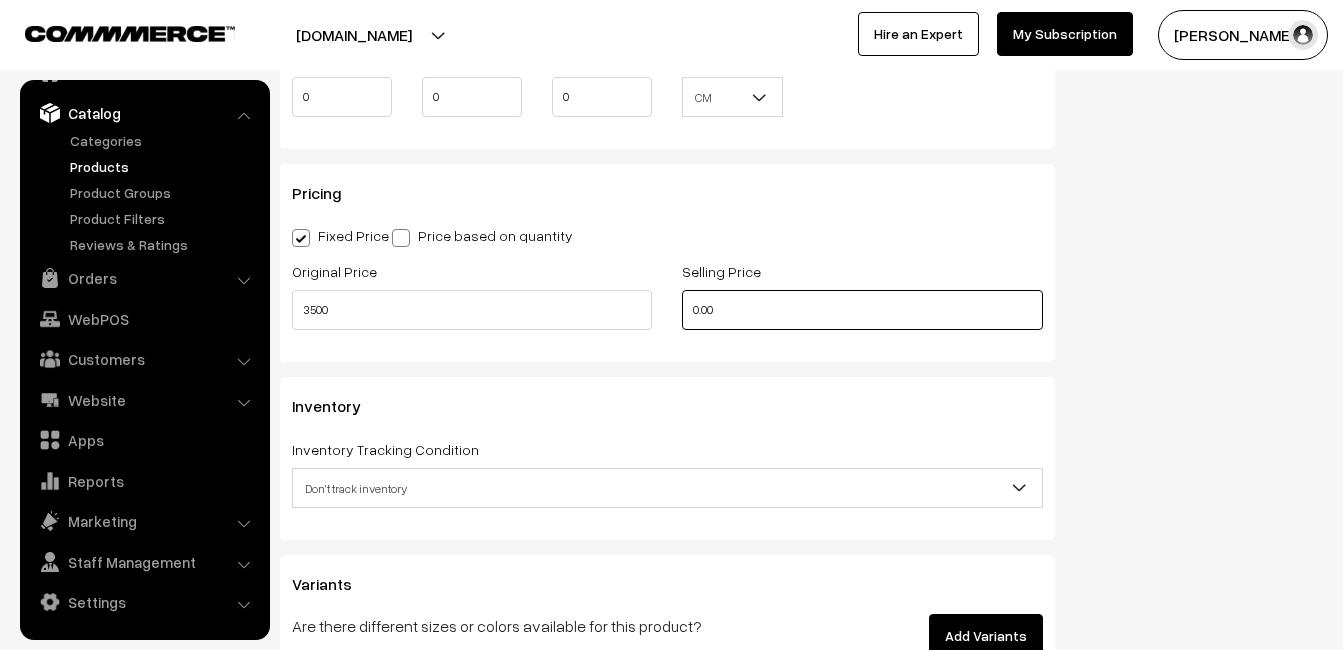 click on "0.00" at bounding box center [862, 310] 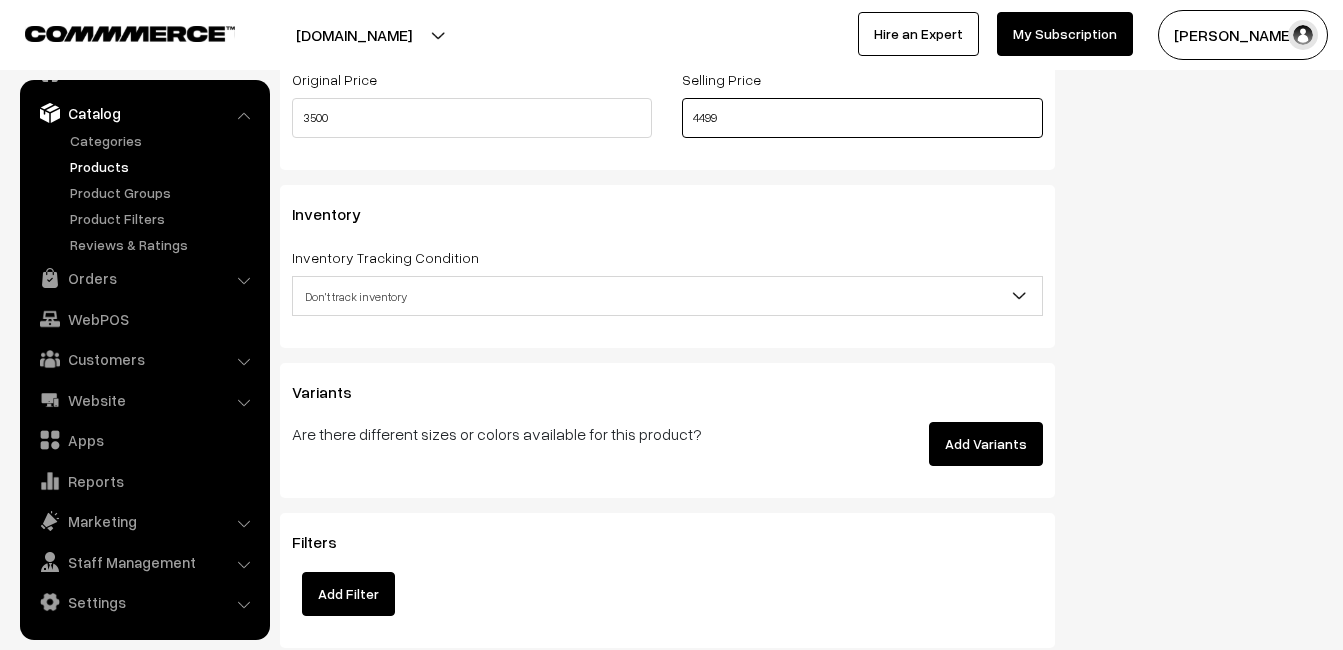 scroll, scrollTop: 1800, scrollLeft: 0, axis: vertical 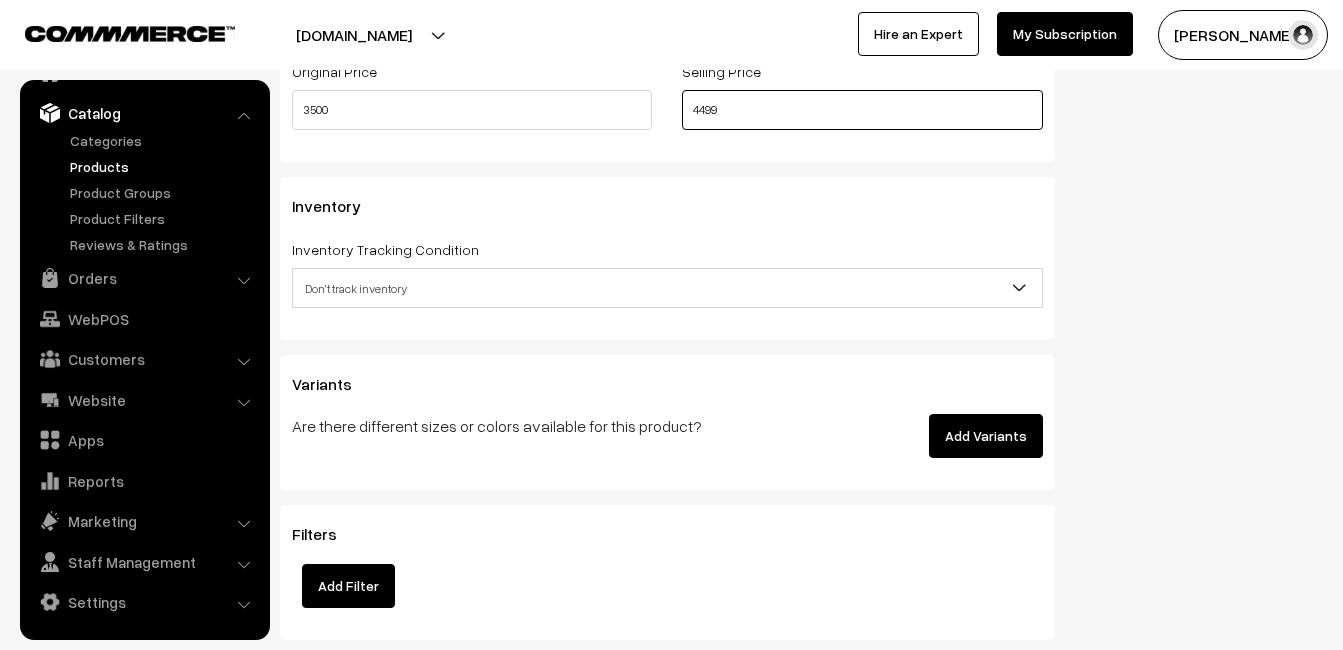 type on "4499" 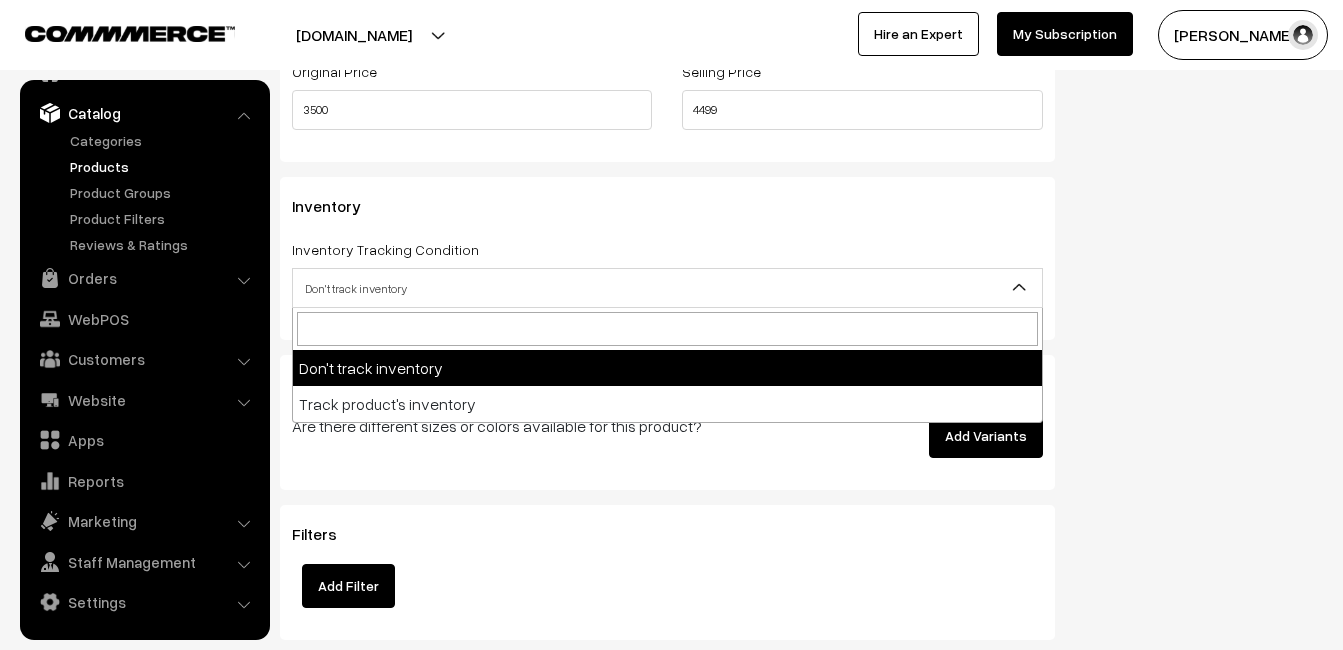 click on "Don't track inventory" at bounding box center (667, 288) 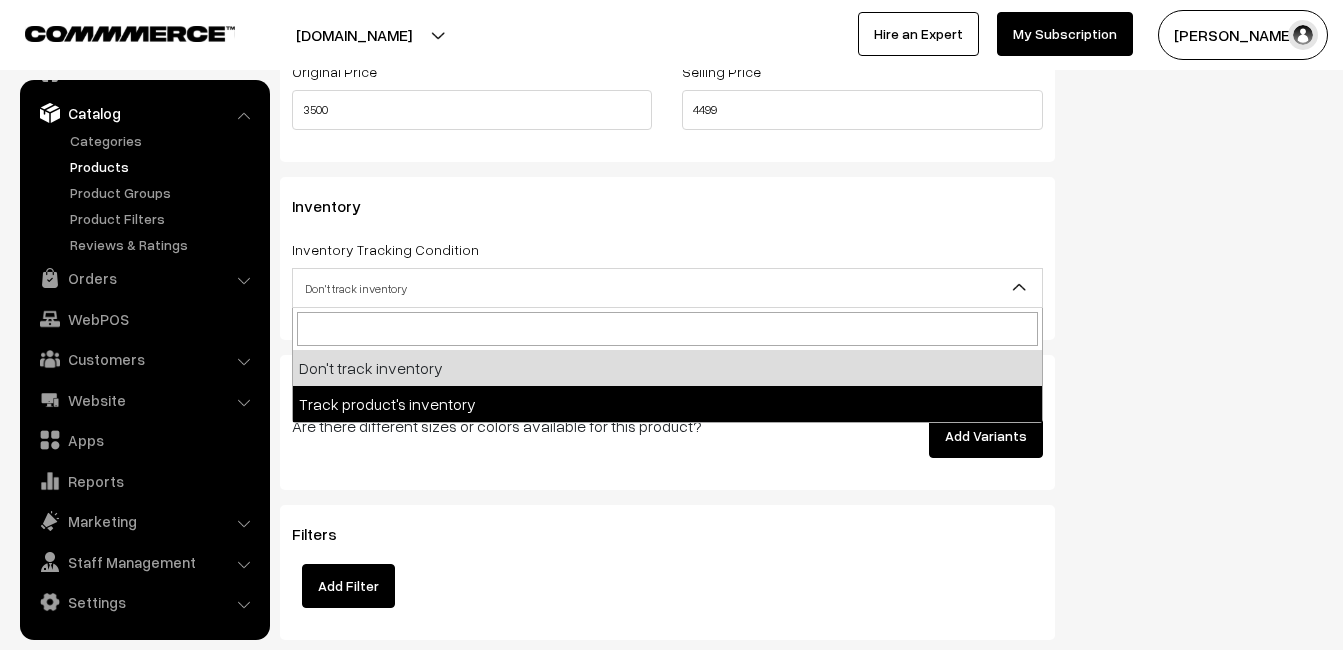 select on "2" 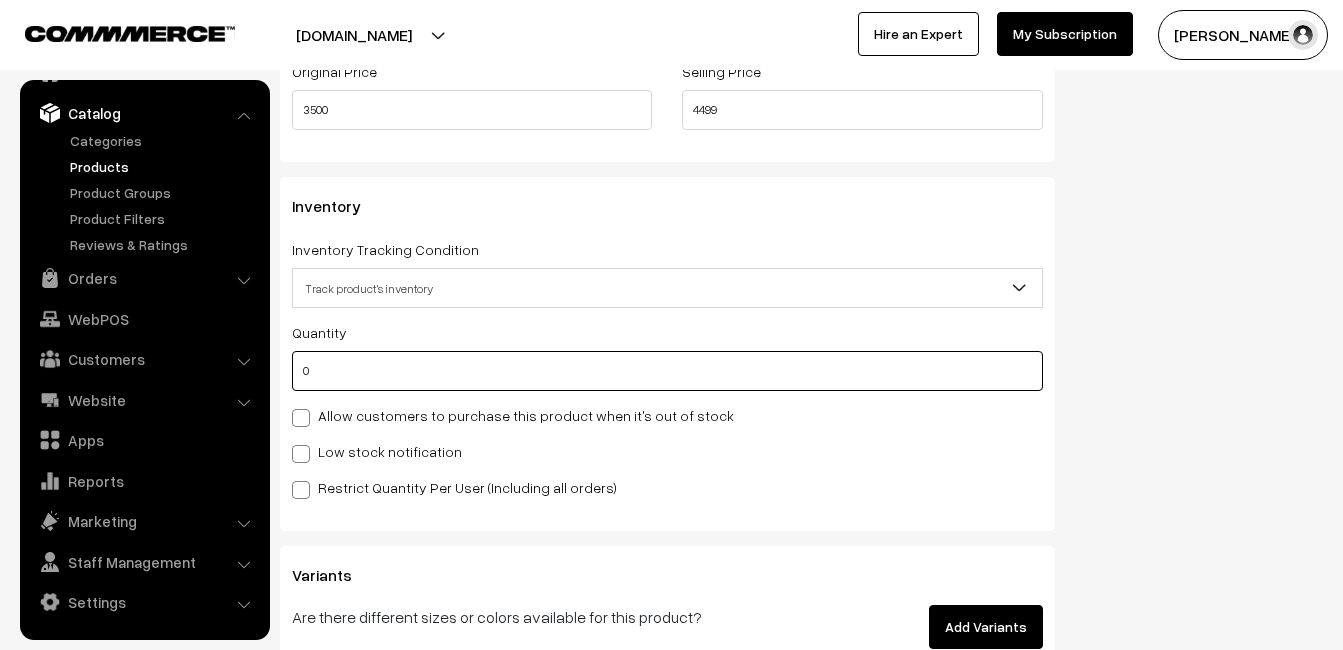 click on "0" at bounding box center [667, 371] 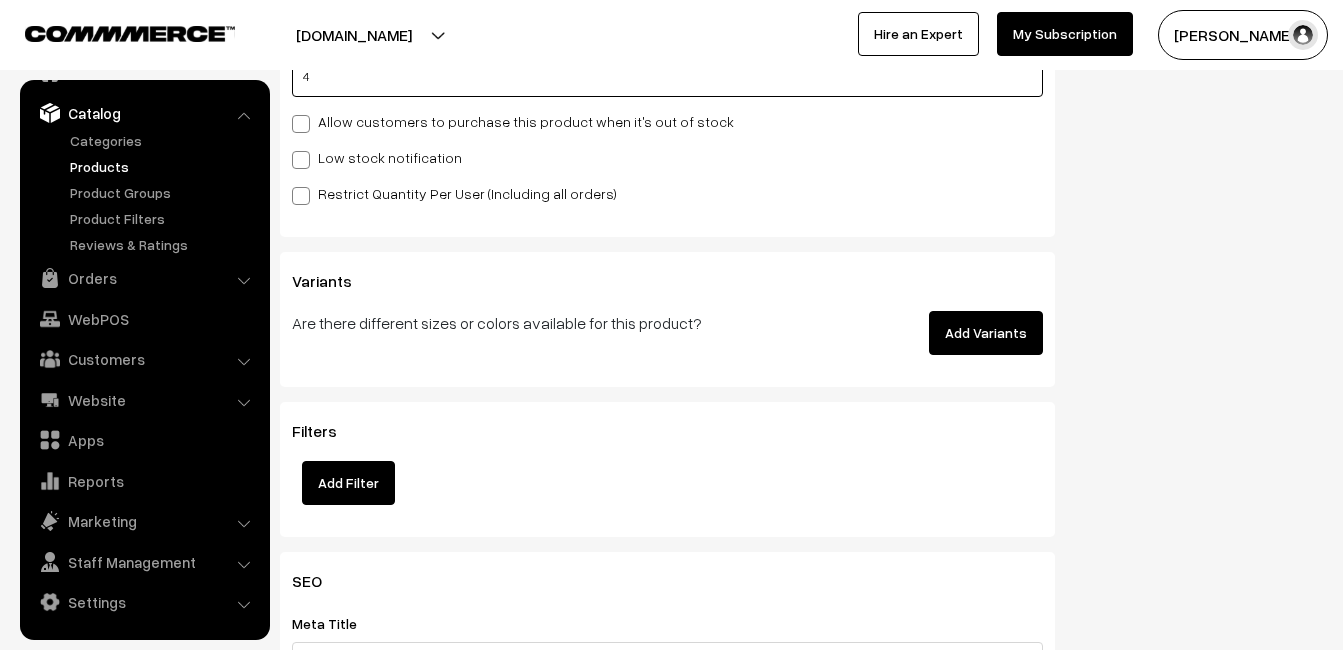 scroll, scrollTop: 2100, scrollLeft: 0, axis: vertical 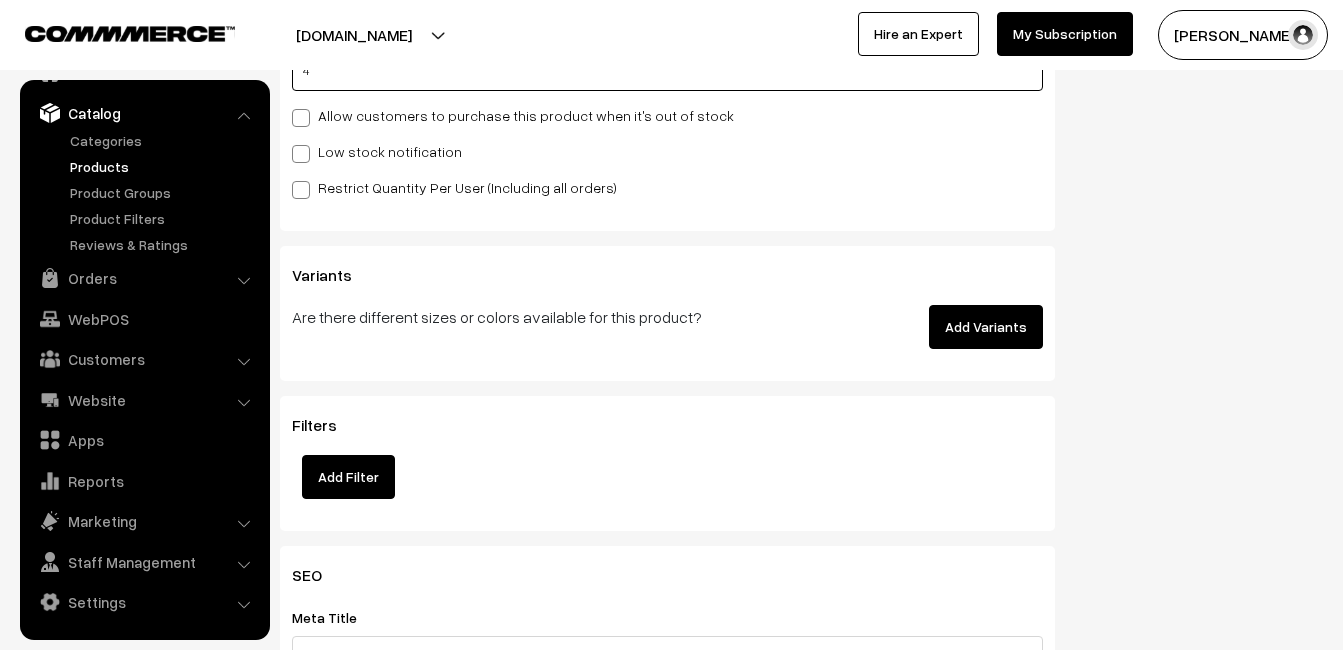 type on "4" 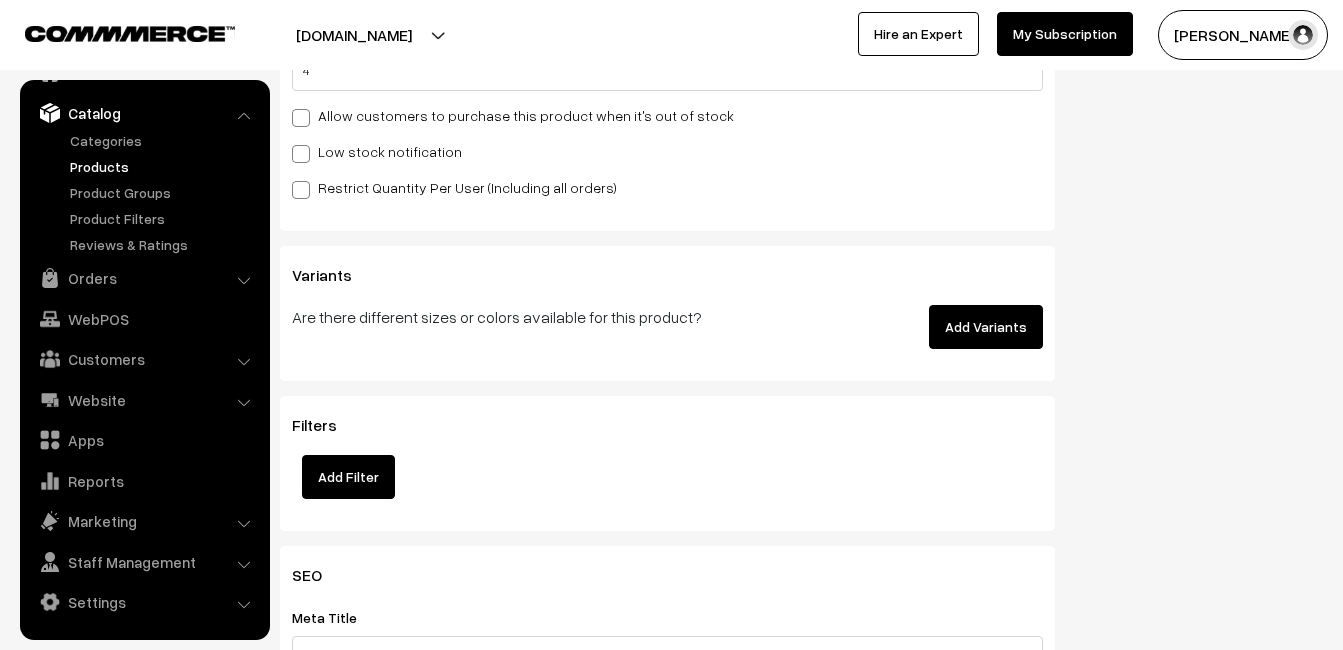 click on "Low stock notification" at bounding box center (377, 151) 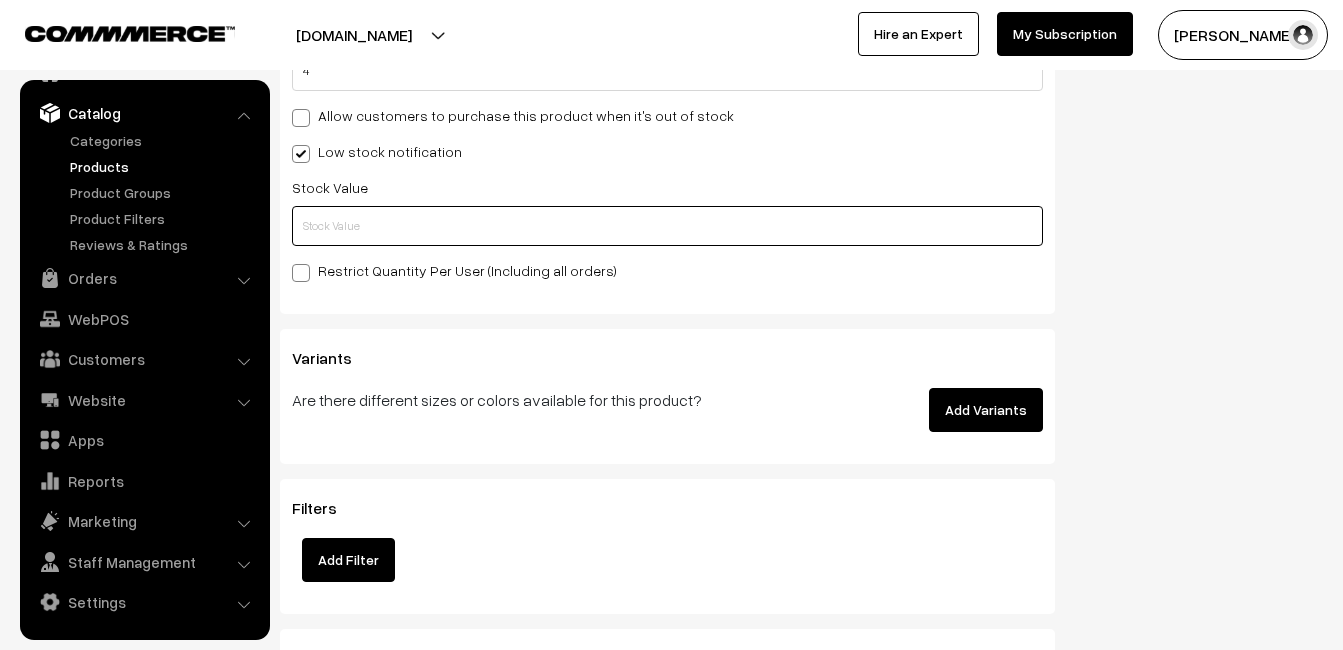 click at bounding box center (667, 226) 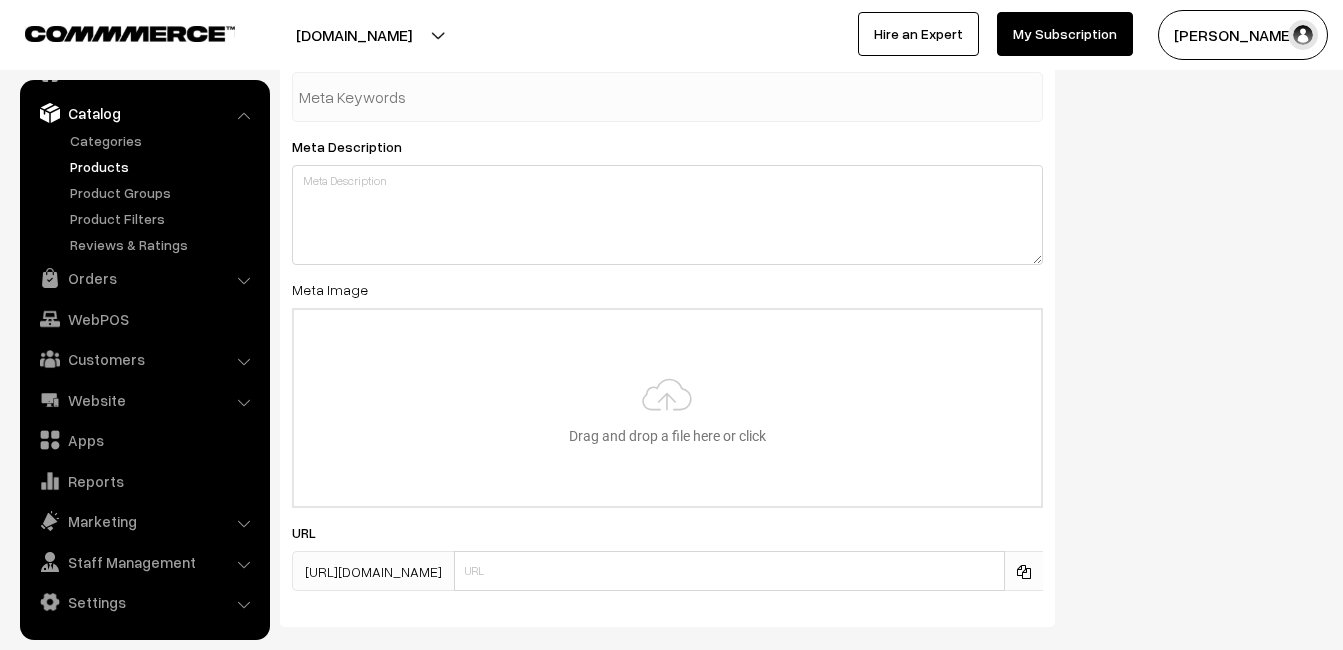 scroll, scrollTop: 2968, scrollLeft: 0, axis: vertical 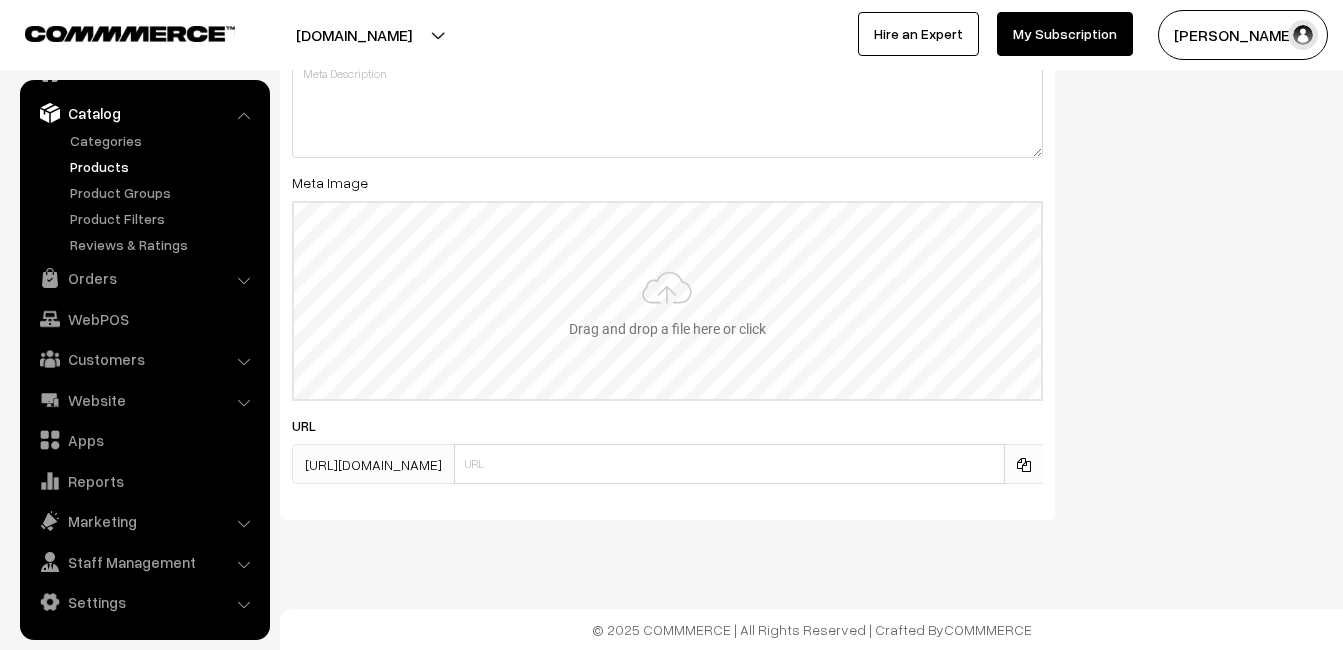 type on "2" 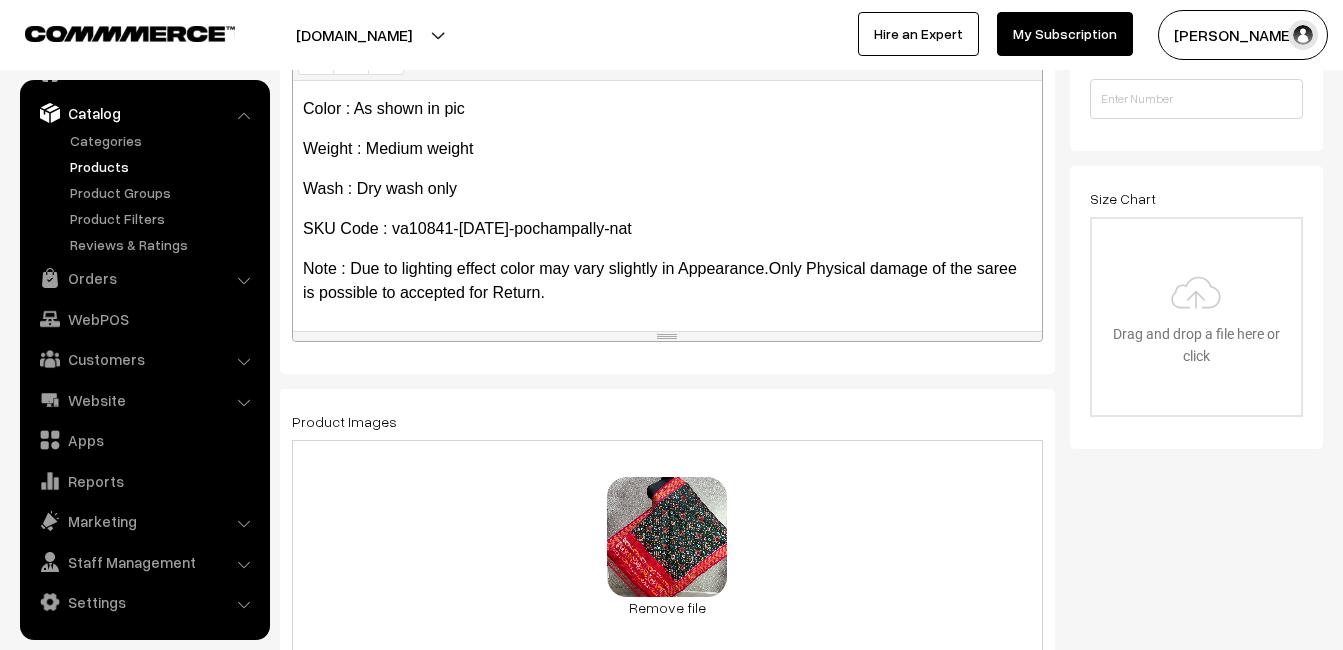 scroll, scrollTop: 0, scrollLeft: 0, axis: both 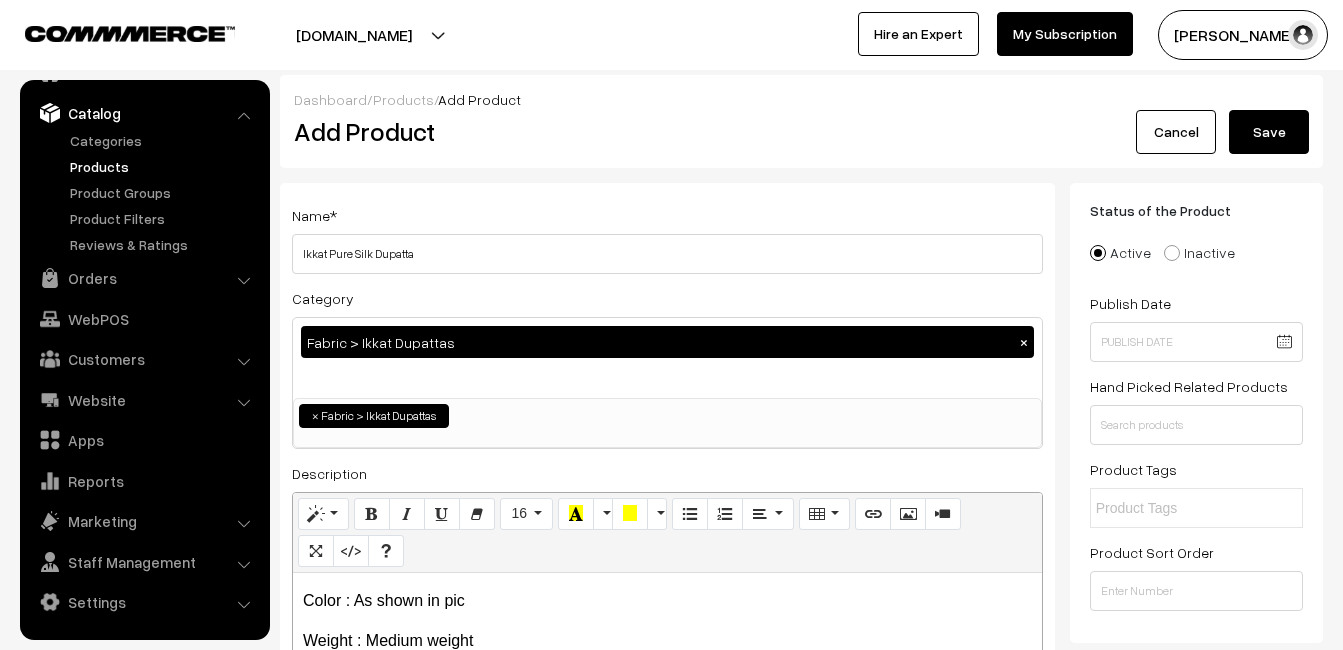 click on "Save" at bounding box center [1269, 132] 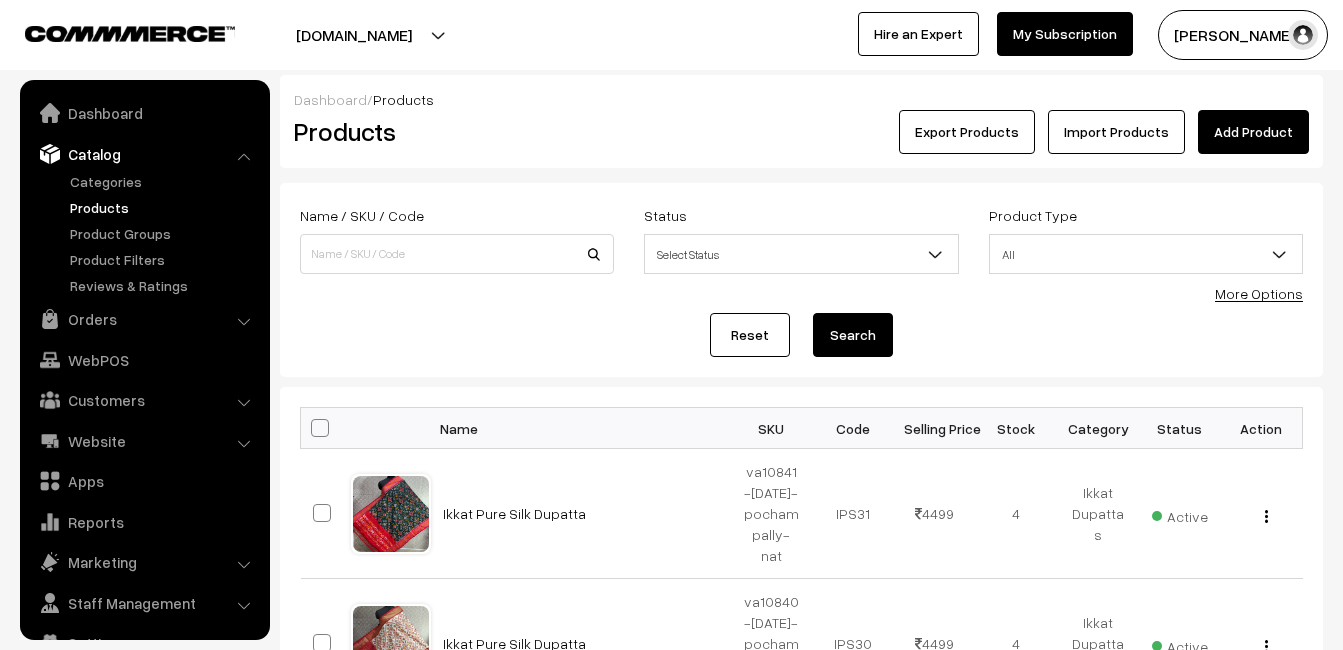 scroll, scrollTop: 0, scrollLeft: 0, axis: both 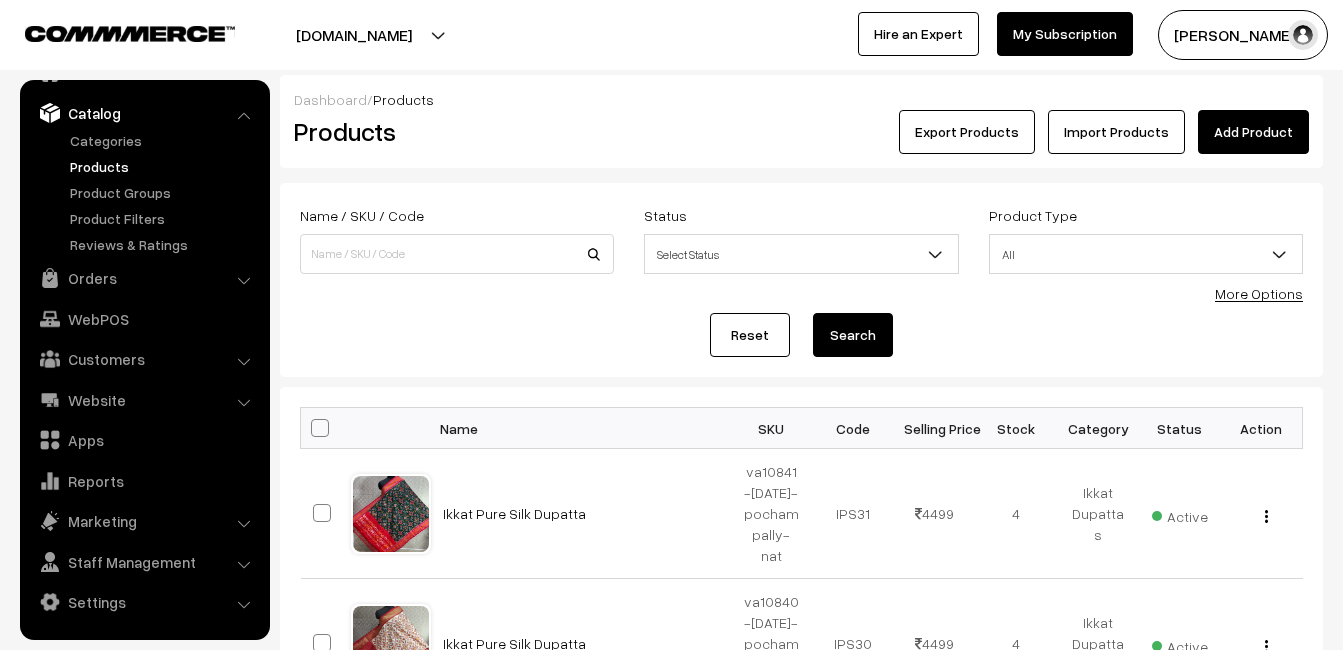 click on "Products" at bounding box center [453, 132] 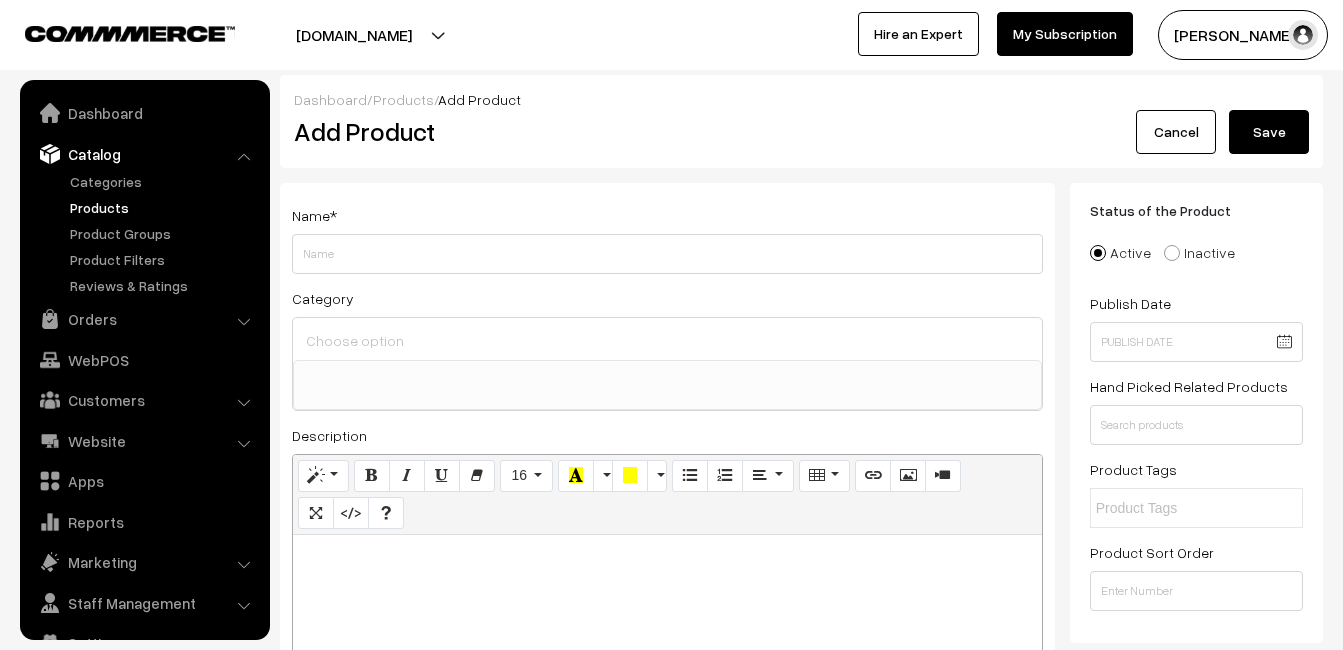 select 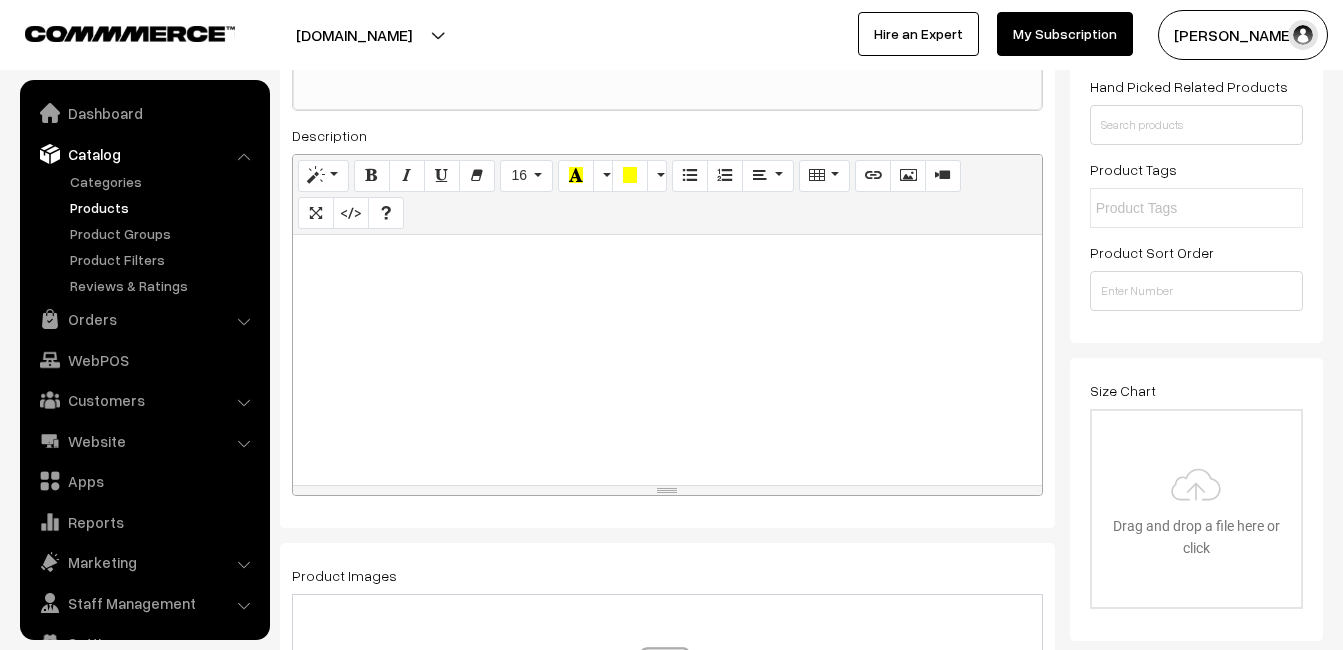 scroll, scrollTop: 41, scrollLeft: 0, axis: vertical 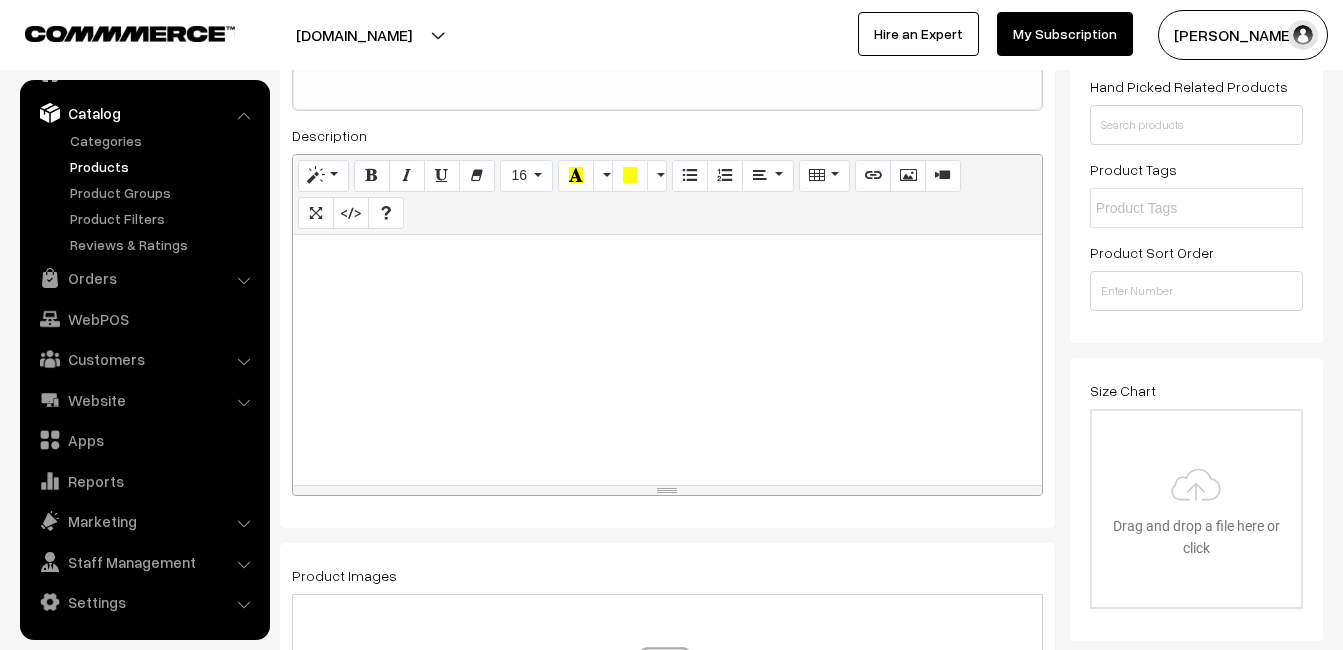 click at bounding box center [667, 360] 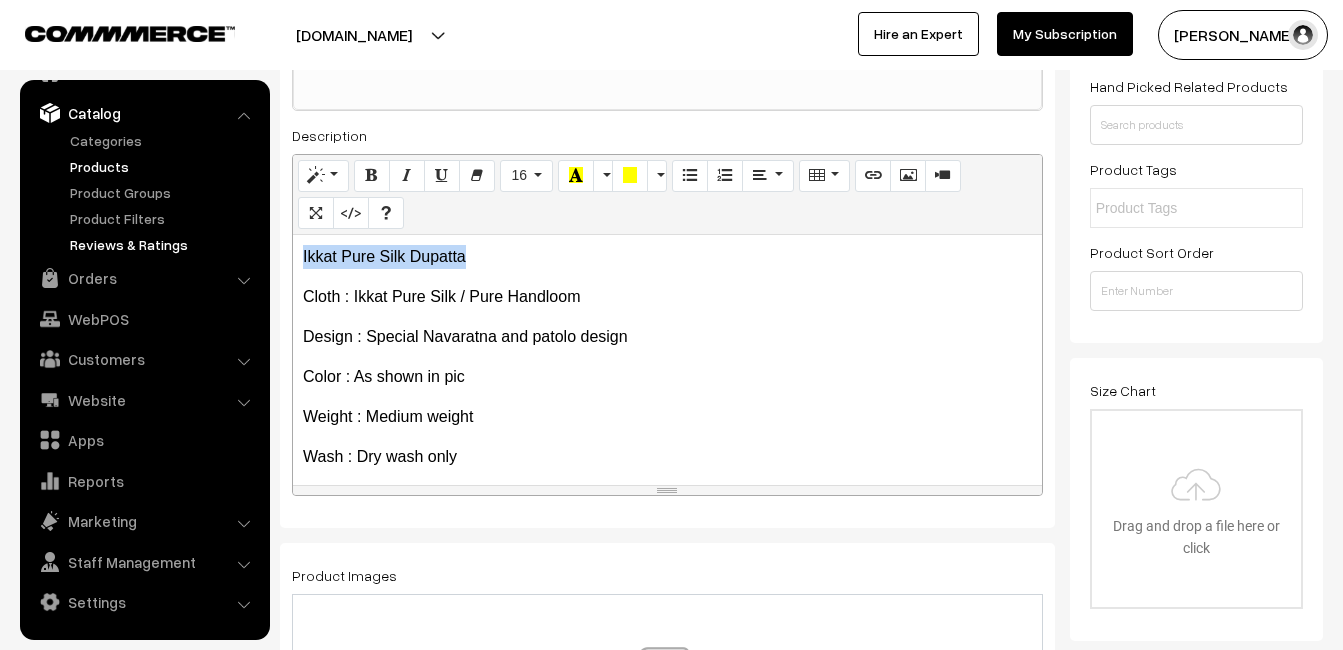 drag, startPoint x: 511, startPoint y: 252, endPoint x: 196, endPoint y: 252, distance: 315 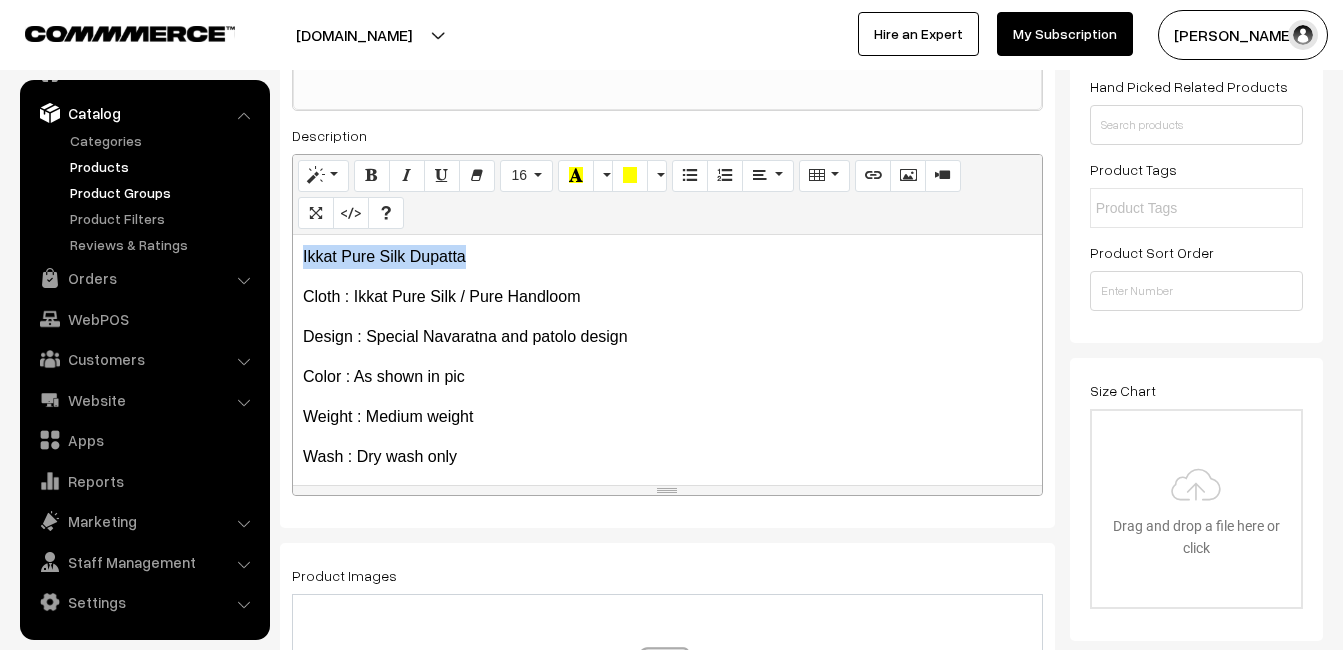 copy on "Ikkat Pure Silk Dupatta" 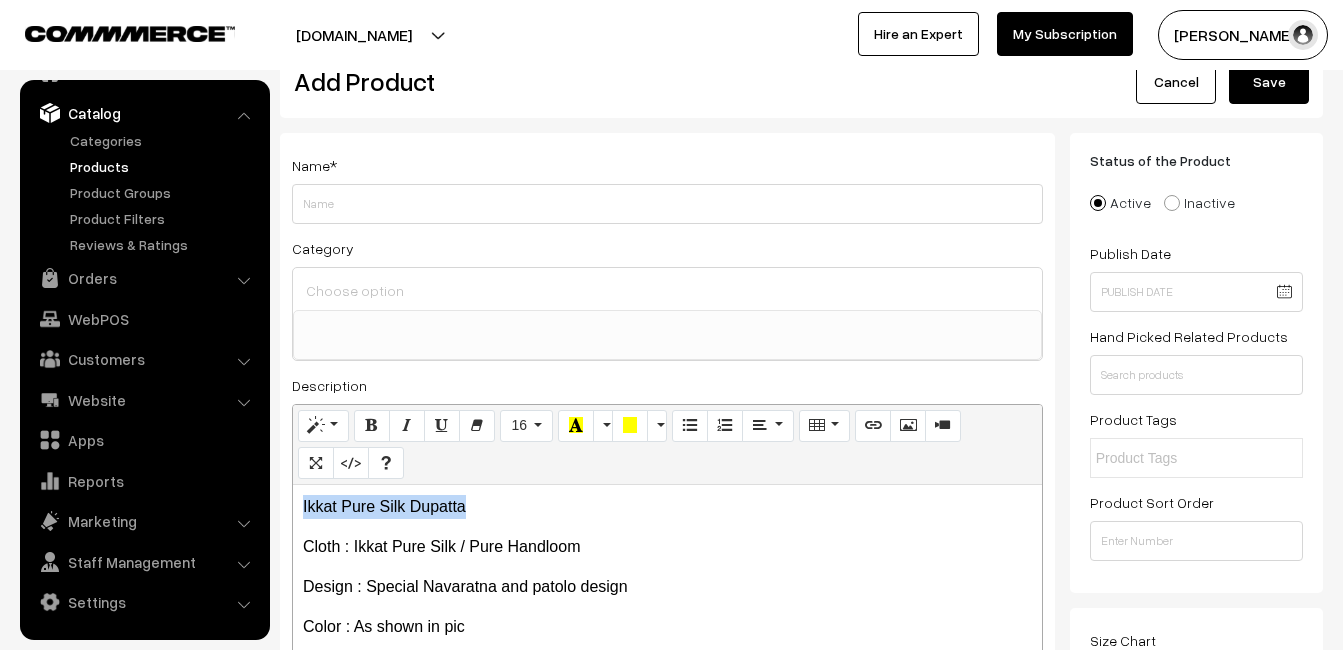 scroll, scrollTop: 0, scrollLeft: 0, axis: both 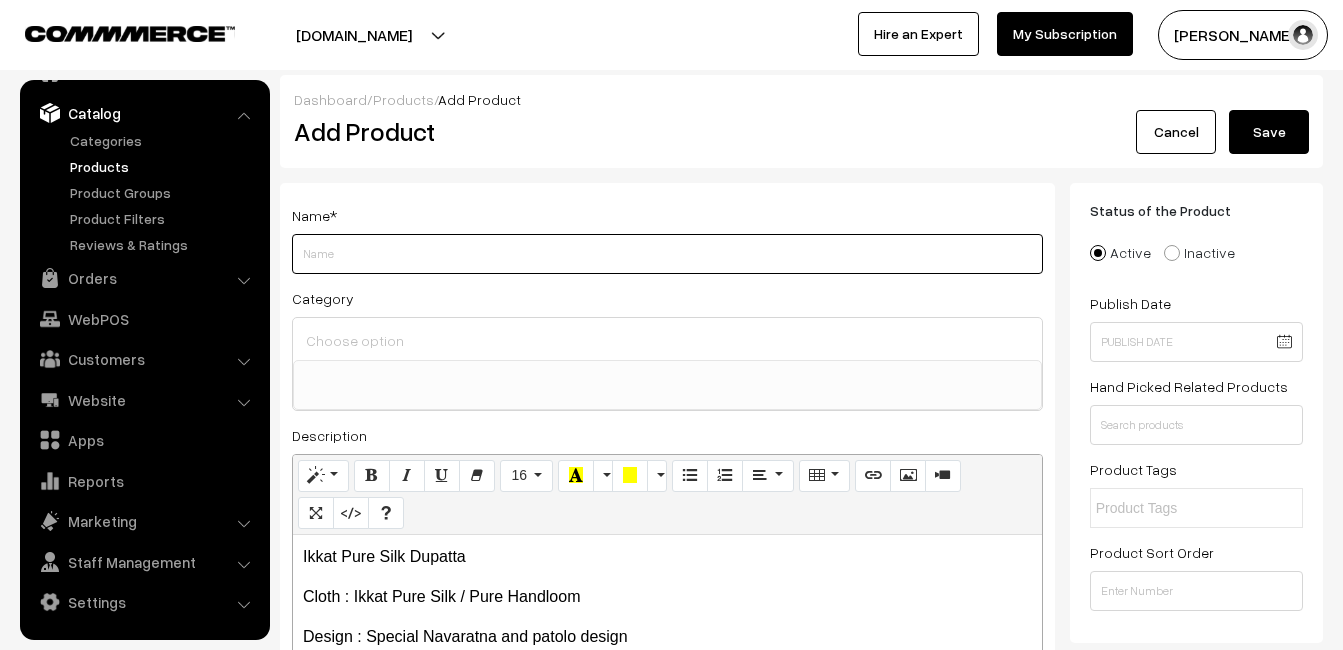 click on "Weight" at bounding box center [667, 254] 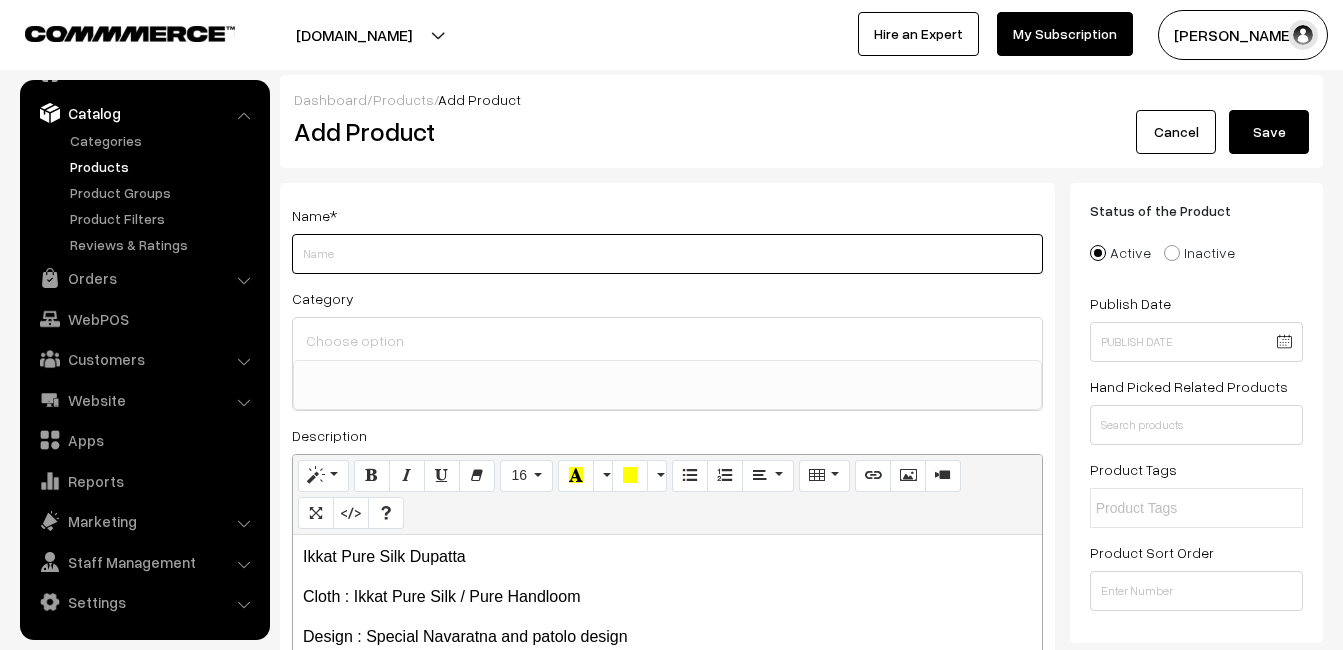 paste on "Ikkat Pure Silk Dupatta" 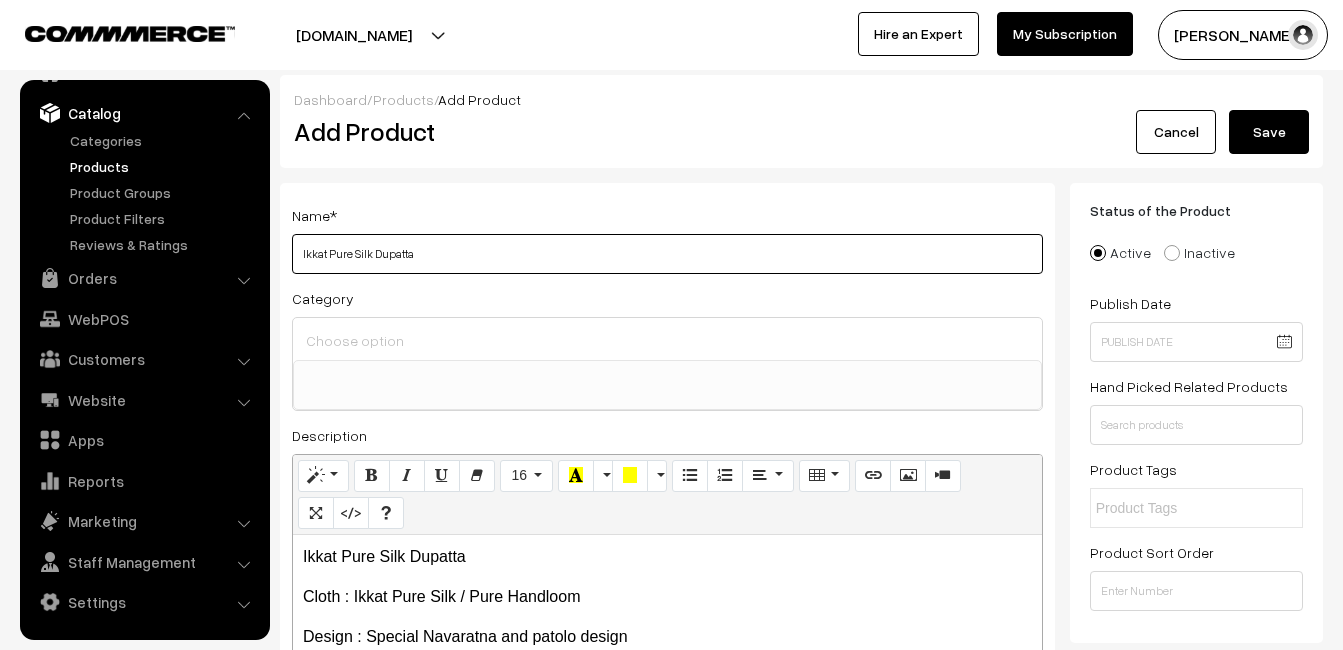 type on "Ikkat Pure Silk Dupatta" 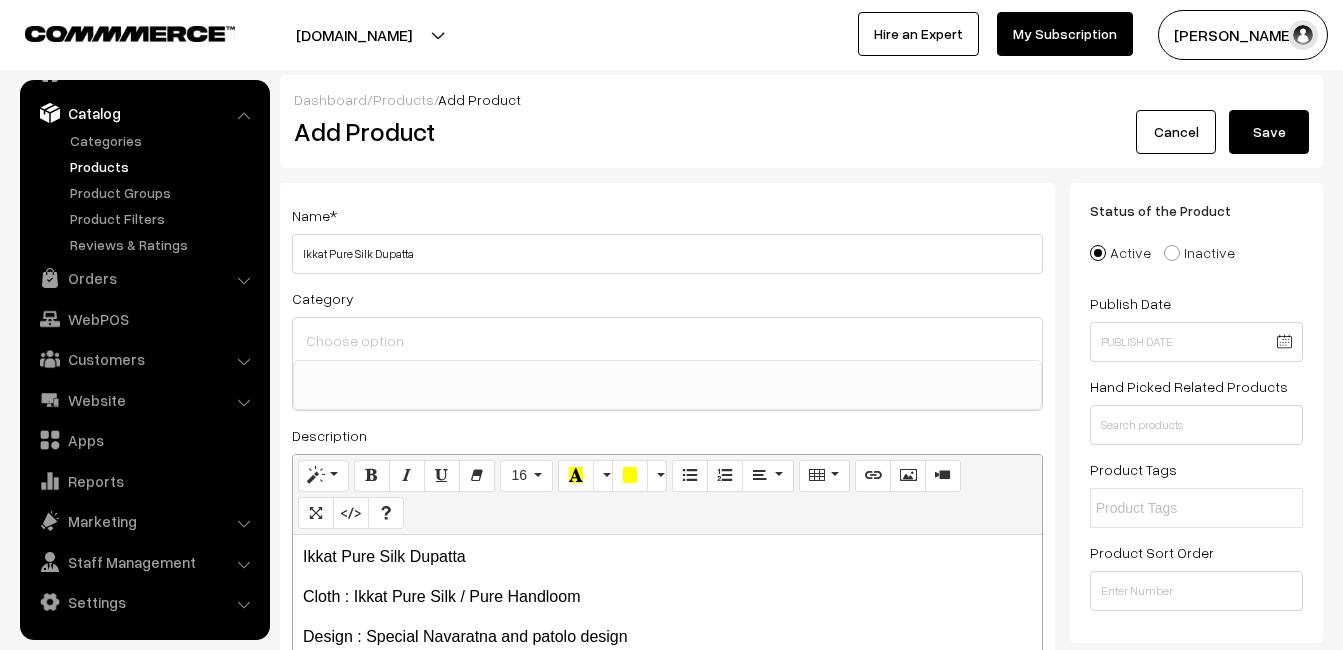click at bounding box center (667, 340) 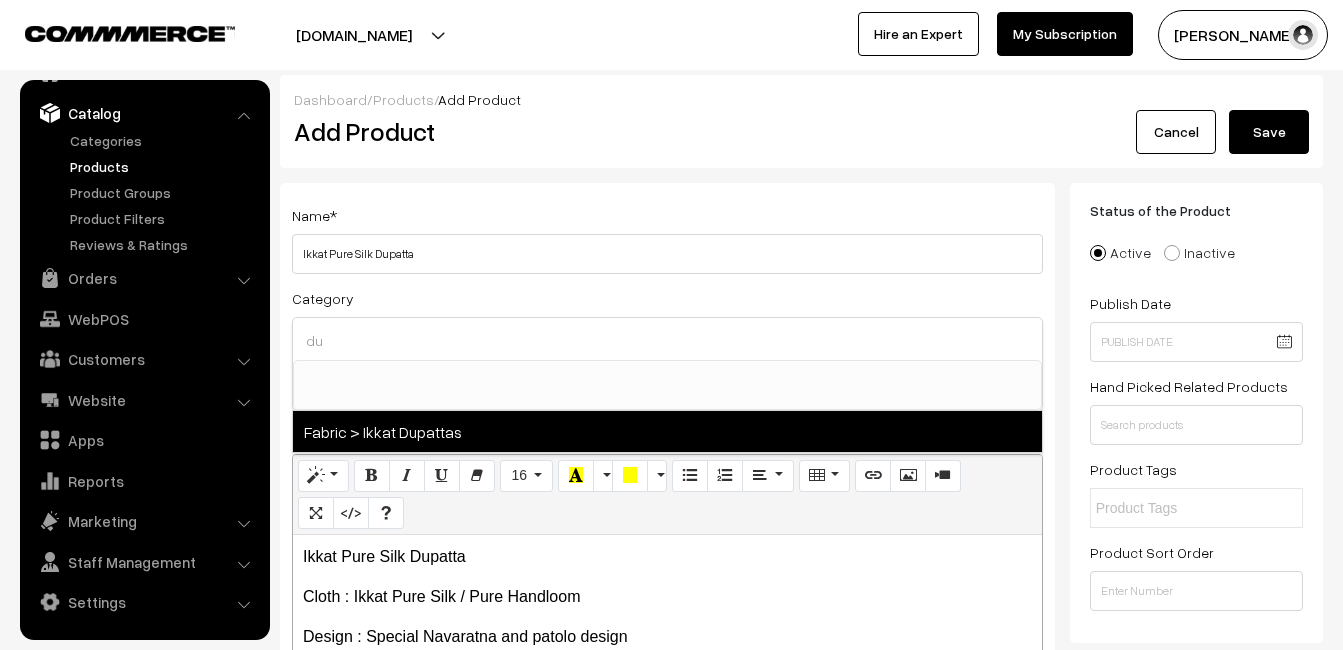 type on "du" 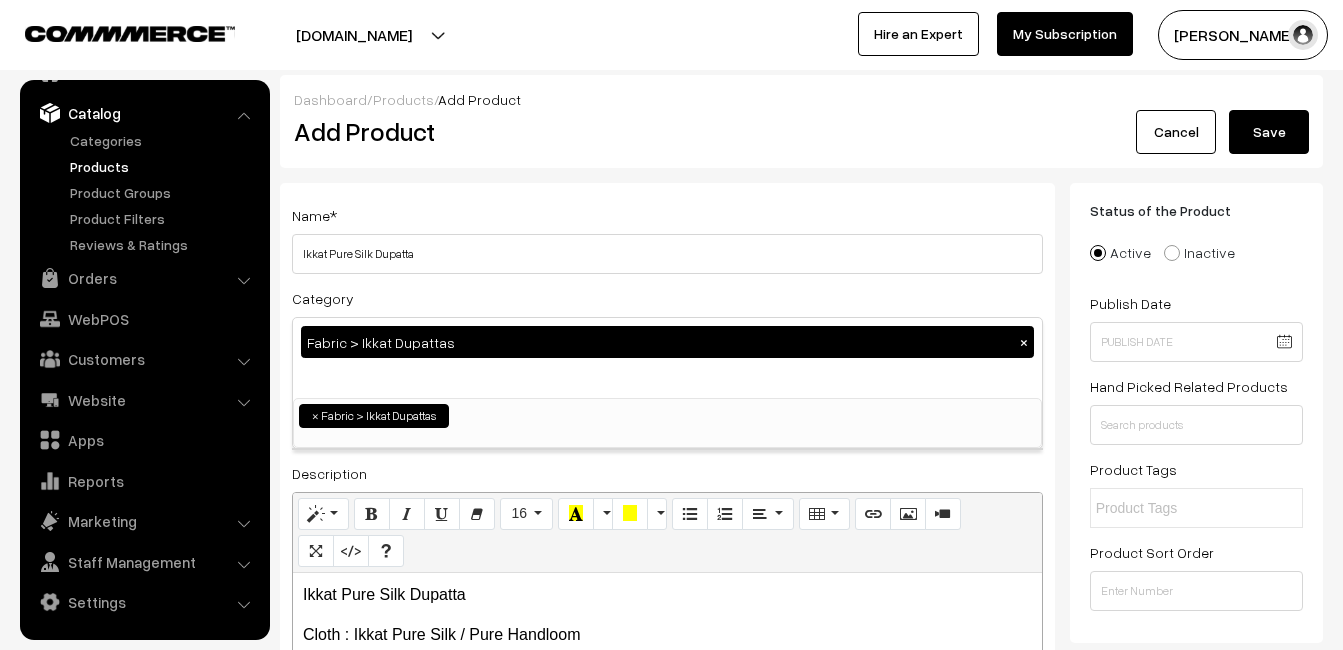 scroll, scrollTop: 1037, scrollLeft: 0, axis: vertical 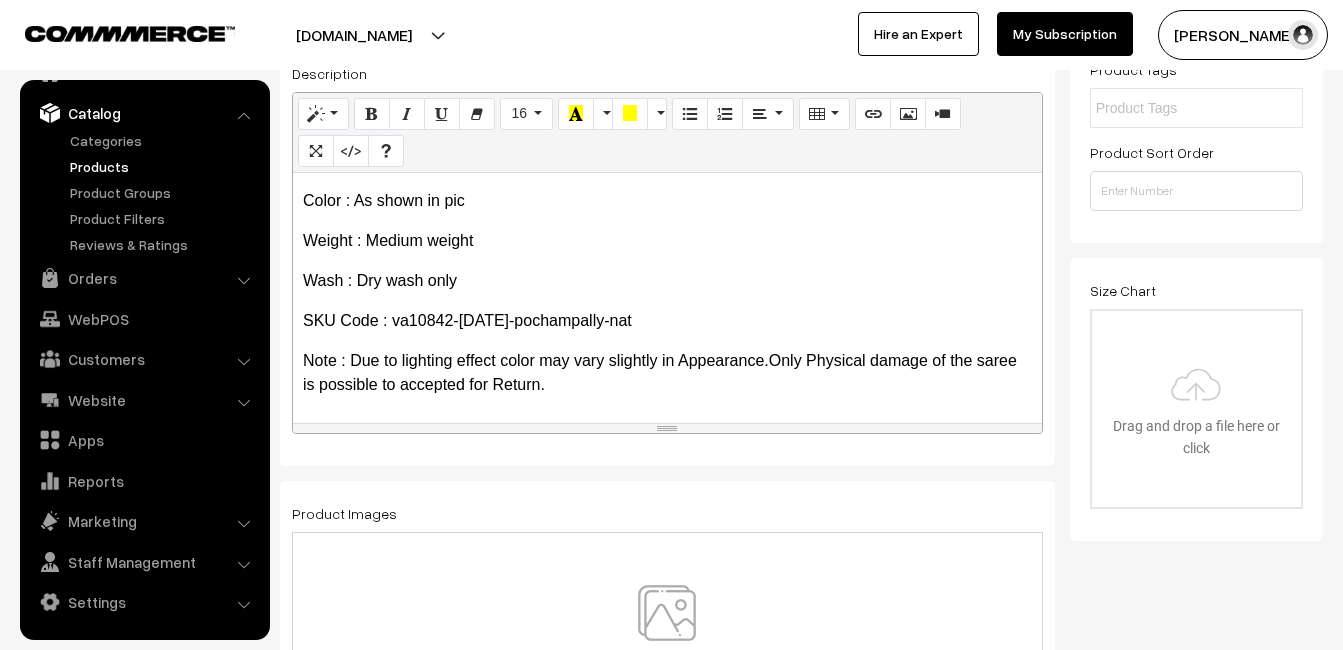 click at bounding box center (667, 643) 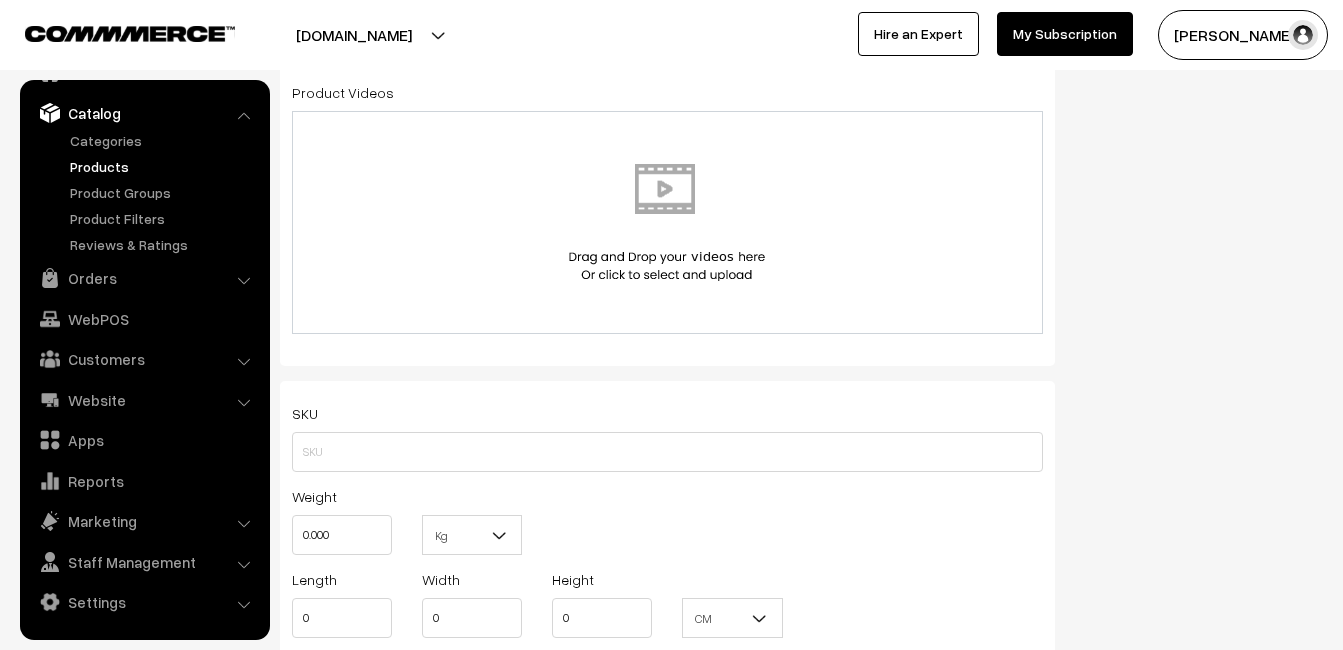 scroll, scrollTop: 1200, scrollLeft: 0, axis: vertical 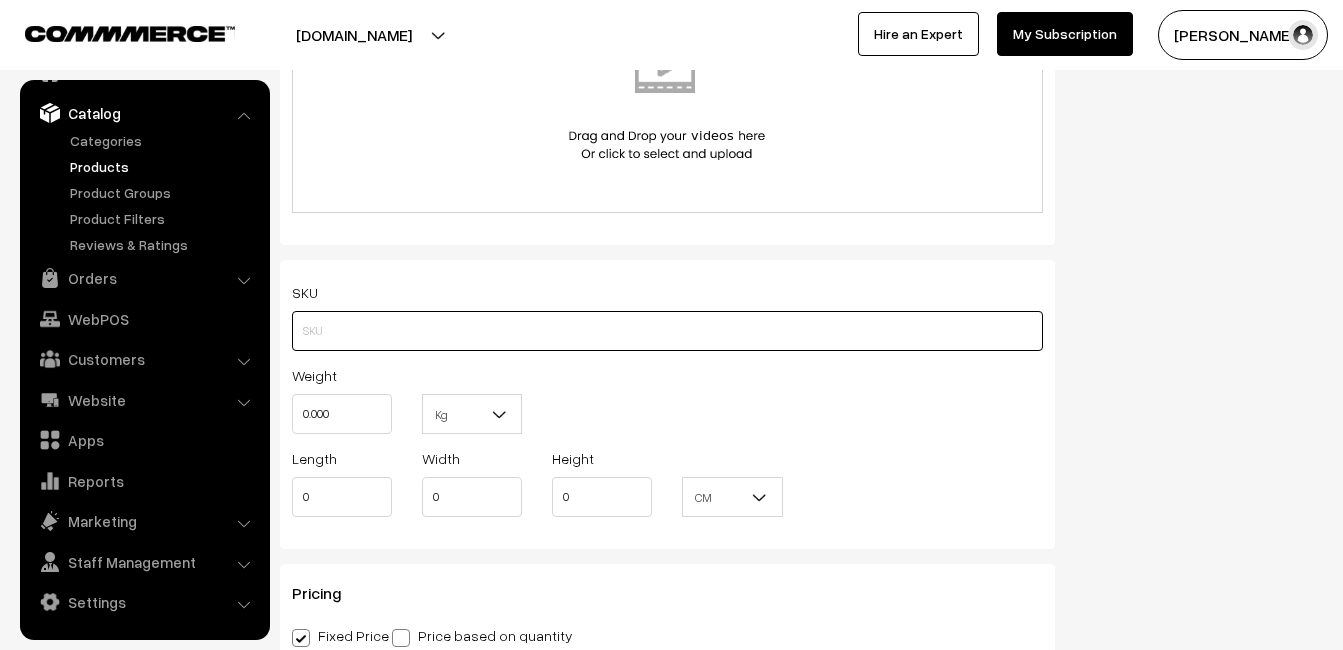 click at bounding box center (667, 331) 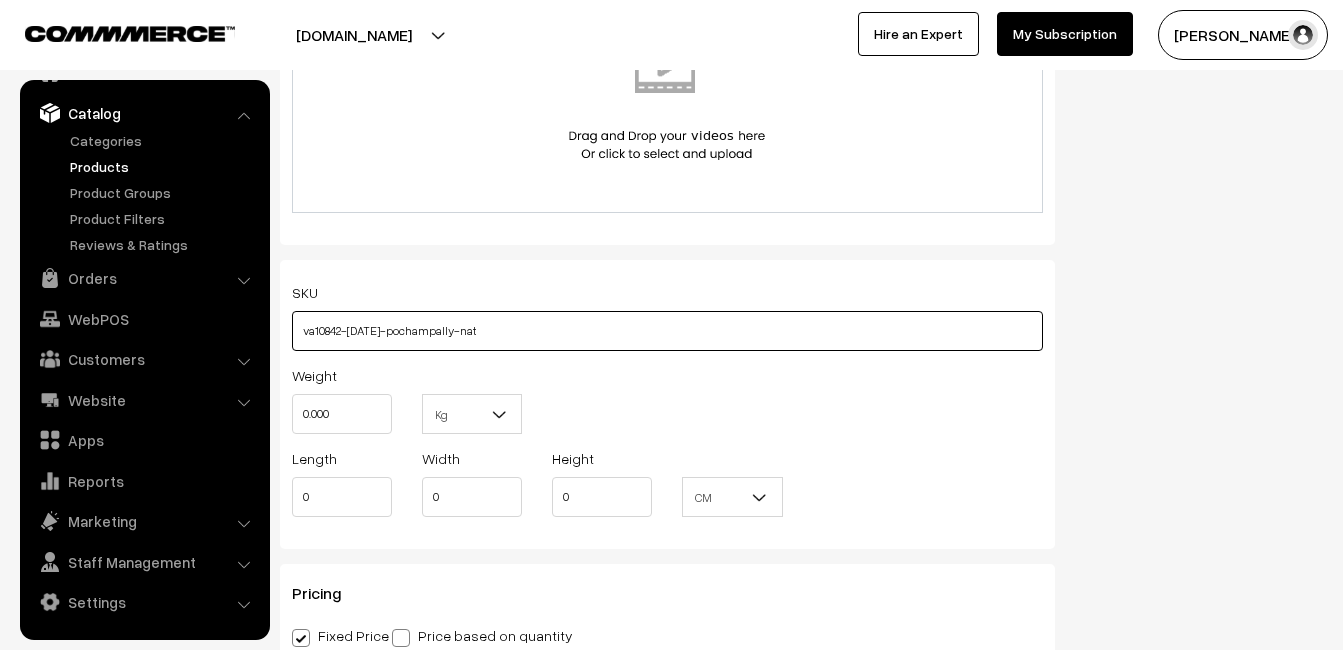 type on "va10842-[DATE]-pochampally-nat" 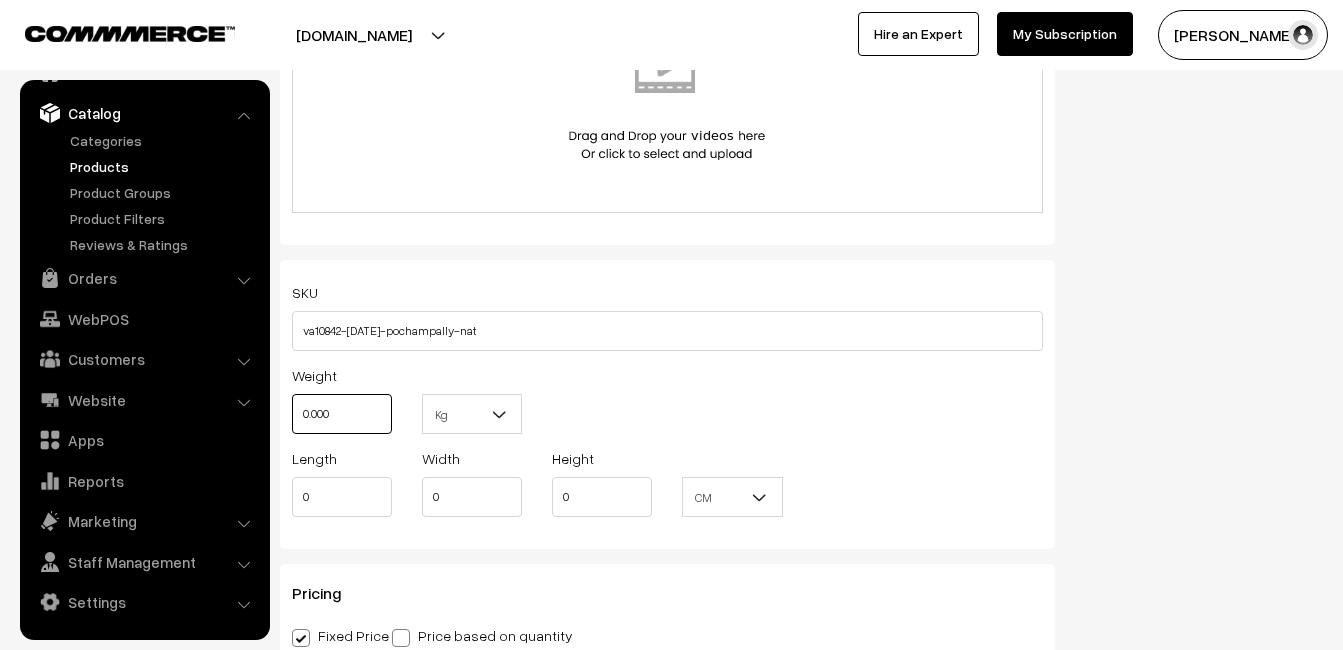 click on "0.000" at bounding box center [342, 414] 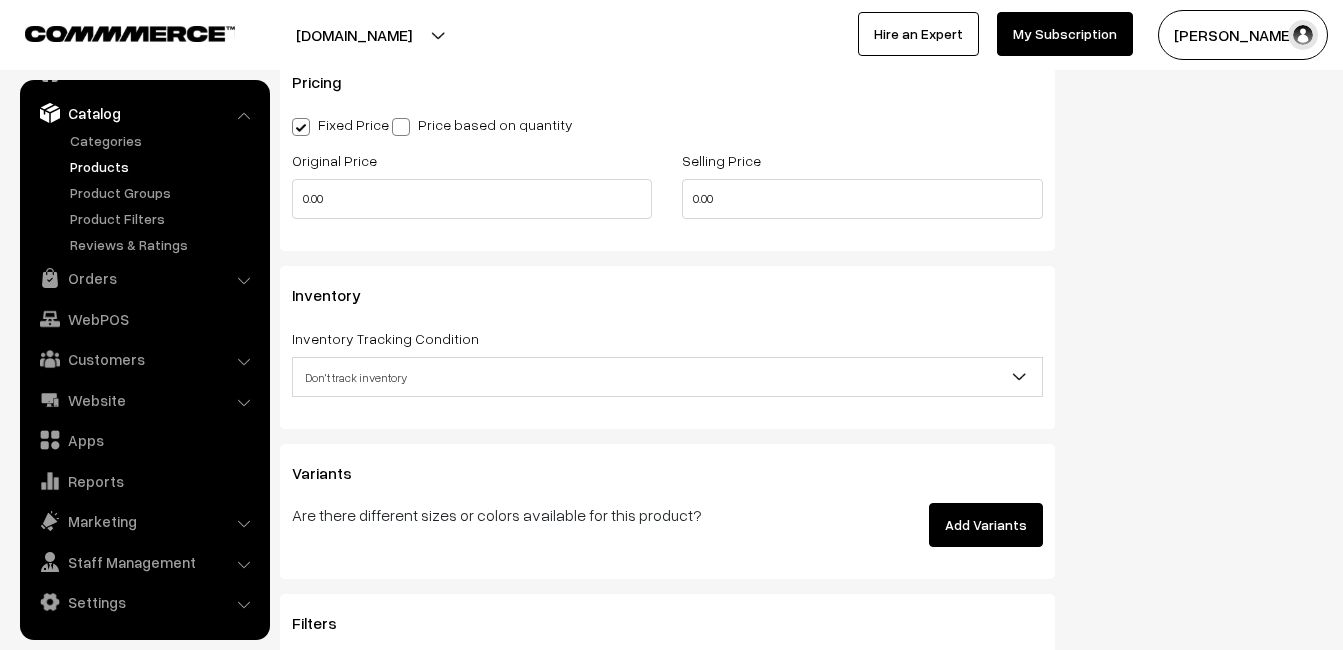 scroll, scrollTop: 1800, scrollLeft: 0, axis: vertical 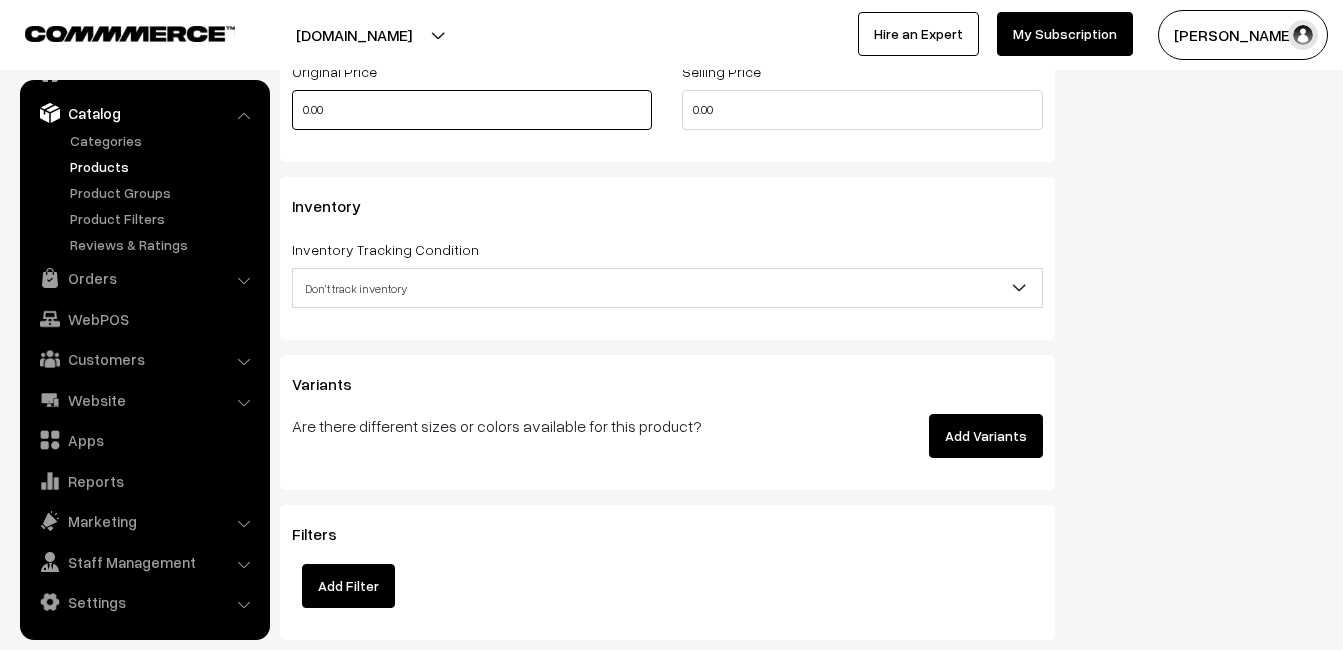 type on "0.80" 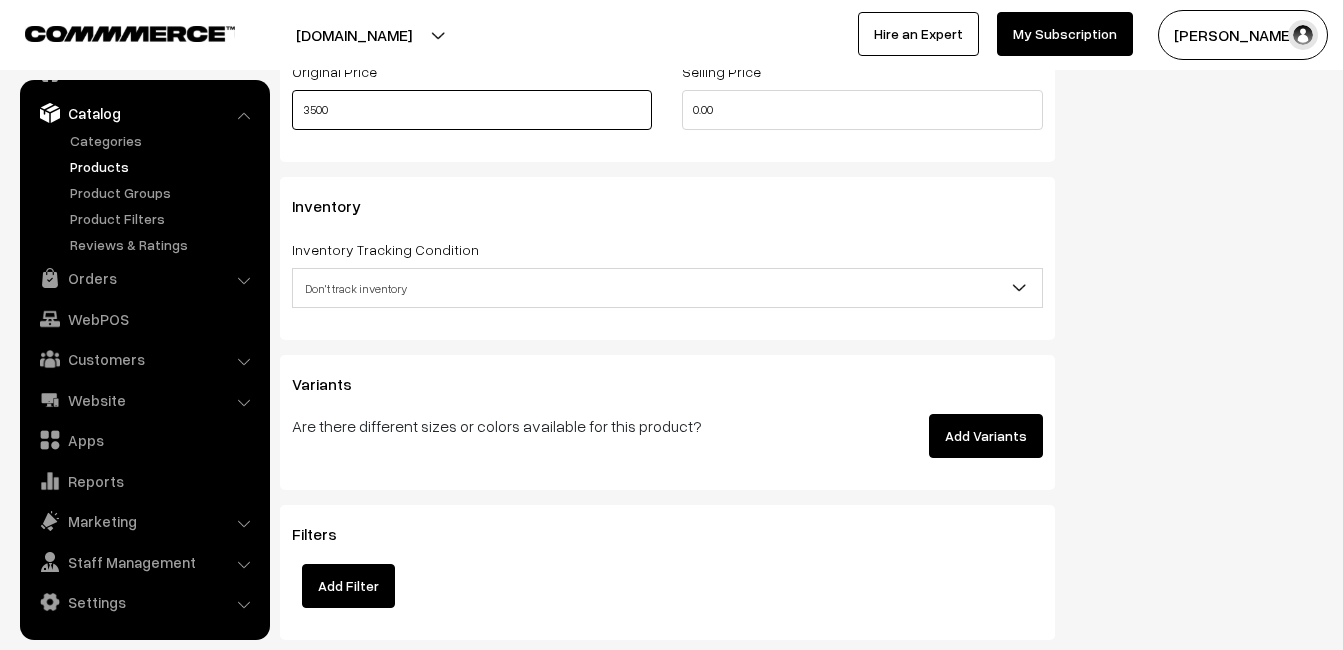type on "3500" 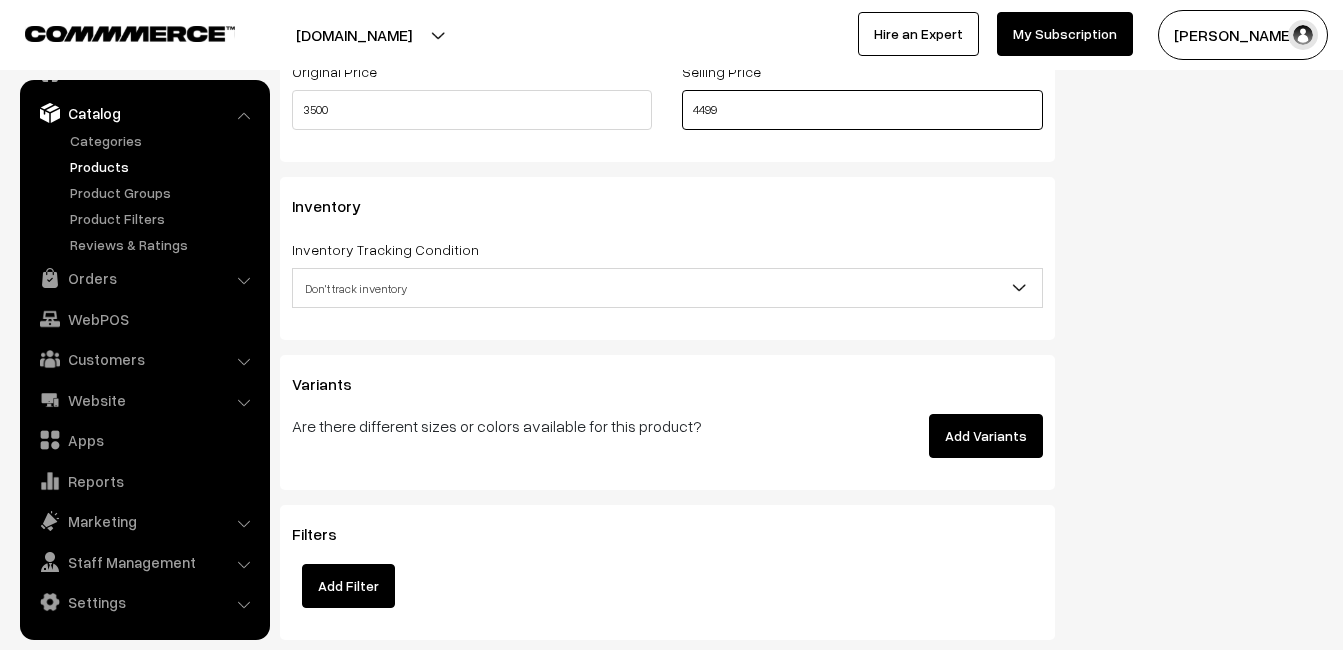 type on "4499" 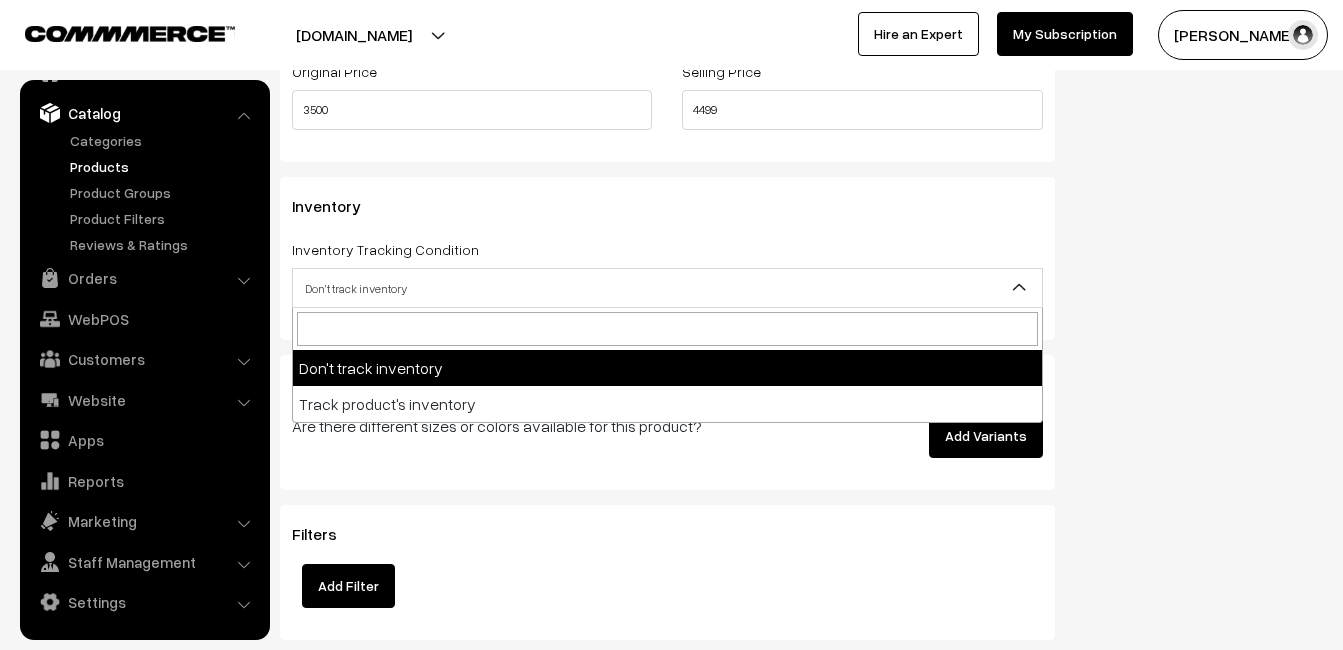 click on "Don't track inventory" at bounding box center (667, 288) 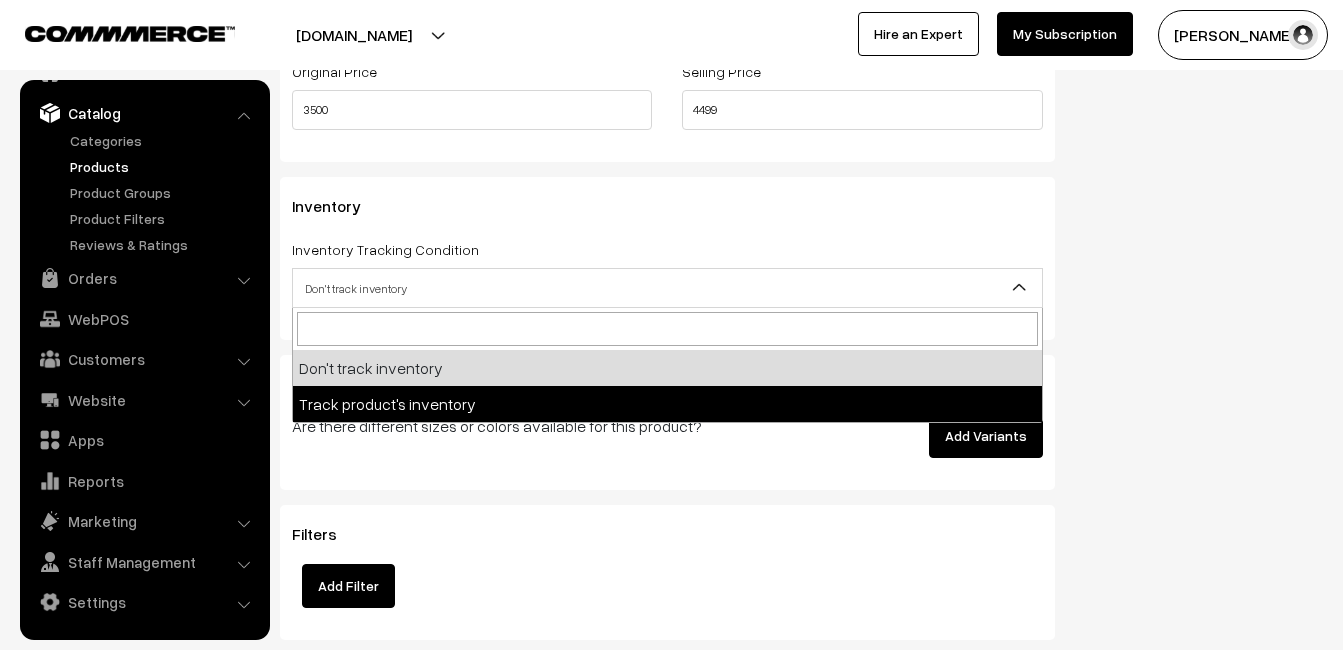 select on "2" 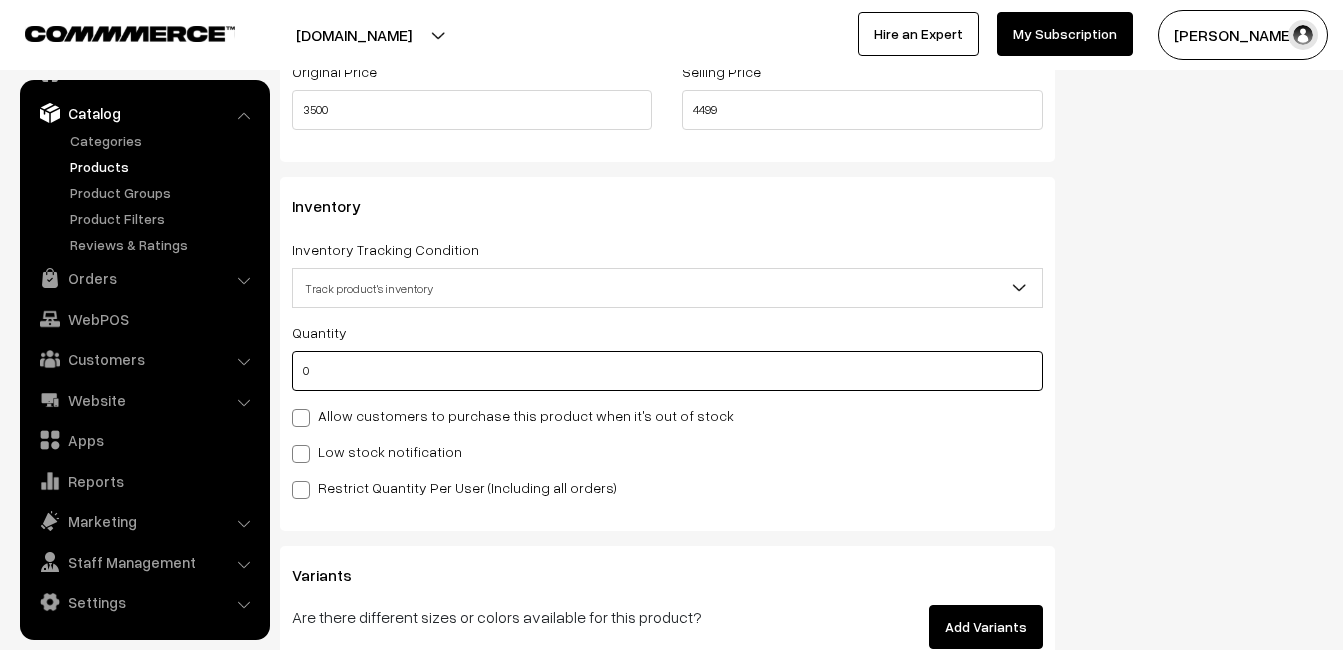 click on "0" at bounding box center (667, 371) 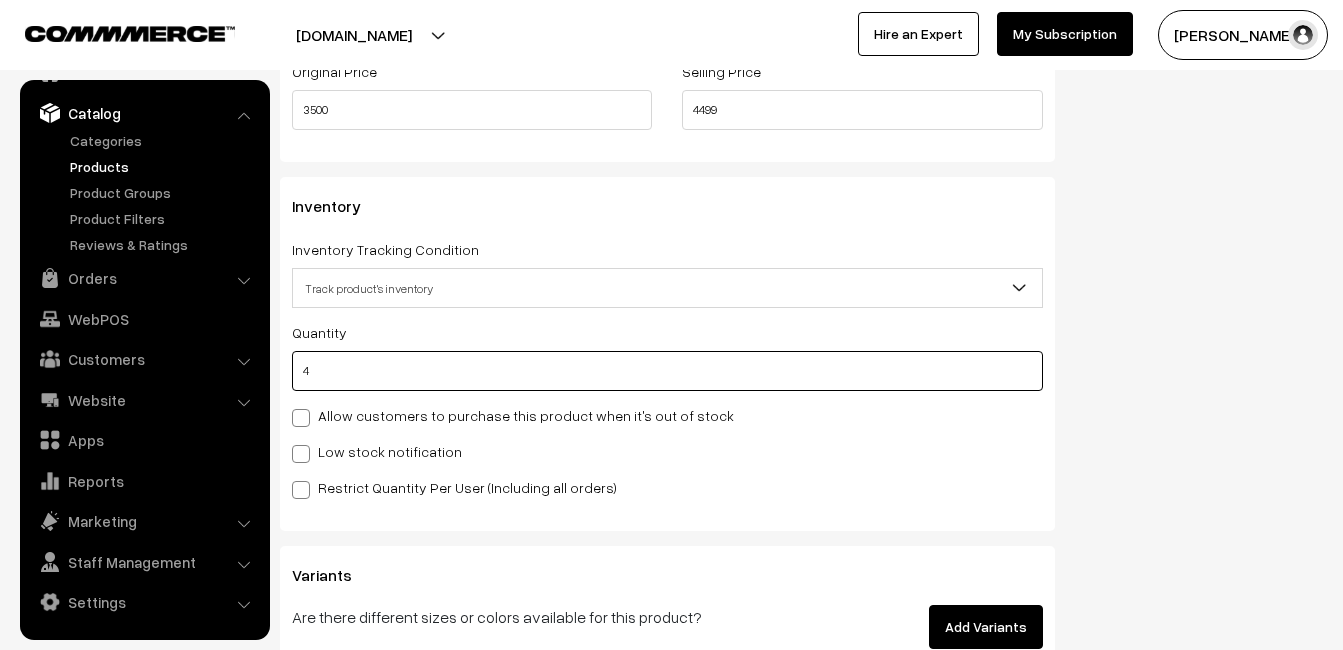 type on "4" 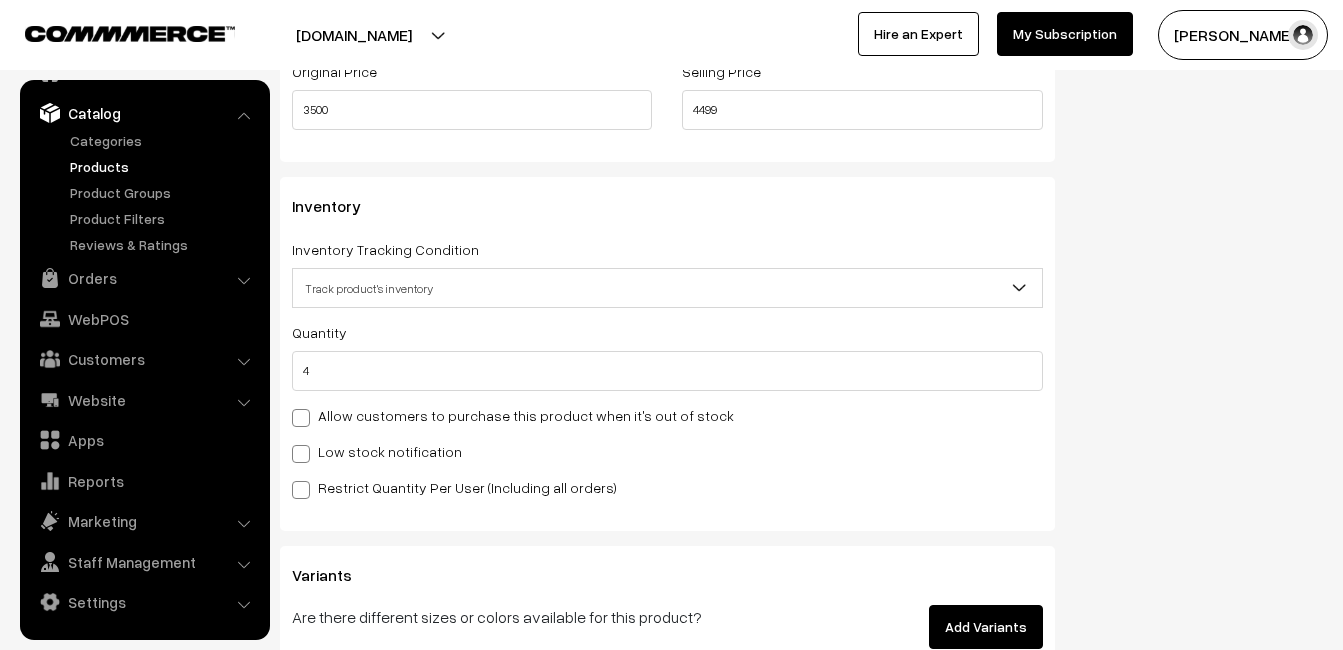 click on "Quantity
4
Allow customers to purchase this product when it's out of stock
Low stock notification
Stock Value" at bounding box center [667, 409] 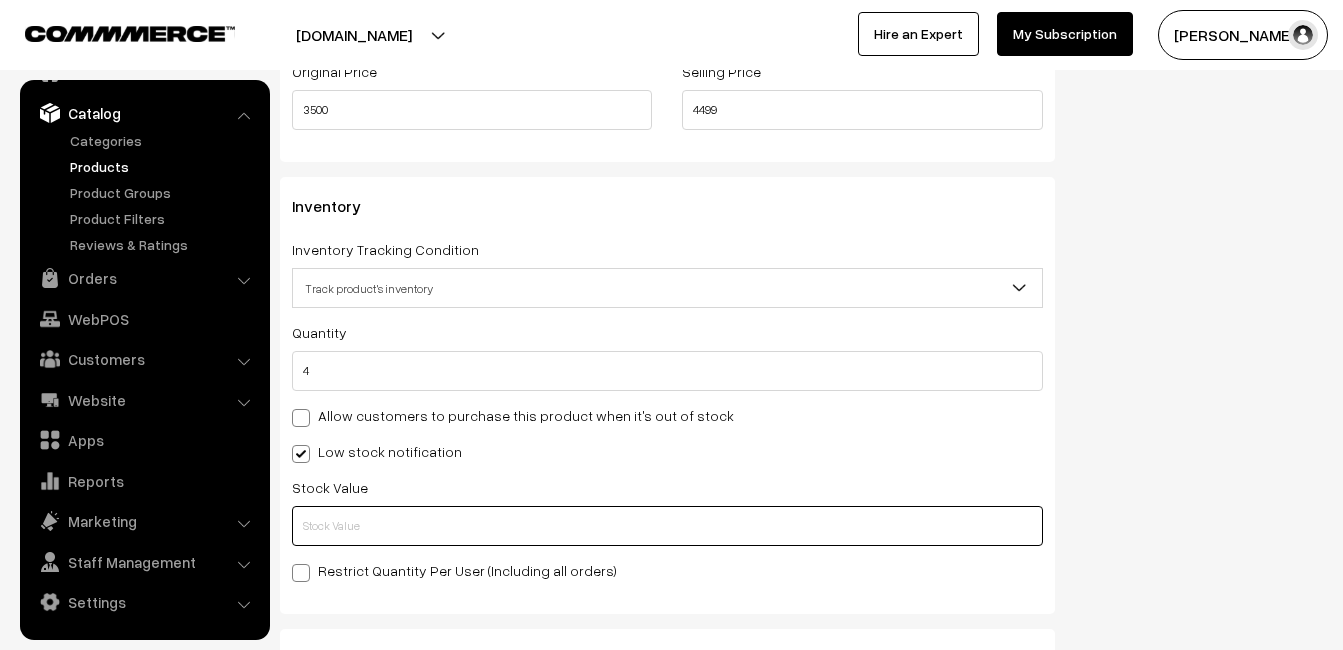 click at bounding box center (667, 526) 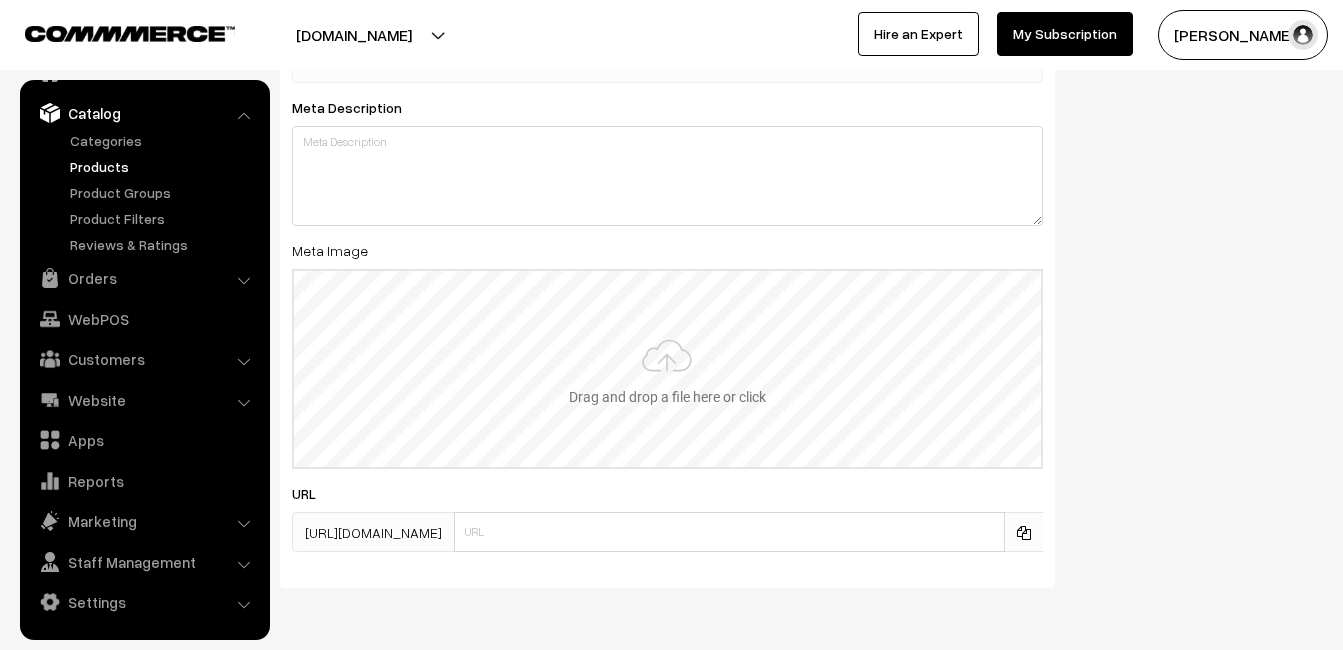 scroll, scrollTop: 2968, scrollLeft: 0, axis: vertical 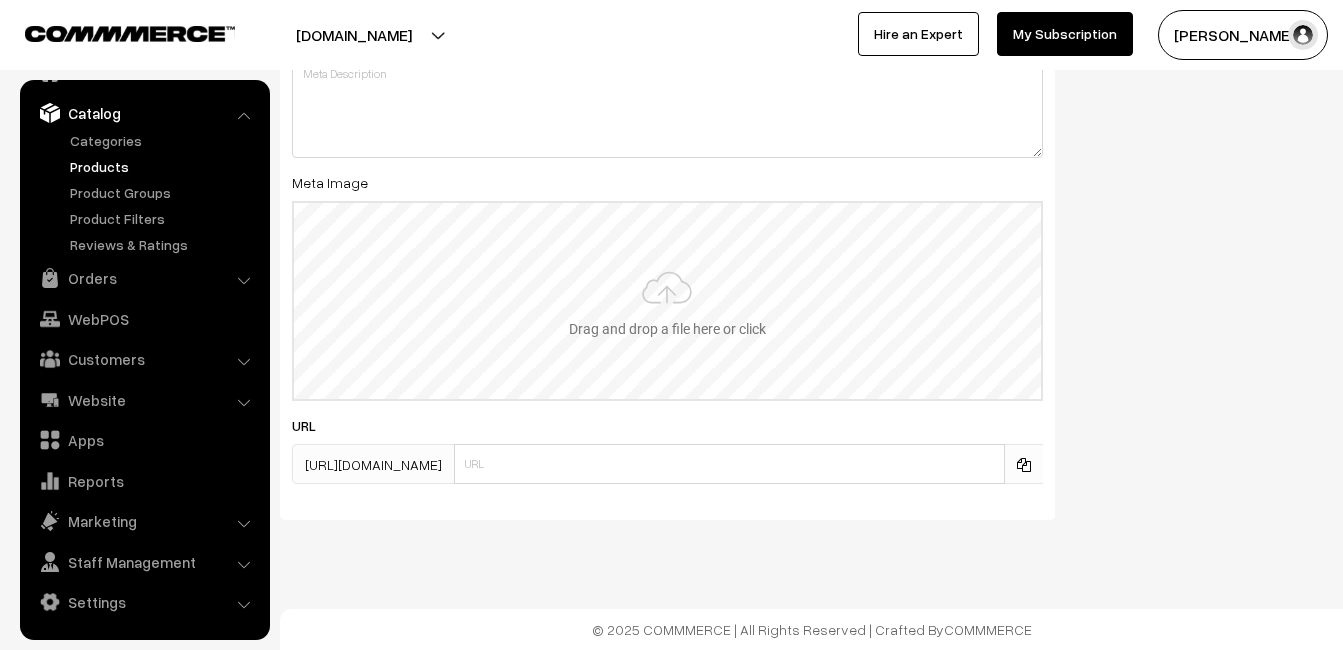 type on "2" 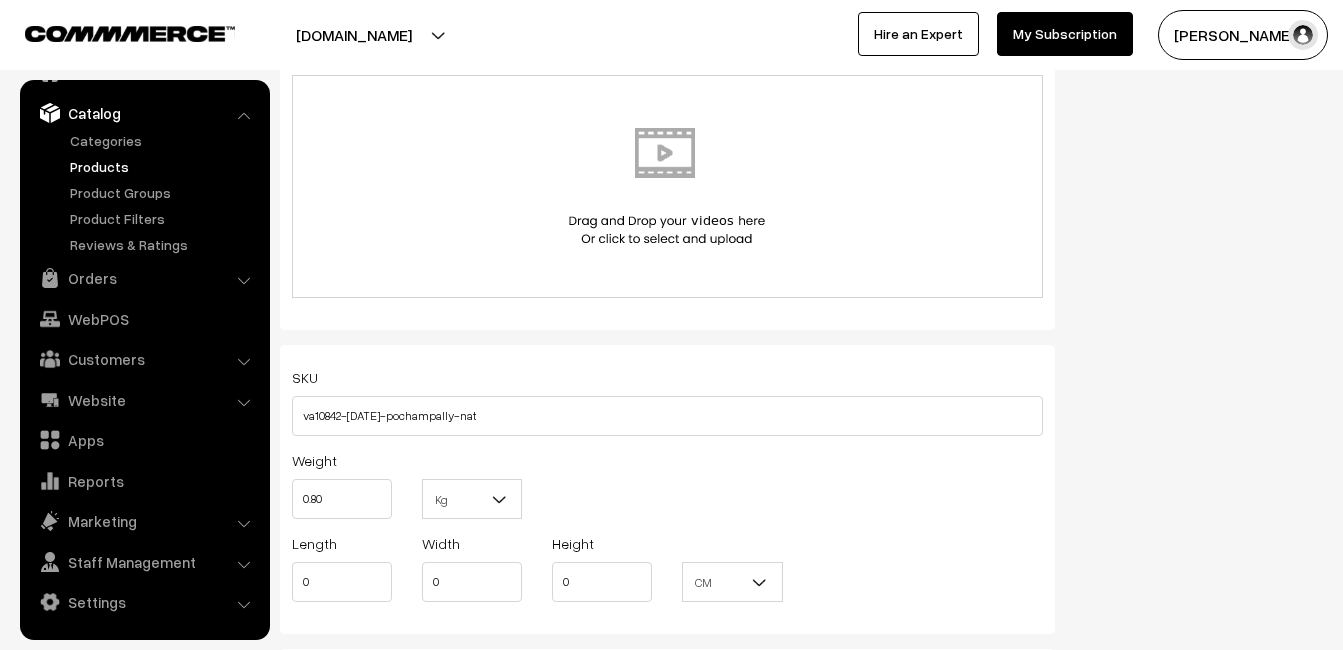 scroll, scrollTop: 0, scrollLeft: 0, axis: both 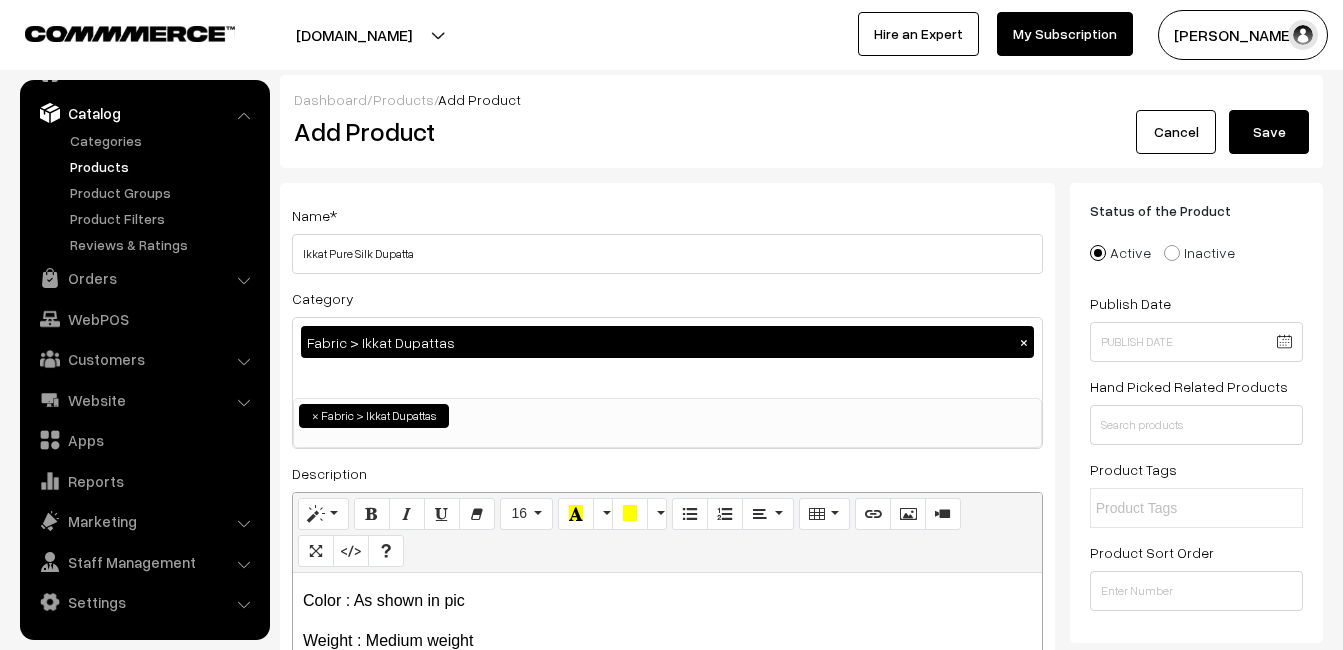 click on "Save" at bounding box center (1269, 132) 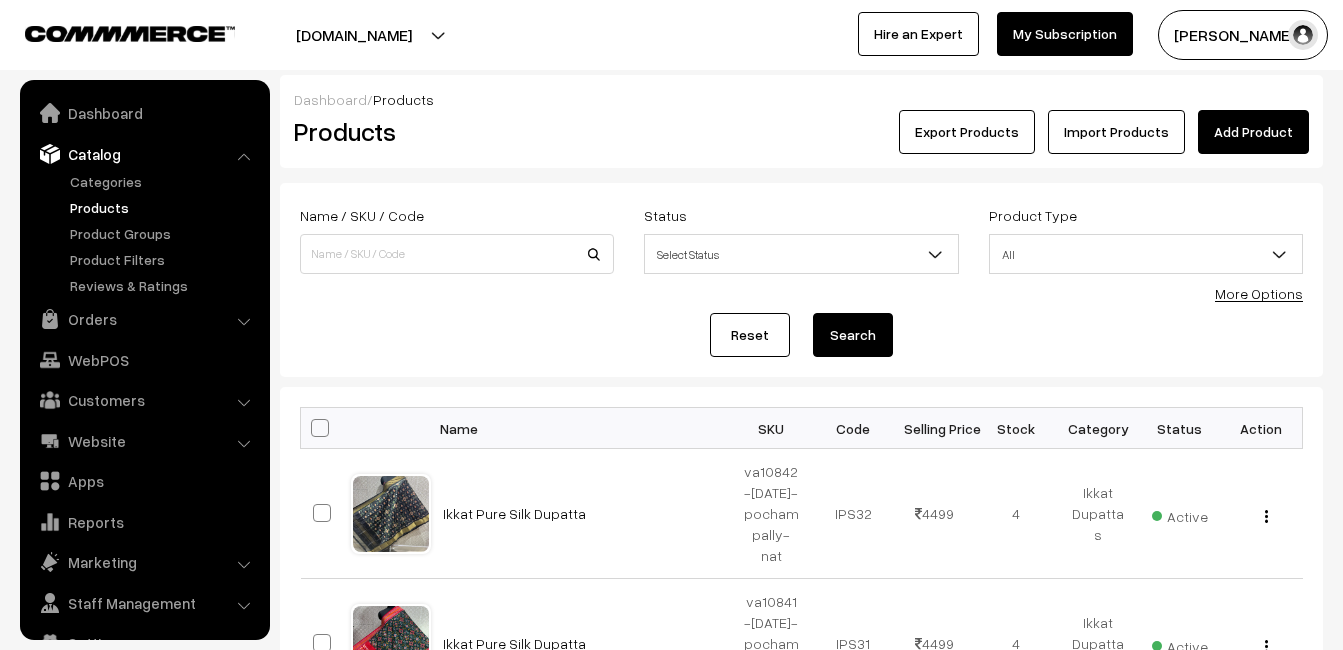scroll, scrollTop: 0, scrollLeft: 0, axis: both 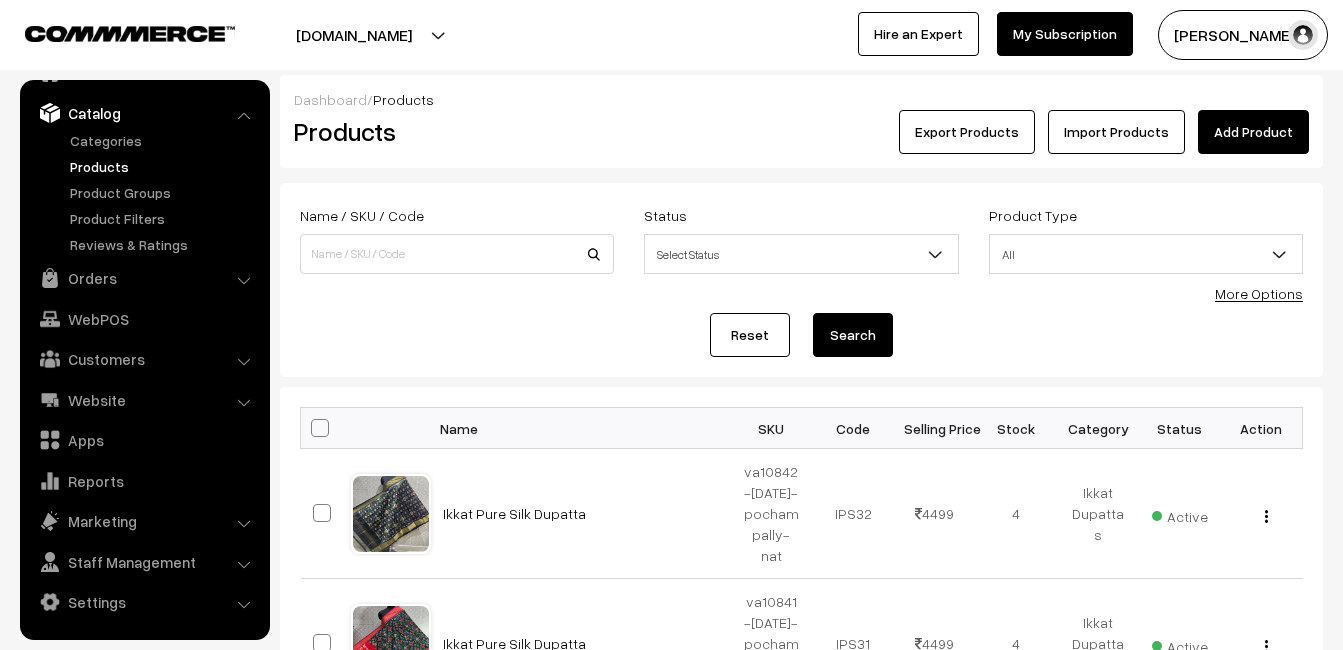 click on "Add Product" at bounding box center [1253, 132] 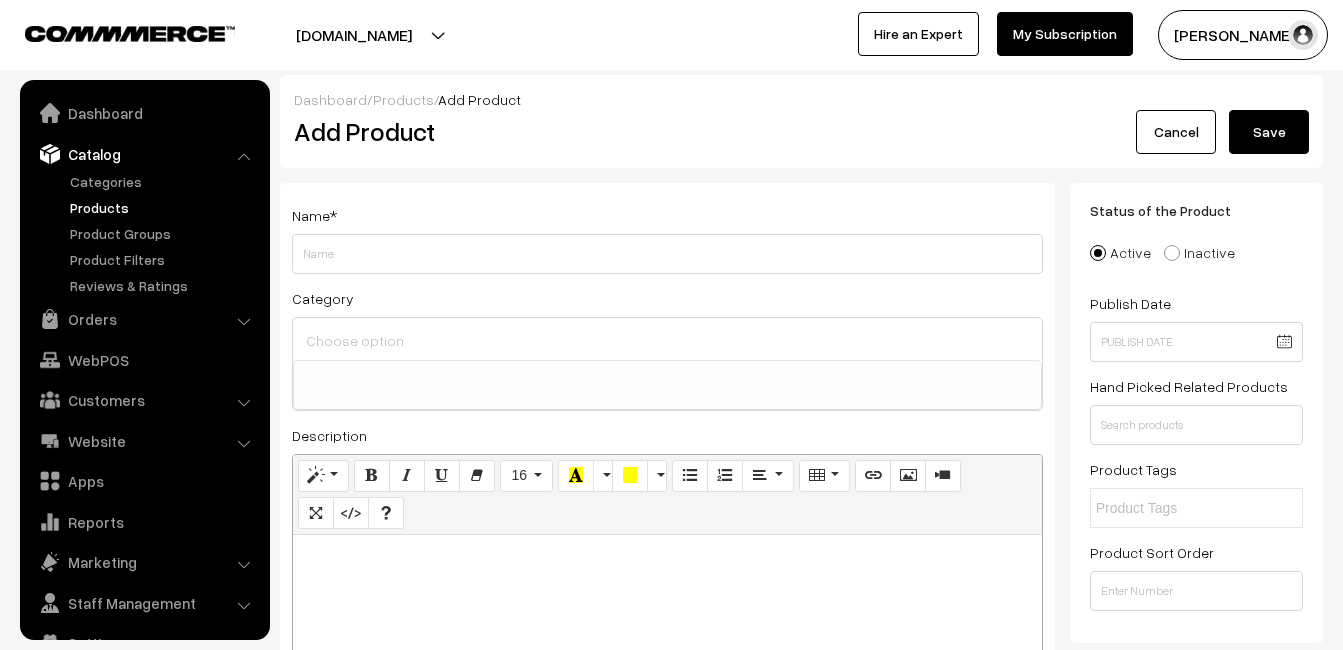 select 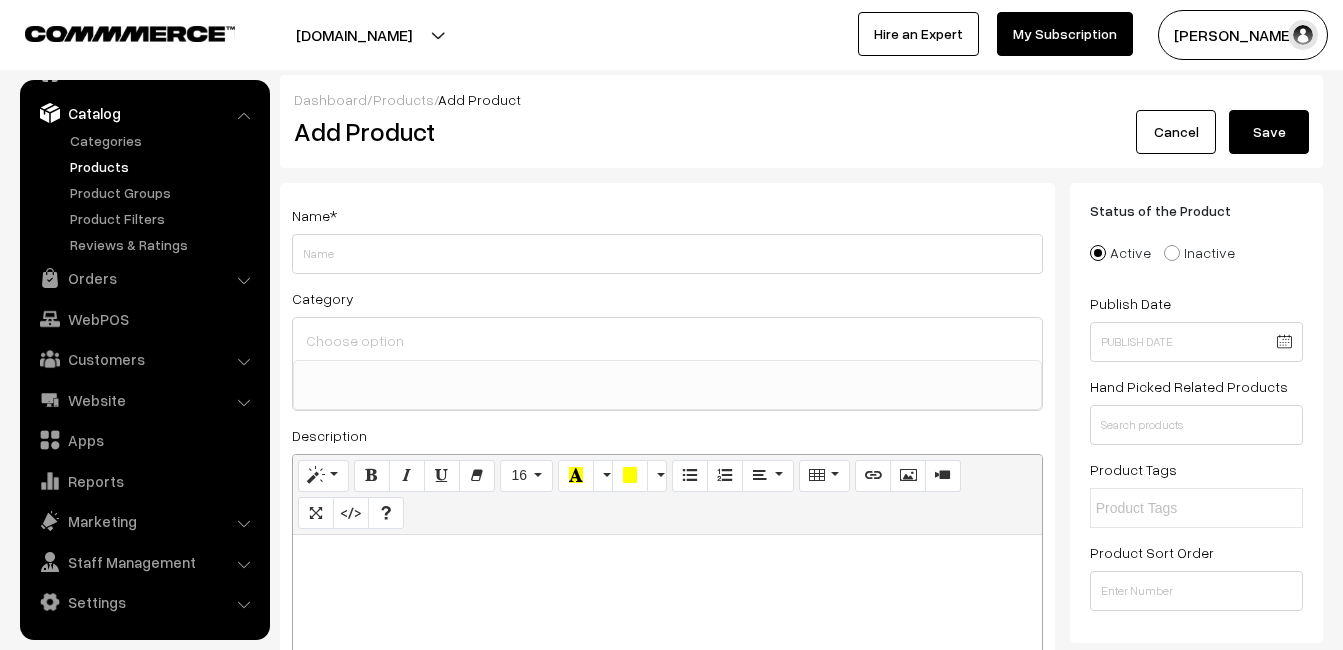 paste 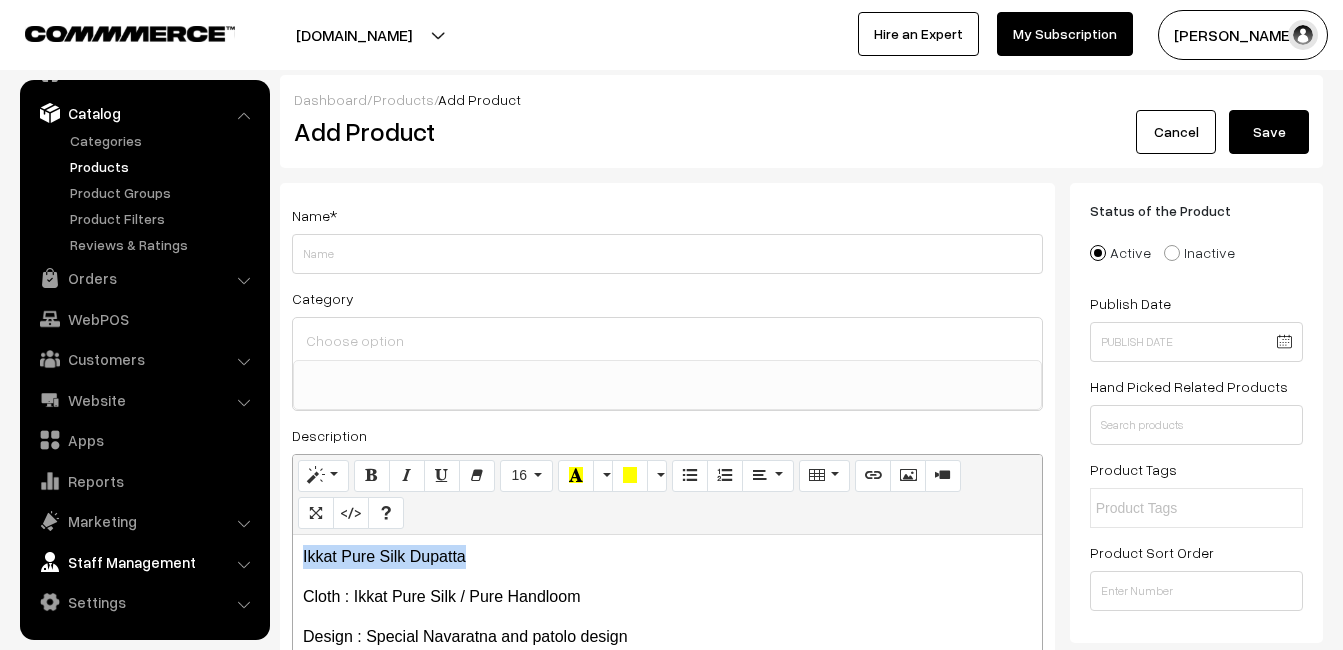 drag, startPoint x: 497, startPoint y: 543, endPoint x: 262, endPoint y: 543, distance: 235 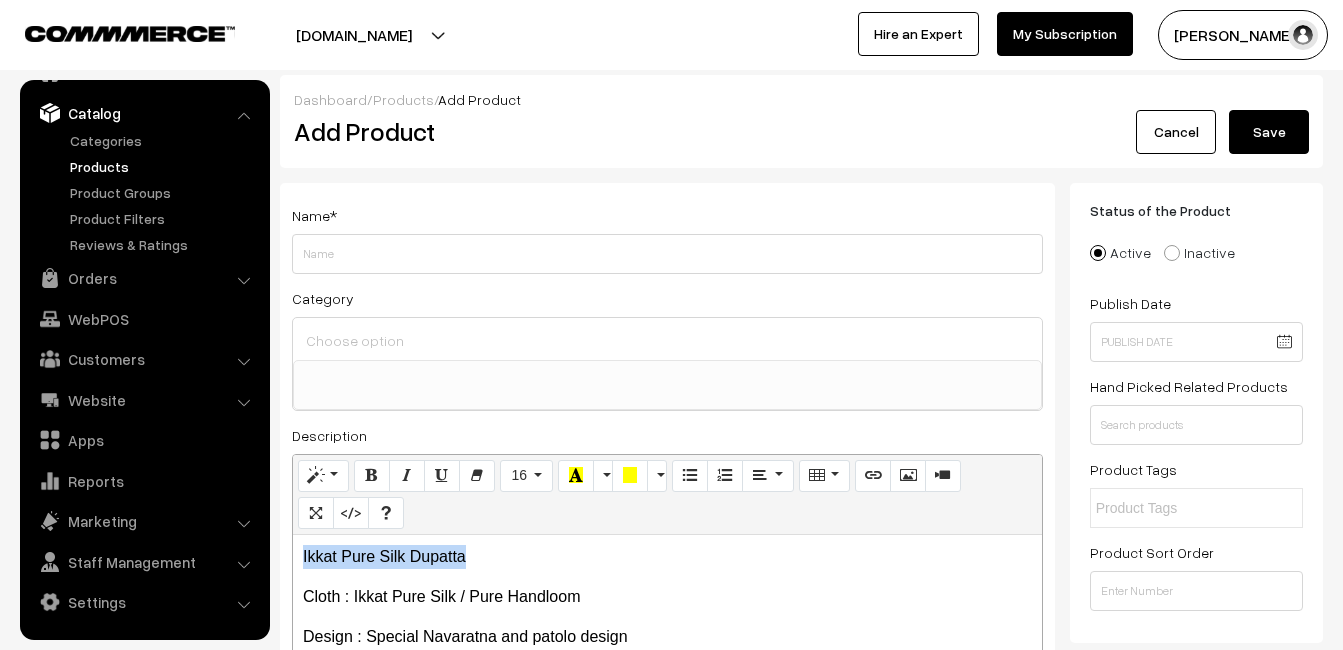 copy on "Ikkat Pure Silk Dupatta" 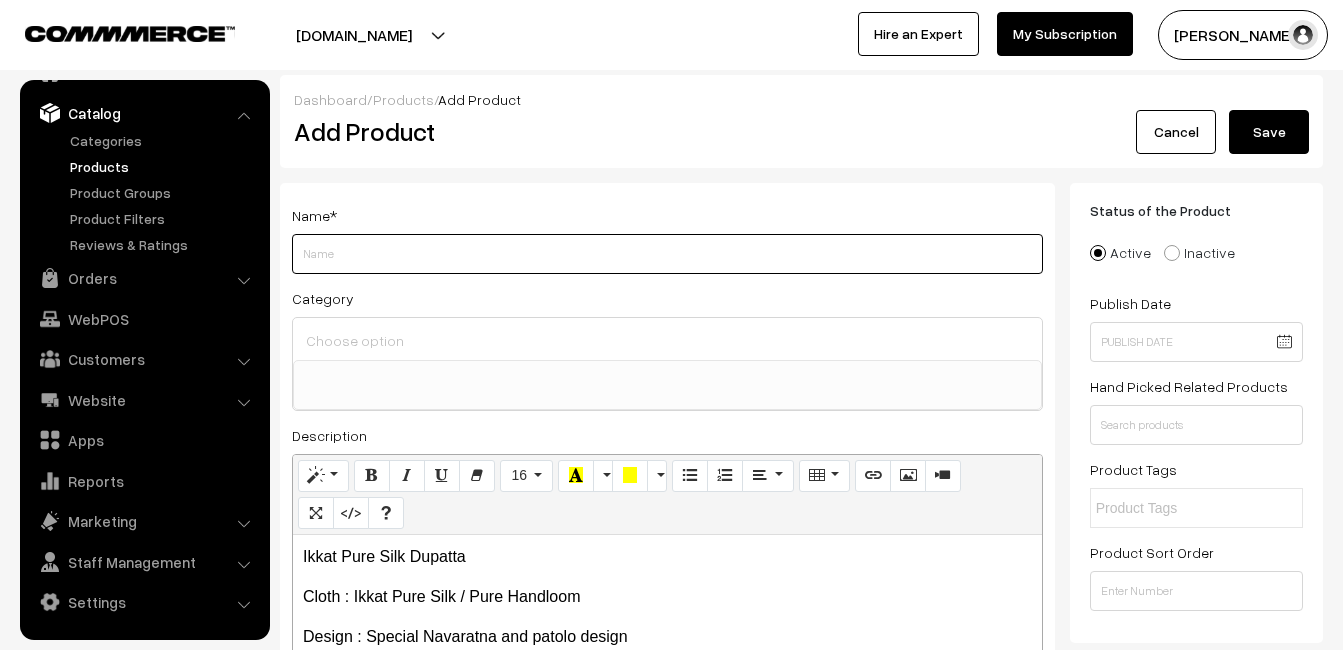 click on "Weight" at bounding box center [667, 254] 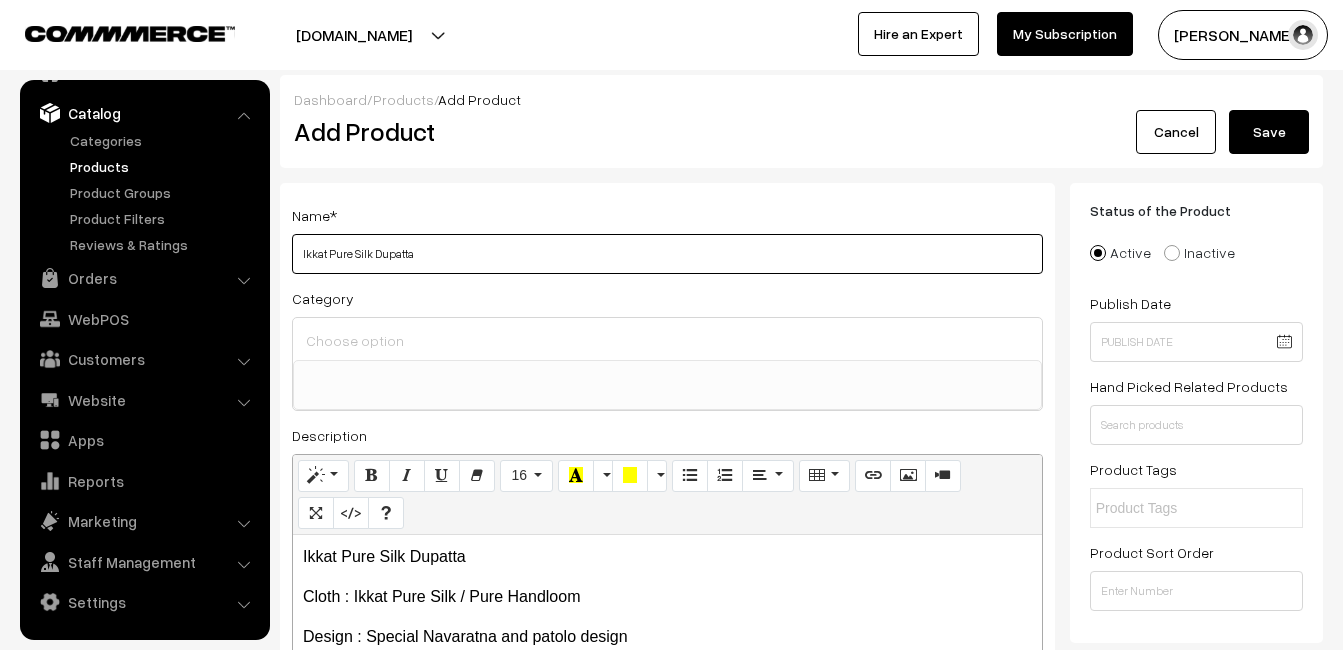 type on "Ikkat Pure Silk Dupatta" 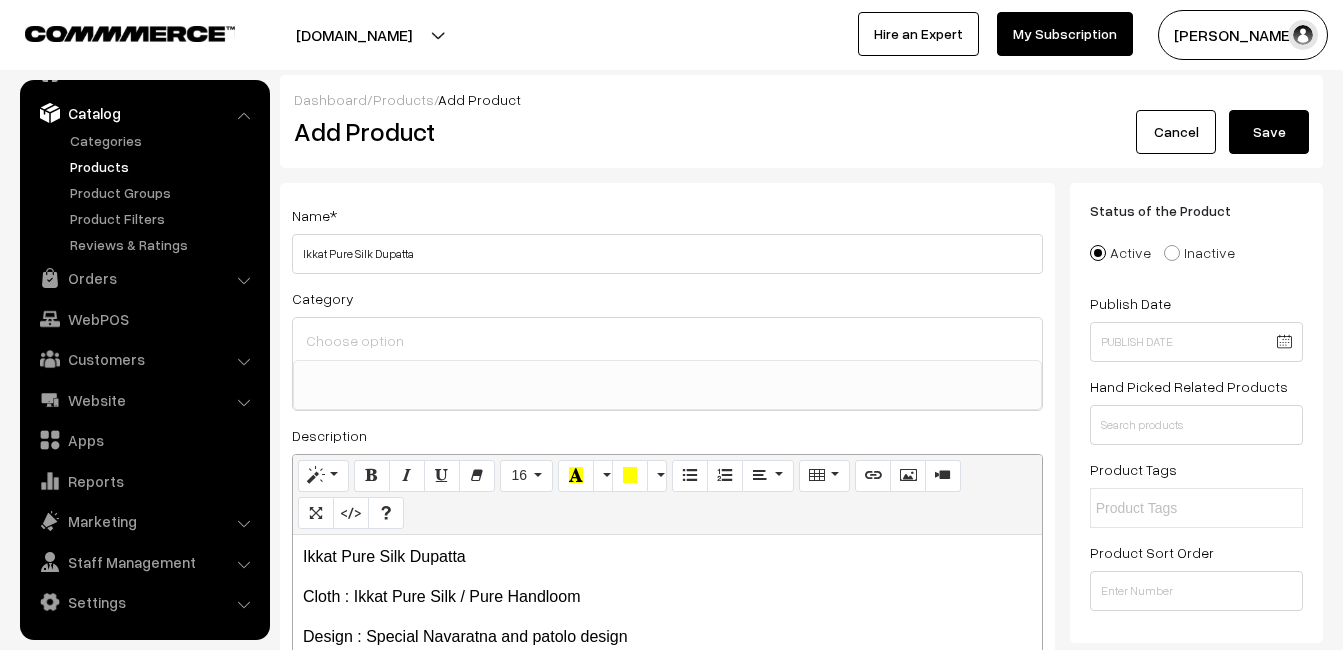 click at bounding box center [667, 339] 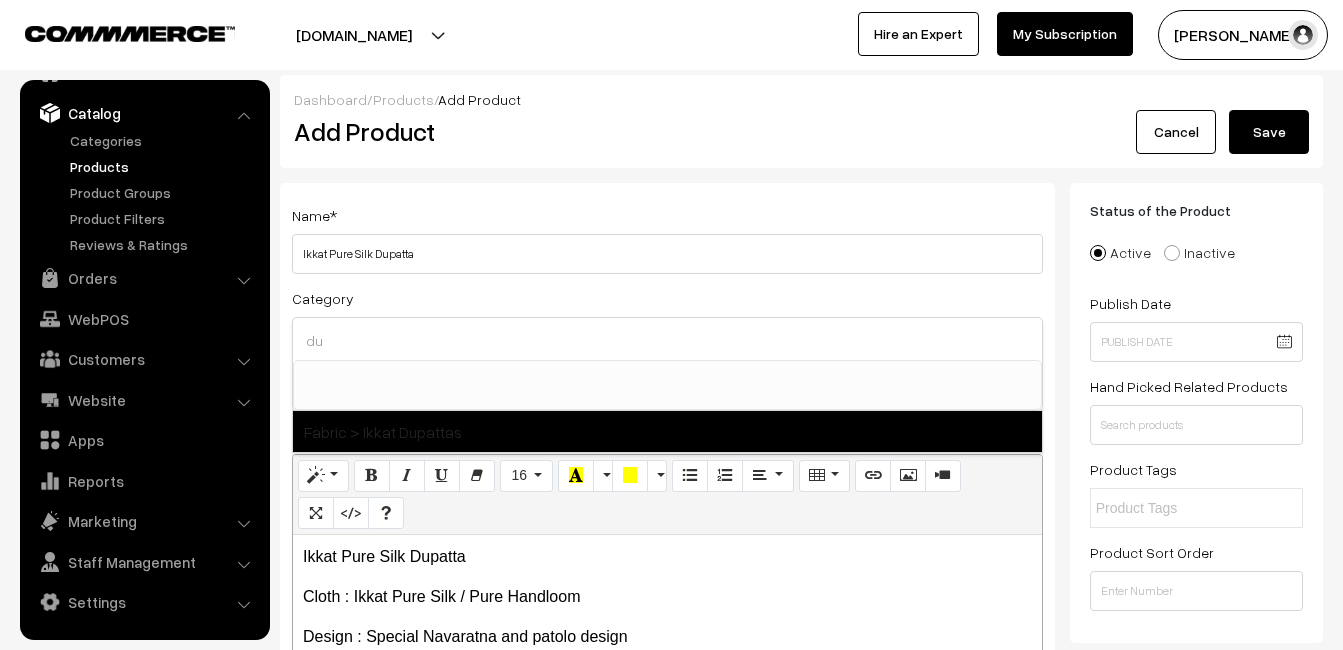 type on "du" 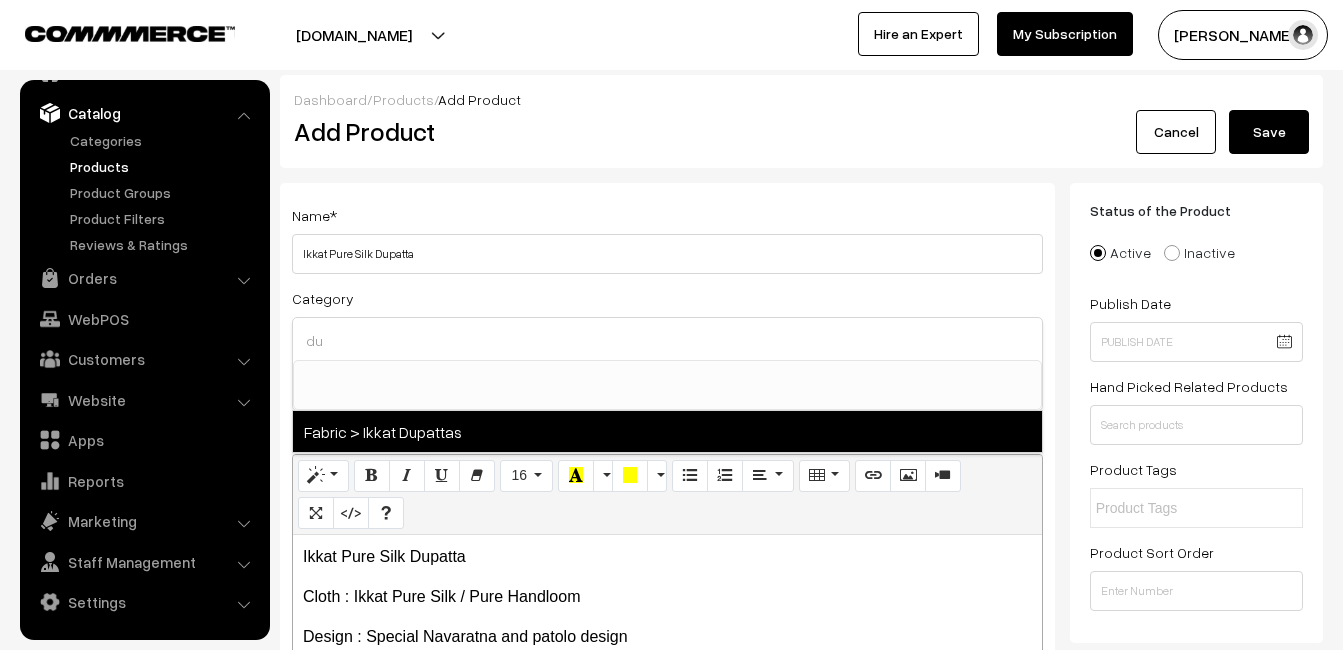 click on "Fabric > Ikkat Dupattas" at bounding box center (667, 431) 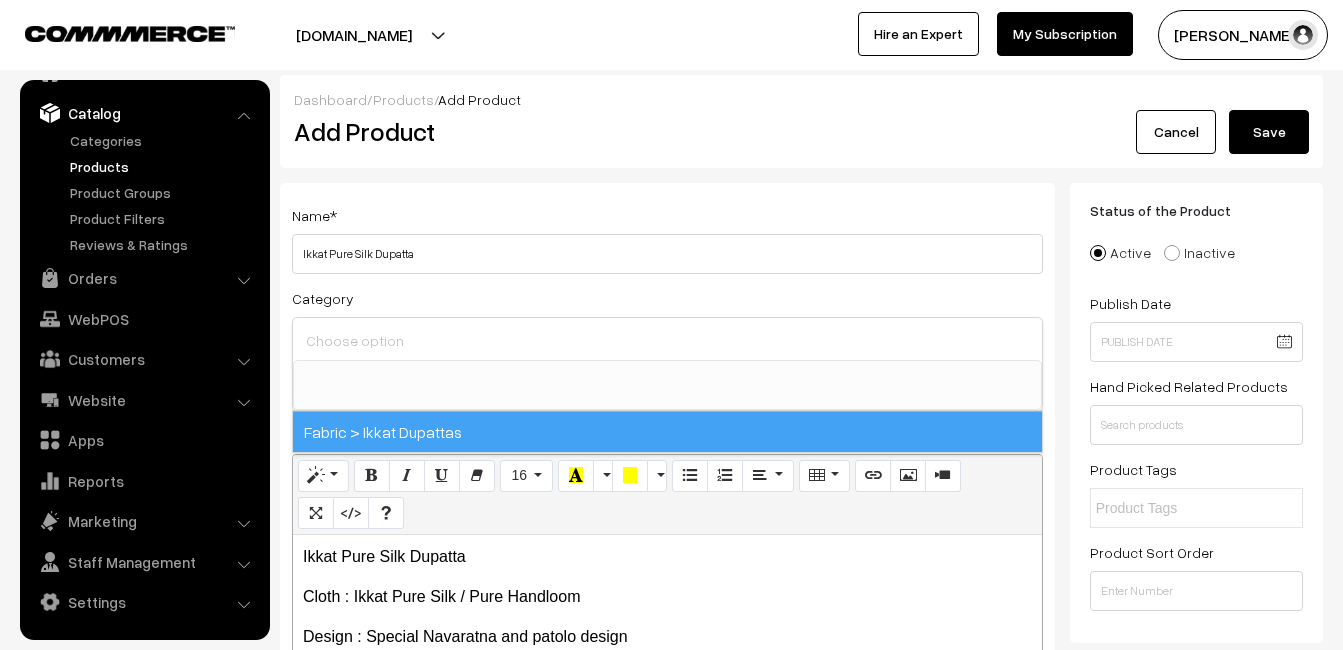 scroll, scrollTop: 1037, scrollLeft: 0, axis: vertical 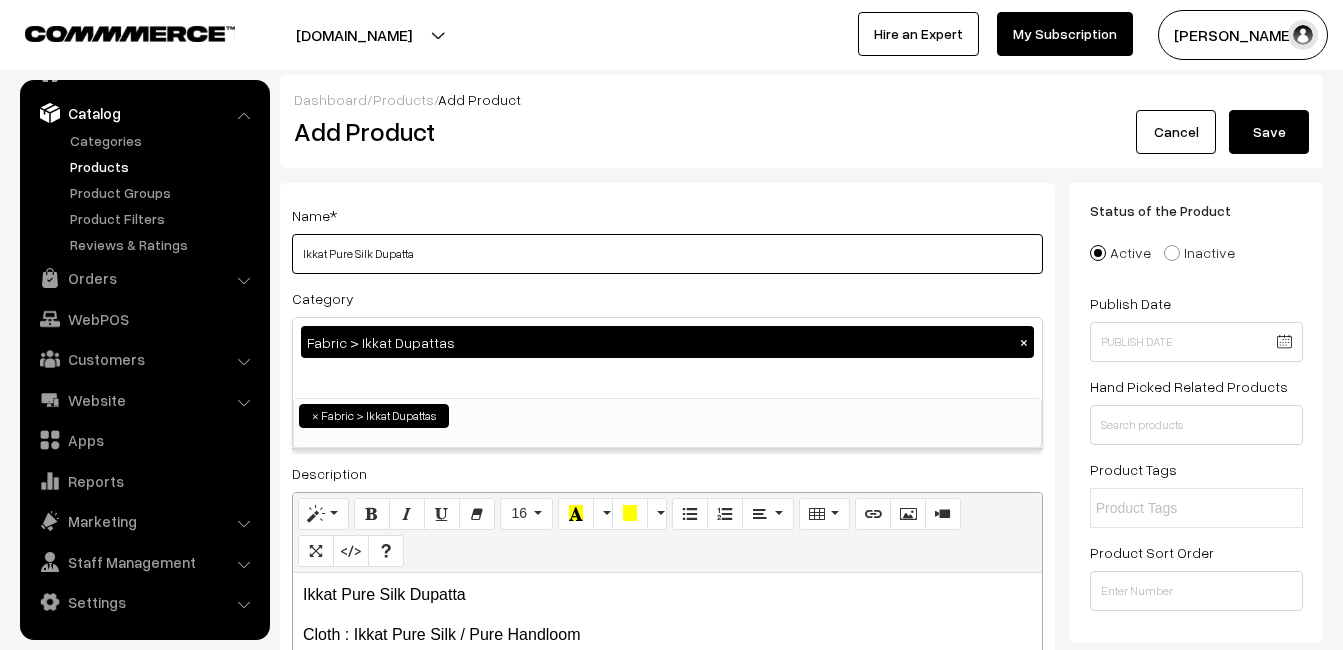 click on "Ikkat Pure Silk Dupatta" at bounding box center [667, 254] 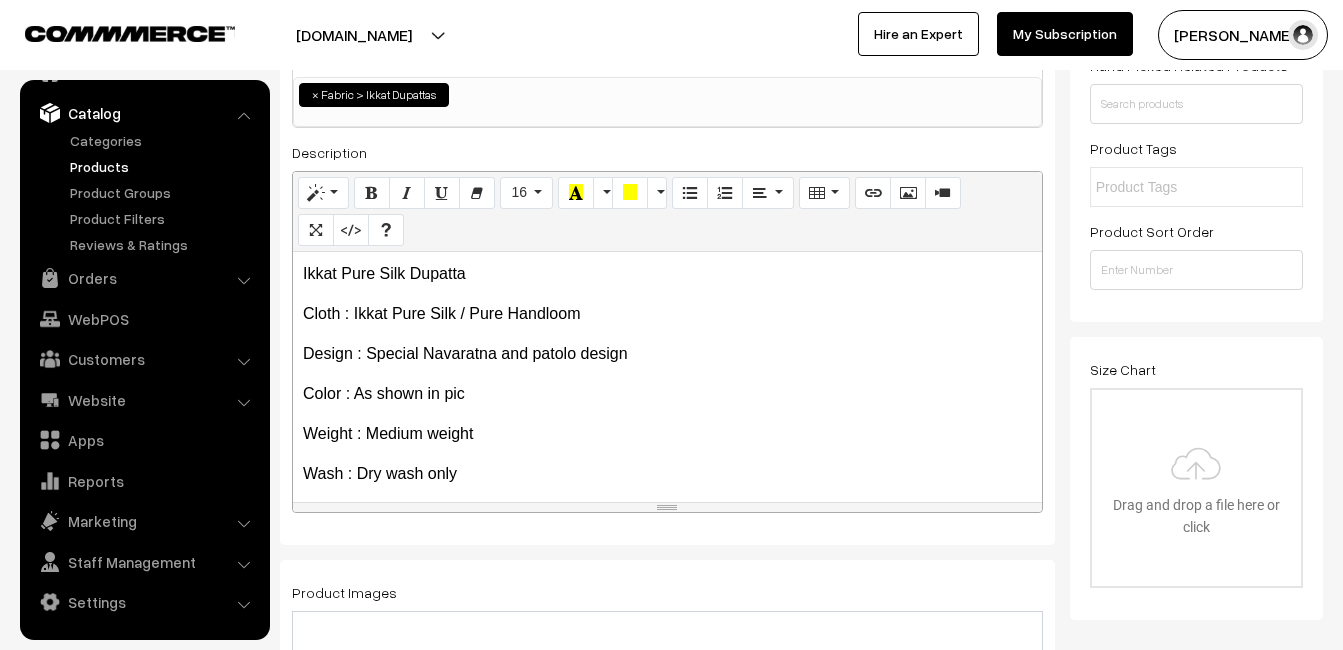 scroll, scrollTop: 400, scrollLeft: 0, axis: vertical 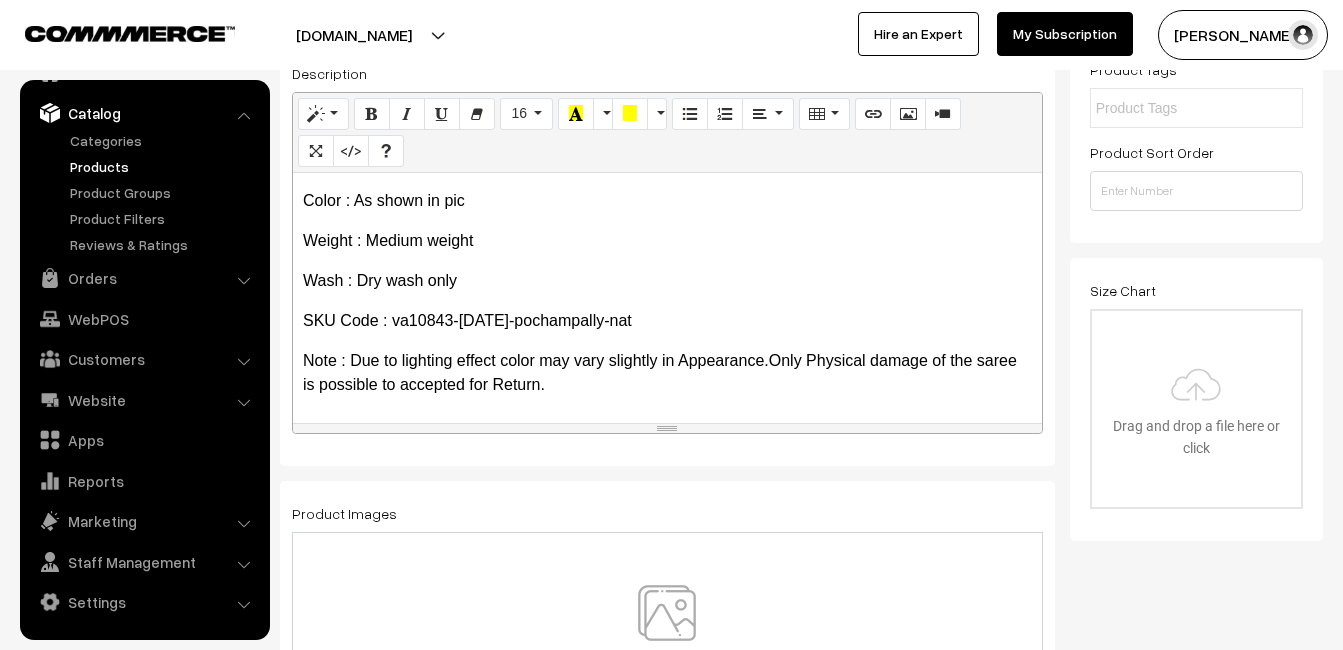 click at bounding box center (667, 643) 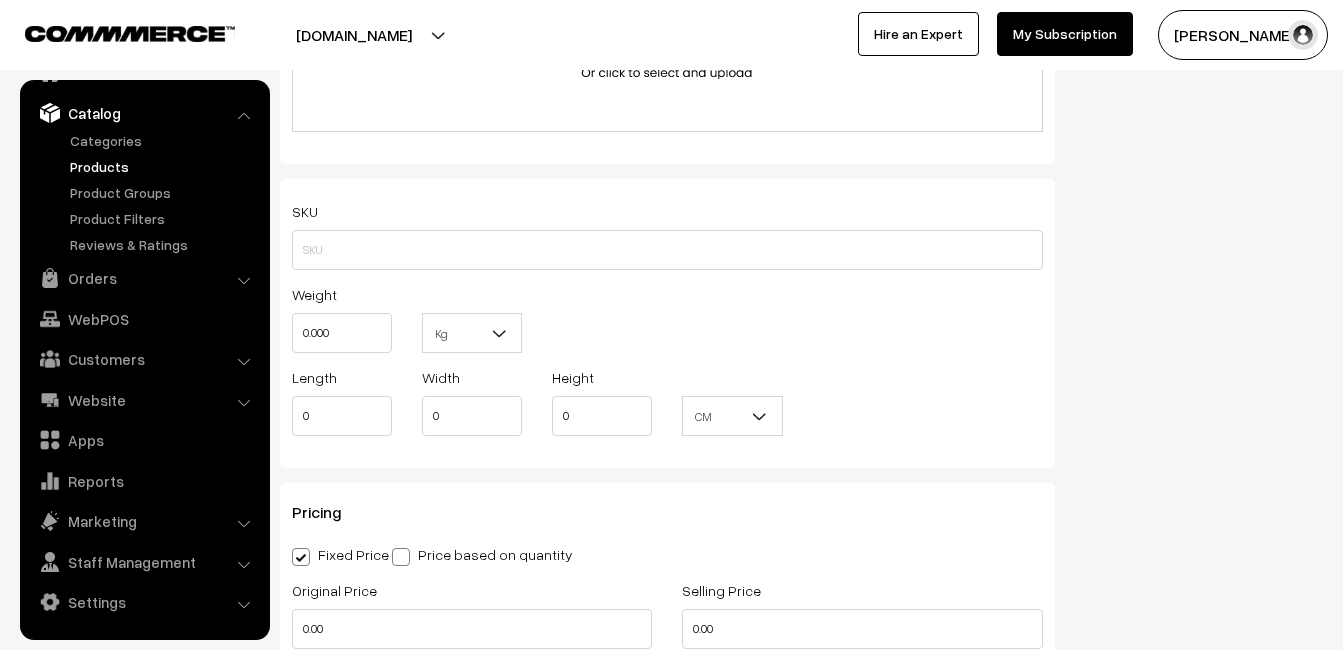 scroll, scrollTop: 1300, scrollLeft: 0, axis: vertical 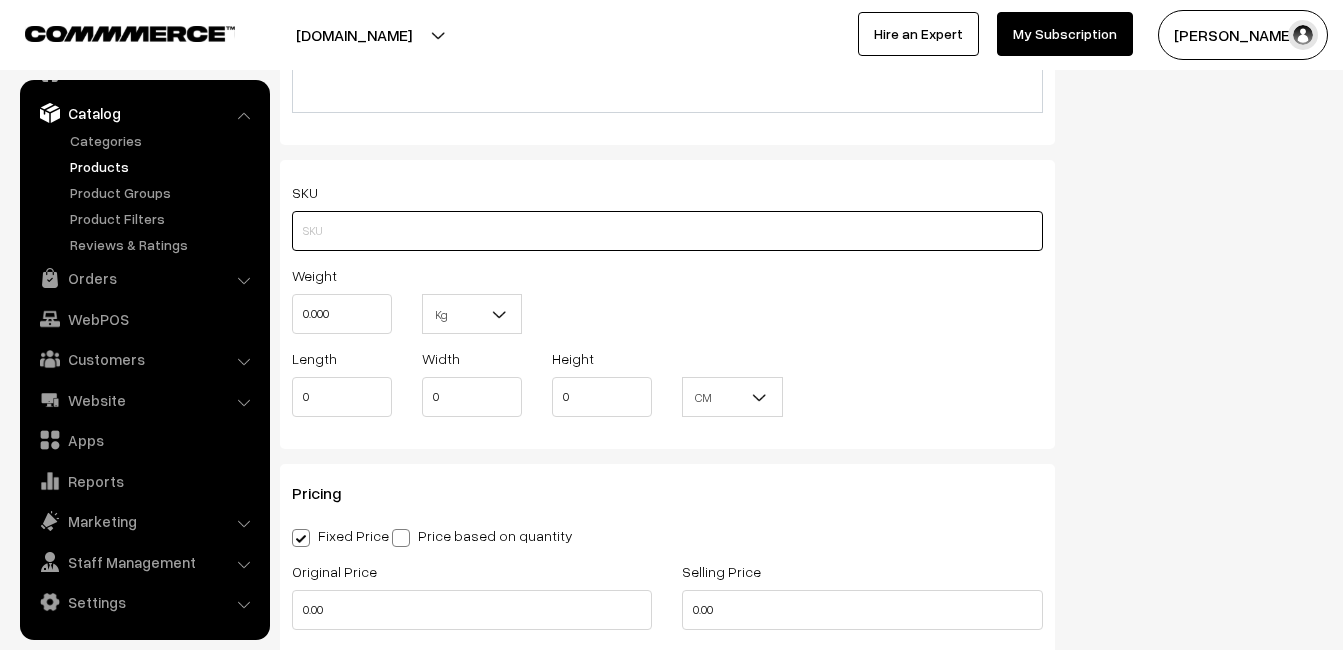 click at bounding box center [667, 231] 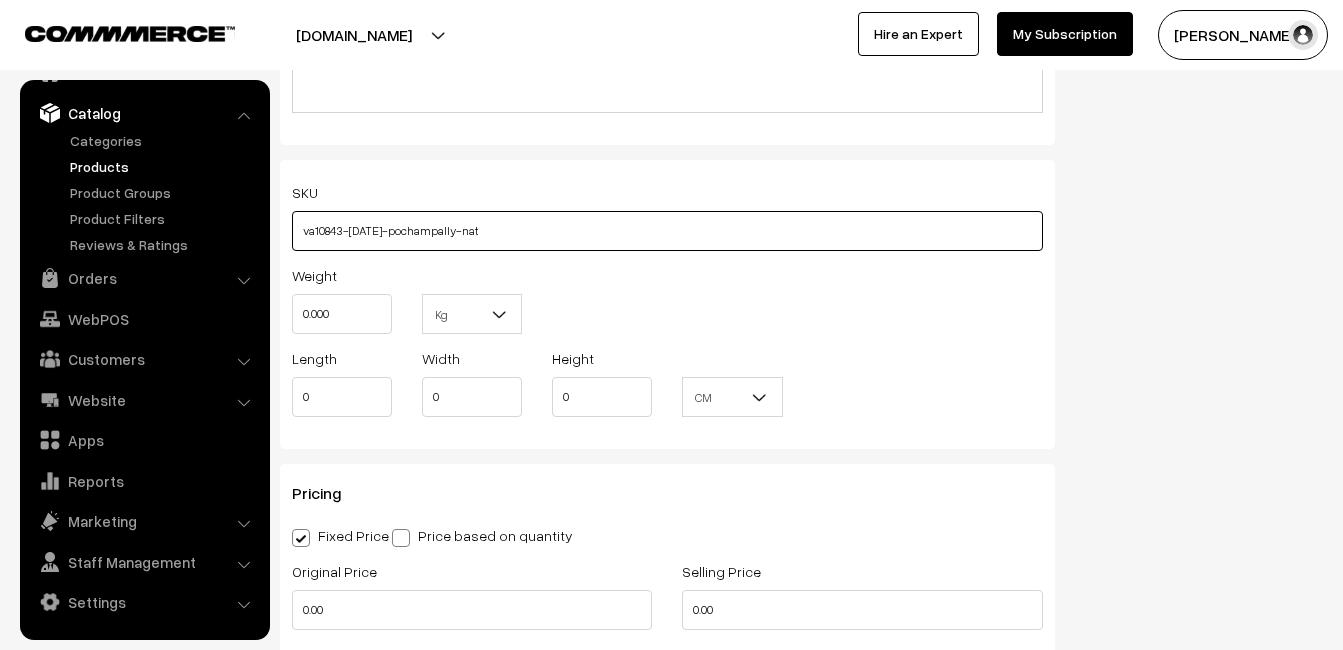 type on "va10843-jul-pochampally-nat" 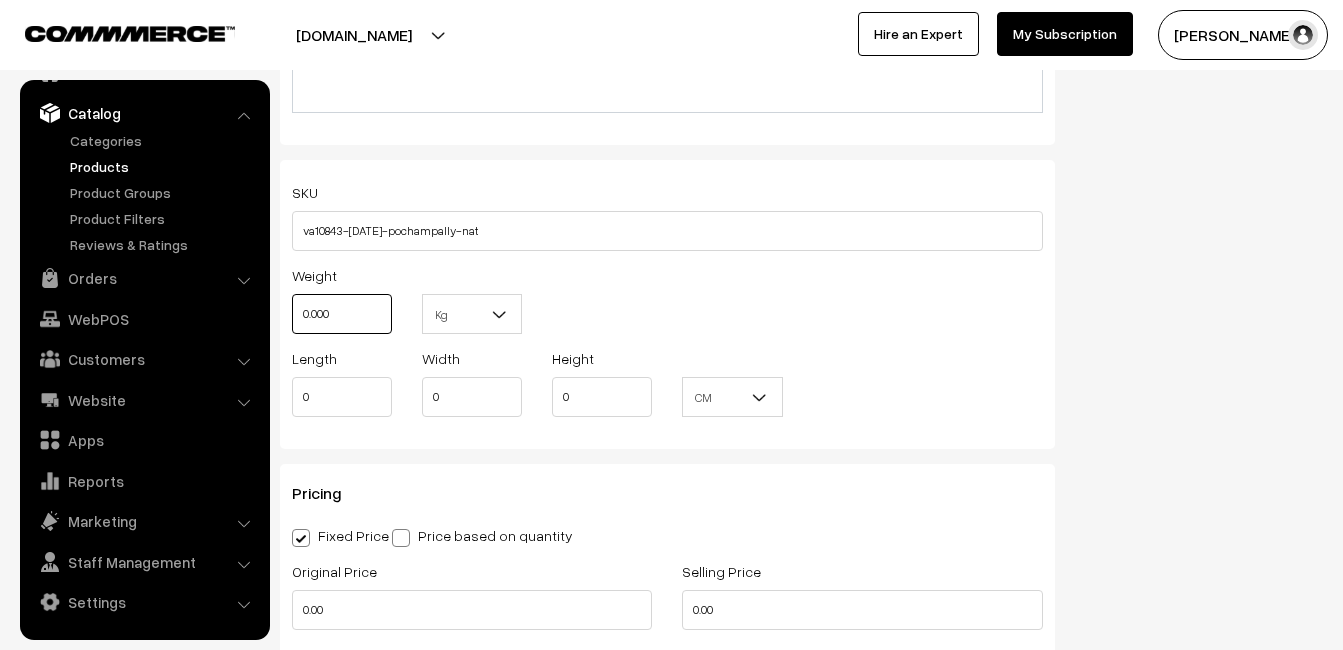 click on "0.000" at bounding box center (342, 314) 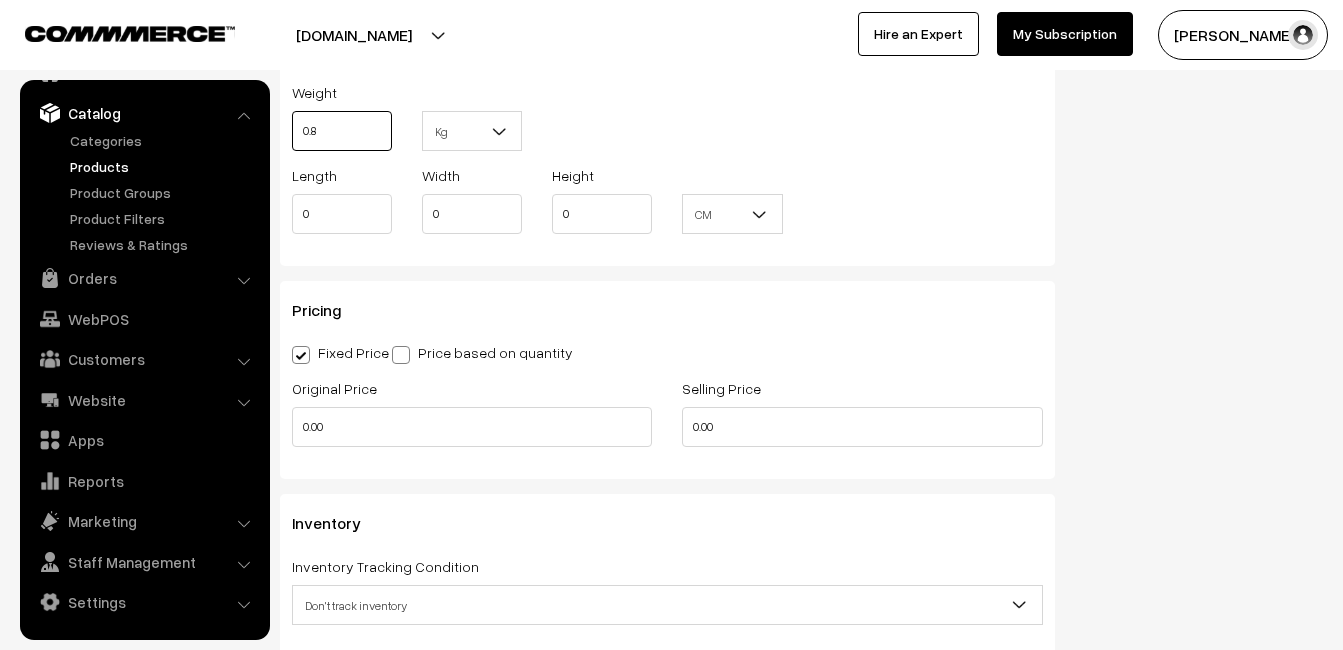 scroll, scrollTop: 1600, scrollLeft: 0, axis: vertical 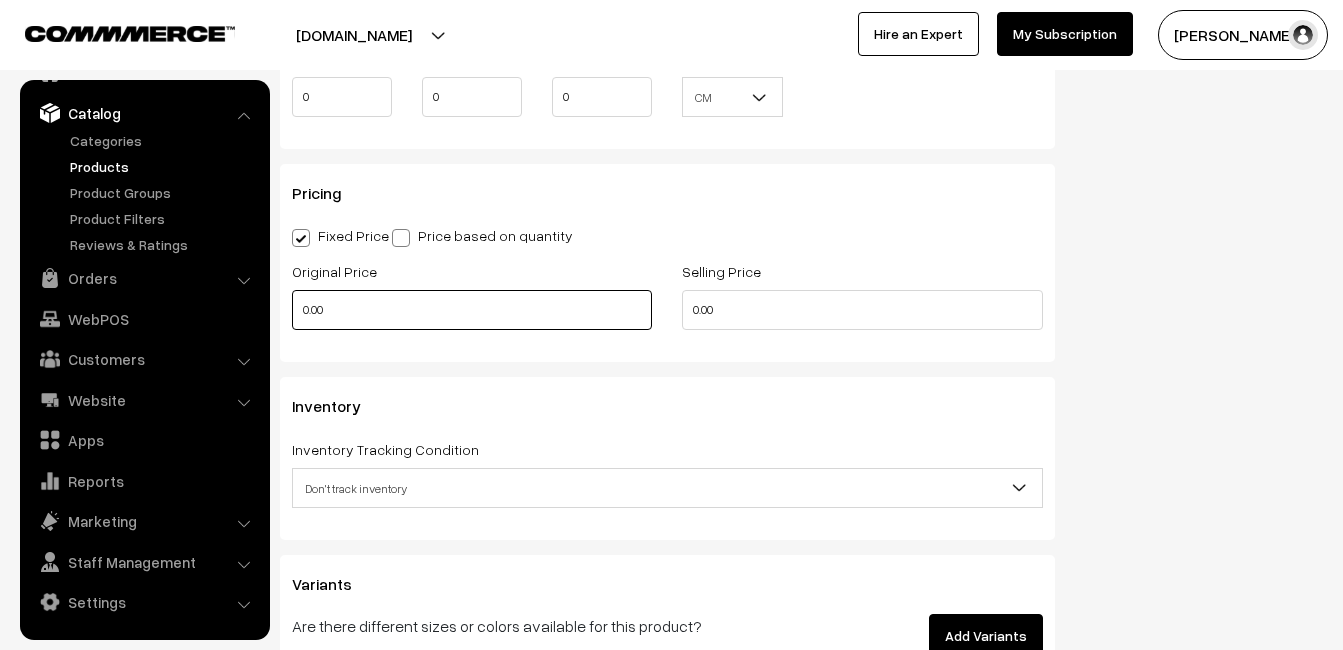 type on "0.80" 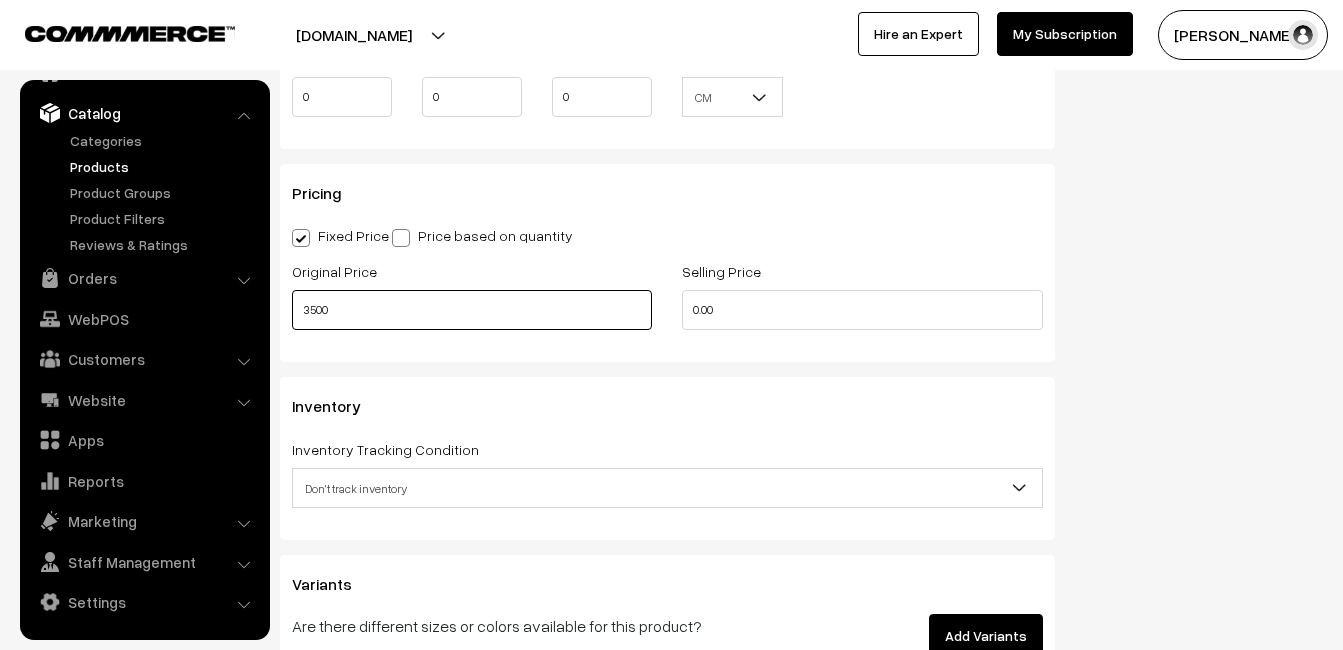 type on "3500" 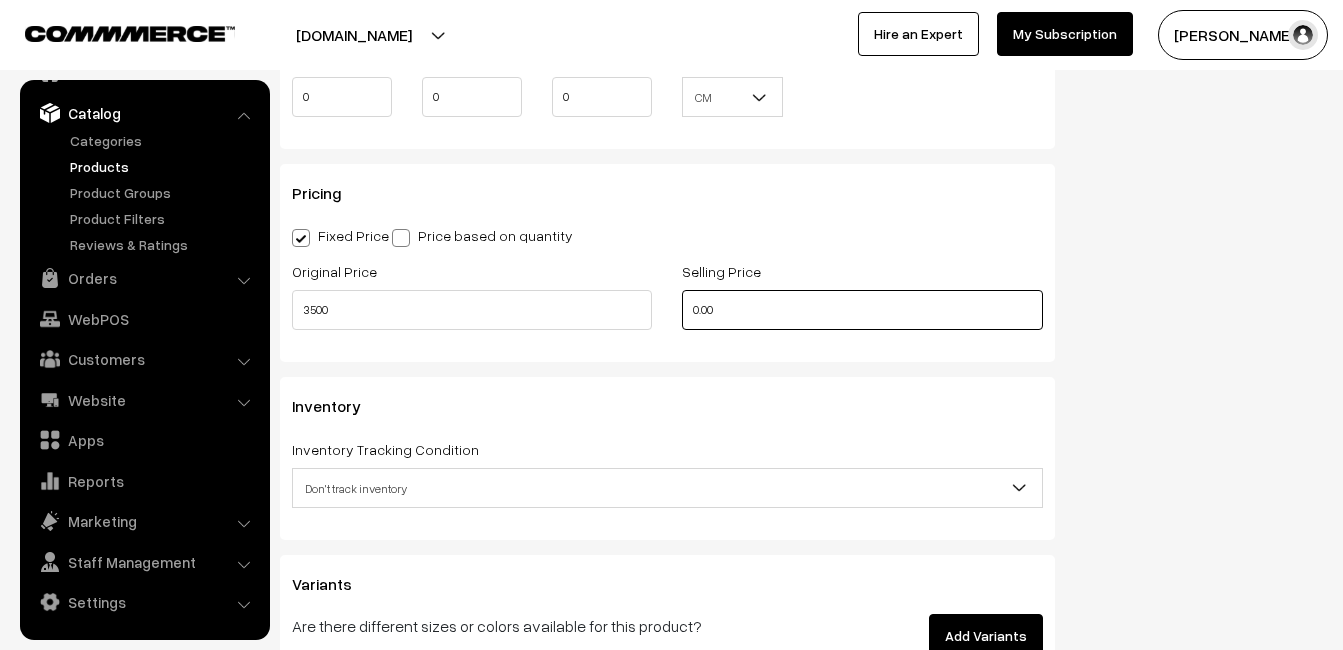 click on "0.00" at bounding box center (862, 310) 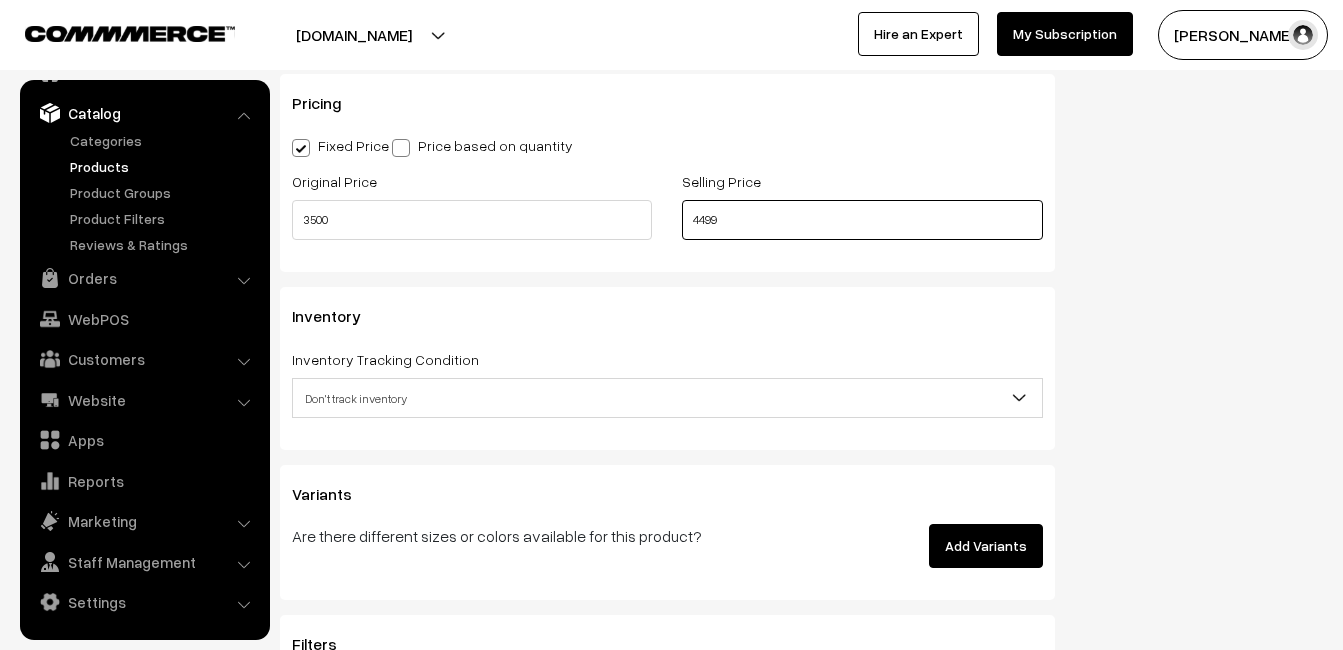 scroll, scrollTop: 1800, scrollLeft: 0, axis: vertical 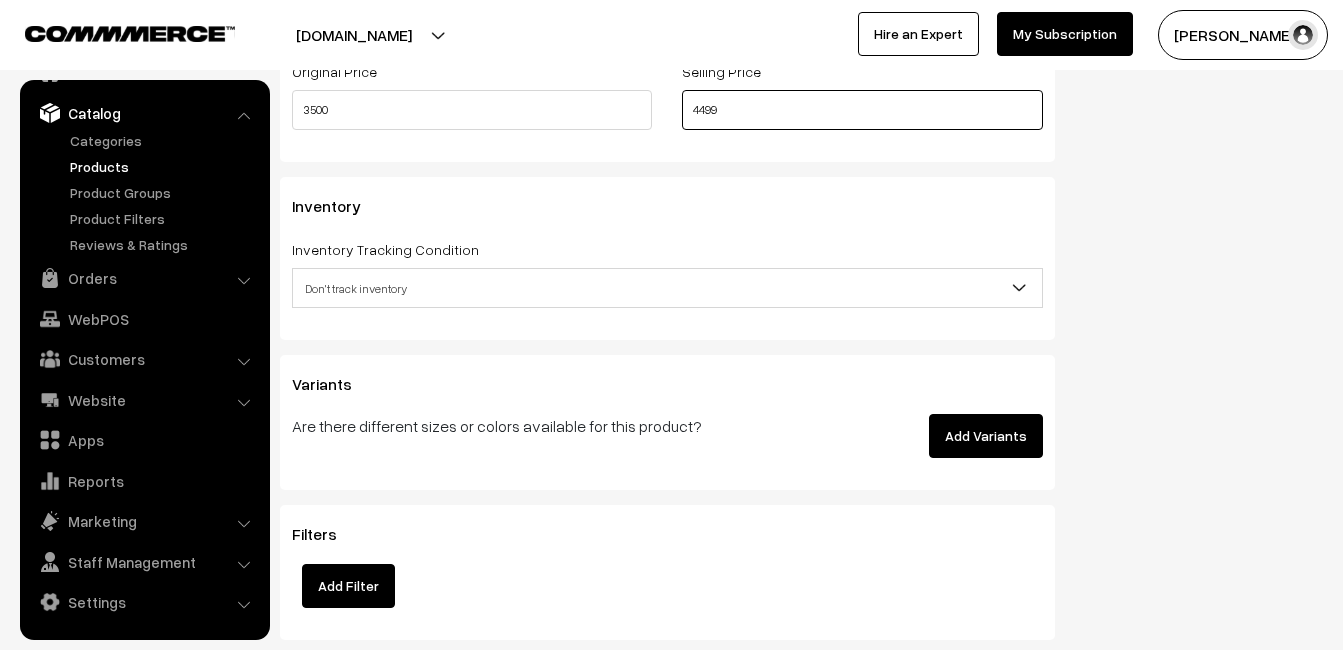 type on "4499" 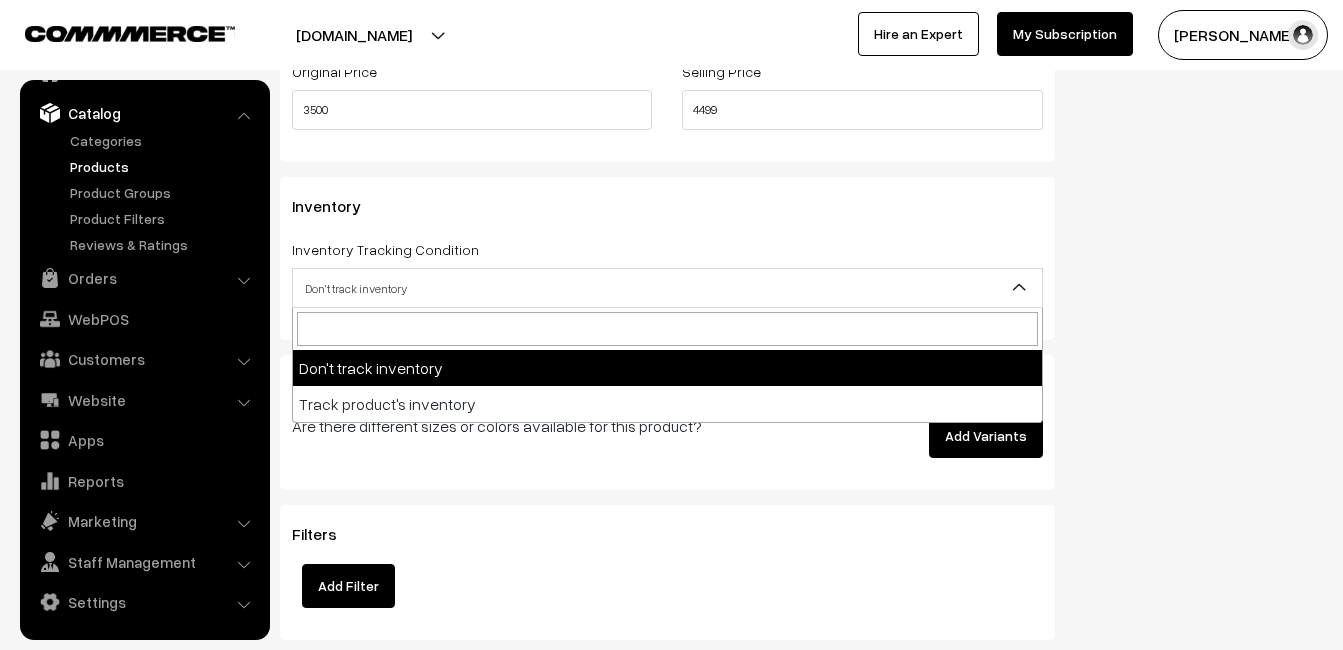 click on "Don't track inventory" at bounding box center (667, 288) 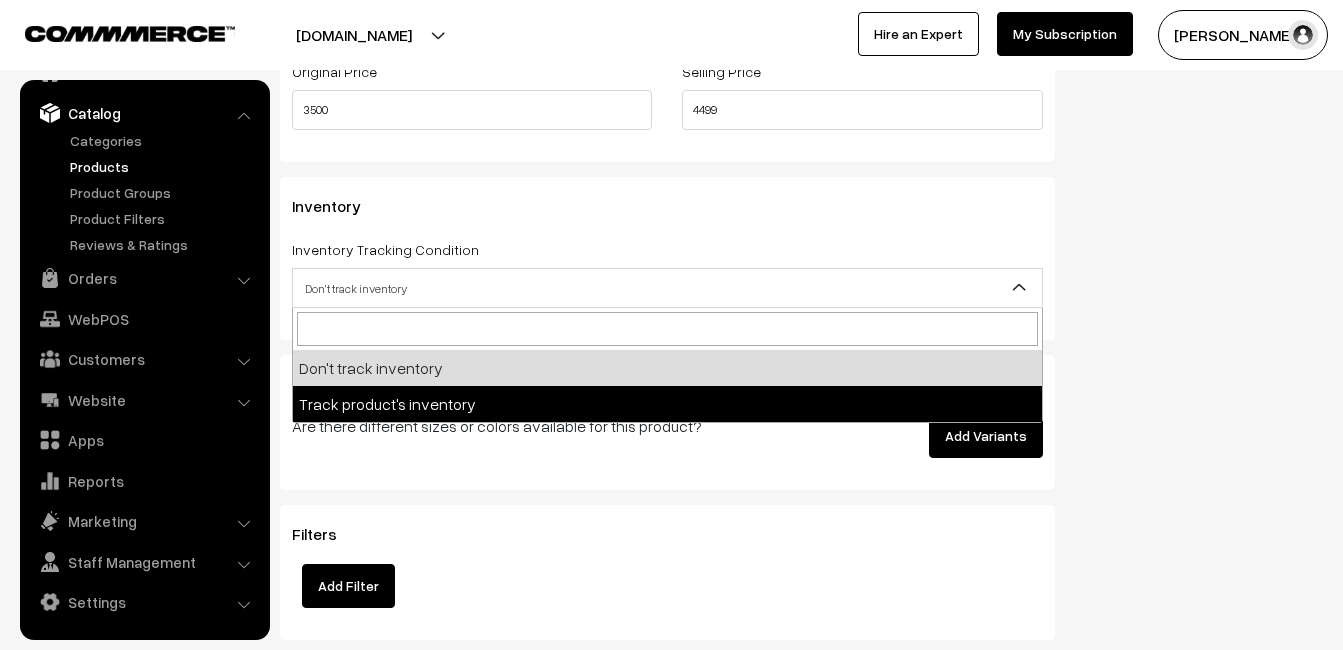 select on "2" 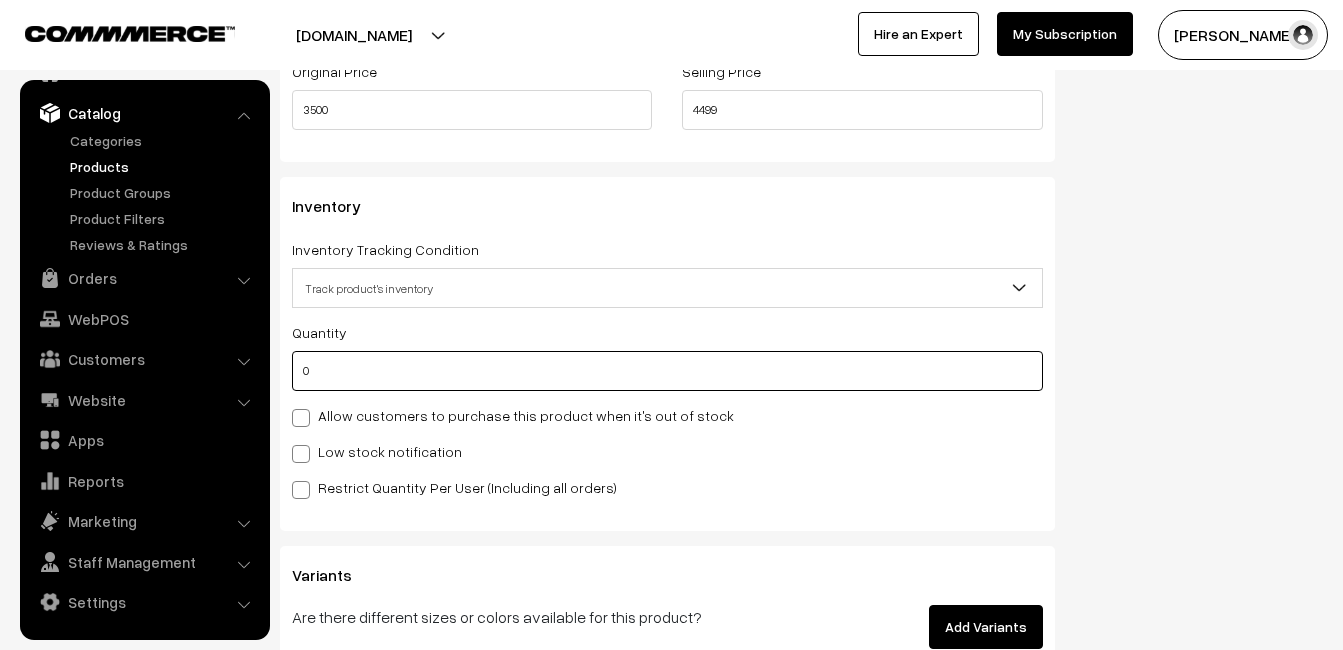 click on "0" at bounding box center (667, 371) 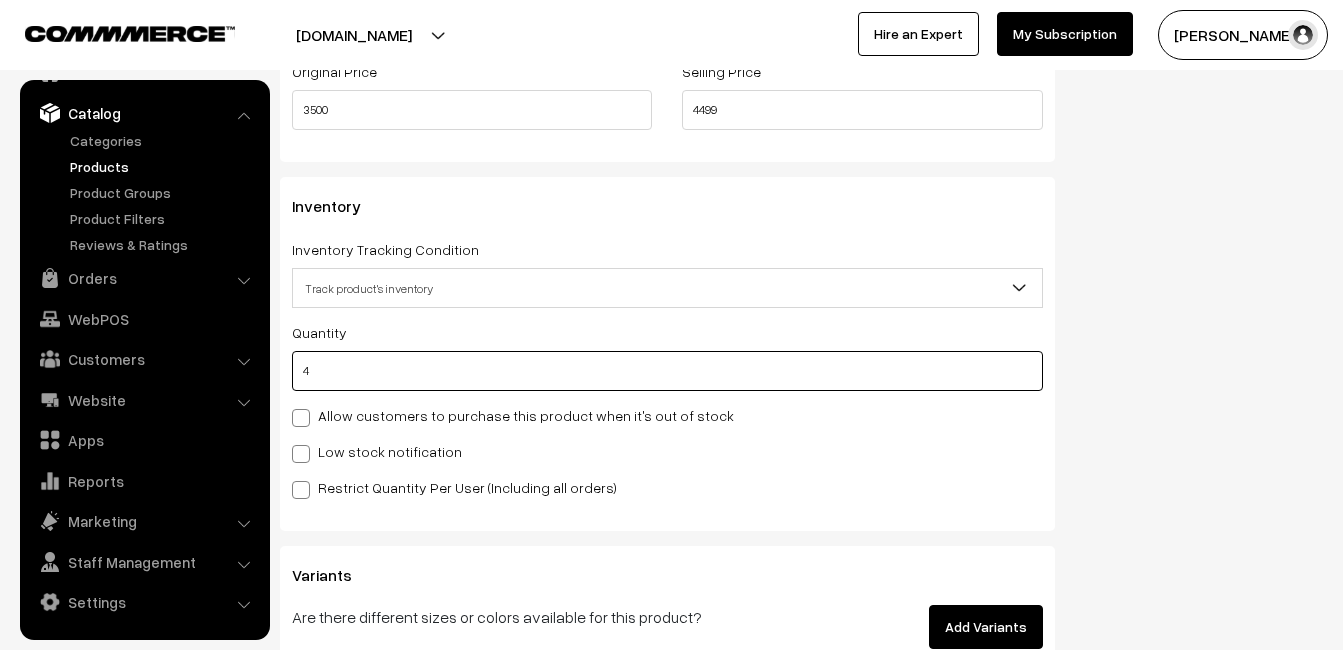 type on "4" 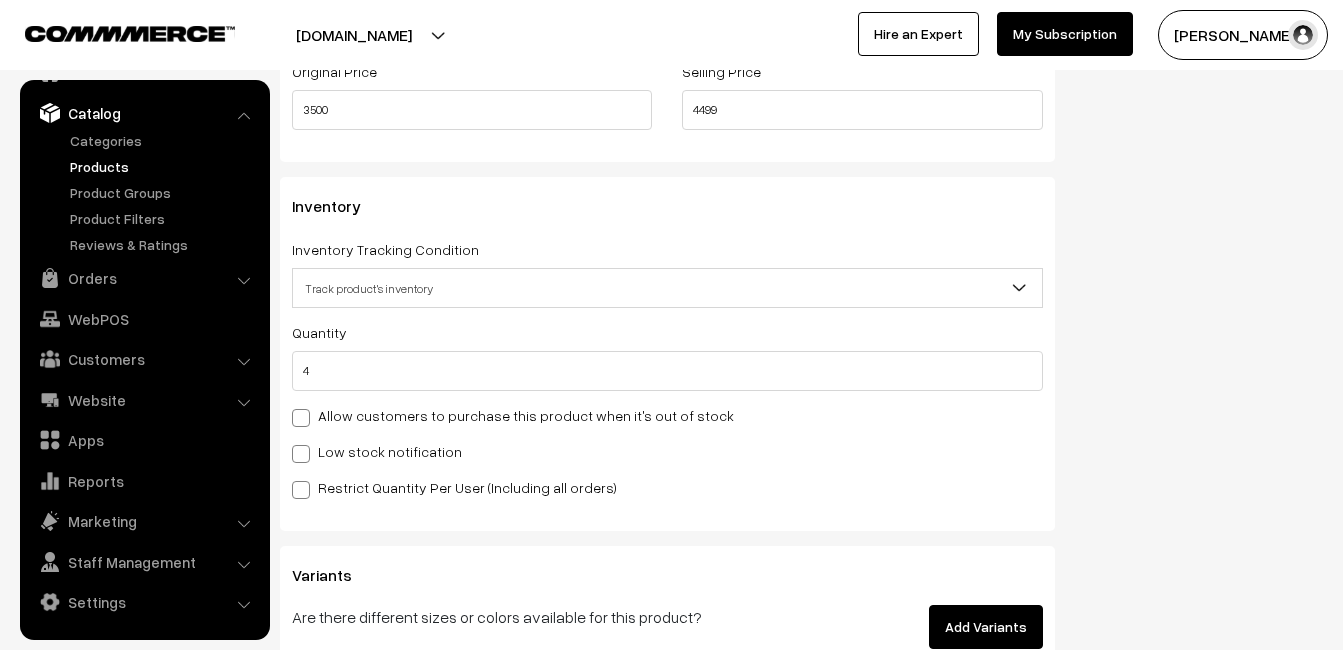 click on "Low stock notification" at bounding box center (377, 451) 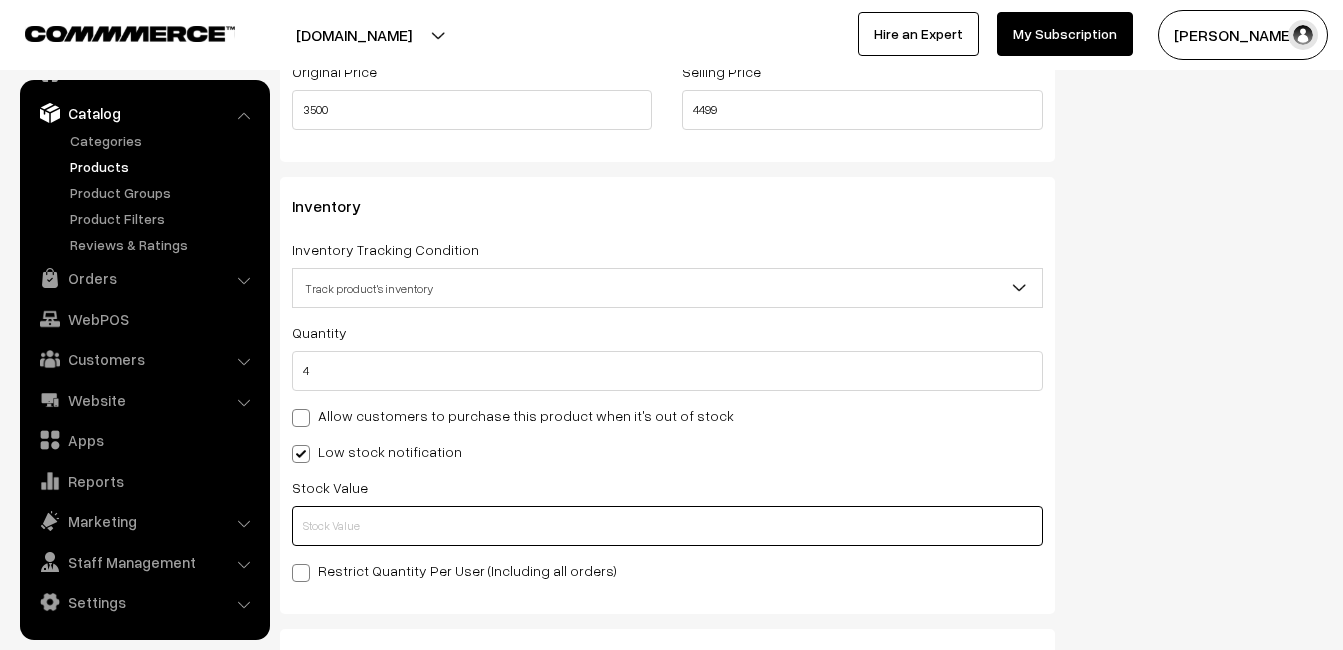 click at bounding box center [667, 526] 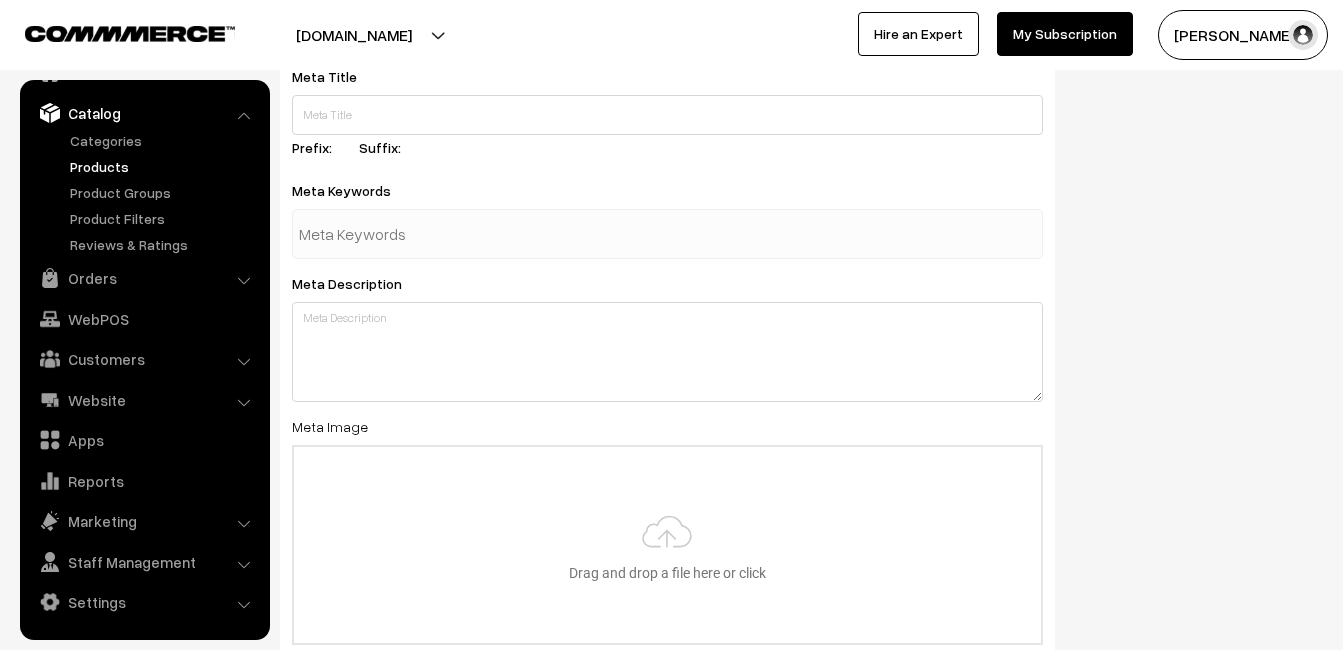 scroll, scrollTop: 2968, scrollLeft: 0, axis: vertical 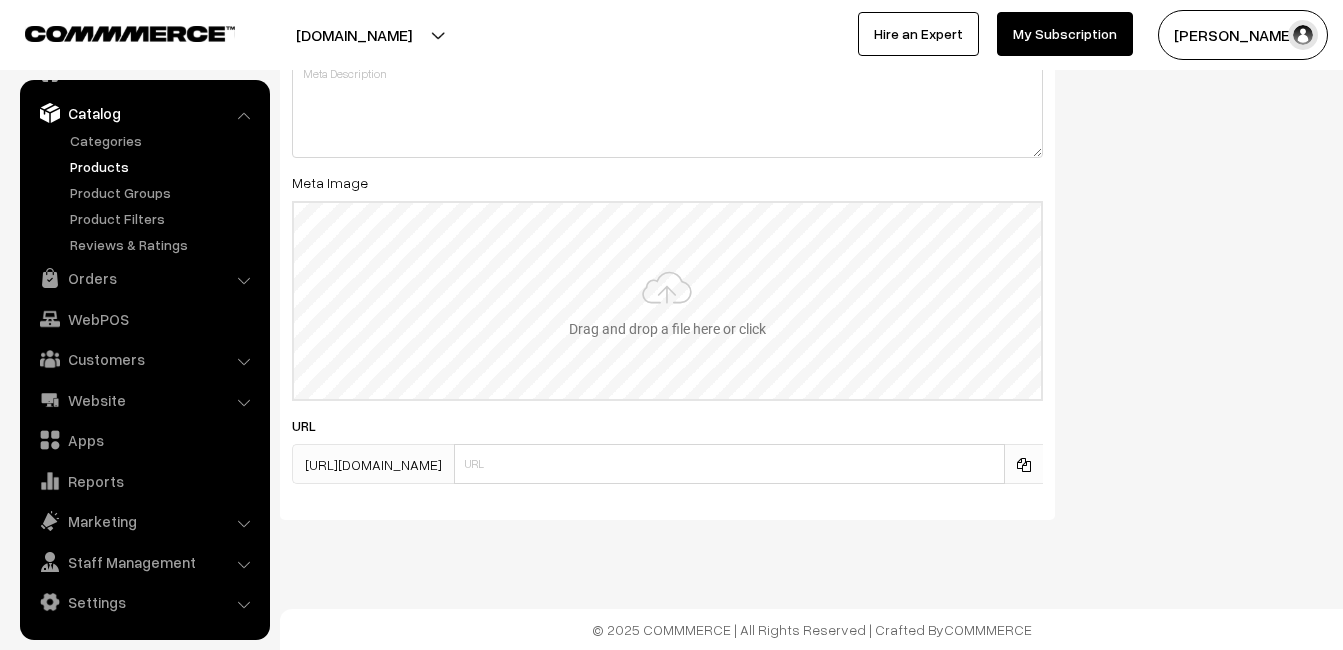 type on "2" 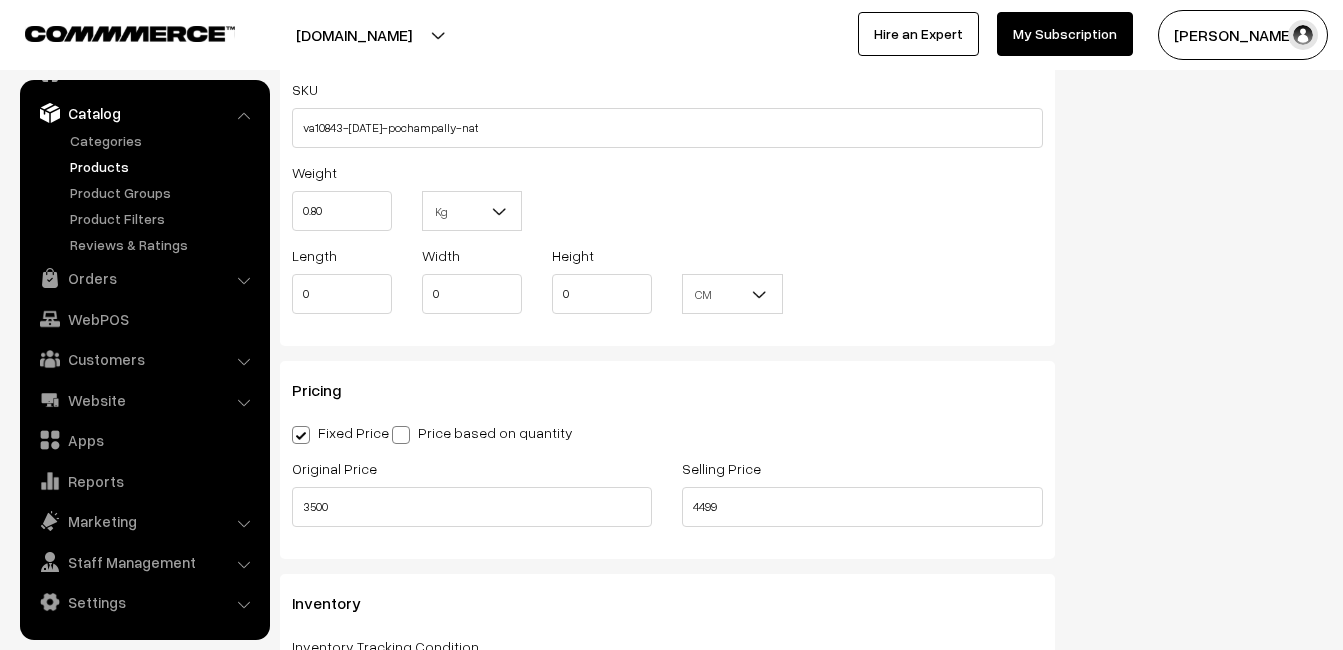 scroll, scrollTop: 0, scrollLeft: 0, axis: both 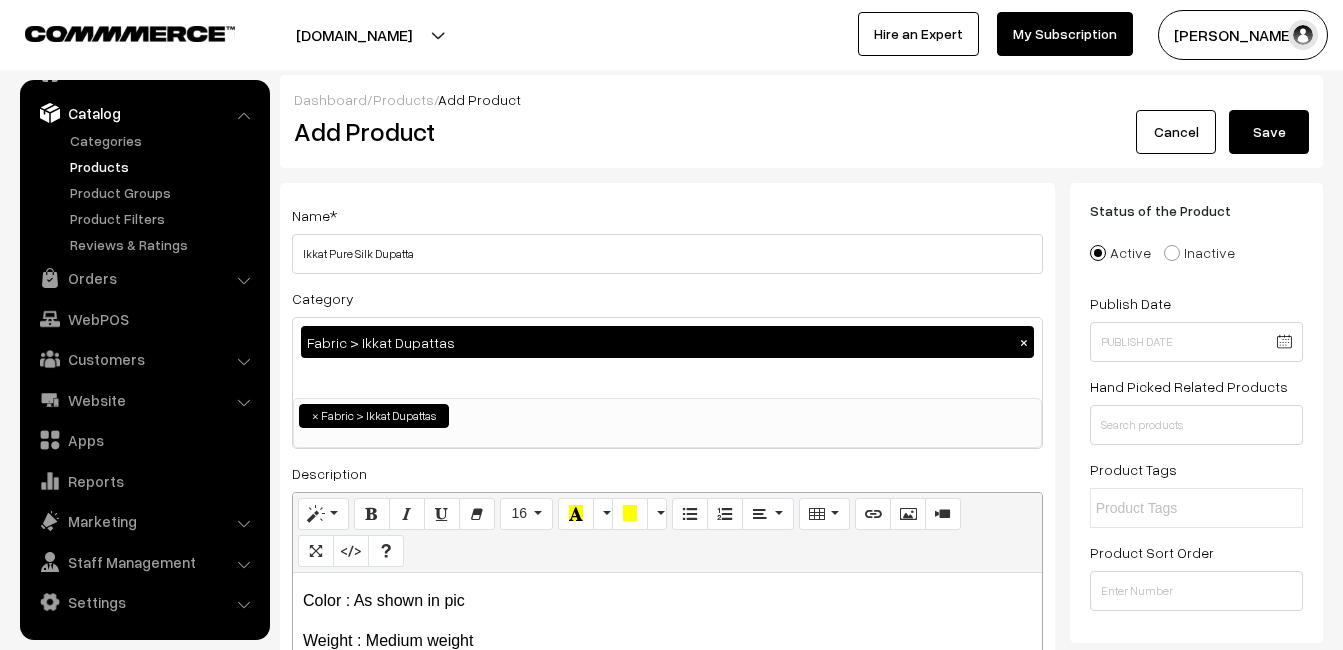 click on "Dashboard  /  Products  /  Add Product" at bounding box center [801, 99] 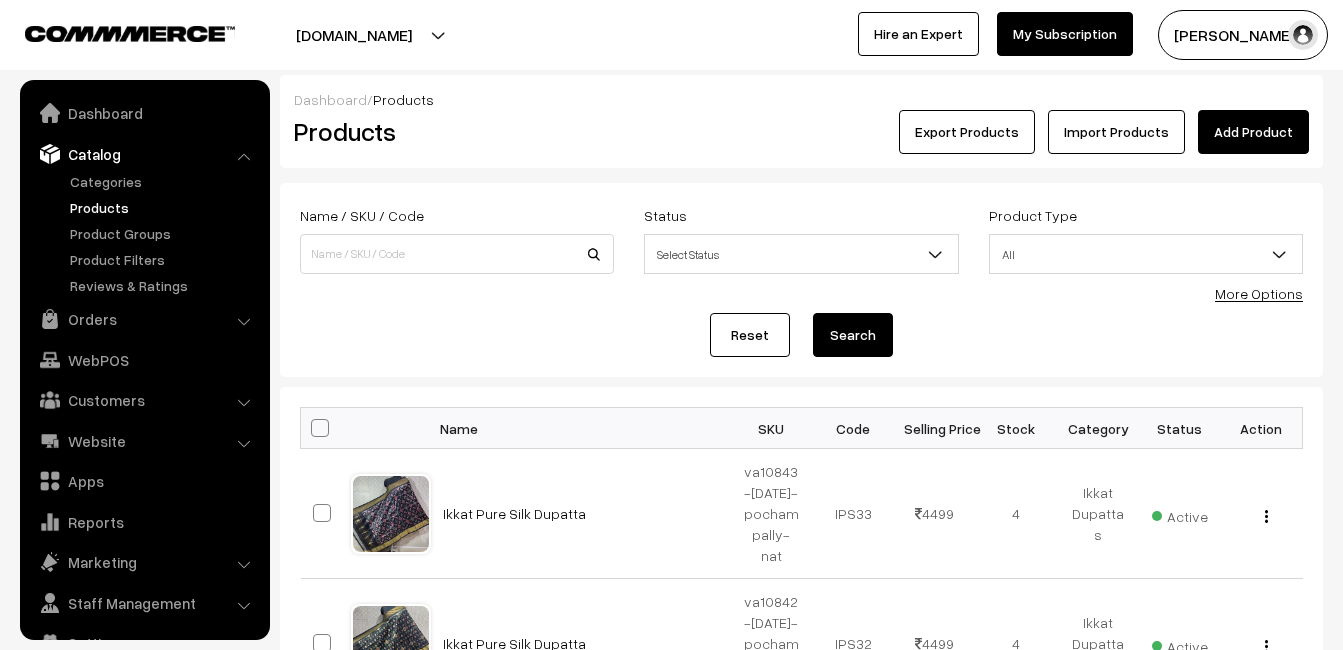 scroll, scrollTop: 0, scrollLeft: 0, axis: both 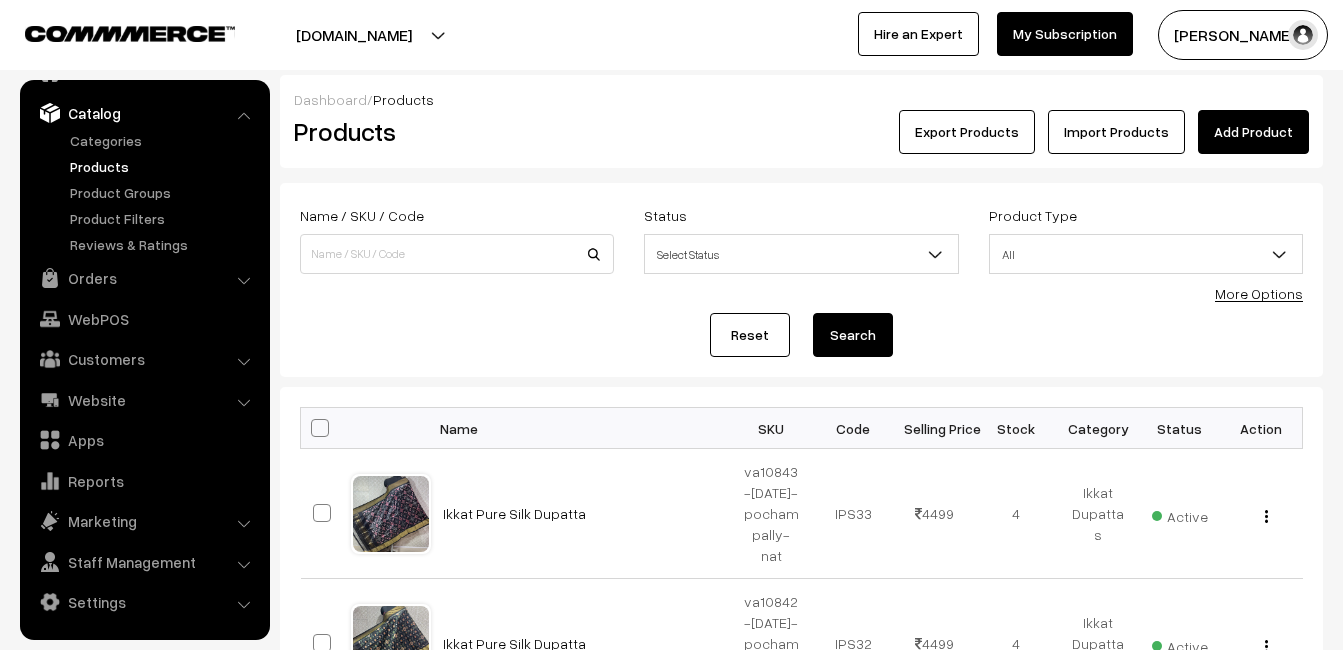 click on "Products" at bounding box center [453, 131] 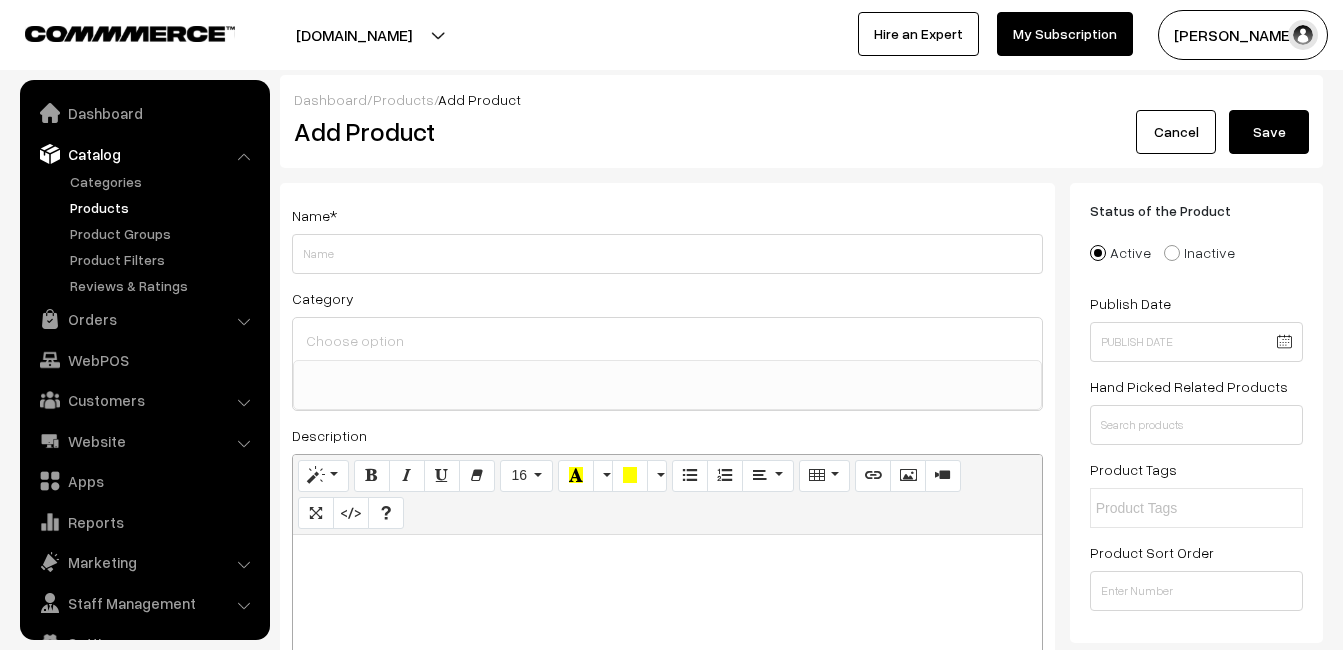 select 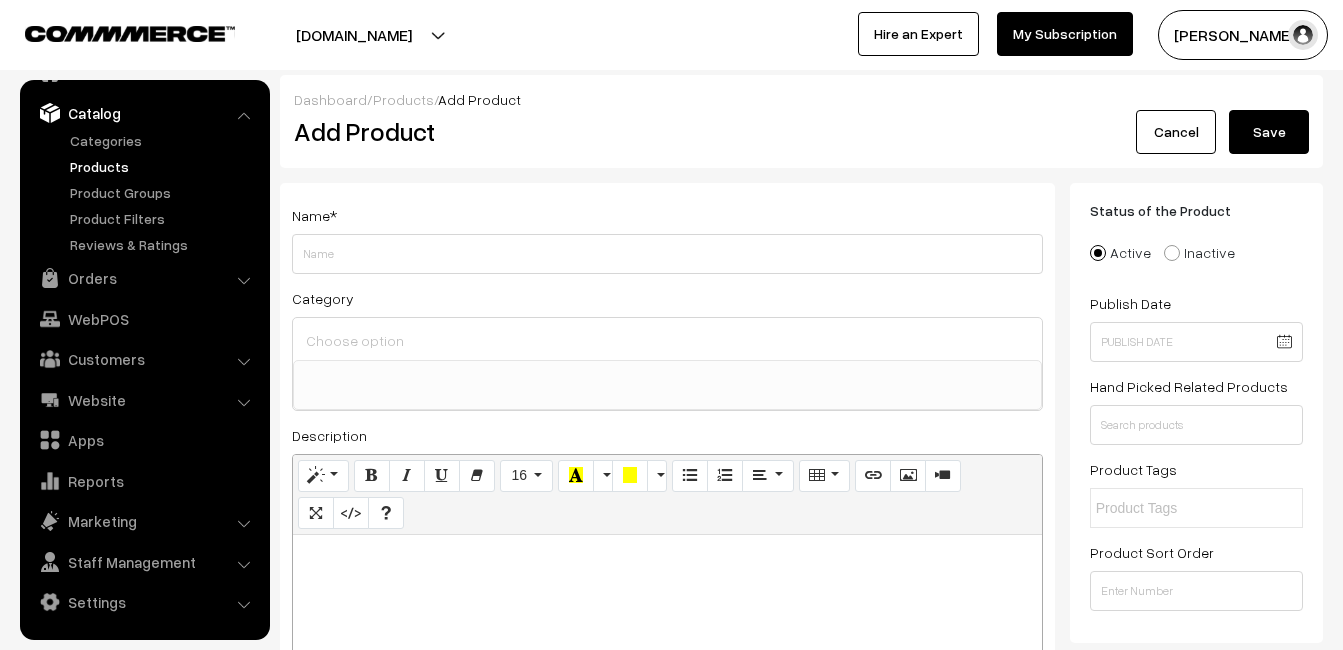 paste 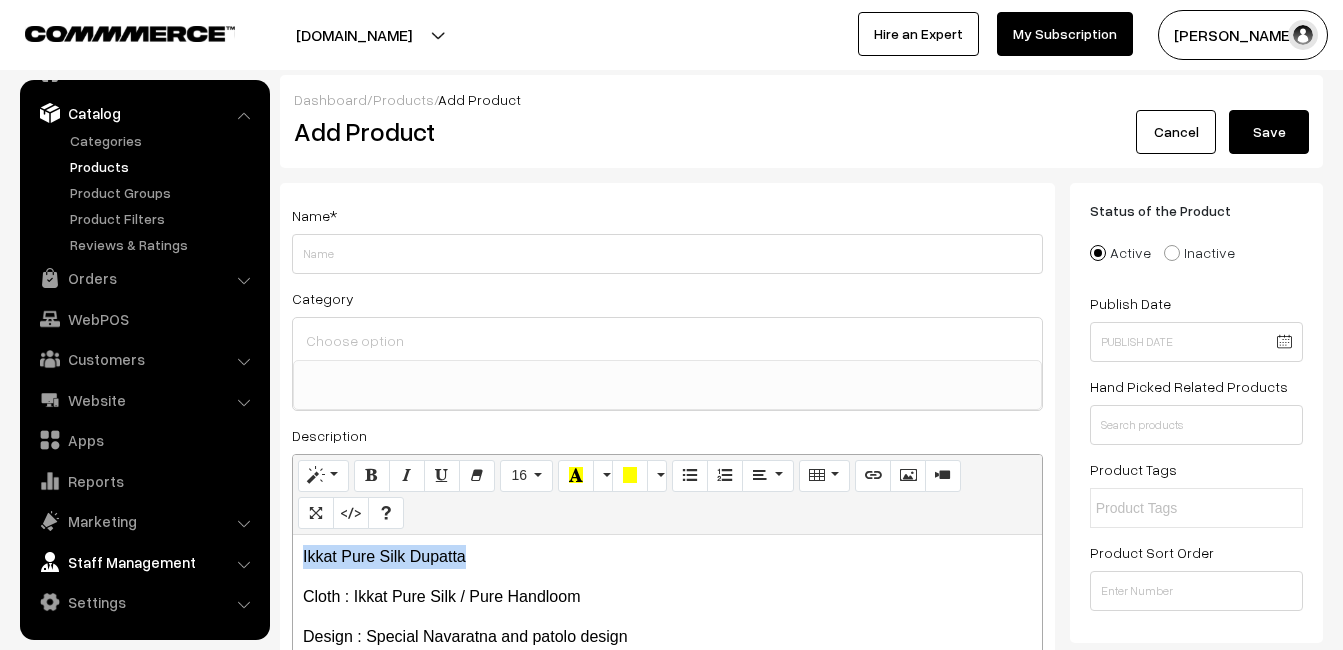 drag, startPoint x: 487, startPoint y: 544, endPoint x: 238, endPoint y: 544, distance: 249 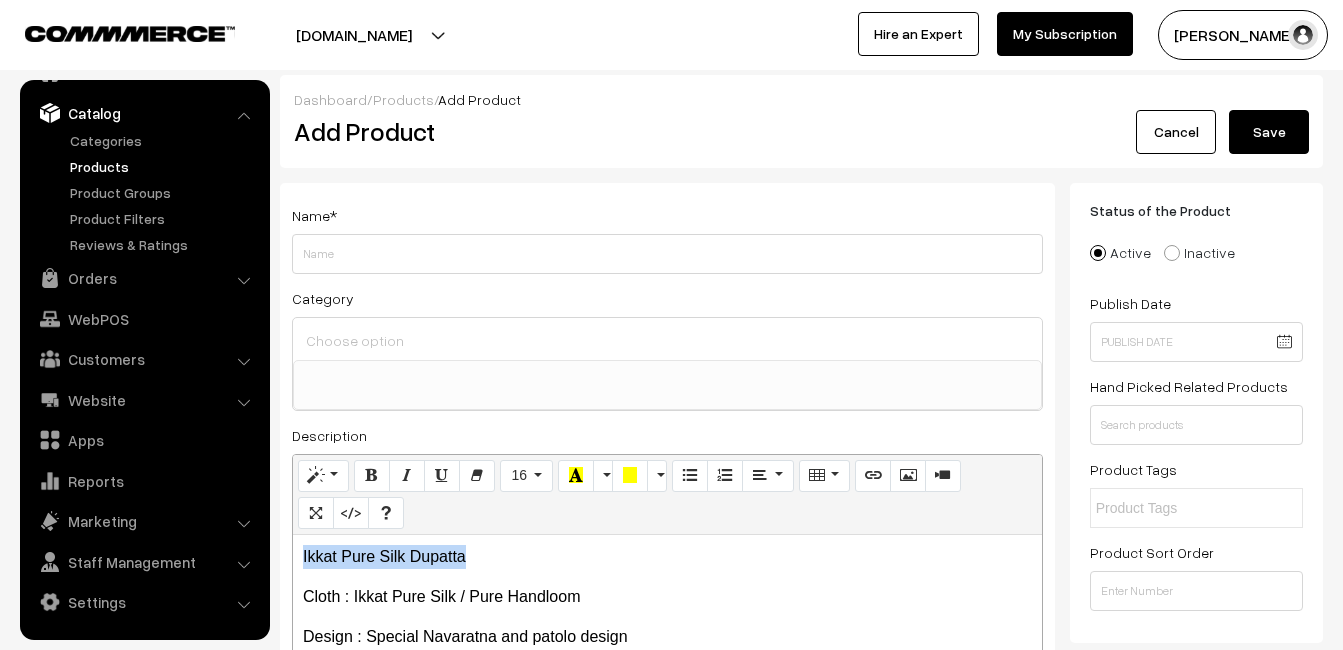copy on "Ikkat Pure Silk Dupatta" 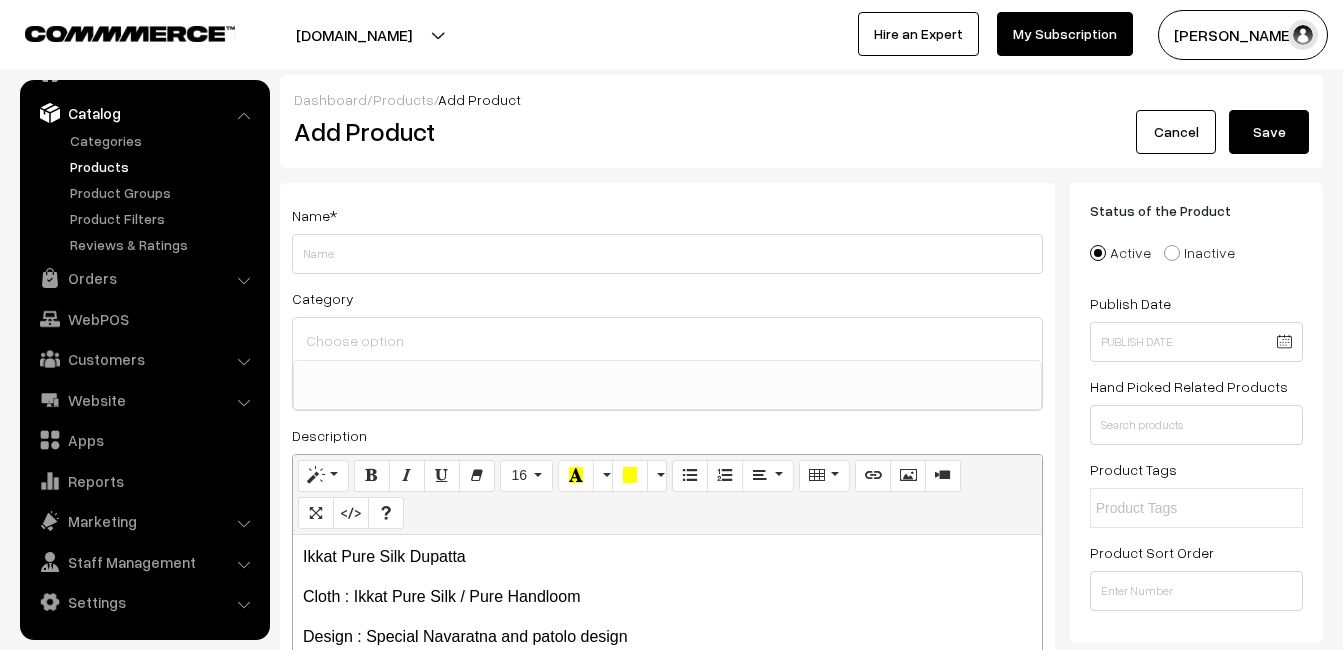 click on "Category
Uppada Sarees
Uppada Sarees > Uppada Plain Sarees
Uppada Sarees > Uppada Butta Sarees
Uppada Sarees > Uppada Pochampally Border Sarees
Uppada Sarees > Uppada Big Border Sarees
Uppada Sarees > Uppada Small Border Sarees
Uppada Sarees > Uppada [DEMOGRAPHIC_DATA] Sarees > Uppada Tripura Silk Sarees
Uppada Sarees > Uppada Checks Sarees Ikkat Sarees Other Sarees" at bounding box center (667, 348) 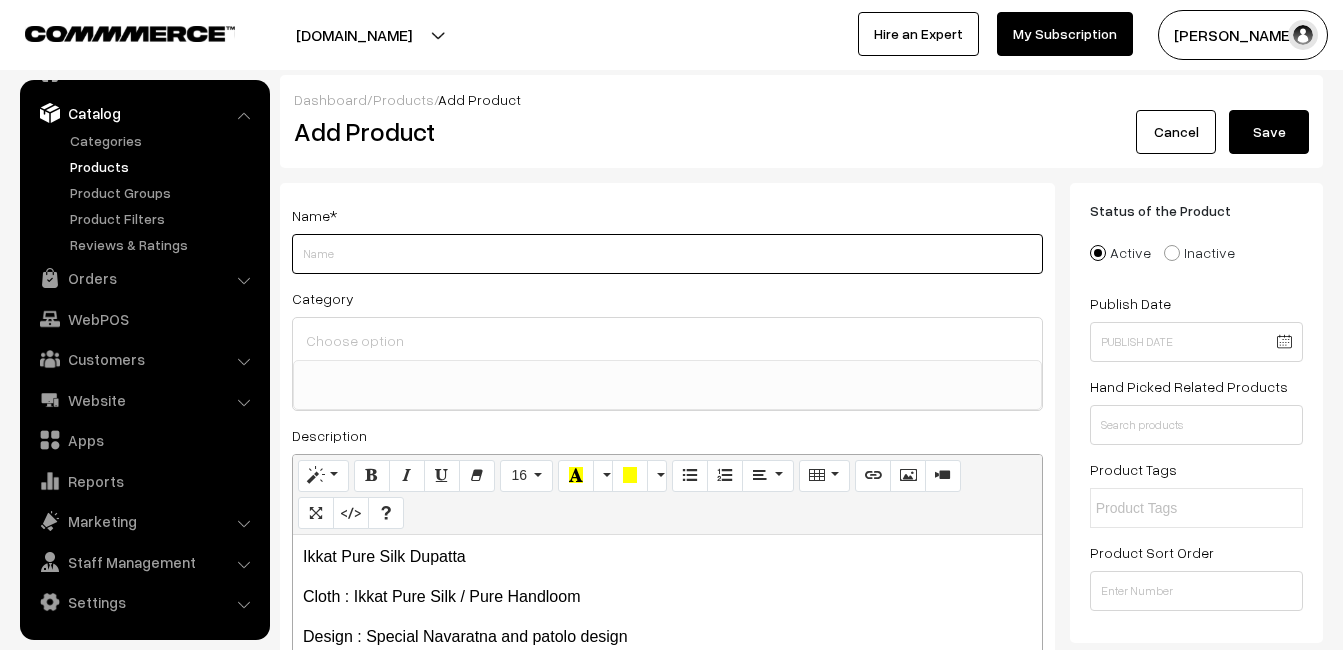 click on "Weight" at bounding box center [667, 254] 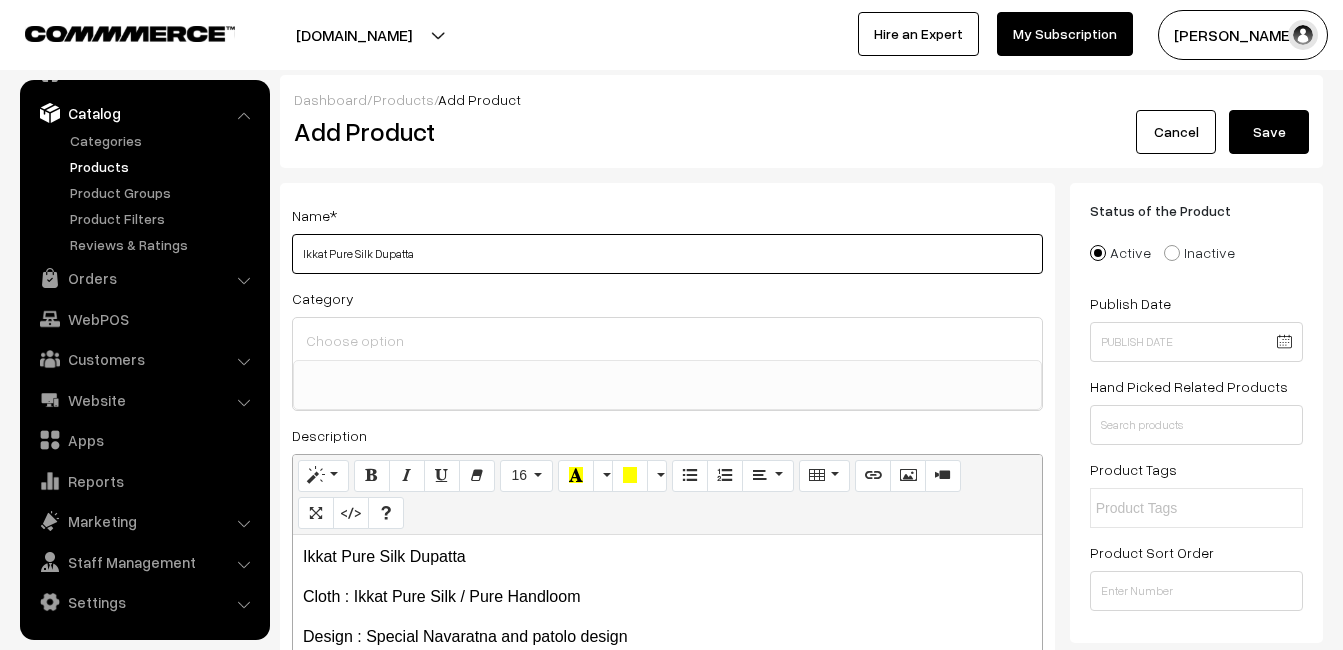 type on "Ikkat Pure Silk Dupatta" 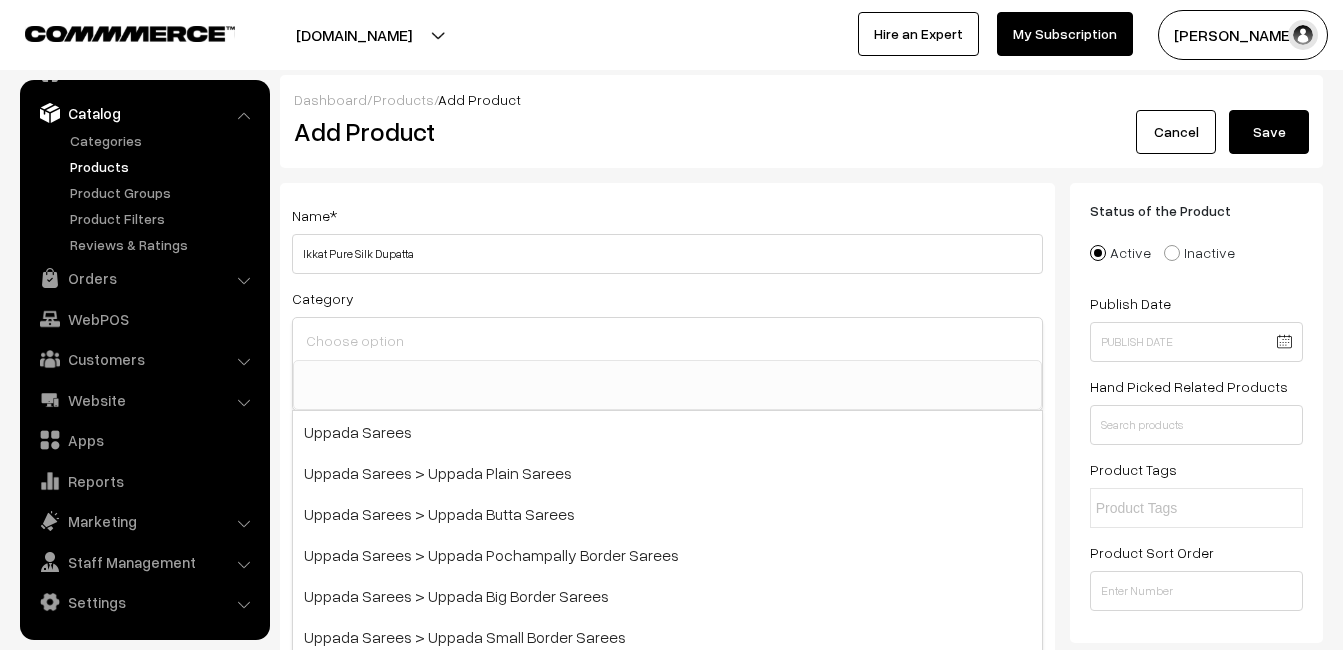 click at bounding box center (667, 340) 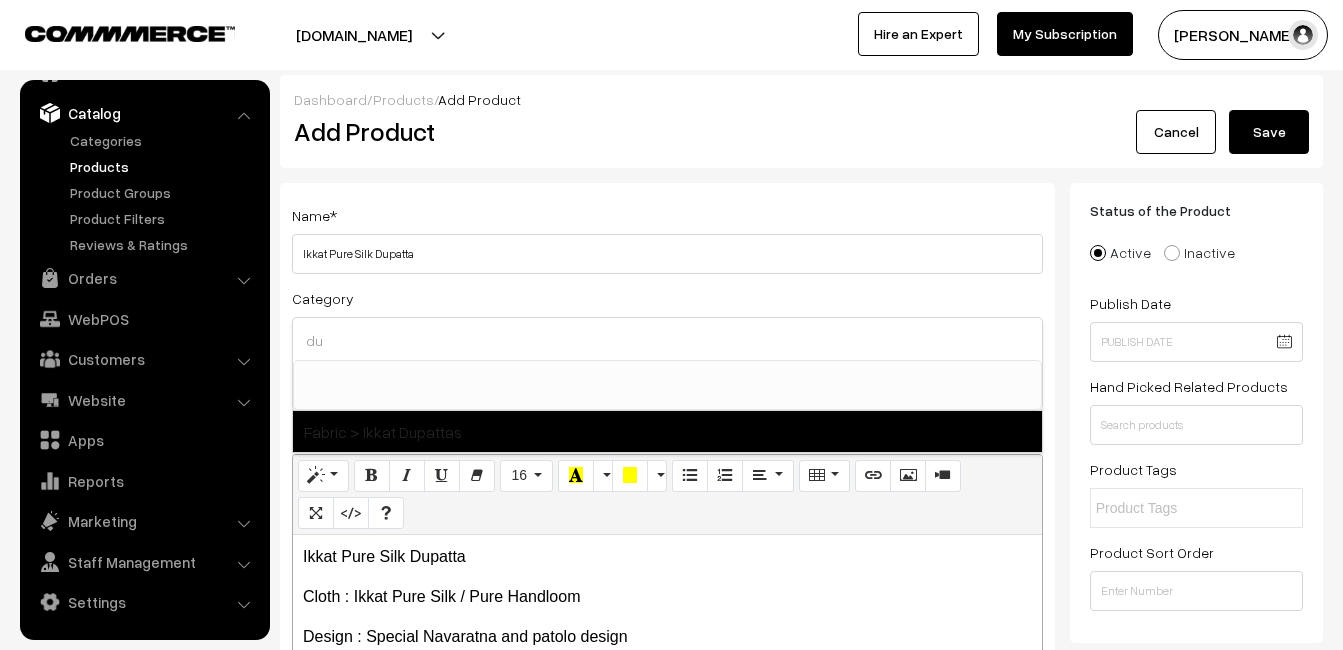 type on "du" 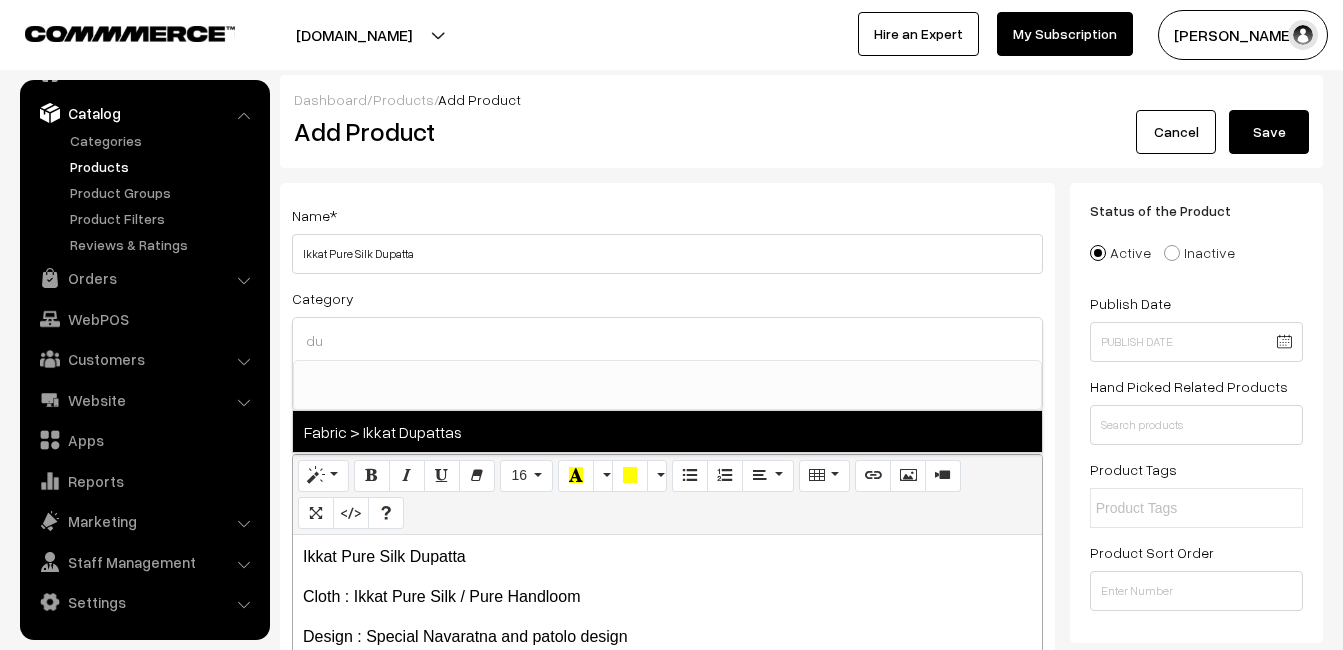 click on "Fabric > Ikkat Dupattas" at bounding box center [667, 431] 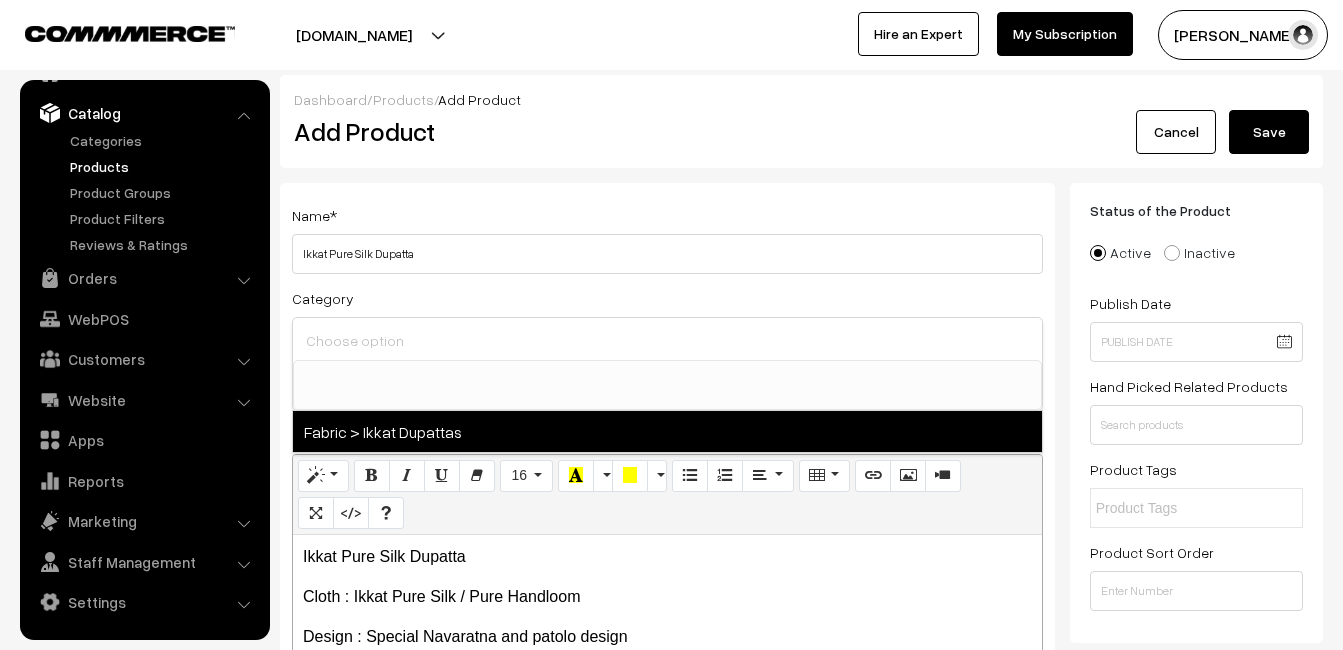 select on "37" 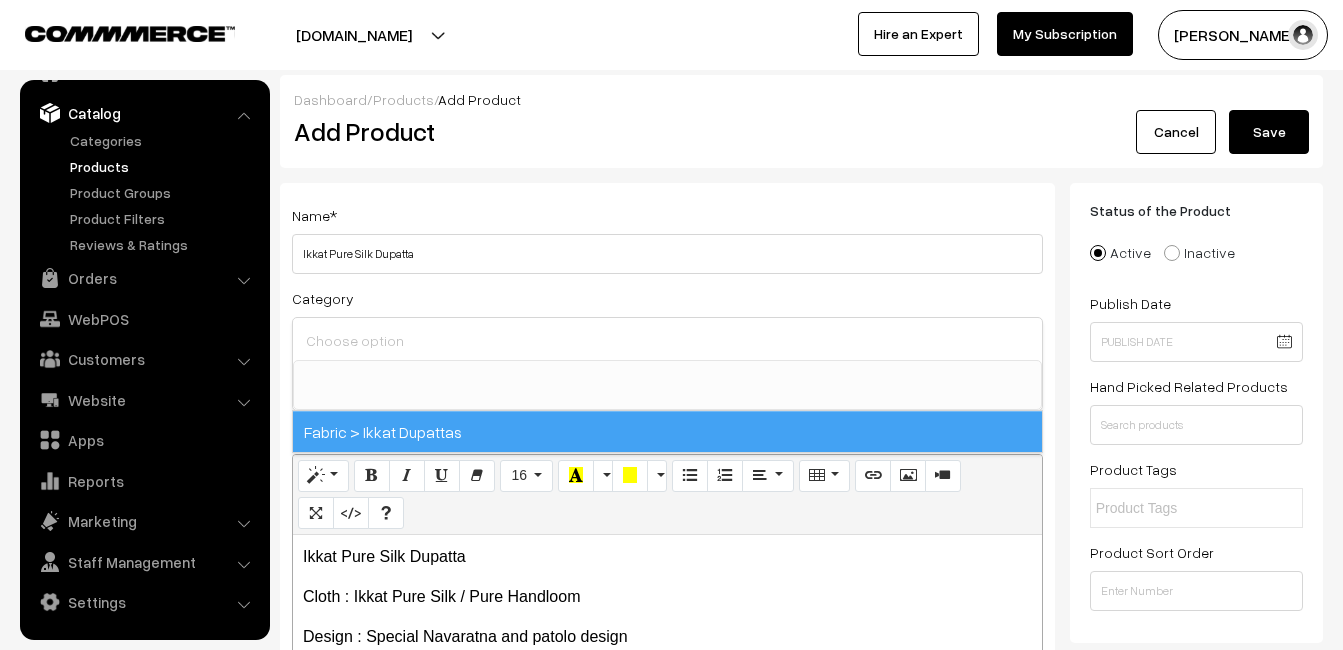 scroll, scrollTop: 1037, scrollLeft: 0, axis: vertical 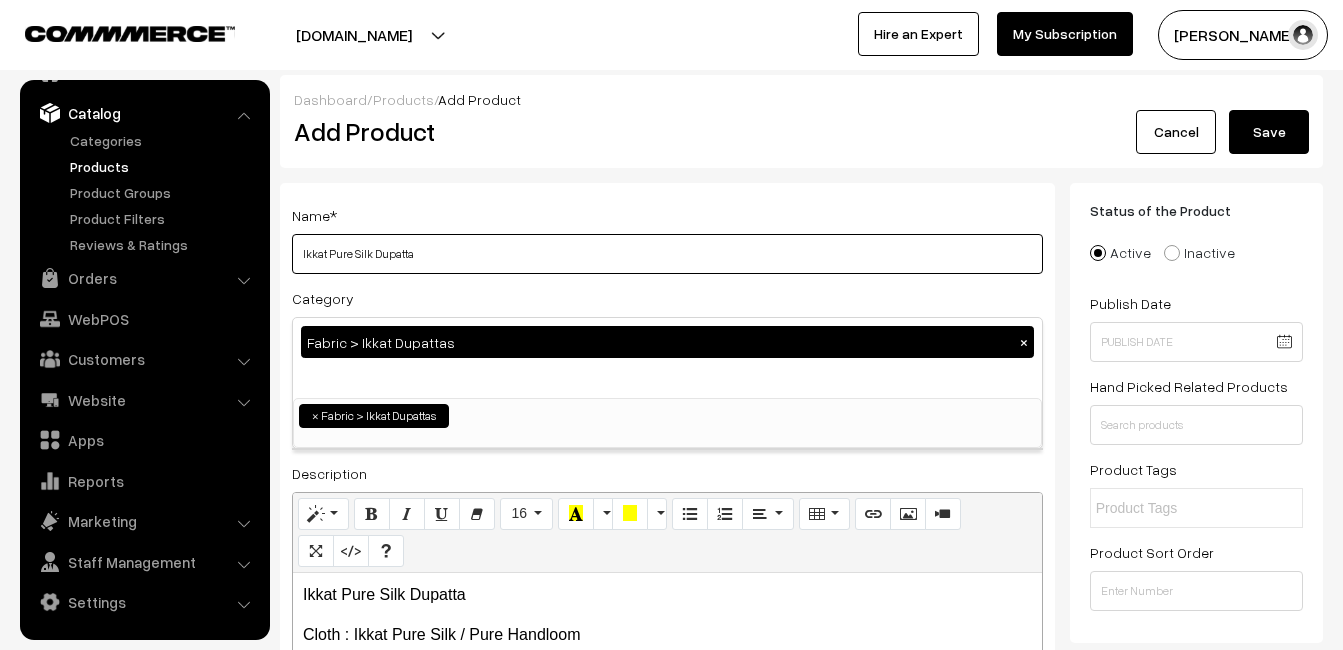 click on "Ikkat Pure Silk Dupatta" at bounding box center (667, 254) 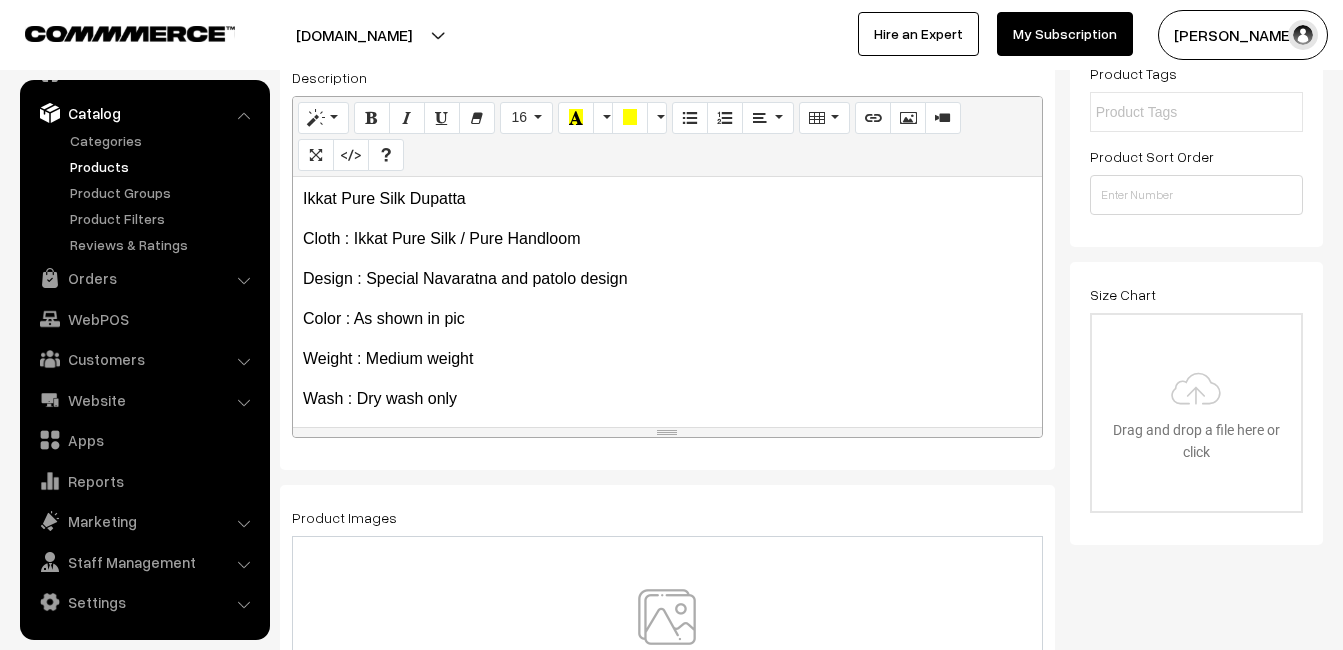 scroll, scrollTop: 400, scrollLeft: 0, axis: vertical 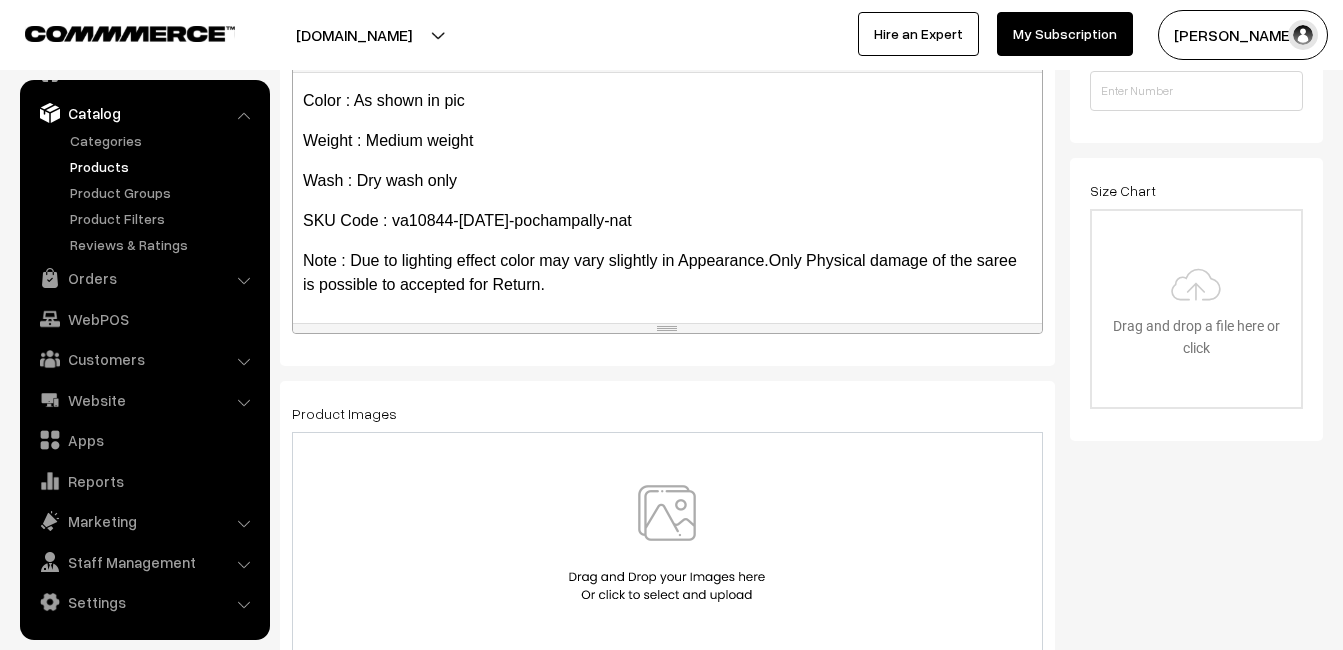 click at bounding box center (667, 543) 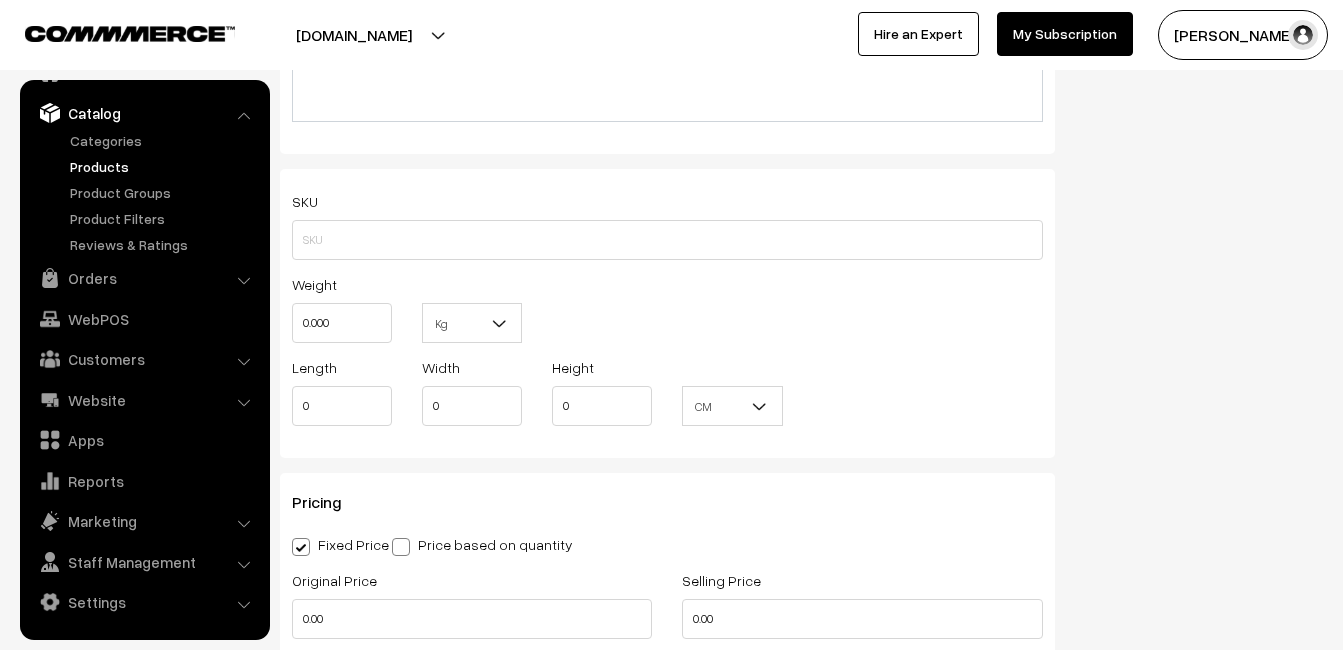 scroll, scrollTop: 1300, scrollLeft: 0, axis: vertical 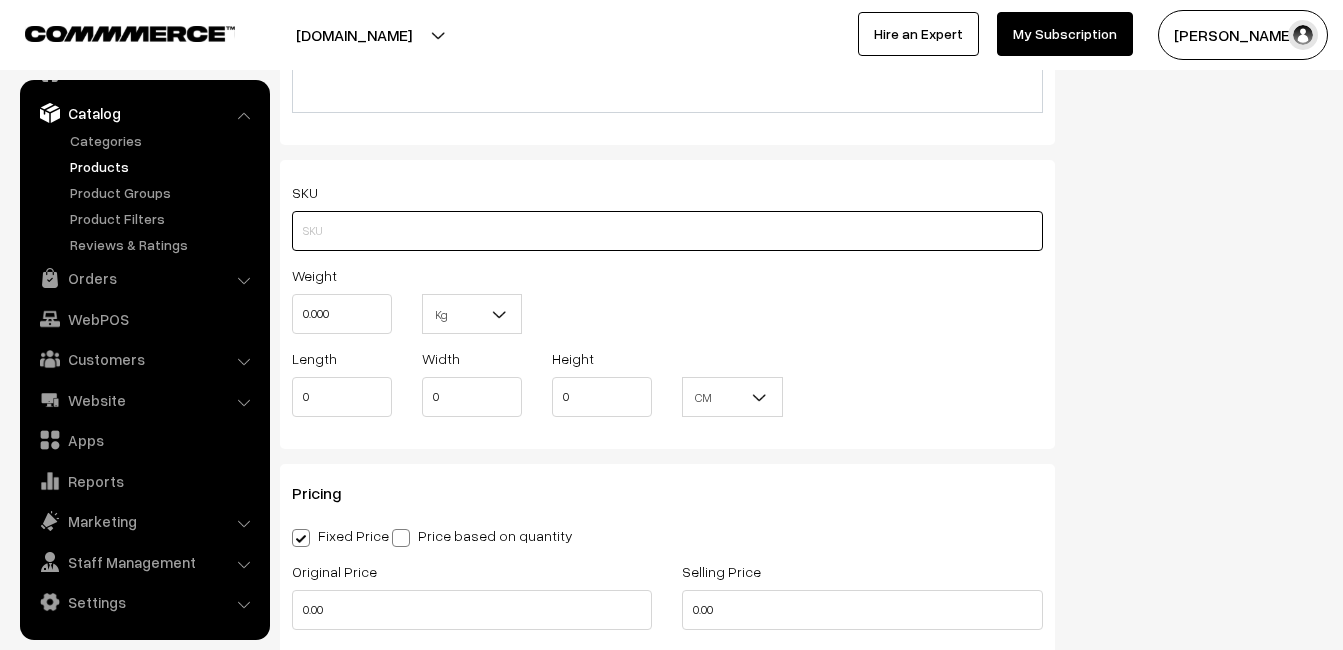 click at bounding box center (667, 231) 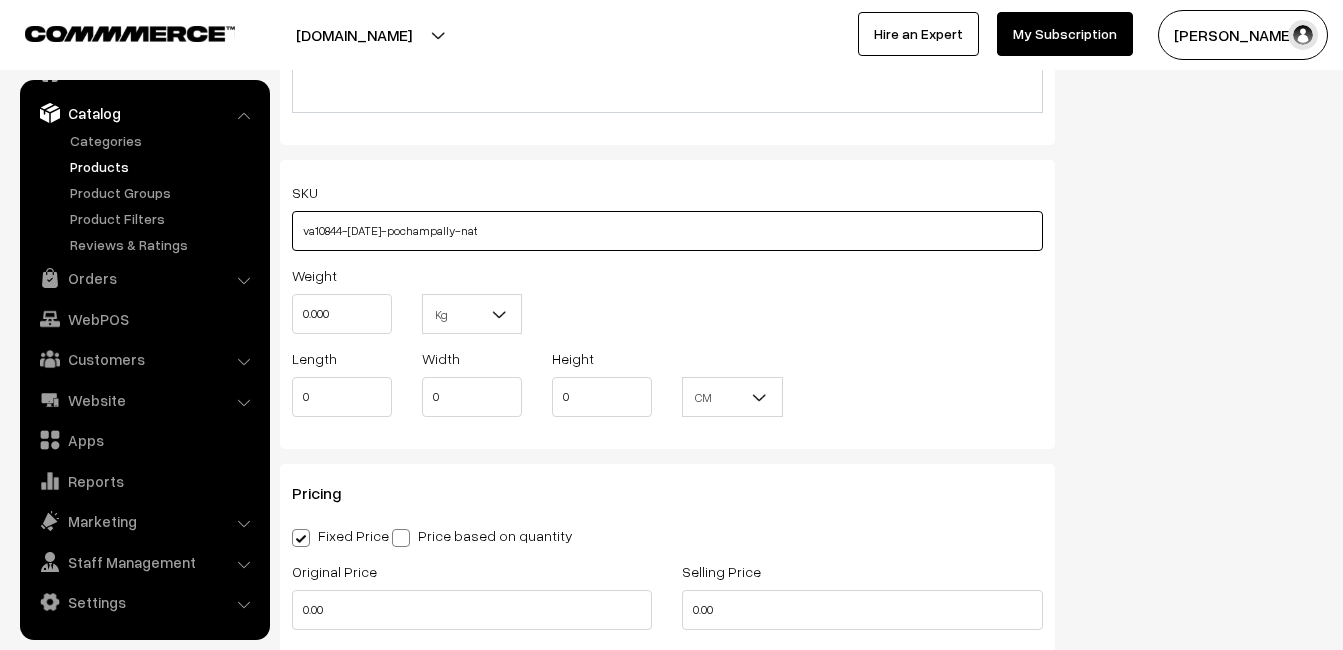 type on "va10844-[DATE]-pochampally-nat" 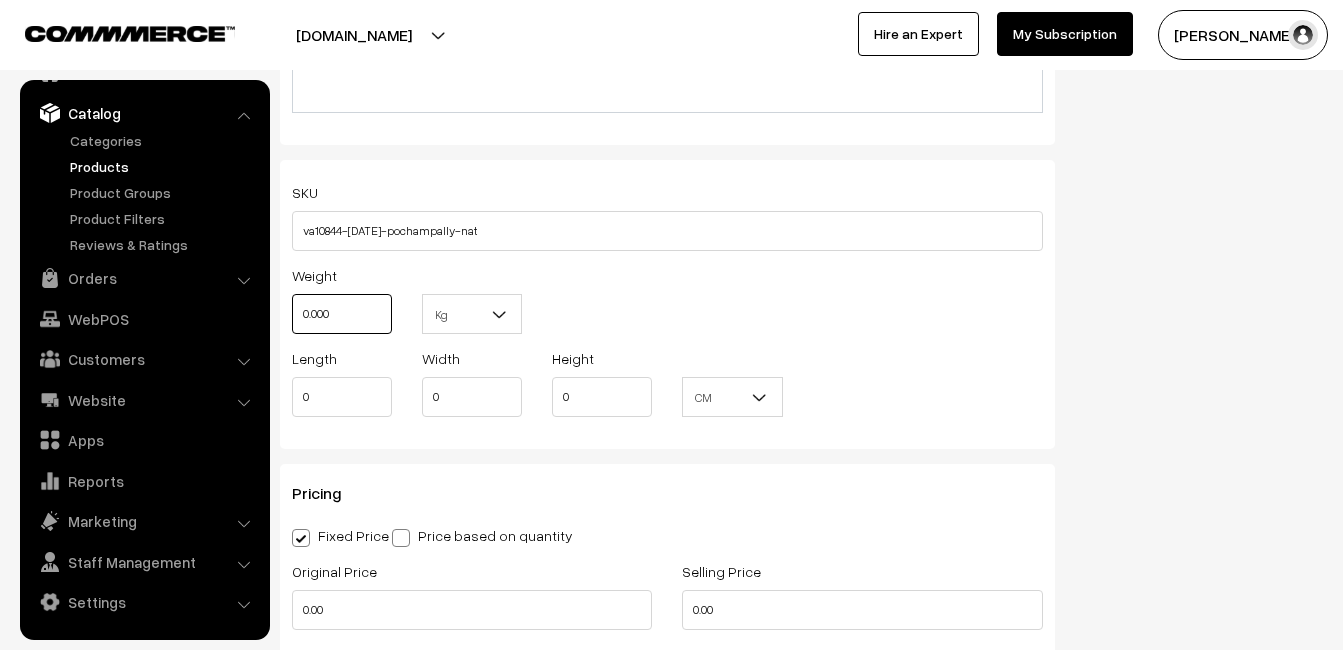 click on "0.000" at bounding box center [342, 314] 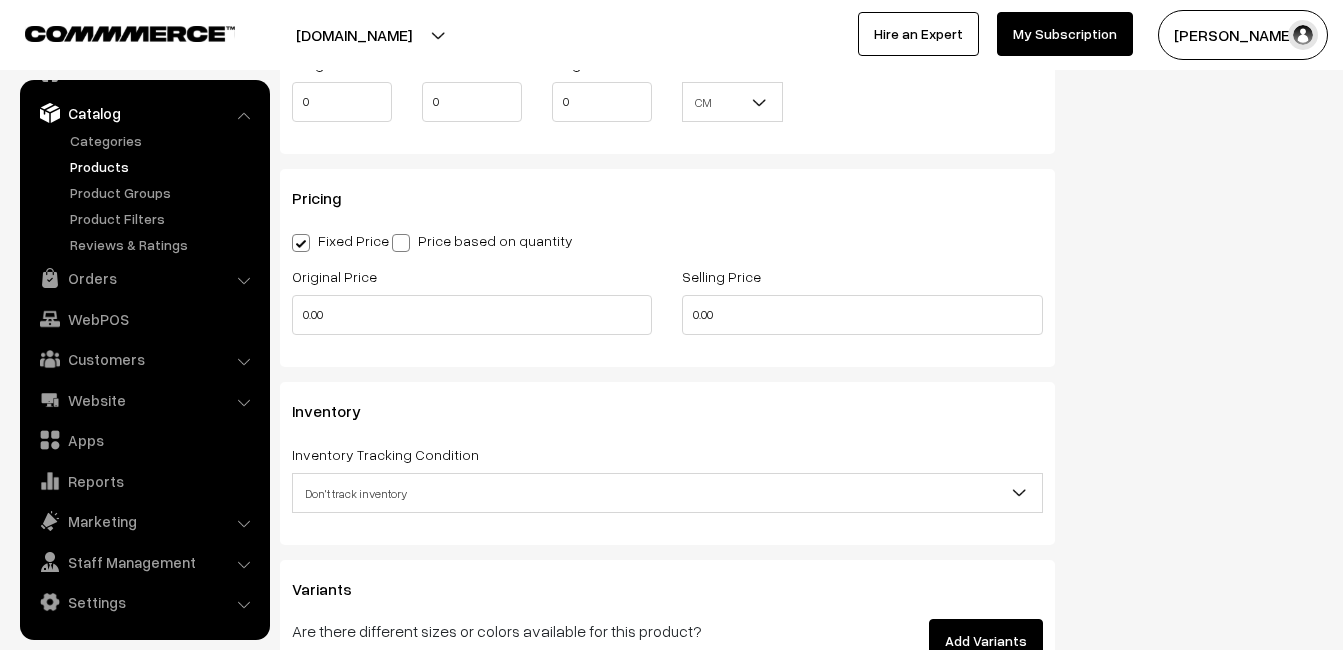 scroll, scrollTop: 1600, scrollLeft: 0, axis: vertical 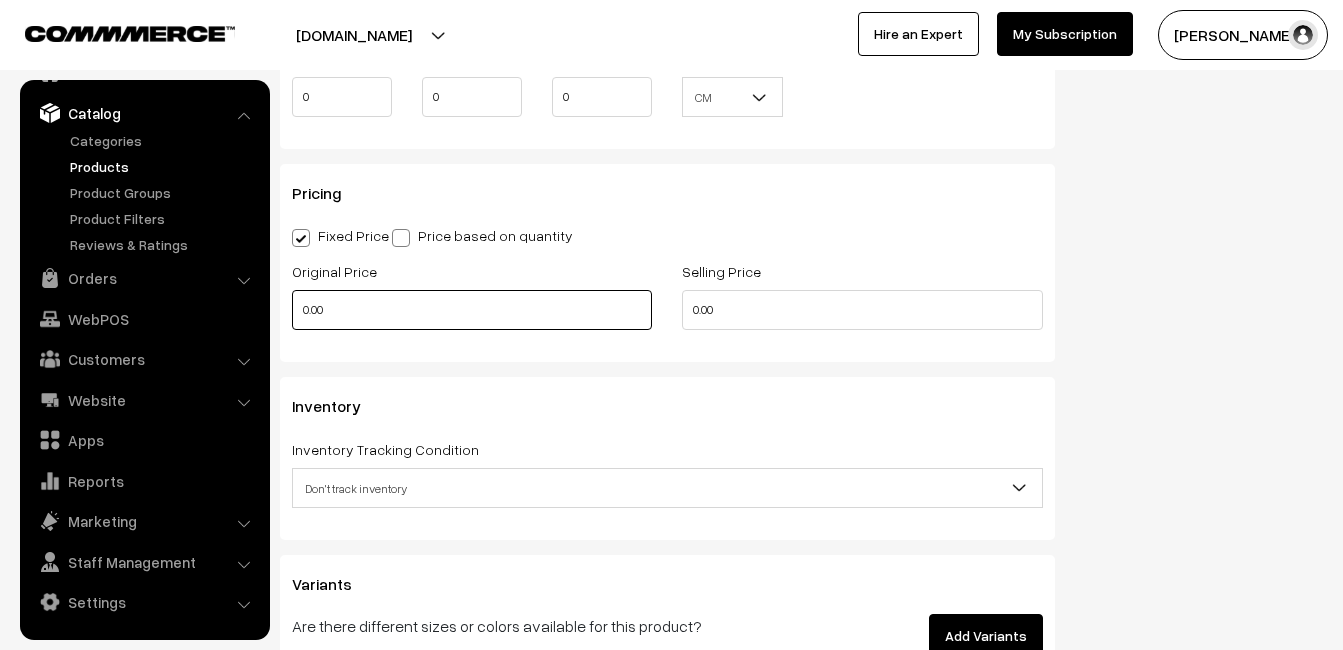 type on "0.80" 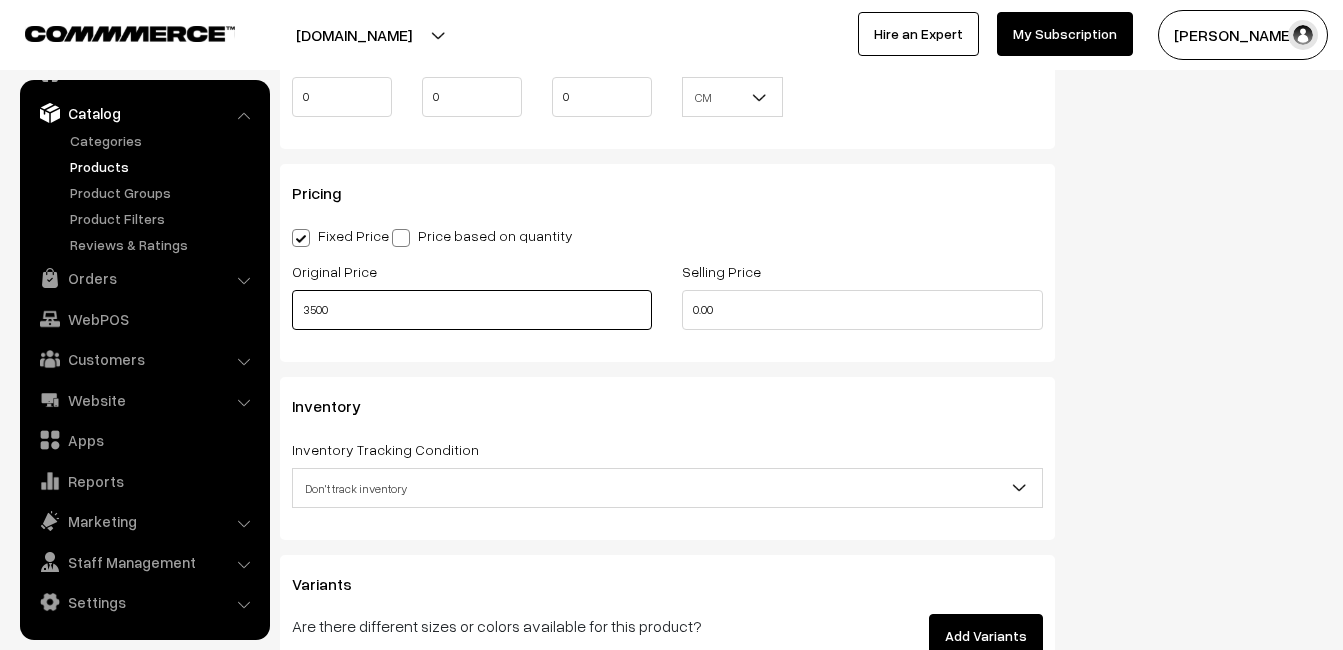 type on "3500" 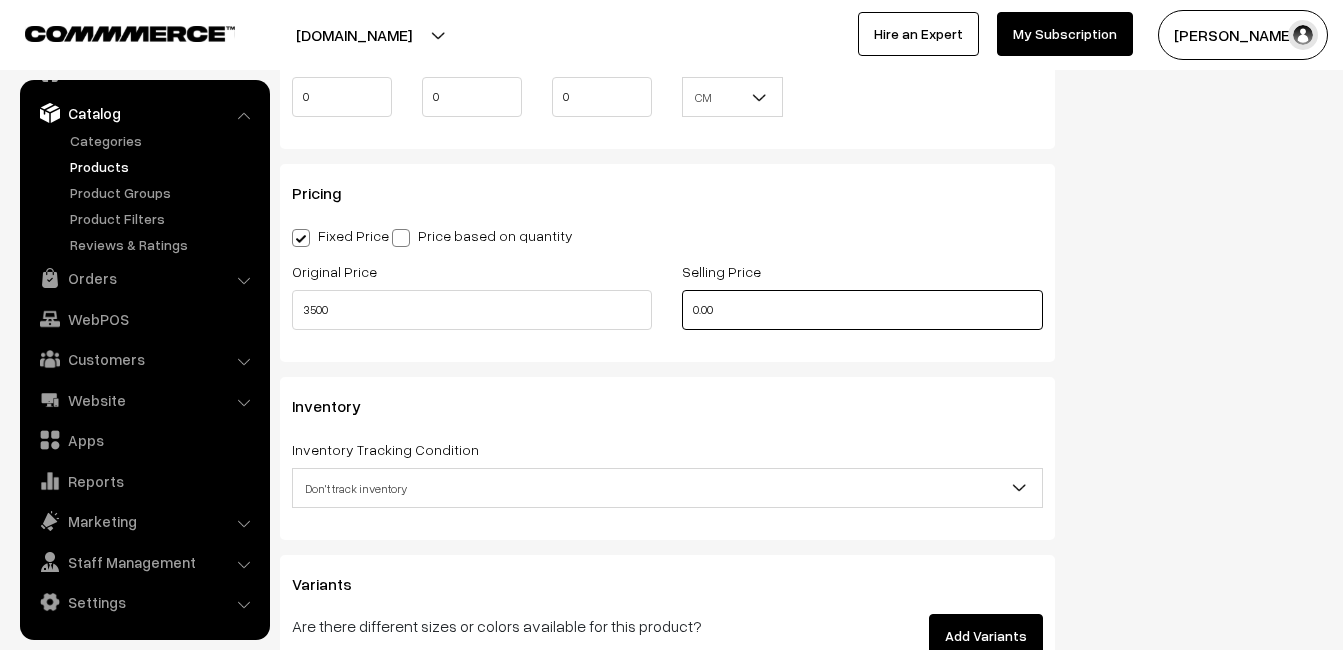 click on "0.00" at bounding box center [862, 310] 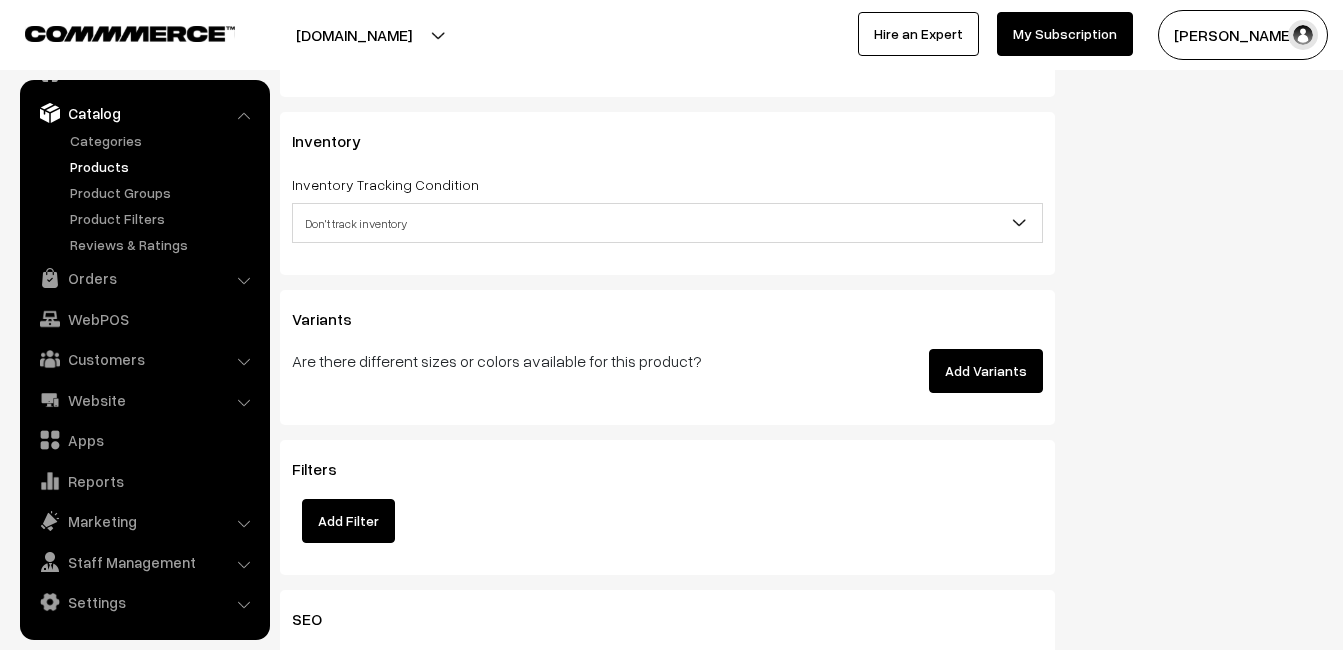 scroll, scrollTop: 1900, scrollLeft: 0, axis: vertical 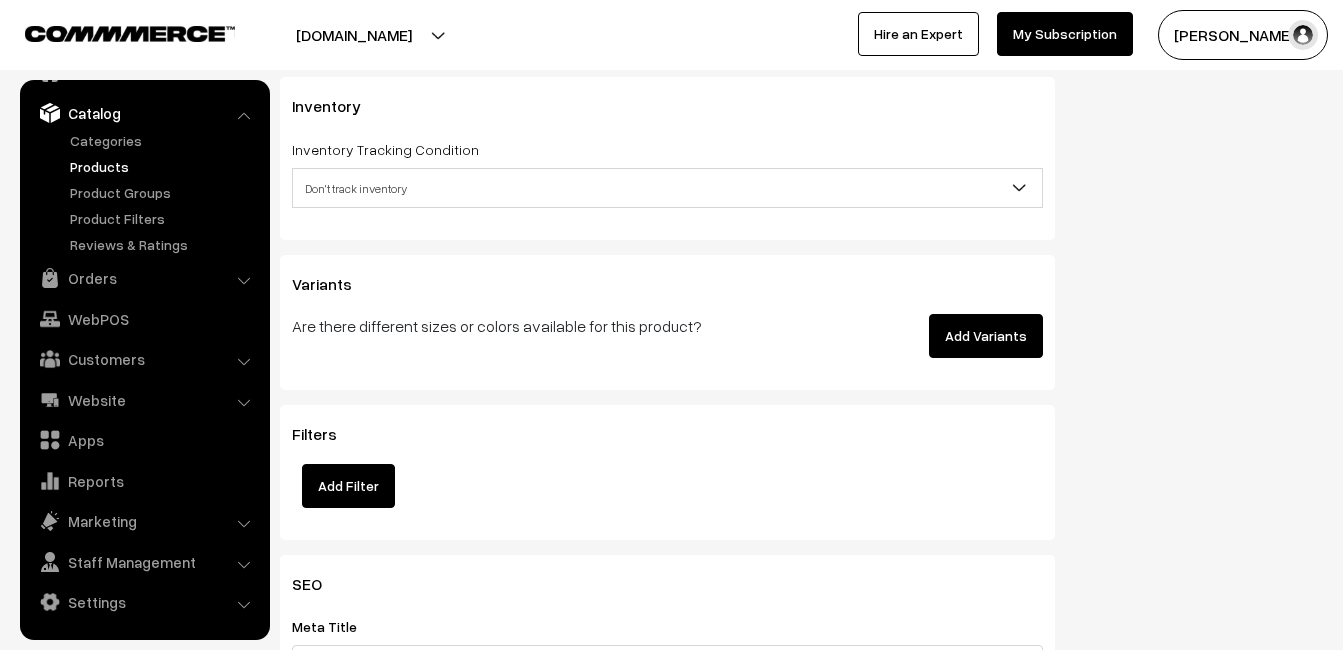 type on "4499" 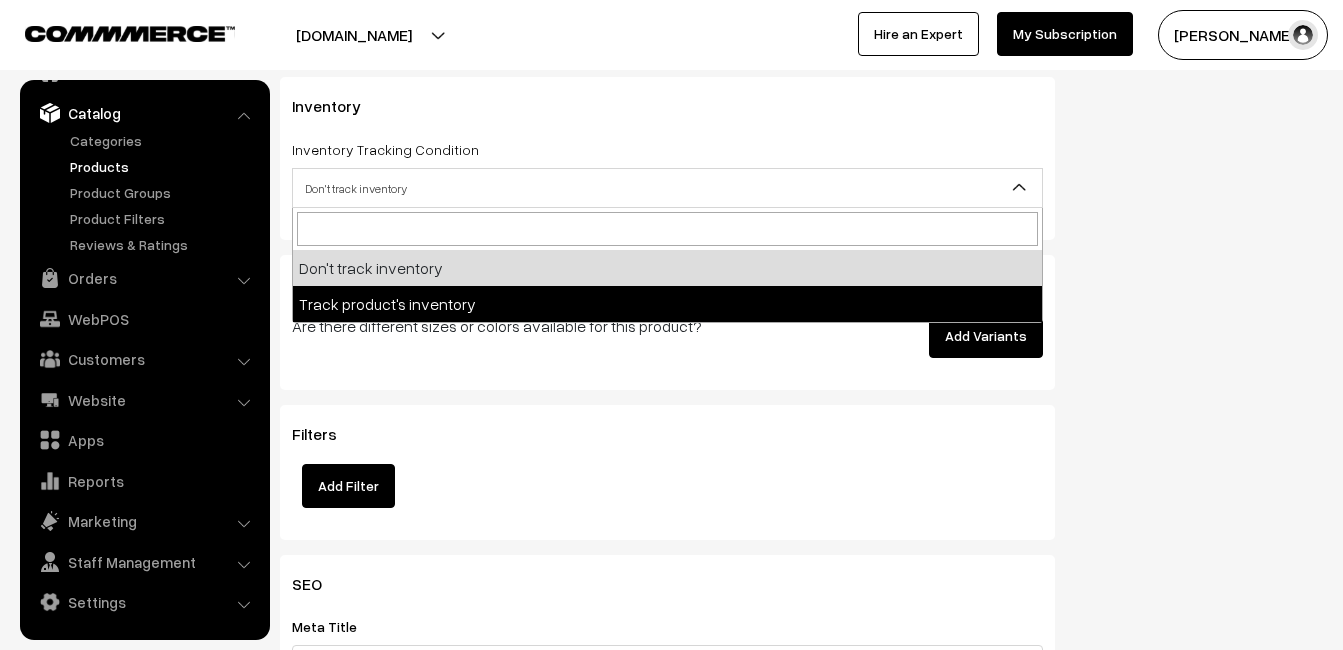select on "2" 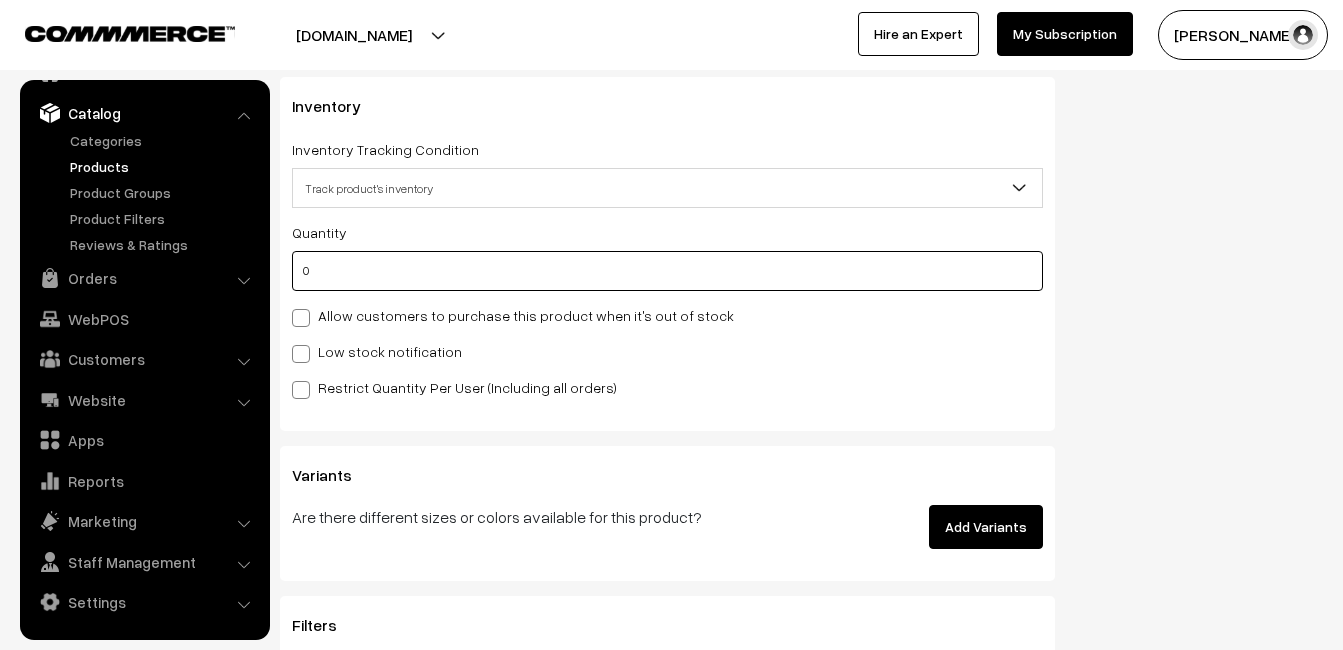 click on "0" at bounding box center [667, 271] 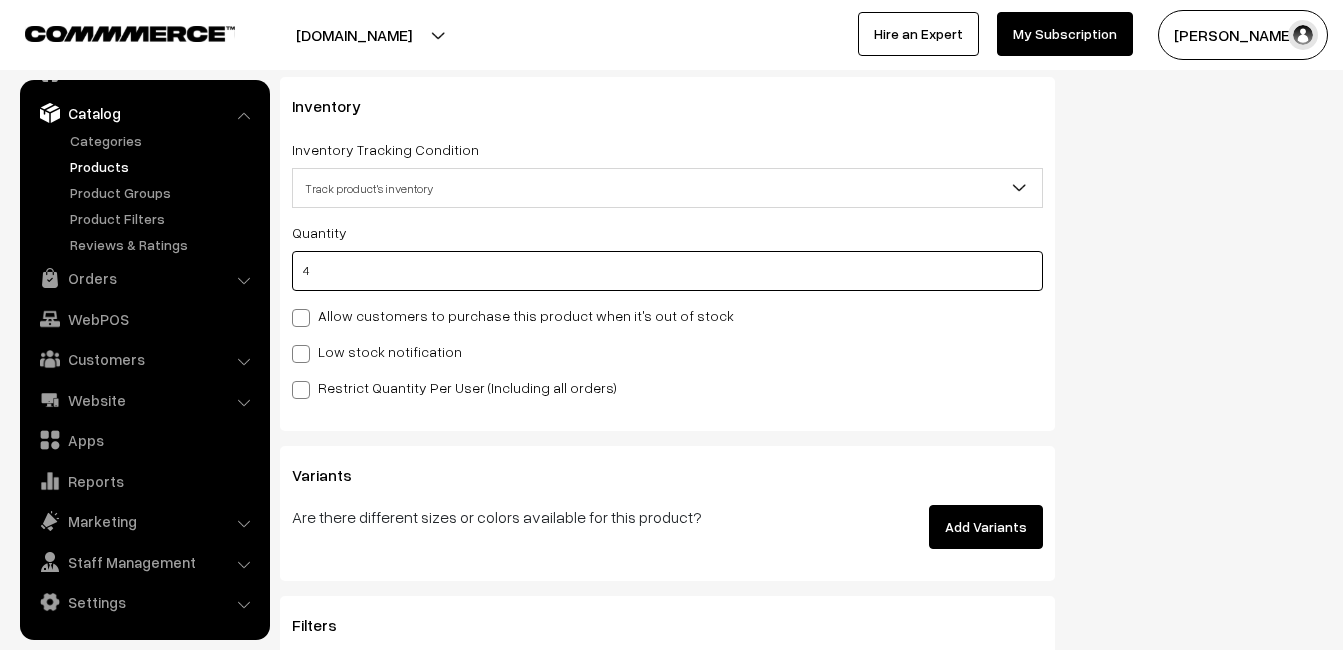 type on "4" 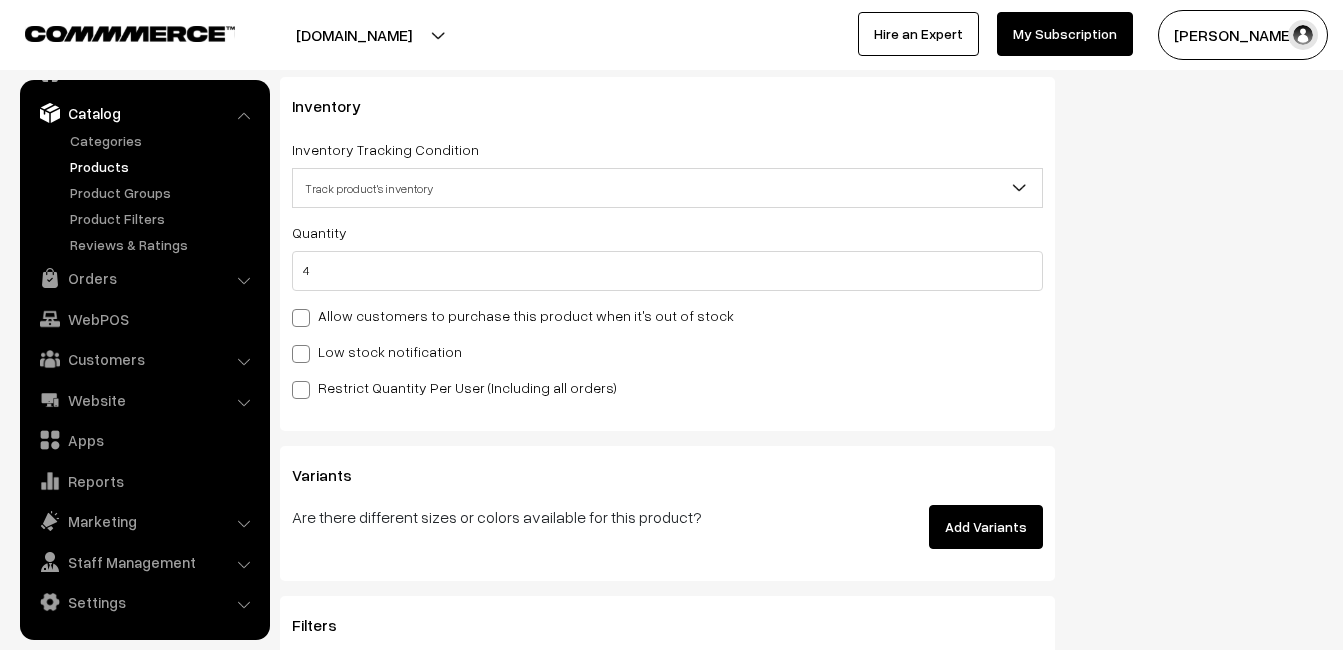 click on "Low stock notification" at bounding box center (377, 351) 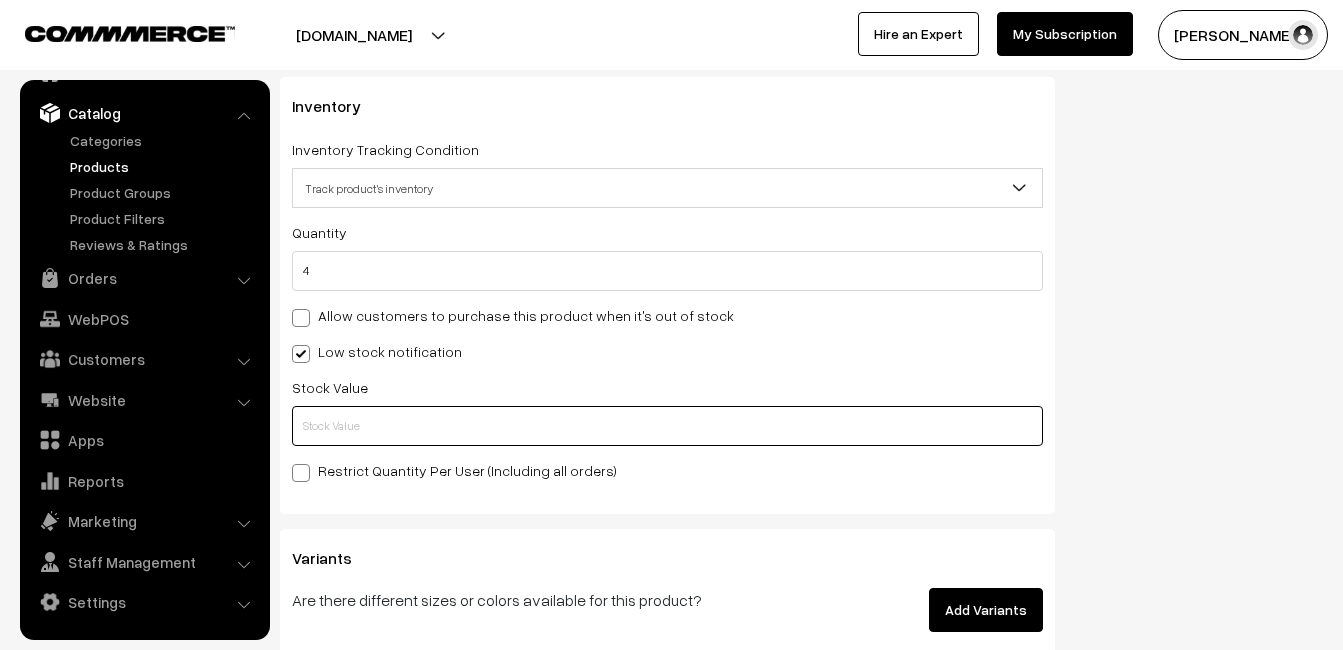 click at bounding box center (667, 426) 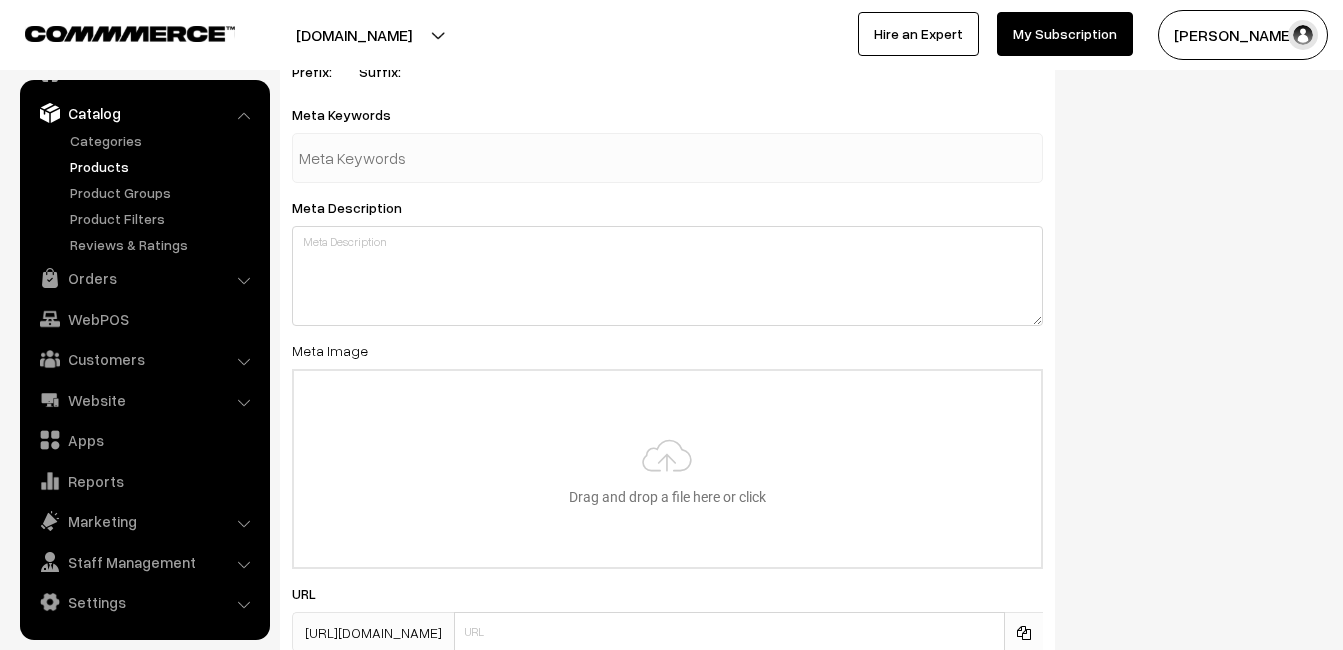 scroll, scrollTop: 2968, scrollLeft: 0, axis: vertical 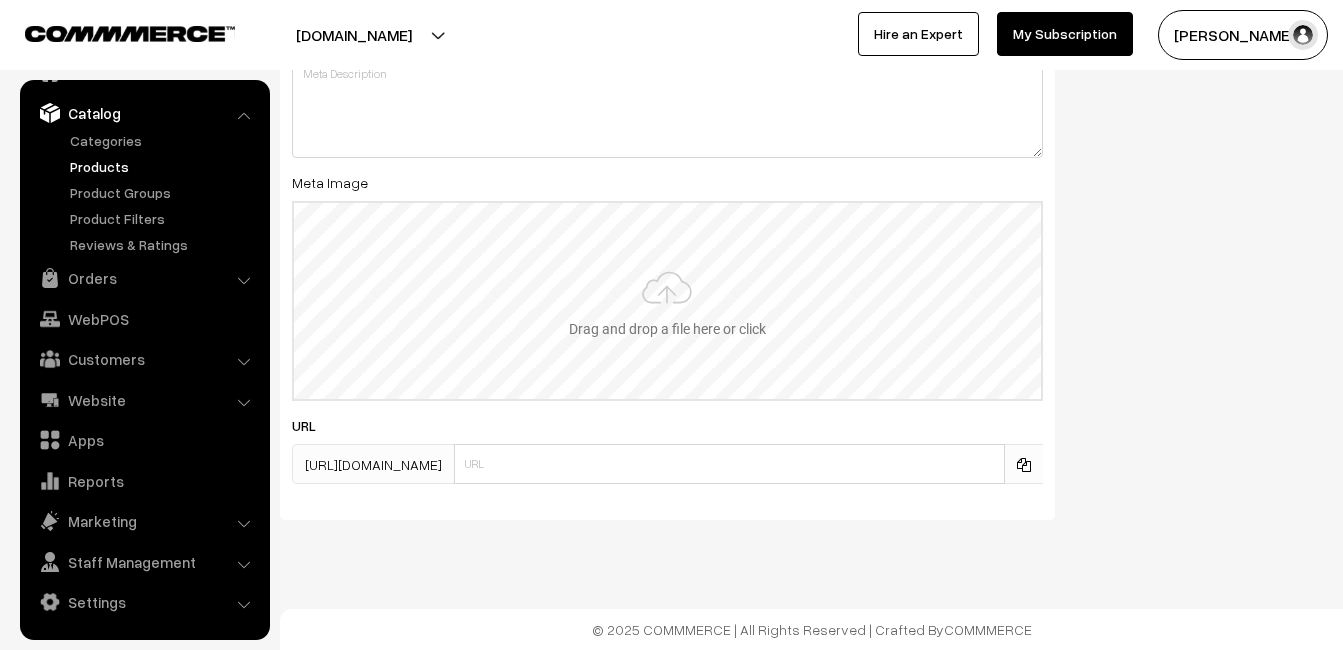 type on "2" 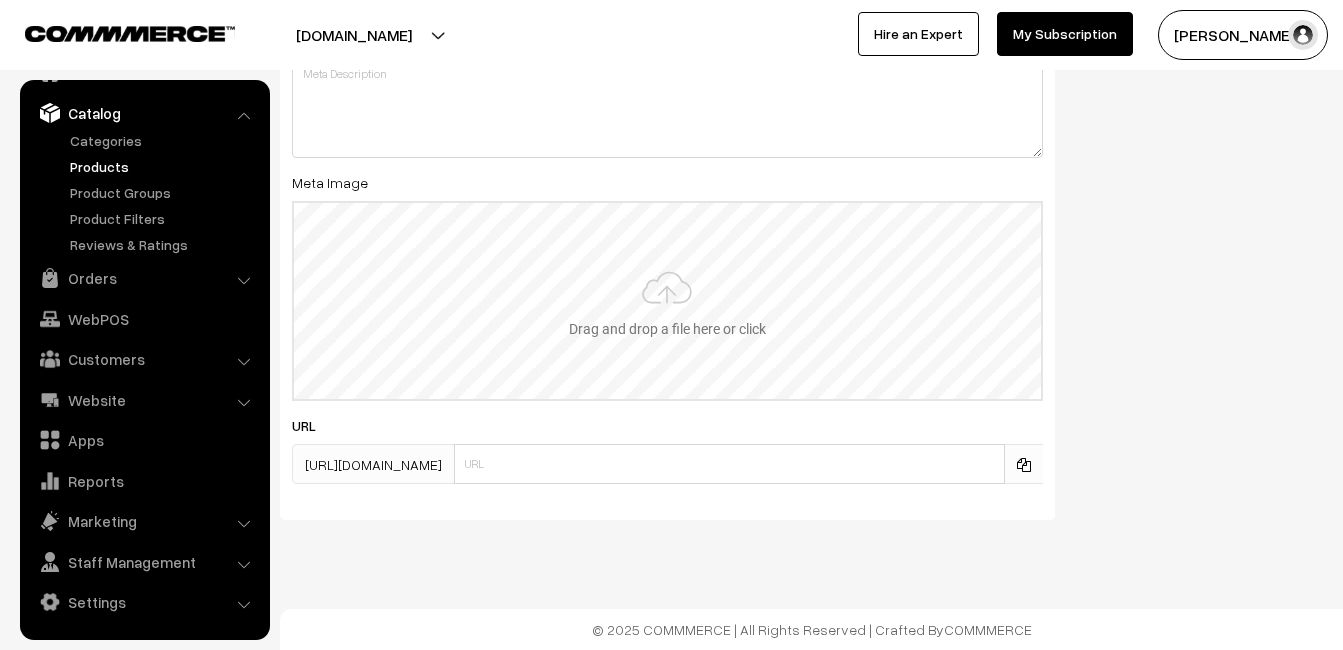 click at bounding box center (667, 301) 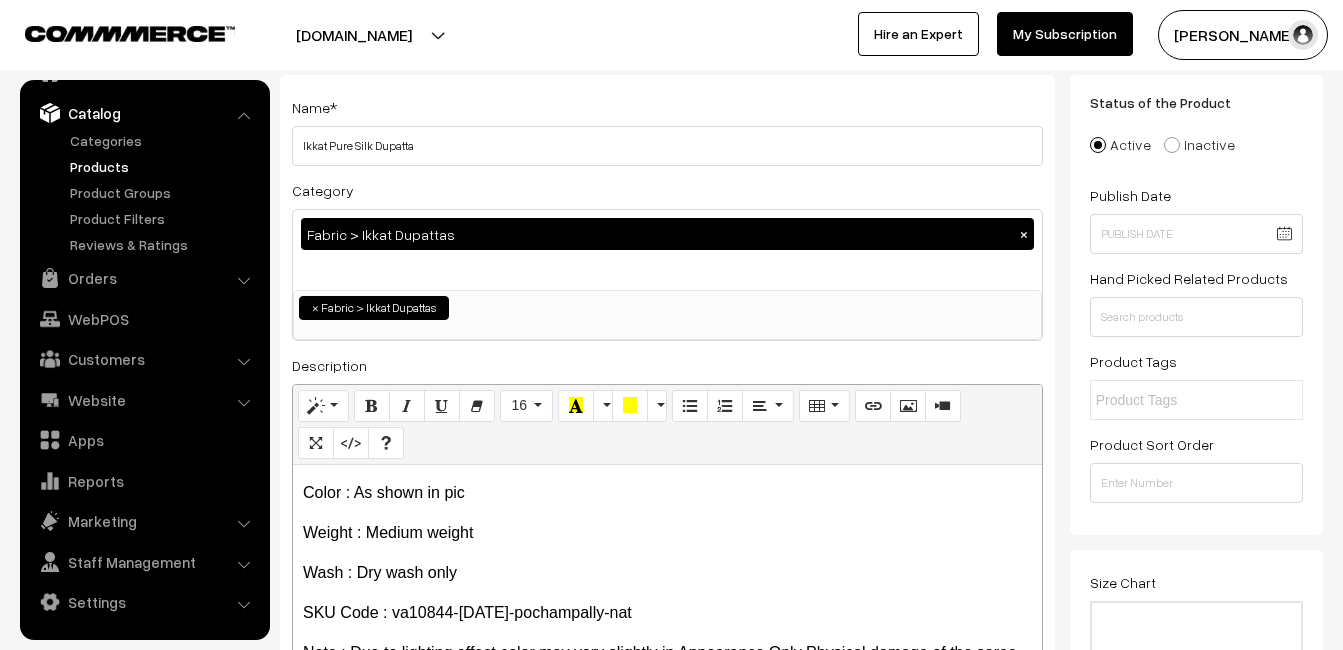 scroll, scrollTop: 0, scrollLeft: 0, axis: both 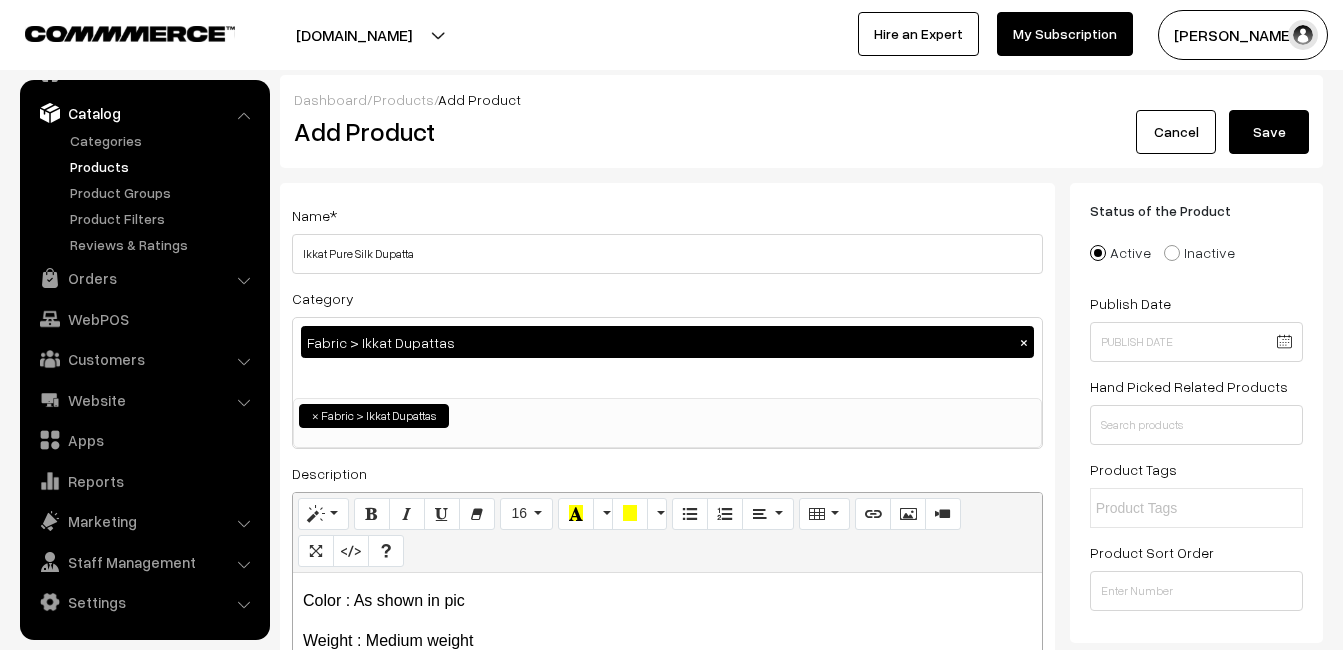 click on "Save" at bounding box center [1269, 132] 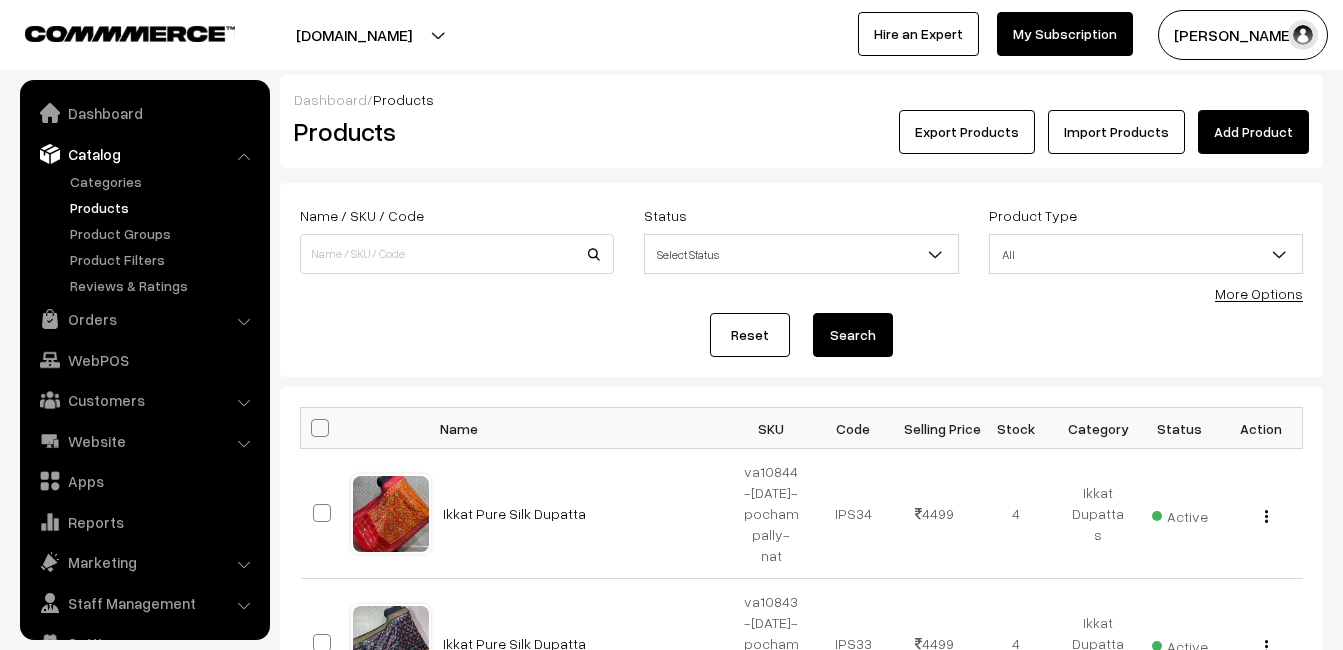 scroll, scrollTop: 0, scrollLeft: 0, axis: both 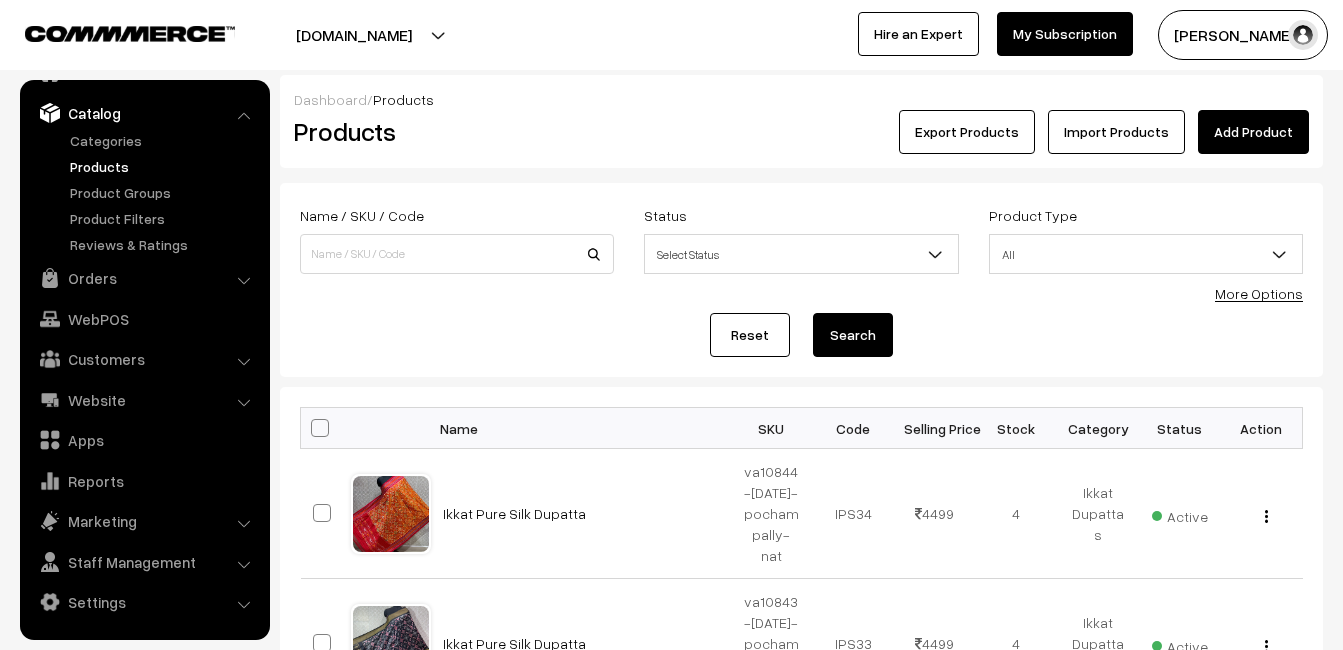 click on "Products" at bounding box center (453, 131) 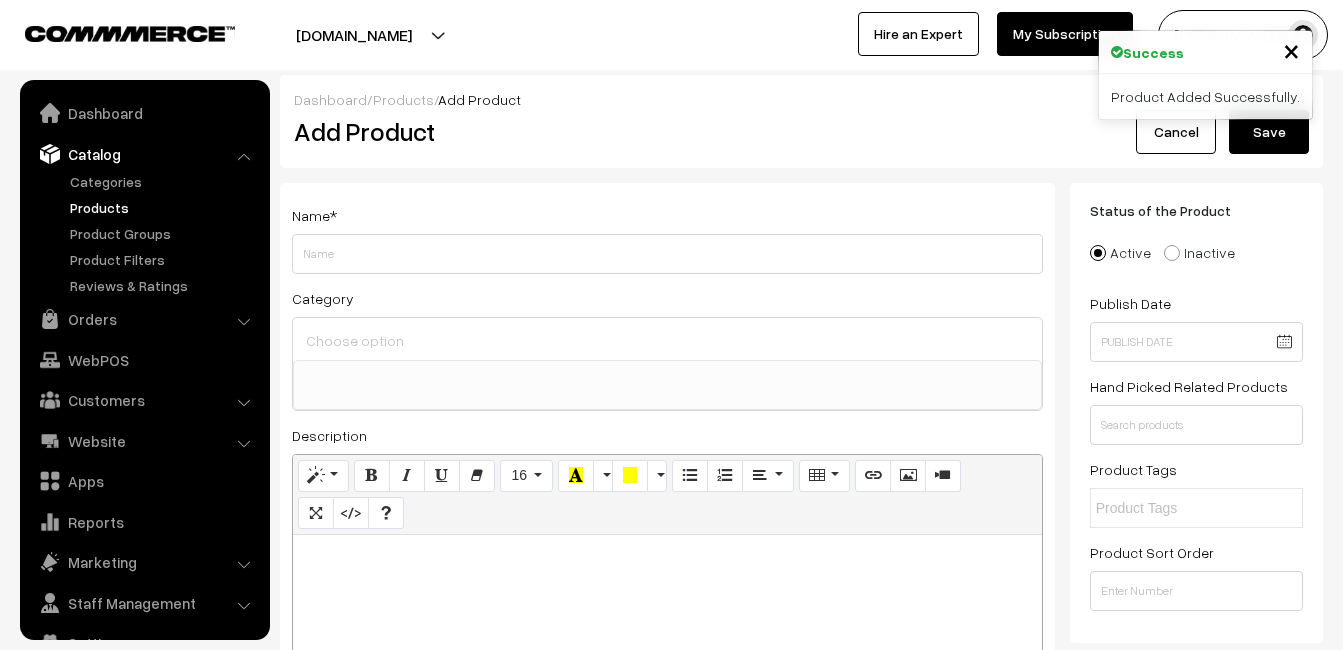 select 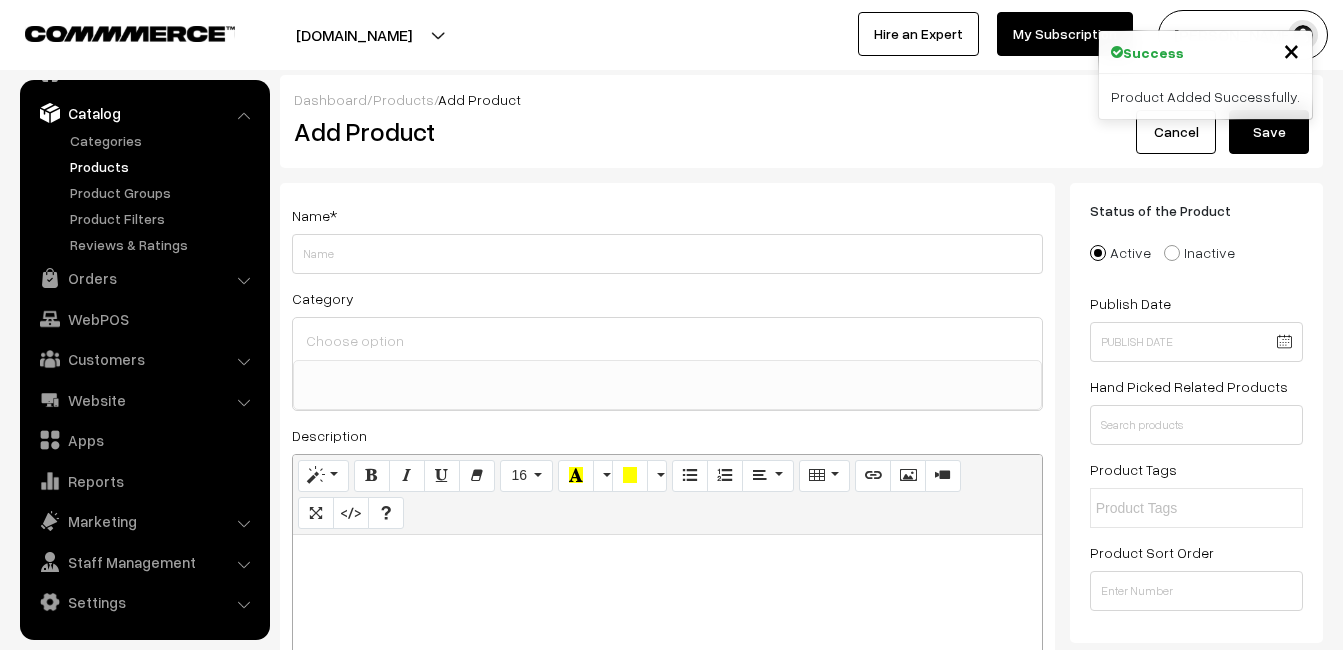 type 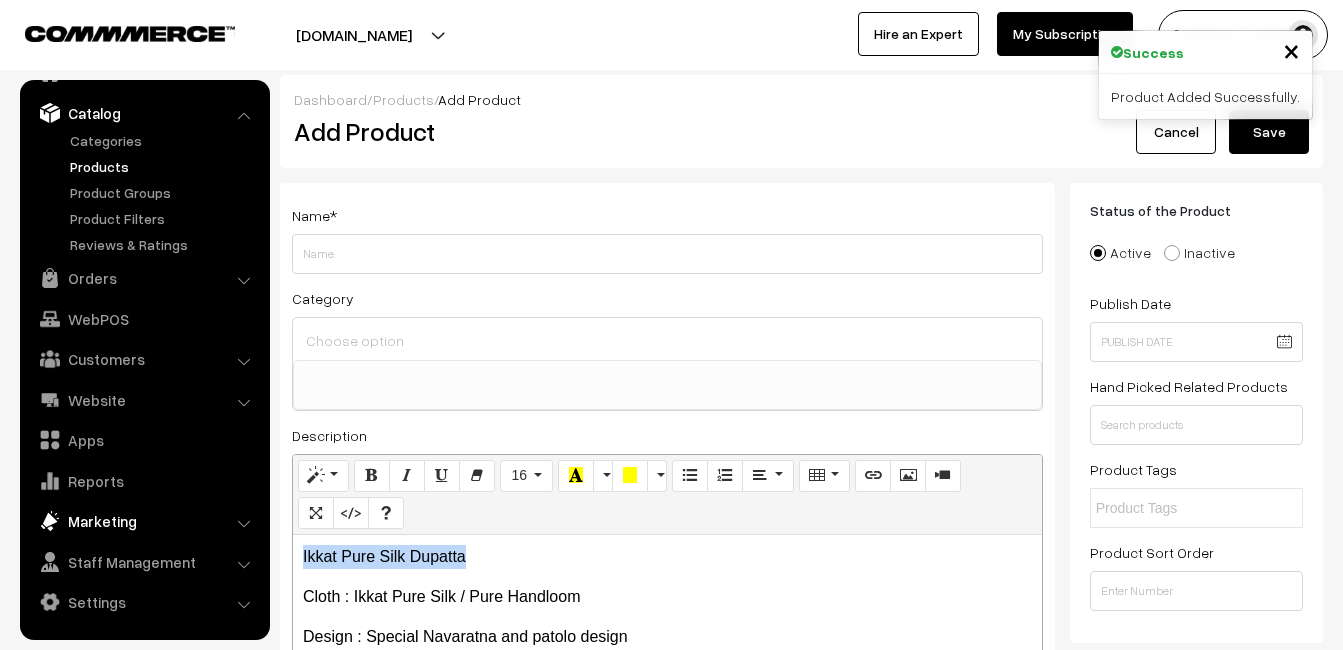 drag, startPoint x: 512, startPoint y: 546, endPoint x: 249, endPoint y: 532, distance: 263.37234 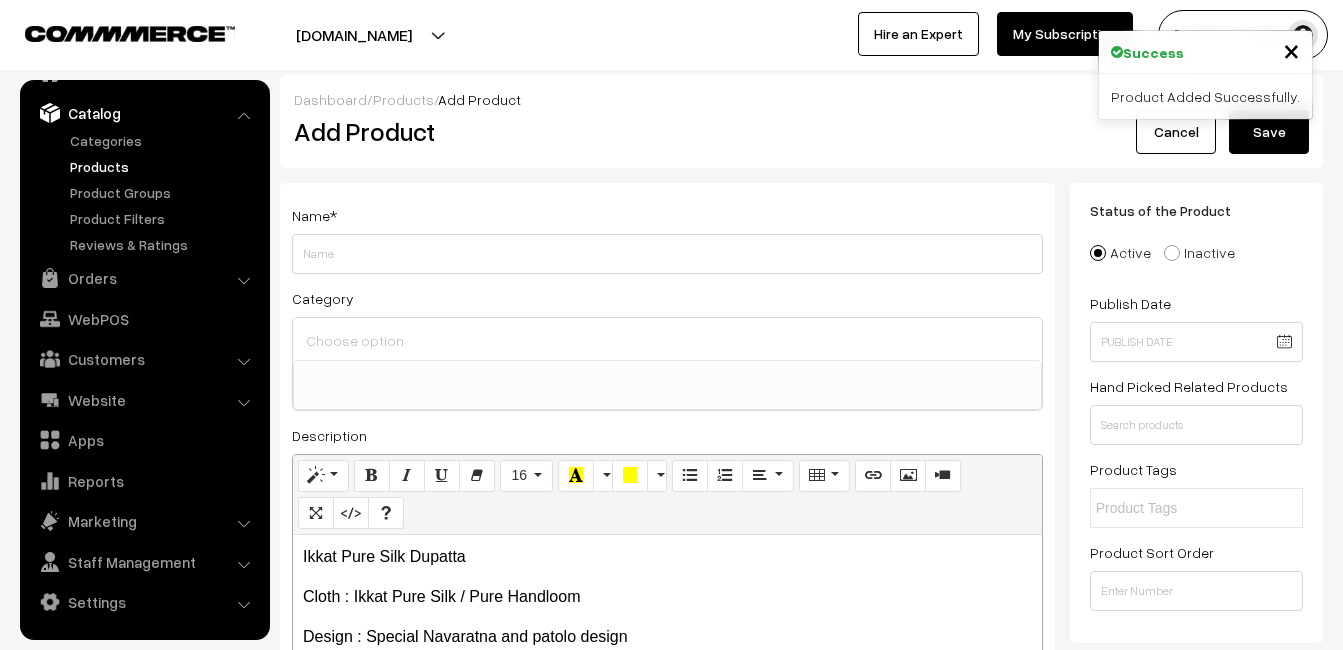 click on "Name  *" at bounding box center (667, 238) 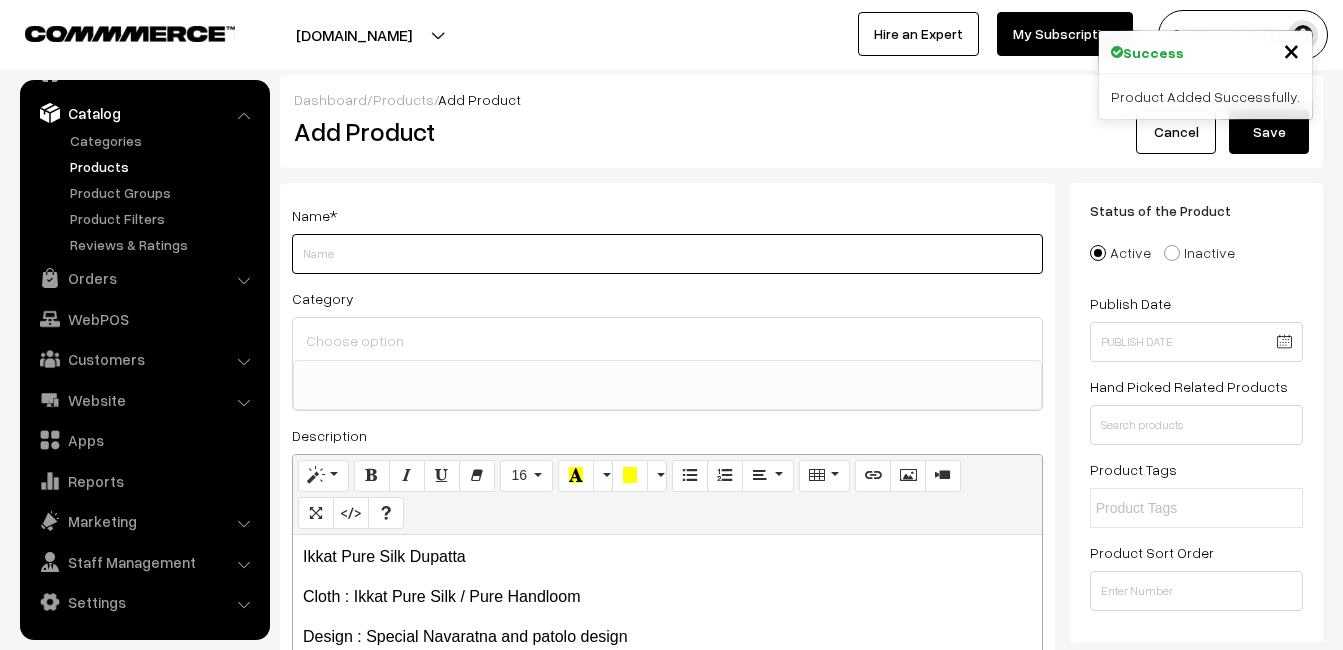 click on "Weight" at bounding box center (667, 254) 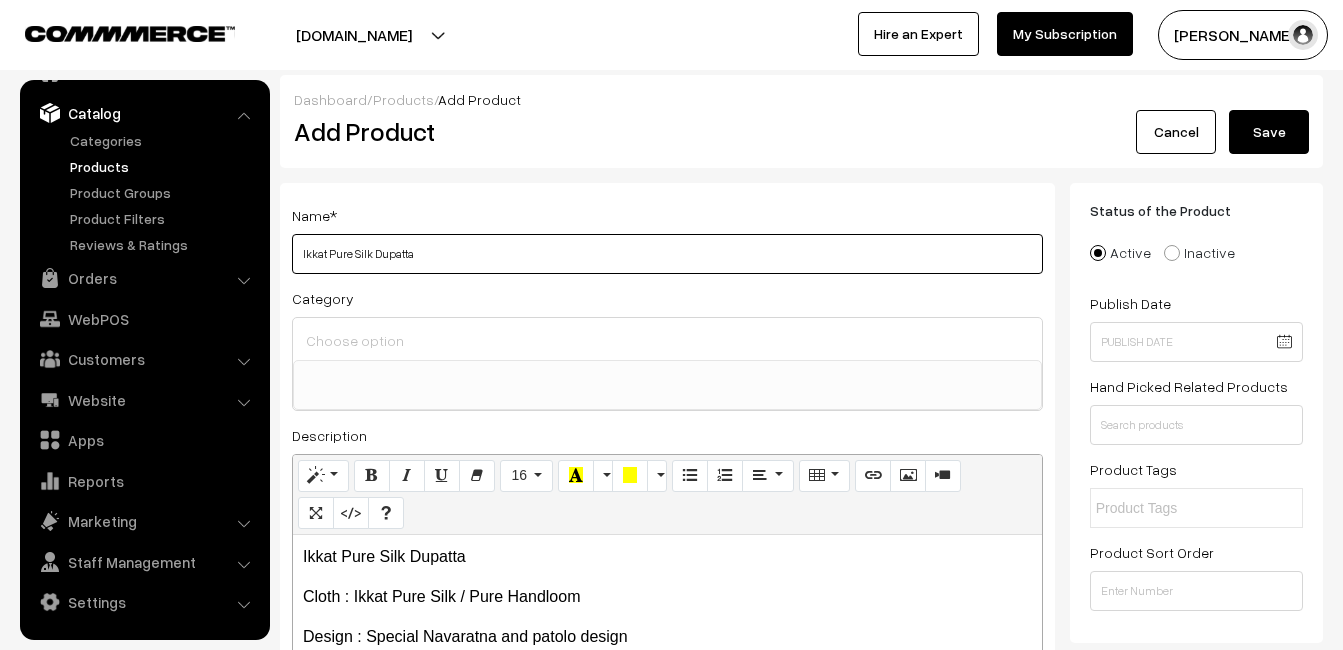 type on "Ikkat Pure Silk Dupatta" 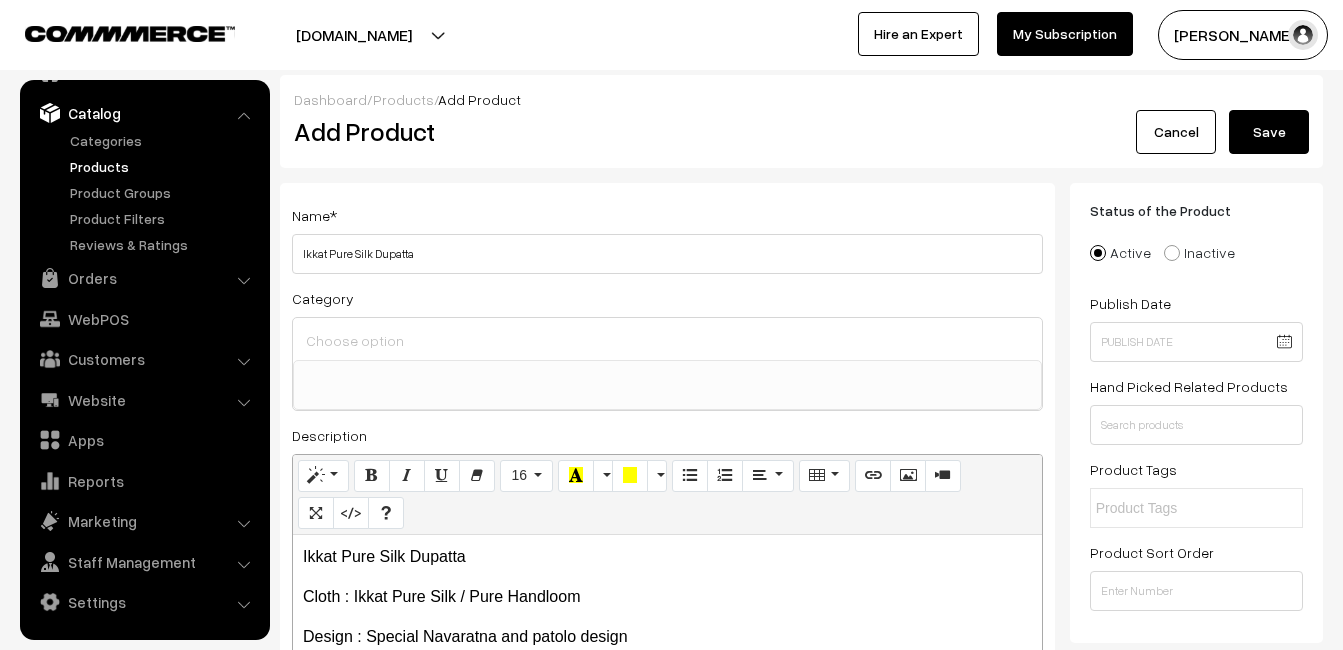 click at bounding box center (667, 340) 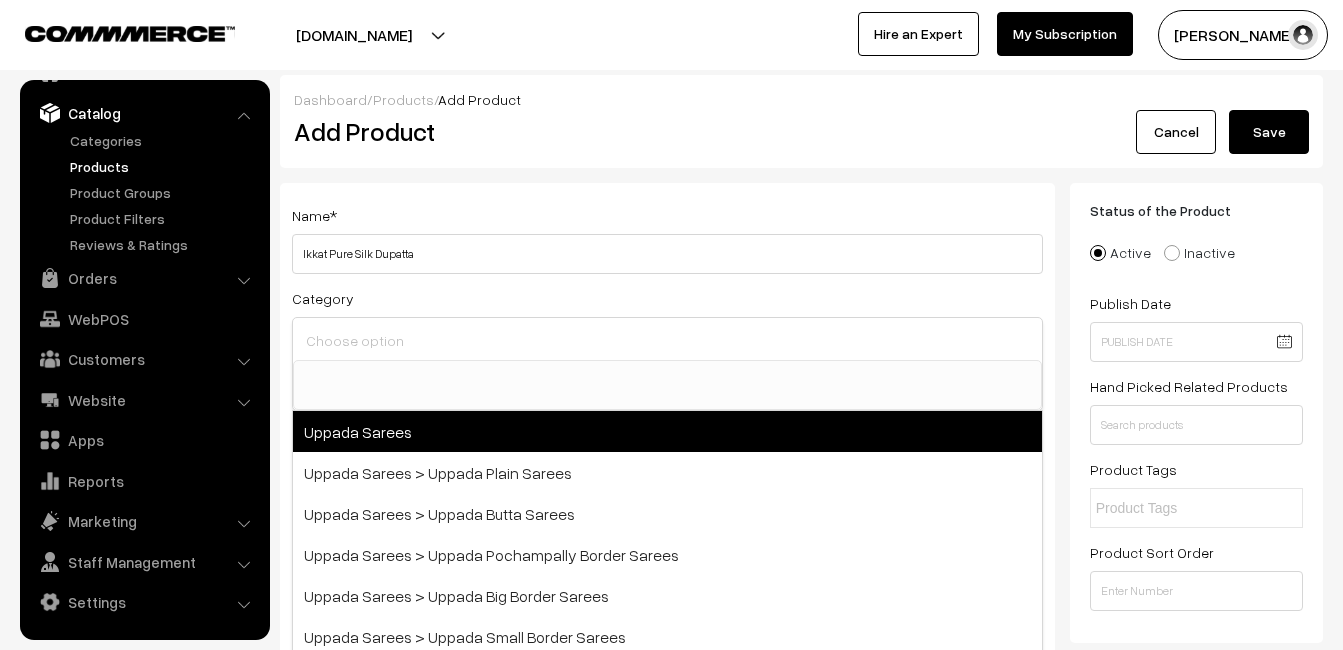 type on "s" 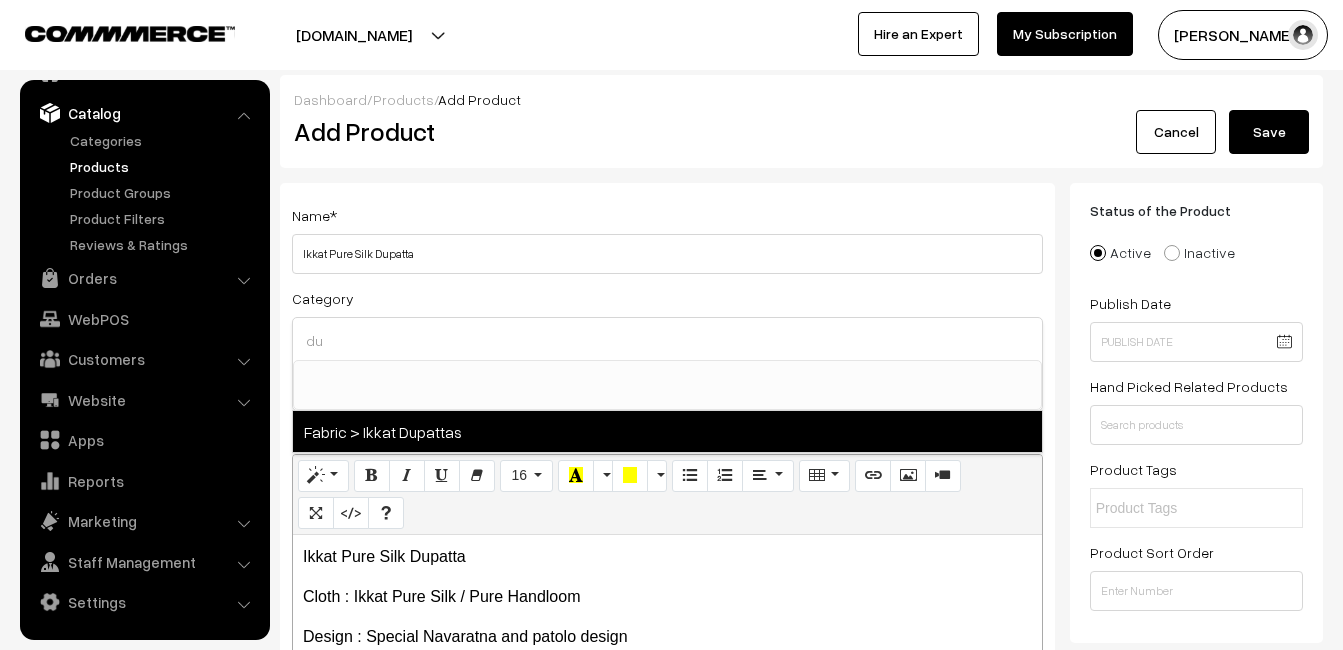 type on "du" 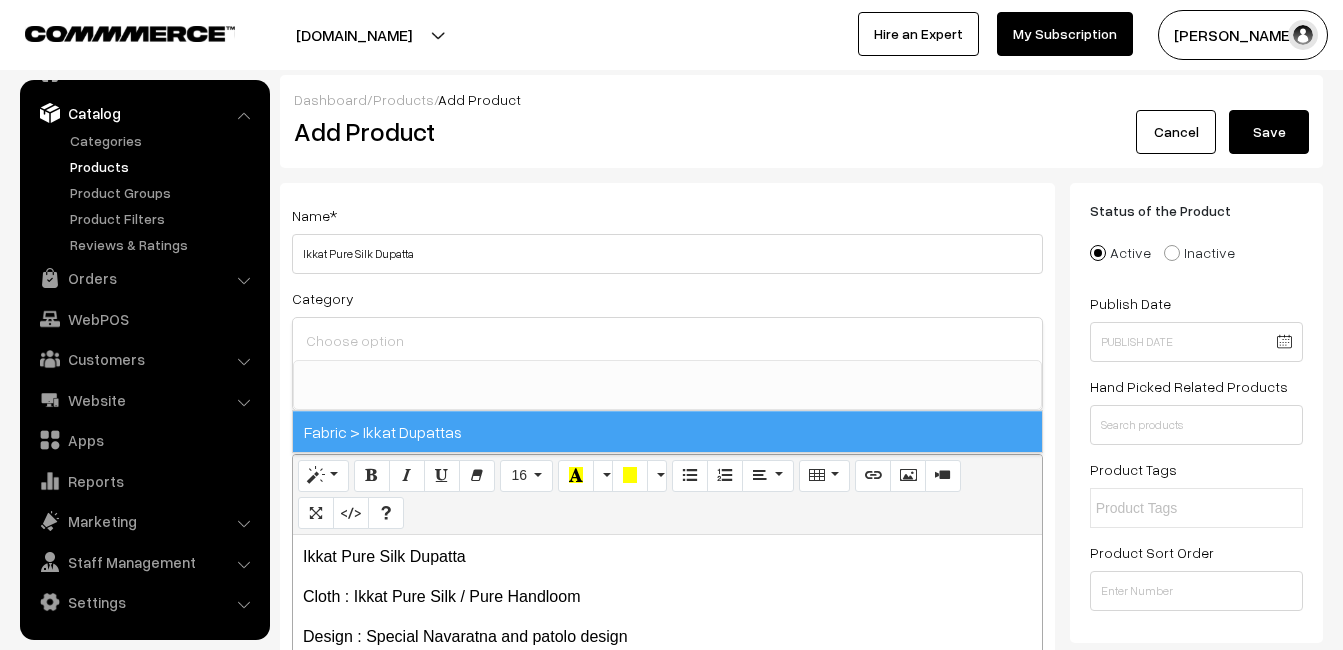 scroll, scrollTop: 1037, scrollLeft: 0, axis: vertical 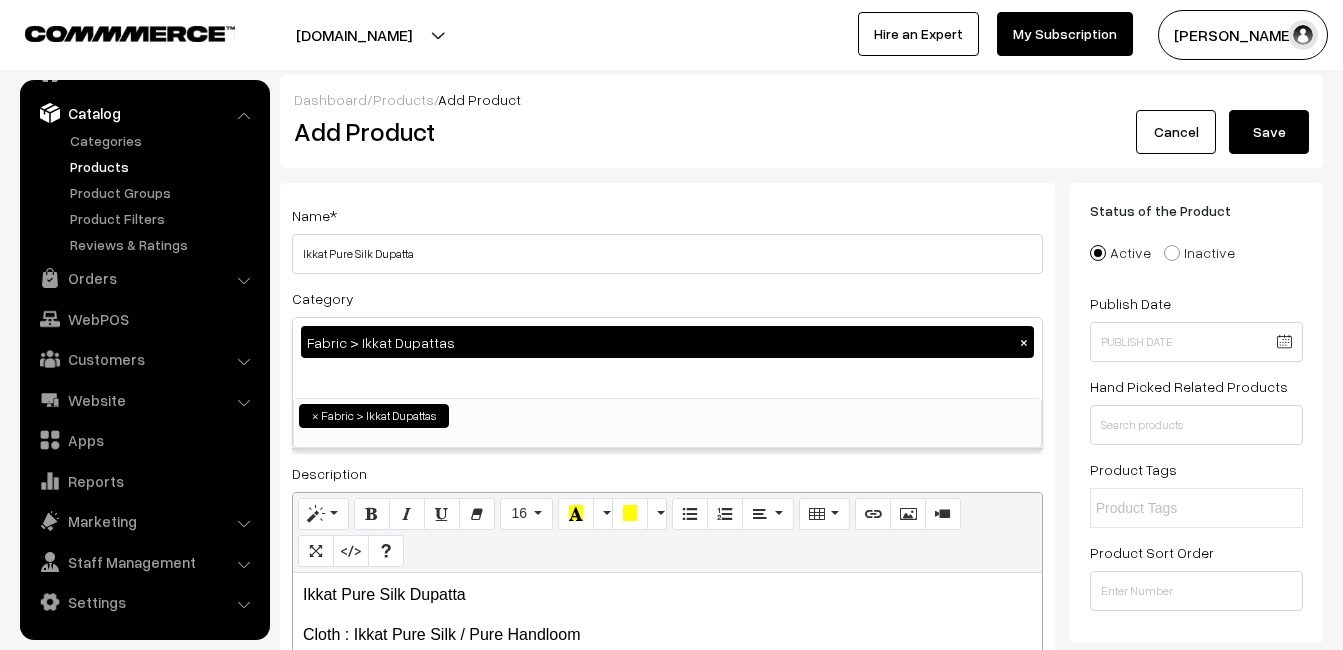 click on "Dashboard  /  Products  /  Add Product
Add Product
Cancel
Save" at bounding box center (801, 121) 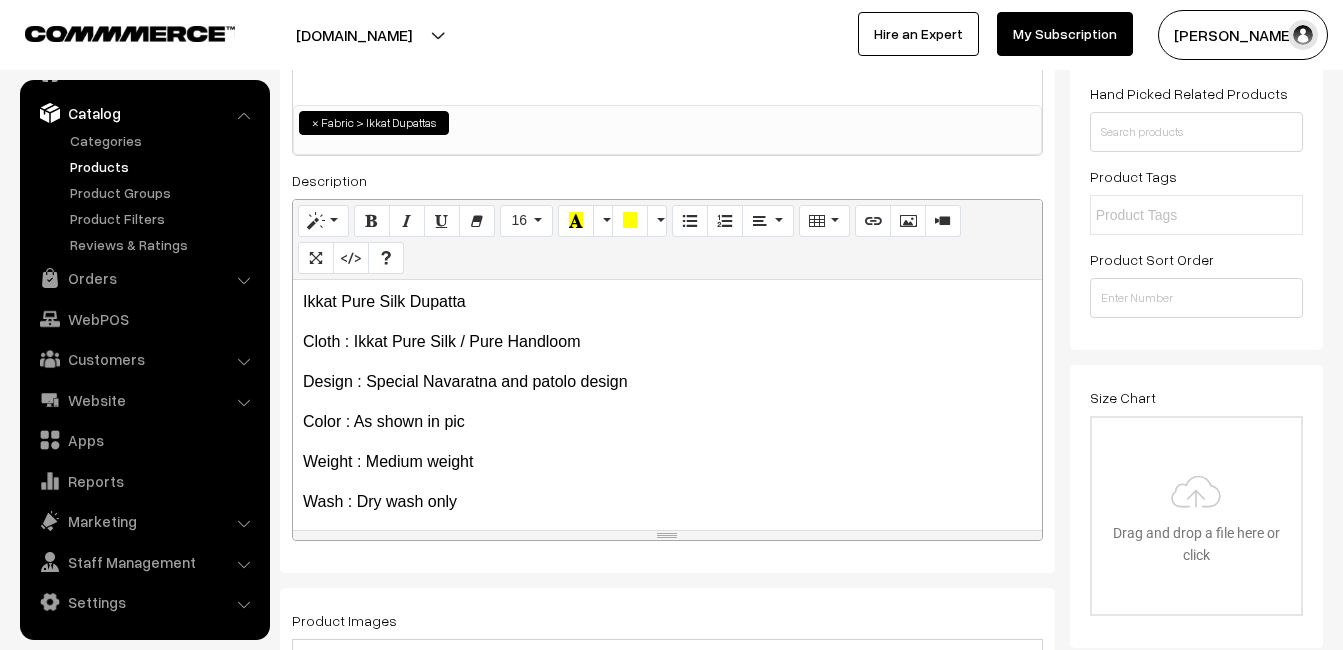 scroll, scrollTop: 400, scrollLeft: 0, axis: vertical 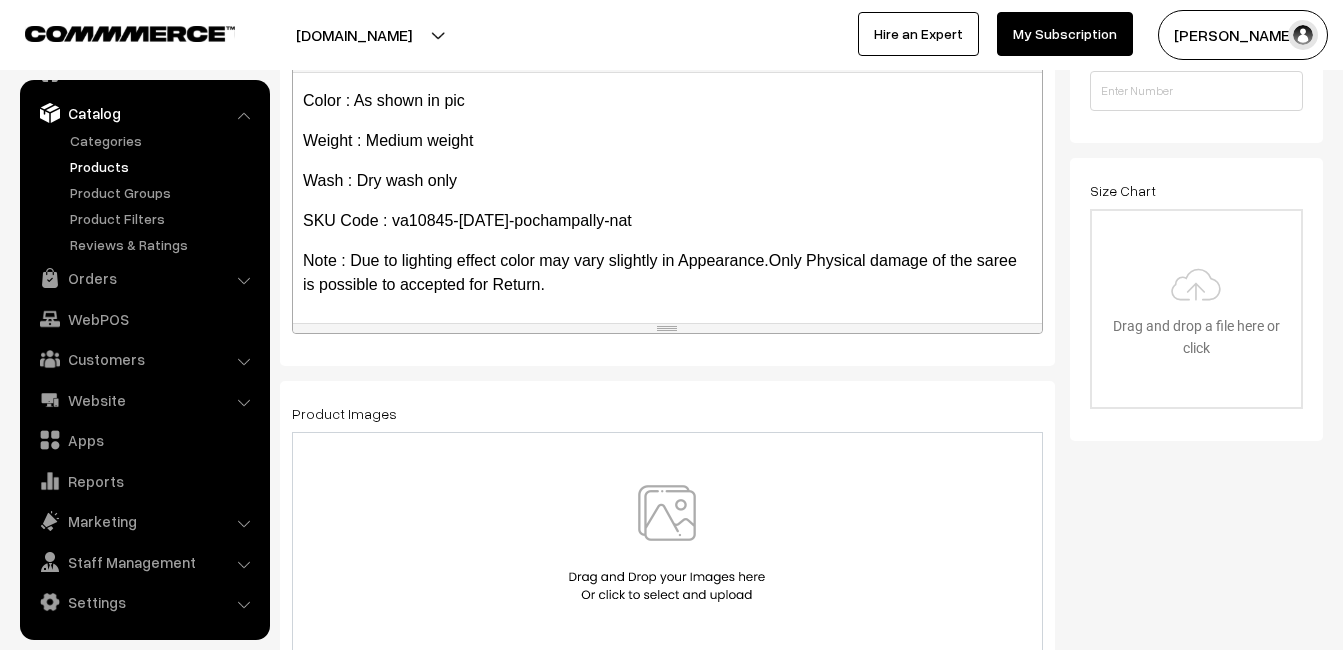 click at bounding box center (667, 543) 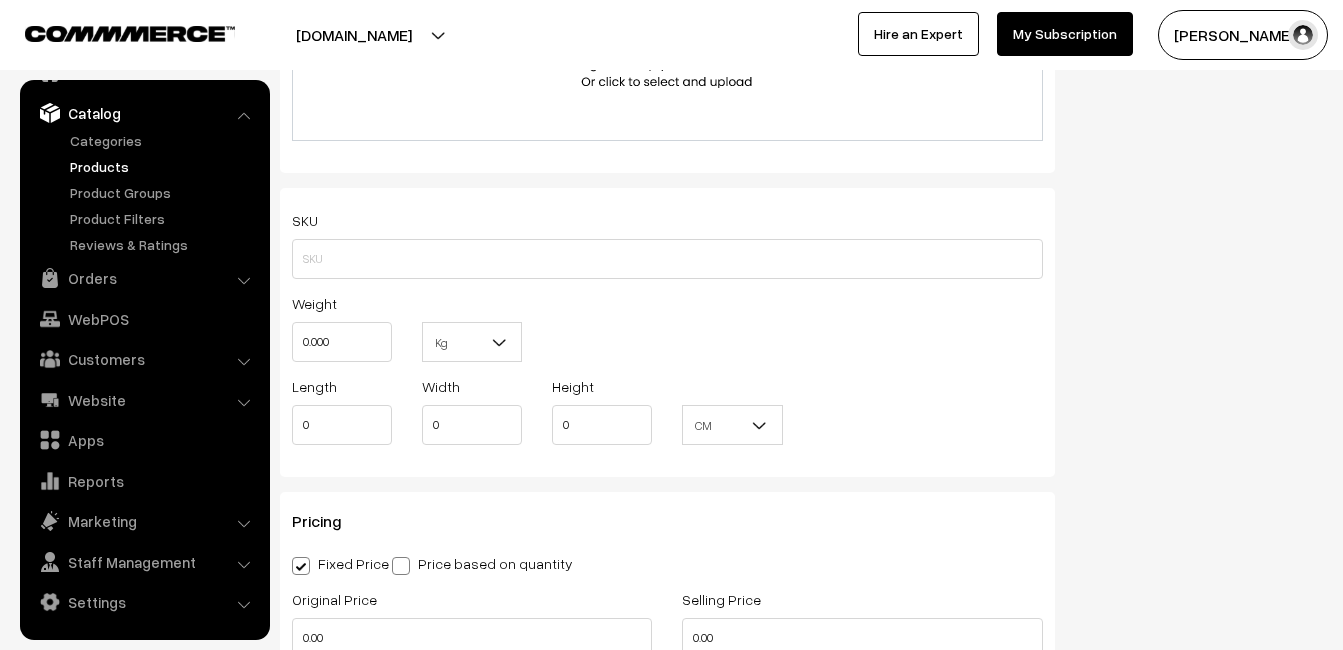 scroll, scrollTop: 1300, scrollLeft: 0, axis: vertical 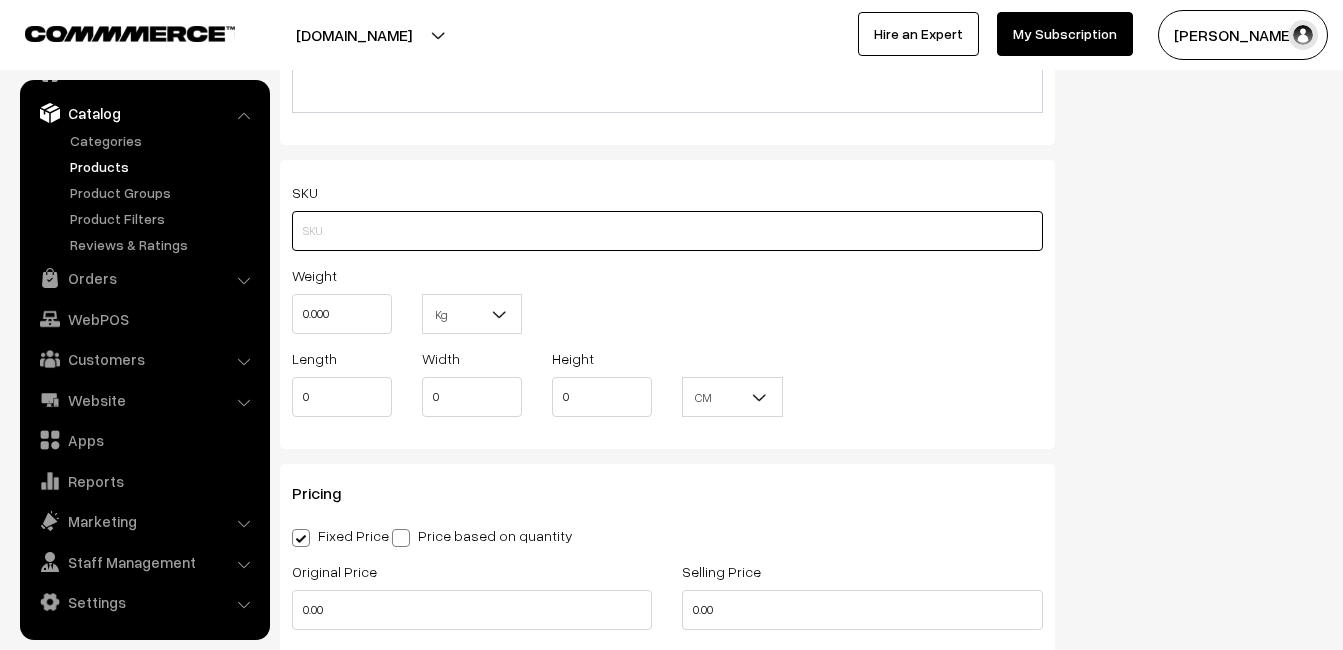 click at bounding box center (667, 231) 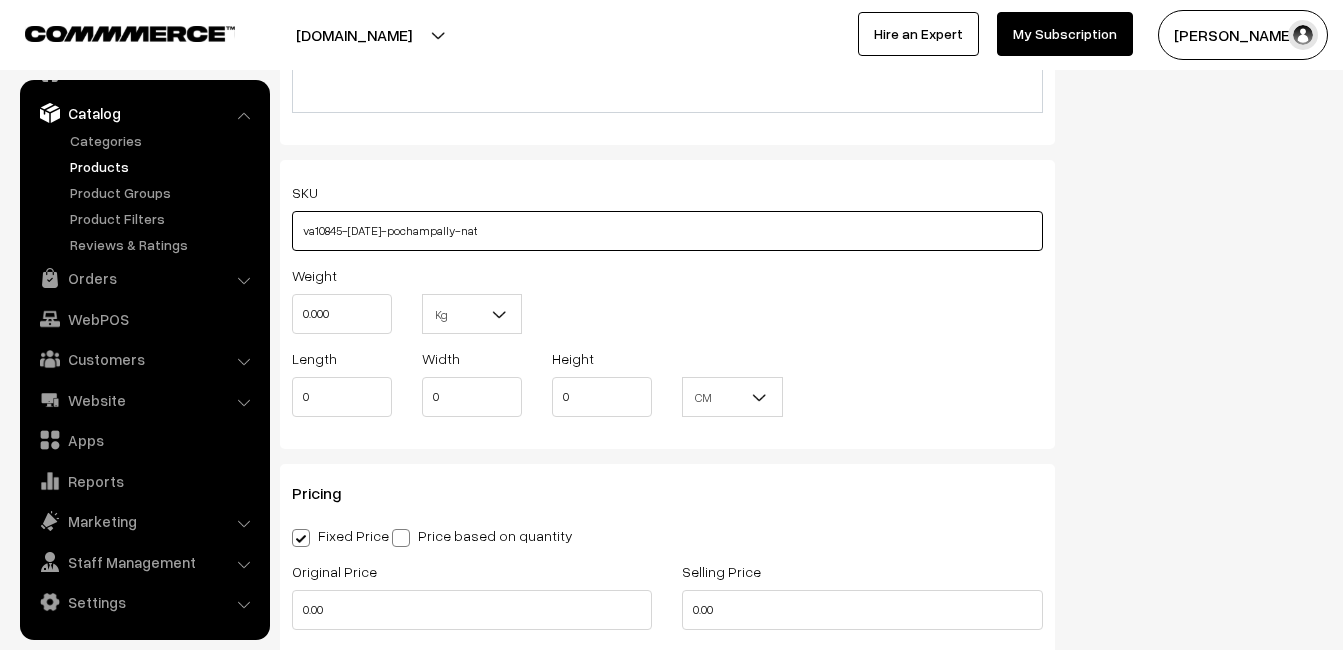 type on "va10845-[DATE]-pochampally-nat" 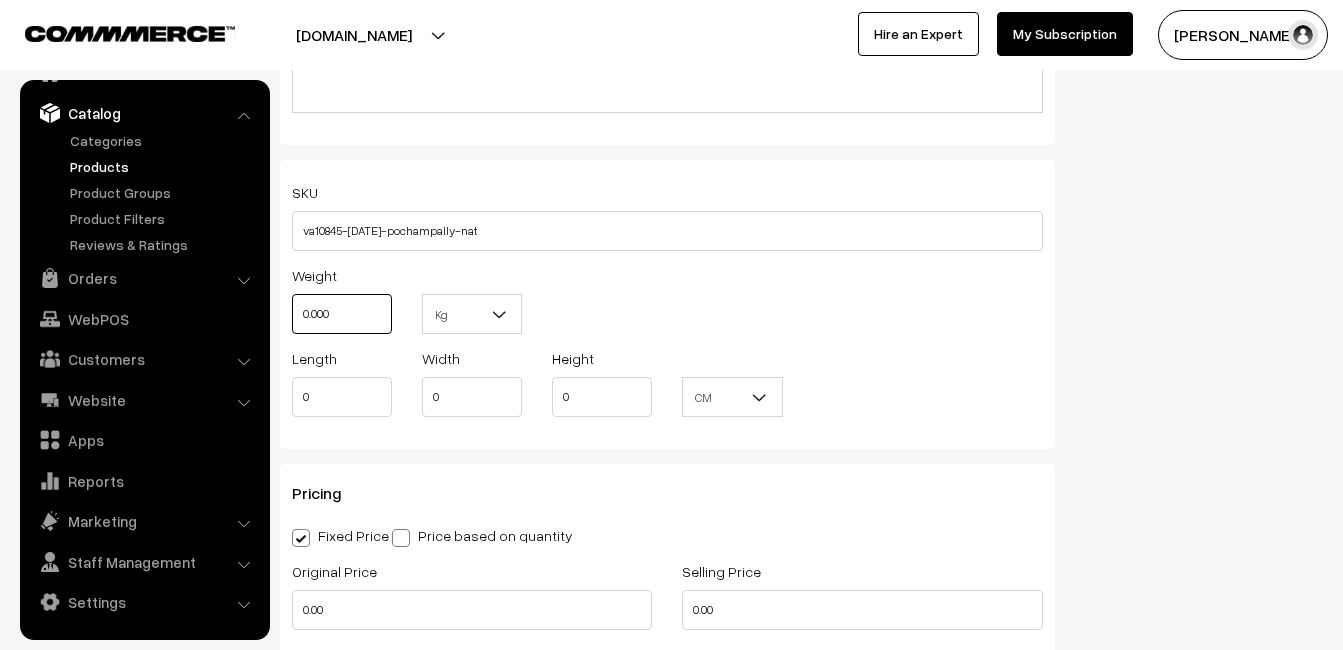 click on "0.000" at bounding box center (342, 314) 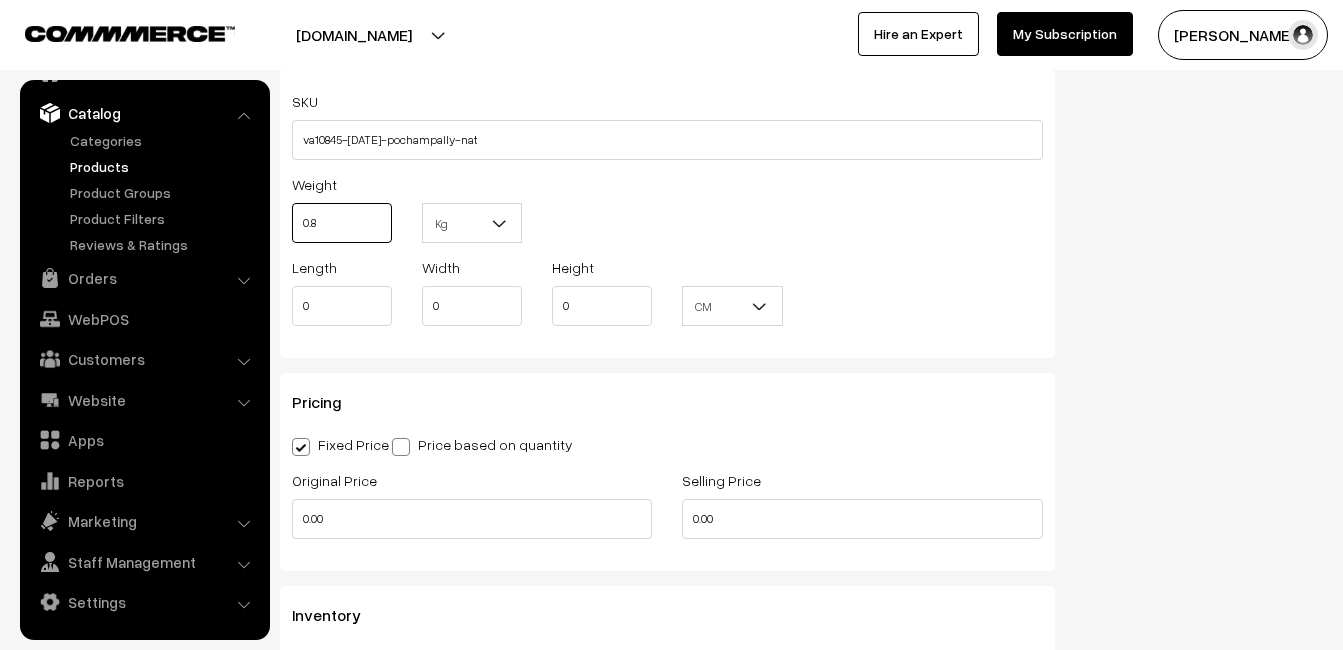 scroll, scrollTop: 1700, scrollLeft: 0, axis: vertical 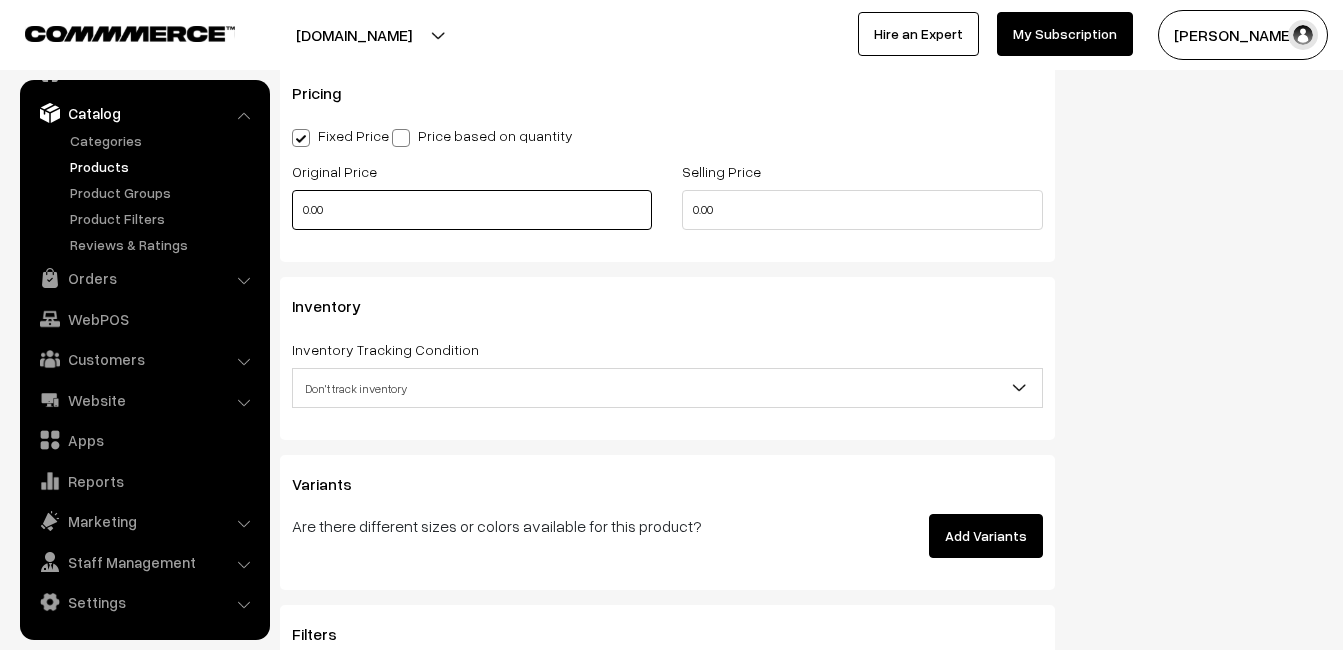type on "0.80" 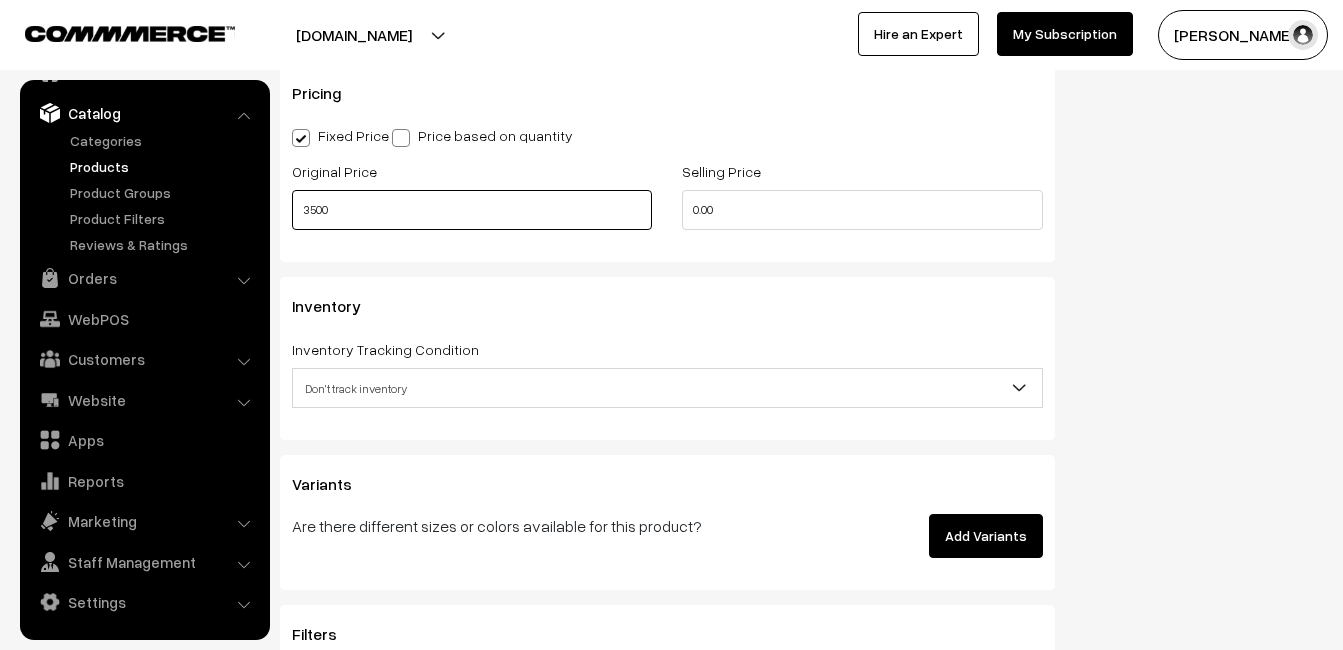 type on "3500" 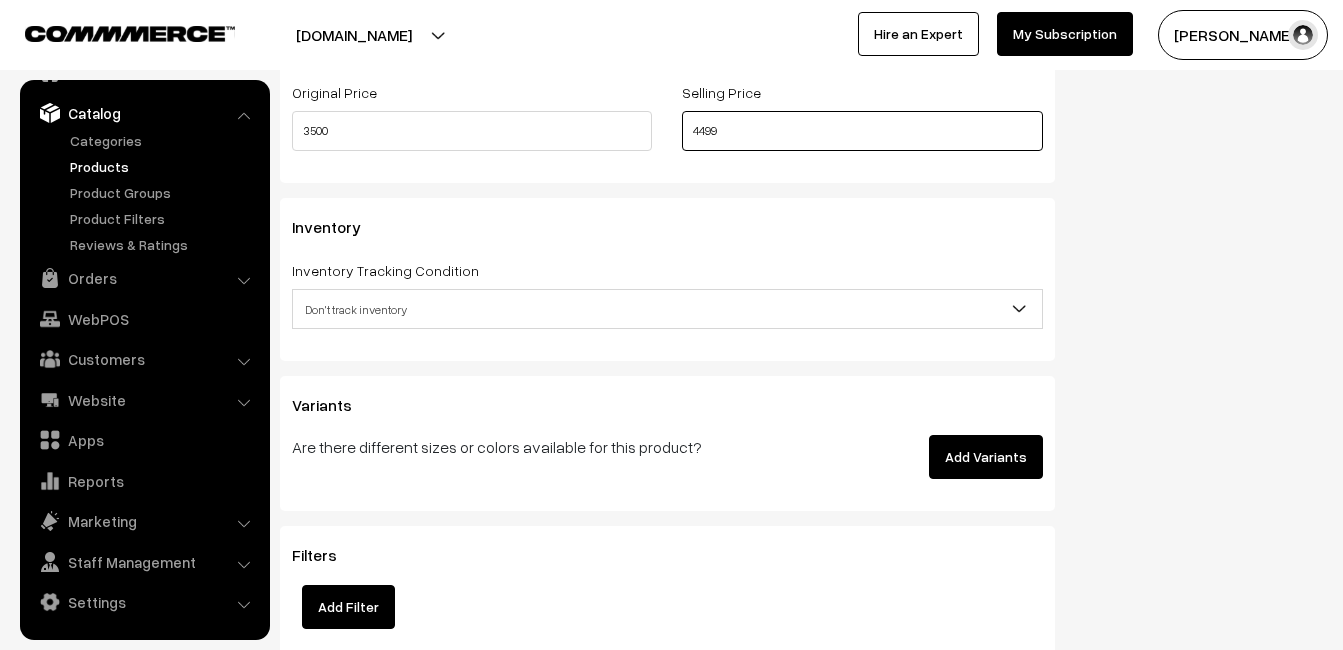 scroll, scrollTop: 1900, scrollLeft: 0, axis: vertical 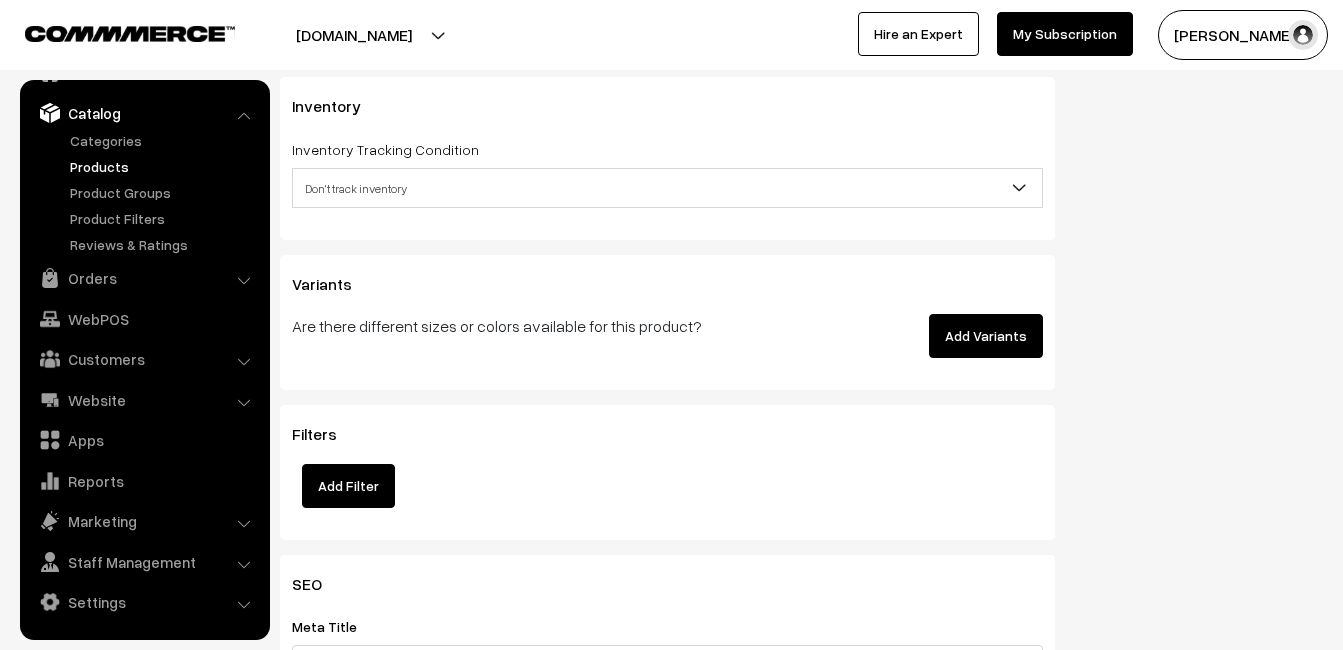 type on "4499" 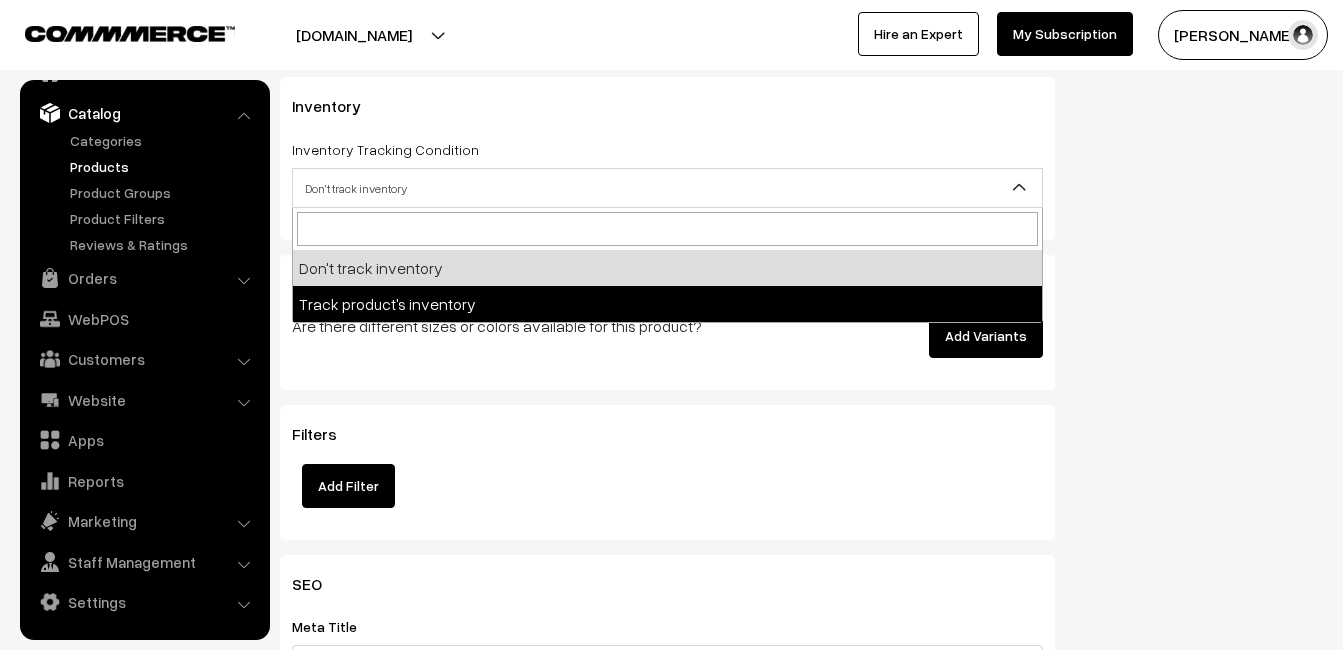 select on "2" 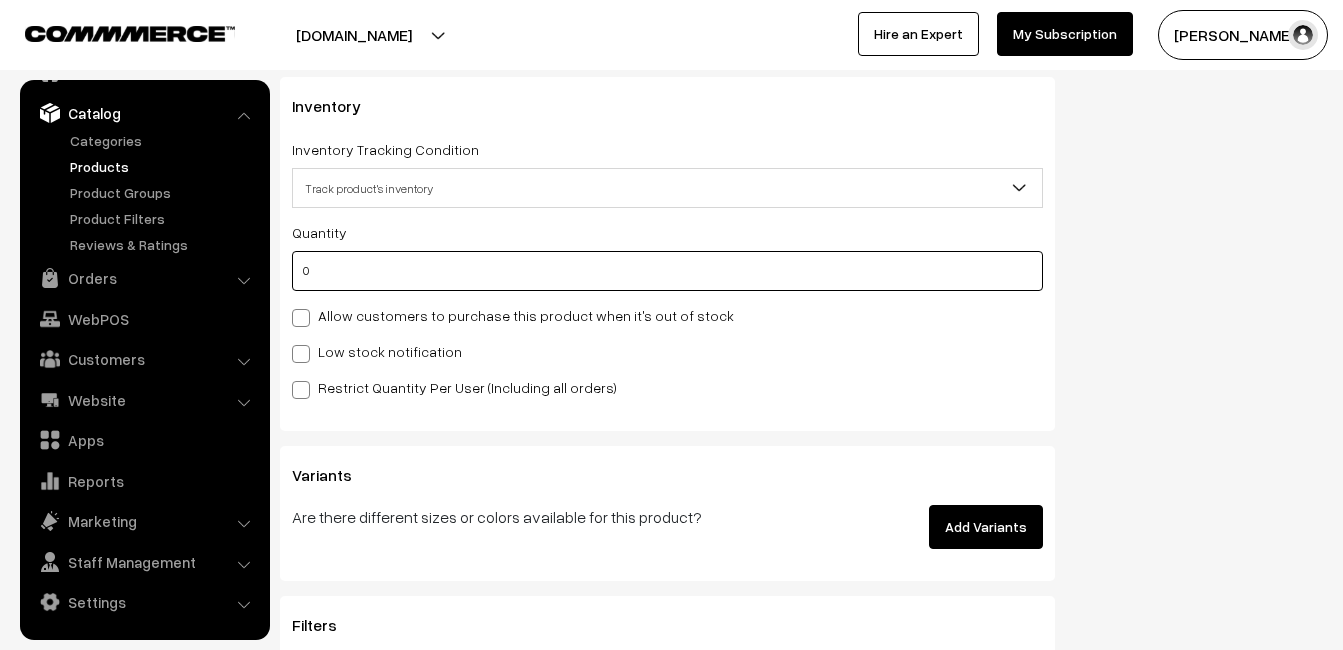 click on "0" at bounding box center (667, 271) 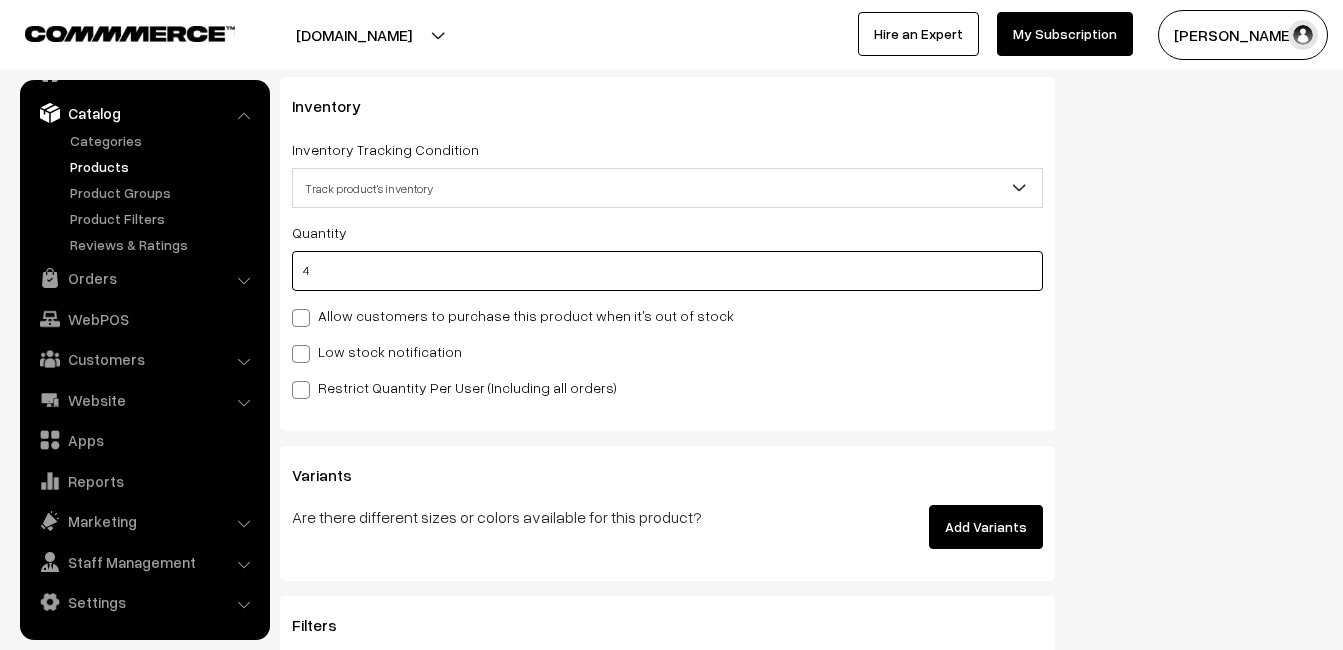 type on "4" 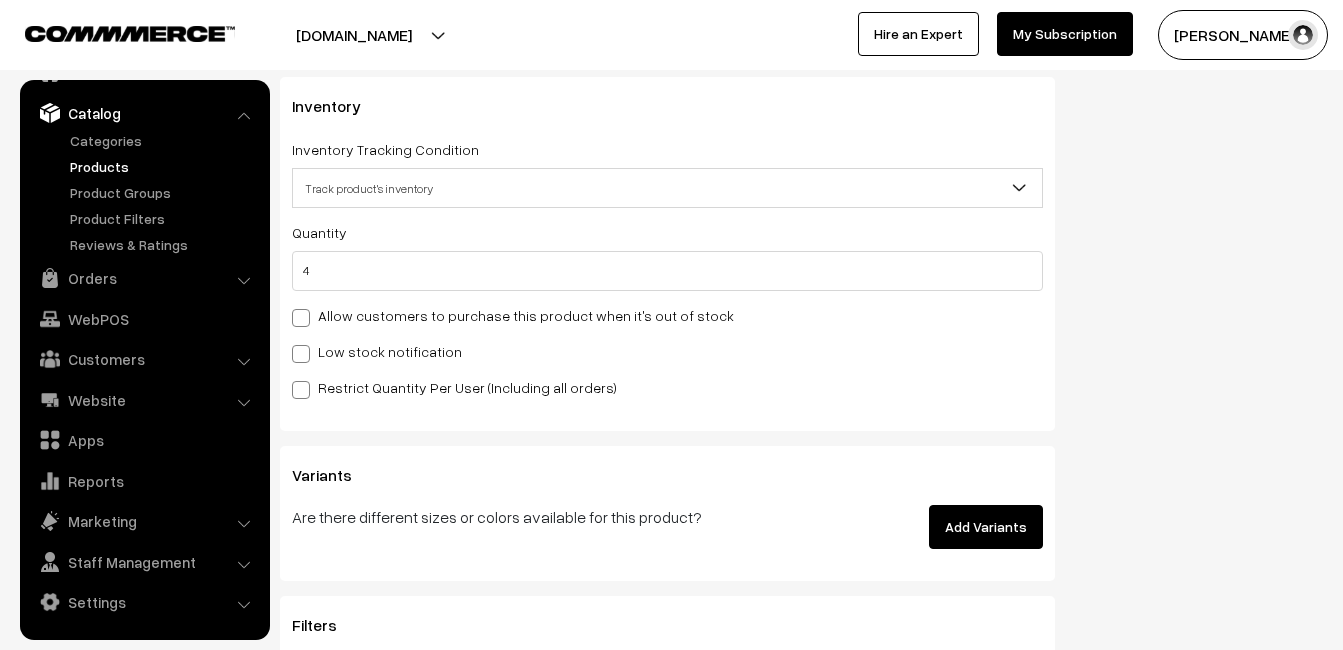 click on "Low stock notification" at bounding box center [667, 351] 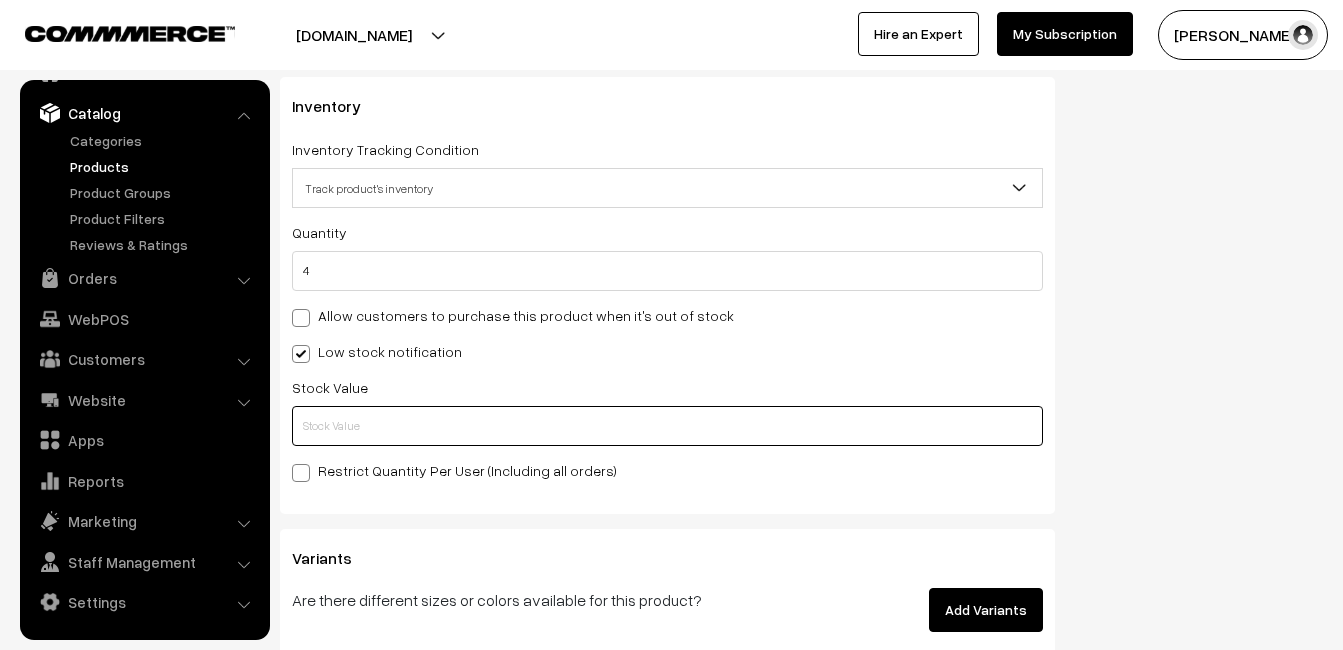 click at bounding box center (667, 426) 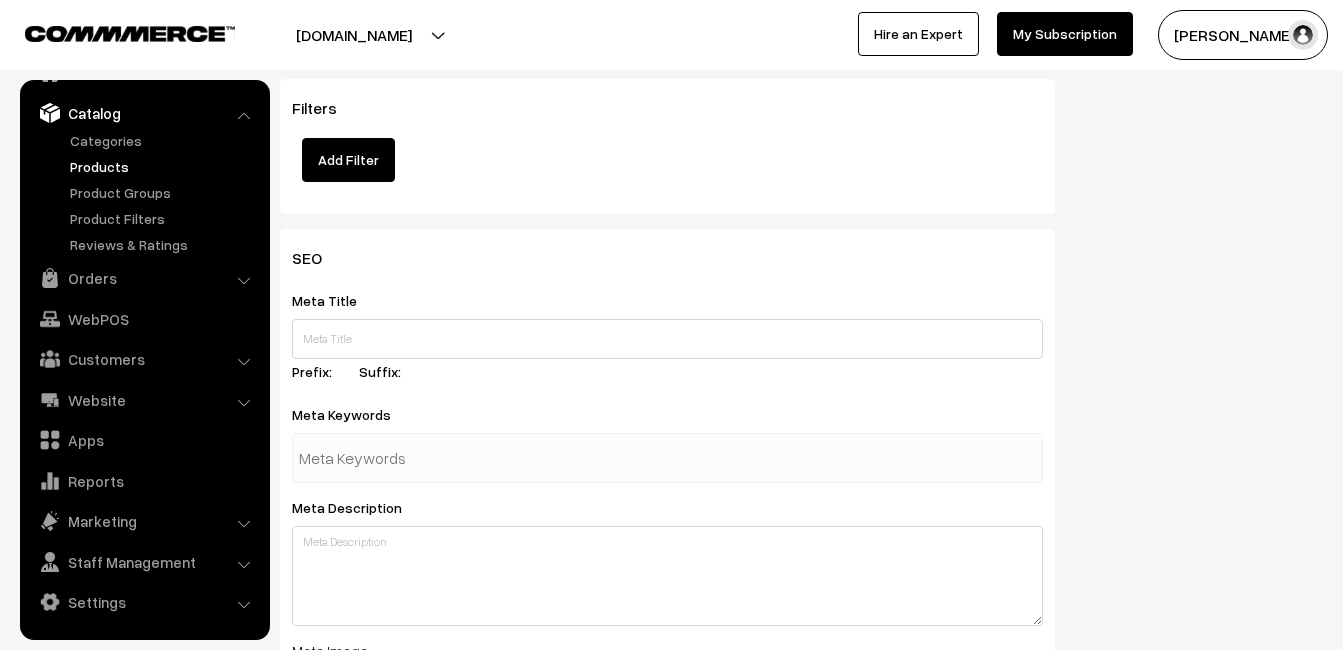 scroll, scrollTop: 2968, scrollLeft: 0, axis: vertical 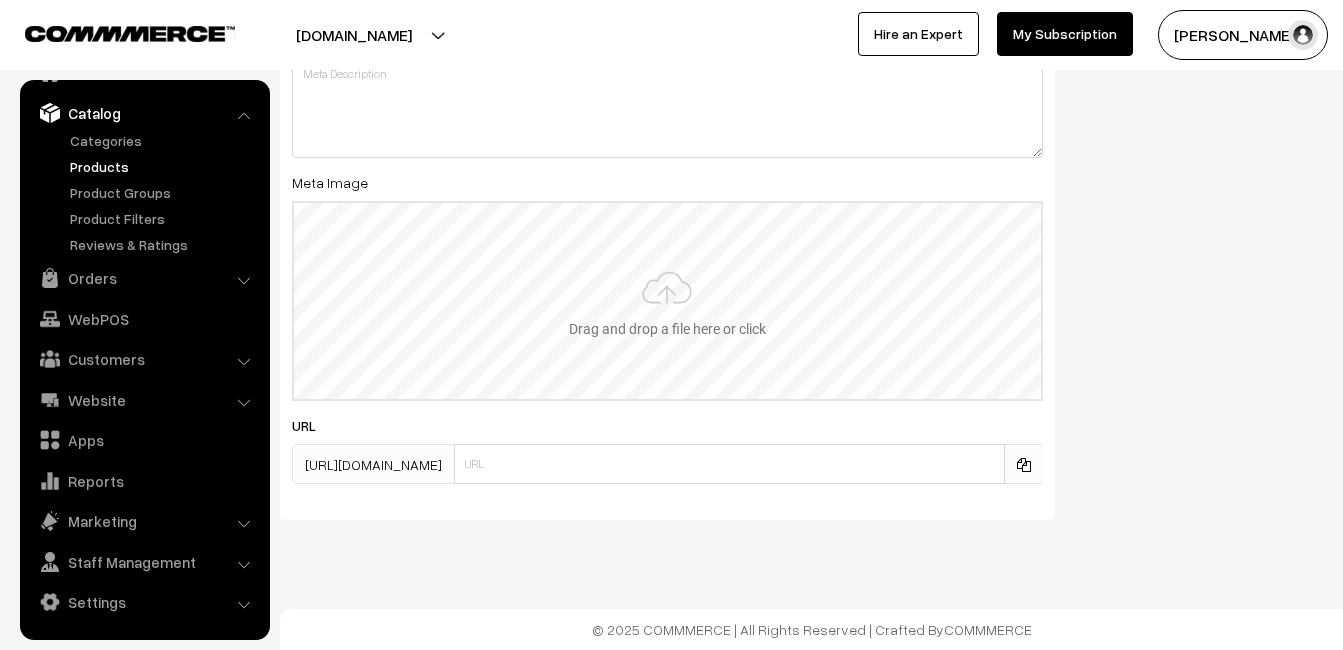 type on "2" 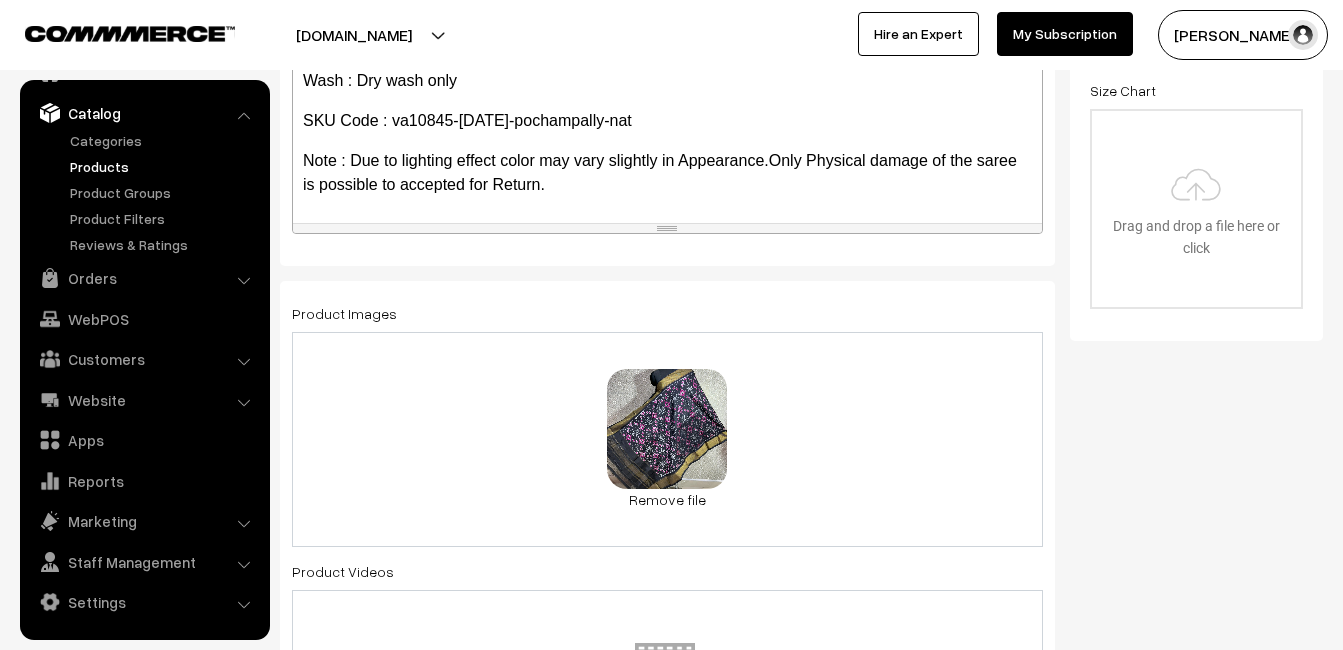 scroll, scrollTop: 0, scrollLeft: 0, axis: both 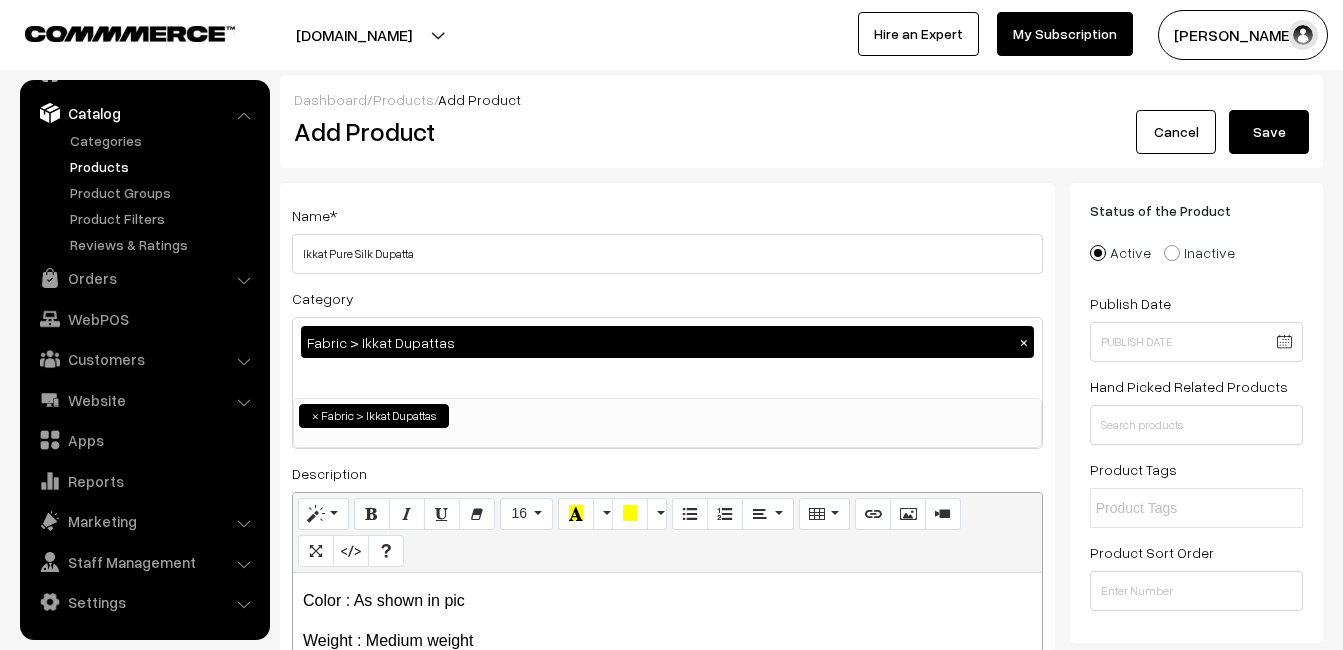click on "Dashboard  /  Products  /  Add Product
Add Product
Cancel
Save" at bounding box center (801, 121) 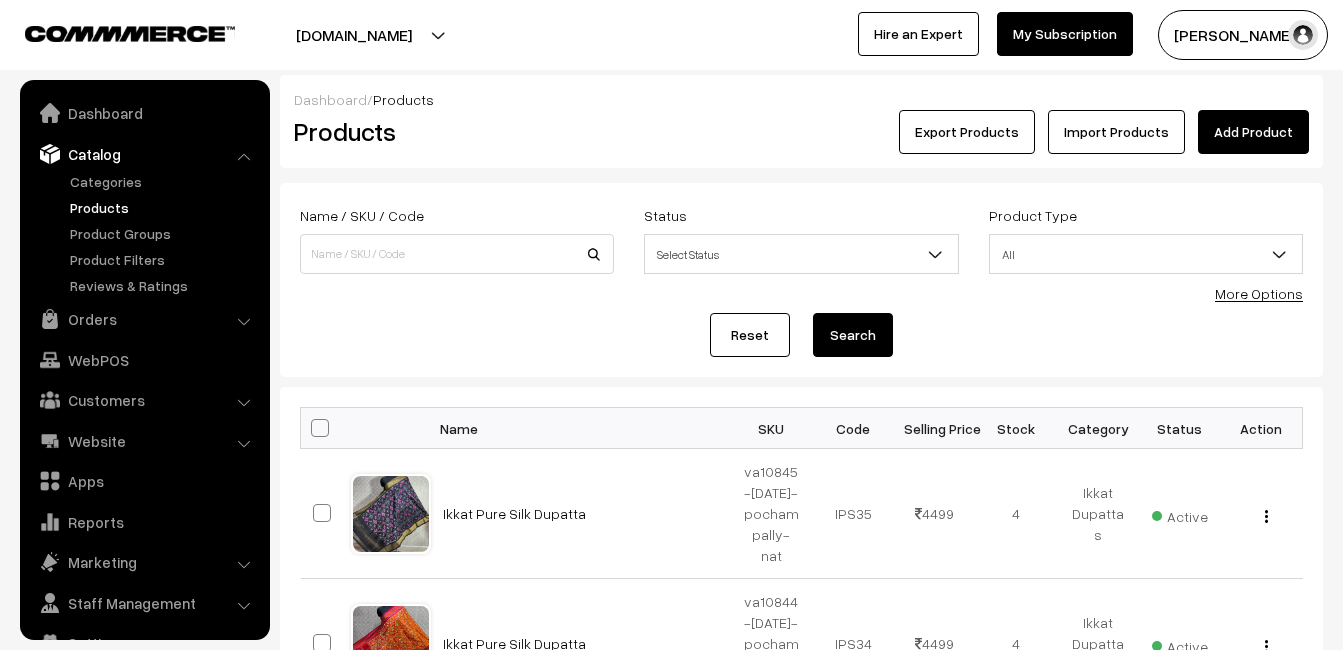 scroll, scrollTop: 0, scrollLeft: 0, axis: both 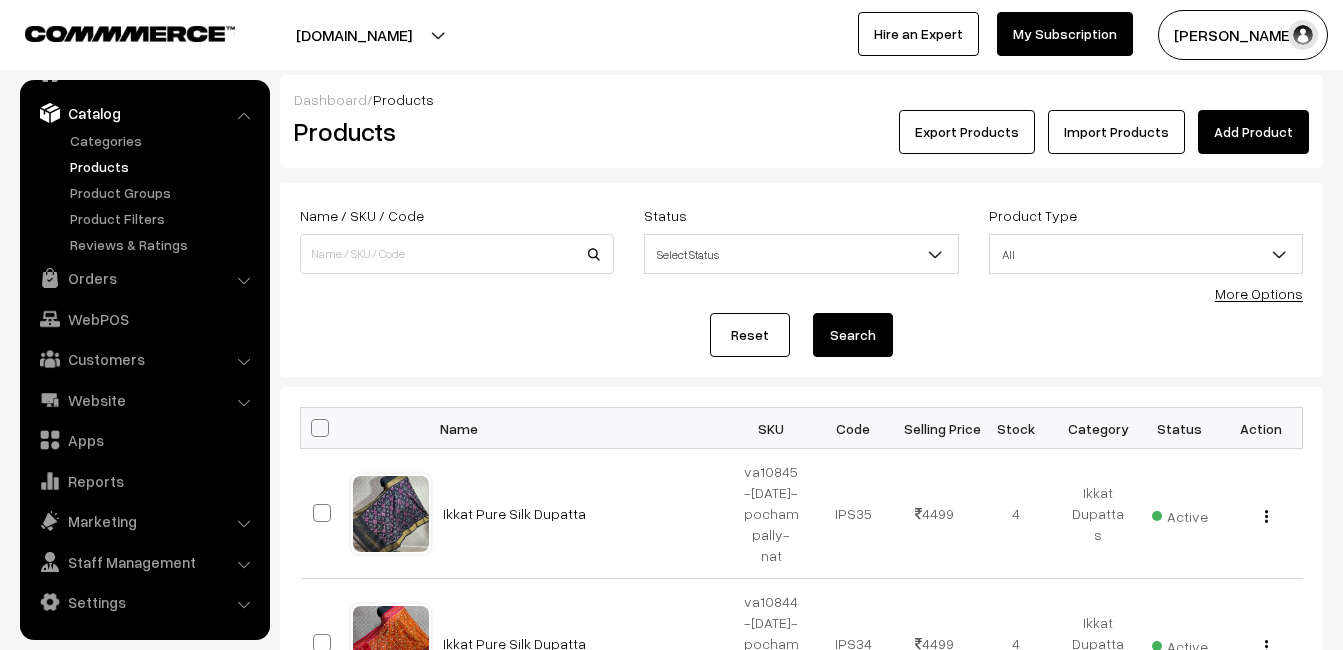 click on "Dashboard  /  Products" at bounding box center (801, 99) 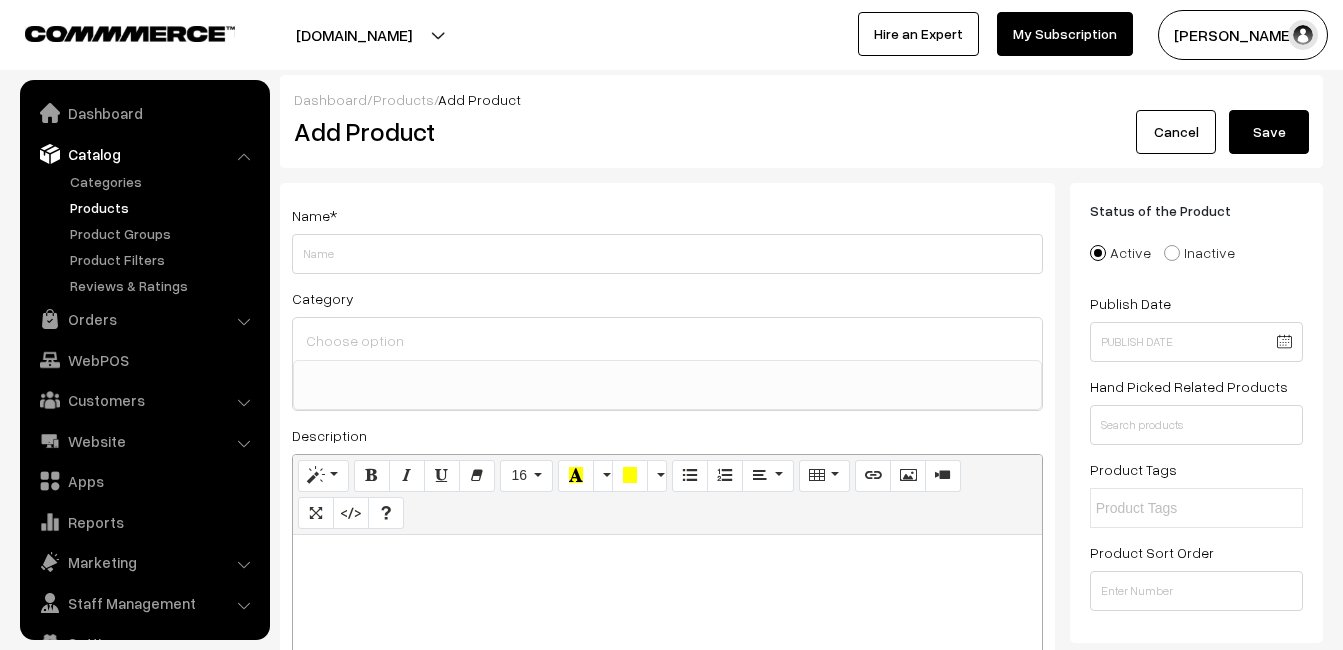 select 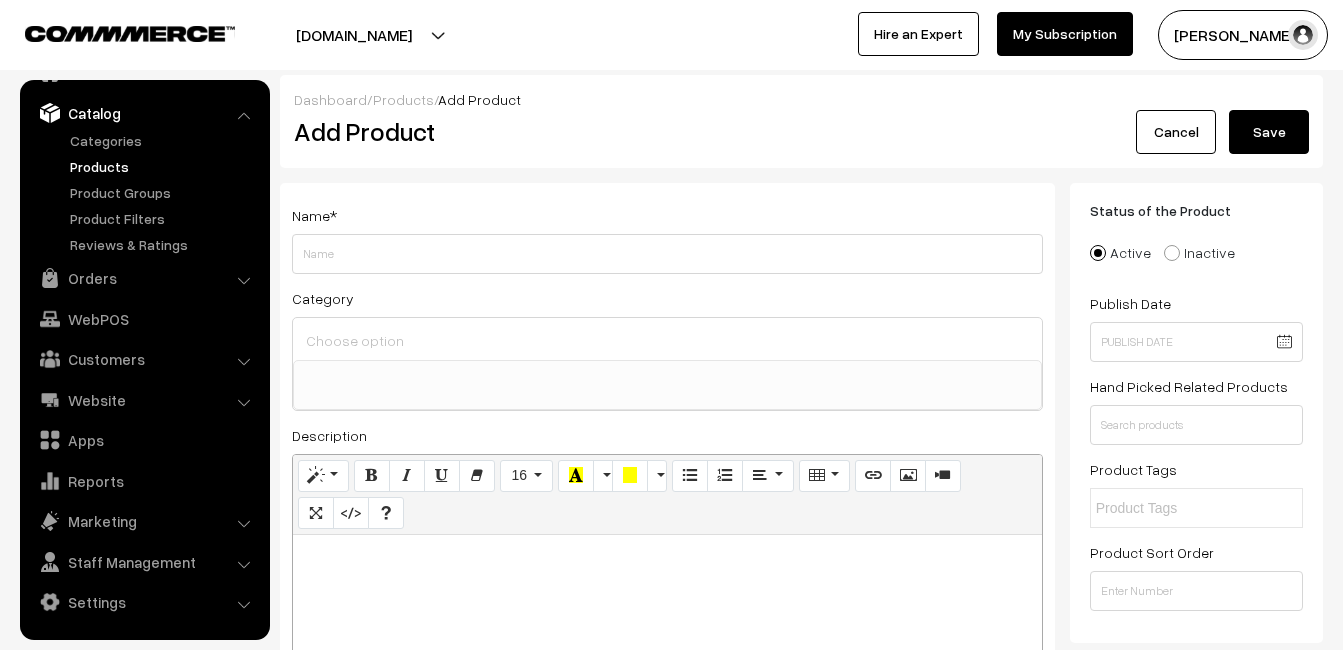 click at bounding box center (667, 557) 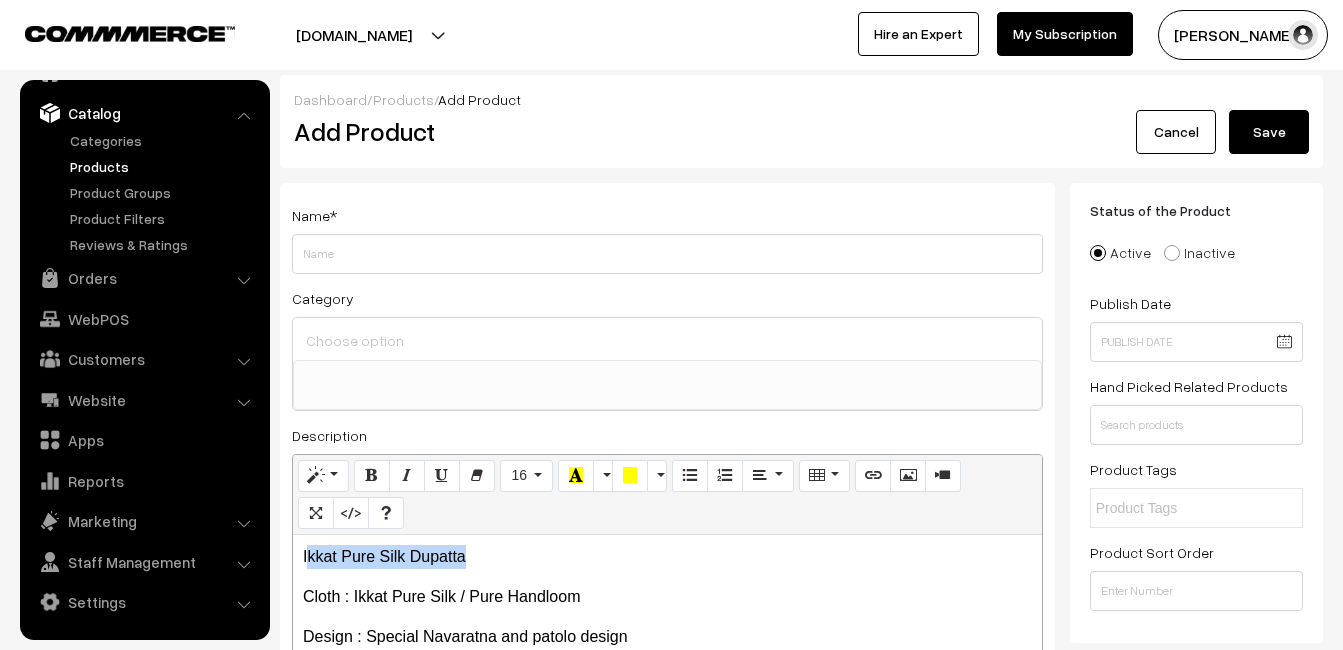 drag, startPoint x: 479, startPoint y: 555, endPoint x: 310, endPoint y: 555, distance: 169 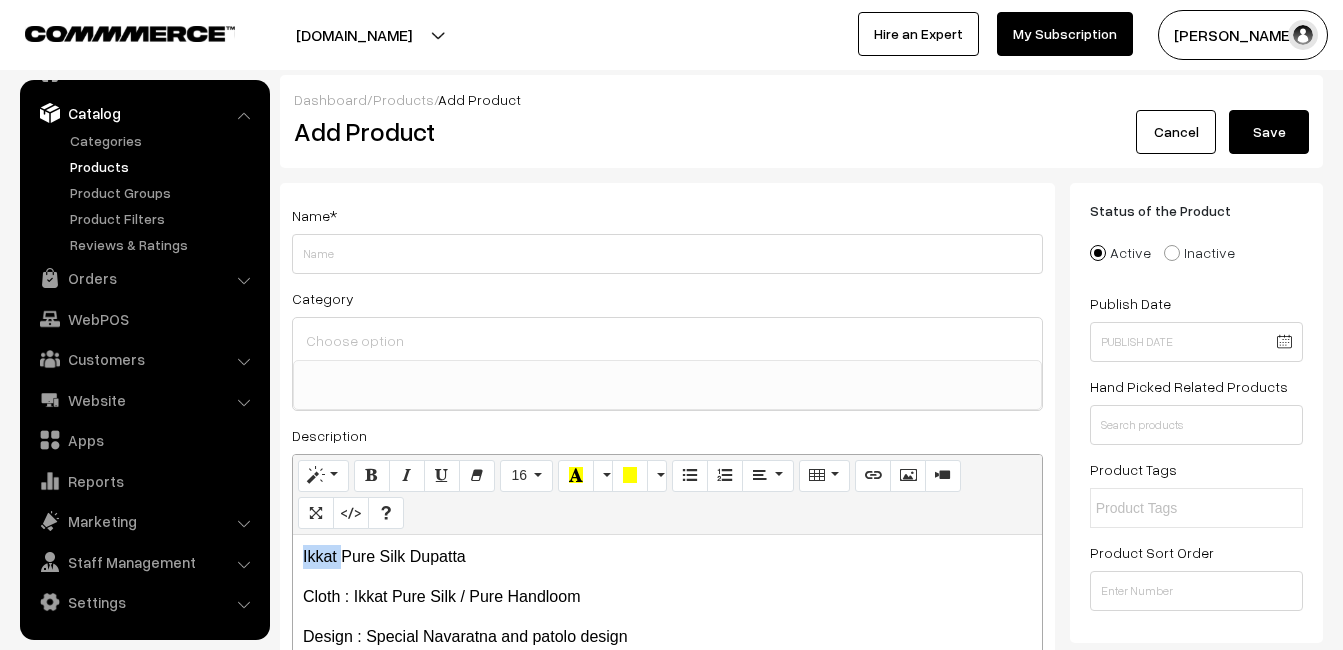 click on "Ikkat Pure Silk Dupatta" at bounding box center (667, 557) 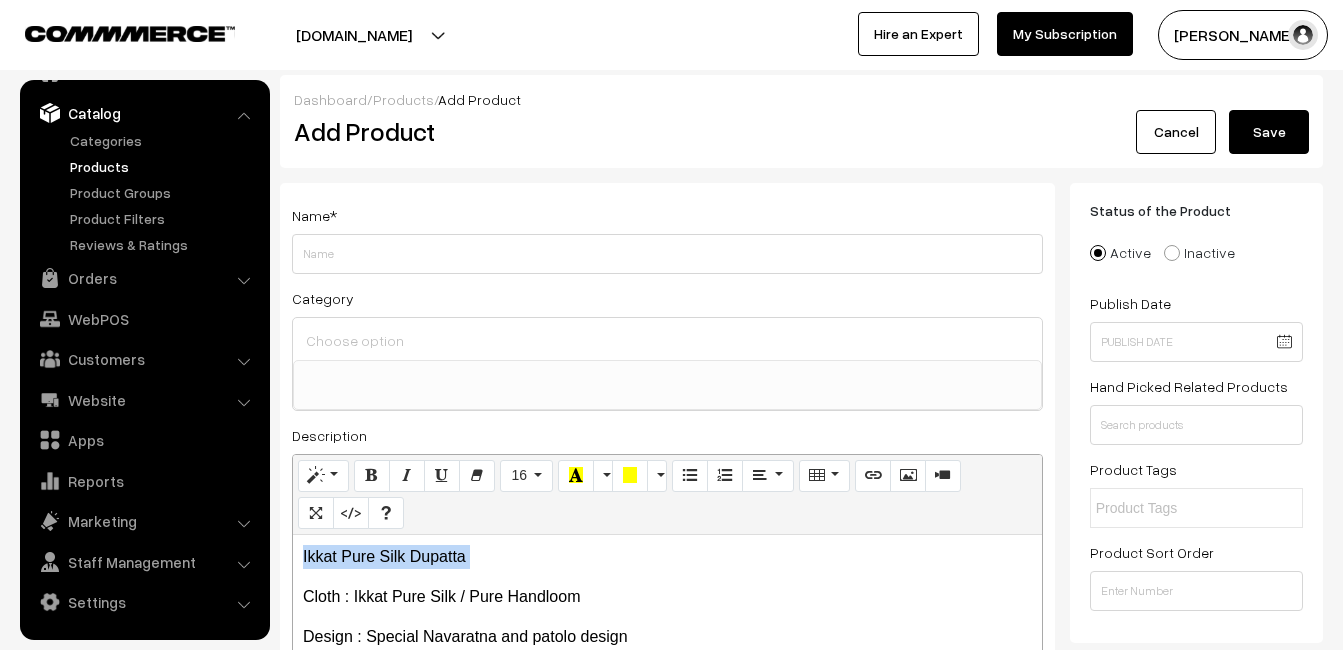 click on "Ikkat Pure Silk Dupatta" at bounding box center [667, 557] 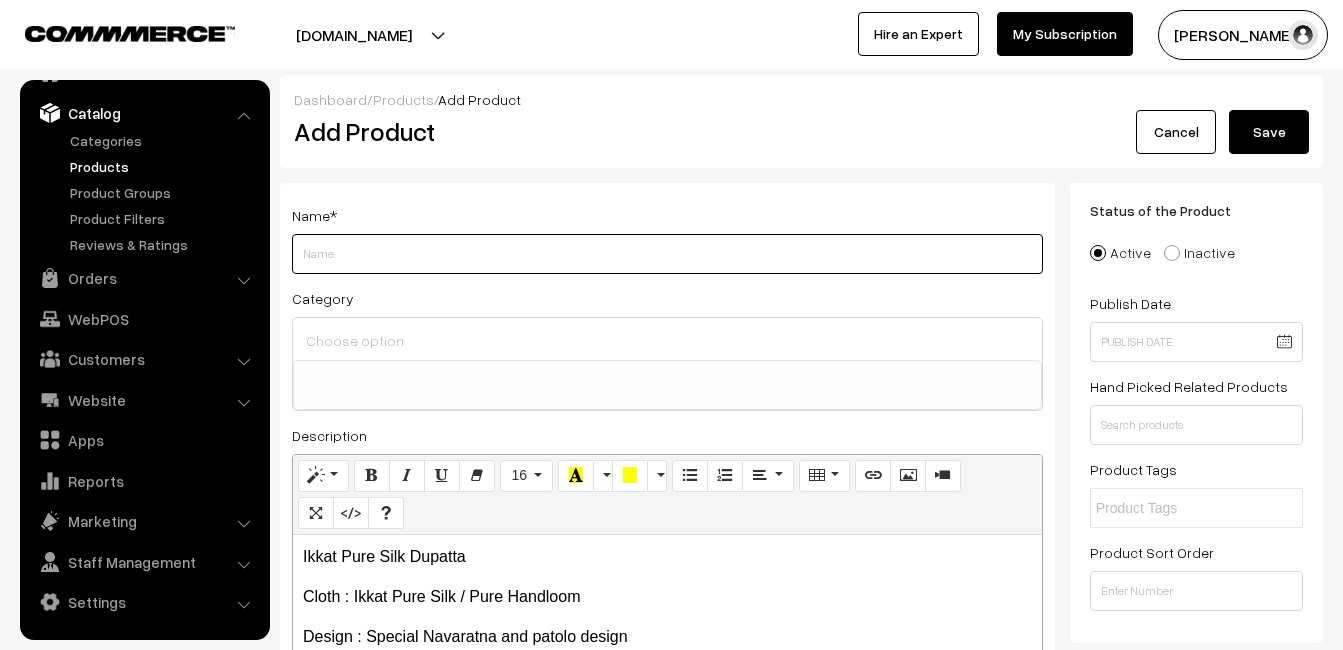 click on "Weight" at bounding box center (667, 254) 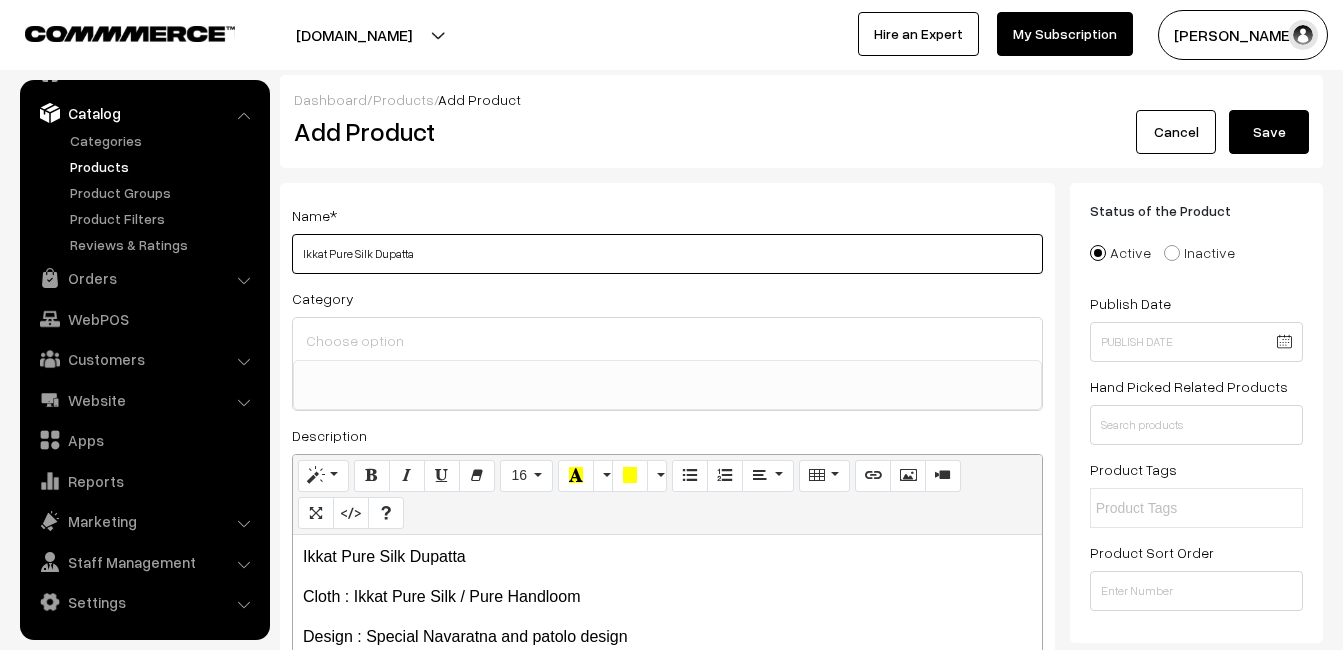 type on "Ikkat Pure Silk Dupatta" 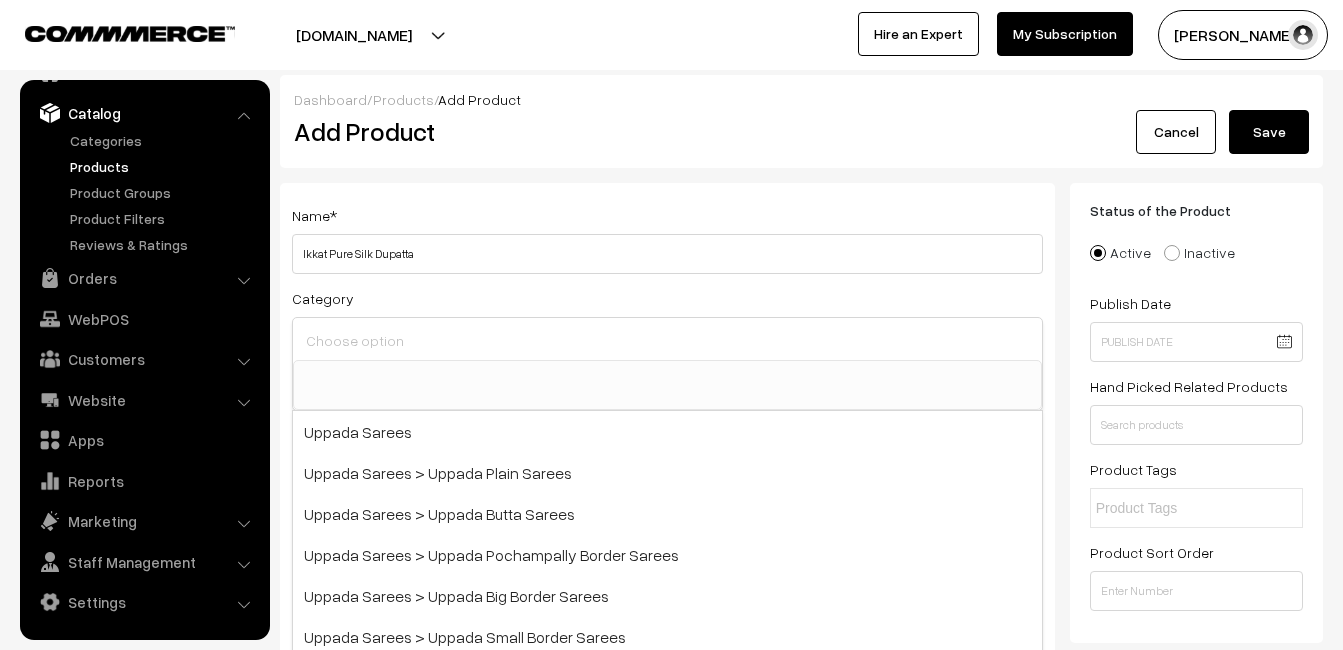 click at bounding box center [667, 340] 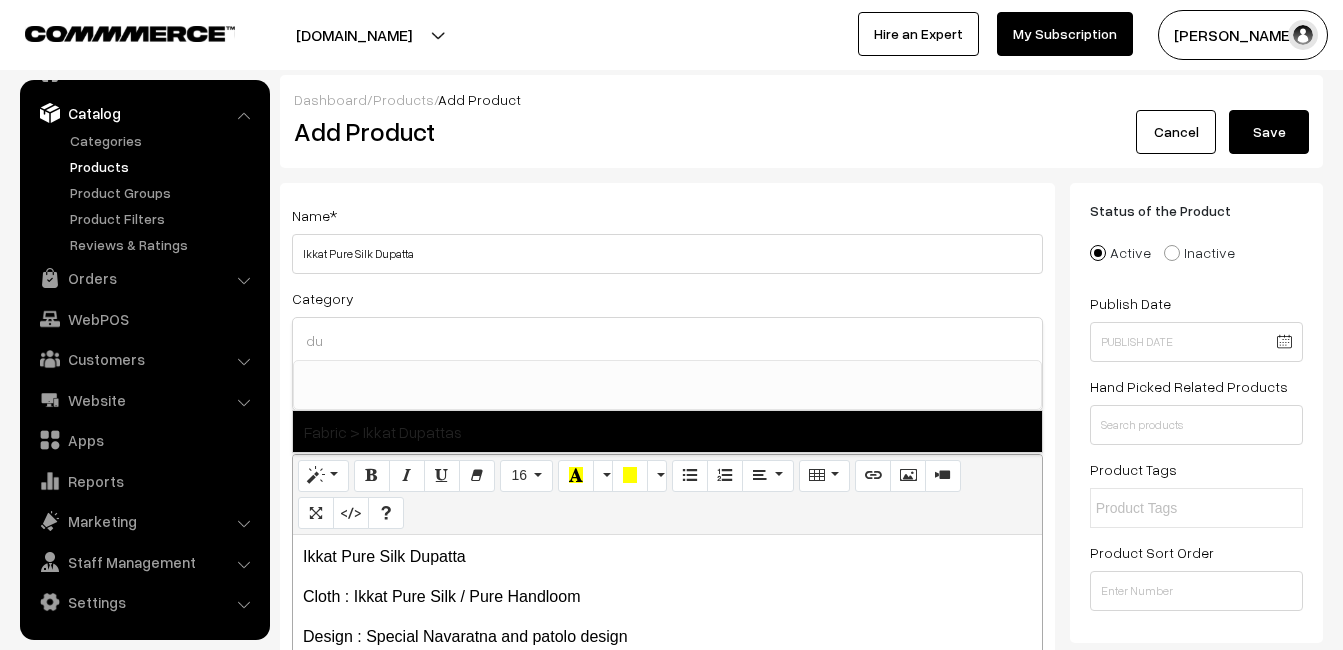 type on "du" 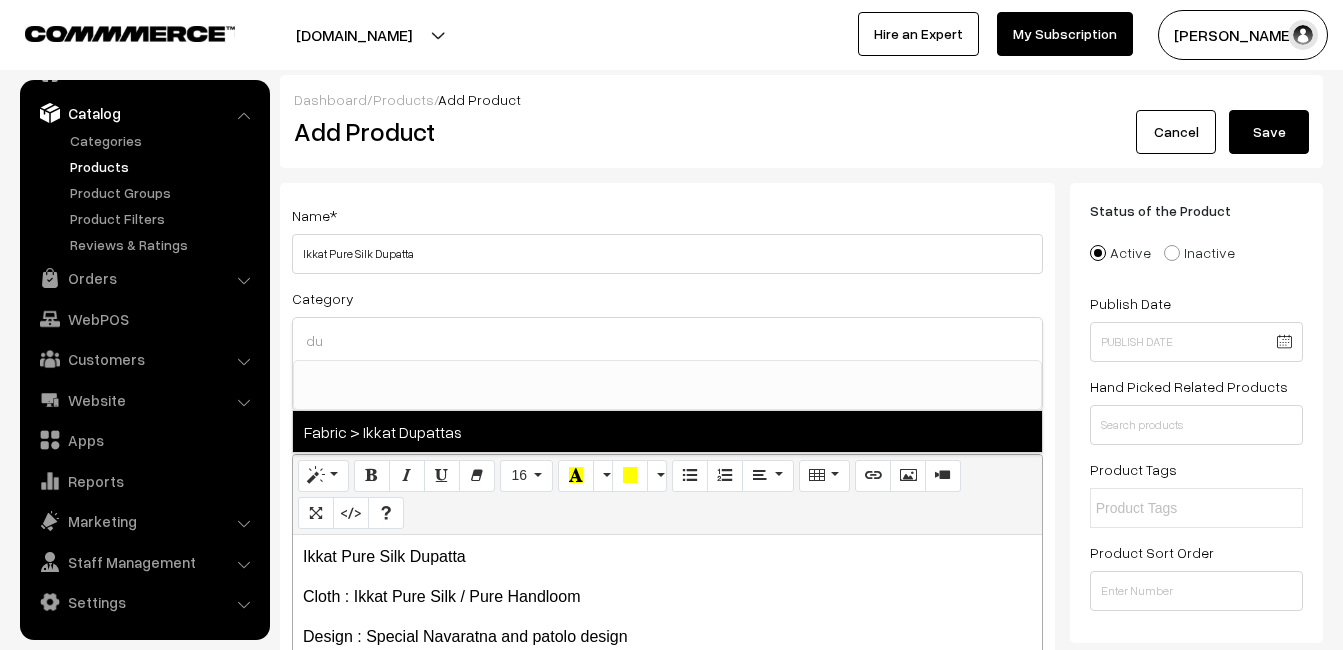 click on "Fabric > Ikkat Dupattas" at bounding box center [667, 431] 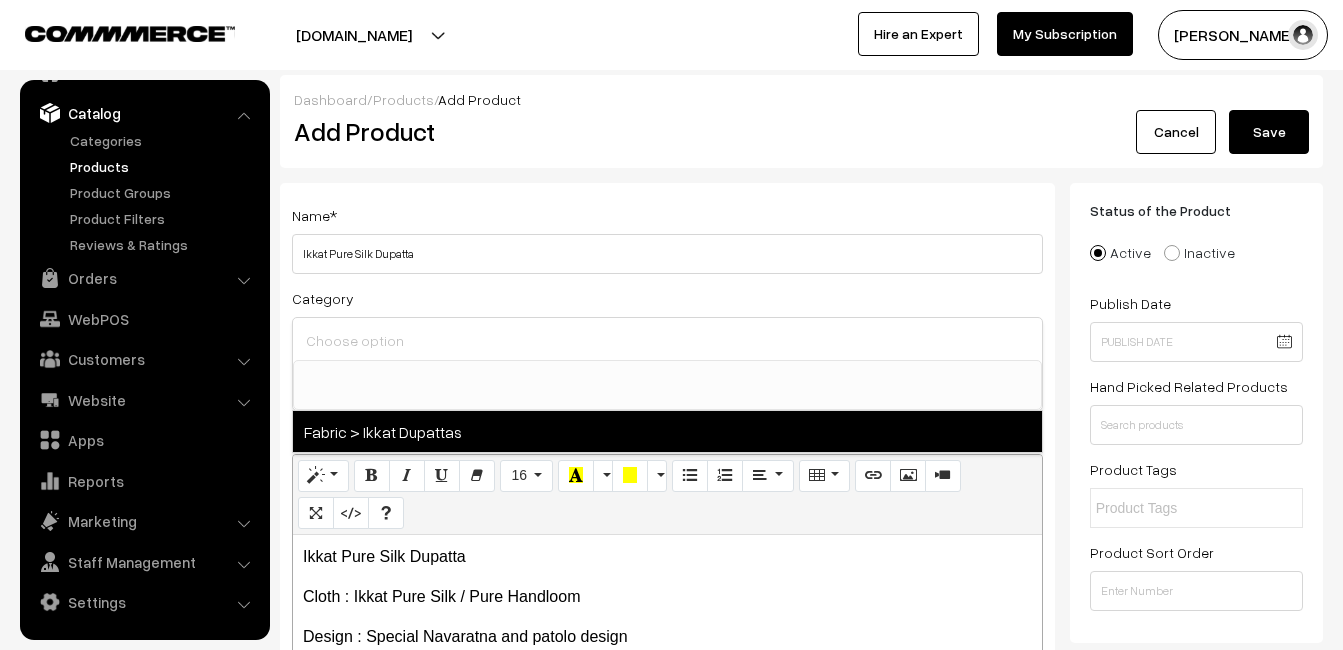 scroll, scrollTop: 1037, scrollLeft: 0, axis: vertical 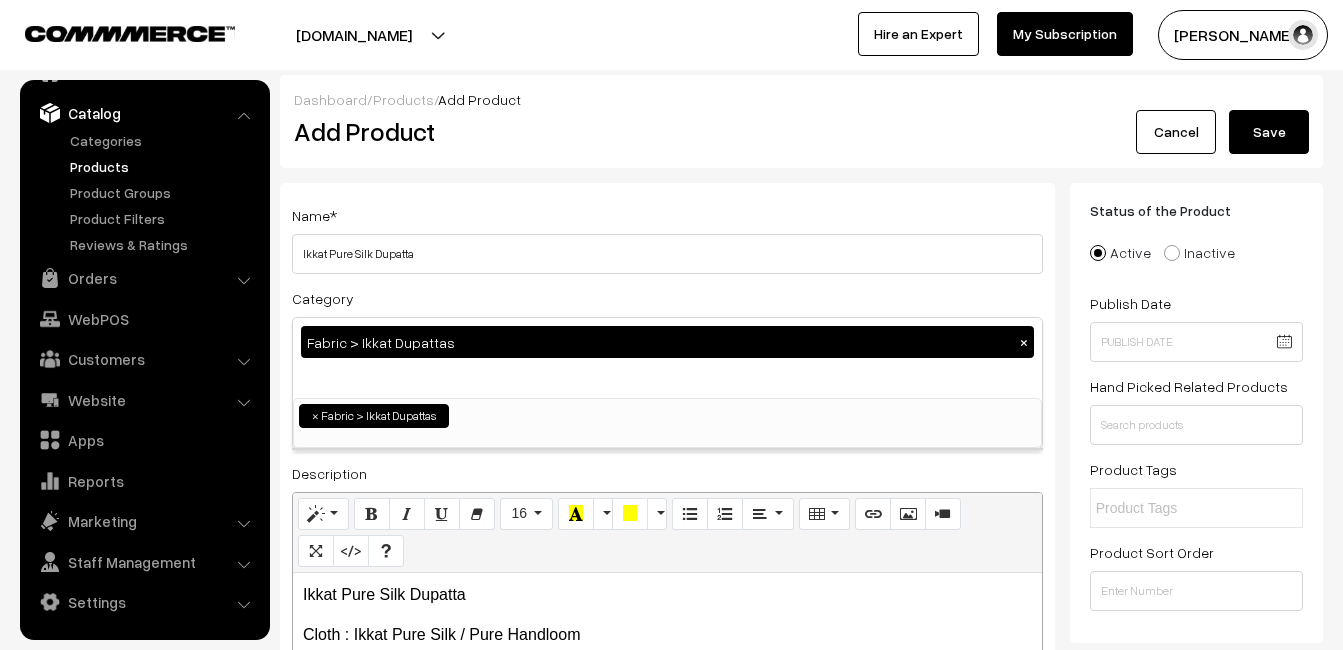 click on "Name  *
Ikkat Pure Silk Dupatta" at bounding box center (667, 238) 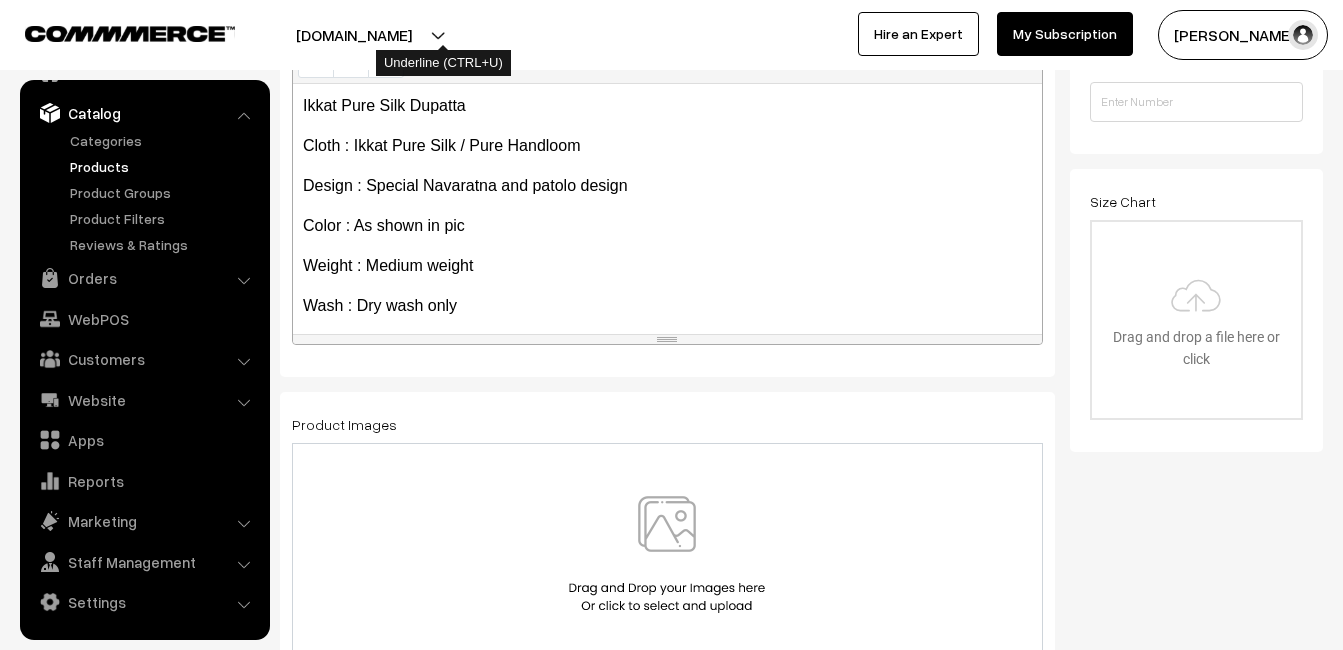 scroll, scrollTop: 500, scrollLeft: 0, axis: vertical 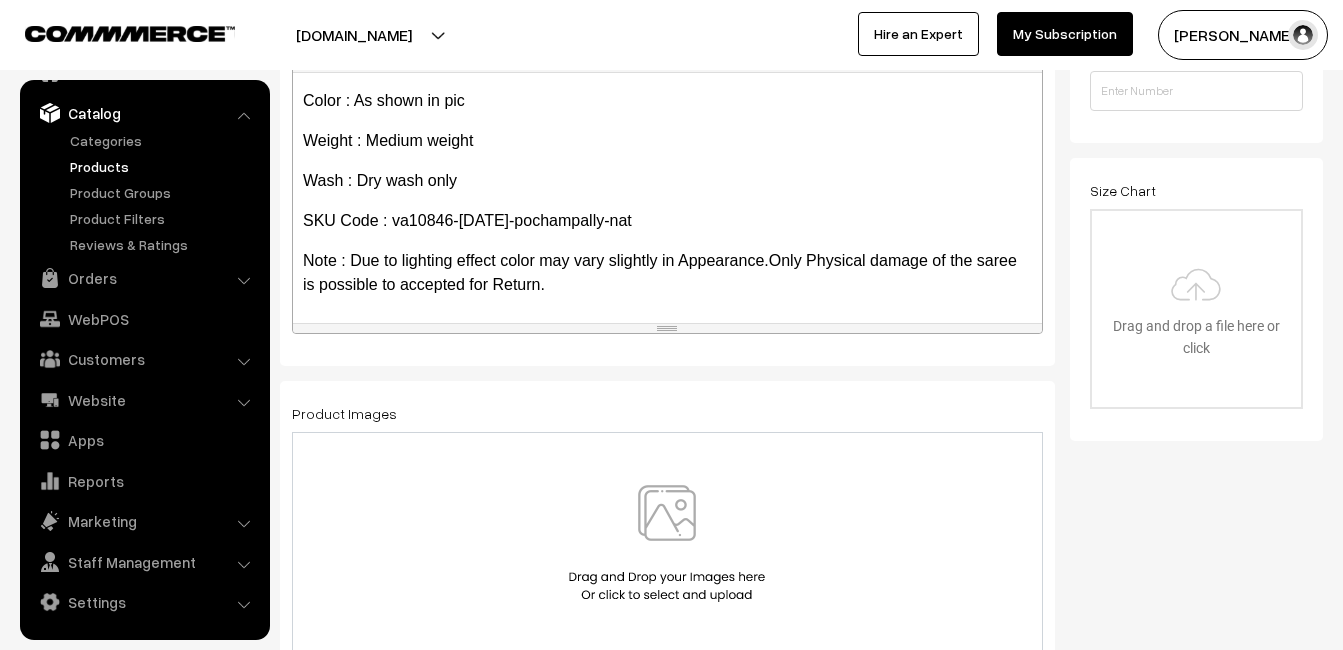 click at bounding box center (667, 543) 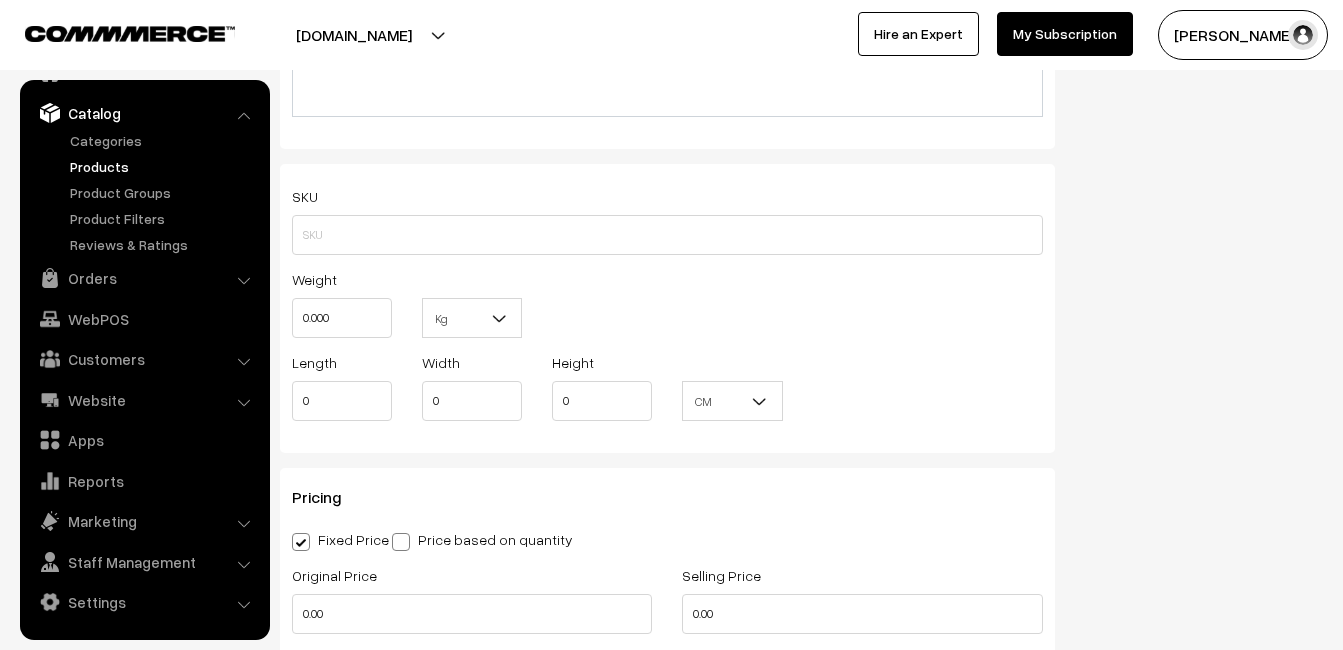 scroll, scrollTop: 1300, scrollLeft: 0, axis: vertical 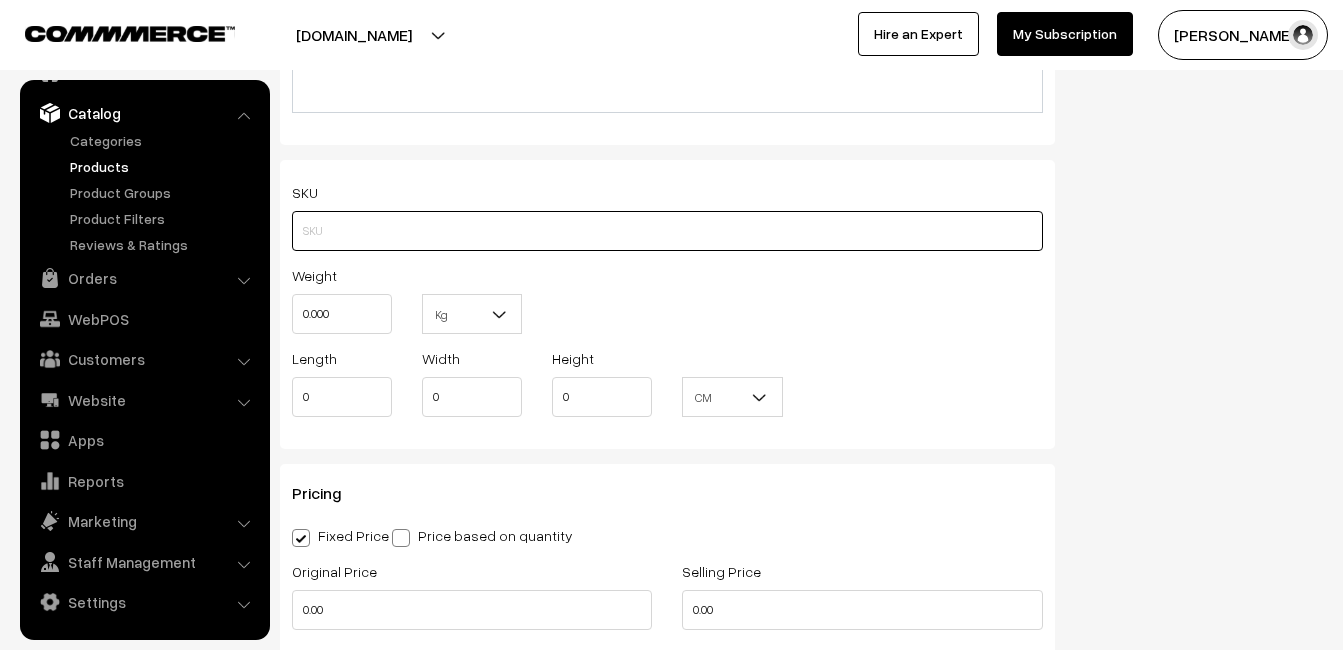 click at bounding box center [667, 231] 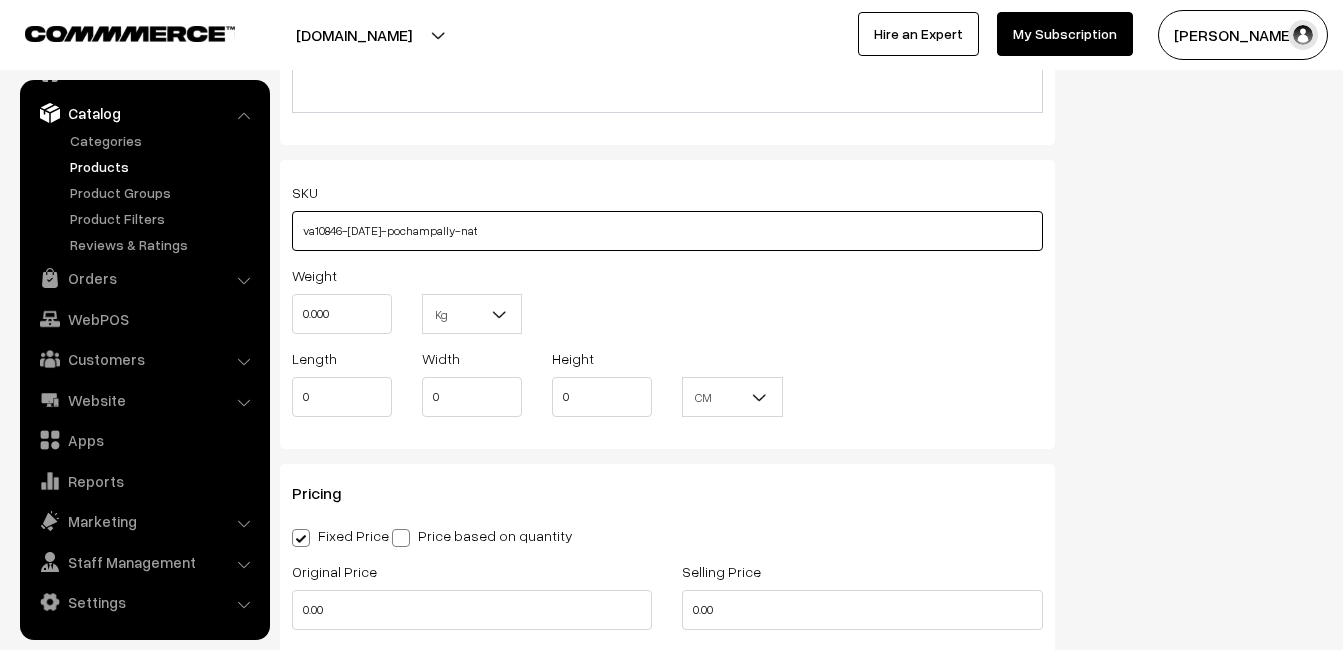 type on "va10846-jul-pochampally-nat" 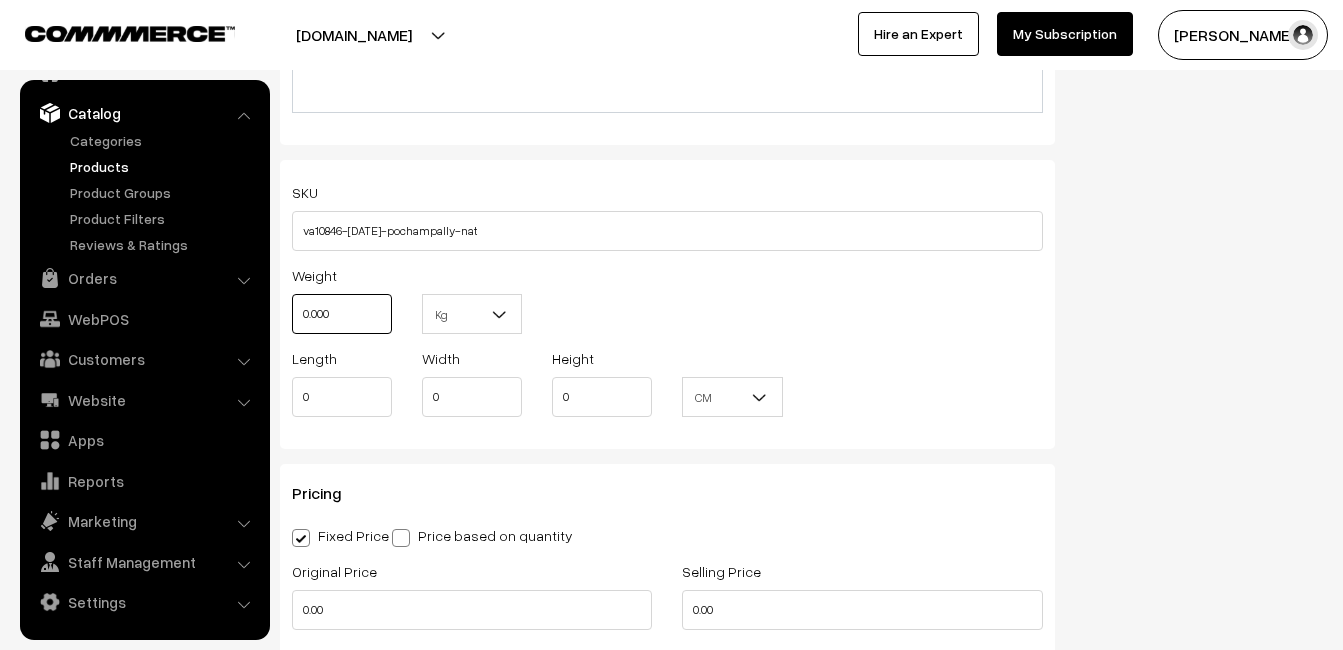click on "0.000" at bounding box center [342, 314] 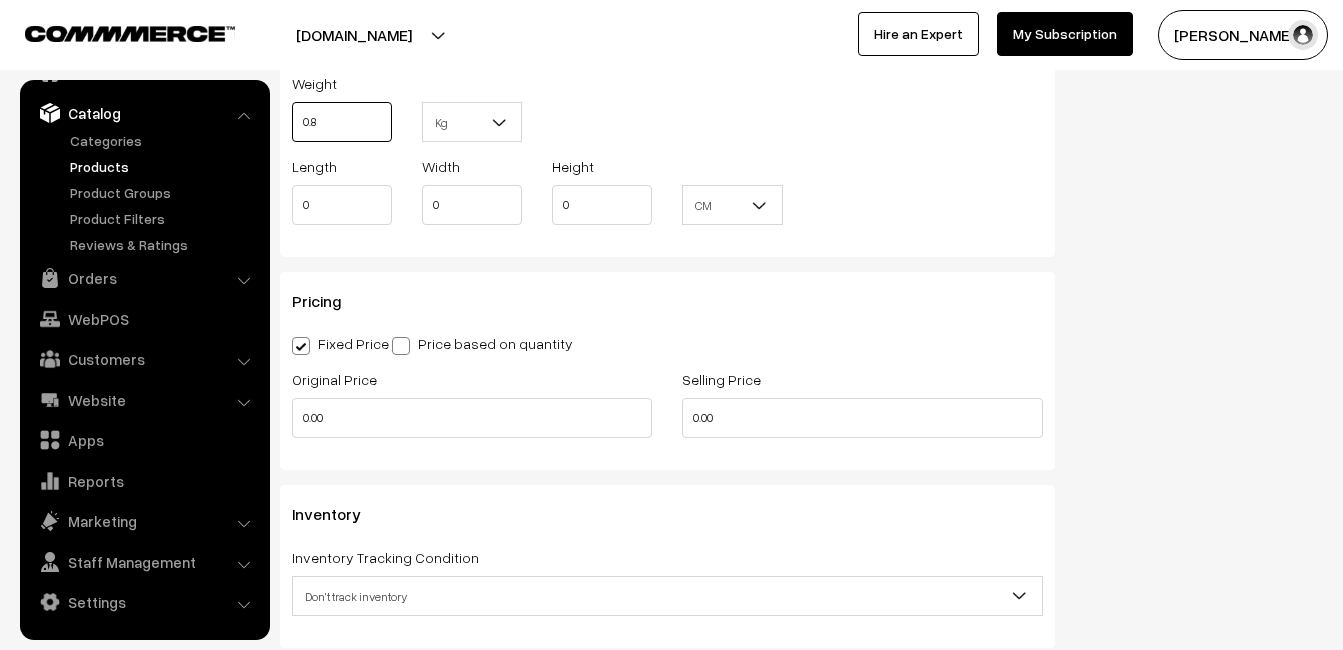 scroll, scrollTop: 1500, scrollLeft: 0, axis: vertical 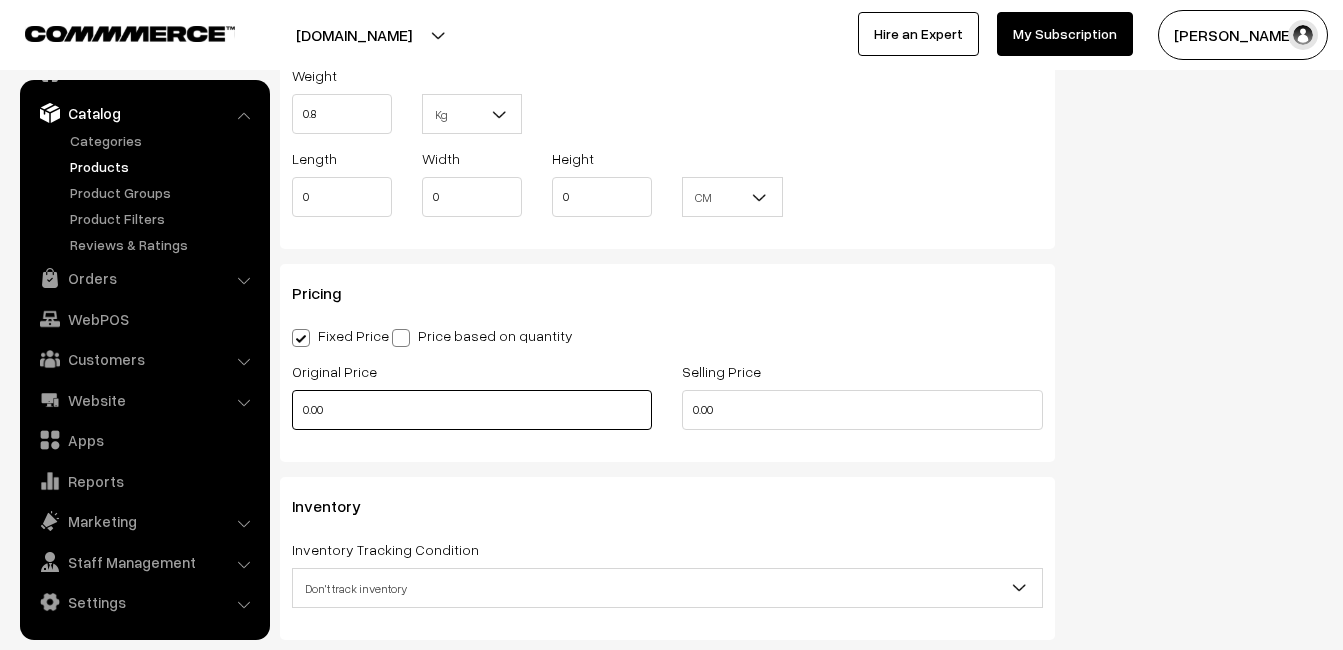 type on "0.80" 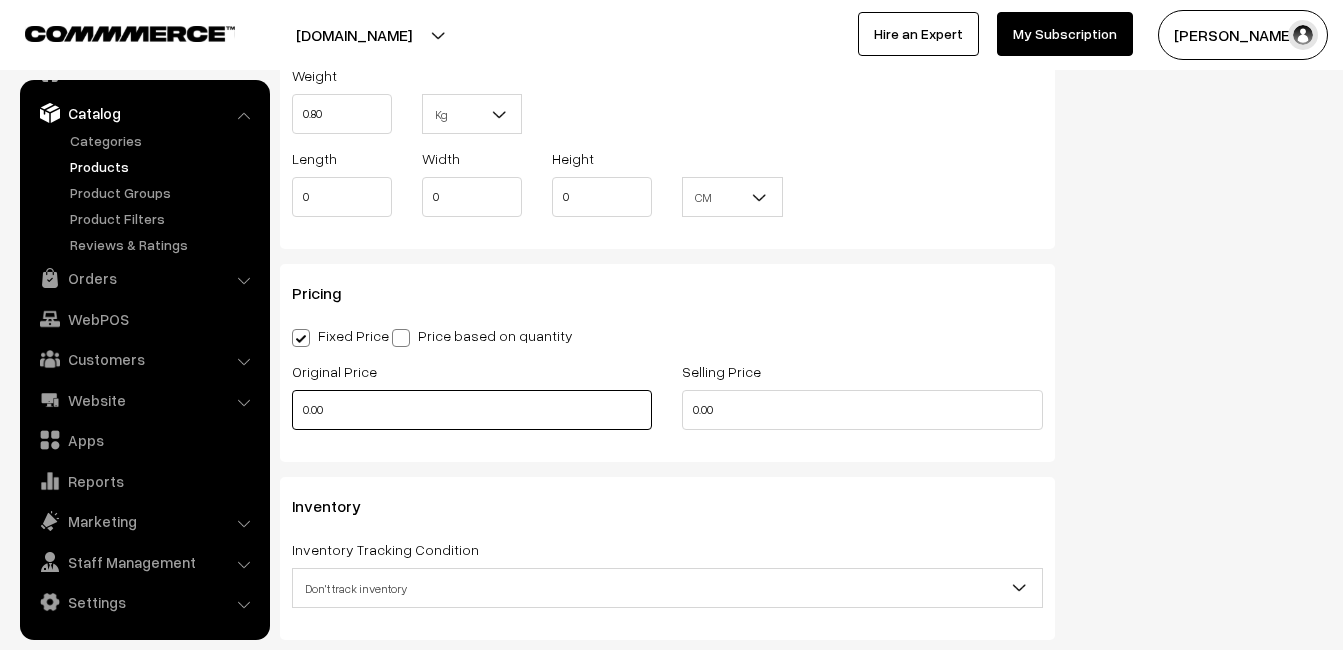 click on "0.00" at bounding box center (472, 410) 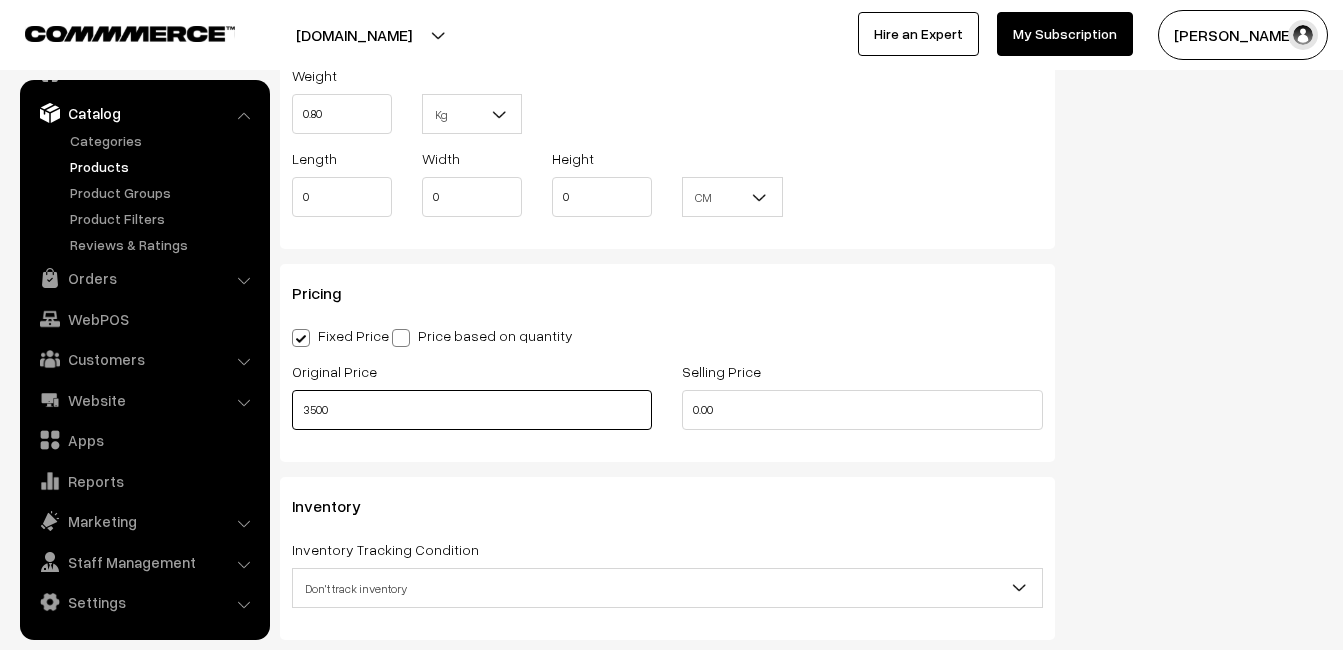 type on "3500" 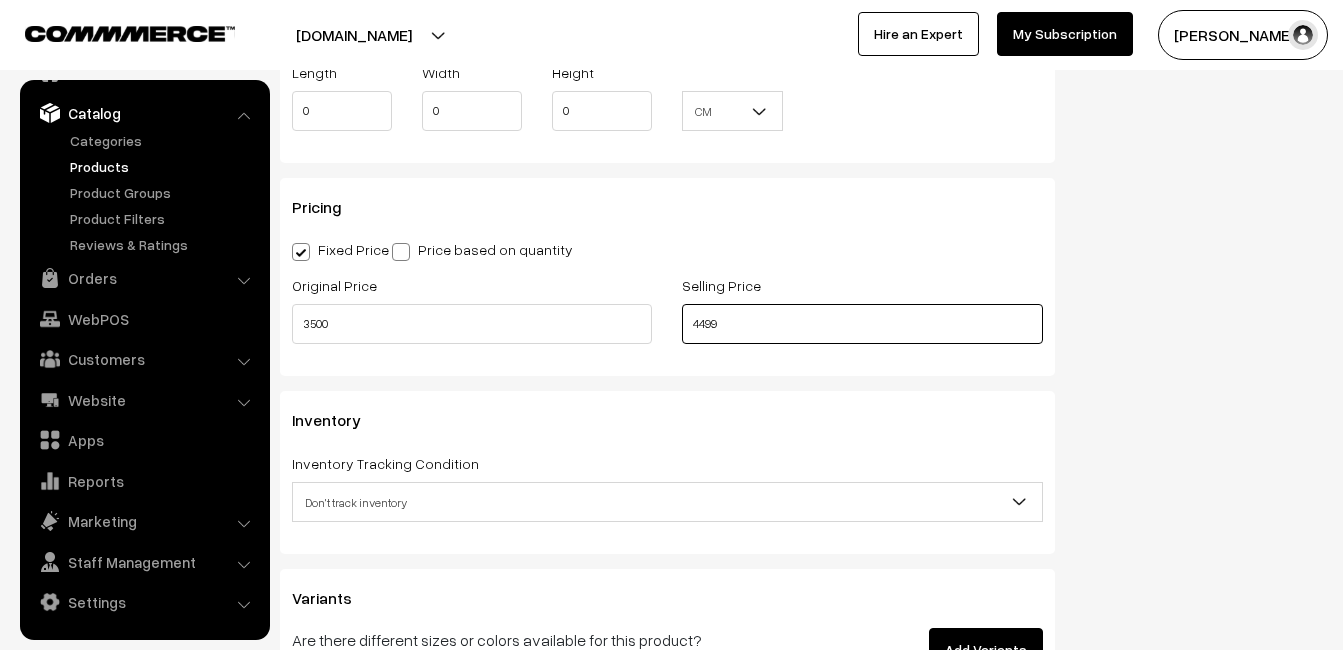 scroll, scrollTop: 1800, scrollLeft: 0, axis: vertical 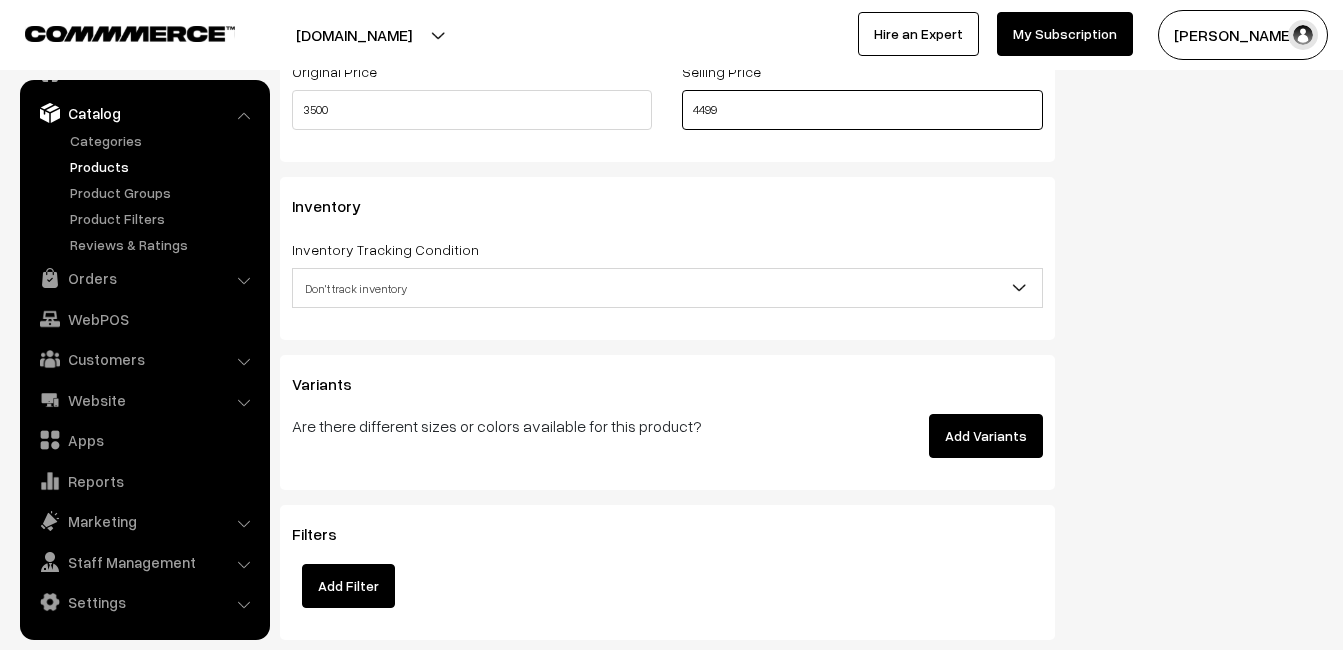 type on "4499" 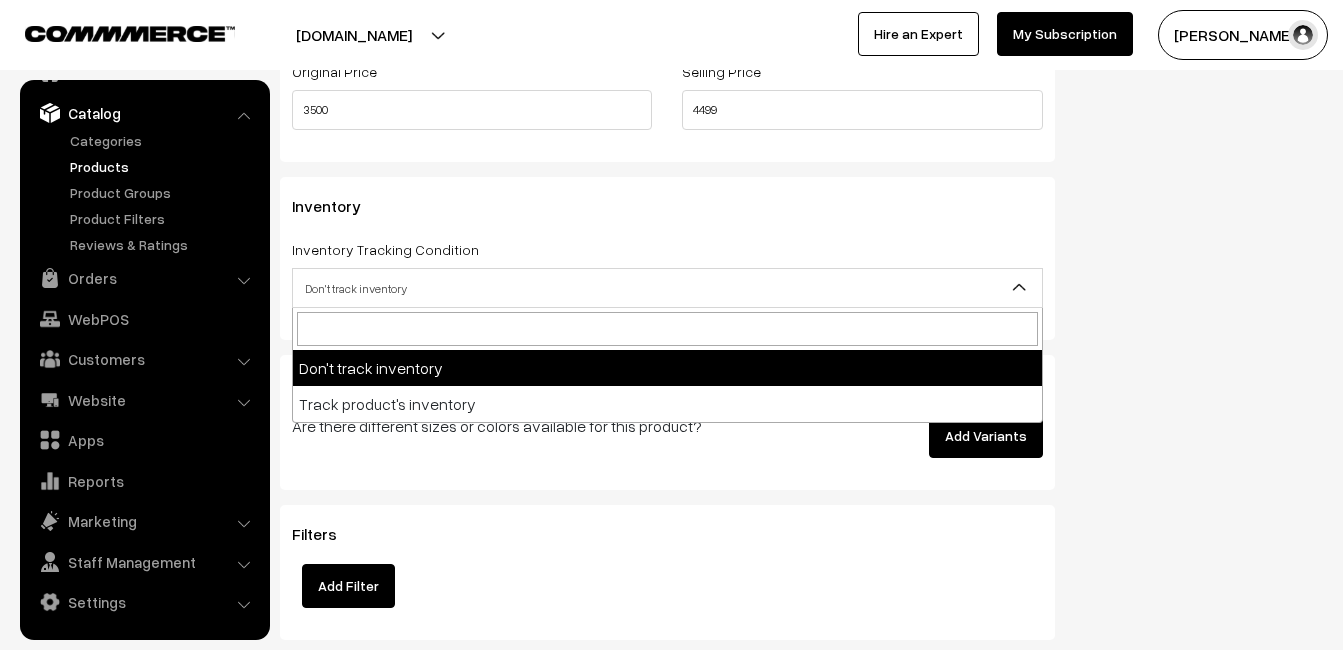 click on "Don't track inventory" at bounding box center [667, 288] 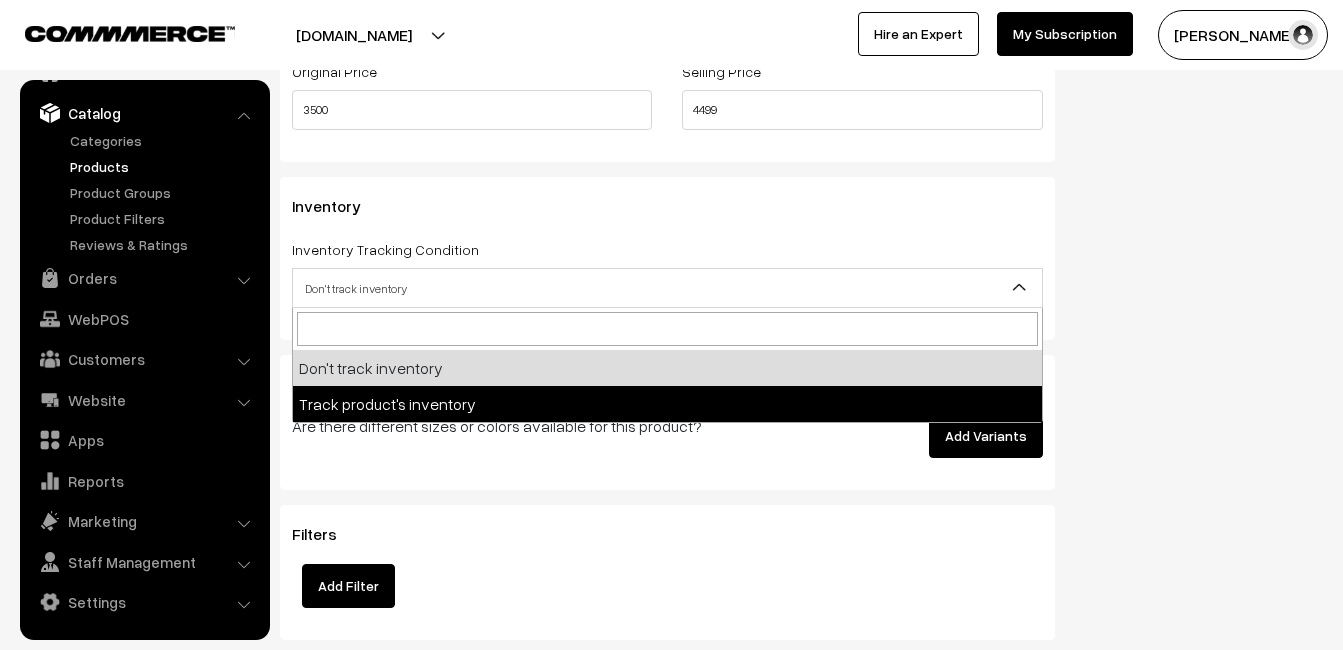 click on "Are there different sizes or colors available for this product?" at bounding box center (537, 436) 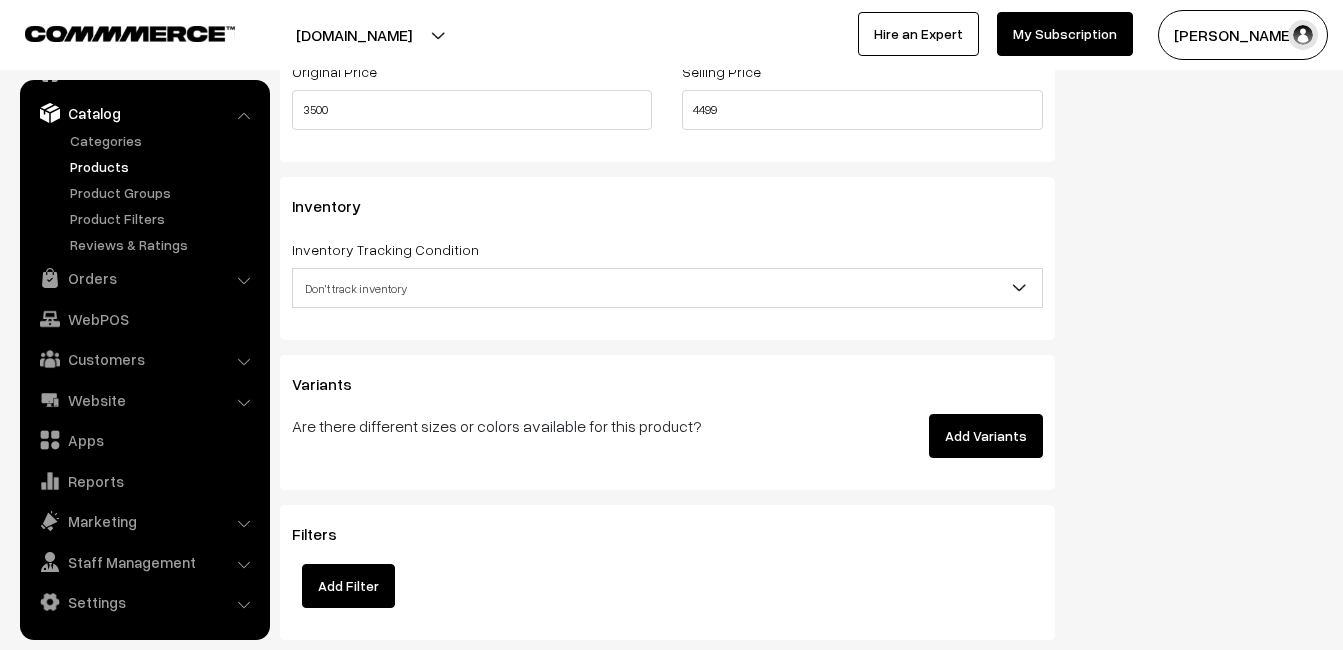 click on "Don't track inventory" at bounding box center (667, 288) 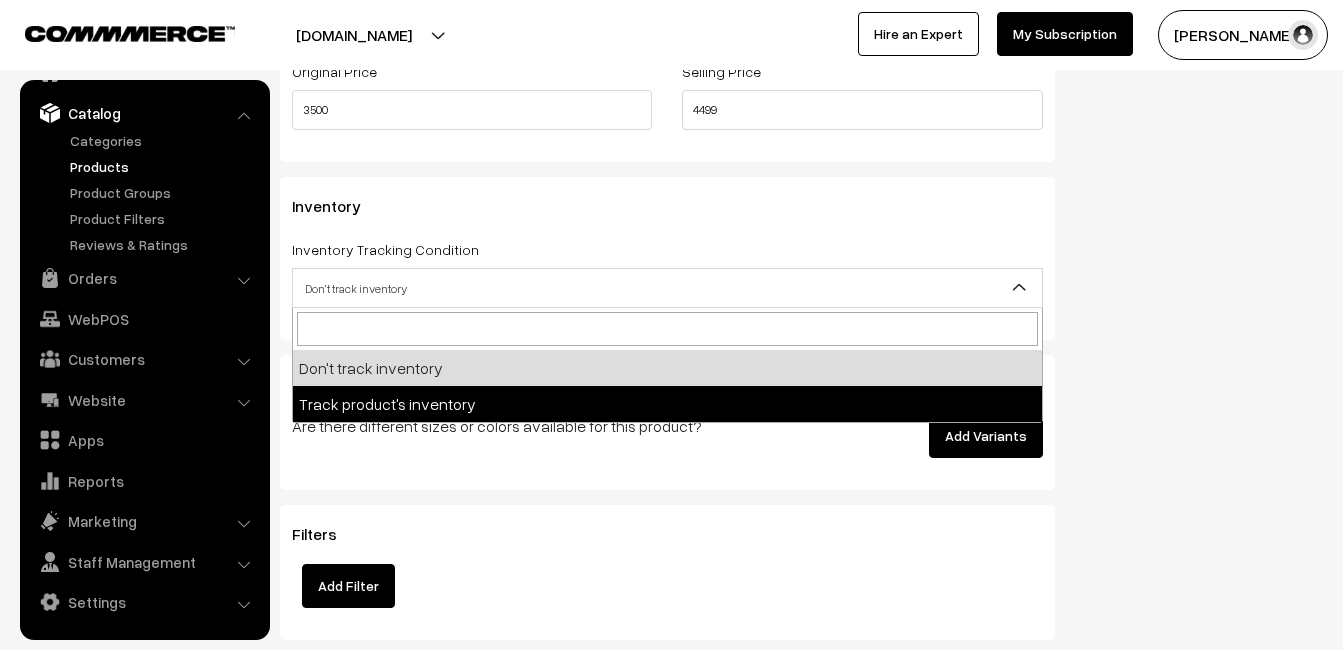 select on "2" 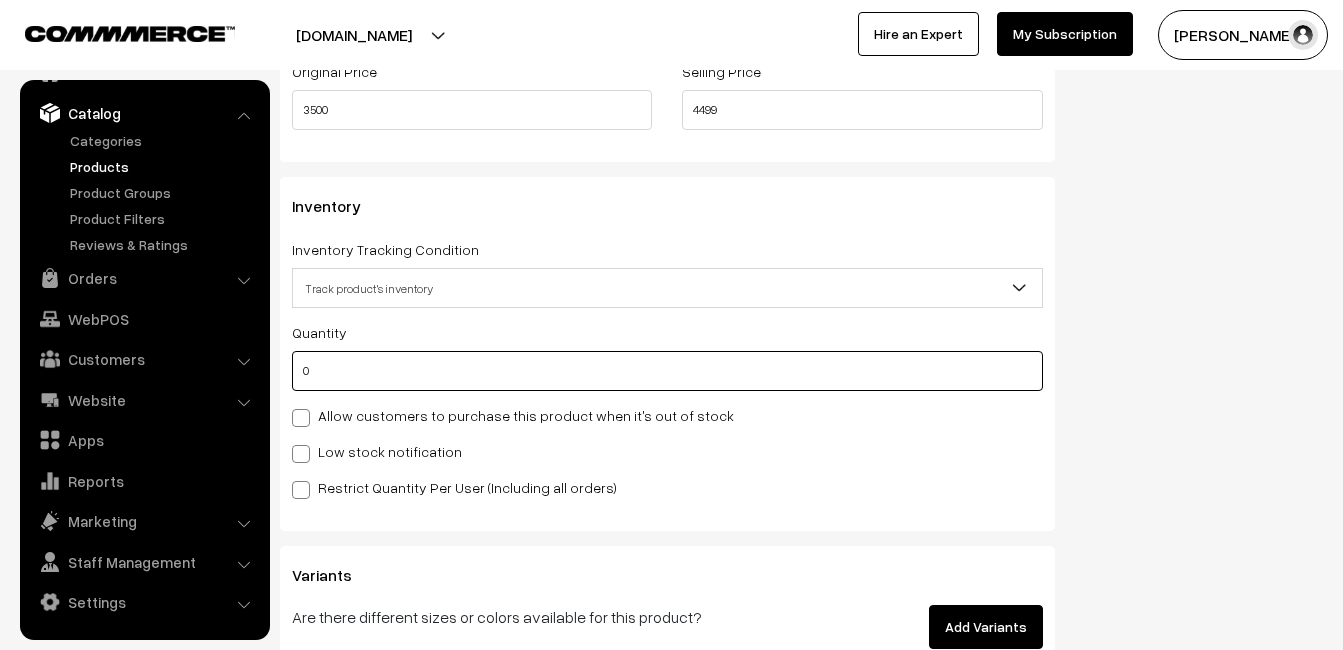 click on "0" at bounding box center [667, 371] 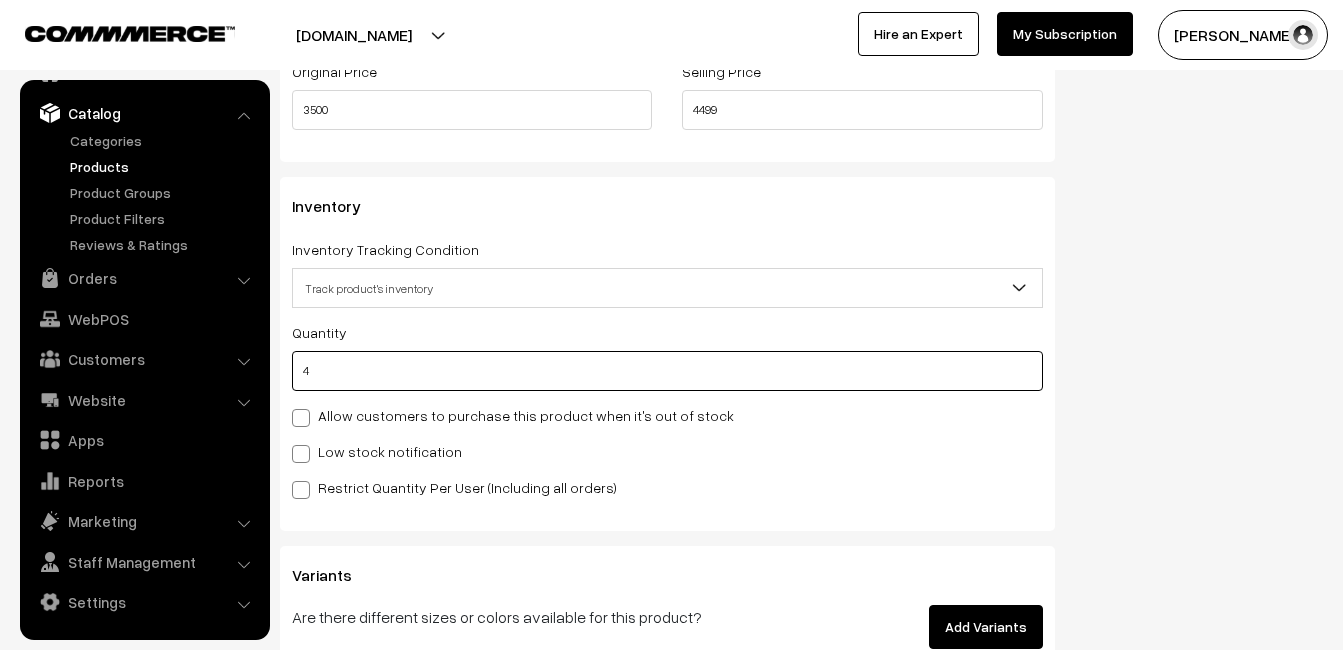 type on "4" 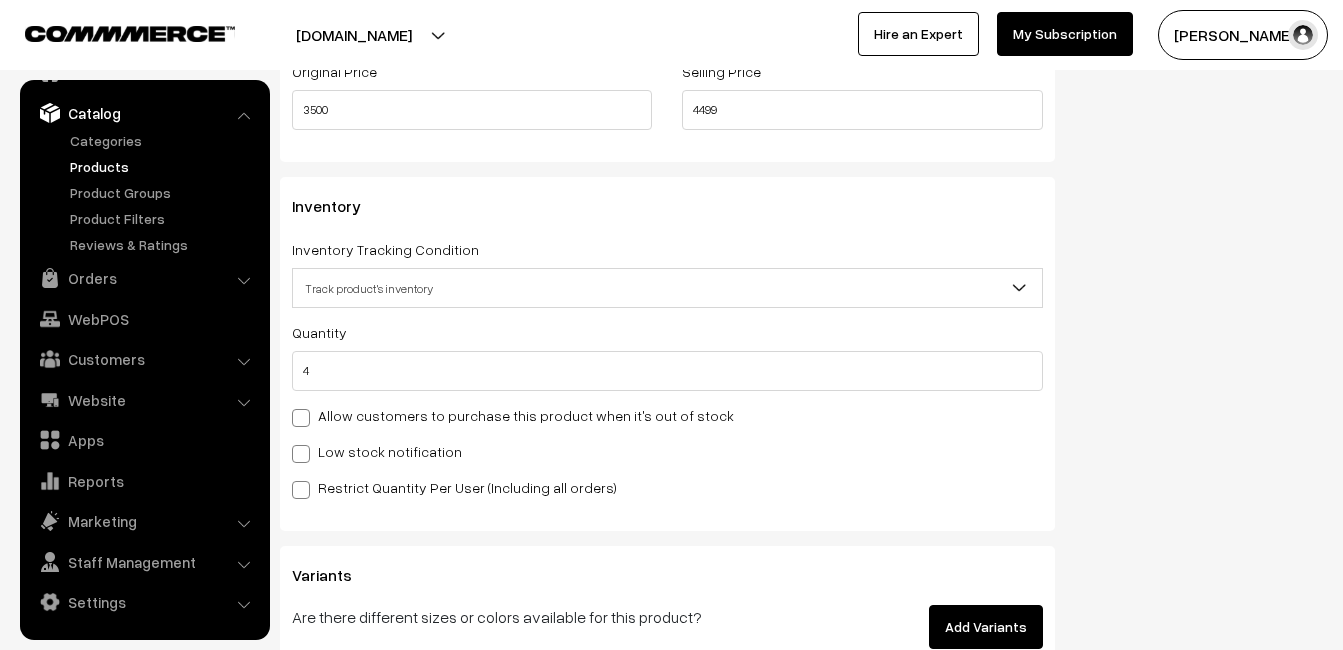click on "Low stock notification" at bounding box center [377, 451] 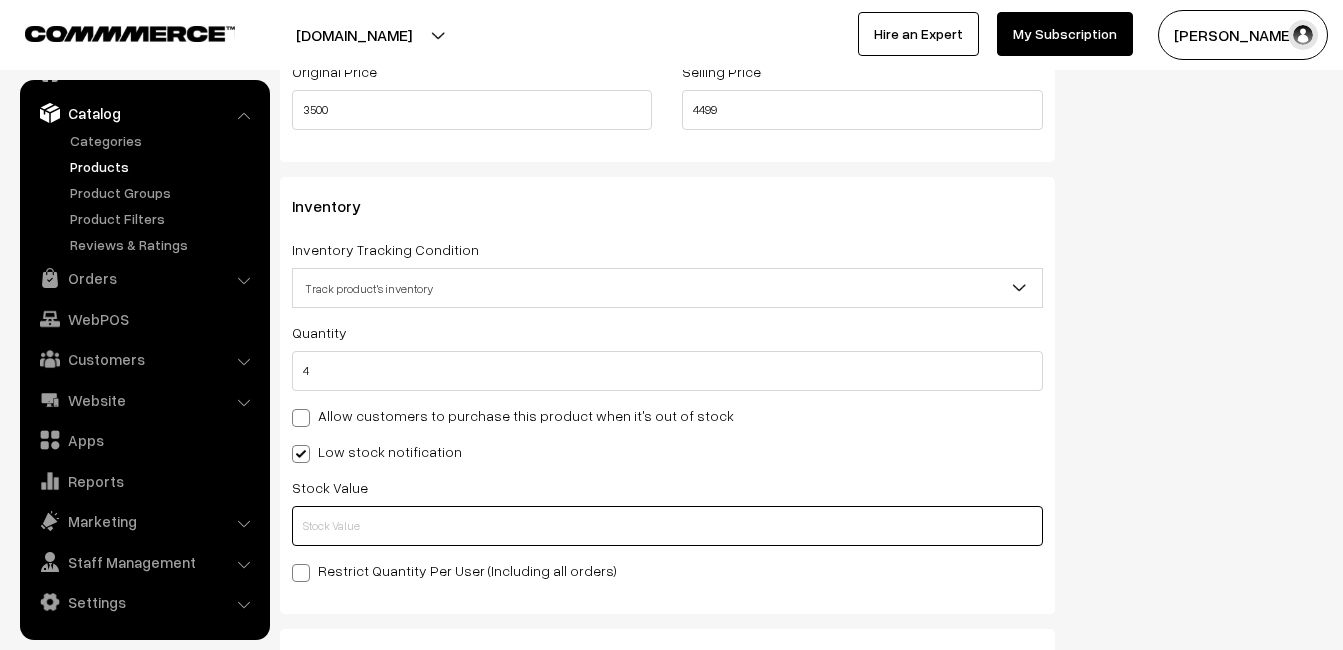 click at bounding box center [667, 526] 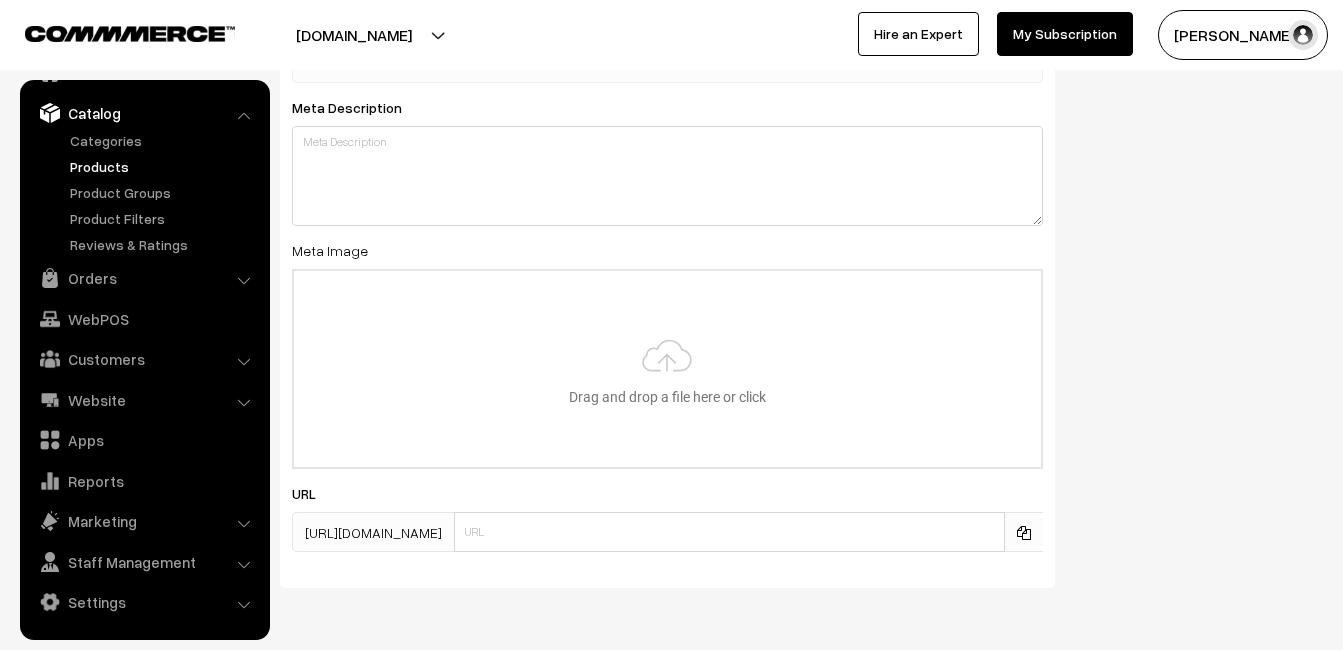 scroll, scrollTop: 2968, scrollLeft: 0, axis: vertical 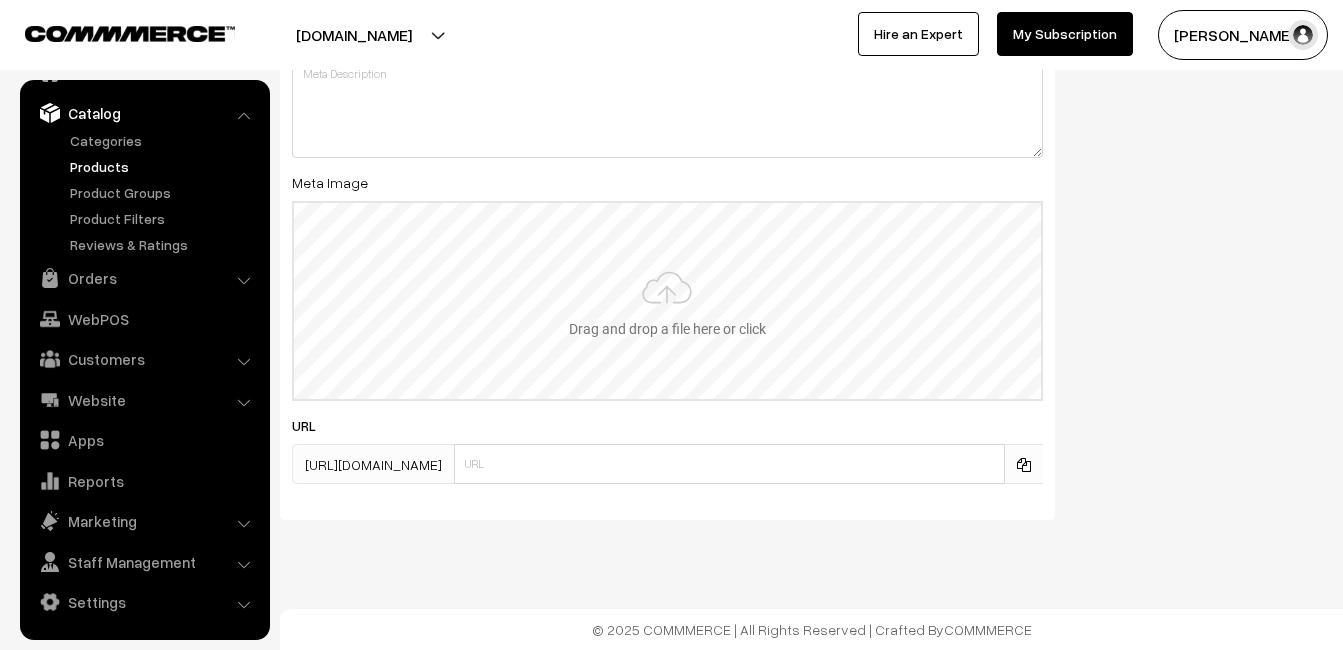 type on "2" 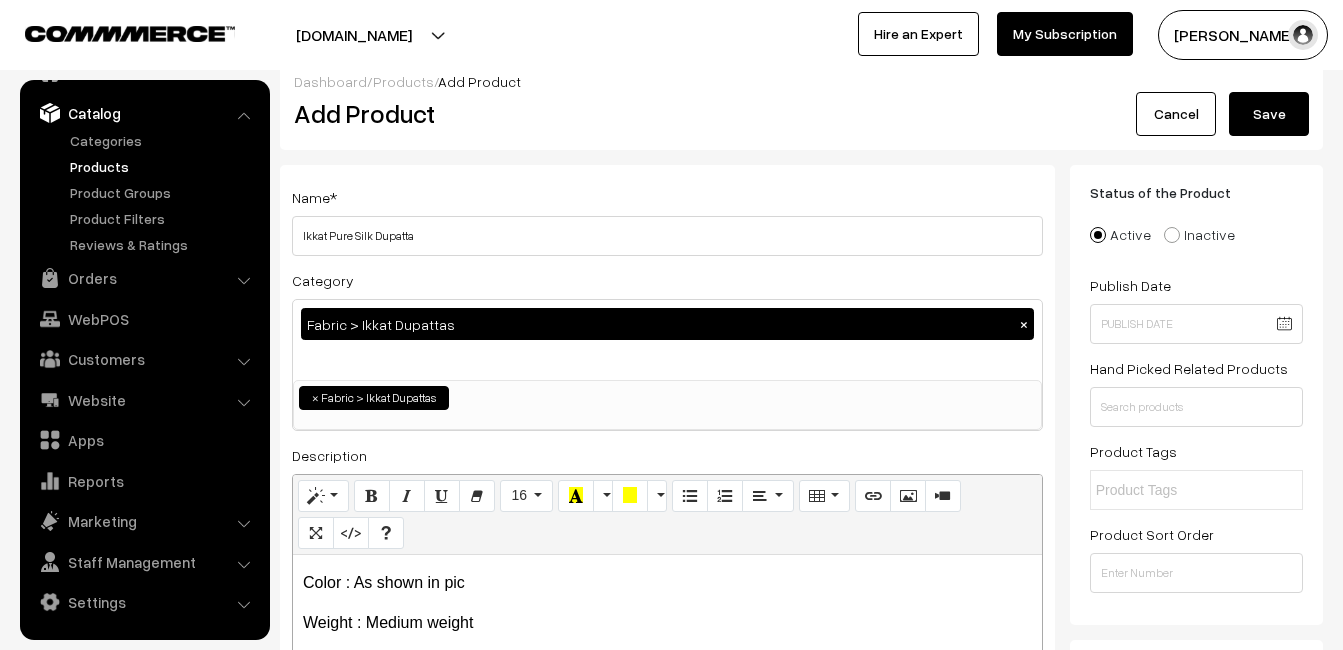 scroll, scrollTop: 0, scrollLeft: 0, axis: both 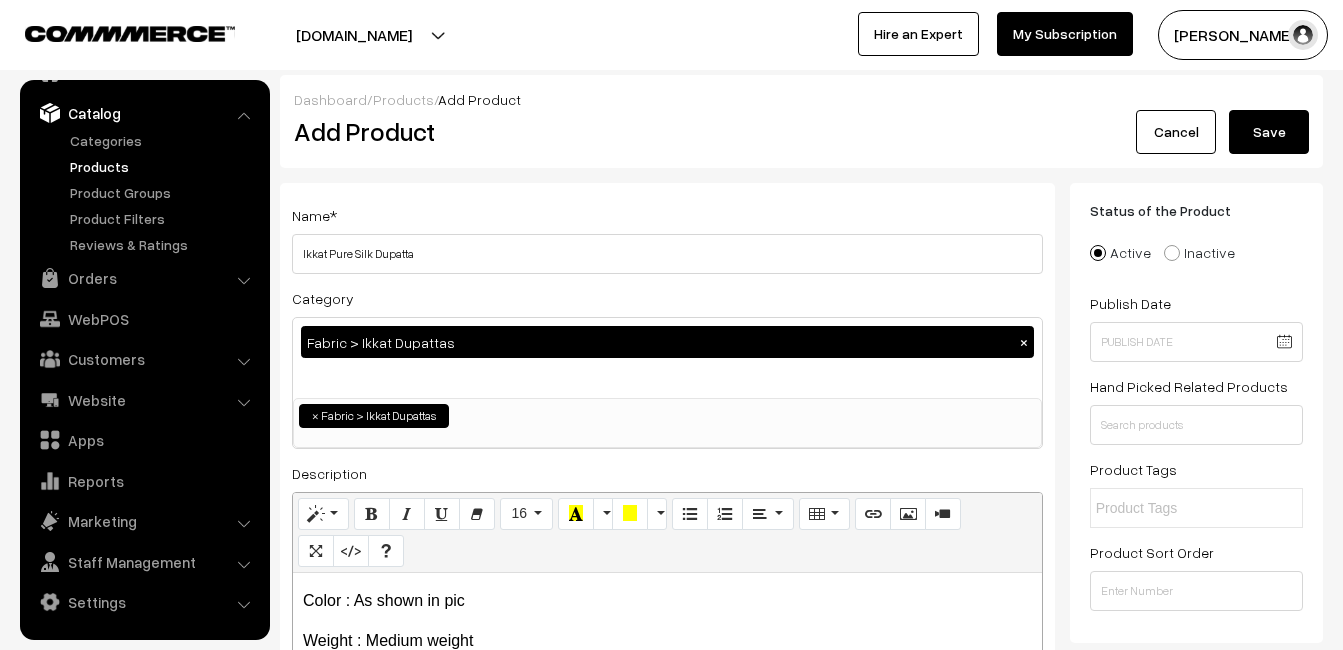 click on "Save" at bounding box center (1269, 132) 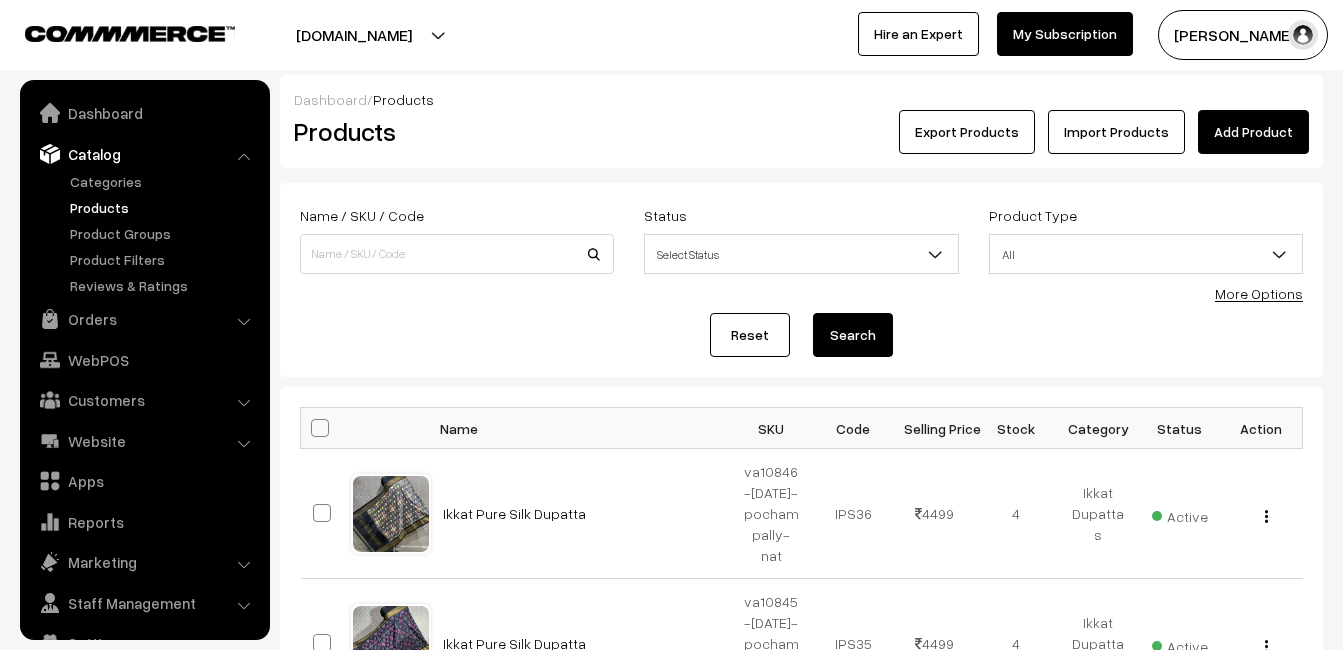 scroll, scrollTop: 0, scrollLeft: 0, axis: both 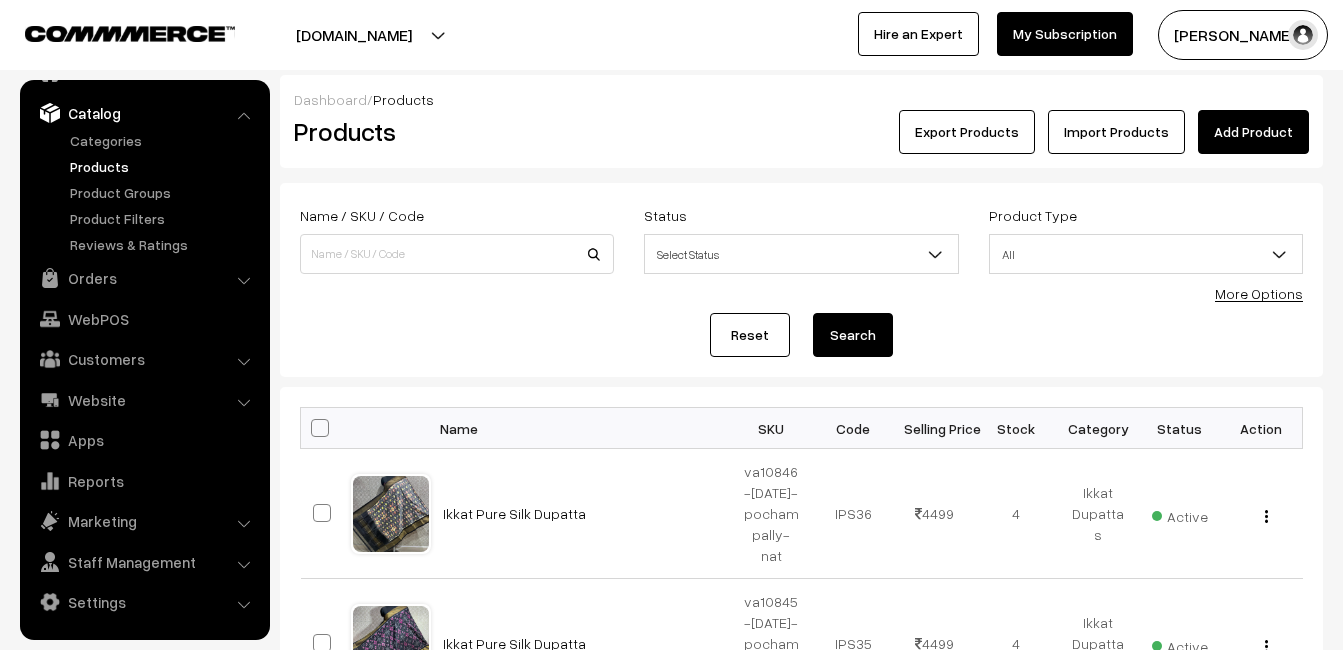 click on "Products" at bounding box center (453, 131) 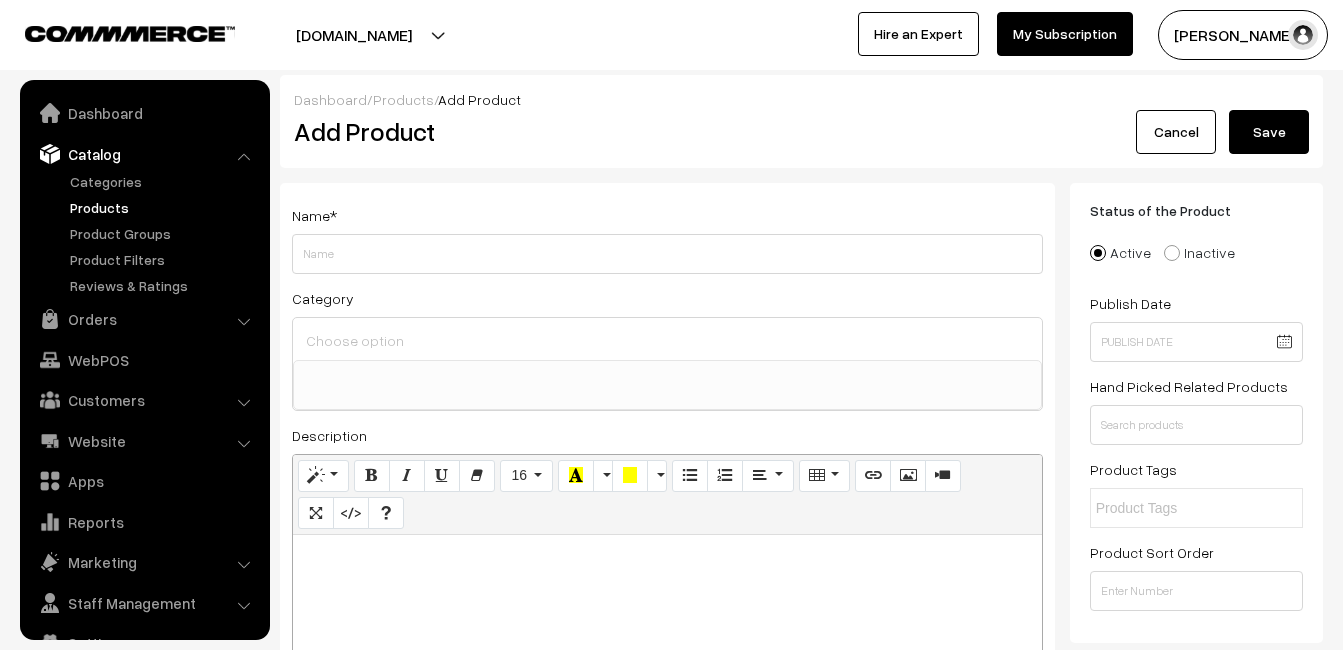 select 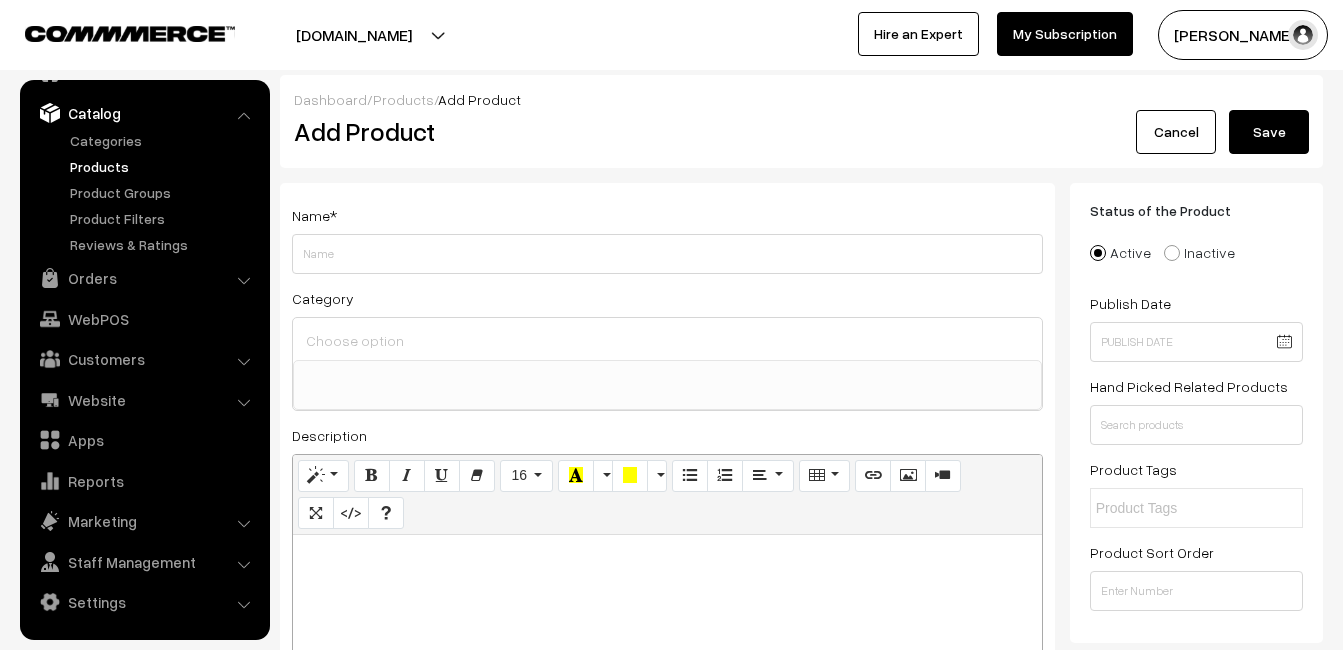 type 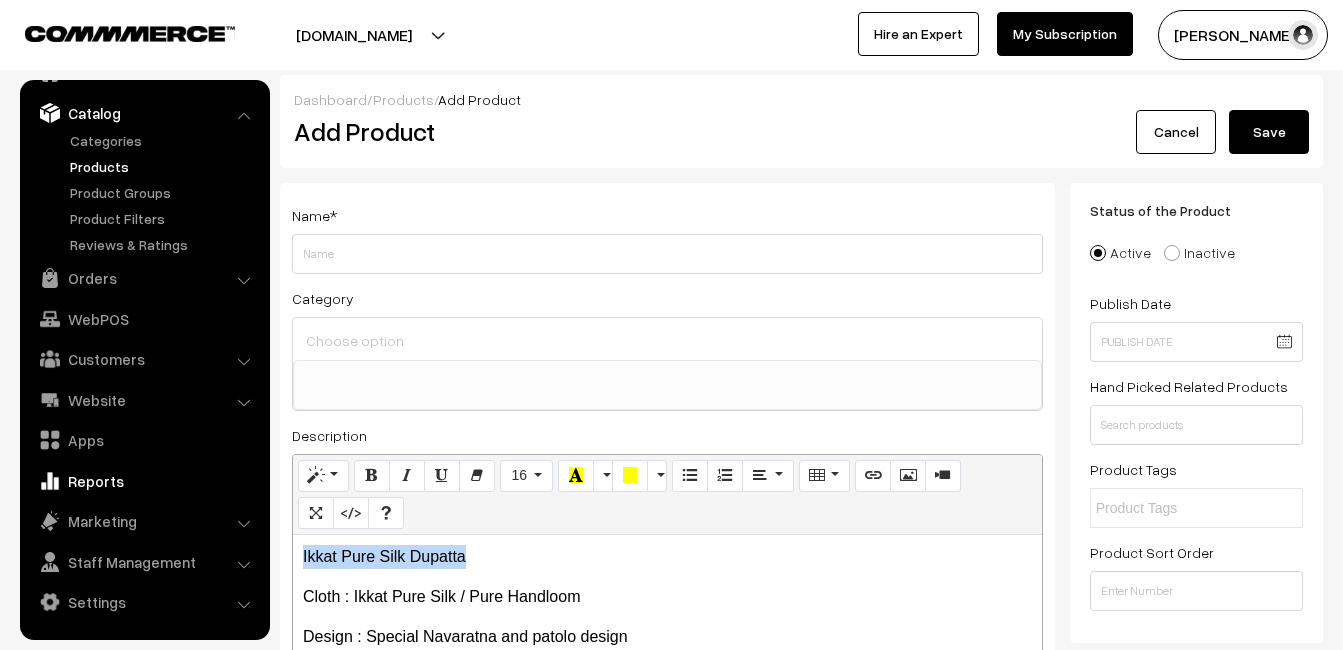 drag, startPoint x: 516, startPoint y: 555, endPoint x: 192, endPoint y: 494, distance: 329.6923 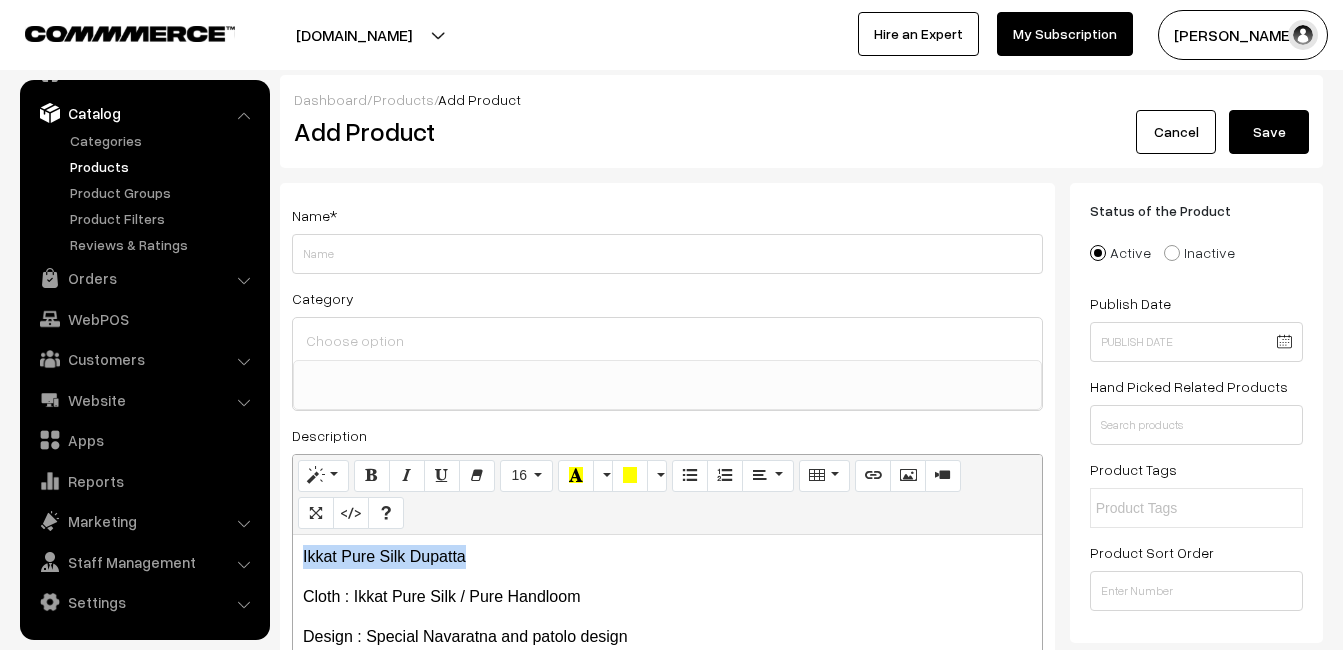 copy on "Ikkat Pure Silk Dupatta" 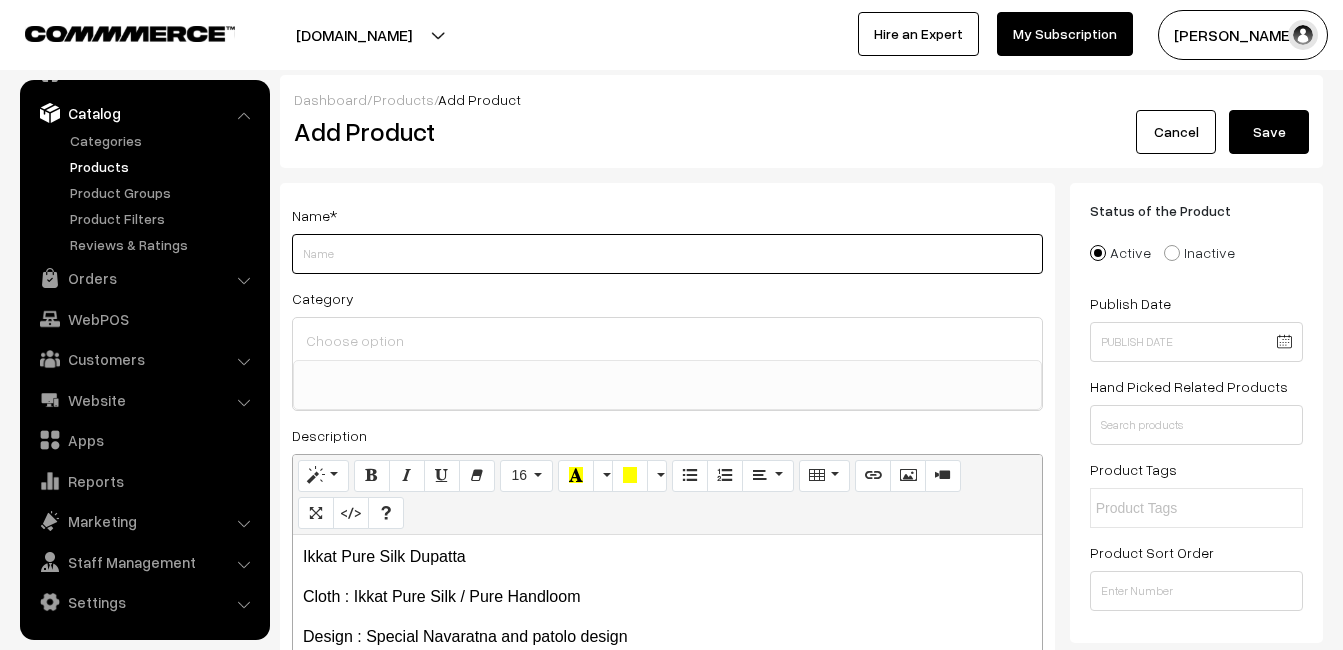 click on "Weight" at bounding box center (667, 254) 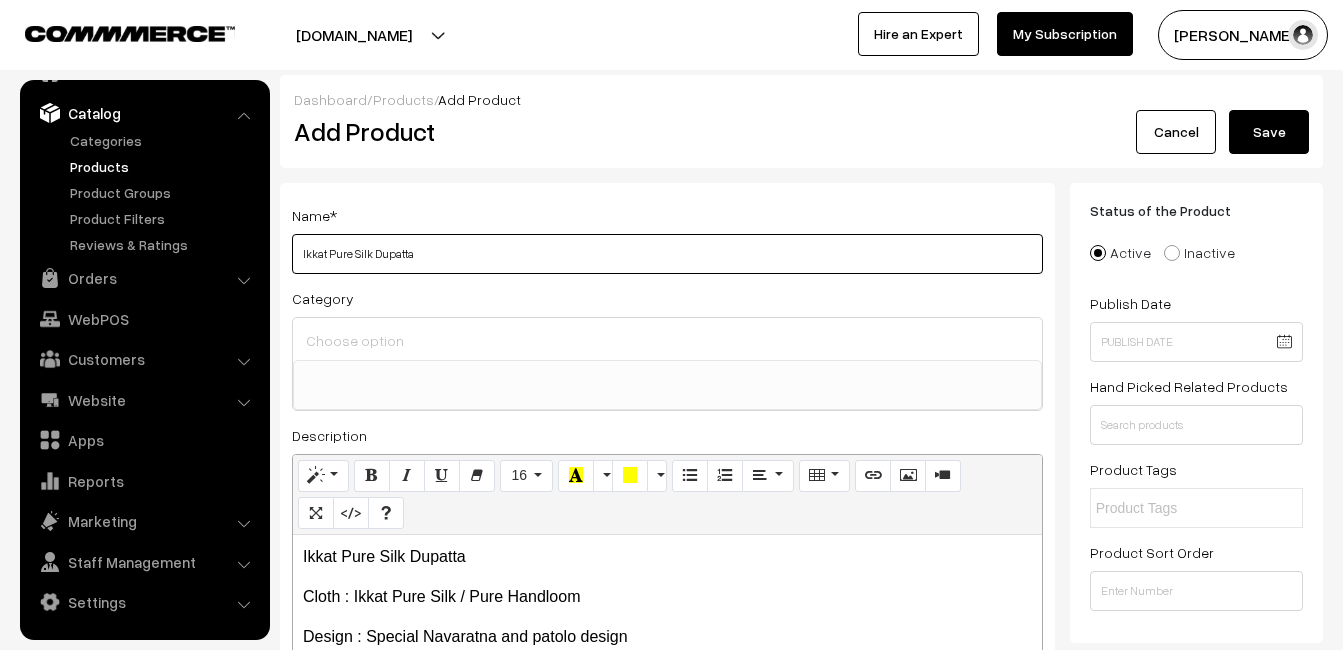 type on "Ikkat Pure Silk Dupatta" 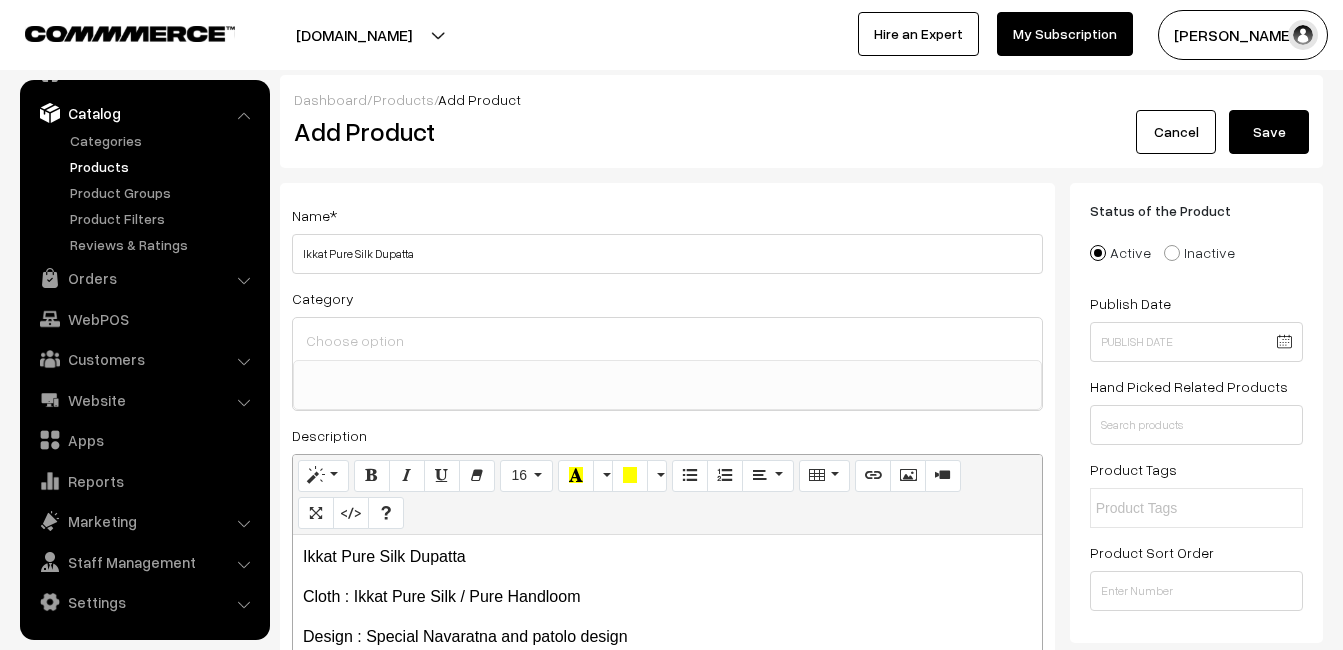 click at bounding box center (667, 340) 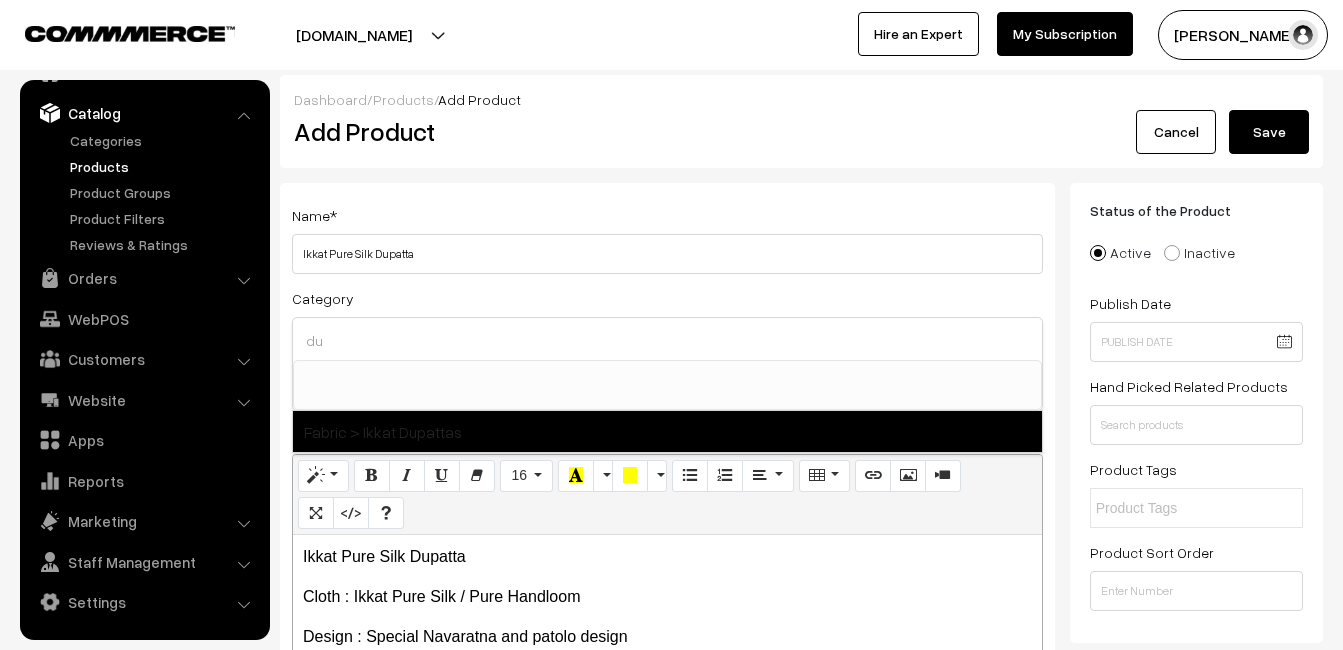 type on "du" 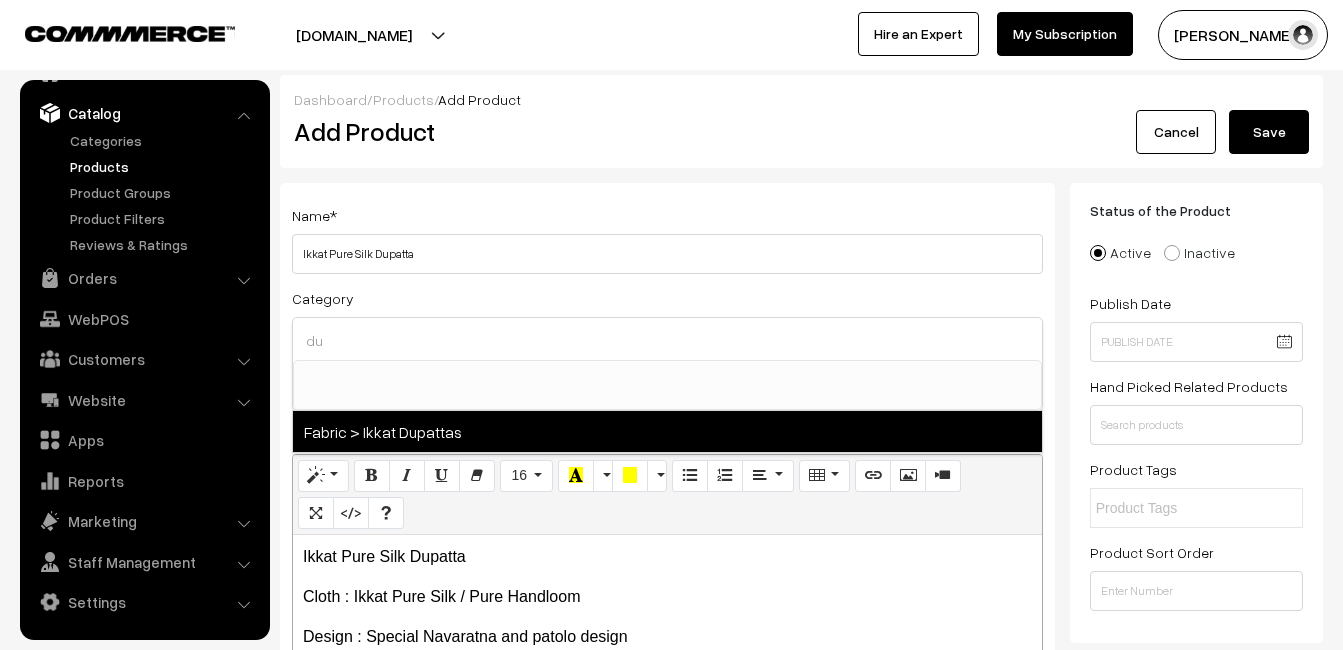 click on "Fabric > Ikkat Dupattas" at bounding box center (667, 431) 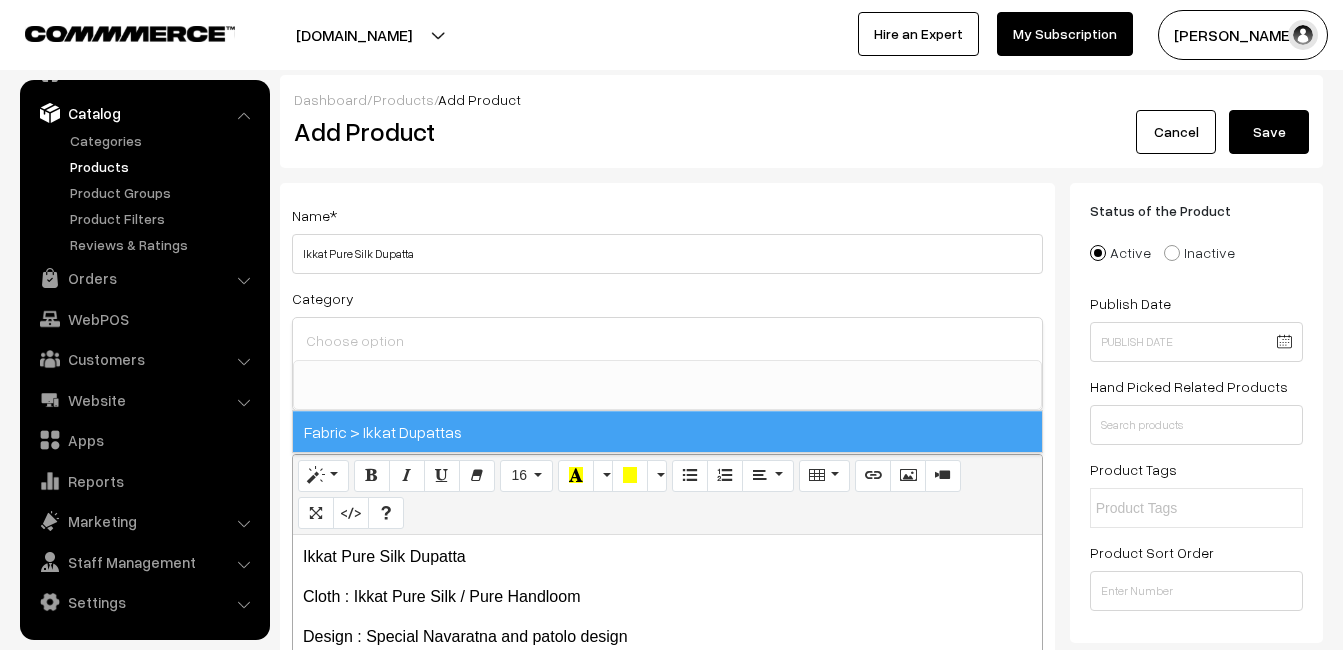scroll, scrollTop: 1037, scrollLeft: 0, axis: vertical 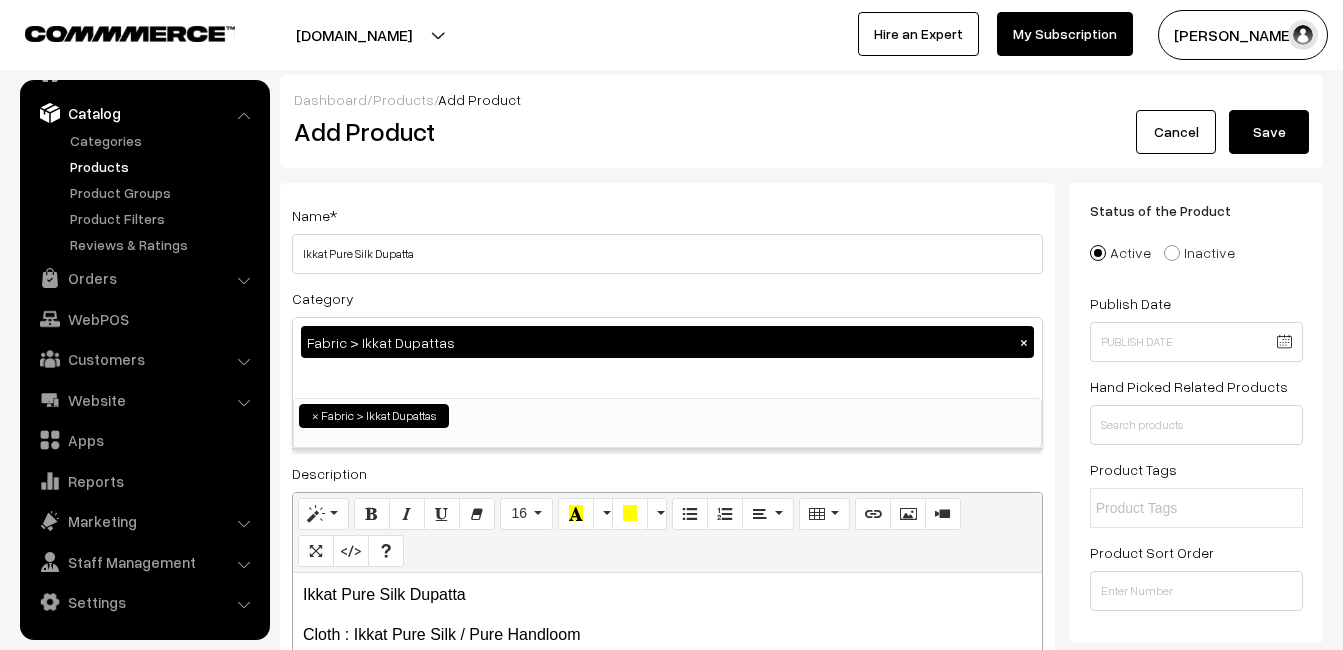 click on "Name  *
Ikkat Pure Silk Dupatta" at bounding box center [667, 238] 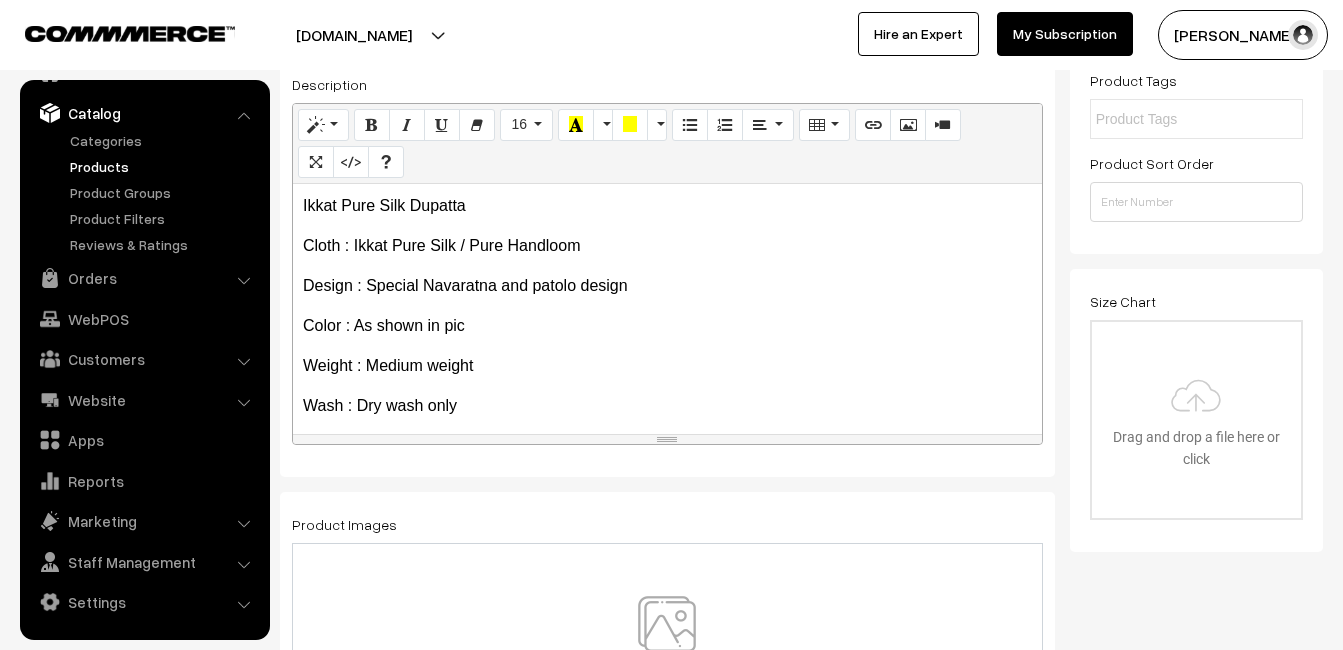 scroll, scrollTop: 400, scrollLeft: 0, axis: vertical 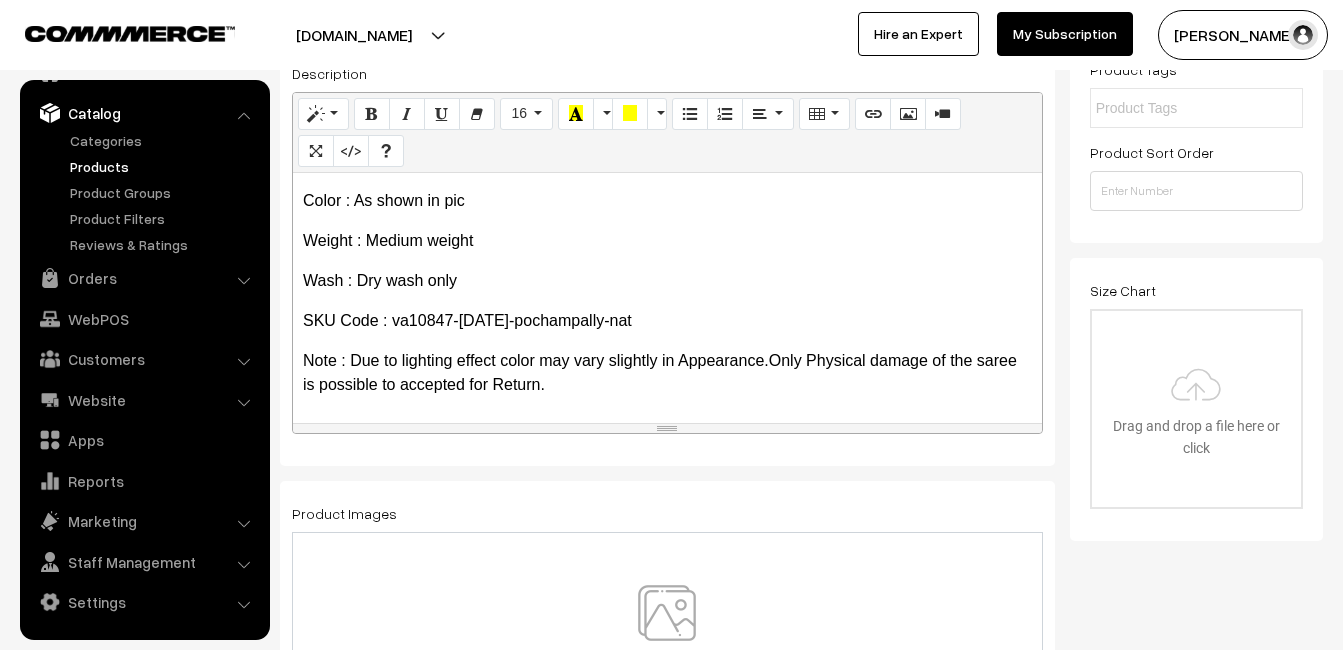 click at bounding box center [667, 643] 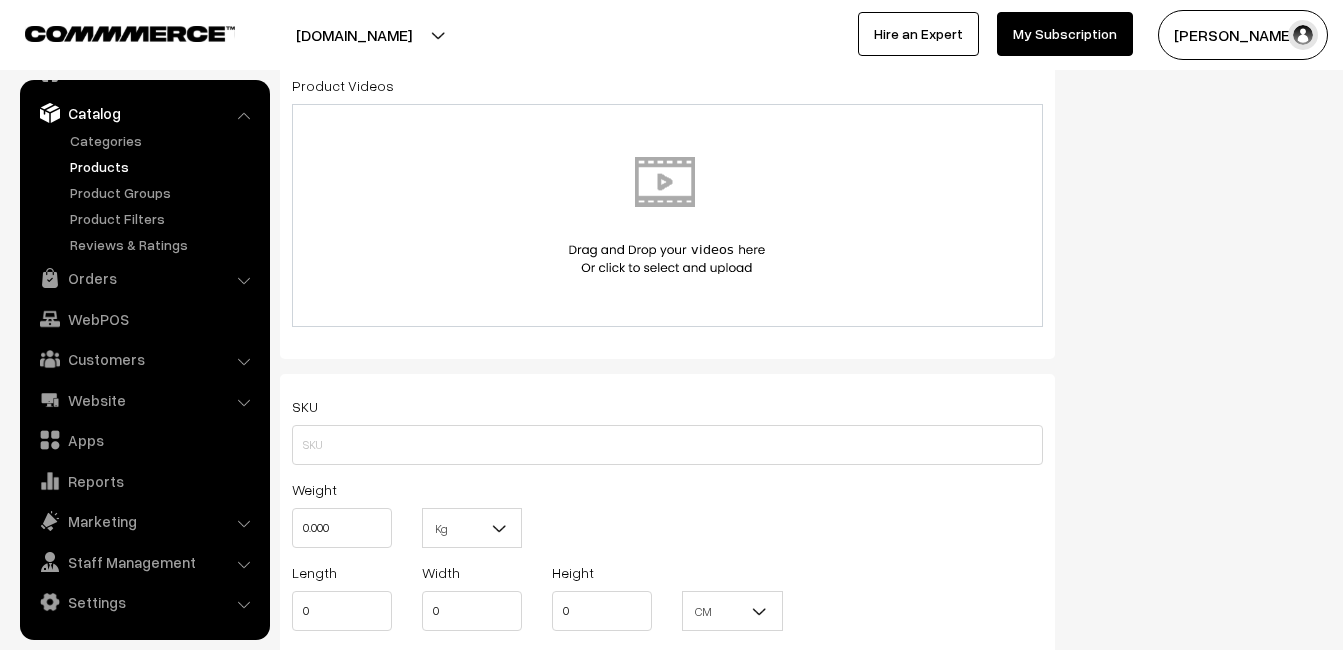 scroll, scrollTop: 1100, scrollLeft: 0, axis: vertical 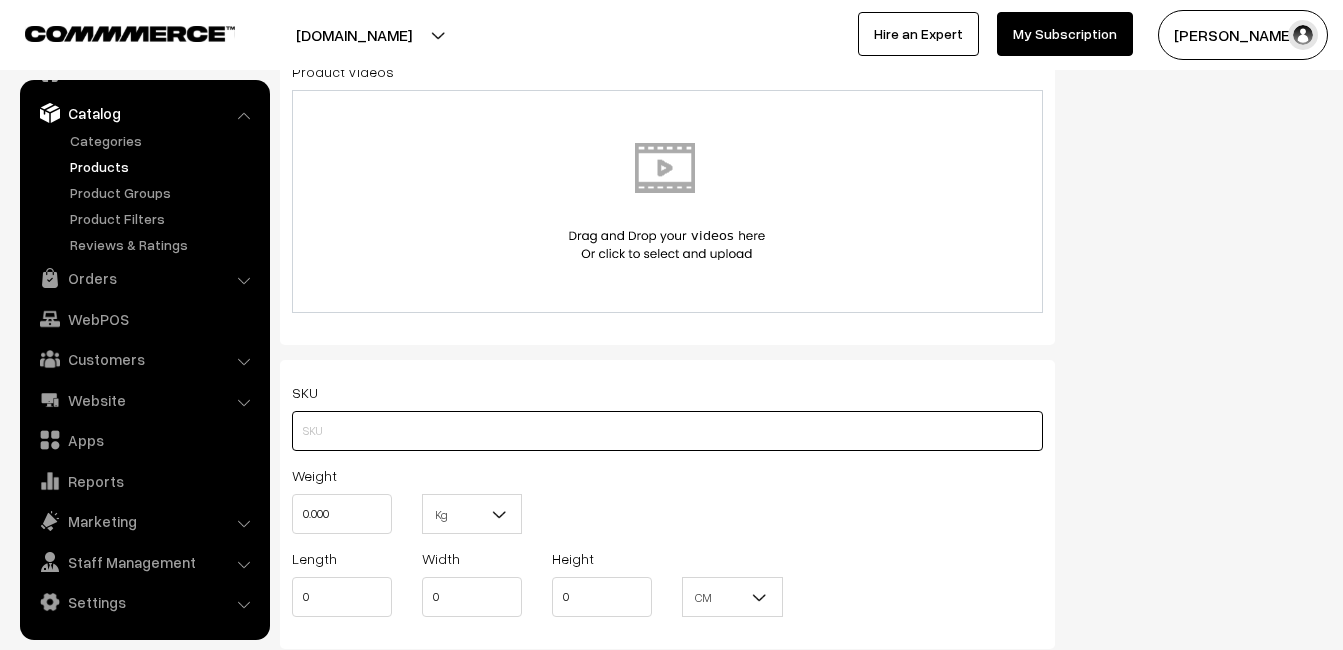 click at bounding box center (667, 431) 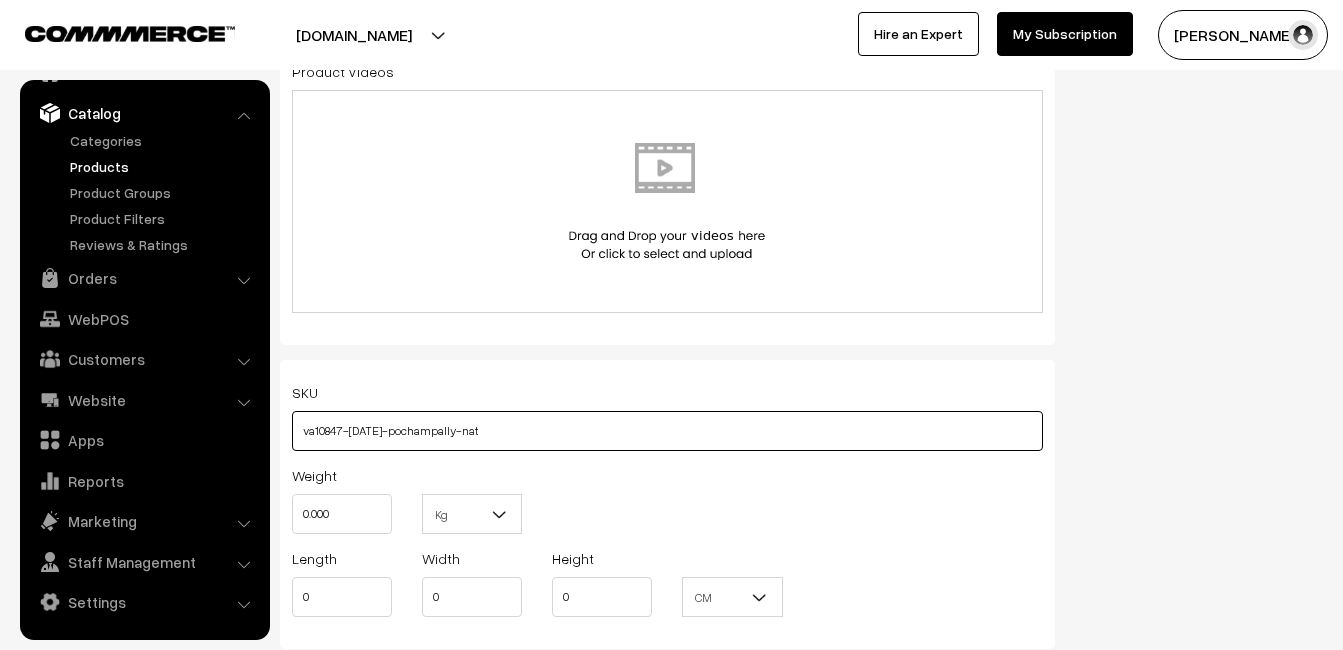 type on "va10847-[DATE]-pochampally-nat" 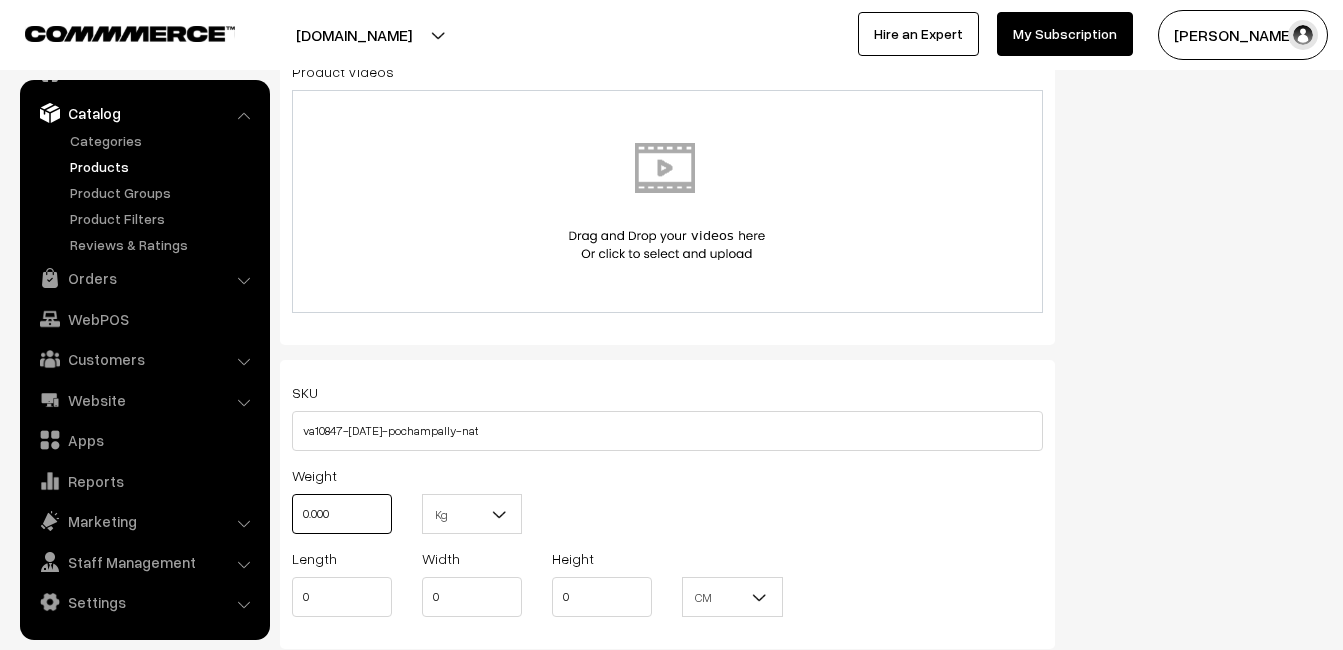click on "0.000" at bounding box center (342, 514) 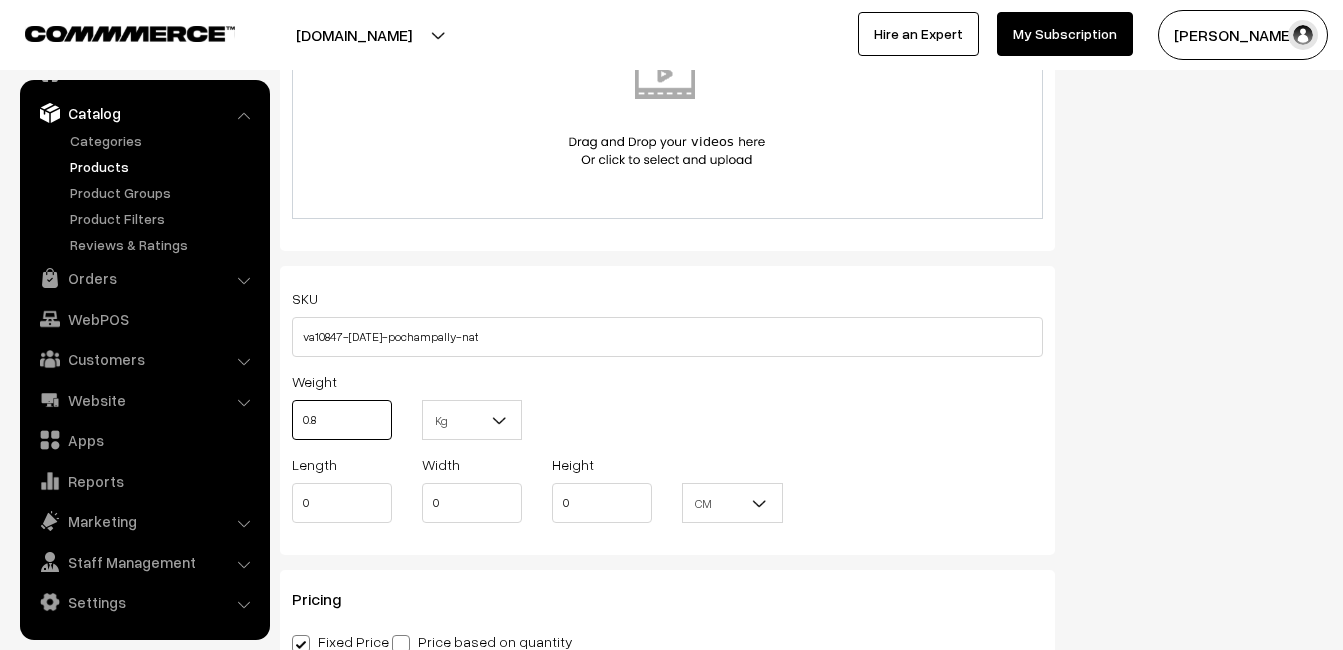 scroll, scrollTop: 1500, scrollLeft: 0, axis: vertical 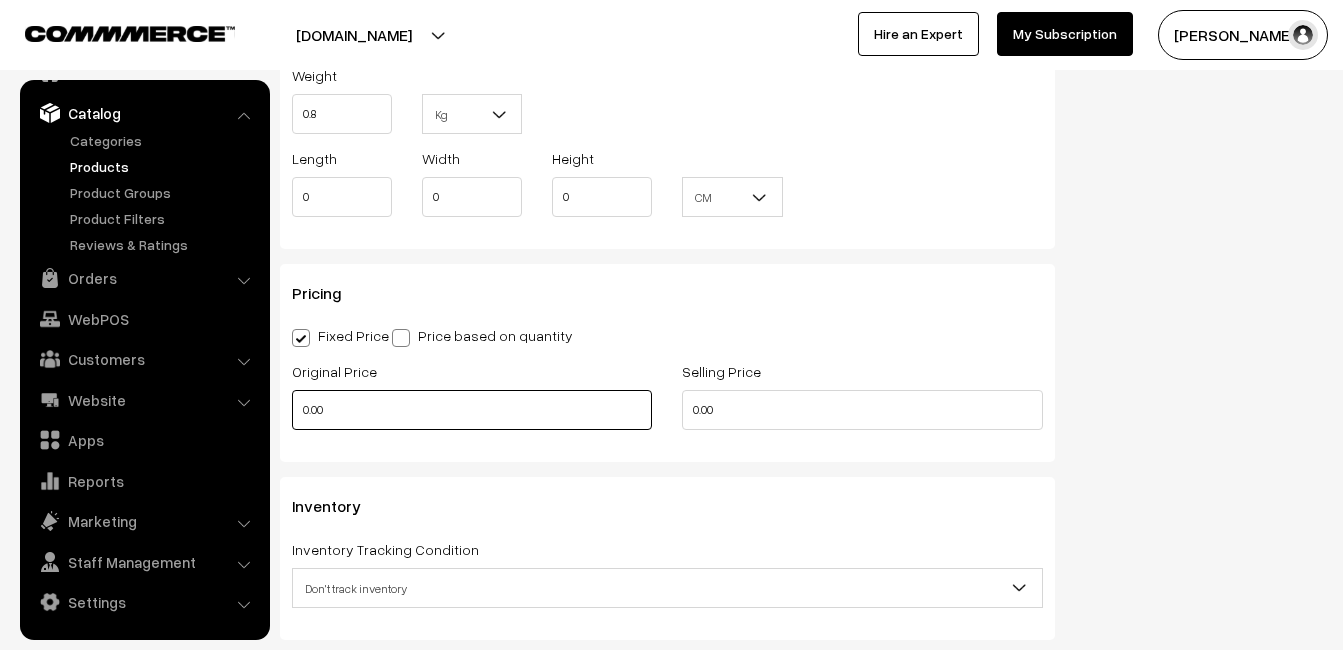 type on "0.80" 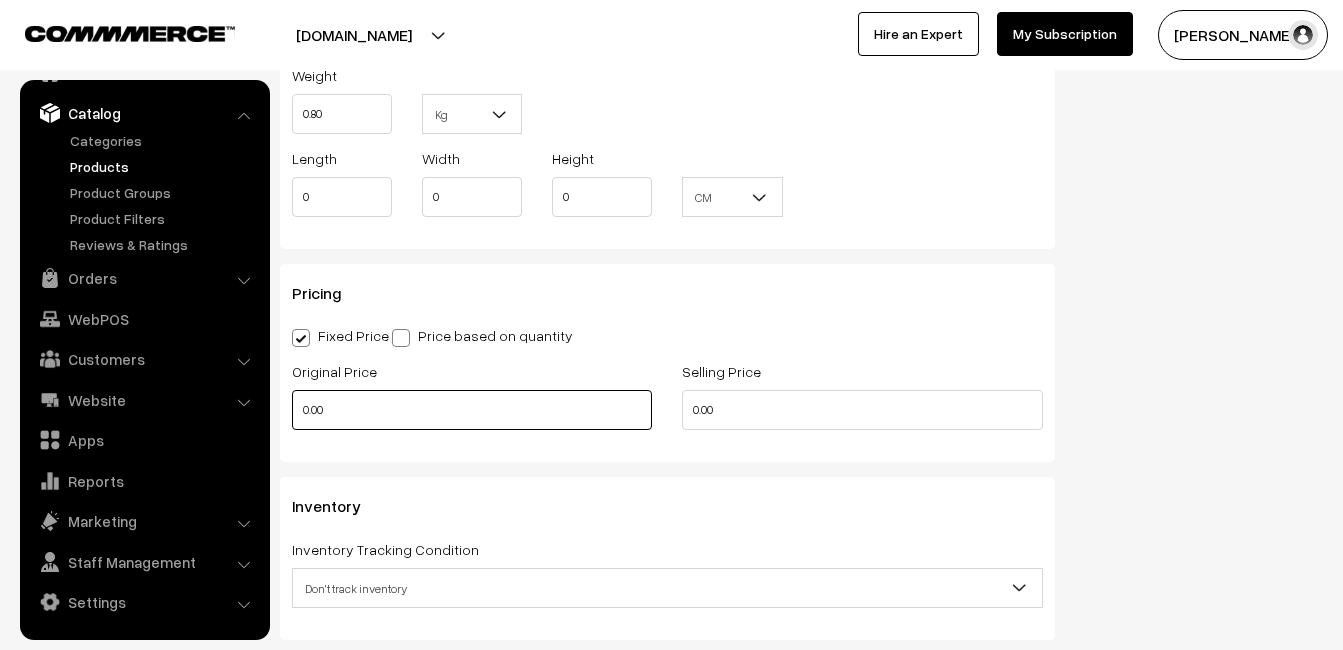 click on "0.00" at bounding box center (472, 410) 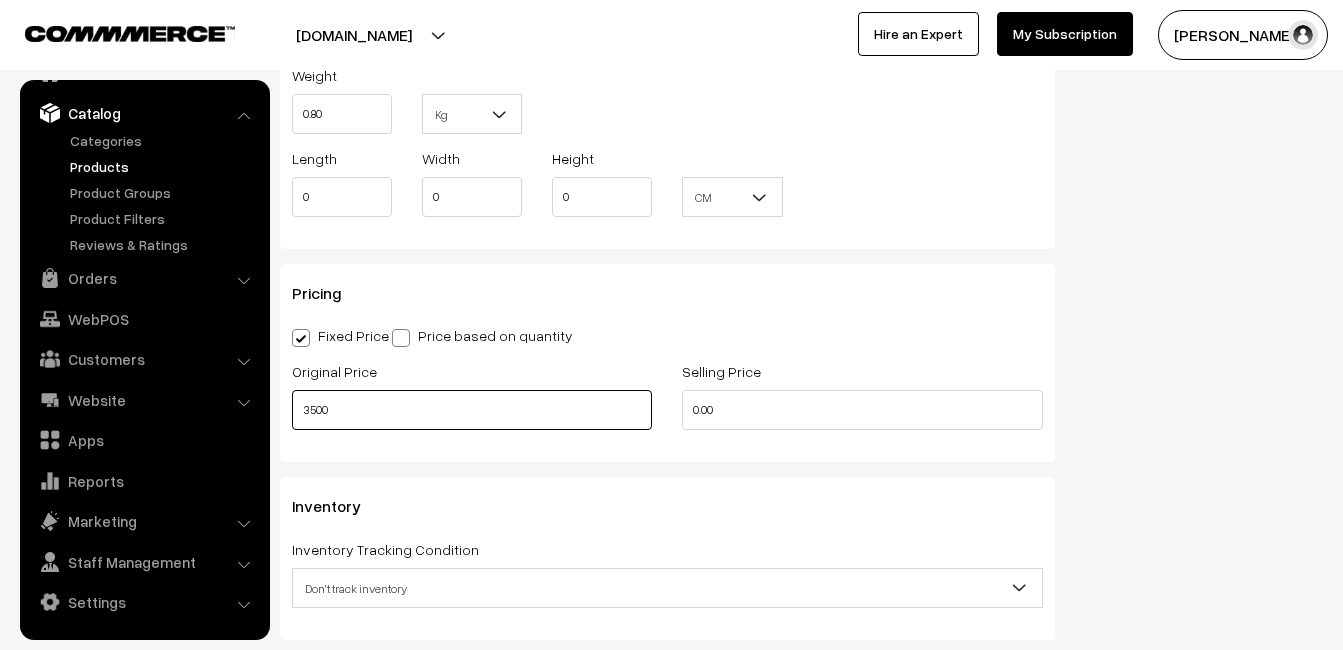 type on "3500" 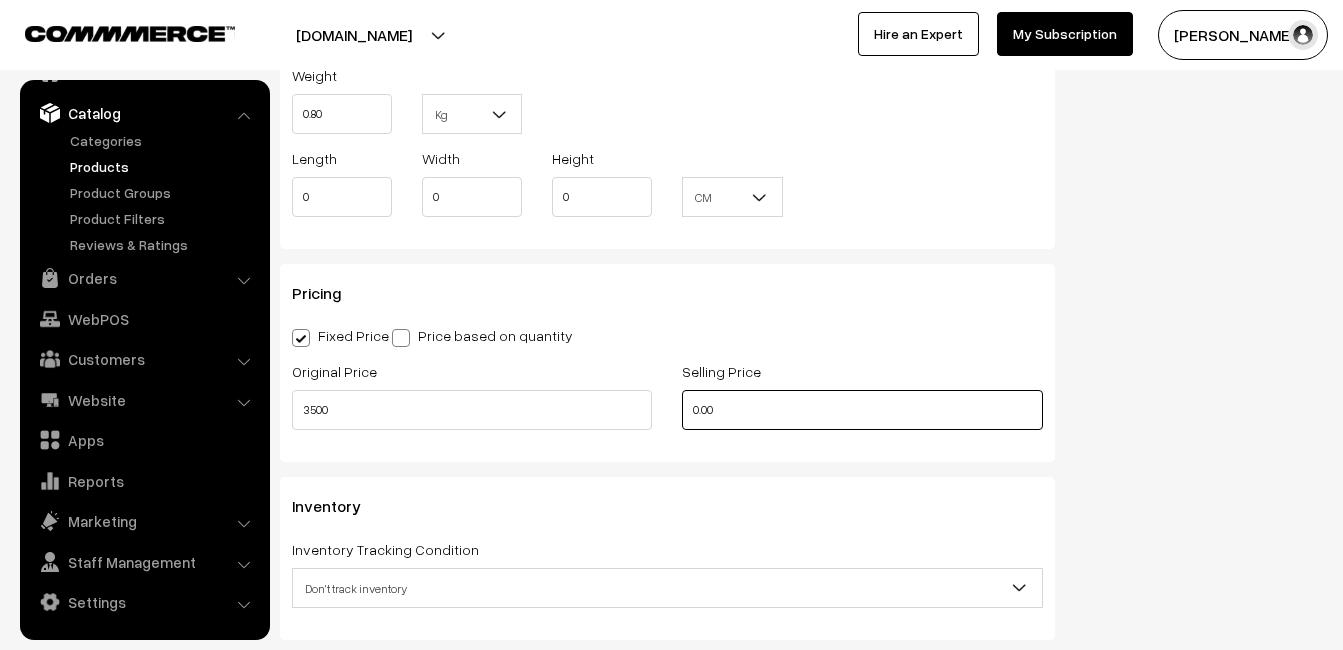 click on "0.00" at bounding box center [862, 410] 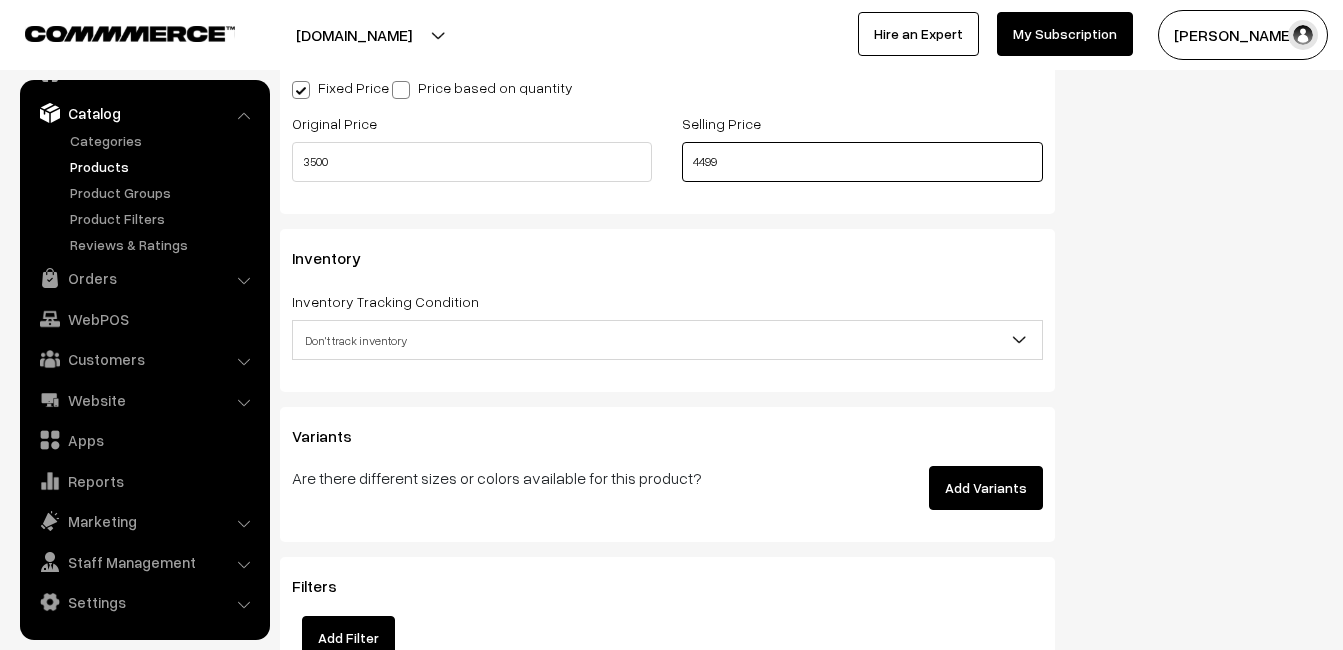 scroll, scrollTop: 1800, scrollLeft: 0, axis: vertical 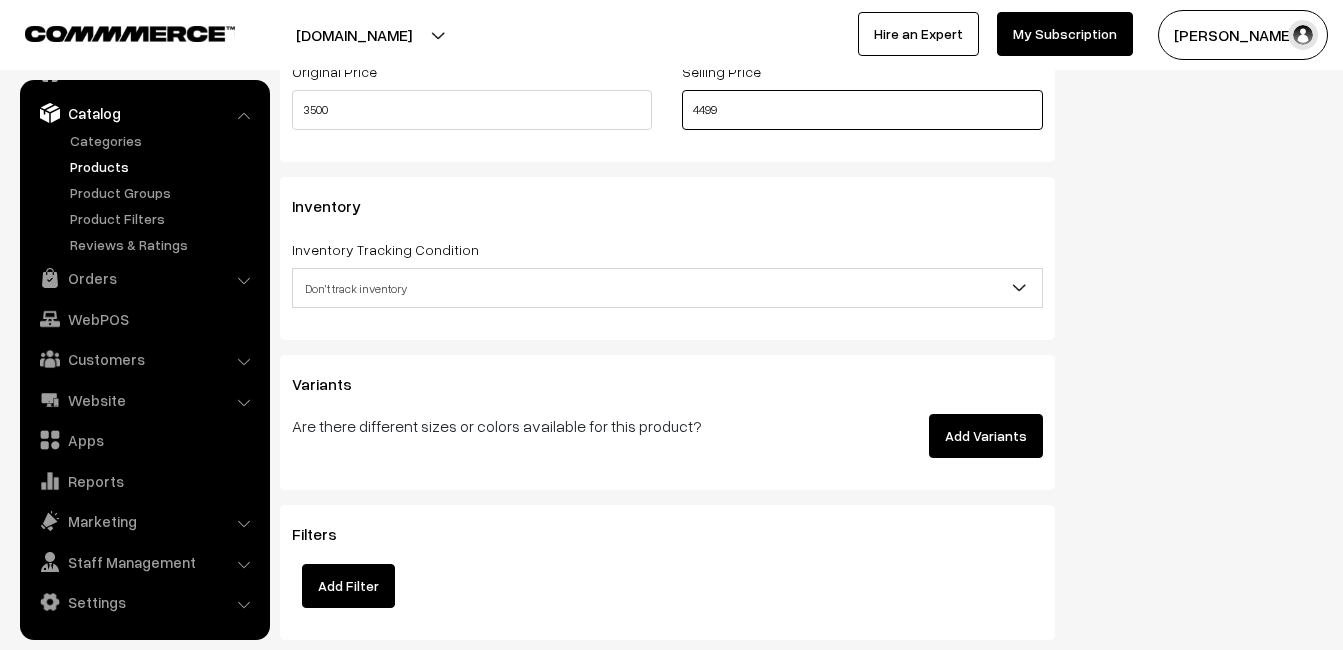 type on "4499" 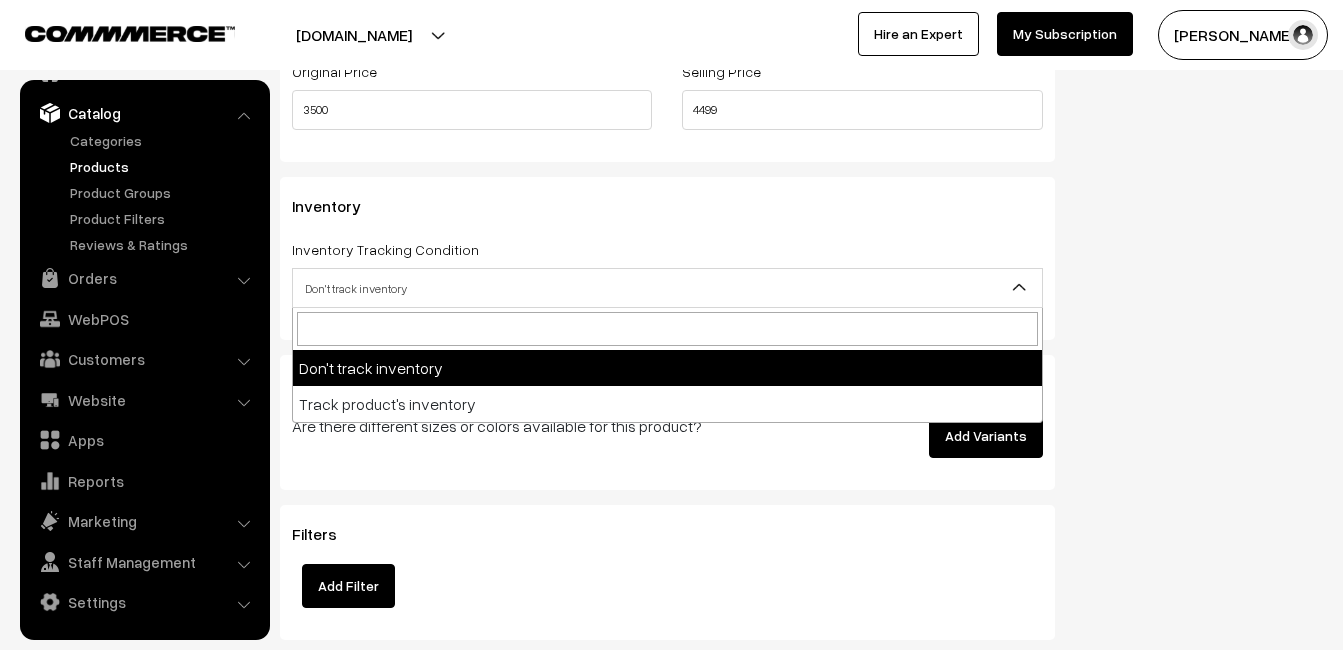 click on "Don't track inventory" at bounding box center (667, 288) 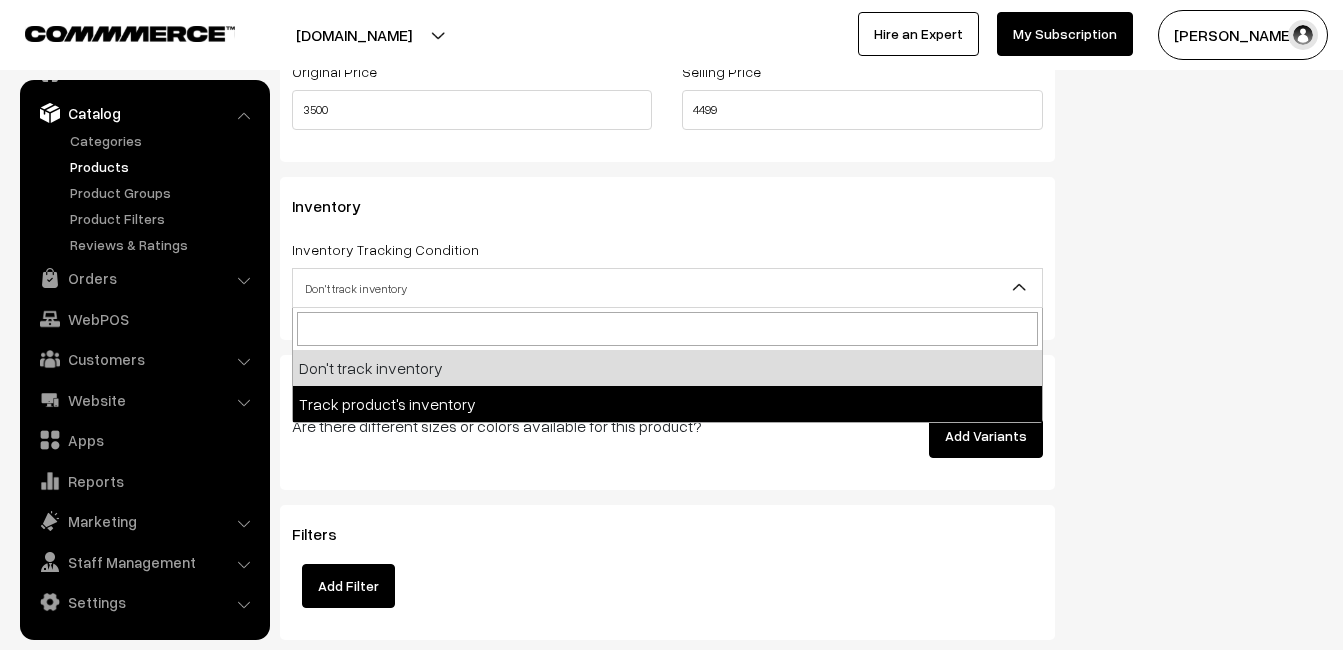 select on "2" 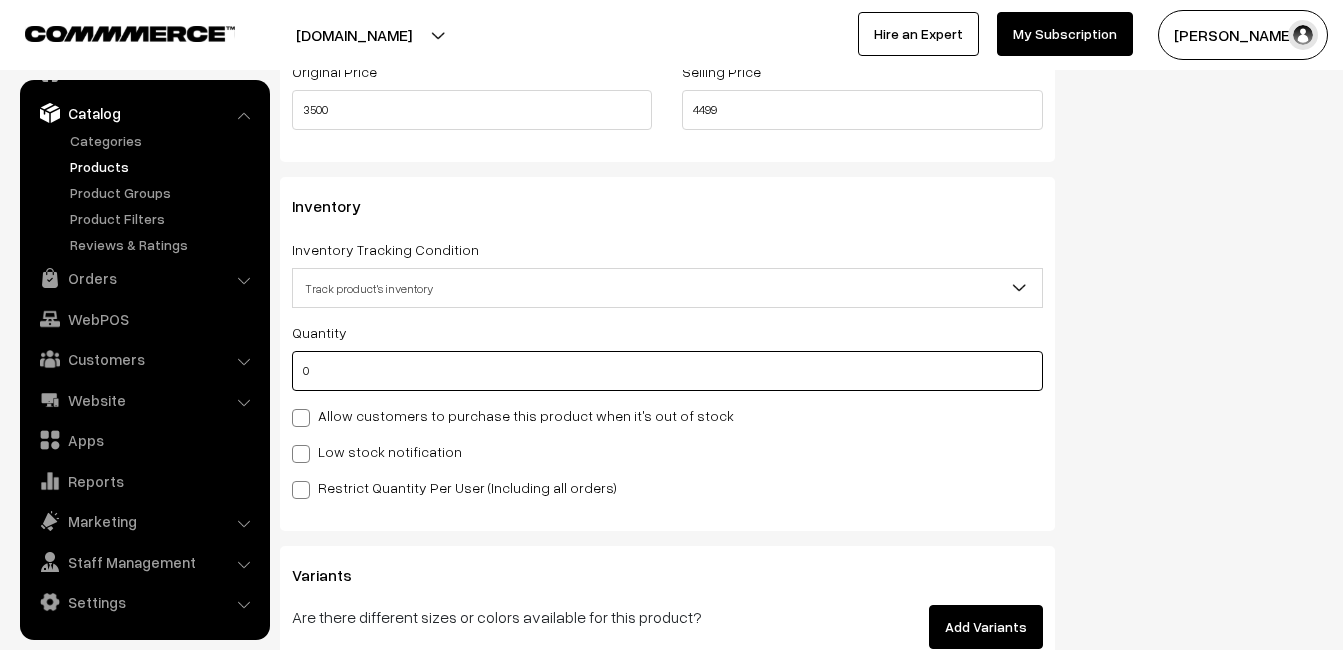 click on "0" at bounding box center (667, 371) 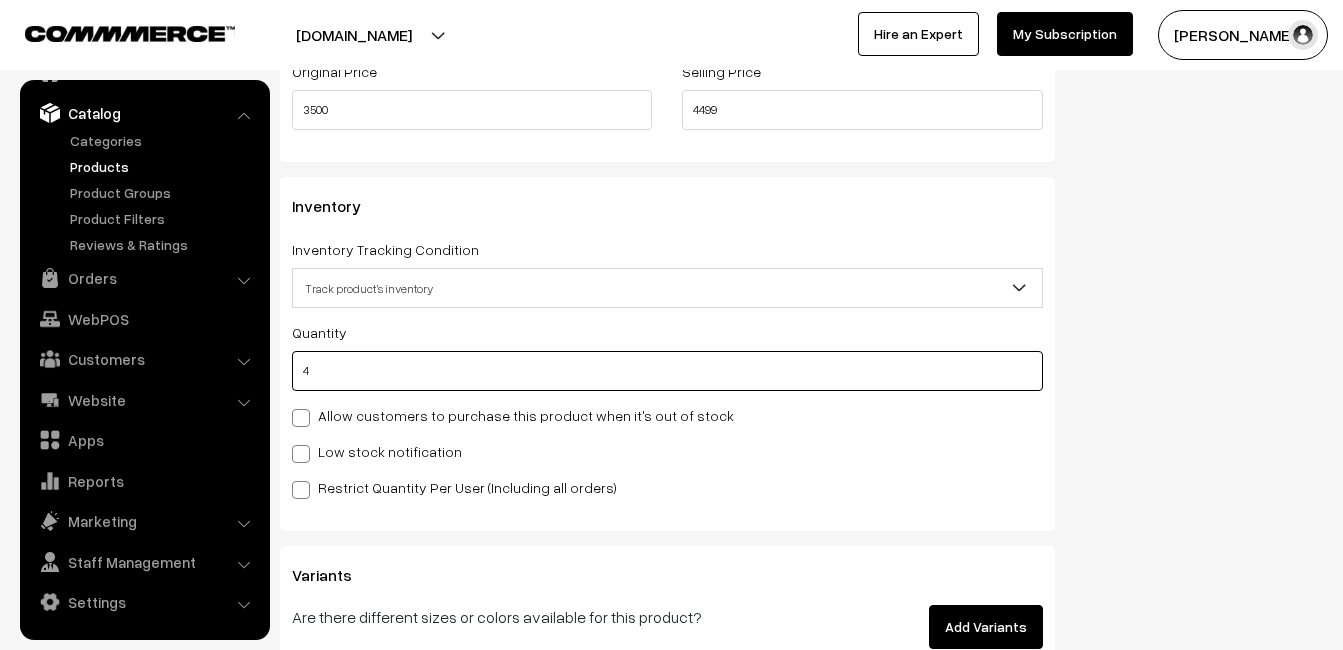 type on "4" 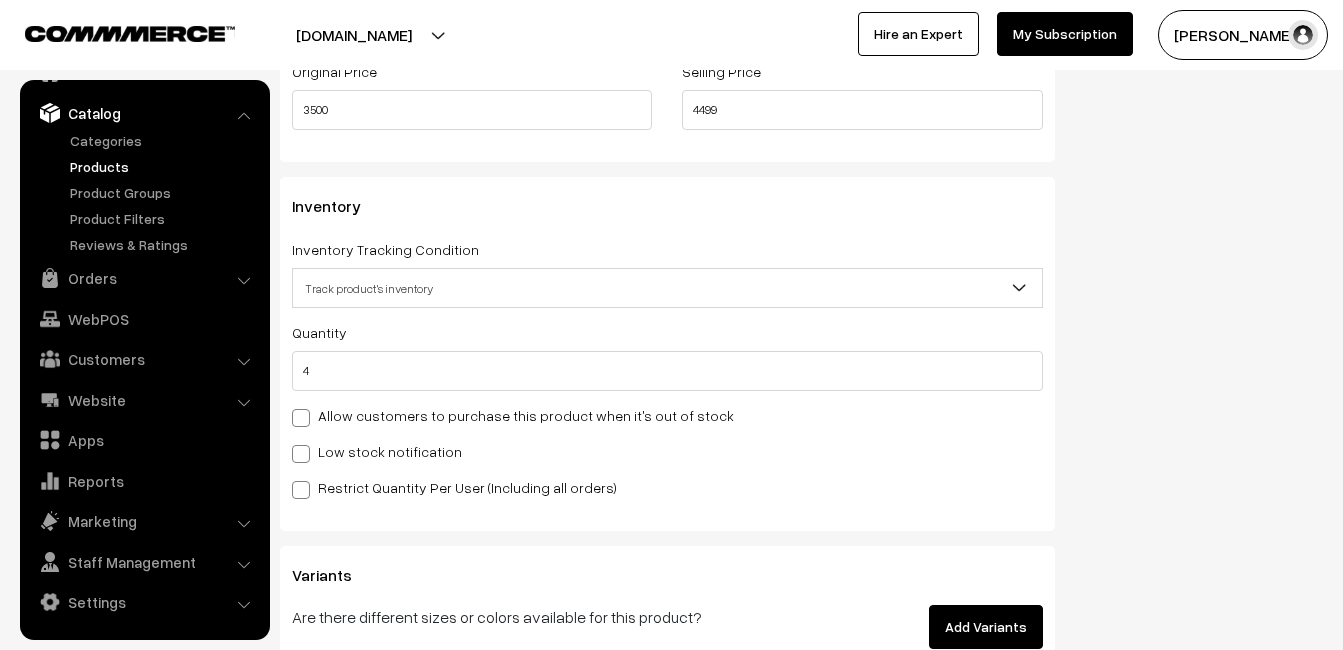 click on "Quantity
4
Allow customers to purchase this product when it's out of stock
Low stock notification
Stock Value" at bounding box center [667, 409] 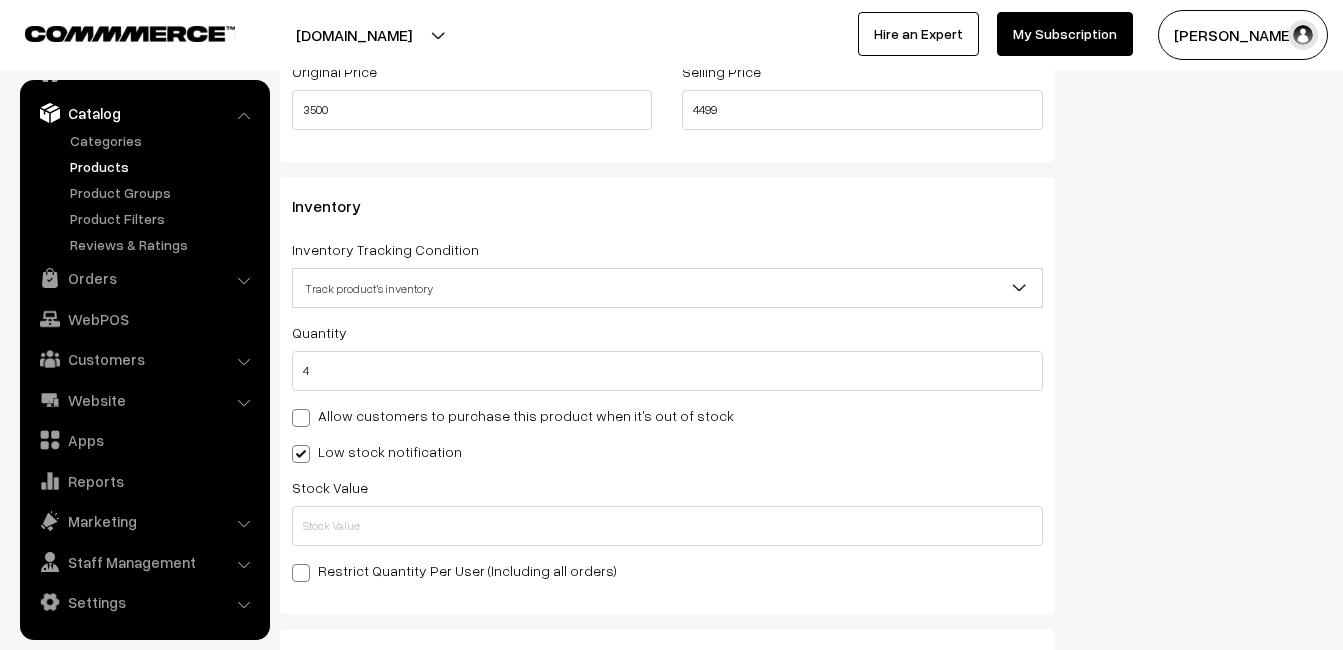 click on "Stock Value" at bounding box center [667, 510] 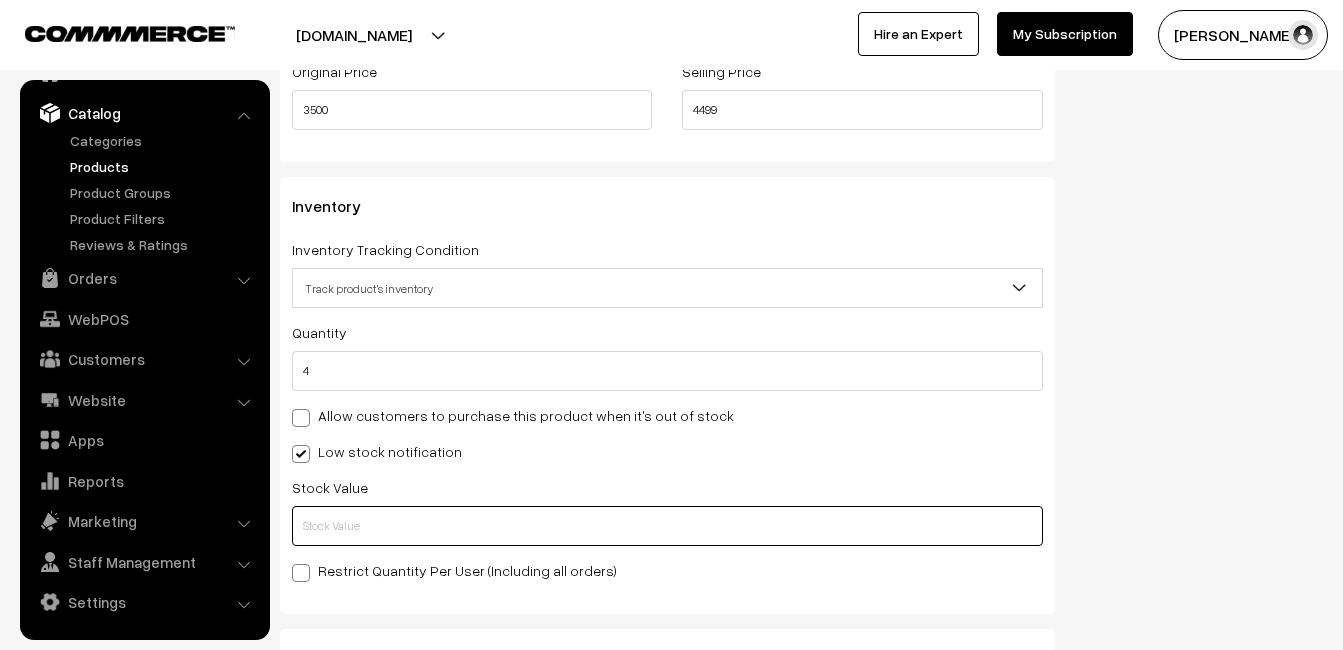 click at bounding box center (667, 526) 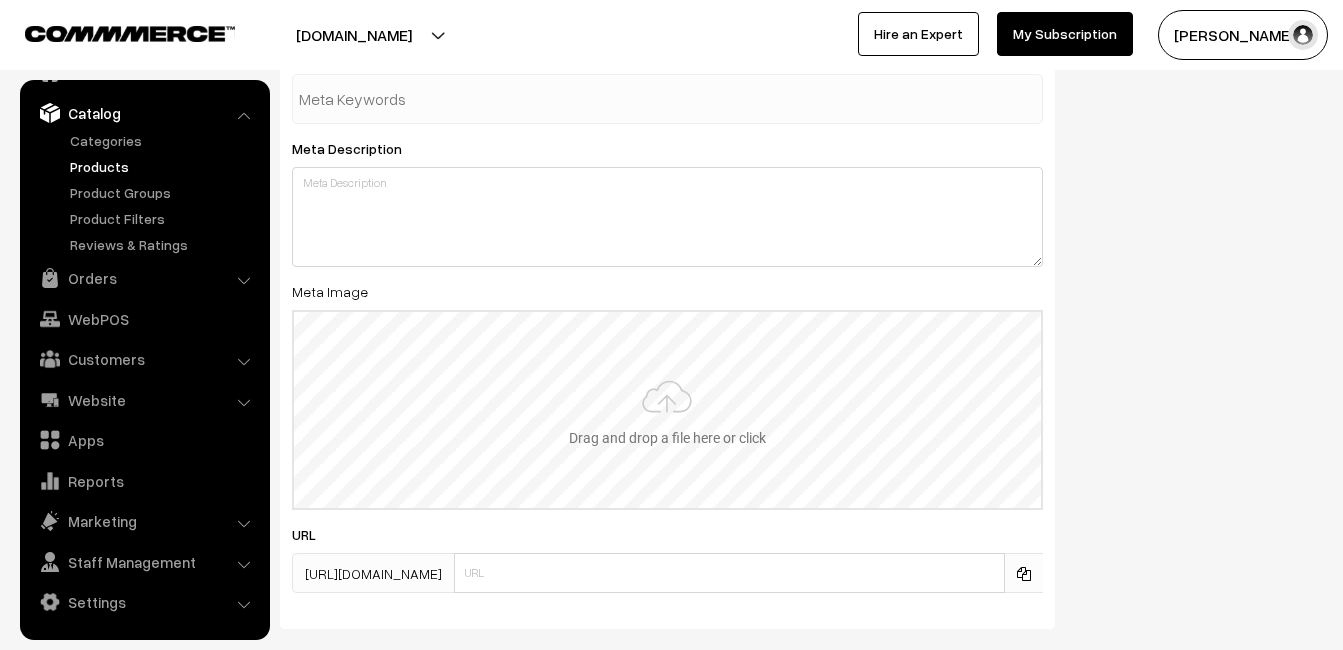 scroll, scrollTop: 2968, scrollLeft: 0, axis: vertical 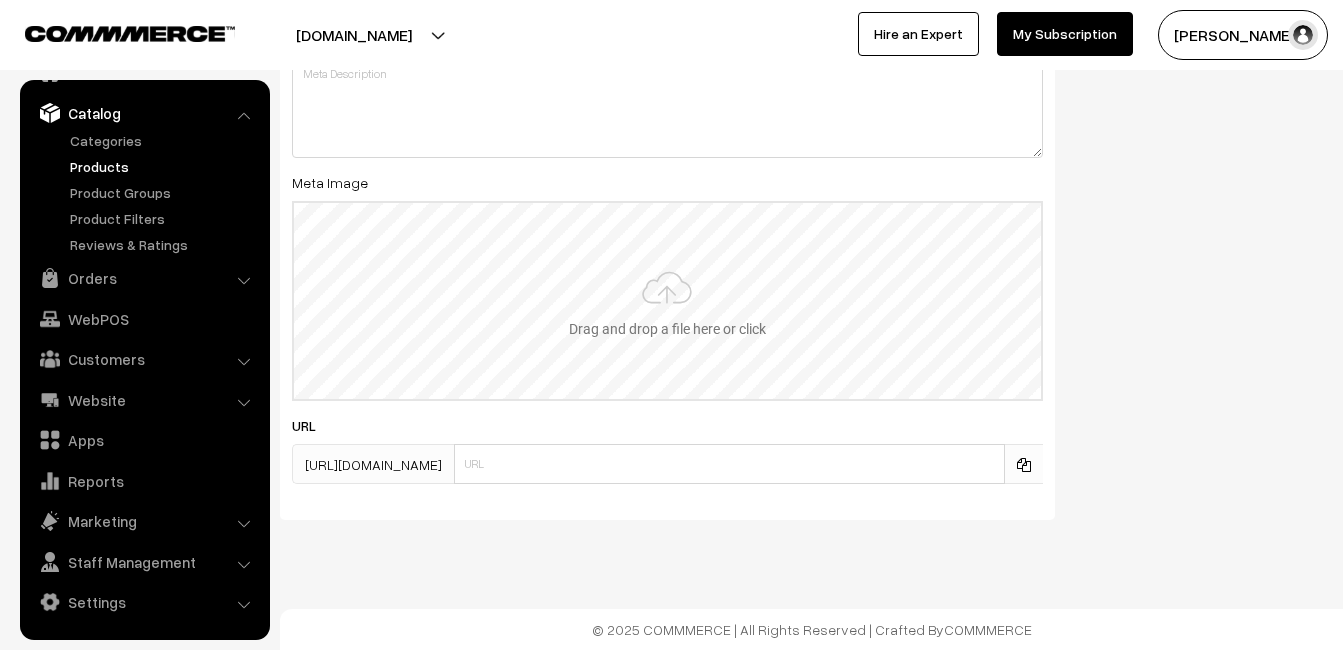 type on "2" 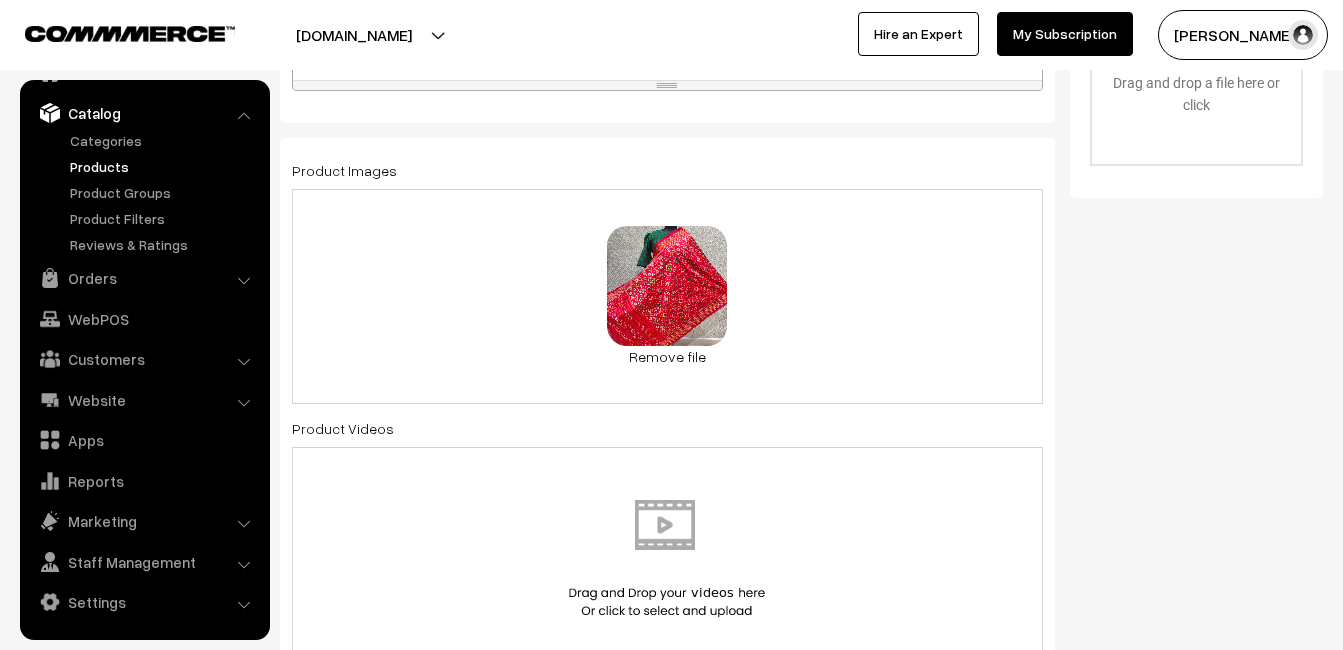 scroll, scrollTop: 0, scrollLeft: 0, axis: both 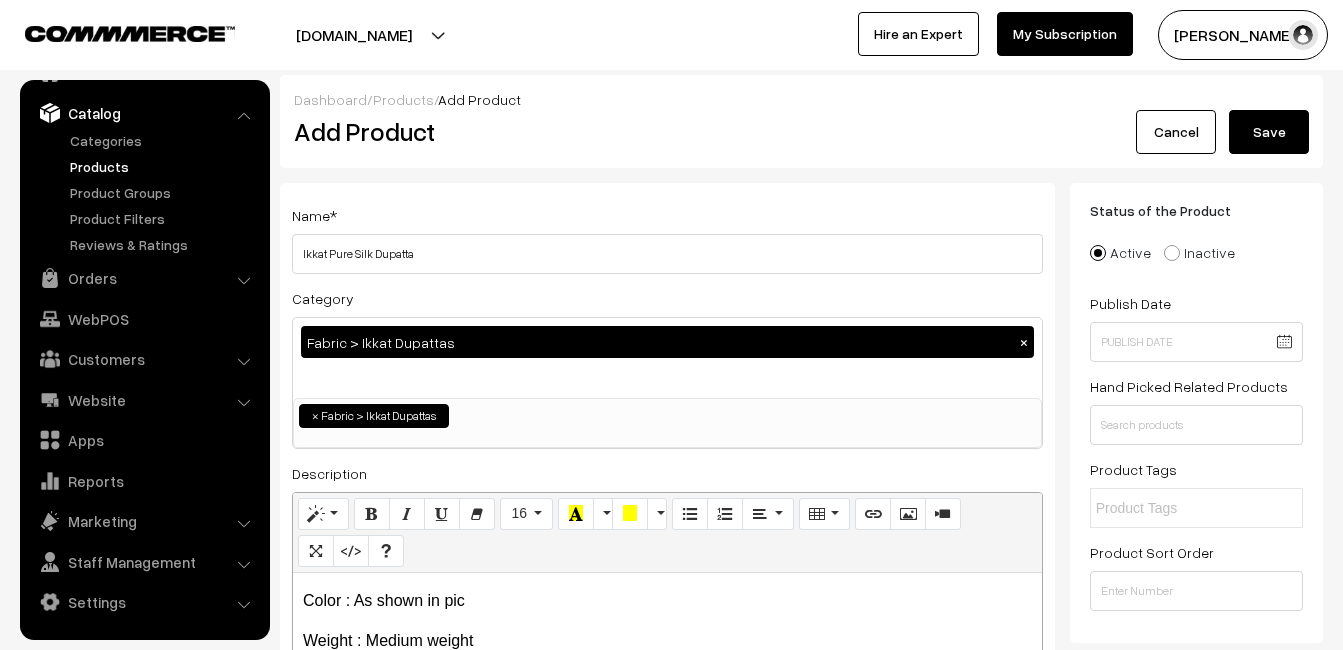 click on "Save" at bounding box center [1269, 132] 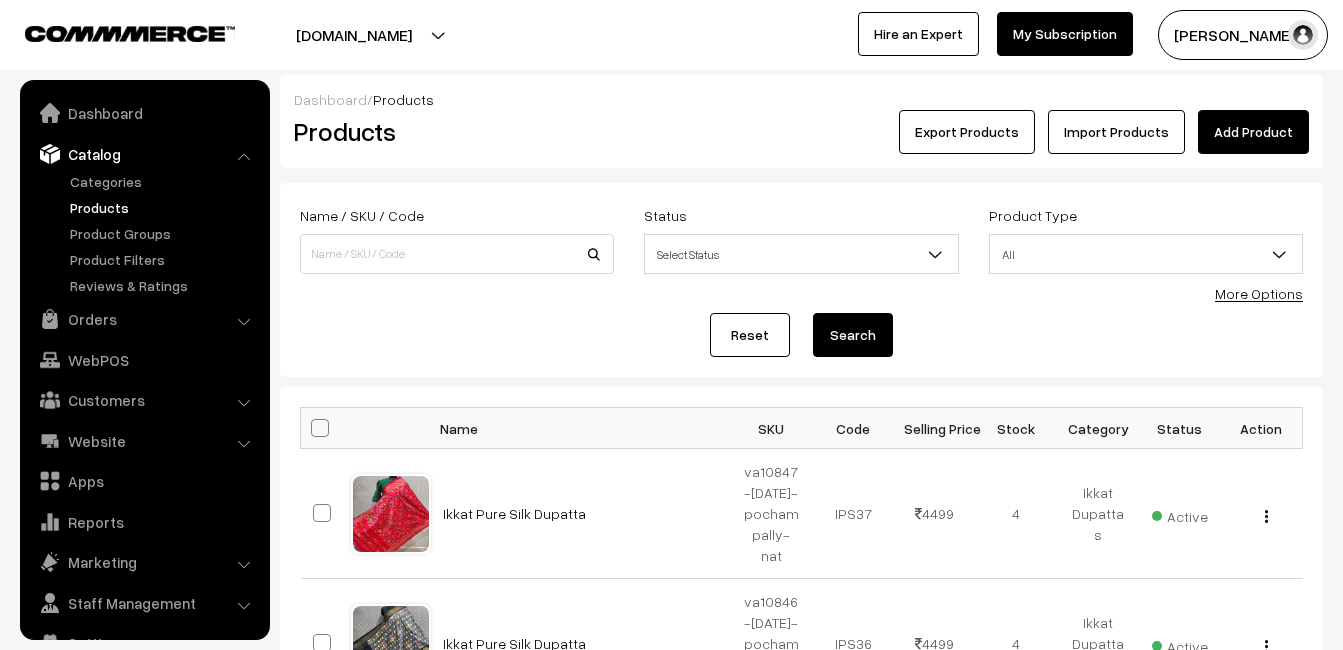 scroll, scrollTop: 0, scrollLeft: 0, axis: both 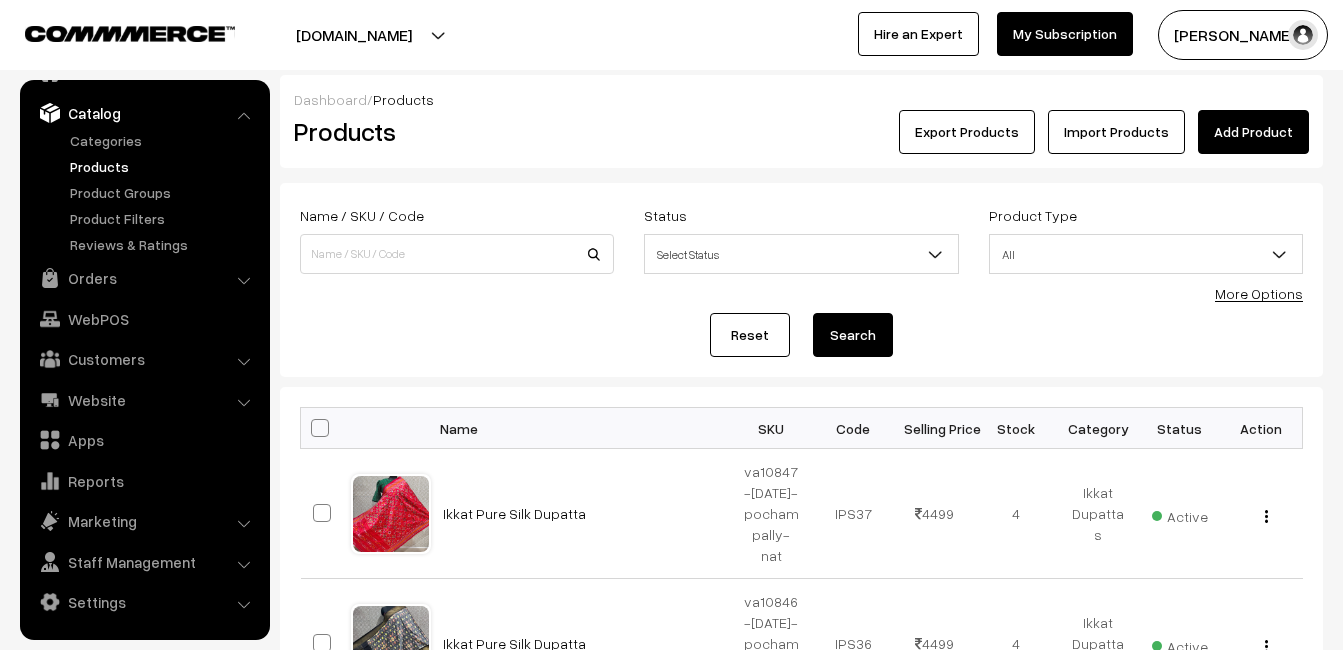 click on "Products" at bounding box center [453, 132] 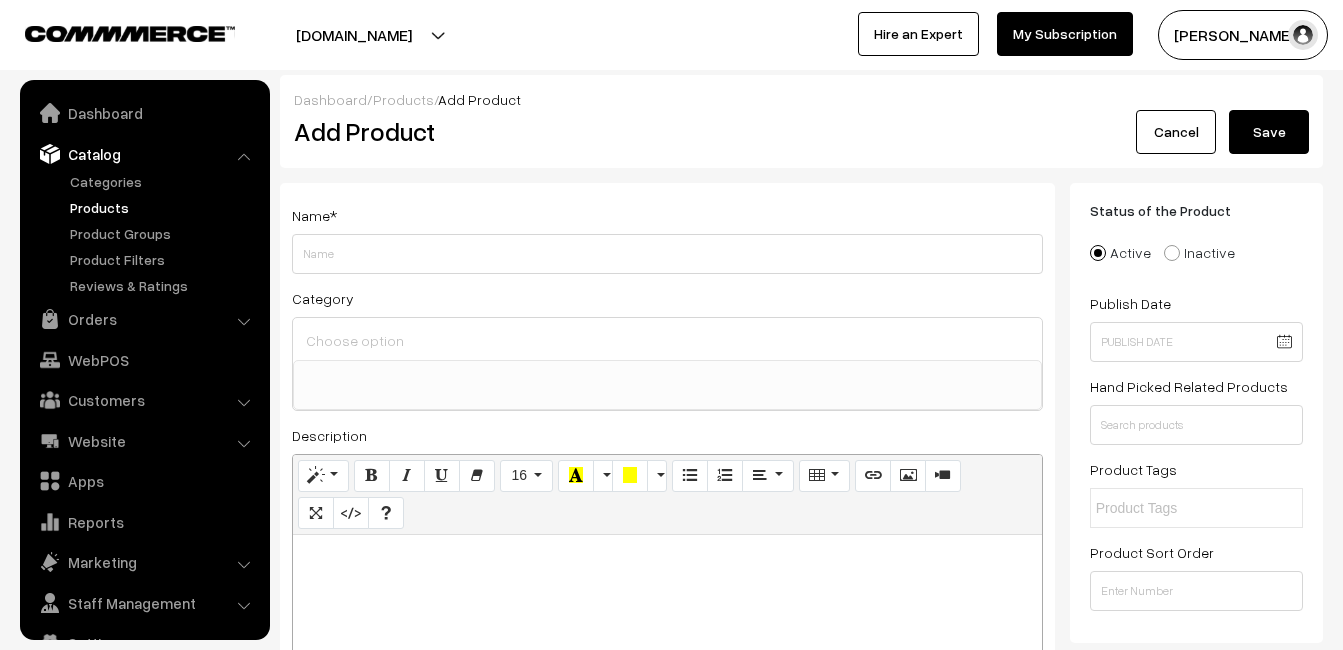 select 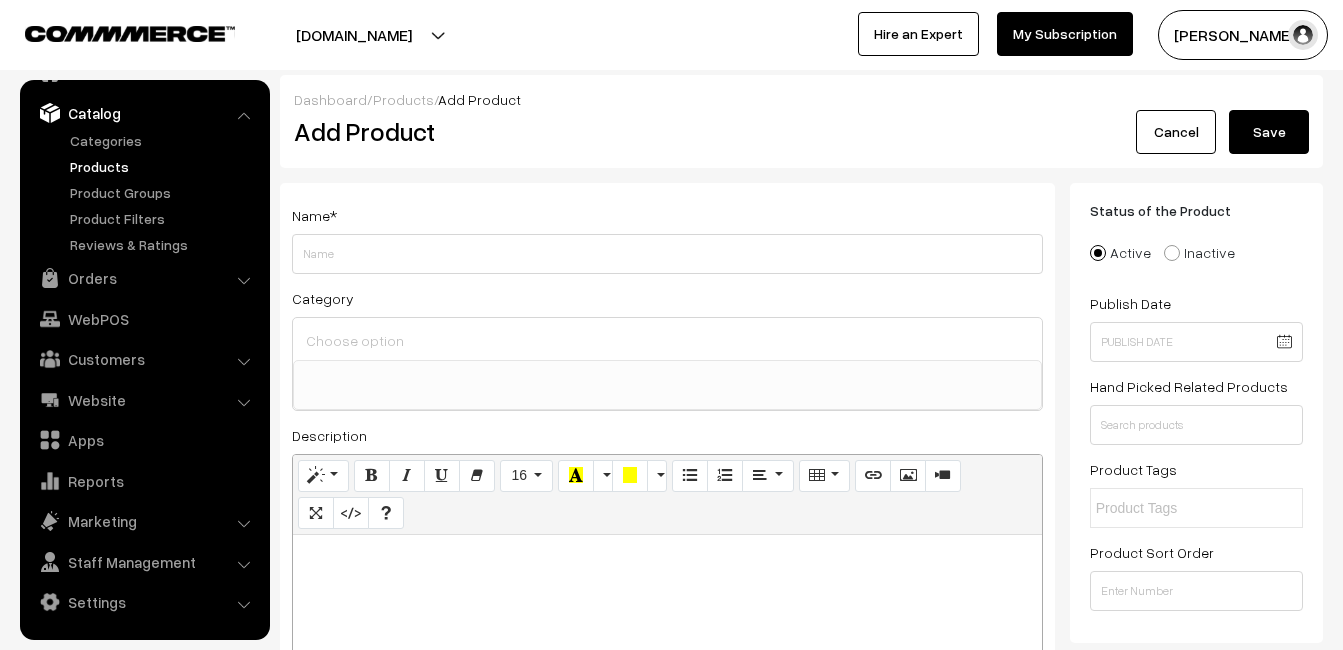 type 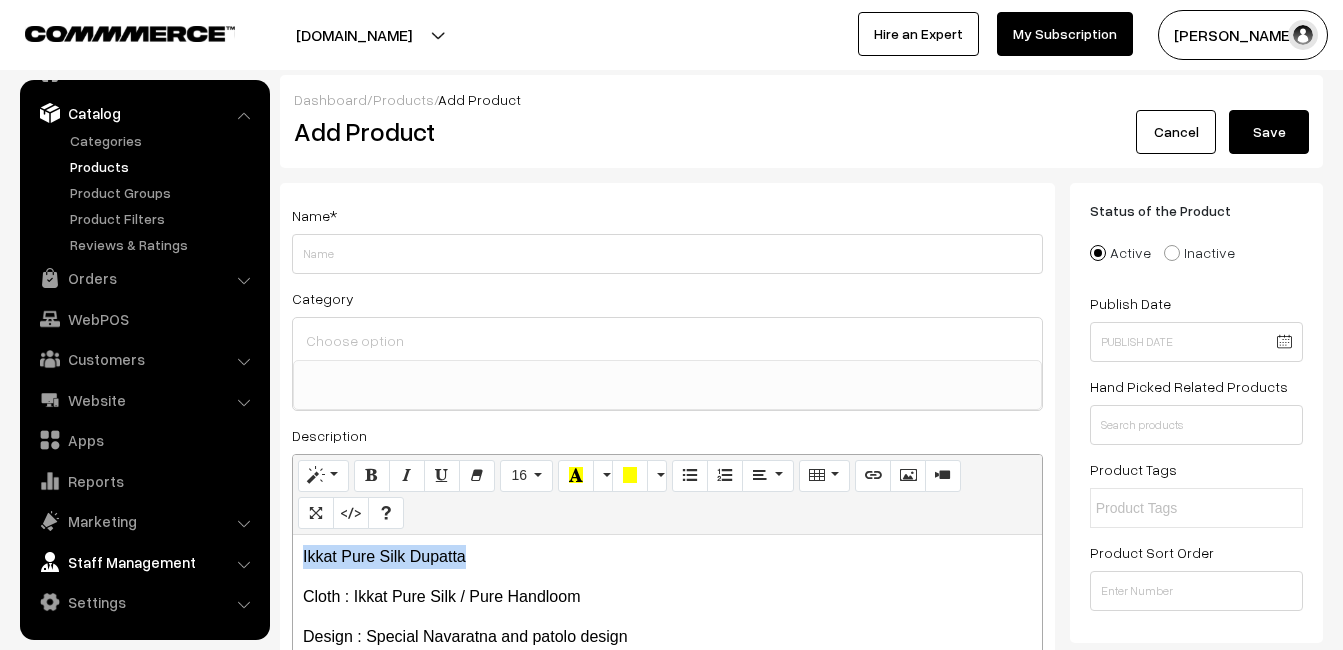 drag, startPoint x: 477, startPoint y: 560, endPoint x: 261, endPoint y: 557, distance: 216.02083 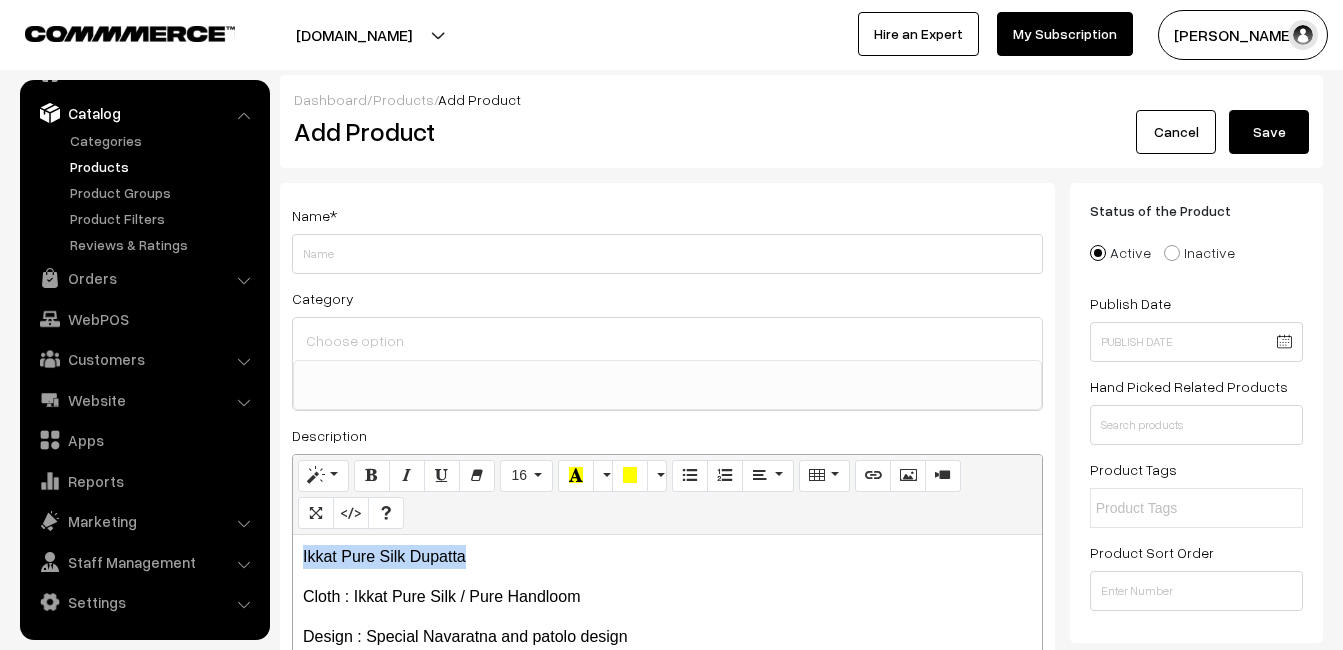 copy on "Ikkat Pure Silk Dupatta" 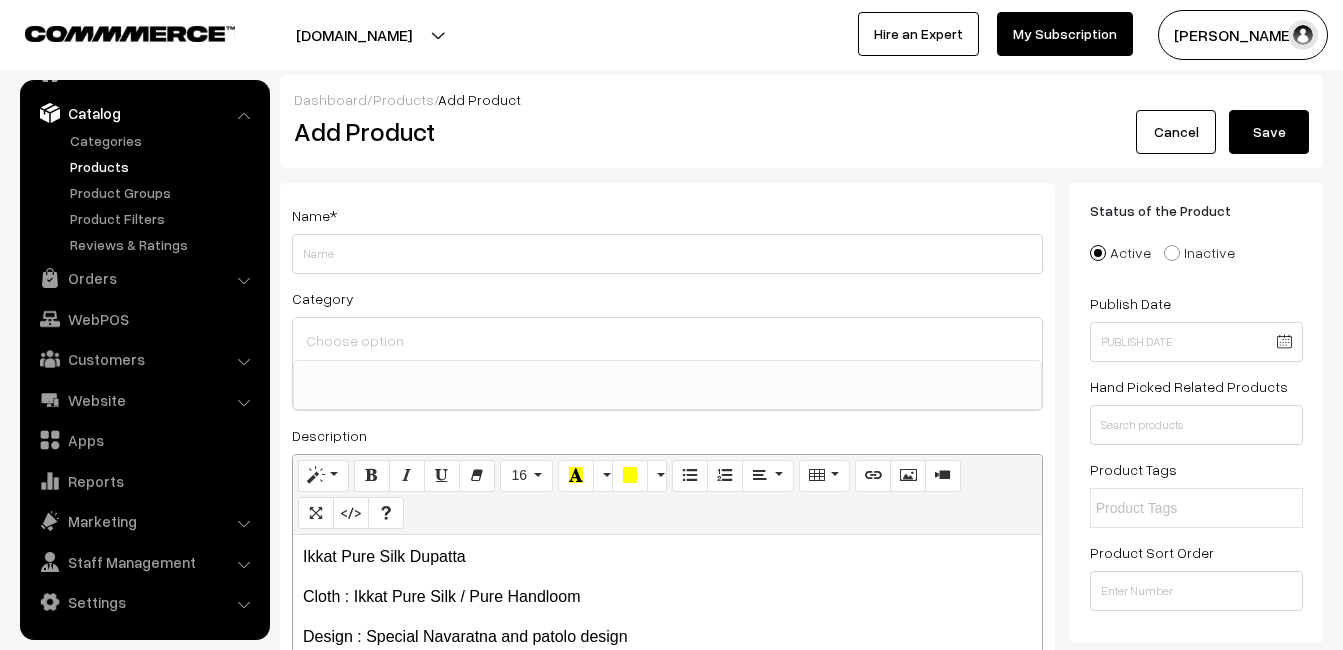 click on "Name  *
Category
Uppada Sarees
Uppada Sarees > Uppada Plain Sarees
Uppada Sarees > Uppada Butta Sarees
Uppada Sarees > Uppada Pochampally Border Sarees
Uppada Sarees > Uppada Big Border Sarees
Uppada Sarees > Uppada Small Border Sarees
Uppada Sarees > Uppada [DEMOGRAPHIC_DATA]" at bounding box center (667, 505) 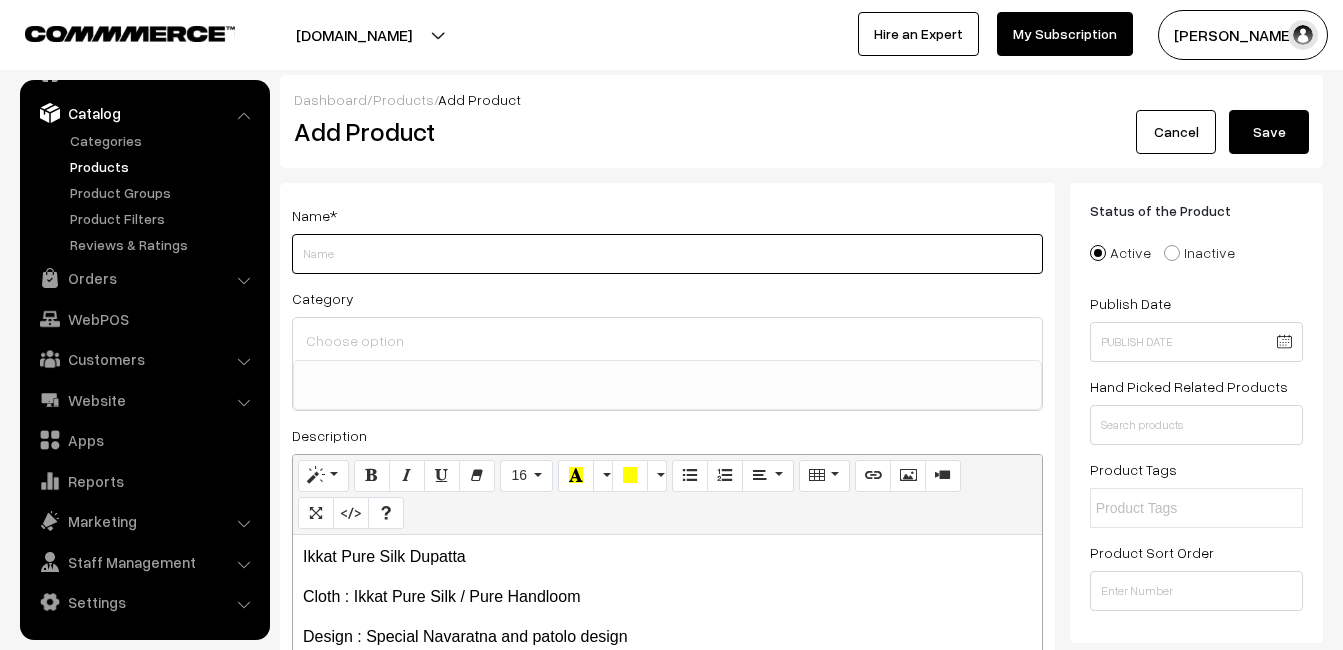 click on "Weight" at bounding box center (667, 254) 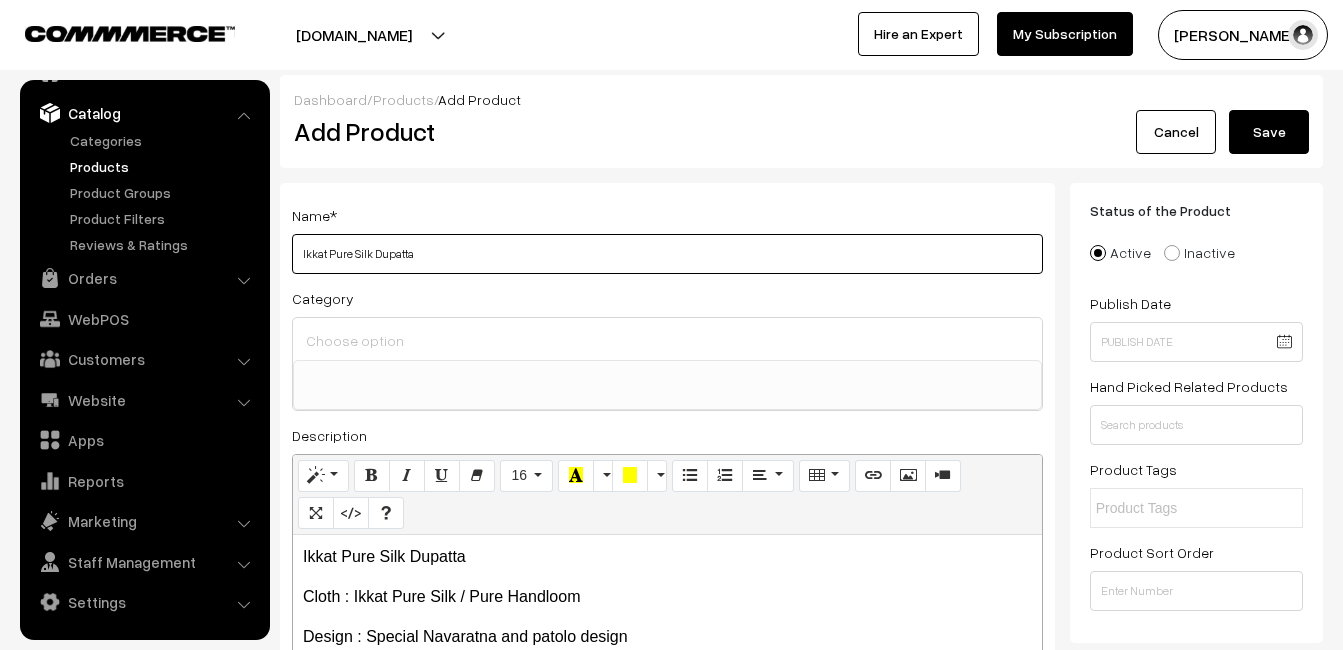 type on "Ikkat Pure Silk Dupatta" 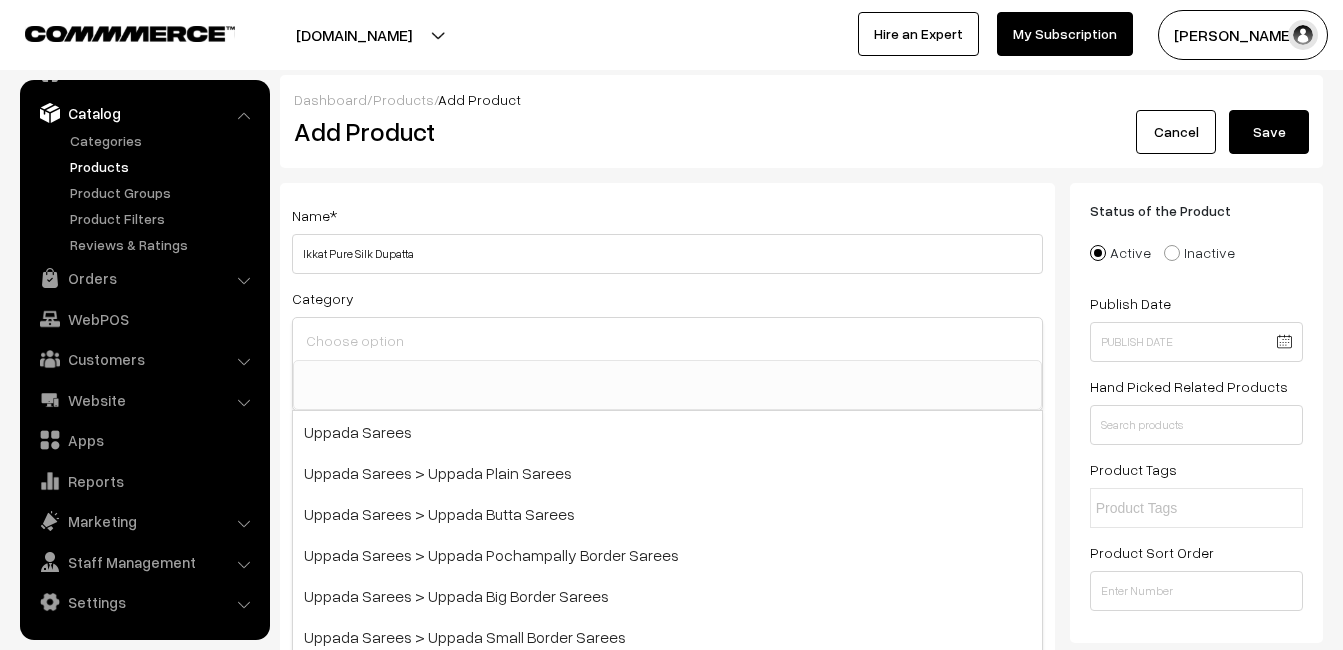 click at bounding box center [667, 340] 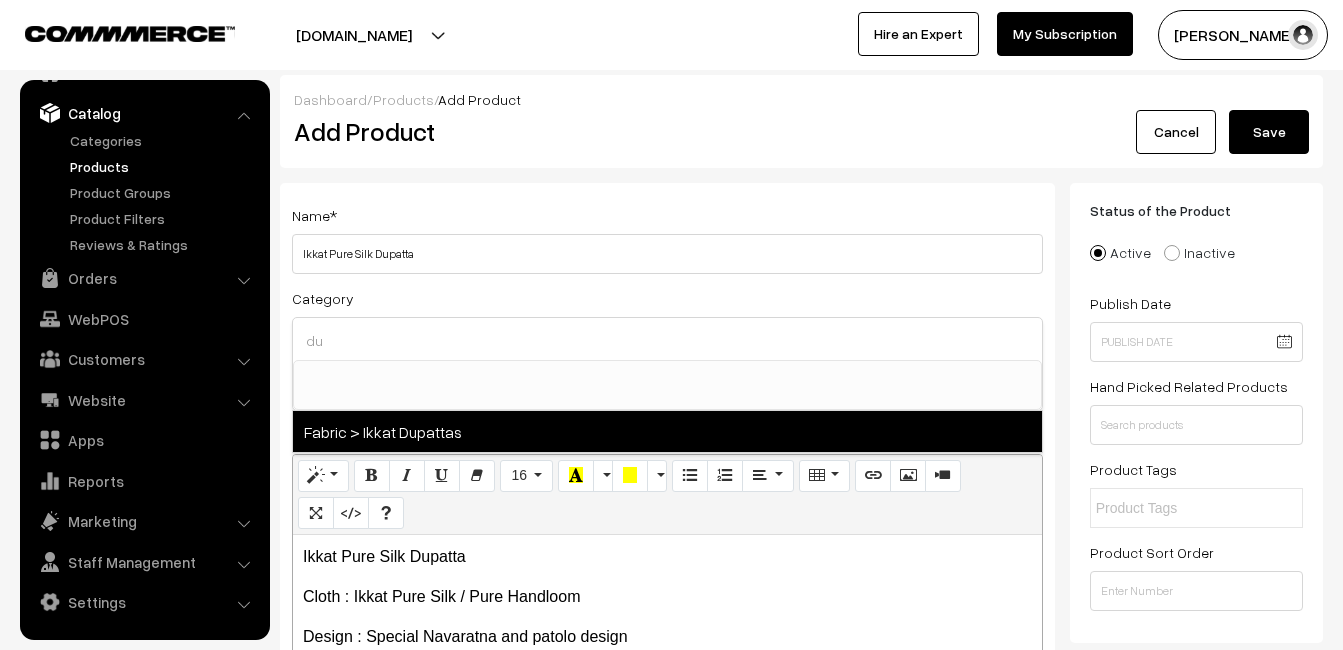 type on "du" 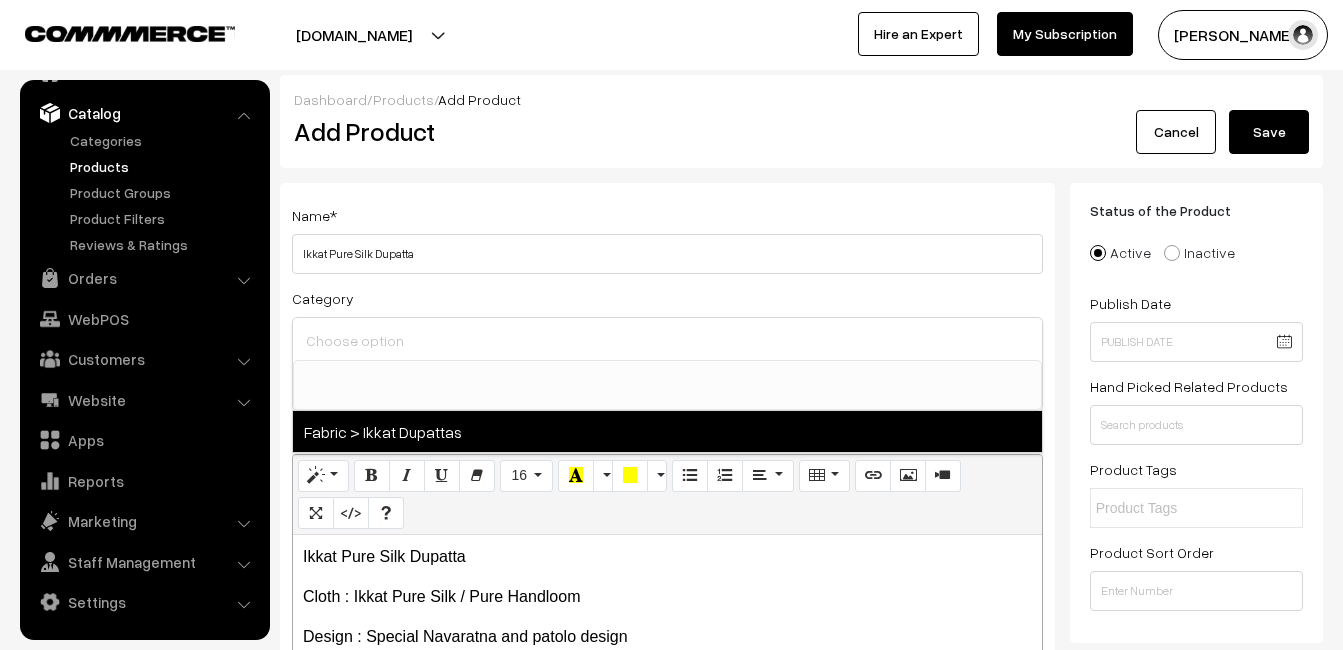 select on "37" 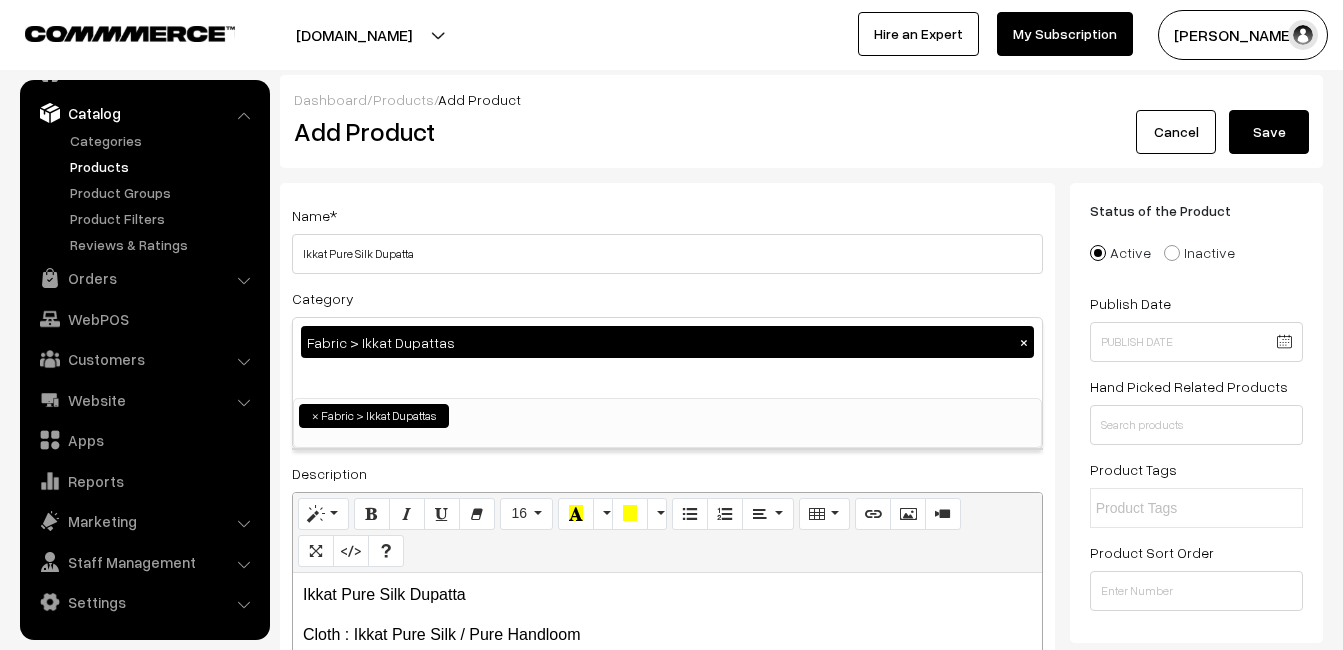 scroll, scrollTop: 1037, scrollLeft: 0, axis: vertical 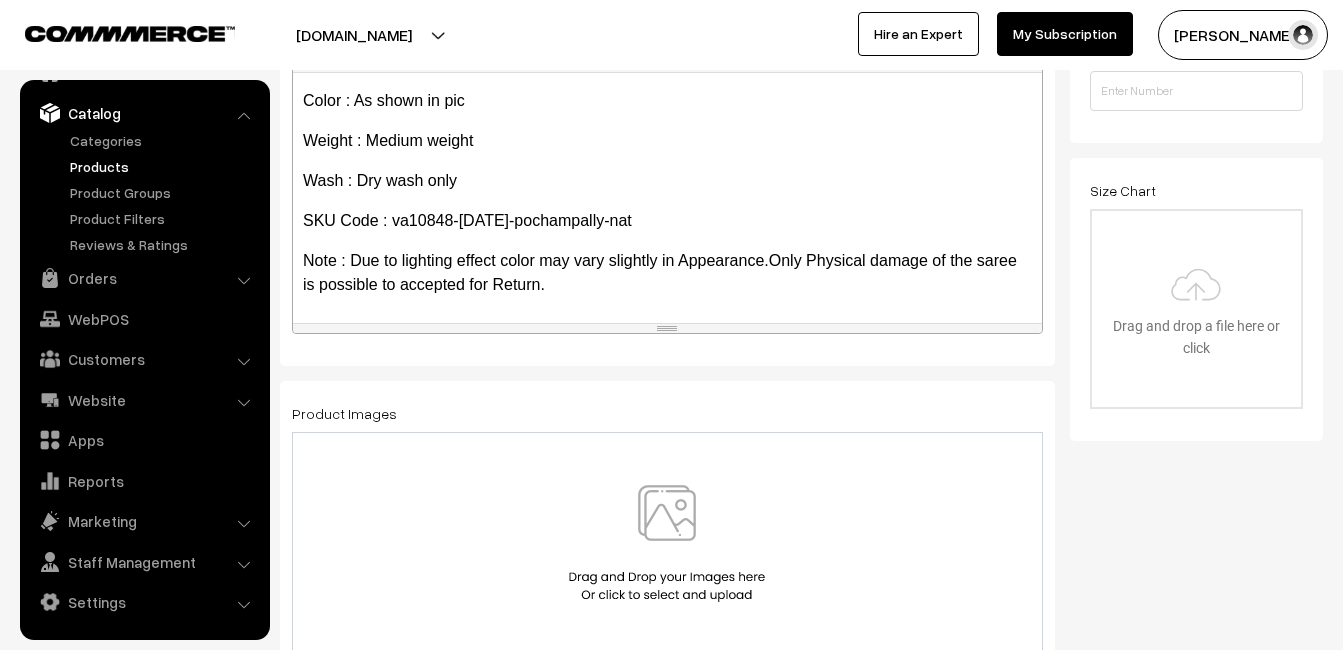 click at bounding box center [667, 543] 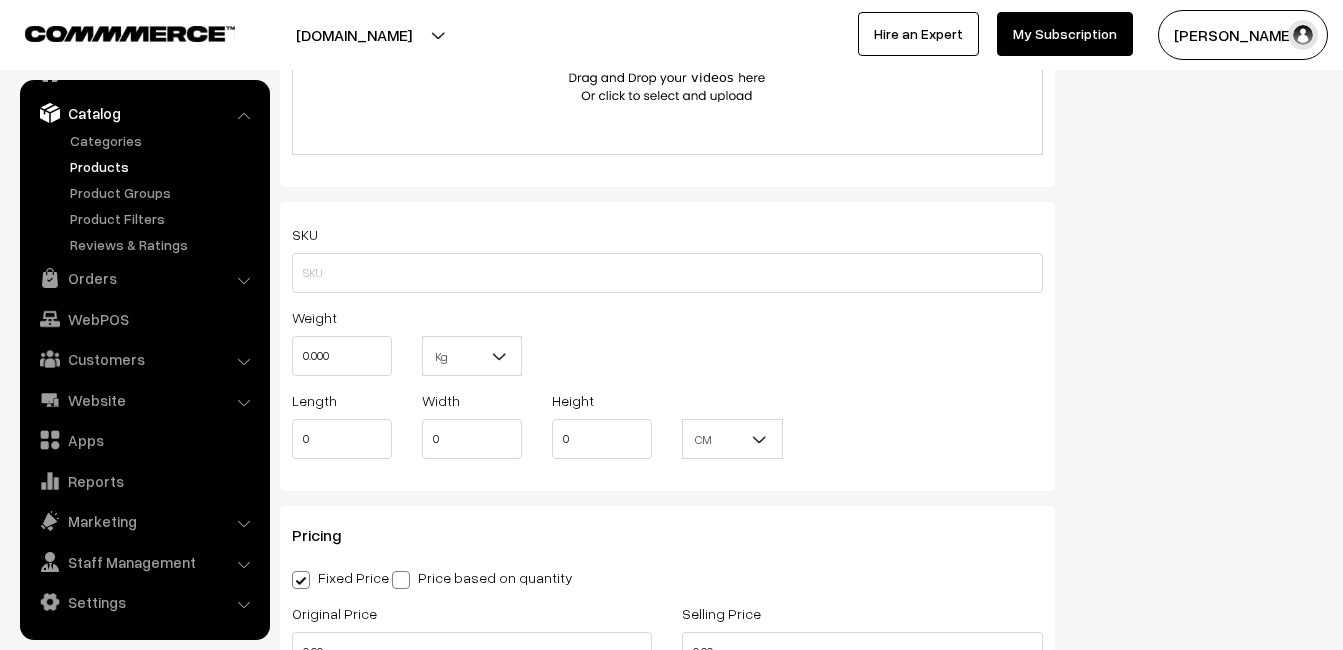 scroll, scrollTop: 1300, scrollLeft: 0, axis: vertical 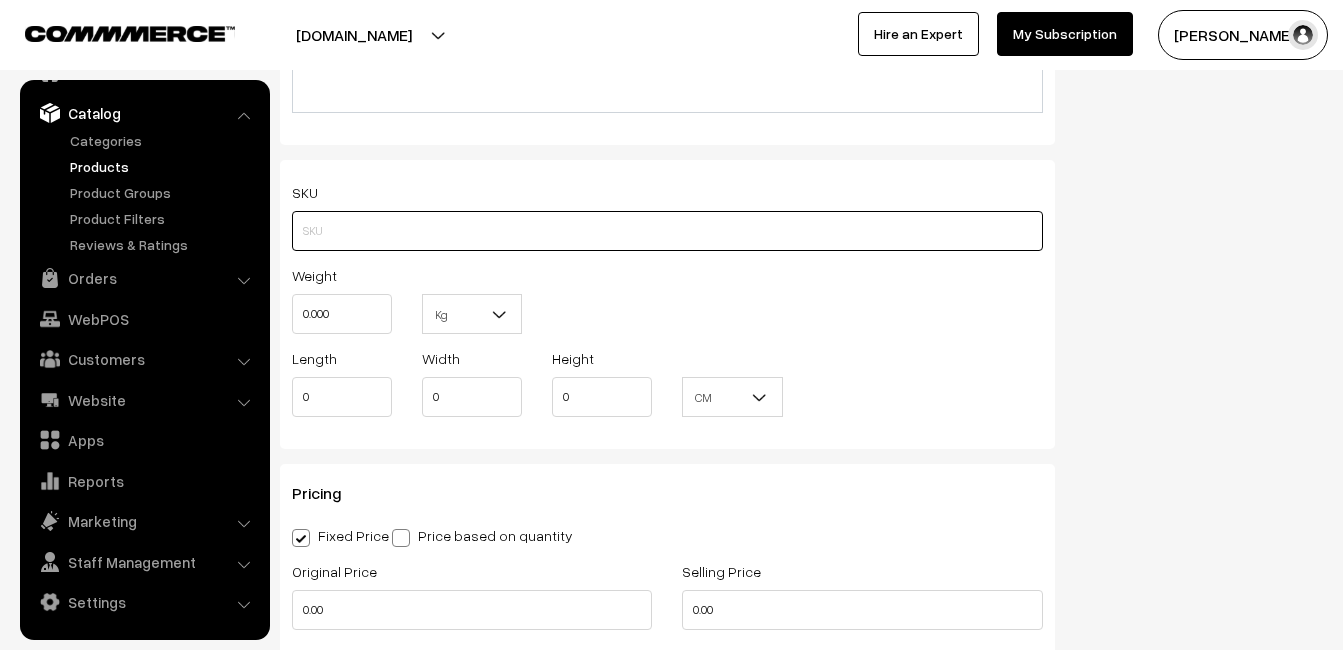 click at bounding box center [667, 231] 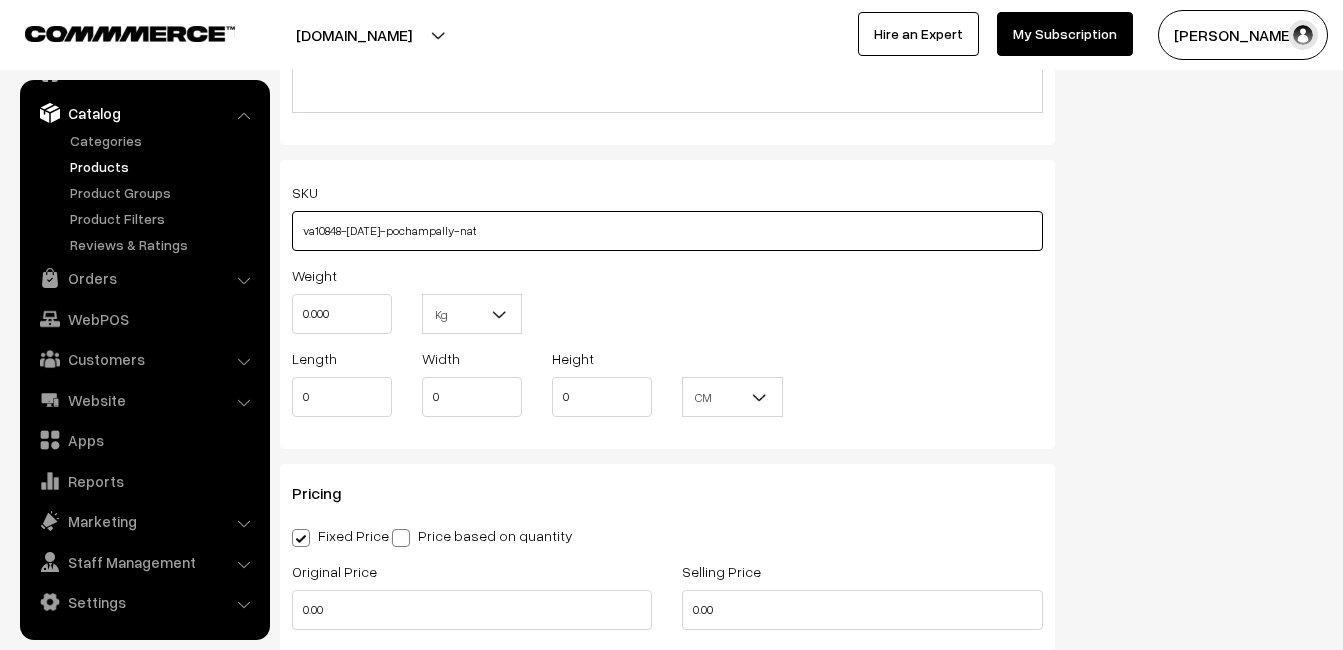 type on "va10848-jul-pochampally-nat" 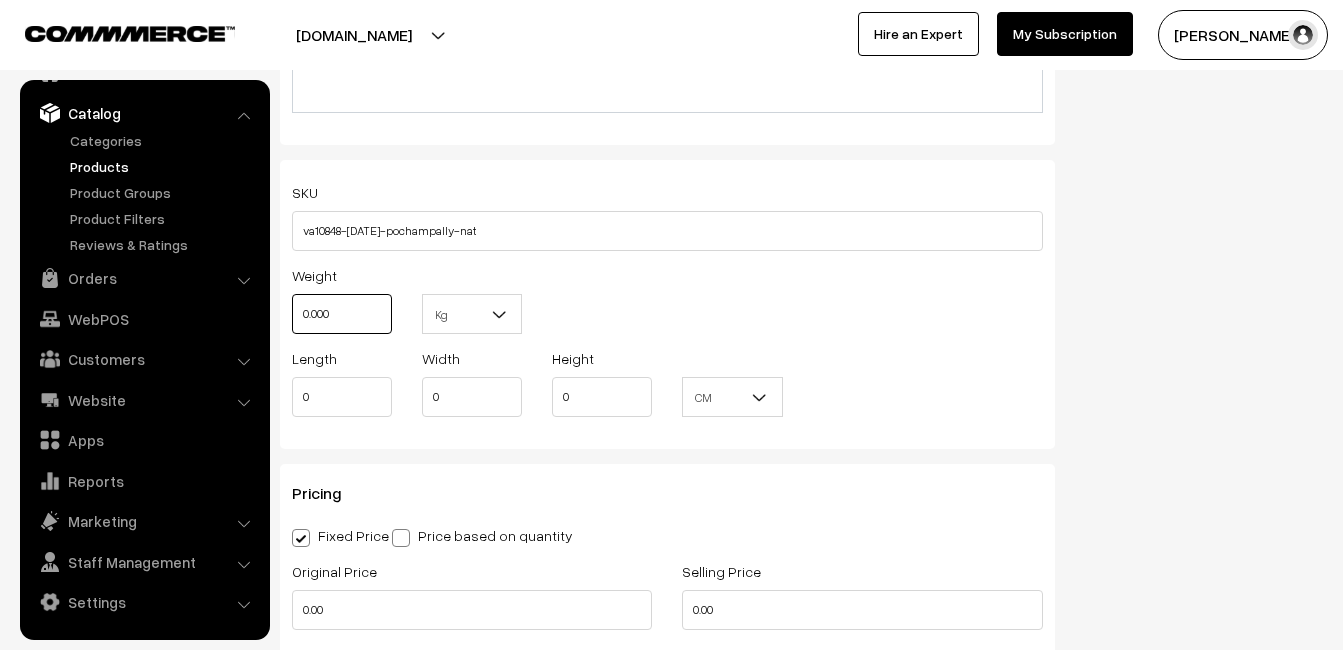 click on "0.000" at bounding box center (342, 314) 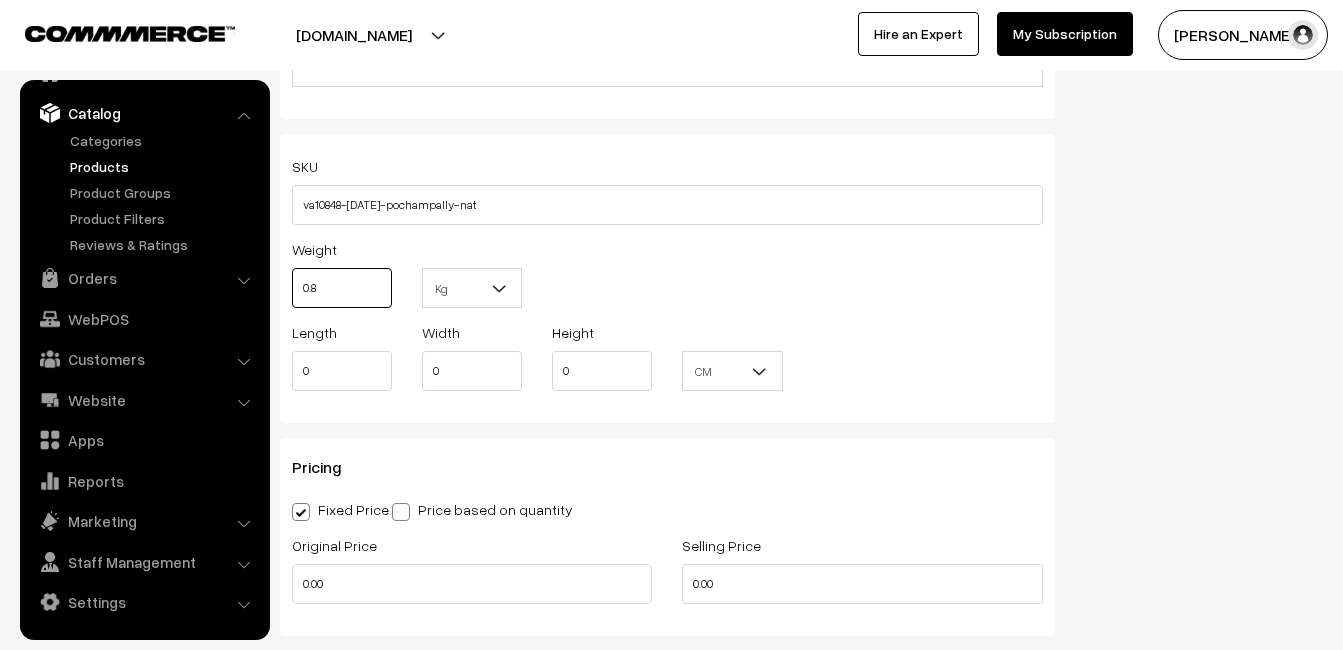 scroll, scrollTop: 1600, scrollLeft: 0, axis: vertical 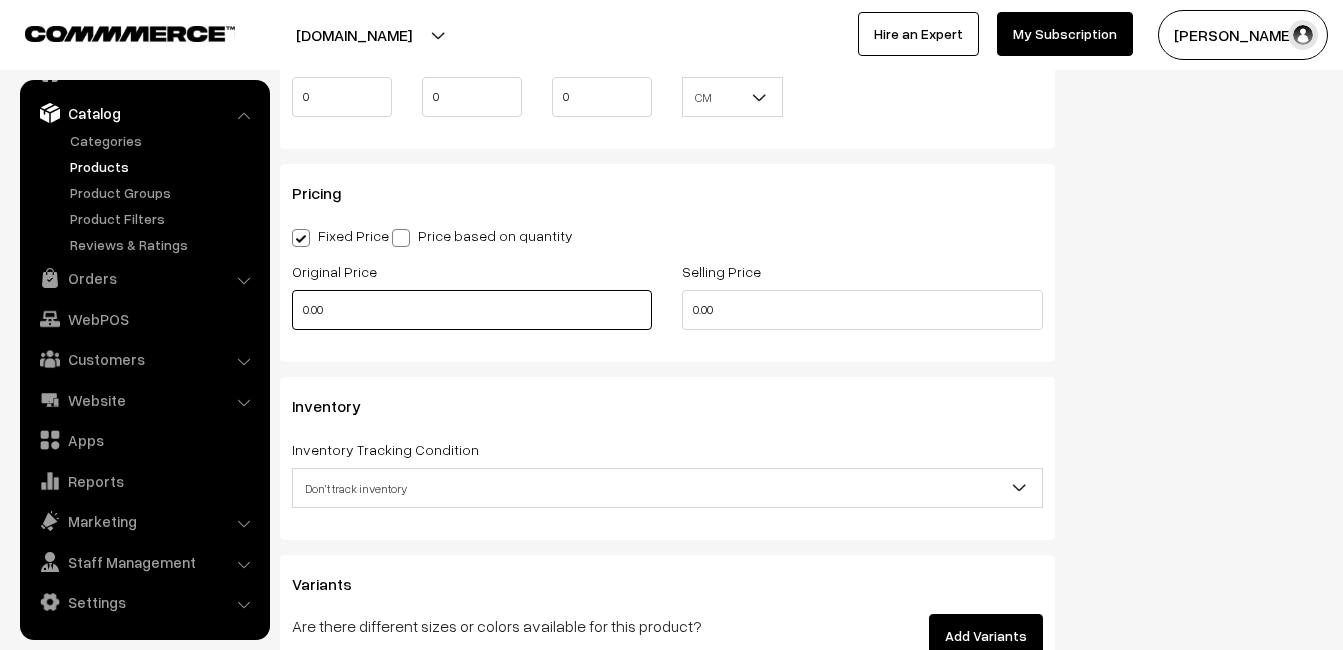 type on "0.80" 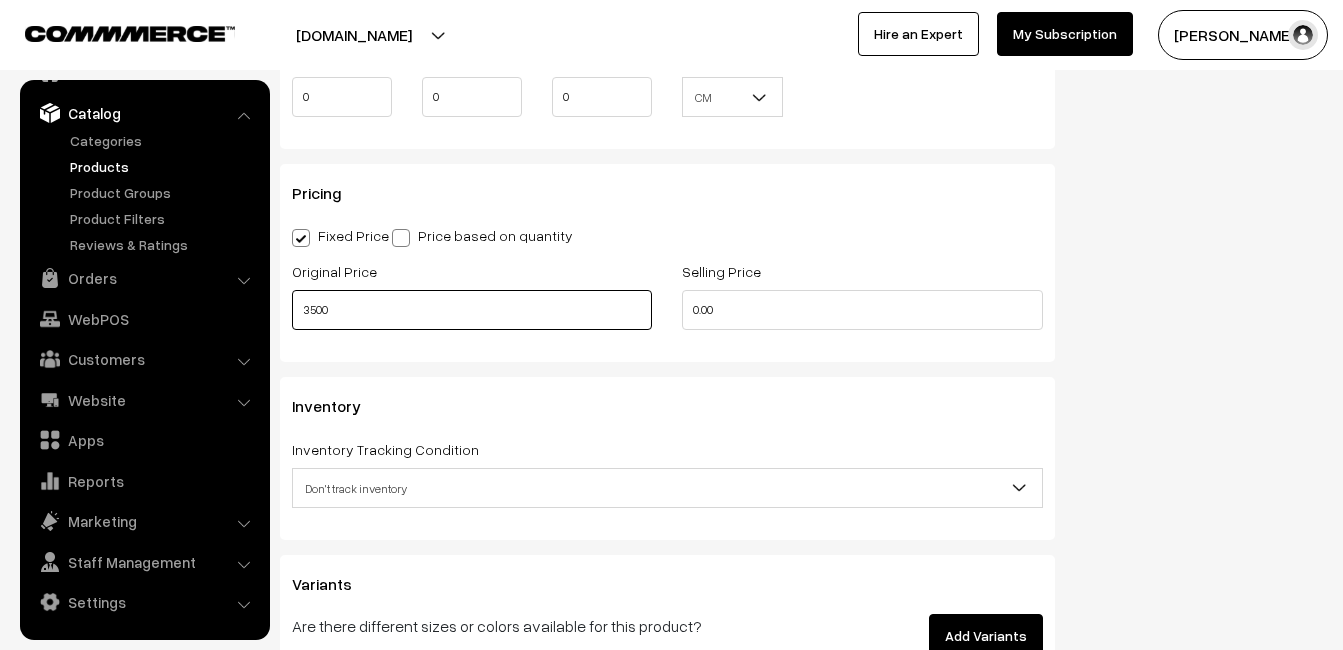 type on "3500" 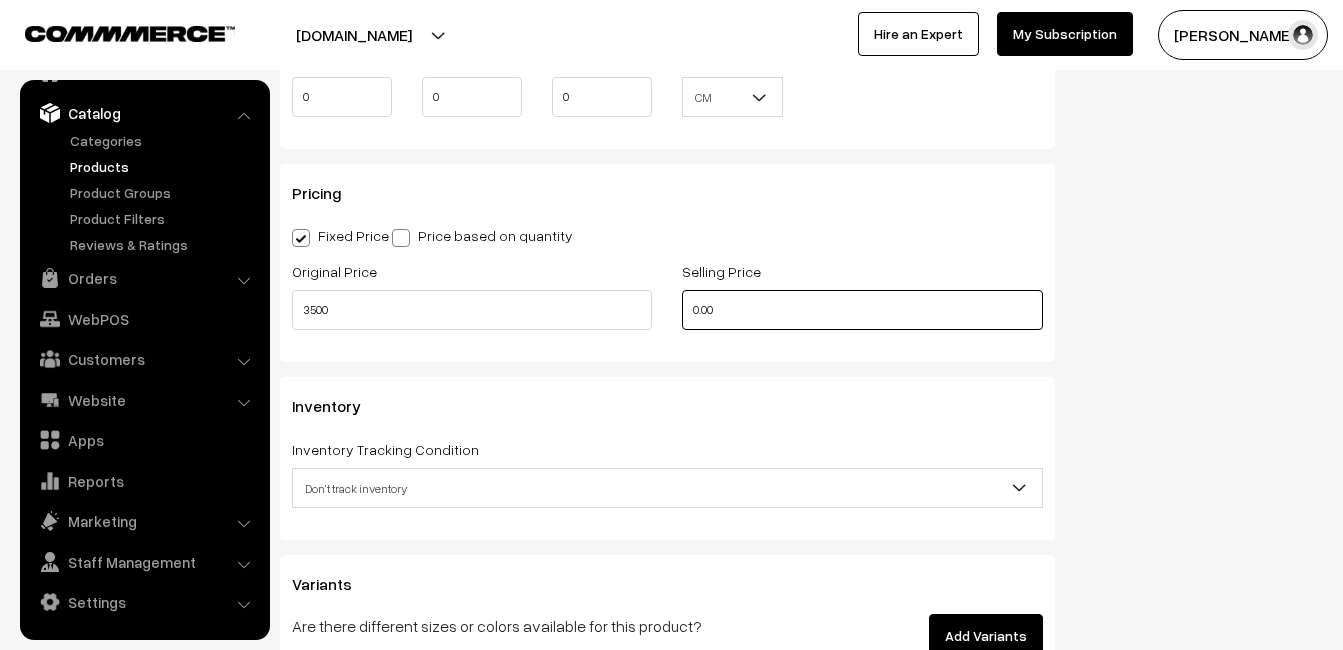 click on "0.00" at bounding box center [862, 310] 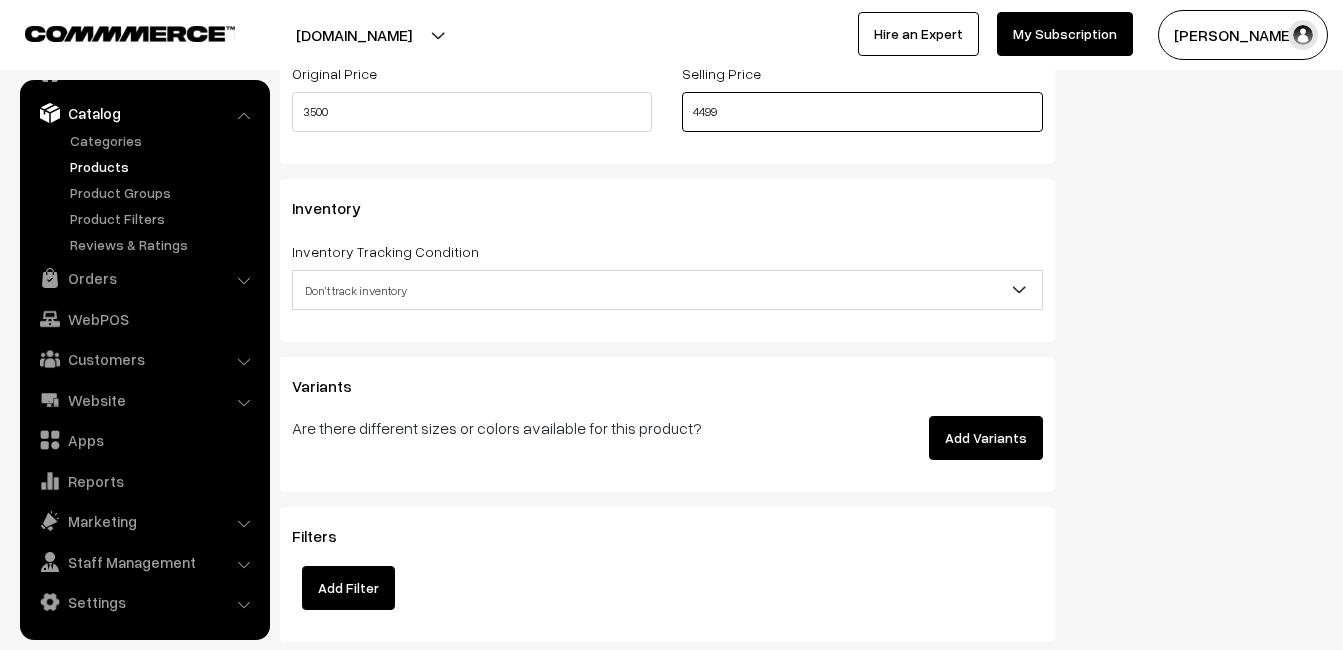 scroll, scrollTop: 1800, scrollLeft: 0, axis: vertical 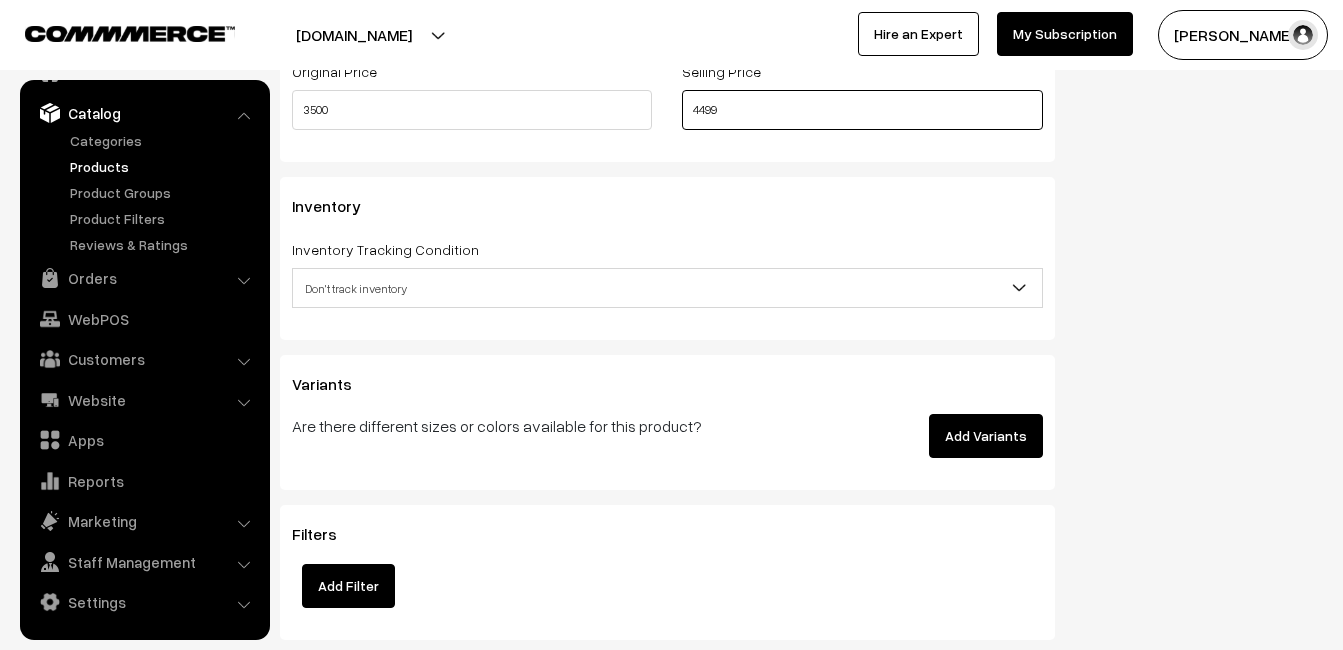 type on "4499" 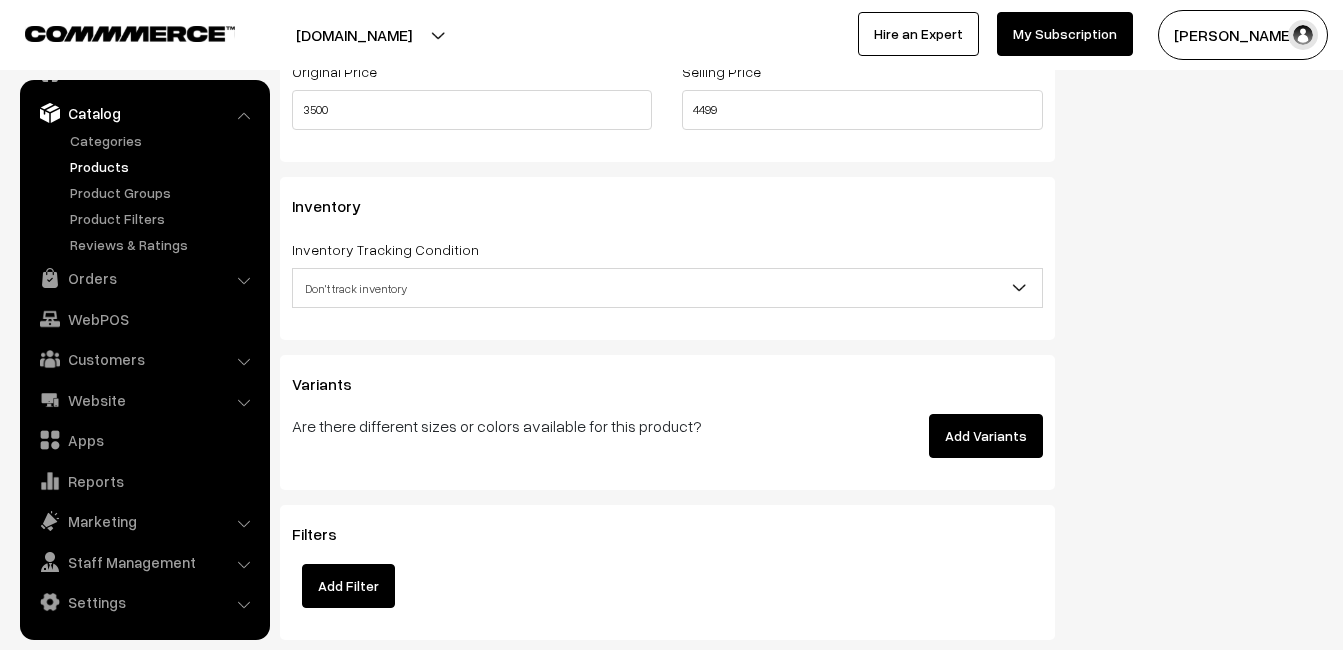 click on "Don't track inventory" at bounding box center [667, 288] 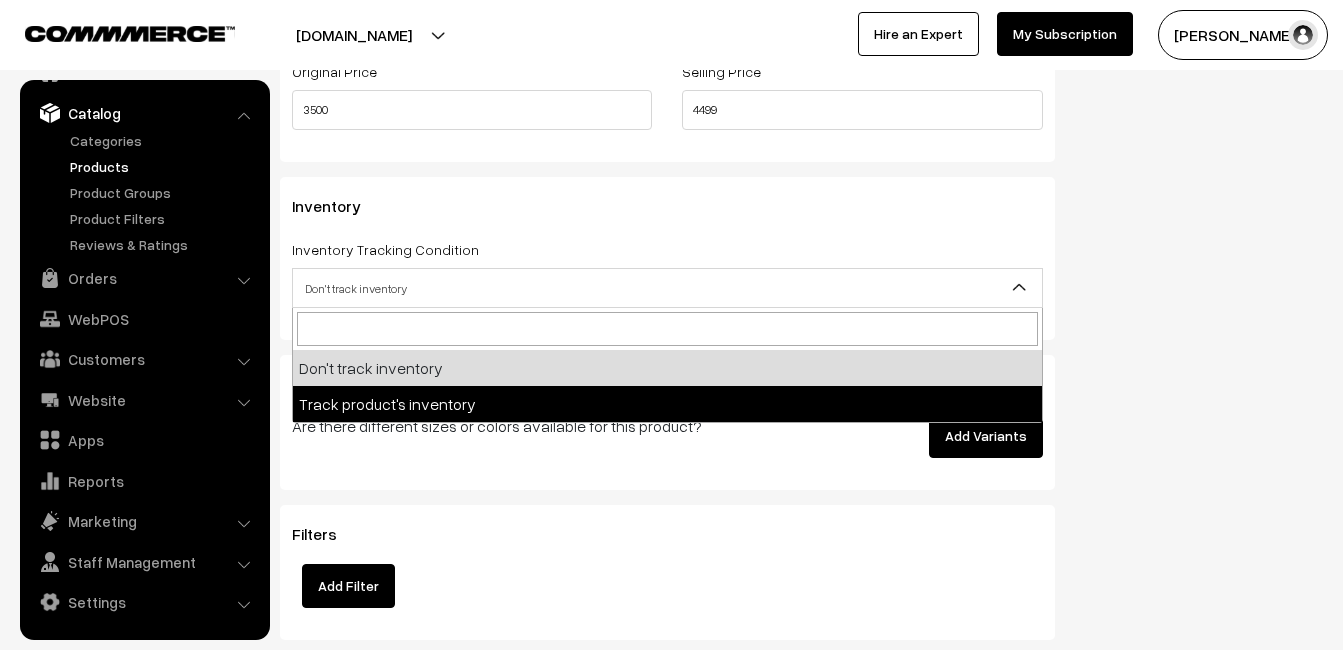 select on "2" 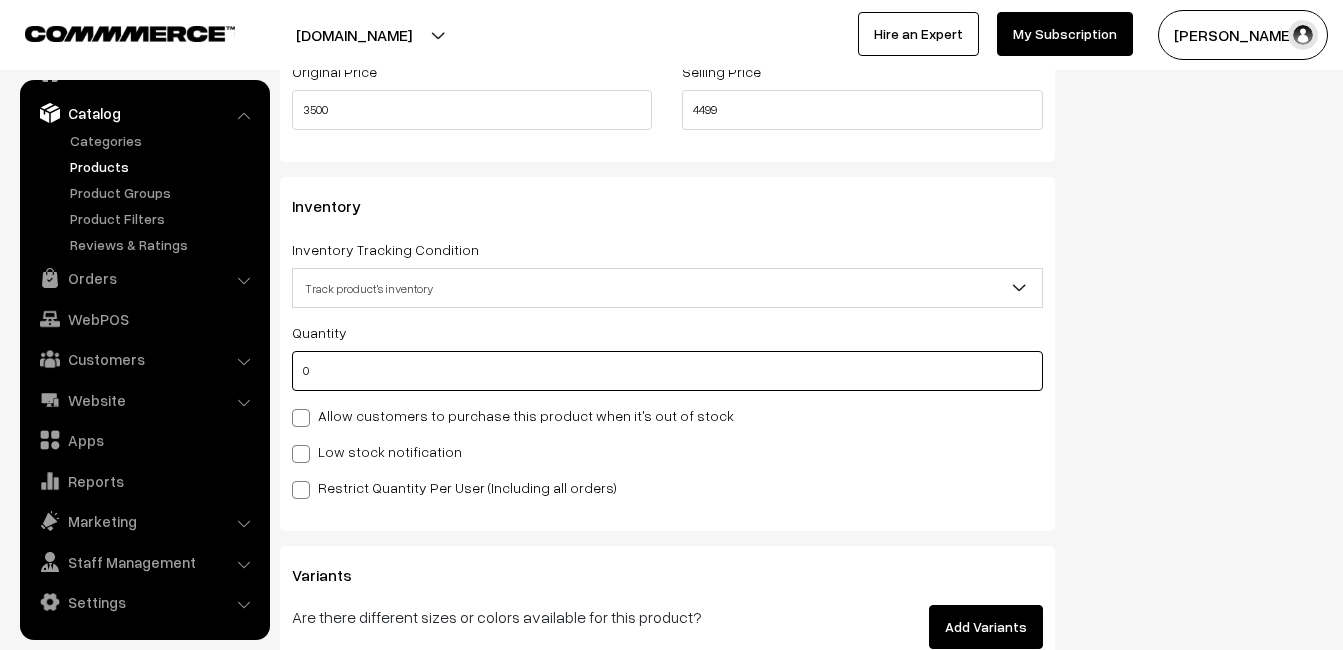 click on "0" at bounding box center [667, 371] 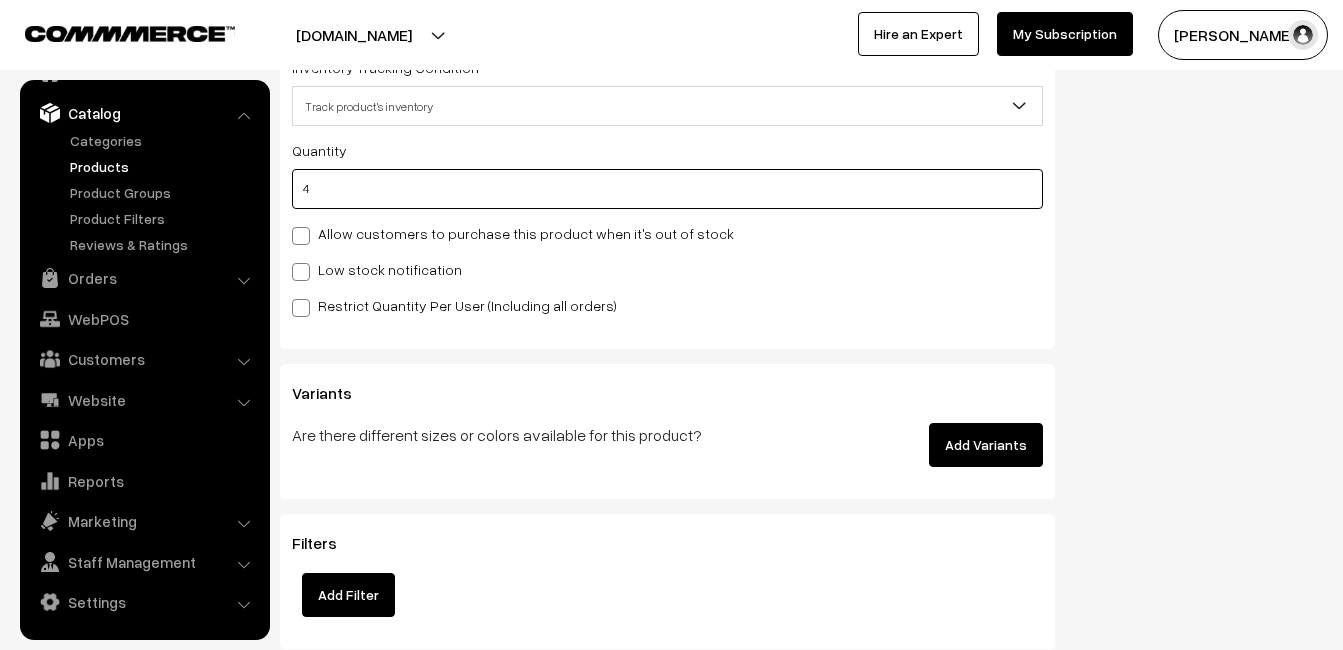 scroll, scrollTop: 2000, scrollLeft: 0, axis: vertical 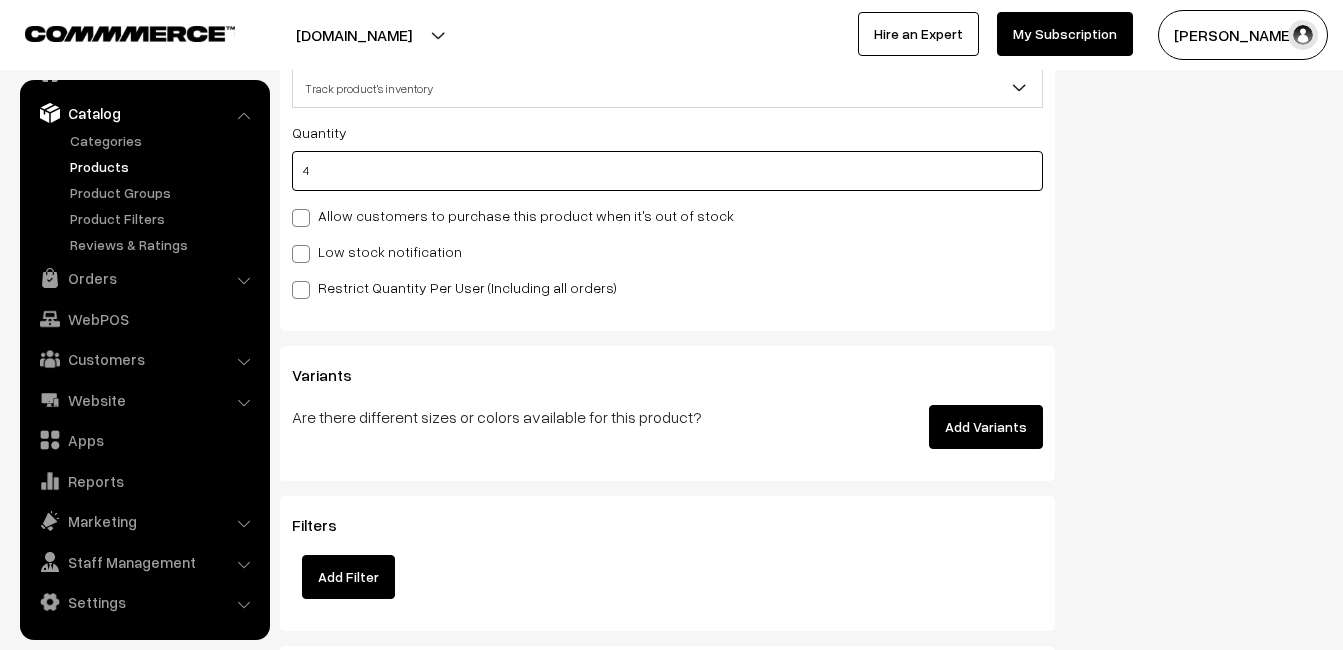 type on "4" 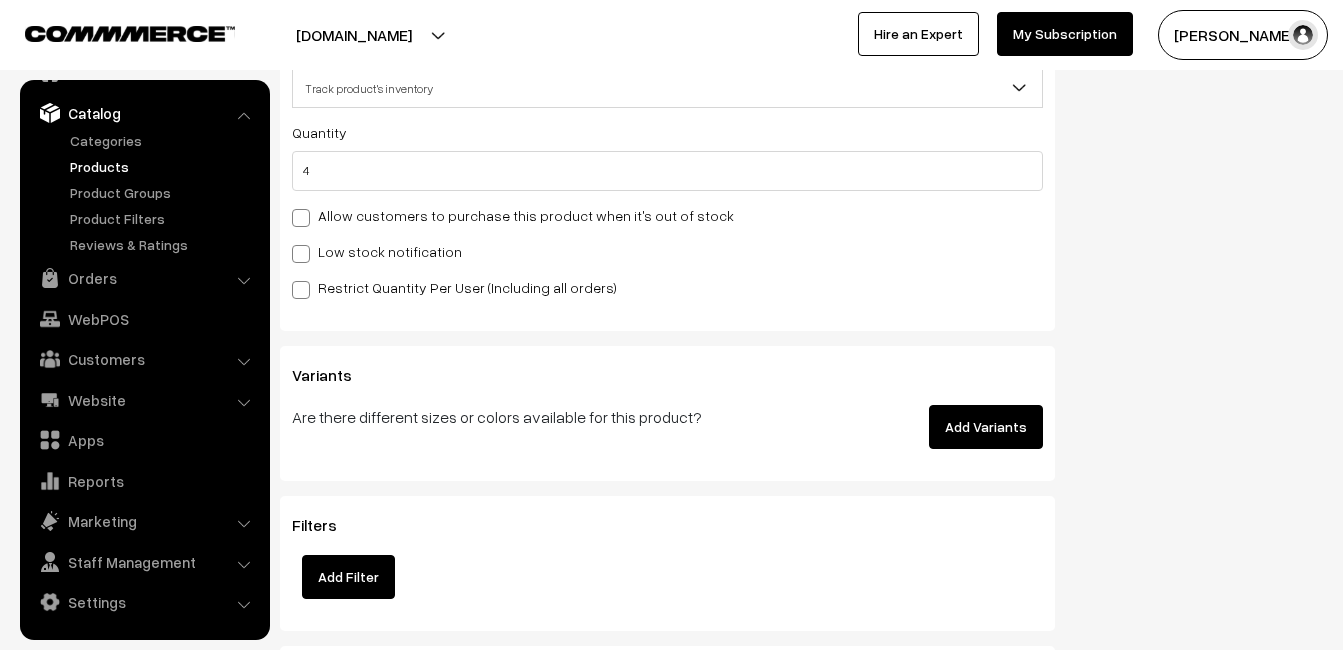 click on "Low stock notification" at bounding box center (377, 251) 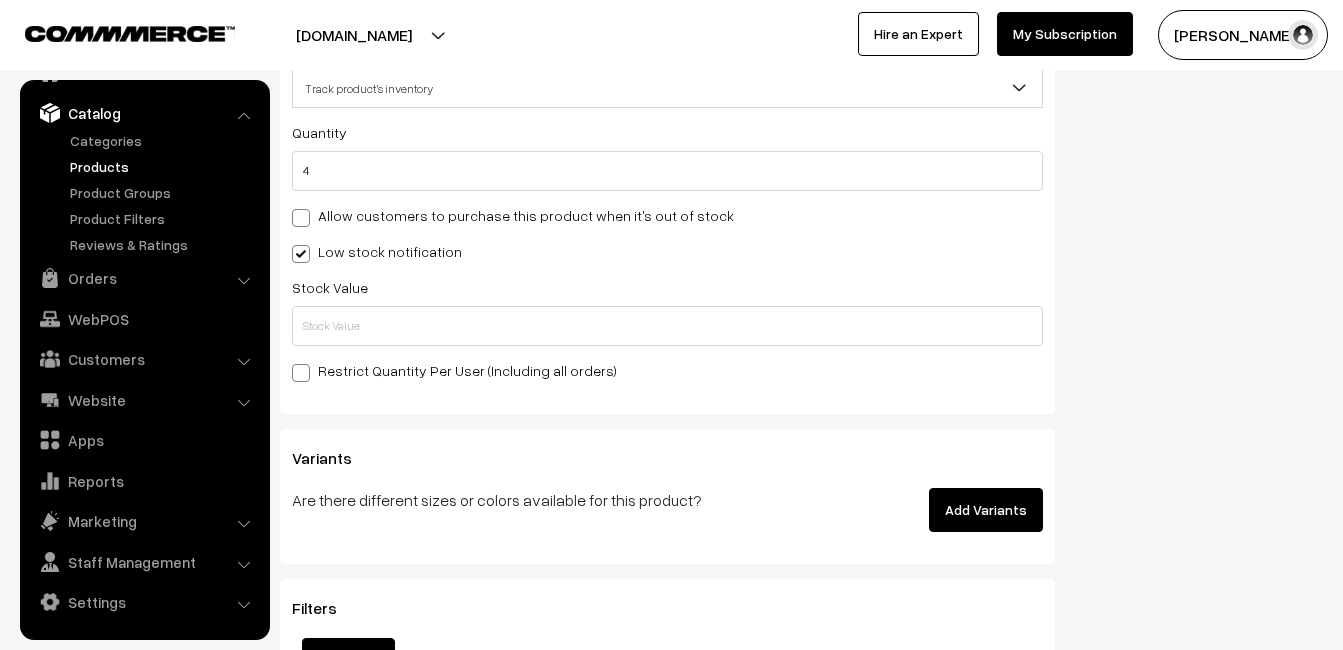 click on "Quantity
4
Allow customers to purchase this product when it's out of stock
Low stock notification
Stock Value" at bounding box center (667, 251) 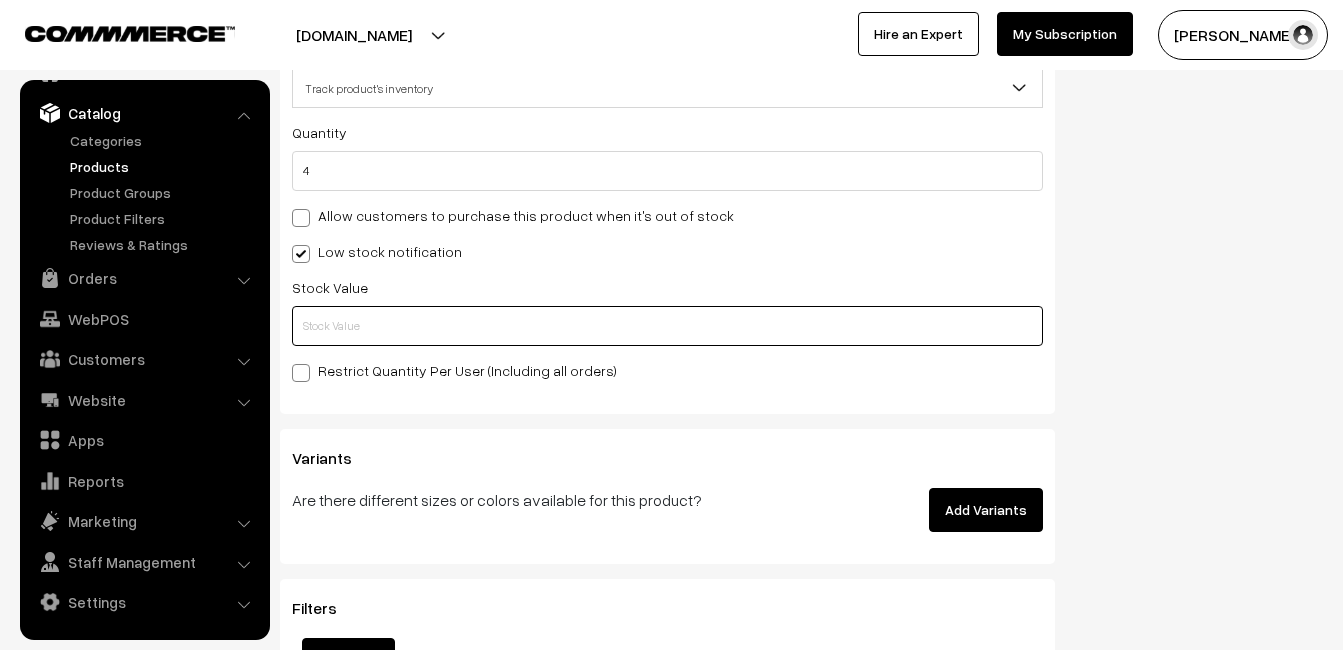 click at bounding box center [667, 326] 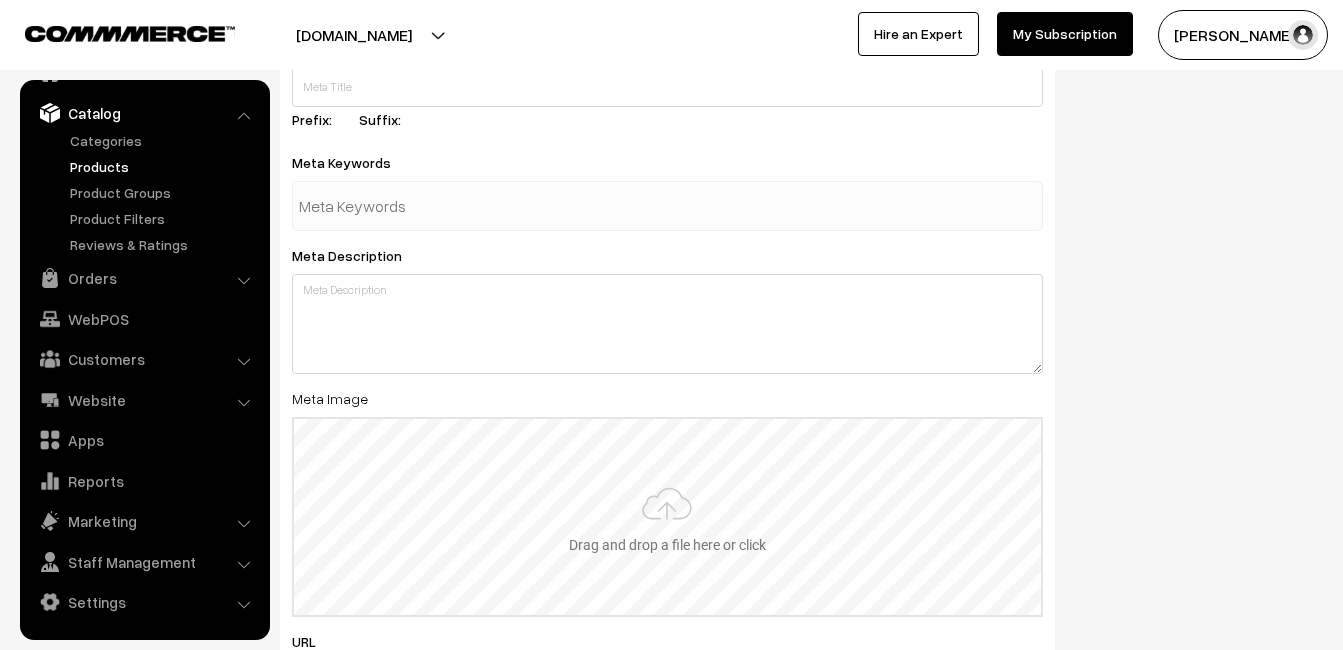 scroll, scrollTop: 2968, scrollLeft: 0, axis: vertical 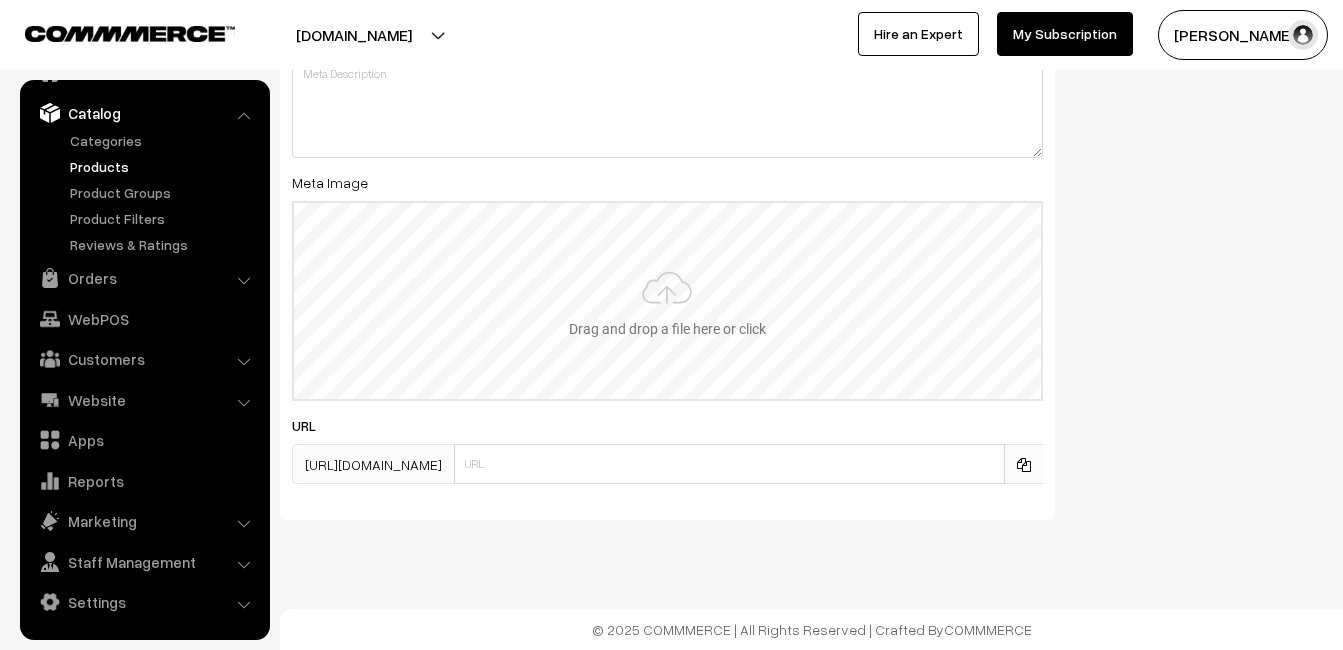 type on "2" 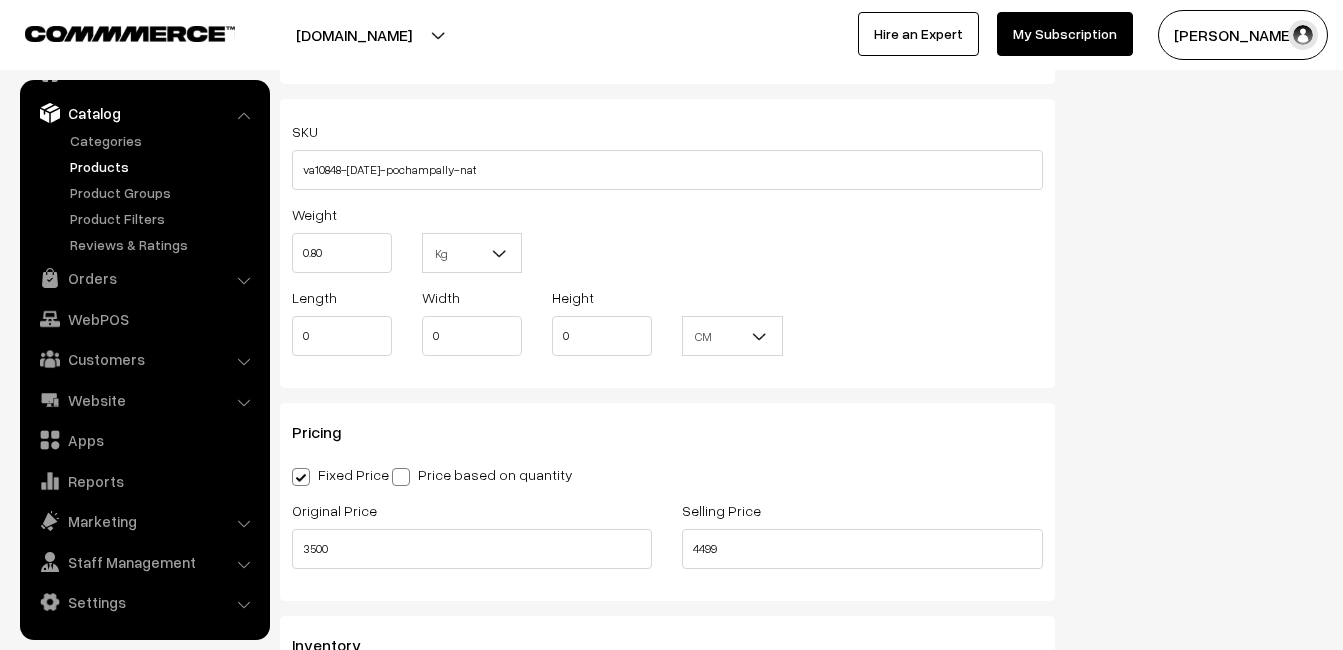 scroll, scrollTop: 0, scrollLeft: 0, axis: both 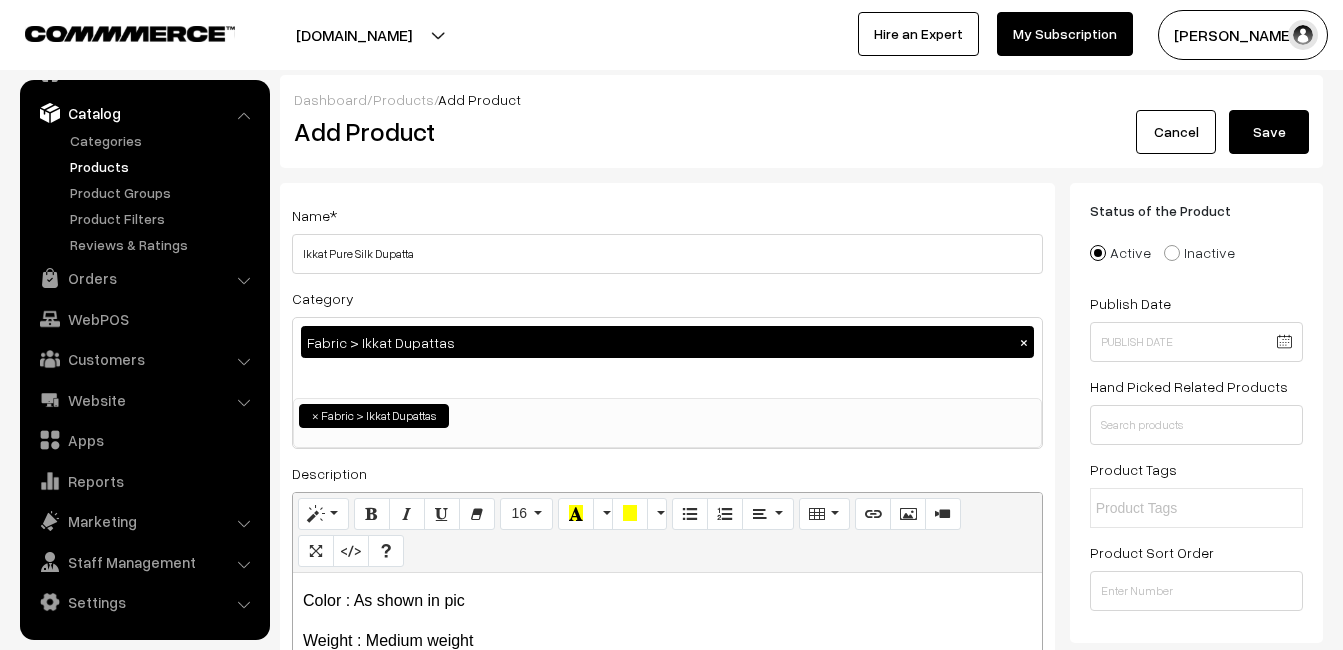 click on "Save" at bounding box center [1269, 132] 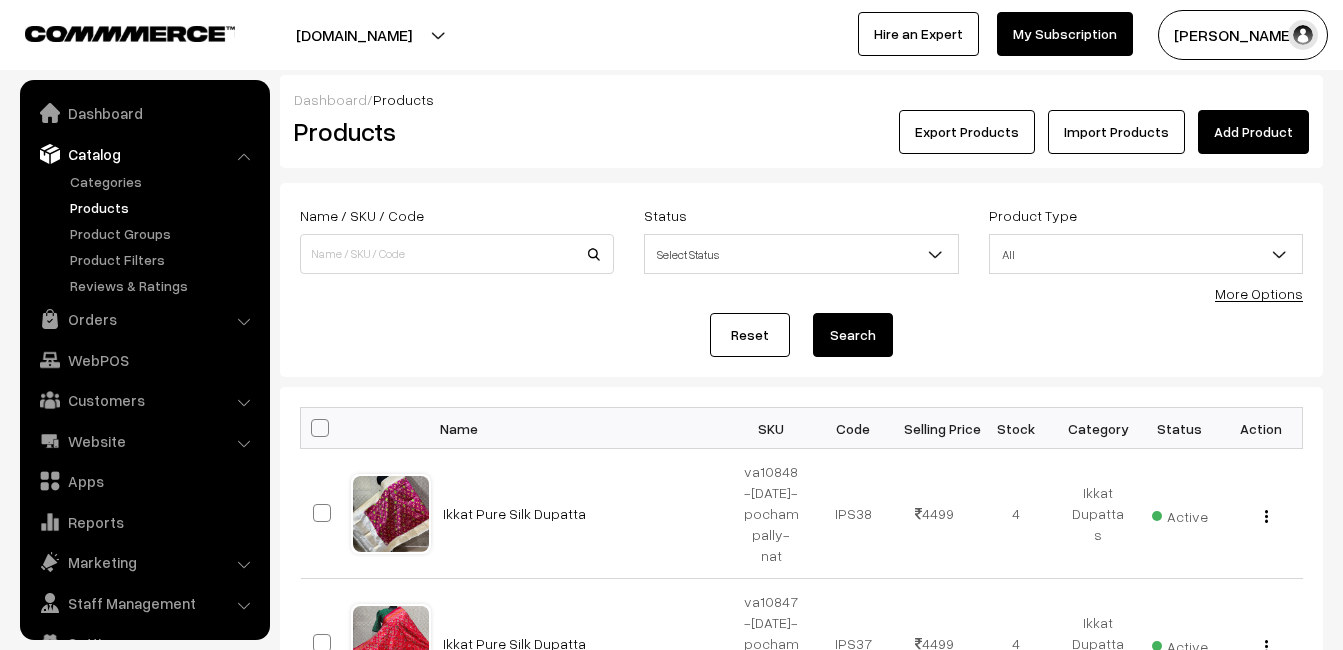 scroll, scrollTop: 0, scrollLeft: 0, axis: both 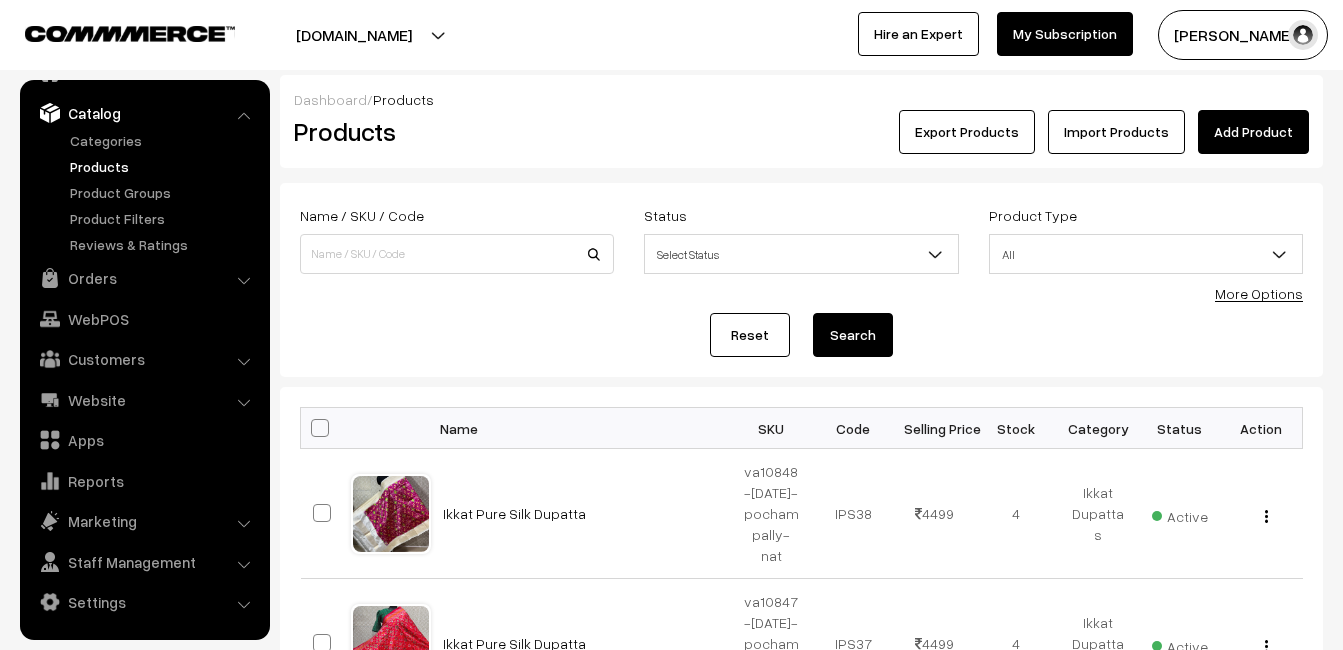 drag, startPoint x: 572, startPoint y: 126, endPoint x: 653, endPoint y: 113, distance: 82.036575 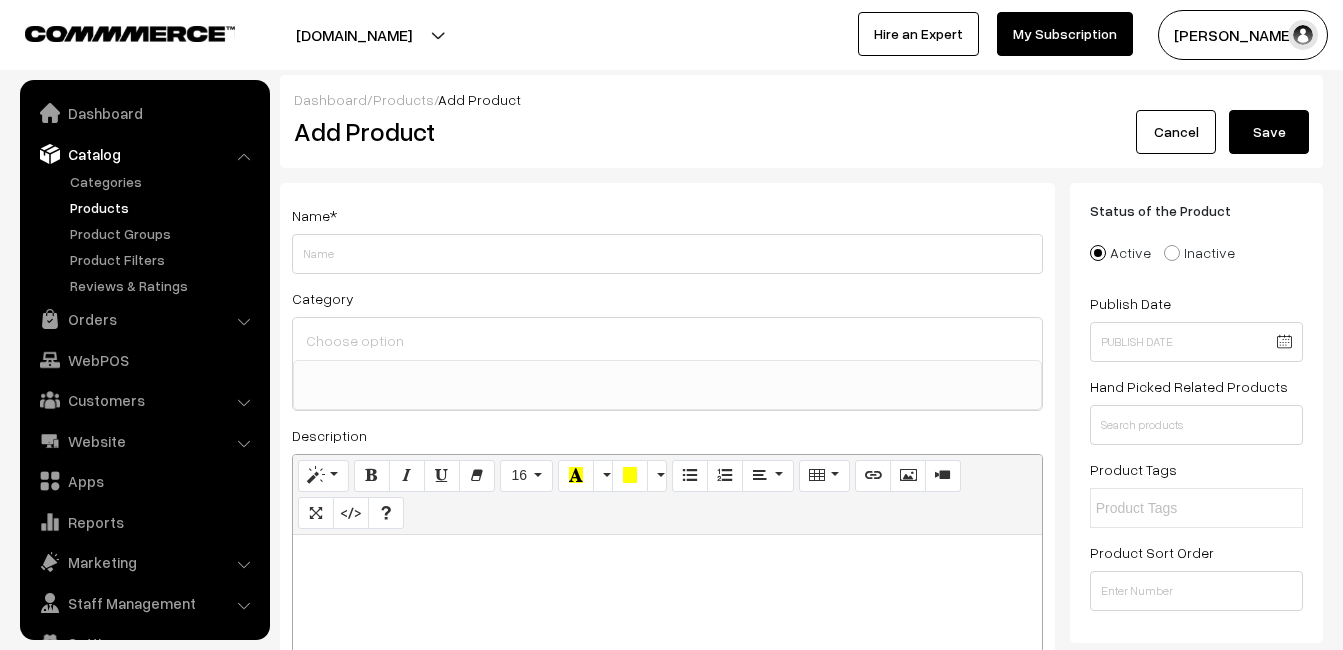select 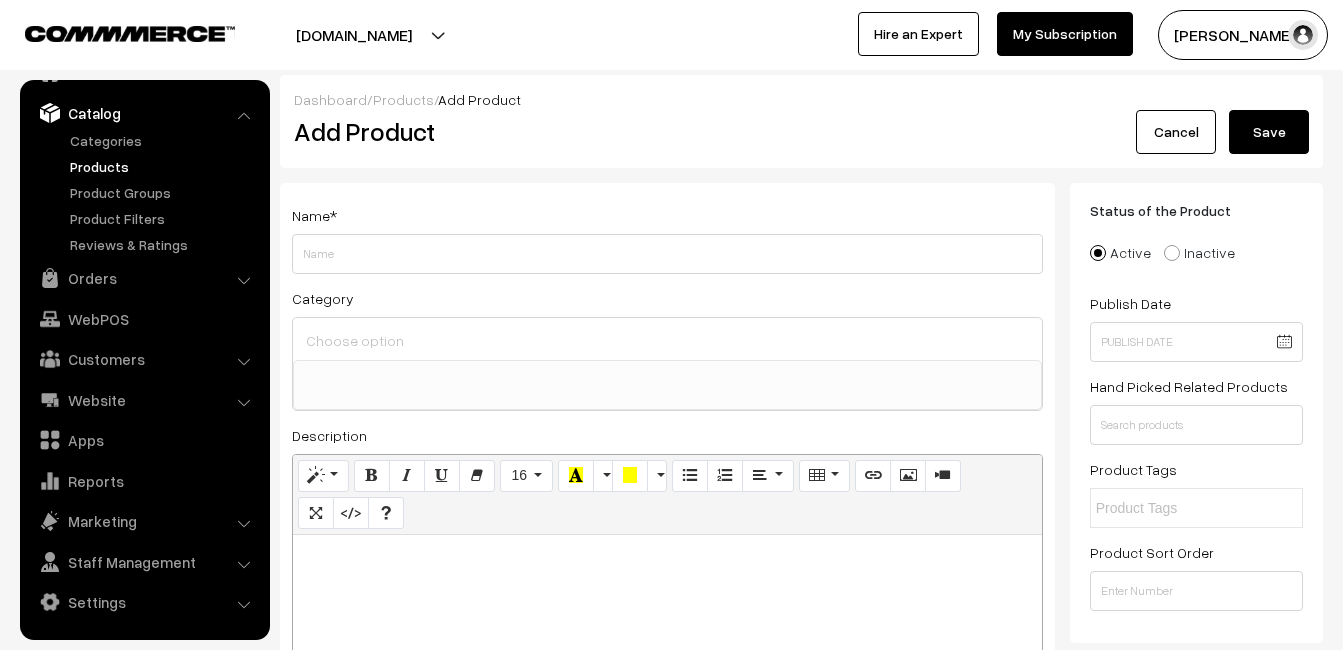 type 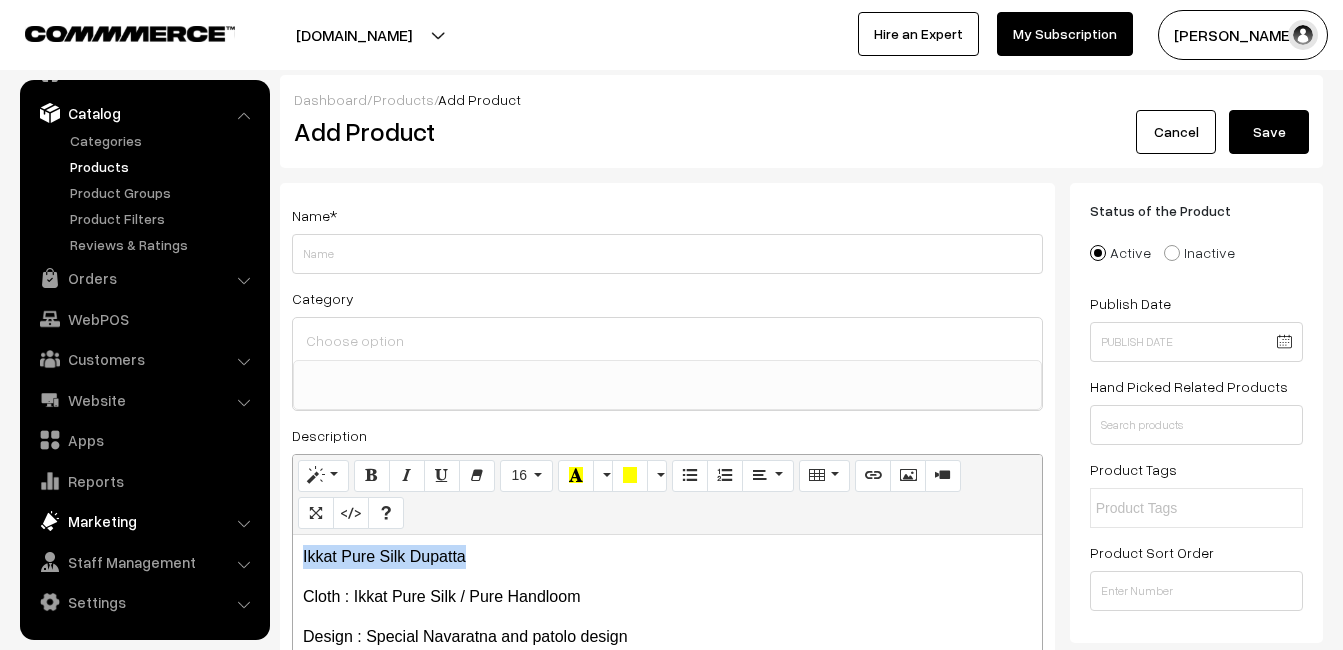 drag, startPoint x: 468, startPoint y: 544, endPoint x: 216, endPoint y: 529, distance: 252.44603 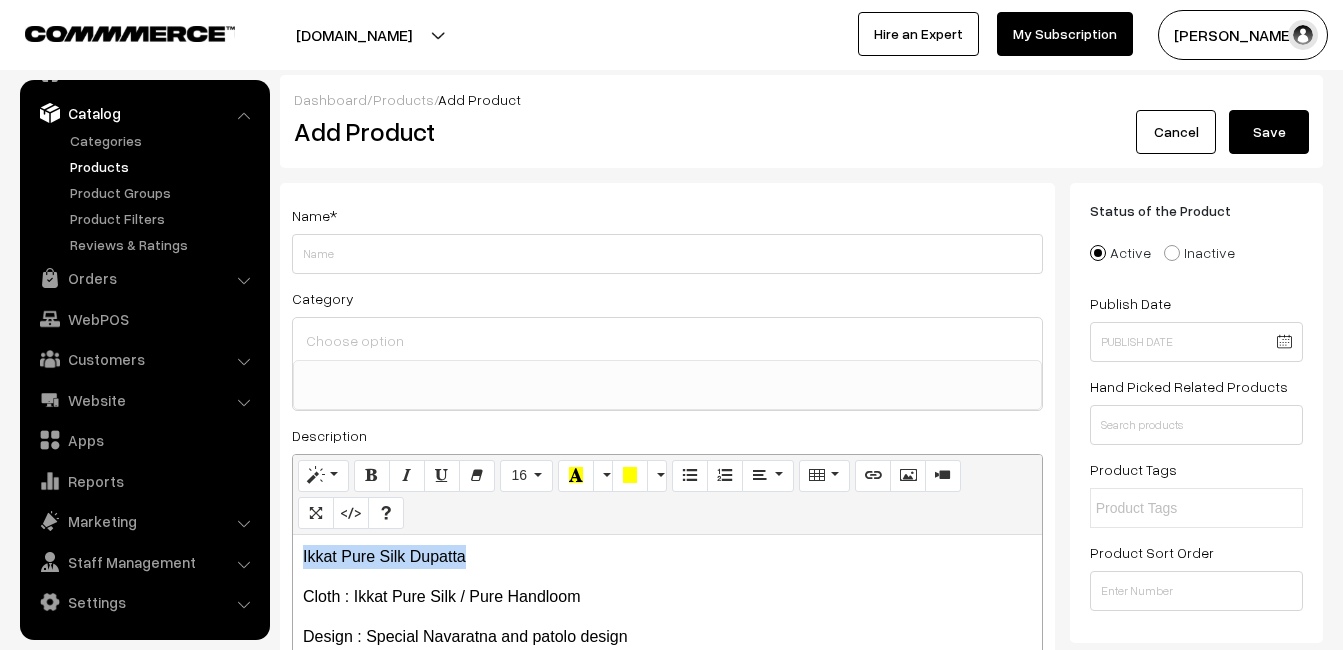 copy on "Ikkat Pure Silk Dupatta" 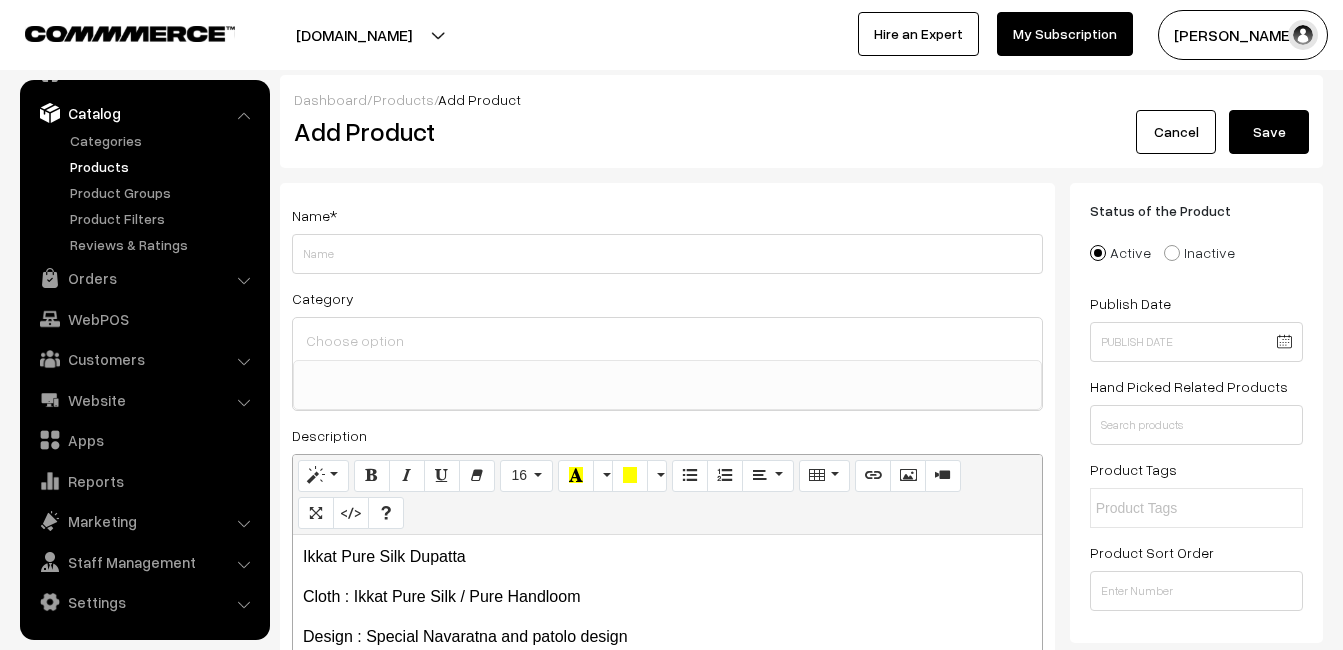 click on "Name  *
Category
Uppada Sarees
Uppada Sarees > Uppada Plain Sarees
Uppada Sarees > Uppada Butta Sarees
Uppada Sarees > Uppada Pochampally Border Sarees
Uppada Sarees > Uppada Big Border Sarees
Uppada Sarees > Uppada Small Border Sarees
Uppada Sarees > Uppada Jamdani Sarees" at bounding box center [667, 505] 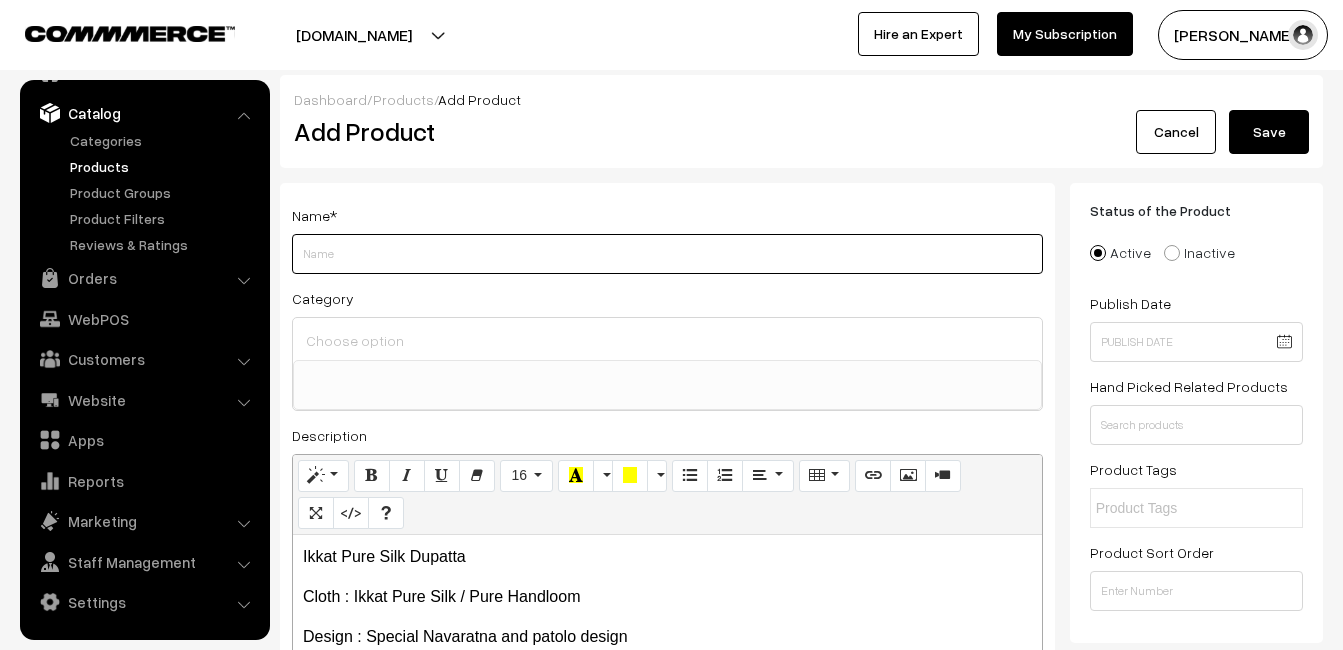click on "Weight" at bounding box center (667, 254) 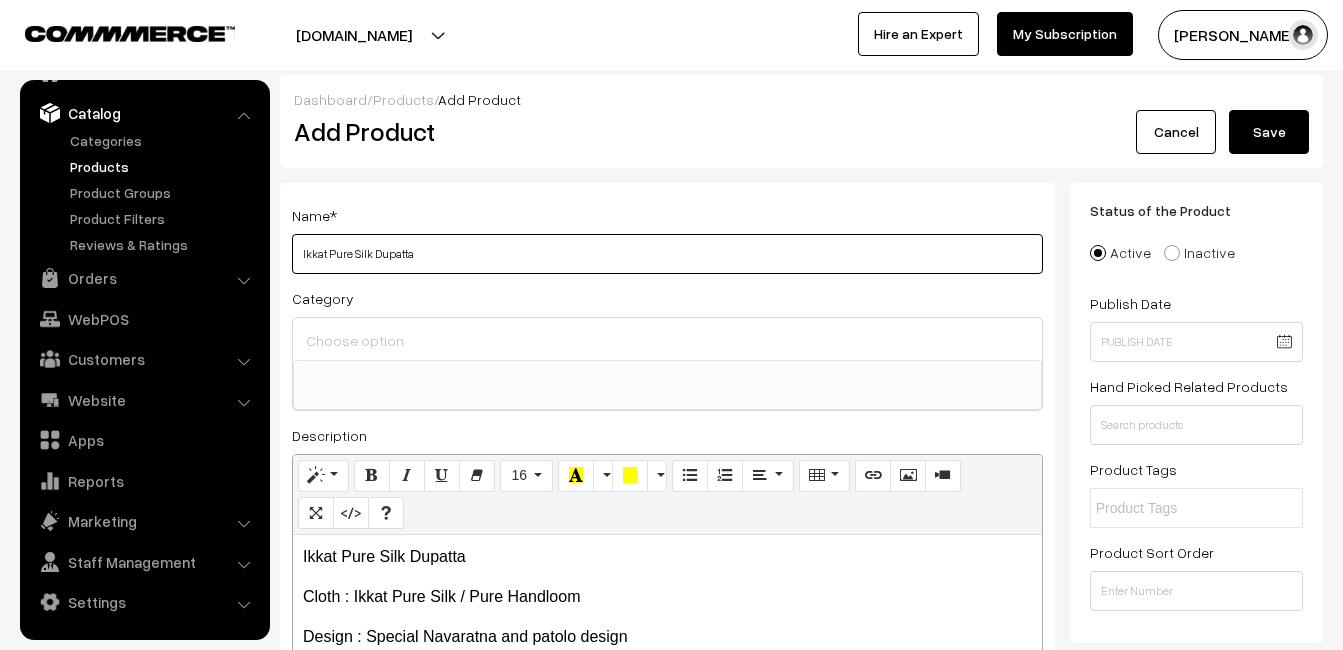 type on "Ikkat Pure Silk Dupatta" 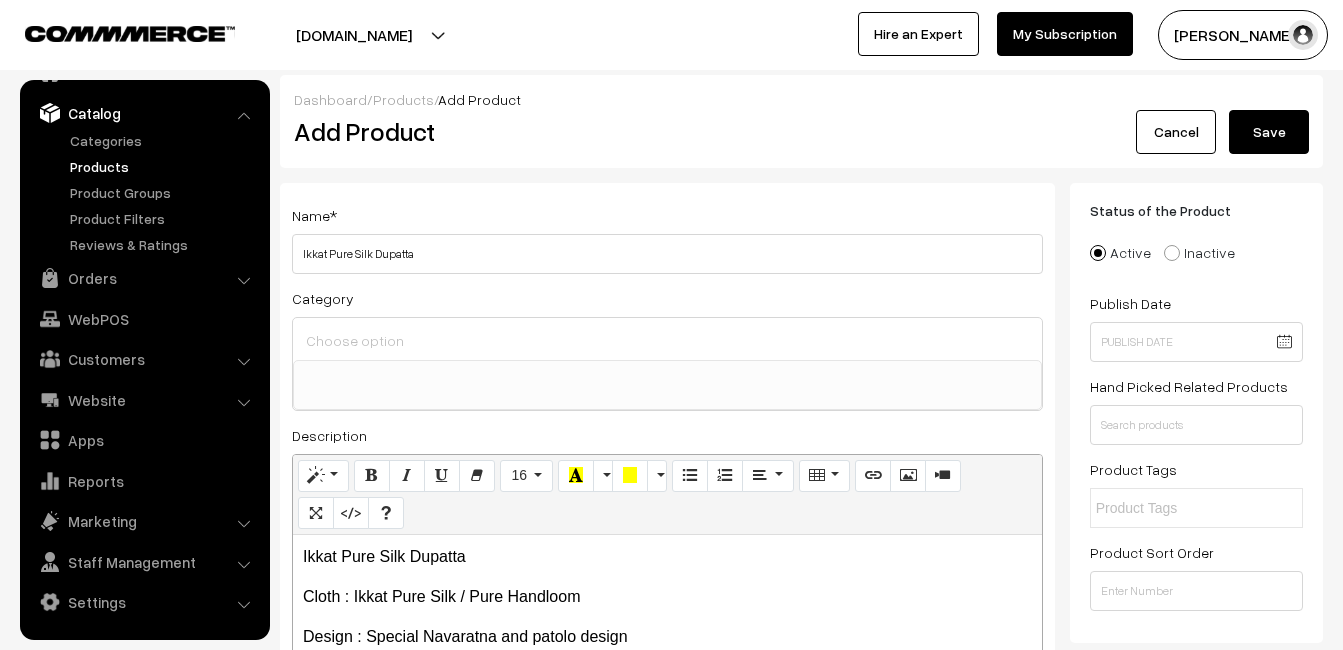 click at bounding box center [667, 340] 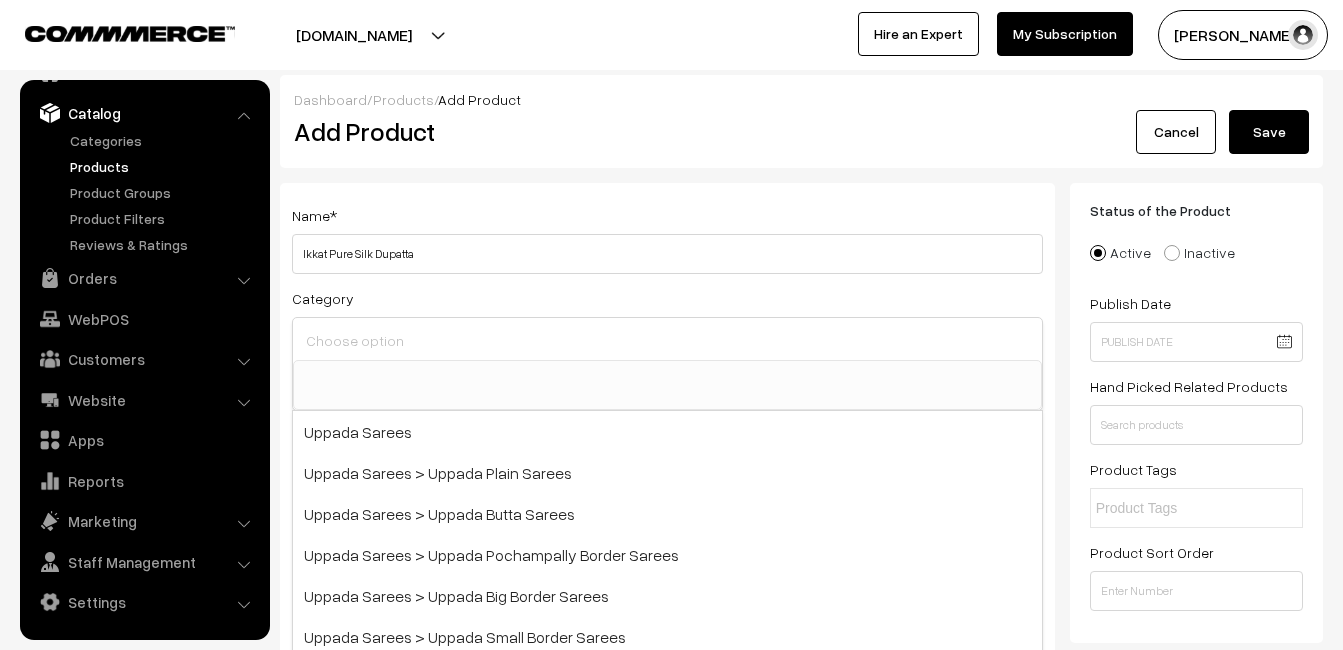 click at bounding box center [667, 340] 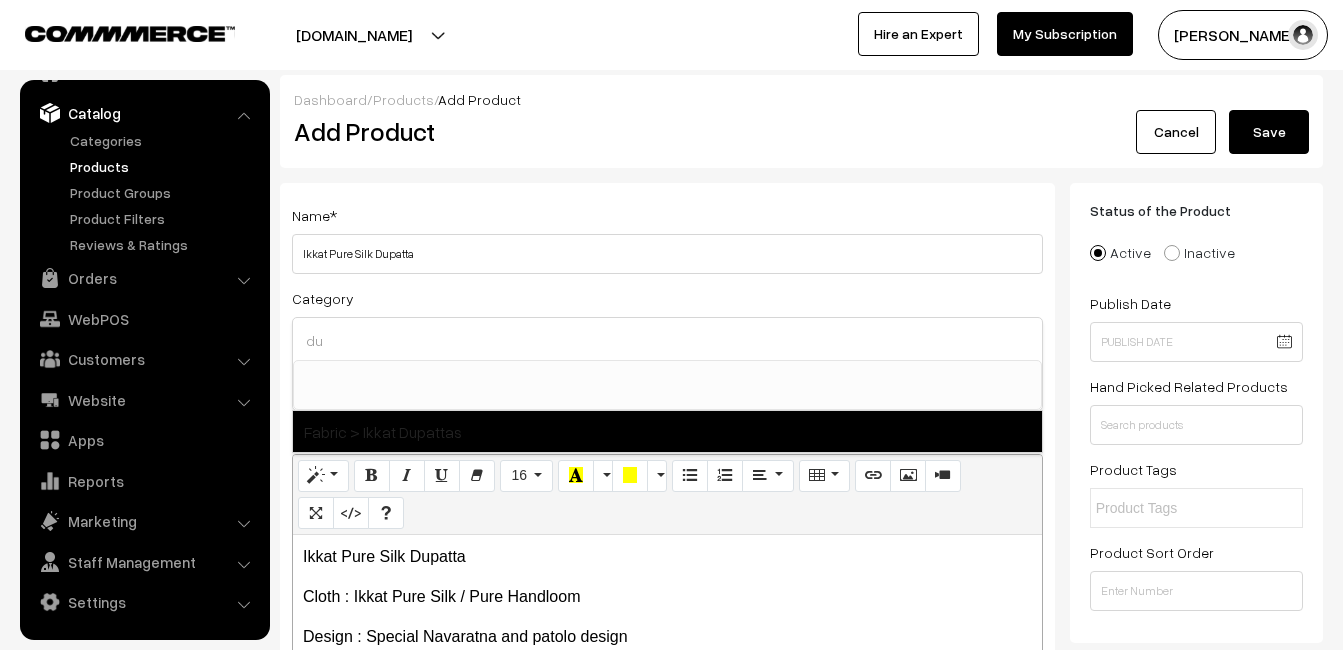 type on "du" 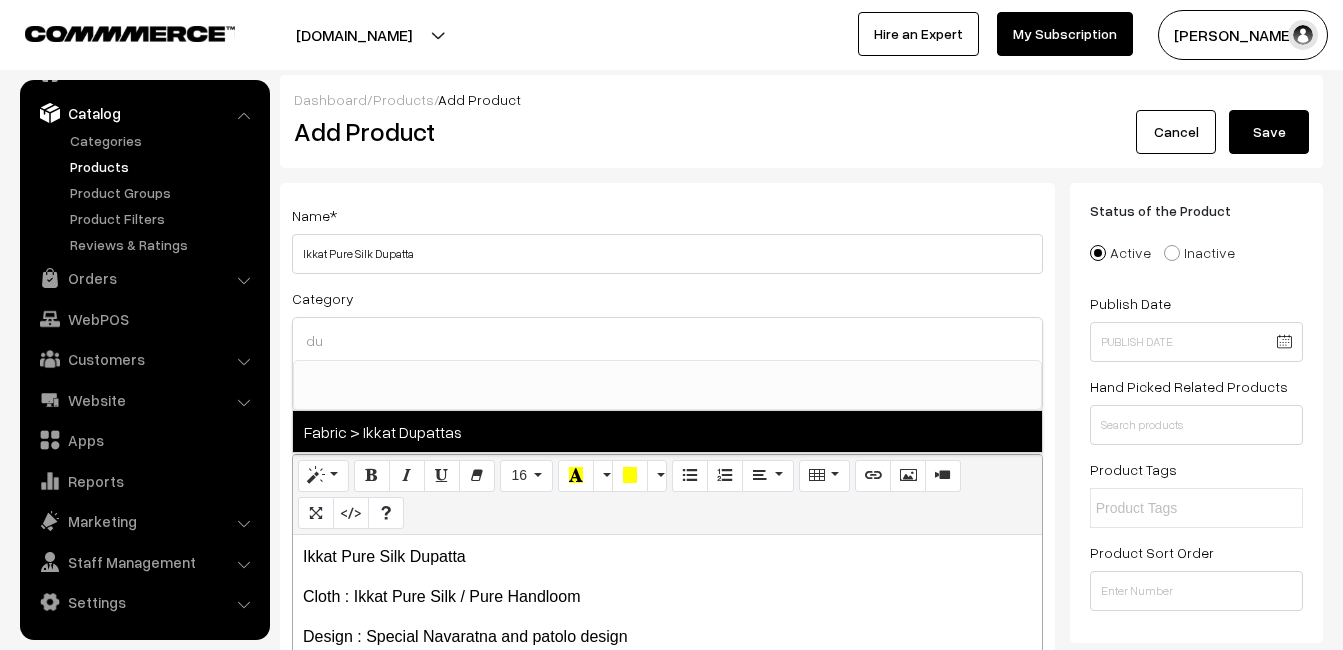 click on "Fabric > Ikkat Dupattas" at bounding box center (667, 431) 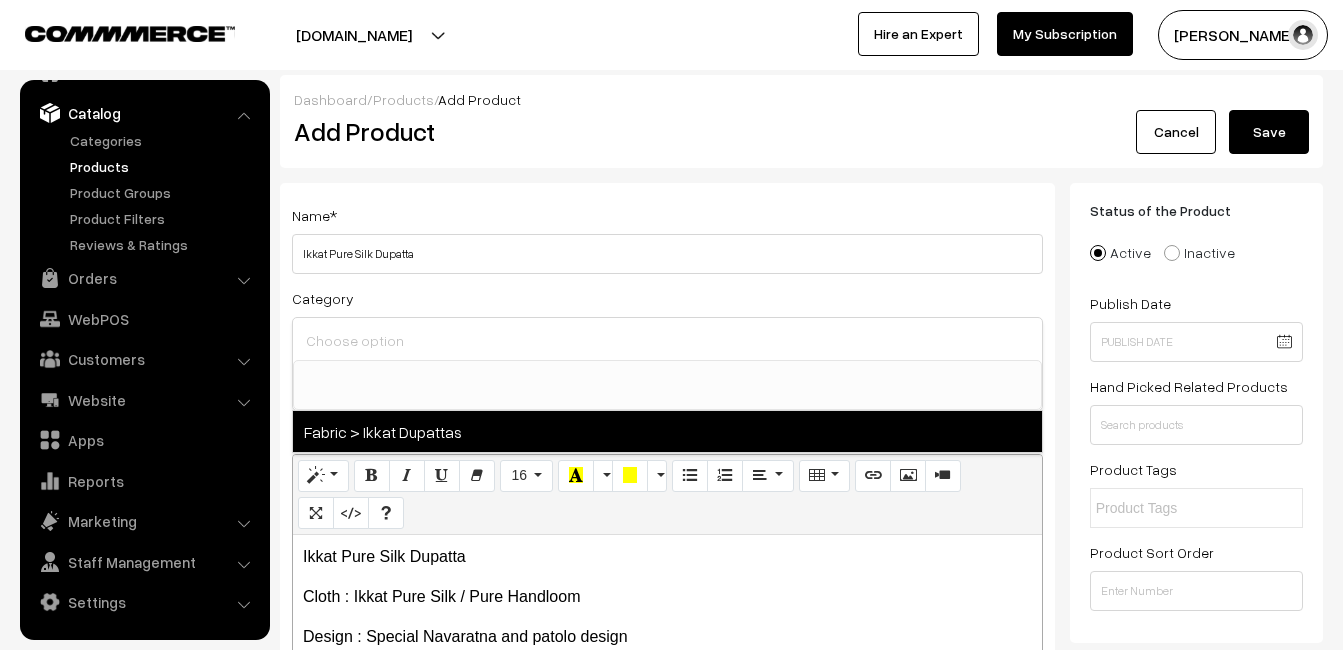 select on "37" 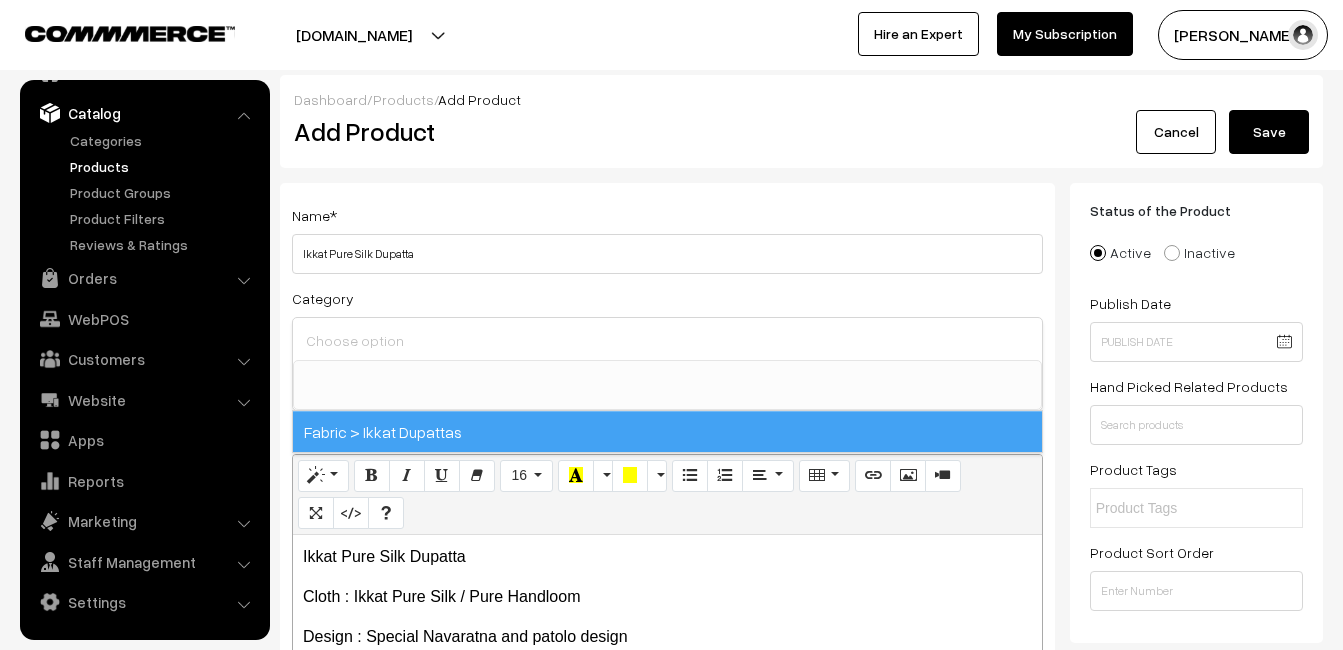 scroll, scrollTop: 1037, scrollLeft: 0, axis: vertical 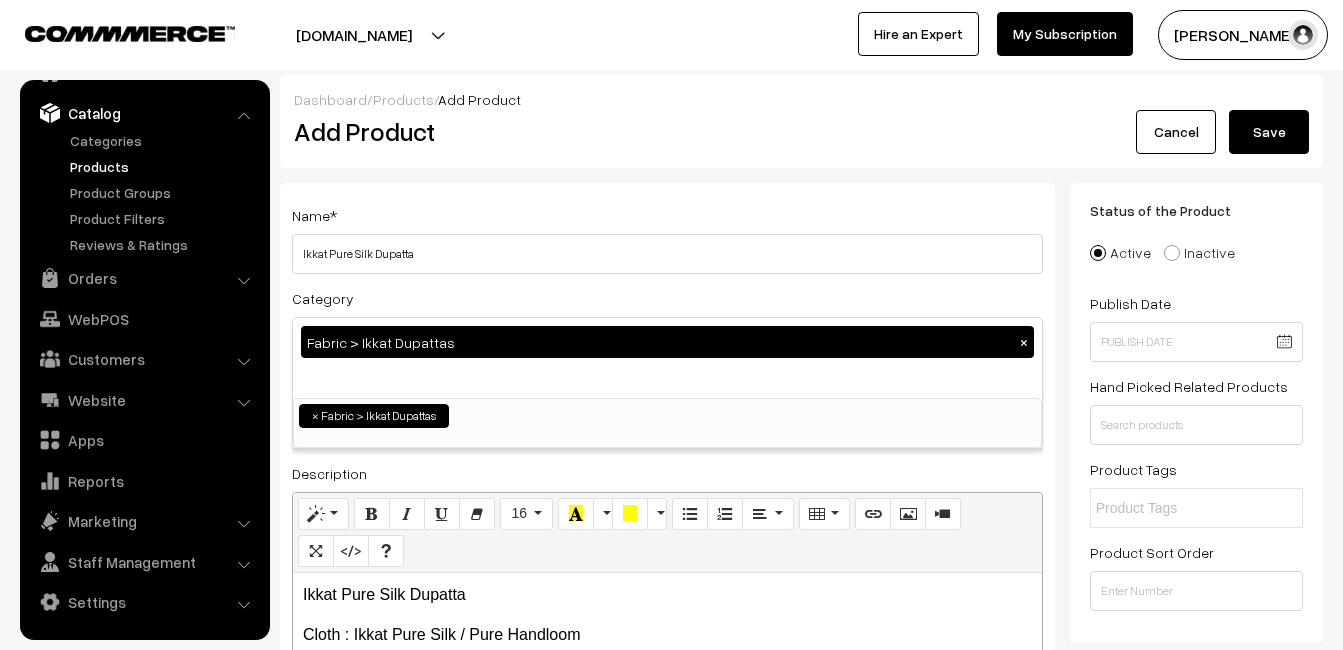 click on "Name  *
Ikkat Pure Silk Dupatta
Category
Fabric > Ikkat Dupattas ×
Uppada Sarees
Uppada Sarees > Uppada Plain Sarees
Uppada Sarees > Uppada Butta Sarees
Uppada Sarees > Uppada Pochampally Border Sarees
Uppada Sarees > Uppada Big Border Sarees
Uppada Sarees > Uppada Small Border Sarees
Uppada Sarees > Uppada Jamdani Sarees Ikkat Sarees" at bounding box center [667, 524] 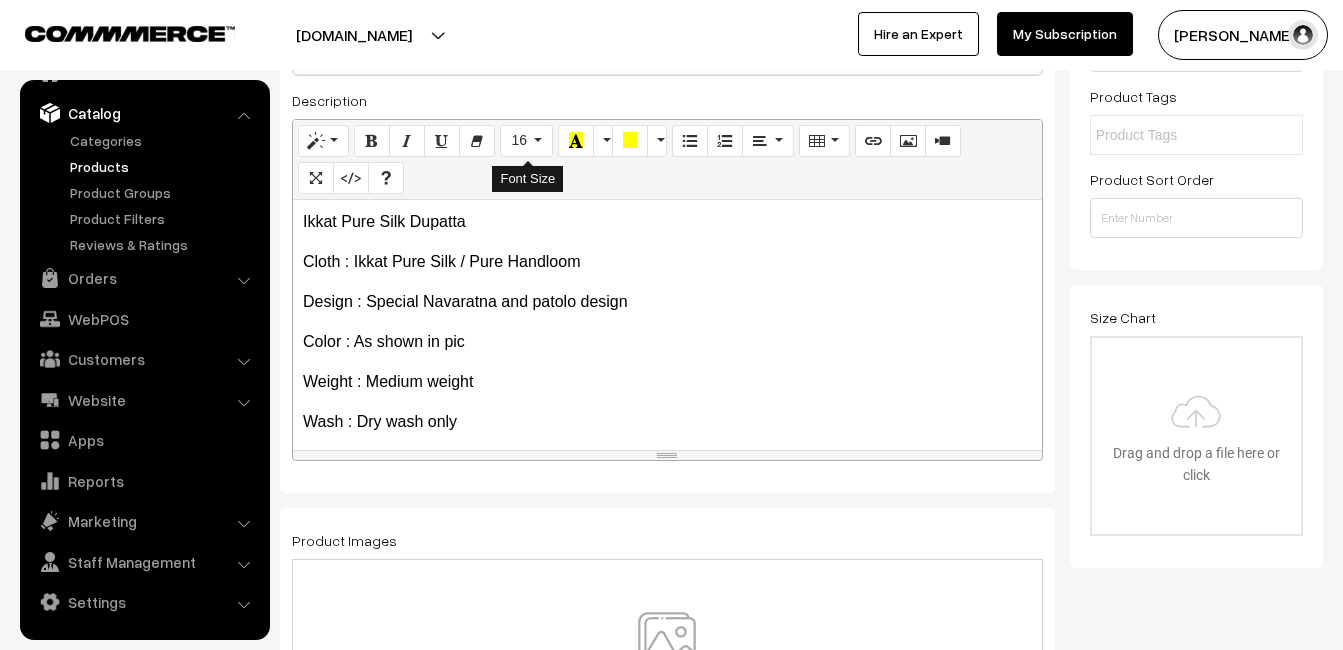 scroll, scrollTop: 400, scrollLeft: 0, axis: vertical 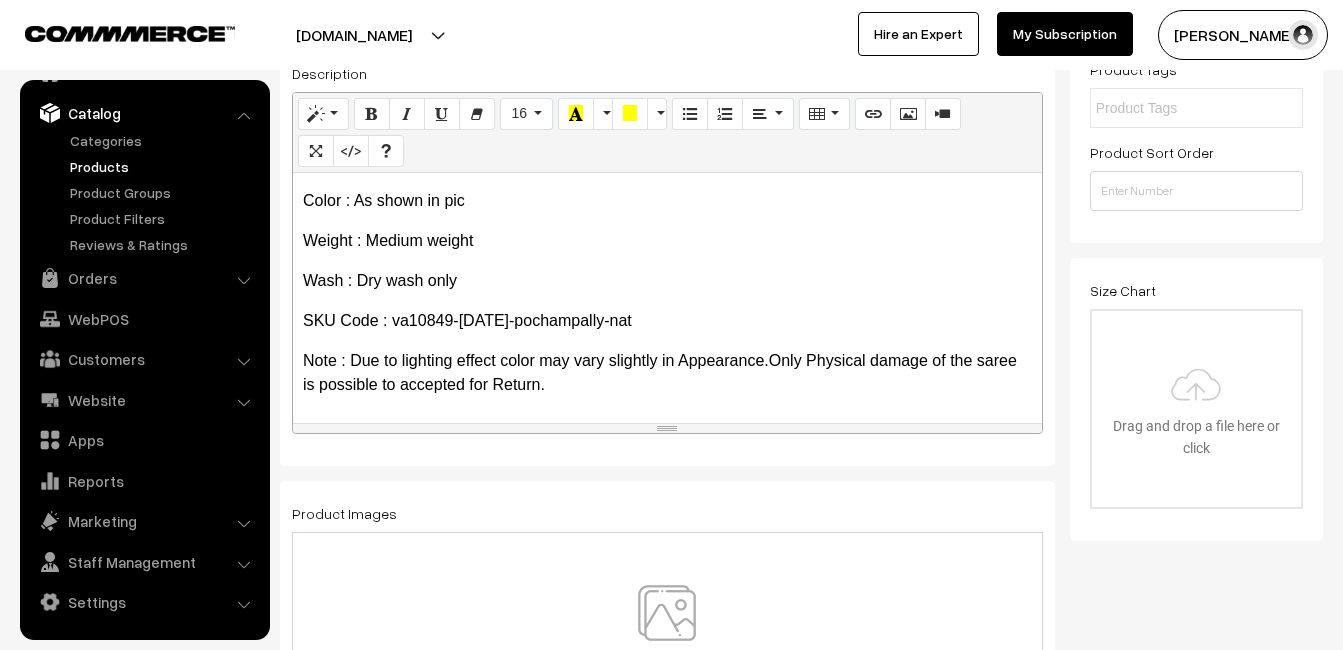 click at bounding box center (667, 643) 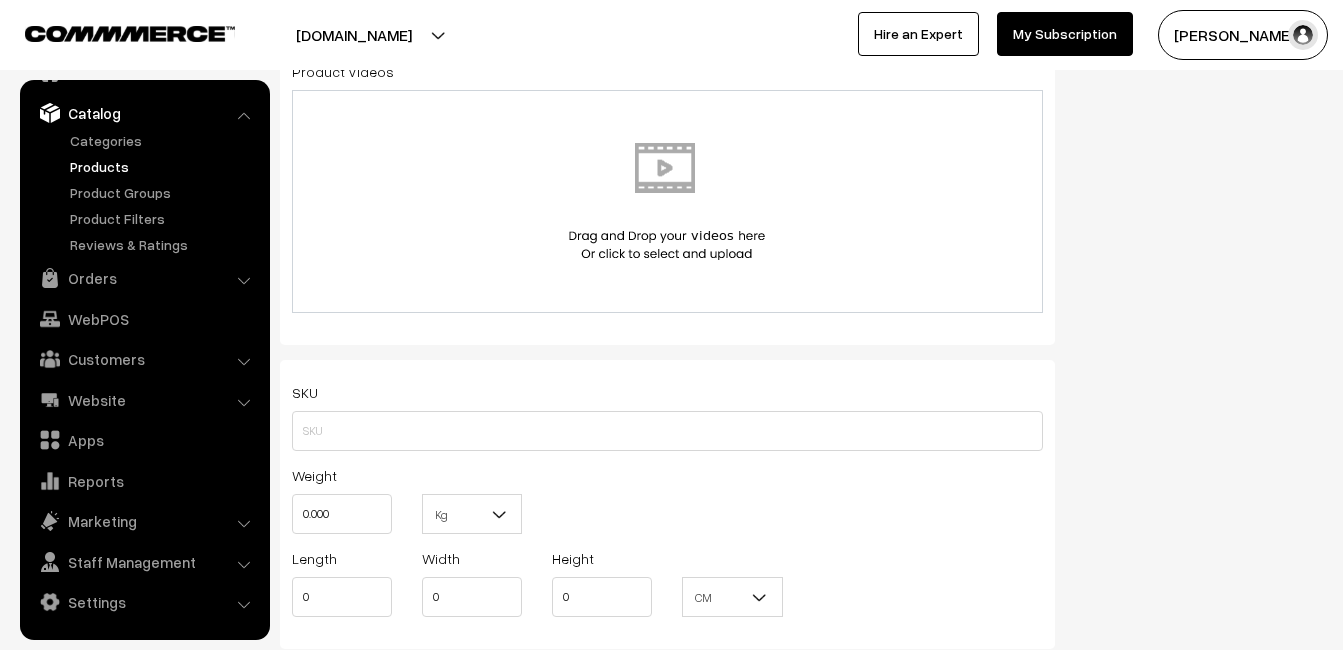 scroll, scrollTop: 1200, scrollLeft: 0, axis: vertical 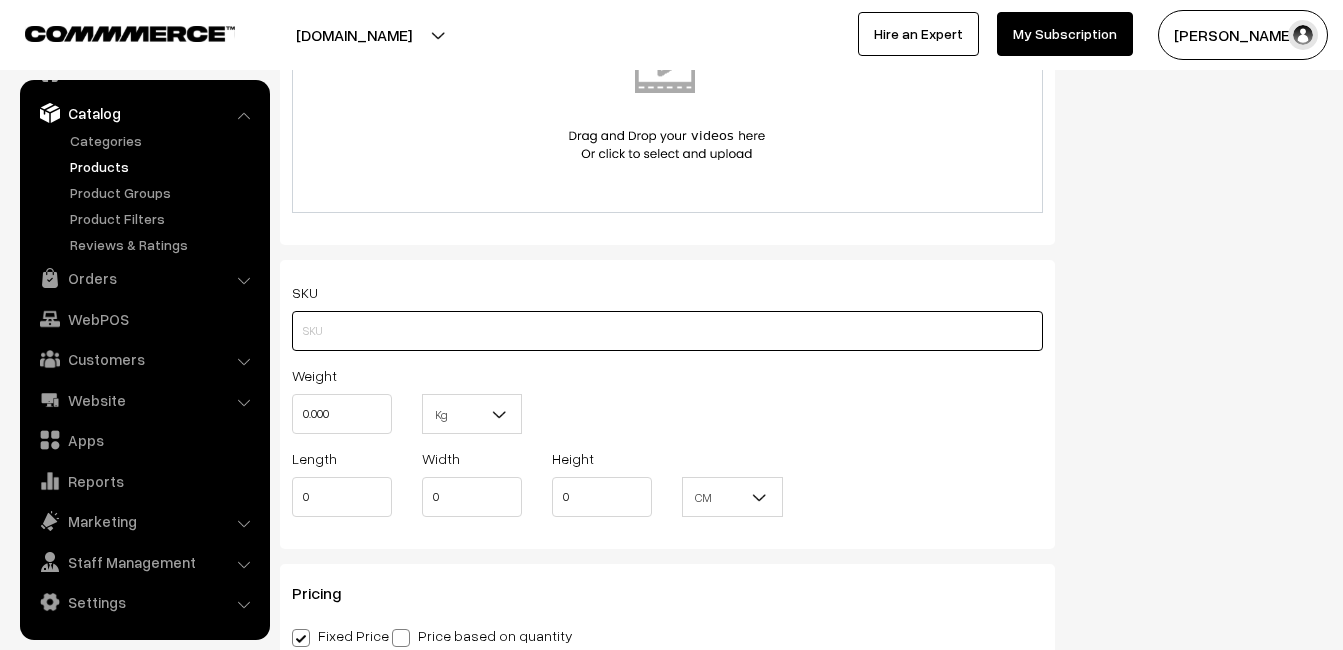 click at bounding box center (667, 331) 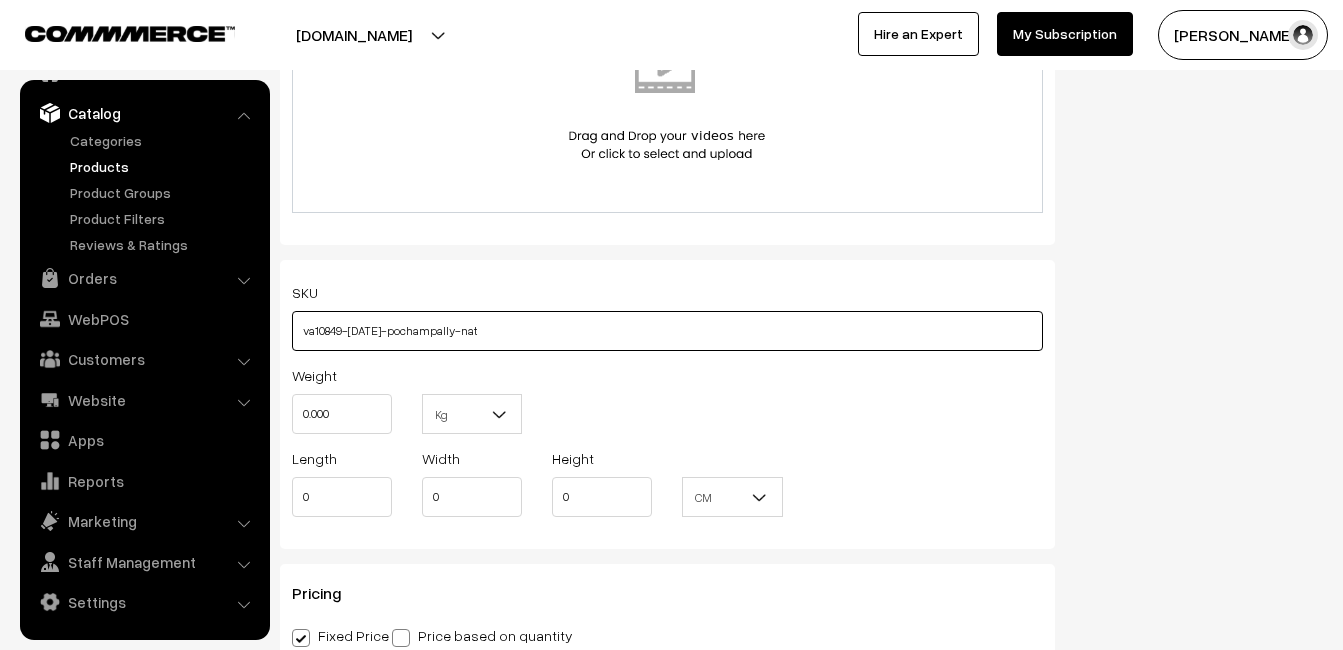 type on "va10849-jul-pochampally-nat" 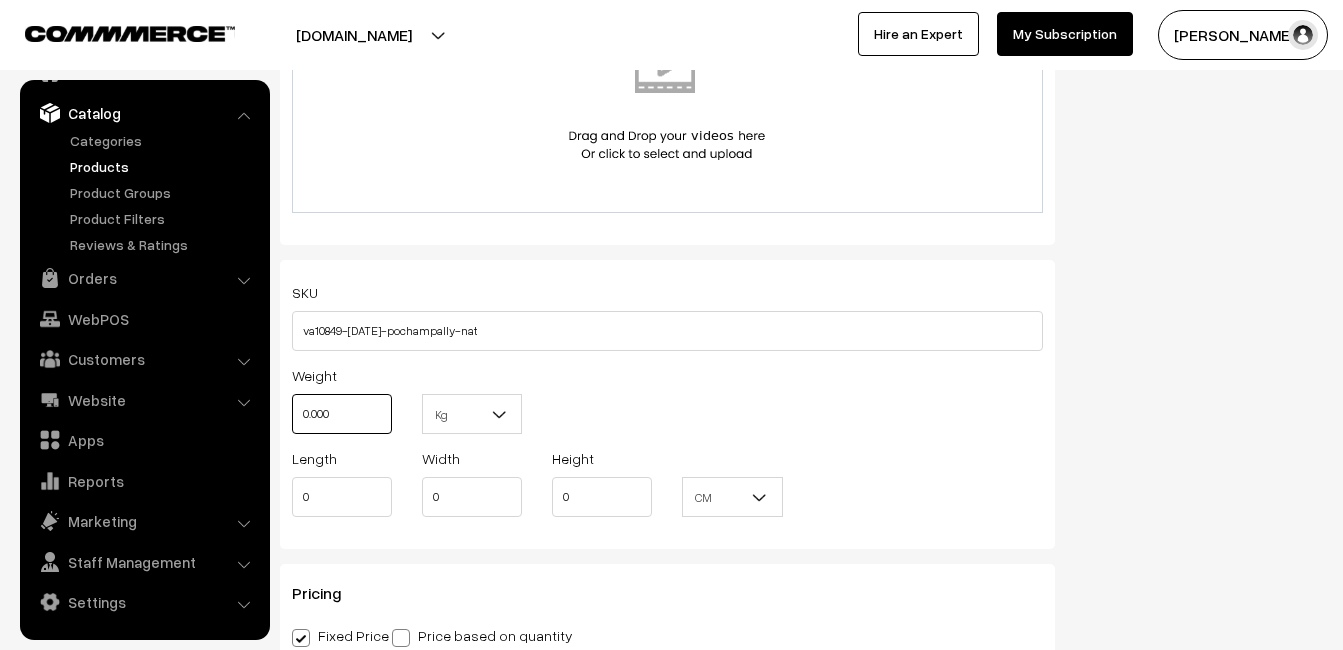 click on "0.000" at bounding box center (342, 414) 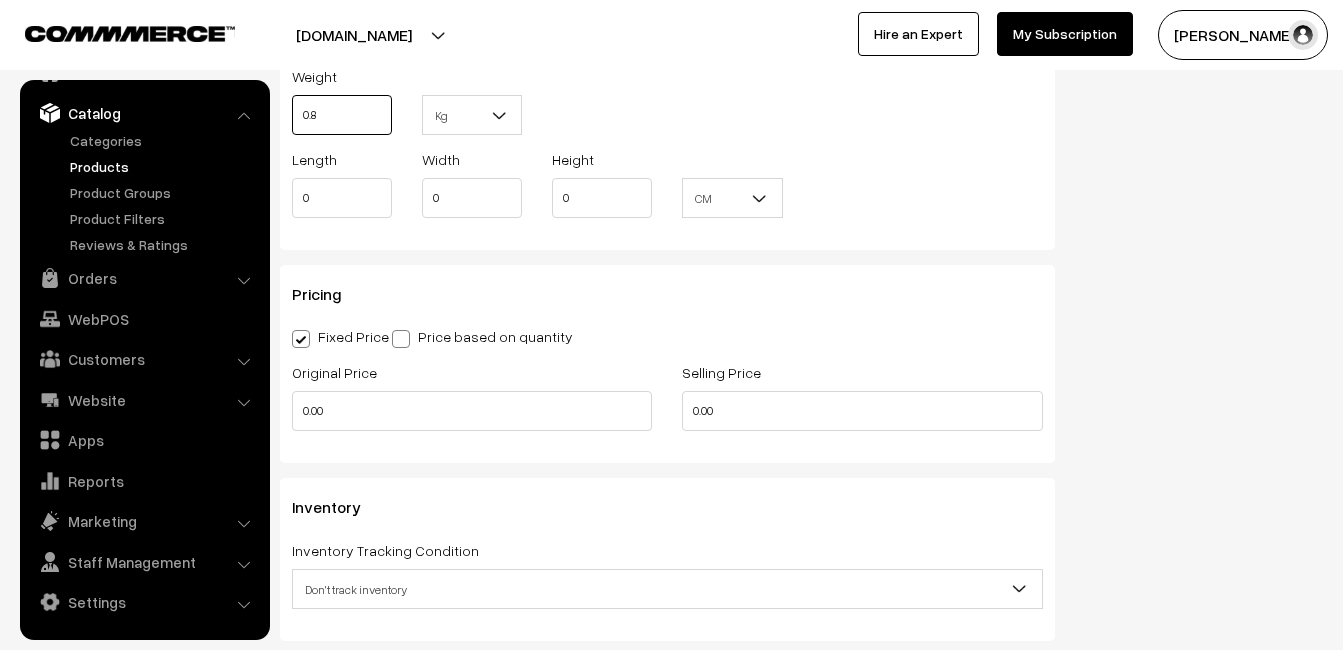 scroll, scrollTop: 1500, scrollLeft: 0, axis: vertical 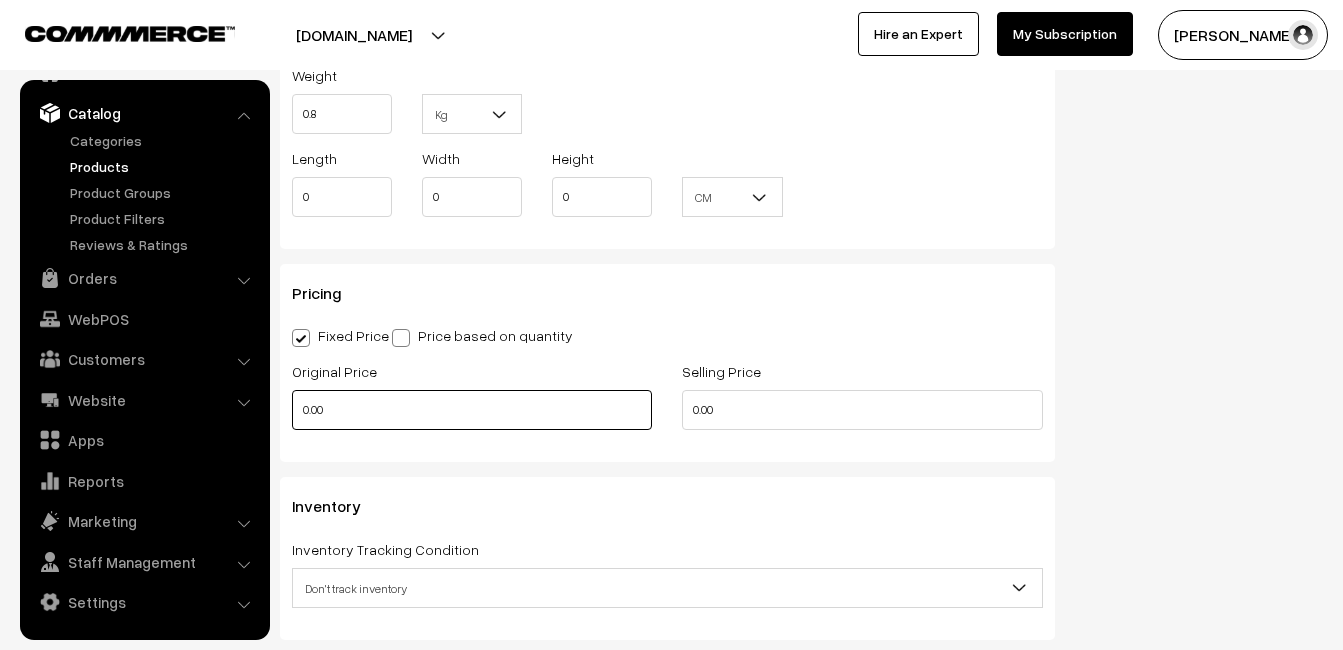 type on "0.80" 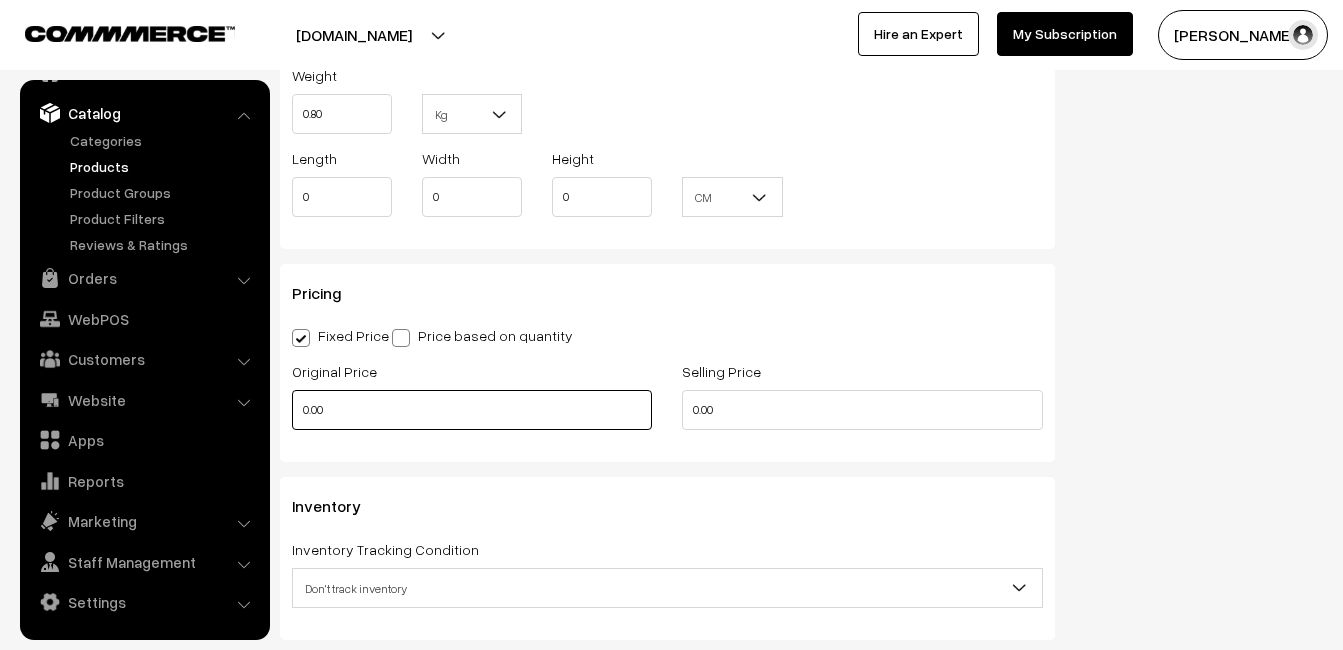 click on "0.00" at bounding box center [472, 410] 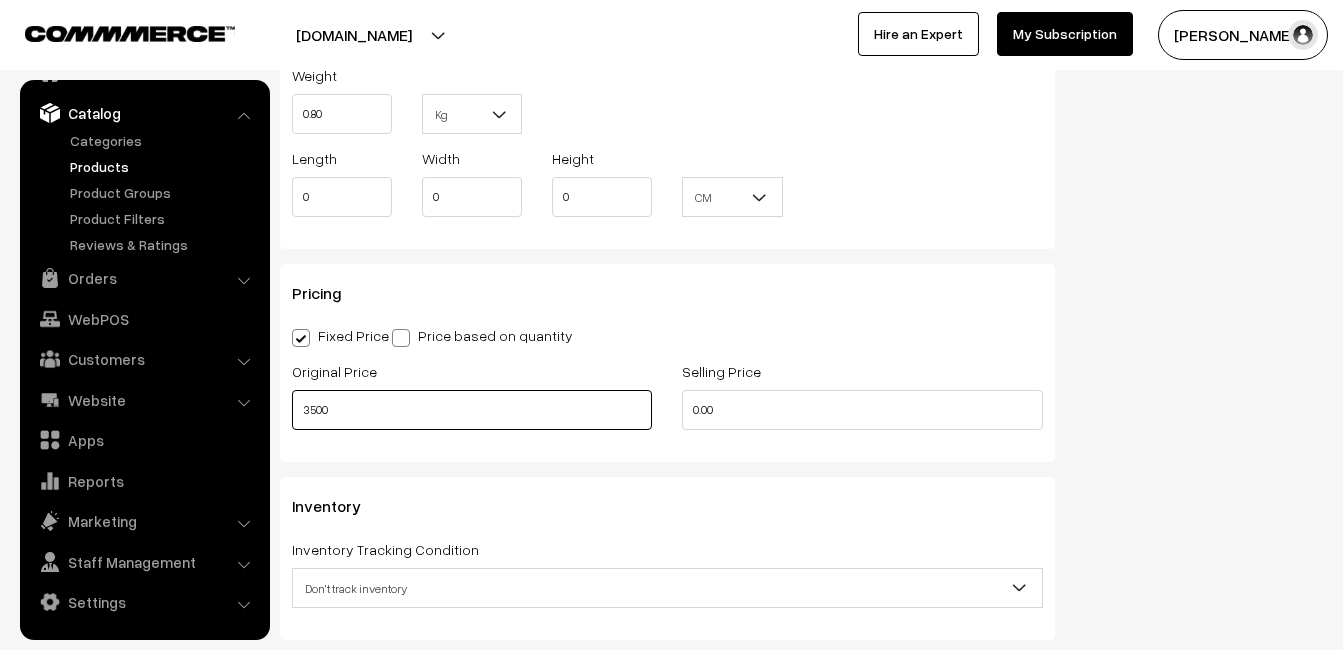 type on "3500" 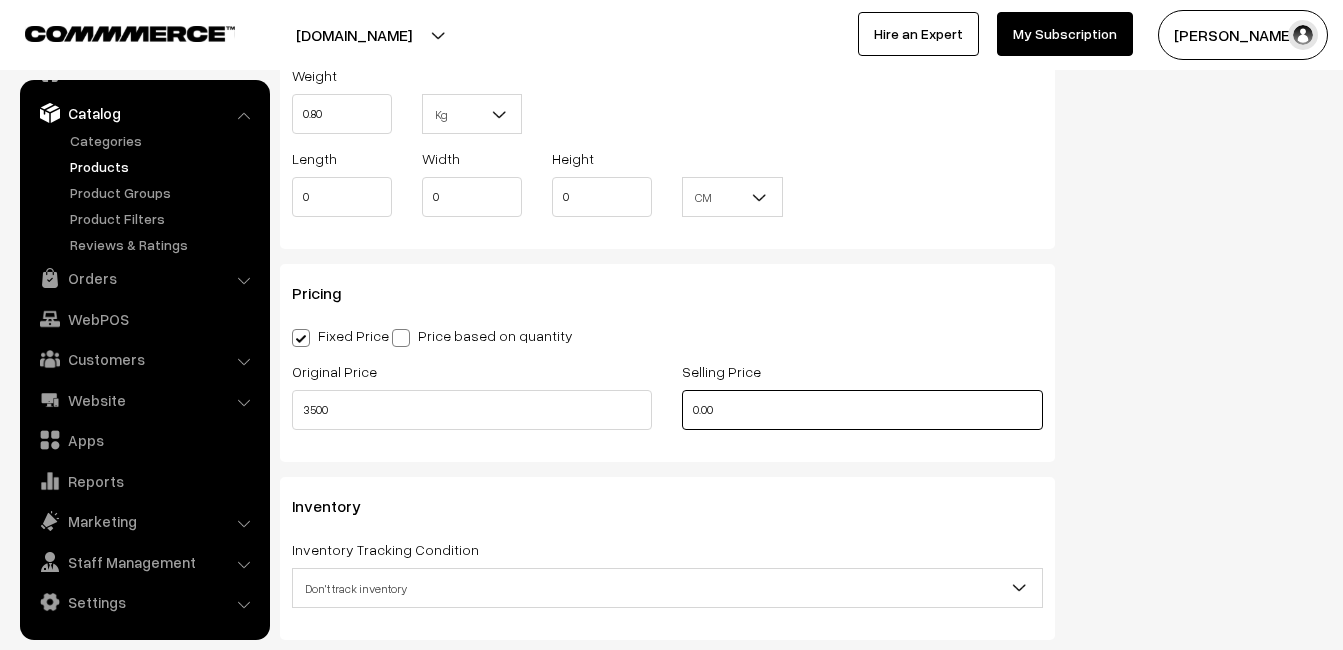 click on "0.00" at bounding box center [862, 410] 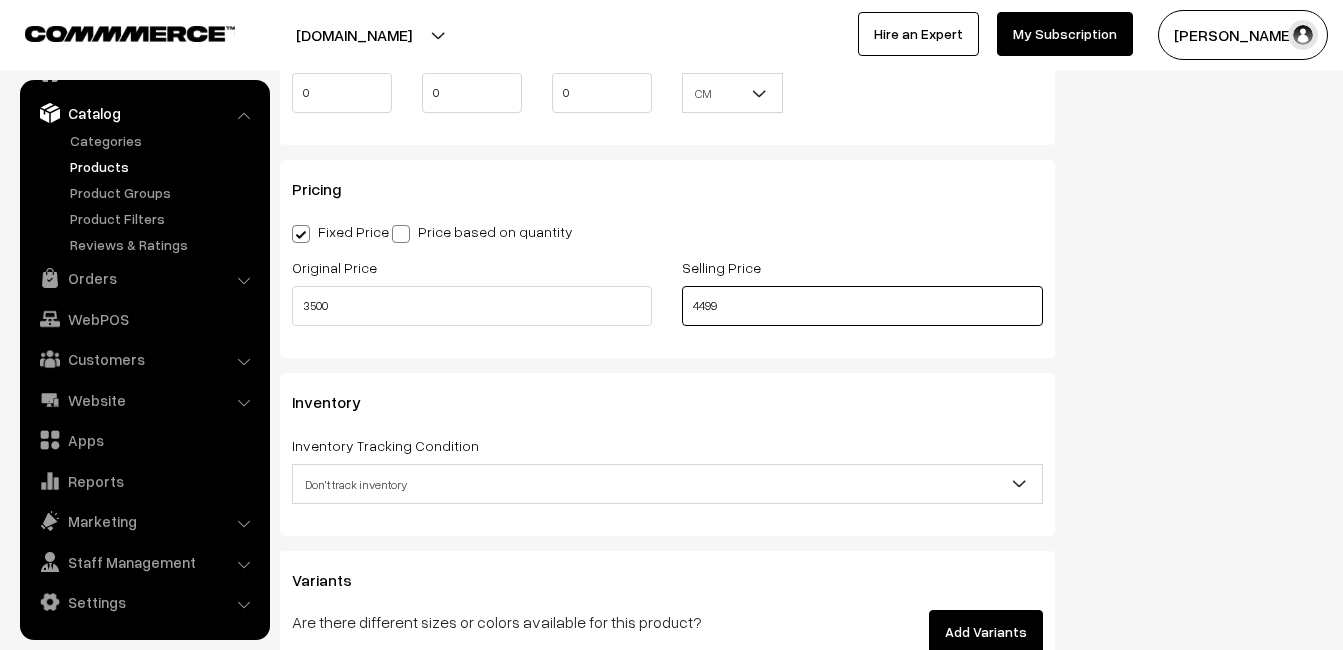 scroll, scrollTop: 1800, scrollLeft: 0, axis: vertical 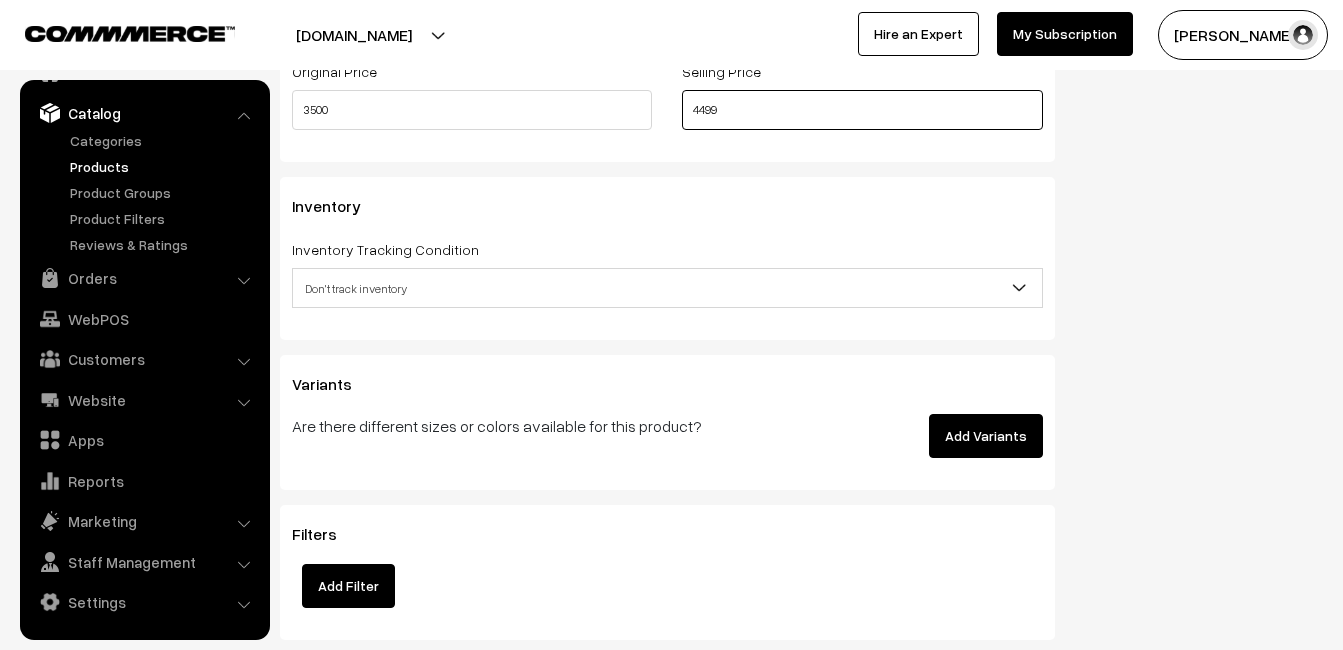 type on "4499" 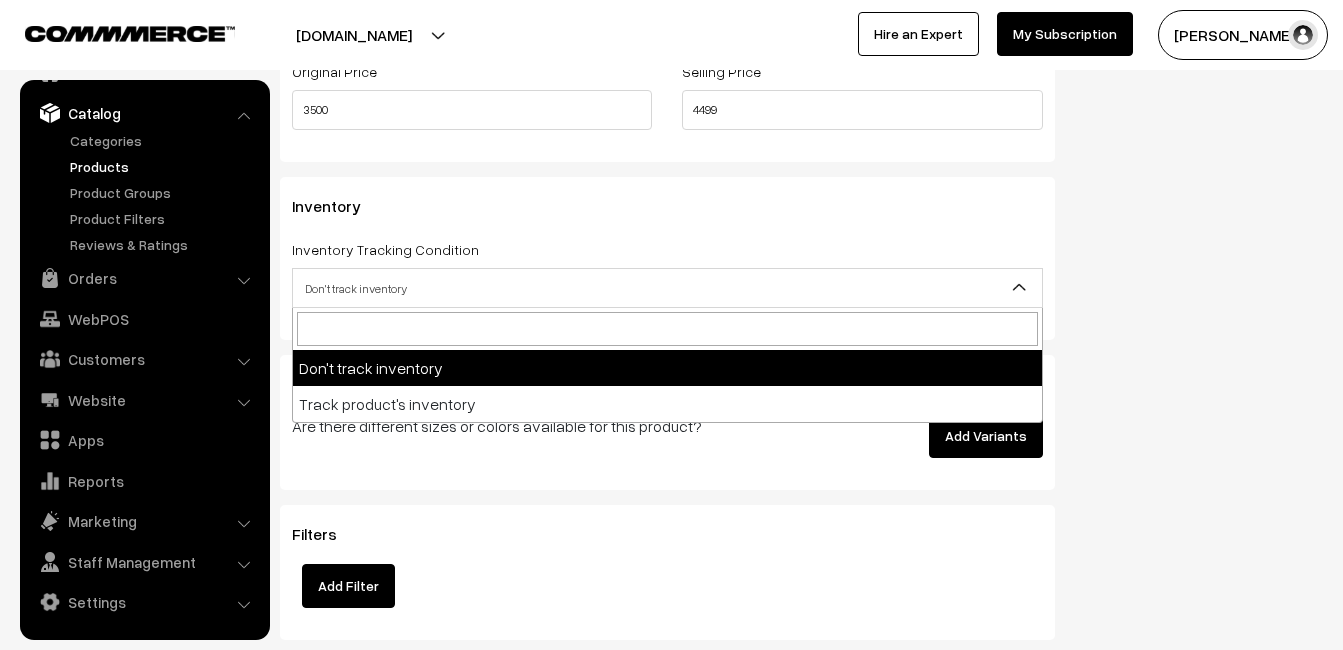 click on "Don't track inventory" at bounding box center [667, 288] 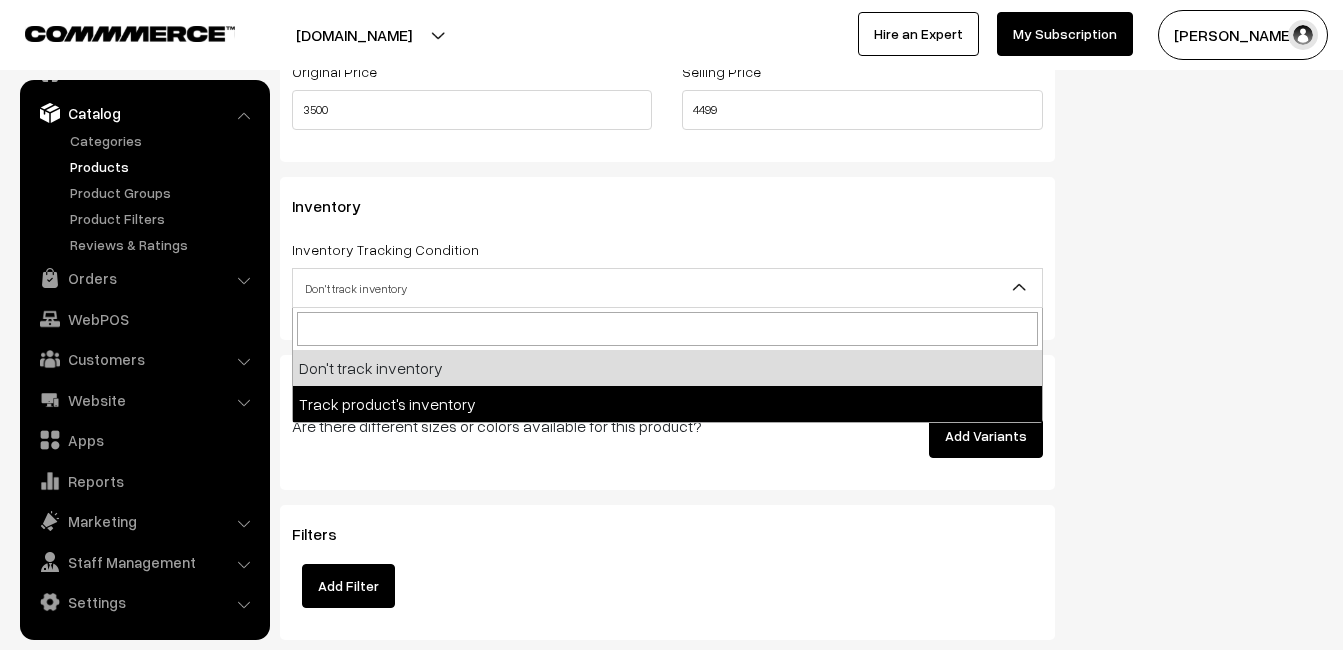 select on "2" 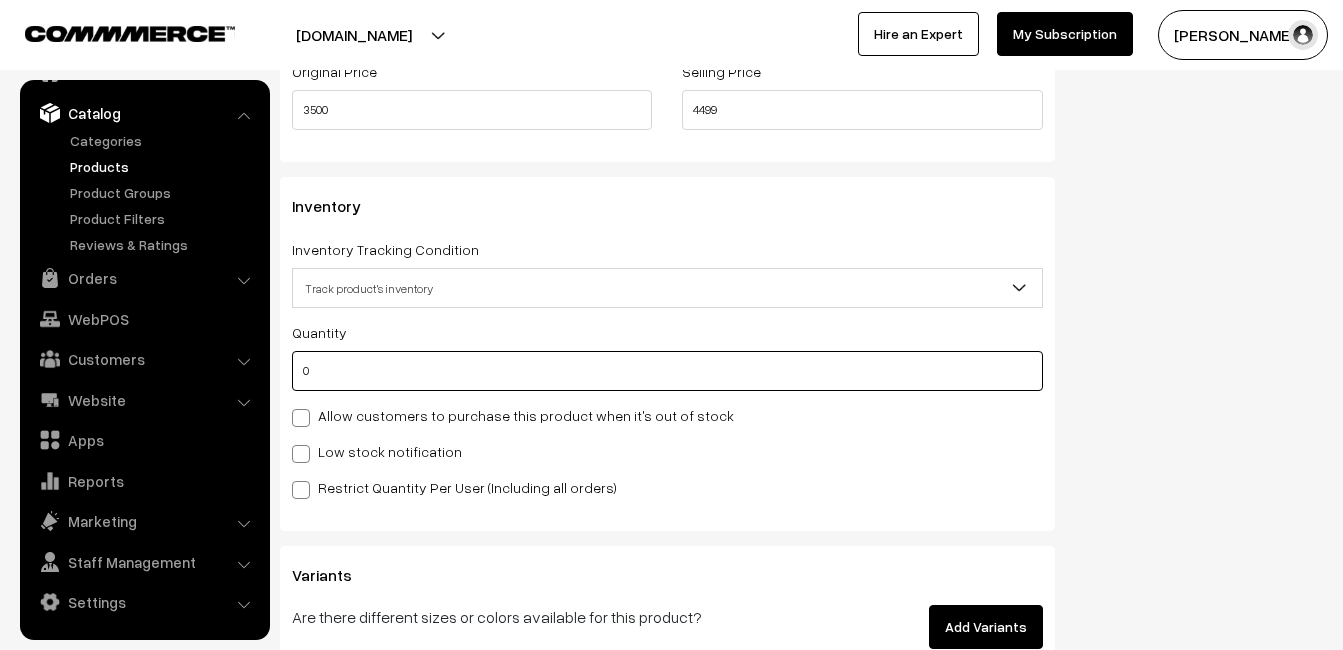 click on "0" at bounding box center (667, 371) 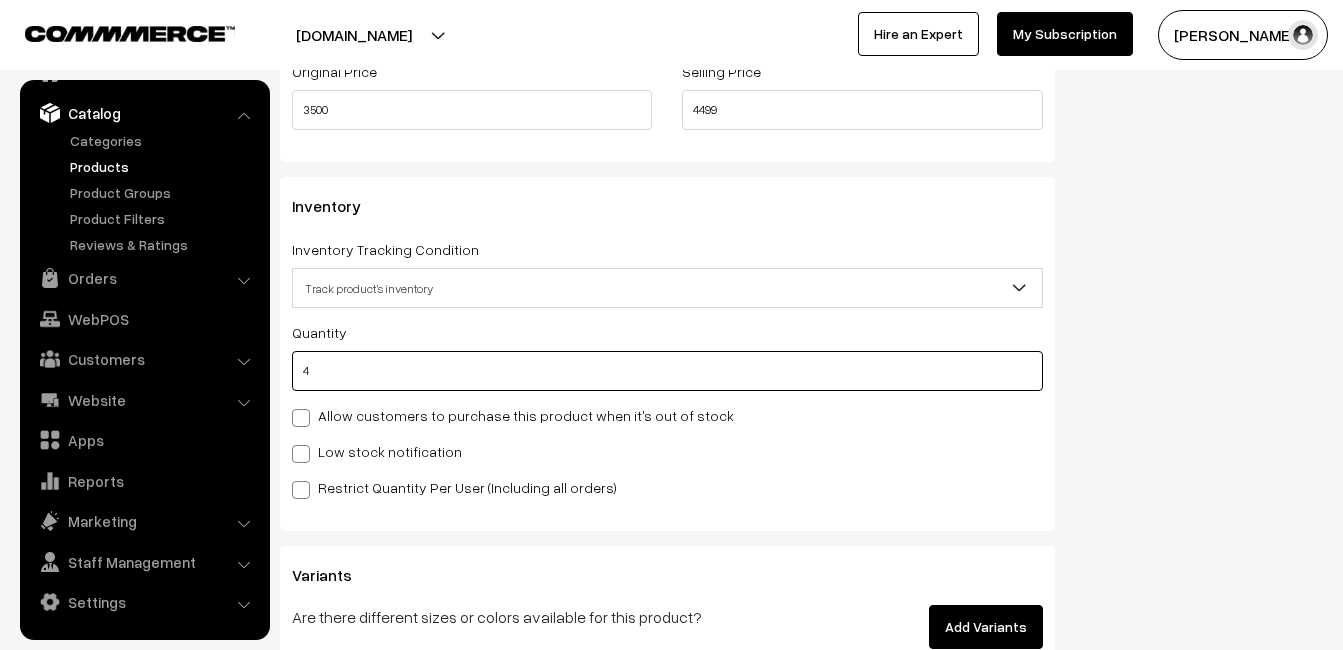 type on "4" 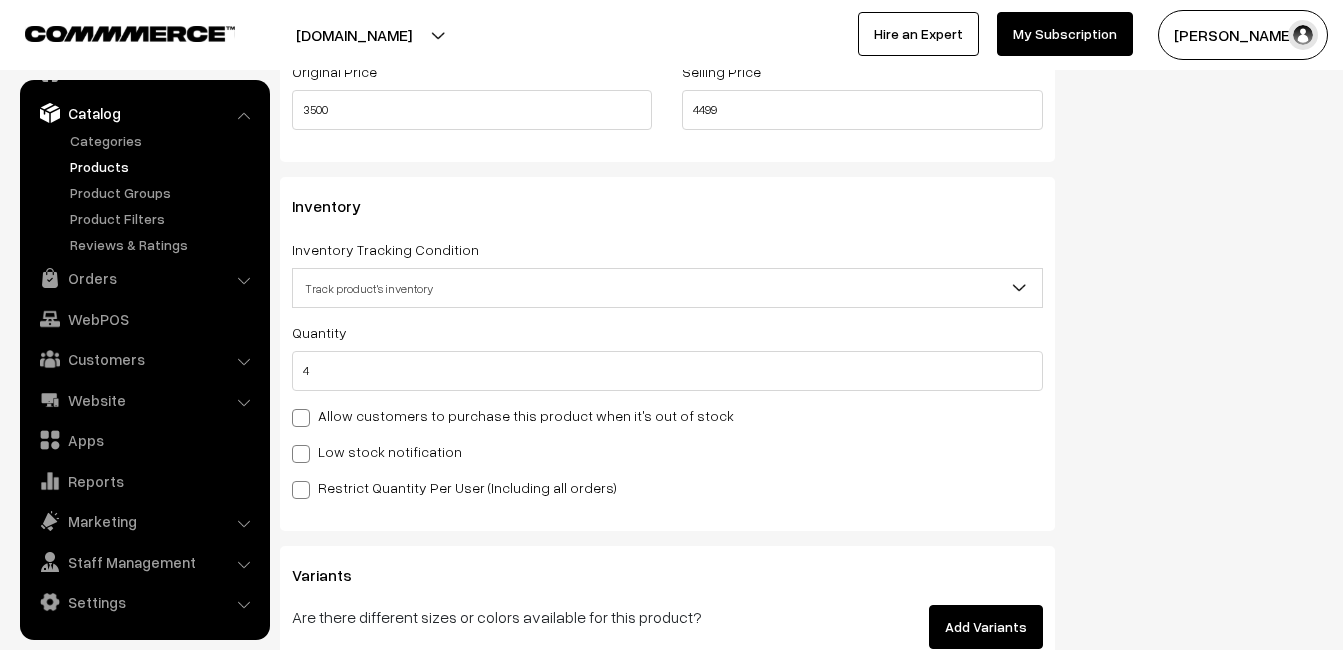 click on "Low stock notification" at bounding box center [377, 451] 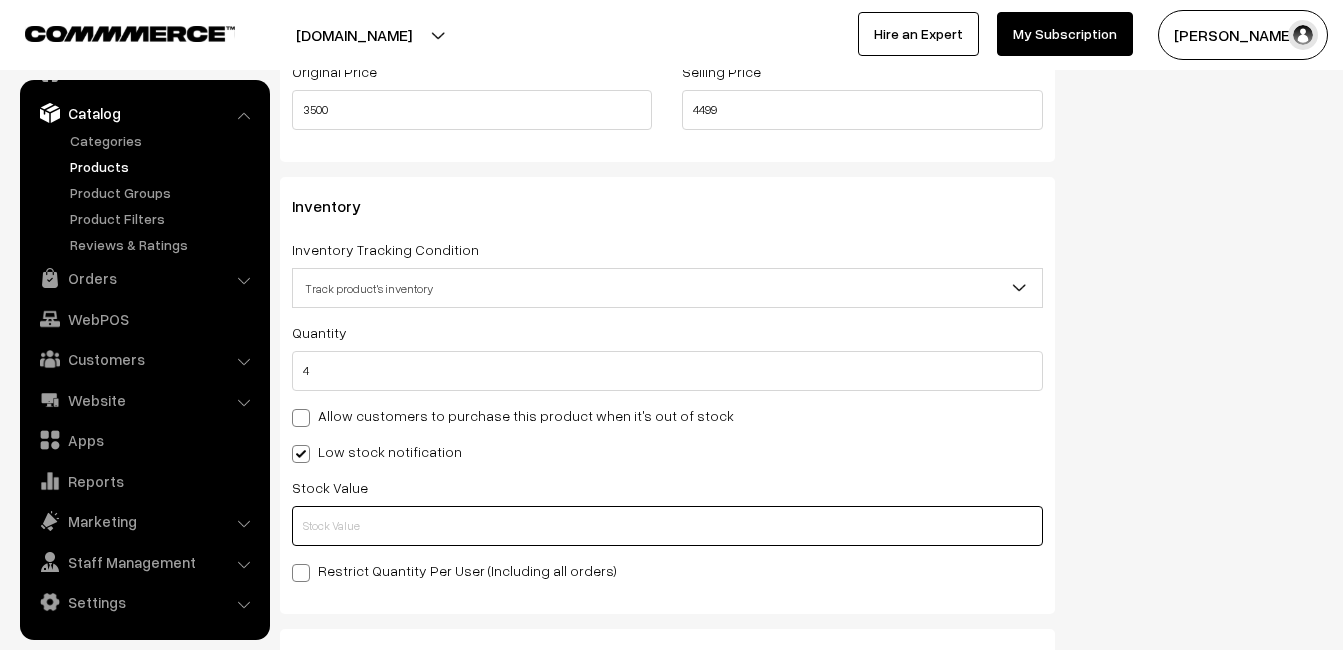 click at bounding box center [667, 526] 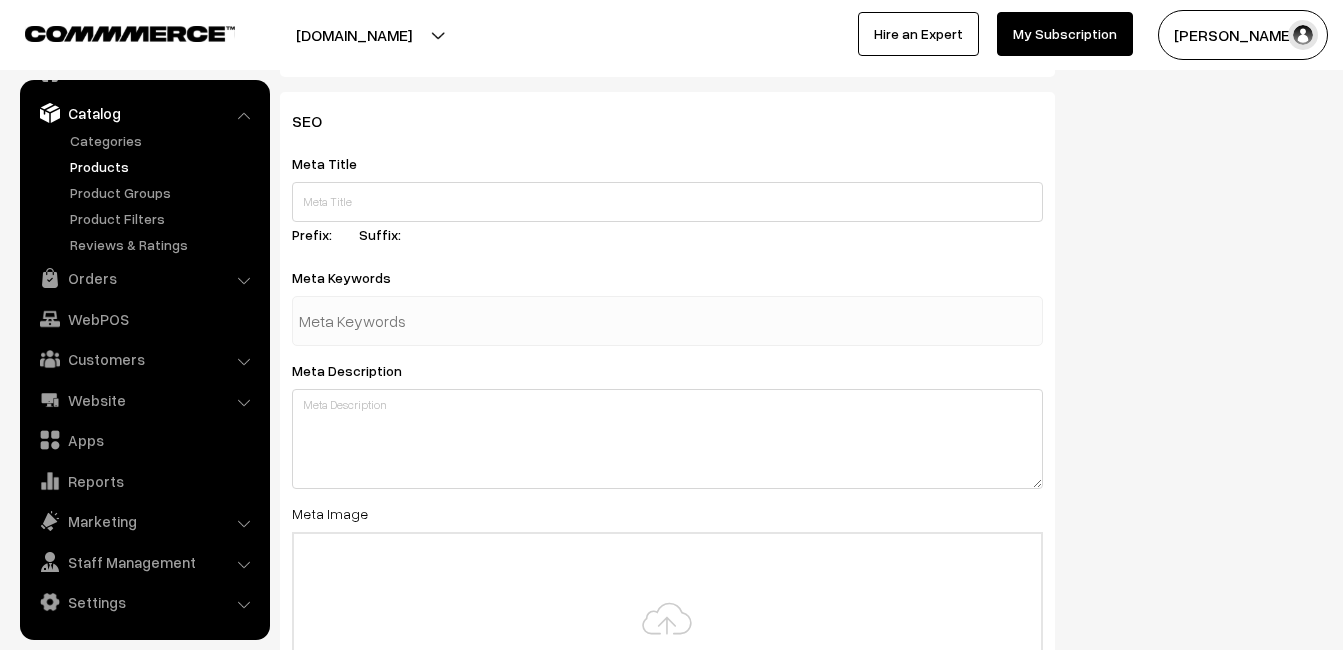scroll, scrollTop: 2900, scrollLeft: 0, axis: vertical 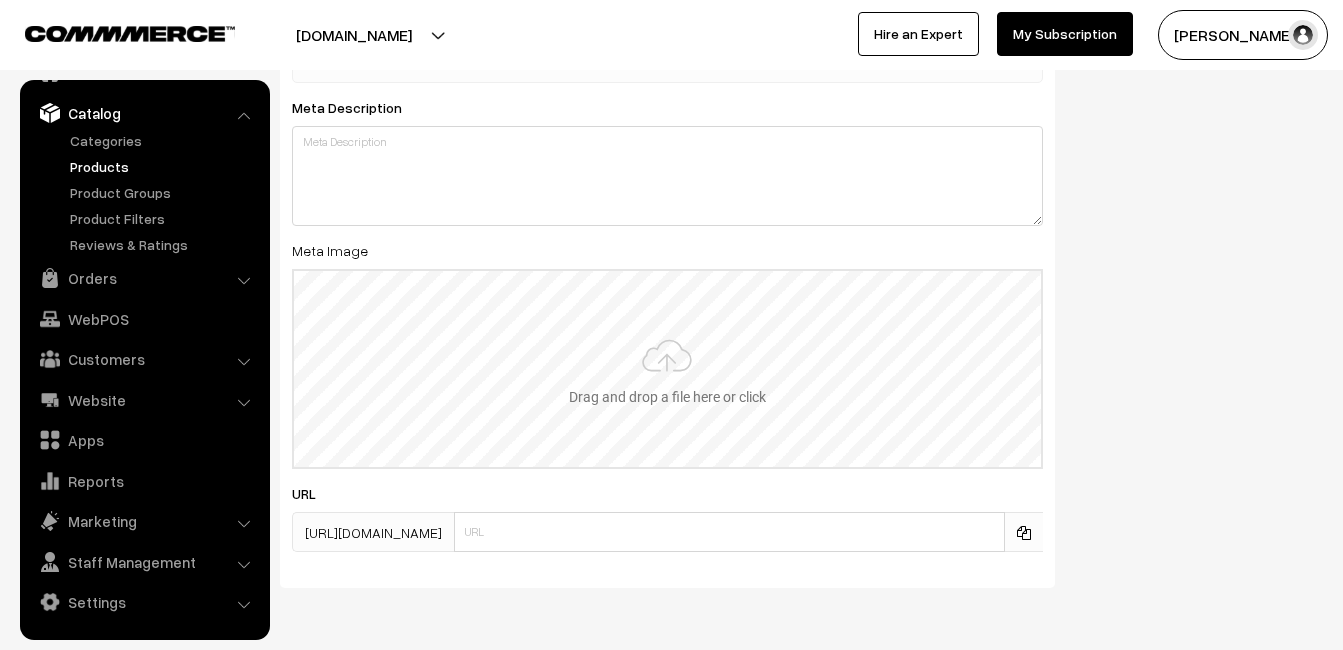 type on "2" 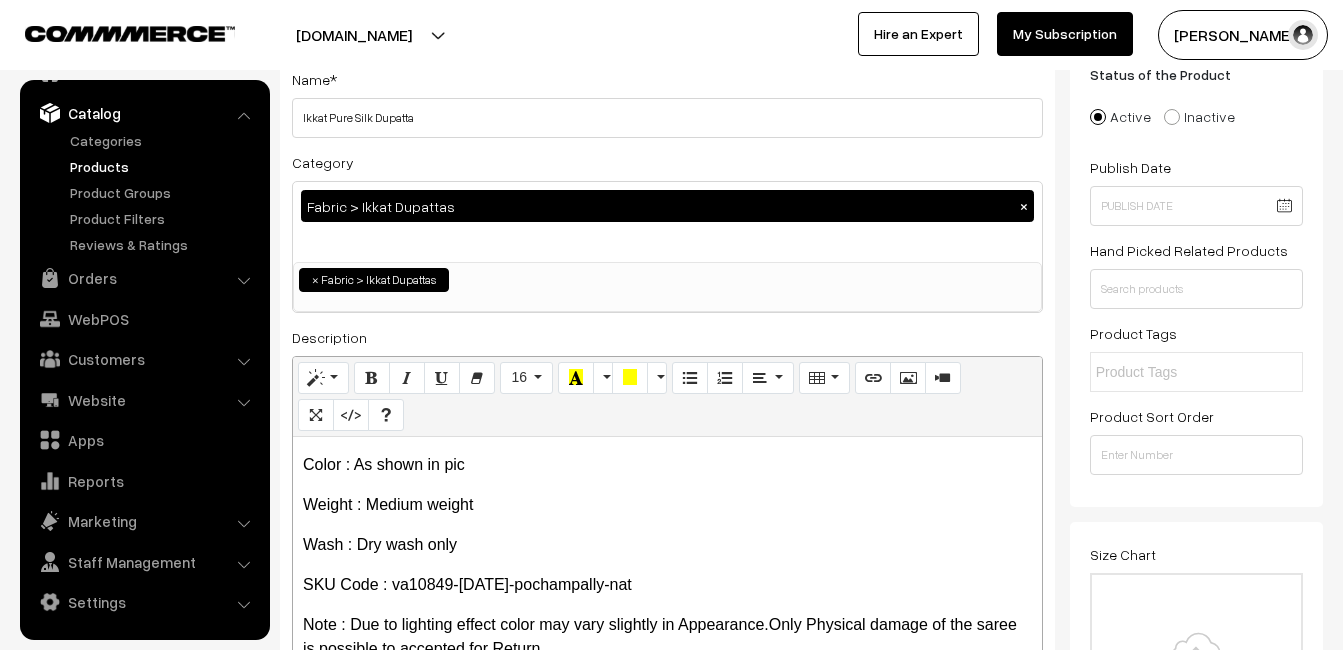 scroll, scrollTop: 0, scrollLeft: 0, axis: both 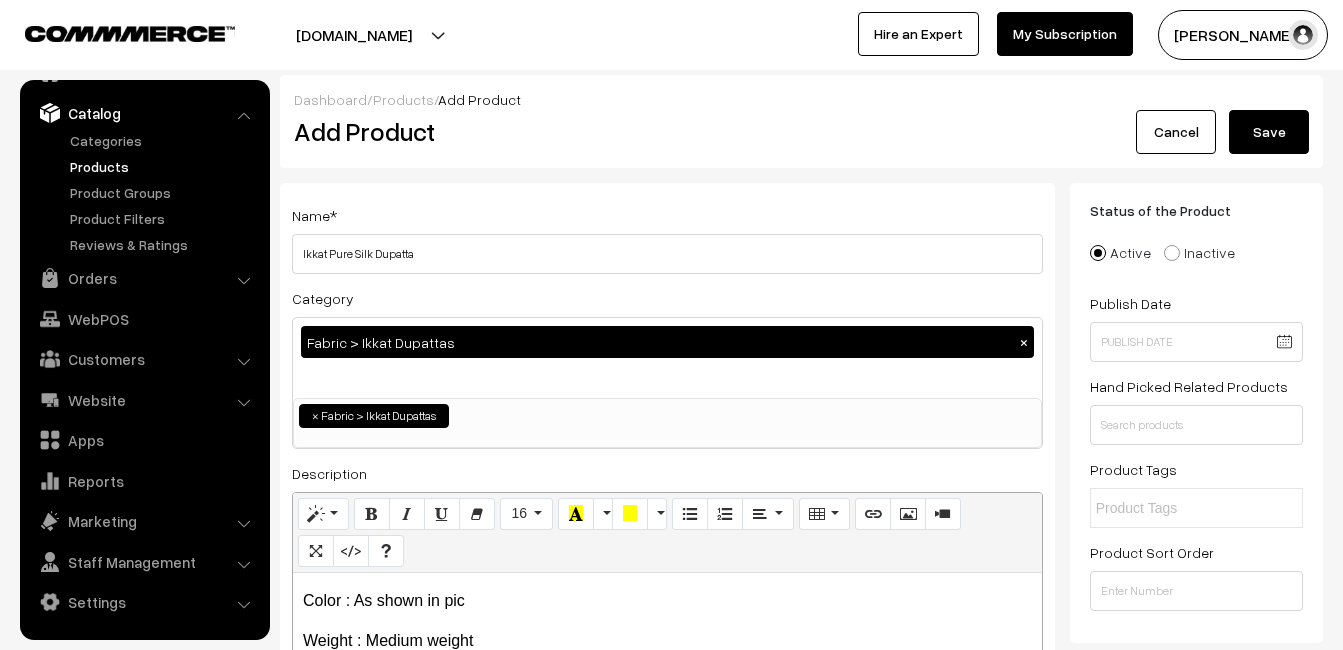 click on "Save" at bounding box center [1269, 132] 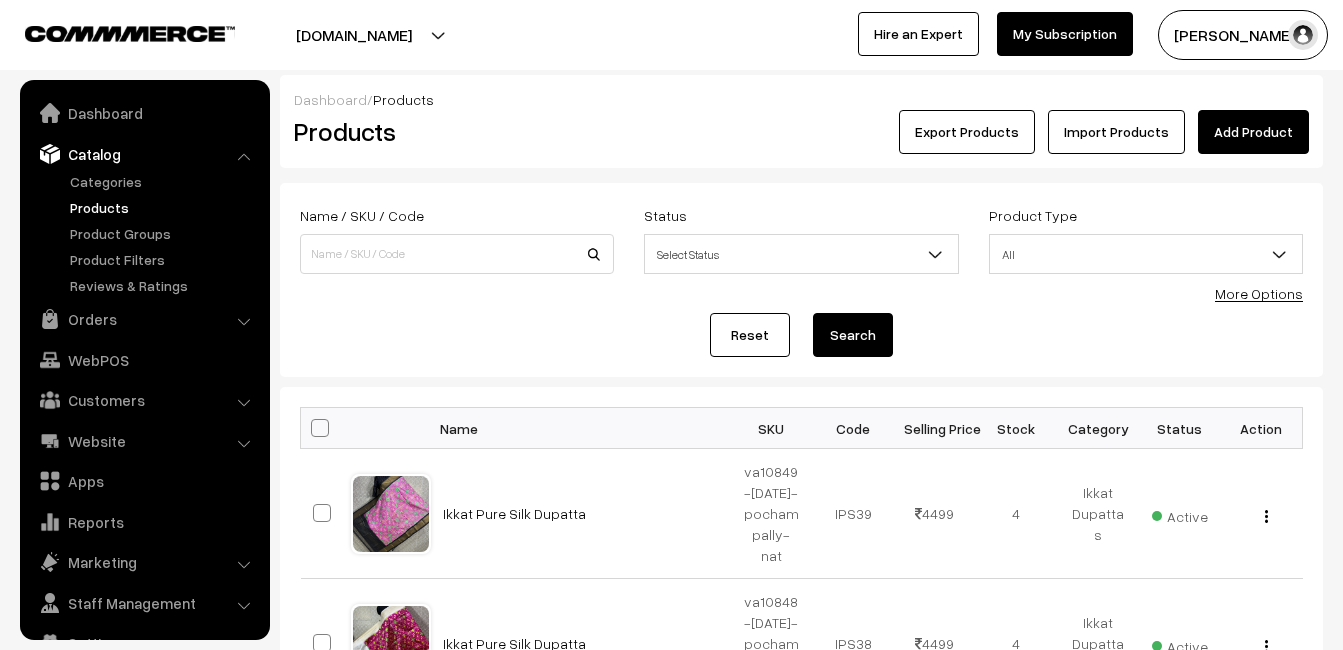 scroll, scrollTop: 0, scrollLeft: 0, axis: both 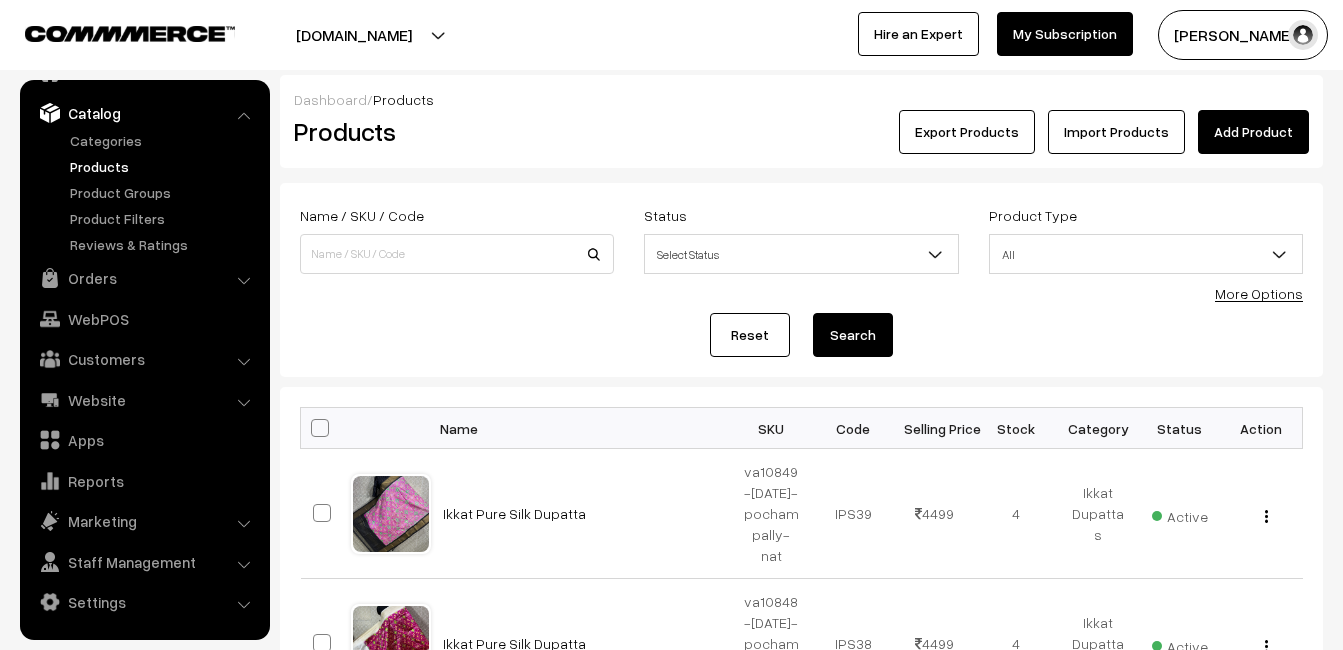 click on "Products" at bounding box center (453, 131) 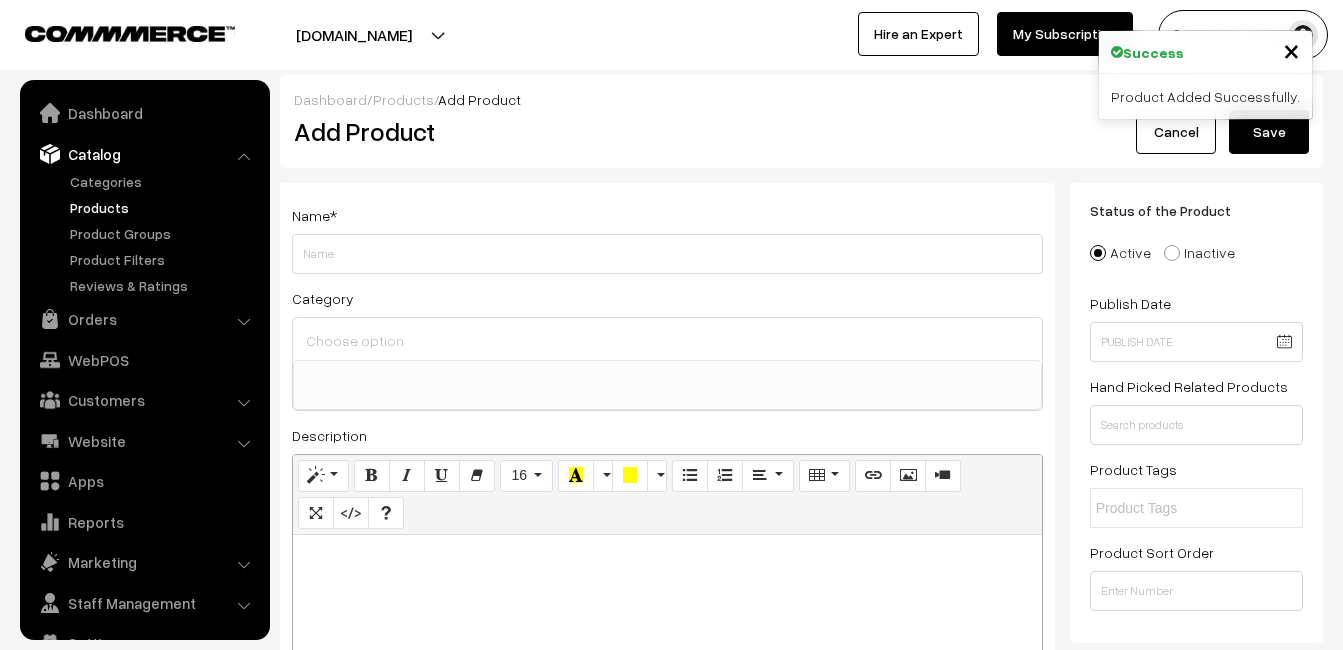 select 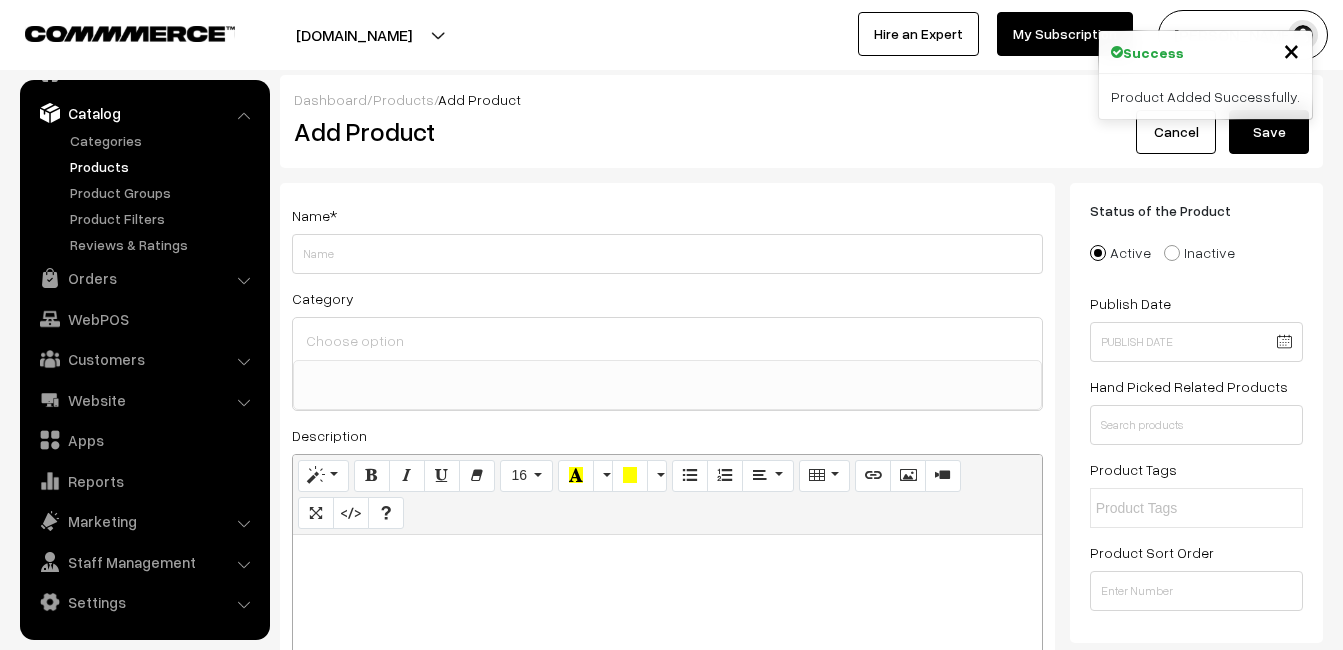 type 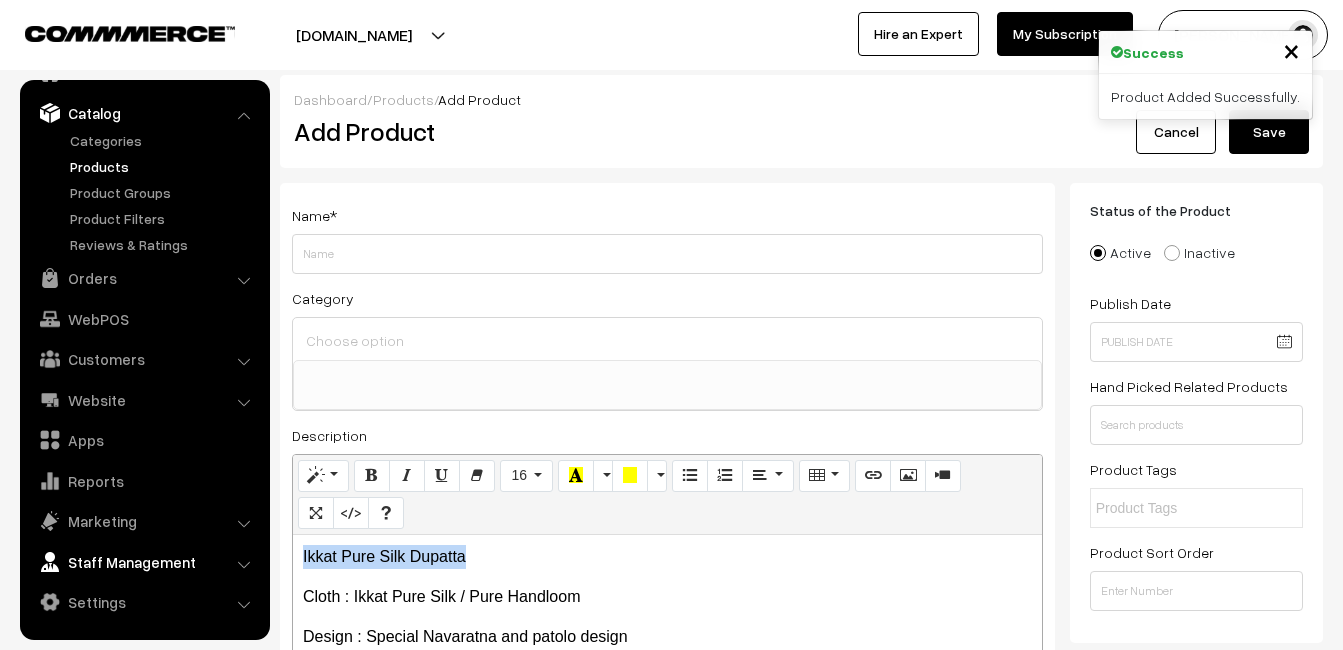 drag, startPoint x: 484, startPoint y: 555, endPoint x: 234, endPoint y: 557, distance: 250.008 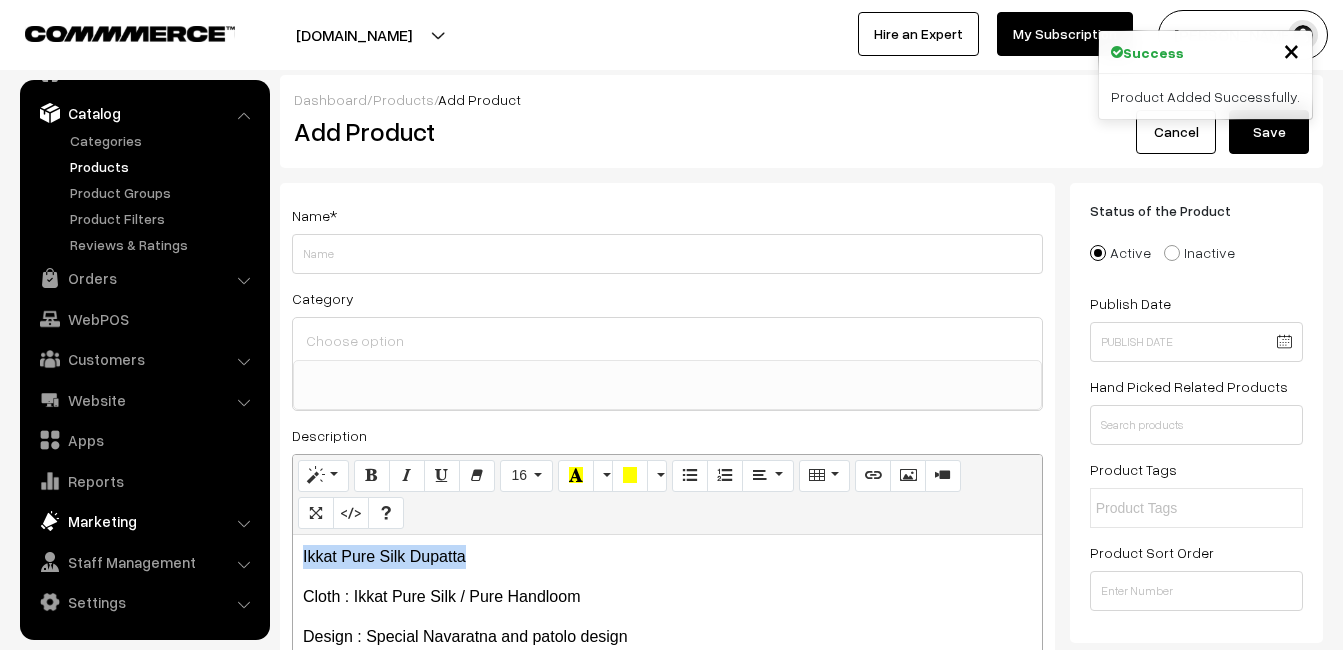 copy on "Ikkat Pure Silk Dupatta" 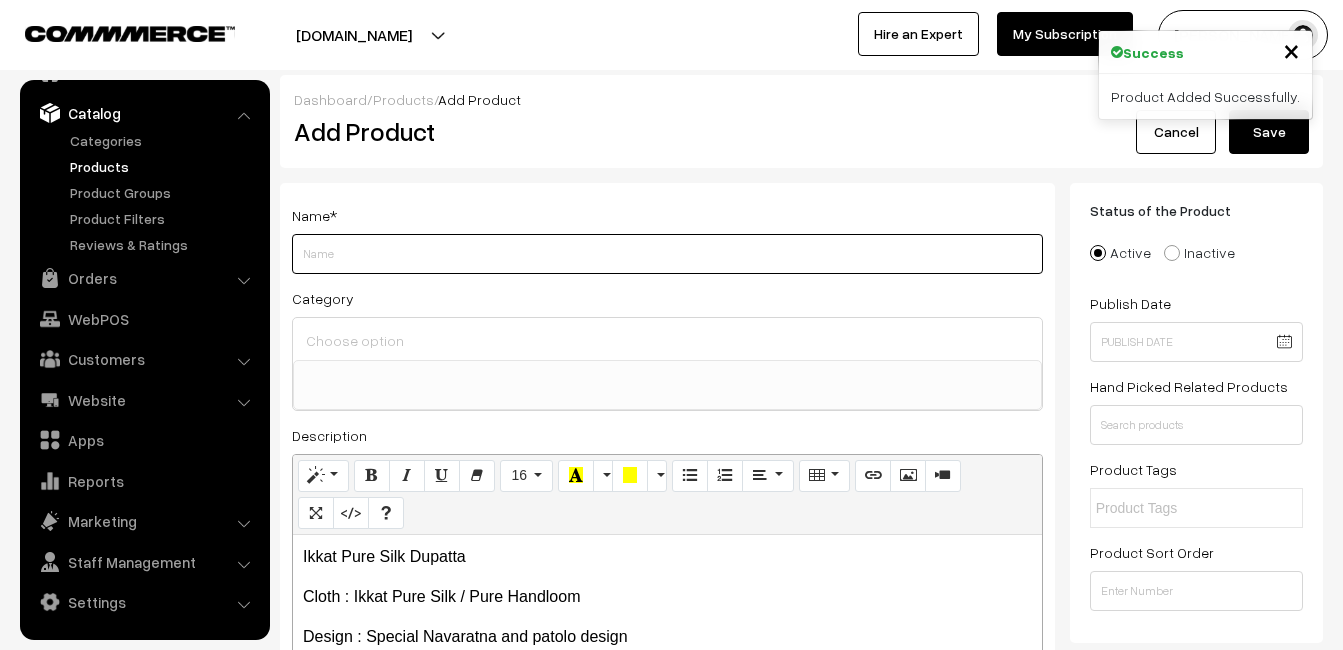 click on "Weight" at bounding box center [667, 254] 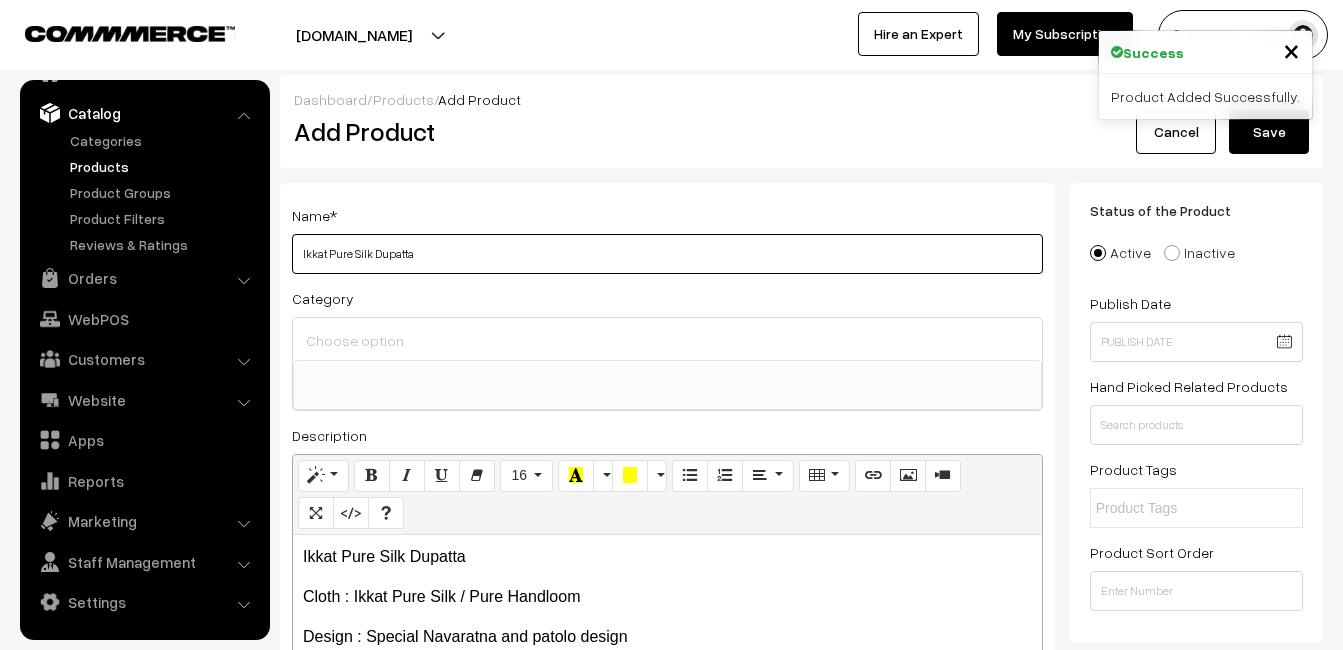 type on "Ikkat Pure Silk Dupatta" 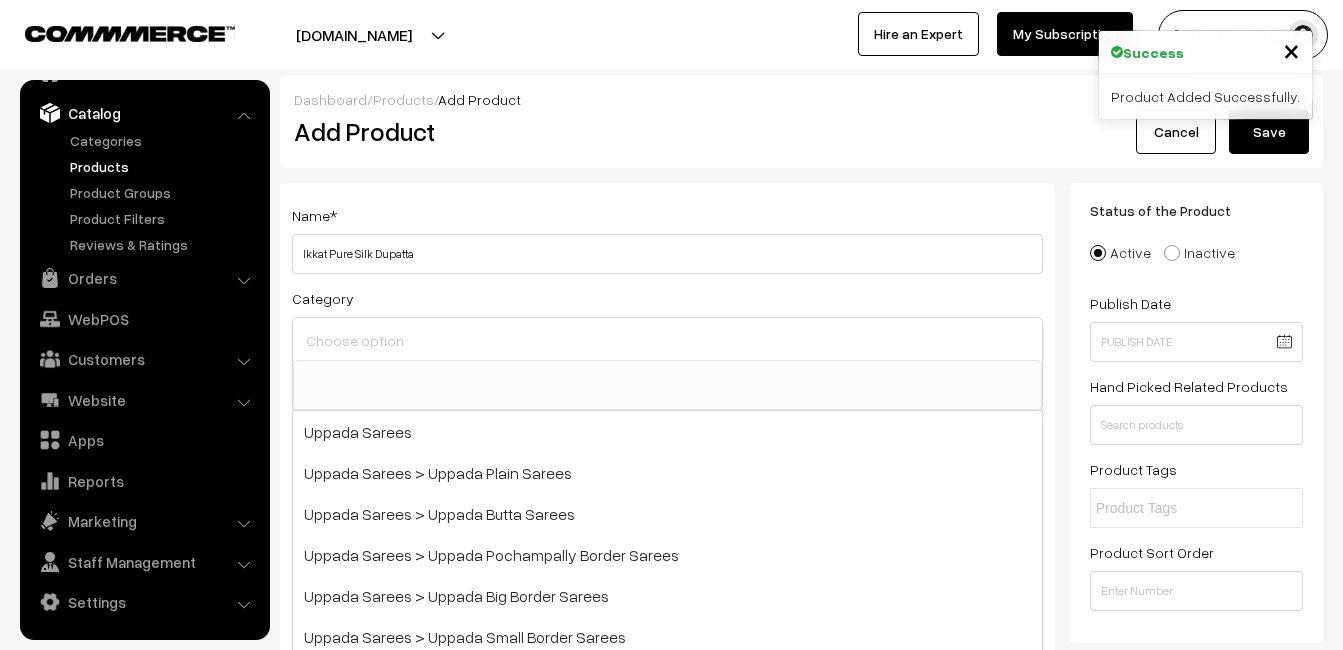 click at bounding box center (667, 340) 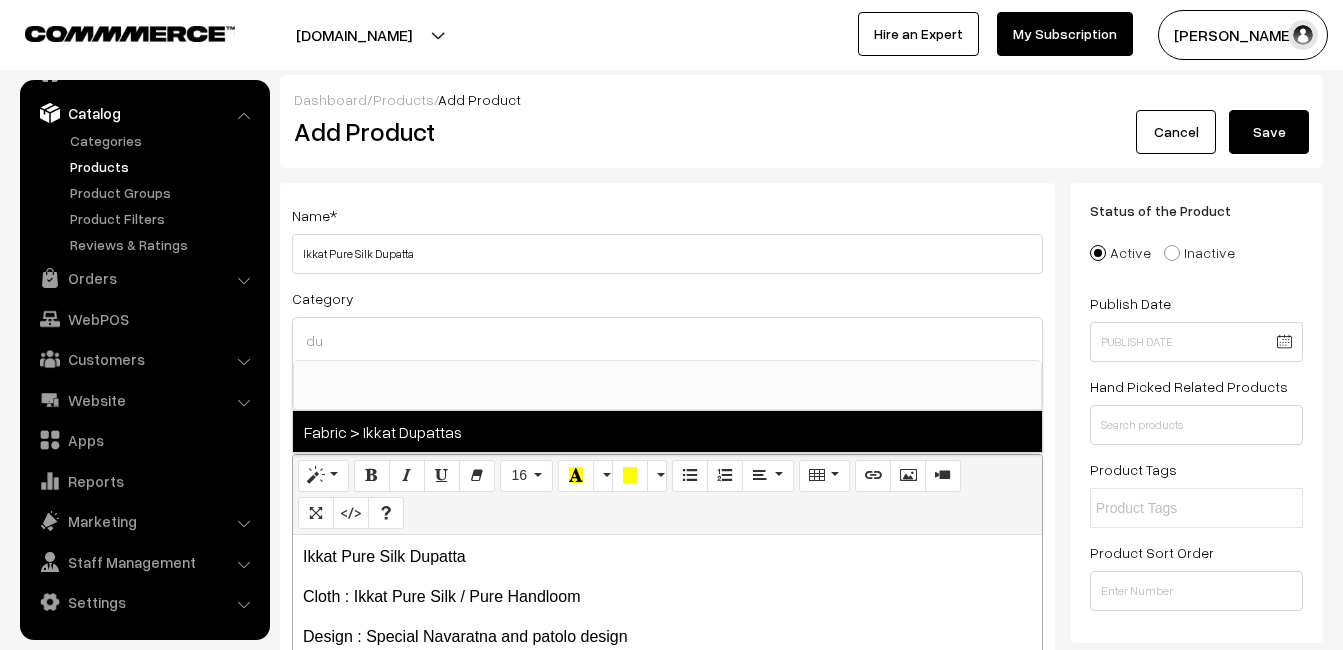 type on "du" 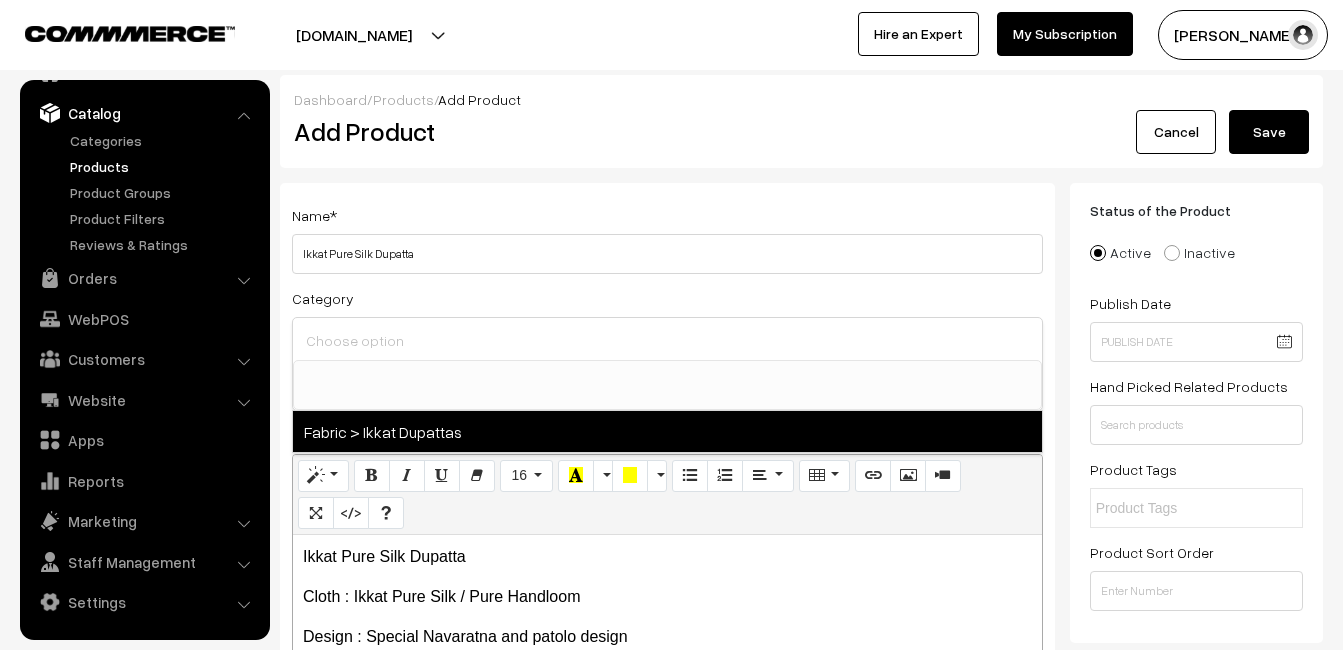 select on "37" 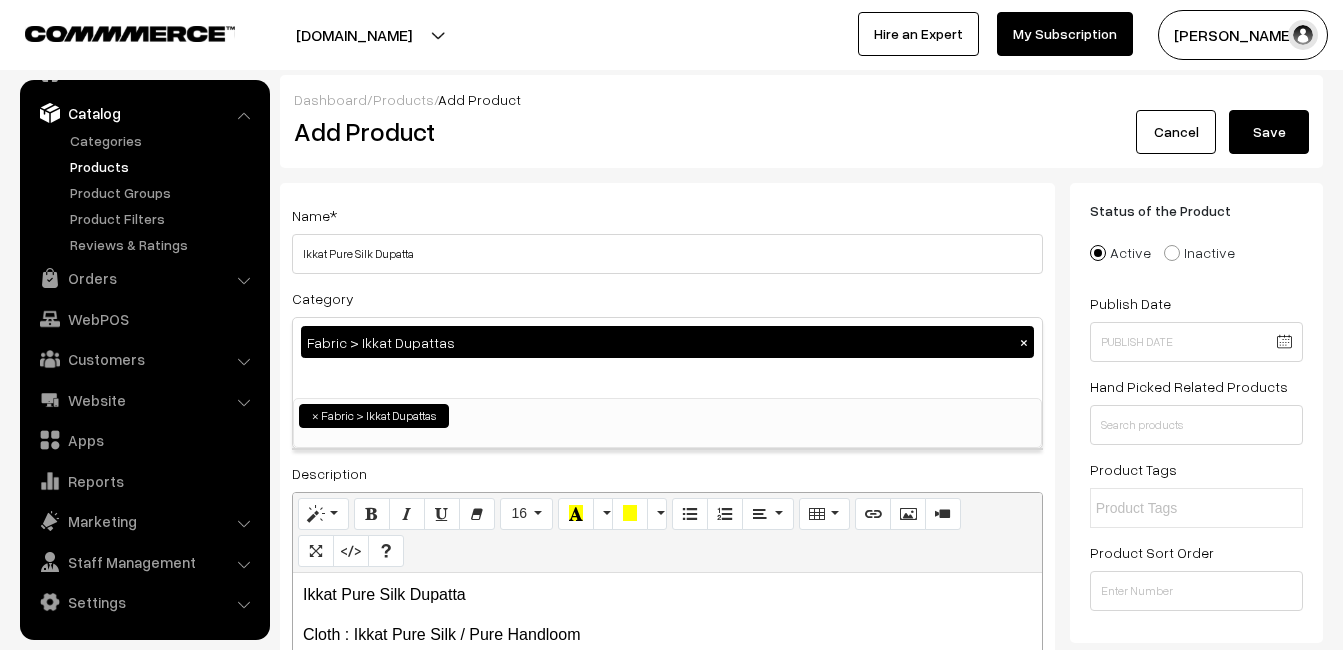 scroll, scrollTop: 1037, scrollLeft: 0, axis: vertical 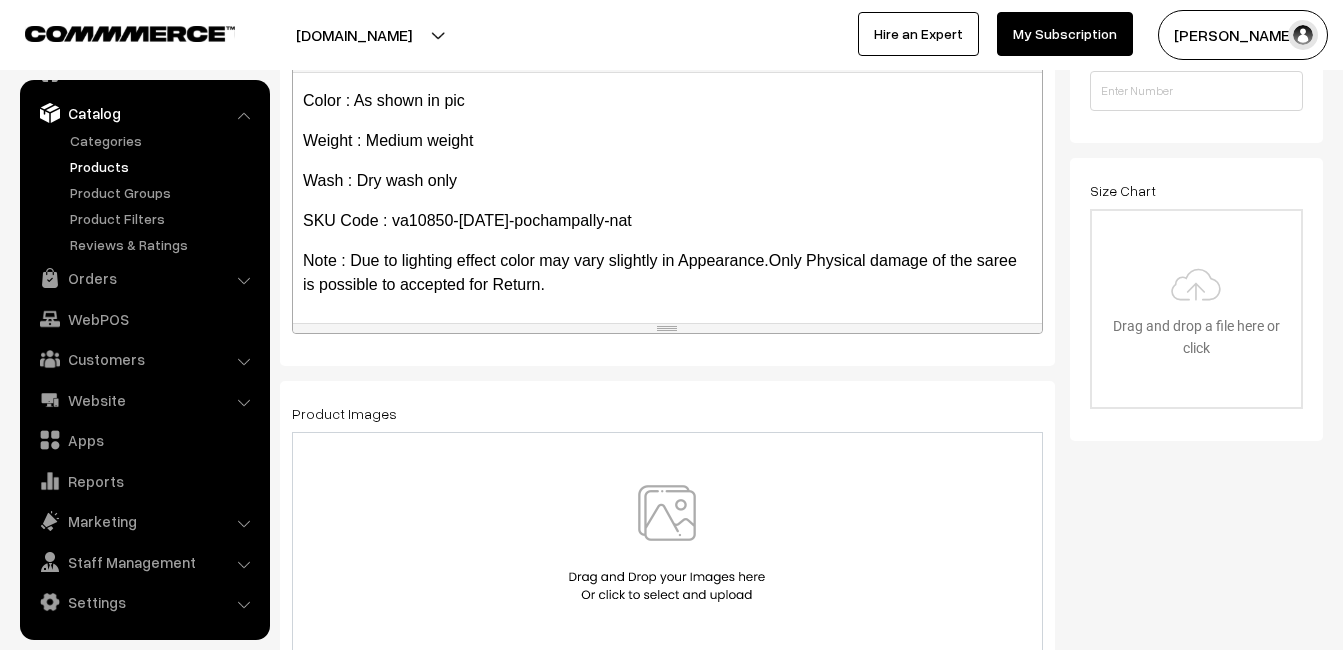 click at bounding box center [667, 543] 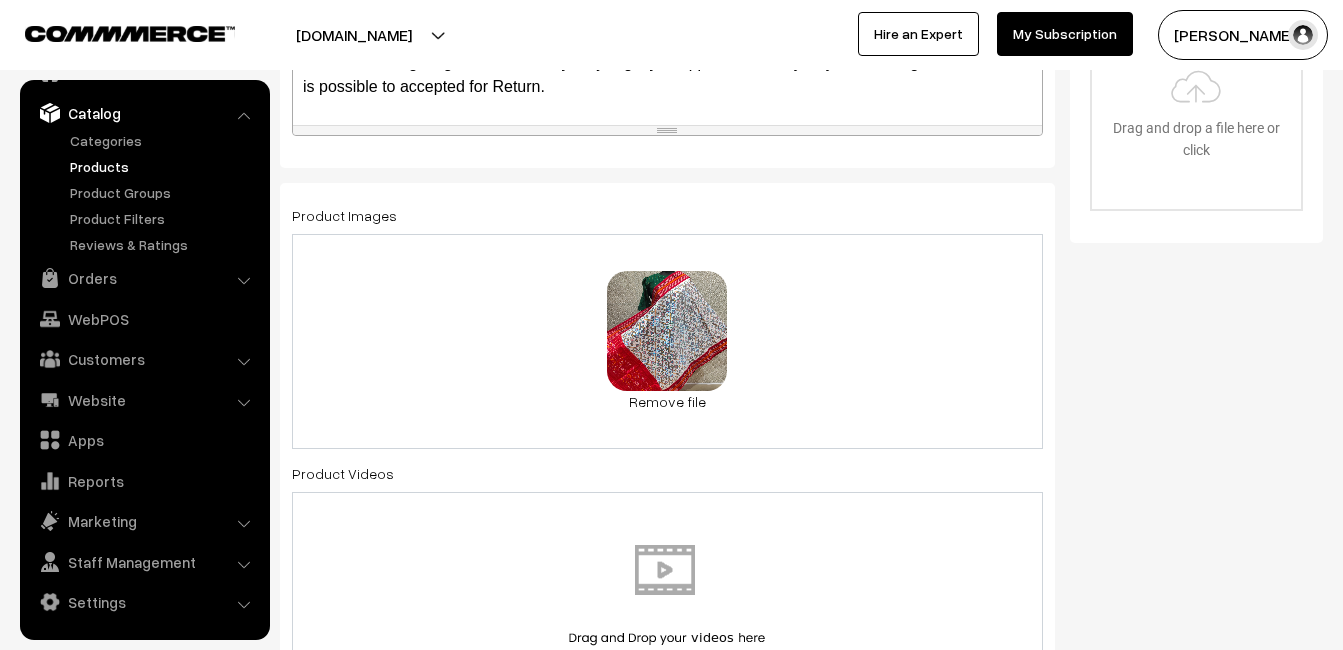 click on "Status of the Product
Active
Inactive
Product Type
-- Select --
-- Select --
Publish Date
Hand Picked Related Products
Product Tags" at bounding box center [1204, 621] 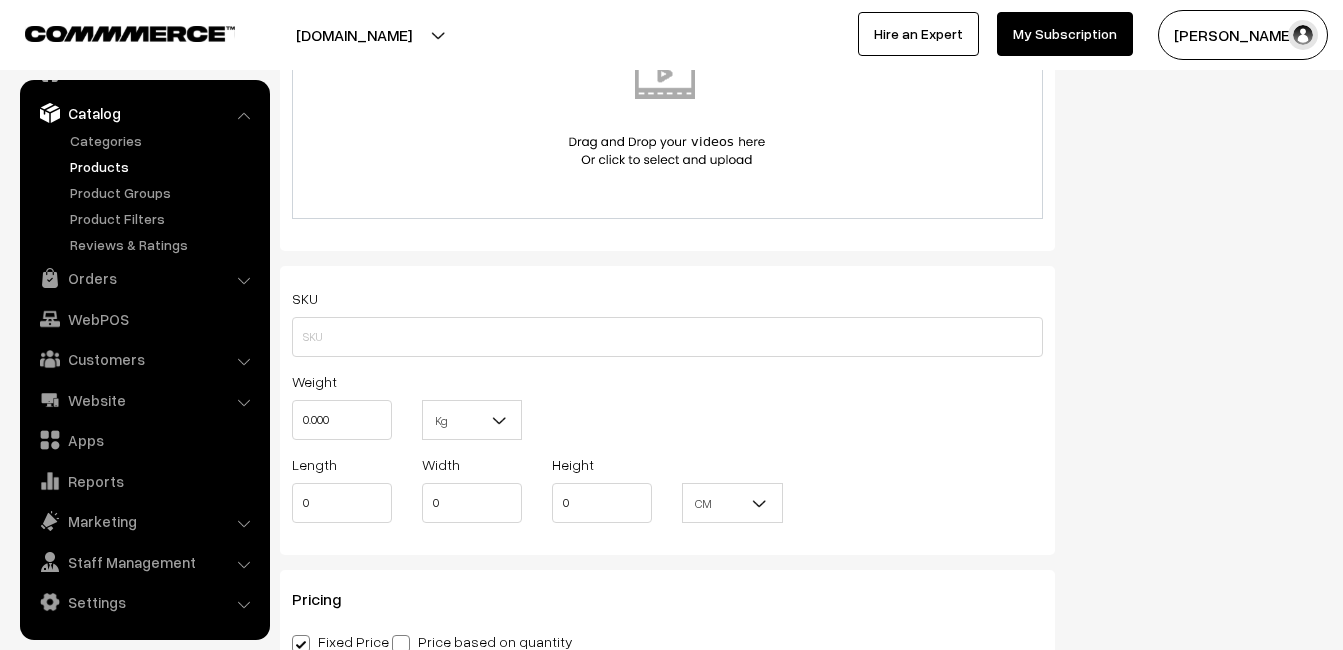 scroll, scrollTop: 1200, scrollLeft: 0, axis: vertical 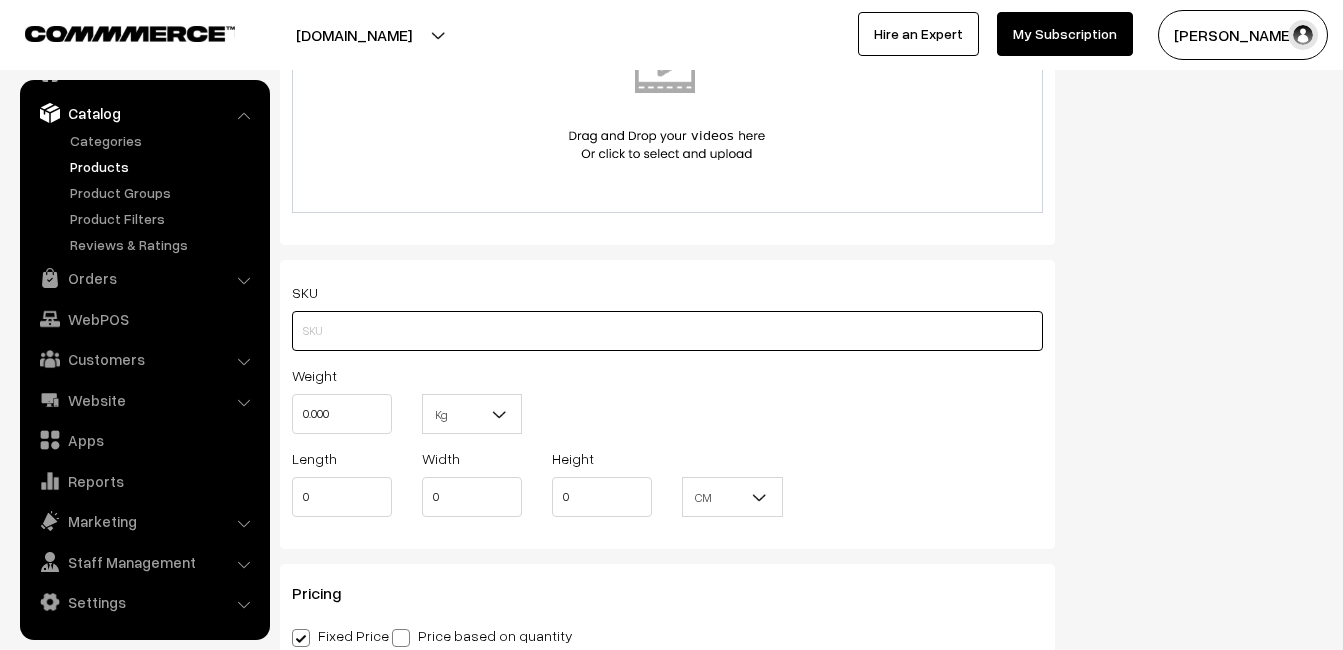 click at bounding box center (667, 331) 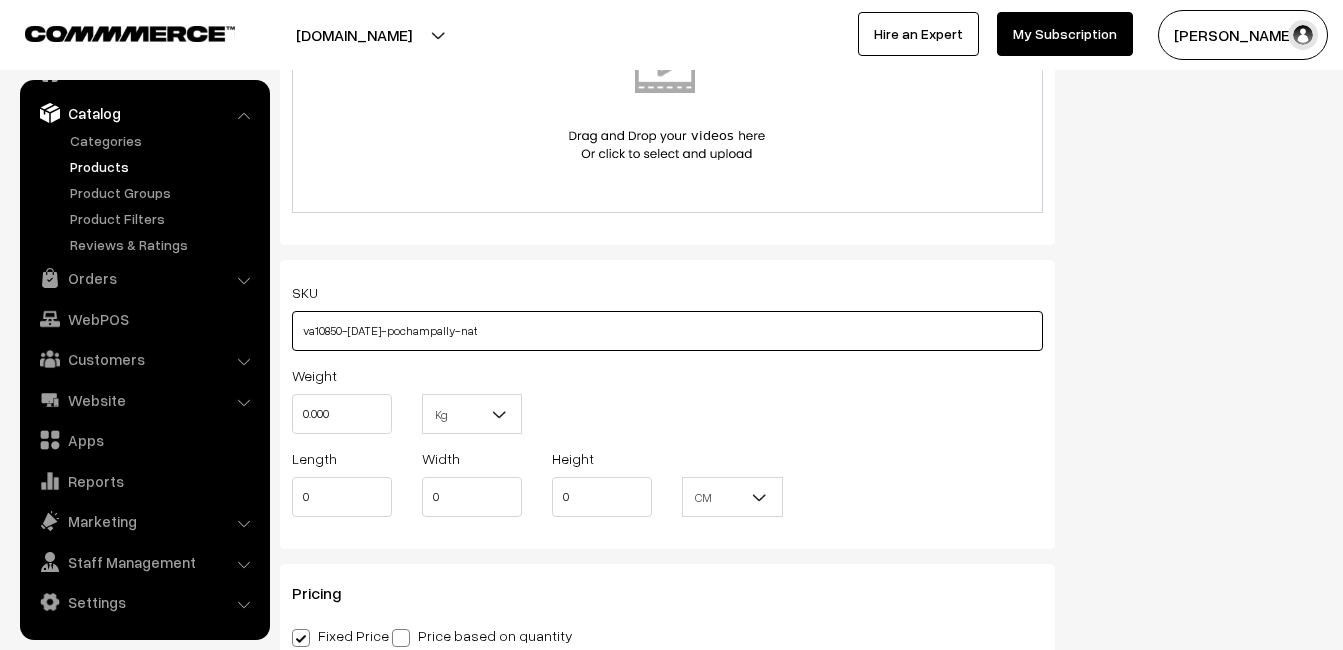 type on "va10850-jul-pochampally-nat" 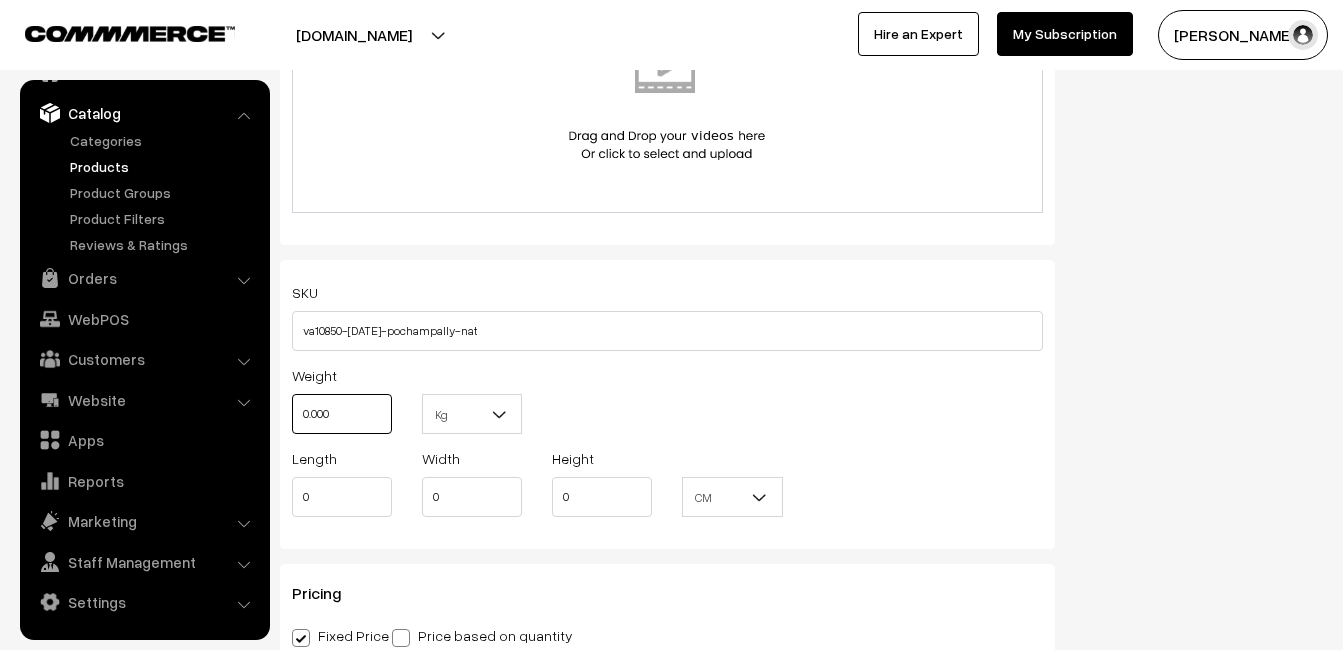 click on "0.000" at bounding box center [342, 414] 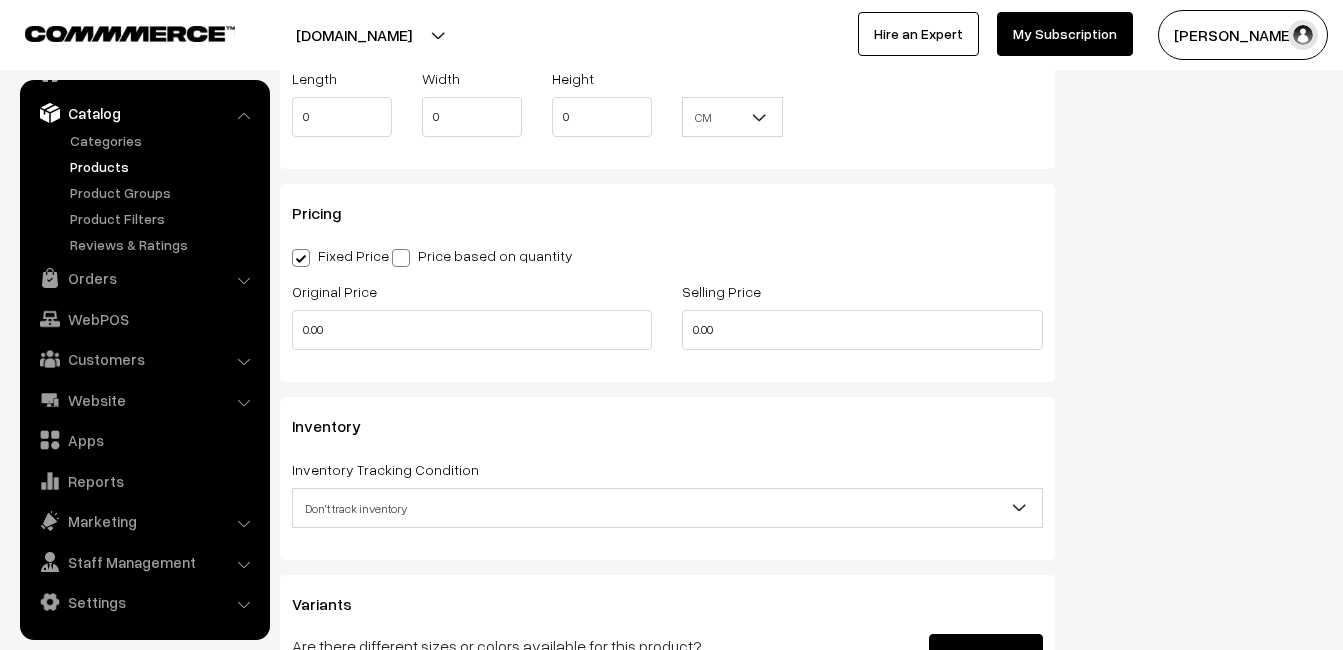 scroll, scrollTop: 1600, scrollLeft: 0, axis: vertical 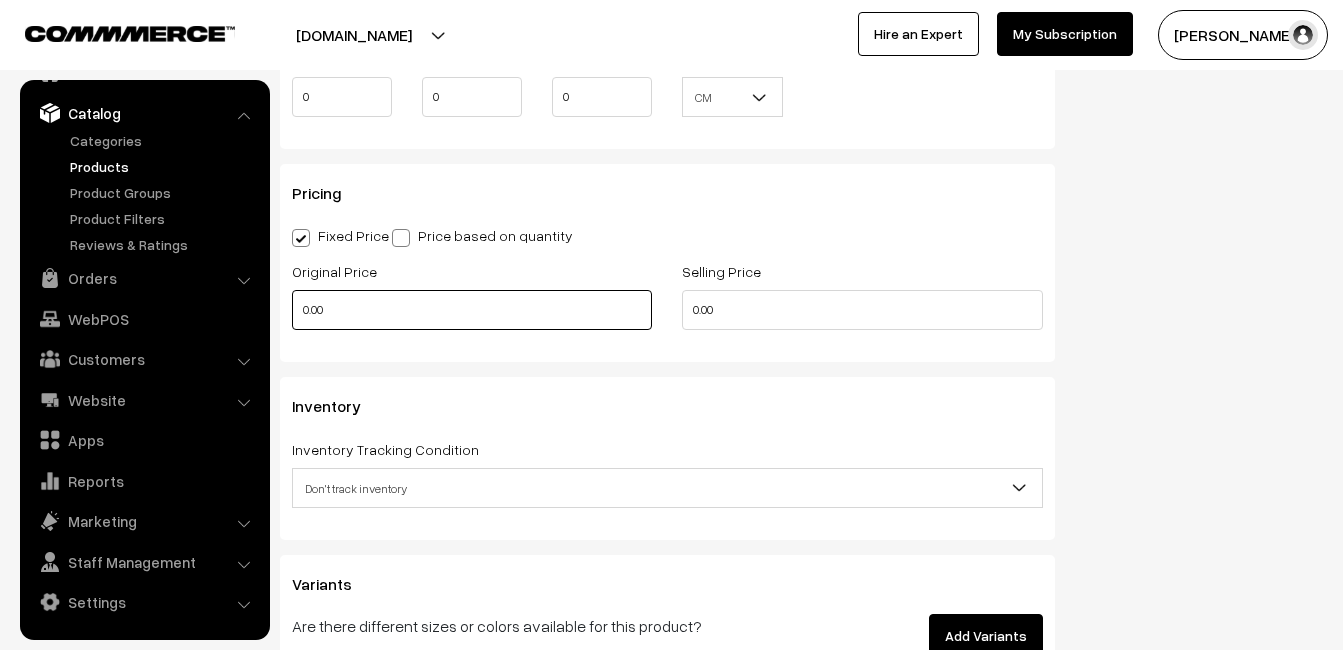 type on "0.80" 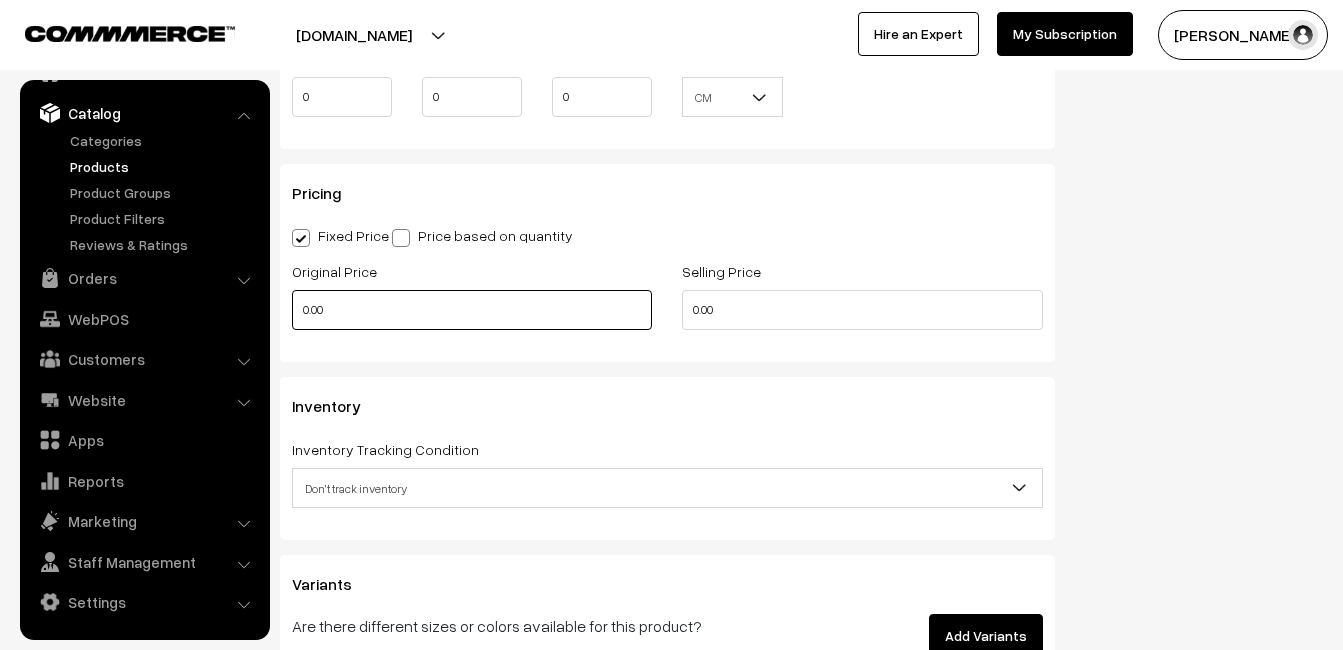 click on "0.00" at bounding box center (472, 310) 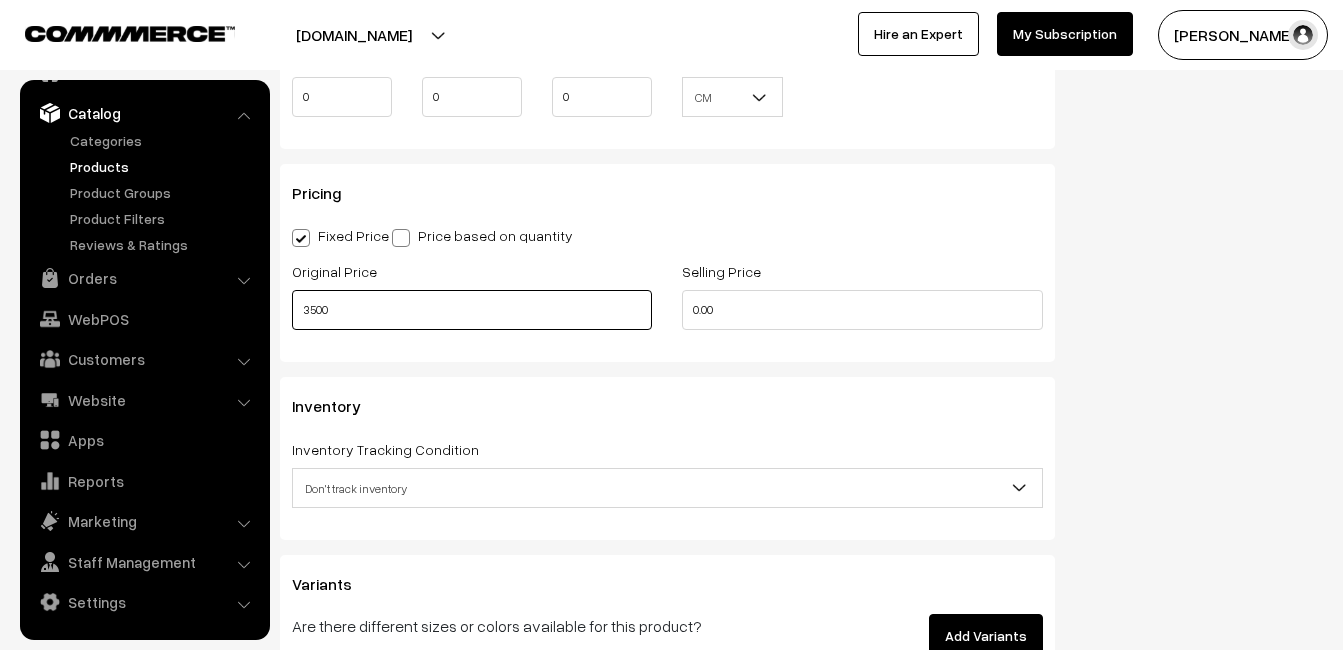 type on "3500" 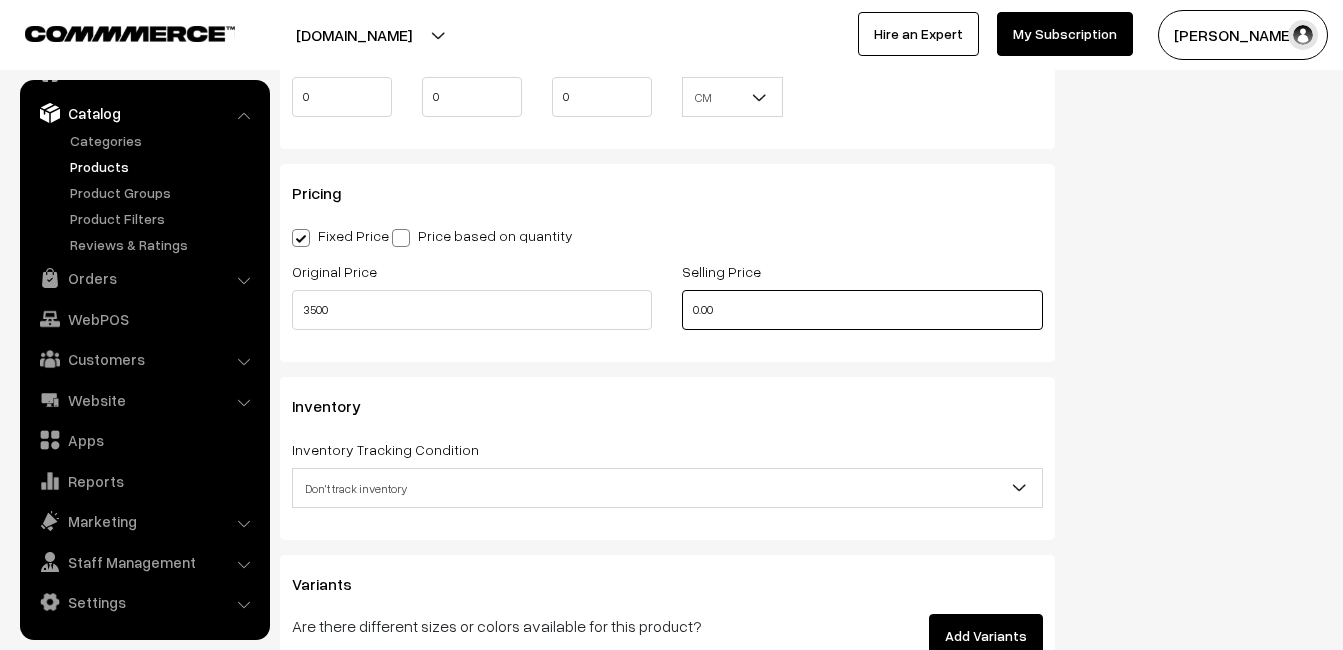 click on "0.00" at bounding box center (862, 310) 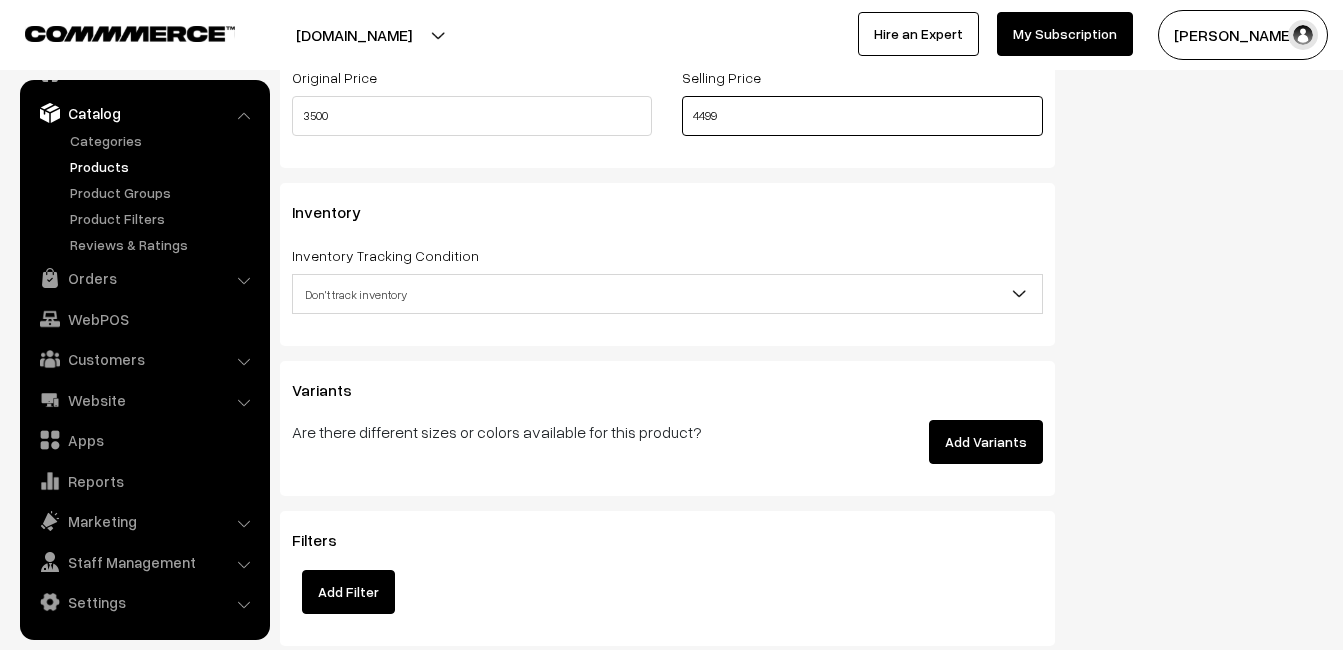 scroll, scrollTop: 1800, scrollLeft: 0, axis: vertical 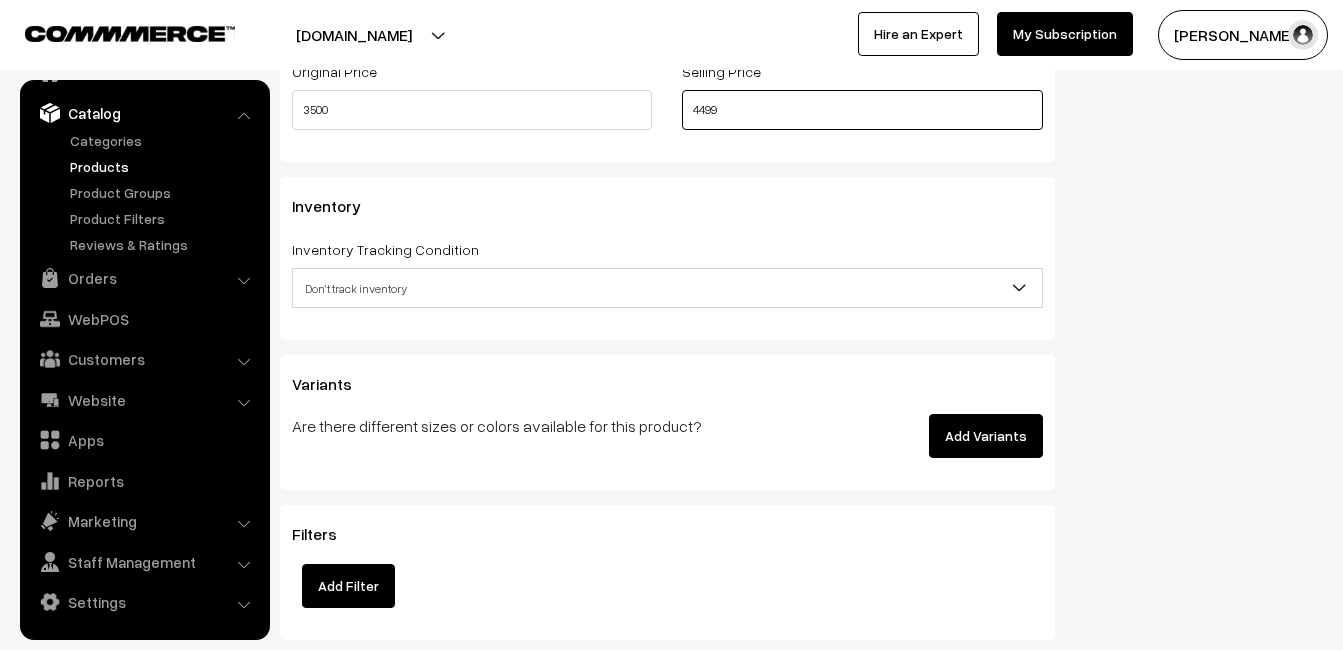 type on "4499" 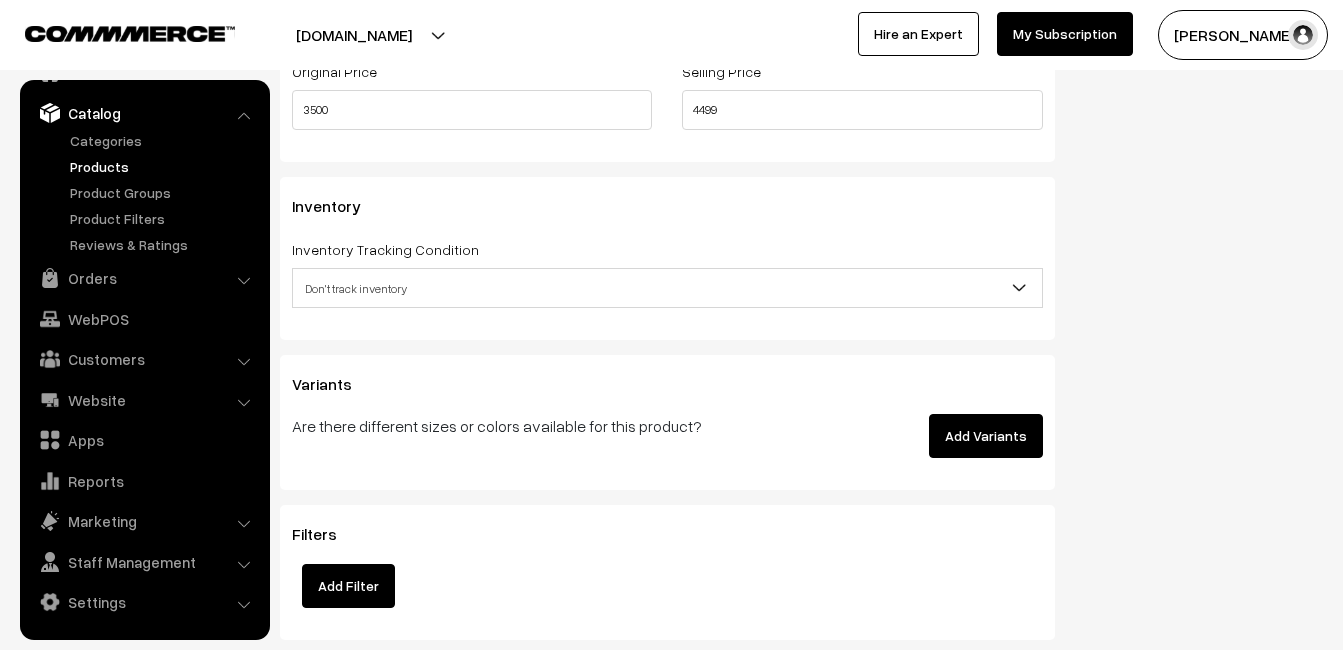 click on "Don't track inventory" at bounding box center [667, 288] 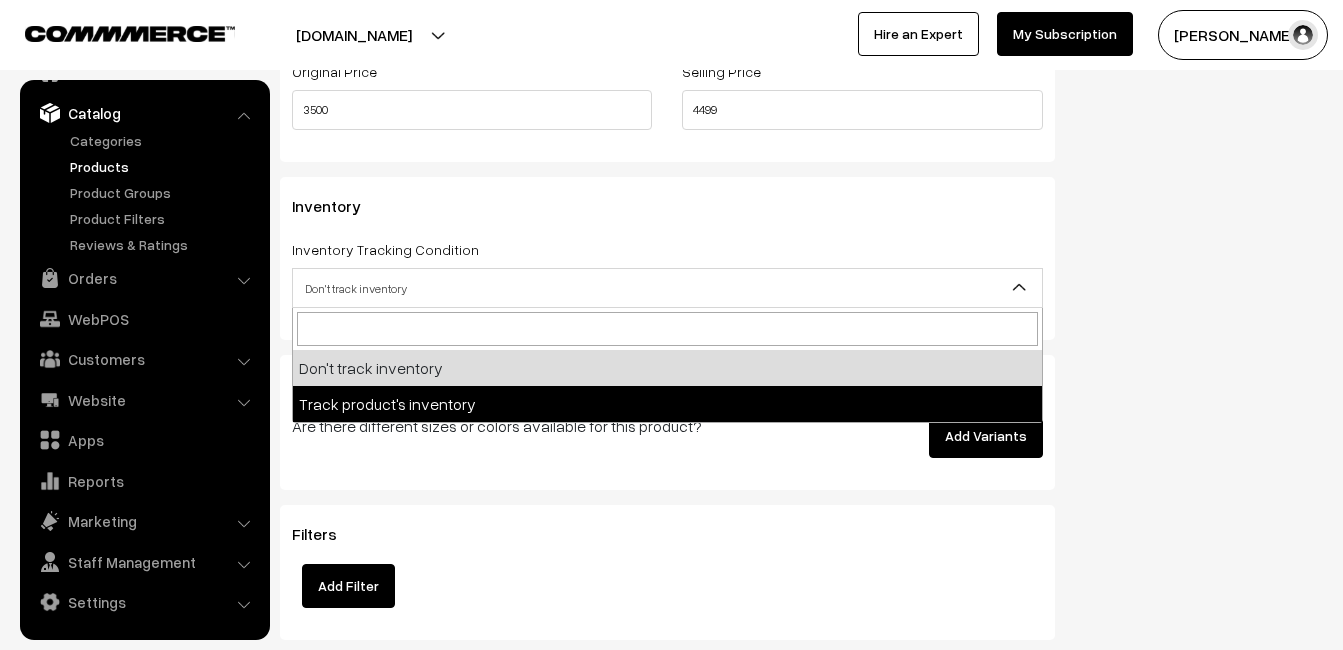 select on "2" 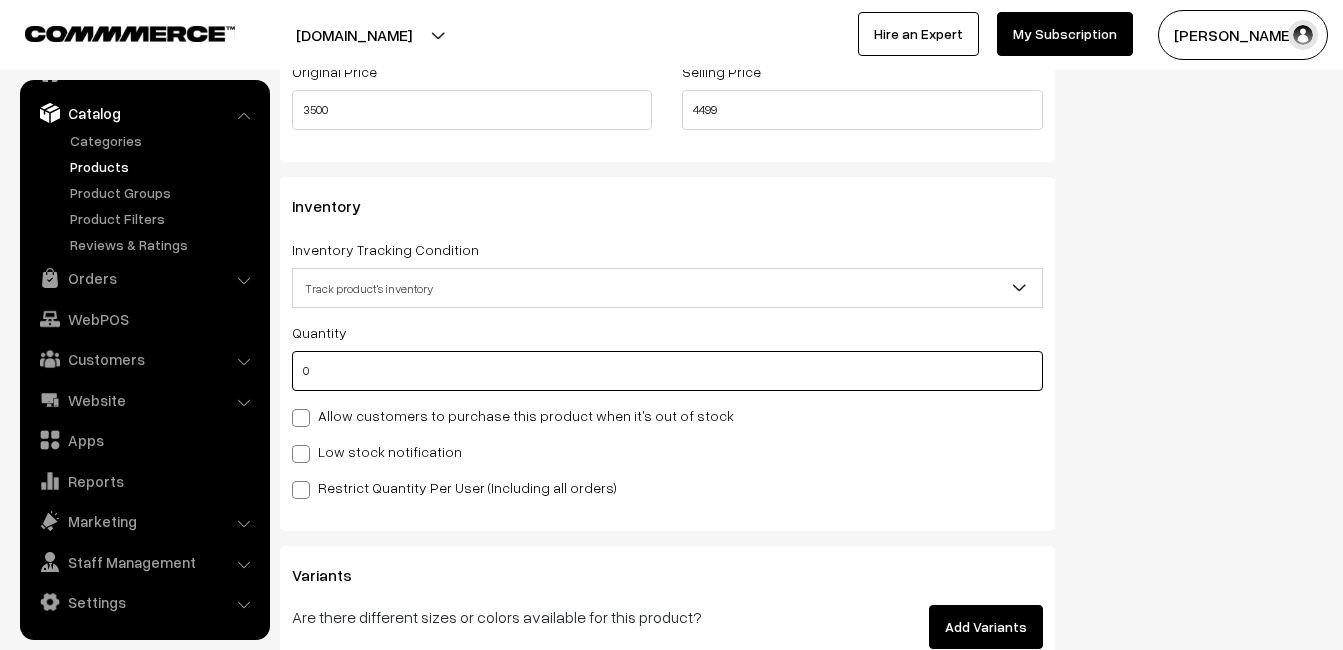 click on "0" at bounding box center [667, 371] 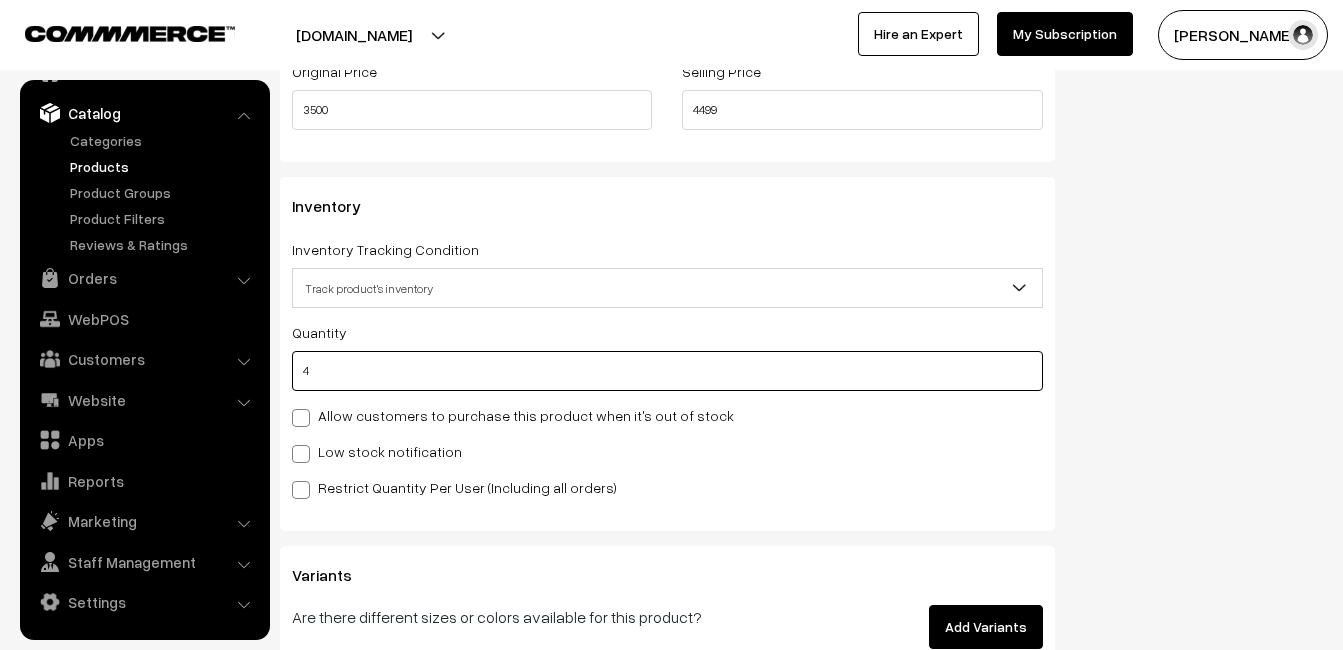 type on "4" 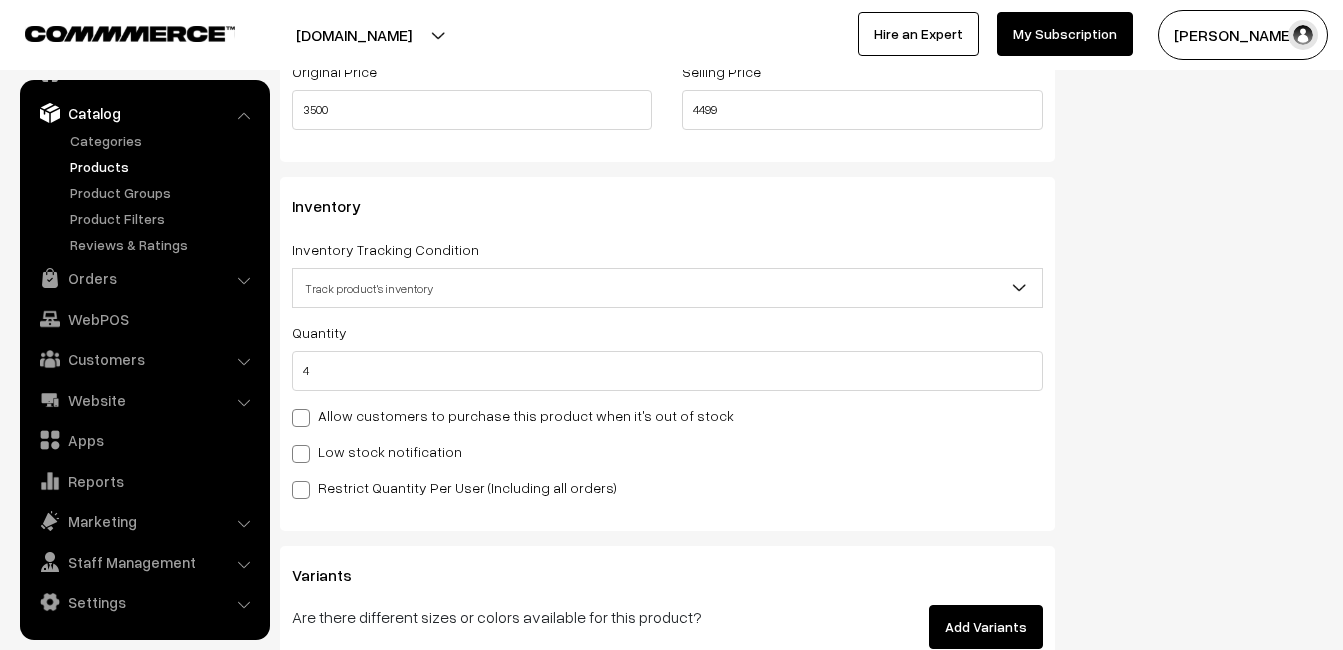 click on "Low stock notification" at bounding box center (377, 451) 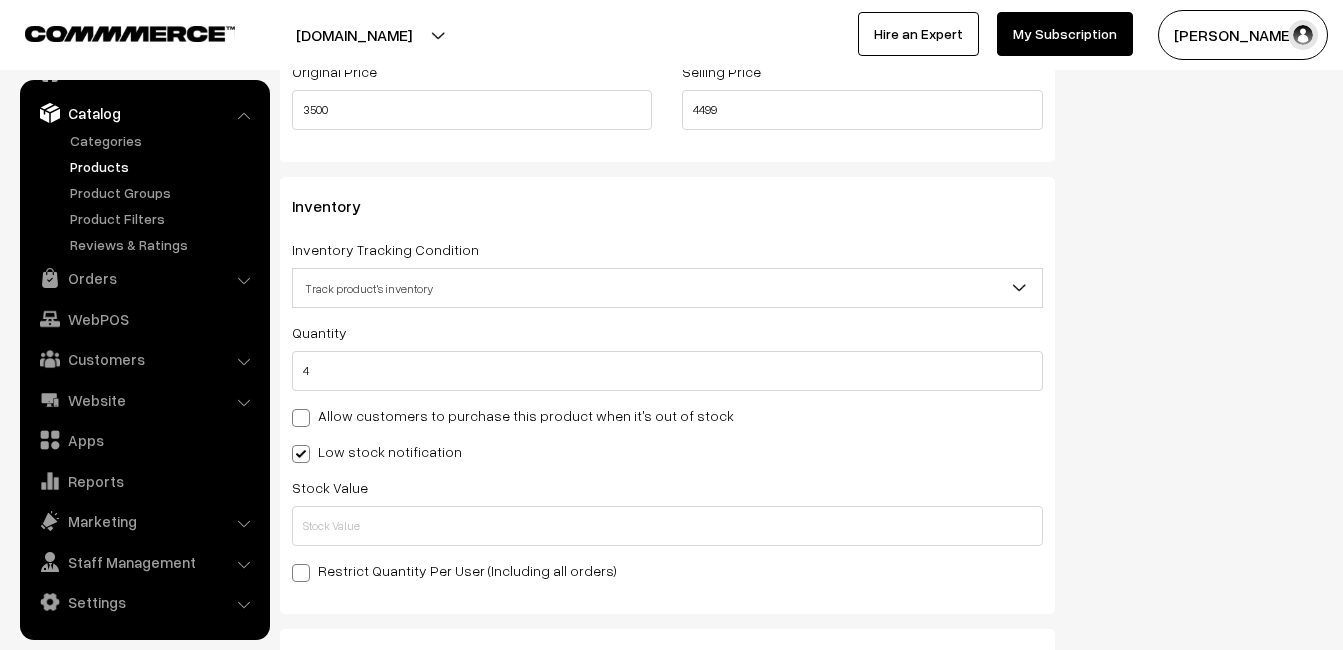 click on "Stock Value" at bounding box center [667, 510] 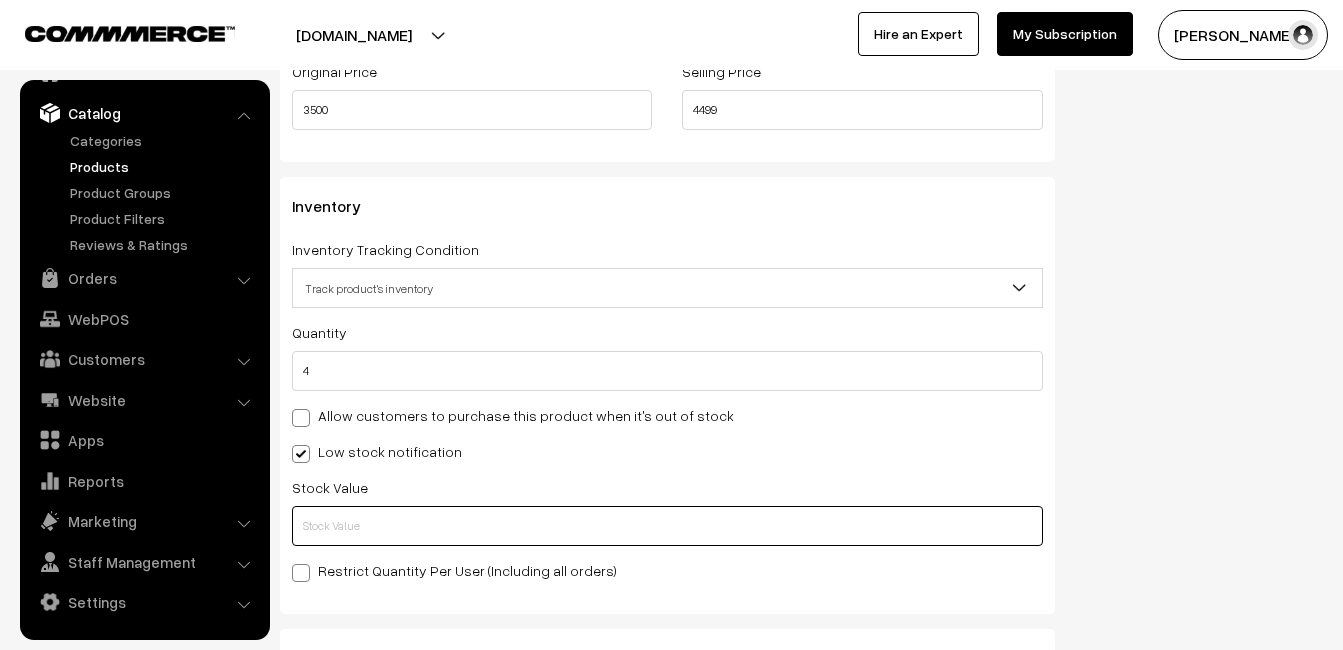 click at bounding box center (667, 526) 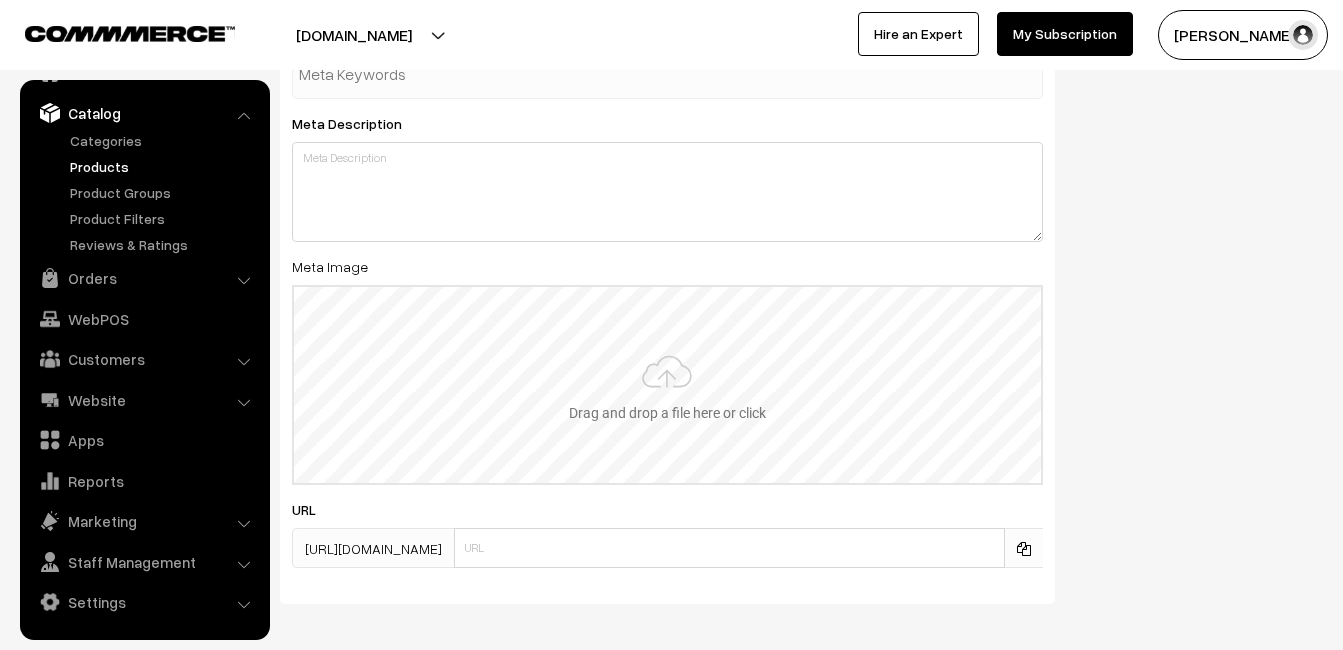 scroll, scrollTop: 2968, scrollLeft: 0, axis: vertical 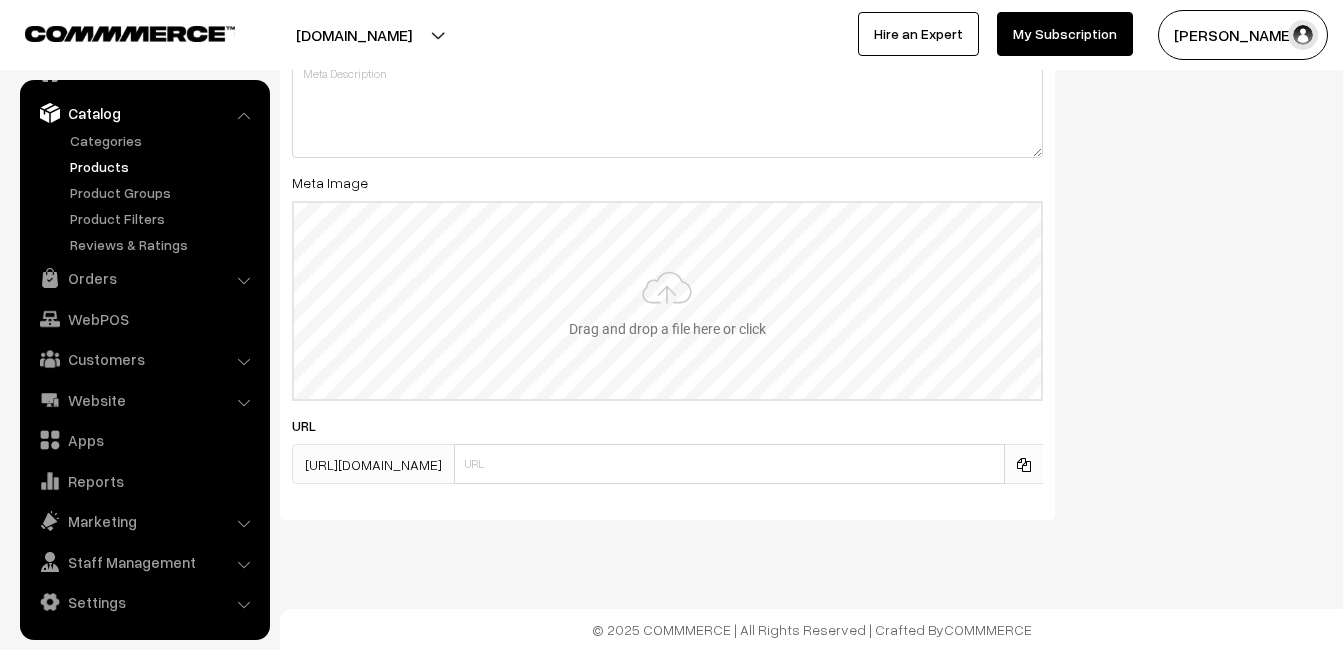 type on "2" 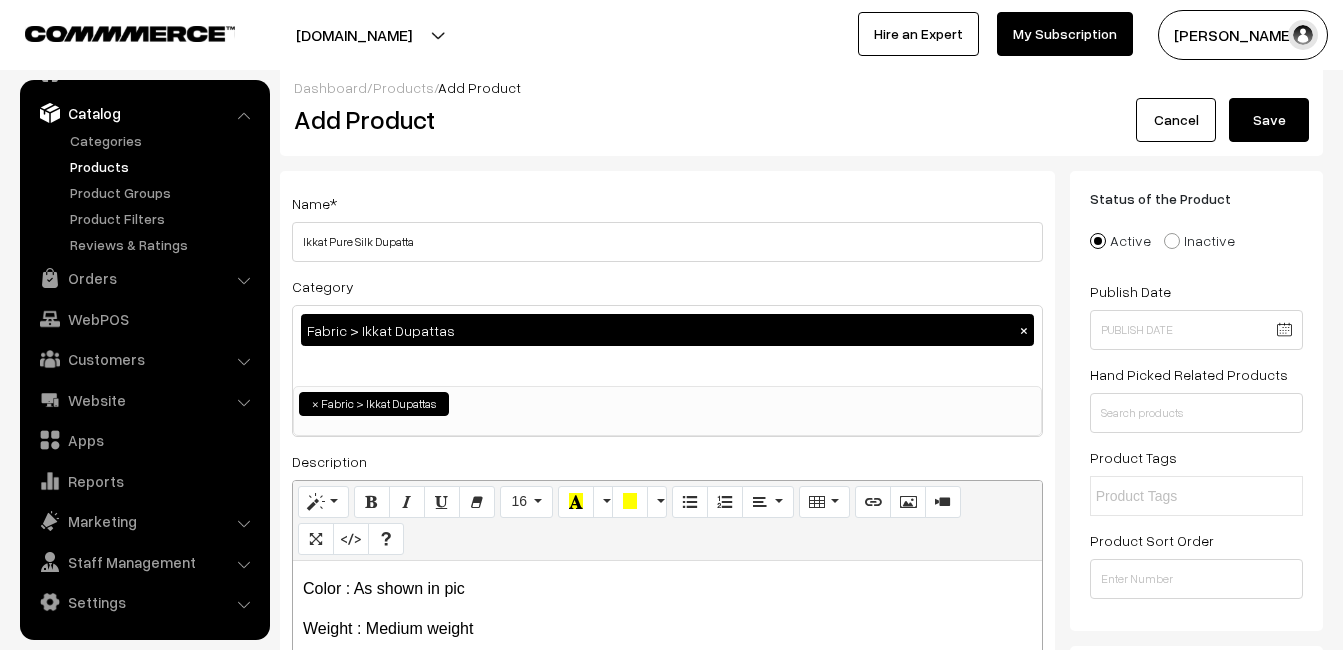 scroll, scrollTop: 0, scrollLeft: 0, axis: both 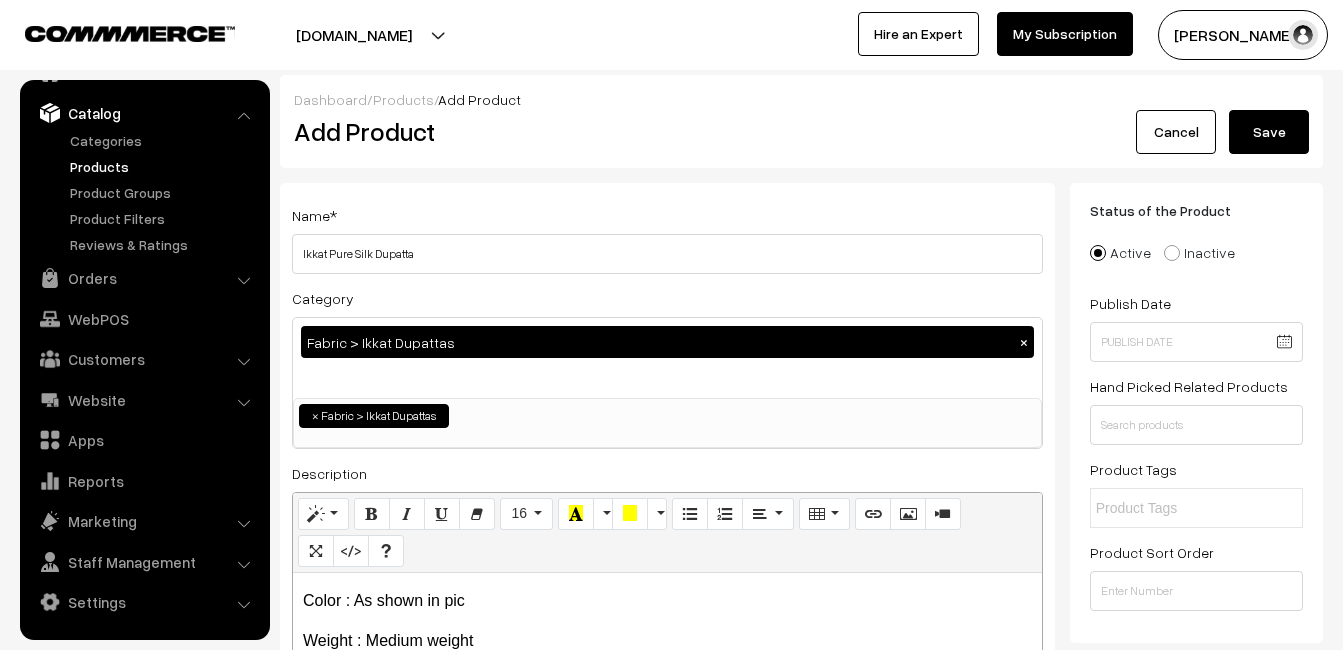 click on "Save" at bounding box center (1269, 132) 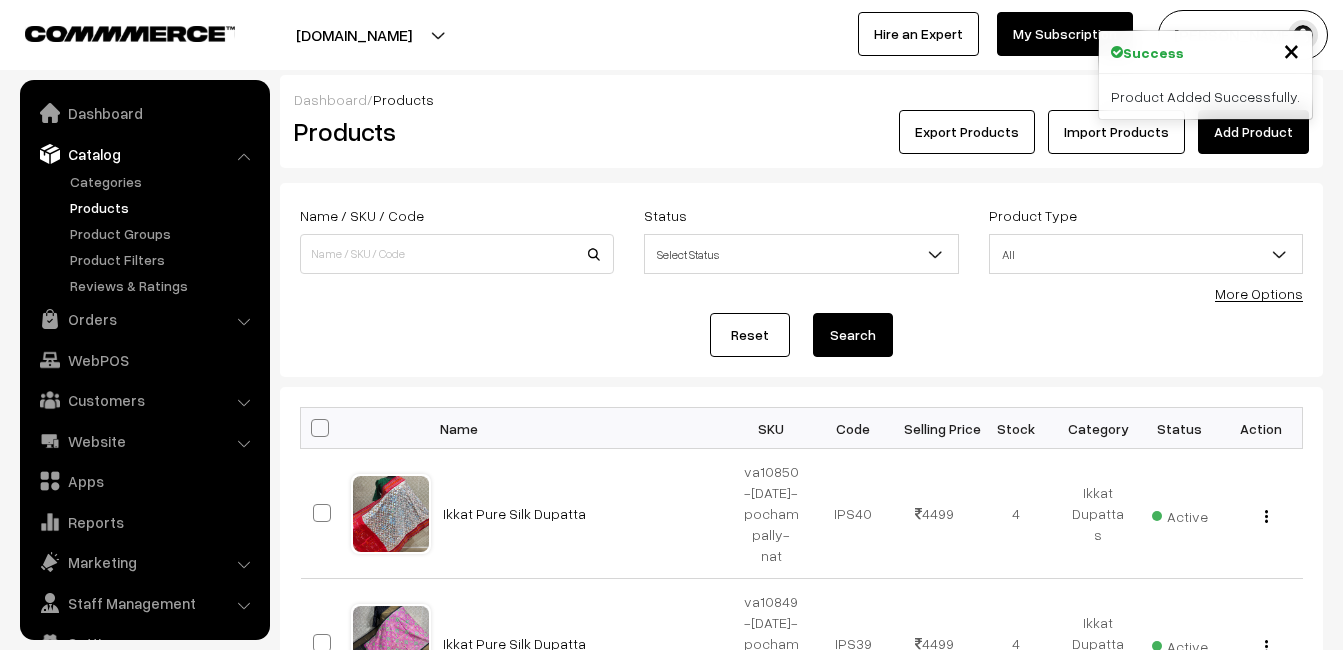 scroll, scrollTop: 0, scrollLeft: 0, axis: both 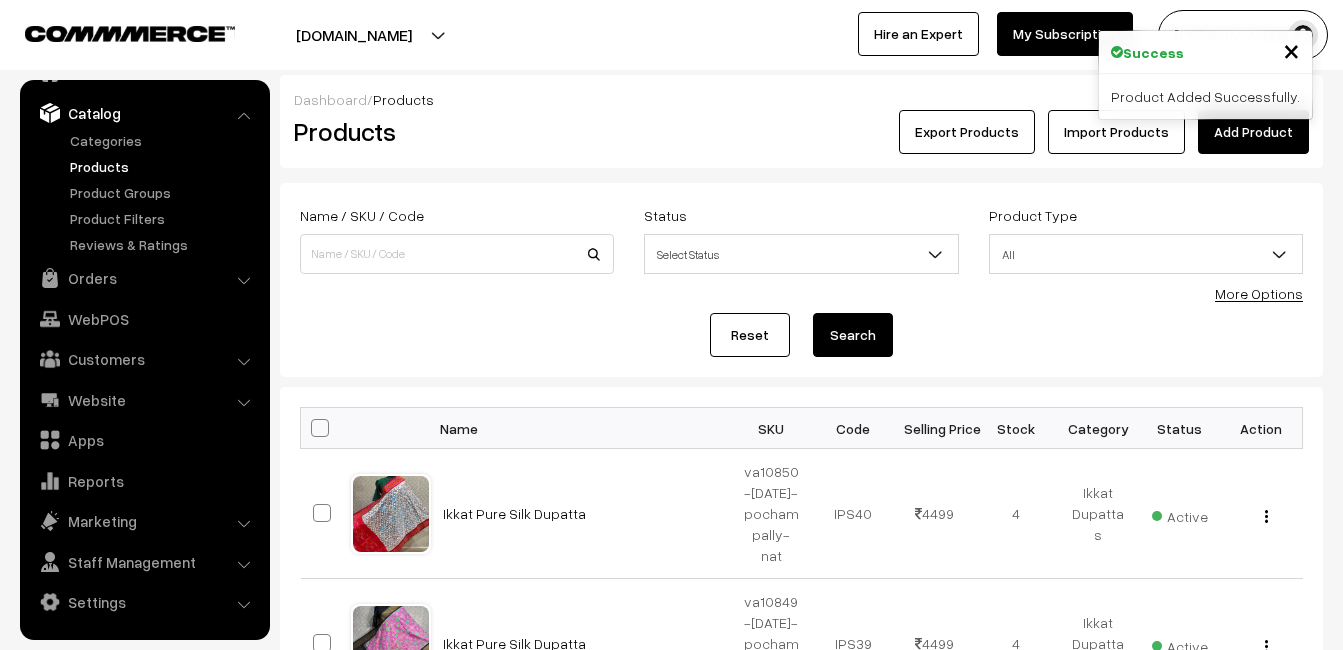 click on "Products" at bounding box center [453, 131] 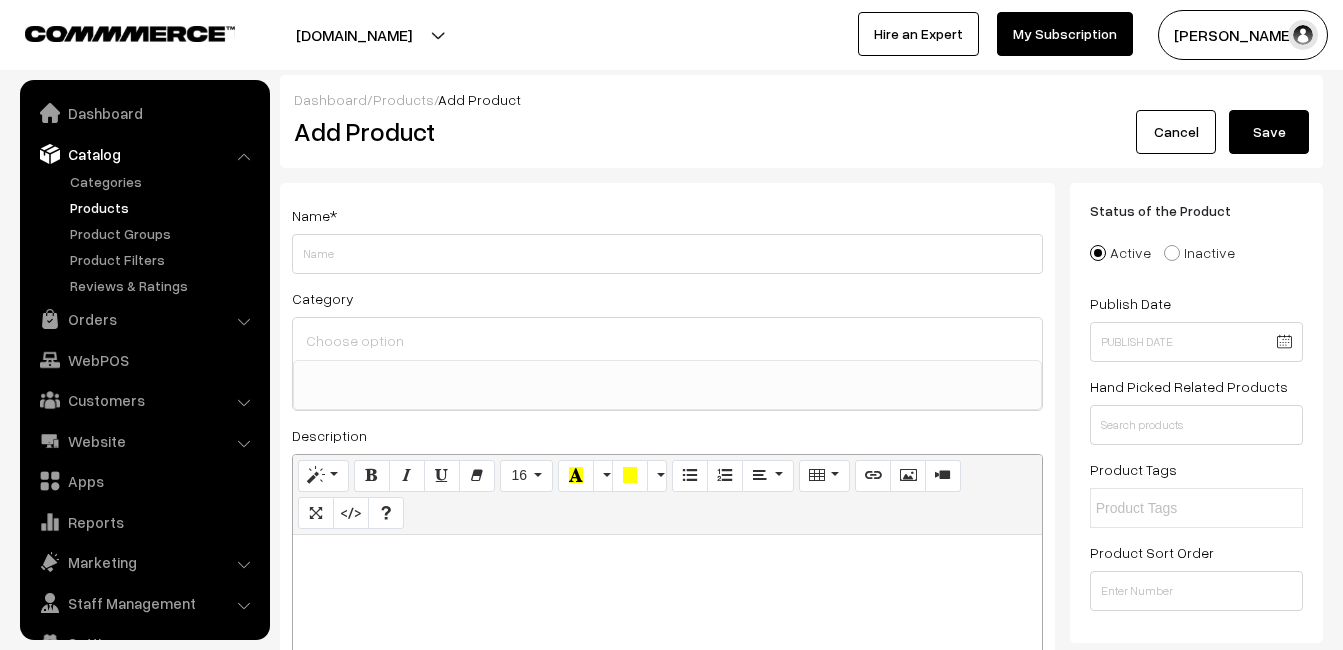 select 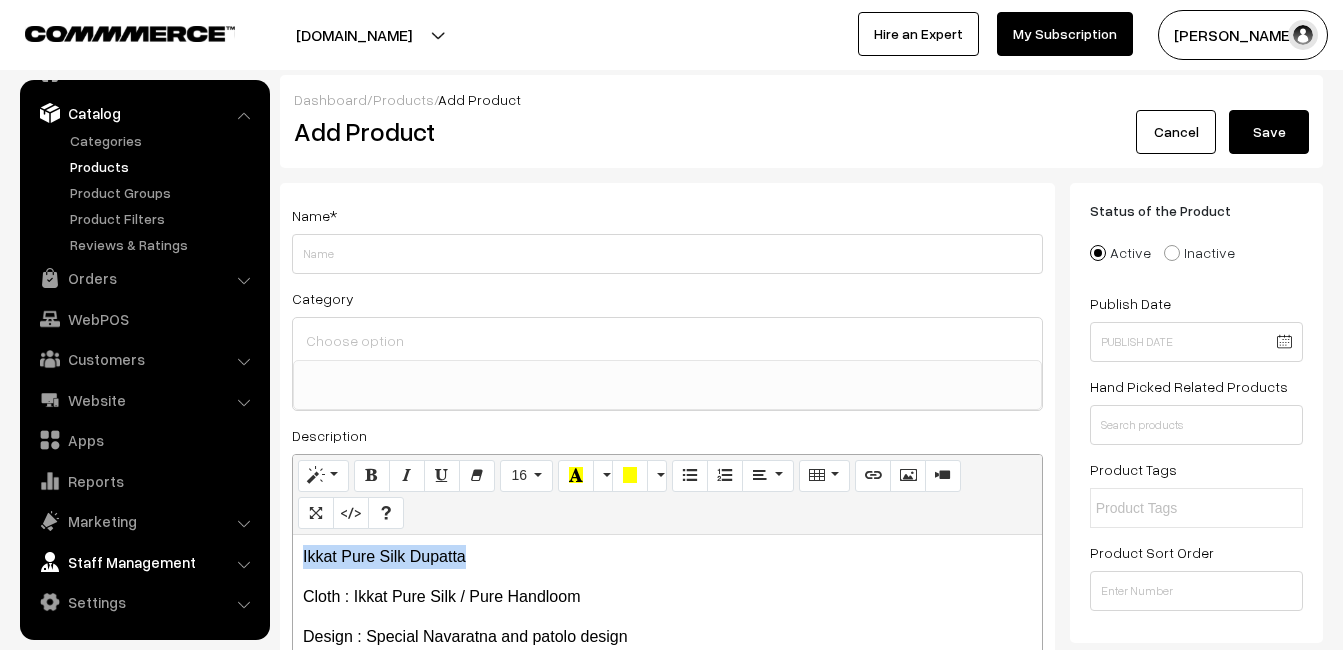 drag, startPoint x: 527, startPoint y: 549, endPoint x: 207, endPoint y: 544, distance: 320.03906 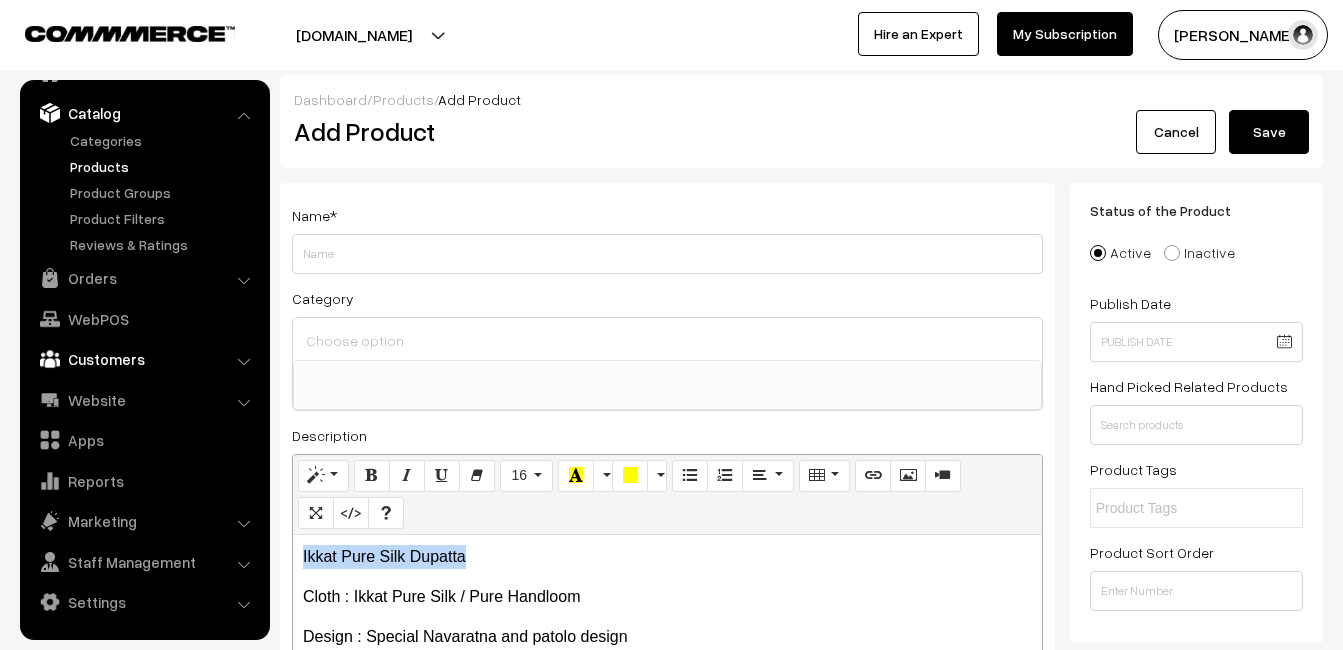 copy on "Ikkat Pure Silk Dupatta" 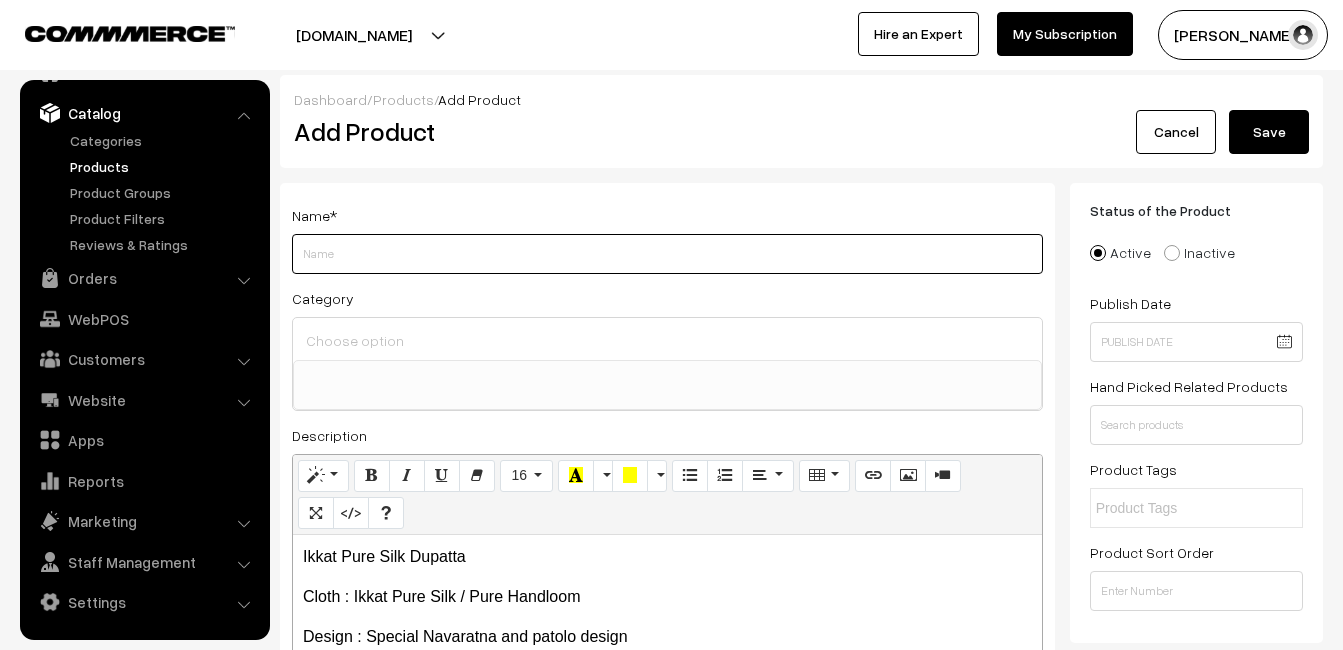 click on "Weight" at bounding box center (667, 254) 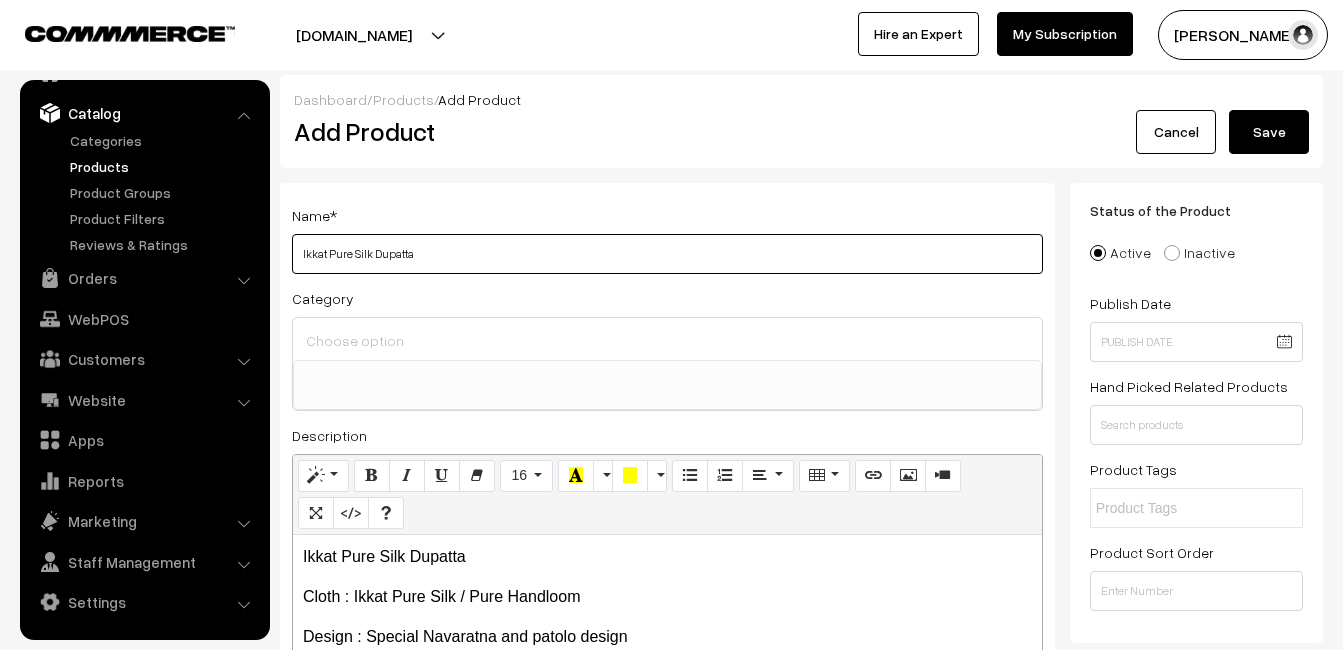 type on "Ikkat Pure Silk Dupatta" 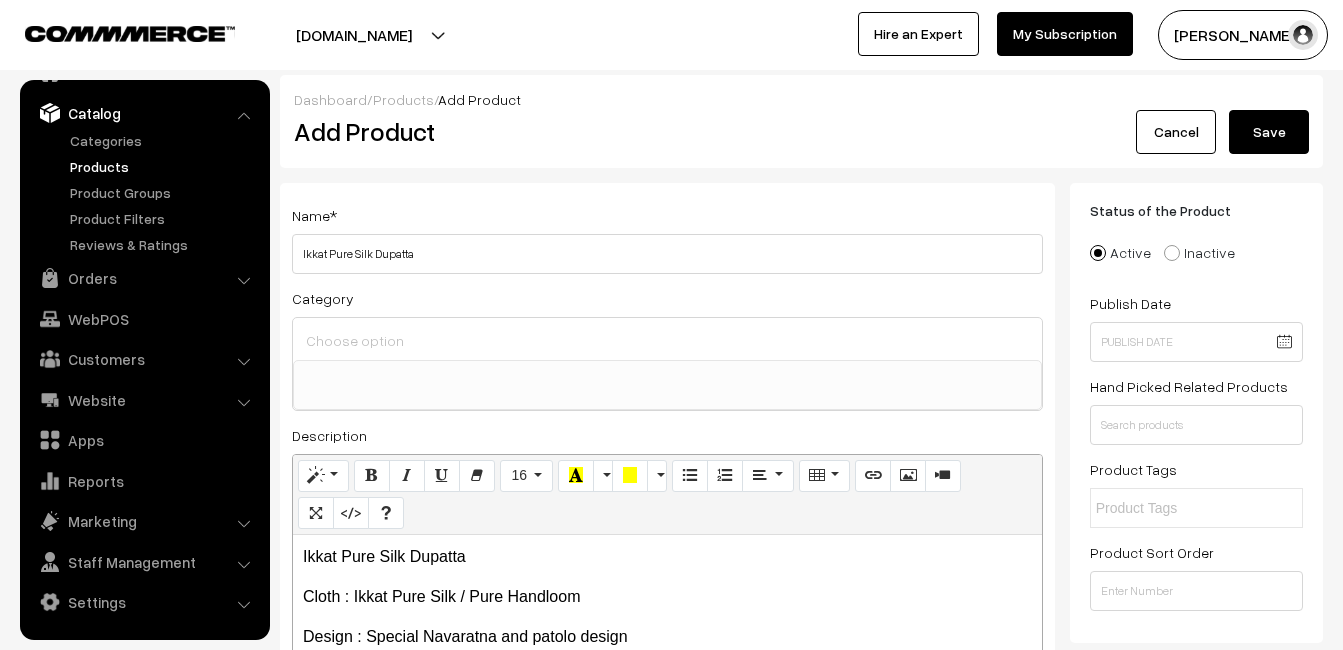 click at bounding box center (667, 339) 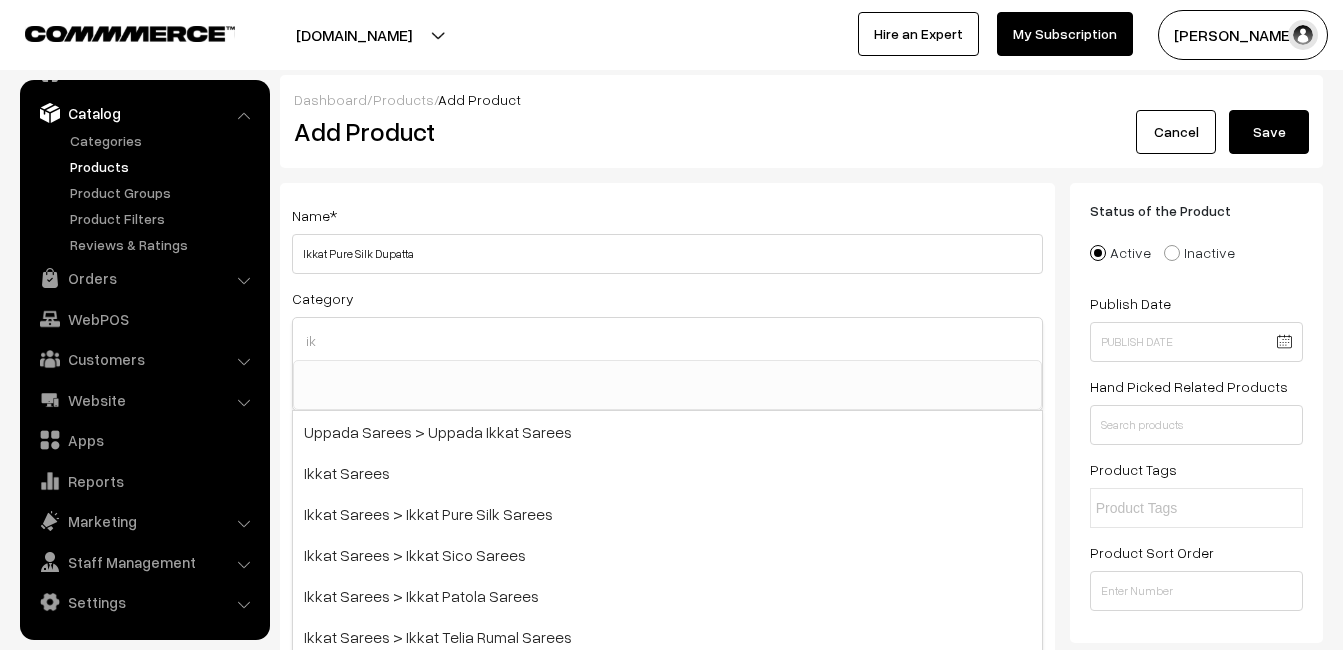 type on "i" 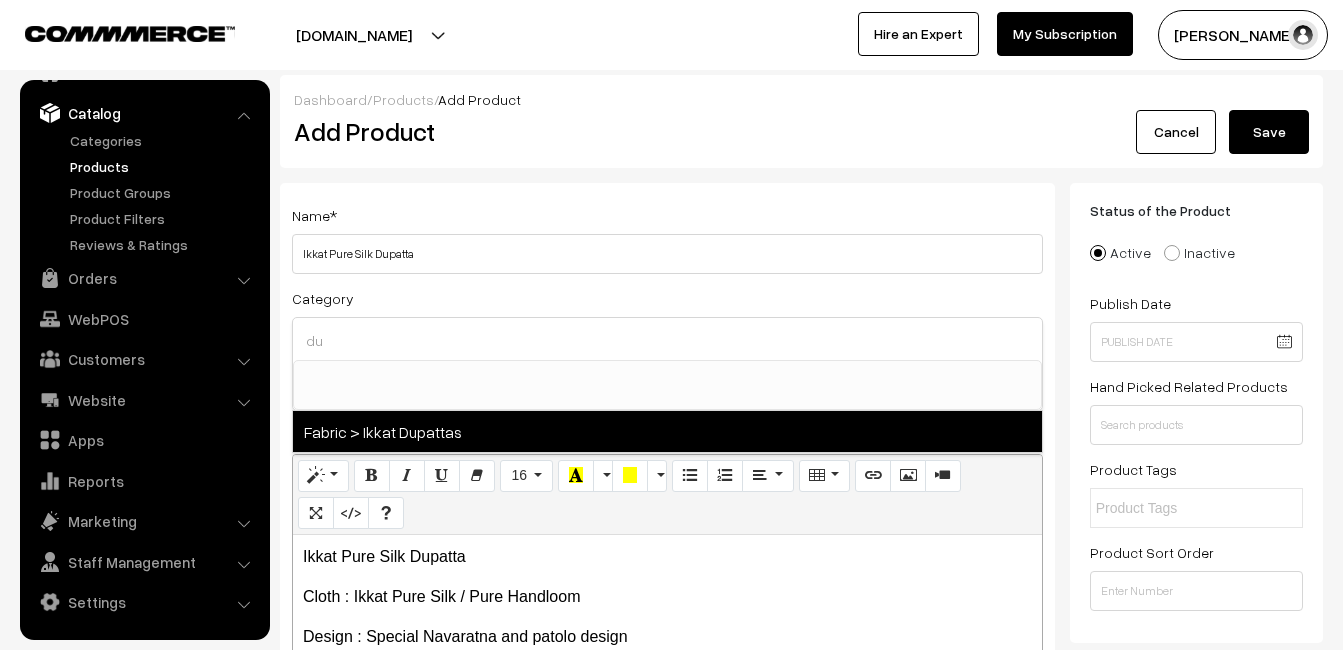 type on "du" 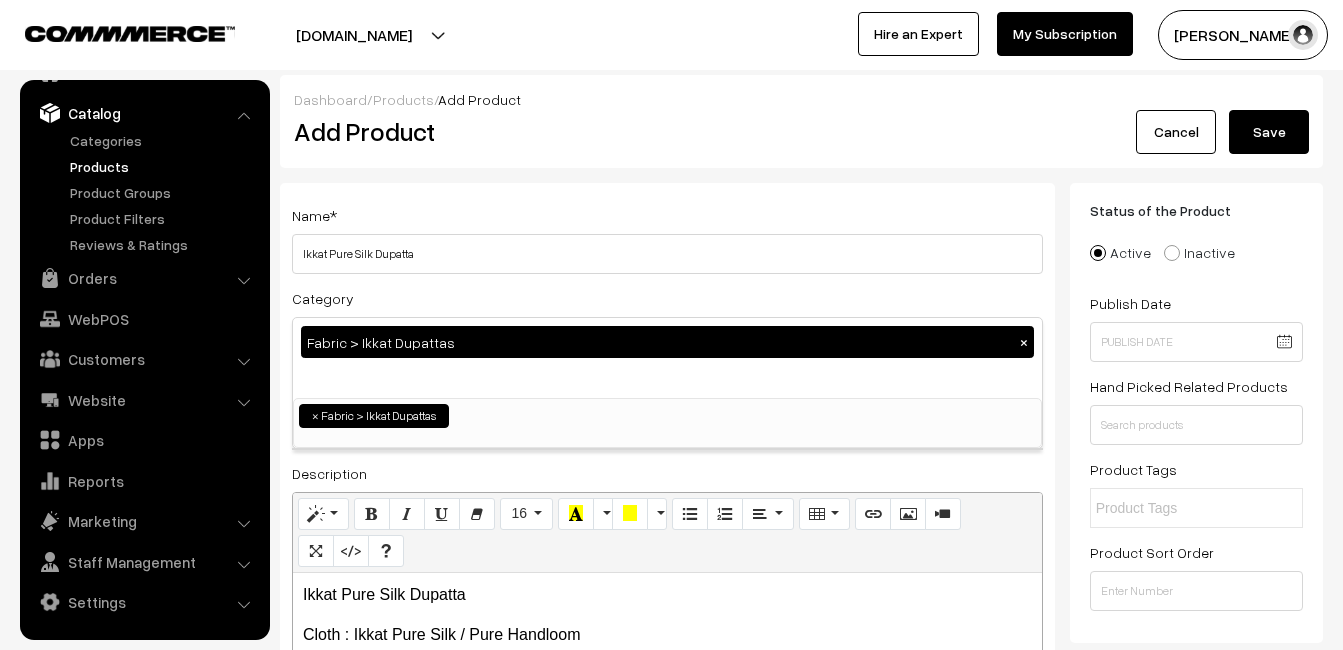 scroll, scrollTop: 1037, scrollLeft: 0, axis: vertical 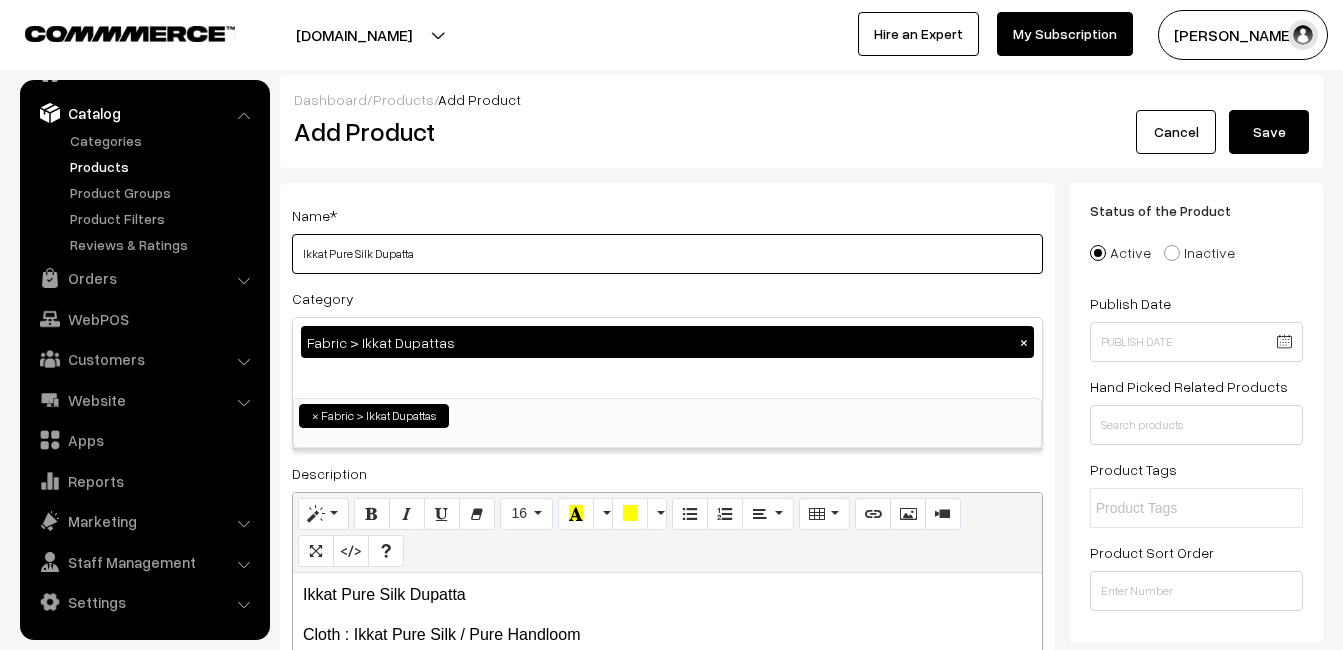 click on "Ikkat Pure Silk Dupatta" at bounding box center [667, 254] 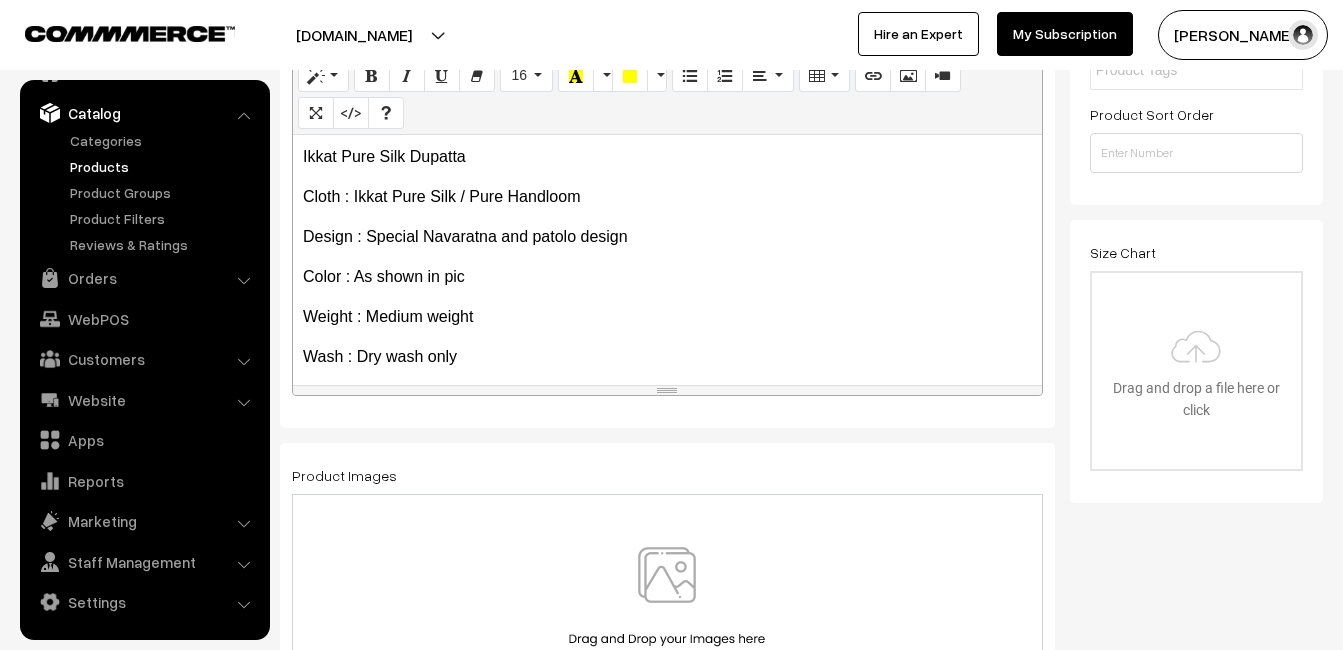 scroll, scrollTop: 500, scrollLeft: 0, axis: vertical 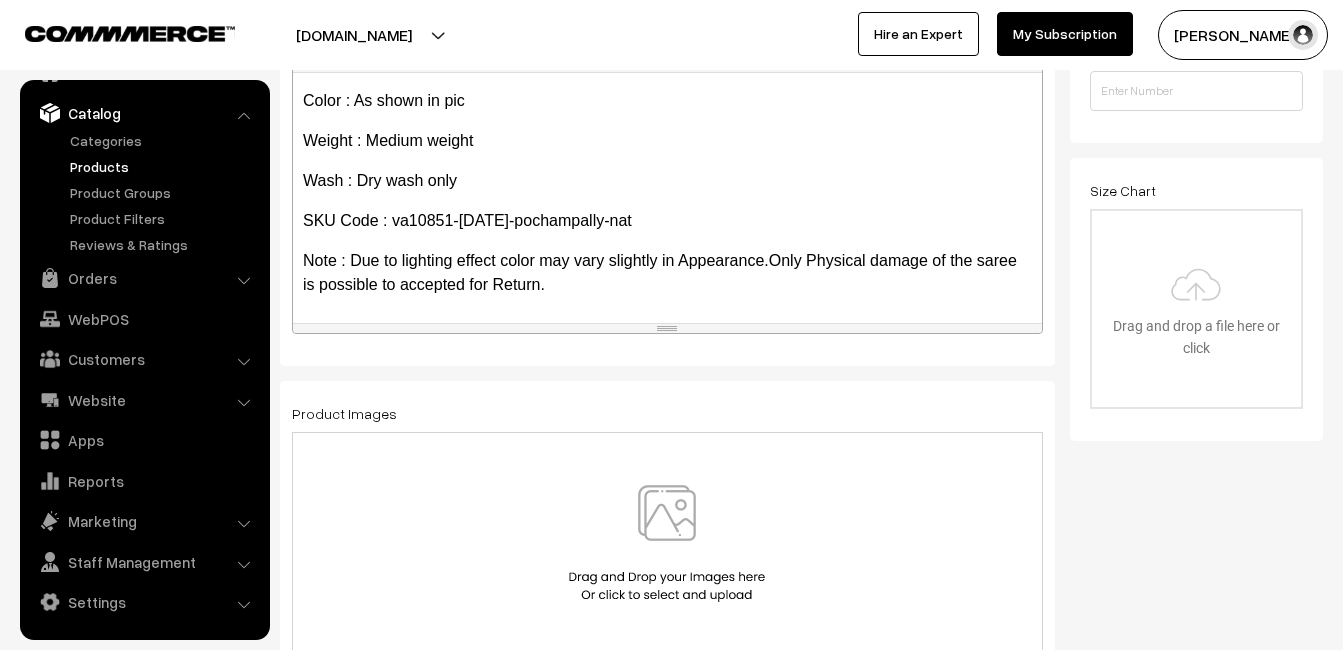 click at bounding box center (667, 543) 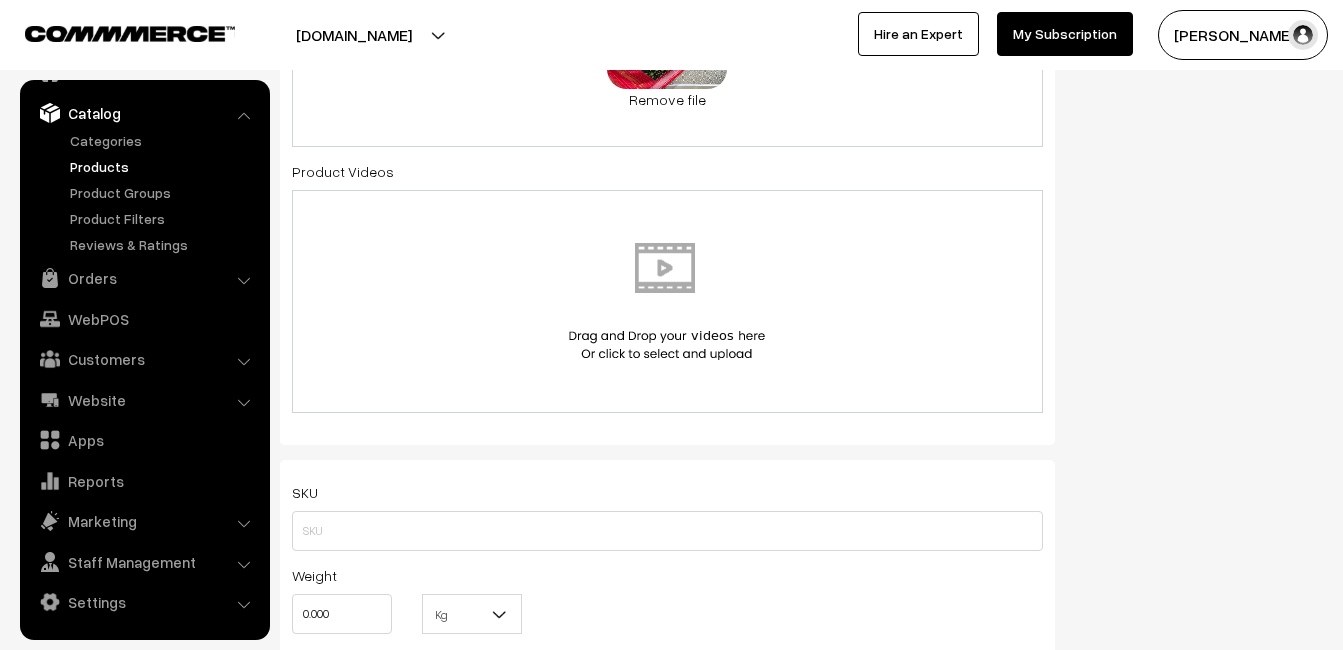 scroll, scrollTop: 1100, scrollLeft: 0, axis: vertical 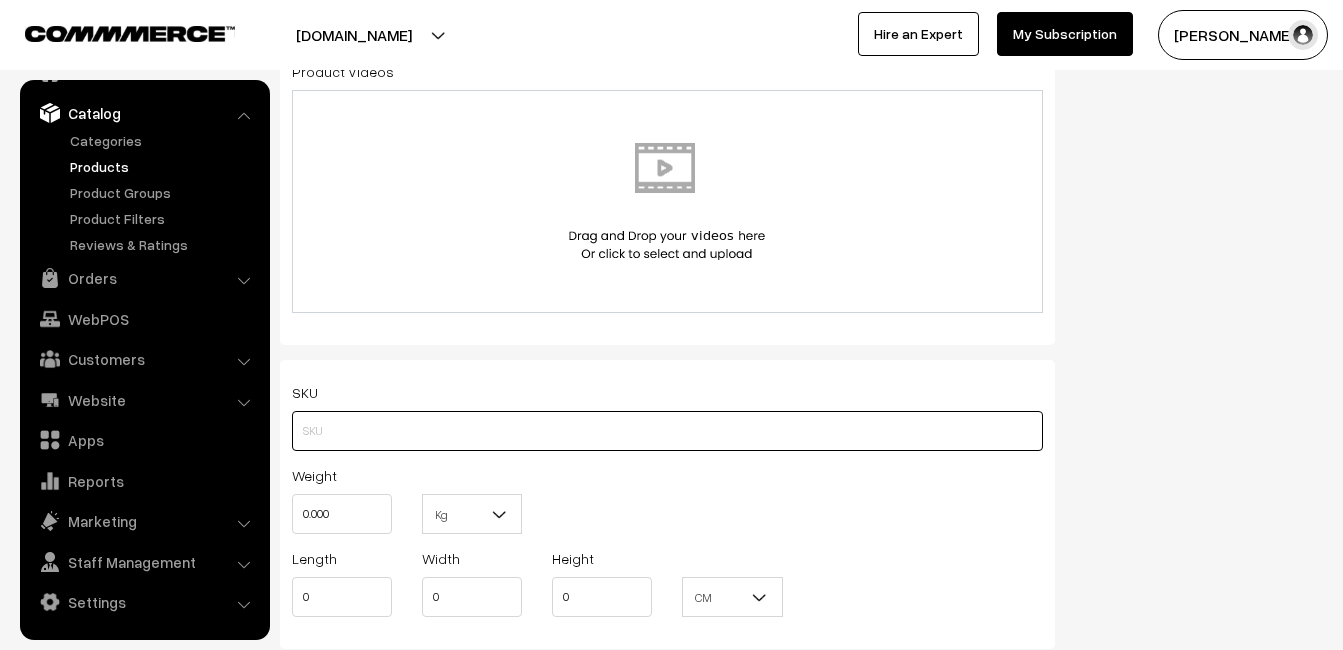 click at bounding box center [667, 431] 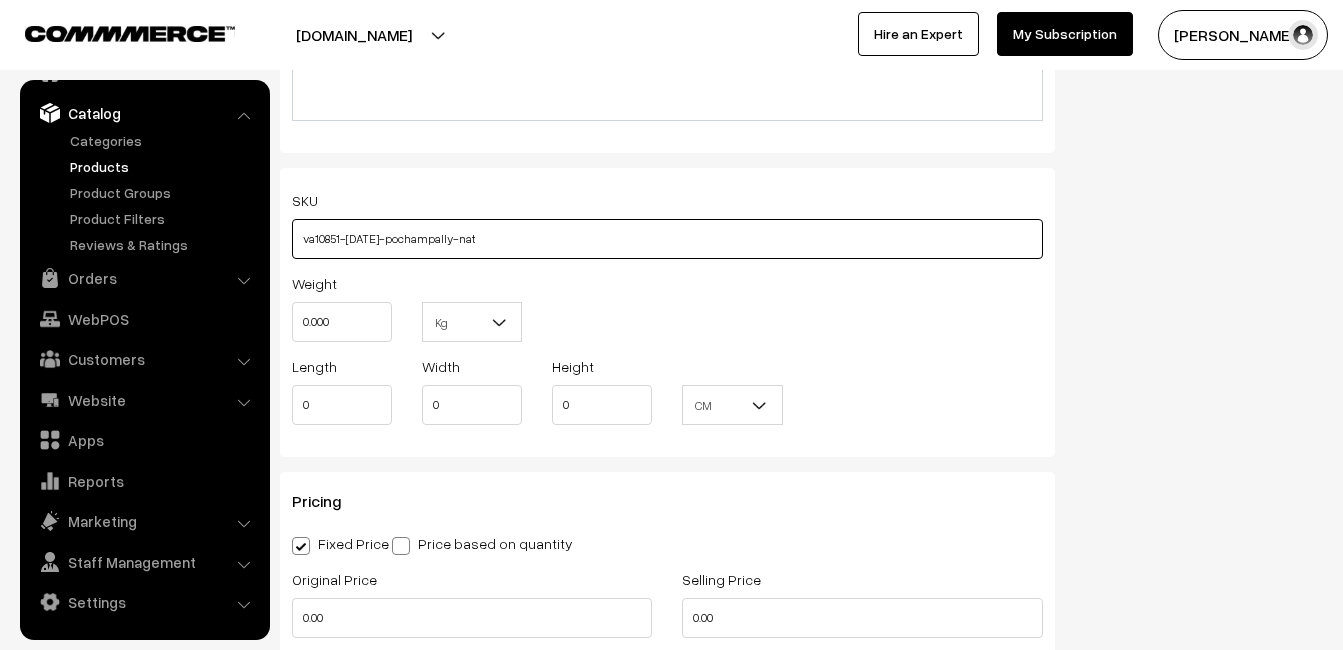 scroll, scrollTop: 1300, scrollLeft: 0, axis: vertical 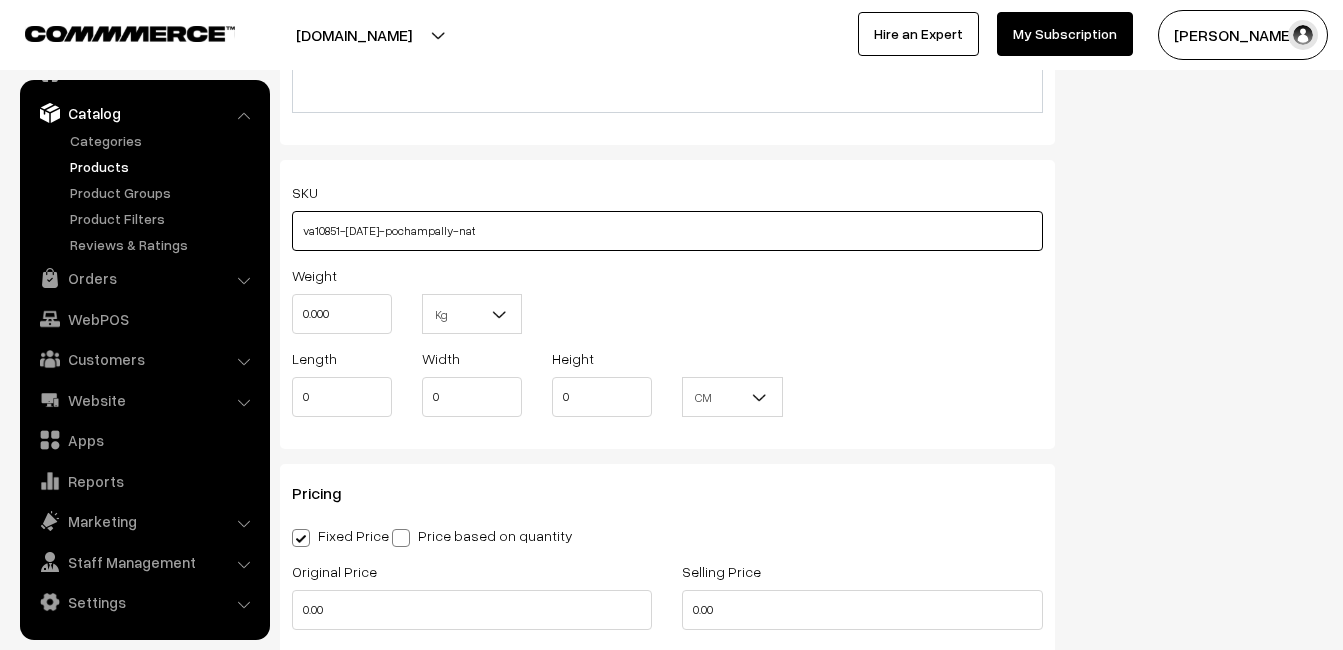 type on "va10851-[DATE]-pochampally-nat" 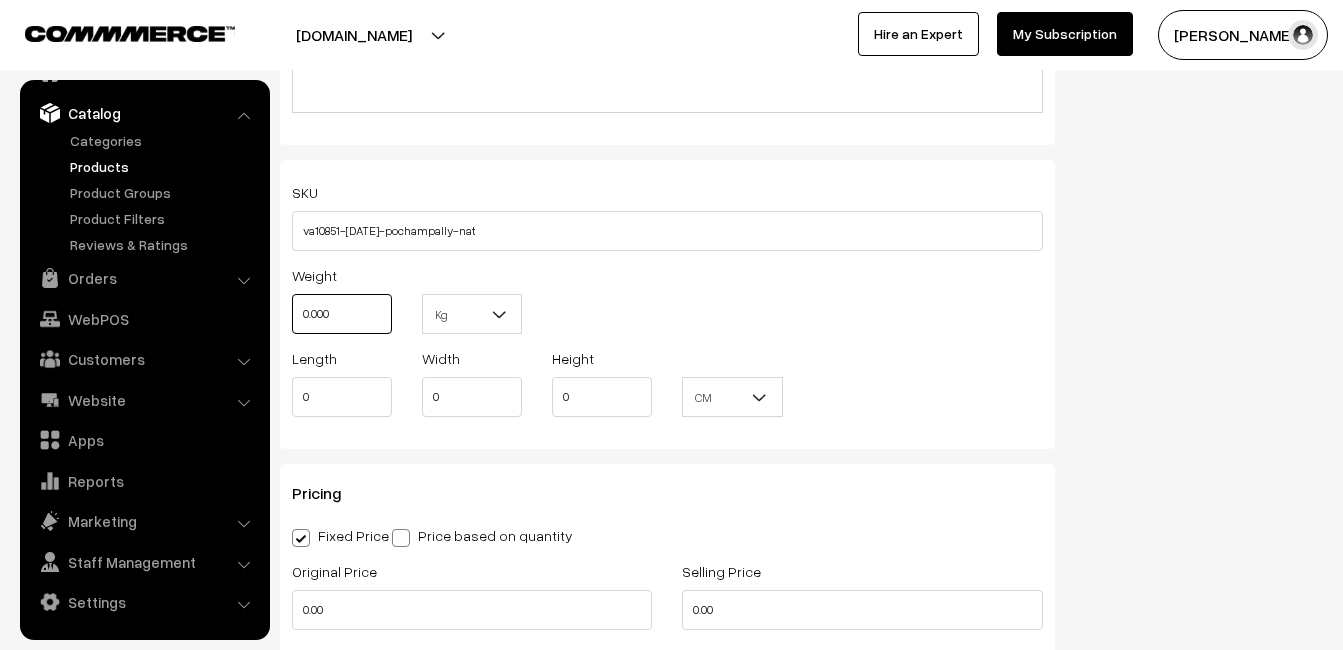click on "0.000" at bounding box center [342, 314] 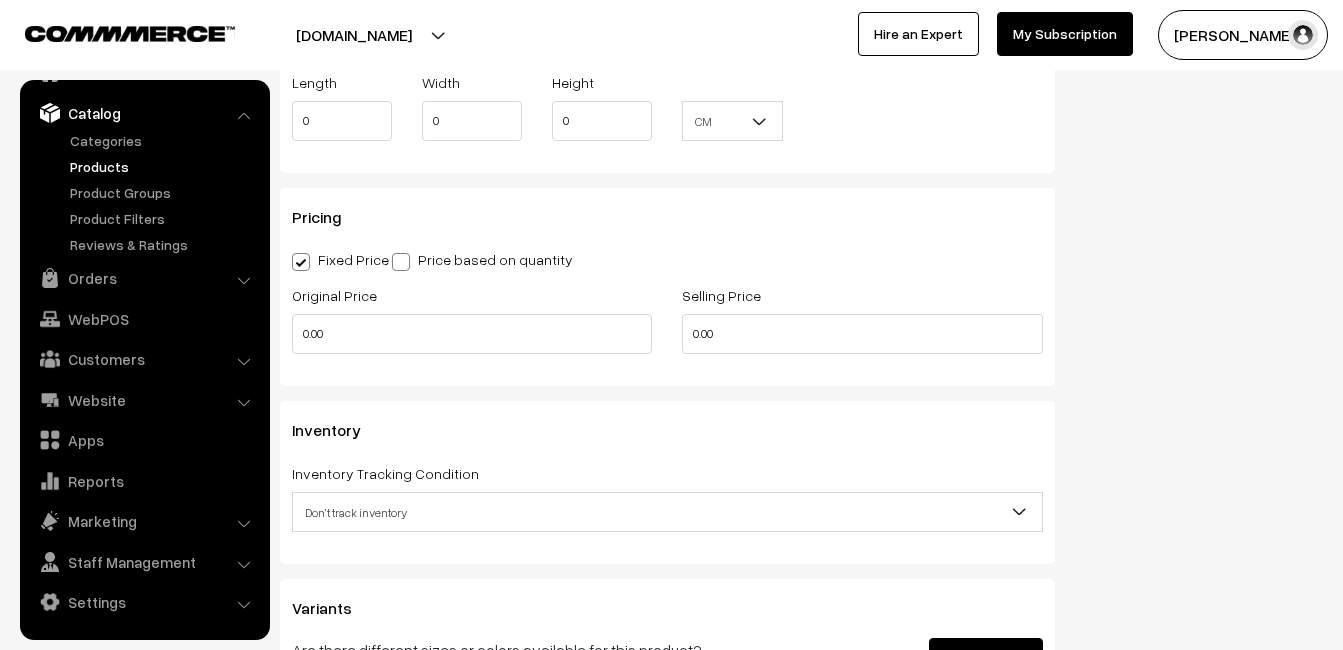 scroll, scrollTop: 1600, scrollLeft: 0, axis: vertical 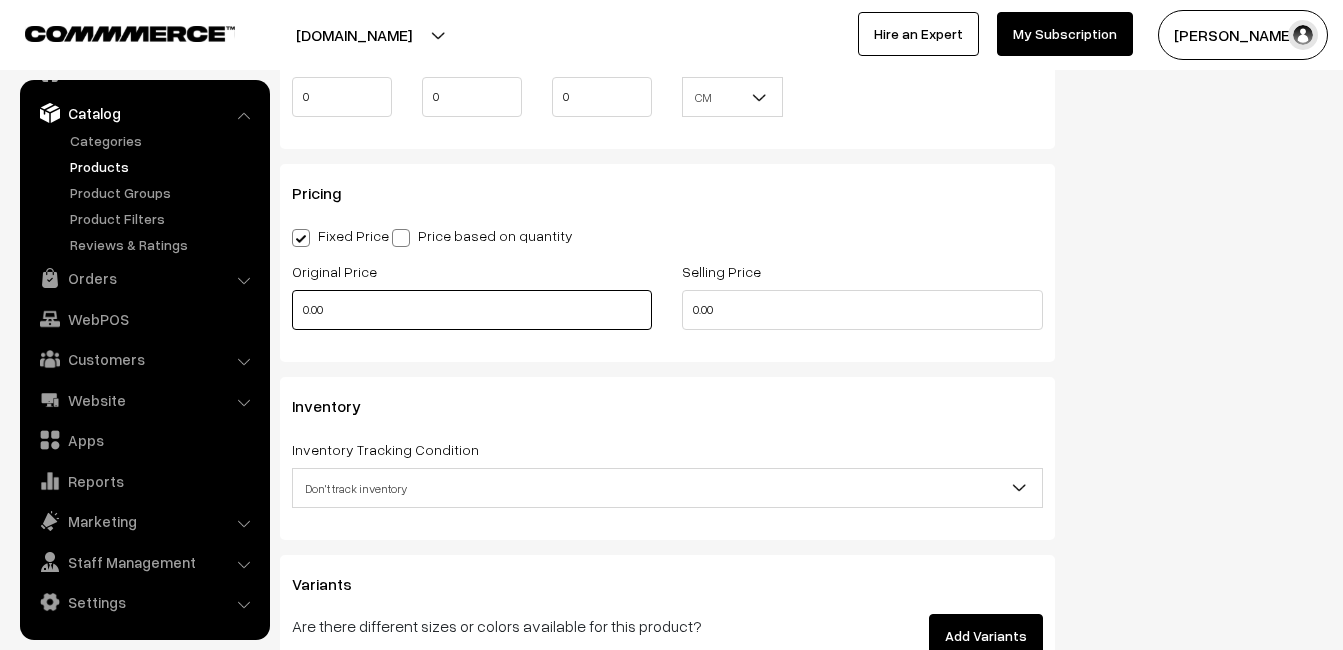 type on "0.80" 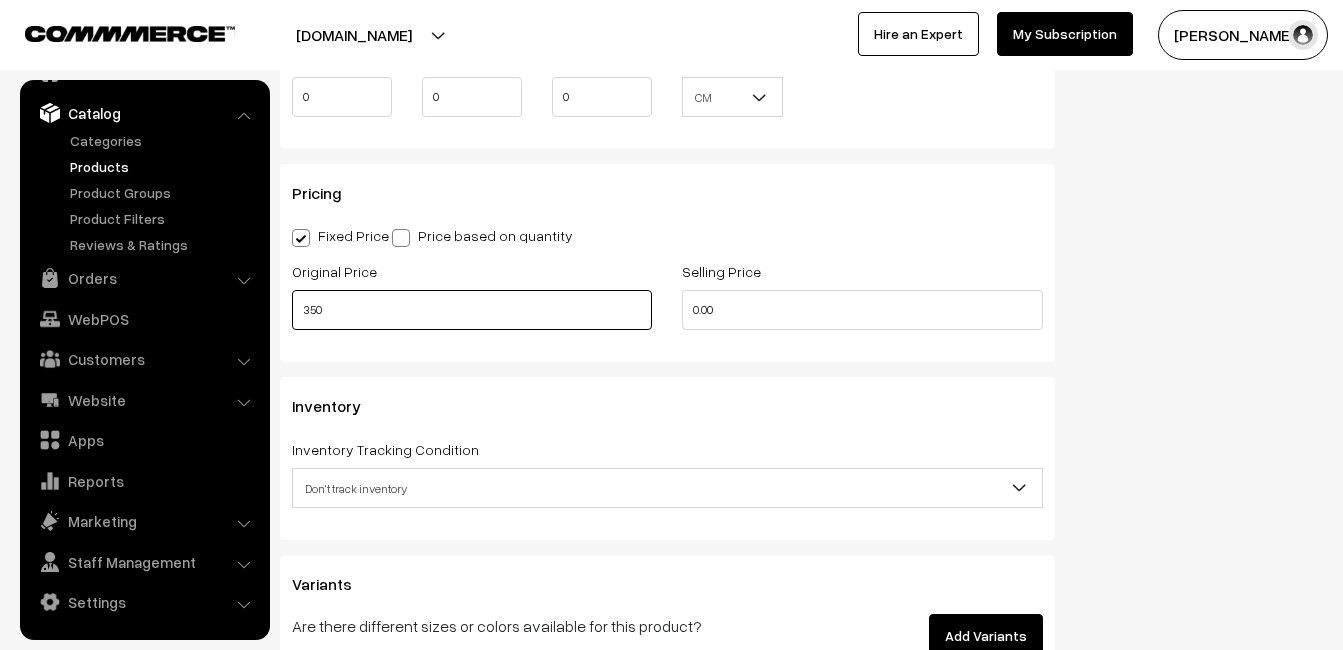 scroll, scrollTop: 1700, scrollLeft: 0, axis: vertical 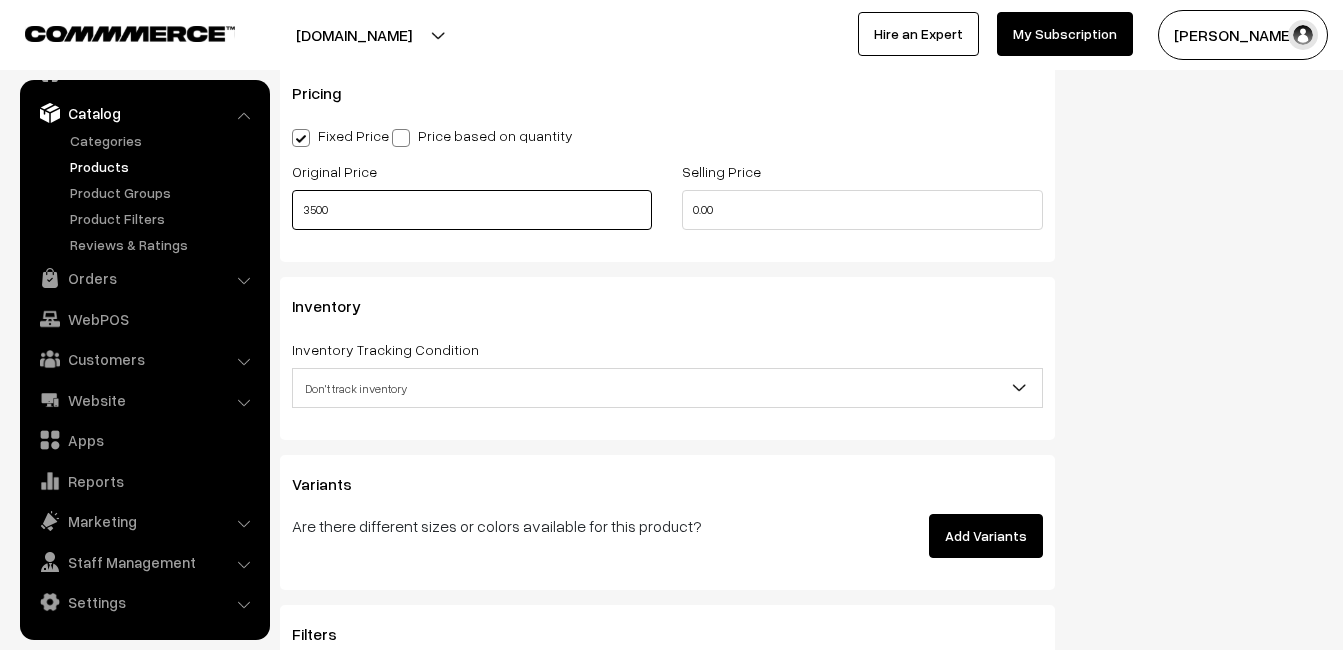 type on "3500" 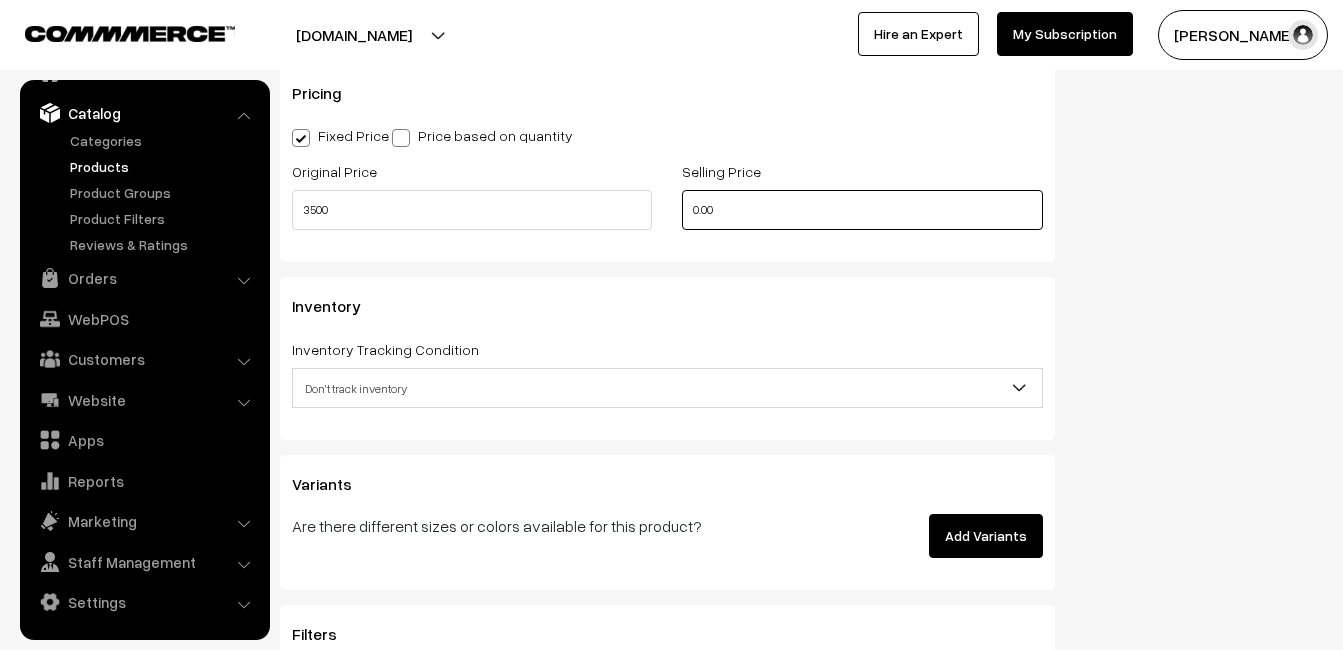 click on "0.00" at bounding box center [862, 210] 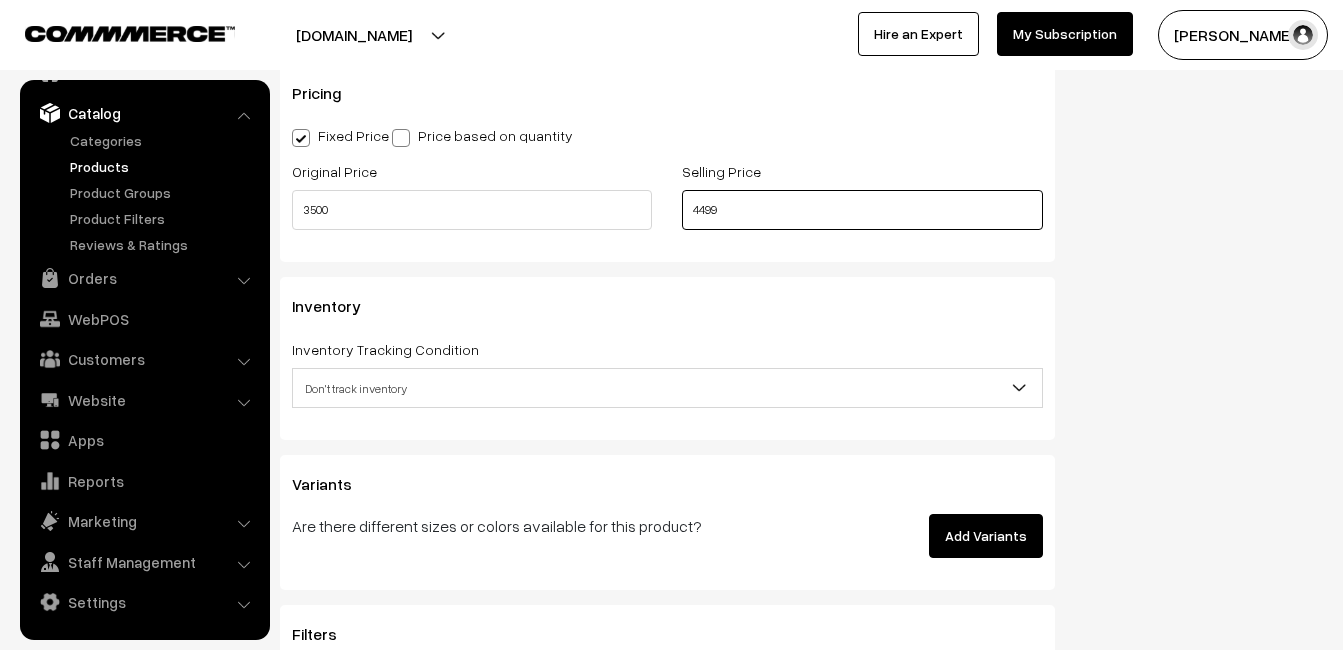 type on "4499" 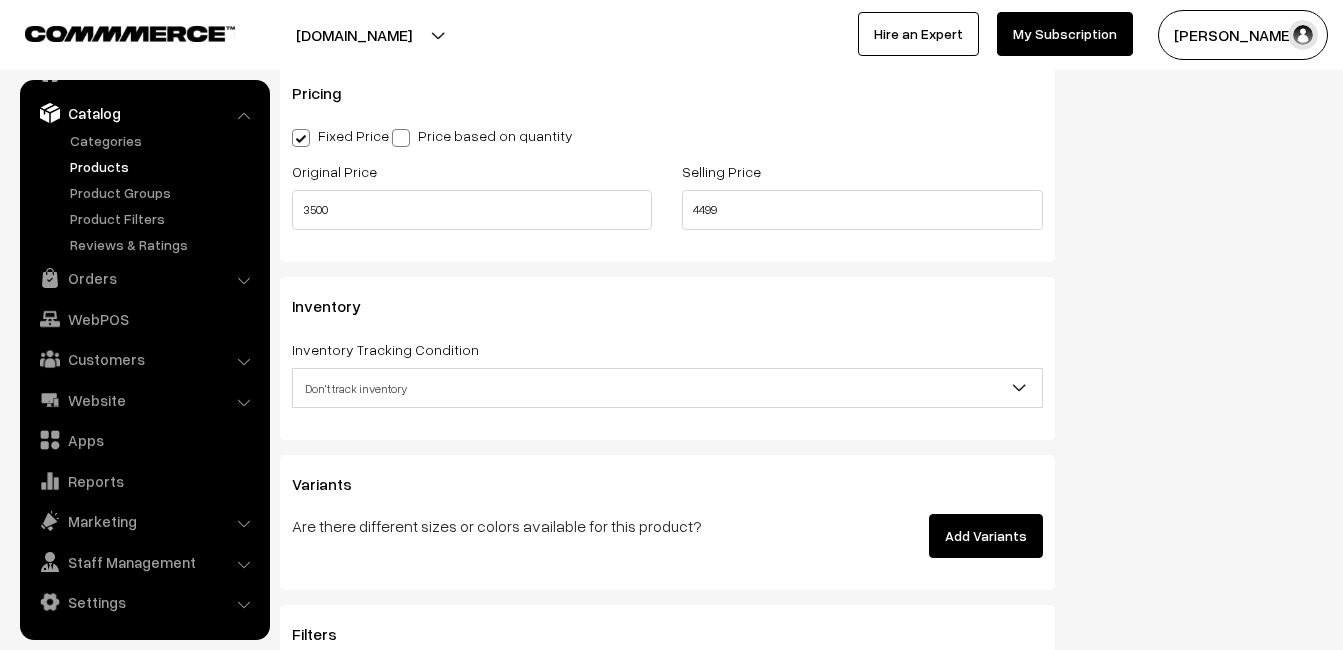 click on "Don't track inventory" at bounding box center [667, 388] 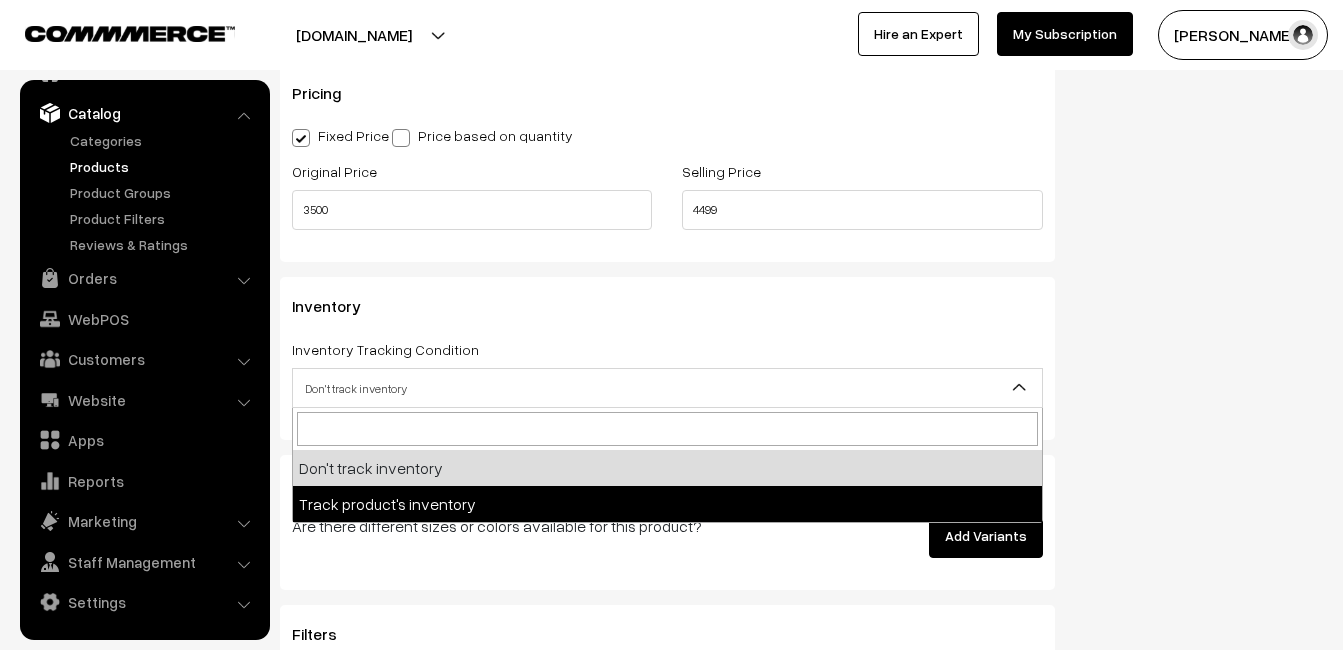 select on "2" 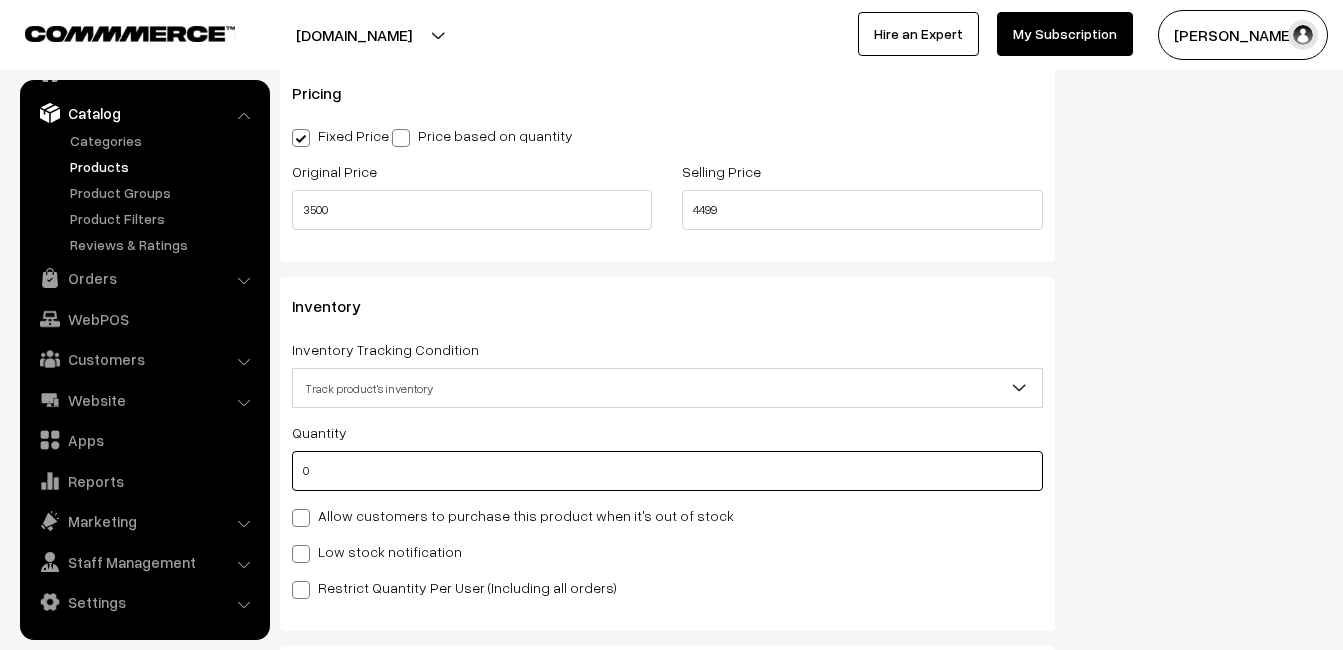 click on "0" at bounding box center (667, 471) 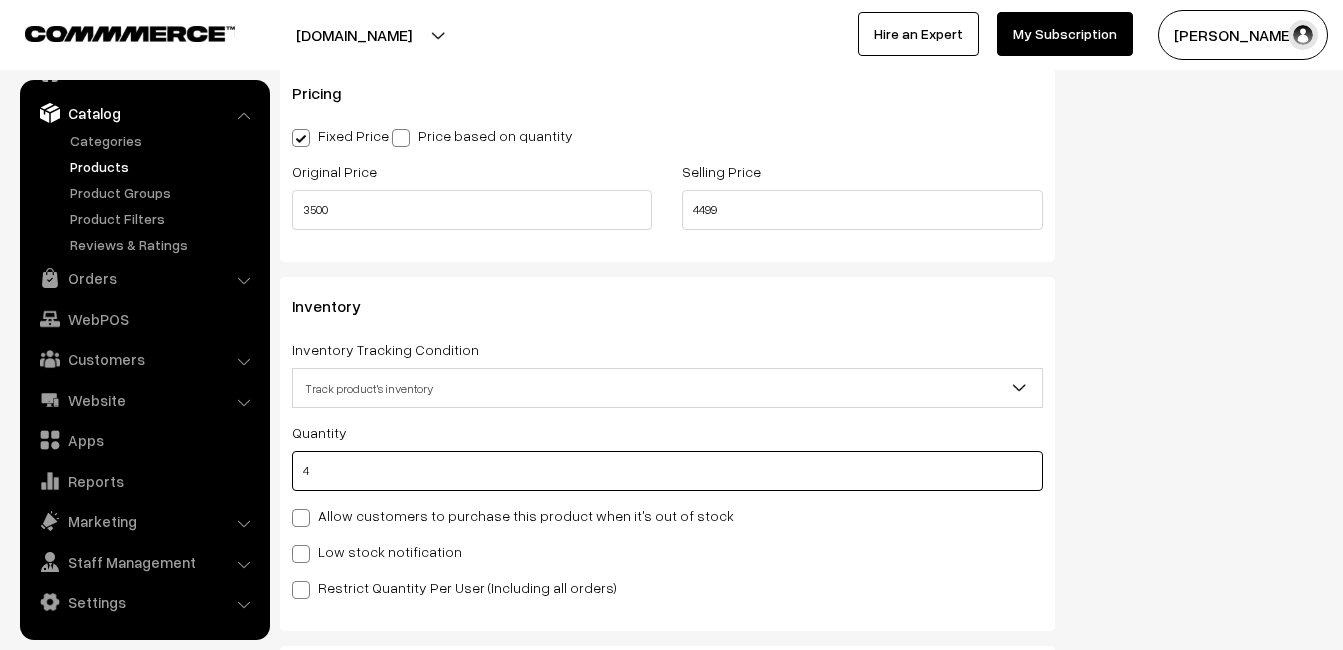 type on "4" 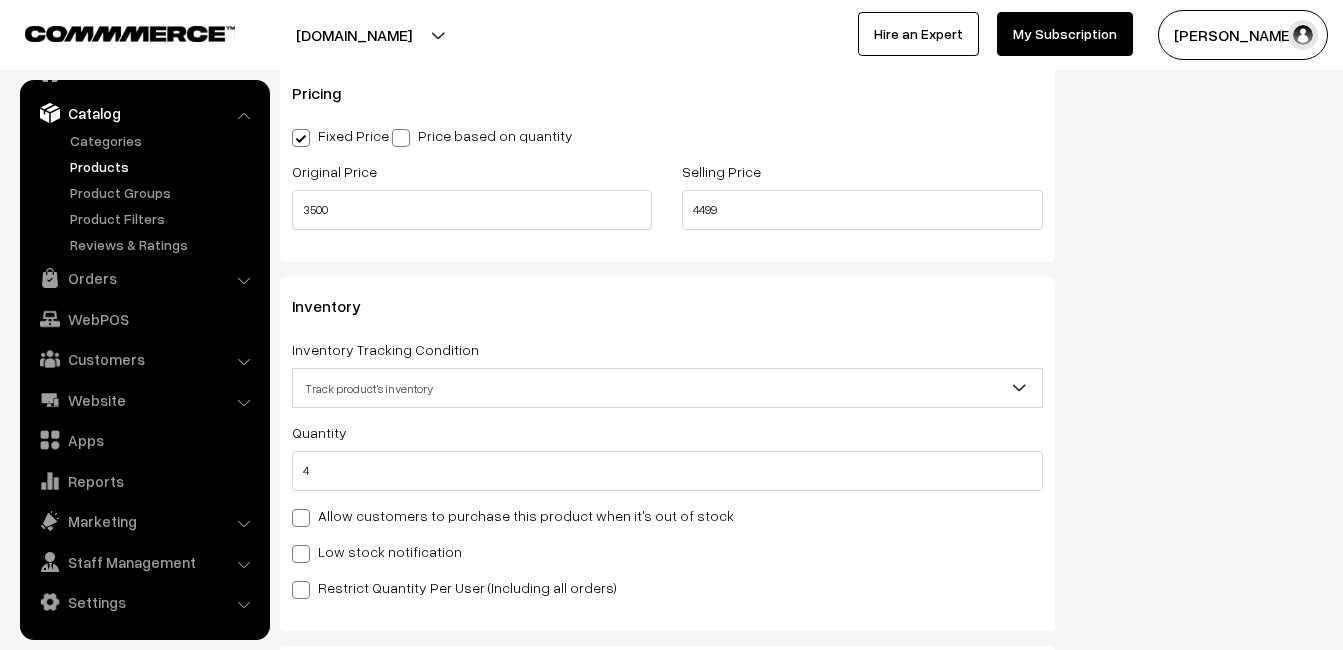click on "Low stock notification" at bounding box center [377, 551] 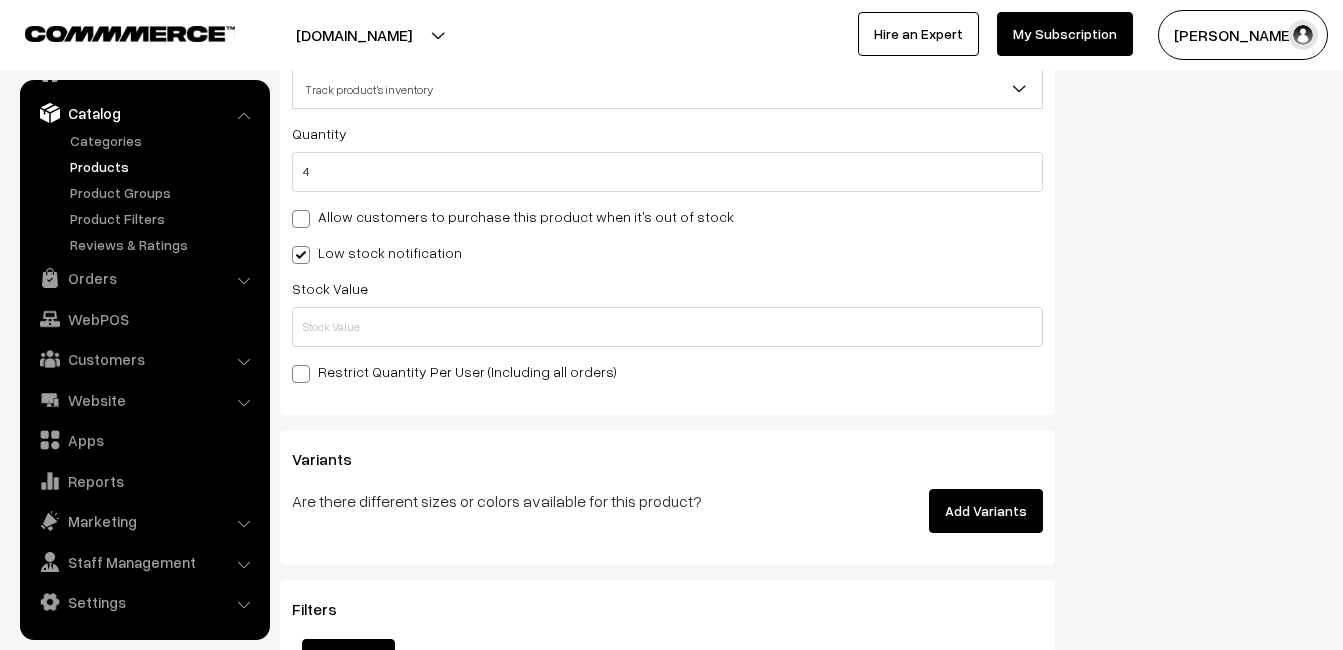 scroll, scrollTop: 2000, scrollLeft: 0, axis: vertical 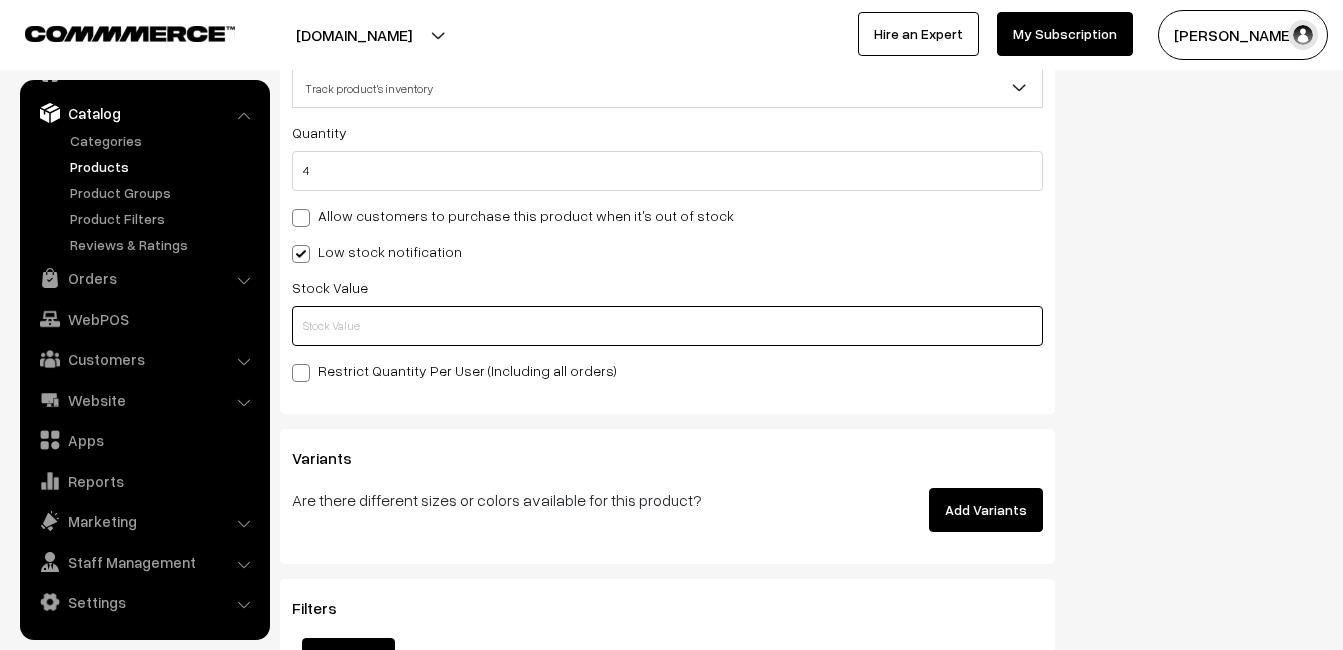 click at bounding box center [667, 326] 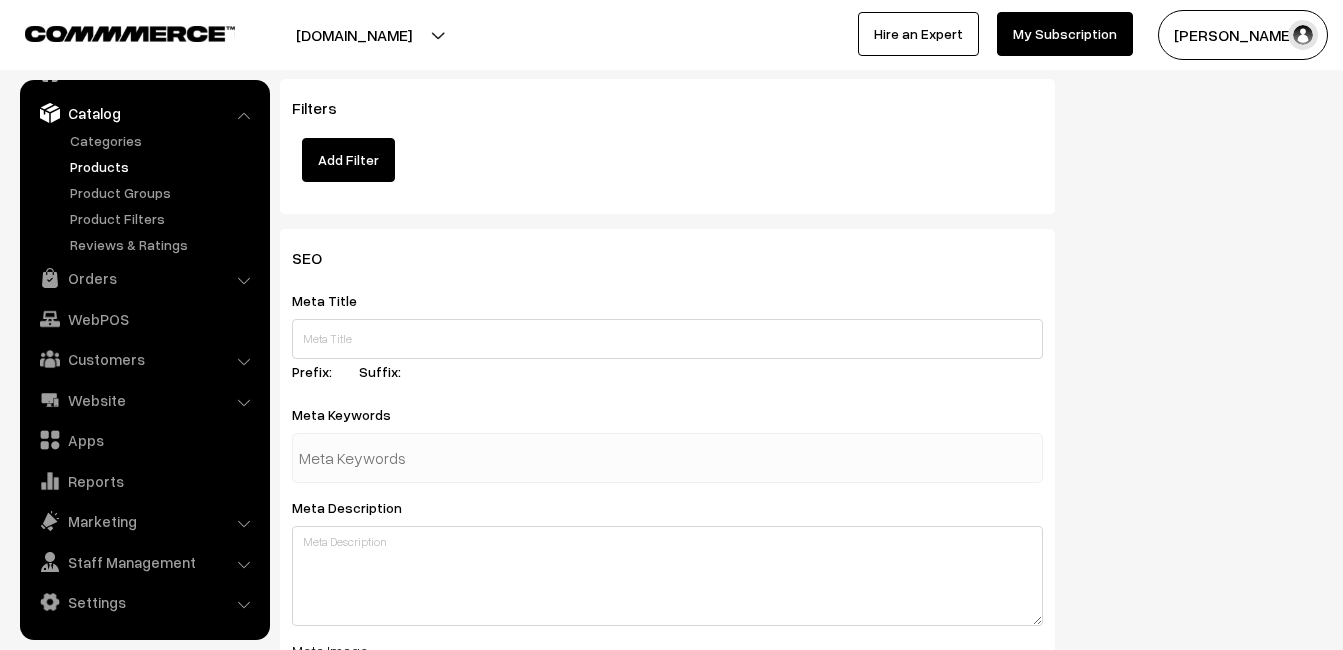 scroll, scrollTop: 2968, scrollLeft: 0, axis: vertical 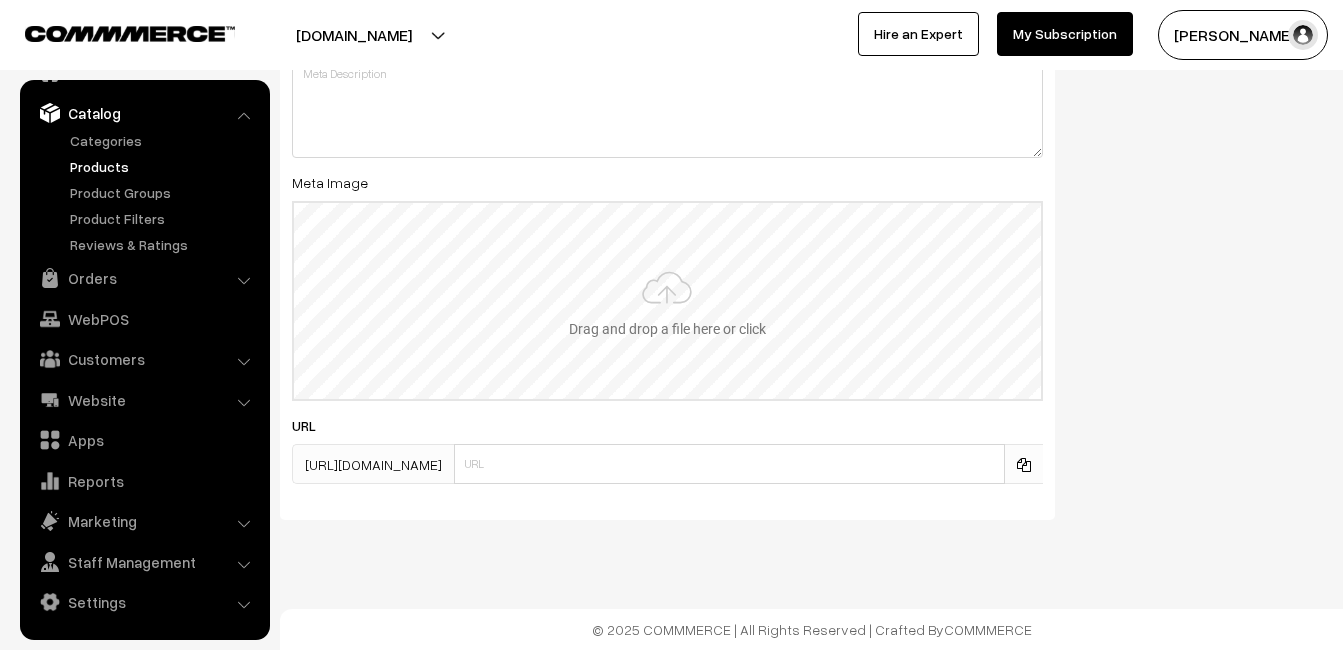 type on "2" 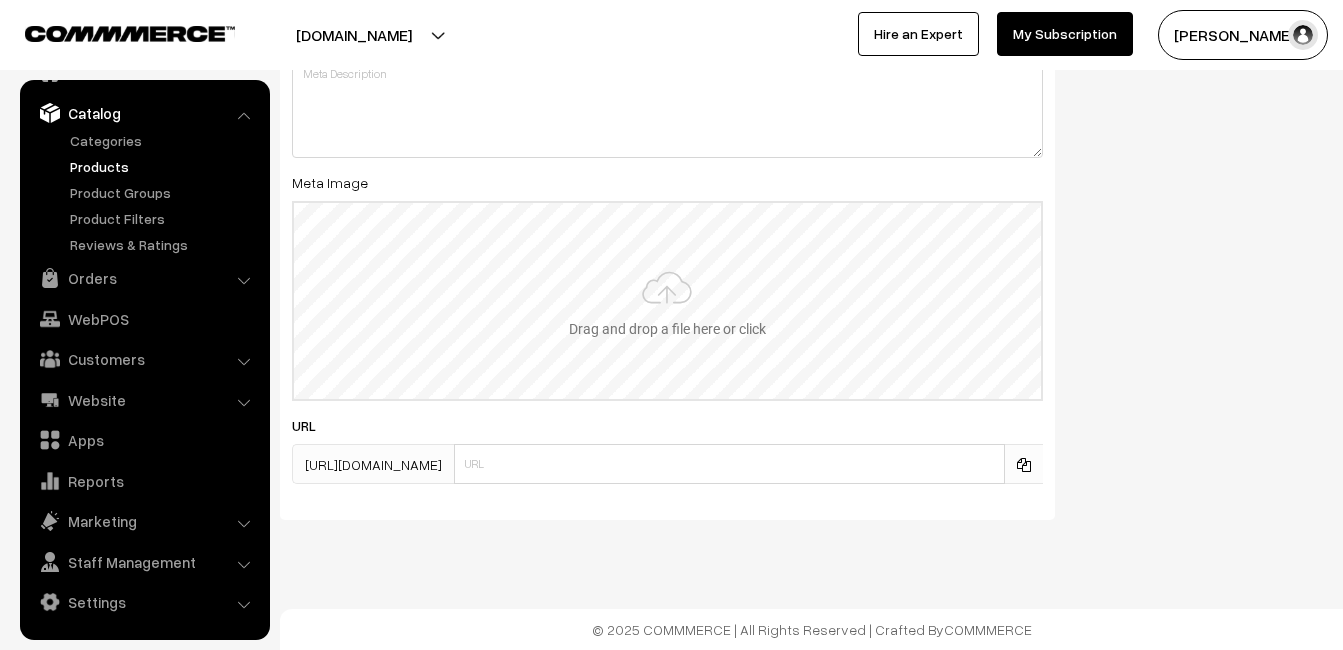 click at bounding box center [667, 301] 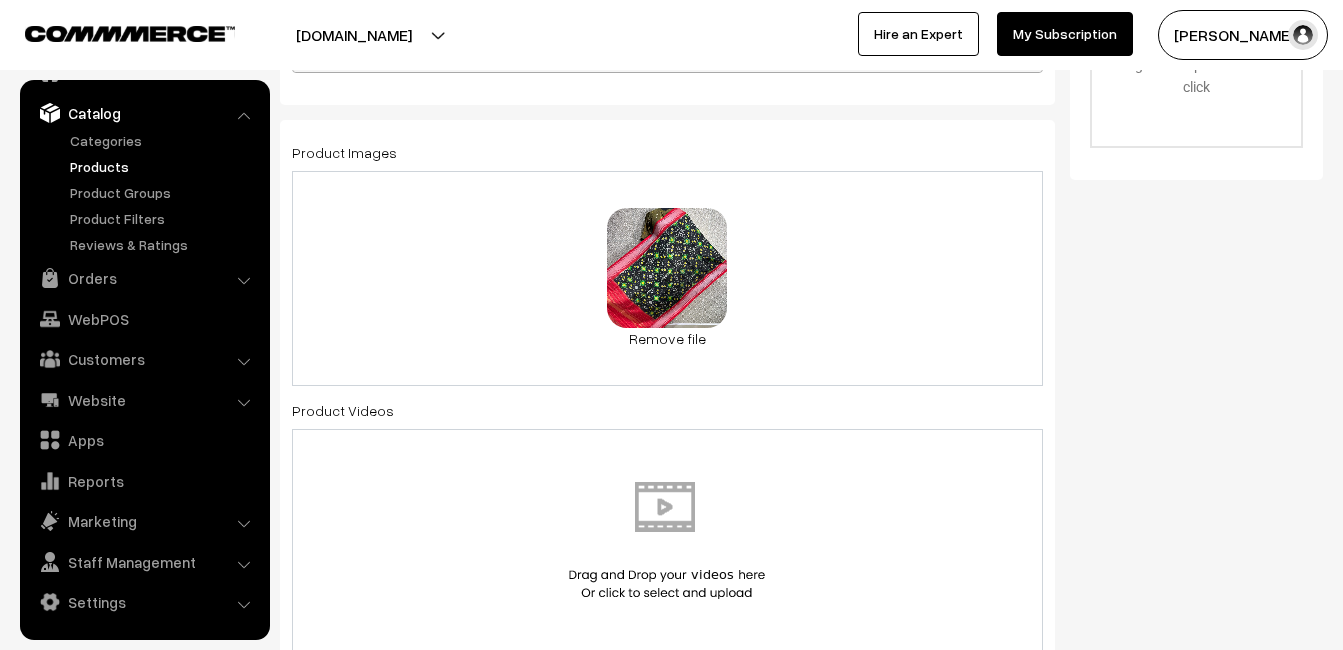 scroll, scrollTop: 0, scrollLeft: 0, axis: both 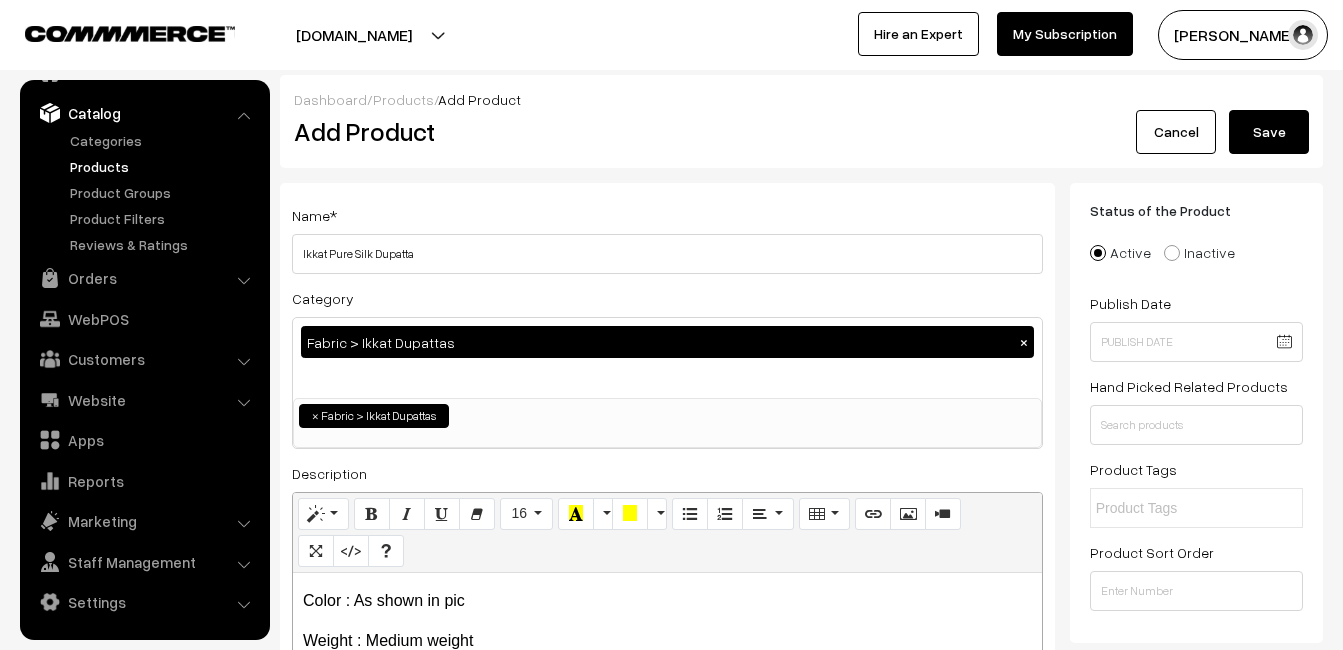 click on "Save" at bounding box center (1269, 132) 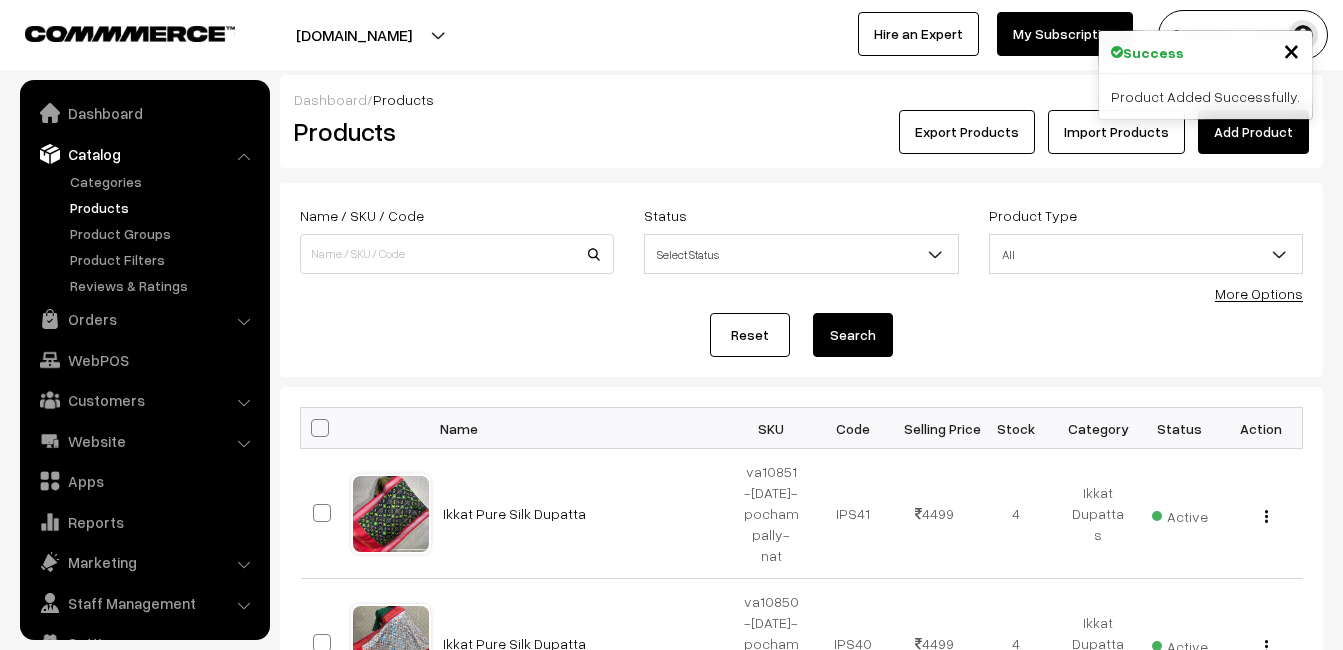 scroll, scrollTop: 0, scrollLeft: 0, axis: both 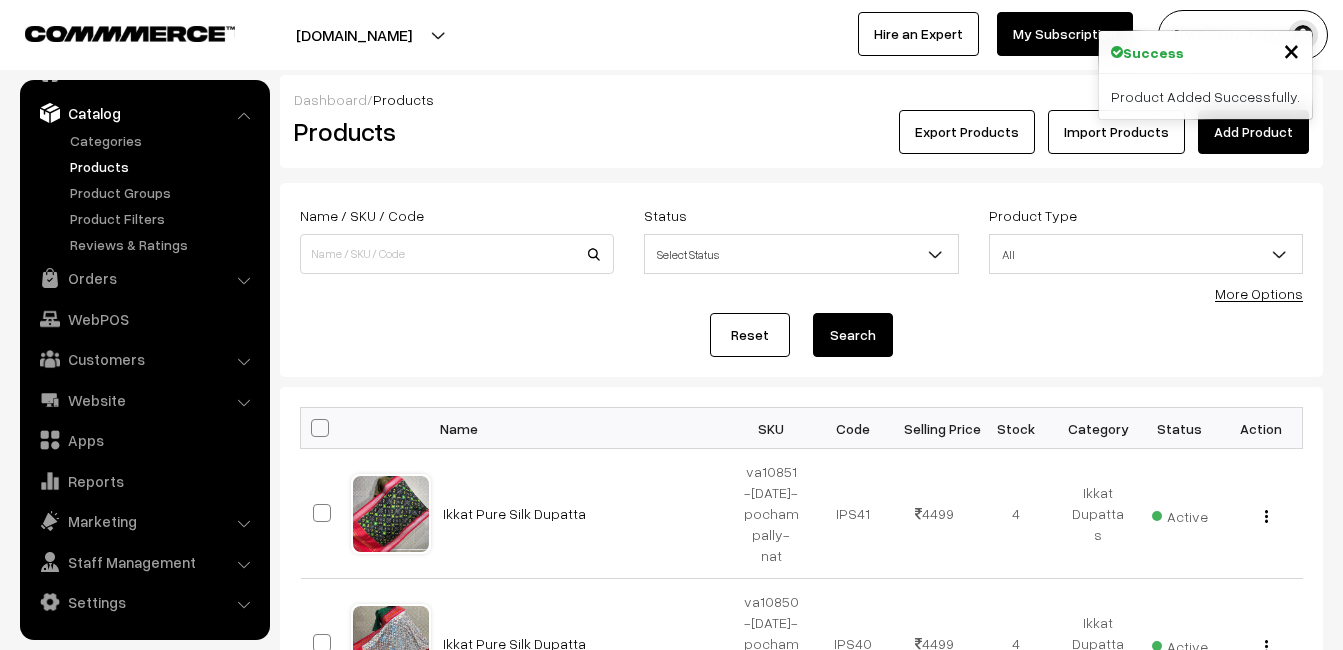 click on "Products" at bounding box center [453, 131] 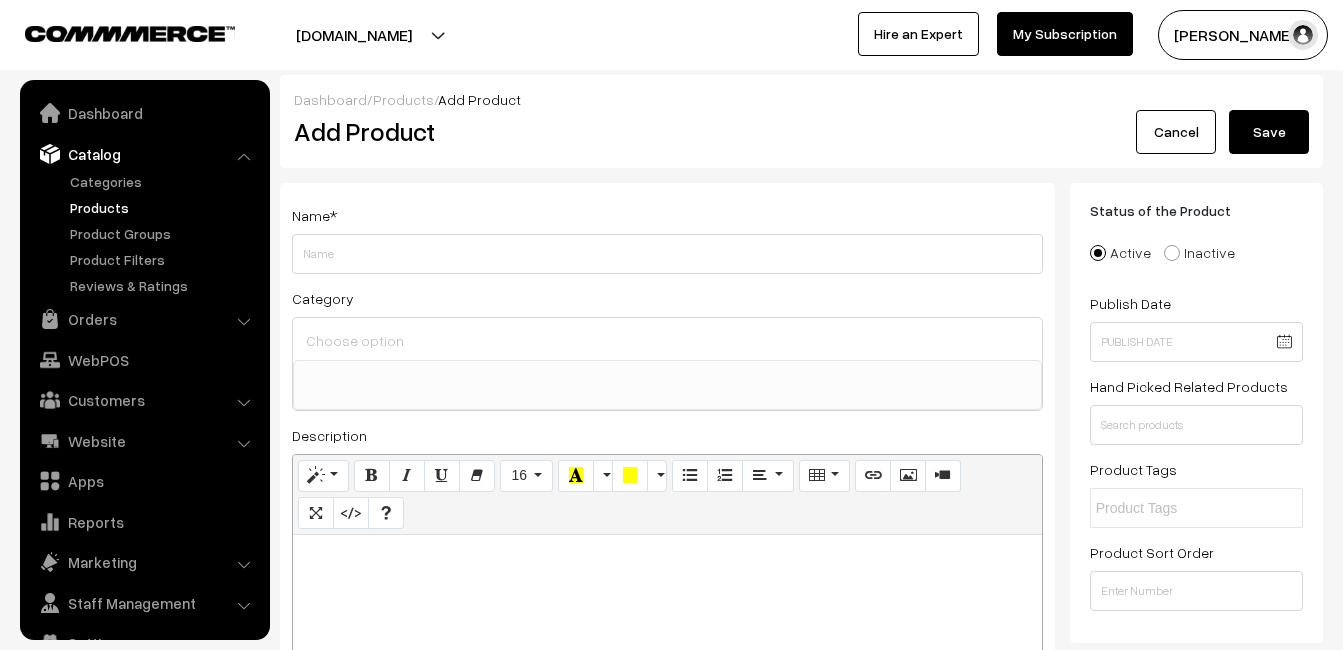 select 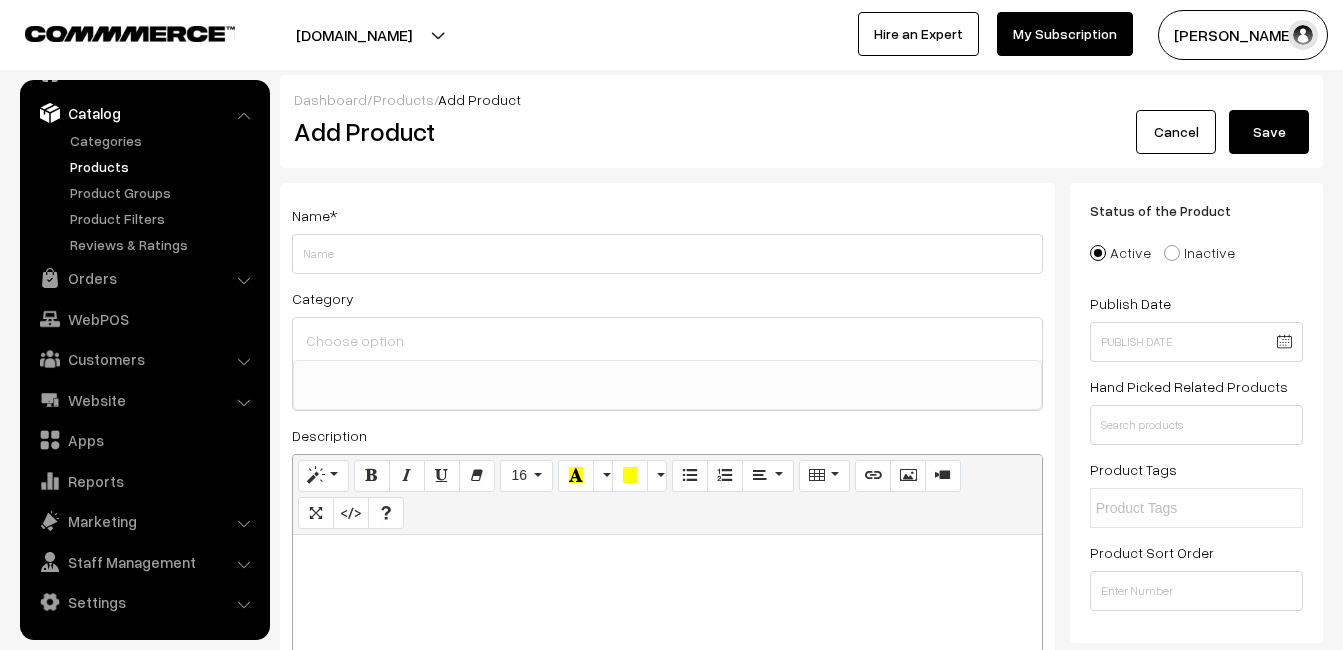 type 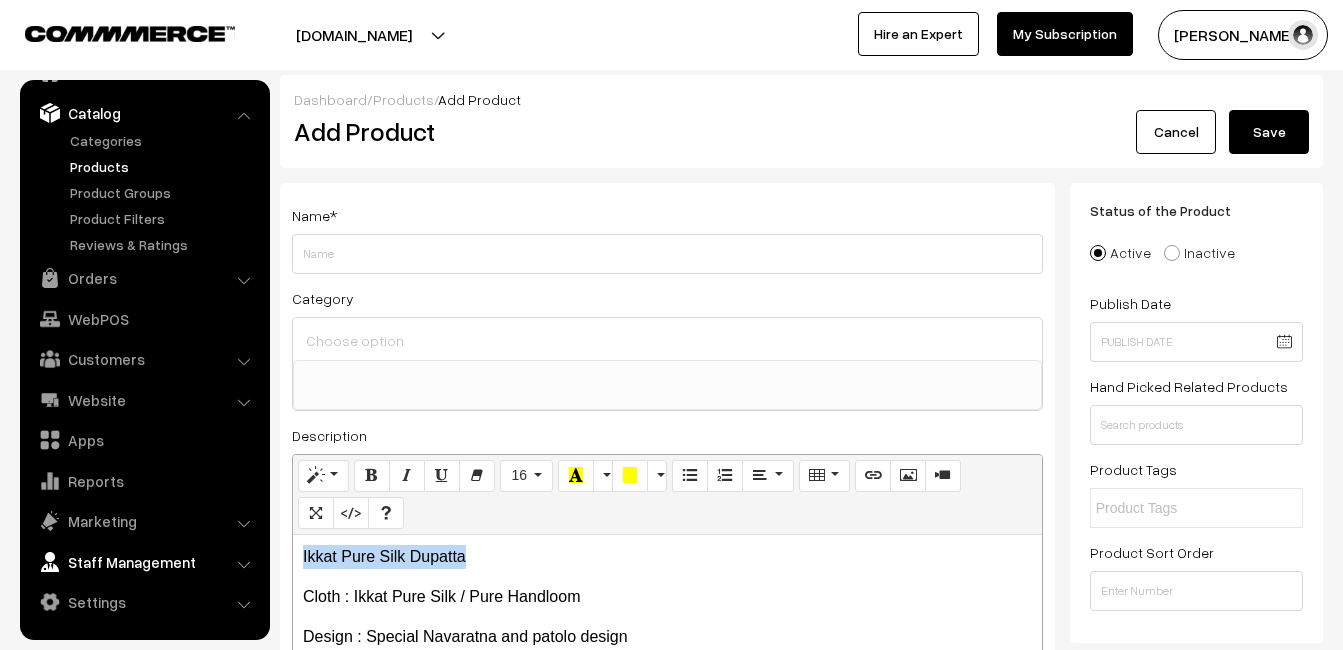 drag, startPoint x: 514, startPoint y: 569, endPoint x: 238, endPoint y: 554, distance: 276.40732 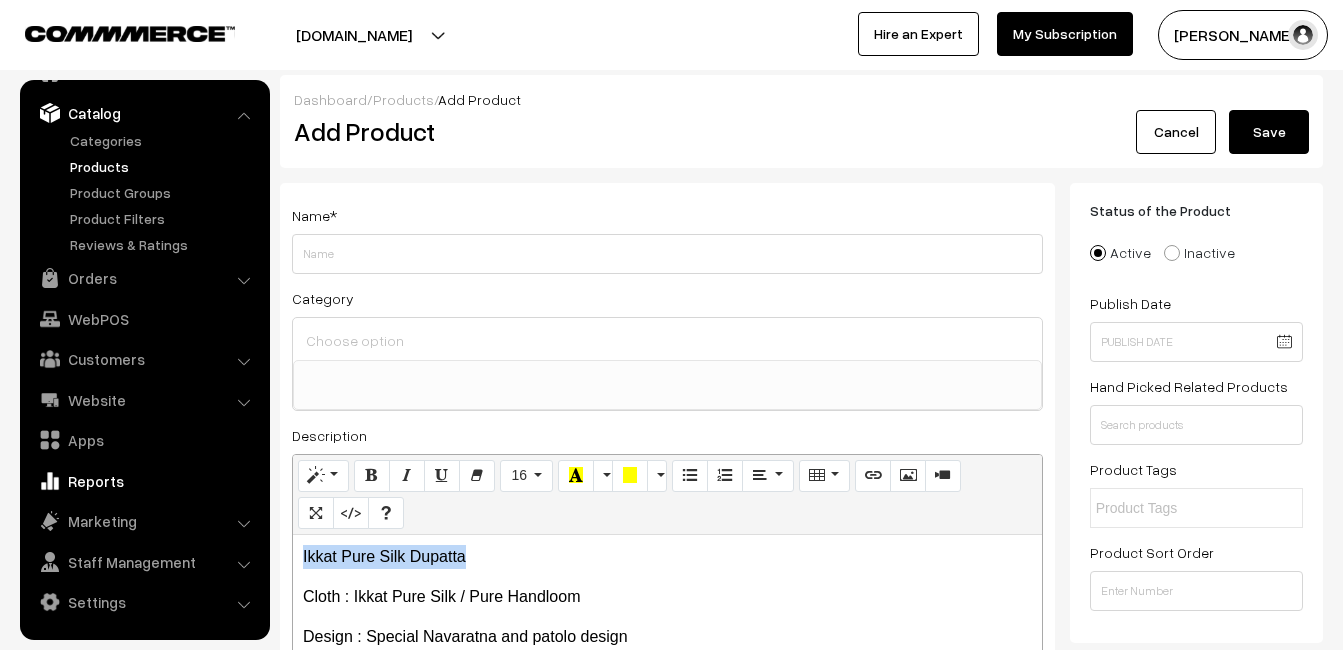 copy on "Ikkat Pure Silk Dupatta" 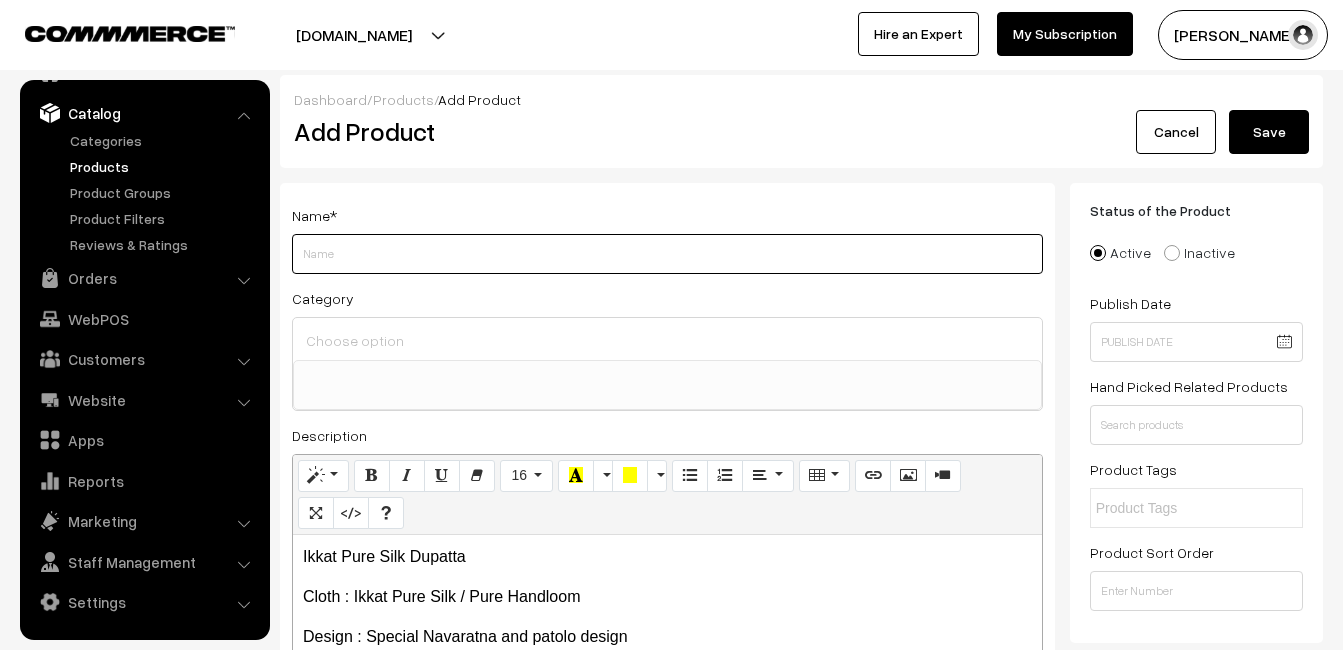 click on "Weight" at bounding box center (667, 254) 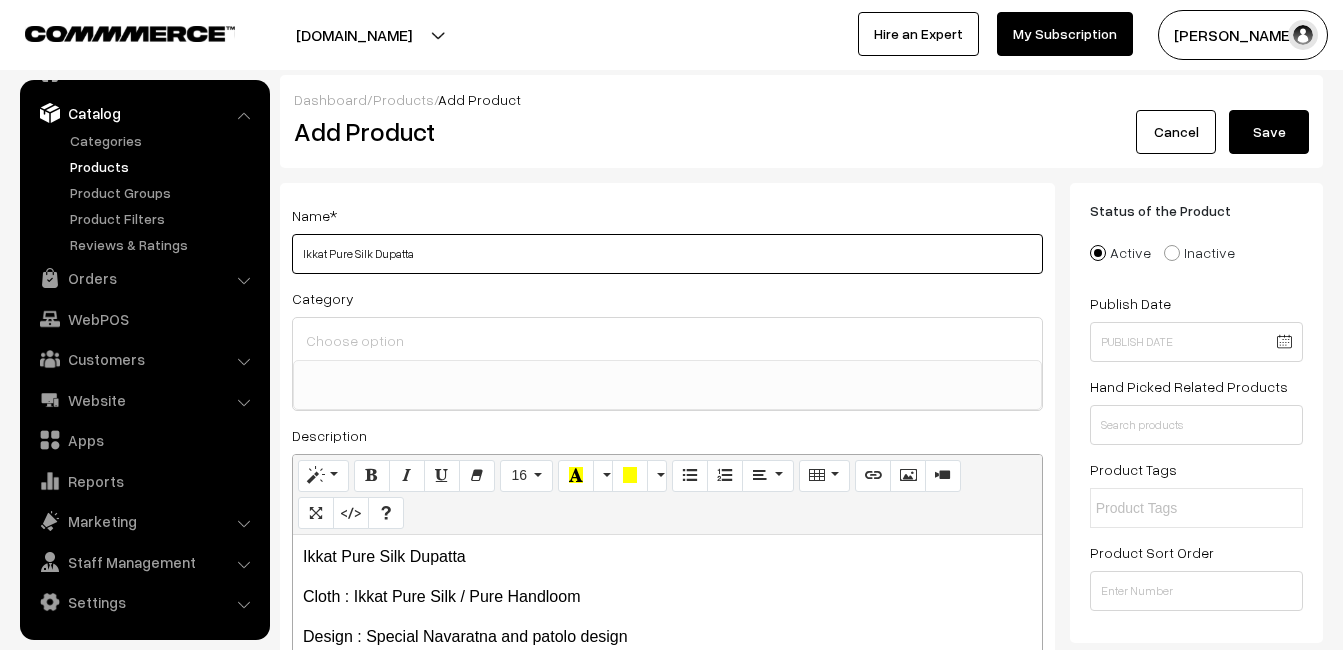 type on "Ikkat Pure Silk Dupatta" 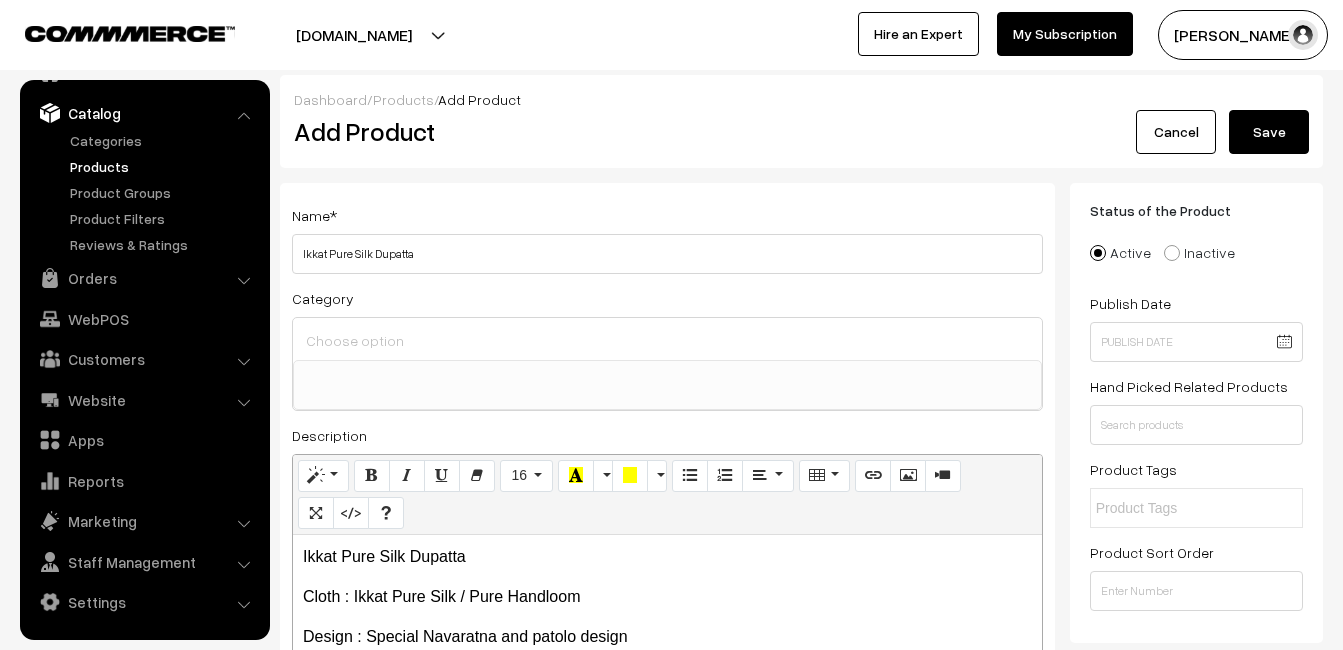 click at bounding box center [667, 339] 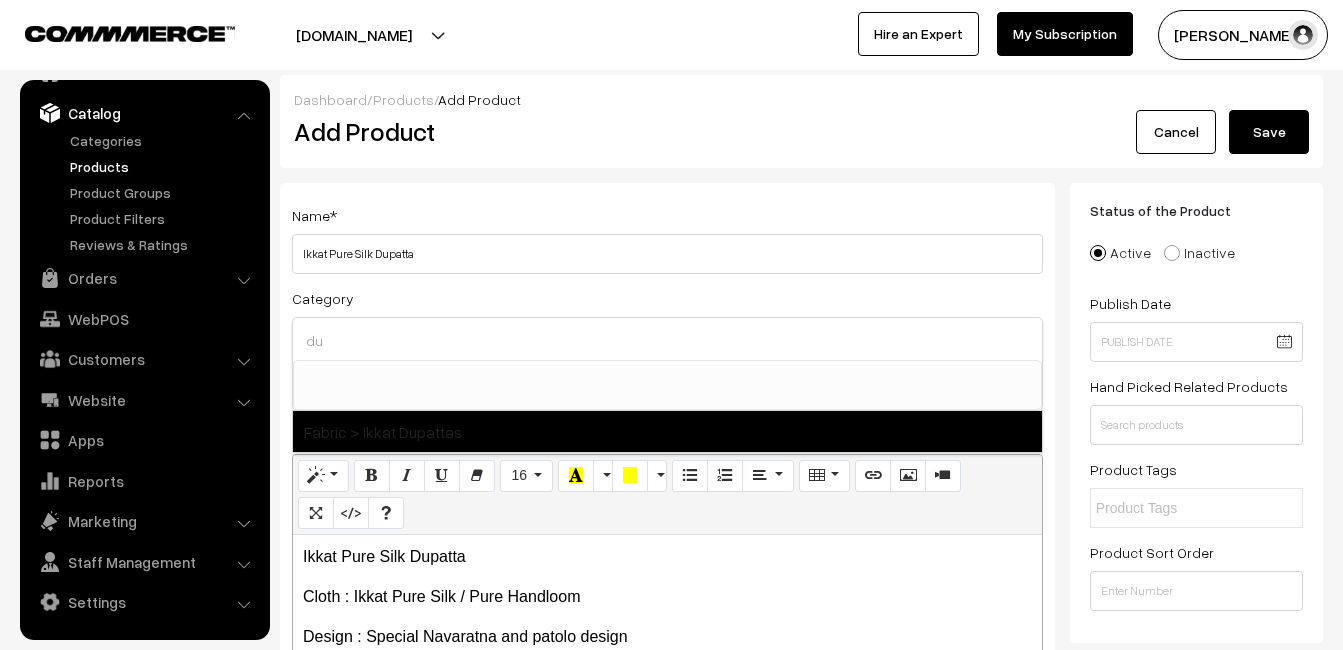 type on "du" 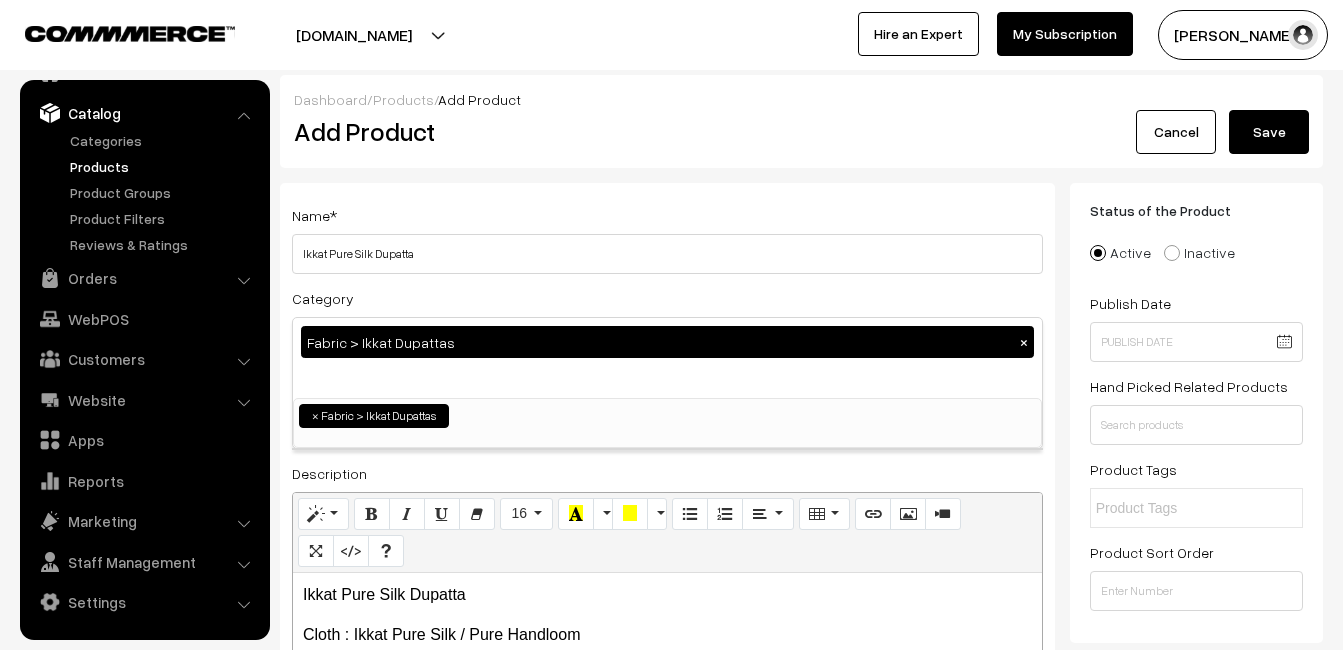 scroll, scrollTop: 1037, scrollLeft: 0, axis: vertical 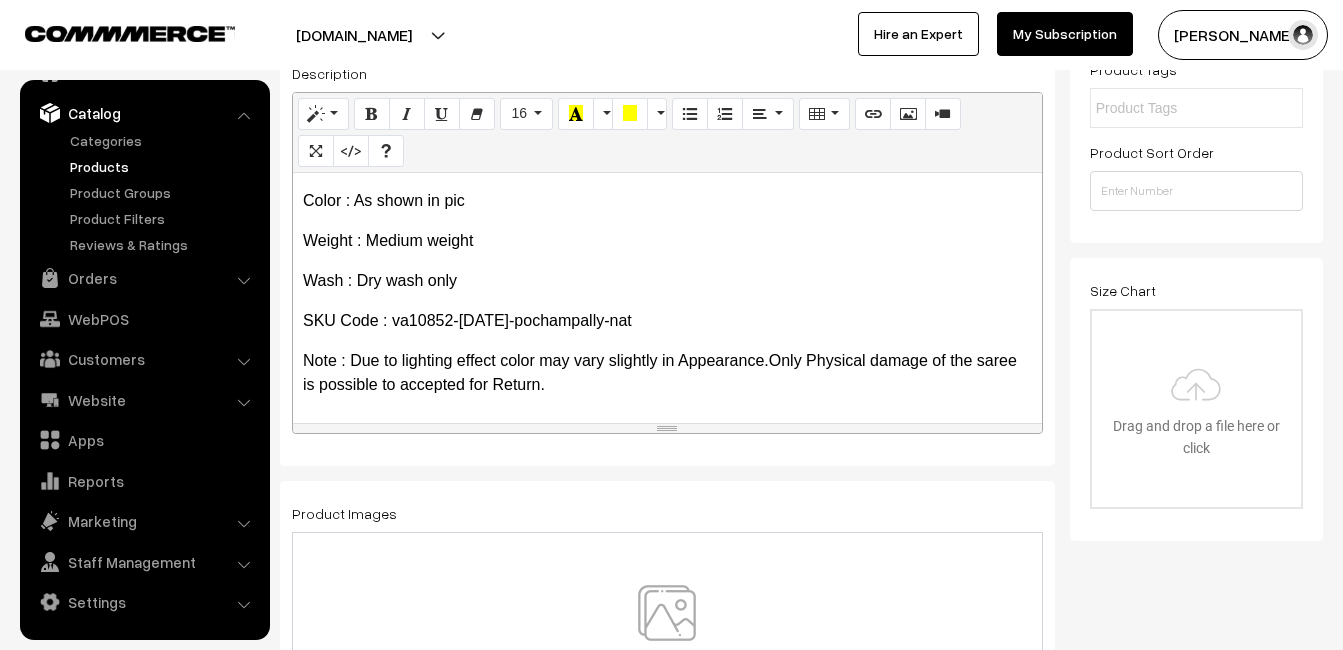 click at bounding box center [667, 643] 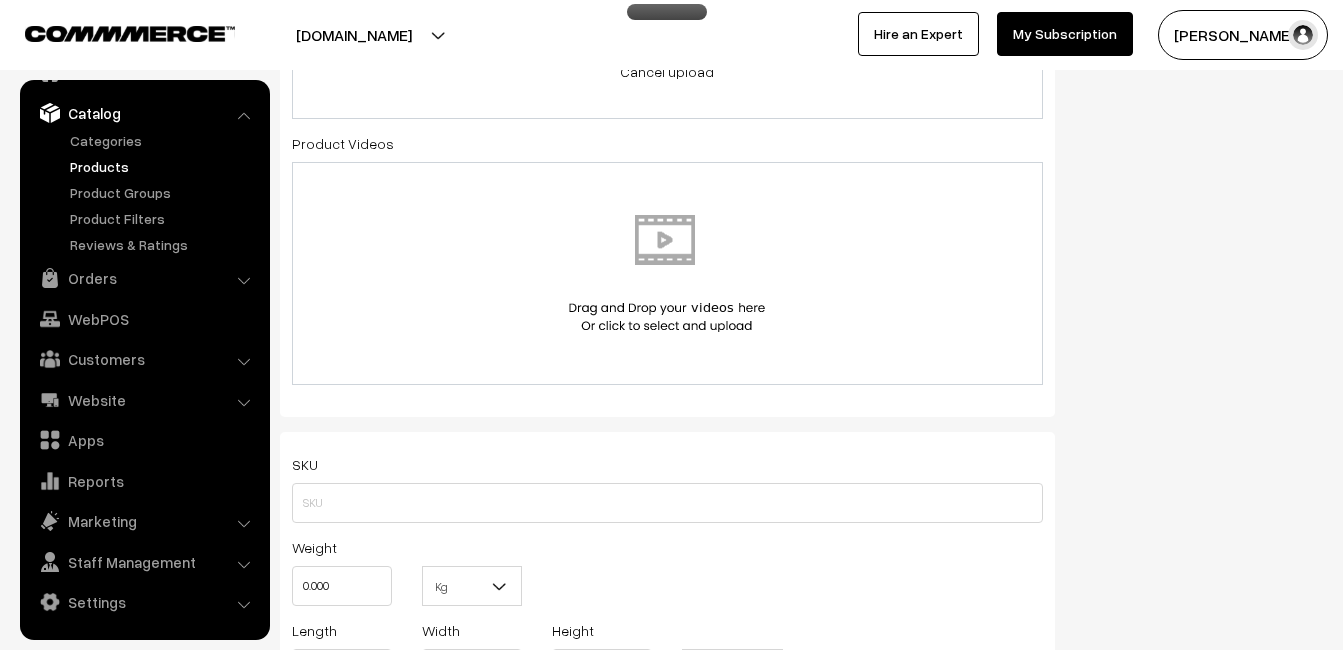 scroll, scrollTop: 1200, scrollLeft: 0, axis: vertical 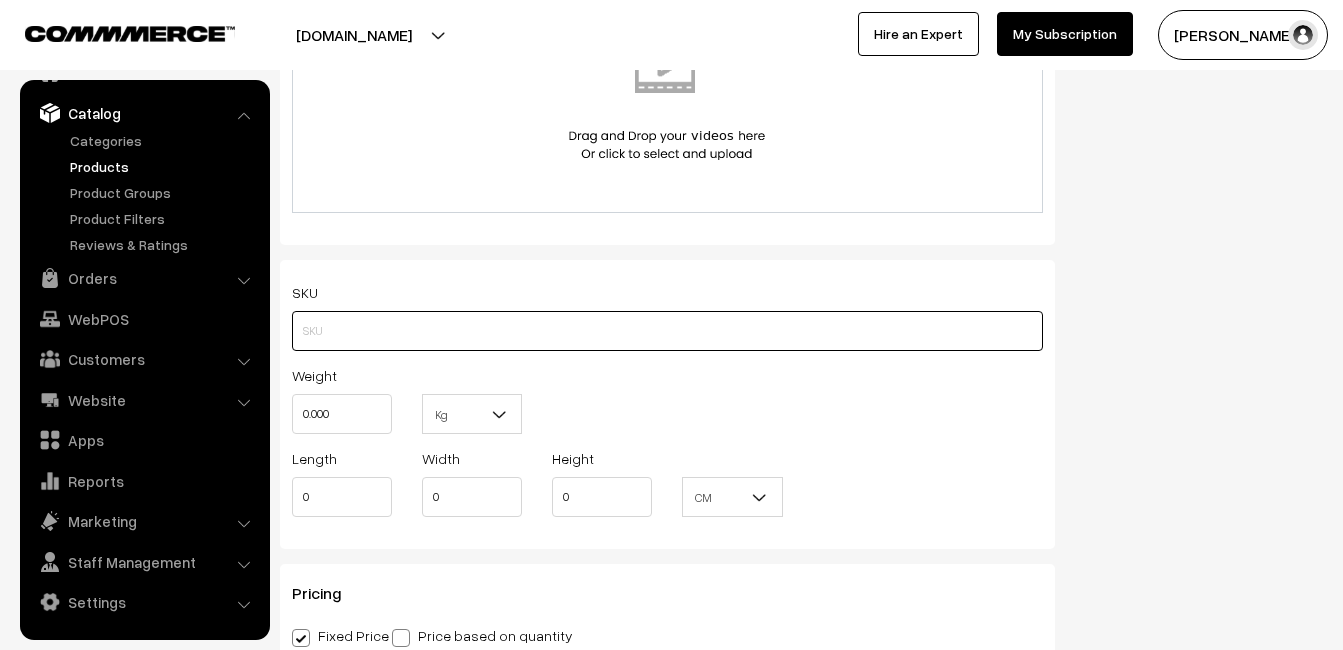 click at bounding box center (667, 331) 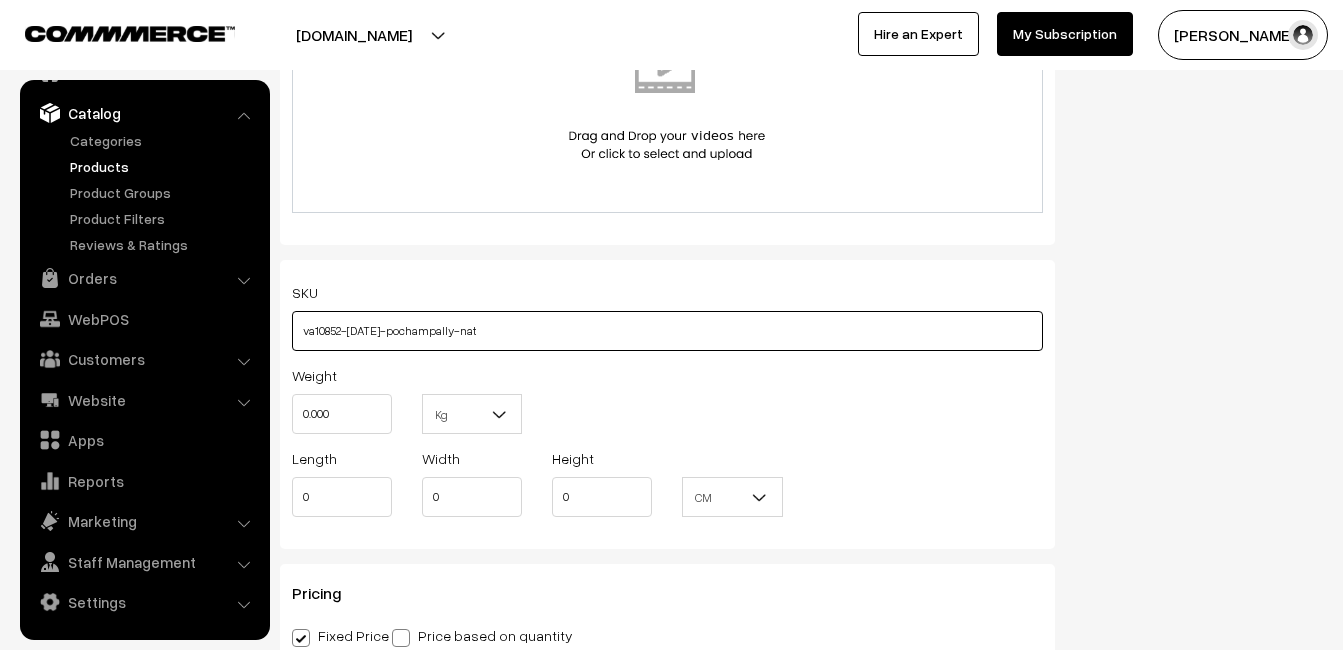 type on "va10852-jul-pochampally-nat" 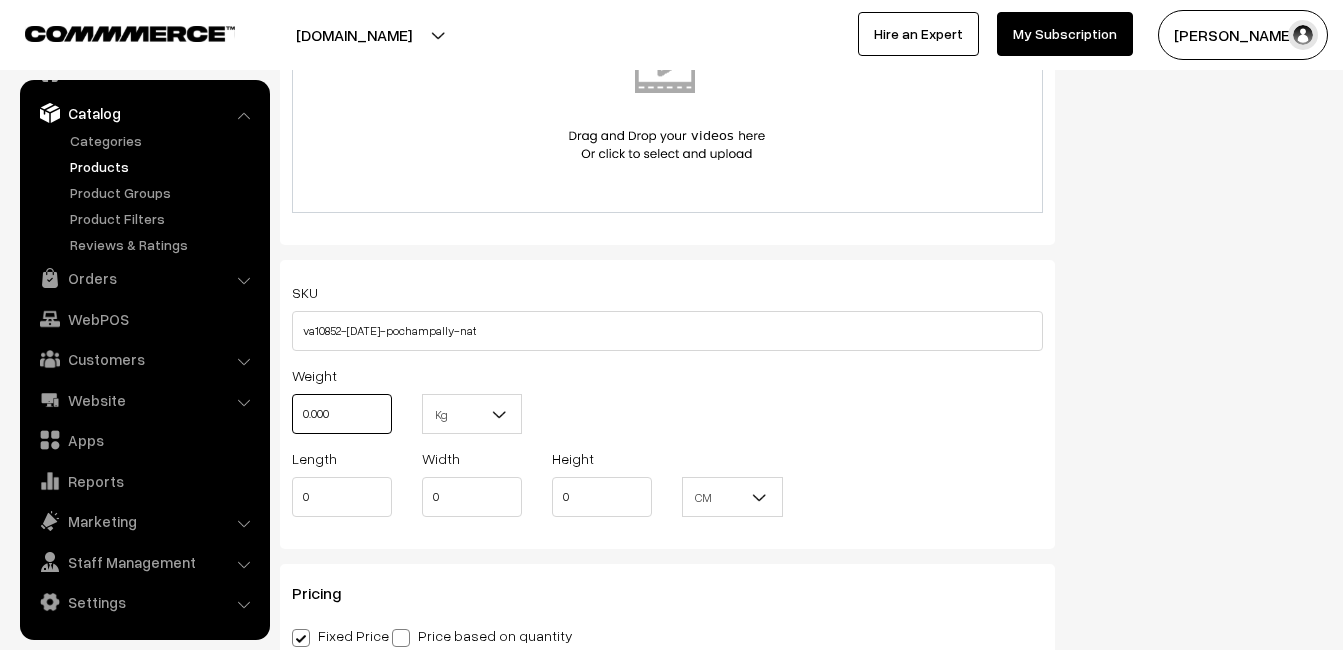 click on "0.000" at bounding box center (342, 414) 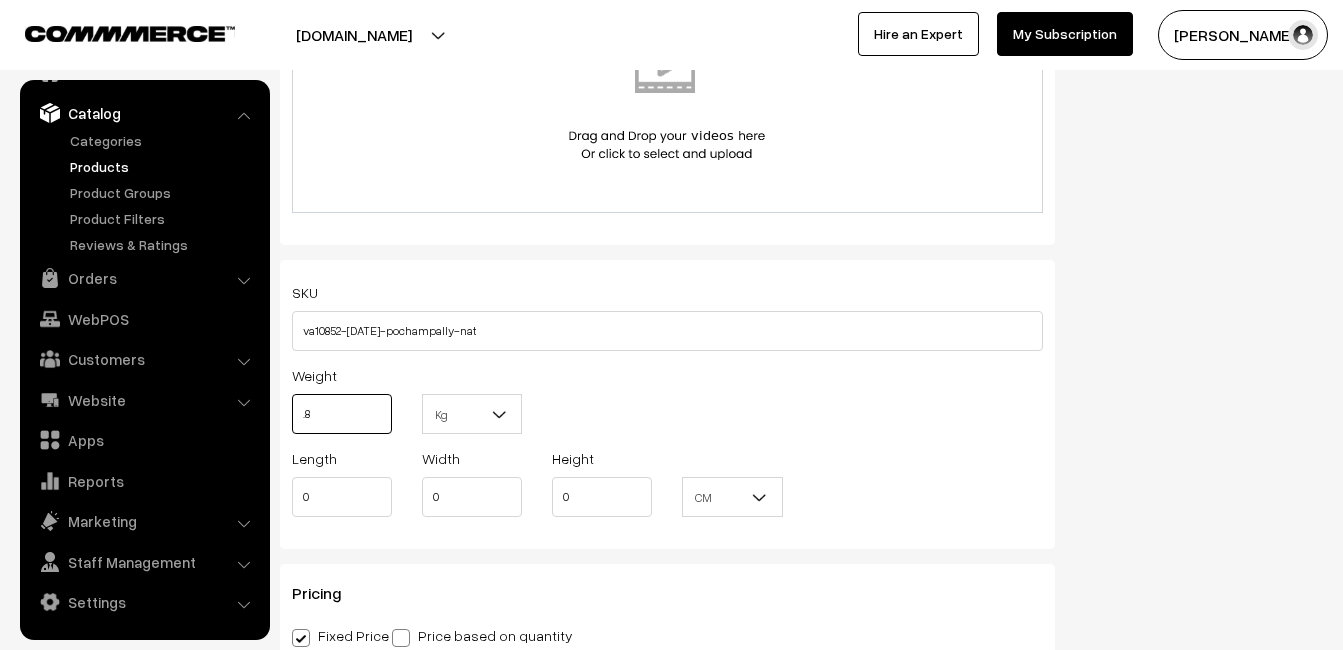 type on "." 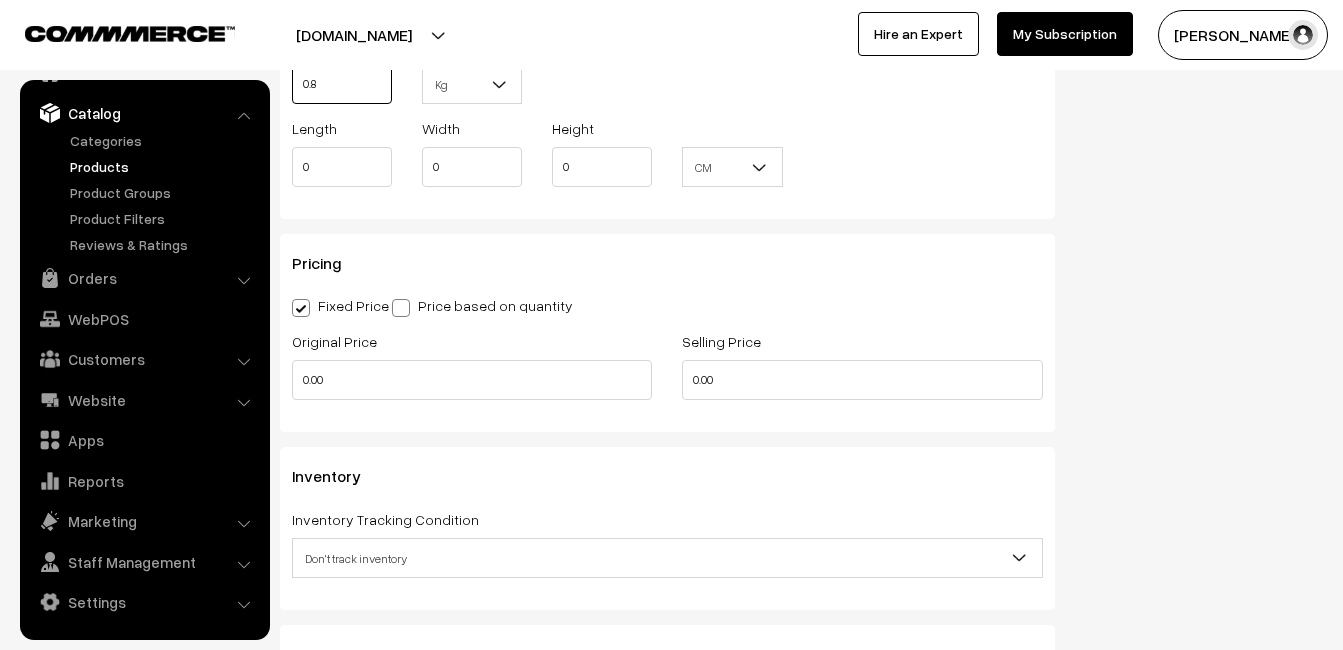 scroll, scrollTop: 1600, scrollLeft: 0, axis: vertical 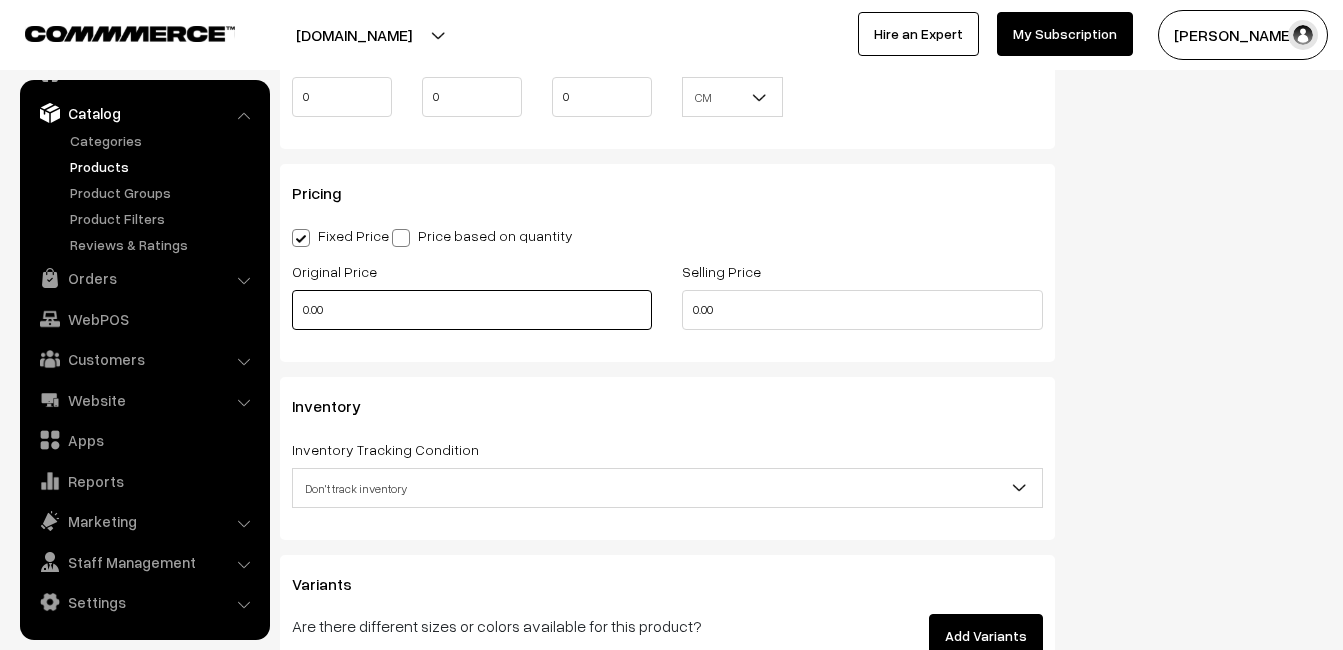 type on "0.80" 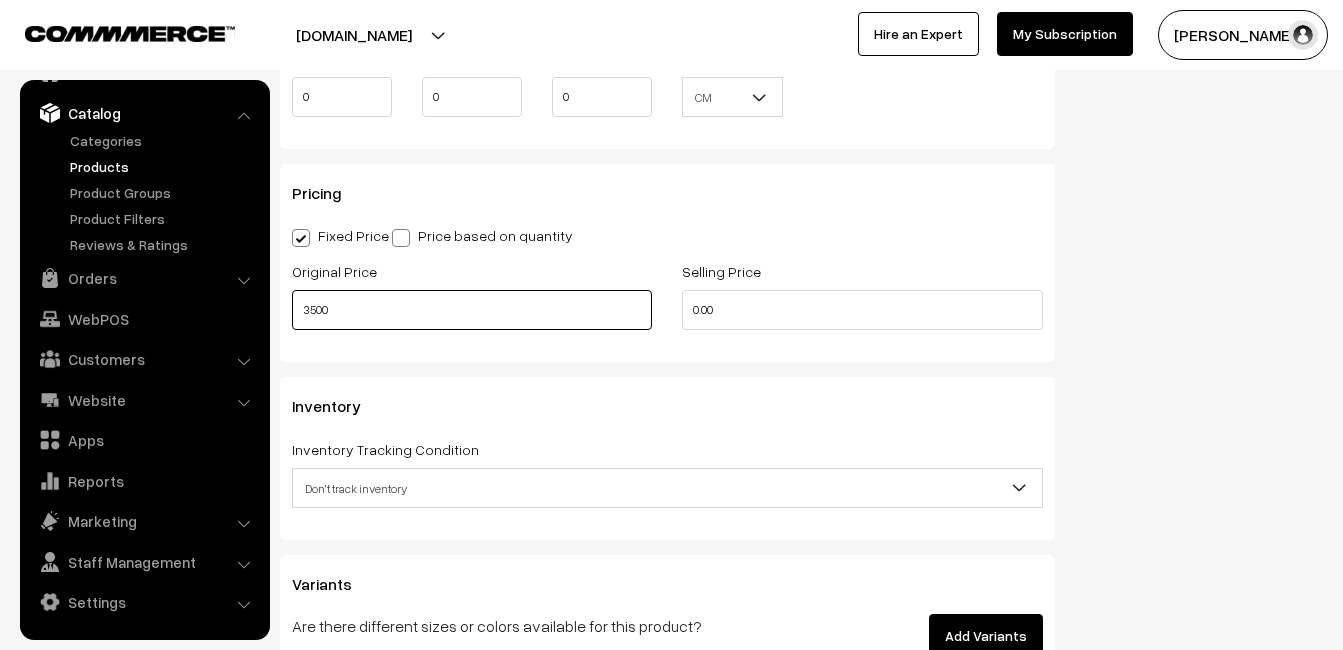 type on "3500" 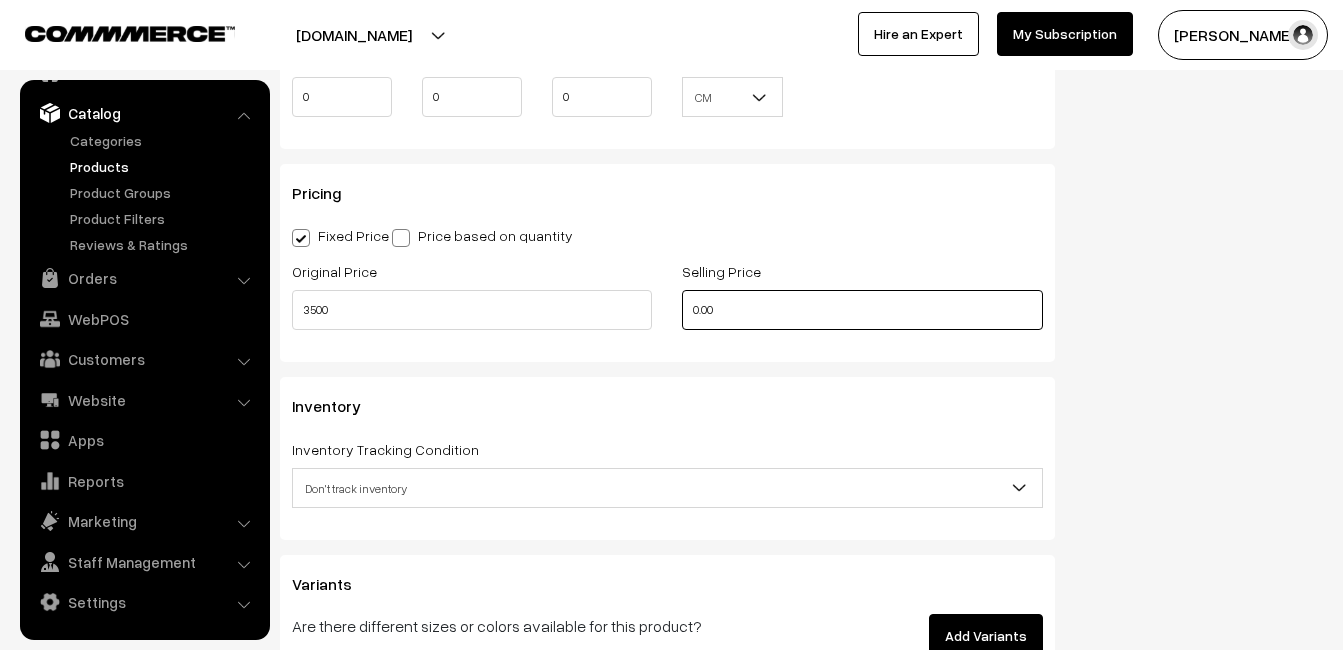 click on "0.00" at bounding box center (862, 310) 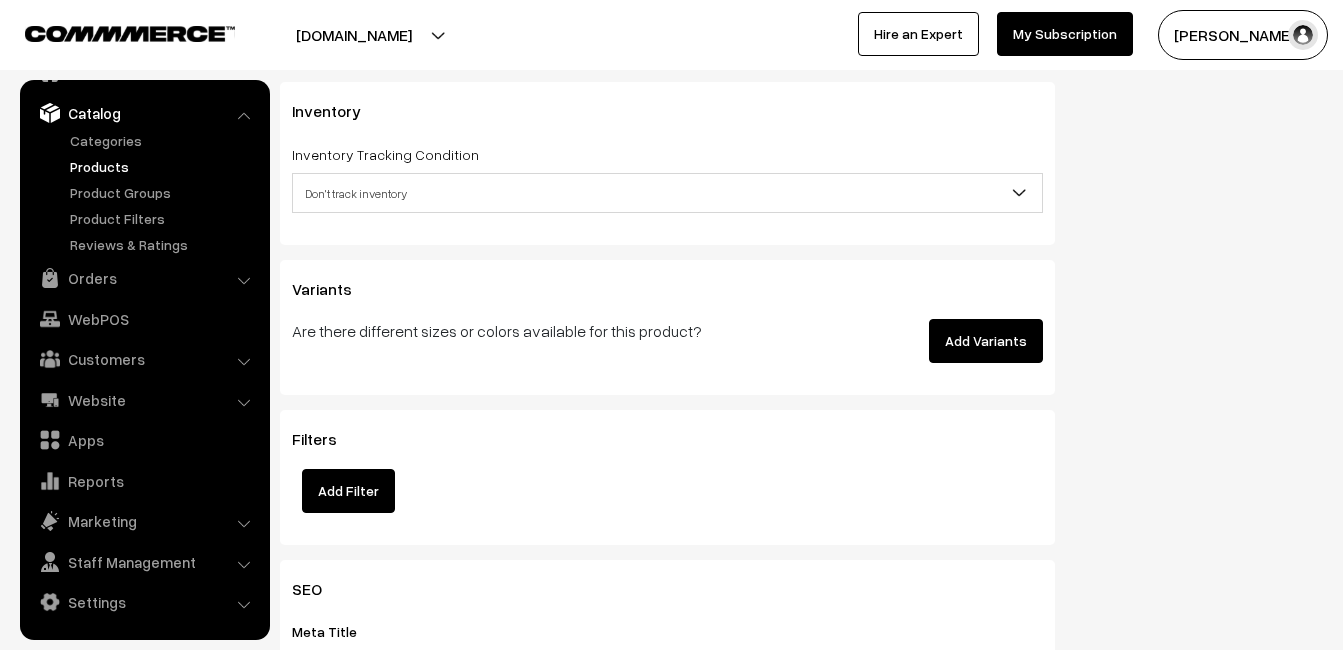 scroll, scrollTop: 1900, scrollLeft: 0, axis: vertical 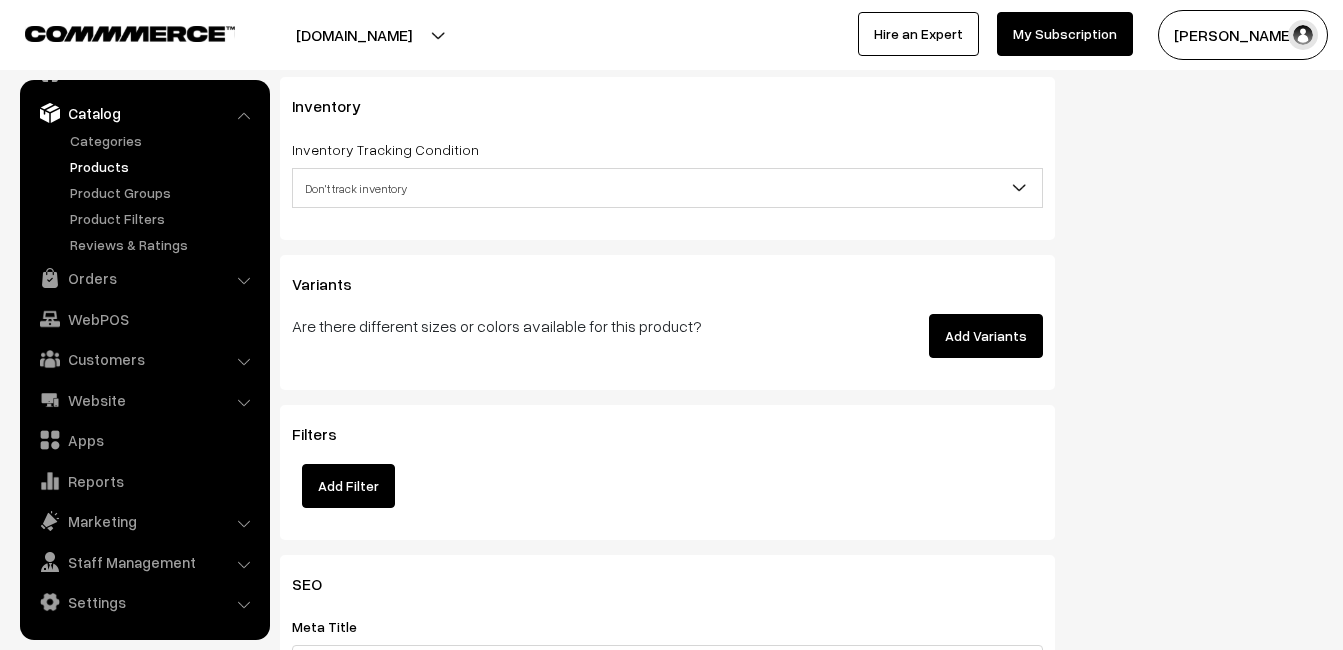 type on "4499" 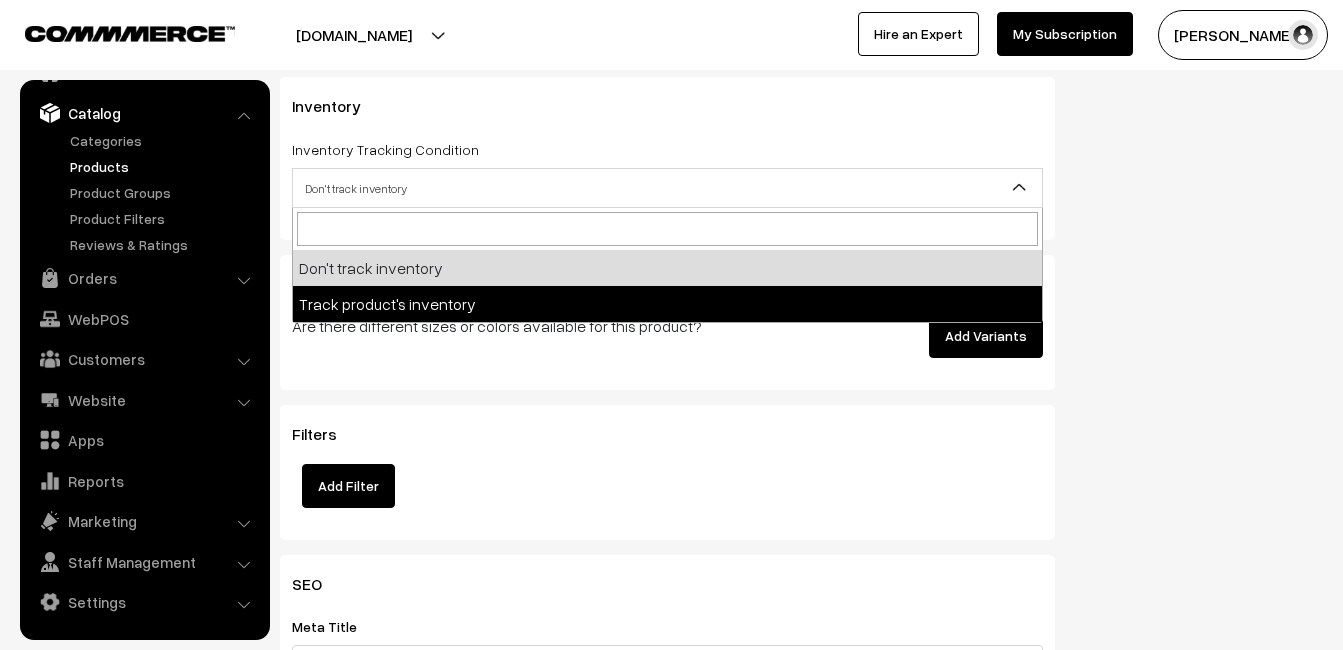 select on "2" 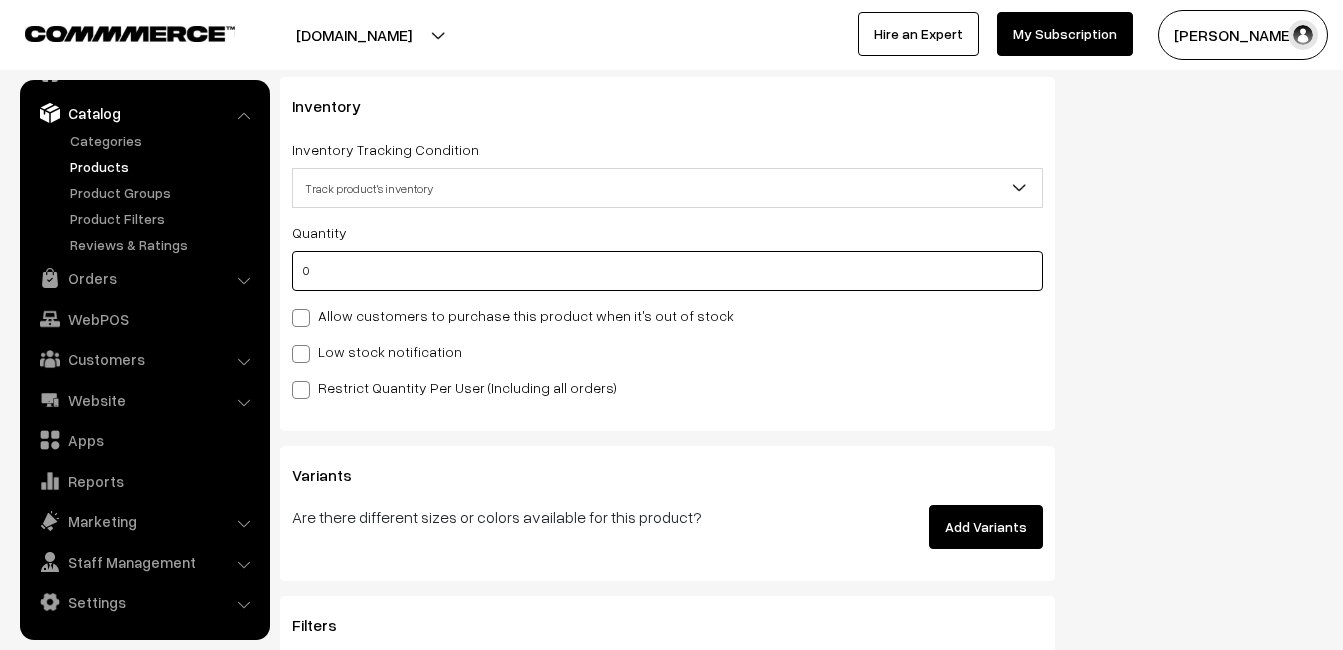 click on "0" at bounding box center [667, 271] 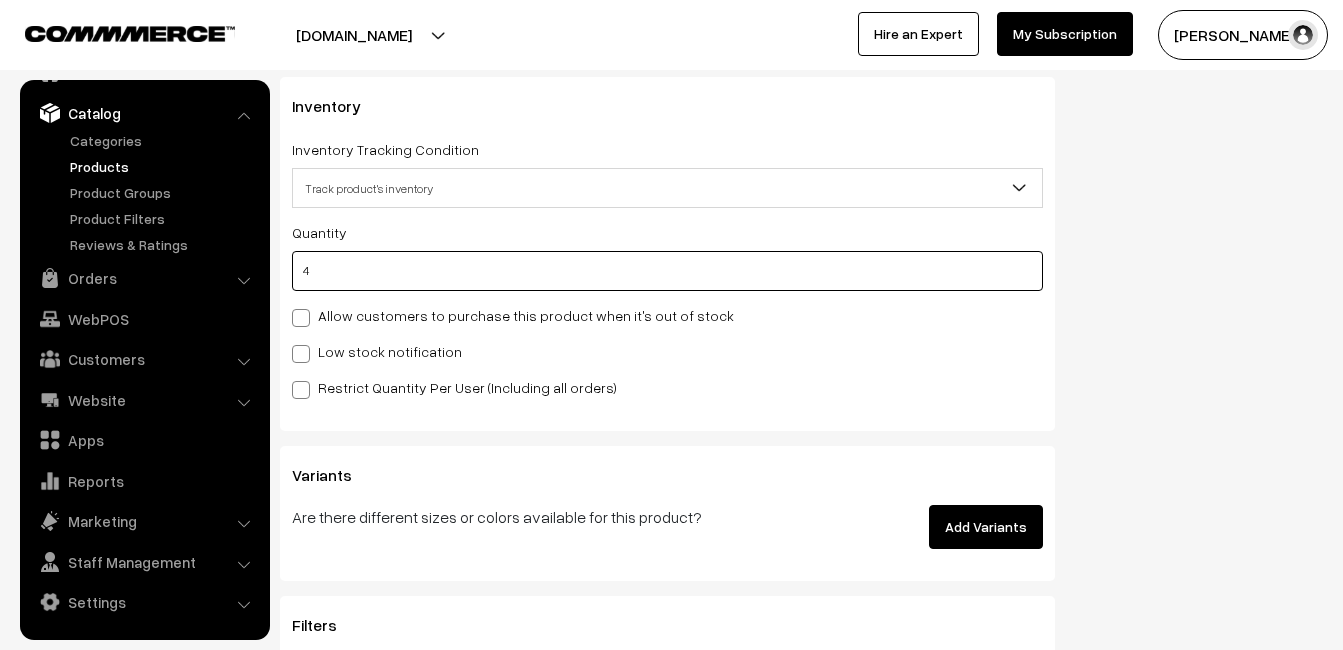 type on "4" 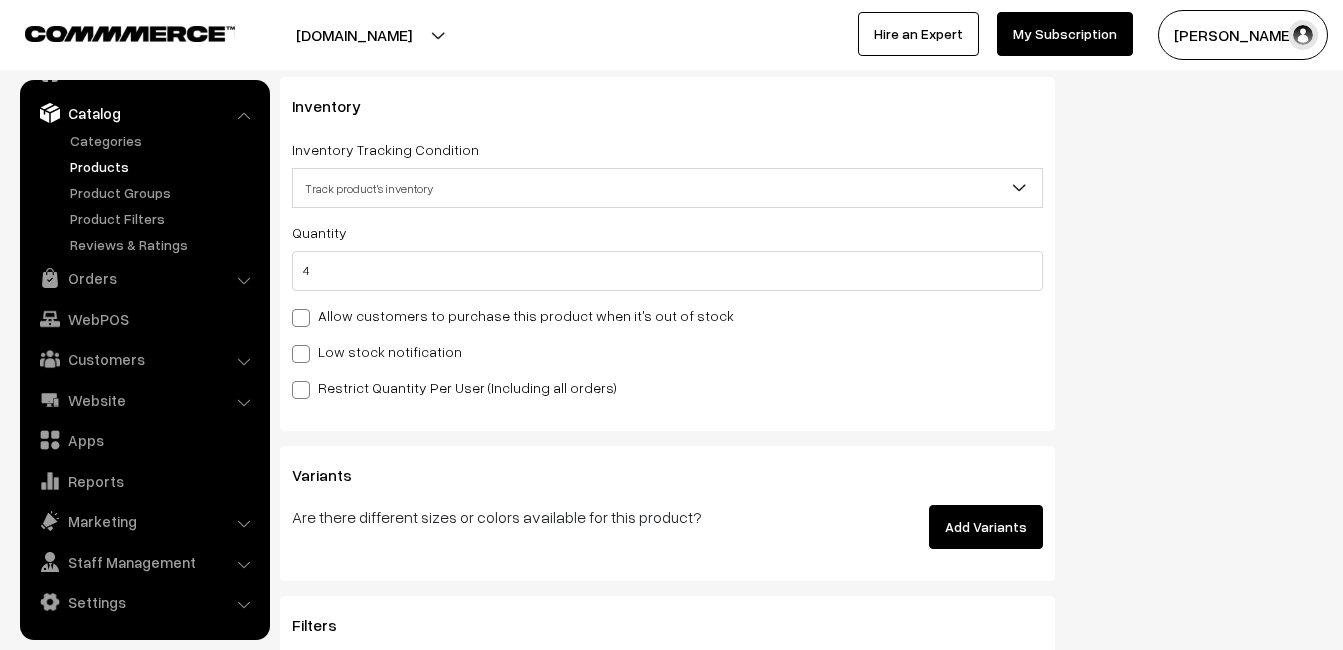click on "Low stock notification" at bounding box center [377, 351] 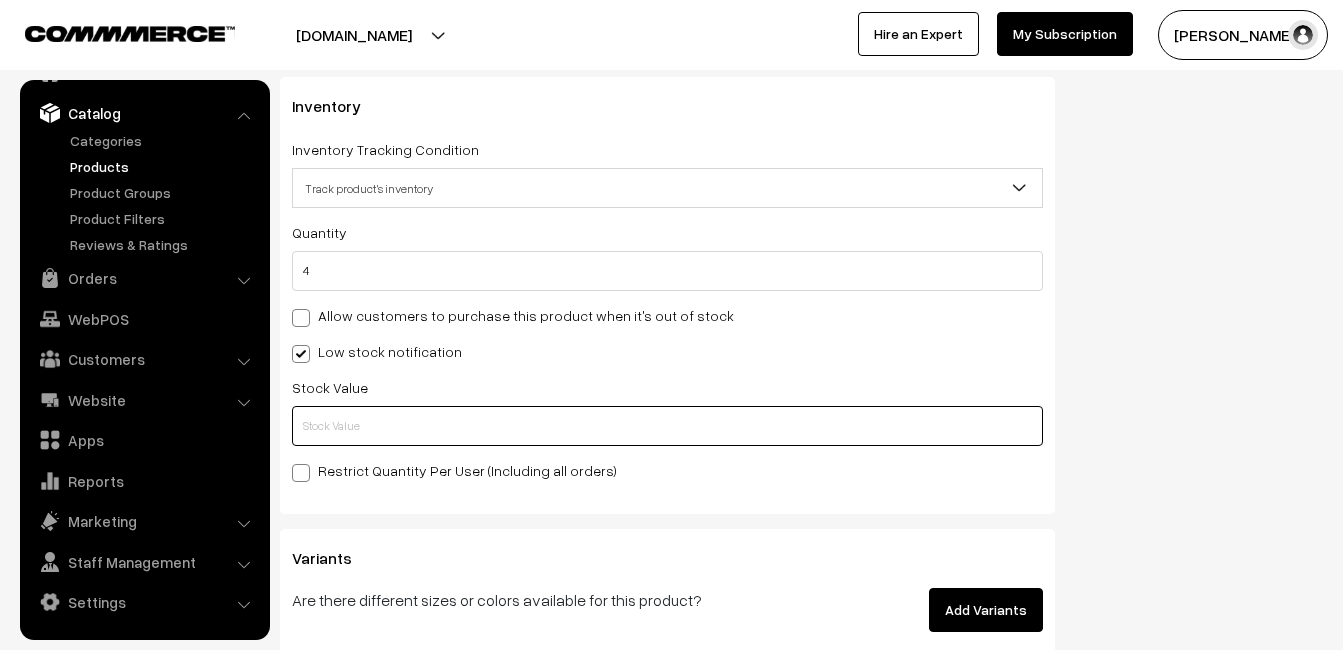 click at bounding box center (667, 426) 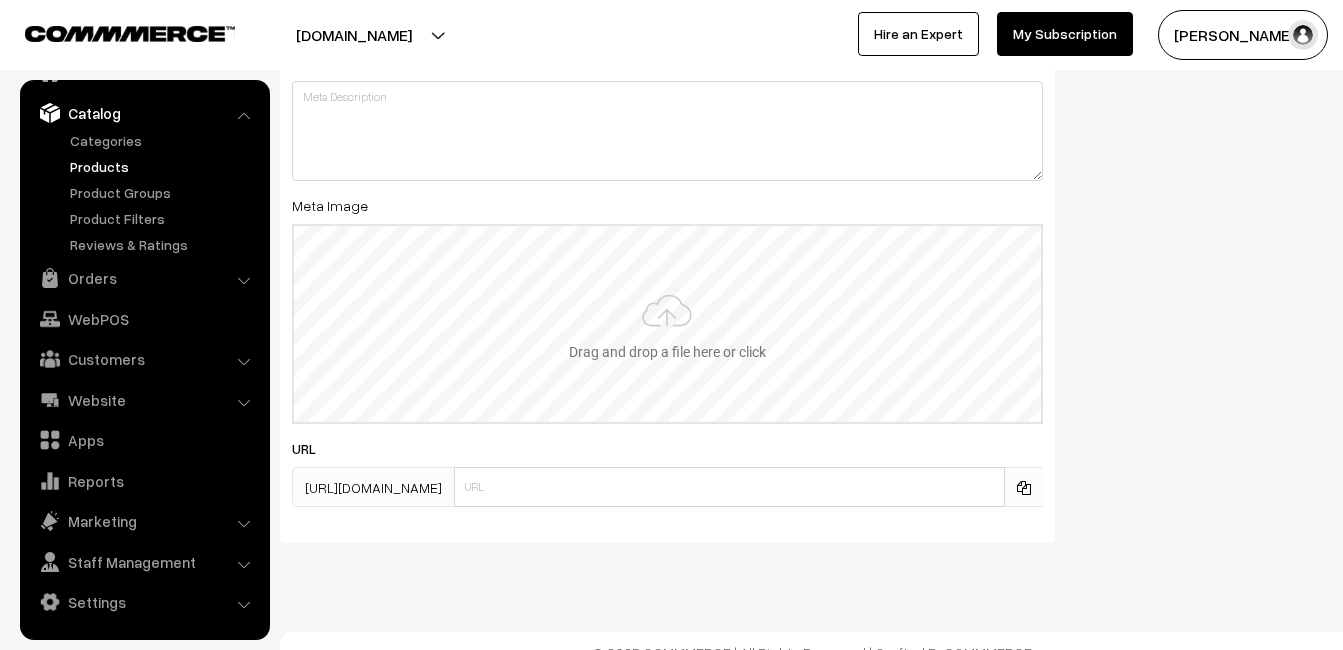 scroll, scrollTop: 2968, scrollLeft: 0, axis: vertical 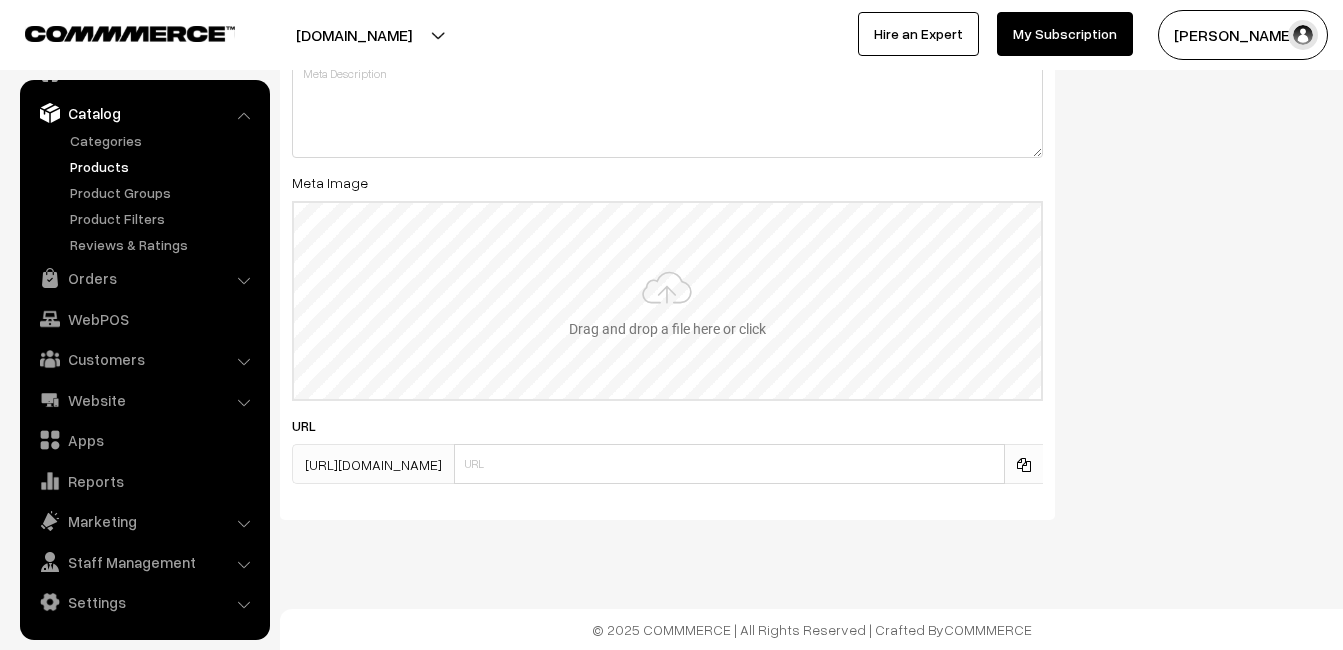 type on "2" 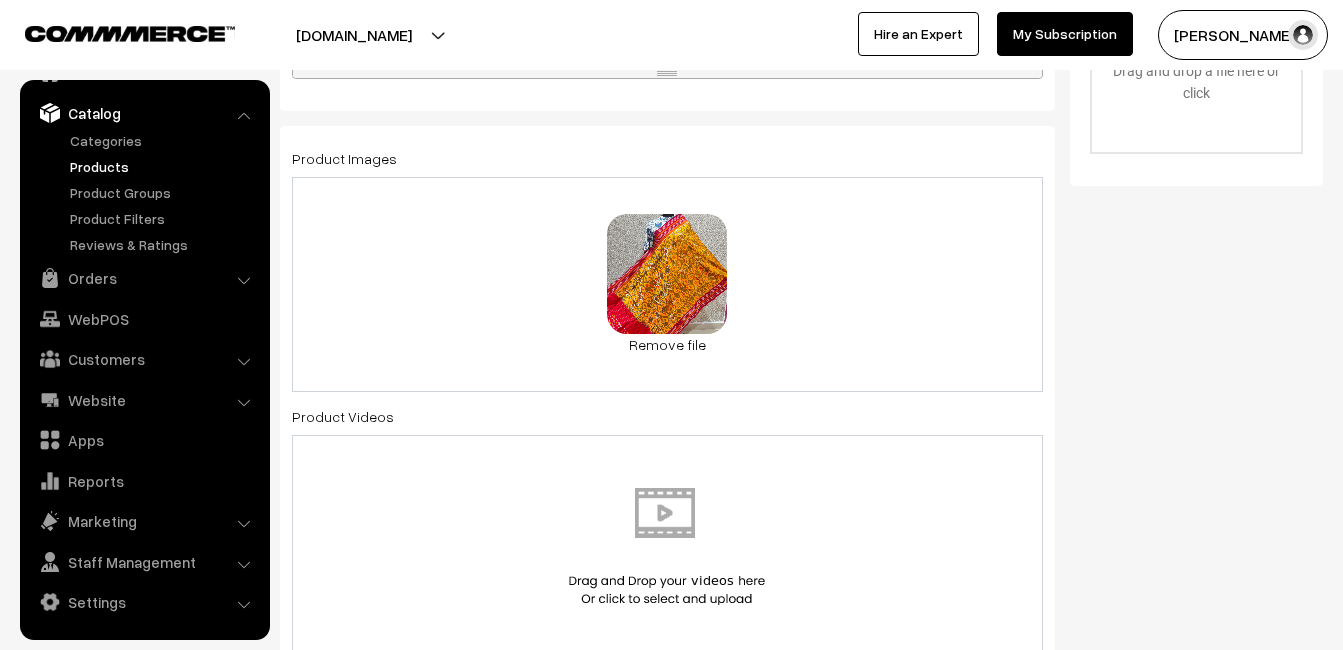 scroll, scrollTop: 0, scrollLeft: 0, axis: both 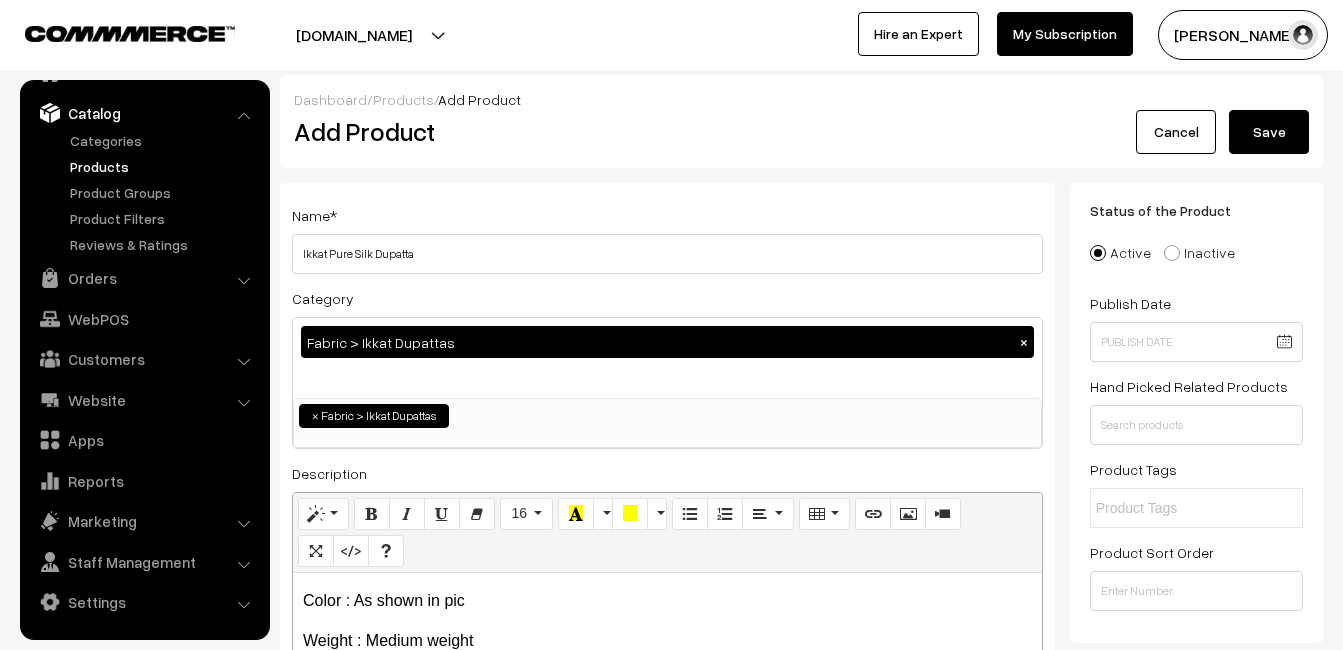 click on "Save" at bounding box center (1269, 132) 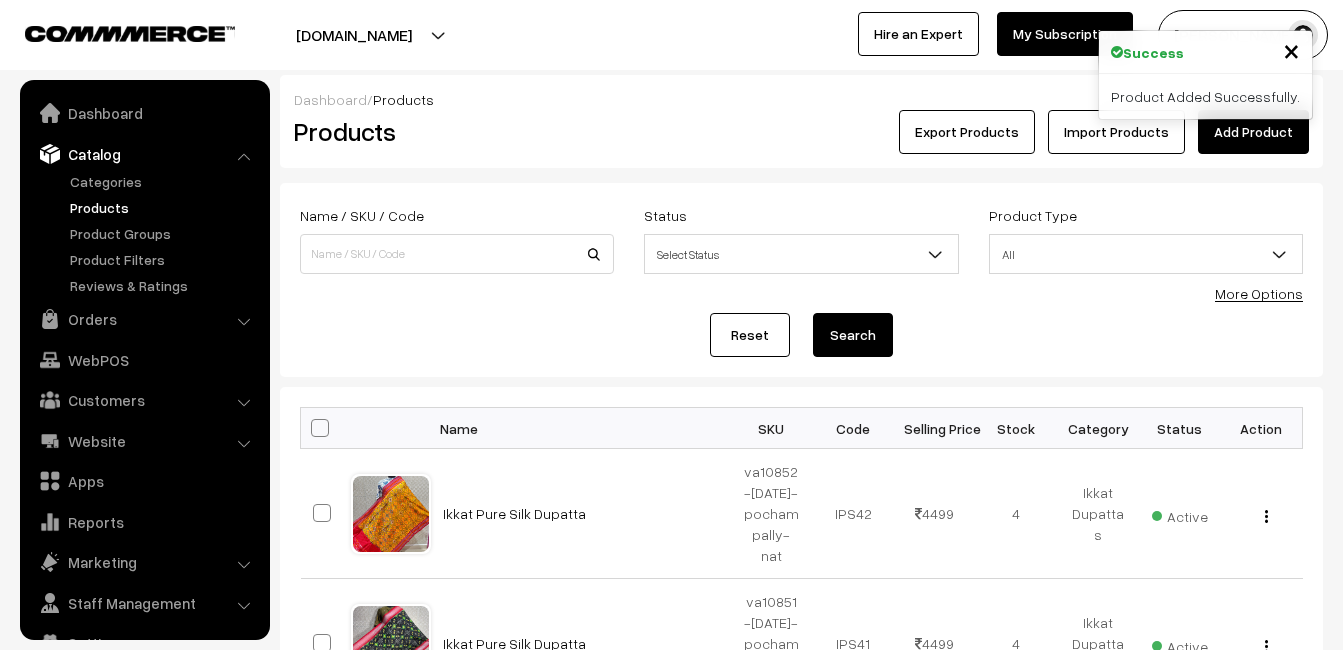 scroll, scrollTop: 0, scrollLeft: 0, axis: both 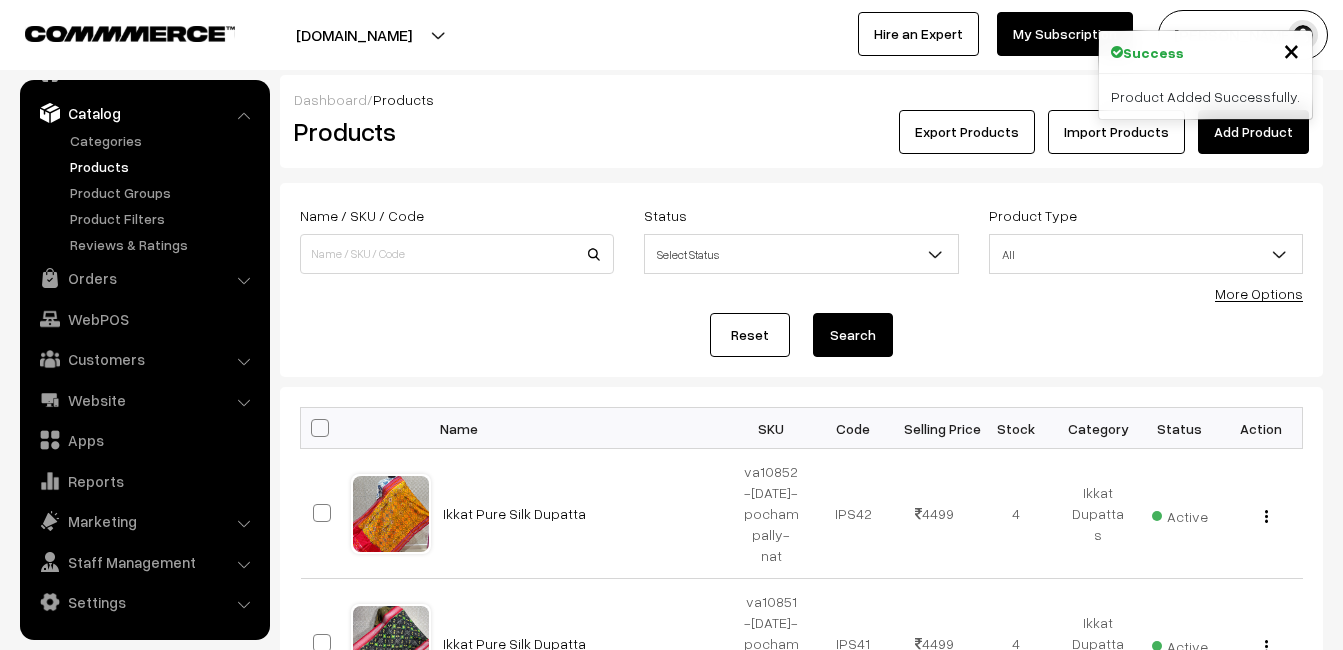 click on "Products" at bounding box center [453, 132] 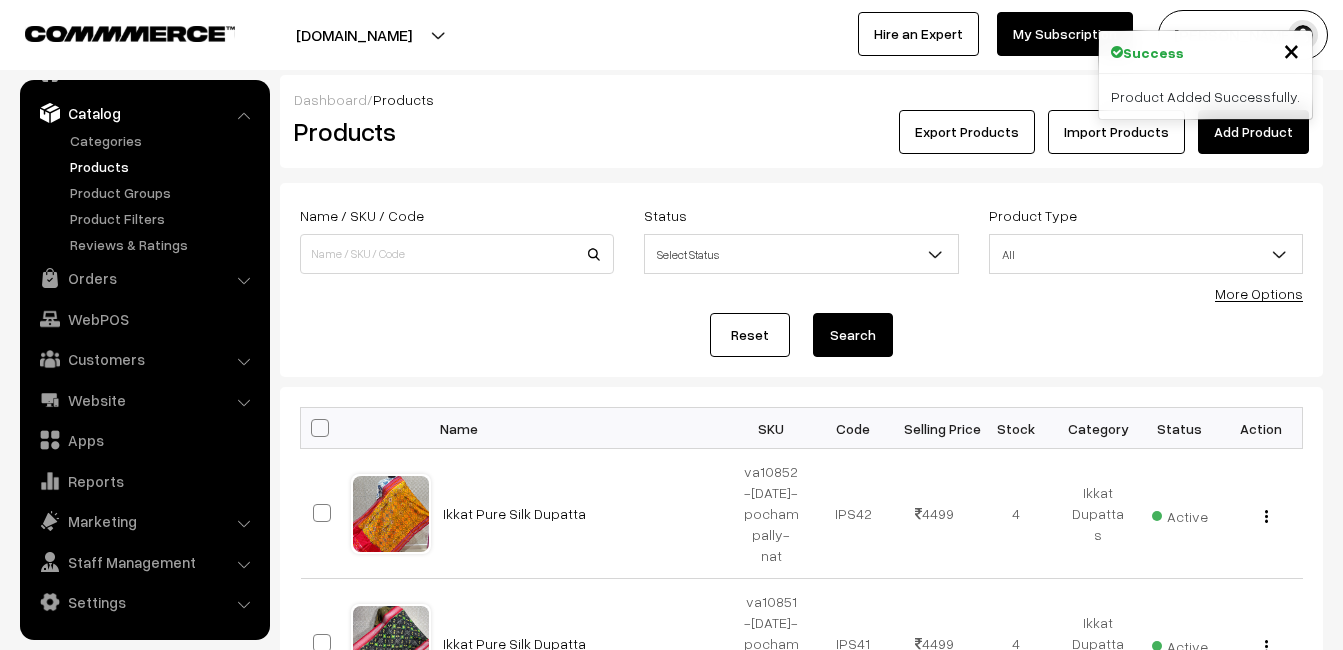 click on "Add Product" at bounding box center (1253, 132) 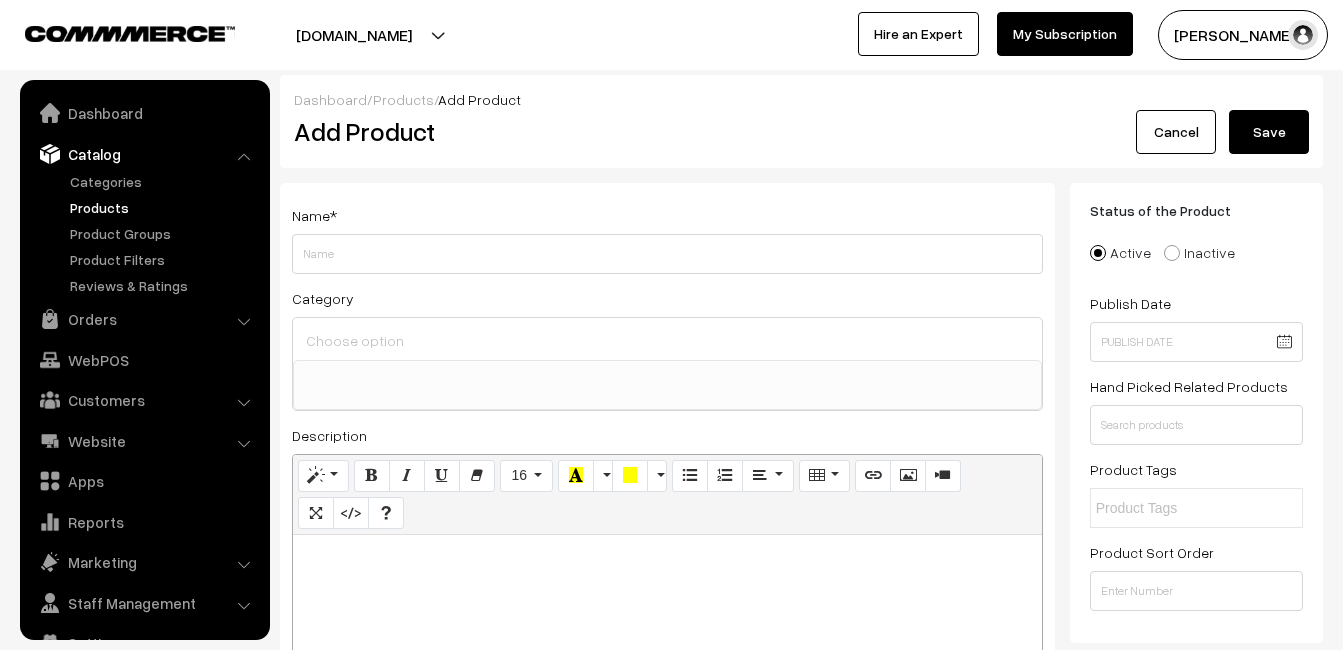 select 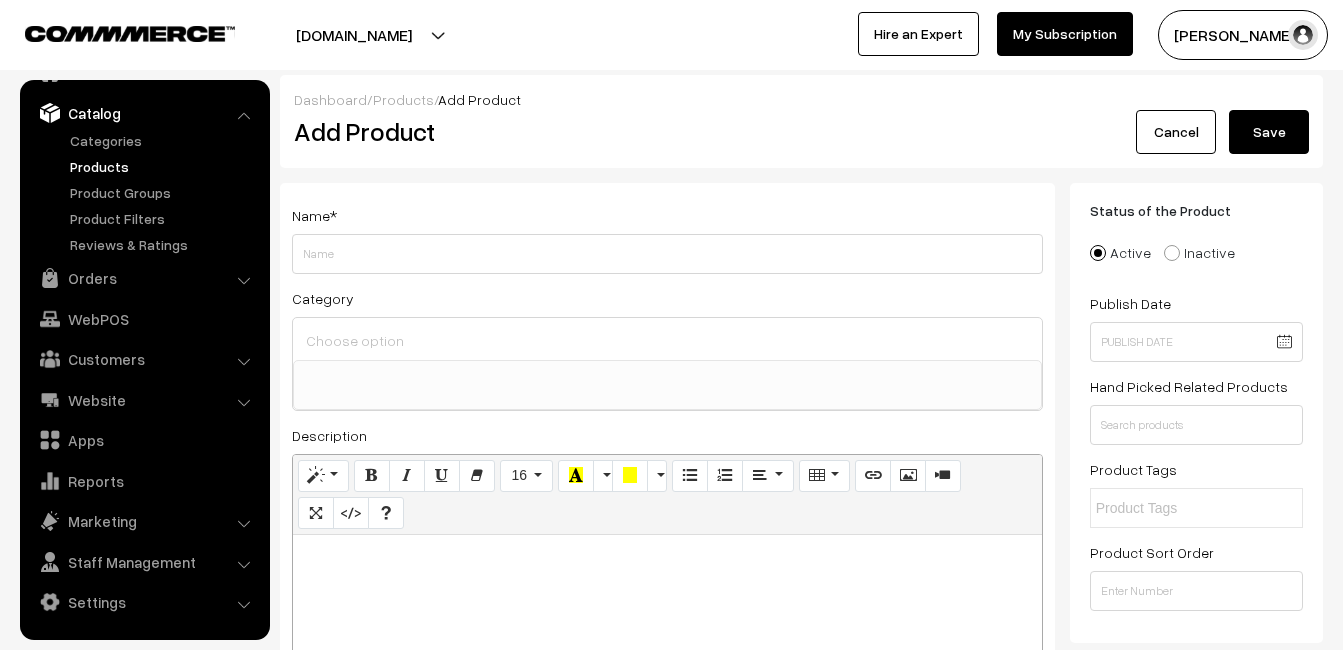 type 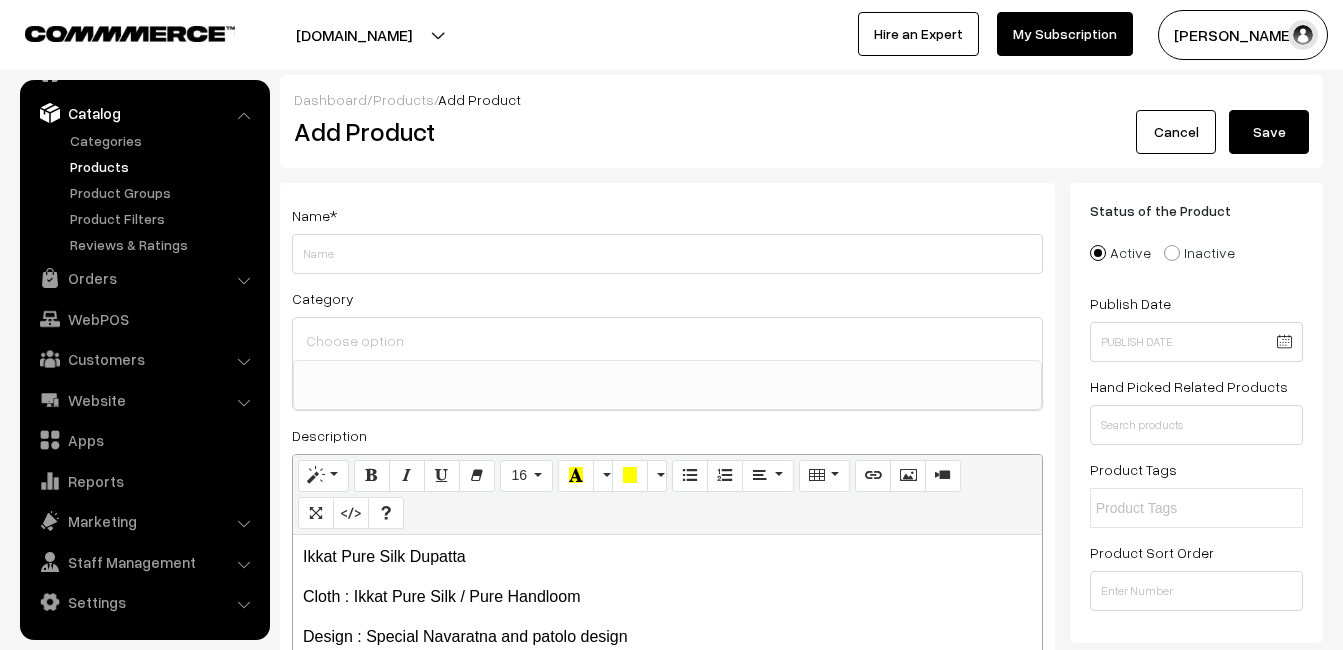 click on "Ikkat Pure Silk Dupatta Cloth : Ikkat Pure Silk / Pure Handloom Design : Special Navaratna and patolo design Color : As shown in pic Weight : Medium weight Wash : Dry wash only SKU Code : va10853-jul-pochampally-nat Note : Due to lighting effect color may vary slightly in Appearance.Only Physical damage of the saree is possible to accepted for Return." at bounding box center [667, 660] 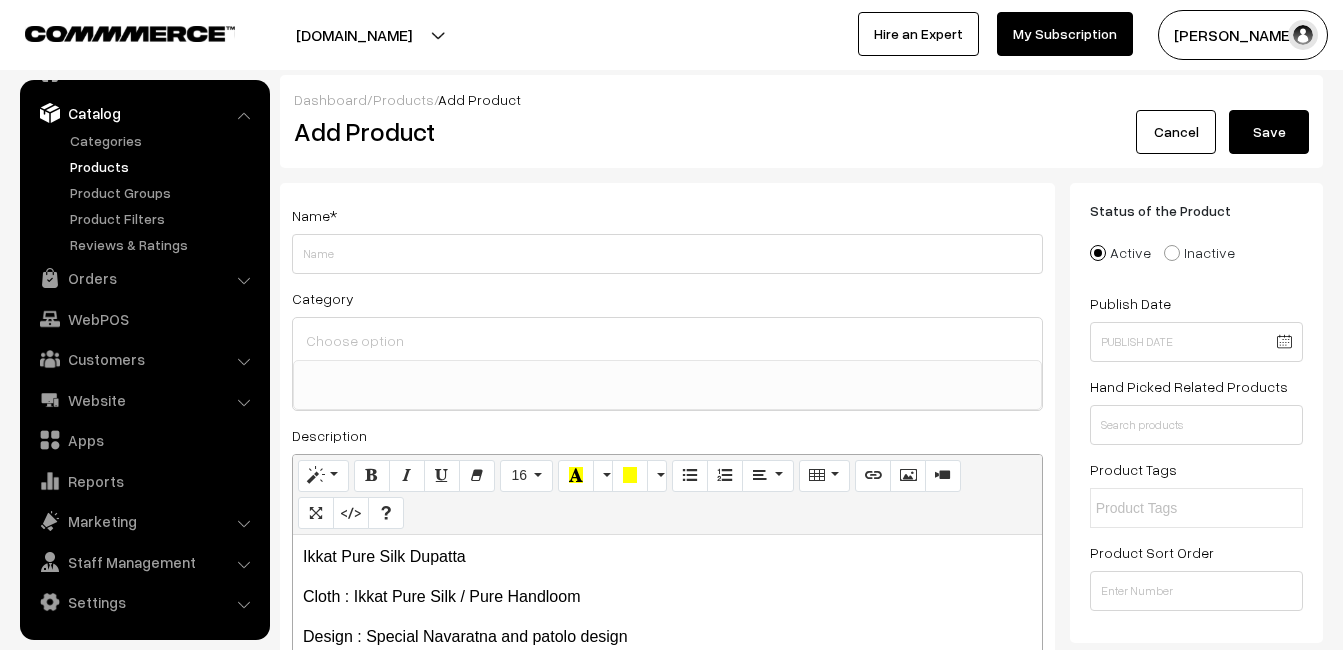 click on "Ikkat Pure Silk Dupatta
Cloth : Ikkat Pure Silk / Pure Handloom
Design : Special Navaratna and patolo design
Color : As shown in pic
Weight : Medium weight
Wash : Dry wash only
SKU Code : va10853-jul-pochampally-nat
Note : Due to lighting effect color may vary slightly in Appearance.Only Physical damage of the saree is possible to accepted for Return." at bounding box center (667, 660) 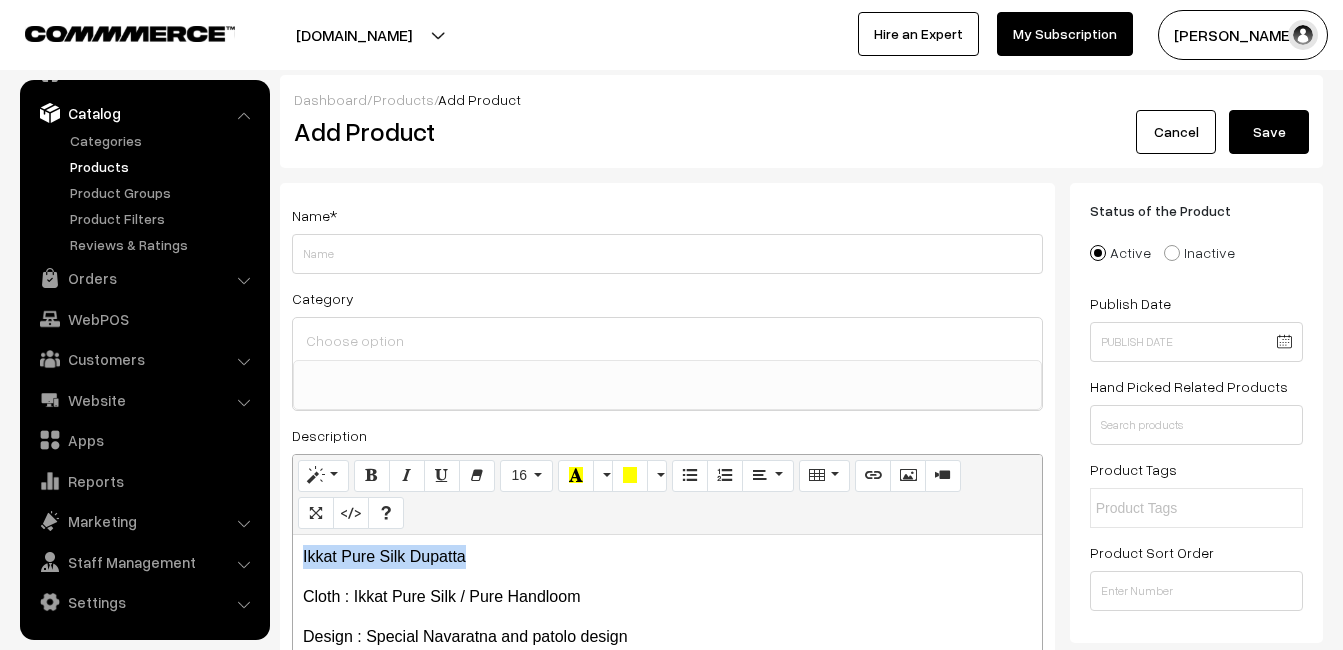 drag, startPoint x: 481, startPoint y: 538, endPoint x: 294, endPoint y: 555, distance: 187.77113 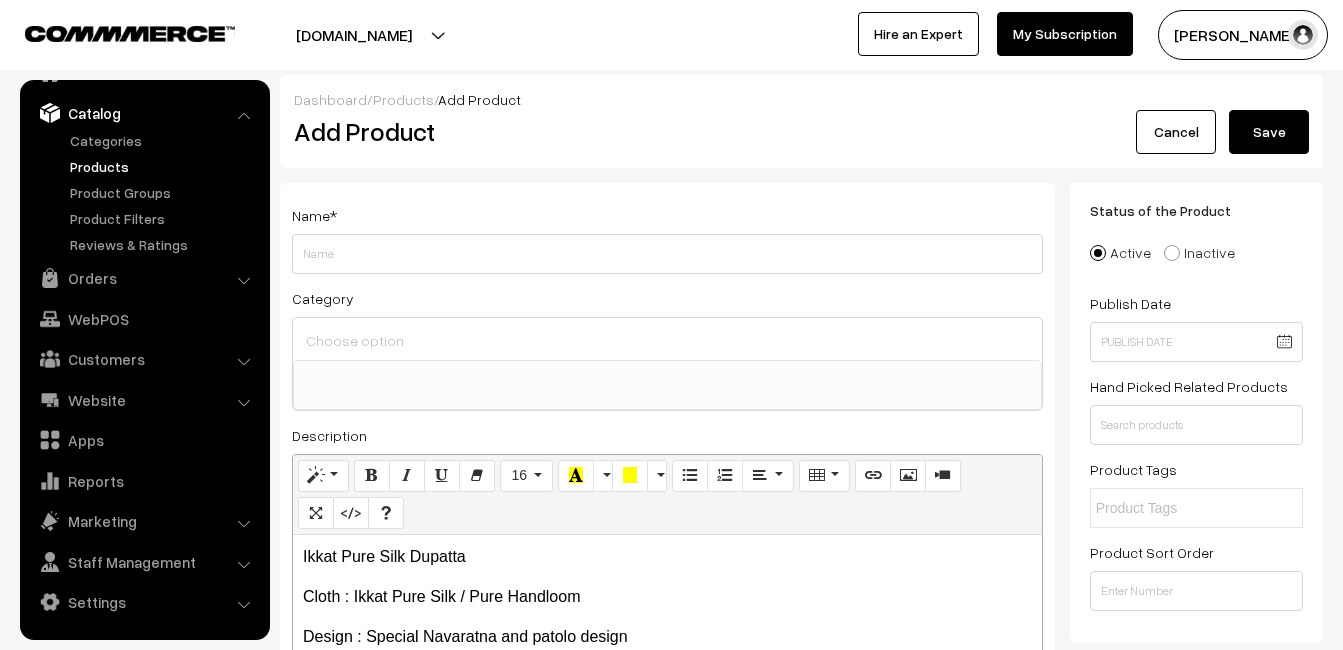 click on "Name  *" at bounding box center (667, 238) 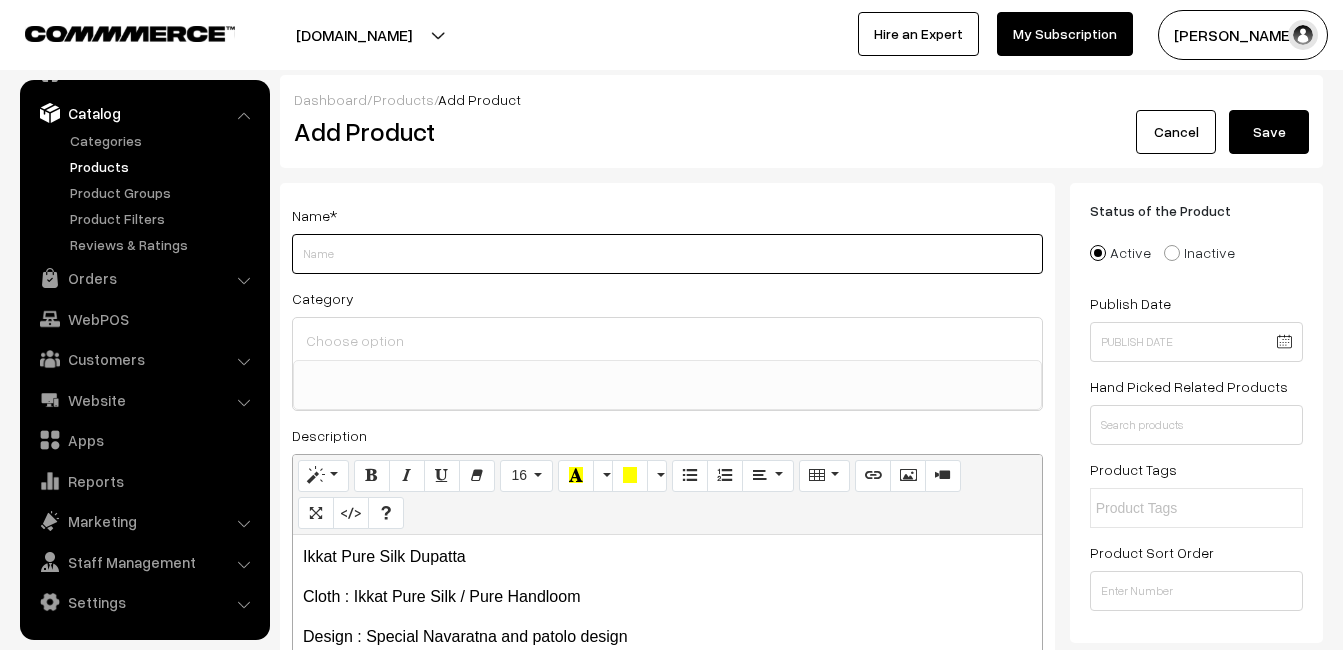 click on "Weight" at bounding box center (667, 254) 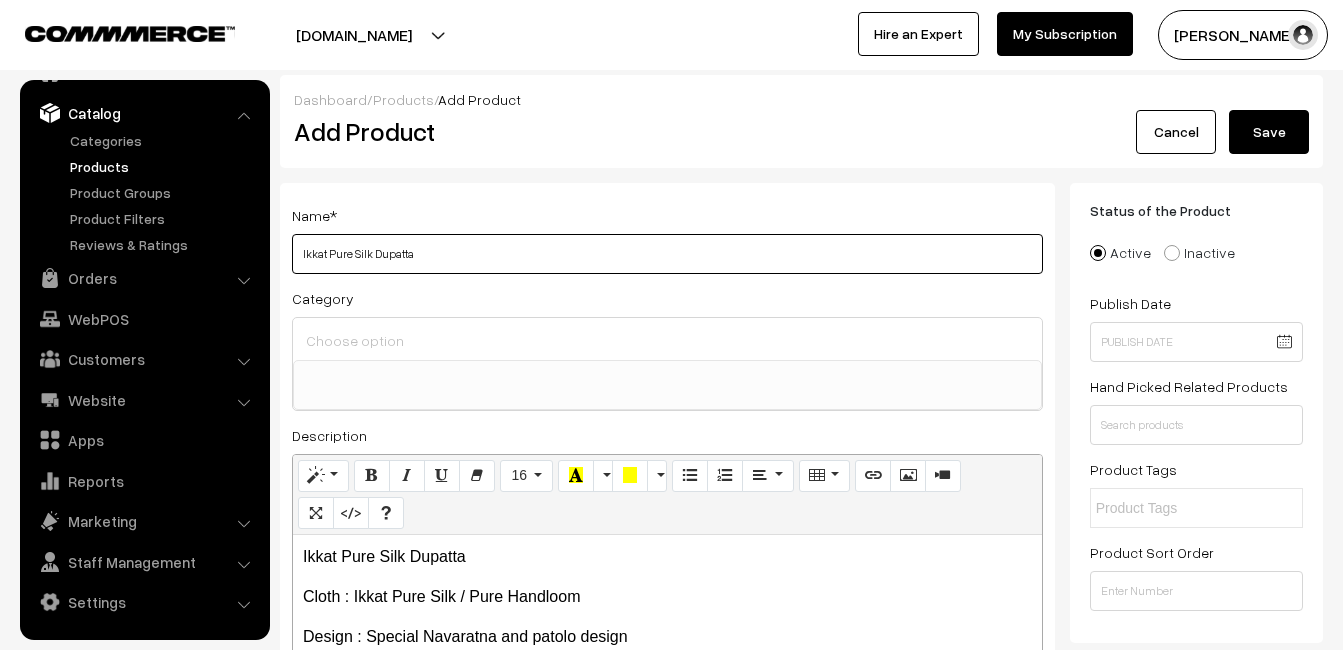type on "Ikkat Pure Silk Dupatta" 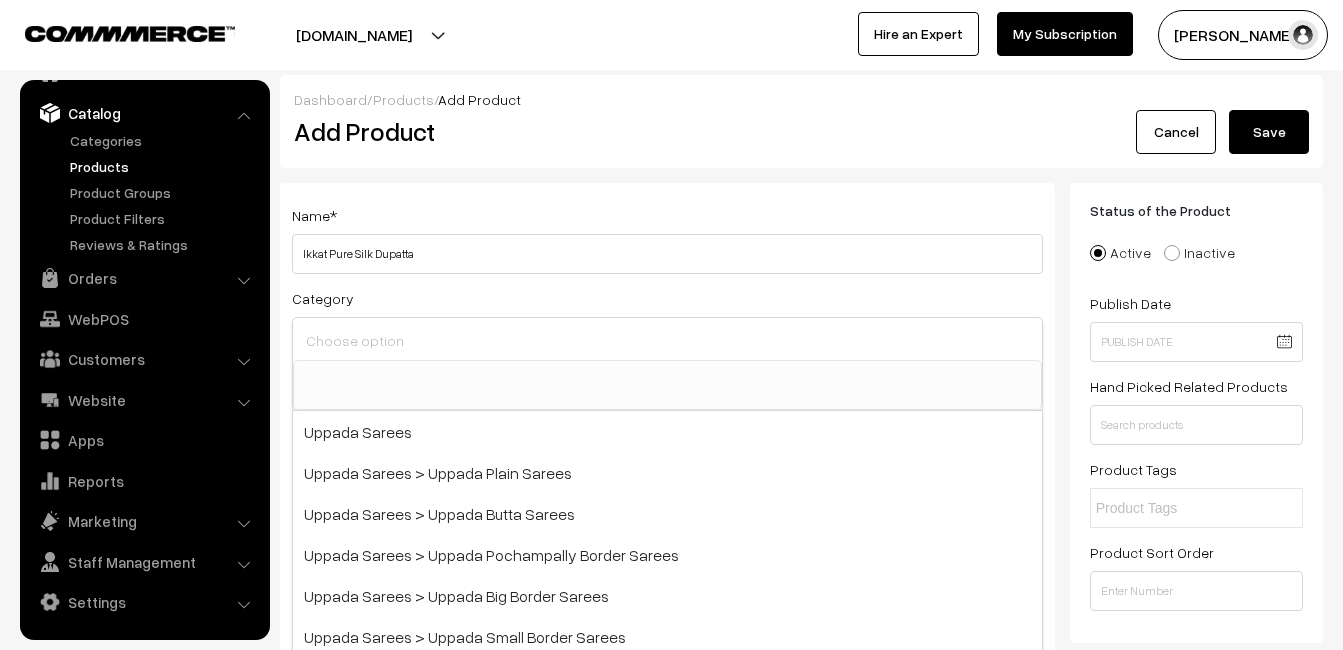 click at bounding box center [667, 340] 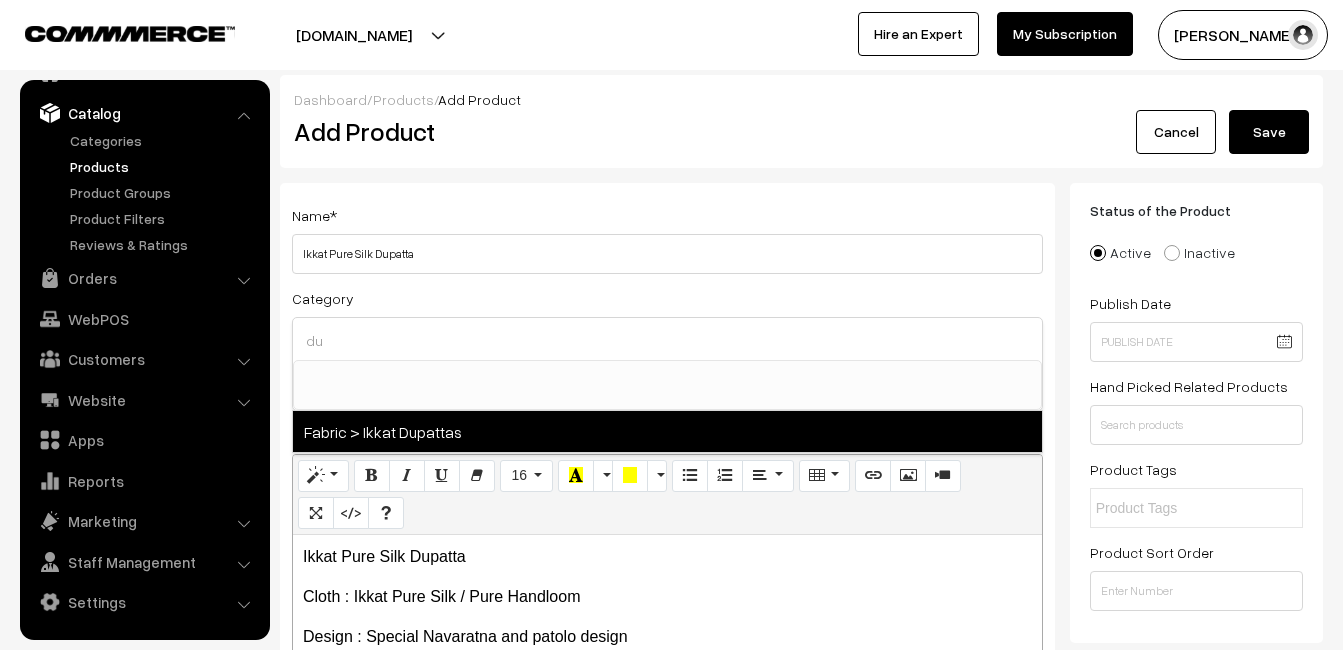 type on "du" 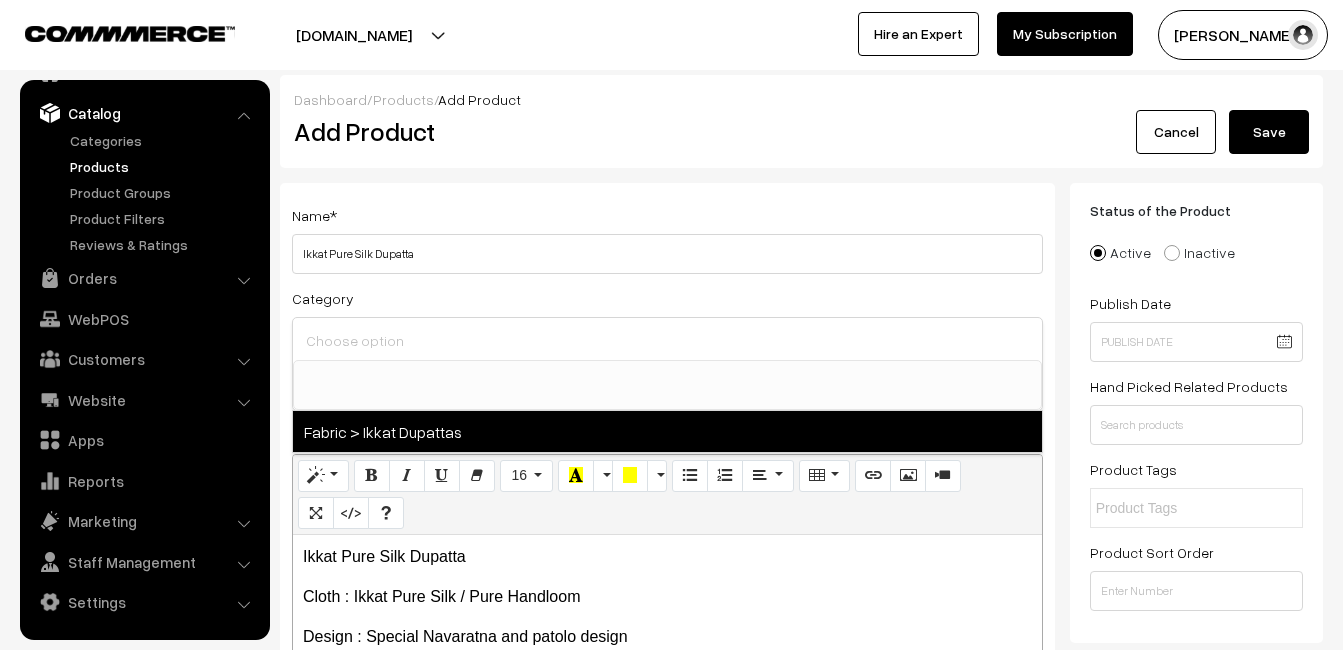 select on "37" 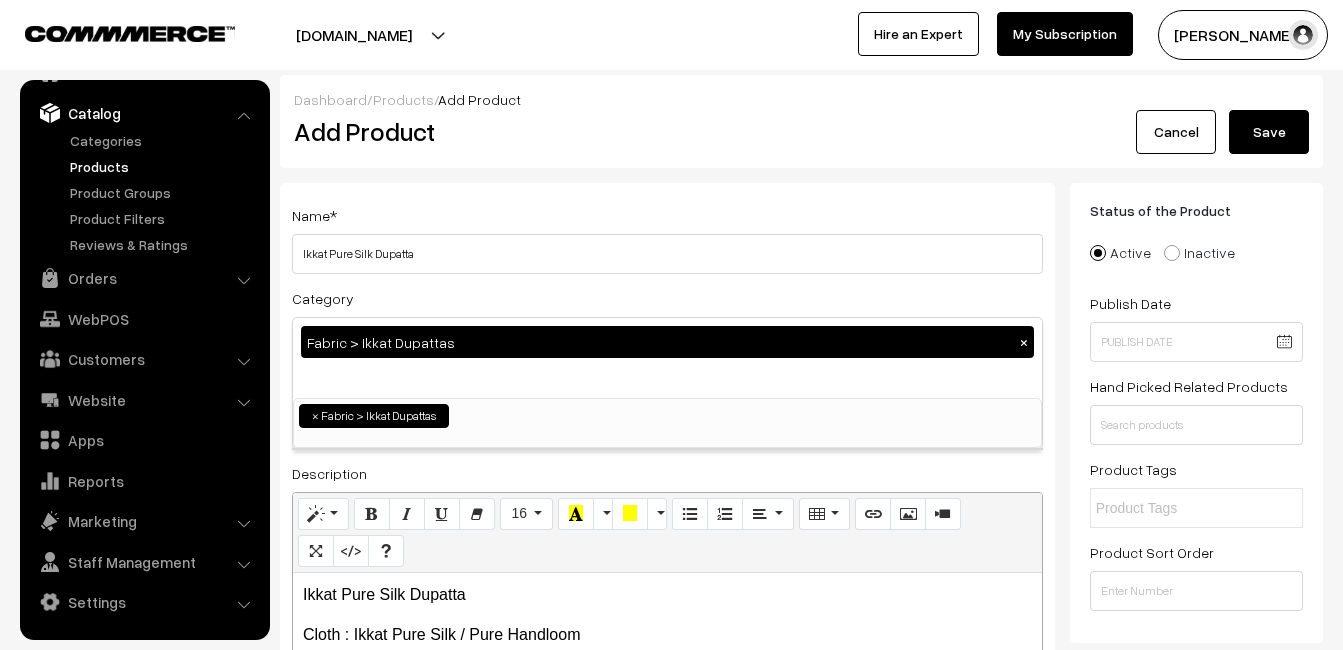 scroll, scrollTop: 1037, scrollLeft: 0, axis: vertical 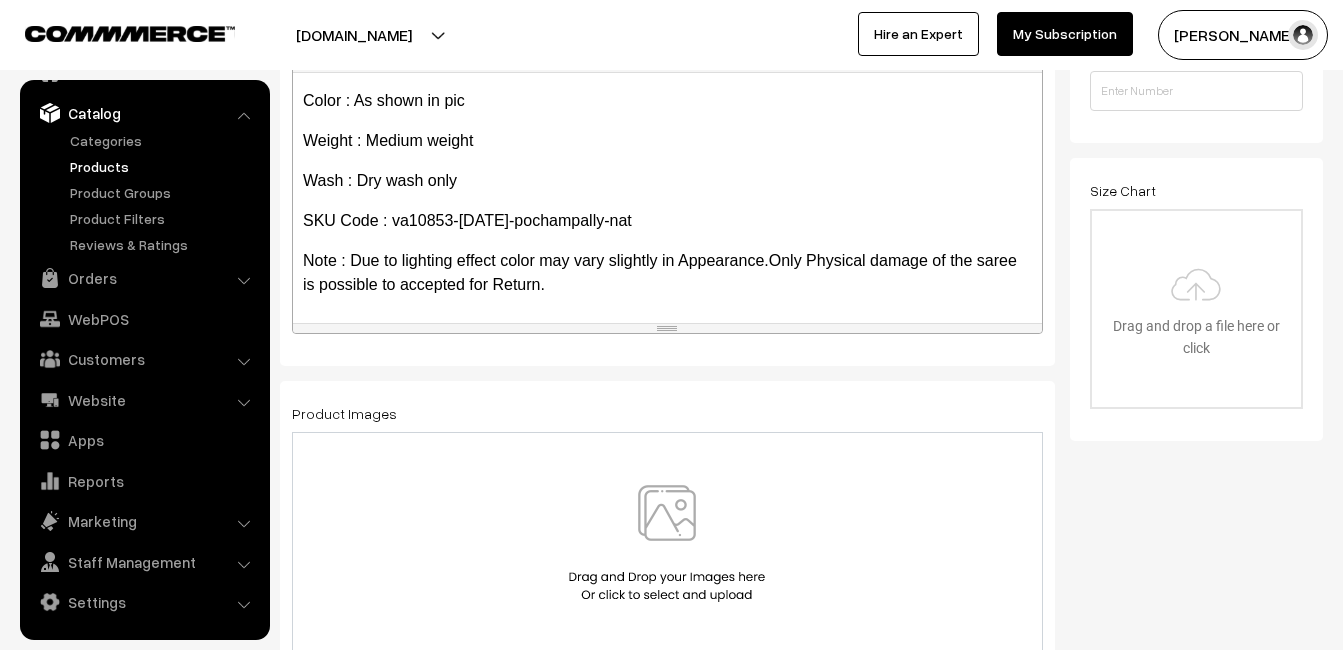 click at bounding box center (667, 543) 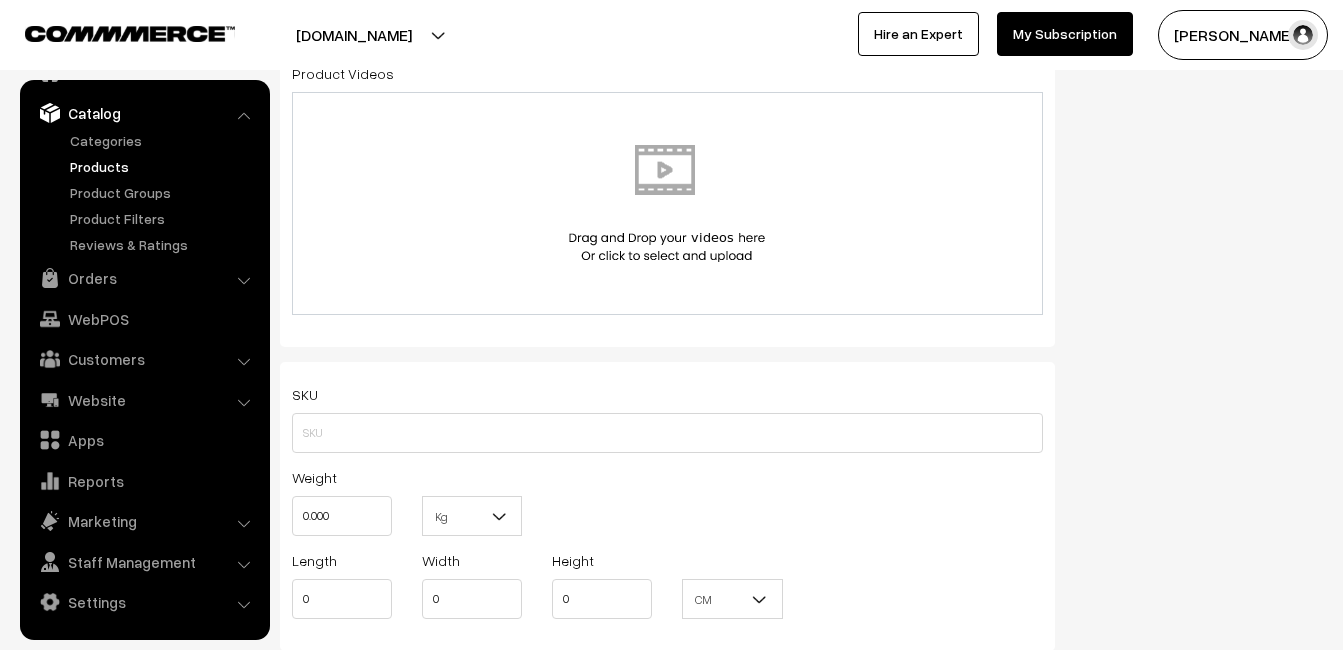 scroll, scrollTop: 1100, scrollLeft: 0, axis: vertical 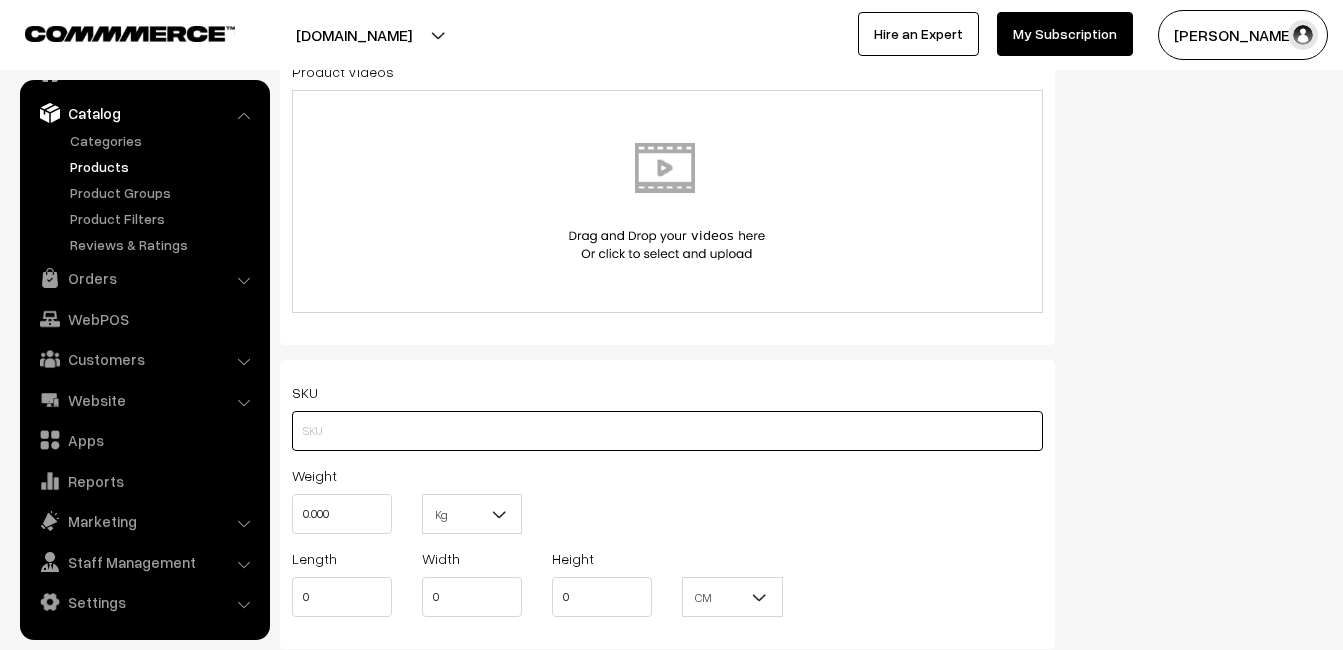 click at bounding box center [667, 431] 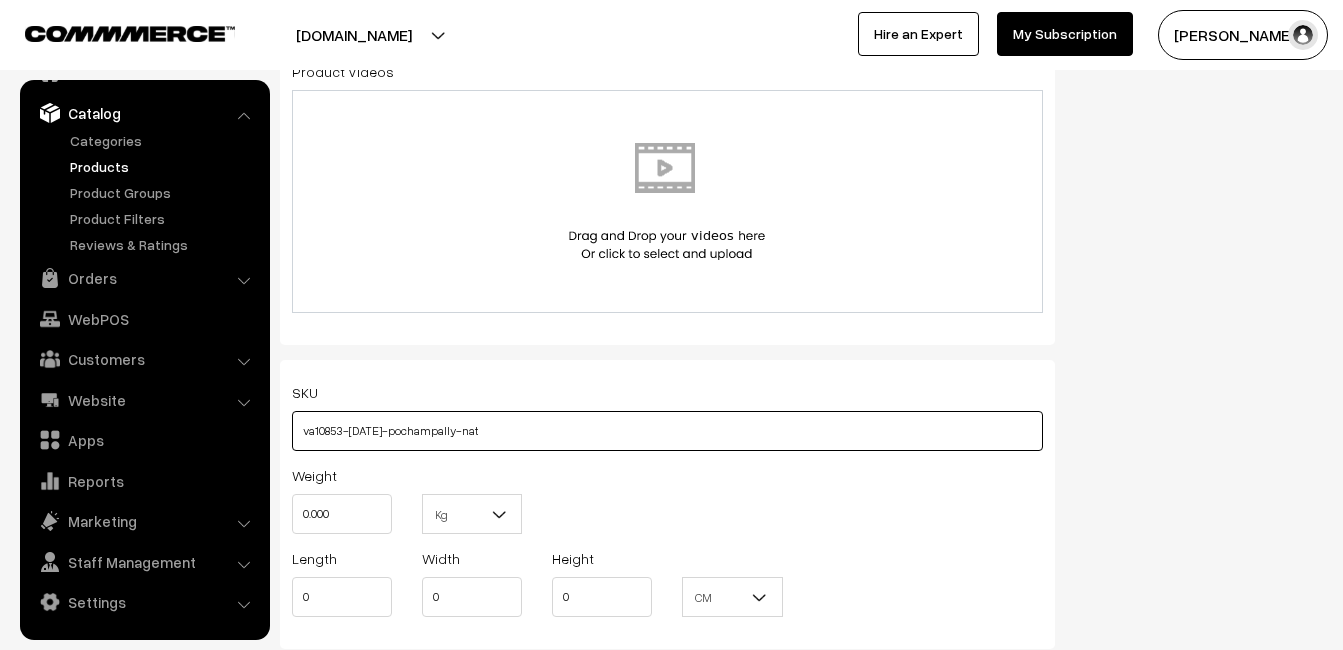 type on "va10853-[DATE]-pochampally-nat" 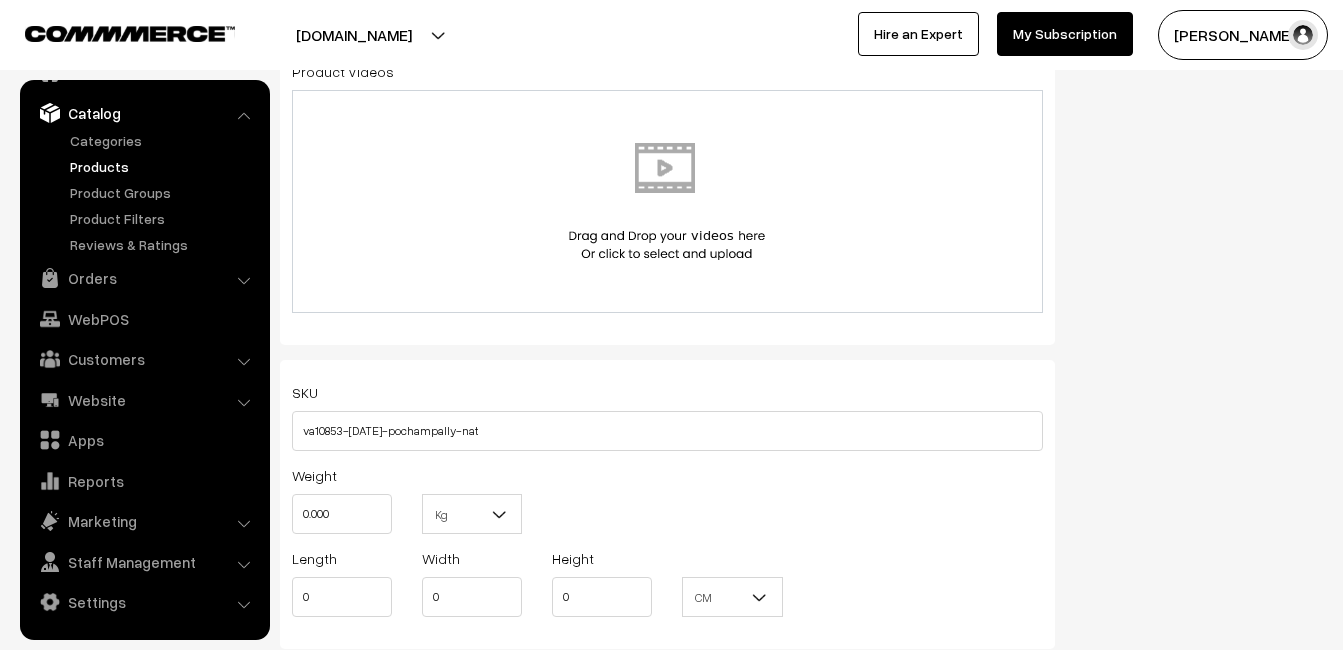 click on "Weight
0.000" at bounding box center [342, 498] 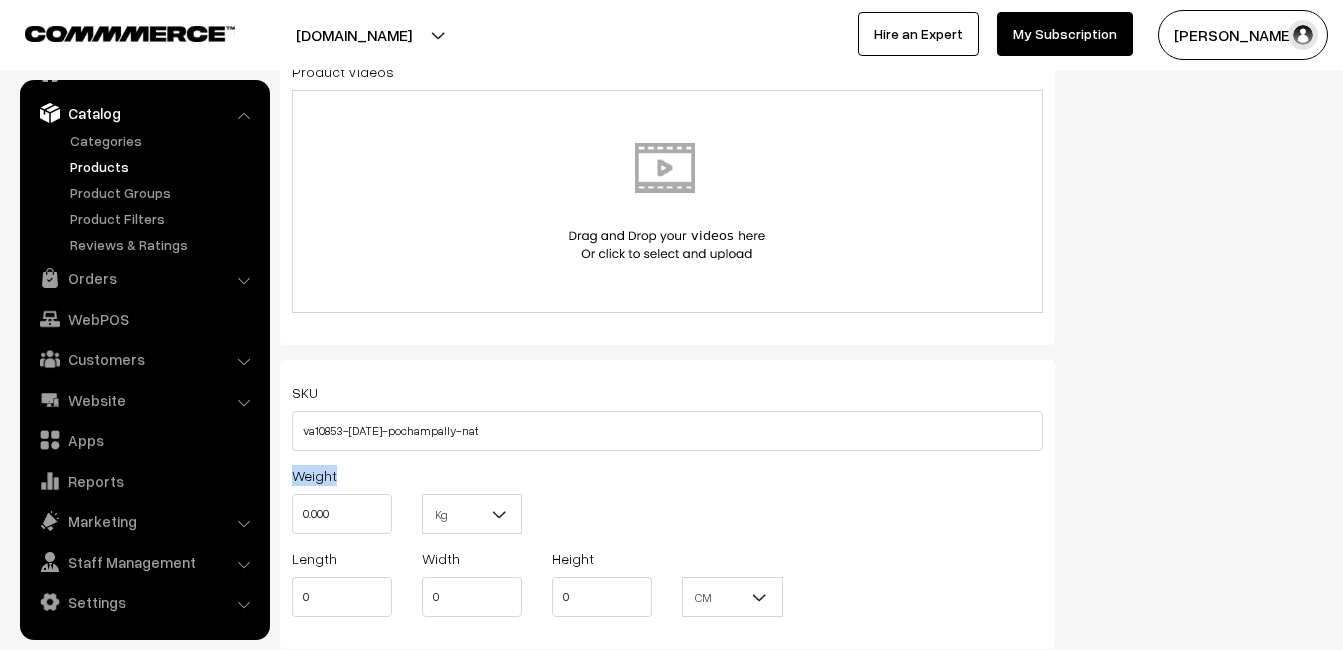 click on "Weight
0.000" at bounding box center (342, 498) 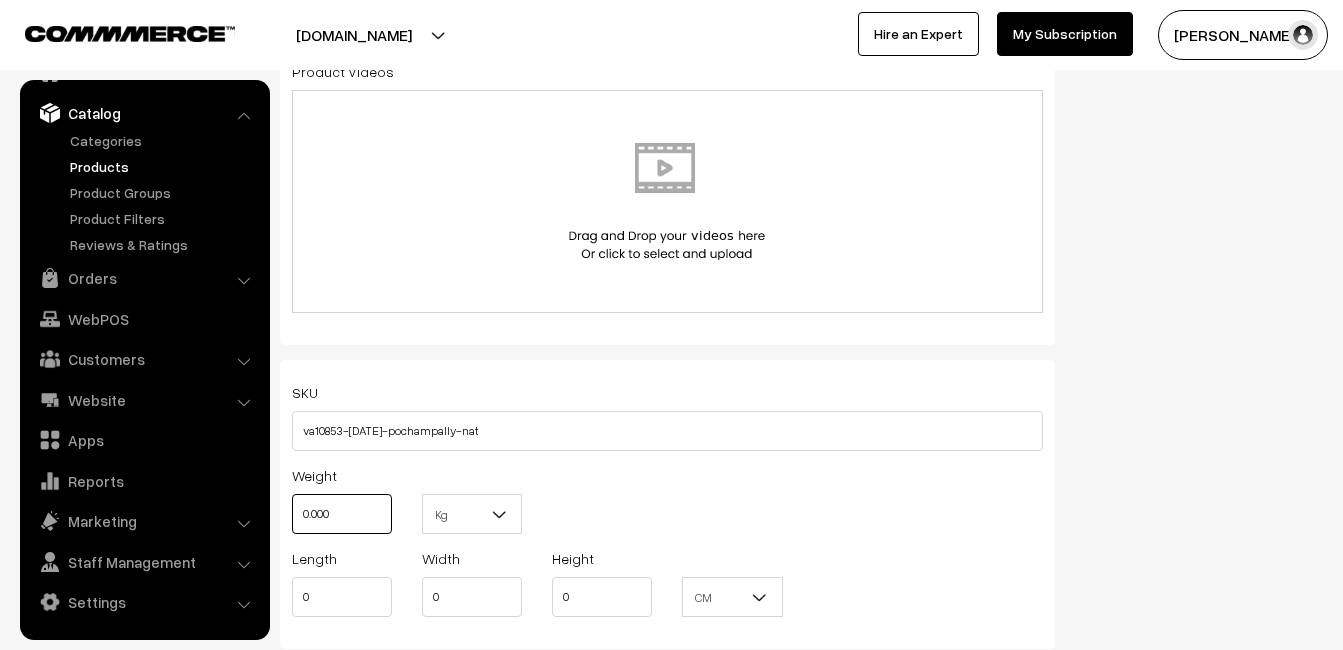 click on "0.000" at bounding box center (342, 514) 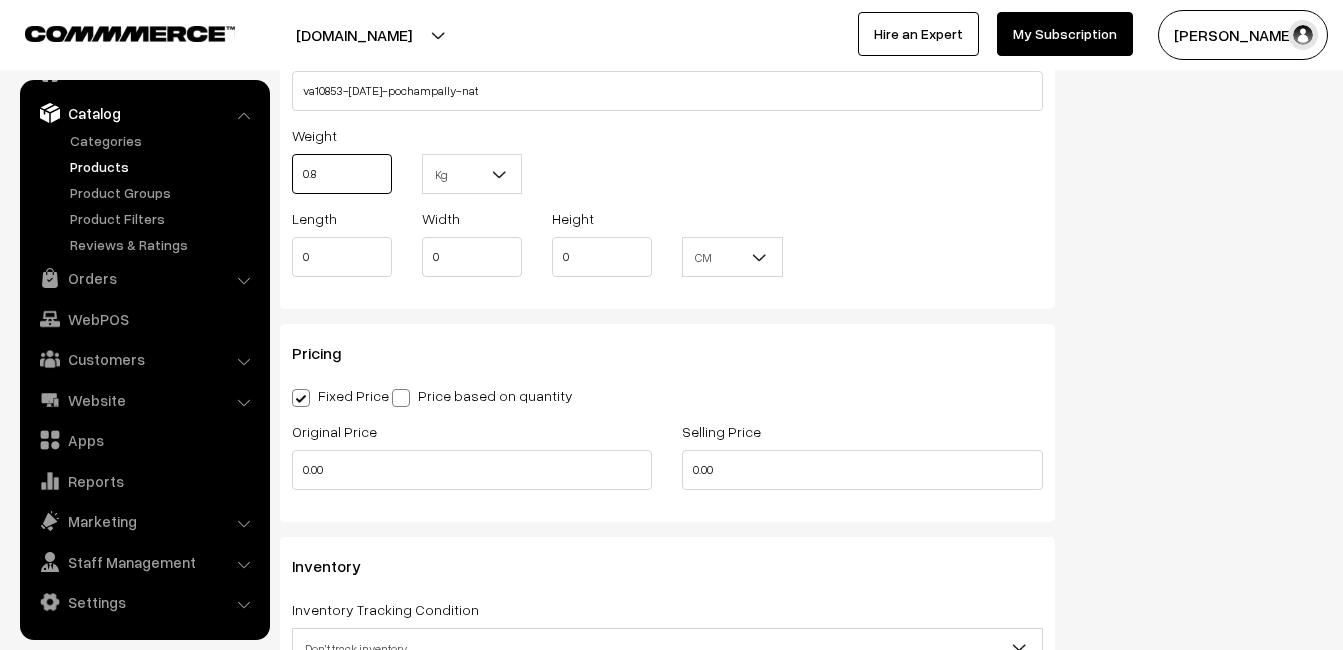 scroll, scrollTop: 1500, scrollLeft: 0, axis: vertical 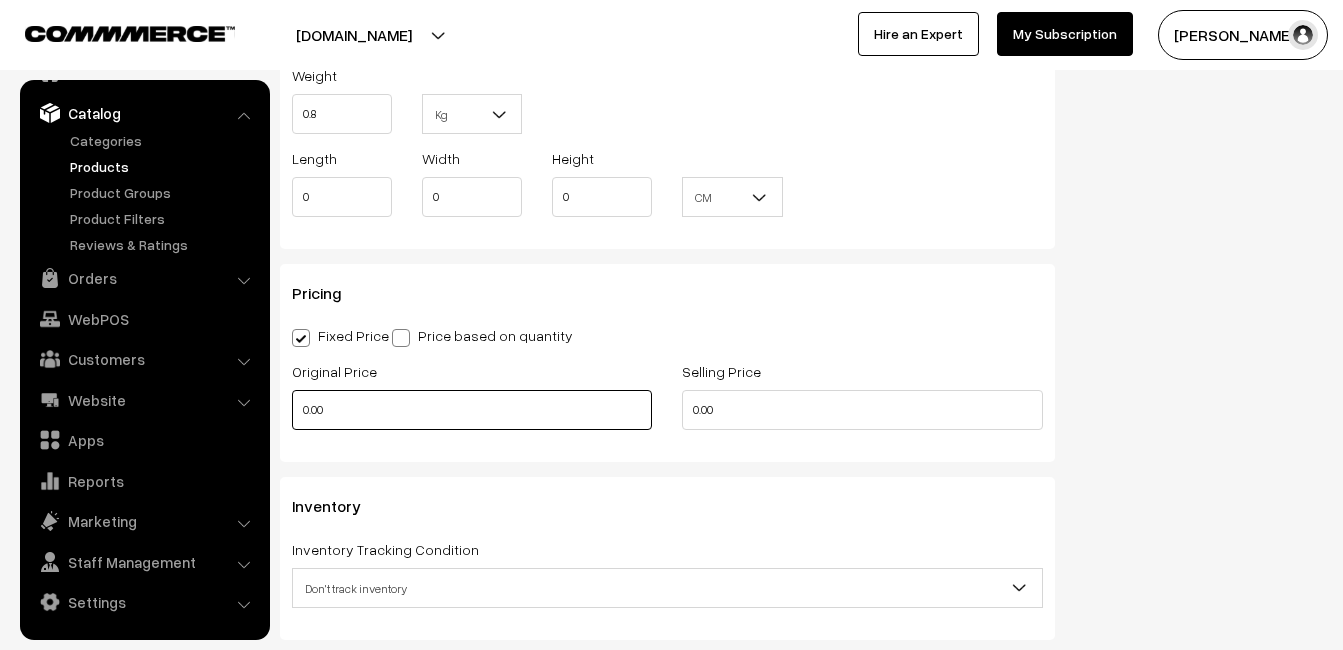 type on "0.80" 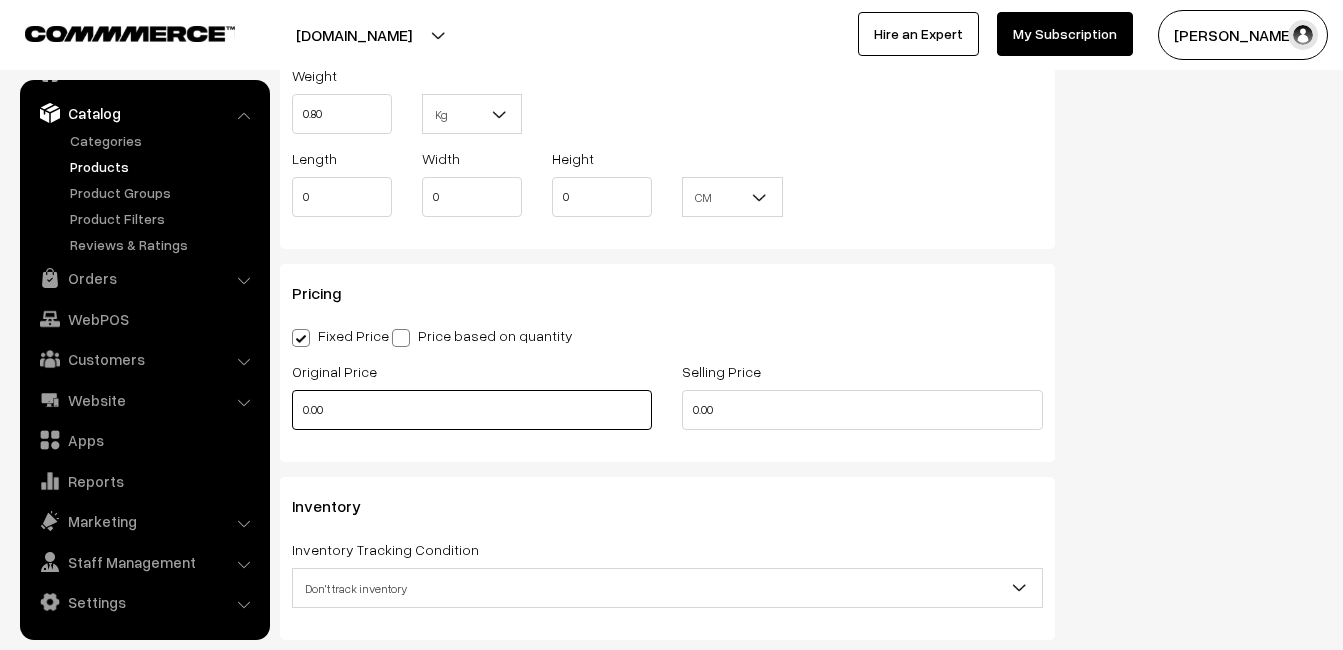 click on "0.00" at bounding box center (472, 410) 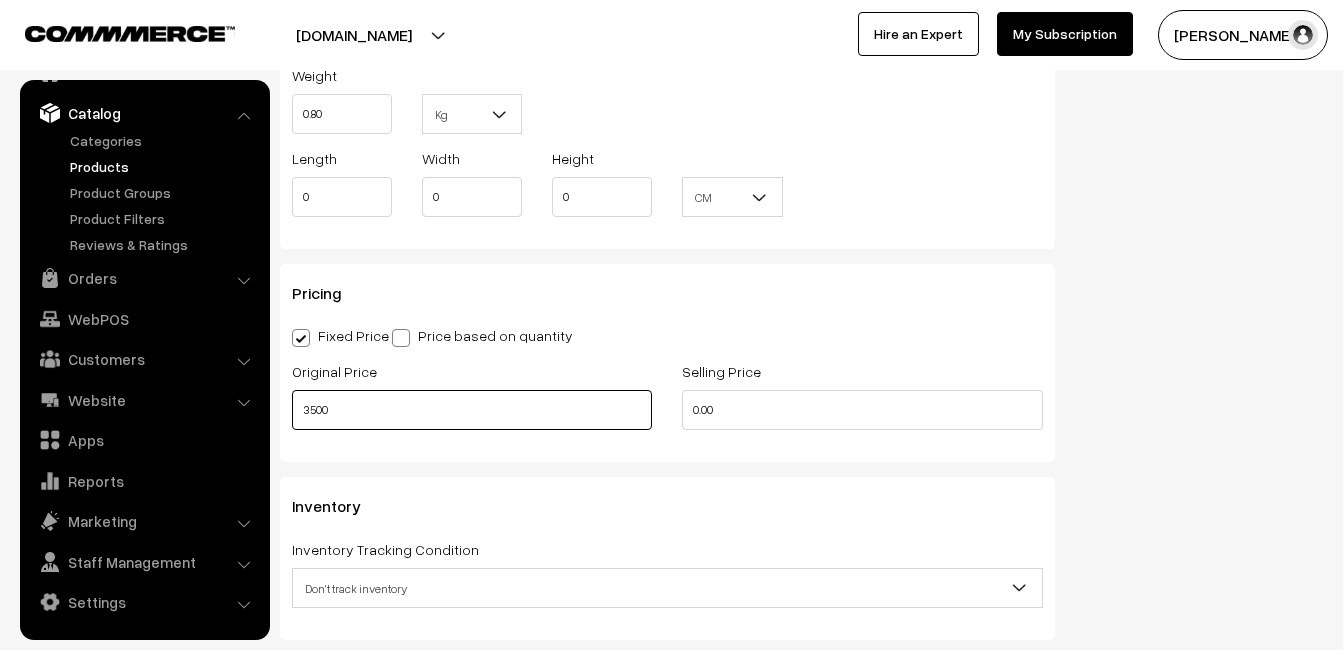 type on "3500" 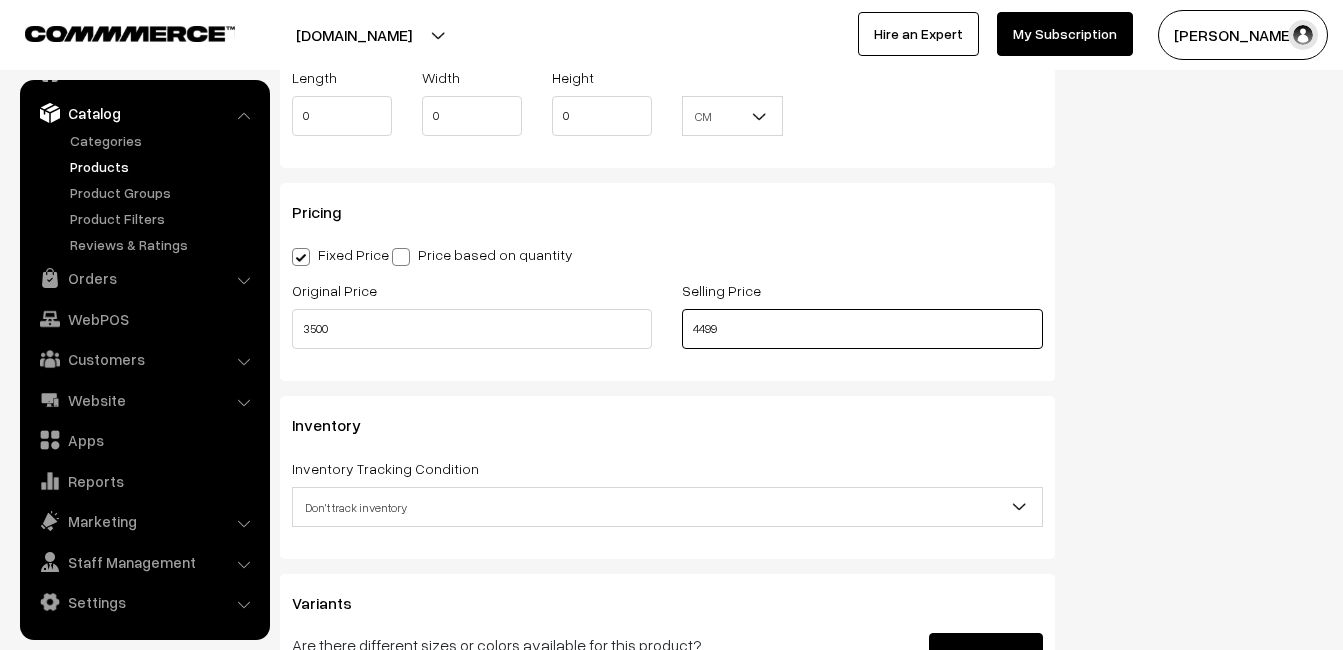 scroll, scrollTop: 1700, scrollLeft: 0, axis: vertical 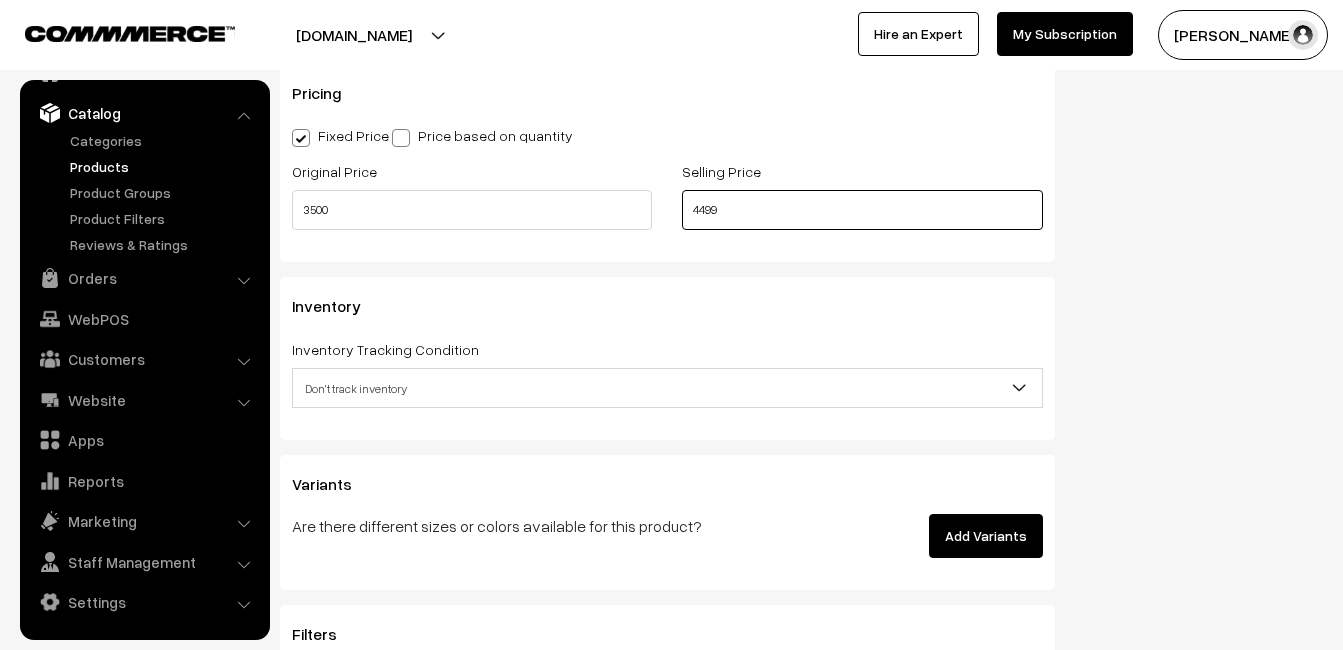 type on "4499" 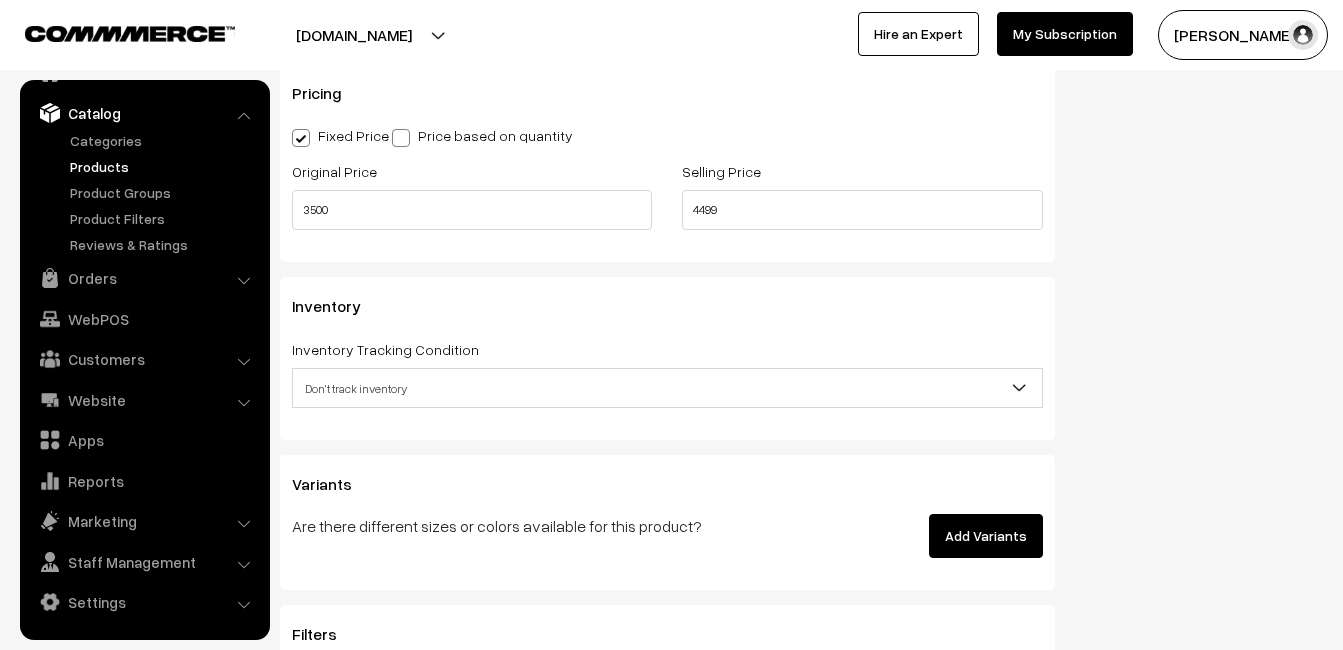 click on "Don't track inventory" at bounding box center [667, 388] 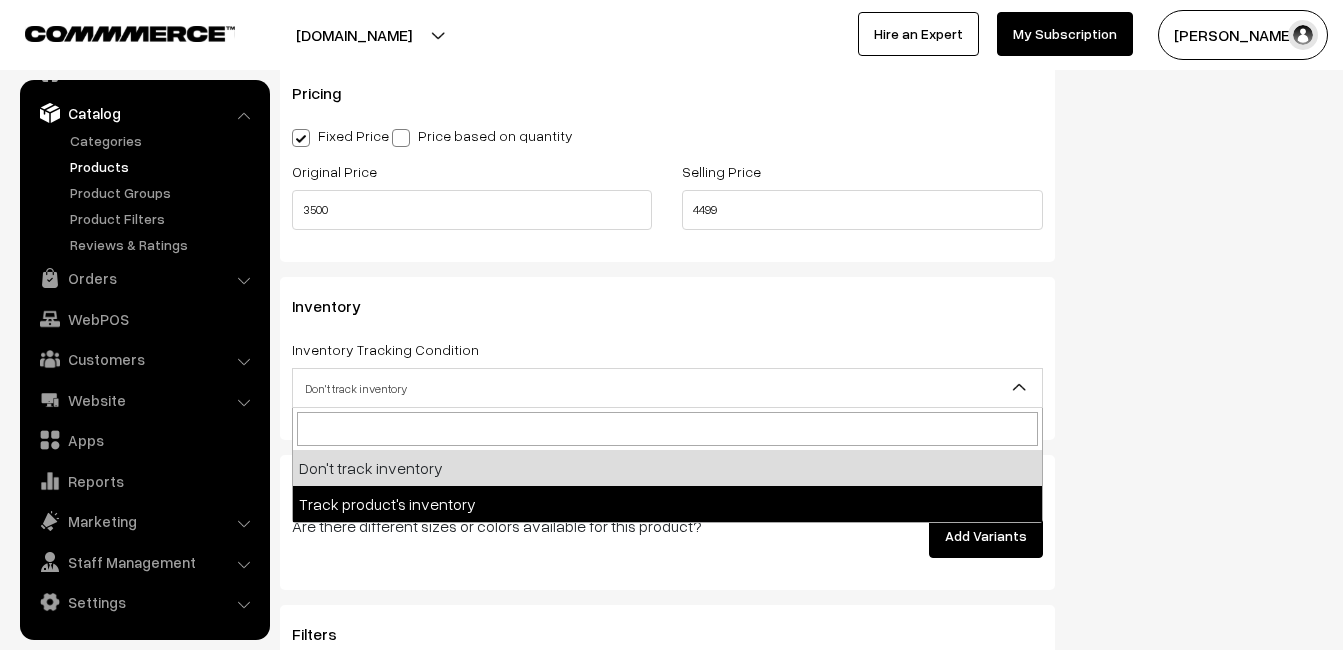 select on "2" 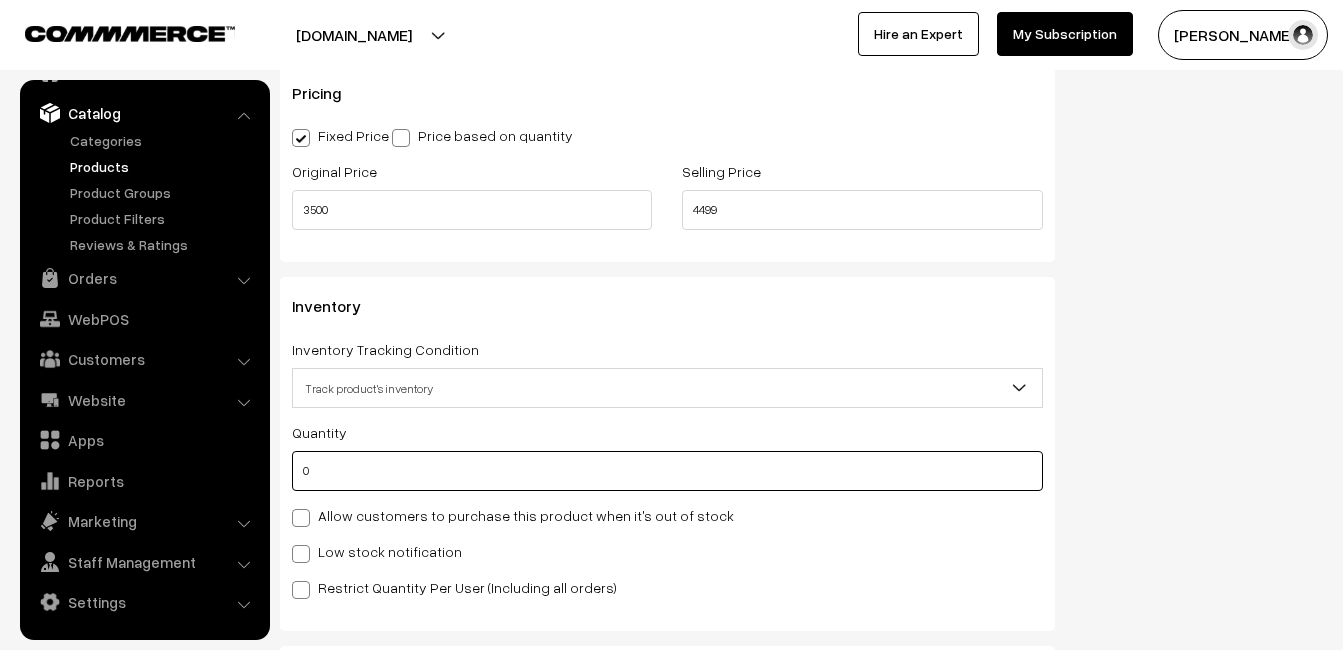 click on "0" at bounding box center (667, 471) 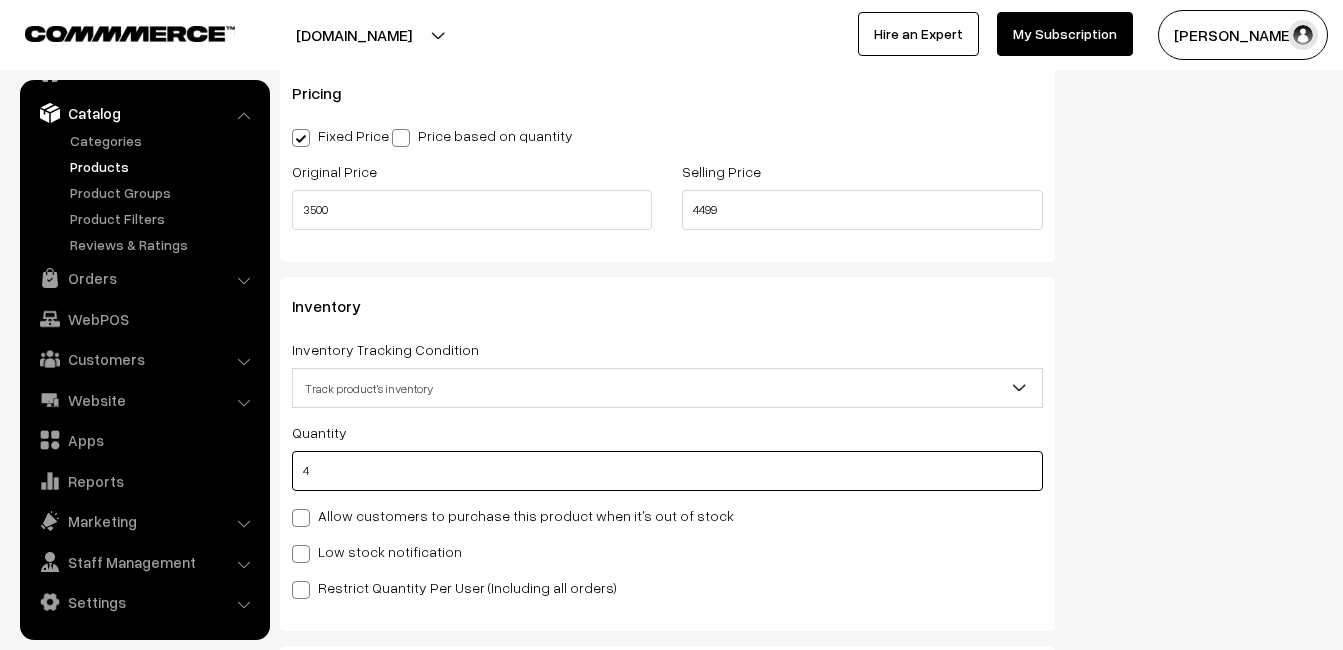 type on "4" 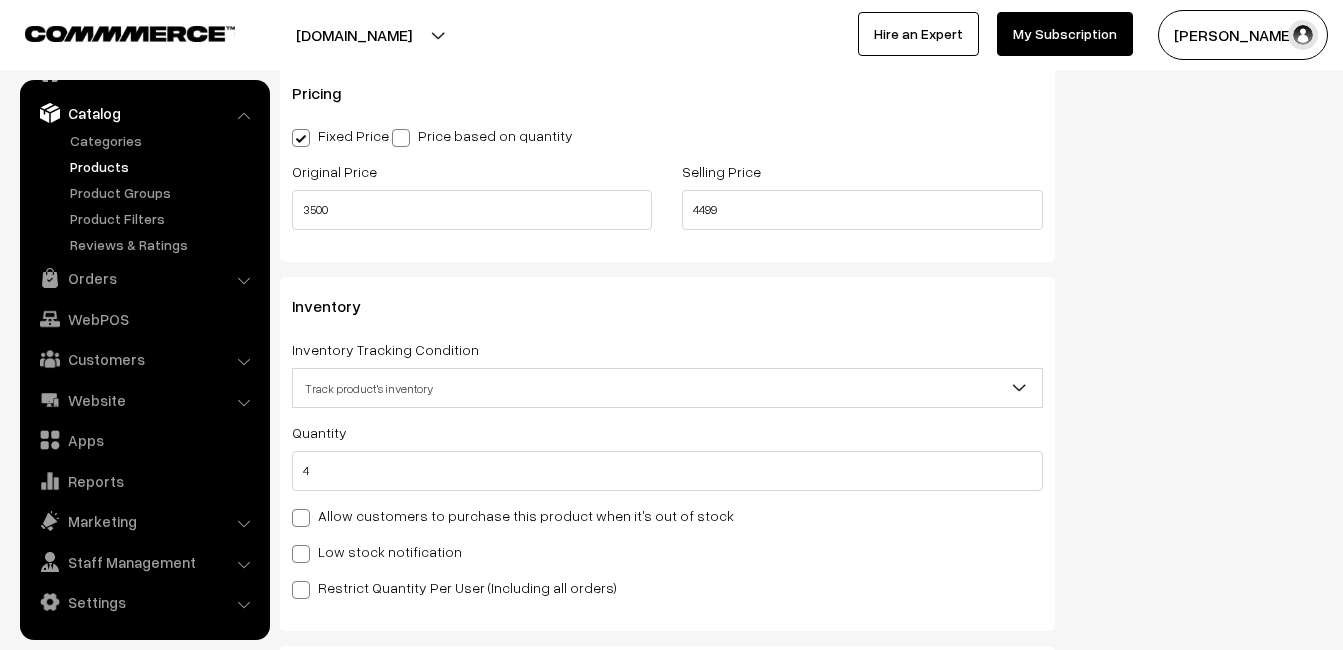 click on "Low stock notification" at bounding box center (377, 551) 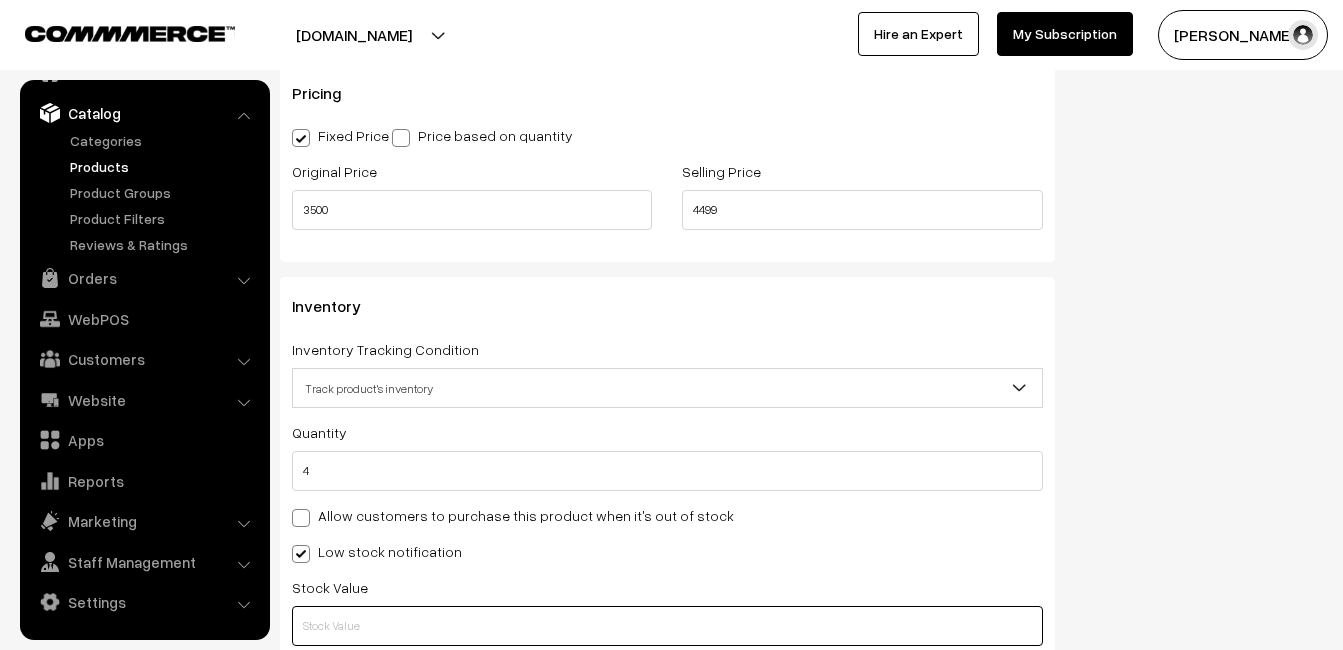click at bounding box center [667, 626] 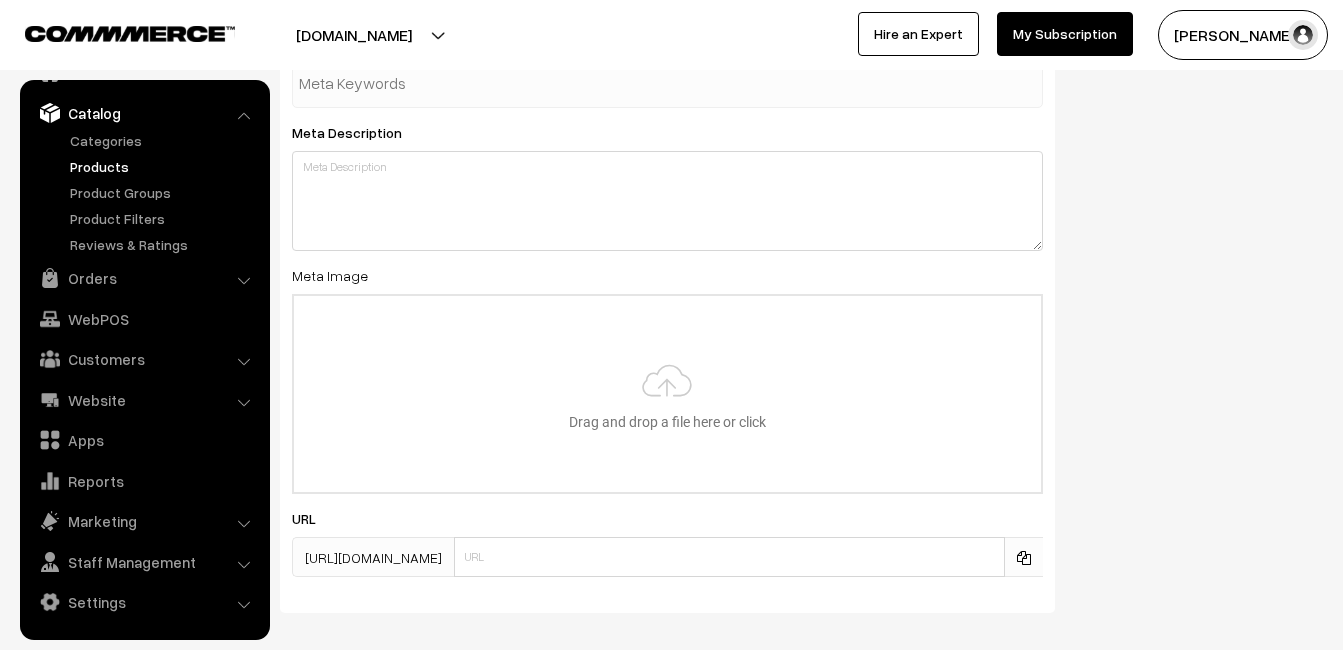 scroll, scrollTop: 2968, scrollLeft: 0, axis: vertical 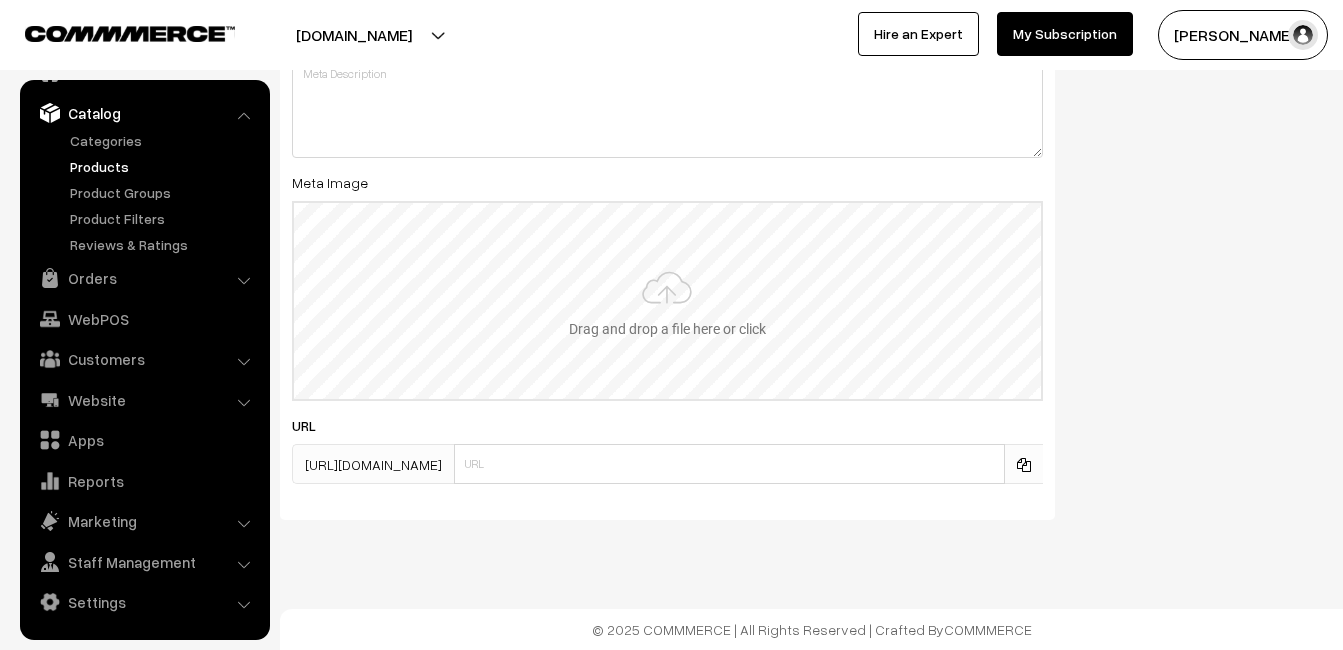 type on "2" 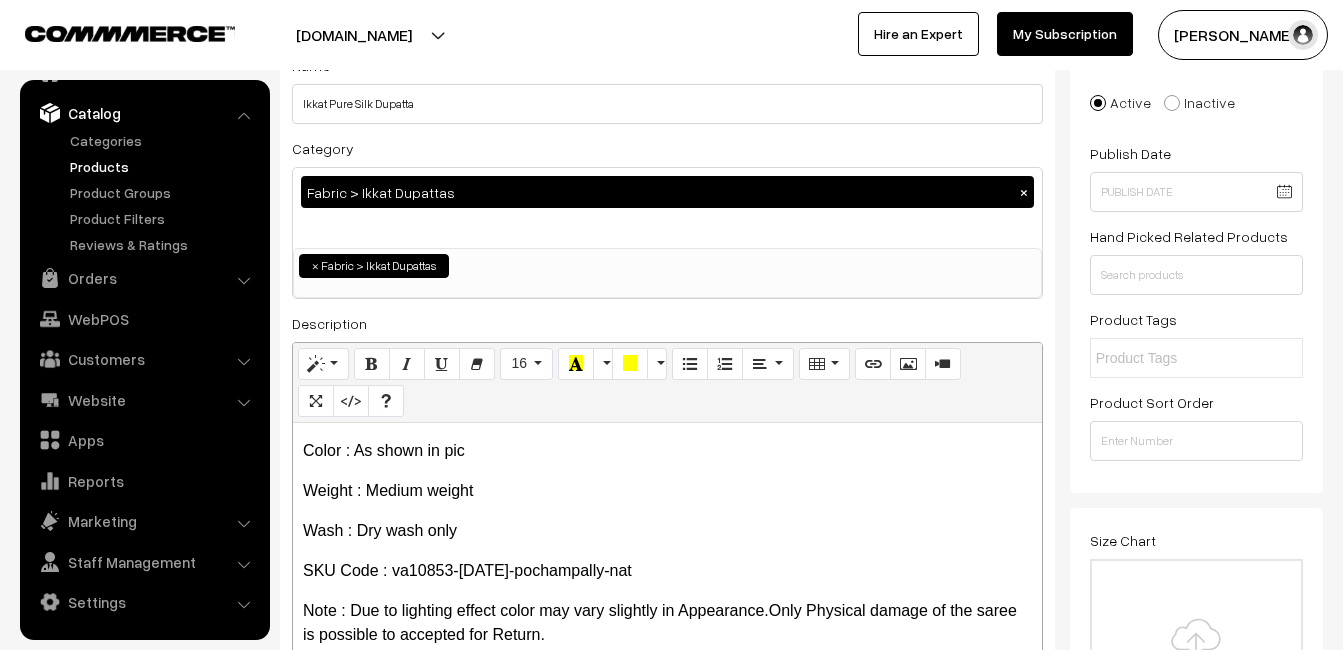 scroll, scrollTop: 0, scrollLeft: 0, axis: both 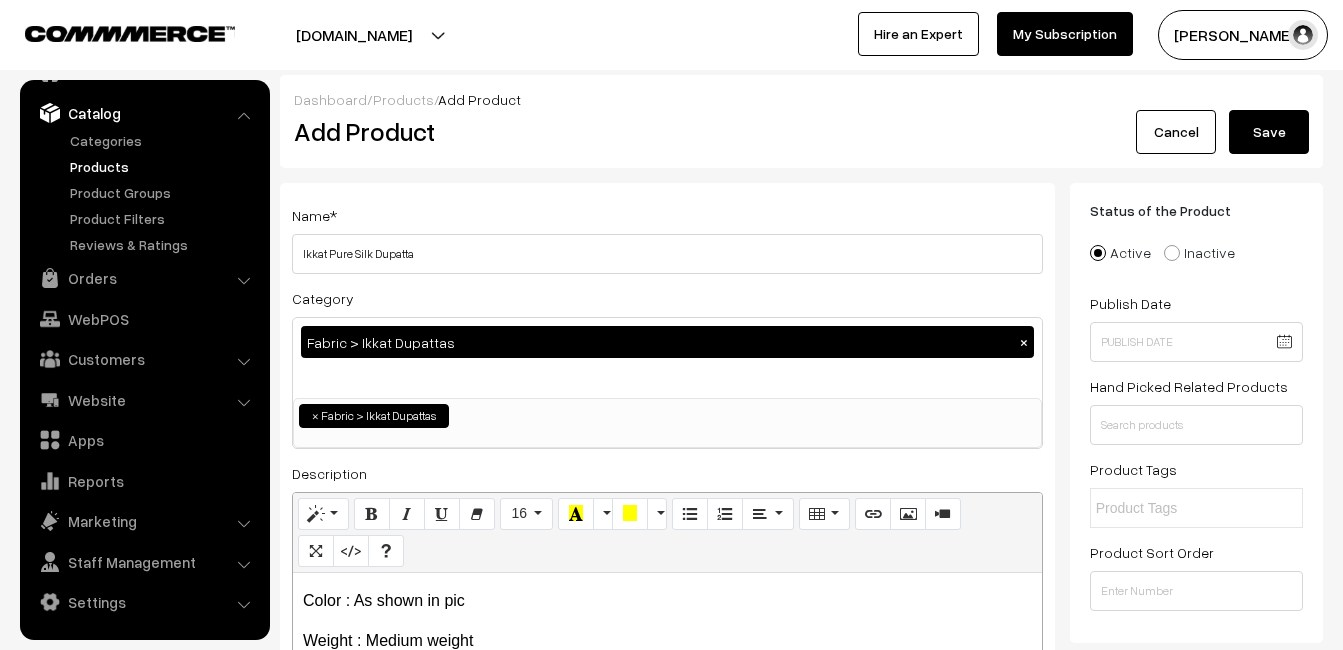 click on "Save" at bounding box center [1269, 132] 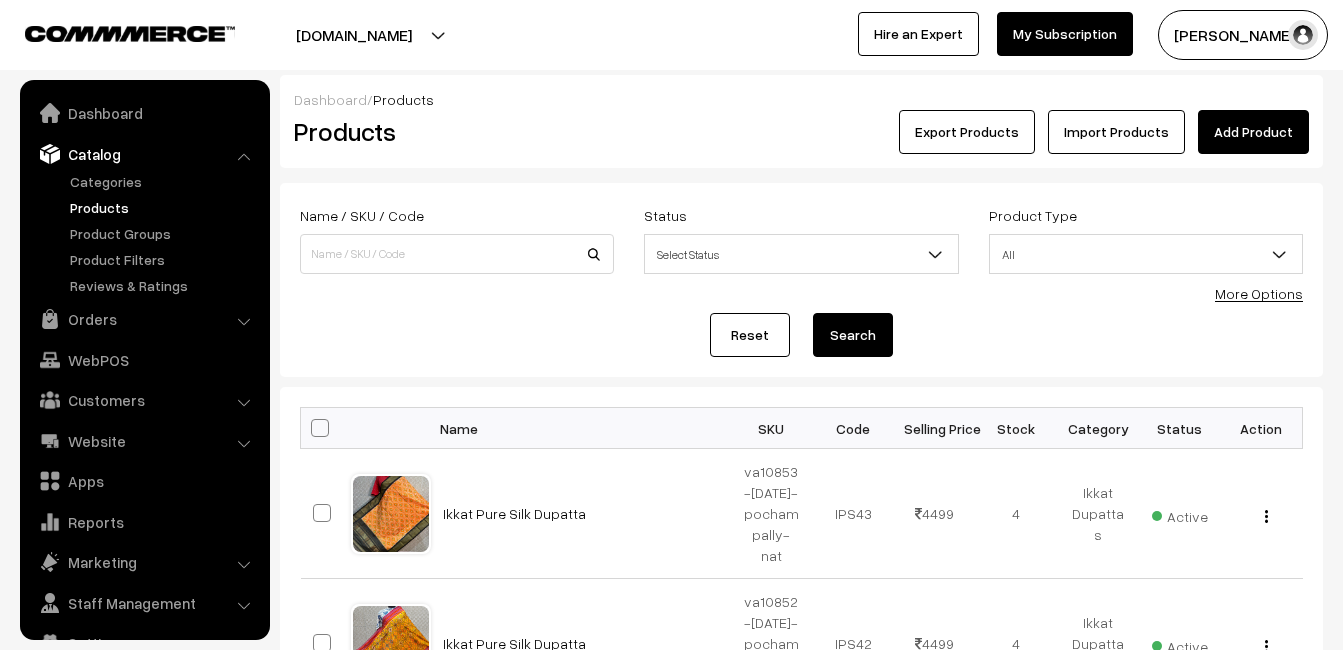 scroll, scrollTop: 0, scrollLeft: 0, axis: both 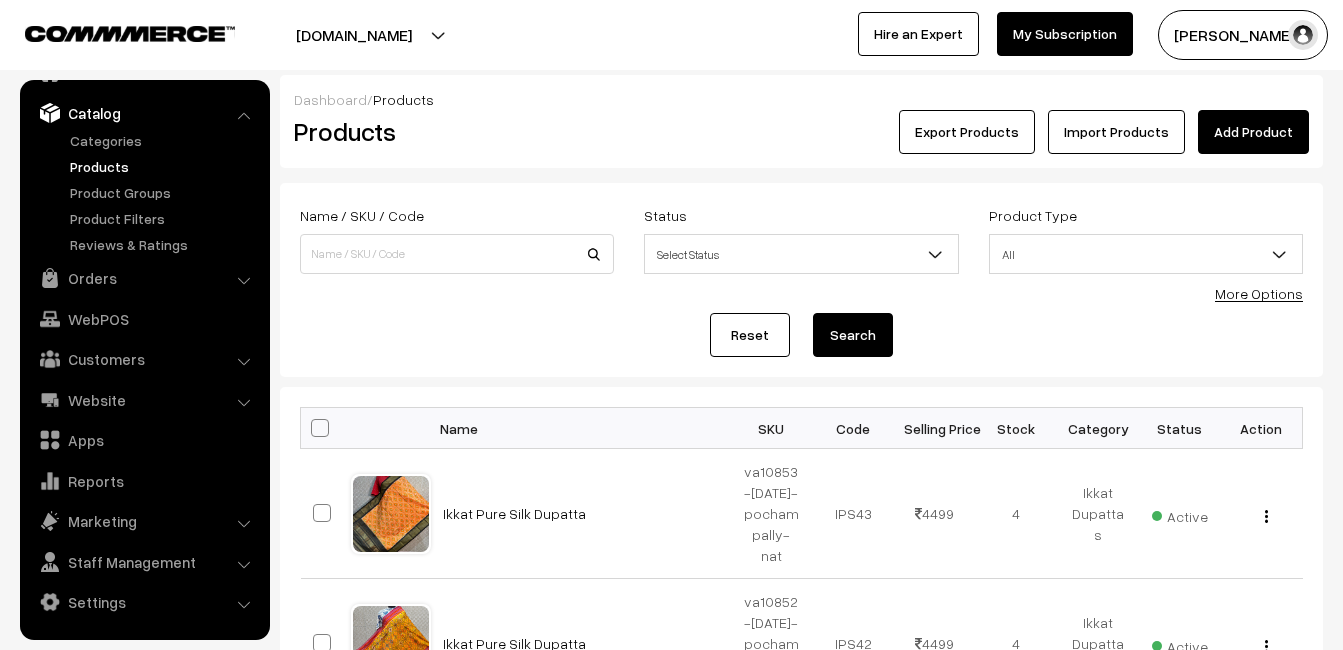 click on "Products" at bounding box center (453, 131) 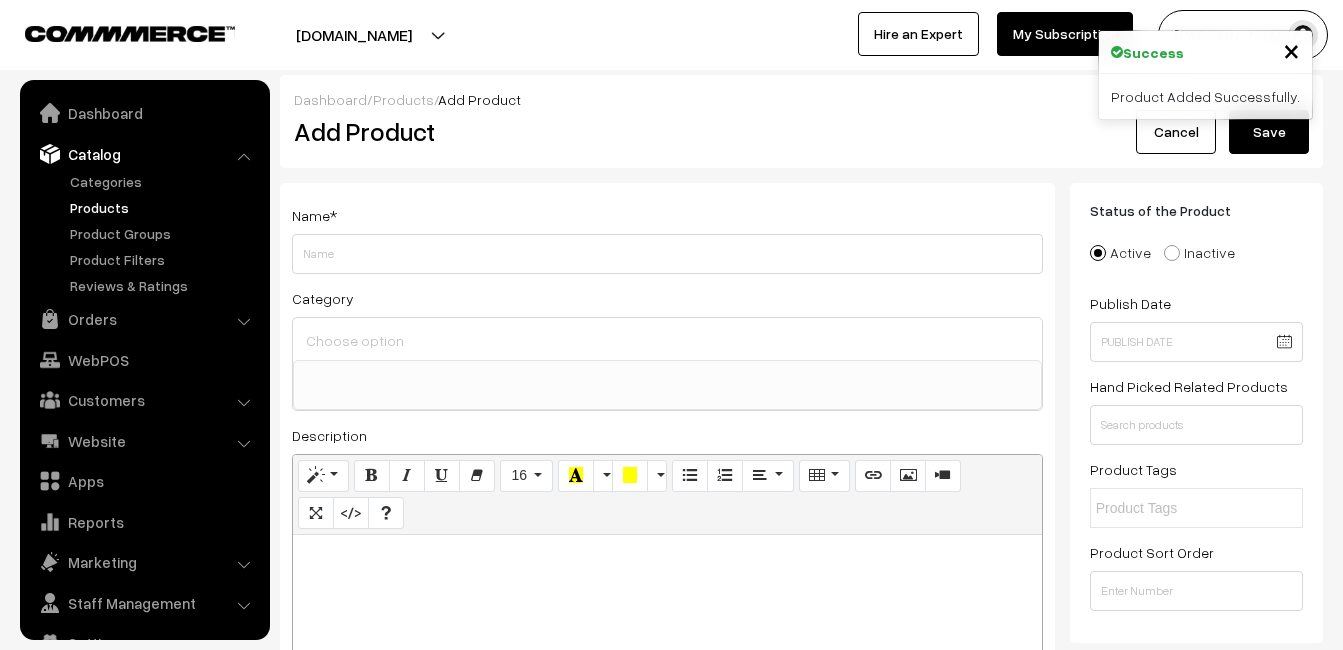 select 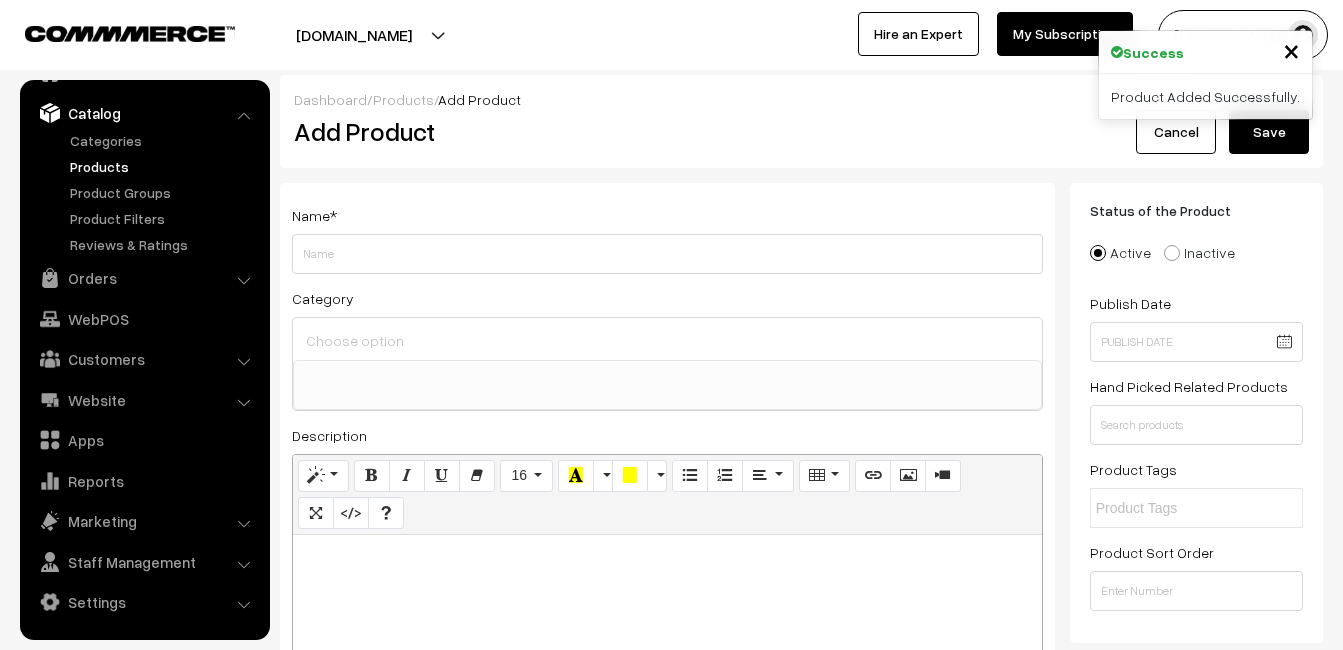 type 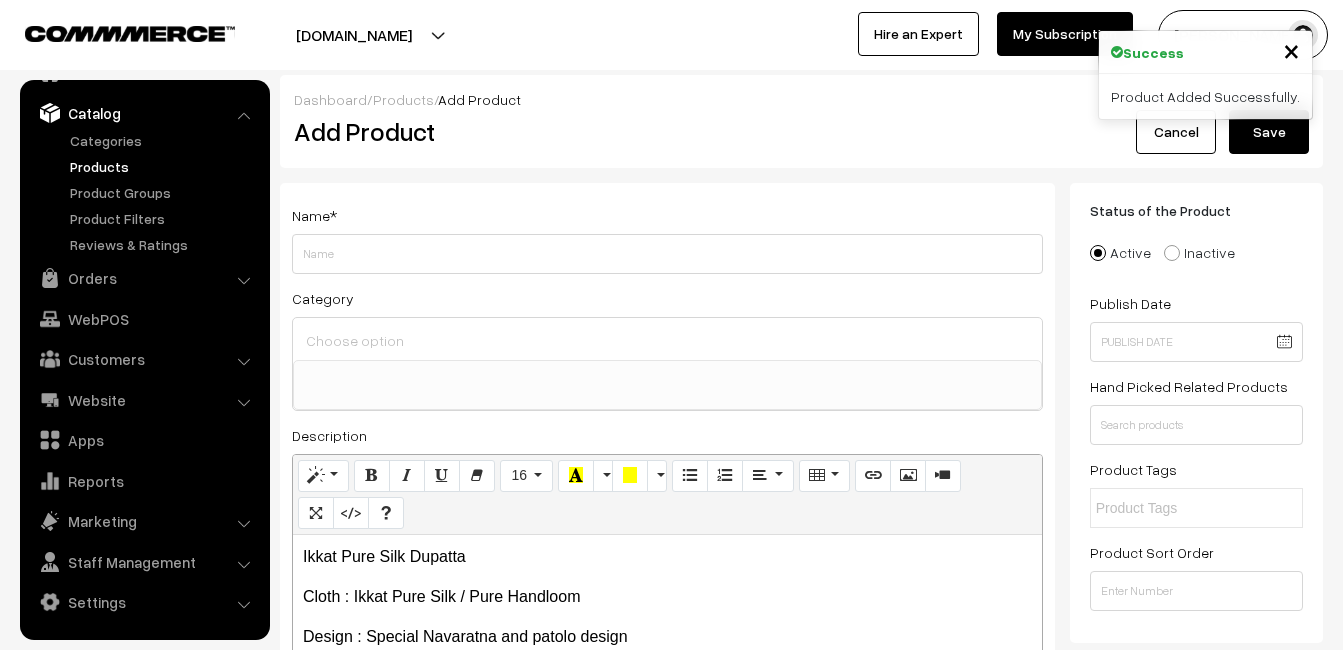 drag, startPoint x: 460, startPoint y: 557, endPoint x: 485, endPoint y: 552, distance: 25.495098 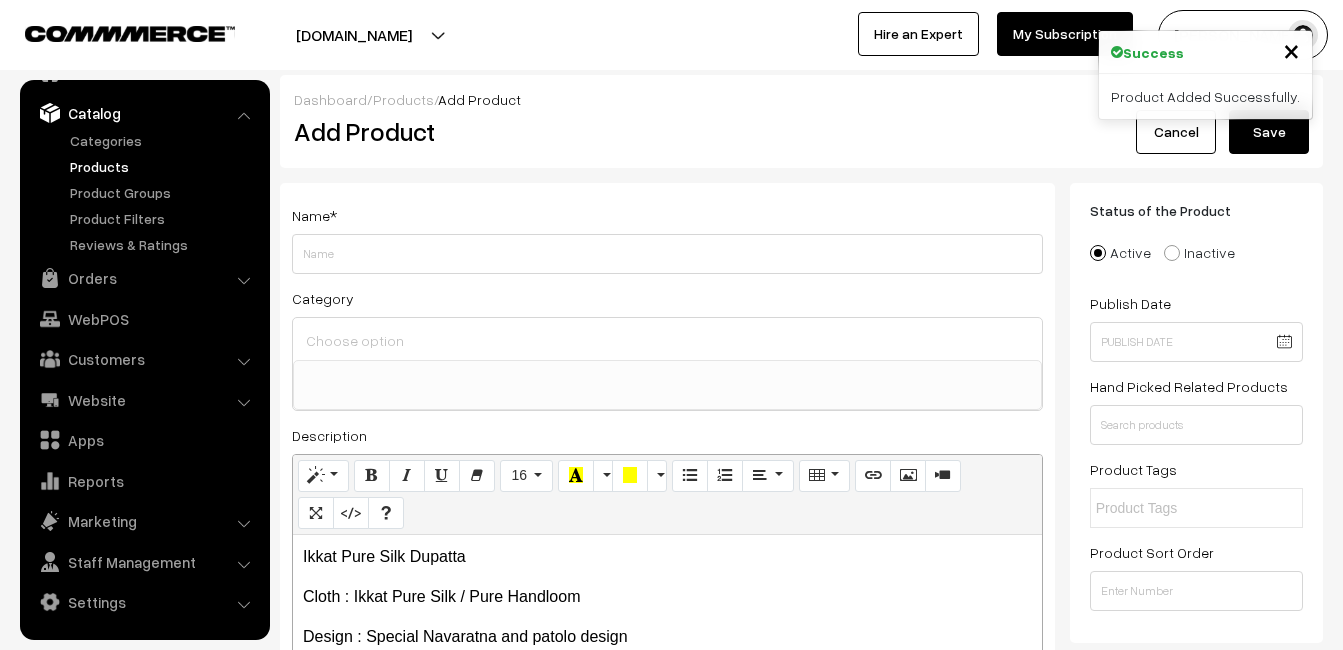 click on "Ikkat Pure Silk Dupatta" at bounding box center [667, 557] 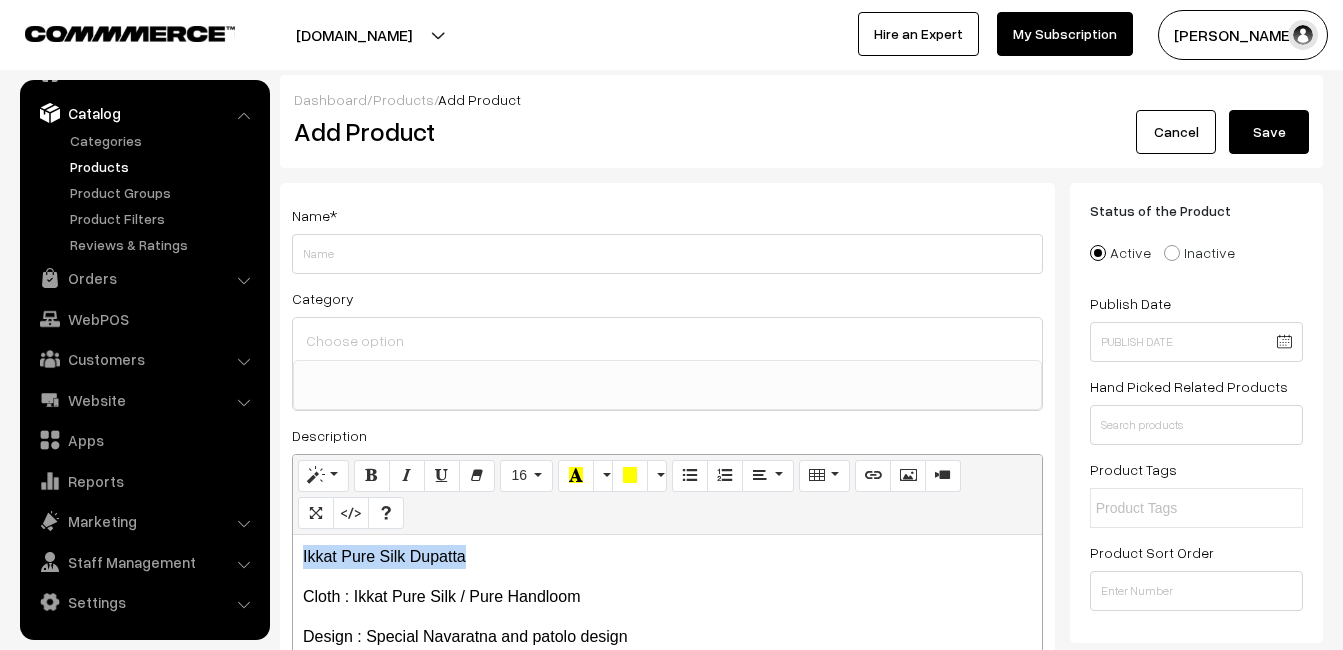 drag, startPoint x: 500, startPoint y: 545, endPoint x: 279, endPoint y: 535, distance: 221.22614 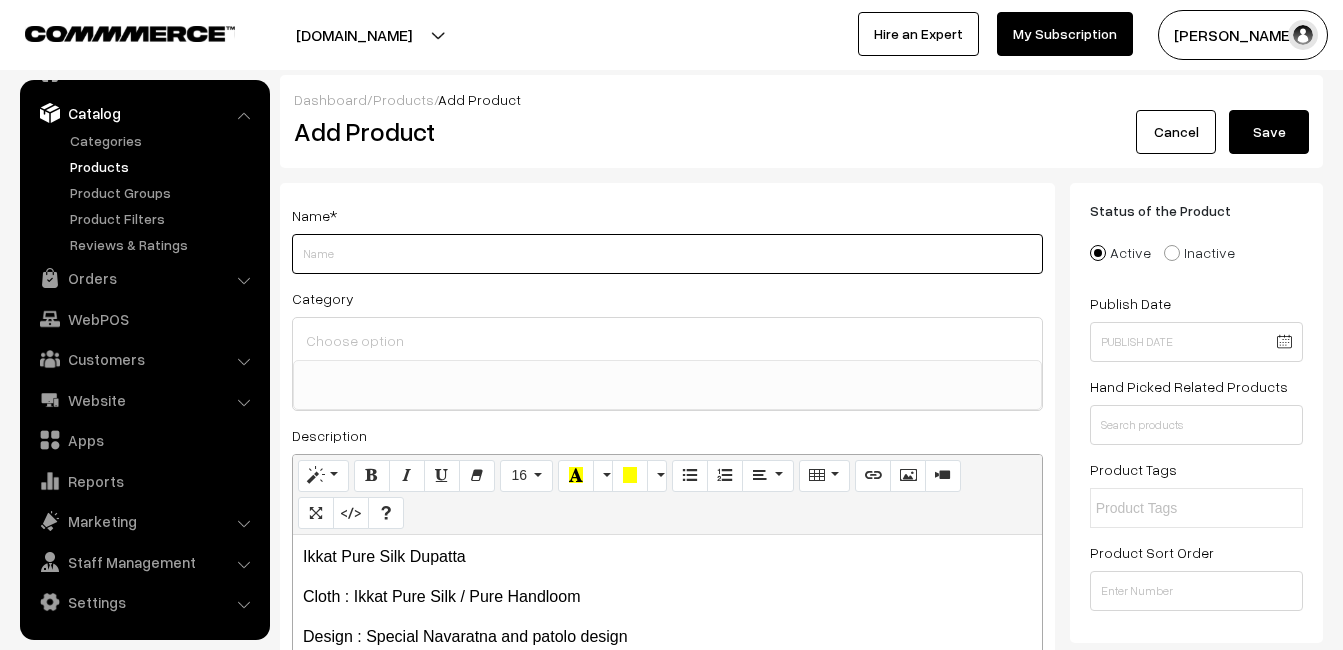 click on "Weight" at bounding box center [667, 254] 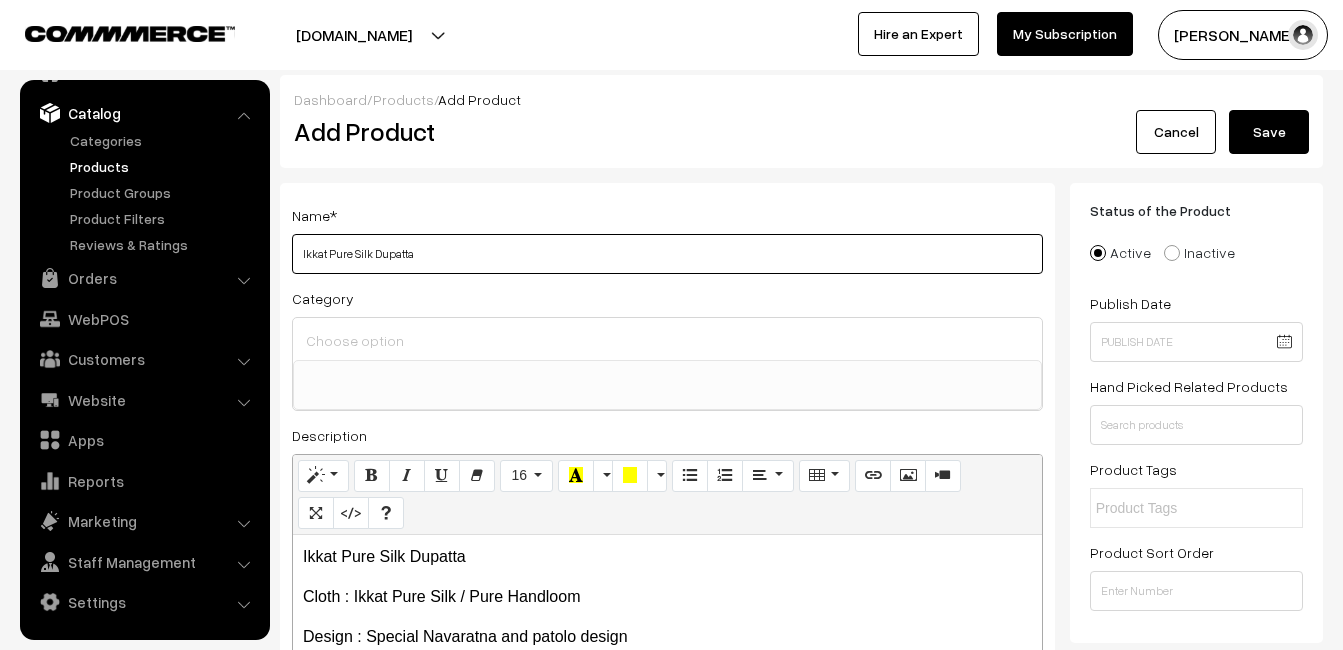type on "Ikkat Pure Silk Dupatta" 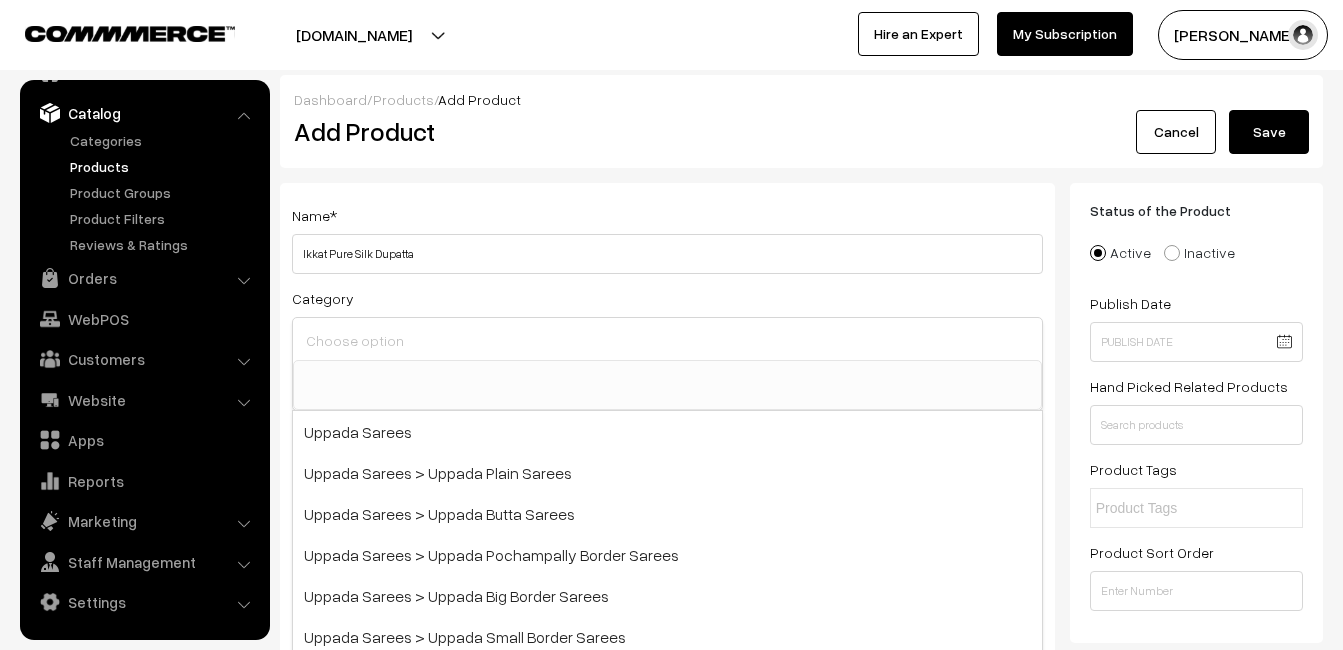click at bounding box center (667, 340) 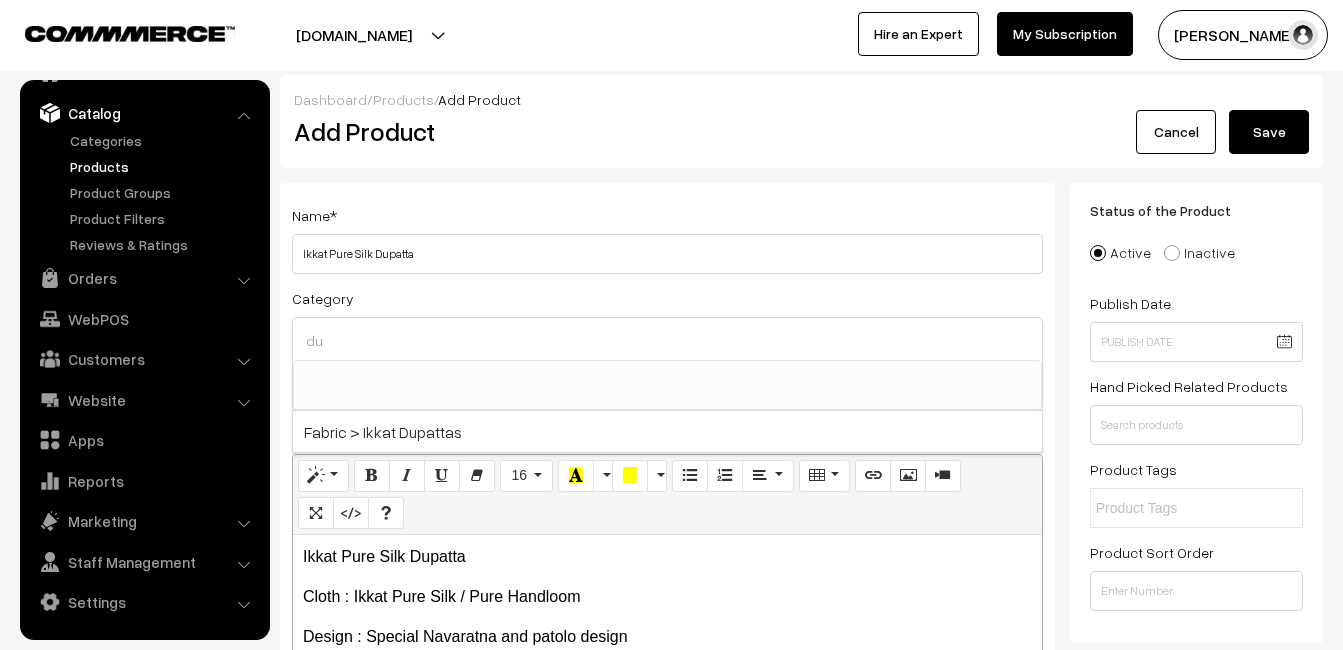 type on "du" 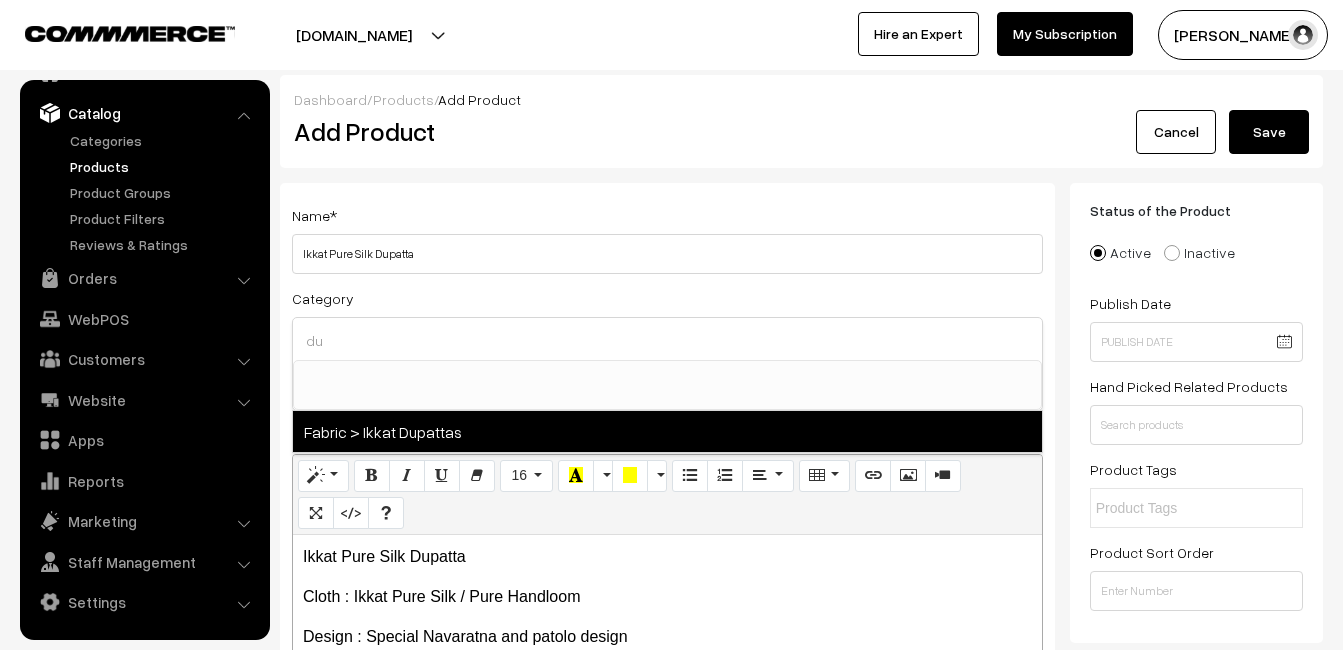 click on "Fabric > Ikkat Dupattas" at bounding box center [667, 431] 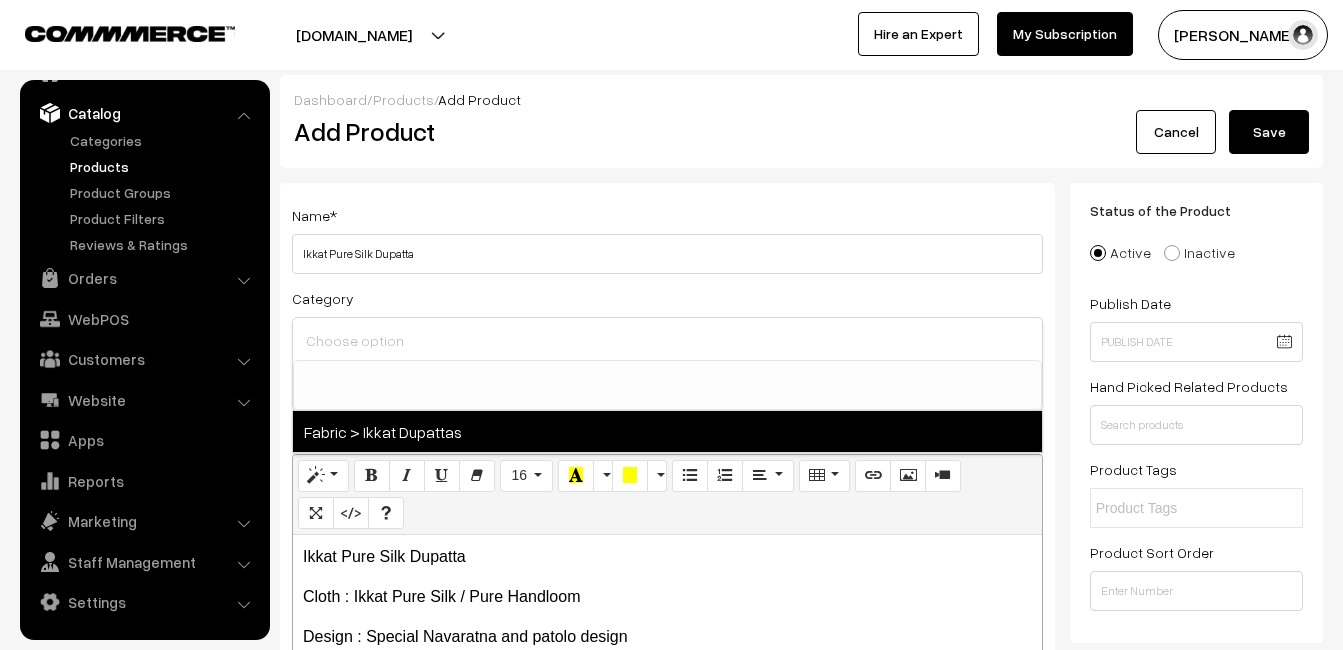scroll, scrollTop: 1037, scrollLeft: 0, axis: vertical 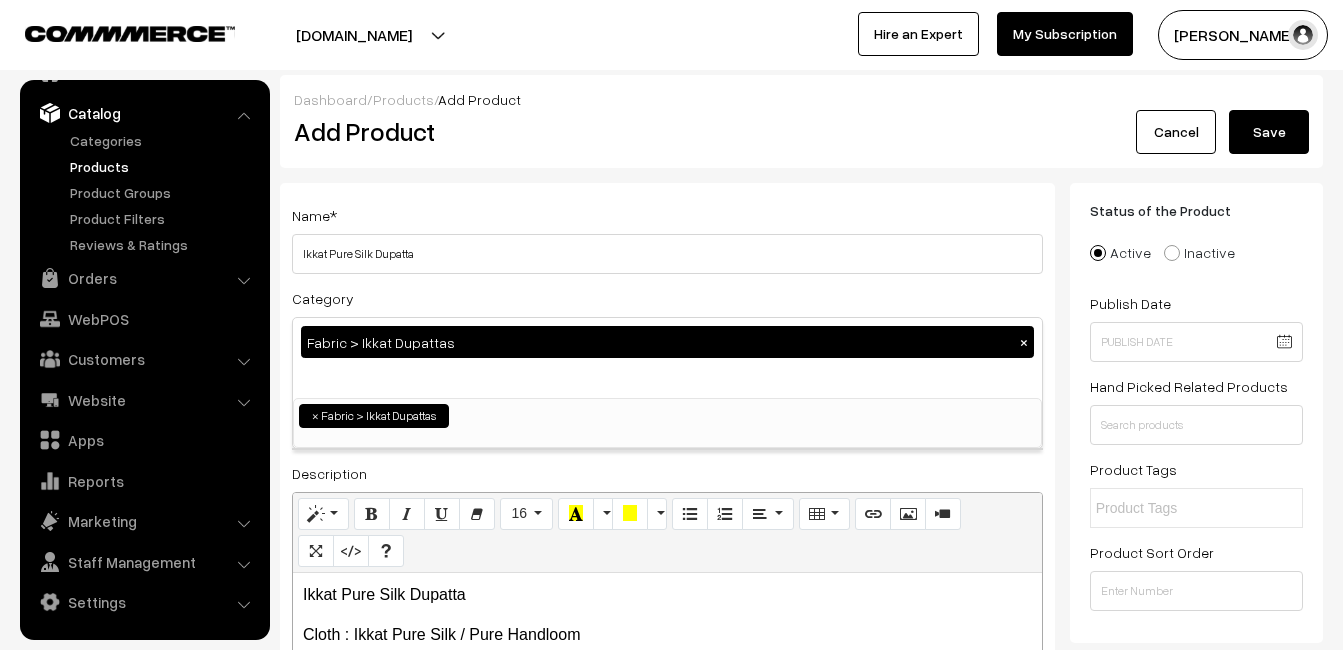 click on "Name  *
Ikkat Pure Silk Dupatta
Category
Fabric > Ikkat Dupattas ×
Uppada Sarees
Uppada Sarees > Uppada Plain Sarees
Uppada Sarees > Uppada Butta Sarees
Uppada Sarees > Uppada Pochampally Border Sarees
Uppada Sarees > Uppada Big Border Sarees
Uppada Sarees > Uppada Small Border Sarees
Uppada Sarees > Uppada Jamdani Sarees Ikkat Sarees" at bounding box center (667, 524) 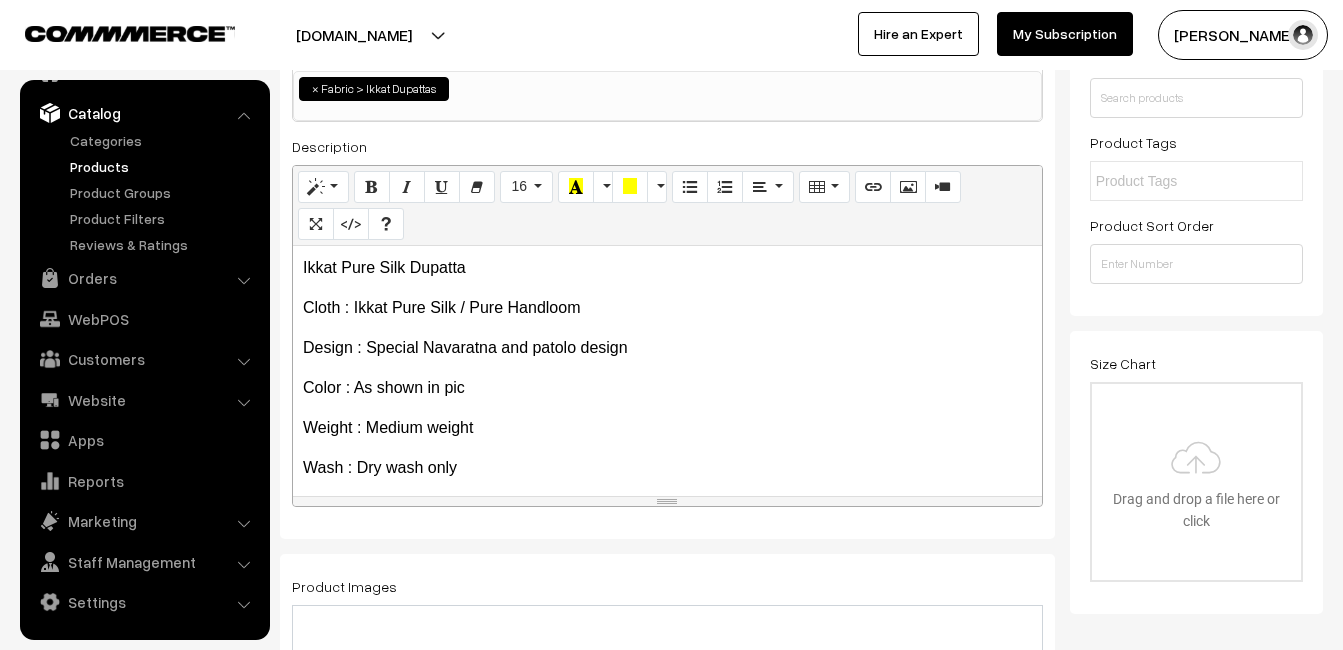 scroll, scrollTop: 400, scrollLeft: 0, axis: vertical 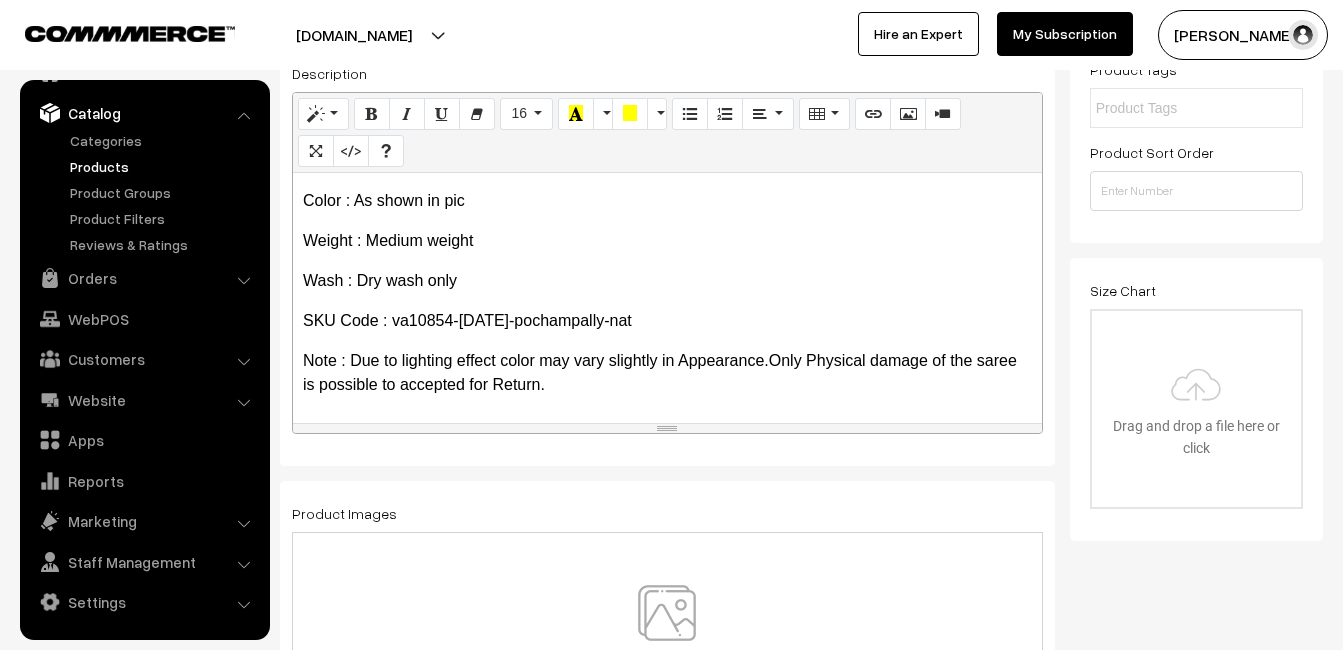 click at bounding box center (667, 643) 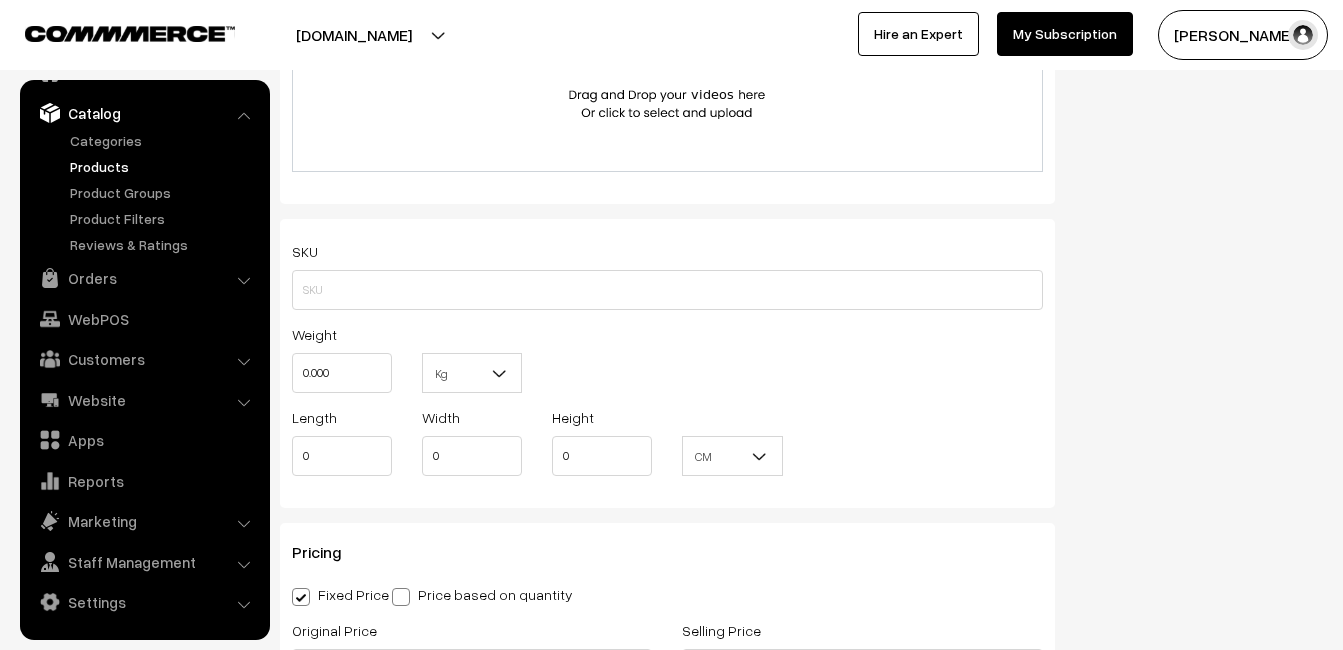 scroll, scrollTop: 1300, scrollLeft: 0, axis: vertical 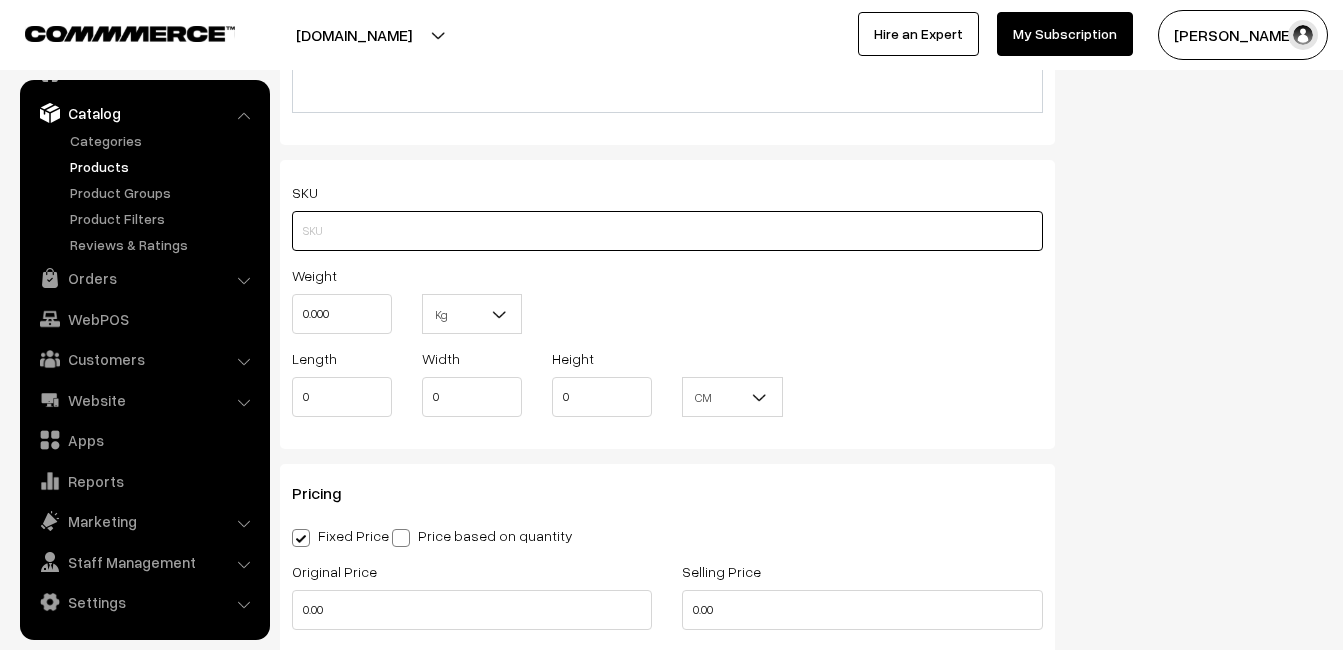 paste on "va10854-[DATE]-pochampally-nat" 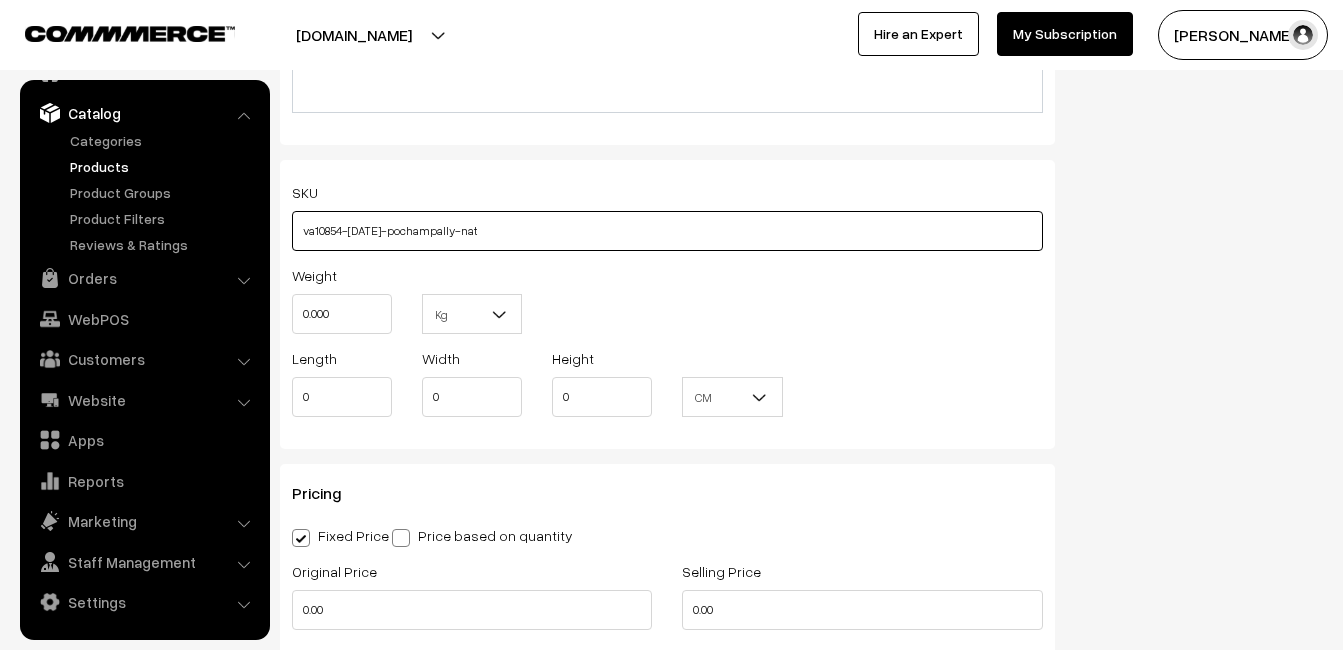 type on "va10854-[DATE]-pochampally-nat" 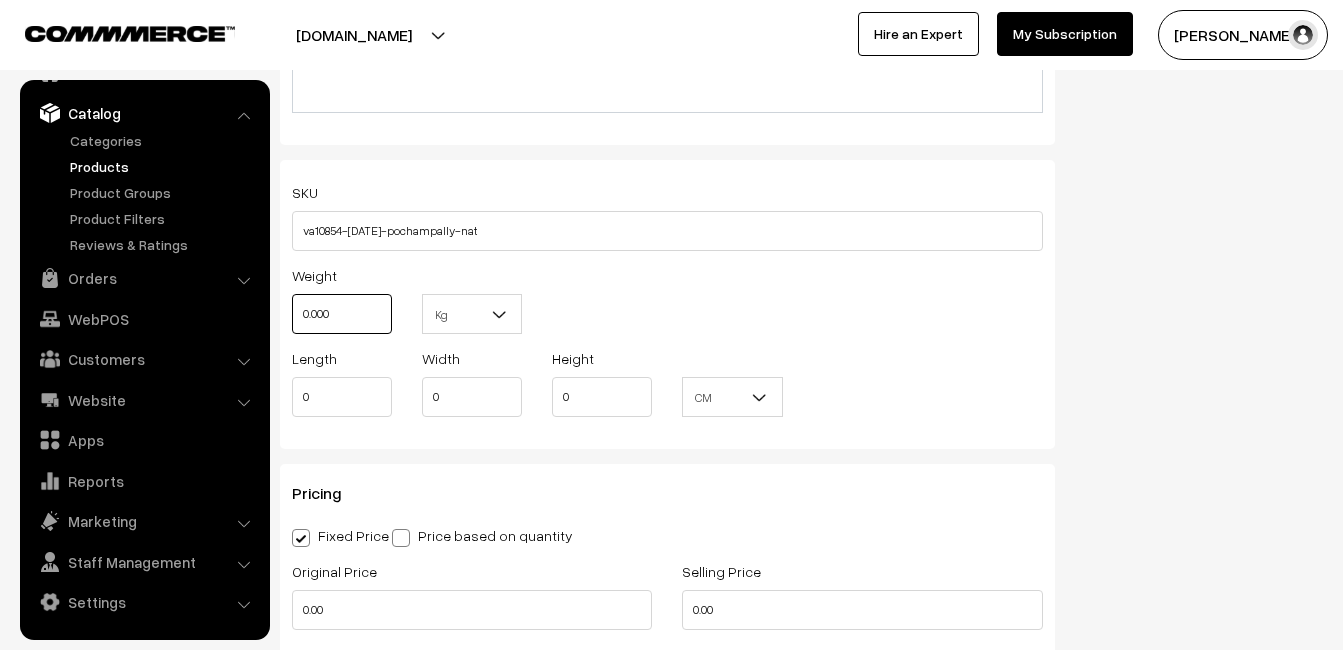 click on "0.000" at bounding box center (342, 314) 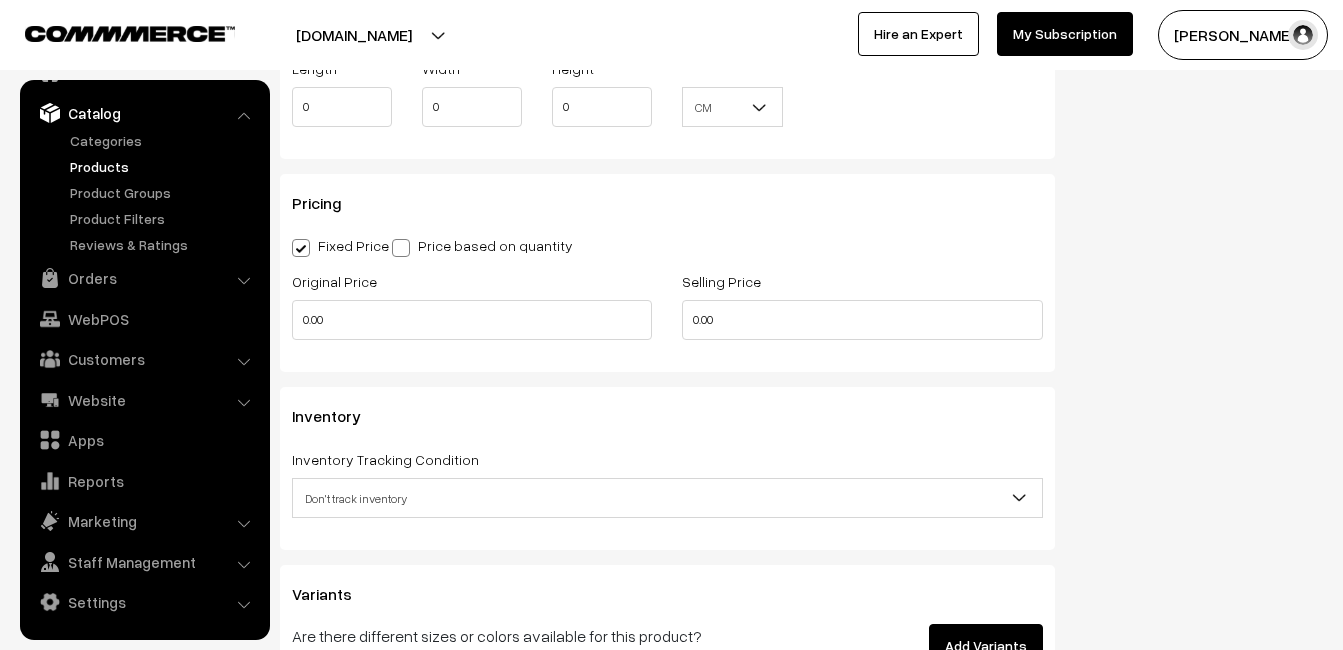 scroll, scrollTop: 1600, scrollLeft: 0, axis: vertical 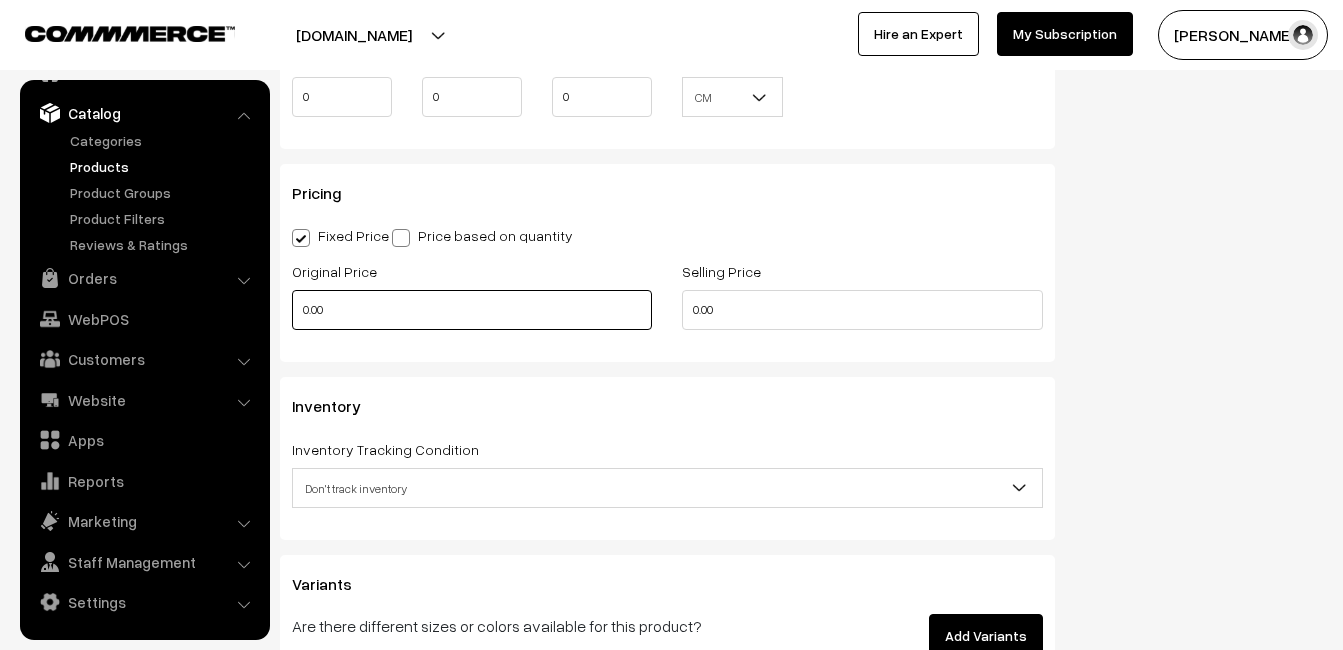 type on "0.80" 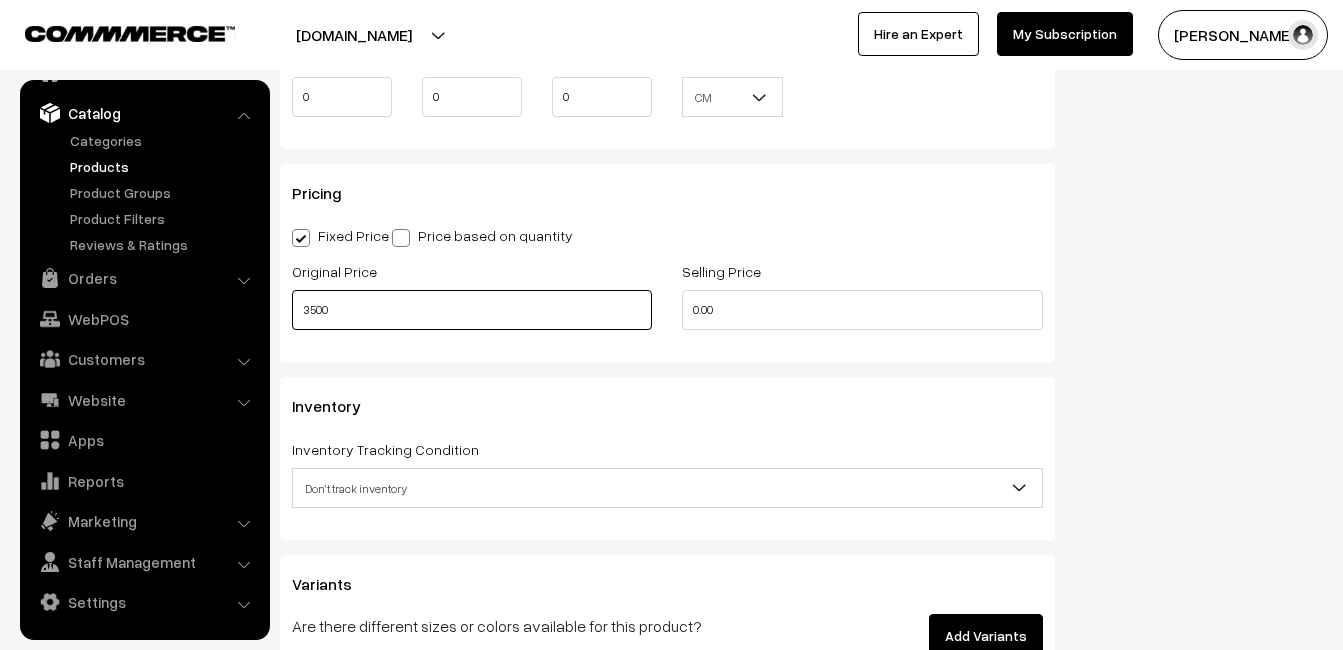 type on "3500" 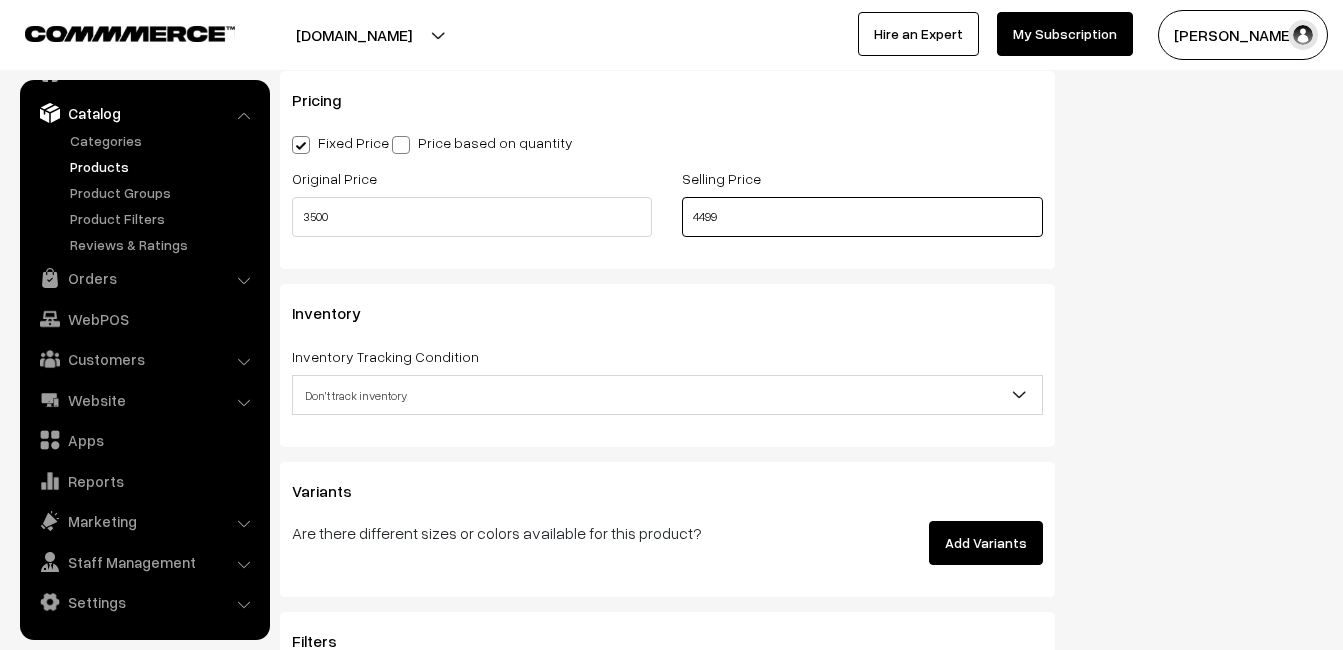 scroll, scrollTop: 1800, scrollLeft: 0, axis: vertical 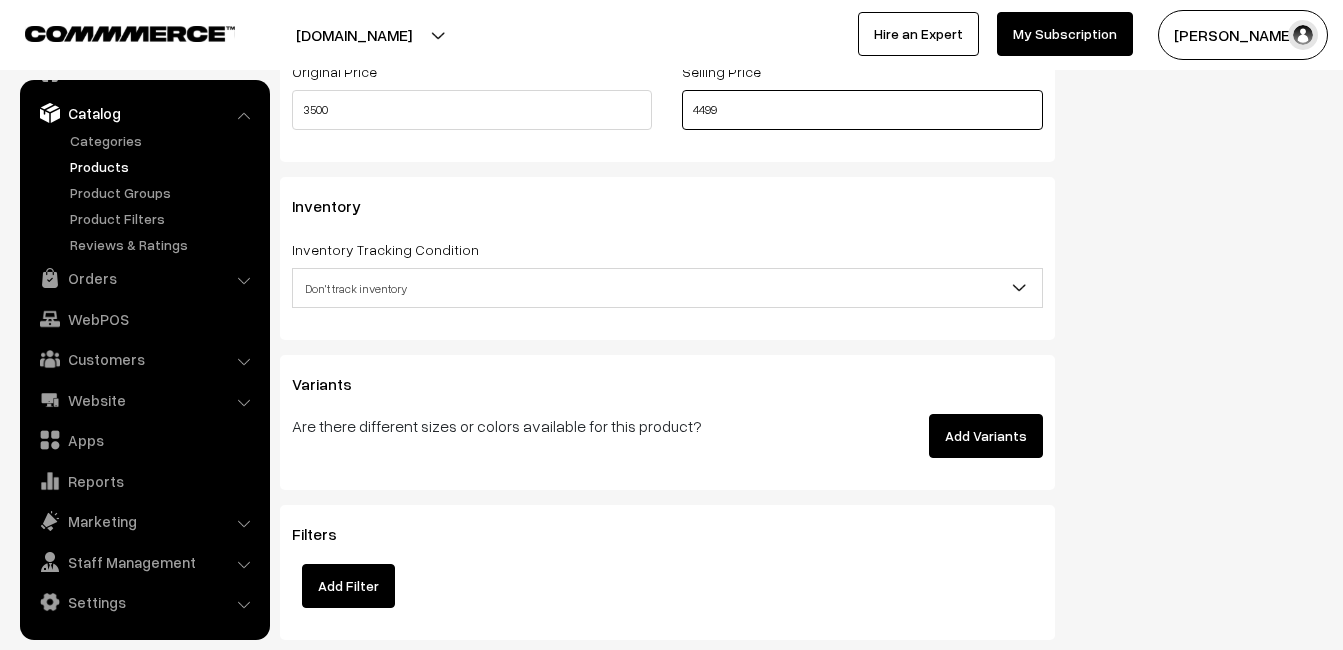 type on "4499" 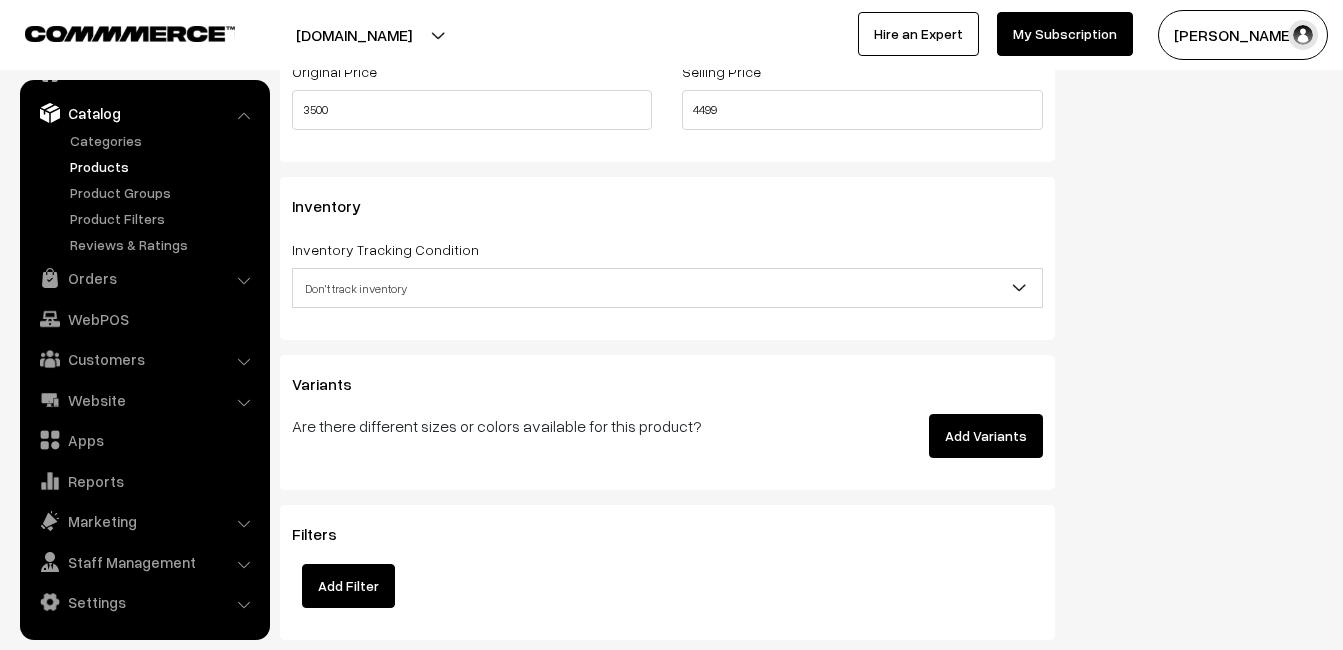 click on "Don't track inventory" at bounding box center [667, 288] 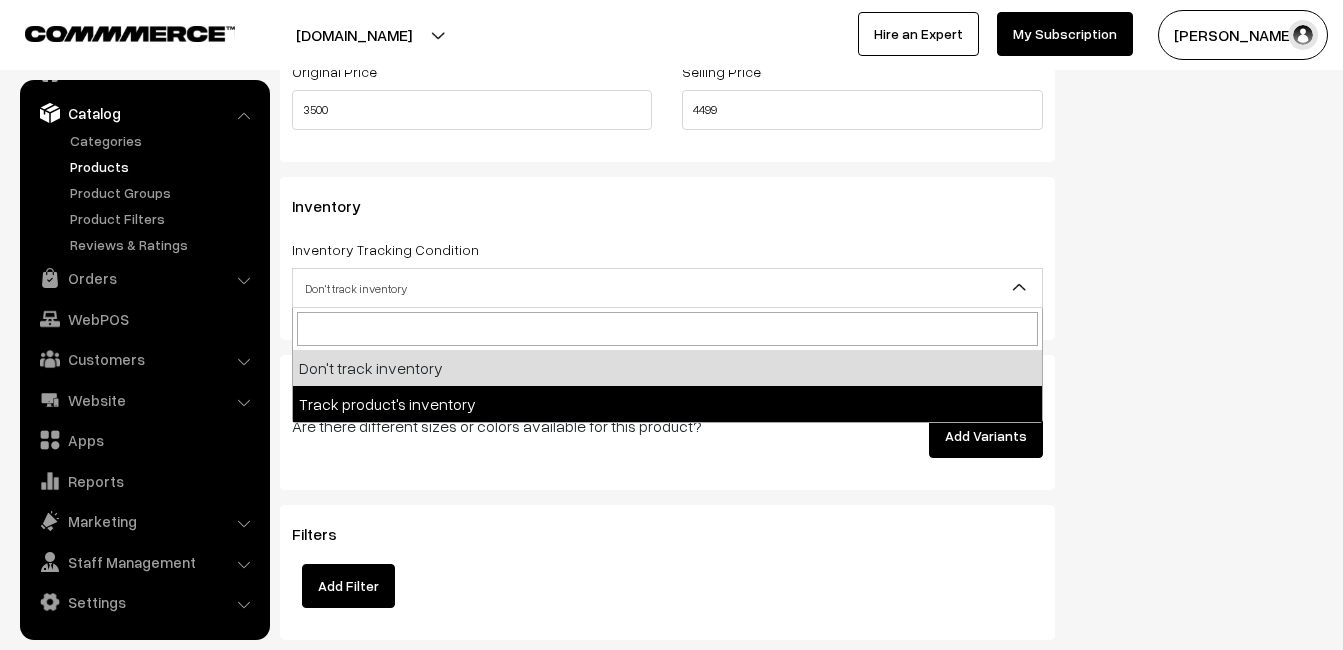 select on "2" 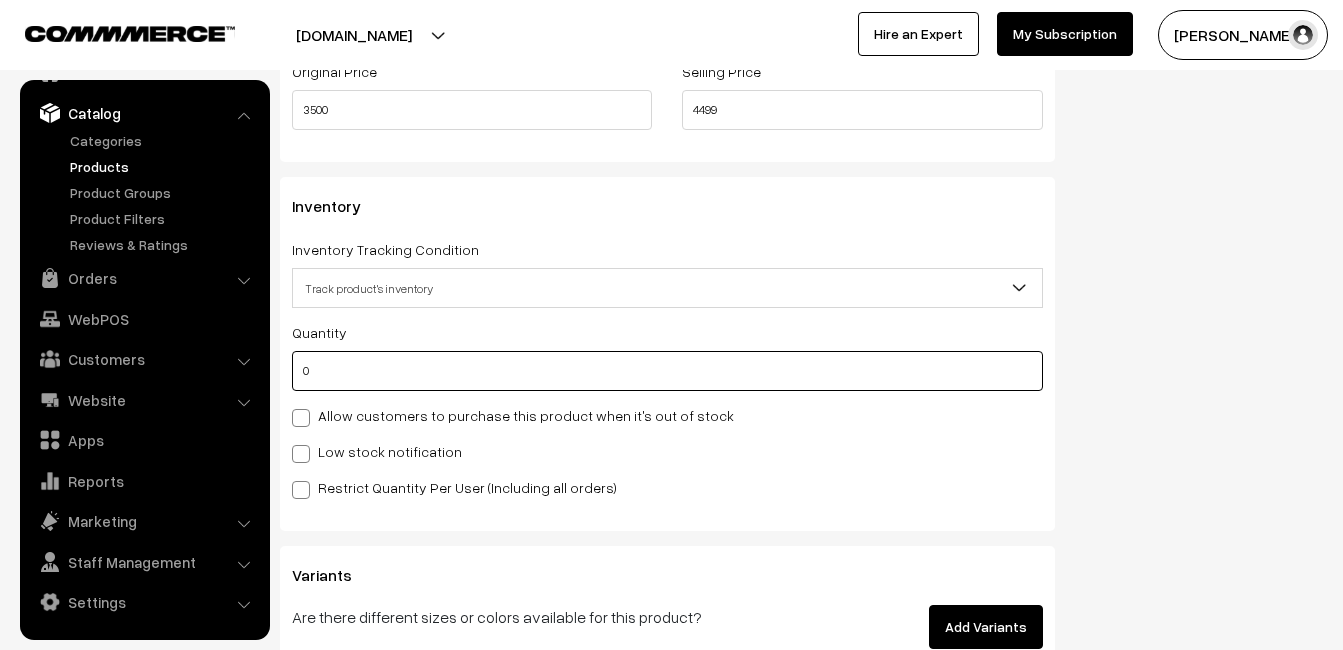 click on "0" at bounding box center (667, 371) 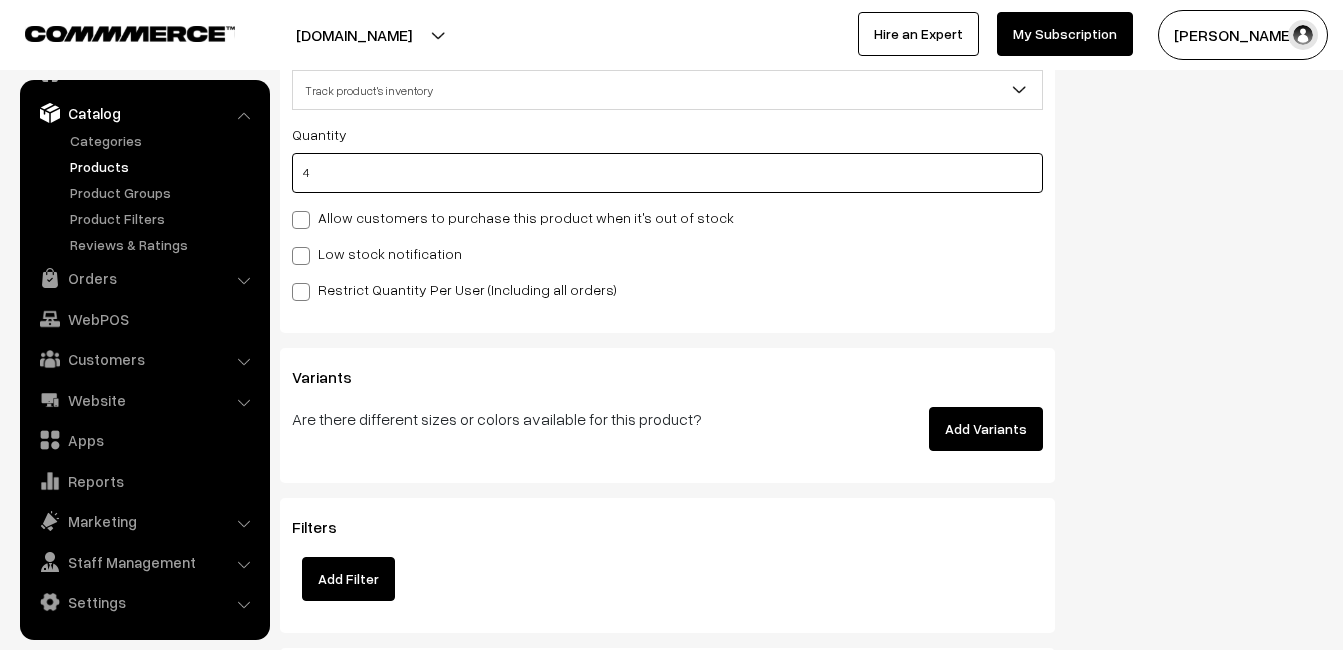 scroll, scrollTop: 2000, scrollLeft: 0, axis: vertical 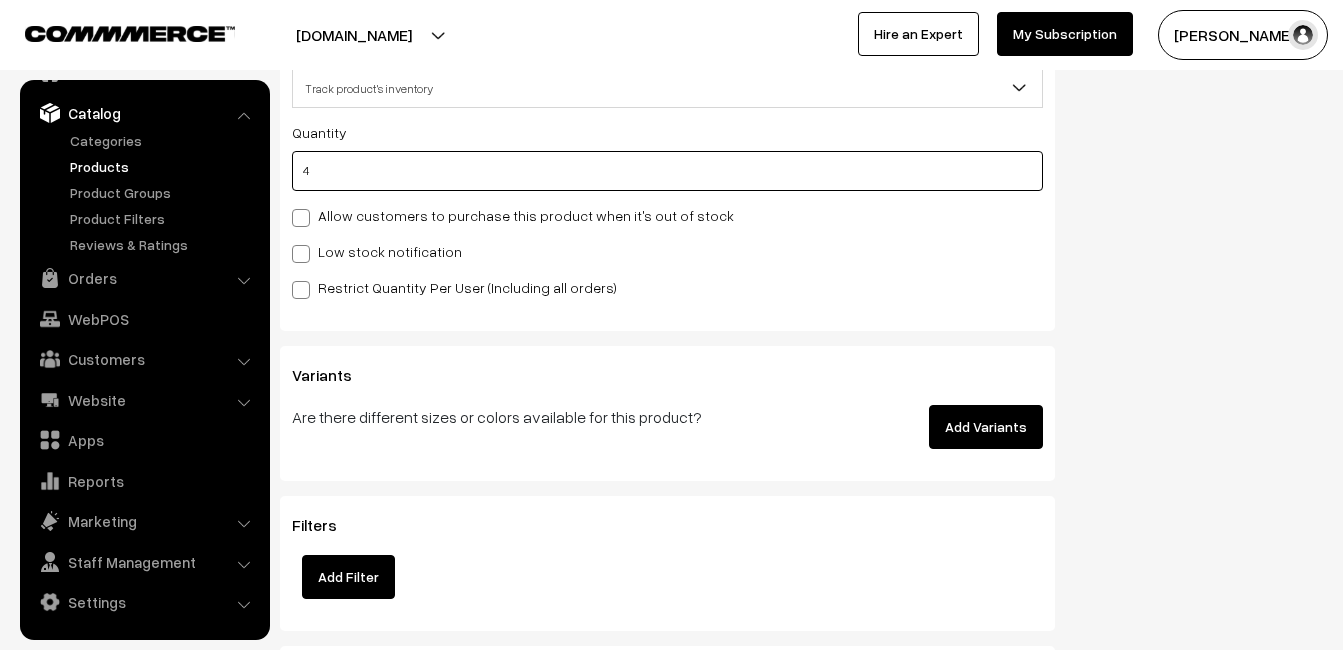 type on "4" 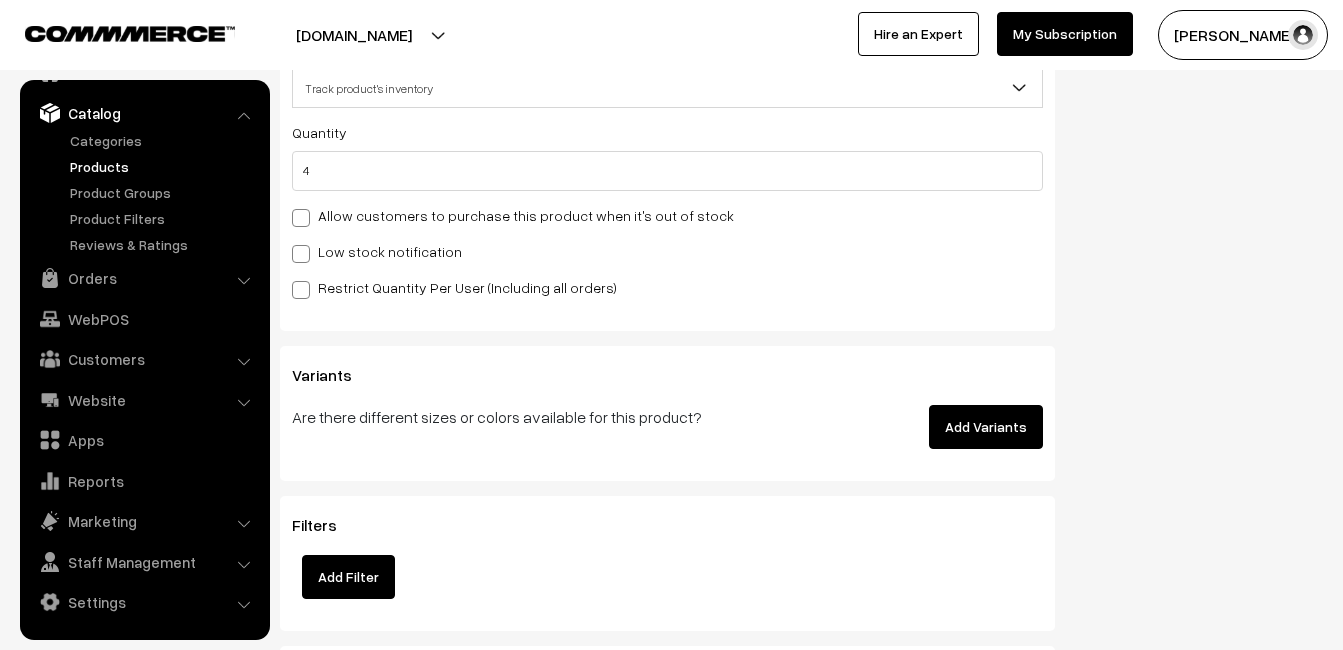 click on "Low stock notification" at bounding box center [377, 251] 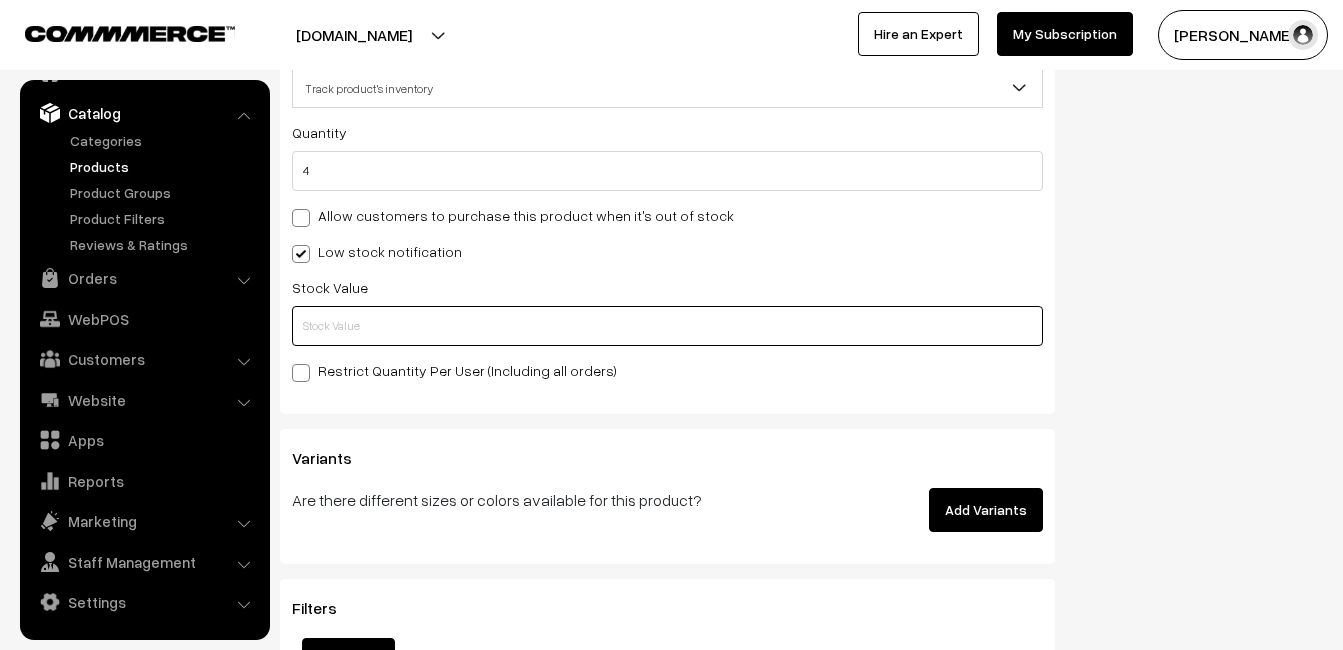 click at bounding box center [667, 326] 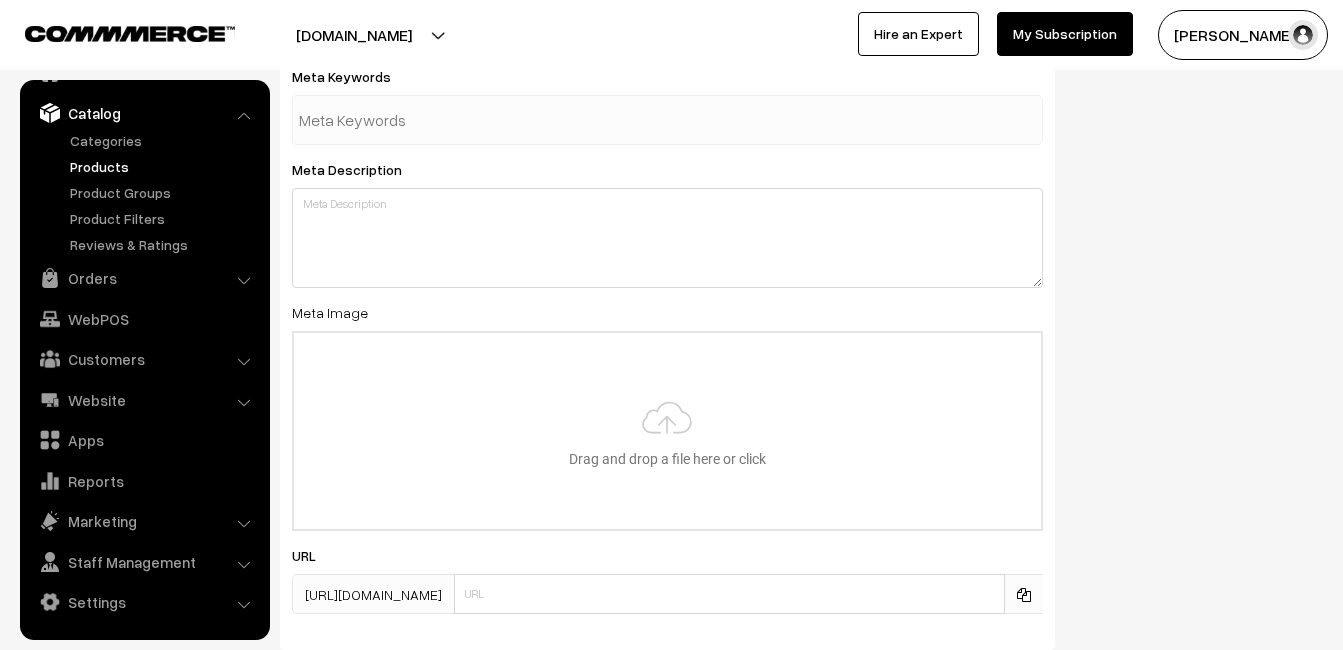 scroll, scrollTop: 2968, scrollLeft: 0, axis: vertical 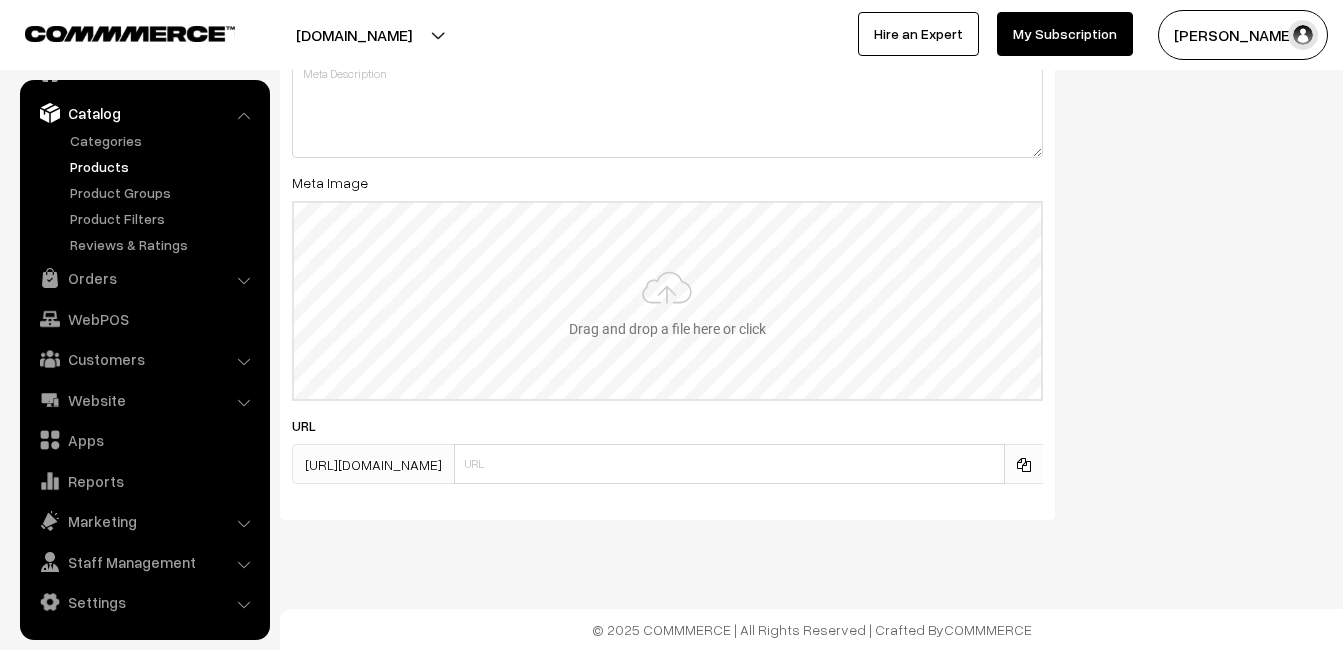 type on "2" 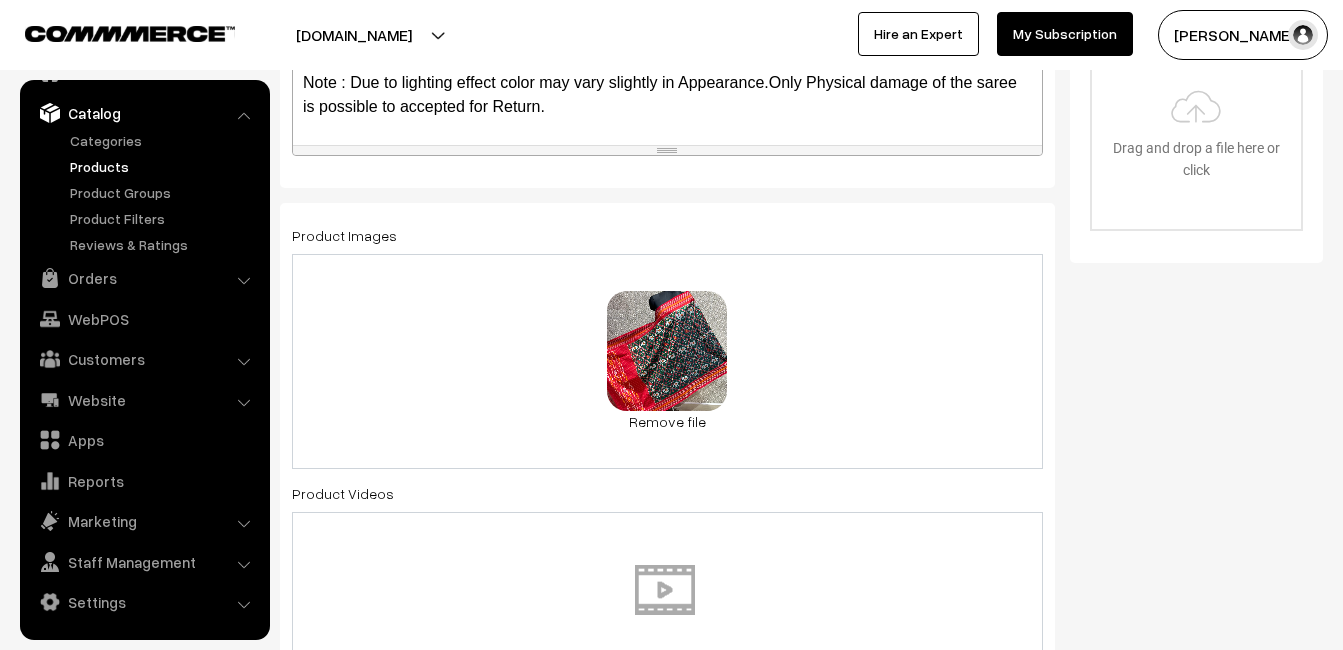 scroll, scrollTop: 0, scrollLeft: 0, axis: both 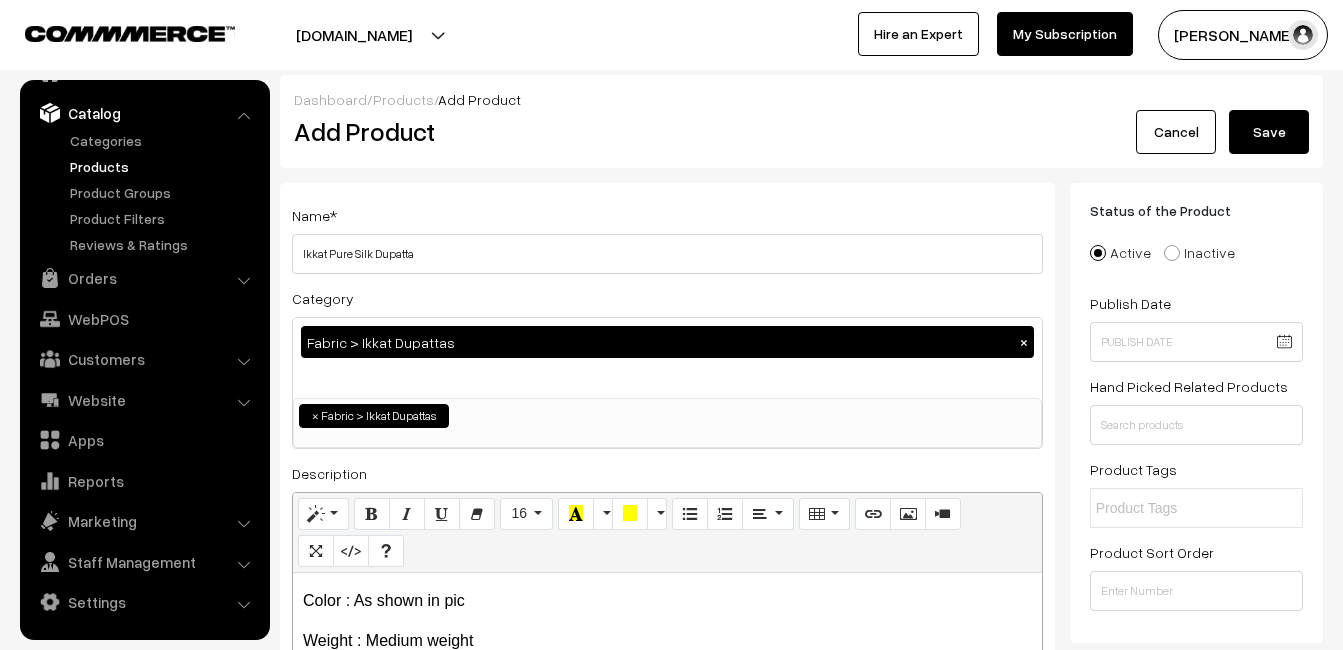 click on "Save" at bounding box center [1269, 132] 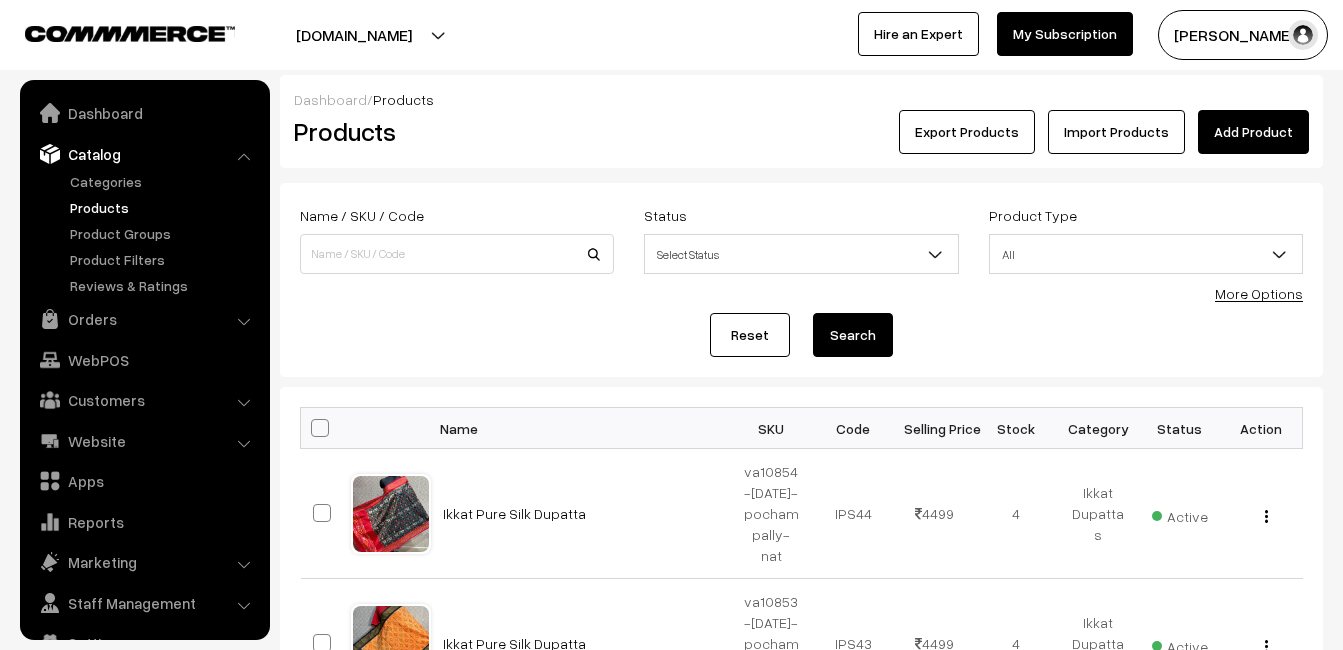 scroll, scrollTop: 0, scrollLeft: 0, axis: both 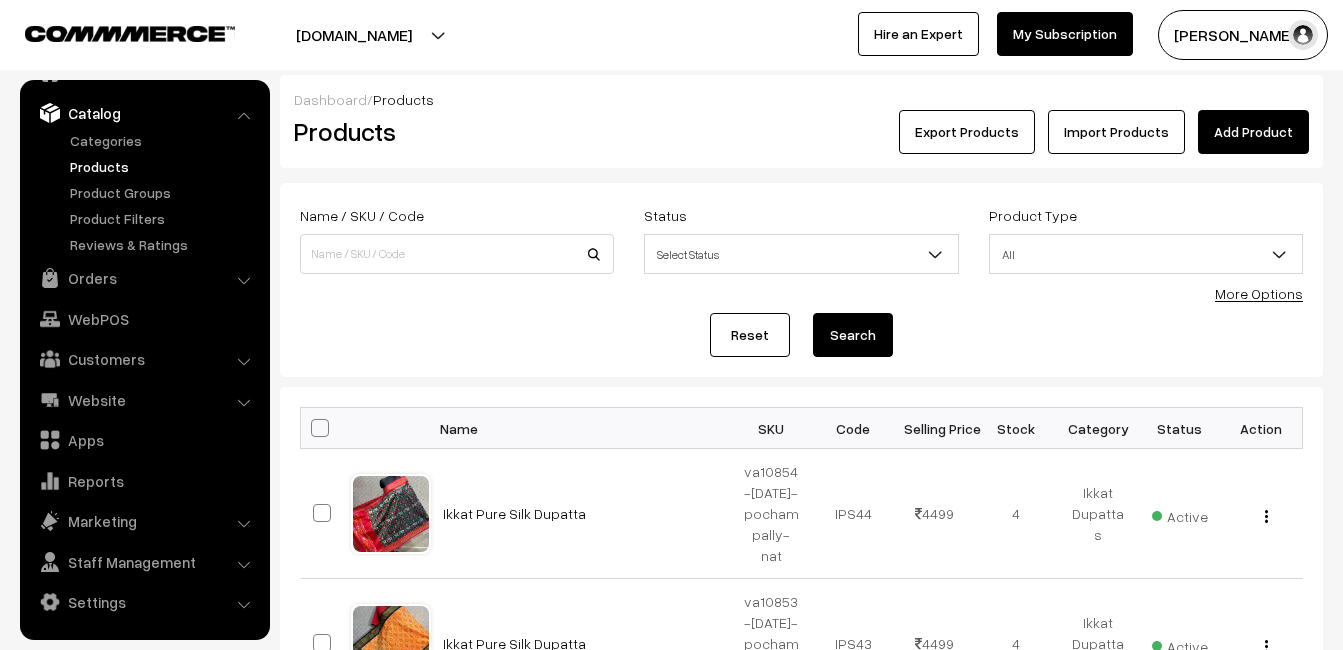 click on "Add Product" at bounding box center [1253, 132] 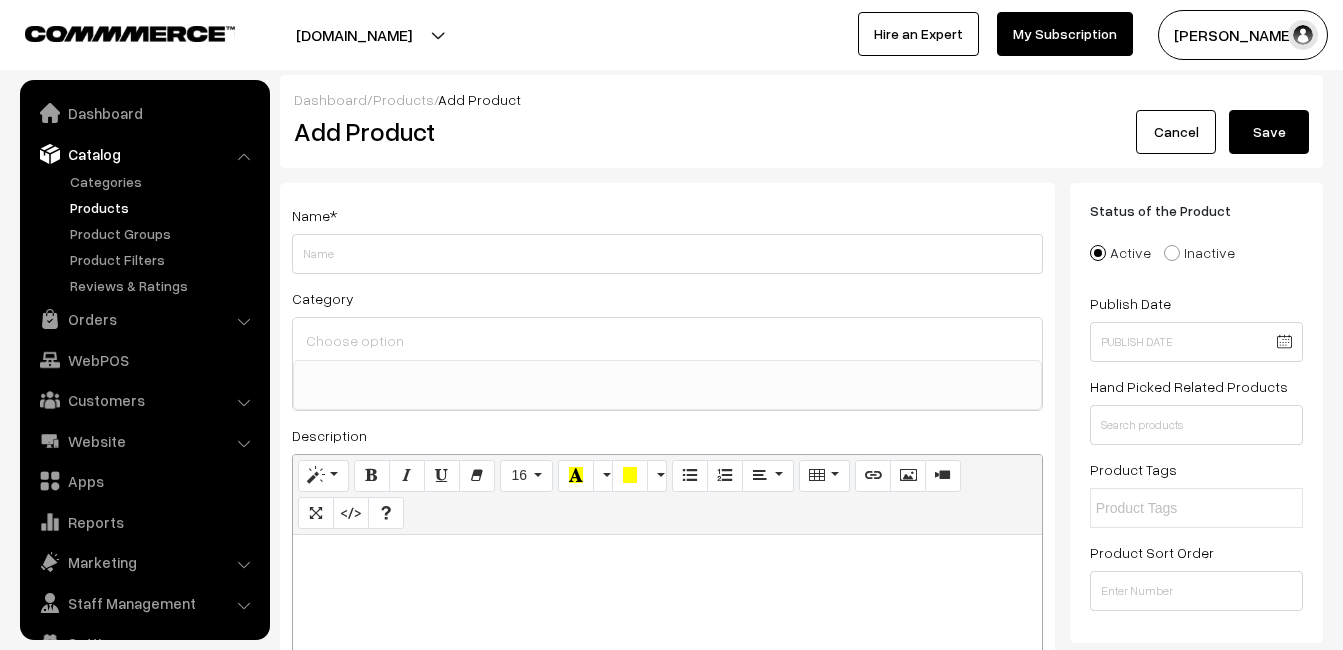 select 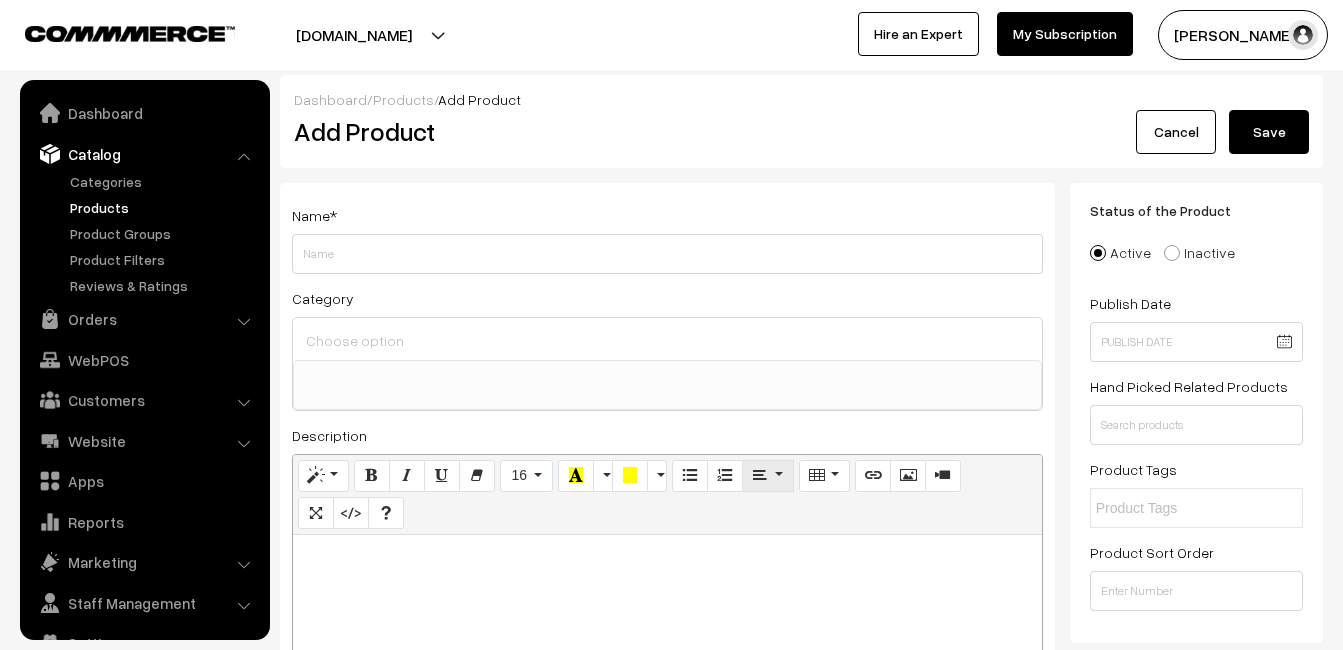 scroll, scrollTop: 0, scrollLeft: 0, axis: both 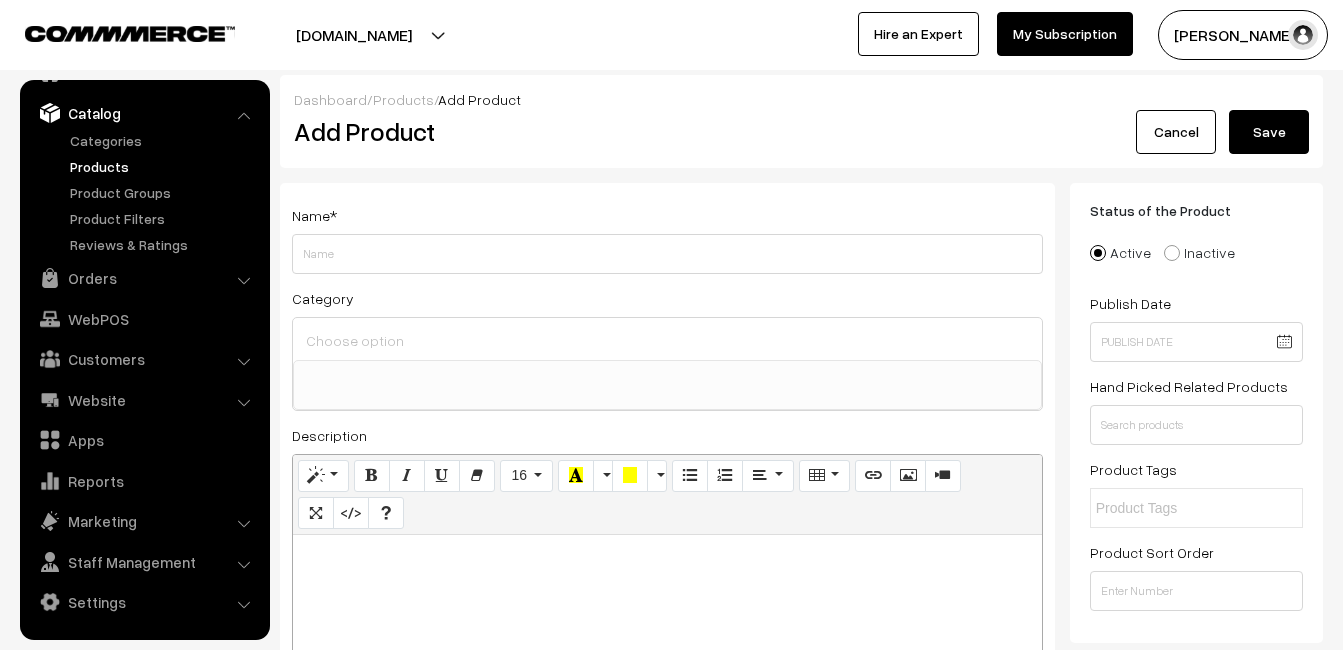 paste 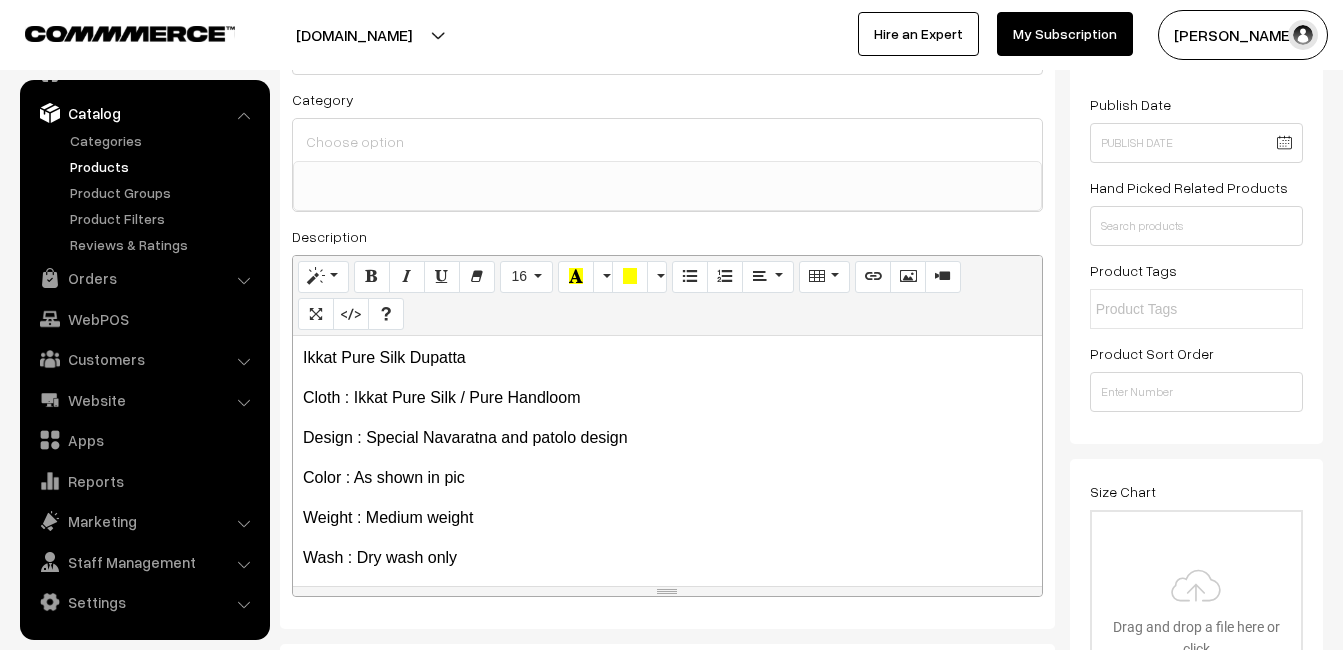 scroll, scrollTop: 200, scrollLeft: 0, axis: vertical 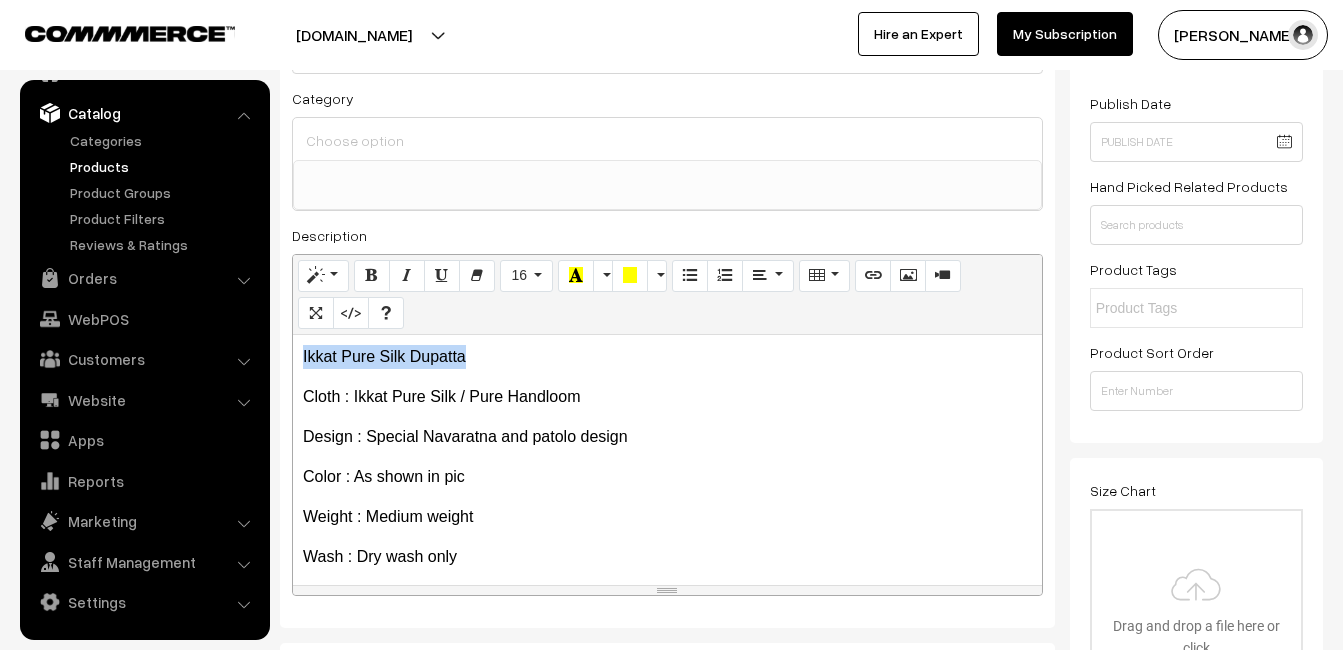 drag, startPoint x: 475, startPoint y: 355, endPoint x: 304, endPoint y: 335, distance: 172.16562 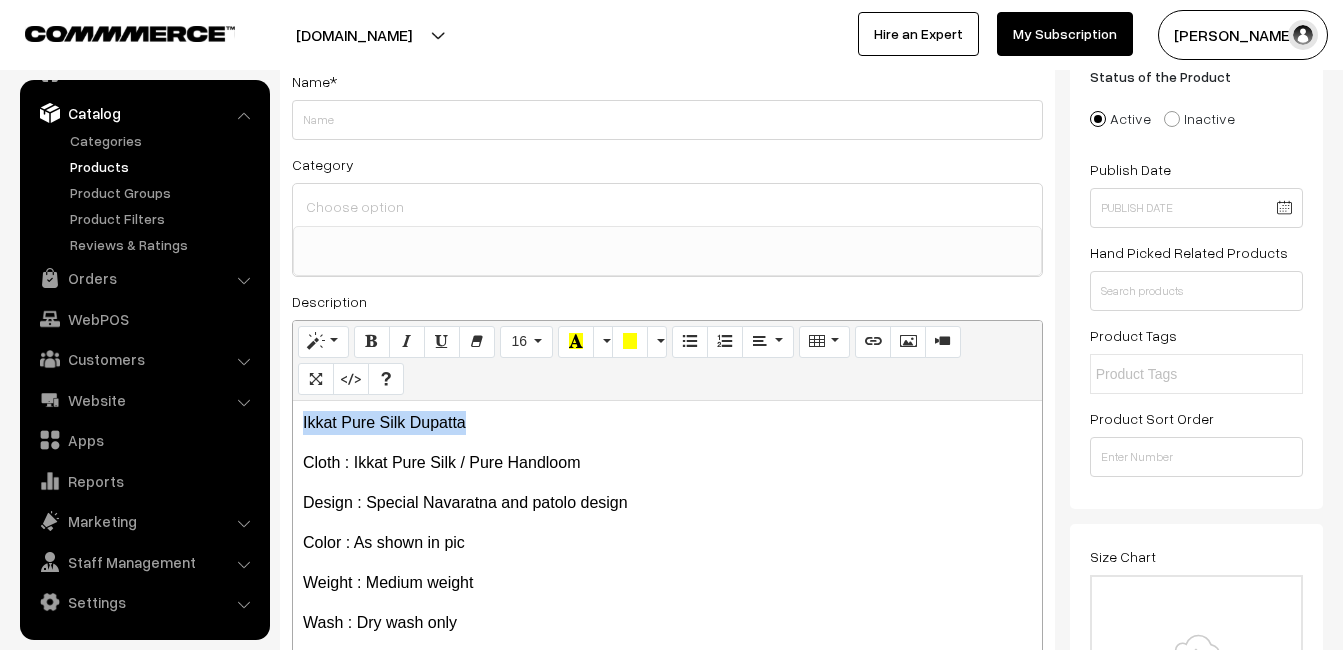 scroll, scrollTop: 100, scrollLeft: 0, axis: vertical 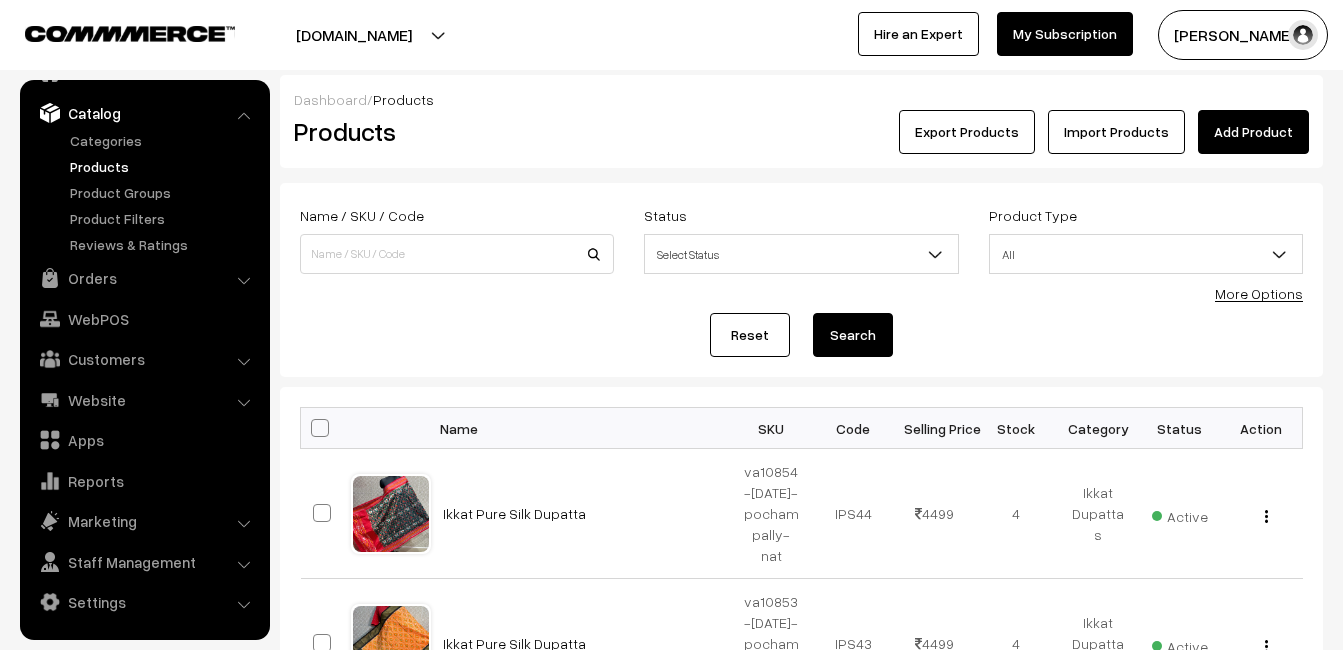 click on "Add Product" at bounding box center [1253, 132] 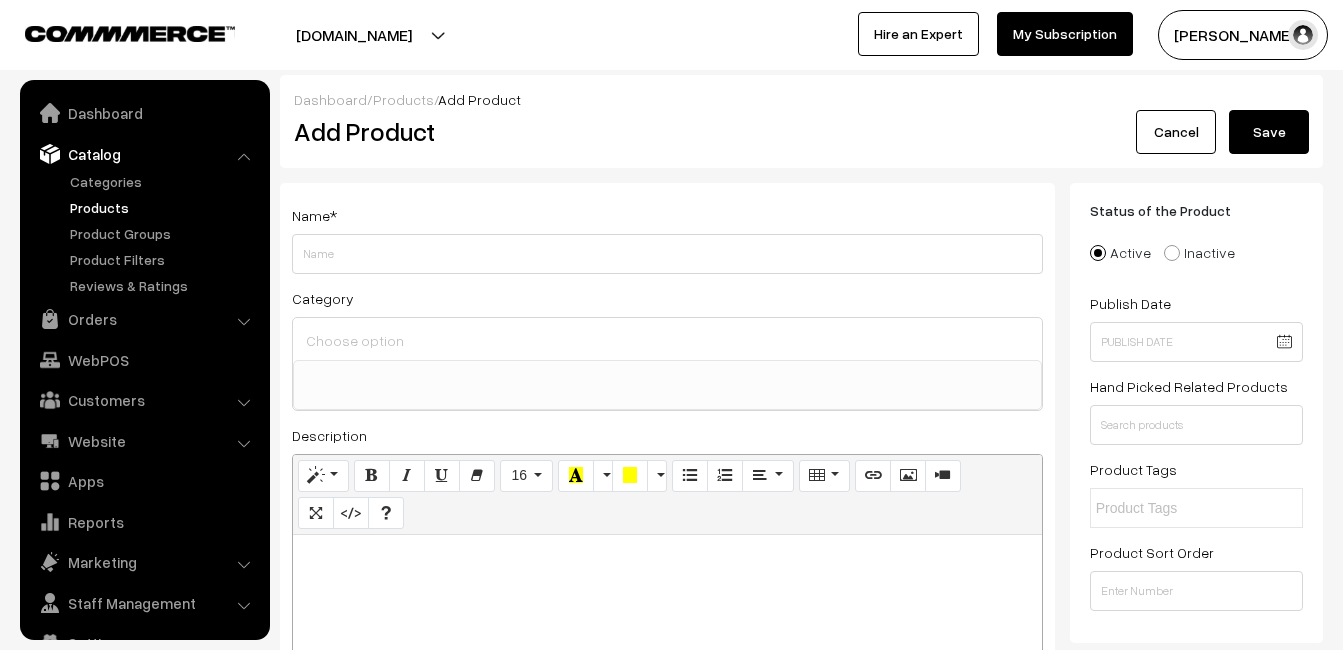 select 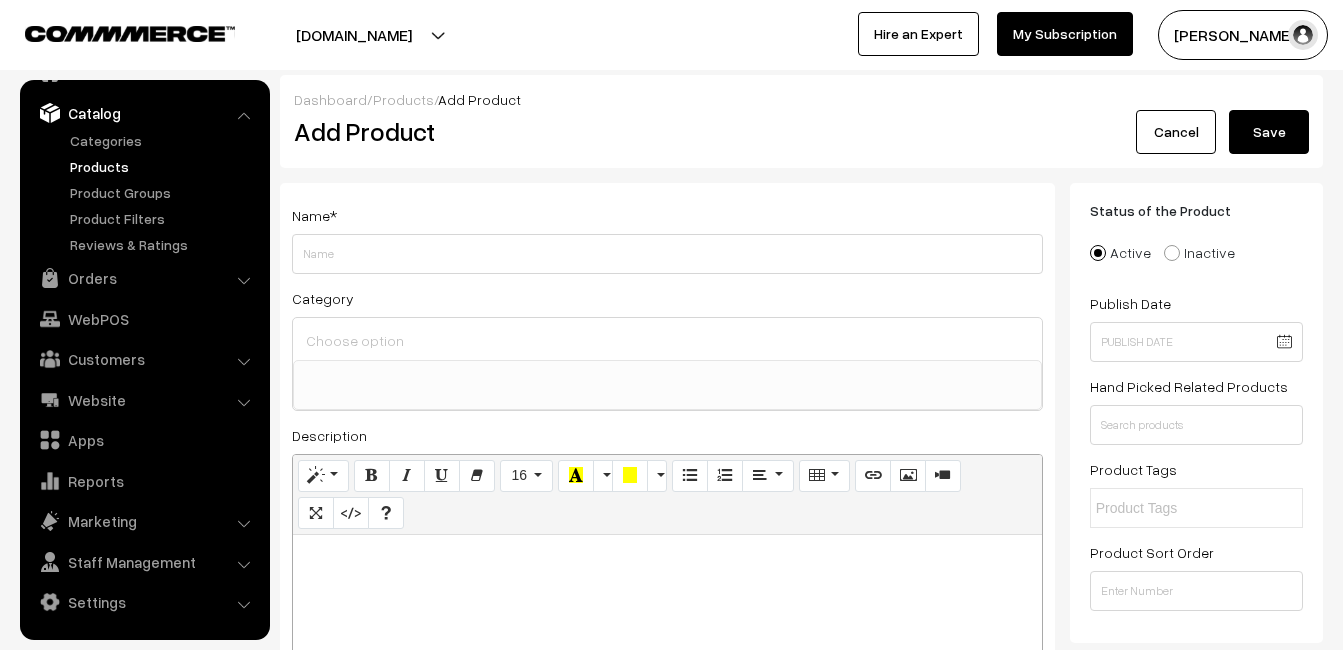 type 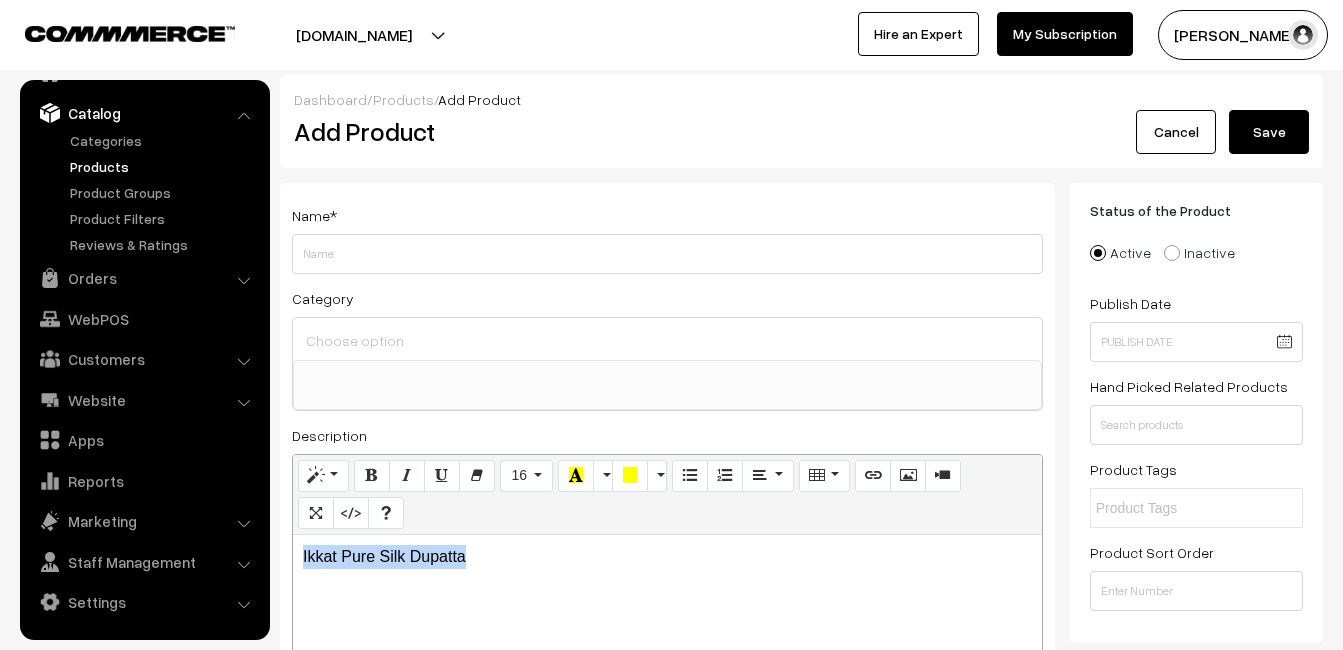 drag, startPoint x: 490, startPoint y: 563, endPoint x: 285, endPoint y: 563, distance: 205 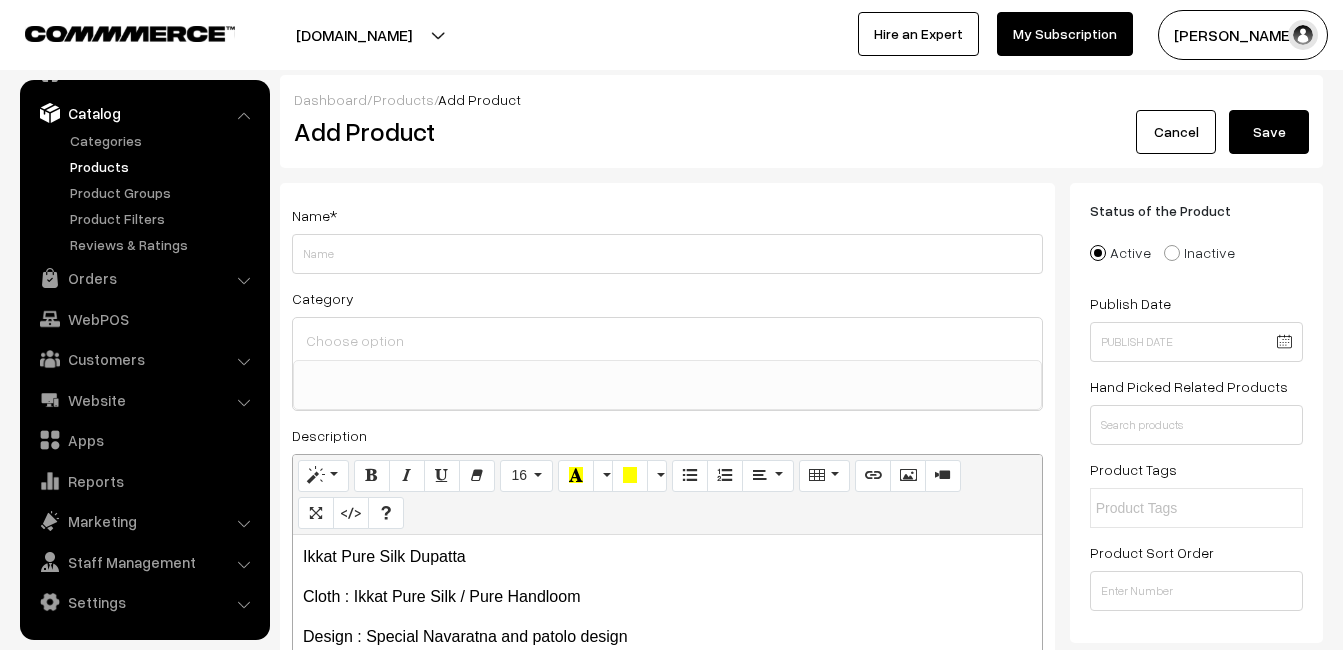 drag, startPoint x: 503, startPoint y: 554, endPoint x: 269, endPoint y: 573, distance: 234.7701 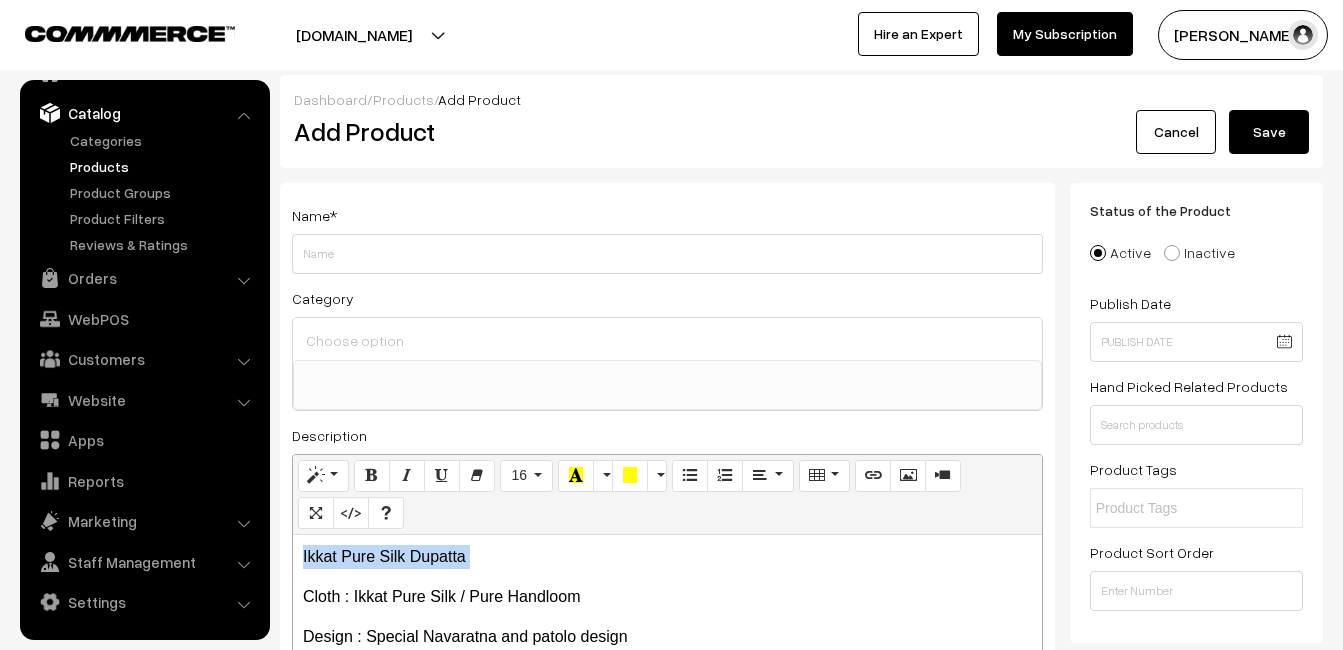 click on "Ikkat Pure Silk Dupatta" at bounding box center [667, 557] 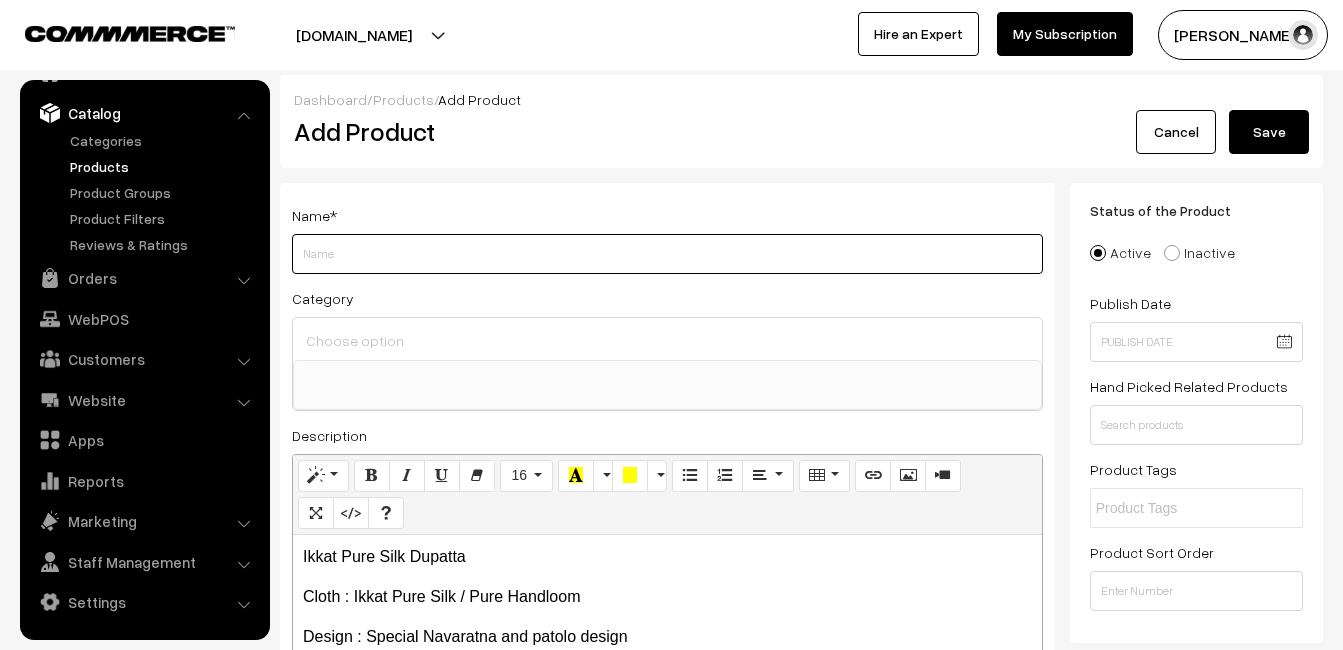 click on "Weight" at bounding box center [667, 254] 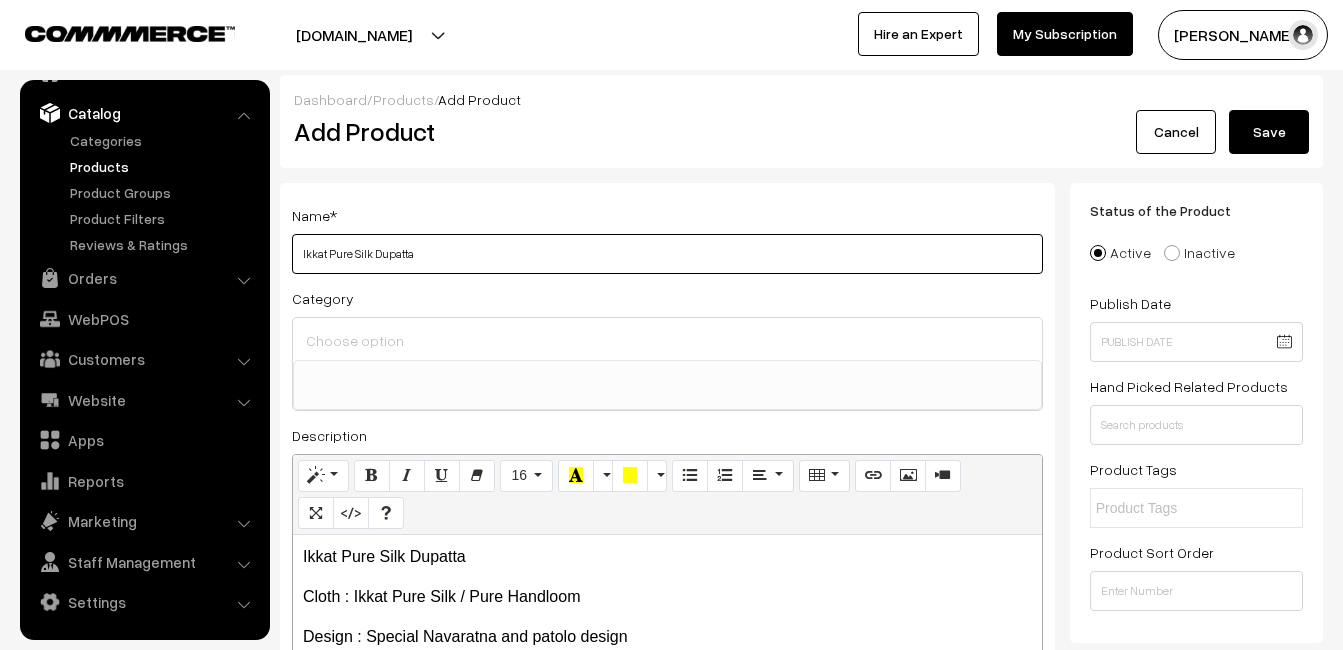 type on "Ikkat Pure Silk Dupatta" 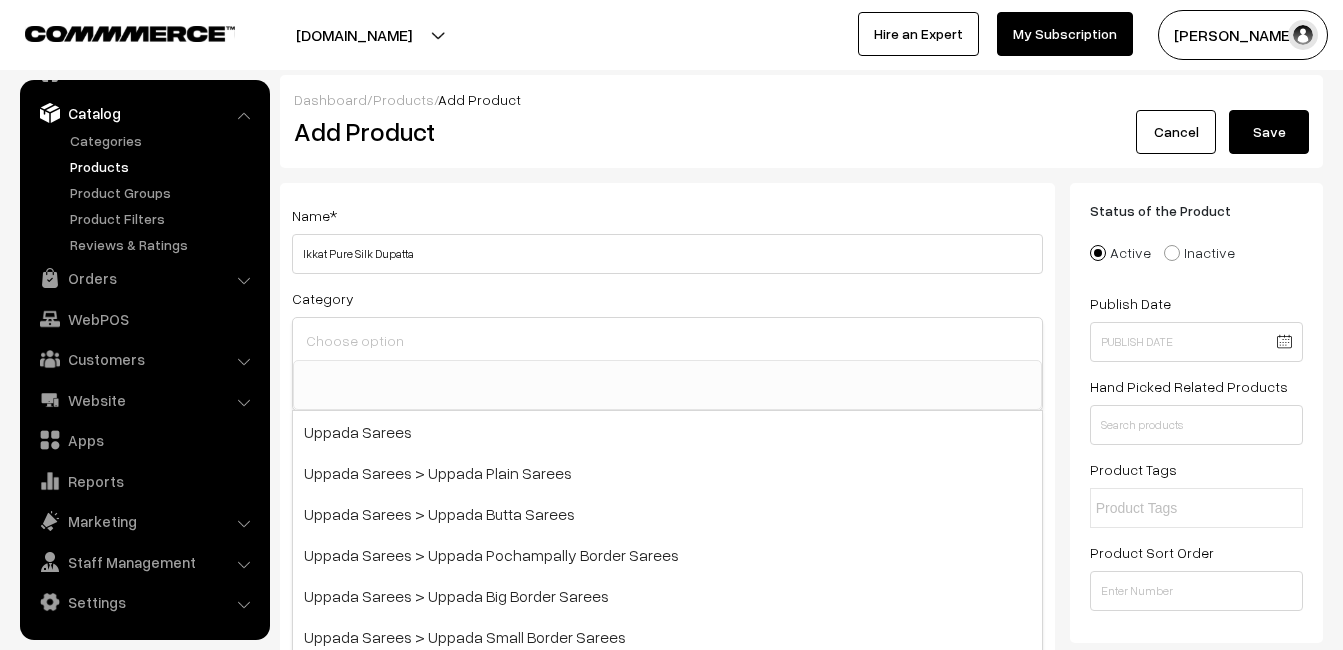 click at bounding box center [667, 340] 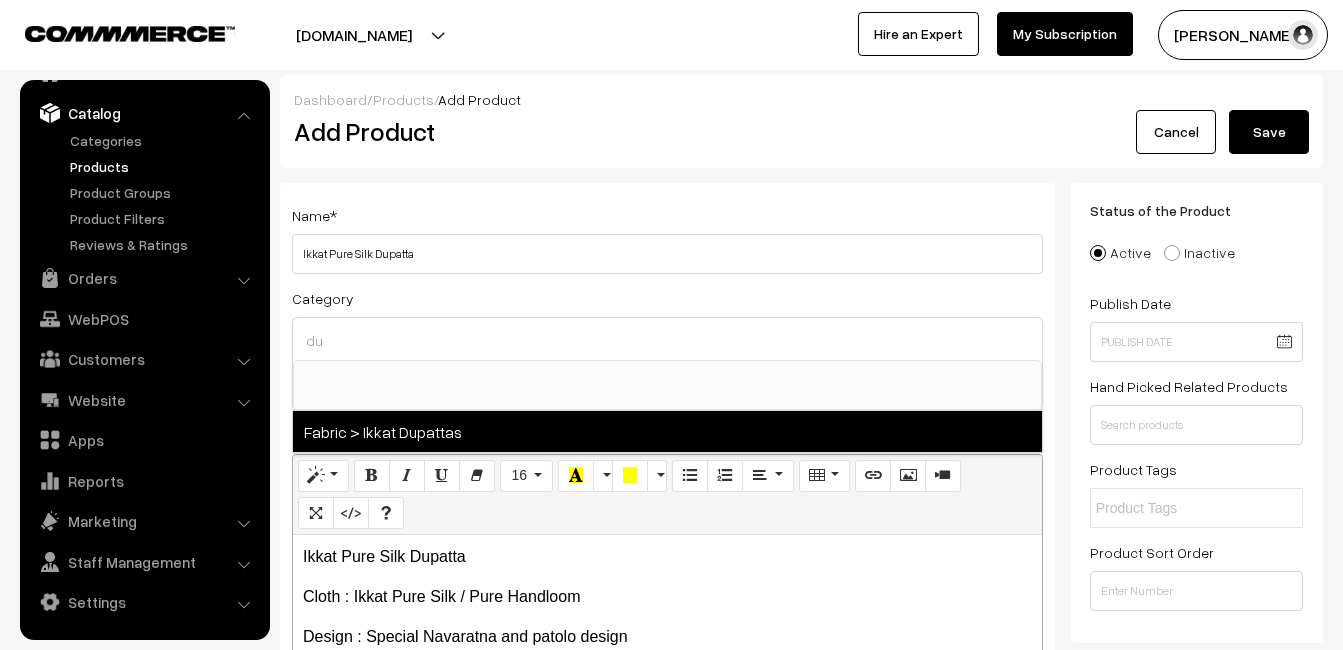 type on "du" 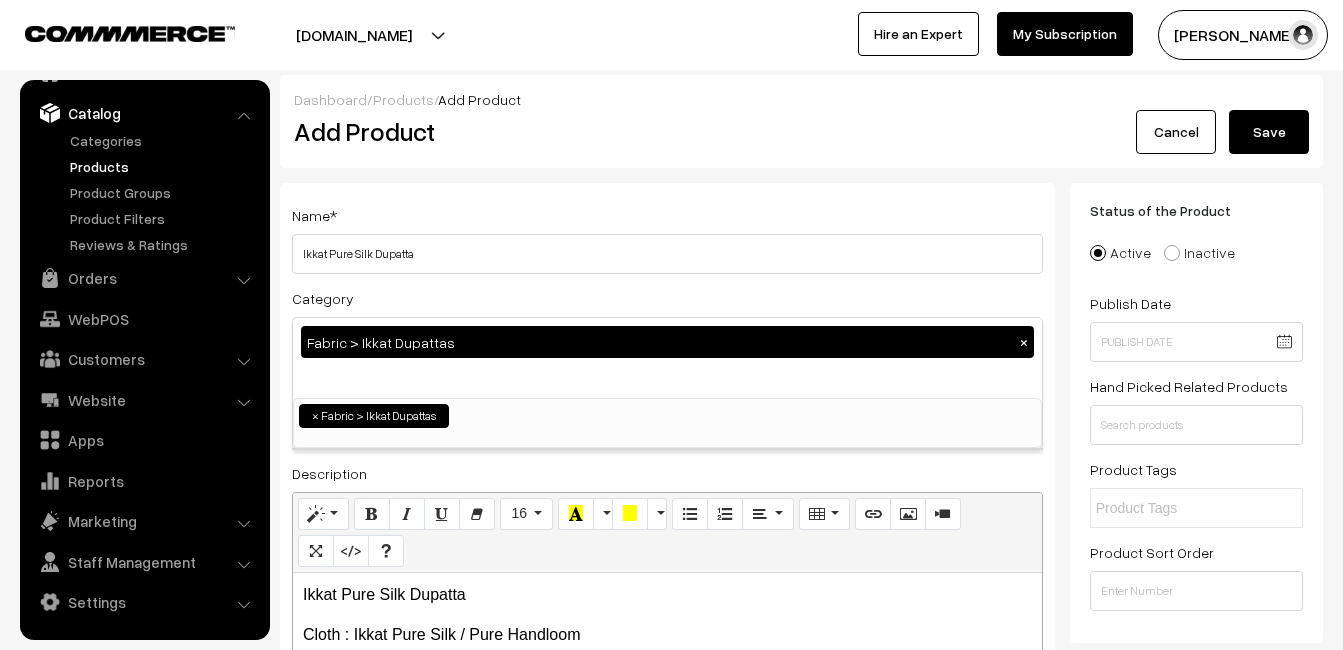 scroll, scrollTop: 1037, scrollLeft: 0, axis: vertical 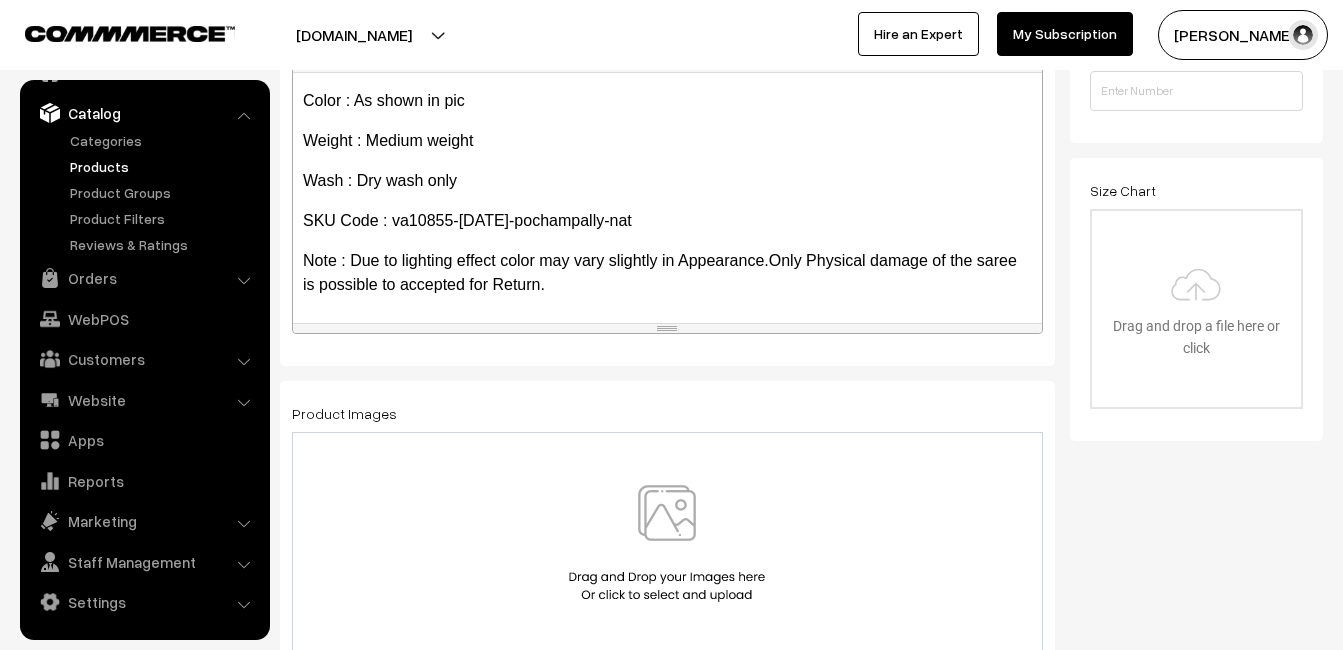 click at bounding box center [667, 543] 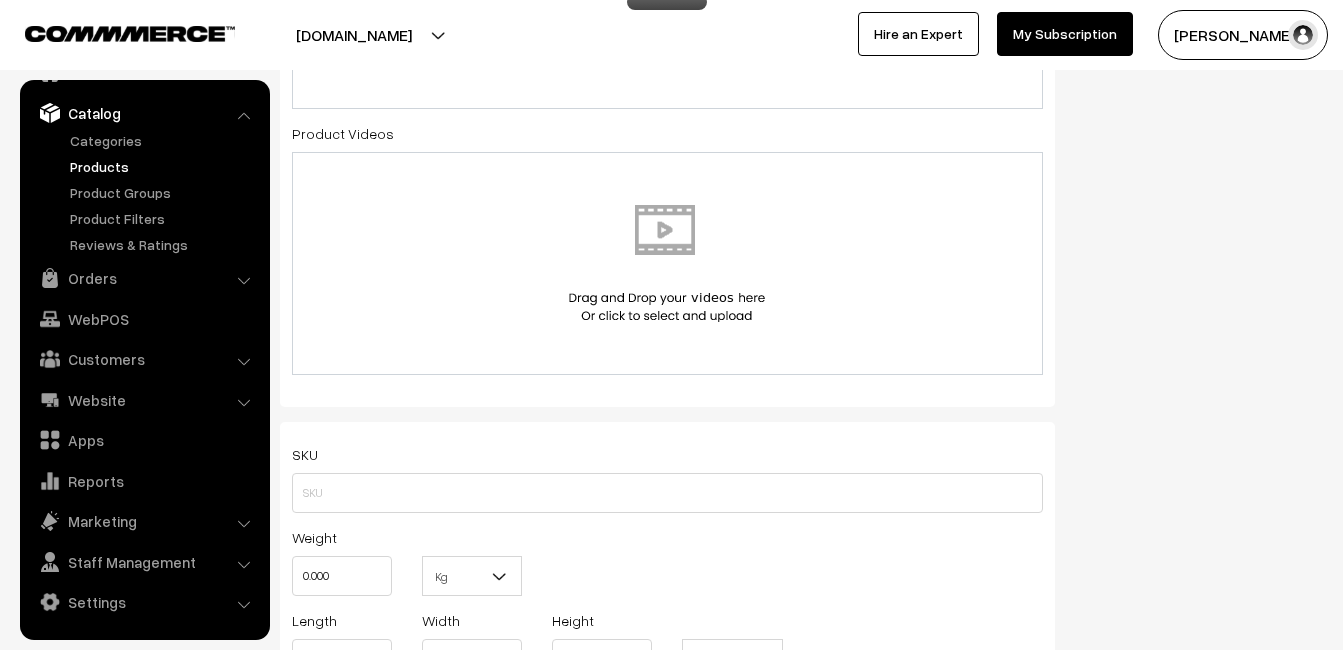 scroll, scrollTop: 1100, scrollLeft: 0, axis: vertical 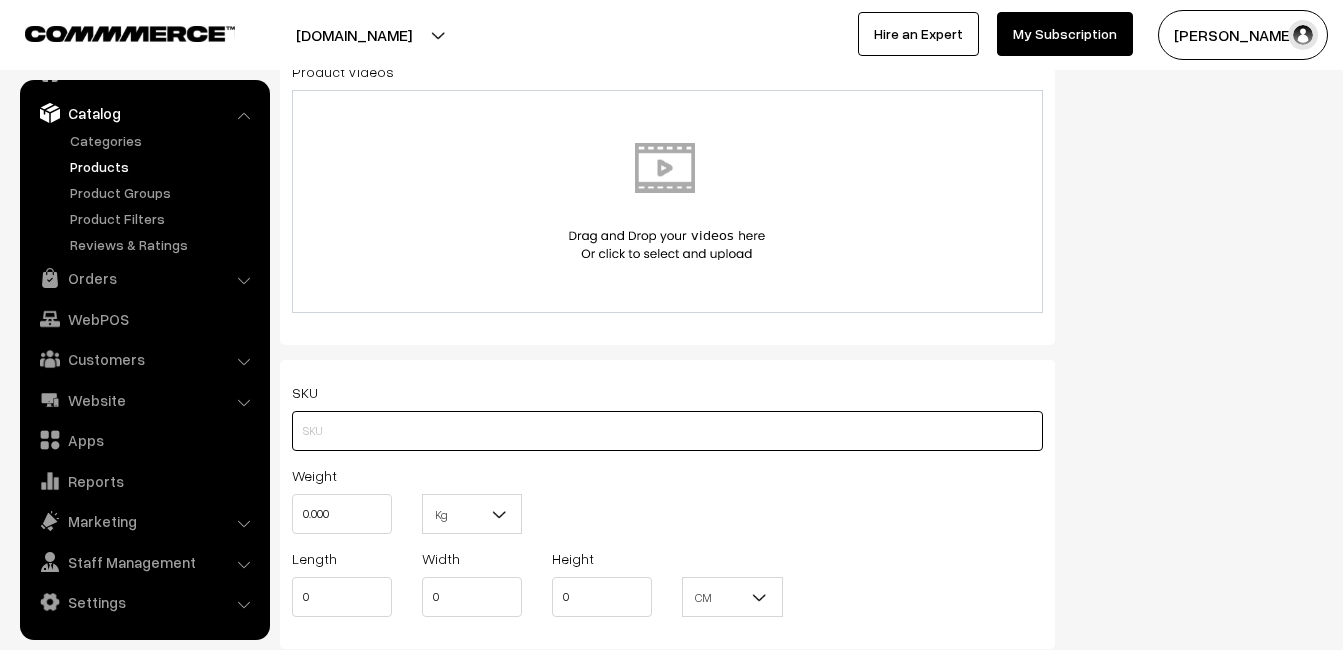 paste on "va10855-[DATE]-pochampally-nat" 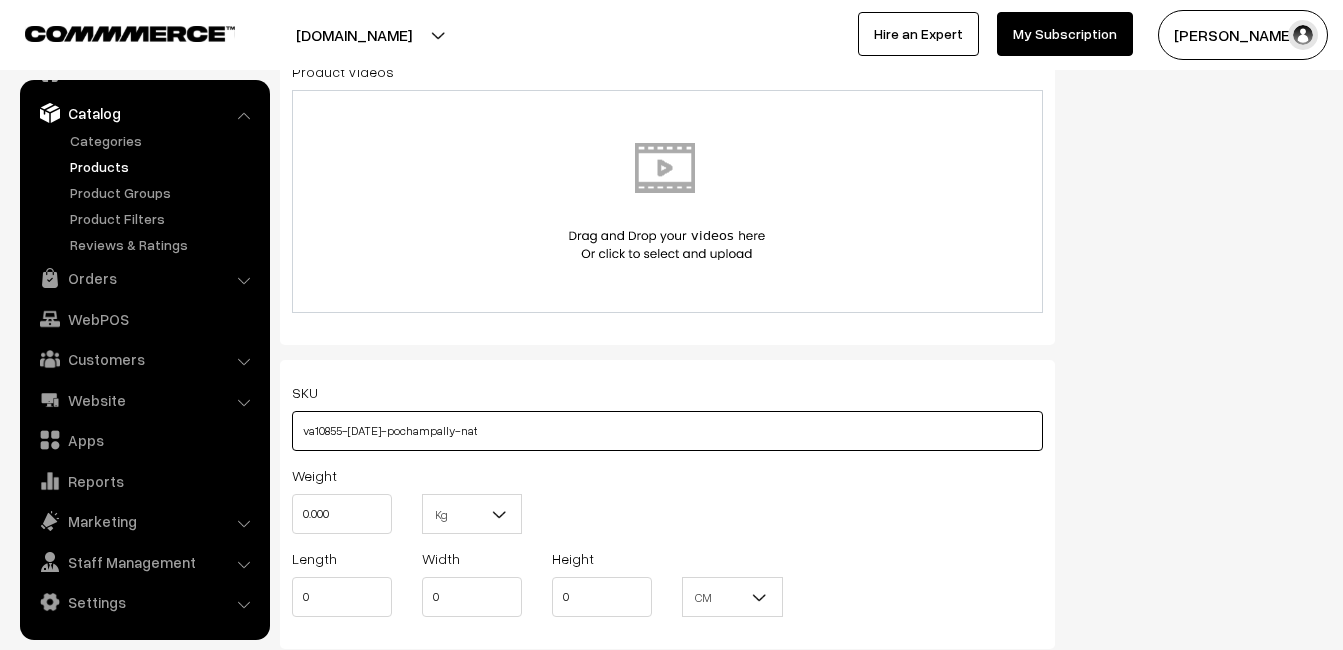 type on "va10855-jul-pochampally-nat" 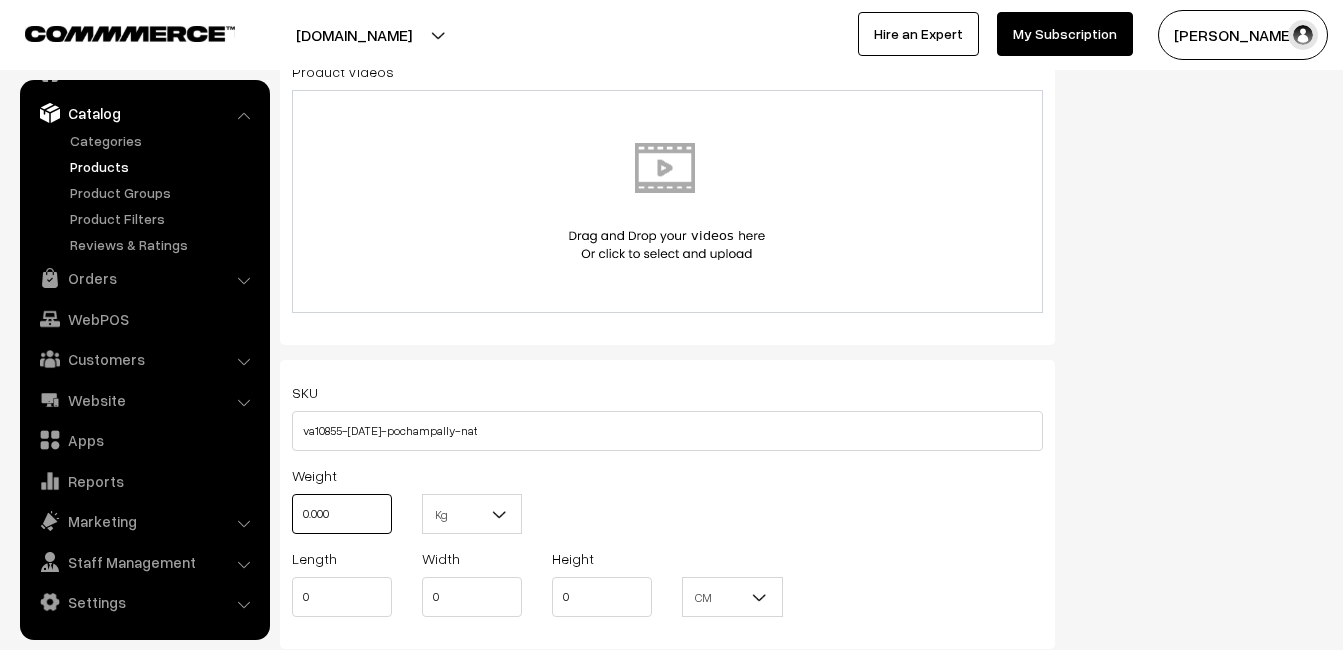 click on "0.000" at bounding box center [342, 514] 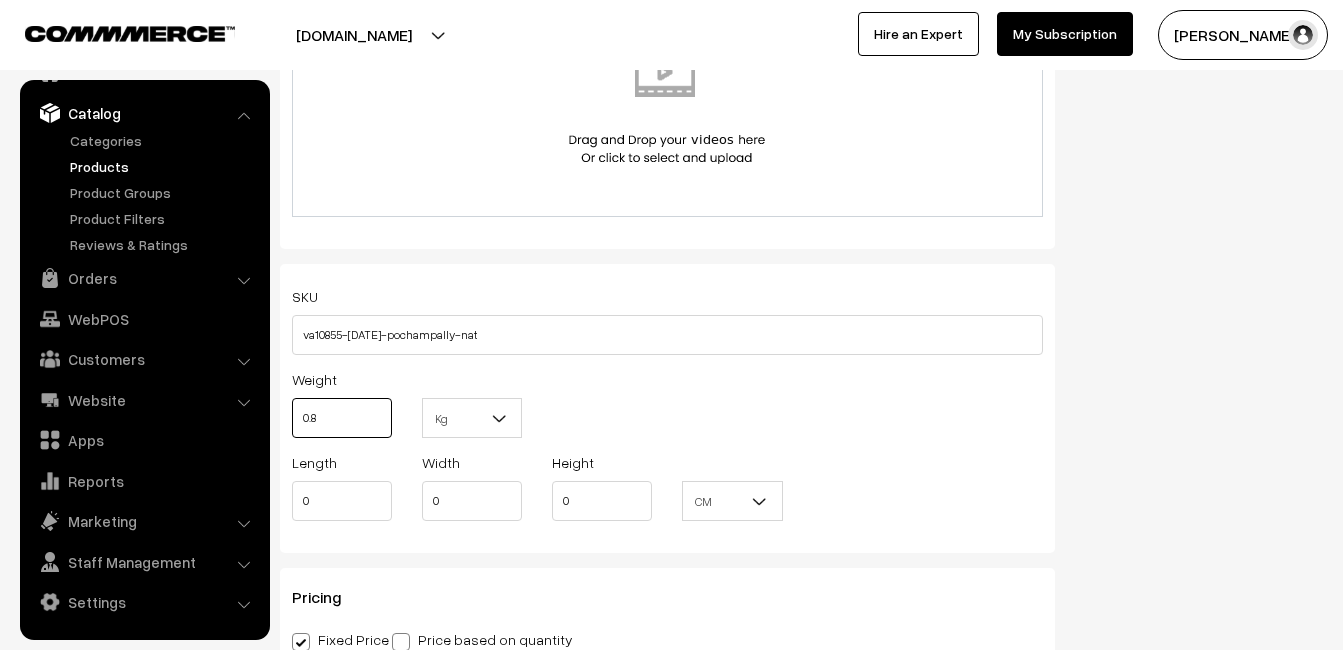 scroll, scrollTop: 1500, scrollLeft: 0, axis: vertical 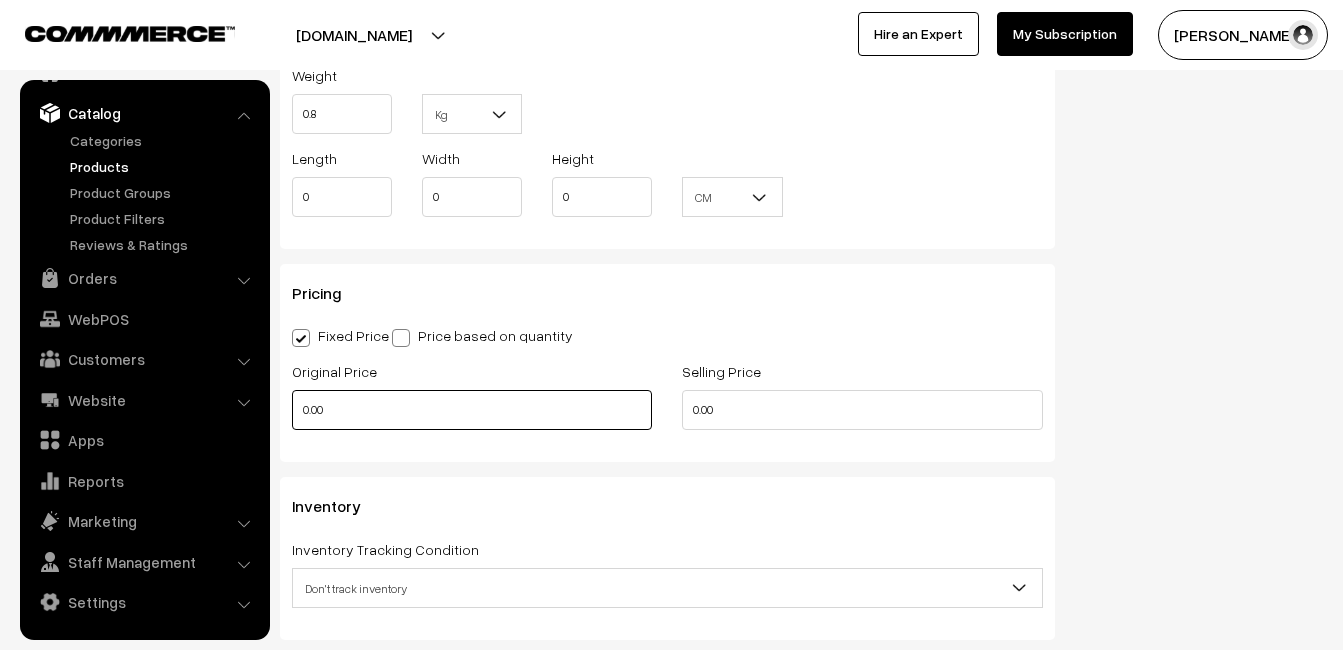 type on "0.80" 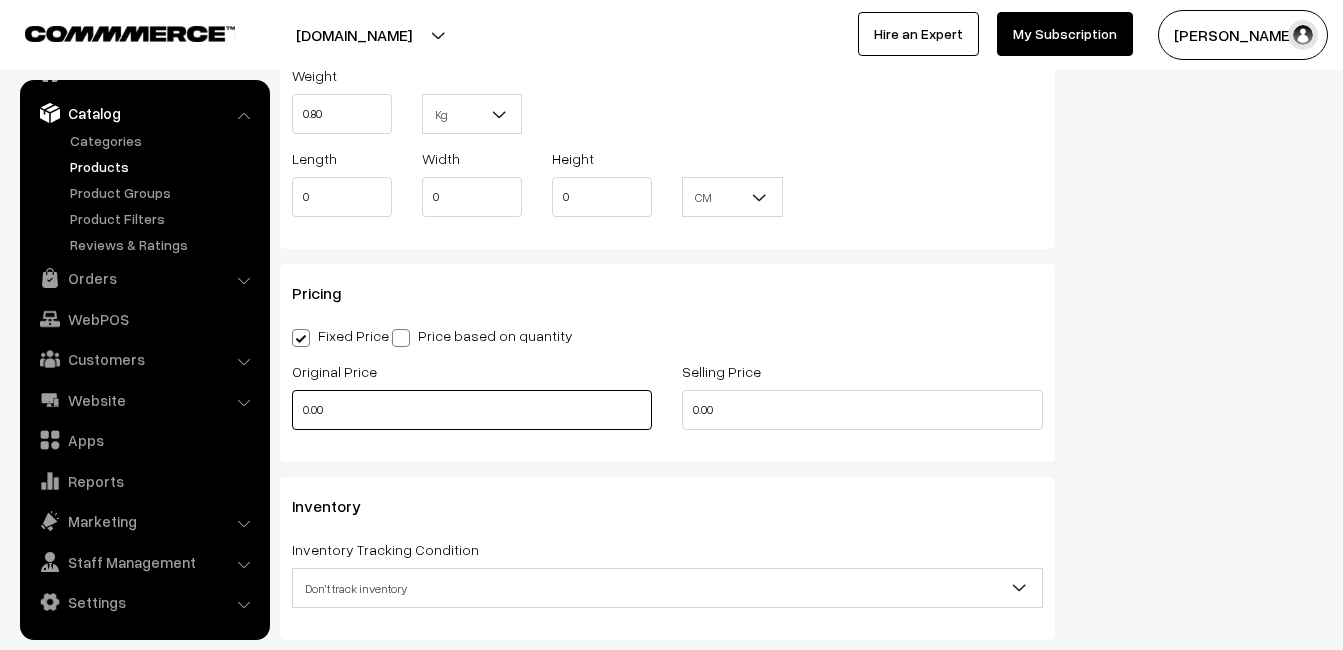 click on "0.00" at bounding box center (472, 410) 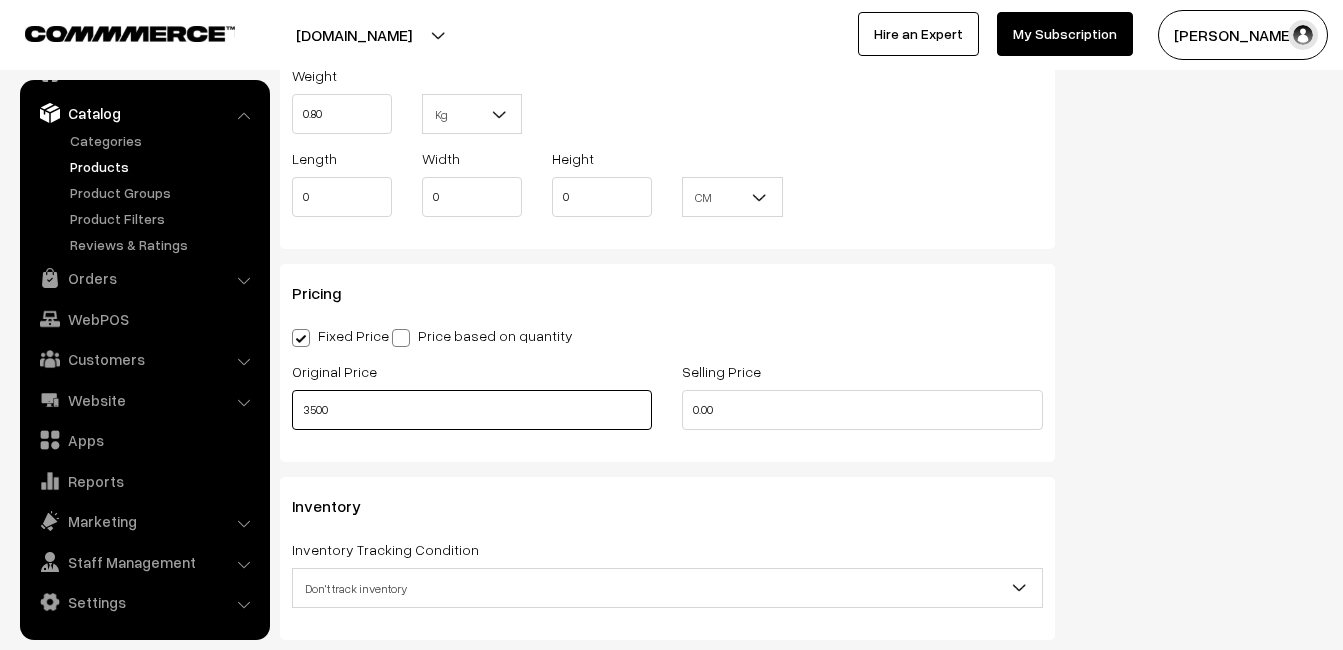 type on "3500" 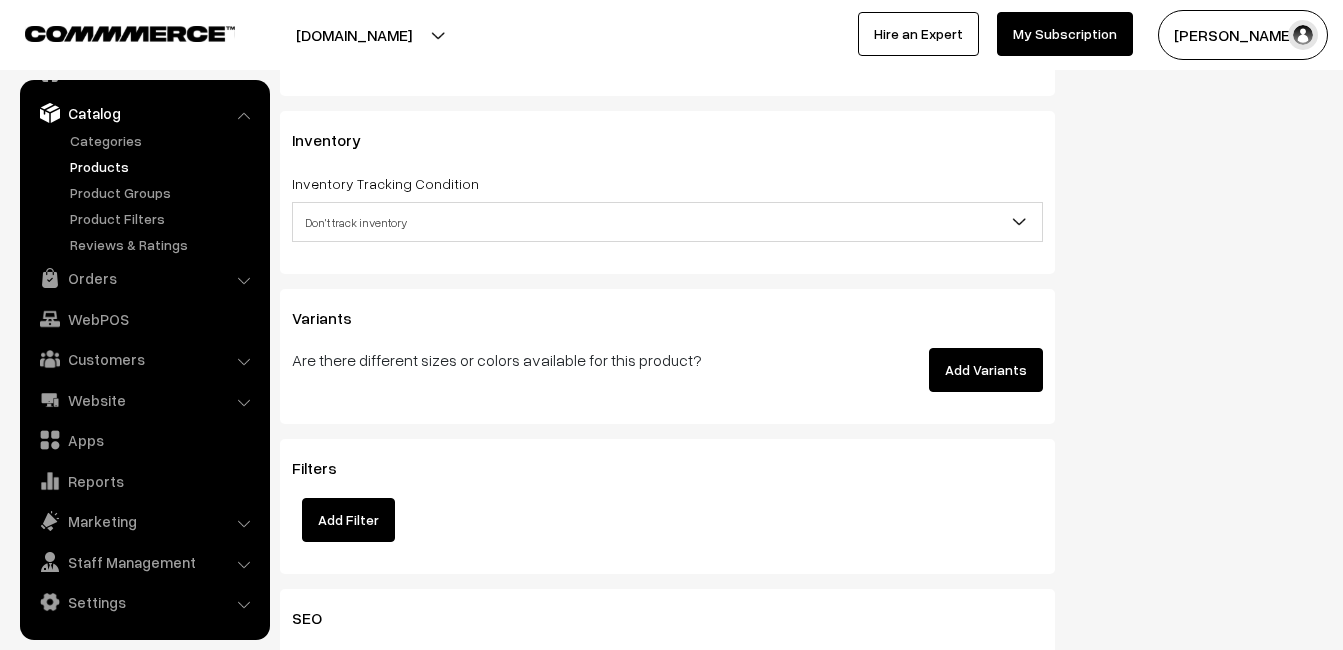 scroll, scrollTop: 1900, scrollLeft: 0, axis: vertical 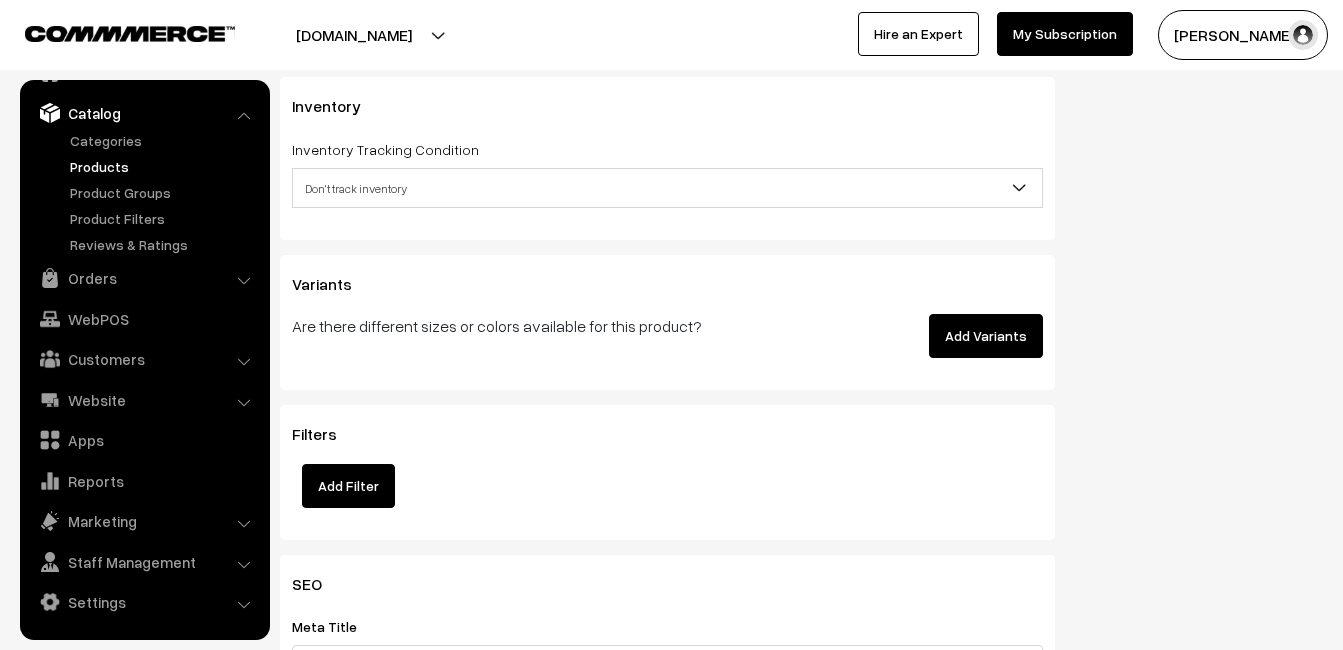 type on "4499" 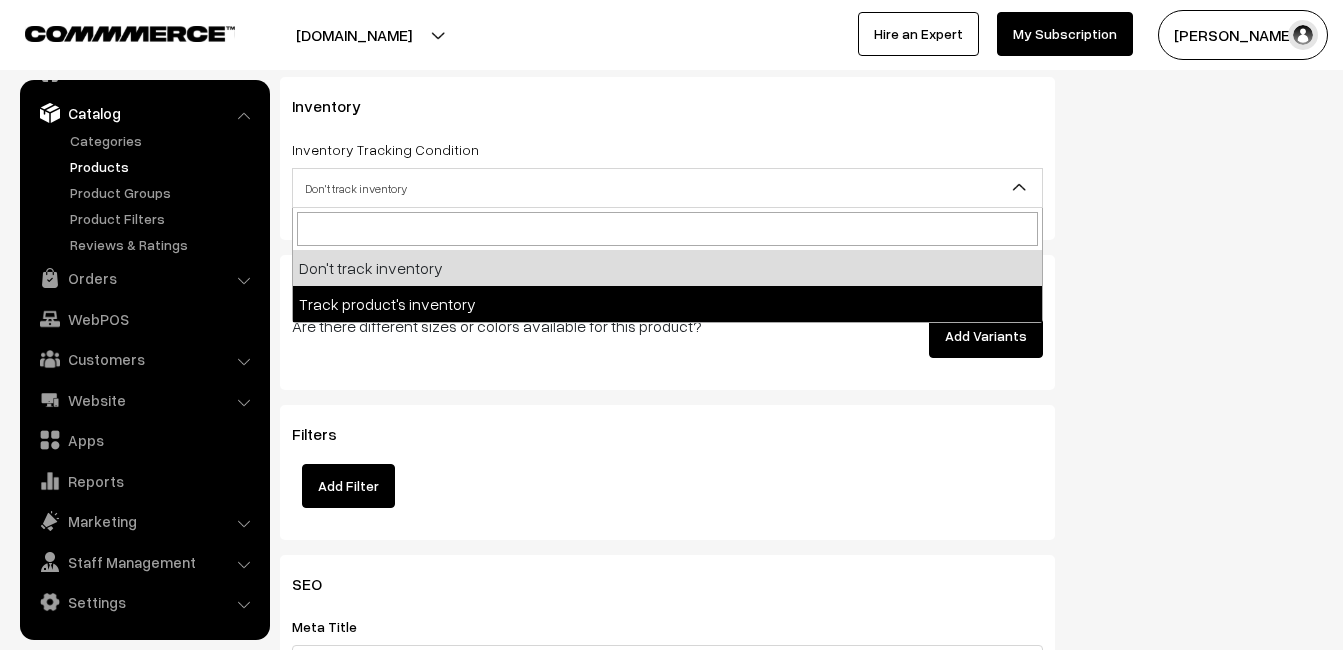 select on "2" 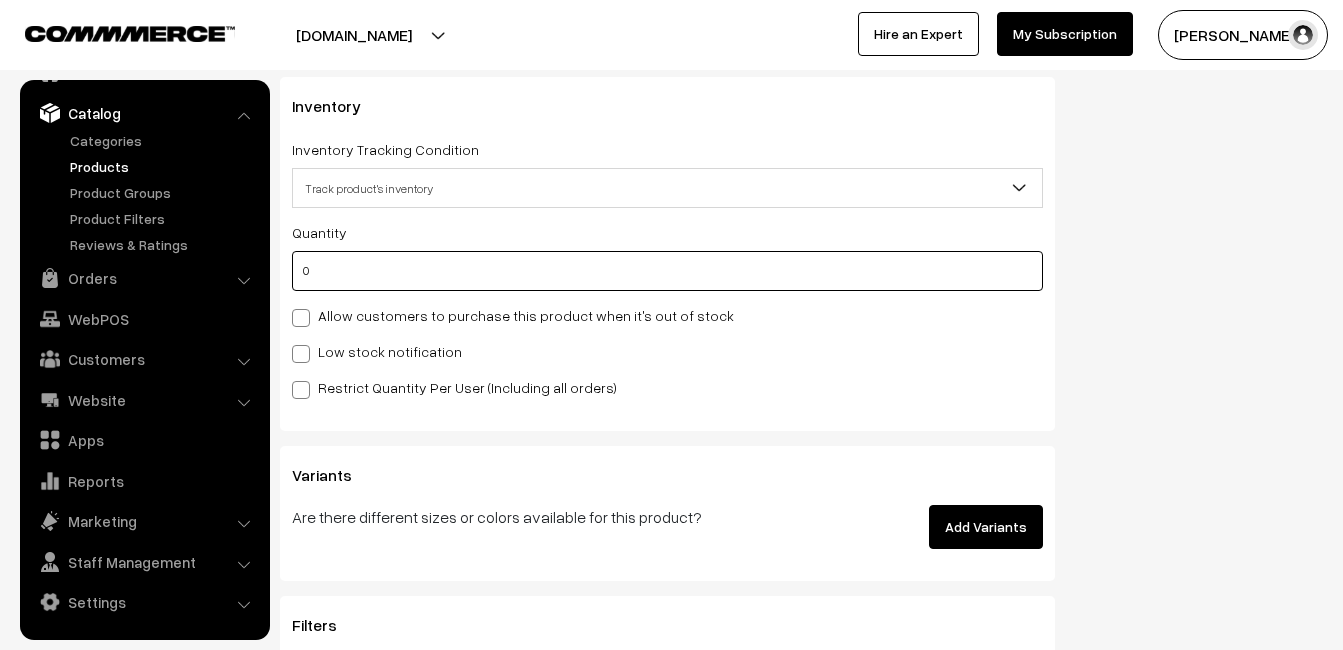 click on "0" at bounding box center [667, 271] 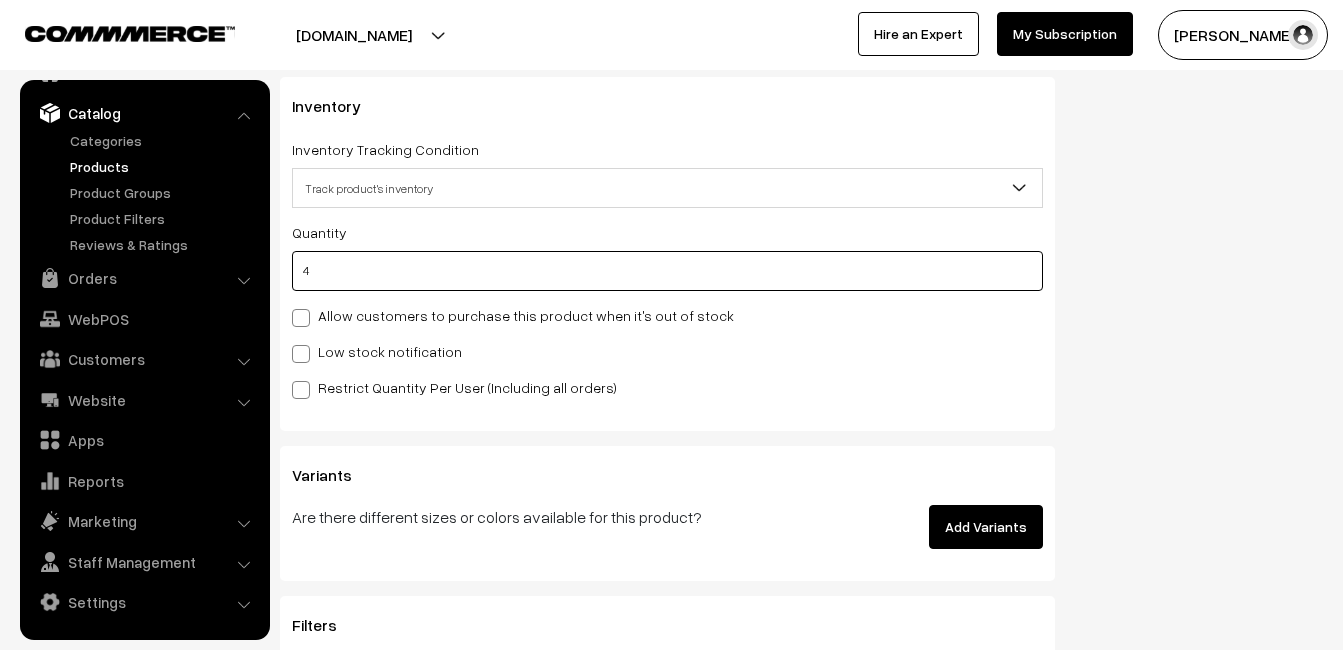 type on "4" 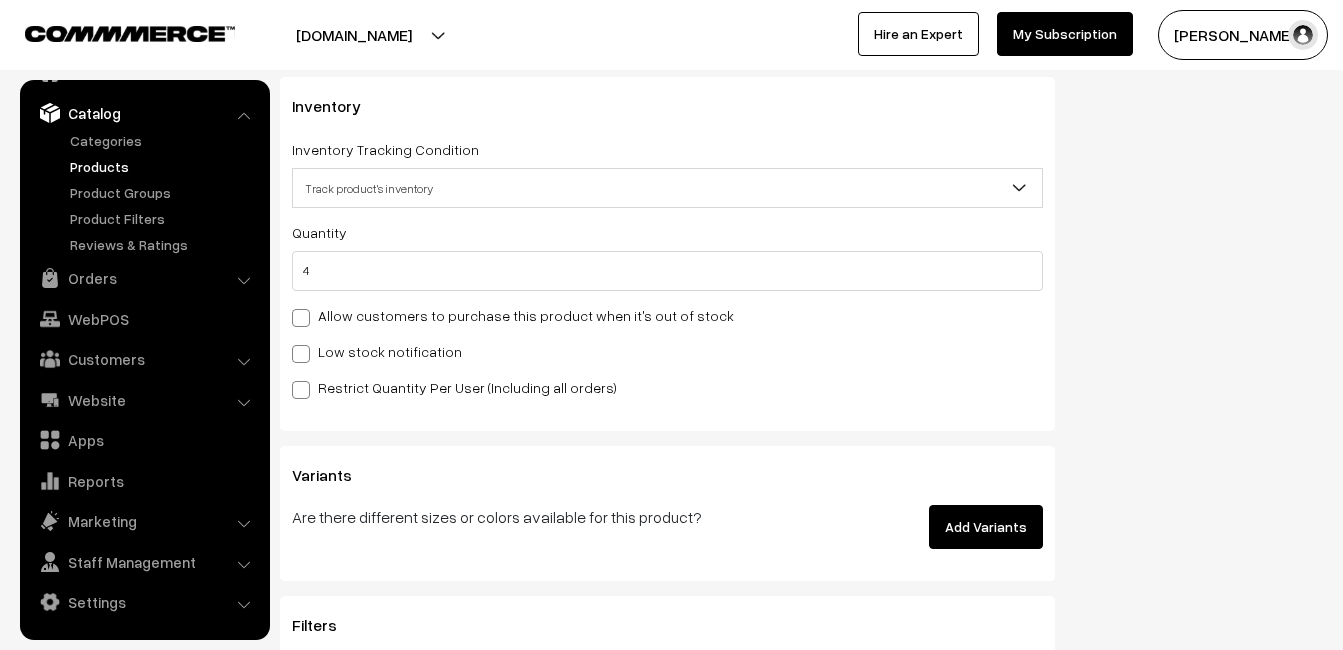 click on "Low stock notification" at bounding box center (377, 351) 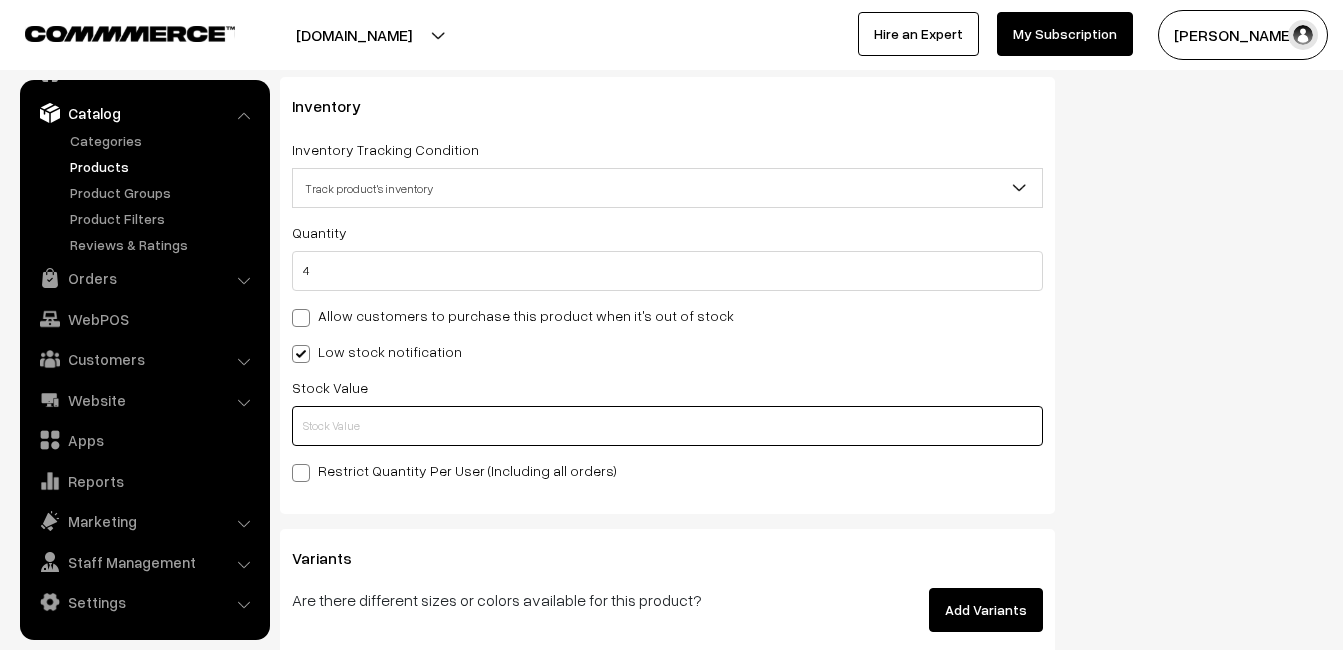 click at bounding box center [667, 426] 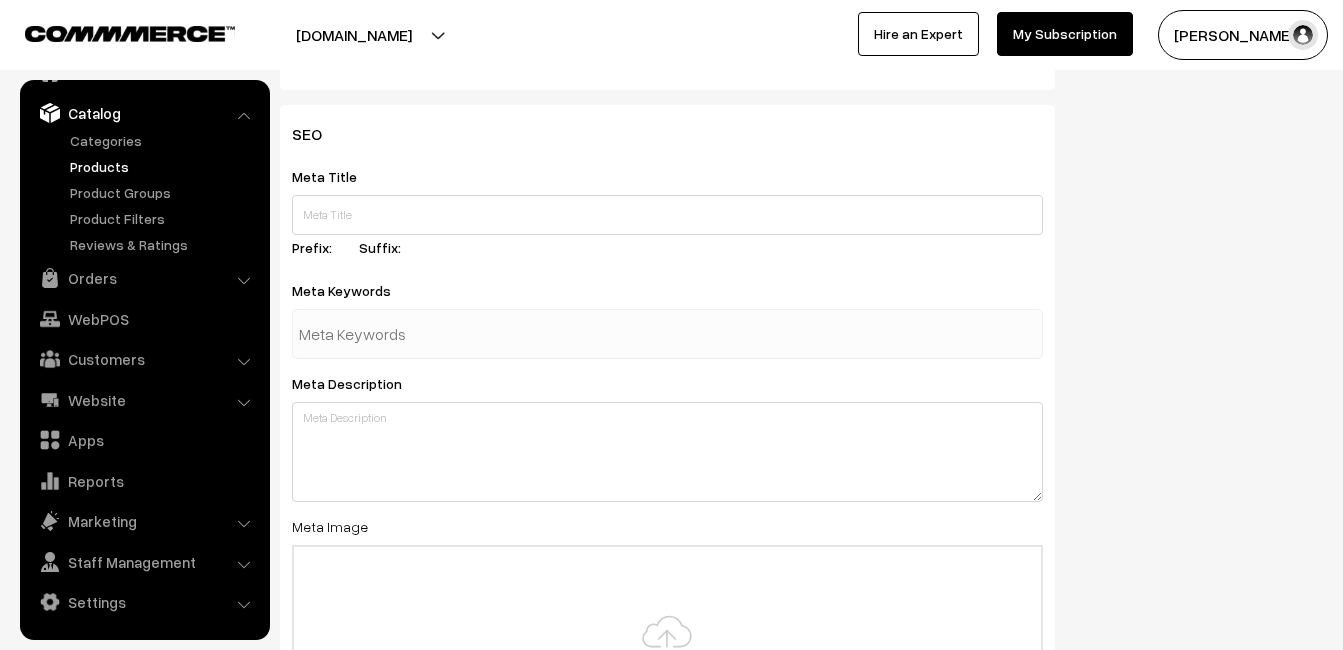 scroll, scrollTop: 2968, scrollLeft: 0, axis: vertical 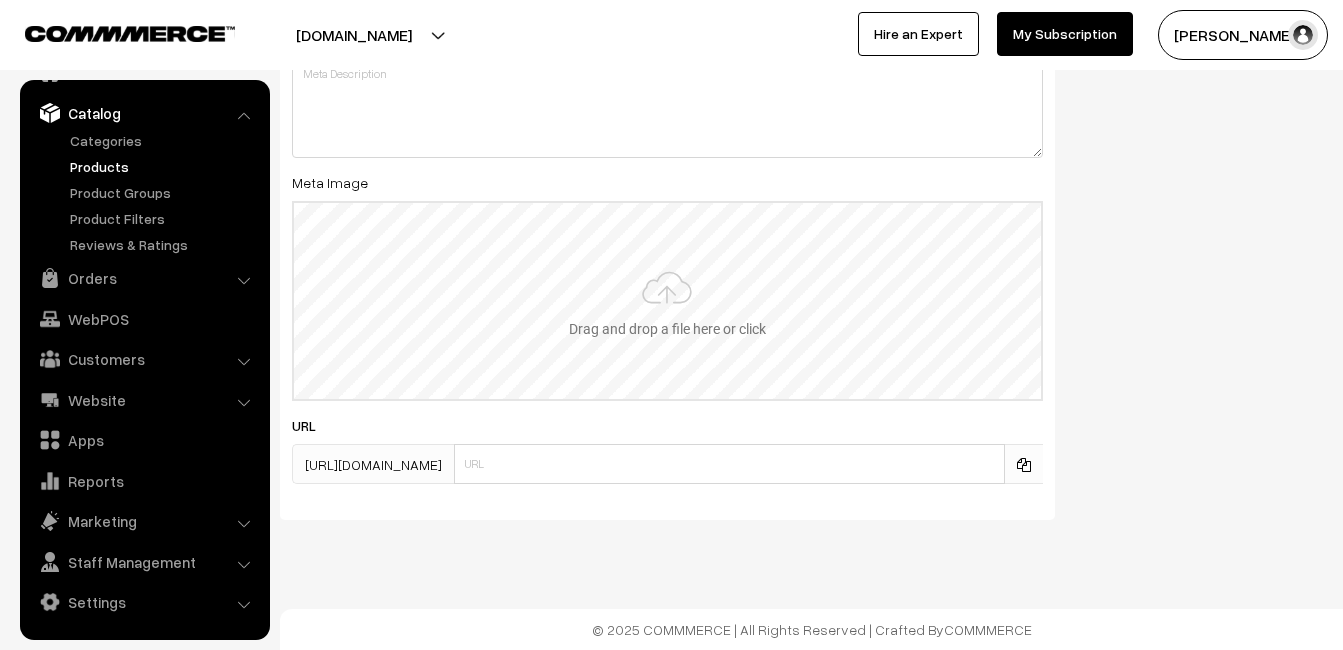 type on "2" 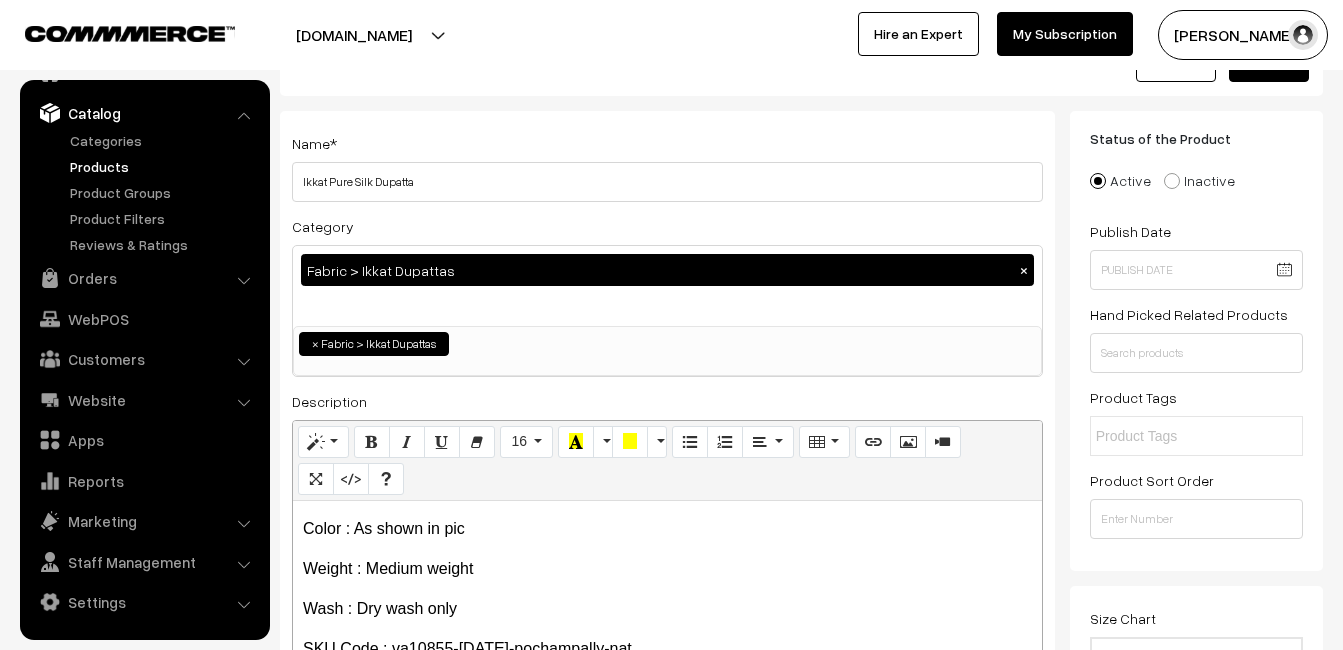 scroll, scrollTop: 0, scrollLeft: 0, axis: both 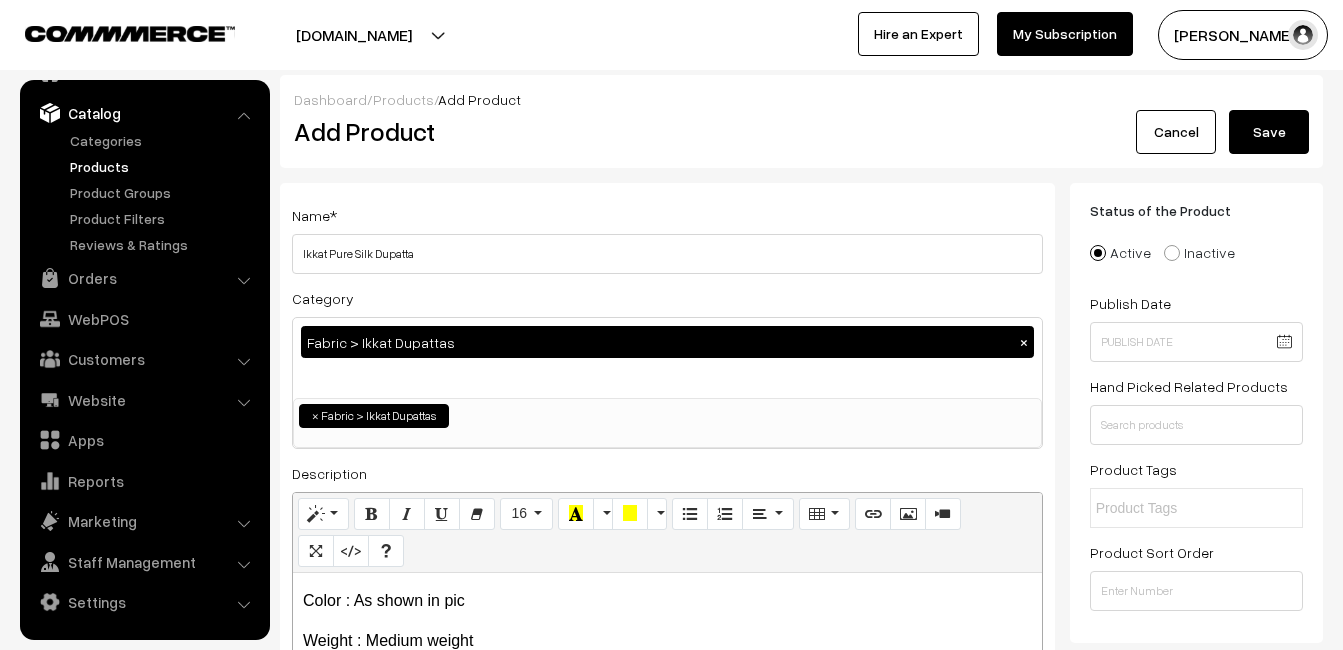 click on "Save" at bounding box center (1269, 132) 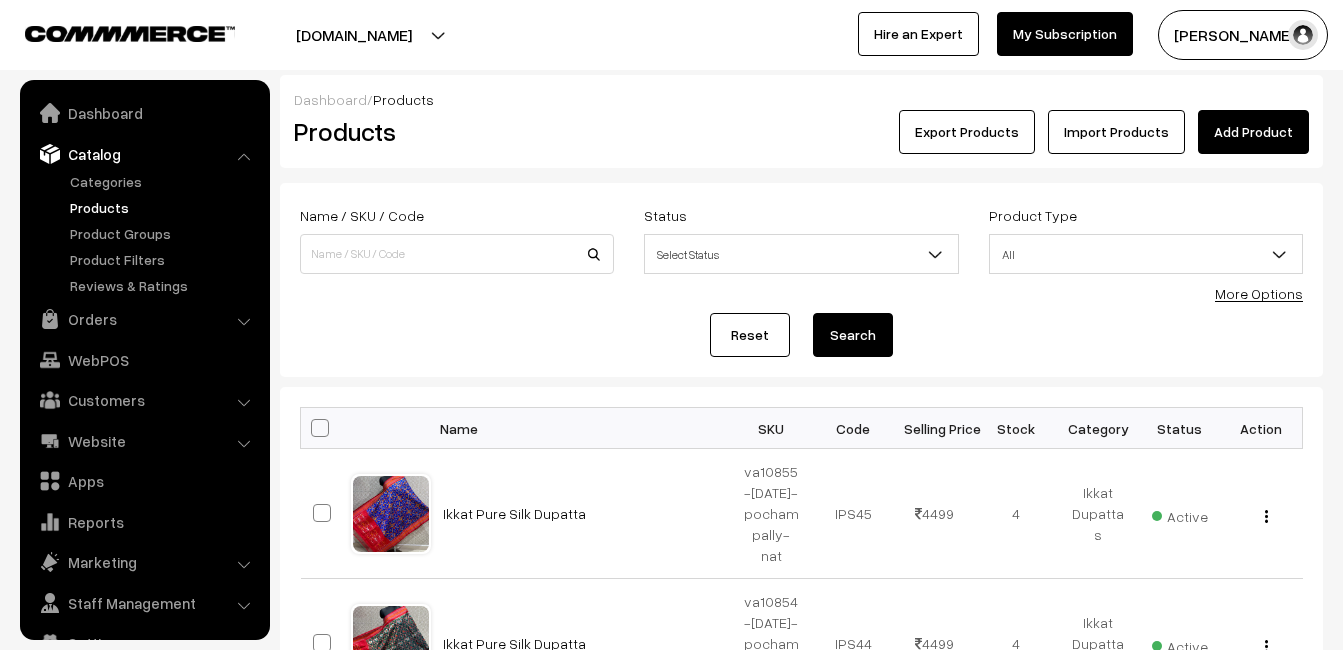 scroll, scrollTop: 0, scrollLeft: 0, axis: both 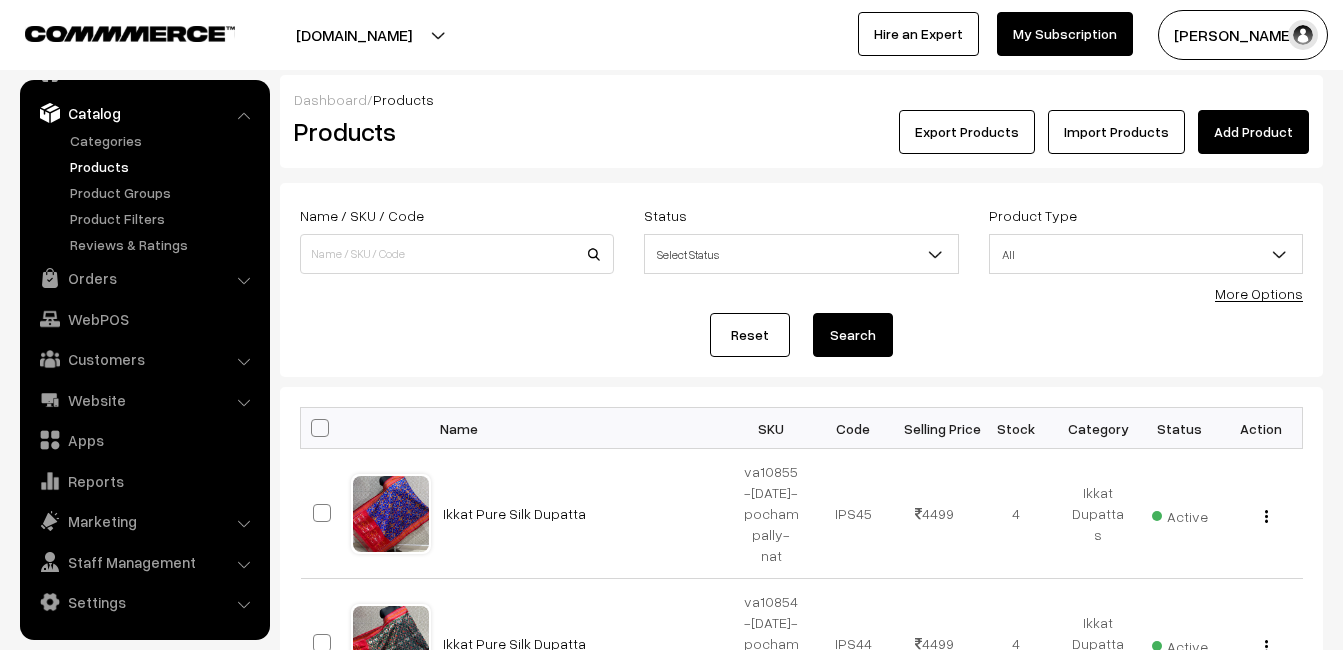 click on "Products" at bounding box center (453, 132) 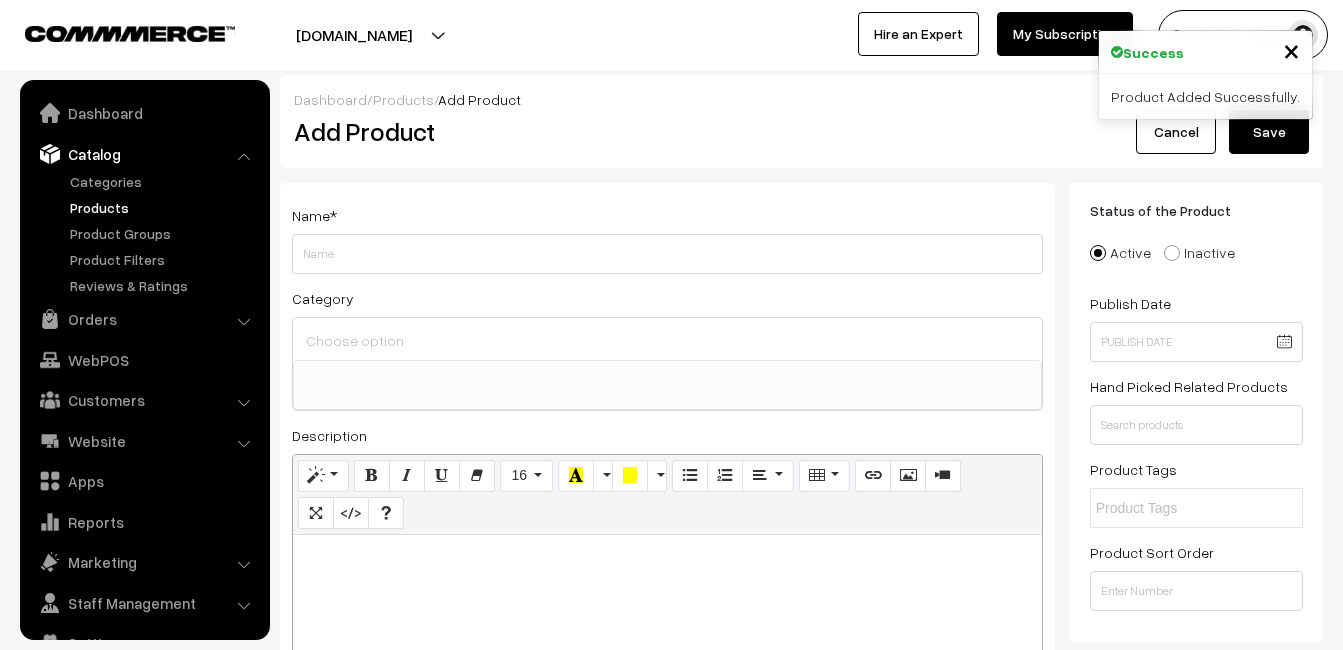 select 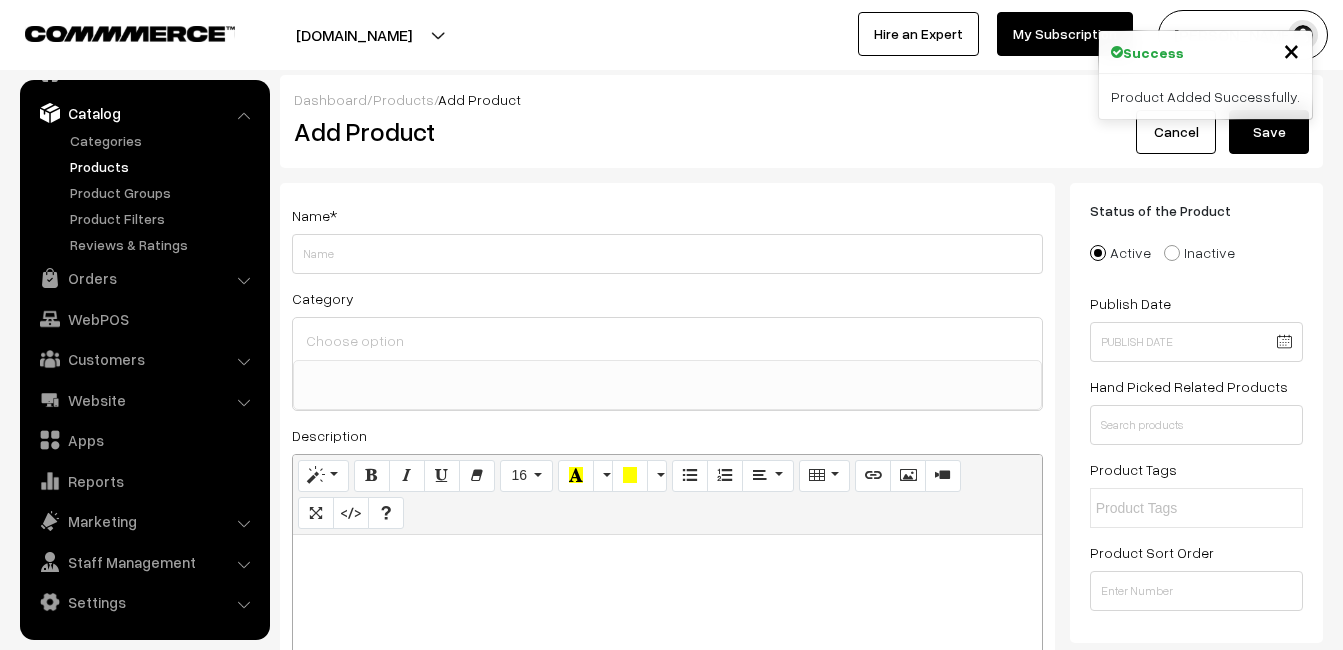 paste 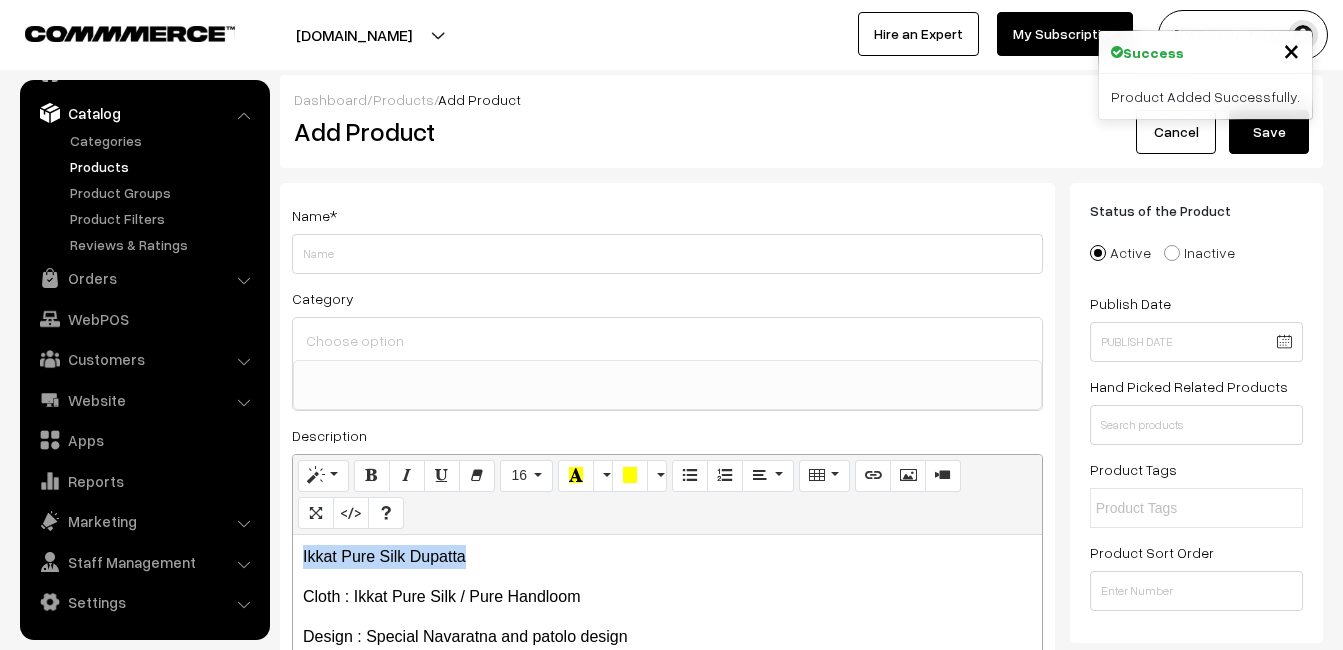 drag, startPoint x: 521, startPoint y: 550, endPoint x: 272, endPoint y: 555, distance: 249.0502 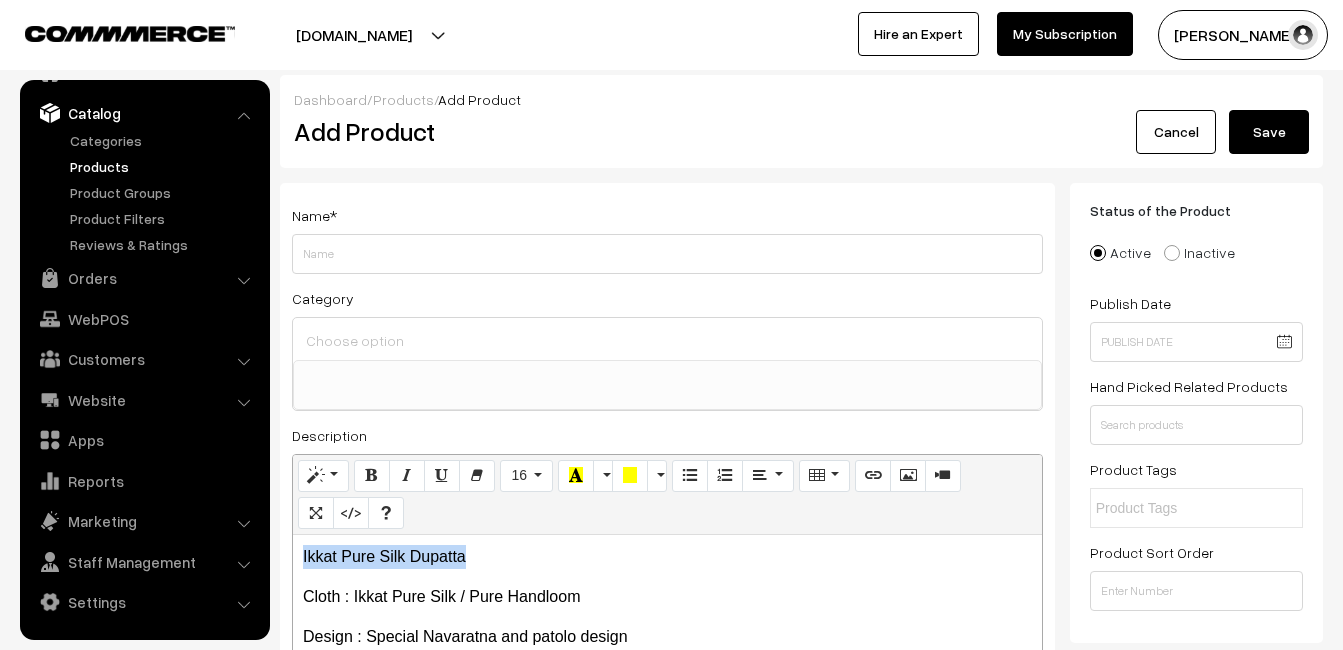copy on "Ikkat Pure Silk Dupatta" 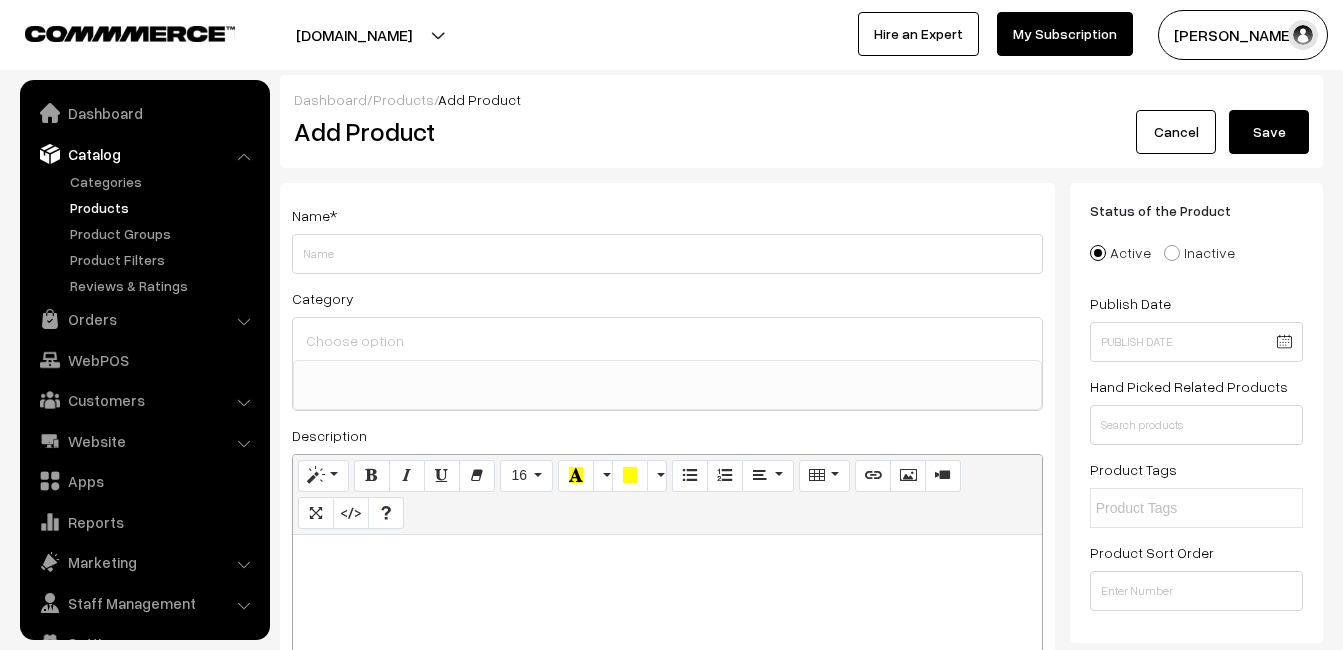 select 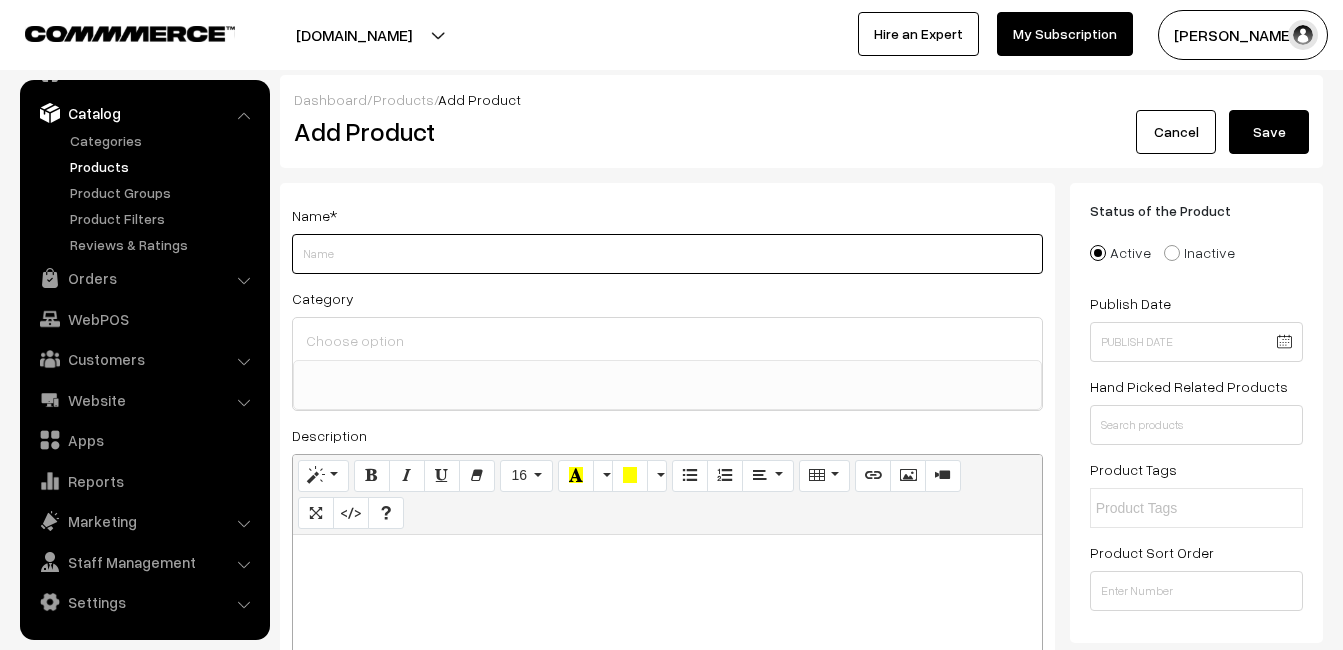 drag, startPoint x: 339, startPoint y: 577, endPoint x: 316, endPoint y: 253, distance: 324.81534 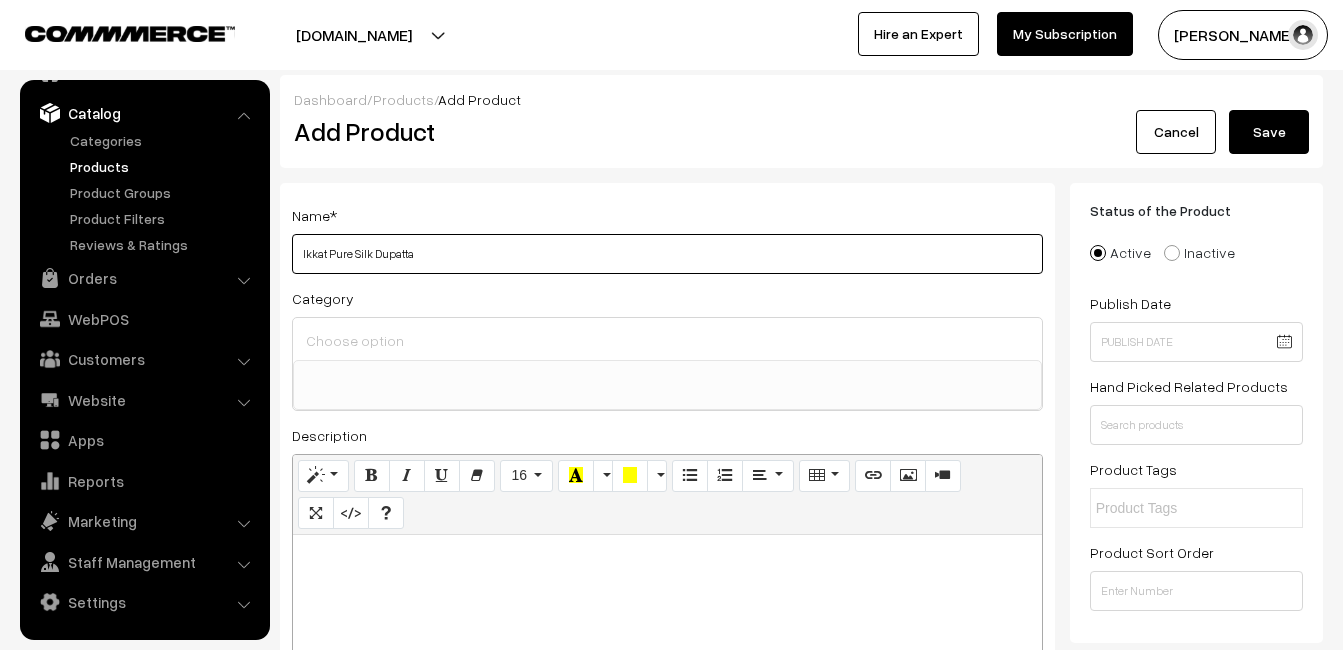 type on "Ikkat Pure Silk Dupatta" 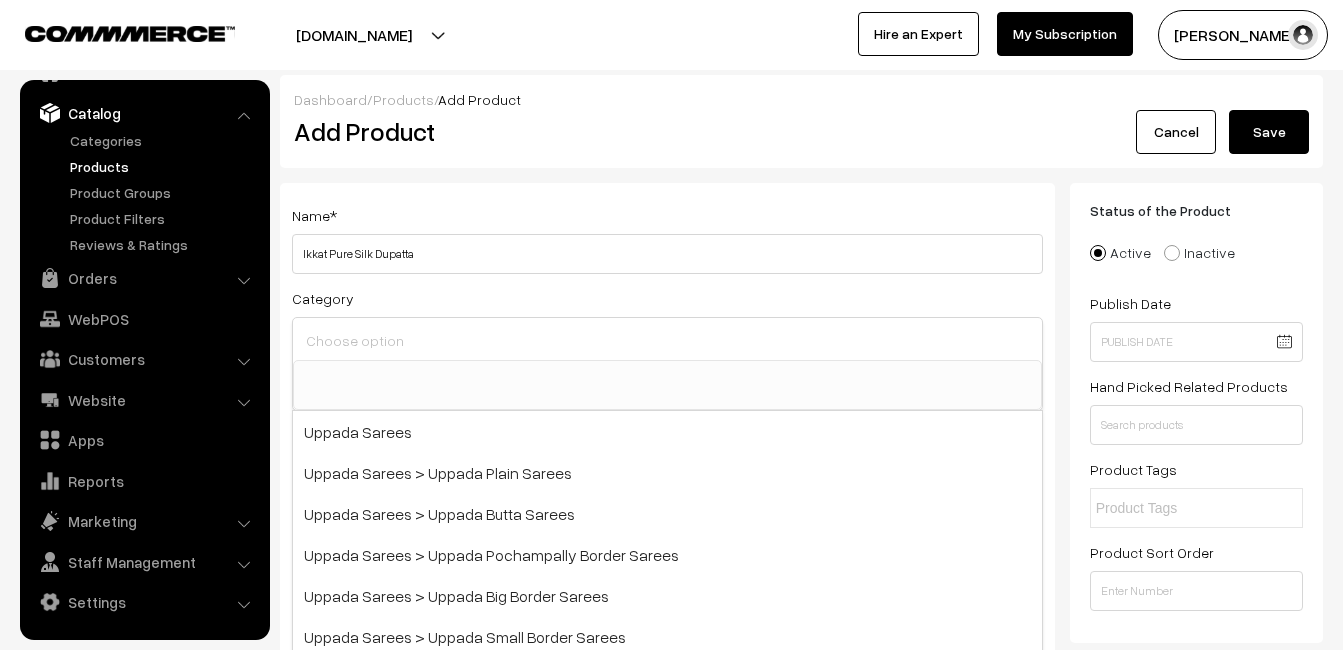 click at bounding box center (667, 340) 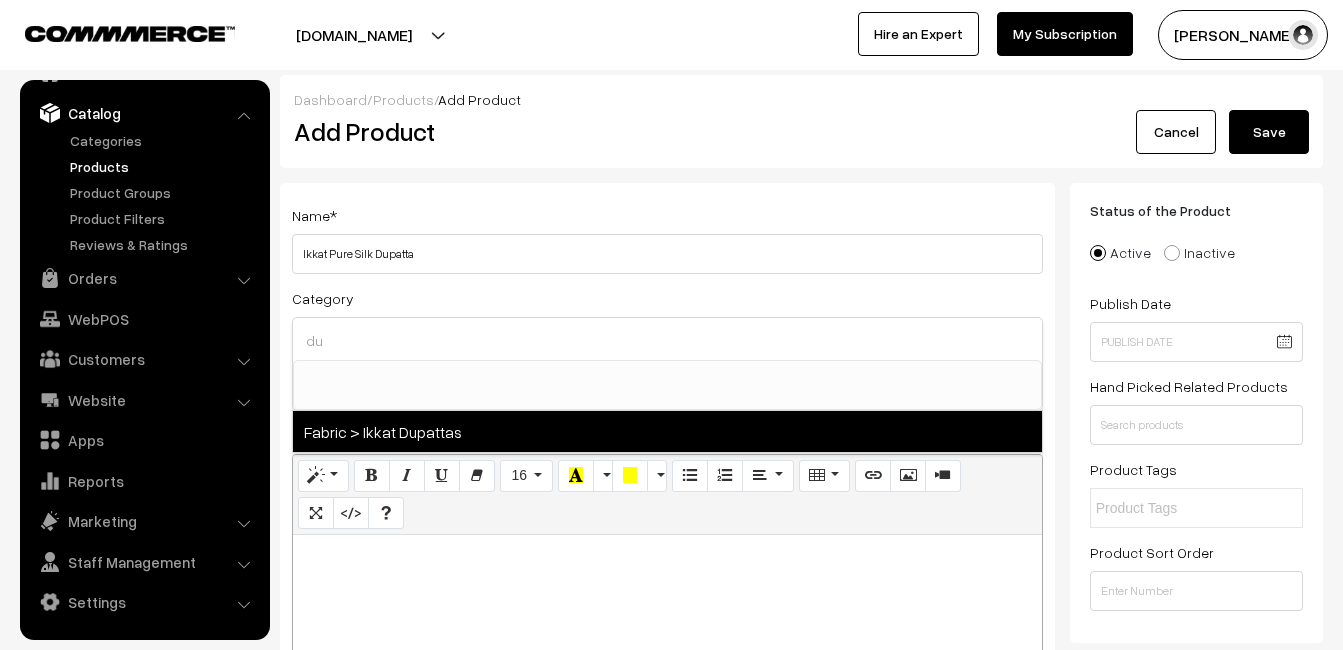 type on "du" 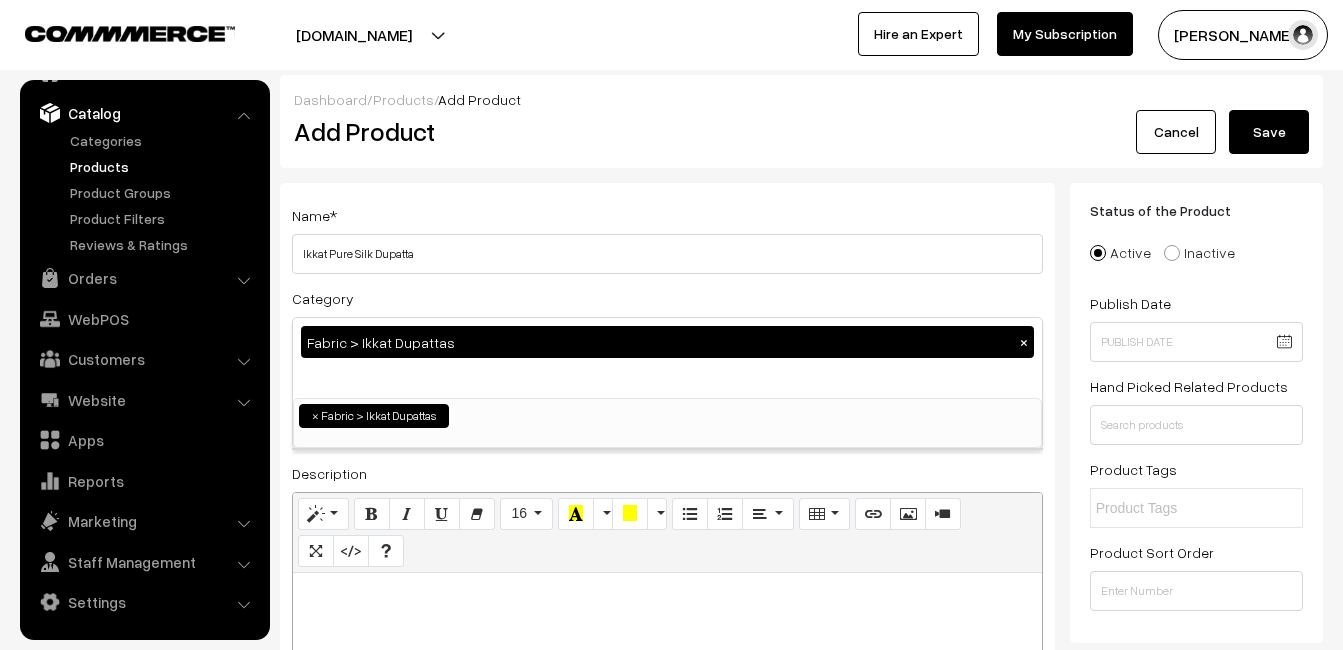 scroll, scrollTop: 1037, scrollLeft: 0, axis: vertical 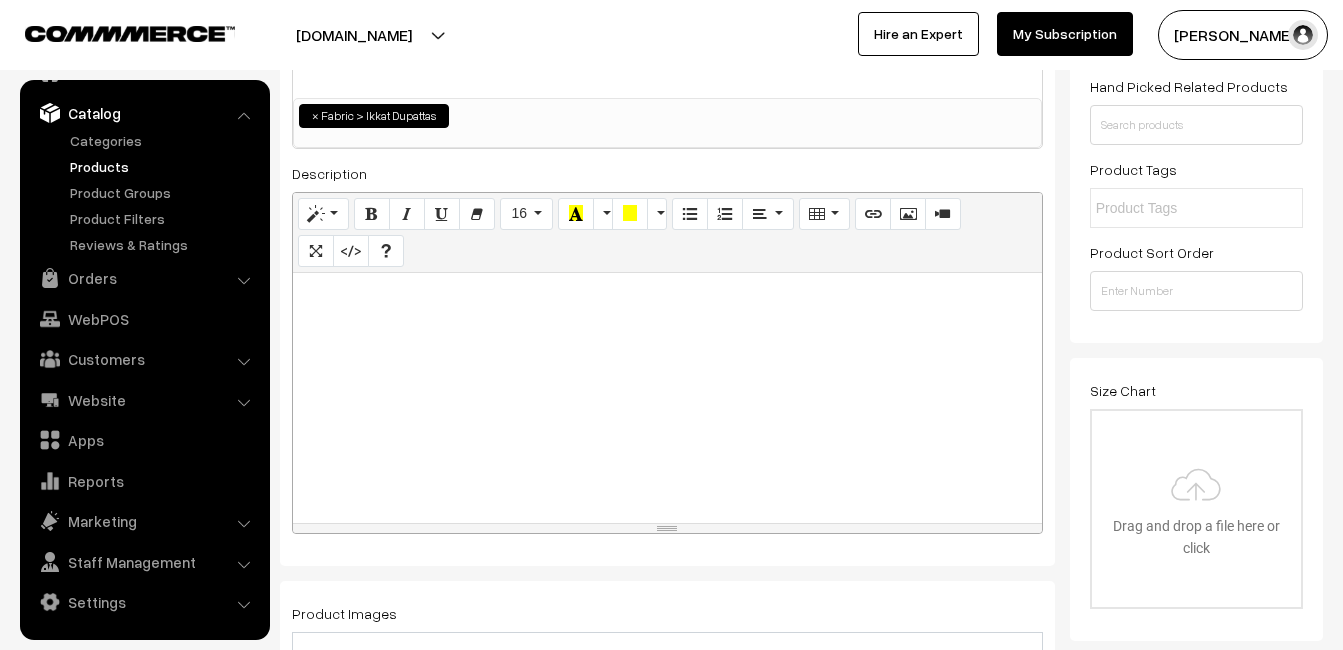 click at bounding box center [667, 398] 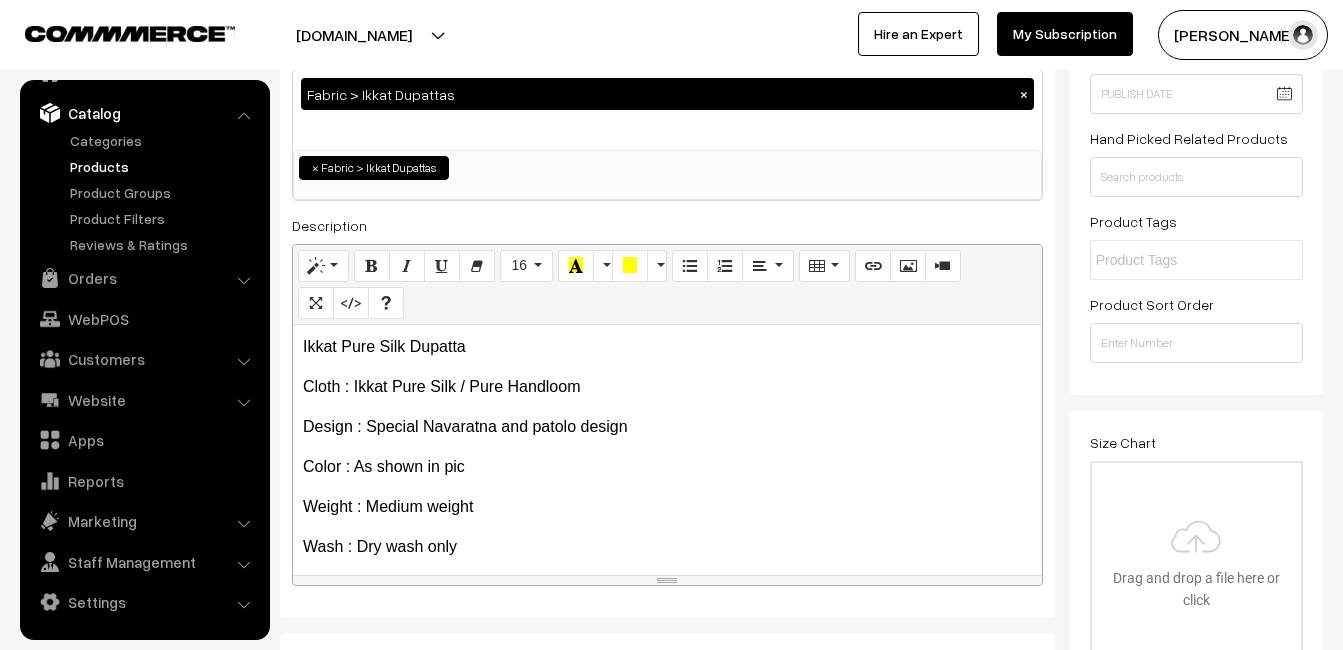 scroll, scrollTop: 200, scrollLeft: 0, axis: vertical 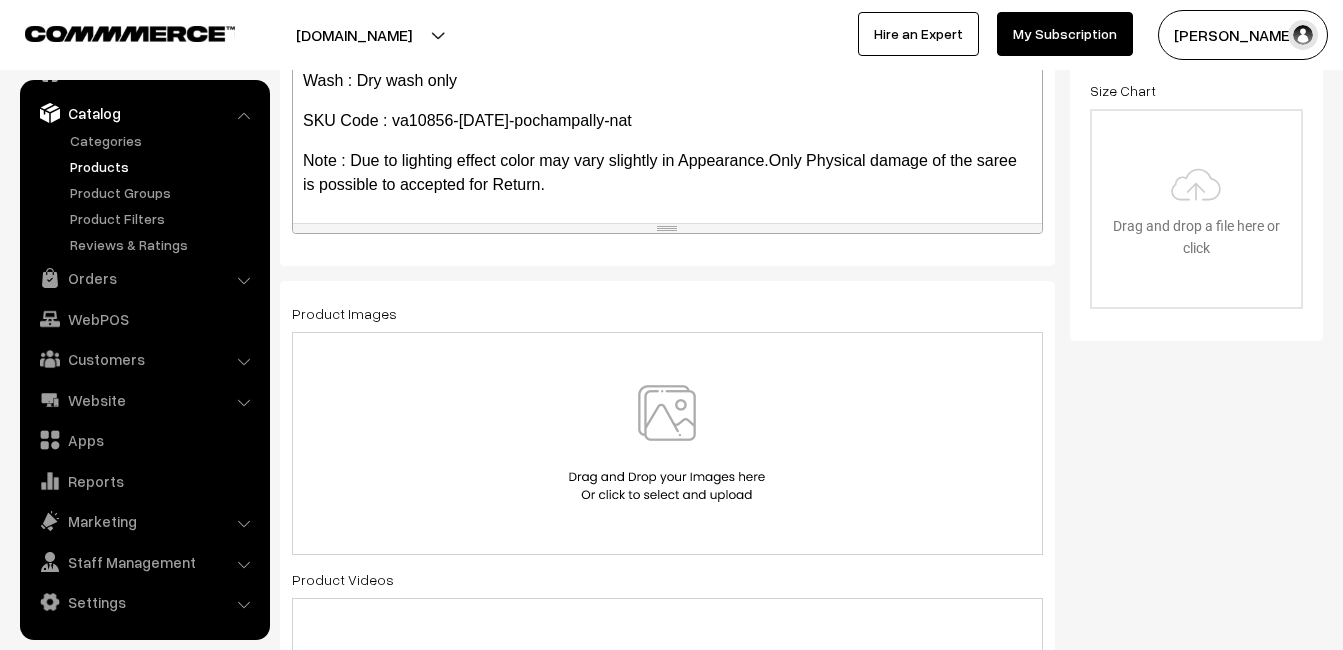click at bounding box center [667, 443] 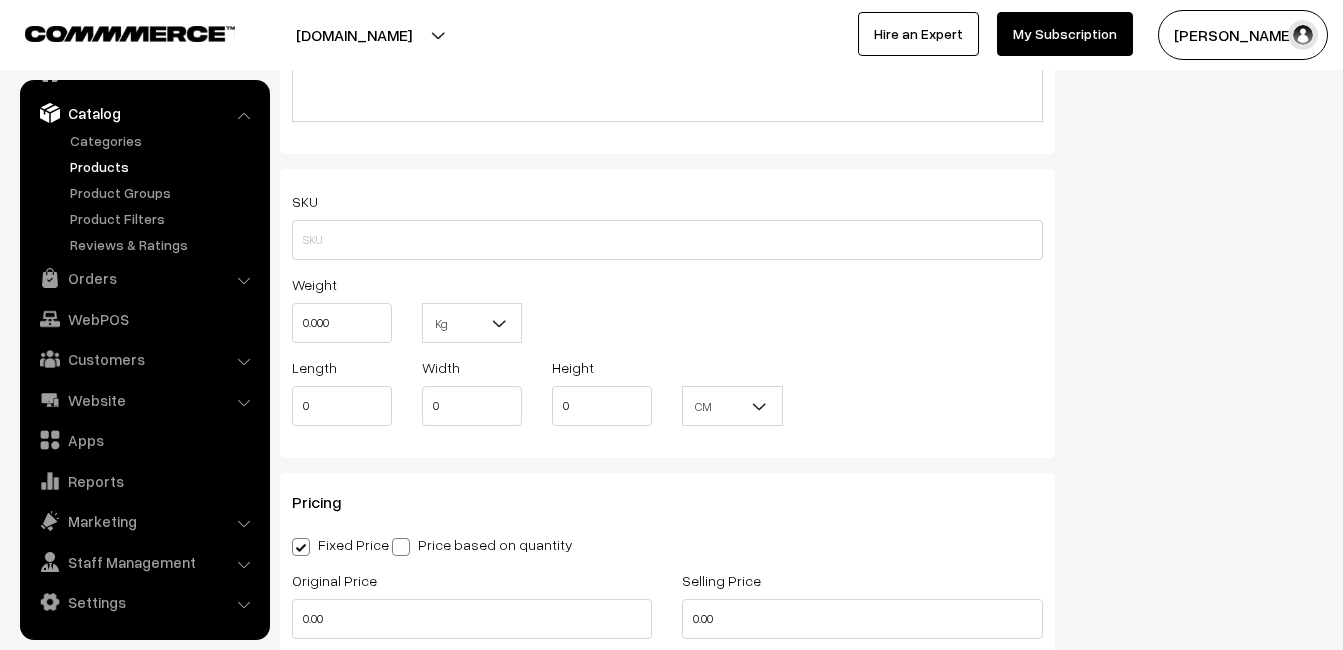 scroll, scrollTop: 1300, scrollLeft: 0, axis: vertical 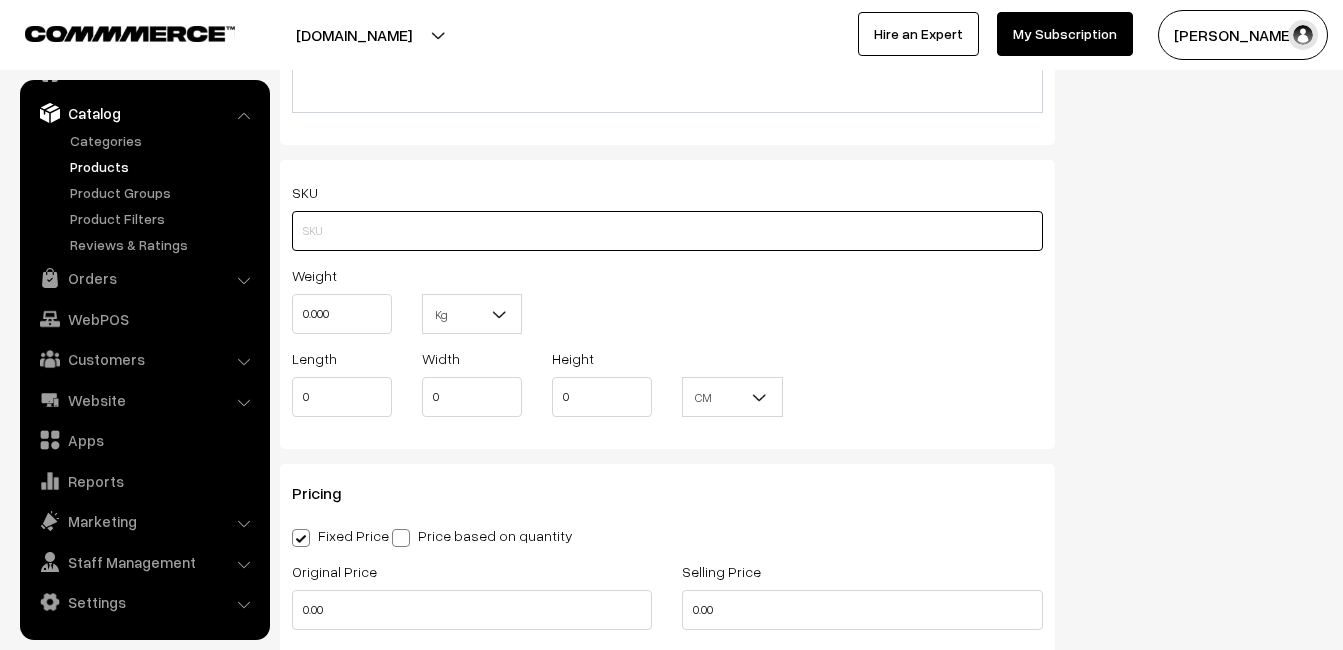 click at bounding box center (667, 231) 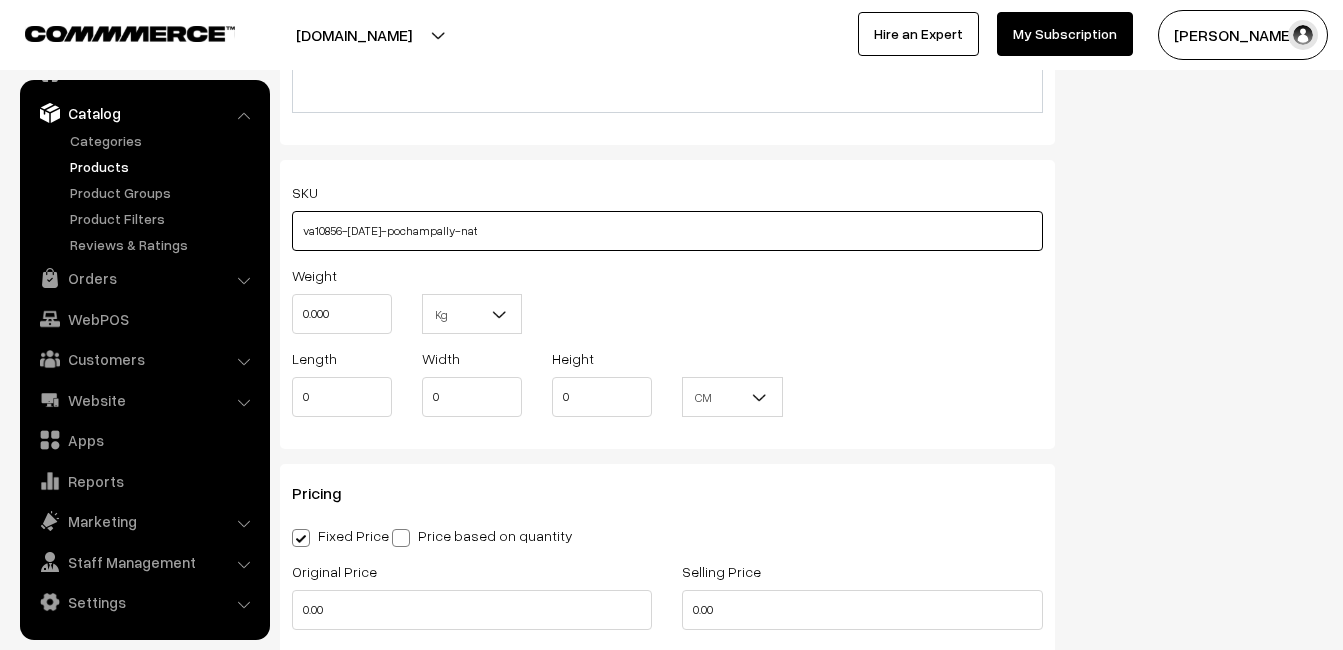 type on "va10856-jul-pochampally-nat" 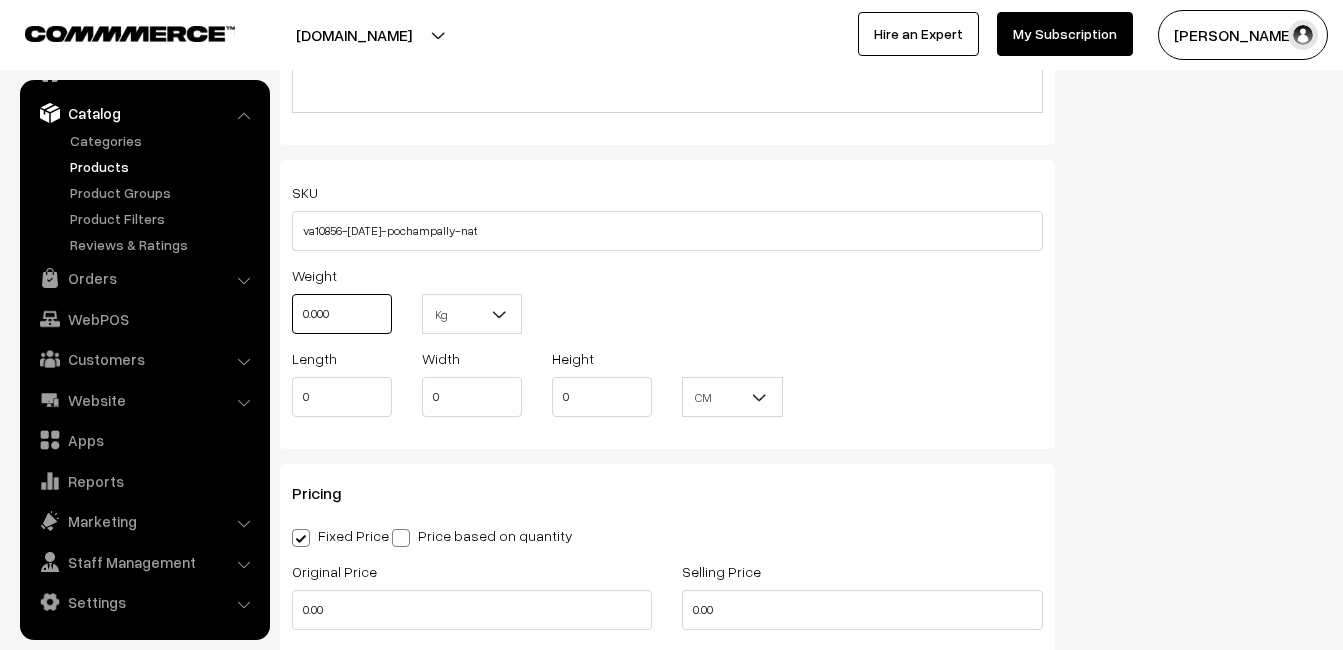 click on "0.000" at bounding box center (342, 314) 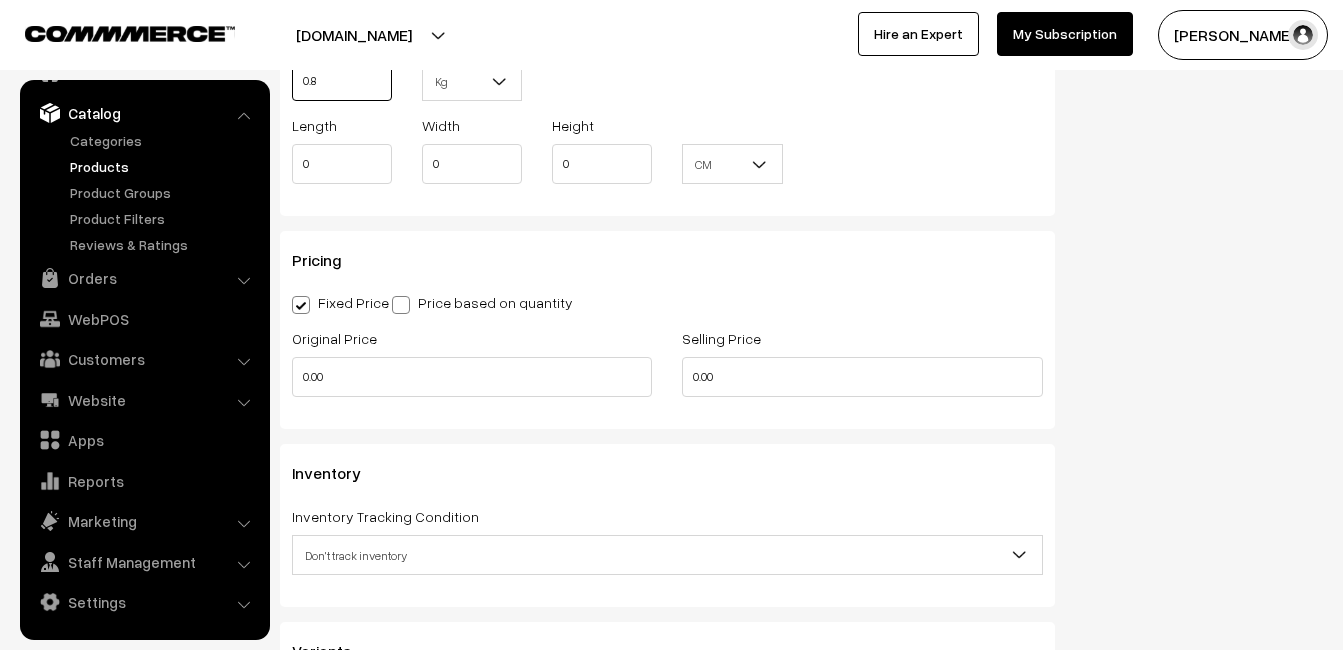 scroll, scrollTop: 1600, scrollLeft: 0, axis: vertical 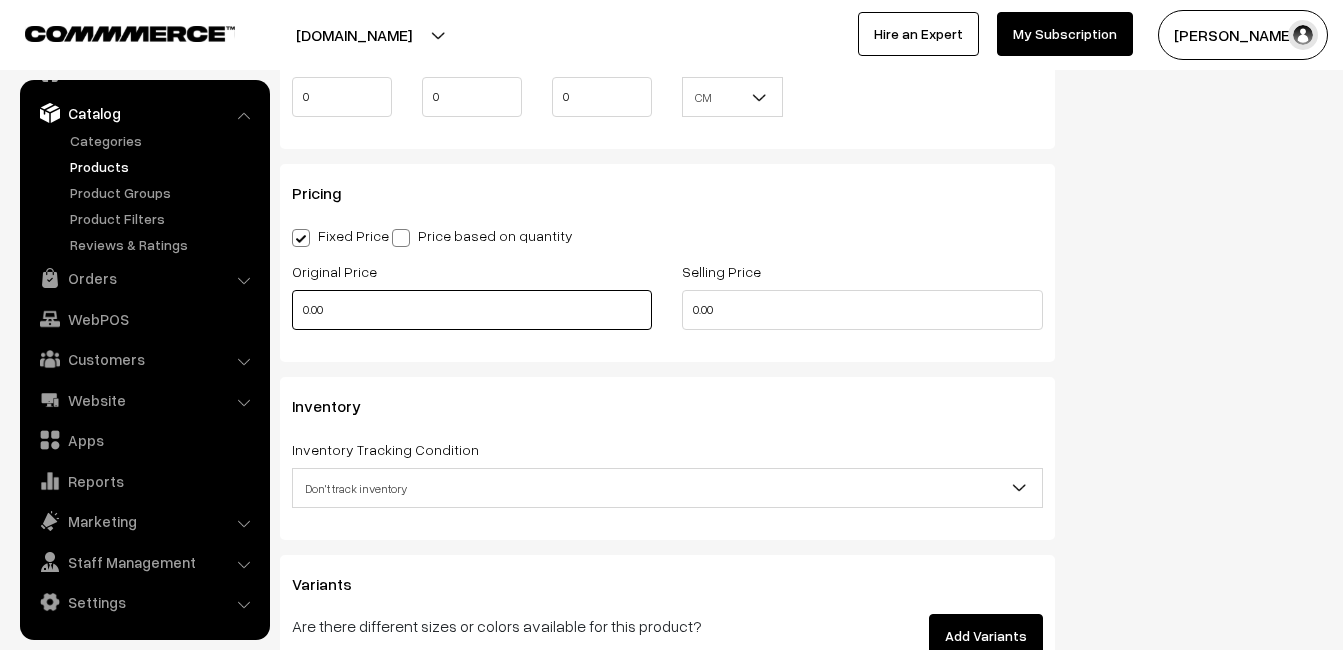 type on "0.80" 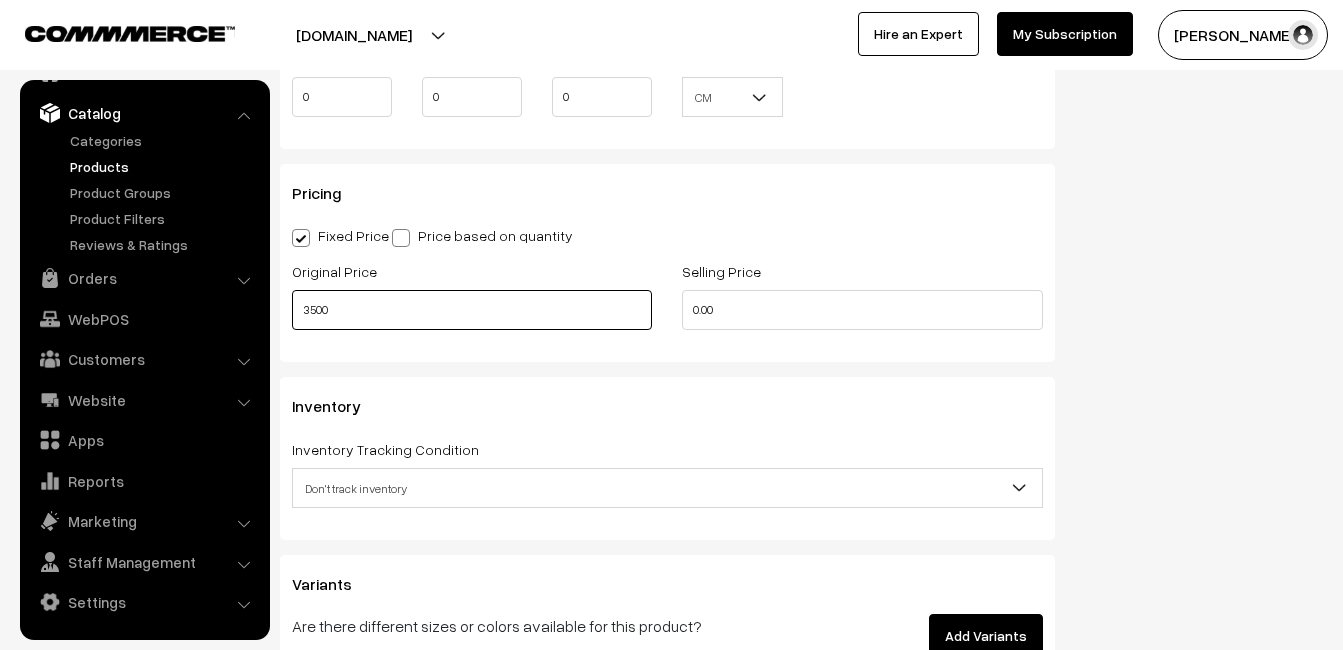 type on "3500" 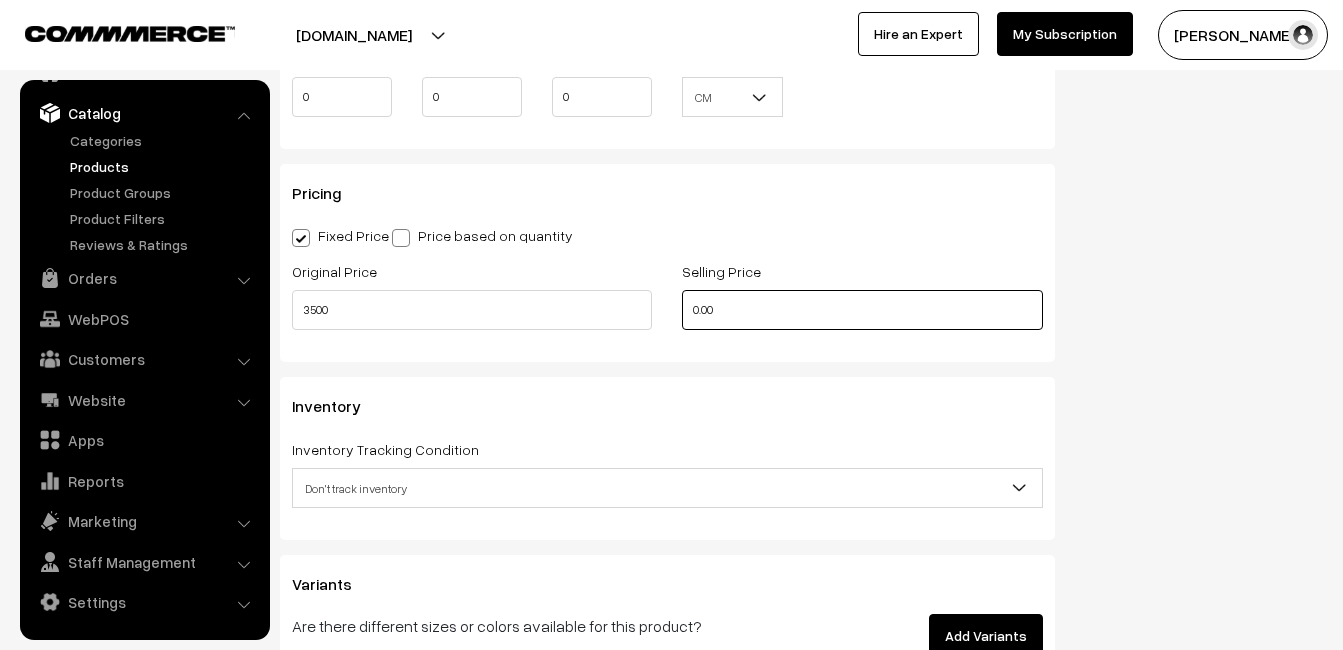 click on "0.00" at bounding box center (862, 310) 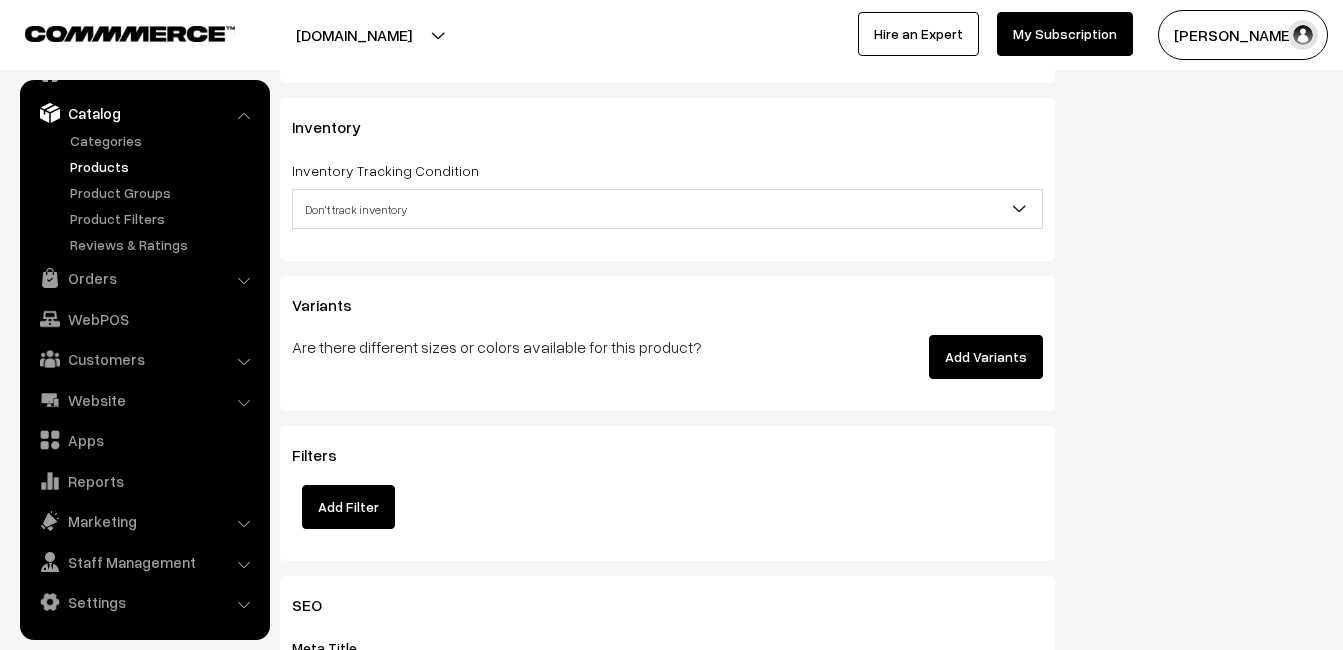 scroll, scrollTop: 1900, scrollLeft: 0, axis: vertical 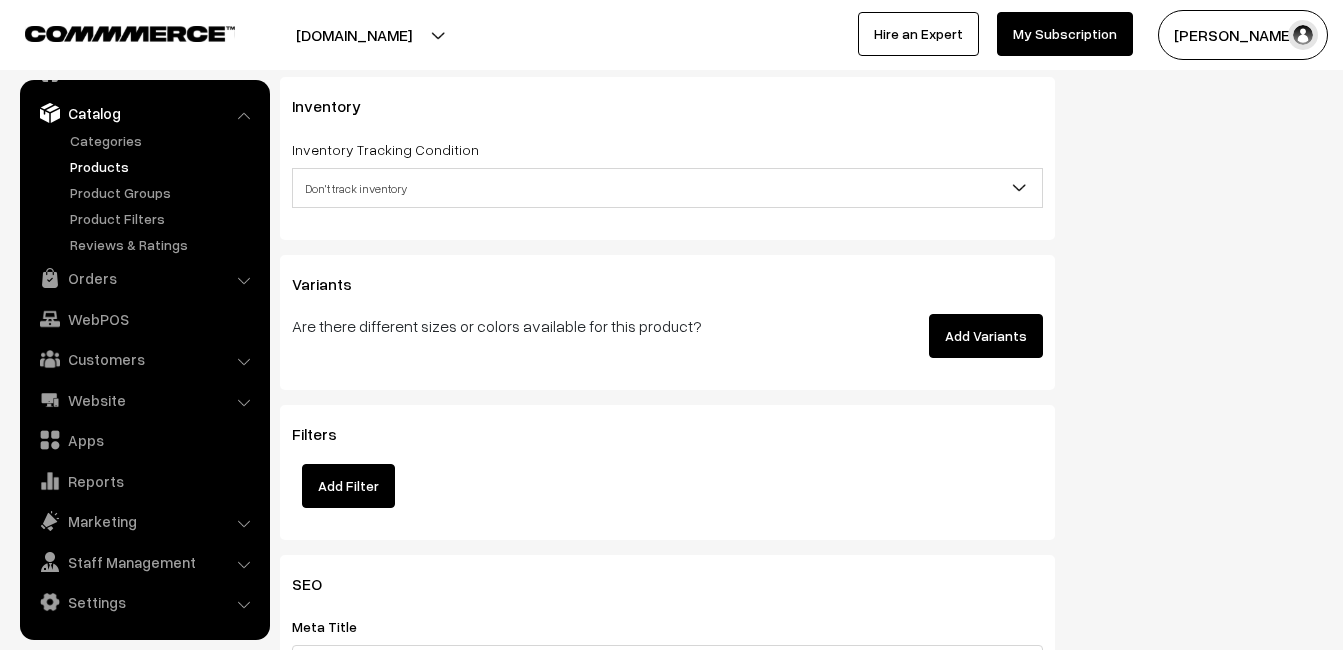 type on "4499" 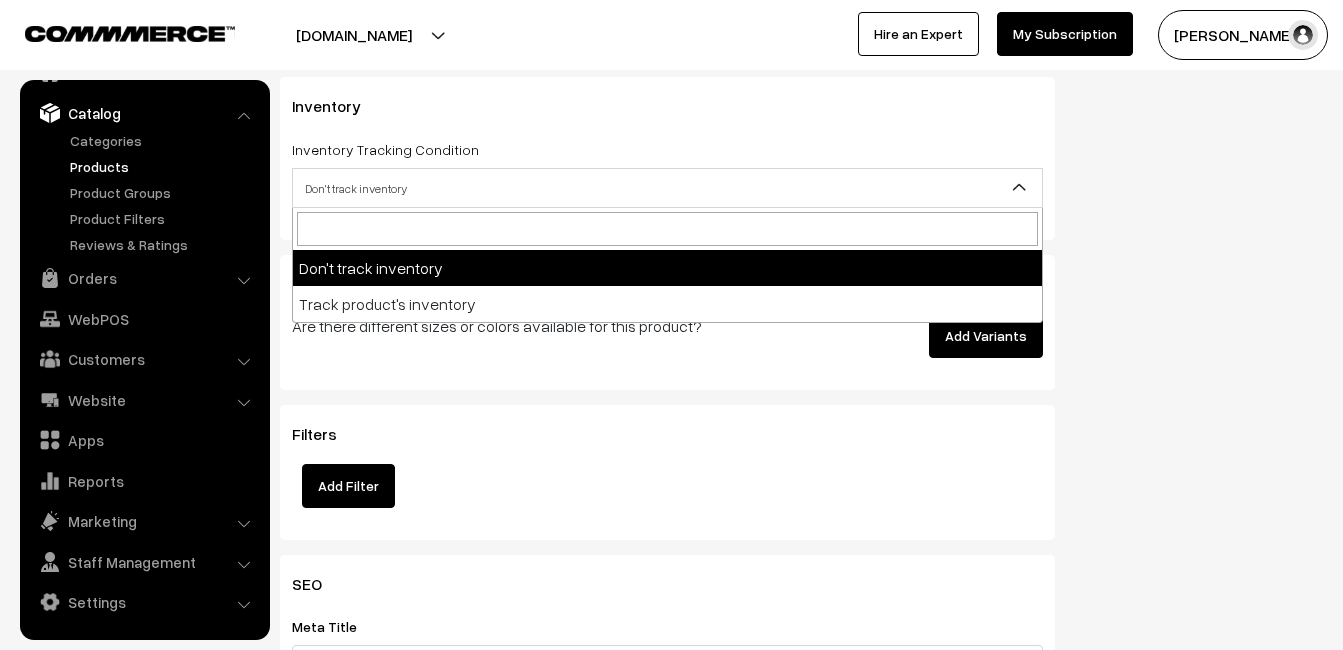 click on "Don't track inventory" at bounding box center [667, 188] 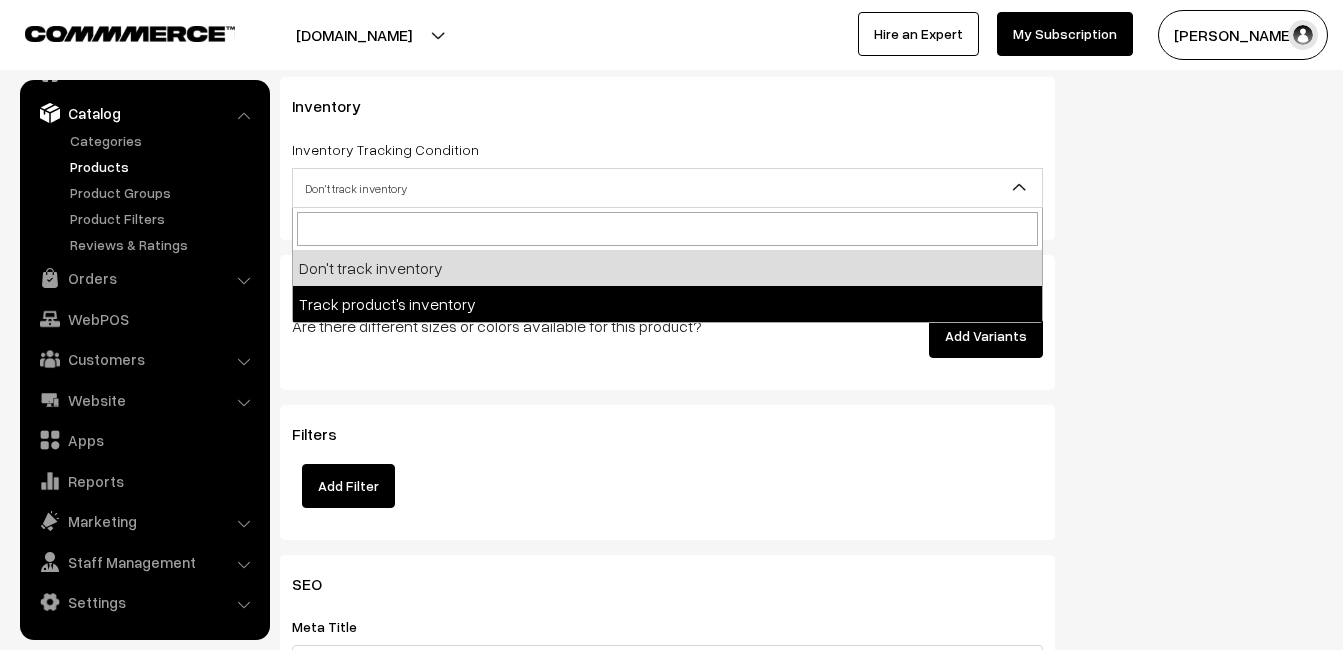 select on "2" 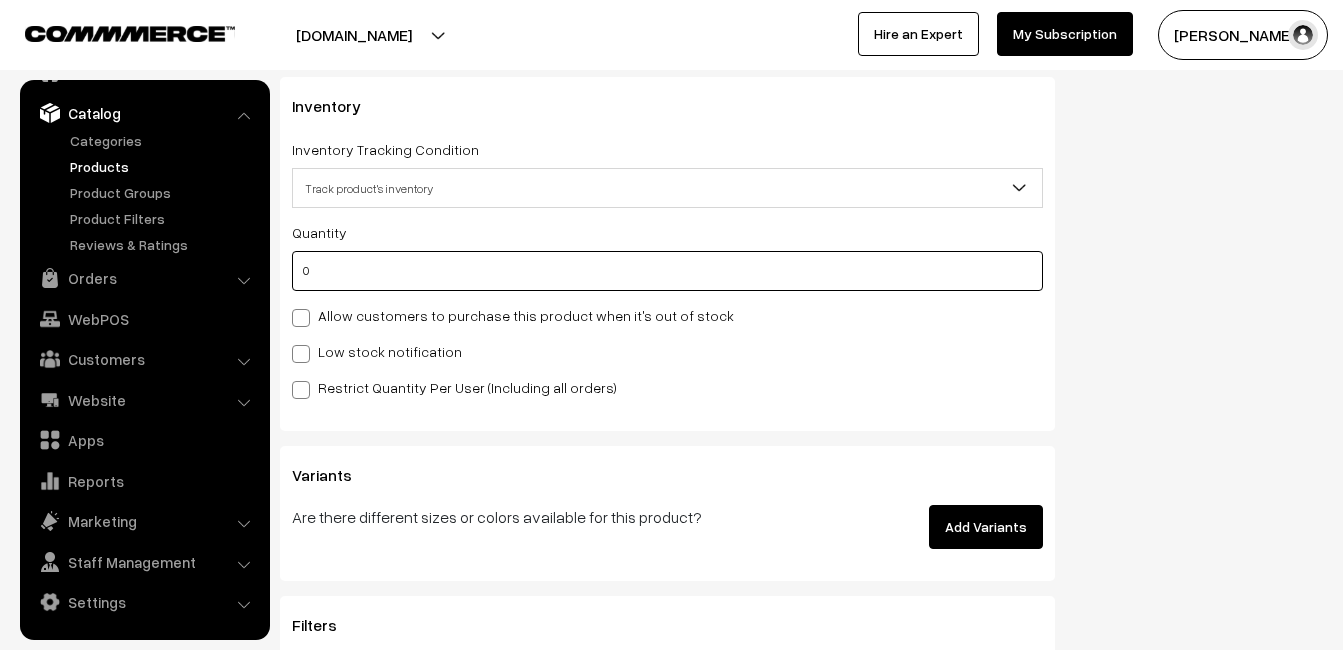 click on "0" at bounding box center (667, 271) 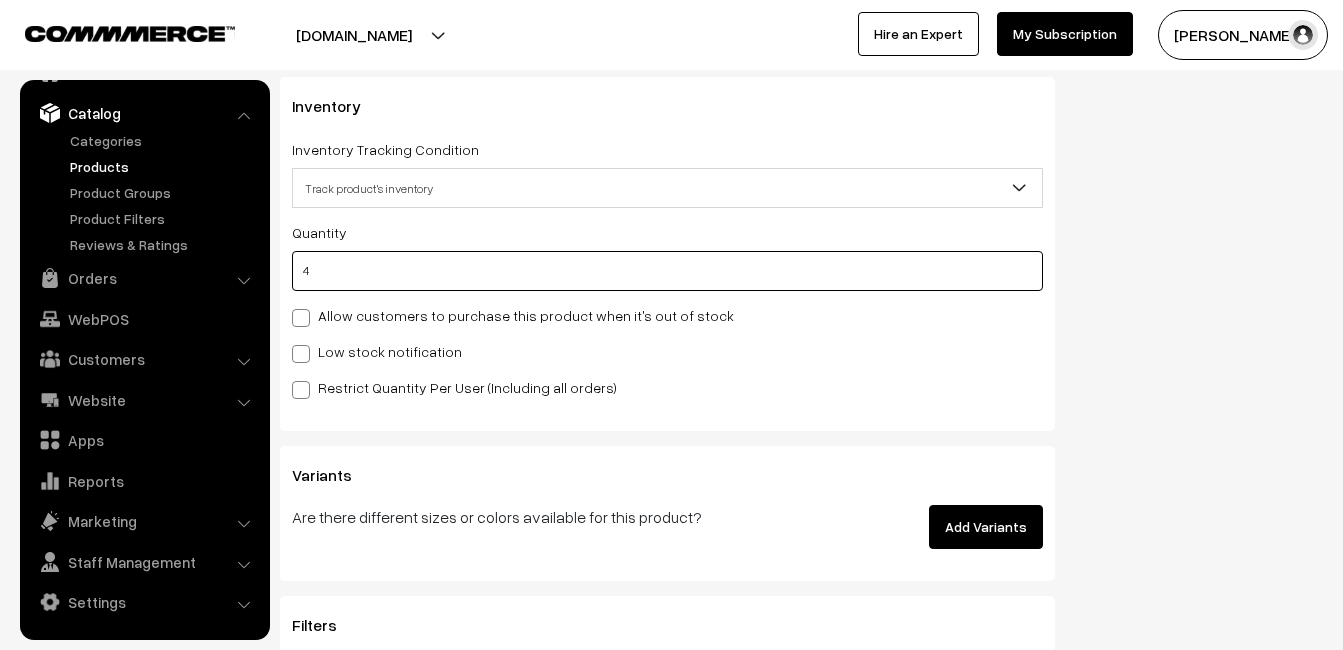 type on "4" 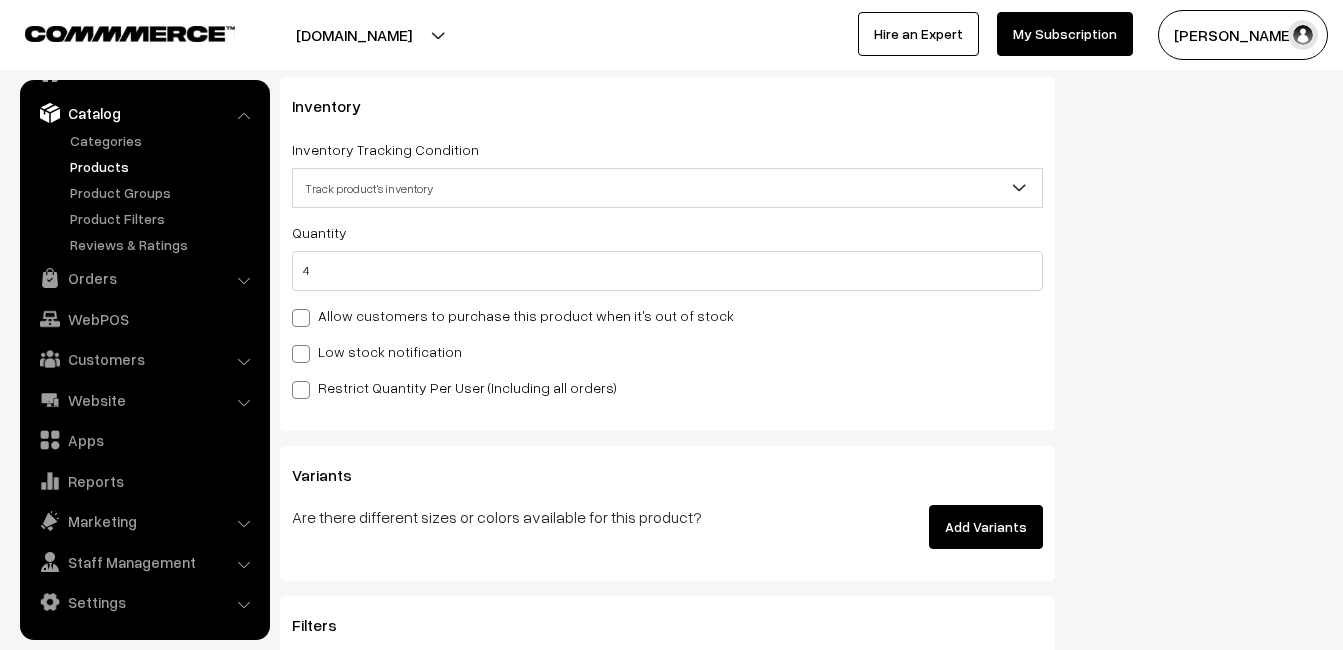 click on "Low stock notification" at bounding box center [377, 351] 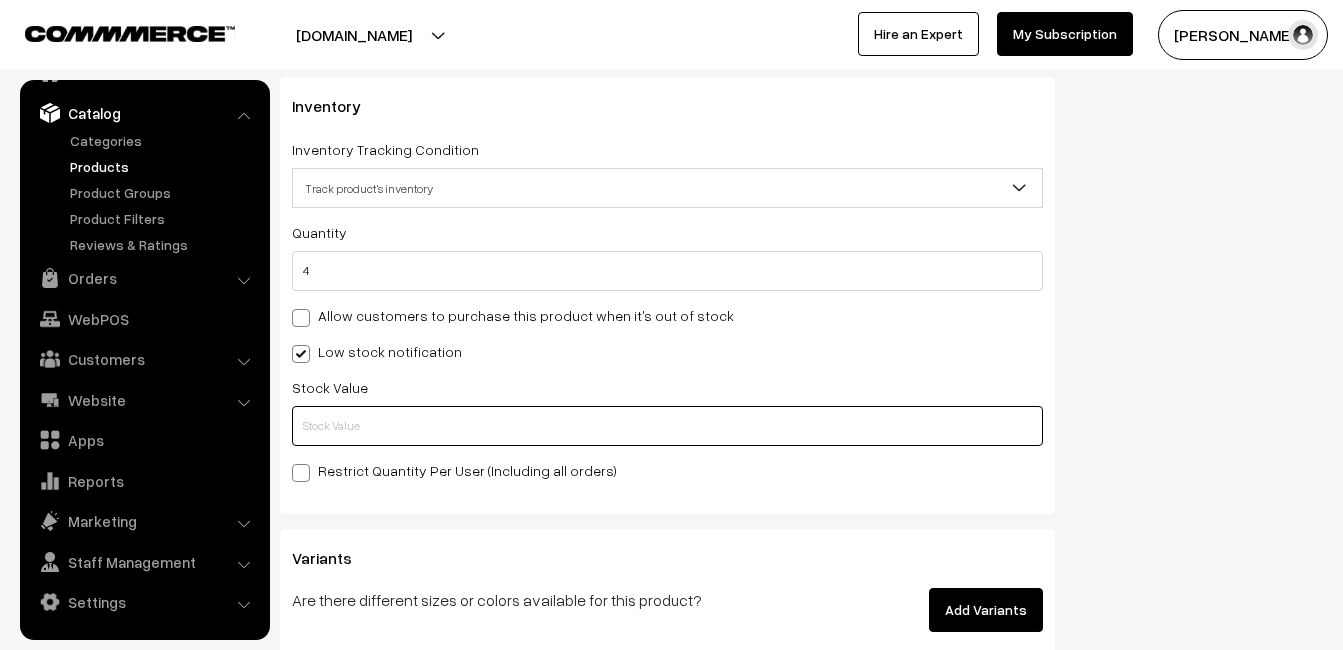 click at bounding box center [667, 426] 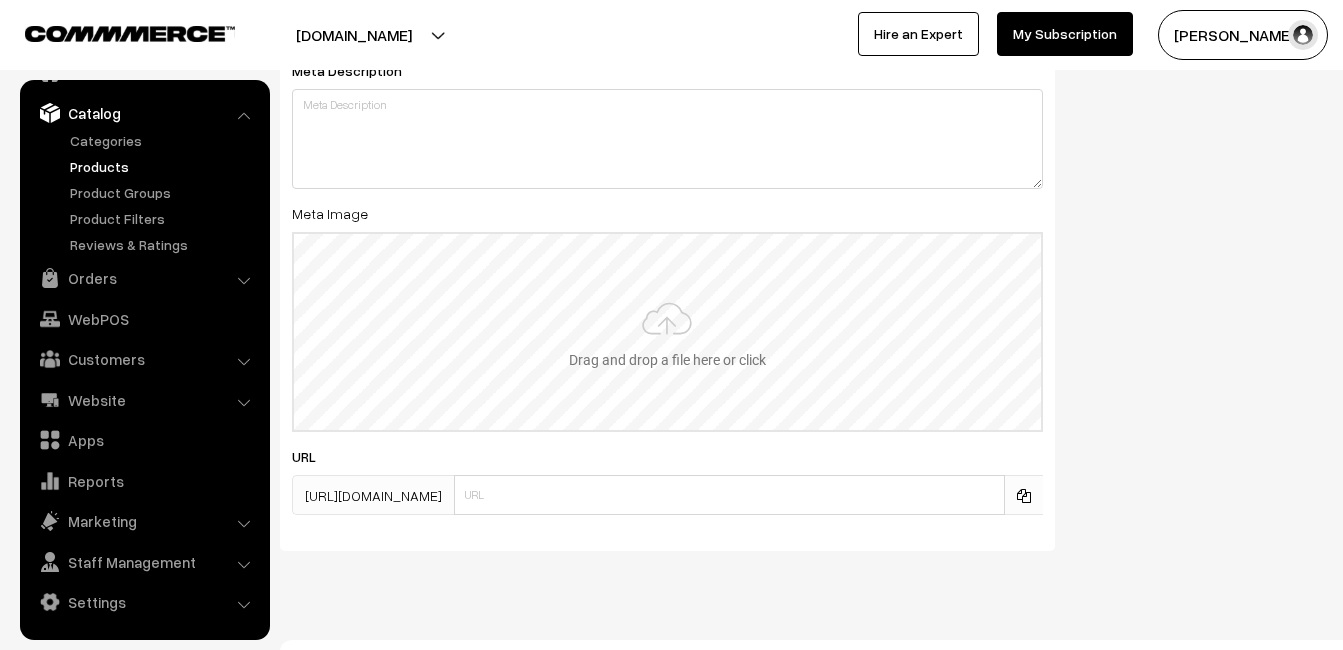 scroll, scrollTop: 2968, scrollLeft: 0, axis: vertical 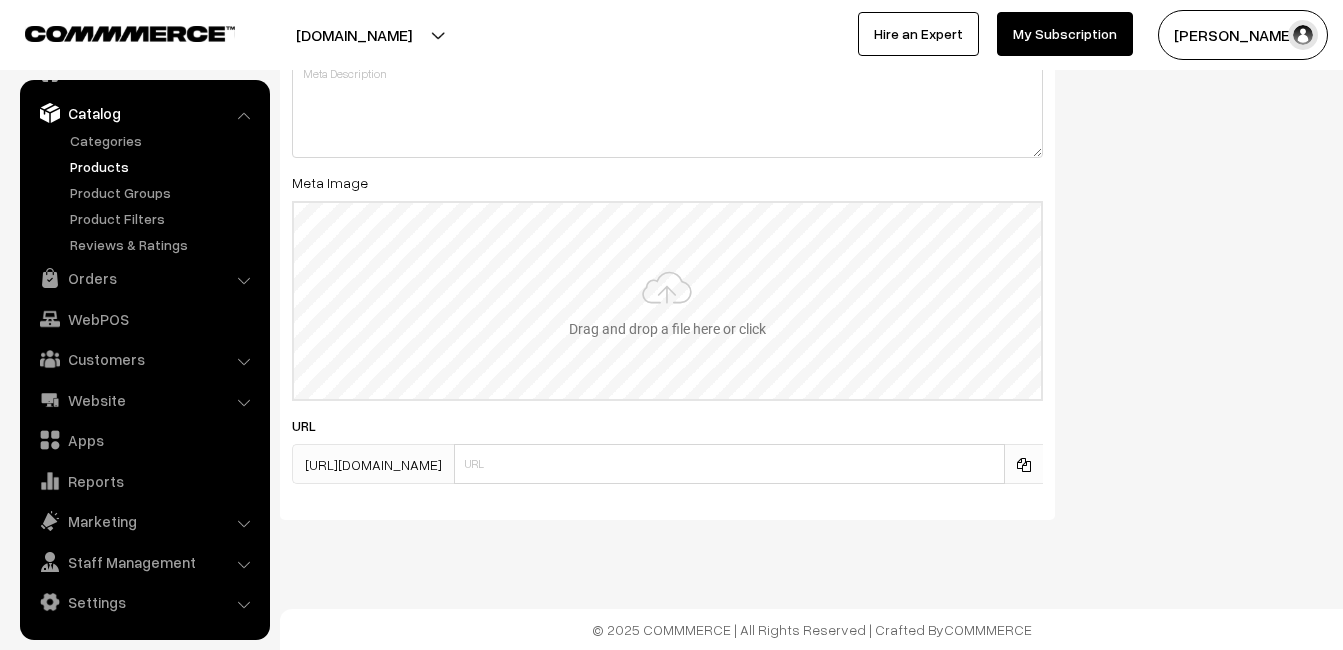 type on "2" 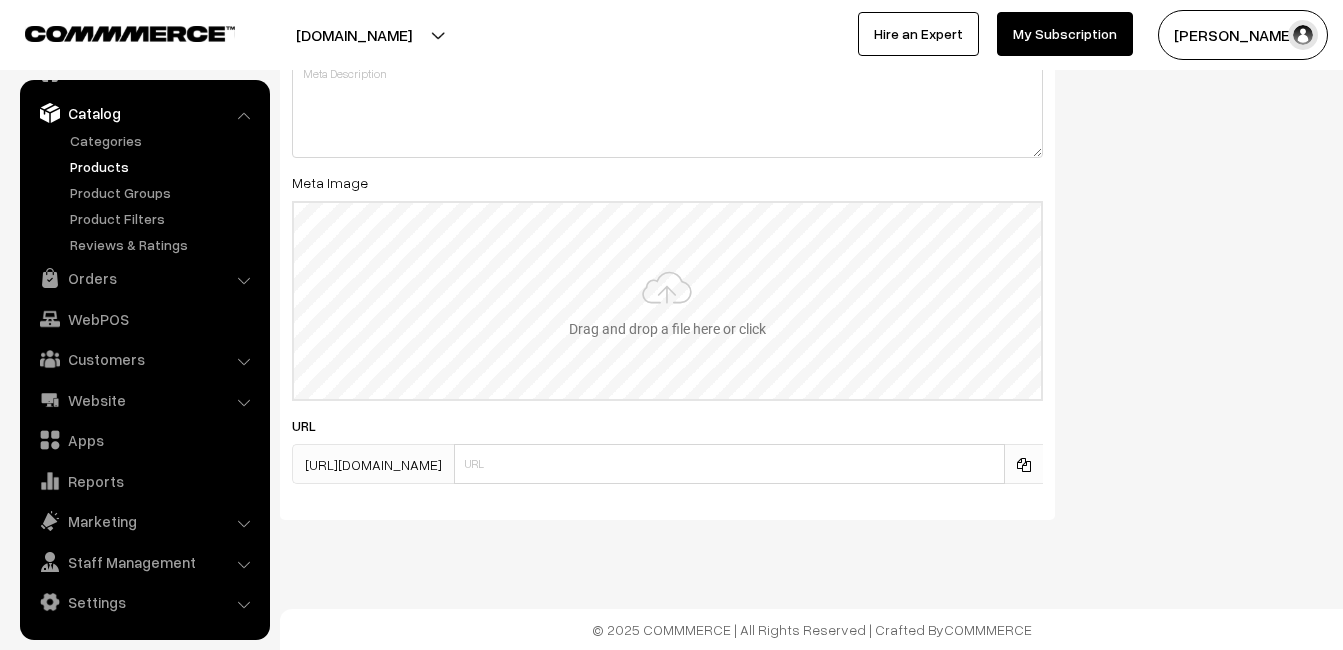 click at bounding box center (667, 301) 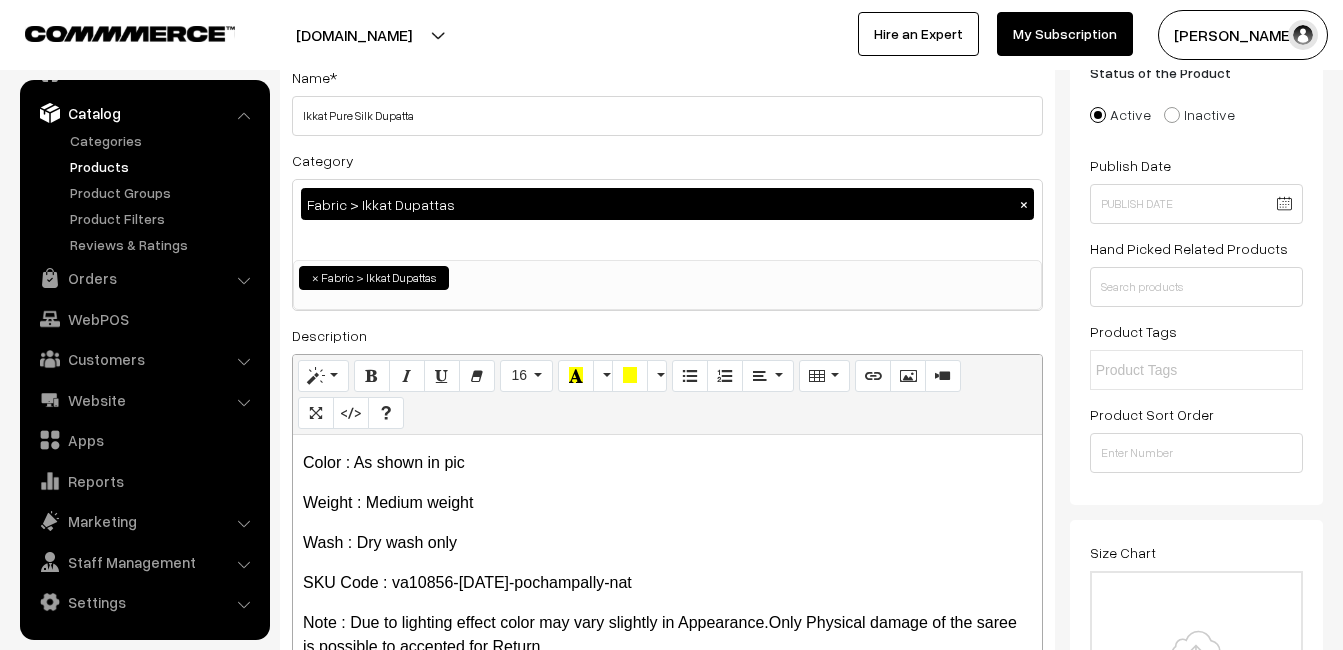 scroll, scrollTop: 0, scrollLeft: 0, axis: both 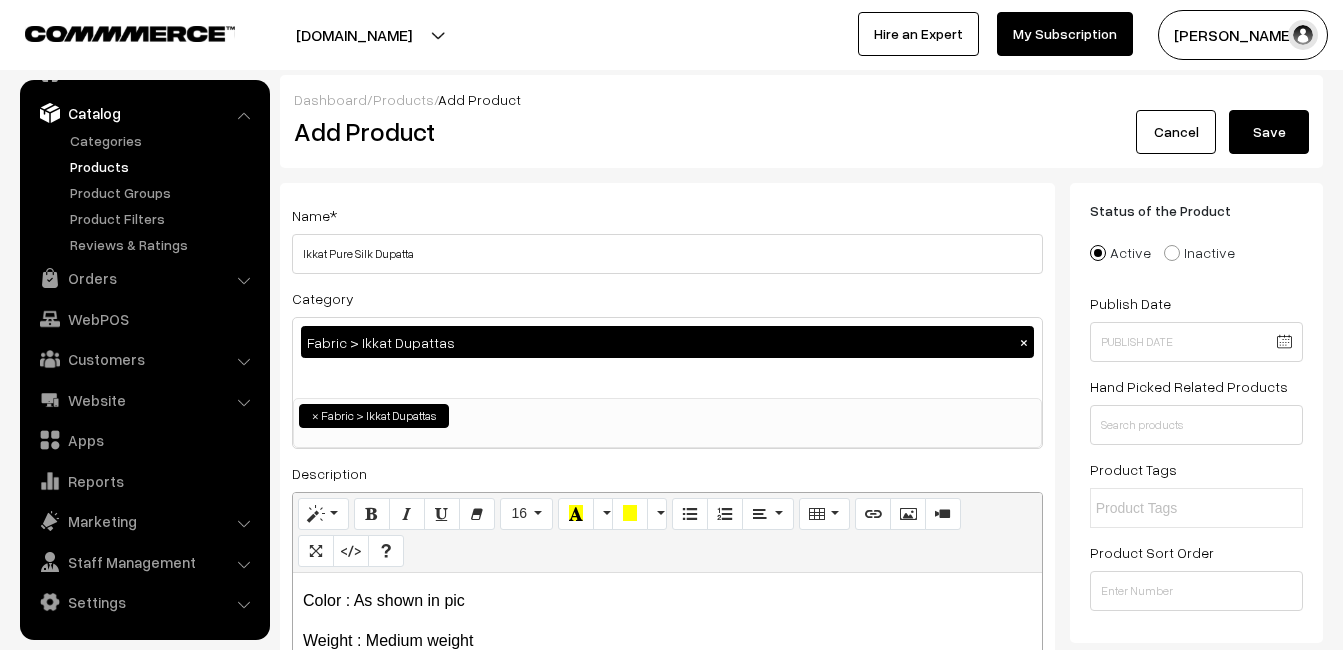 click on "Save" at bounding box center [1269, 132] 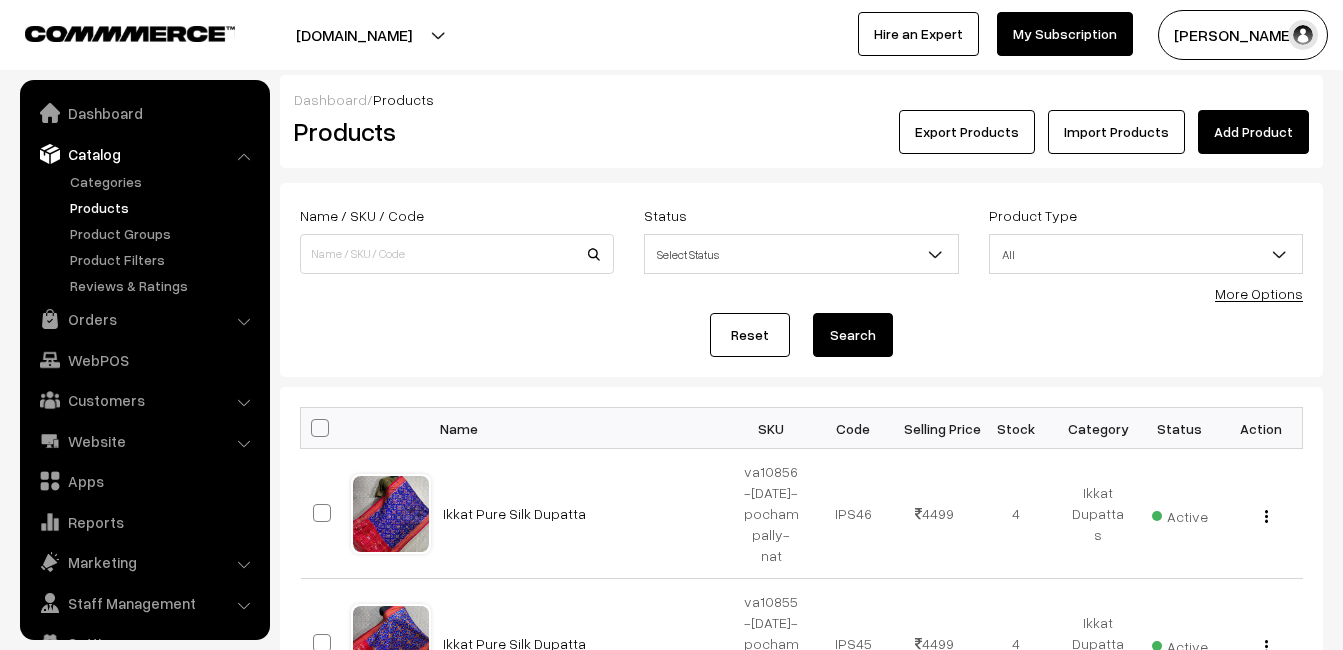 scroll, scrollTop: 0, scrollLeft: 0, axis: both 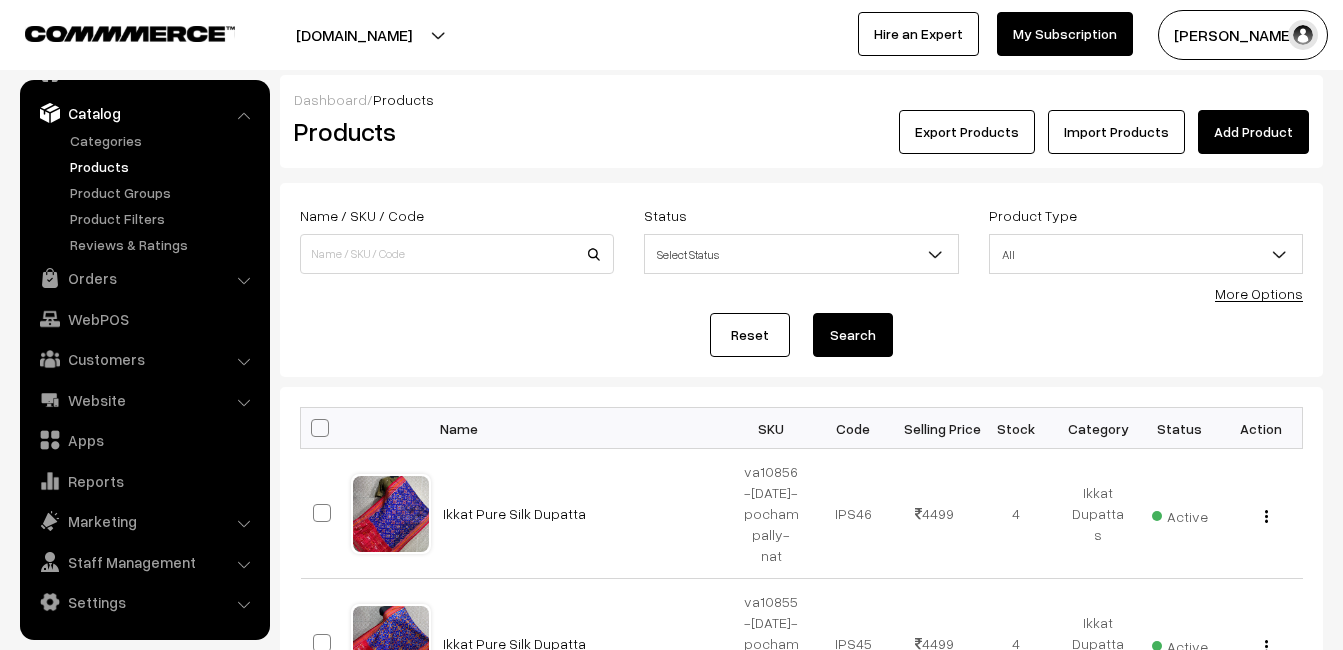 click on "Products" at bounding box center [453, 131] 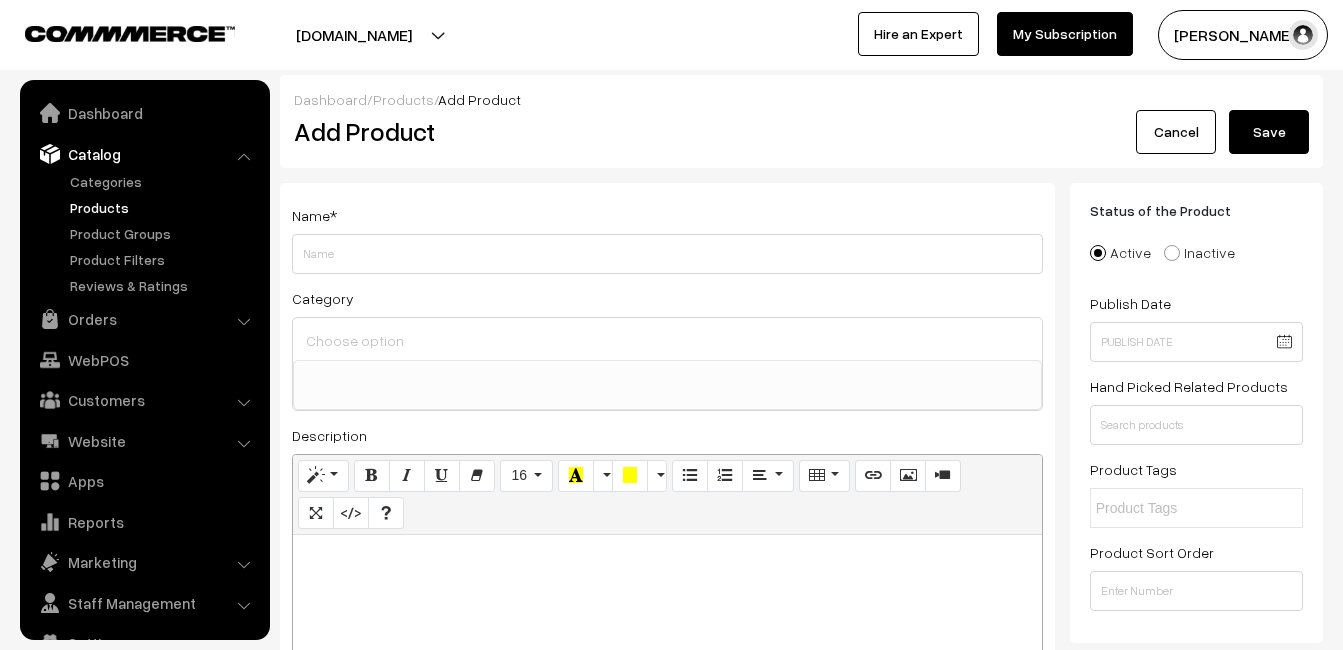 select 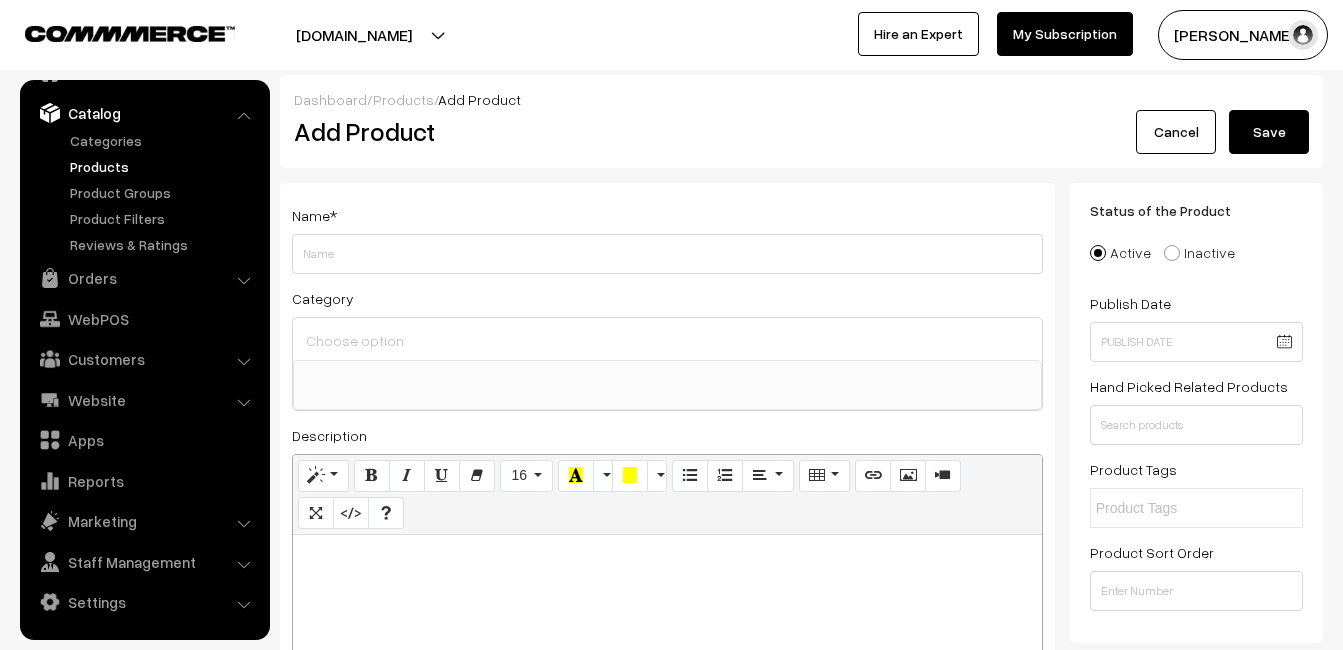 click at bounding box center (667, 660) 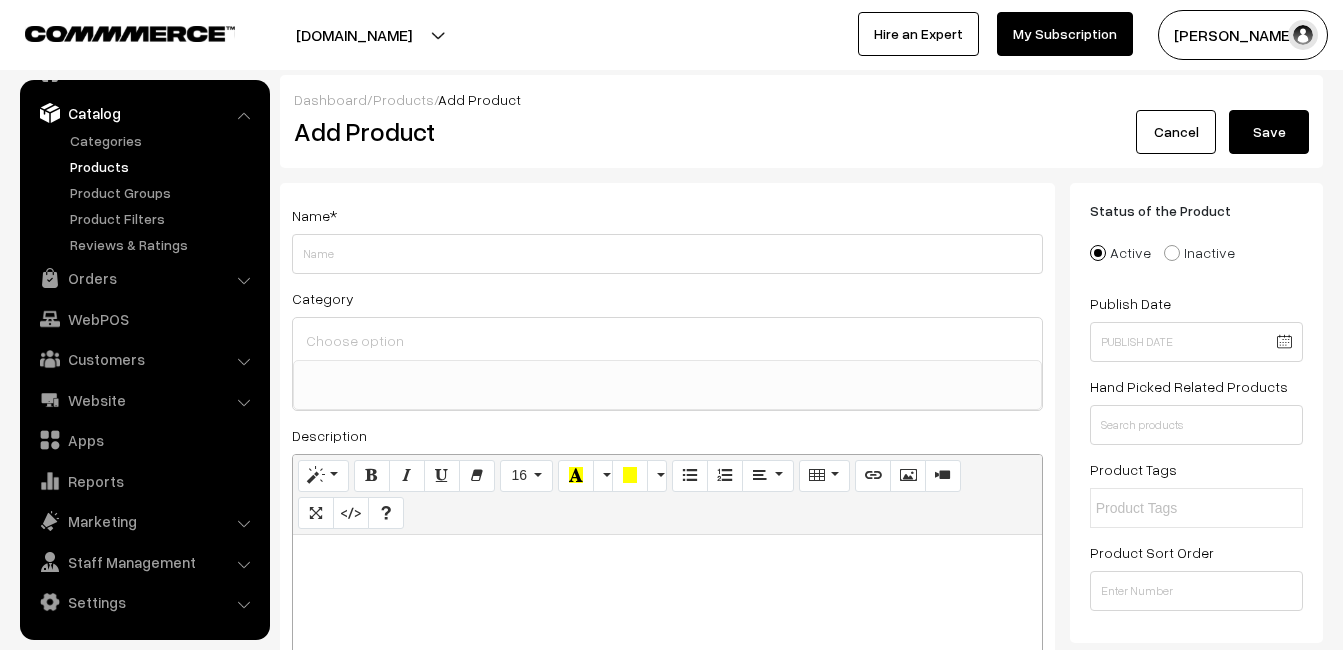 paste 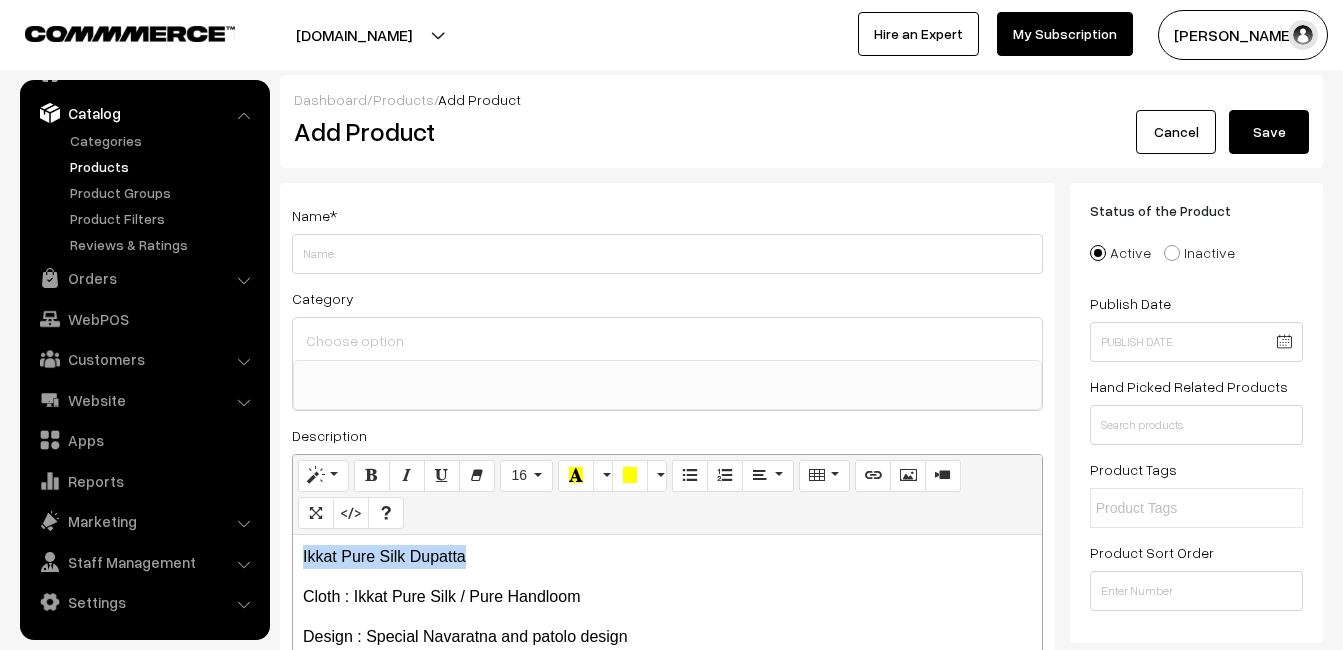 drag, startPoint x: 476, startPoint y: 555, endPoint x: 283, endPoint y: 556, distance: 193.0026 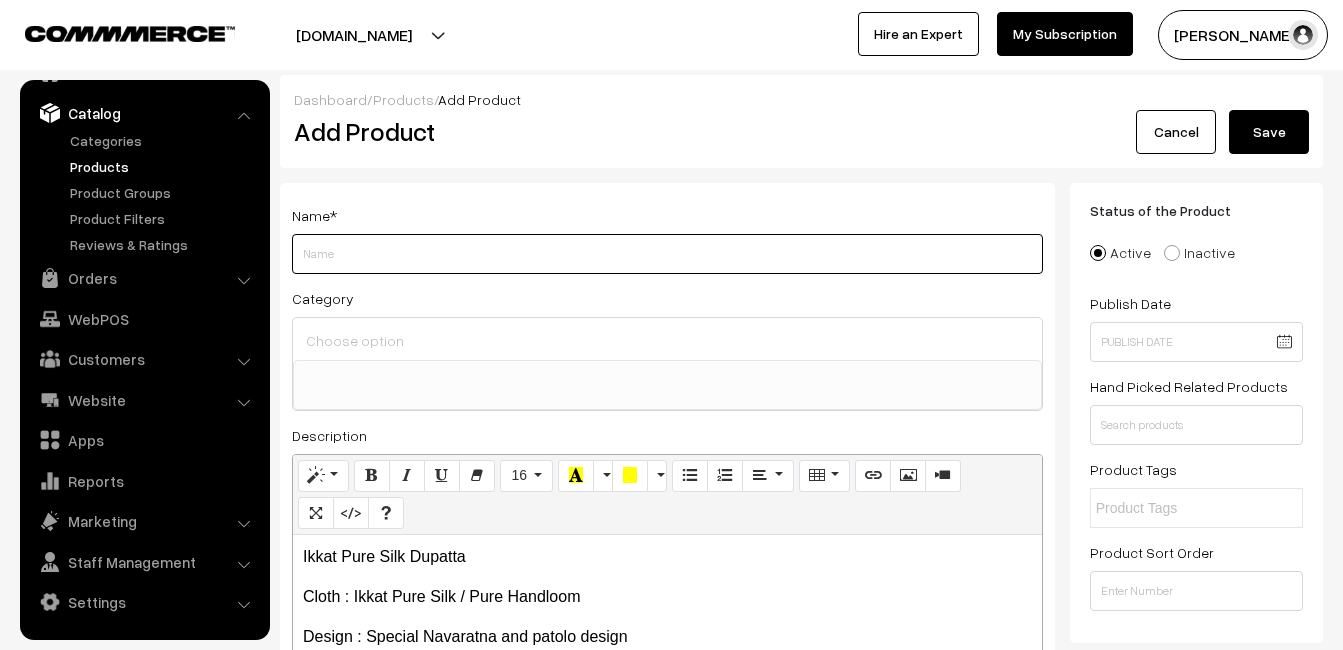 paste on "Ikkat Pure Silk Dupatta" 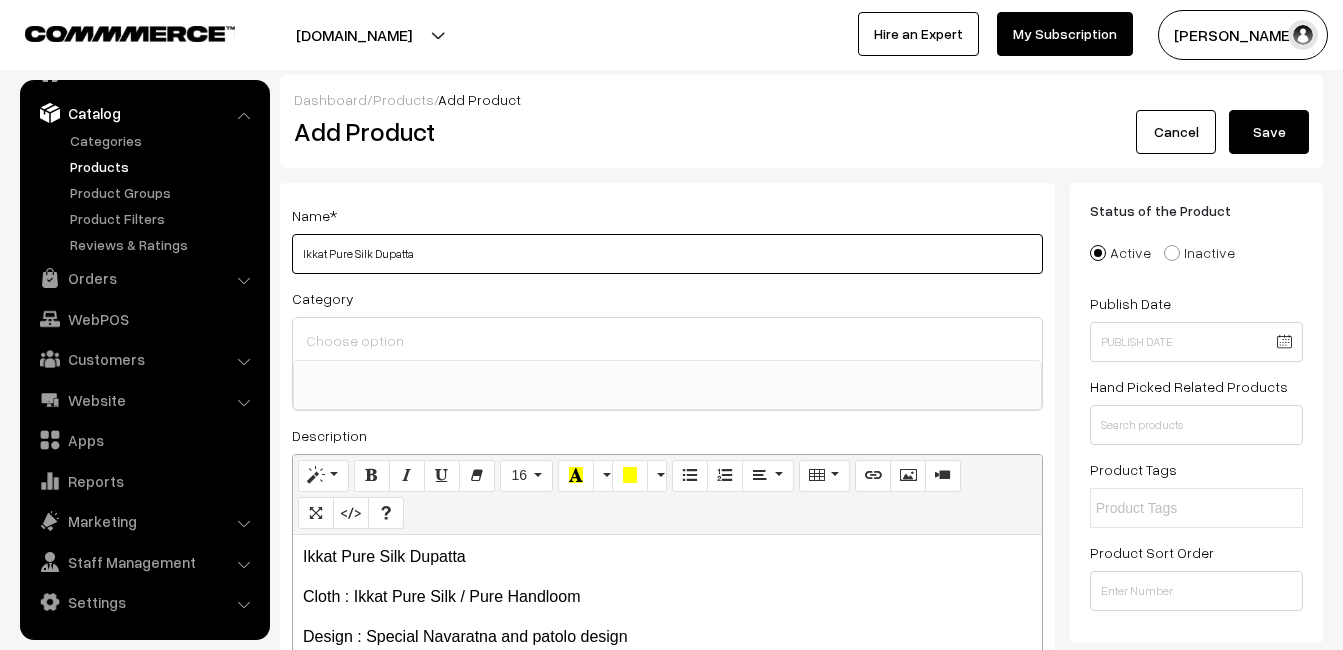 type on "Ikkat Pure Silk Dupatta" 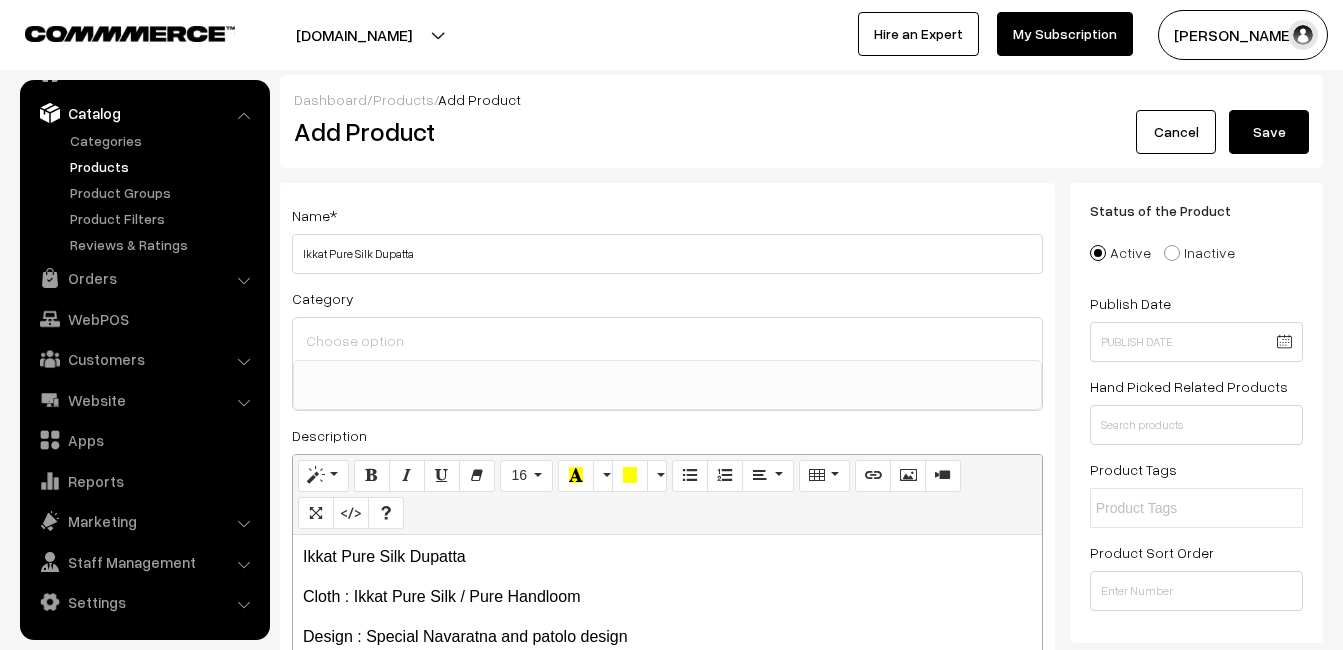click at bounding box center (667, 340) 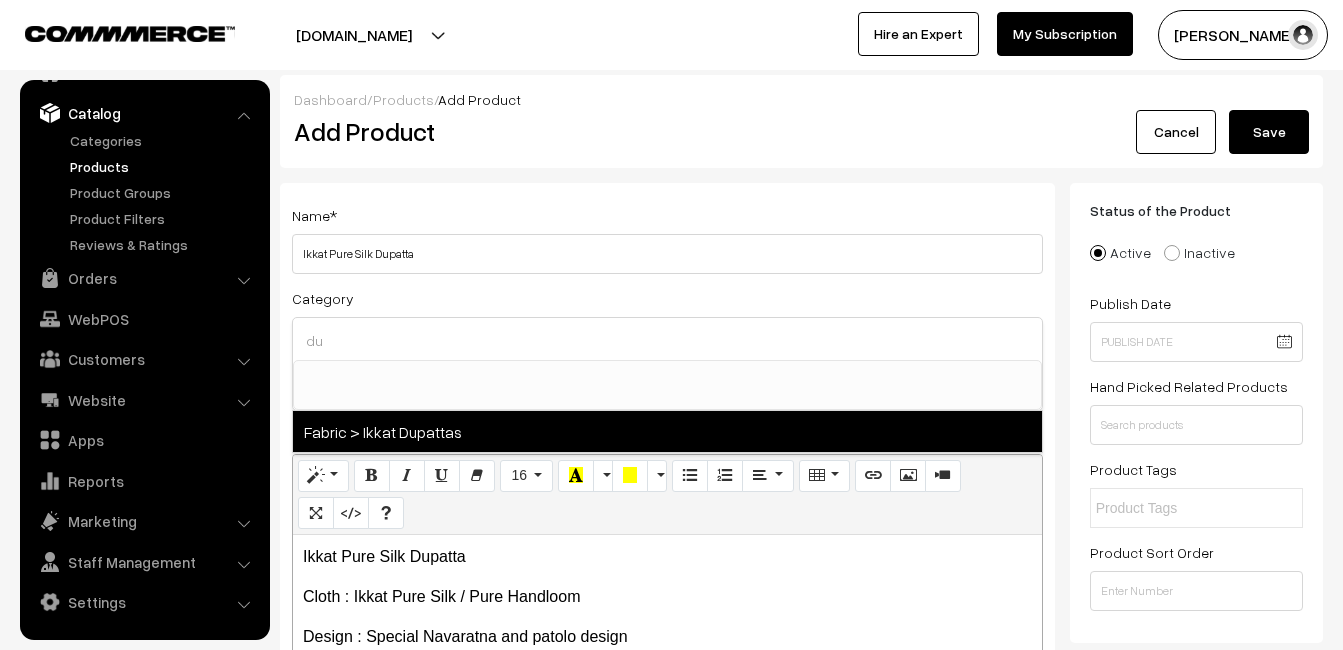 type on "du" 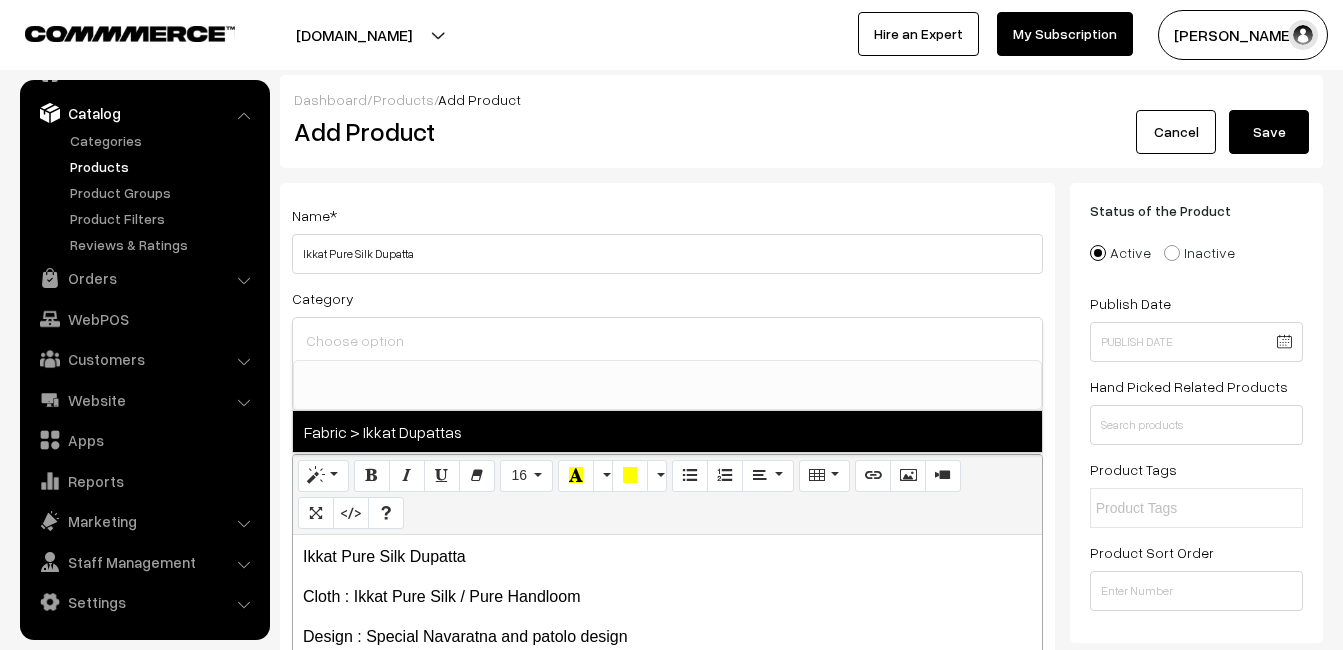 select on "37" 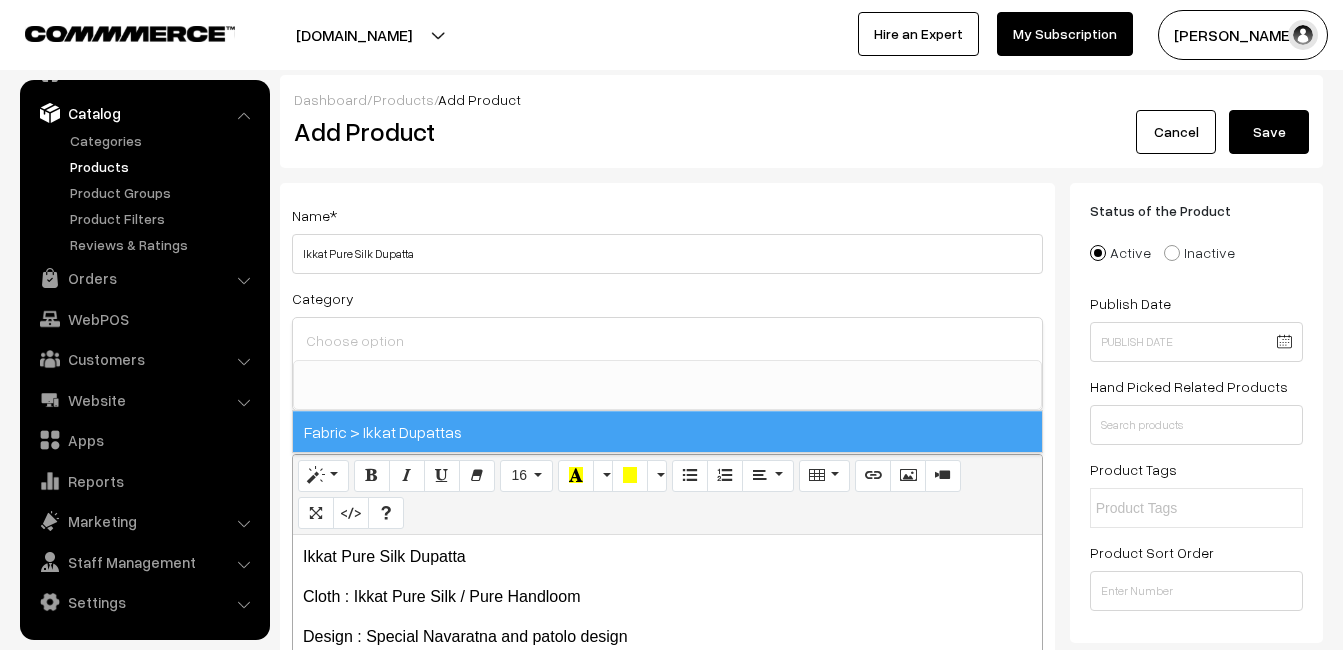 scroll, scrollTop: 1037, scrollLeft: 0, axis: vertical 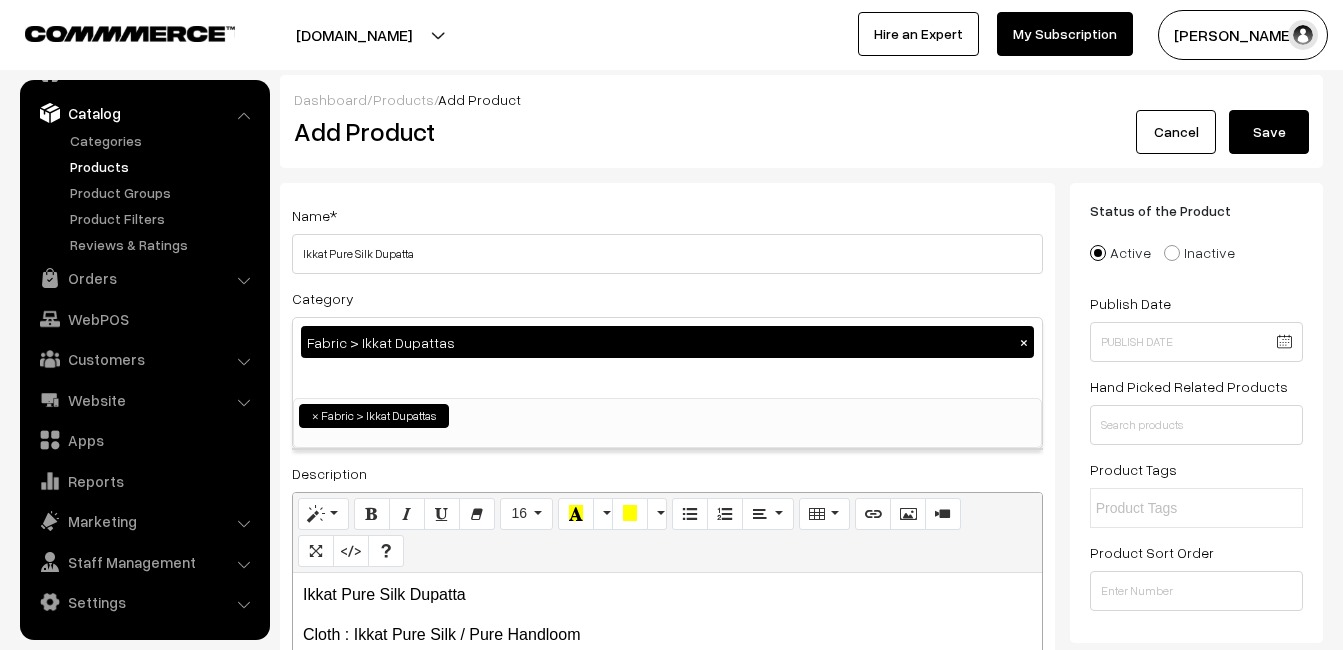 click on "Name  *
Ikkat Pure Silk Dupatta" at bounding box center [667, 238] 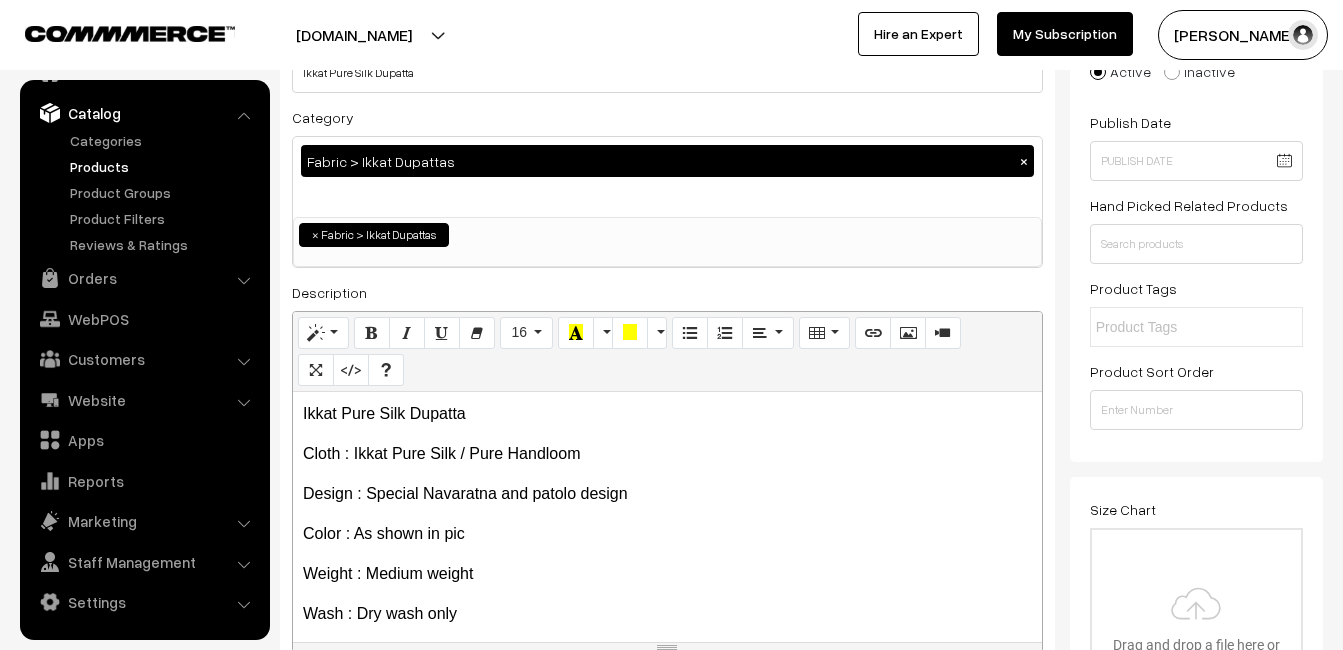 scroll, scrollTop: 200, scrollLeft: 0, axis: vertical 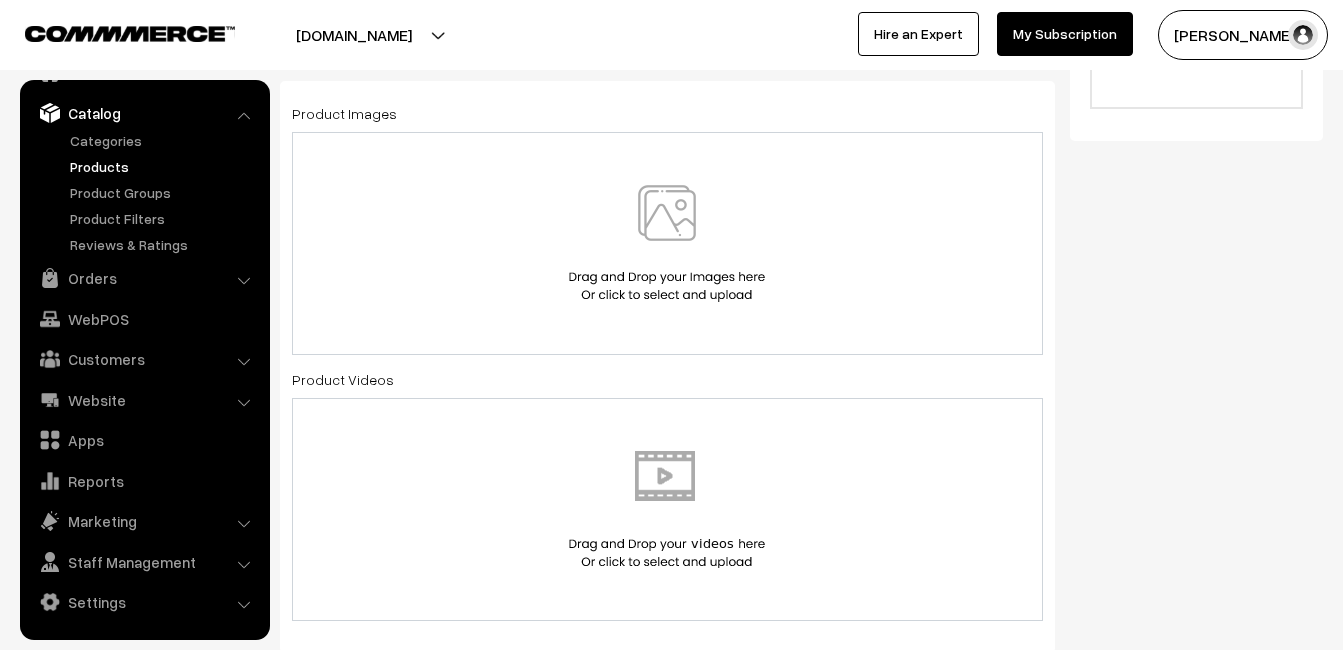 click at bounding box center [667, 243] 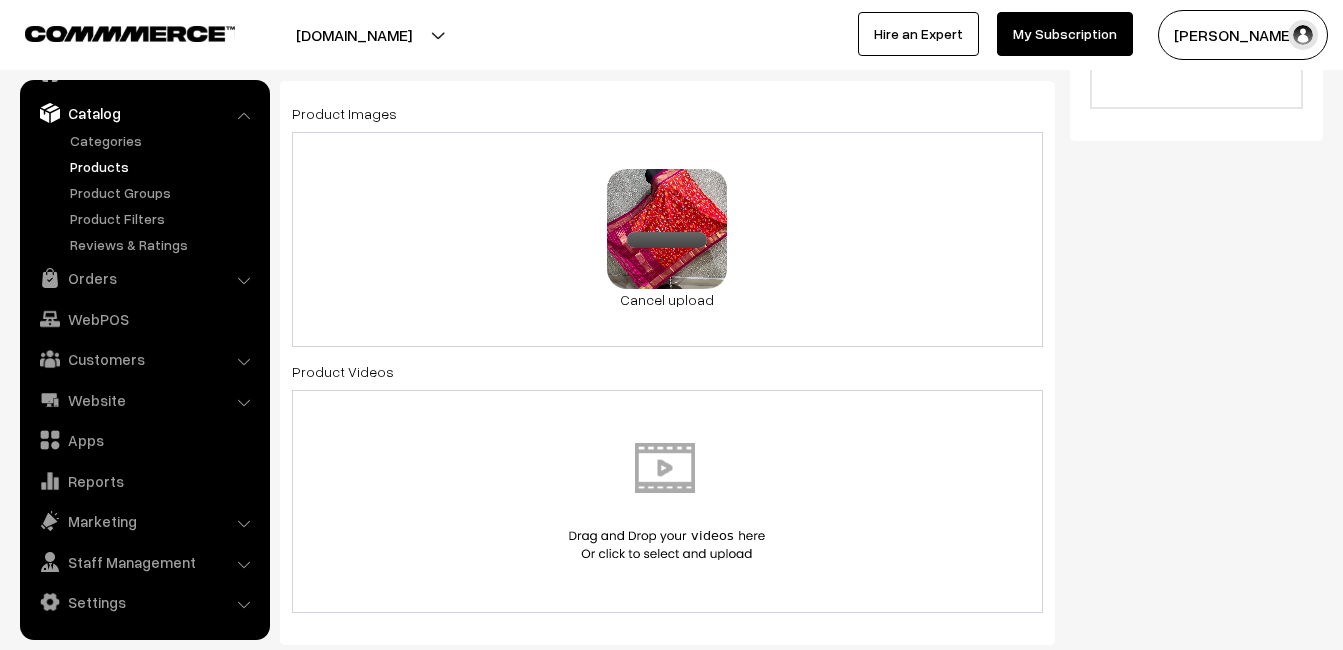 scroll, scrollTop: 1300, scrollLeft: 0, axis: vertical 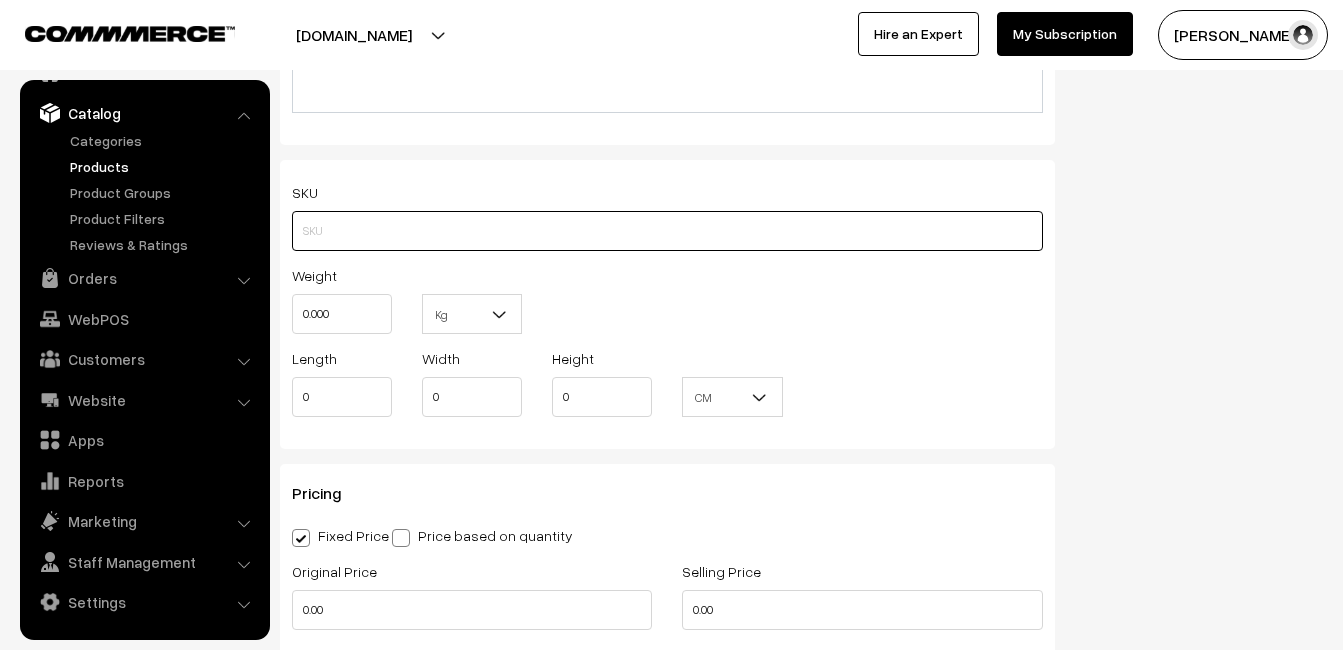 click at bounding box center [667, 231] 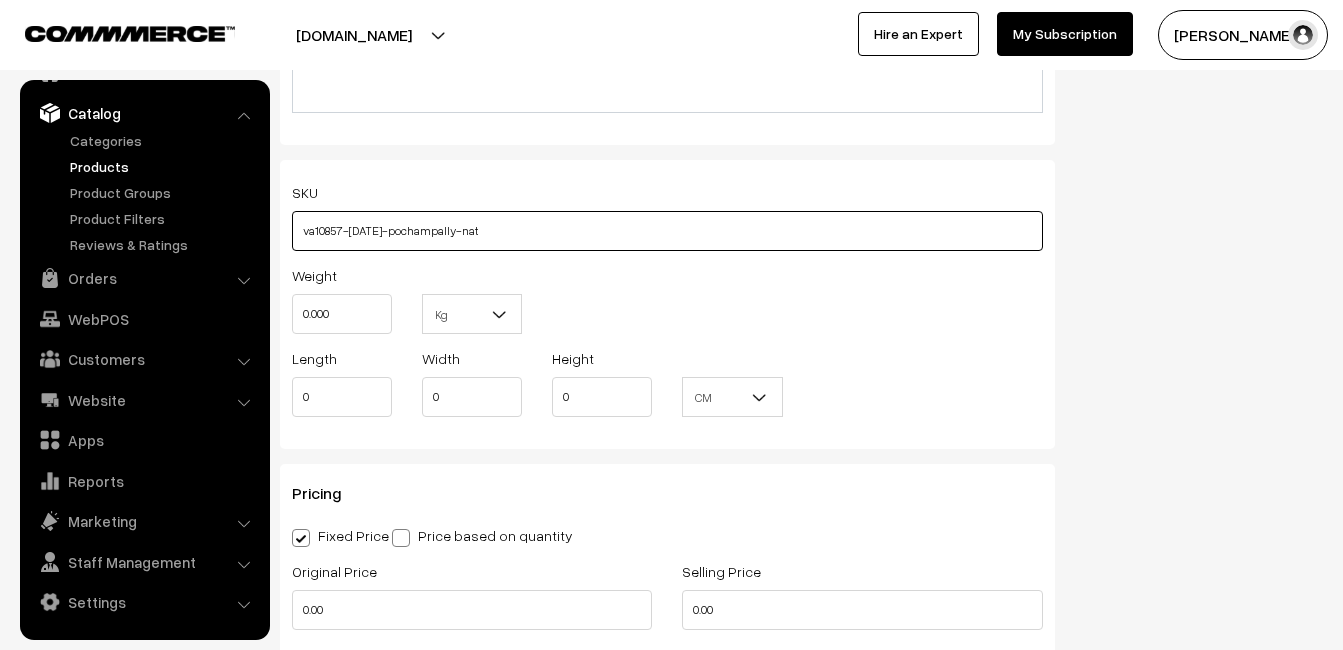 type on "va10857-jul-pochampally-nat" 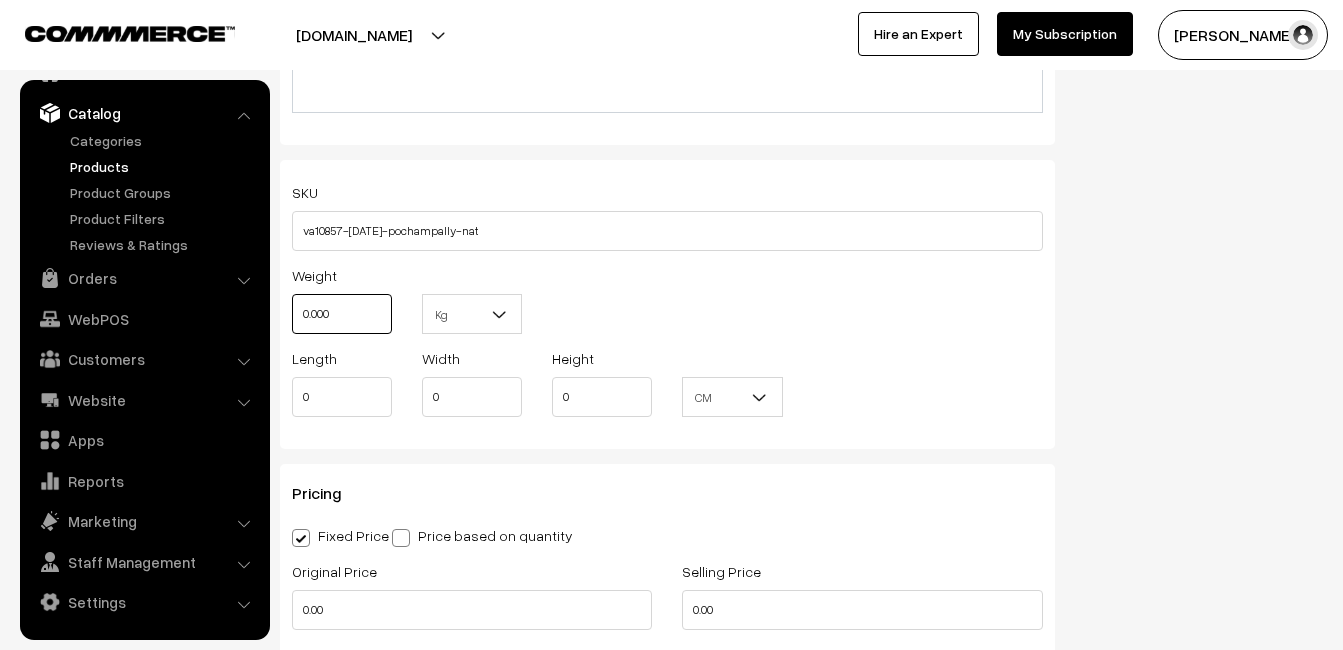 click on "0.000" at bounding box center [342, 314] 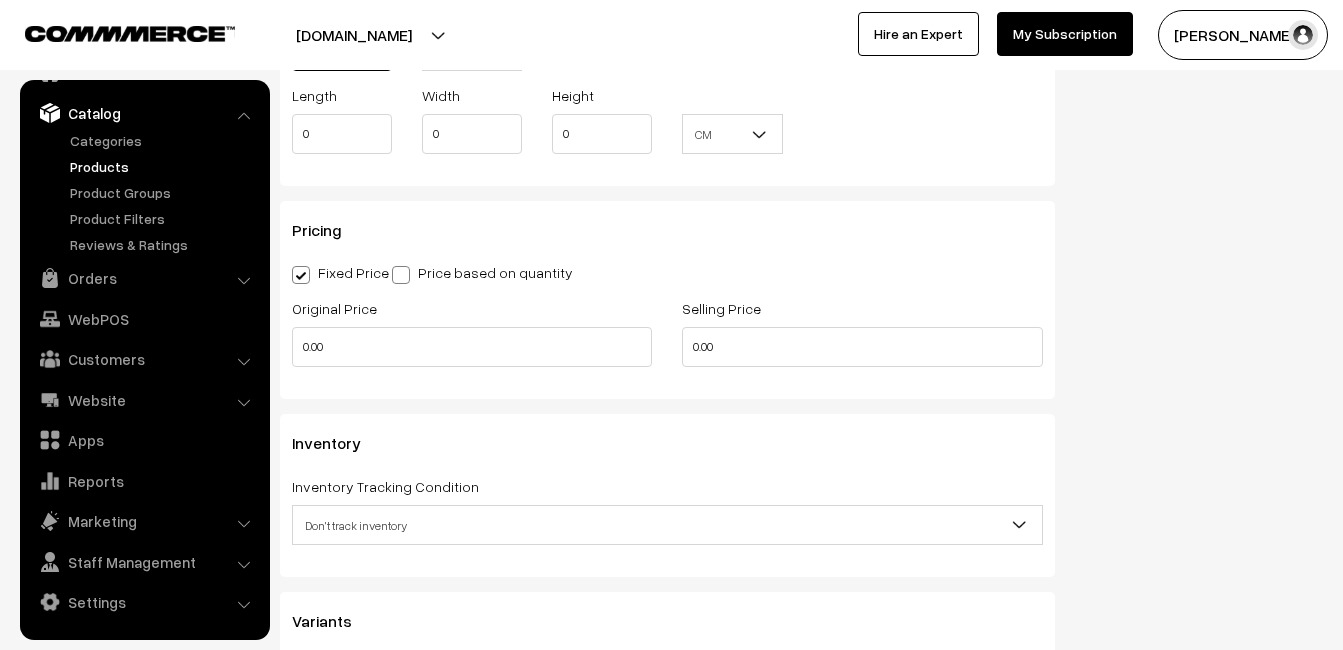 scroll, scrollTop: 1600, scrollLeft: 0, axis: vertical 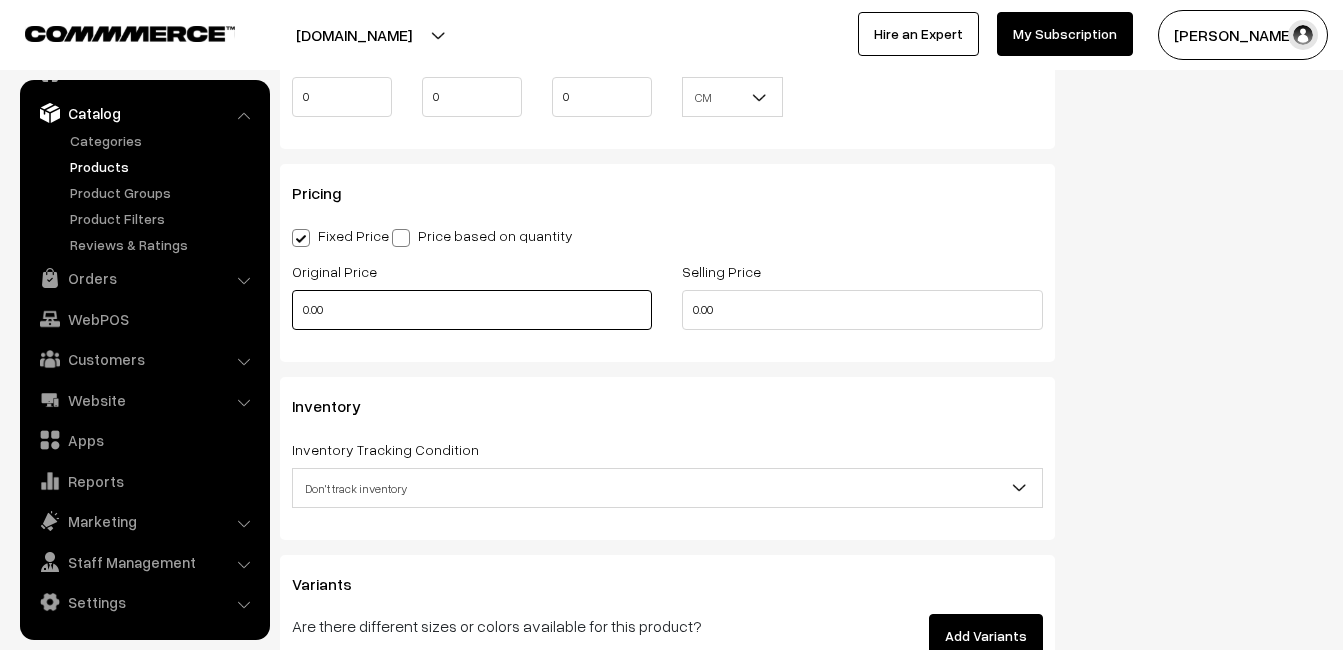 type on "0.80" 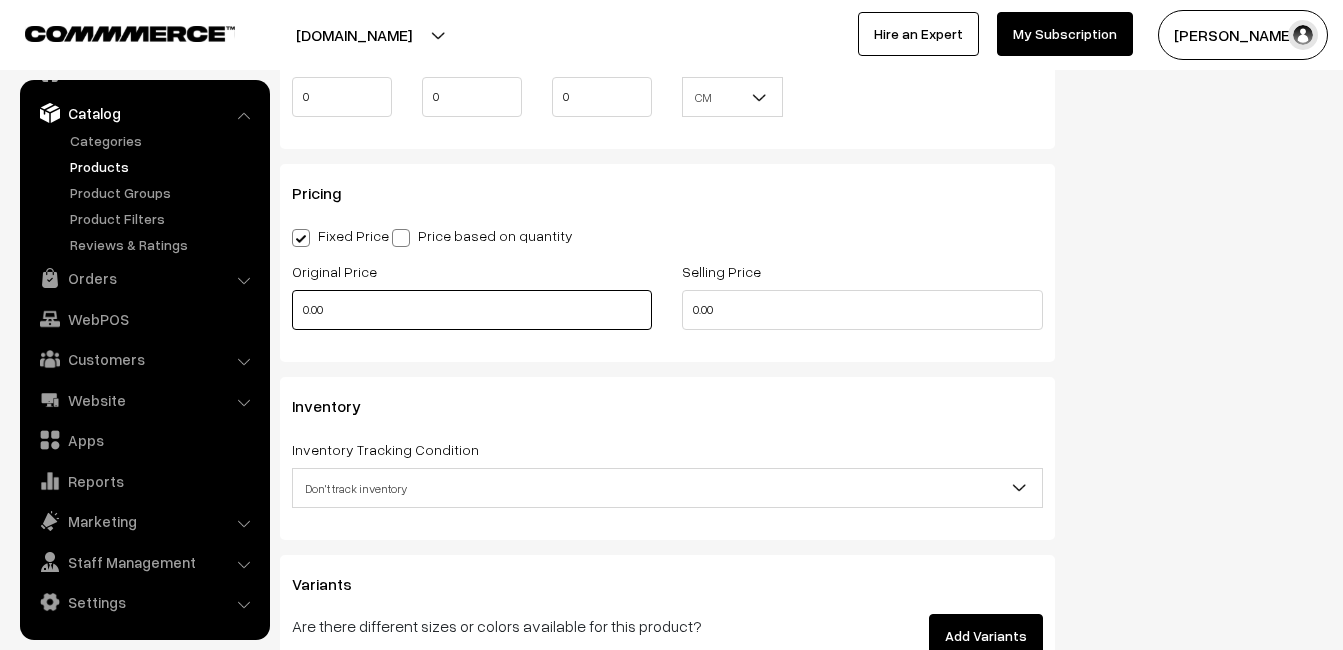 click on "0.00" at bounding box center [472, 310] 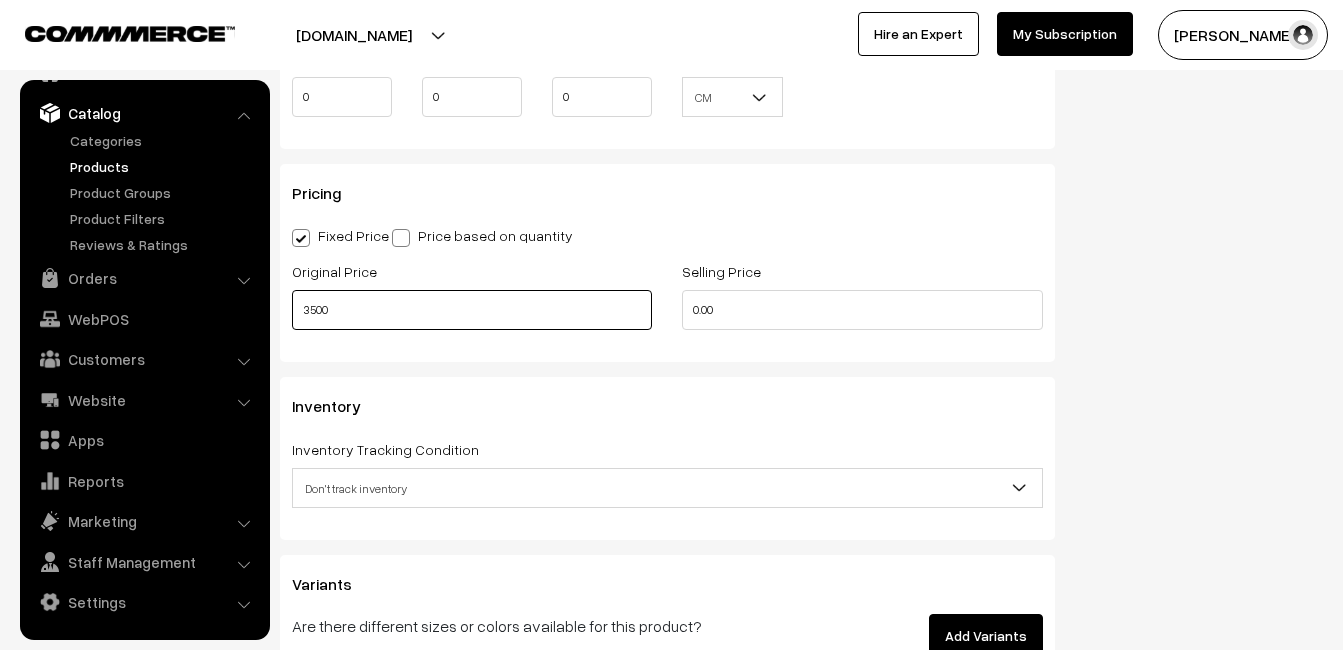 type on "3500" 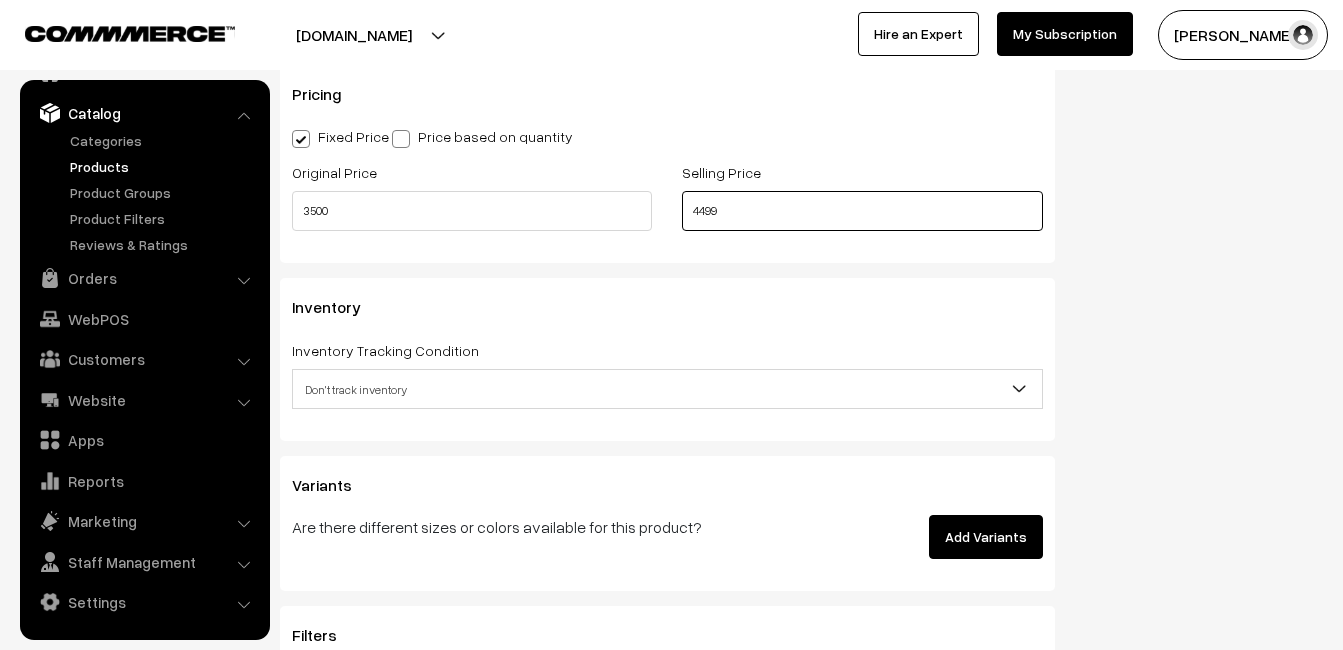 scroll, scrollTop: 1800, scrollLeft: 0, axis: vertical 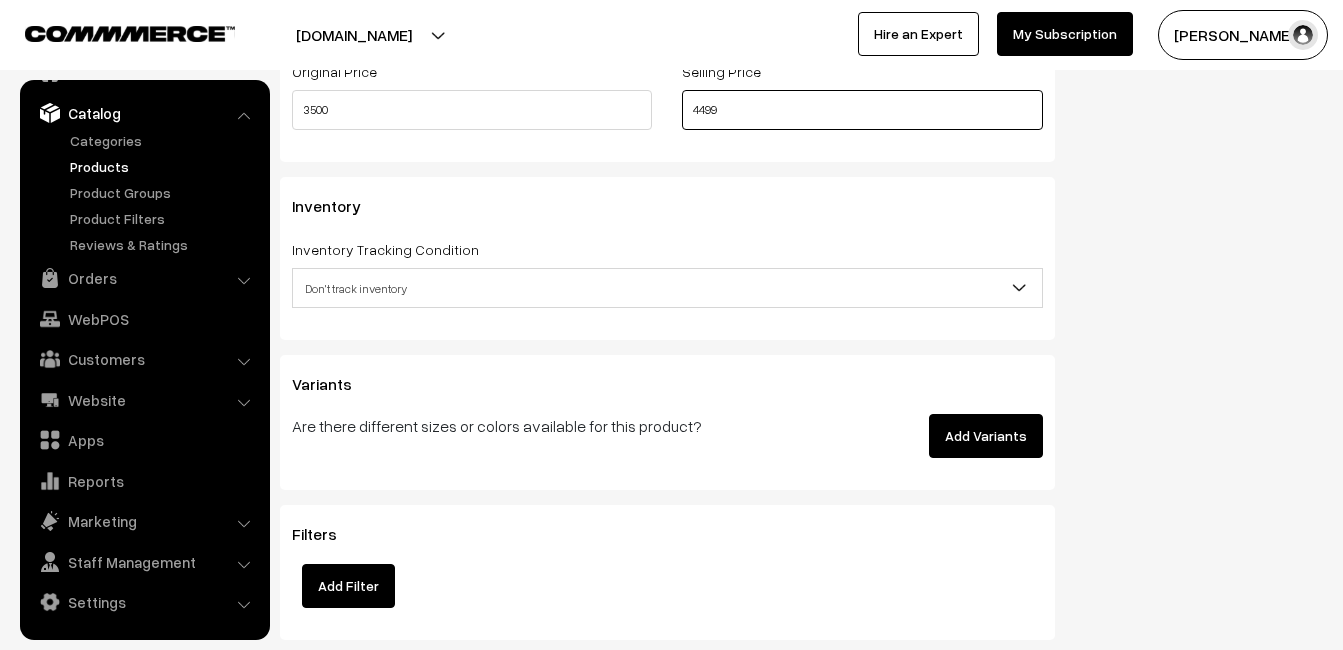 type on "4499" 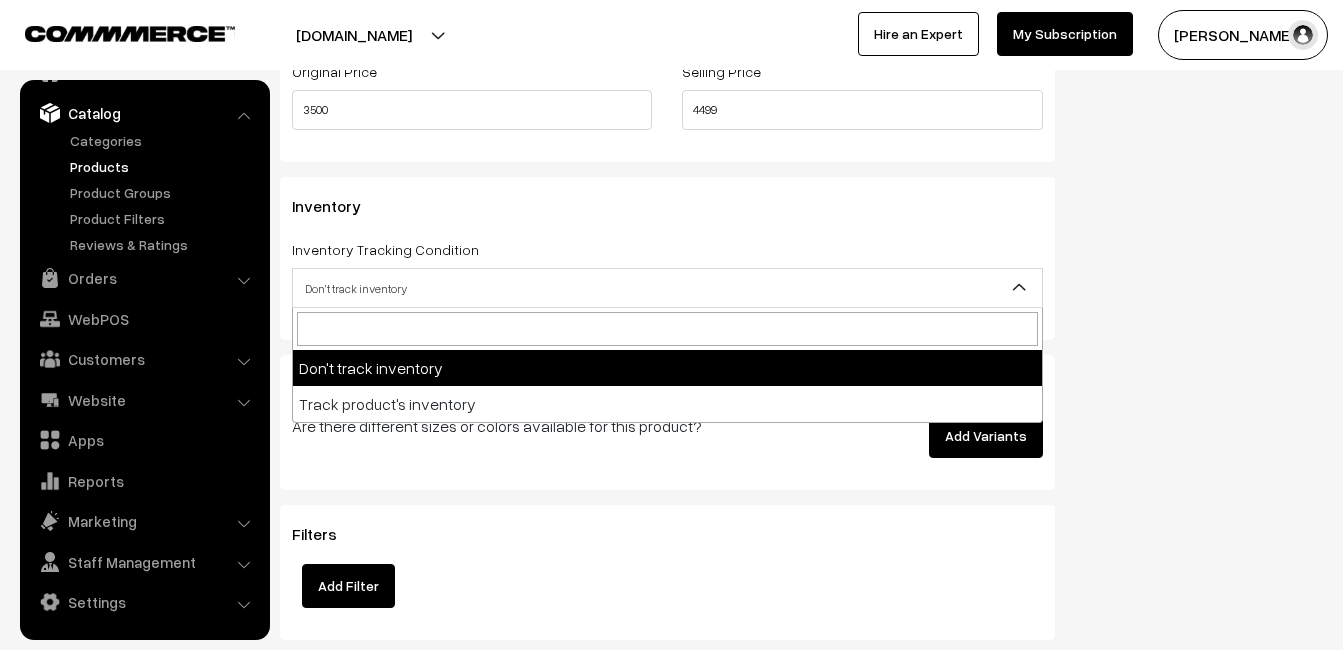 click on "Don't track inventory" at bounding box center [667, 288] 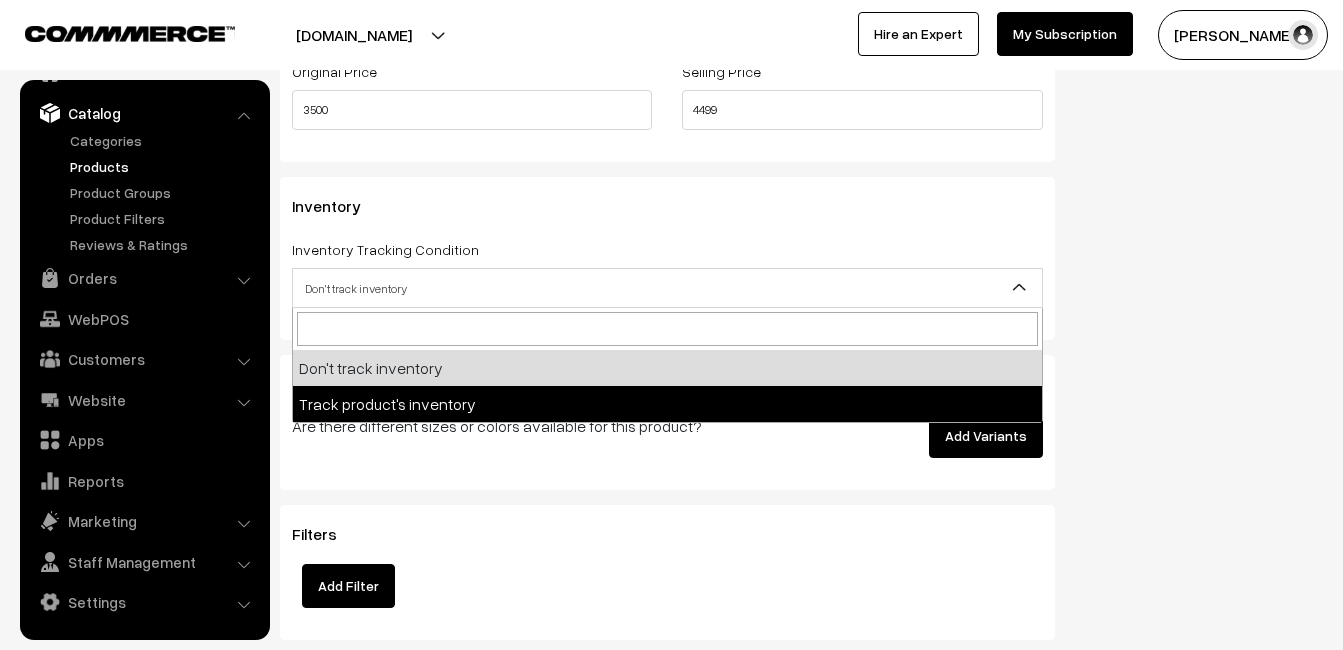 select on "2" 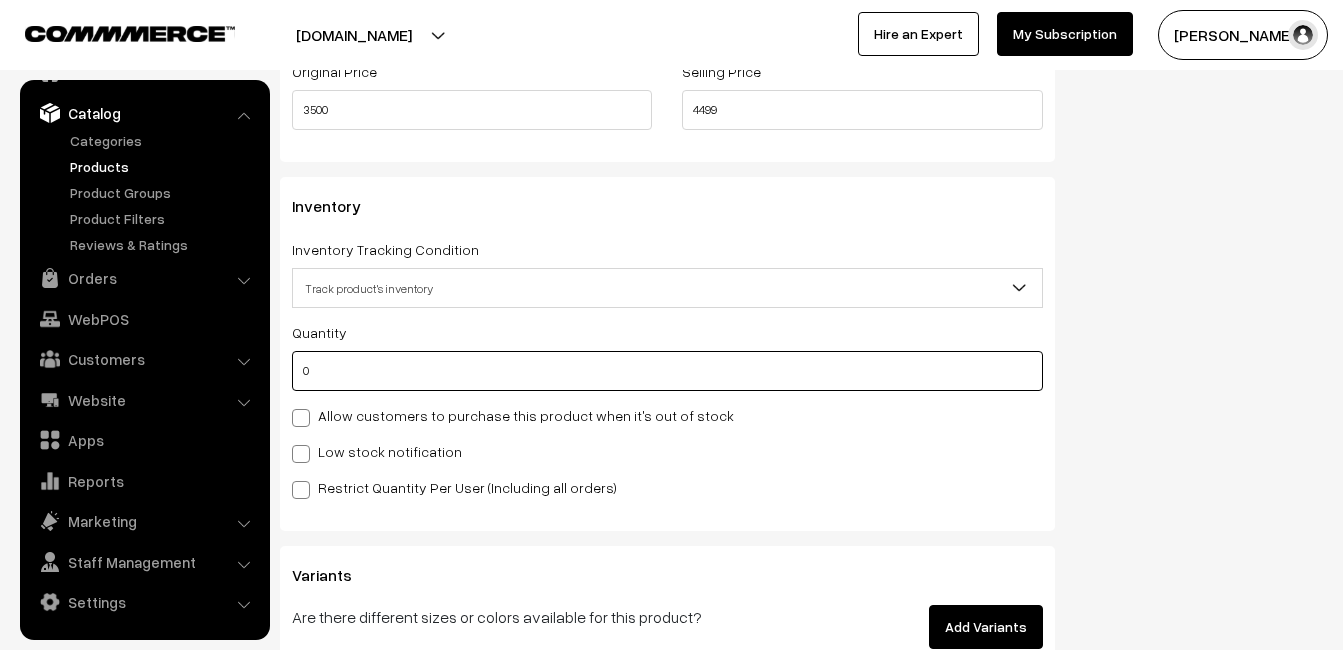 click on "0" at bounding box center [667, 371] 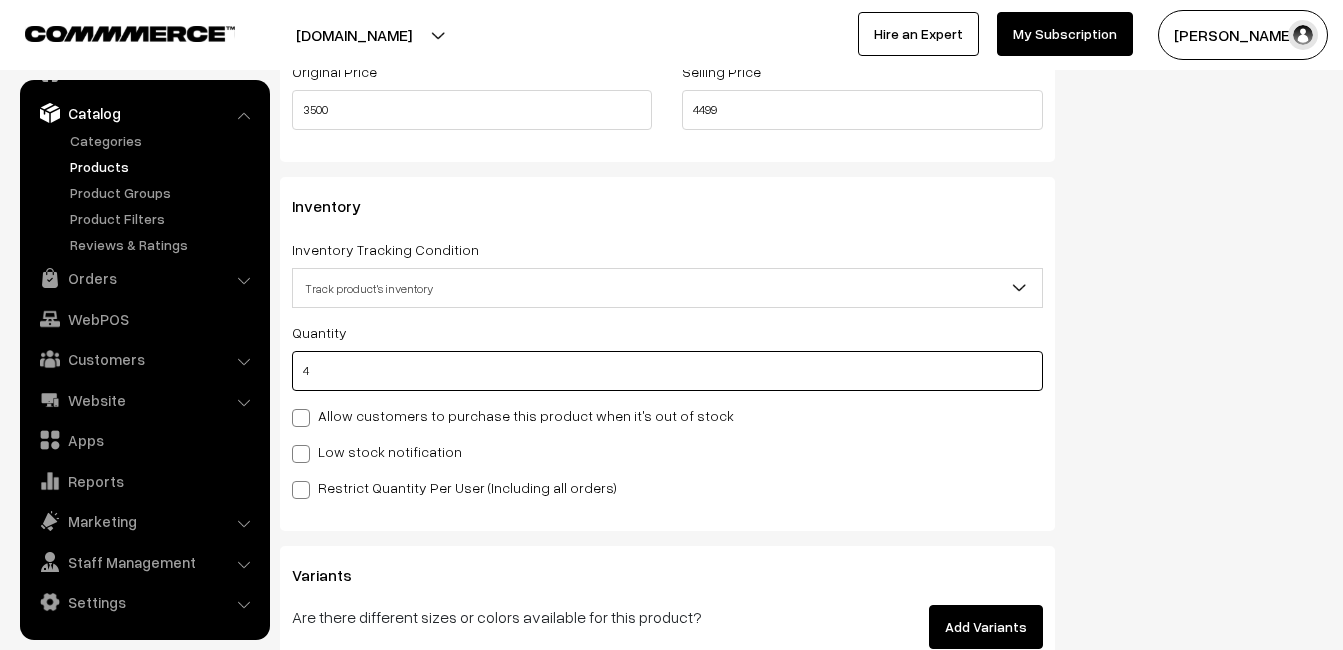 type on "4" 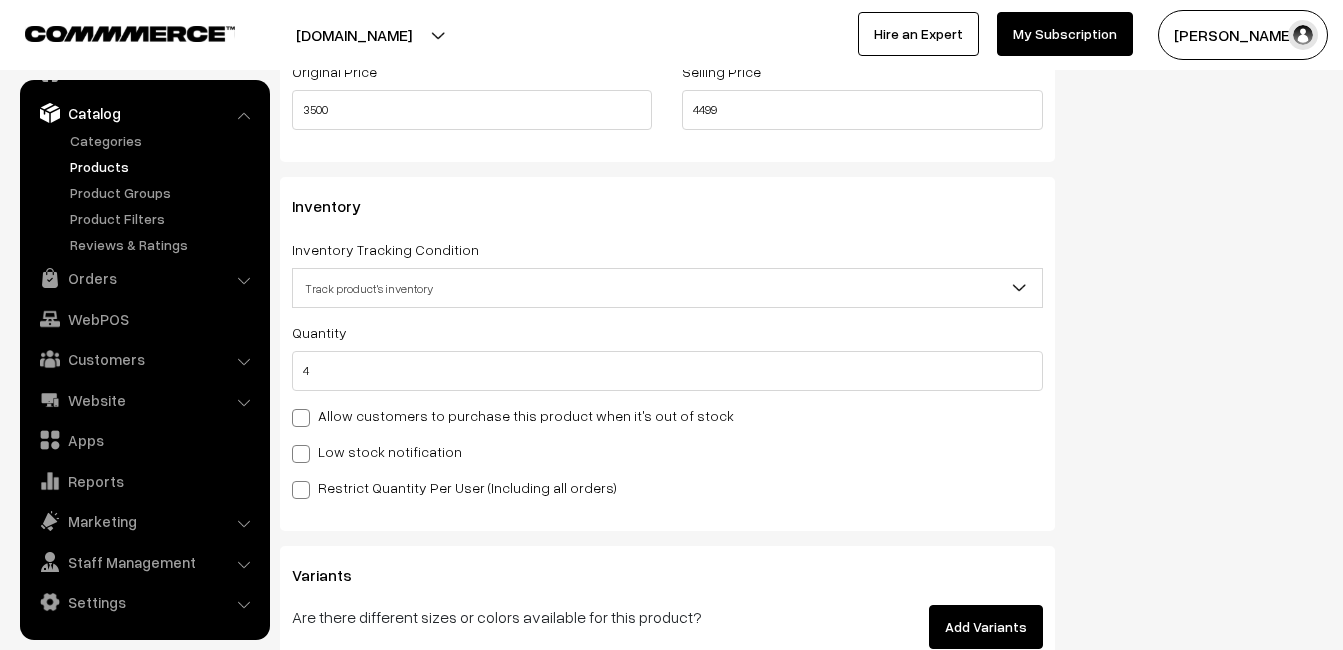 click on "Quantity
4
Allow customers to purchase this product when it's out of stock
Low stock notification
Stock Value" at bounding box center [667, 409] 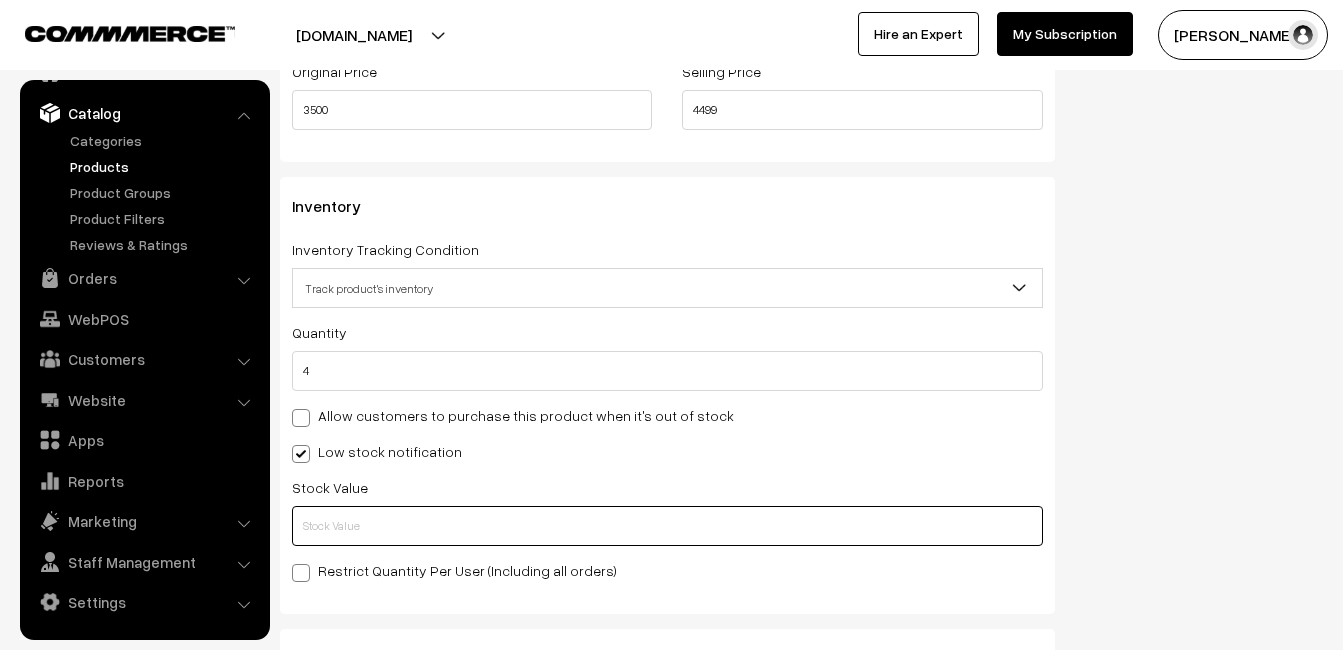 click at bounding box center [667, 526] 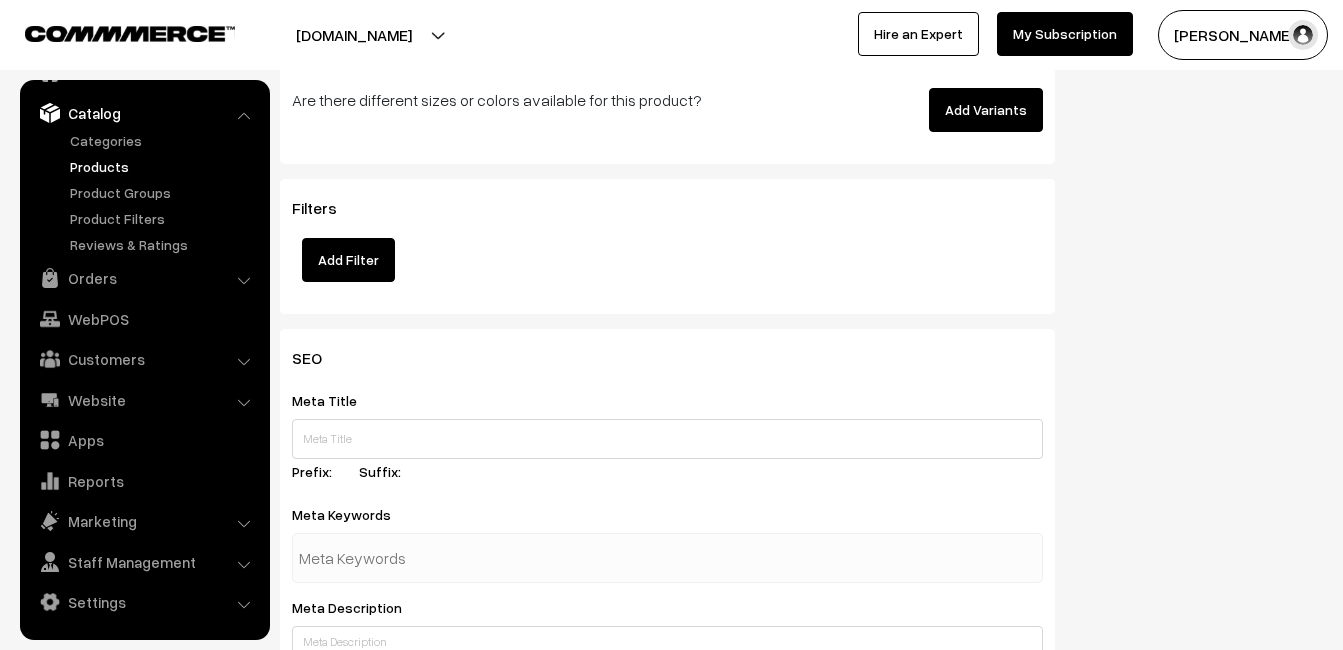 scroll, scrollTop: 2968, scrollLeft: 0, axis: vertical 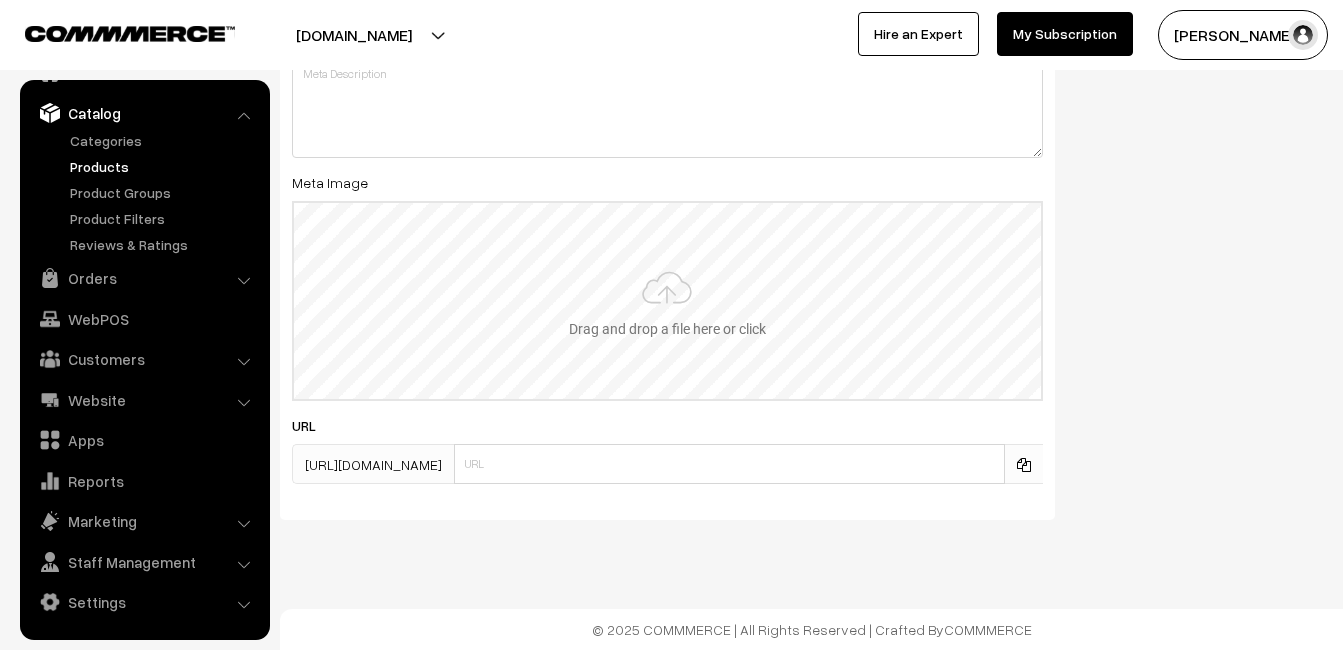 type on "2" 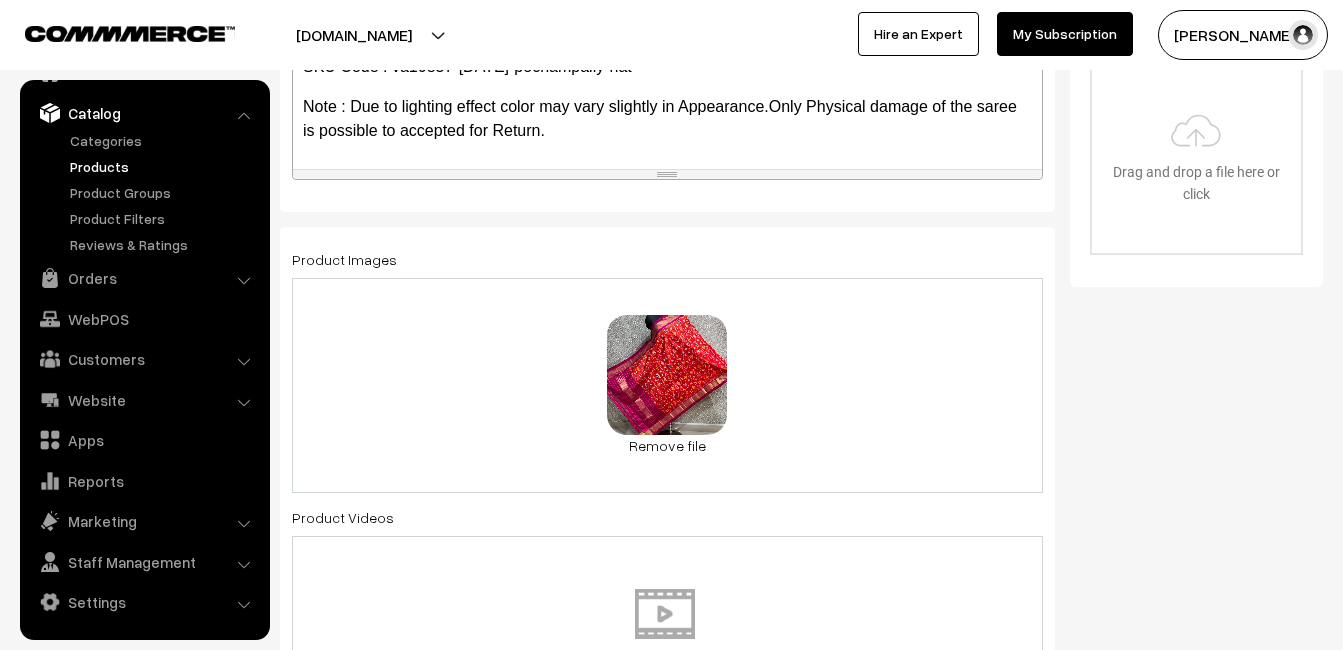 scroll, scrollTop: 0, scrollLeft: 0, axis: both 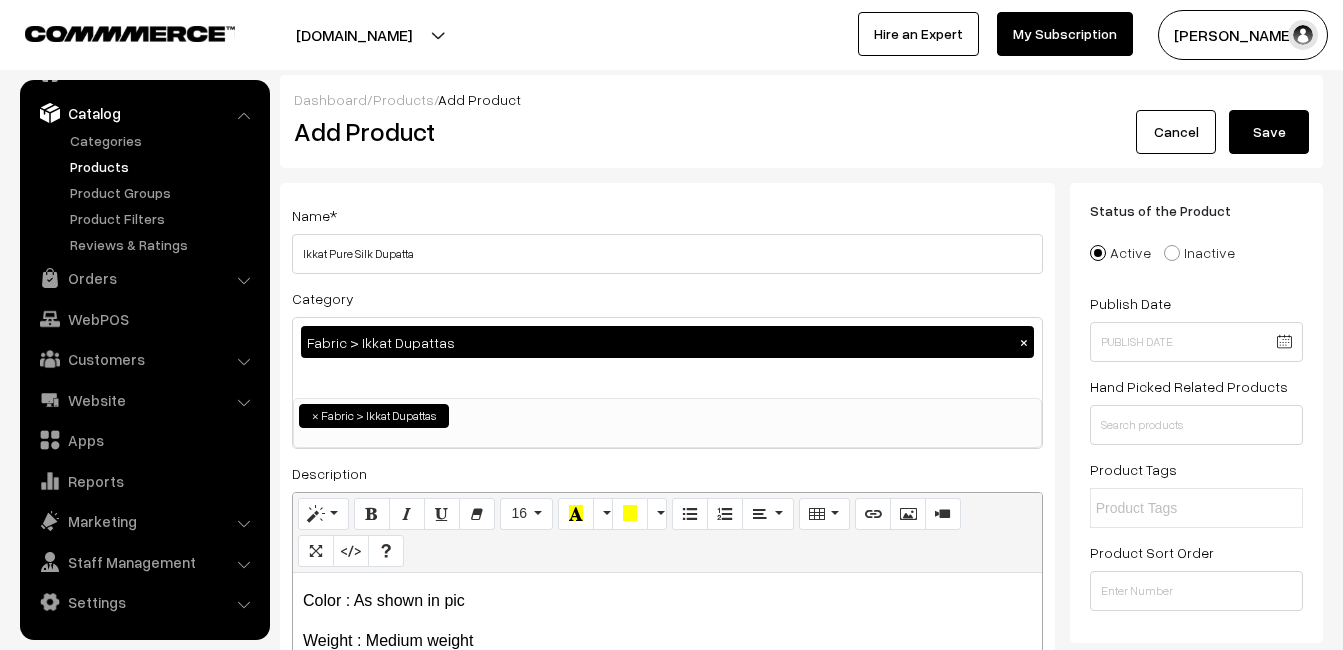 click on "Save" at bounding box center (1269, 132) 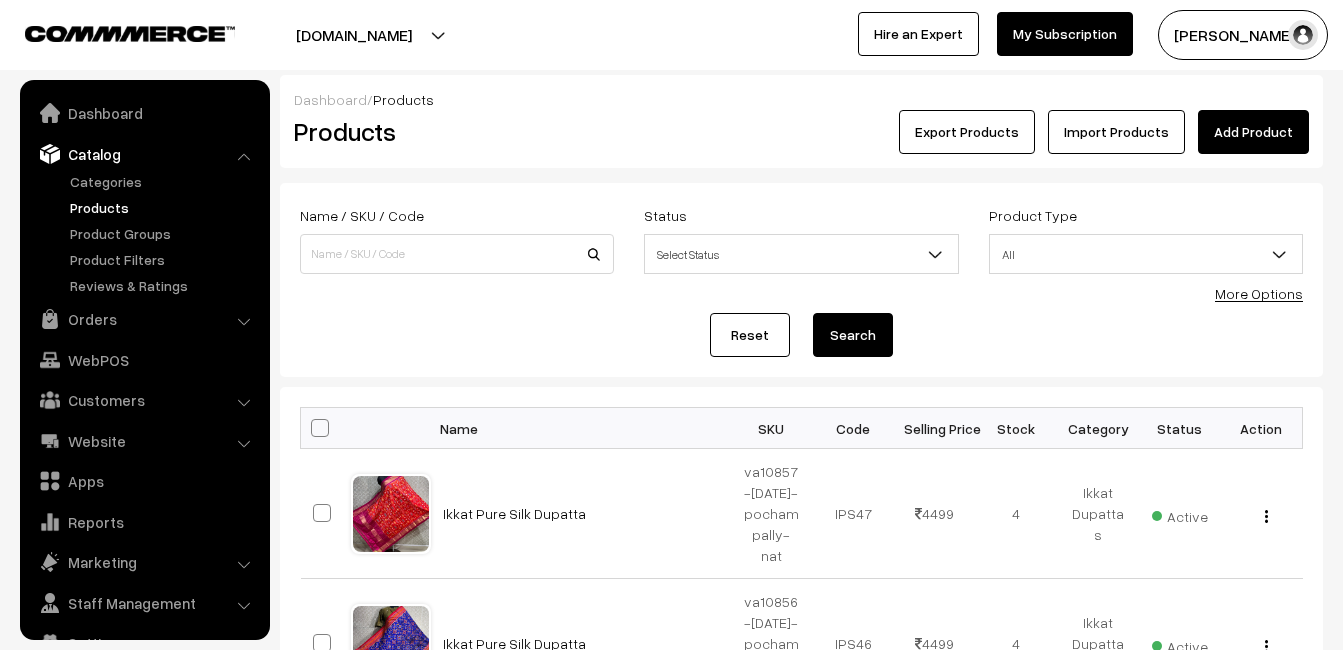 scroll, scrollTop: 0, scrollLeft: 0, axis: both 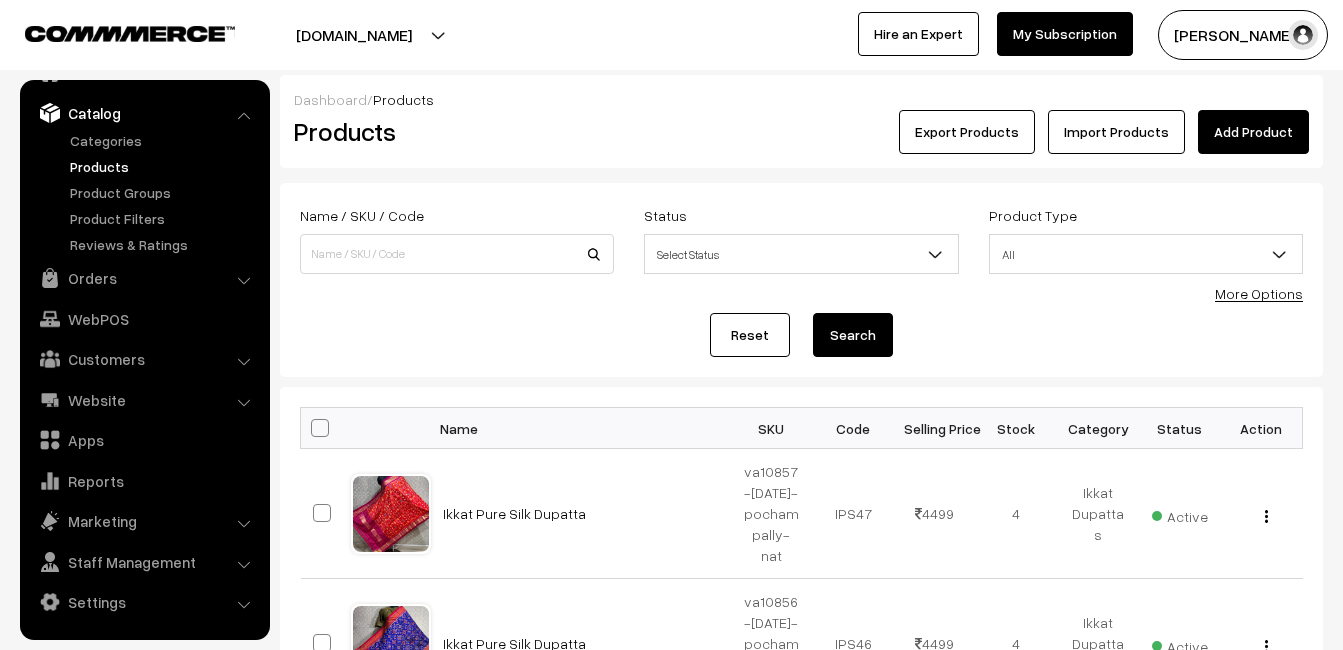 click on "Products" at bounding box center (453, 131) 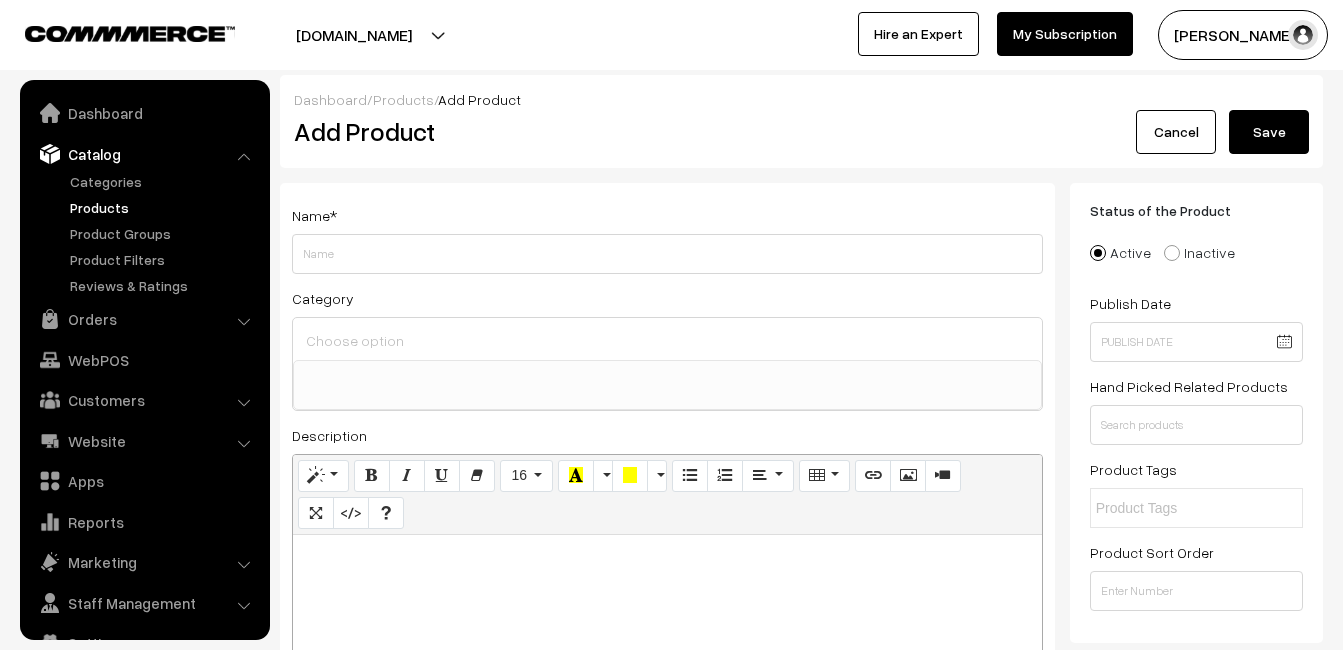select 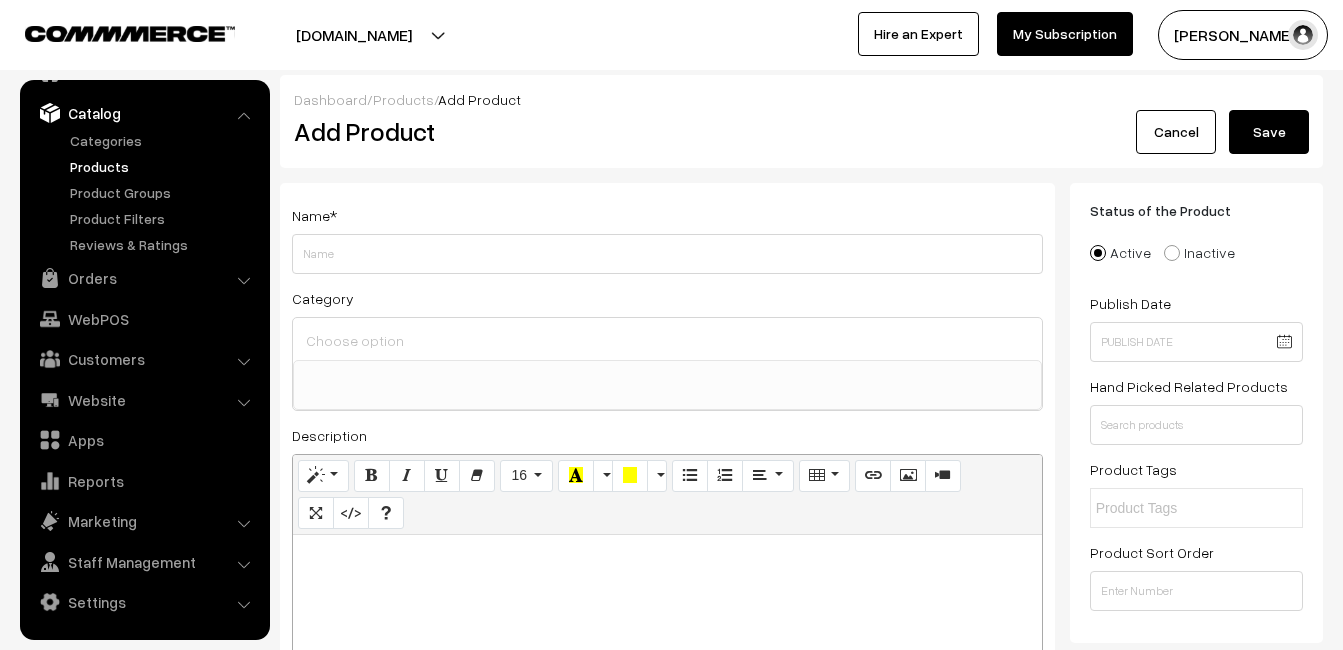 click at bounding box center (667, 660) 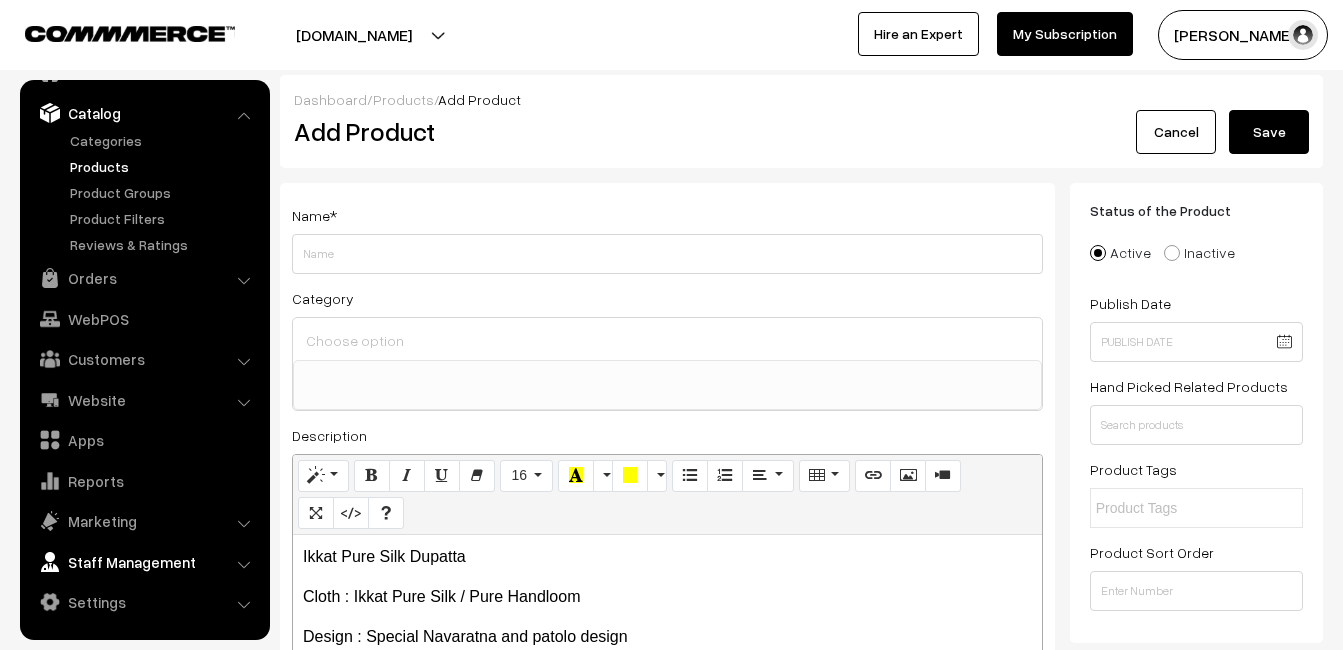 drag, startPoint x: 473, startPoint y: 552, endPoint x: 210, endPoint y: 563, distance: 263.22995 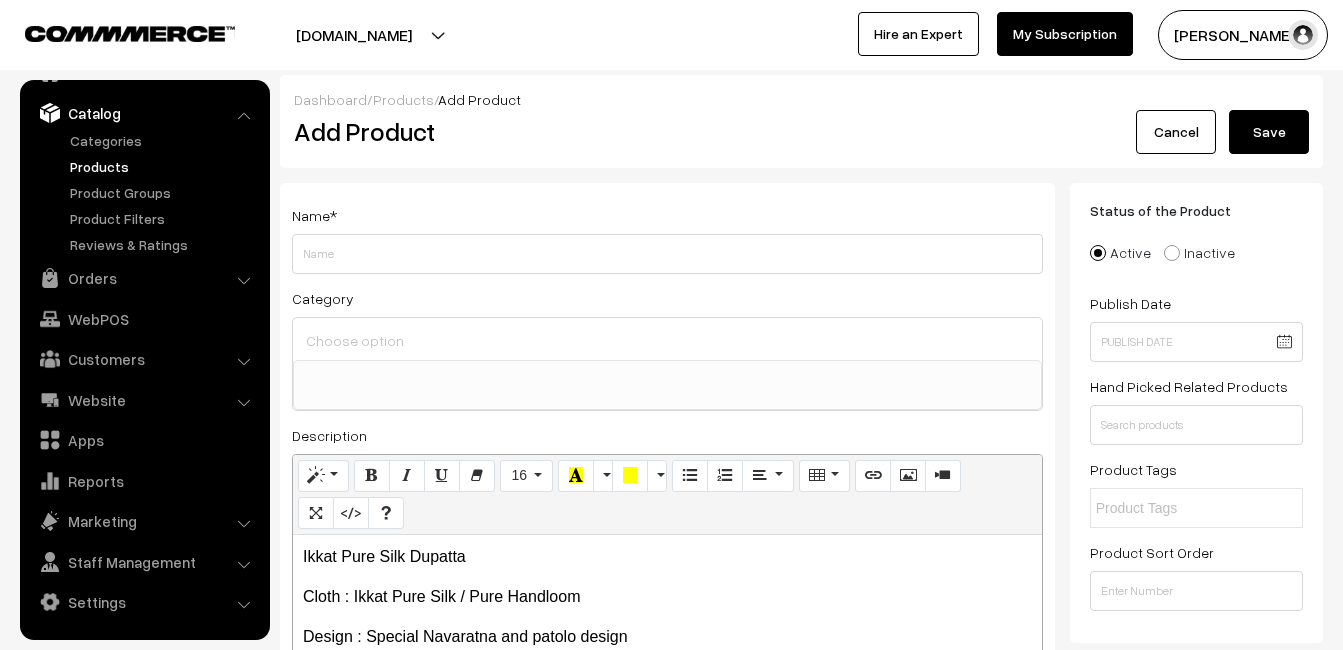 click on "Normal Quote Code Header 1 Header 2 Header 3 Header 4 Header 5 Header 6 16     8   9   10   11   12   14   16   18   24   36   48   64   82   150   Background Color Transparent Select #ffff00 Text Color Reset to default Select #000000   Background Color Transparent Select #ffff00     1 x 1" at bounding box center [667, 495] 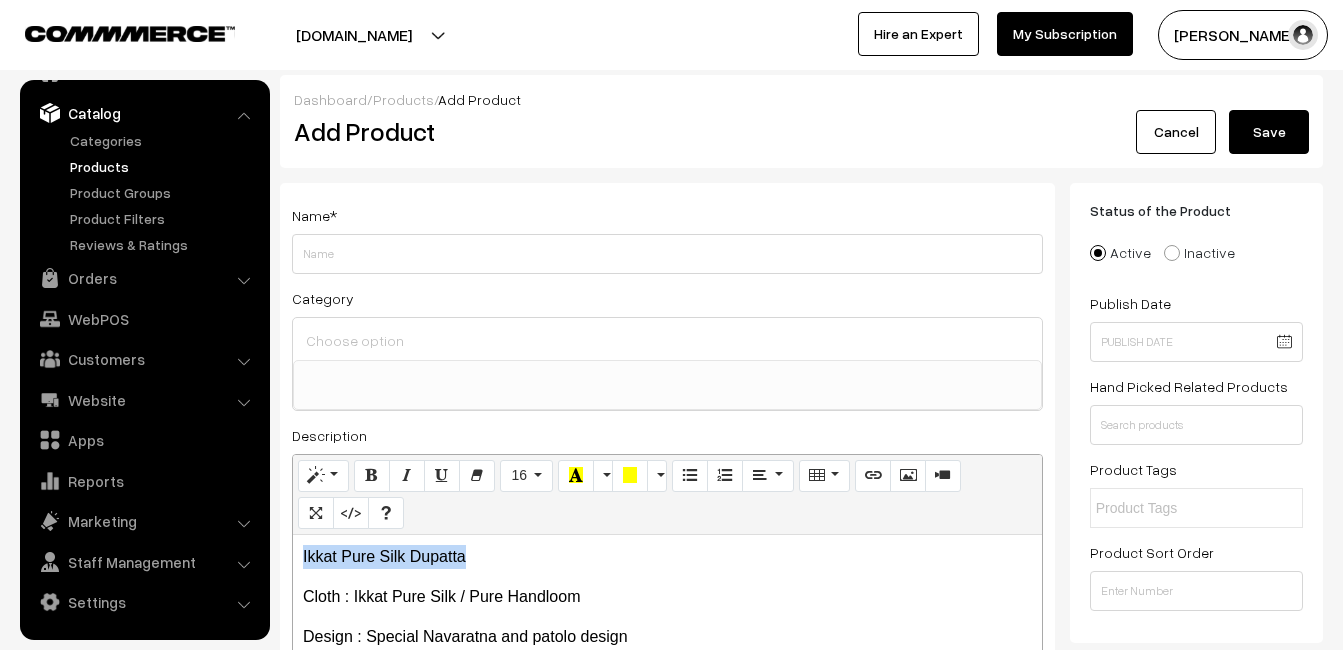 drag, startPoint x: 481, startPoint y: 547, endPoint x: 262, endPoint y: 540, distance: 219.11185 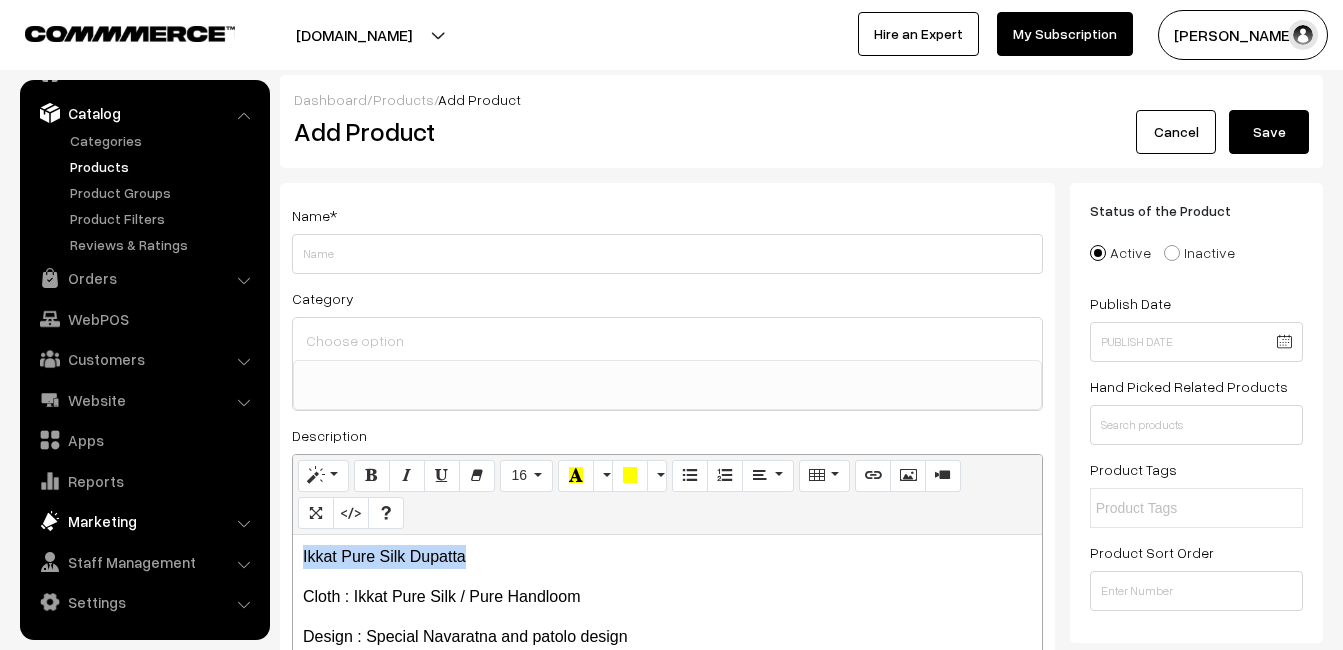 copy on "Ikkat Pure Silk Dupatta" 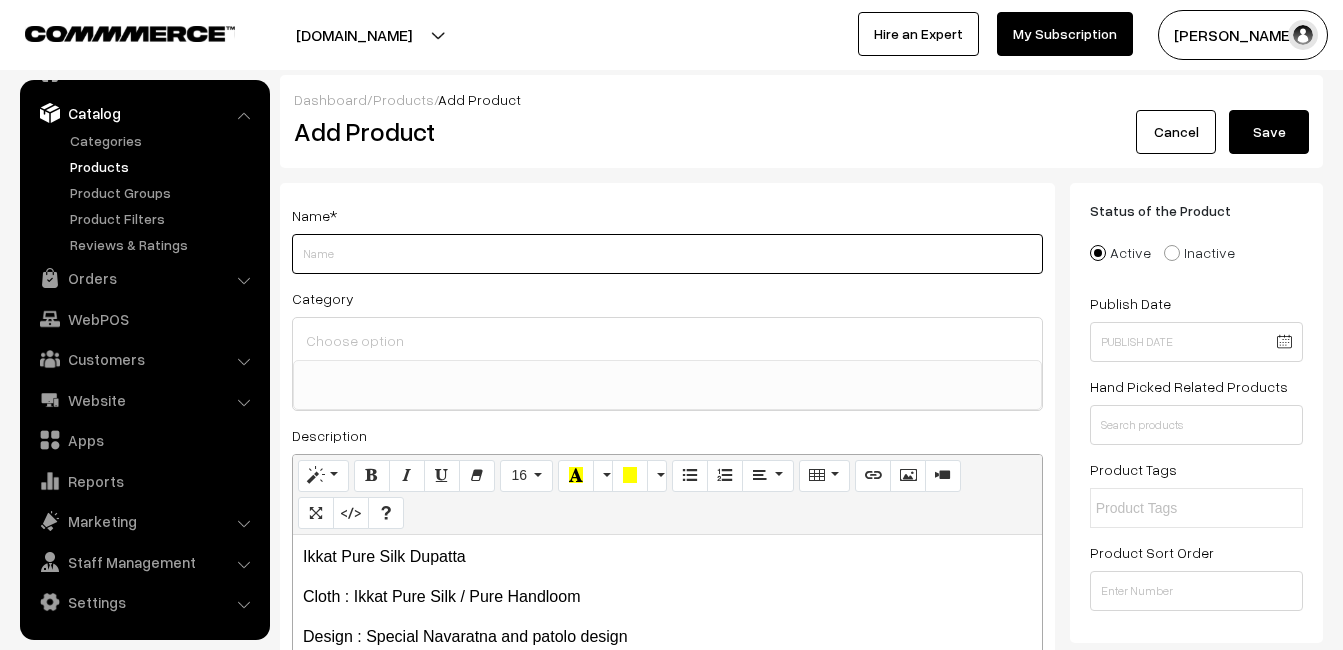 click on "Weight" at bounding box center [667, 254] 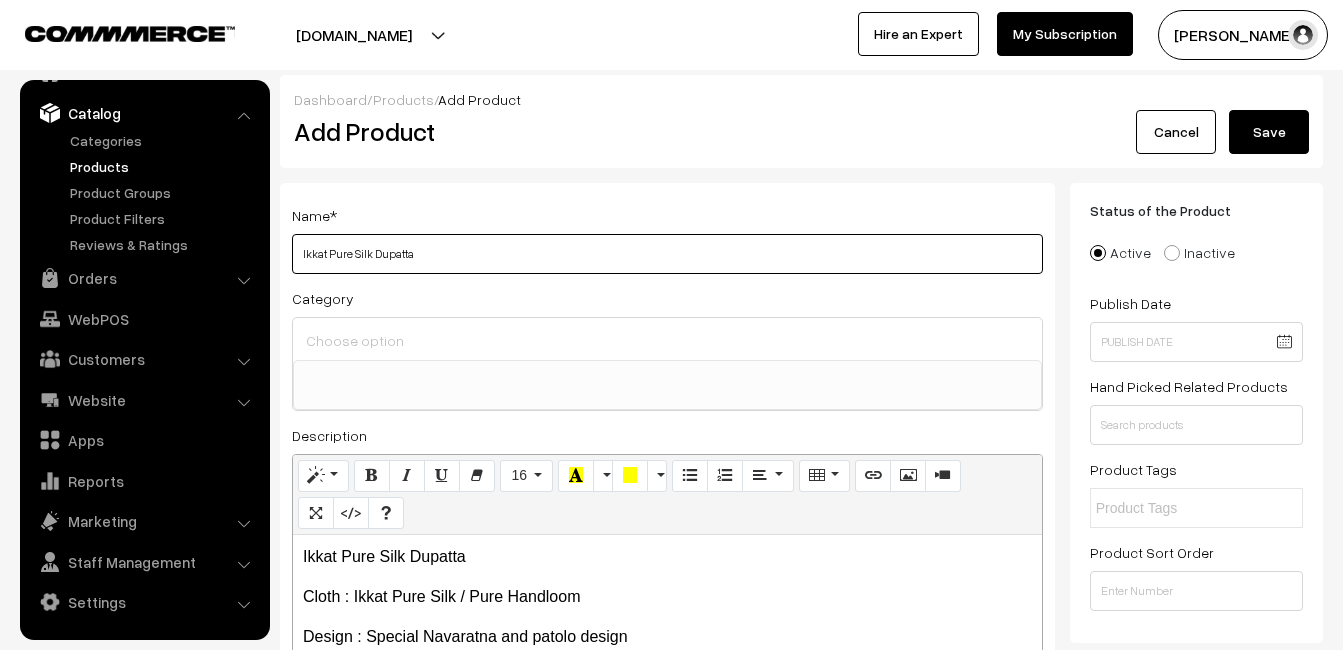 type on "Ikkat Pure Silk Dupatta" 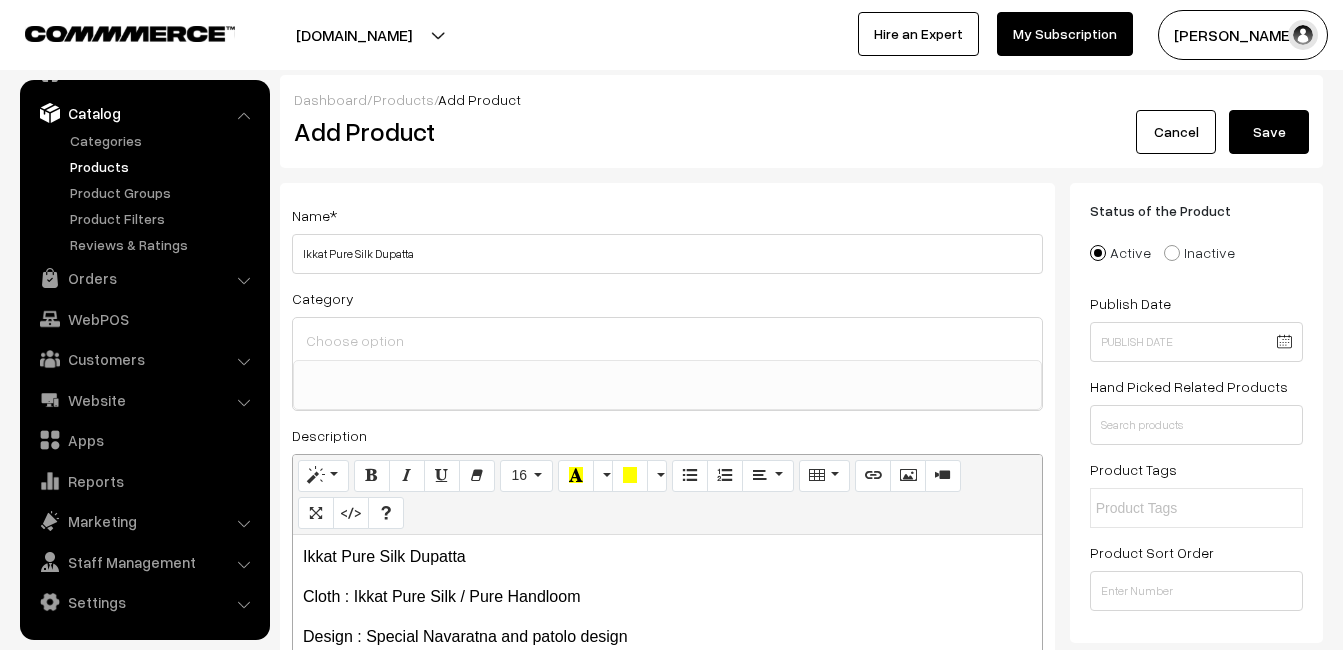 click at bounding box center (667, 339) 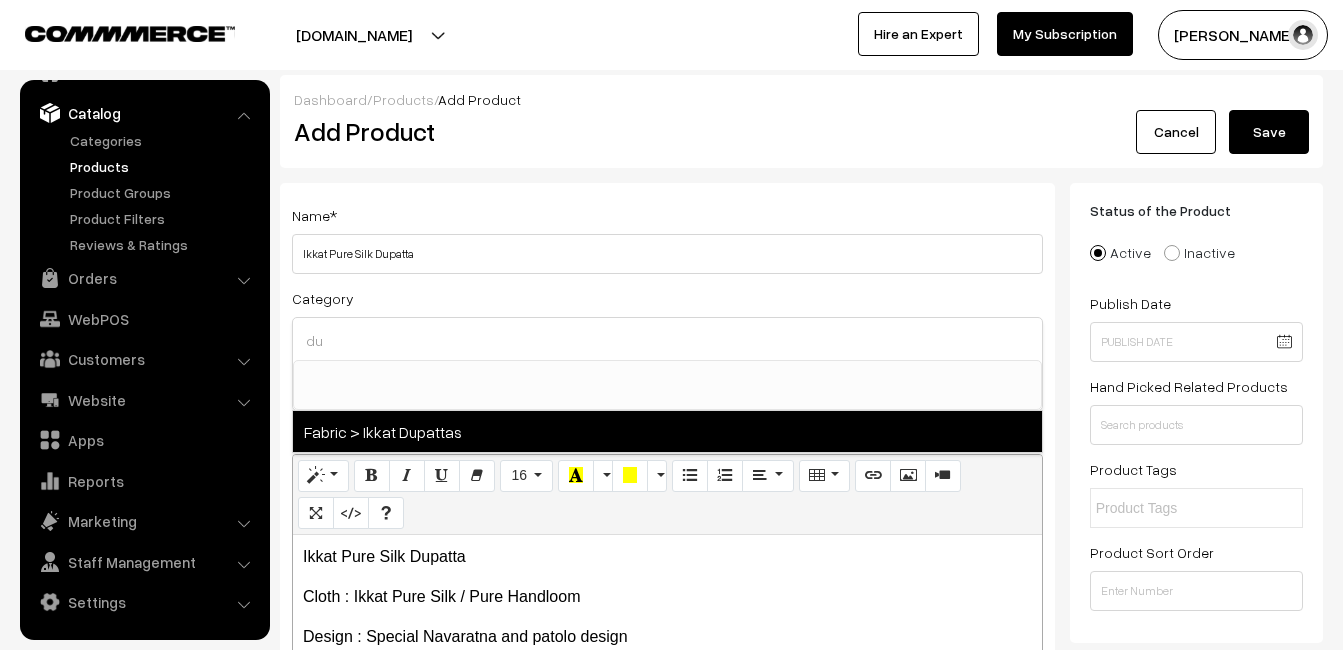 type on "du" 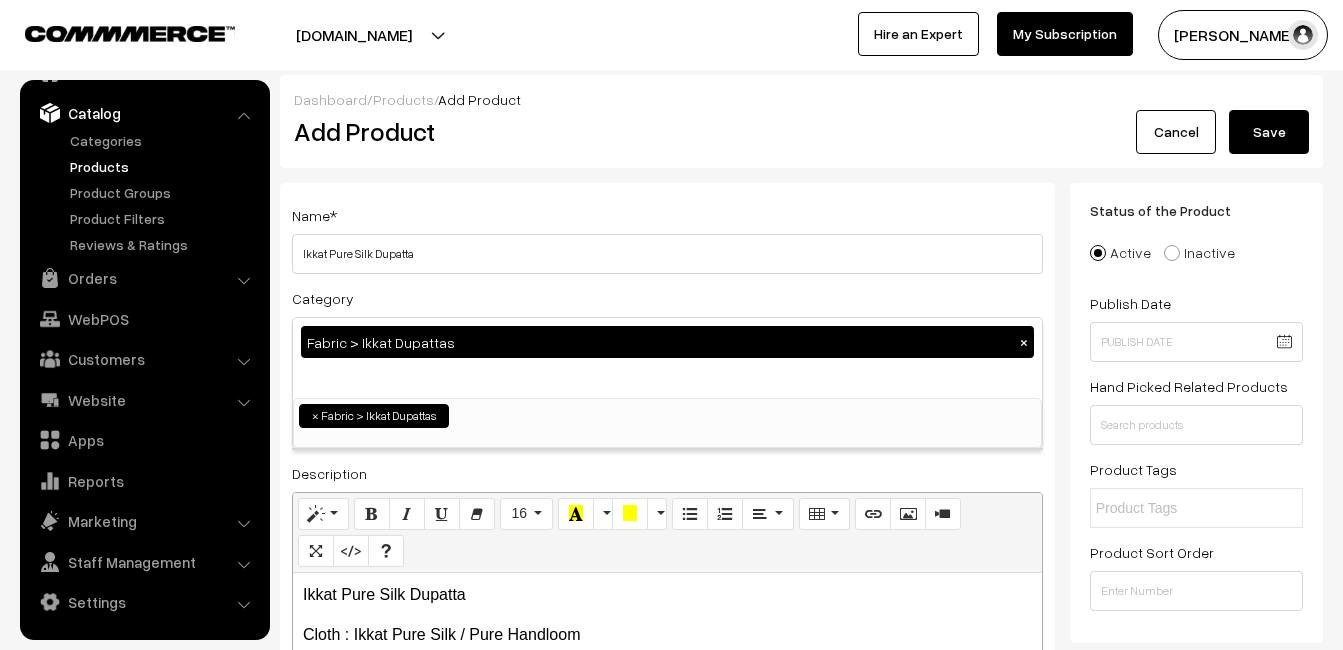 scroll, scrollTop: 1037, scrollLeft: 0, axis: vertical 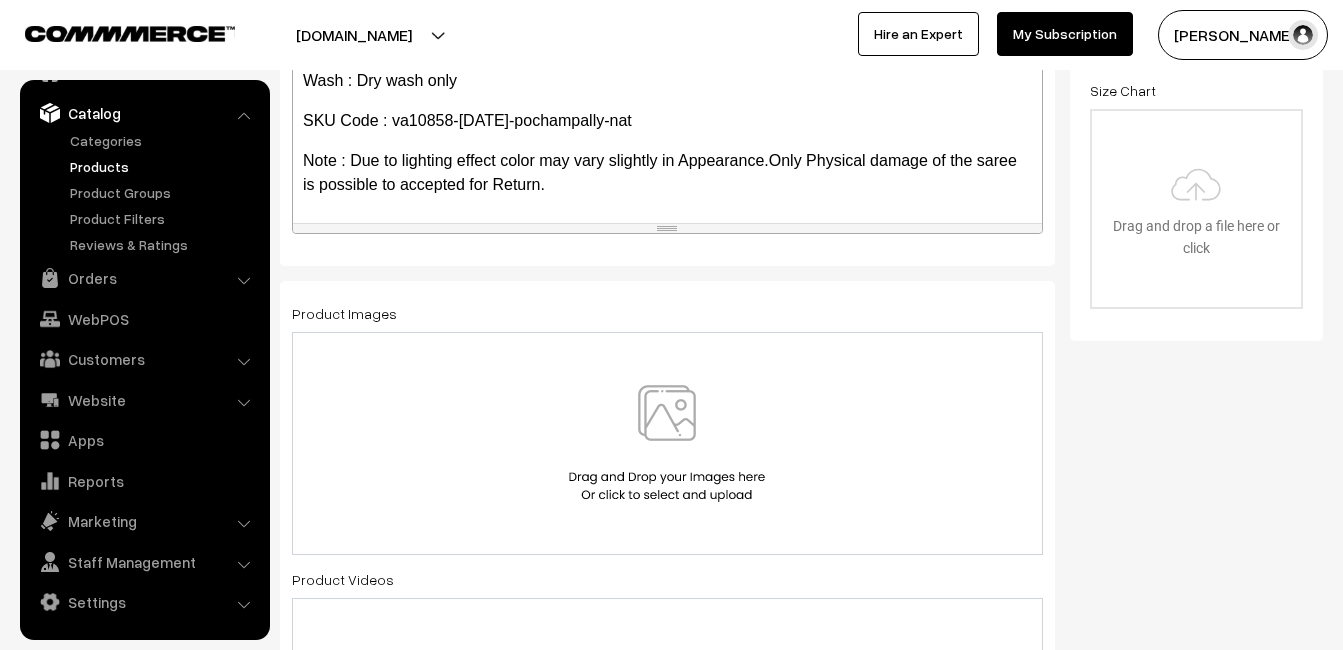 click at bounding box center [667, 443] 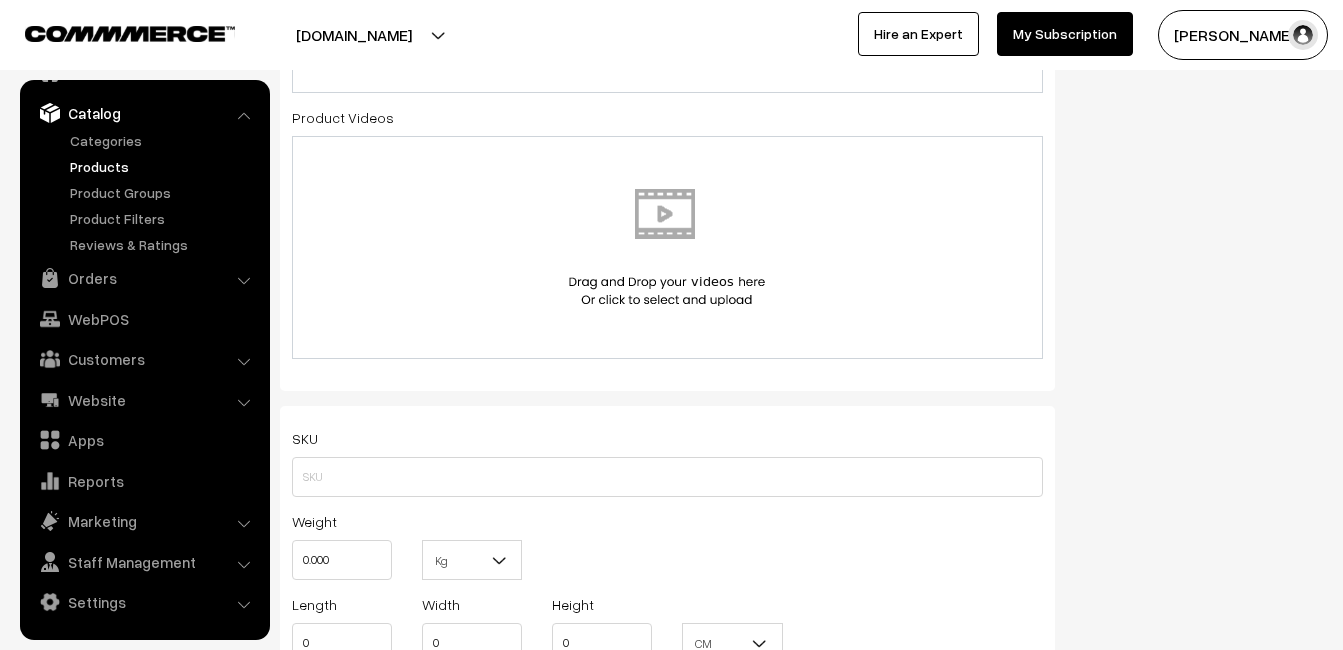 scroll, scrollTop: 1200, scrollLeft: 0, axis: vertical 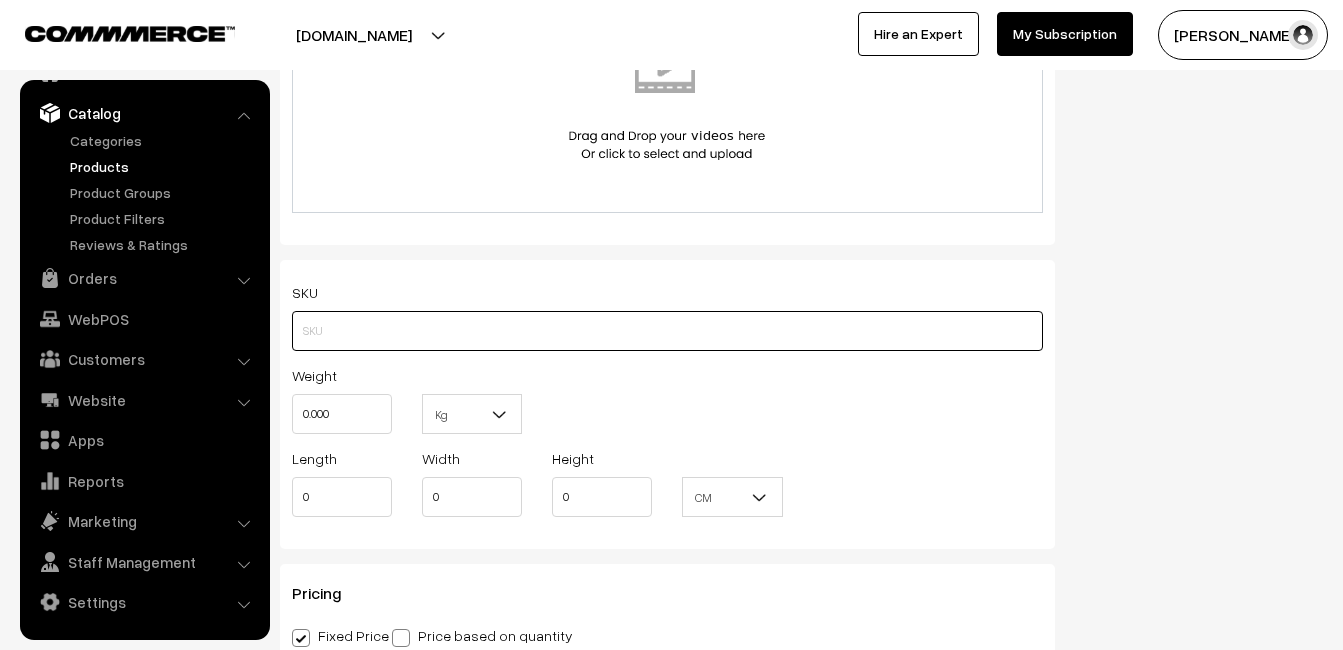 click at bounding box center (667, 331) 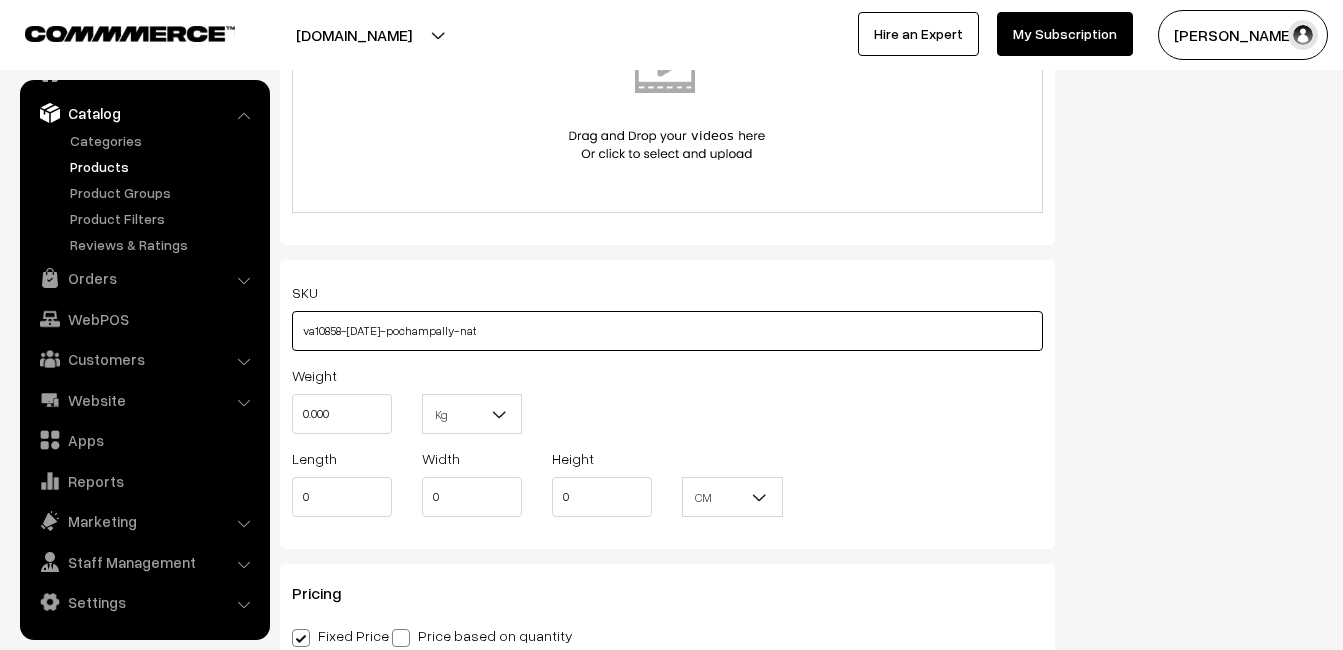 type on "va10858-[DATE]-pochampally-nat" 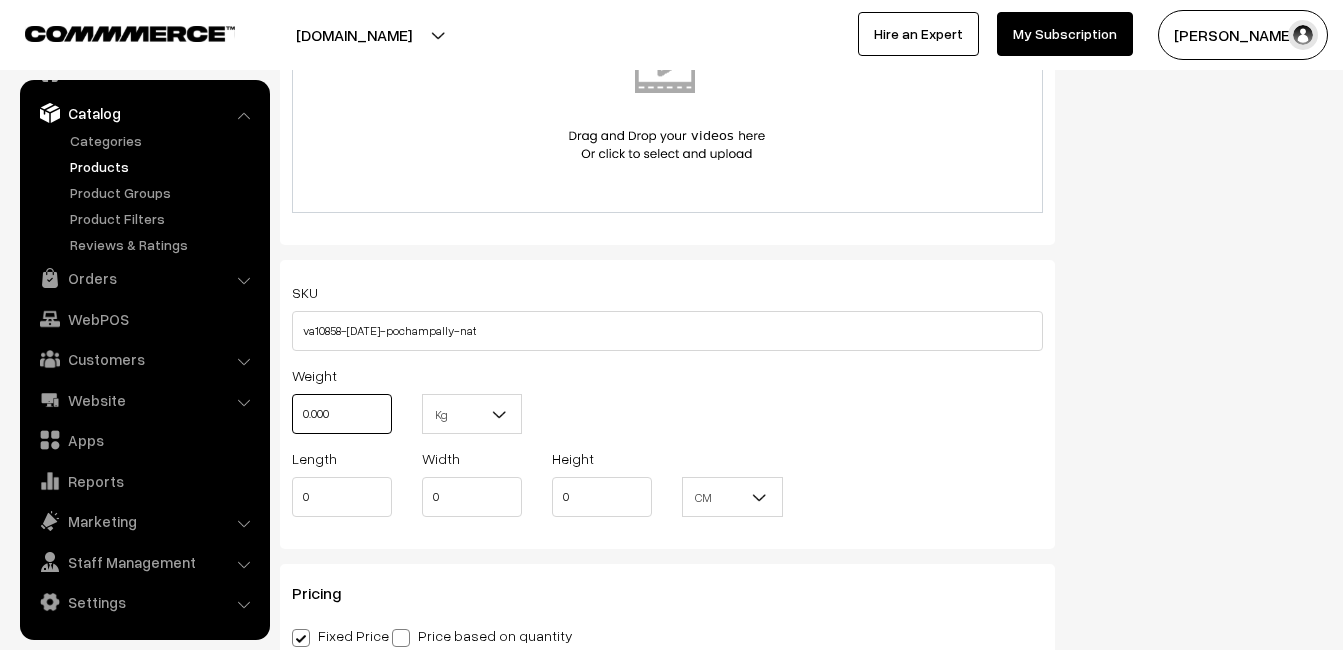 click on "0.000" at bounding box center (342, 414) 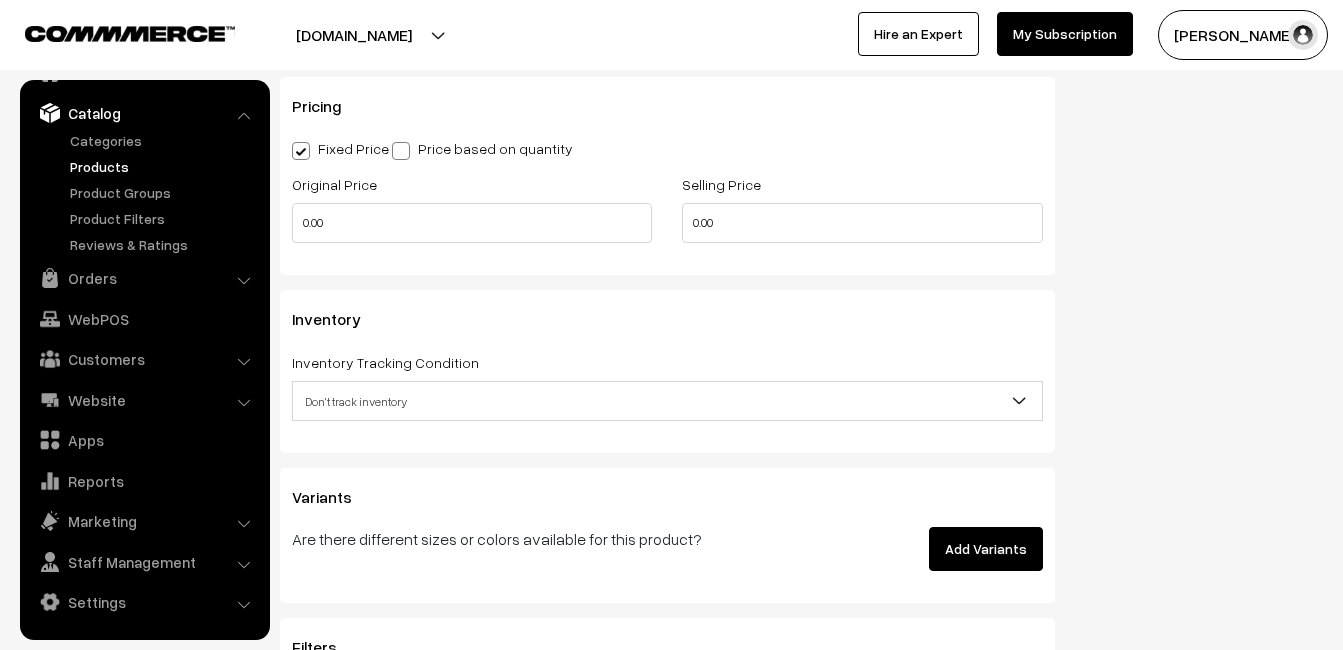 scroll, scrollTop: 1700, scrollLeft: 0, axis: vertical 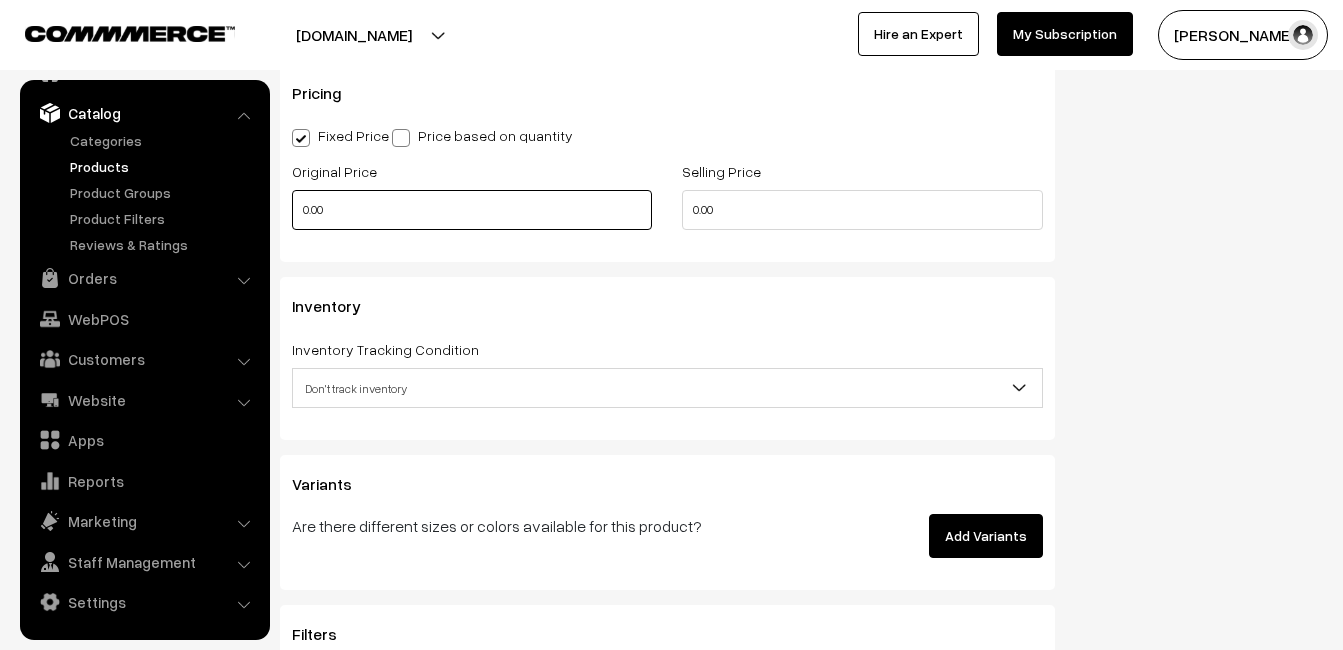 type on "0.80" 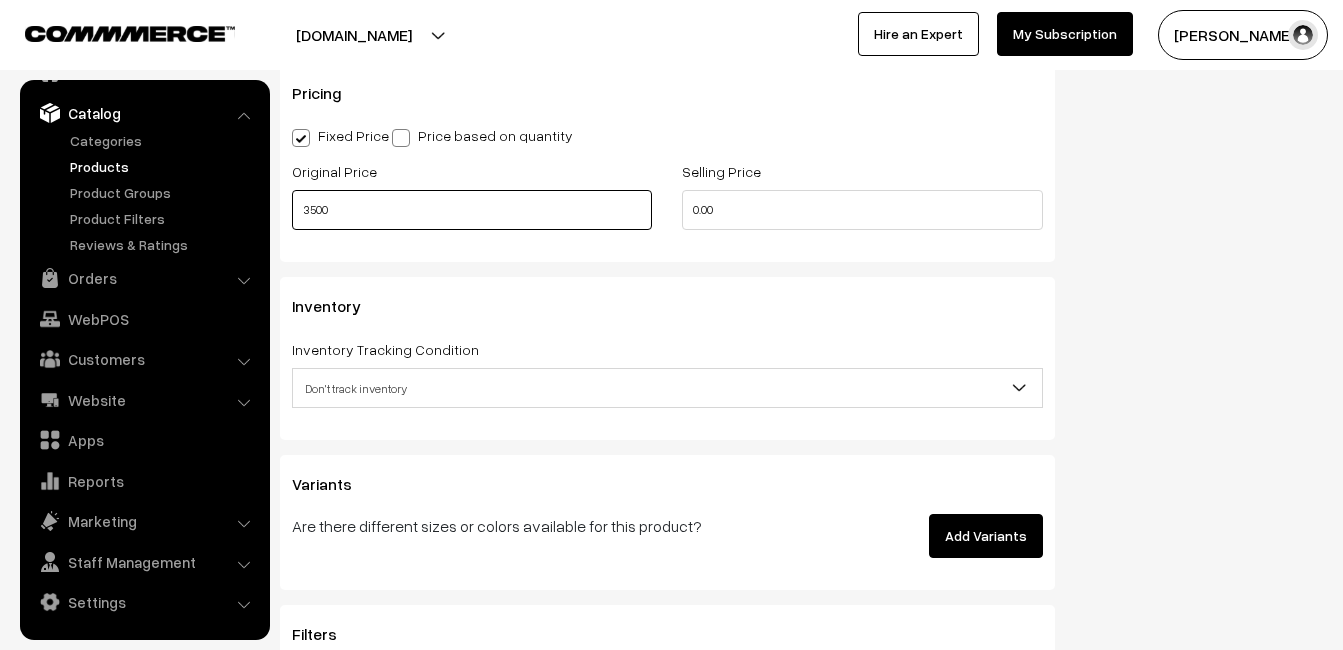 type on "3500" 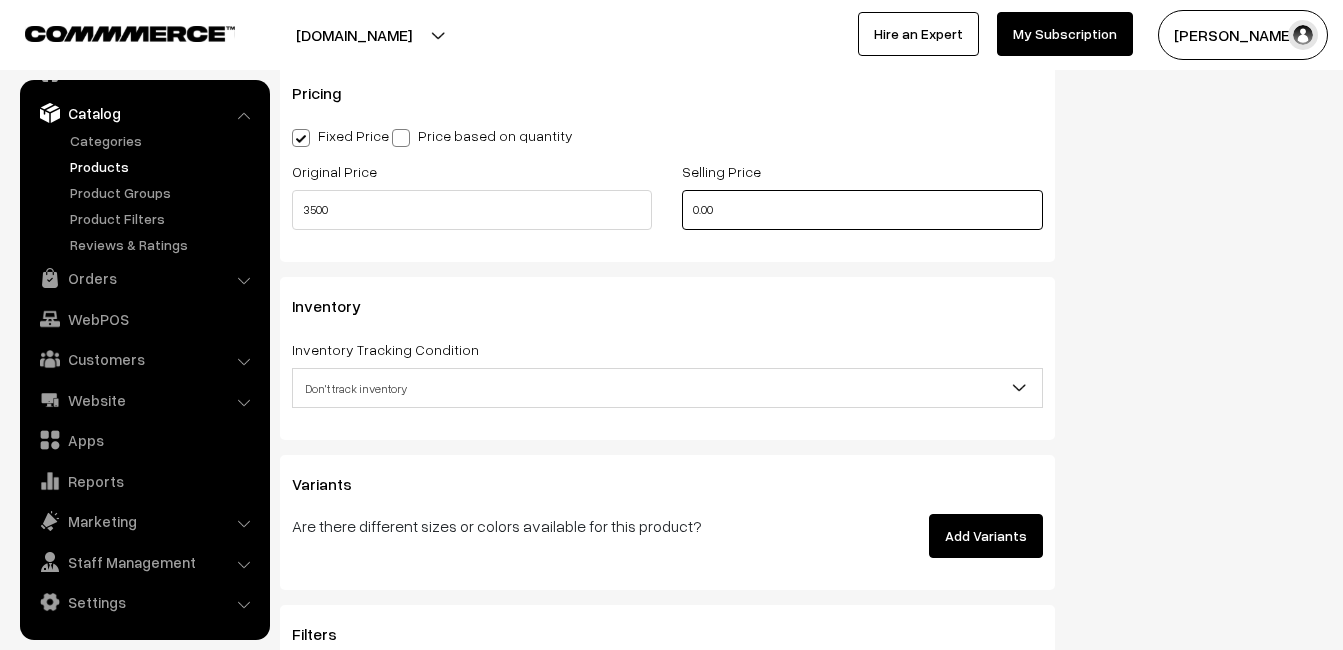 click on "0.00" at bounding box center (862, 210) 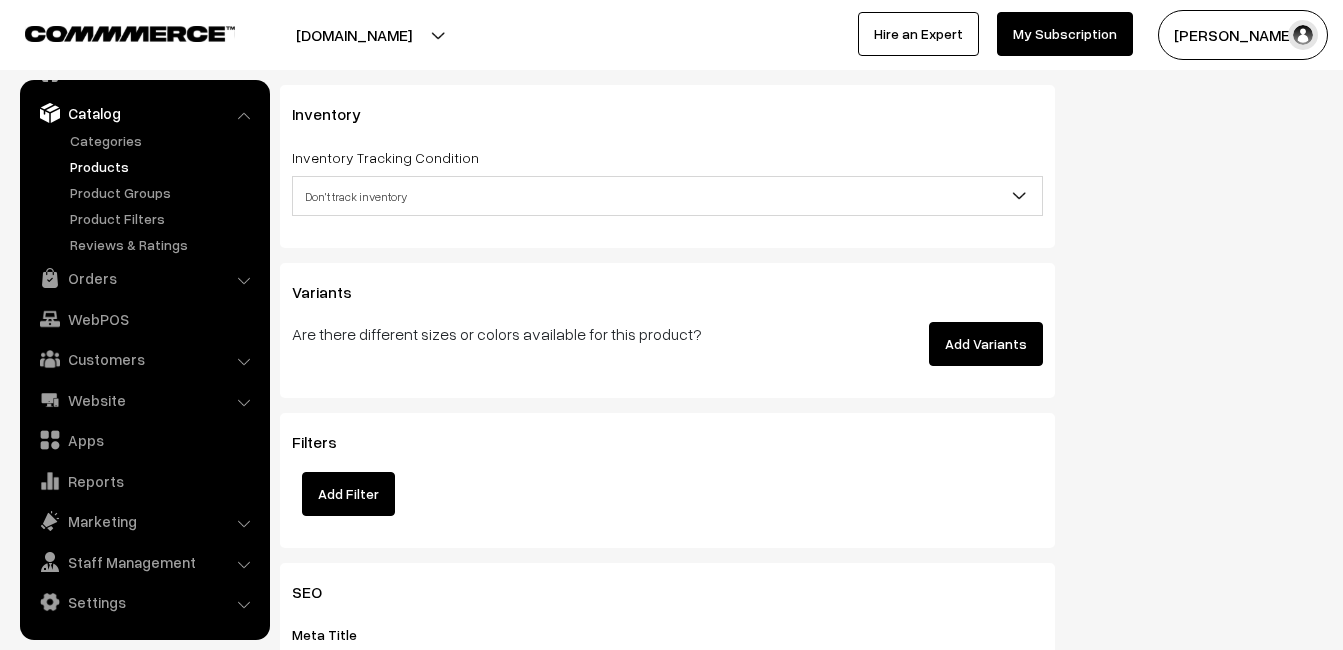 scroll, scrollTop: 1900, scrollLeft: 0, axis: vertical 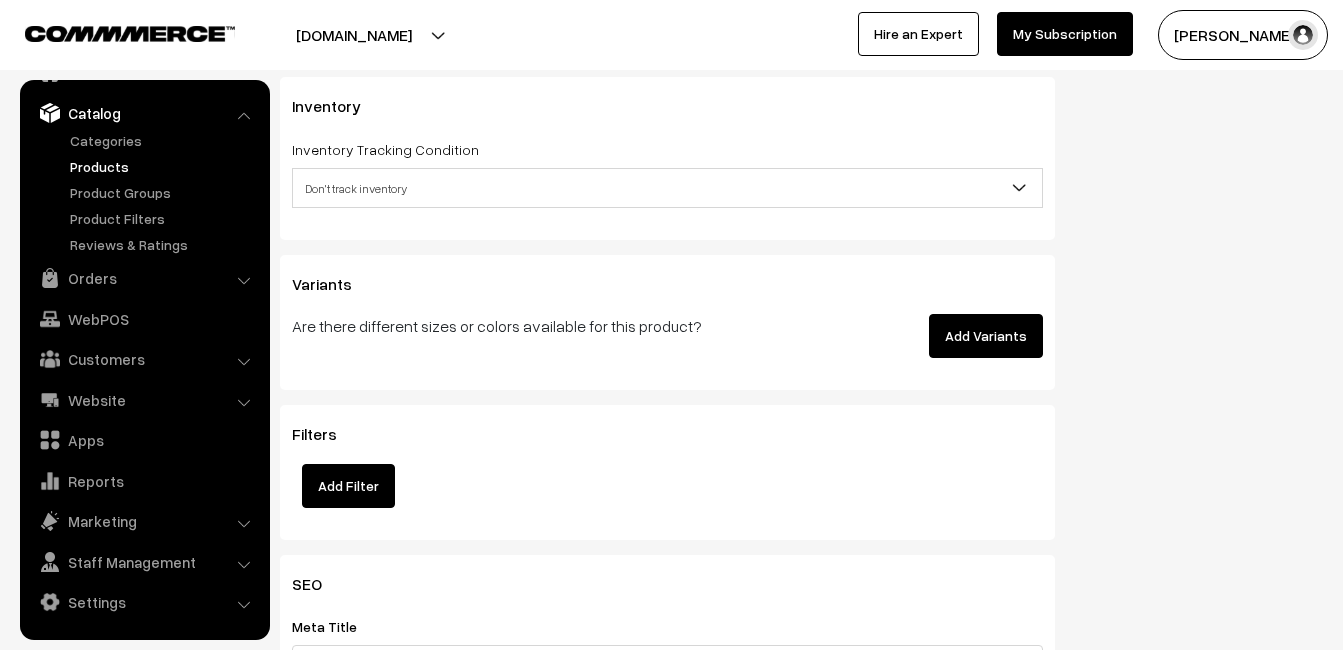 type on "4499" 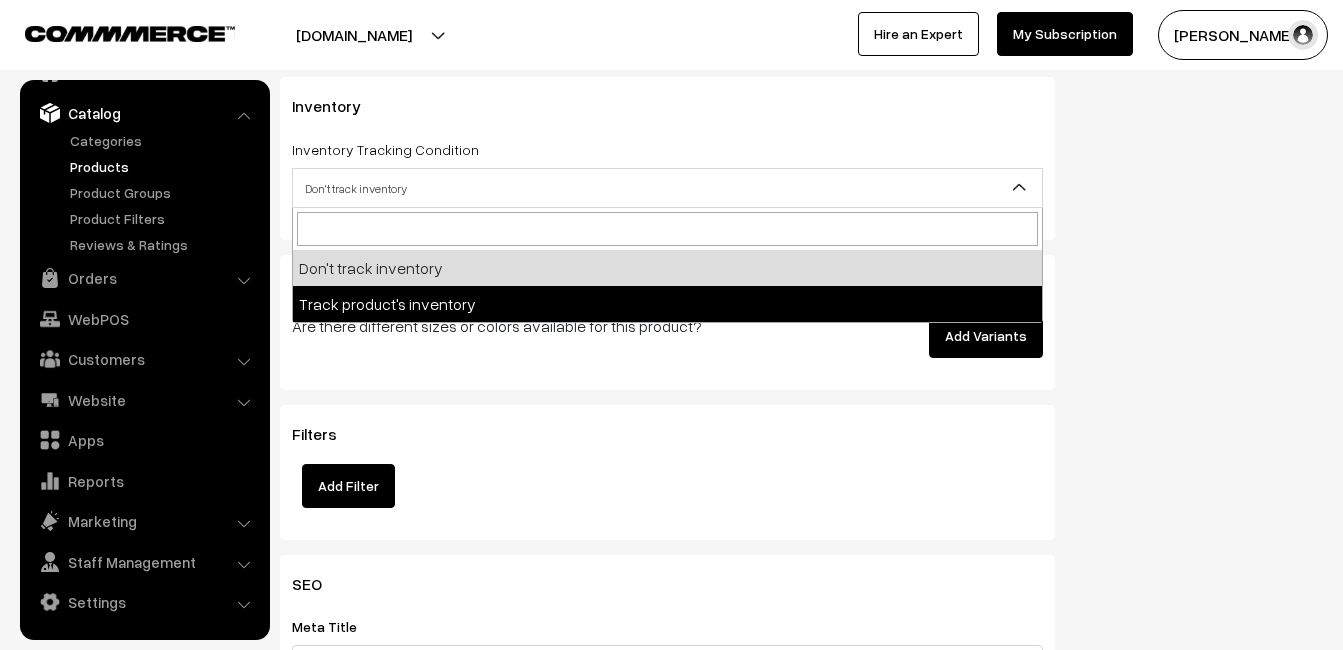select on "2" 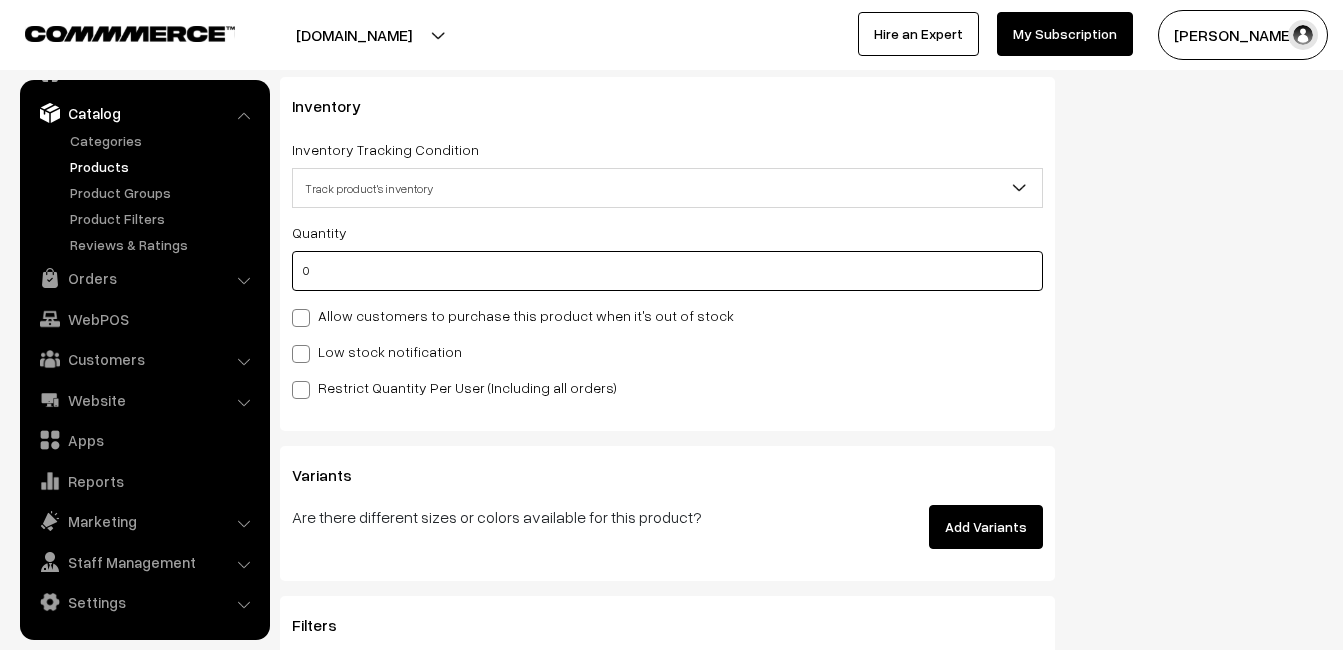 click on "0" at bounding box center [667, 271] 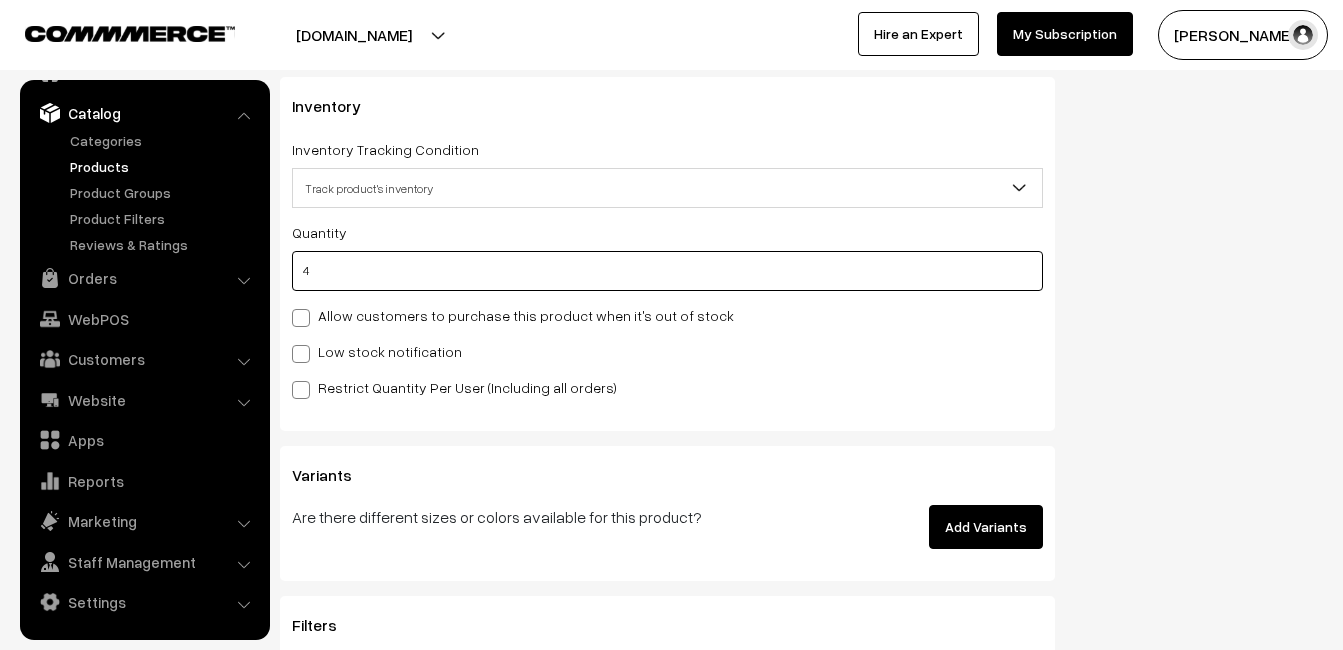 type on "4" 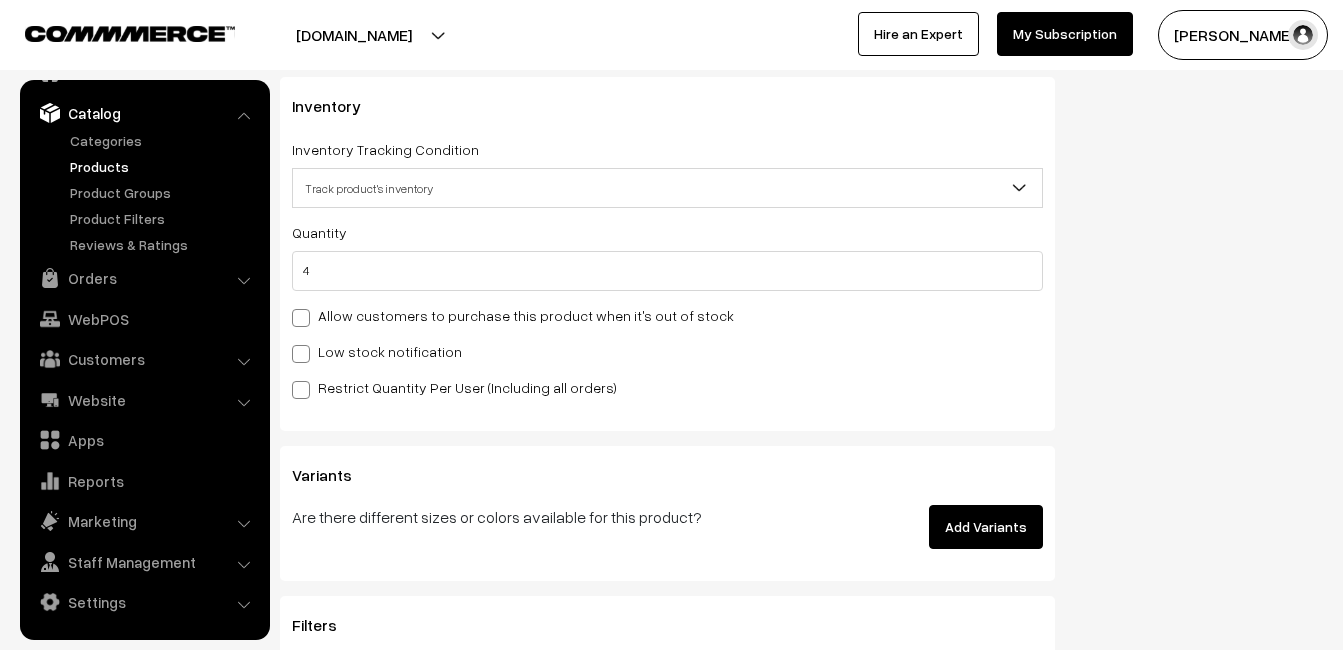 click on "Quantity
4
Allow customers to purchase this product when it's out of stock
Low stock notification
Stock Value" at bounding box center [667, 309] 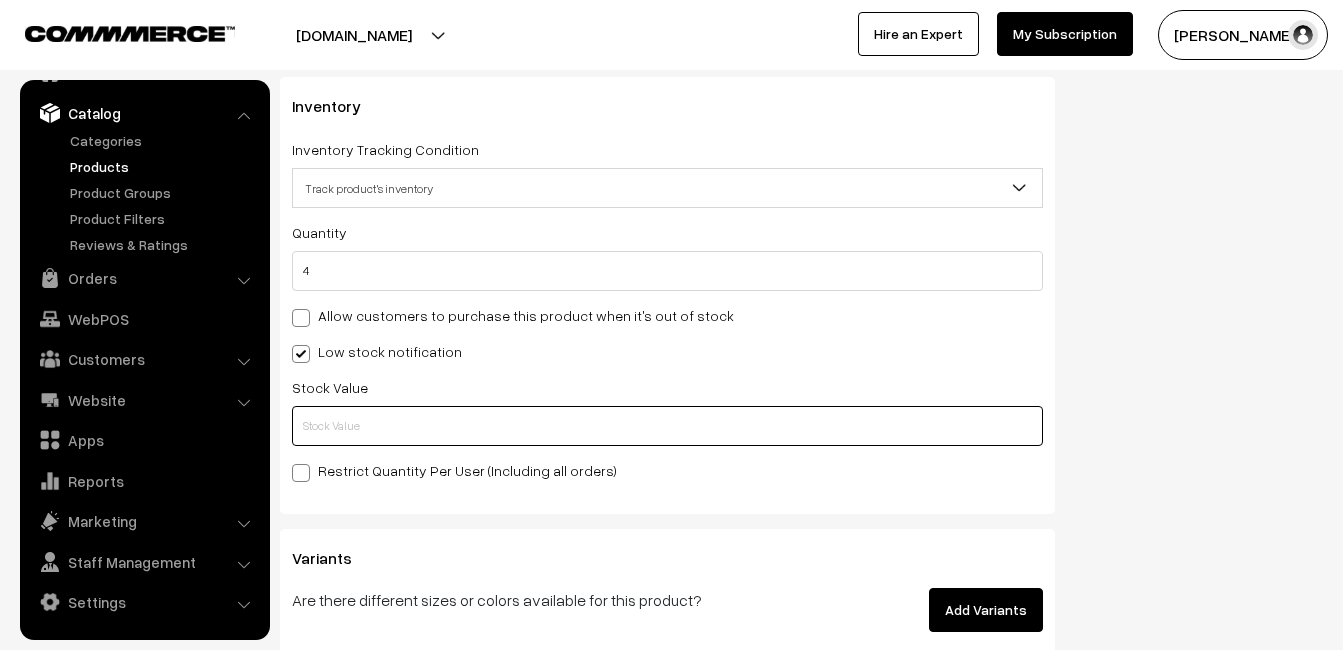 click at bounding box center (667, 426) 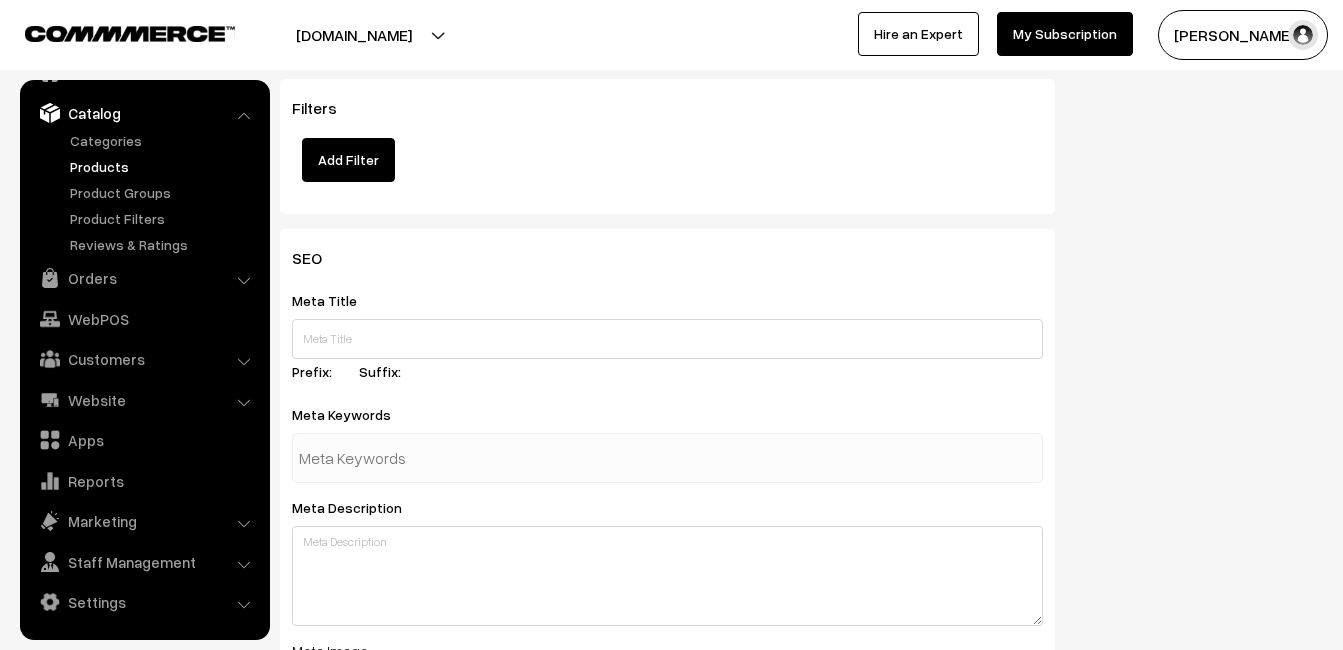 scroll, scrollTop: 2968, scrollLeft: 0, axis: vertical 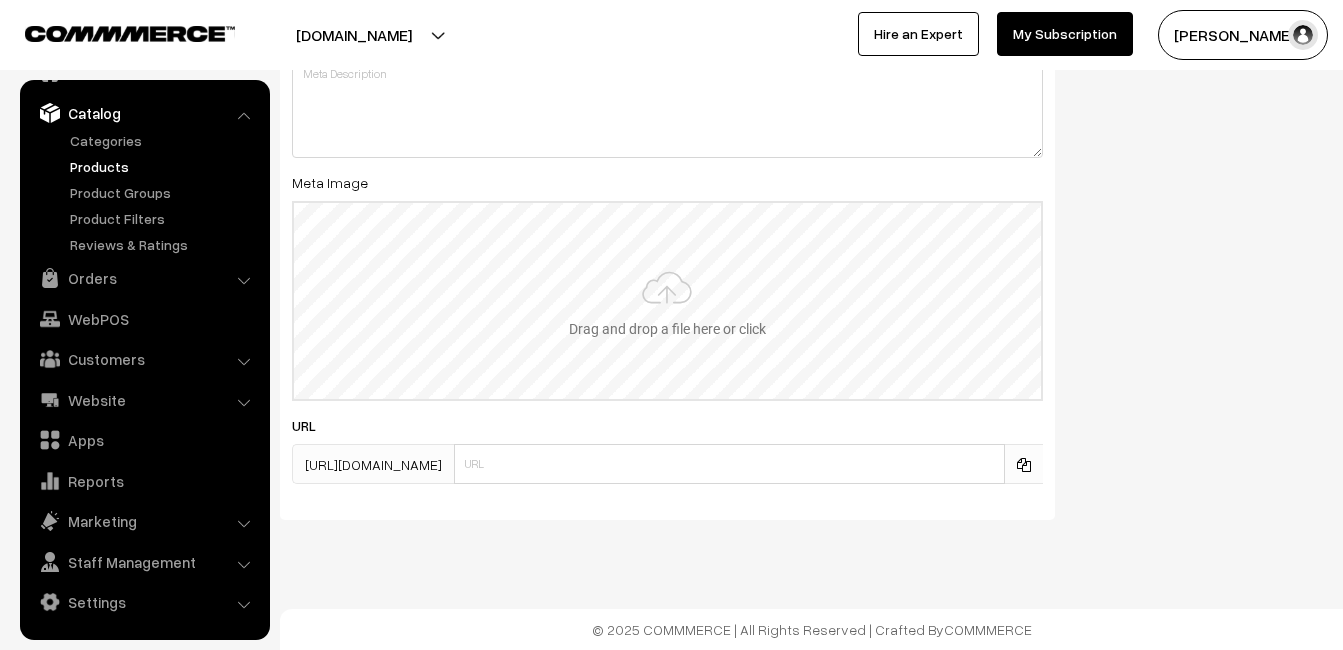 type on "2" 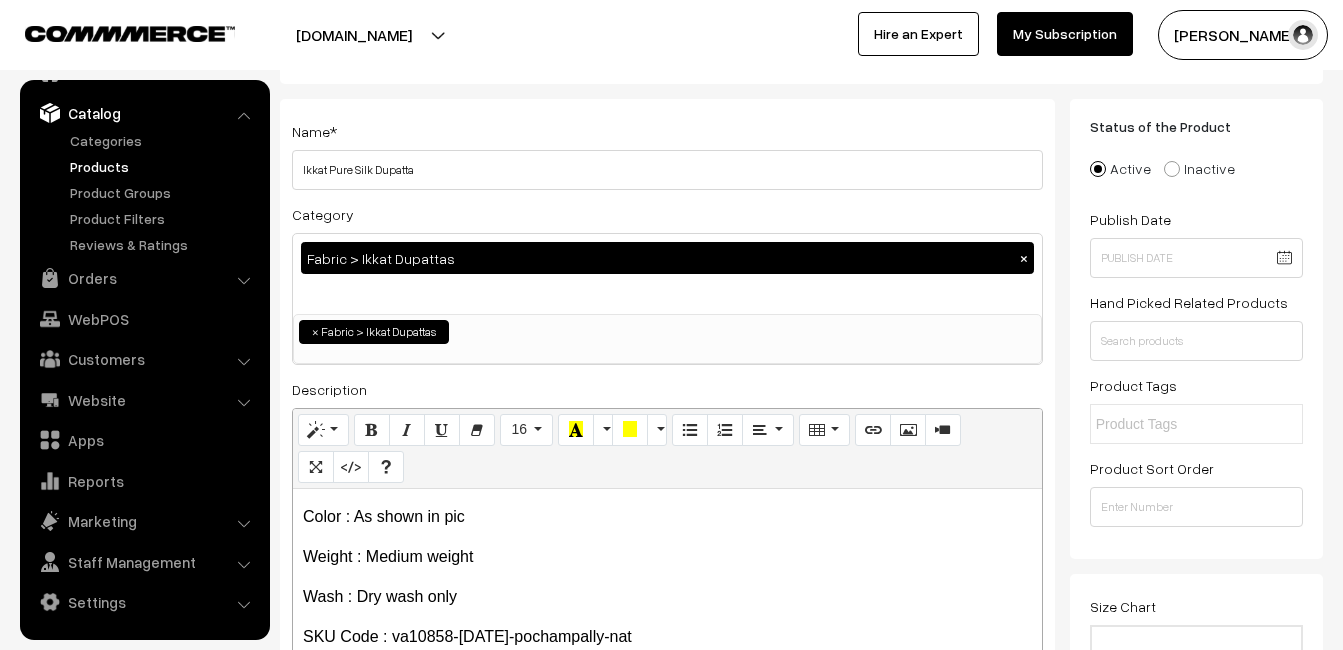 scroll, scrollTop: 0, scrollLeft: 0, axis: both 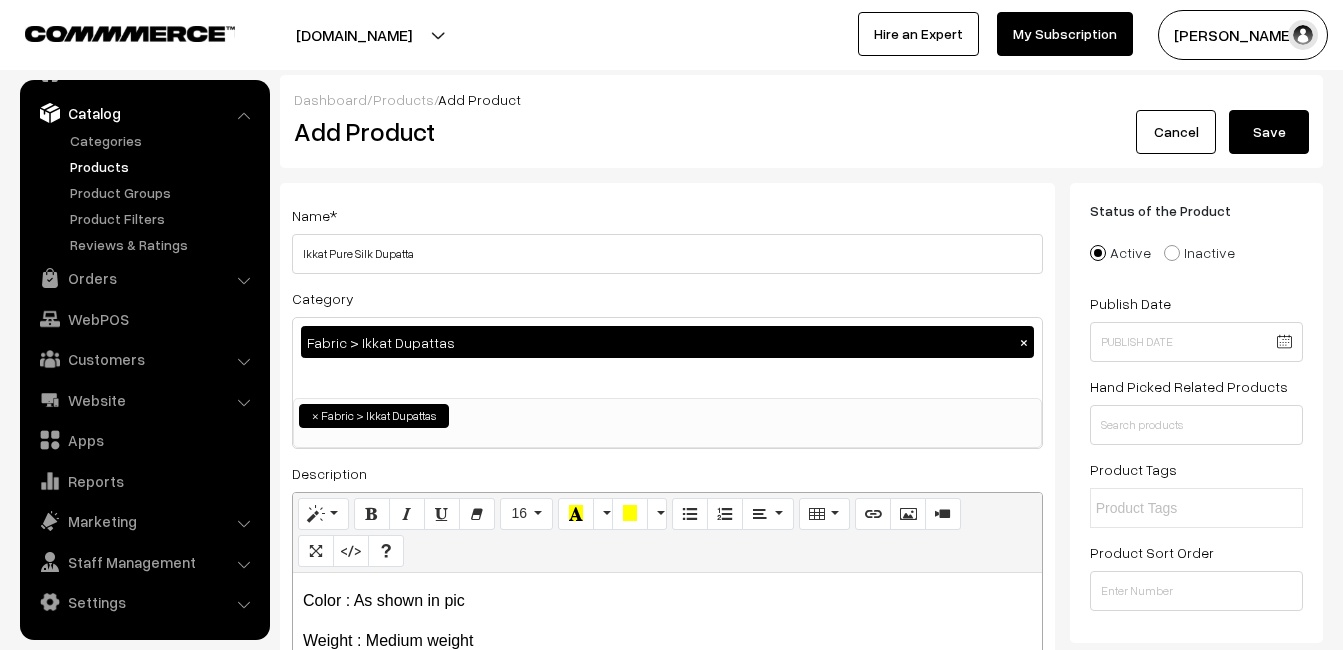 click on "Save" at bounding box center [1269, 132] 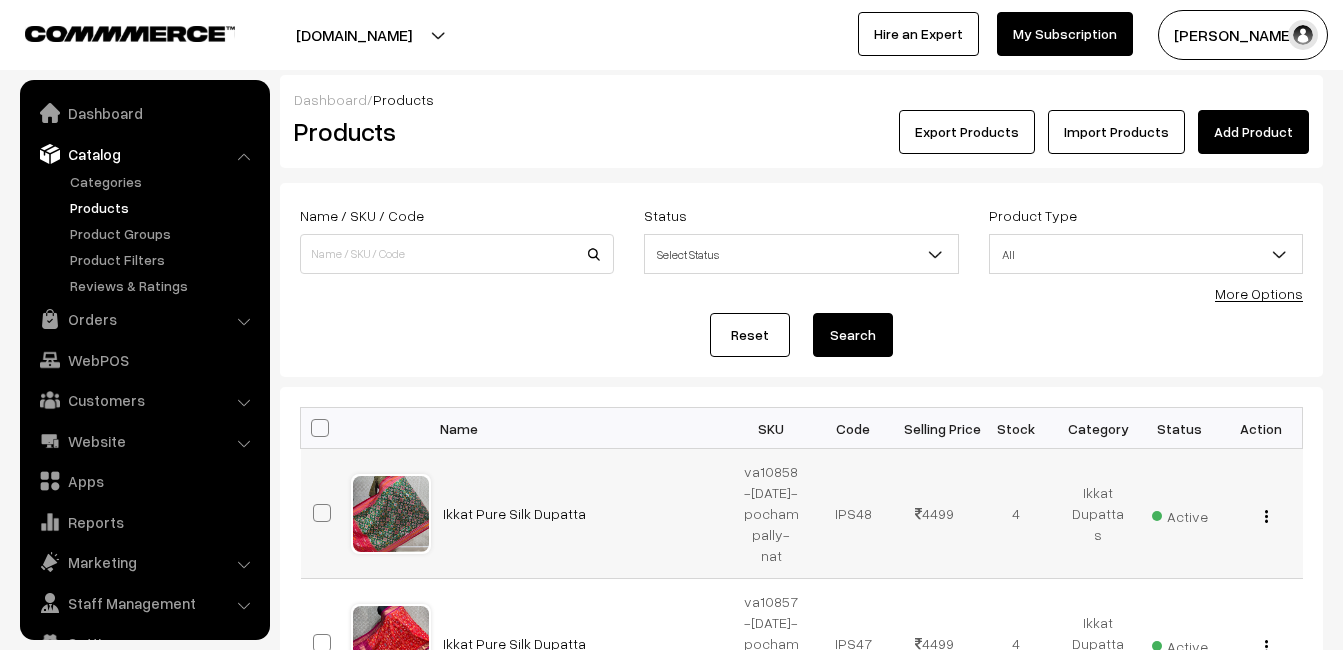 scroll, scrollTop: 0, scrollLeft: 0, axis: both 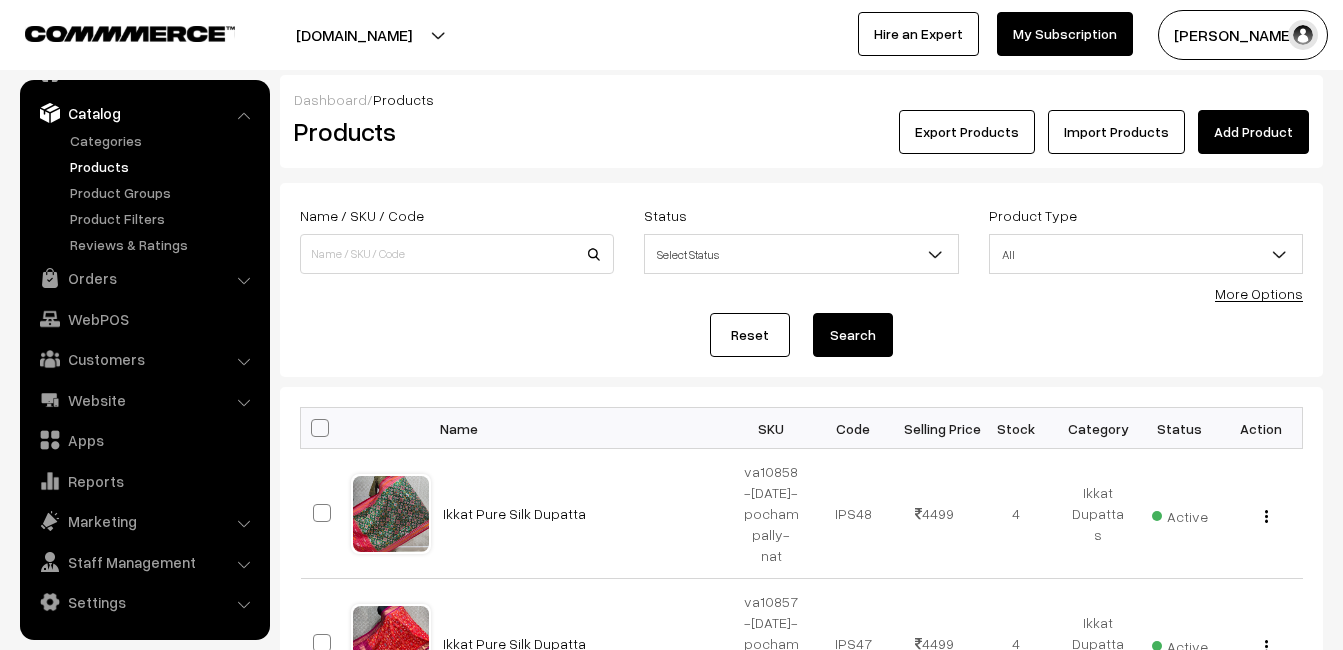 click on "Products" at bounding box center (453, 131) 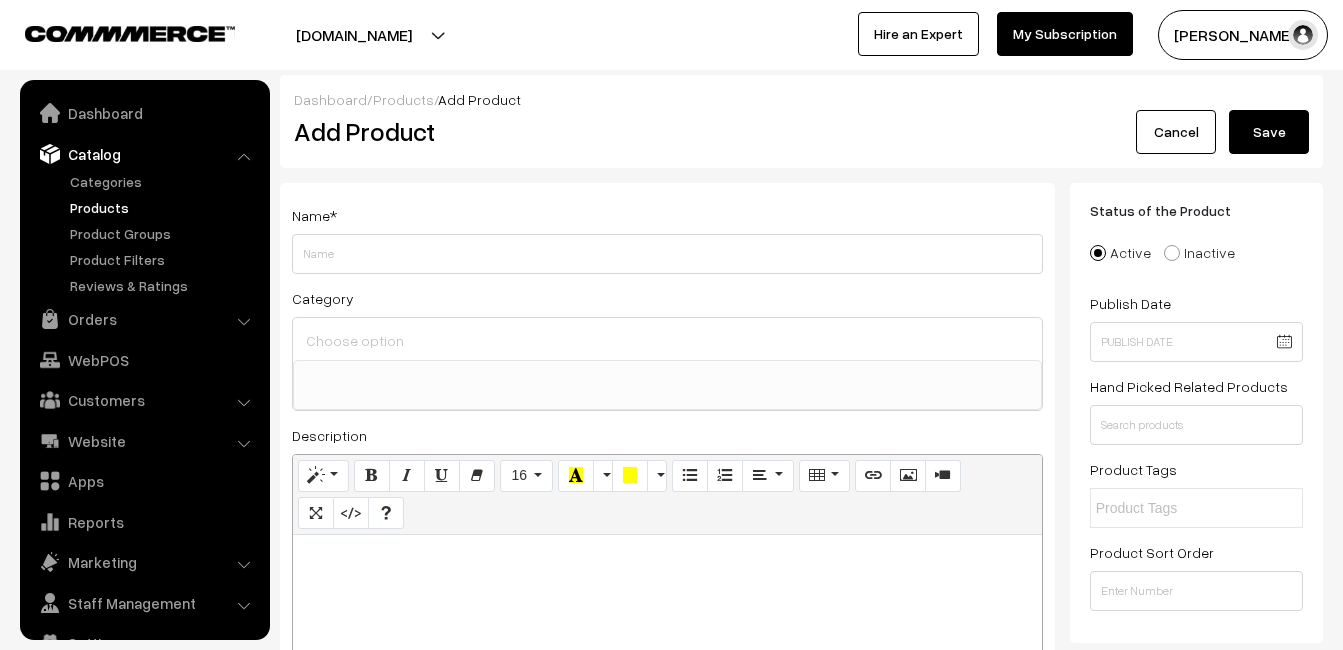select 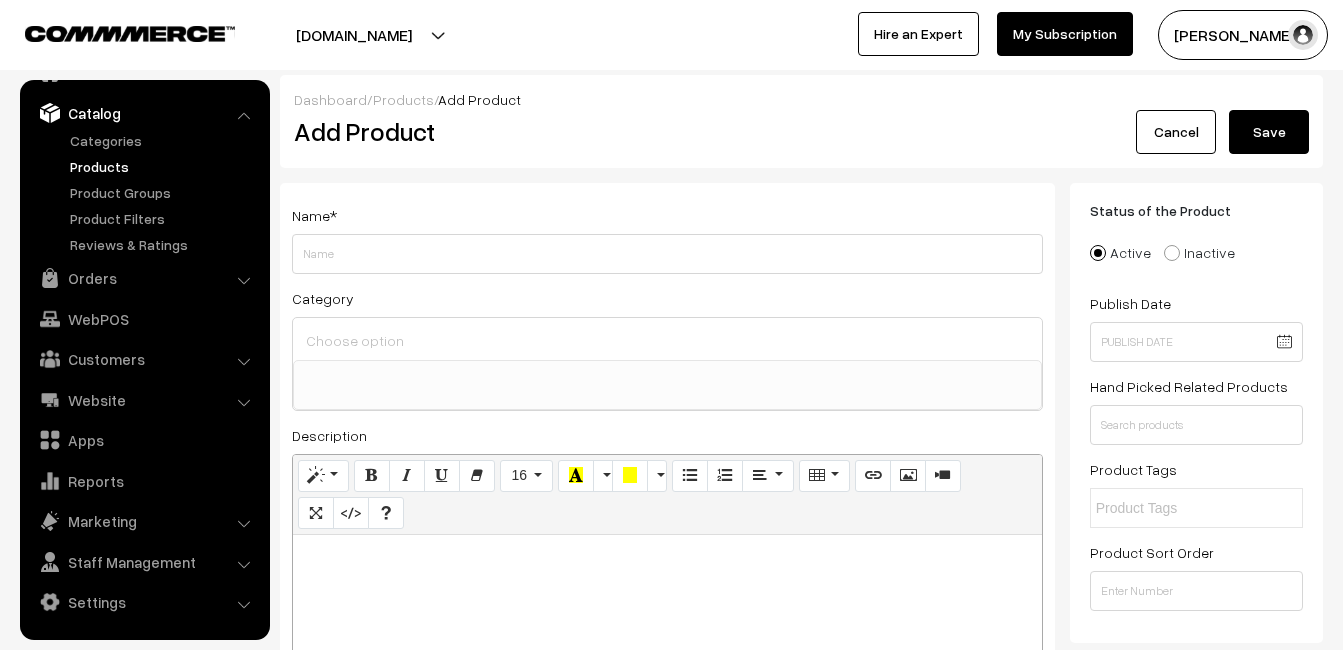 paste 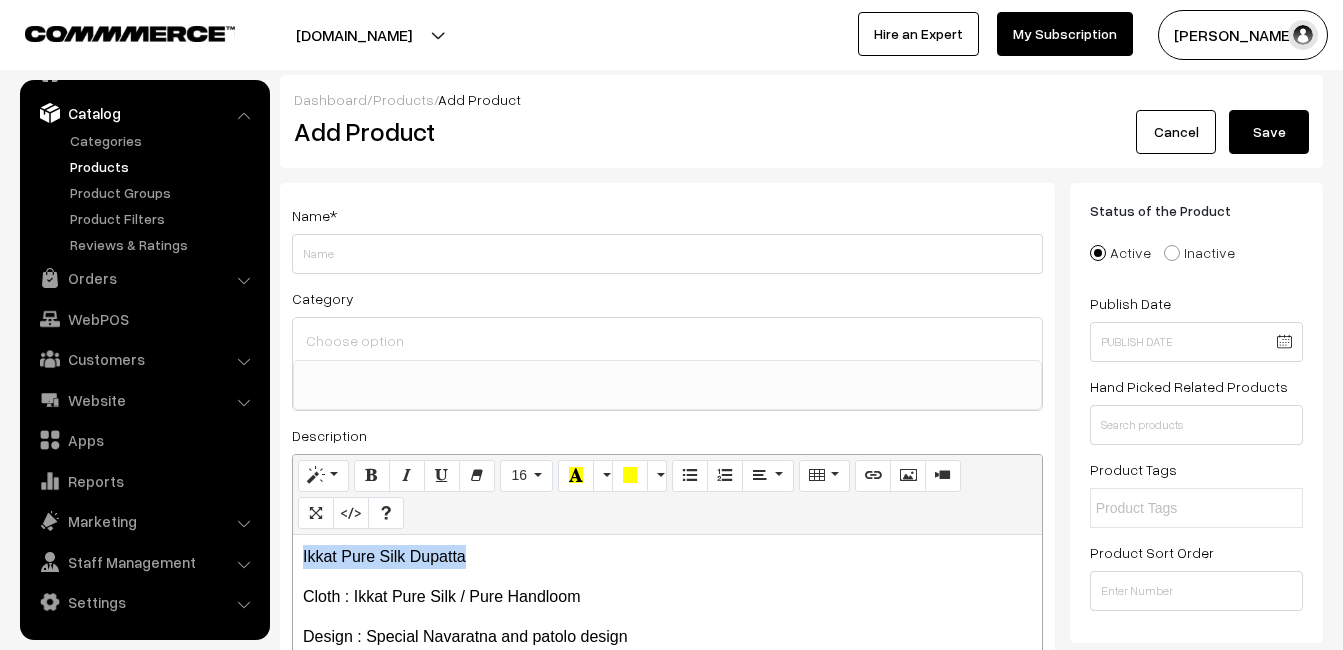 drag, startPoint x: 507, startPoint y: 551, endPoint x: 295, endPoint y: 555, distance: 212.03773 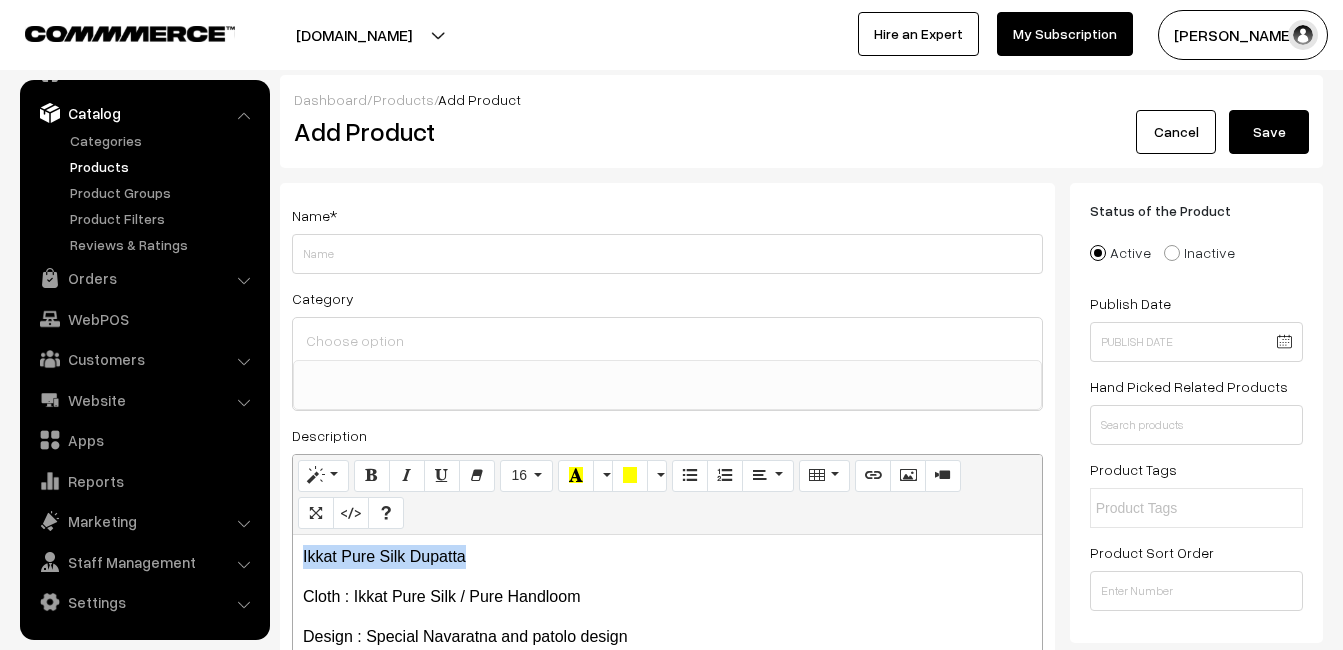 copy on "Ikkat Pure Silk Dupatta" 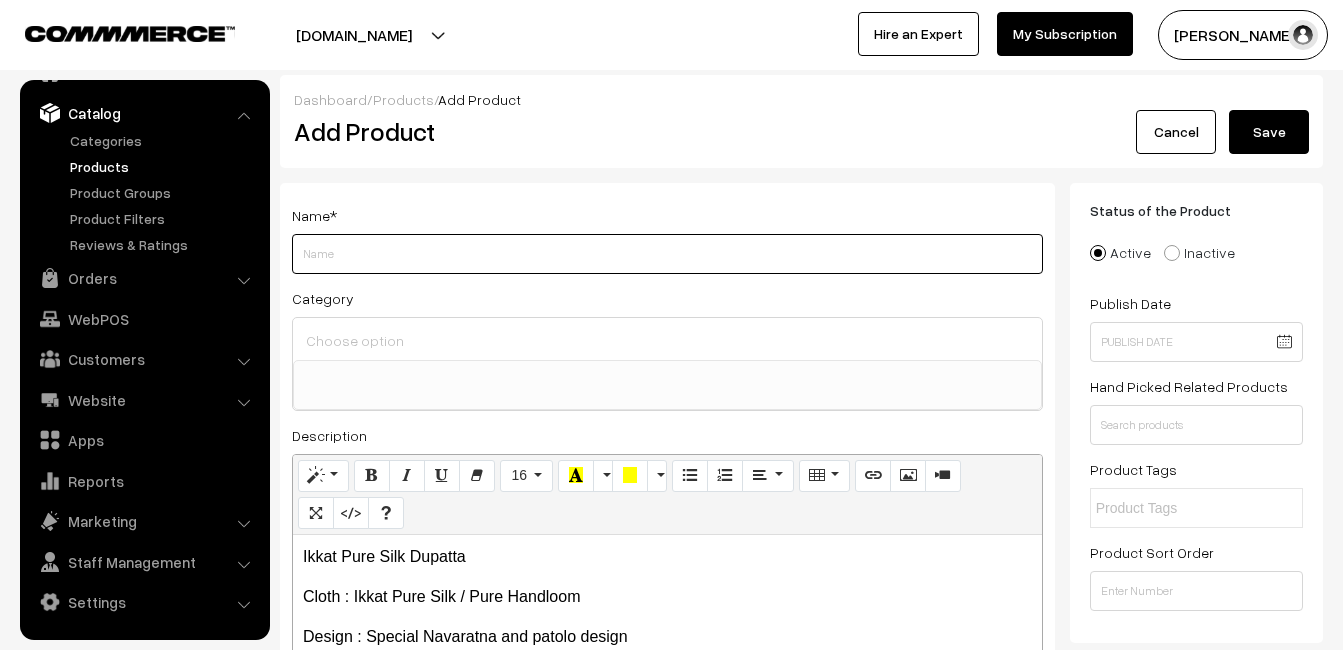 paste on "Ikkat Pure Silk Dupatta" 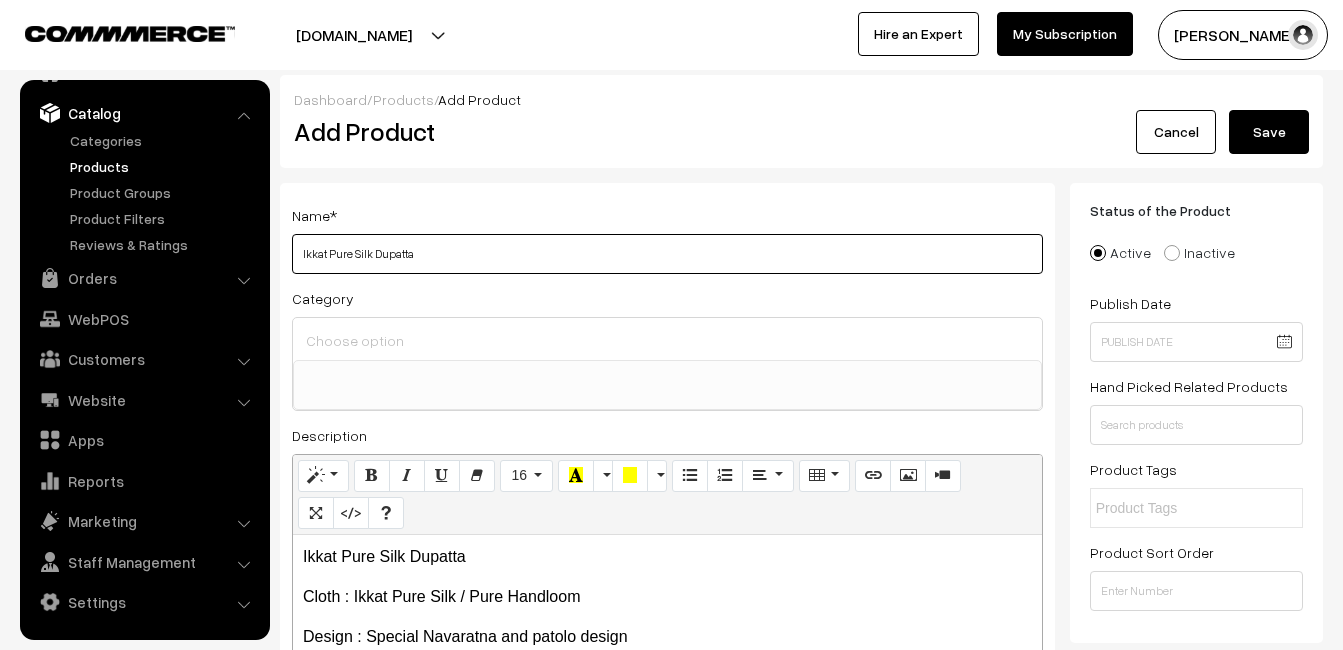 type on "Ikkat Pure Silk Dupatta" 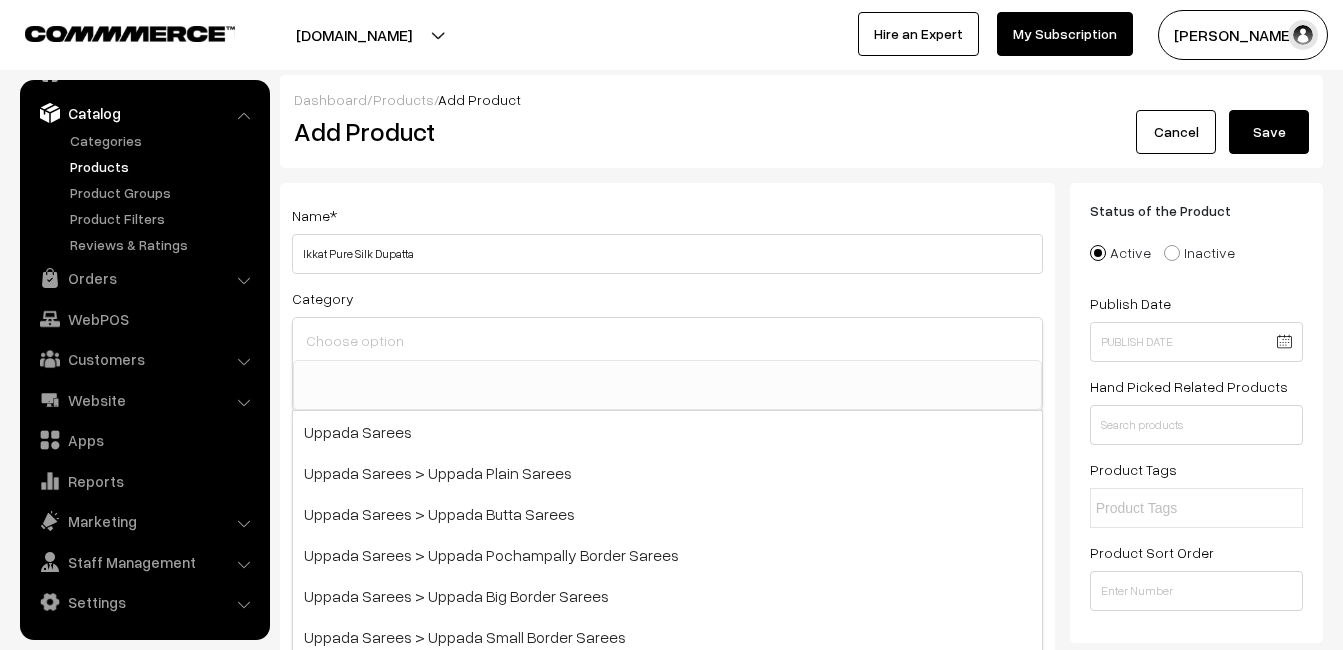 click at bounding box center [667, 340] 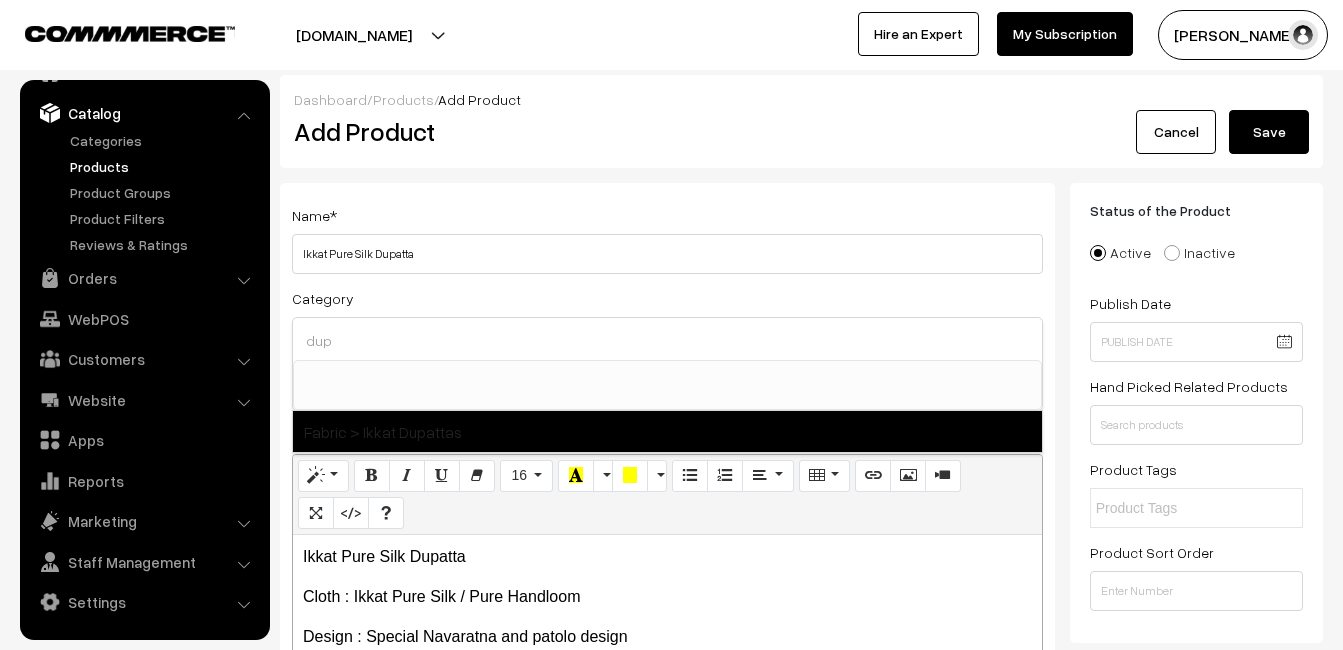 type on "dup" 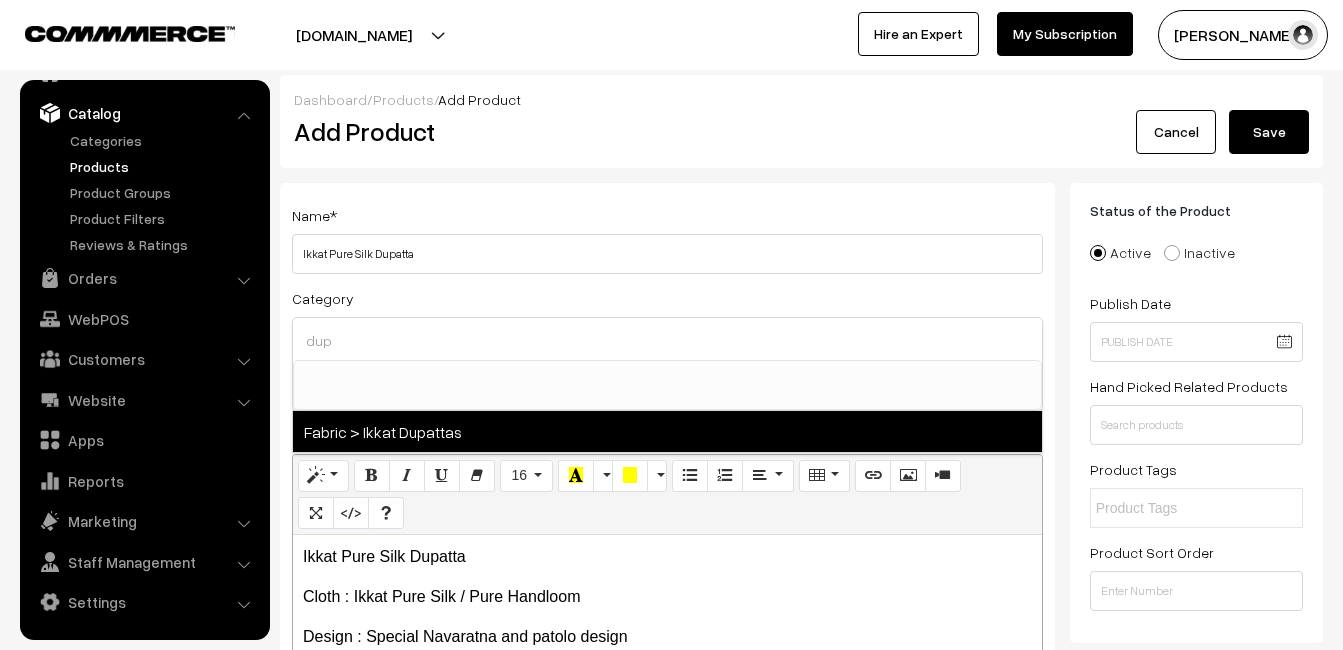 click on "Fabric > Ikkat Dupattas" at bounding box center [667, 431] 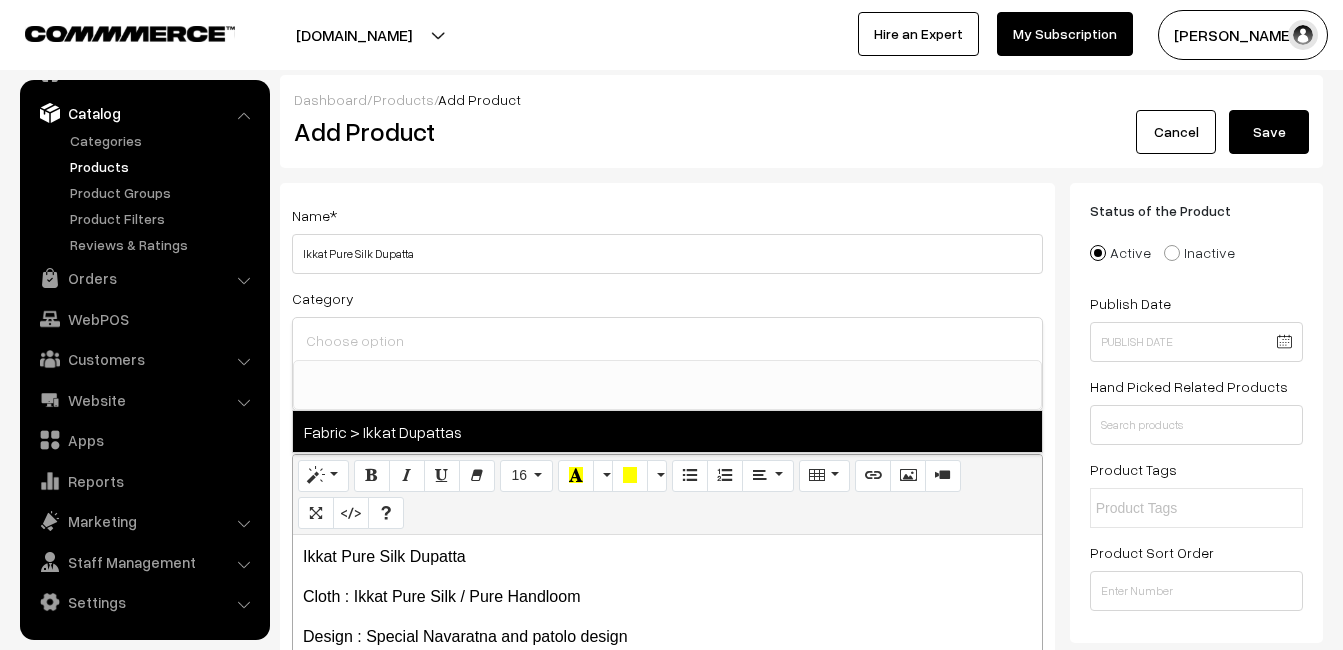 scroll, scrollTop: 1037, scrollLeft: 0, axis: vertical 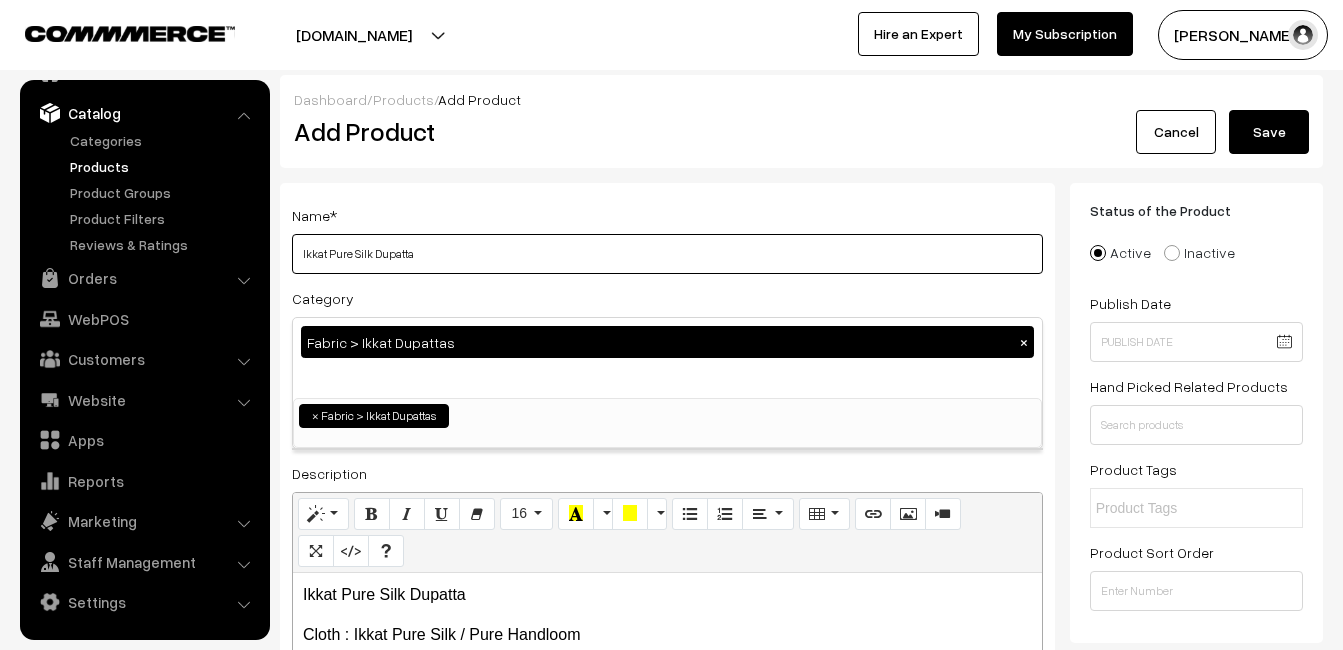 click on "Ikkat Pure Silk Dupatta" at bounding box center [667, 254] 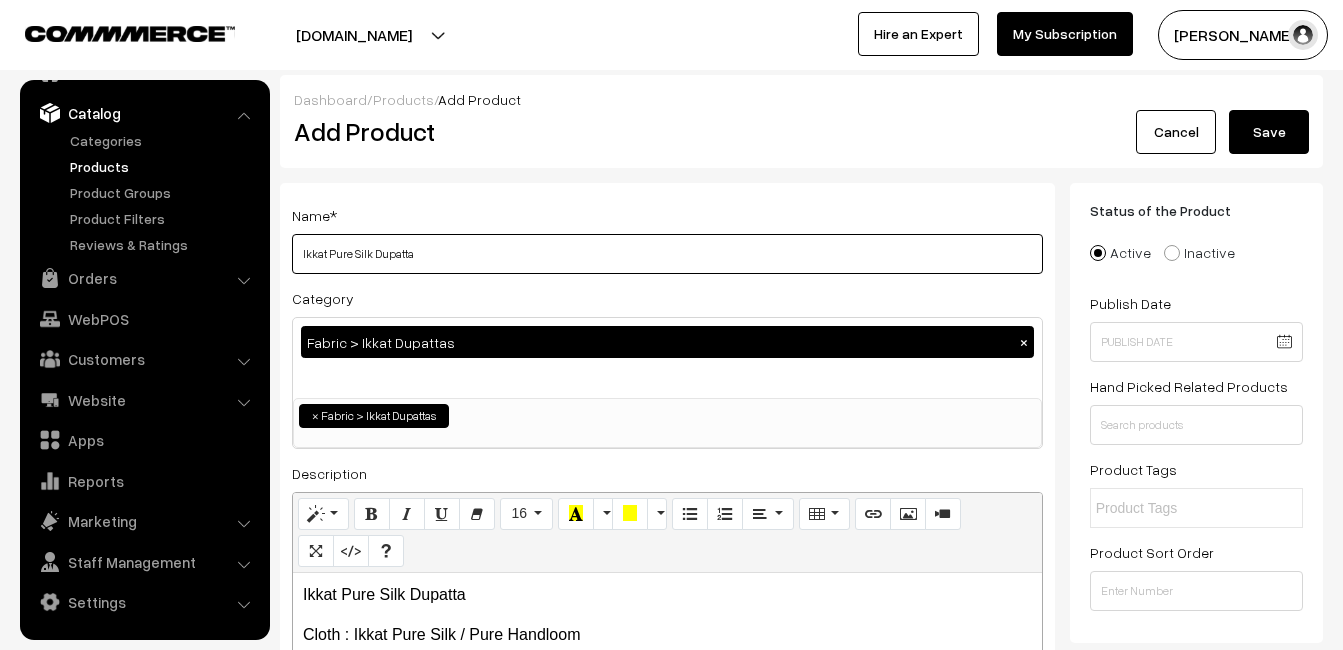 scroll, scrollTop: 400, scrollLeft: 0, axis: vertical 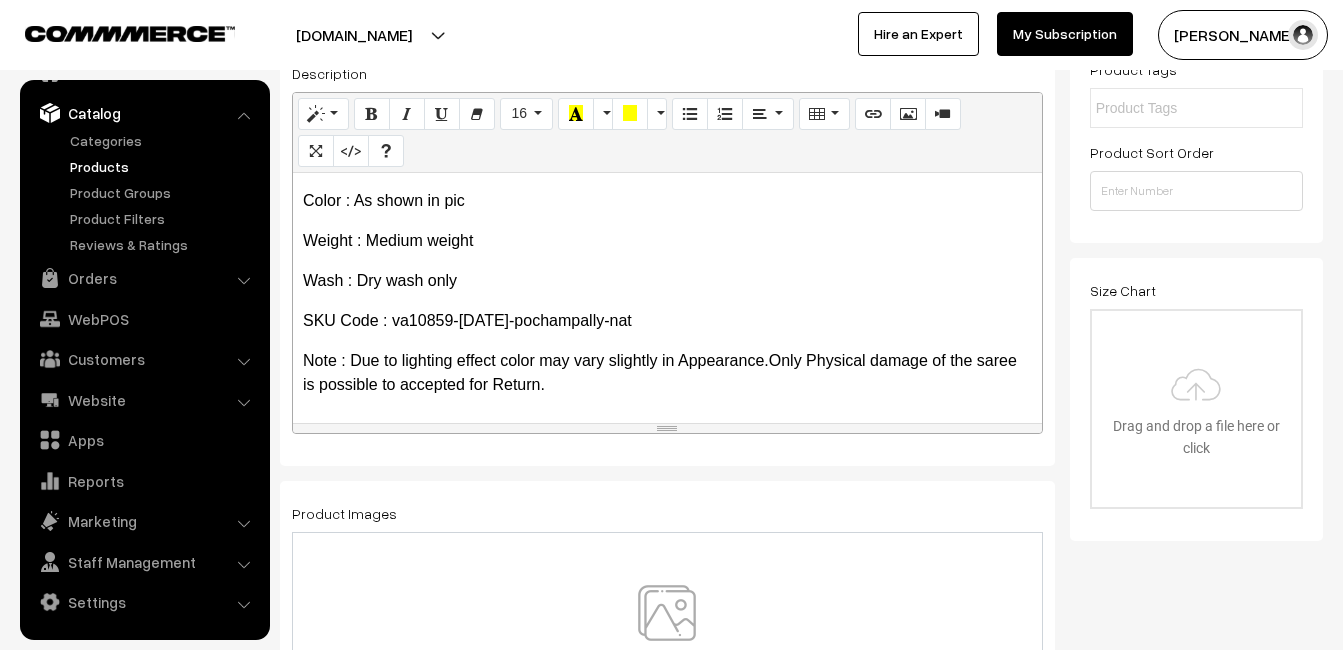 click at bounding box center (667, 643) 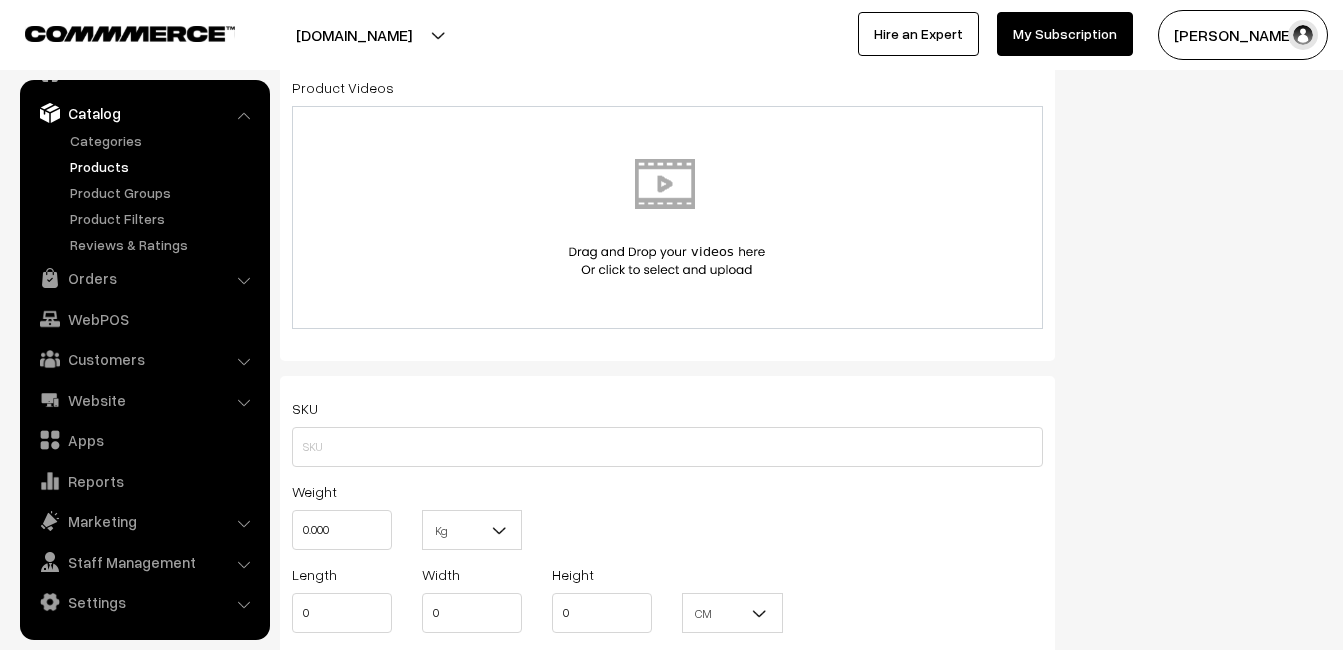 scroll, scrollTop: 1200, scrollLeft: 0, axis: vertical 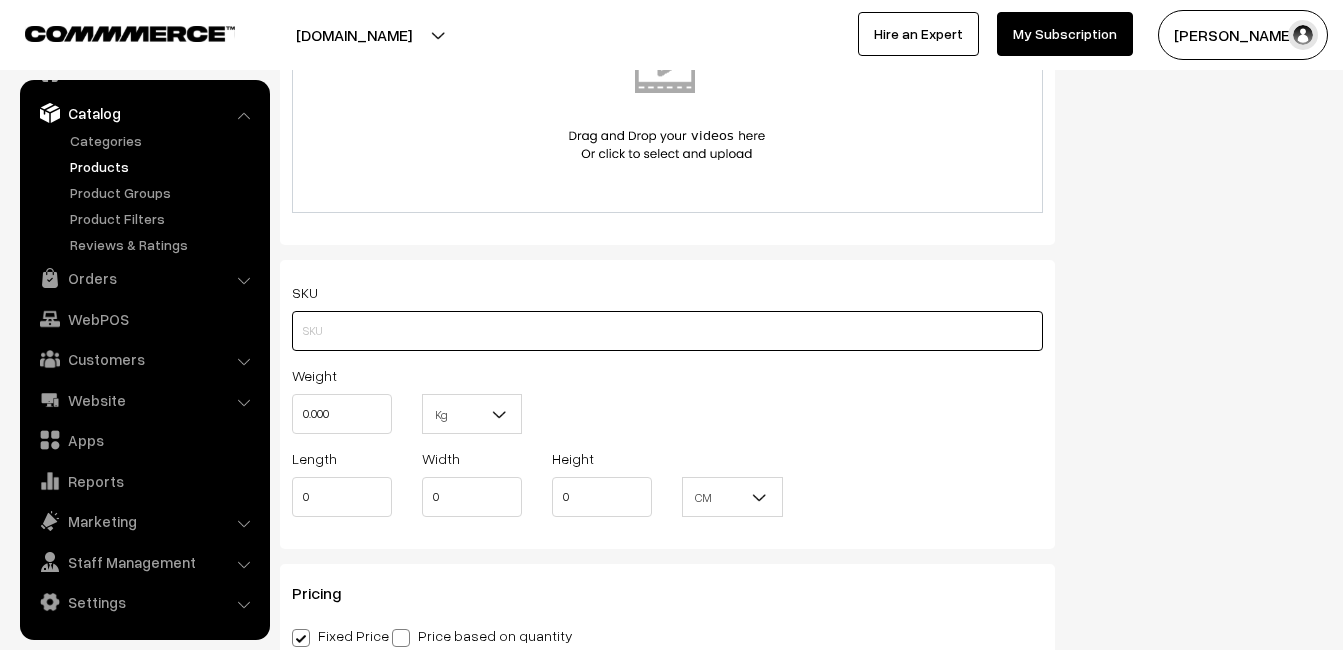 click at bounding box center [667, 331] 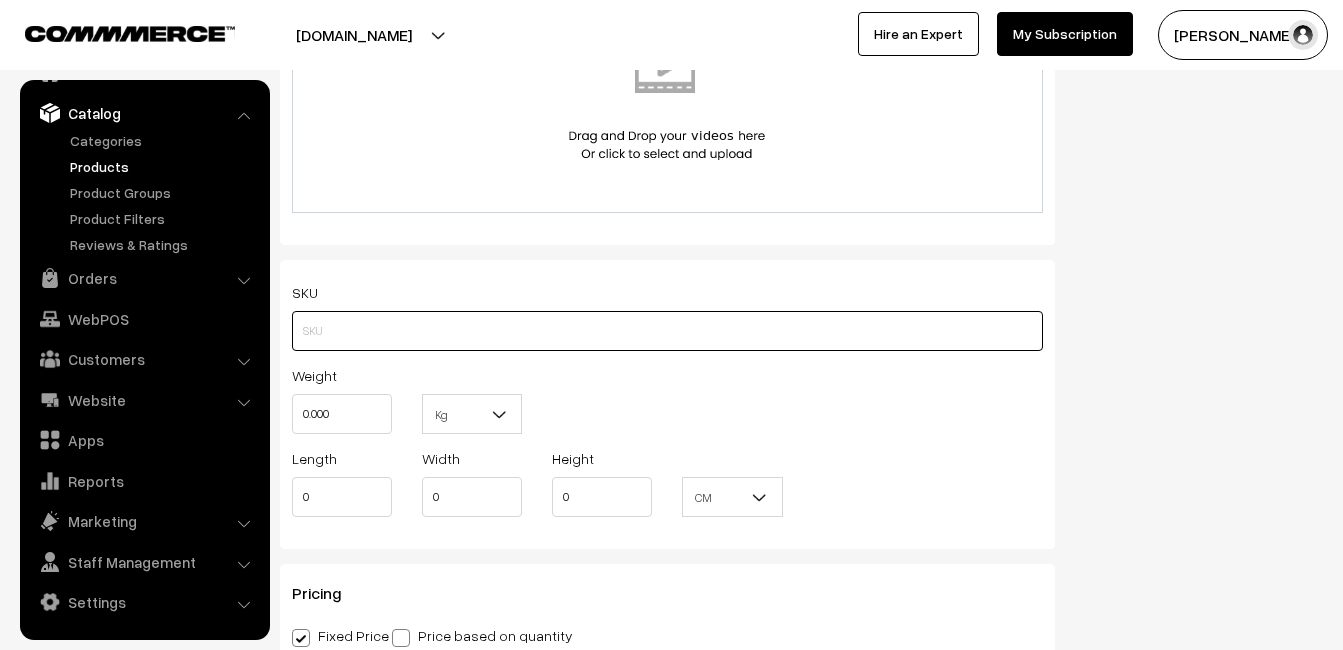 paste on "va10859-[DATE]-pochampally-nat" 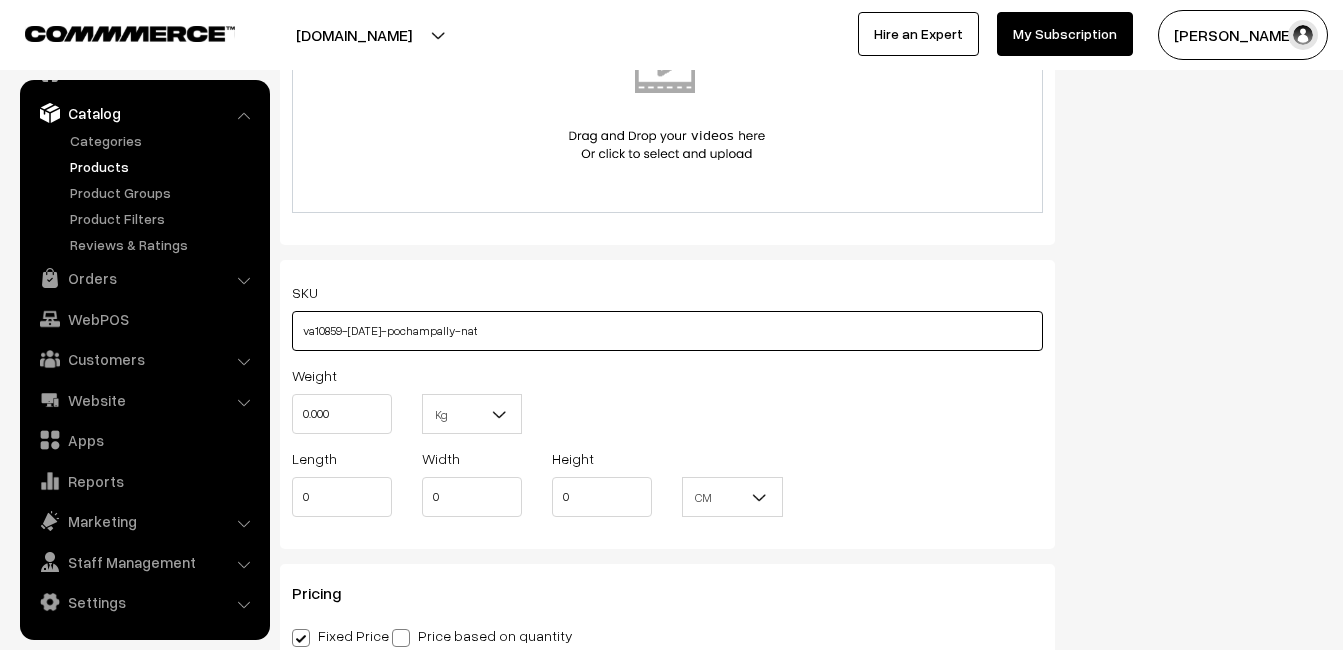 type on "va10859-jul-pochampally-nat" 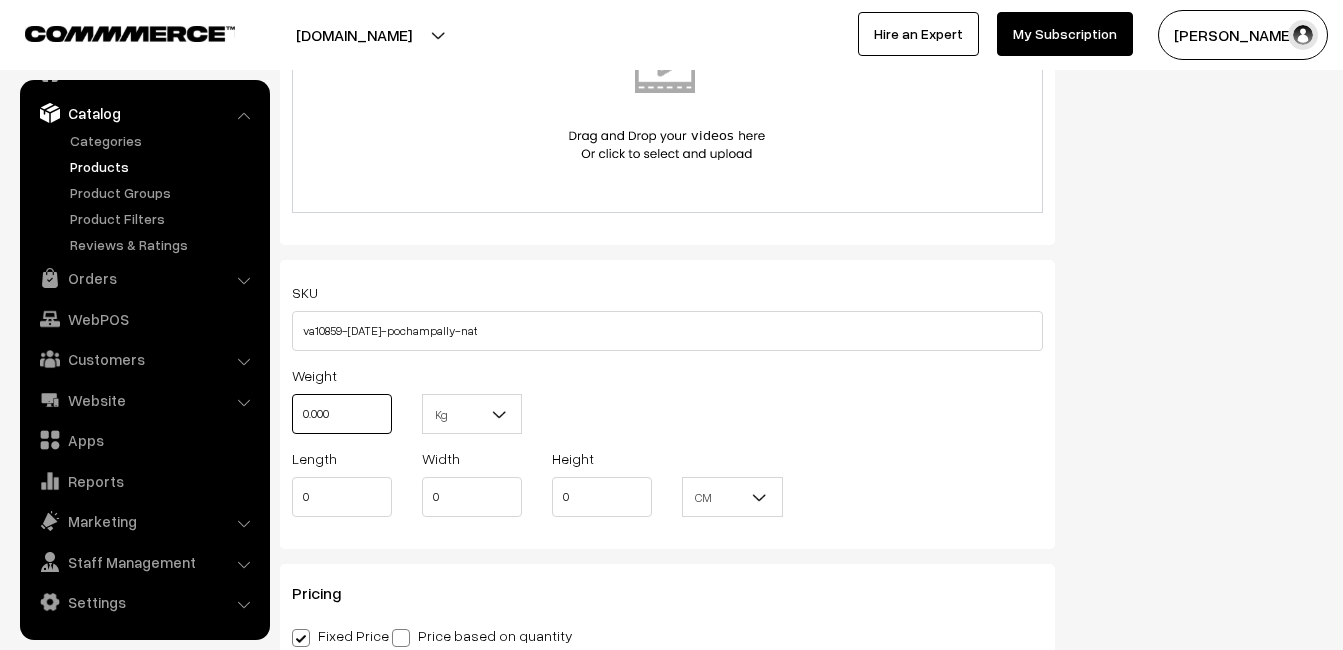 click on "0.000" at bounding box center (342, 414) 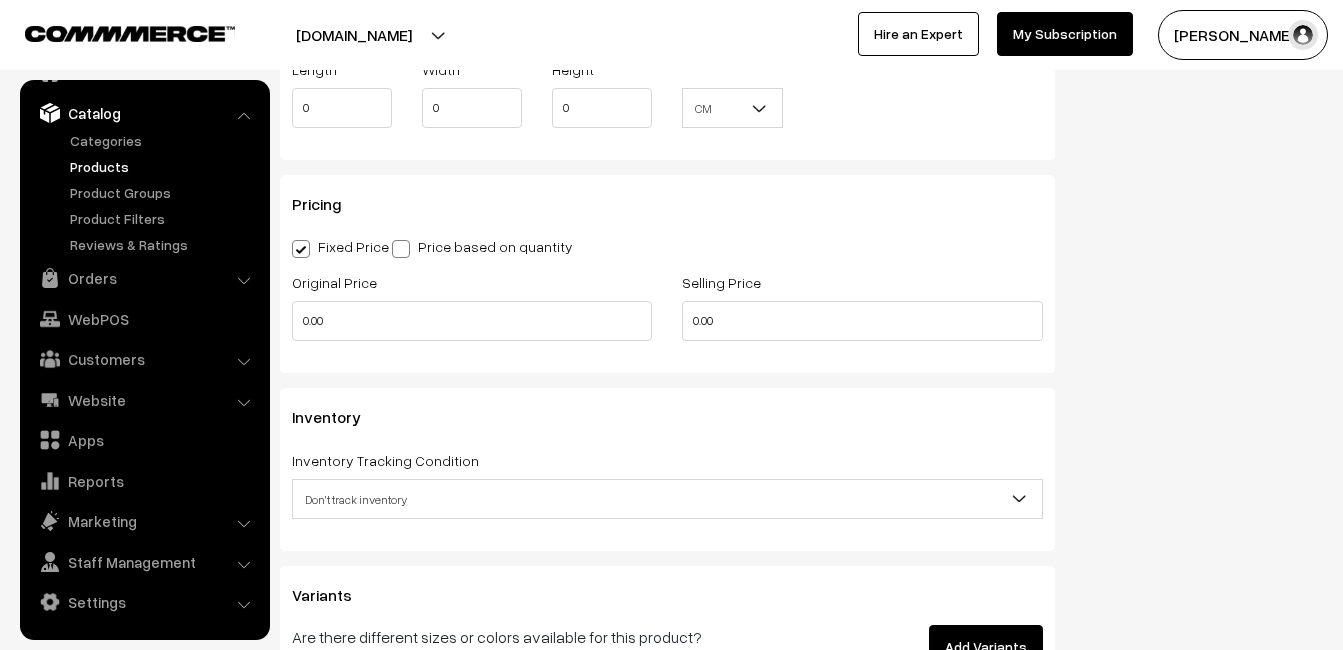 scroll, scrollTop: 1600, scrollLeft: 0, axis: vertical 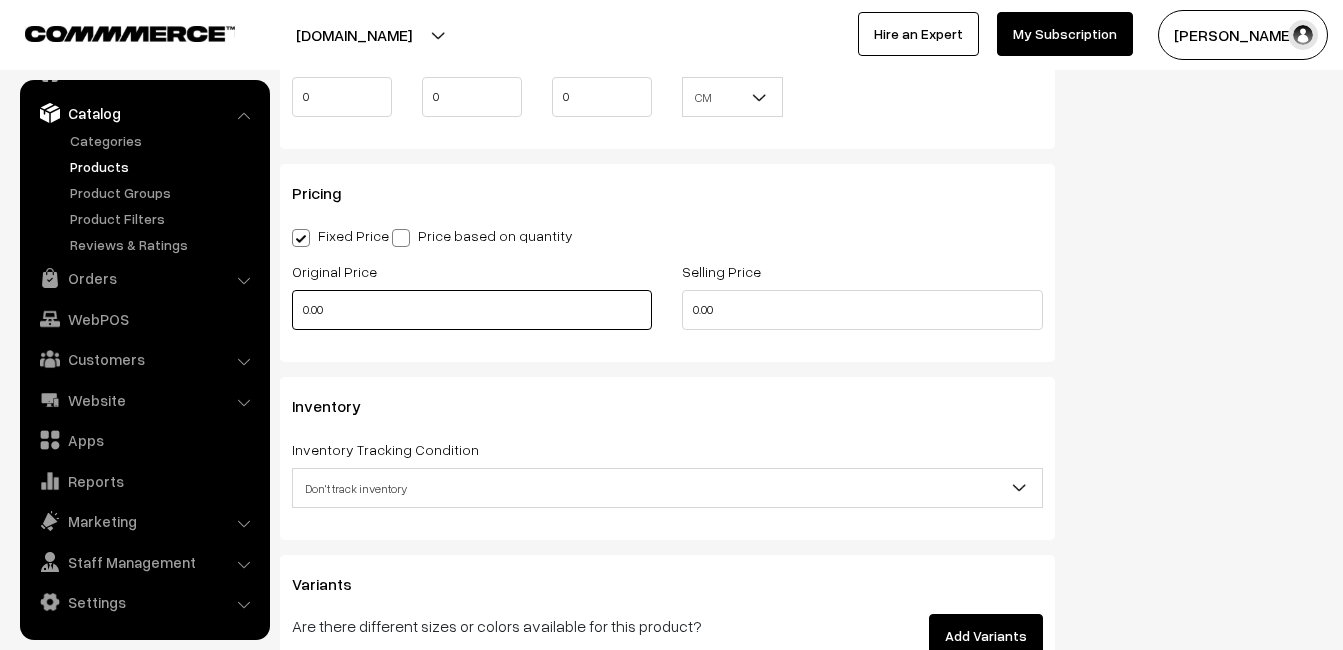 type on "0.80" 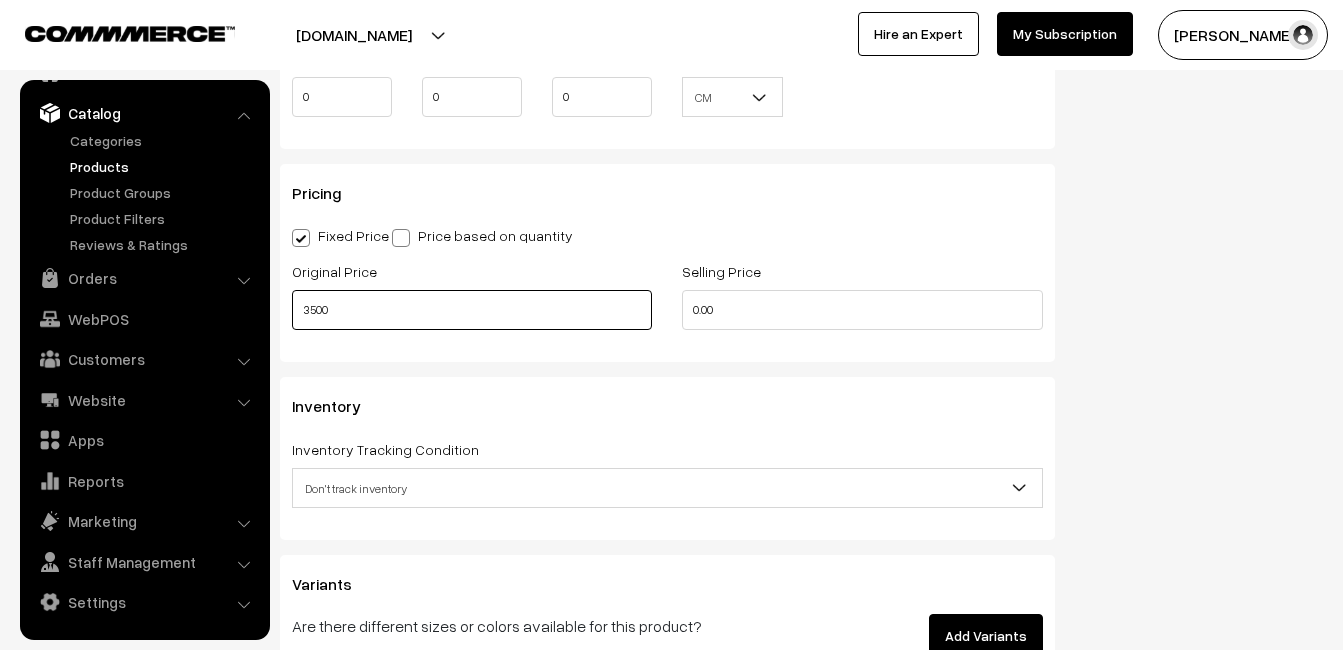 type on "3500" 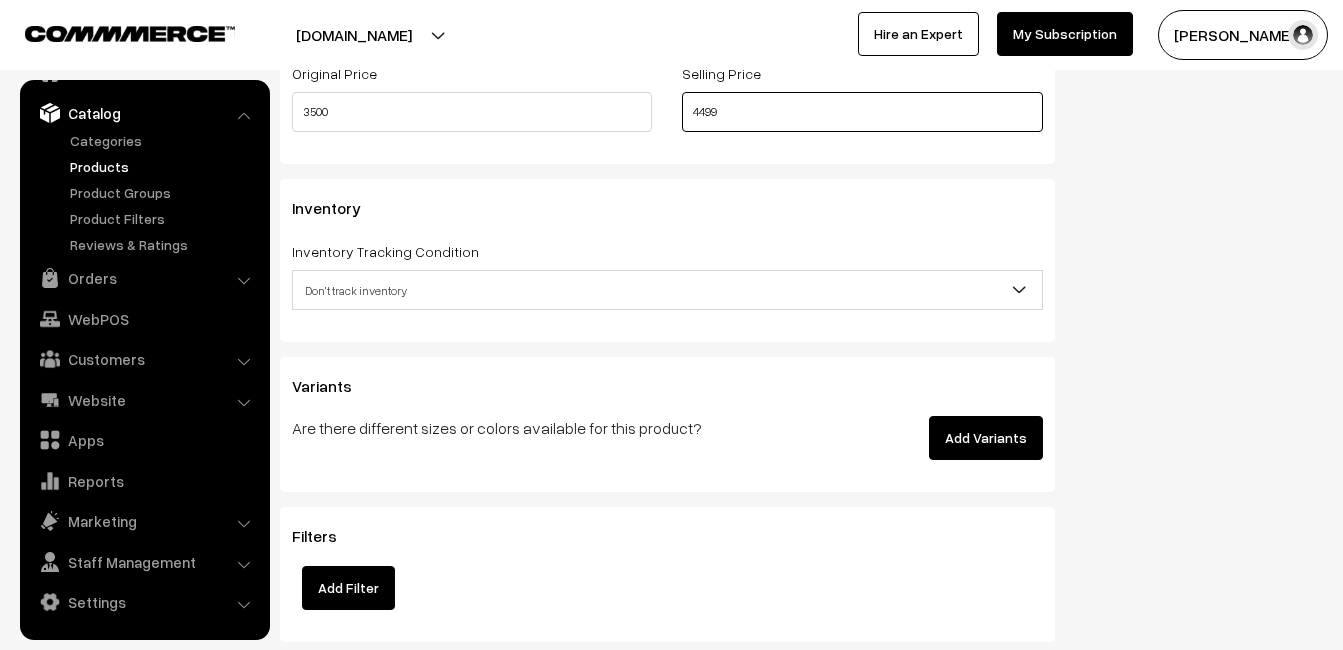 scroll, scrollTop: 1800, scrollLeft: 0, axis: vertical 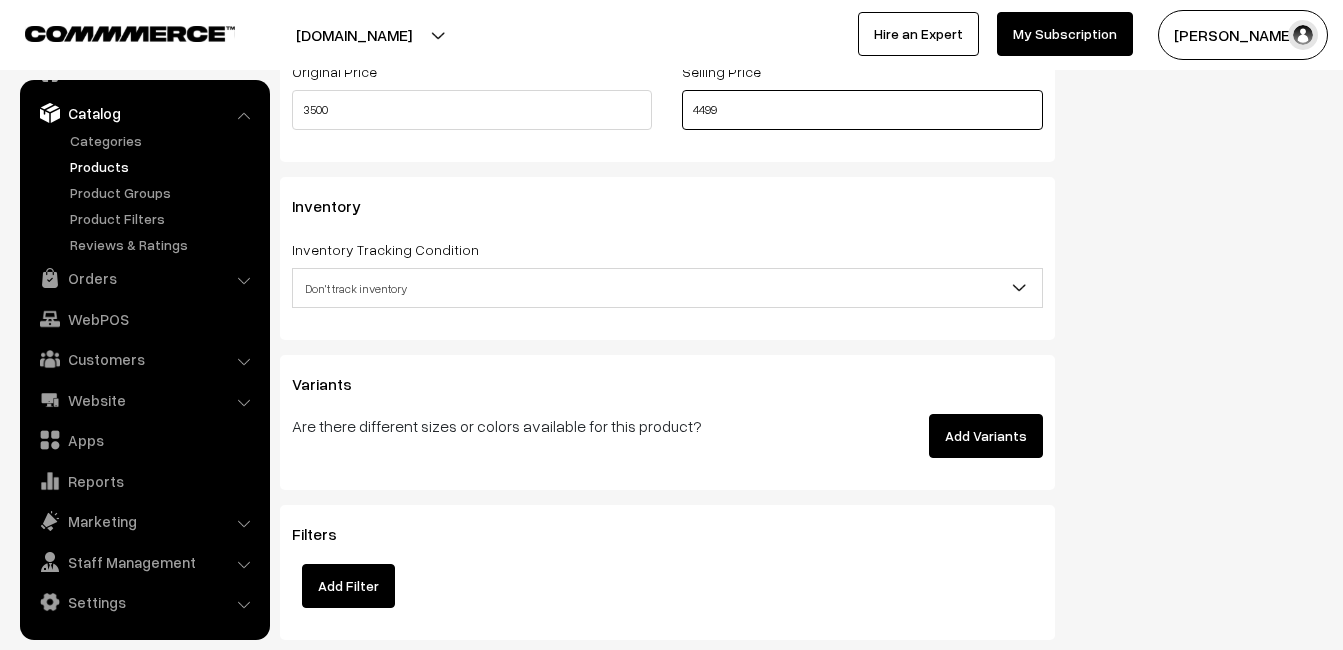 type on "4499" 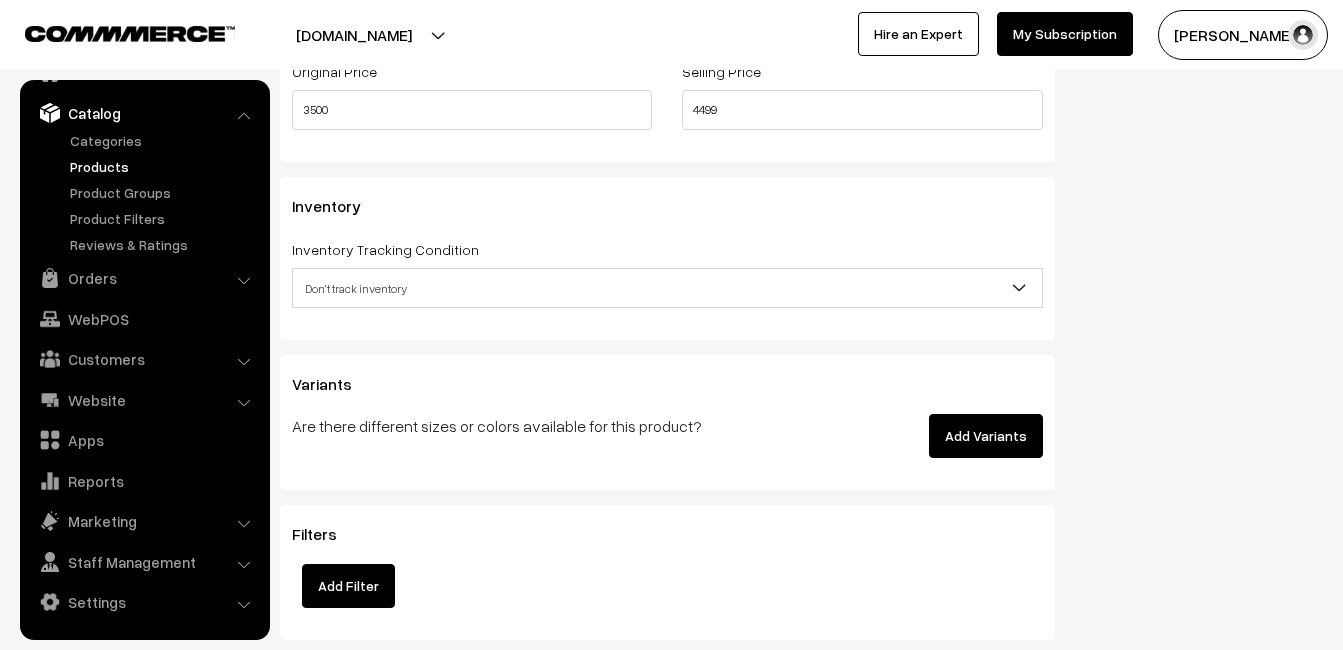 click on "Don't track inventory" at bounding box center [667, 288] 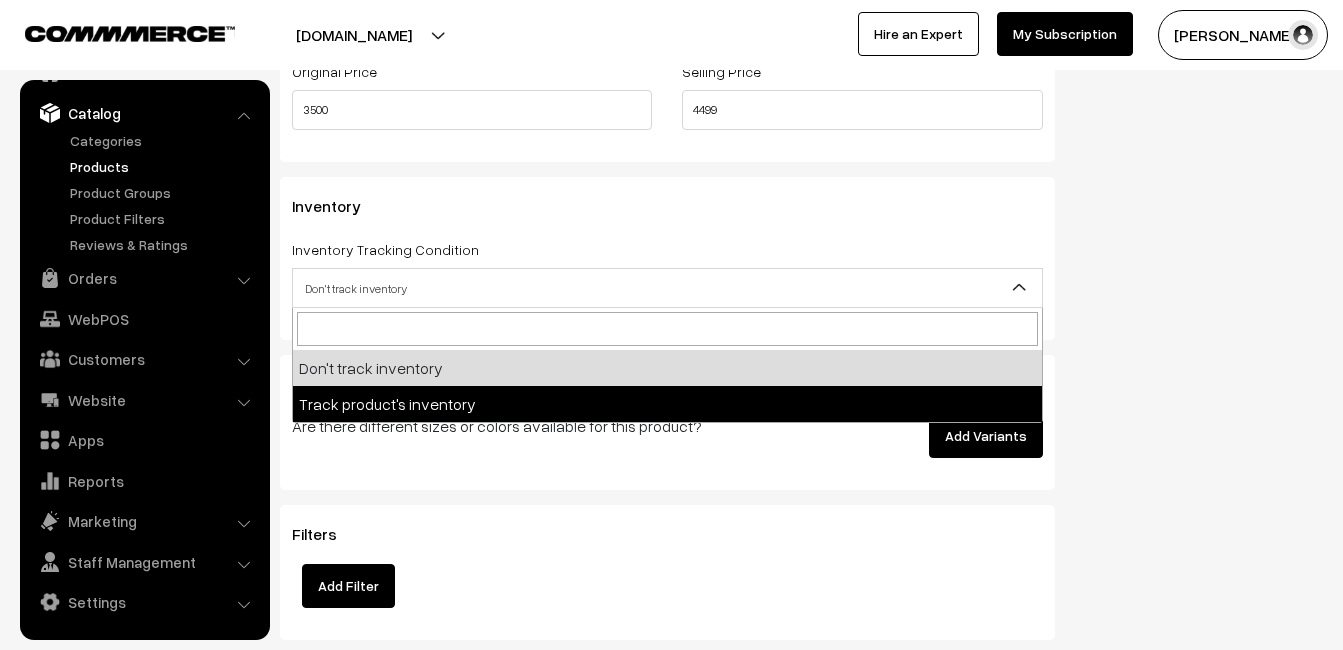 select on "2" 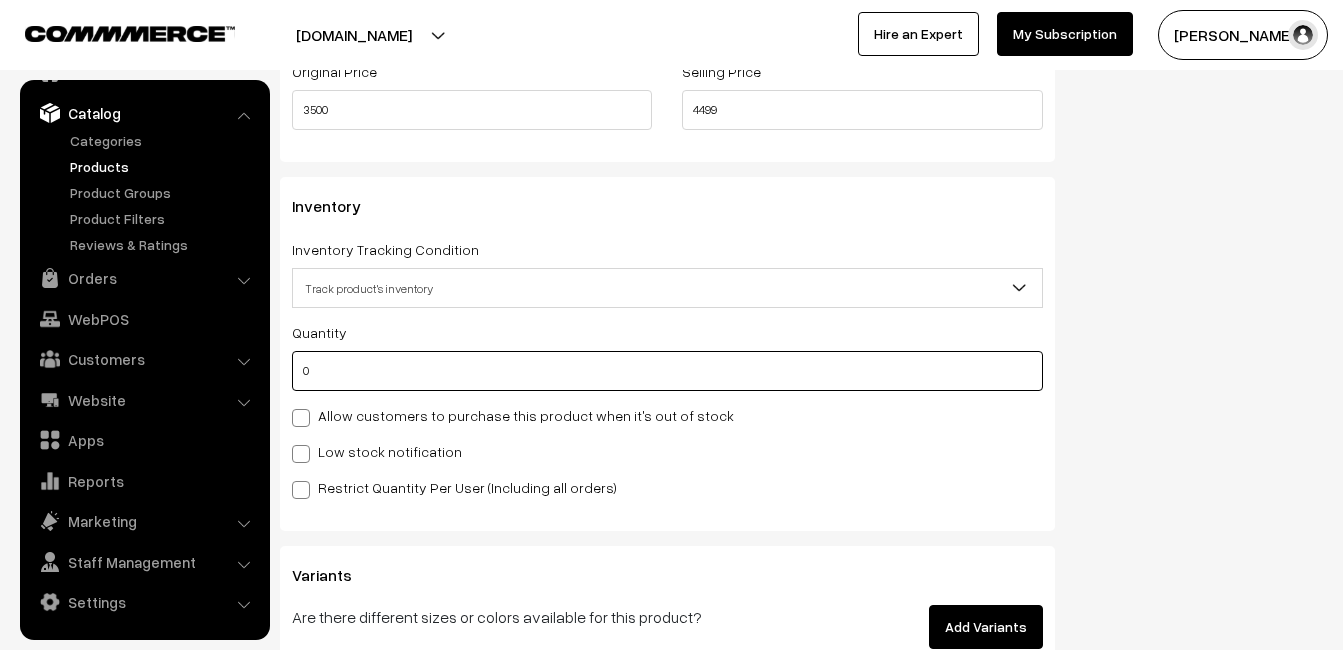 click on "0" at bounding box center [667, 371] 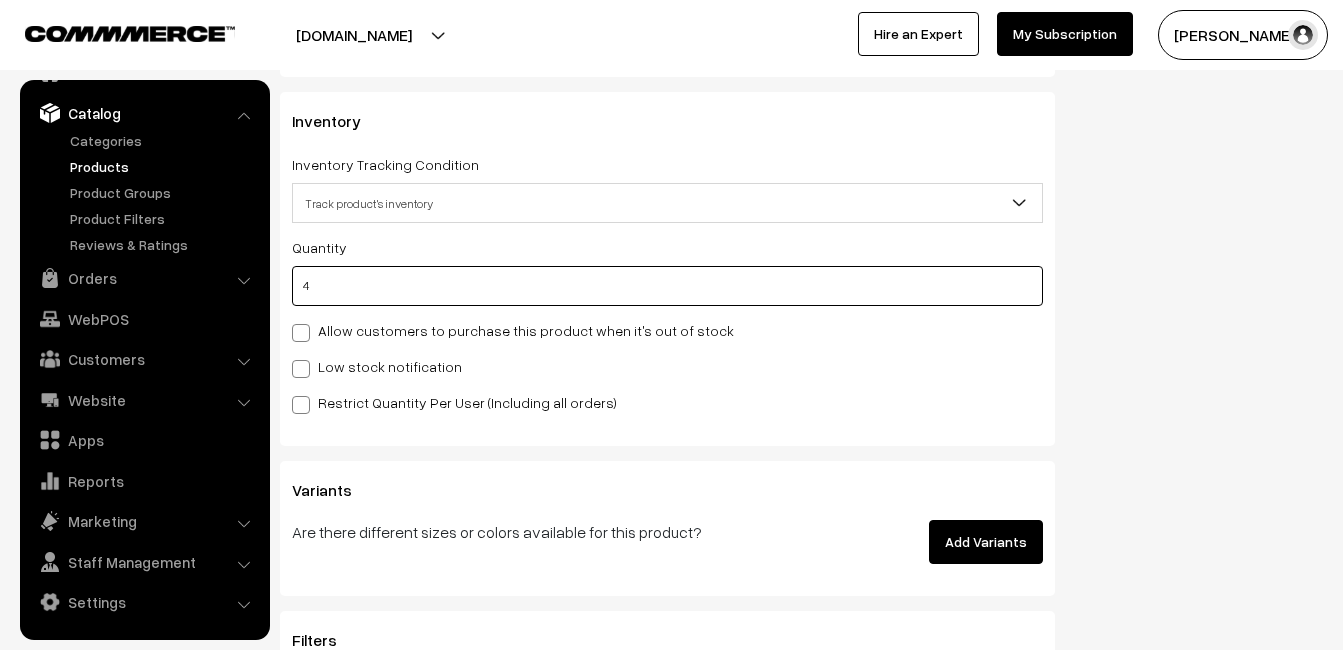 scroll, scrollTop: 2000, scrollLeft: 0, axis: vertical 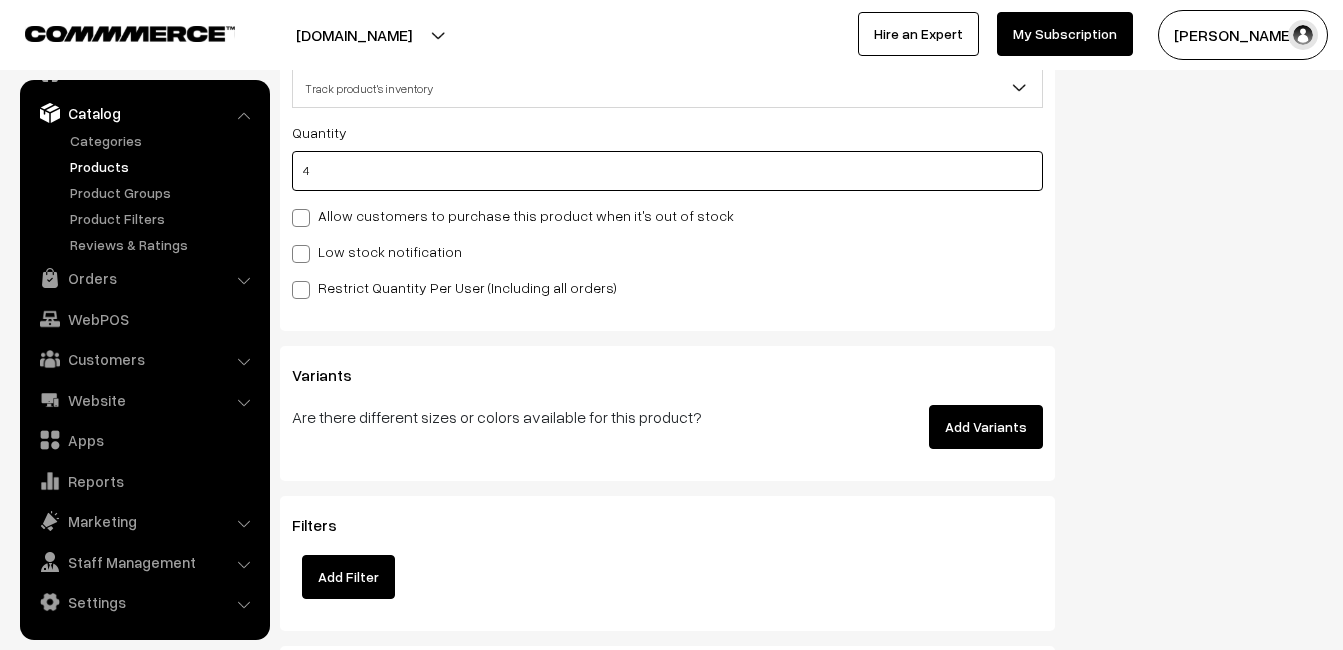 type on "4" 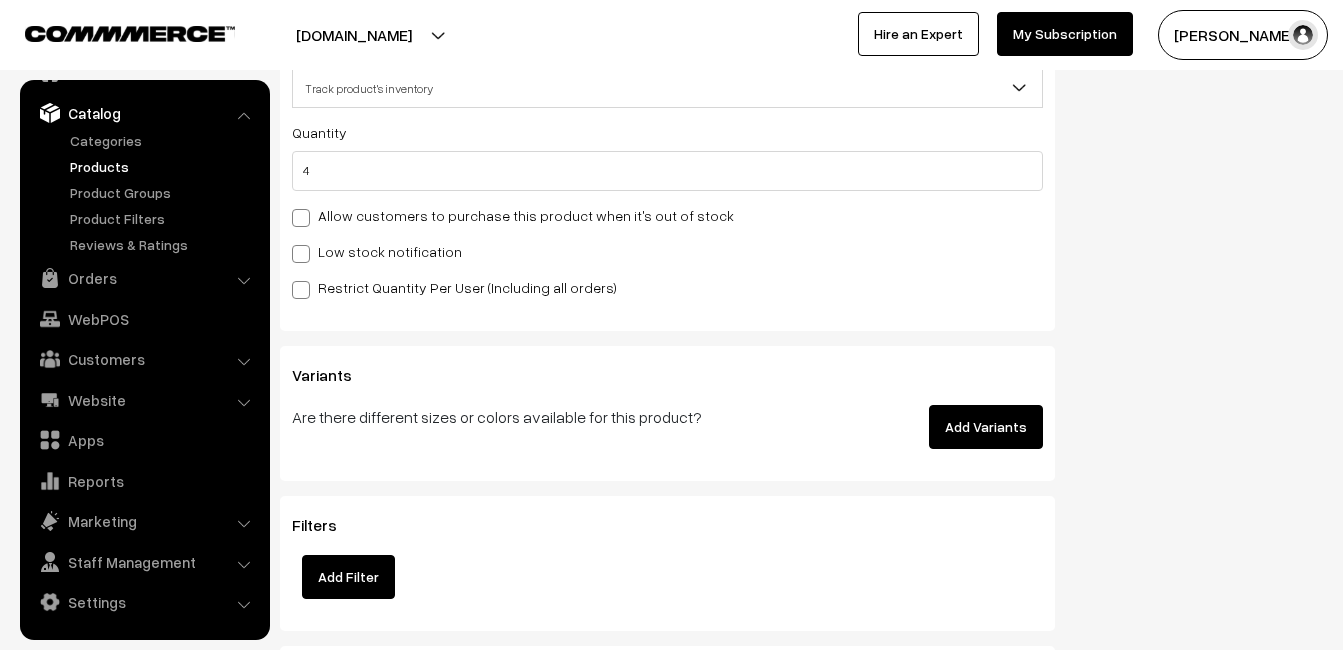 click on "Low stock notification" at bounding box center (377, 251) 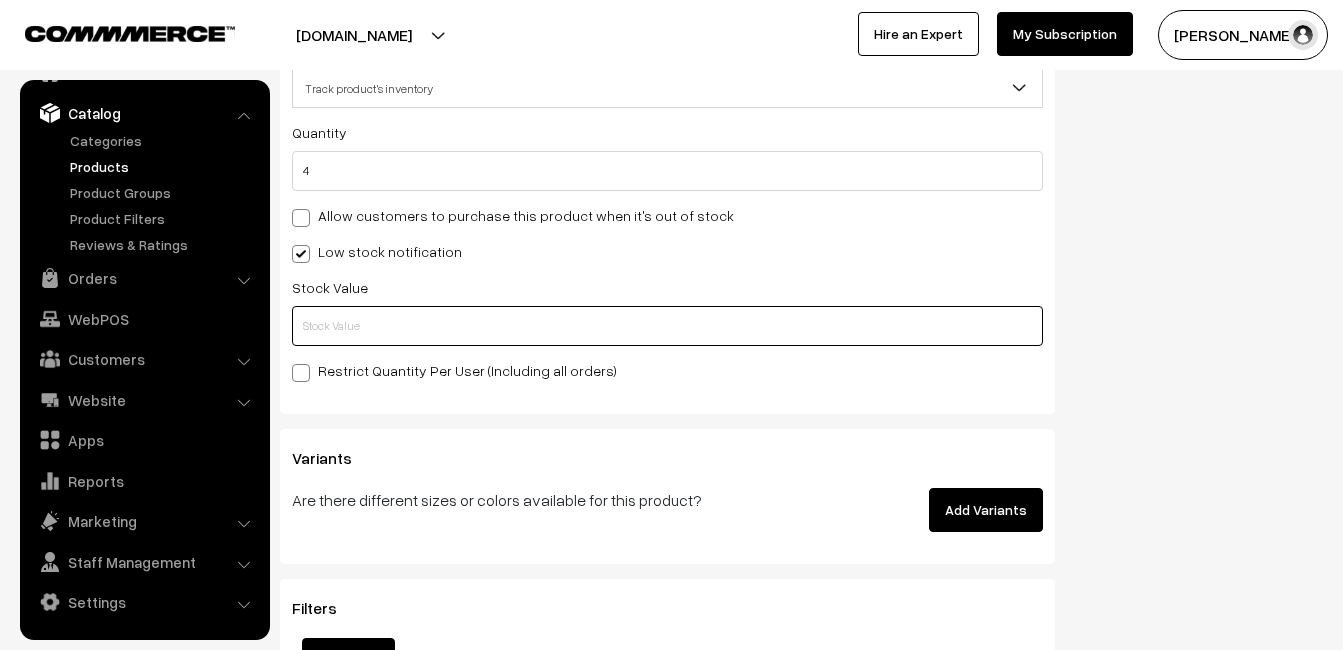 click at bounding box center (667, 326) 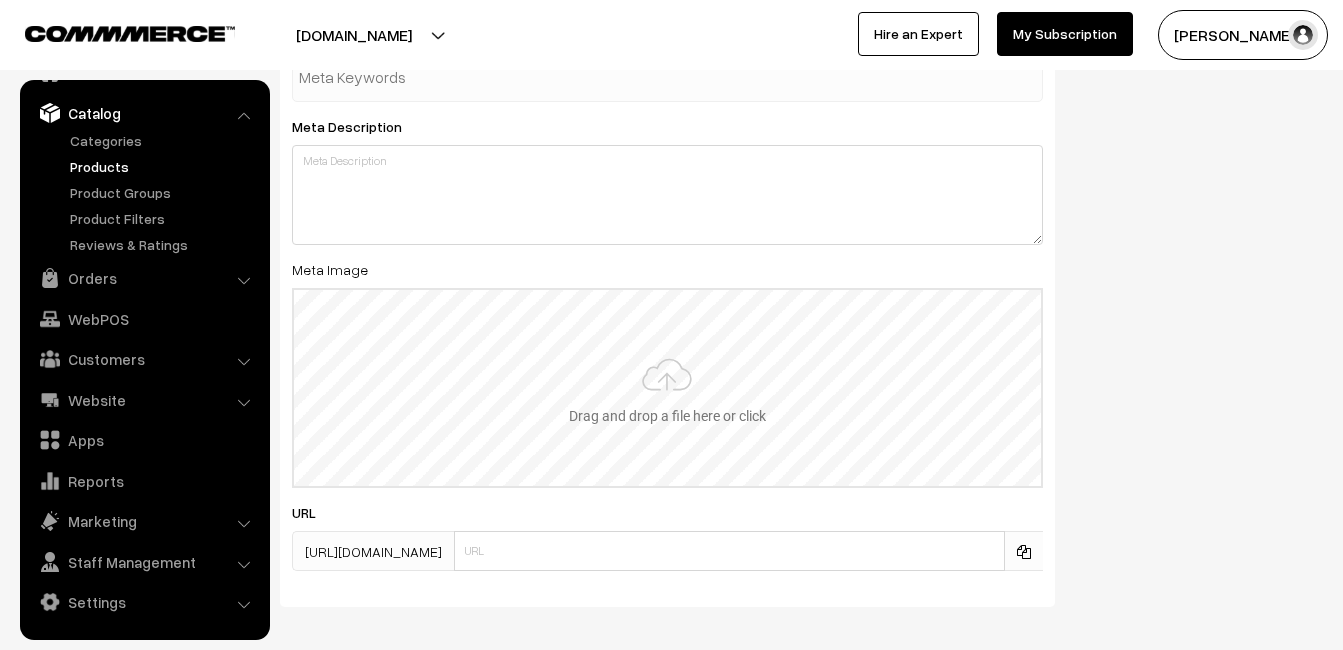 scroll, scrollTop: 2968, scrollLeft: 0, axis: vertical 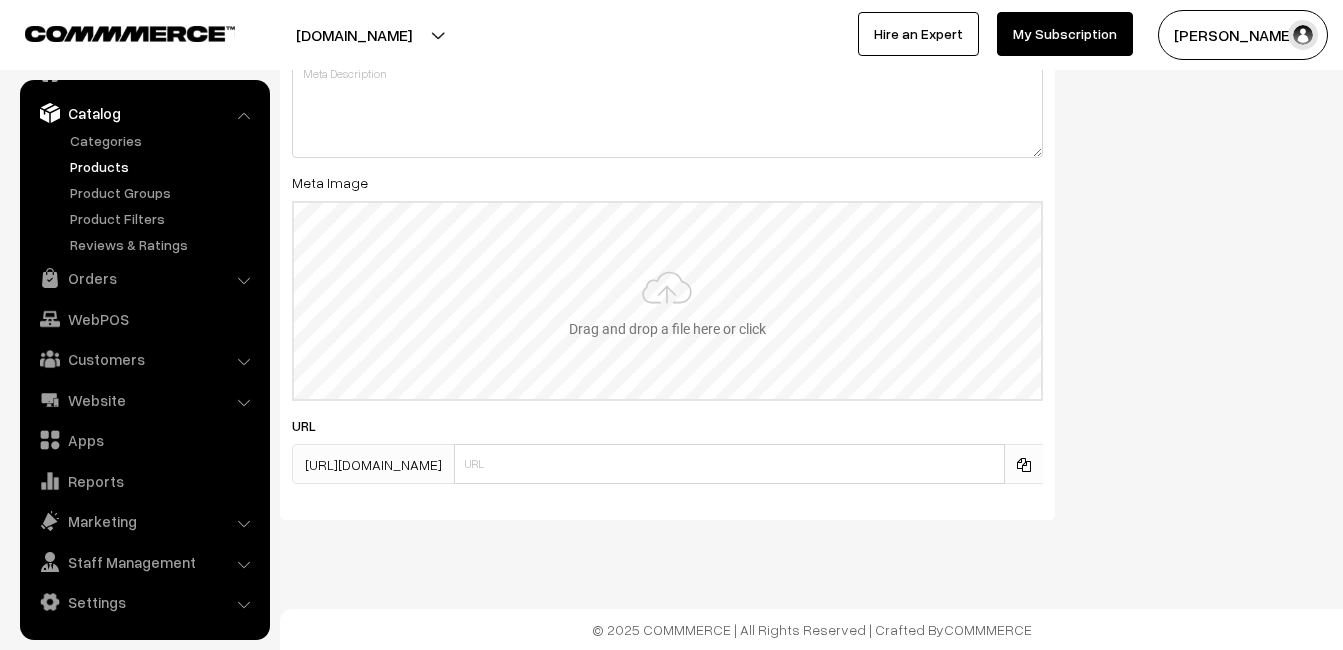 type on "2" 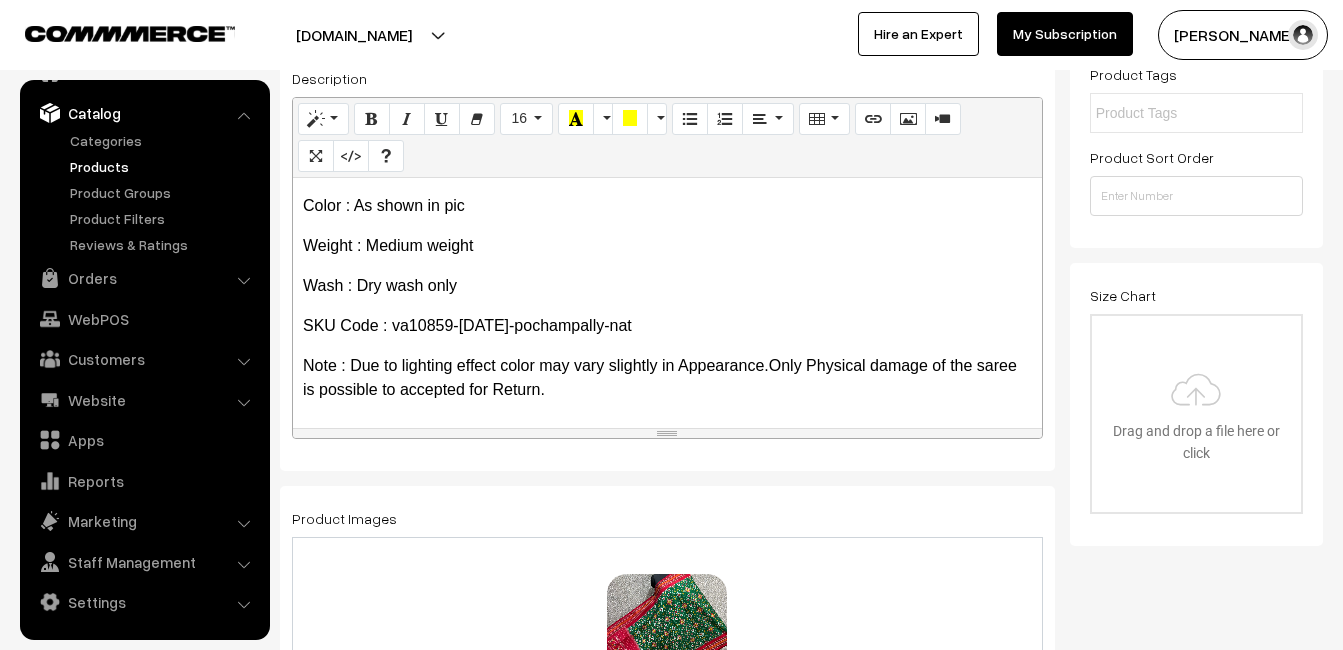 scroll, scrollTop: 0, scrollLeft: 0, axis: both 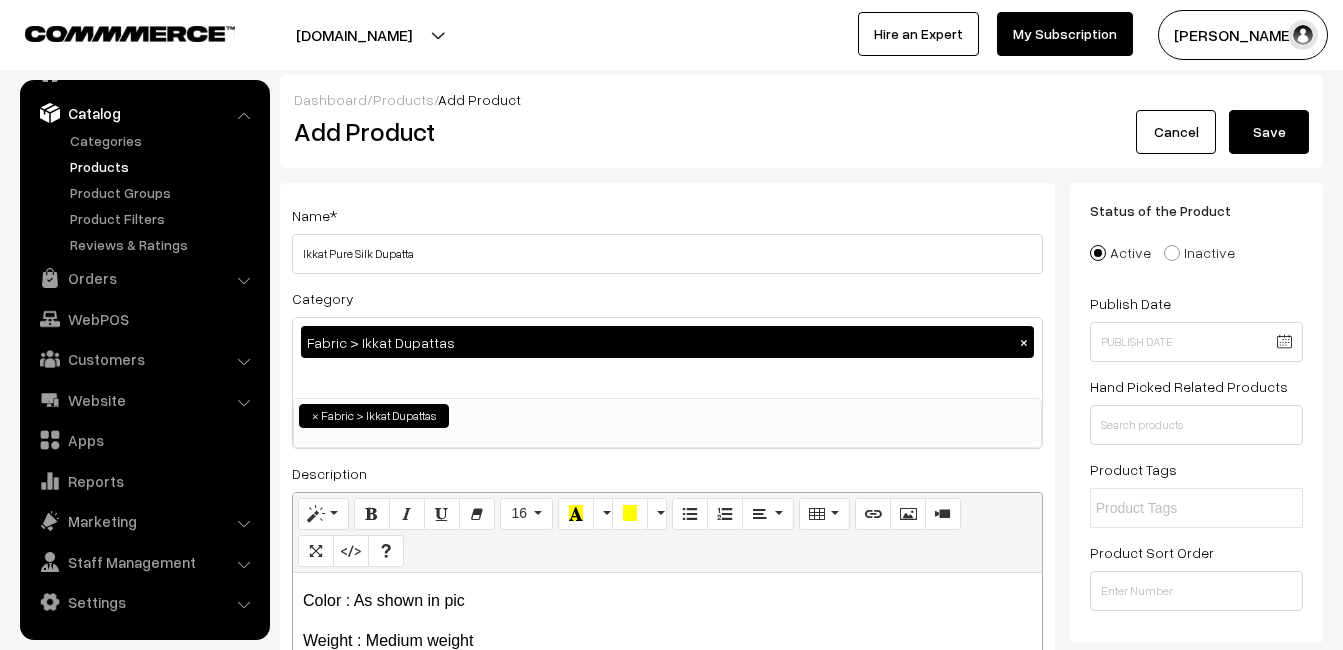 click on "Save" at bounding box center [1269, 132] 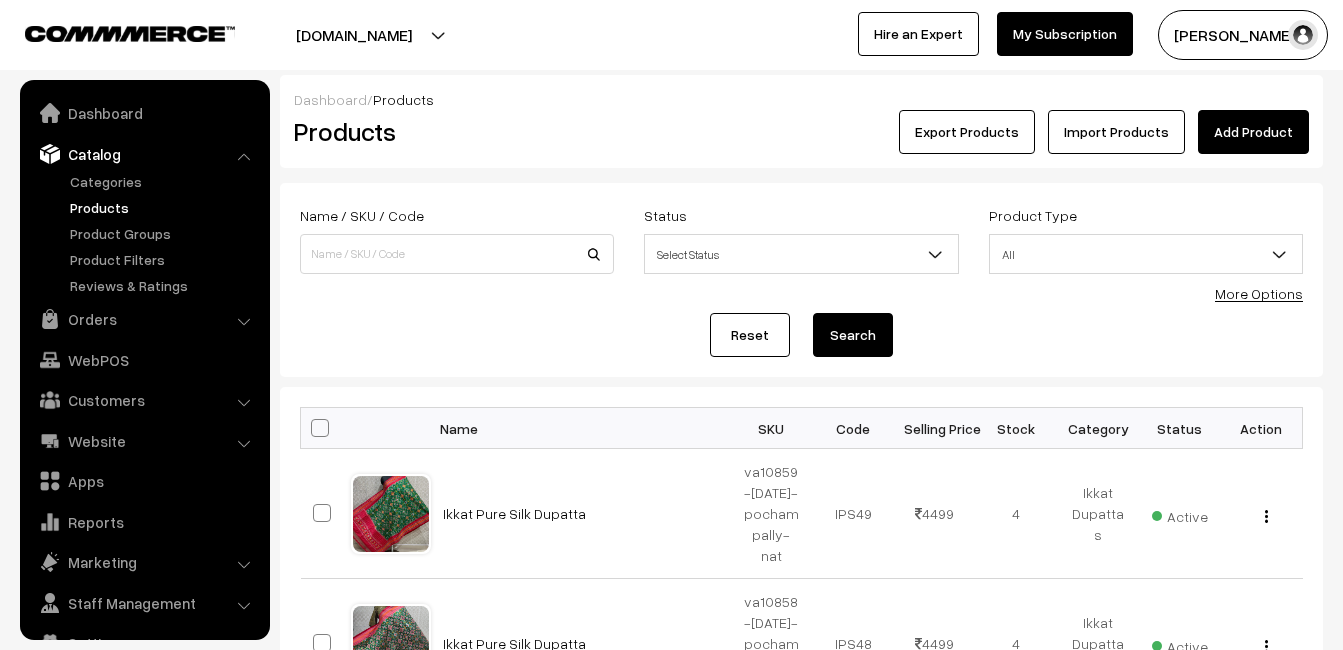 scroll, scrollTop: 0, scrollLeft: 0, axis: both 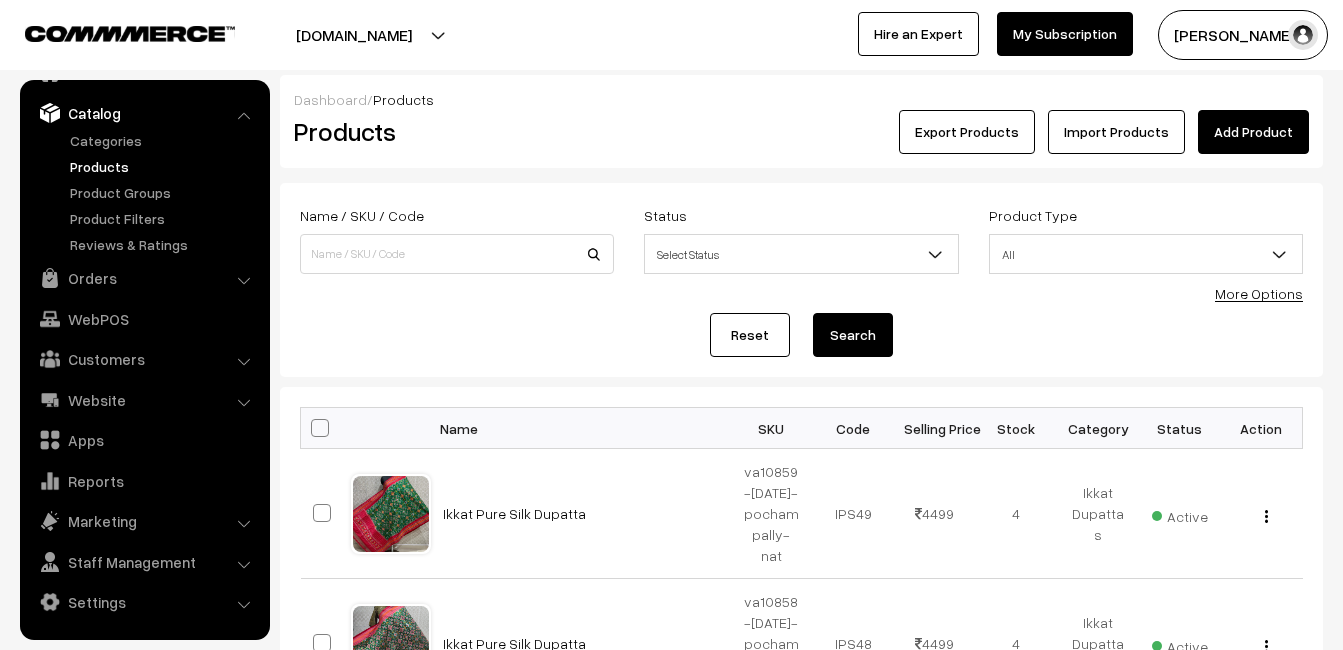 click on "Dashboard  /  Products
Products
Export Products
Import Products
Add Product" at bounding box center (801, 121) 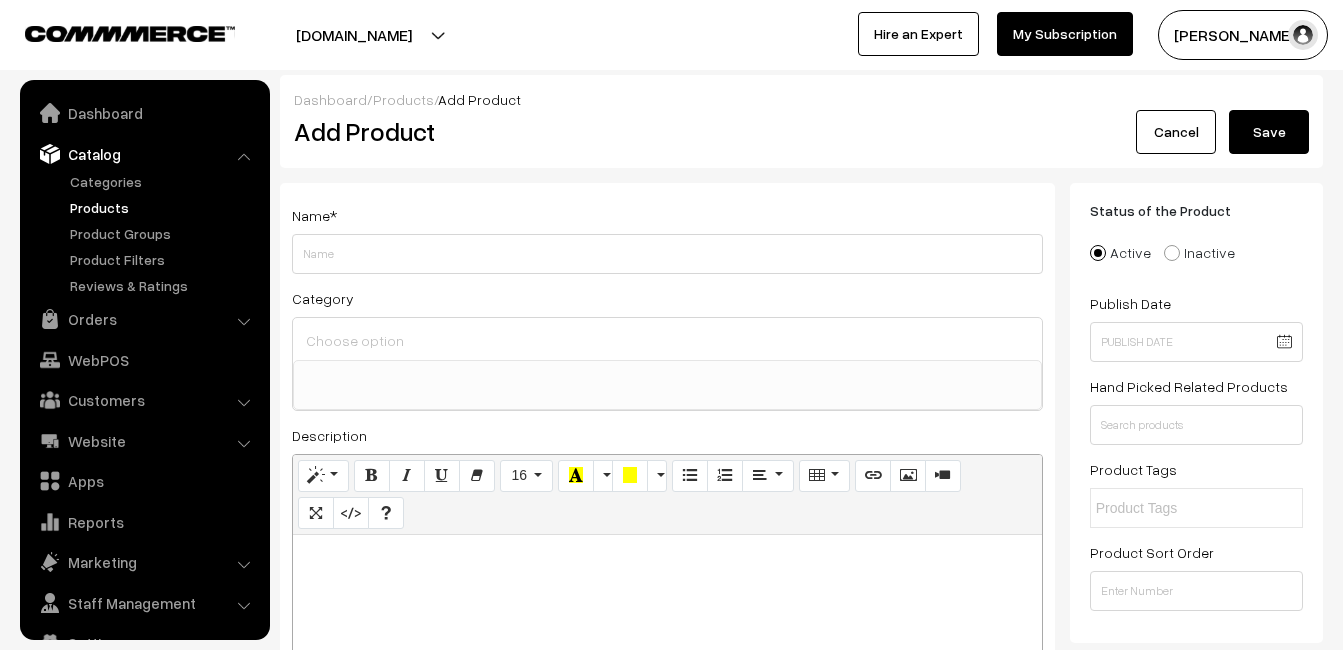 select 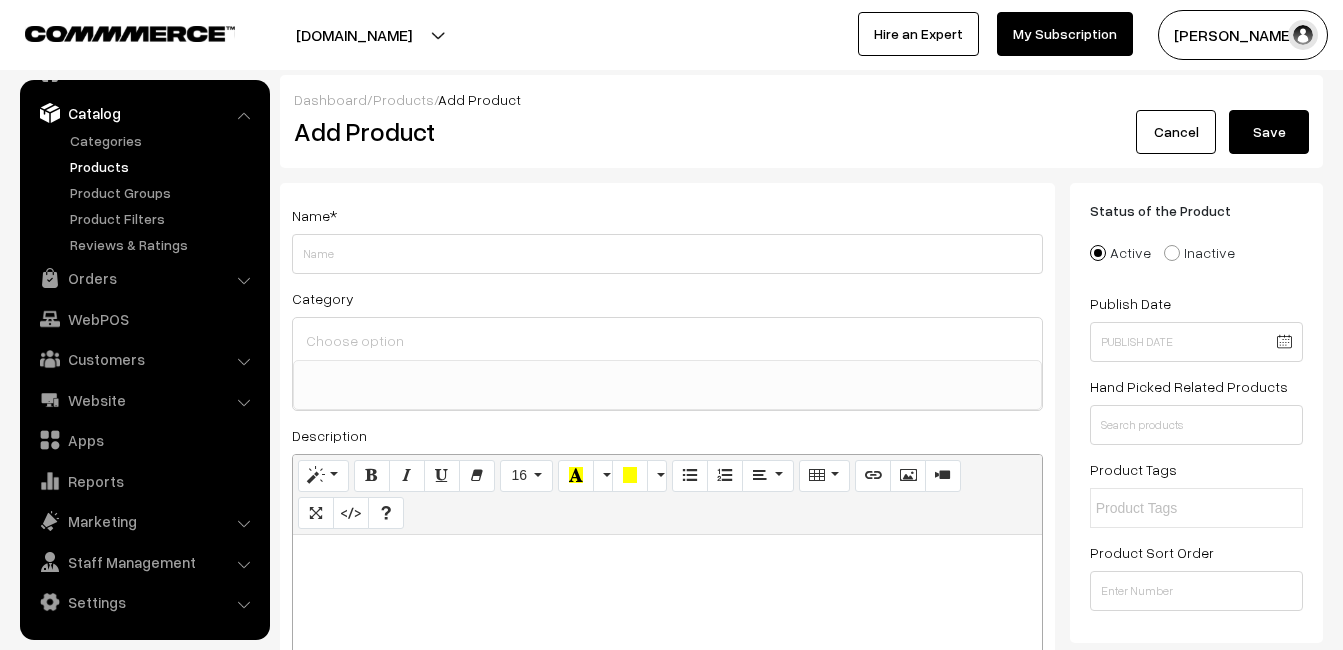 click at bounding box center [667, 660] 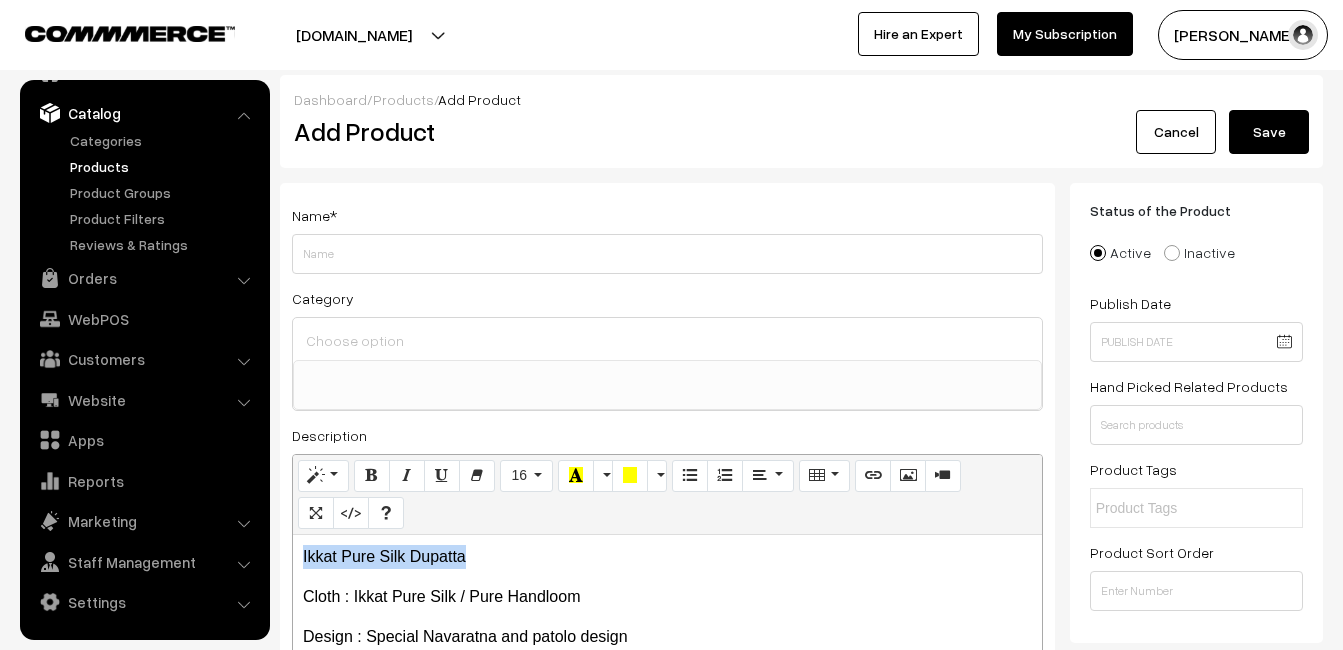 drag, startPoint x: 488, startPoint y: 562, endPoint x: 289, endPoint y: 555, distance: 199.12308 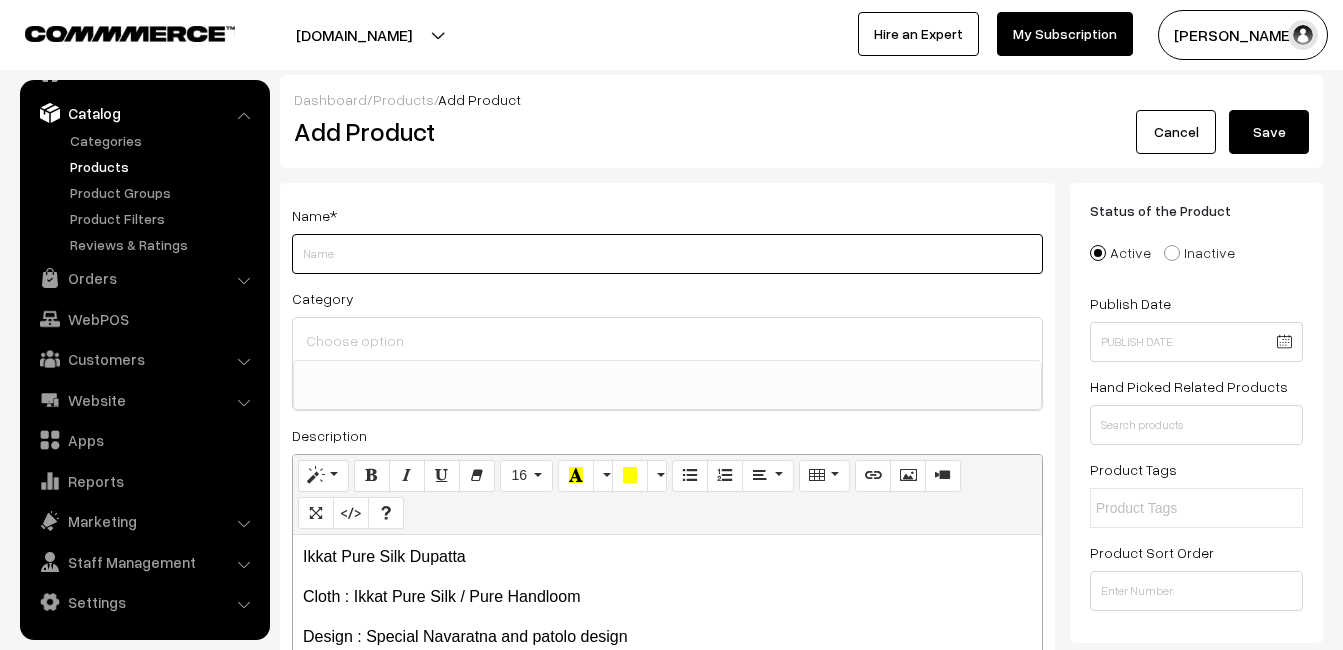 paste on "Ikkat Pure Silk Dupatta" 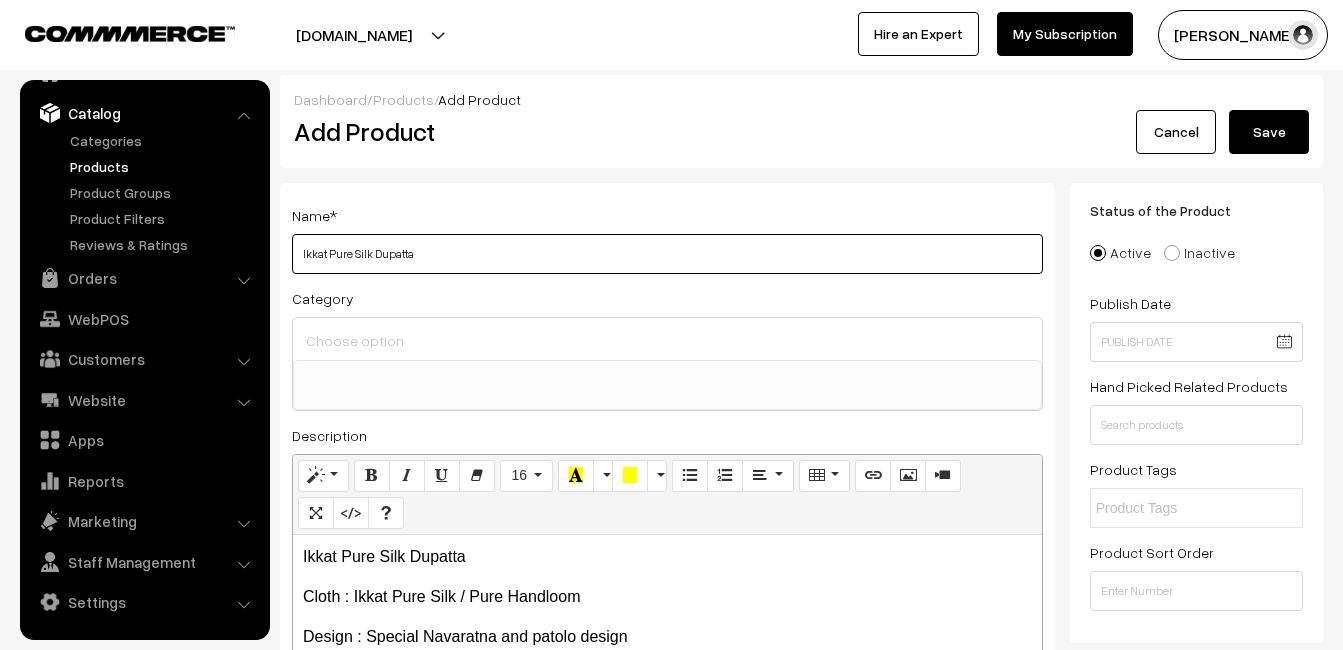 type on "Ikkat Pure Silk Dupatta" 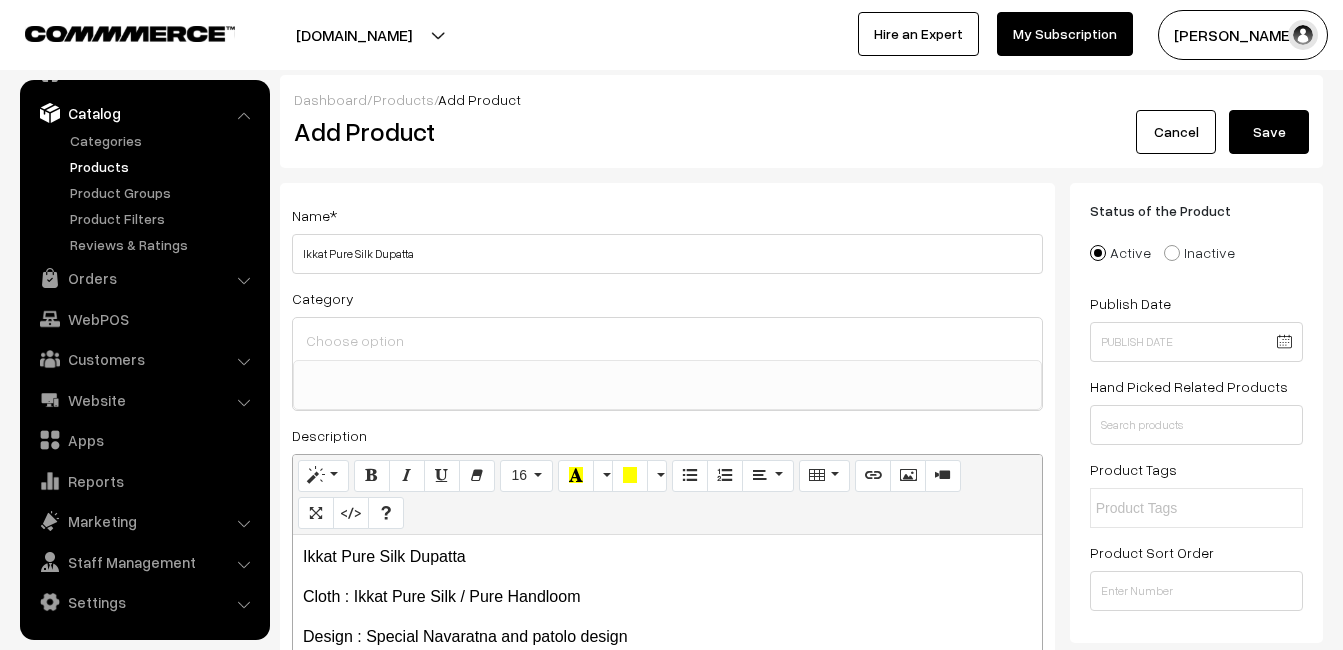 click on "Category
Uppada Sarees
Uppada Sarees > Uppada Plain Sarees
Uppada Sarees > Uppada Butta Sarees
Uppada Sarees > Uppada Pochampally Border Sarees
Uppada Sarees > Uppada Big Border Sarees
Uppada Sarees > Uppada Small Border Sarees
Uppada Sarees > Uppada Jamdani Sarees
Uppada Sarees > Uppada Tripura Silk Sarees
Uppada Sarees > Uppada Checks Sarees Ikkat Sarees Other Sarees" at bounding box center (667, 348) 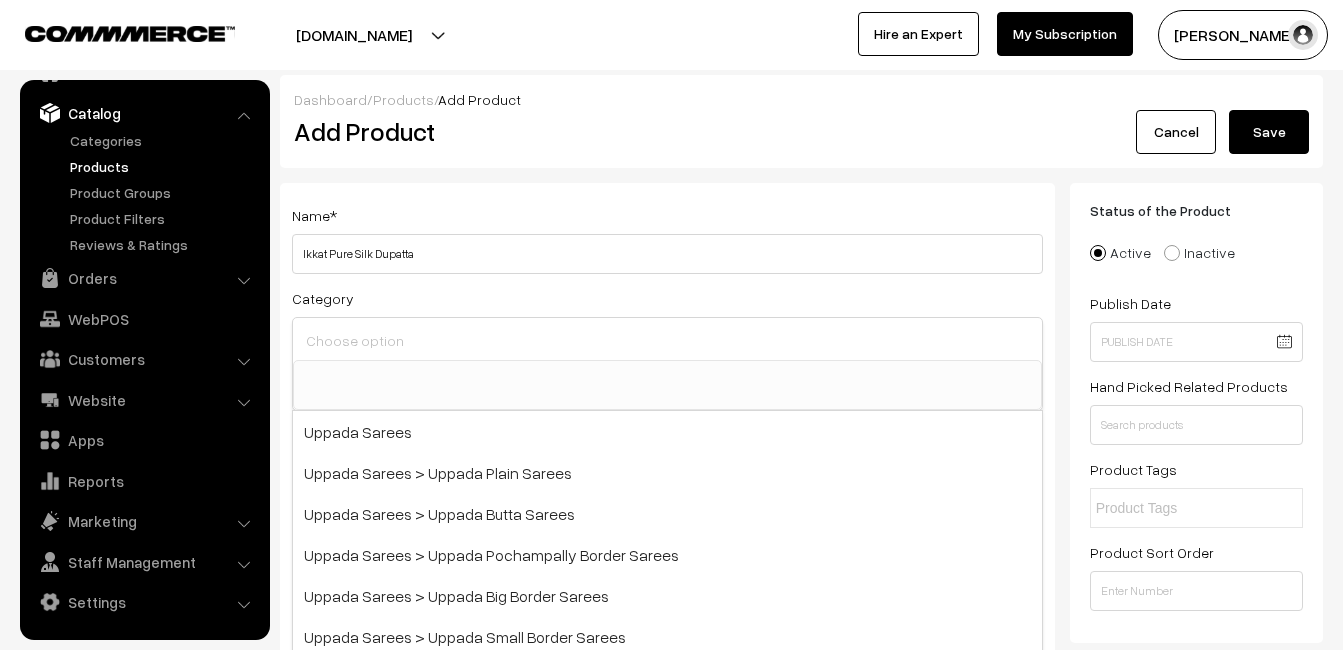 click at bounding box center [667, 340] 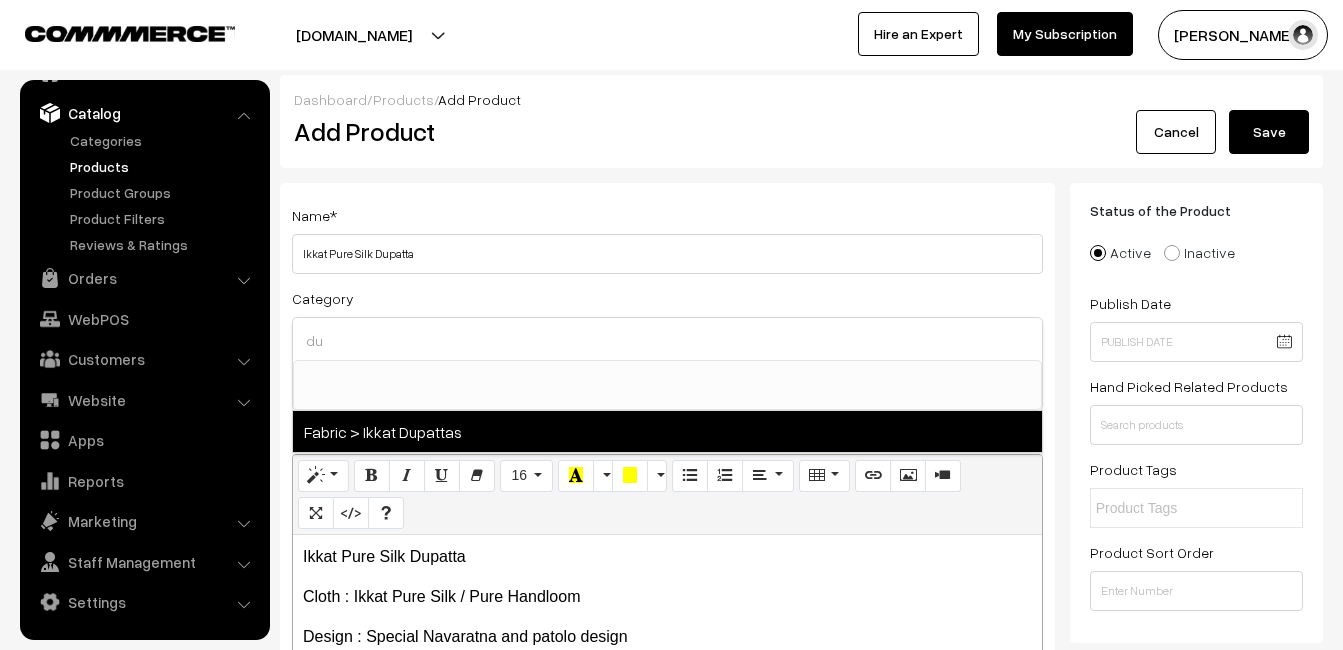 type on "du" 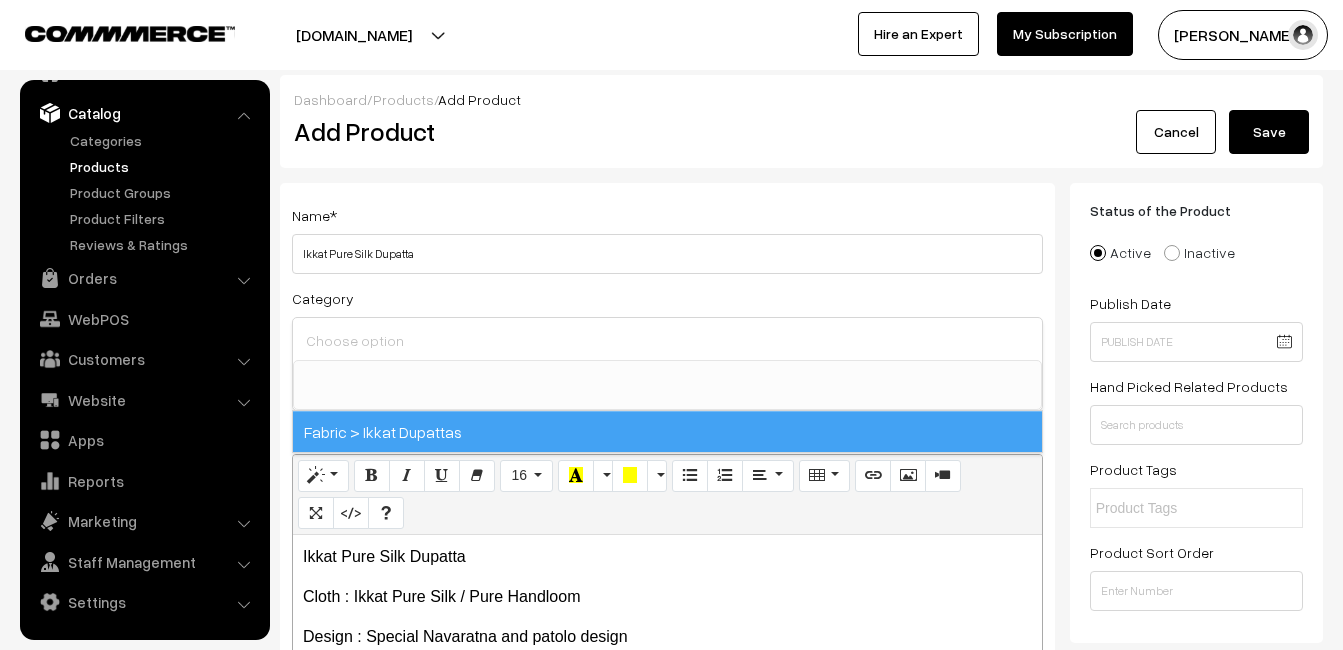 scroll, scrollTop: 1037, scrollLeft: 0, axis: vertical 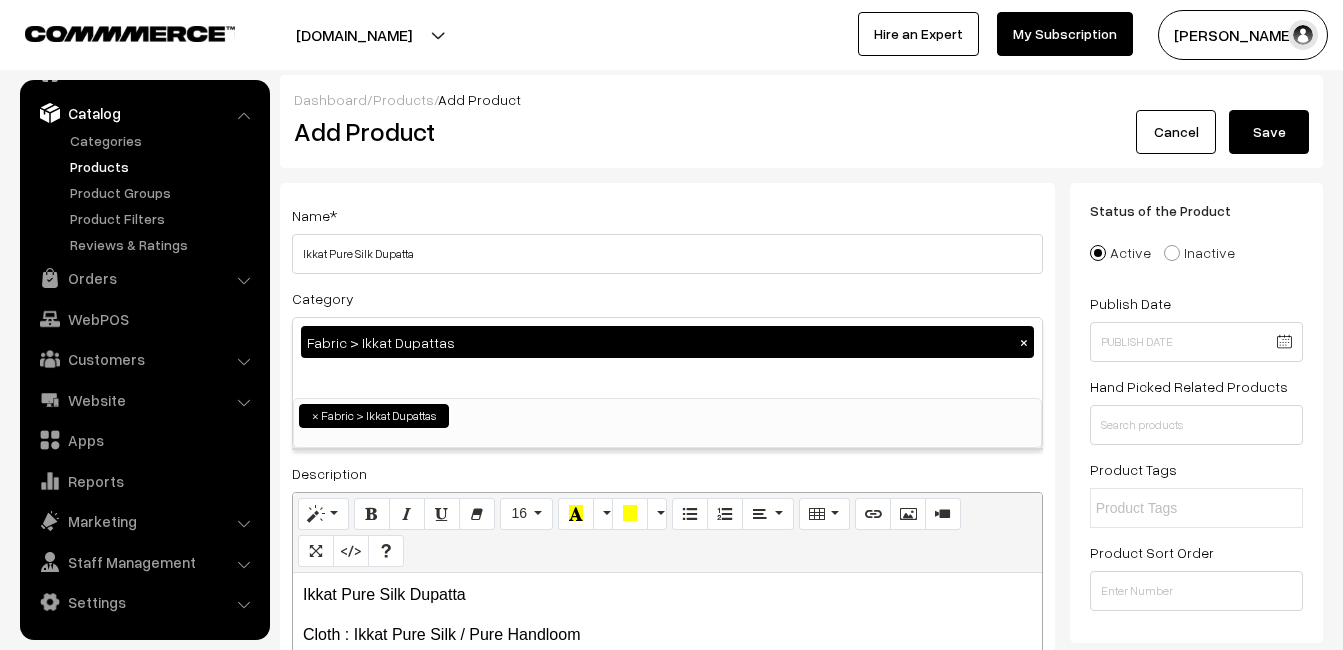 click on "Name  *
Ikkat Pure Silk Dupatta
Category
Fabric > Ikkat Dupattas ×
Uppada Sarees
Uppada Sarees > Uppada Plain Sarees
Uppada Sarees > Uppada Butta Sarees
Uppada Sarees > Uppada Pochampally Border Sarees
Uppada Sarees > Uppada Big Border Sarees
Uppada Sarees > Uppada Small Border Sarees
Uppada Sarees > Uppada Jamdani Sarees Ikkat Sarees" at bounding box center [667, 524] 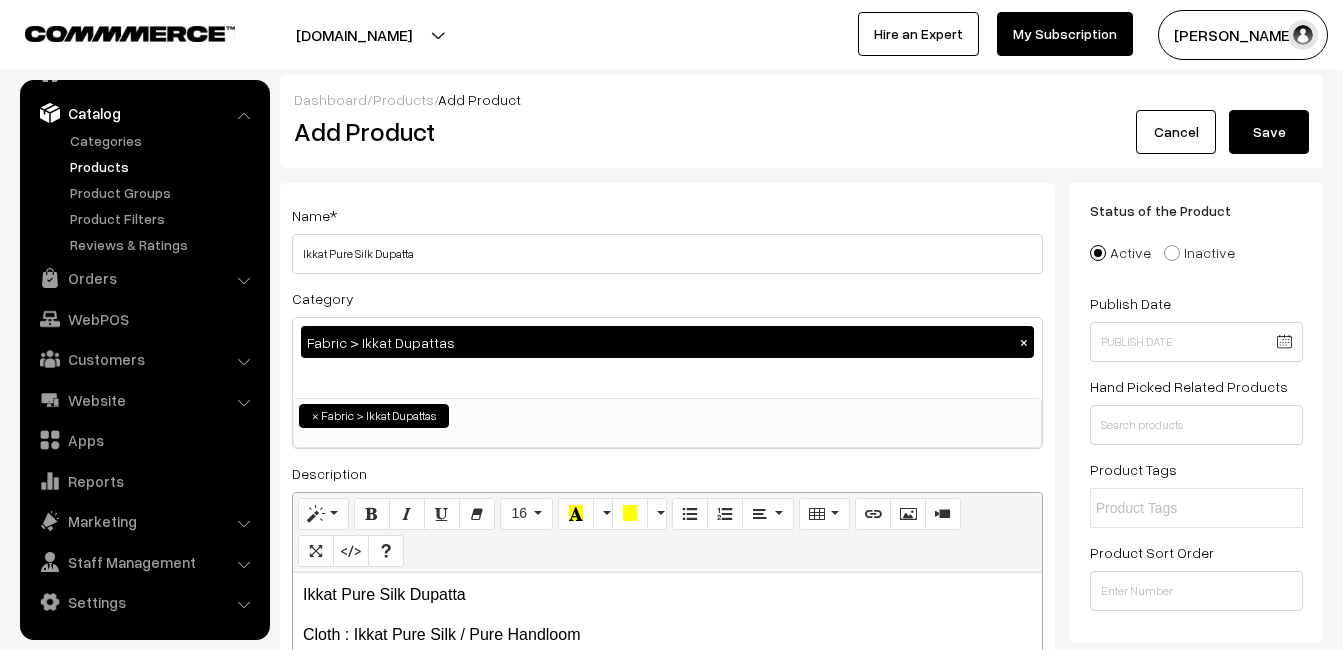 scroll, scrollTop: 300, scrollLeft: 0, axis: vertical 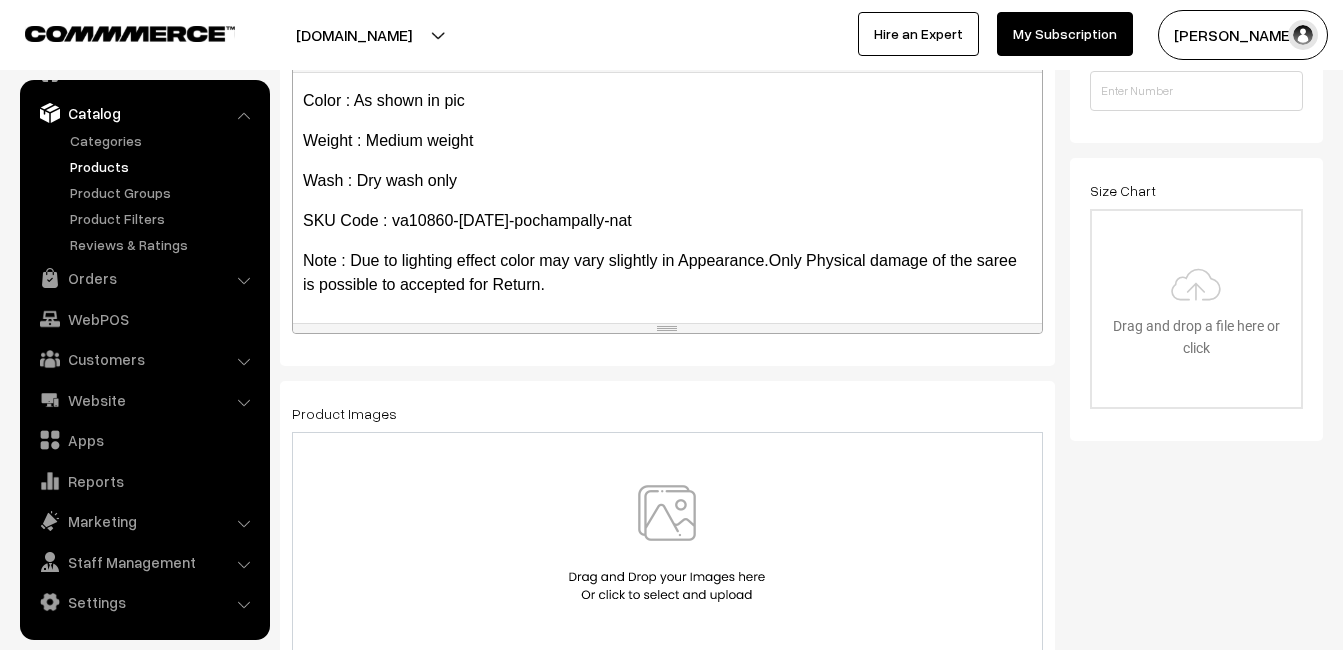 click at bounding box center [667, 543] 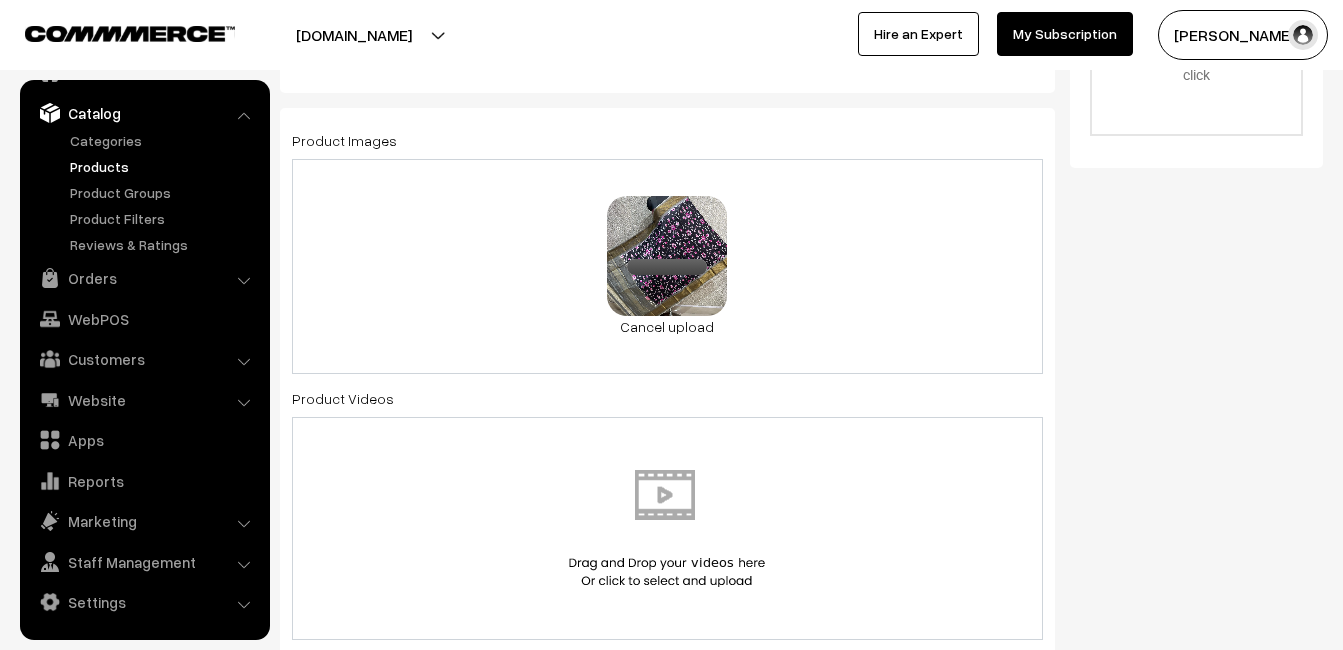 scroll, scrollTop: 1100, scrollLeft: 0, axis: vertical 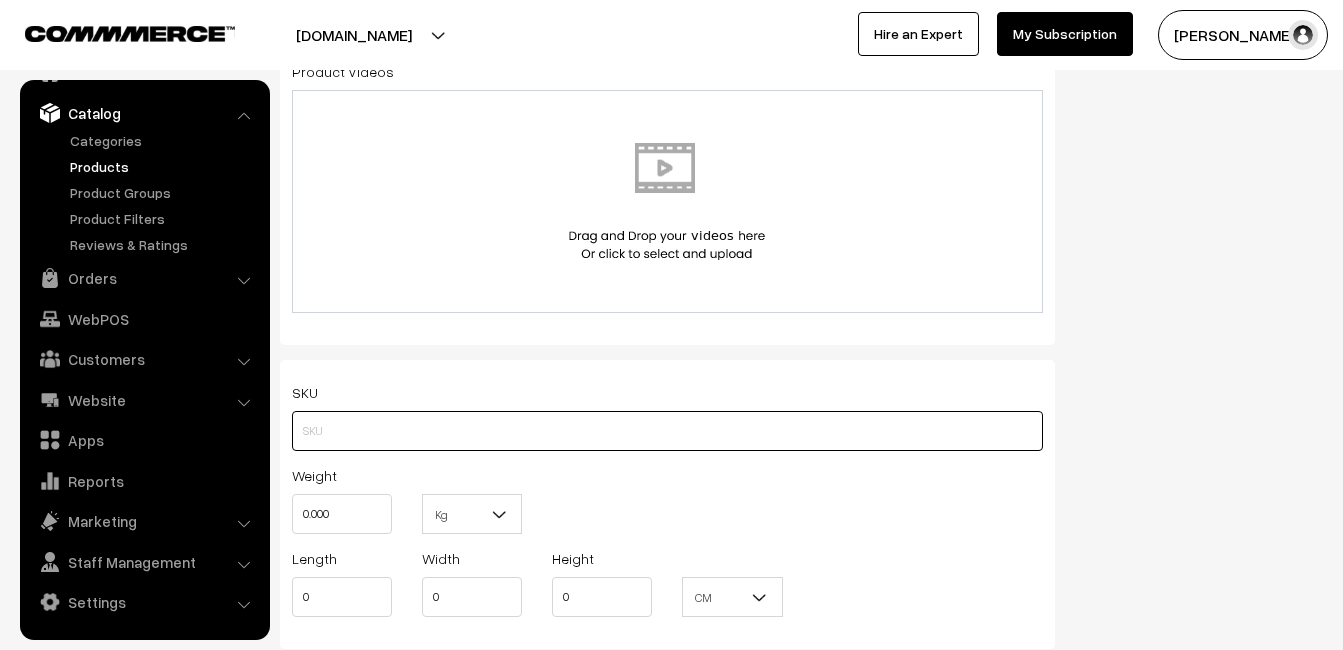 paste on "va10860-jul-pochampally-nat" 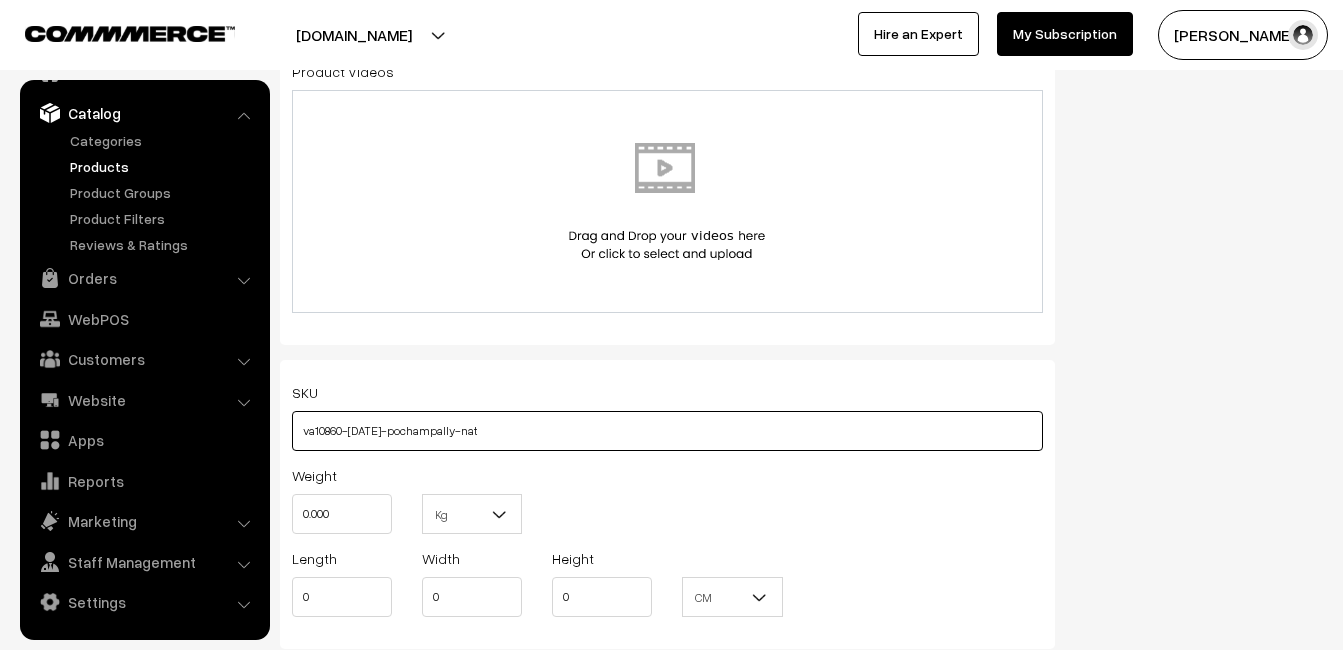 type on "va10860-jul-pochampally-nat" 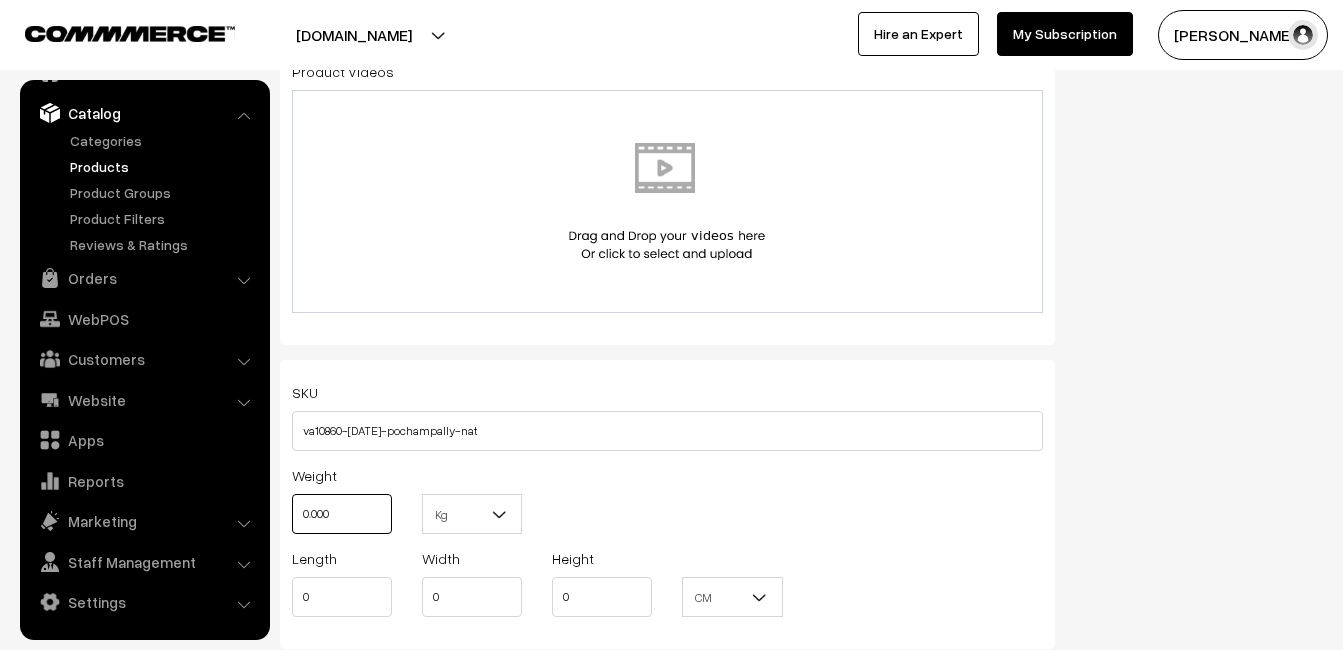 click on "0.000" at bounding box center [342, 514] 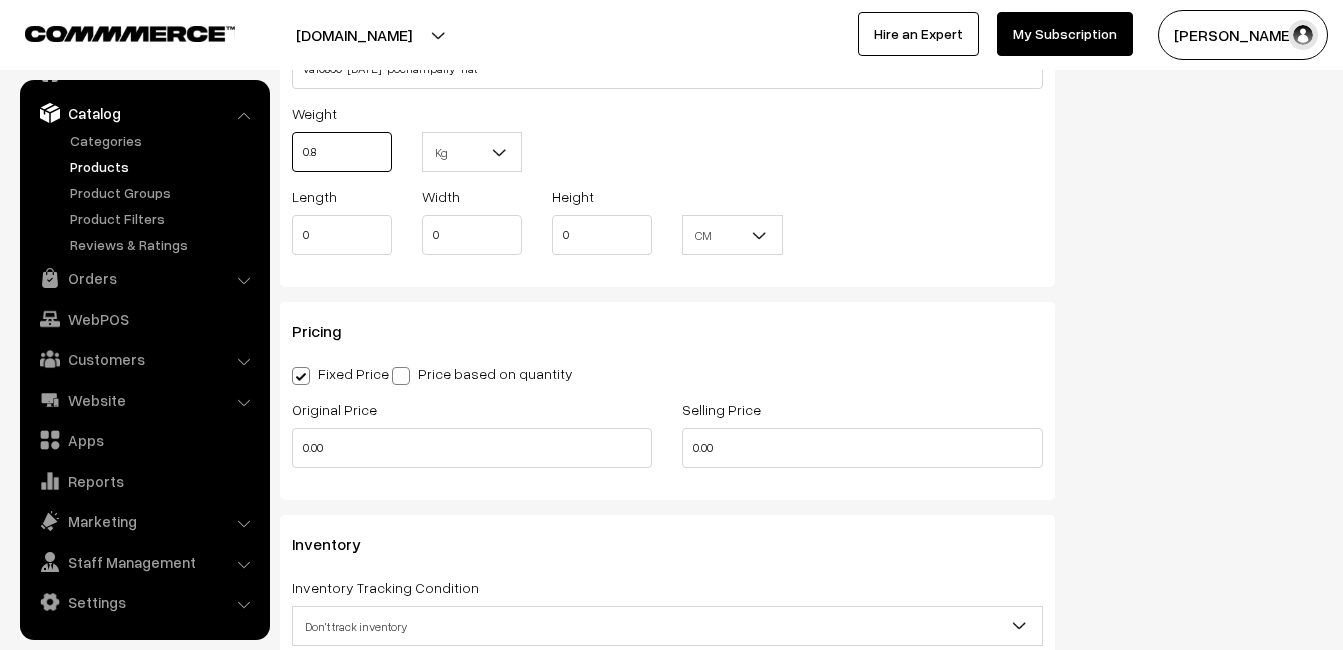 scroll, scrollTop: 1600, scrollLeft: 0, axis: vertical 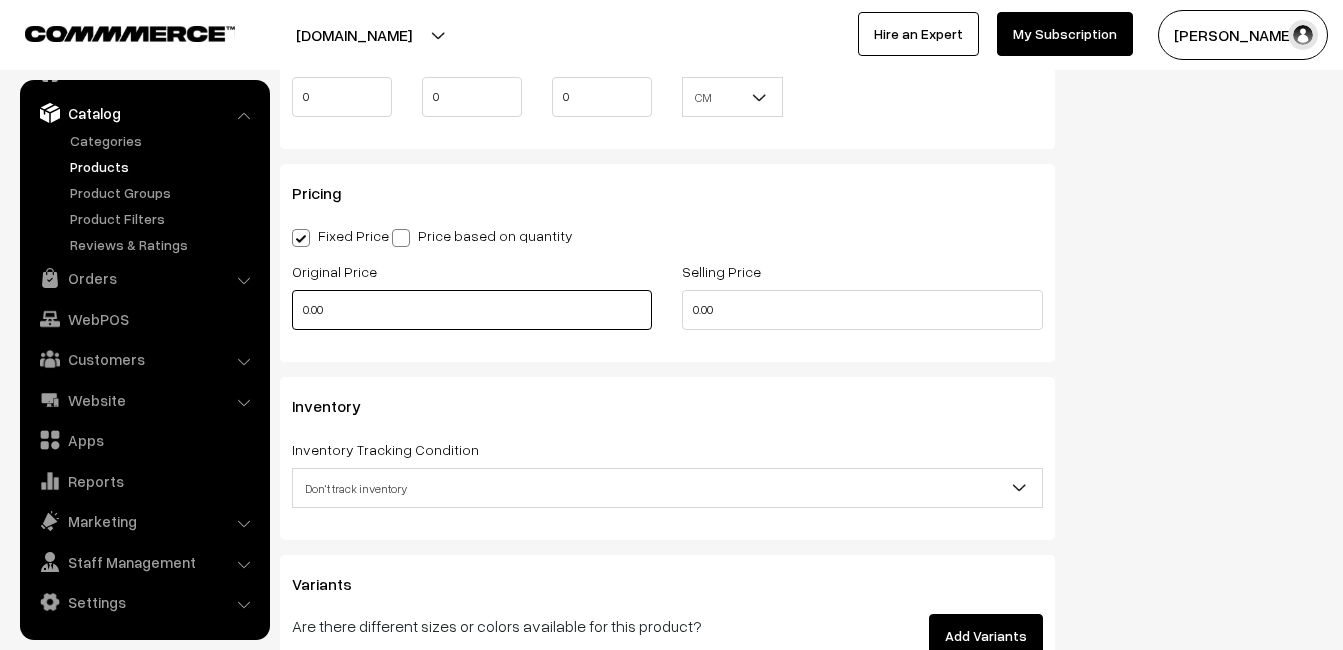 type on "0.80" 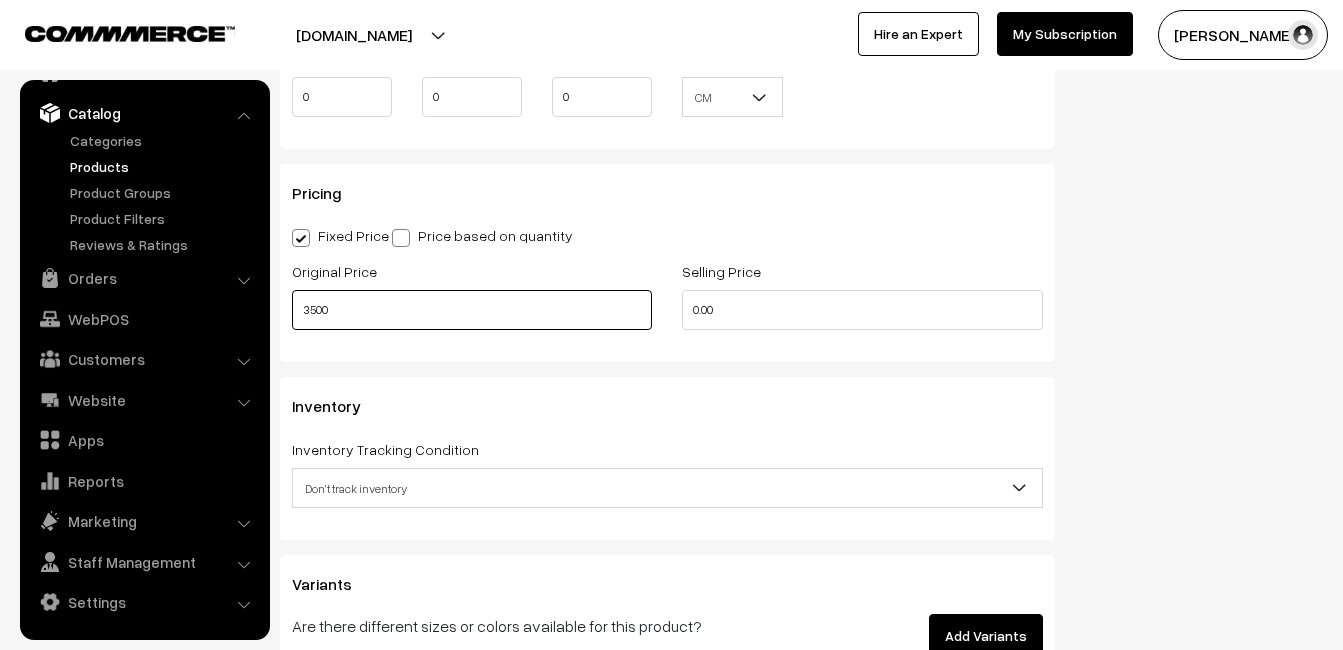 type on "3500" 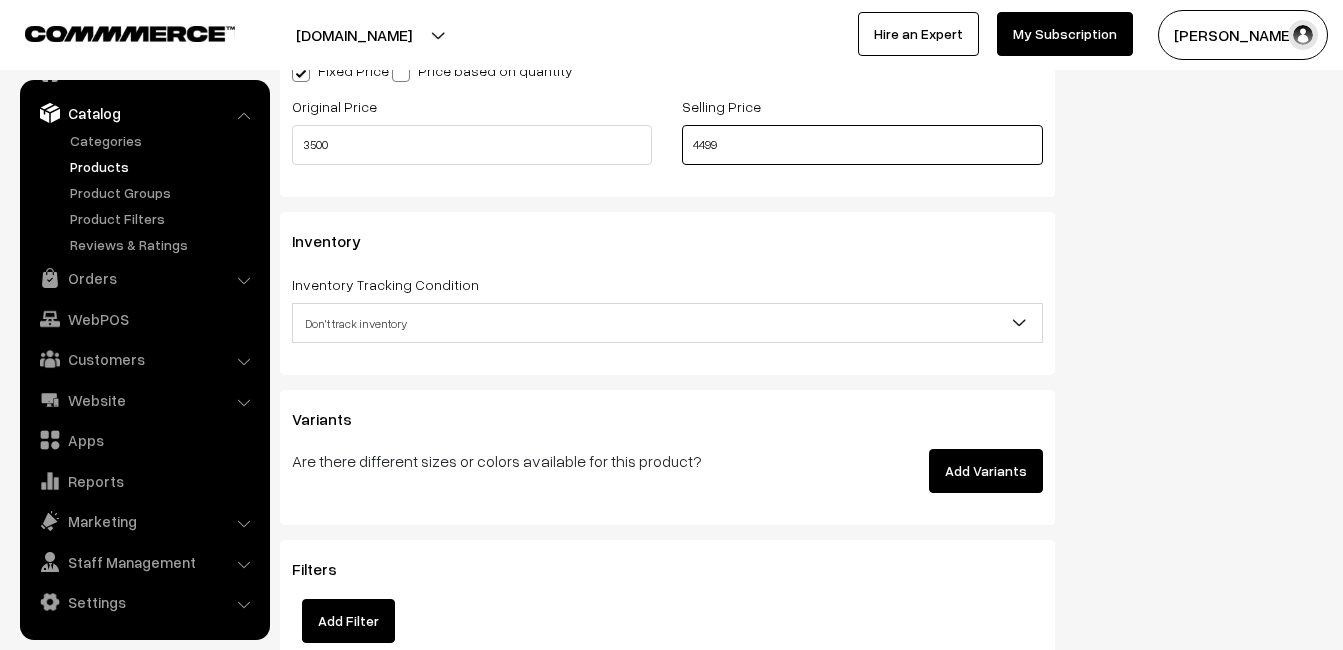 scroll, scrollTop: 1800, scrollLeft: 0, axis: vertical 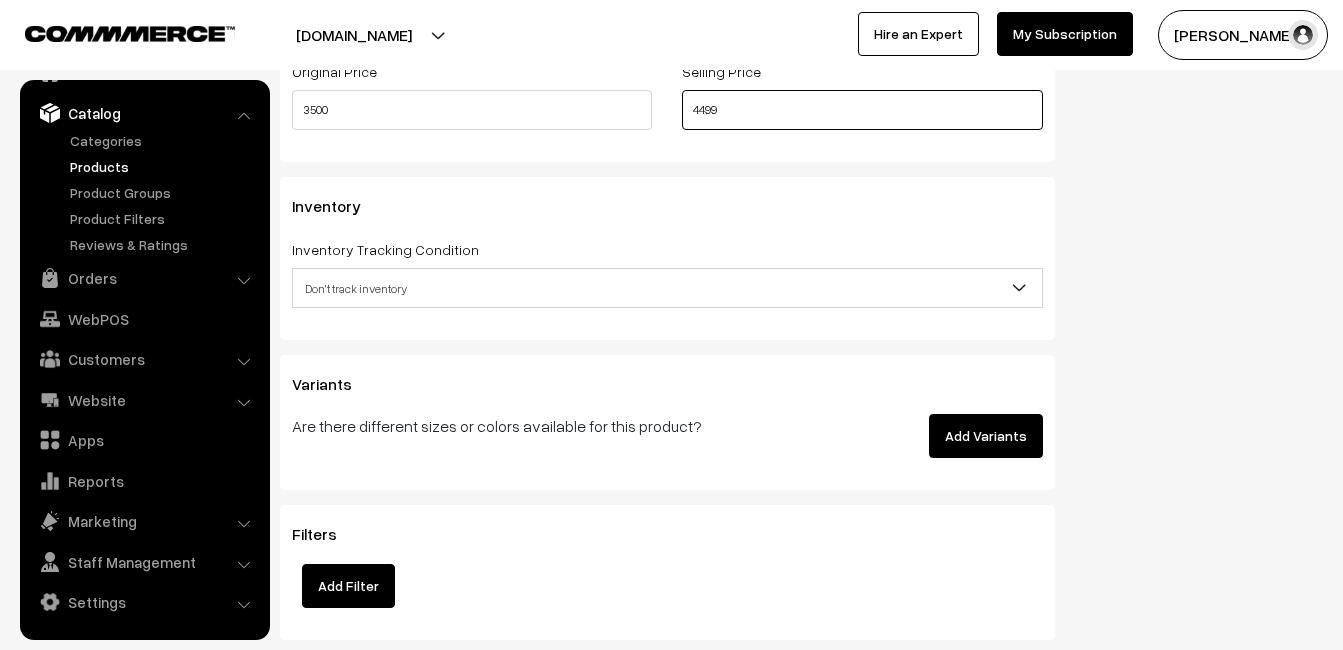 type on "4499" 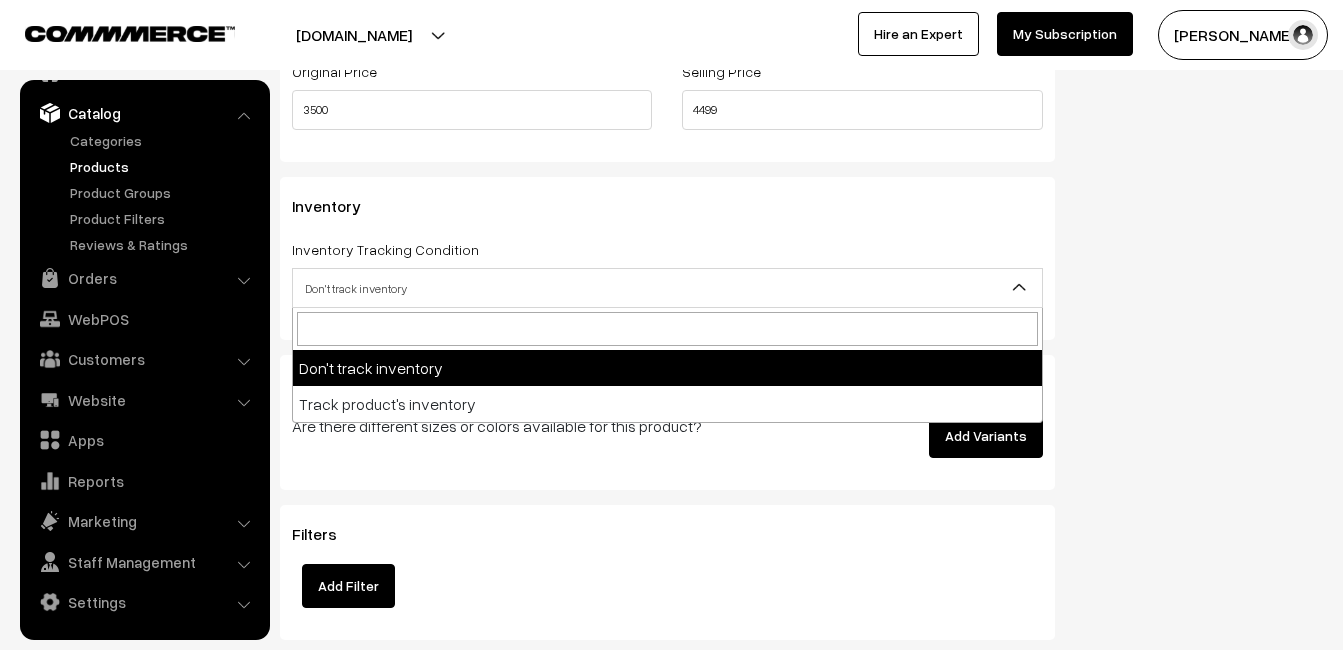 click on "Don't track inventory" at bounding box center [667, 288] 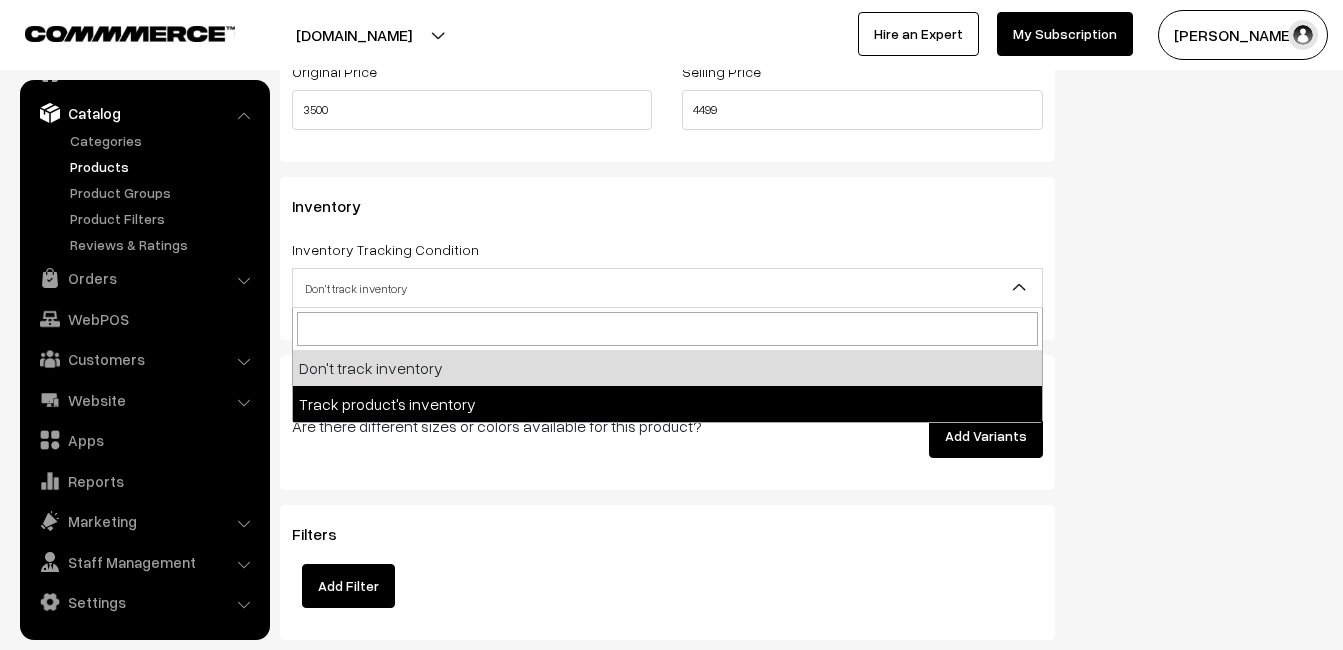 select on "2" 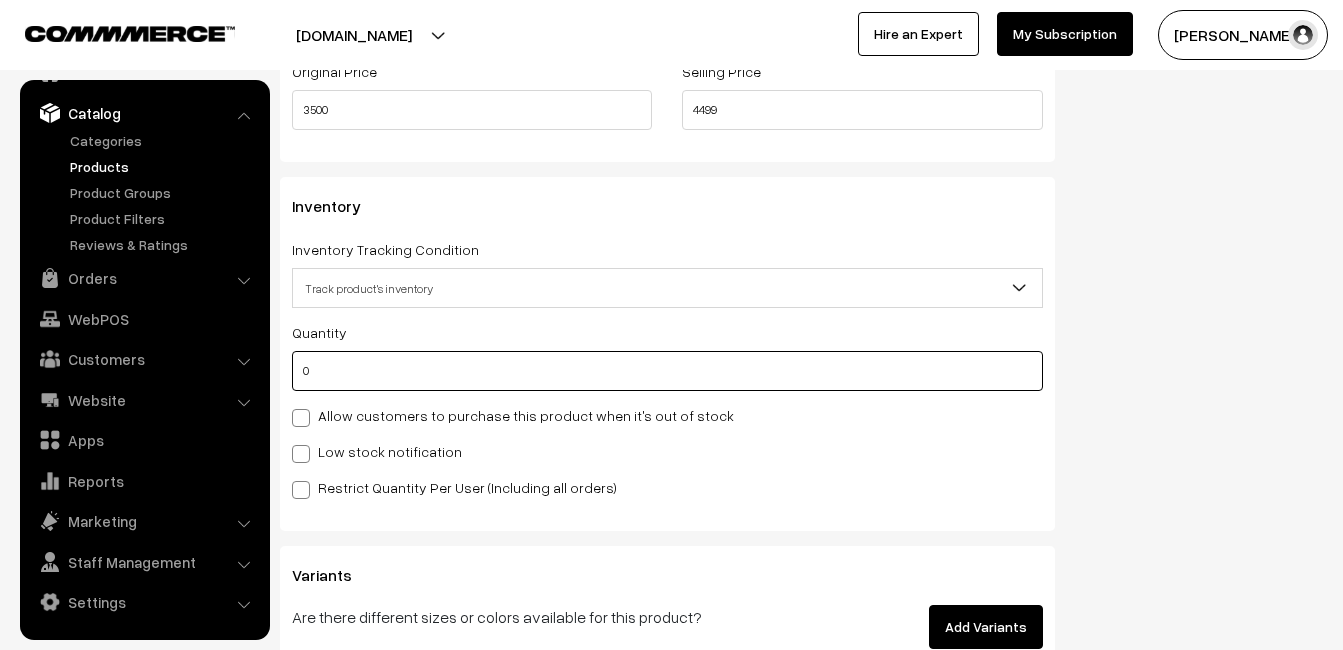 click on "0" at bounding box center [667, 371] 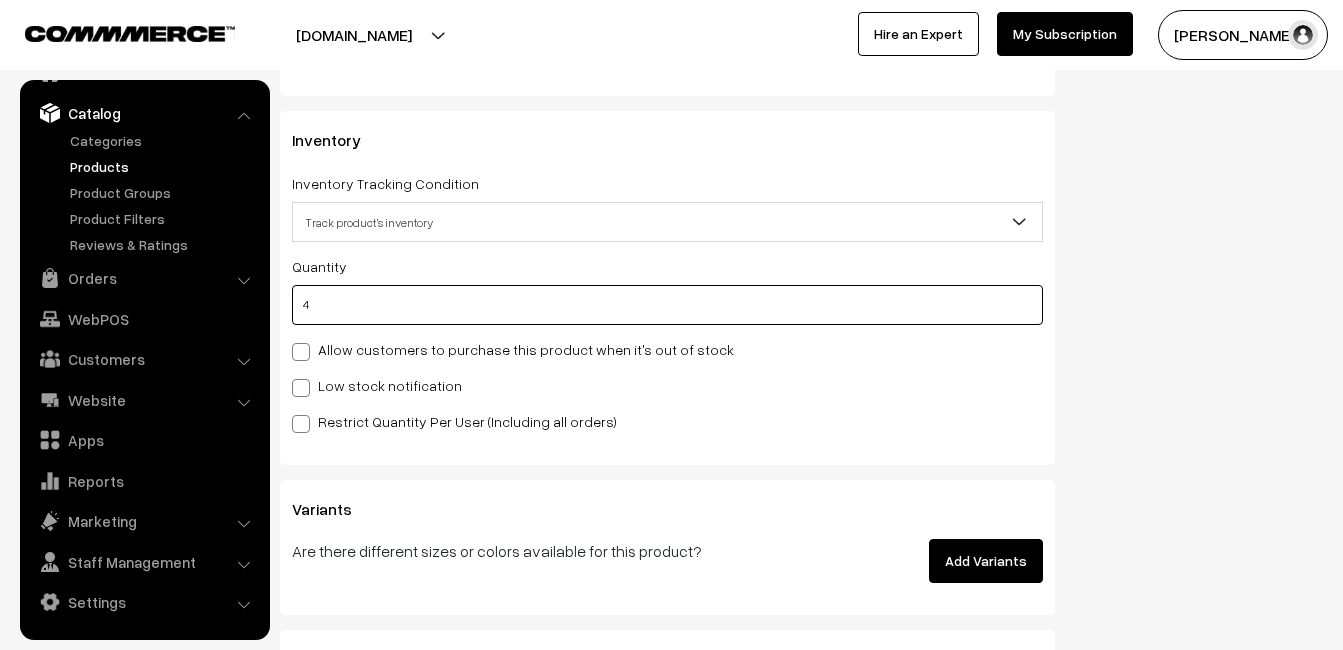 scroll, scrollTop: 1900, scrollLeft: 0, axis: vertical 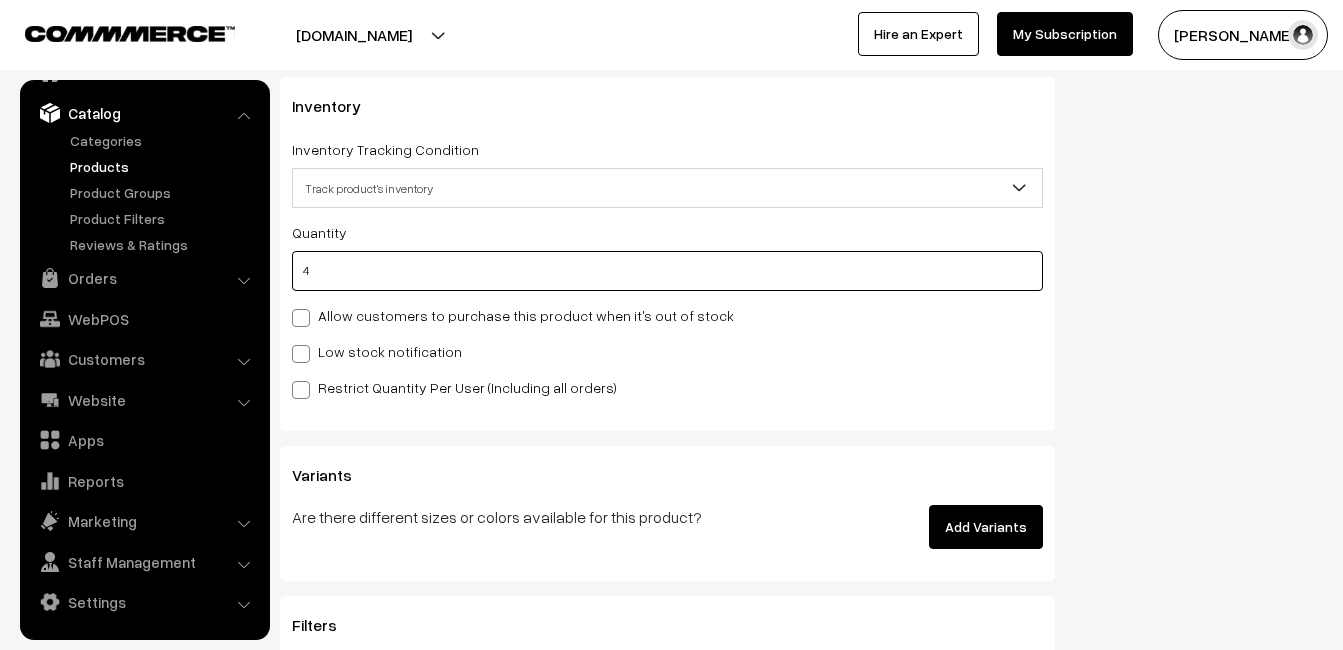 type on "4" 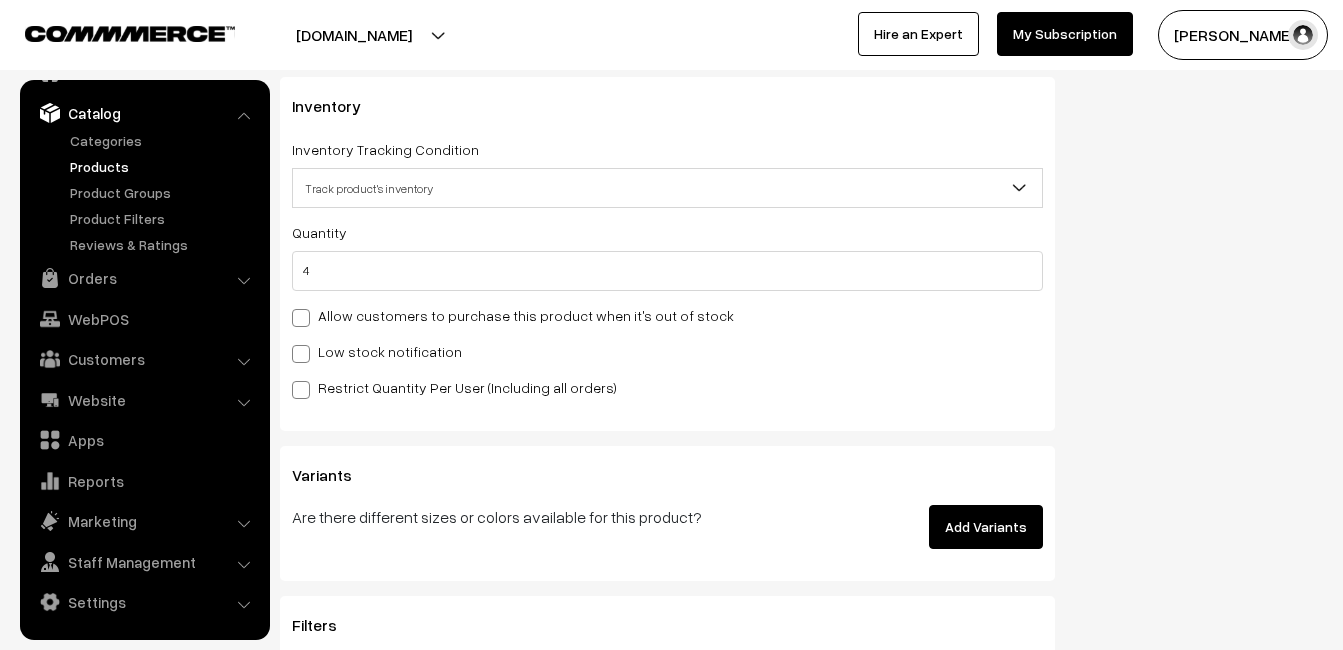 click on "Low stock notification" at bounding box center (377, 351) 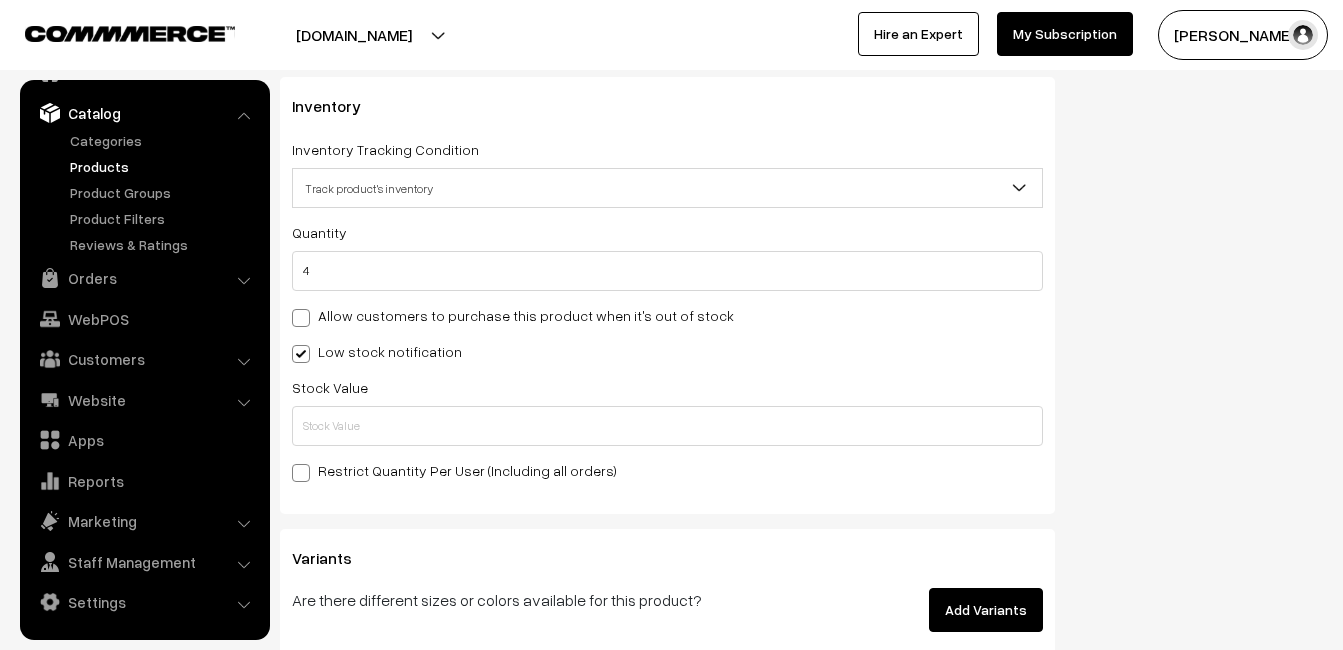click on "Stock Value" at bounding box center (667, 410) 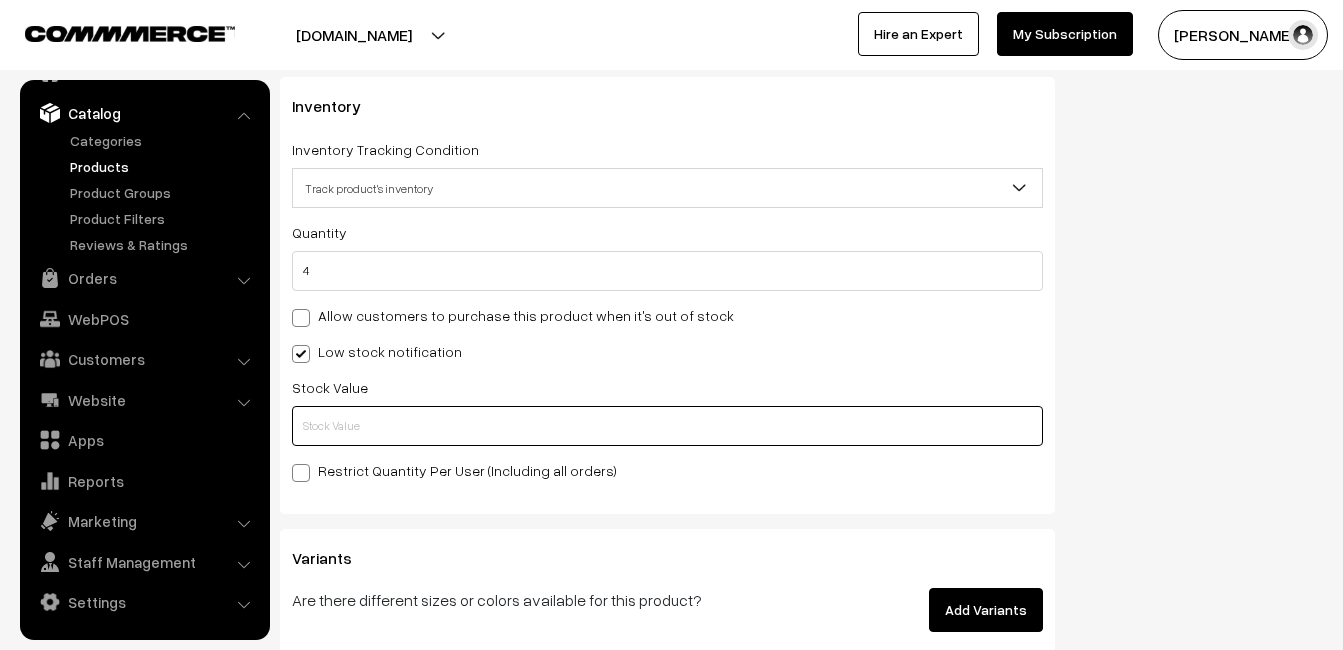 click at bounding box center (667, 426) 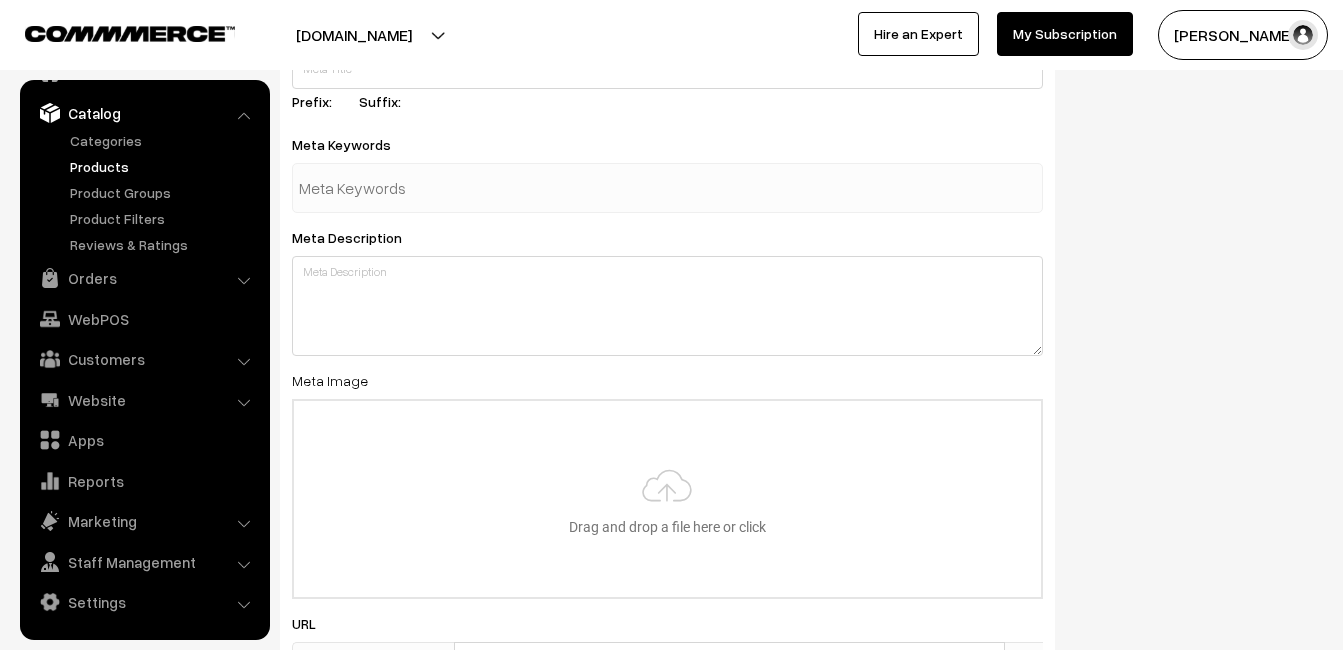 scroll, scrollTop: 2968, scrollLeft: 0, axis: vertical 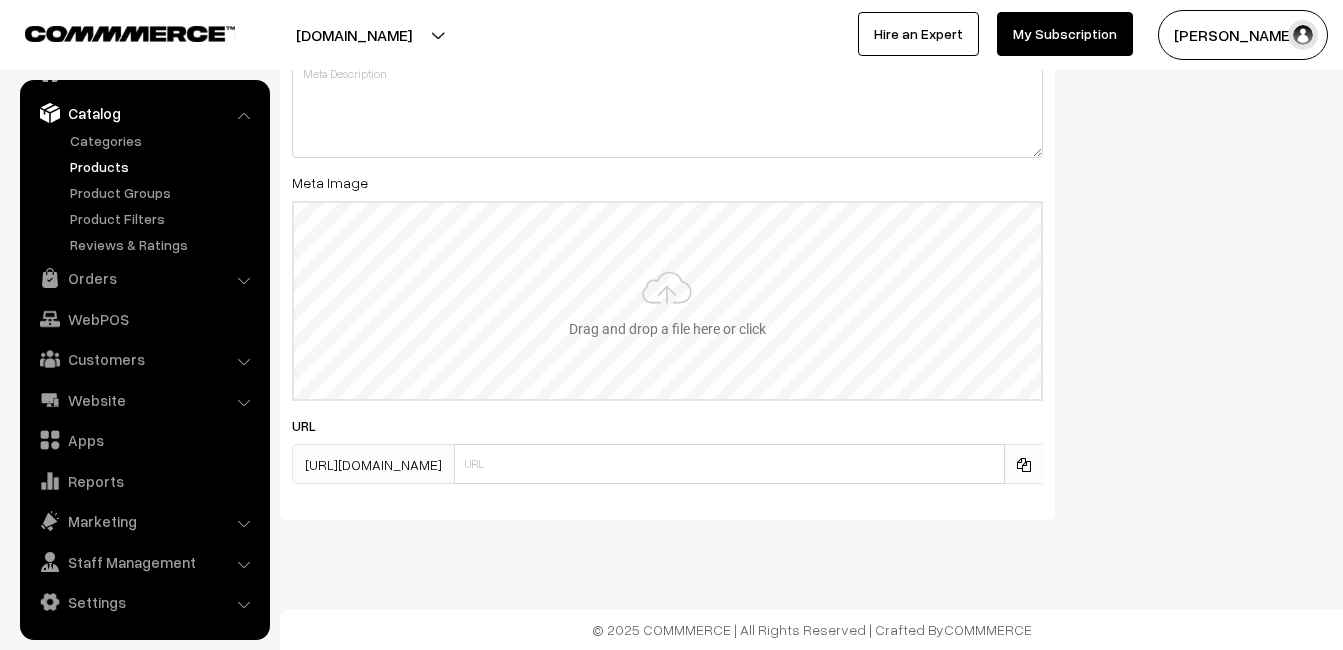 type on "2" 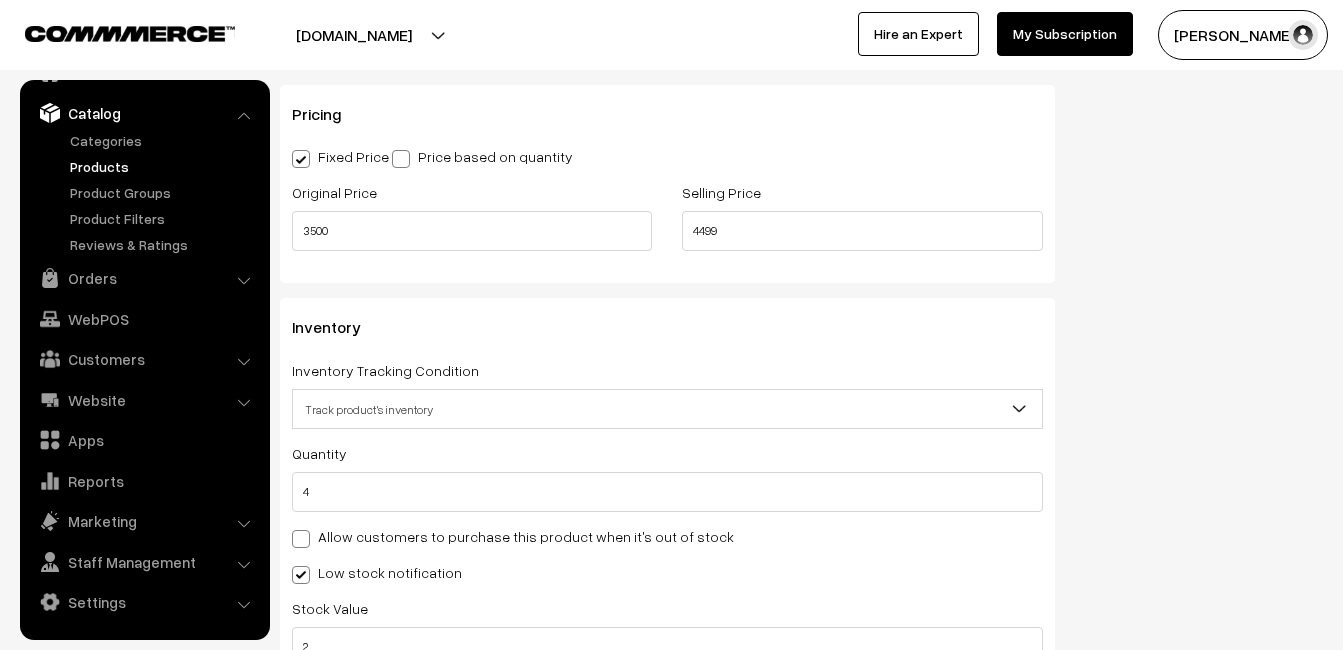 scroll, scrollTop: 0, scrollLeft: 0, axis: both 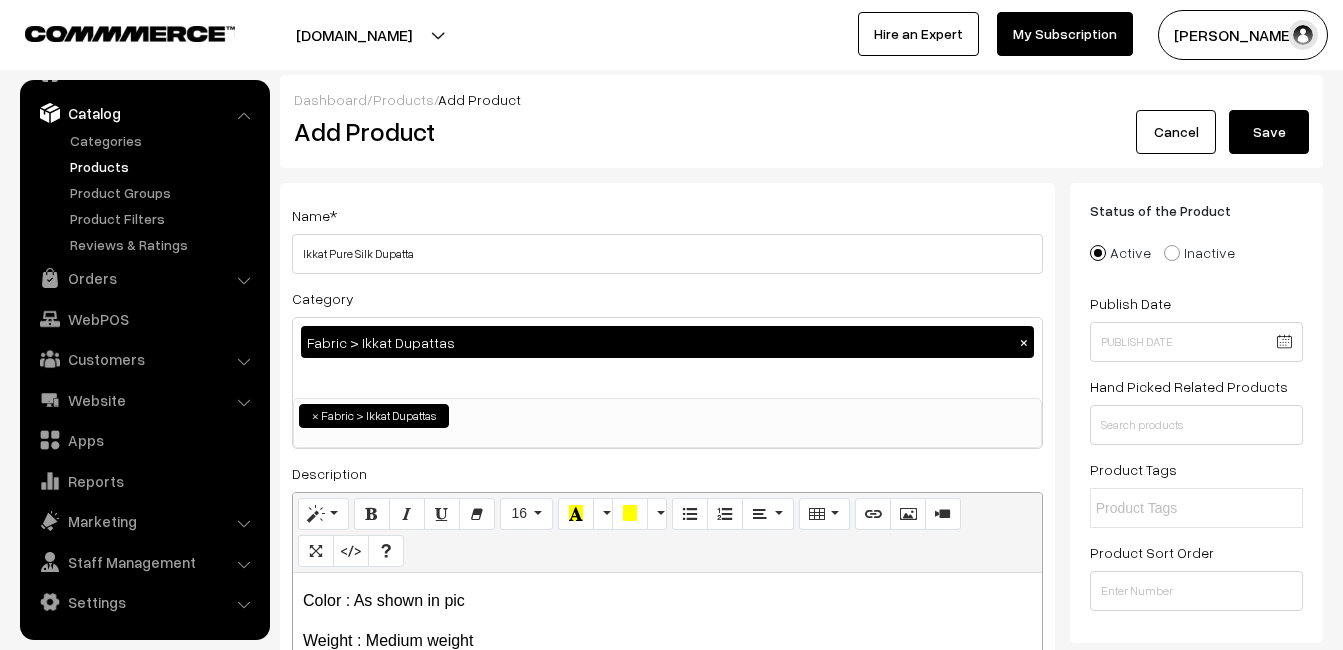 click on "Dashboard  /  Products  /  Add Product
Add Product
Cancel
Save" at bounding box center [801, 121] 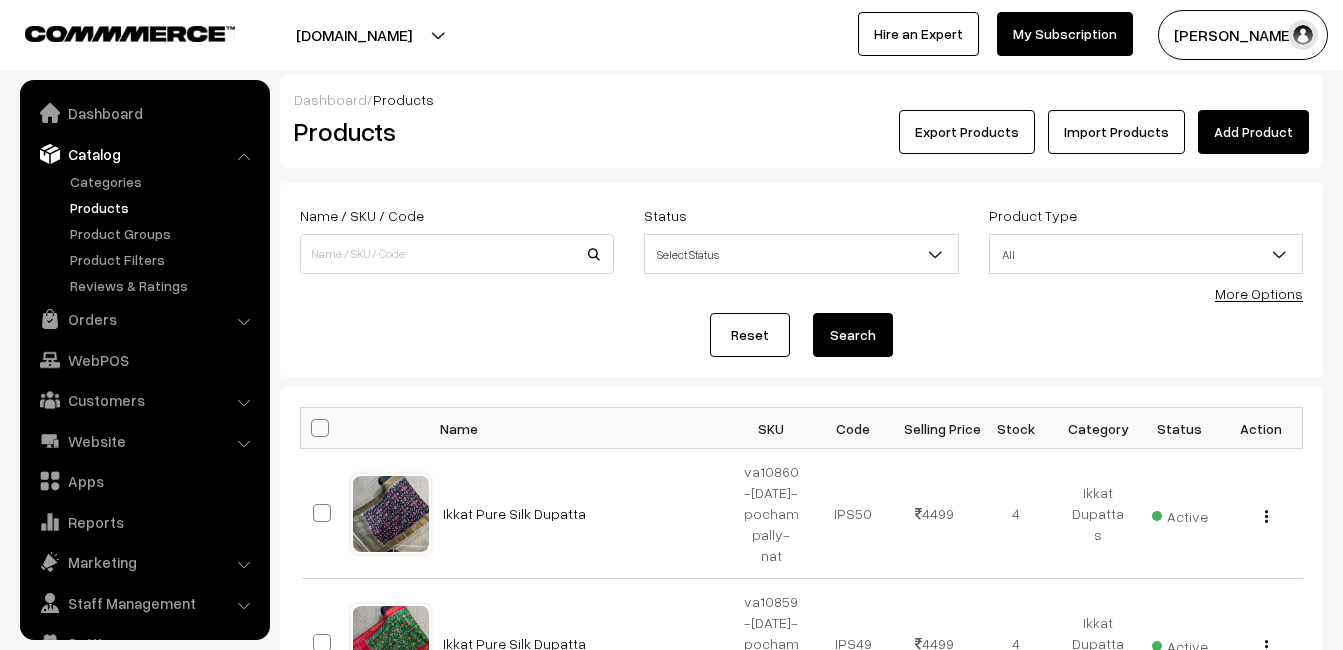 scroll, scrollTop: 0, scrollLeft: 0, axis: both 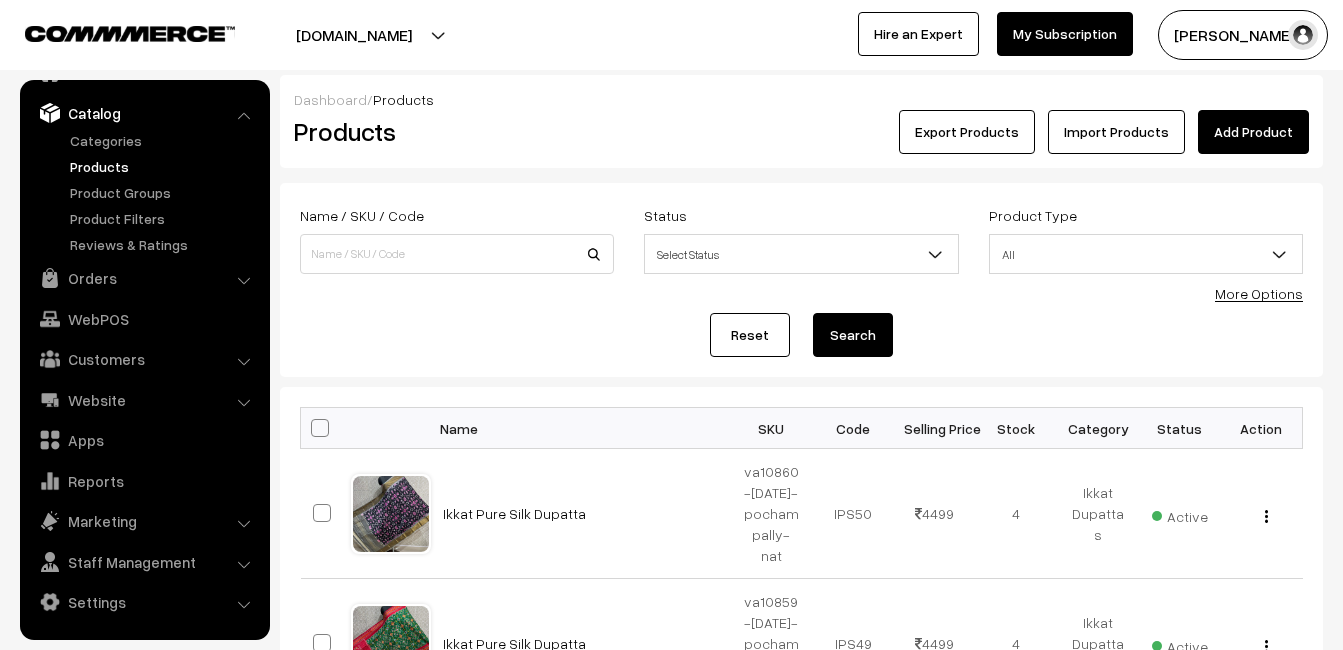 click on "Products" at bounding box center [453, 131] 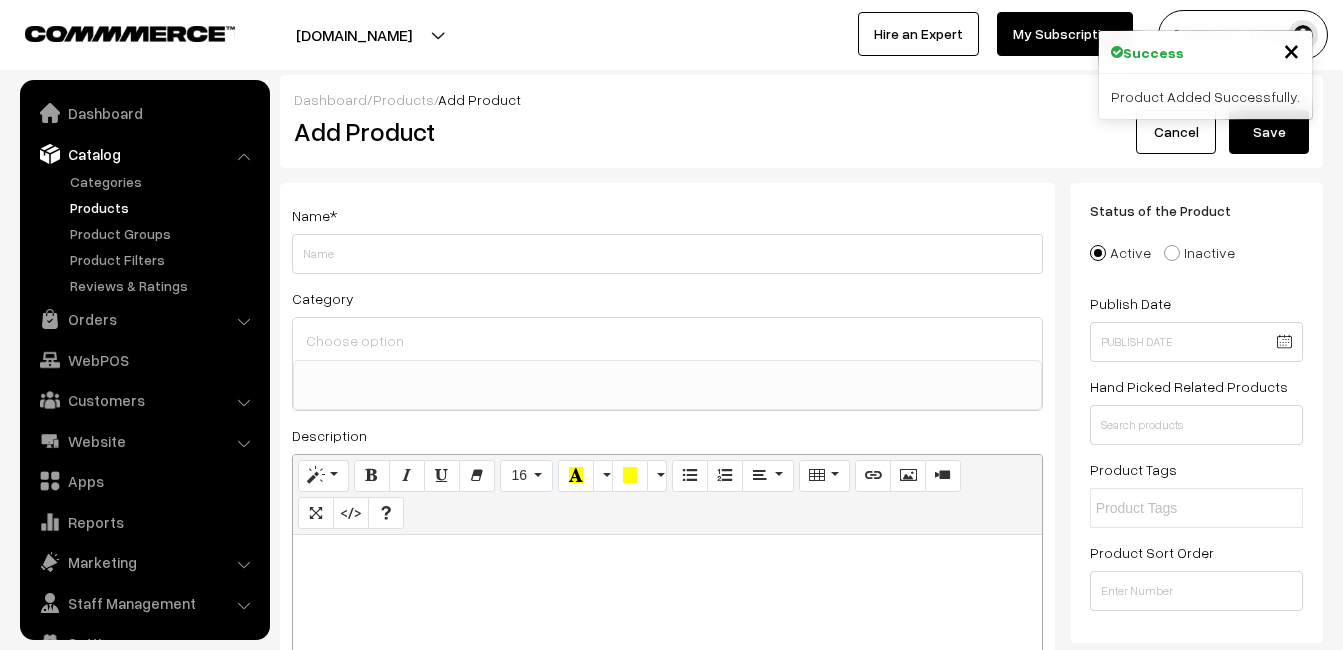select 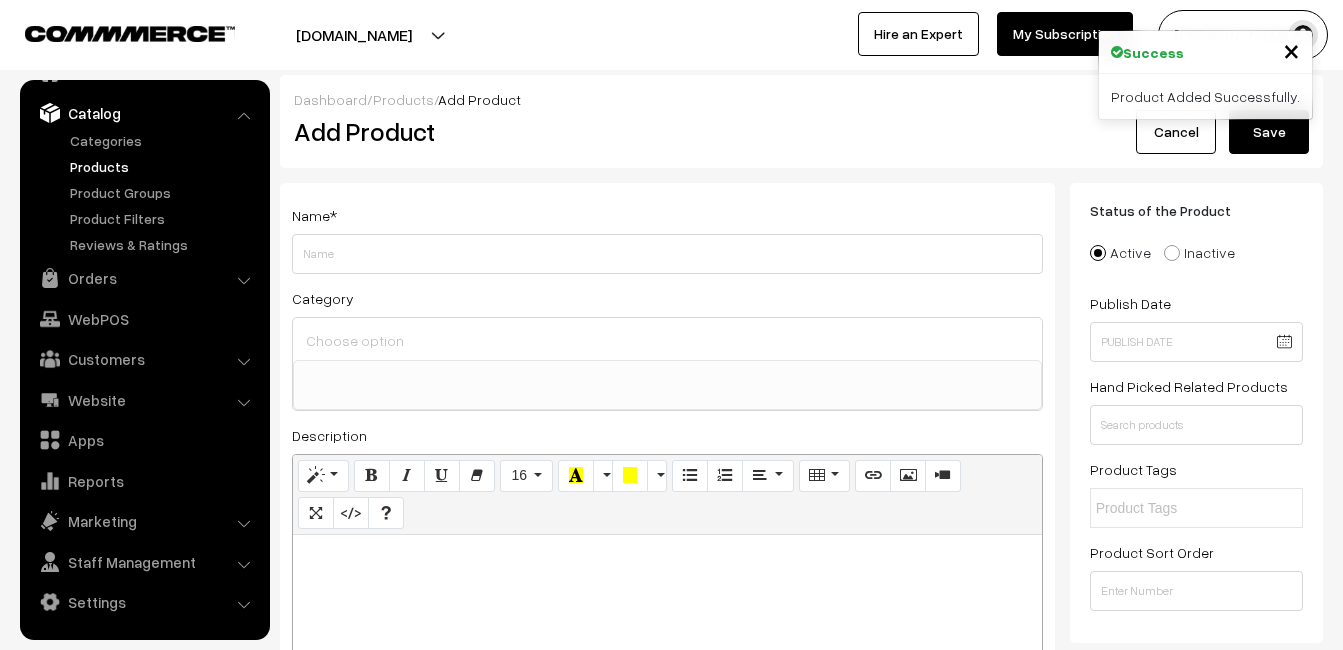 type 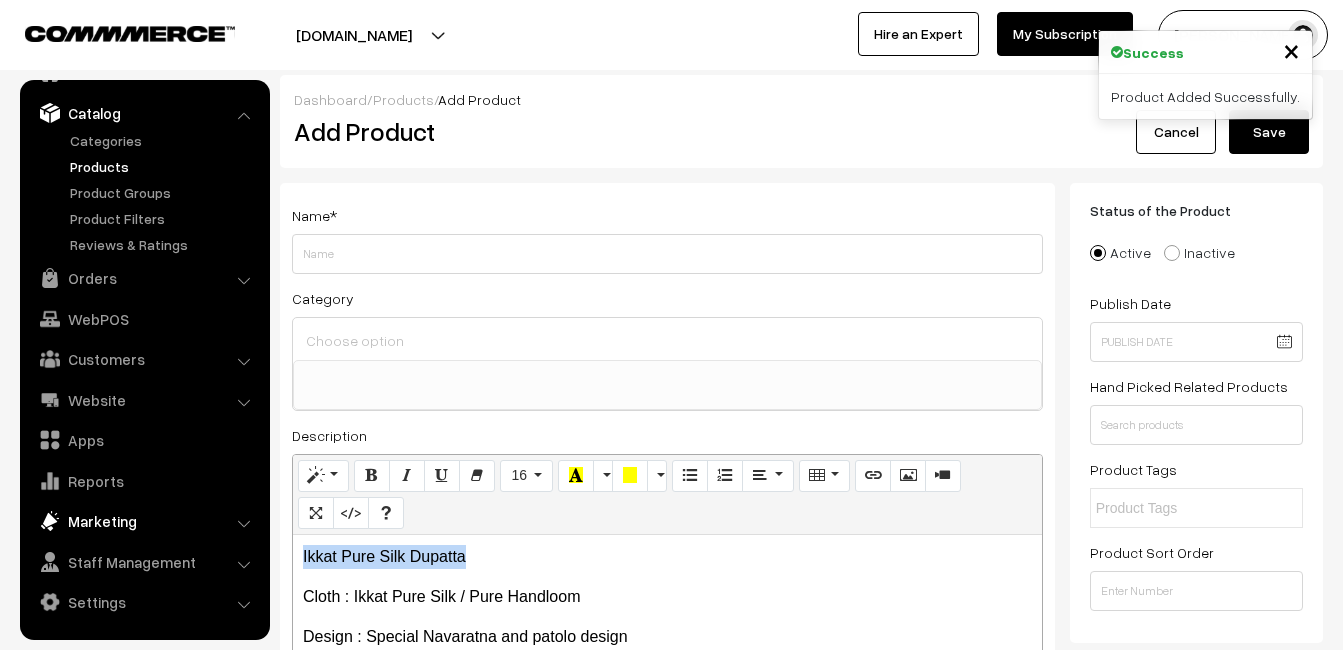 drag, startPoint x: 492, startPoint y: 548, endPoint x: 256, endPoint y: 524, distance: 237.2172 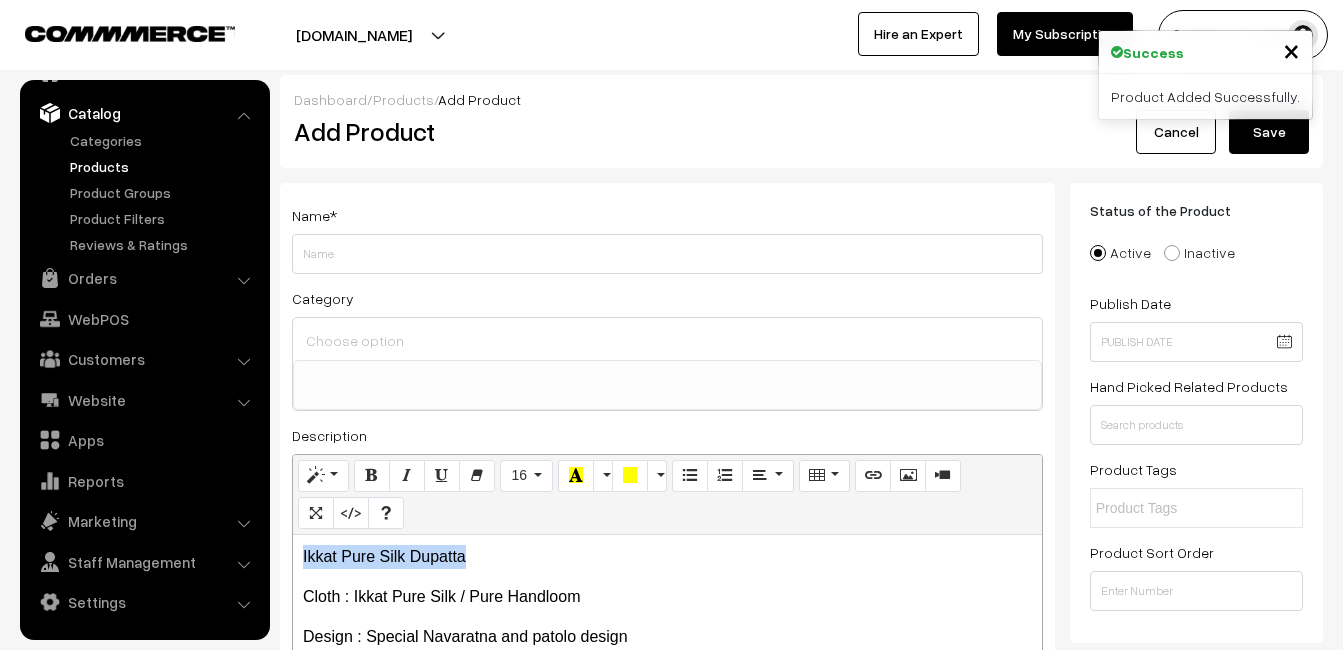 copy on "Ikkat Pure Silk Dupatta" 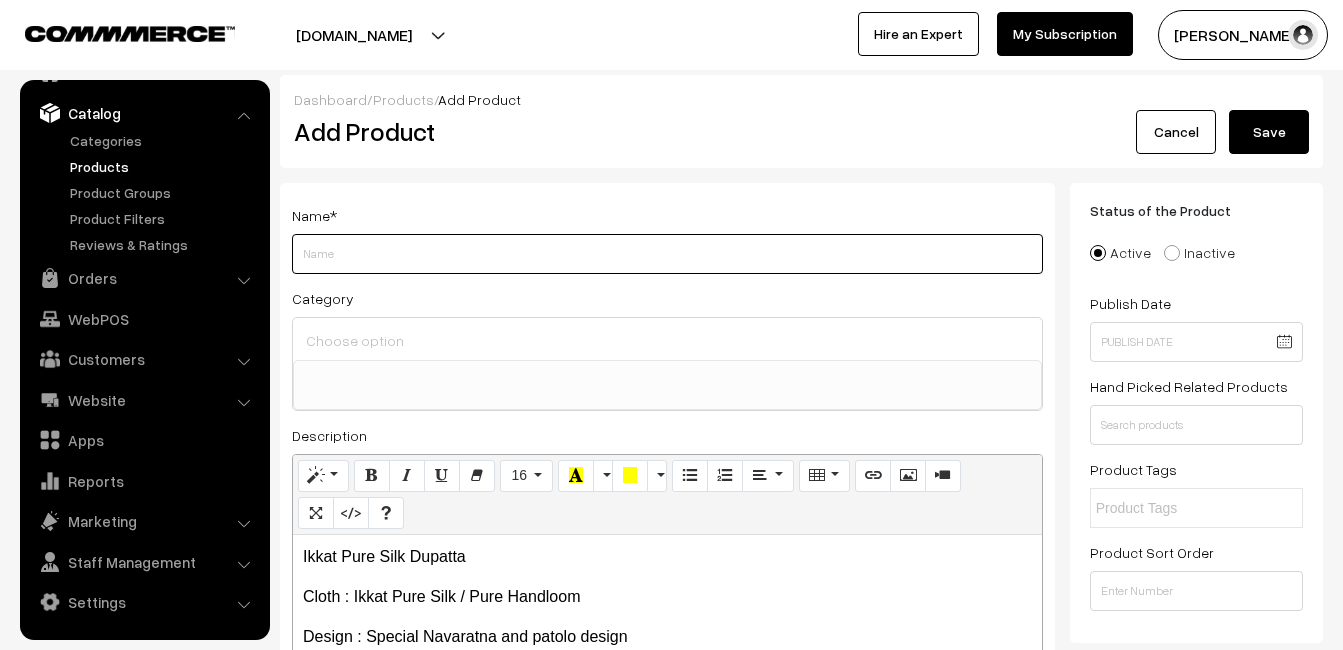 paste on "Ikkat Pure Silk Dupatta" 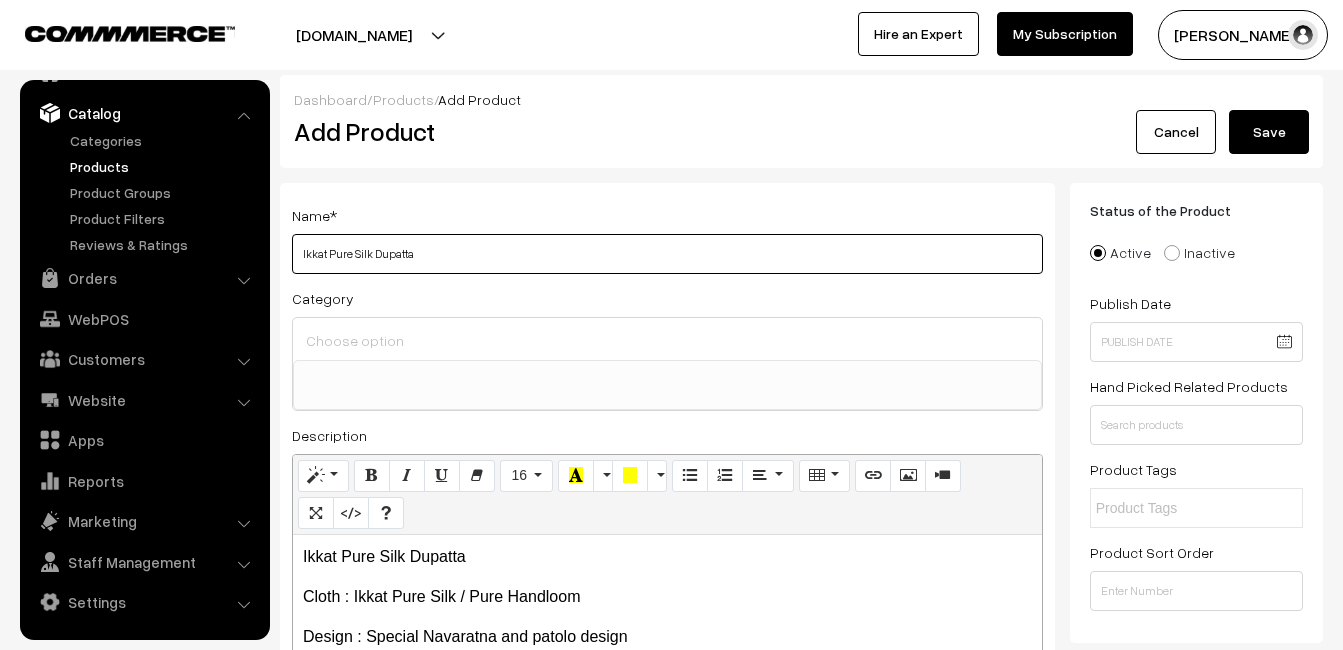 type on "Ikkat Pure Silk Dupatta" 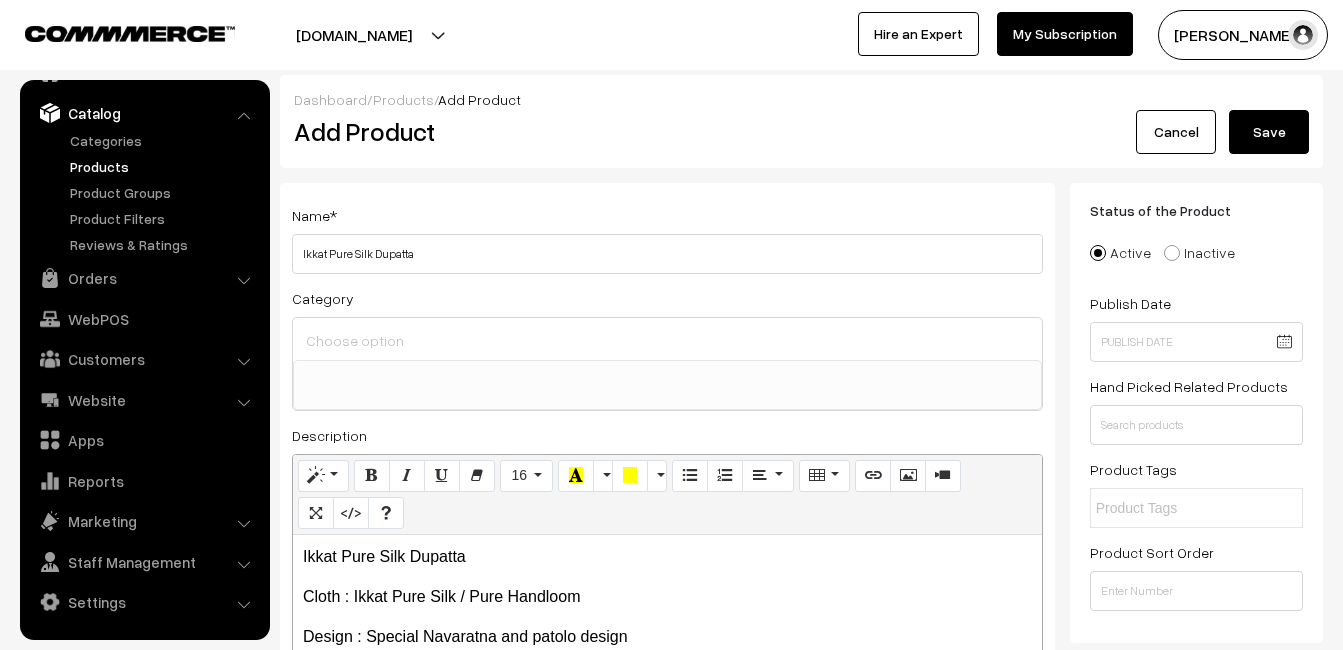 click at bounding box center (667, 340) 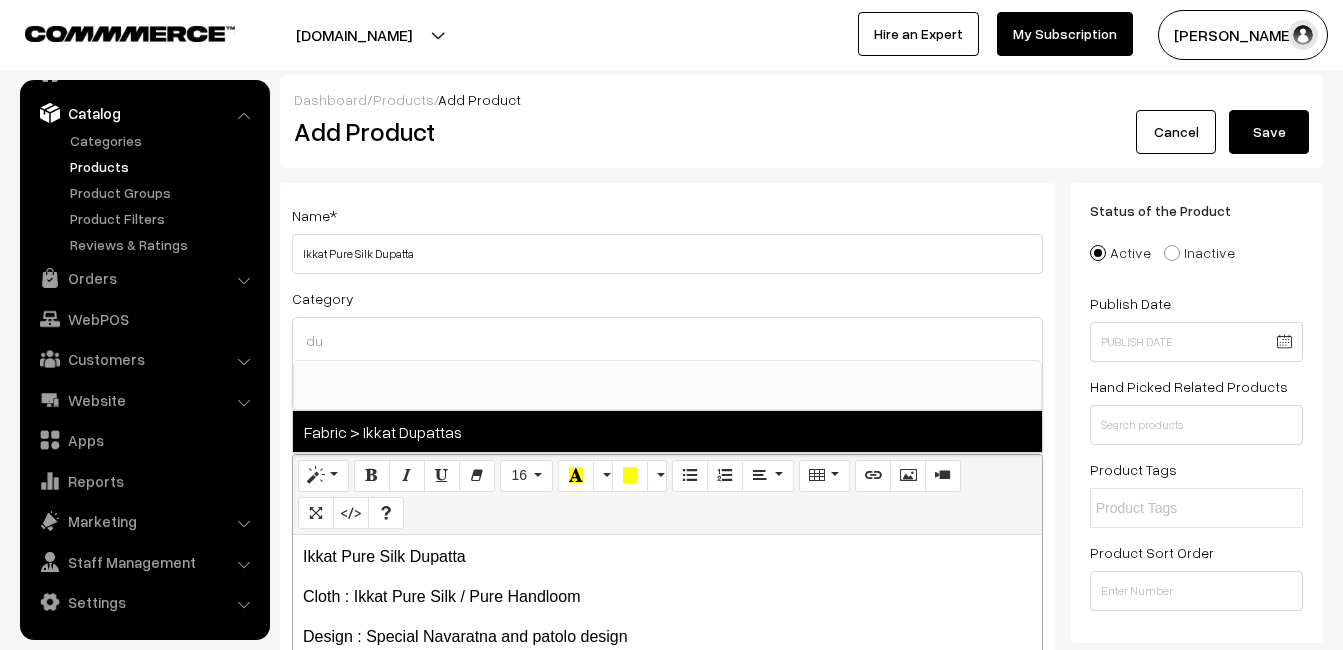type on "du" 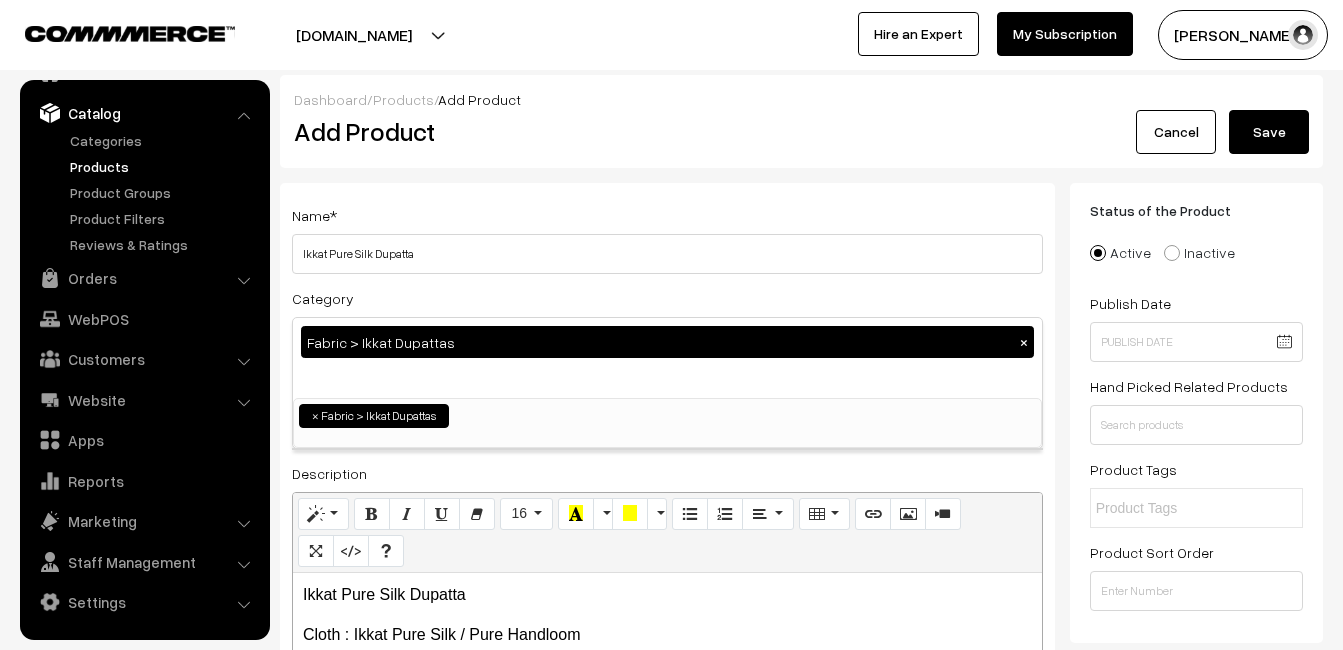 scroll, scrollTop: 1037, scrollLeft: 0, axis: vertical 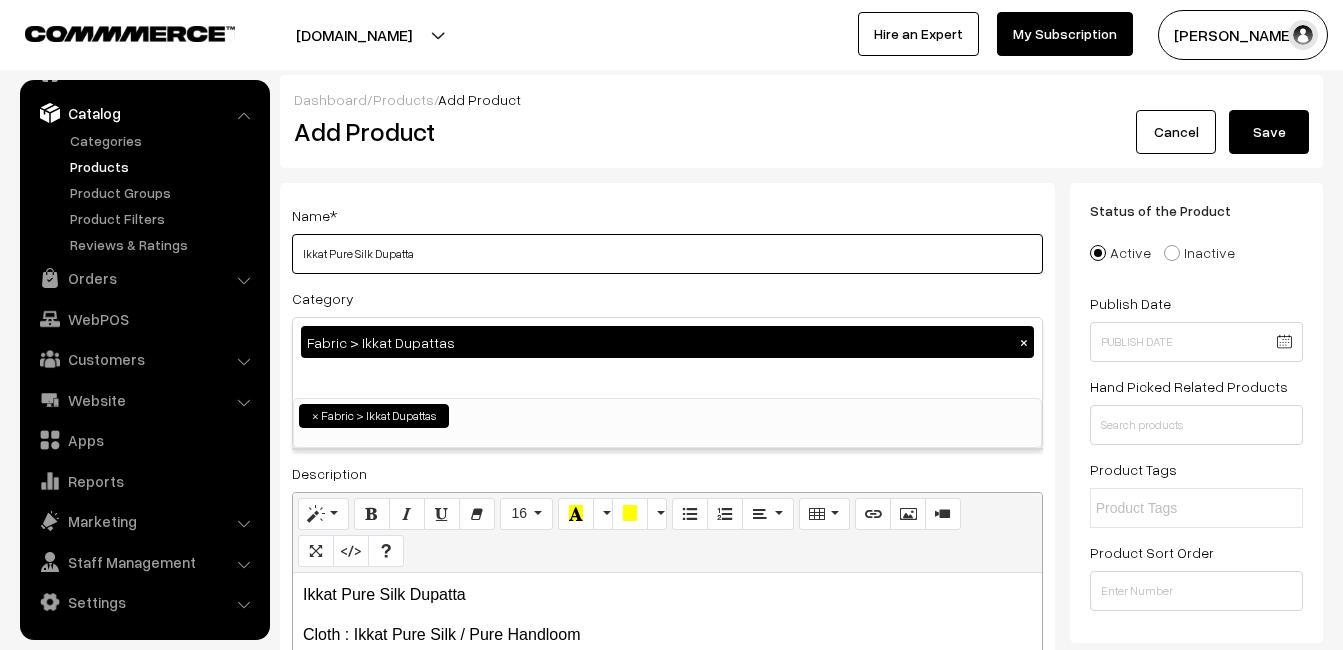 click on "Ikkat Pure Silk Dupatta" at bounding box center (667, 254) 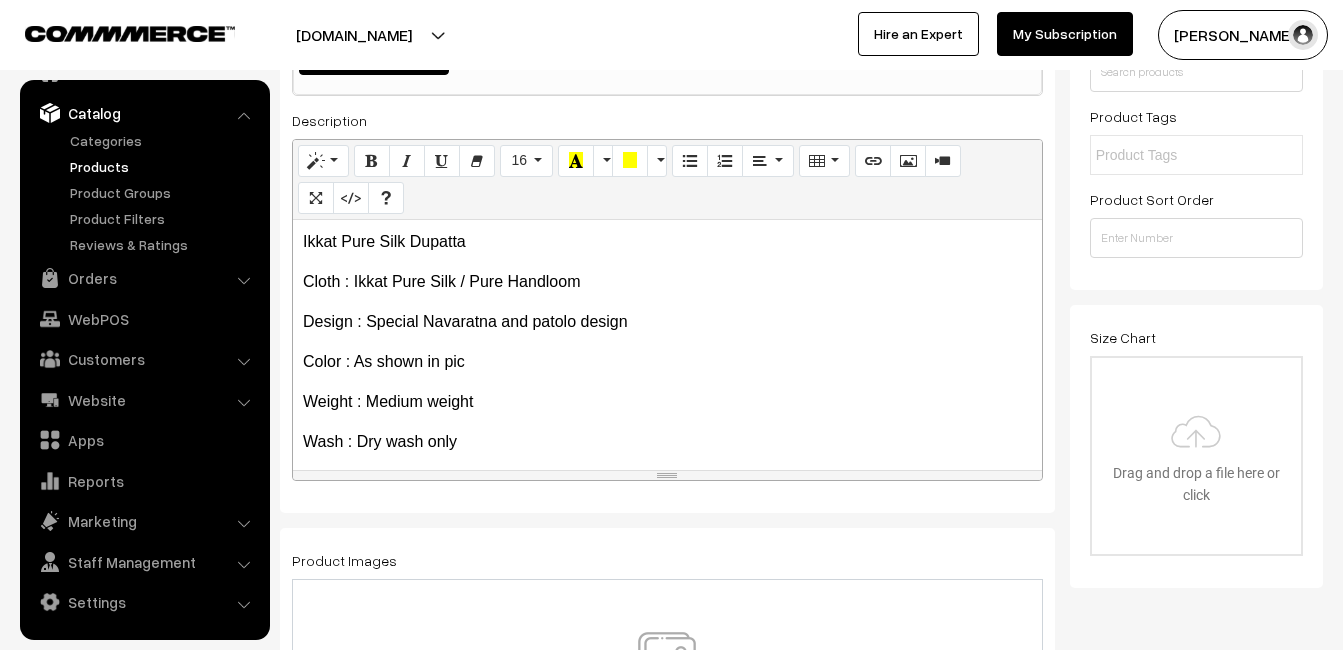 scroll, scrollTop: 400, scrollLeft: 0, axis: vertical 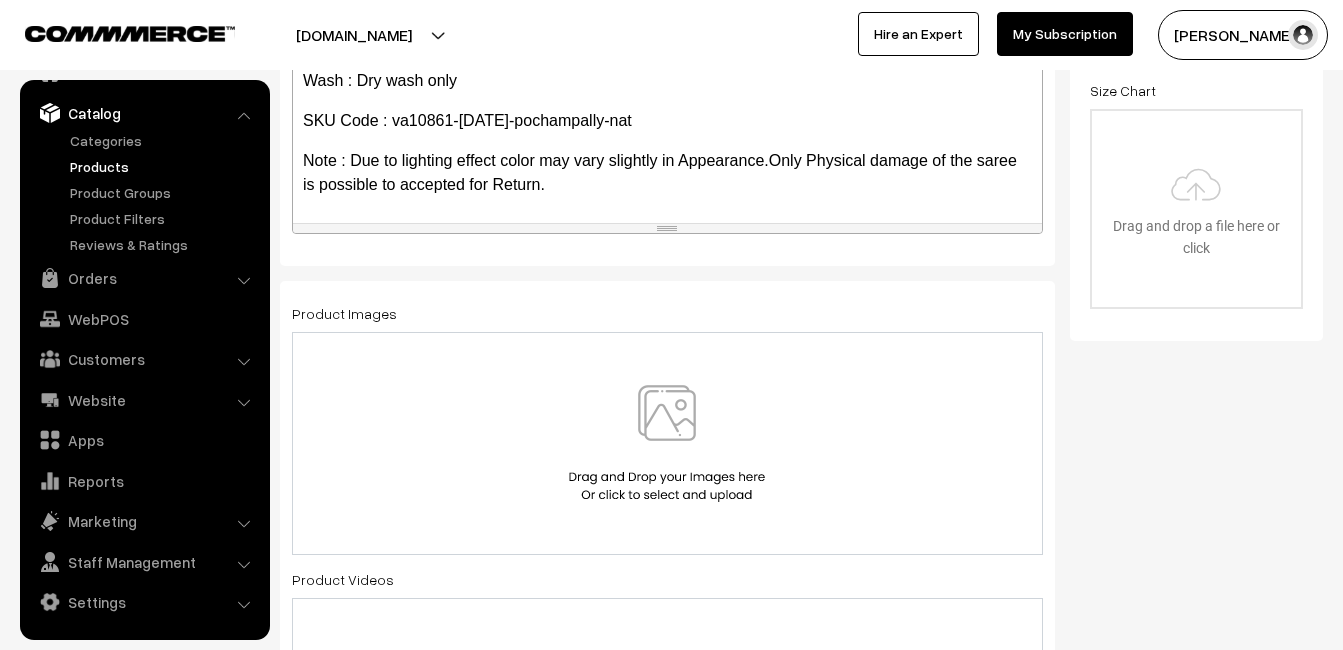 click at bounding box center [667, 443] 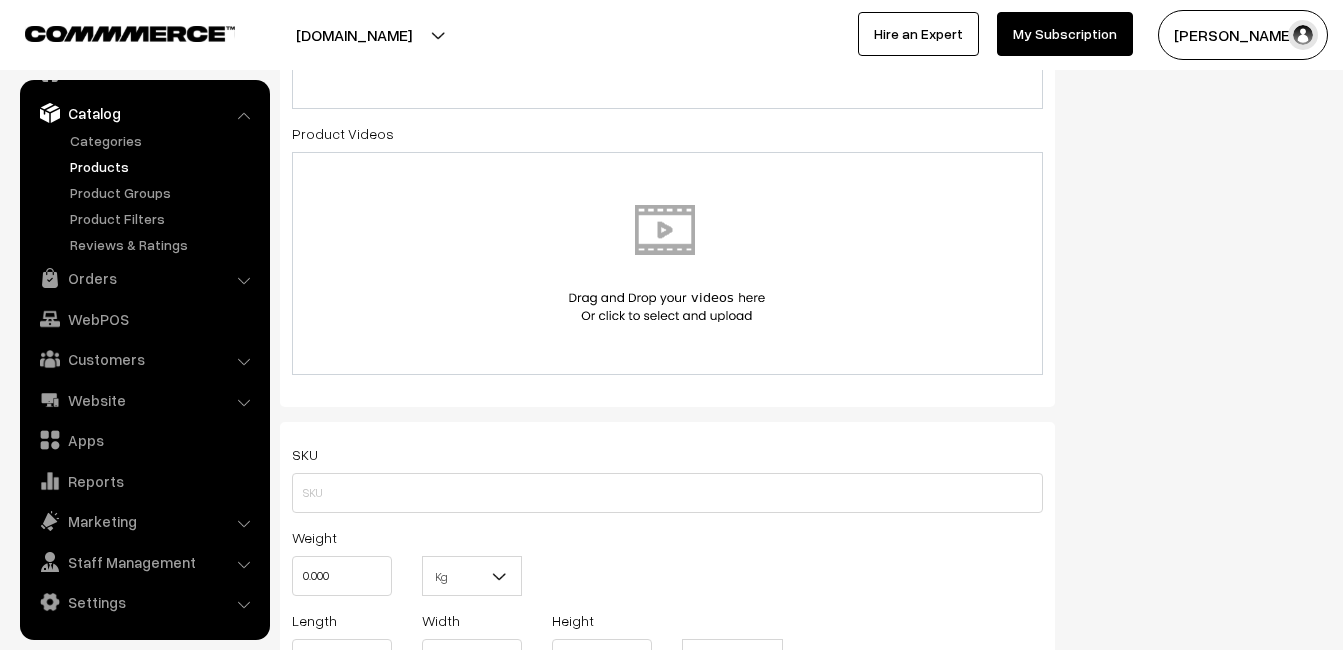 scroll, scrollTop: 1200, scrollLeft: 0, axis: vertical 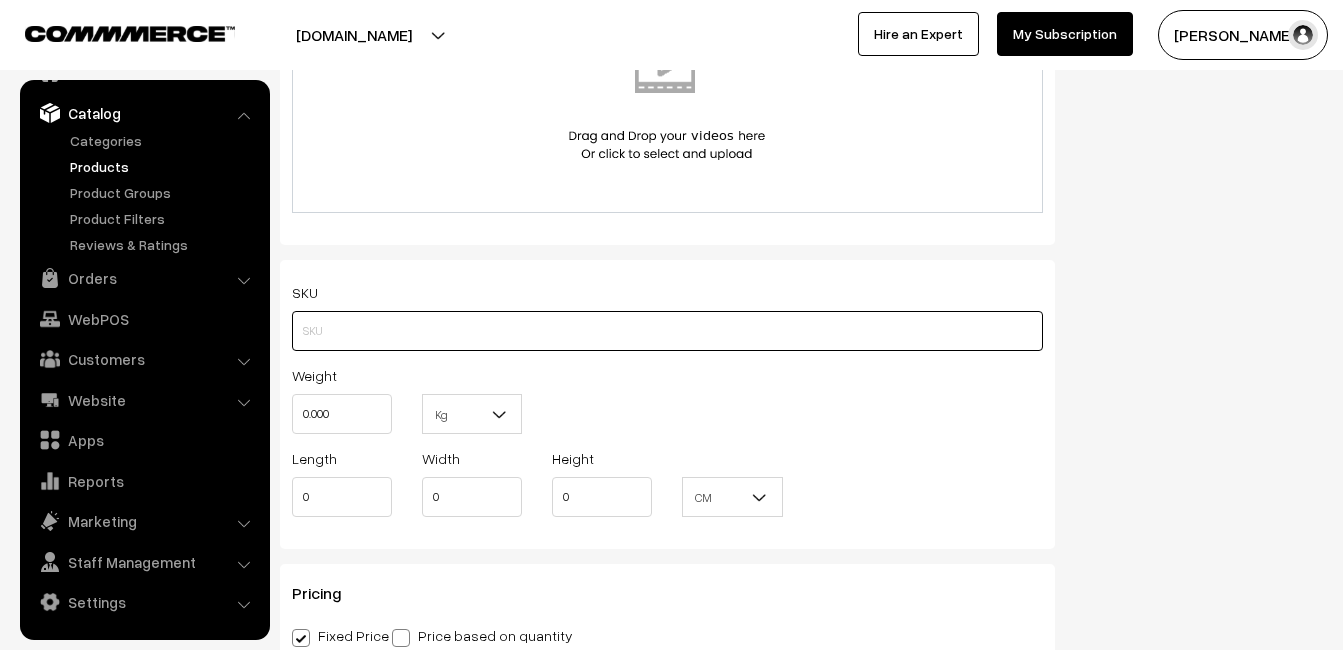 paste on "va10861-jul-pochampally-nat" 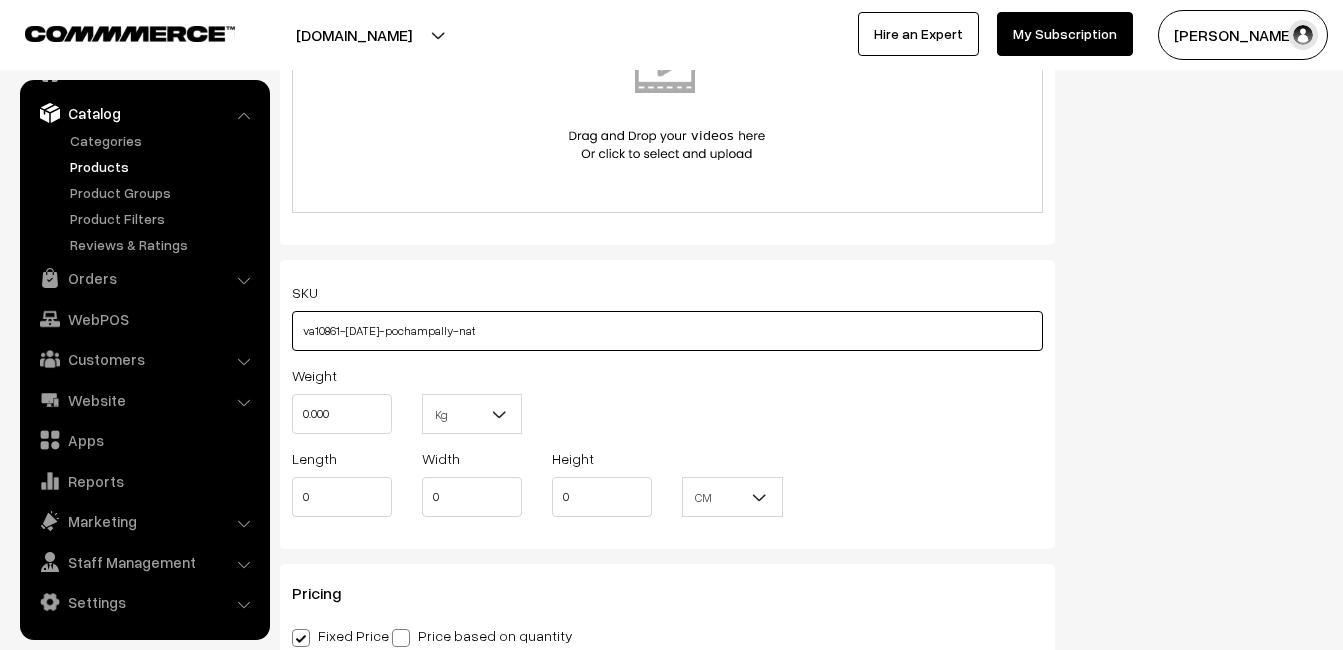 type on "va10861-jul-pochampally-nat" 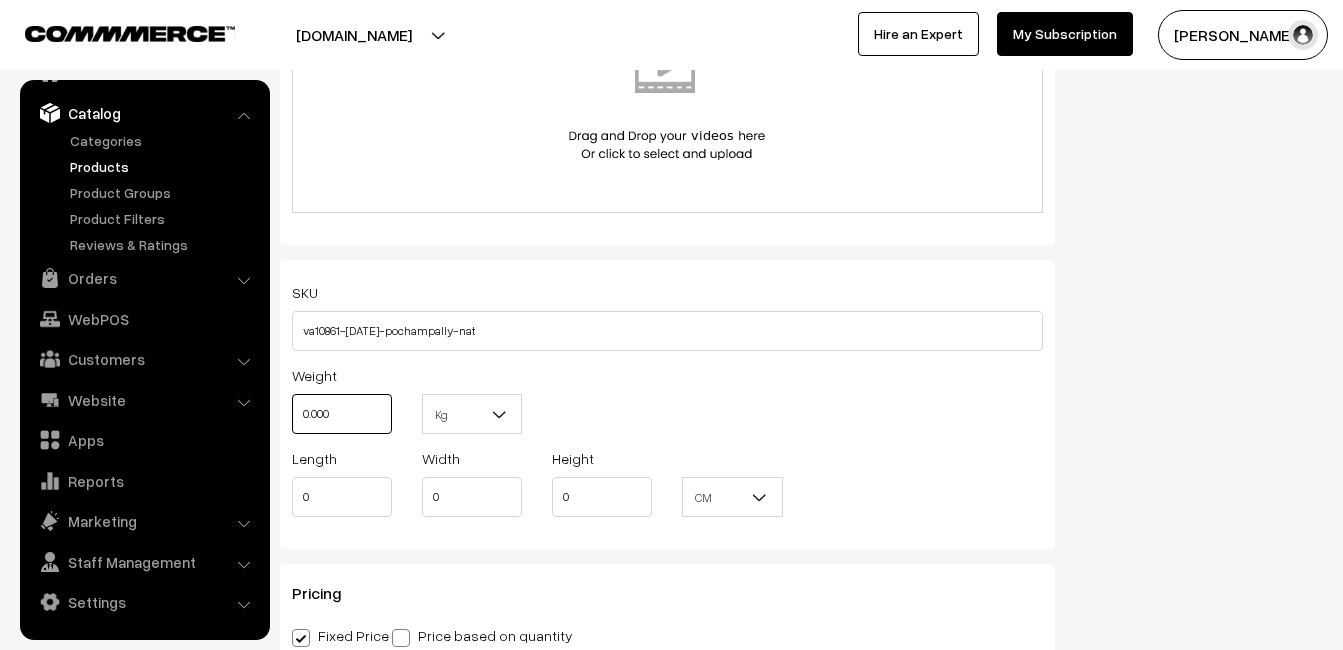 click on "0.000" at bounding box center [342, 414] 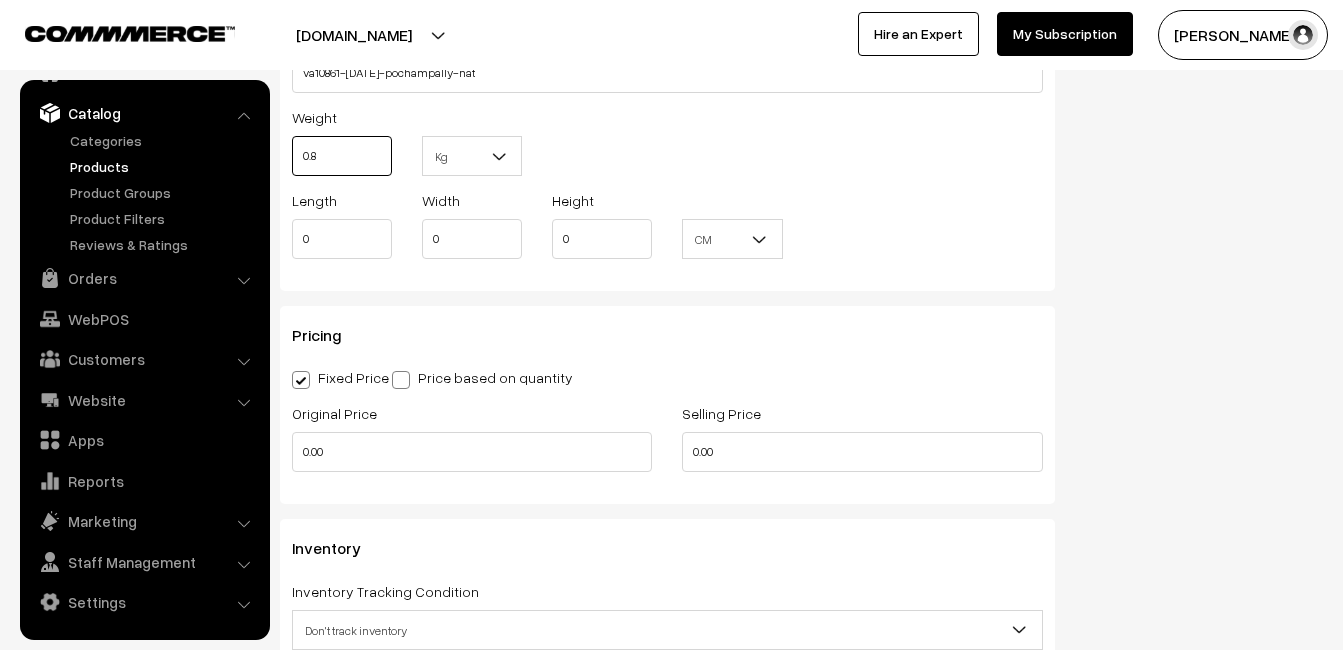 scroll, scrollTop: 1600, scrollLeft: 0, axis: vertical 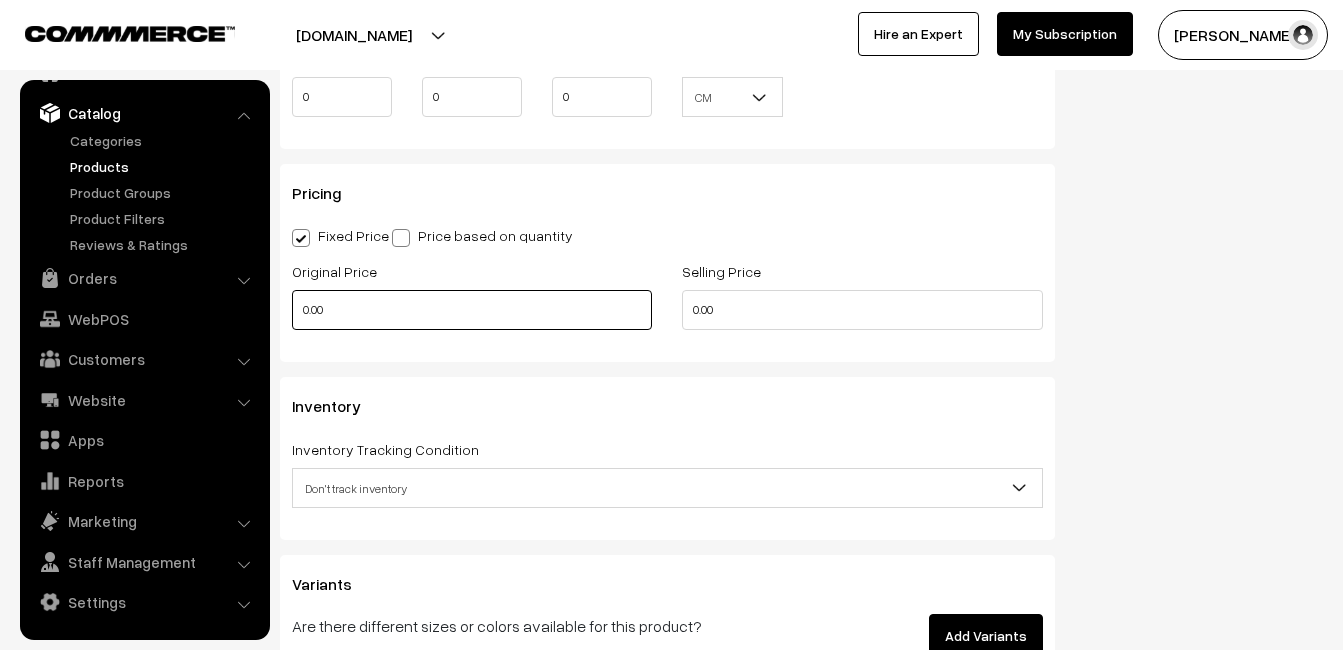 type on "0.80" 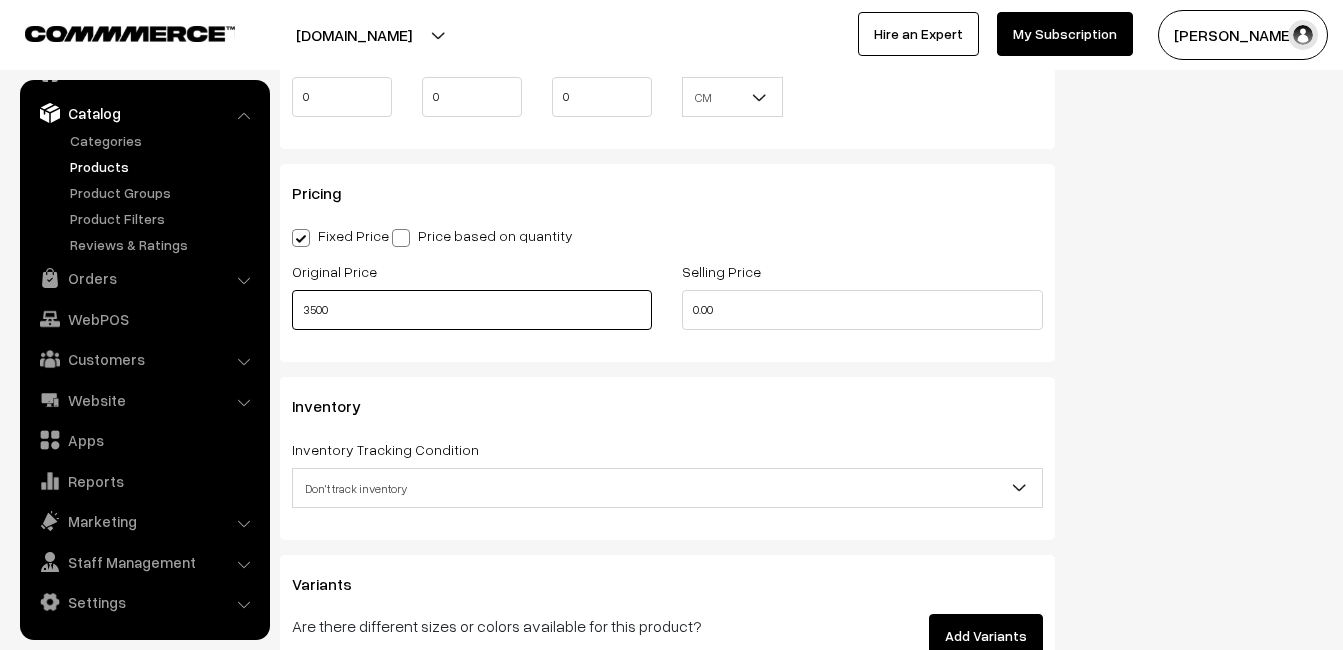type on "3500" 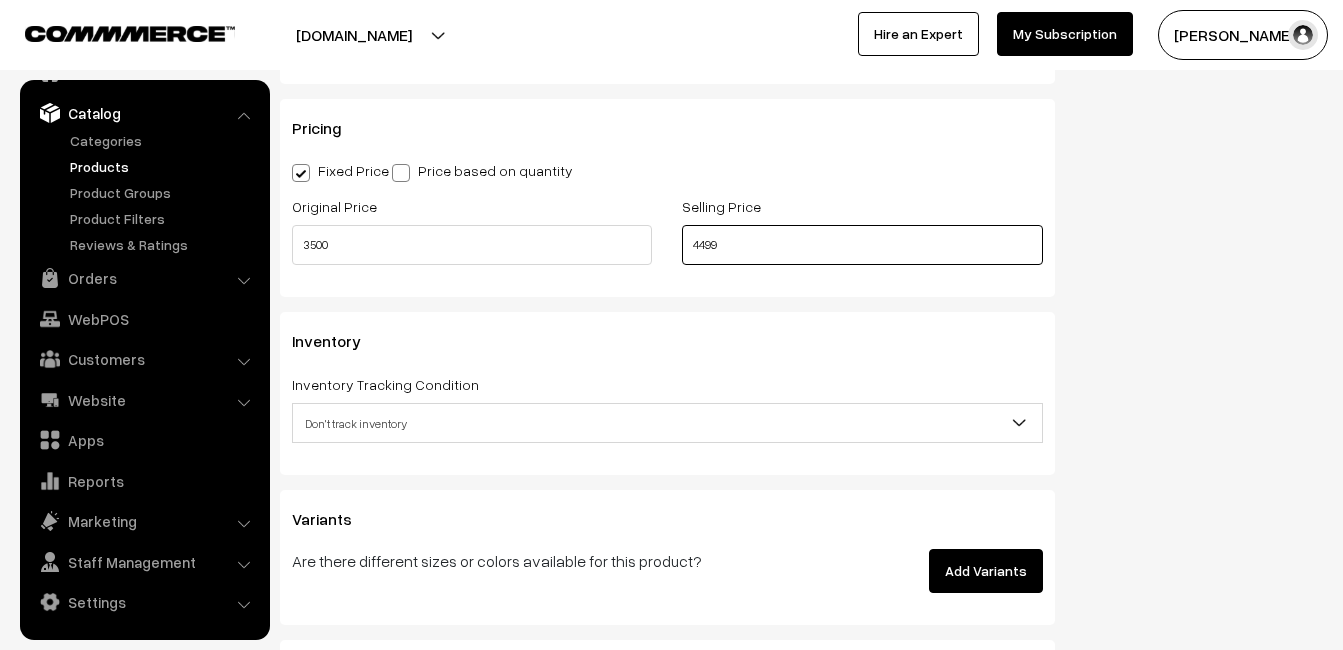 scroll, scrollTop: 1700, scrollLeft: 0, axis: vertical 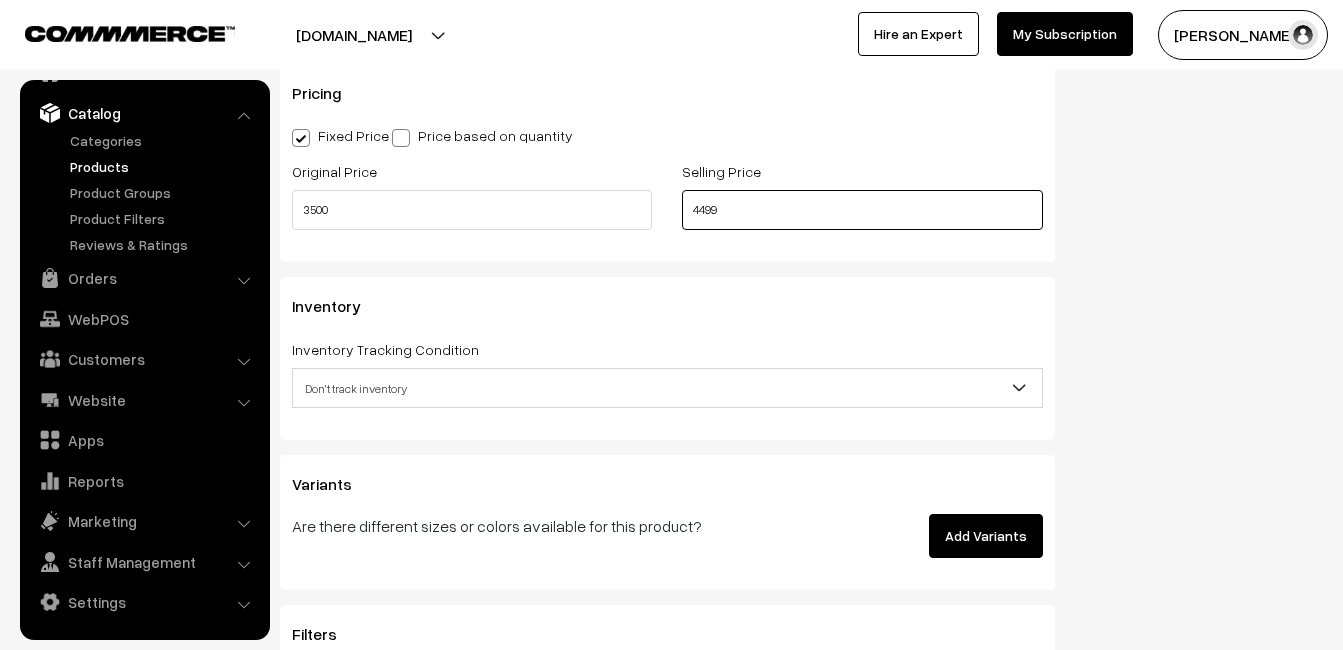 type on "4499" 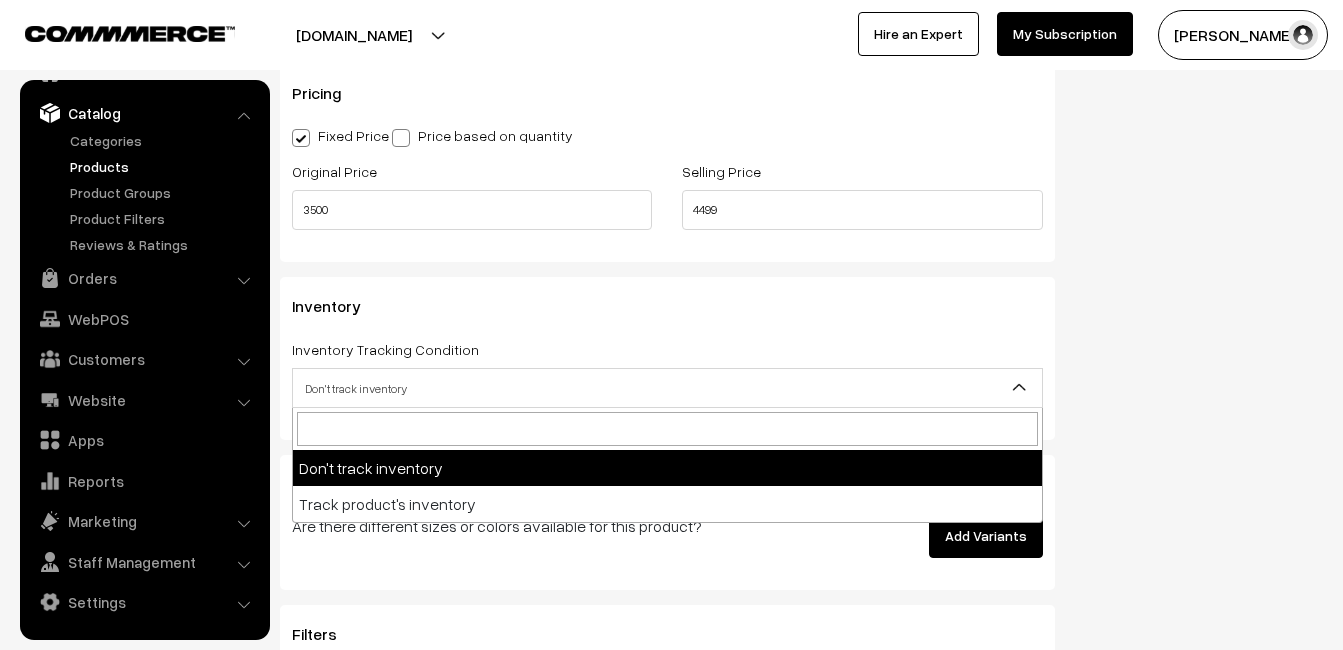 click on "Don't track inventory" at bounding box center (667, 388) 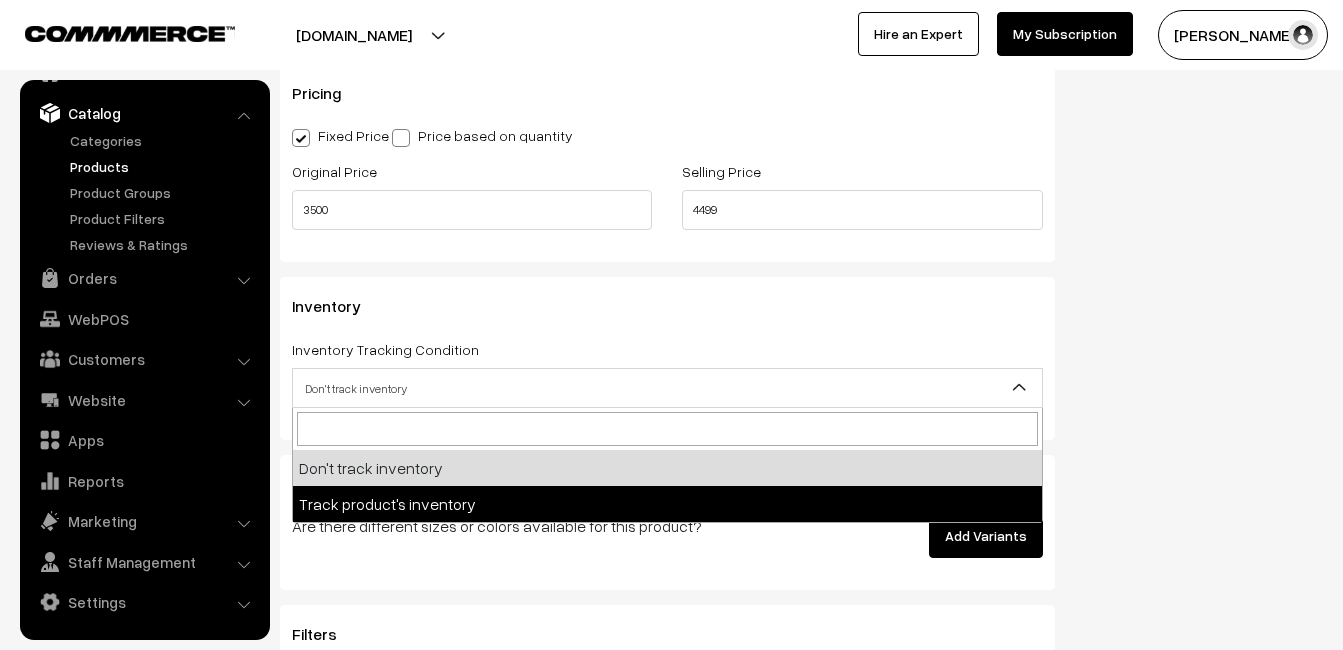 select on "2" 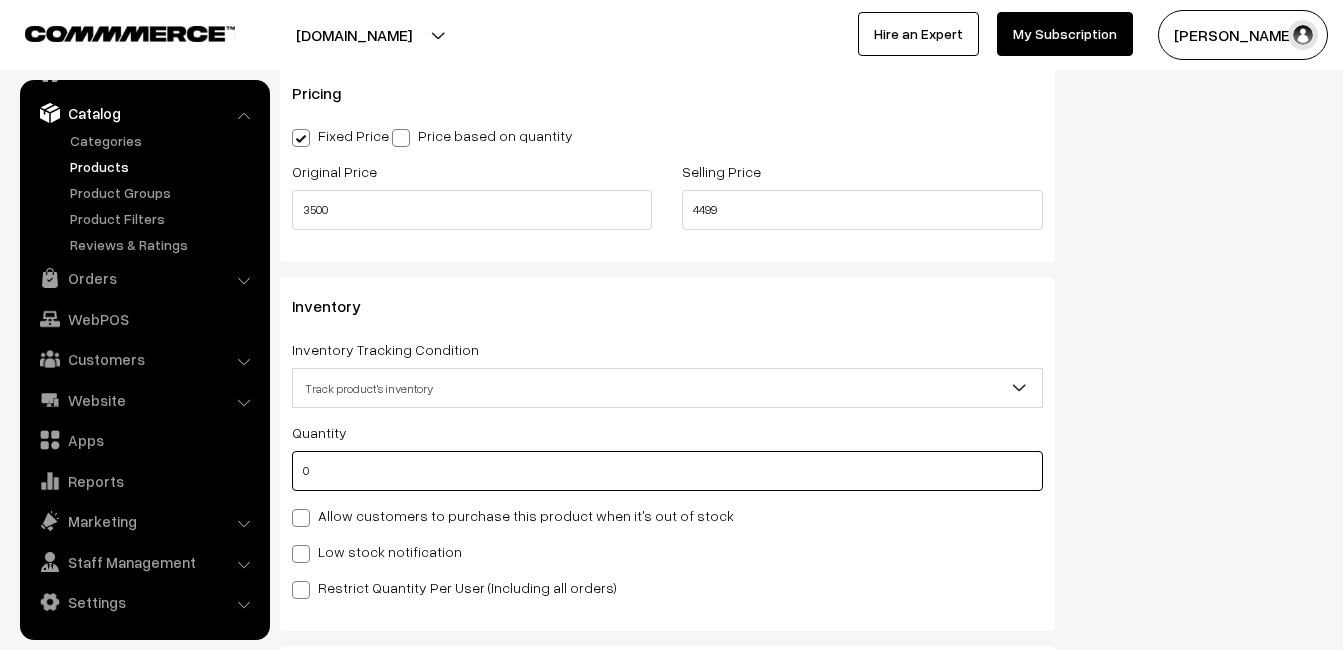 click on "0" at bounding box center (667, 471) 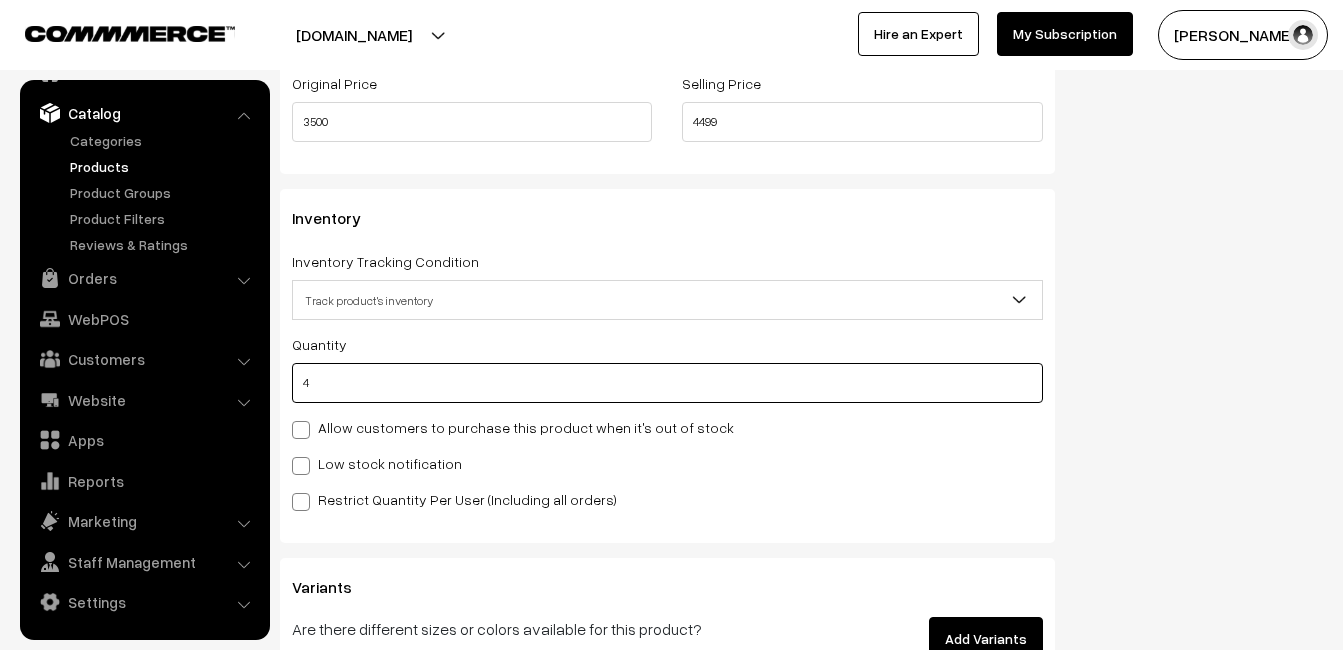 scroll, scrollTop: 2100, scrollLeft: 0, axis: vertical 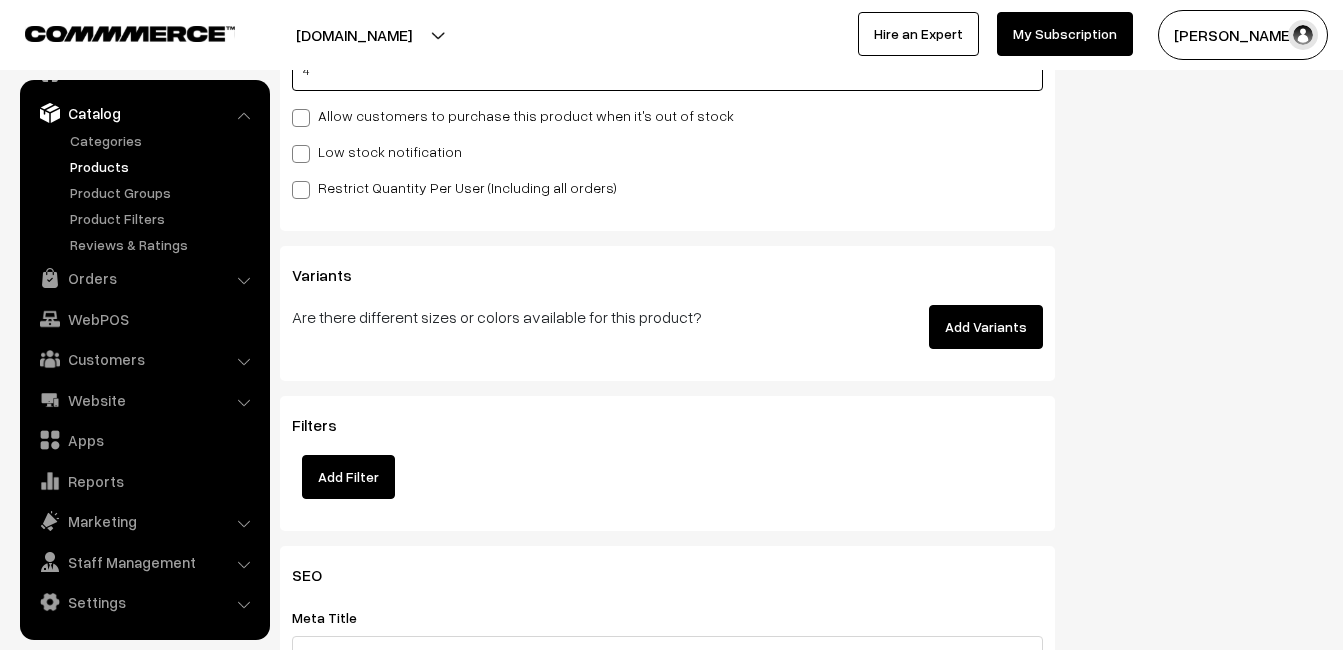 type on "4" 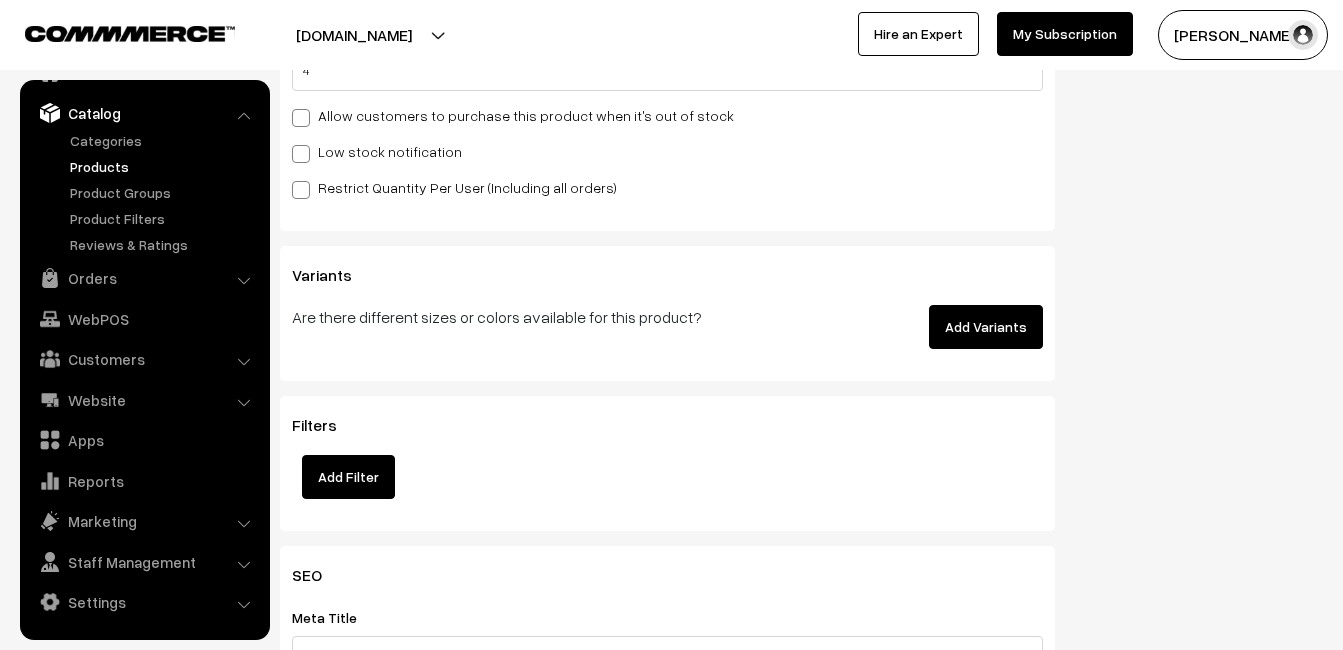 click on "Quantity
4
Allow customers to purchase this product when it's out of stock
Low stock notification
Stock Value" at bounding box center (667, 109) 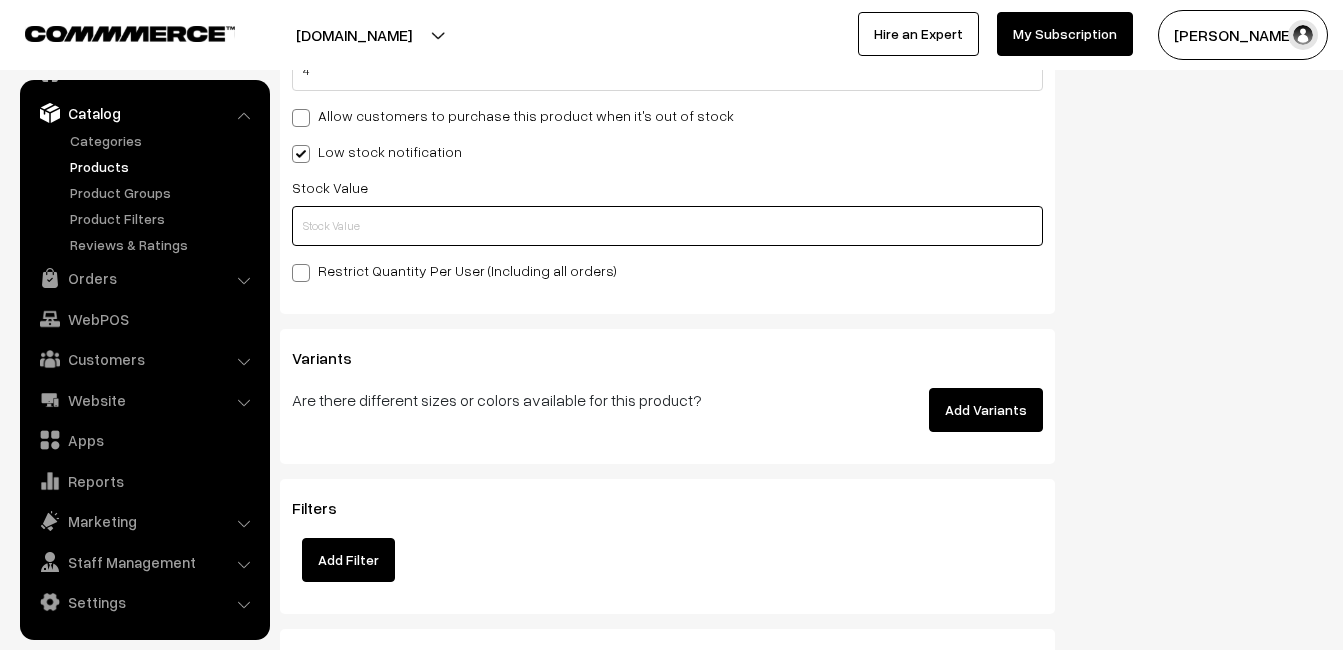 click at bounding box center (667, 226) 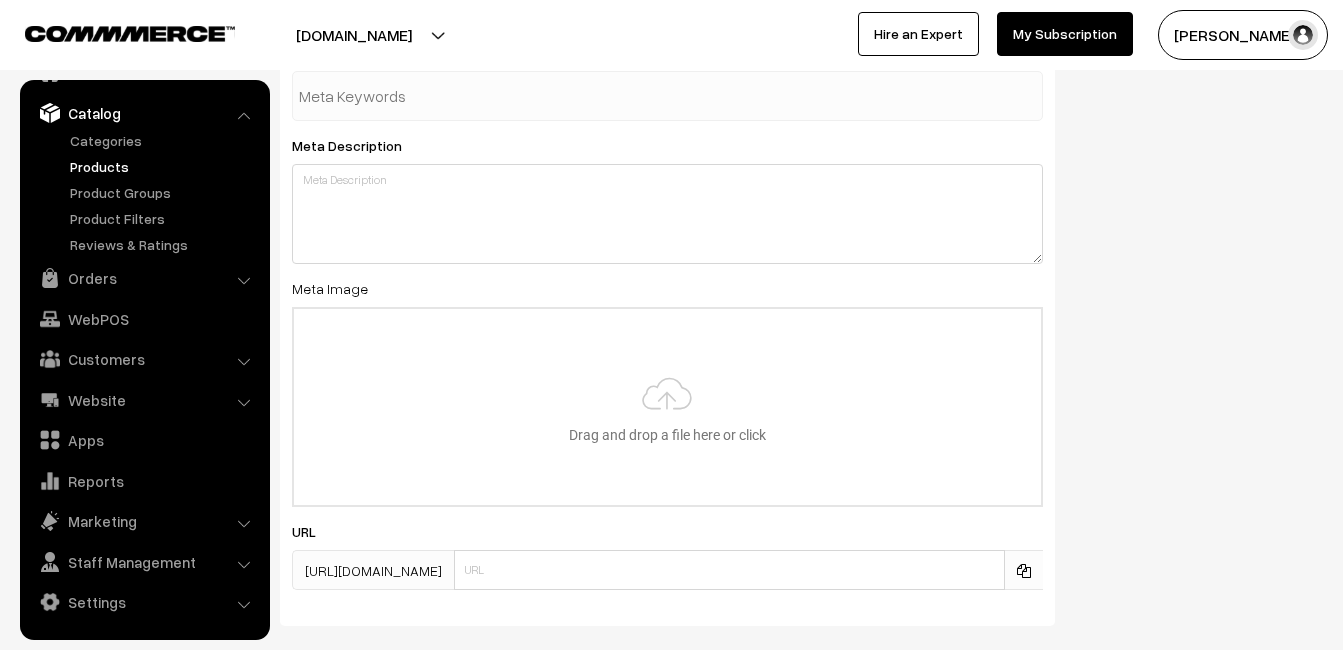 scroll, scrollTop: 2968, scrollLeft: 0, axis: vertical 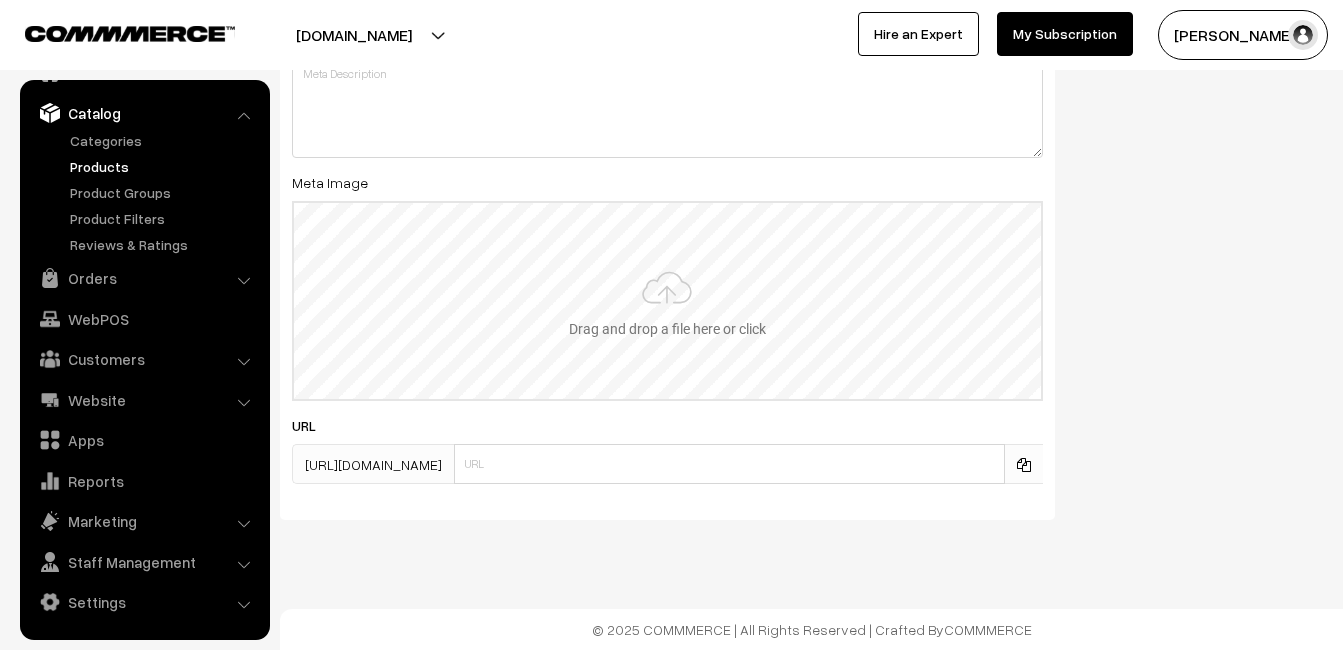 type on "2" 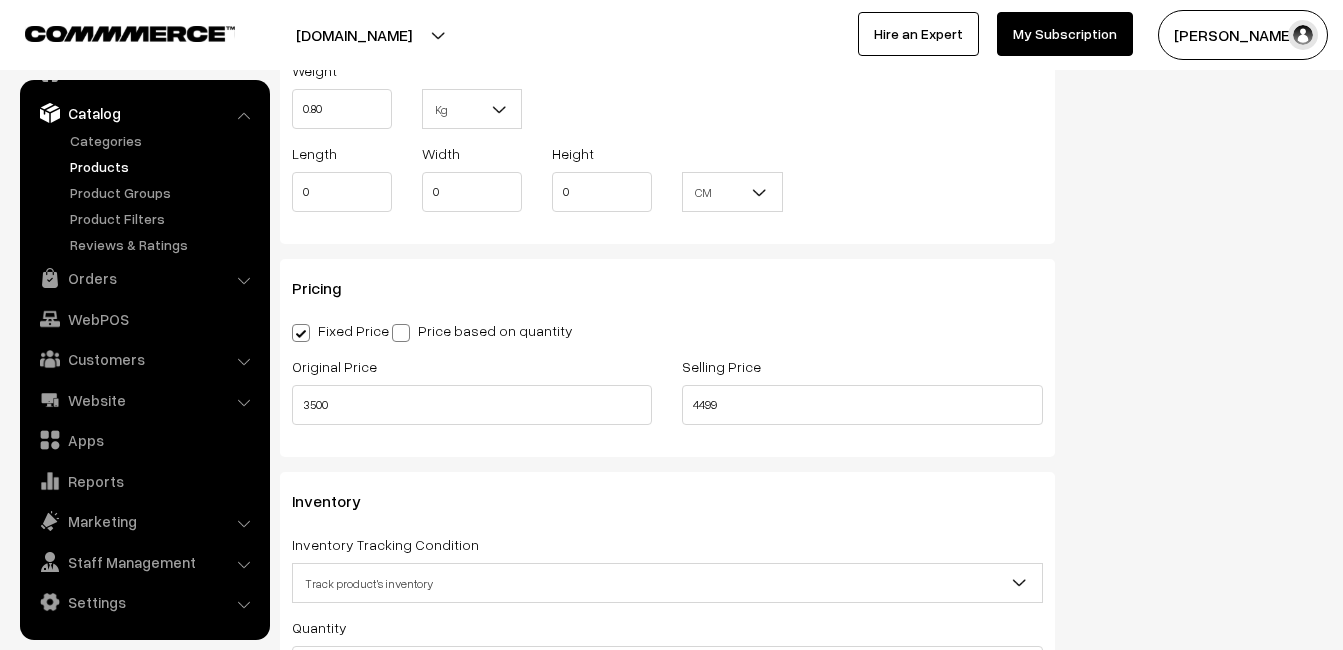 scroll, scrollTop: 0, scrollLeft: 0, axis: both 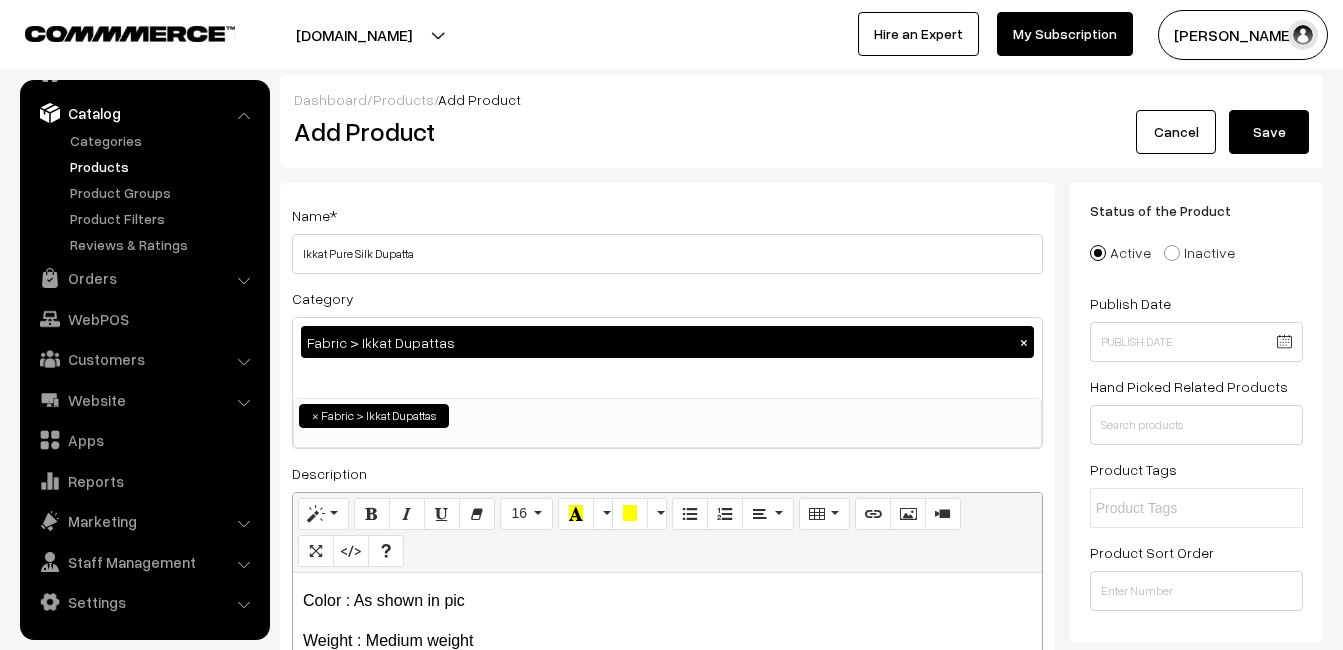 click on "Save" at bounding box center (1269, 132) 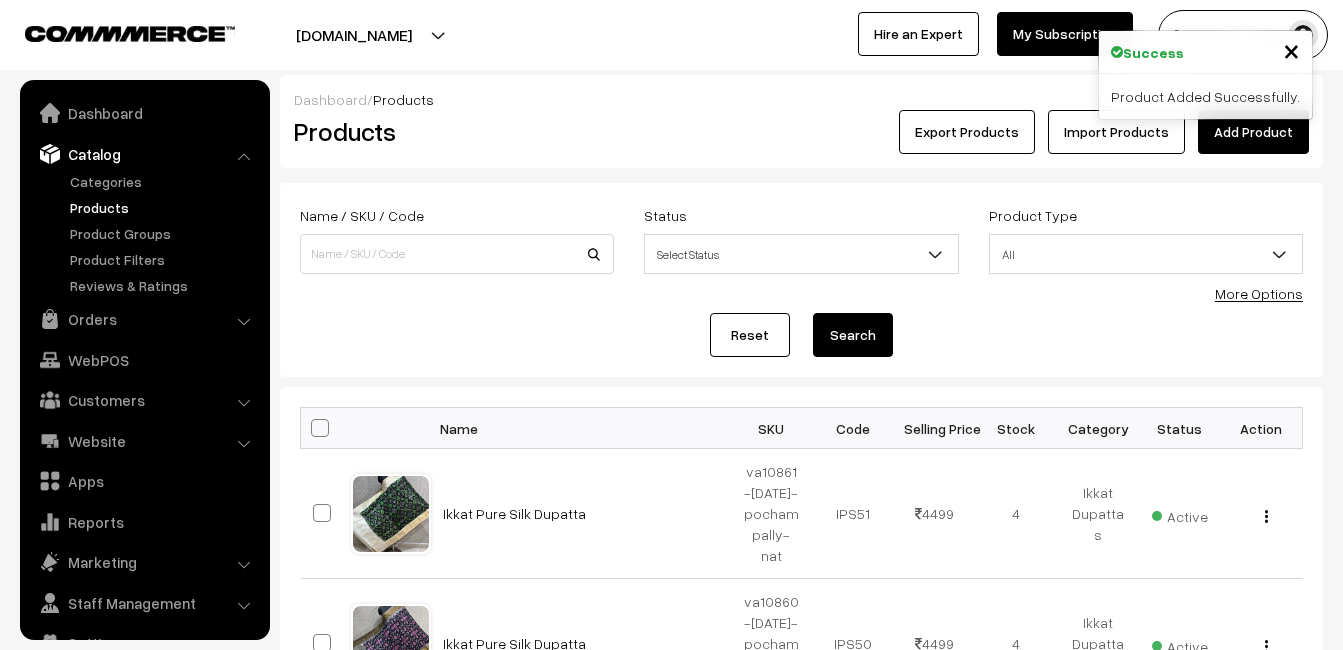 scroll, scrollTop: 0, scrollLeft: 0, axis: both 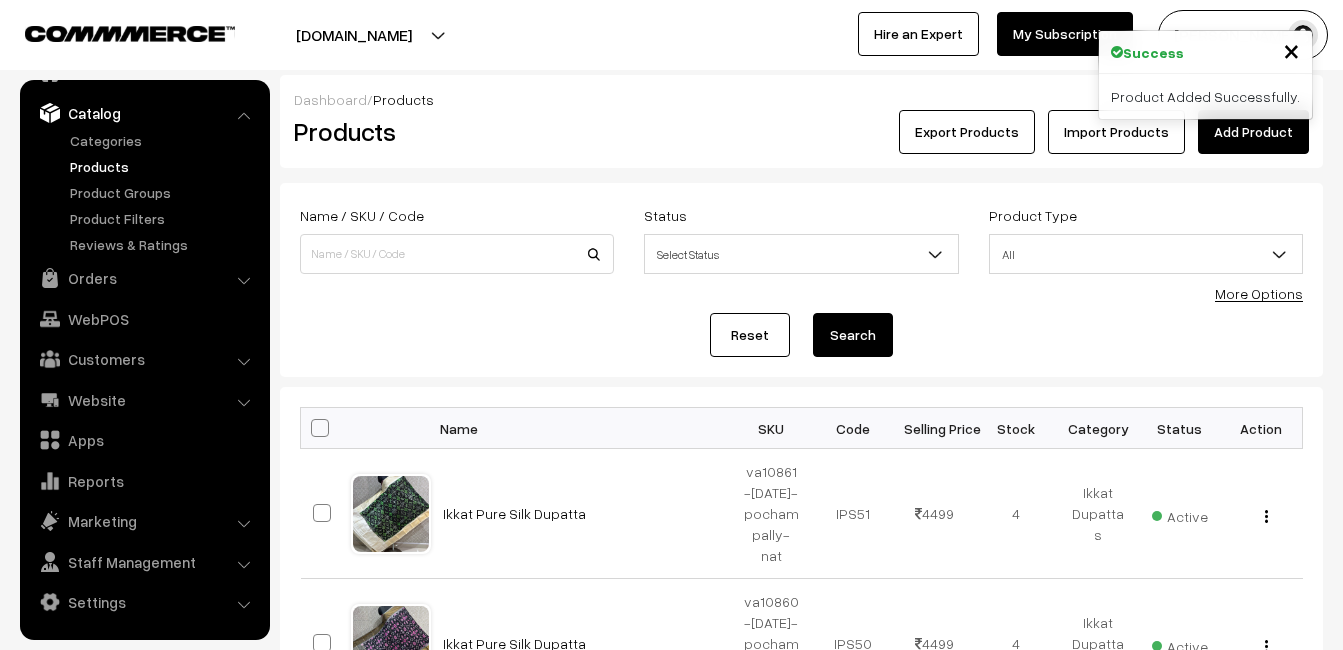 click on "Export Products
Import Products
Add Product" at bounding box center [975, 132] 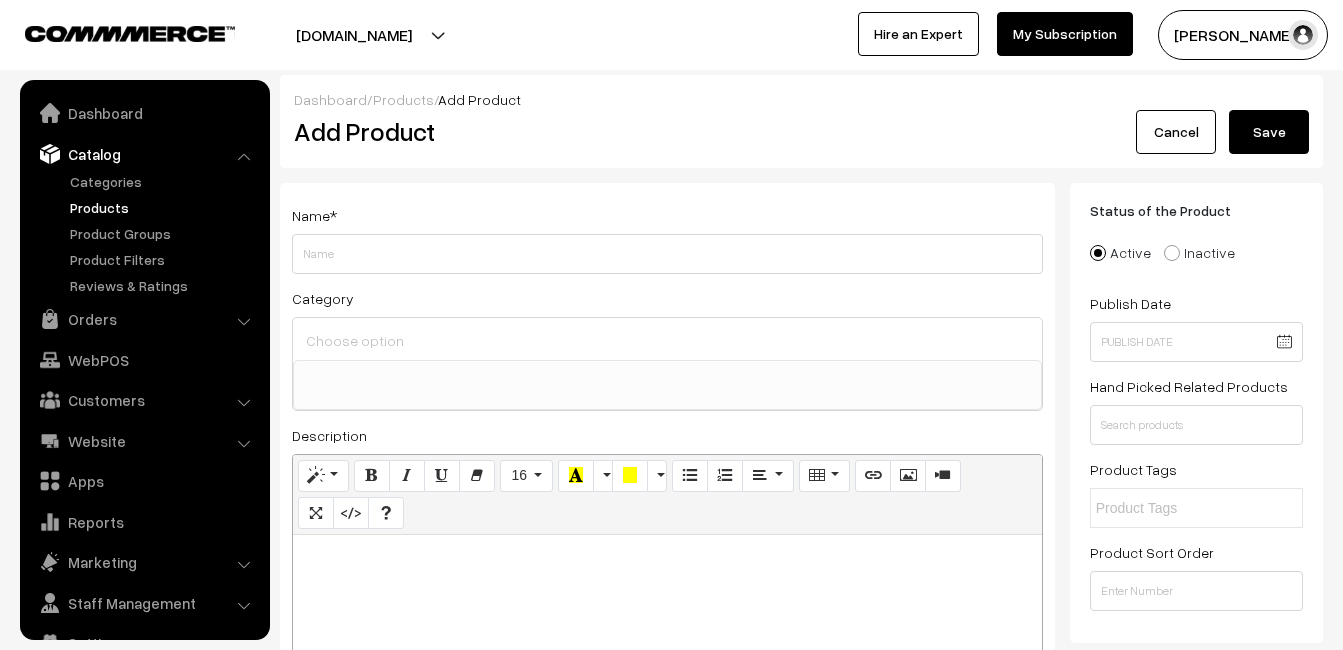 select 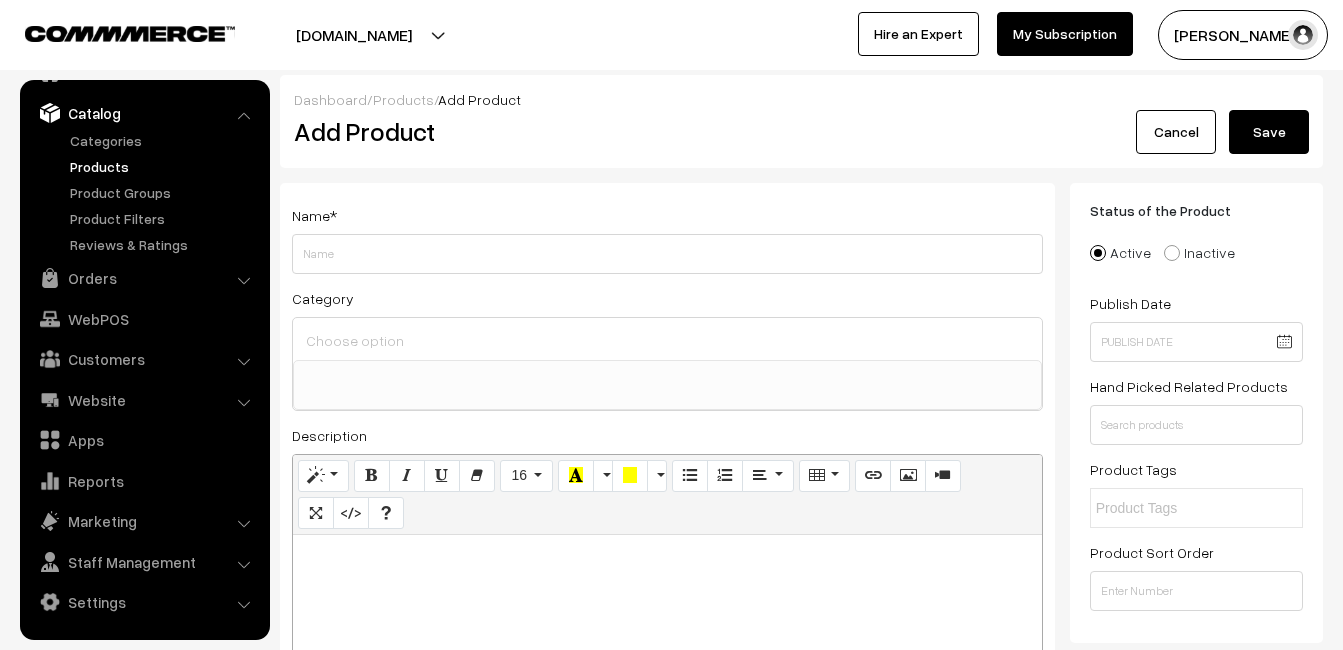 click at bounding box center (667, 660) 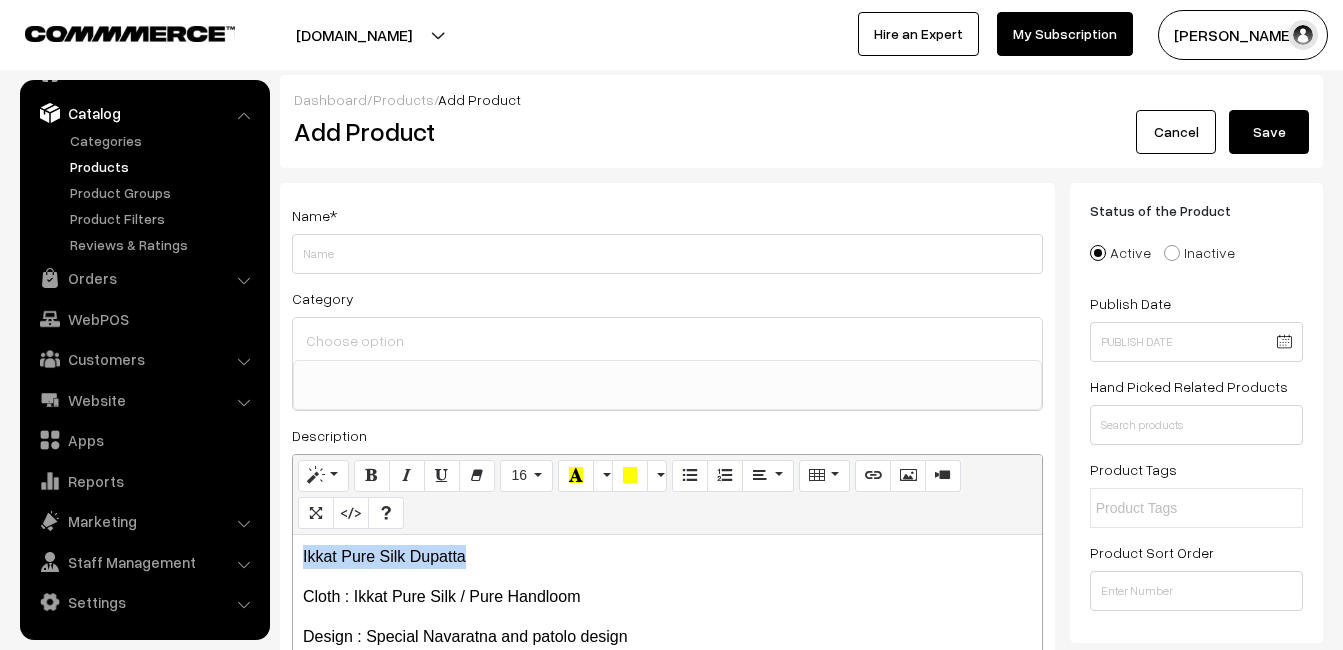 drag, startPoint x: 513, startPoint y: 549, endPoint x: 302, endPoint y: 552, distance: 211.02133 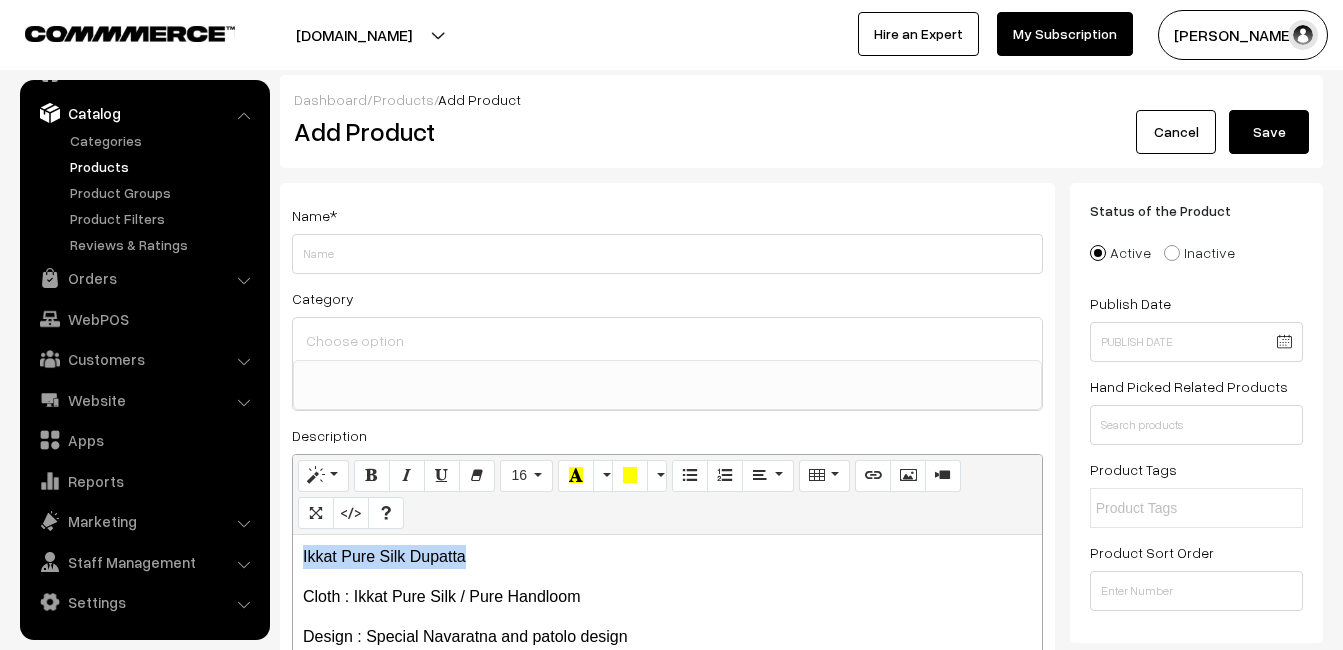 copy on "Ikkat Pure Silk Dupatta" 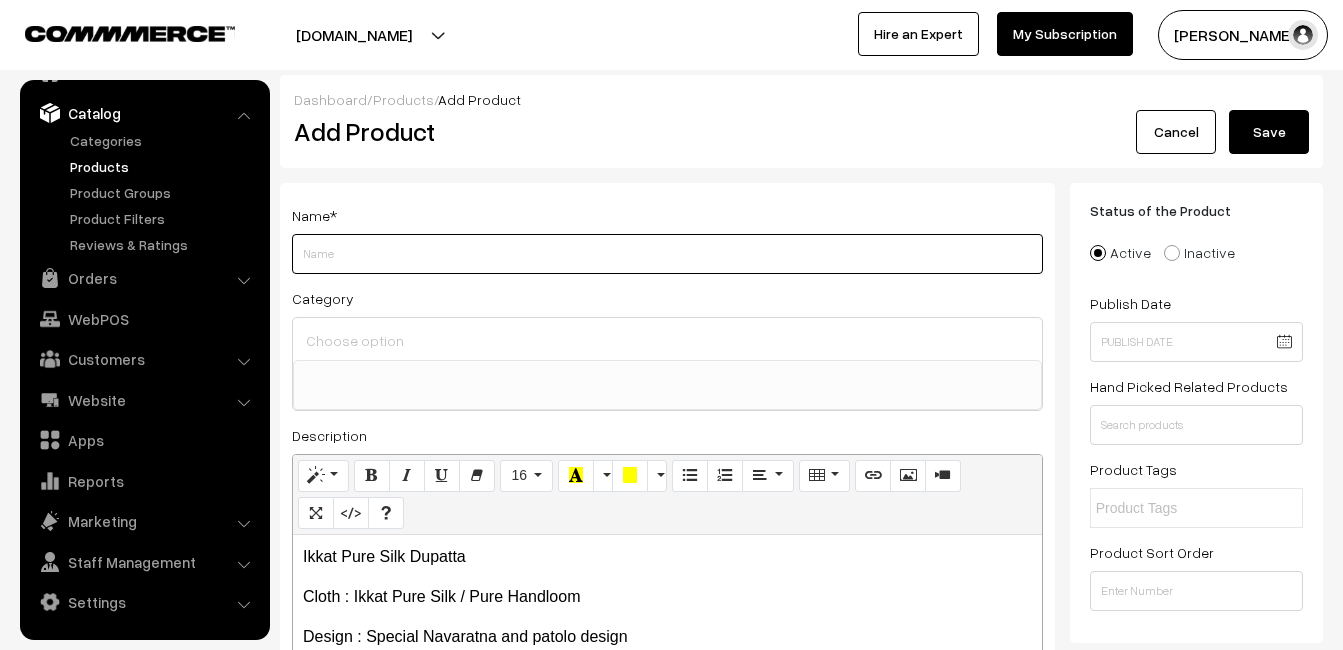 paste on "Ikkat Pure Silk Dupatta" 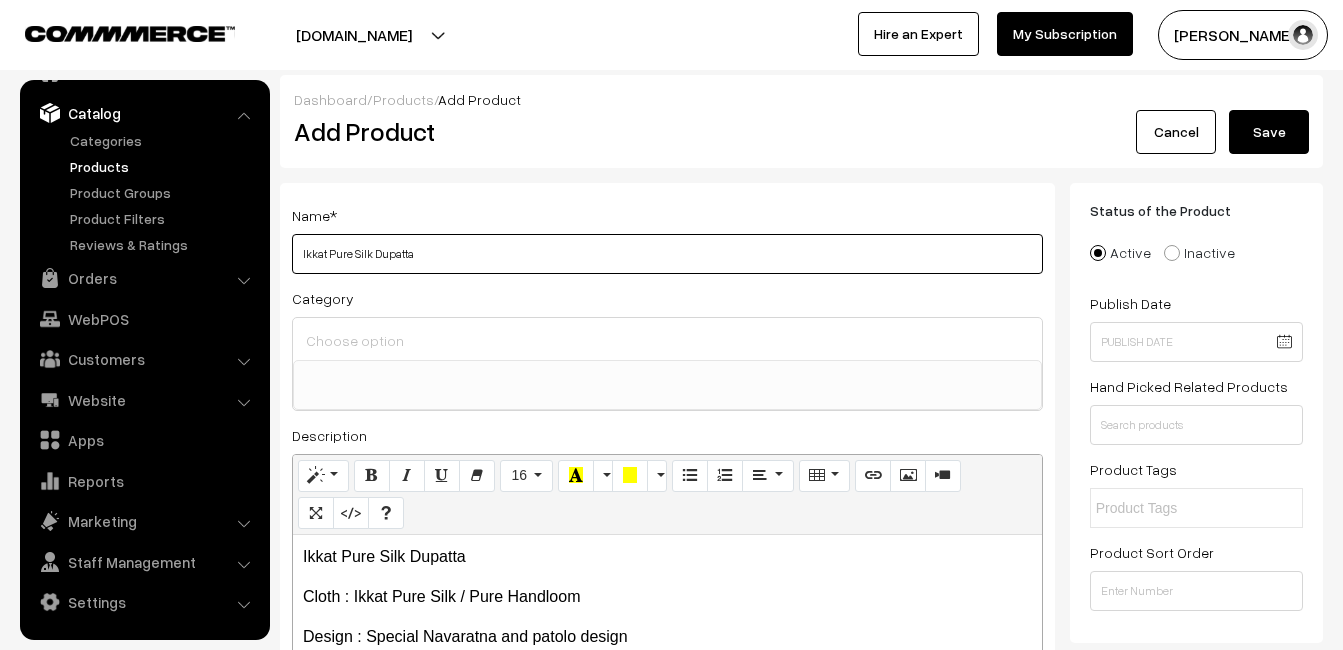 type on "Ikkat Pure Silk Dupatta" 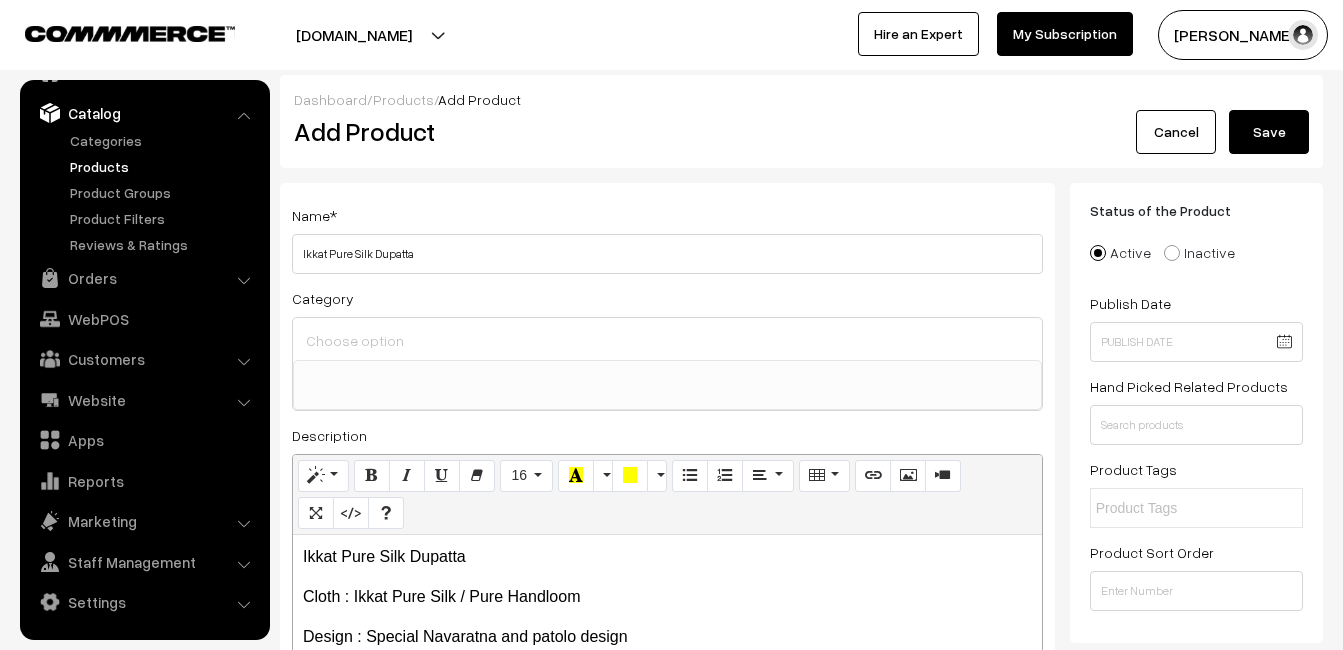 click at bounding box center [667, 340] 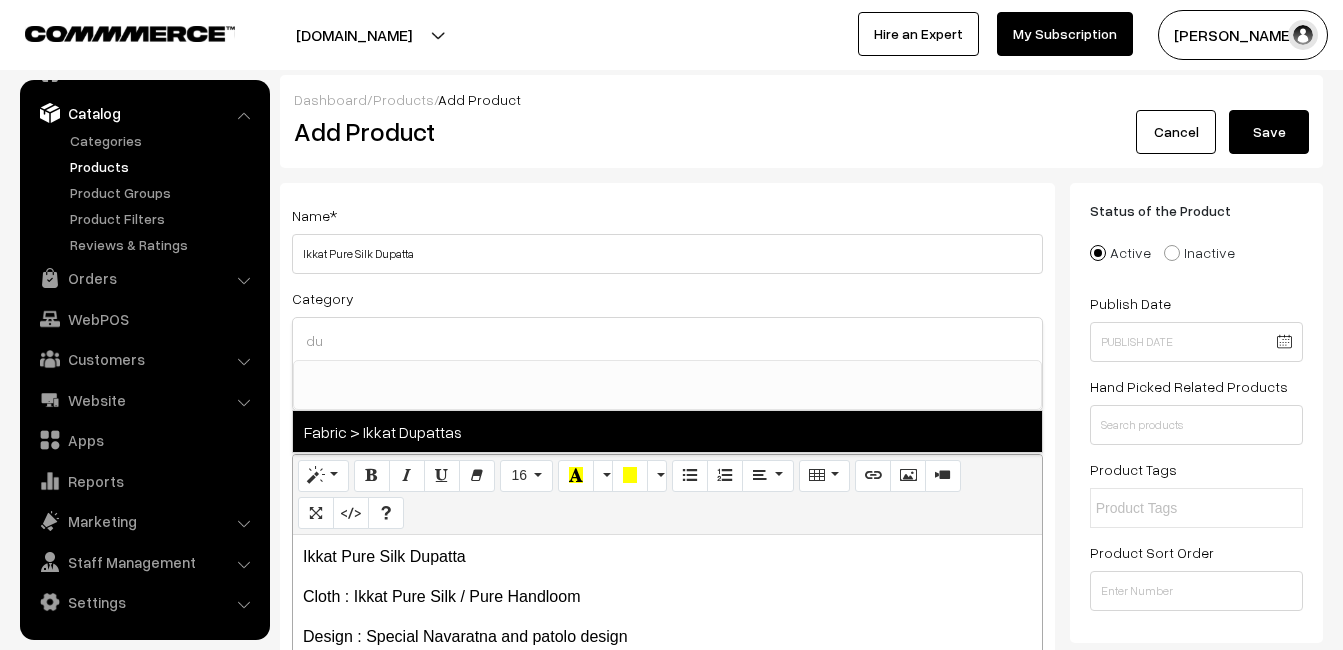 type on "du" 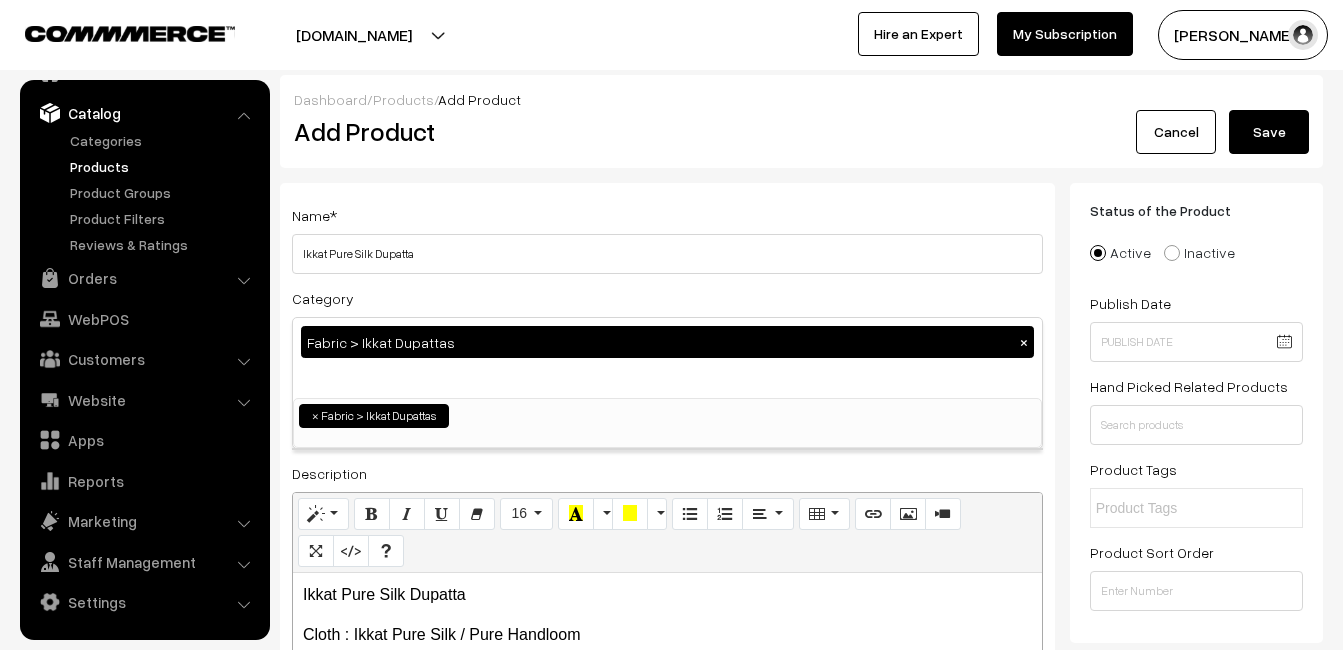 scroll, scrollTop: 1037, scrollLeft: 0, axis: vertical 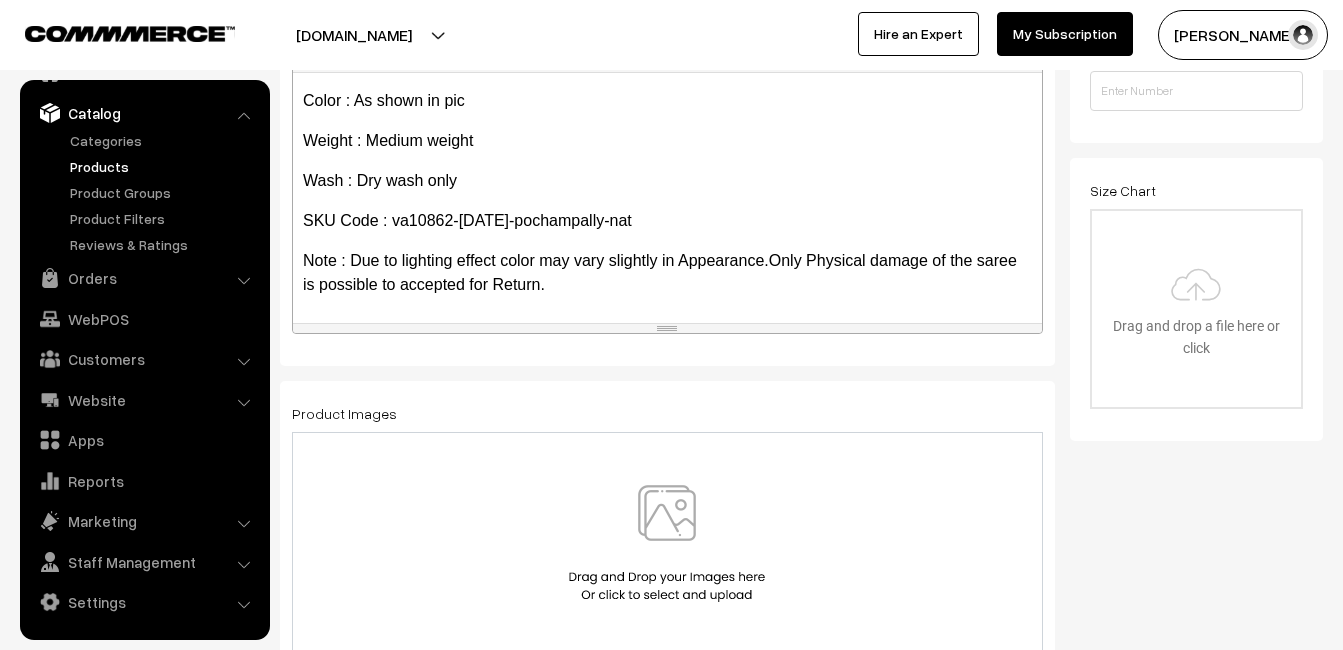 click at bounding box center [667, 543] 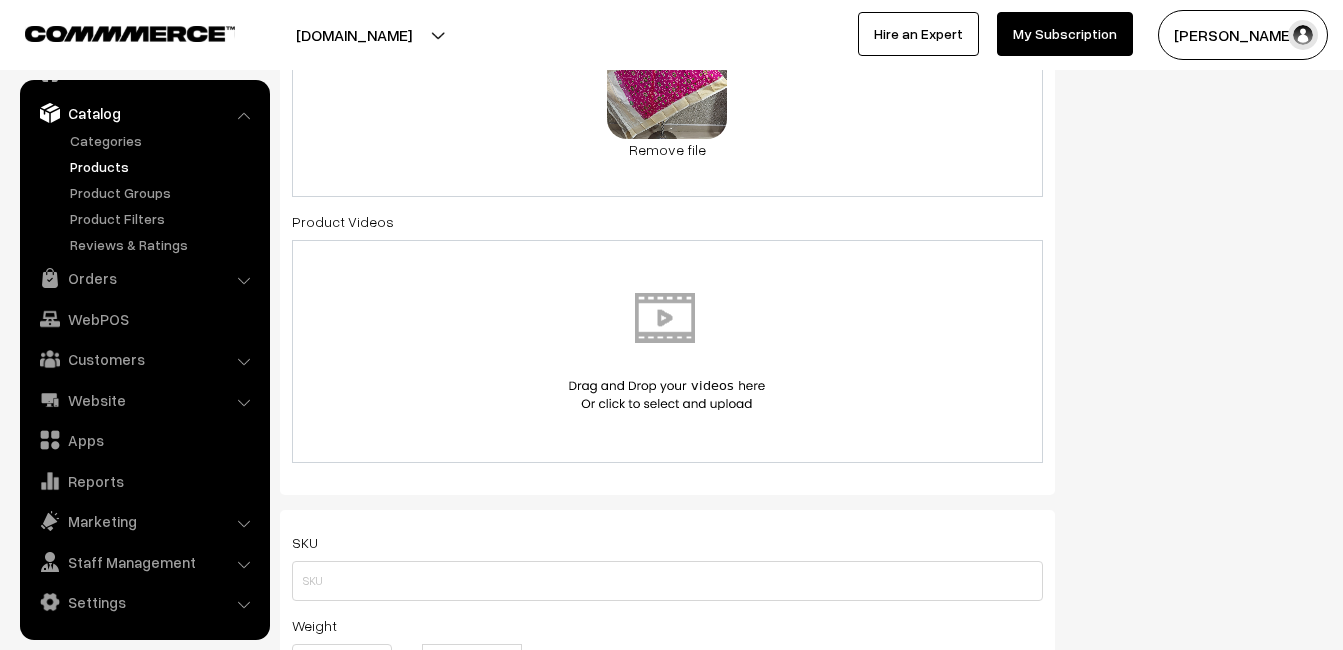 scroll, scrollTop: 1000, scrollLeft: 0, axis: vertical 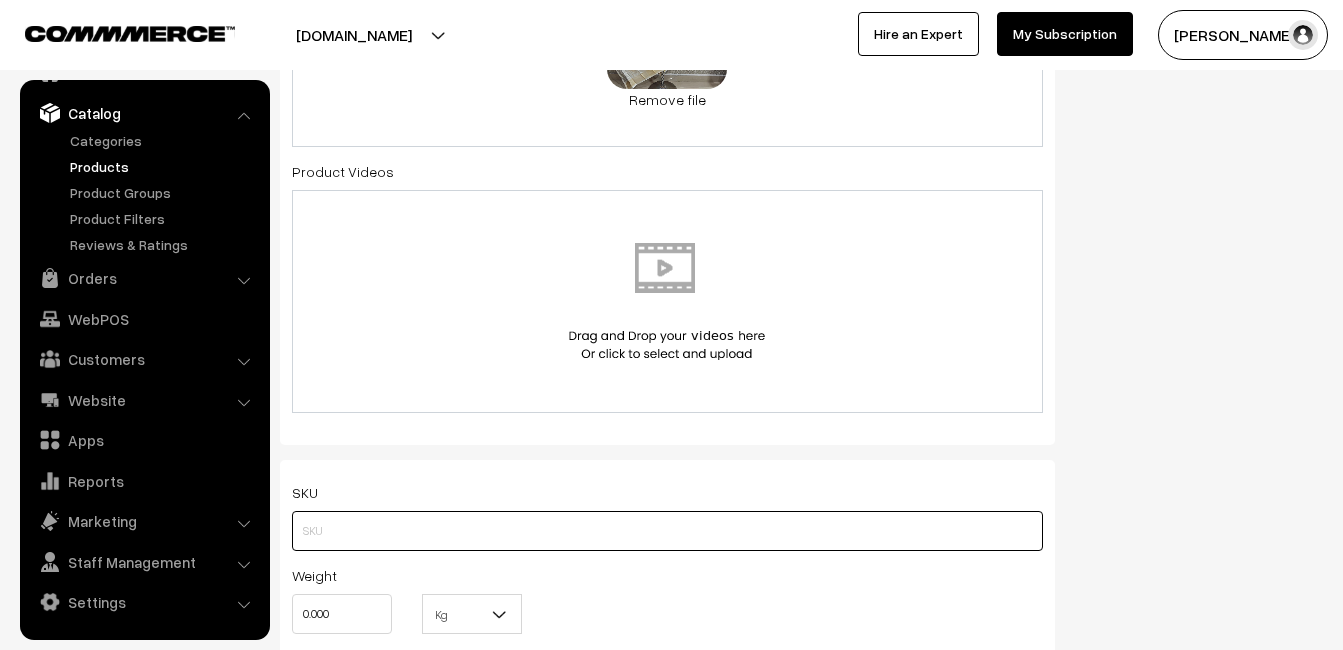 paste on "va10862-jul-pochampally-nat" 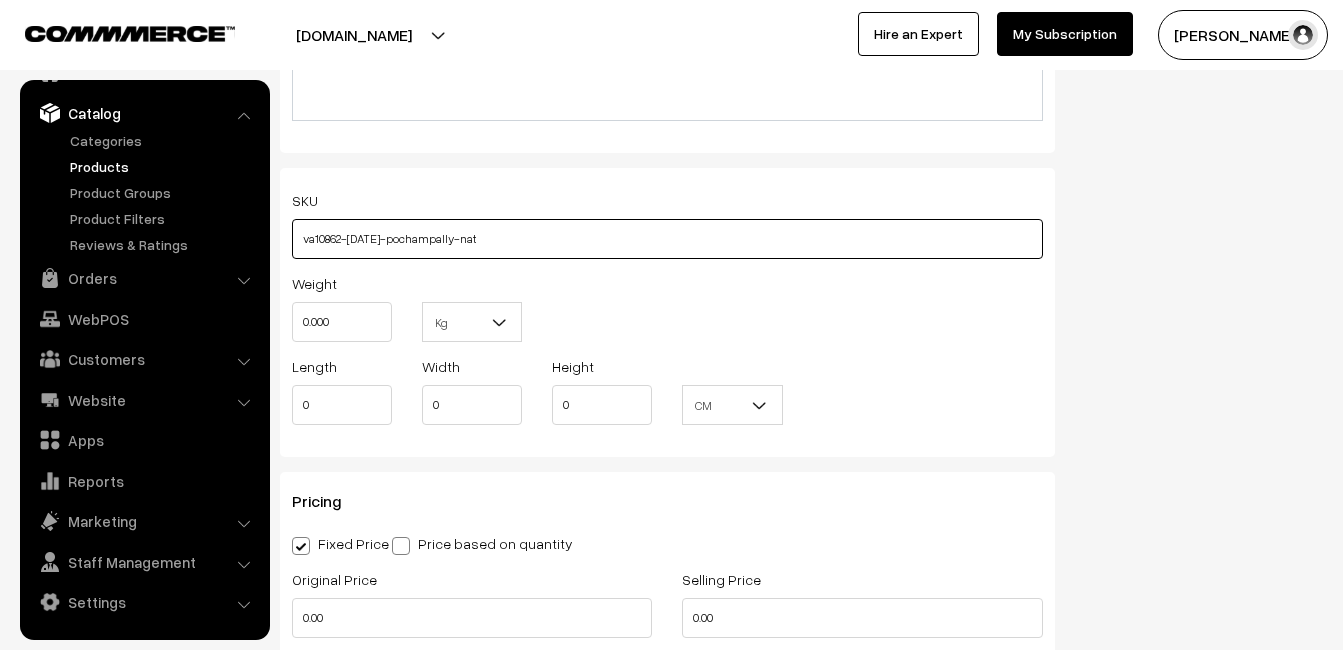 scroll, scrollTop: 1300, scrollLeft: 0, axis: vertical 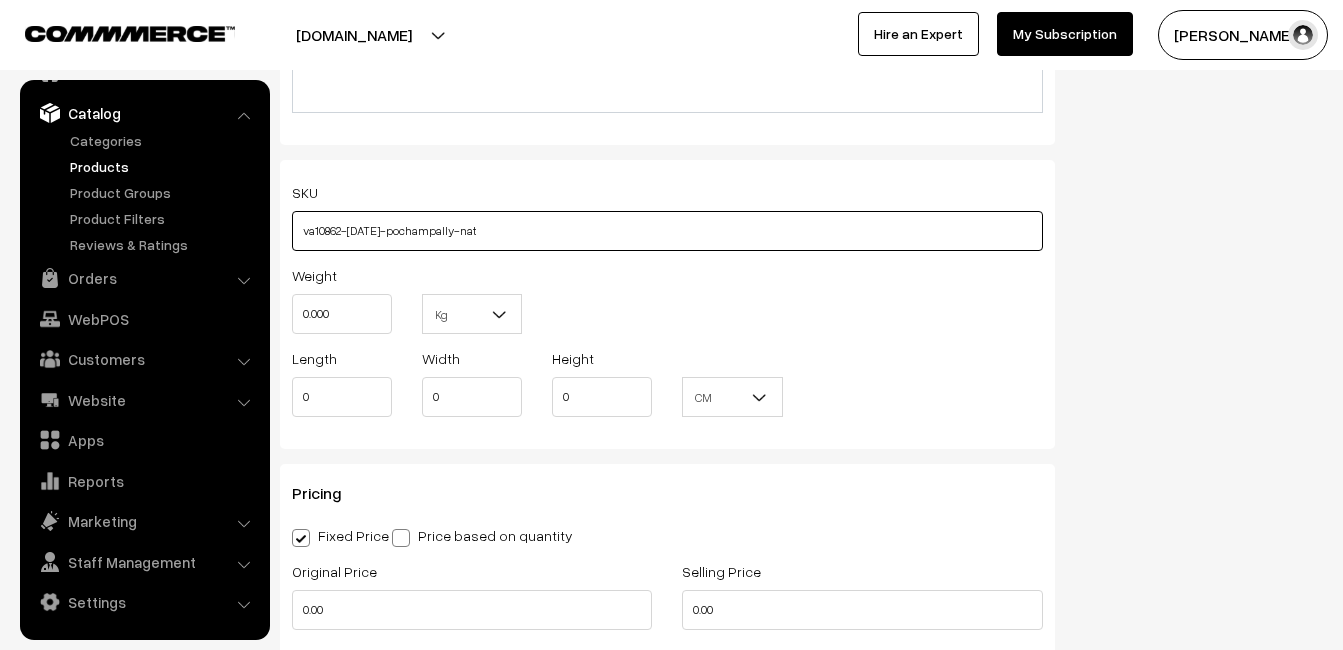 type on "va10862-jul-pochampally-nat" 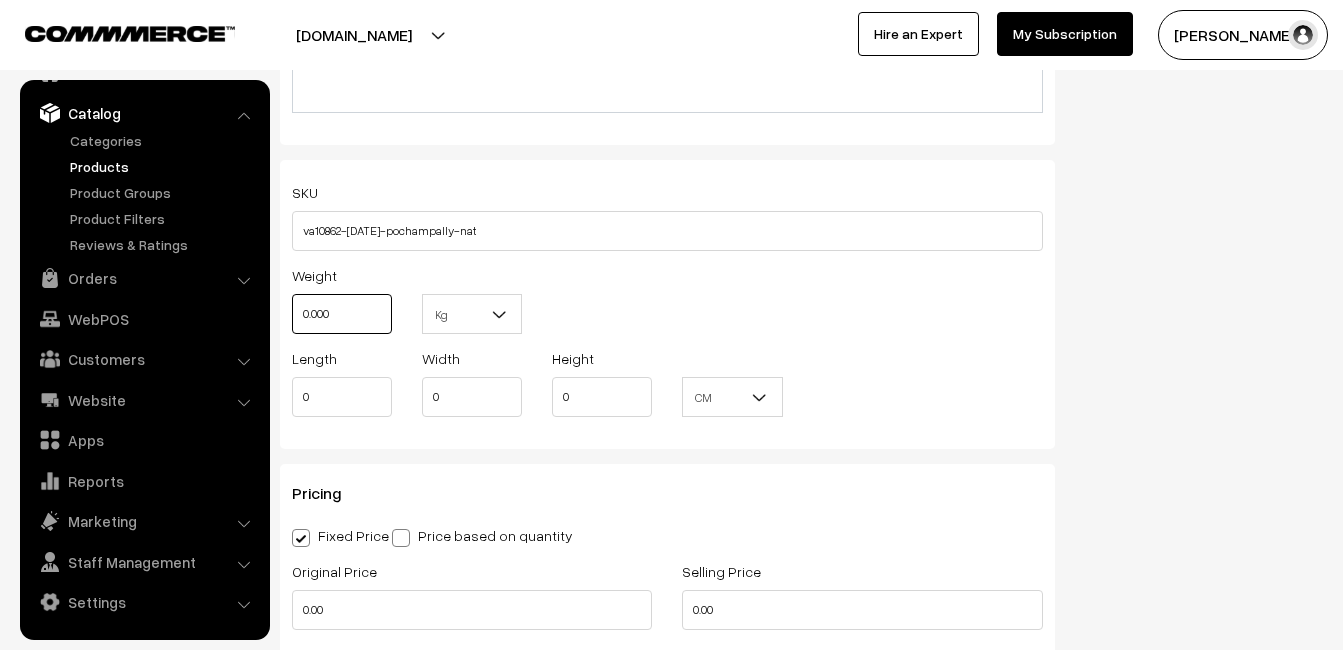 click on "0.000" at bounding box center [342, 314] 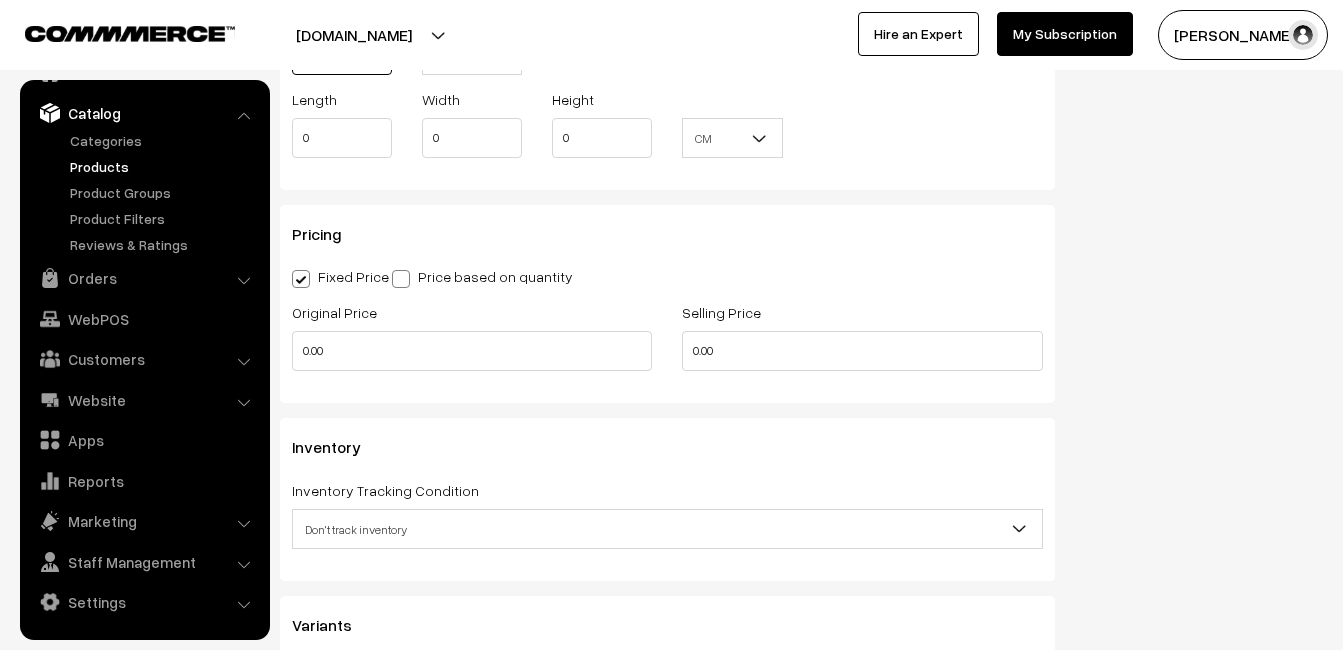 scroll, scrollTop: 1600, scrollLeft: 0, axis: vertical 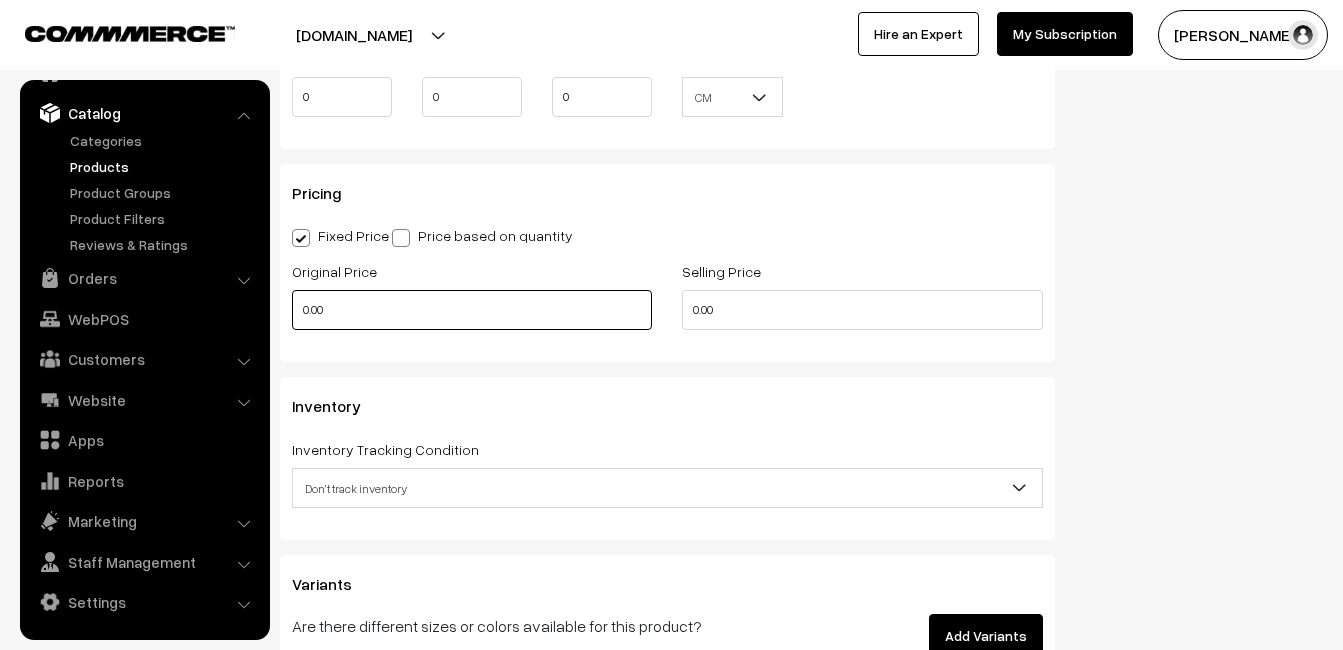 type on "0.80" 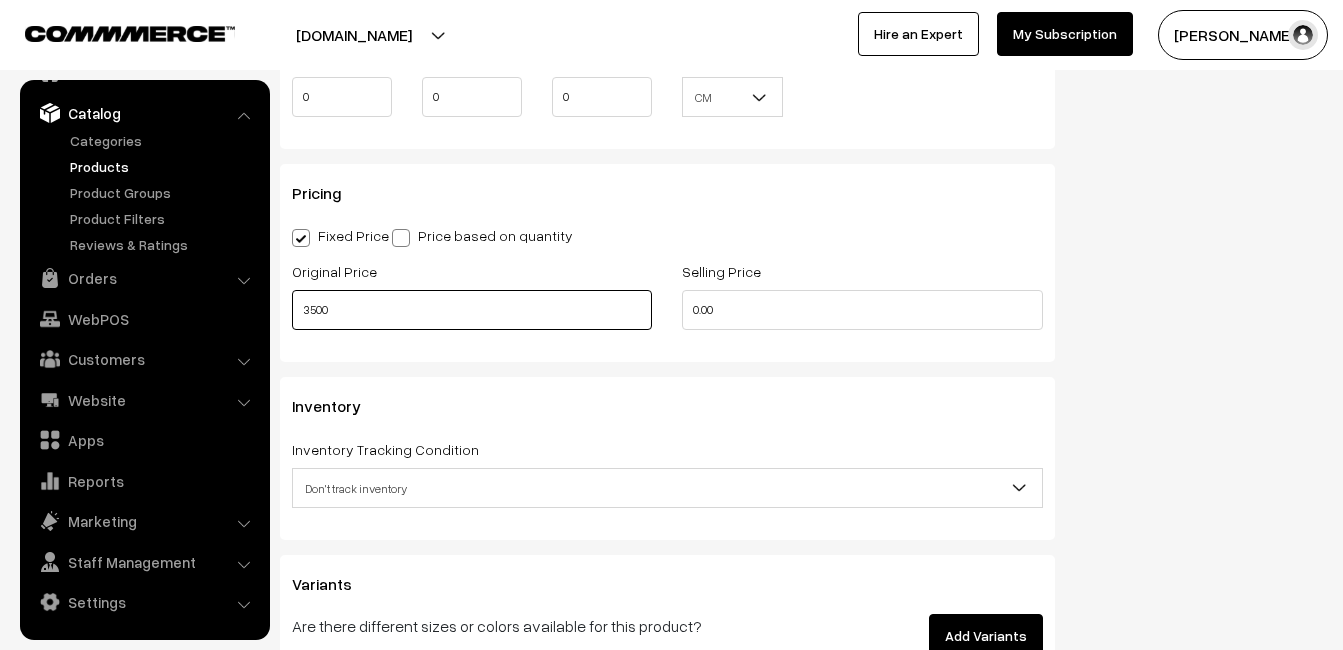 type on "3500" 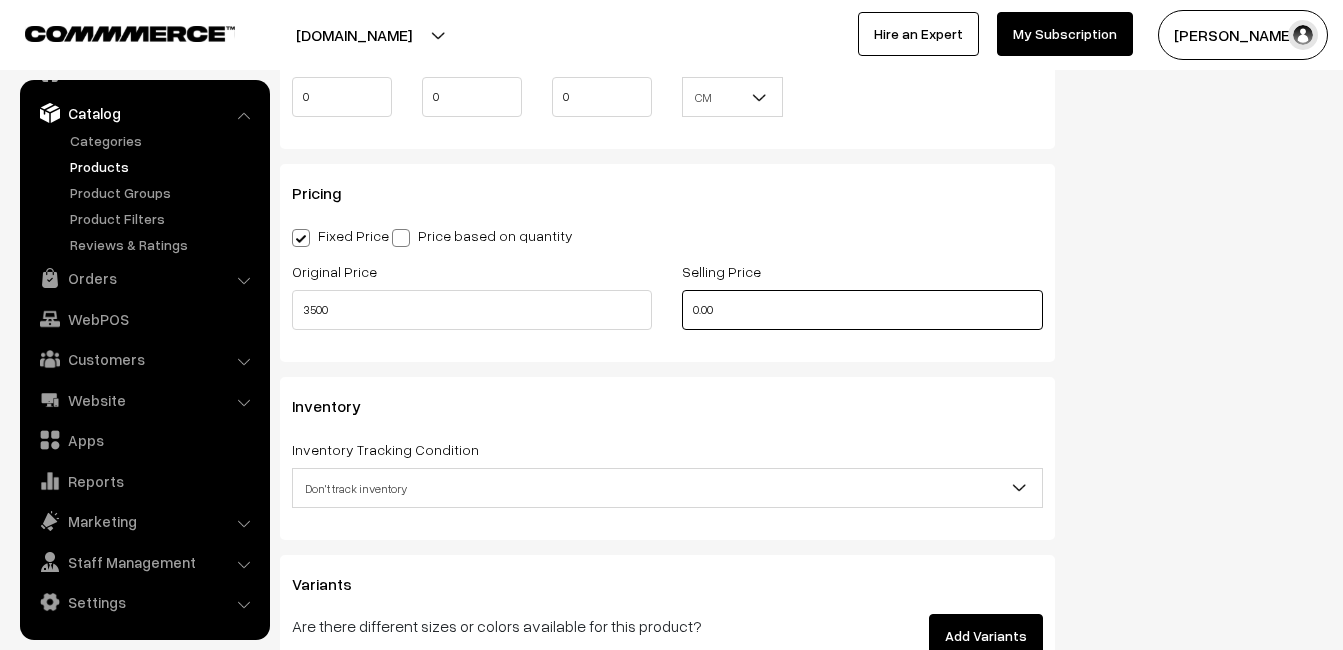 click on "0.00" at bounding box center [862, 310] 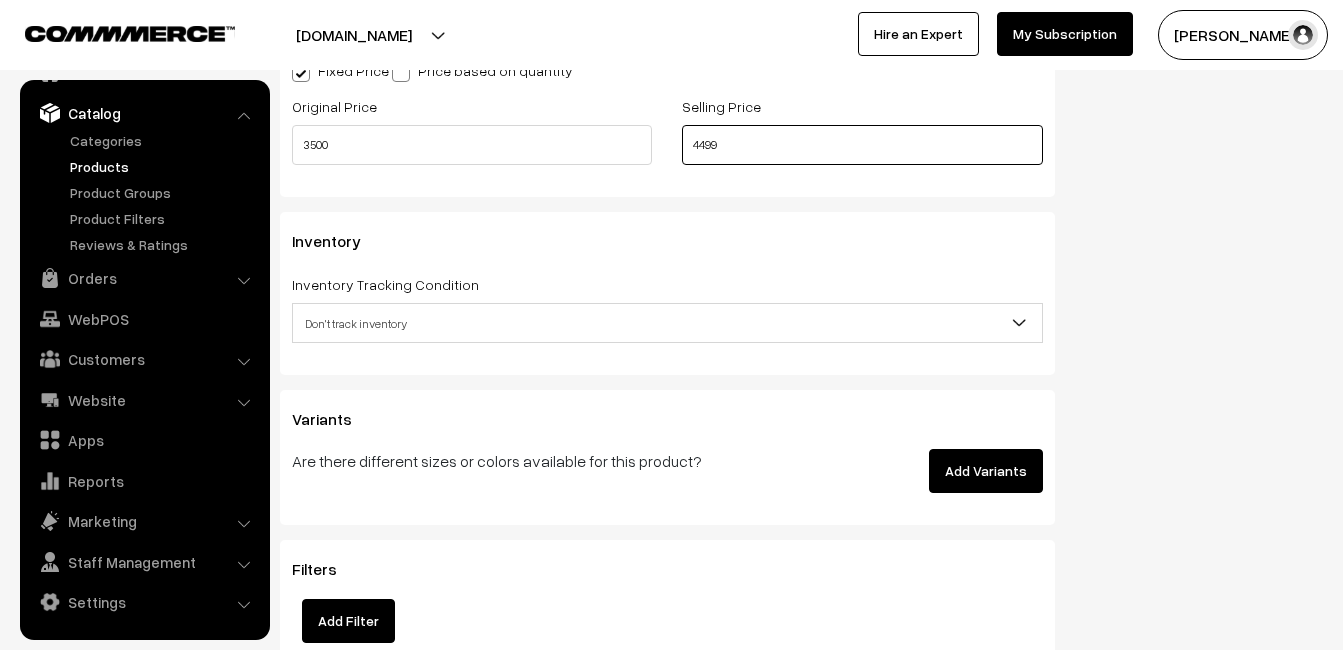 scroll, scrollTop: 1800, scrollLeft: 0, axis: vertical 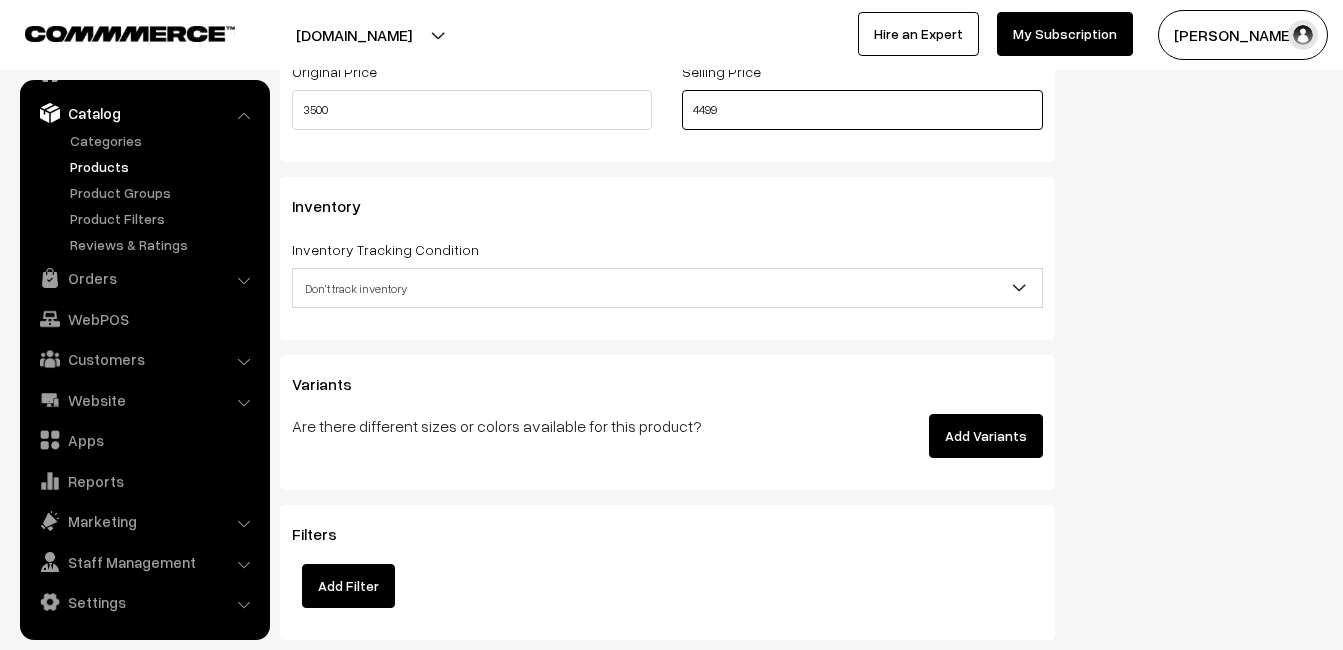 type on "4499" 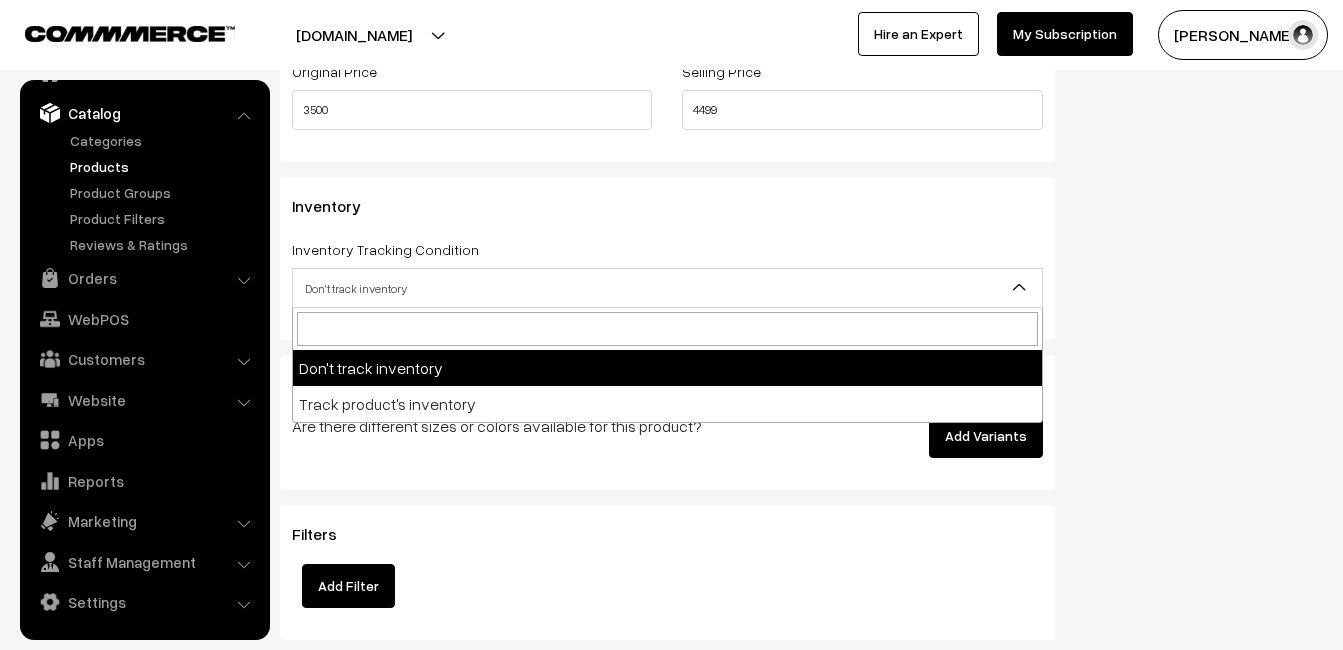 click on "Don't track inventory" at bounding box center (667, 288) 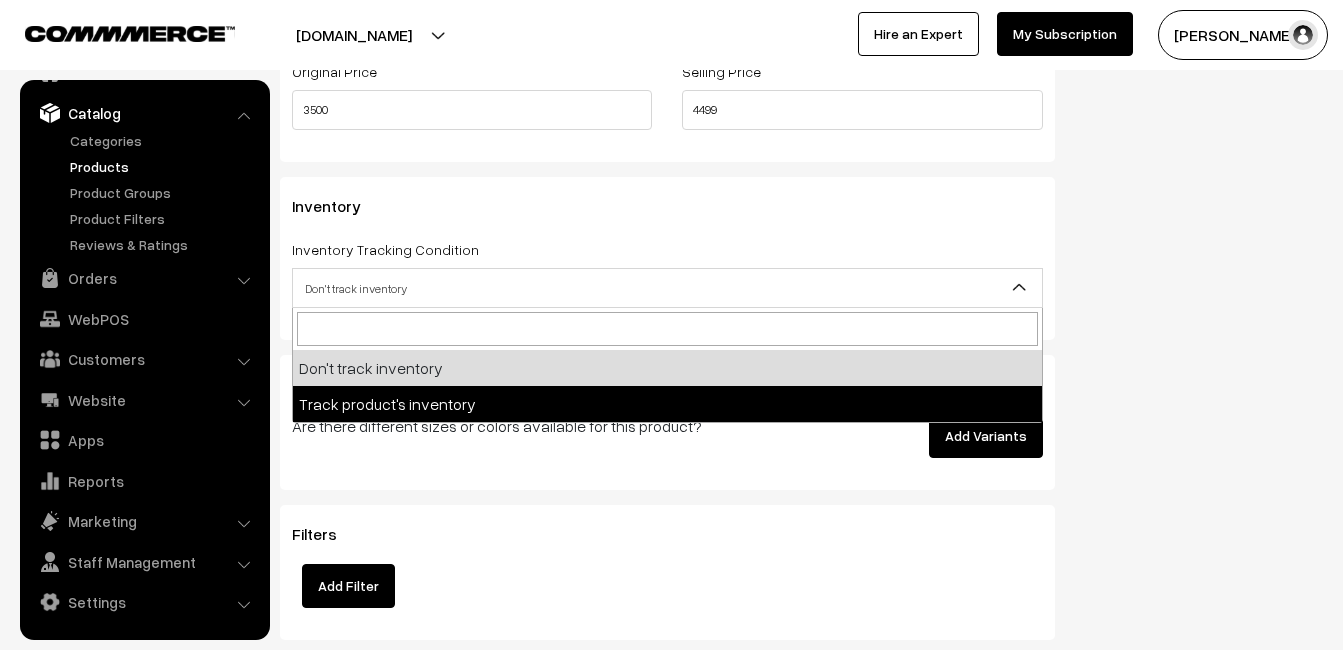 select on "2" 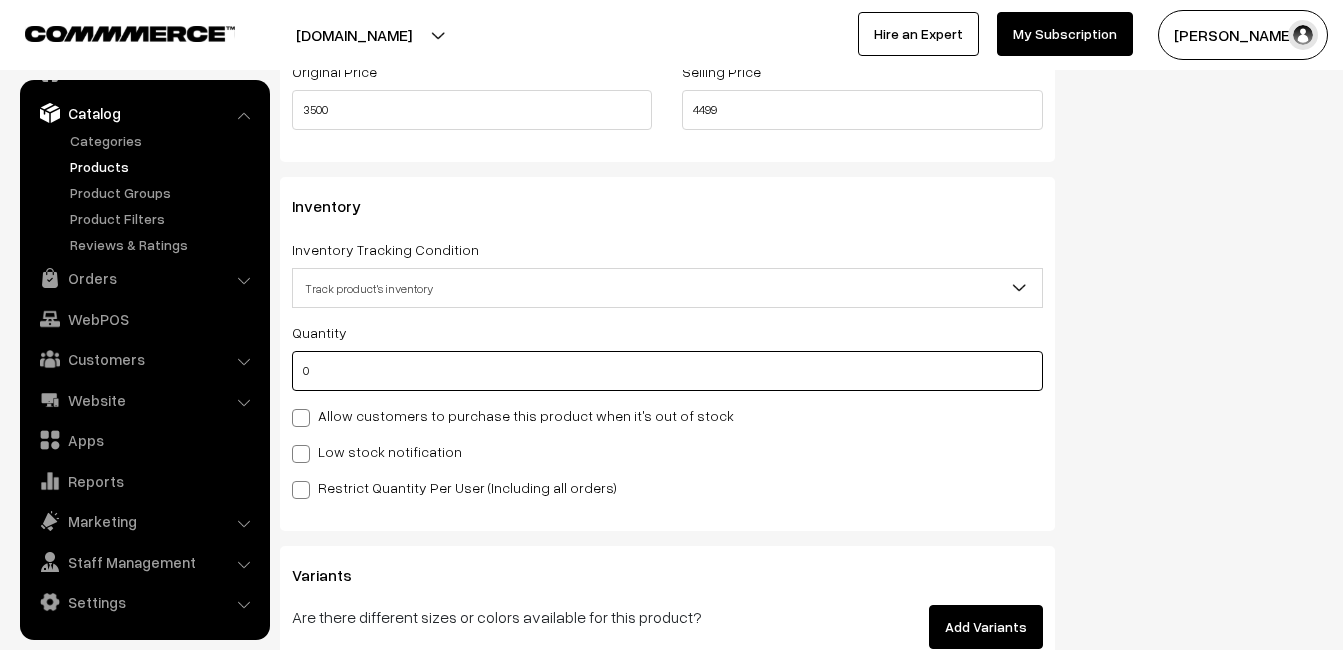 click on "0" at bounding box center (667, 371) 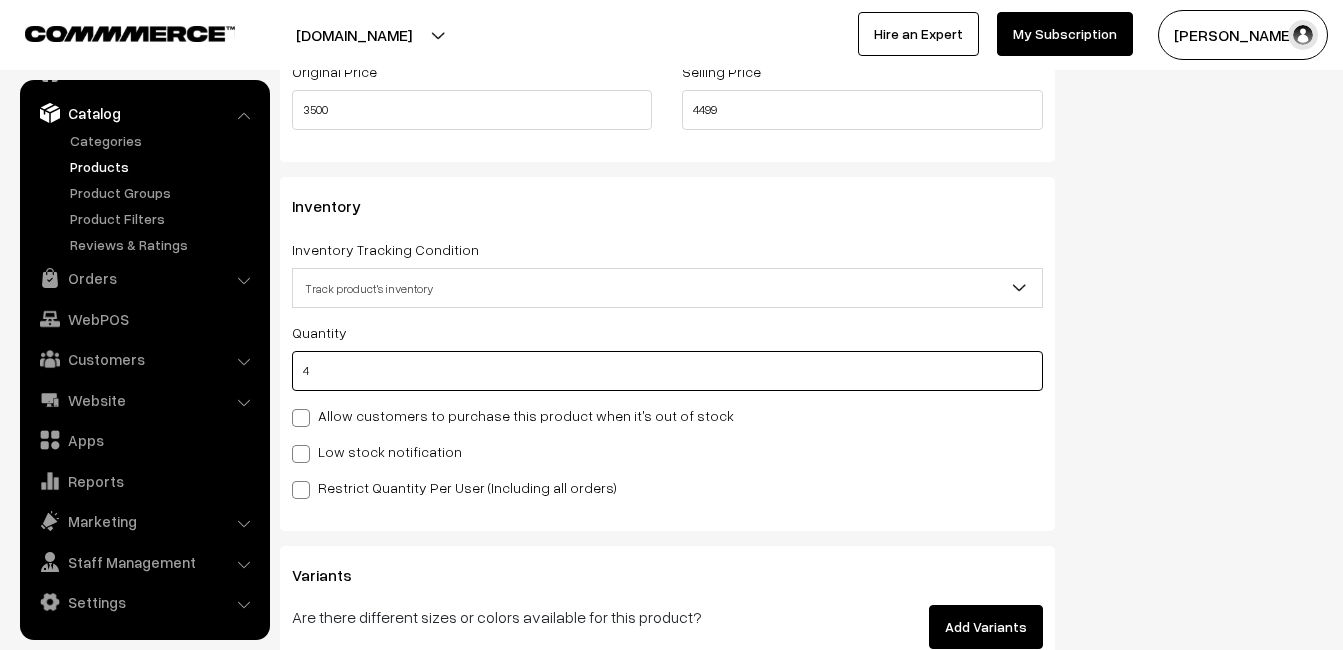 type on "4" 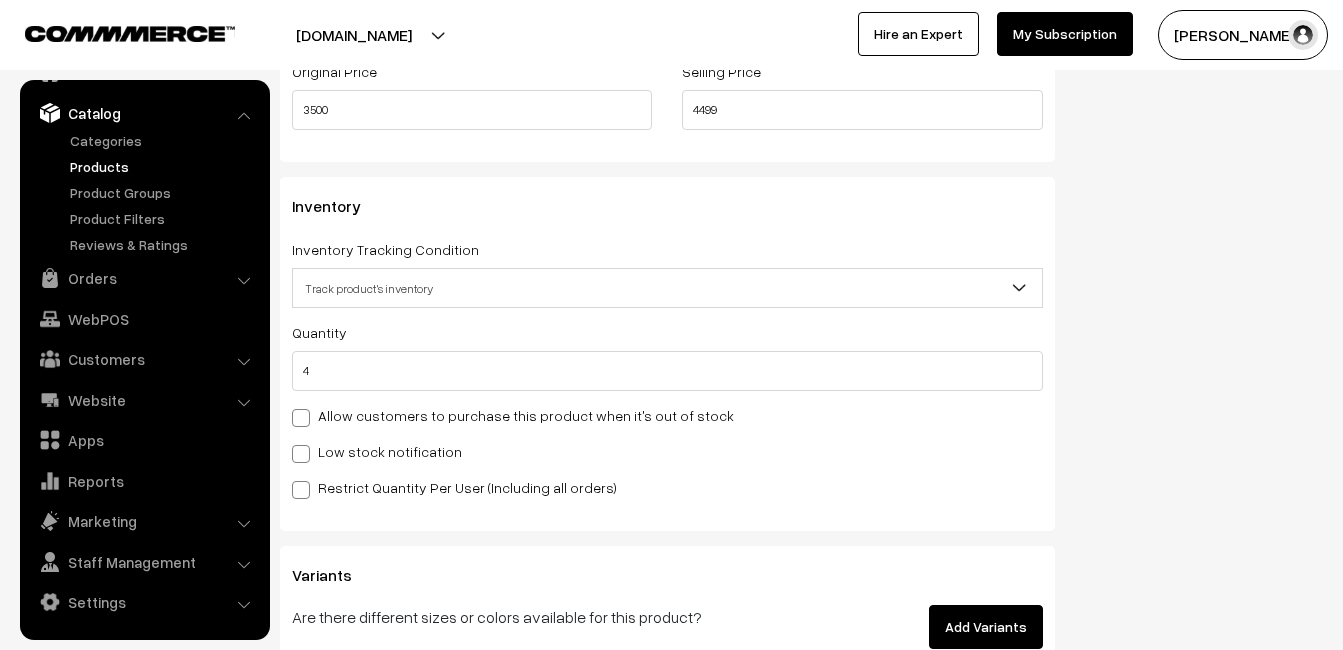 click on "Low stock notification" at bounding box center [377, 451] 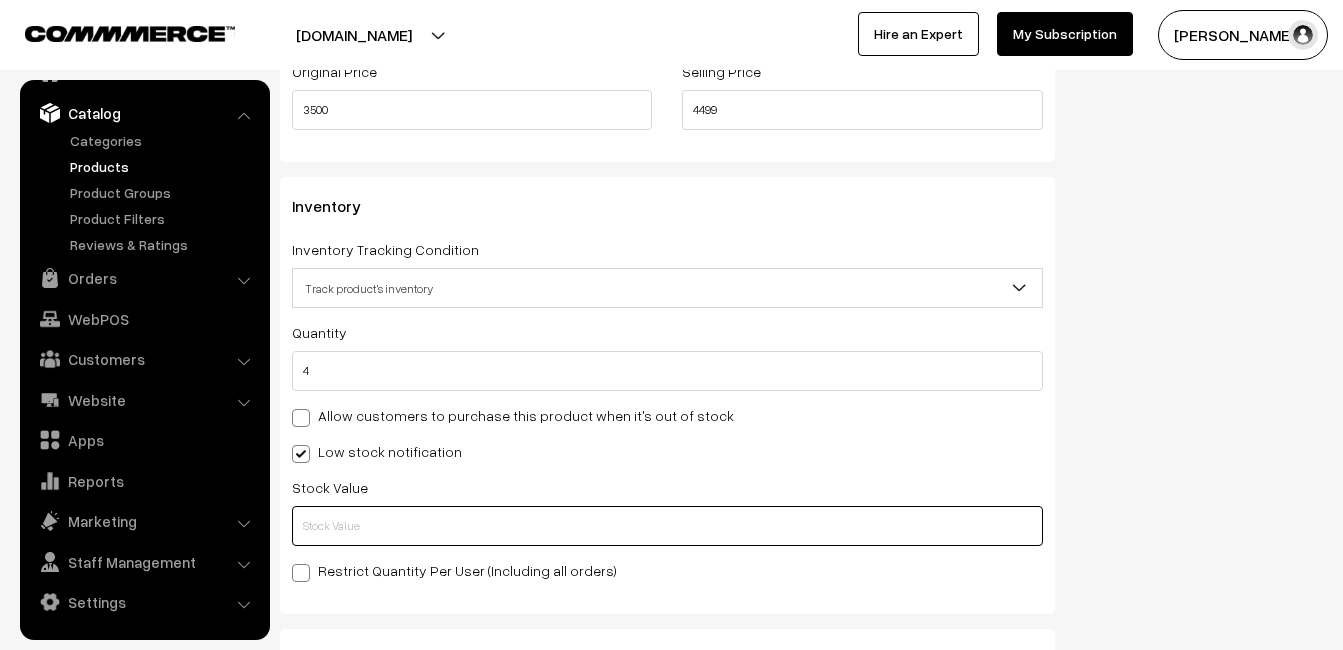 click at bounding box center [667, 526] 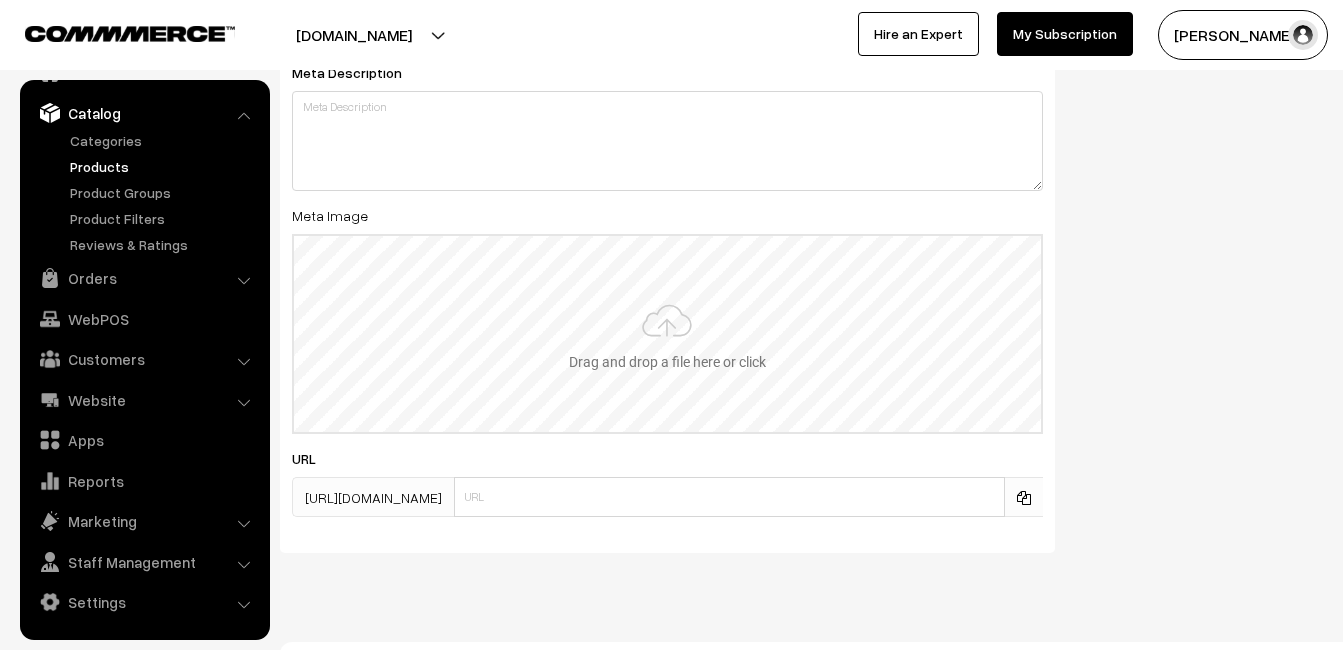 scroll, scrollTop: 2968, scrollLeft: 0, axis: vertical 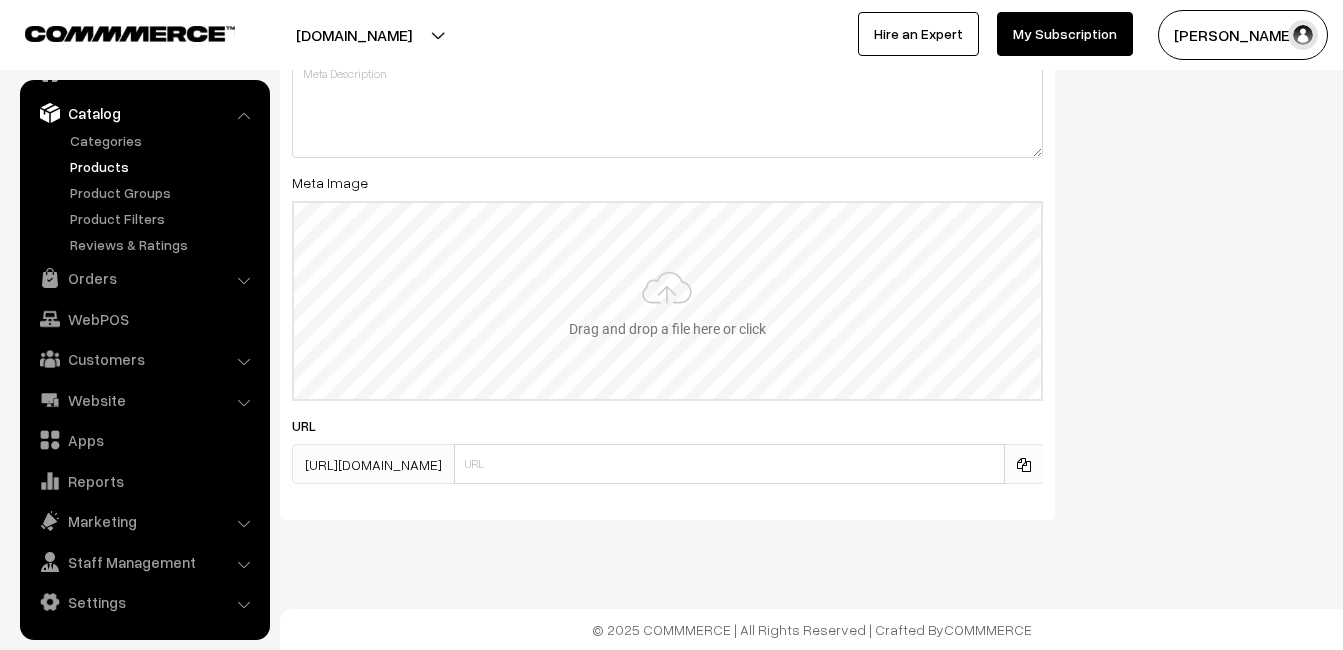 type on "2" 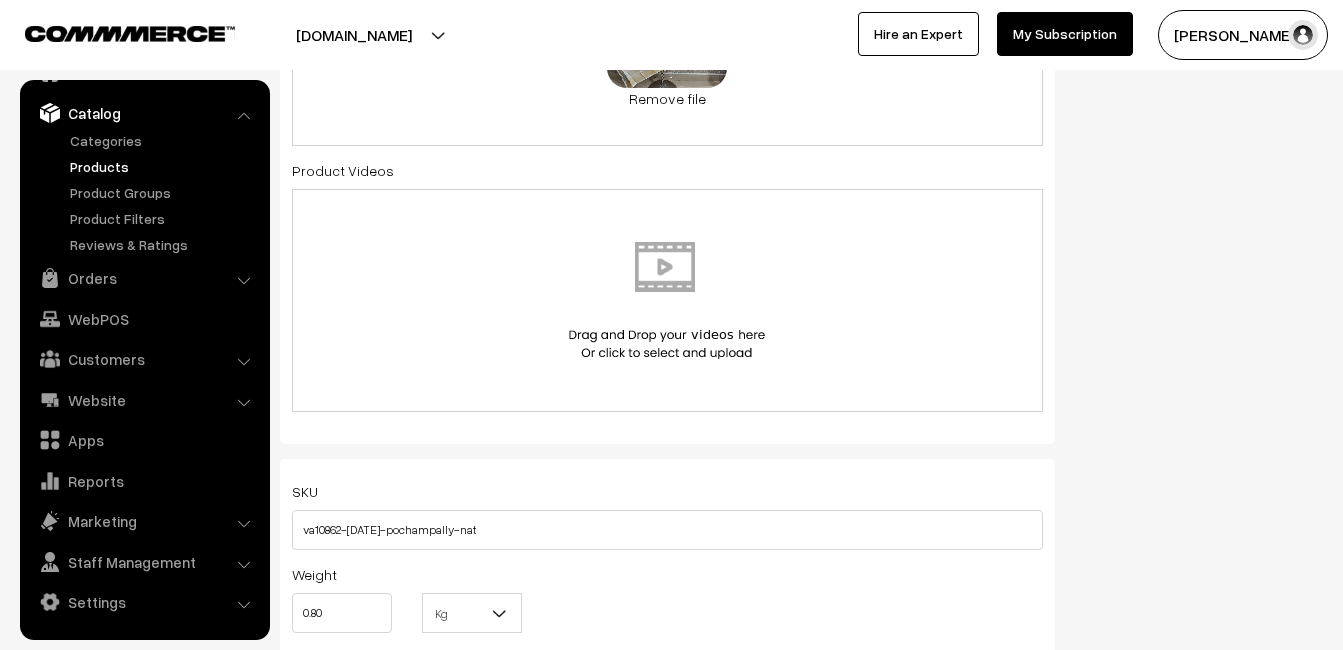scroll, scrollTop: 0, scrollLeft: 0, axis: both 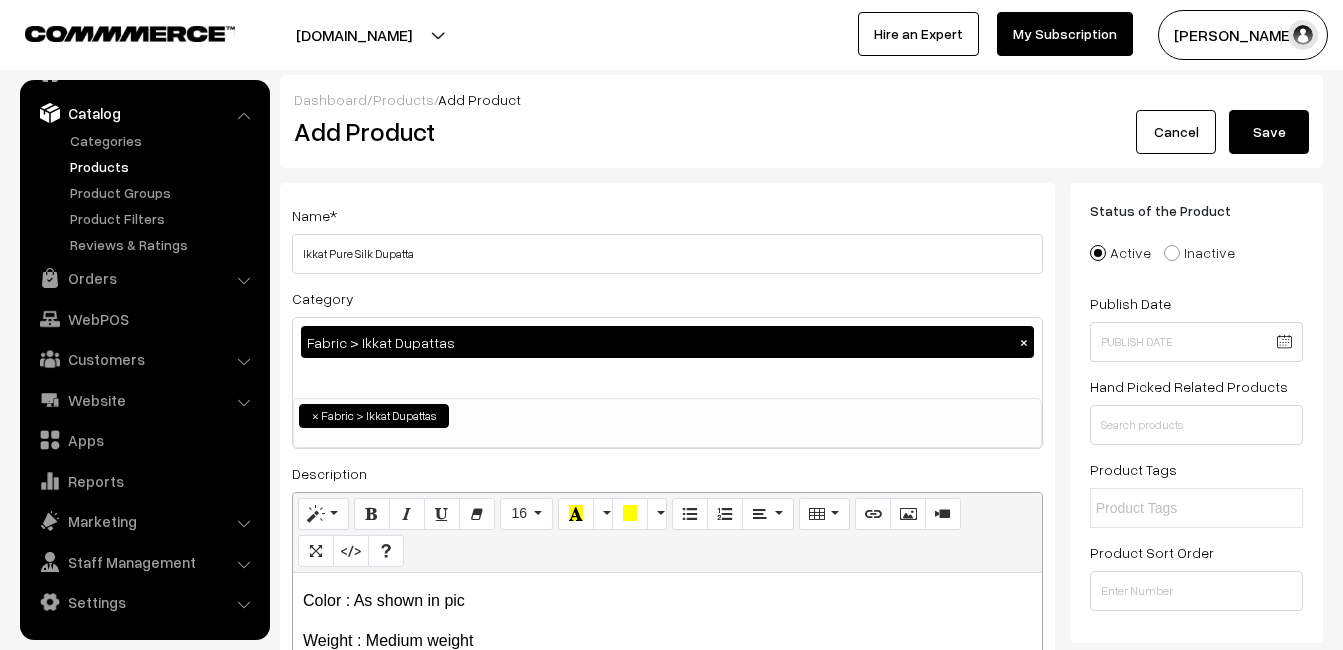 click on "Save" at bounding box center [1269, 132] 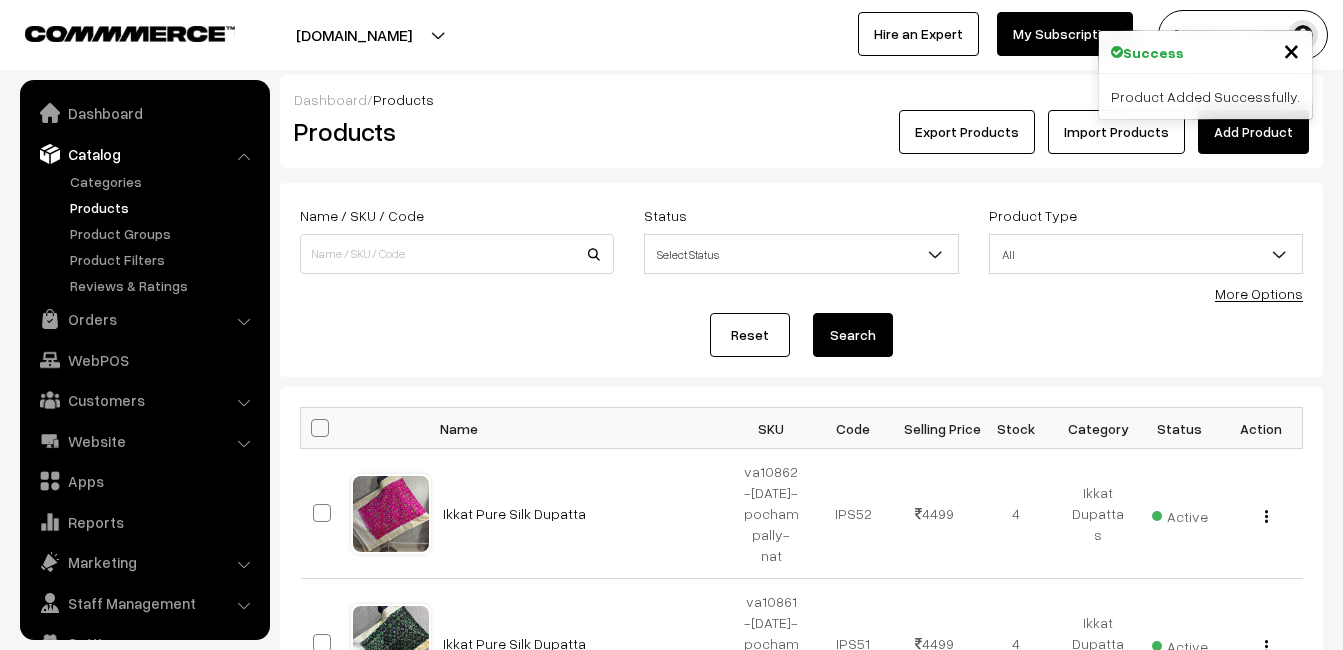 scroll, scrollTop: 0, scrollLeft: 0, axis: both 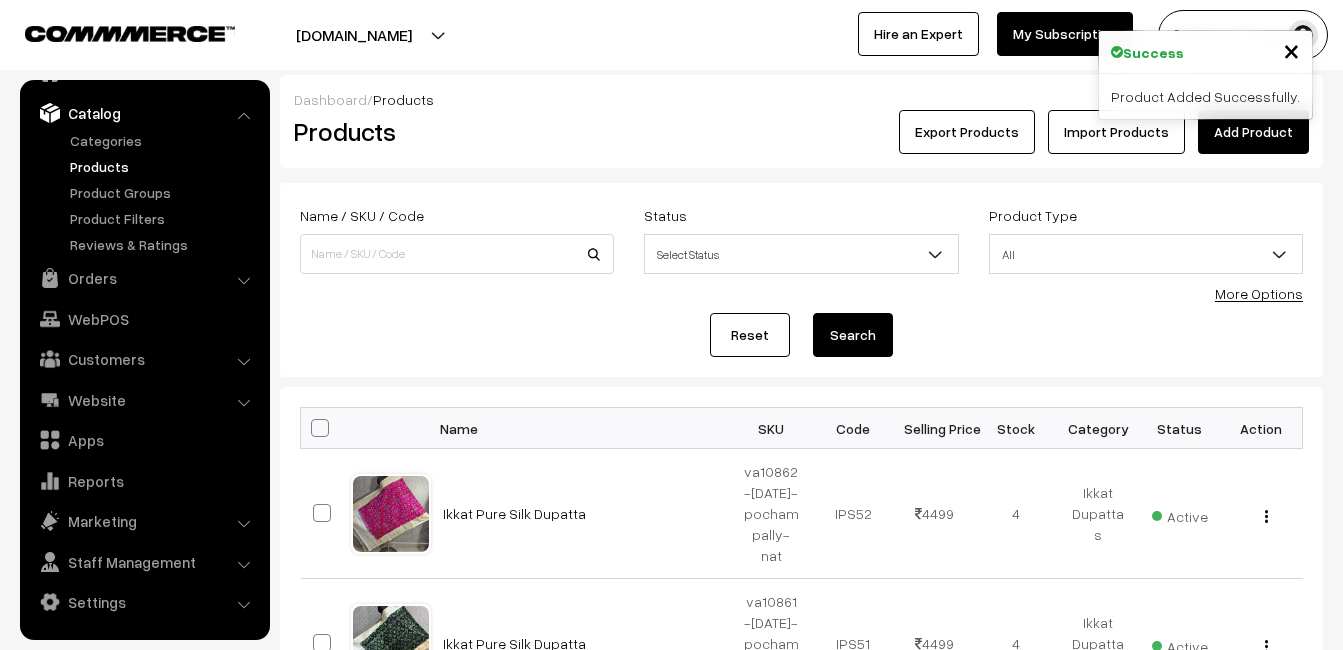 drag, startPoint x: 489, startPoint y: 155, endPoint x: 517, endPoint y: 145, distance: 29.732138 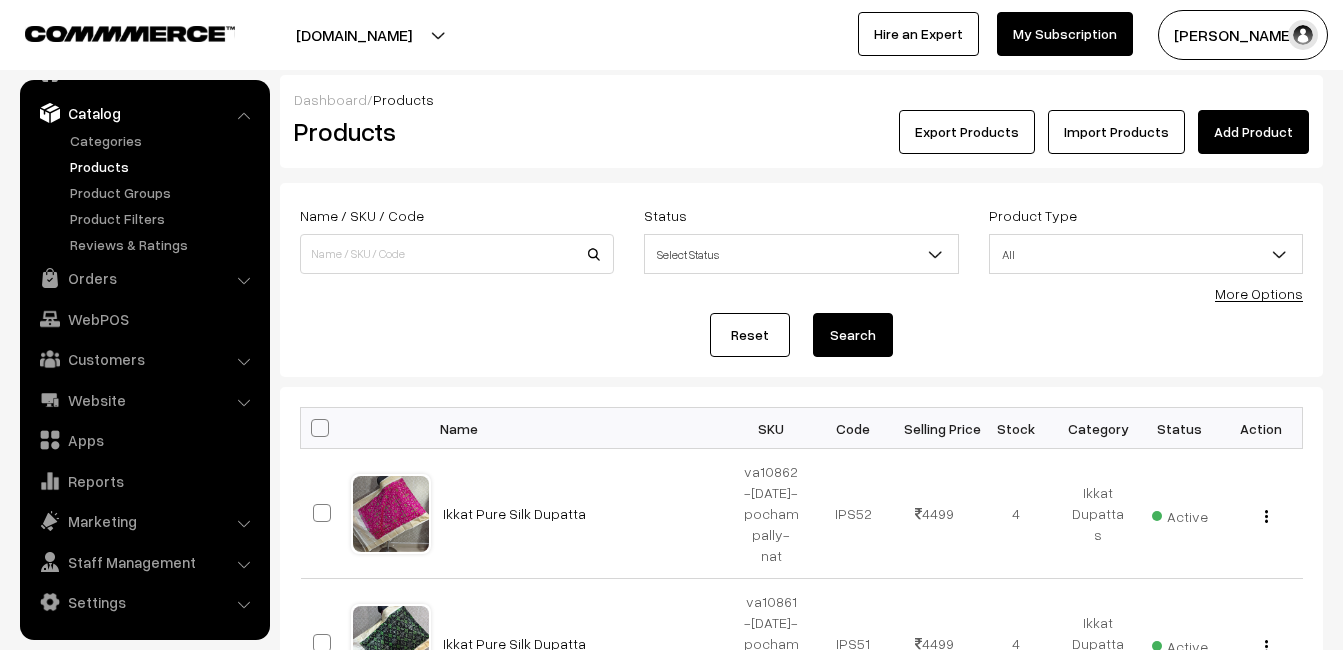 click on "Add Product" at bounding box center [1253, 132] 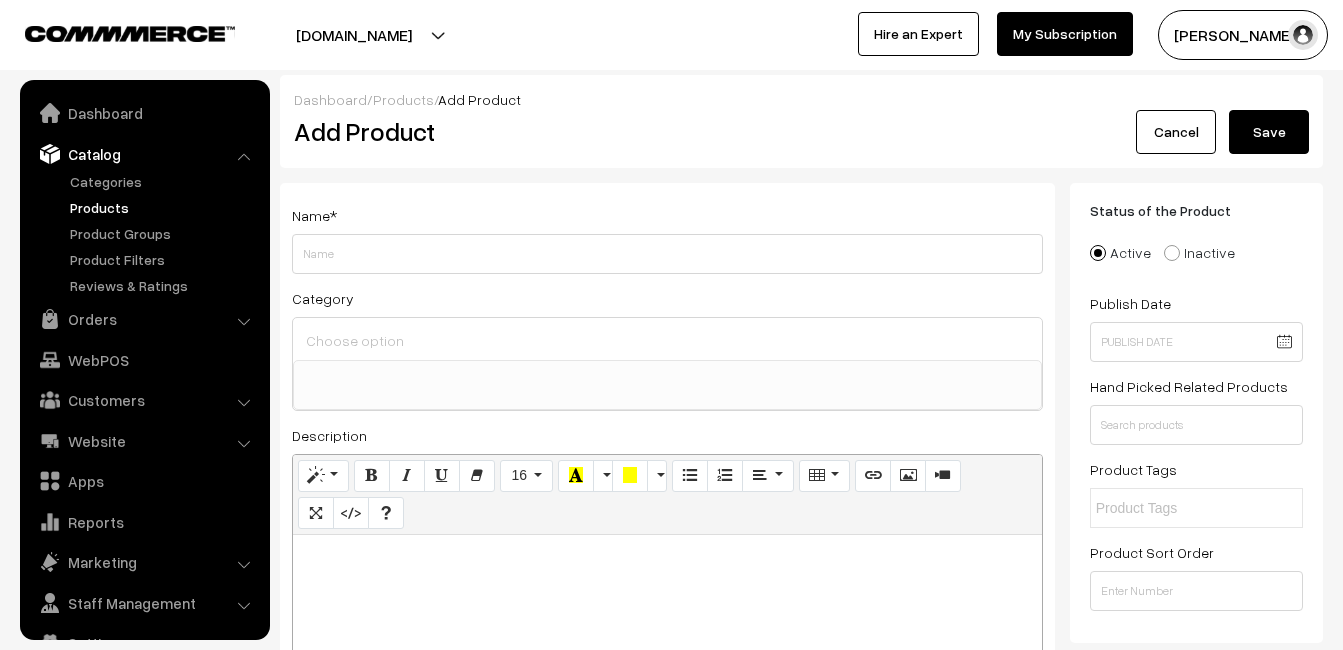 select 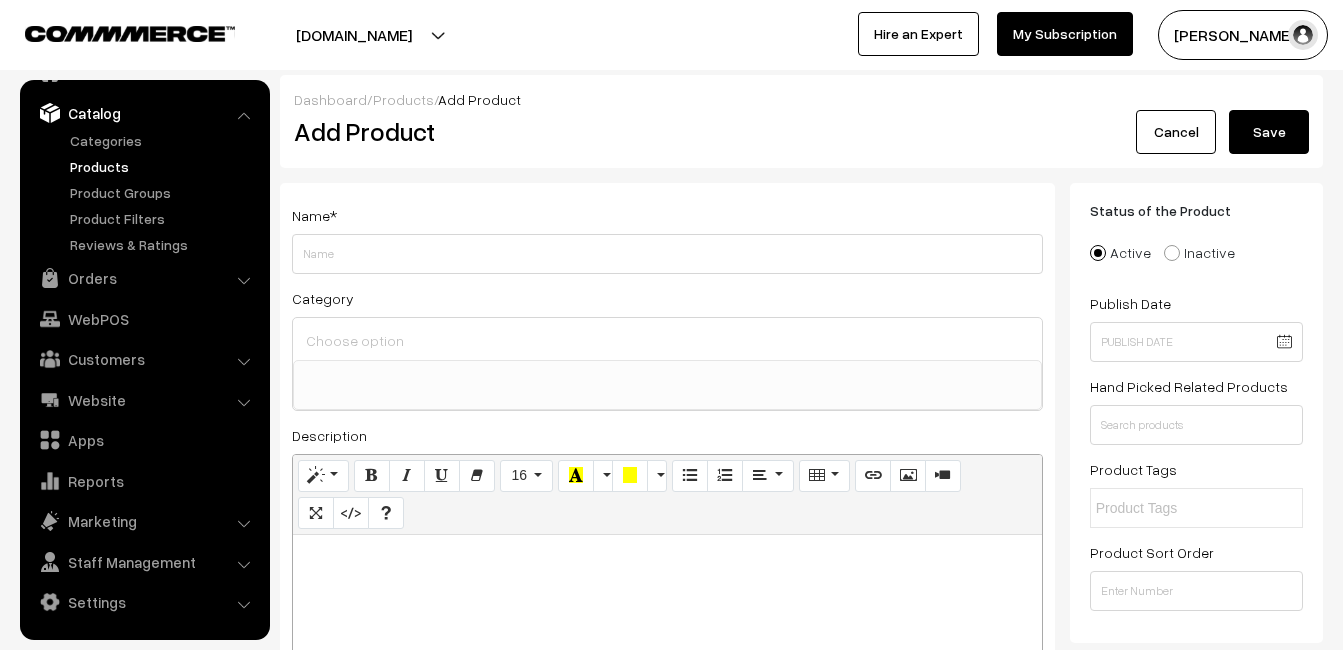 type 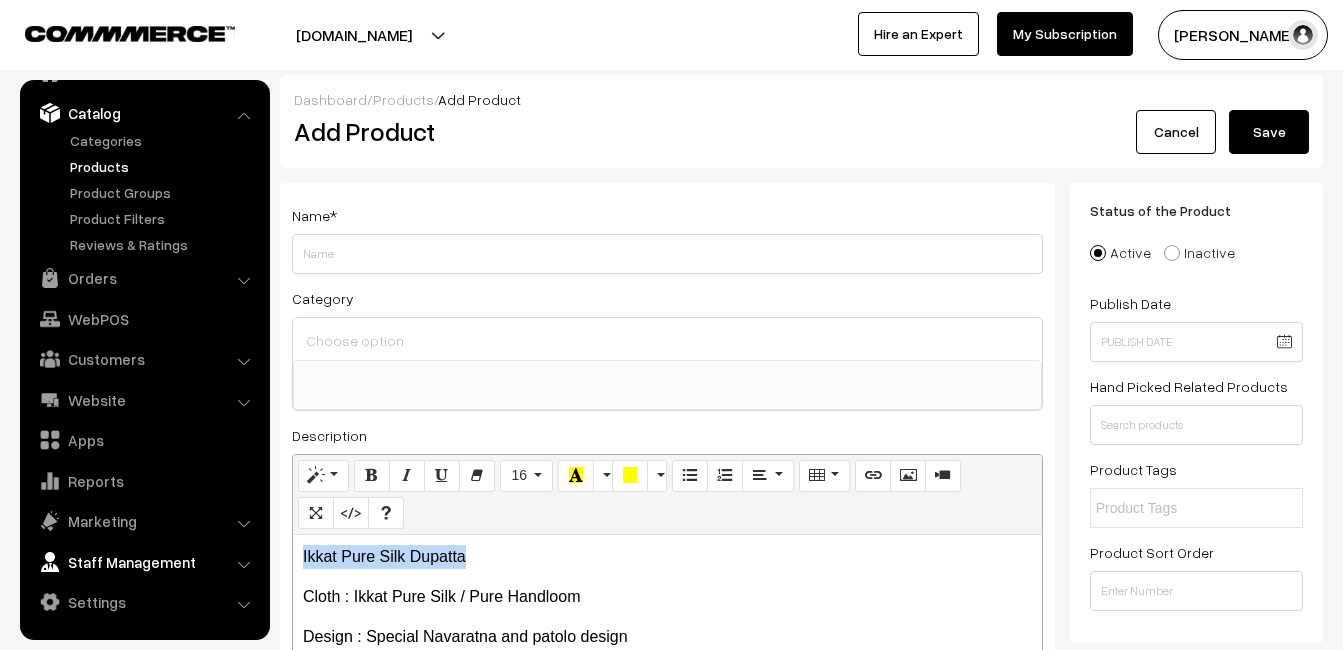 drag, startPoint x: 531, startPoint y: 561, endPoint x: 246, endPoint y: 545, distance: 285.44876 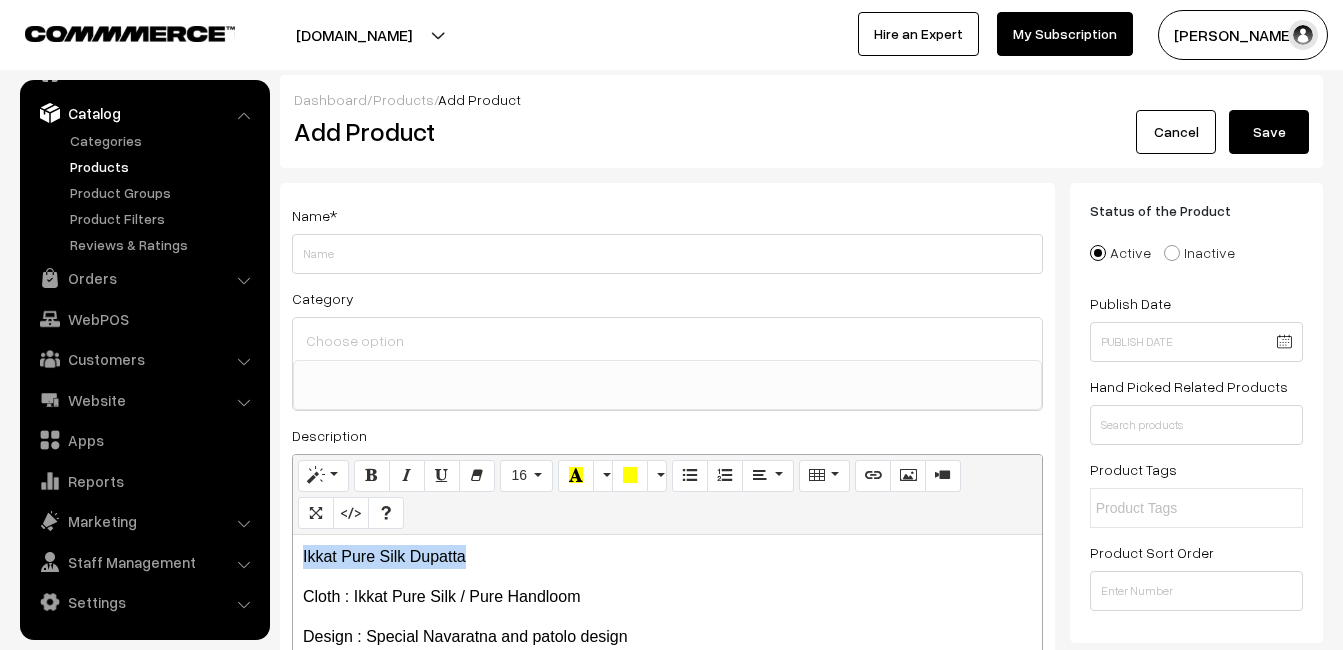 copy on "Ikkat Pure Silk Dupatta" 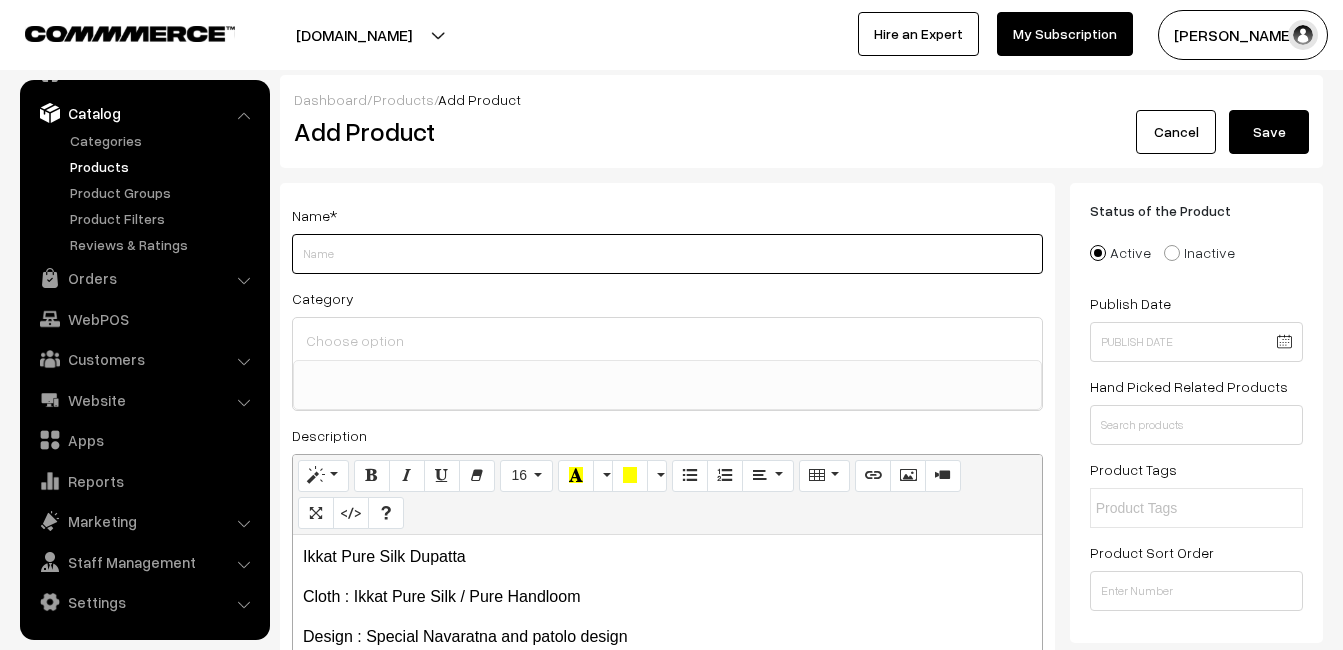 click on "Weight" at bounding box center (667, 254) 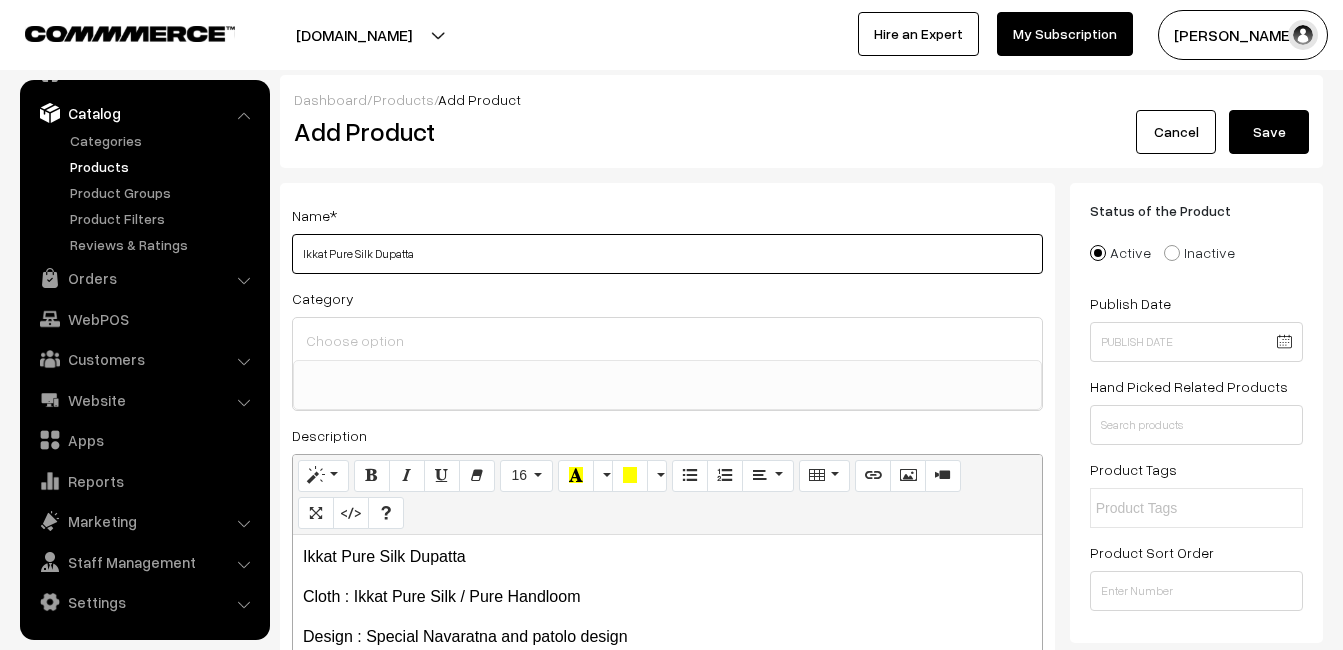 type on "Ikkat Pure Silk Dupatta" 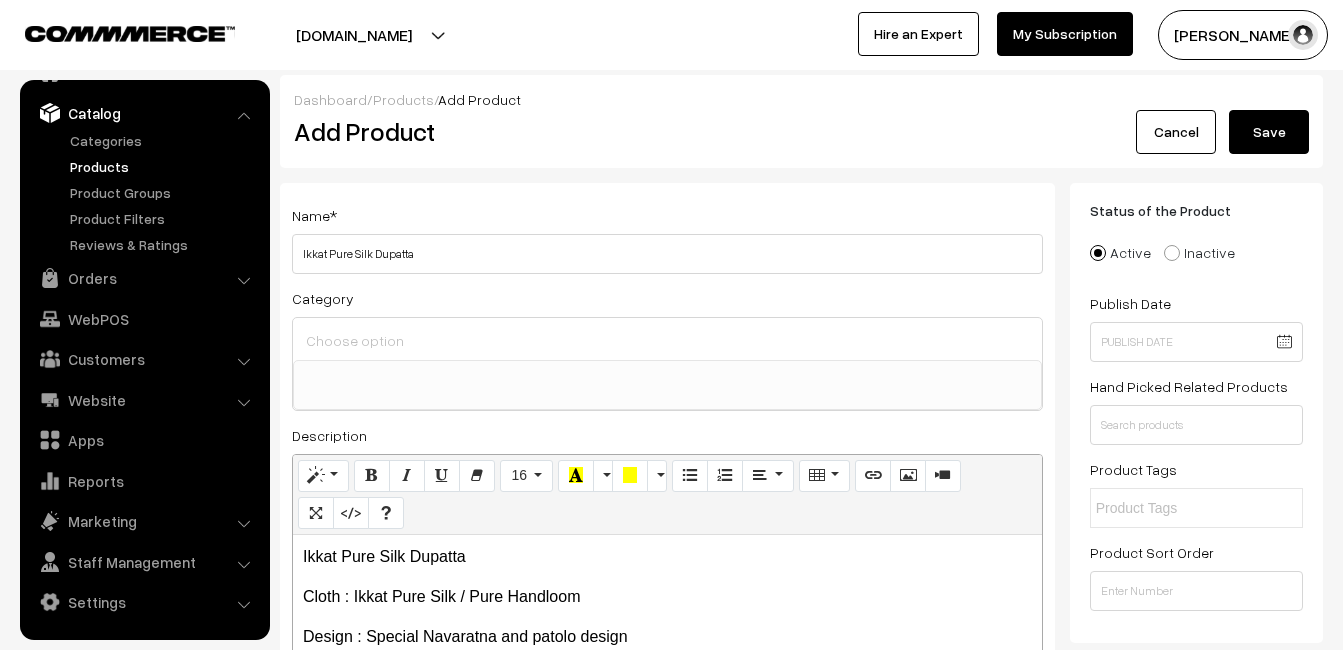 click at bounding box center [667, 339] 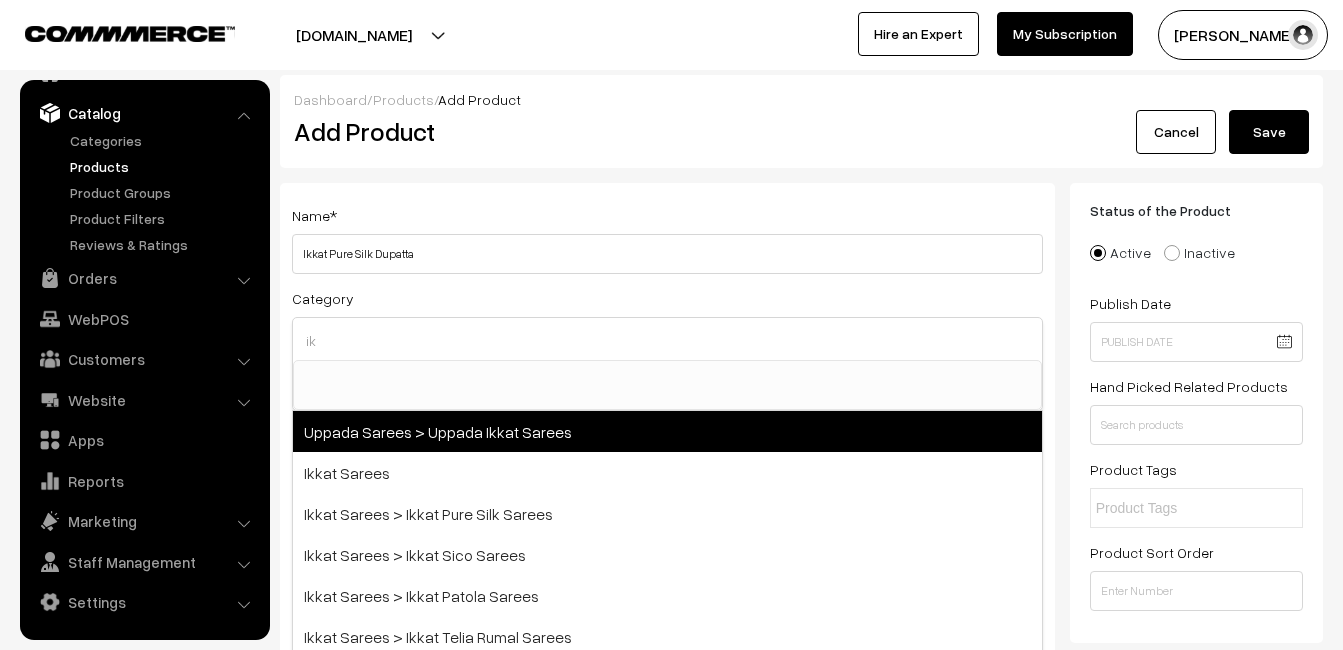 type on "i" 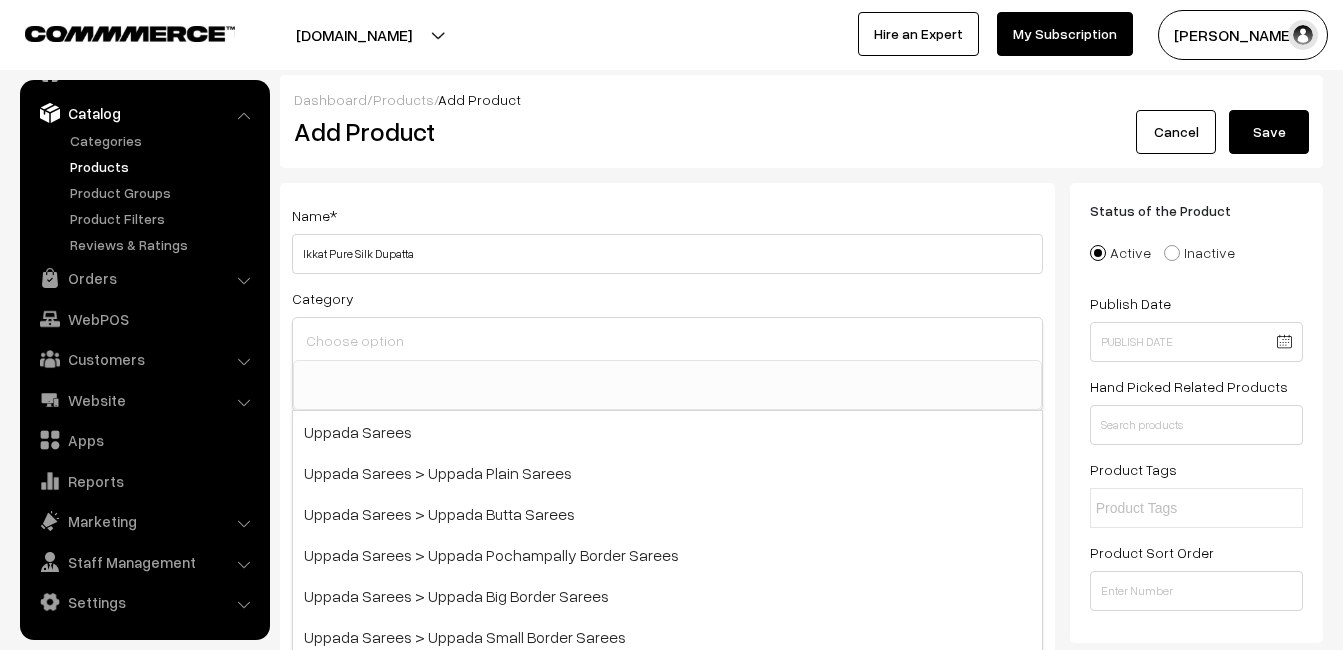 type on "s" 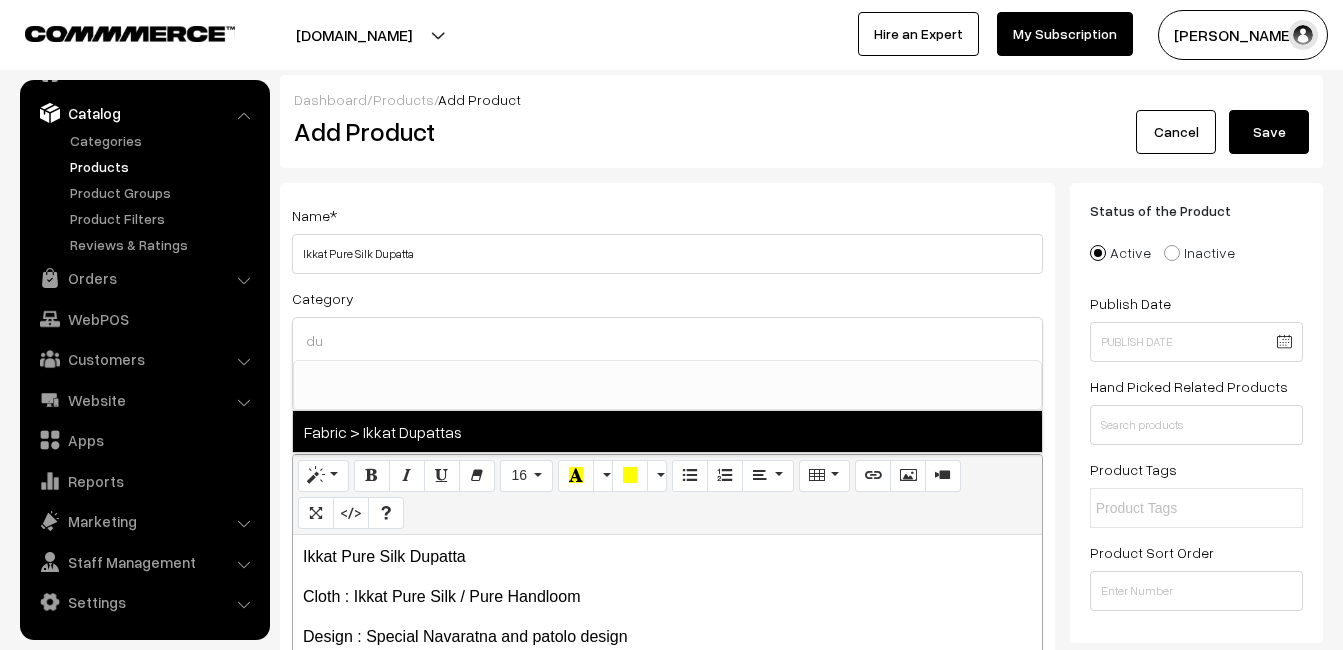 type on "du" 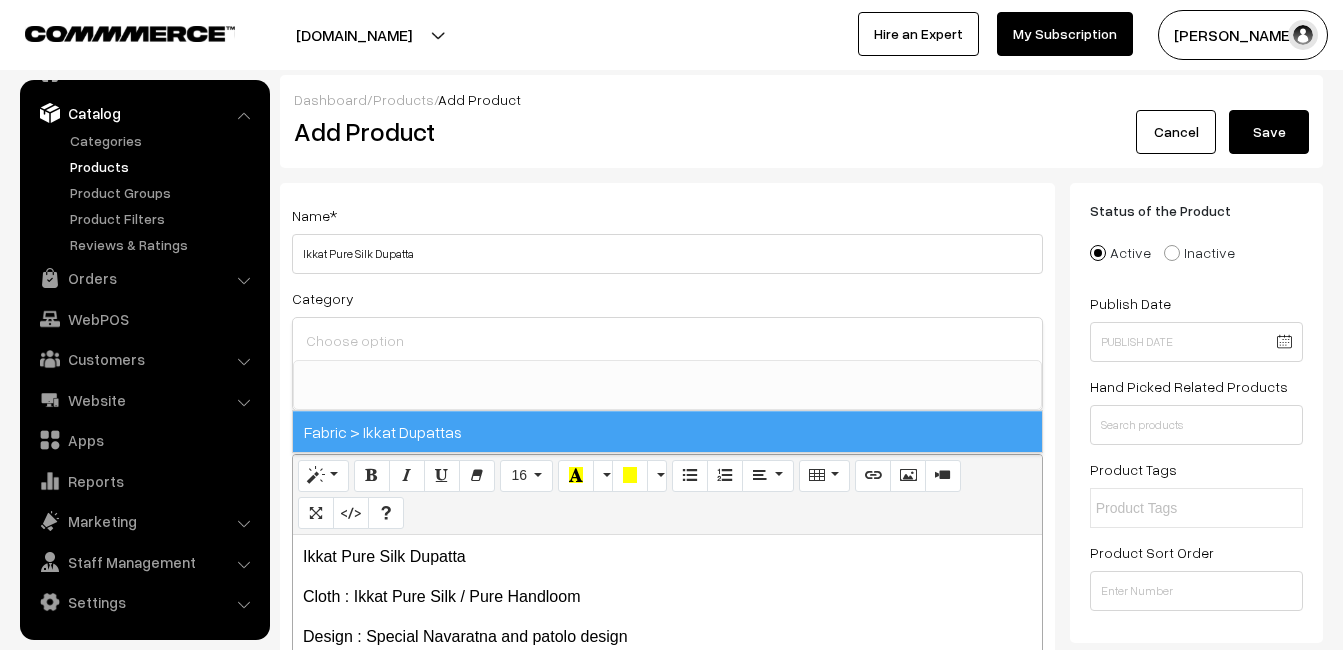 scroll, scrollTop: 1037, scrollLeft: 0, axis: vertical 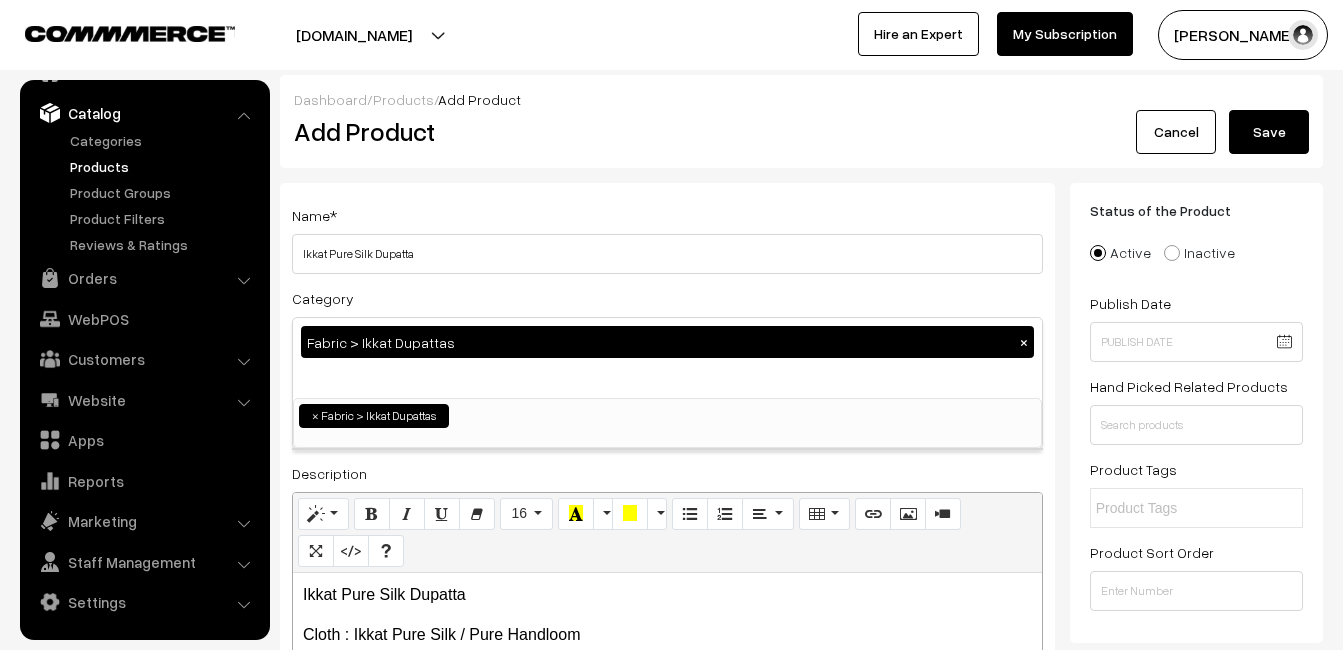 click on "Name  *
Ikkat Pure Silk Dupatta" at bounding box center [667, 238] 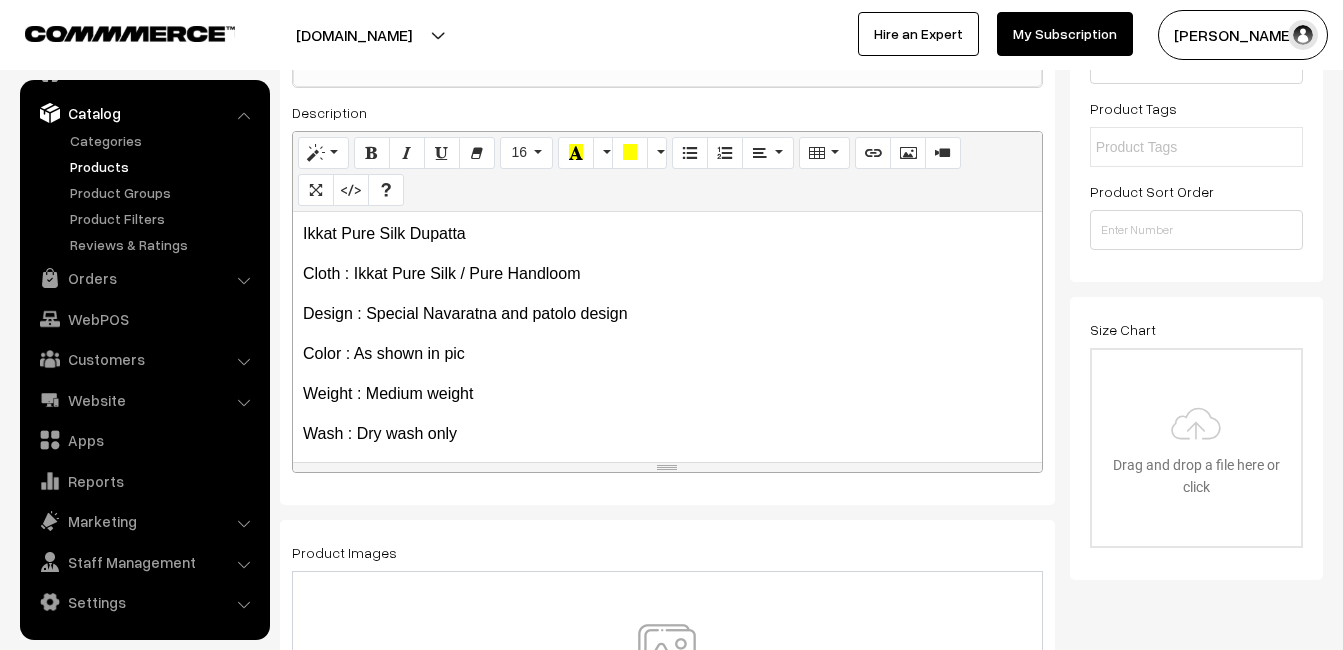 scroll, scrollTop: 400, scrollLeft: 0, axis: vertical 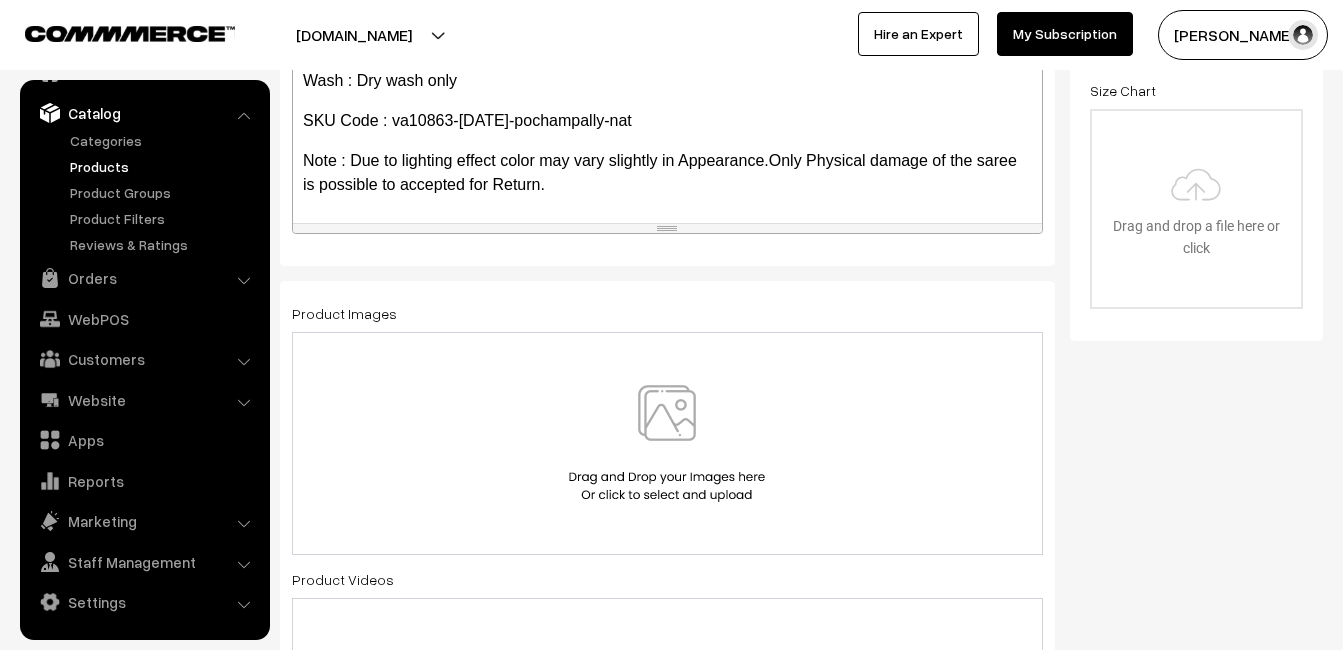 click at bounding box center [667, 443] 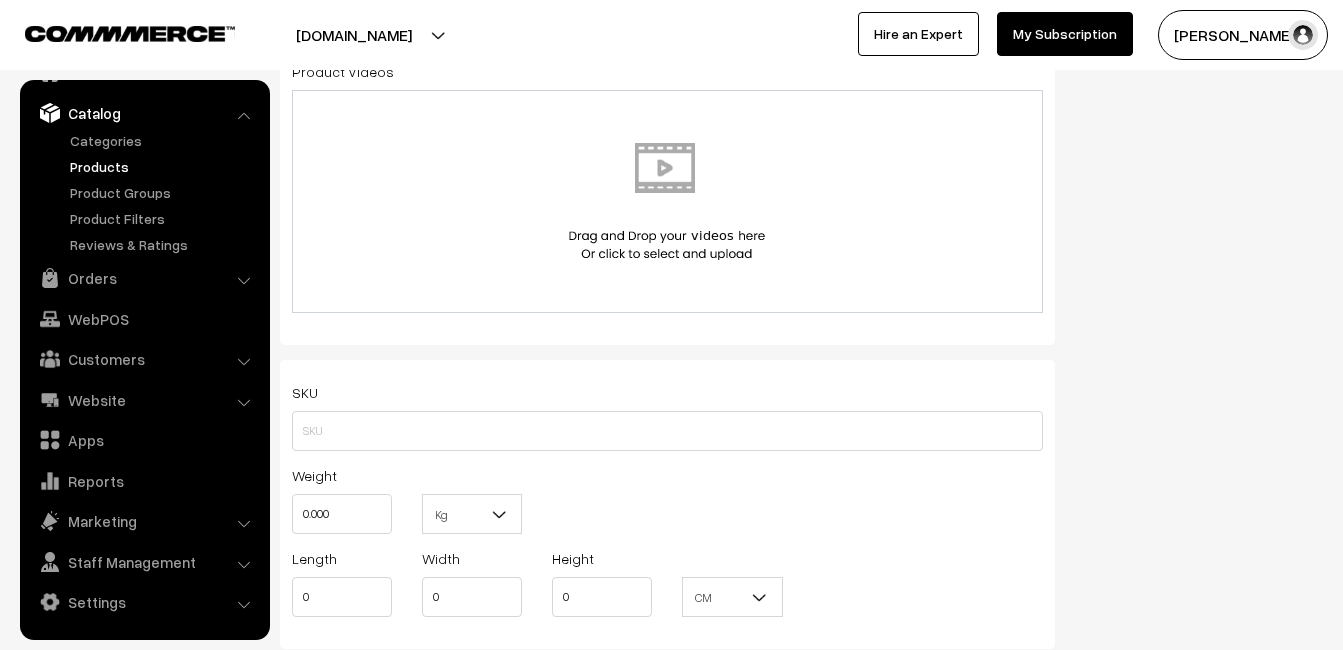 scroll, scrollTop: 1200, scrollLeft: 0, axis: vertical 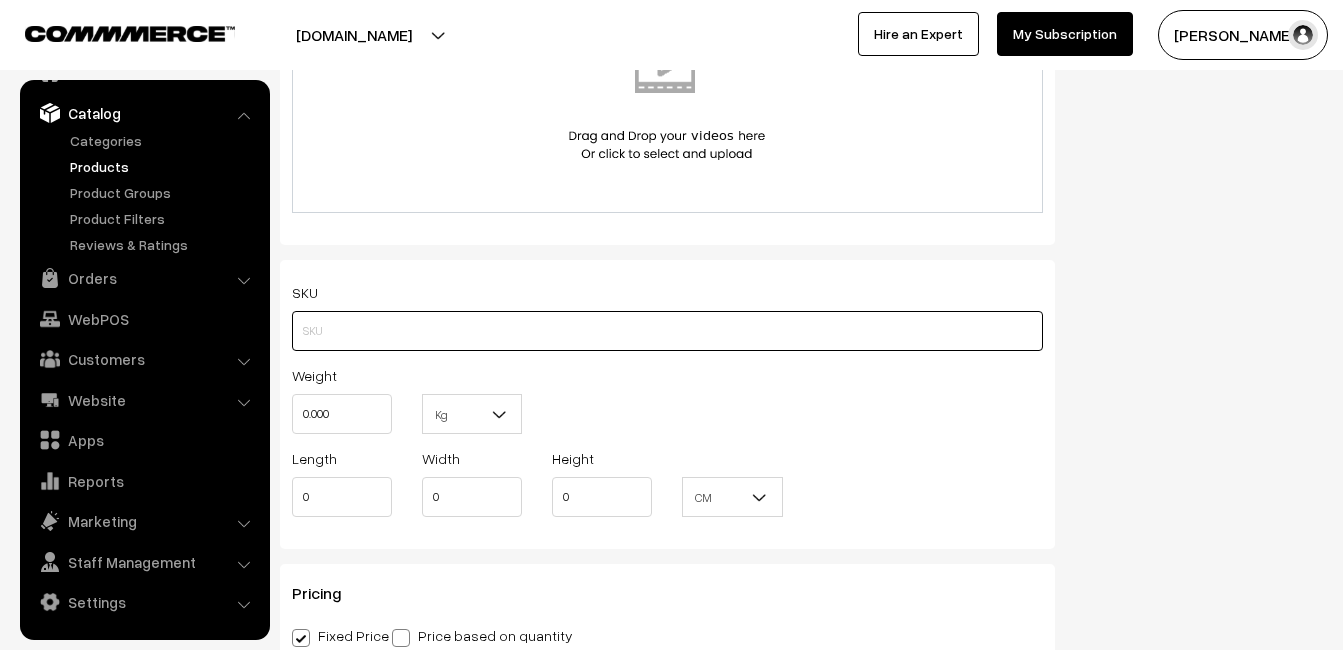paste on "va10863-[DATE]-pochampally-nat" 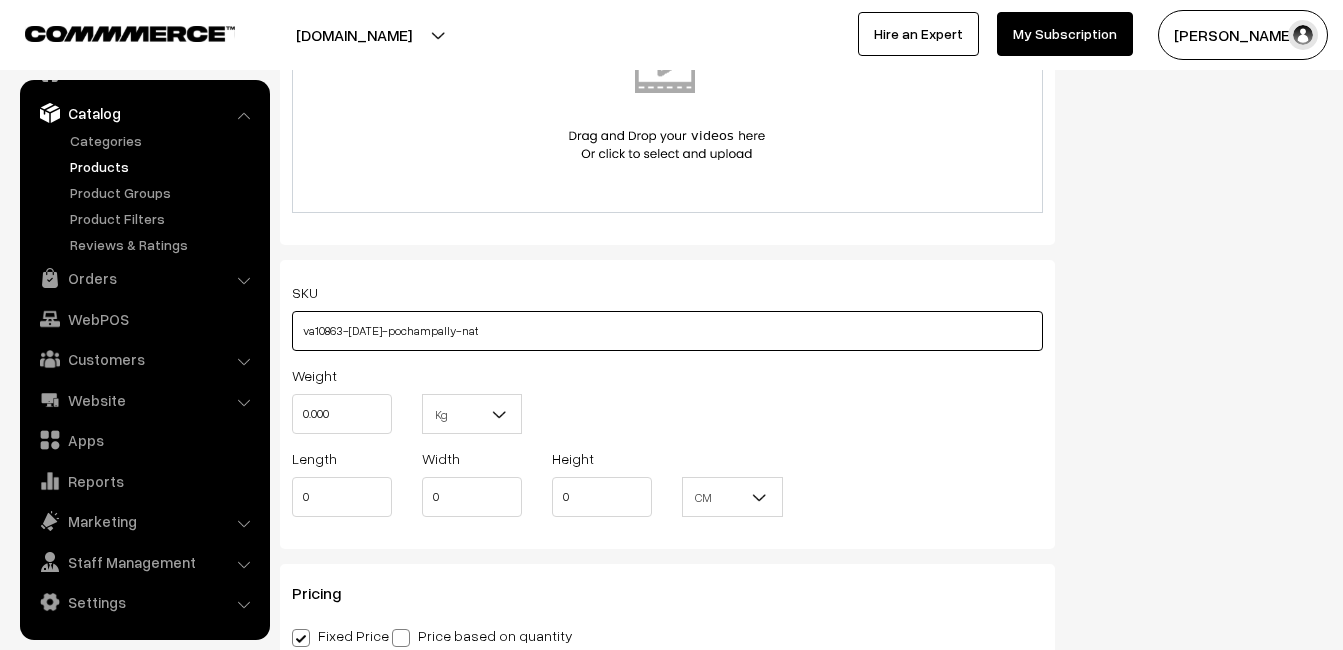 type on "va10863-[DATE]-pochampally-nat" 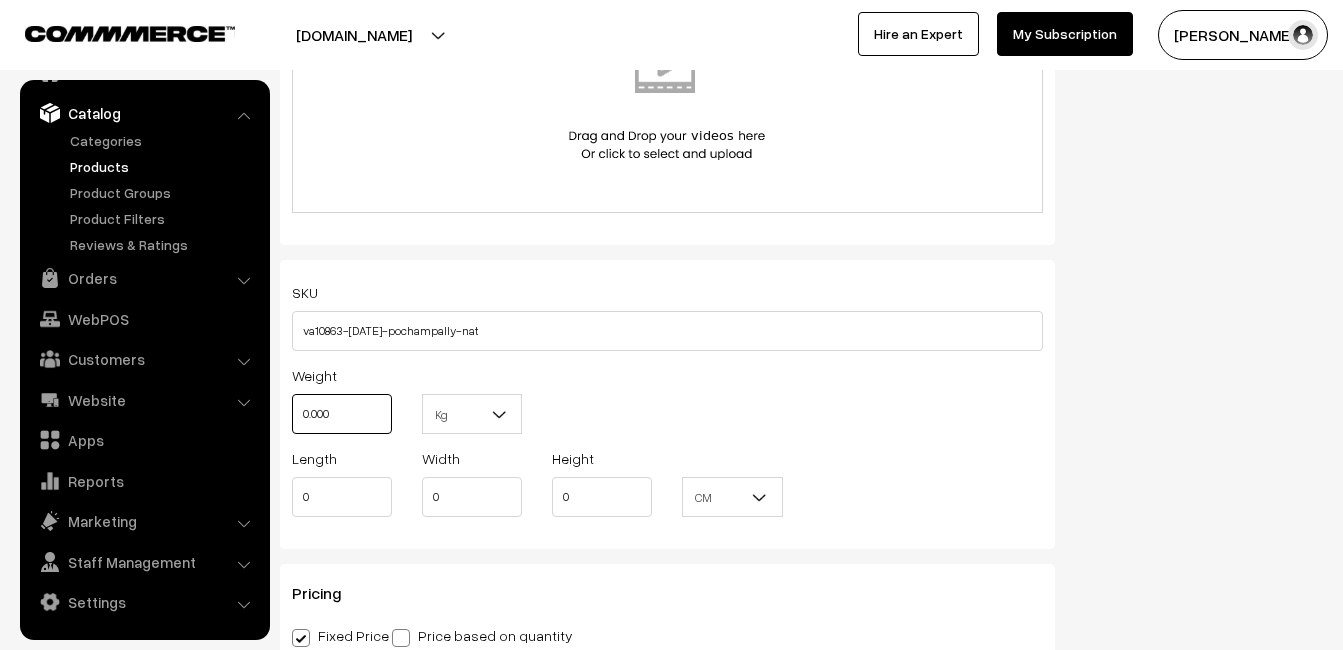 click on "0.000" at bounding box center (342, 414) 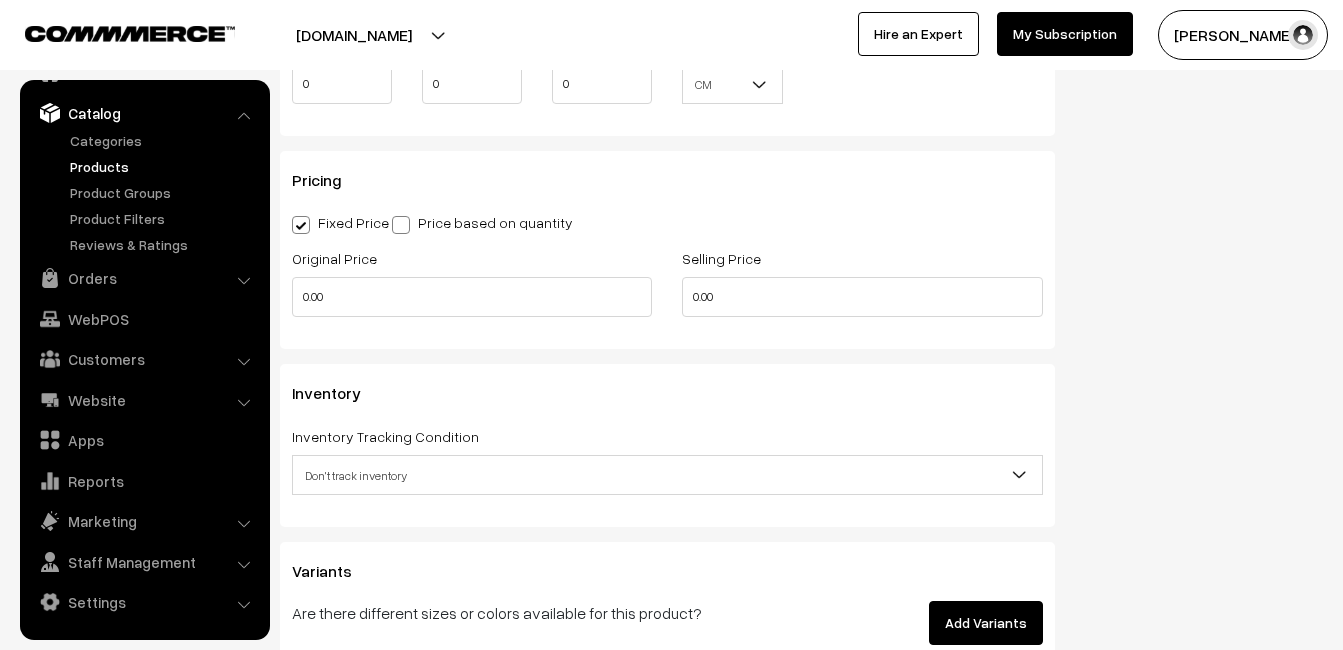 scroll, scrollTop: 1700, scrollLeft: 0, axis: vertical 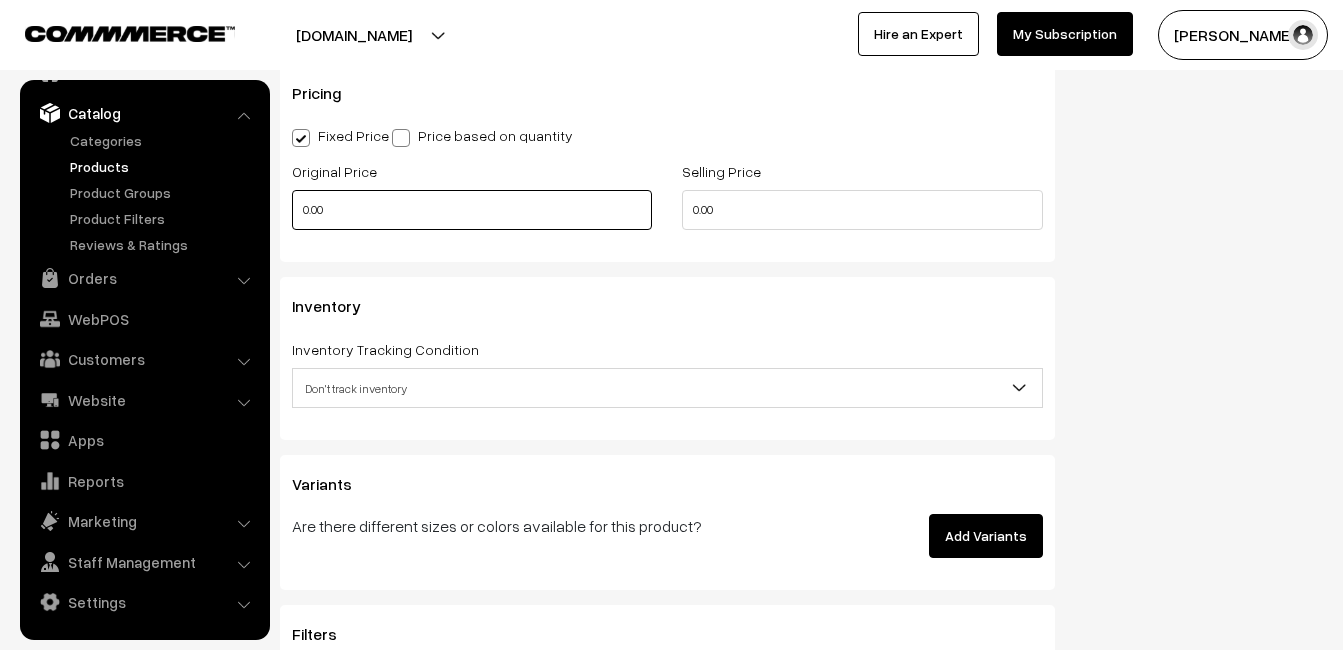 type on "0.80" 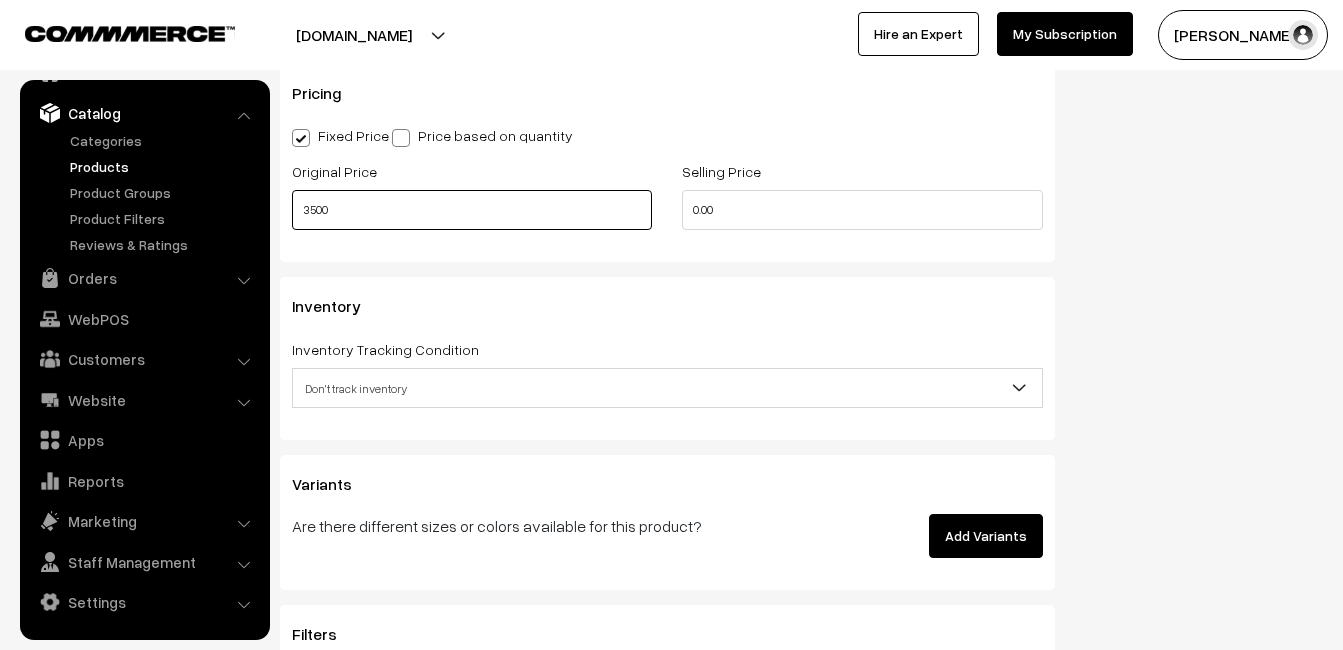 type on "3500" 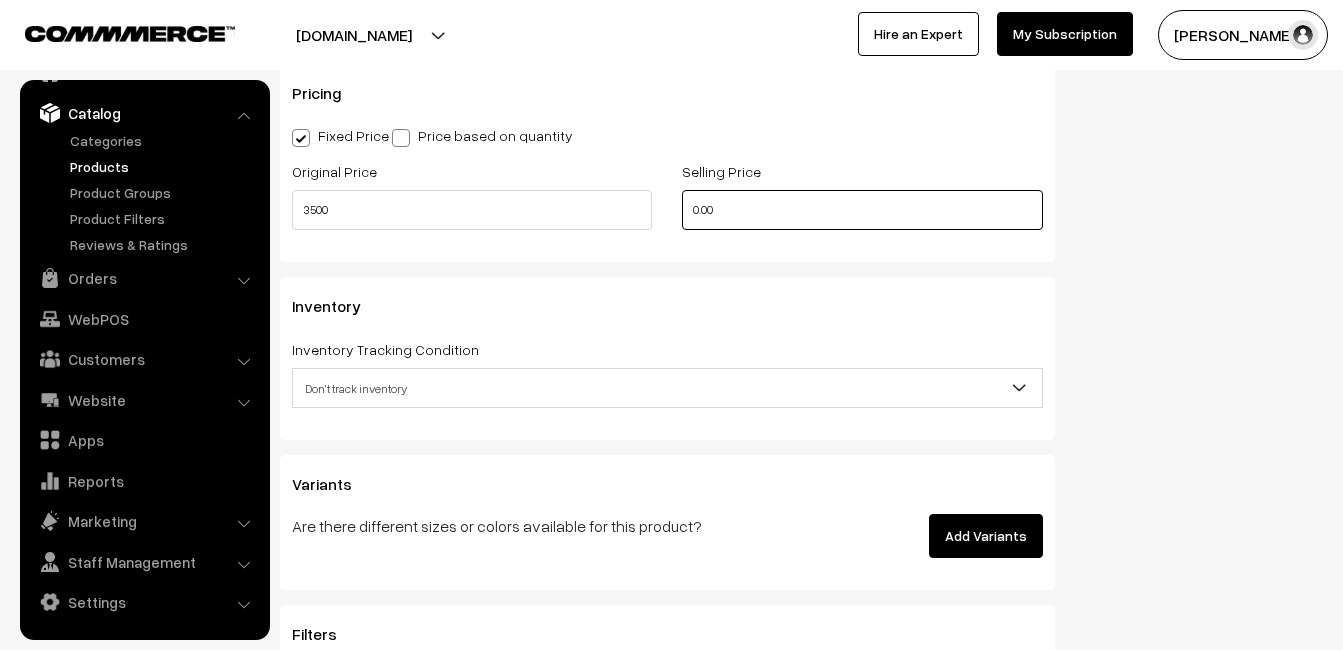 click on "0.00" at bounding box center (862, 210) 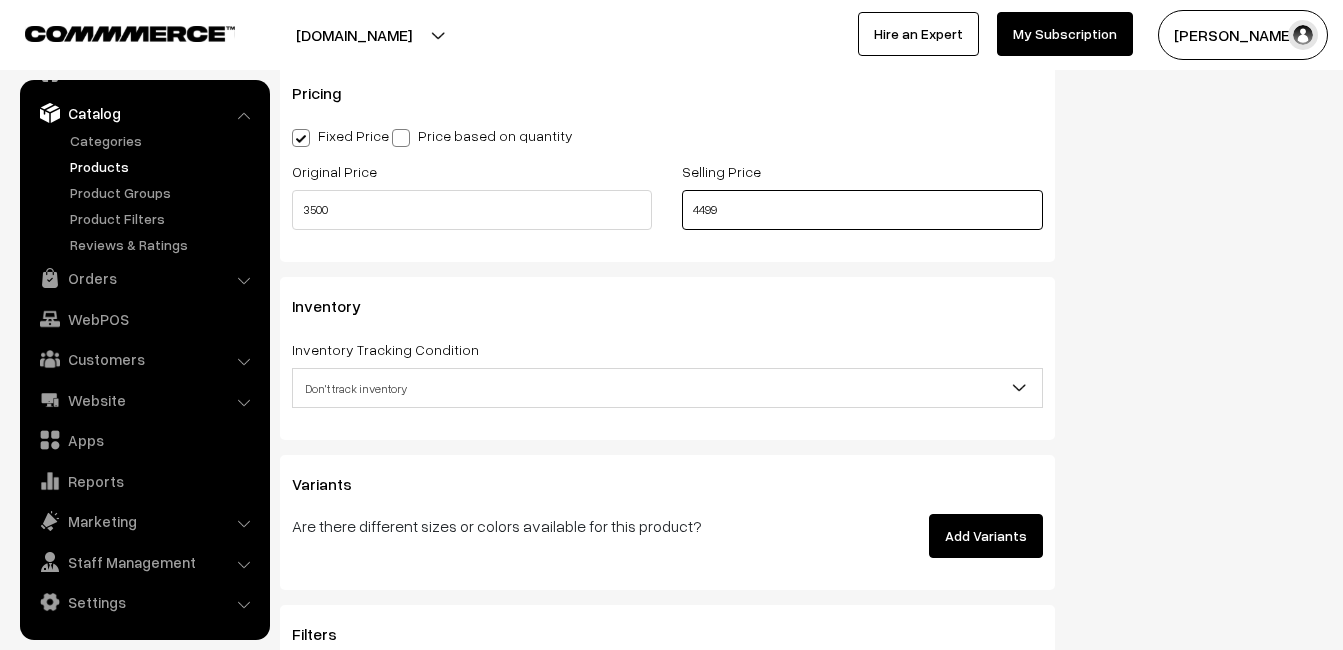 drag, startPoint x: 801, startPoint y: 205, endPoint x: 512, endPoint y: 288, distance: 300.68256 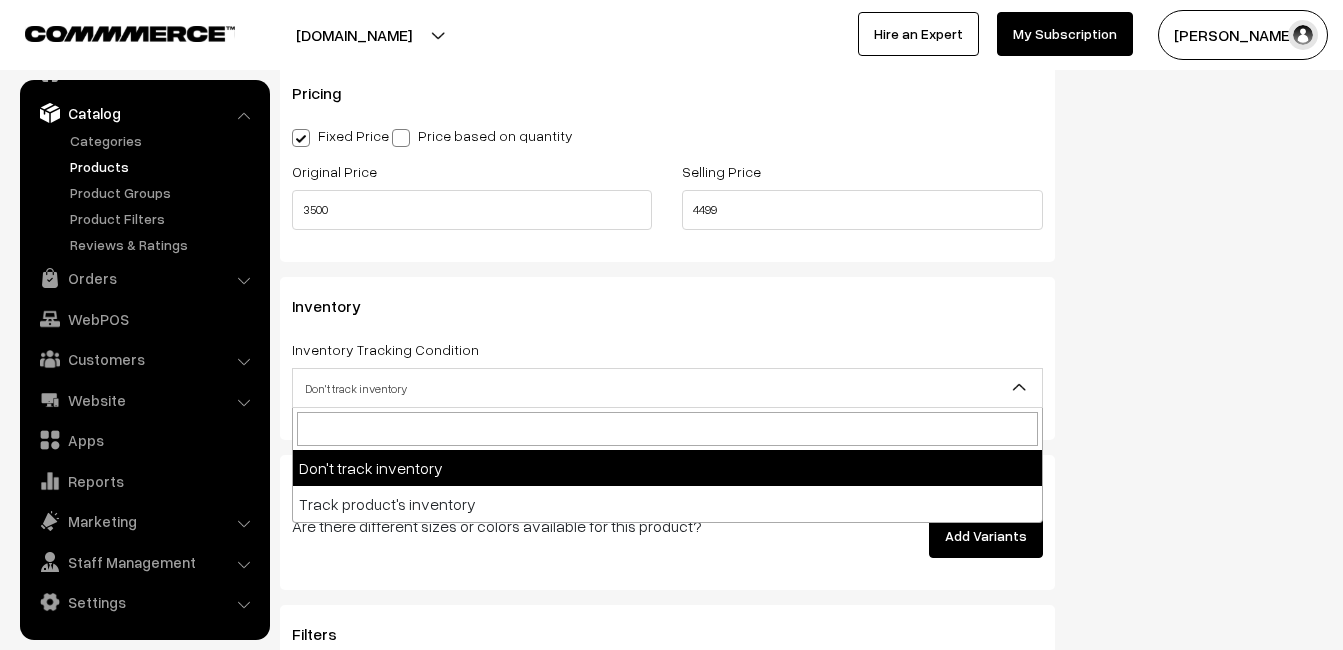 click on "Don't track inventory" at bounding box center [667, 388] 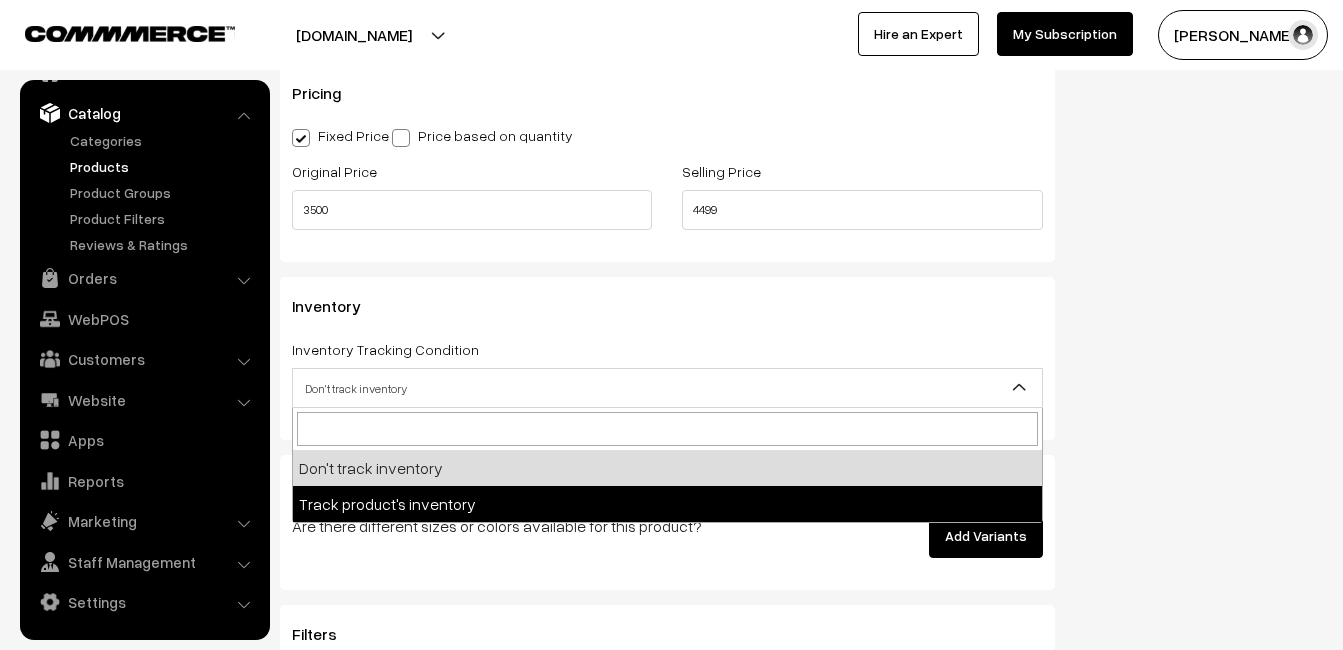 select on "2" 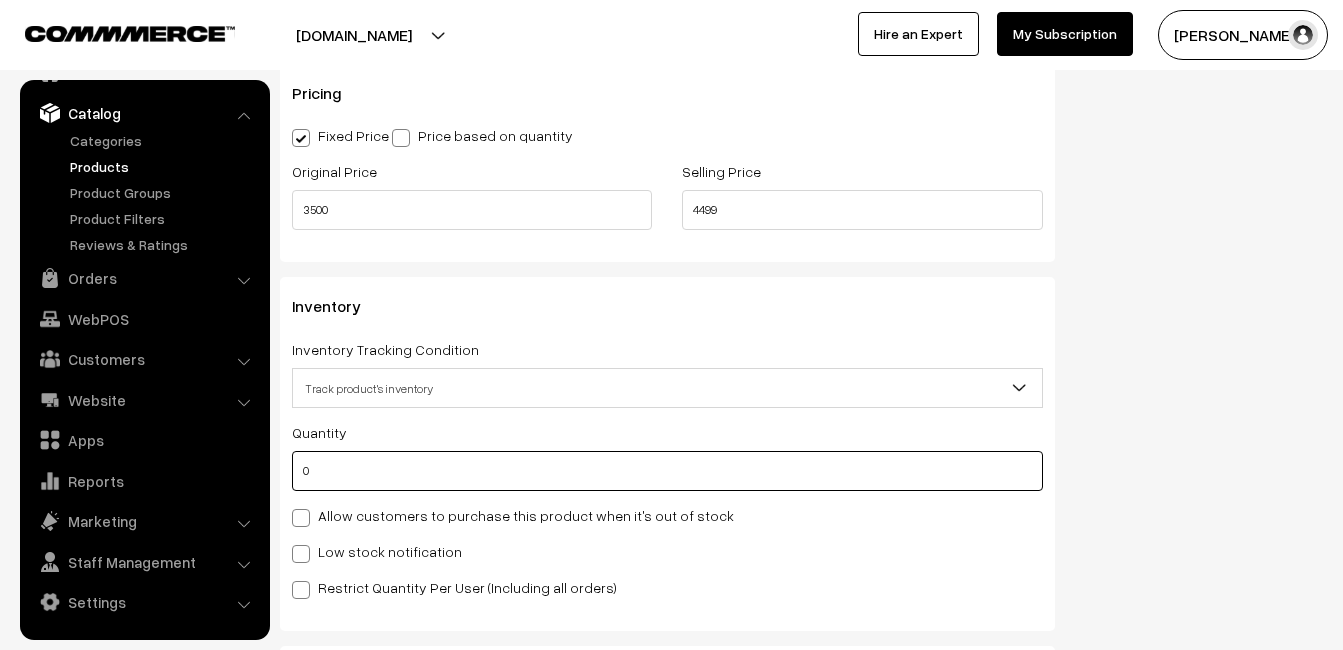 click on "0" at bounding box center [667, 471] 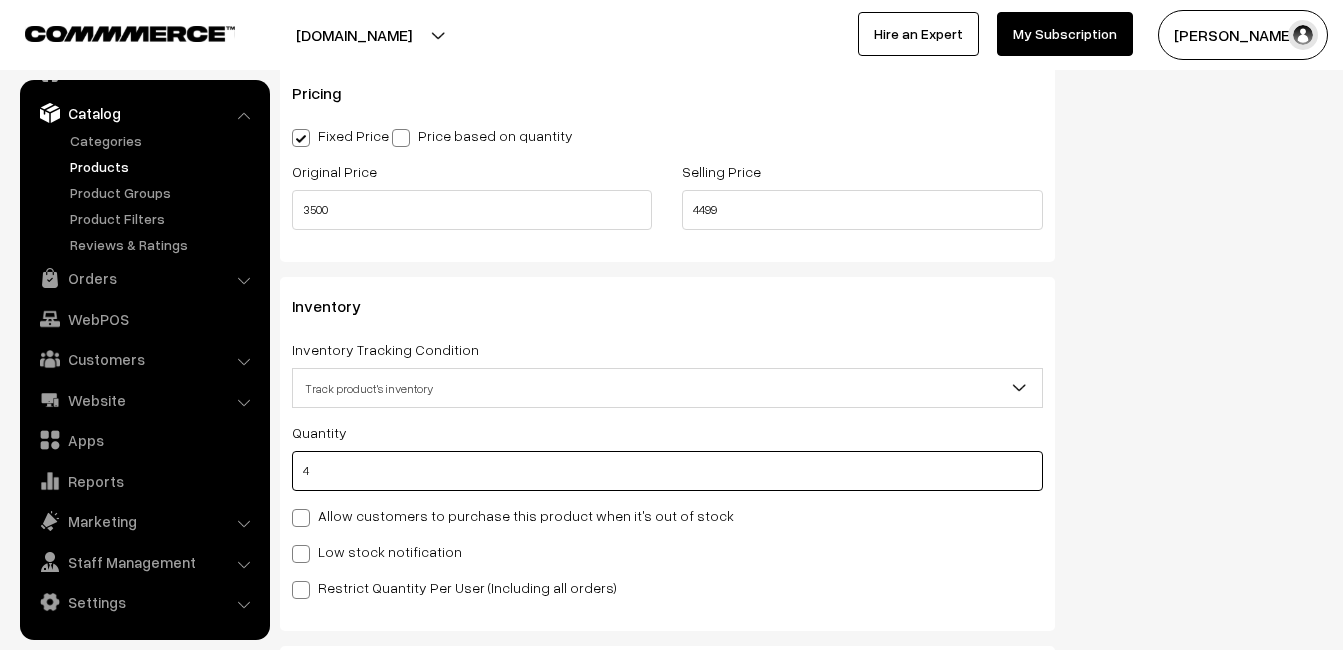 scroll, scrollTop: 1900, scrollLeft: 0, axis: vertical 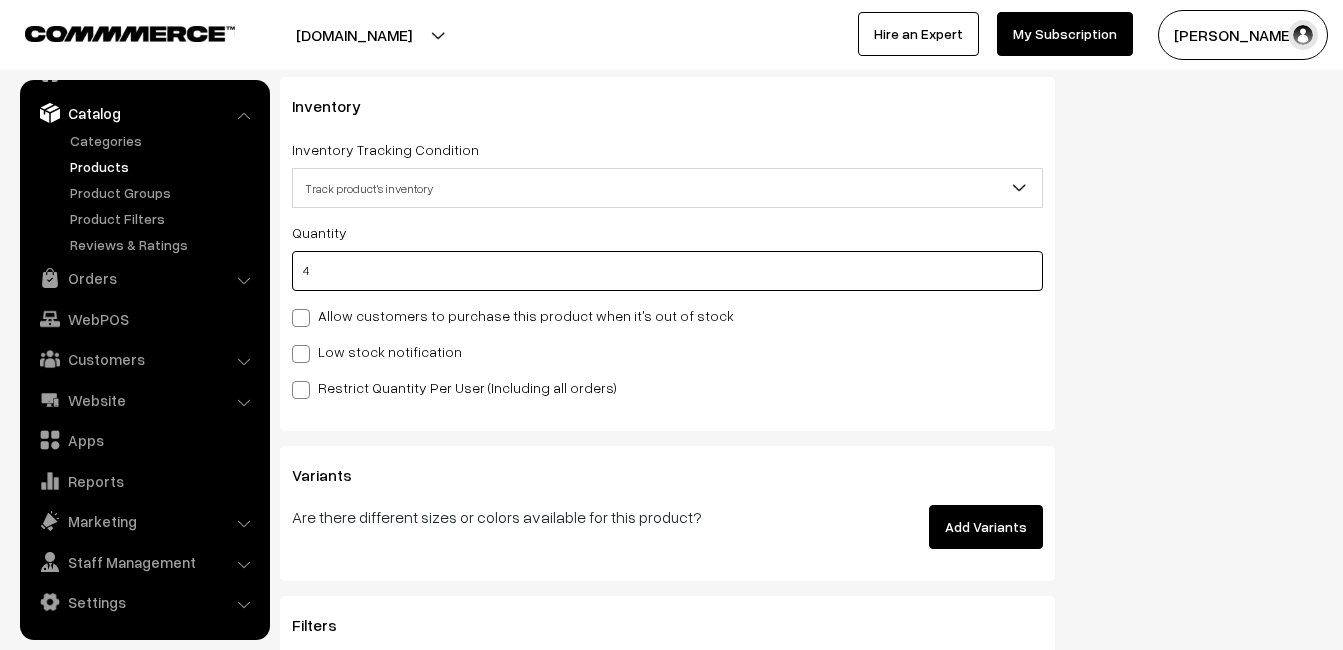type on "4" 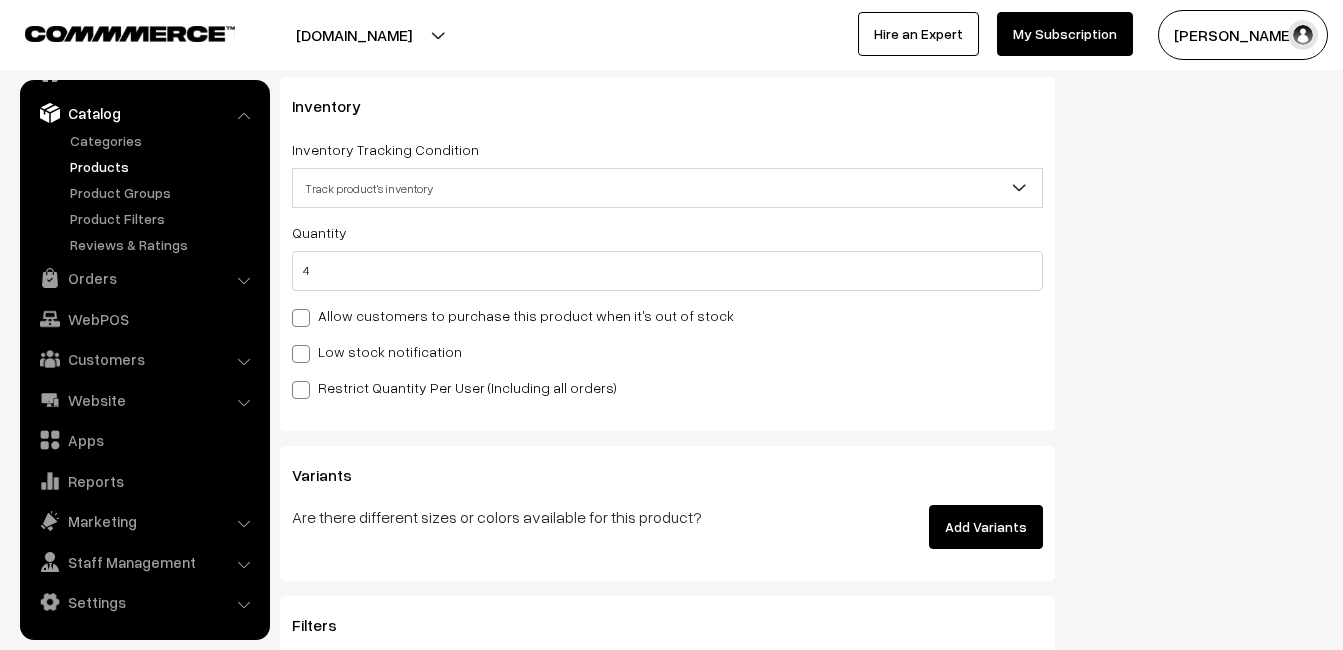 click on "Low stock notification" at bounding box center (377, 351) 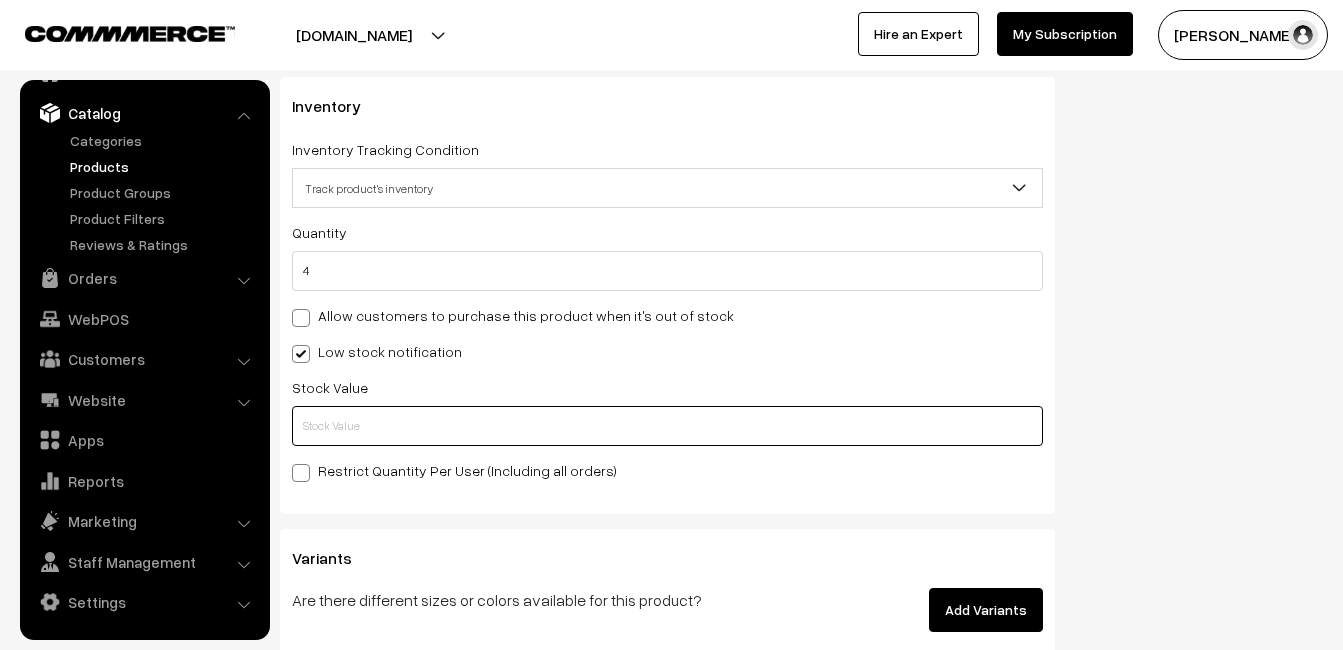 click at bounding box center [667, 426] 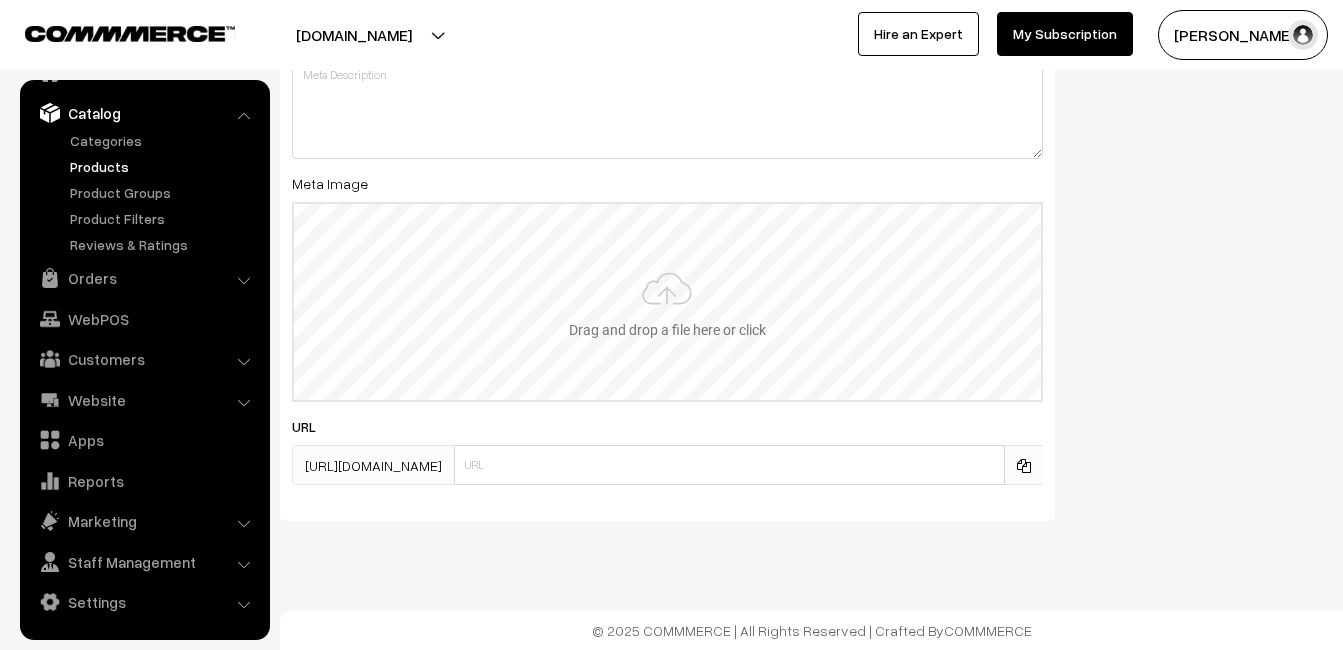 scroll, scrollTop: 2968, scrollLeft: 0, axis: vertical 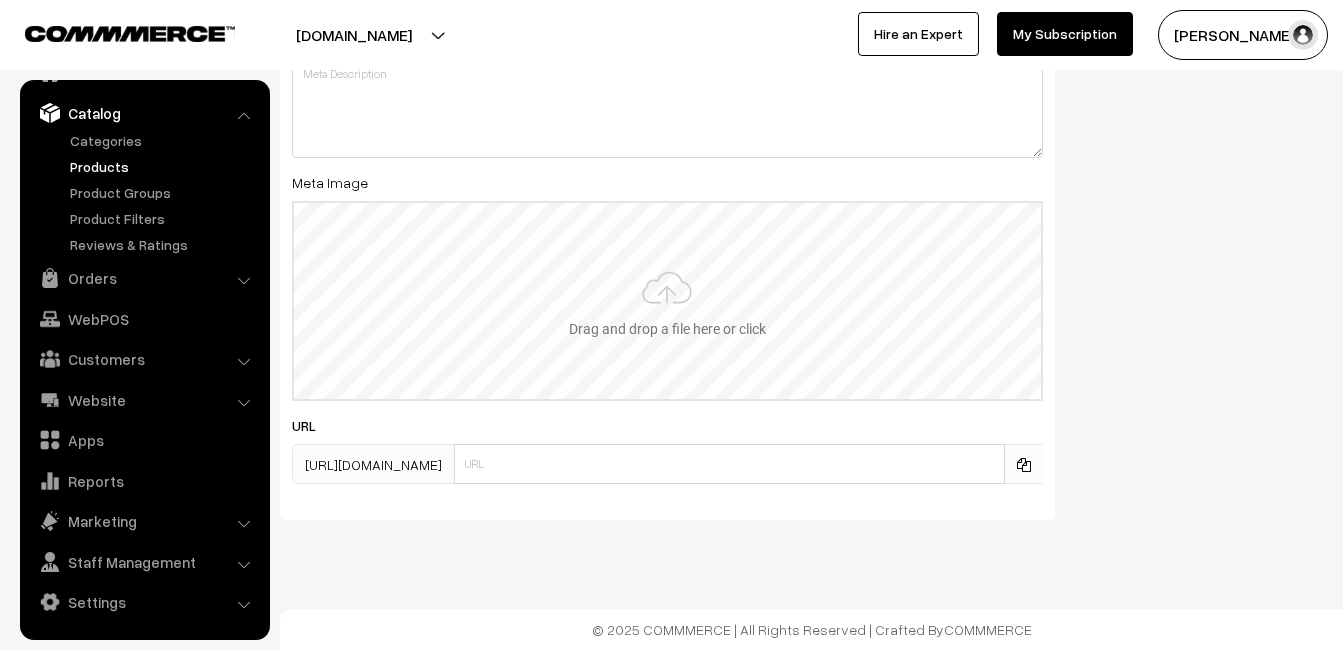 type on "2" 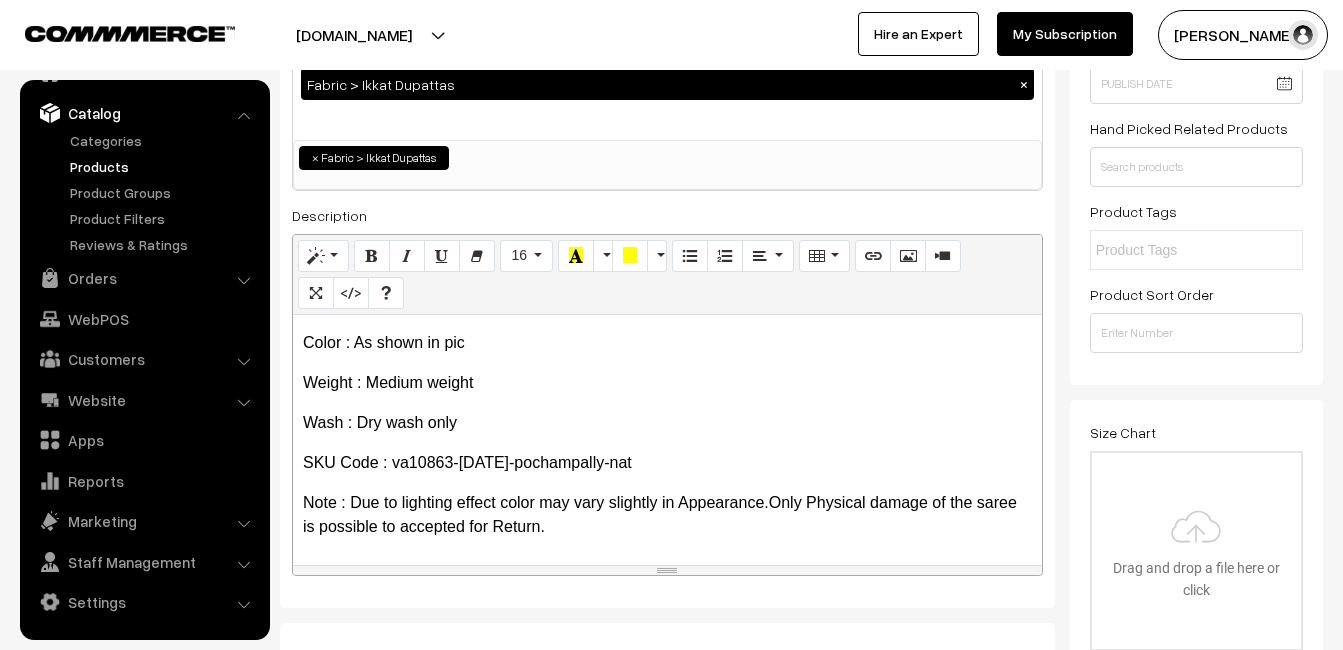 scroll, scrollTop: 0, scrollLeft: 0, axis: both 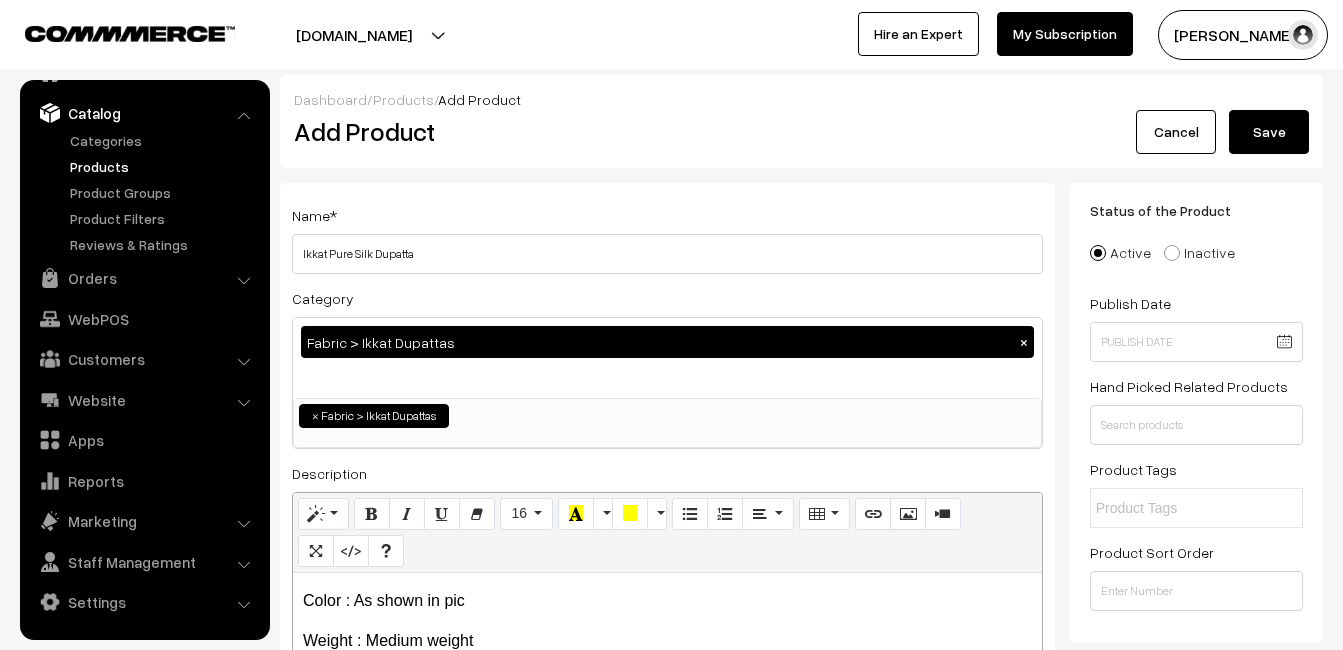 click on "Save" at bounding box center (1269, 132) 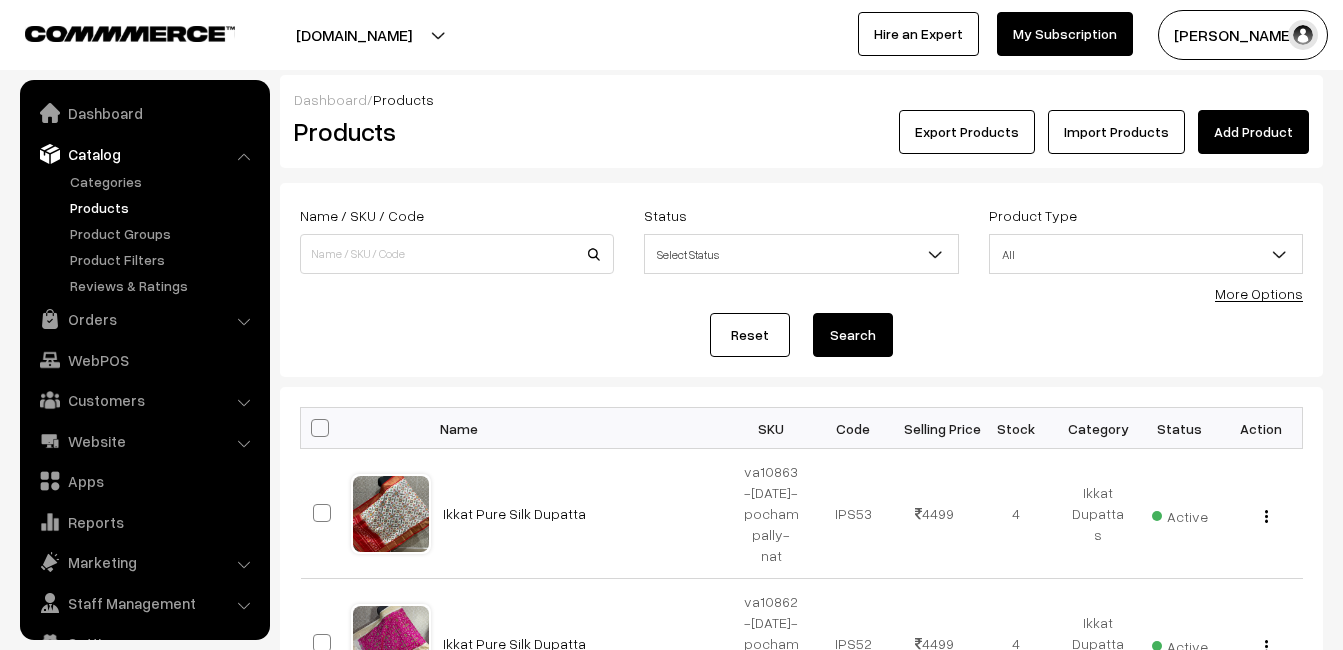 scroll, scrollTop: 0, scrollLeft: 0, axis: both 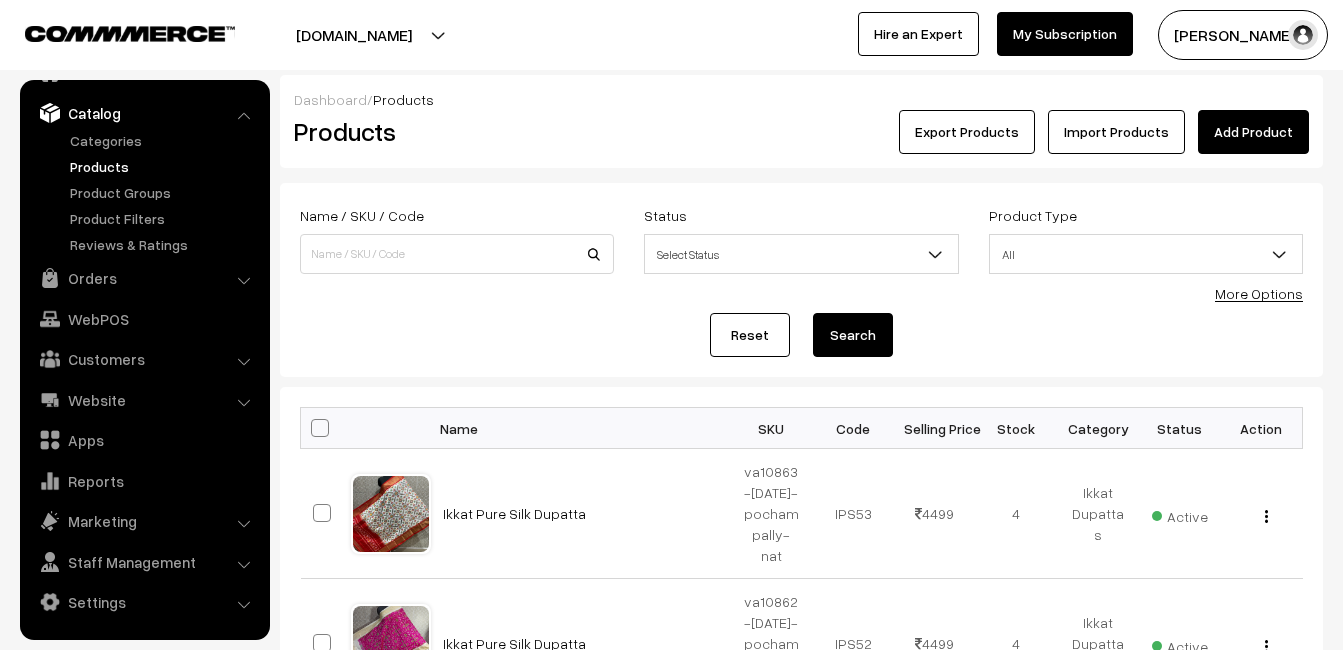 click on "Products" at bounding box center [453, 131] 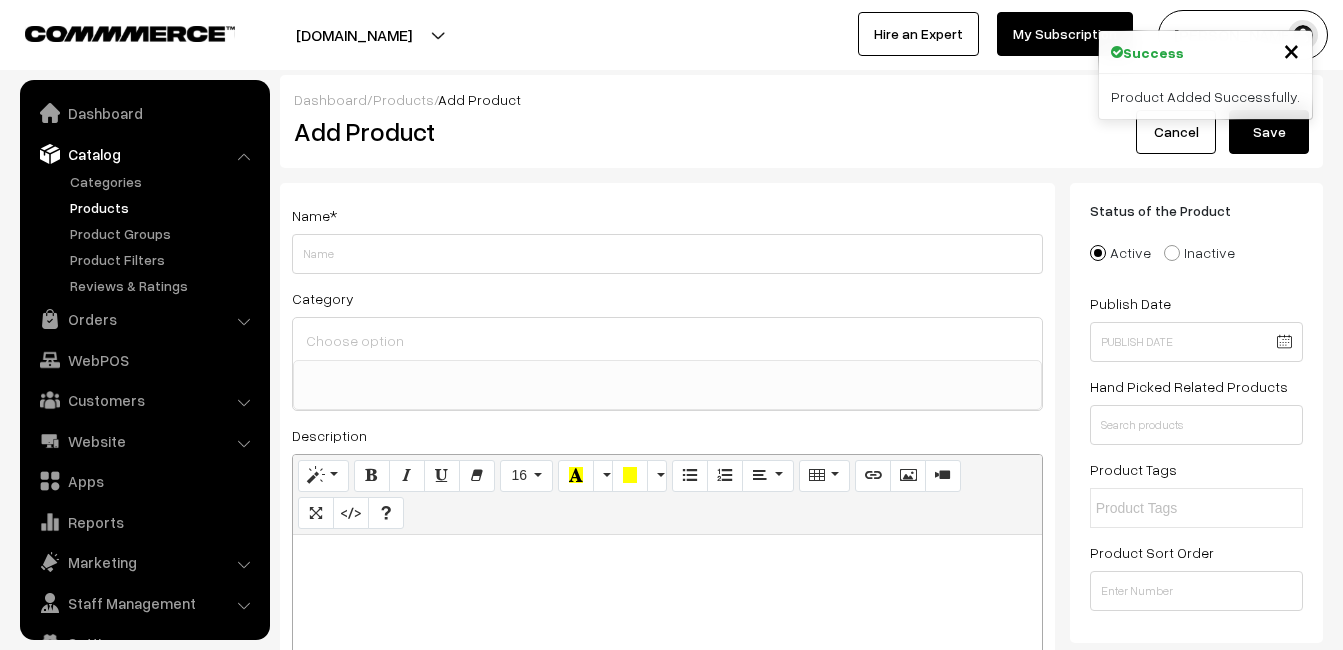 select 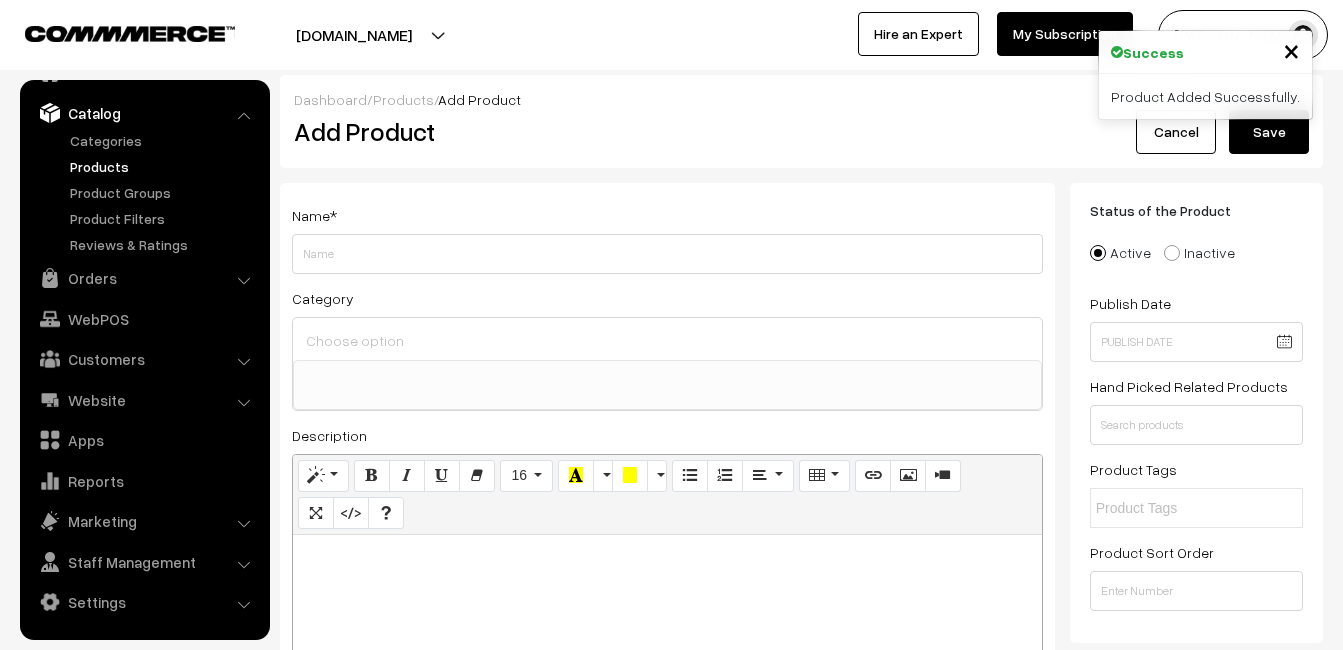 click at bounding box center [667, 557] 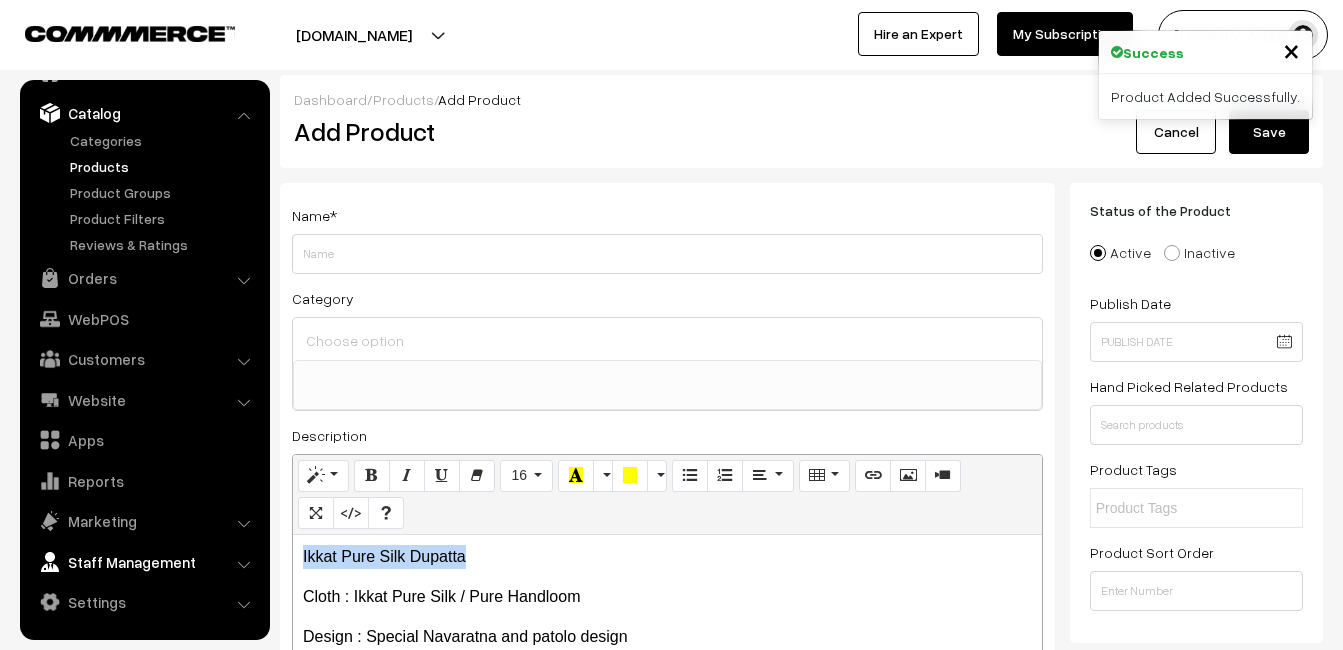 drag, startPoint x: 497, startPoint y: 551, endPoint x: 262, endPoint y: 551, distance: 235 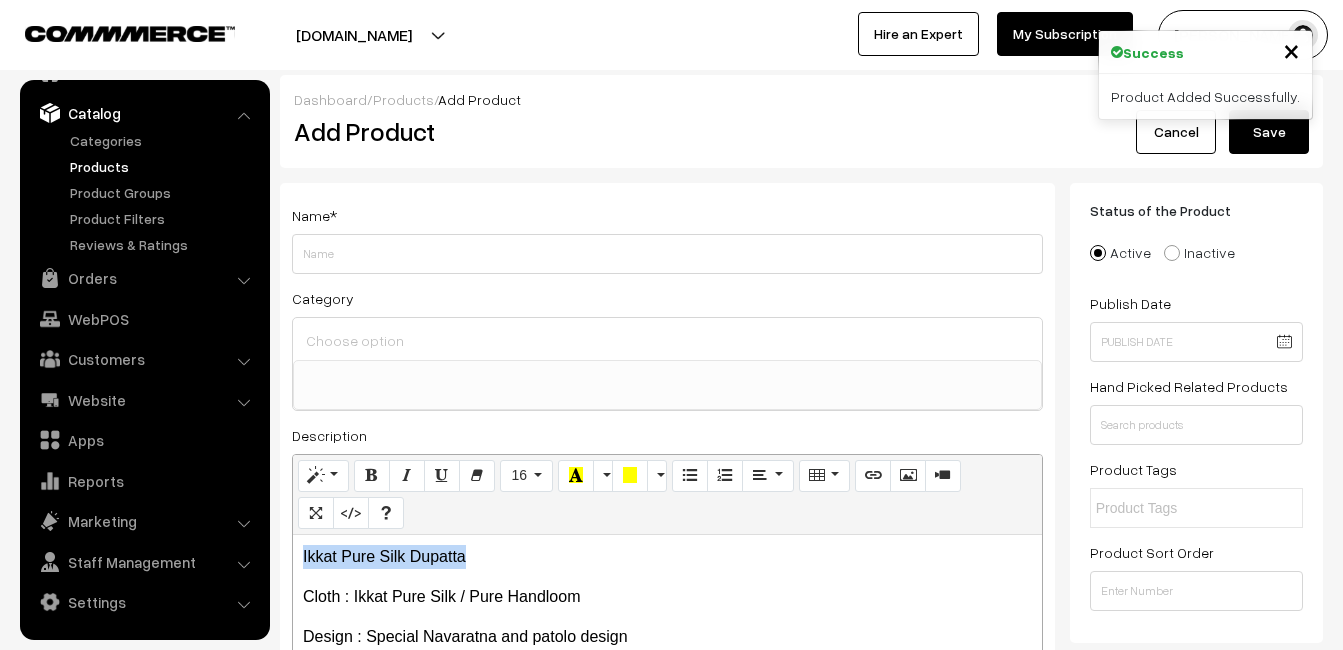 copy on "Ikkat Pure Silk Dupatta" 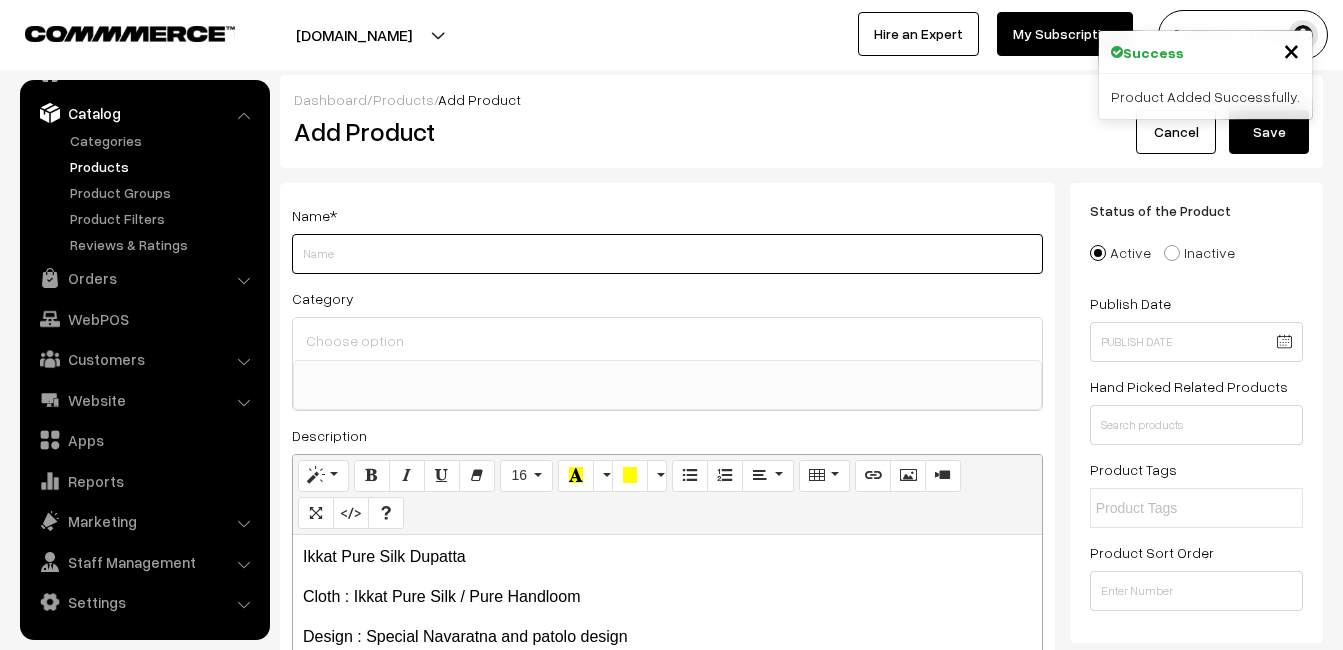 click on "Weight" at bounding box center [667, 254] 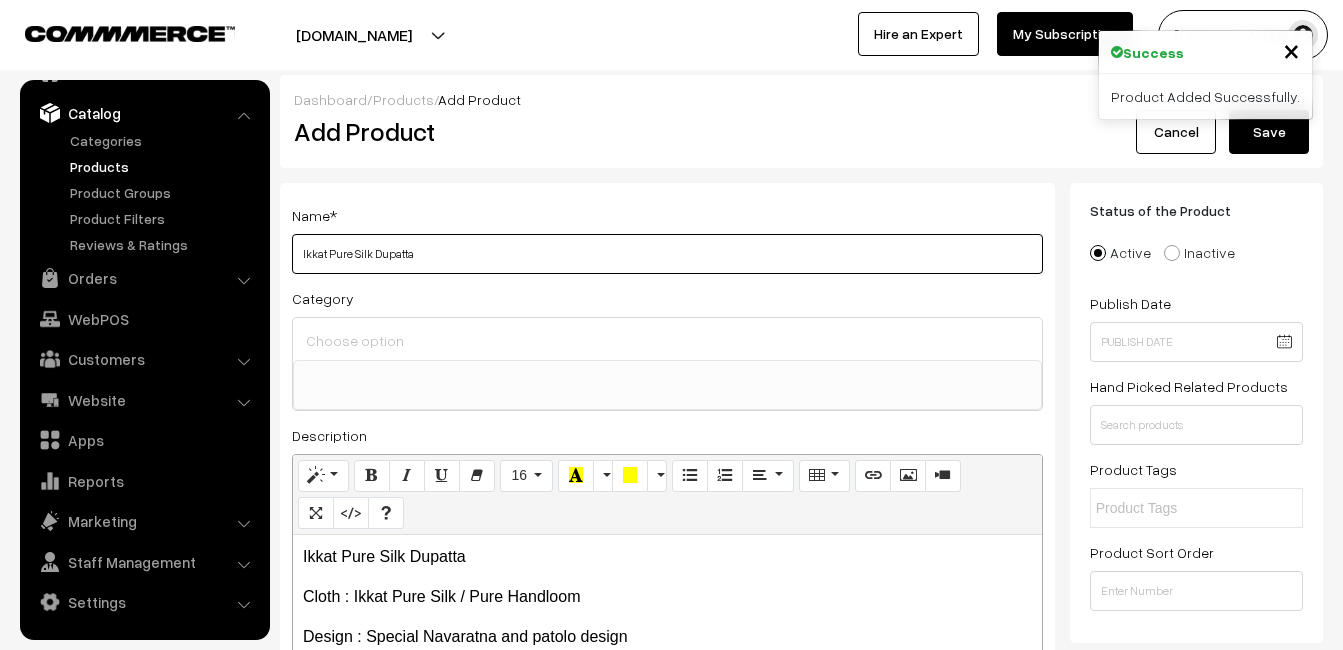 type on "Ikkat Pure Silk Dupatta" 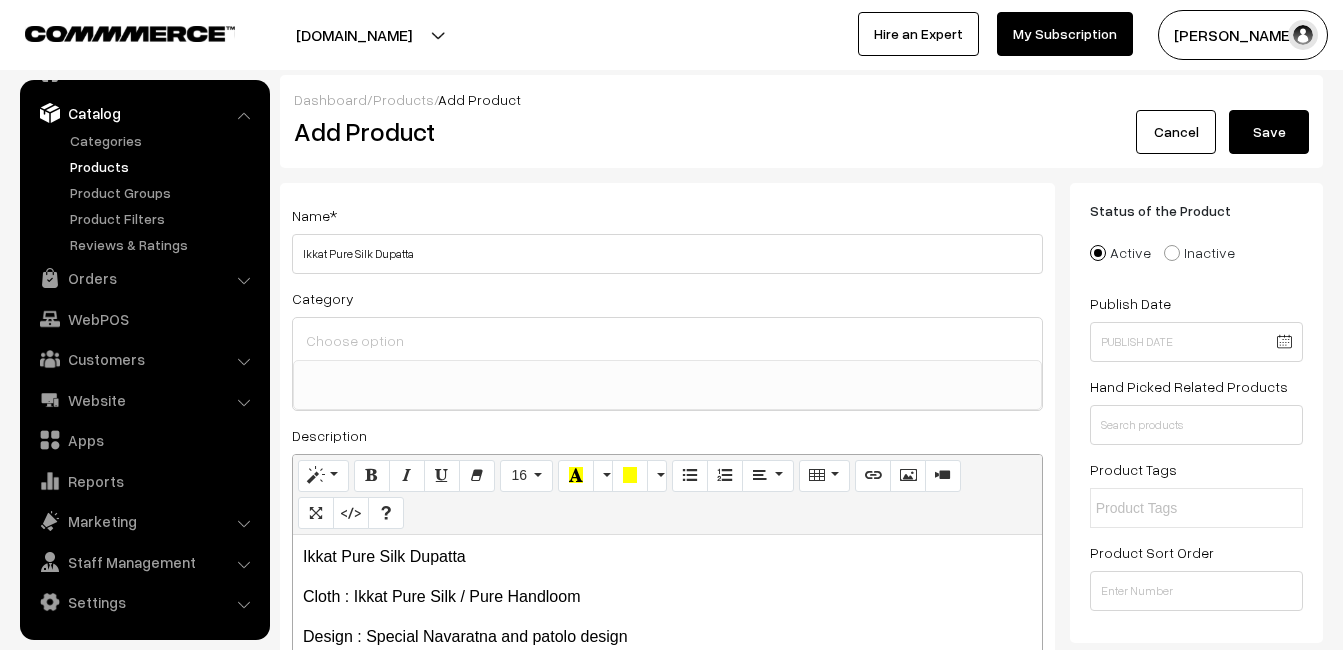 click on "Uppada Sarees
Uppada Sarees > Uppada Plain Sarees
Uppada Sarees > Uppada Butta Sarees
Uppada Sarees > Uppada Pochampally Border Sarees
Uppada Sarees > Uppada Big Border Sarees
Uppada Sarees > Uppada Small Border Sarees
Uppada Sarees > Uppada Jamdani Sarees
Uppada Sarees > Uppada Tripura Silk Sarees
Uppada Sarees > Uppada Checks Sarees
Uppada Sarees > Uppada Kanchi Border Sarees" at bounding box center (667, 364) 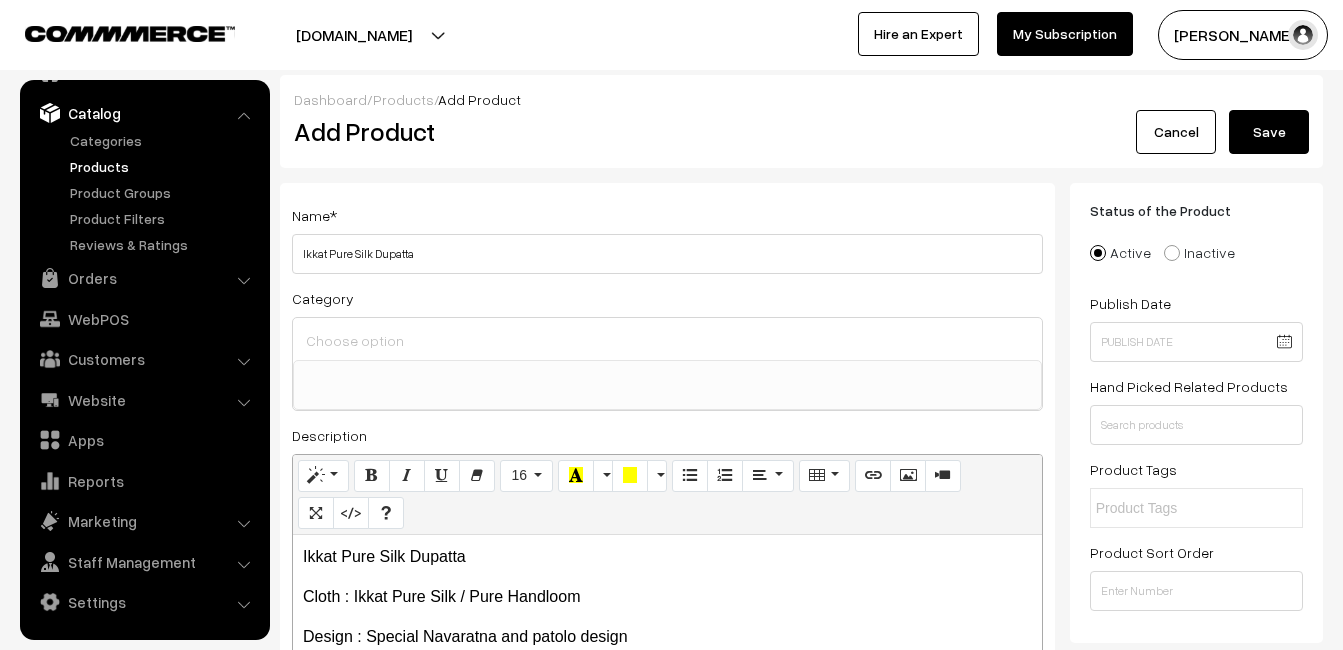 click at bounding box center [667, 340] 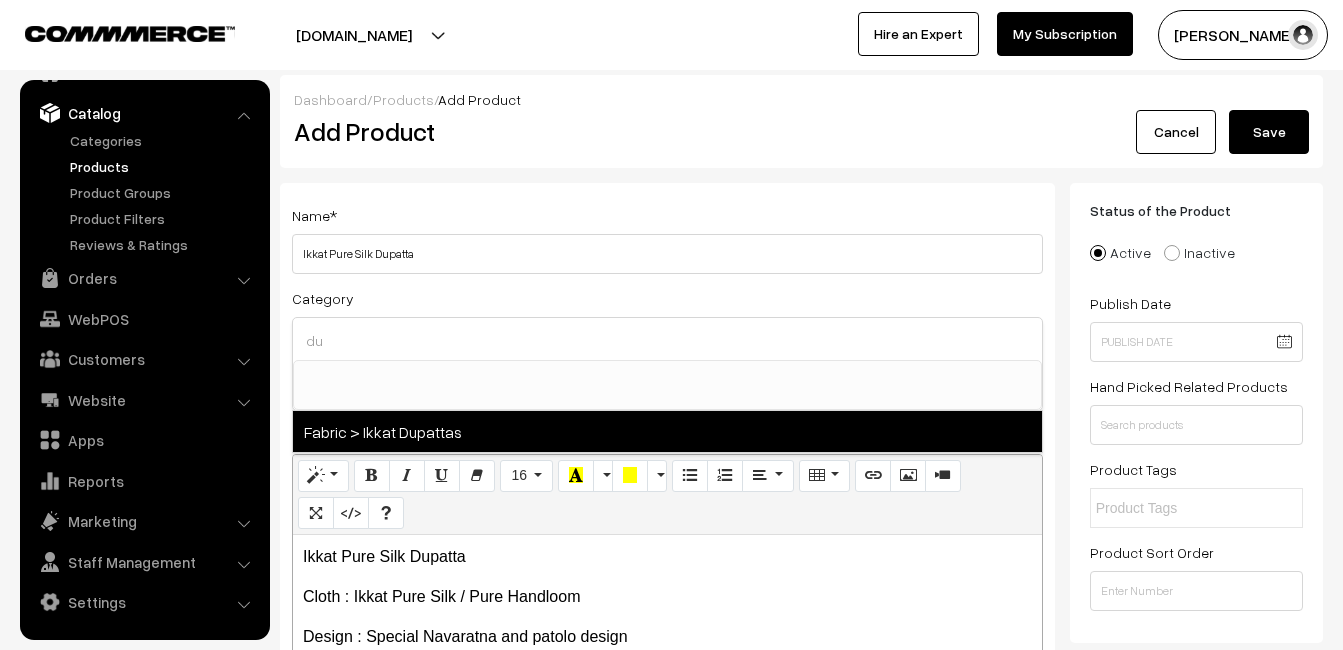 type on "du" 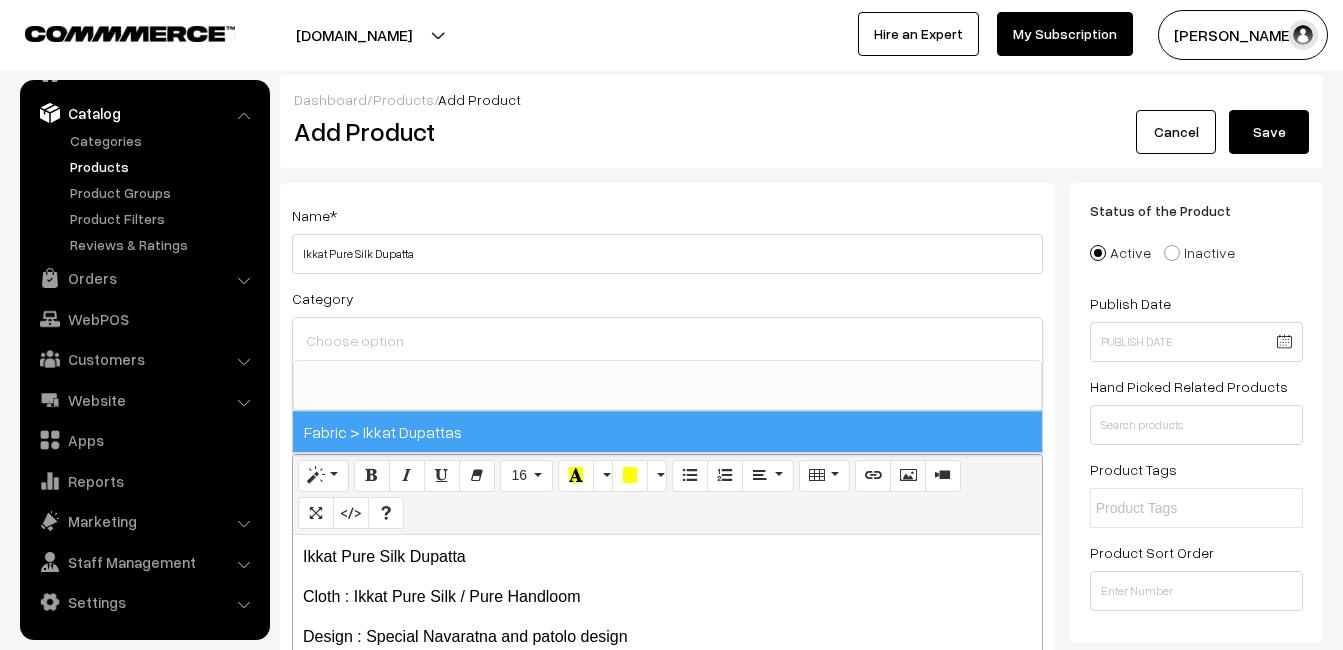 scroll, scrollTop: 1037, scrollLeft: 0, axis: vertical 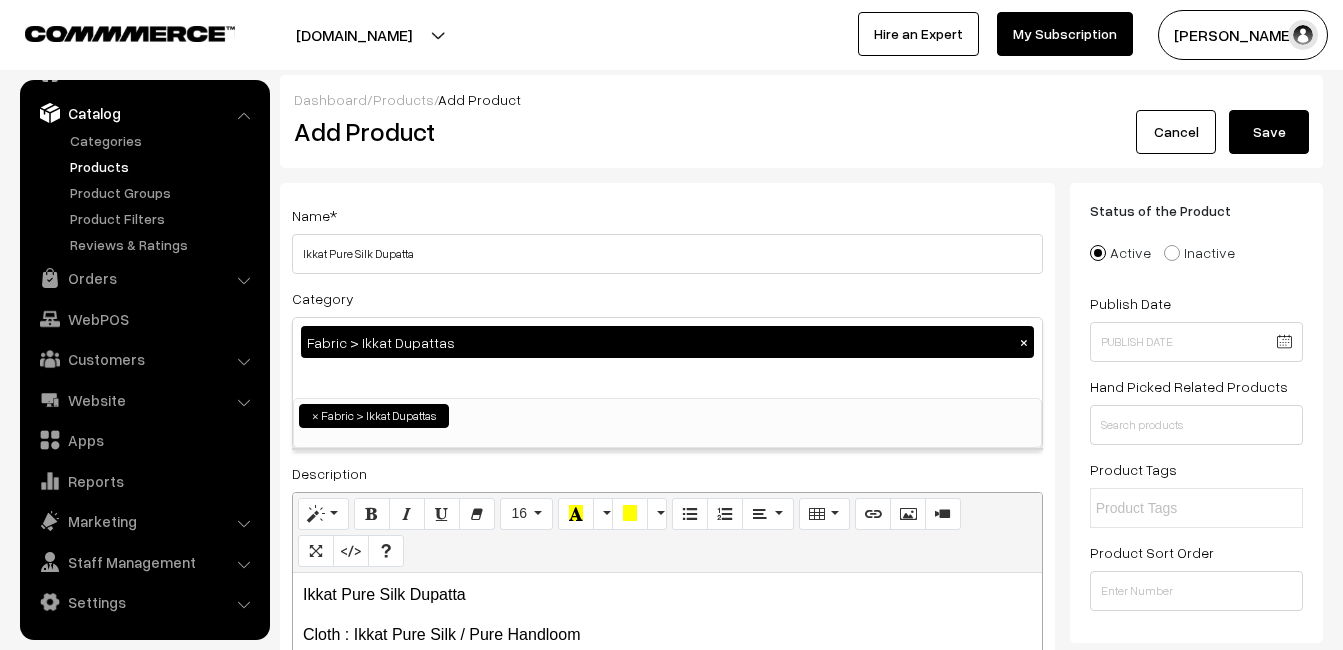 click on "Name  *
Ikkat Pure Silk Dupatta" at bounding box center [667, 238] 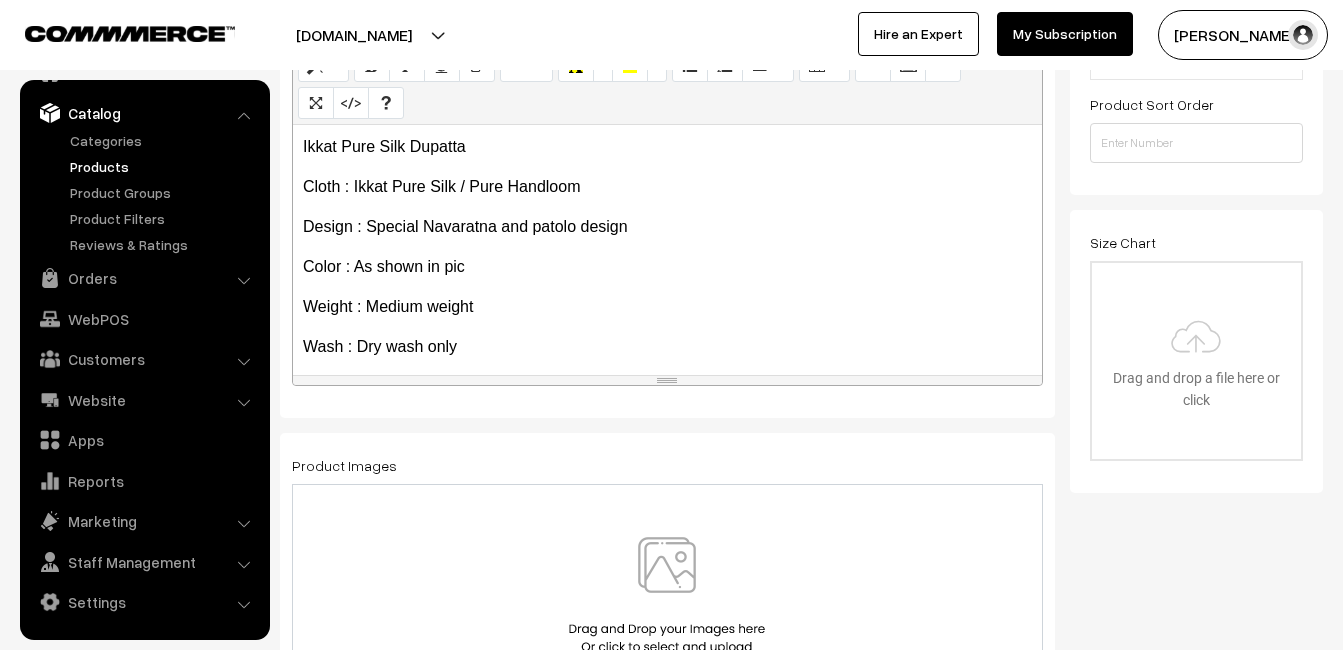 scroll, scrollTop: 500, scrollLeft: 0, axis: vertical 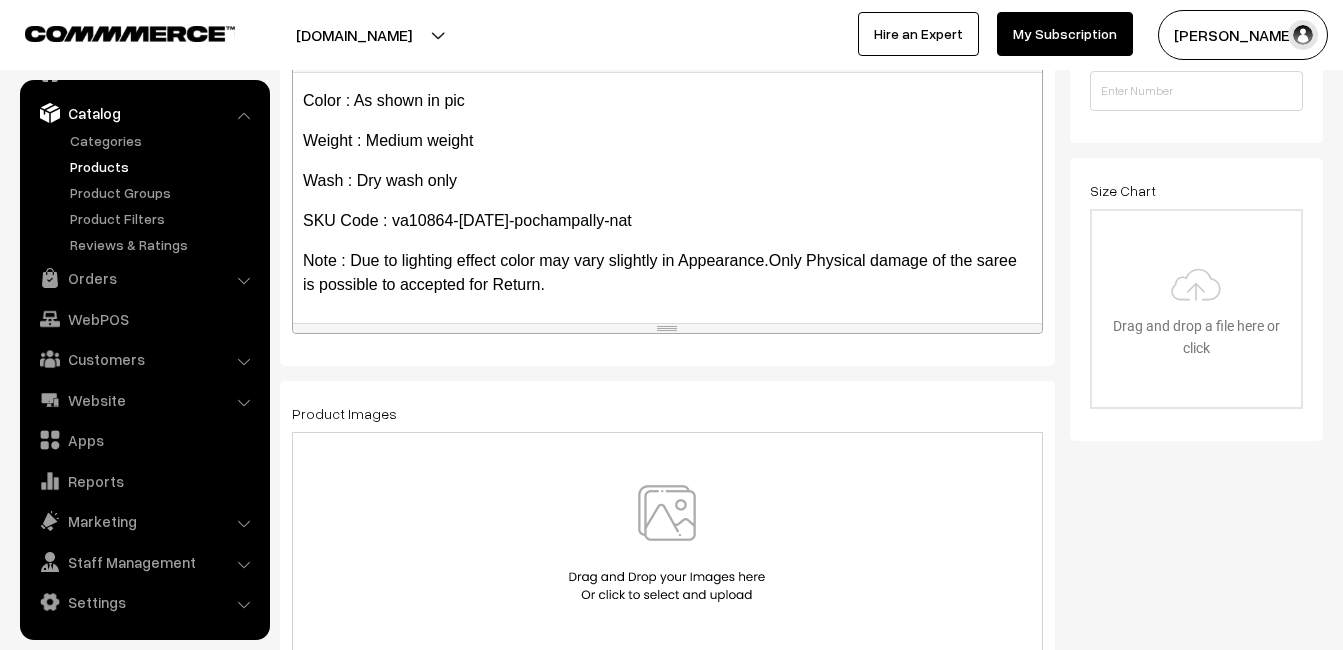 click at bounding box center (667, 543) 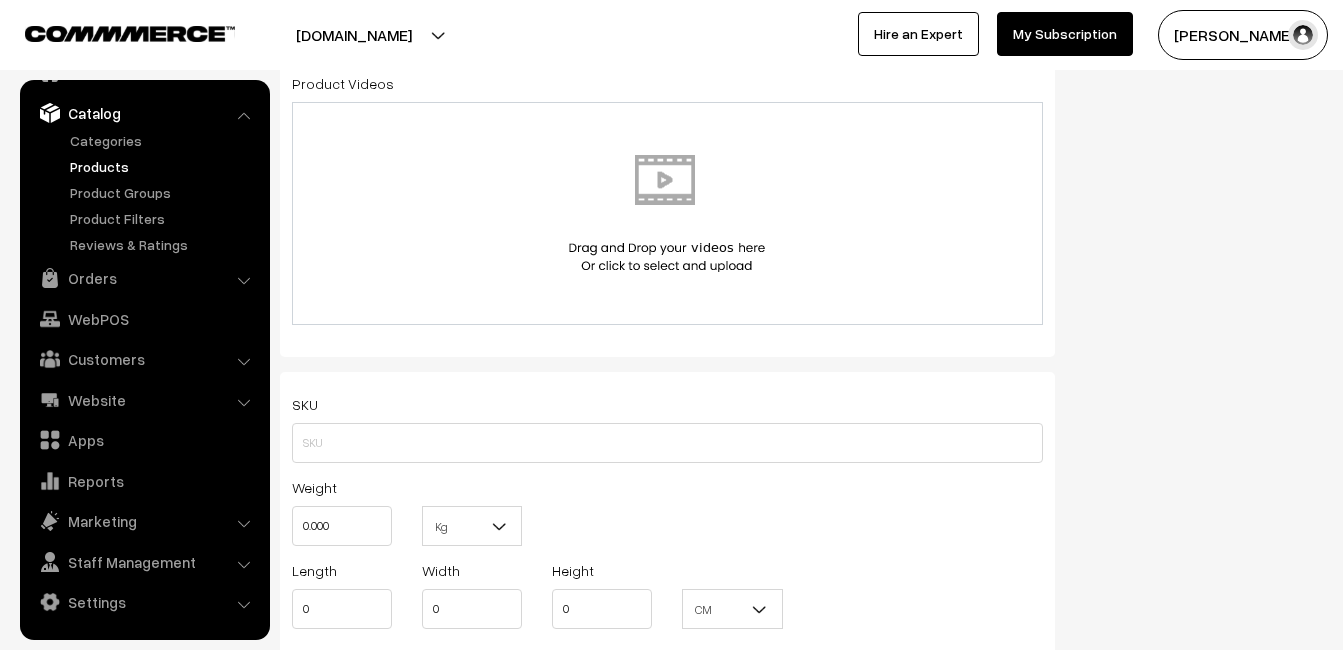 scroll, scrollTop: 1100, scrollLeft: 0, axis: vertical 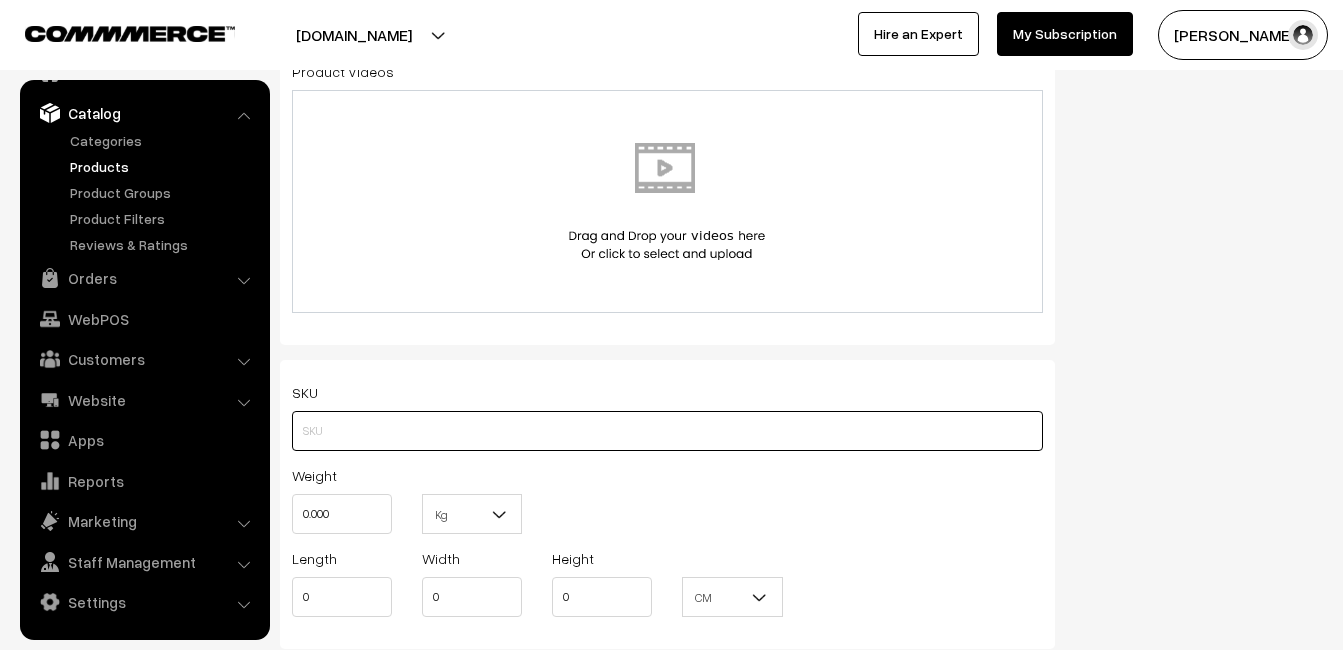click at bounding box center (667, 431) 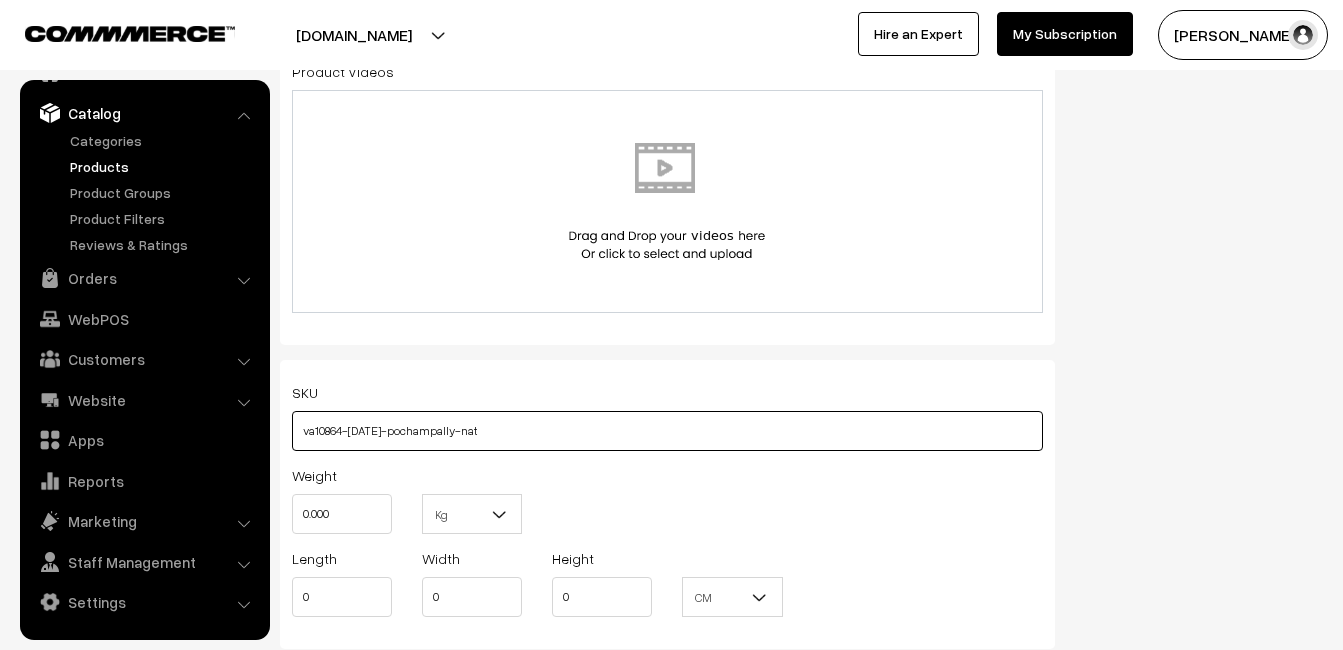 type on "va10864-[DATE]-pochampally-nat" 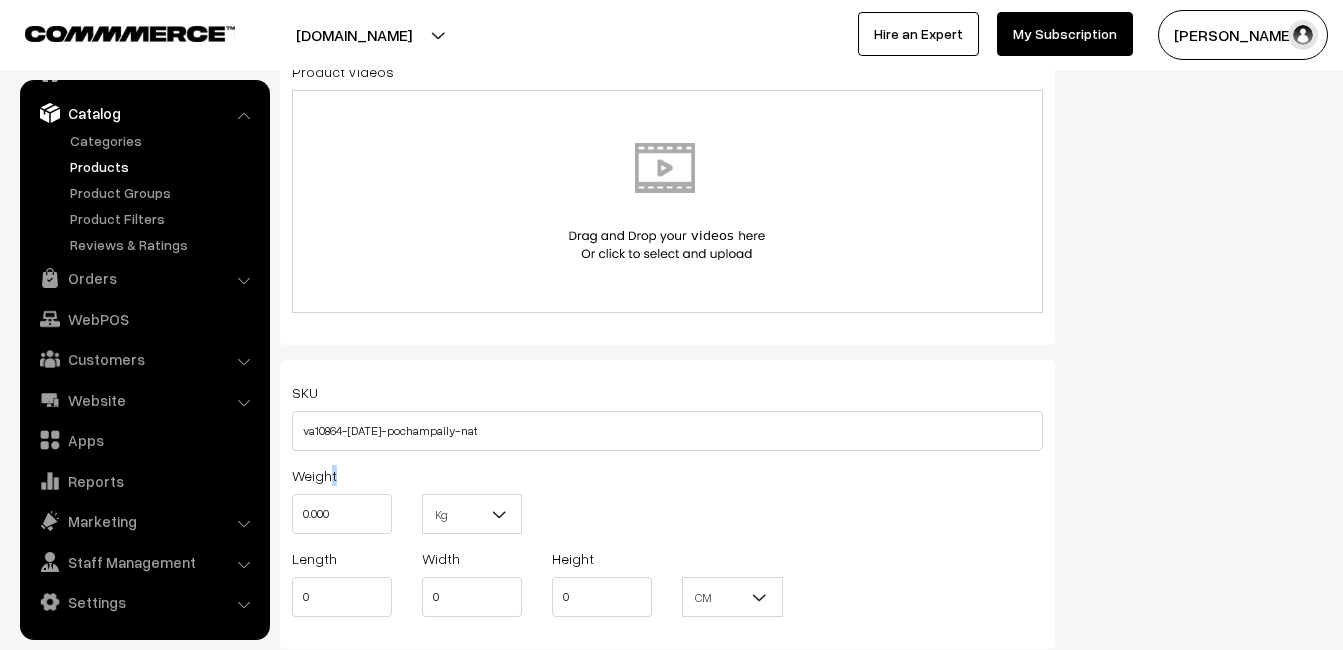 drag, startPoint x: 331, startPoint y: 492, endPoint x: 338, endPoint y: 511, distance: 20.248457 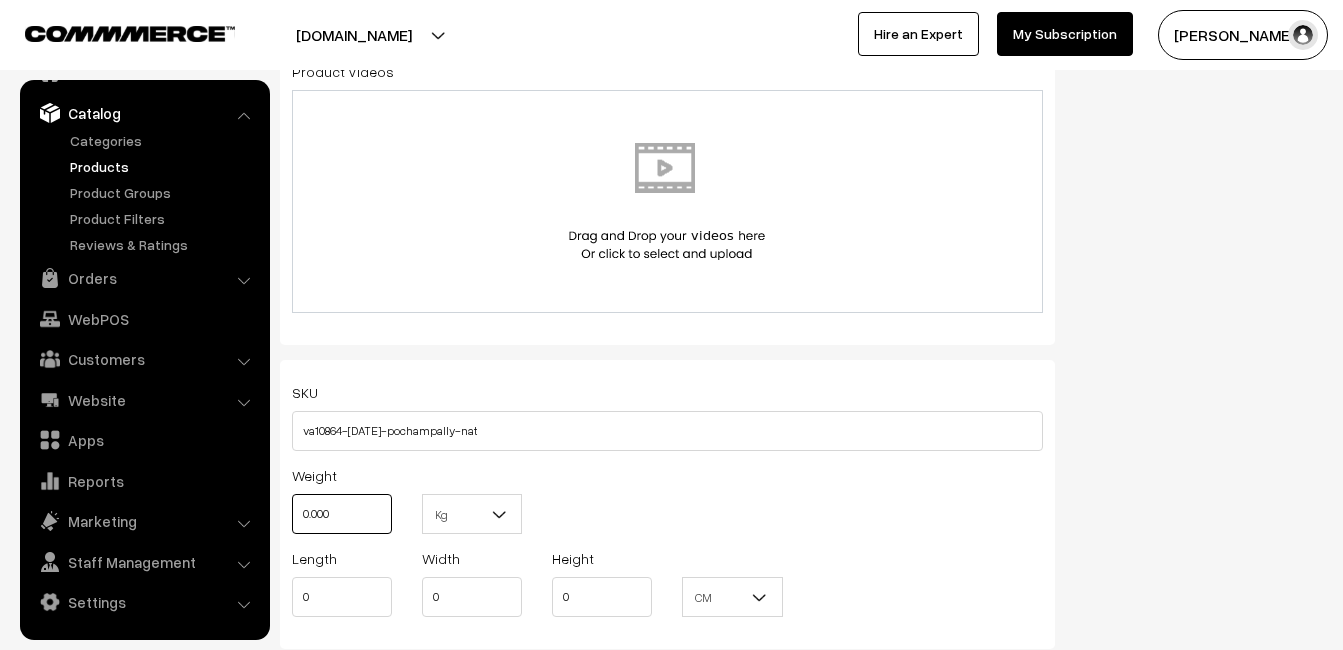 click on "0.000" at bounding box center (342, 514) 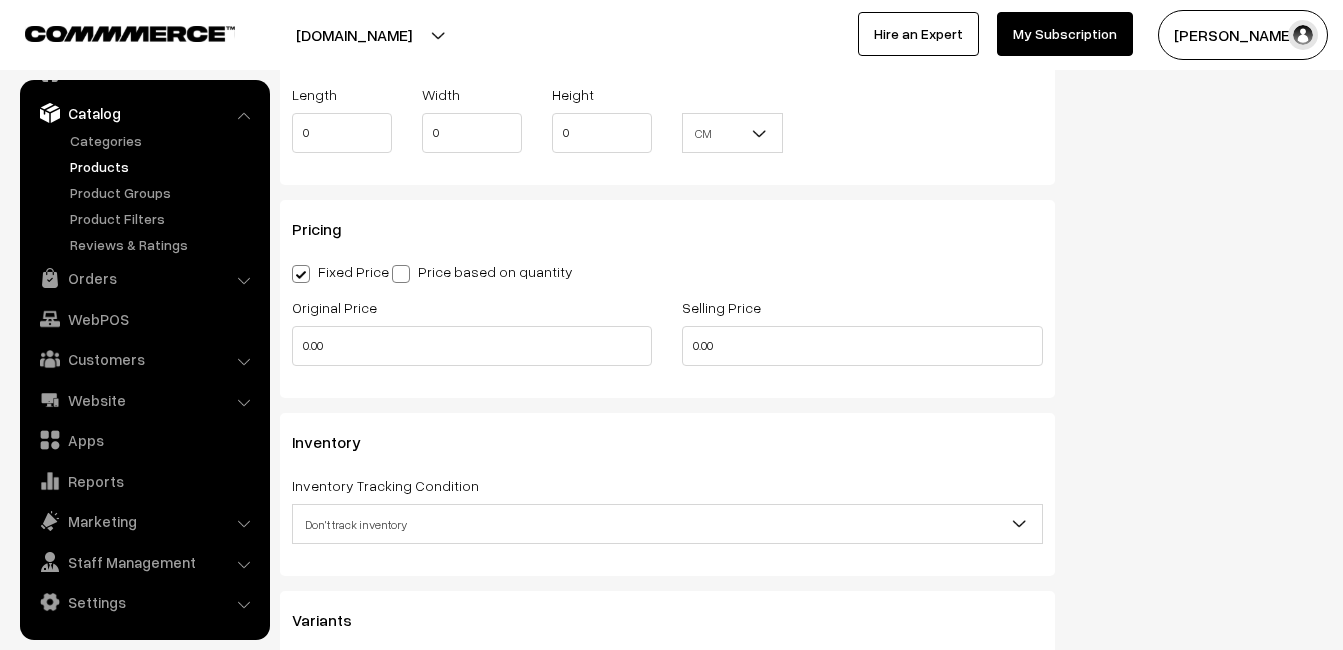 scroll, scrollTop: 1600, scrollLeft: 0, axis: vertical 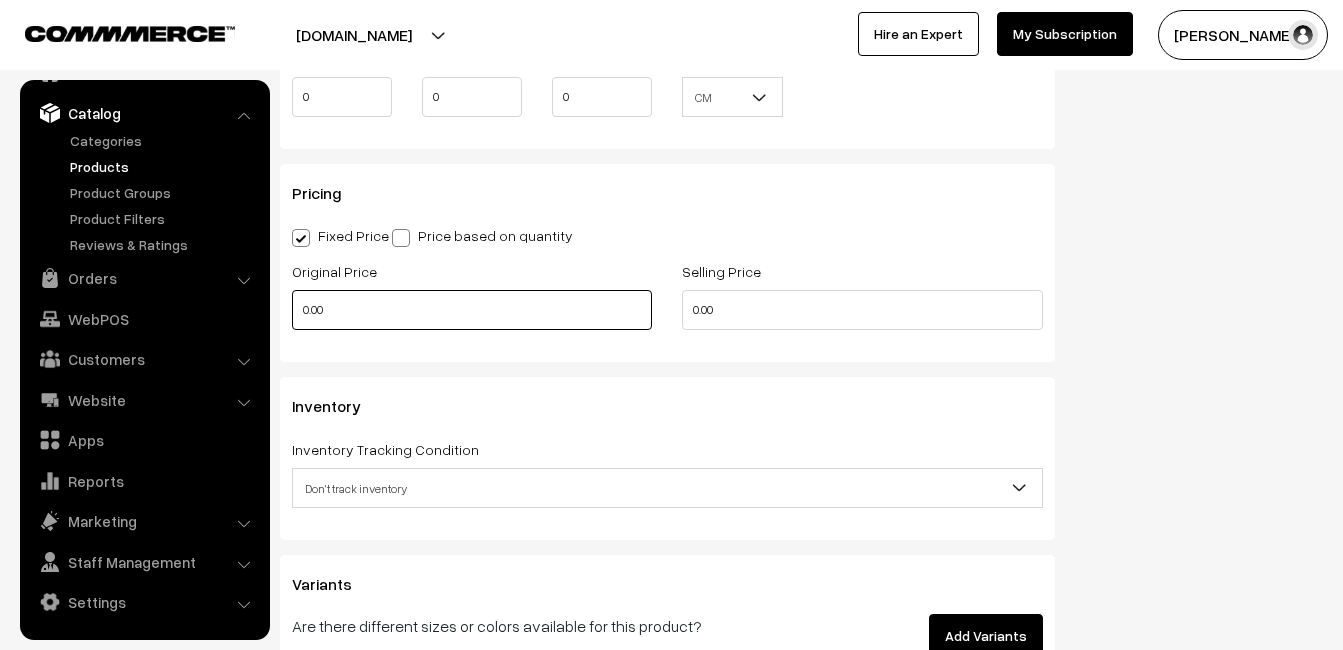 type on "0.80" 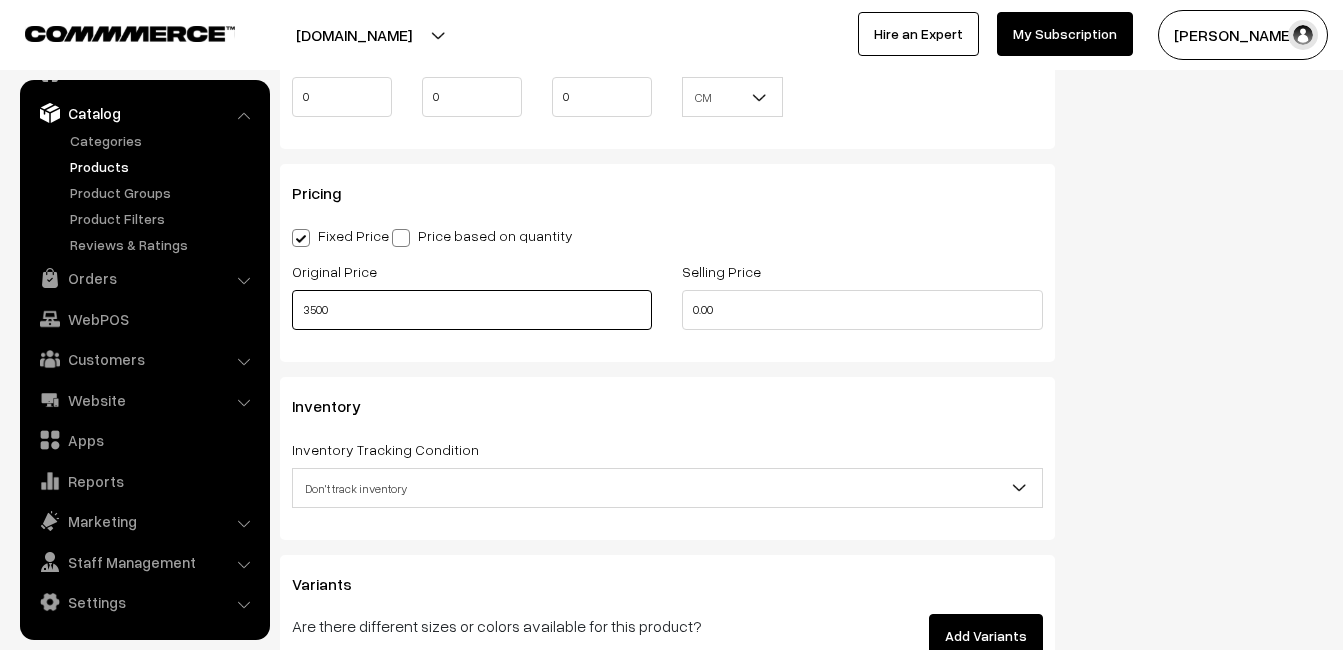type on "3500" 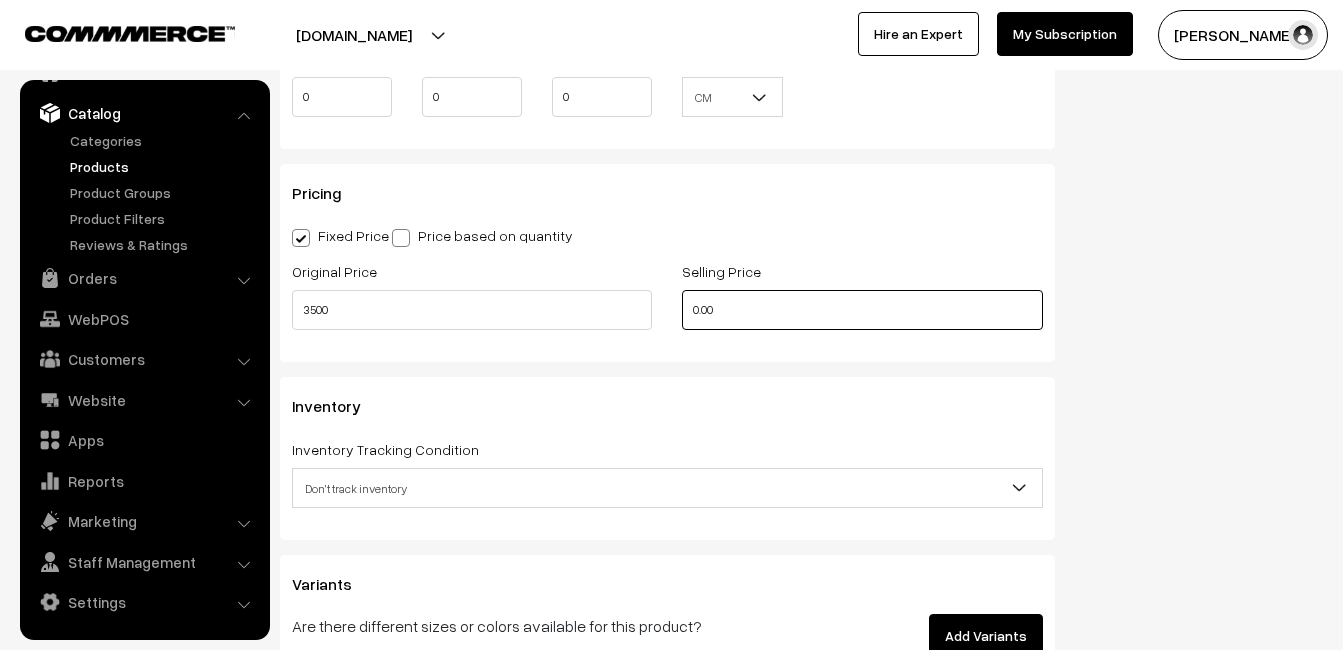 click on "0.00" at bounding box center (862, 310) 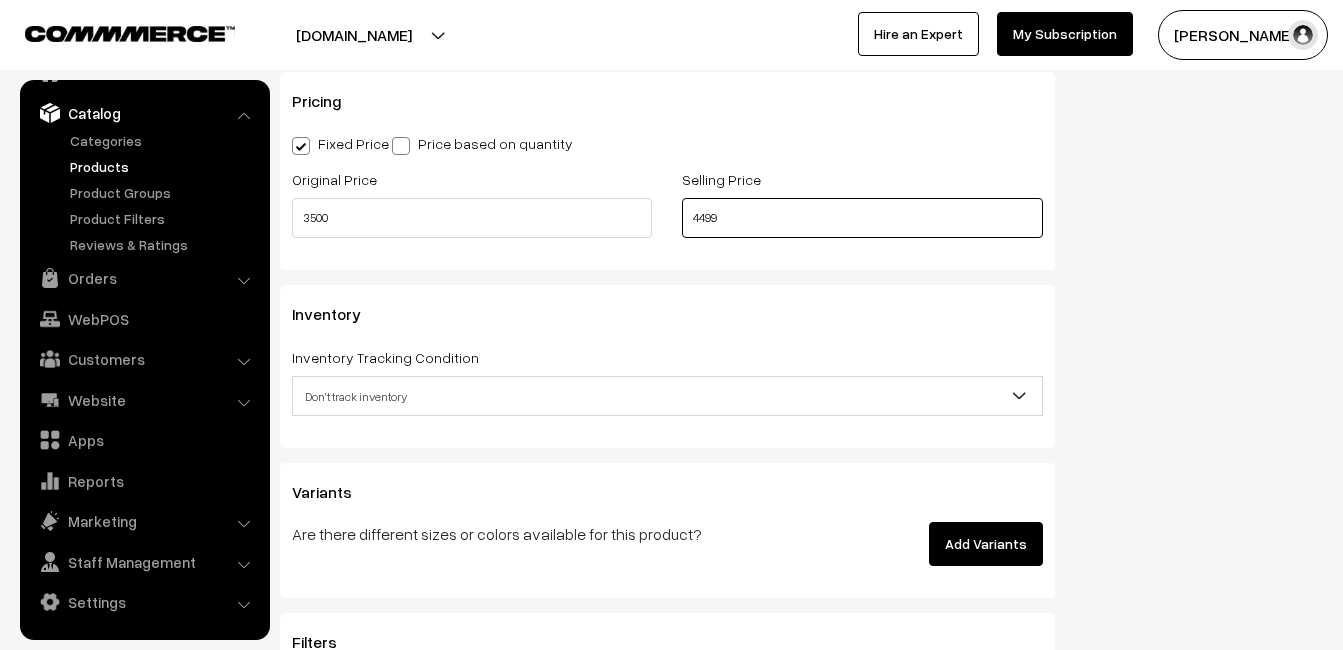 scroll, scrollTop: 1800, scrollLeft: 0, axis: vertical 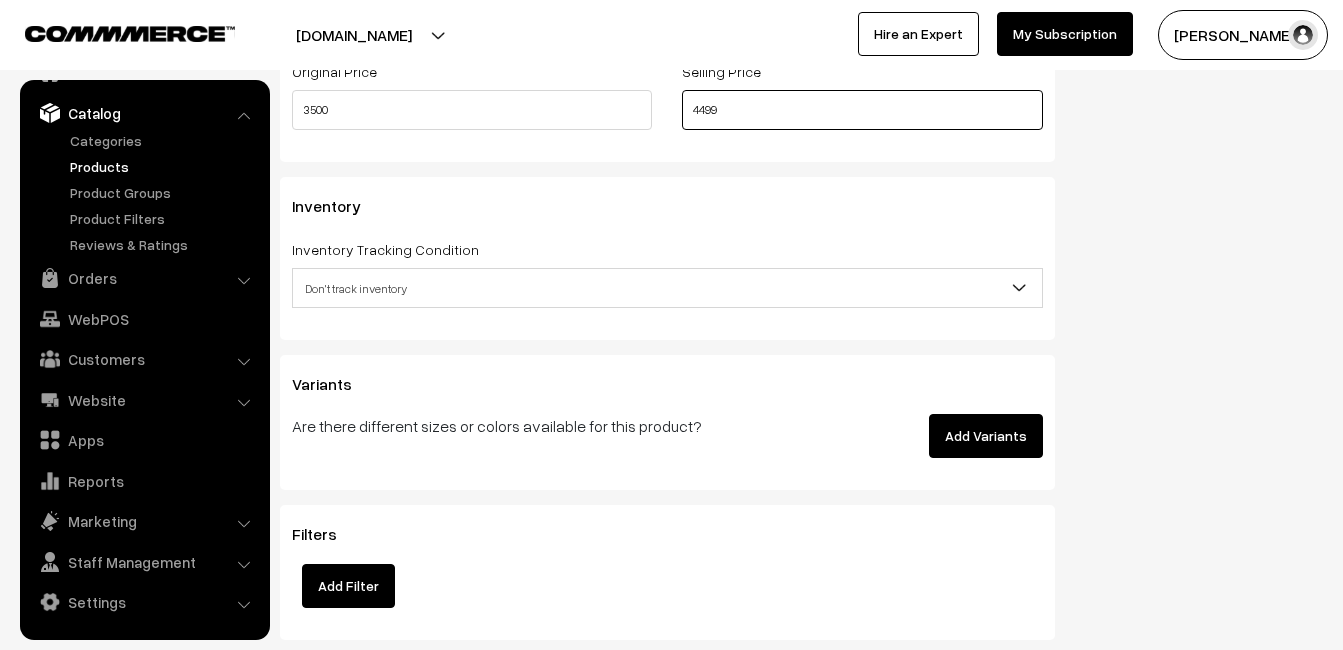 type on "4499" 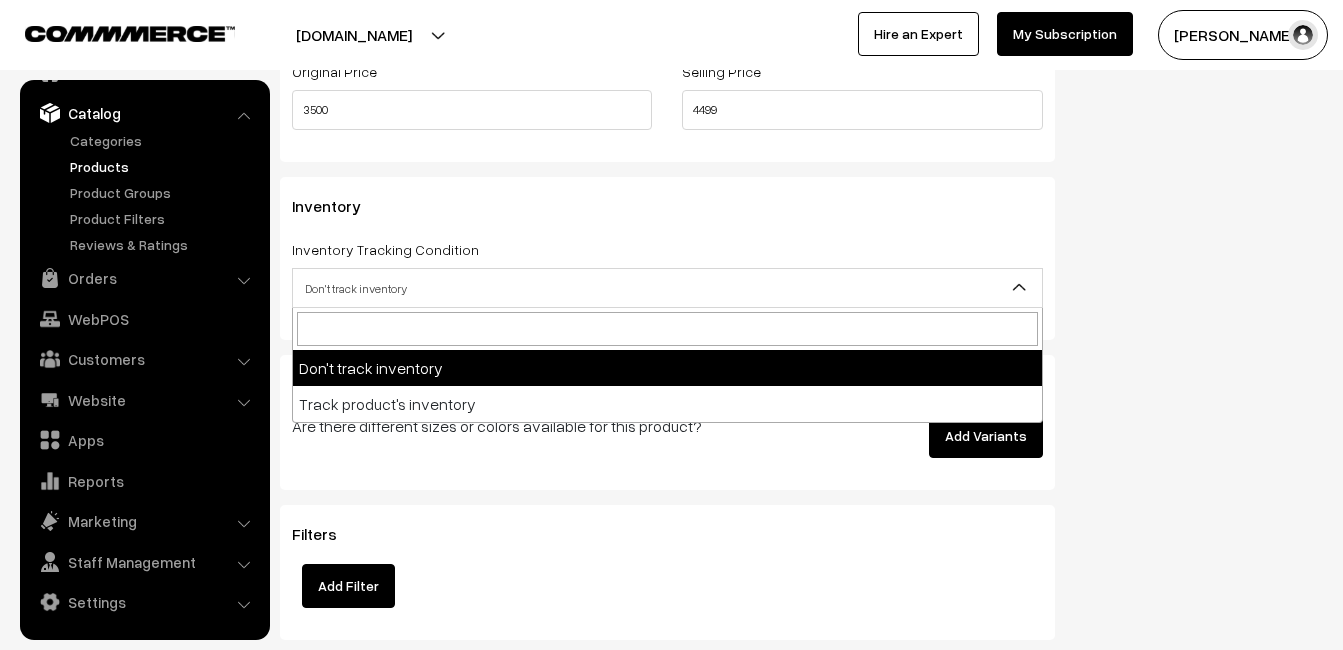click on "Don't track inventory" at bounding box center [667, 288] 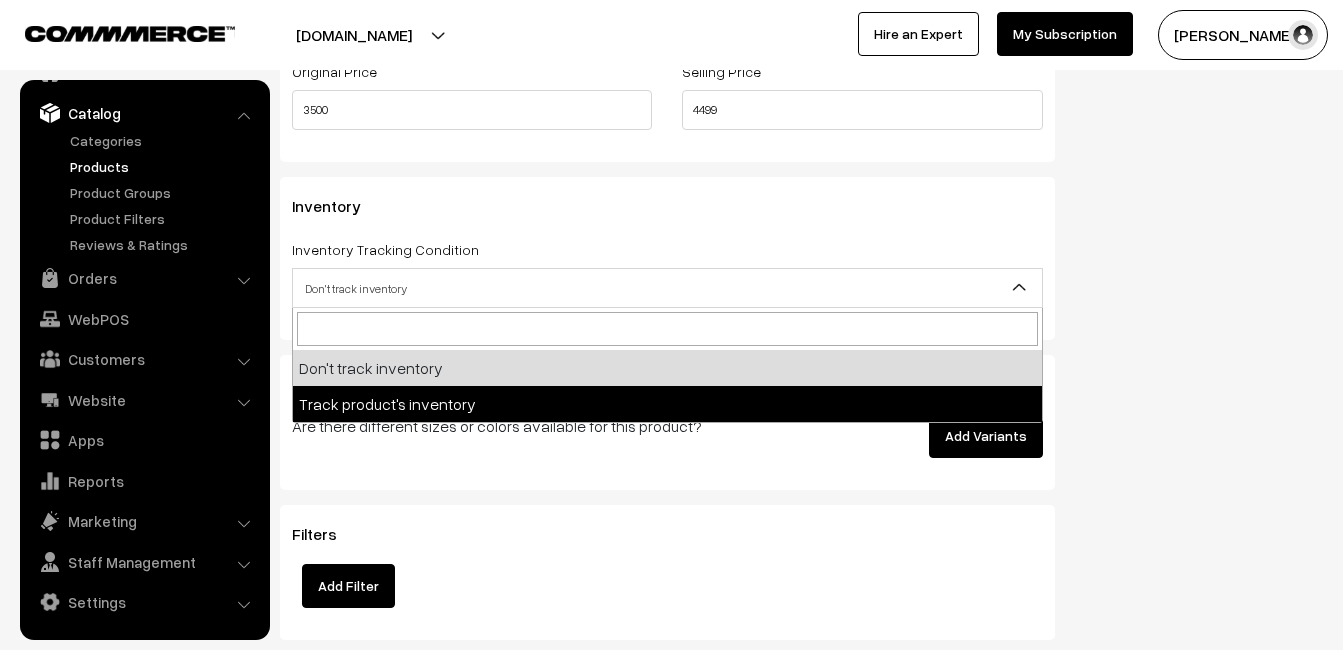 select on "2" 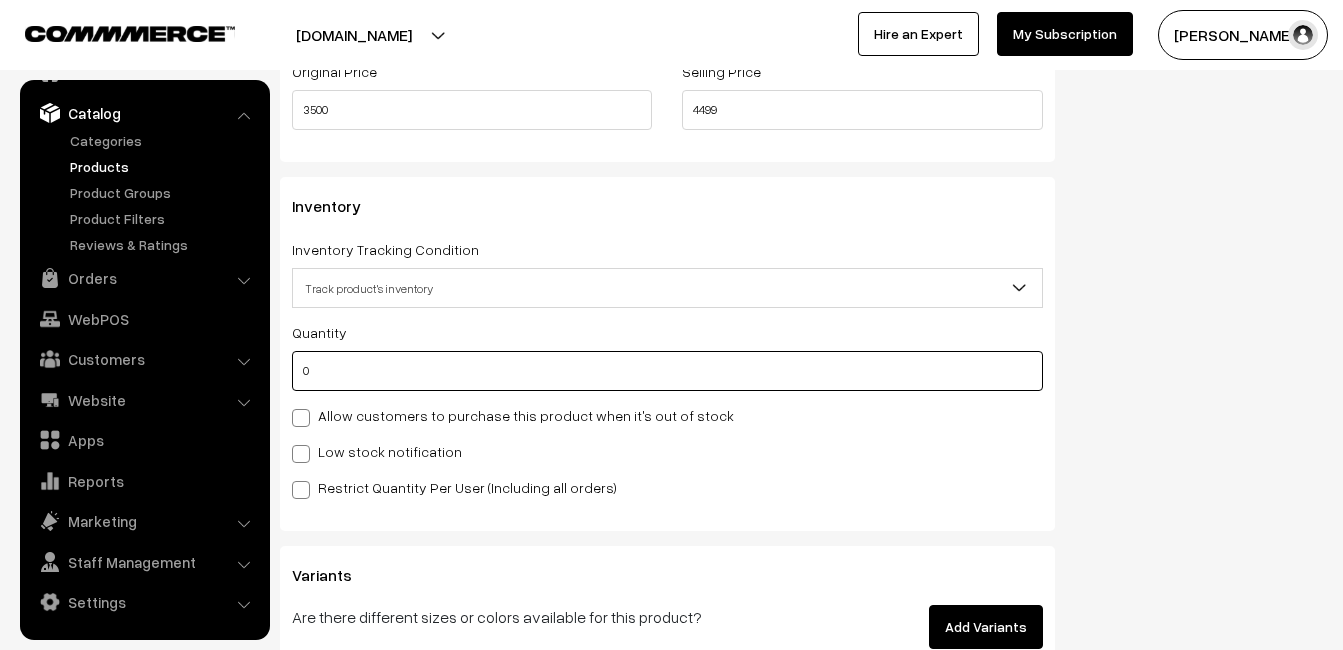 click on "0" at bounding box center (667, 371) 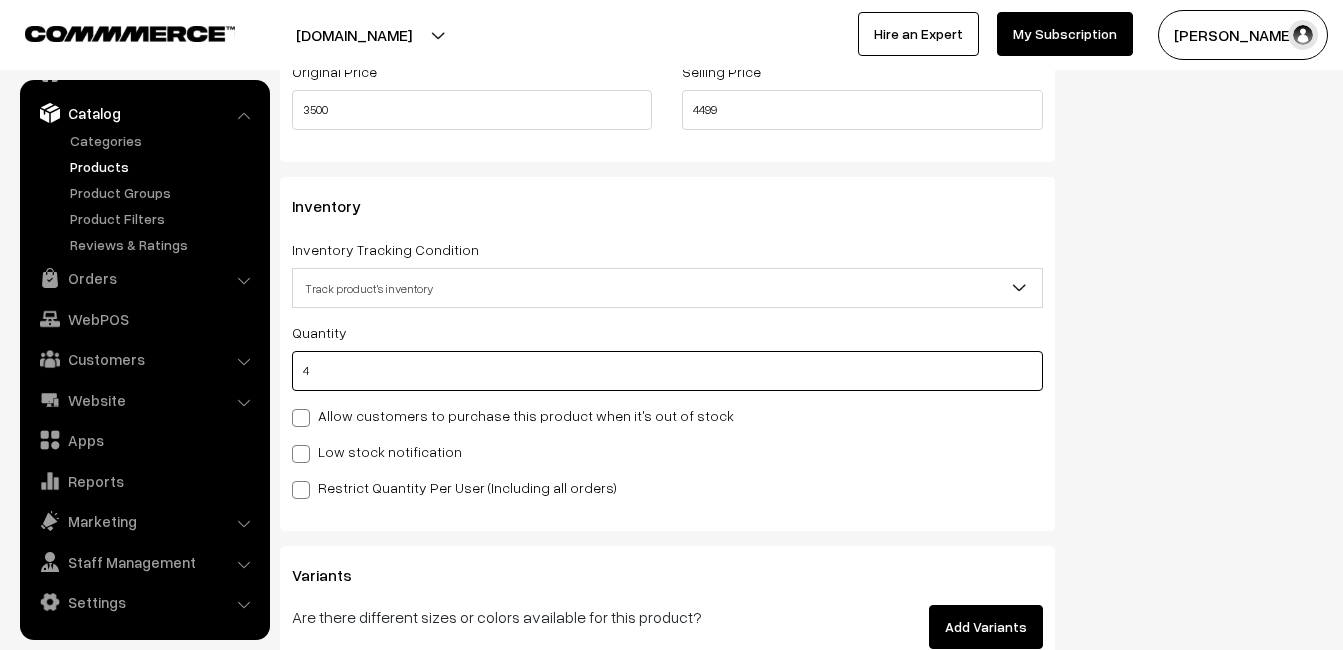 type on "4" 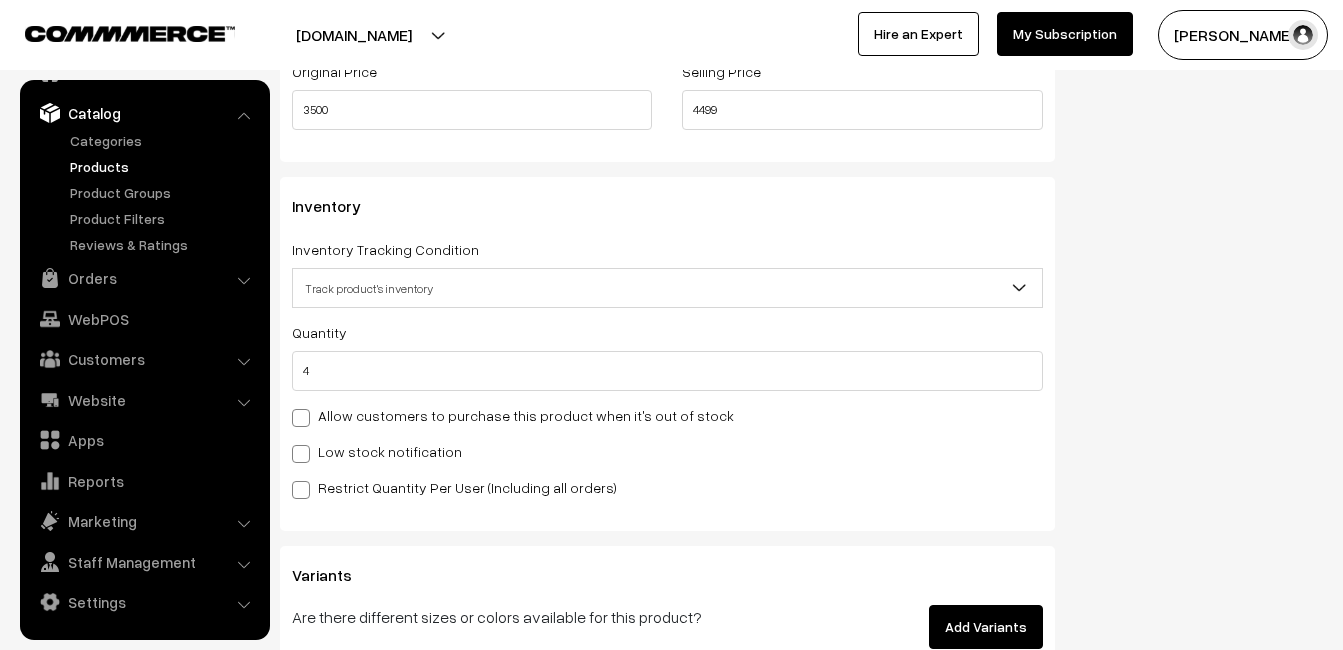 click on "Low stock notification" at bounding box center [377, 451] 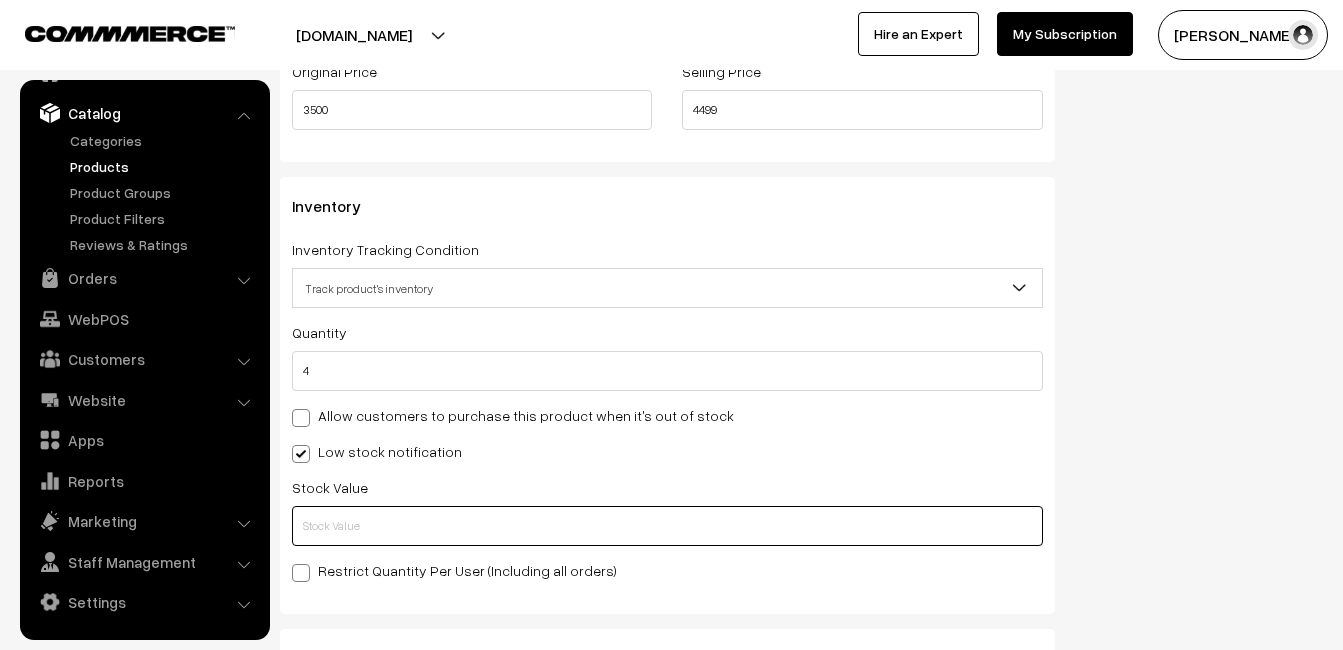 click at bounding box center [667, 526] 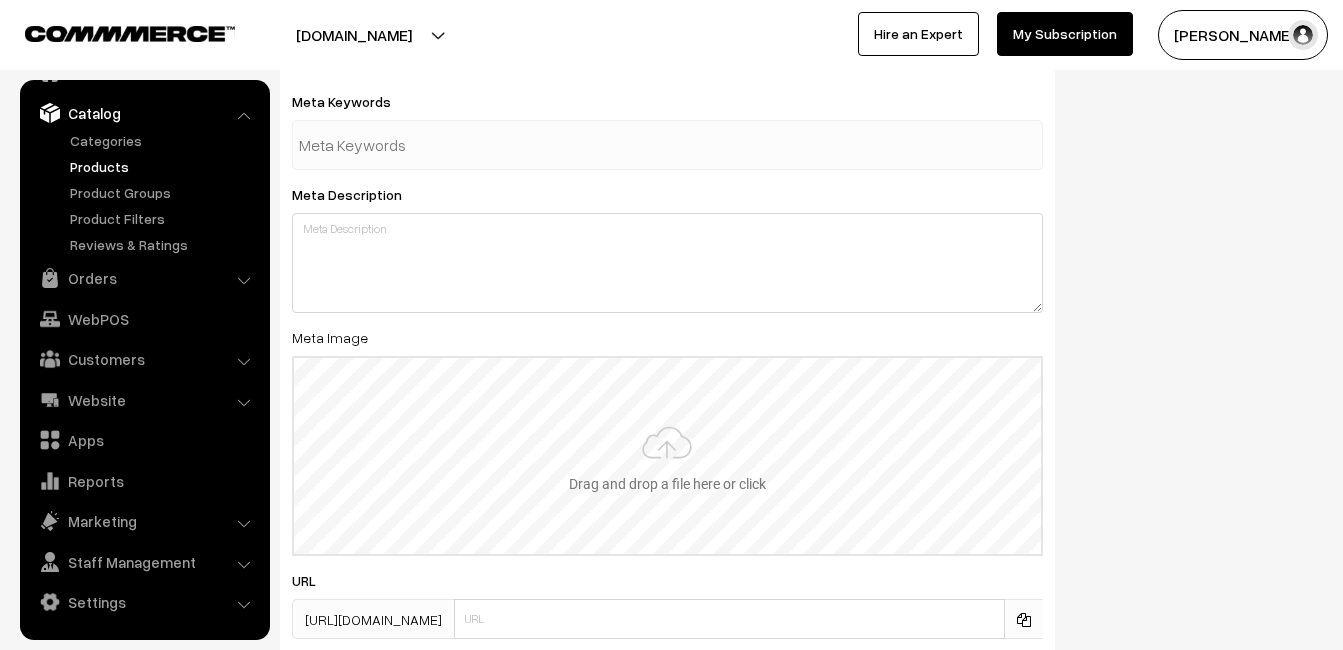 scroll, scrollTop: 2968, scrollLeft: 0, axis: vertical 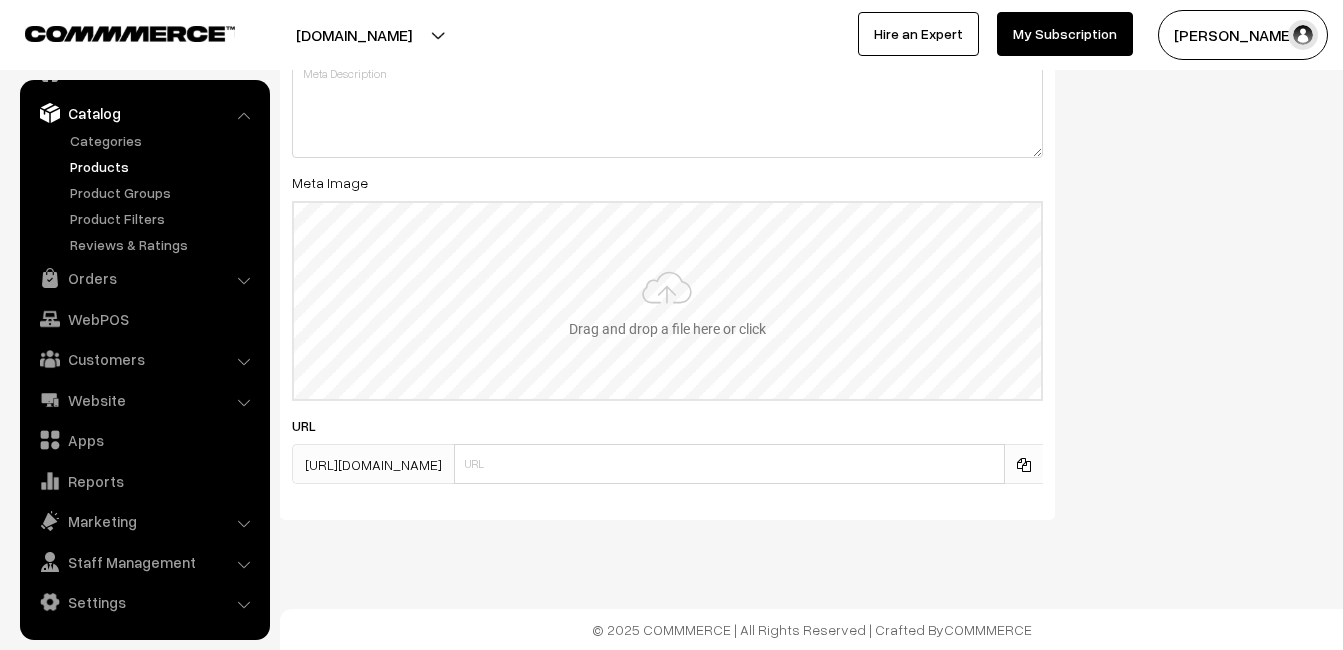 type on "2" 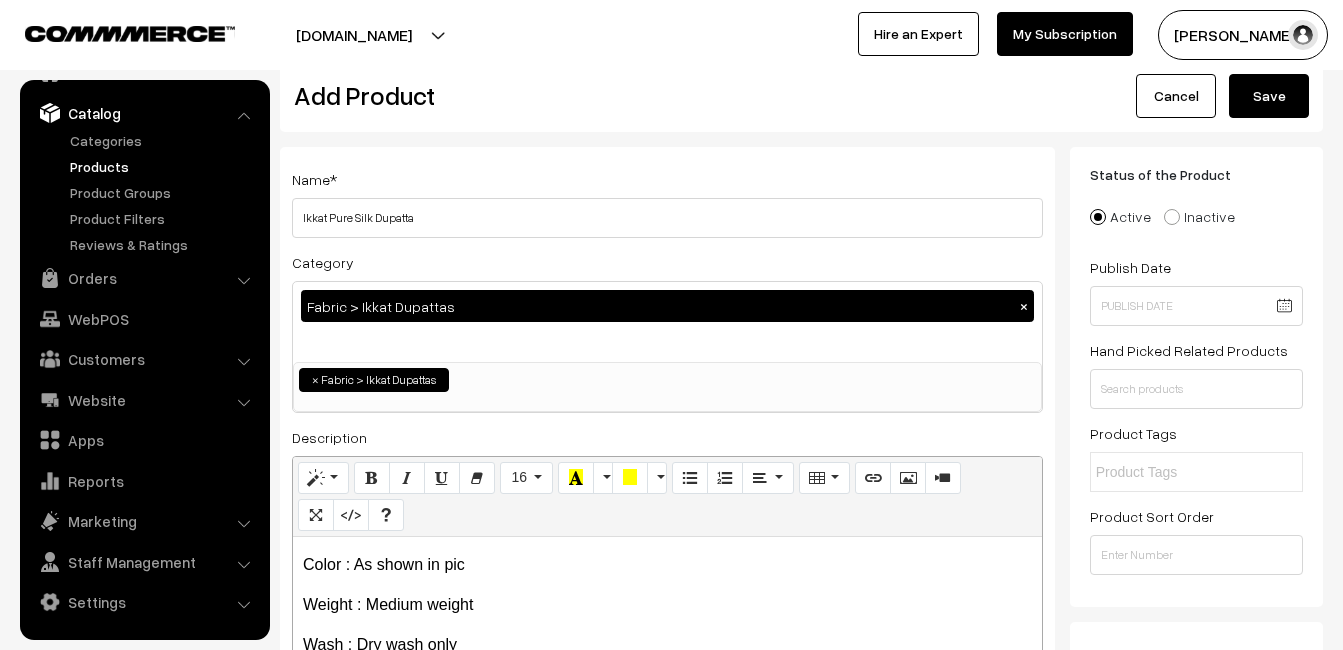 scroll, scrollTop: 0, scrollLeft: 0, axis: both 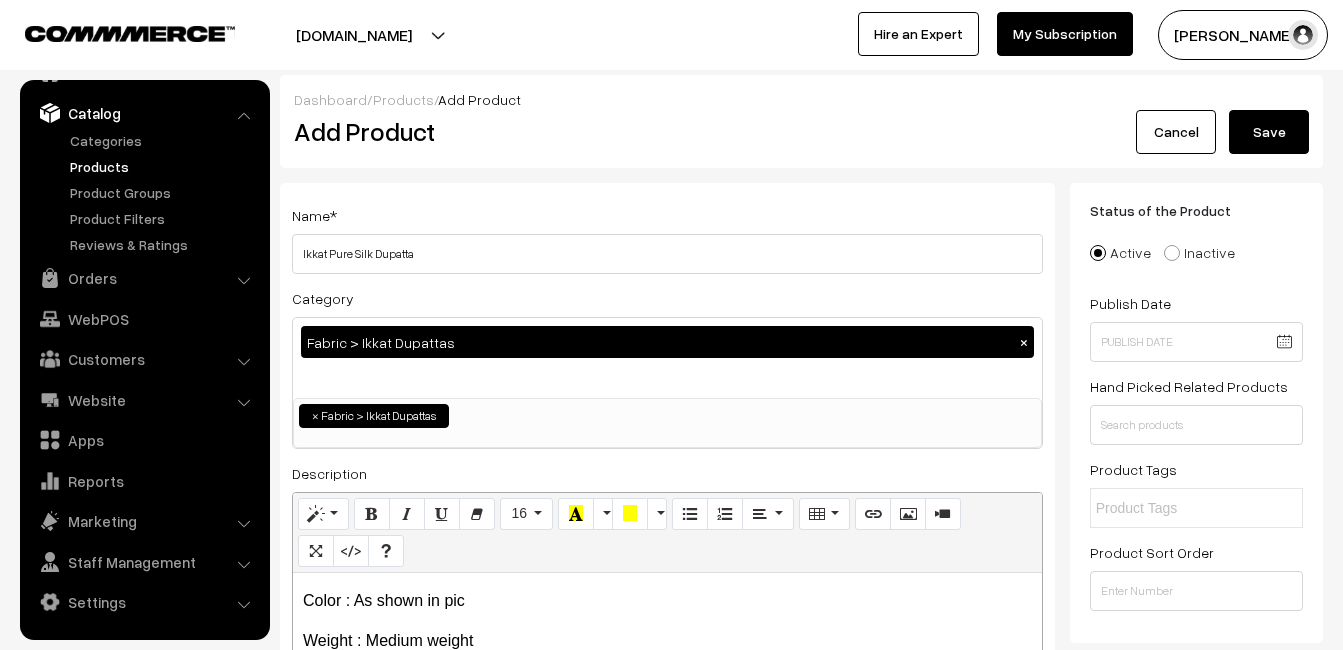 click on "Dashboard  /  Products  /  Add Product
Add Product
Cancel
Save" at bounding box center [801, 121] 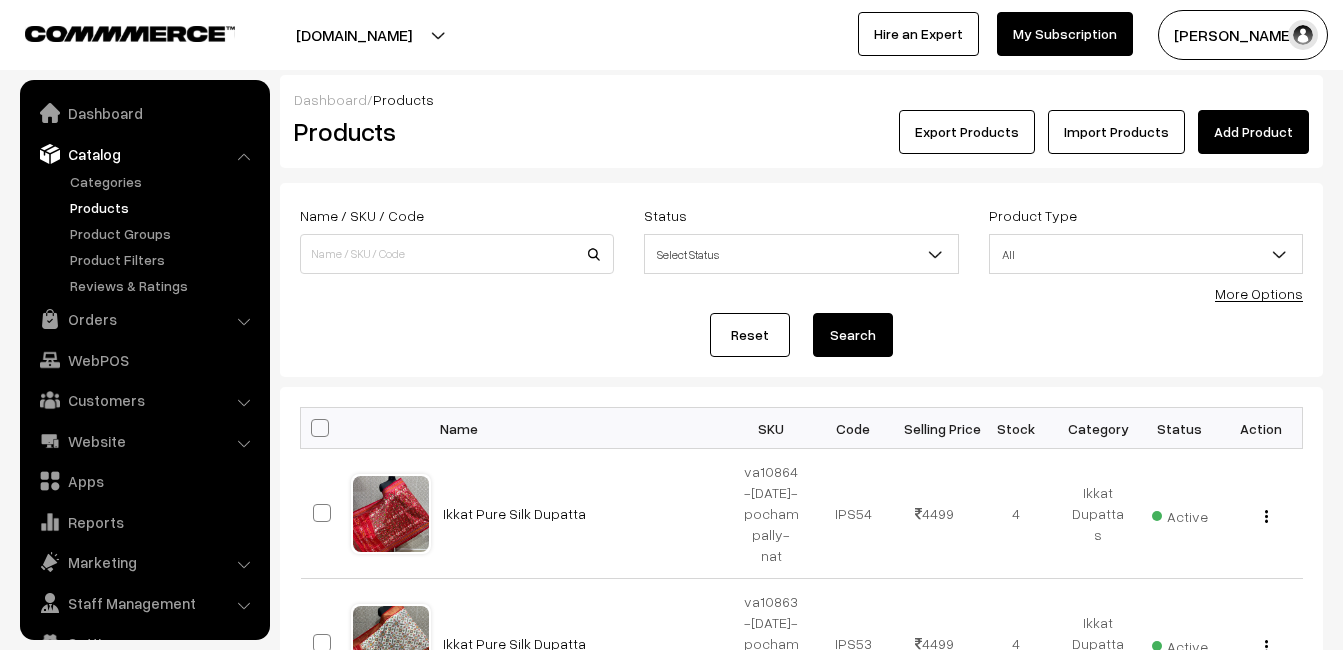 scroll, scrollTop: 0, scrollLeft: 0, axis: both 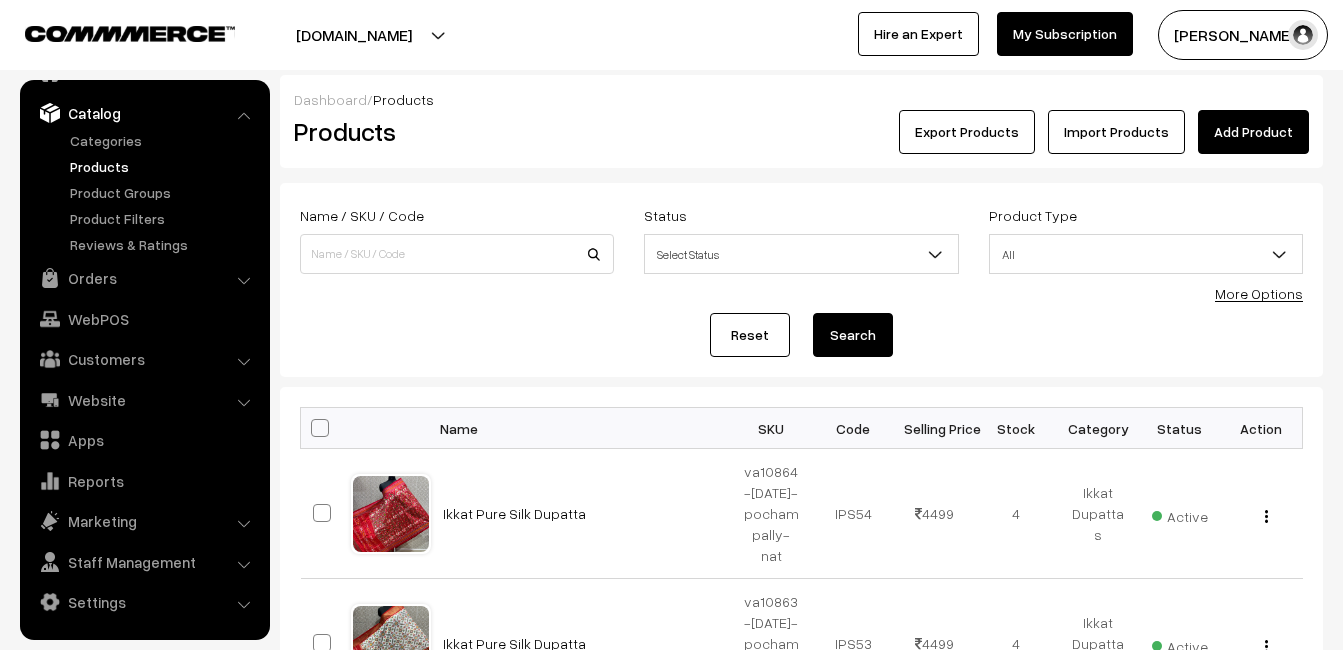 click on "Dashboard  /  Products" at bounding box center (801, 99) 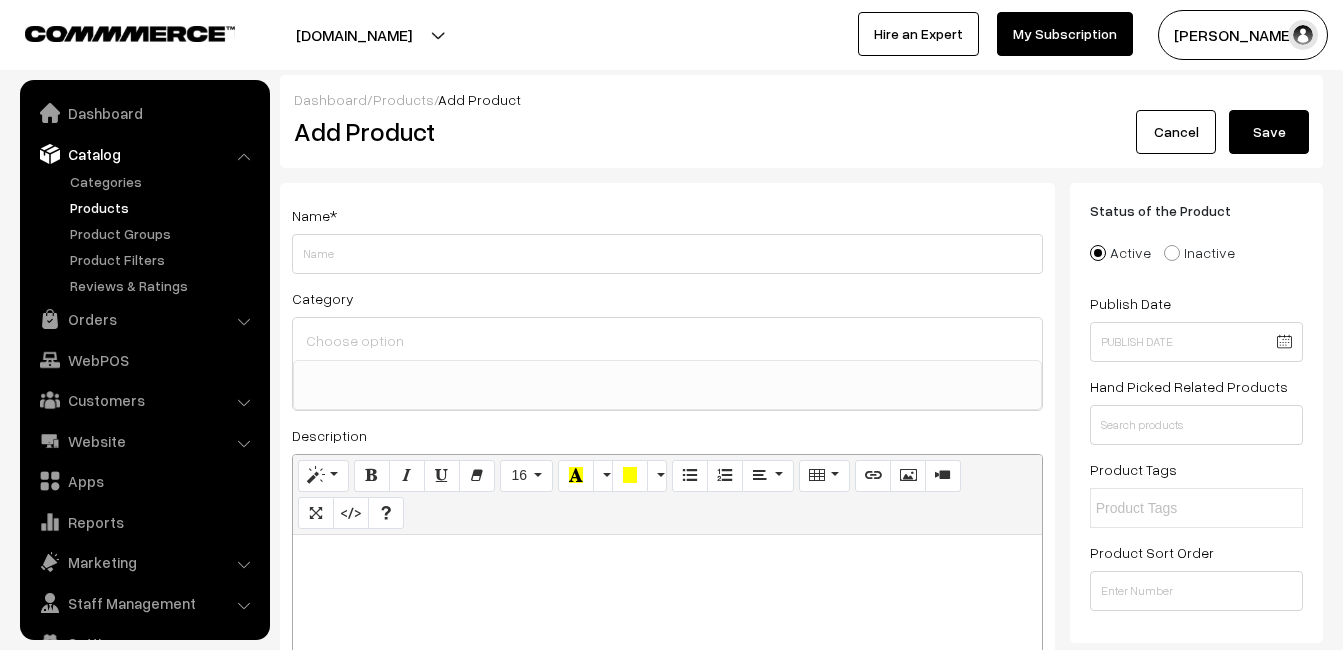 select 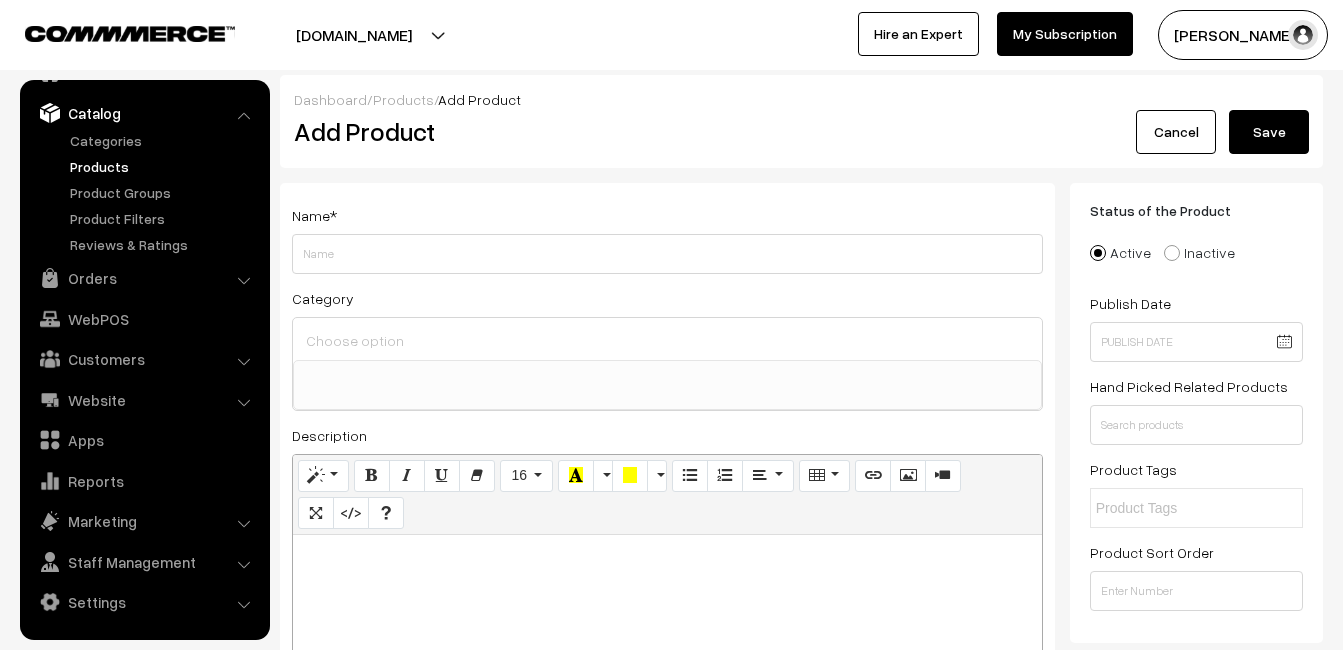 type 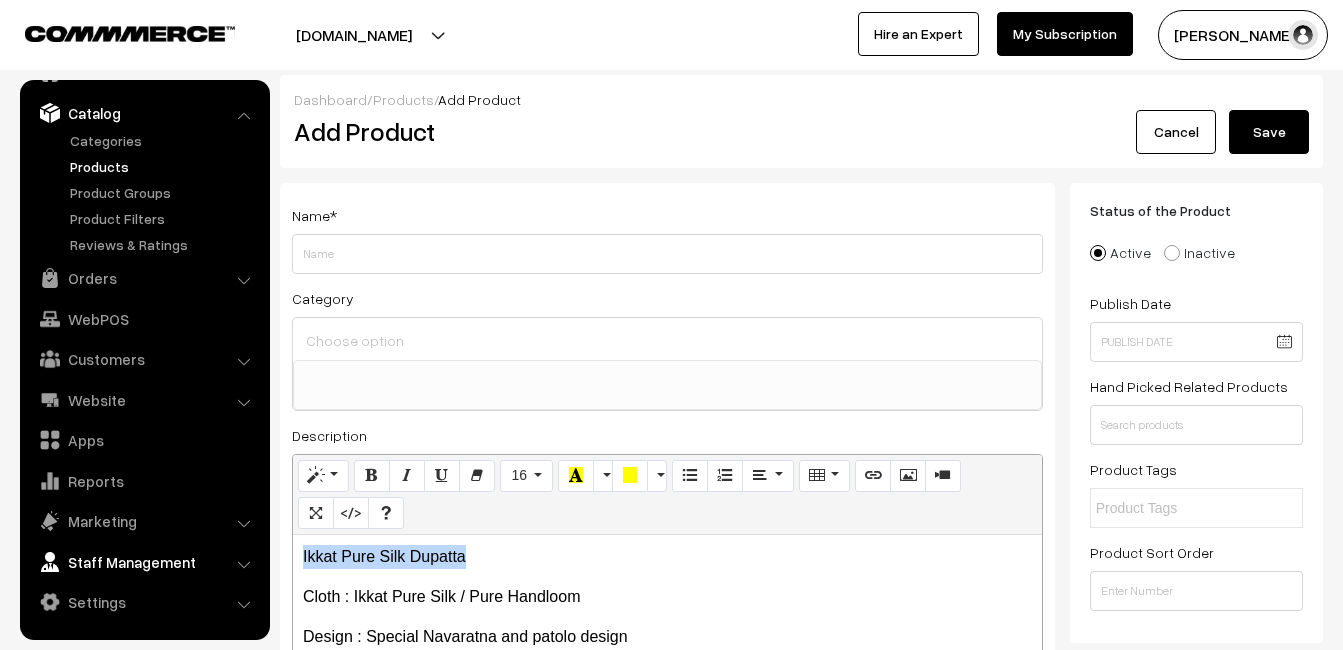 drag, startPoint x: 516, startPoint y: 542, endPoint x: 182, endPoint y: 556, distance: 334.29327 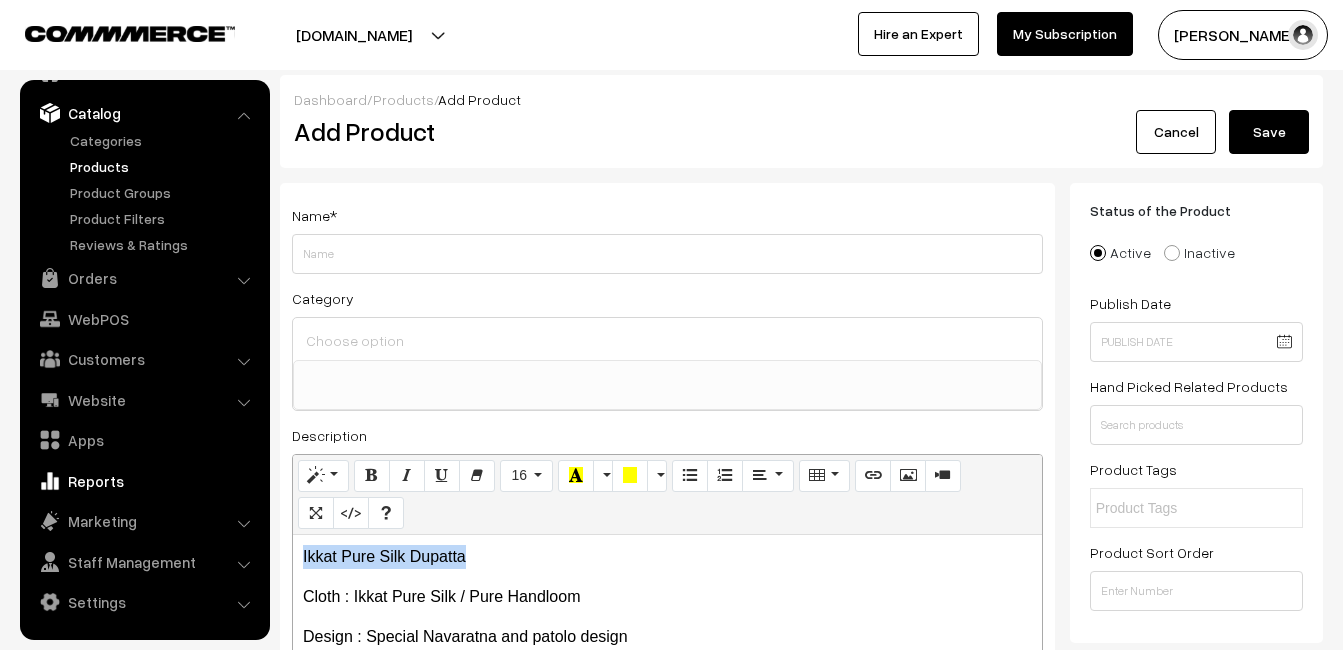copy on "Ikkat Pure Silk Dupatta" 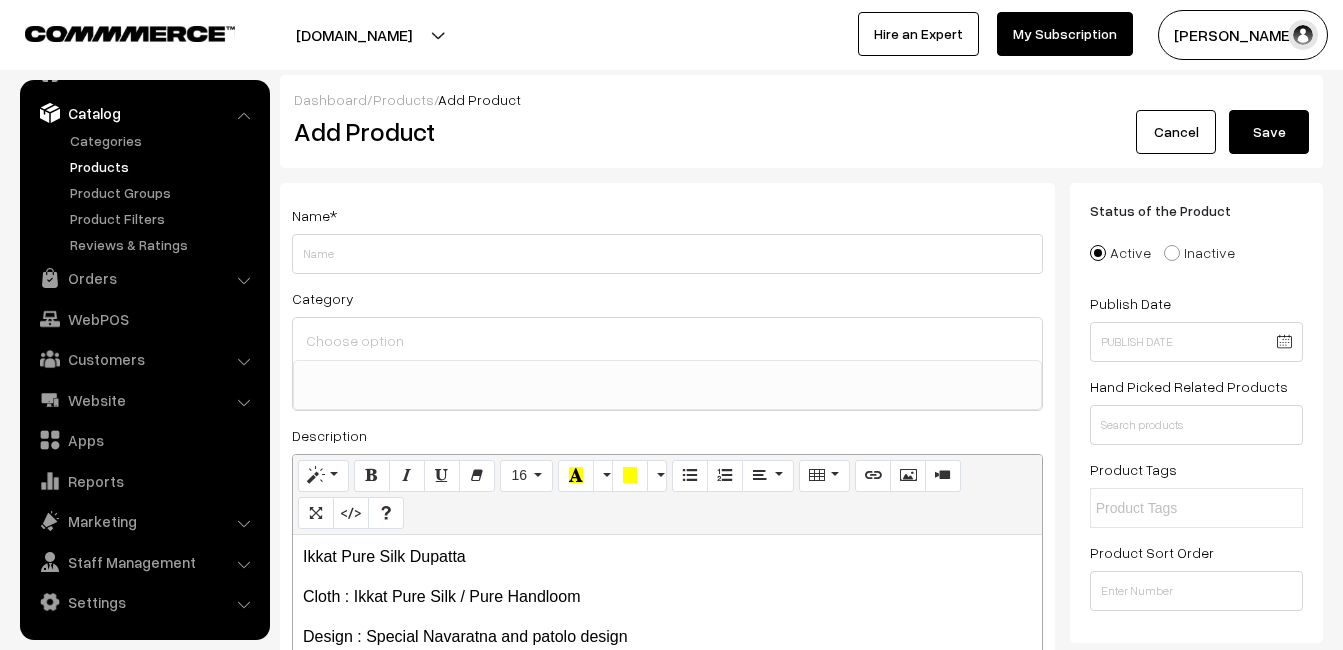 click on "Name  *
Category
Uppada Sarees
Uppada Sarees > Uppada Plain Sarees
Uppada Sarees > Uppada Butta Sarees
Uppada Sarees > Uppada Pochampally Border Sarees
Uppada Sarees > Uppada Big Border Sarees
Uppada Sarees > Uppada Small Border Sarees
Uppada Sarees > Uppada Jamdani Sarees" at bounding box center [667, 505] 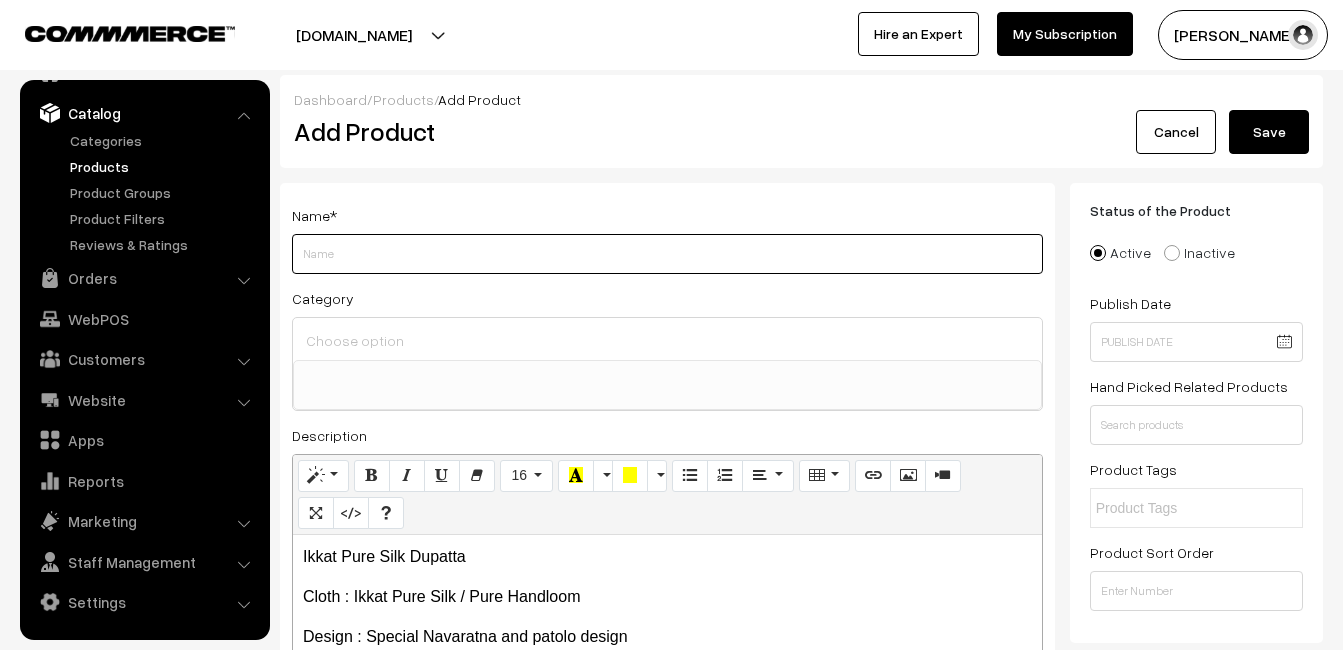 click on "Weight" at bounding box center [667, 254] 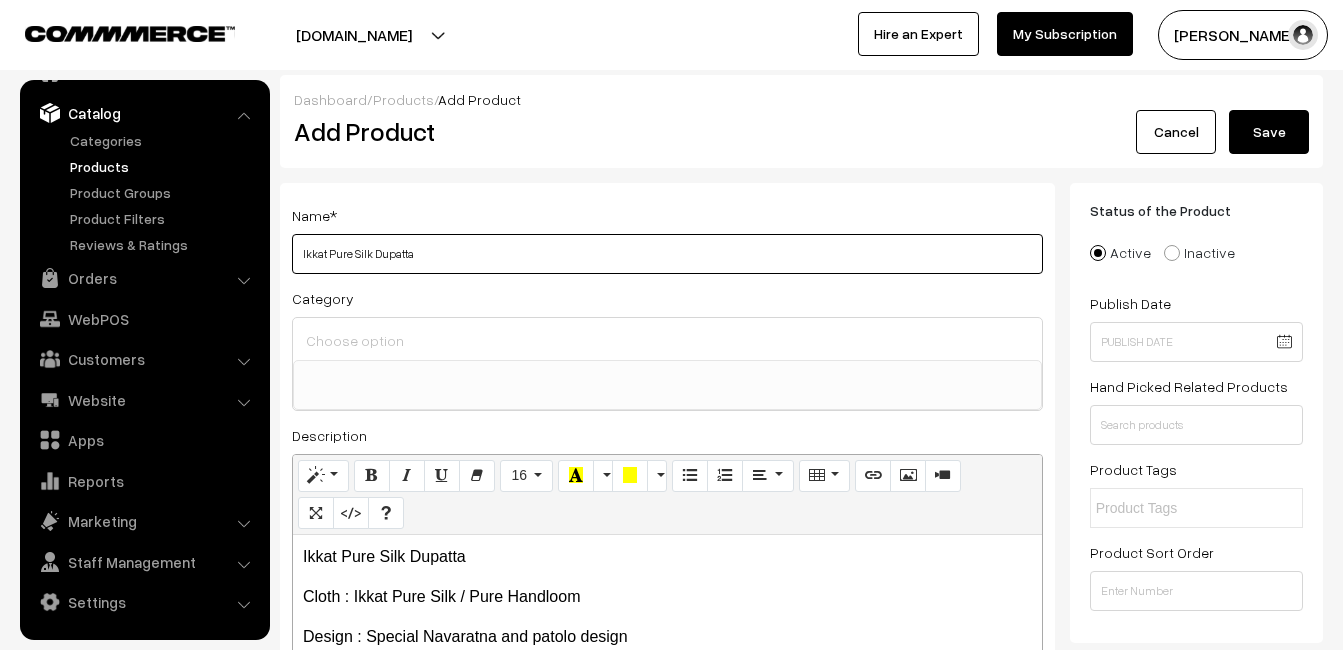 type on "Ikkat Pure Silk Dupatta" 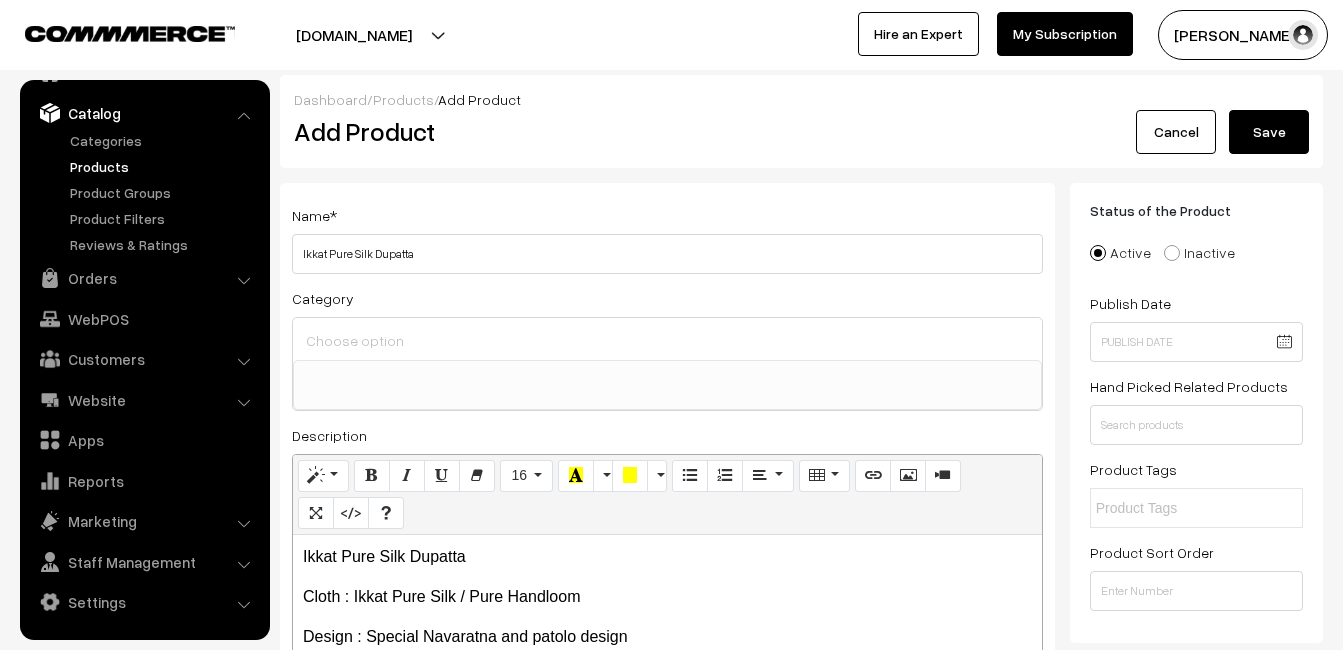 click on "Category
Uppada Sarees
Uppada Sarees > Uppada Plain Sarees
Uppada Sarees > Uppada Butta Sarees
Uppada Sarees > Uppada Pochampally Border Sarees
Uppada Sarees > Uppada Big Border Sarees
Uppada Sarees > Uppada Small Border Sarees
Uppada Sarees > Uppada Jamdani Sarees
Uppada Sarees > Uppada Tripura Silk Sarees
Uppada Sarees > Uppada Checks Sarees Ikkat Sarees Other Sarees" at bounding box center (667, 348) 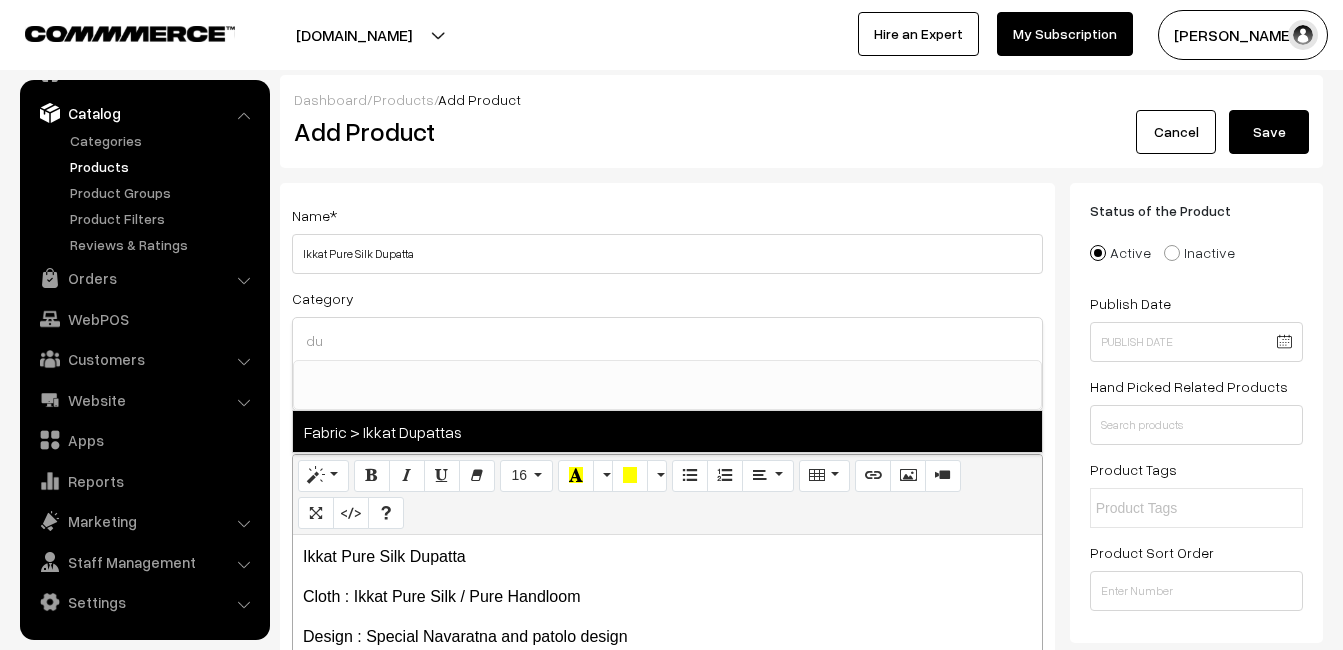 type on "du" 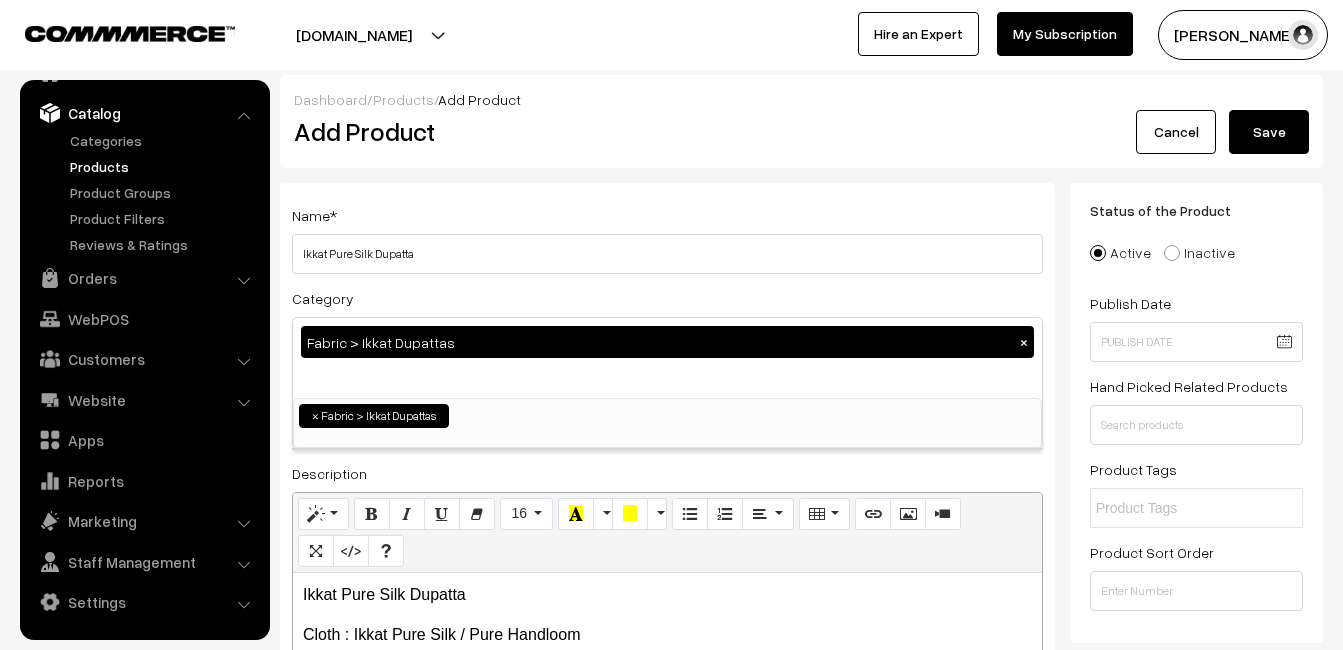 scroll, scrollTop: 1037, scrollLeft: 0, axis: vertical 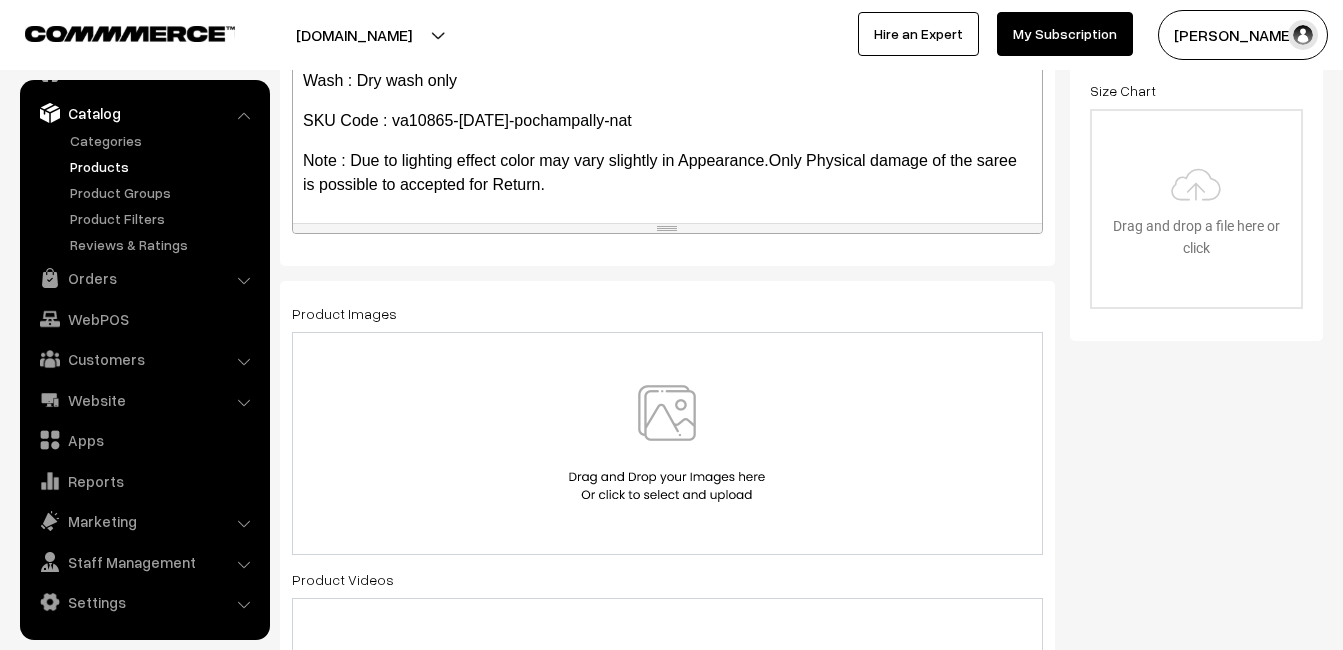 click at bounding box center (667, 443) 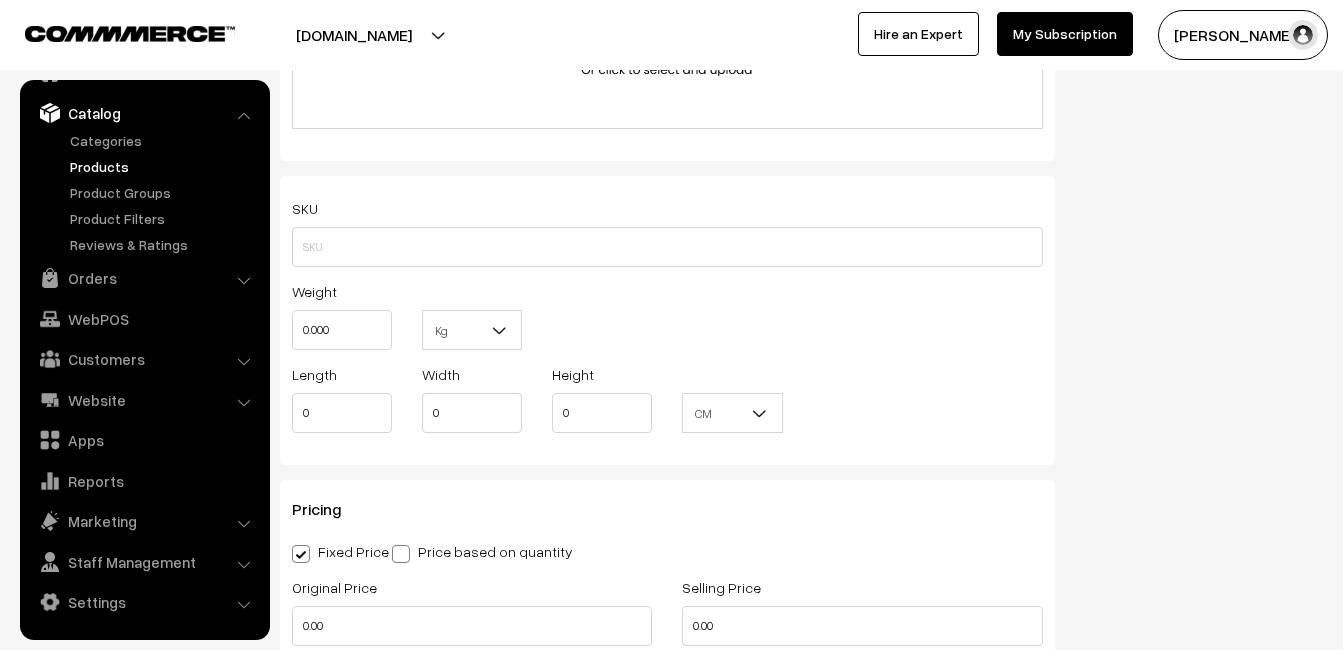 scroll, scrollTop: 1300, scrollLeft: 0, axis: vertical 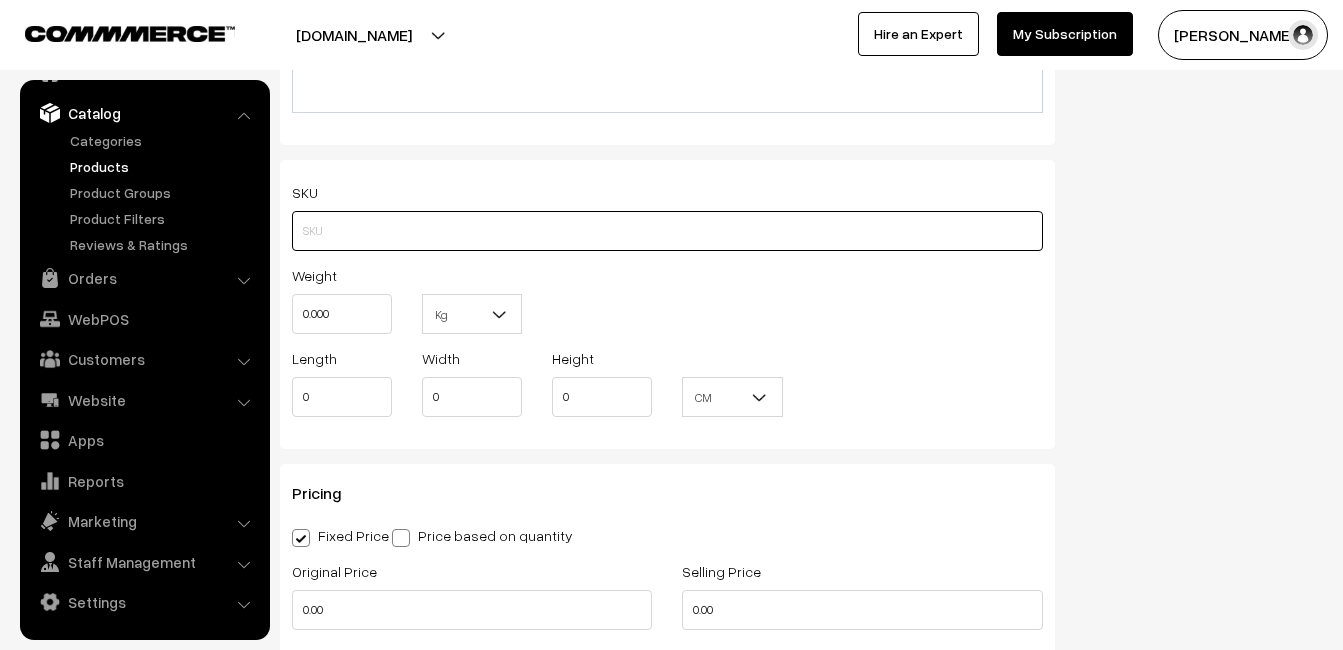 click at bounding box center [667, 231] 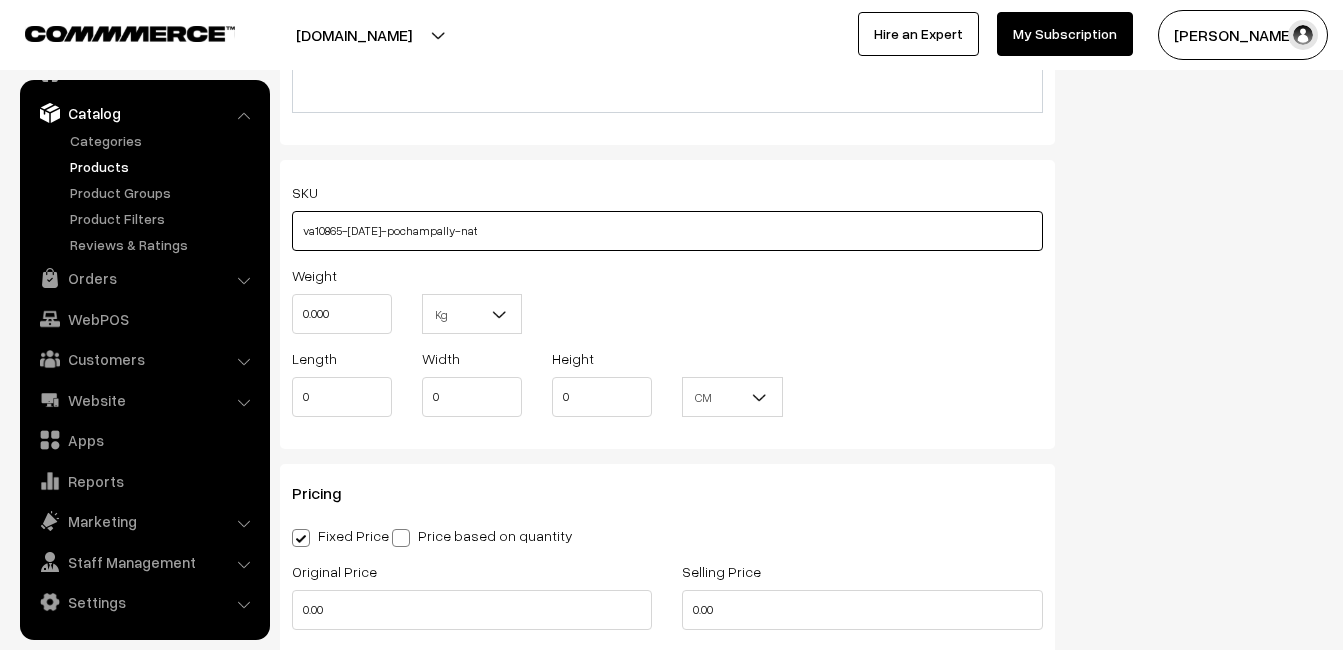 type on "va10865-[DATE]-pochampally-nat" 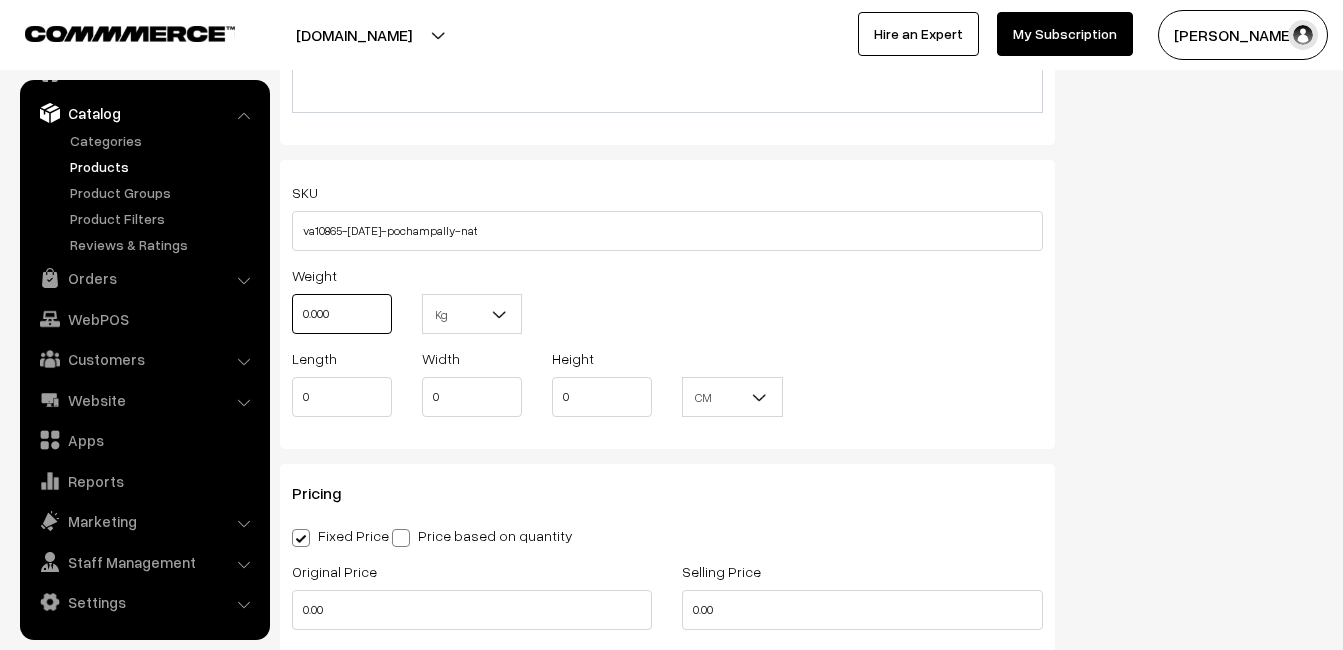 click on "0.000" at bounding box center [342, 314] 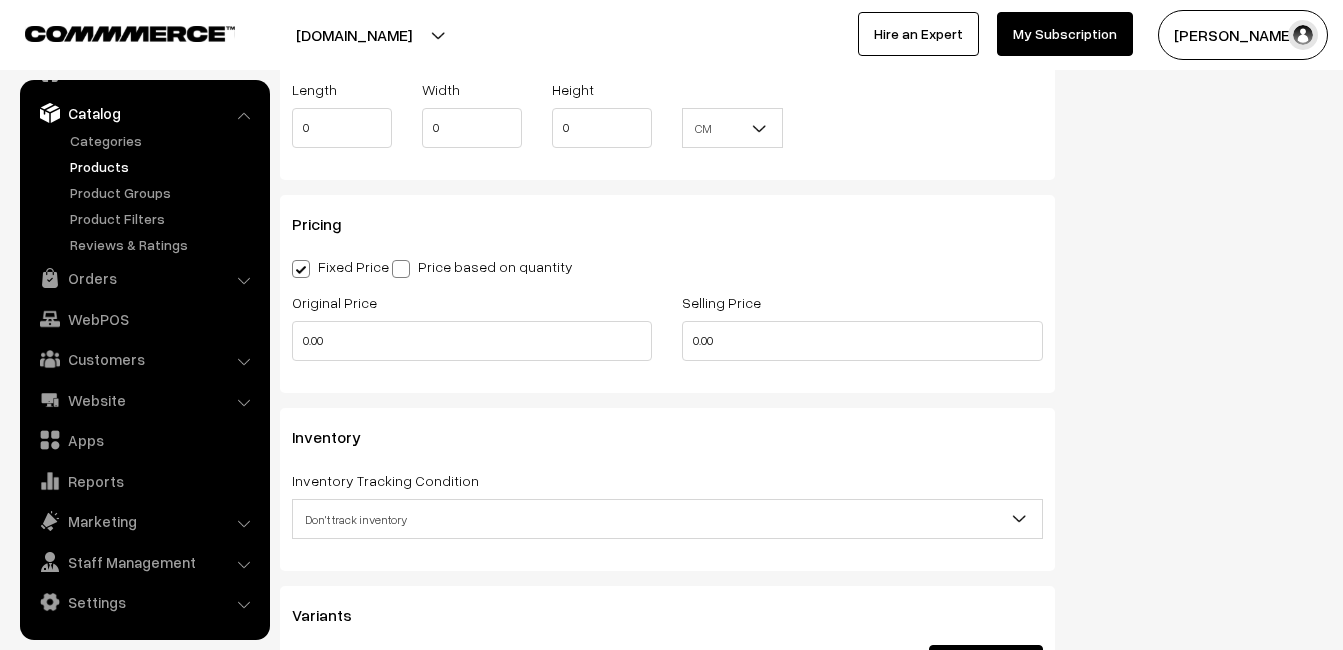 scroll, scrollTop: 1600, scrollLeft: 0, axis: vertical 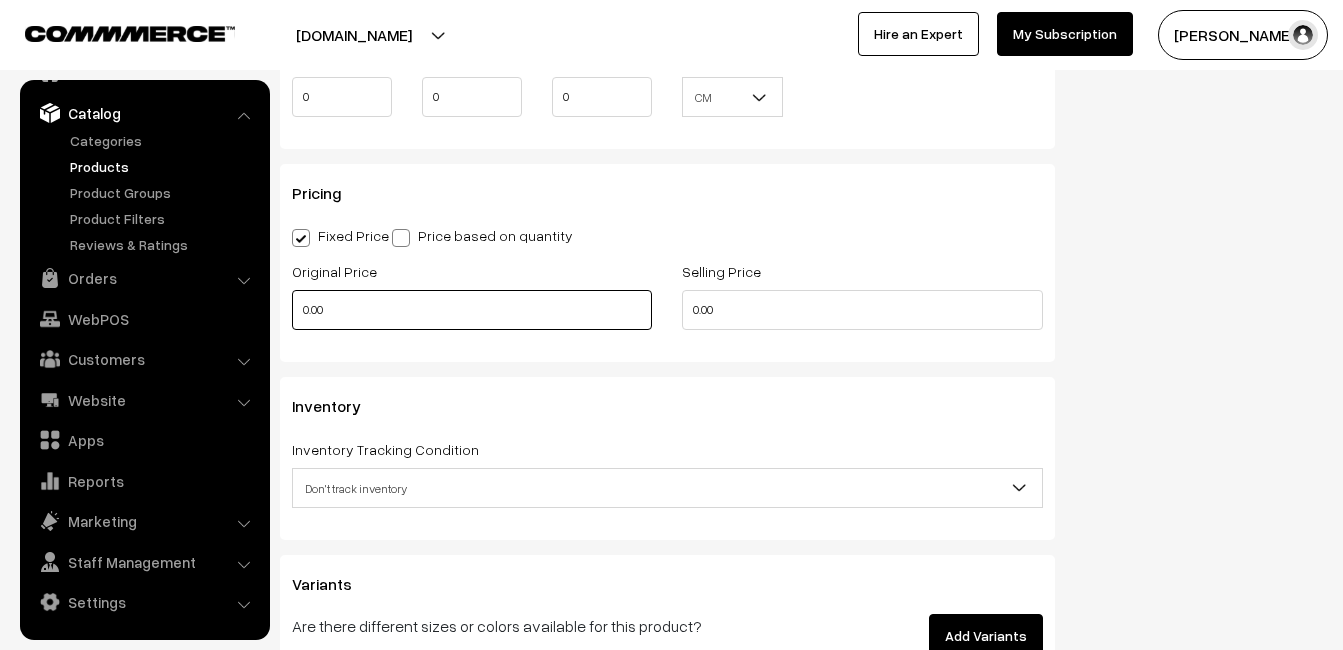 type on "0.80" 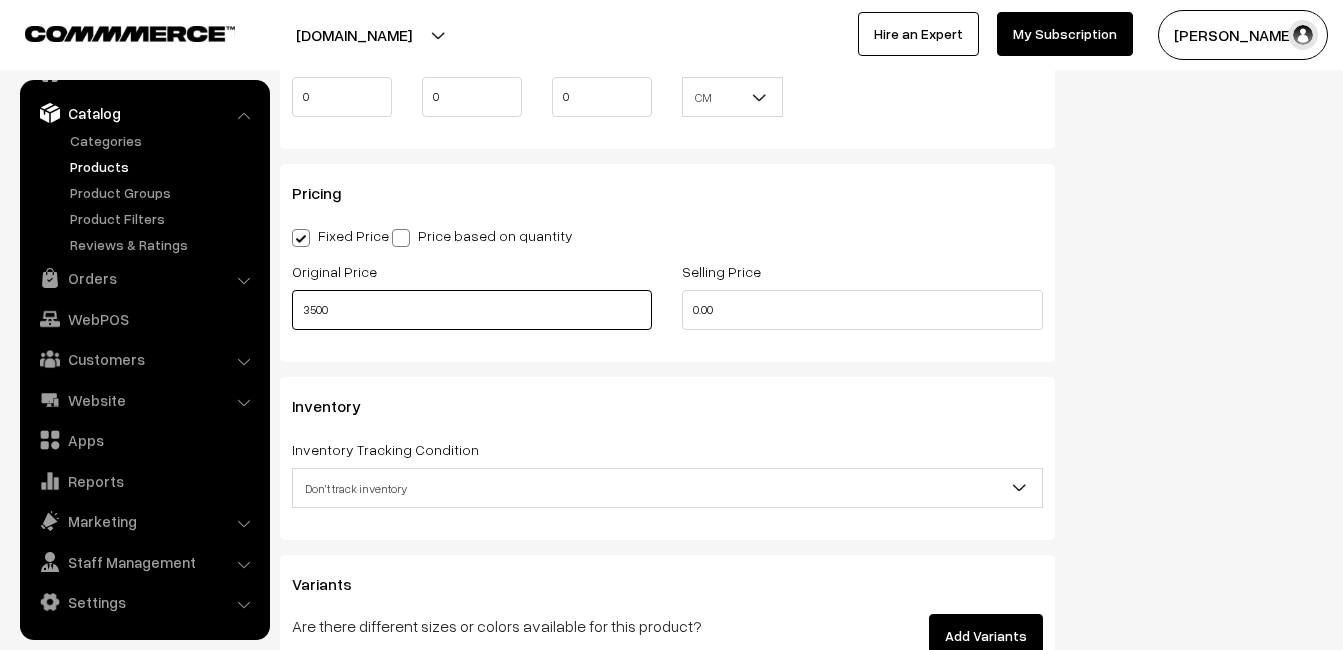 type on "3500" 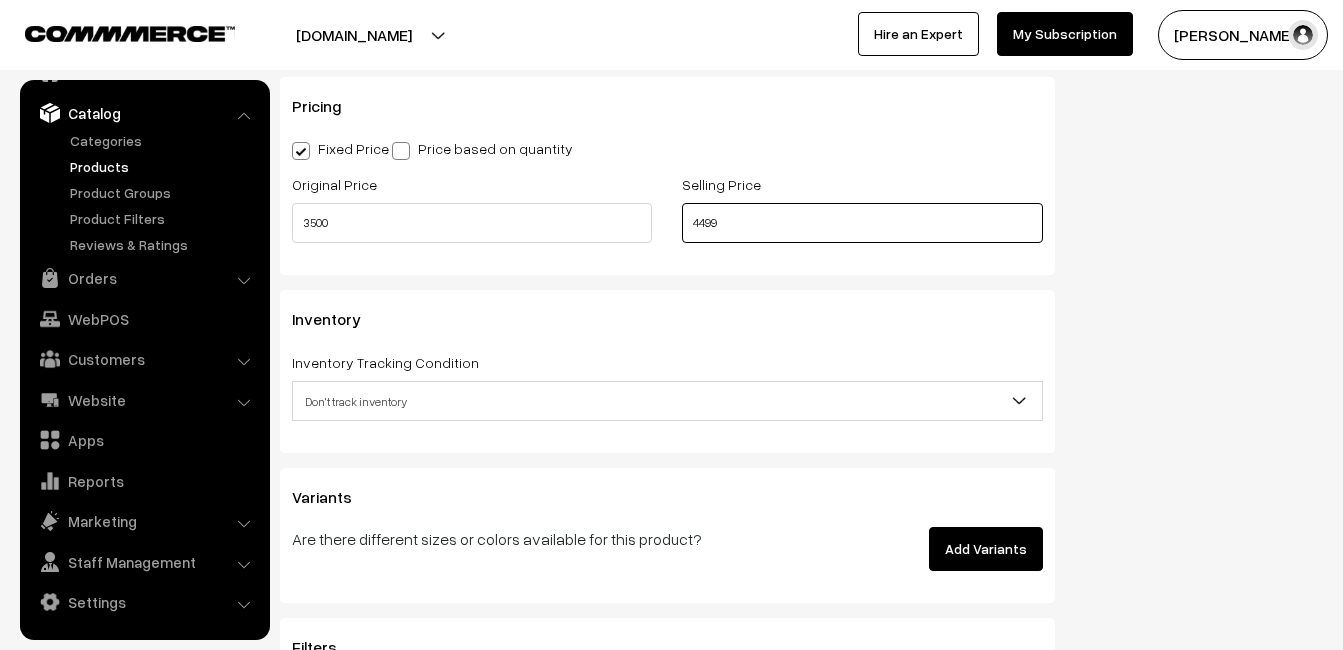 scroll, scrollTop: 1900, scrollLeft: 0, axis: vertical 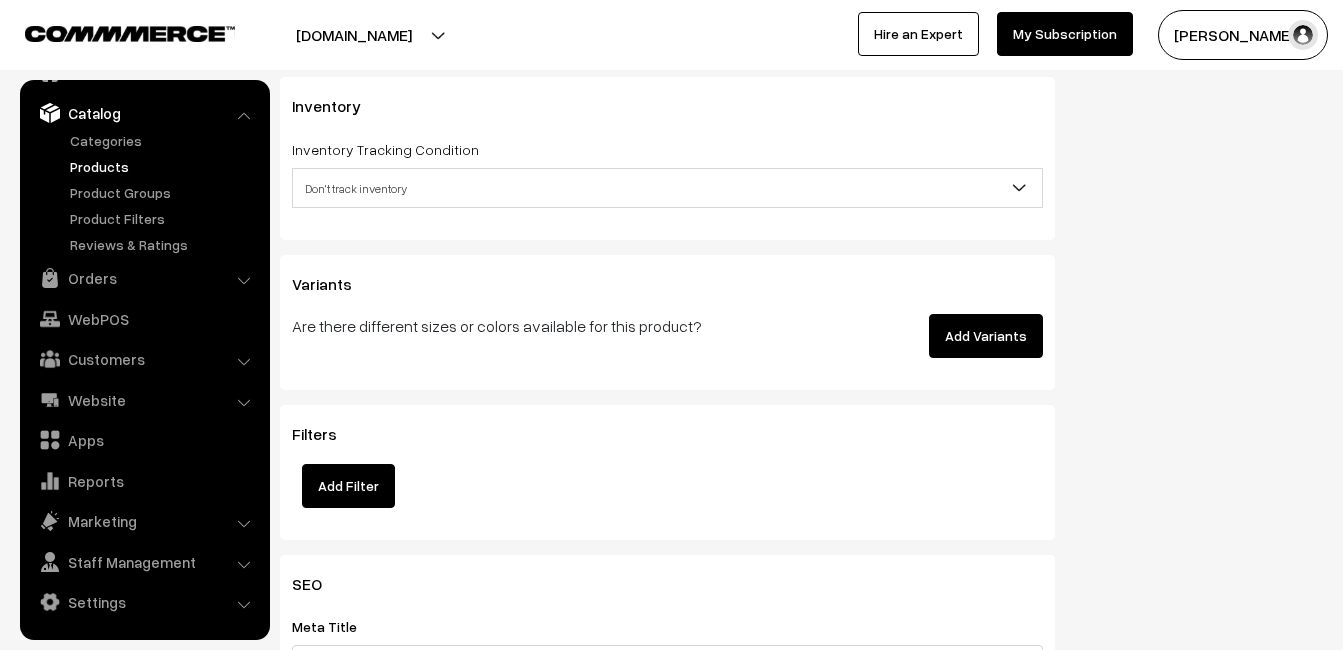 type on "4499" 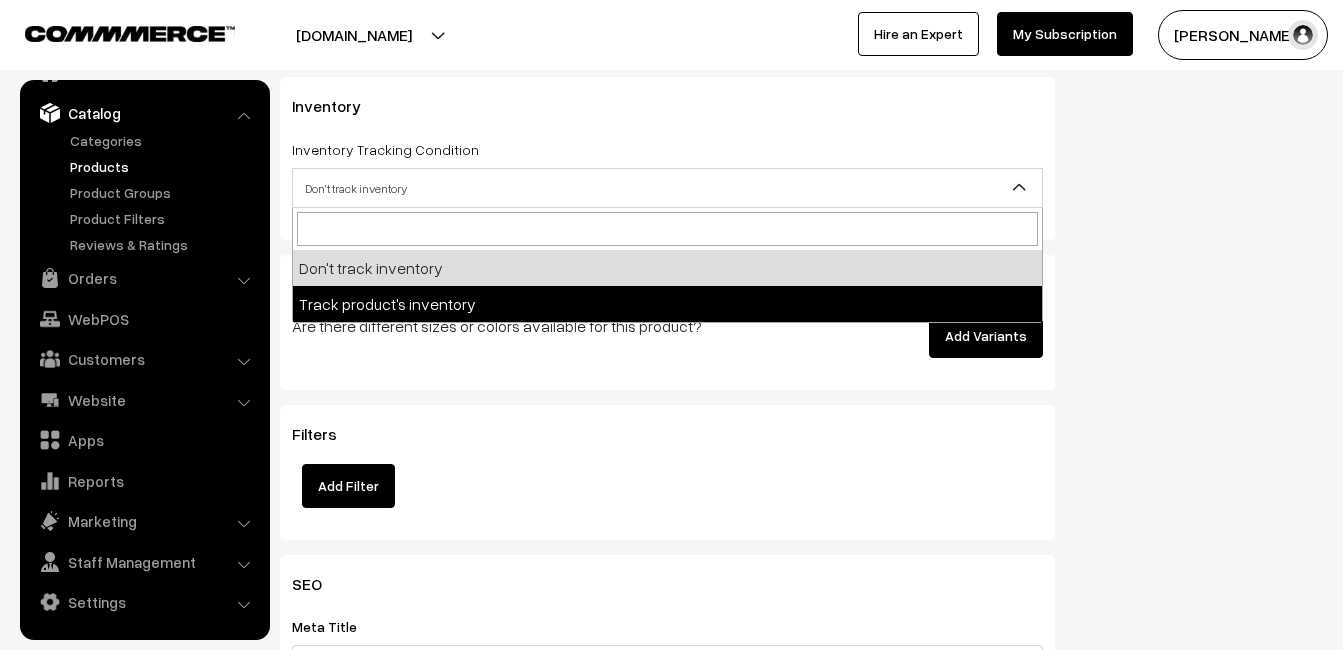 select on "2" 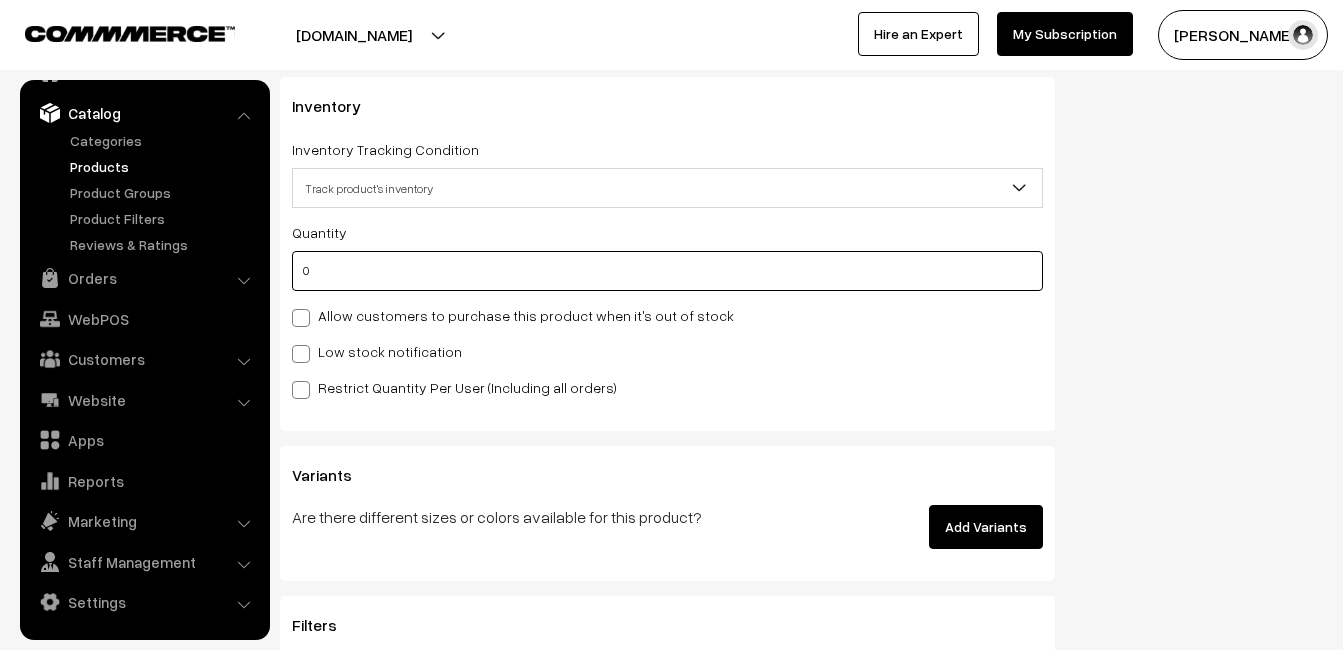 click on "0" at bounding box center [667, 271] 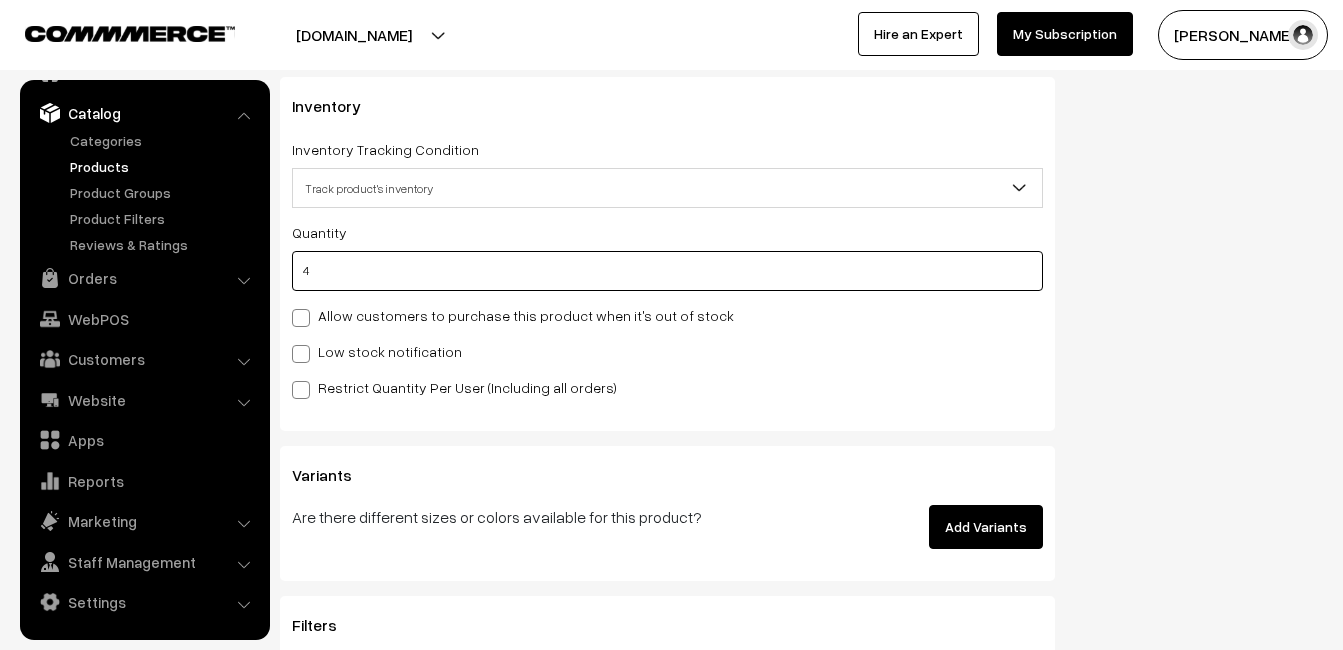 type on "4" 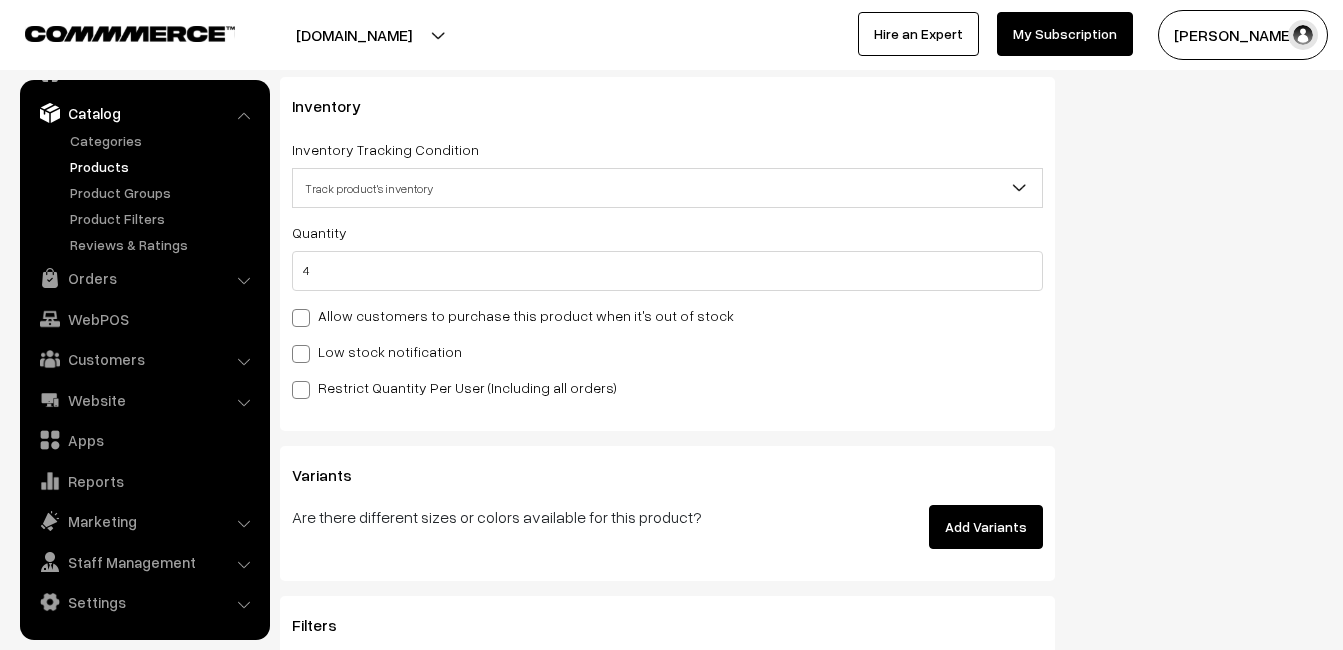 click on "Low stock notification" at bounding box center (377, 351) 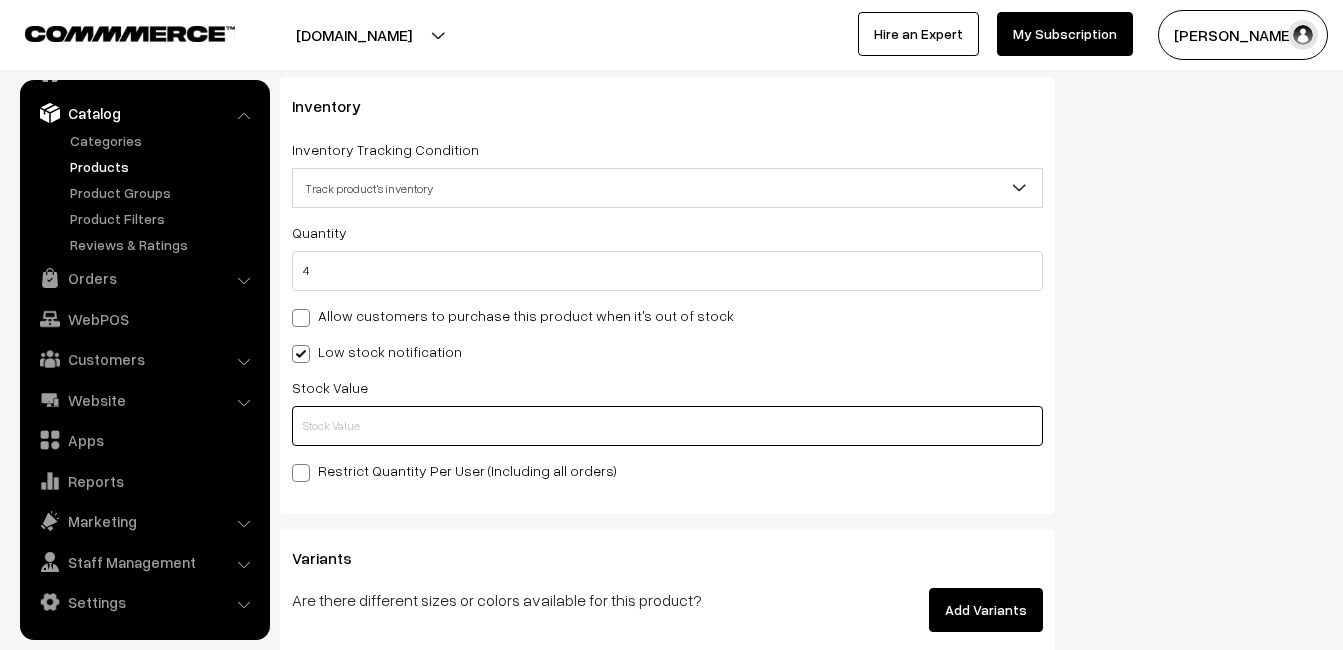 click at bounding box center (667, 426) 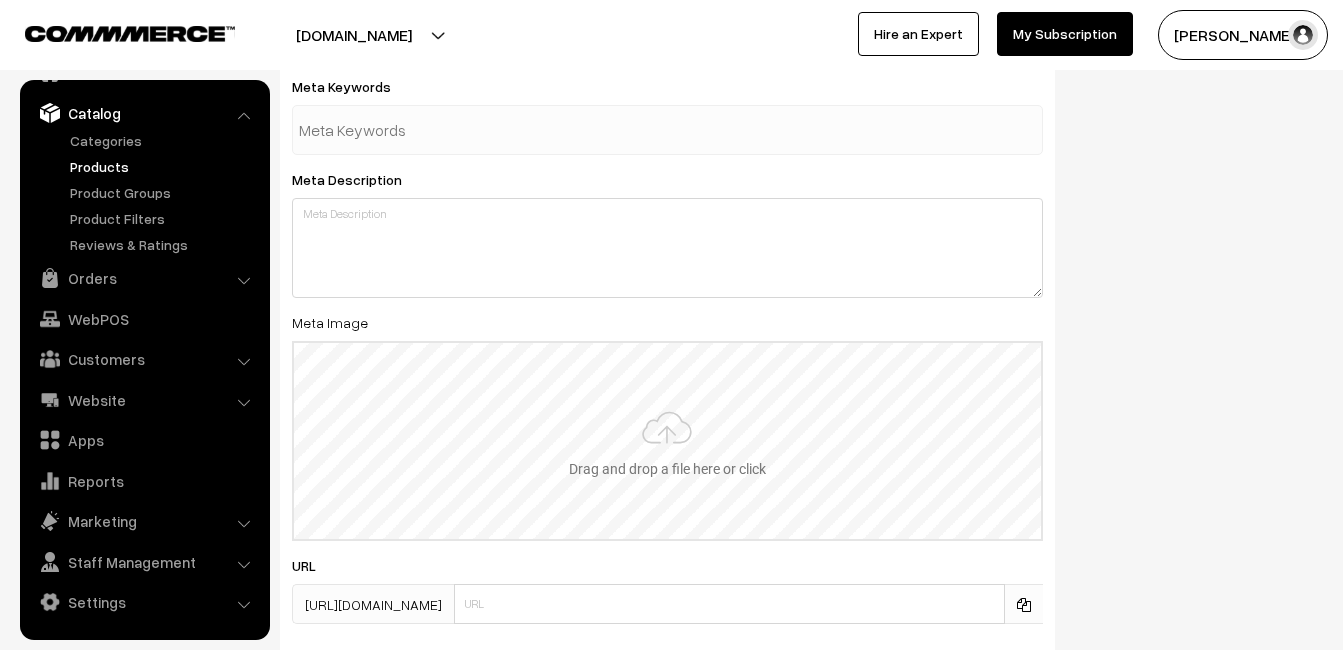 scroll, scrollTop: 2968, scrollLeft: 0, axis: vertical 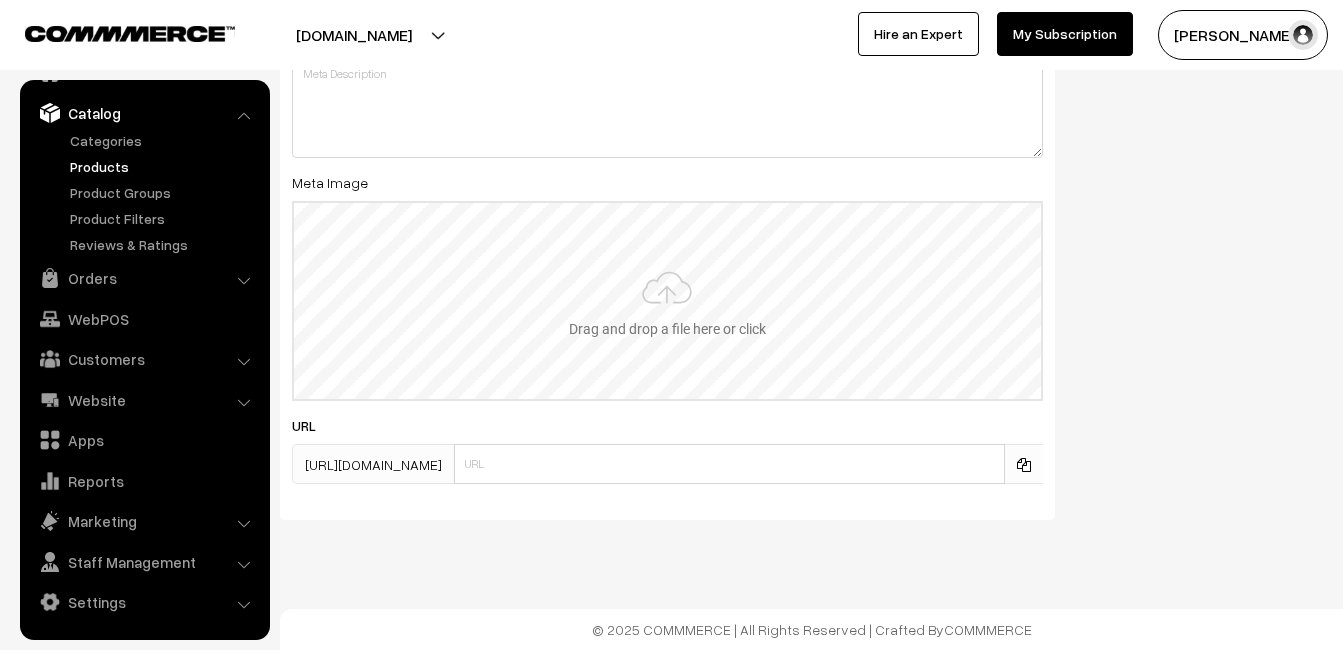 type on "2" 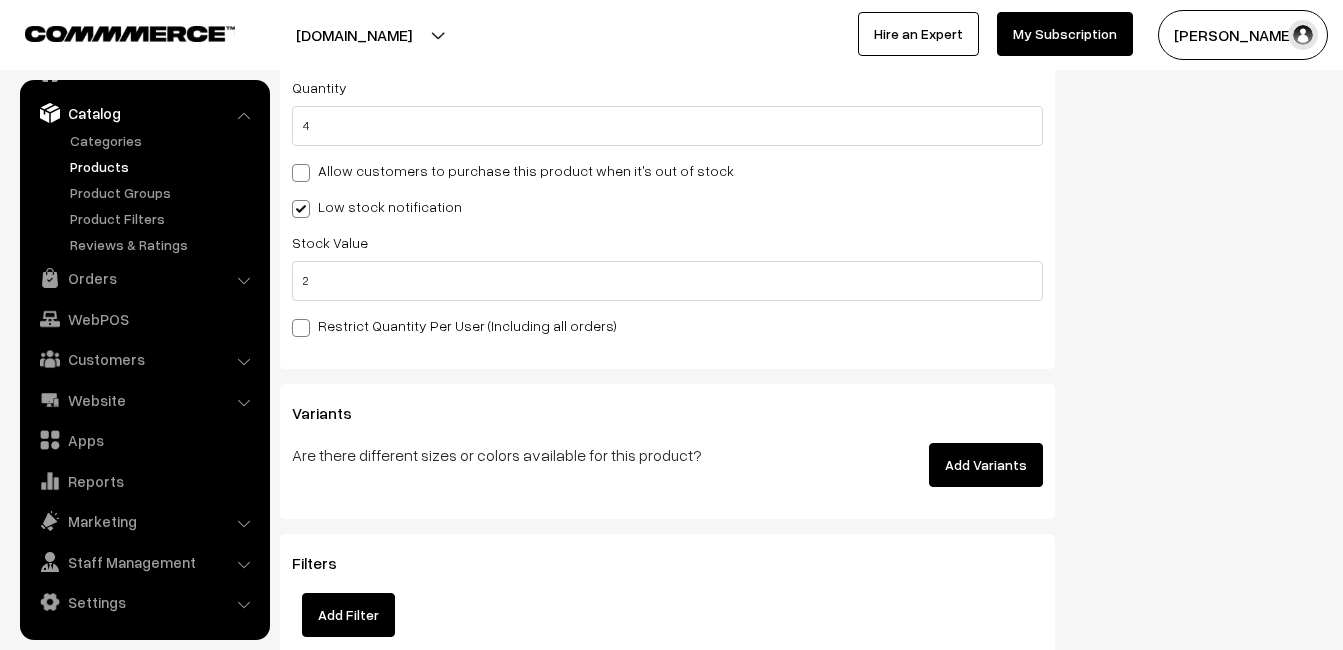 scroll, scrollTop: 0, scrollLeft: 0, axis: both 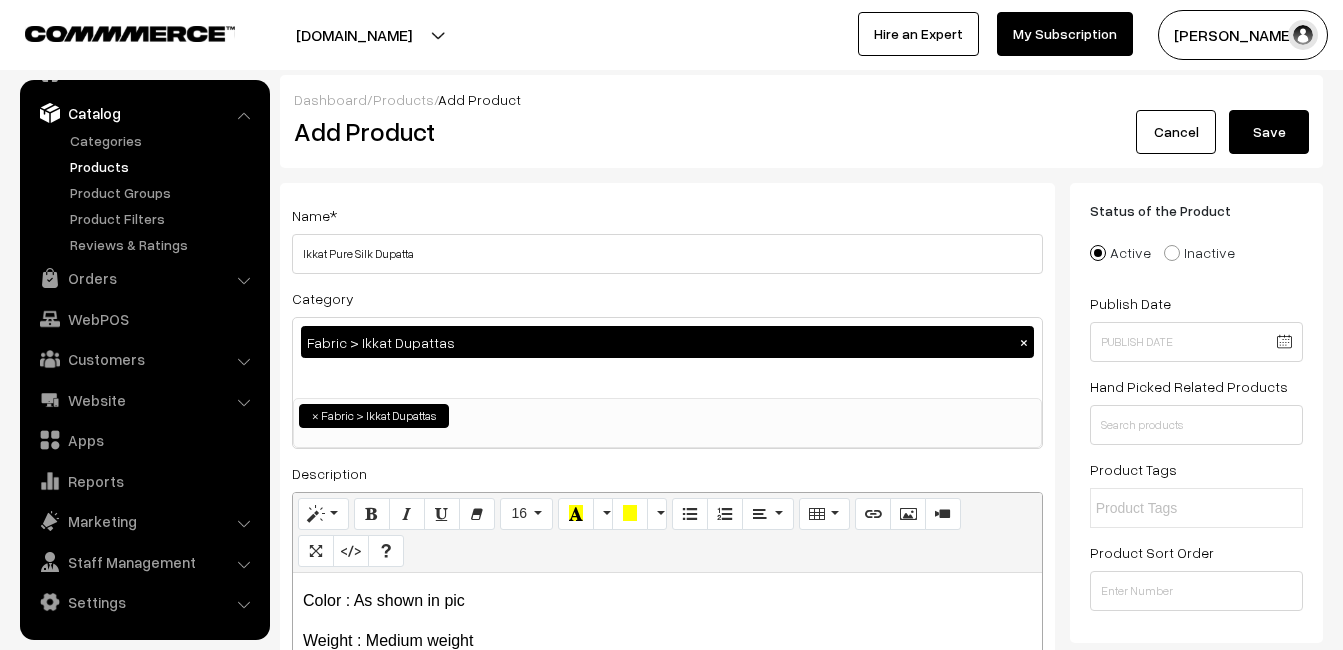 click on "Save" at bounding box center (1269, 132) 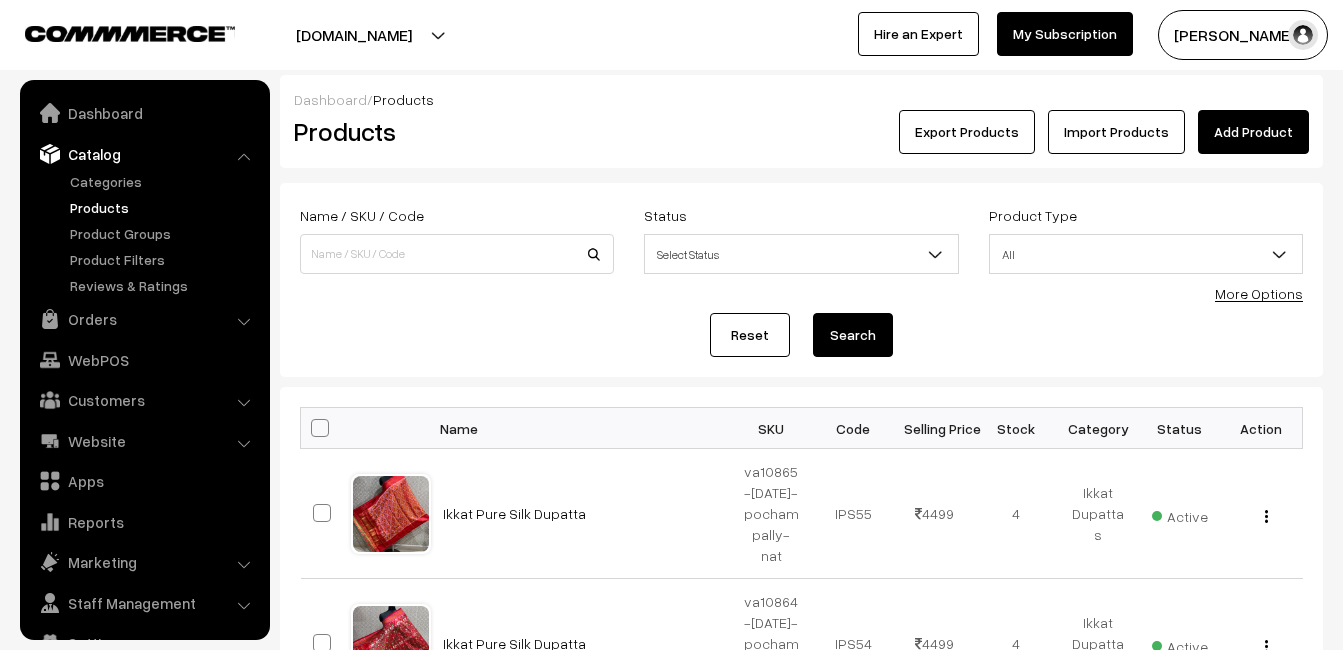 scroll, scrollTop: 0, scrollLeft: 0, axis: both 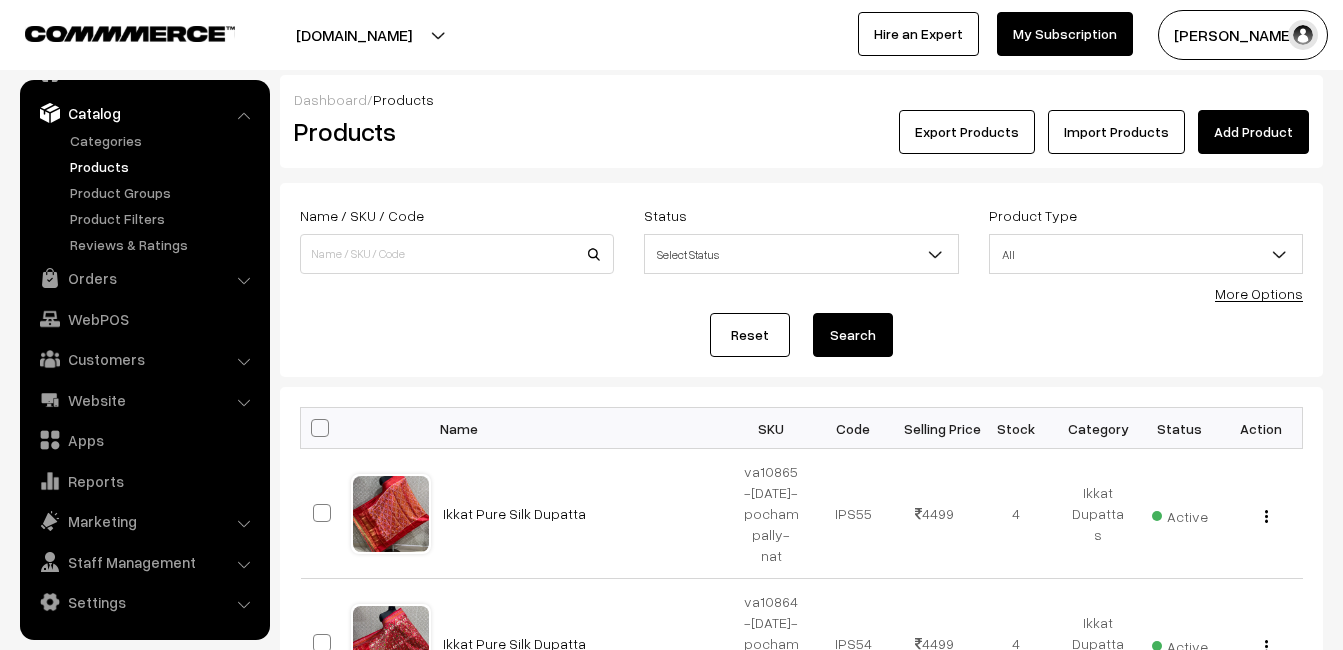 click on "Products" at bounding box center [453, 131] 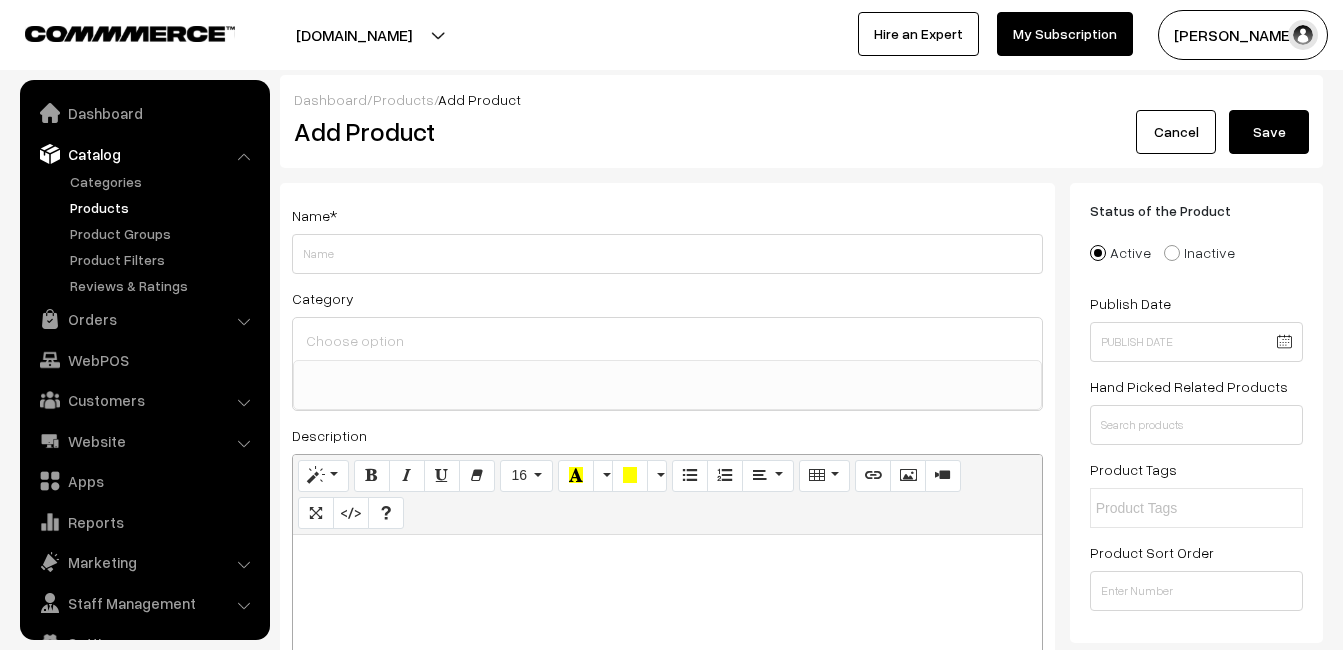 select 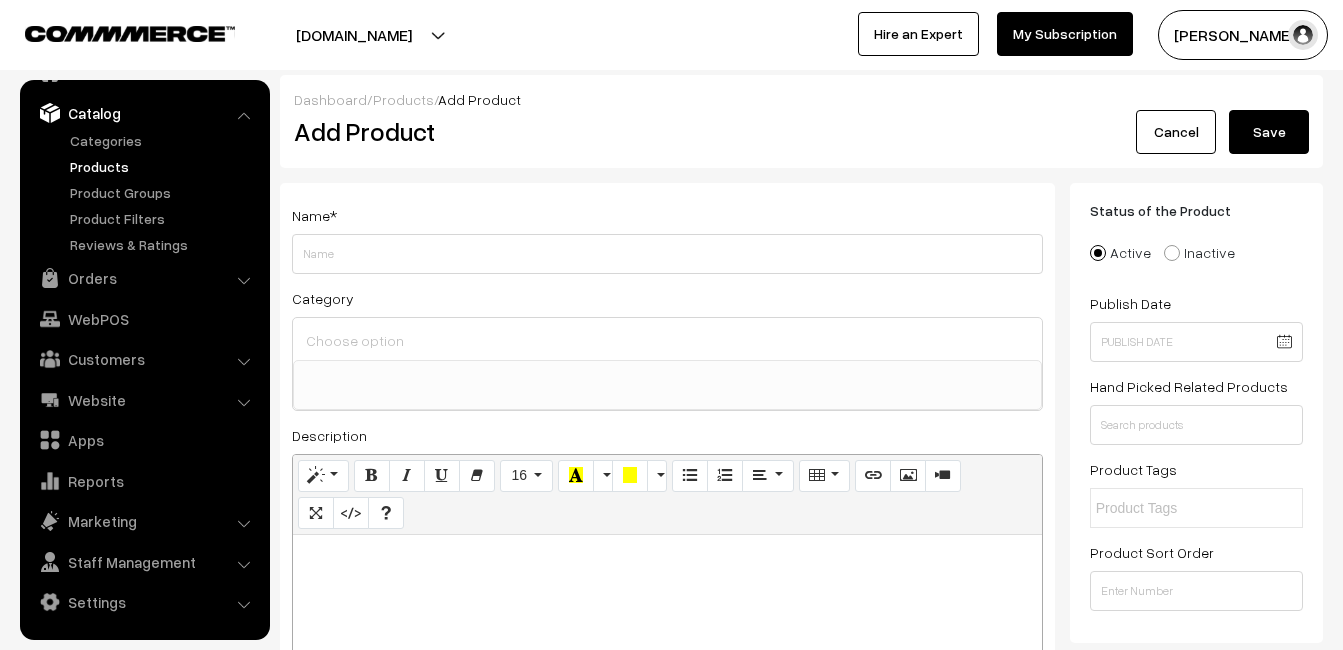 type 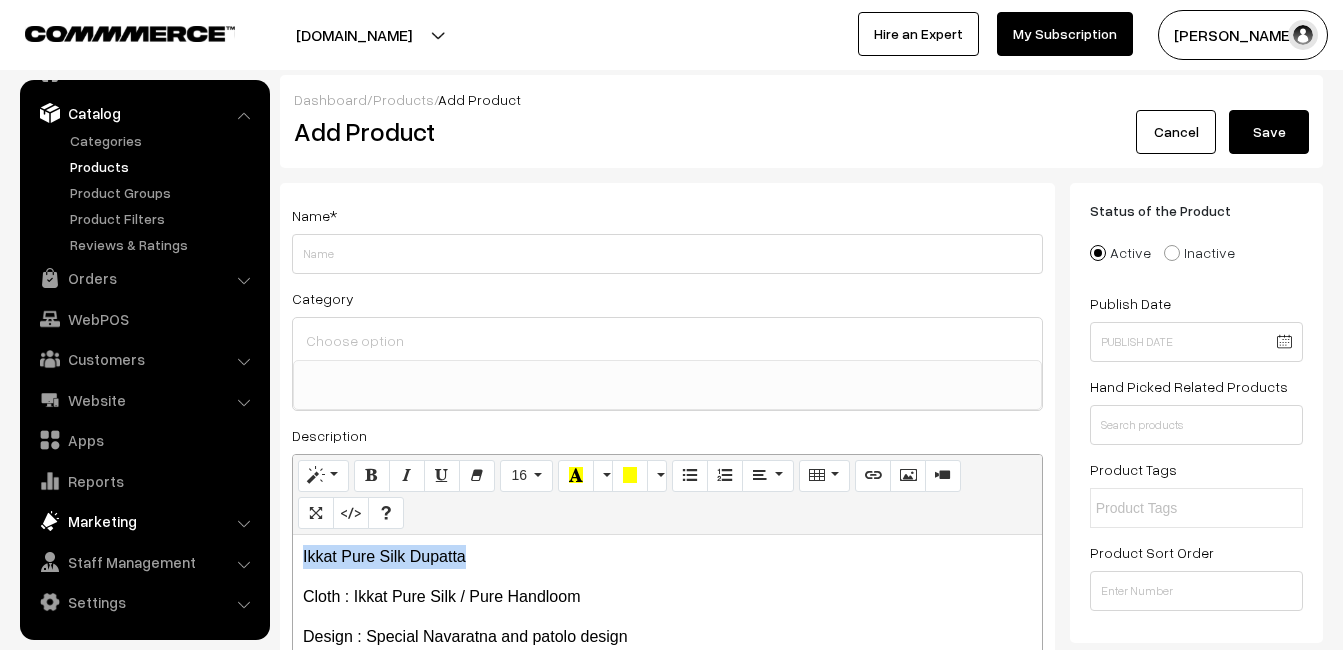 drag, startPoint x: 493, startPoint y: 553, endPoint x: 252, endPoint y: 536, distance: 241.59885 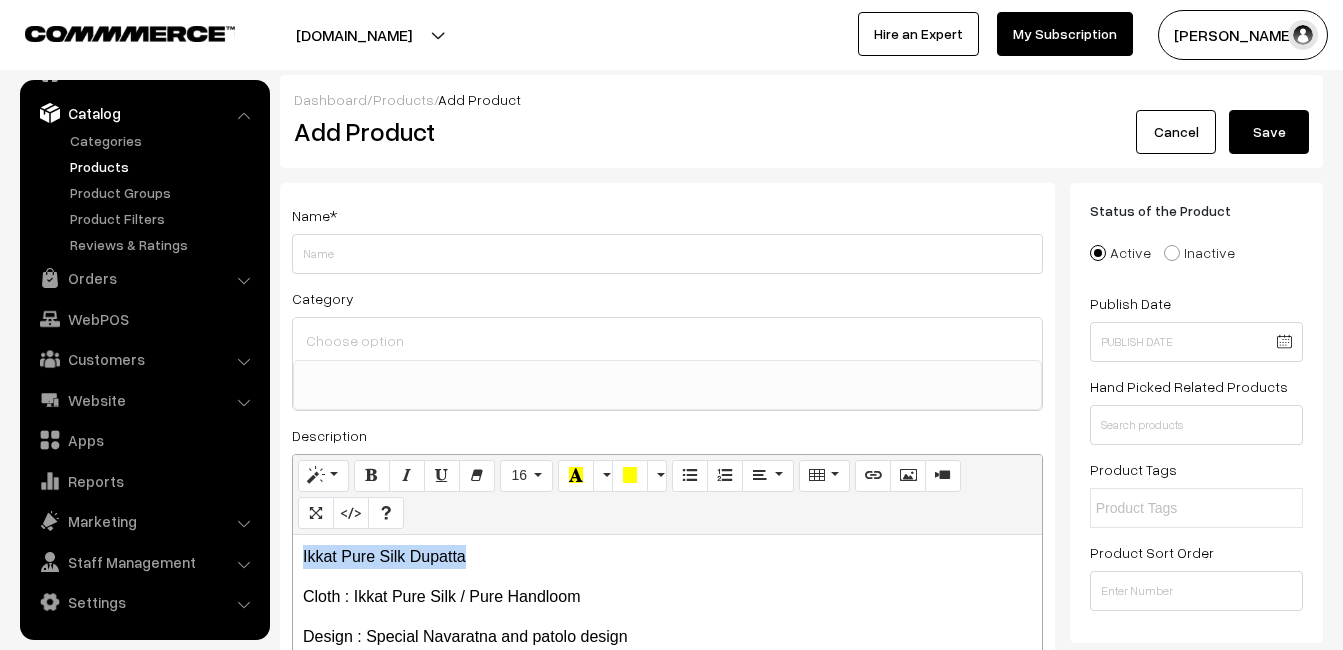 copy on "Ikkat Pure Silk Dupatta" 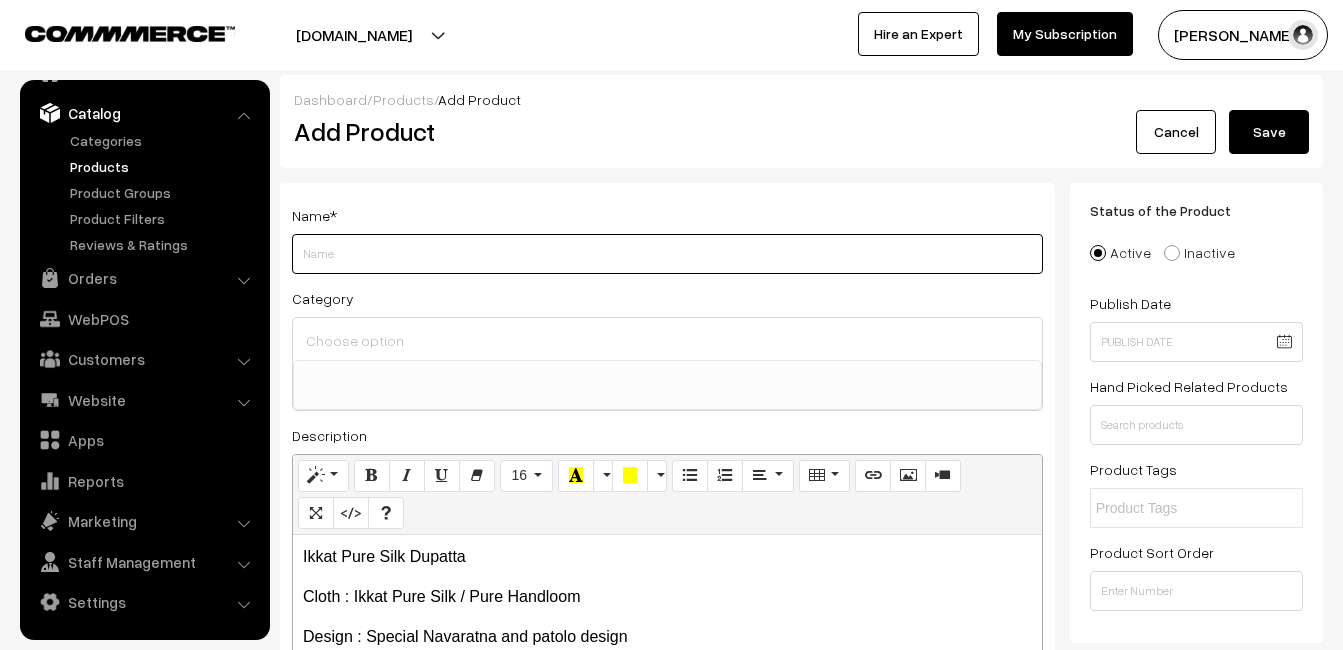 click on "Weight" at bounding box center (667, 254) 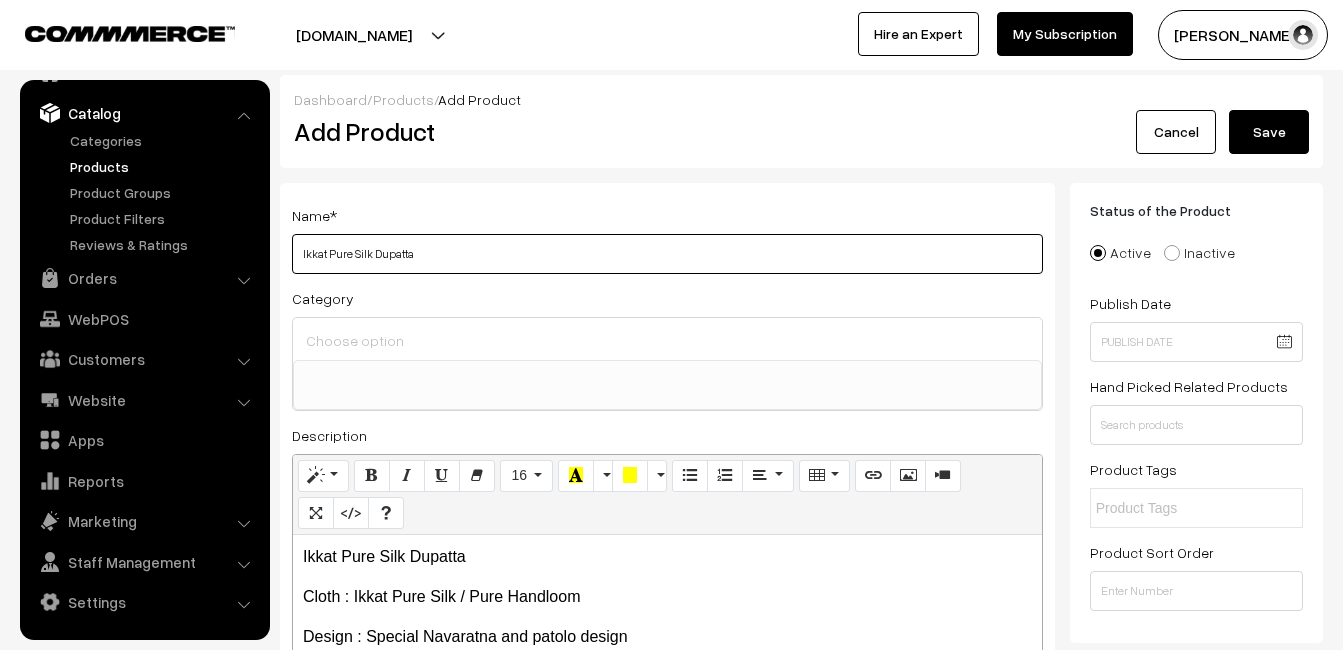 type on "Ikkat Pure Silk Dupatta" 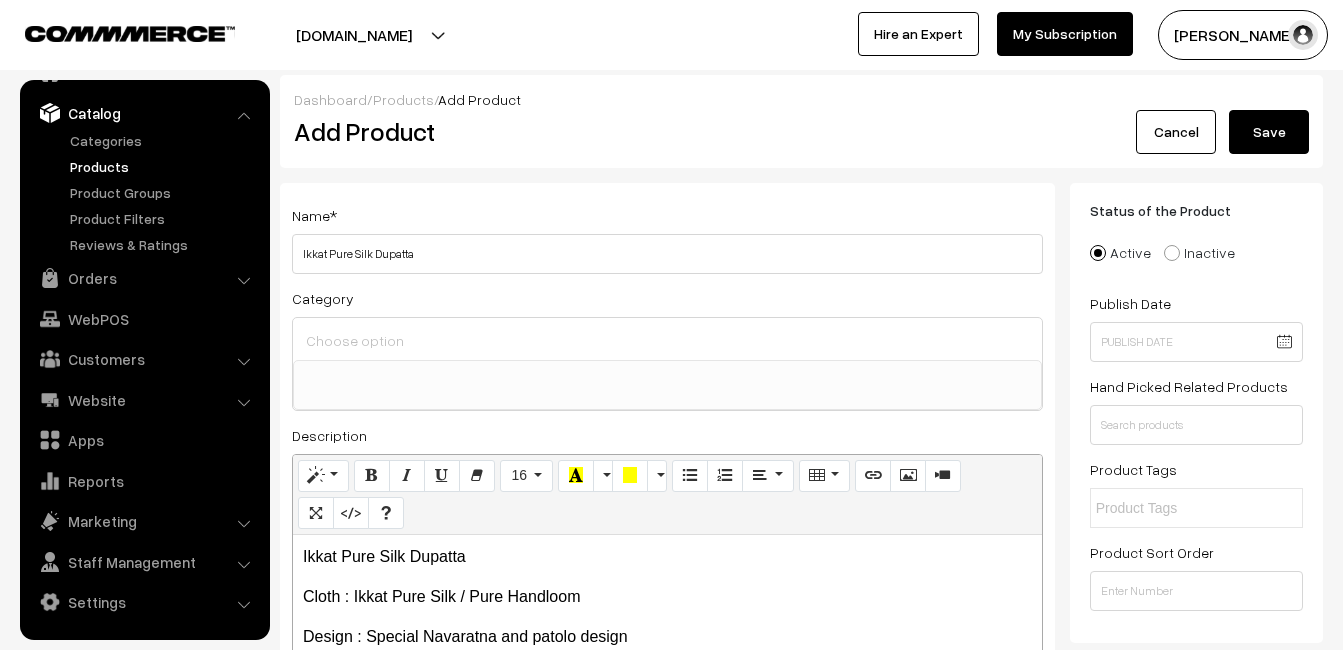 click at bounding box center (667, 340) 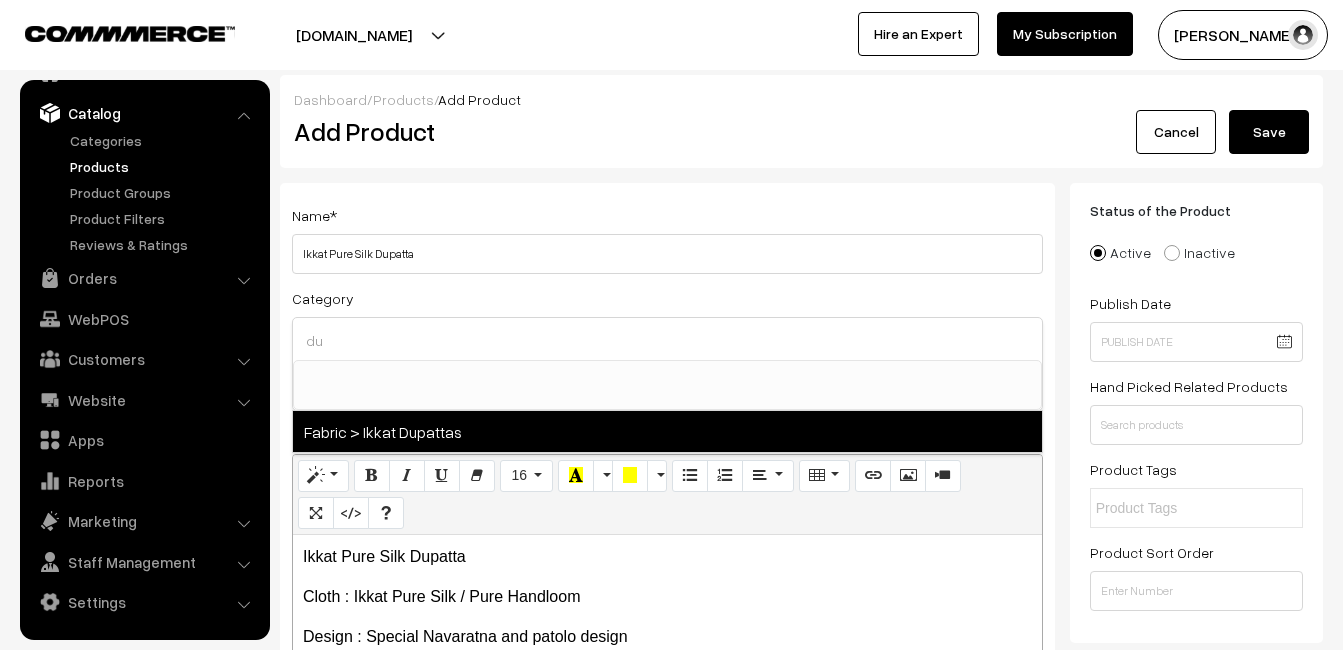 type on "du" 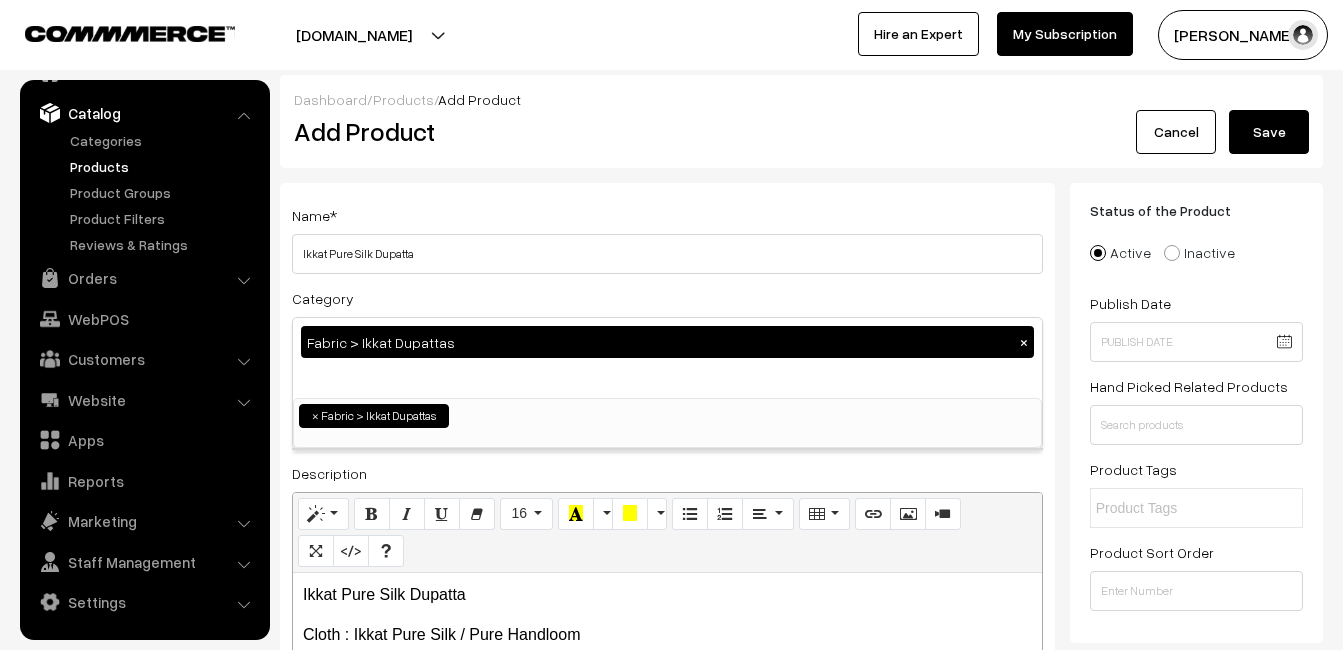 scroll, scrollTop: 1037, scrollLeft: 0, axis: vertical 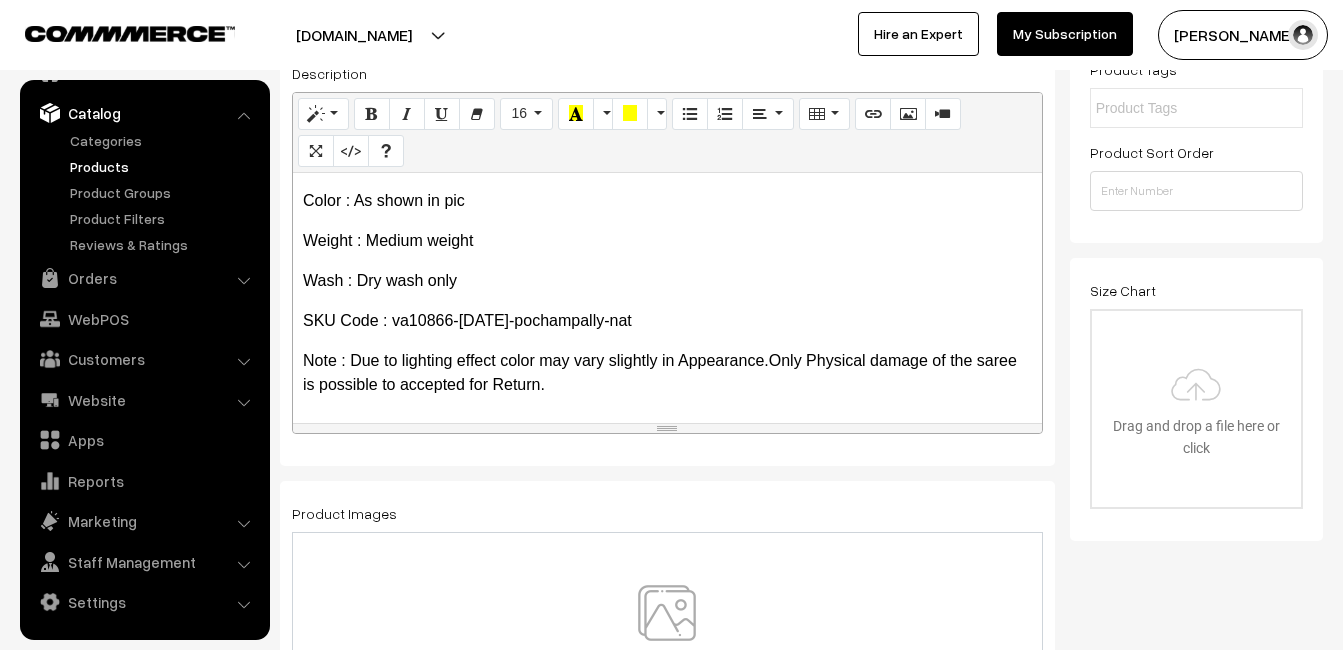 click at bounding box center [667, 643] 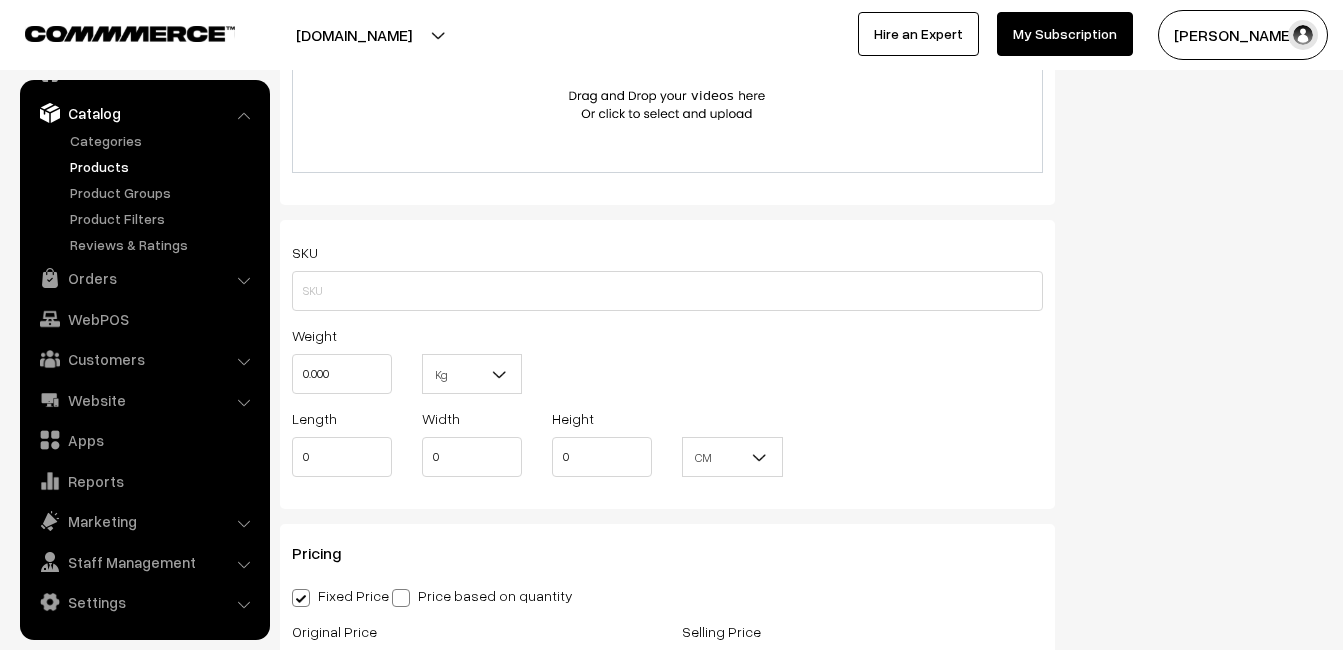 scroll, scrollTop: 1300, scrollLeft: 0, axis: vertical 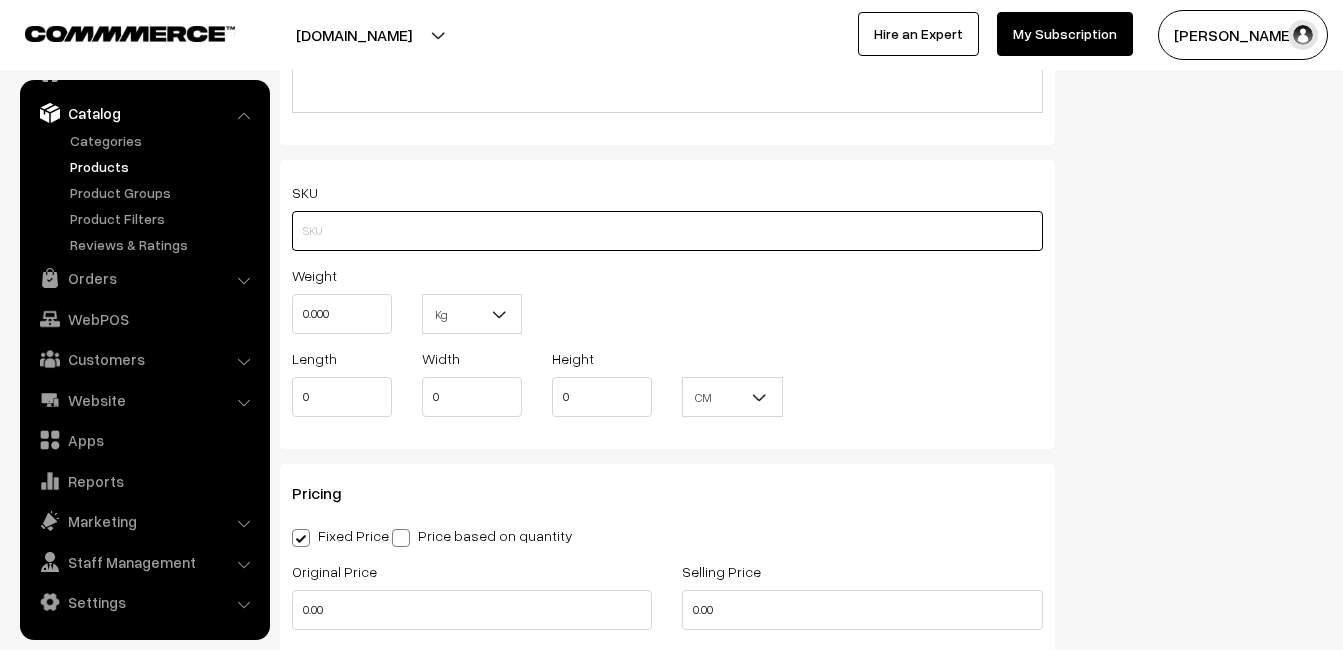 click at bounding box center (667, 231) 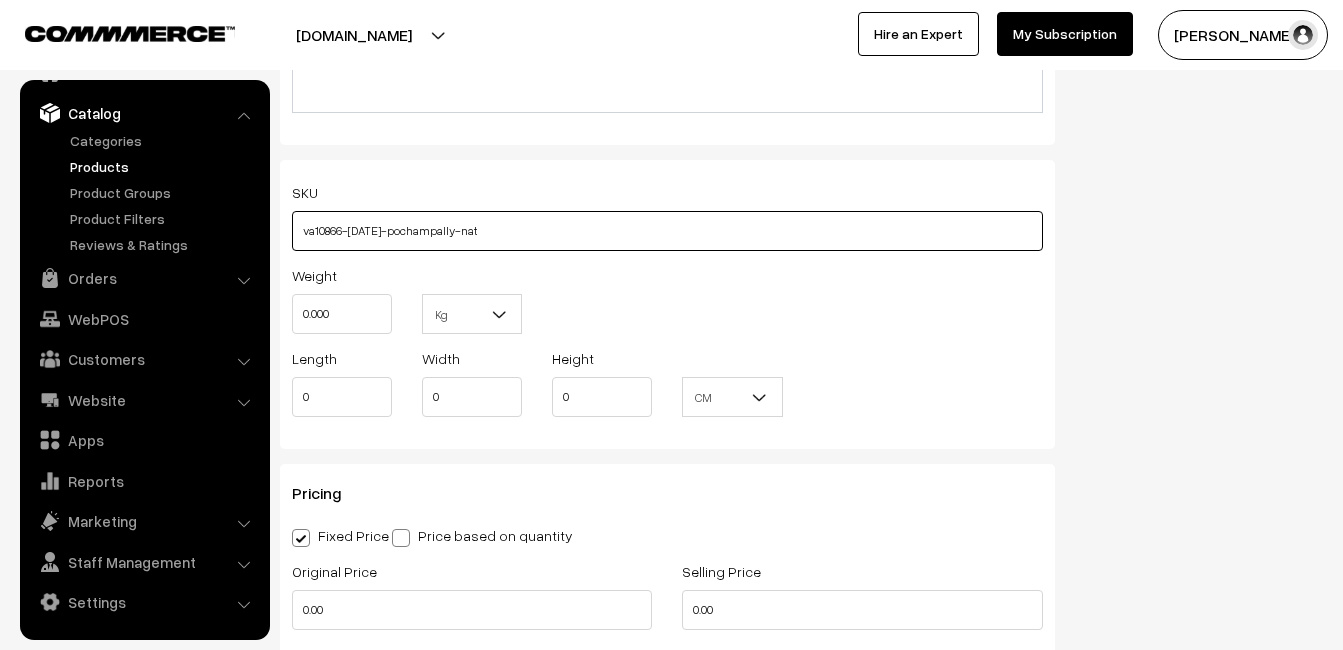 type on "va10866-[DATE]-pochampally-nat" 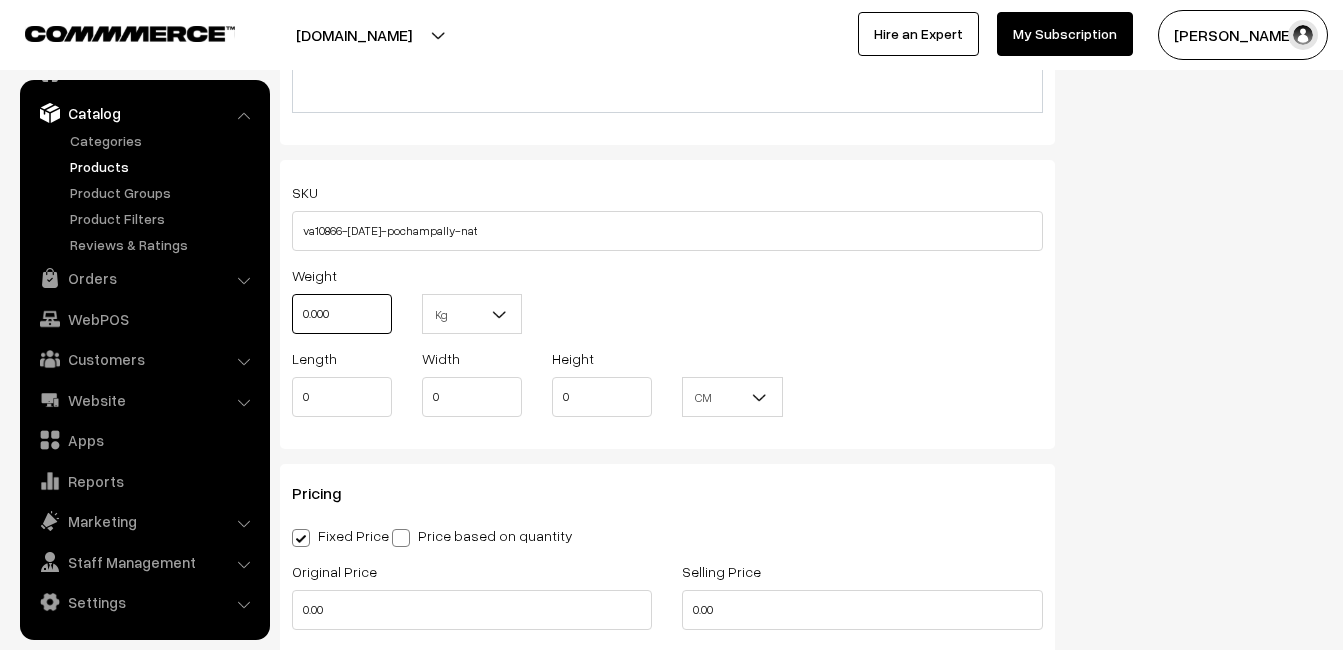 click on "0.000" at bounding box center [342, 314] 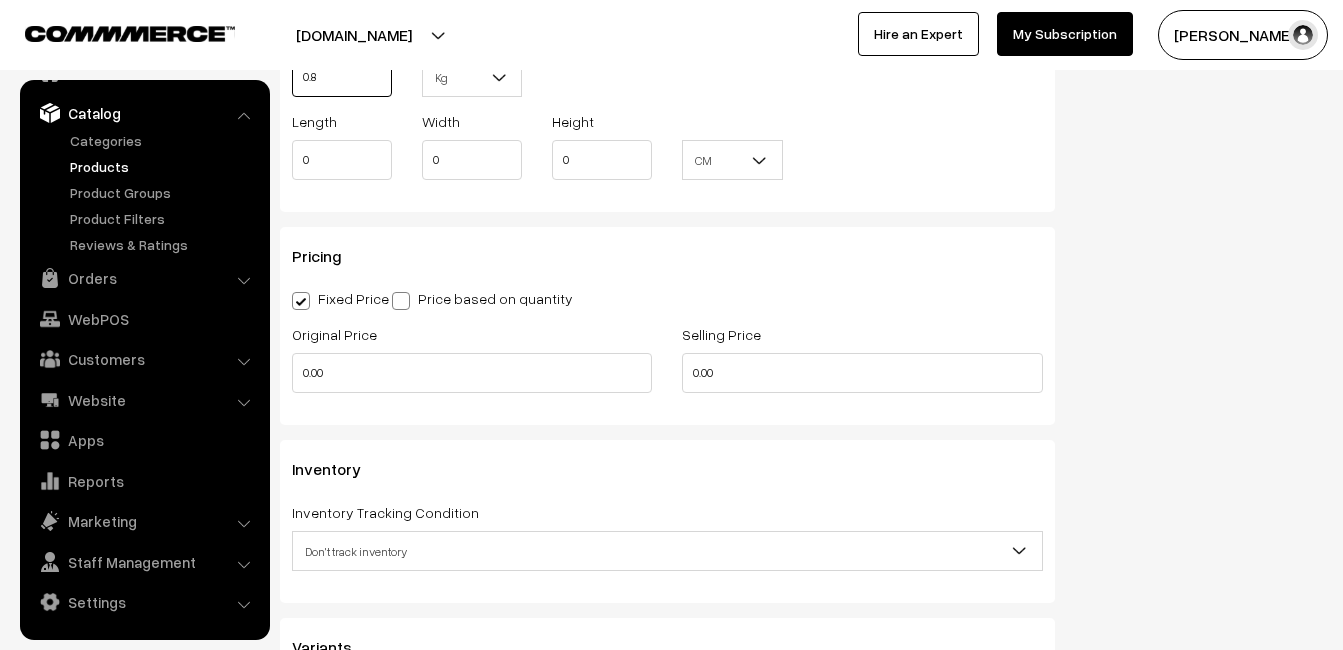 scroll, scrollTop: 1600, scrollLeft: 0, axis: vertical 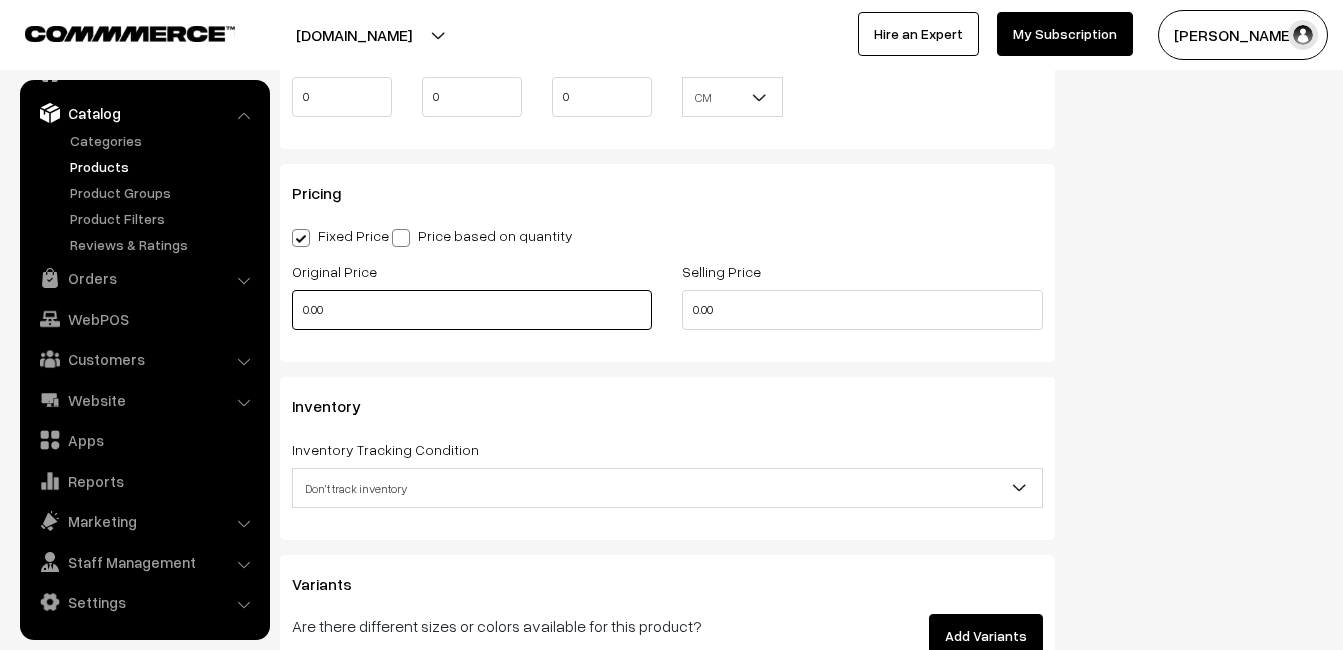 type on "0.80" 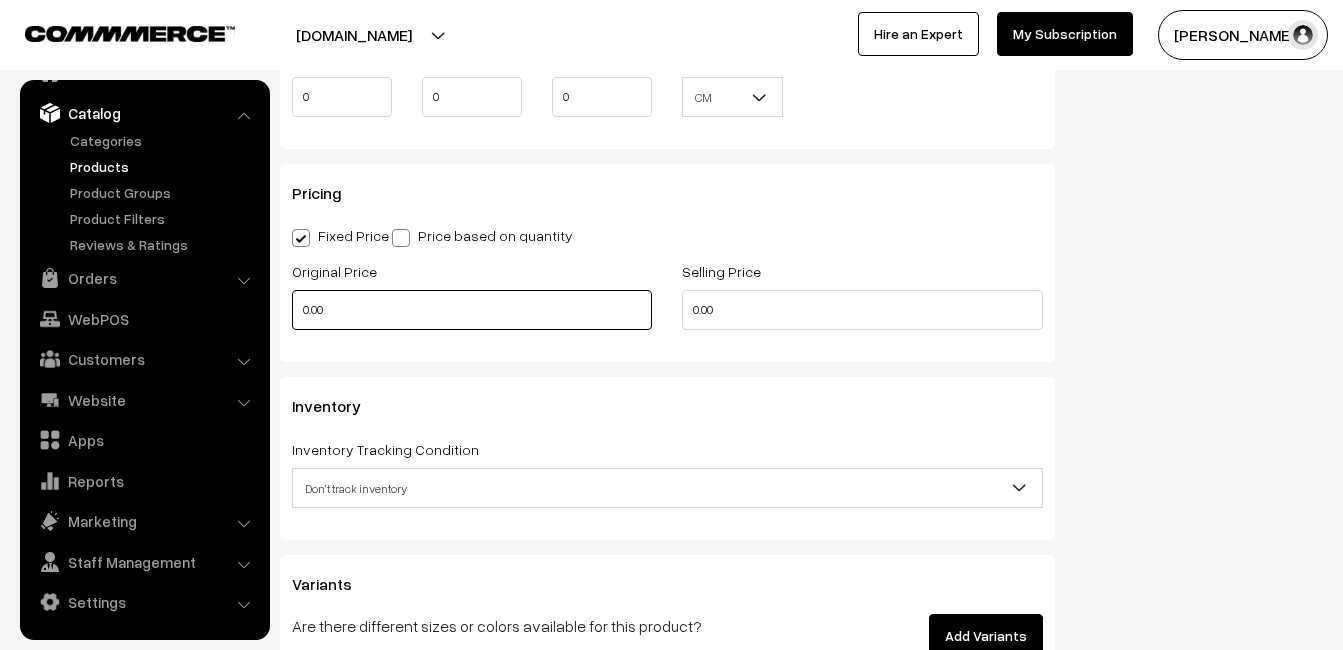 click on "0.00" at bounding box center [472, 310] 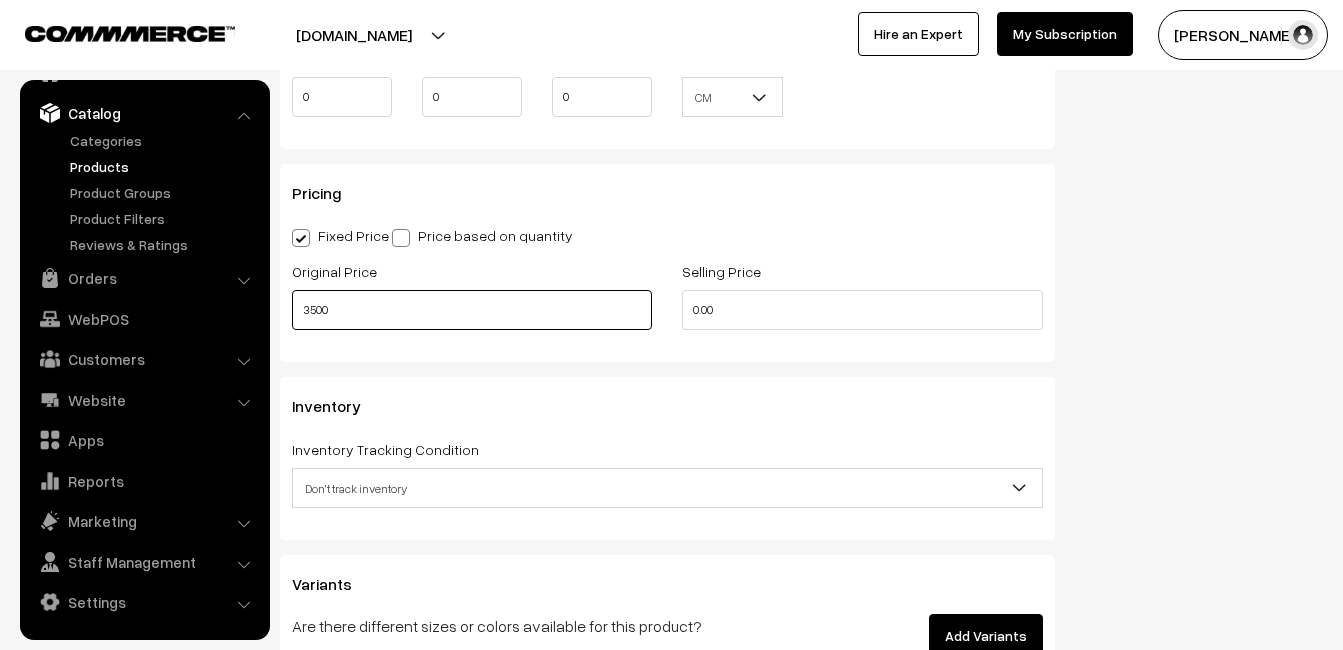 type on "3500" 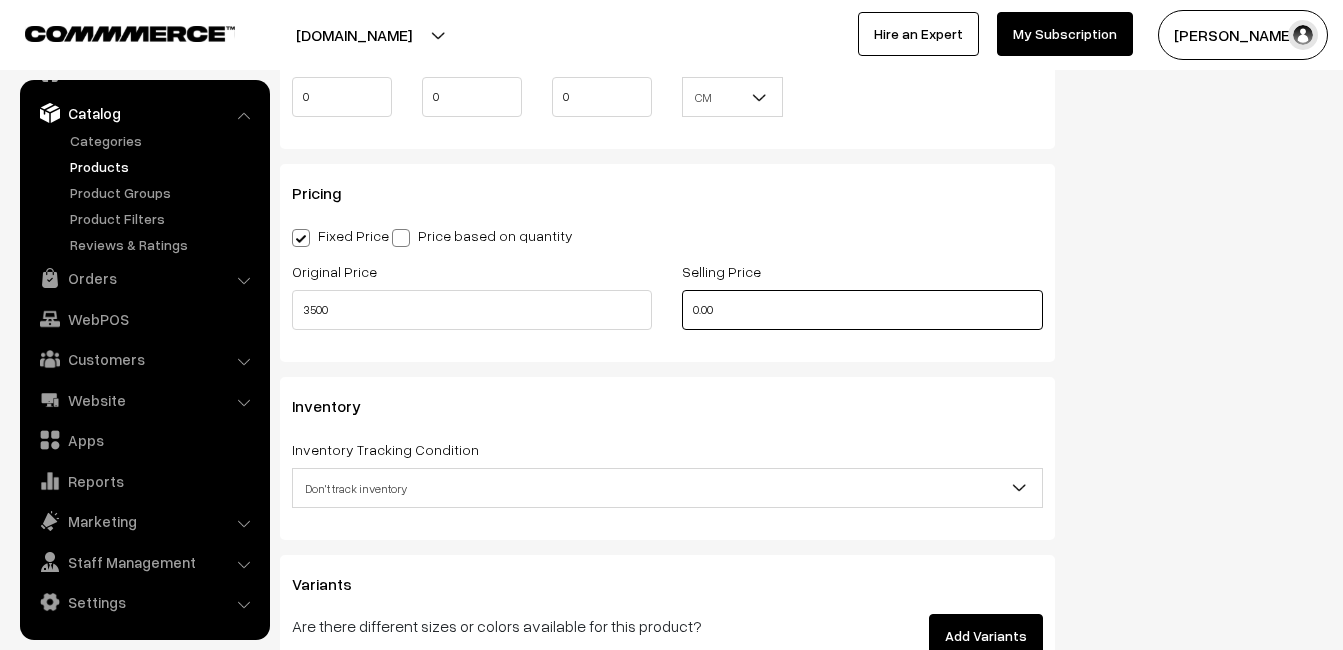click on "0.00" at bounding box center (862, 310) 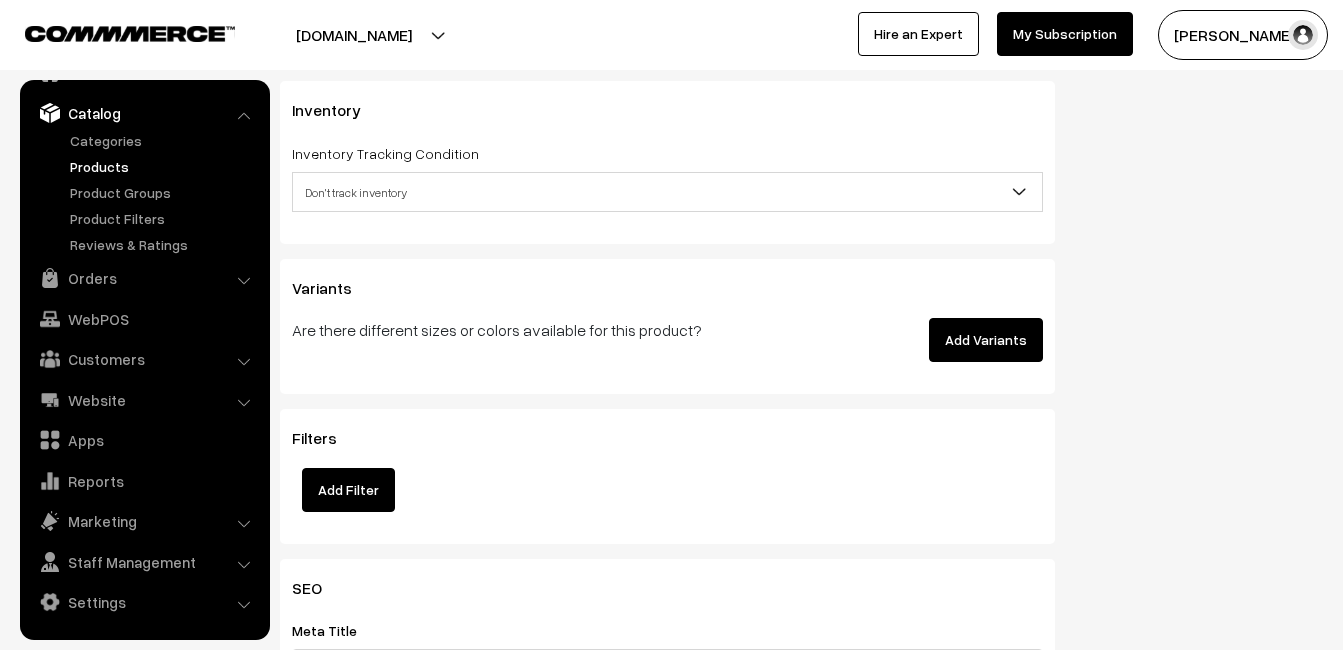 scroll, scrollTop: 1900, scrollLeft: 0, axis: vertical 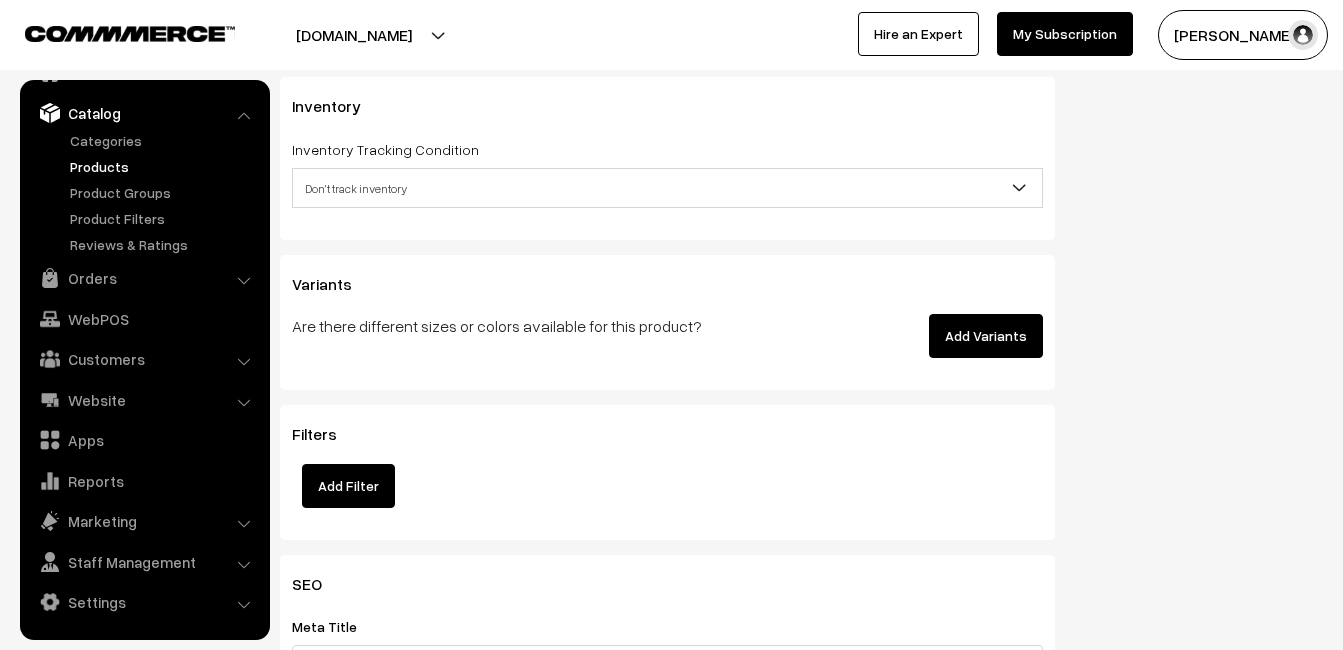 type on "4499" 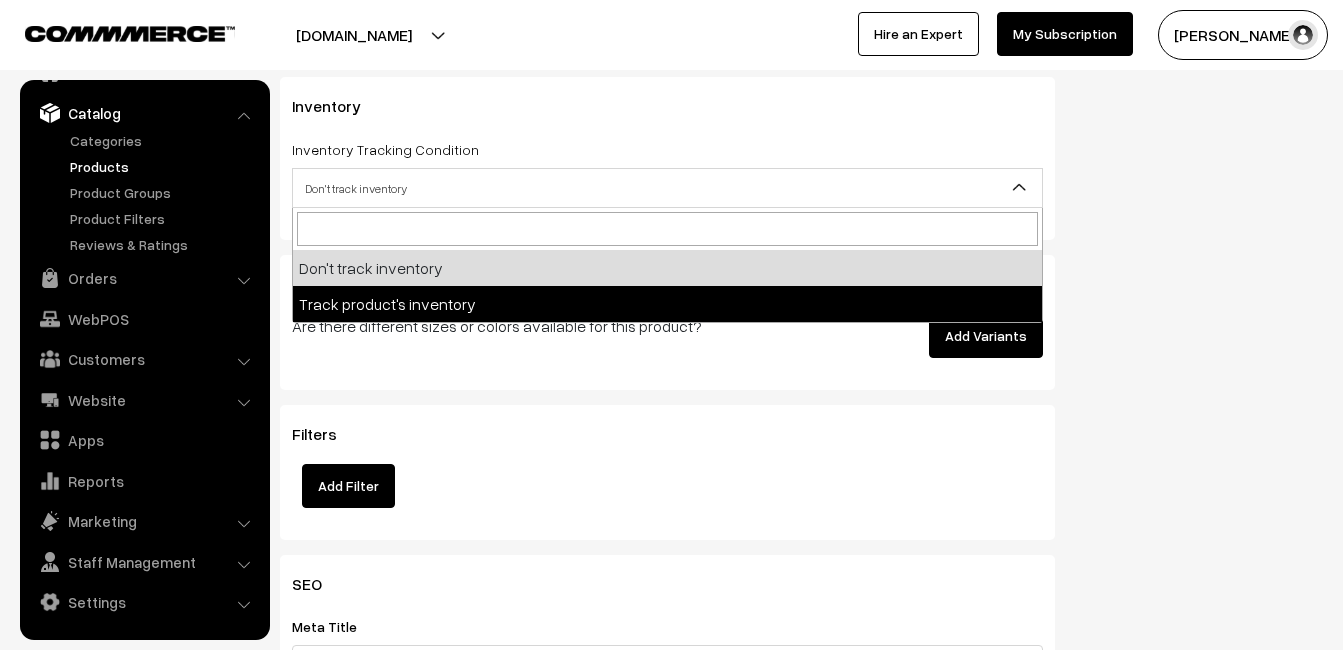 select on "2" 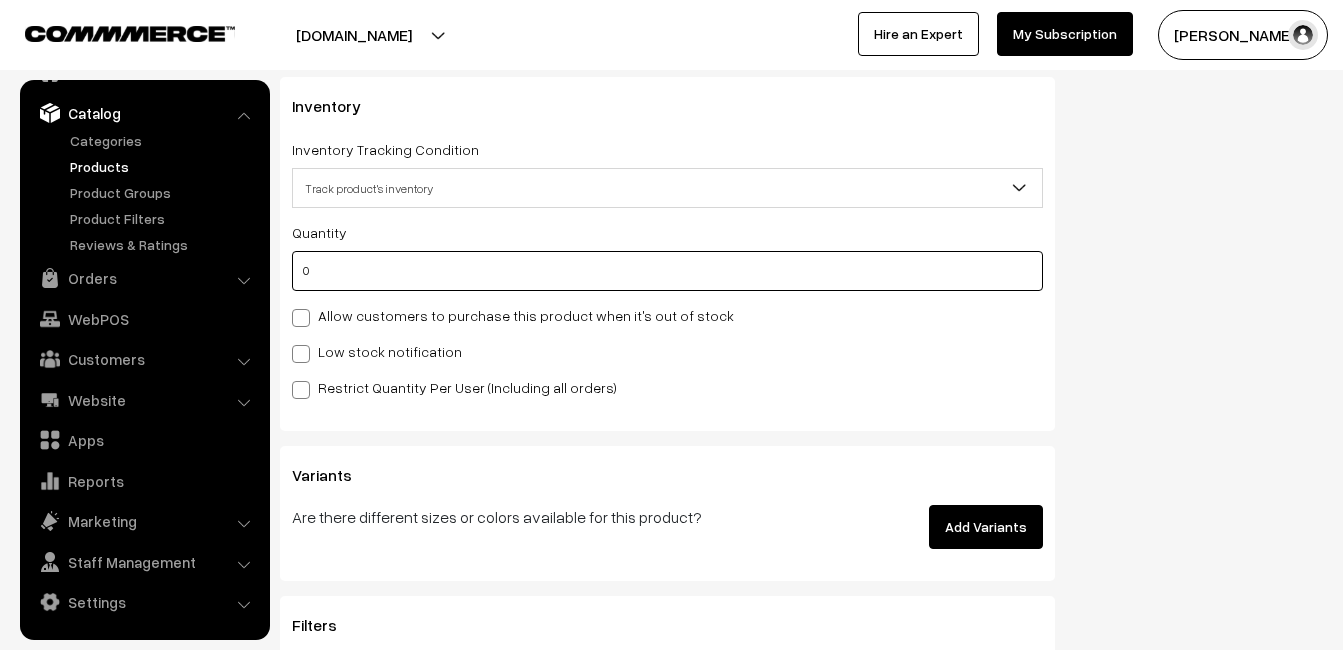 click on "0" at bounding box center (667, 271) 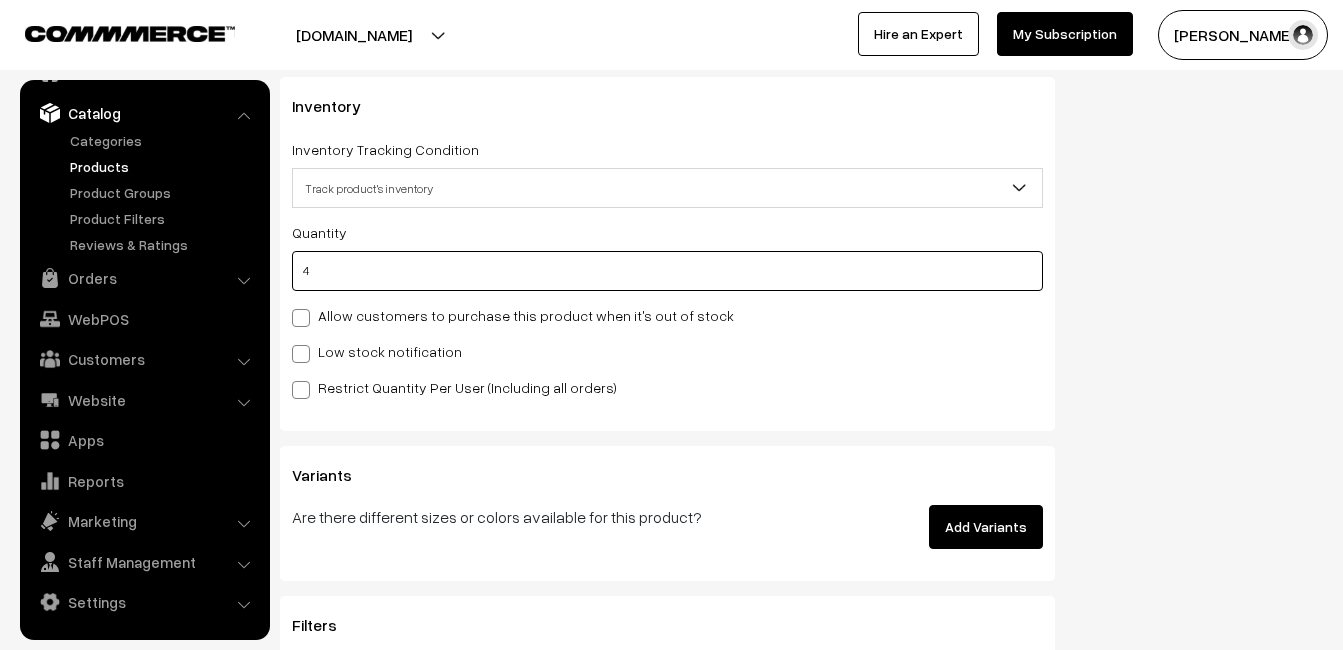 type on "4" 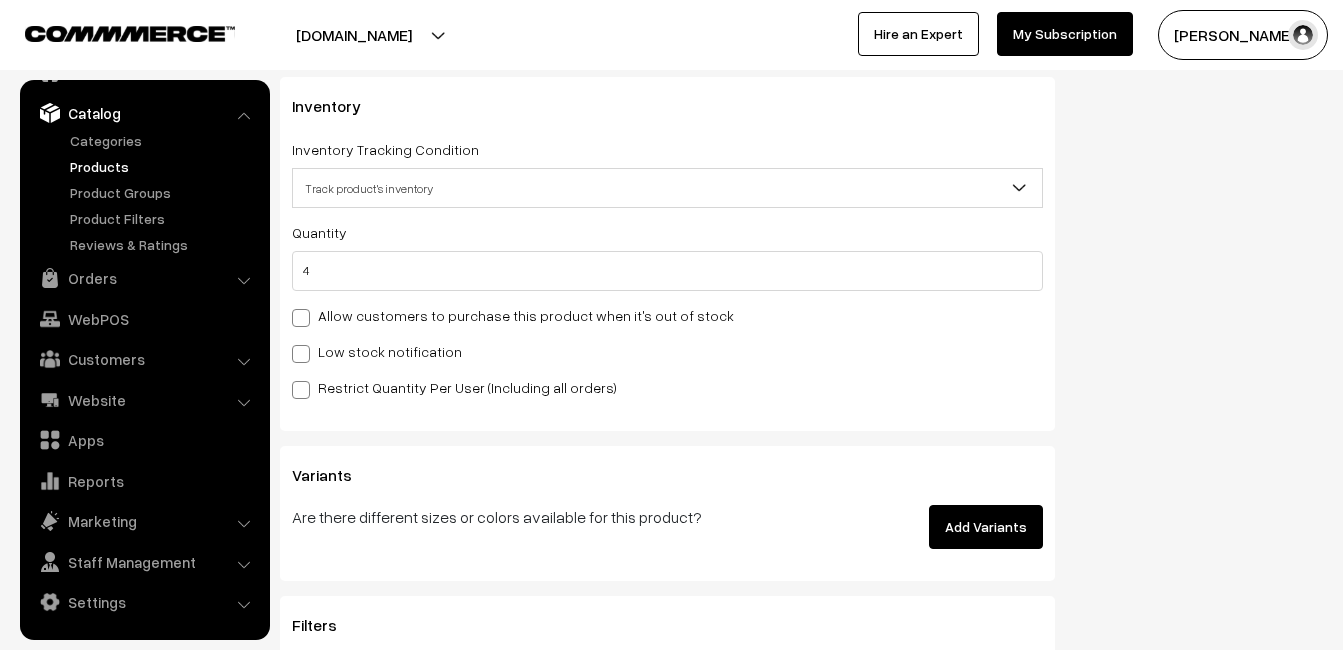 click on "Low stock notification" at bounding box center [377, 351] 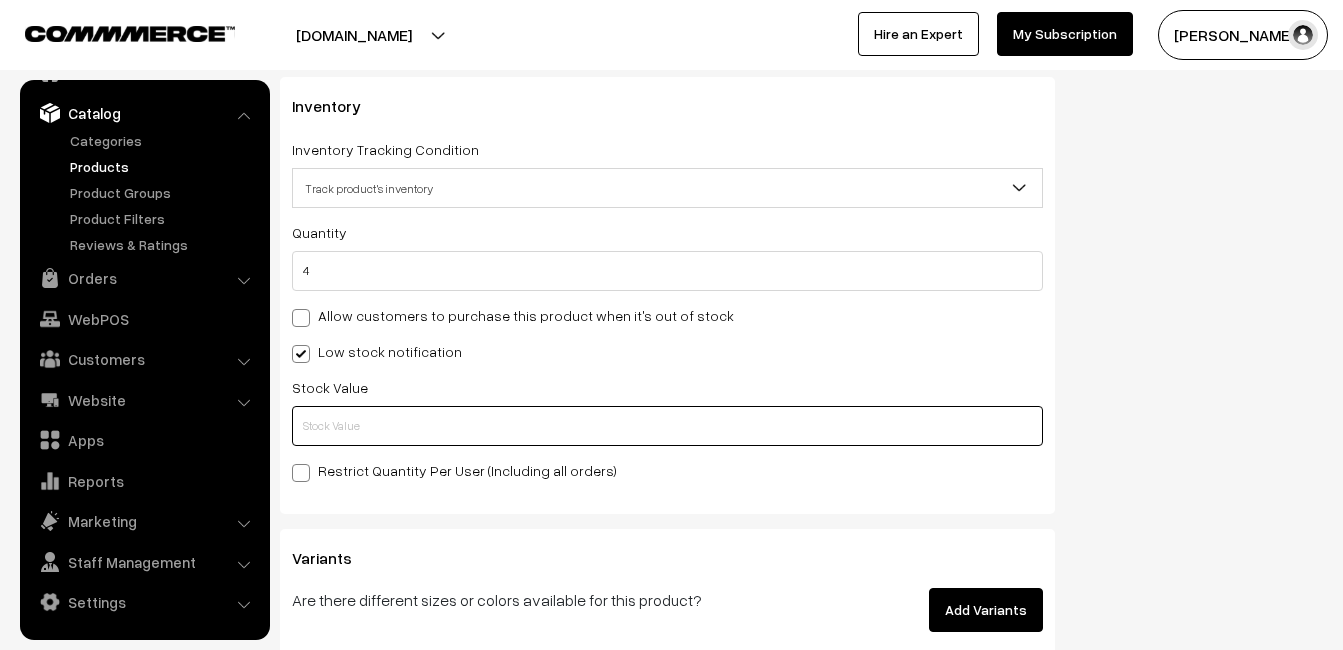 click at bounding box center [667, 426] 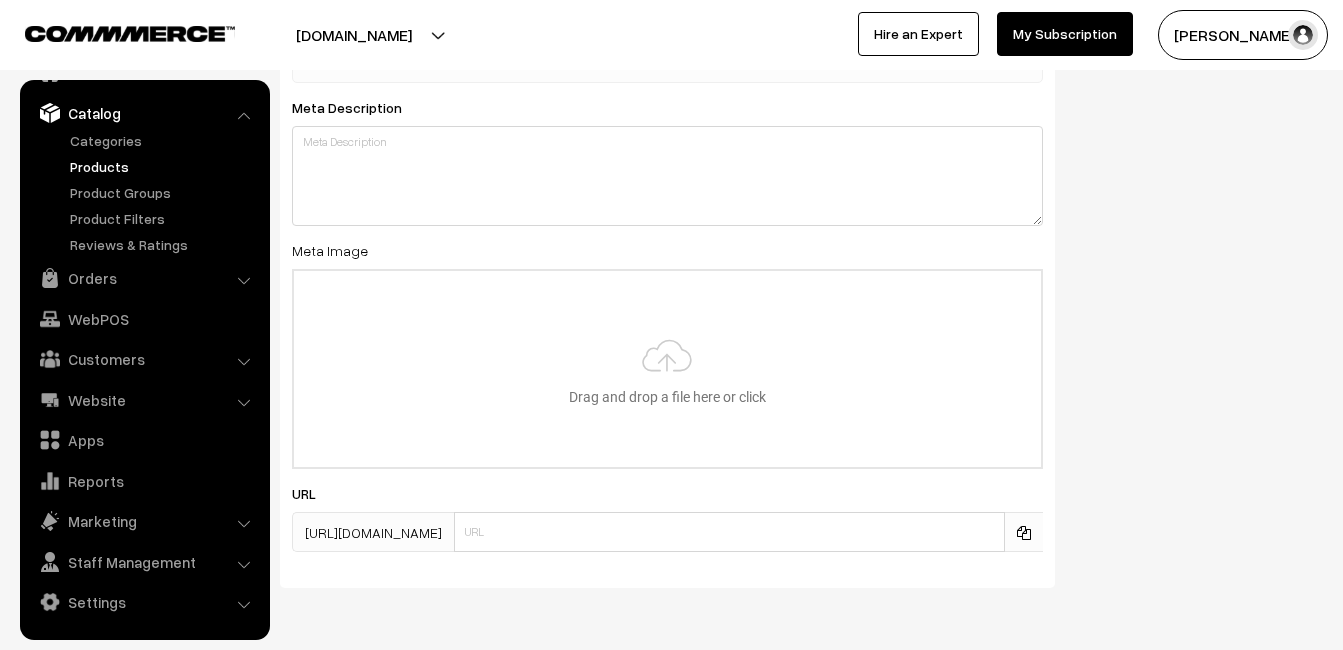 scroll, scrollTop: 2968, scrollLeft: 0, axis: vertical 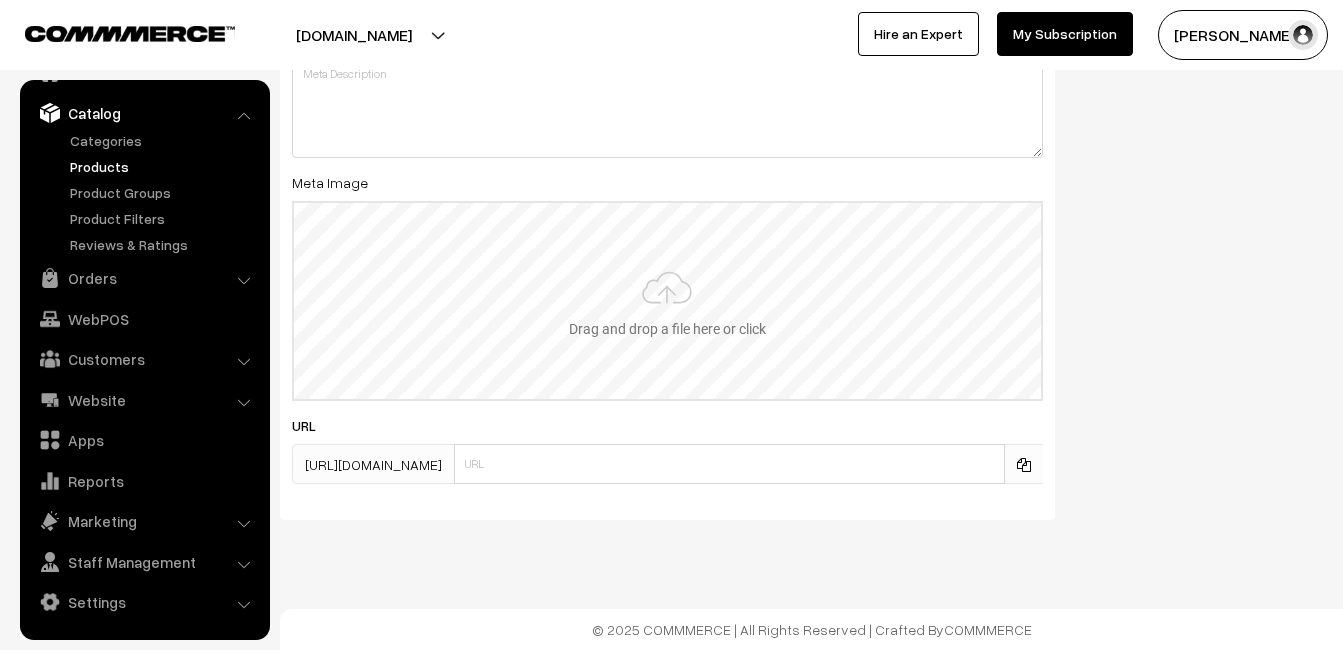 type on "2" 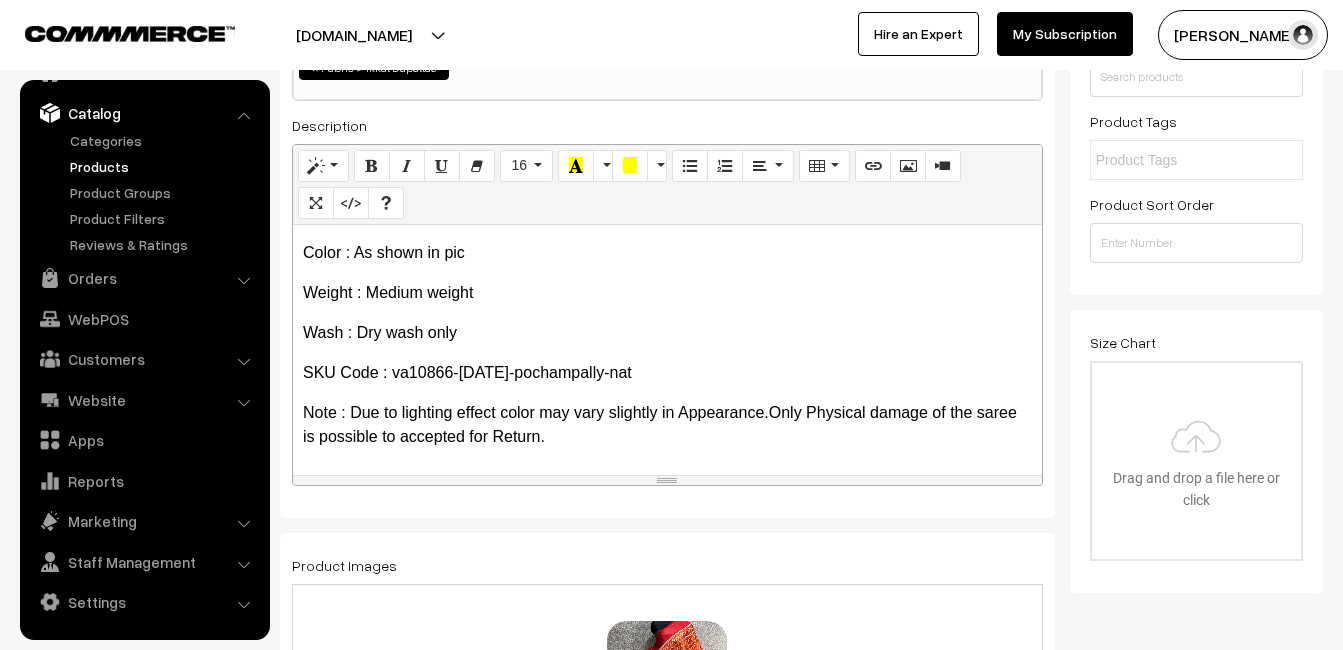 scroll, scrollTop: 0, scrollLeft: 0, axis: both 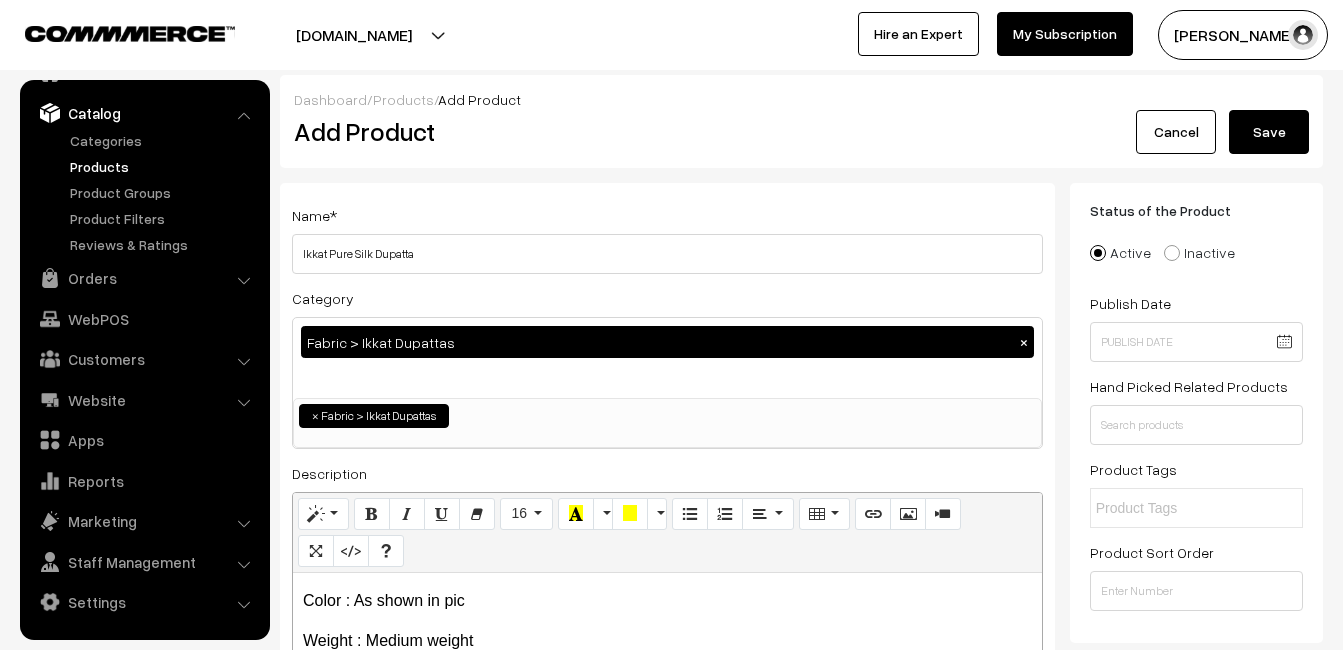 click on "Save" at bounding box center [1269, 132] 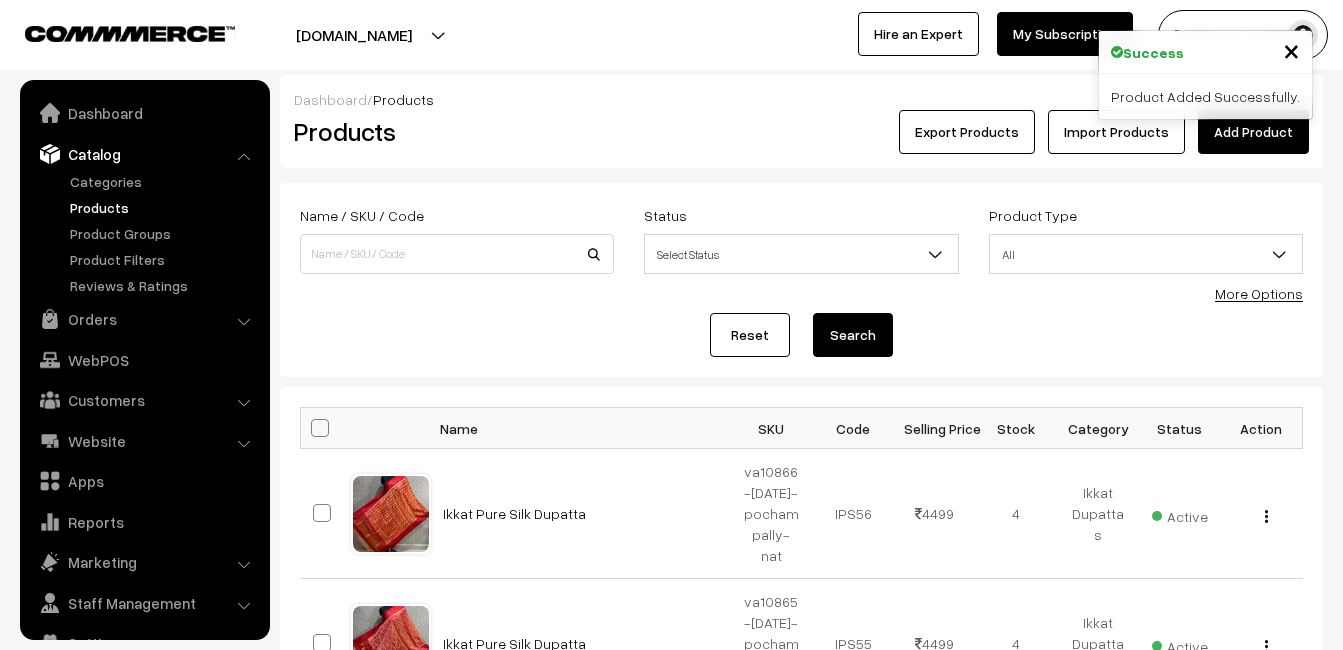scroll, scrollTop: 0, scrollLeft: 0, axis: both 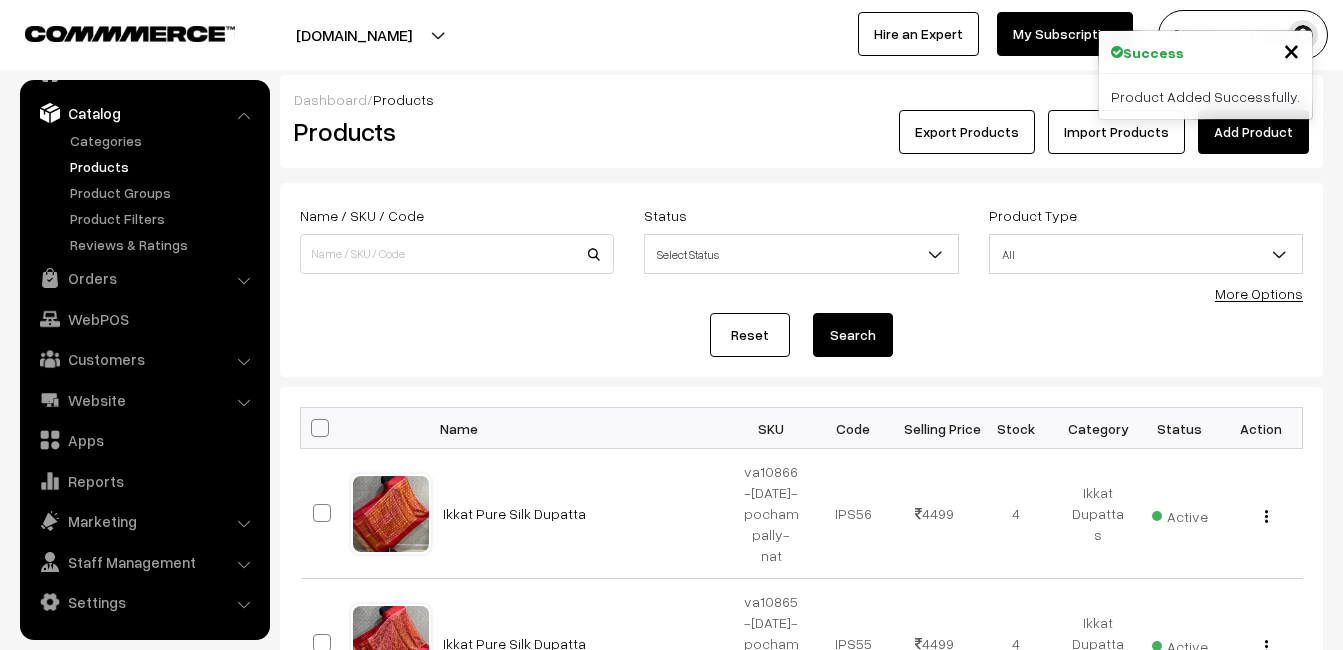 click on "Products" at bounding box center (453, 131) 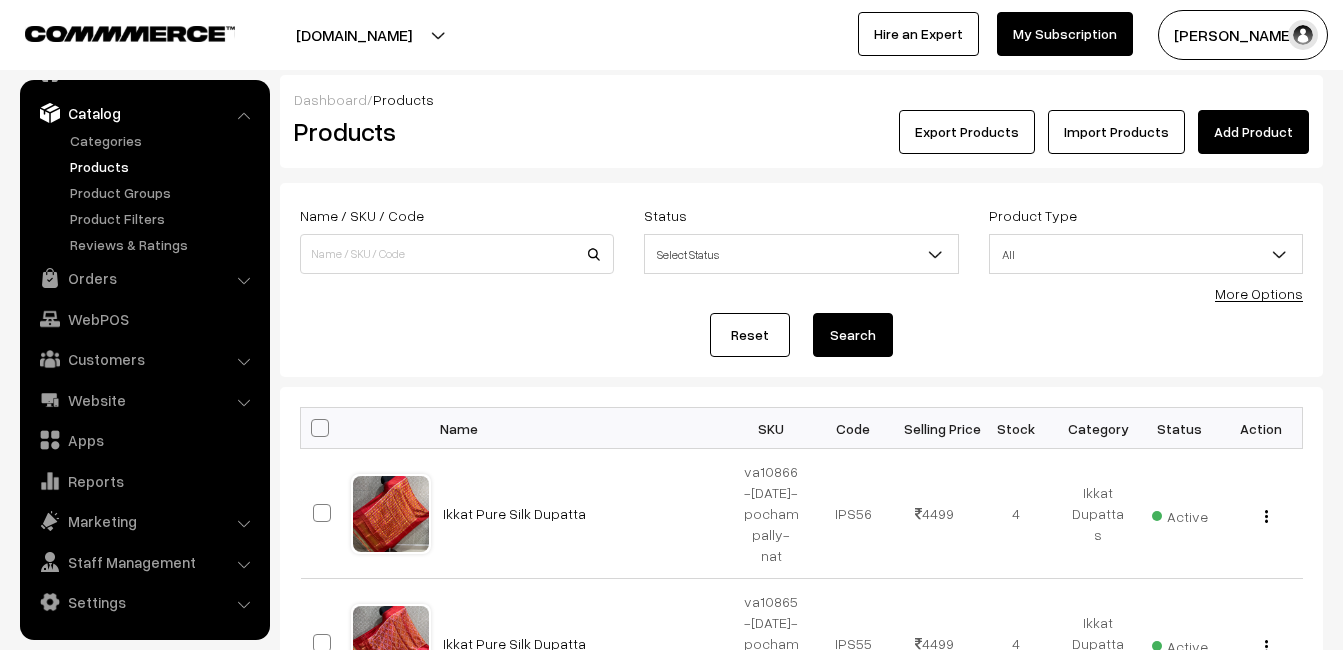 click on "Add Product" at bounding box center [1253, 132] 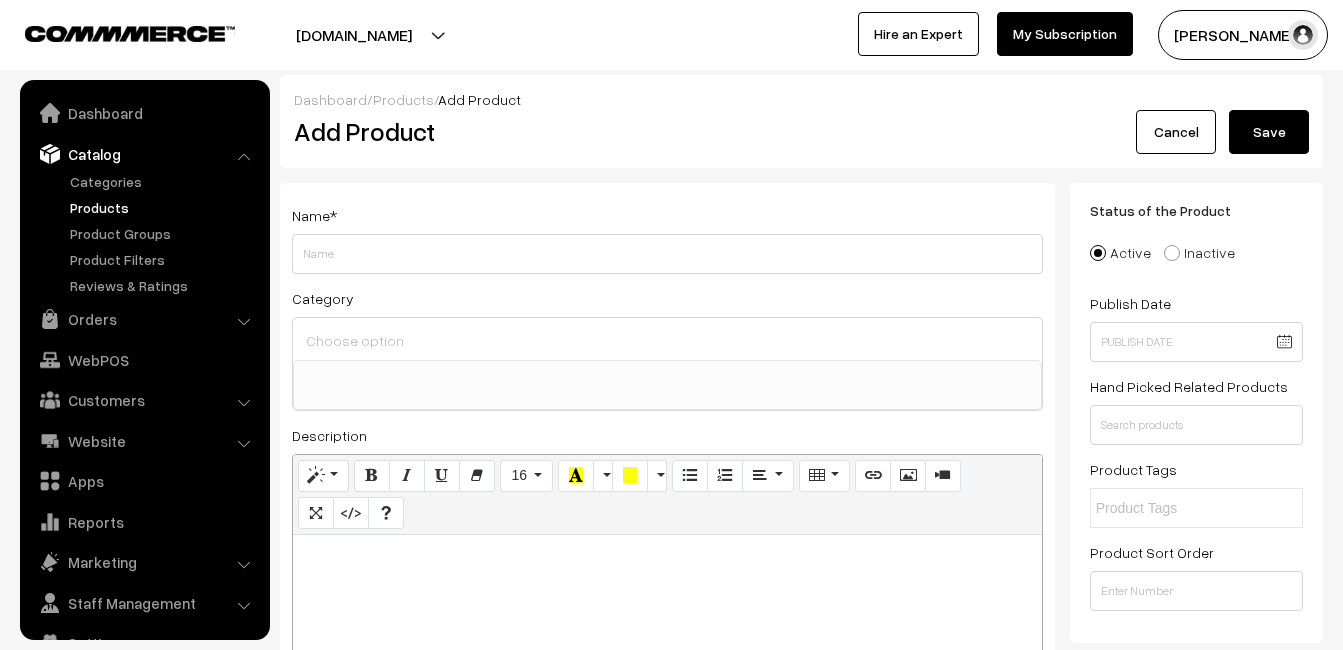 select 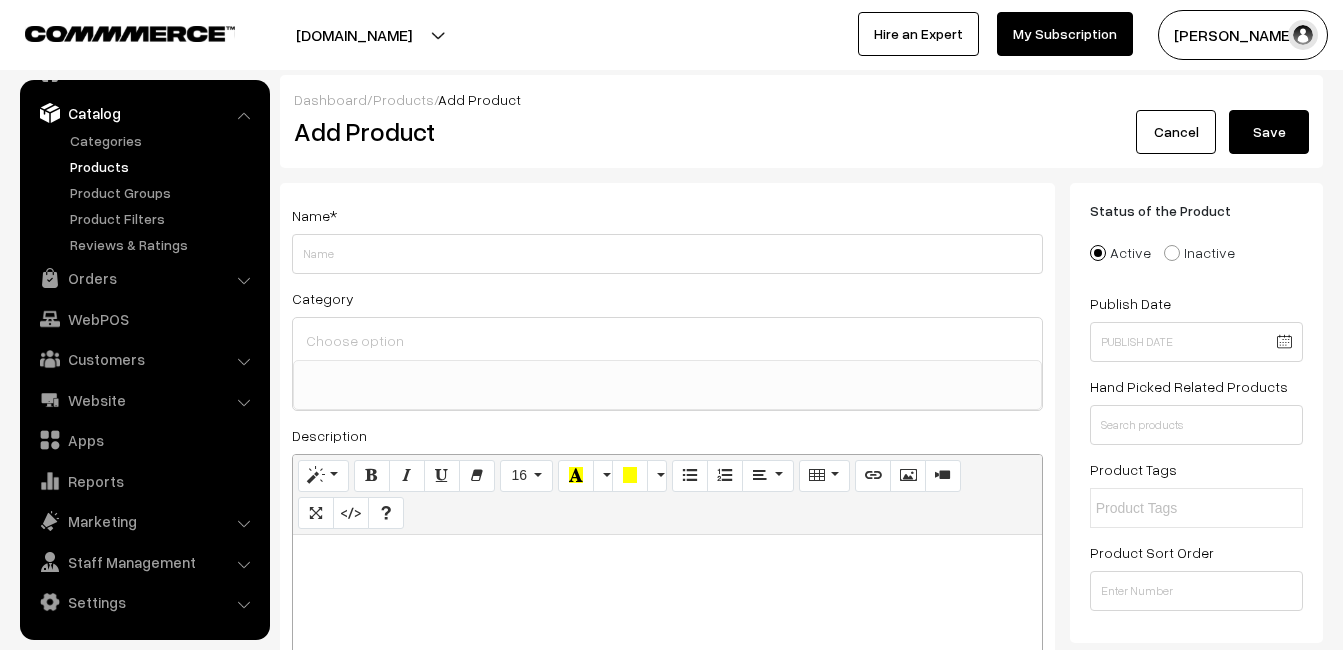 paste 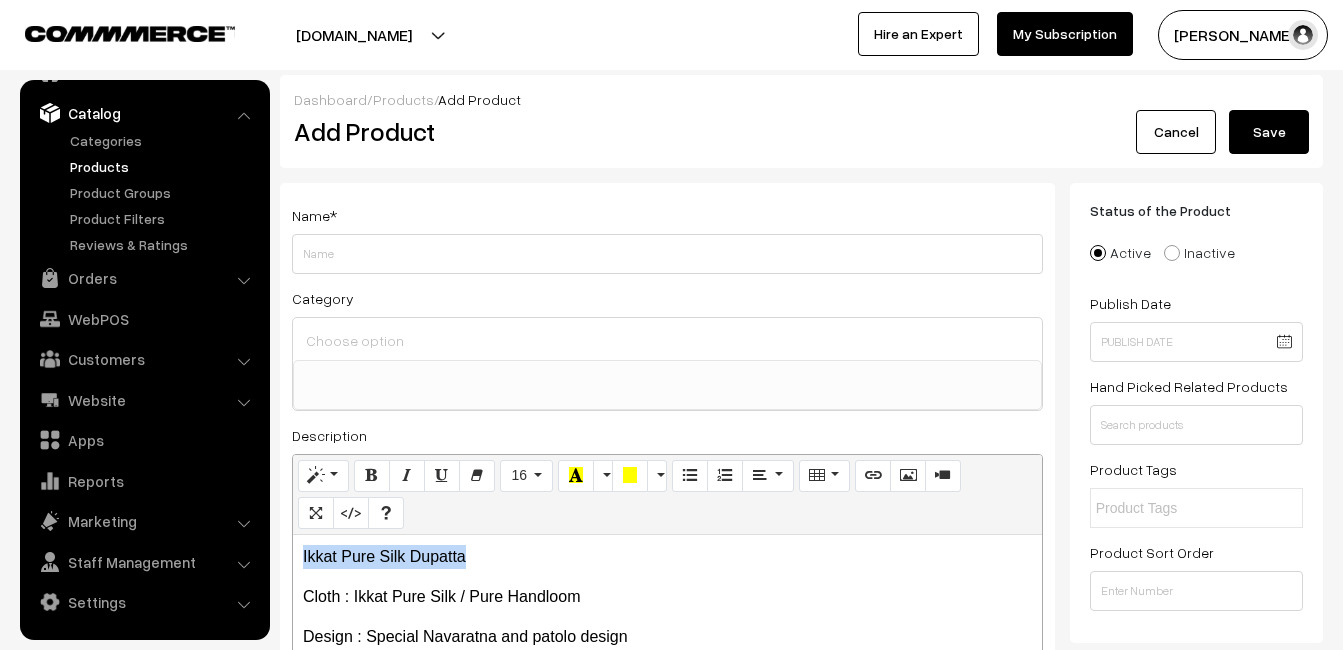 drag, startPoint x: 467, startPoint y: 554, endPoint x: 283, endPoint y: 554, distance: 184 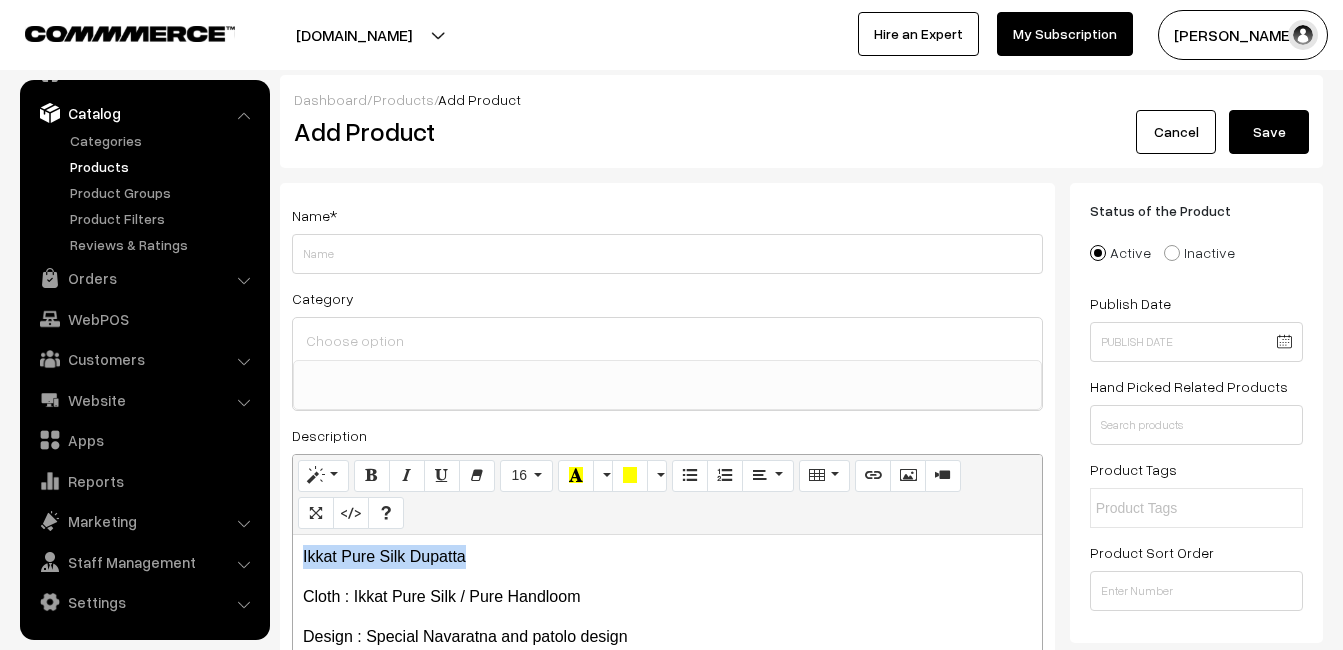 copy on "Ikkat Pure Silk Dupatta" 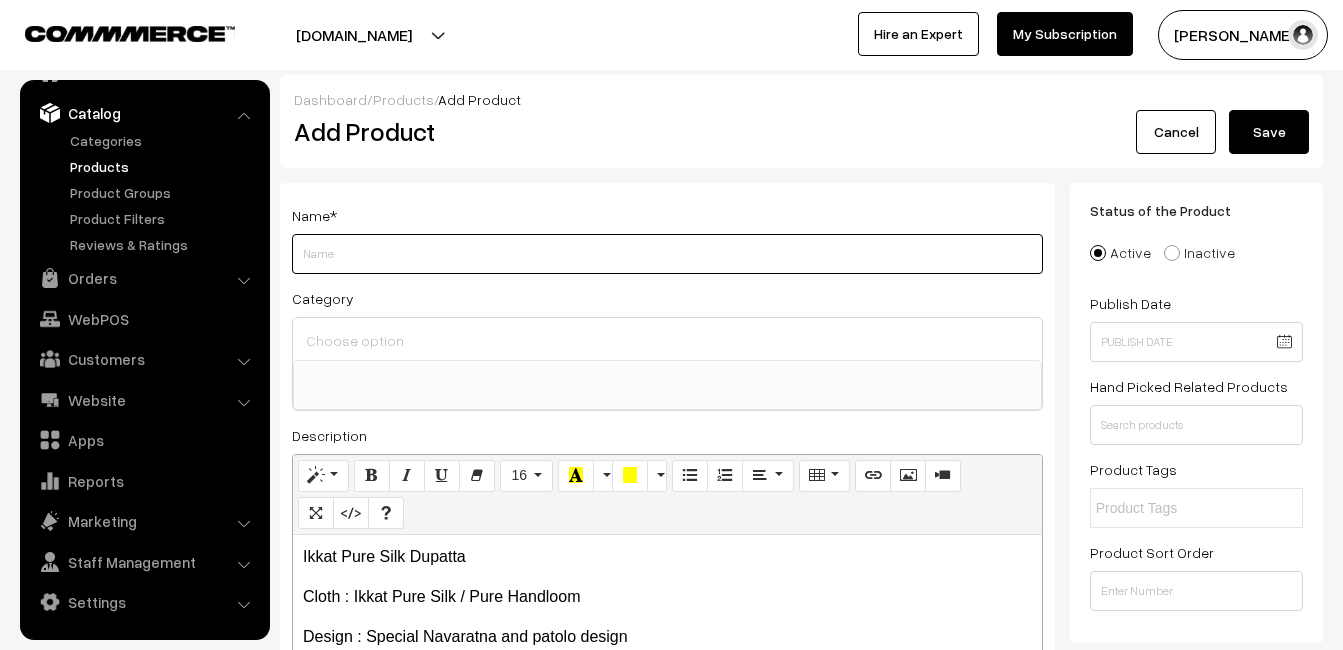 paste on "Ikkat Pure Silk Dupatta" 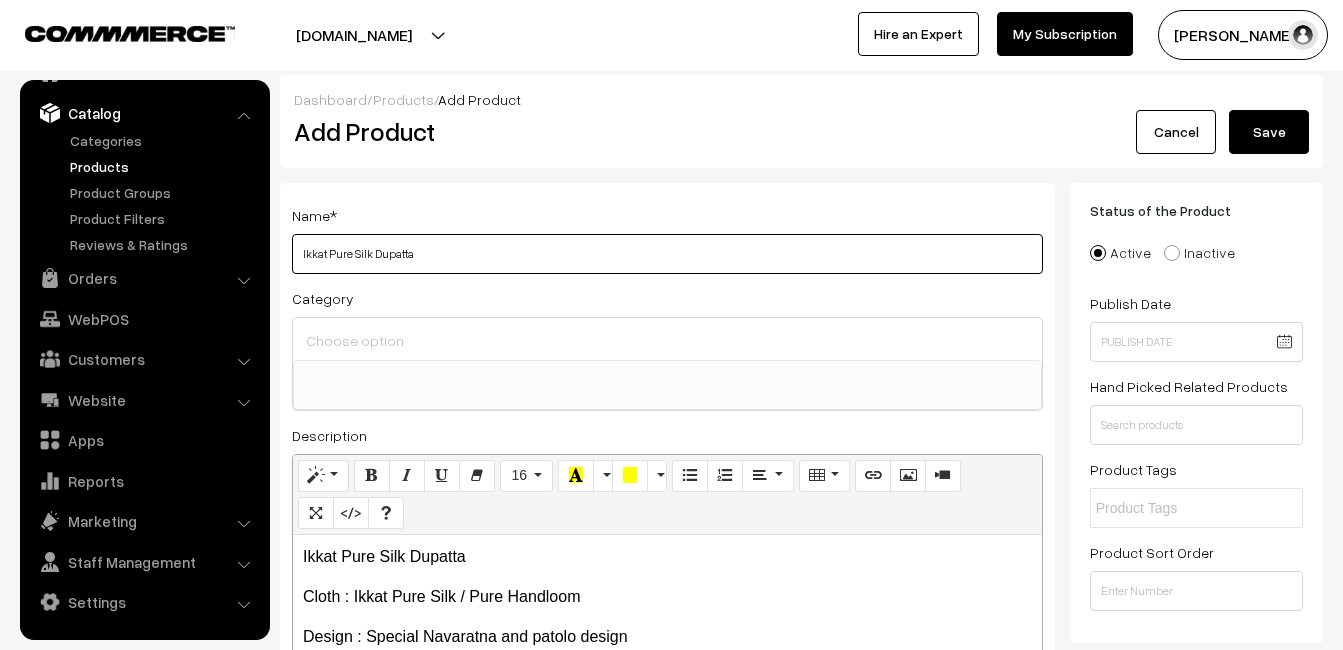 type on "Ikkat Pure Silk Dupatta" 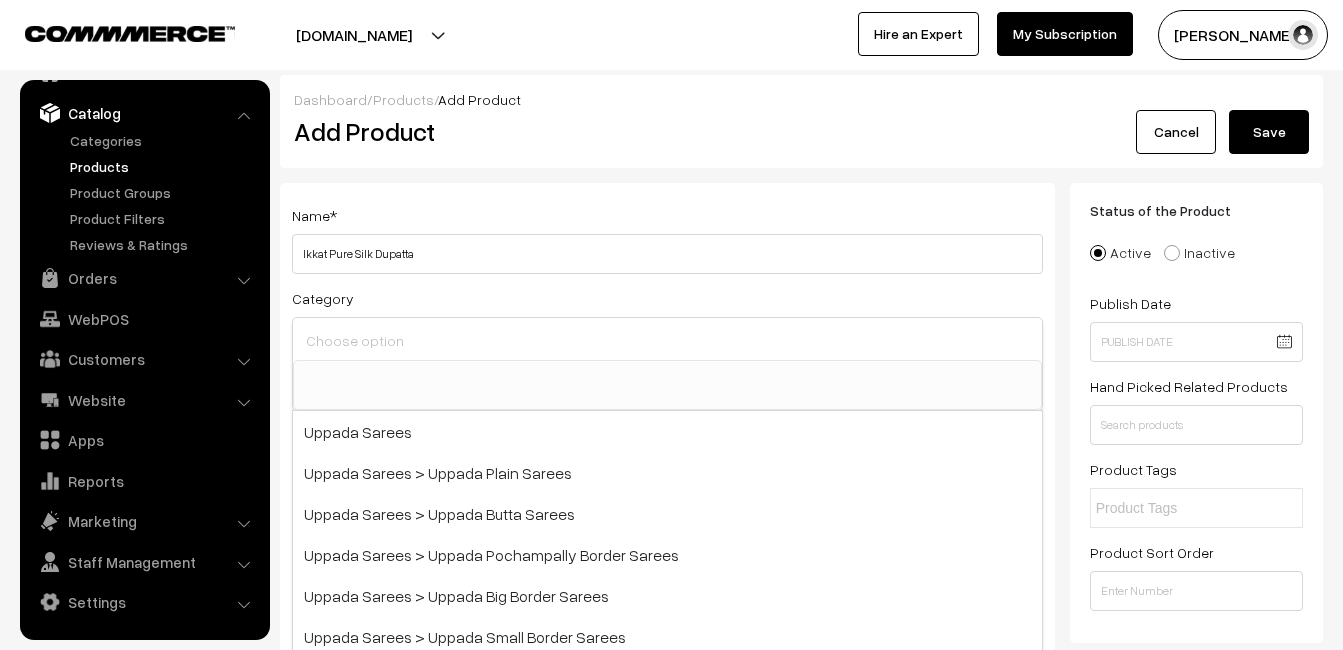 click at bounding box center (667, 340) 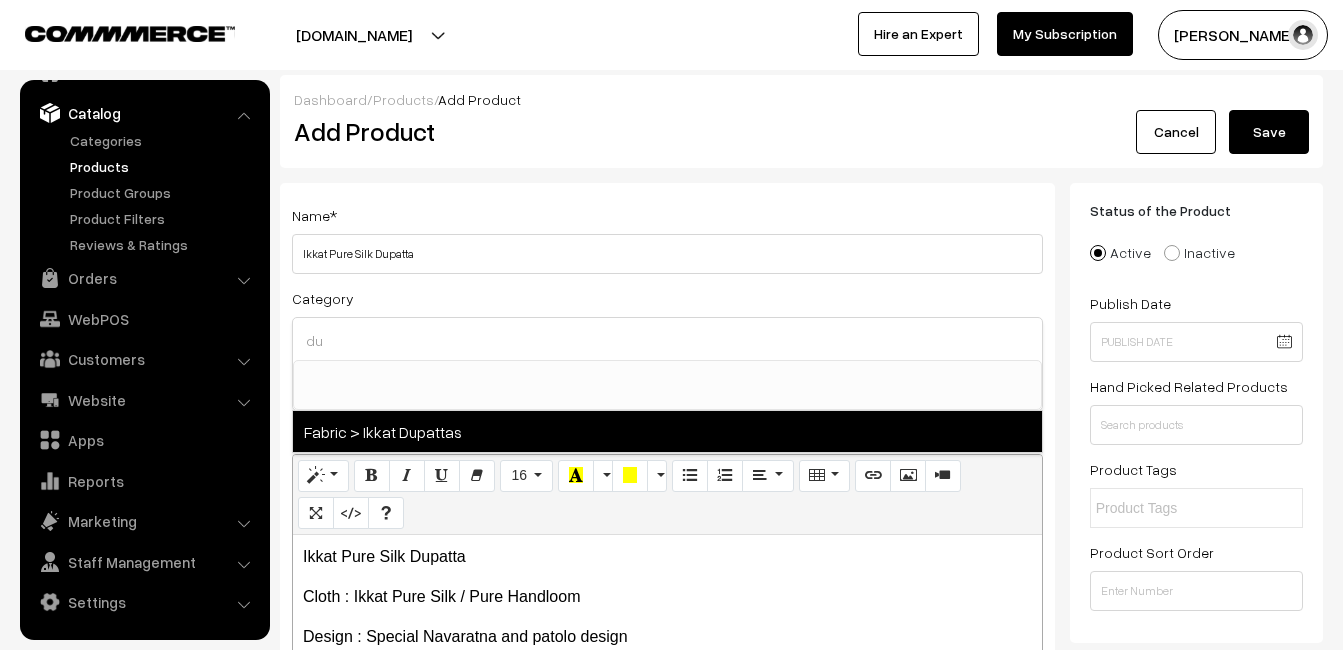 type on "du" 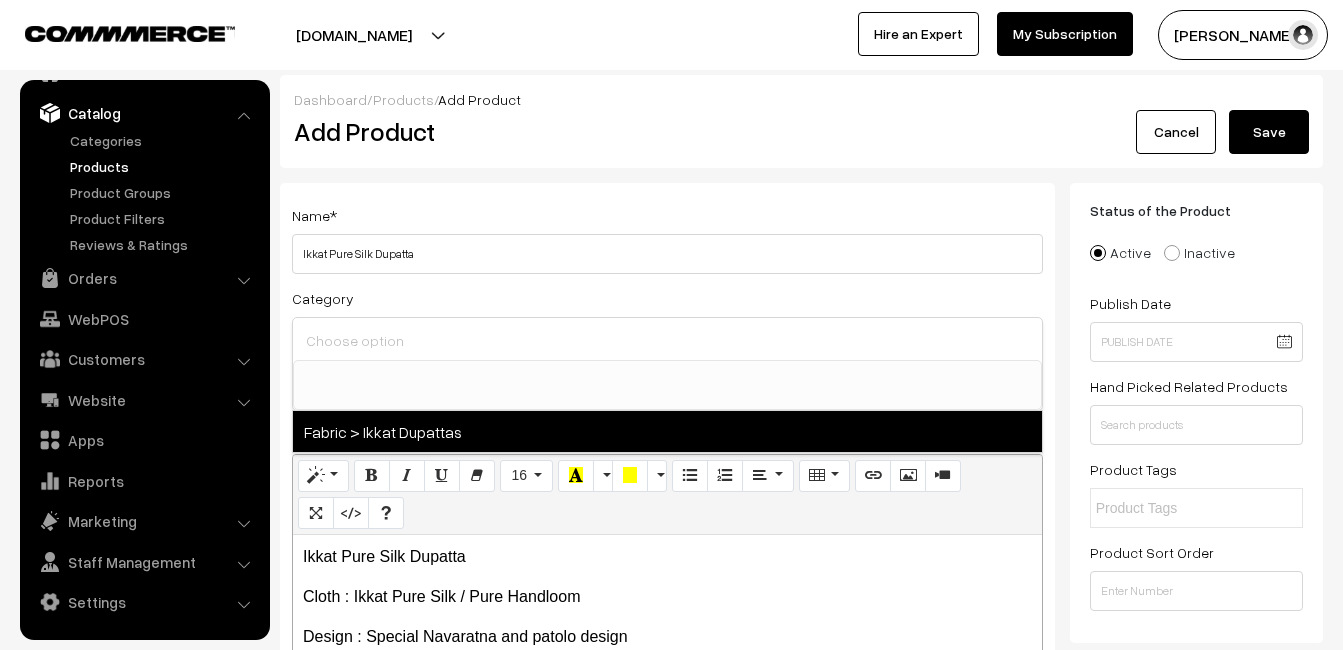 select on "37" 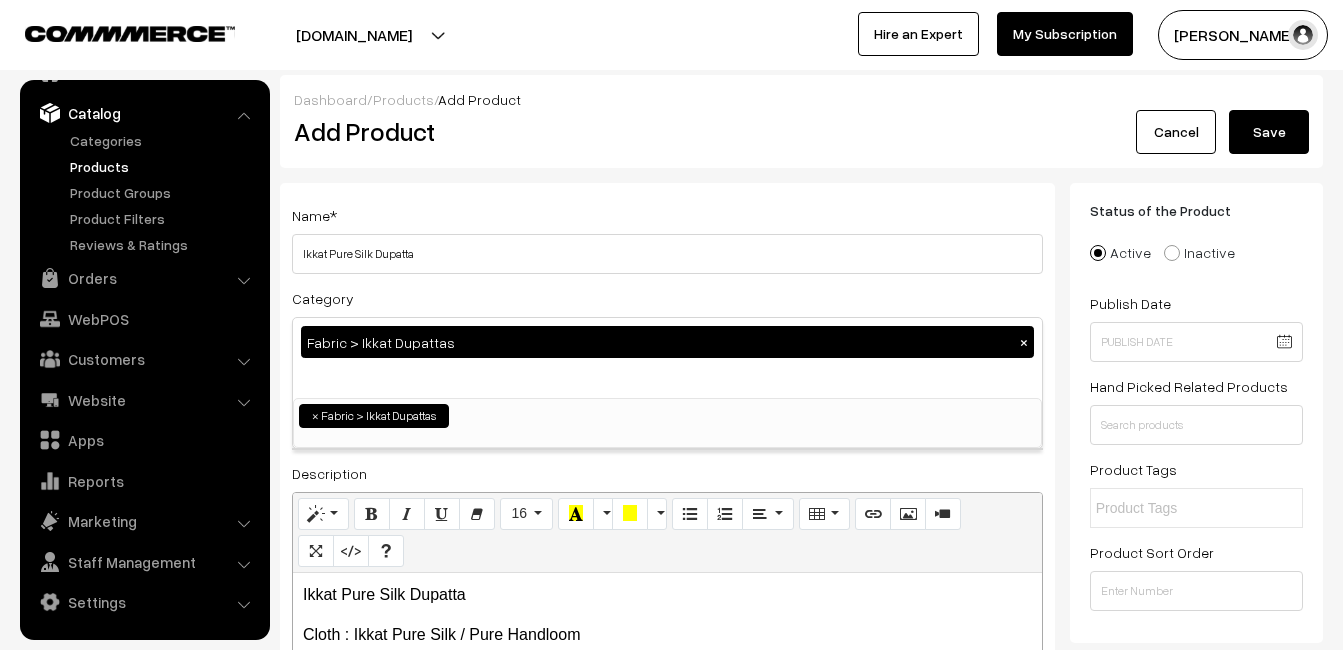 click on "Name  *
Ikkat Pure Silk Dupatta" at bounding box center (667, 238) 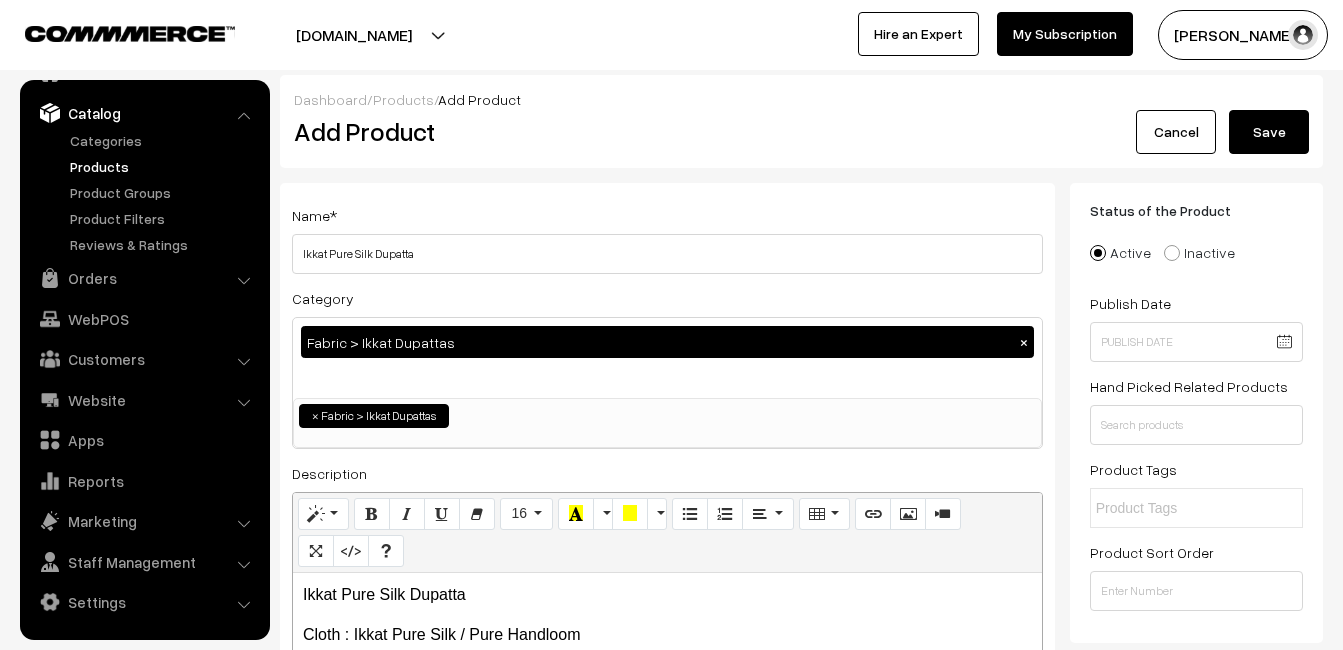 scroll, scrollTop: 400, scrollLeft: 0, axis: vertical 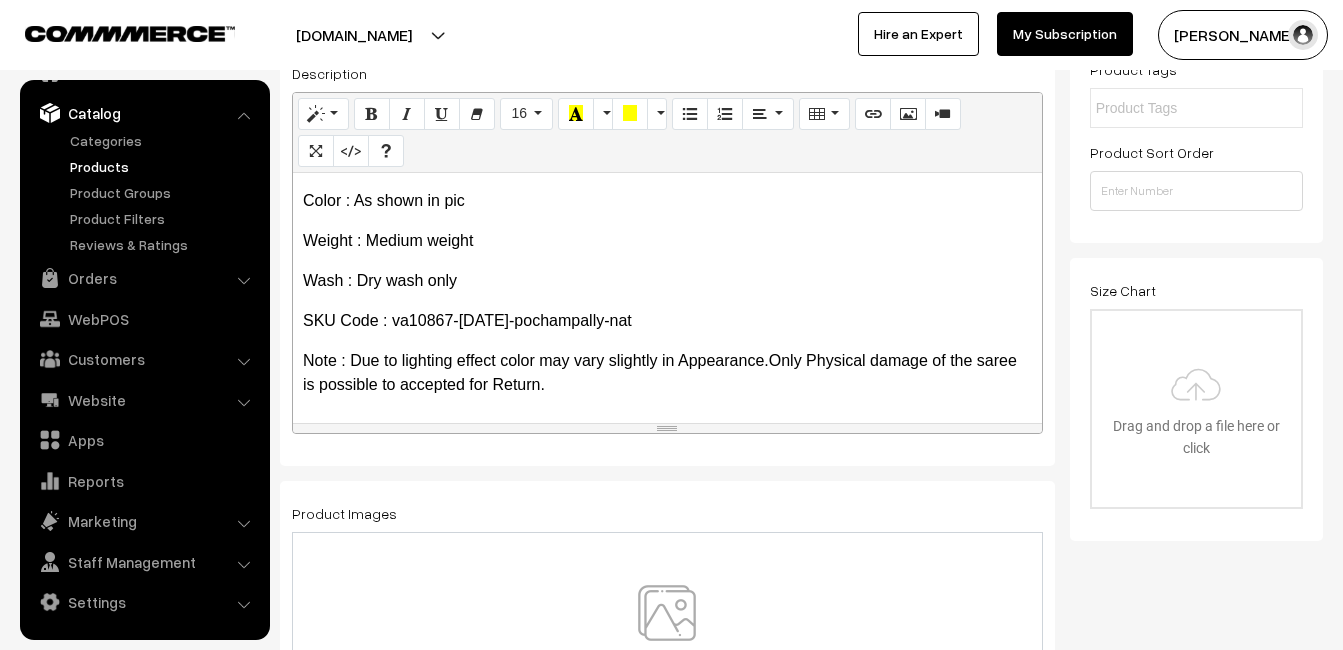 click at bounding box center (667, 643) 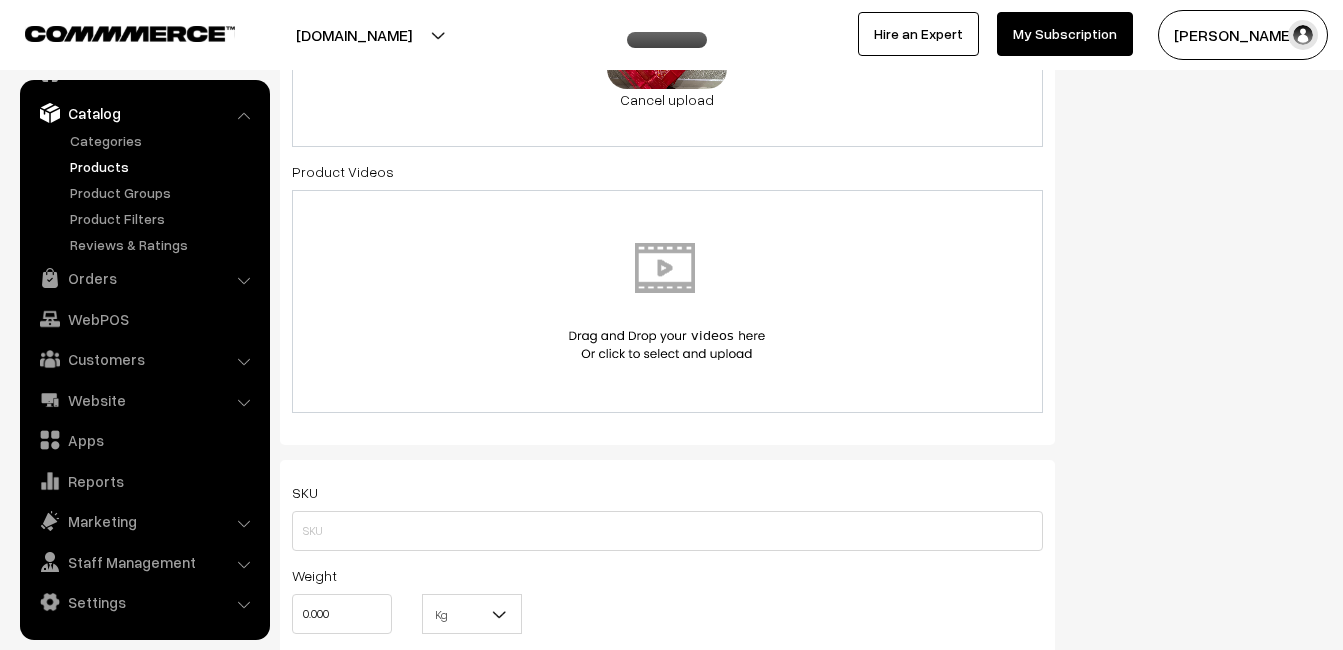 scroll, scrollTop: 1100, scrollLeft: 0, axis: vertical 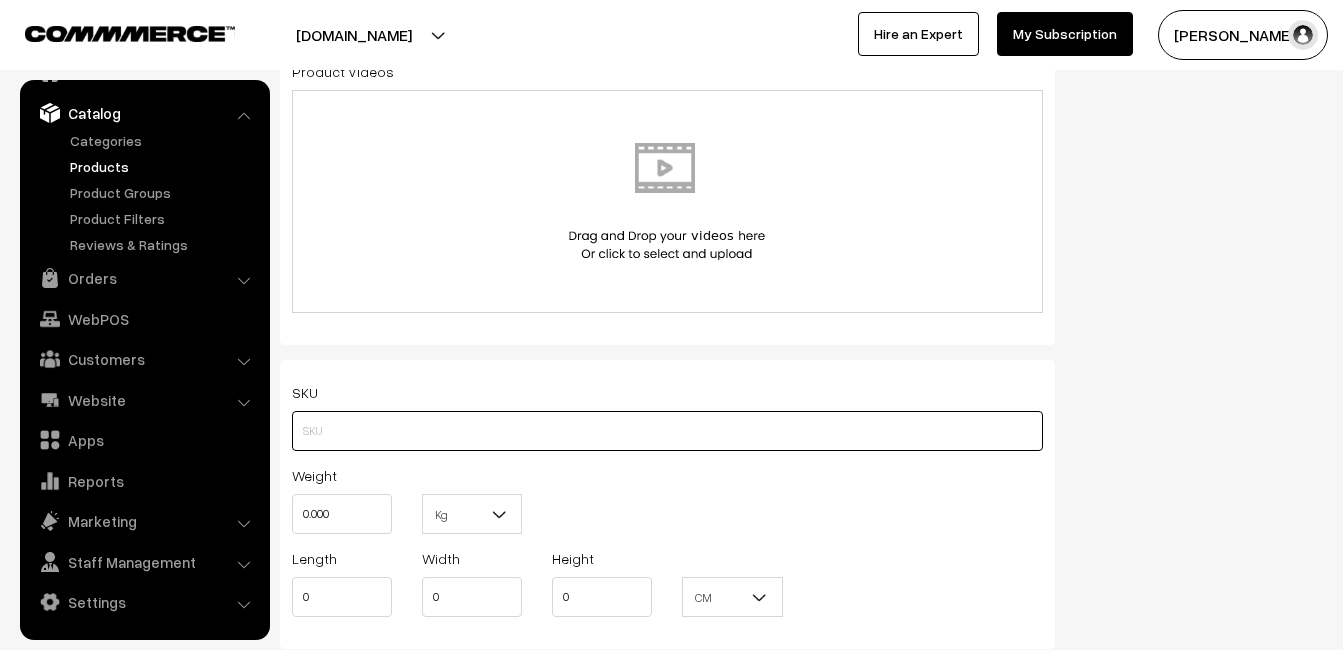 click at bounding box center [667, 431] 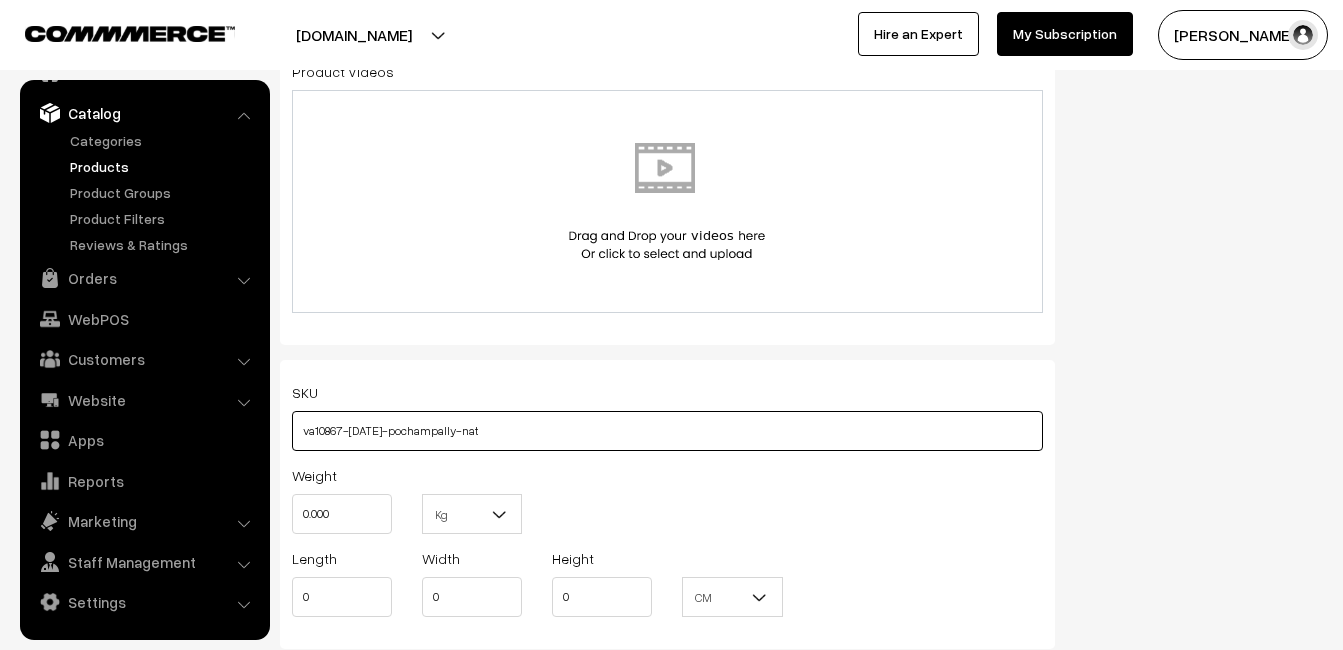 type on "va10867-[DATE]-pochampally-nat" 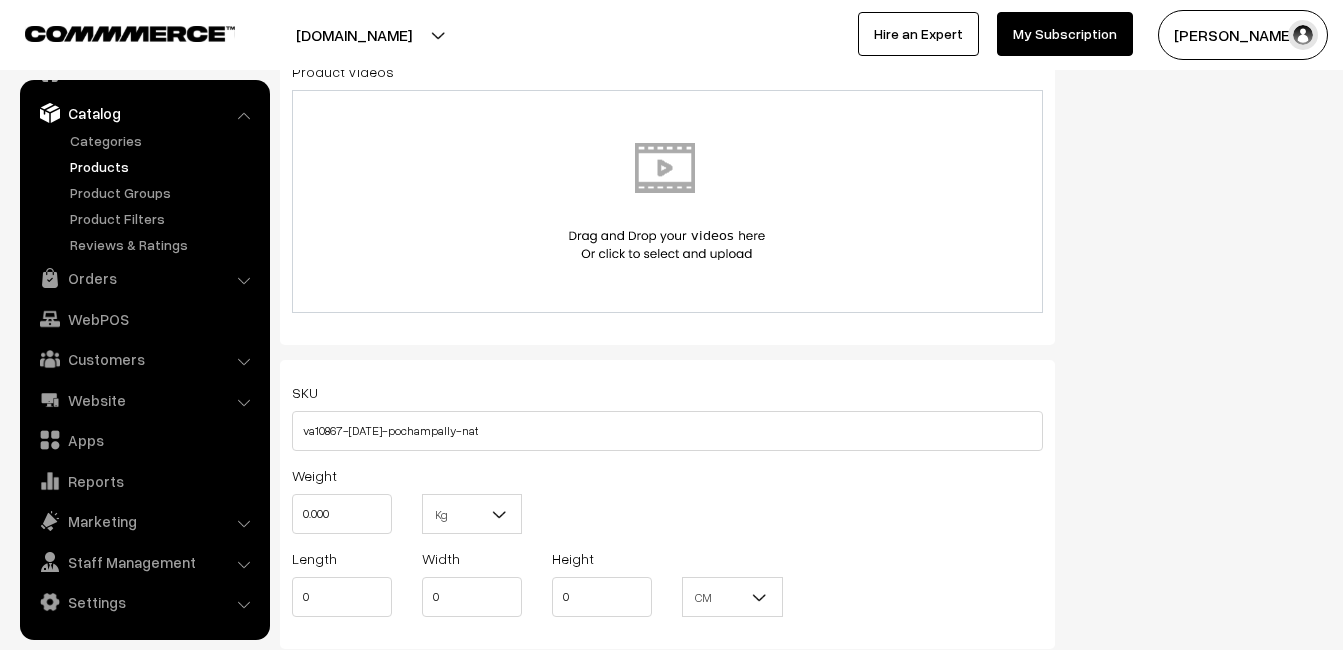 click on "Weight
0.000" at bounding box center [342, 498] 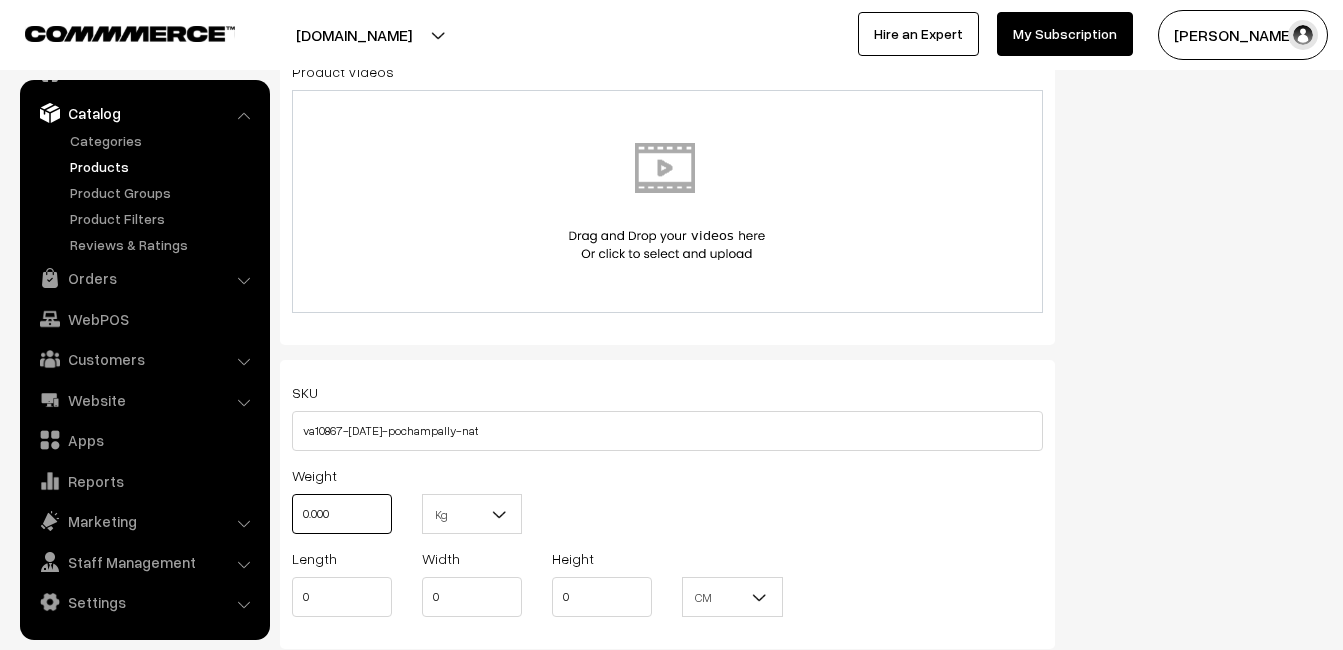 click on "0.000" at bounding box center (342, 514) 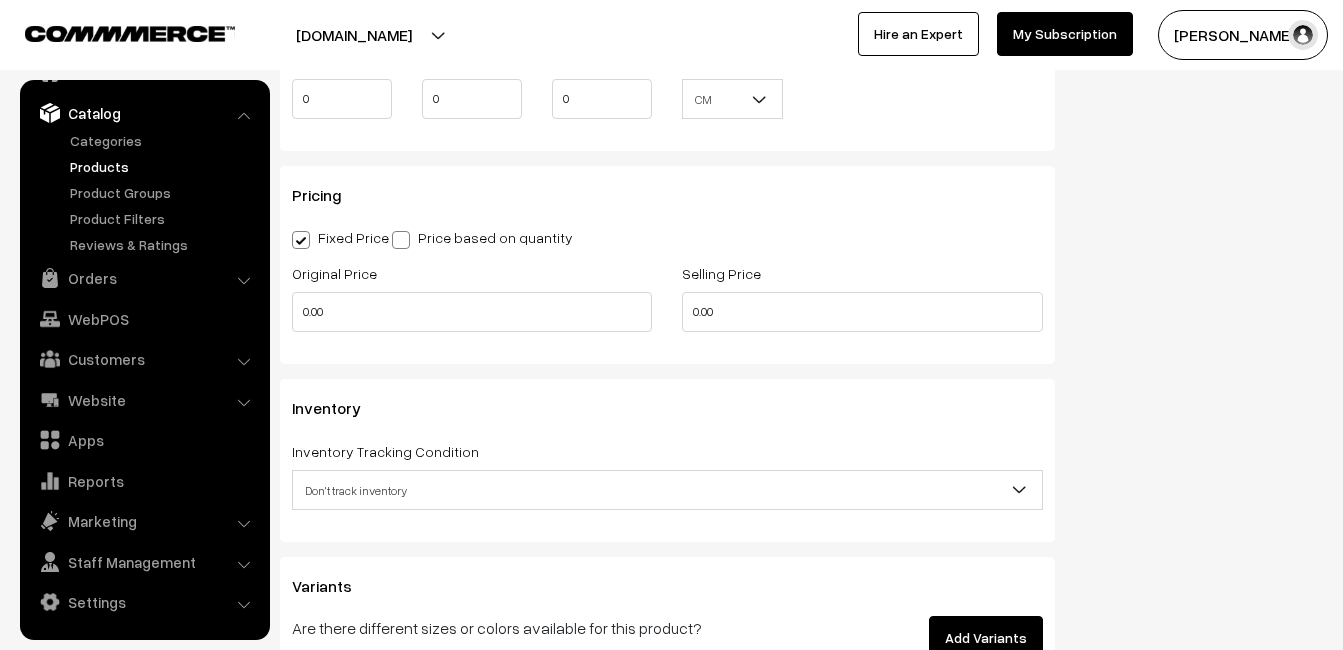 scroll, scrollTop: 1600, scrollLeft: 0, axis: vertical 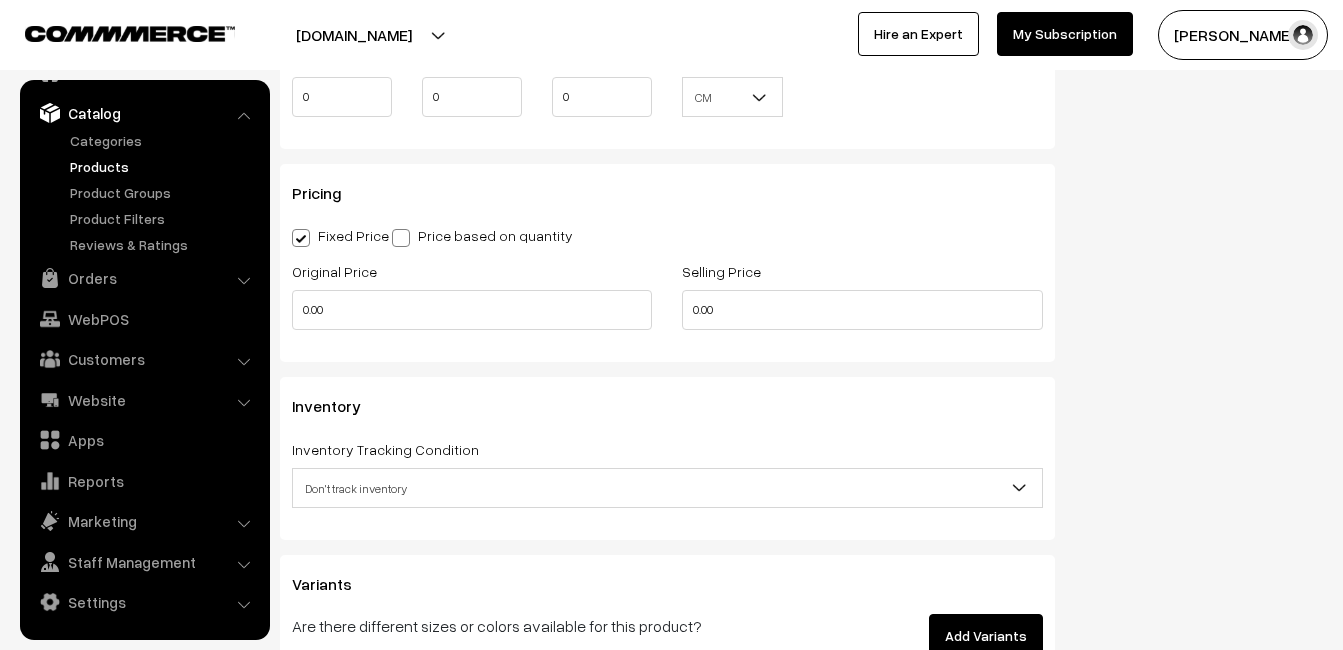 type on "0.80" 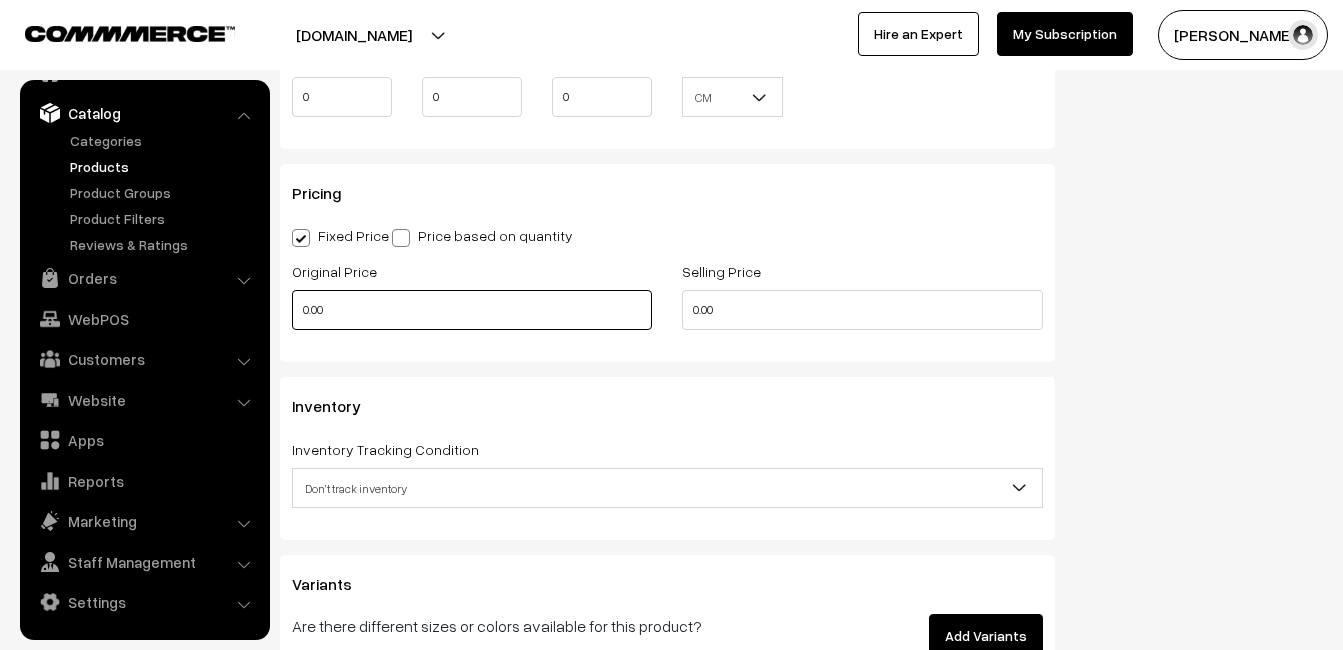 click on "0.00" at bounding box center (472, 310) 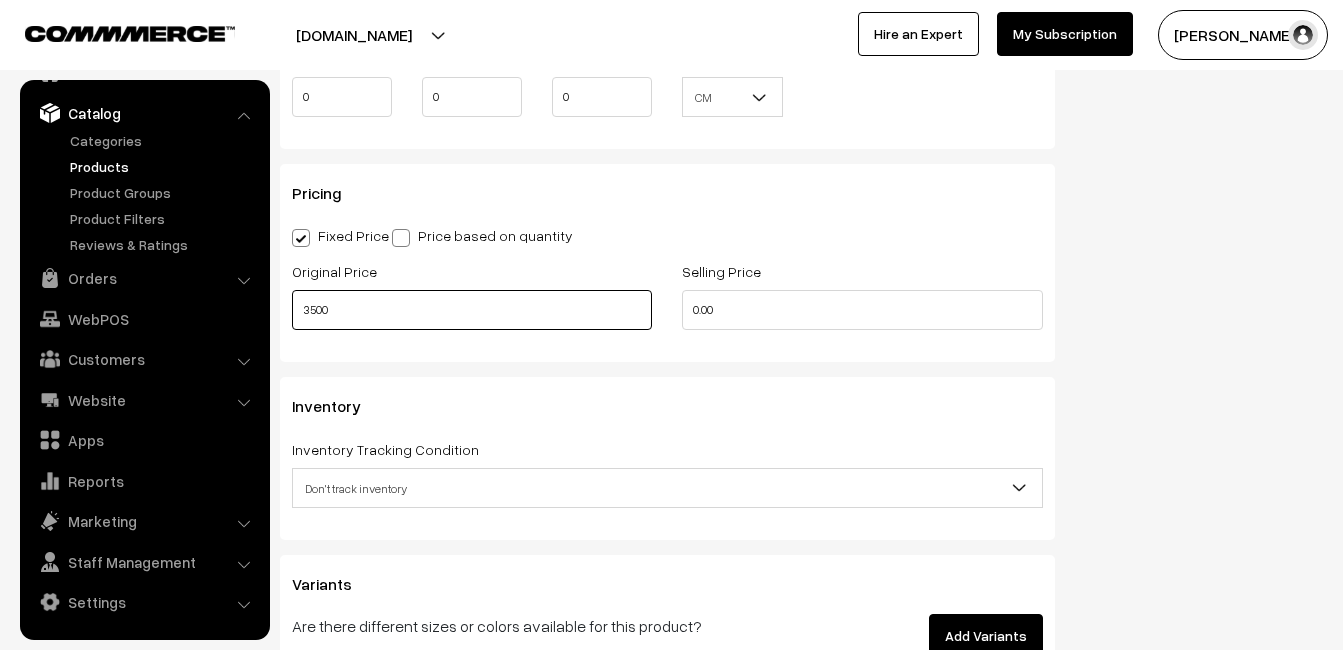 type on "3500" 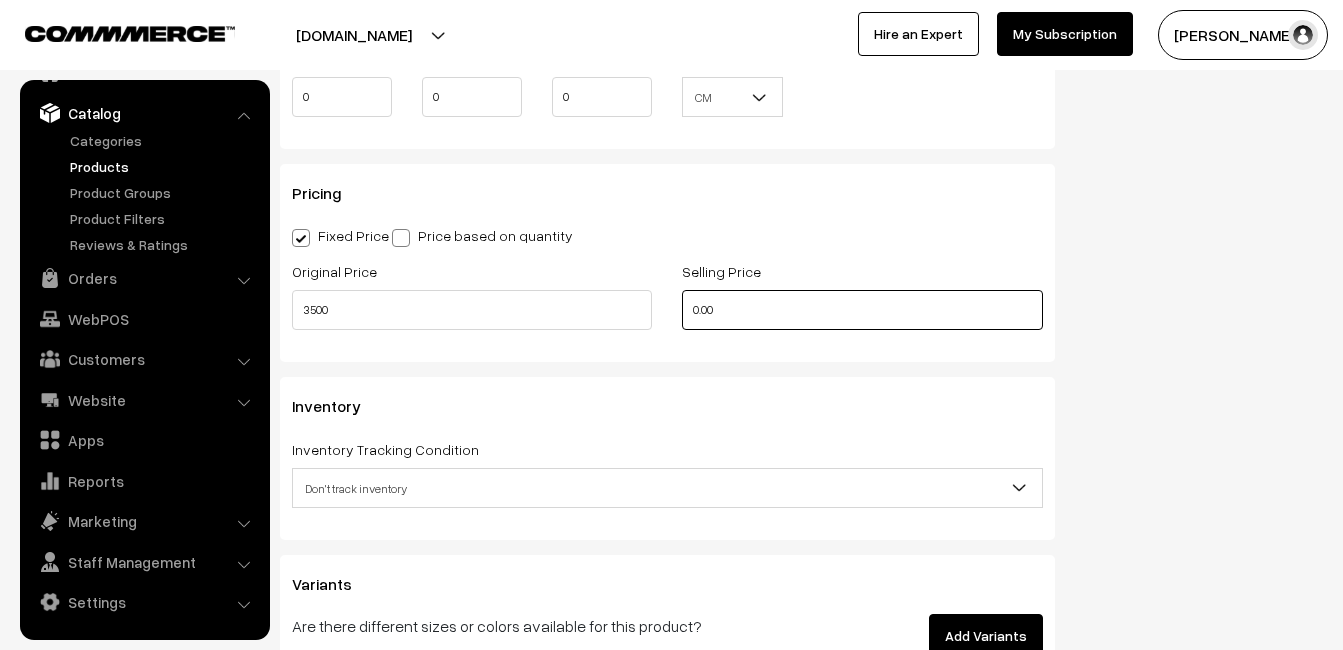 click on "0.00" at bounding box center (862, 310) 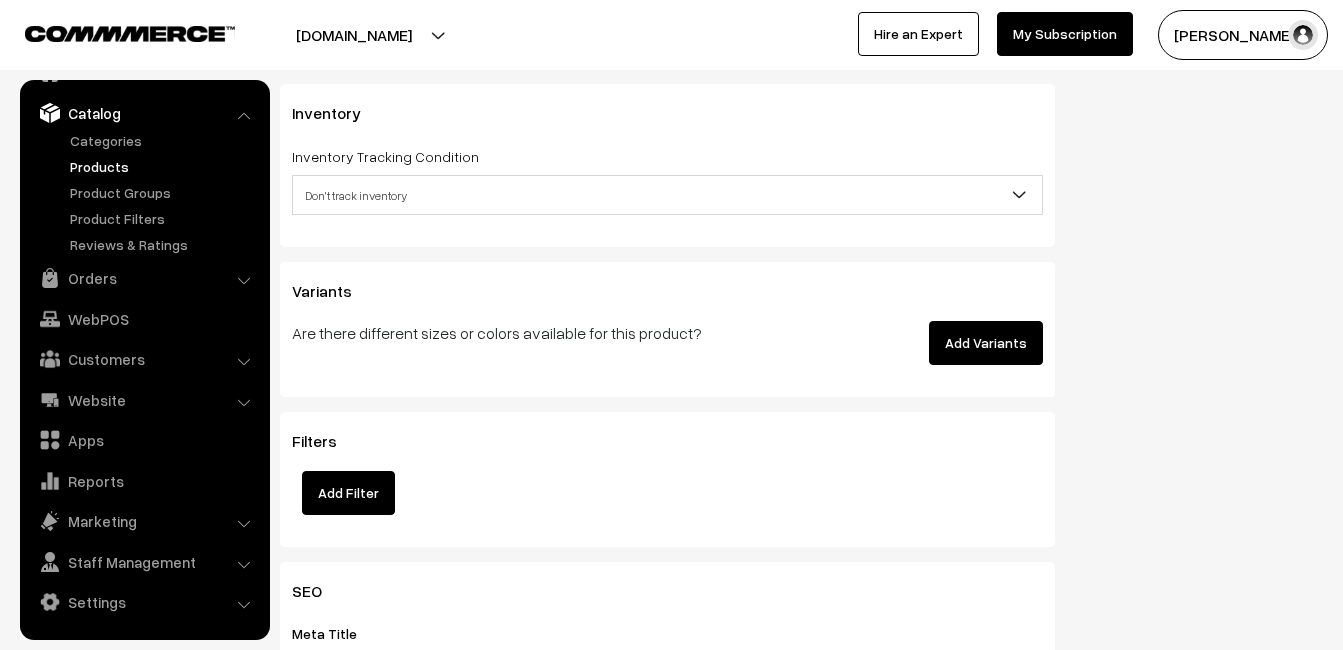 scroll, scrollTop: 1900, scrollLeft: 0, axis: vertical 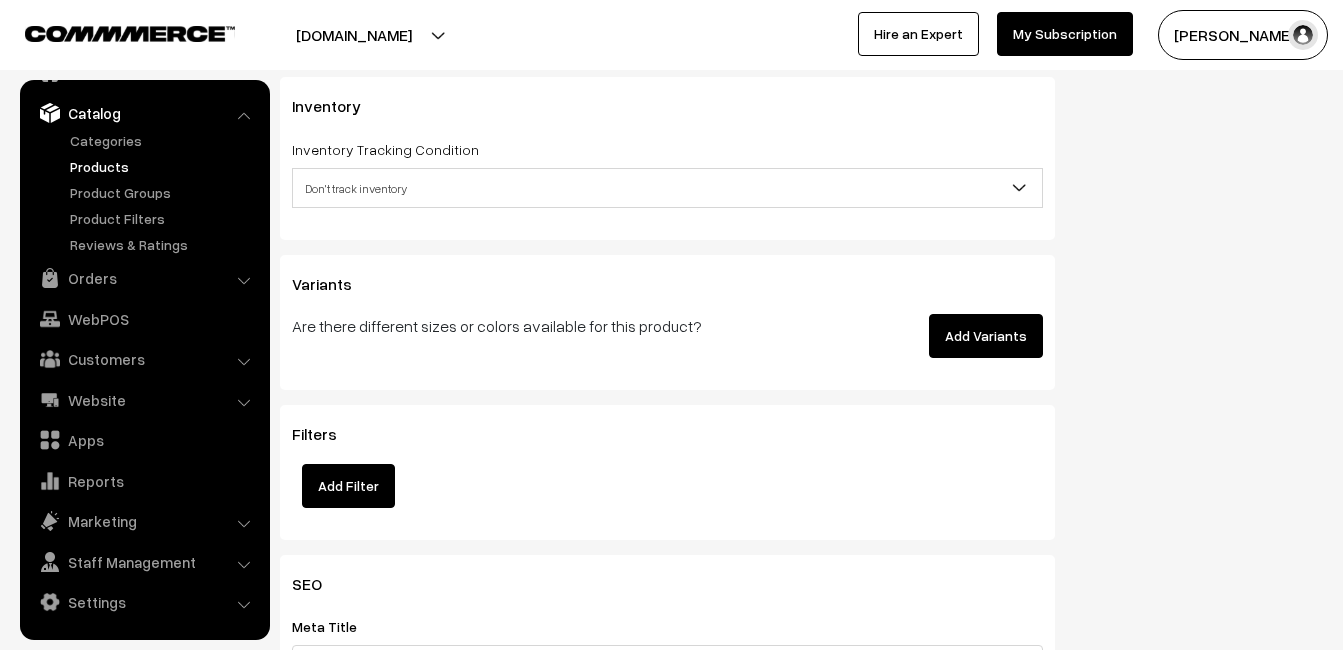 type on "4499" 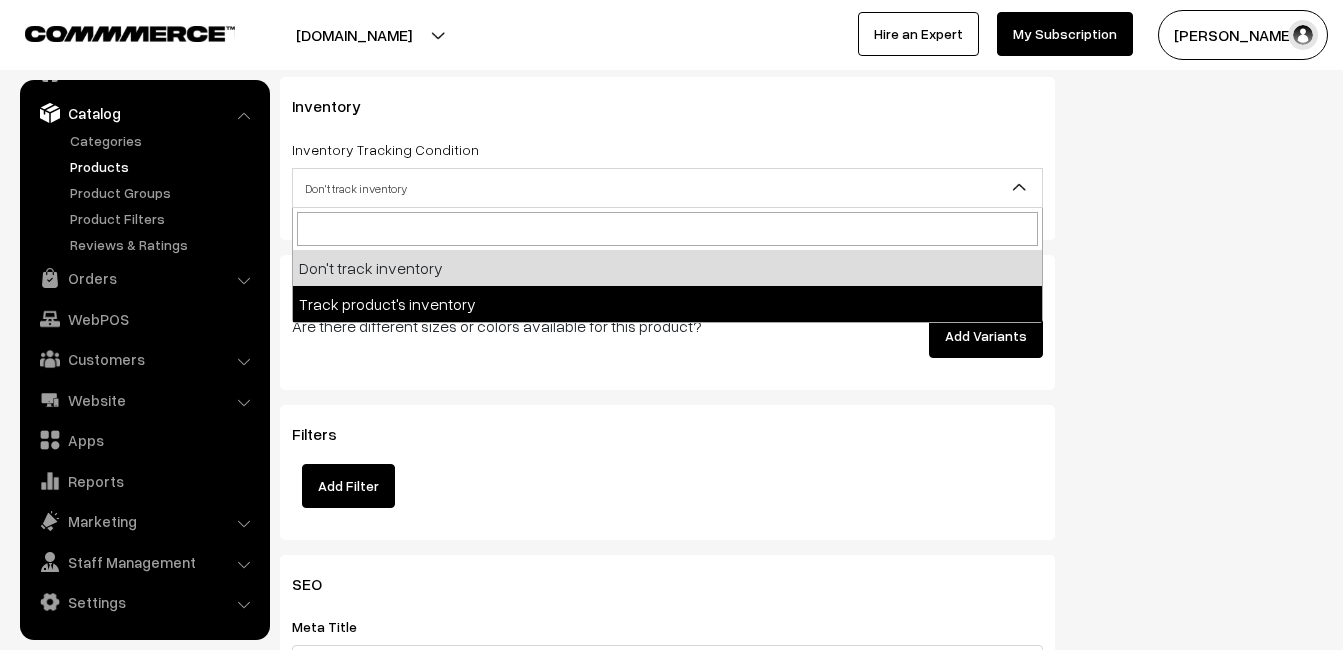 select on "2" 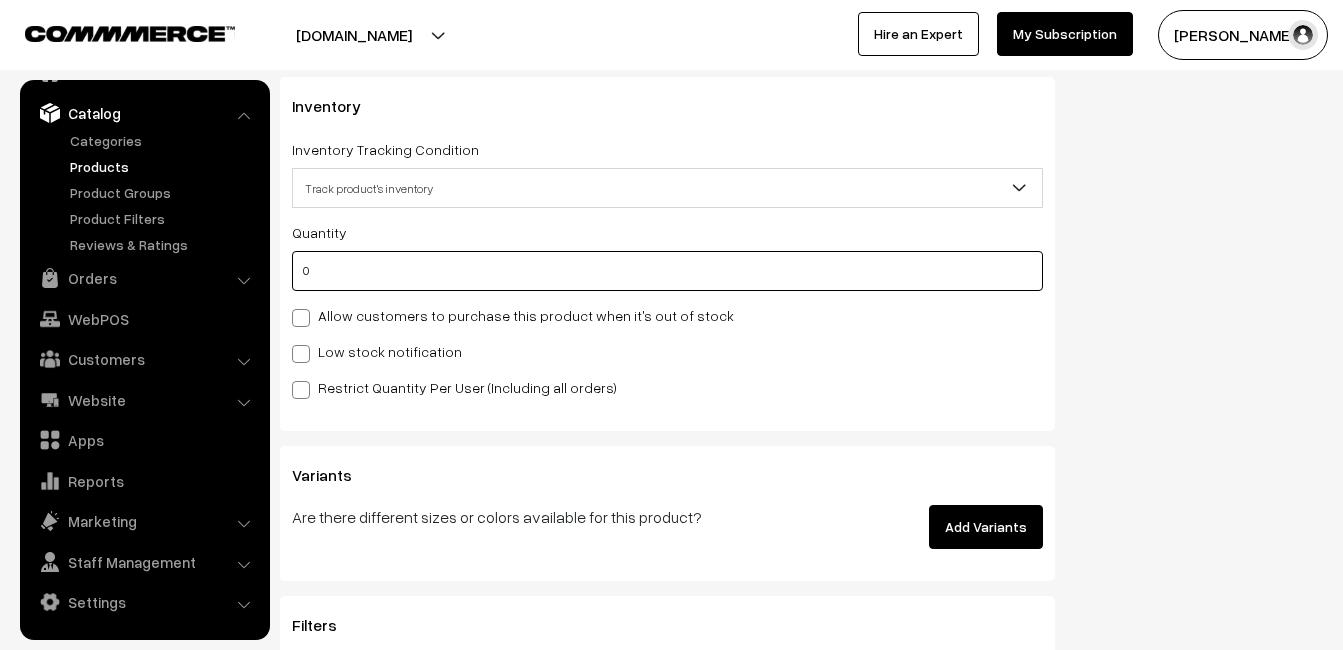 click on "0" at bounding box center (667, 271) 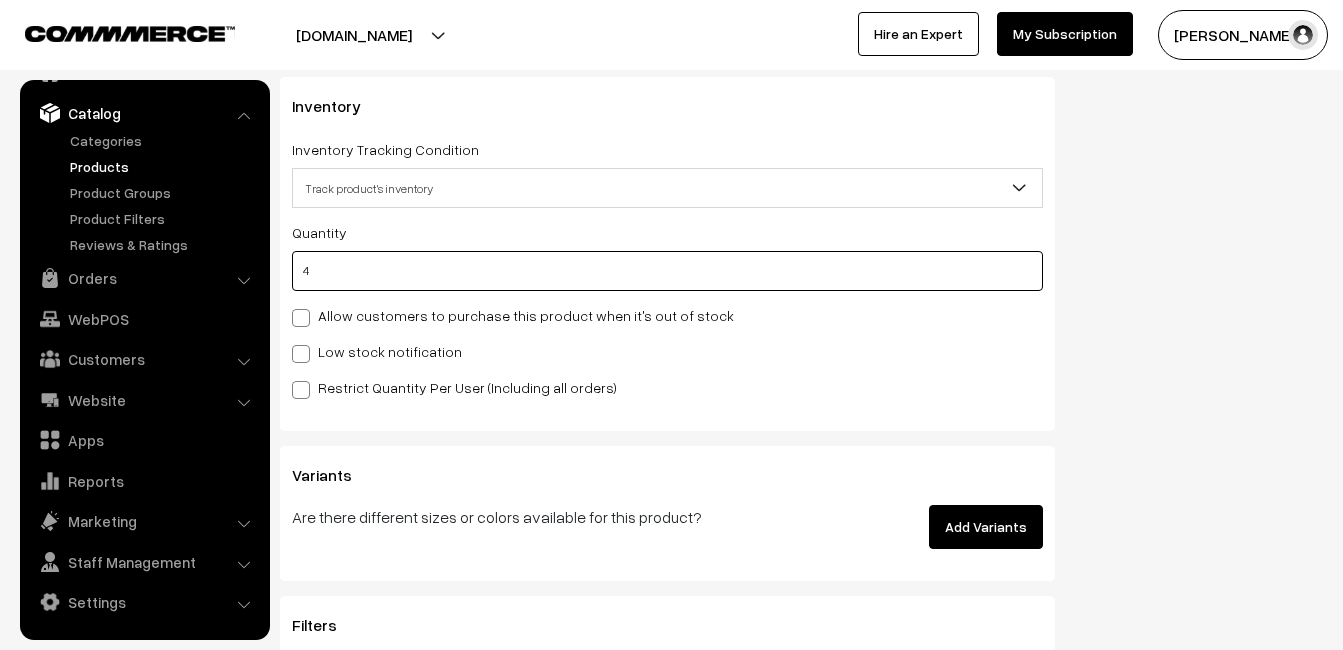 type on "4" 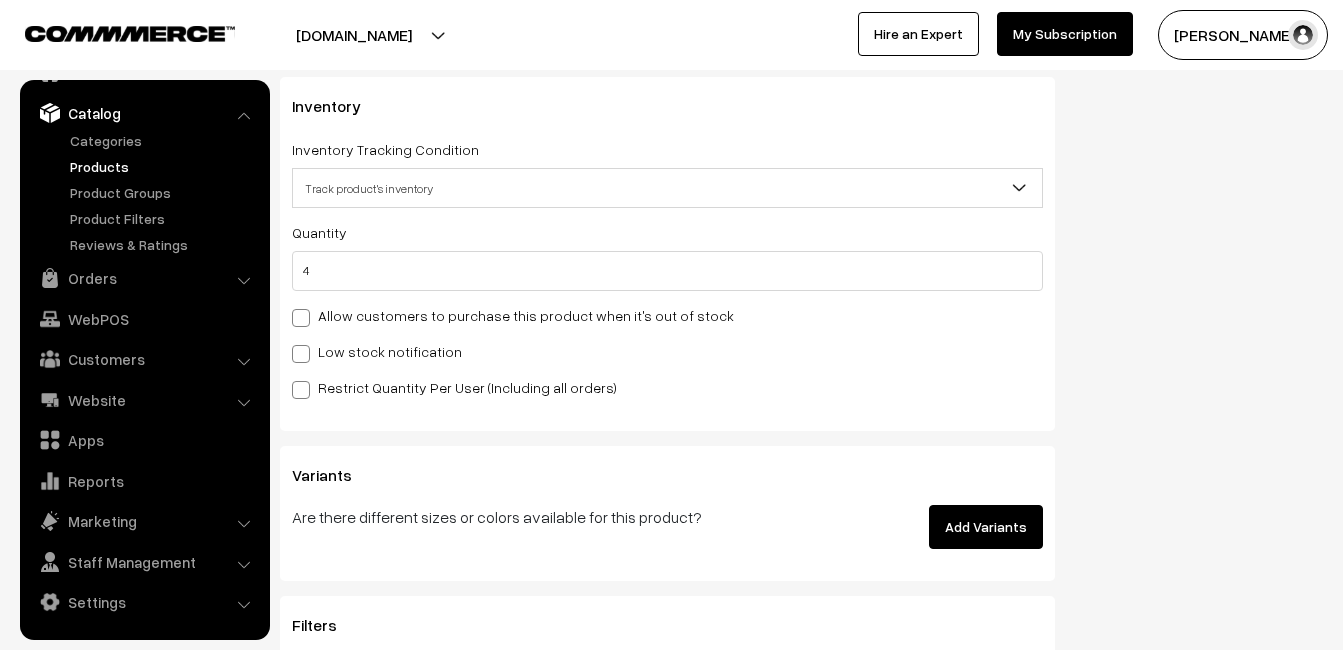 click on "Low stock notification" at bounding box center [377, 351] 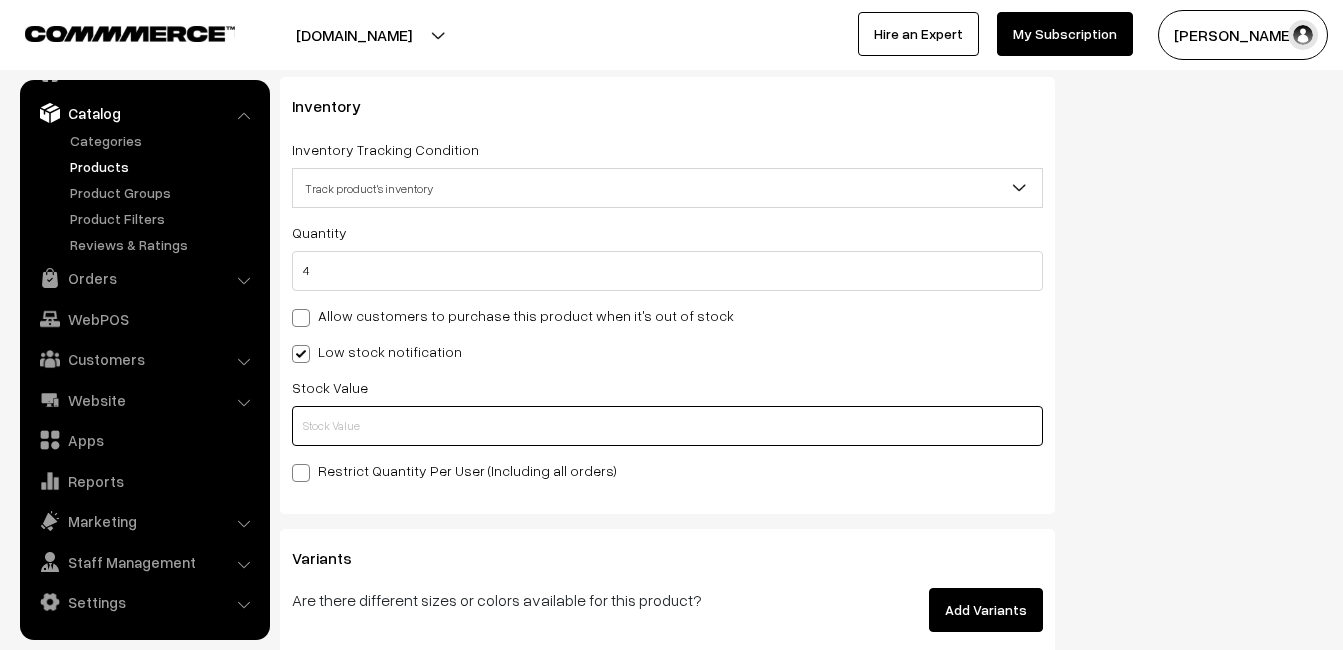 click at bounding box center [667, 426] 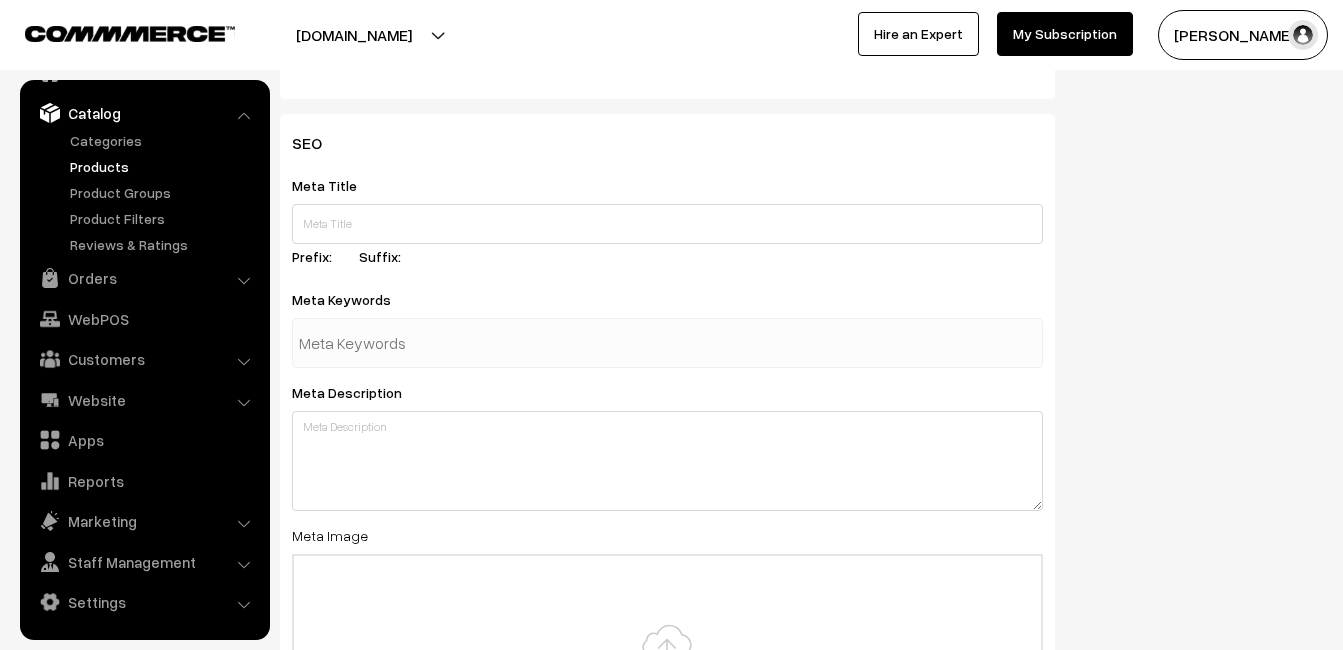 scroll, scrollTop: 2968, scrollLeft: 0, axis: vertical 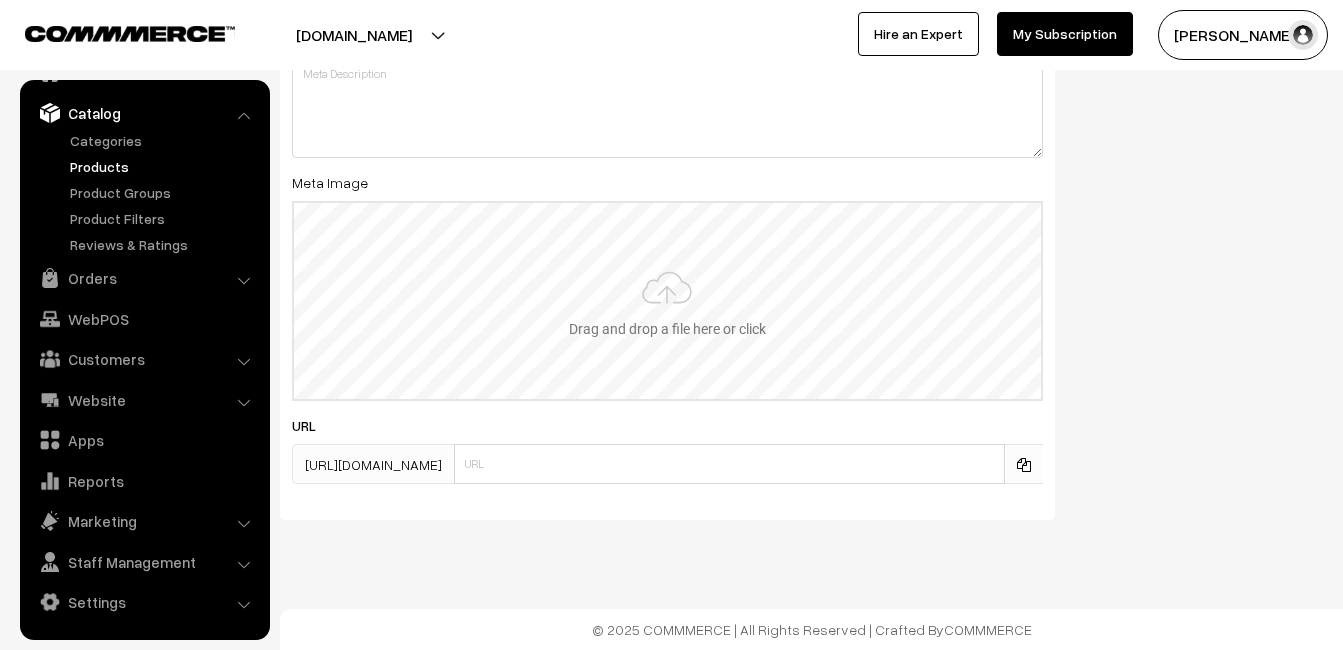 type on "2" 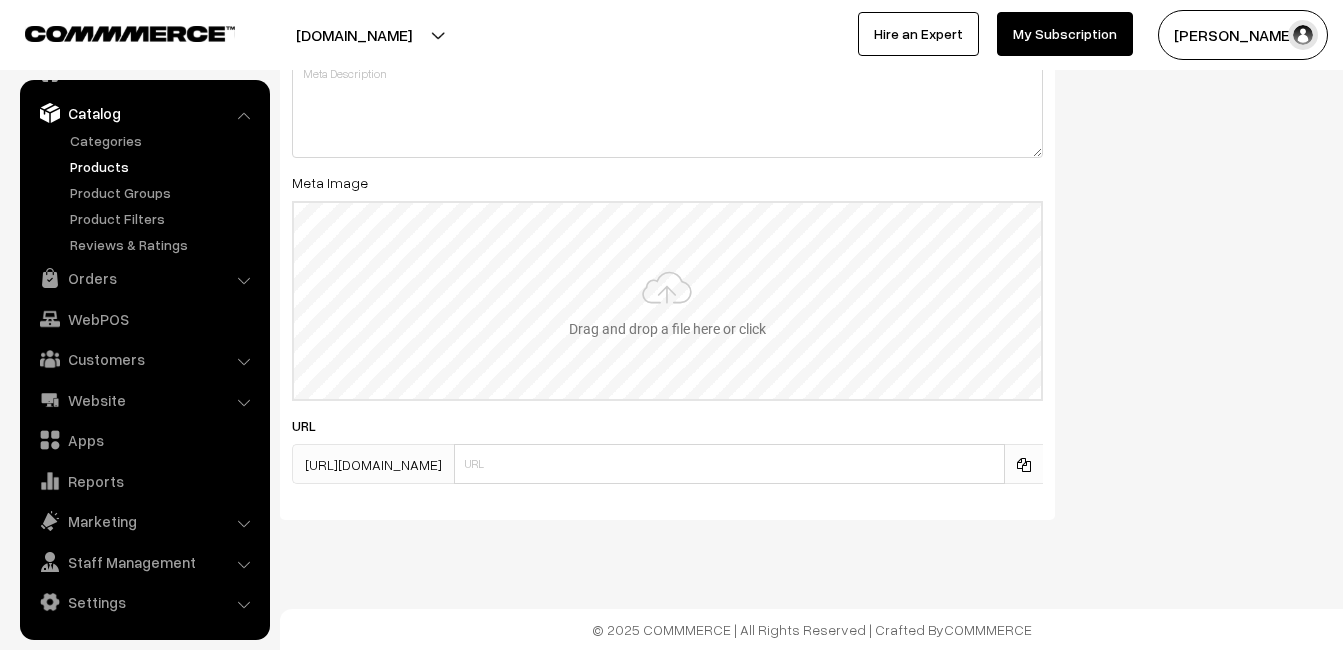 click at bounding box center [667, 301] 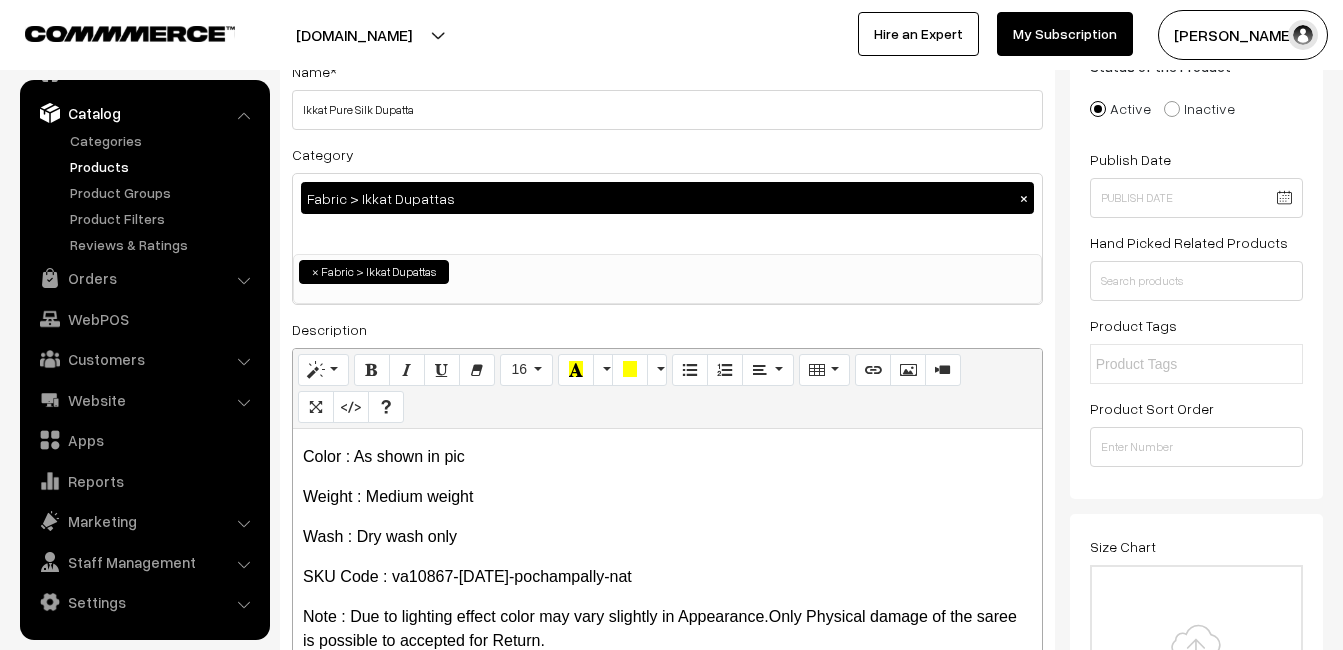 scroll, scrollTop: 0, scrollLeft: 0, axis: both 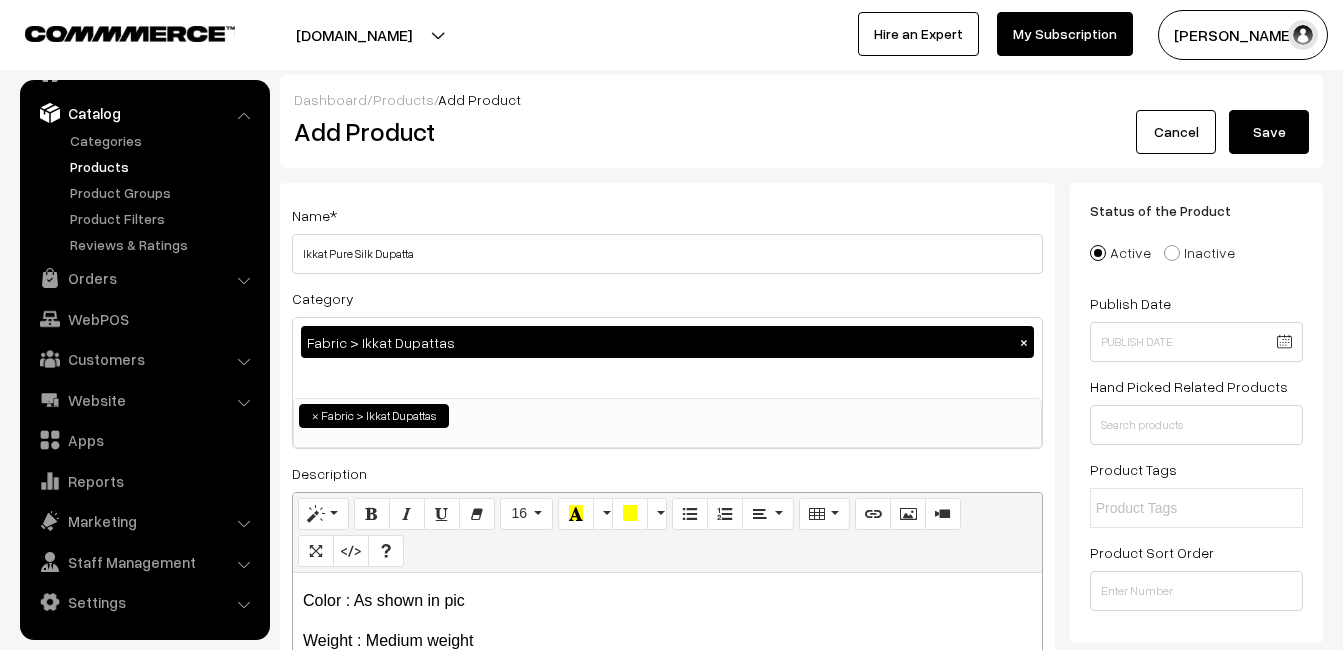 click on "Save" at bounding box center (1269, 132) 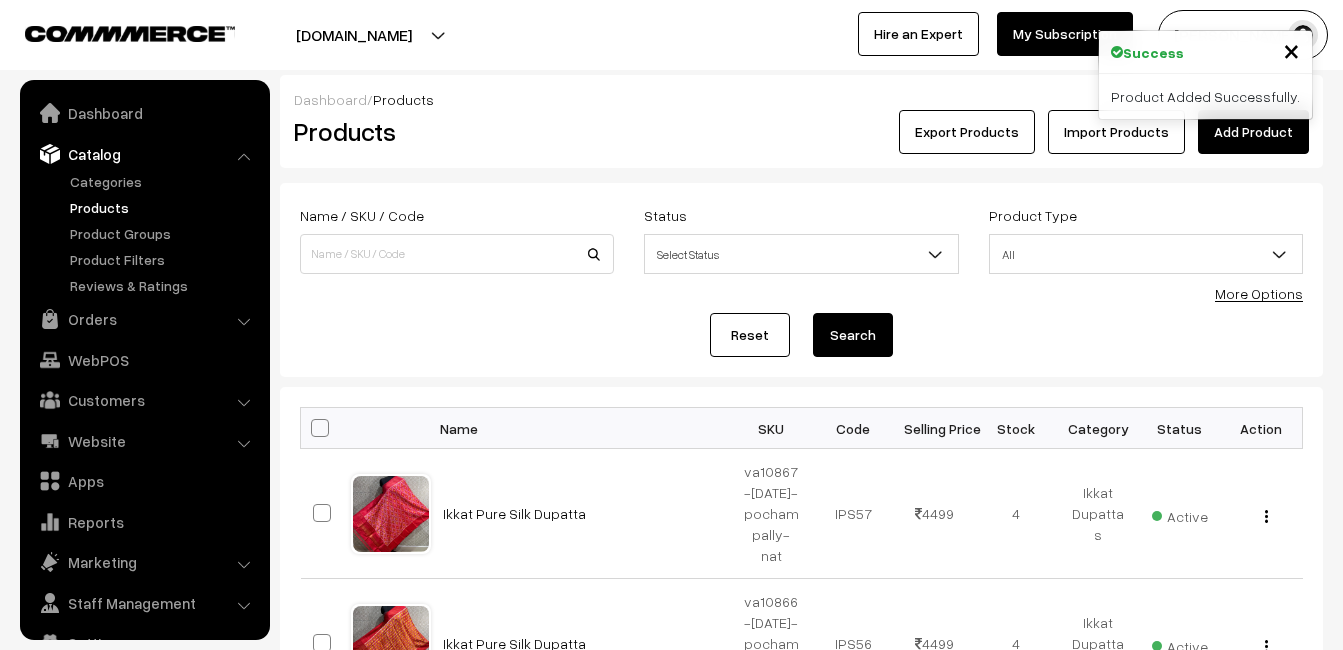 scroll, scrollTop: 0, scrollLeft: 0, axis: both 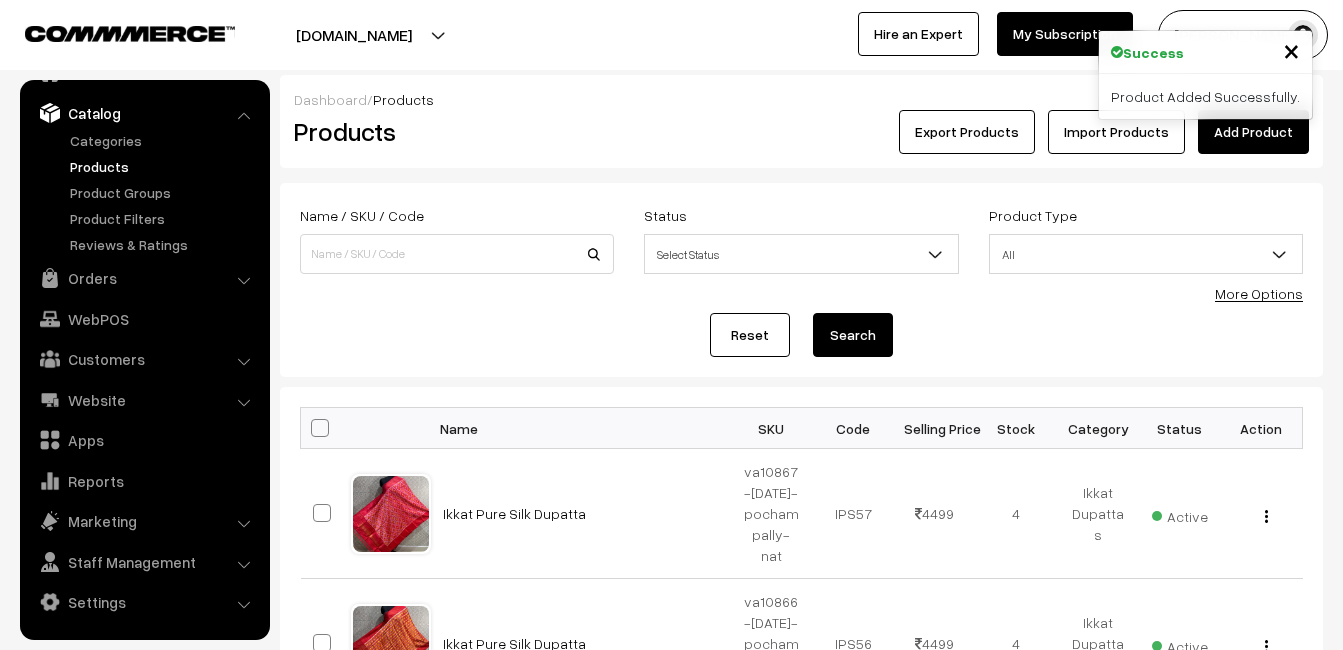 click on "Products" at bounding box center (453, 131) 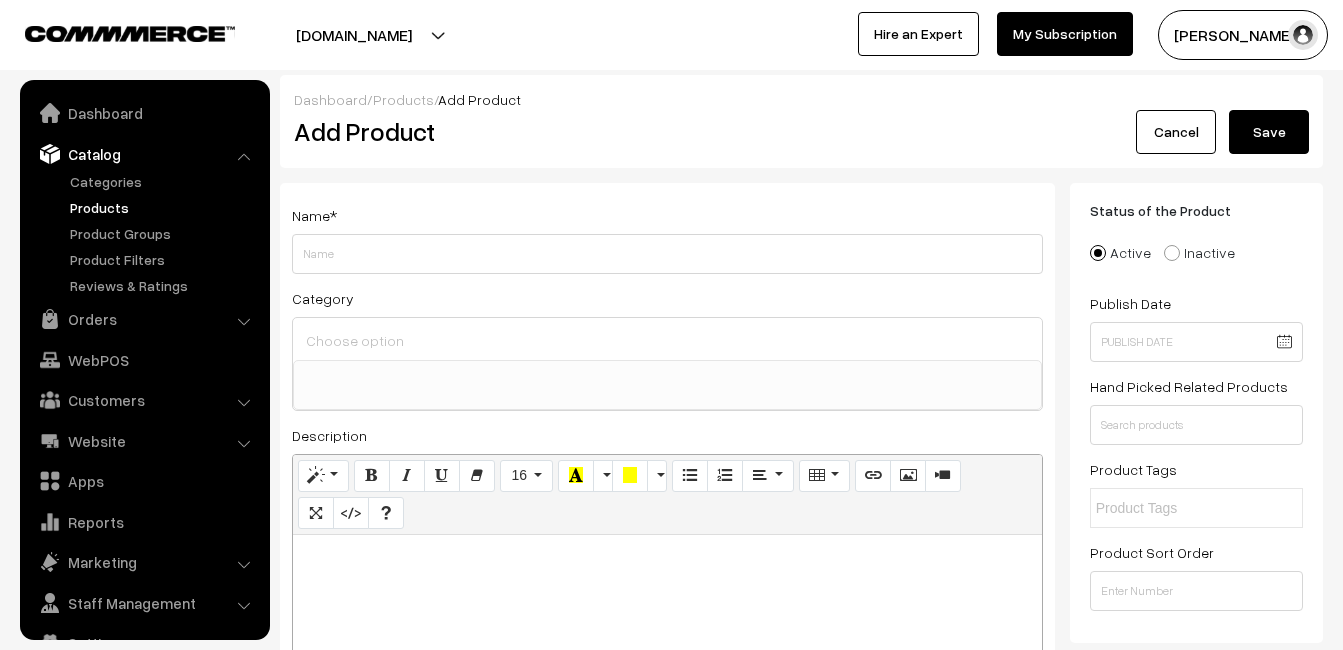 select 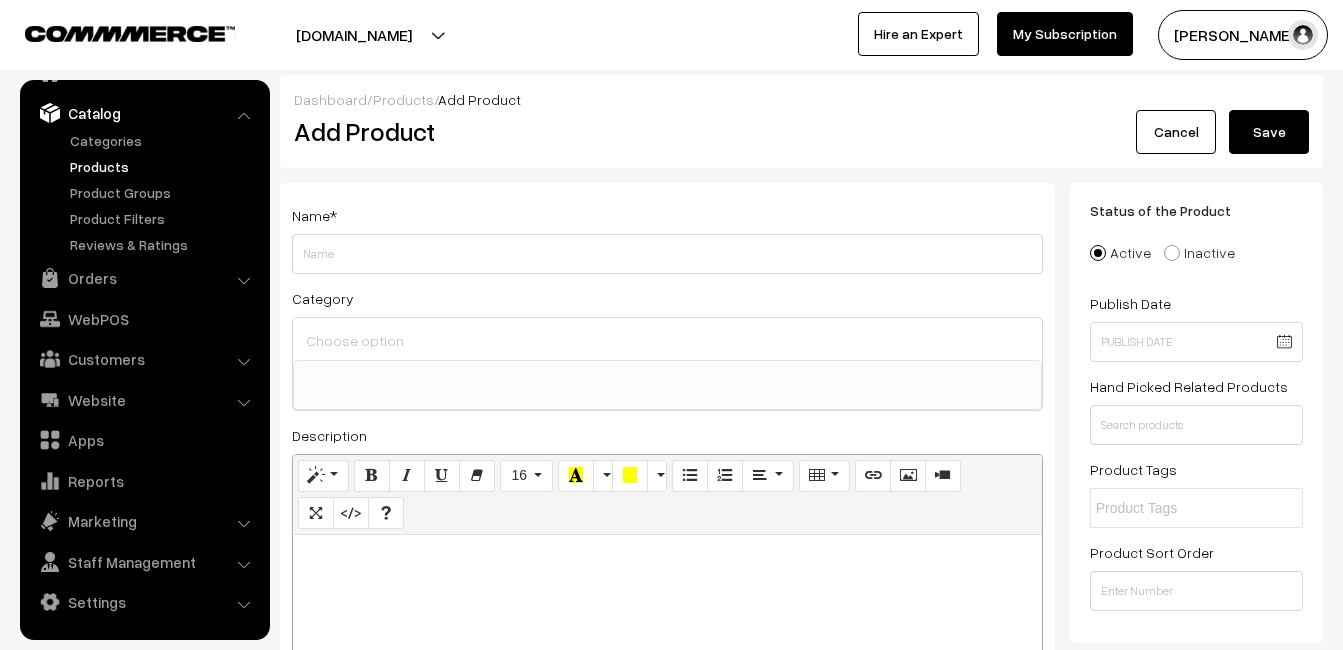 type 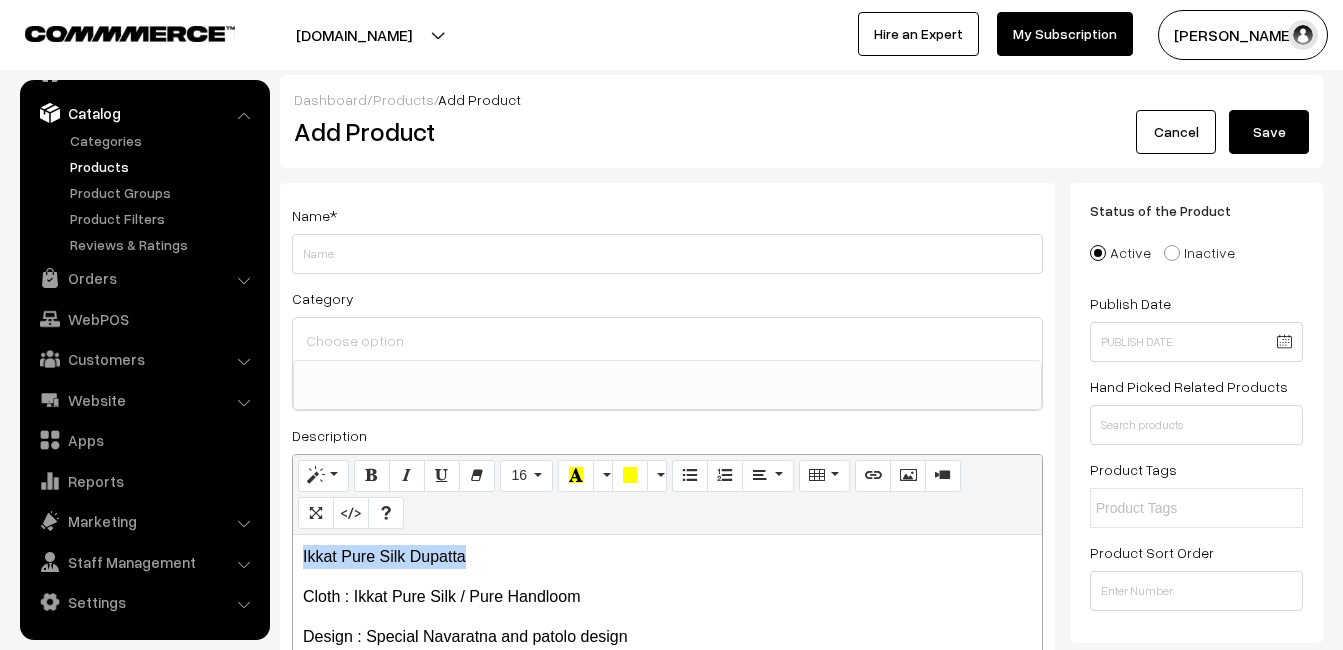 drag, startPoint x: 481, startPoint y: 551, endPoint x: 295, endPoint y: 550, distance: 186.00269 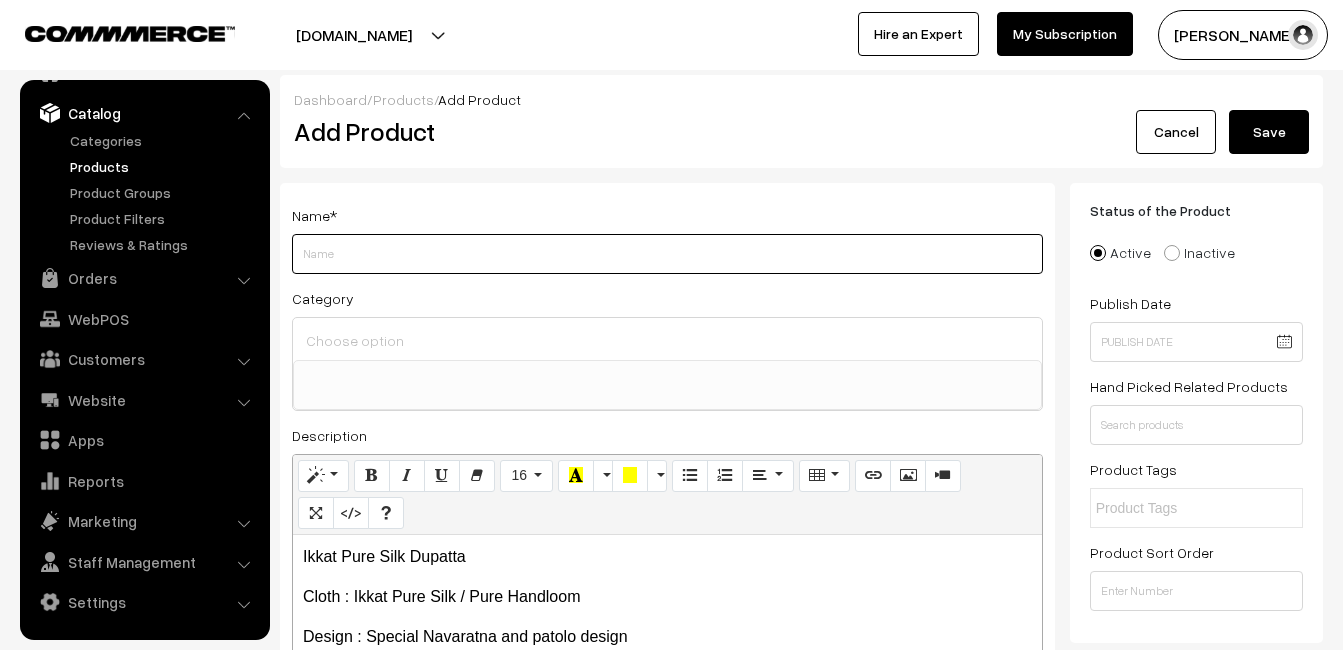 click on "Weight" at bounding box center [667, 254] 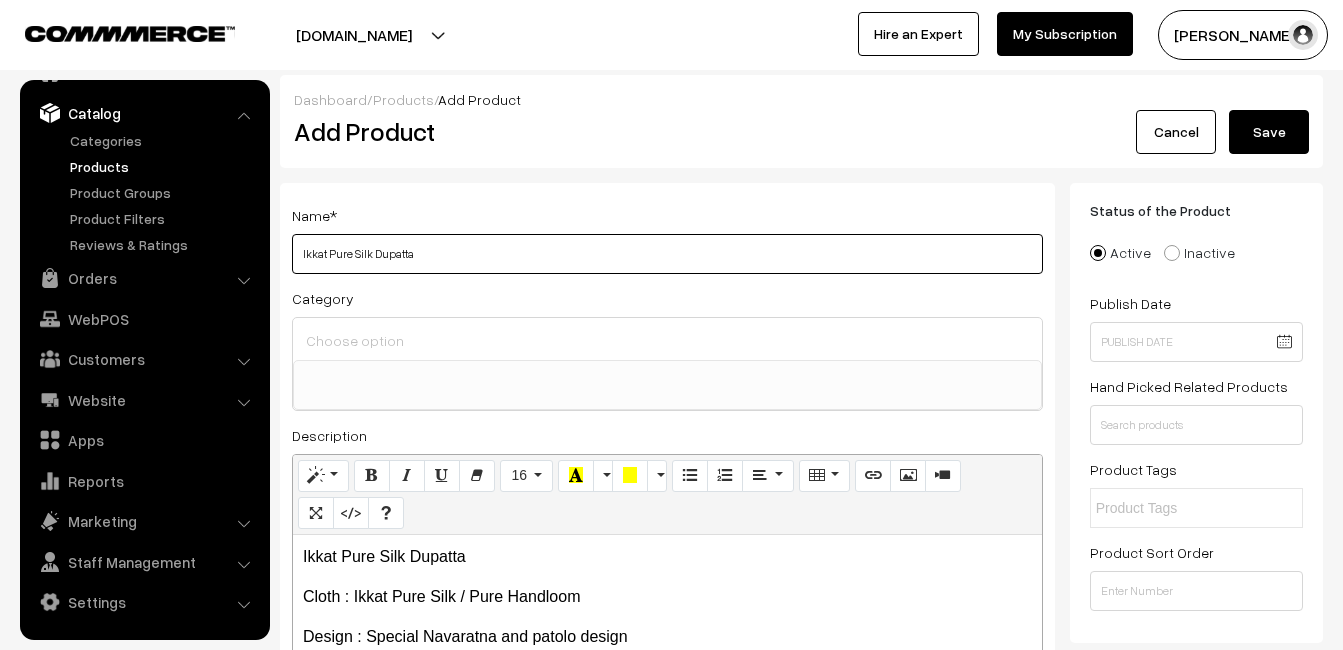 type on "Ikkat Pure Silk Dupatta" 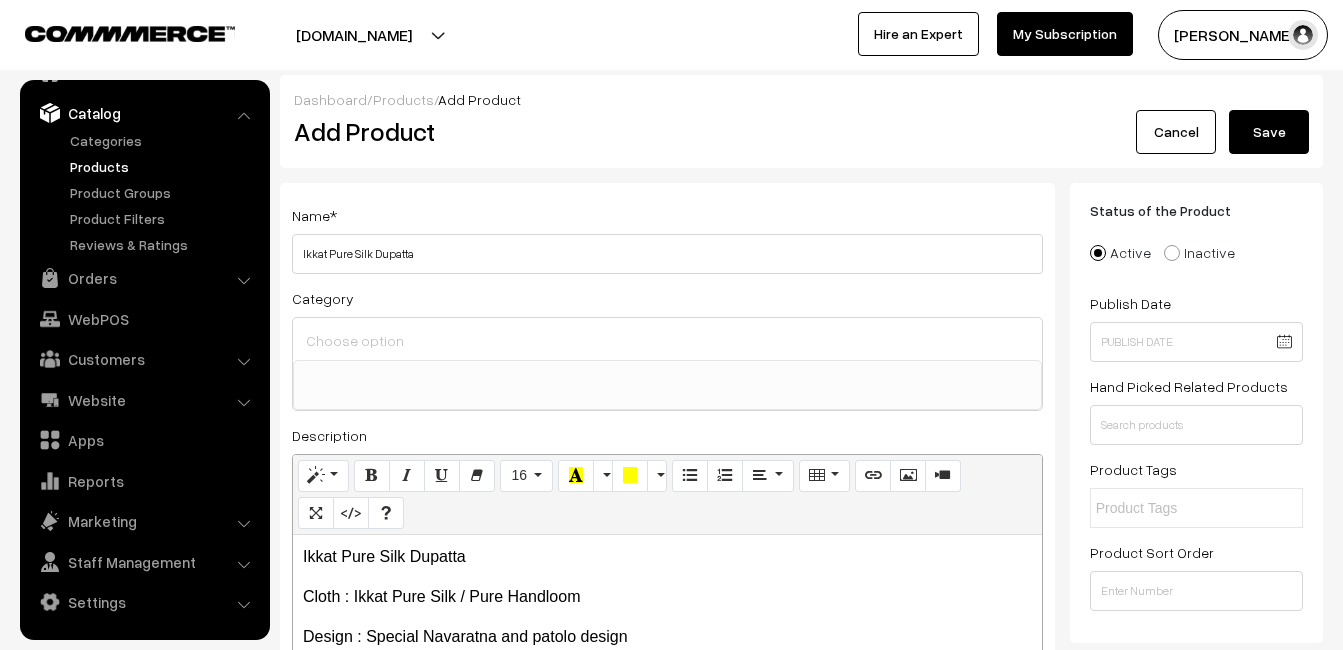 click at bounding box center [667, 340] 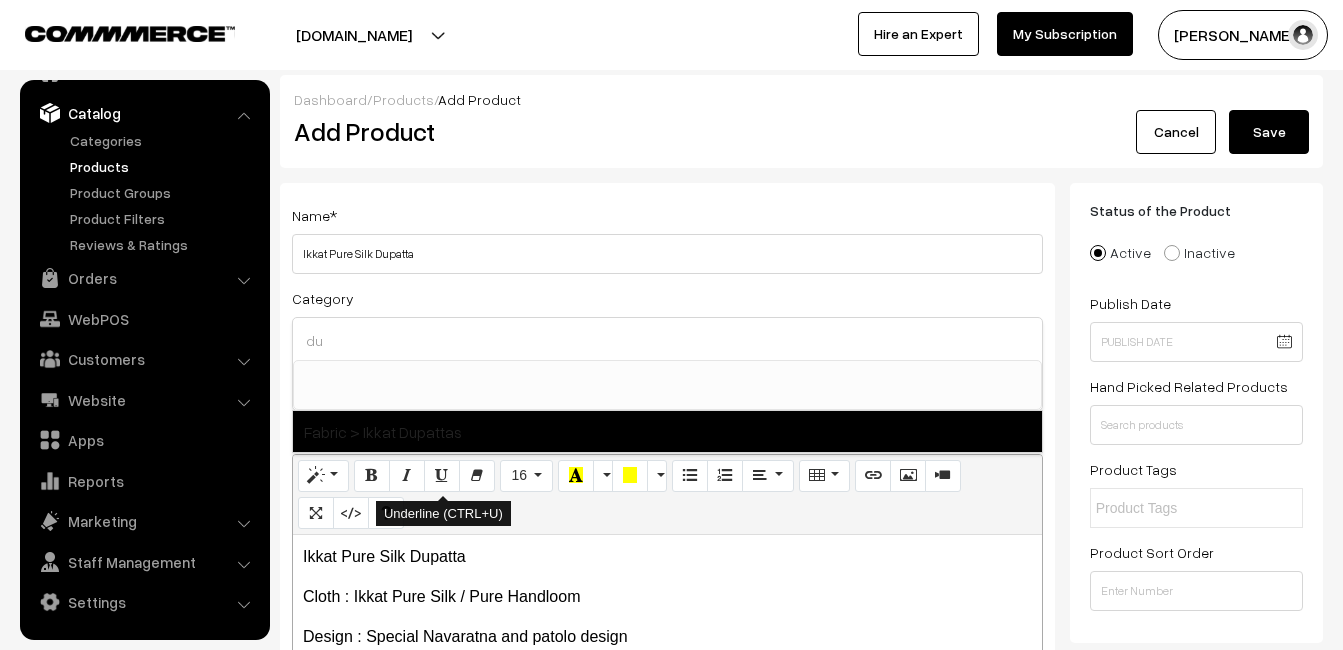 type on "du" 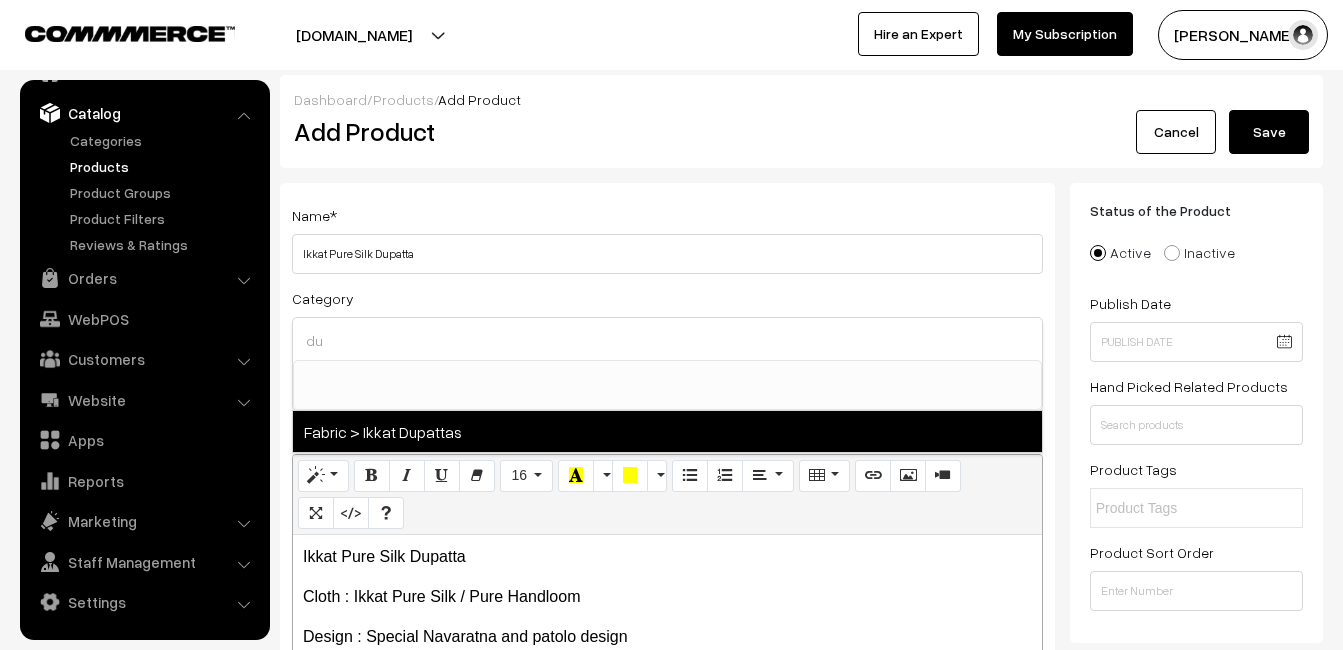 click on "Fabric > Ikkat Dupattas" at bounding box center (667, 431) 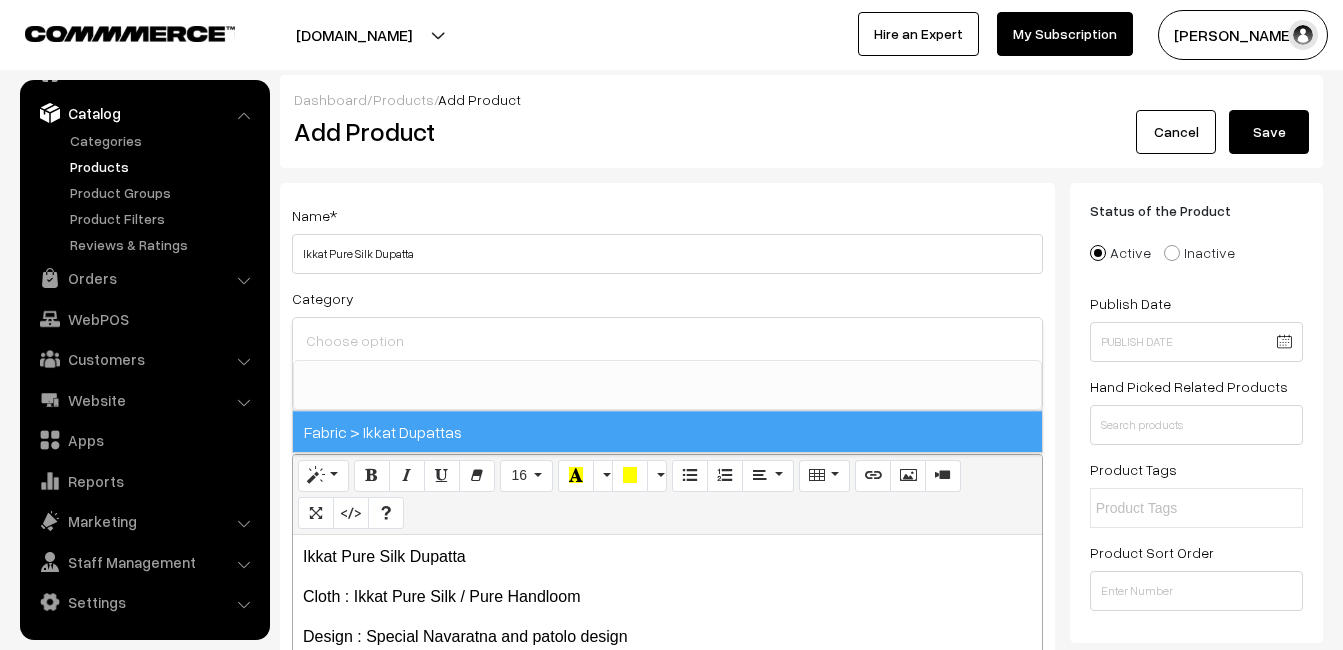 scroll, scrollTop: 1037, scrollLeft: 0, axis: vertical 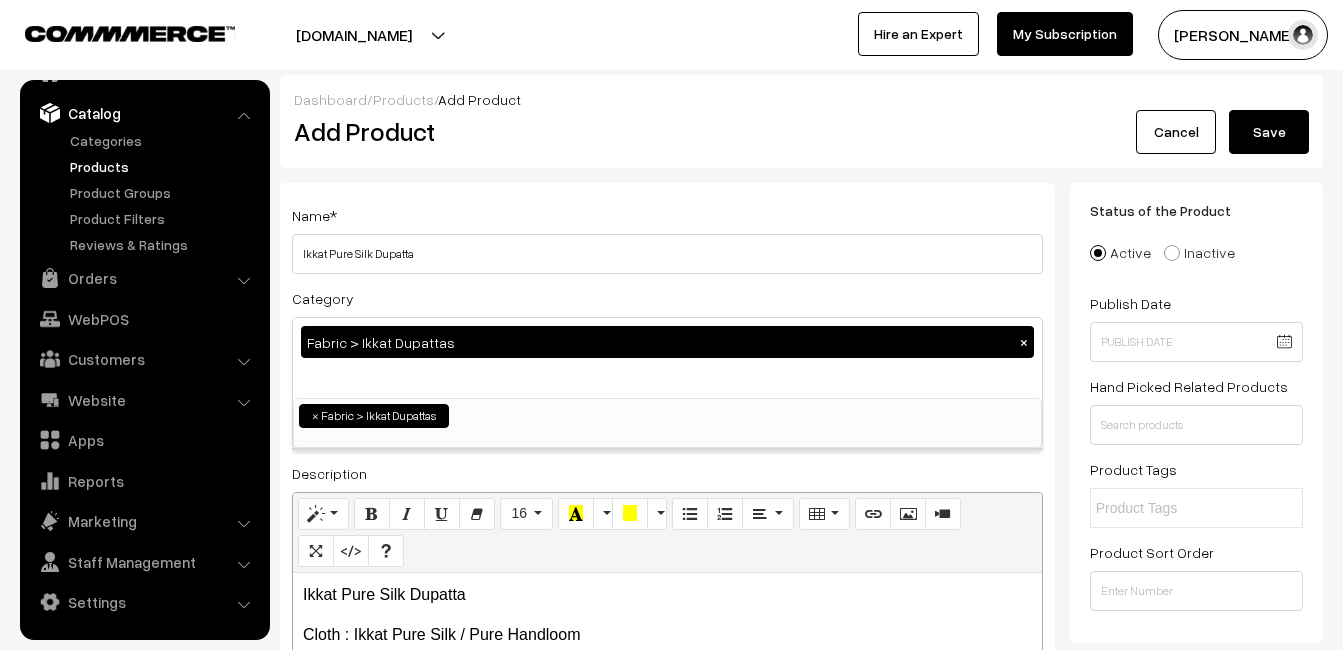 click on "Name  *
Ikkat Pure Silk Dupatta" at bounding box center [667, 238] 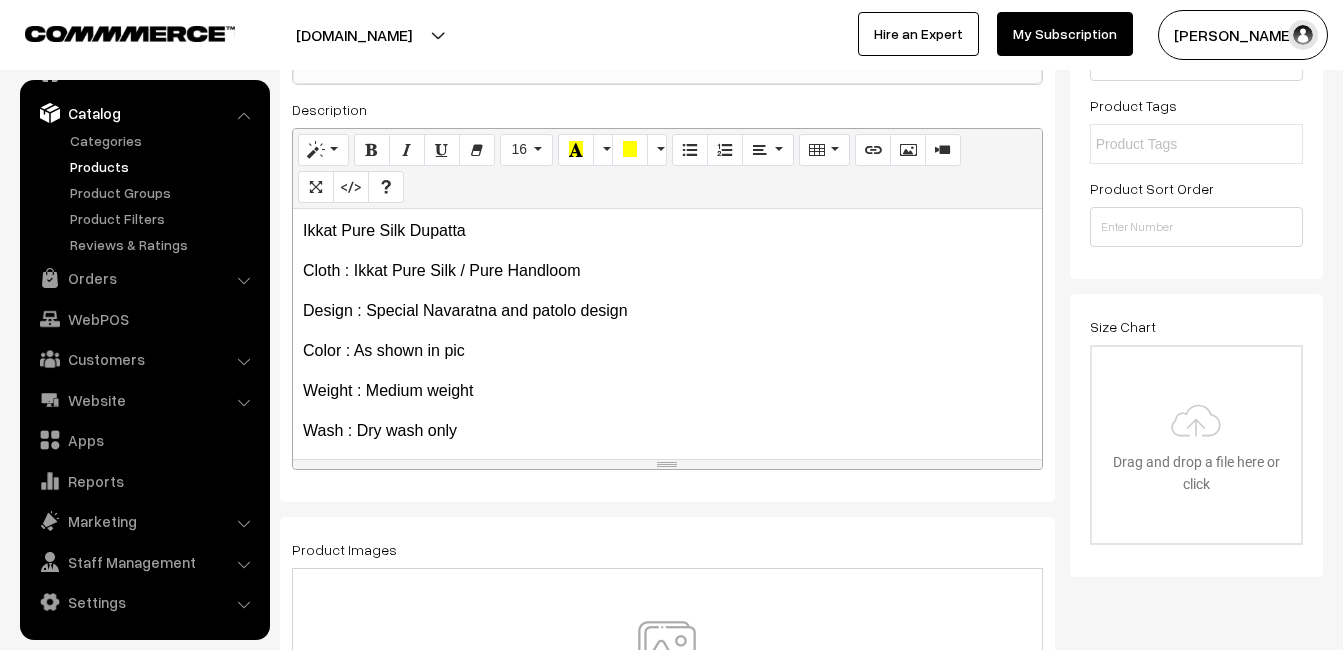 scroll, scrollTop: 400, scrollLeft: 0, axis: vertical 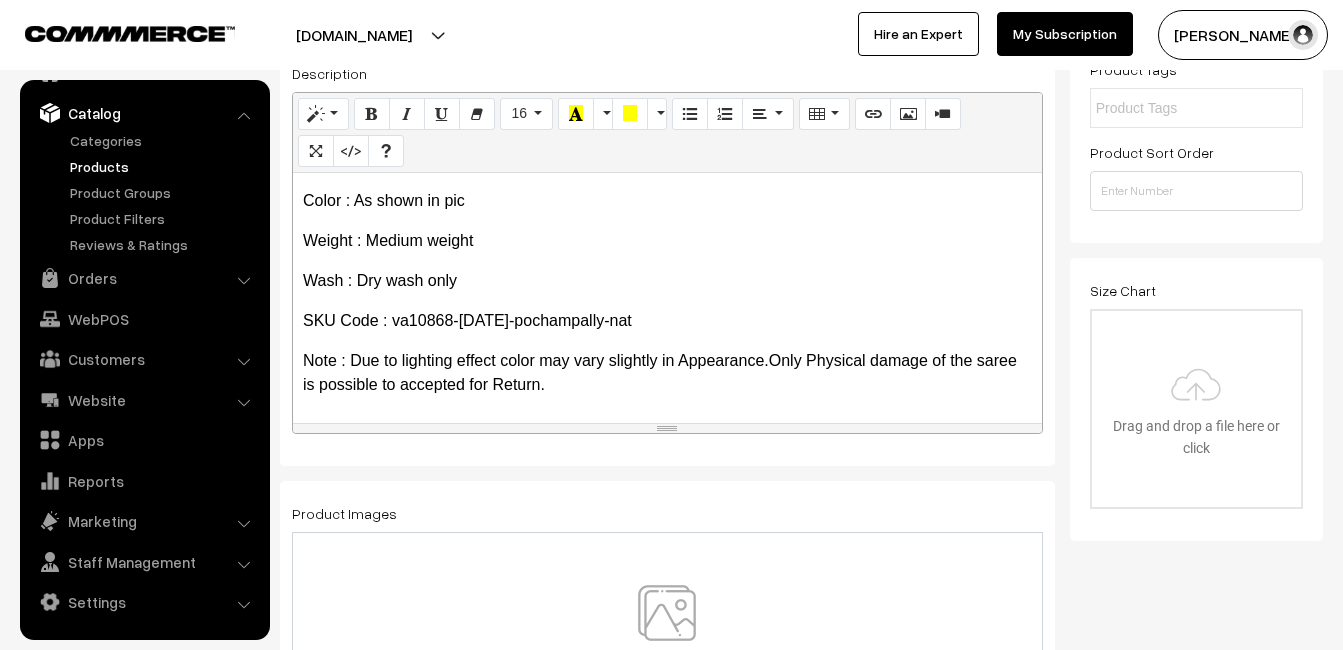 click at bounding box center [667, 643] 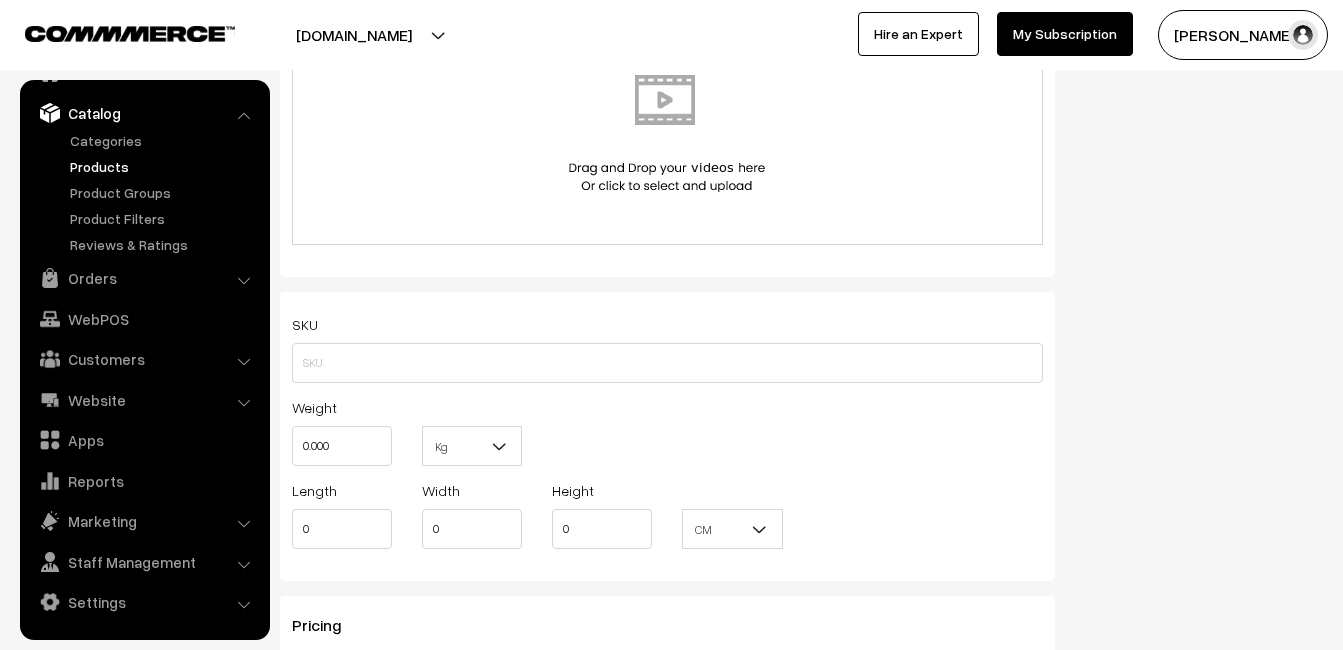 scroll, scrollTop: 1200, scrollLeft: 0, axis: vertical 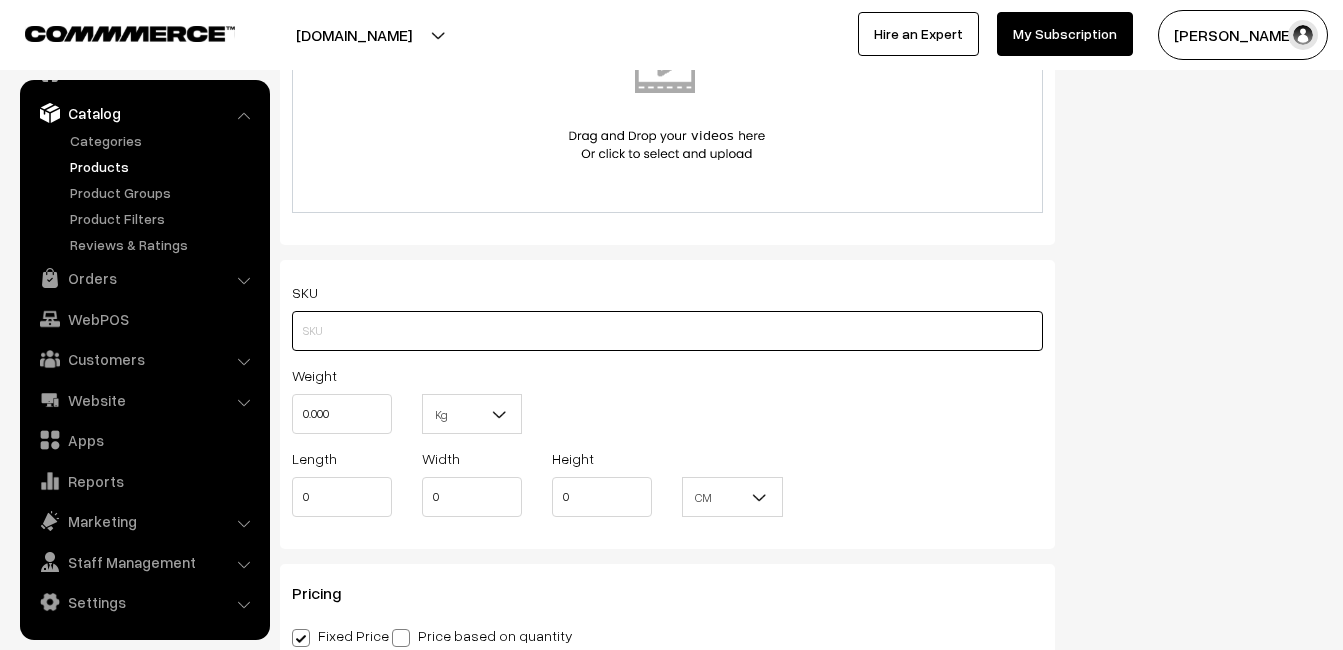 click at bounding box center (667, 331) 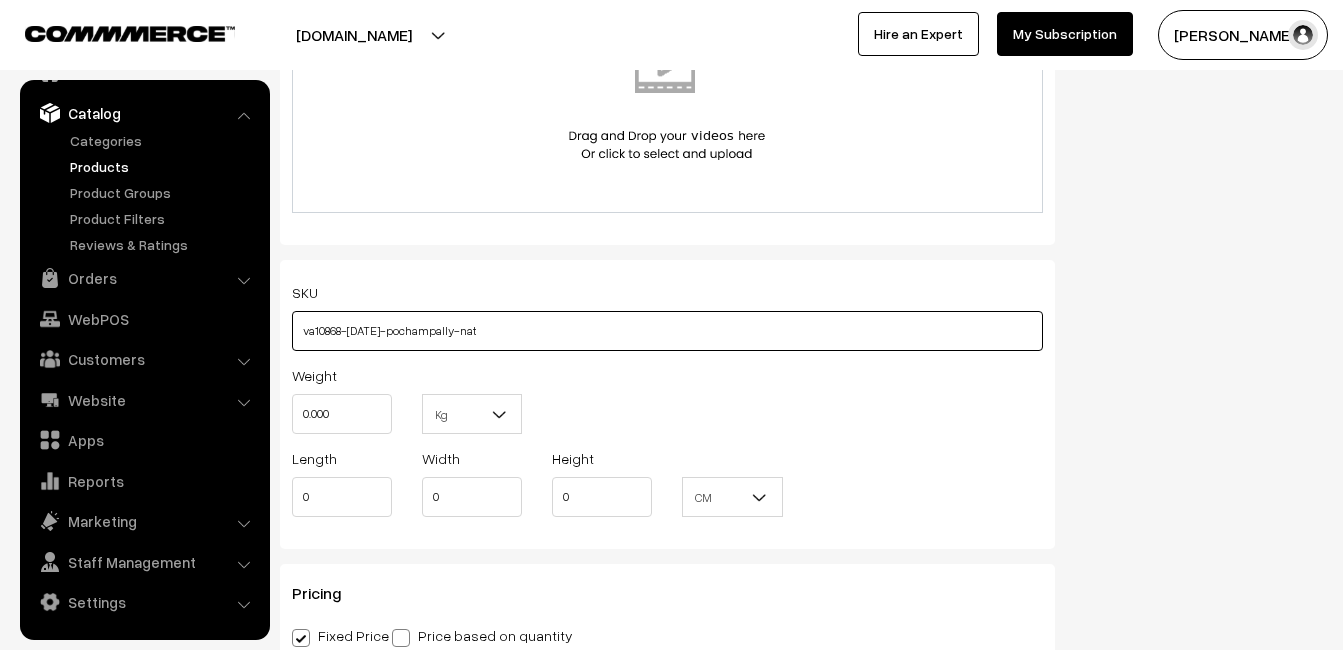 type on "va10868-[DATE]-pochampally-nat" 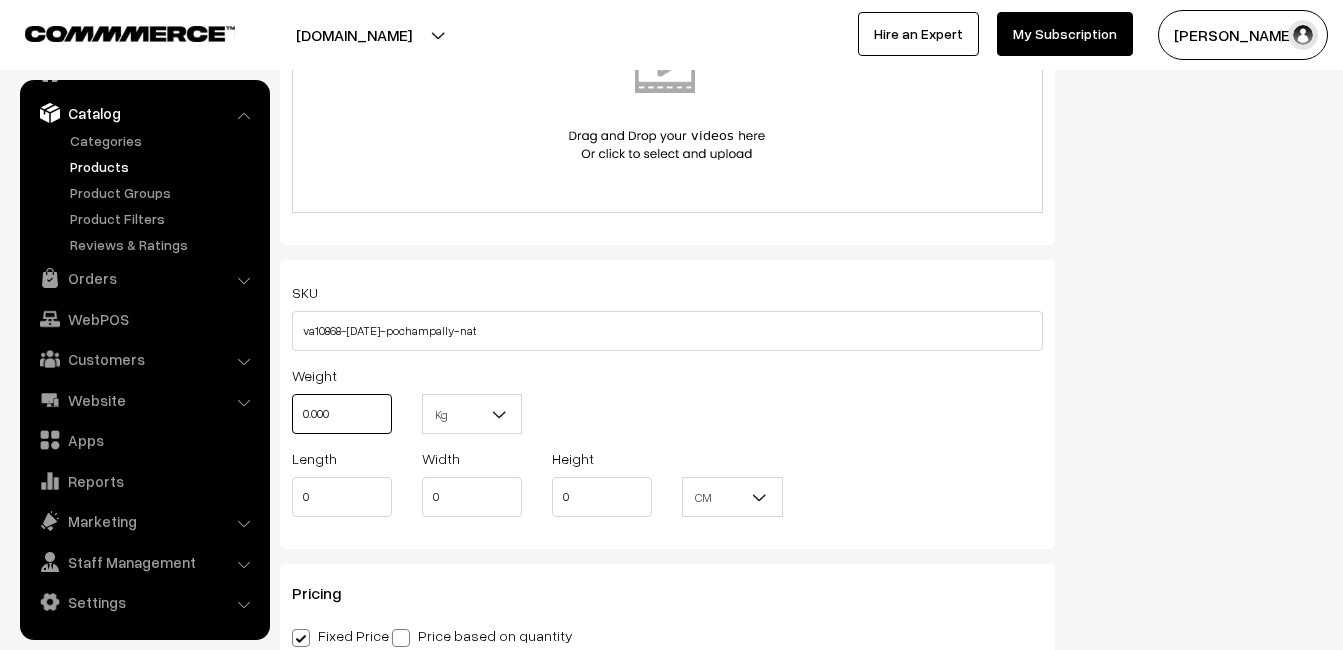 click on "0.000" at bounding box center (342, 414) 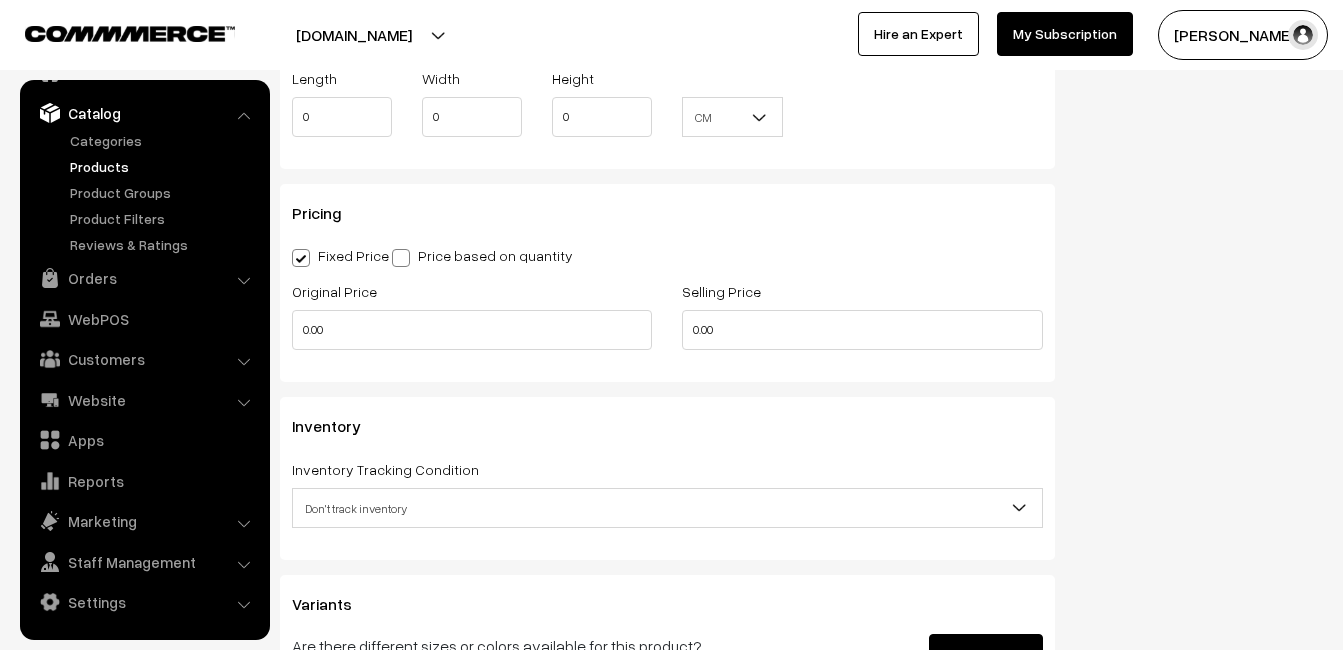 scroll, scrollTop: 1600, scrollLeft: 0, axis: vertical 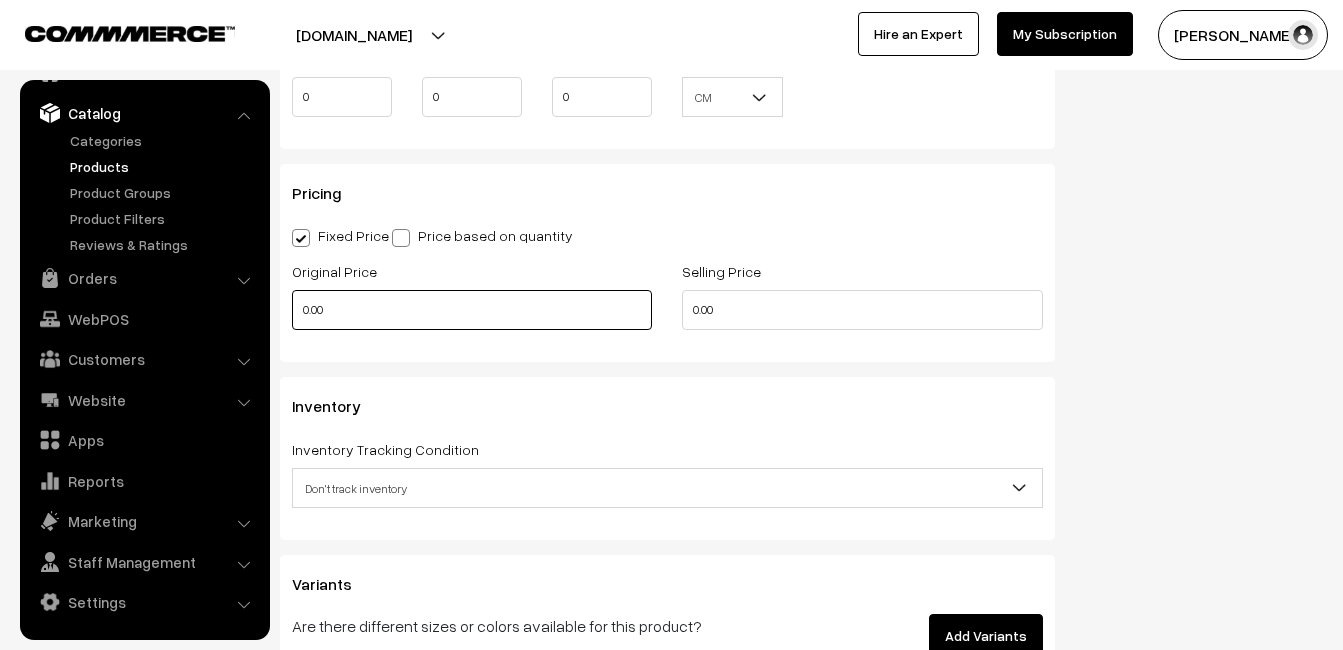 type on "0.80" 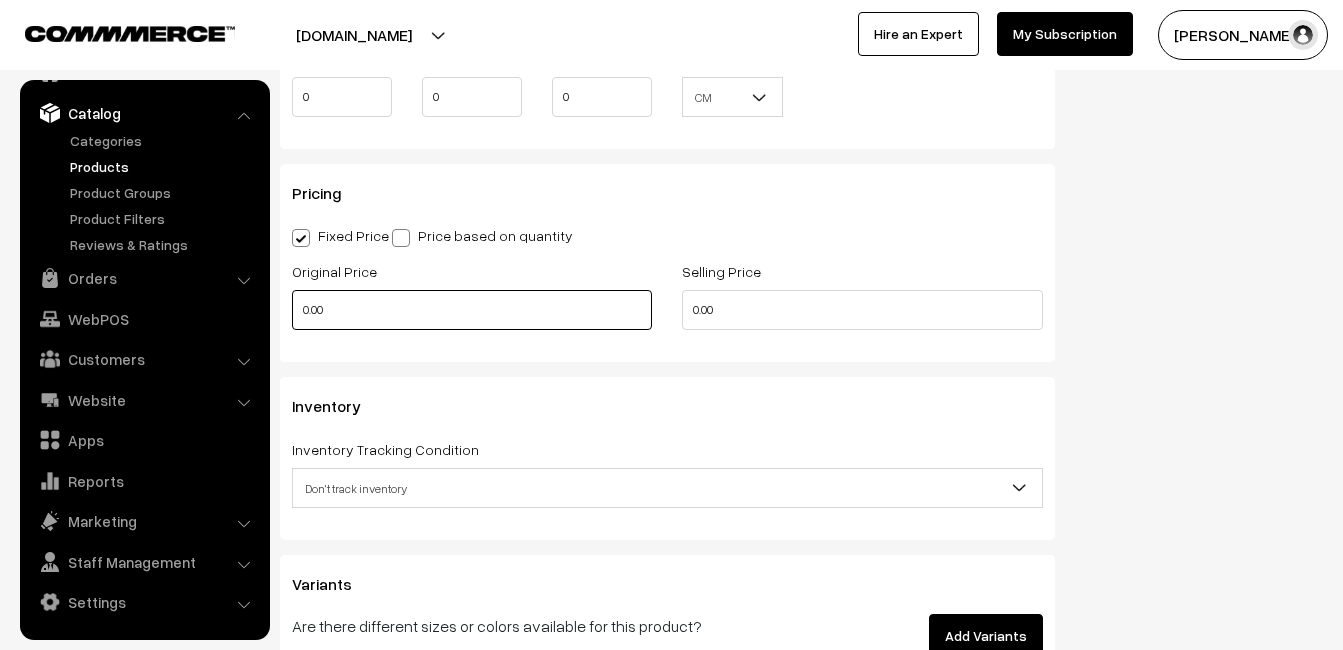 click on "0.00" at bounding box center (472, 310) 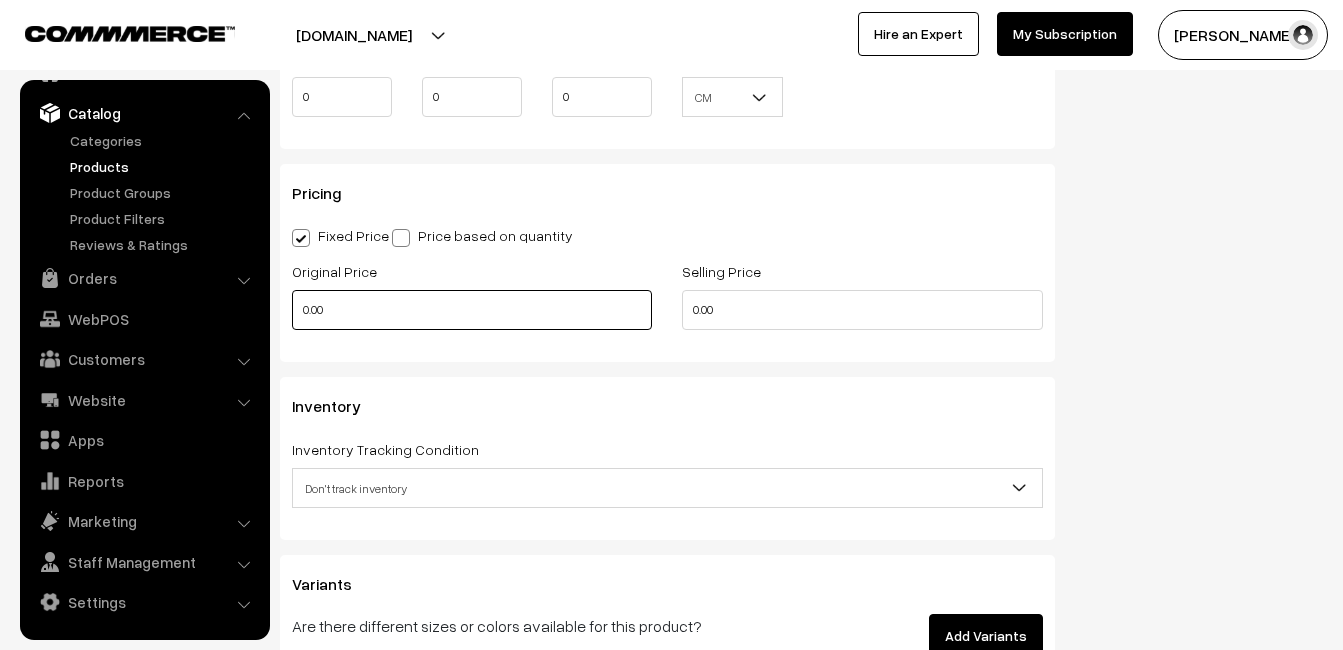 click on "0.00" at bounding box center (472, 310) 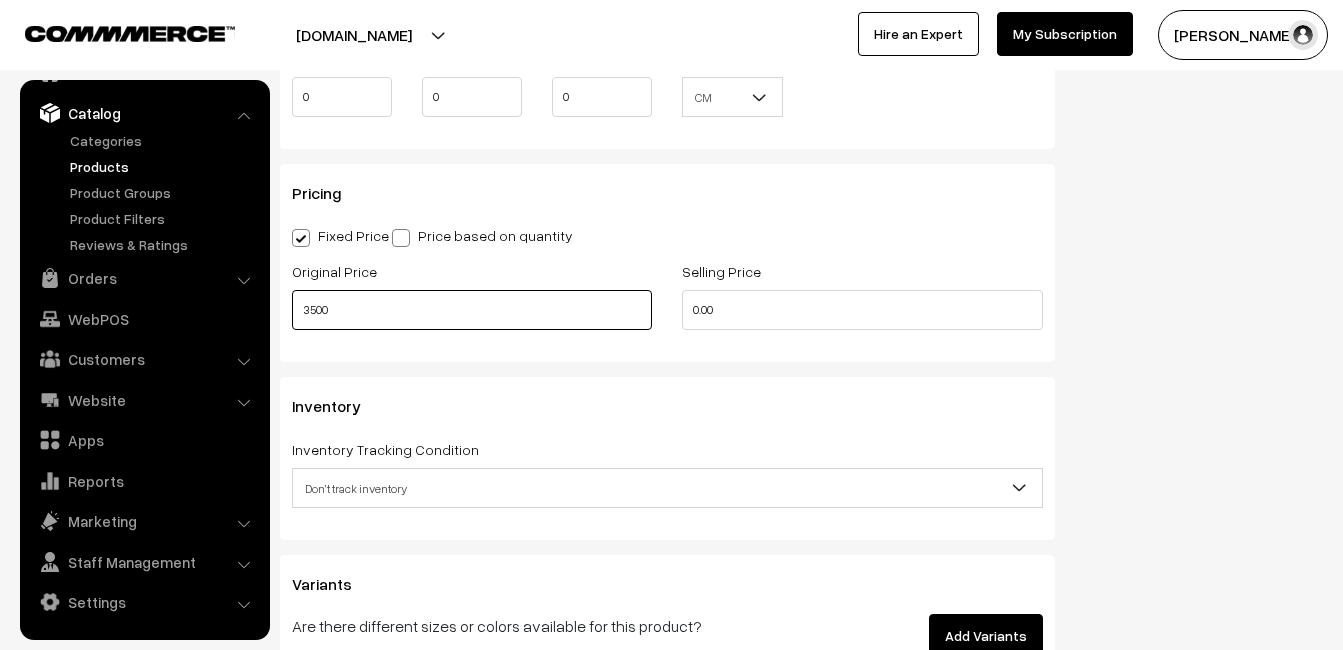 type on "3500" 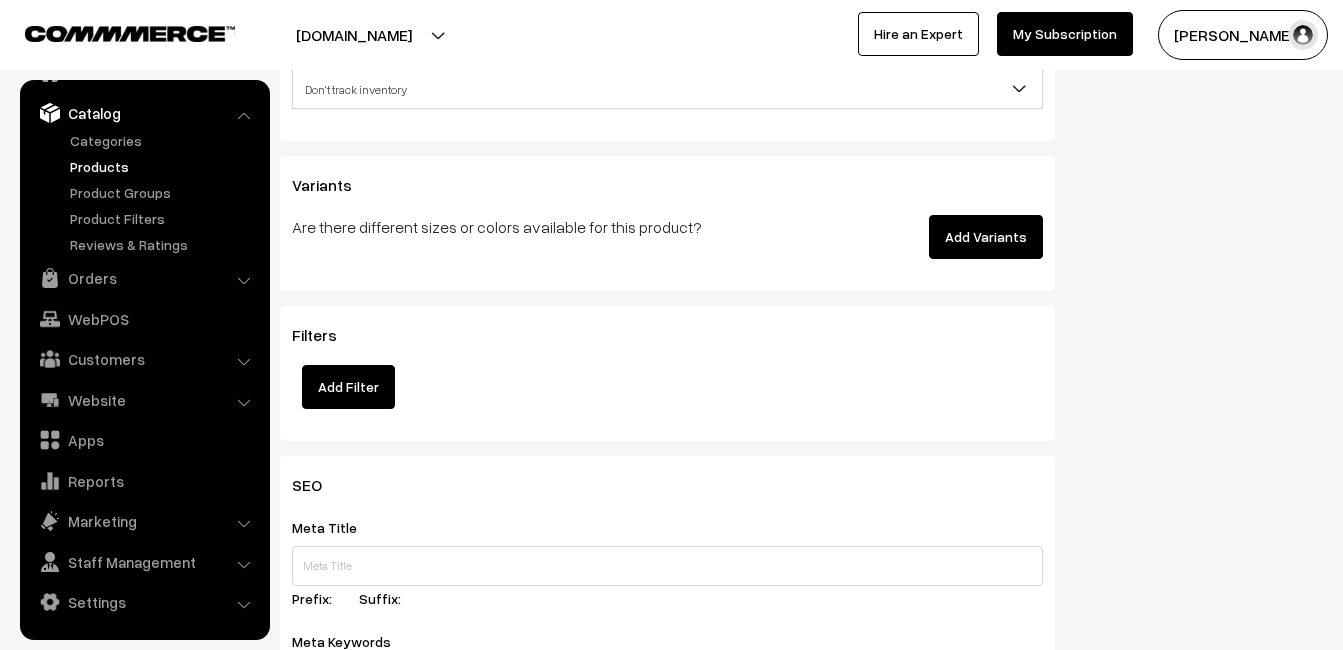 scroll, scrollTop: 2000, scrollLeft: 0, axis: vertical 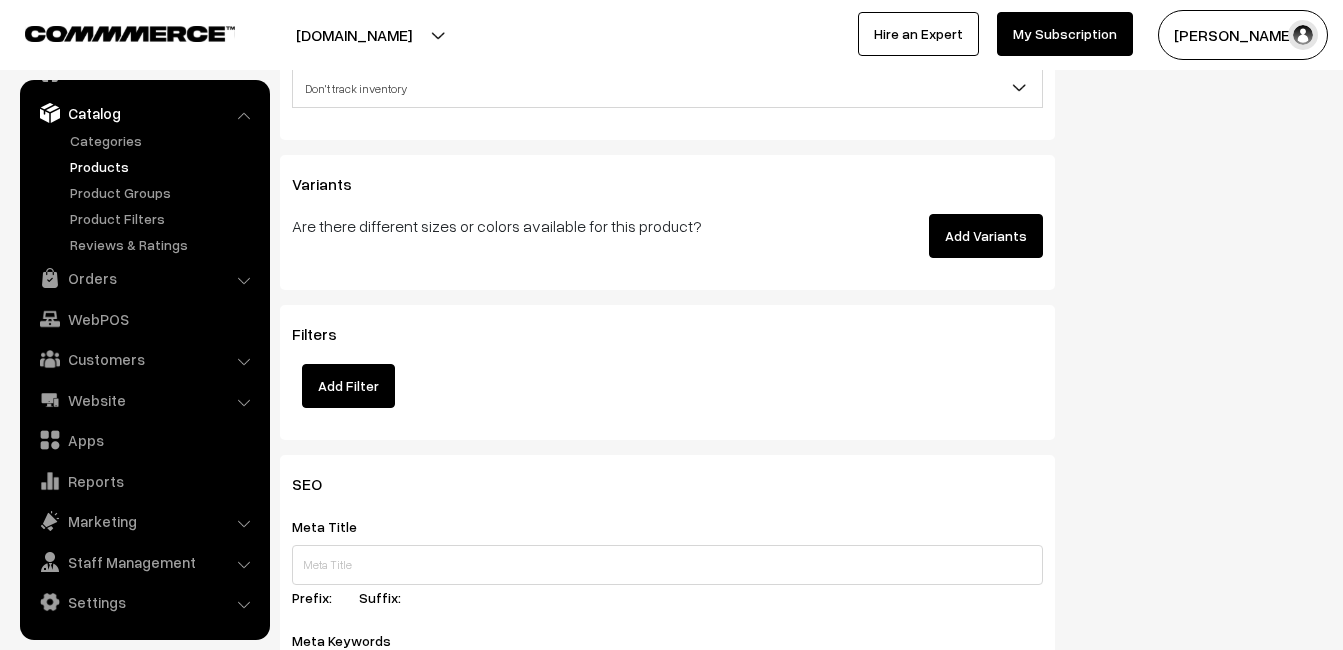 type on "4499" 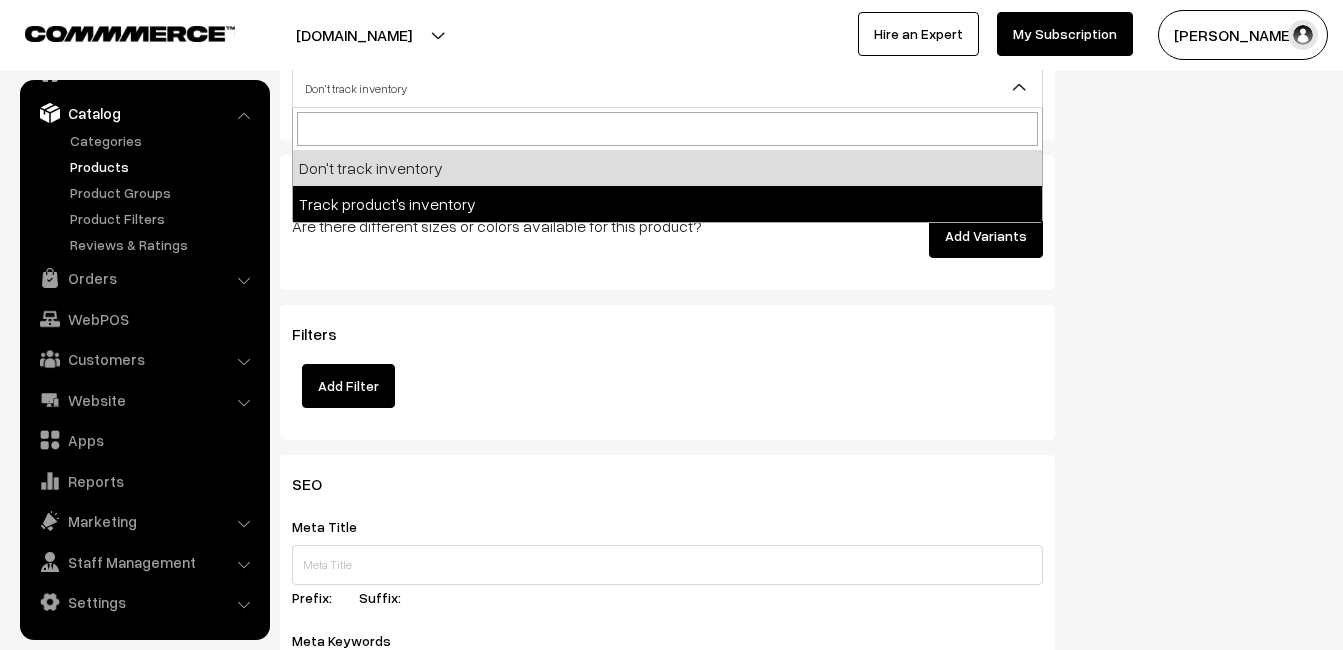 select on "2" 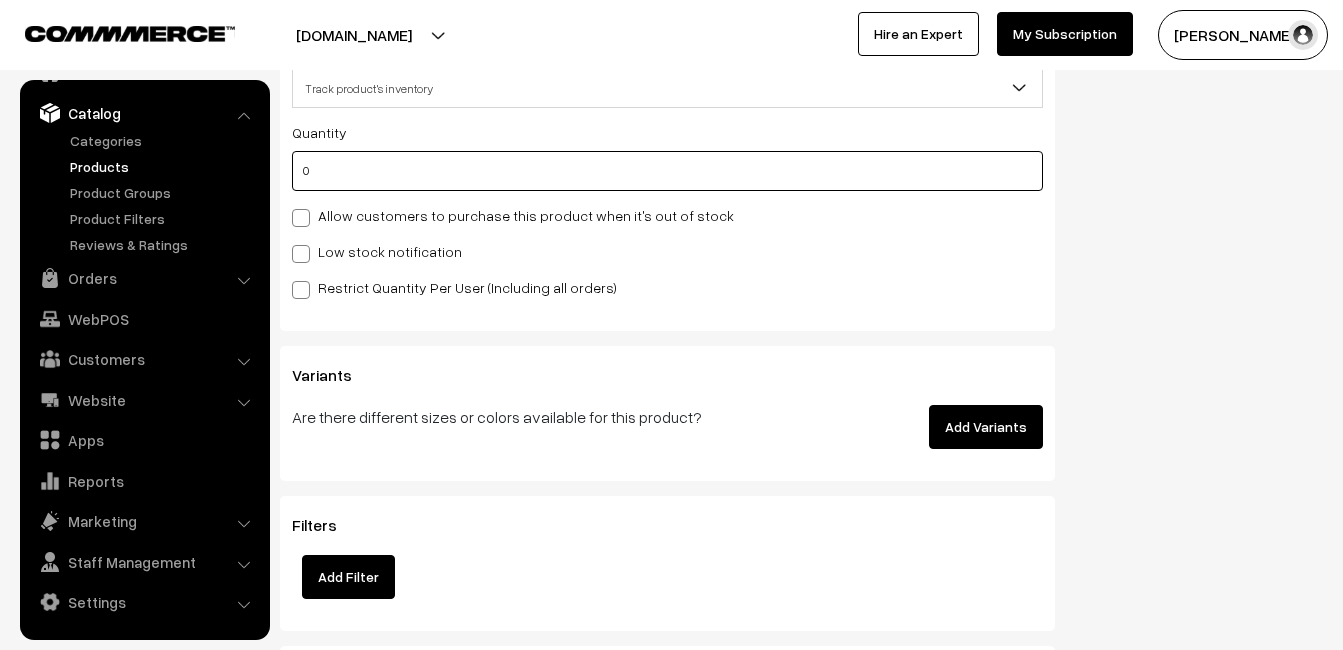 click on "0" at bounding box center (667, 171) 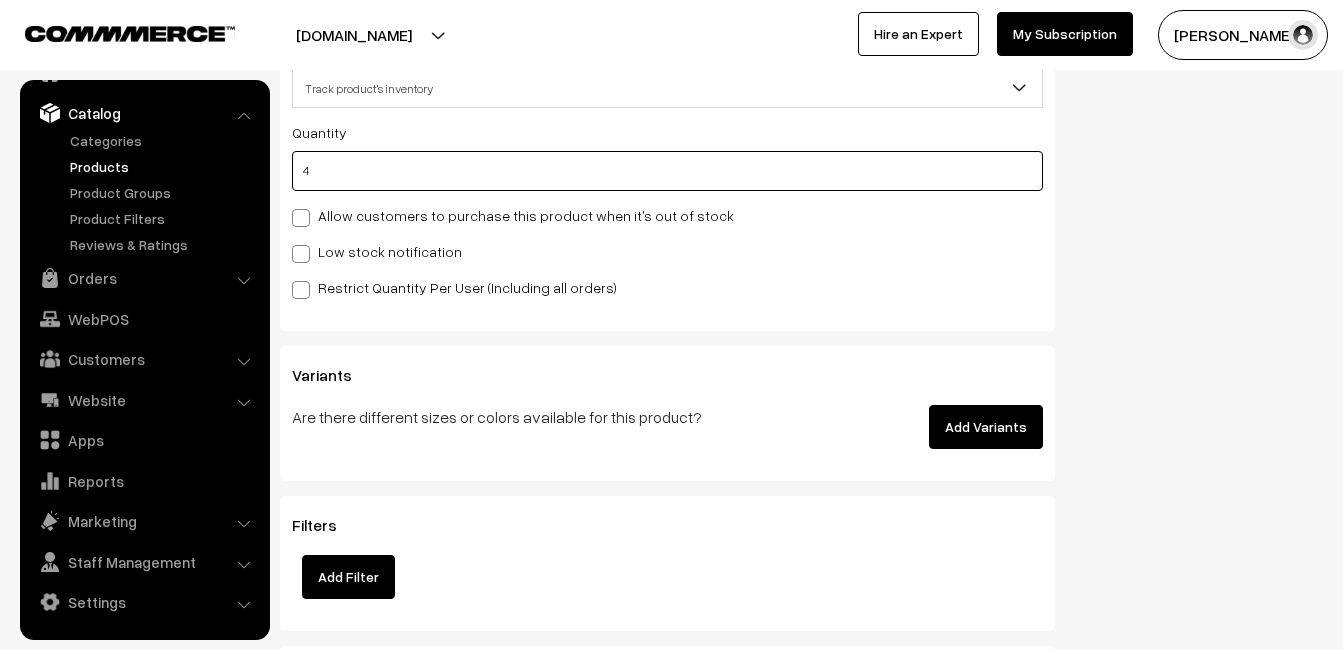 type on "4" 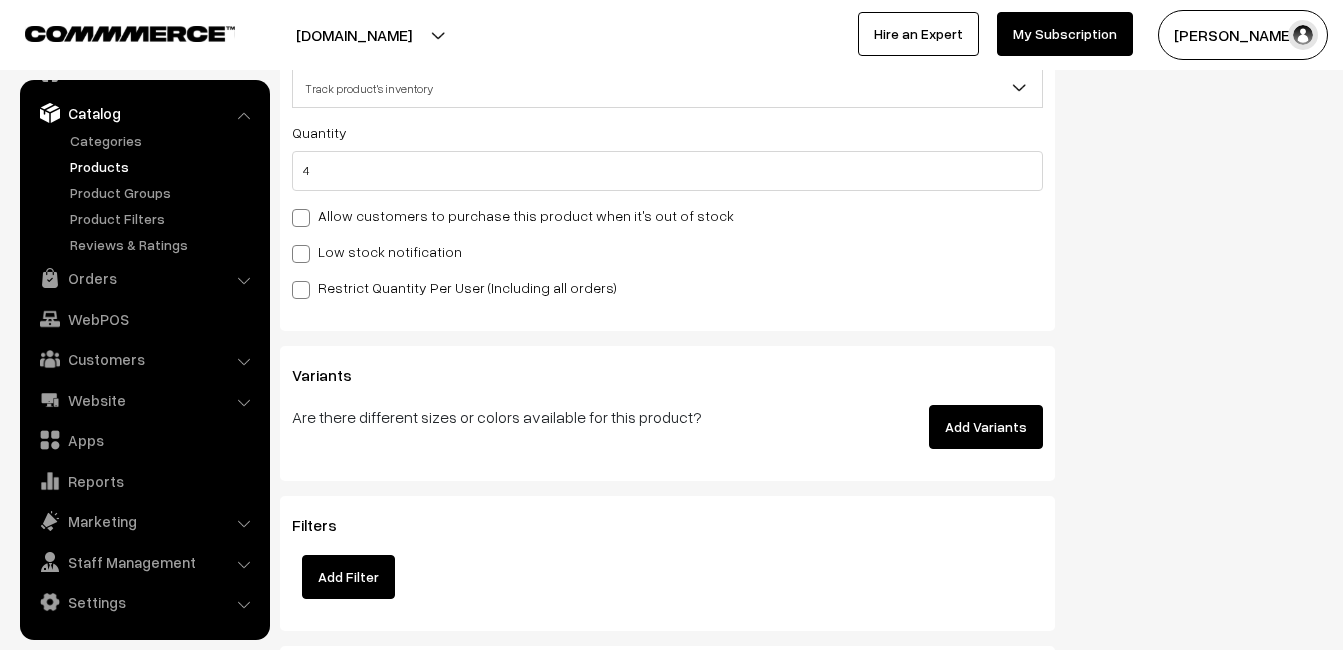 click on "Quantity
4
Allow customers to purchase this product when it's out of stock
Low stock notification
Stock Value" at bounding box center [667, 209] 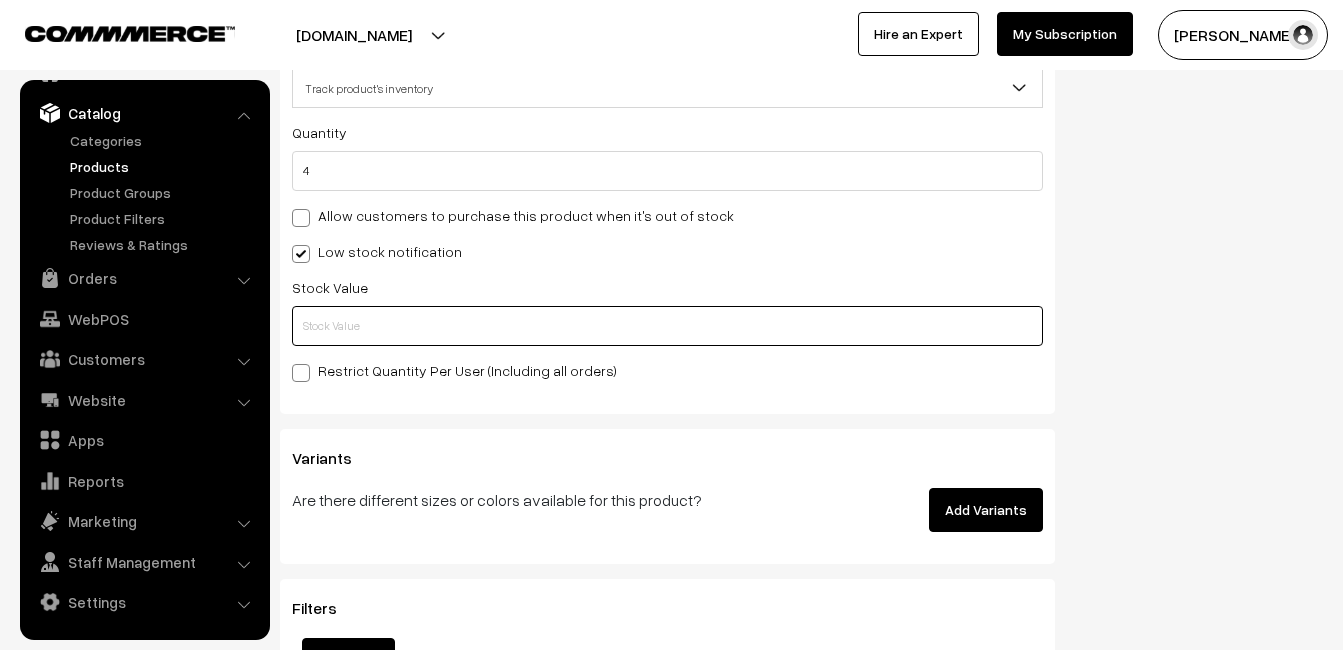 click at bounding box center (667, 326) 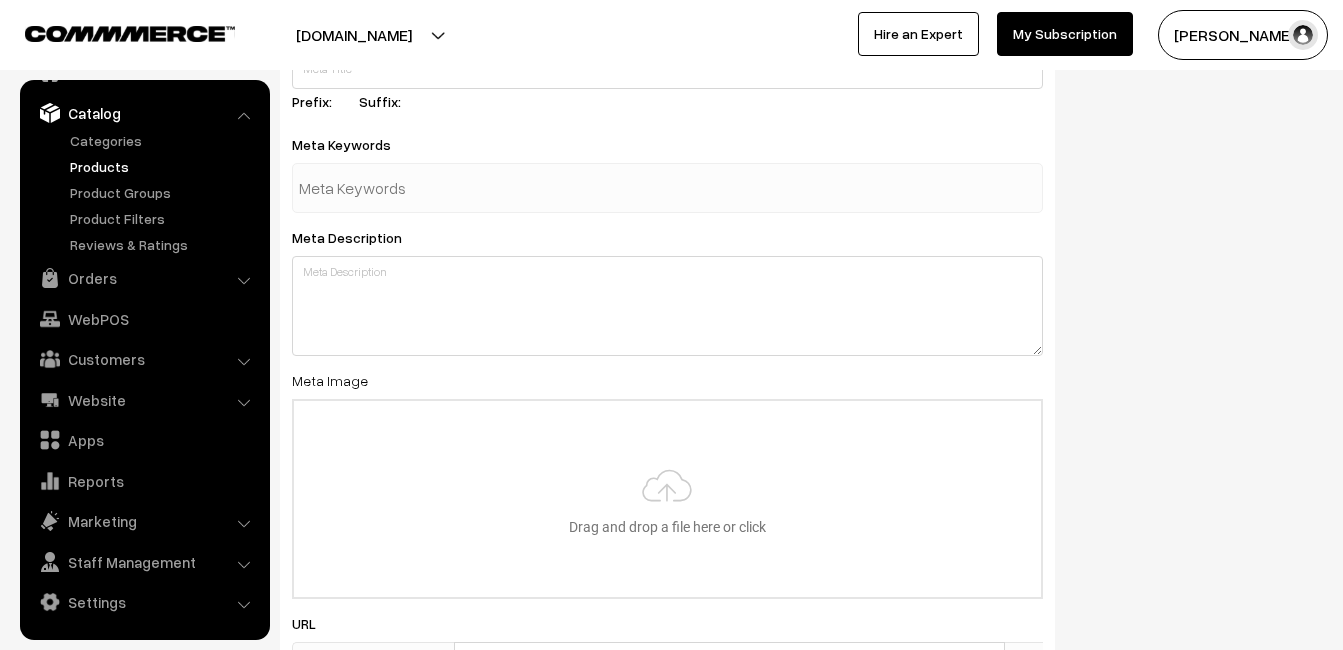 scroll, scrollTop: 2968, scrollLeft: 0, axis: vertical 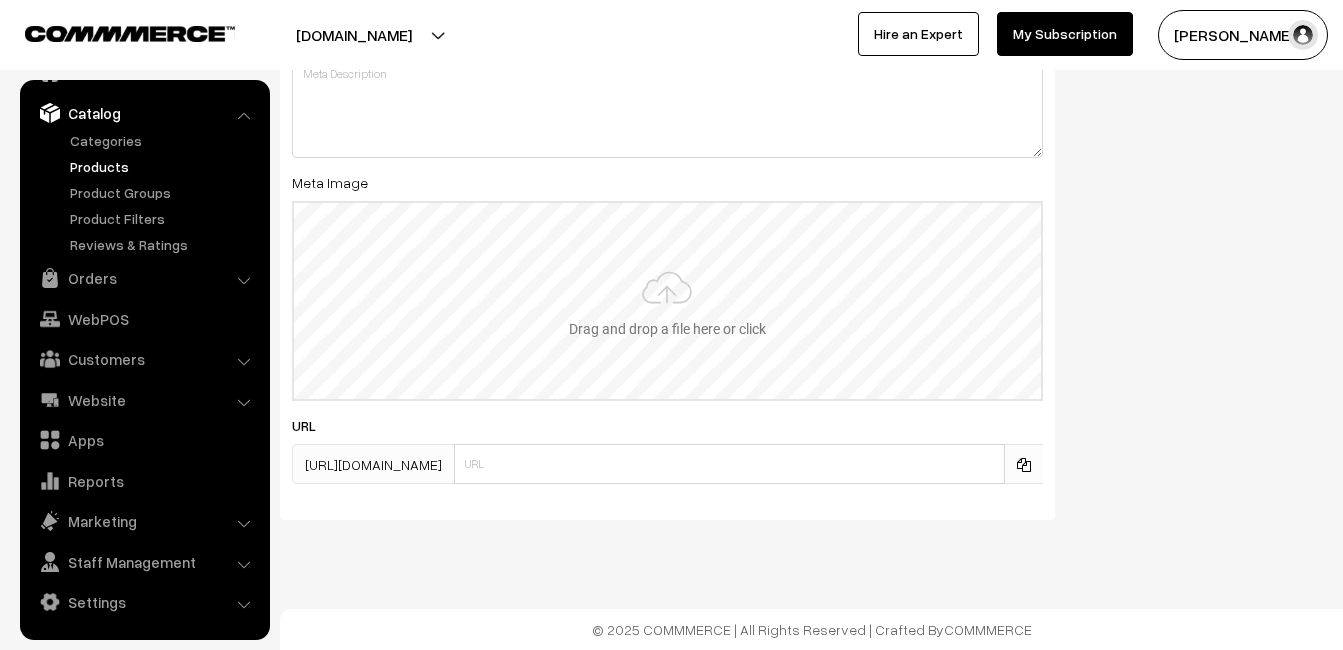 type on "2" 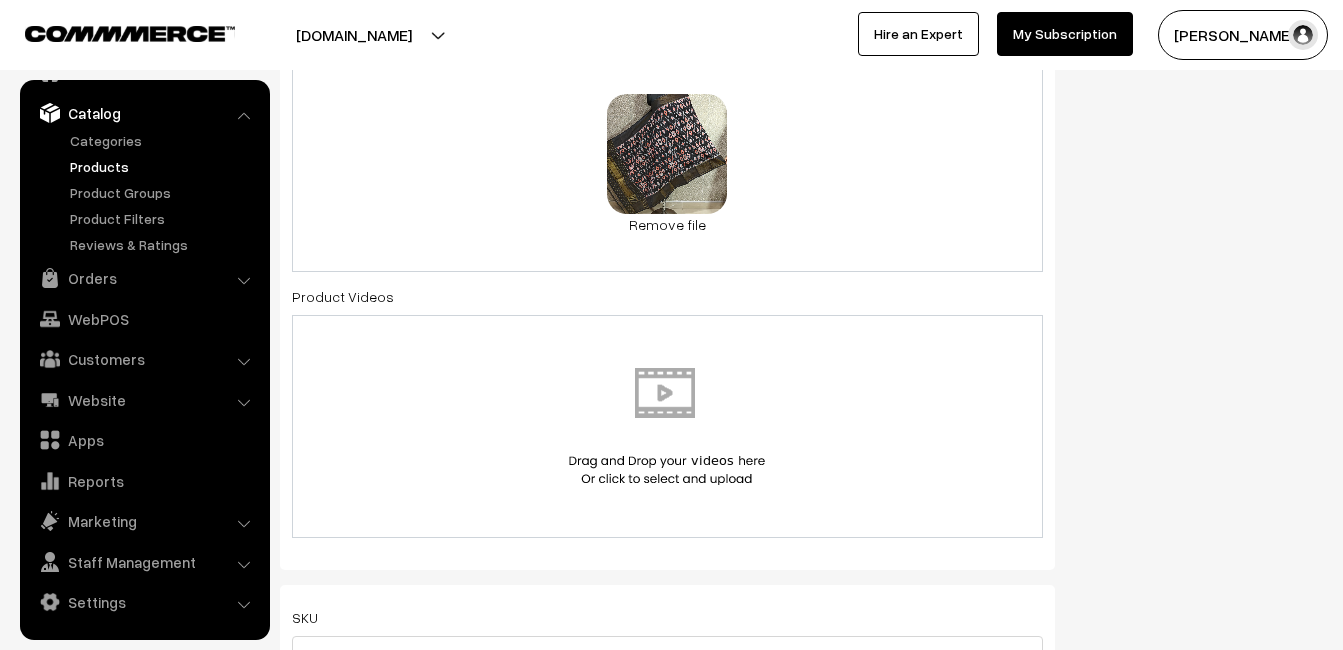 scroll, scrollTop: 0, scrollLeft: 0, axis: both 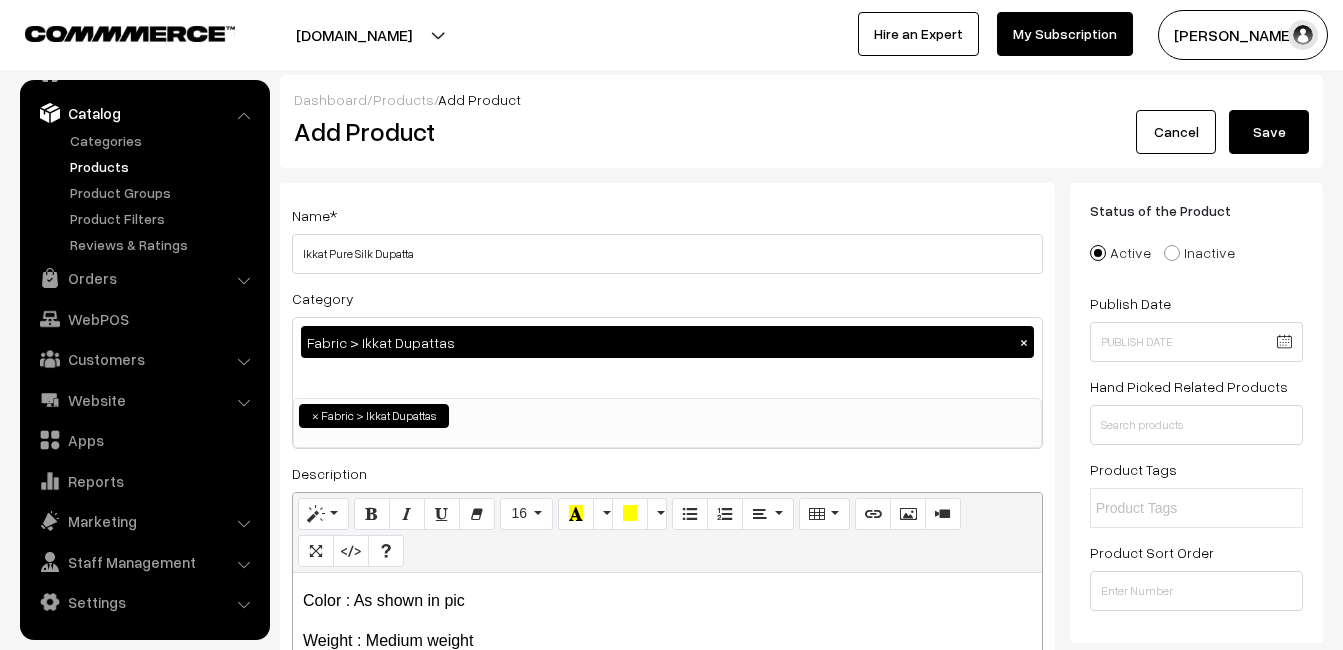 click on "Save" at bounding box center [1269, 132] 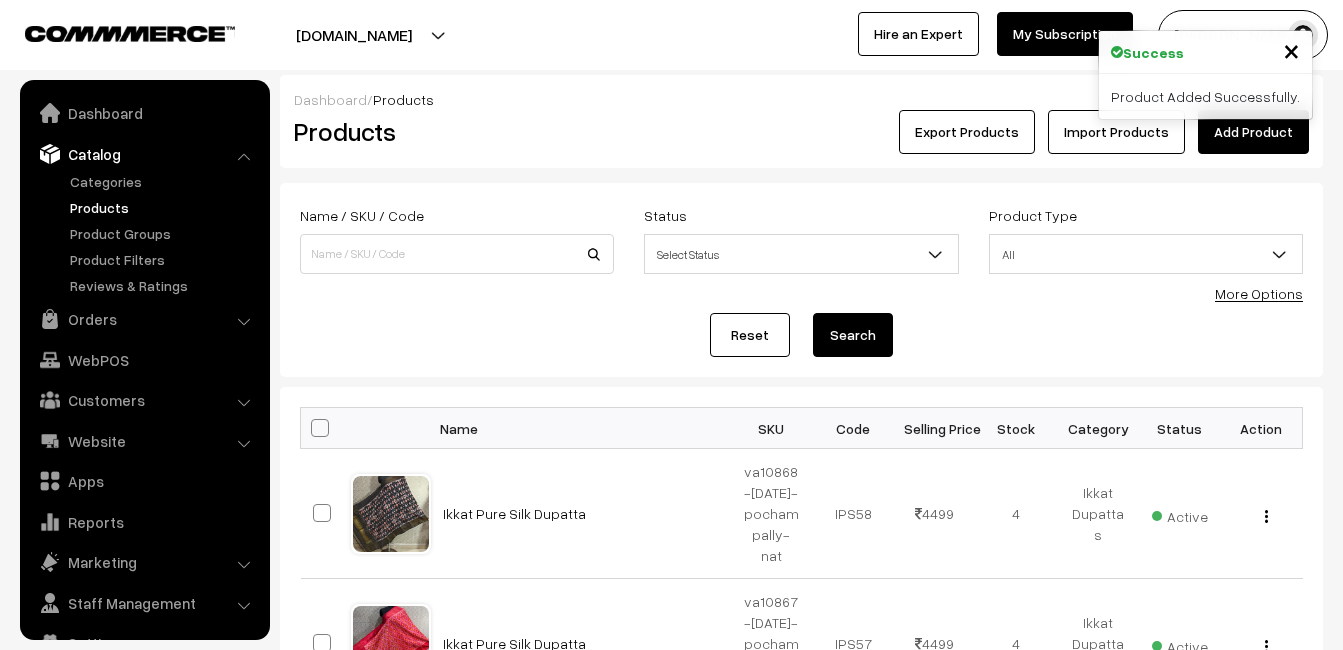 scroll, scrollTop: 0, scrollLeft: 0, axis: both 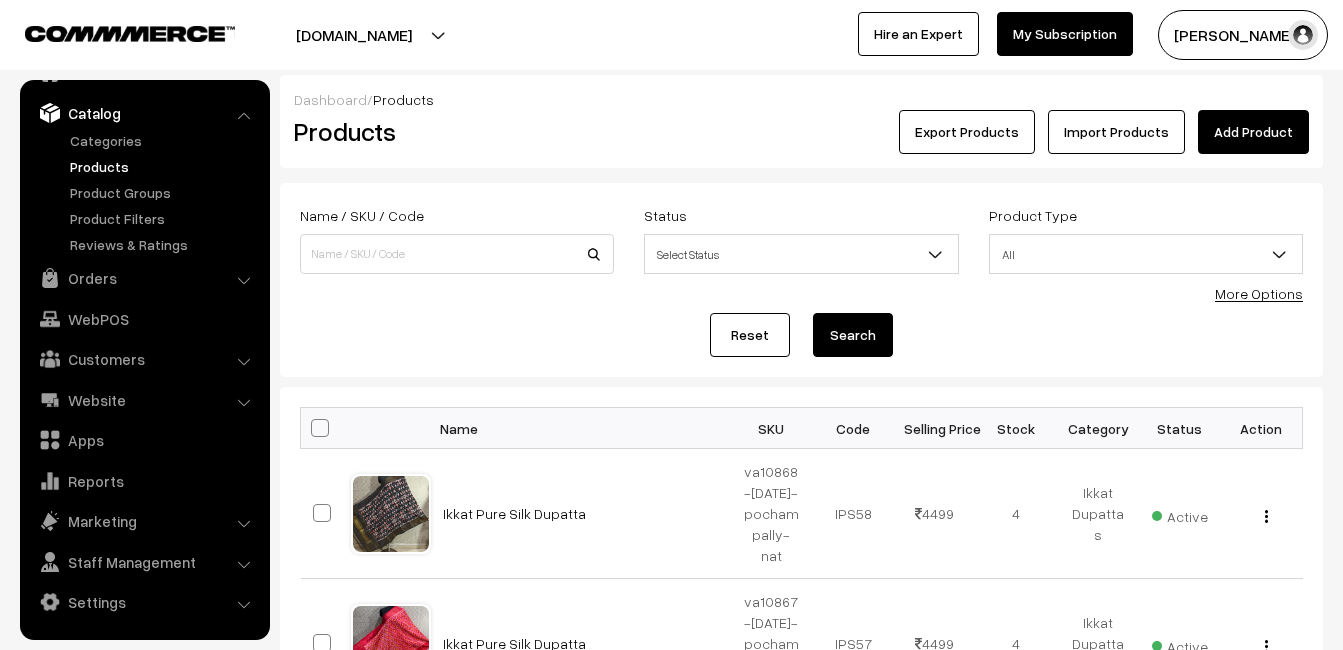 click on "Name / SKU / Code
Status
Select Status
Active
Inactive
Select Status
Product Type
All
Digital
Physical
All
More Options" at bounding box center [801, 248] 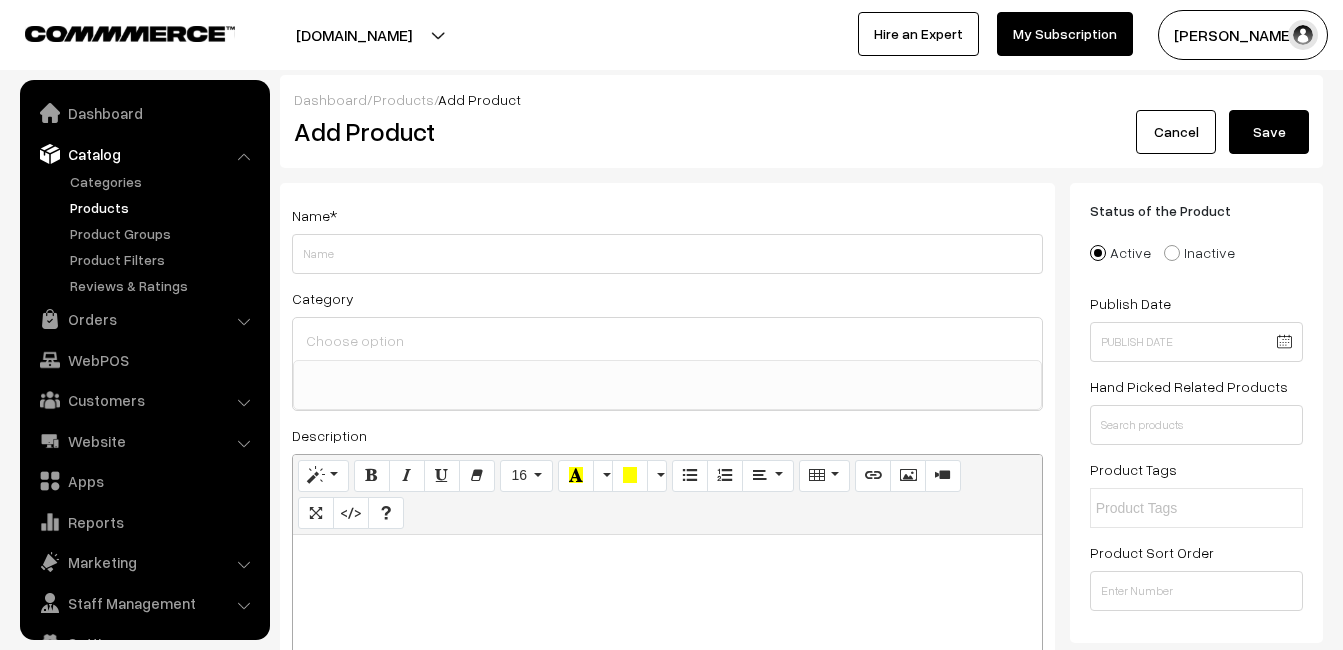 select 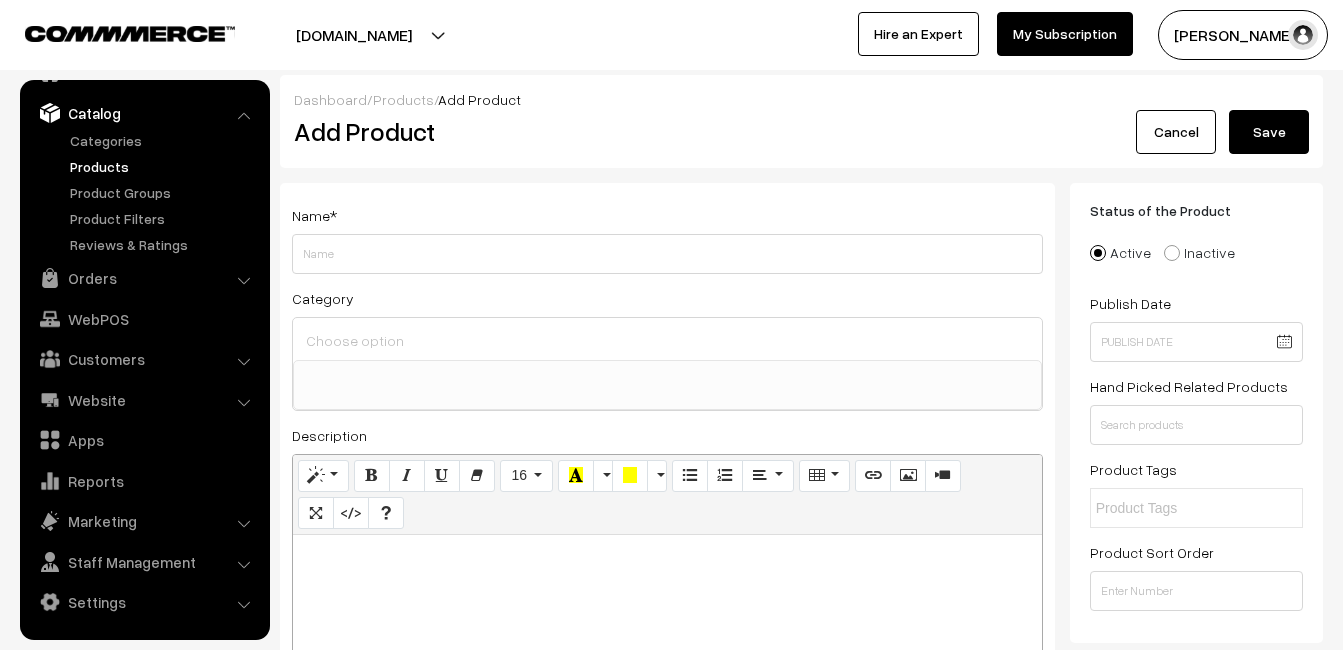 click at bounding box center (667, 660) 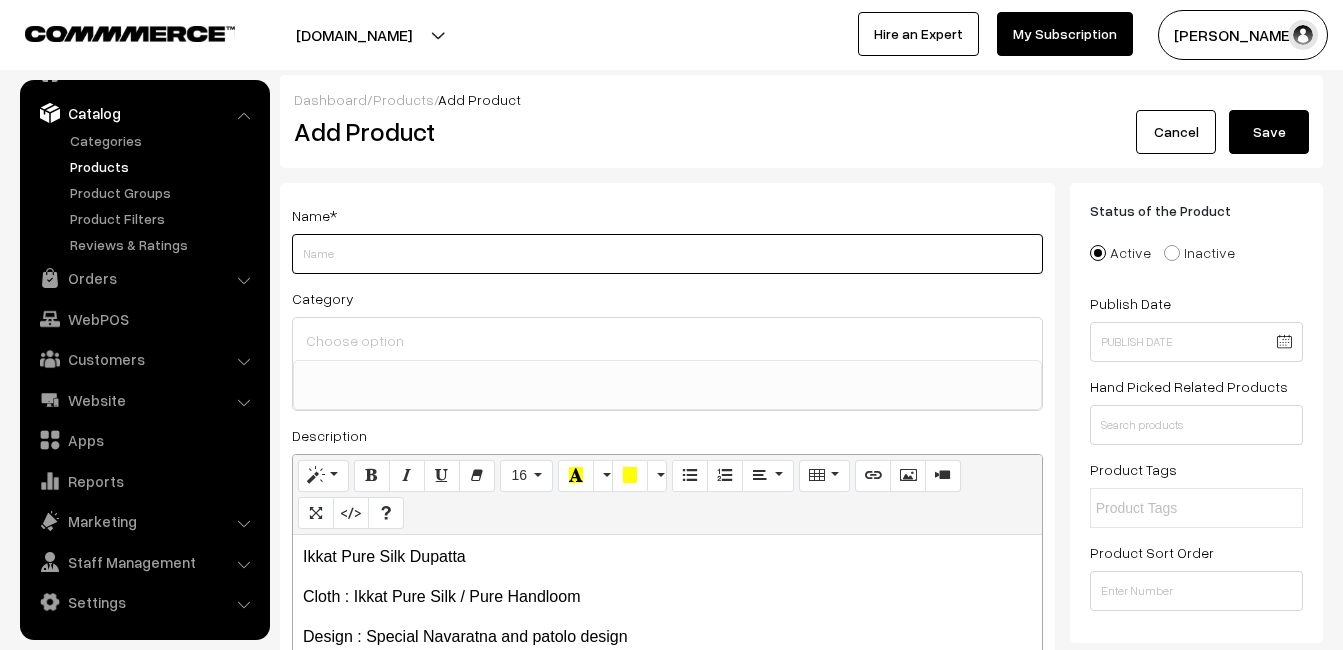 click on "Weight" at bounding box center (667, 254) 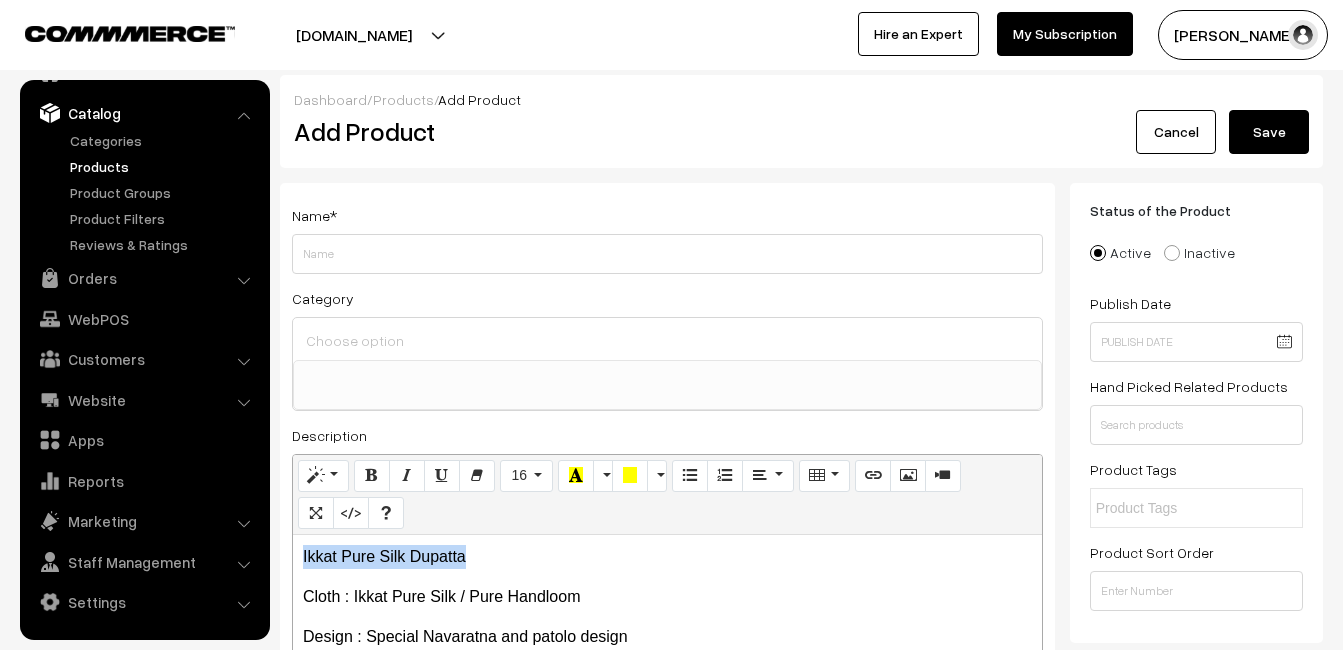 drag, startPoint x: 474, startPoint y: 544, endPoint x: 288, endPoint y: 544, distance: 186 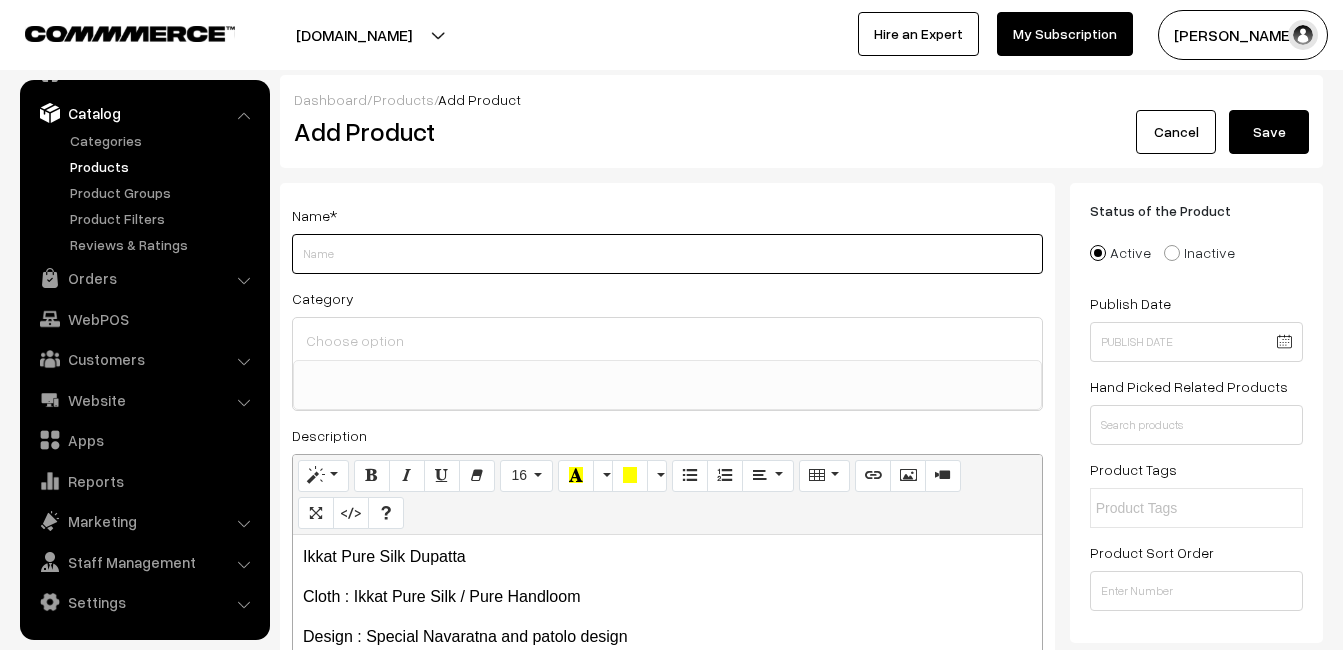 paste on "Ikkat Pure Silk Dupatta" 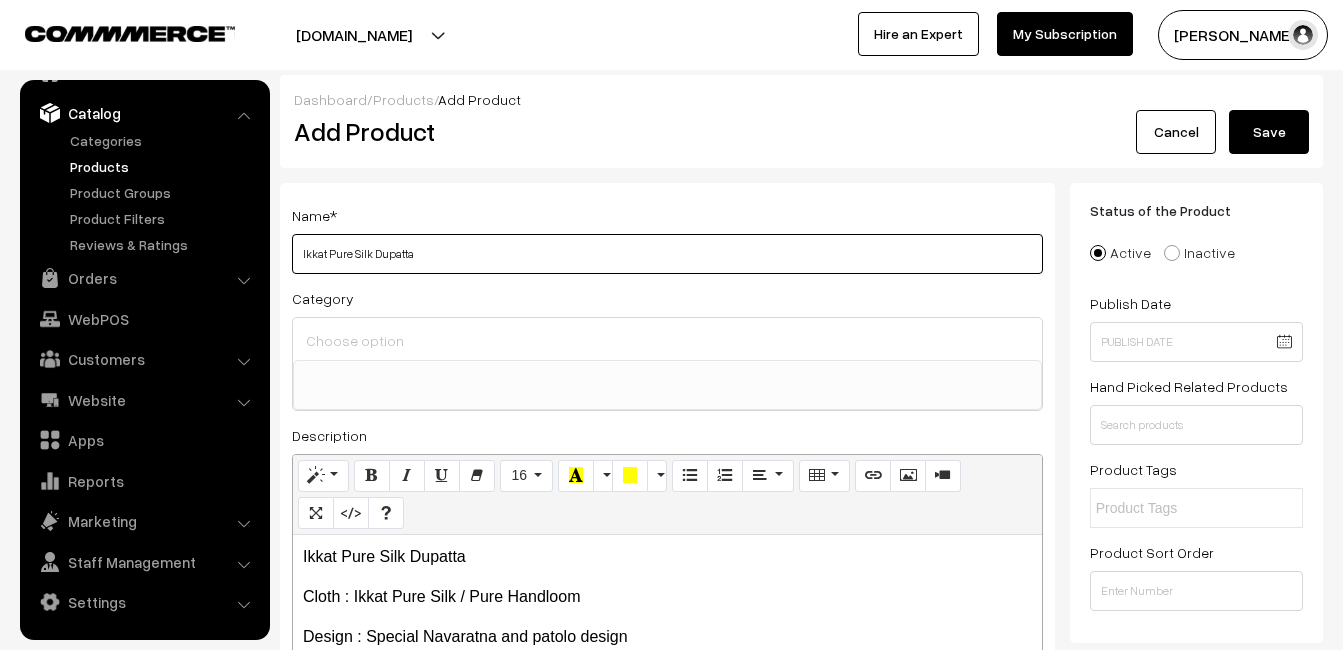 type on "Ikkat Pure Silk Dupatta" 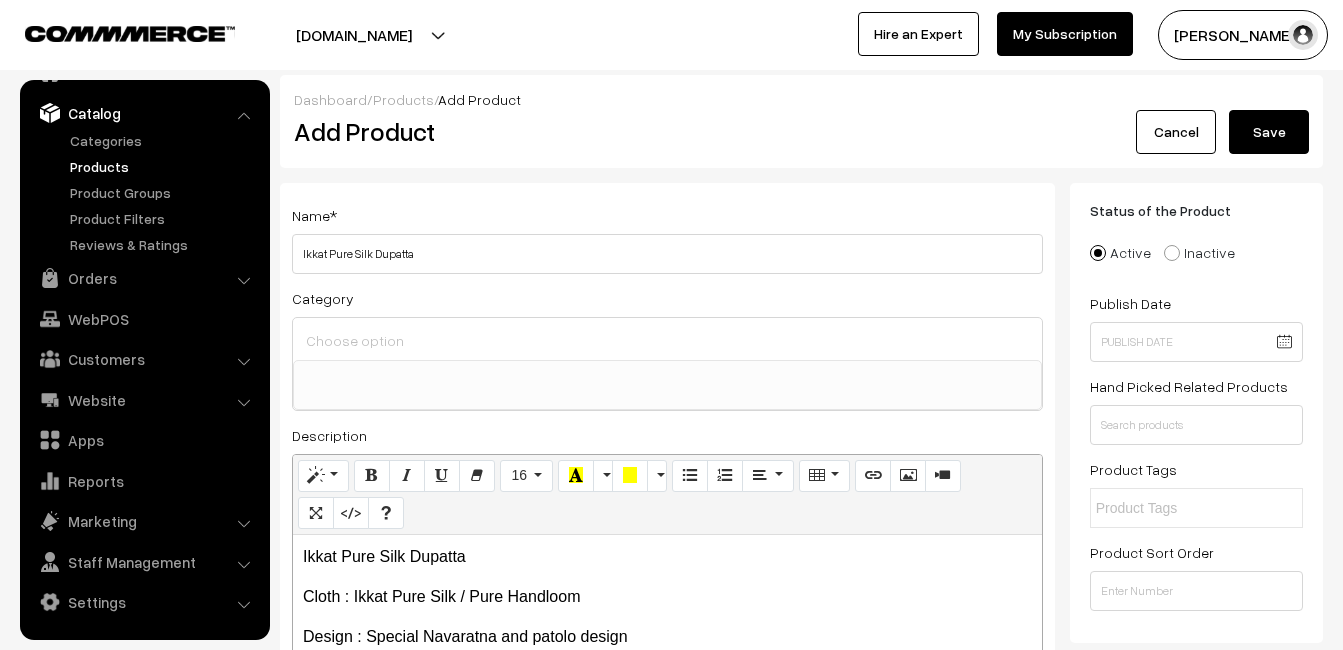 click at bounding box center (667, 340) 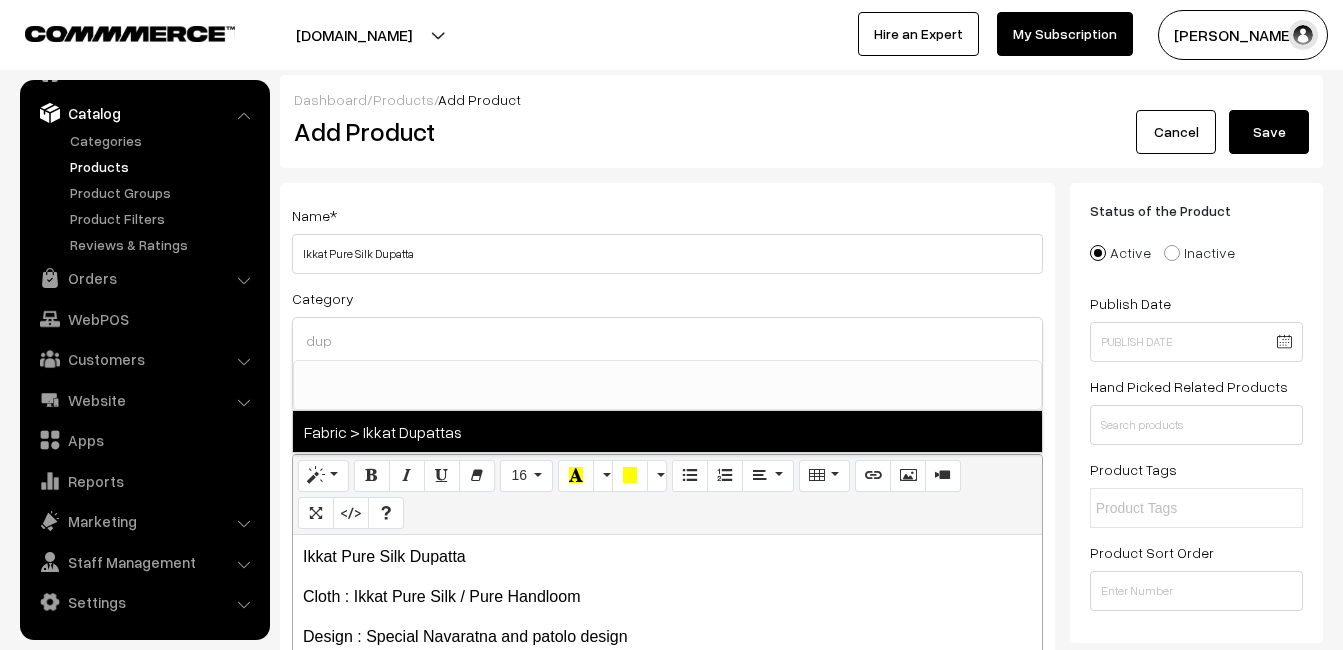 type on "dup" 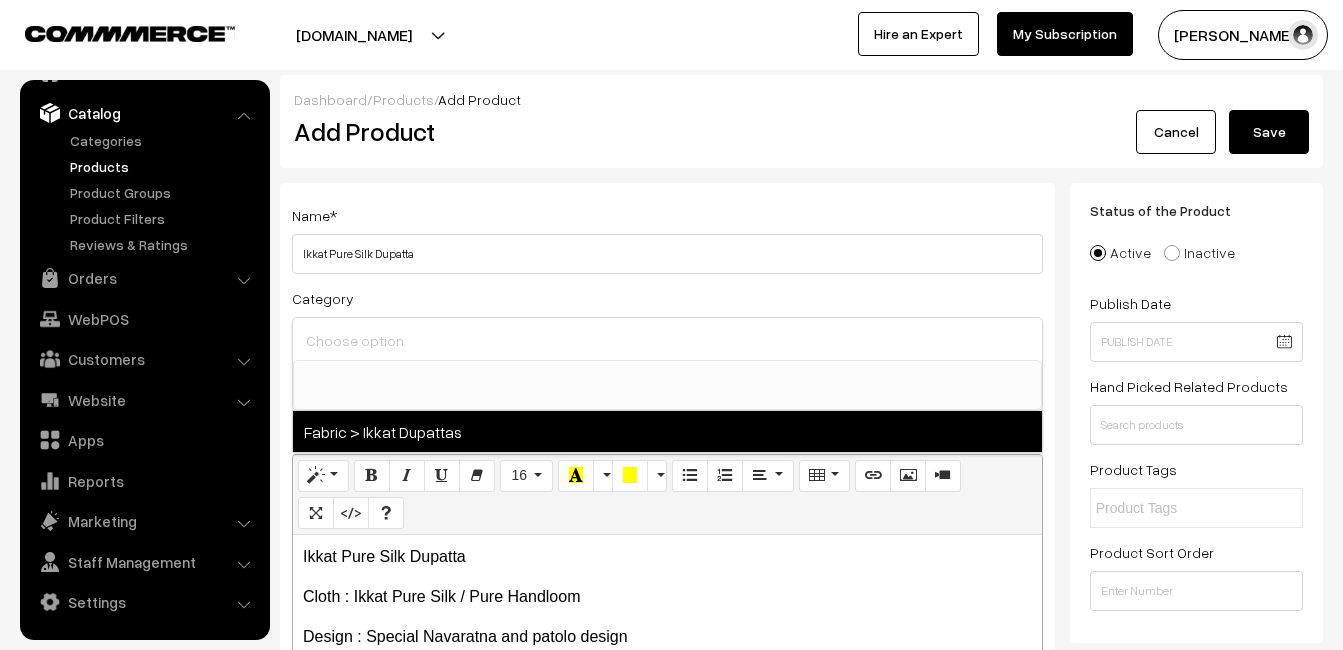 select on "37" 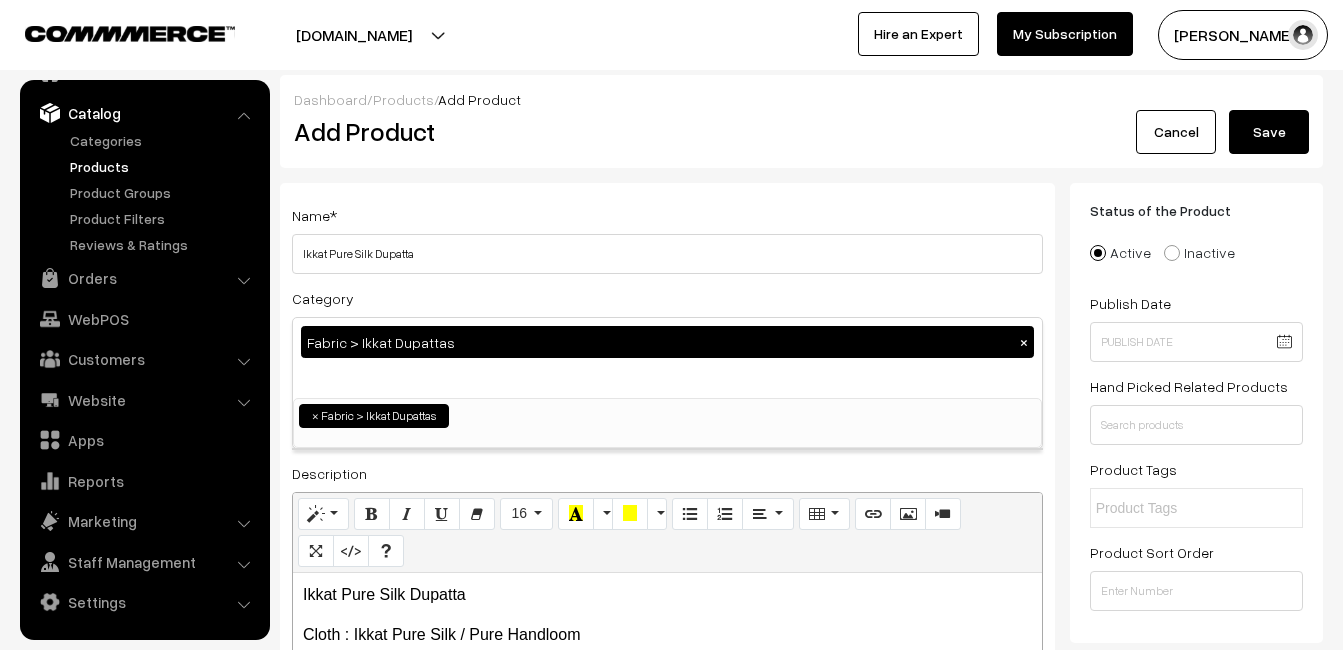 scroll, scrollTop: 1037, scrollLeft: 0, axis: vertical 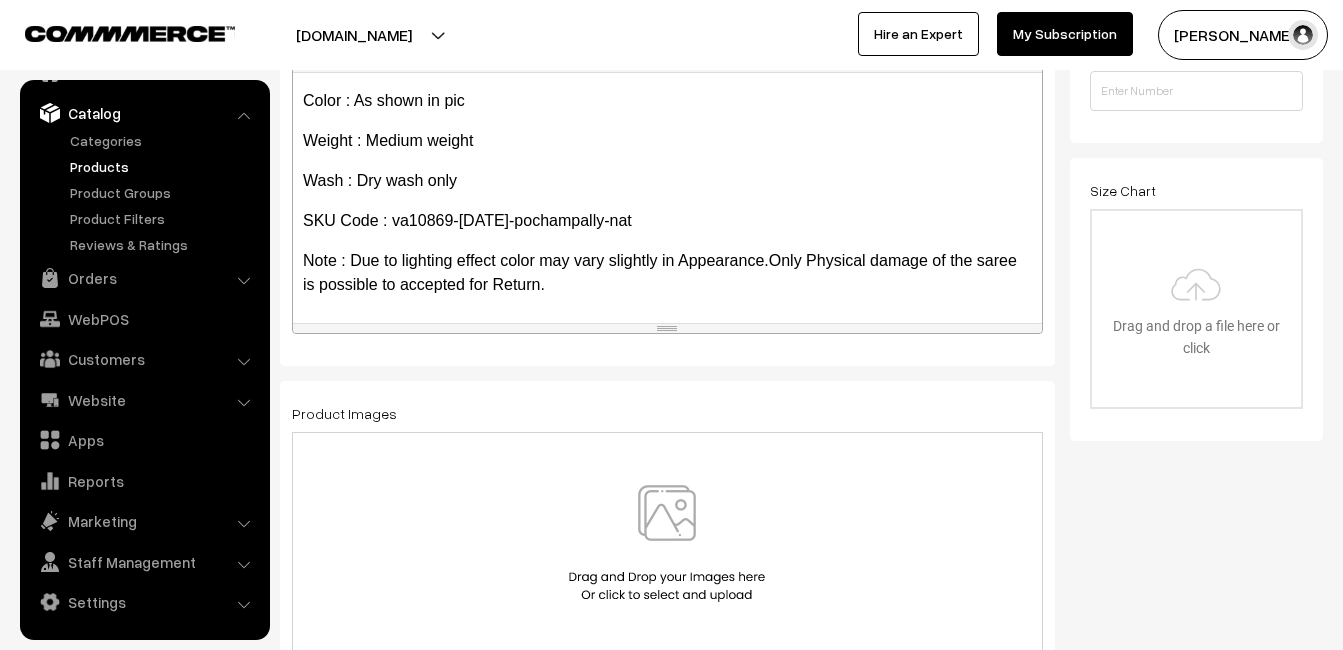 click at bounding box center [667, 543] 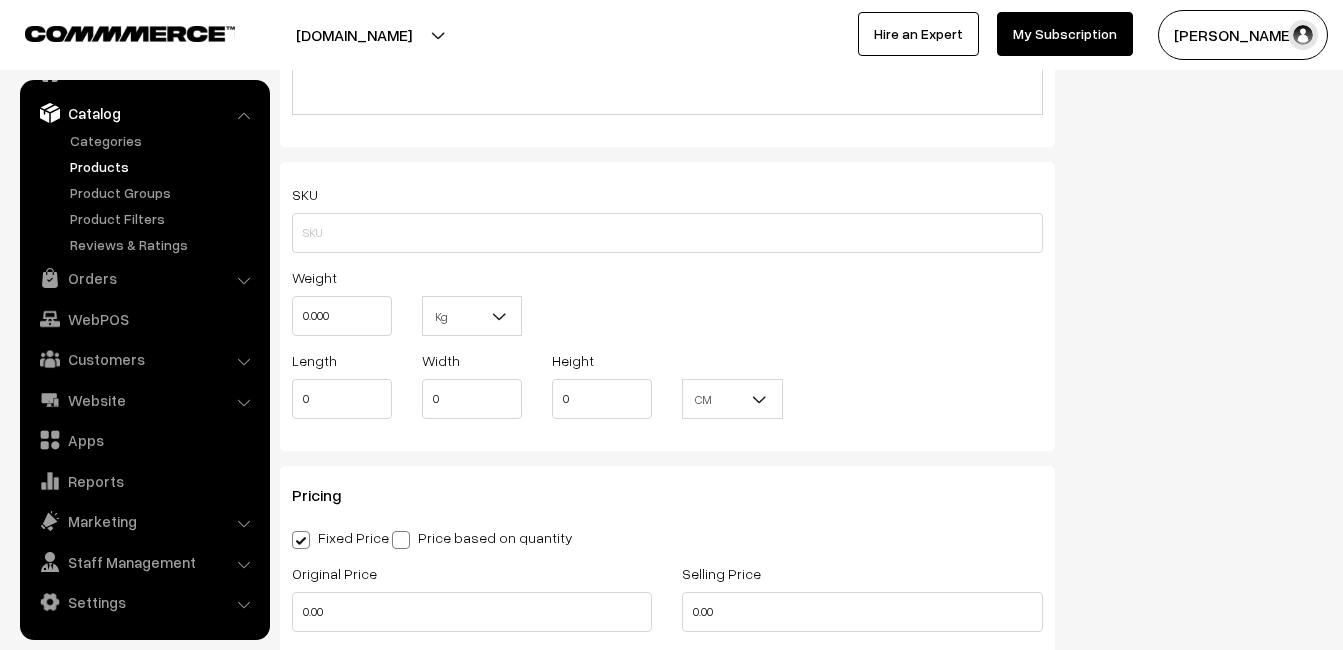 scroll, scrollTop: 1300, scrollLeft: 0, axis: vertical 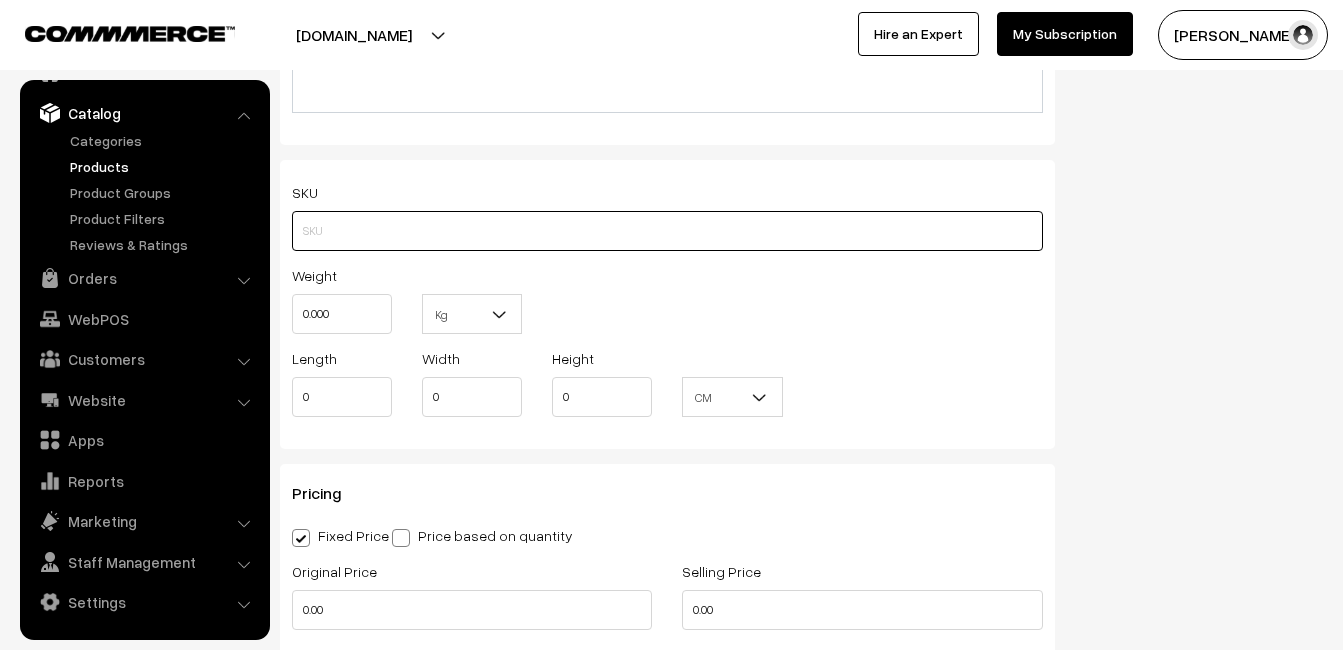 click at bounding box center (667, 231) 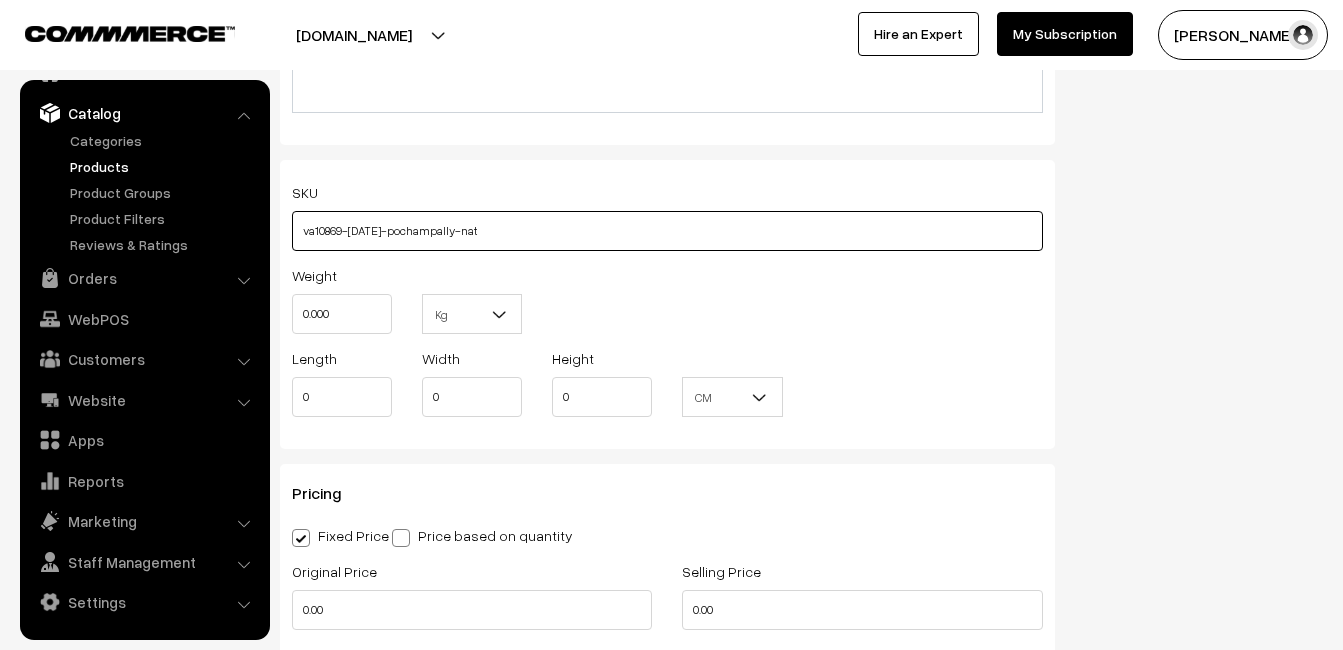 type on "va10869-[DATE]-pochampally-nat" 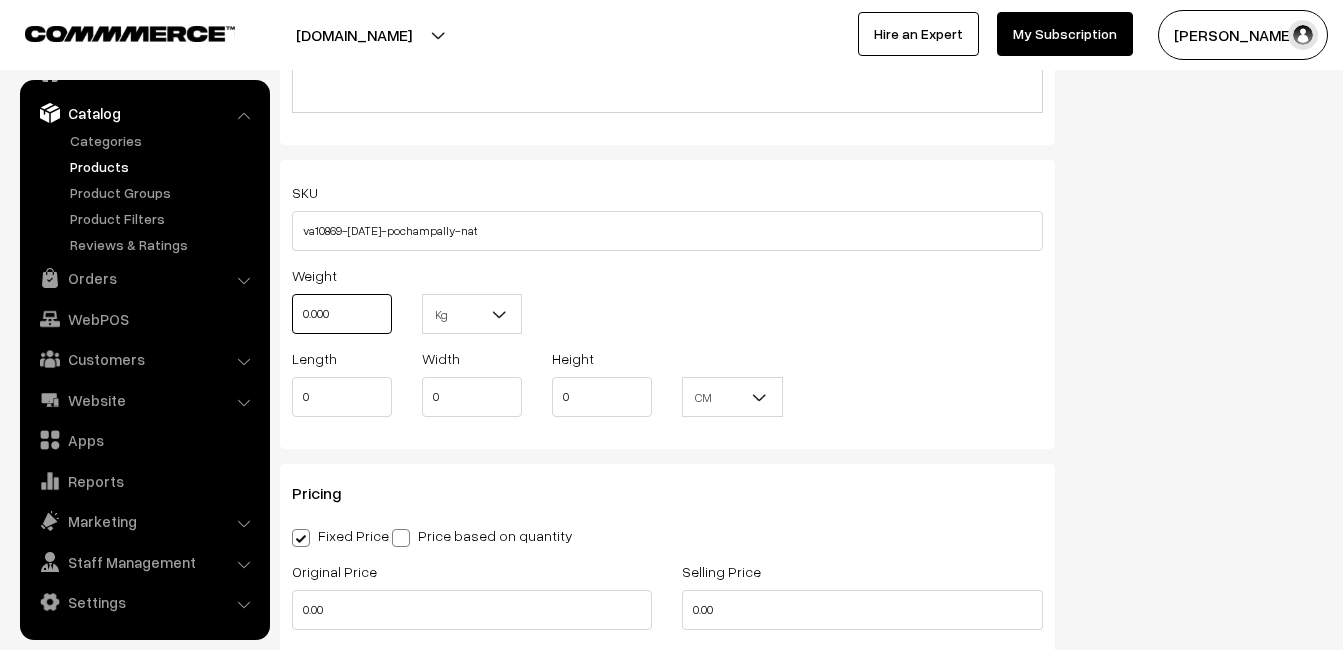 click on "0.000" at bounding box center [342, 314] 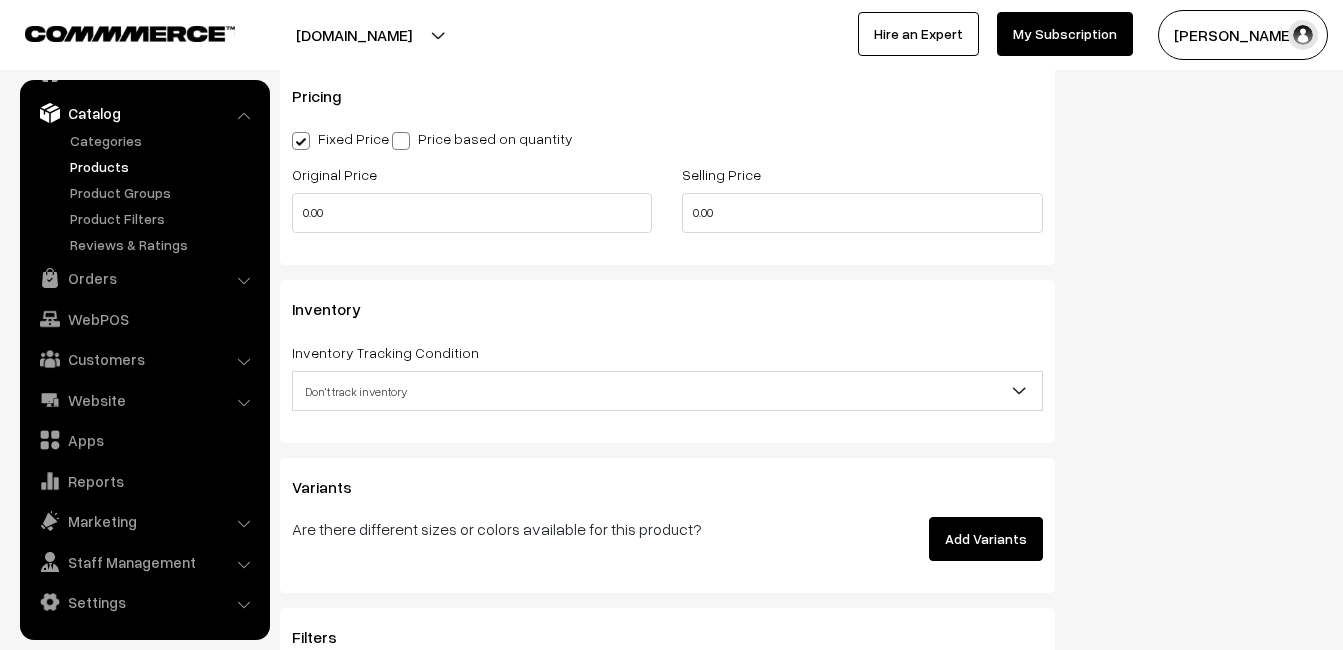 scroll, scrollTop: 1700, scrollLeft: 0, axis: vertical 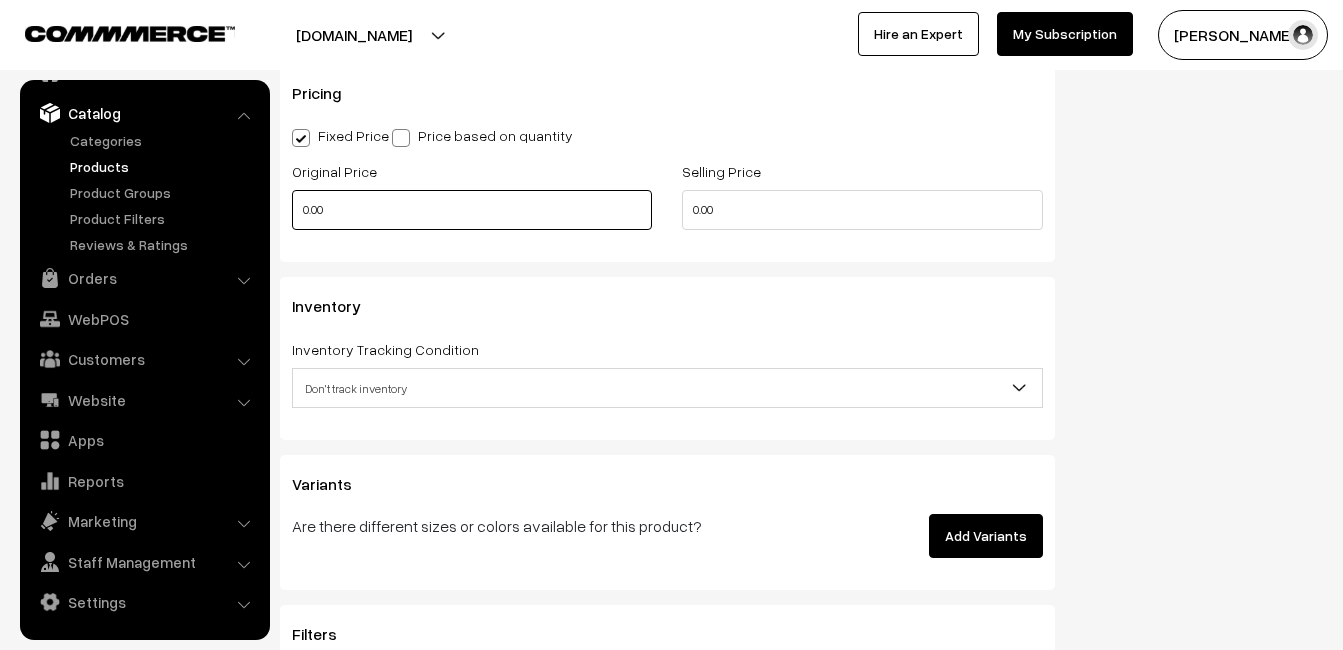 type on "0.80" 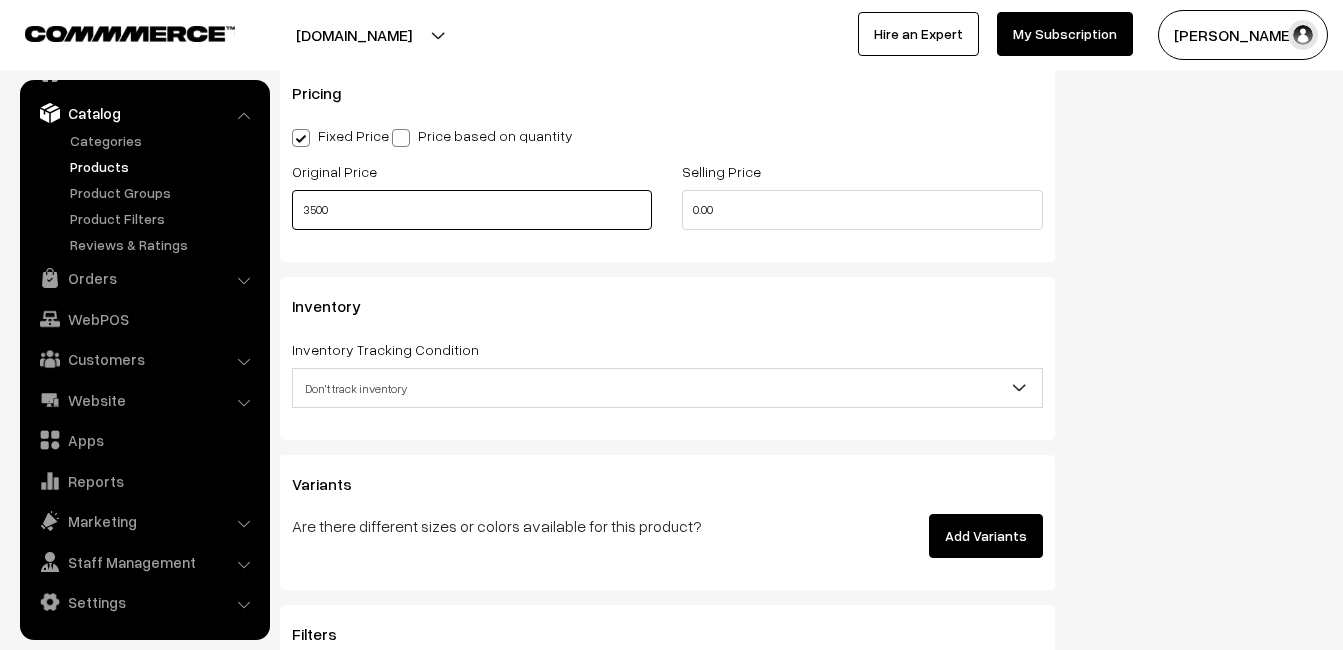 type on "3500" 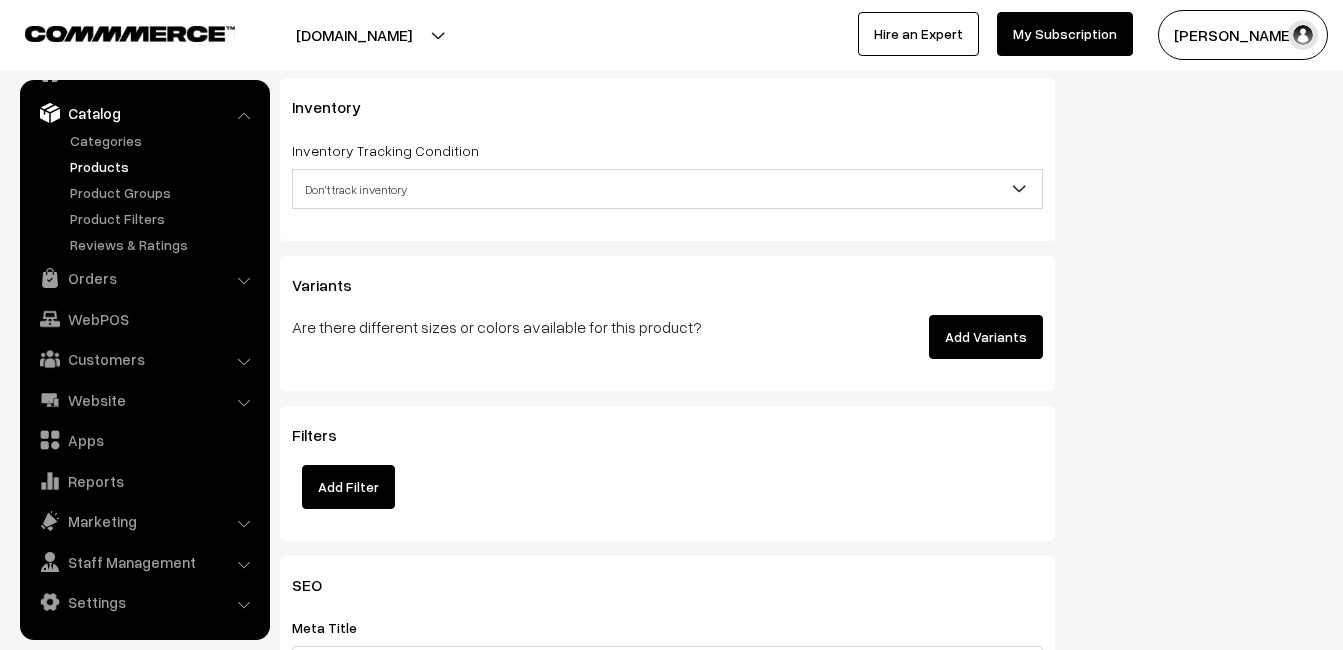 scroll, scrollTop: 1900, scrollLeft: 0, axis: vertical 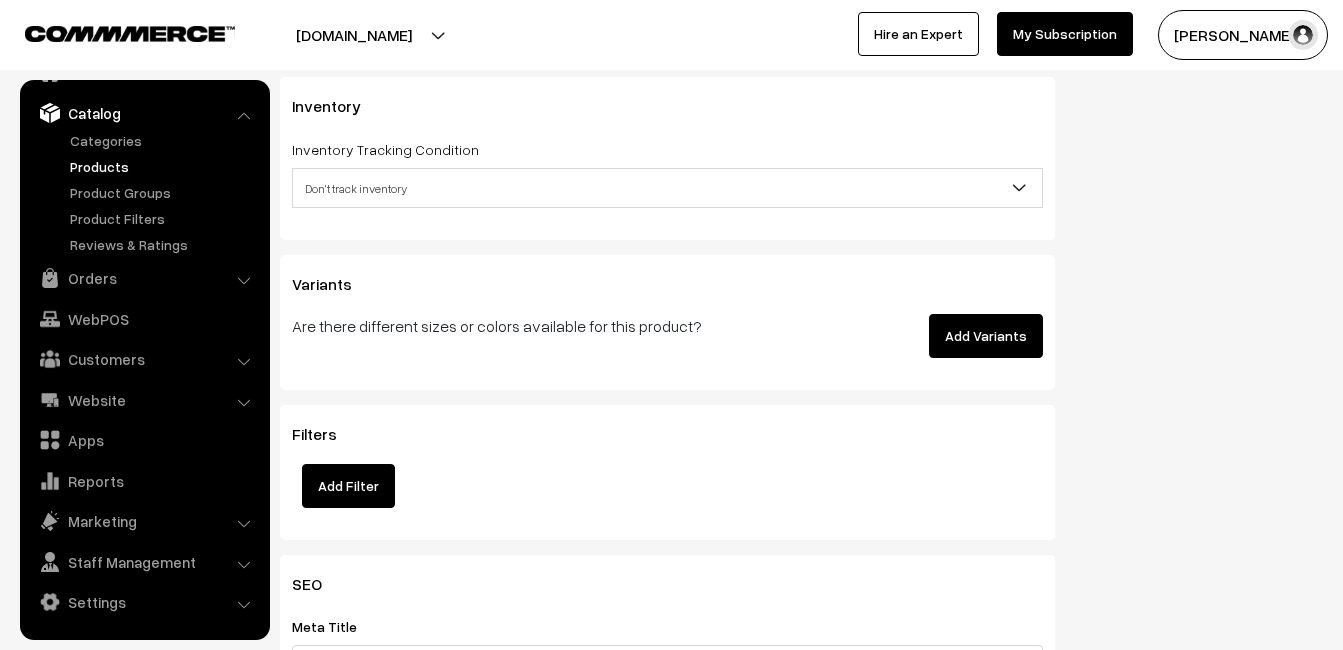 type on "4499" 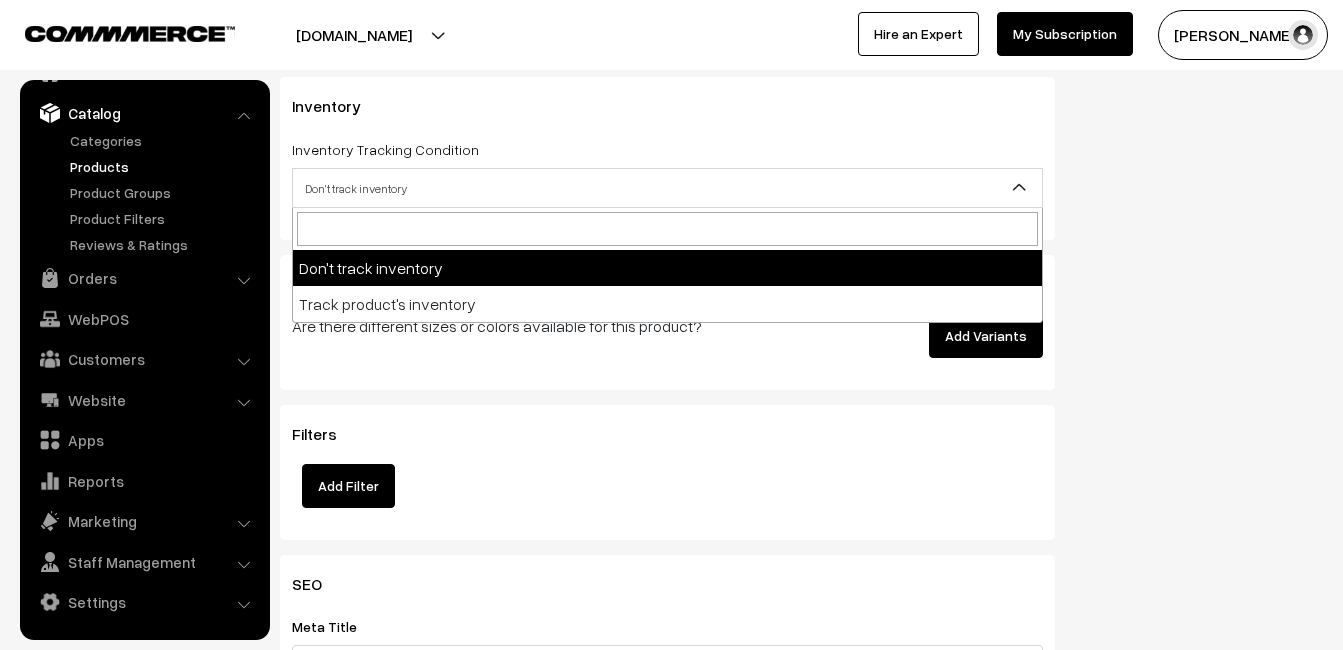 click on "Don't track inventory" at bounding box center (667, 188) 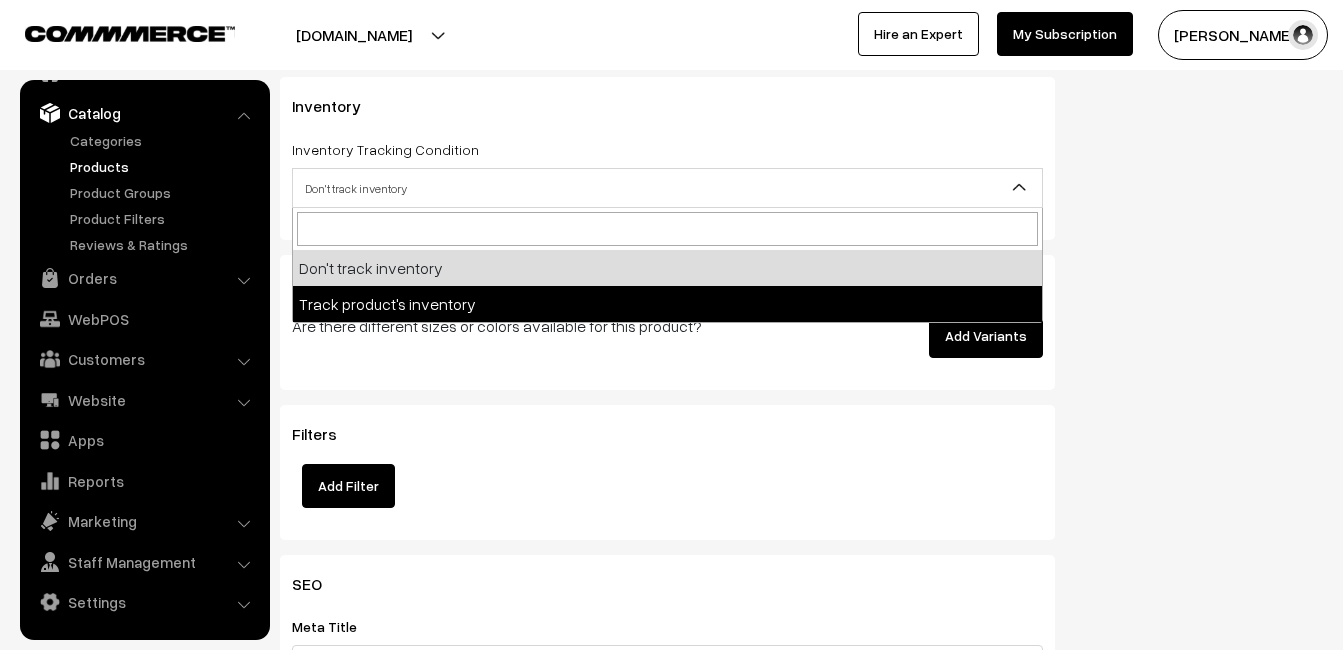 select on "2" 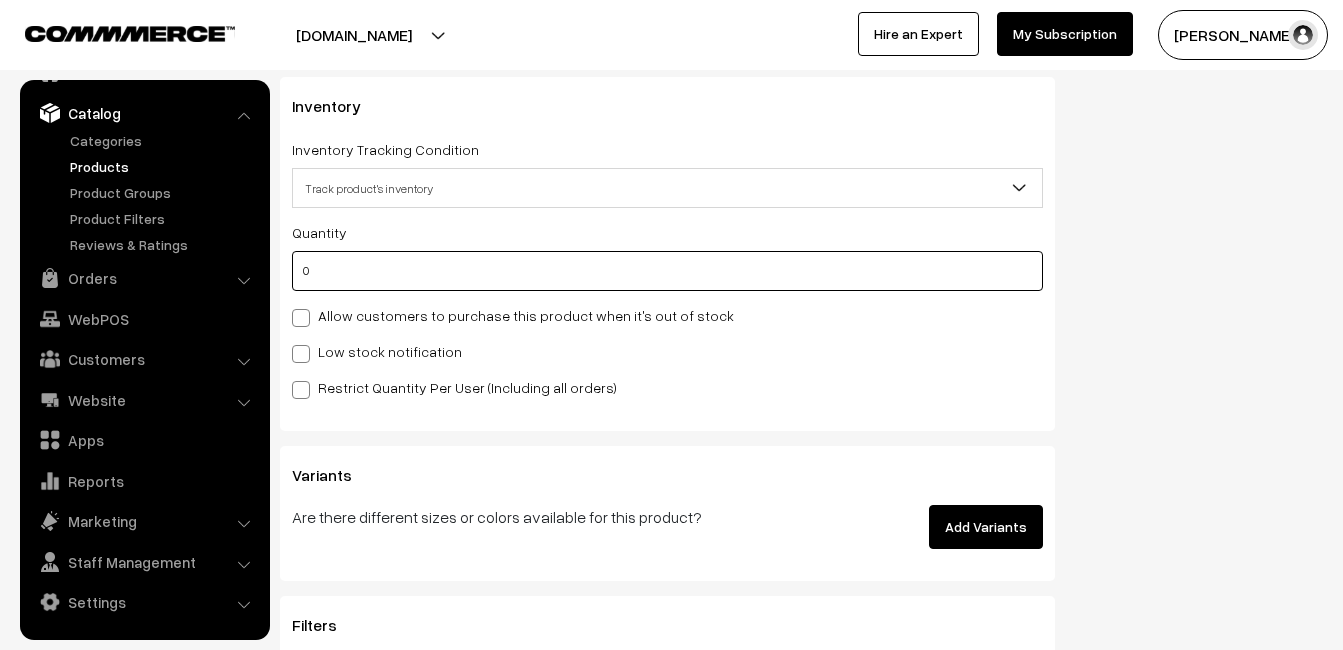 click on "0" at bounding box center [667, 271] 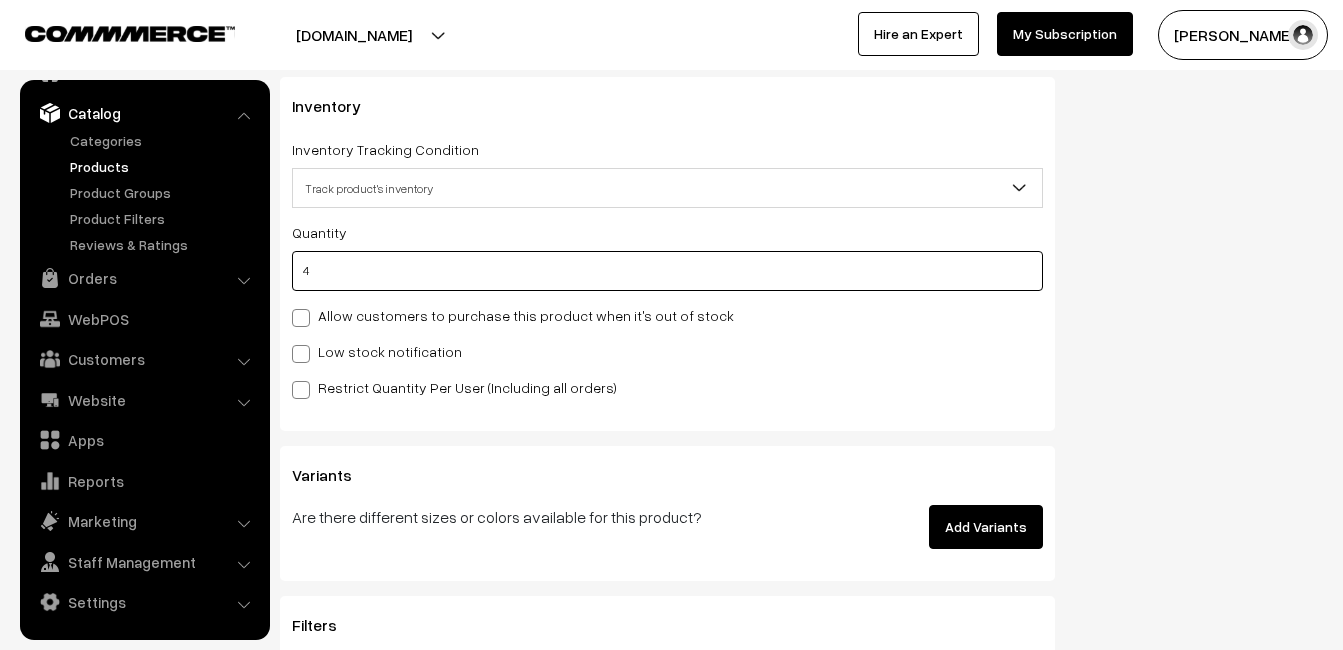 type on "4" 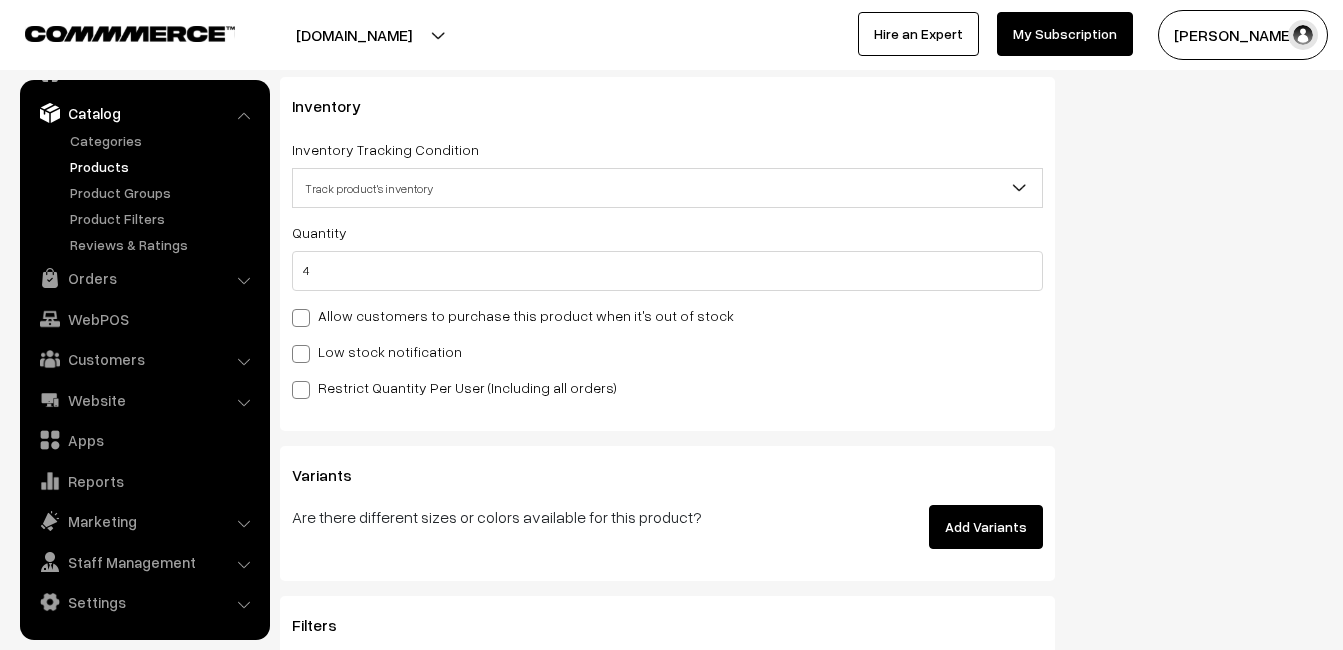 click on "Quantity
4
Allow customers to purchase this product when it's out of stock
Low stock notification
Stock Value" at bounding box center (667, 309) 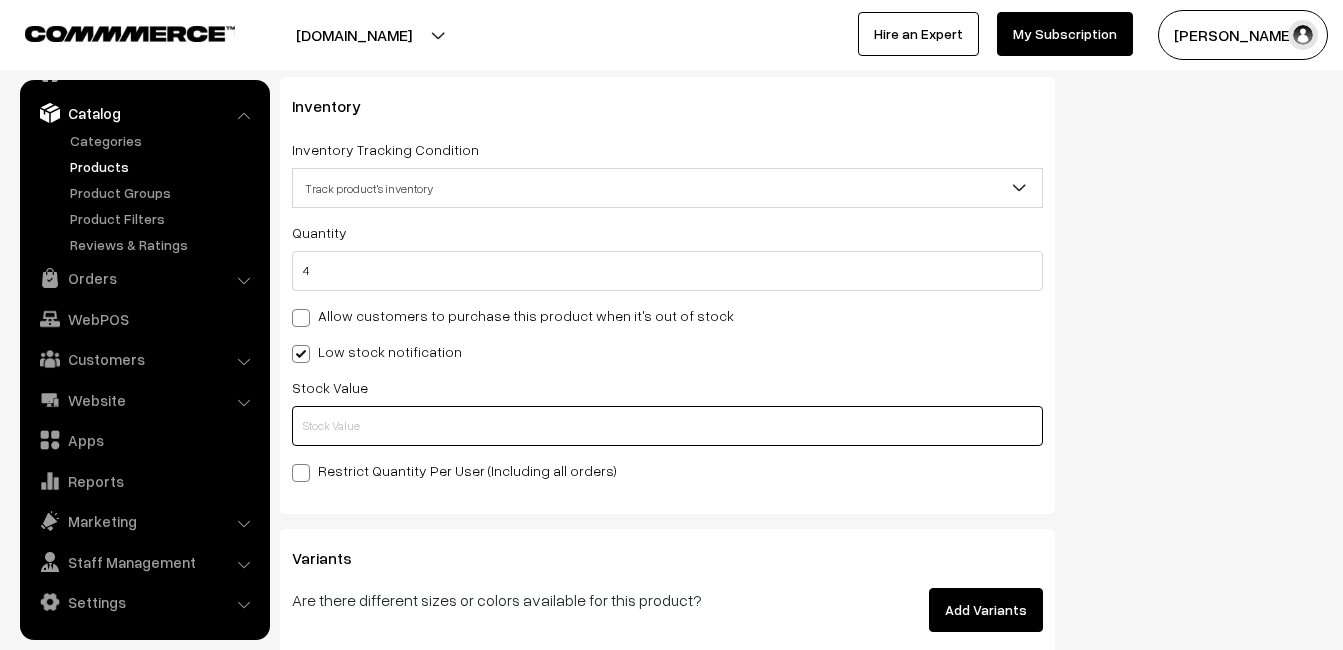 click at bounding box center [667, 426] 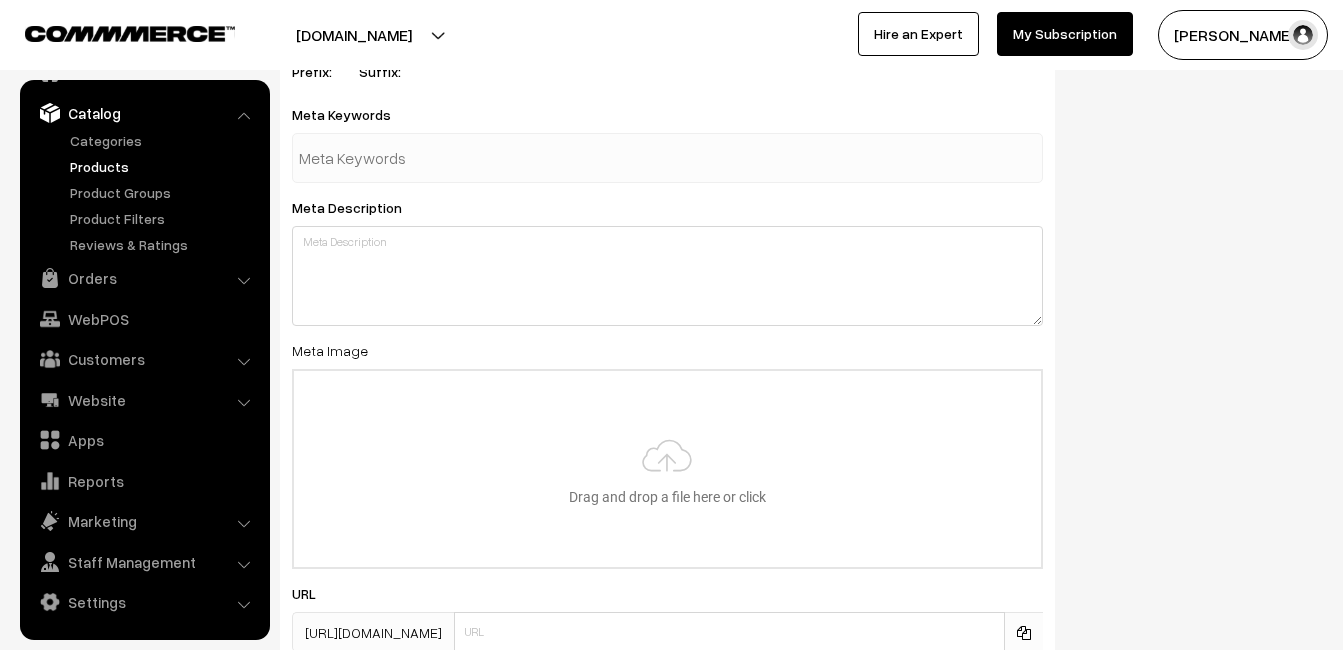 scroll, scrollTop: 2968, scrollLeft: 0, axis: vertical 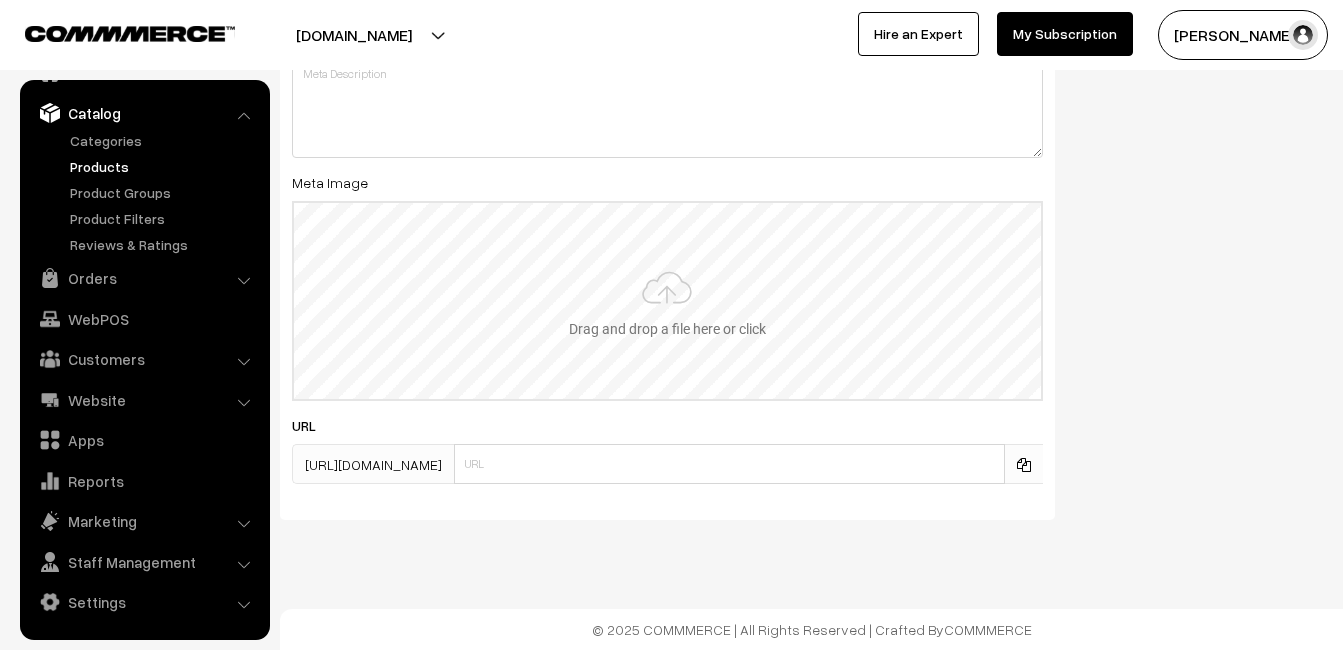 type on "2" 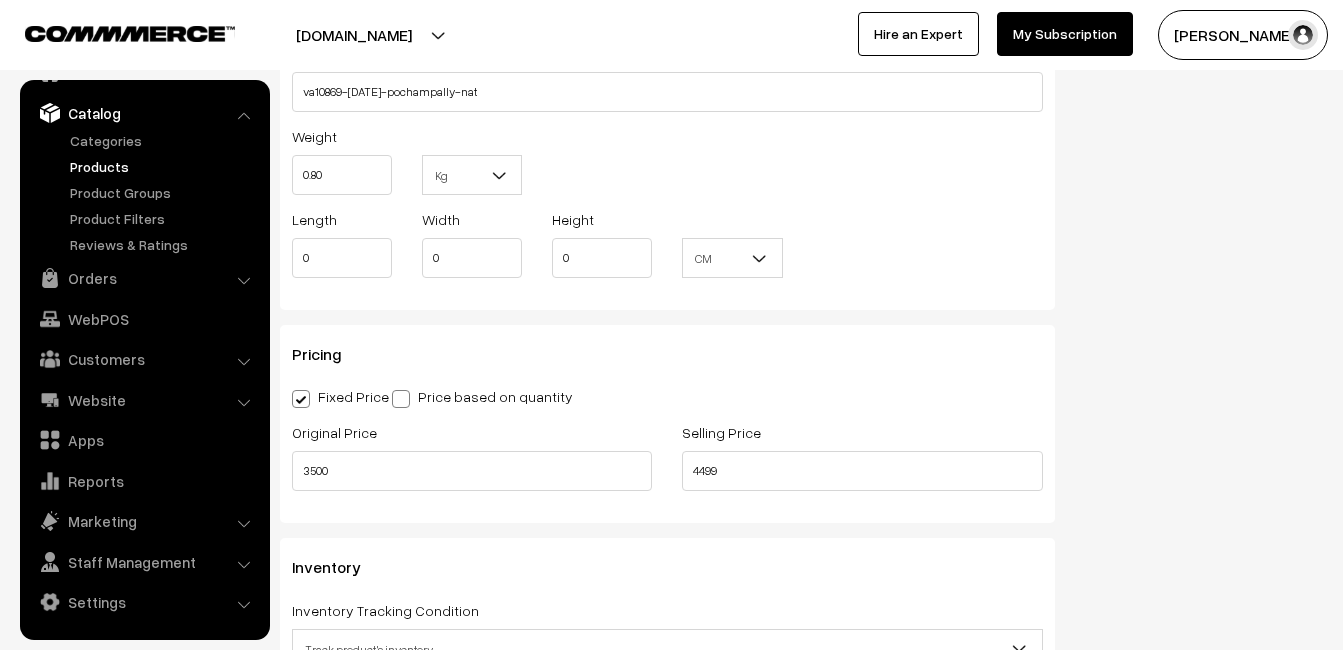 scroll, scrollTop: 0, scrollLeft: 0, axis: both 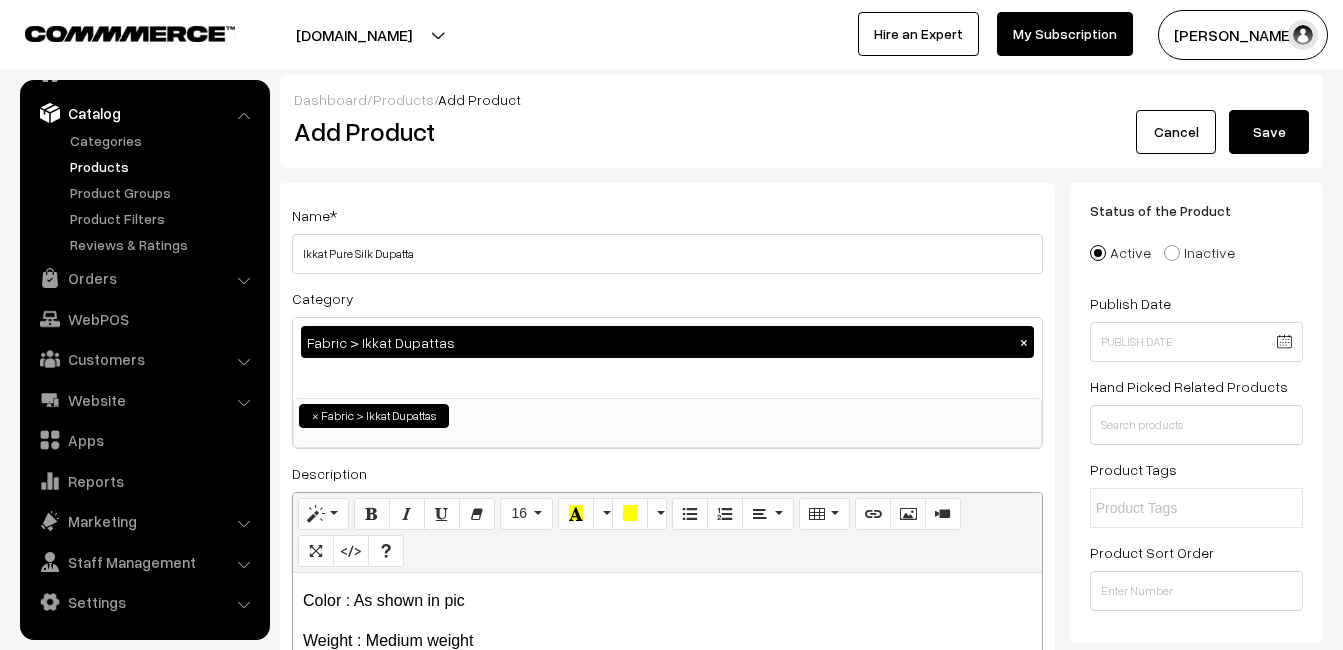click on "Save" at bounding box center [1269, 132] 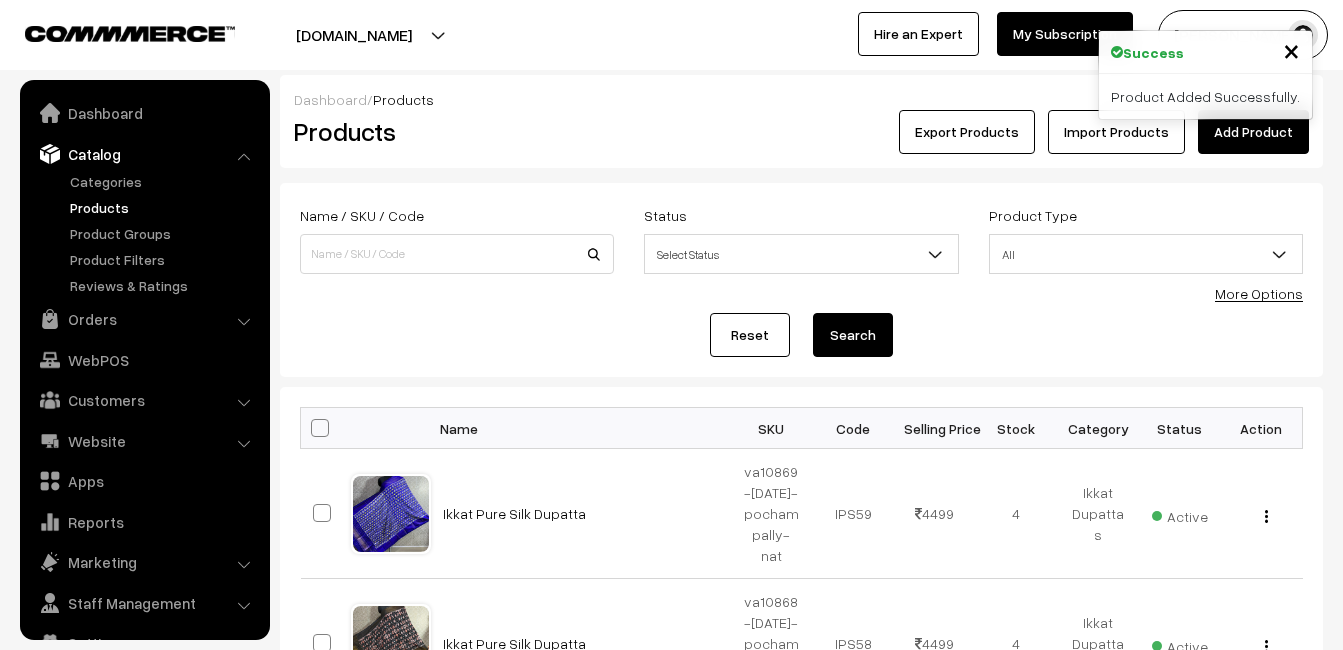 scroll, scrollTop: 0, scrollLeft: 0, axis: both 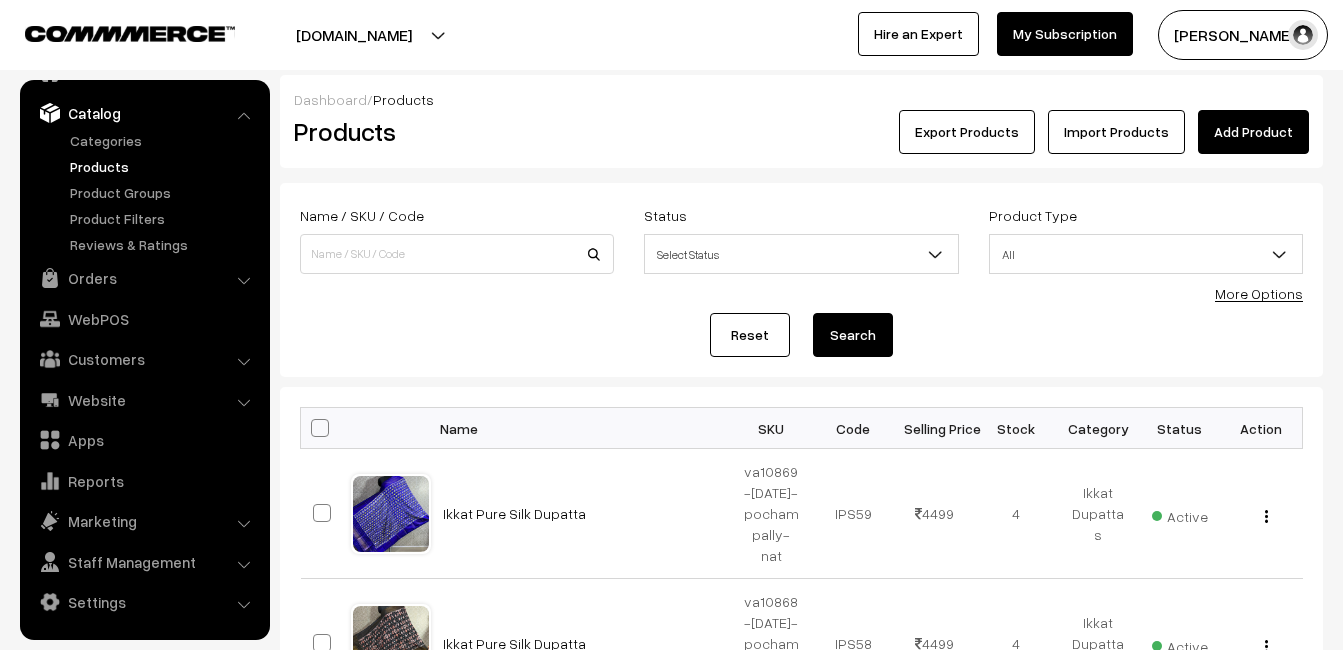 click on "Add Product" at bounding box center (1253, 132) 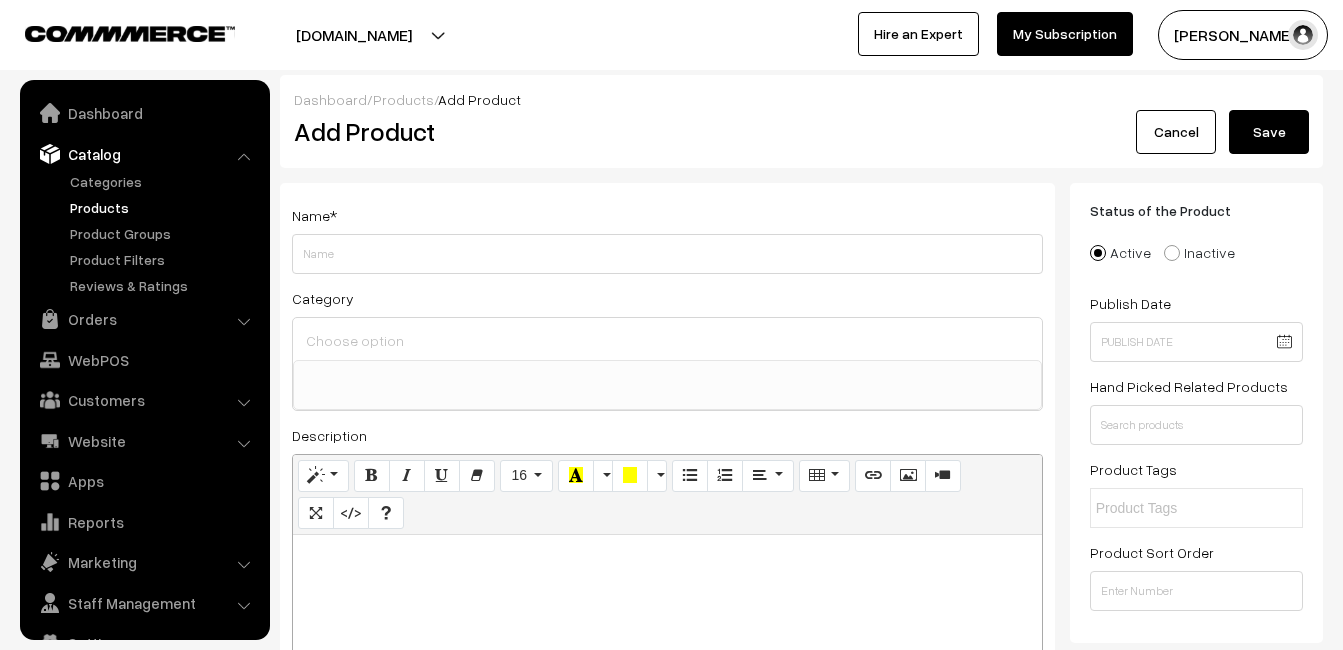 select 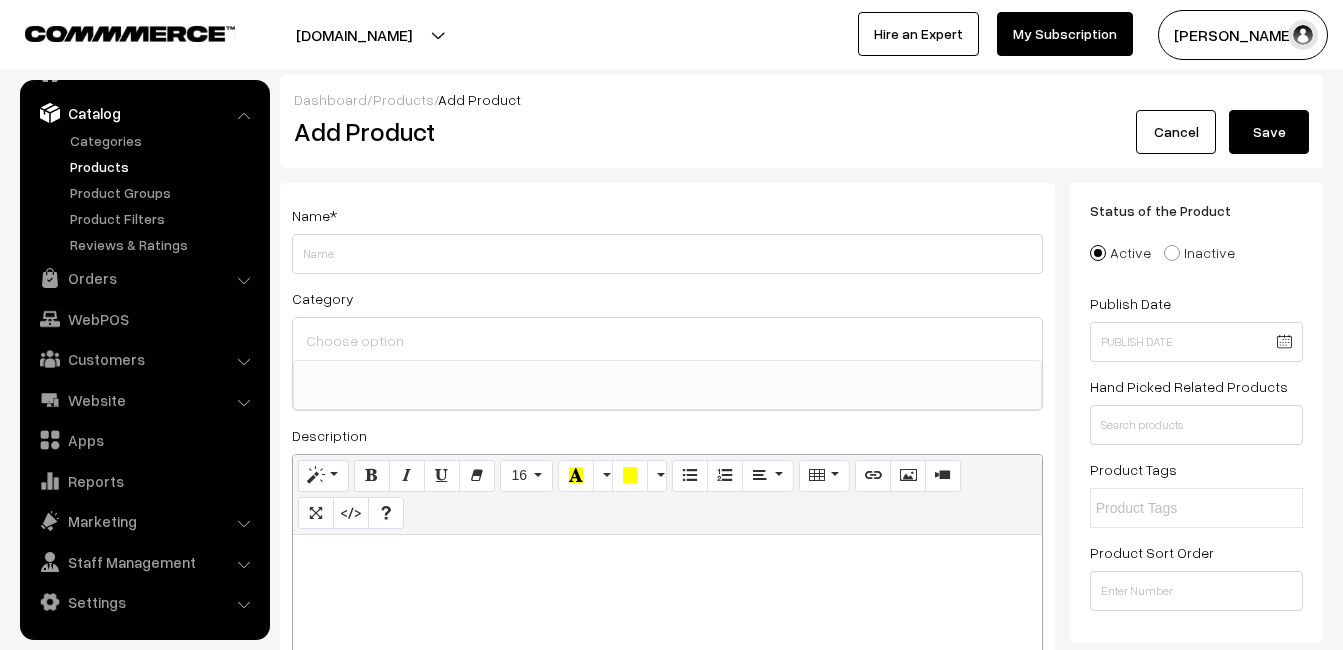 click at bounding box center (667, 557) 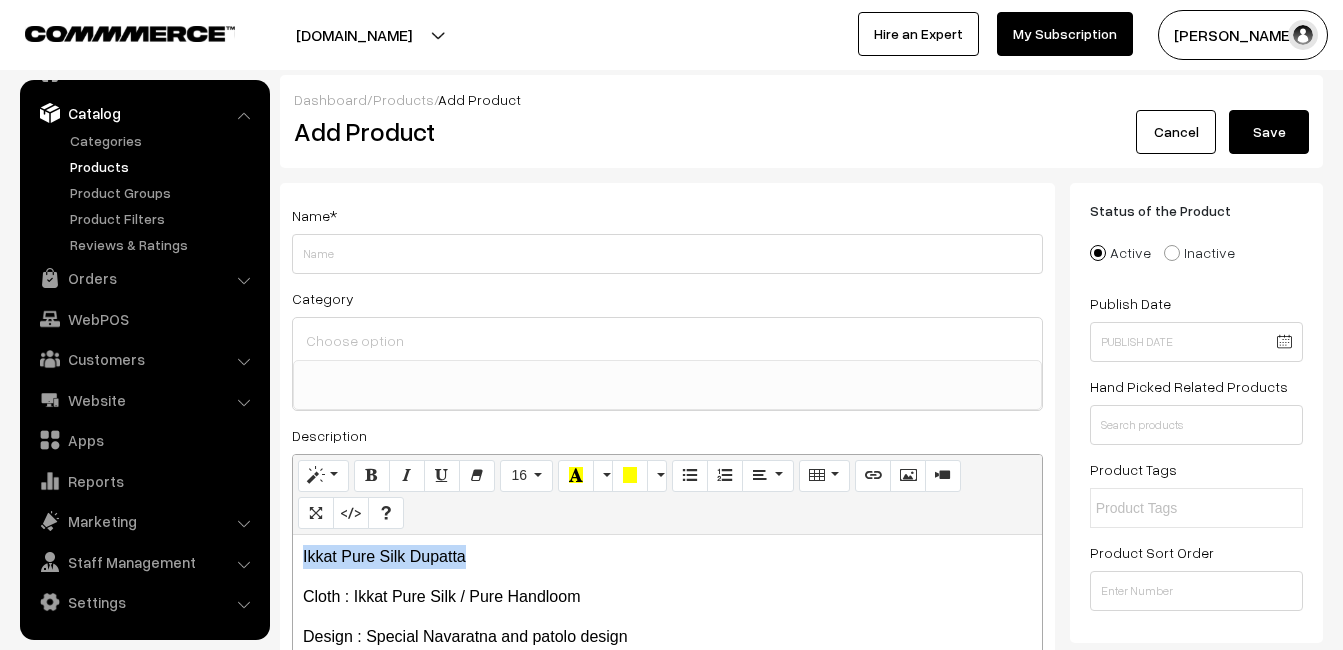drag, startPoint x: 481, startPoint y: 558, endPoint x: 264, endPoint y: 558, distance: 217 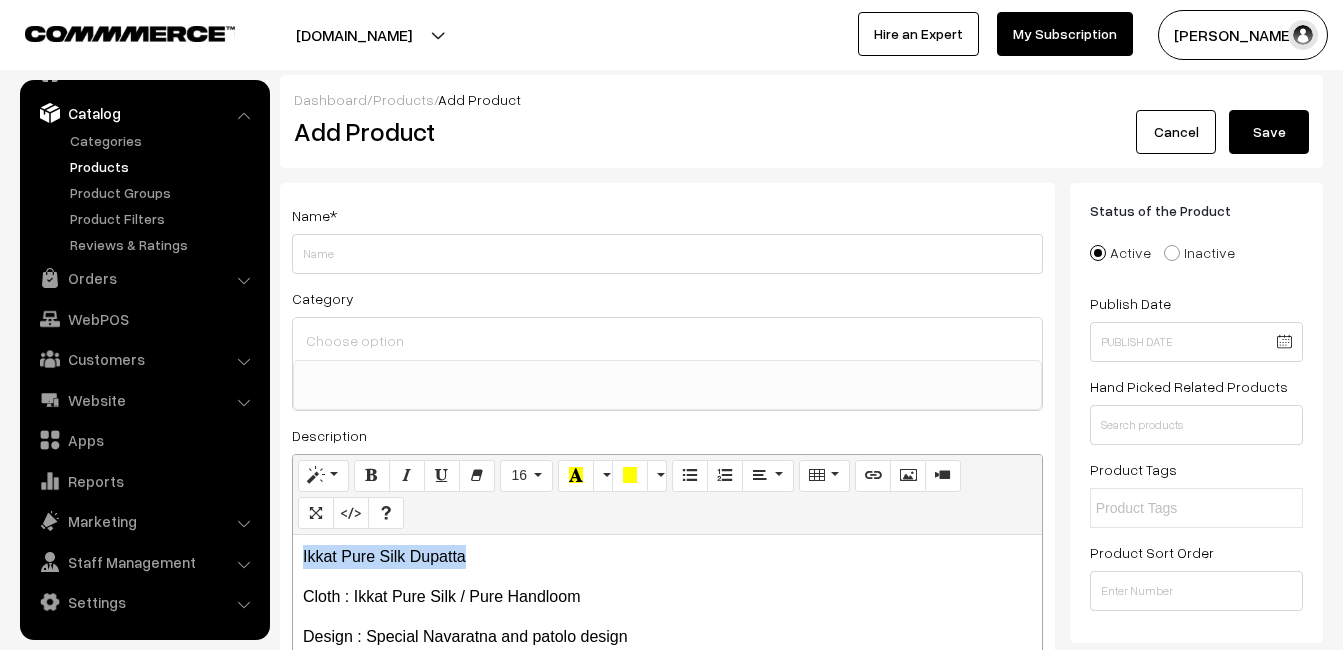 copy on "Ikkat Pure Silk Dupatta" 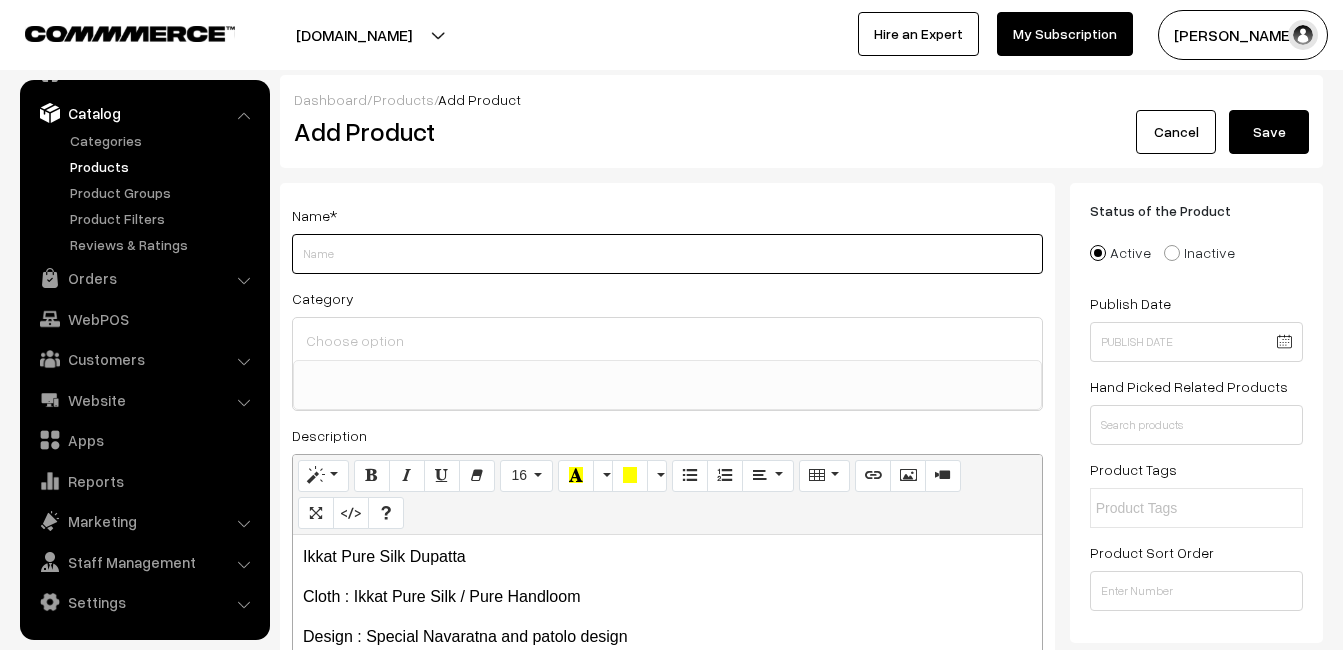 click on "Weight" at bounding box center [667, 254] 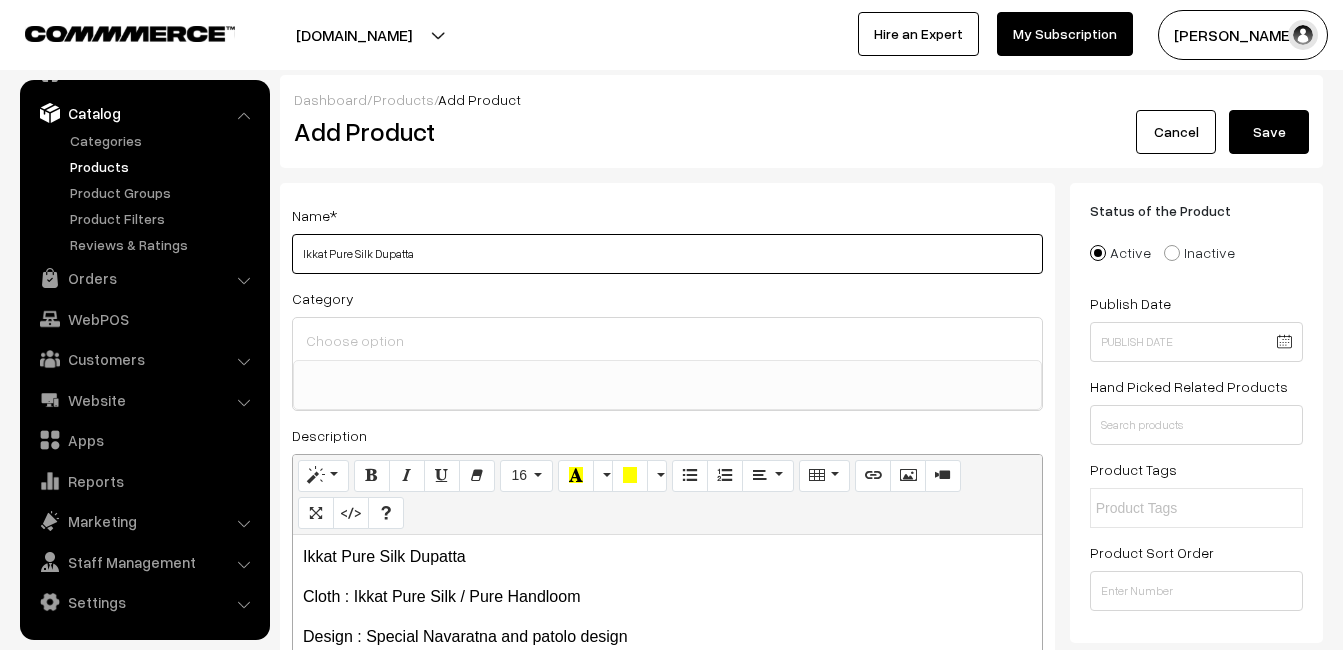 type on "Ikkat Pure Silk Dupatta" 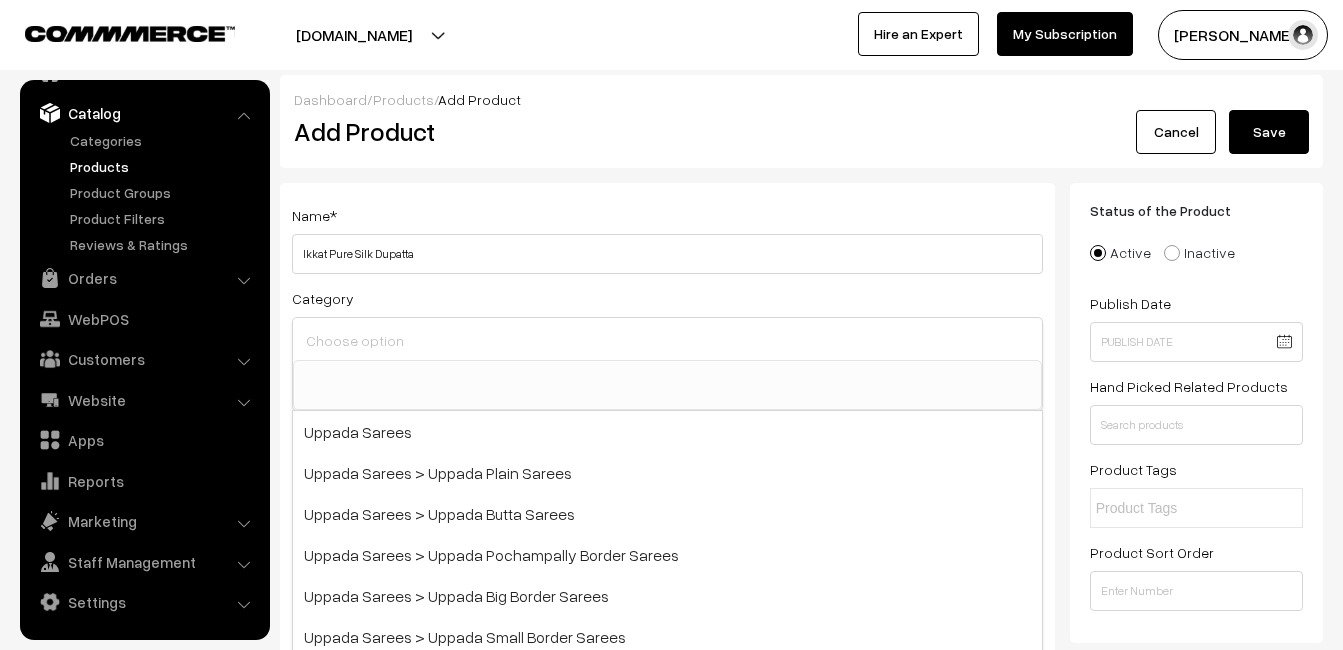 click at bounding box center [667, 340] 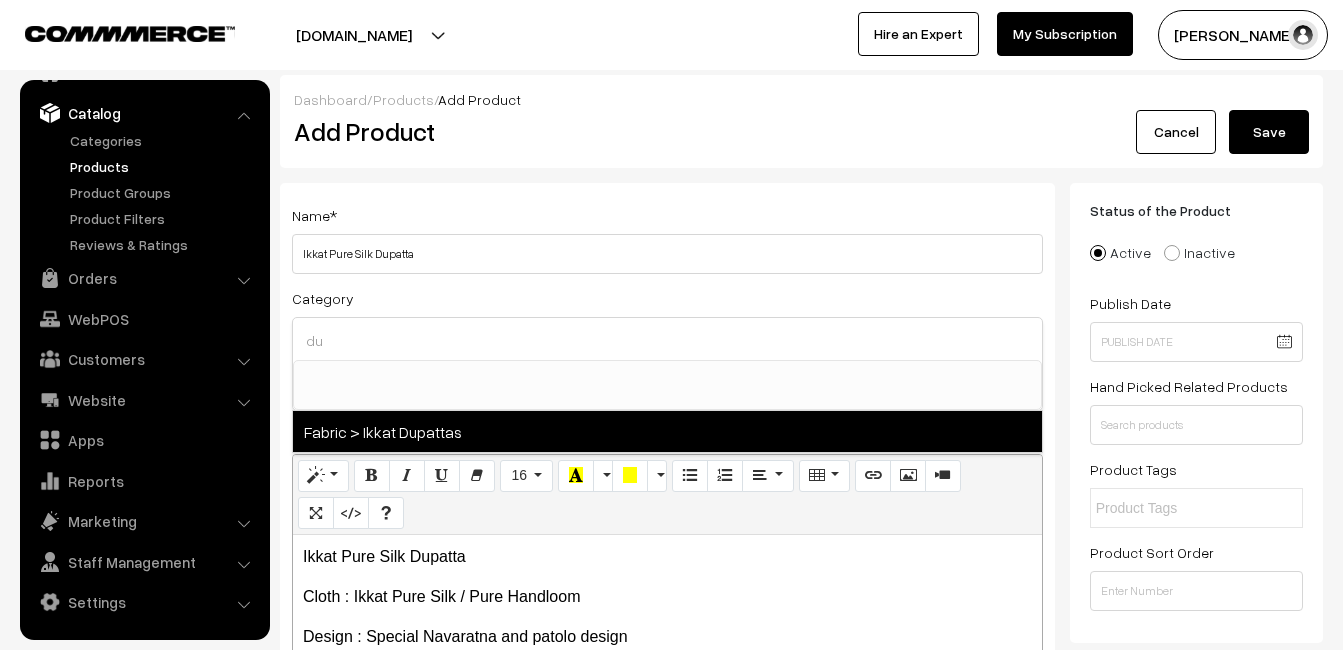 type on "du" 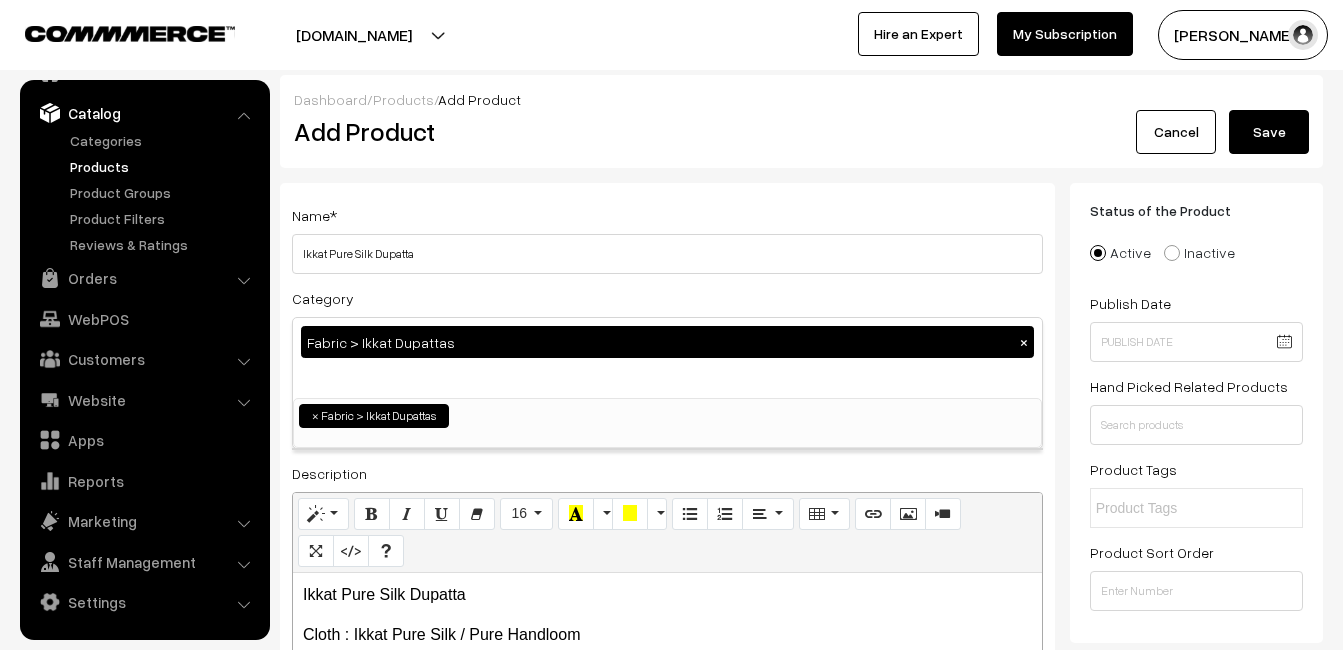 scroll, scrollTop: 1037, scrollLeft: 0, axis: vertical 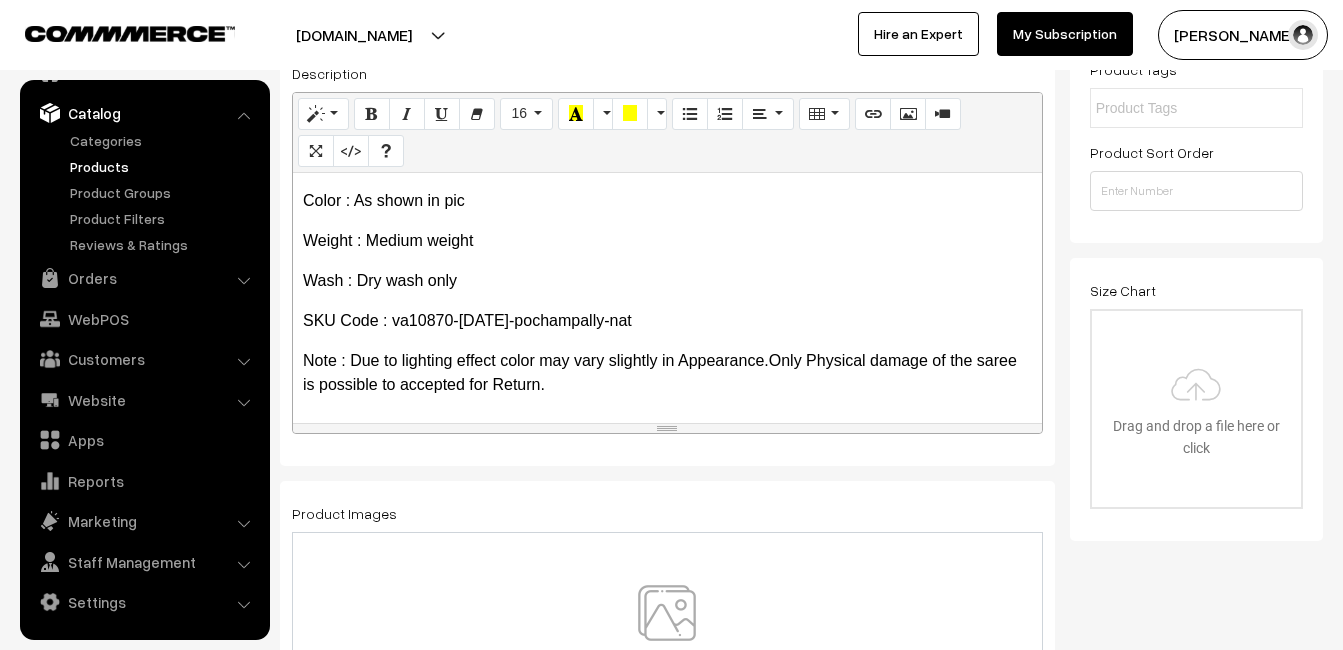click at bounding box center (667, 643) 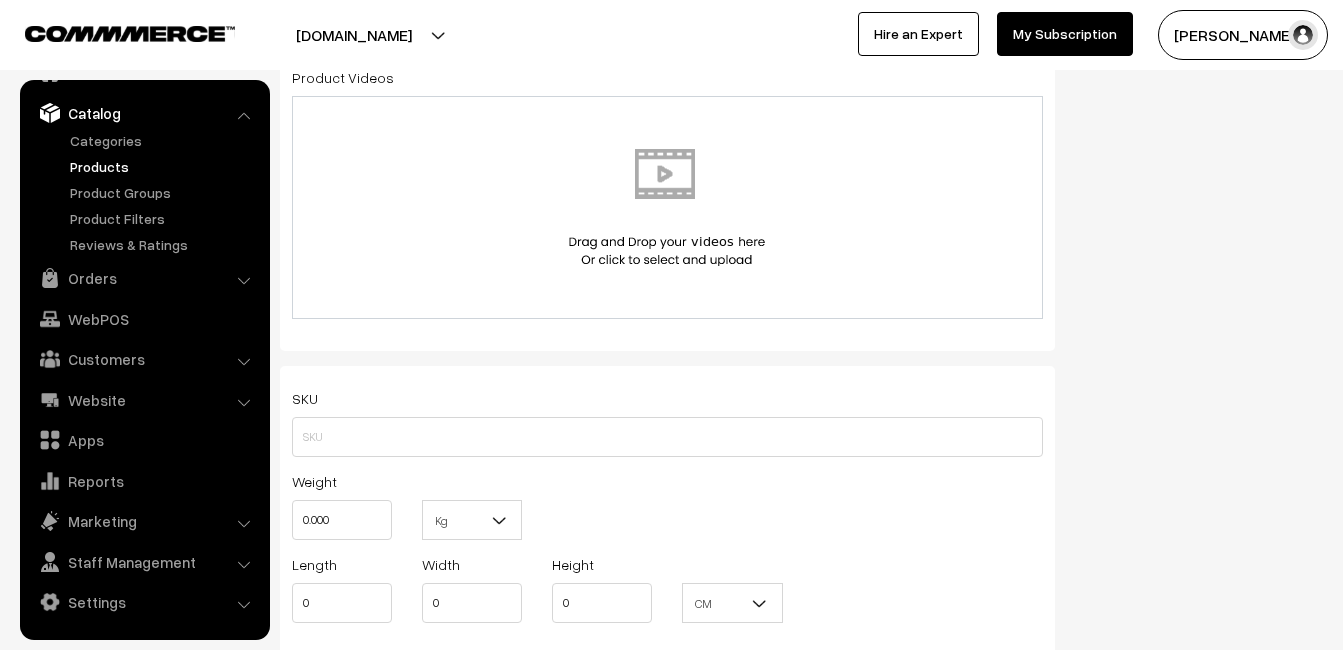 scroll, scrollTop: 1200, scrollLeft: 0, axis: vertical 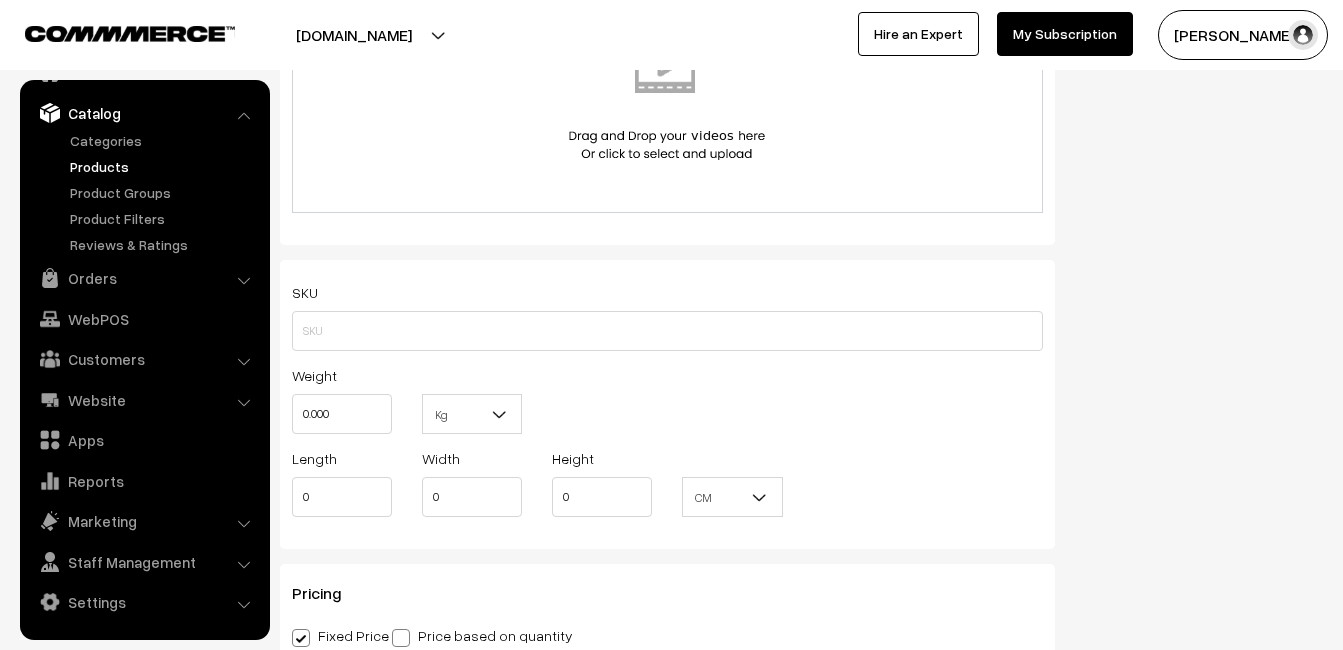 click on "SKU" at bounding box center [667, 315] 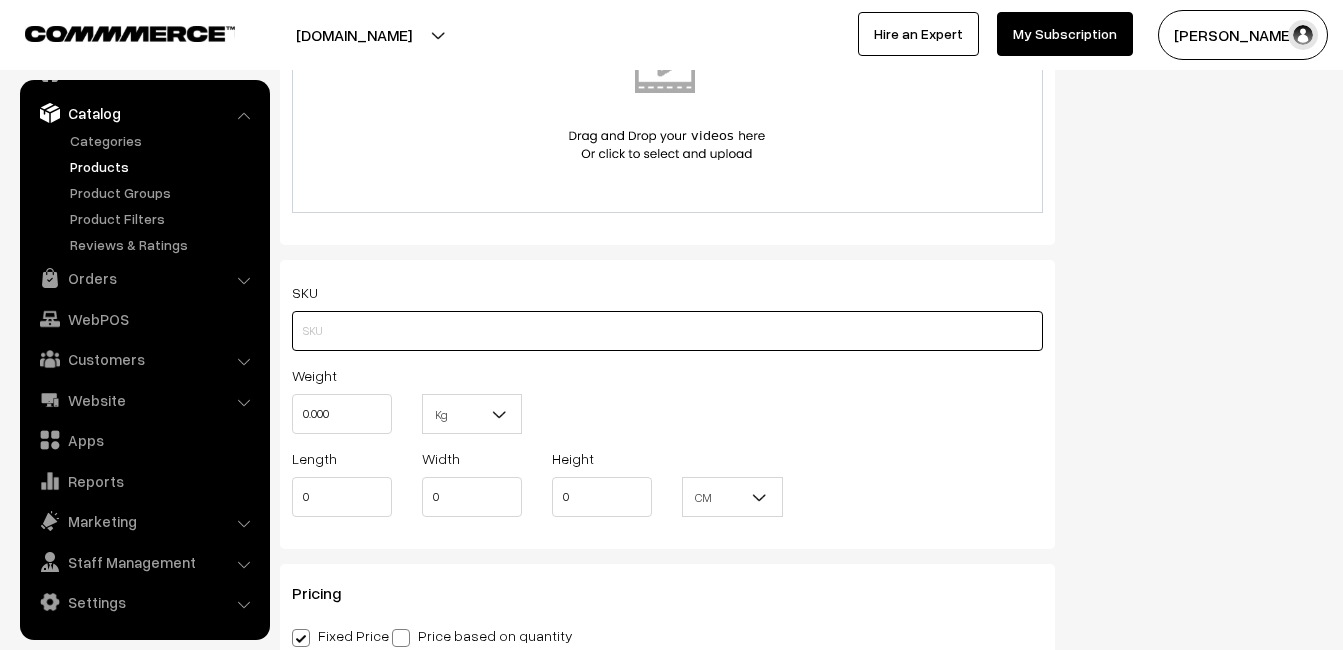 click at bounding box center (667, 331) 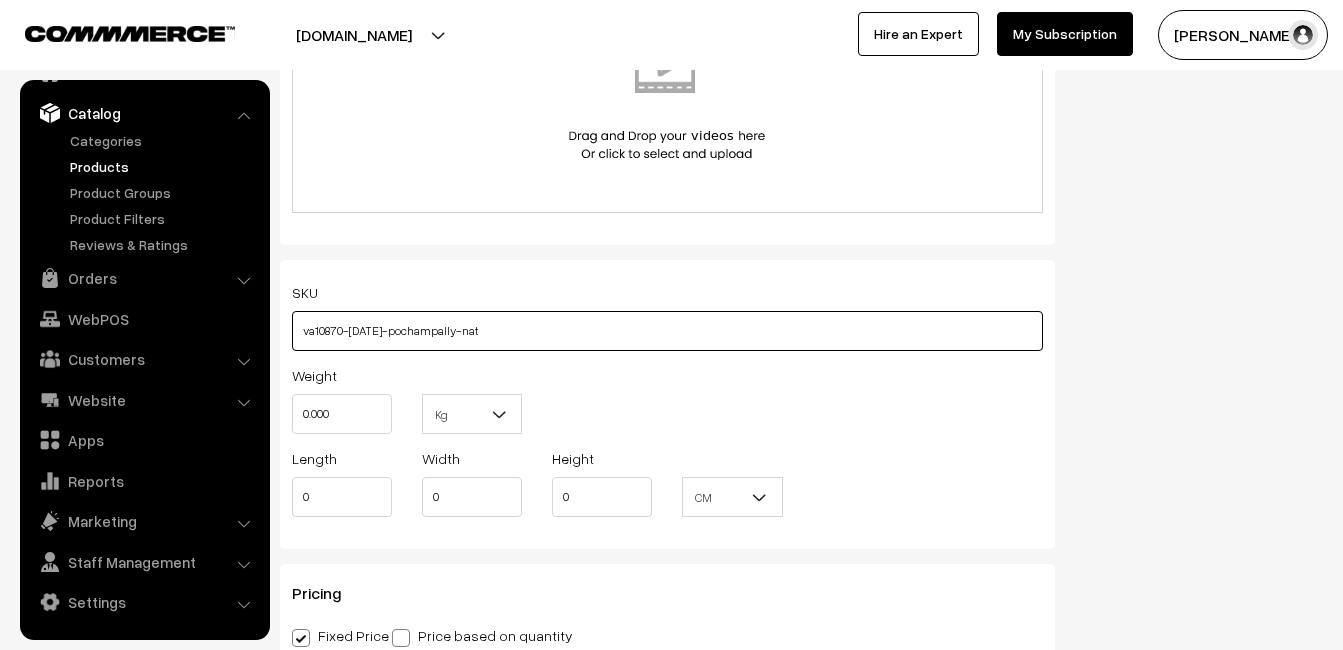 type on "va10870-[DATE]-pochampally-nat" 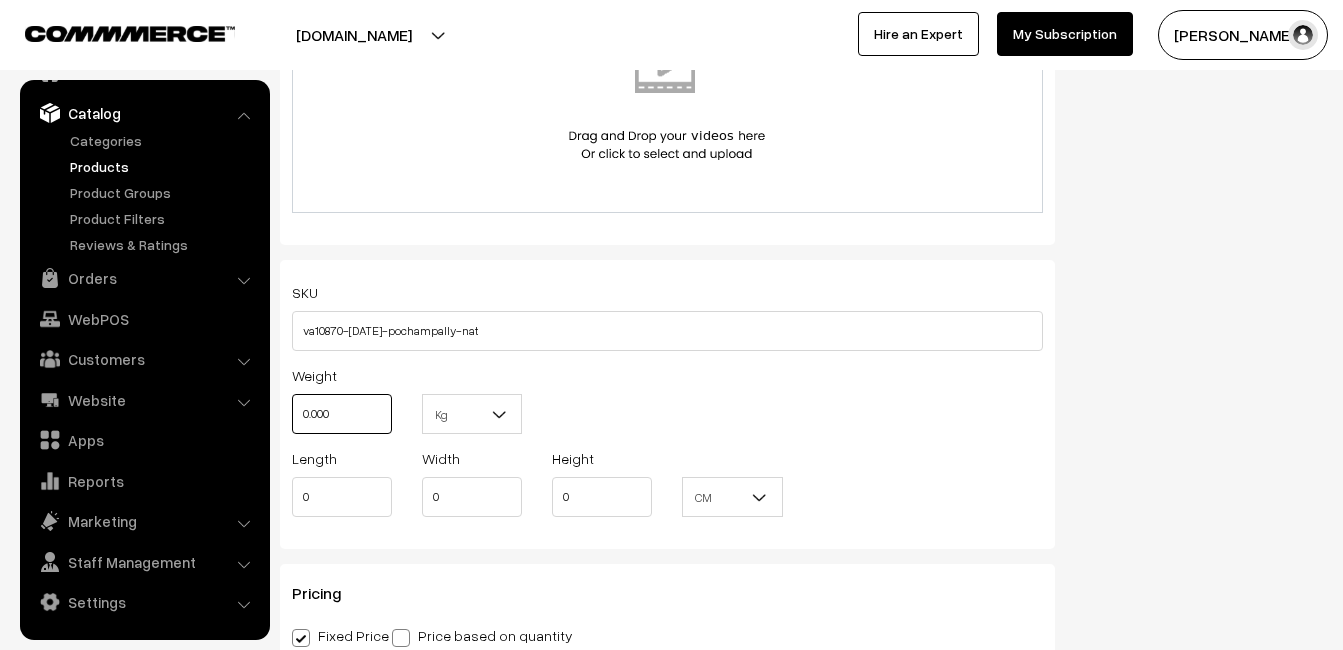 click on "0.000" at bounding box center [342, 414] 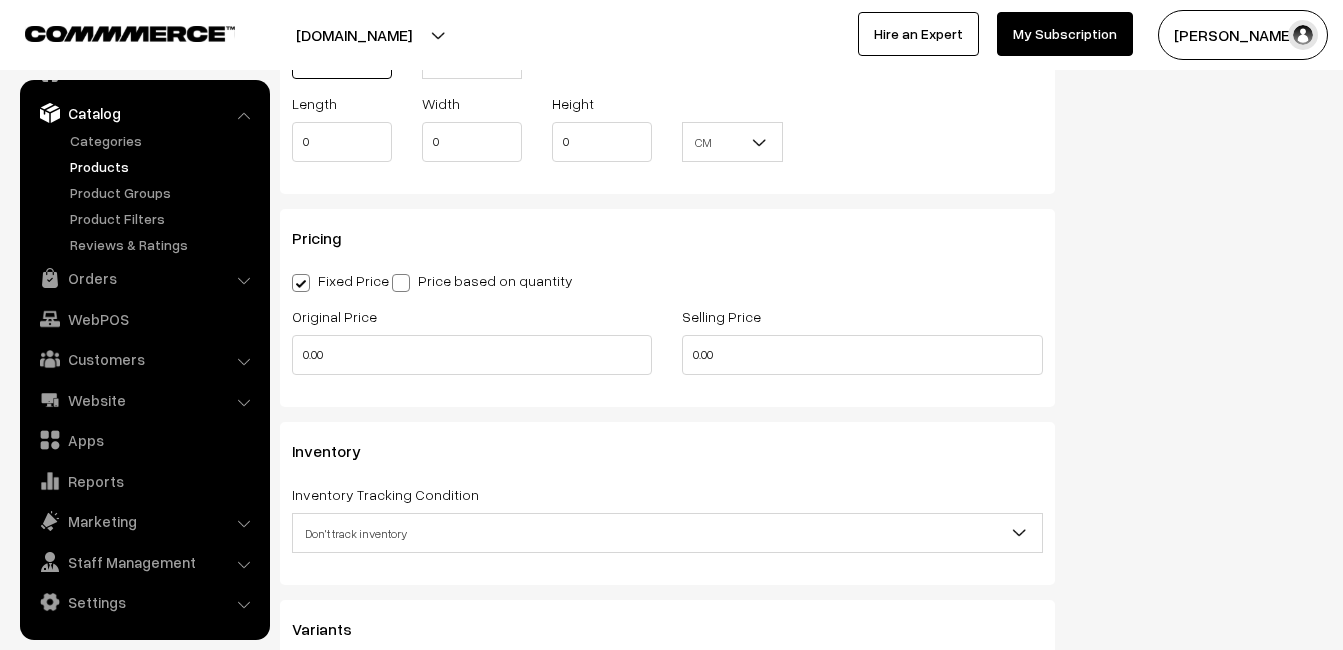 scroll, scrollTop: 1600, scrollLeft: 0, axis: vertical 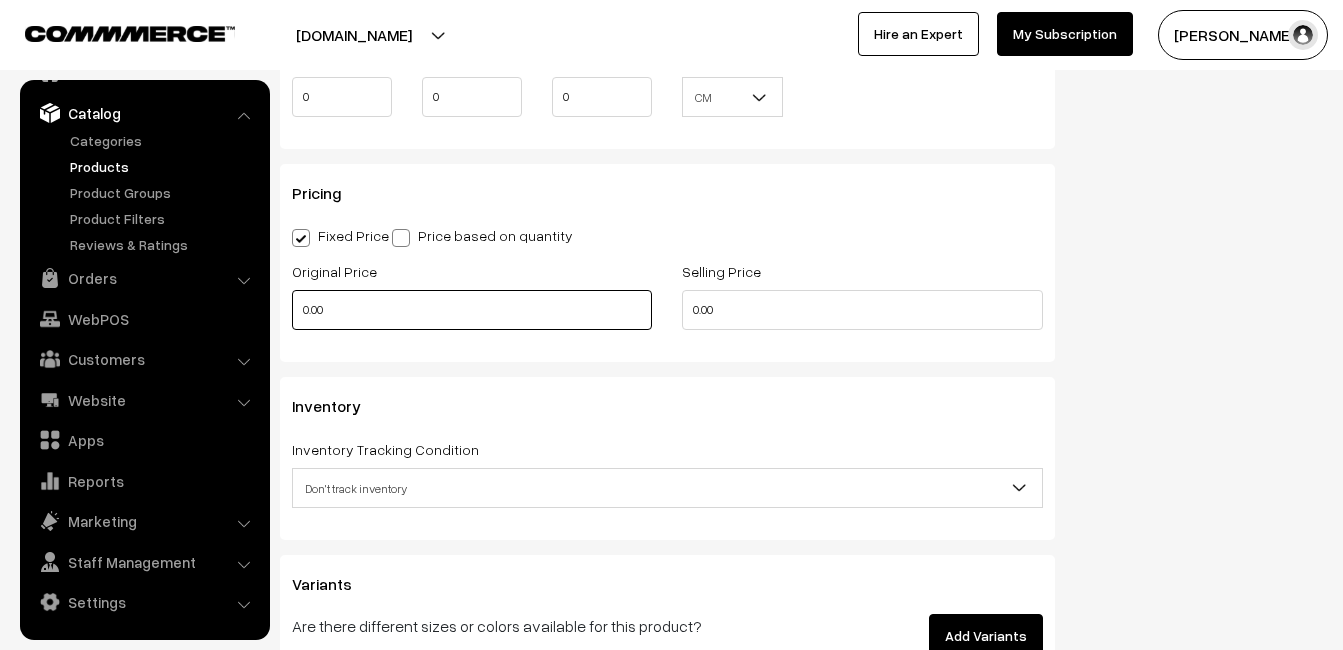 type on "0.80" 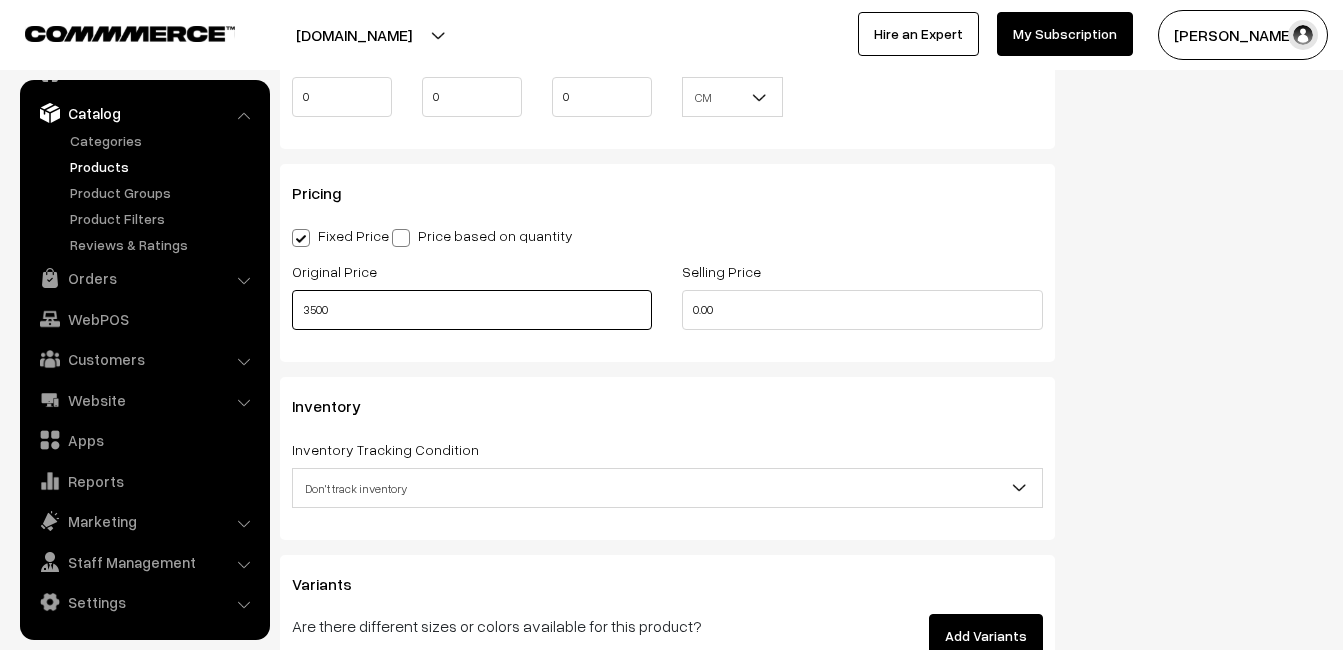 type on "3500" 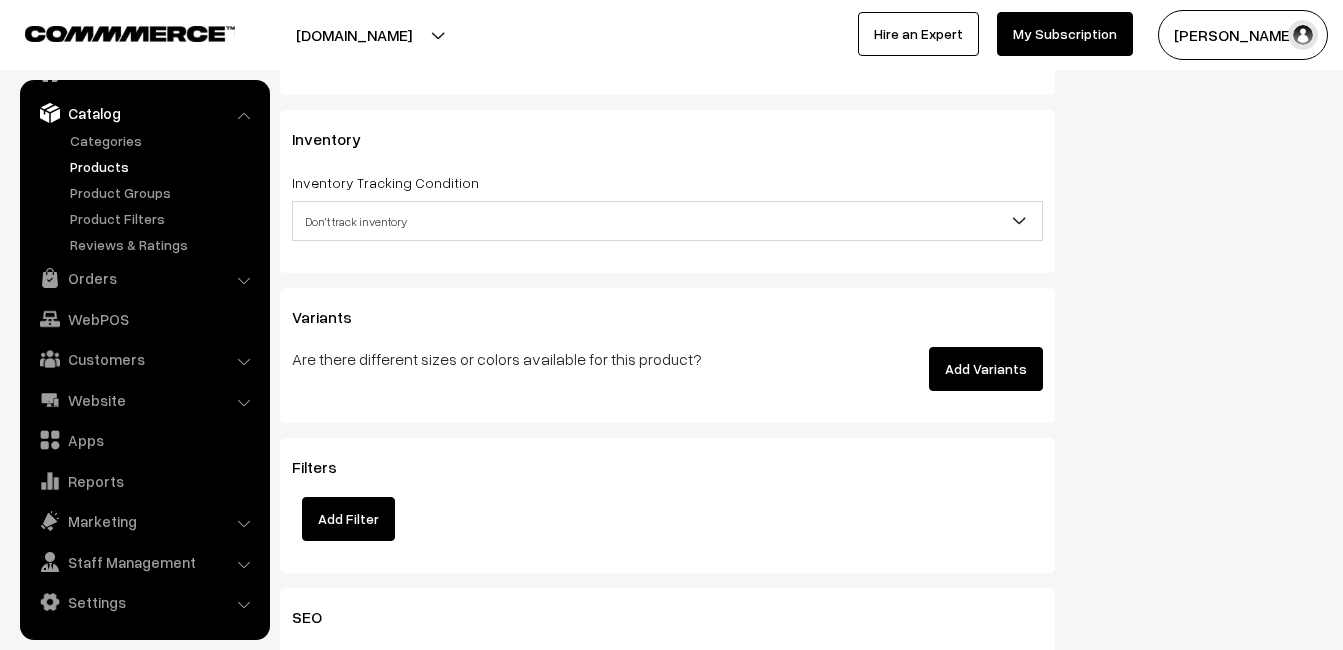 scroll, scrollTop: 1900, scrollLeft: 0, axis: vertical 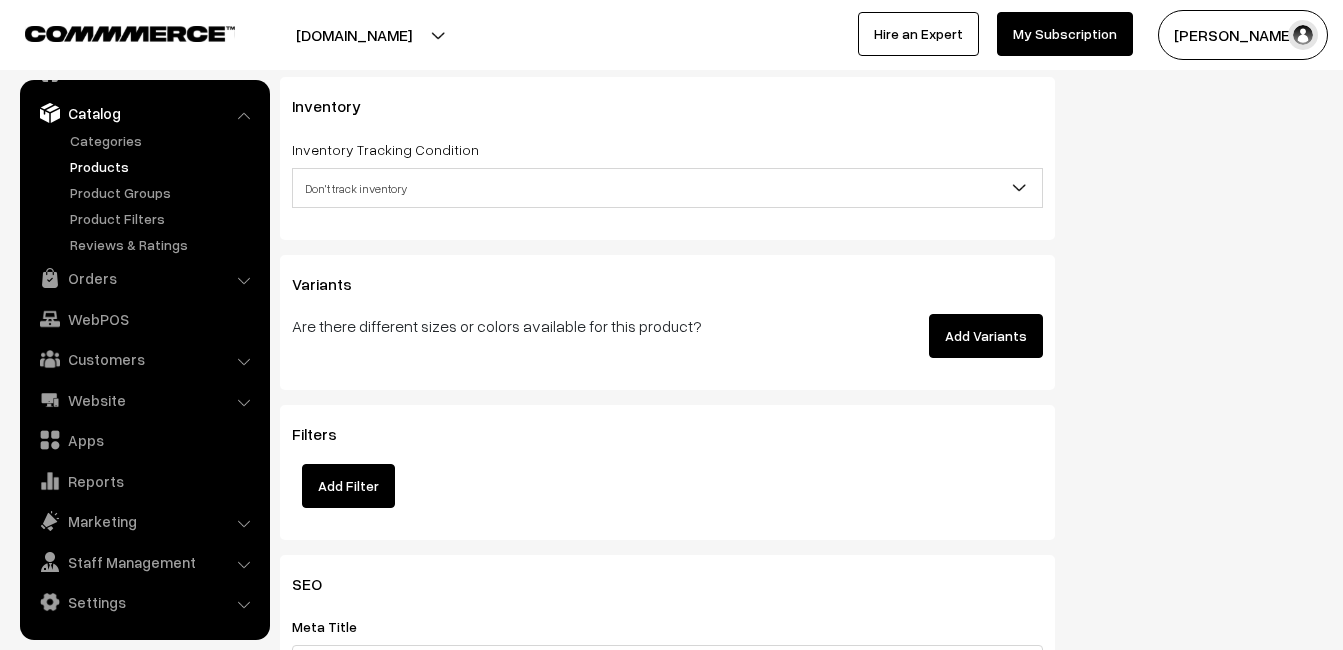 type on "4499" 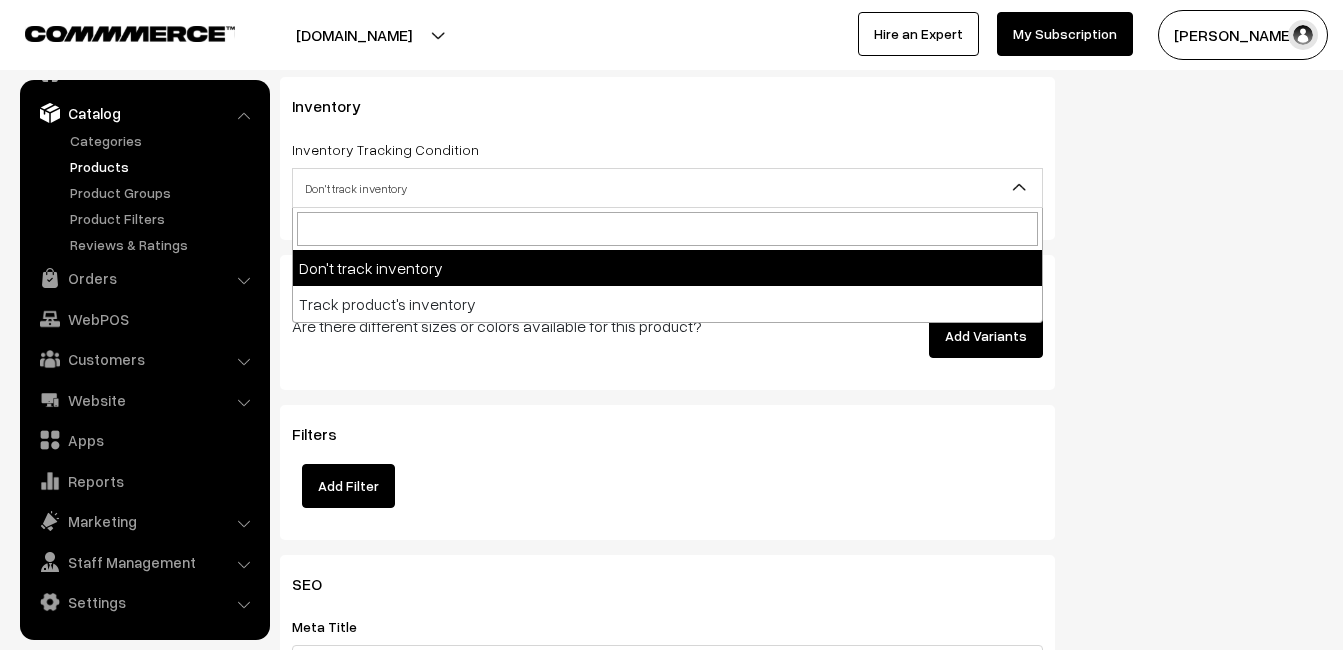 click on "Don't track inventory" at bounding box center (667, 188) 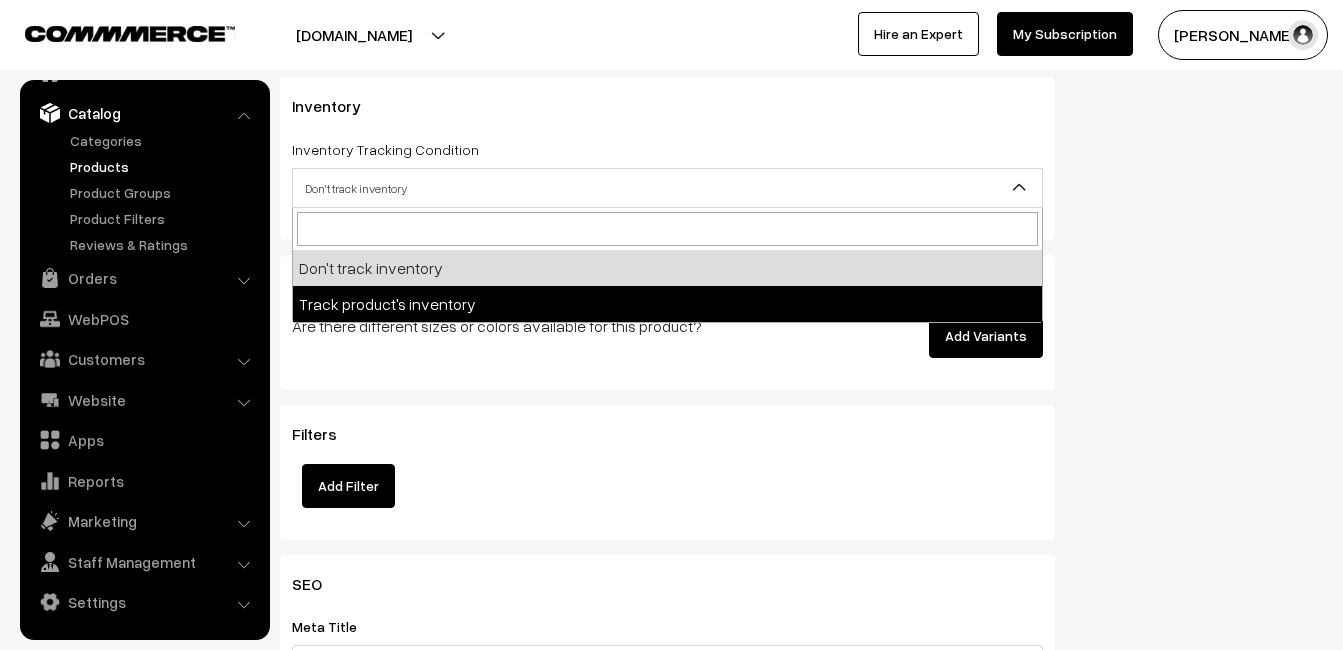 select on "2" 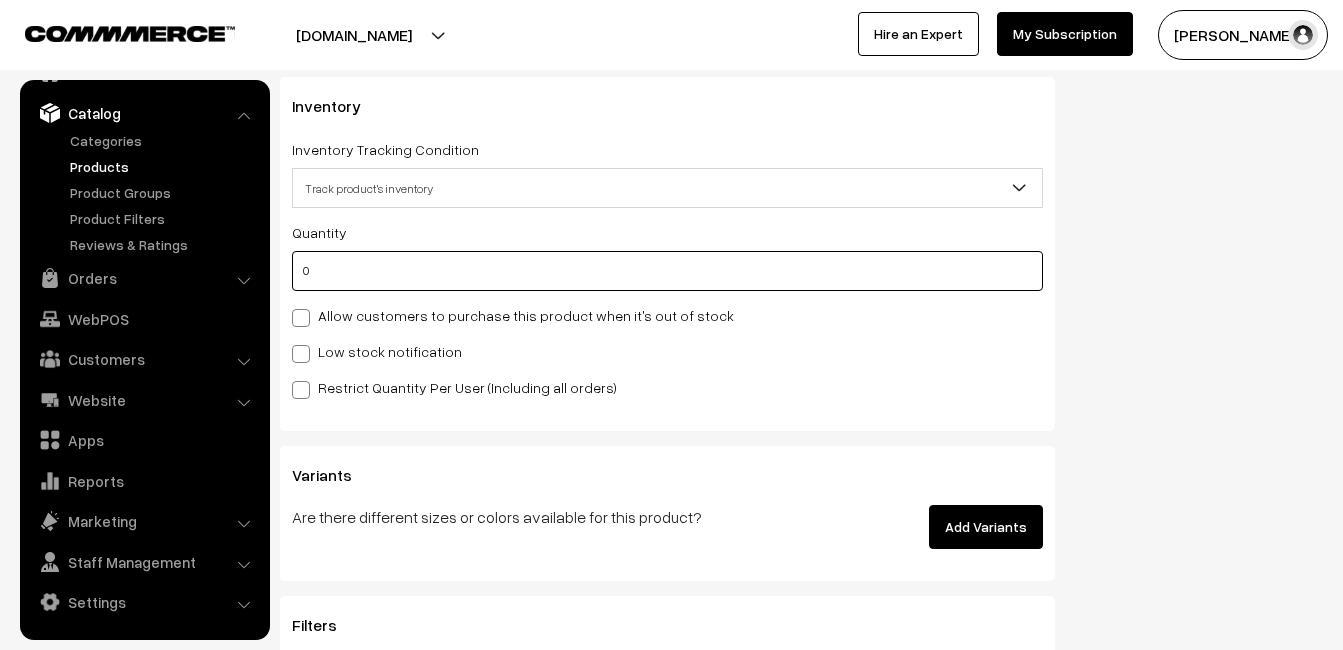 click on "0" at bounding box center [667, 271] 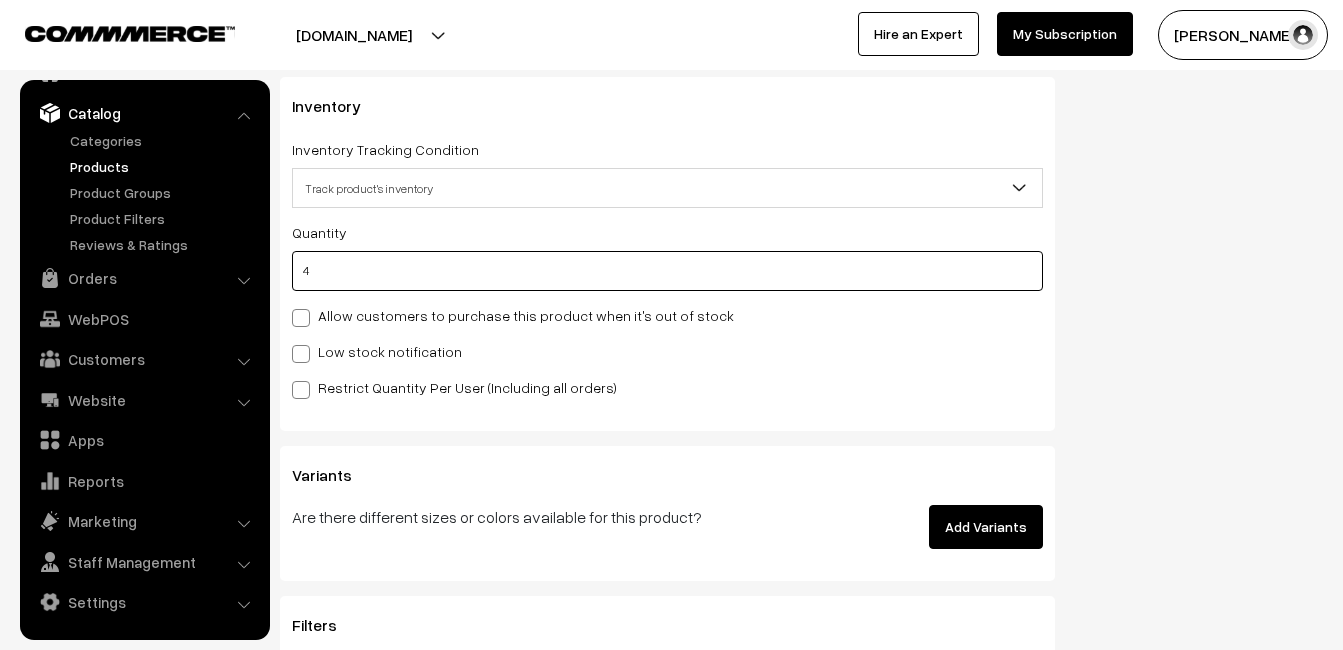 type on "4" 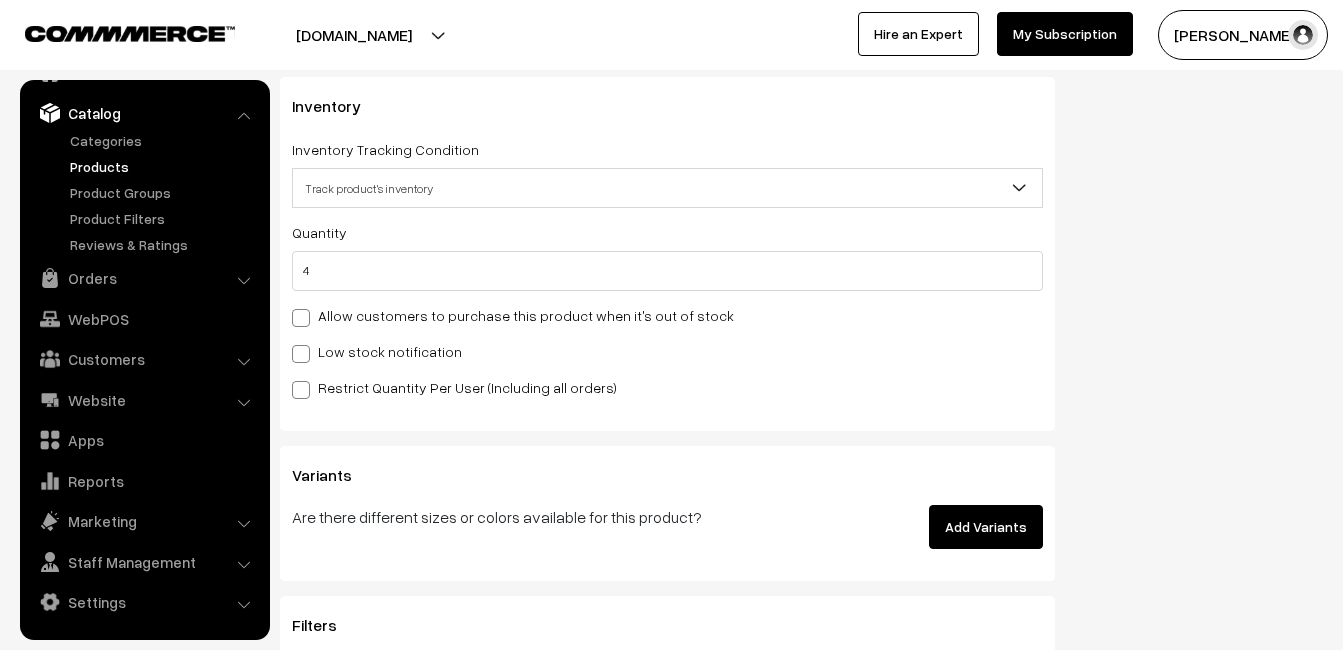 click on "Low stock notification" at bounding box center [377, 351] 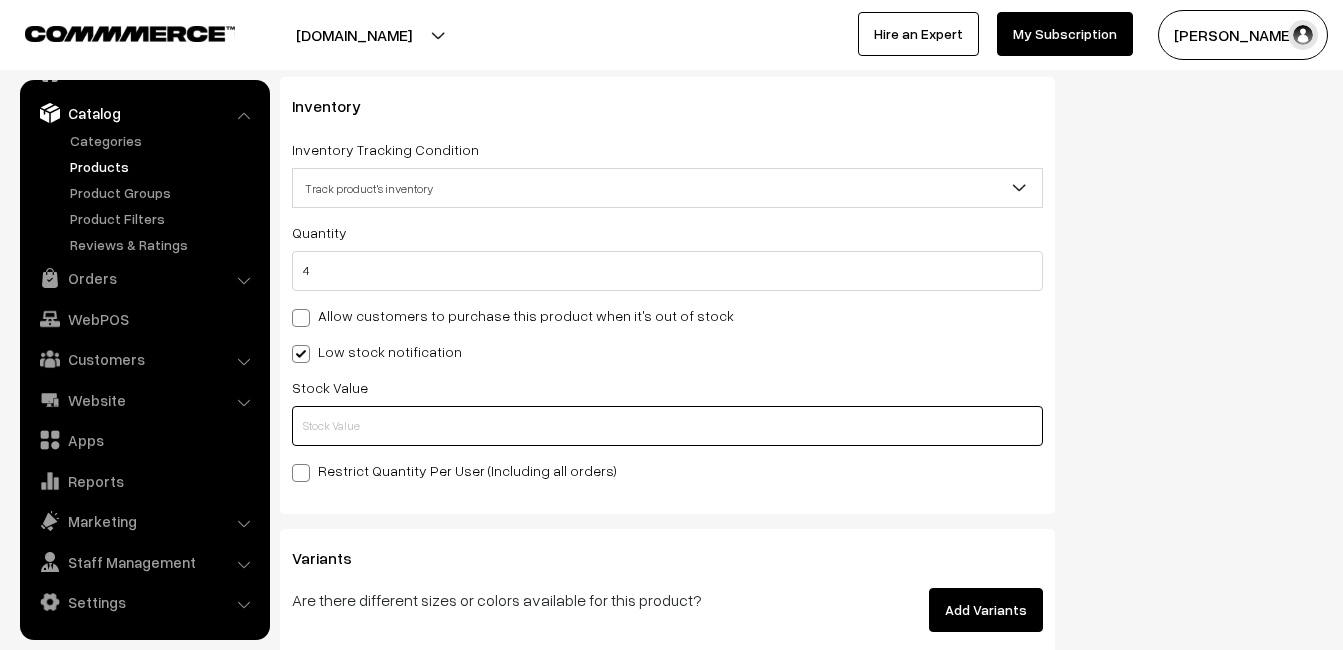 click at bounding box center [667, 426] 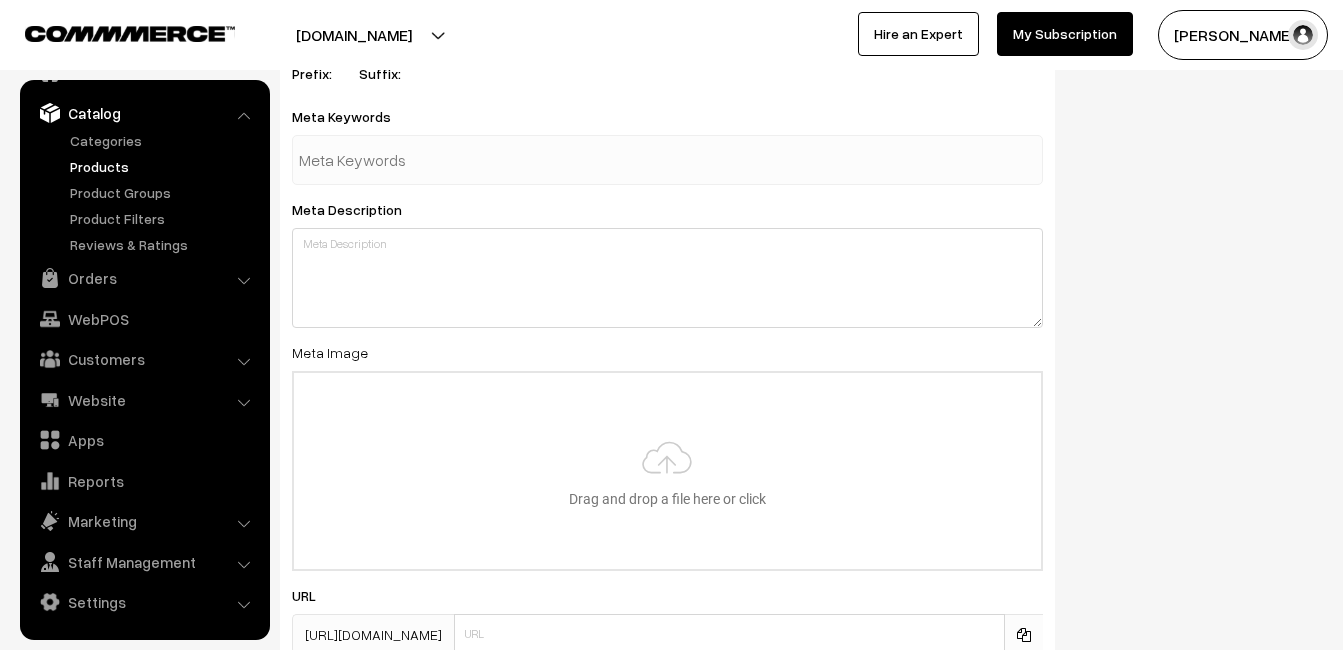 scroll, scrollTop: 2968, scrollLeft: 0, axis: vertical 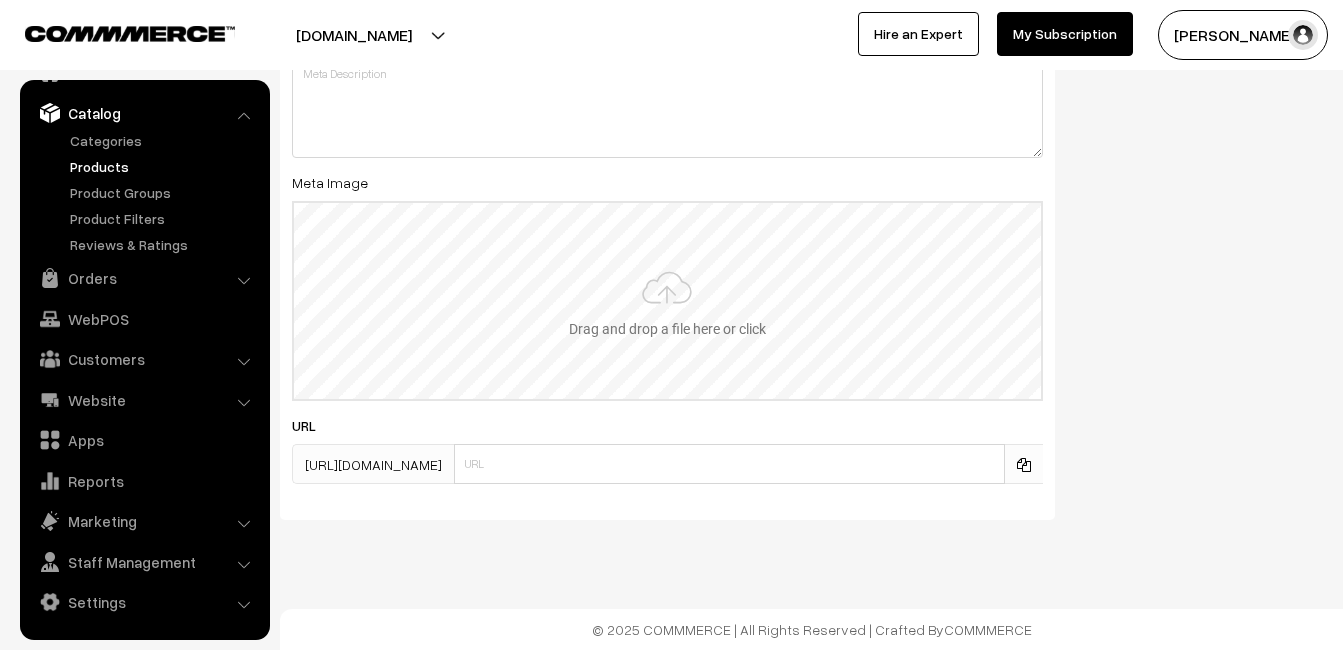 type on "2" 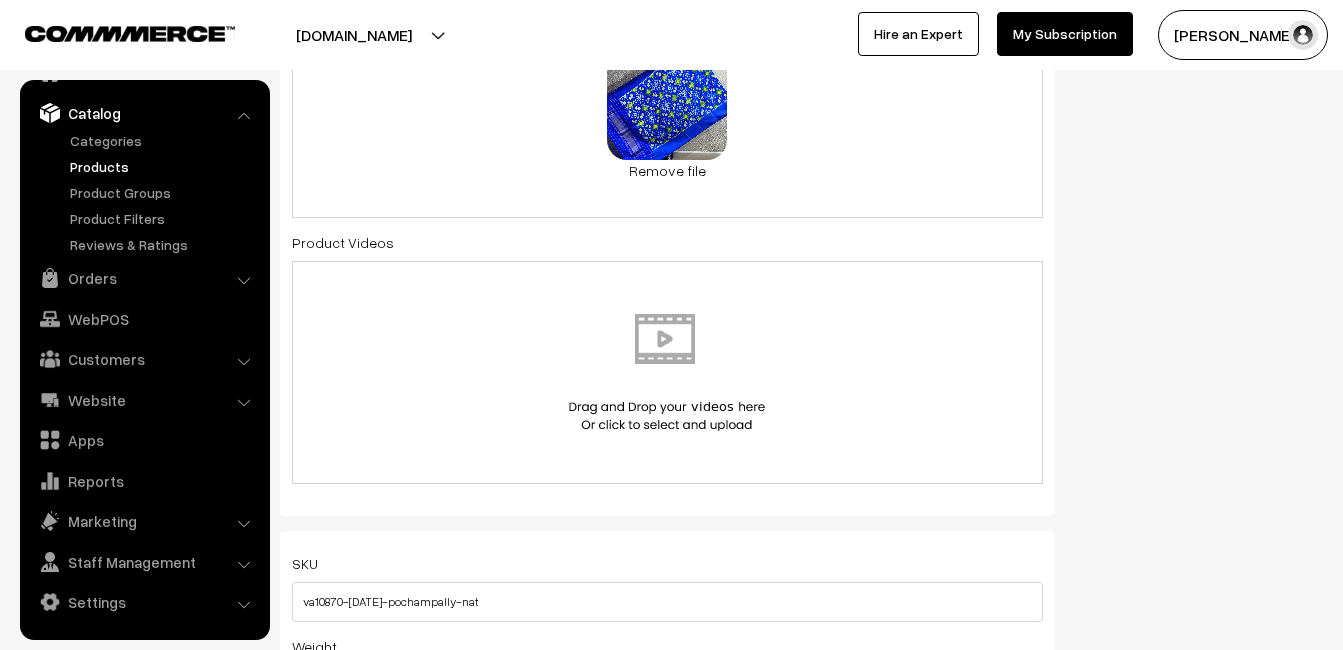 scroll, scrollTop: 0, scrollLeft: 0, axis: both 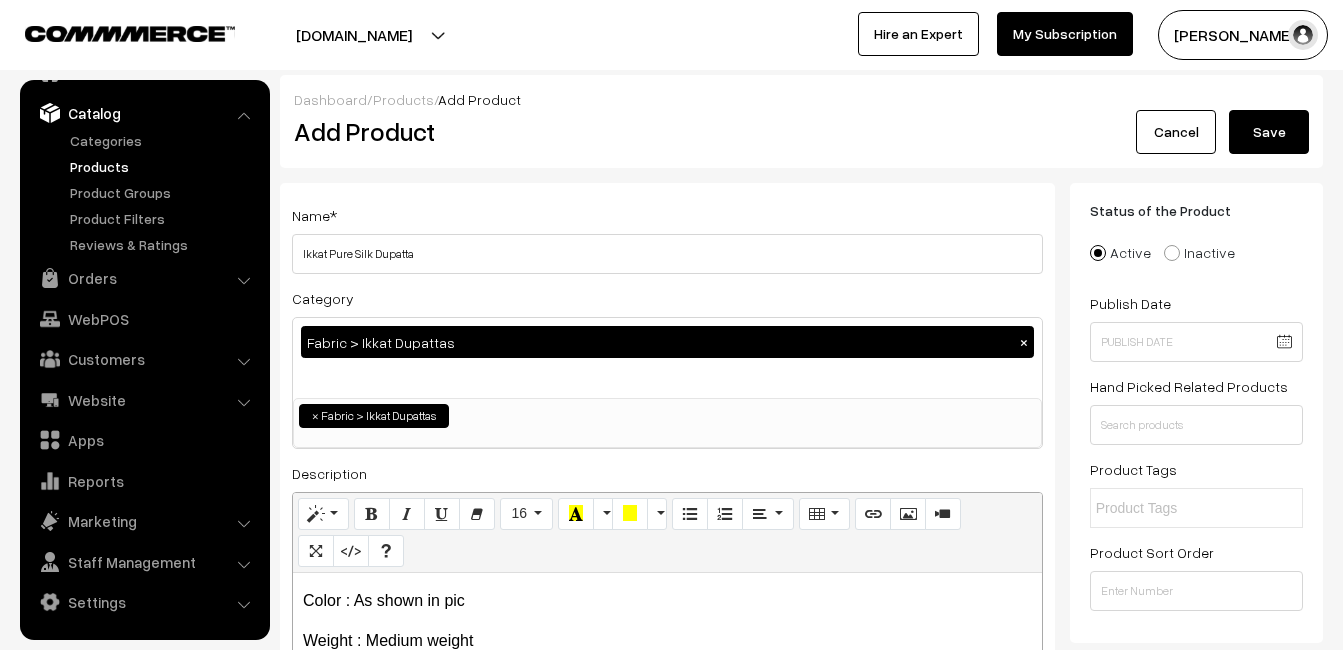 click on "Save" at bounding box center [1269, 132] 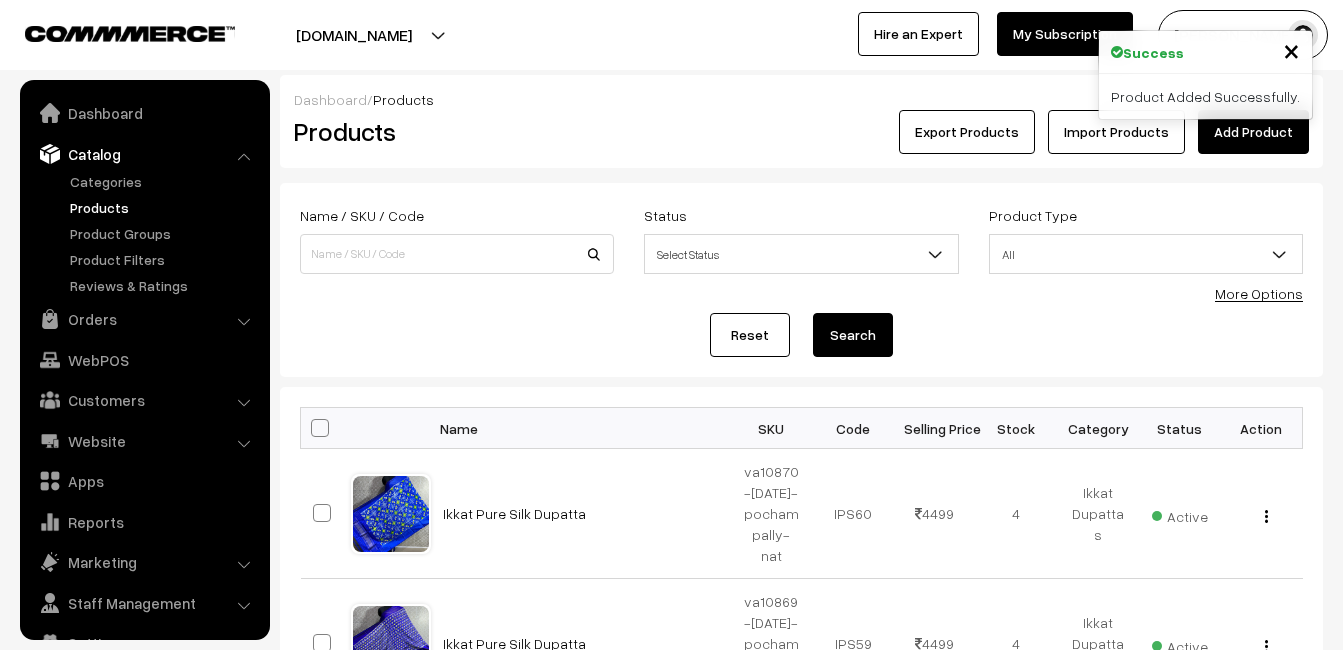 scroll, scrollTop: 0, scrollLeft: 0, axis: both 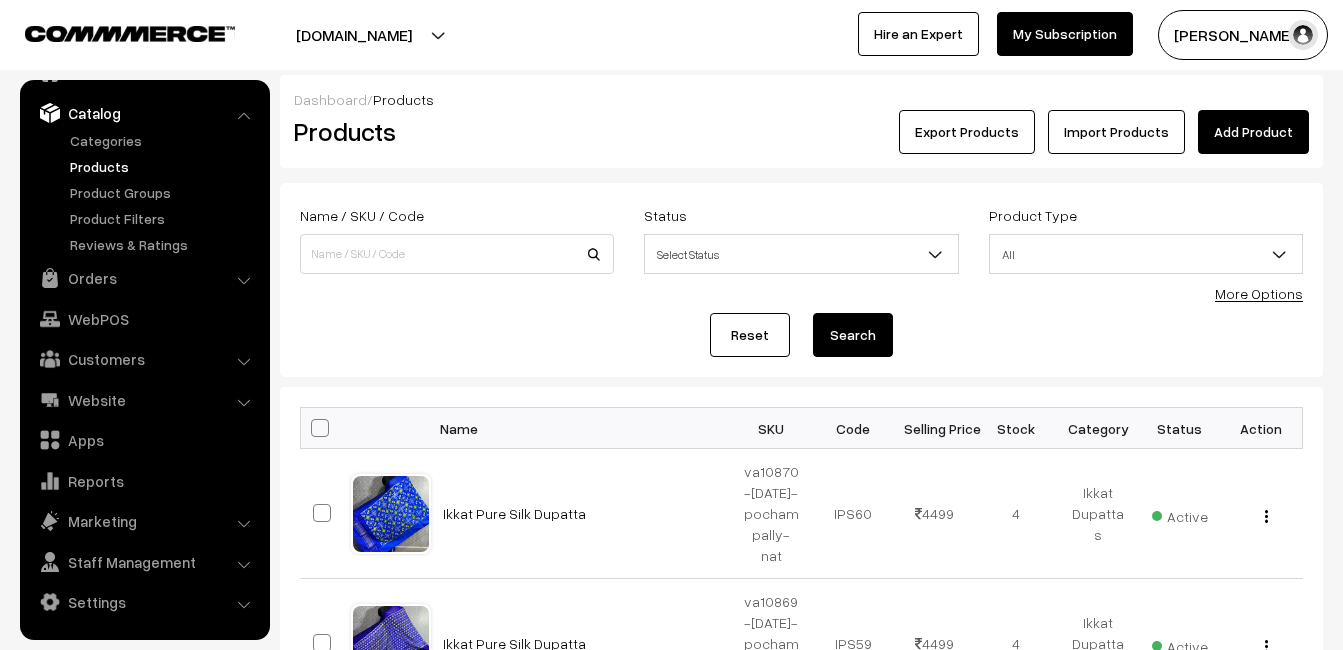 click on "Products" at bounding box center (453, 131) 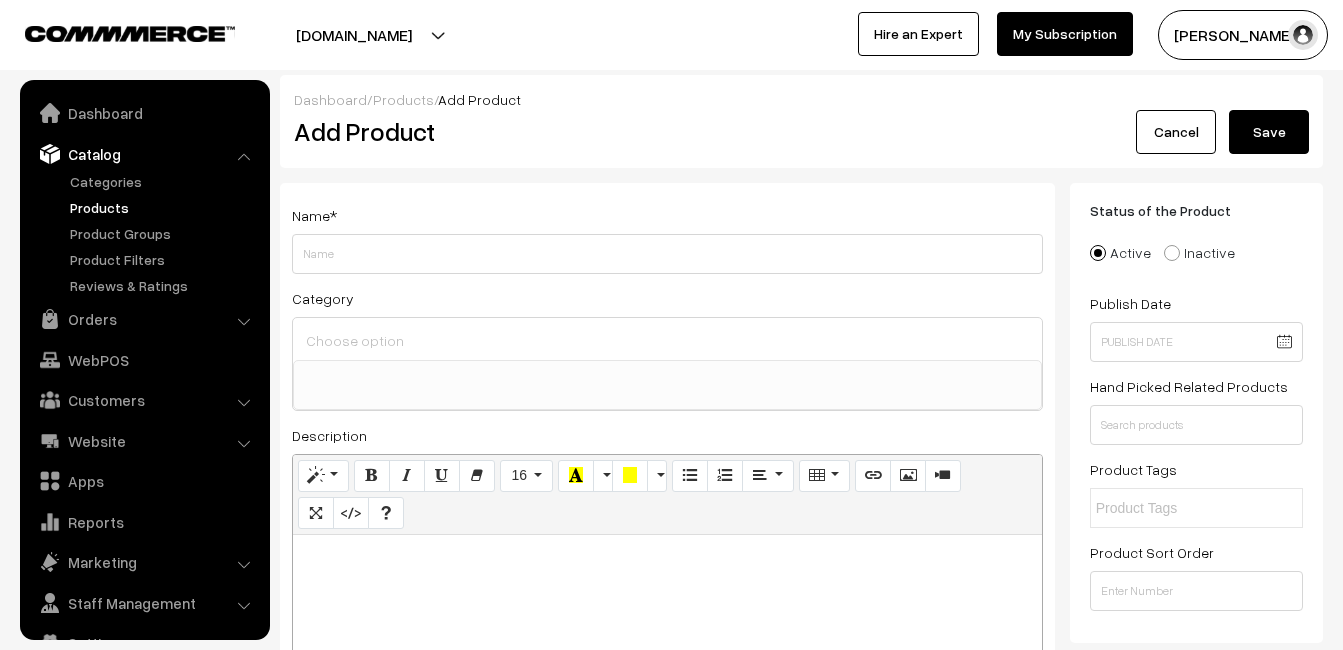 select 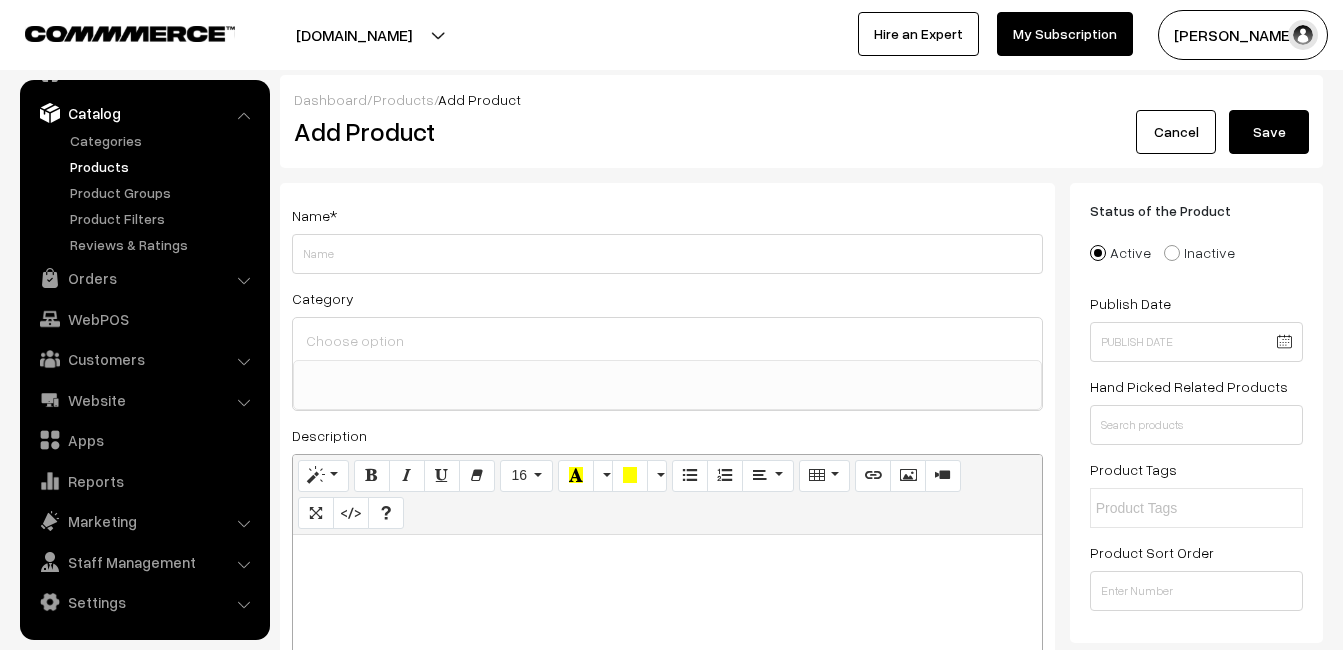 type 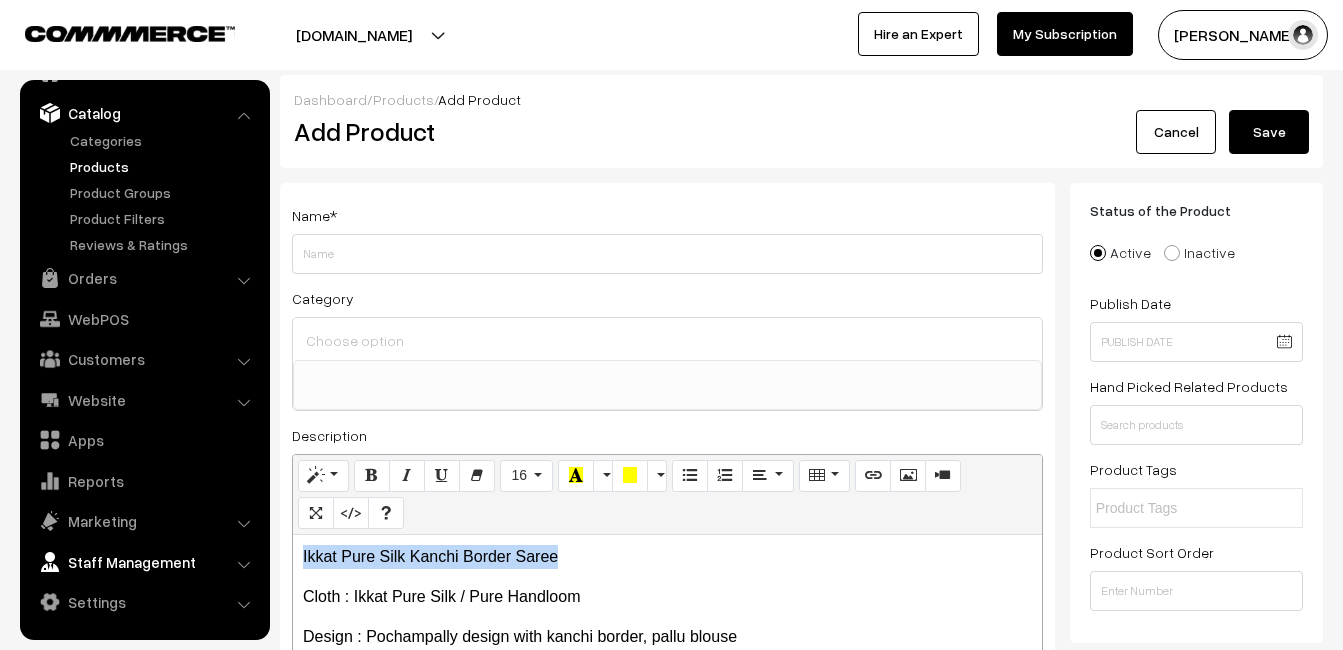 drag, startPoint x: 574, startPoint y: 548, endPoint x: 250, endPoint y: 546, distance: 324.00616 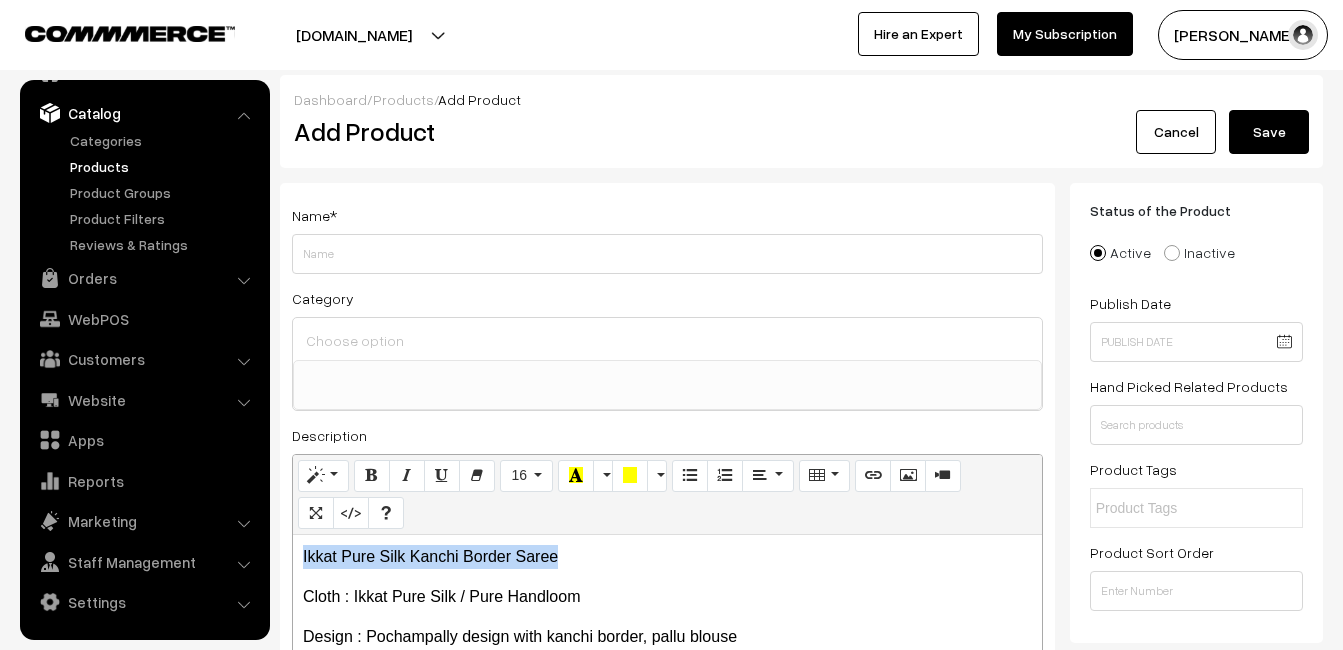 copy on "Ikkat Pure Silk Kanchi Border Saree" 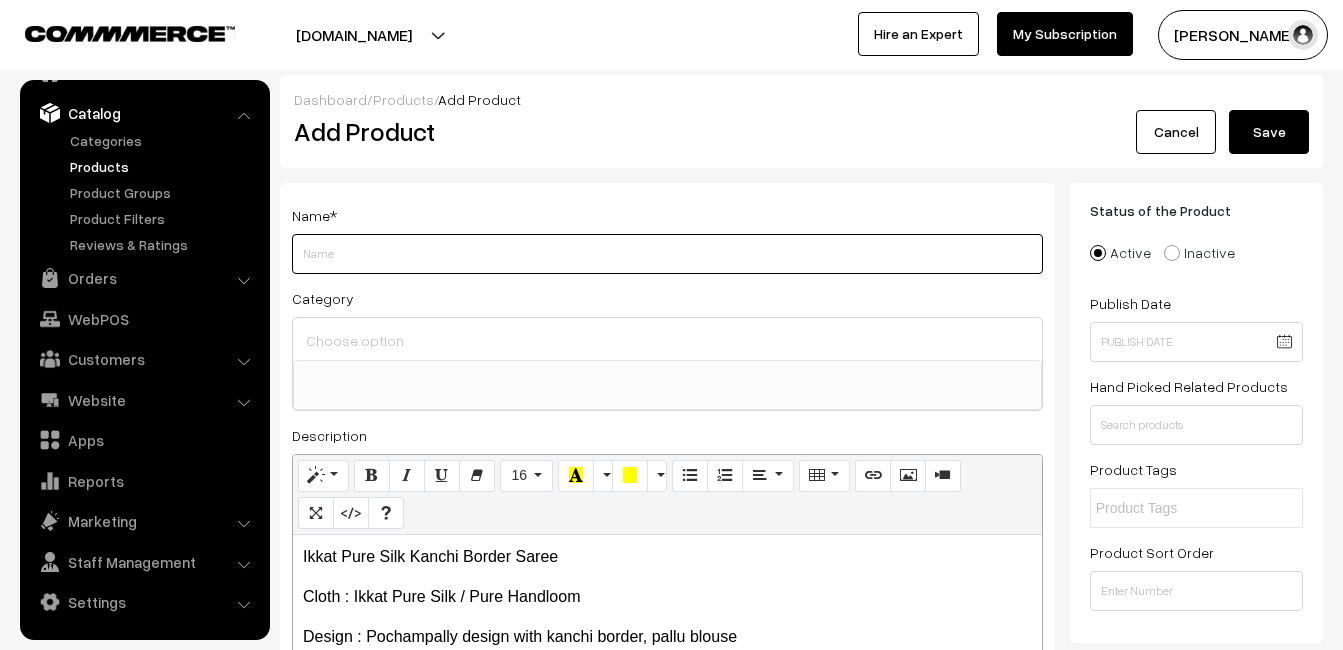 click on "Weight" at bounding box center [667, 254] 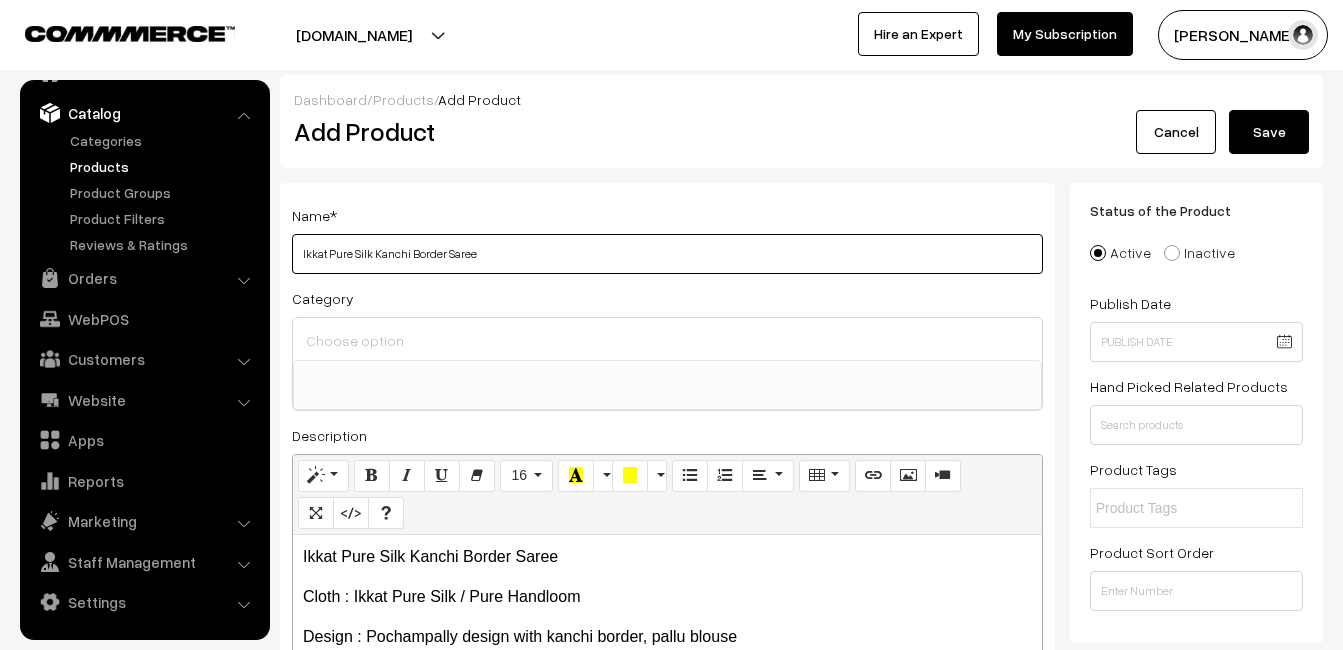 type on "Ikkat Pure Silk Kanchi Border Saree" 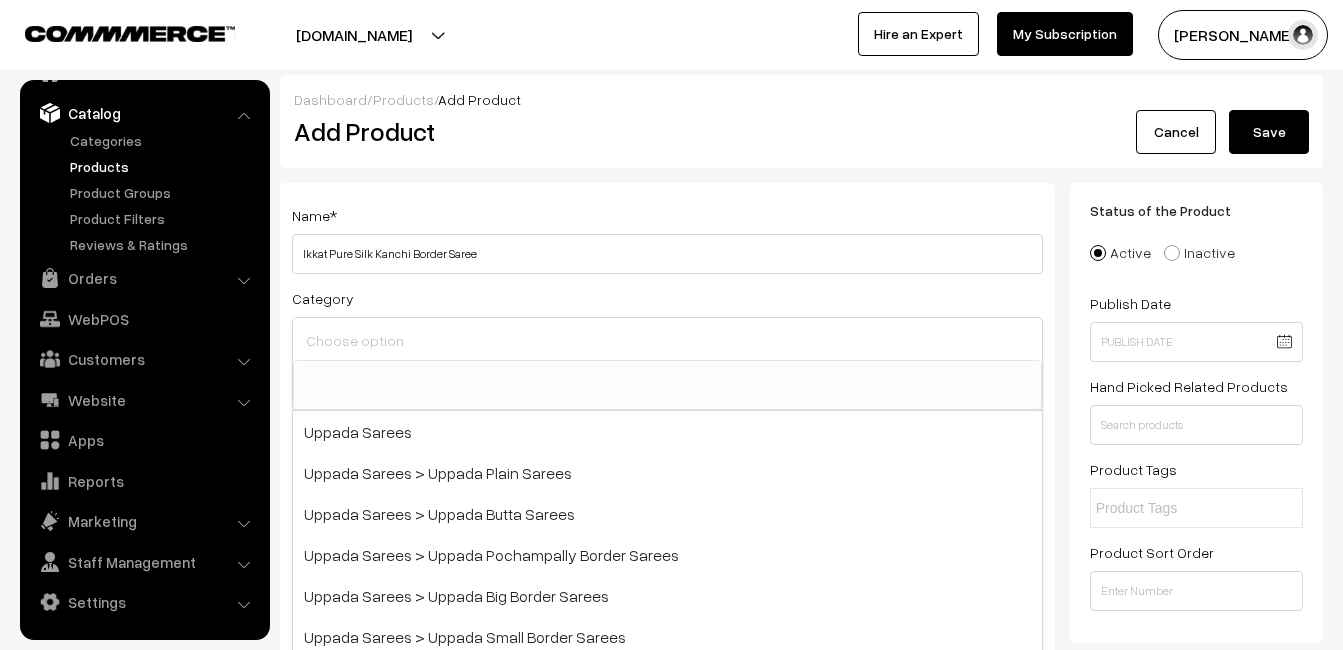 click at bounding box center [667, 340] 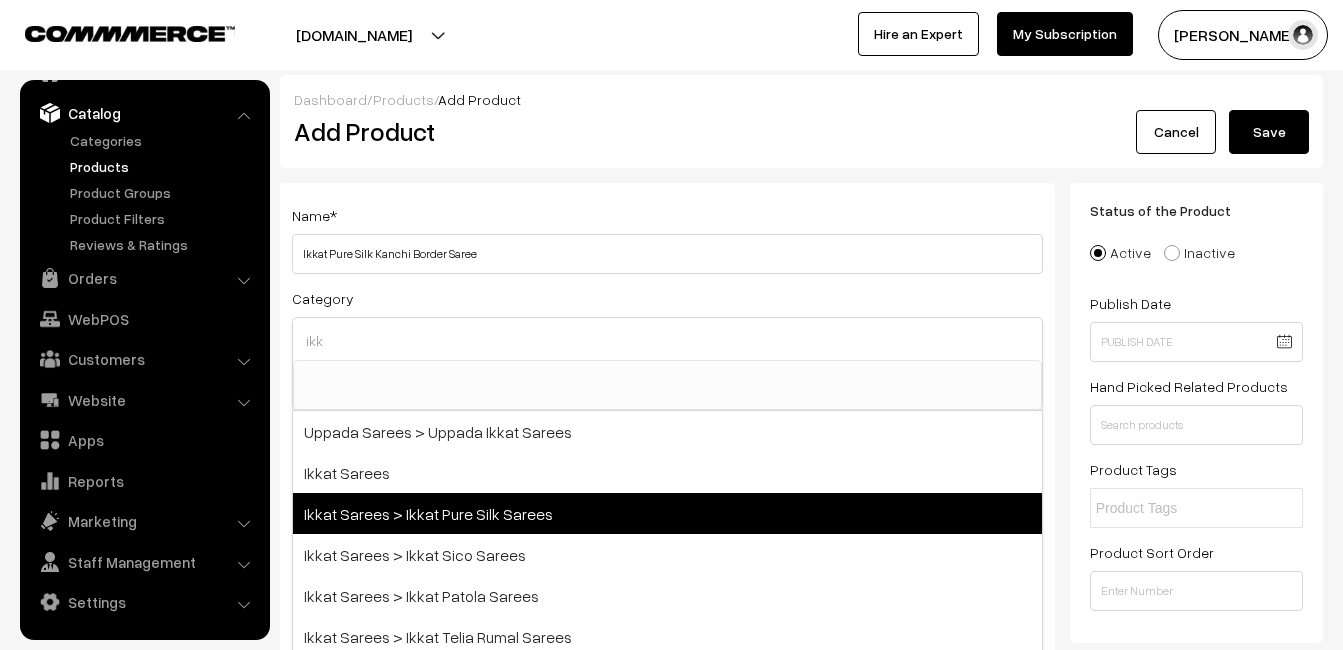 type on "ikk" 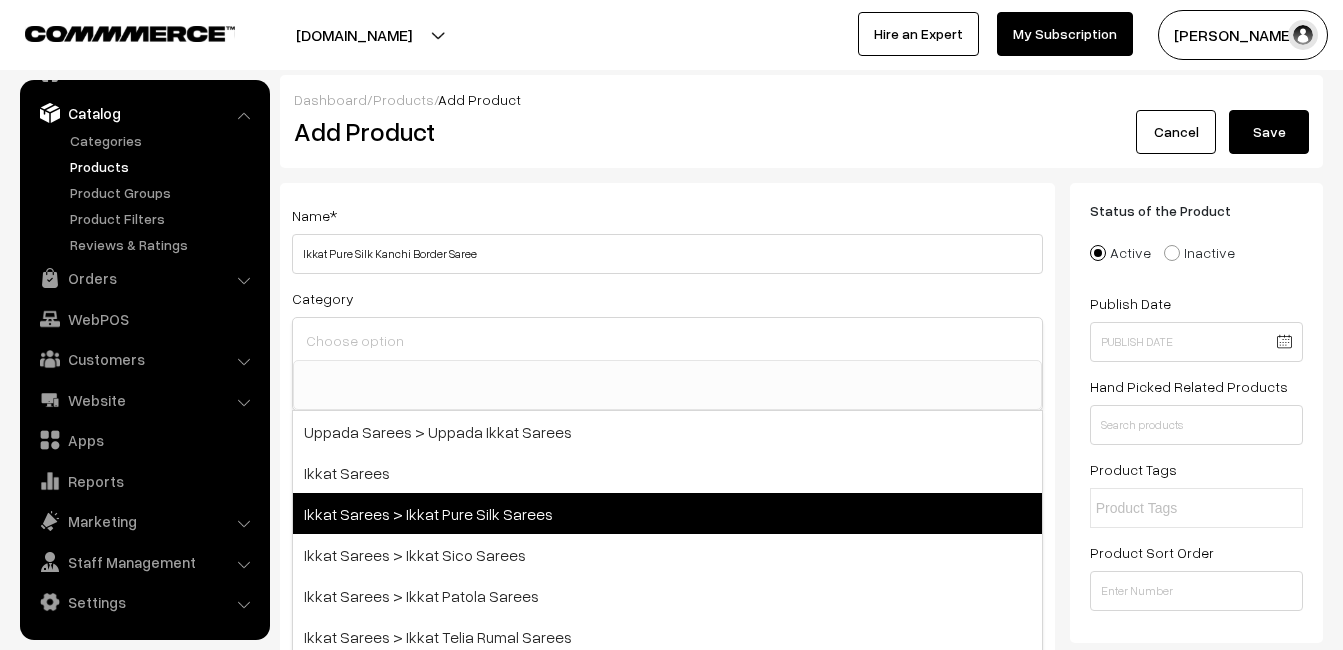 select on "20" 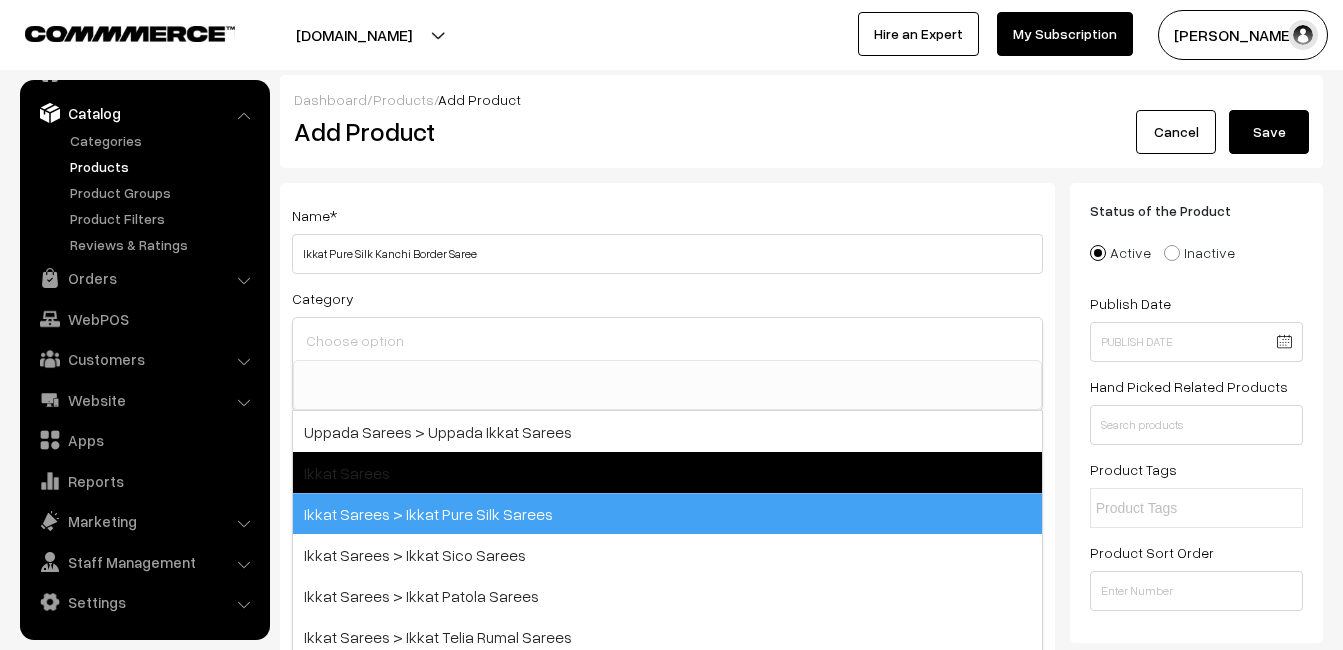 scroll, scrollTop: 255, scrollLeft: 0, axis: vertical 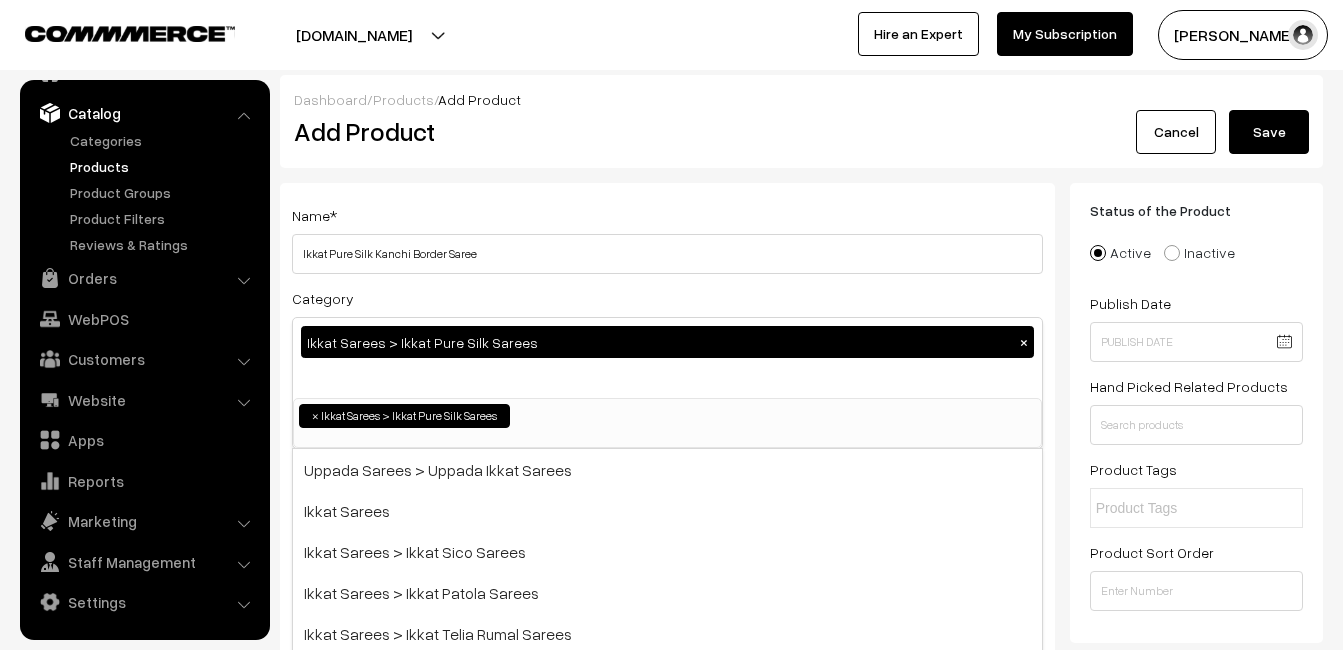 click on "Name  *
Ikkat Pure Silk Kanchi Border Saree
Category
Ikkat Sarees > Ikkat Pure Silk Sarees ×
Uppada Sarees
Uppada Sarees > Uppada Plain Sarees
Uppada Sarees > Uppada Butta Sarees
Uppada Sarees > Uppada Pochampally Border Sarees
Uppada Sarees > Uppada Big Border Sarees
Uppada Sarees > Uppada Small Border Sarees
Ikkat Sarees Other Sarees" at bounding box center (667, 524) 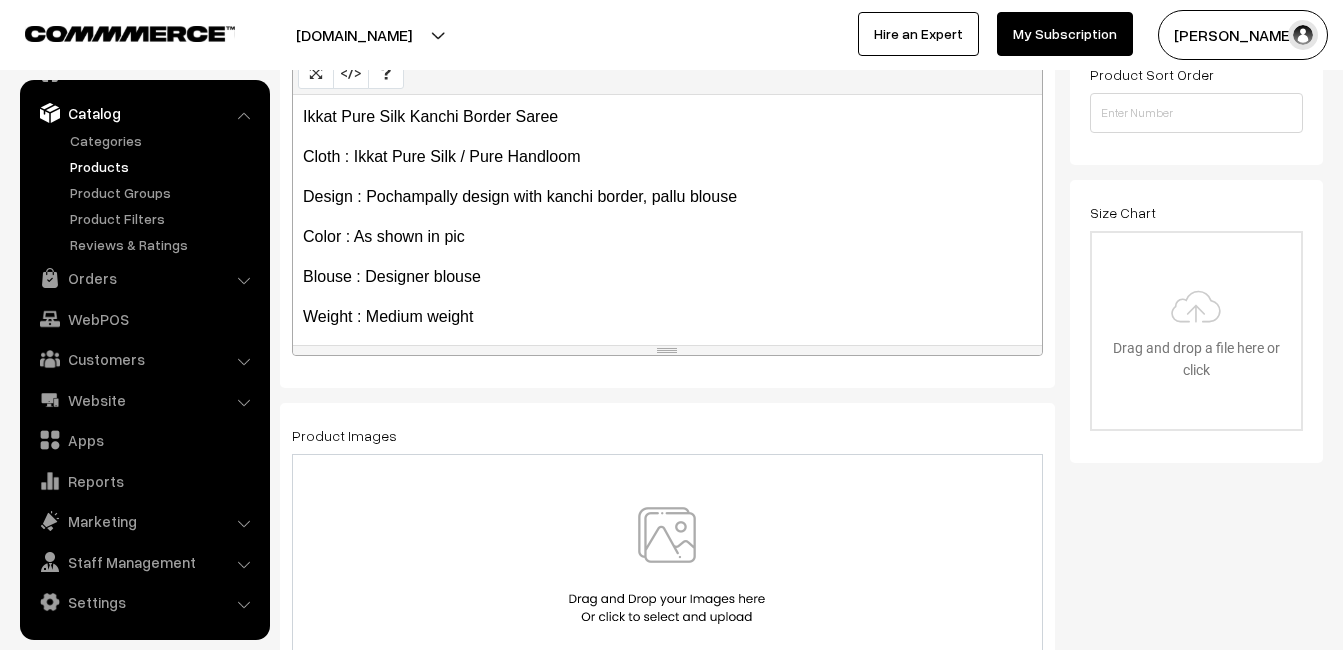 scroll, scrollTop: 500, scrollLeft: 0, axis: vertical 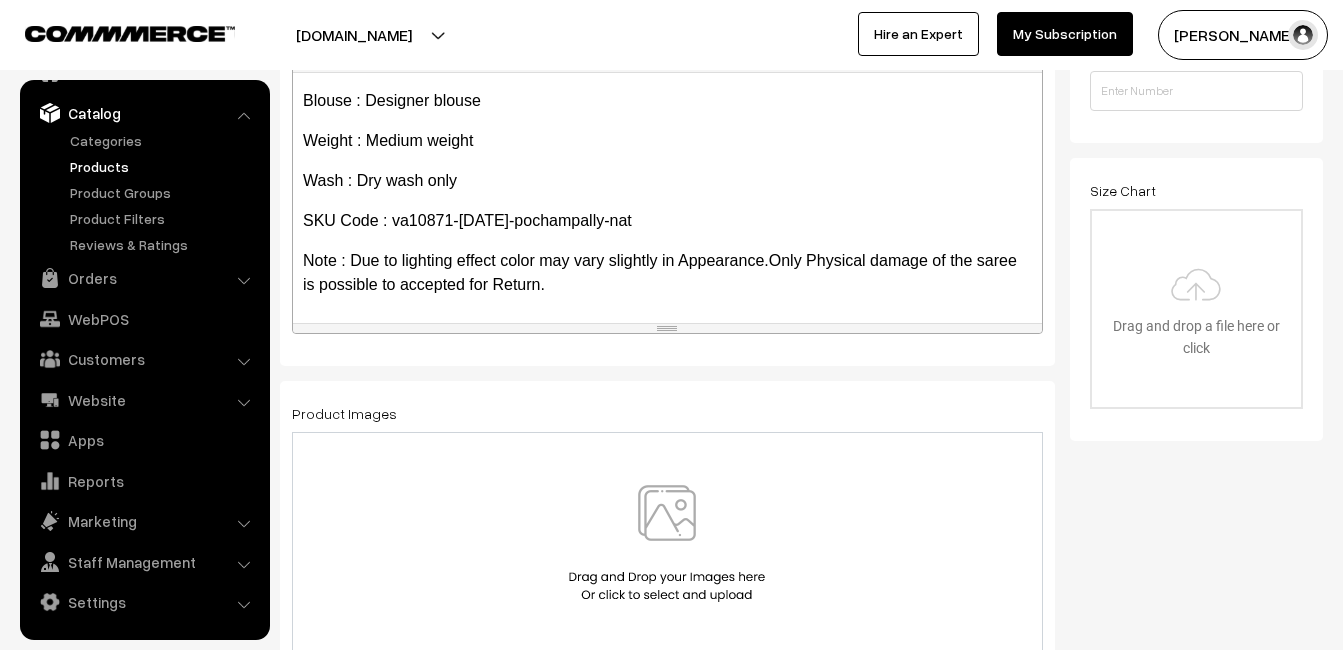 click at bounding box center [667, 543] 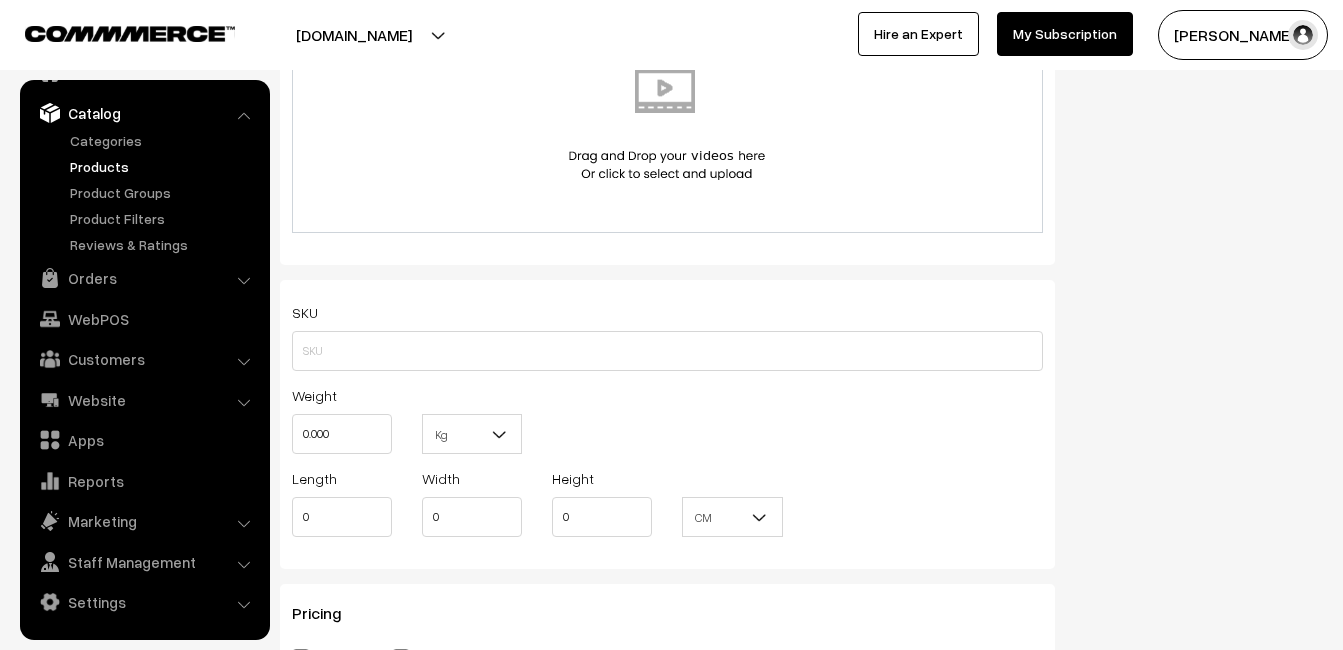 scroll, scrollTop: 1300, scrollLeft: 0, axis: vertical 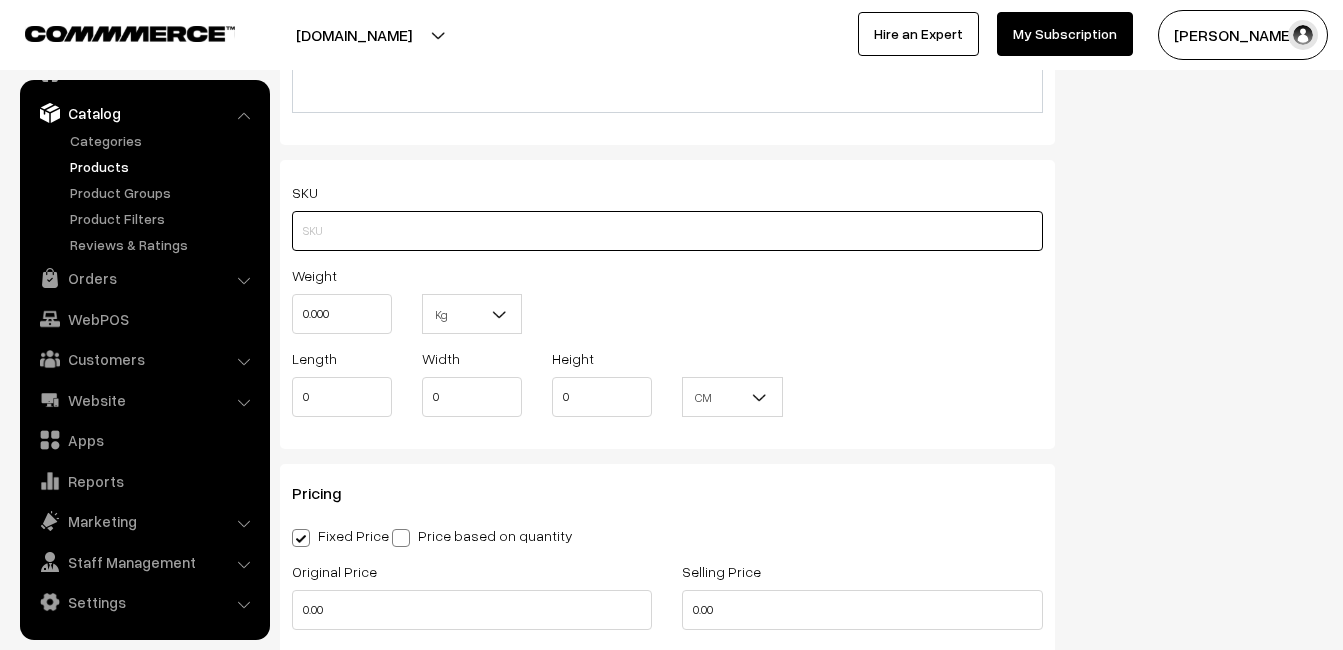 click at bounding box center [667, 231] 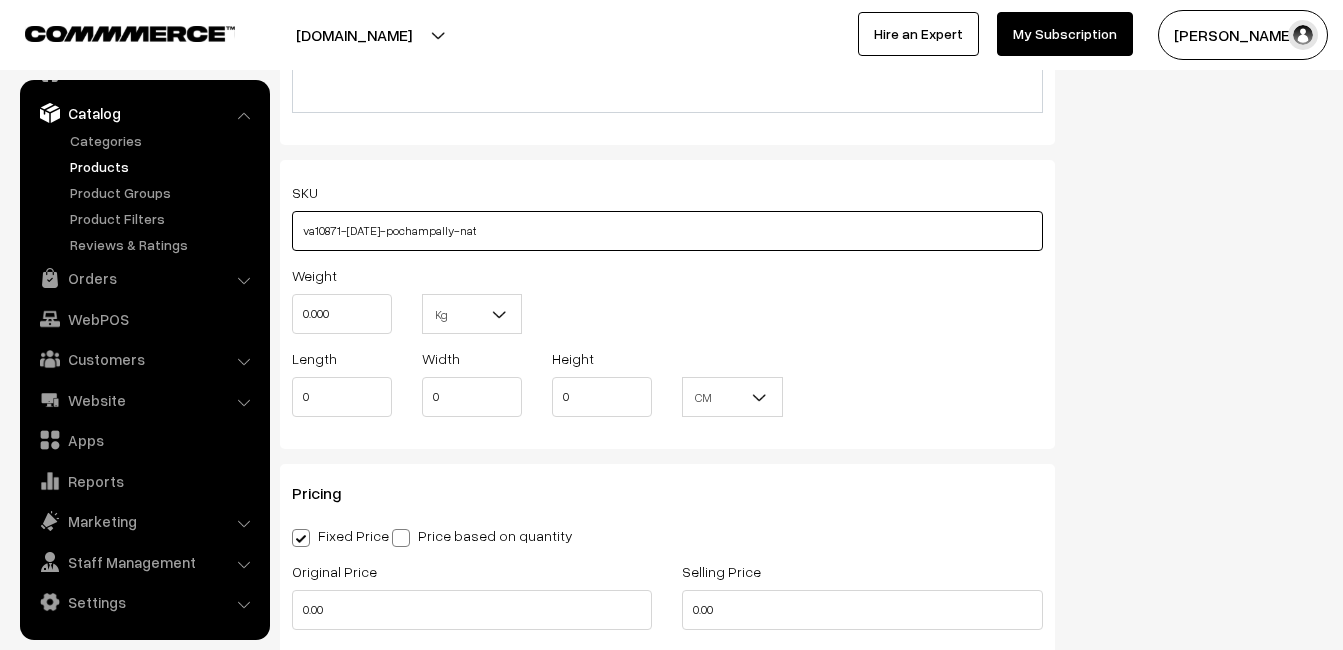 type on "va10871-jul-pochampally-nat" 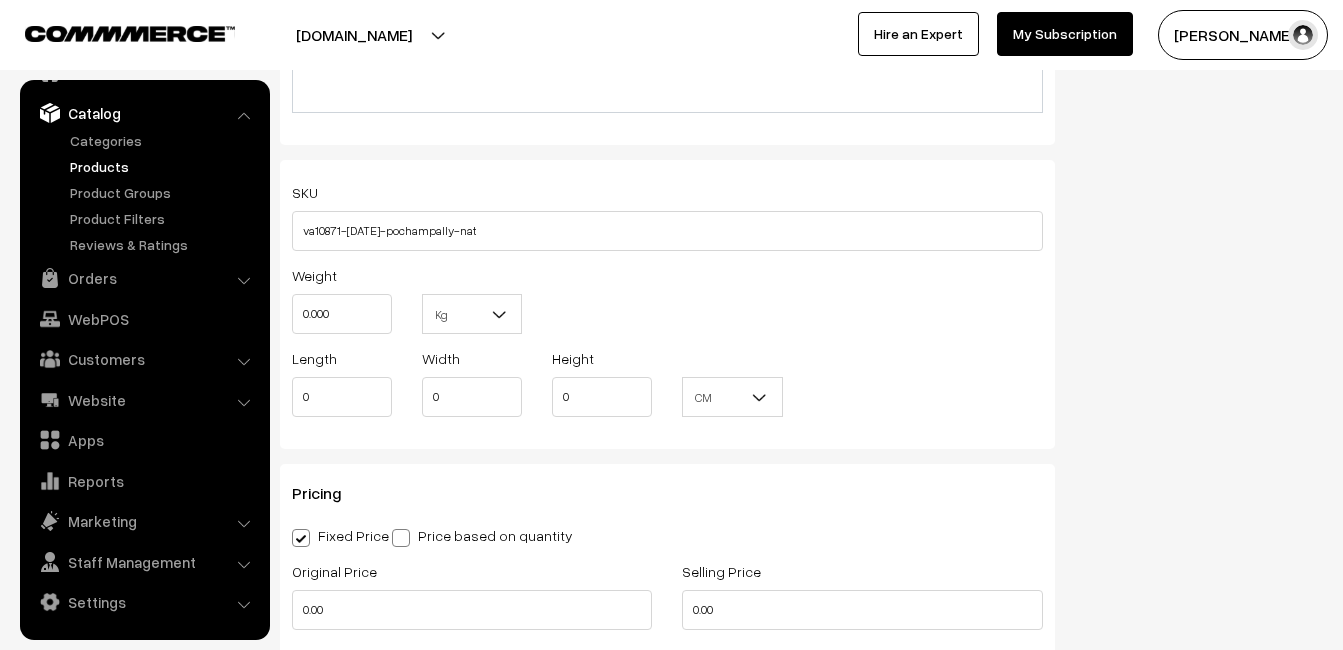 click on "Weight
0.000" at bounding box center [342, 298] 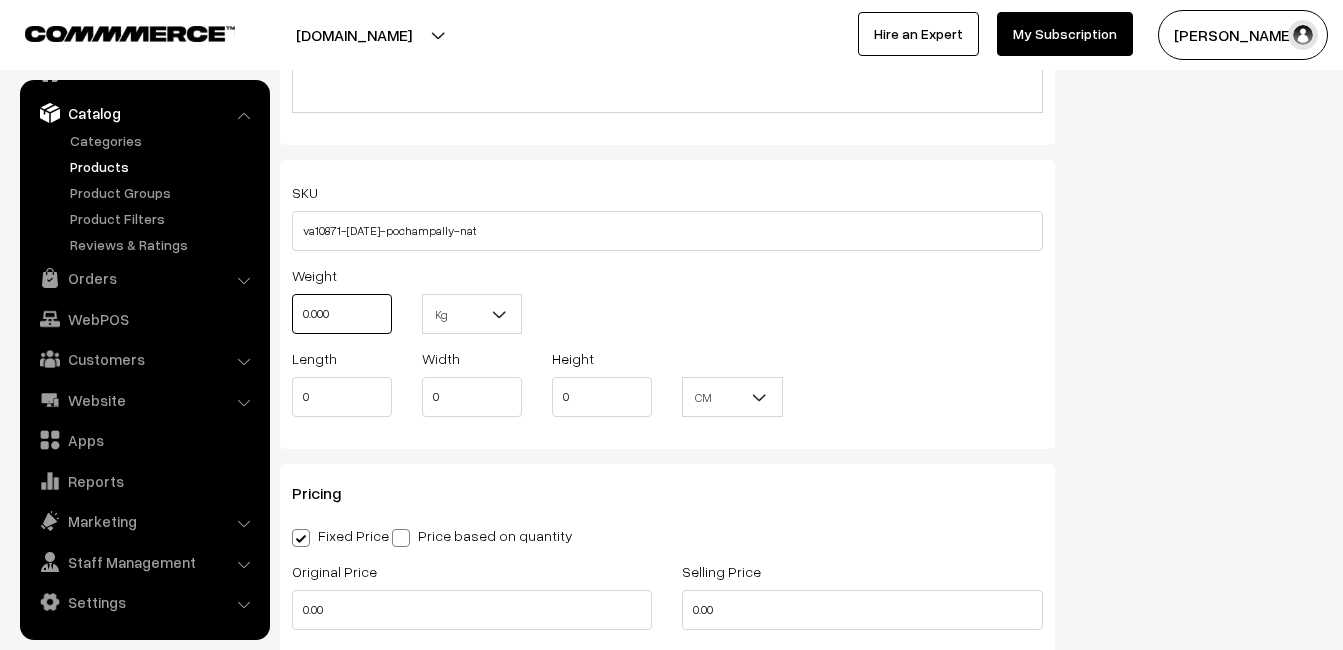 click on "0.000" at bounding box center (342, 314) 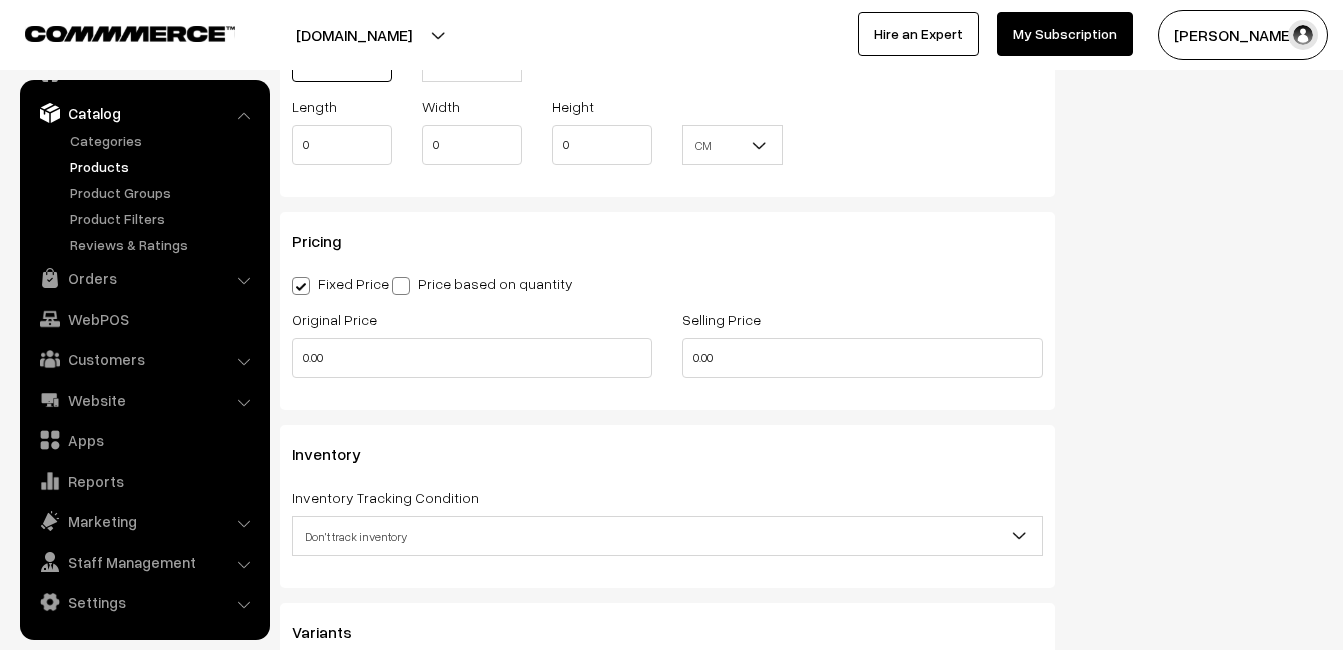 scroll, scrollTop: 1600, scrollLeft: 0, axis: vertical 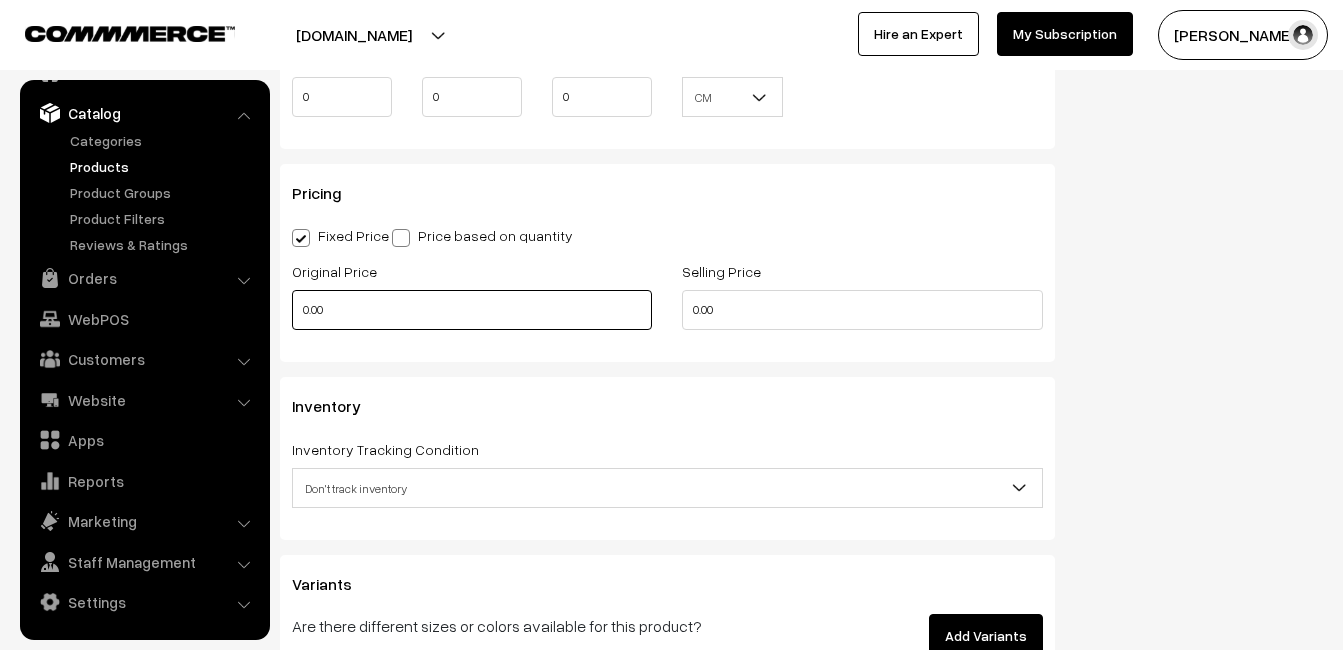 type on "0.80" 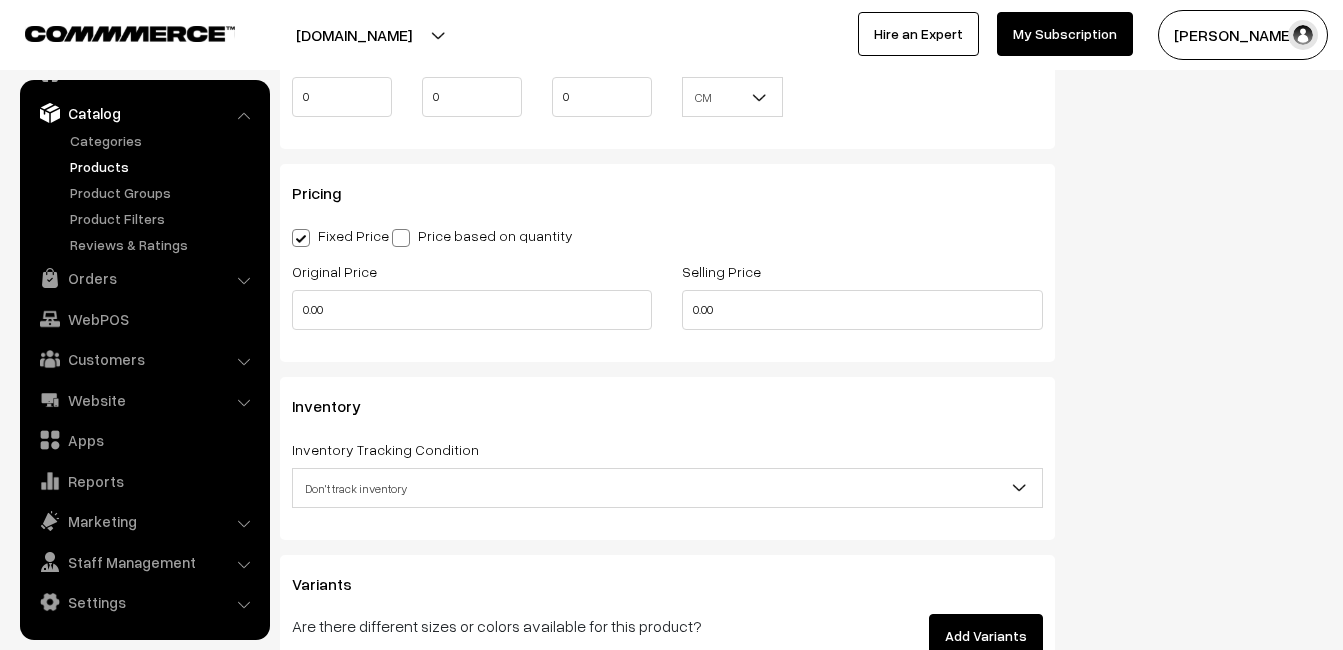type on "0" 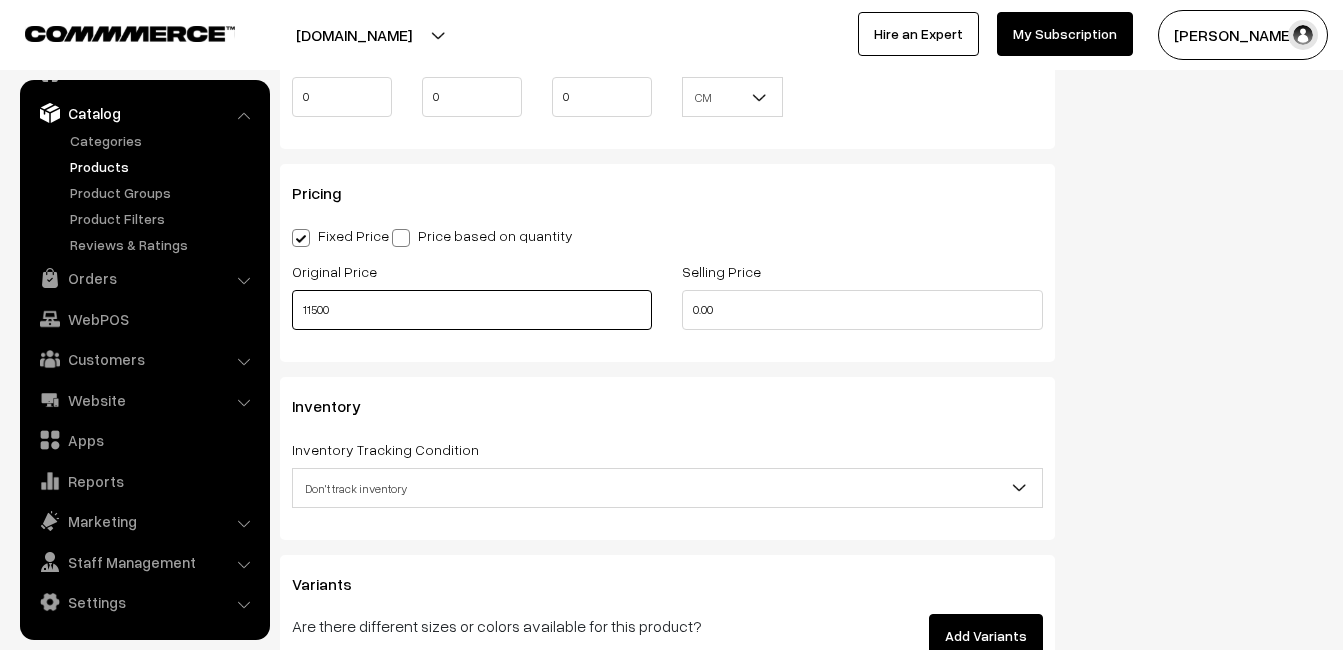 type on "11500" 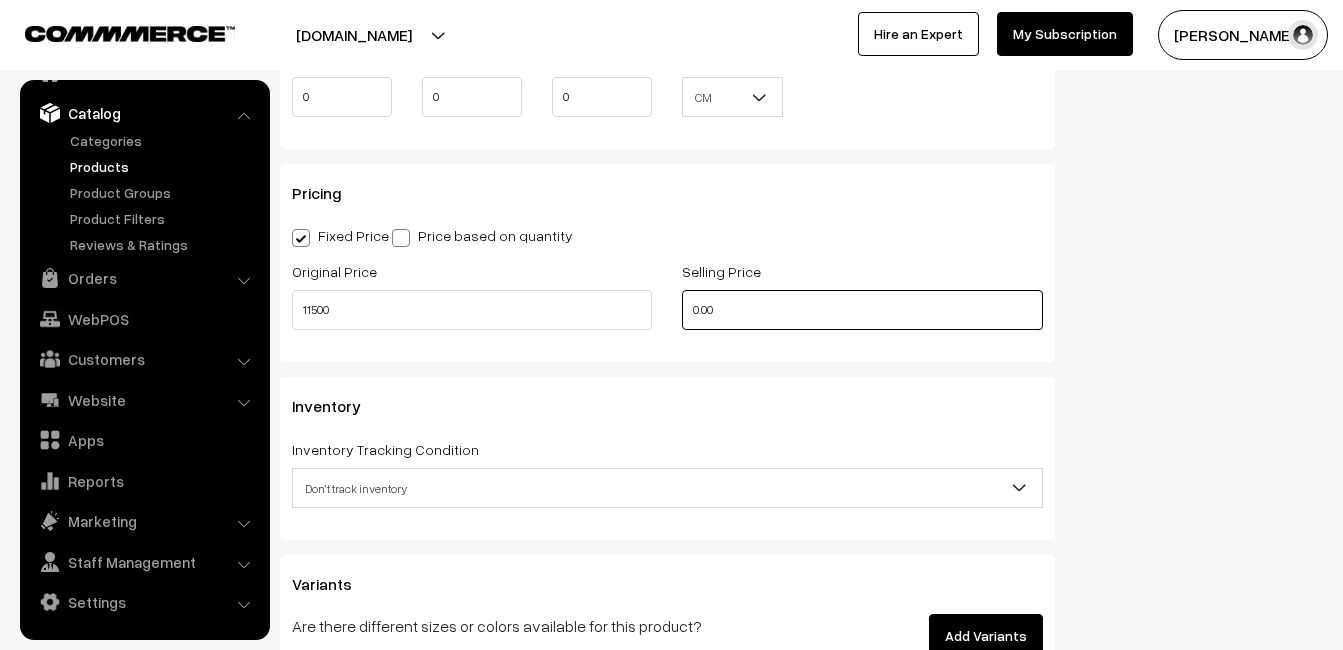 click on "0.00" at bounding box center (862, 310) 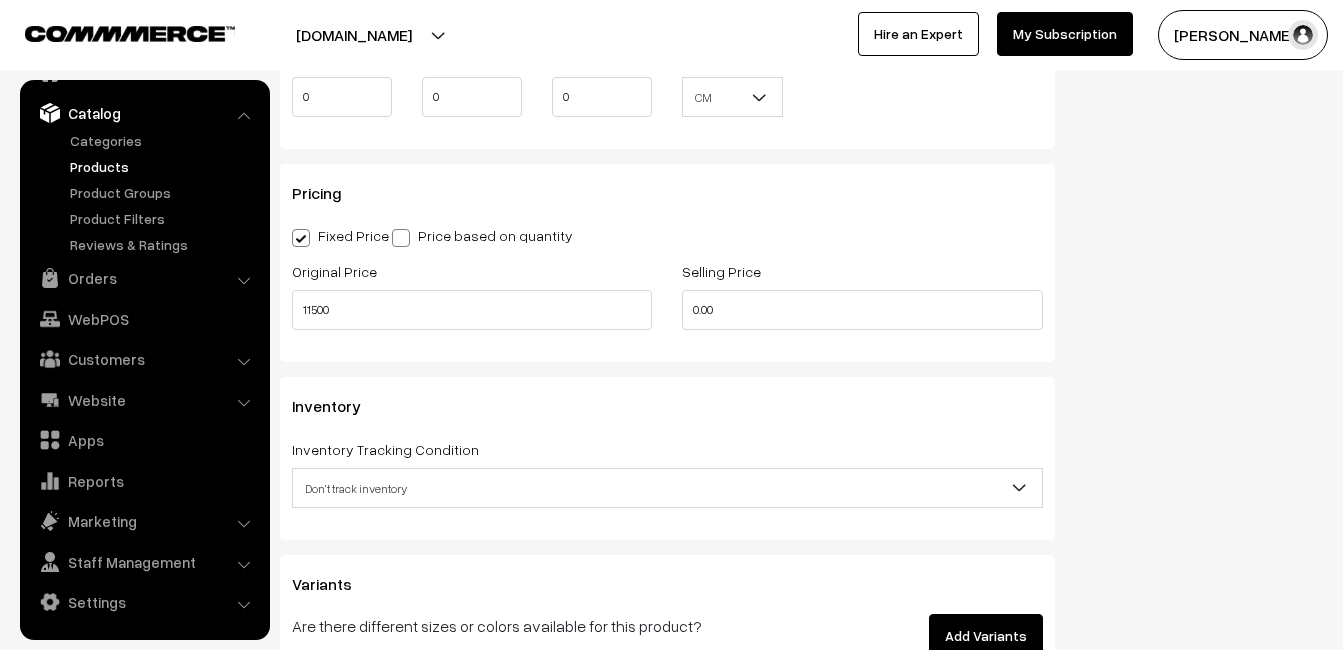 type on "0" 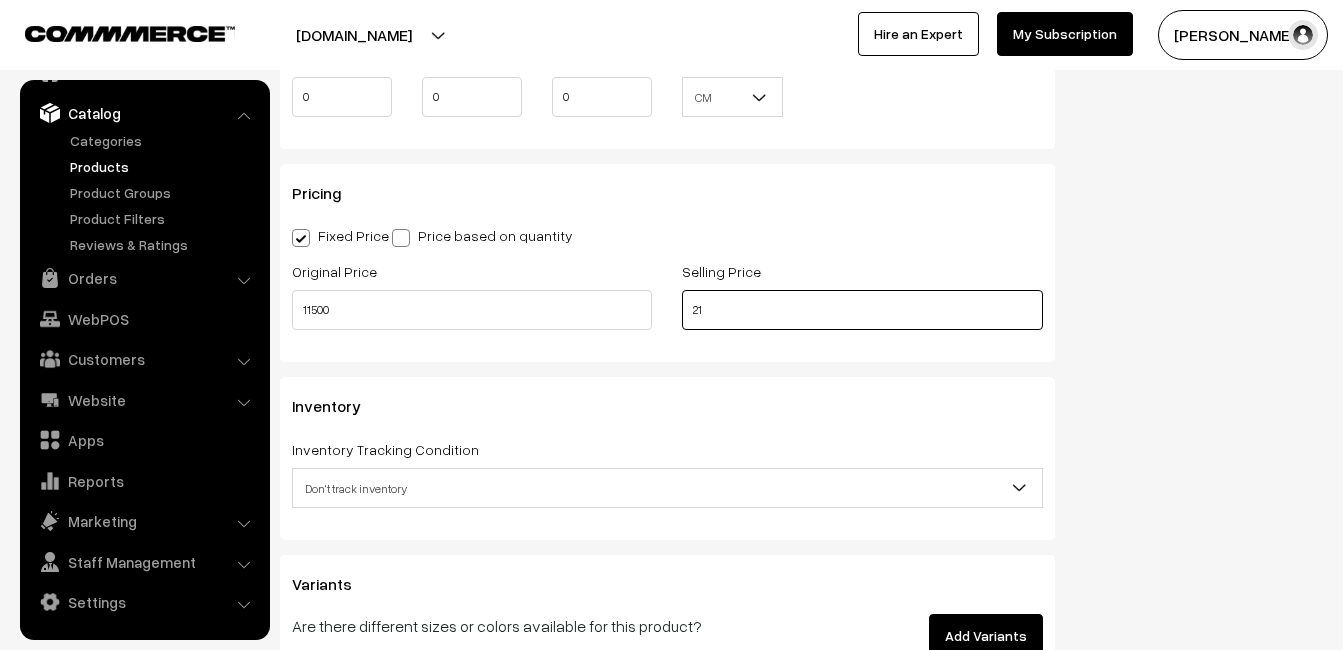 type on "2" 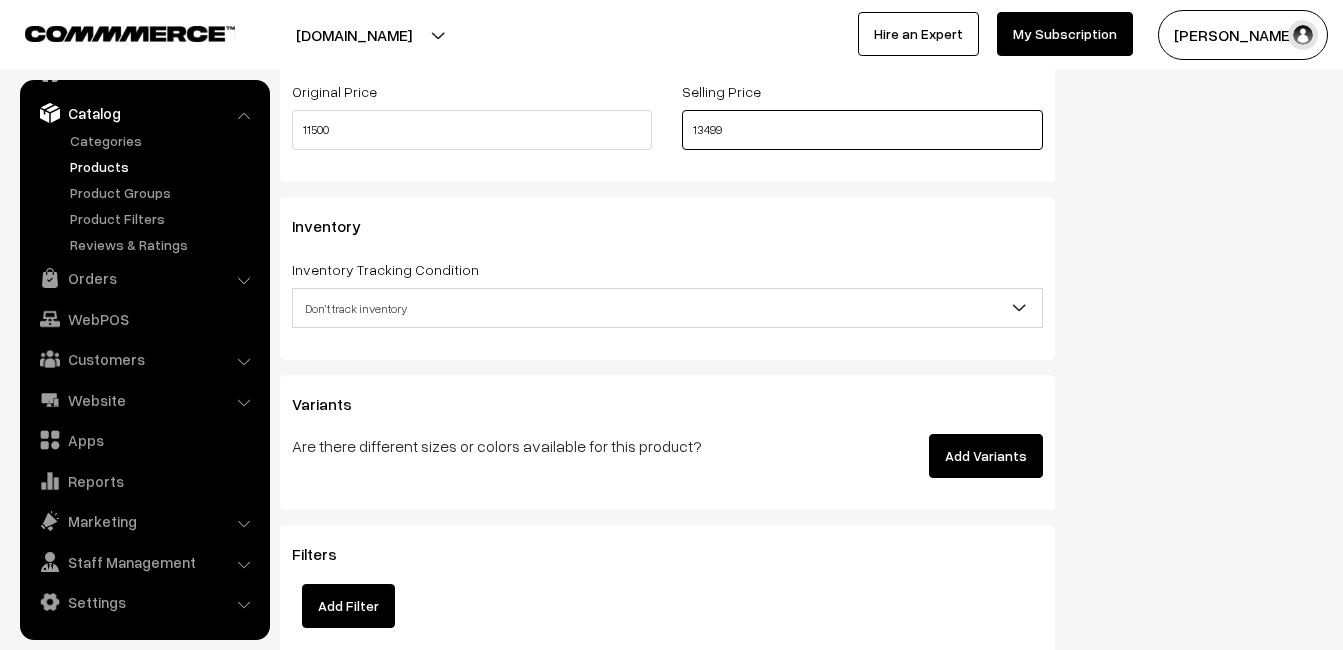 scroll, scrollTop: 1800, scrollLeft: 0, axis: vertical 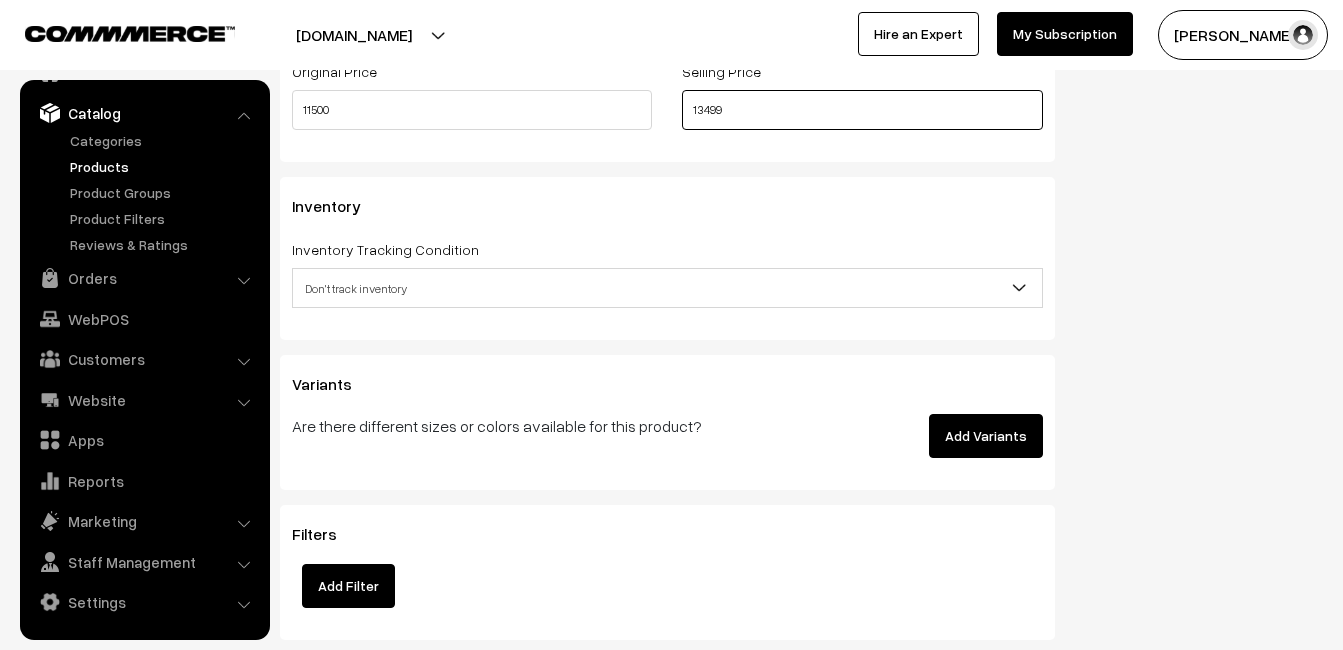 type on "13499" 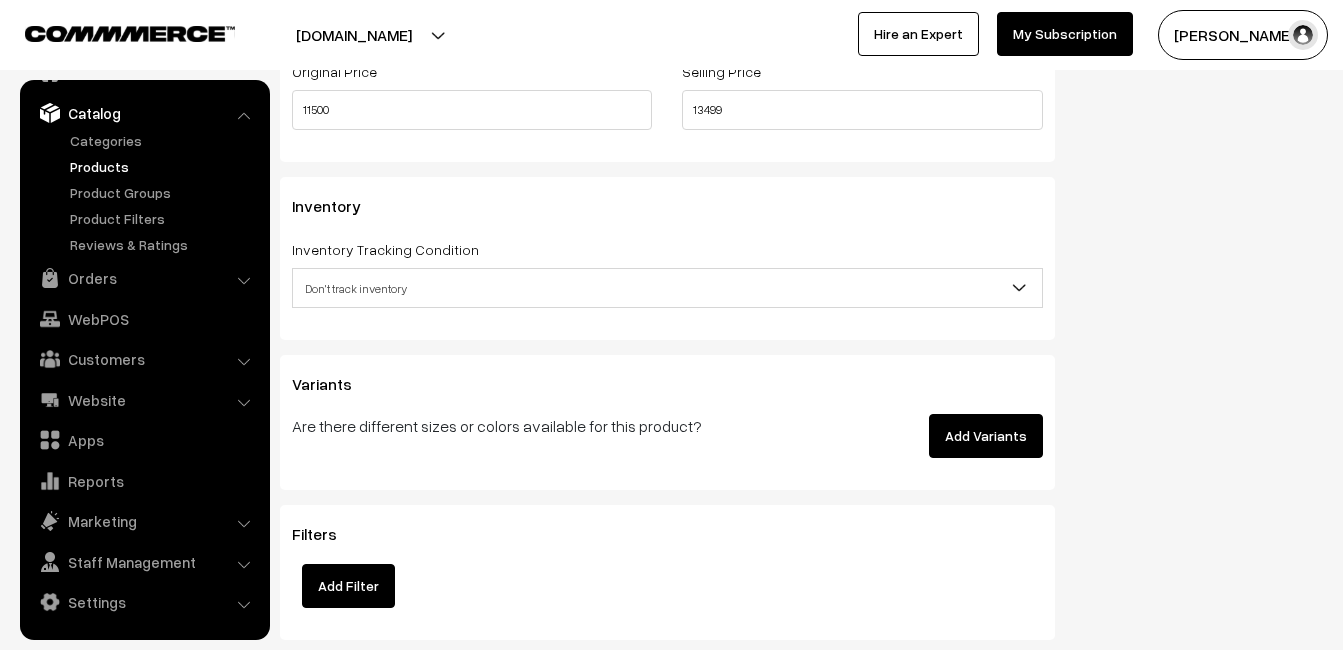 click on "Don't track inventory" at bounding box center (667, 288) 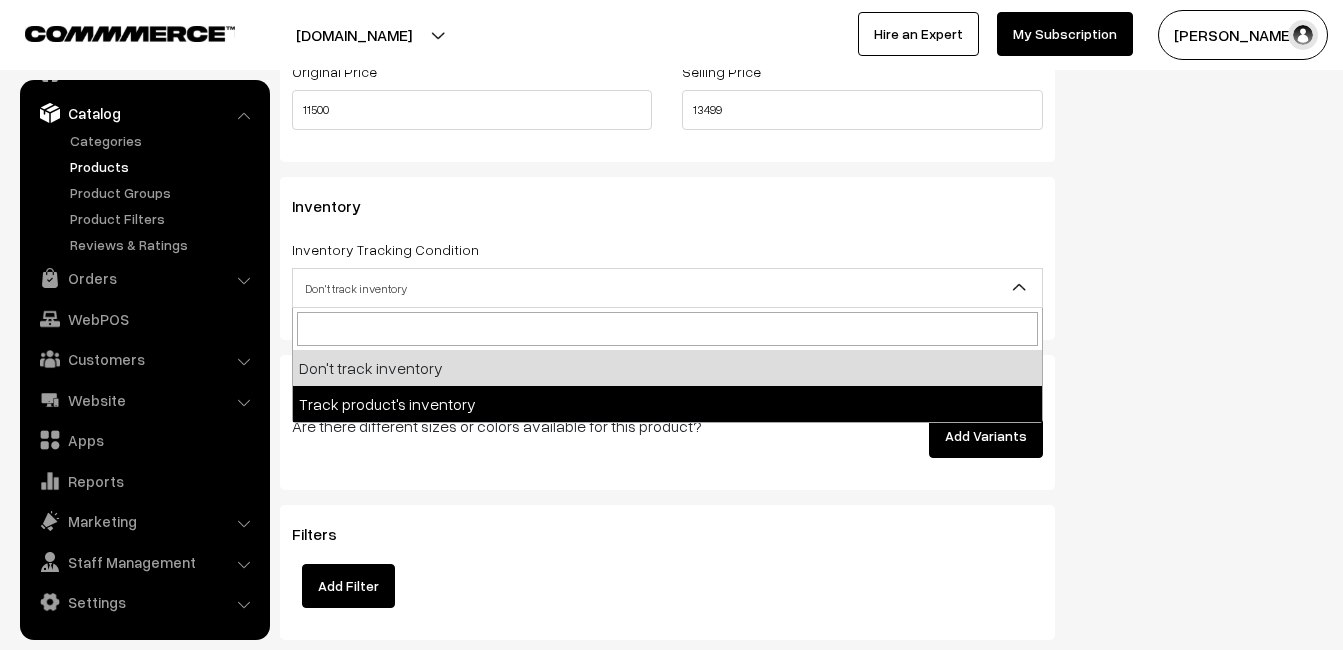 select on "2" 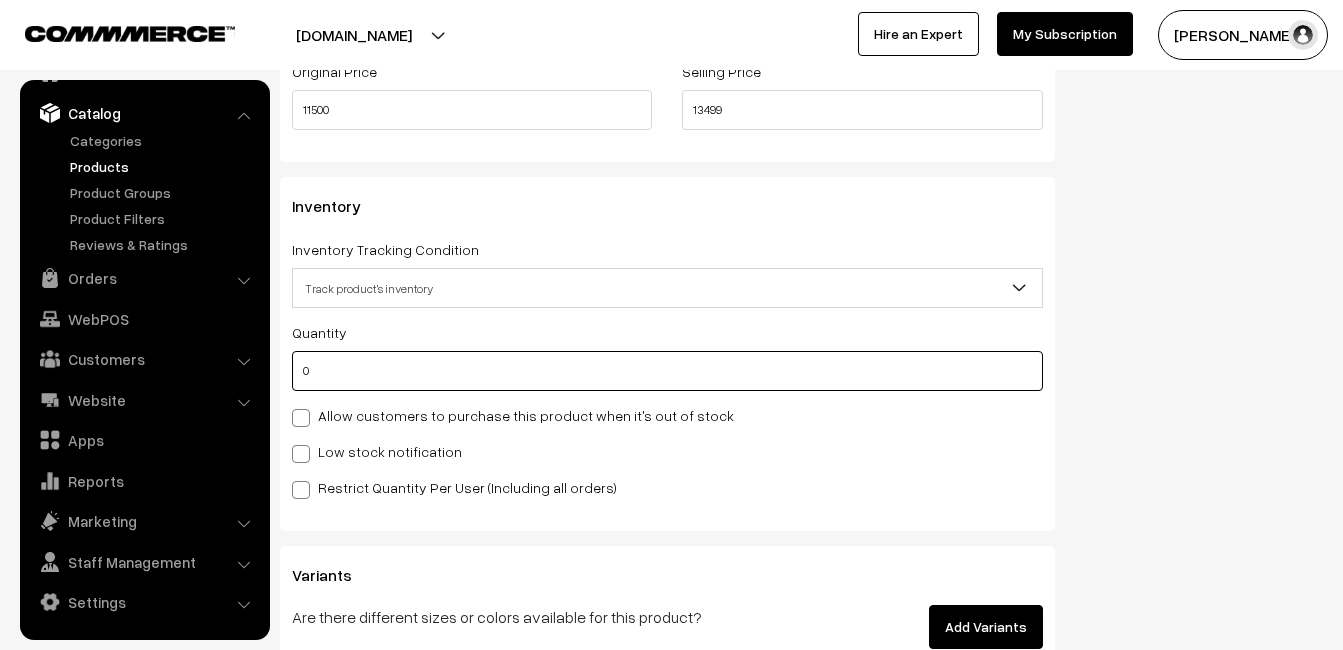 click on "0" at bounding box center (667, 371) 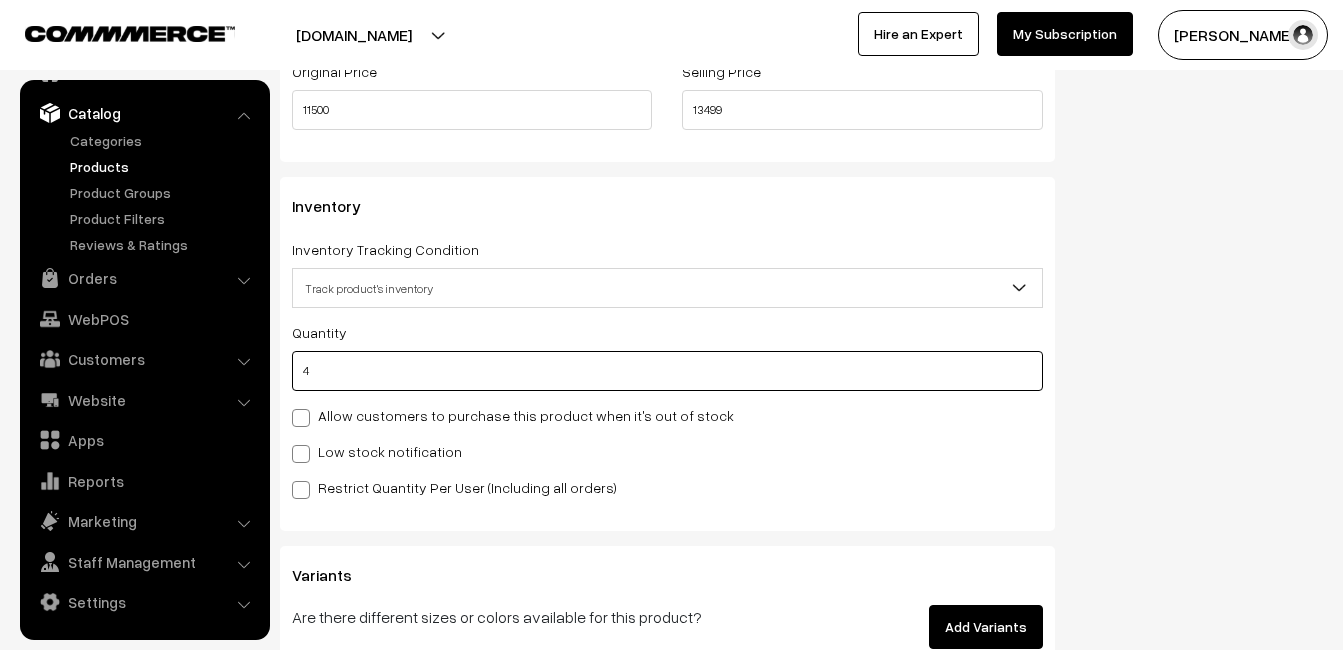 type on "4" 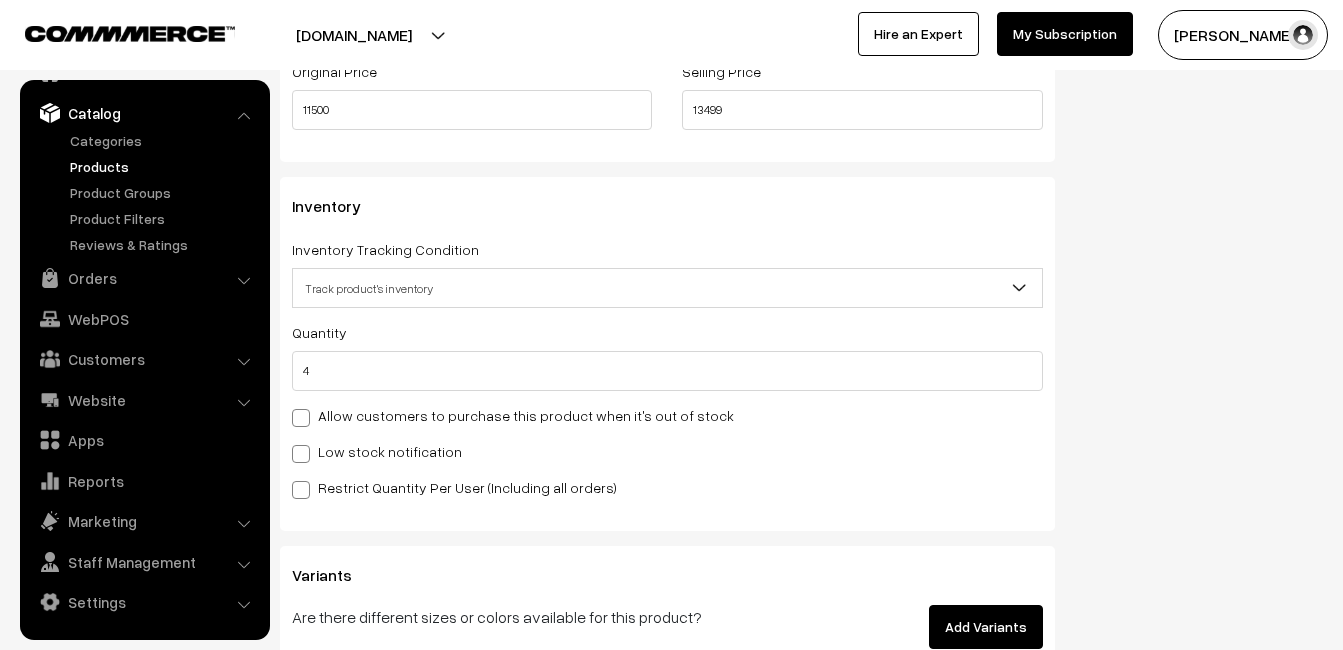 click on "Low stock notification" at bounding box center (377, 451) 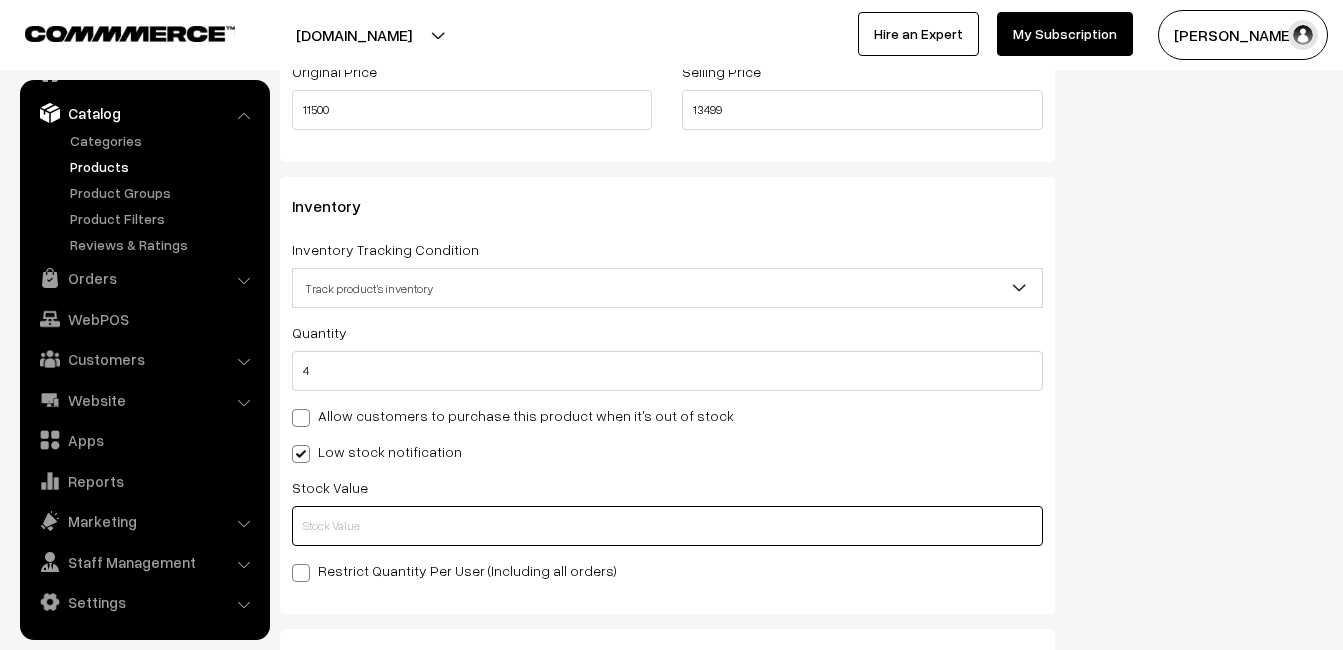 click at bounding box center [667, 526] 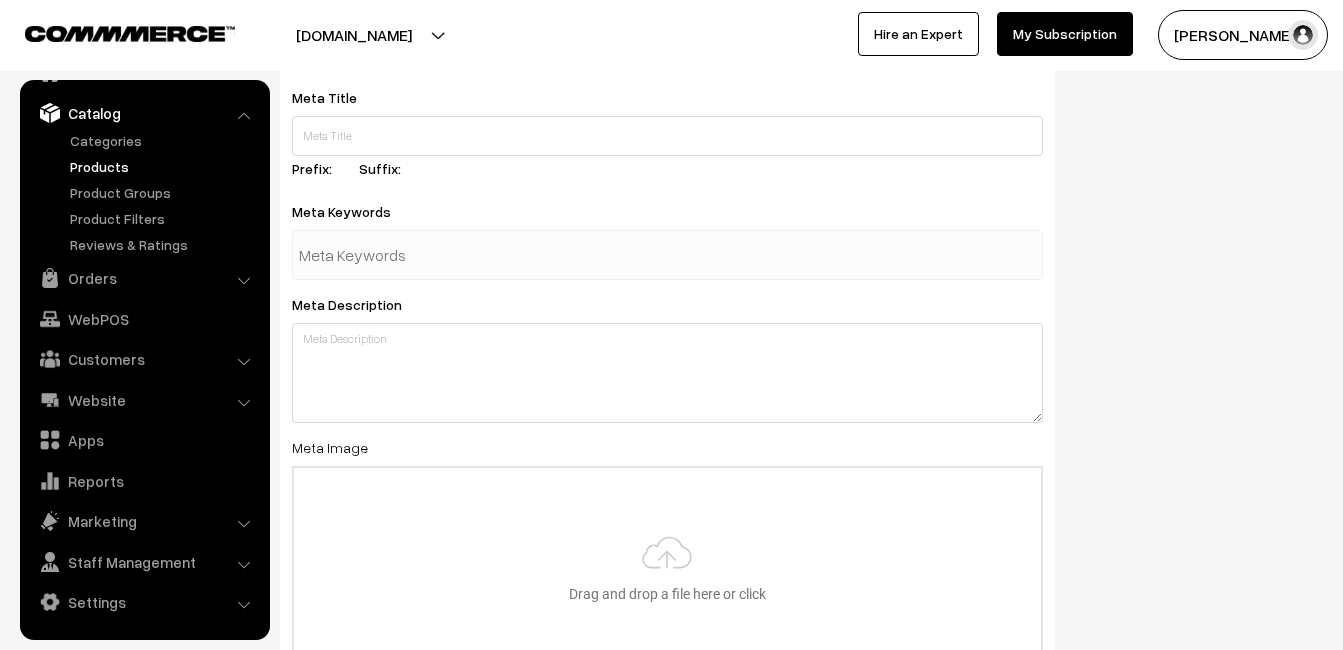 scroll, scrollTop: 2968, scrollLeft: 0, axis: vertical 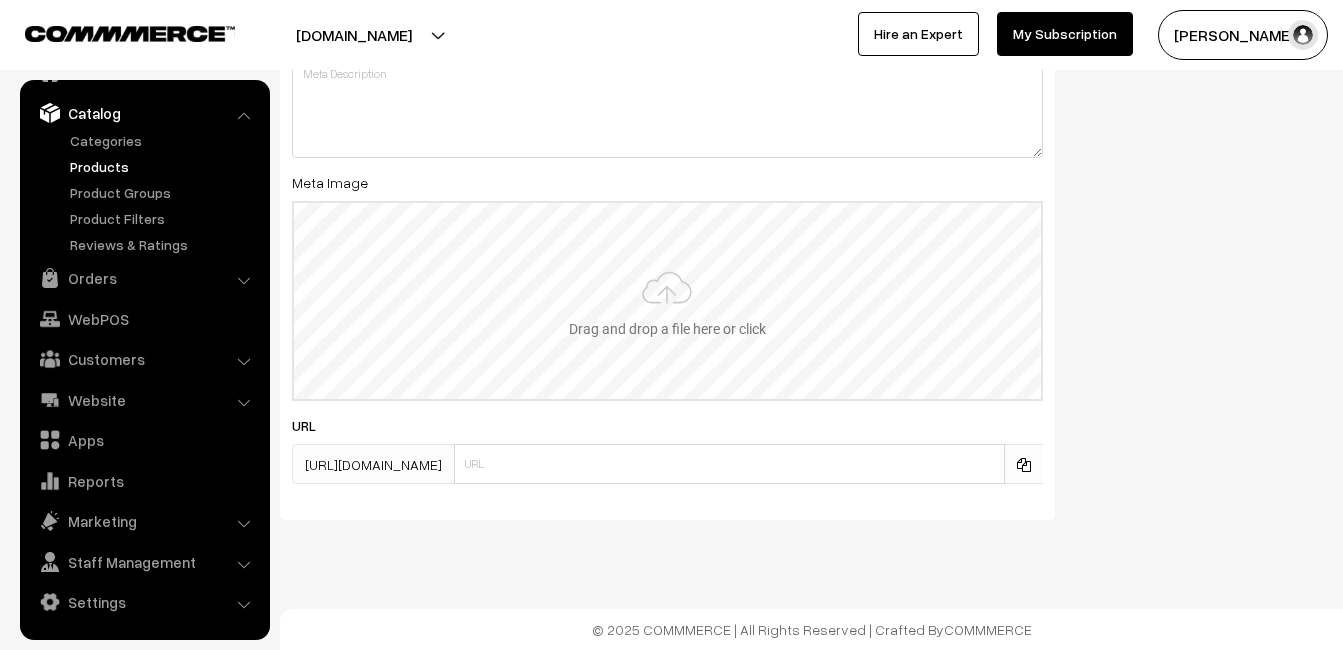 type on "2" 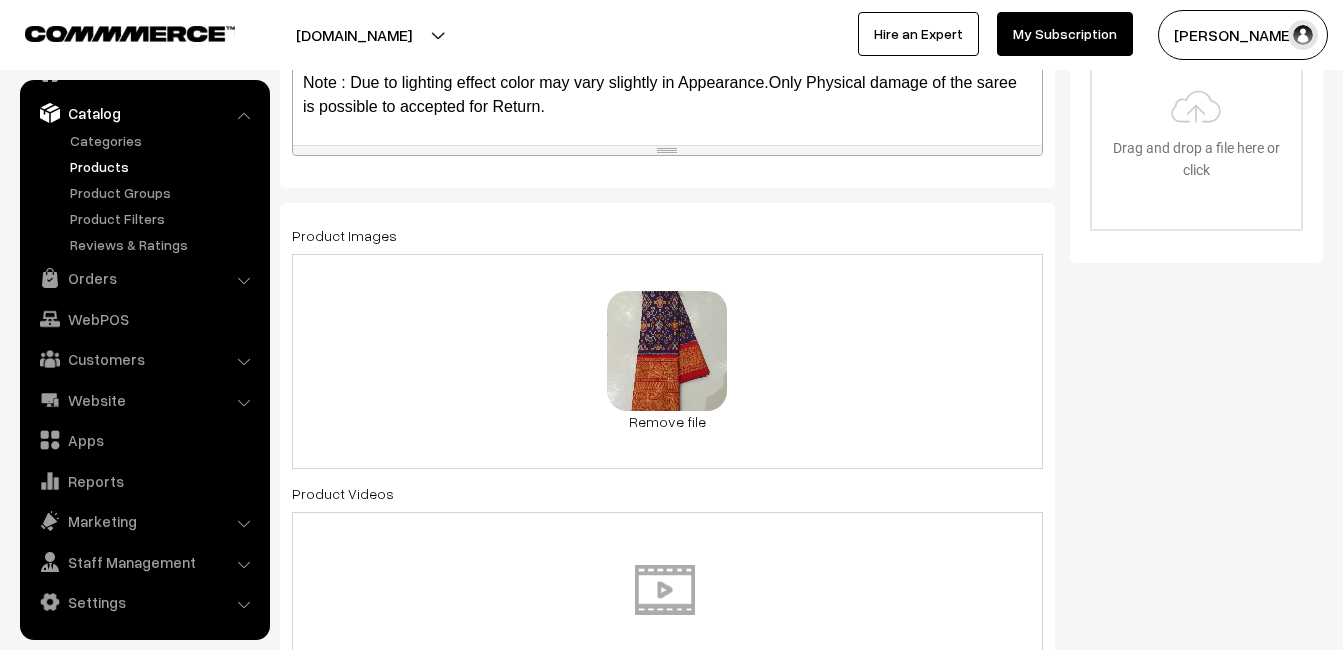 scroll, scrollTop: 0, scrollLeft: 0, axis: both 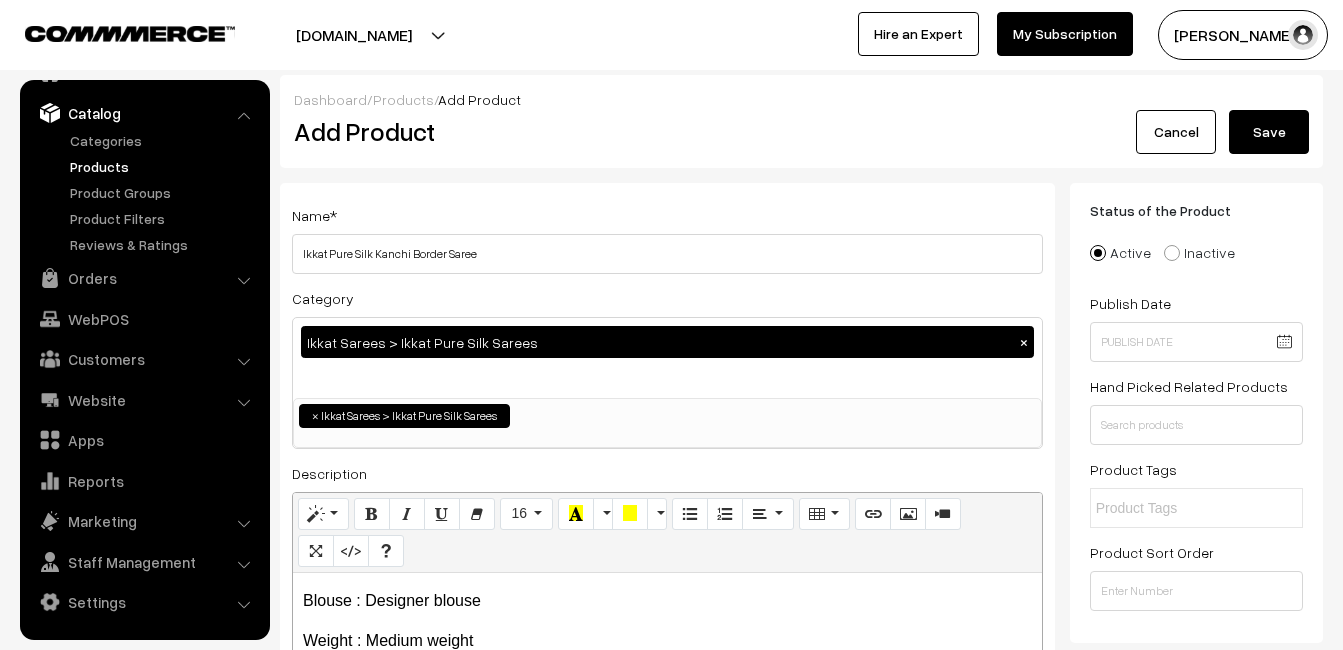 click on "Dashboard  /  Products  /  Add Product
Add Product
Cancel
Save" at bounding box center [801, 121] 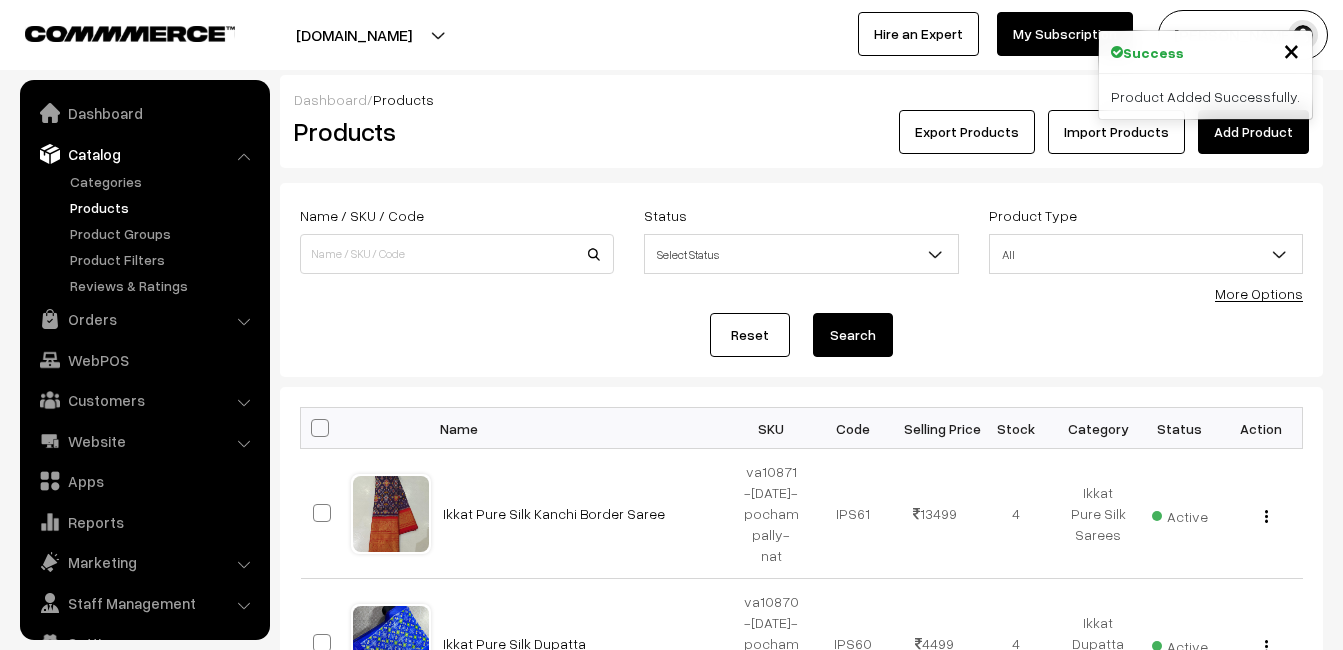 scroll, scrollTop: 0, scrollLeft: 0, axis: both 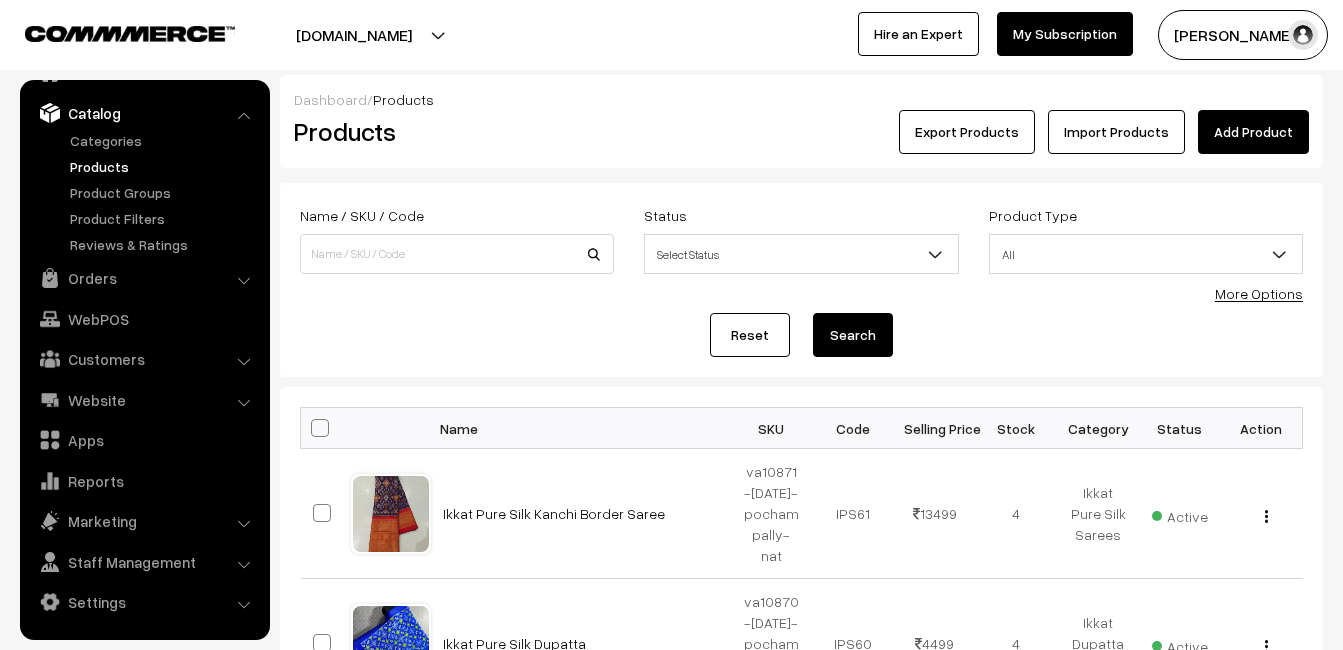 click on "Products" at bounding box center (453, 131) 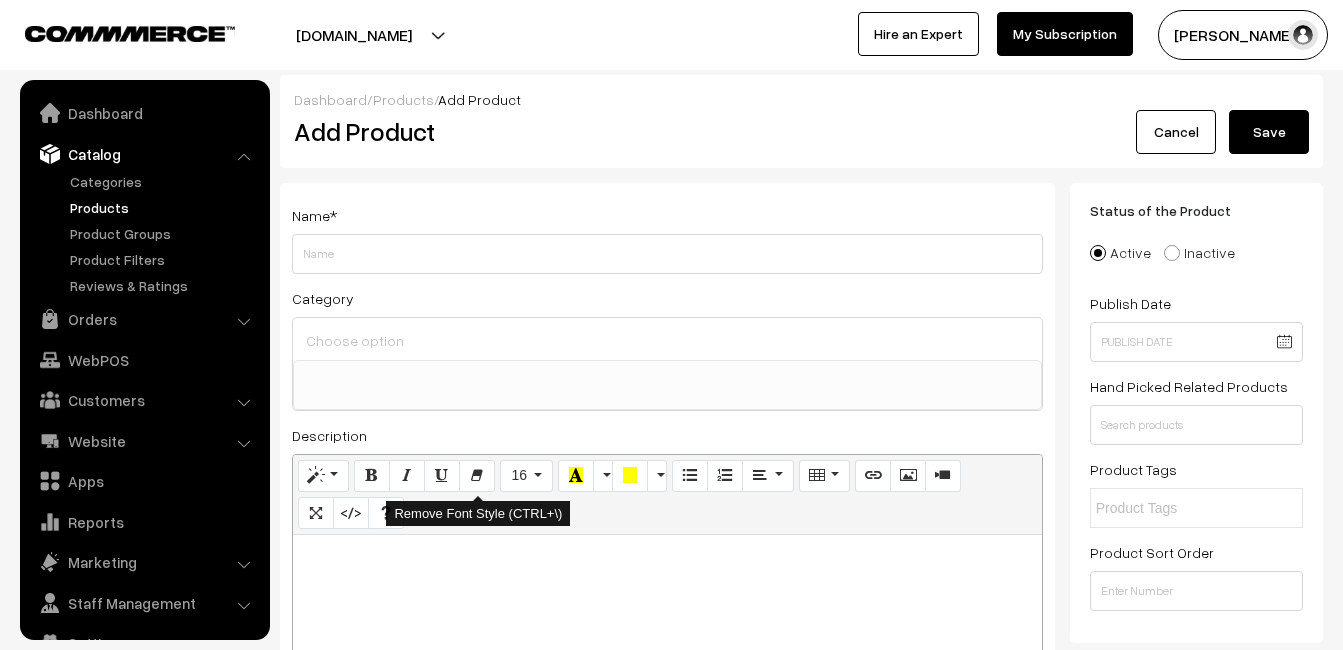 select 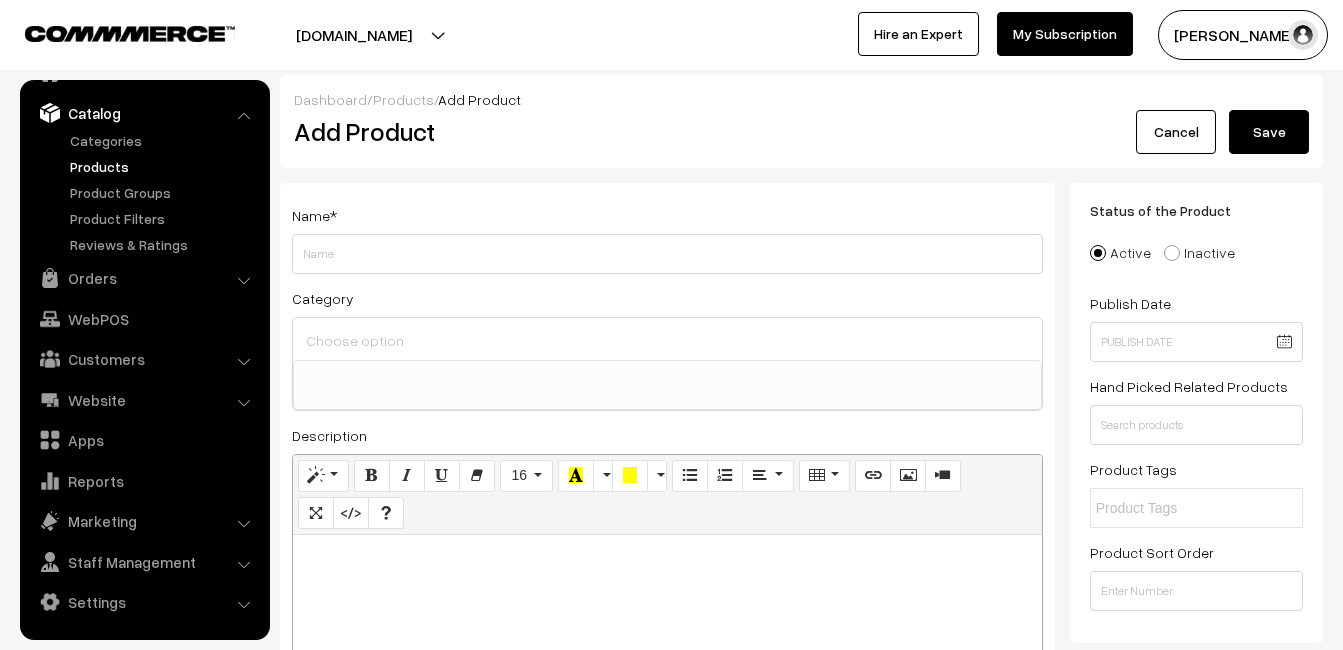 paste 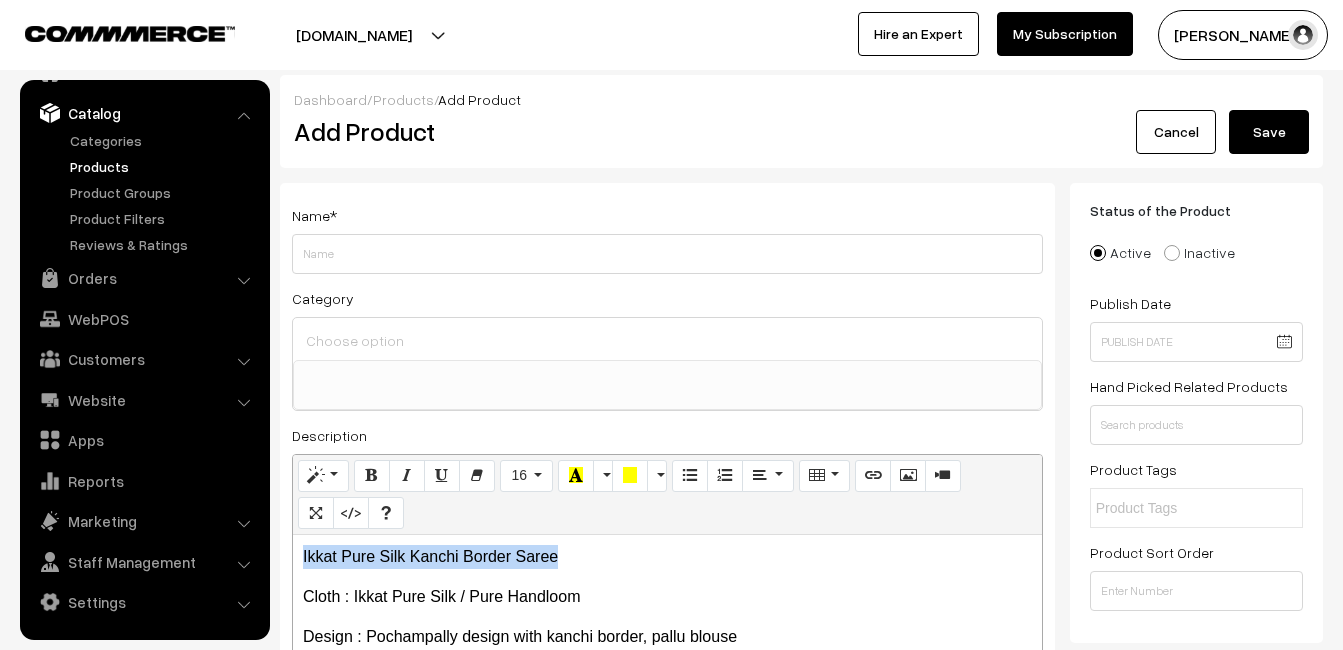 drag, startPoint x: 585, startPoint y: 553, endPoint x: 284, endPoint y: 553, distance: 301 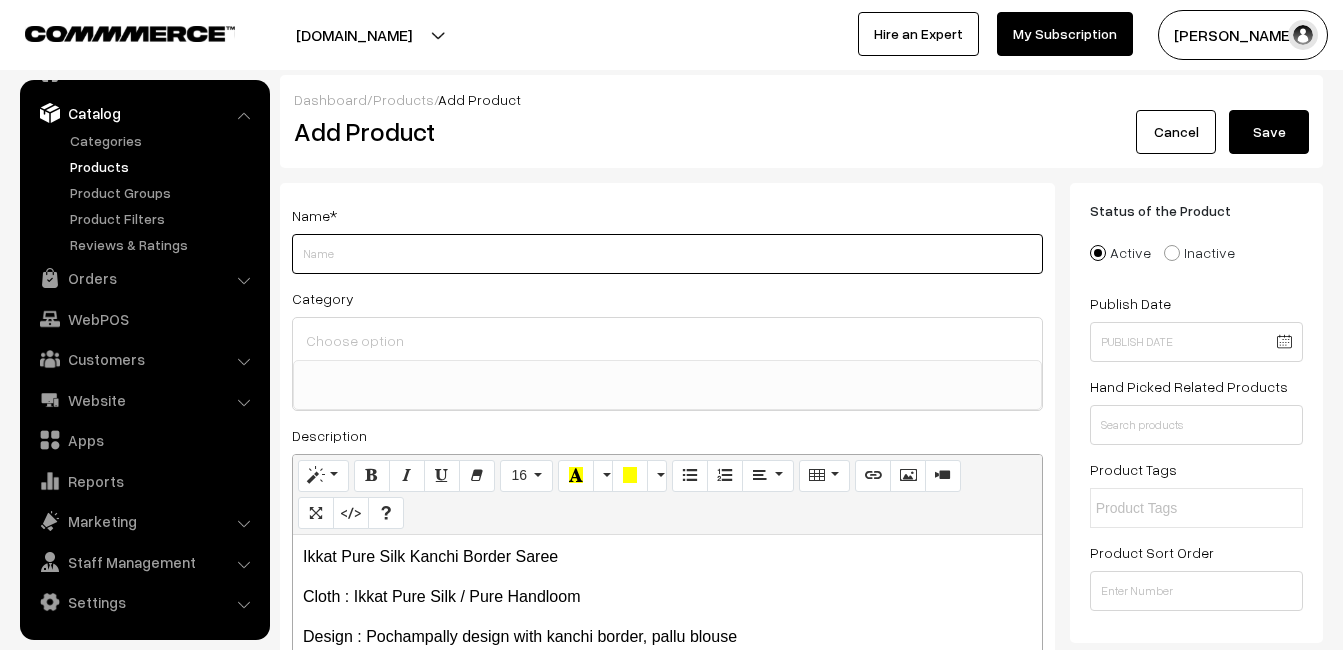 paste on "Ikkat Pure Silk Kanchi Border Saree" 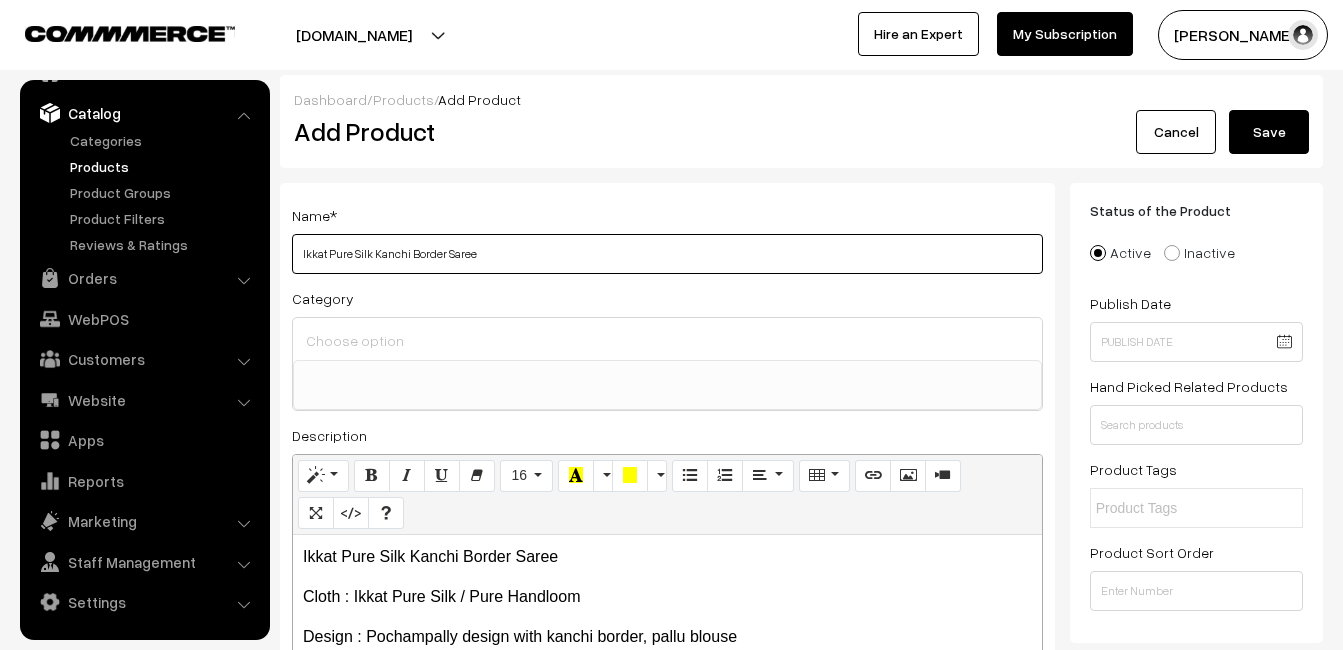 type on "Ikkat Pure Silk Kanchi Border Saree" 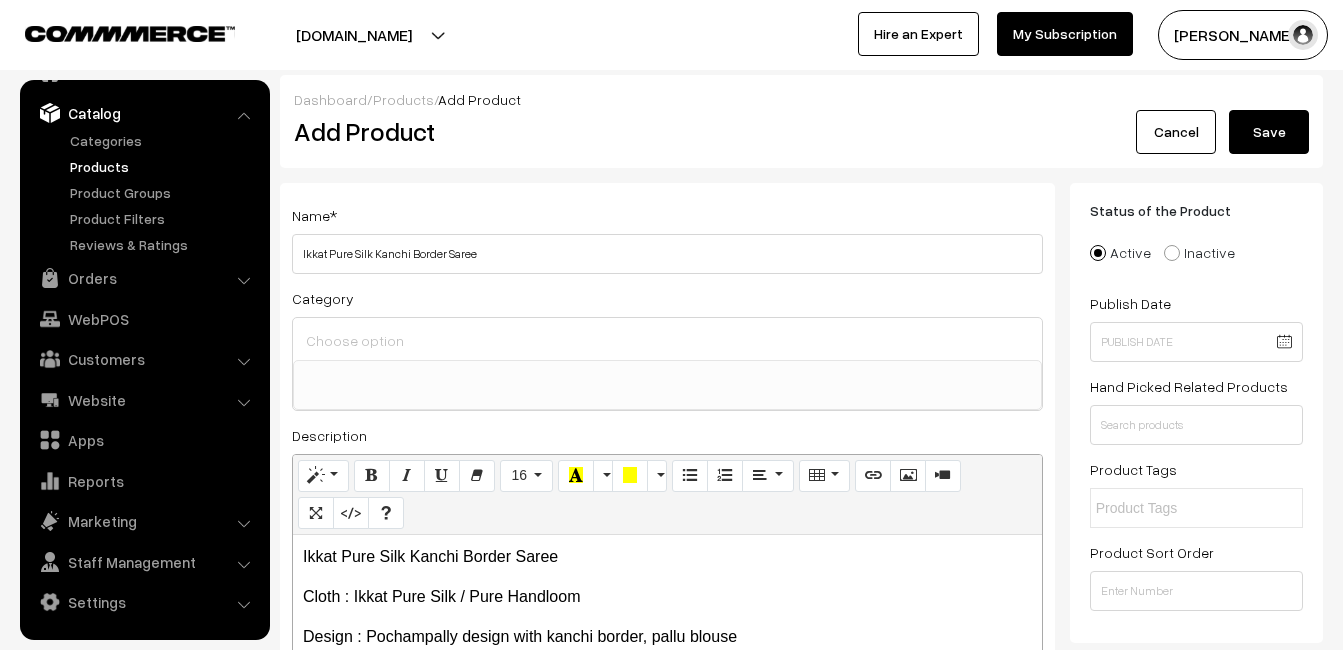 click at bounding box center (667, 340) 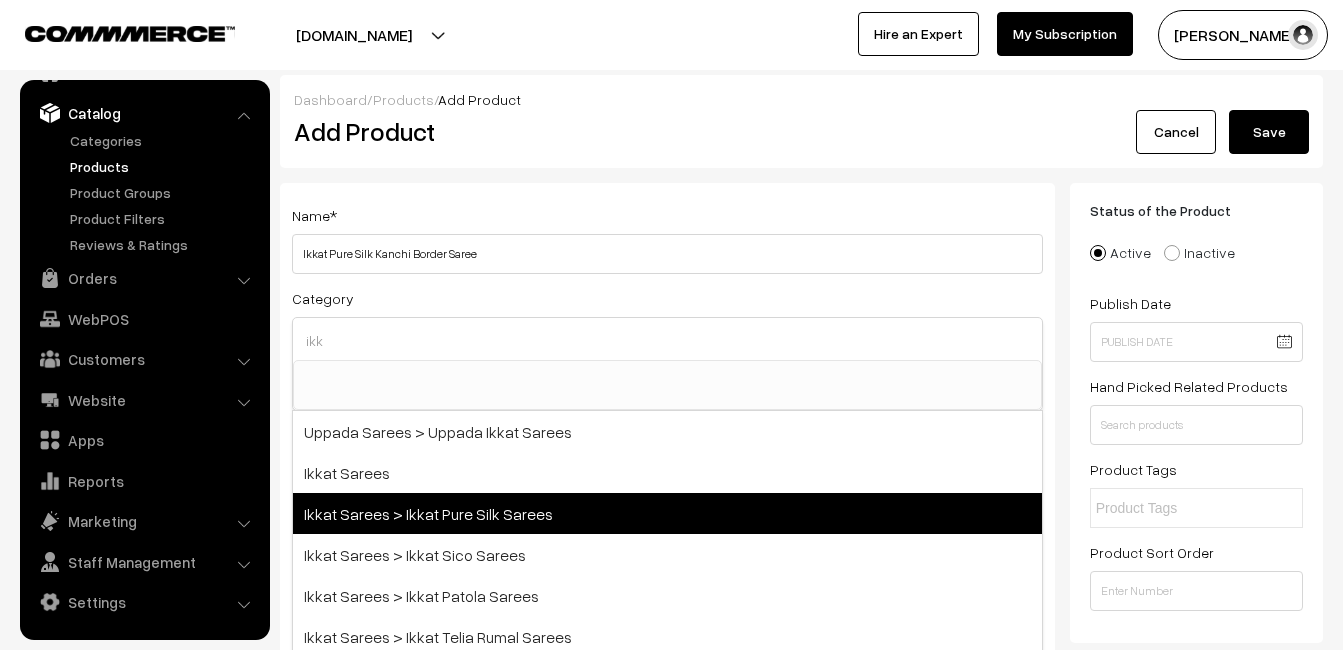 type on "ikk" 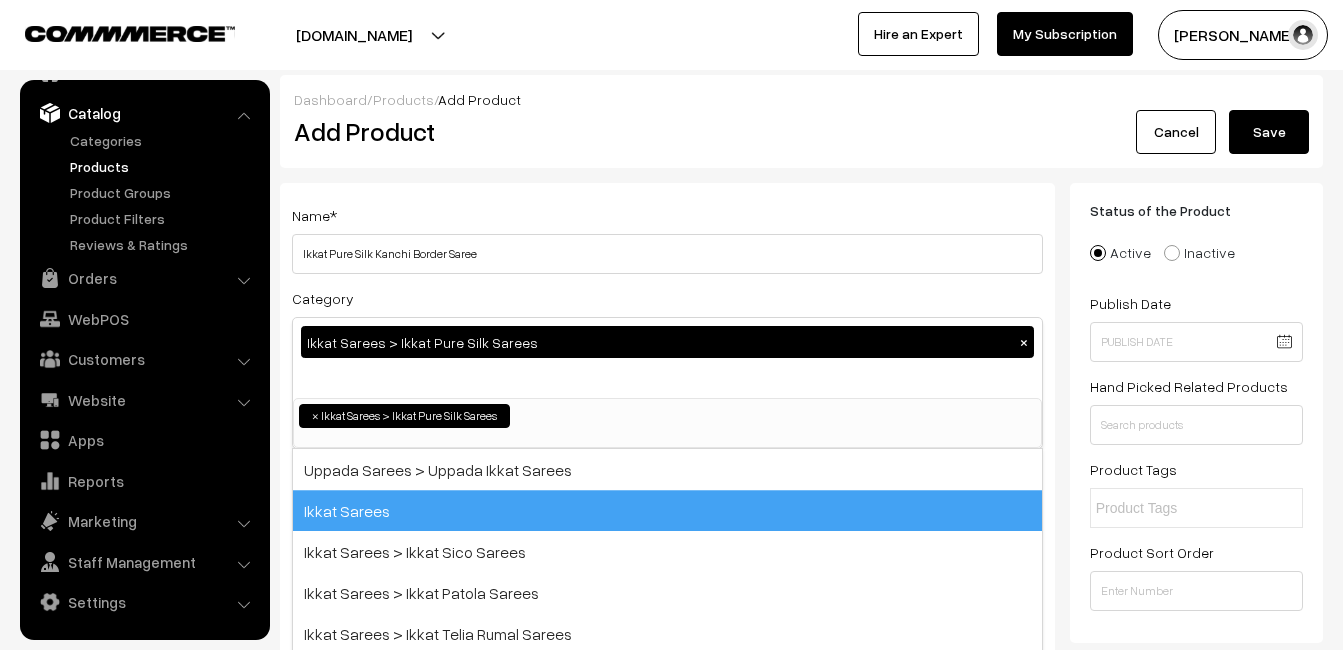 scroll, scrollTop: 255, scrollLeft: 0, axis: vertical 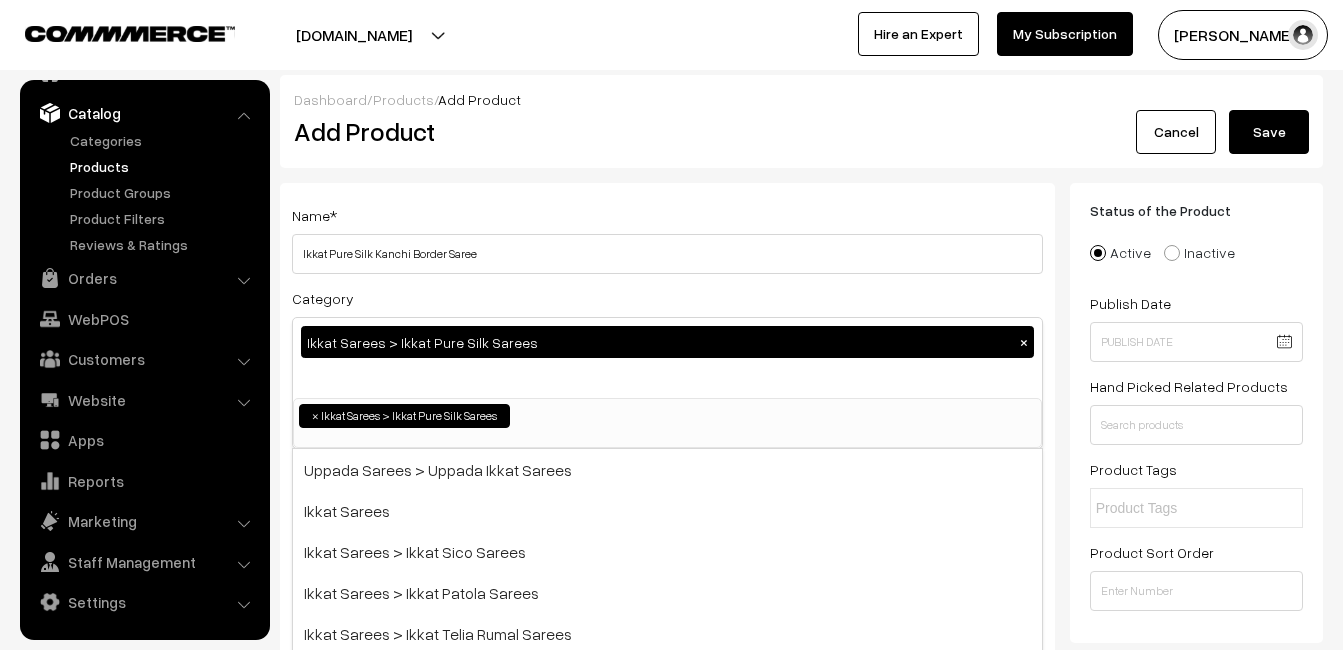 click on "Name  *
Ikkat Pure Silk Kanchi Border Saree" at bounding box center (667, 238) 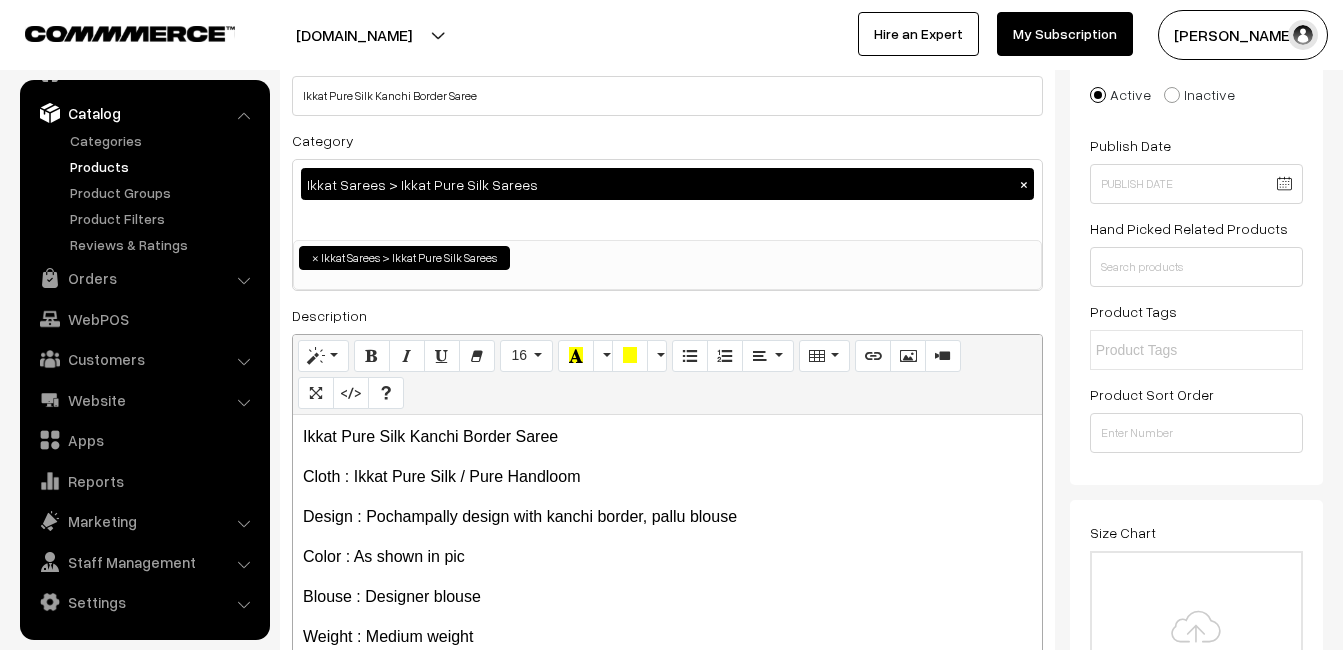 scroll, scrollTop: 400, scrollLeft: 0, axis: vertical 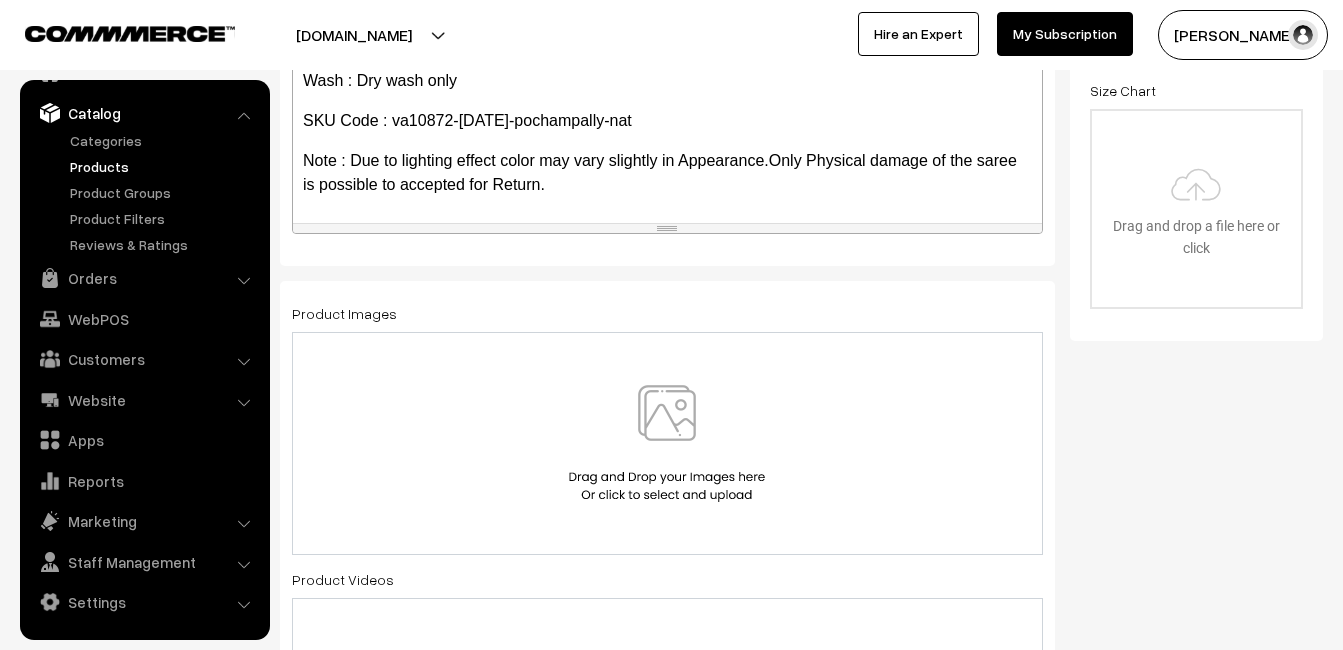 click at bounding box center [667, 443] 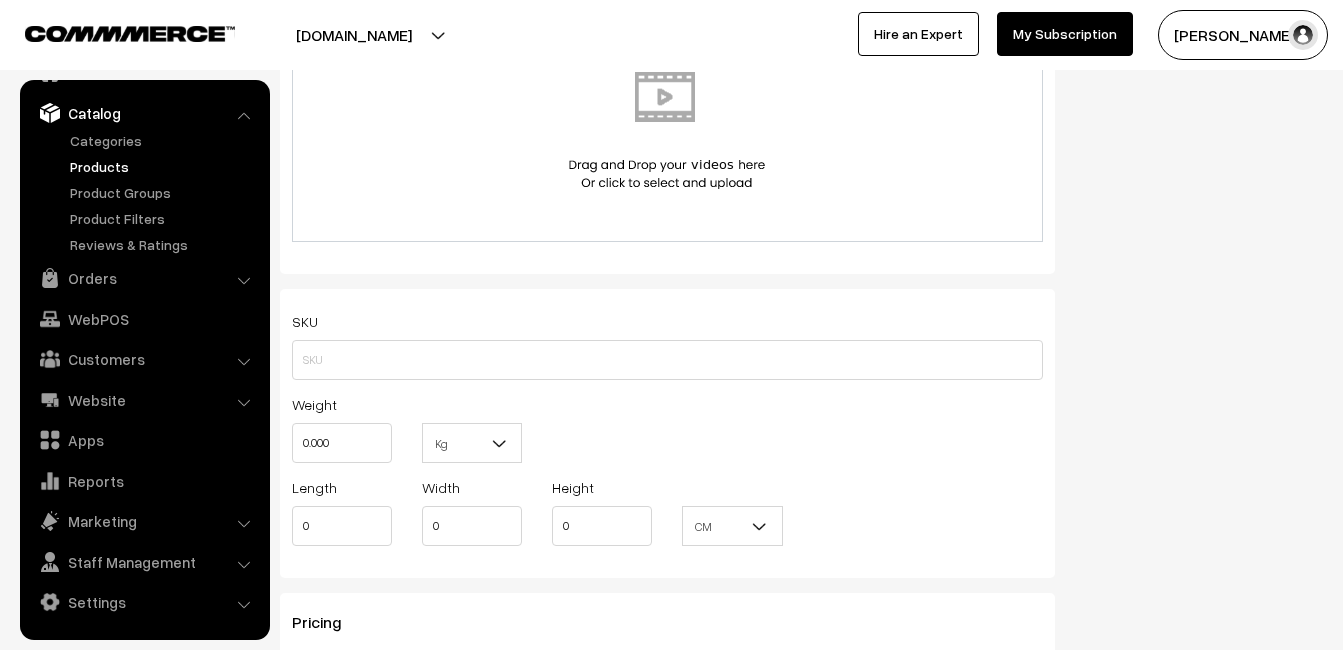 scroll, scrollTop: 1200, scrollLeft: 0, axis: vertical 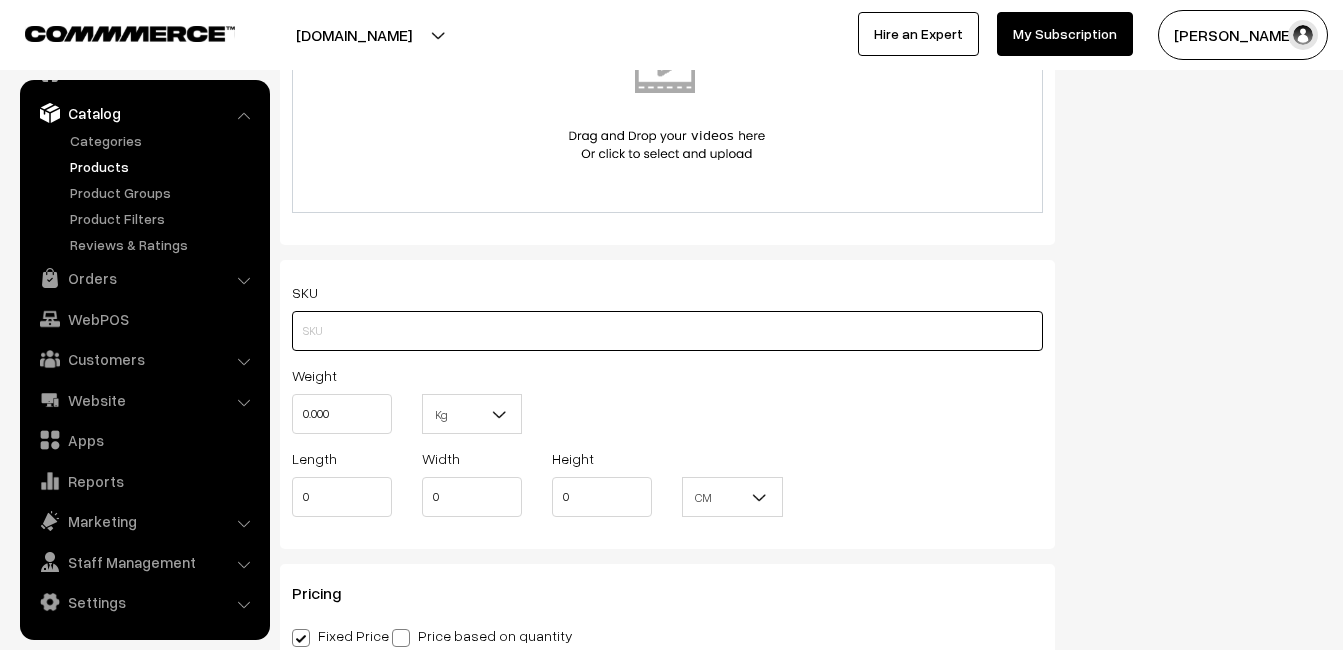 click at bounding box center [667, 331] 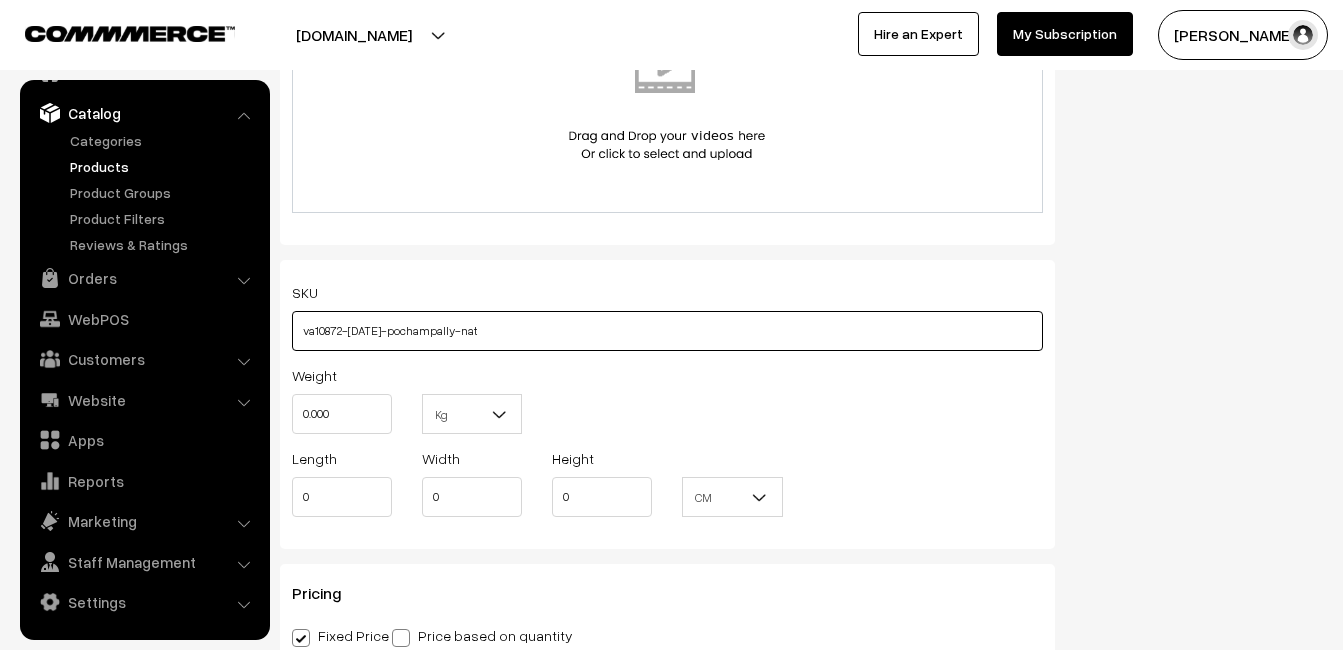 type on "va10872-[DATE]-pochampally-nat" 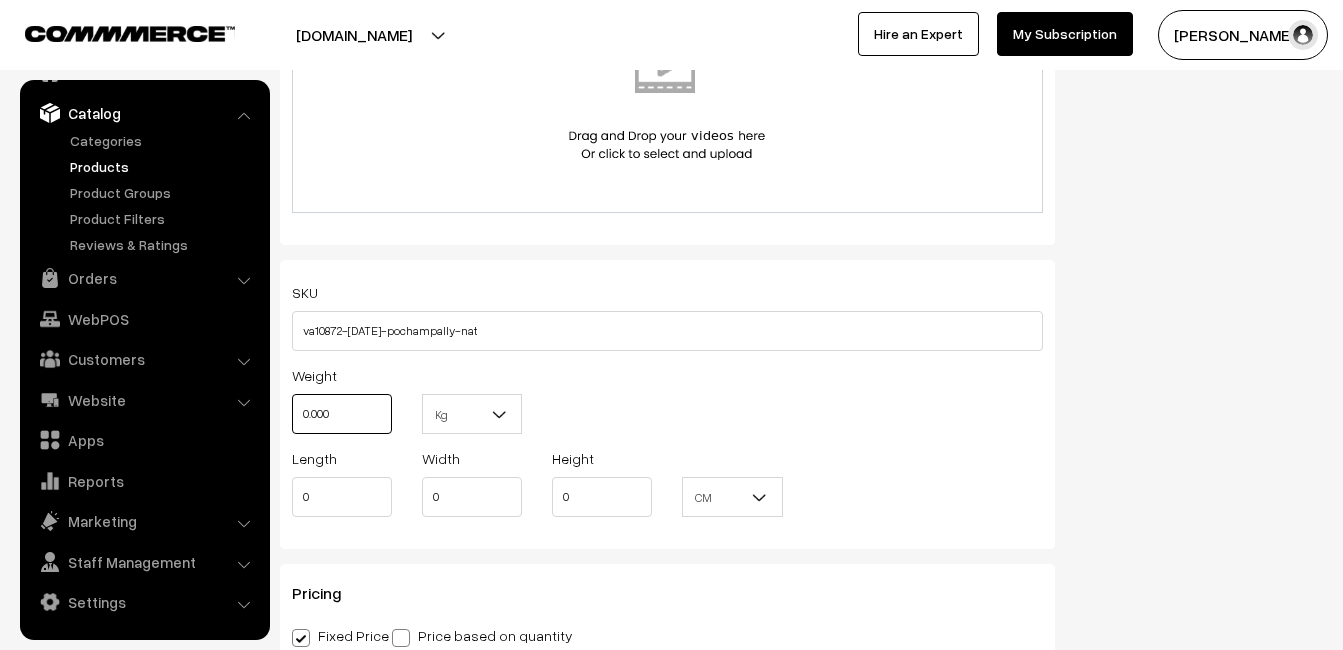 click on "0.000" at bounding box center (342, 414) 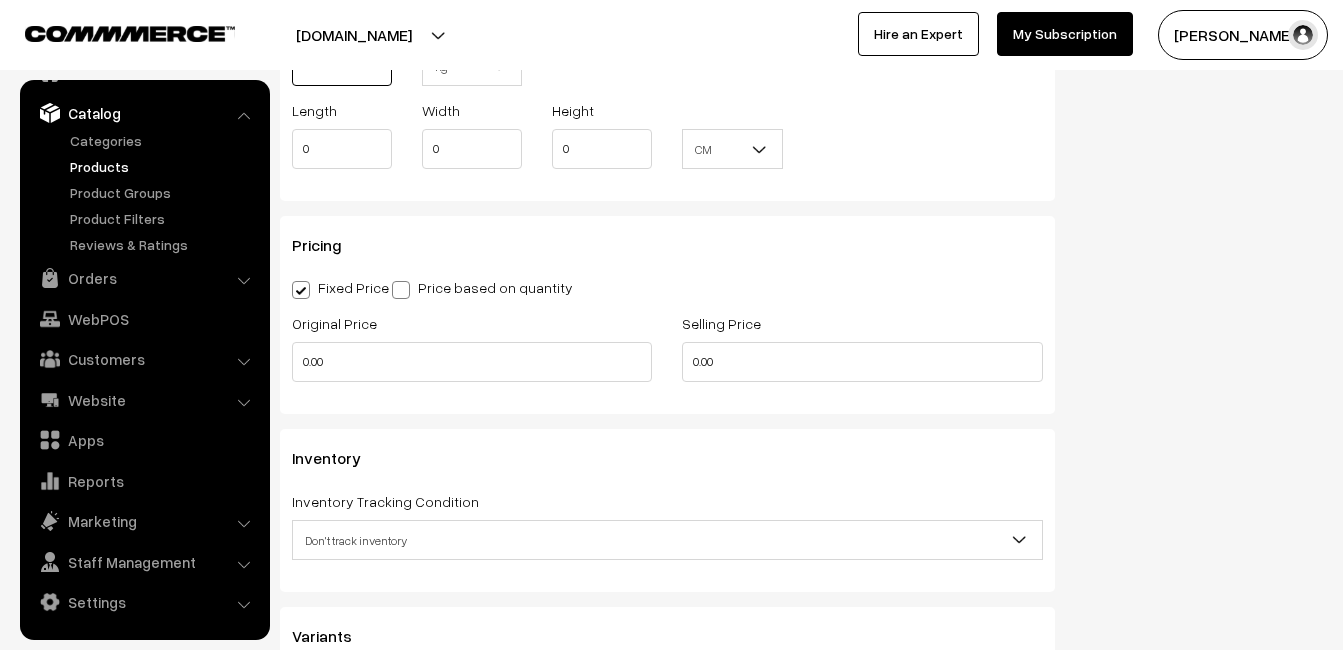 scroll, scrollTop: 1600, scrollLeft: 0, axis: vertical 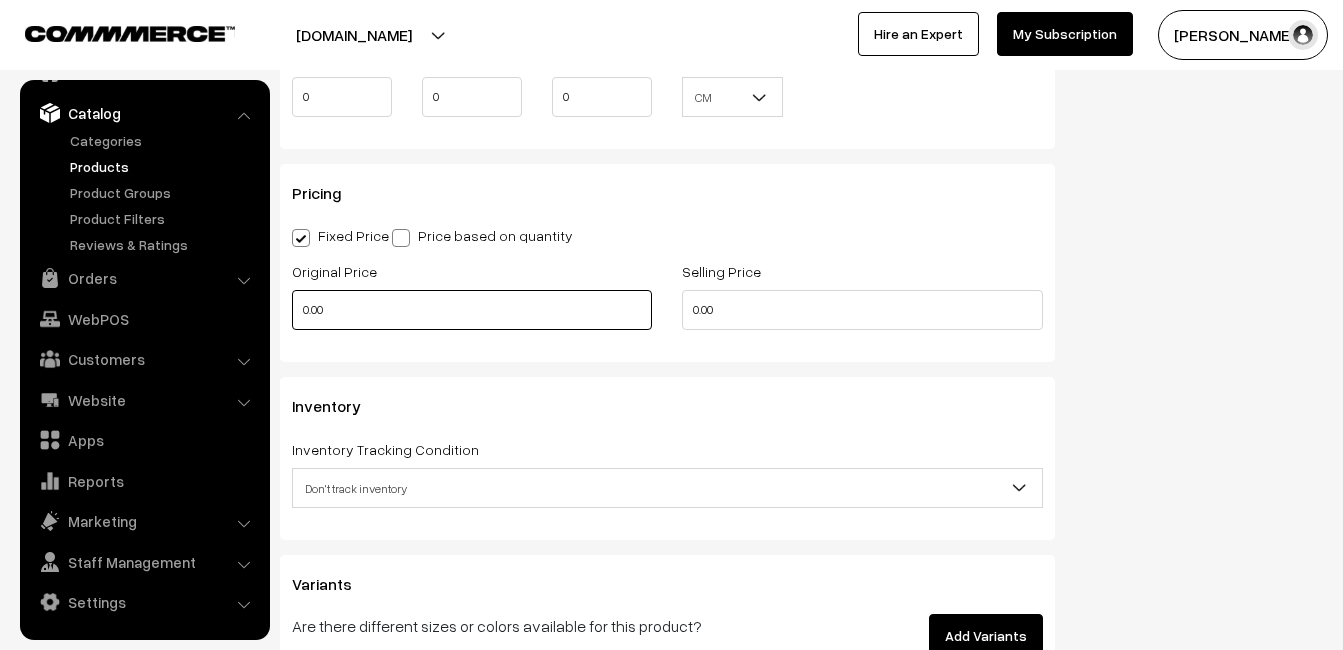 type on "0.80" 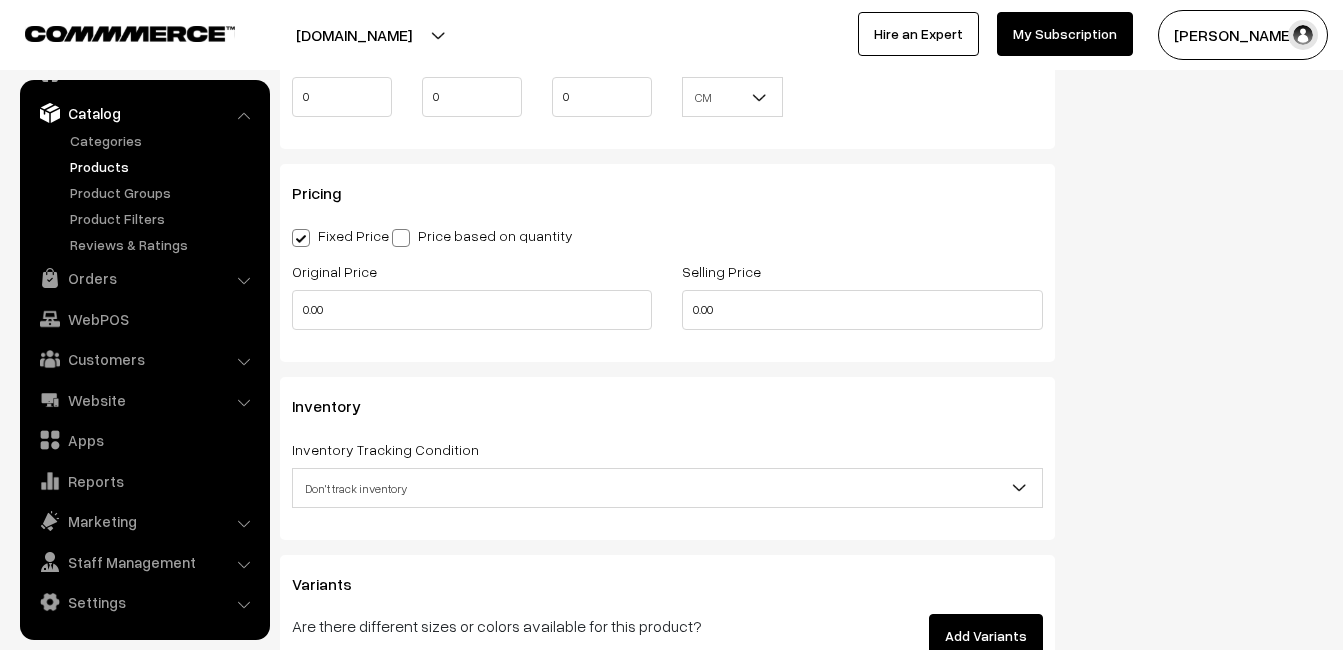 type on "0" 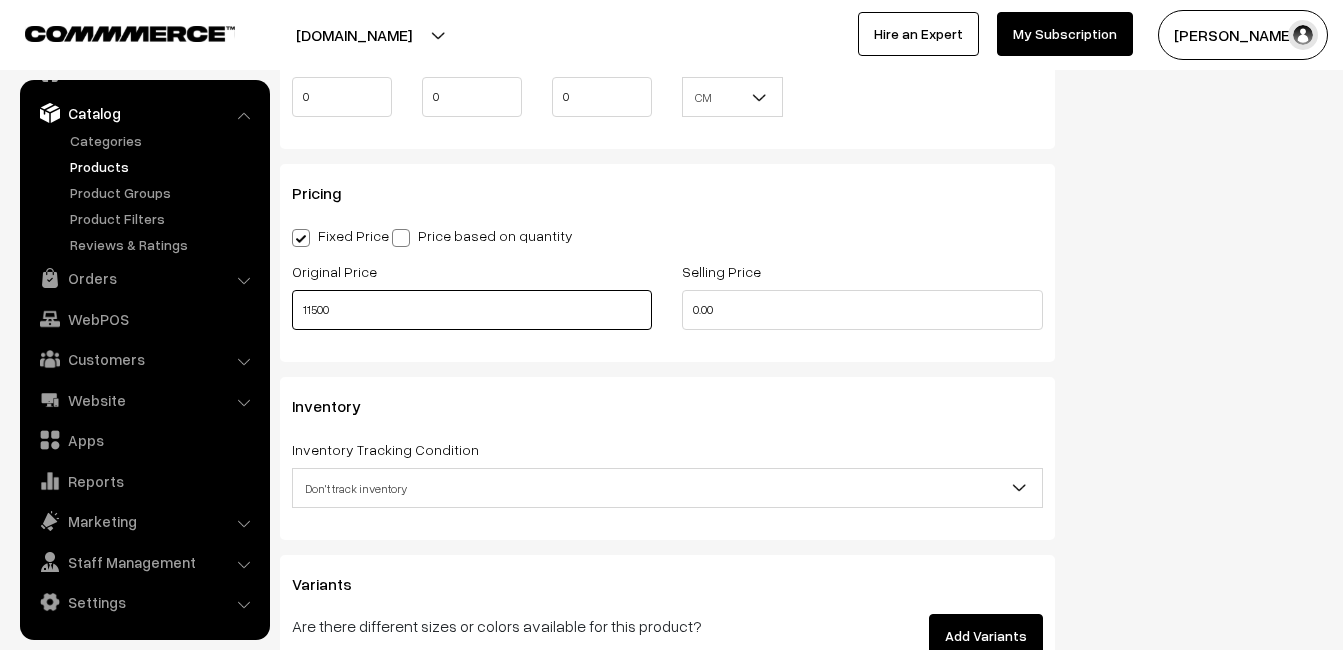type on "11500" 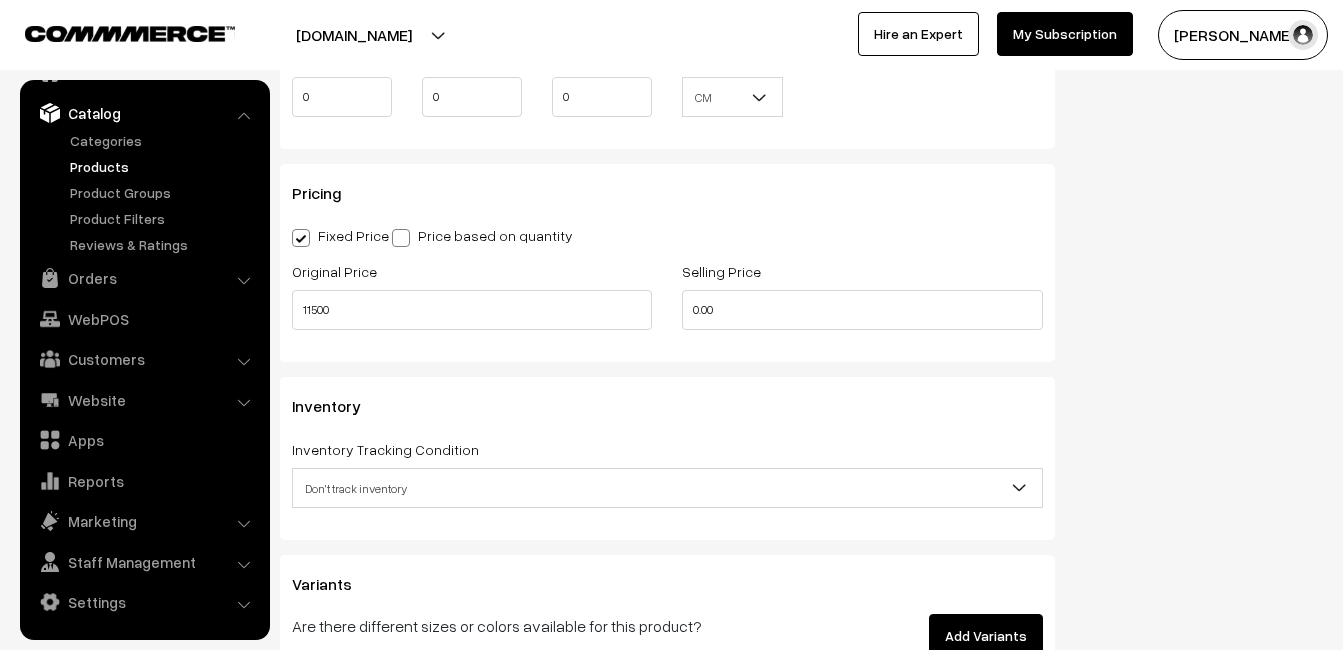 type on "0" 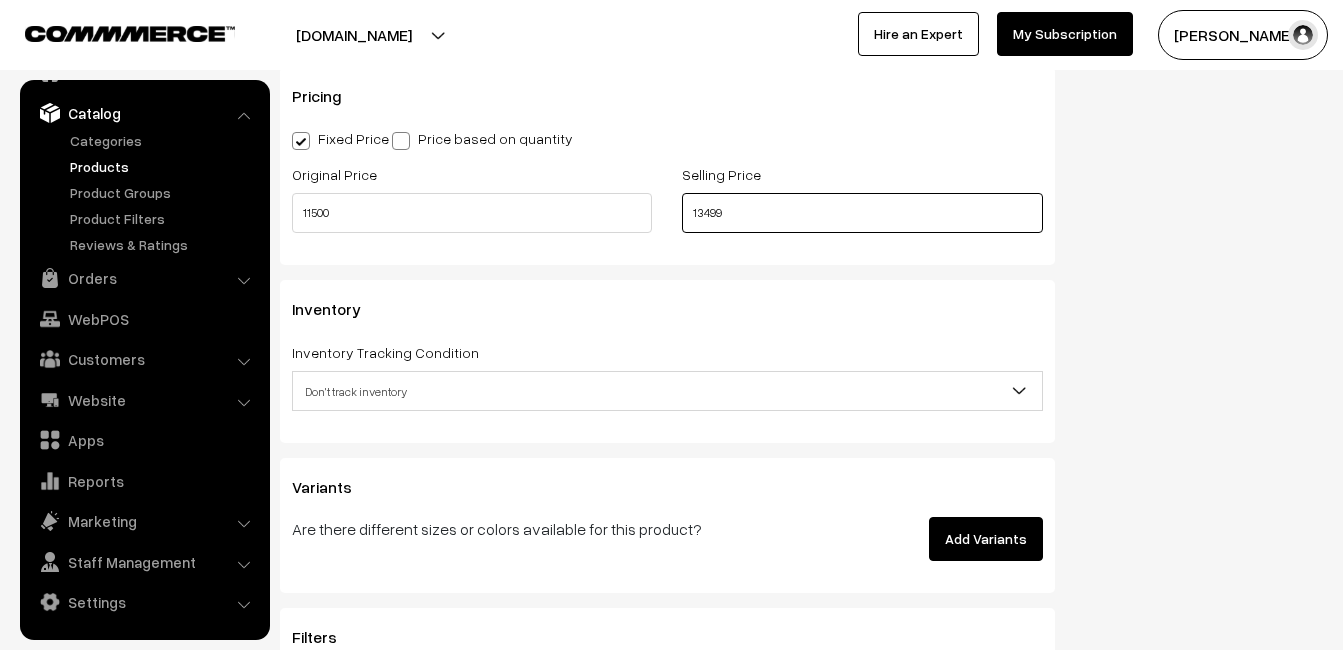 scroll, scrollTop: 1800, scrollLeft: 0, axis: vertical 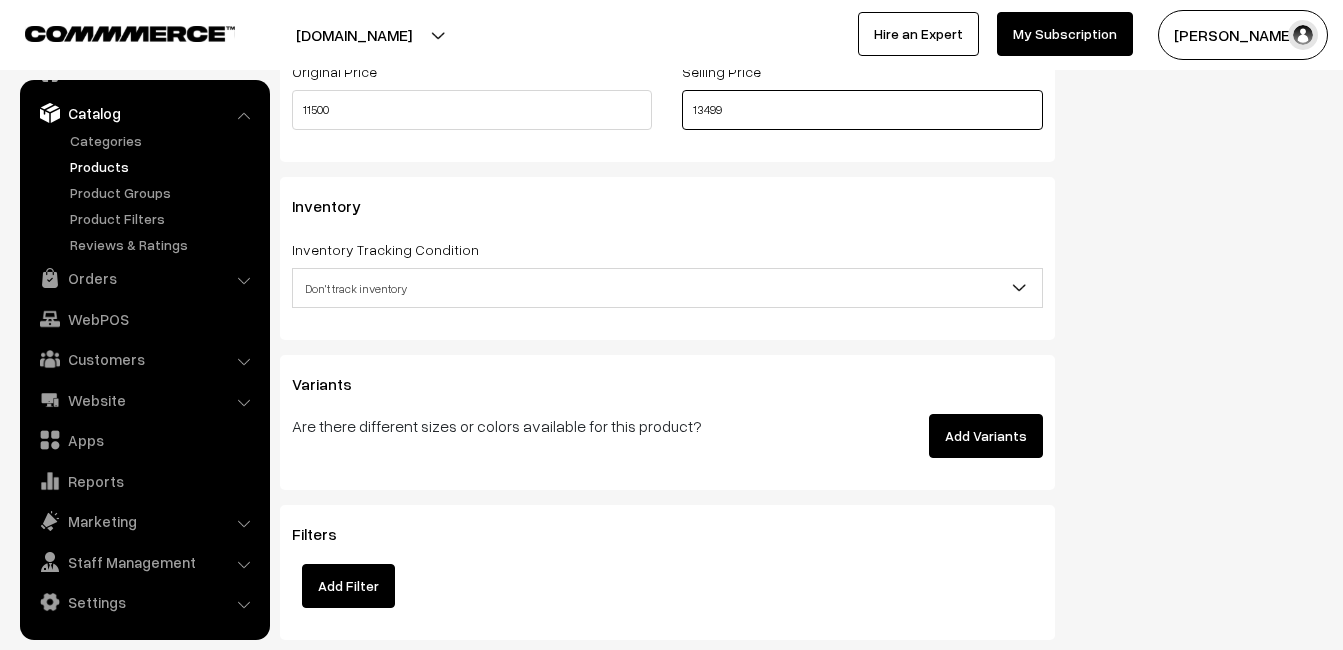 type on "13499" 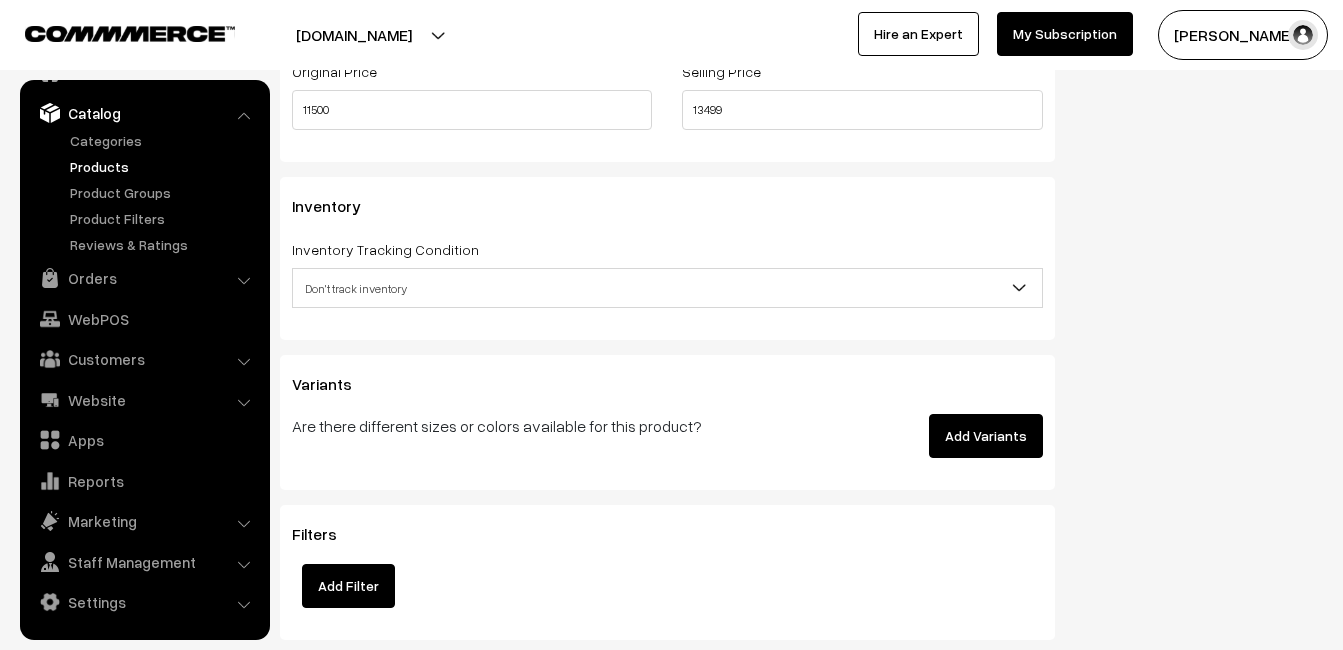 click on "Inventory Tracking Condition" at bounding box center [385, 249] 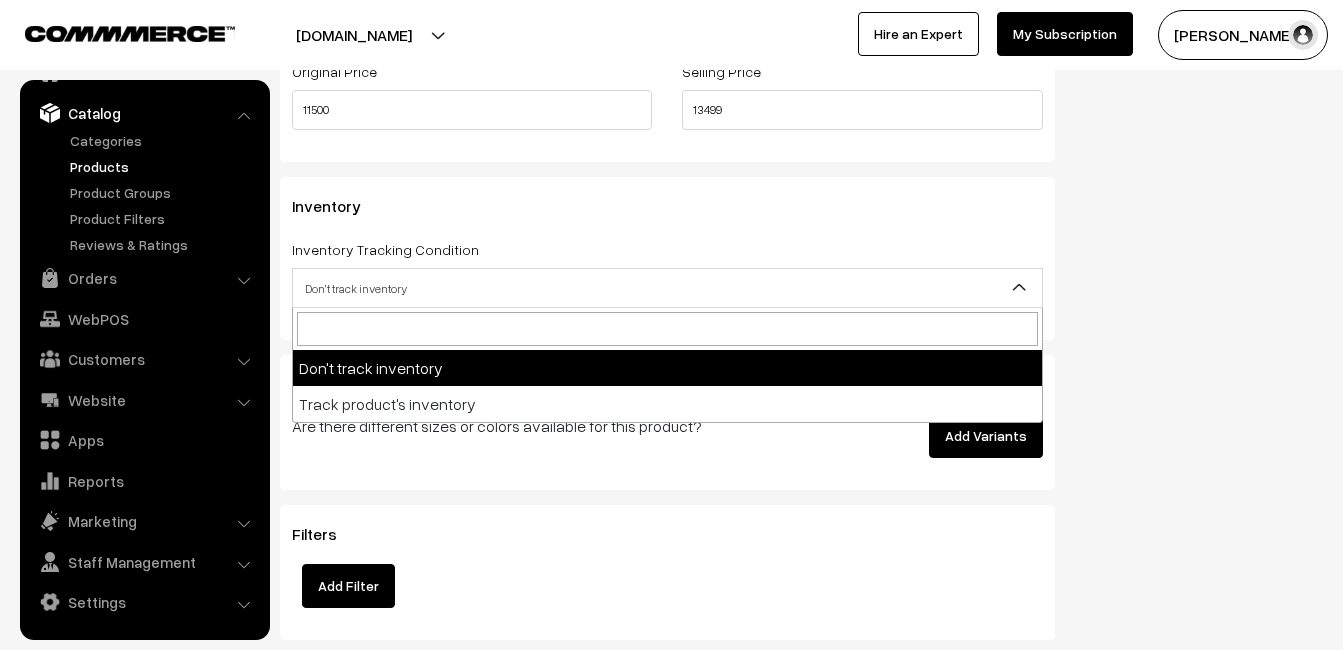 click on "Don't track inventory" at bounding box center (667, 288) 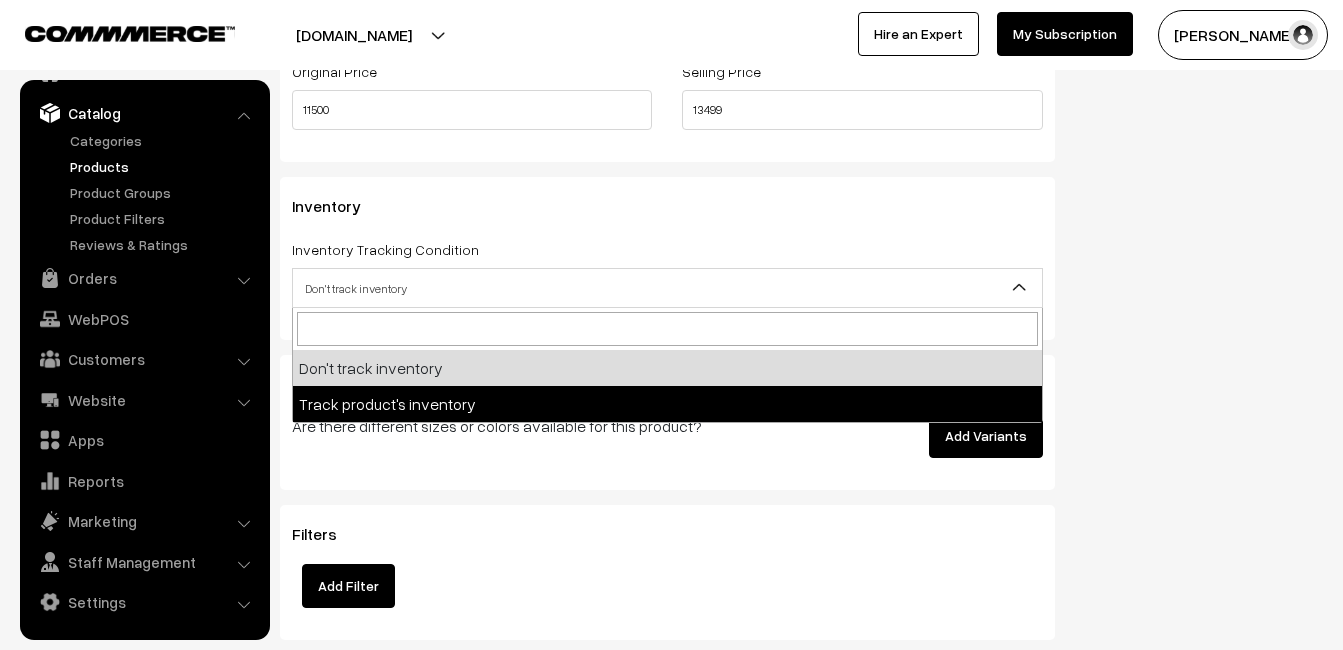 select on "2" 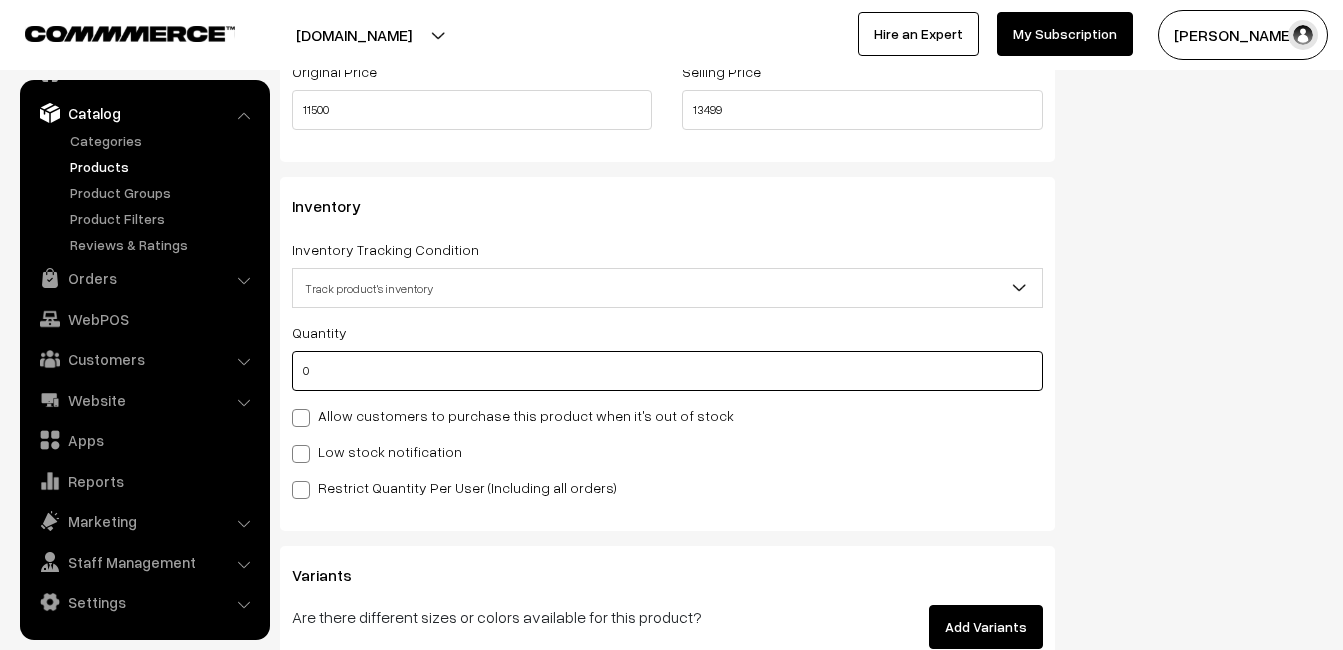 click on "0" at bounding box center [667, 371] 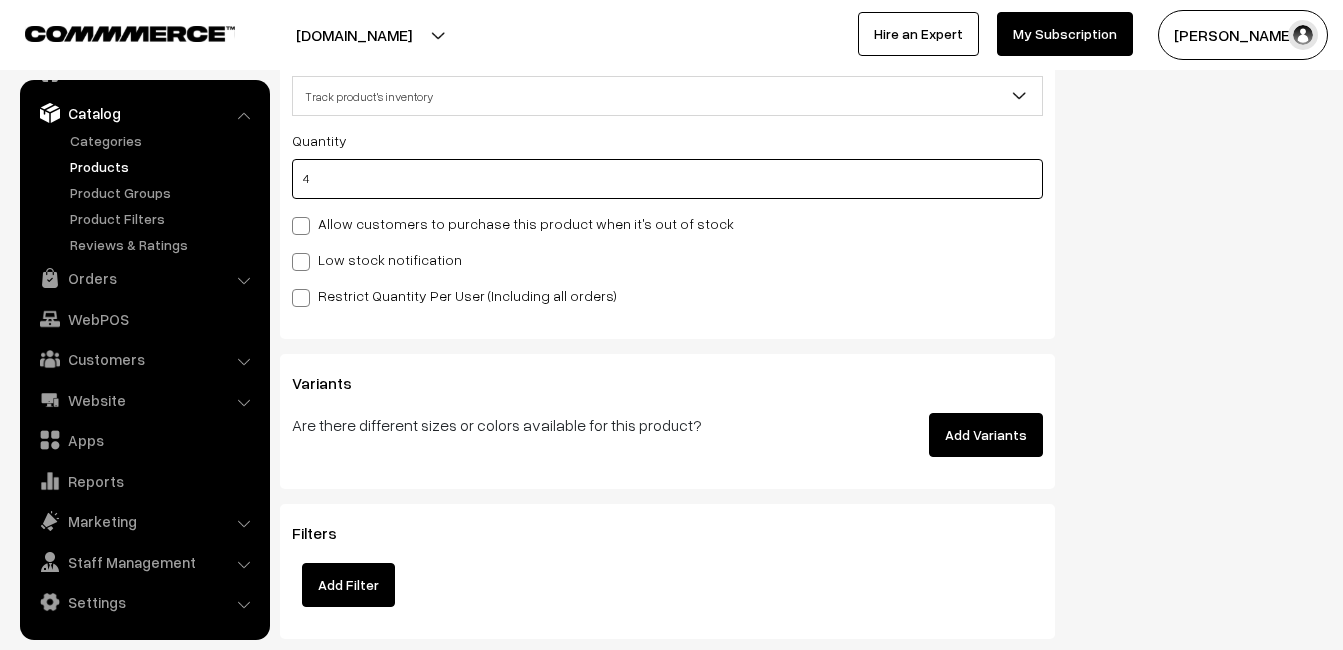 scroll, scrollTop: 2000, scrollLeft: 0, axis: vertical 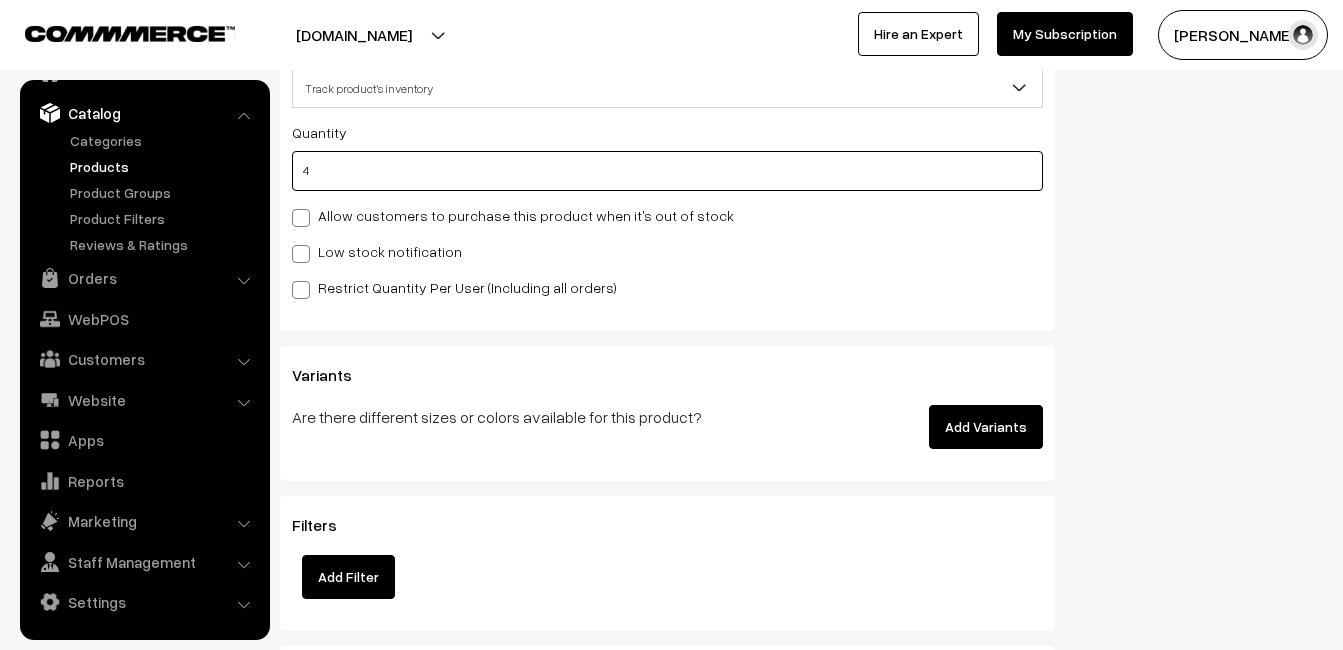 type on "4" 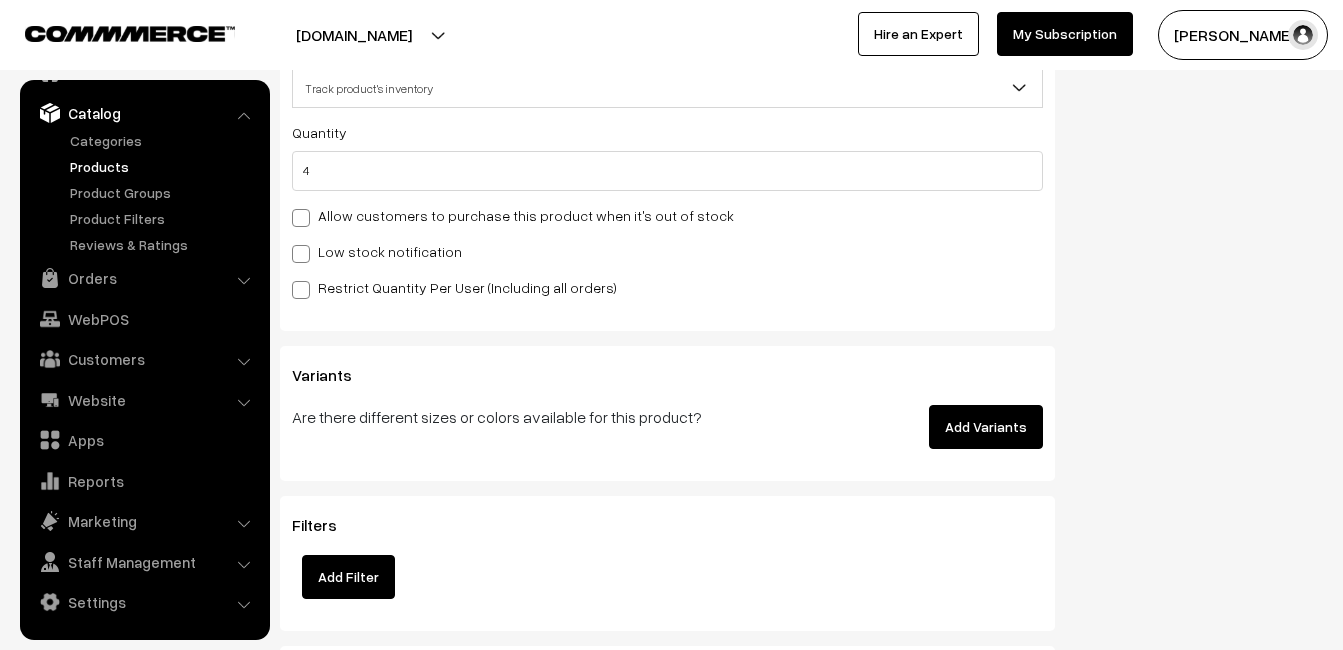 click on "Low stock notification" at bounding box center (377, 251) 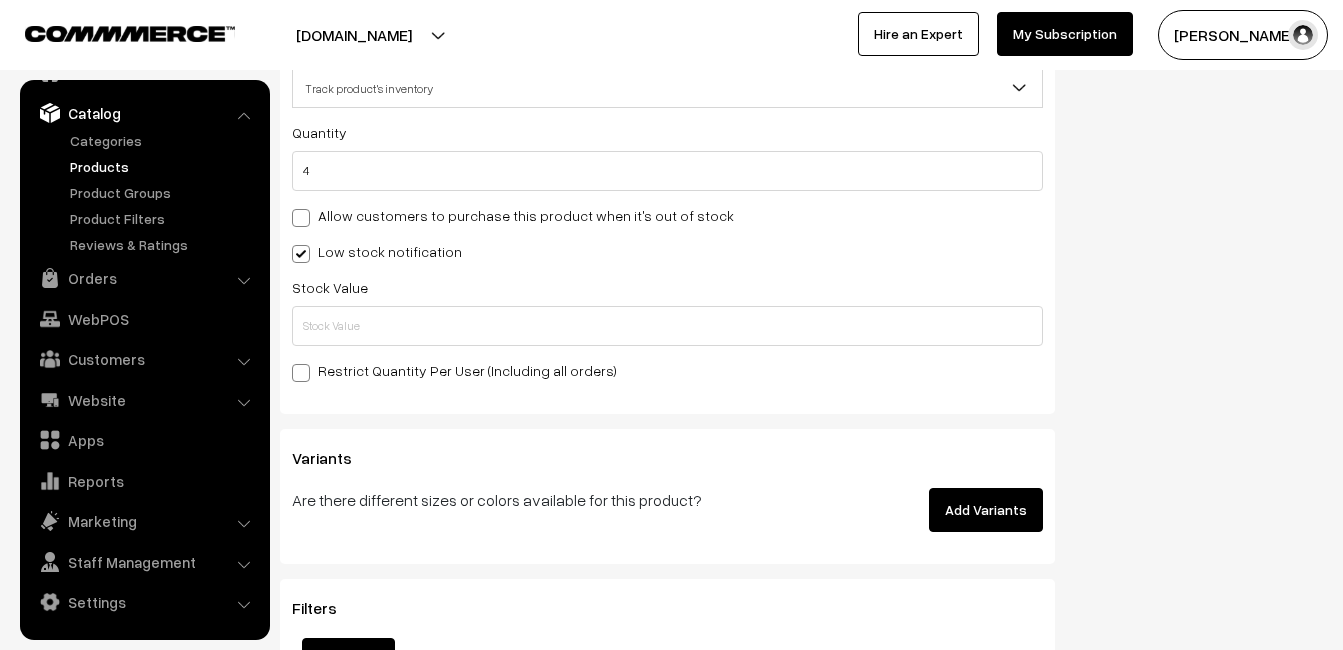 click on "Quantity
4
Allow customers to purchase this product when it's out of stock
Low stock notification
Stock Value" at bounding box center [667, 251] 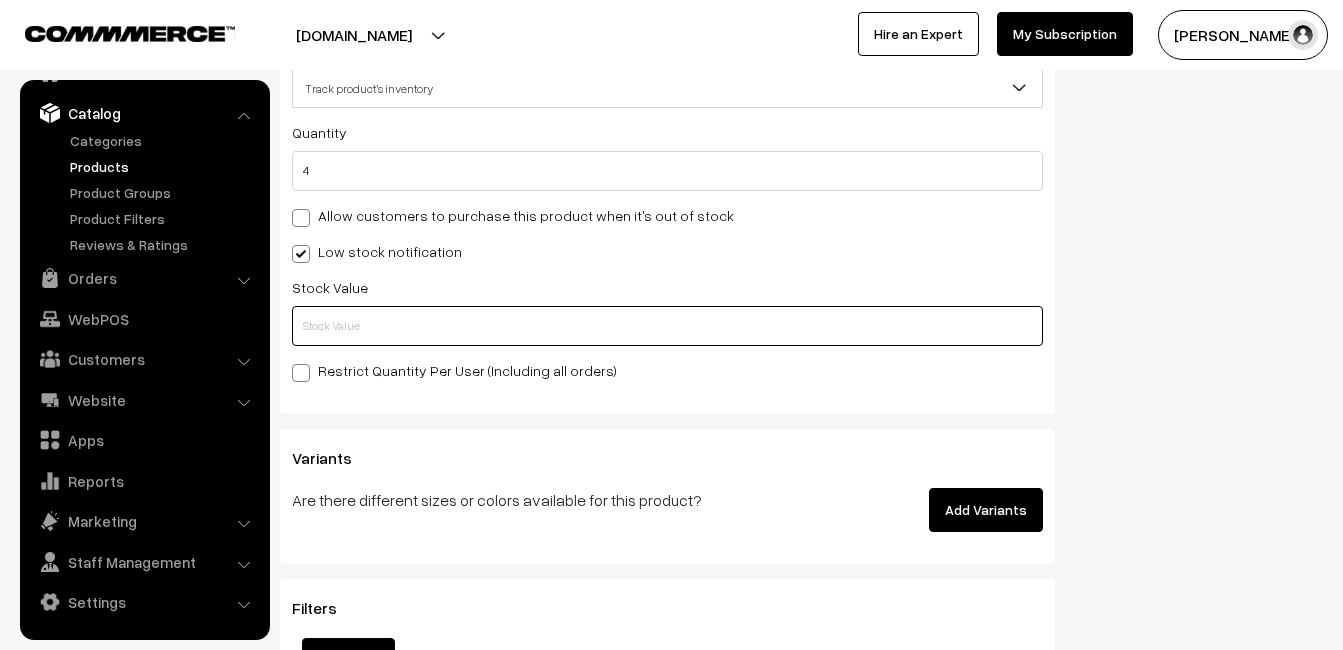 click at bounding box center [667, 326] 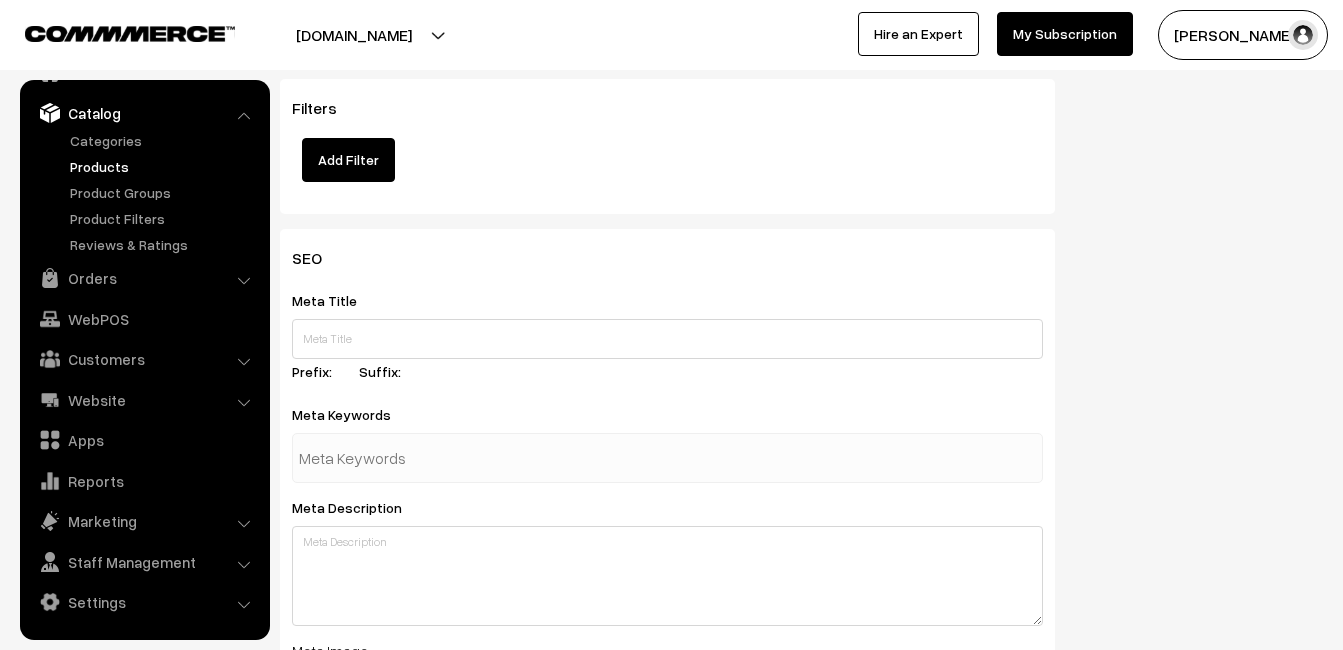 scroll, scrollTop: 2968, scrollLeft: 0, axis: vertical 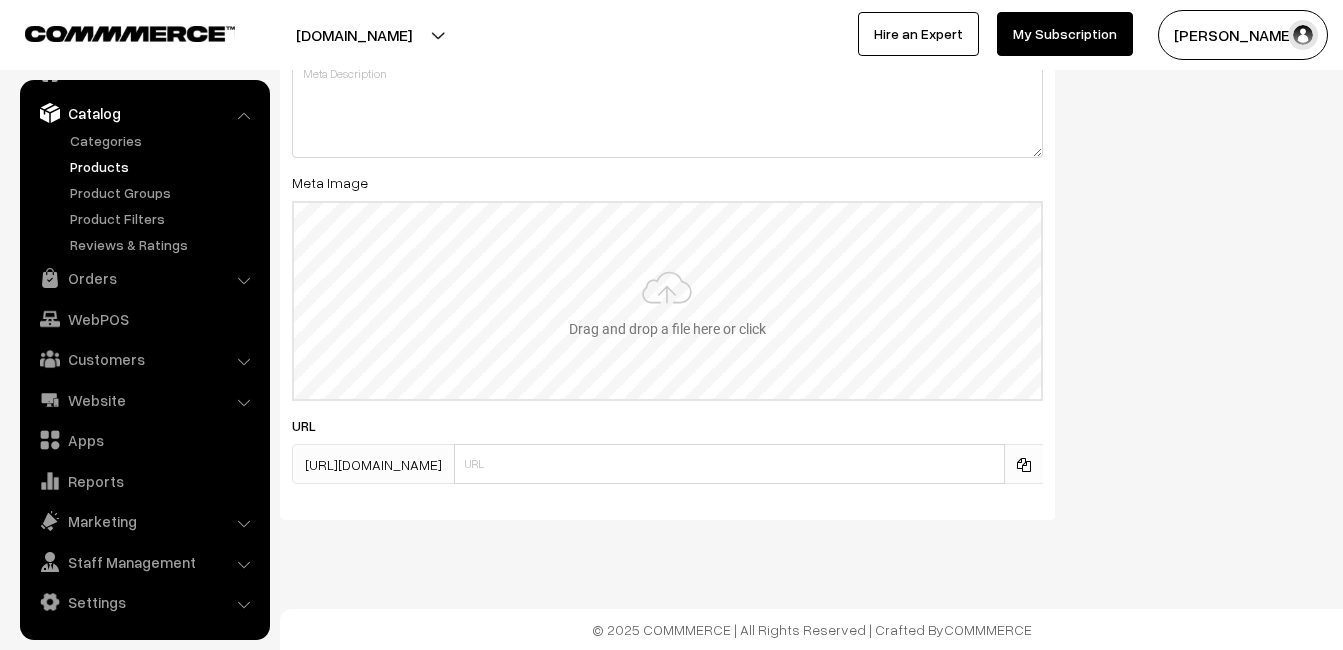 type on "2" 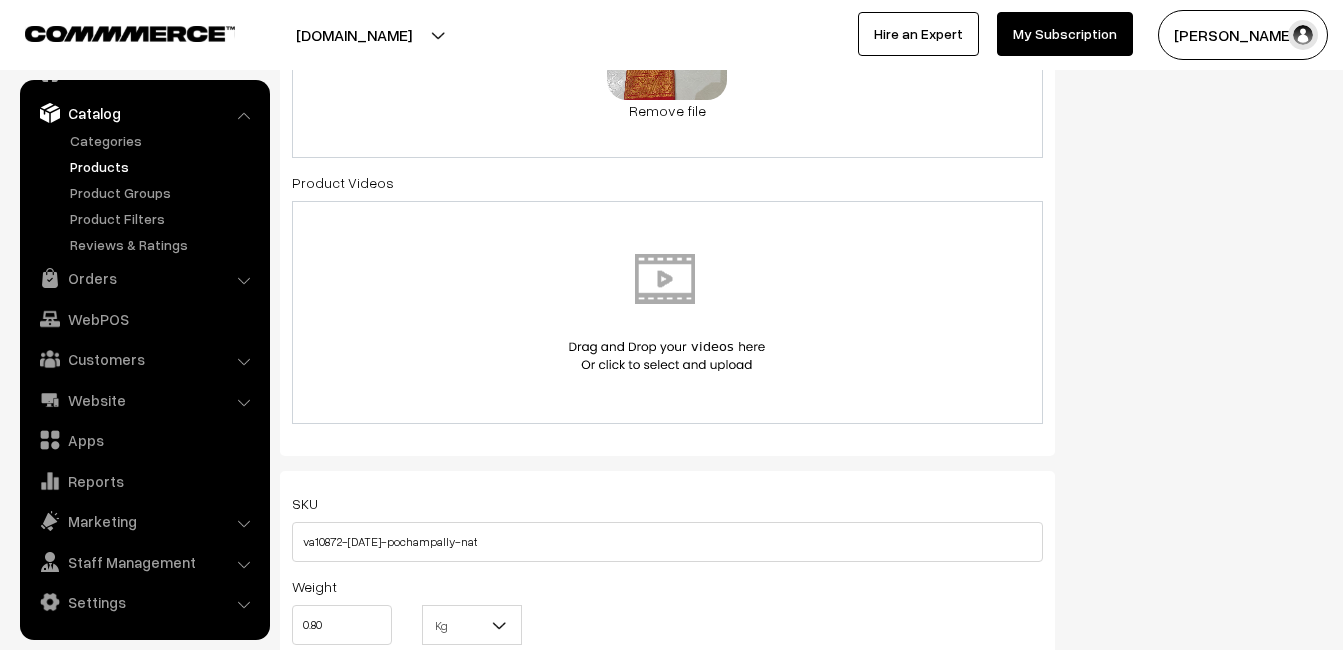 scroll, scrollTop: 0, scrollLeft: 0, axis: both 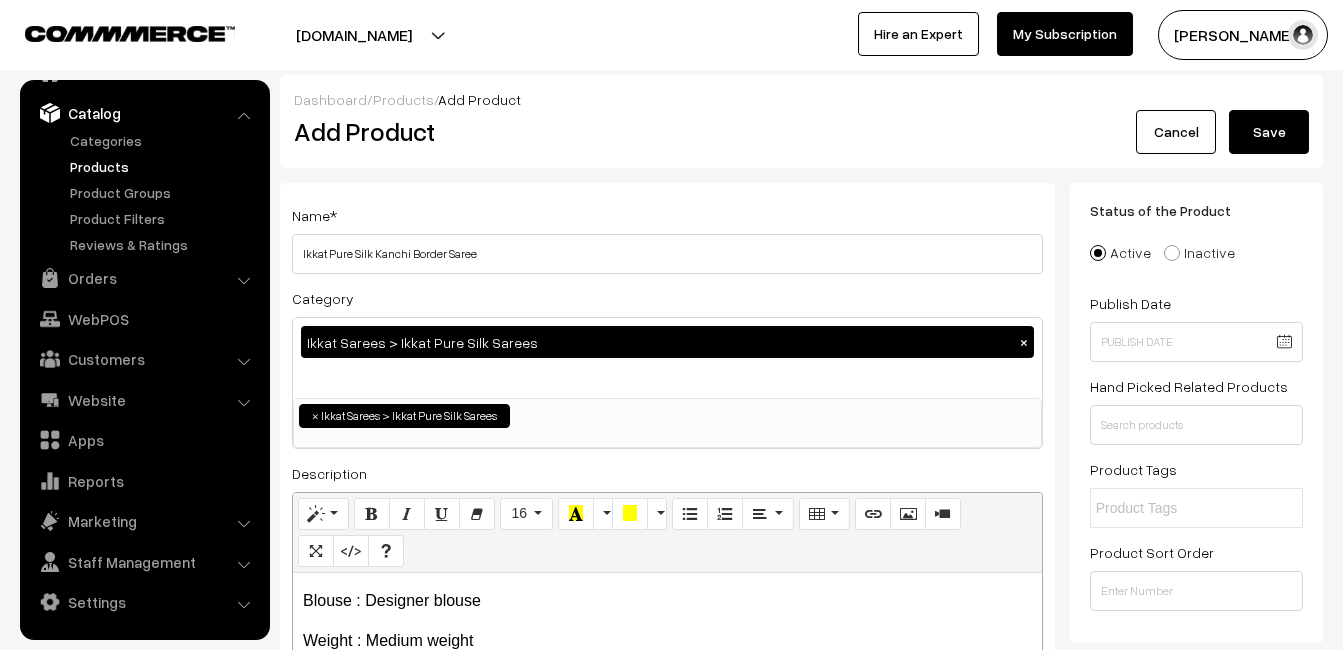 click on "Save" at bounding box center (1269, 132) 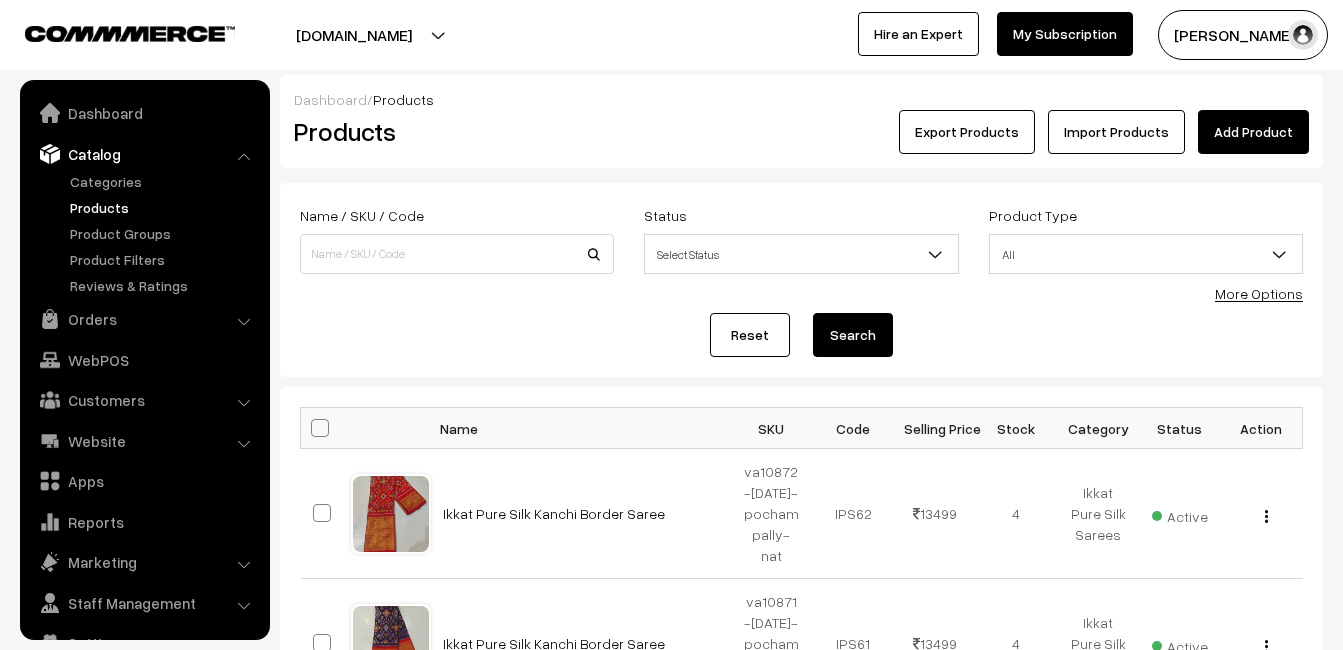 scroll, scrollTop: 0, scrollLeft: 0, axis: both 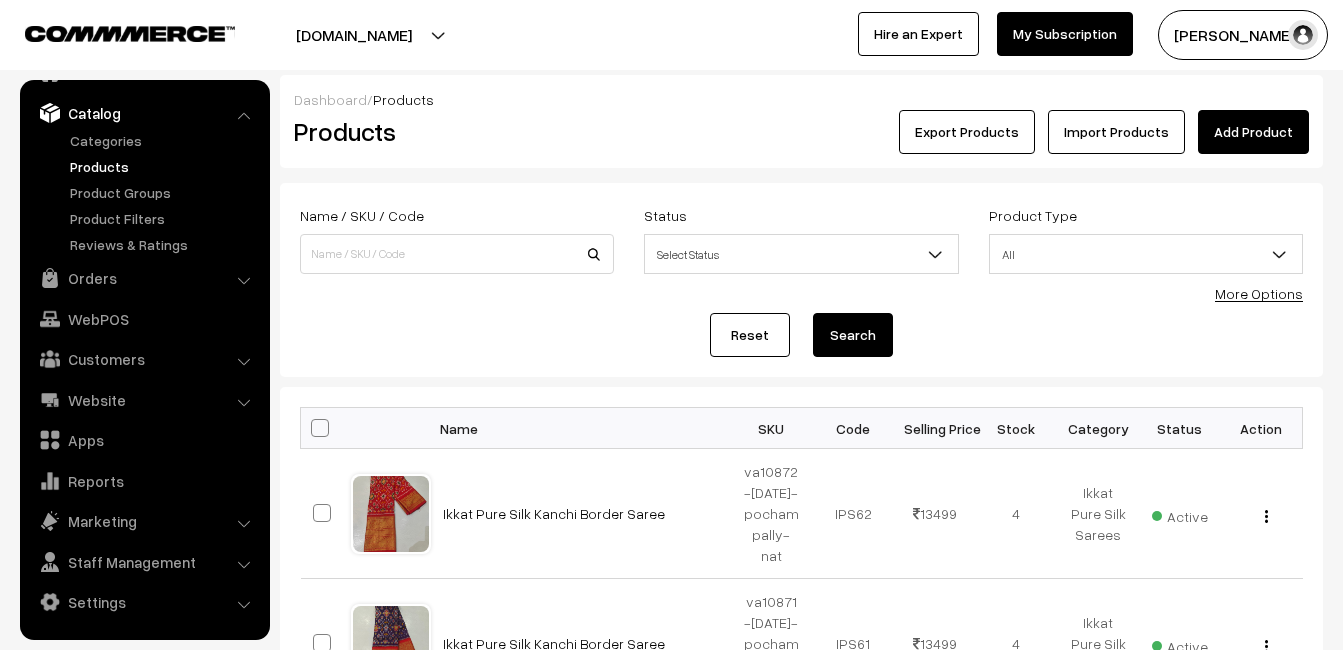 click on "Products" at bounding box center (453, 131) 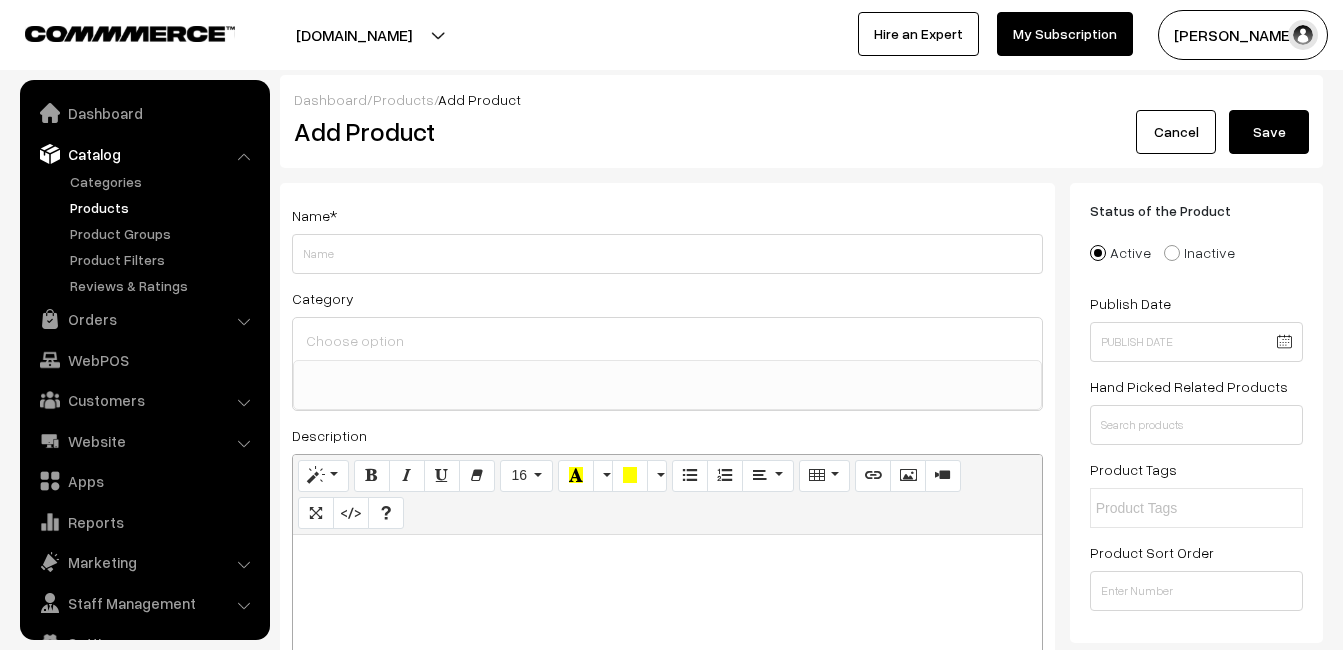 select 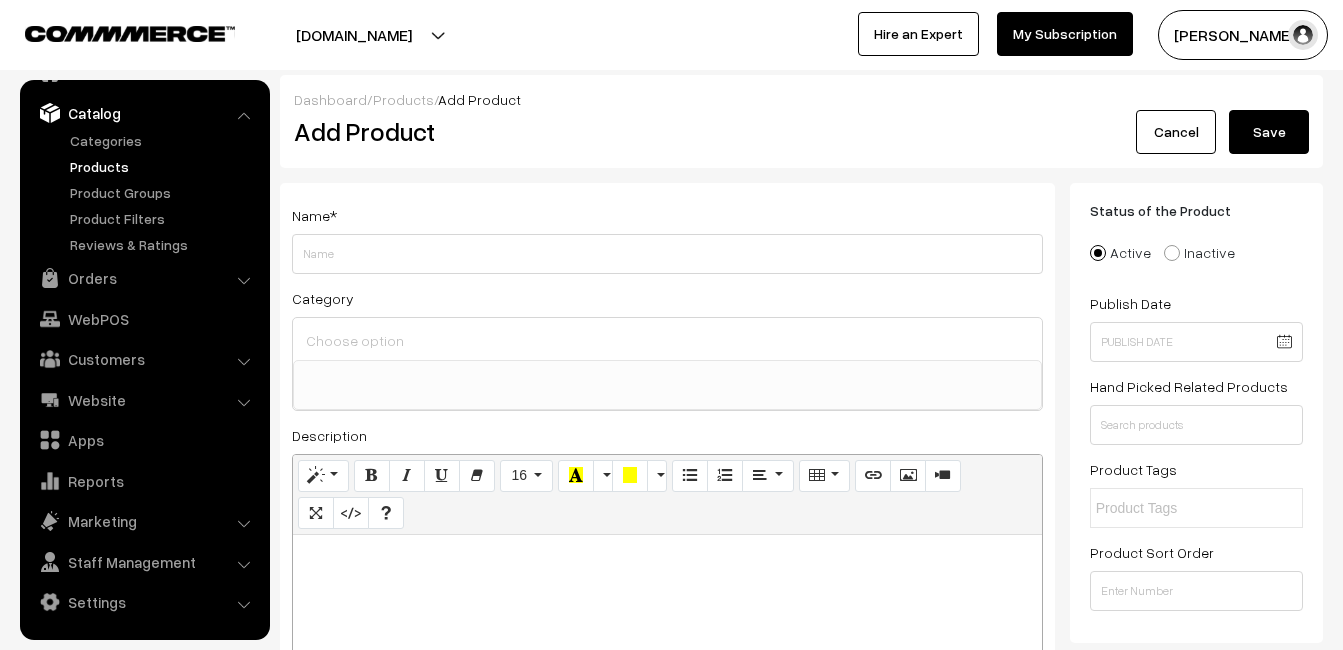click at bounding box center (667, 660) 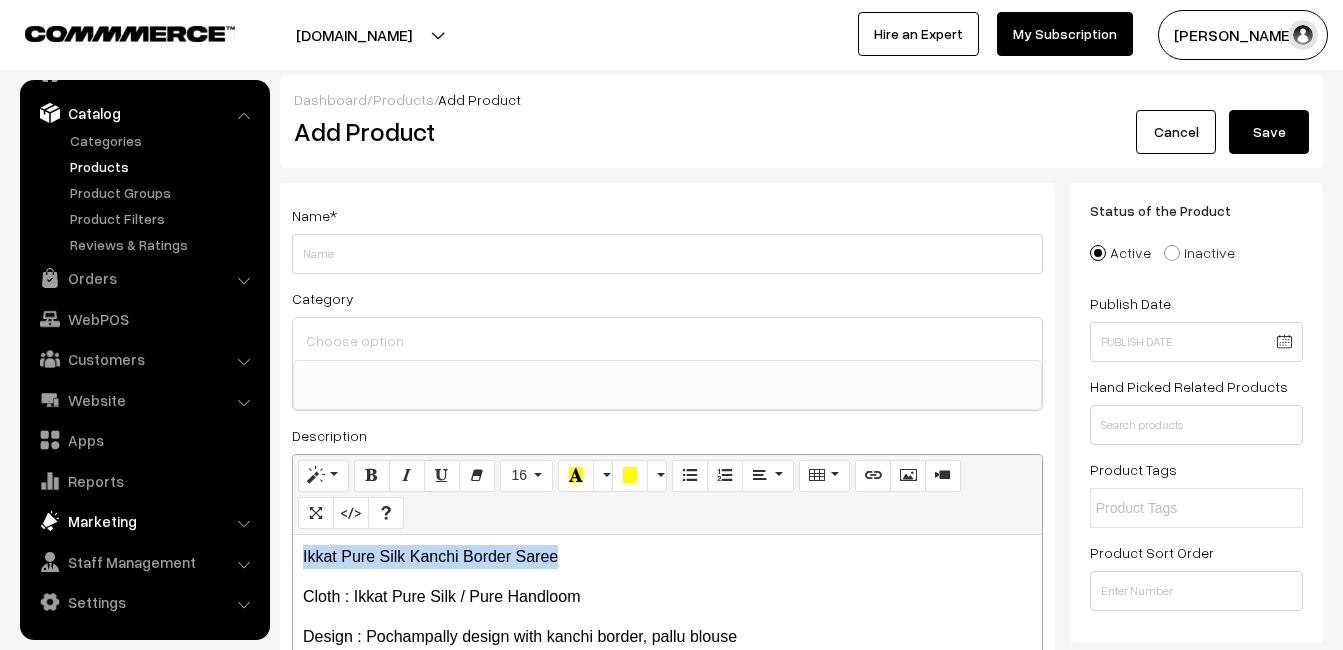 drag, startPoint x: 584, startPoint y: 550, endPoint x: 245, endPoint y: 537, distance: 339.24918 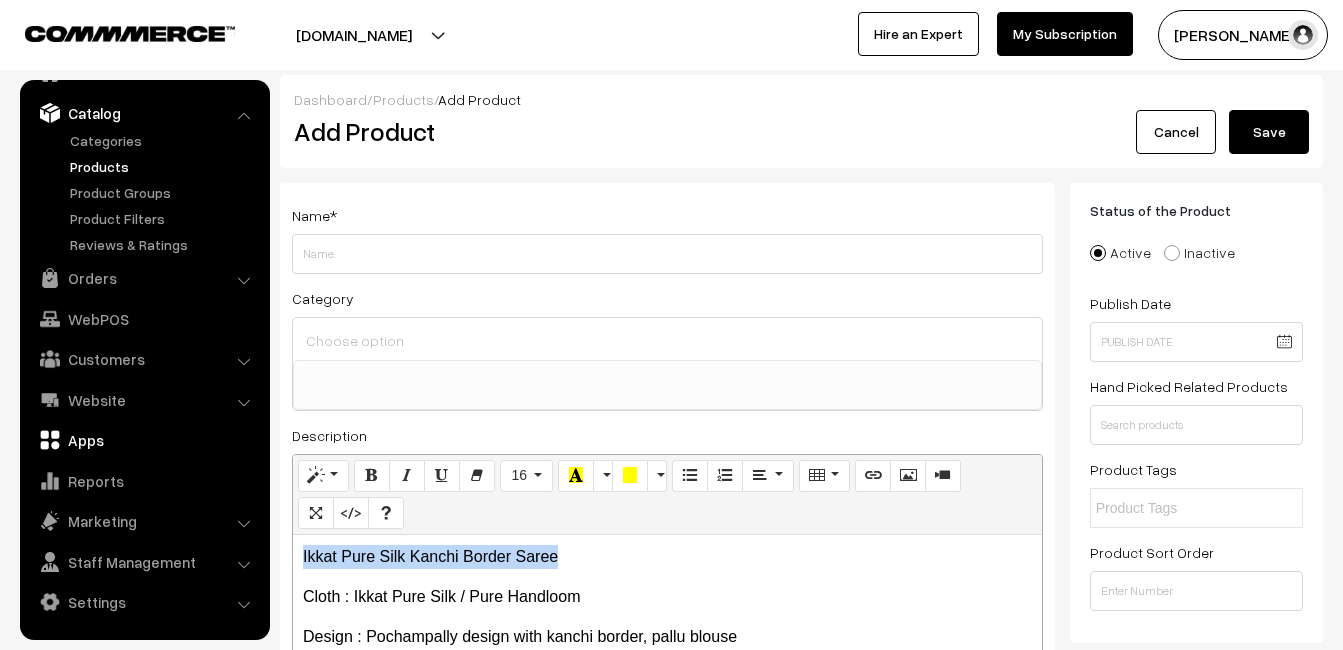 copy on "Ikkat Pure Silk Kanchi Border Saree" 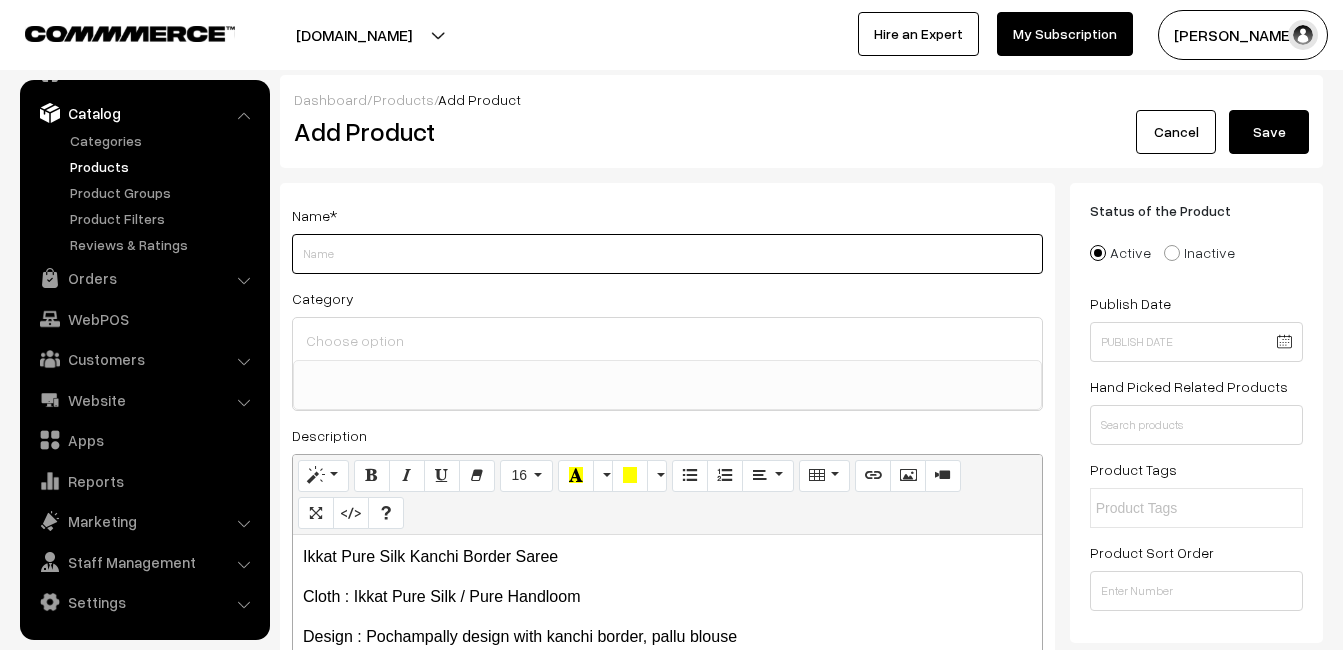 click on "Weight" at bounding box center [667, 254] 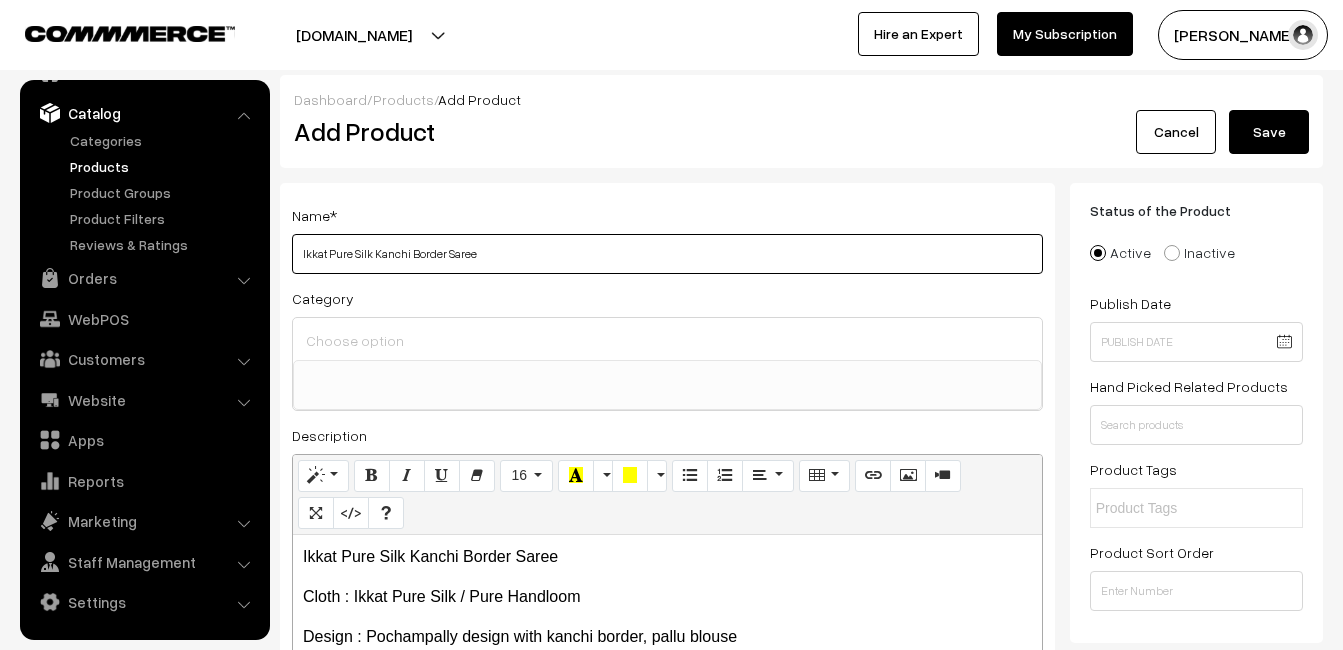 type on "Ikkat Pure Silk Kanchi Border Saree" 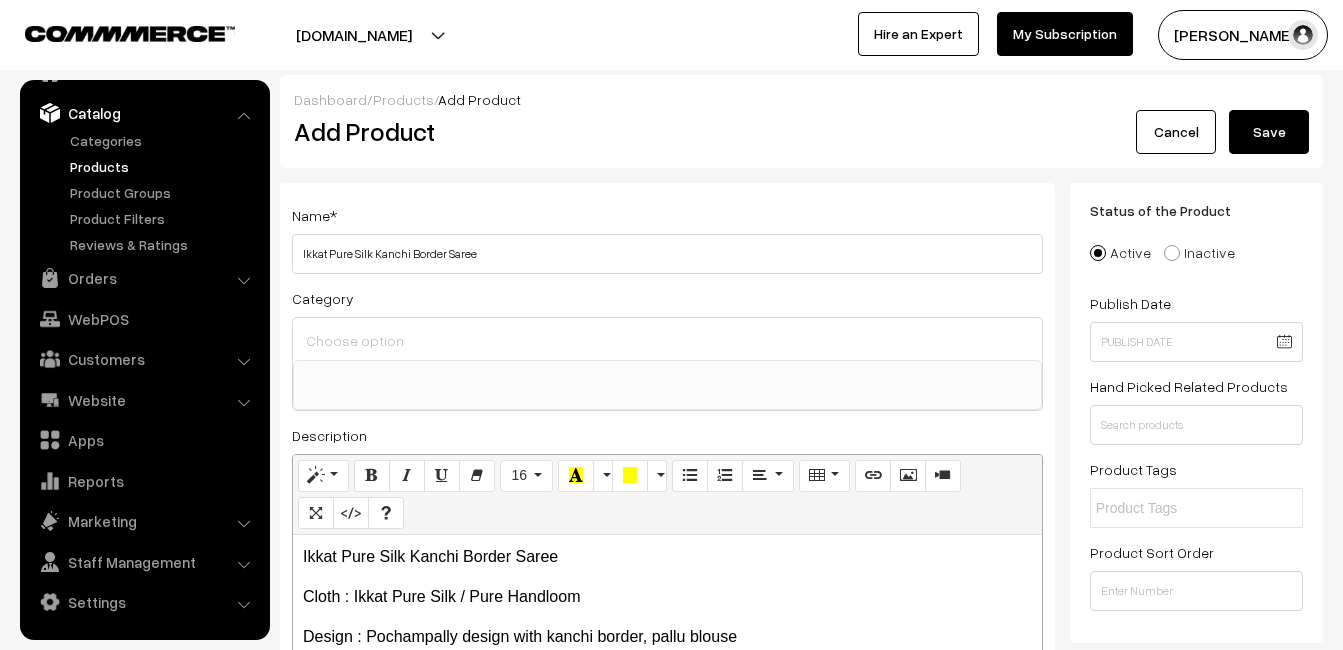 click at bounding box center [667, 340] 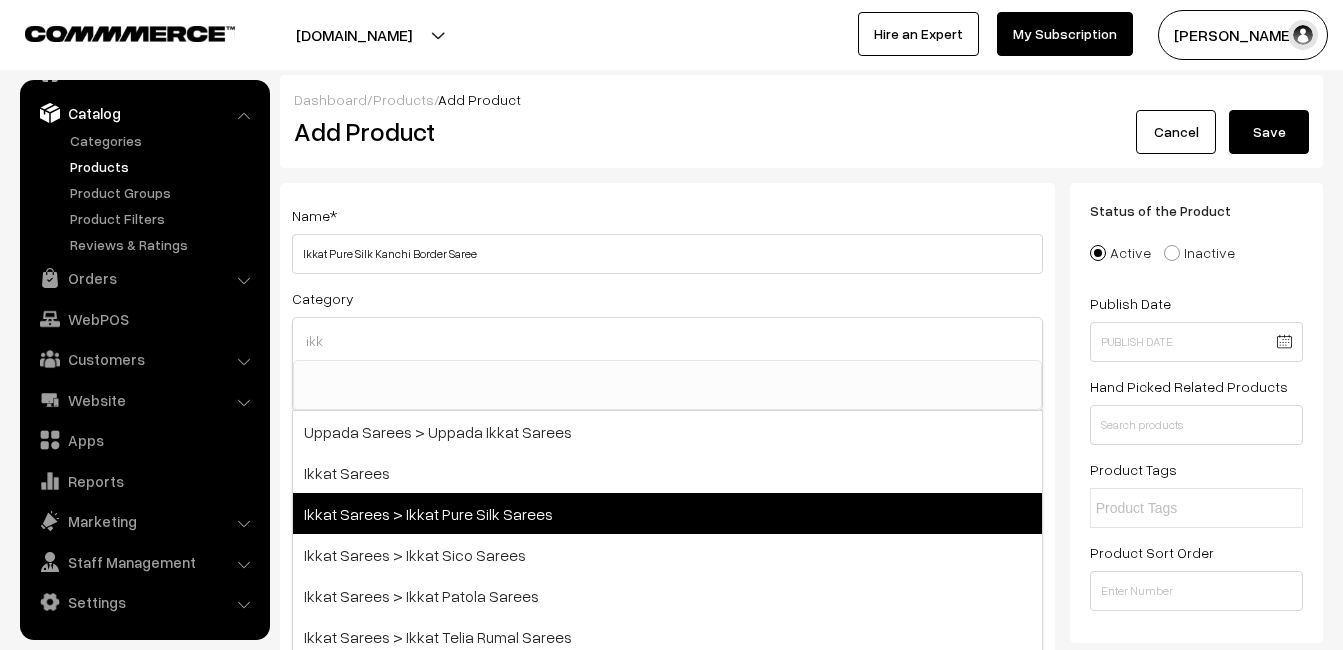 type on "ikk" 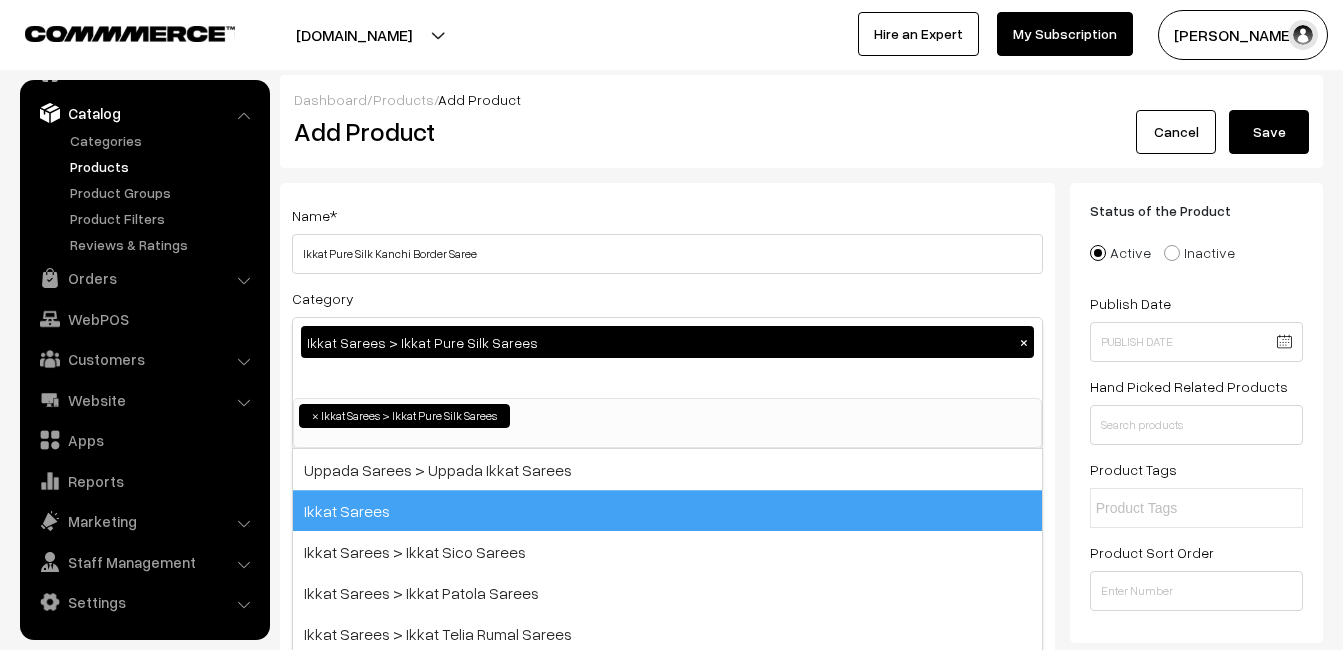 scroll, scrollTop: 255, scrollLeft: 0, axis: vertical 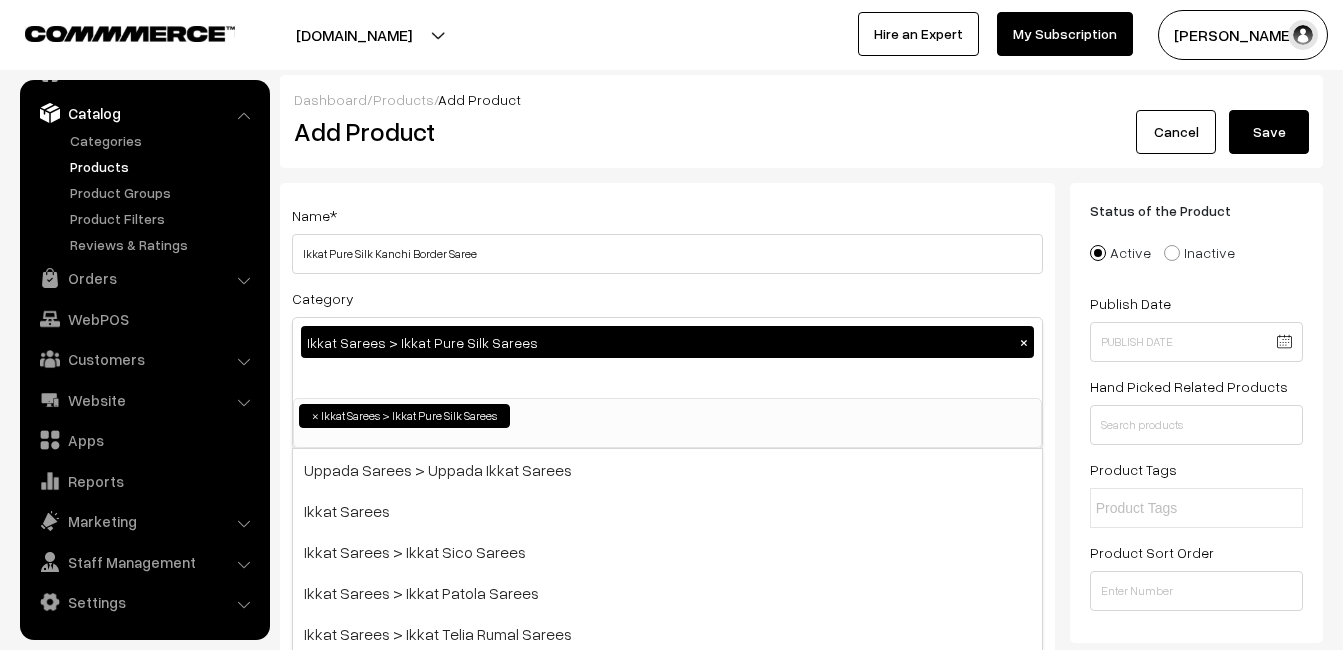 click on "Name  *
Ikkat Pure Silk Kanchi Border Saree
Category
Ikkat Sarees > Ikkat Pure Silk Sarees ×
Uppada Sarees
Uppada Sarees > Uppada Plain Sarees
Uppada Sarees > Uppada Butta Sarees
Uppada Sarees > Uppada Pochampally Border Sarees
Uppada Sarees > Uppada Big Border Sarees
Uppada Sarees > Uppada Small Border Sarees
Ikkat Sarees Other Sarees" at bounding box center (667, 524) 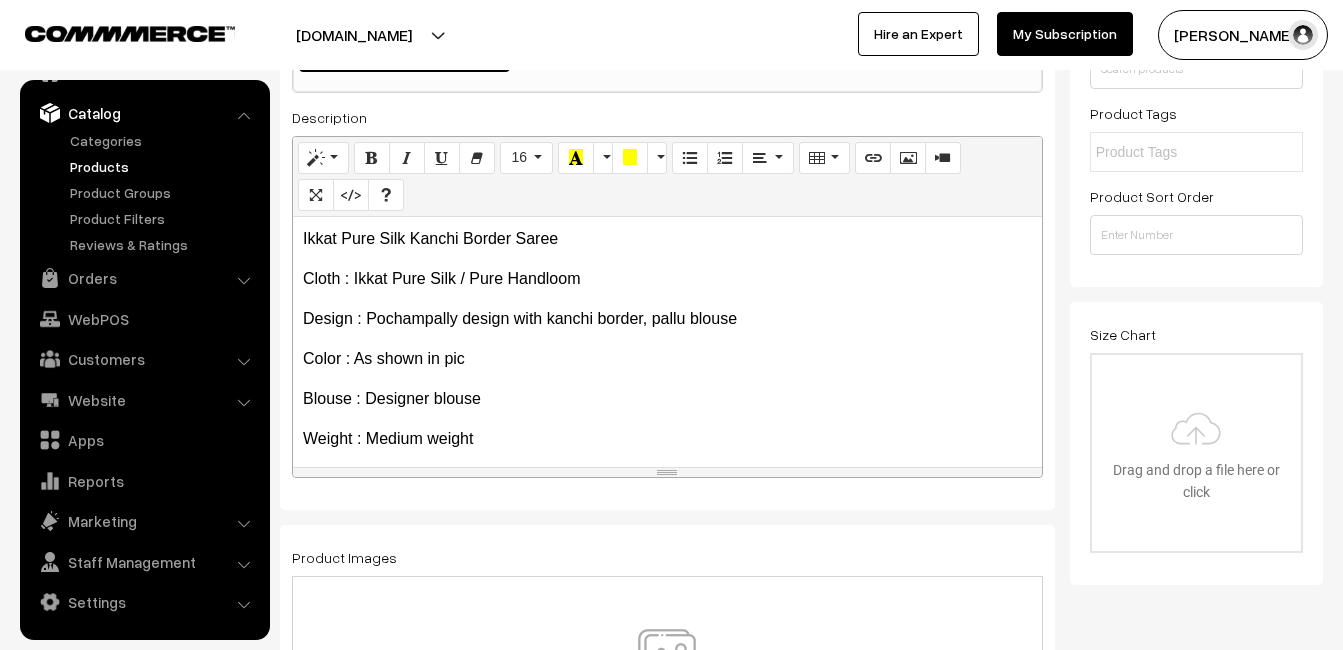 scroll, scrollTop: 500, scrollLeft: 0, axis: vertical 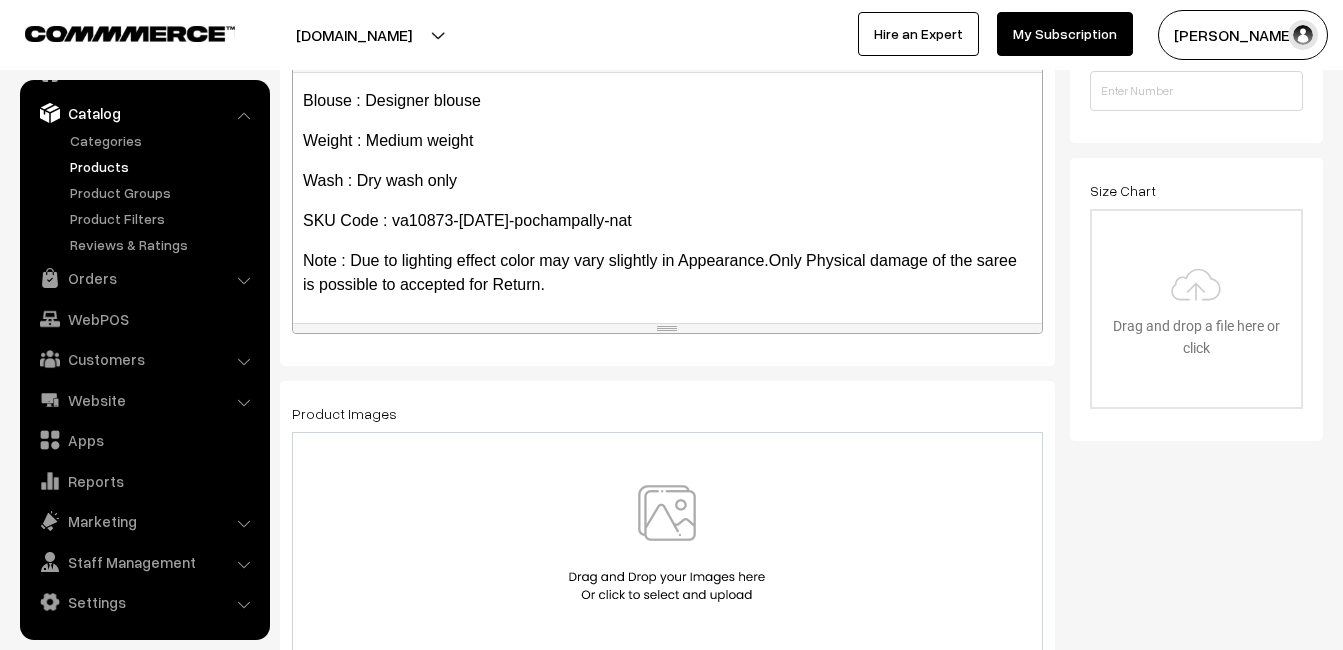 click at bounding box center [667, 543] 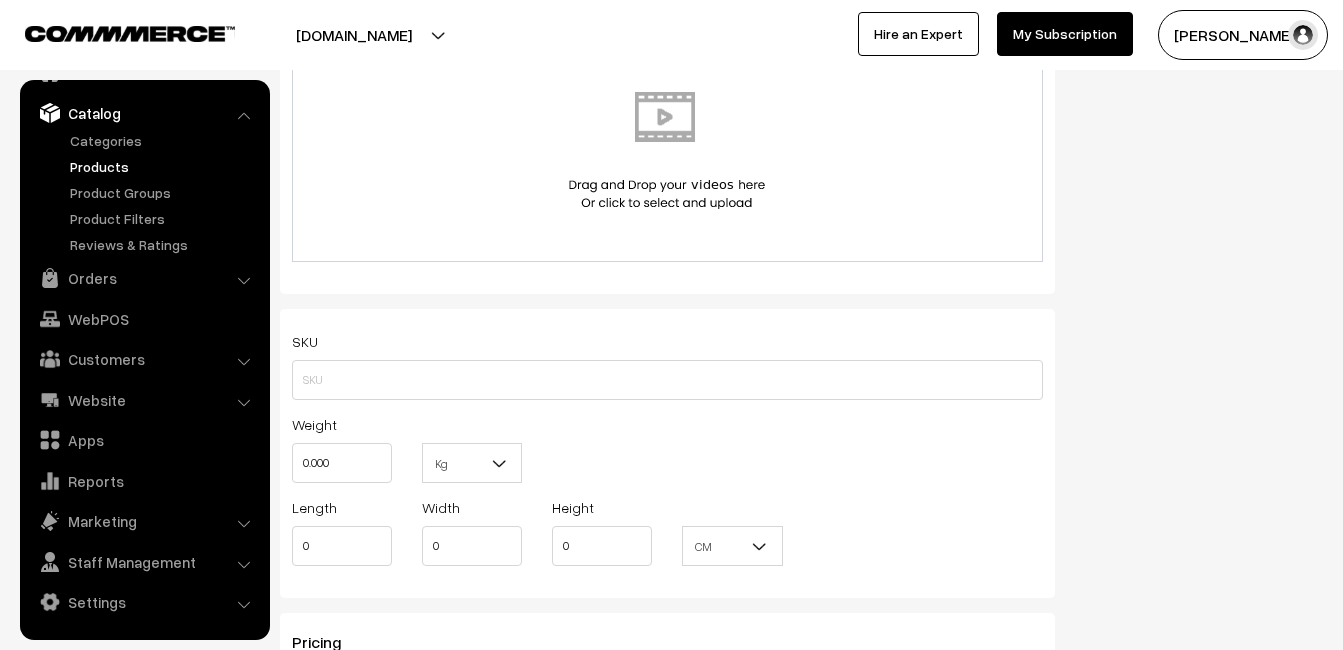 scroll, scrollTop: 1200, scrollLeft: 0, axis: vertical 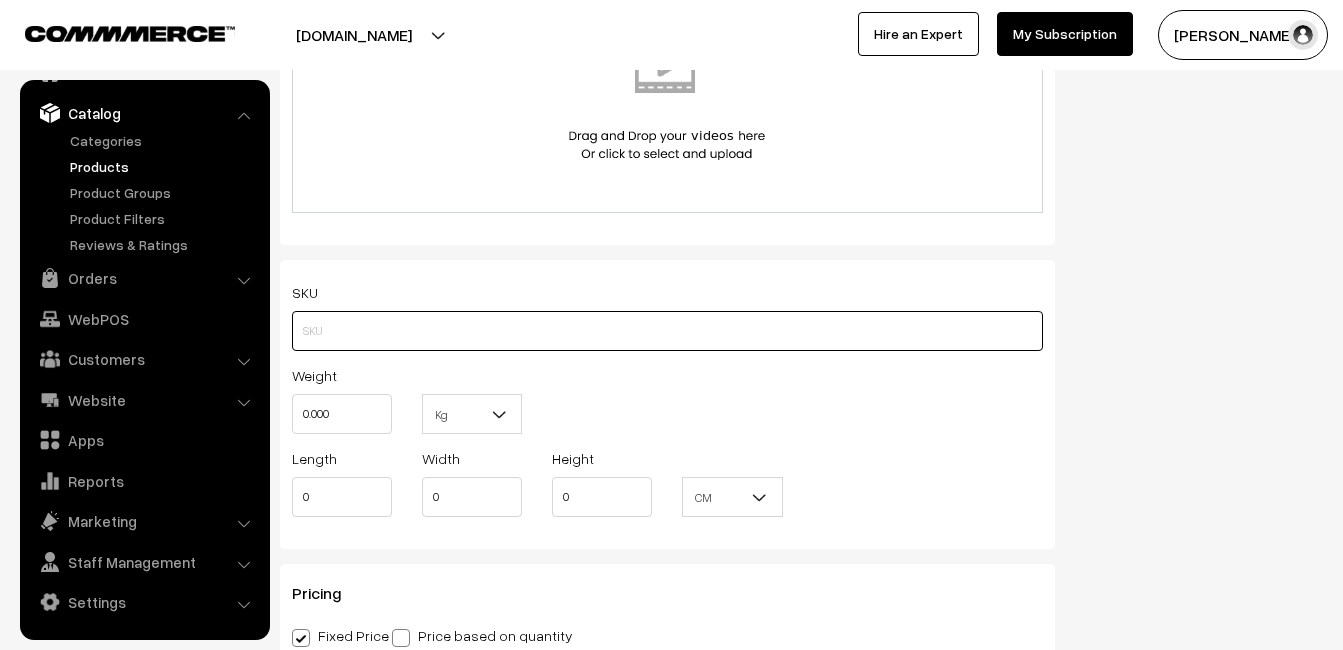 click at bounding box center (667, 331) 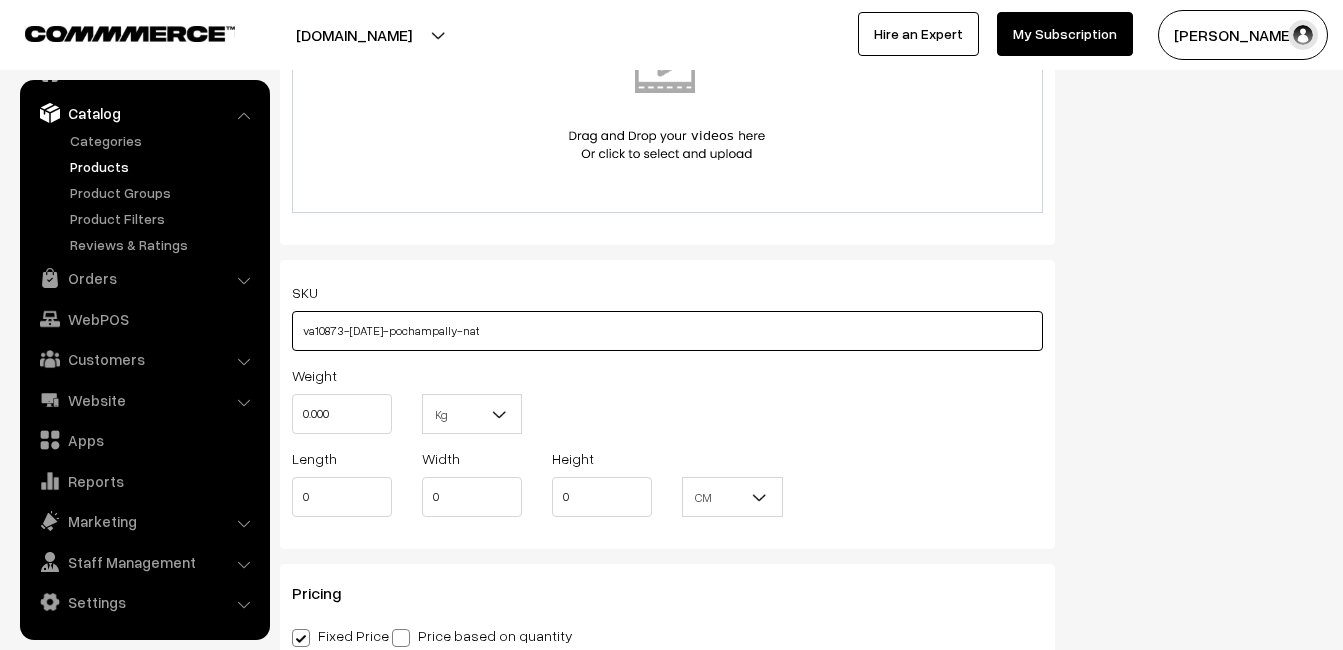 type on "va10873-jul-pochampally-nat" 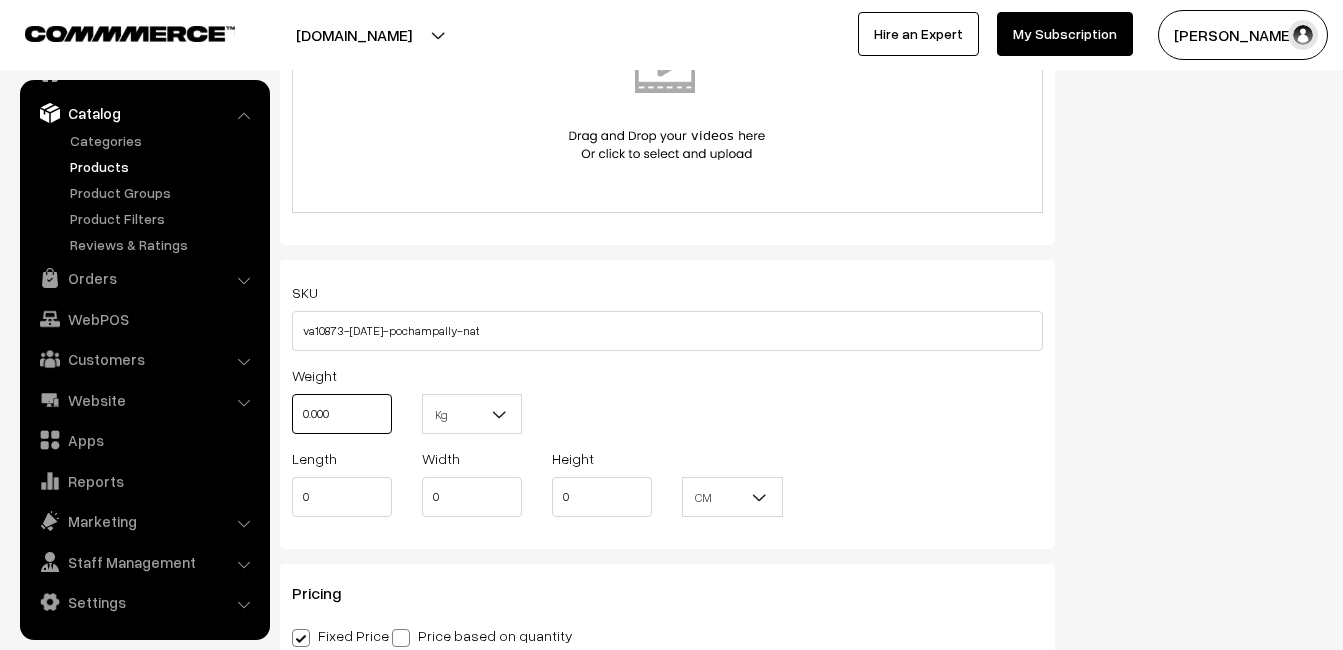 click on "0.000" at bounding box center [342, 414] 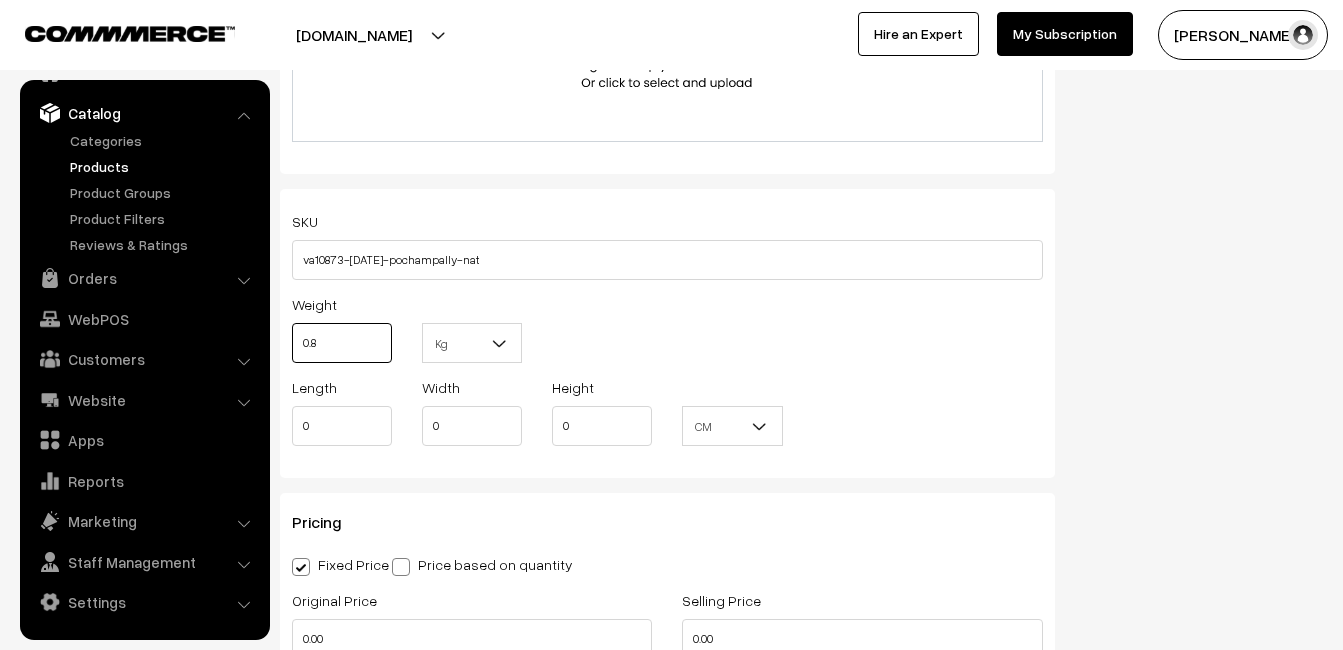scroll, scrollTop: 1600, scrollLeft: 0, axis: vertical 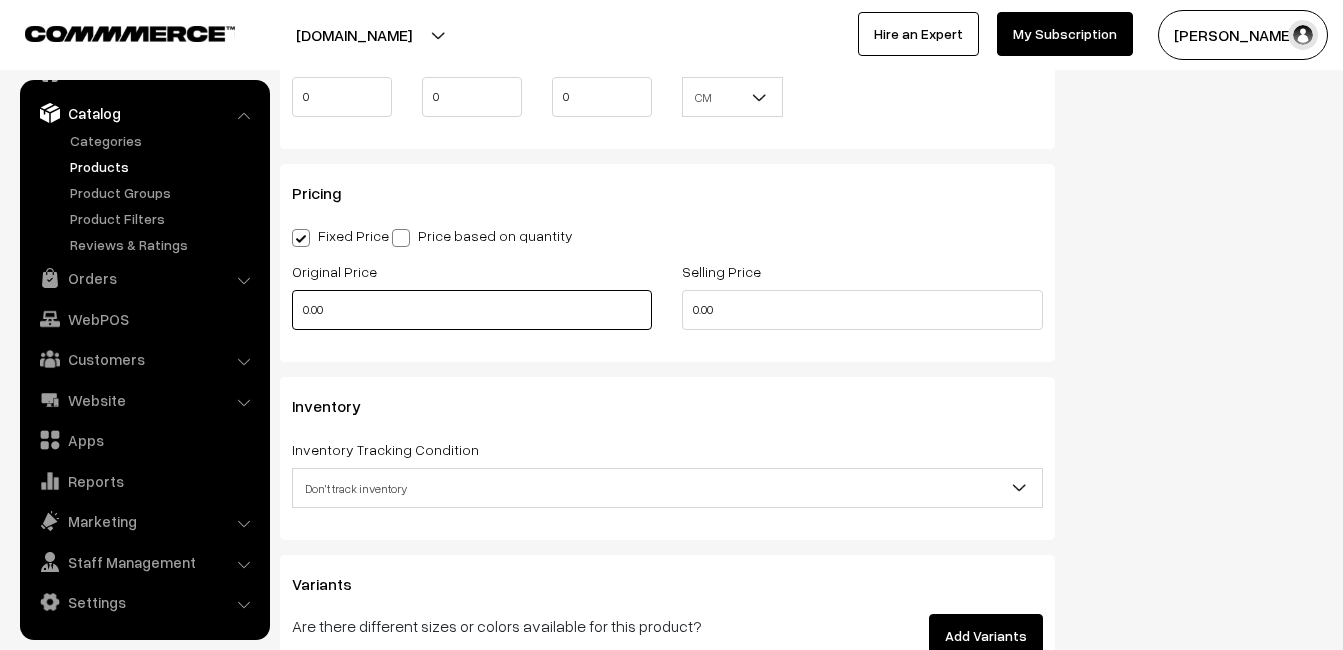type on "0.80" 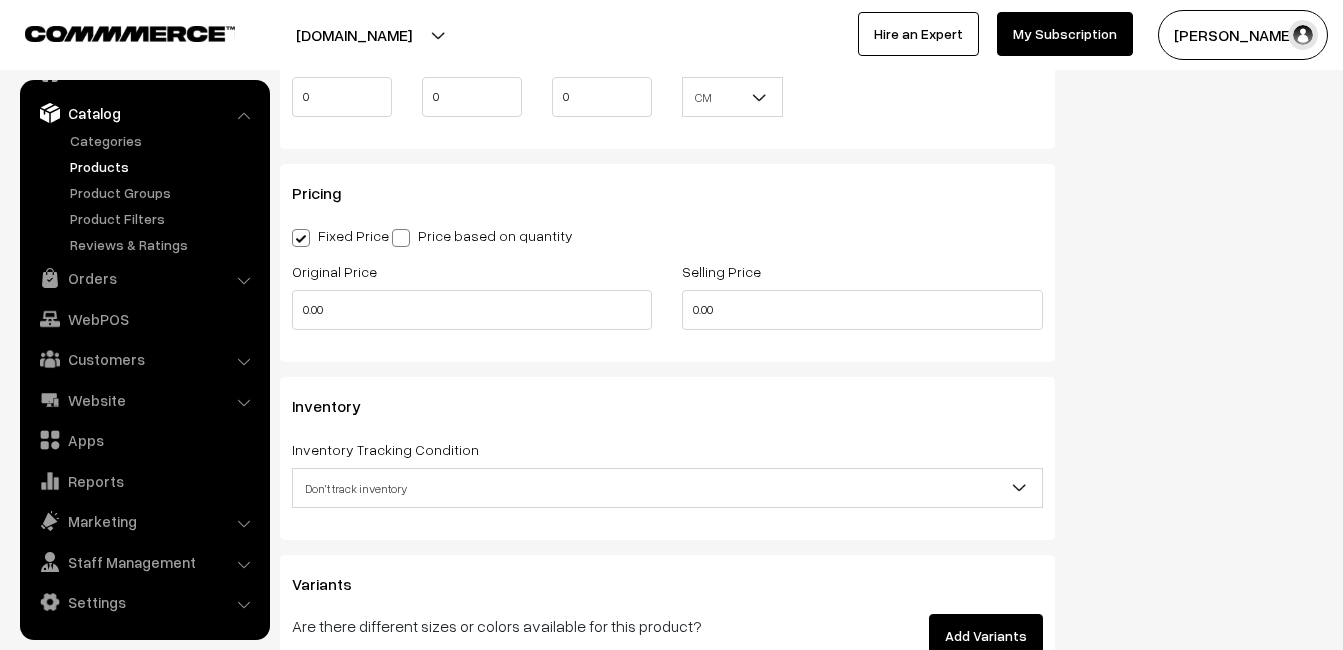type on "0" 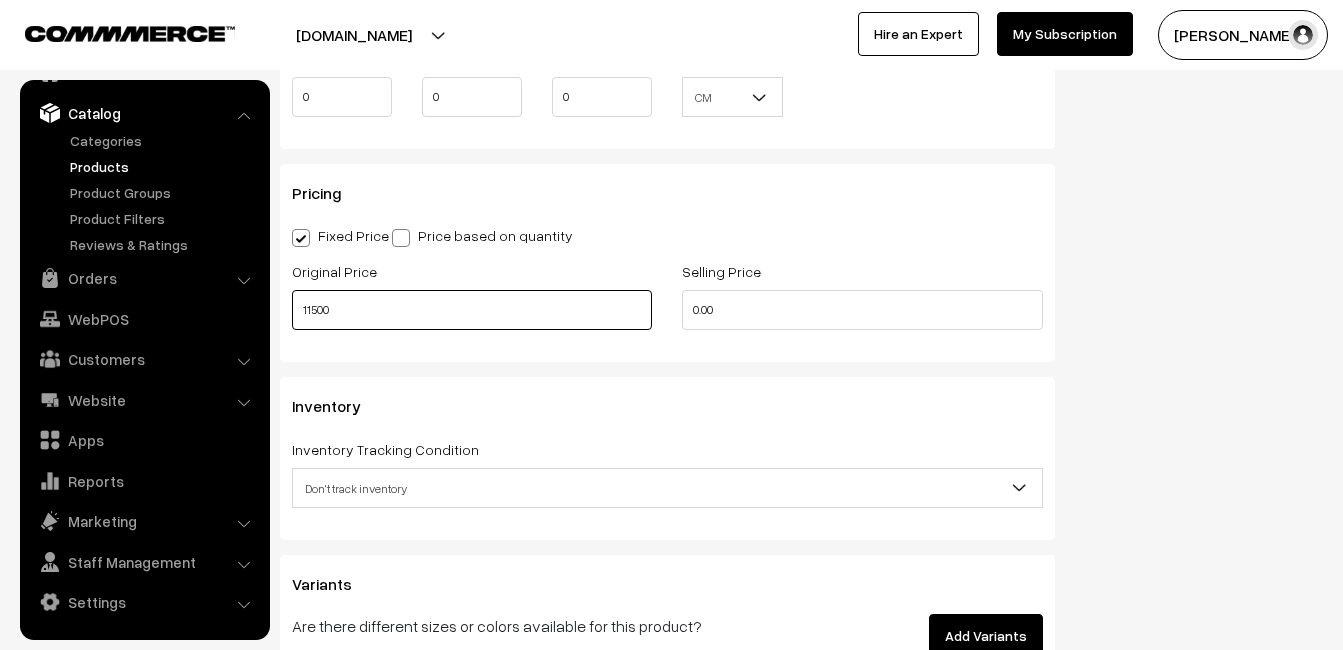 type on "11500" 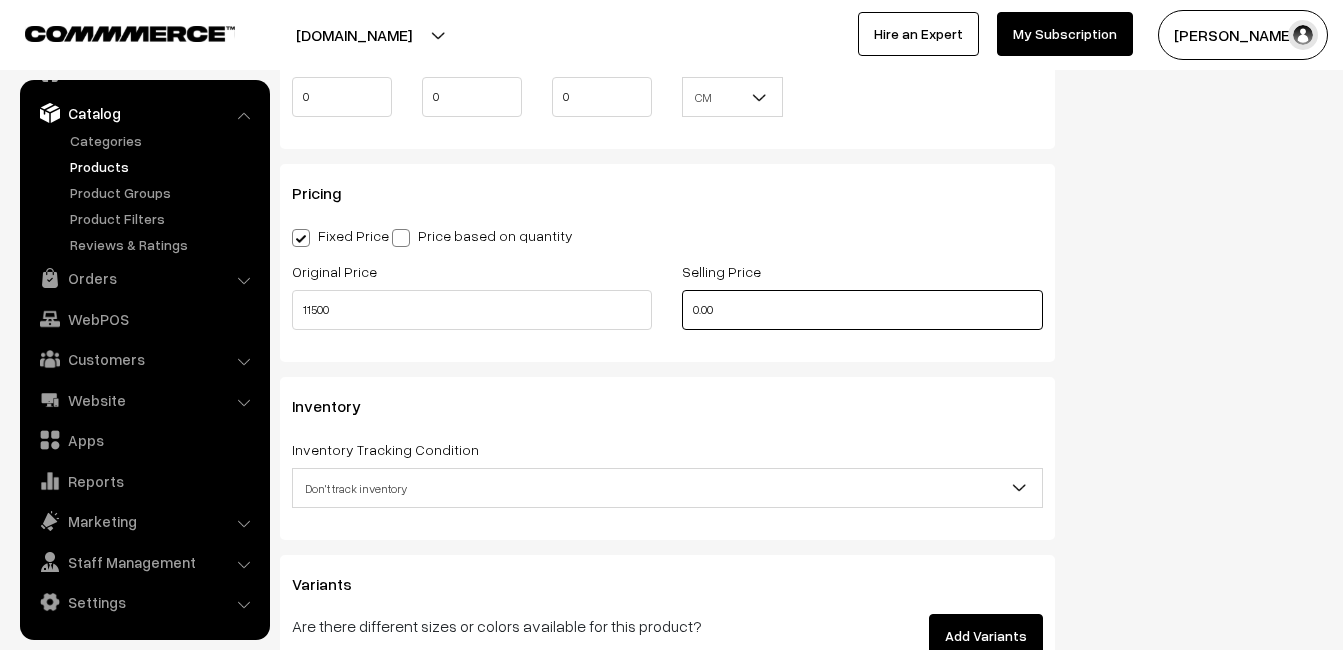 drag, startPoint x: 763, startPoint y: 319, endPoint x: 660, endPoint y: 315, distance: 103.077644 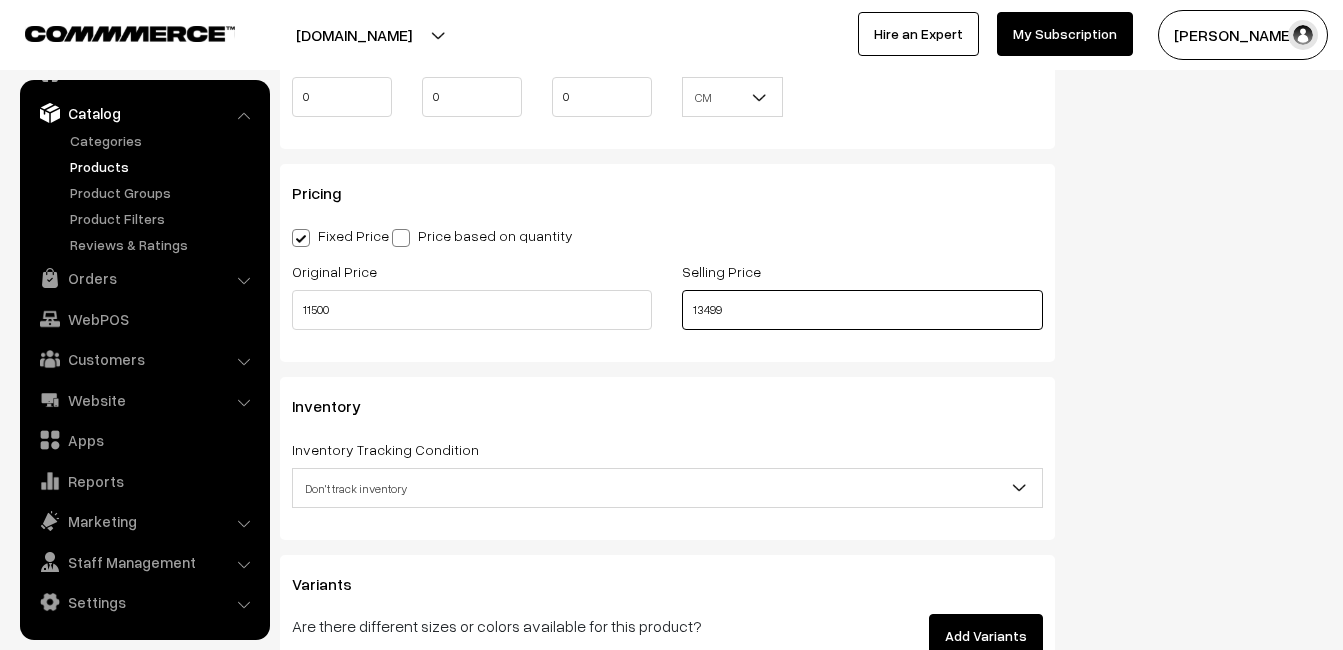 type on "13499" 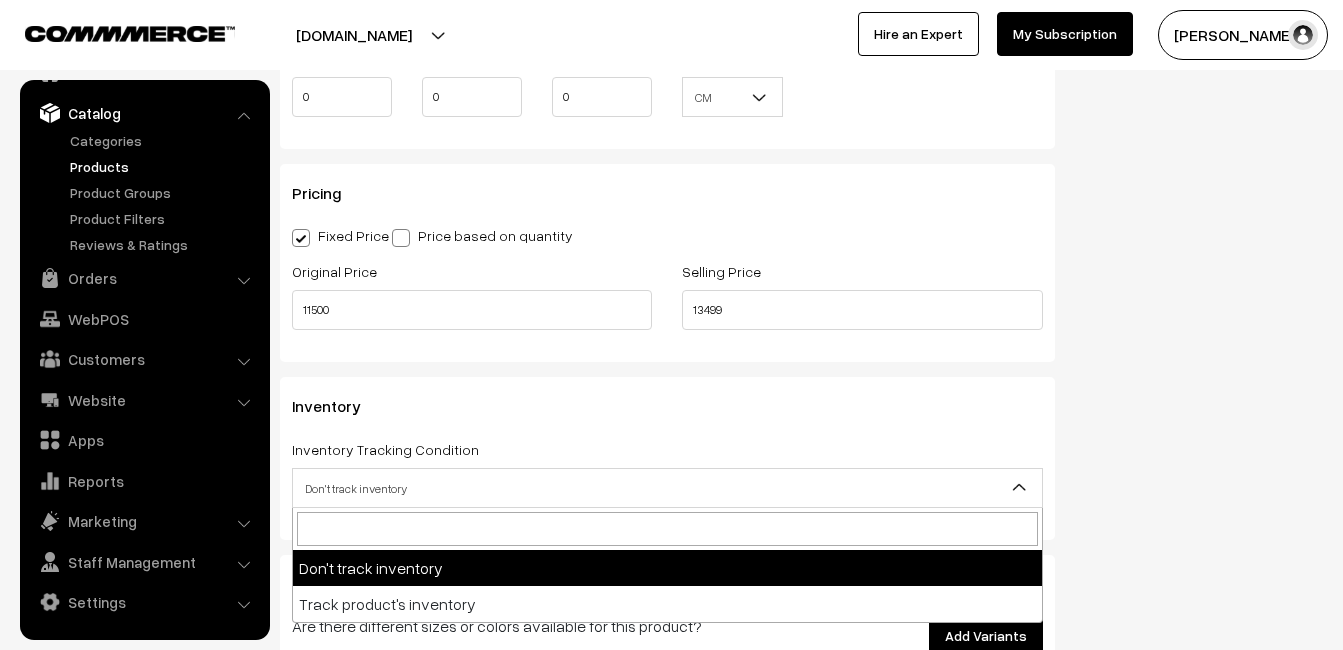 click on "Don't track inventory" at bounding box center (667, 488) 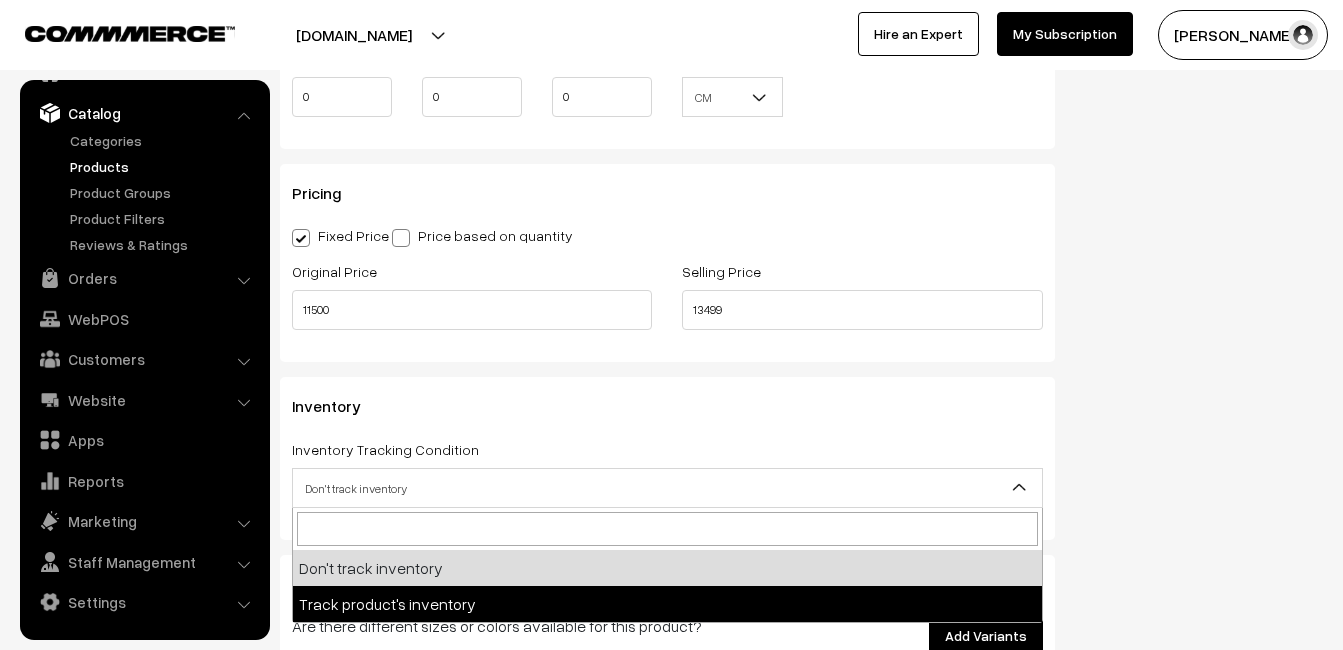 select on "2" 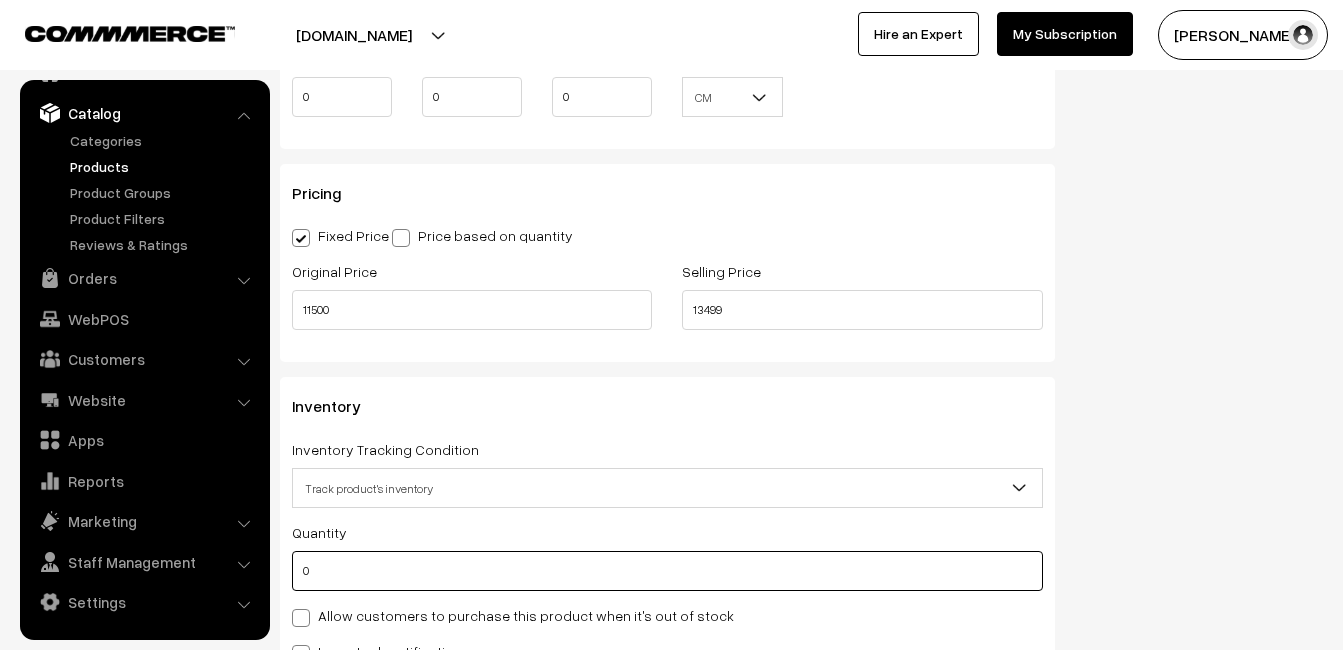 click on "0" at bounding box center (667, 571) 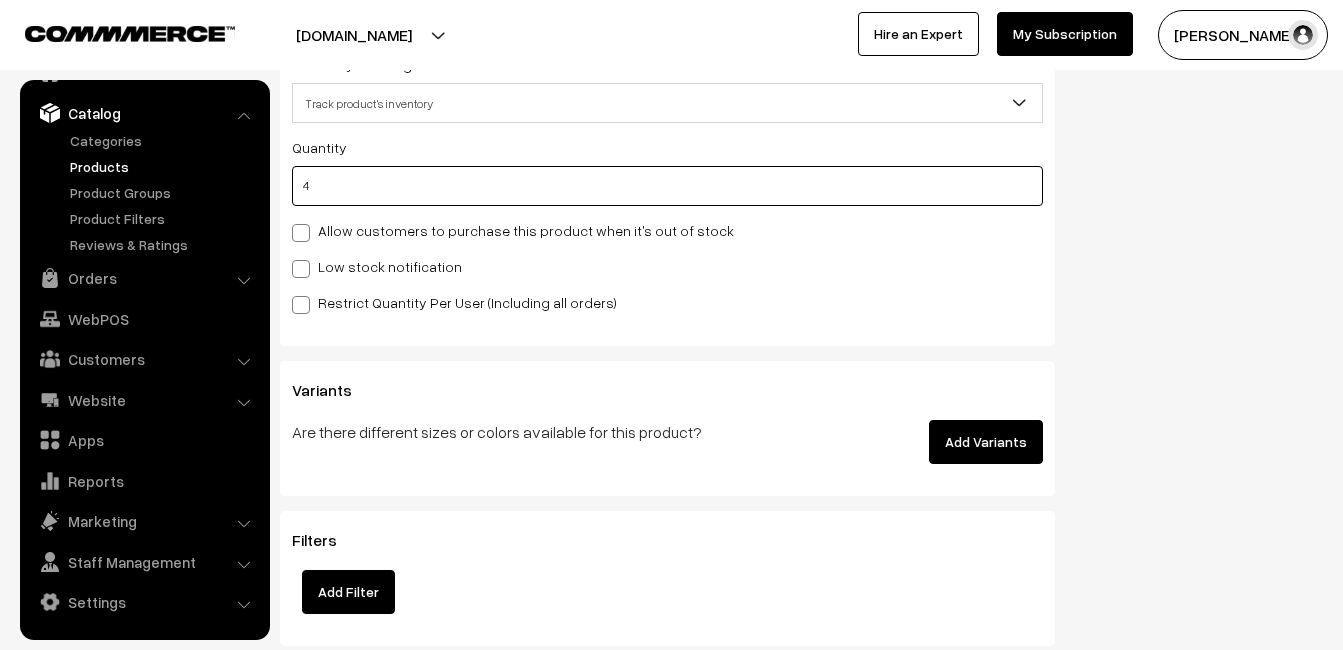scroll, scrollTop: 2000, scrollLeft: 0, axis: vertical 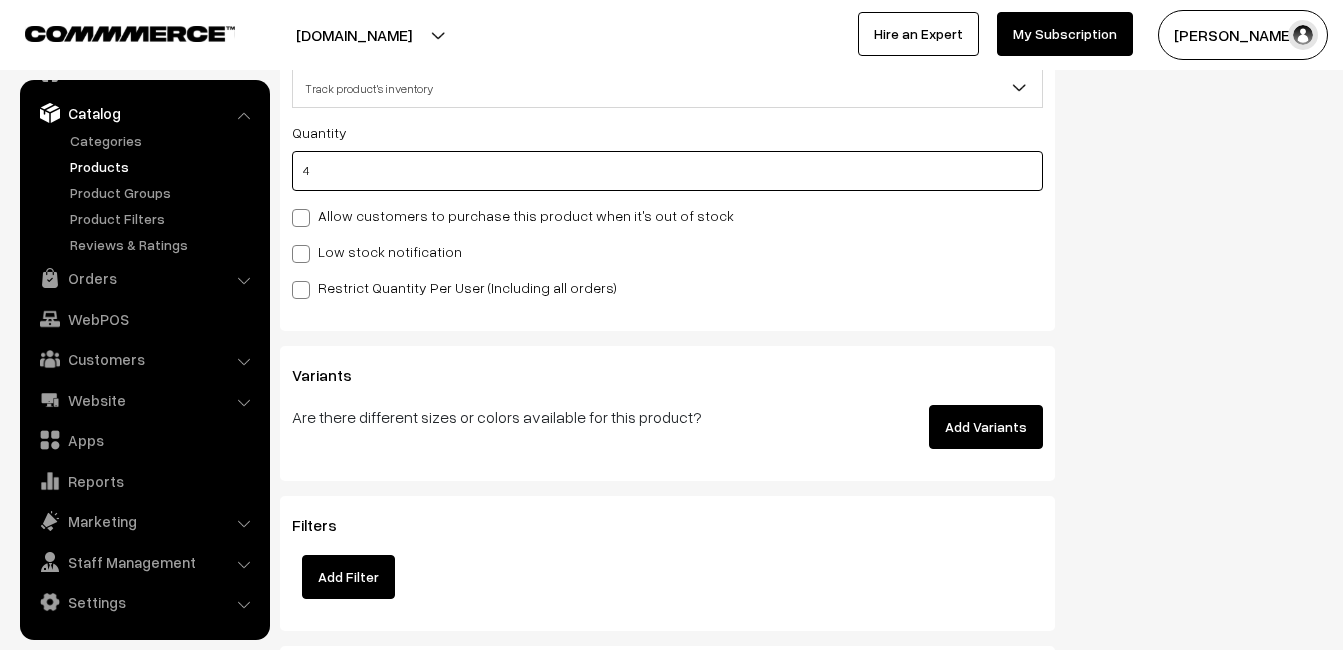 type on "4" 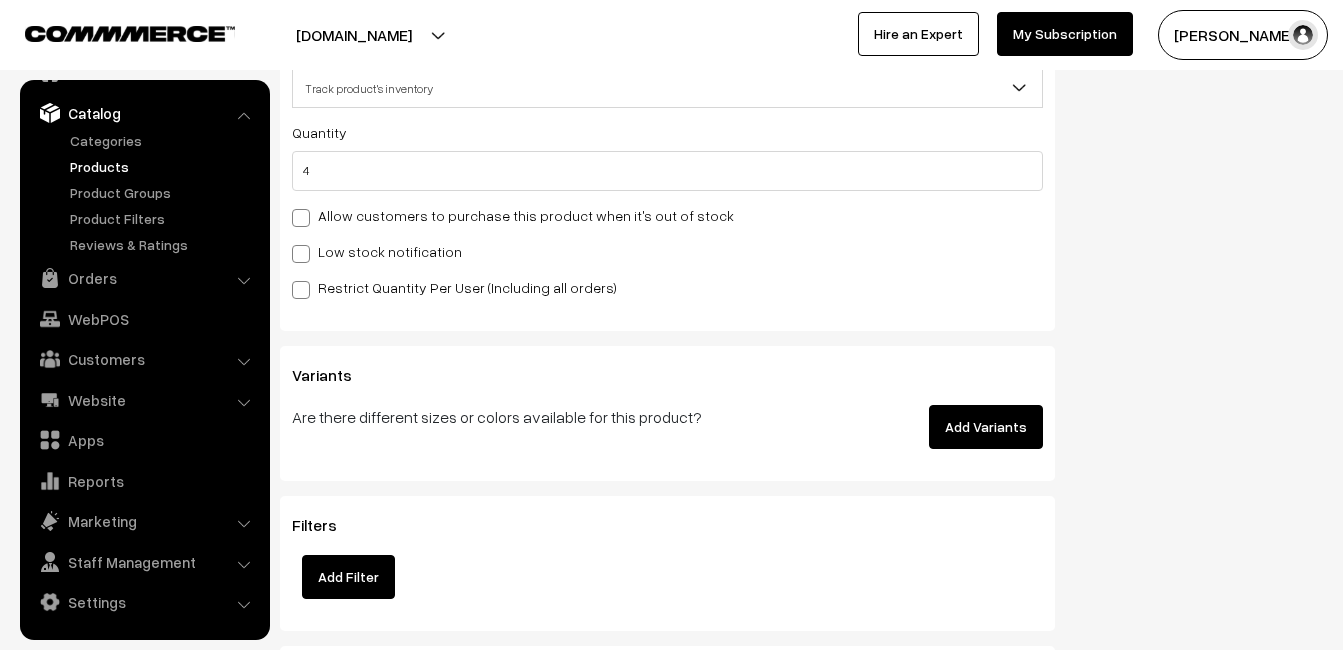 click at bounding box center [301, 254] 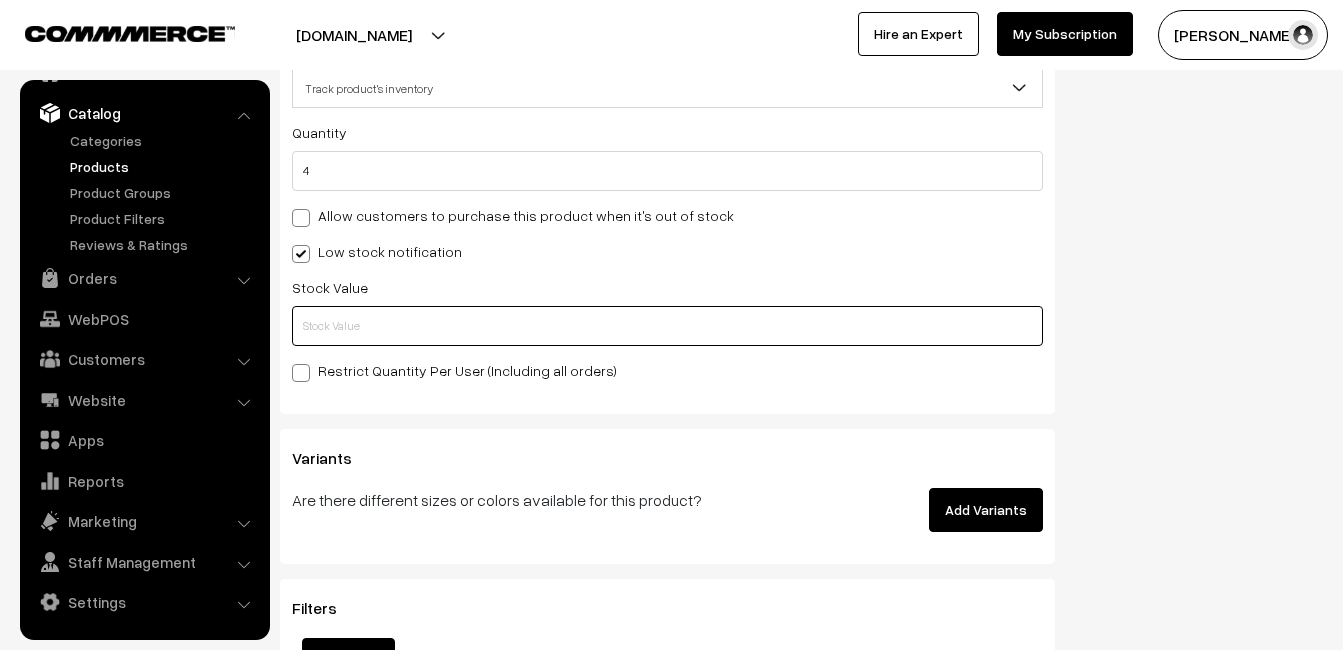 click at bounding box center [667, 326] 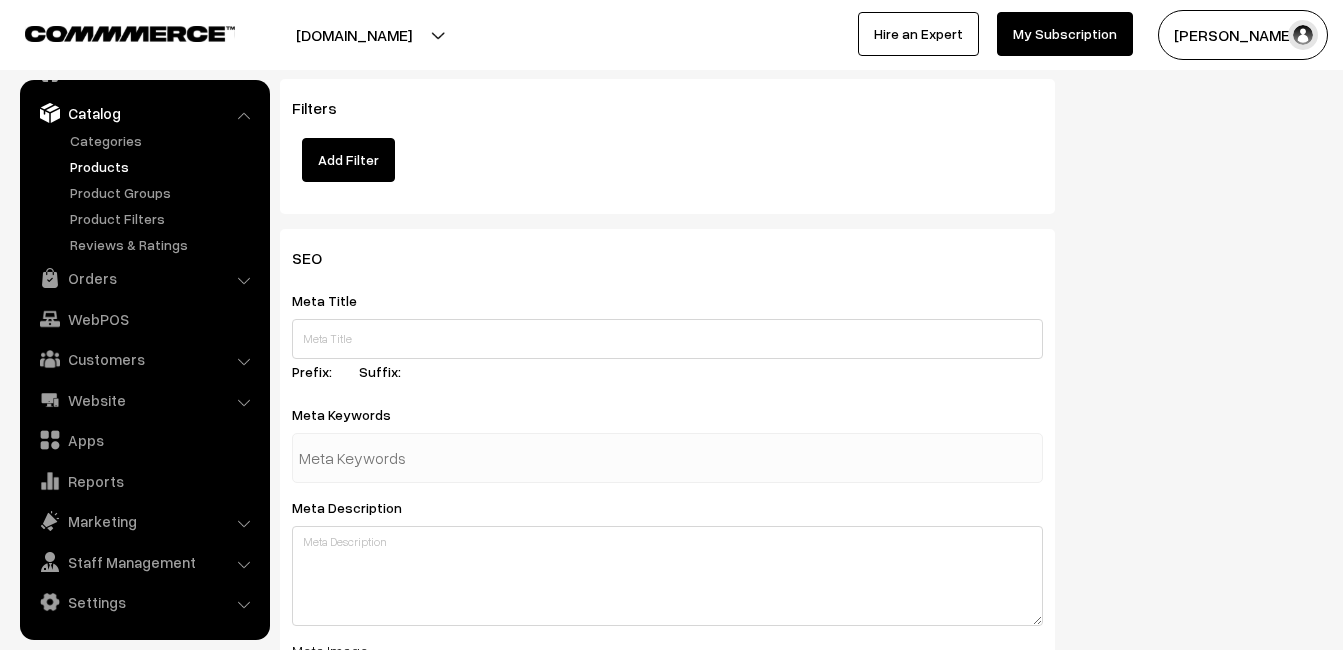 scroll, scrollTop: 2968, scrollLeft: 0, axis: vertical 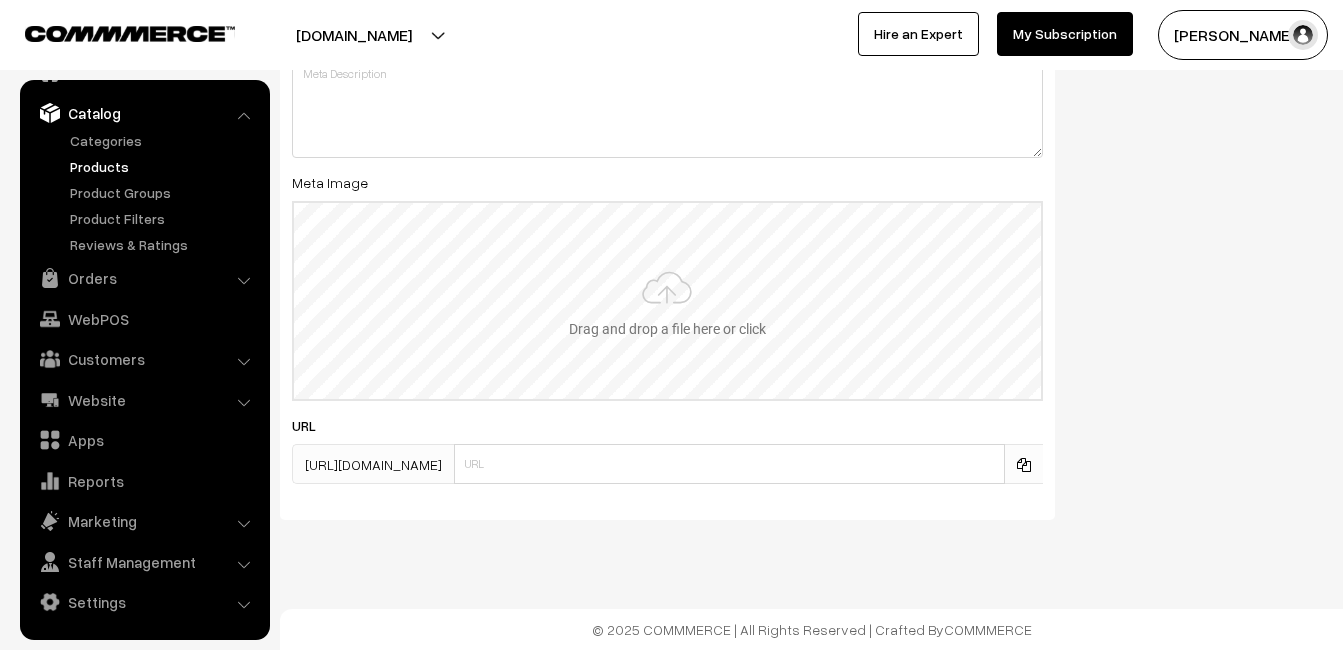 type on "2" 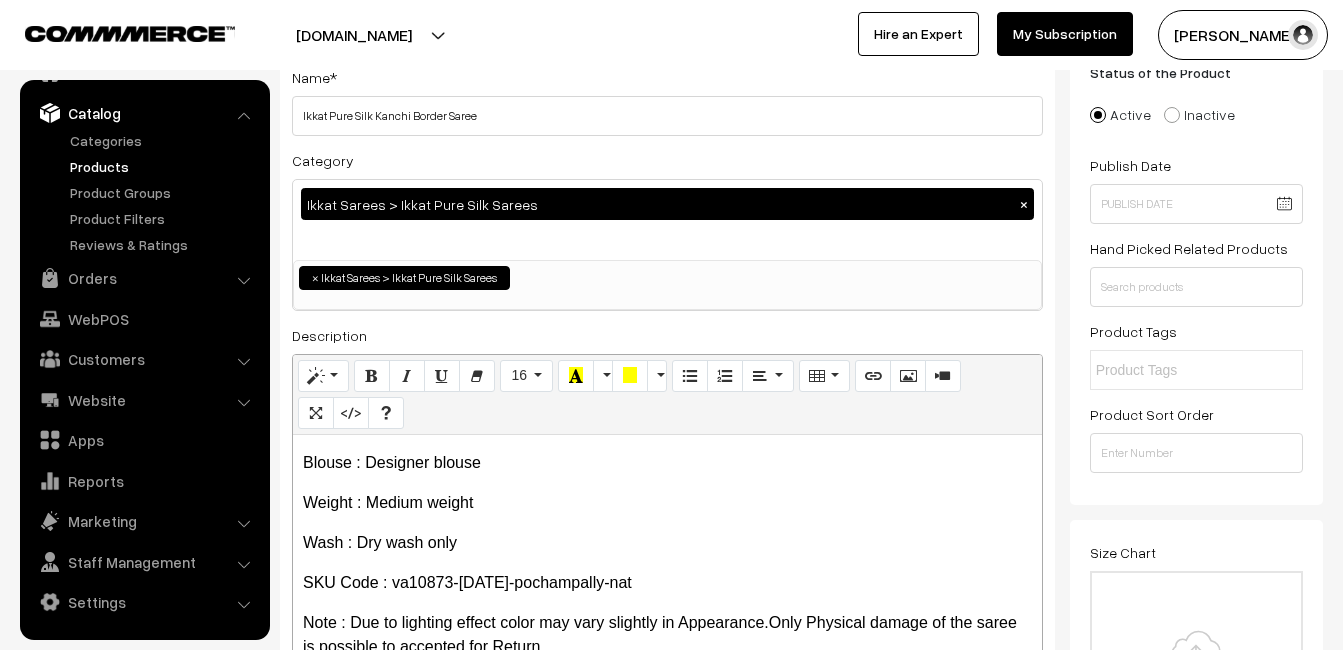 scroll, scrollTop: 0, scrollLeft: 0, axis: both 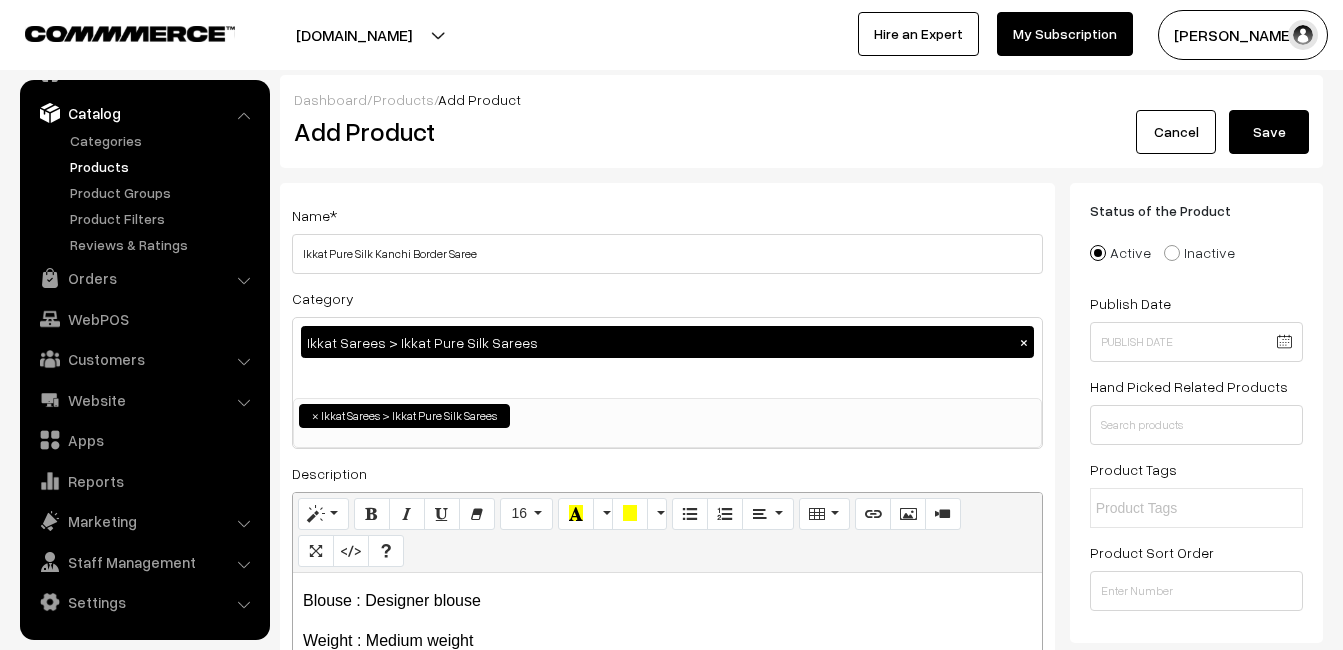 click on "Save" at bounding box center [1269, 132] 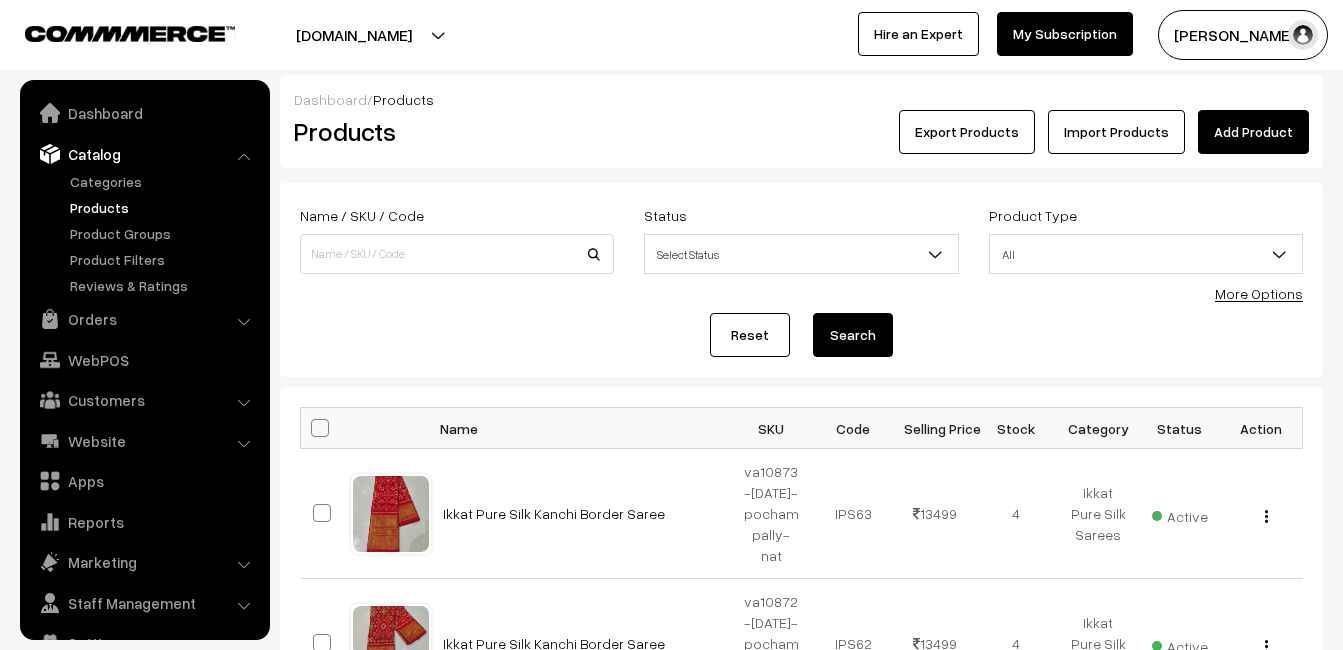 scroll, scrollTop: 0, scrollLeft: 0, axis: both 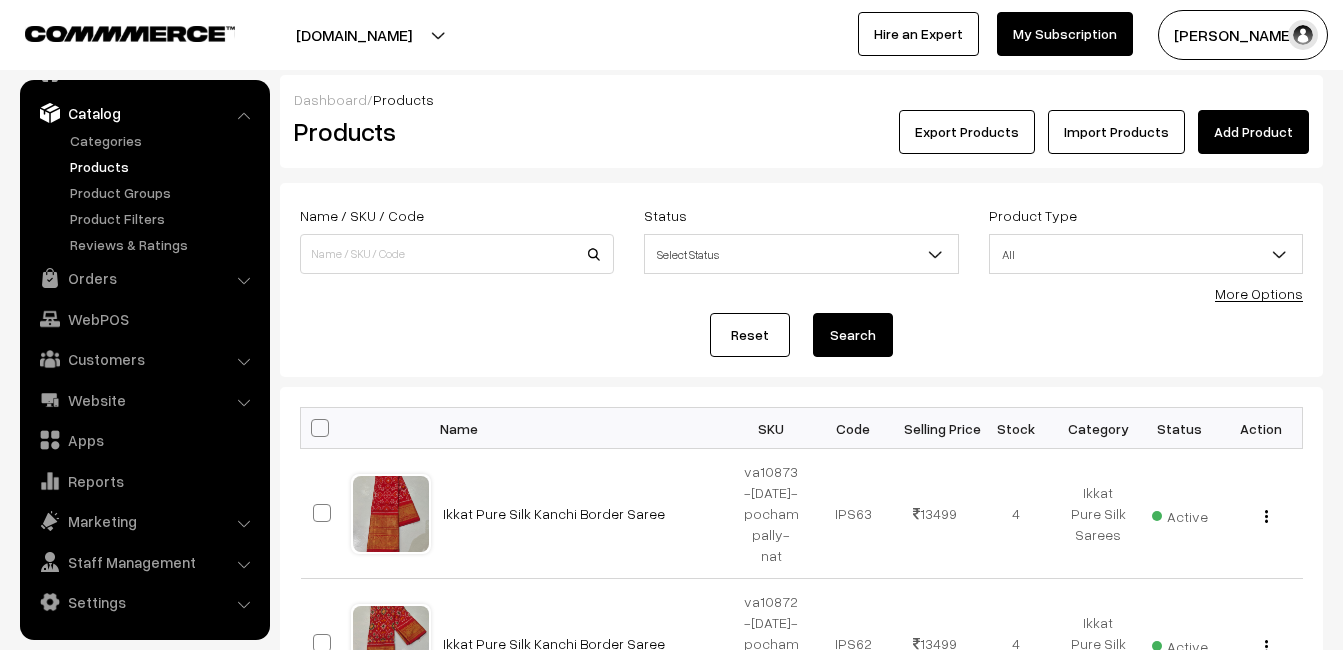 click on "Add Product" at bounding box center [1253, 132] 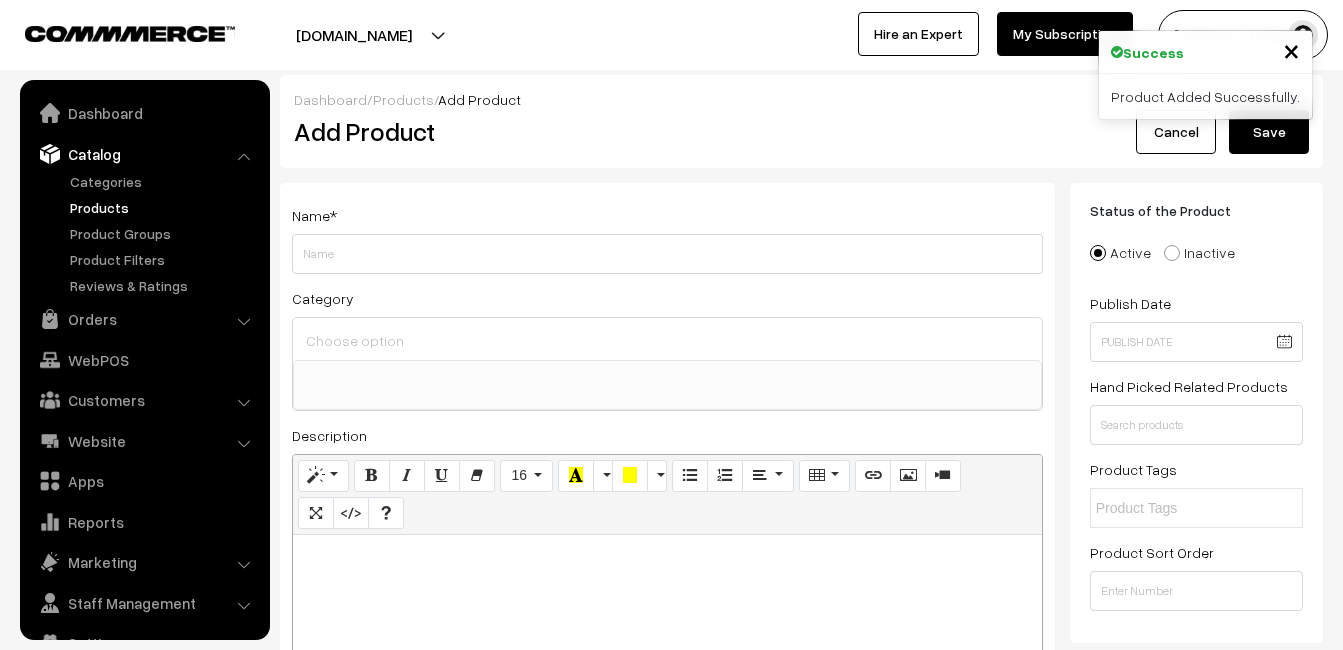 select 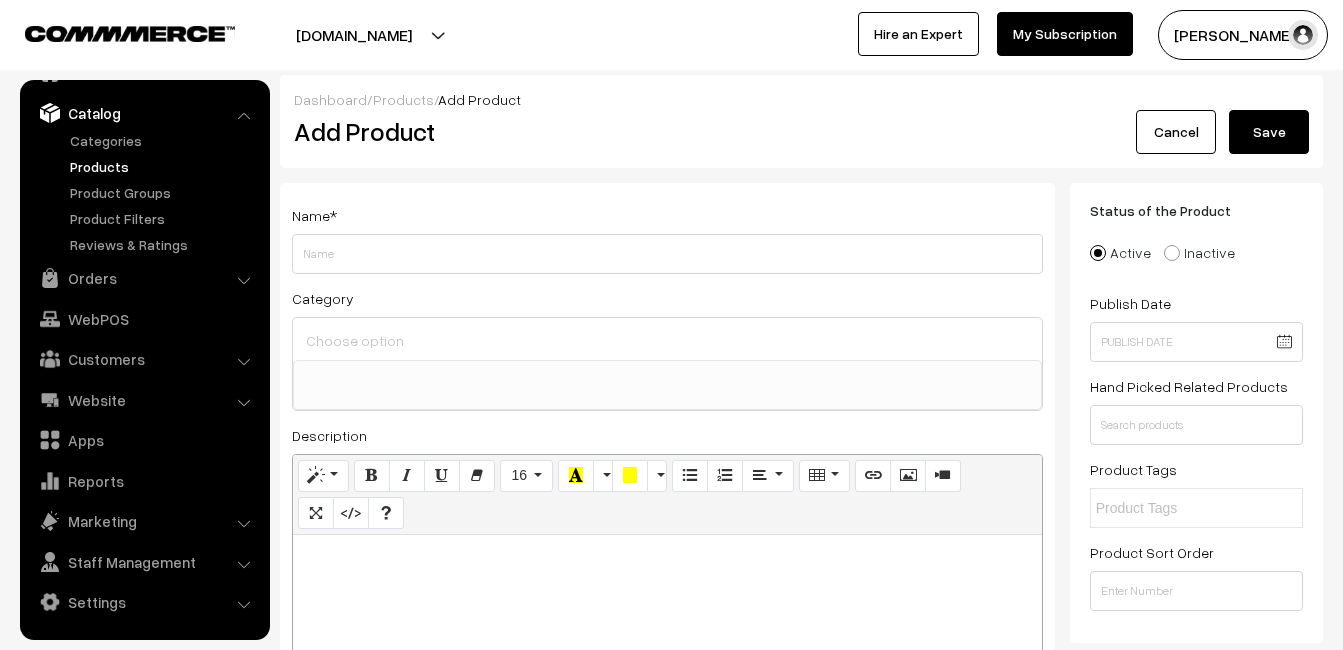 click at bounding box center [667, 660] 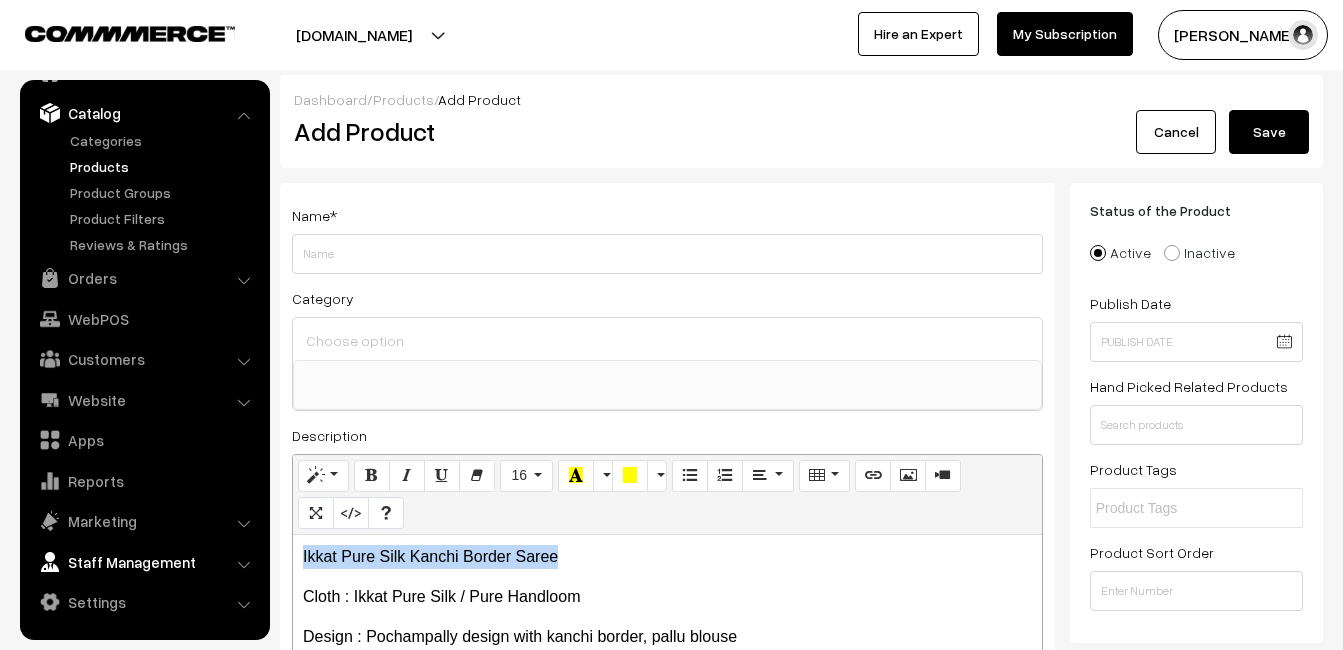drag, startPoint x: 582, startPoint y: 554, endPoint x: 258, endPoint y: 550, distance: 324.0247 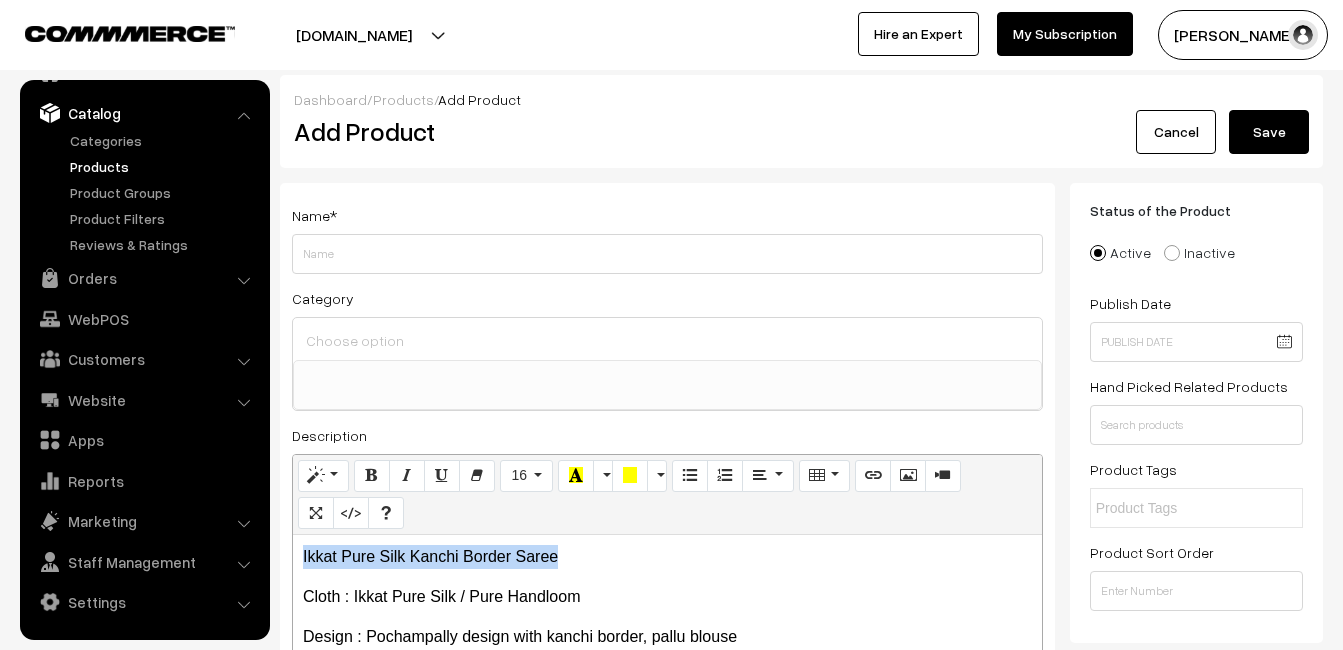 copy on "Ikkat Pure Silk Kanchi Border Saree" 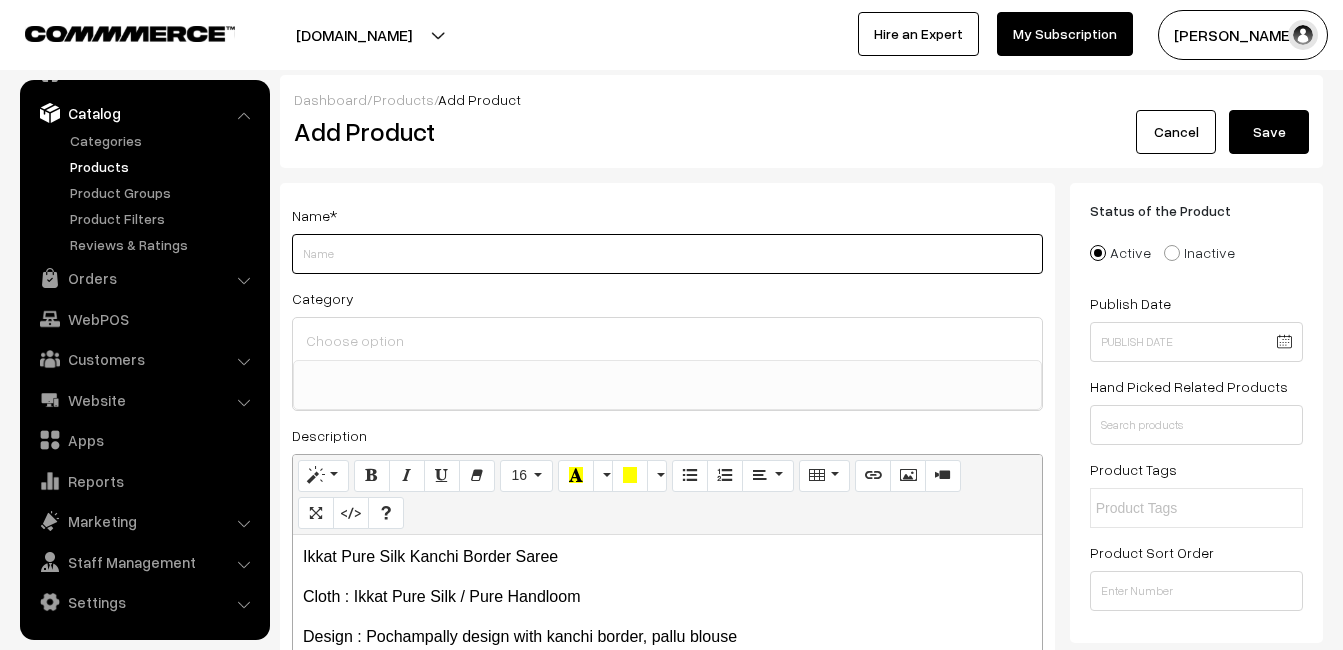 click on "Weight" at bounding box center (667, 254) 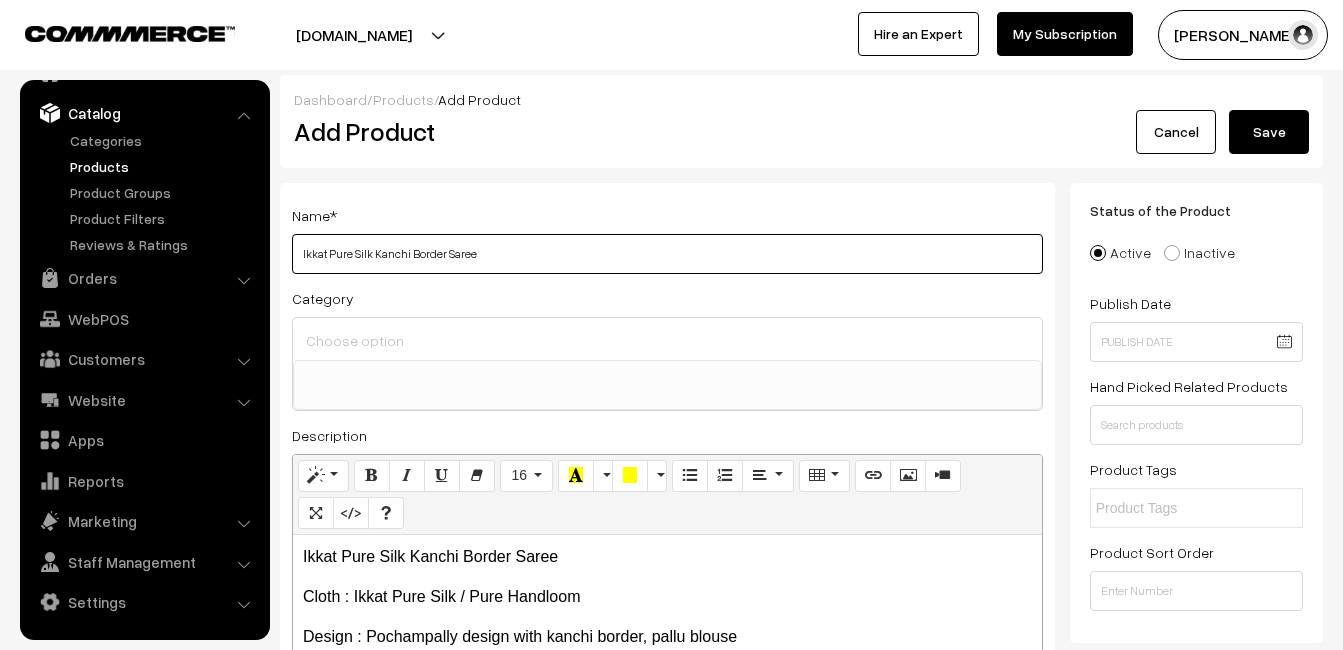 type on "Ikkat Pure Silk Kanchi Border Saree" 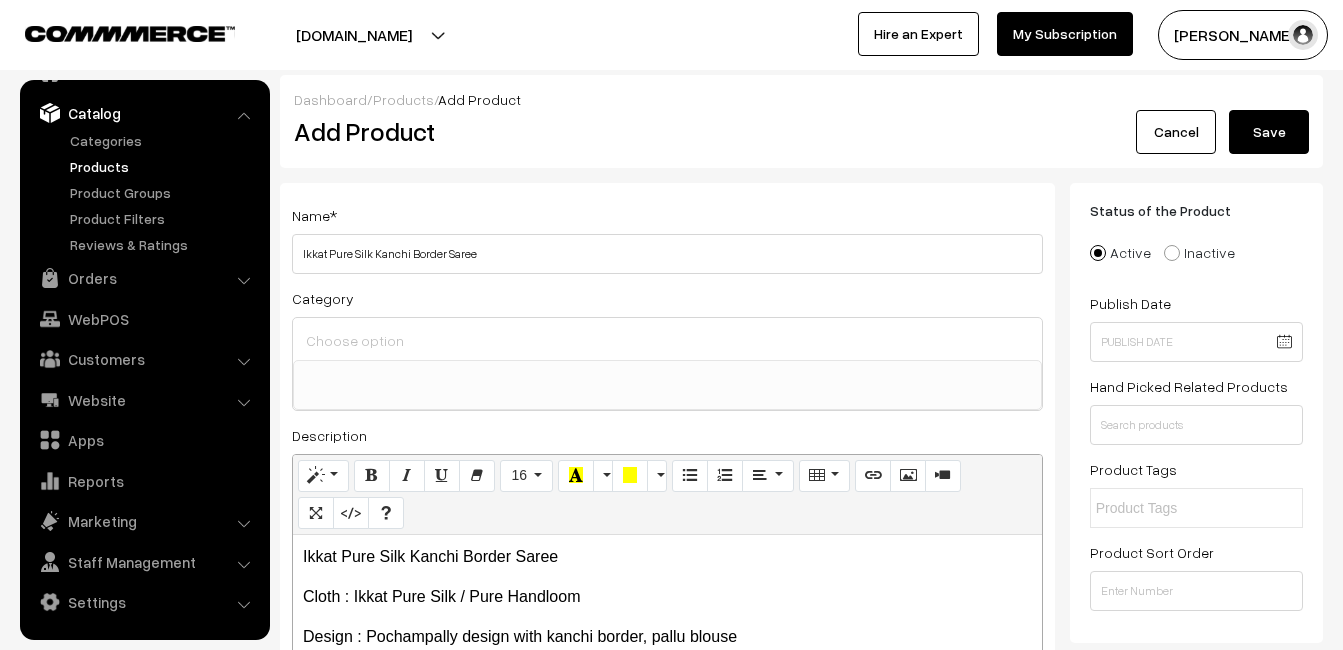 click at bounding box center (667, 340) 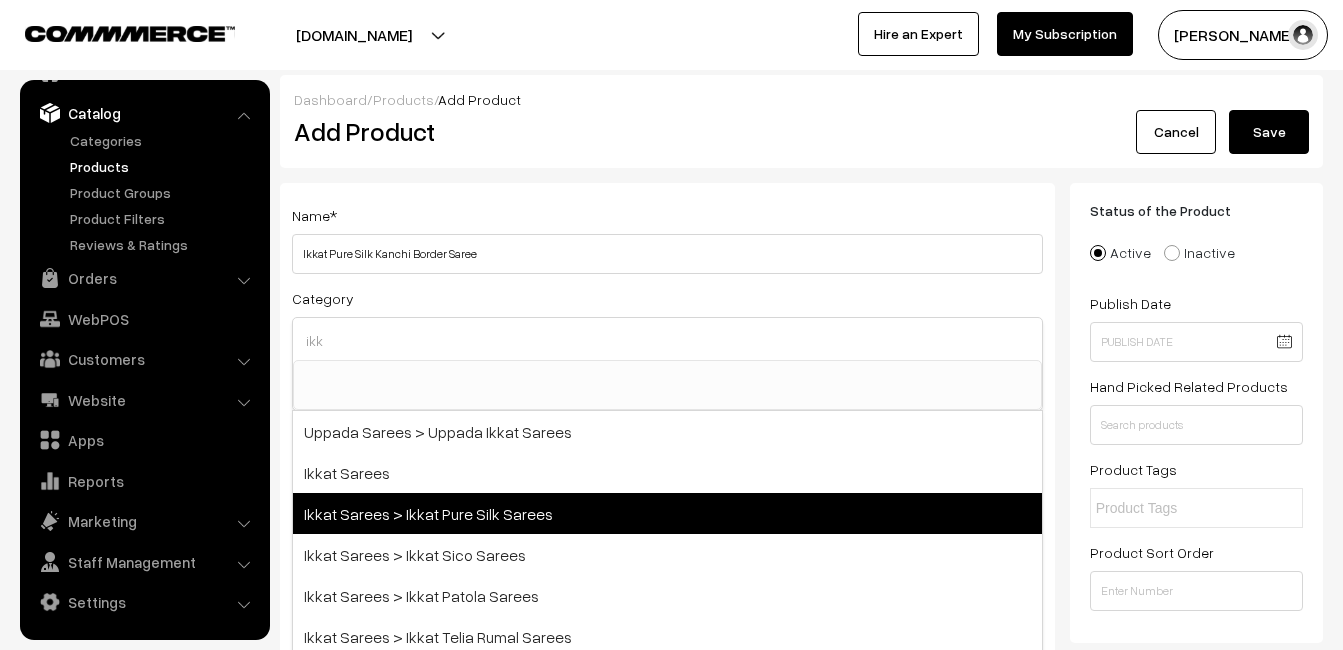 type on "ikk" 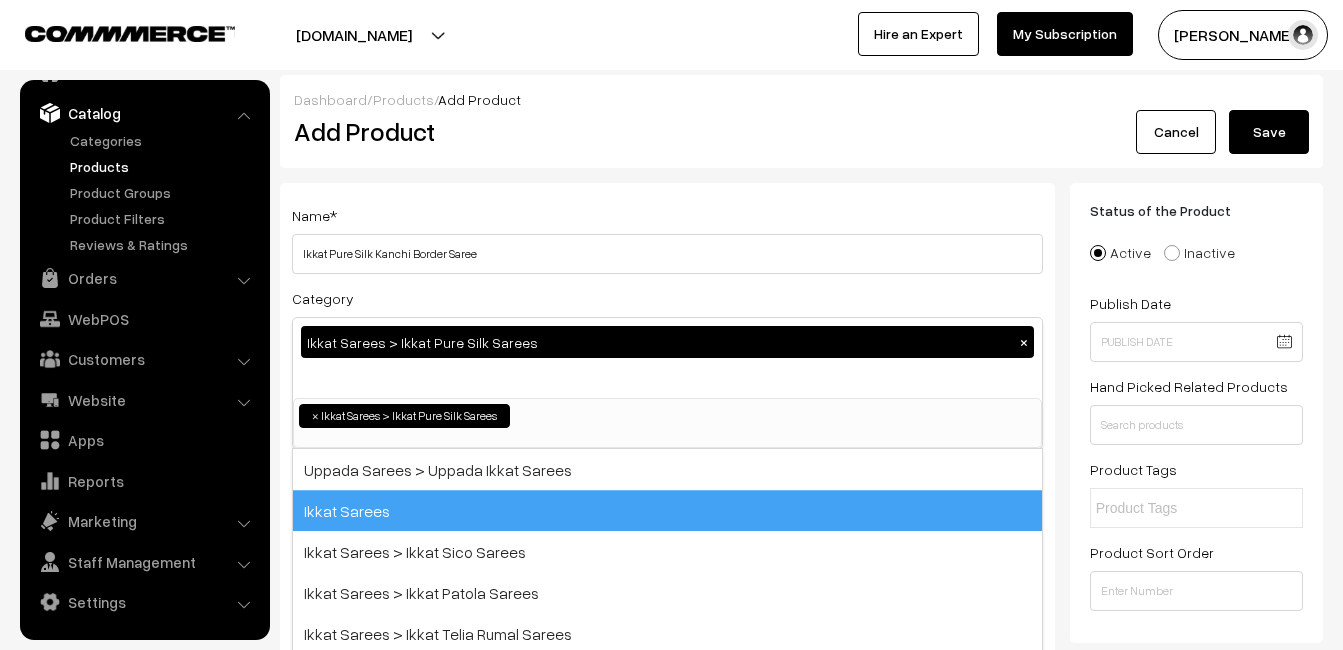 scroll, scrollTop: 255, scrollLeft: 0, axis: vertical 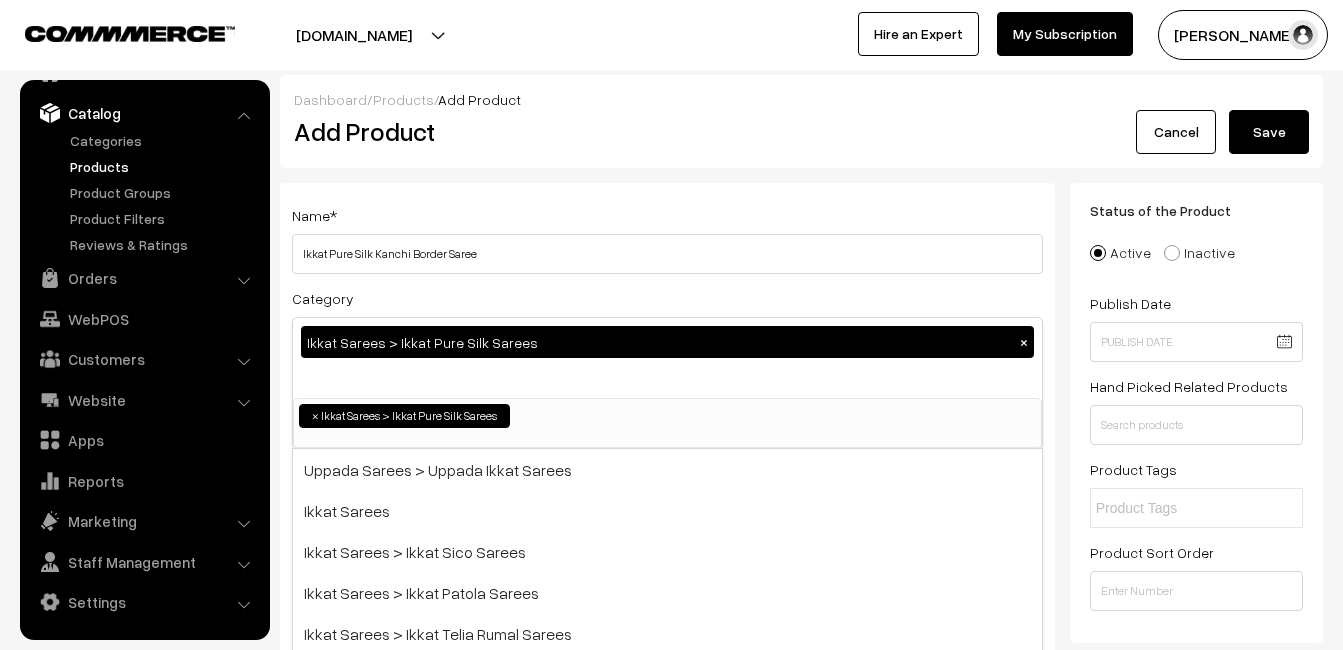 click on "Name  *
Ikkat Pure Silk Kanchi Border Saree
Category
Ikkat Sarees > Ikkat Pure Silk Sarees ×
Uppada Sarees
Uppada Sarees > Uppada Plain Sarees
Uppada Sarees > Uppada Butta Sarees
Uppada Sarees > Uppada Pochampally Border Sarees
Uppada Sarees > Uppada Big Border Sarees
Uppada Sarees > Uppada Small Border Sarees
Ikkat Sarees Other Sarees" at bounding box center [667, 524] 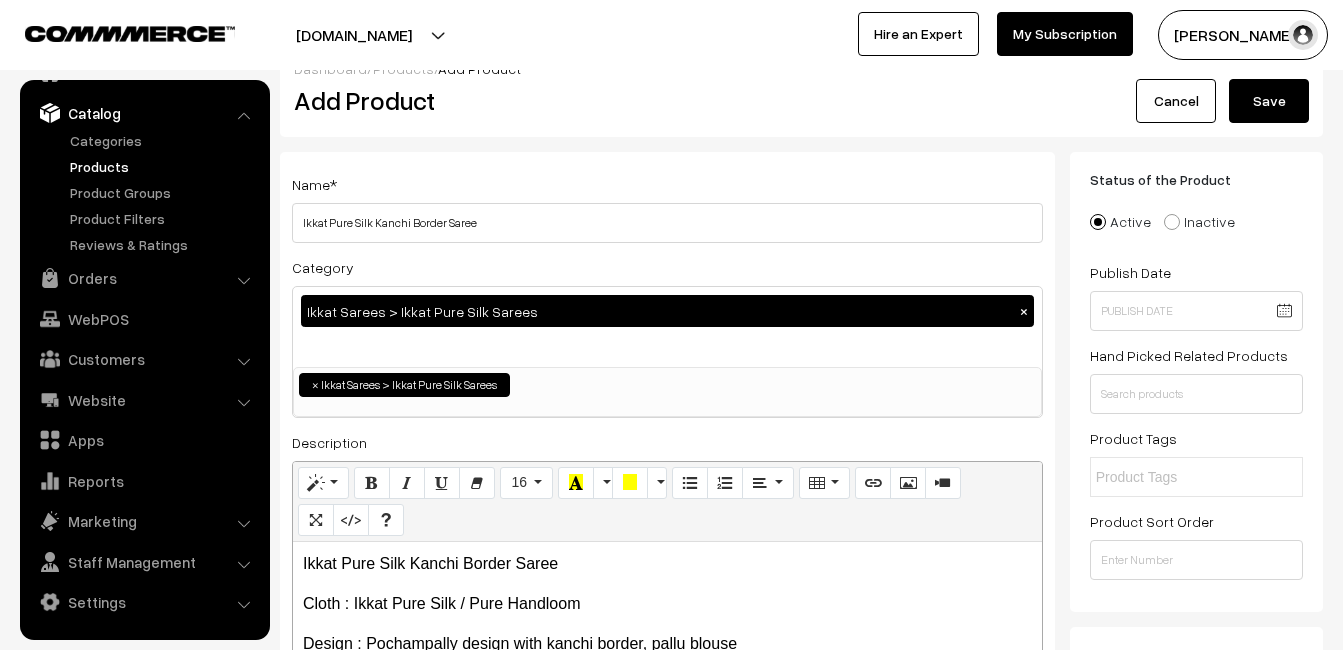scroll, scrollTop: 400, scrollLeft: 0, axis: vertical 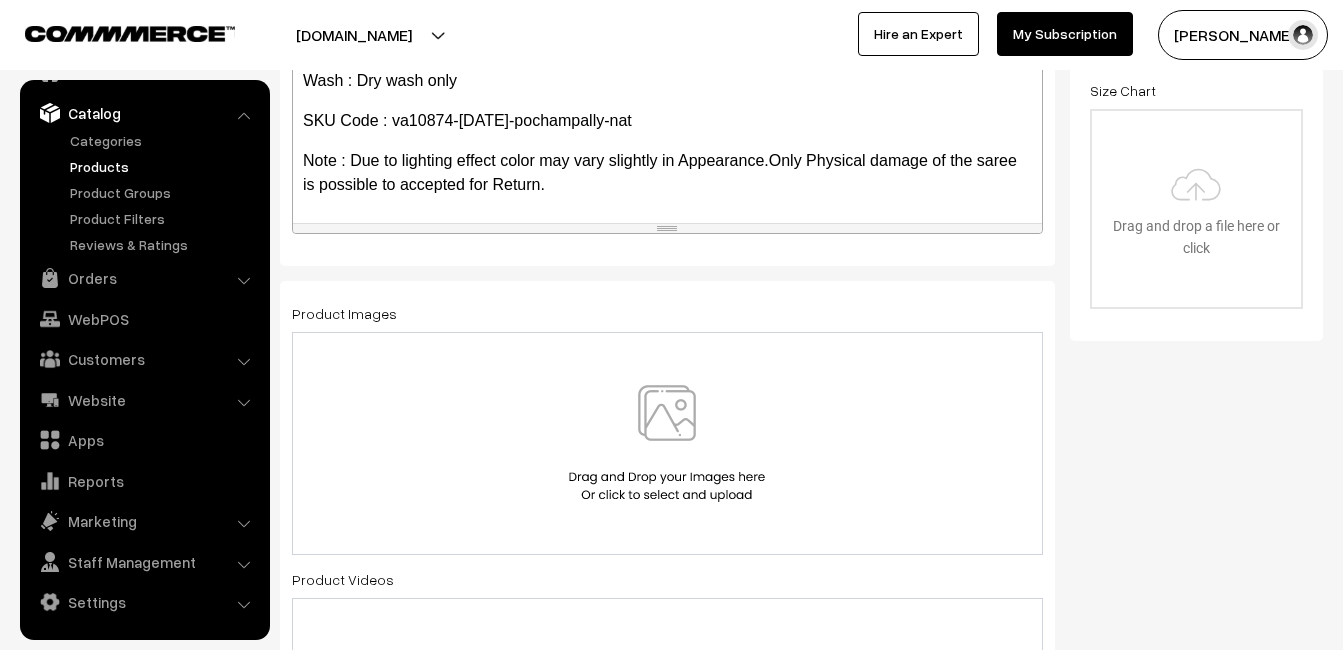 click at bounding box center [667, 443] 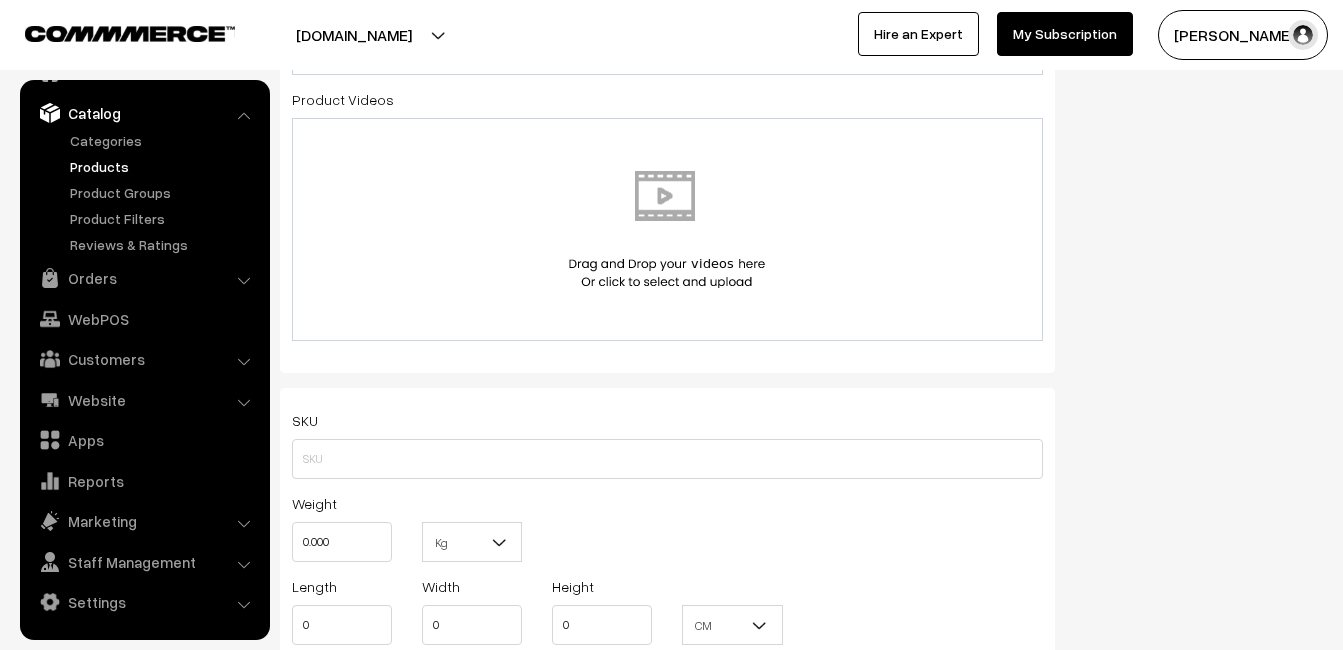 scroll, scrollTop: 1100, scrollLeft: 0, axis: vertical 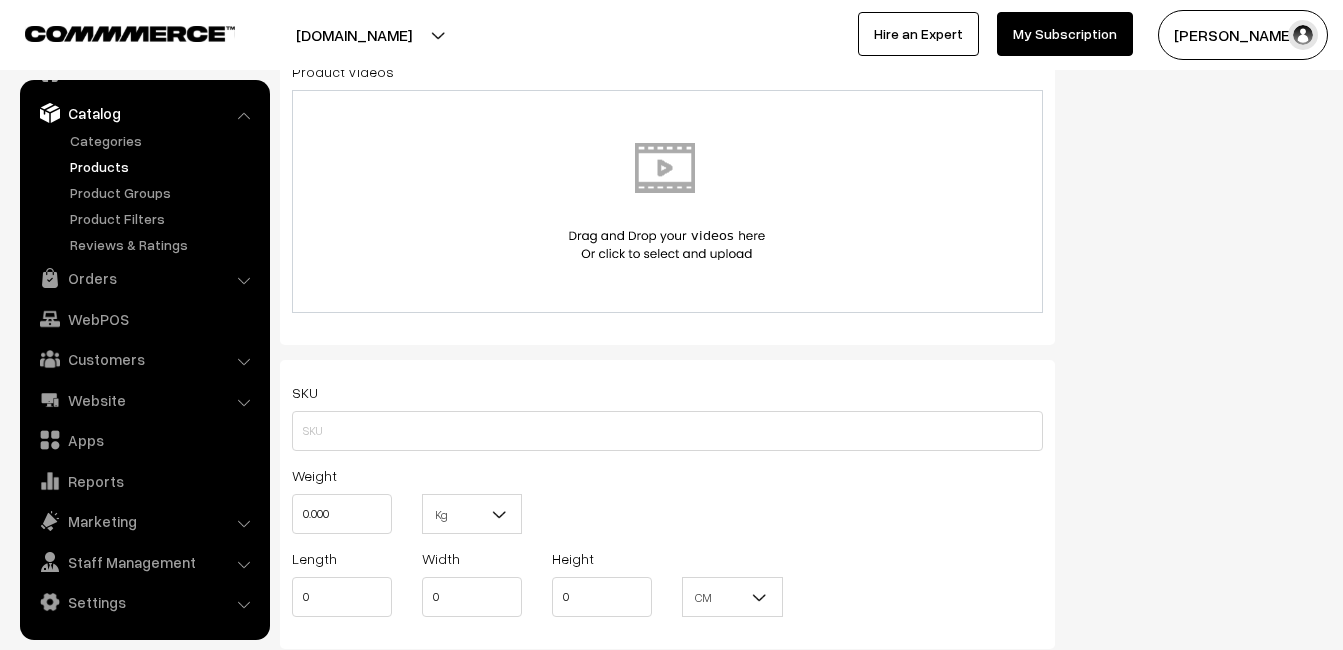 click on "Weight
0.000" at bounding box center [342, 498] 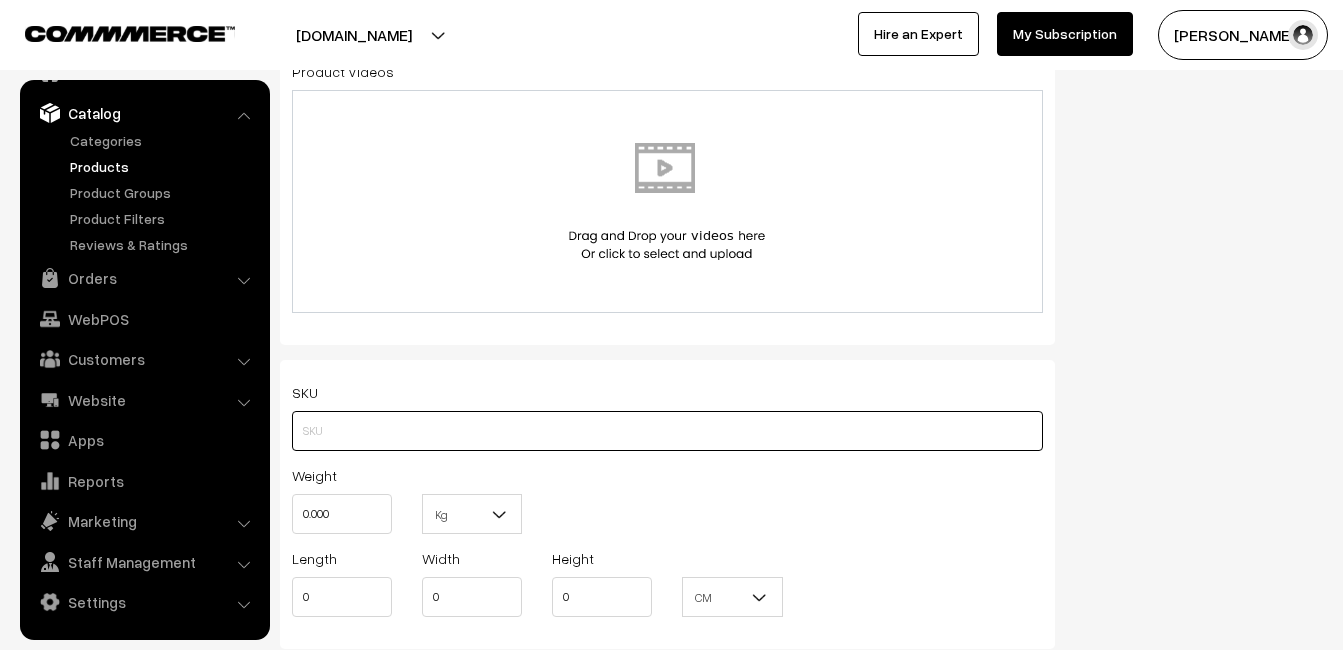 click at bounding box center [667, 431] 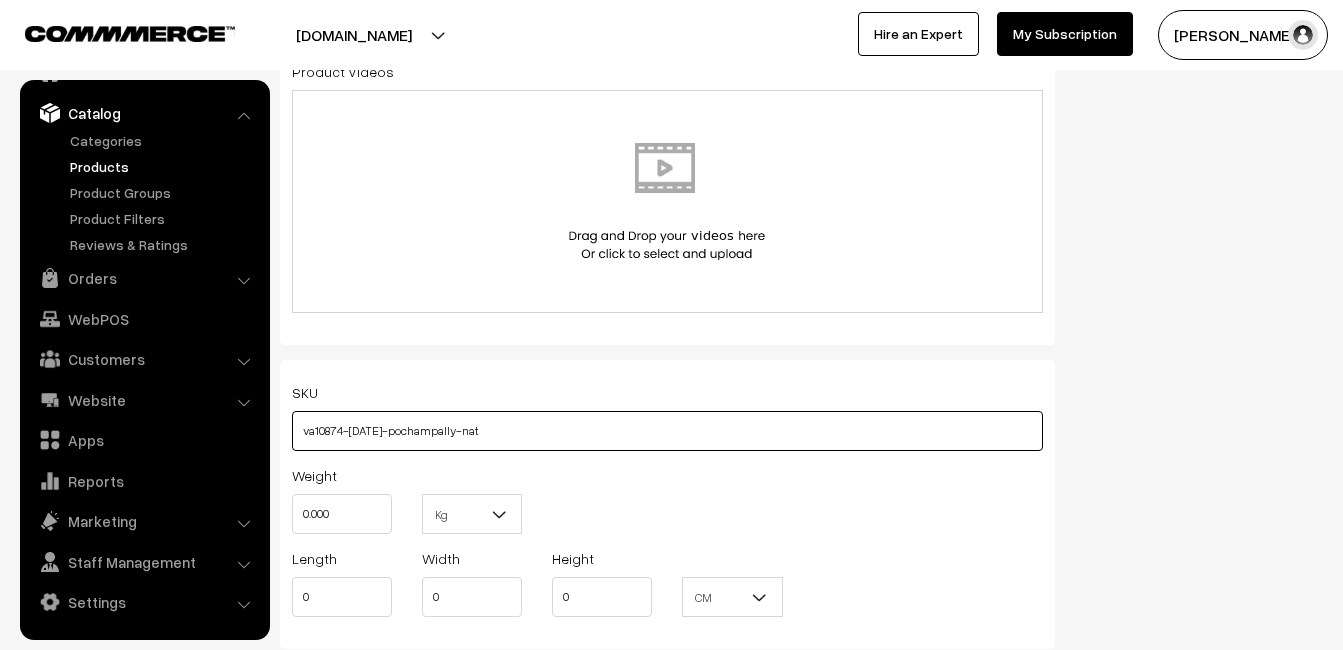 type on "va10874-[DATE]-pochampally-nat" 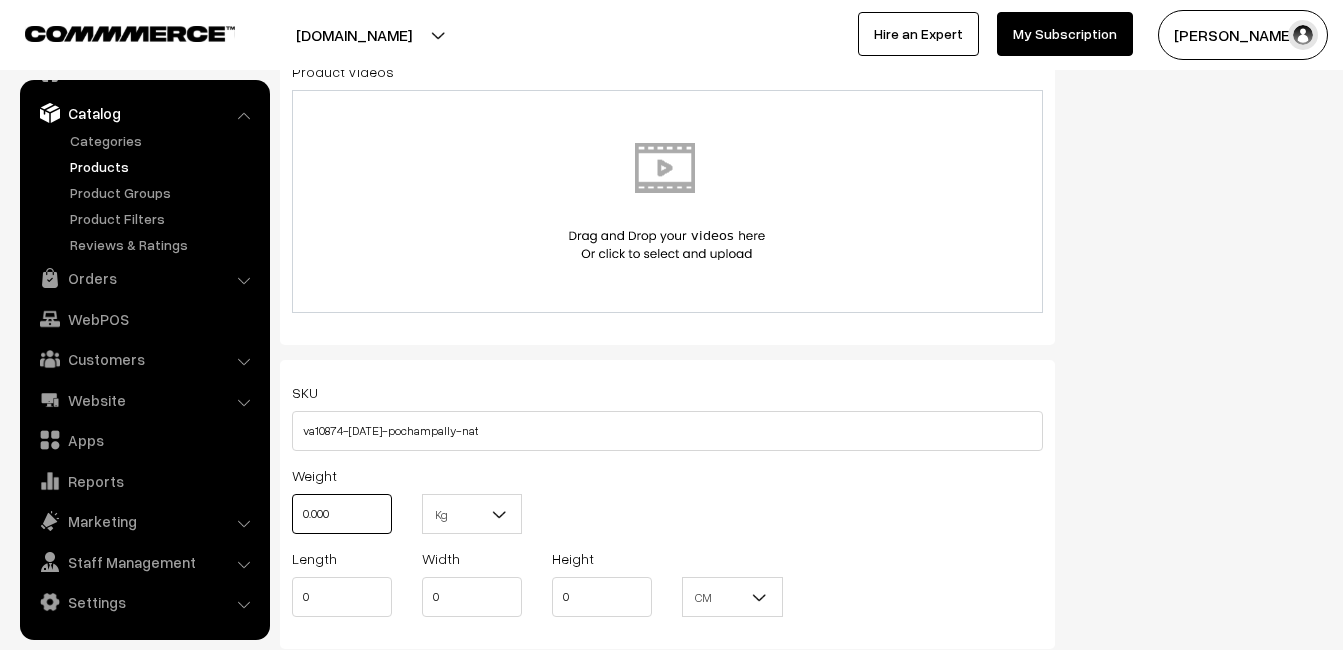 click on "0.000" at bounding box center (342, 514) 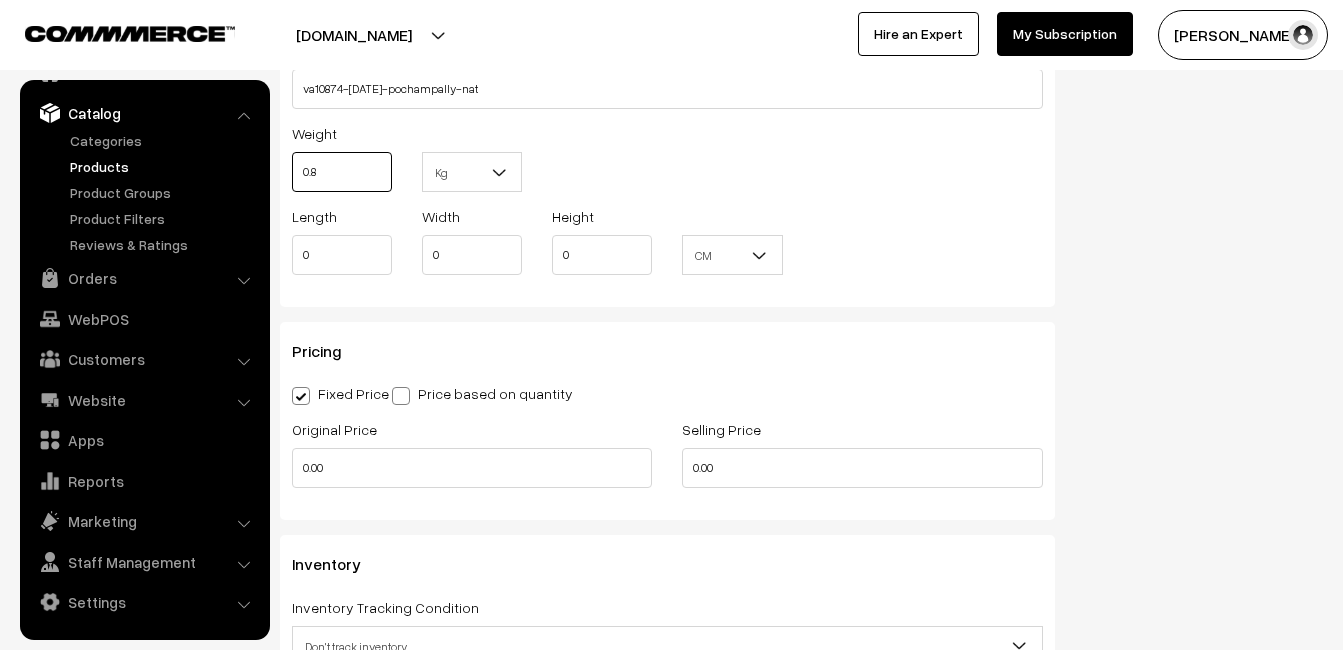 scroll, scrollTop: 1500, scrollLeft: 0, axis: vertical 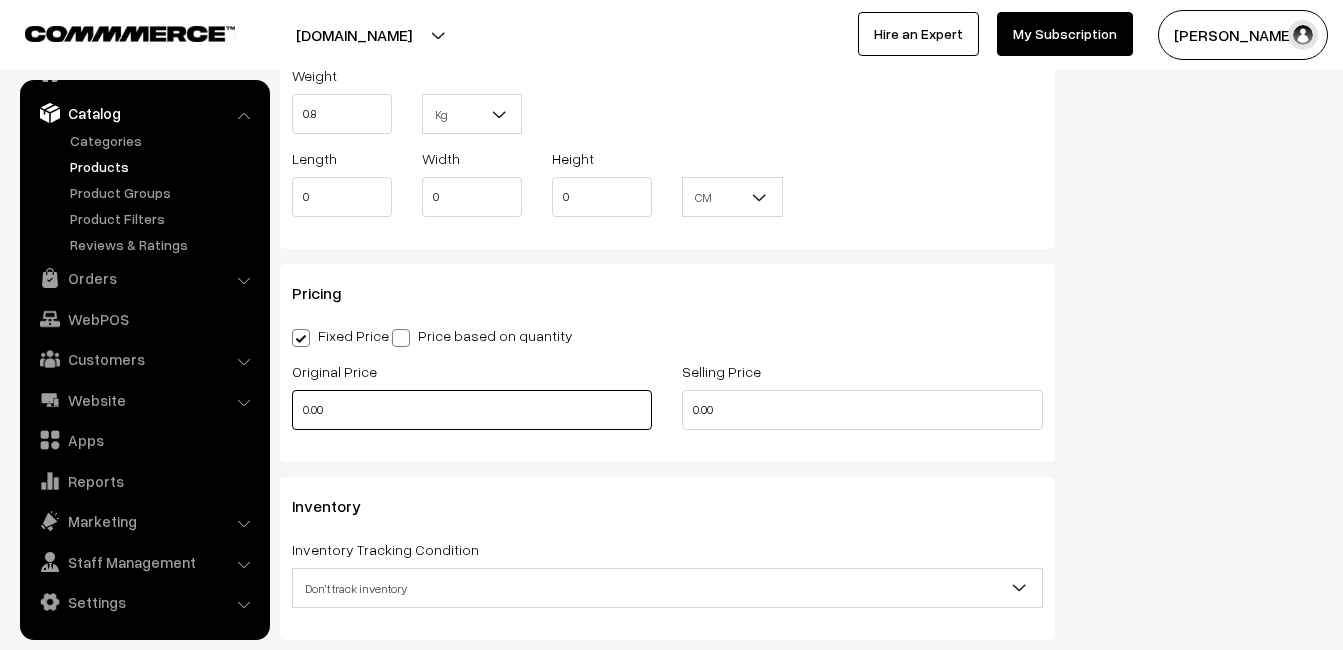 type on "0.80" 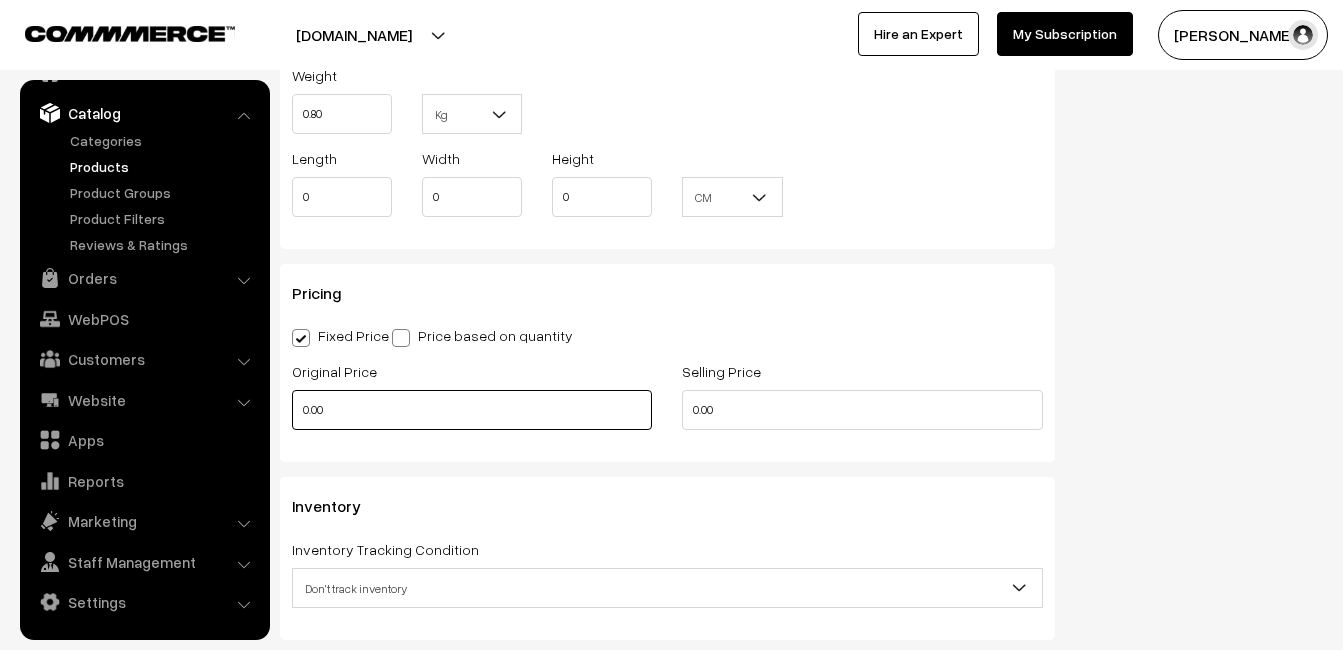 click on "0.00" at bounding box center [472, 410] 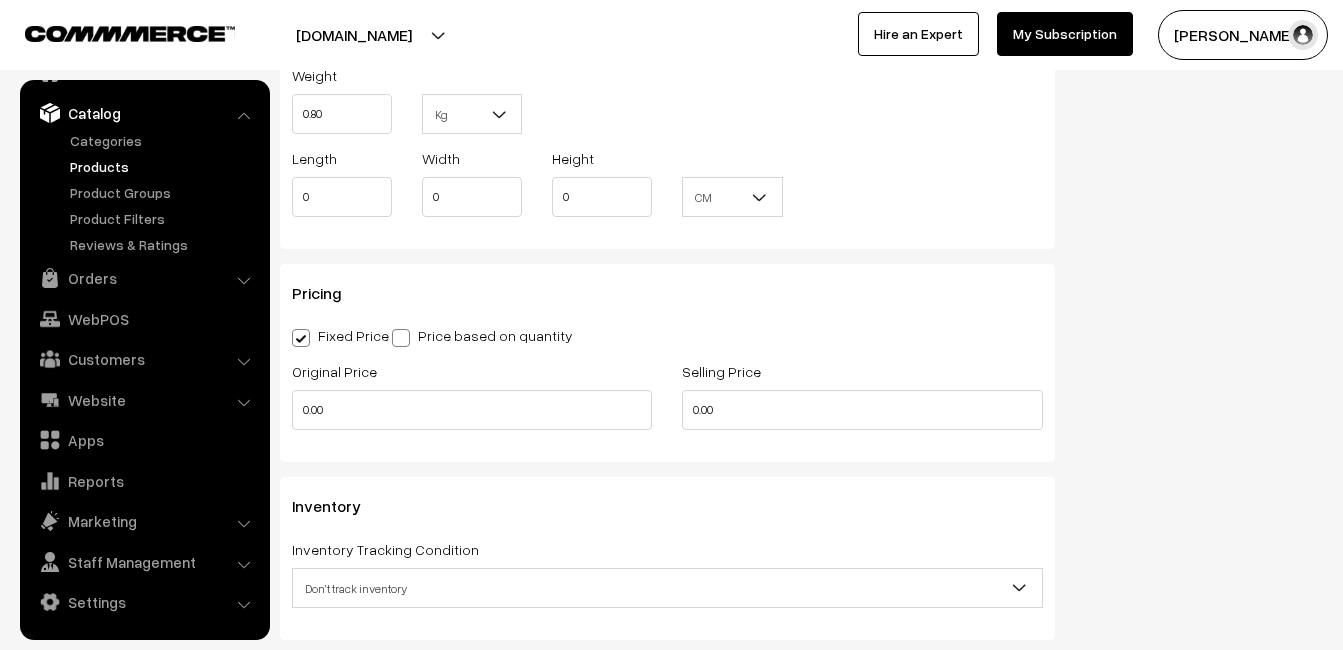 type on "0" 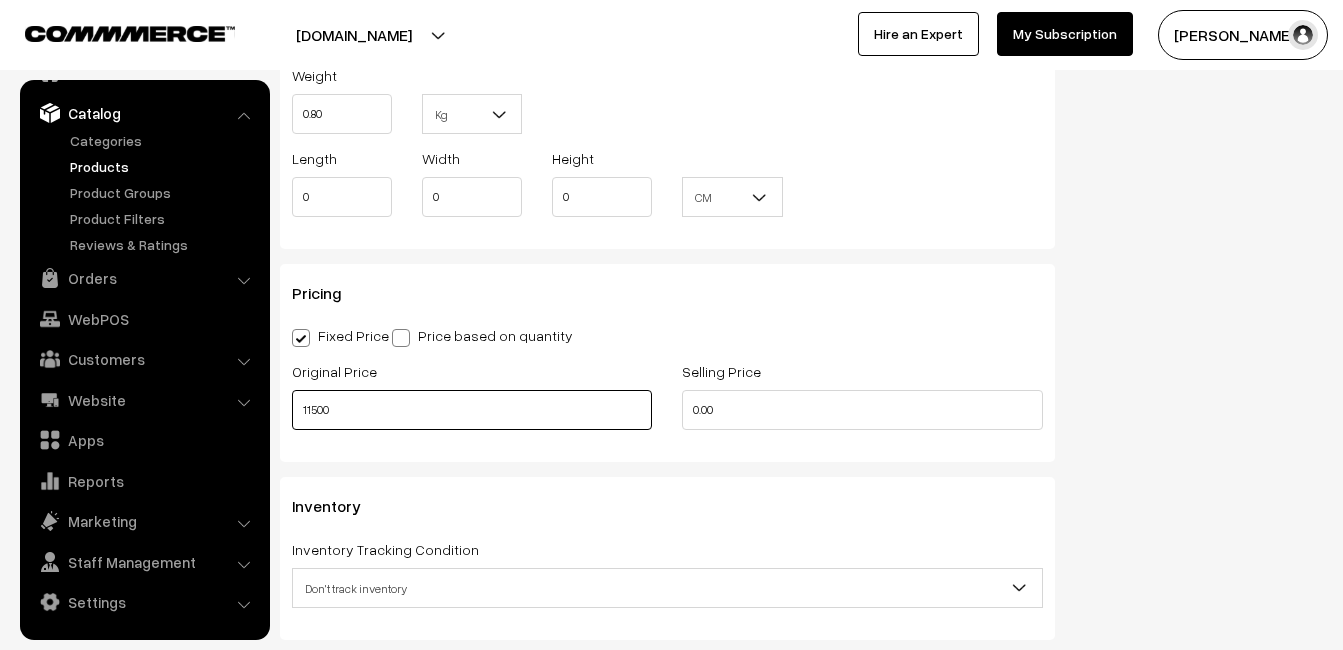 type on "11500" 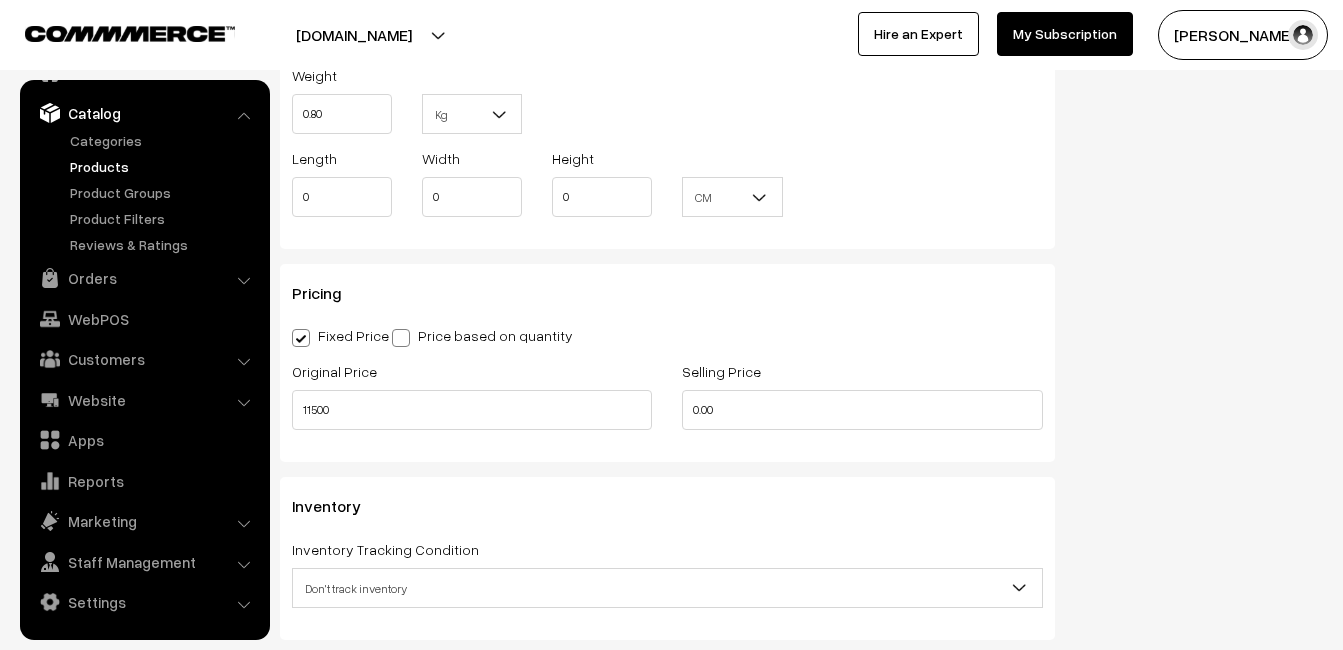 click on "Selling Price
0.00" at bounding box center (862, 394) 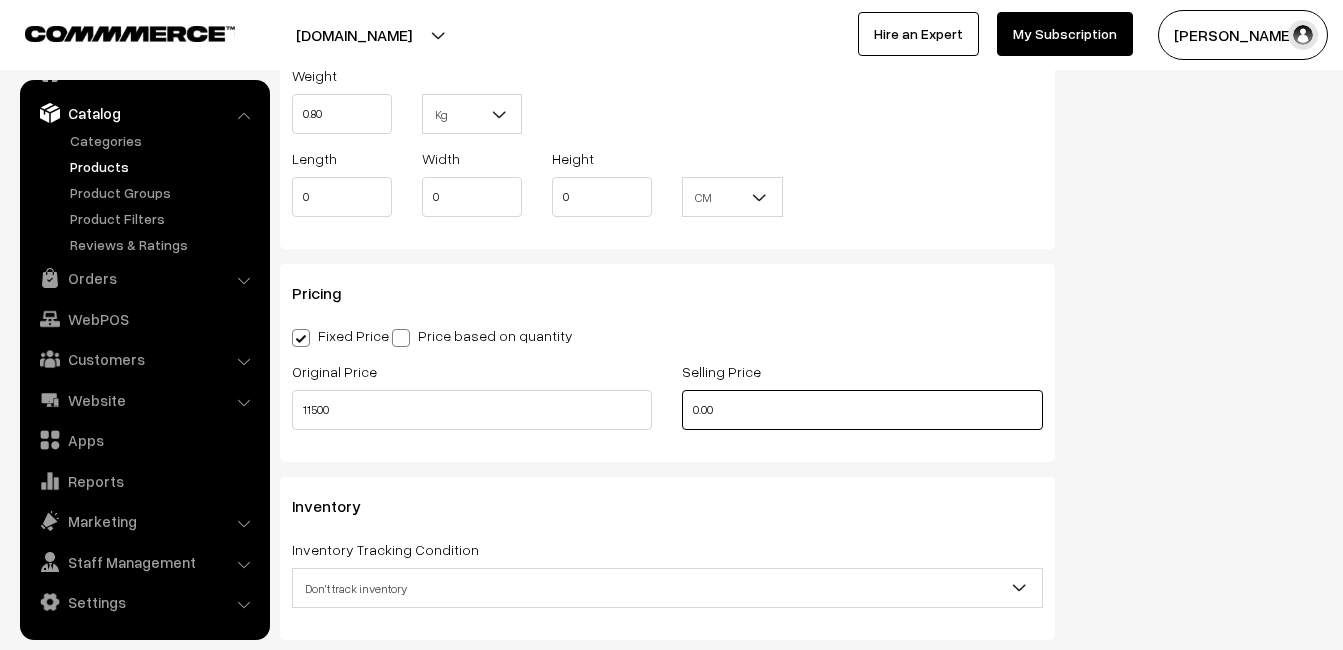 click on "0.00" at bounding box center (862, 410) 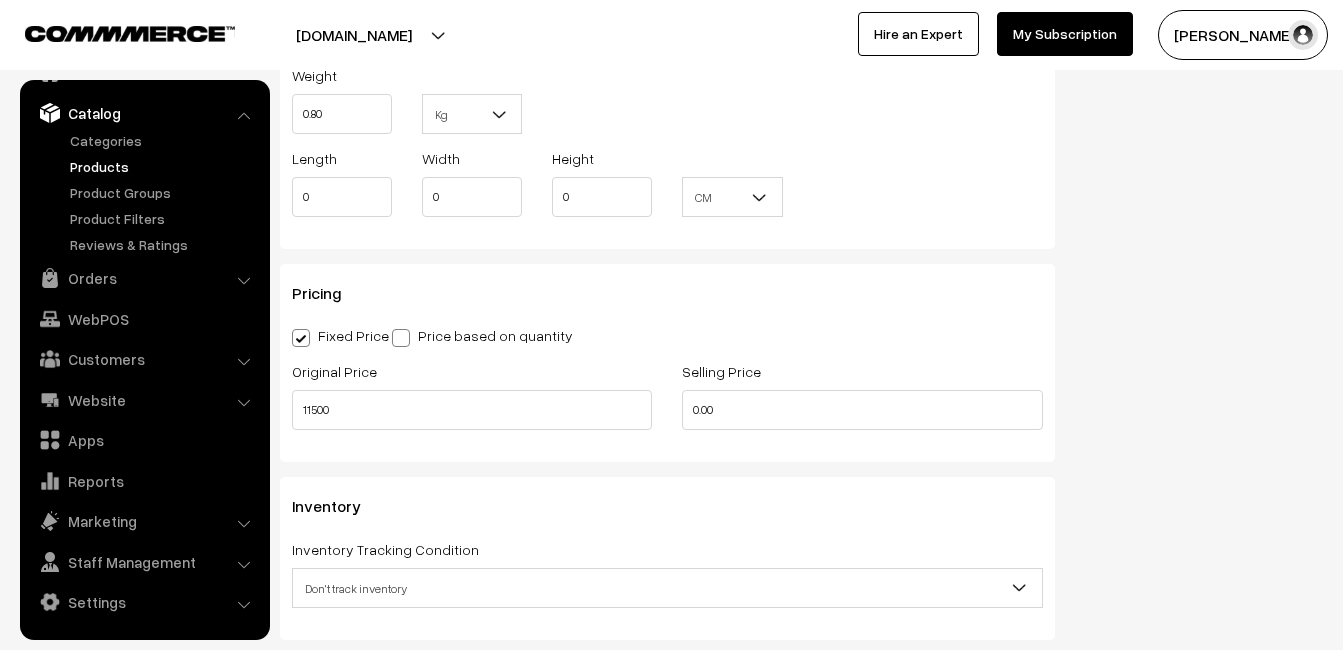 type on "0" 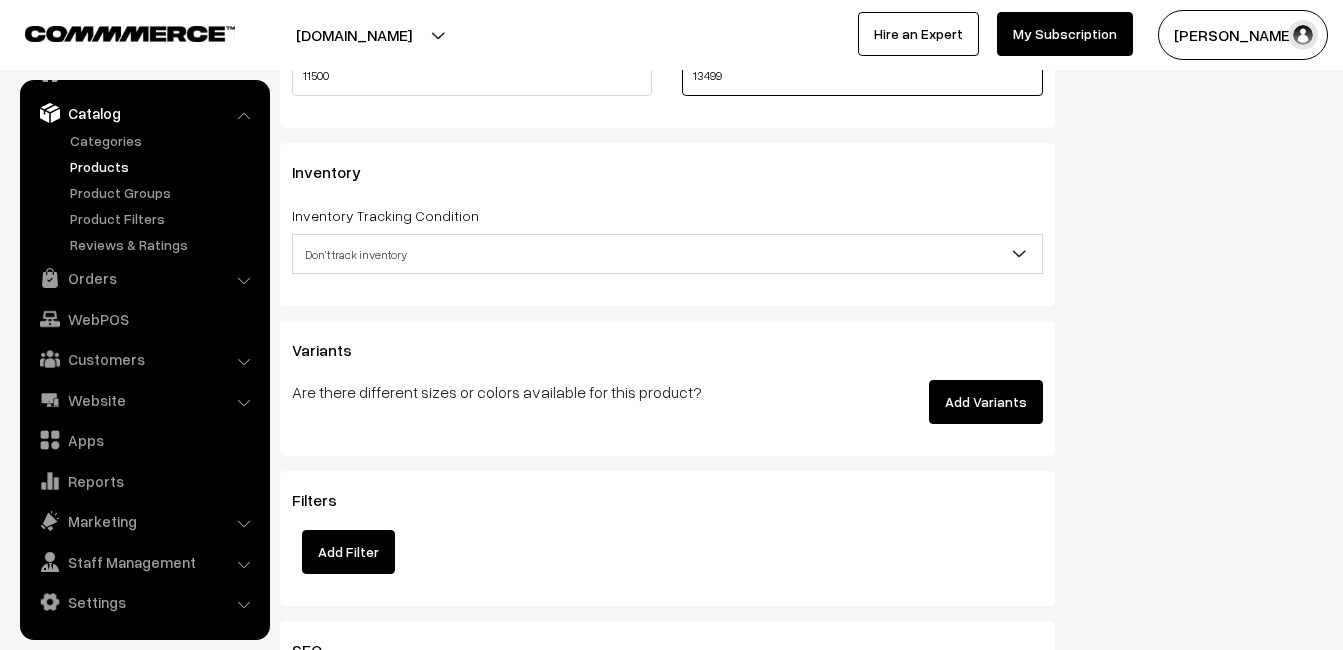 scroll, scrollTop: 1900, scrollLeft: 0, axis: vertical 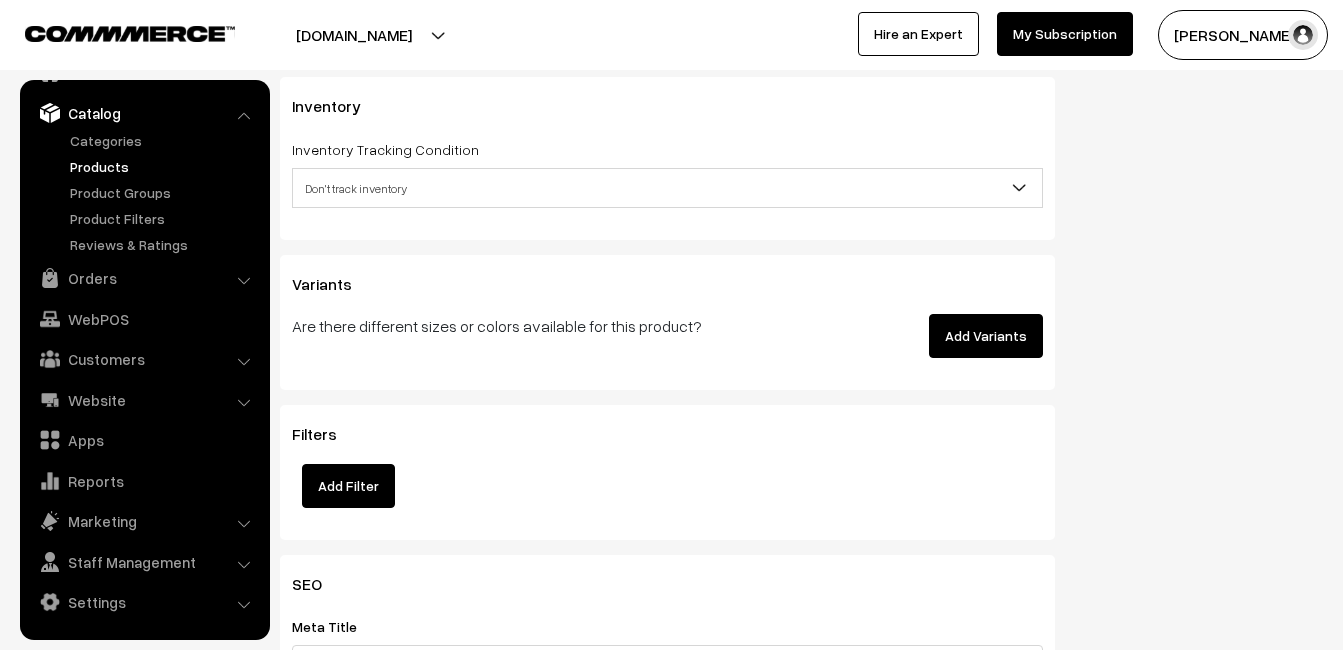 type on "13499" 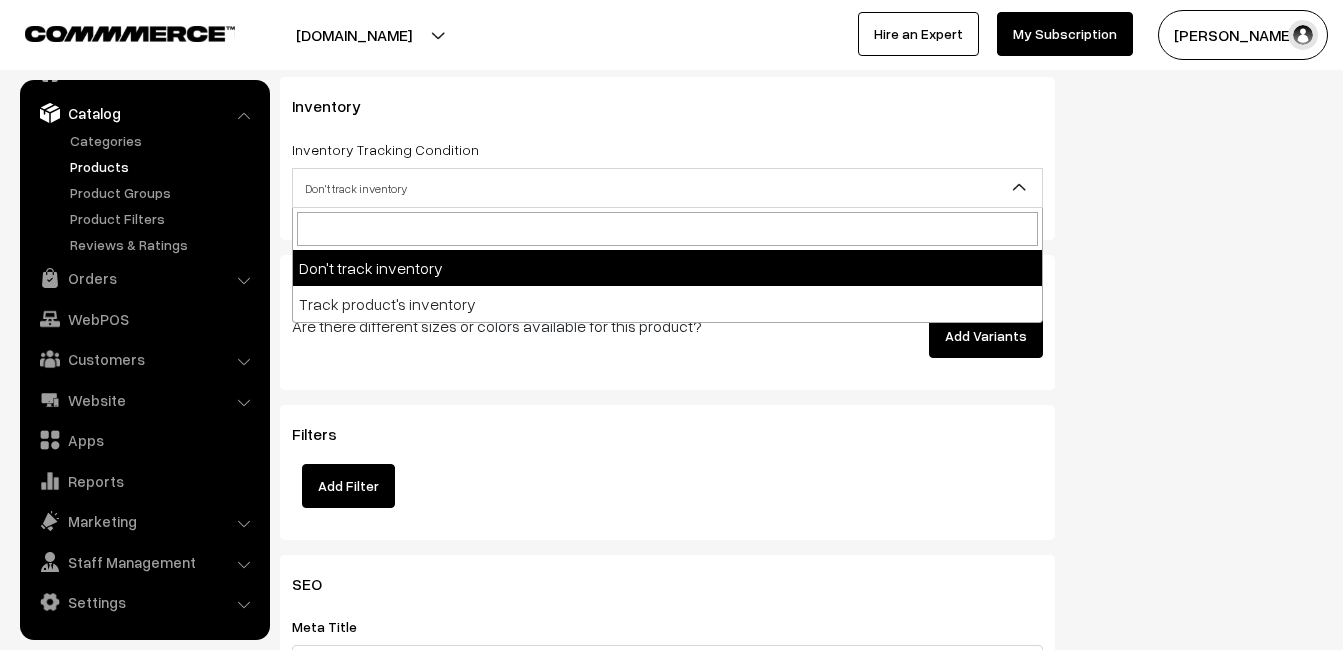 click on "Don't track inventory" at bounding box center [667, 188] 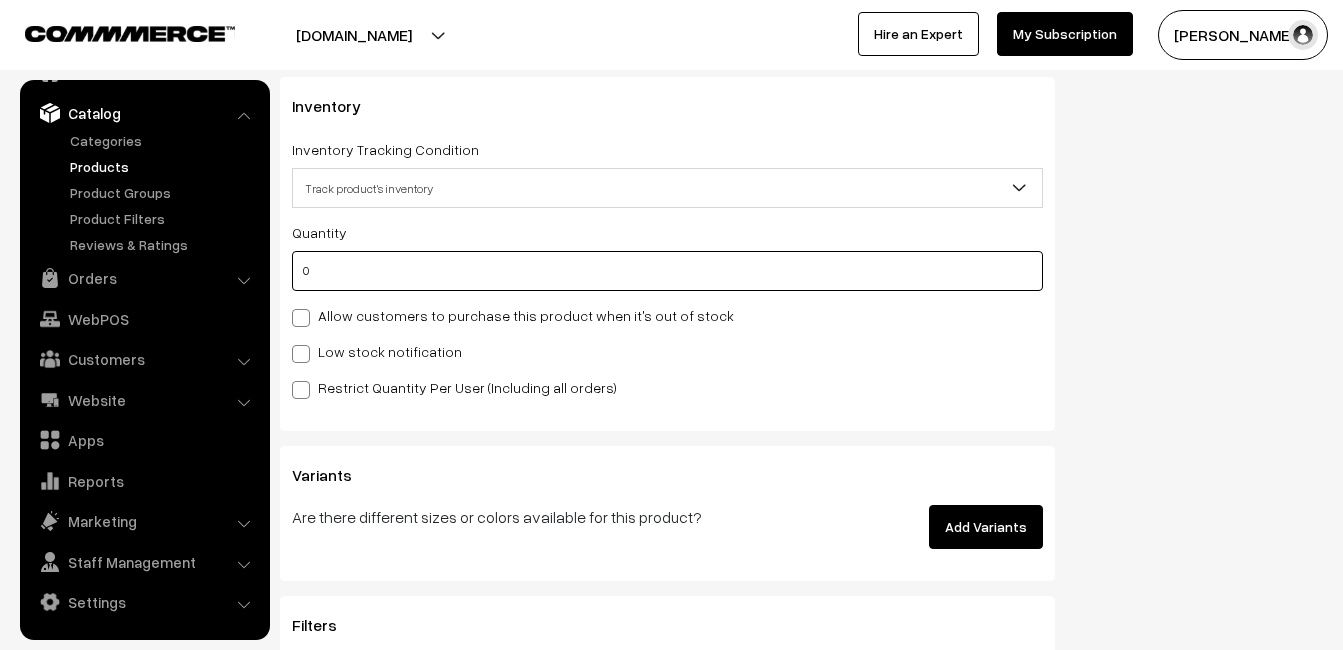 click on "0" at bounding box center (667, 271) 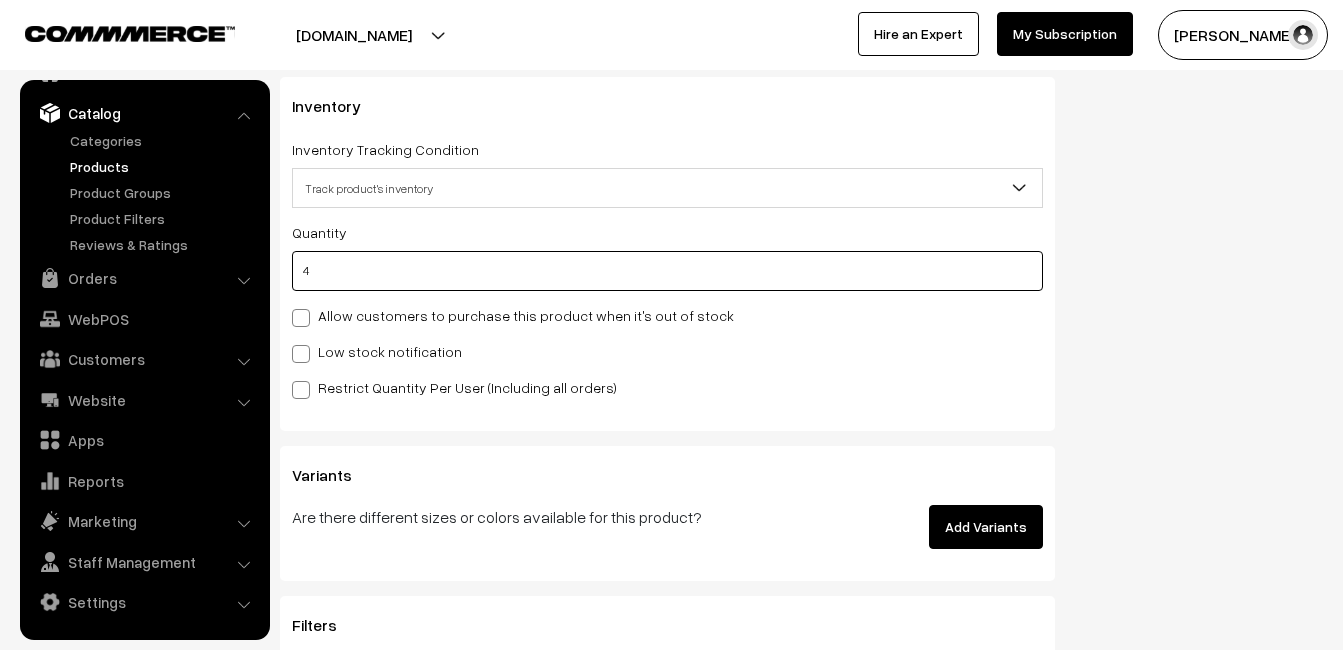 type on "4" 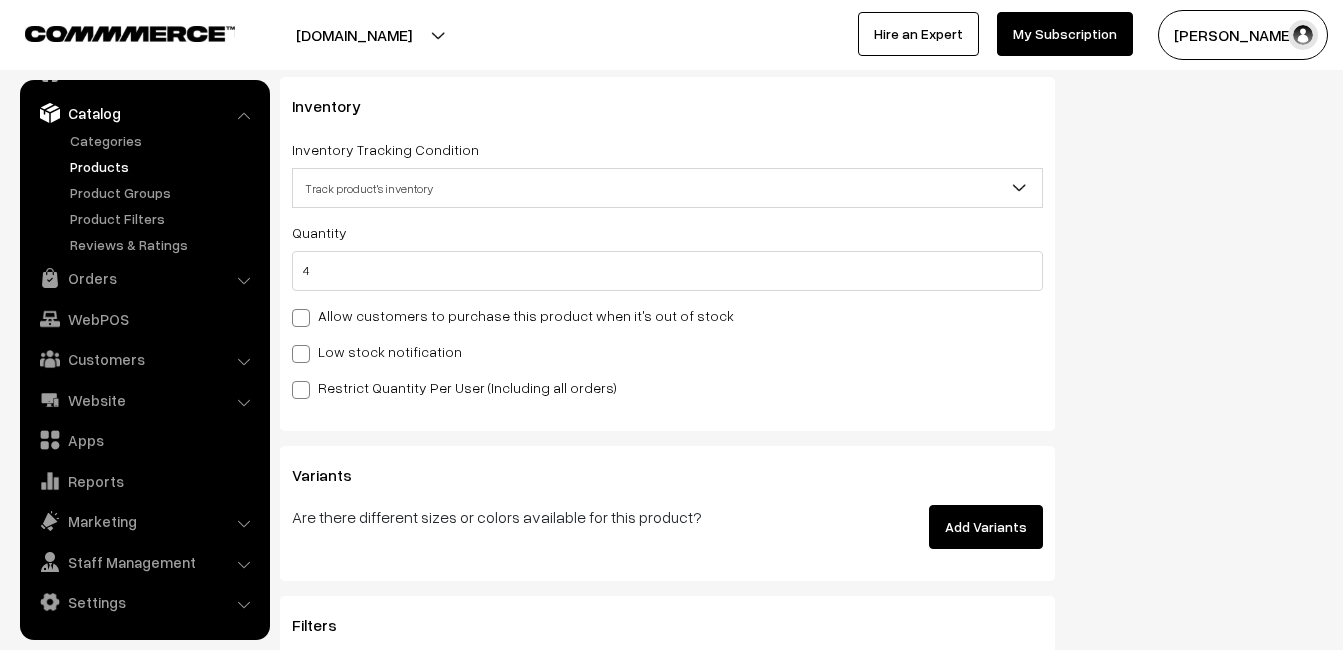 click on "Low stock notification" at bounding box center (377, 351) 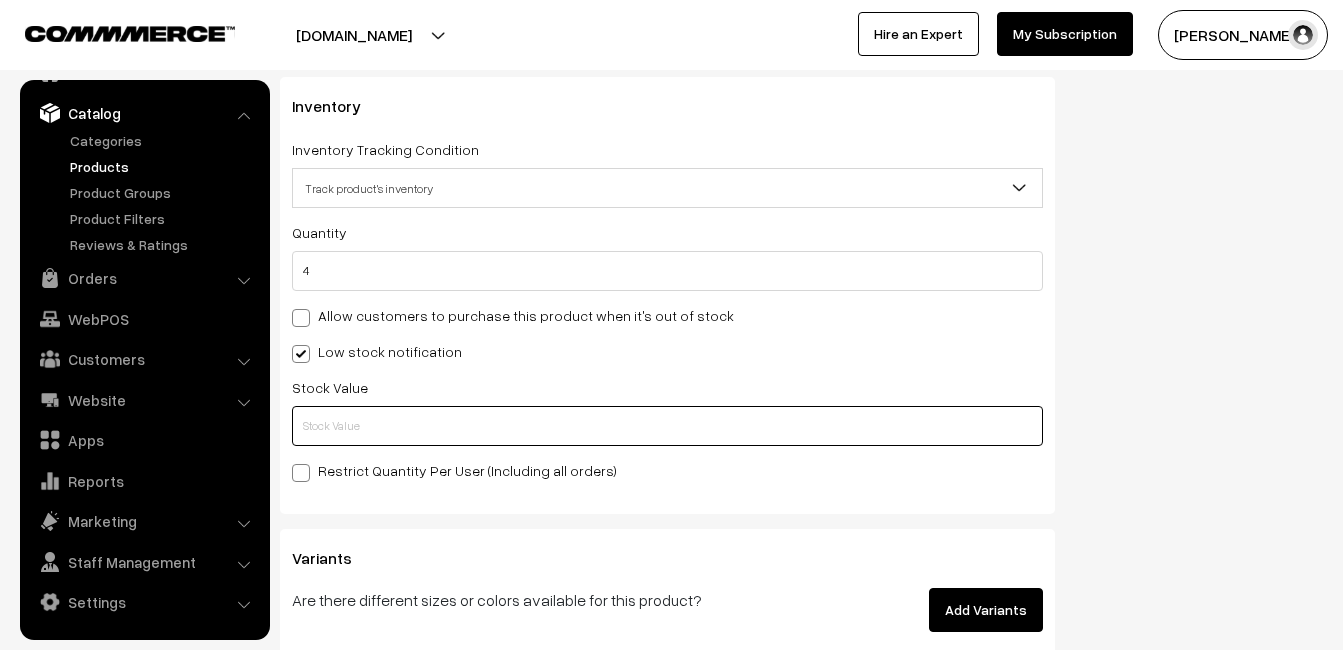 click at bounding box center [667, 426] 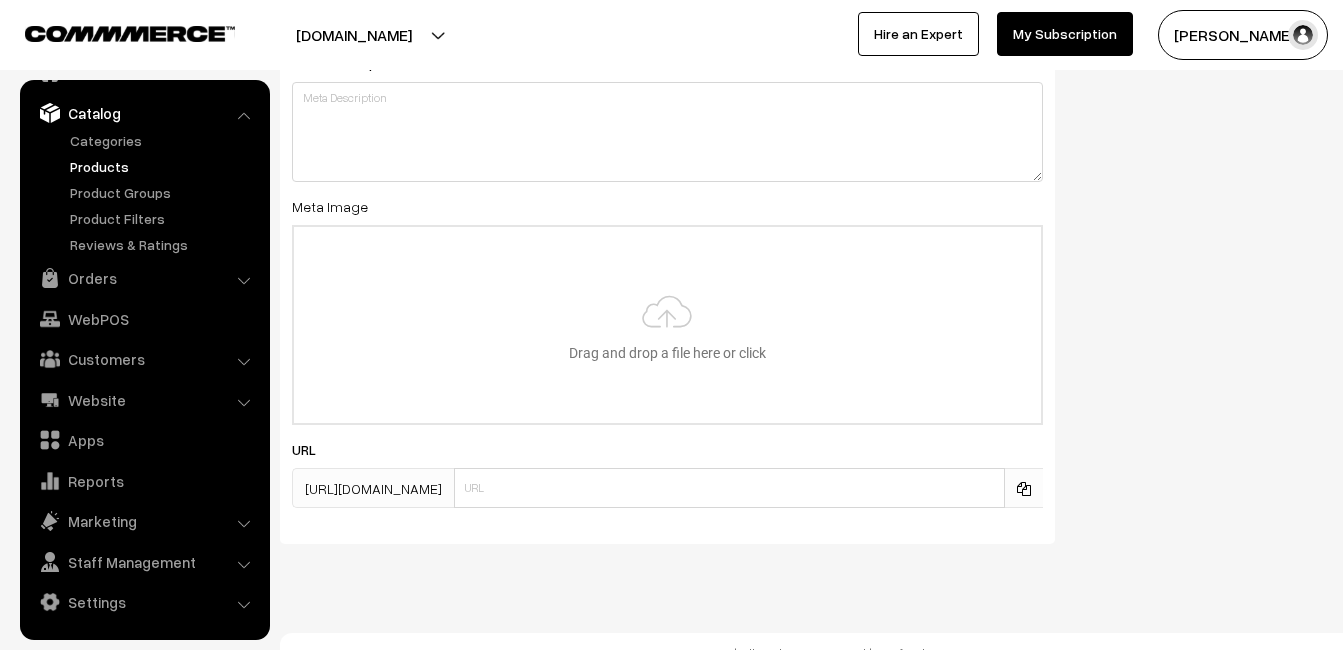 scroll, scrollTop: 2968, scrollLeft: 0, axis: vertical 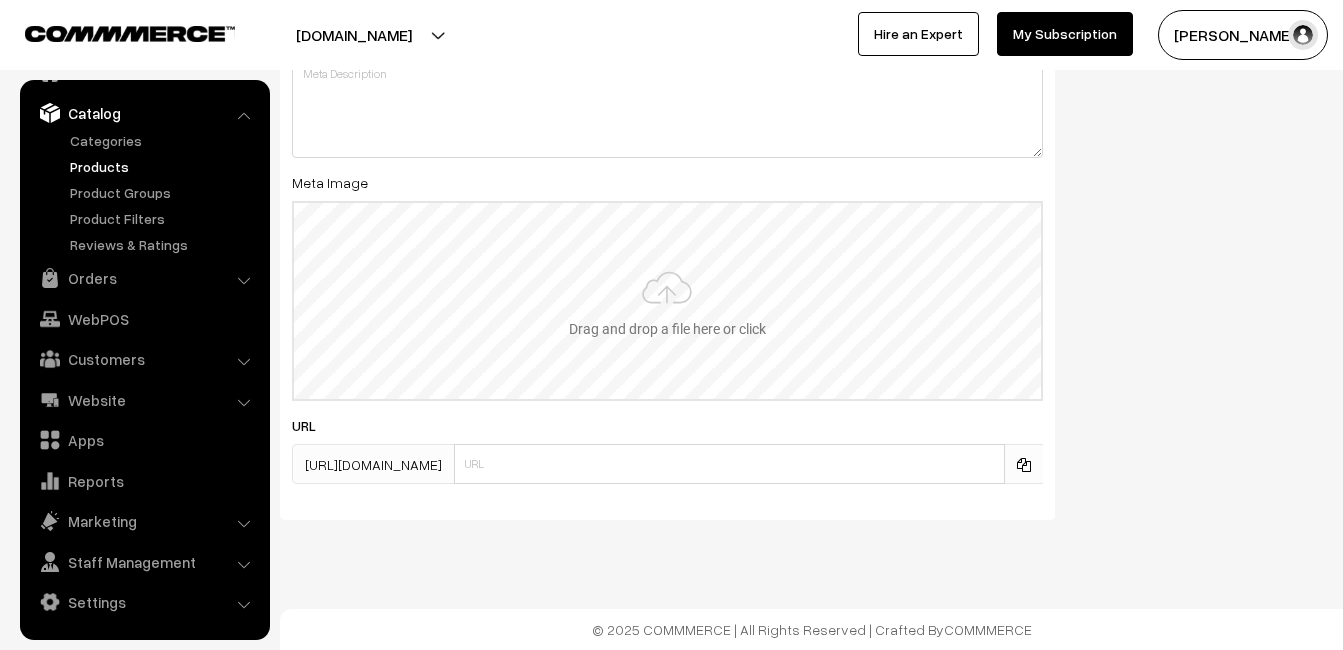 type on "2" 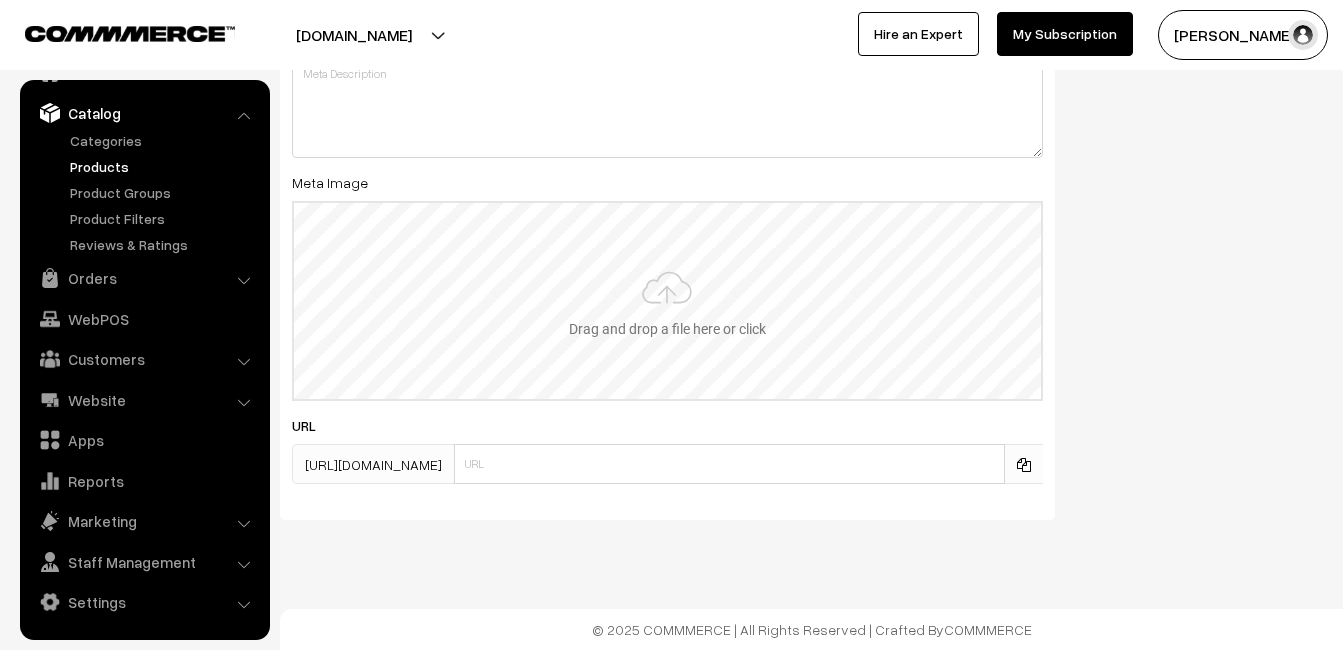 click at bounding box center (667, 301) 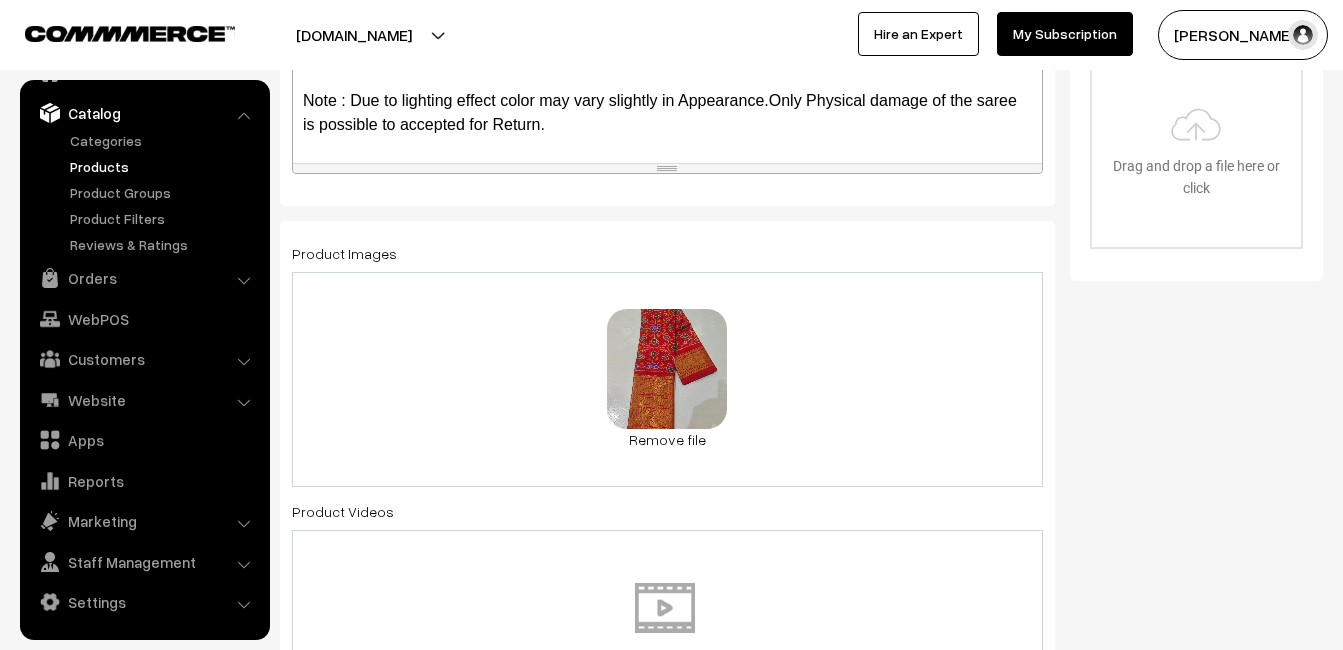 scroll, scrollTop: 0, scrollLeft: 0, axis: both 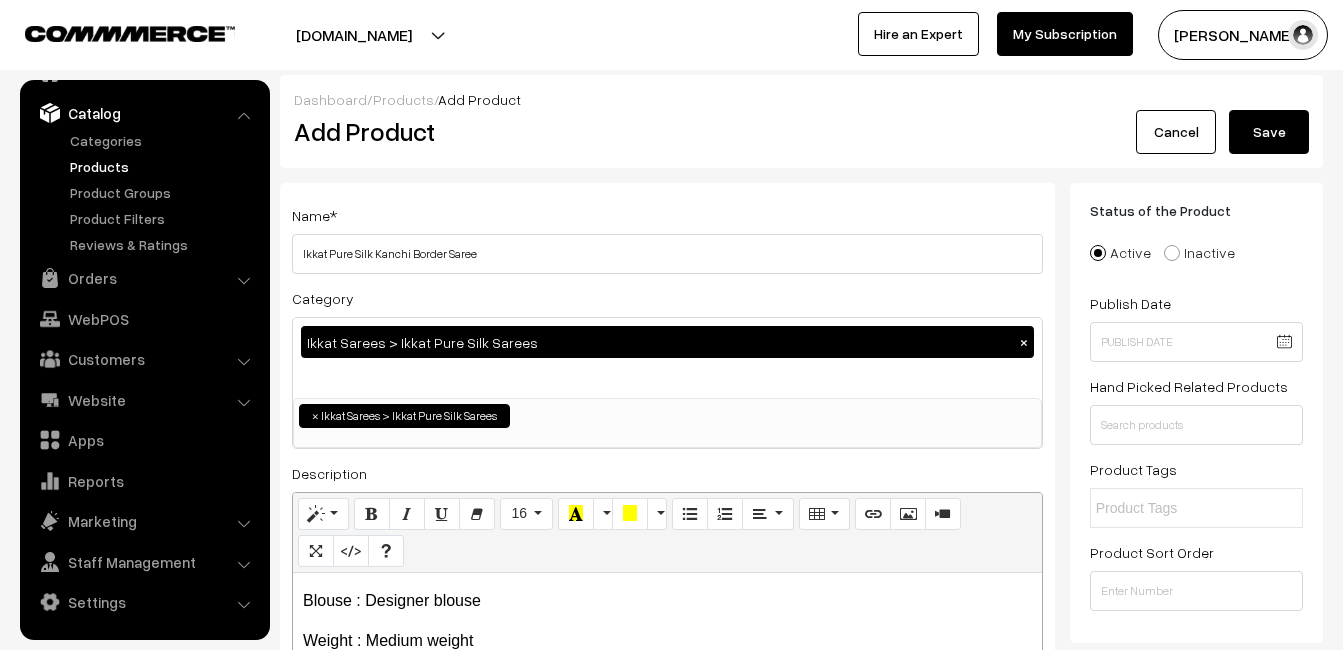 click on "Save" at bounding box center (1269, 132) 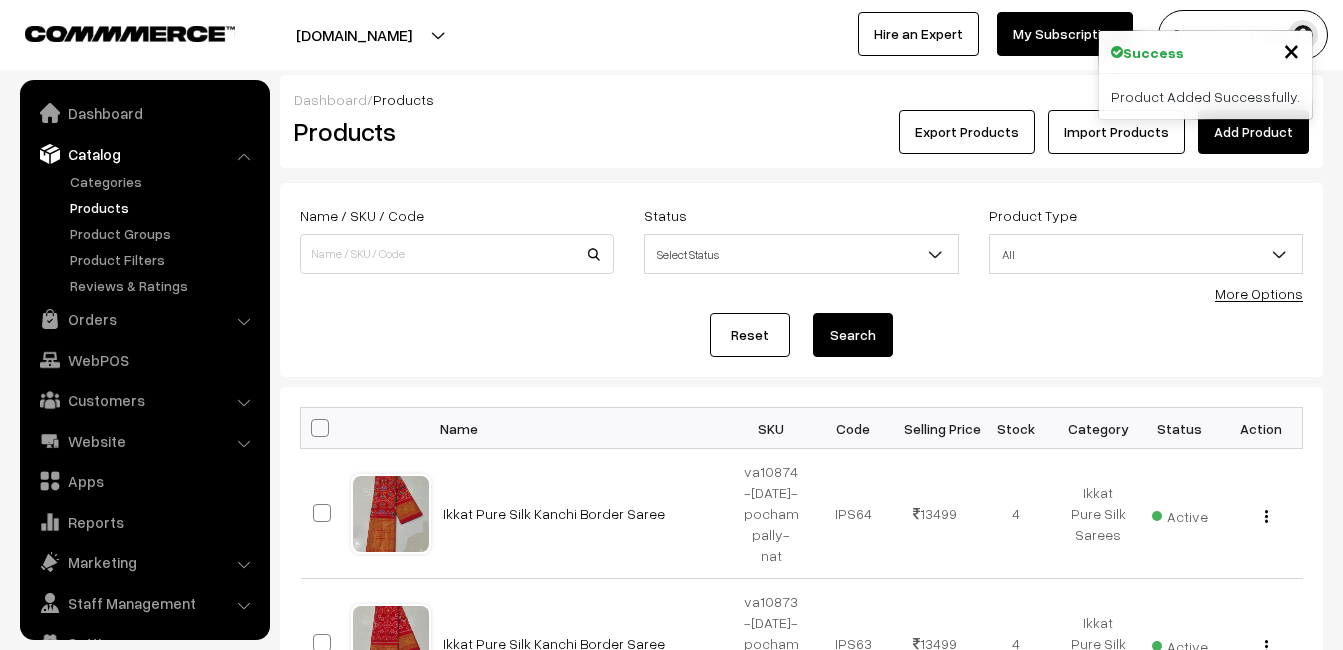 scroll, scrollTop: 0, scrollLeft: 0, axis: both 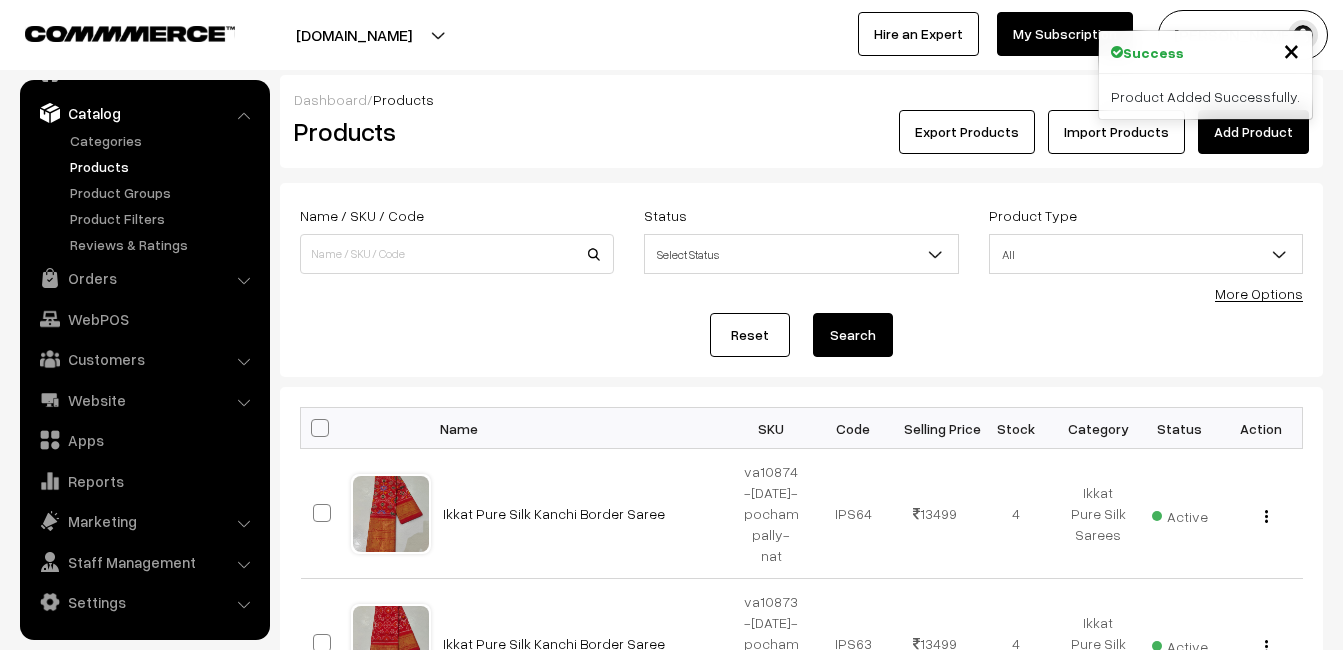 click on "Products" at bounding box center [453, 131] 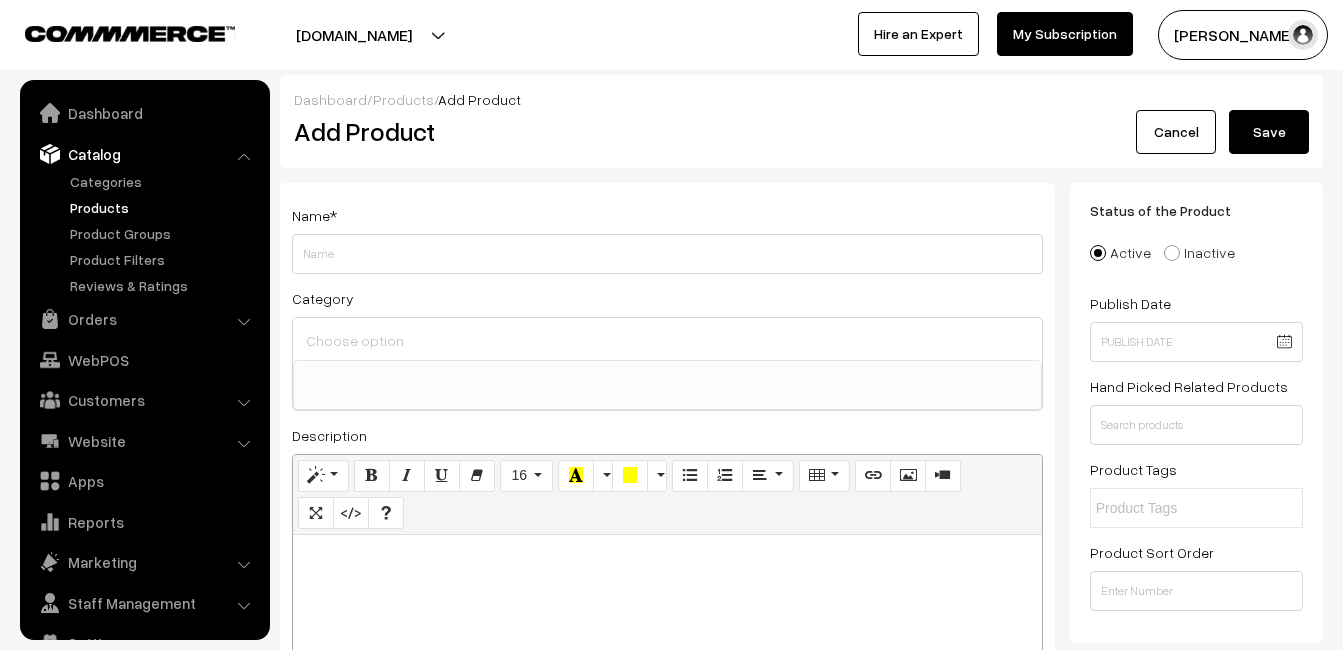 select 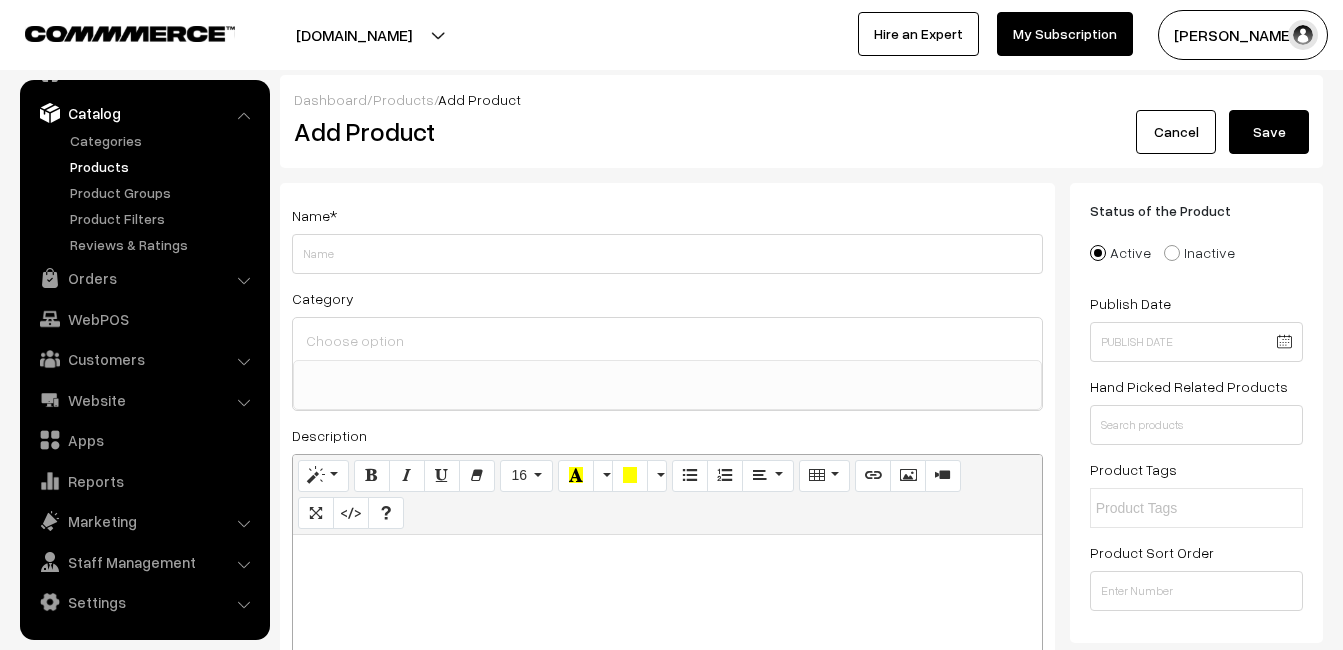 click at bounding box center [667, 660] 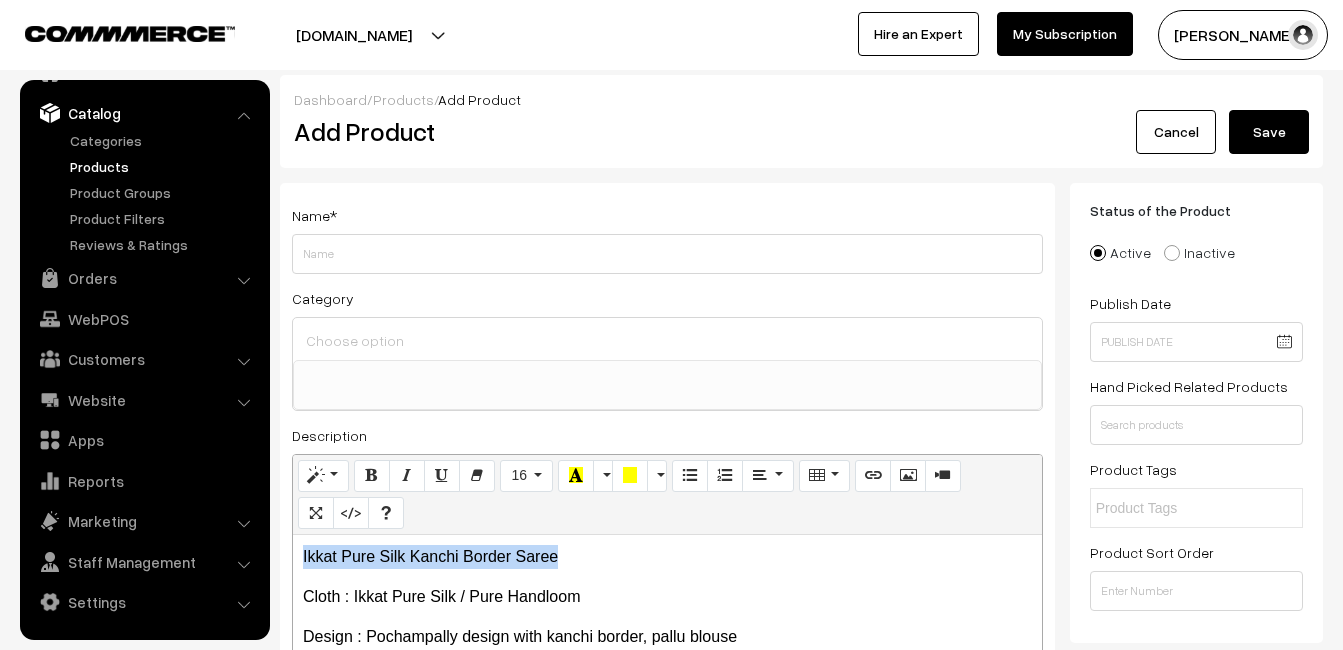 drag, startPoint x: 555, startPoint y: 557, endPoint x: 261, endPoint y: 551, distance: 294.06122 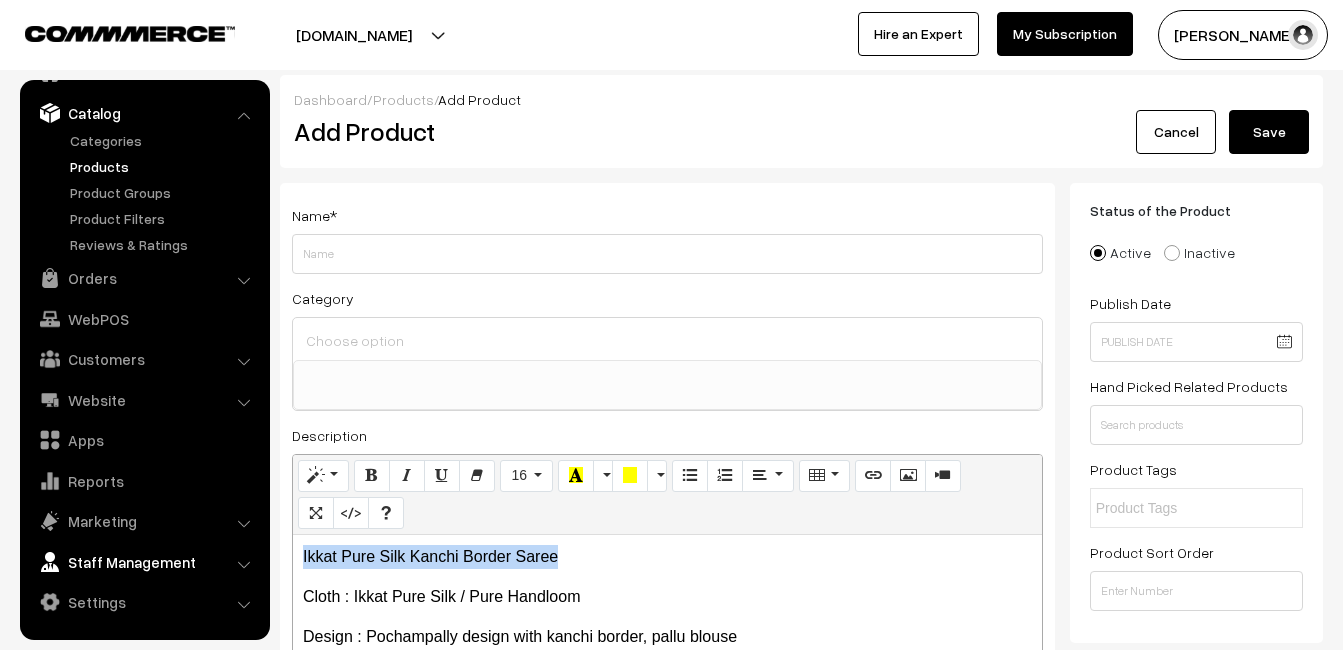 click on "Thank you for showing interest. Our team will call you shortly.
Close
[DOMAIN_NAME]
Go to Website
Create New Store" at bounding box center [671, 1657] 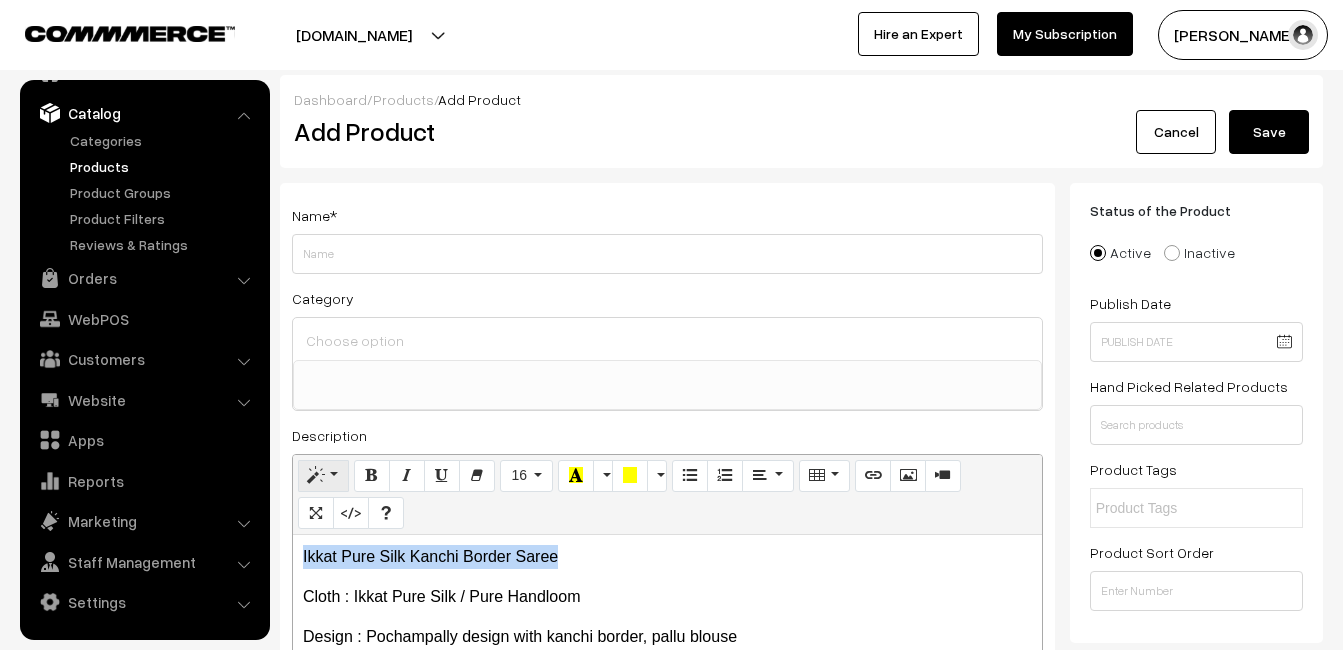 copy on "Ikkat Pure Silk Kanchi Border Saree" 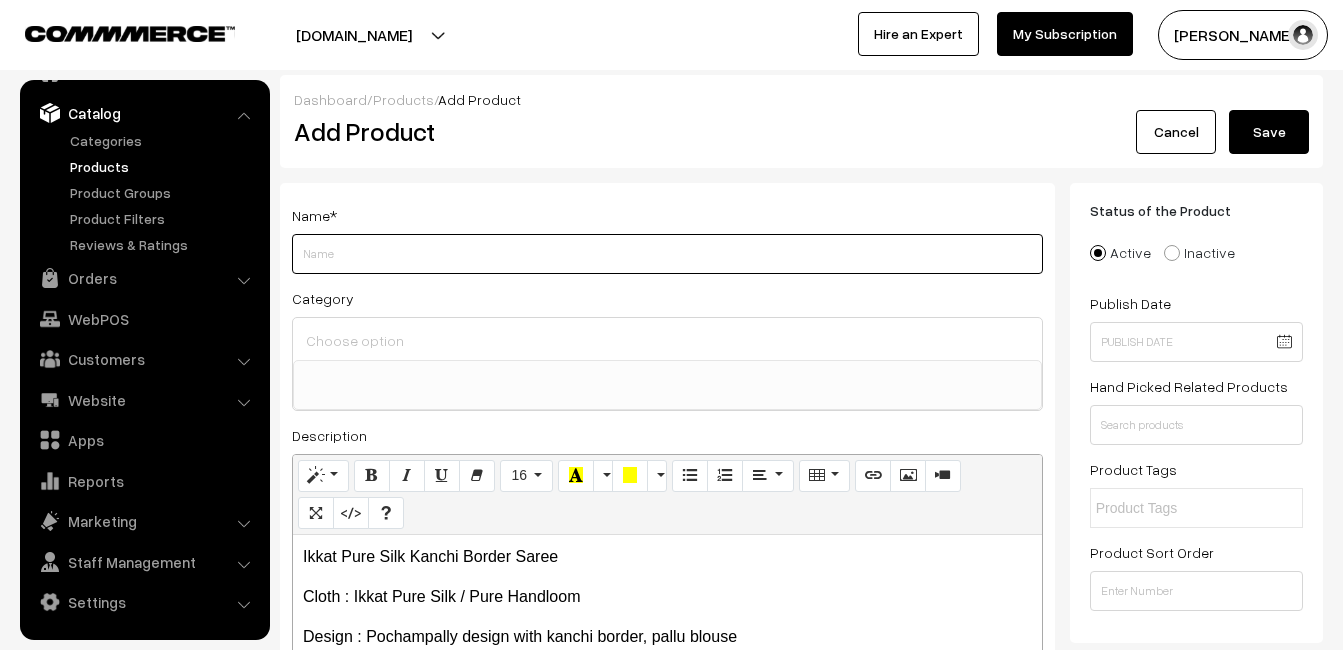 click on "Weight" at bounding box center (667, 254) 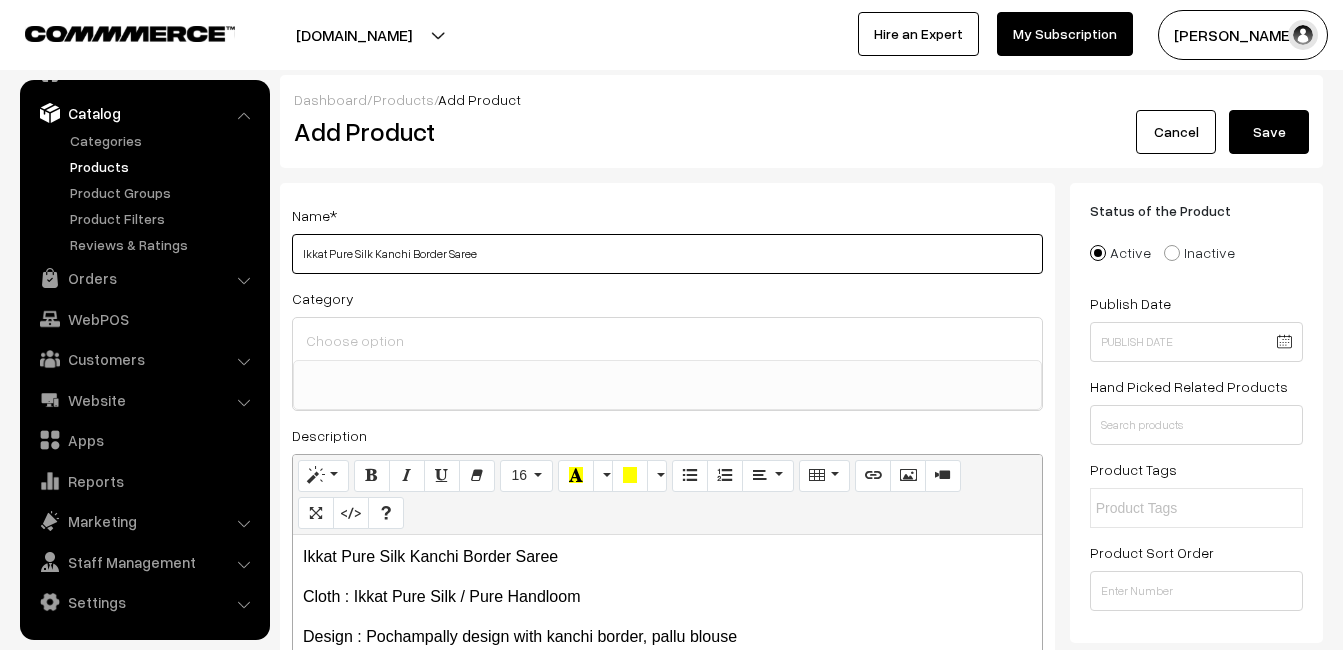 type on "Ikkat Pure Silk Kanchi Border Saree" 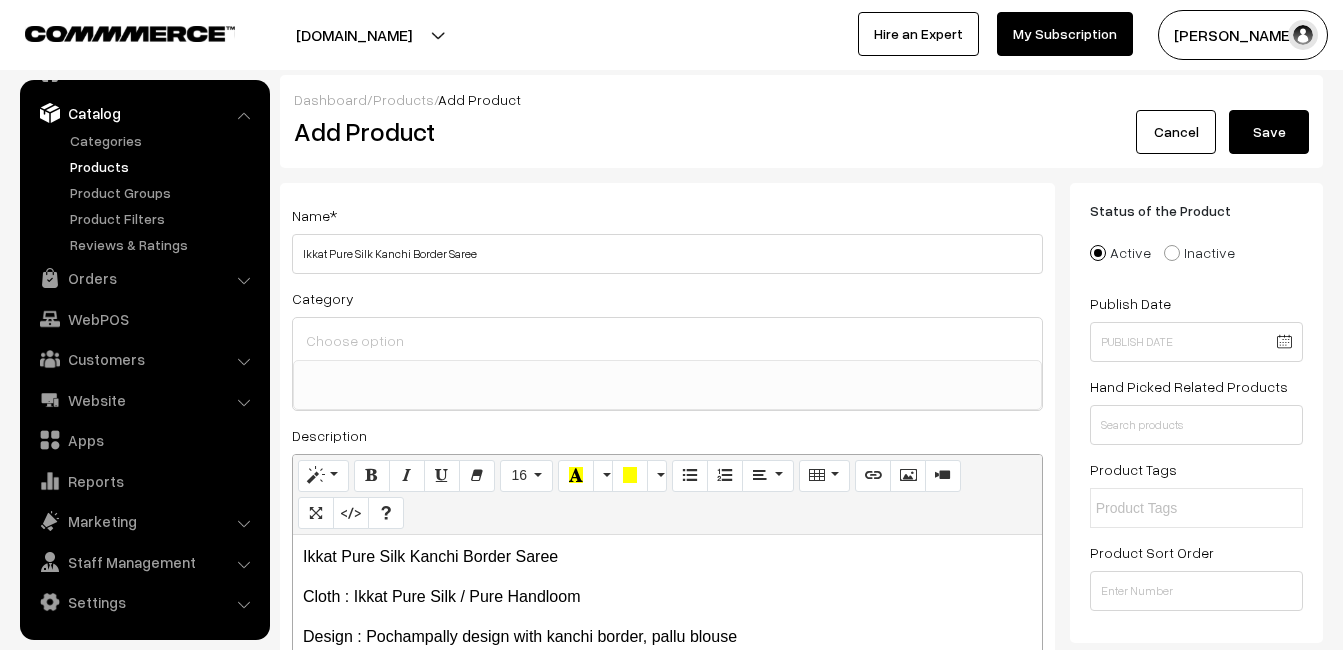 click at bounding box center (667, 339) 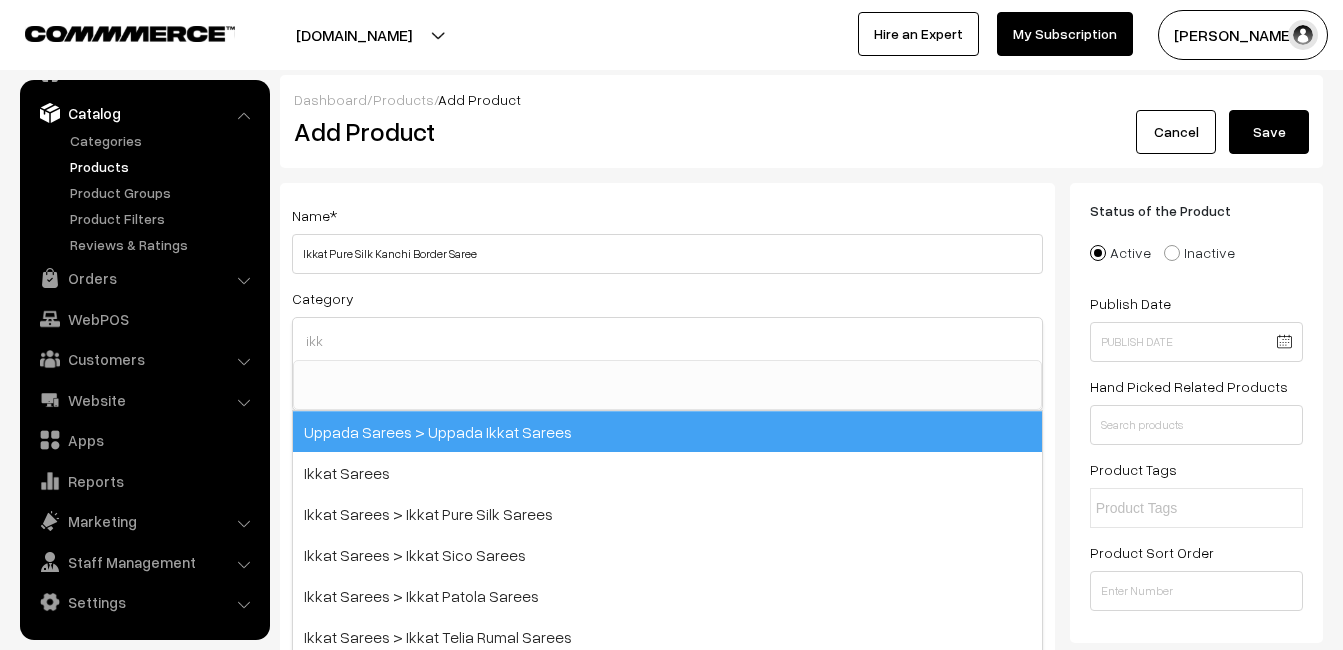 type on "ikk" 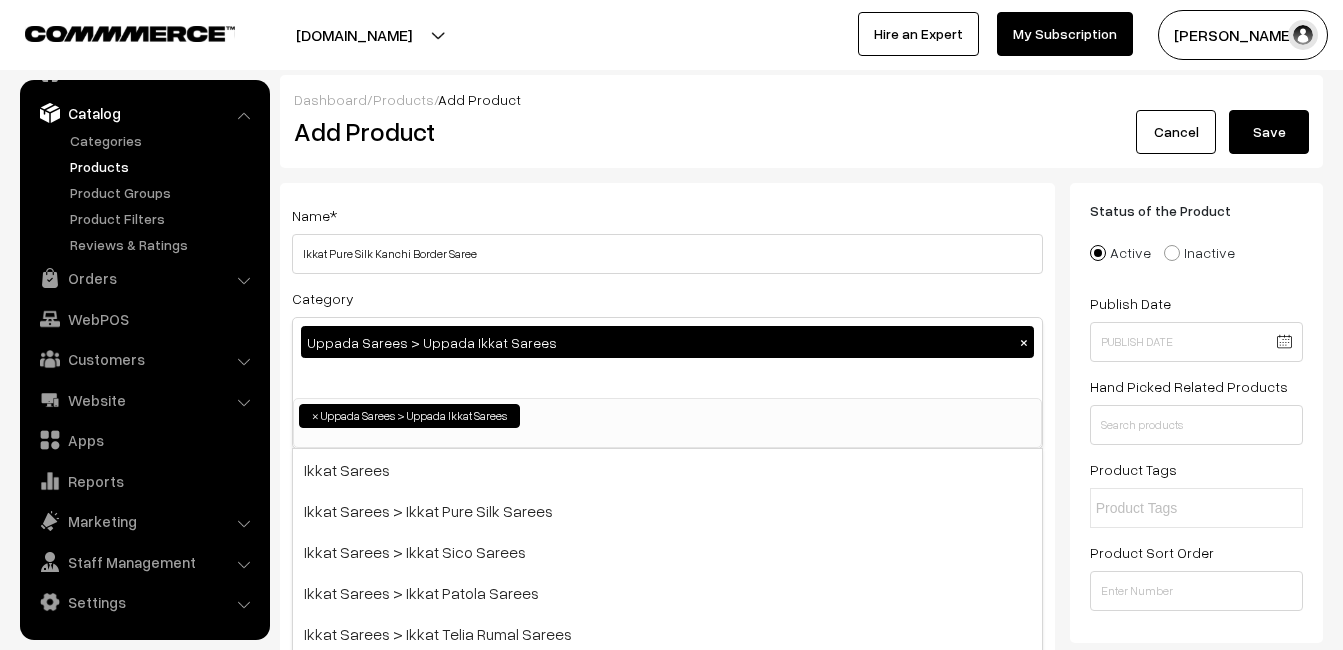 scroll, scrollTop: 204, scrollLeft: 0, axis: vertical 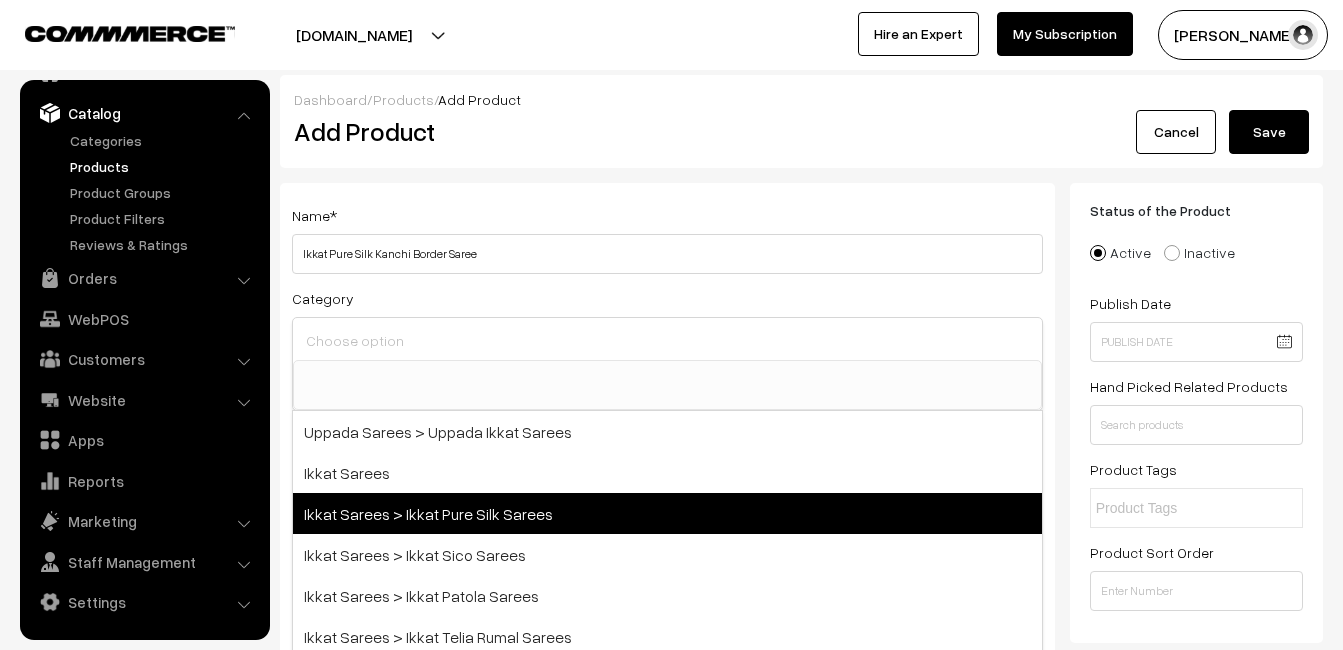 click on "Ikkat Sarees > Ikkat Pure Silk Sarees" at bounding box center [667, 513] 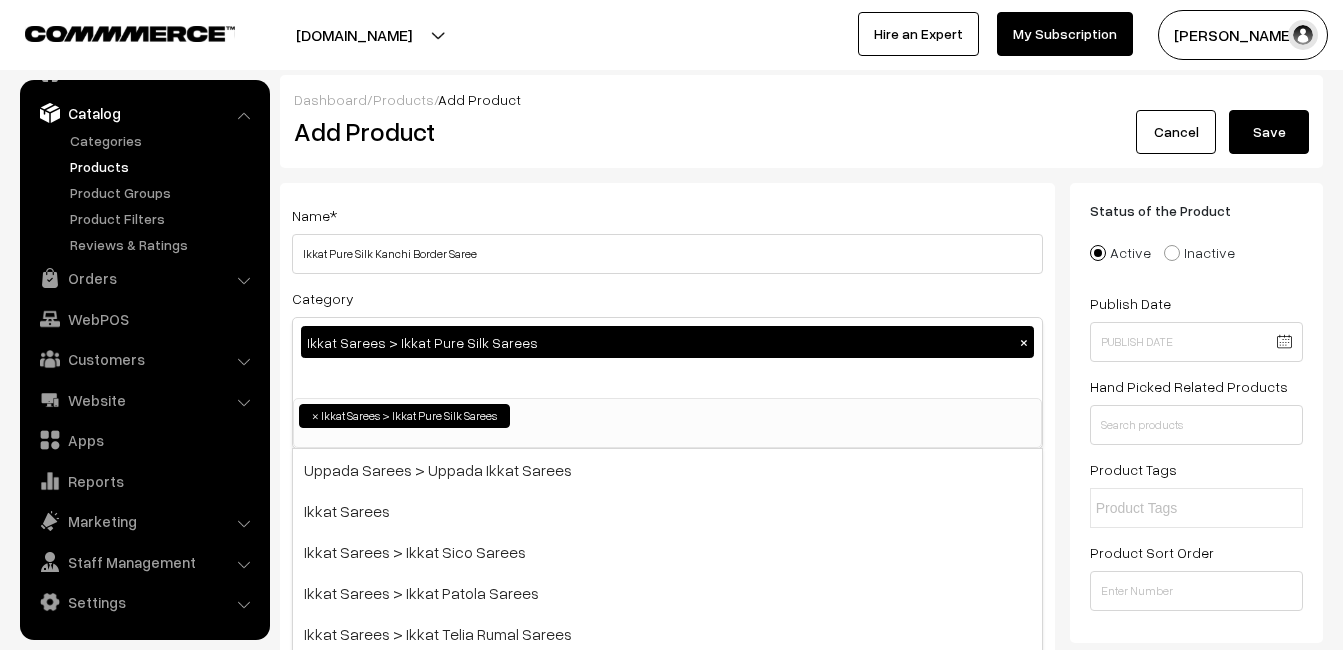 click on "Add Product" at bounding box center [671, 132] 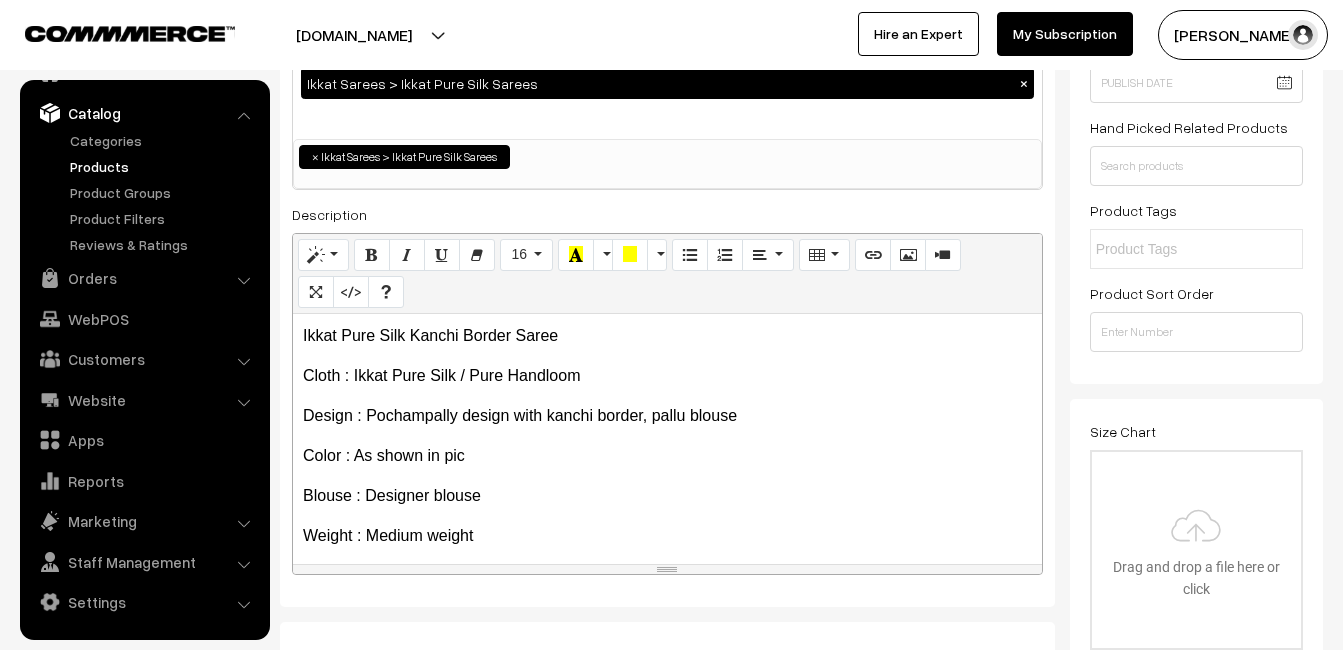 scroll, scrollTop: 500, scrollLeft: 0, axis: vertical 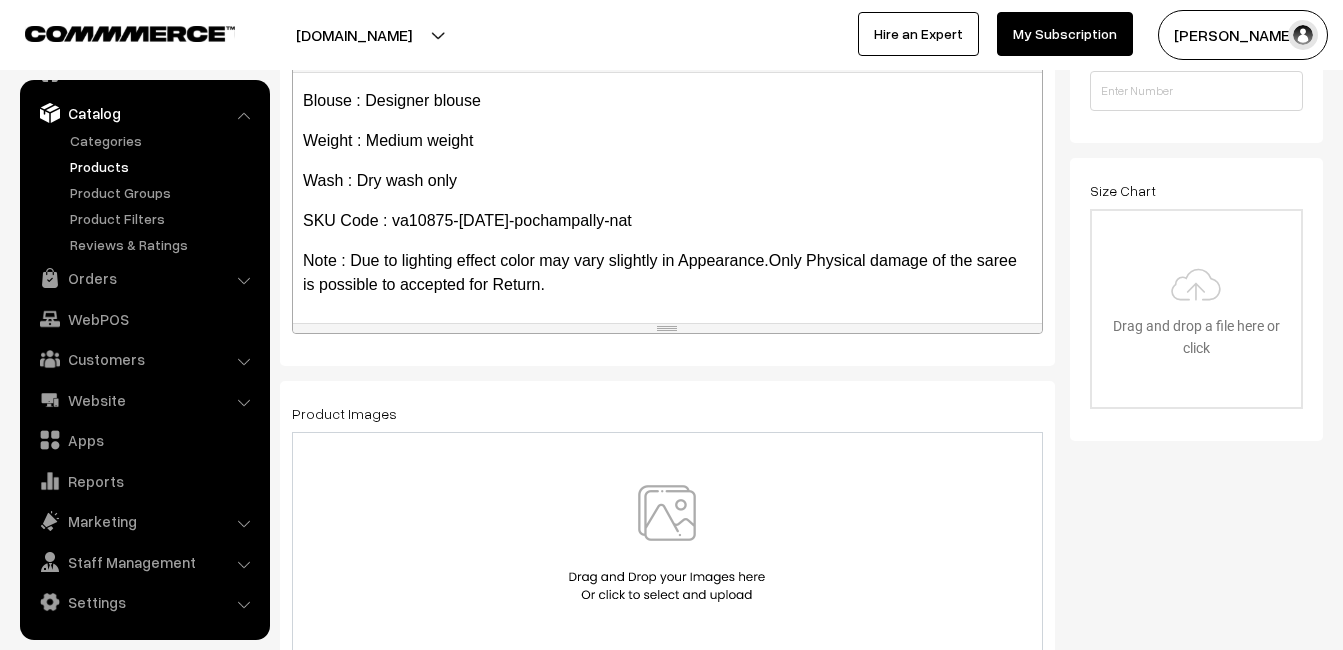 click at bounding box center [667, 543] 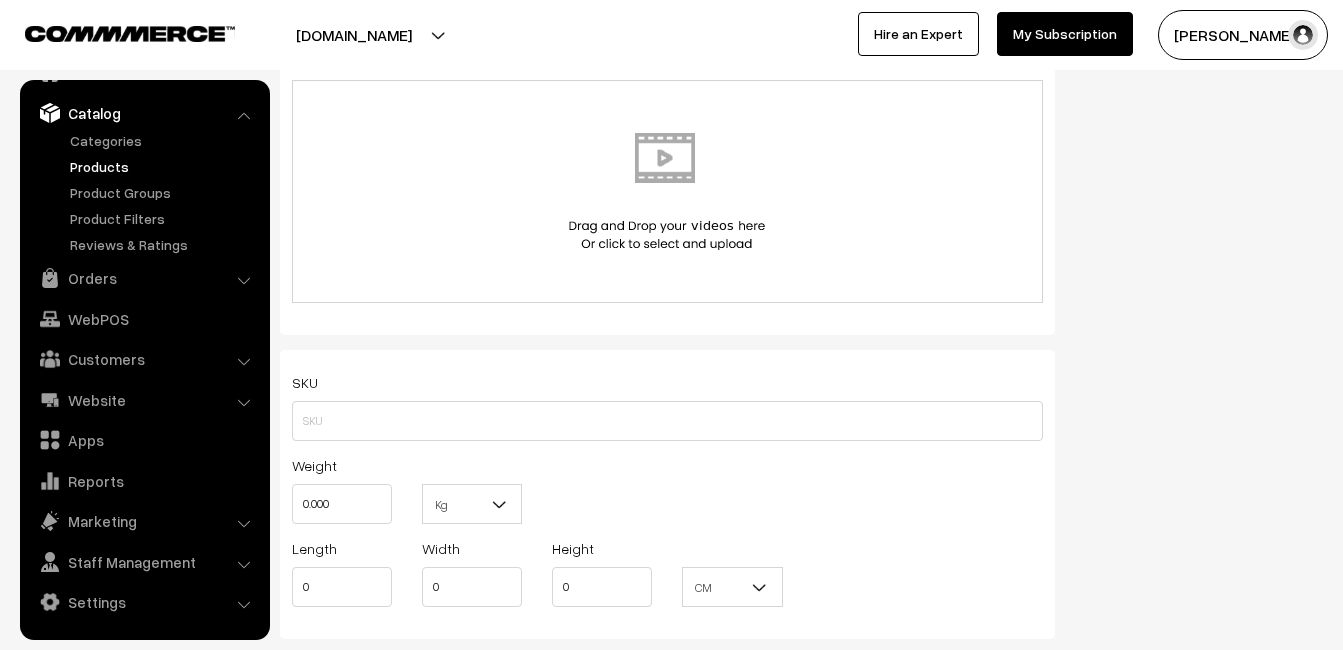 scroll, scrollTop: 1200, scrollLeft: 0, axis: vertical 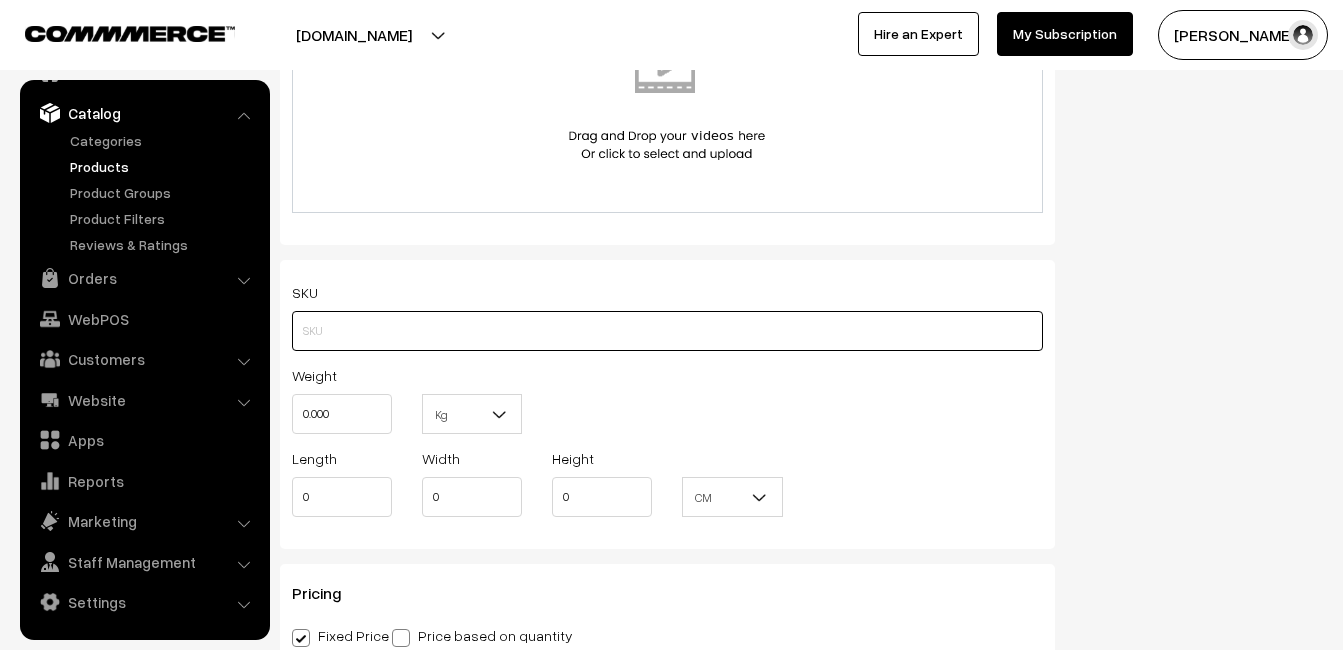 click at bounding box center (667, 331) 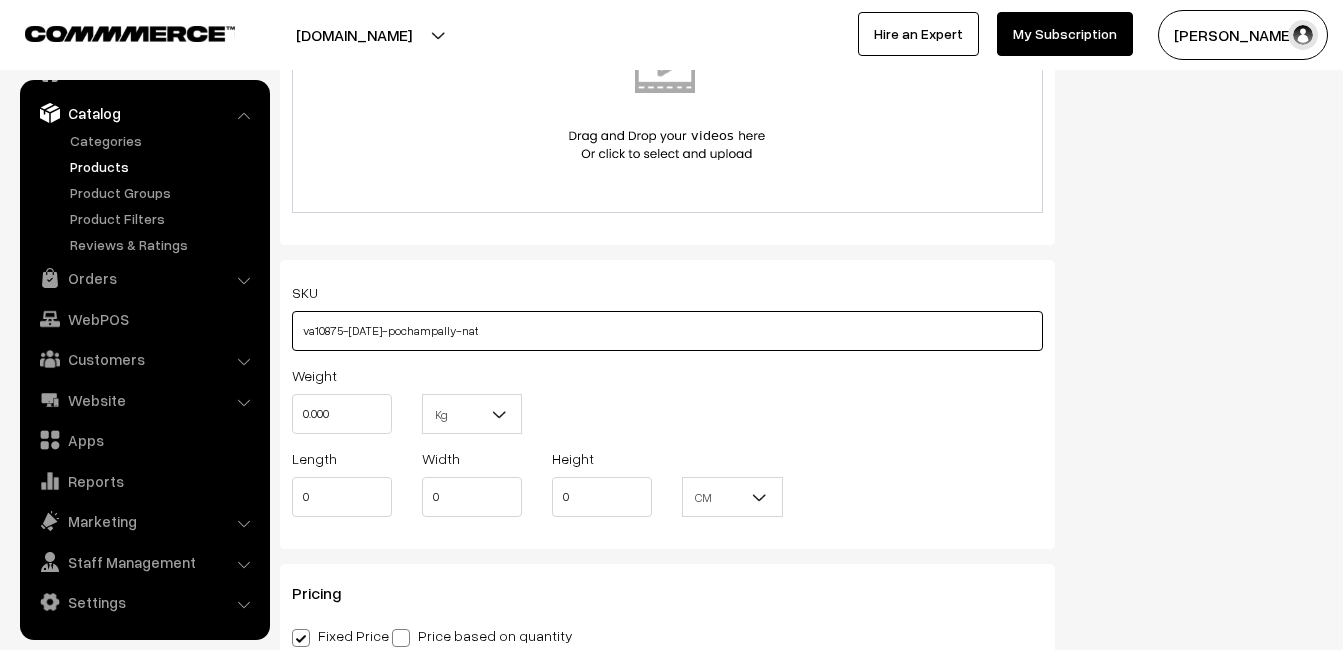 type on "va10875-jul-pochampally-nat" 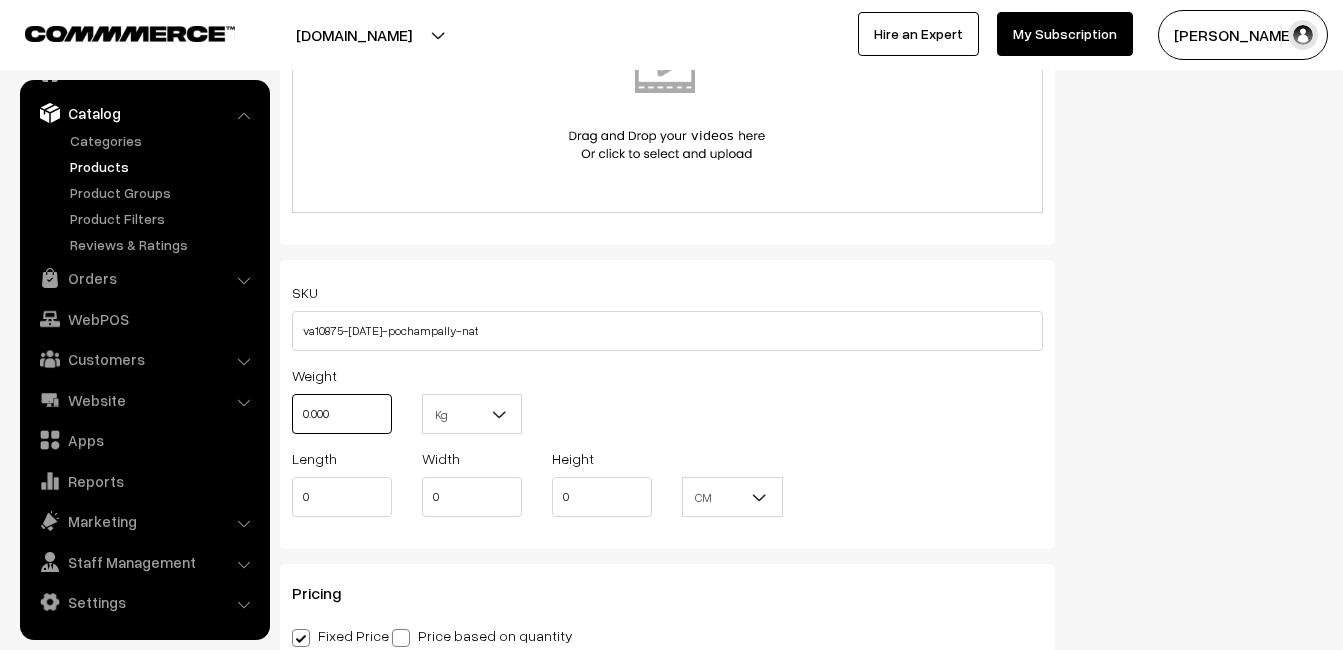 click on "0.000" at bounding box center (342, 414) 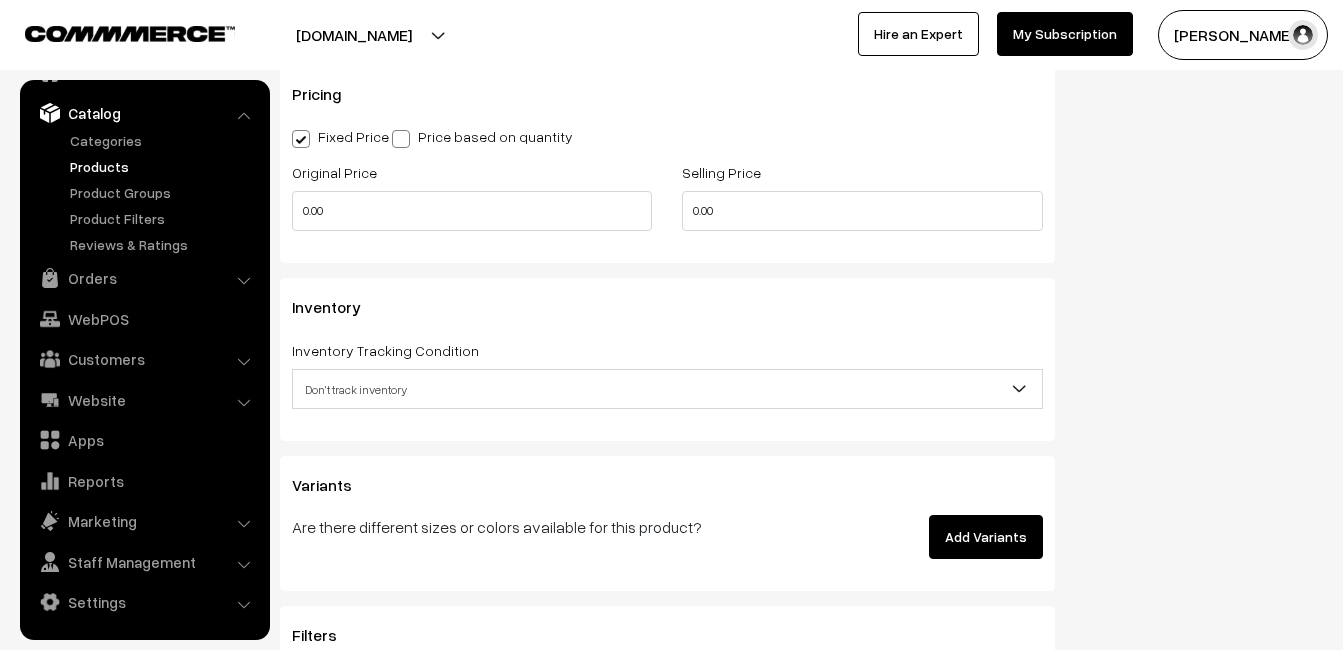 scroll, scrollTop: 1700, scrollLeft: 0, axis: vertical 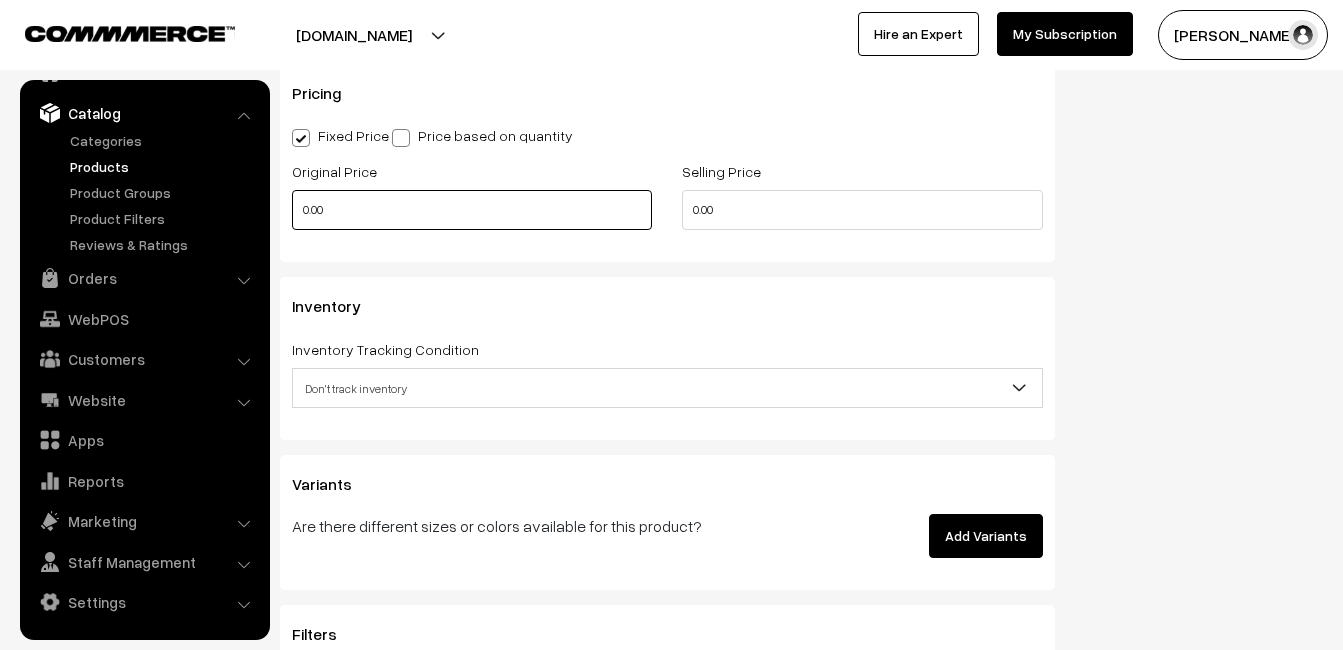 type on "0.80" 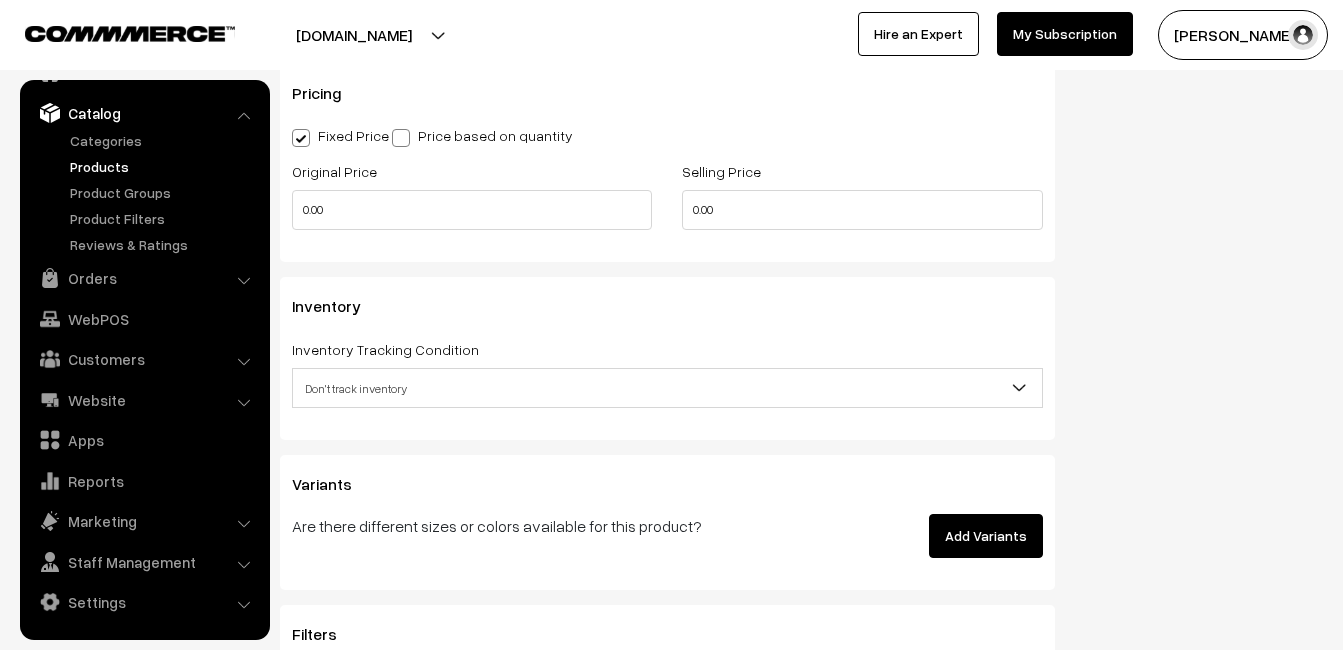 type on "0" 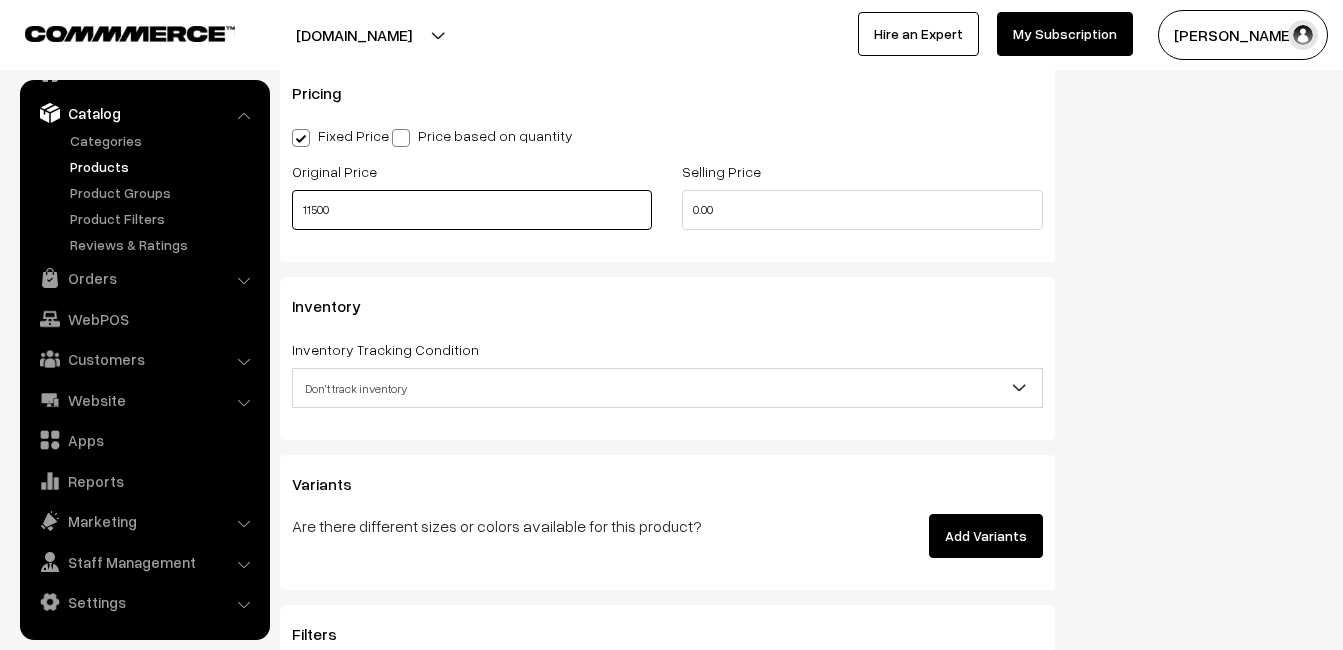 type on "11500" 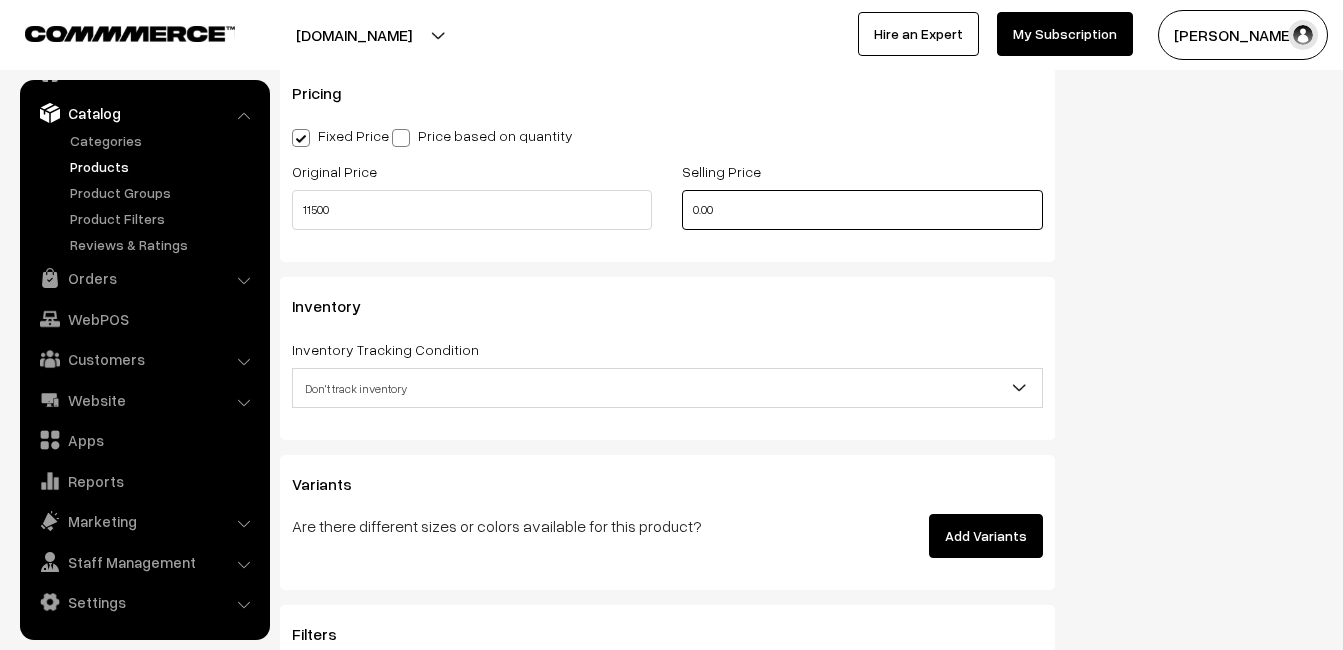 click on "0.00" at bounding box center (862, 210) 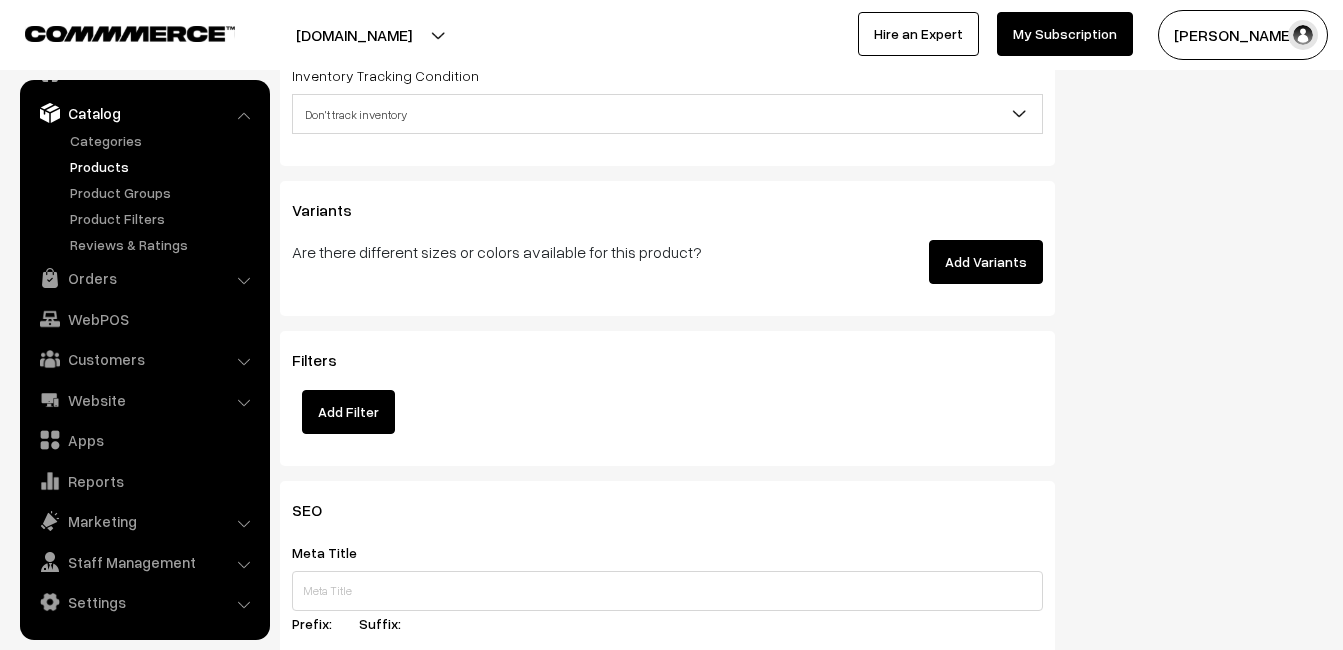 scroll, scrollTop: 2000, scrollLeft: 0, axis: vertical 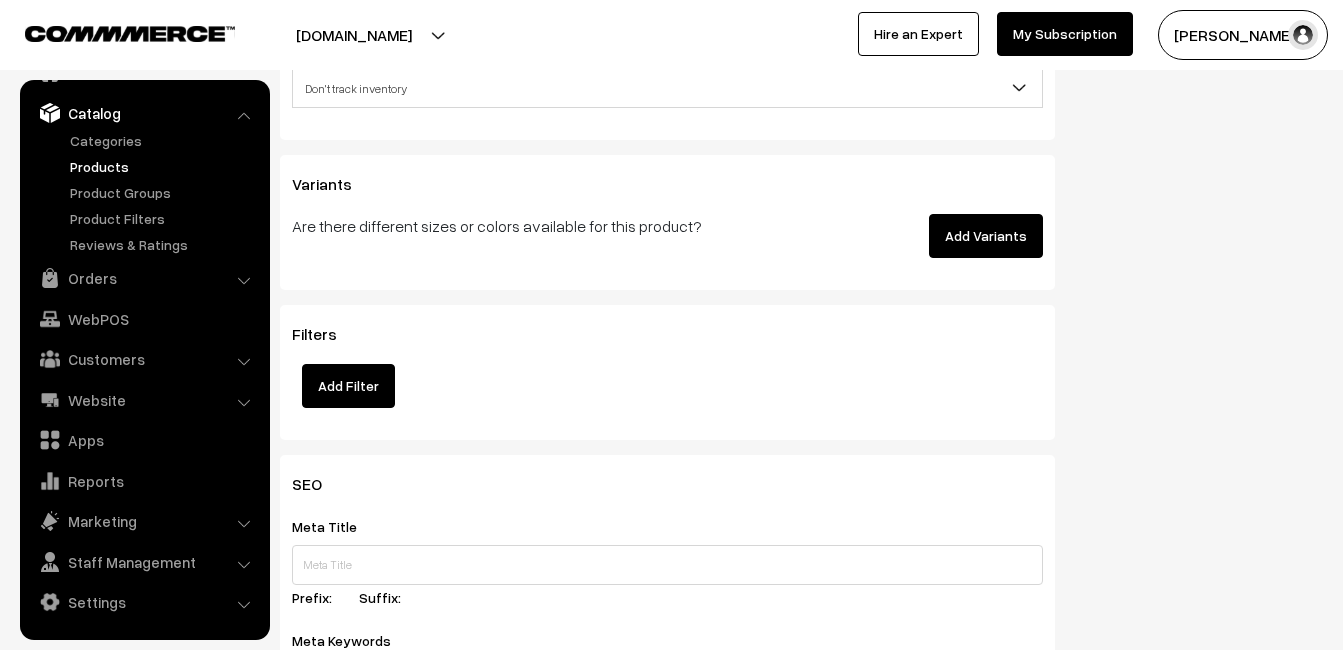 type on "13499" 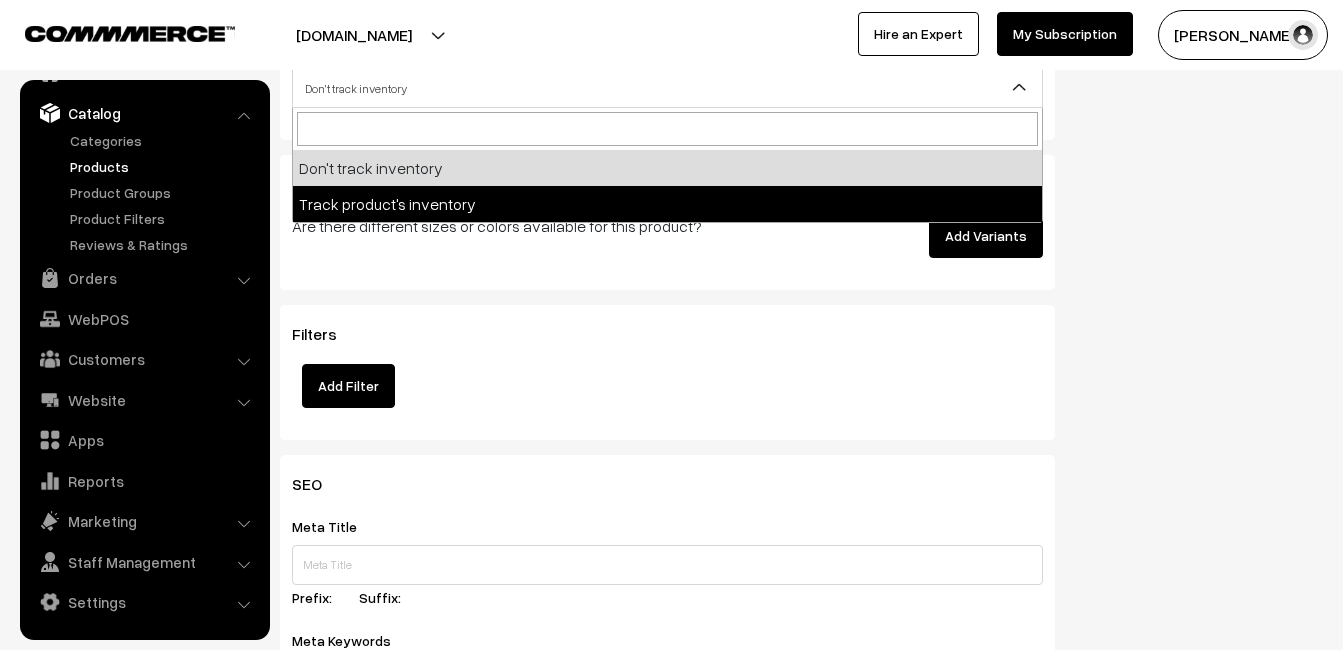 select on "2" 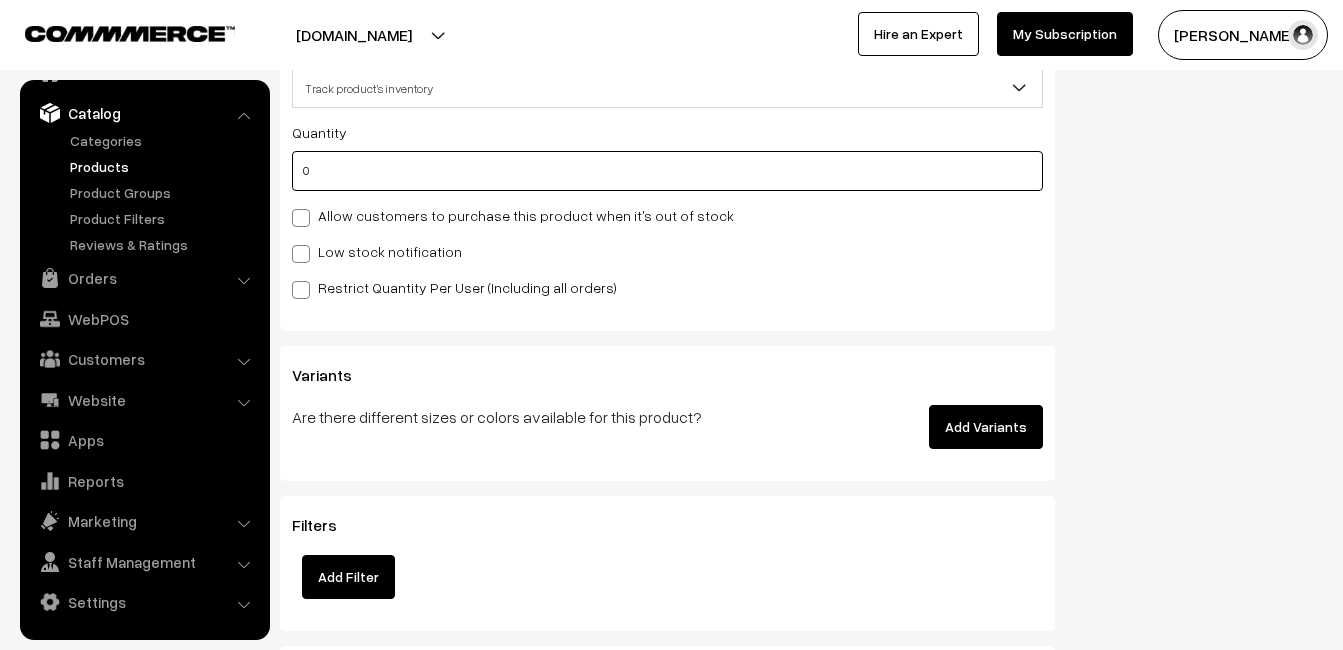 click on "0" at bounding box center (667, 171) 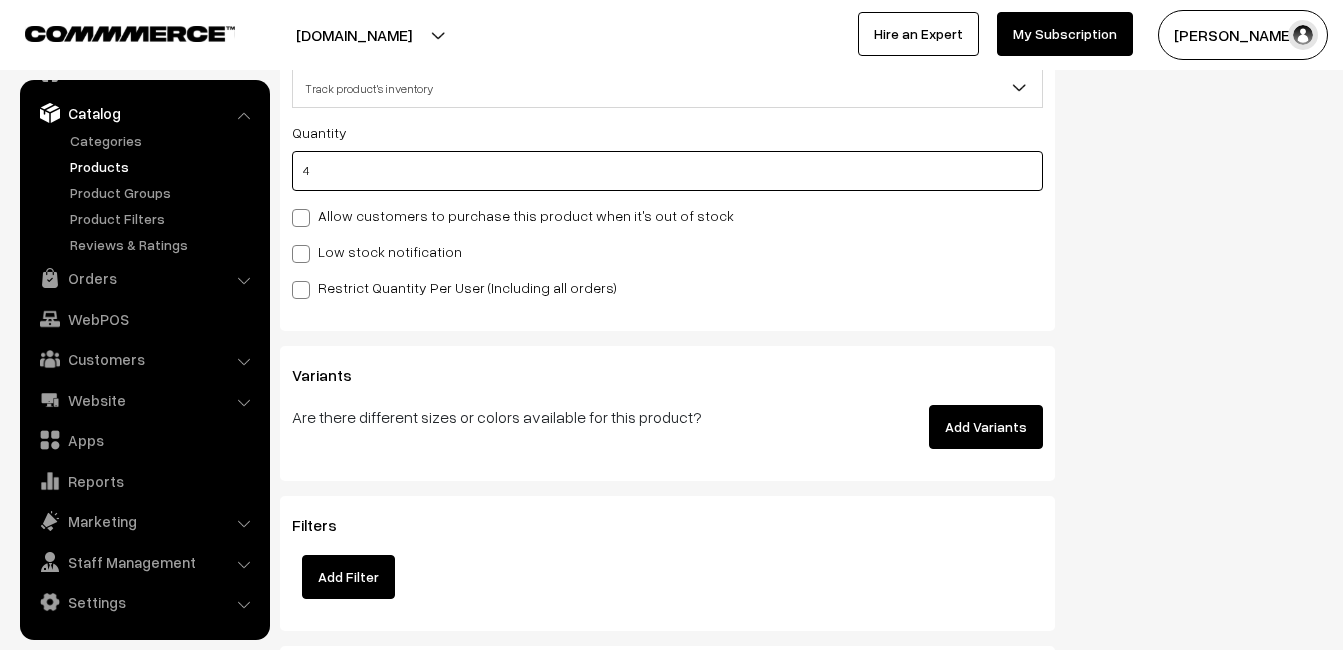 type on "4" 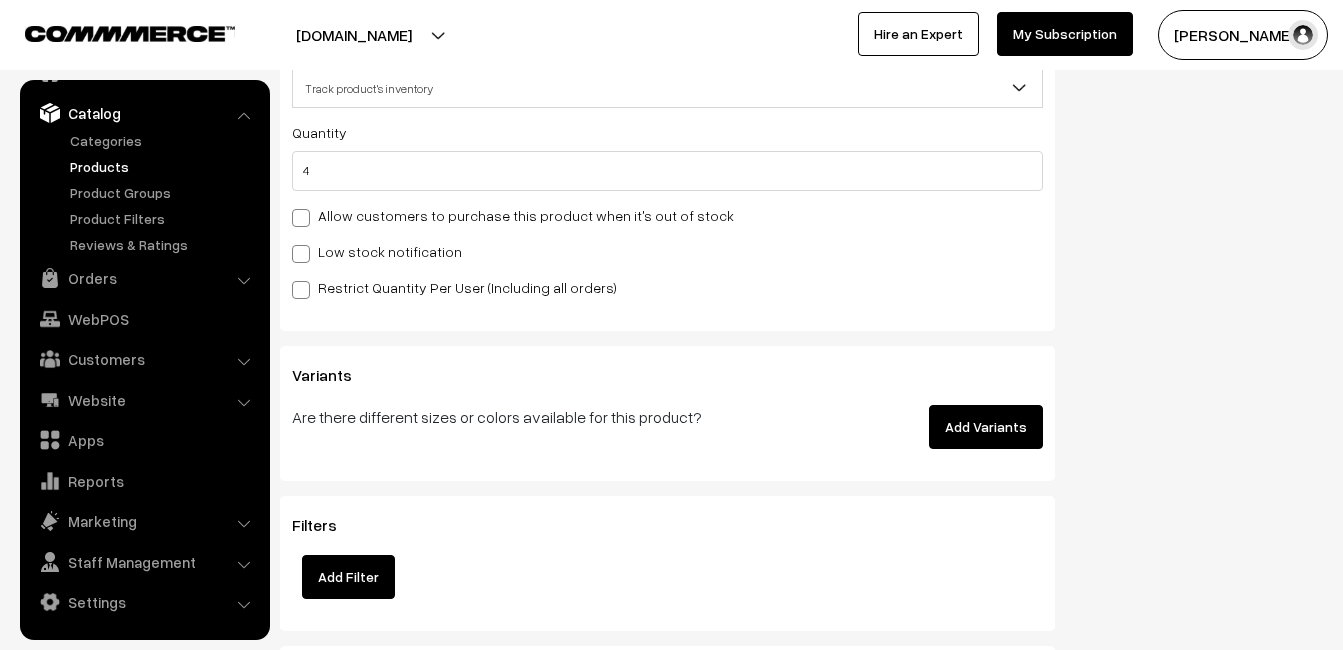 click on "Quantity
4
Allow customers to purchase this product when it's out of stock
Low stock notification
Stock Value" at bounding box center [667, 209] 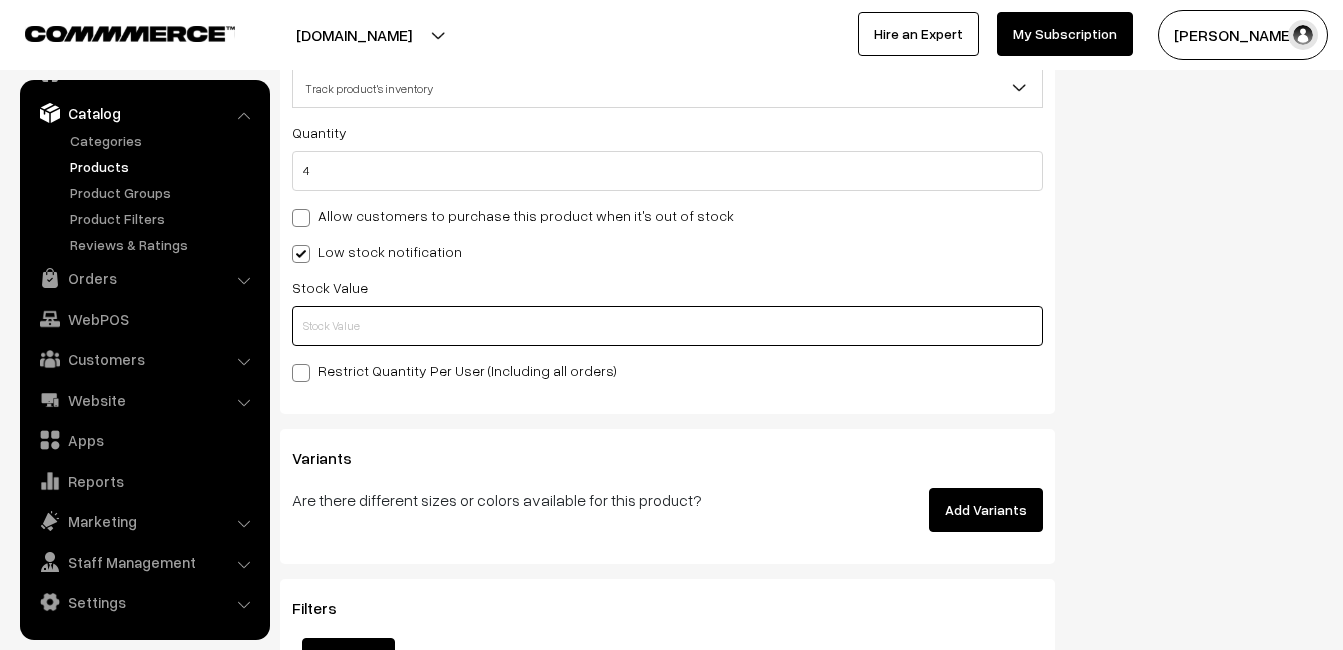 click at bounding box center [667, 326] 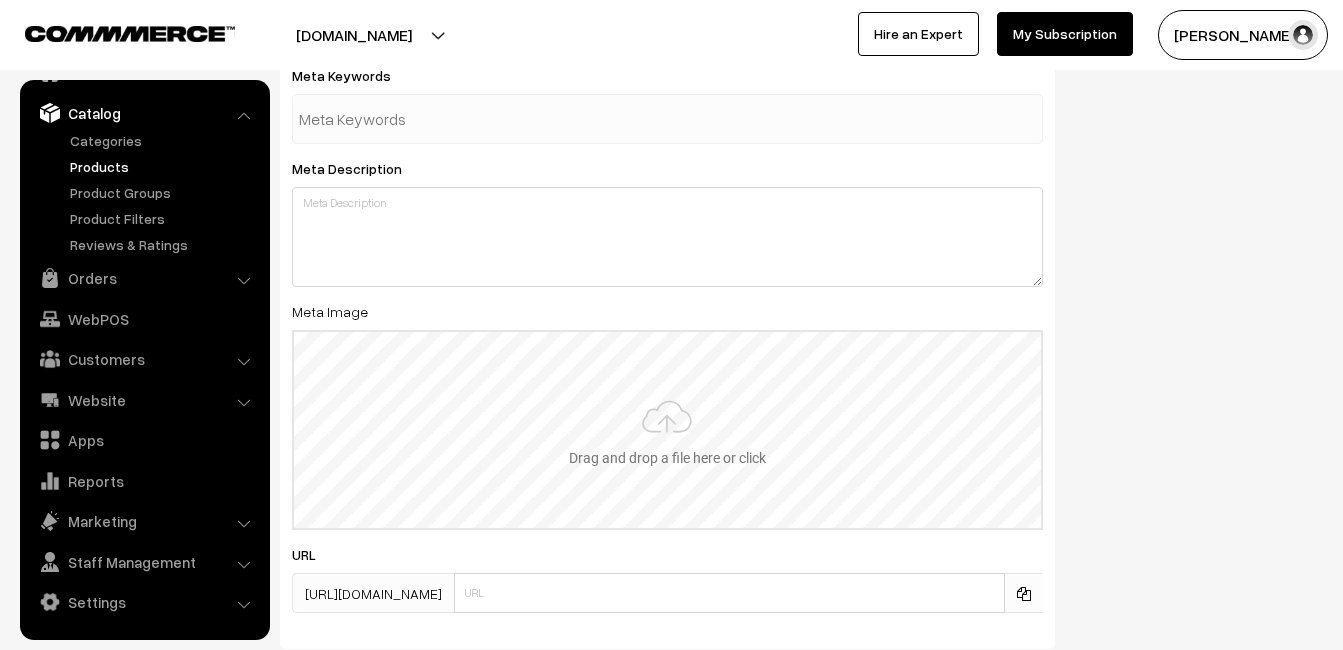 scroll, scrollTop: 2968, scrollLeft: 0, axis: vertical 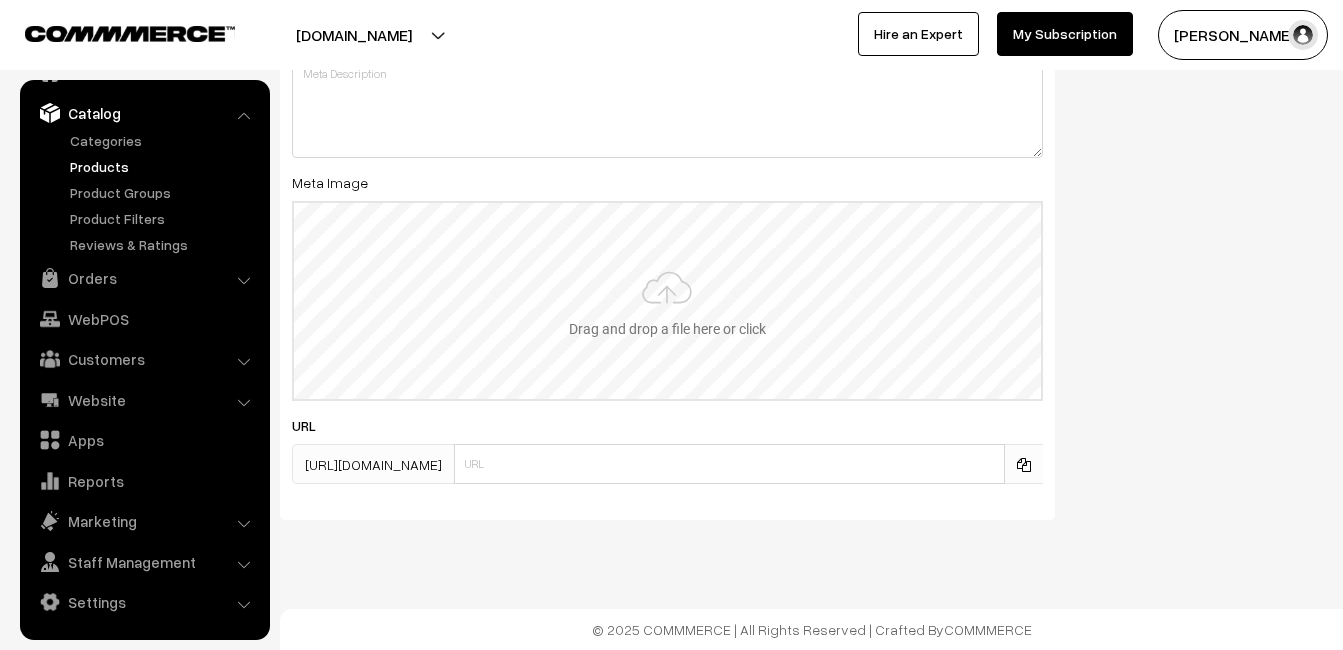 type on "2" 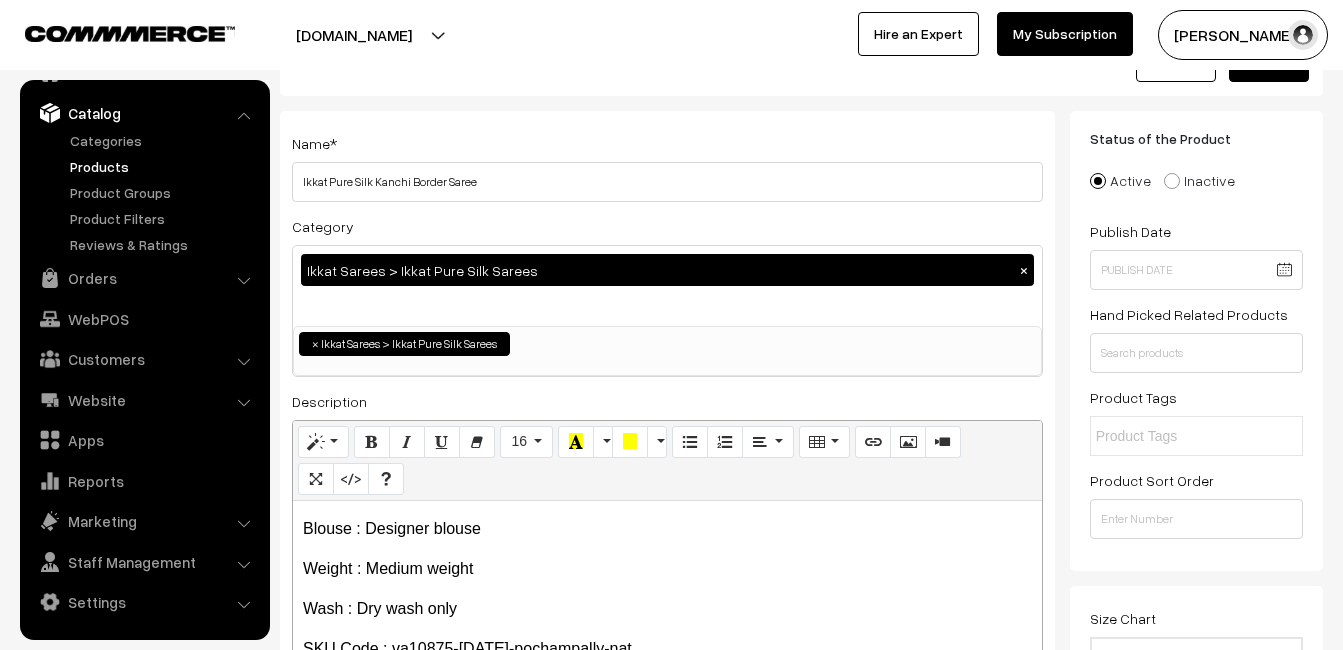 scroll, scrollTop: 0, scrollLeft: 0, axis: both 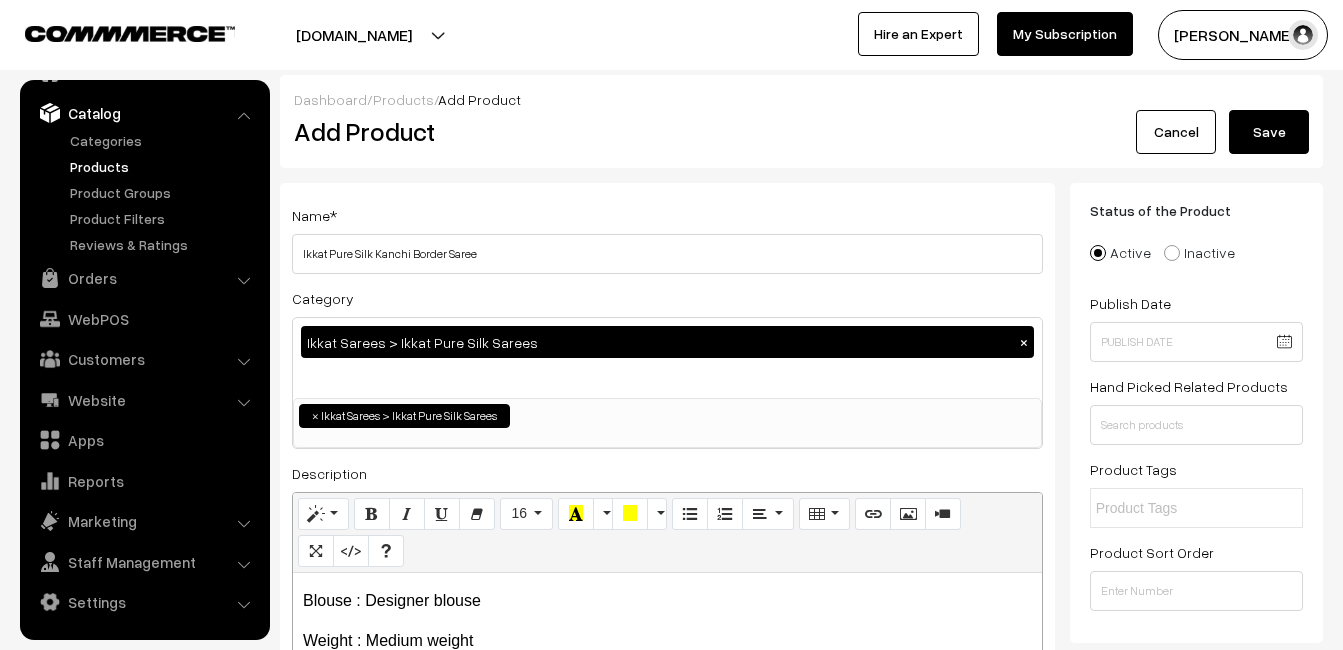 click on "Save" at bounding box center (1269, 132) 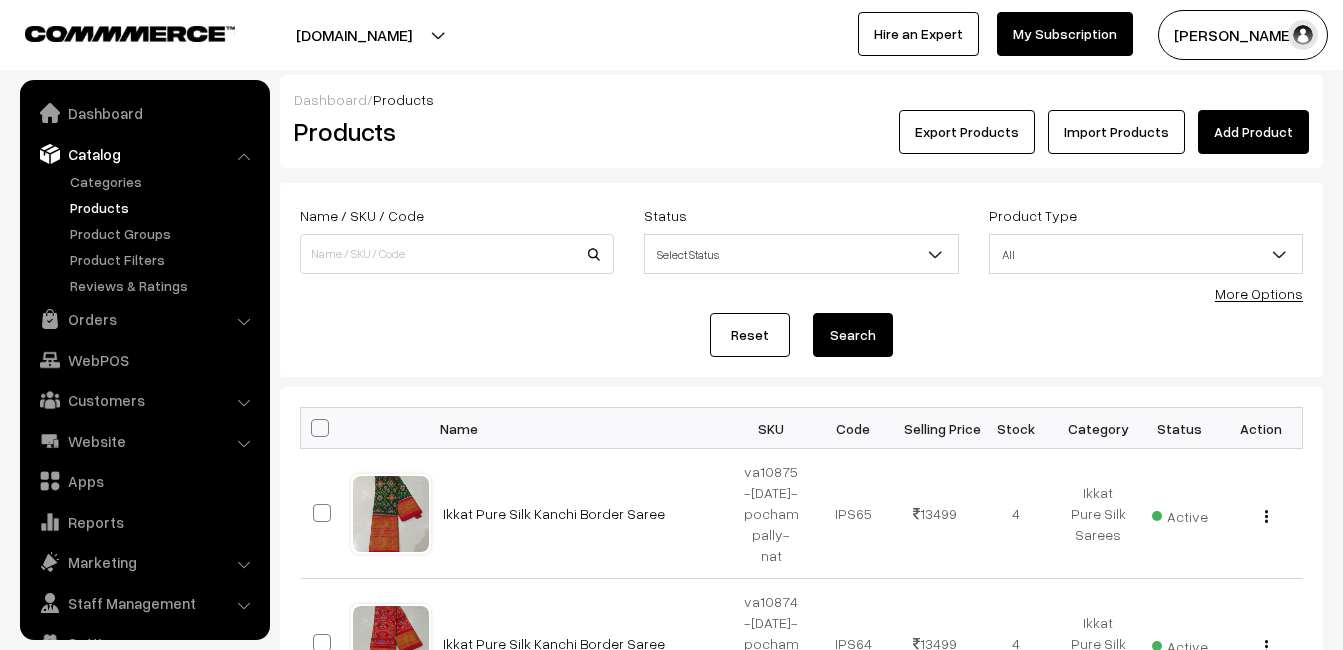 scroll, scrollTop: 0, scrollLeft: 0, axis: both 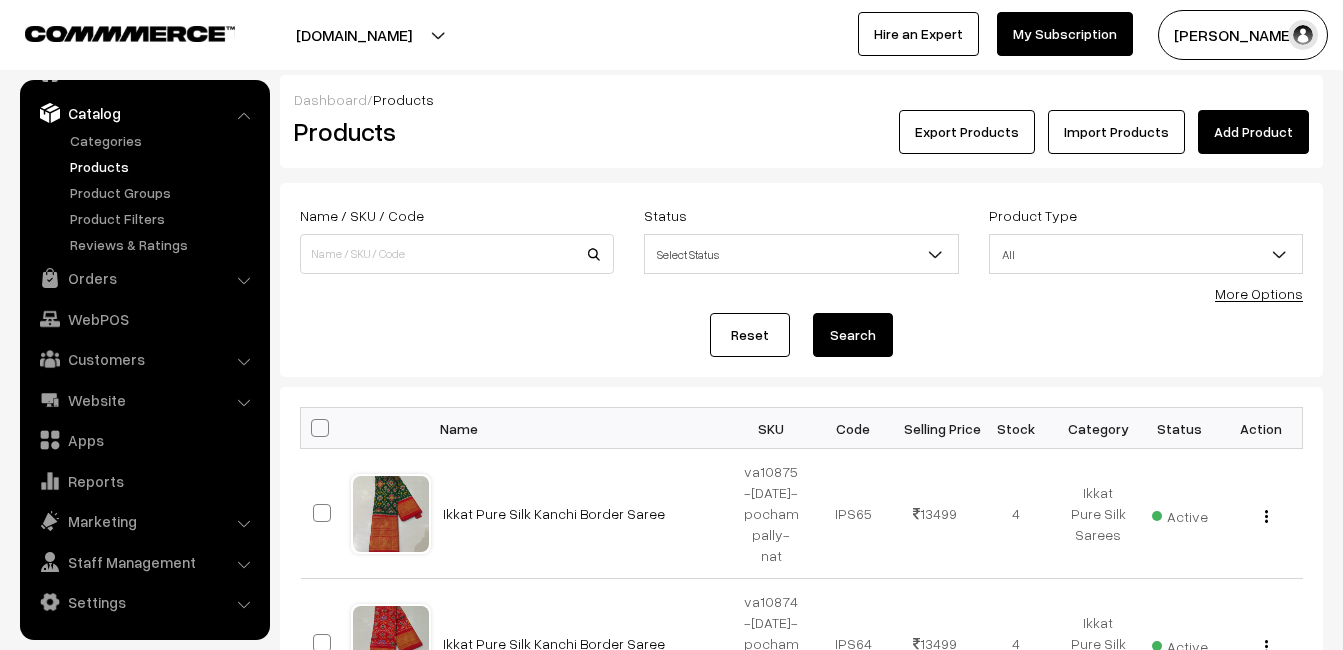 click on "Add Product" at bounding box center [1253, 132] 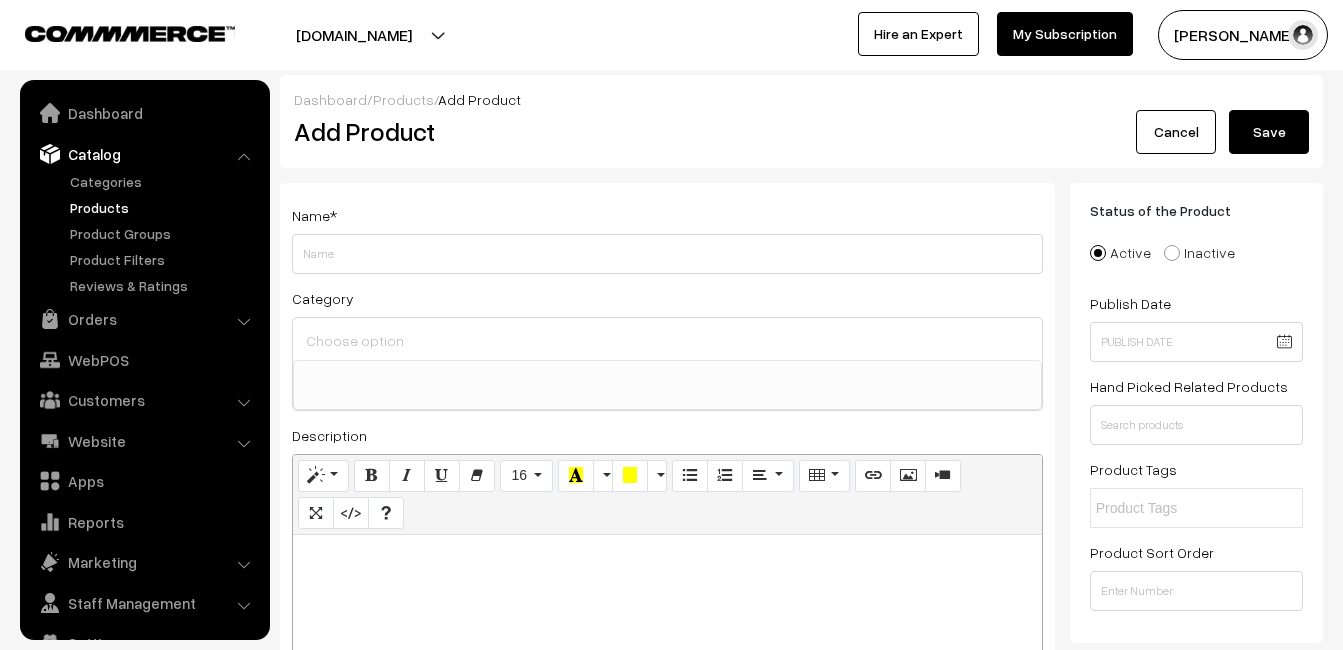 select 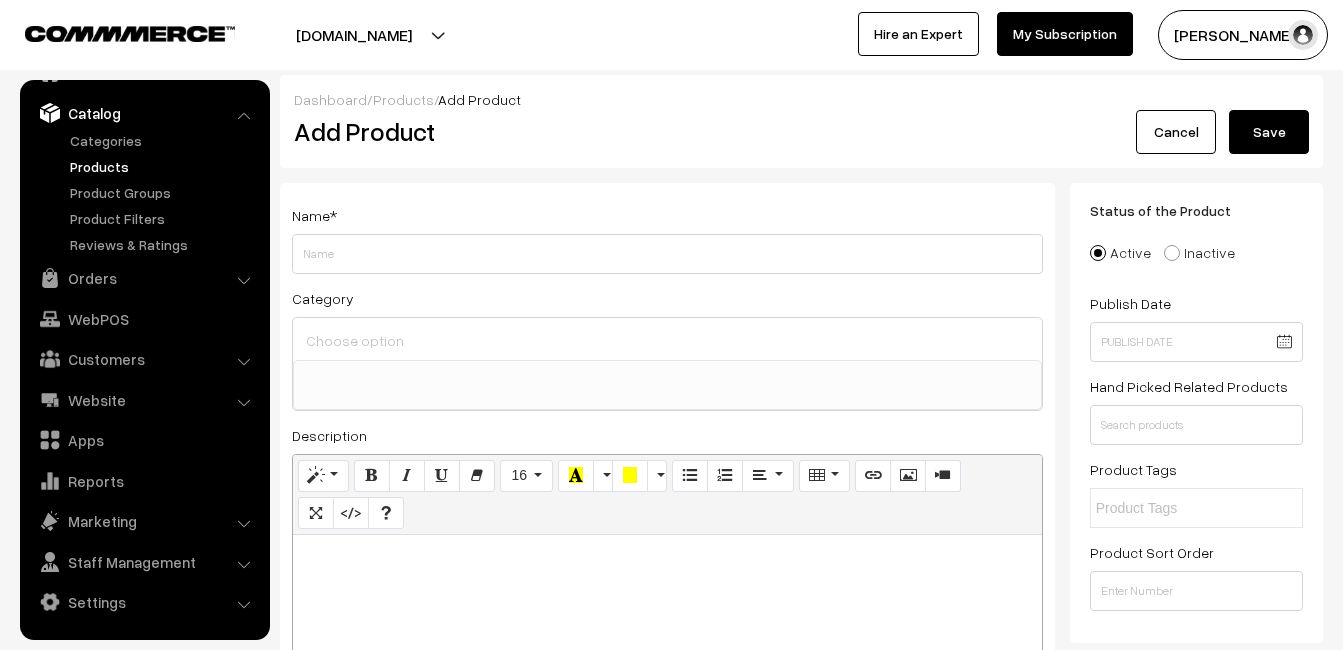 click at bounding box center [667, 660] 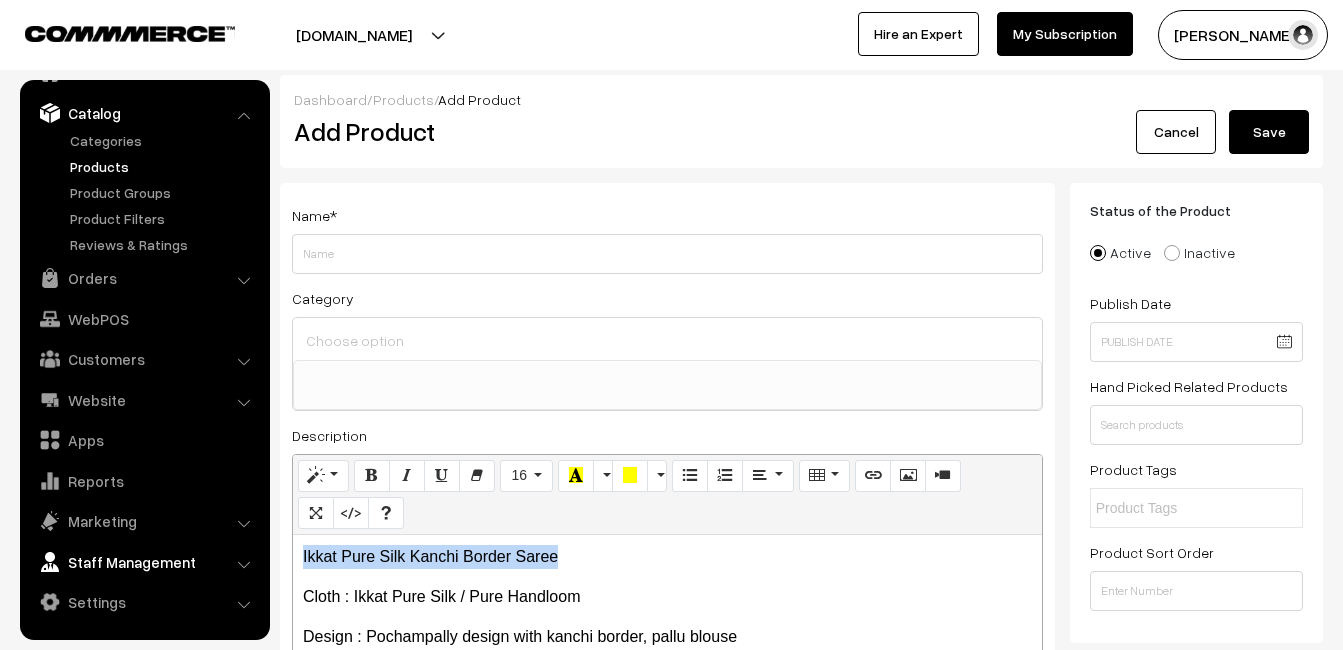 drag, startPoint x: 557, startPoint y: 553, endPoint x: 254, endPoint y: 552, distance: 303.00165 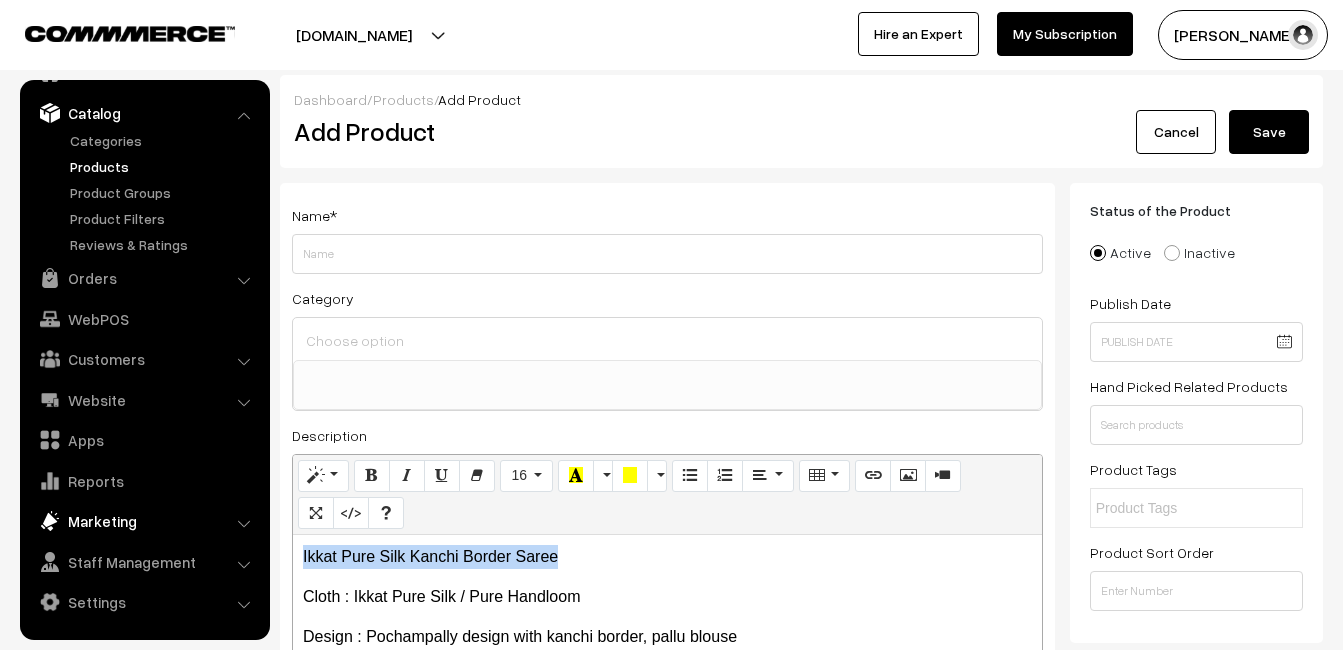 copy on "Ikkat Pure Silk Kanchi Border Saree" 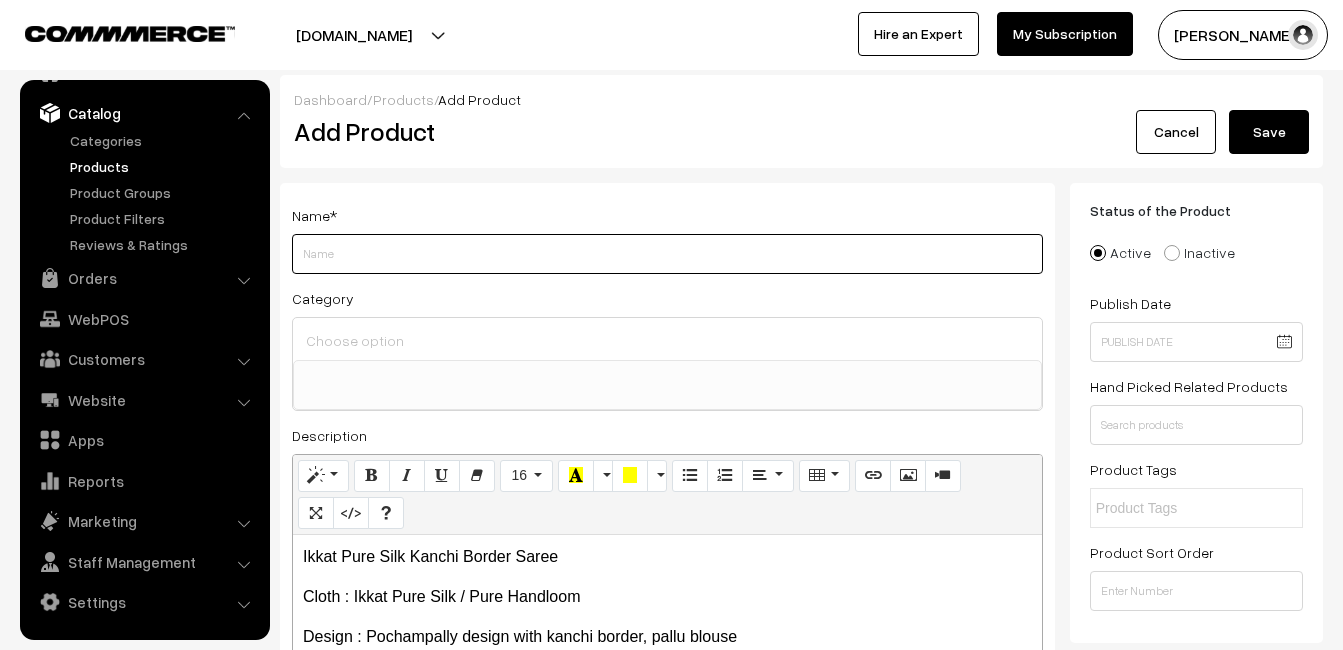 click on "Weight" at bounding box center (667, 254) 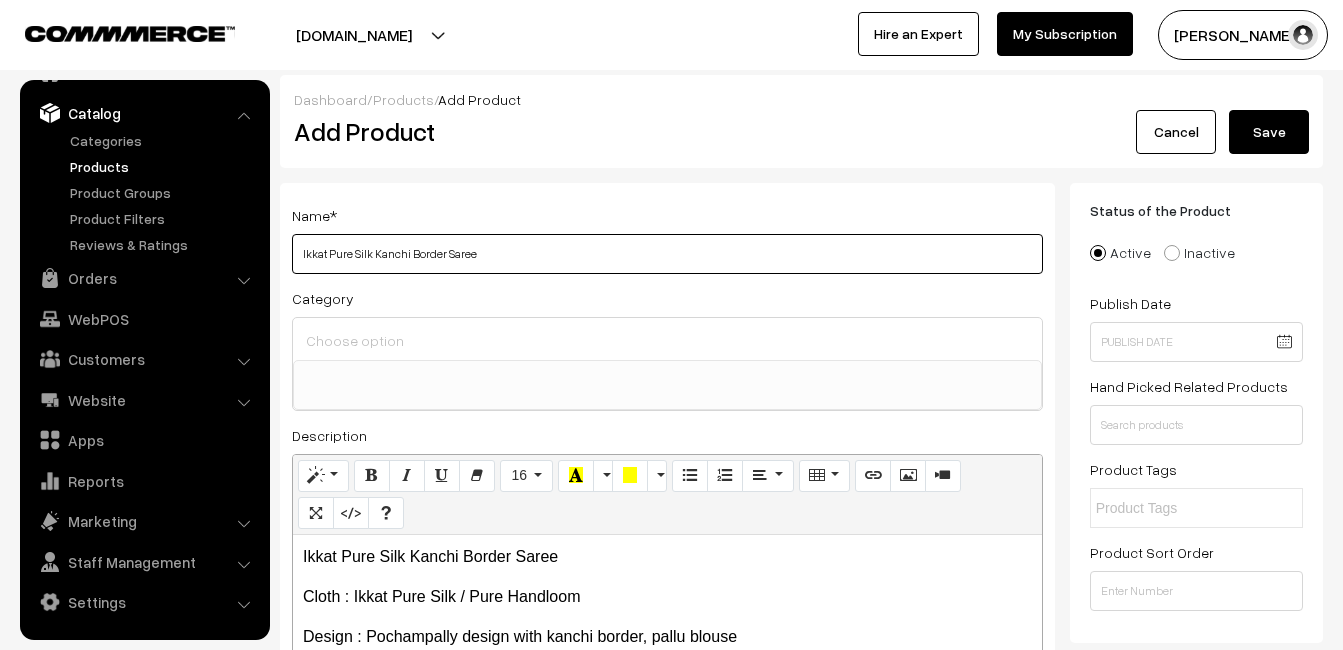 type on "Ikkat Pure Silk Kanchi Border Saree" 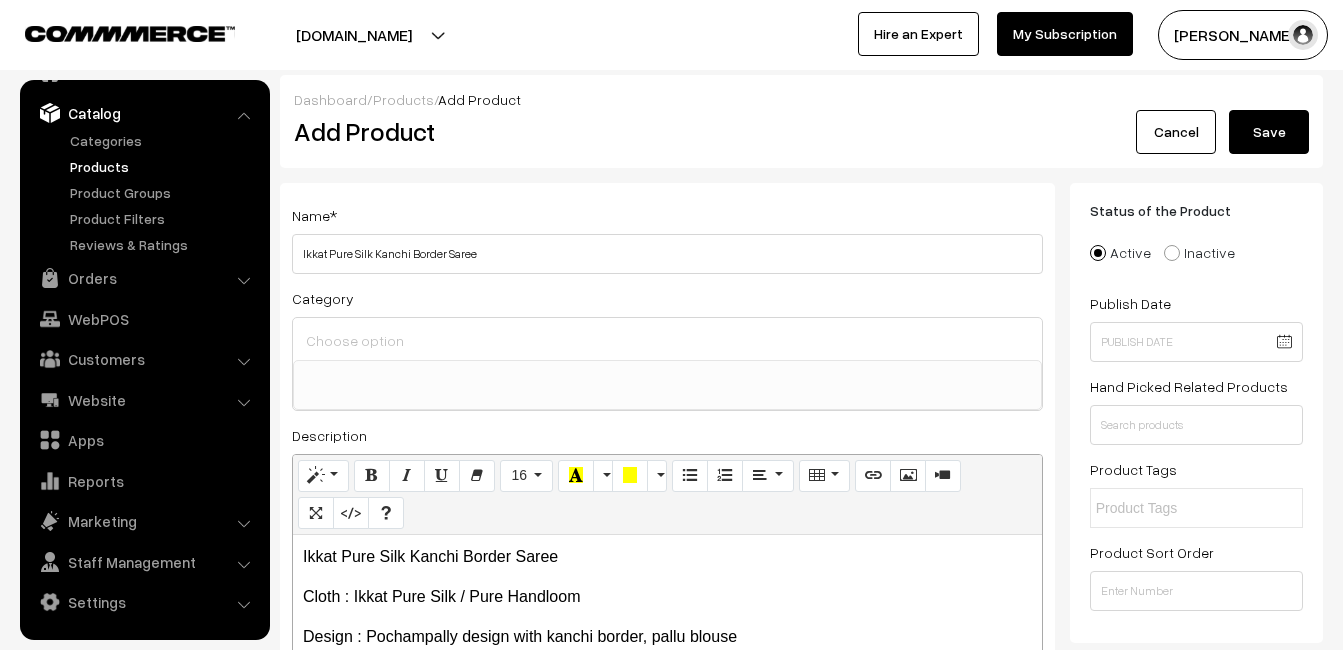 click at bounding box center (667, 339) 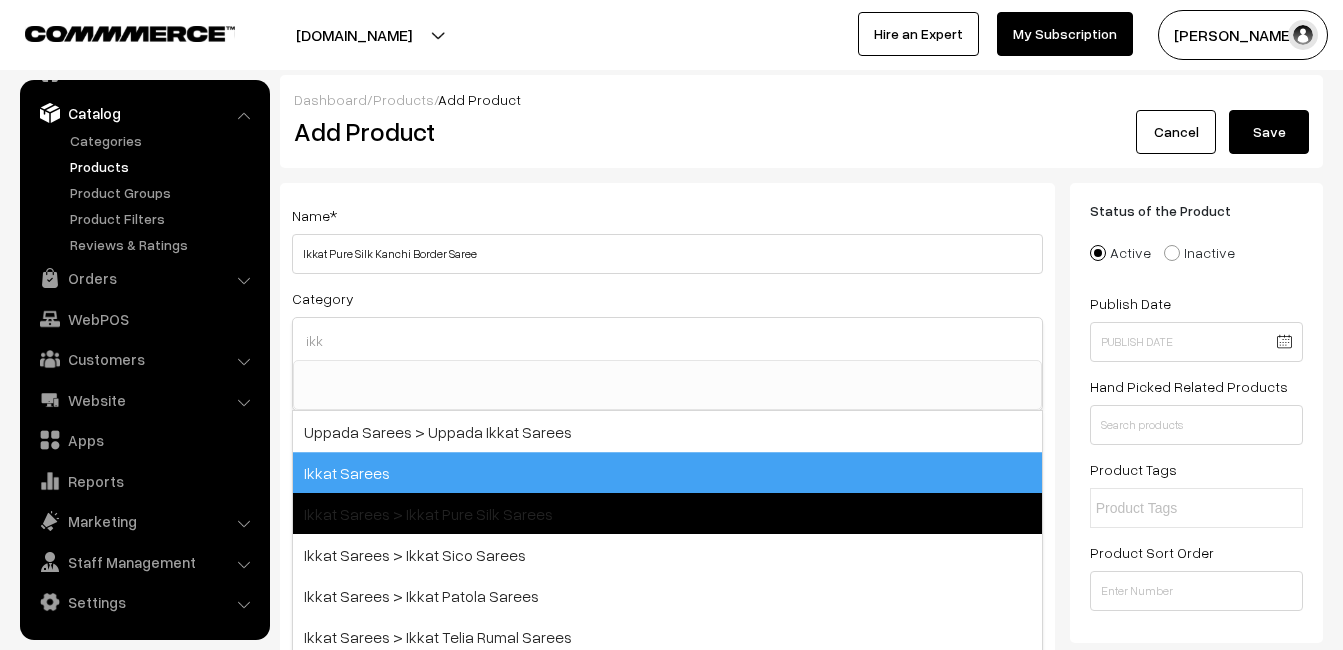 type on "ikk" 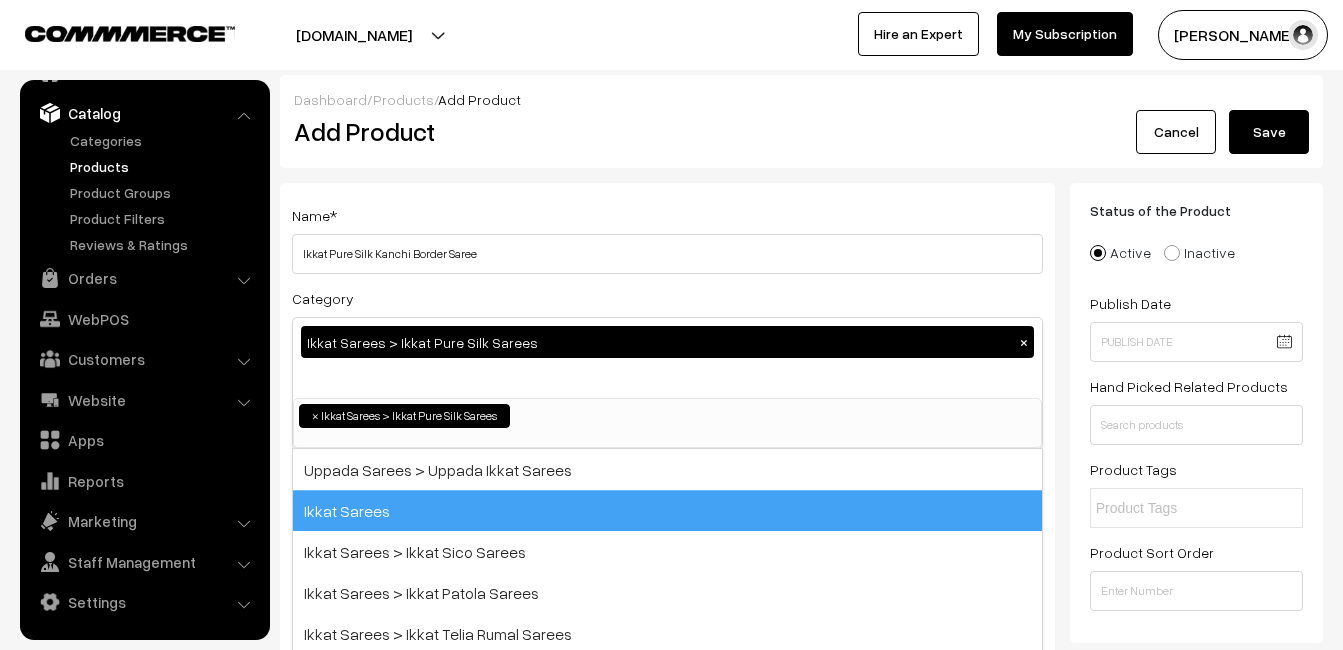 scroll, scrollTop: 255, scrollLeft: 0, axis: vertical 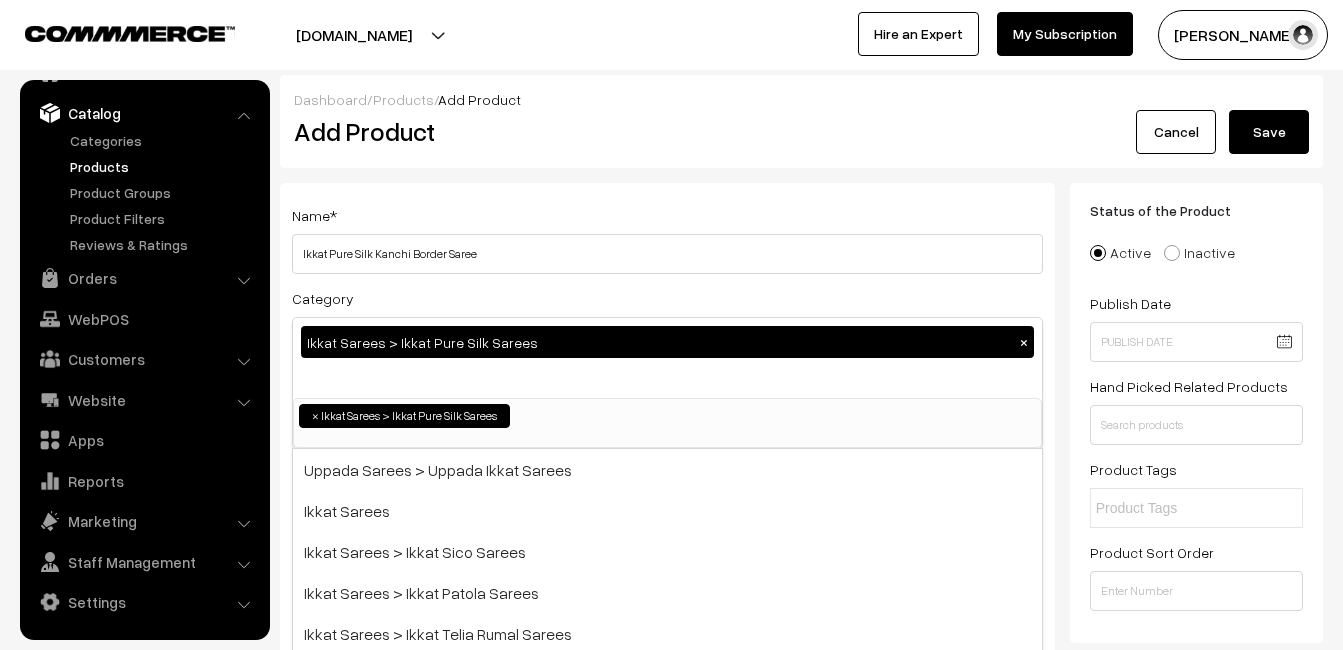 click on "Name  *
Ikkat Pure Silk Kanchi Border Saree" at bounding box center [667, 238] 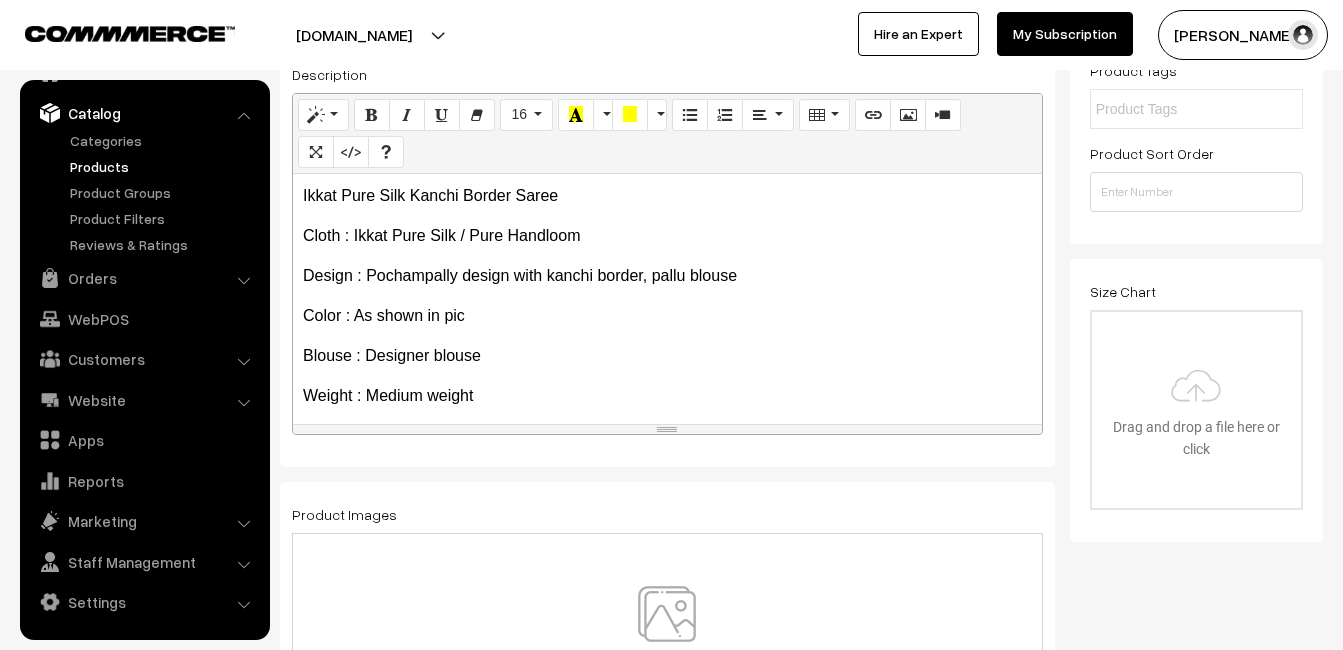 scroll, scrollTop: 400, scrollLeft: 0, axis: vertical 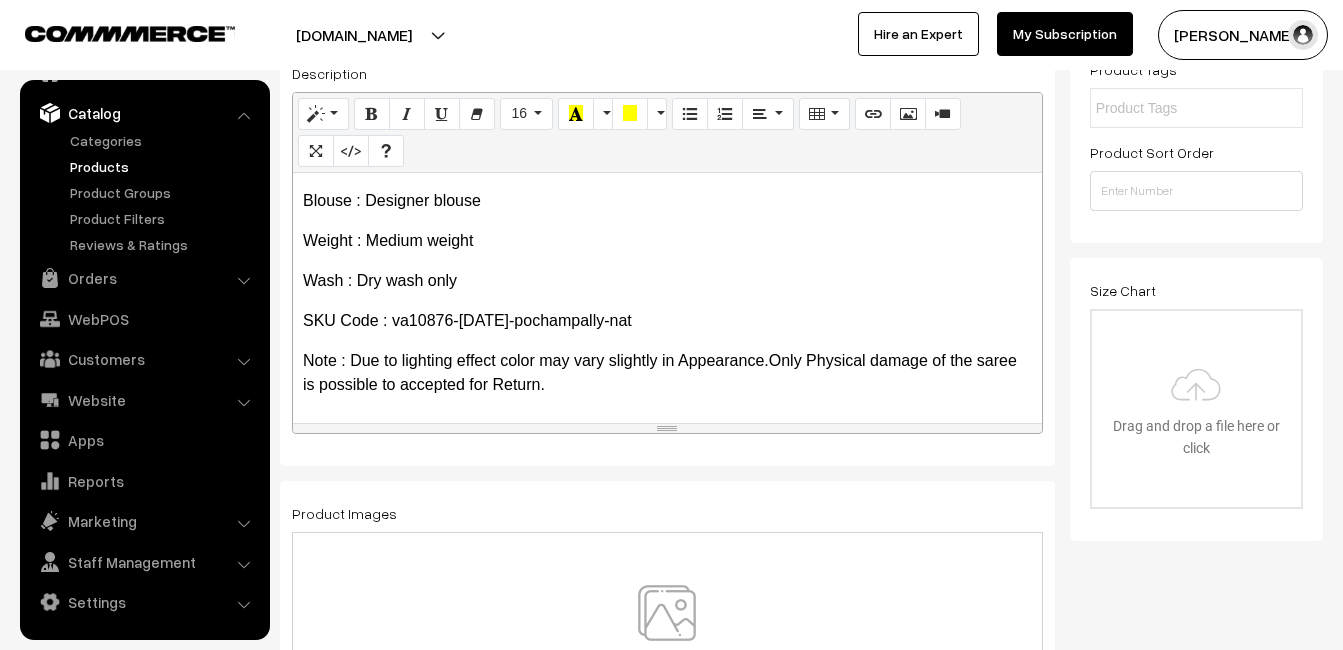 click at bounding box center [667, 643] 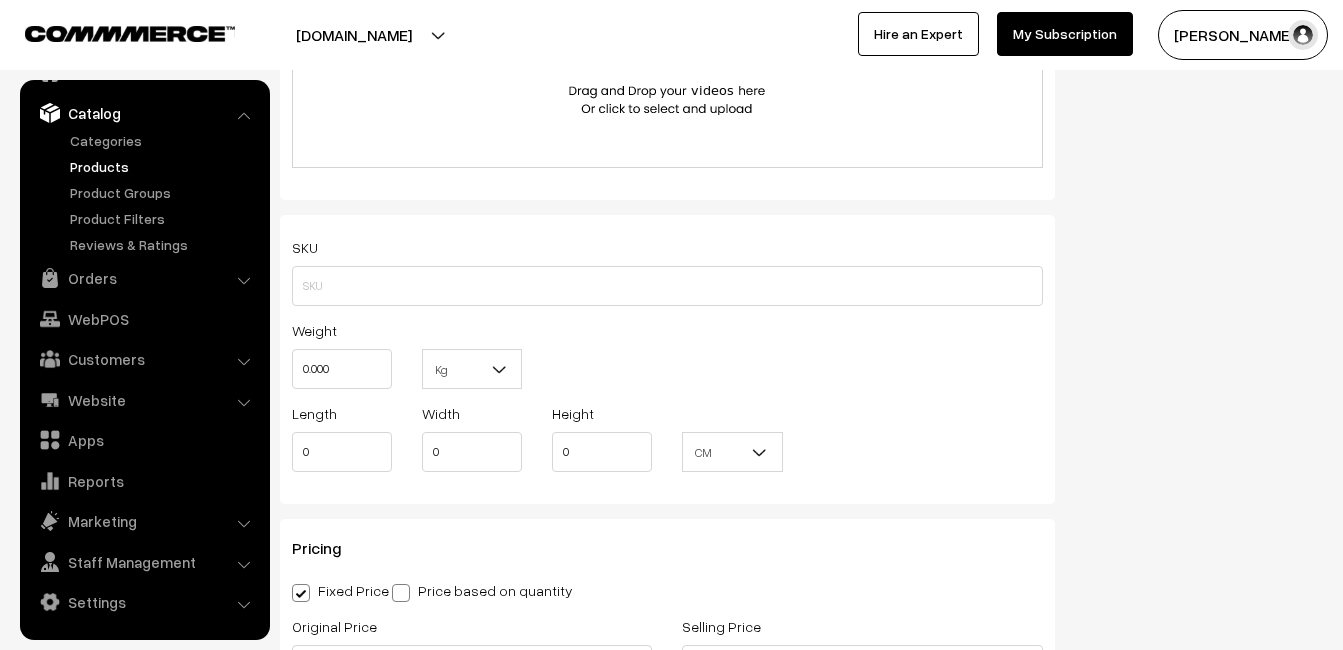 scroll, scrollTop: 1300, scrollLeft: 0, axis: vertical 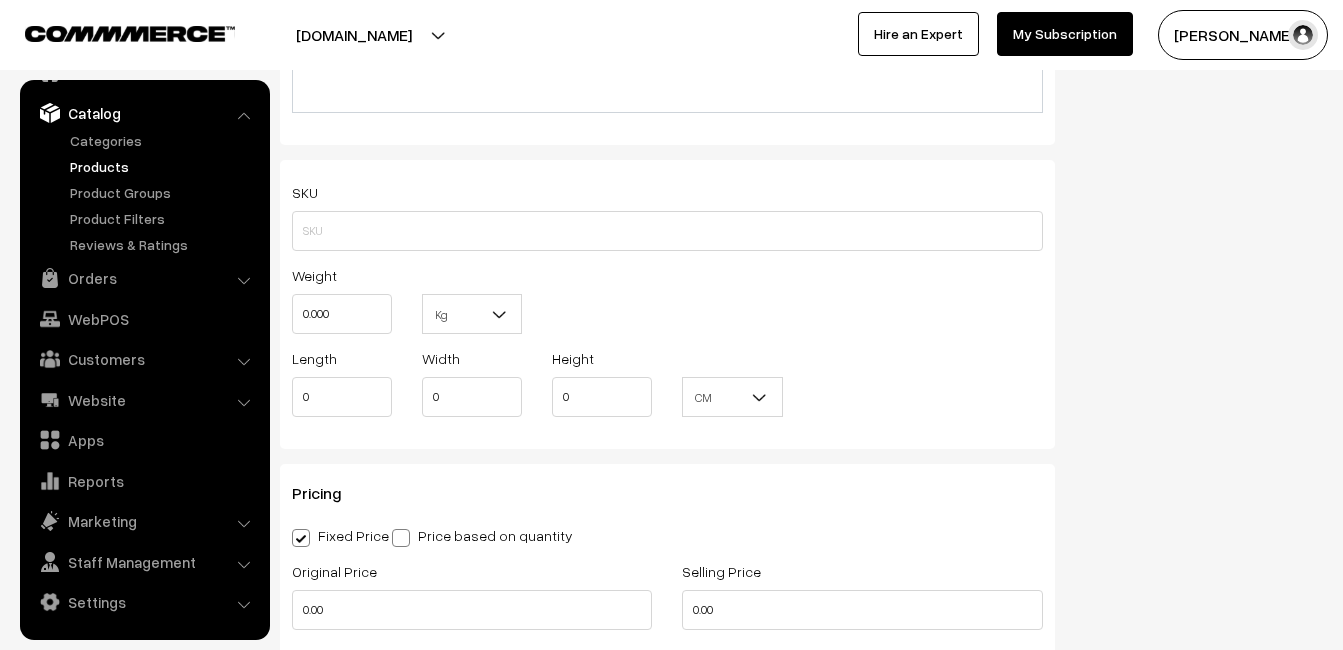 click on "Name  *
Ikkat Pure Silk Kanchi Border Saree
Category
Ikkat Sarees > Ikkat Pure Silk Sarees ×
Uppada Sarees
Uppada Sarees > Uppada Plain Sarees
Uppada Sarees > Uppada Butta Sarees
Uppada Sarees > Uppada Pochampally Border Sarees
Uppada Sarees > Uppada Big Border Sarees
Uppada Sarees > Uppada Small Border Sarees
Kota Sarees" at bounding box center [667, 19] 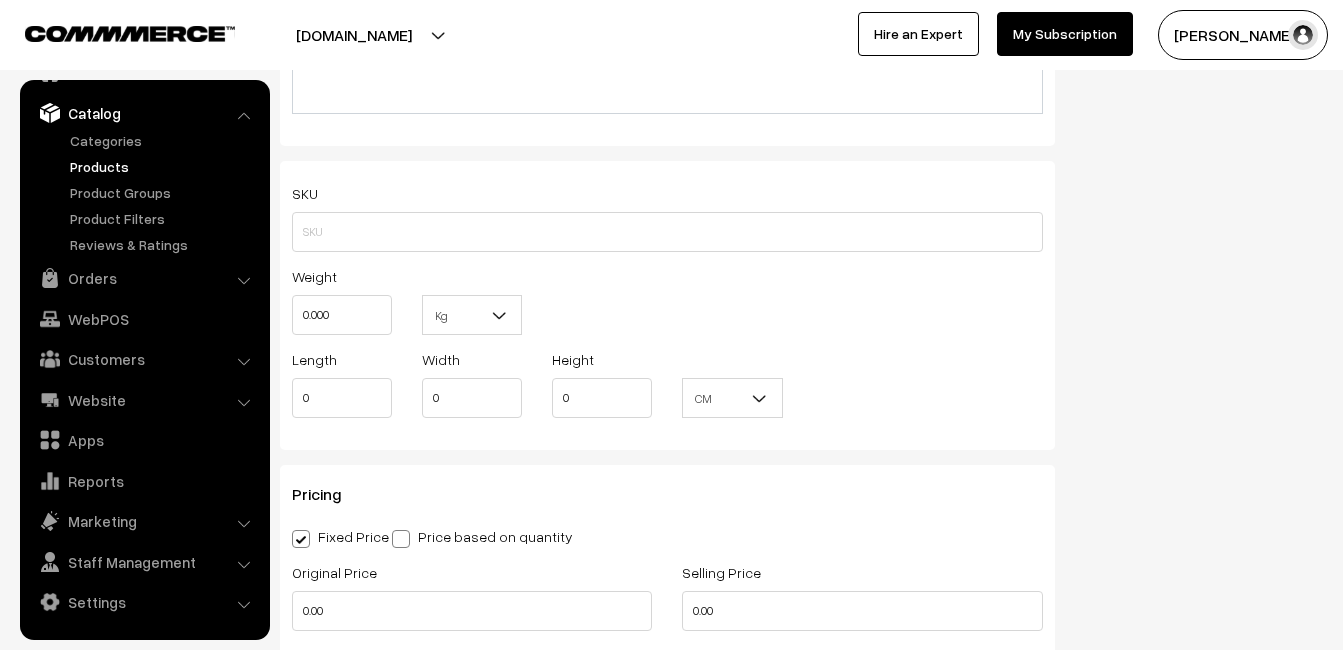 scroll, scrollTop: 1300, scrollLeft: 0, axis: vertical 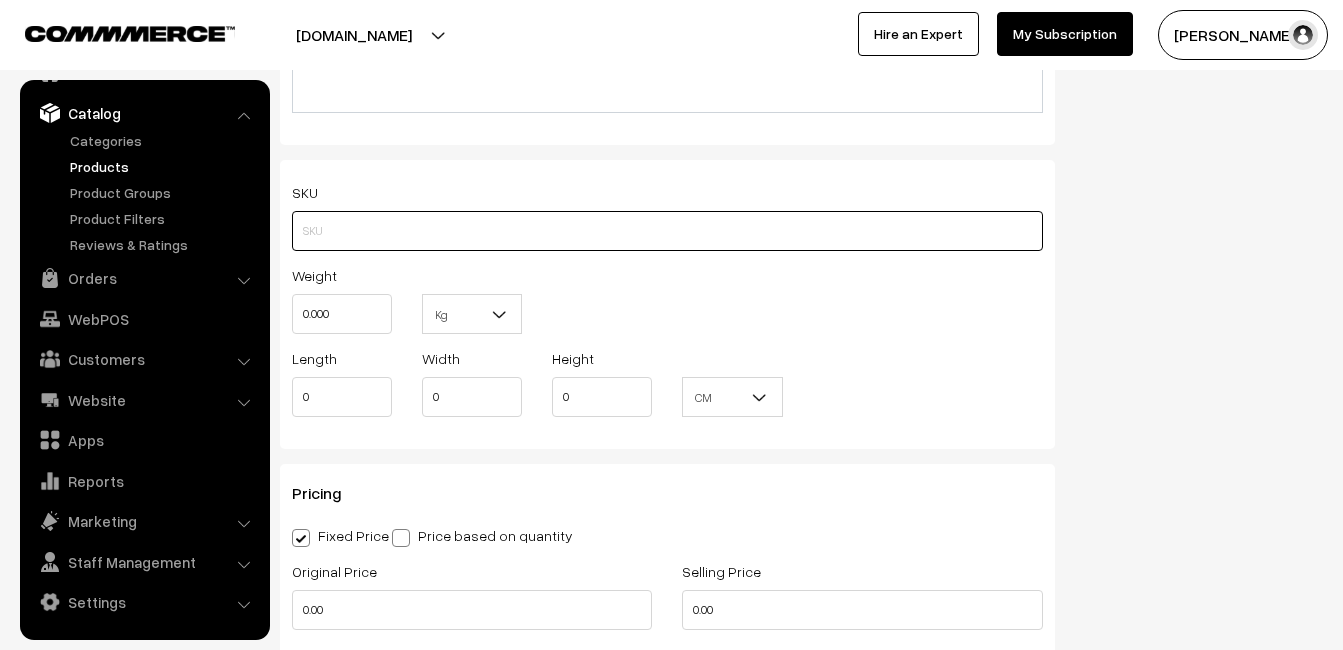 click at bounding box center (667, 231) 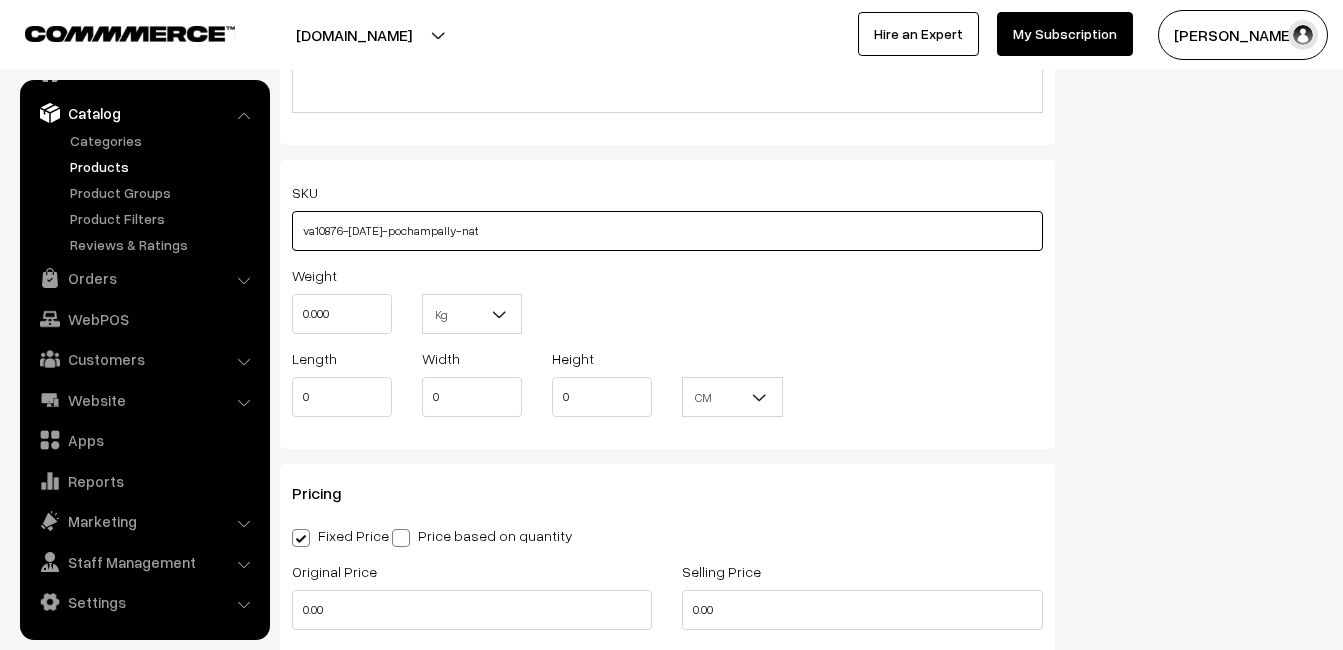 type on "va10876-[DATE]-pochampally-nat" 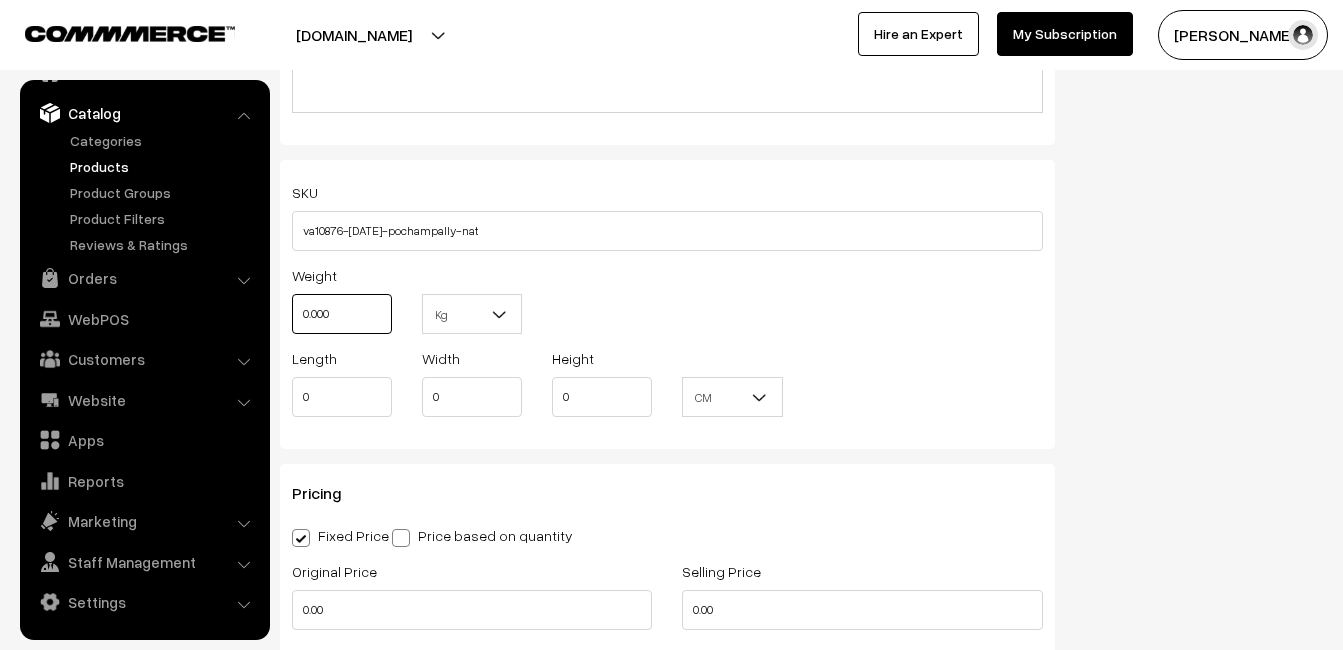 click on "0.000" at bounding box center (342, 314) 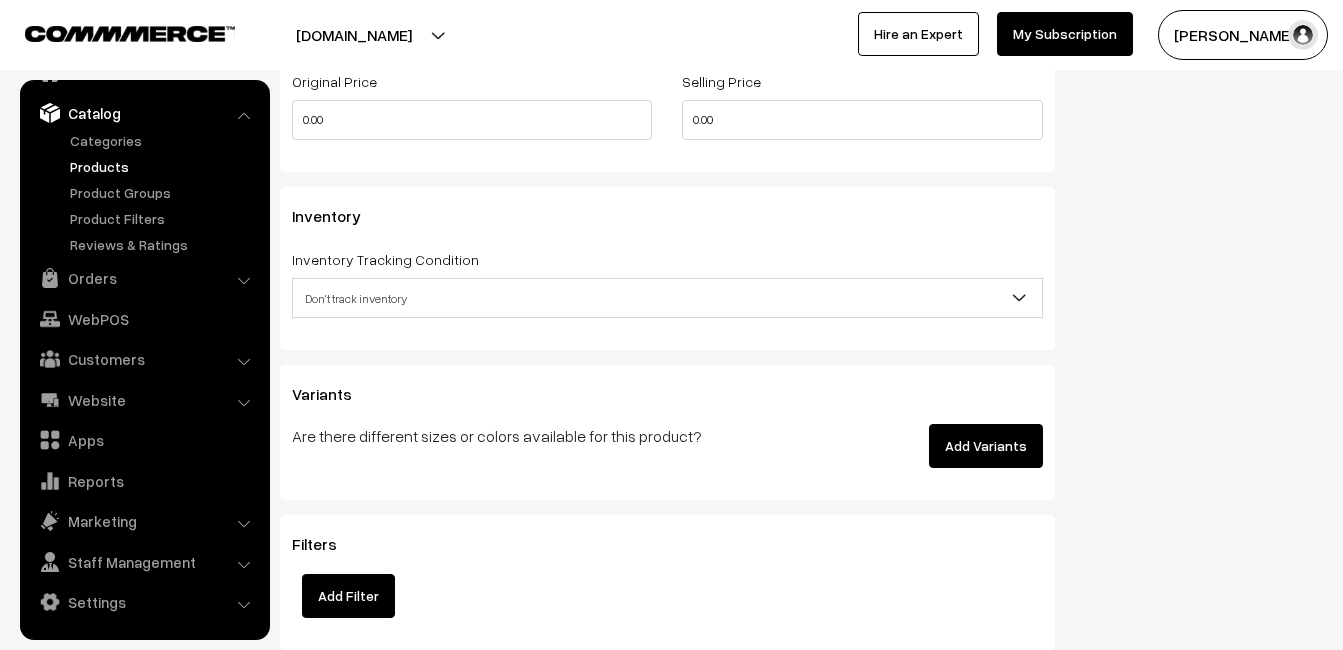 scroll, scrollTop: 1800, scrollLeft: 0, axis: vertical 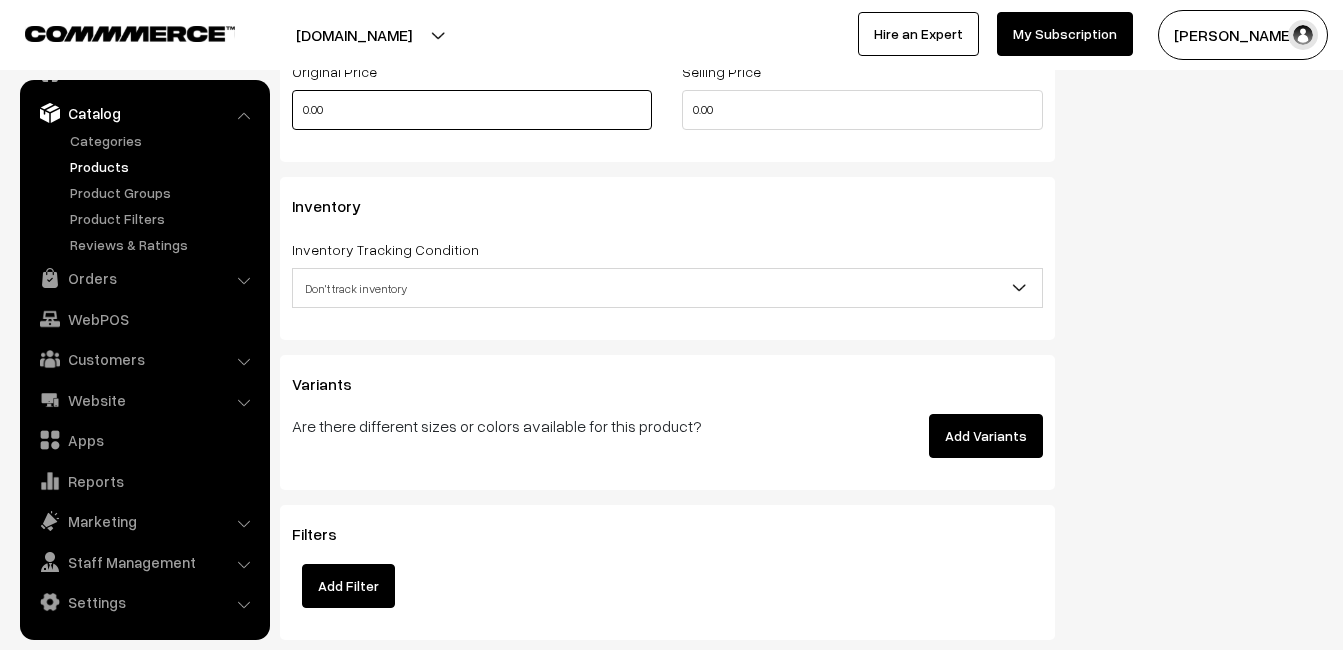 type on "0.80" 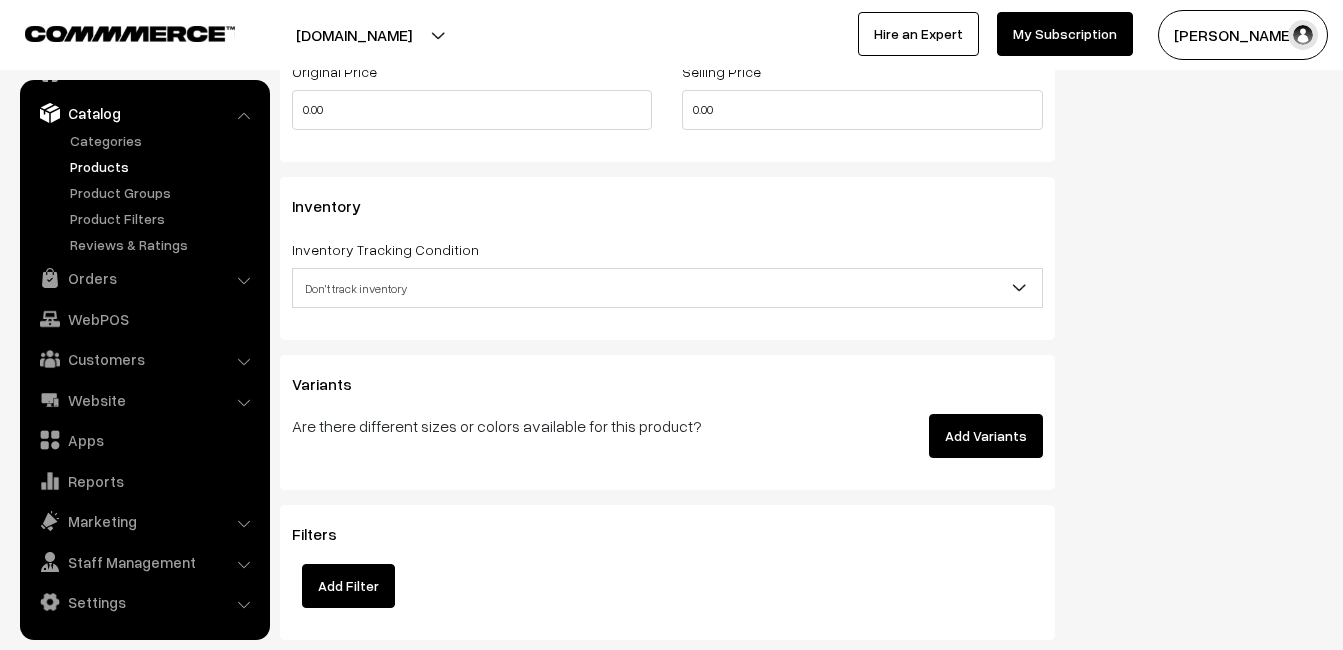 type on "0" 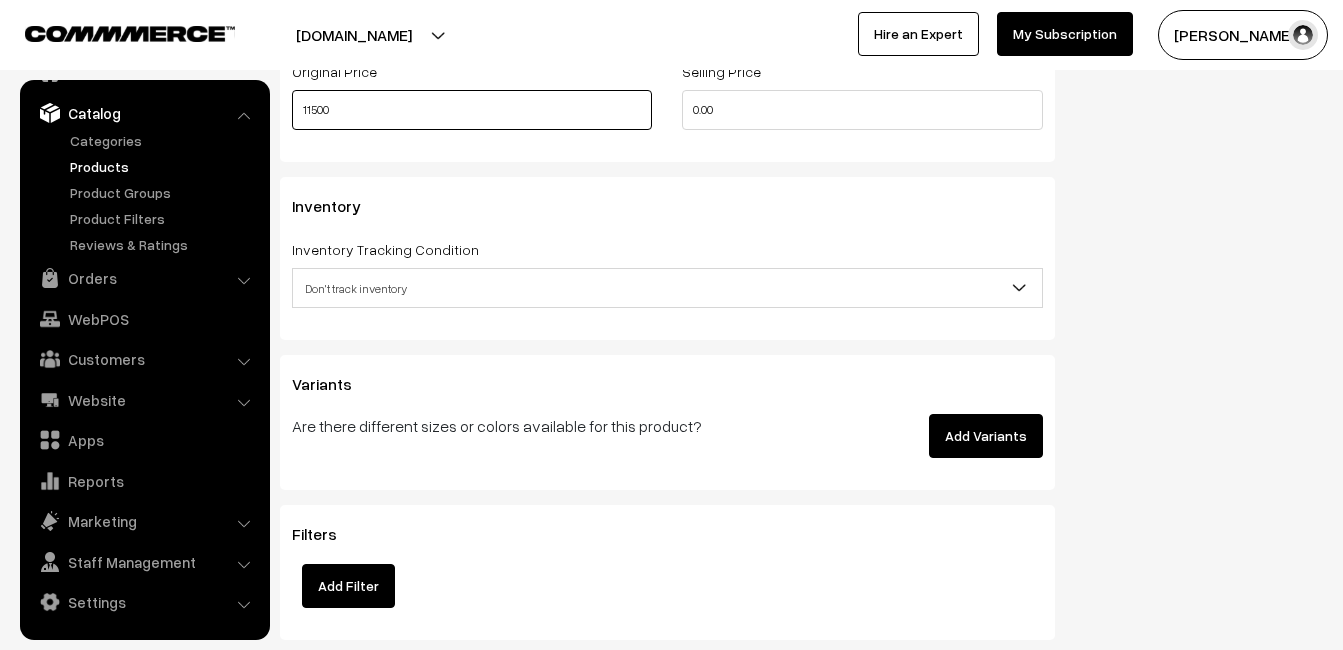 type on "11500" 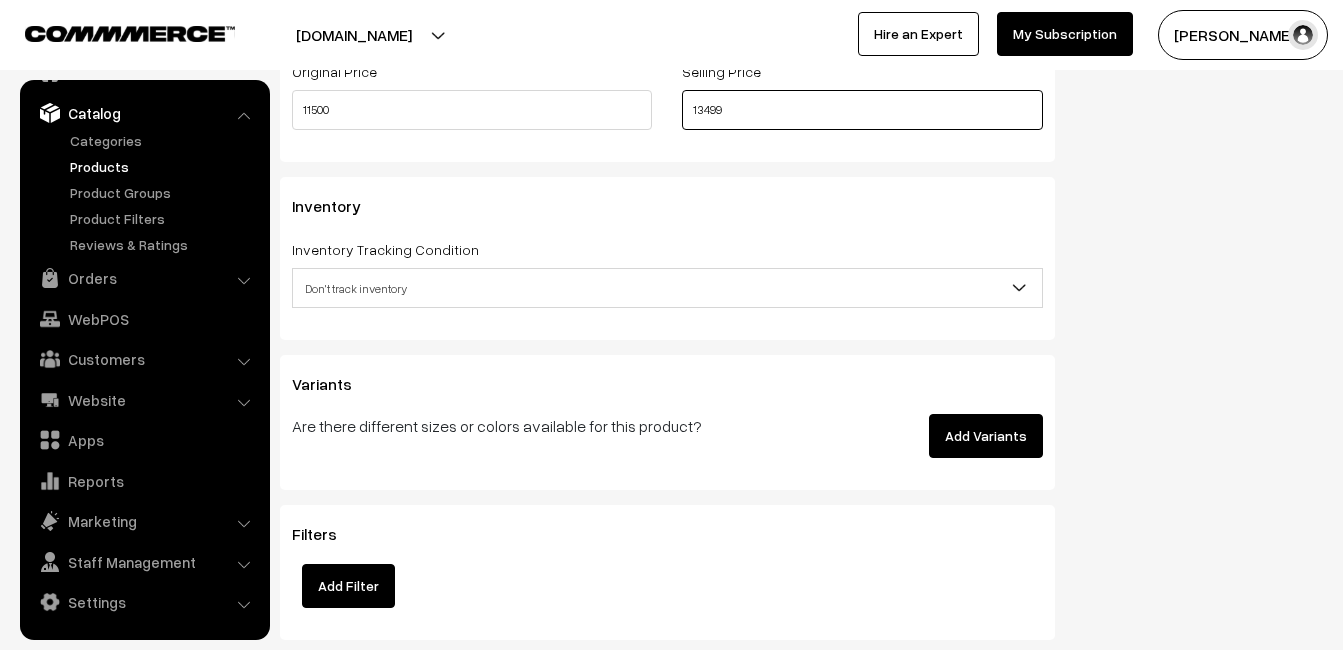 type on "13499" 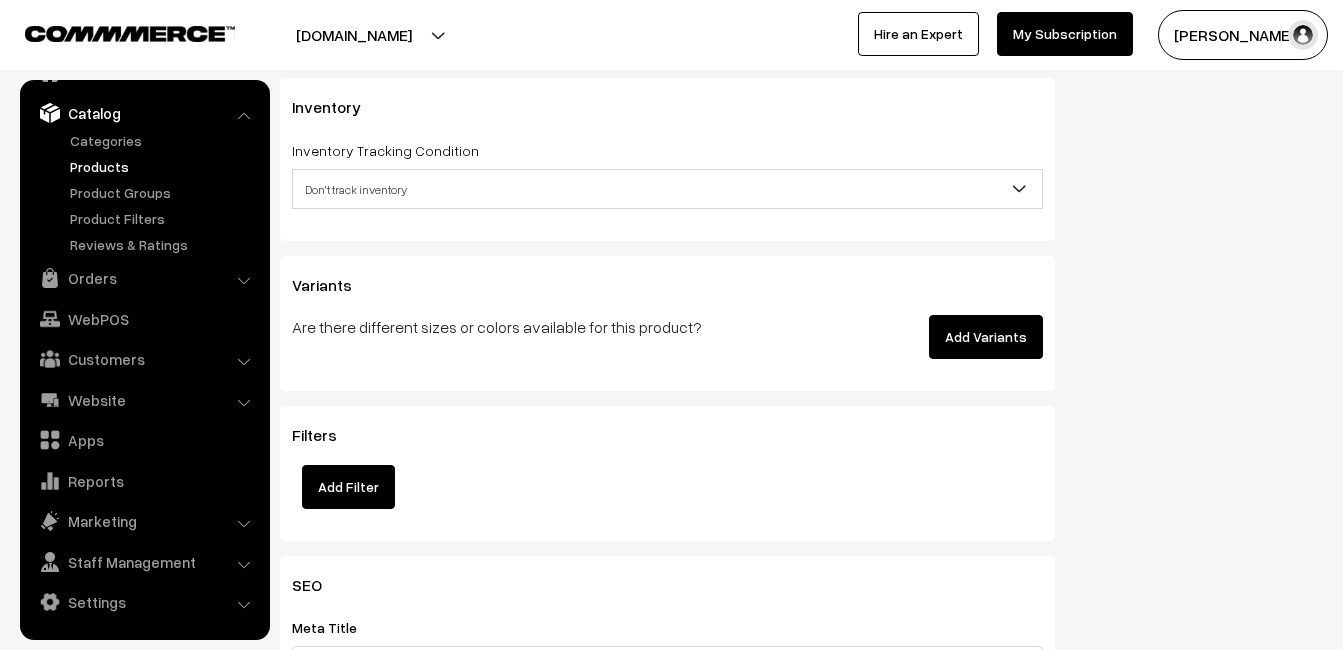 scroll, scrollTop: 1900, scrollLeft: 0, axis: vertical 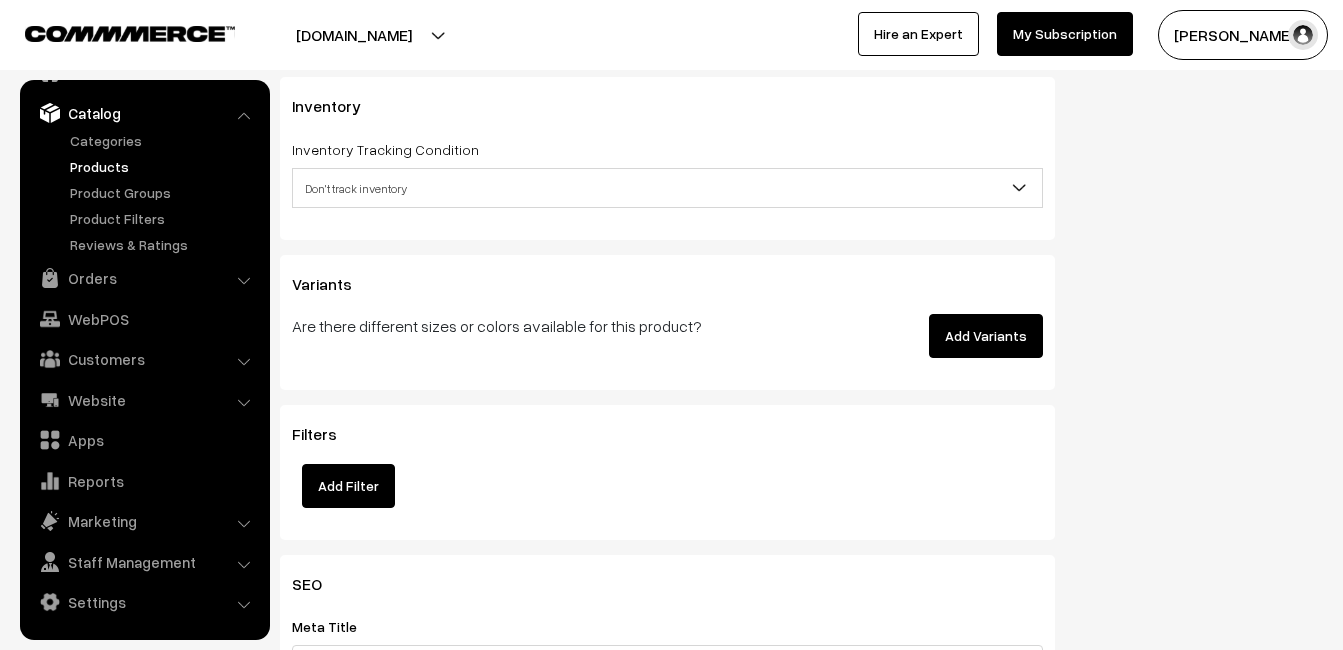 click on "Don't track inventory" at bounding box center [667, 188] 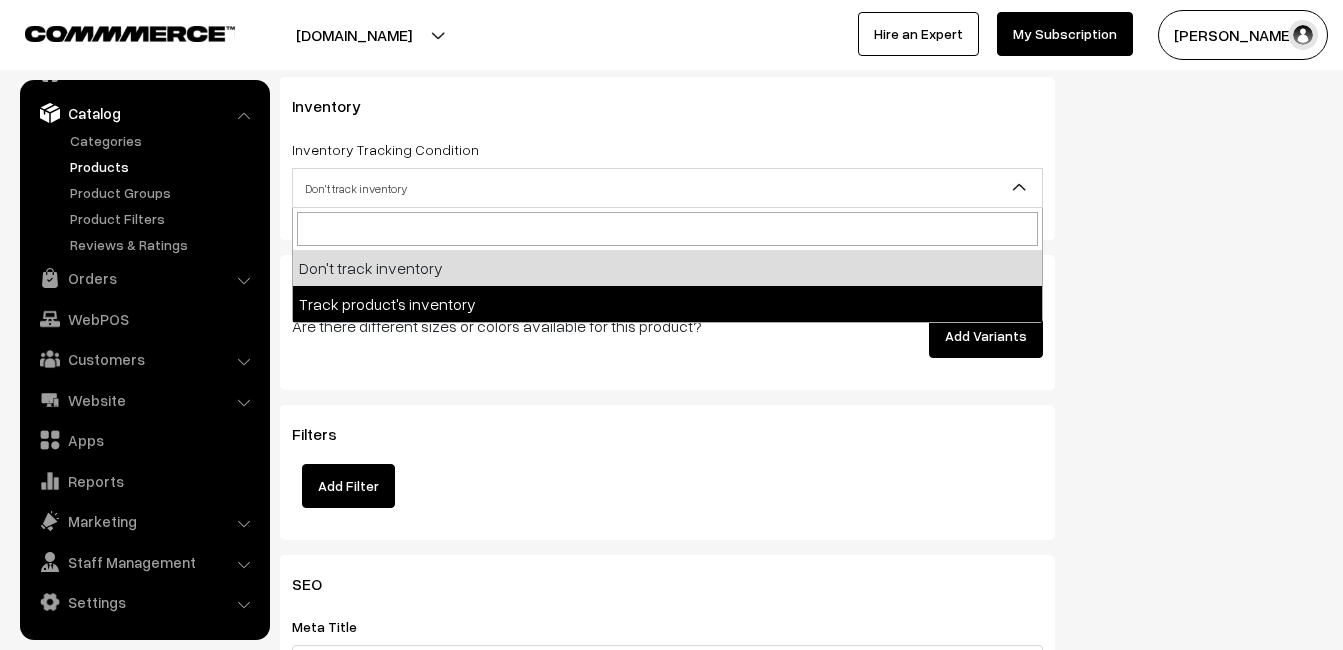 select on "2" 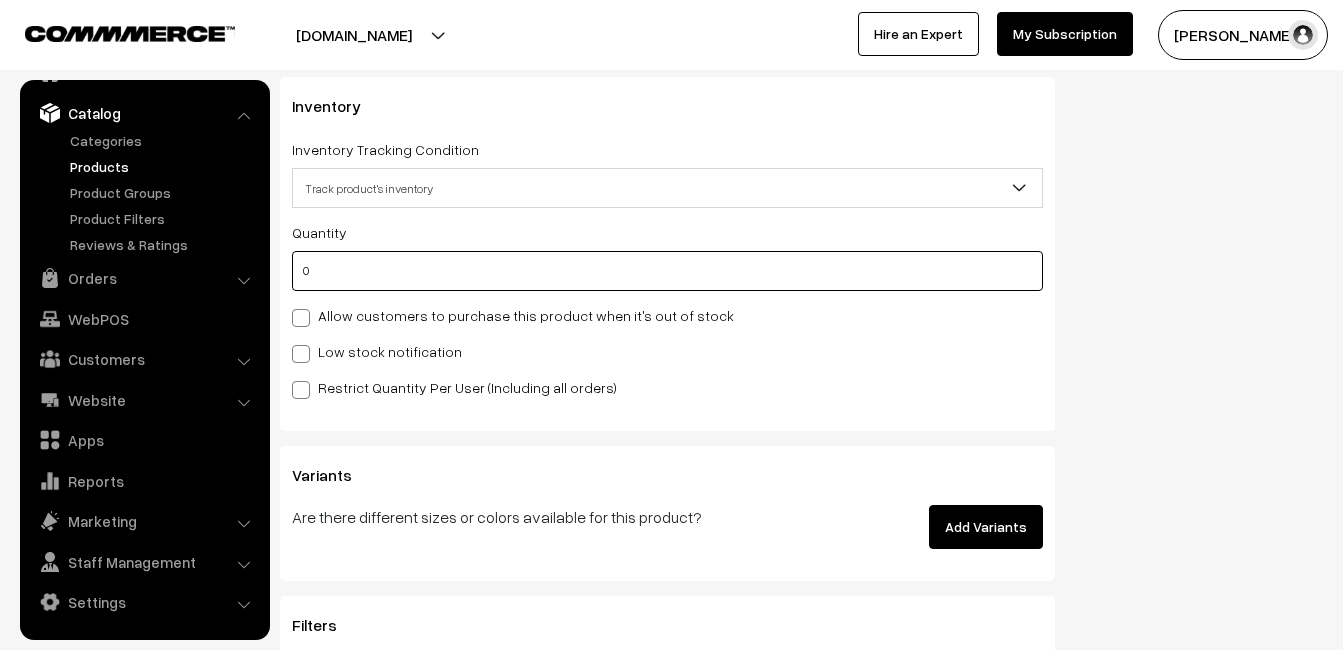 click on "0" at bounding box center [667, 271] 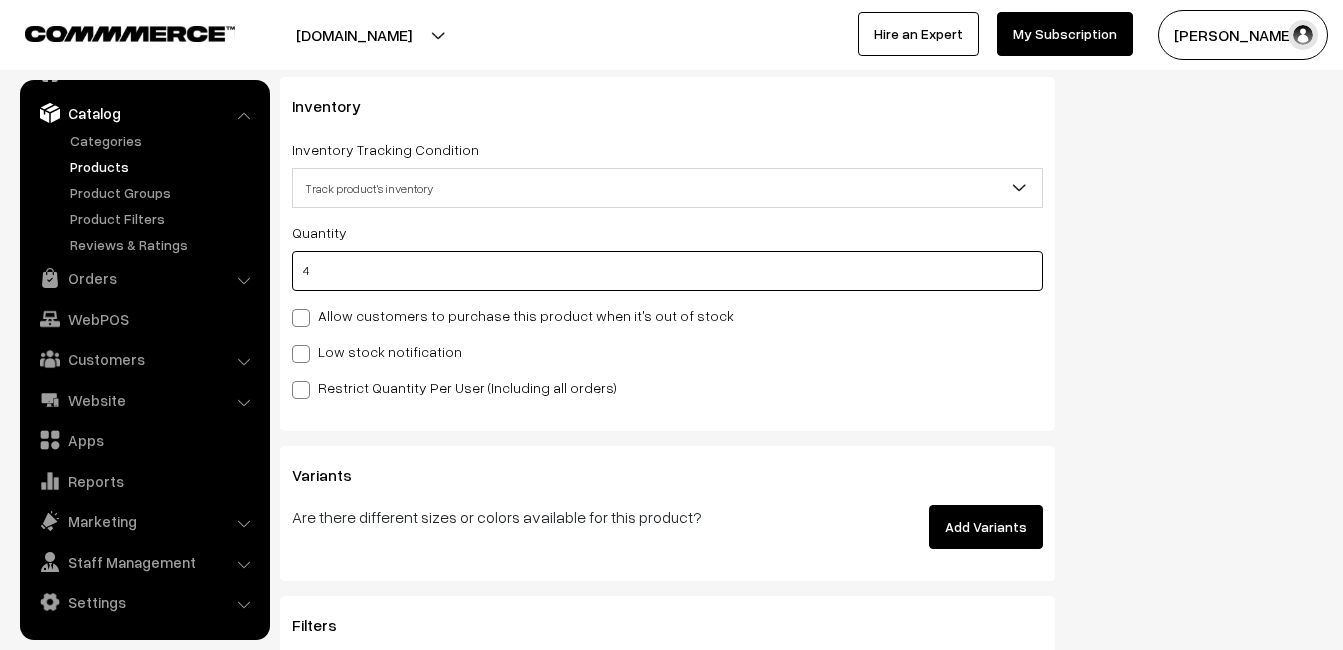 type on "4" 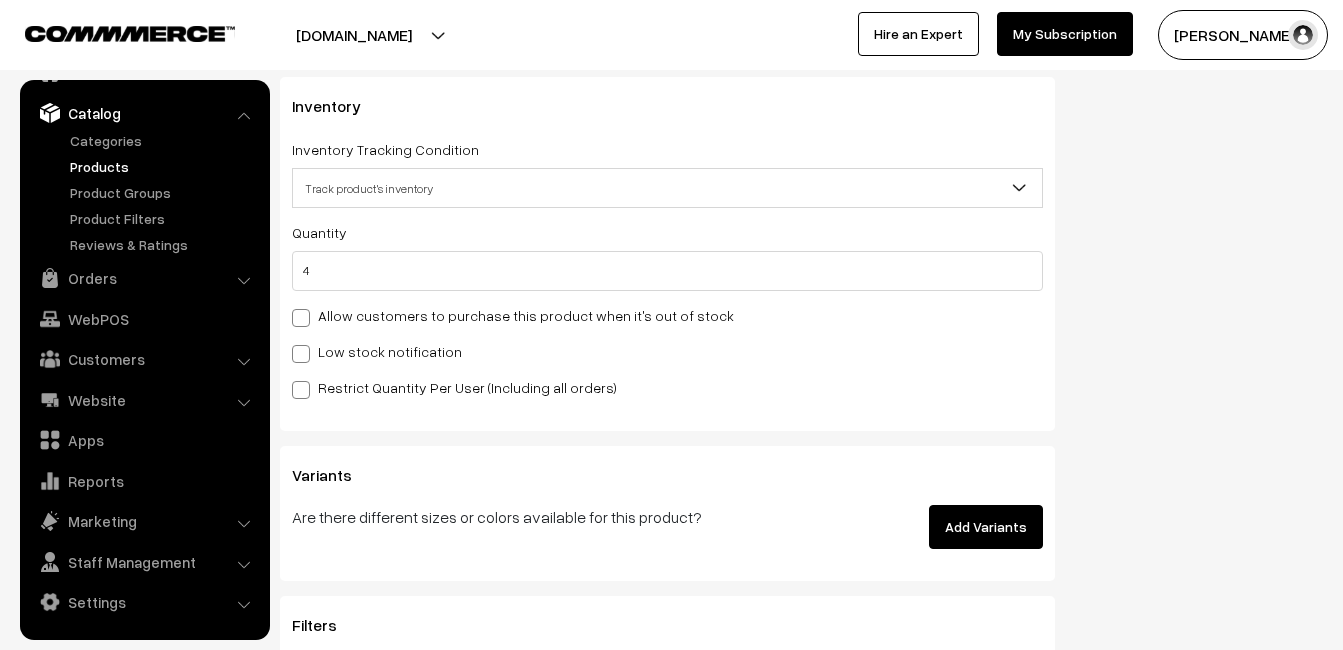 click on "Low stock notification" at bounding box center [377, 351] 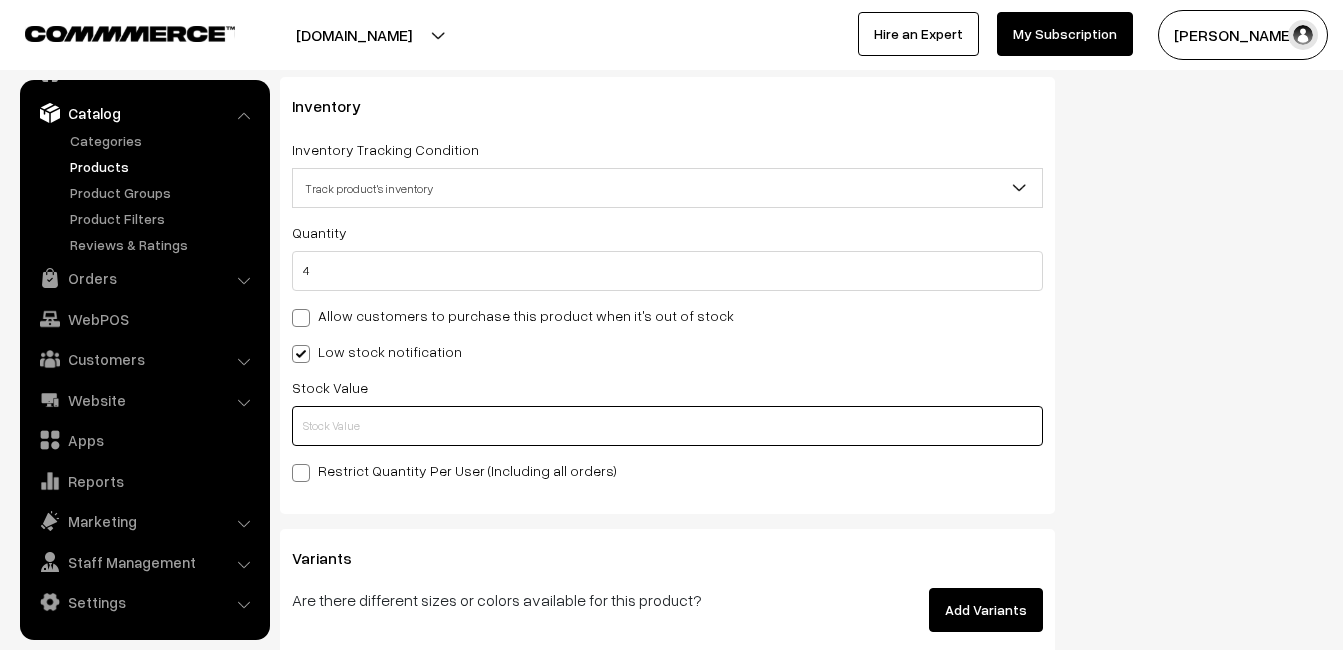 click at bounding box center [667, 426] 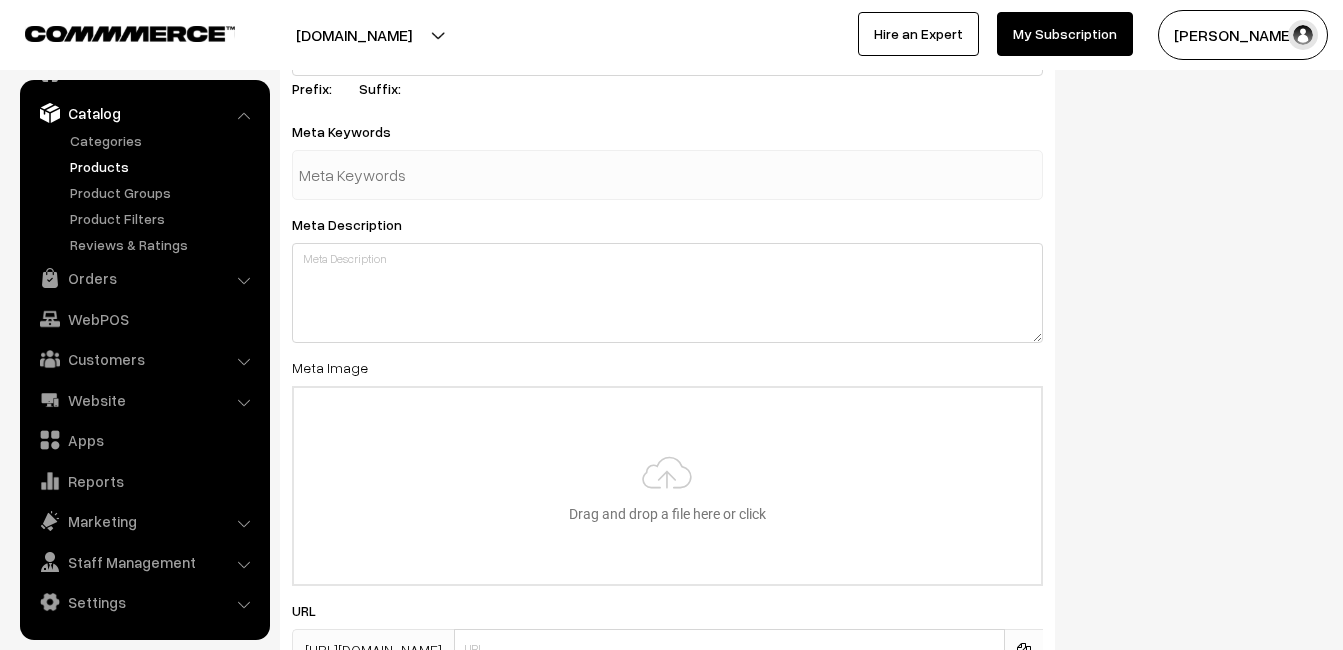 scroll, scrollTop: 2968, scrollLeft: 0, axis: vertical 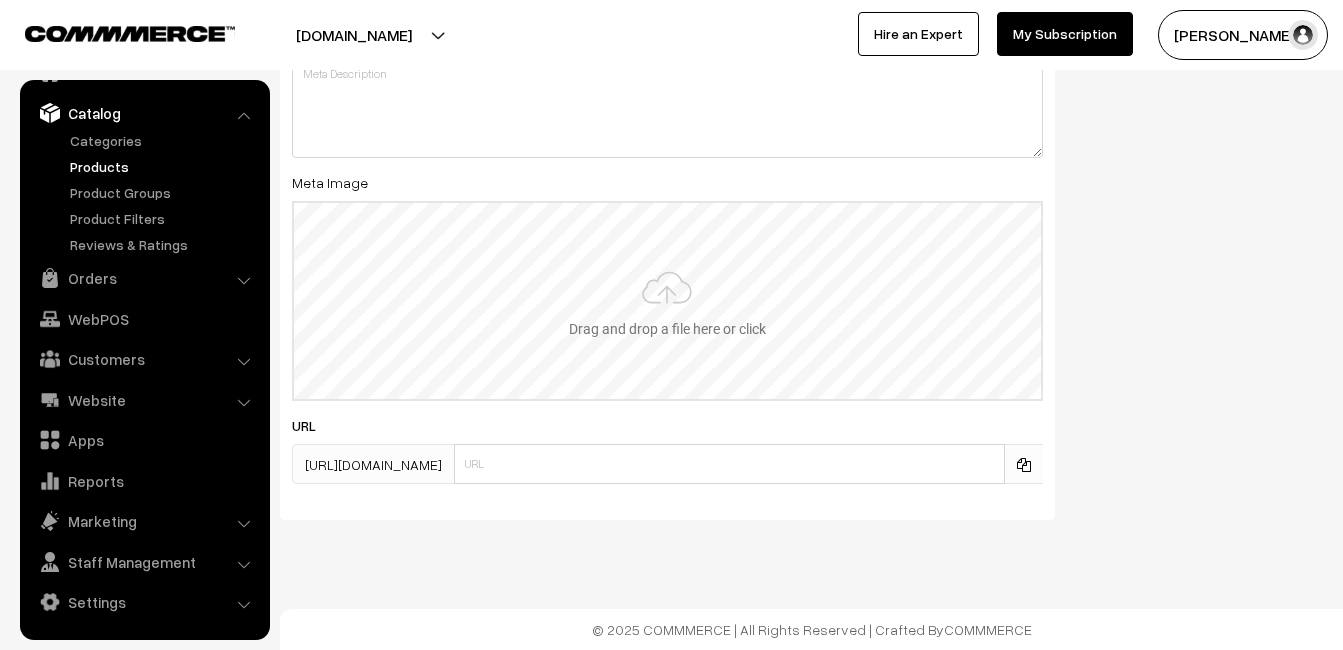 type on "2" 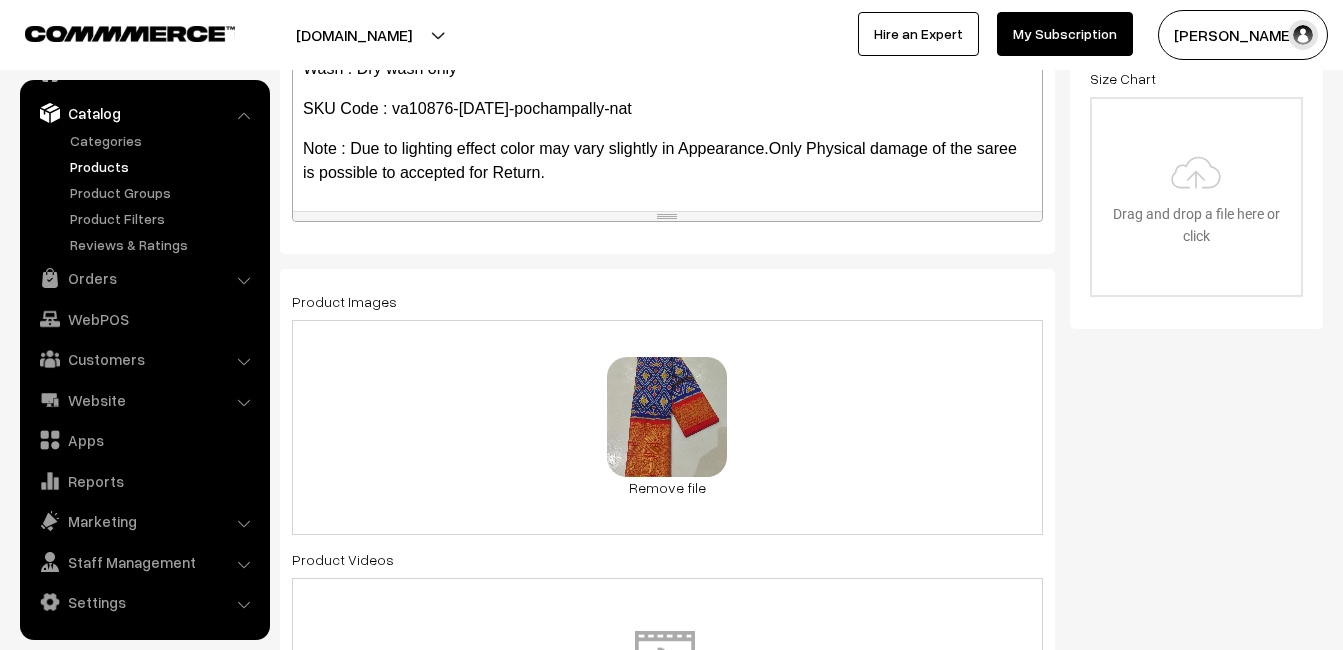 scroll, scrollTop: 0, scrollLeft: 0, axis: both 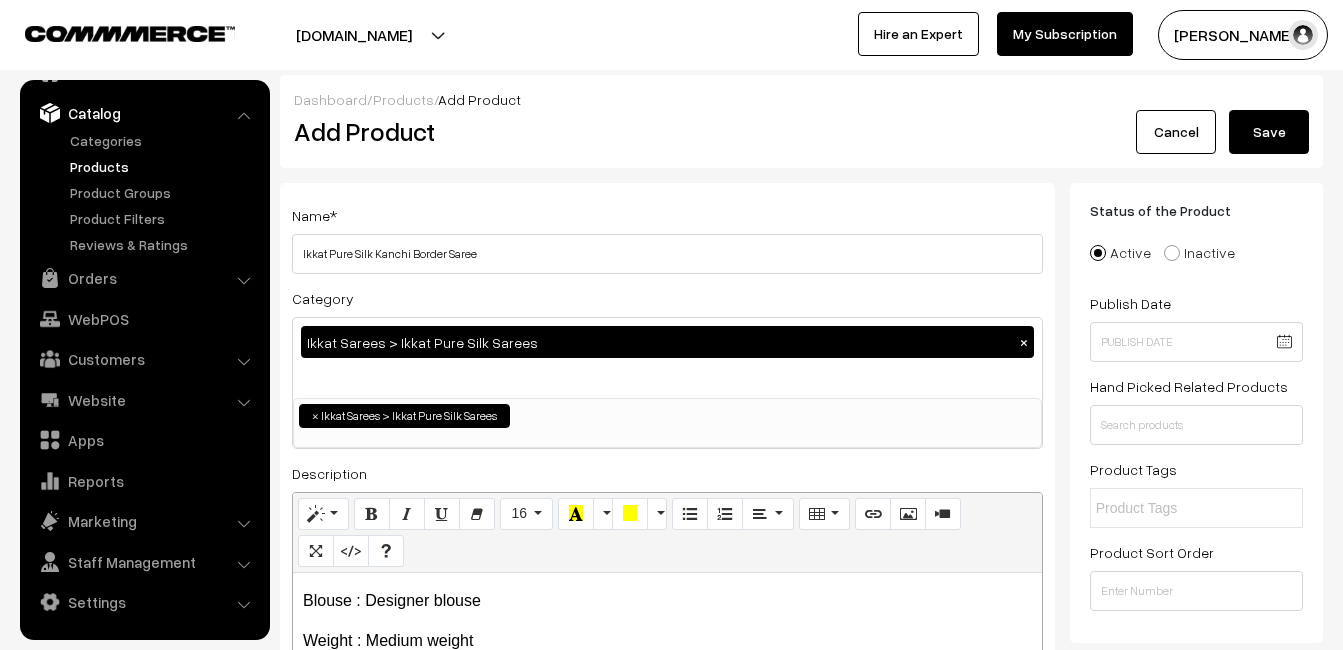 click on "Save" at bounding box center [1269, 132] 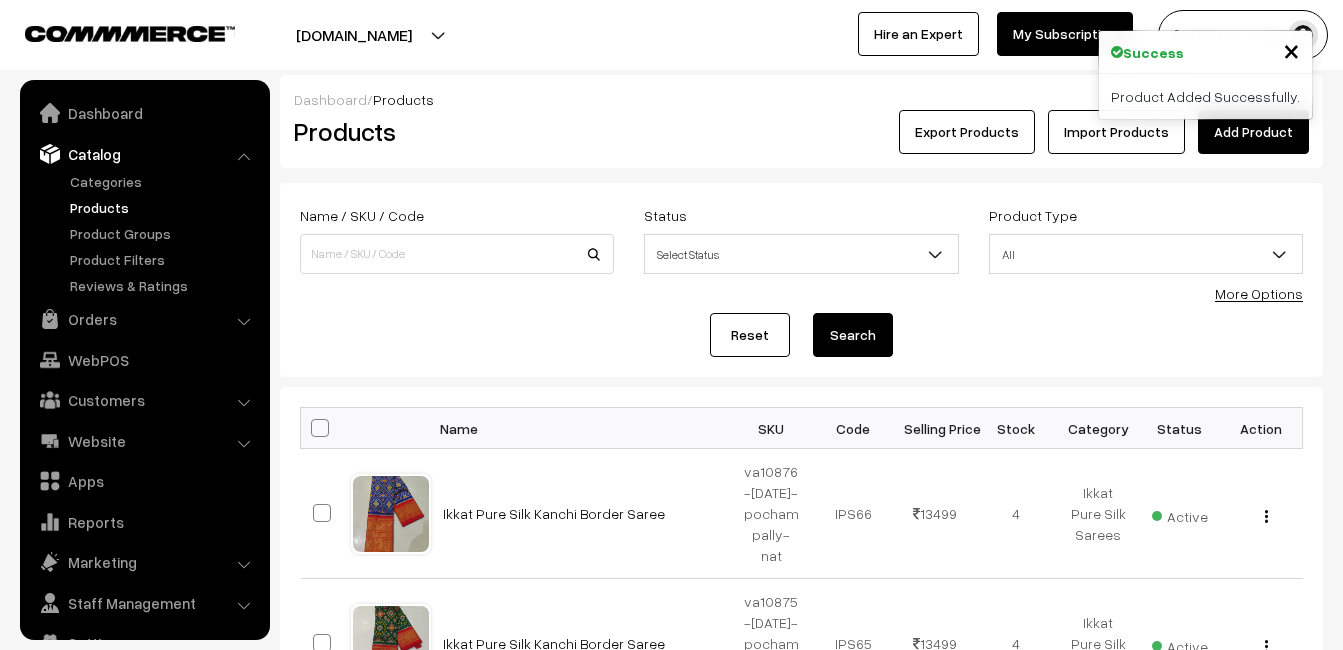 scroll, scrollTop: 0, scrollLeft: 0, axis: both 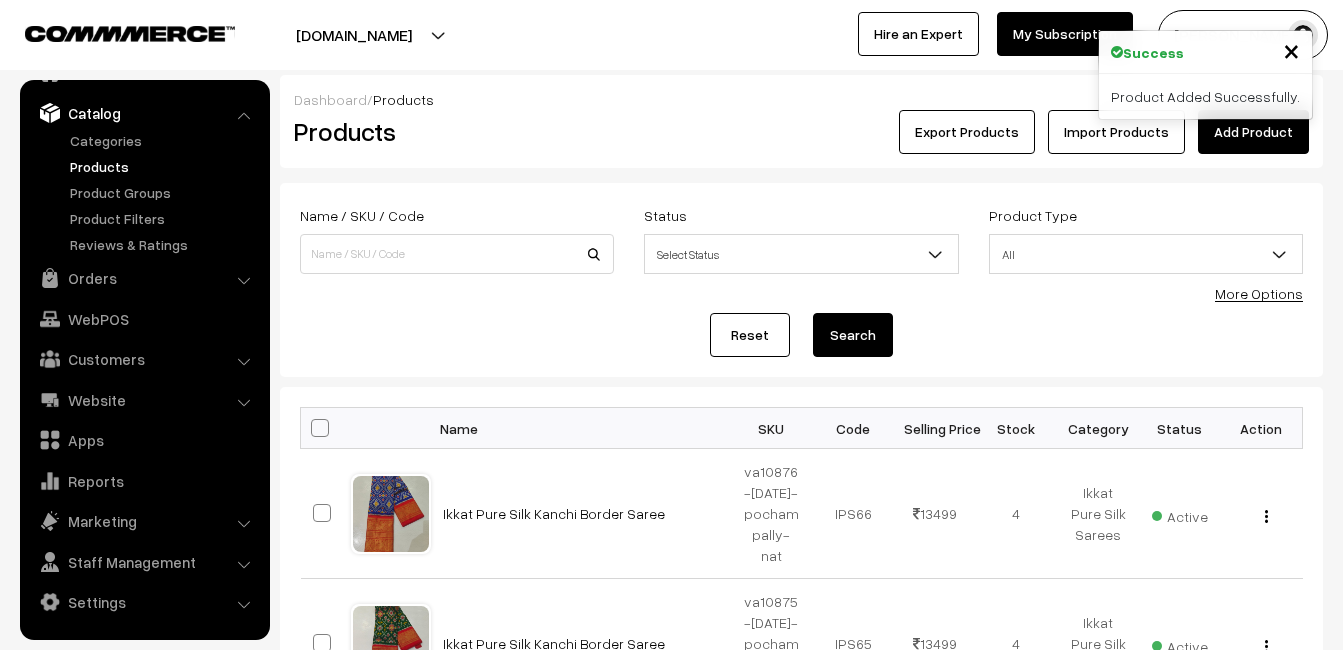 click on "Products" at bounding box center [453, 131] 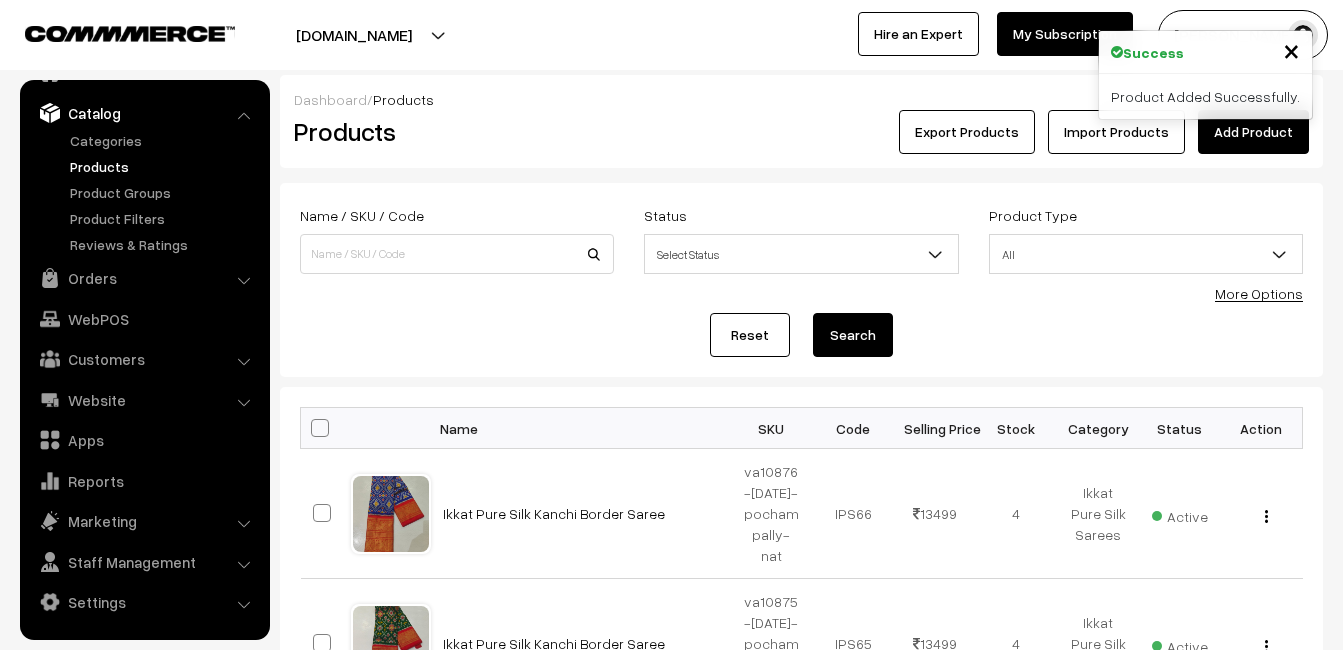 click on "Add Product" at bounding box center [1253, 132] 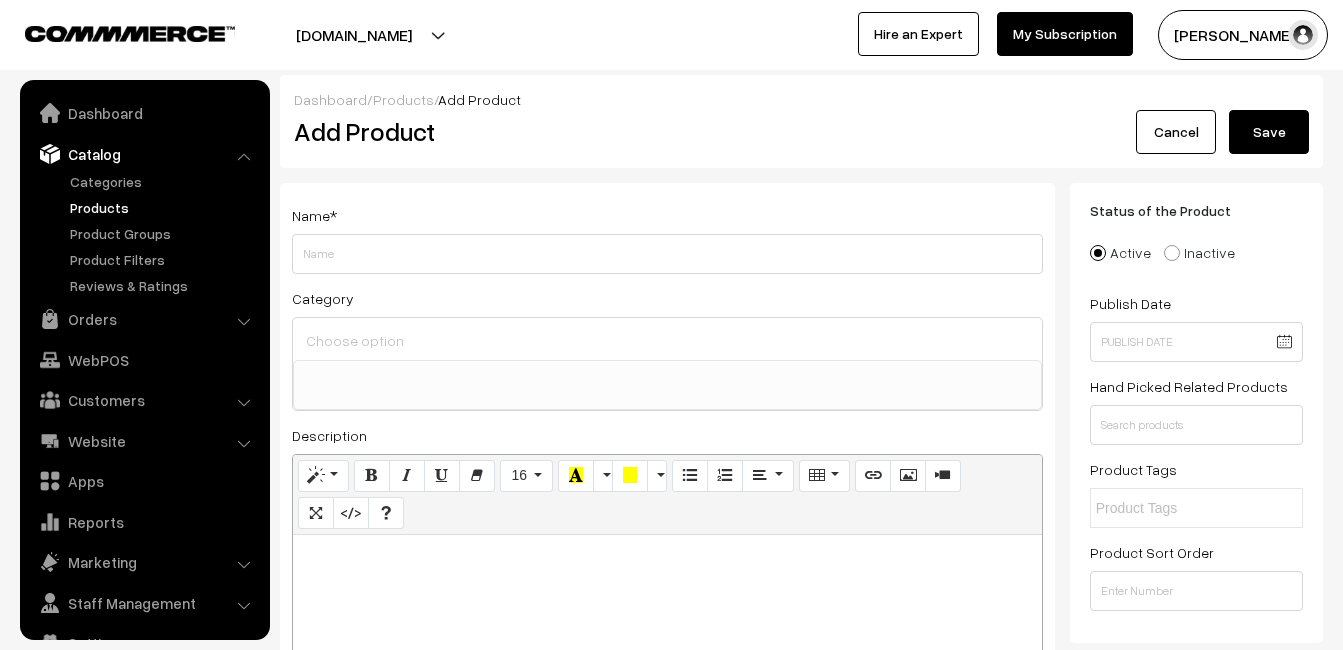 select 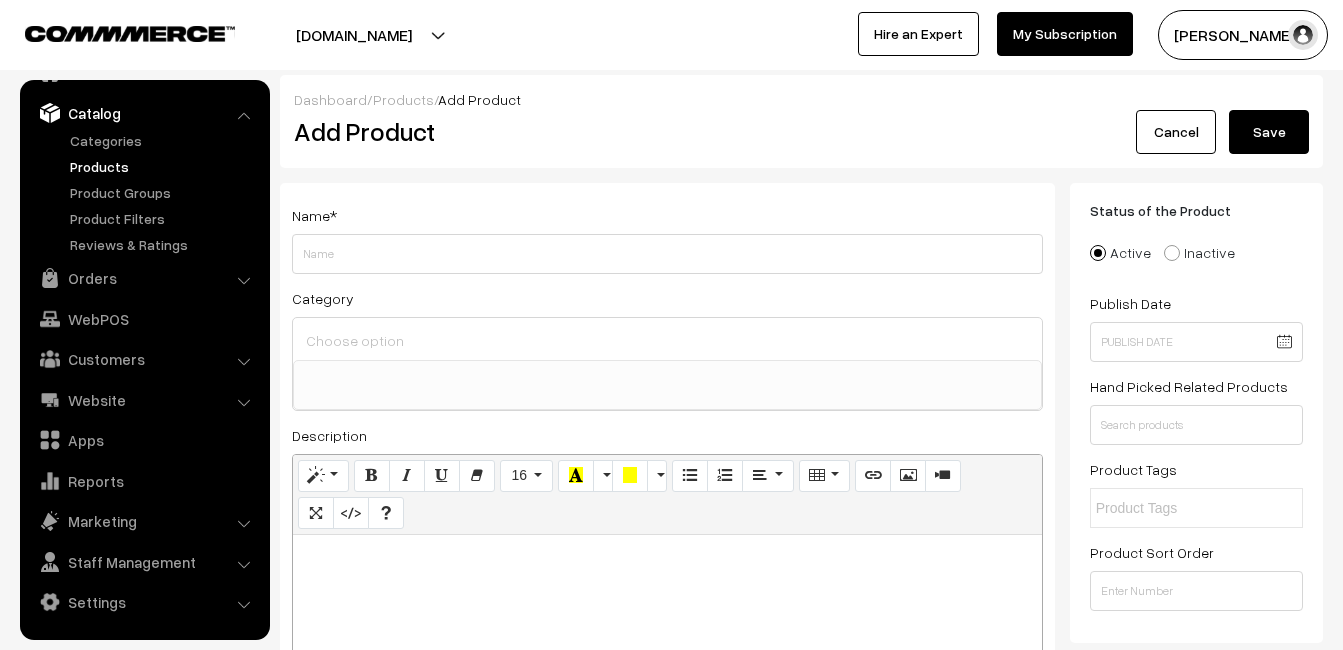 click at bounding box center [667, 557] 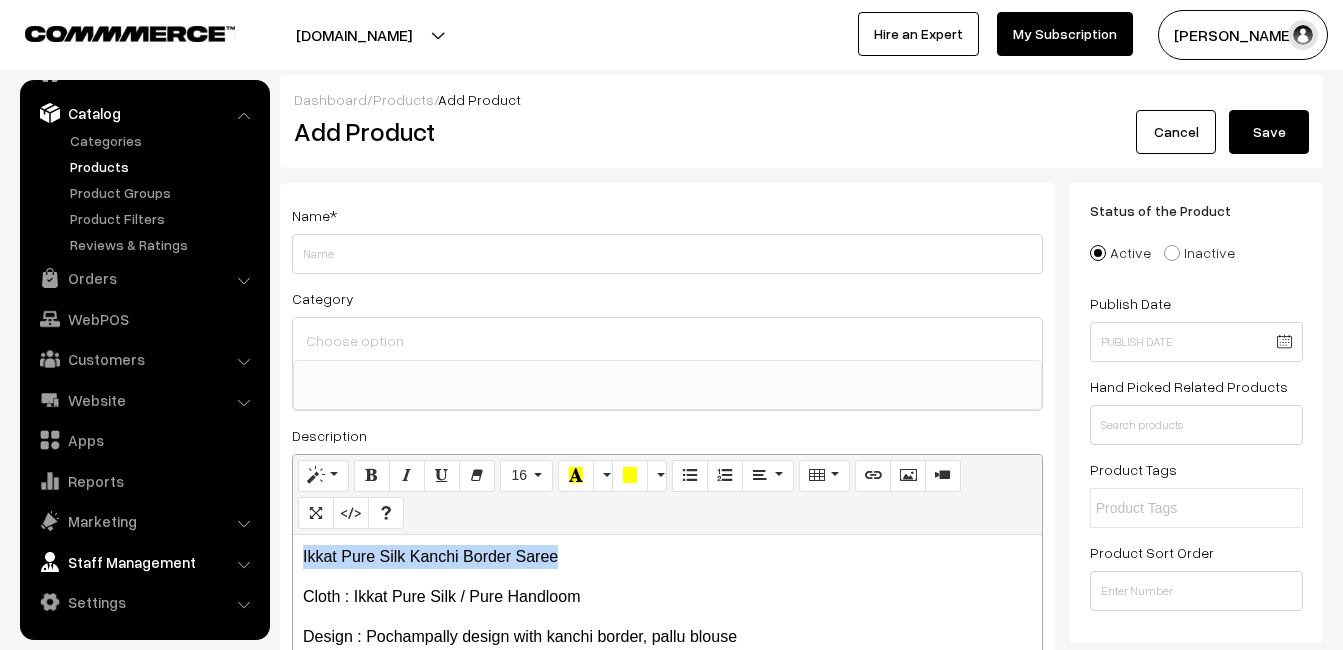 drag, startPoint x: 556, startPoint y: 552, endPoint x: 222, endPoint y: 549, distance: 334.01346 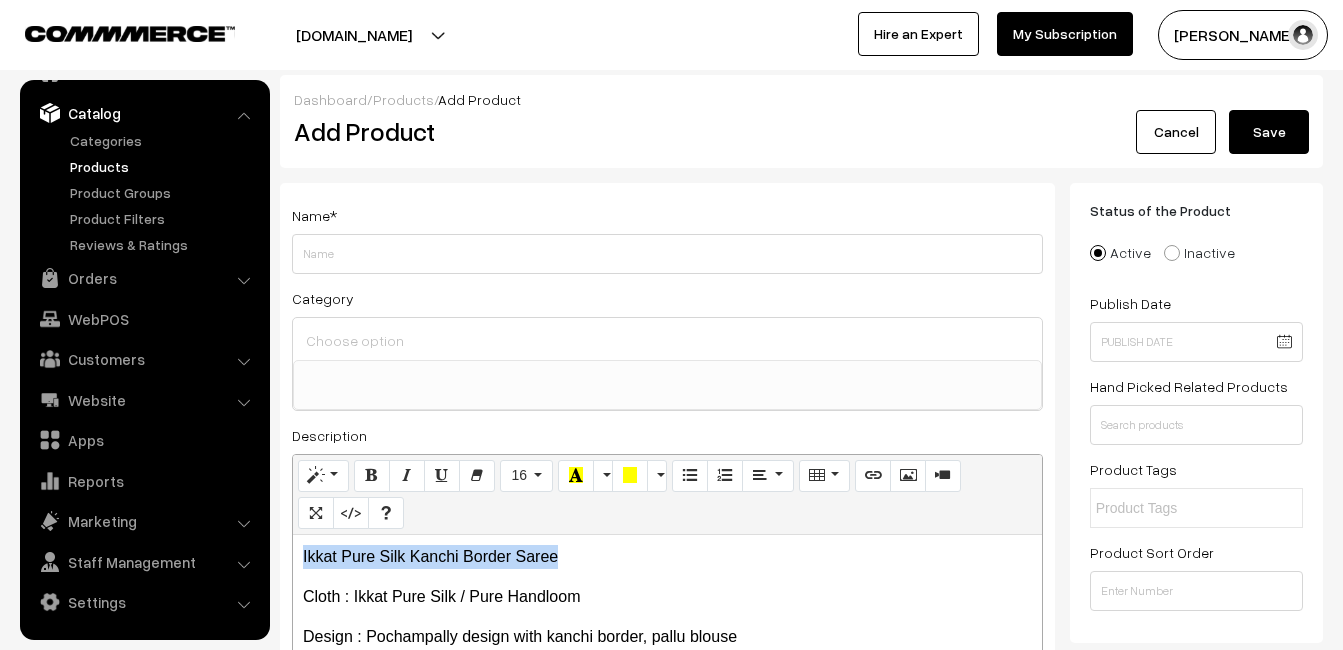copy on "Ikkat Pure Silk Kanchi Border Saree" 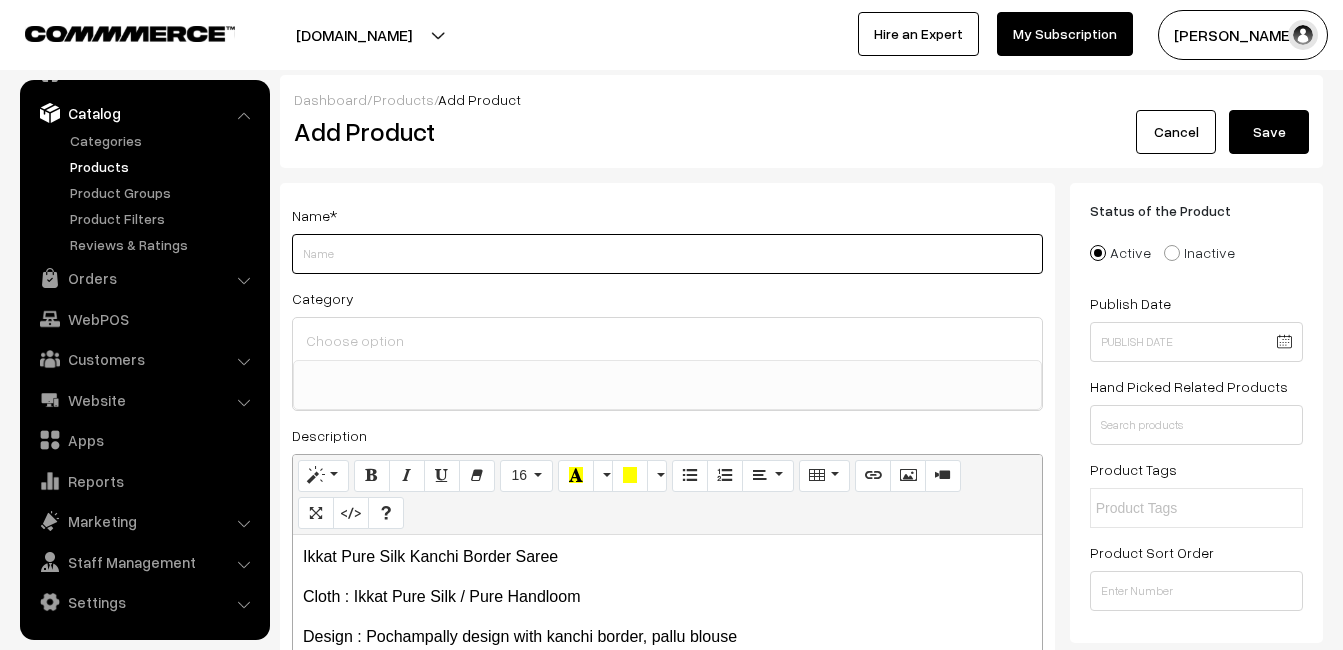 click on "Weight" at bounding box center [667, 254] 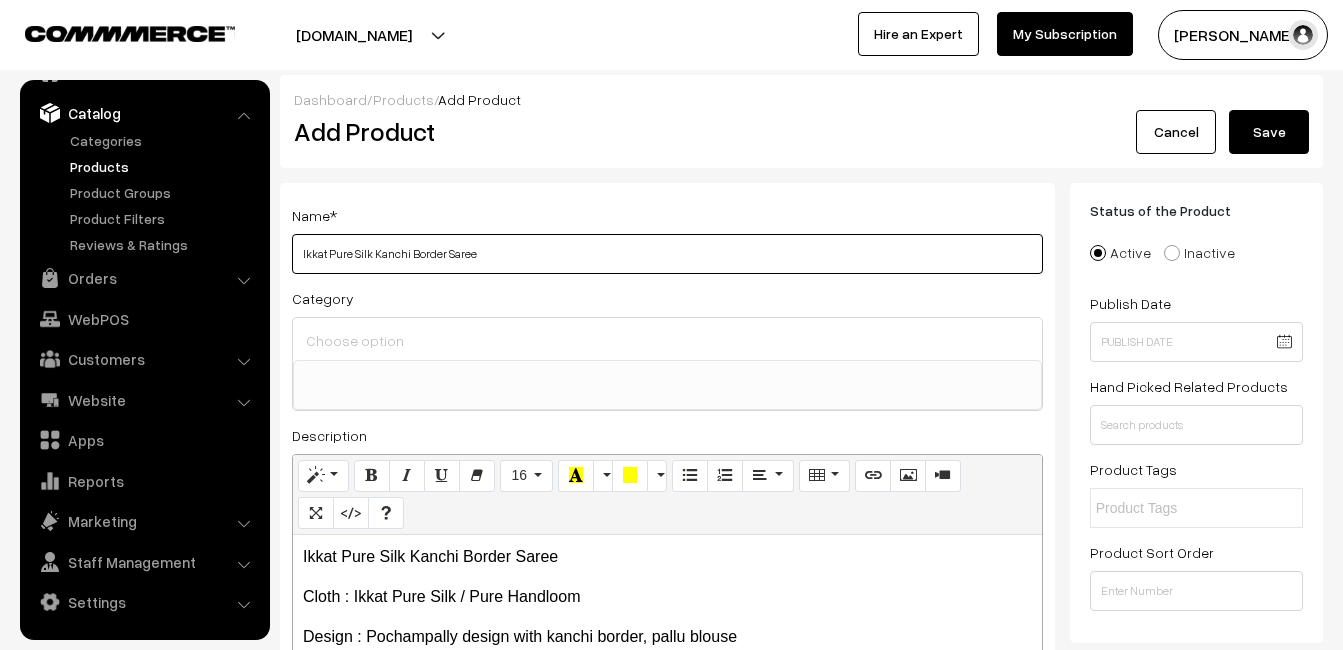 type on "Ikkat Pure Silk Kanchi Border Saree" 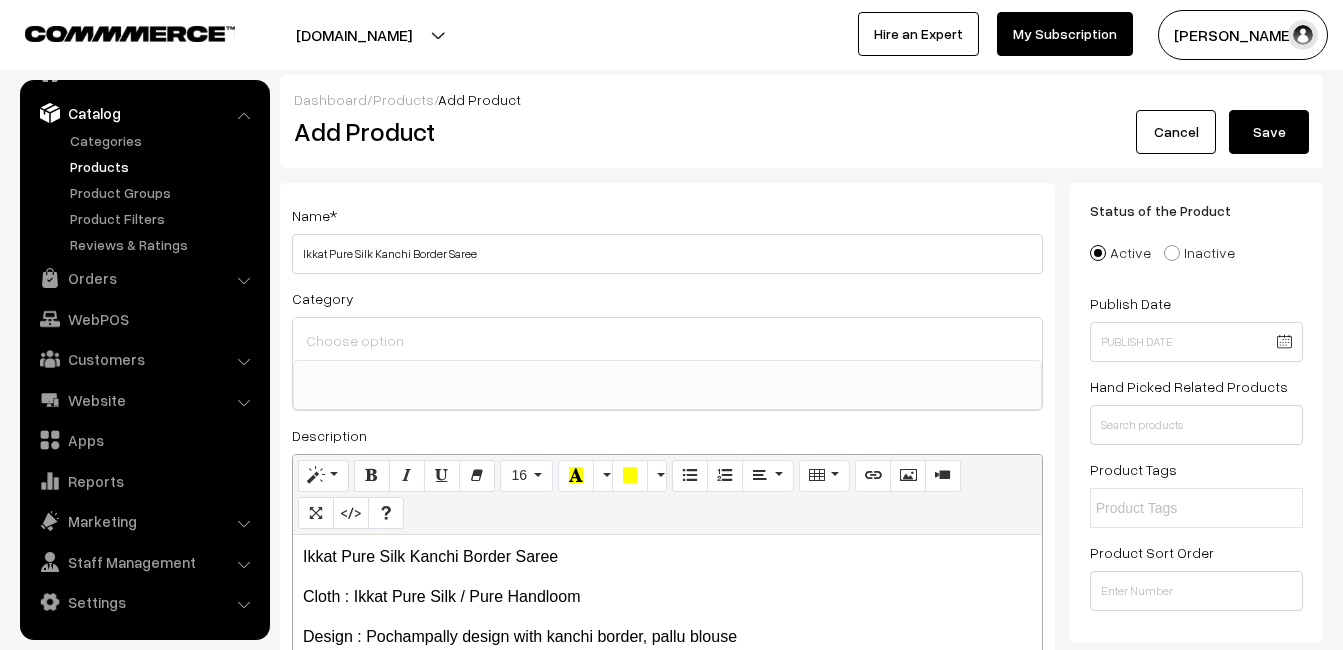 click at bounding box center [667, 339] 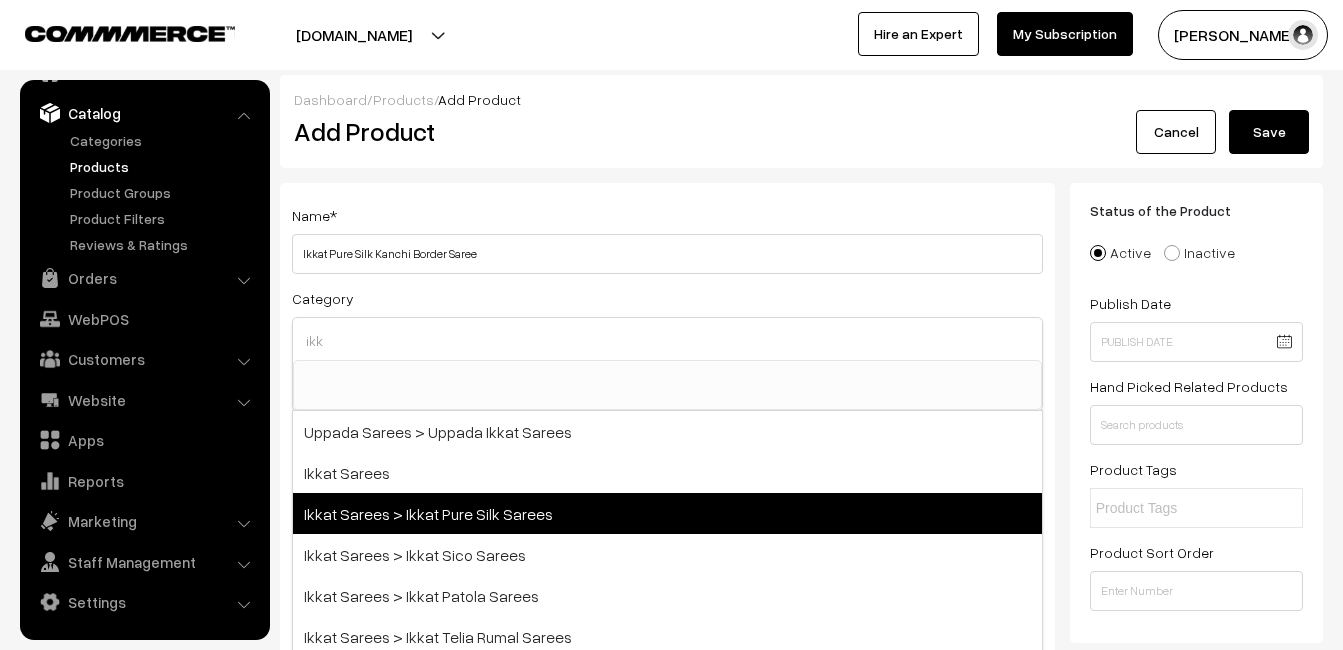 type on "ikk" 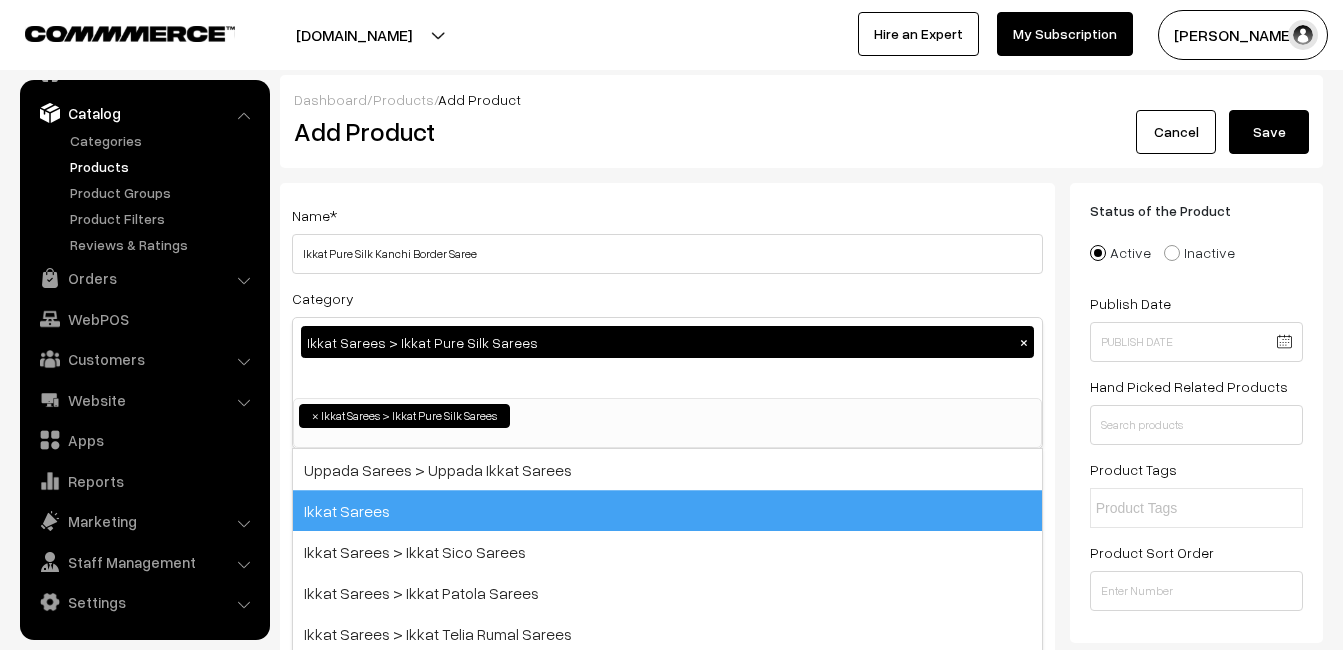 scroll, scrollTop: 255, scrollLeft: 0, axis: vertical 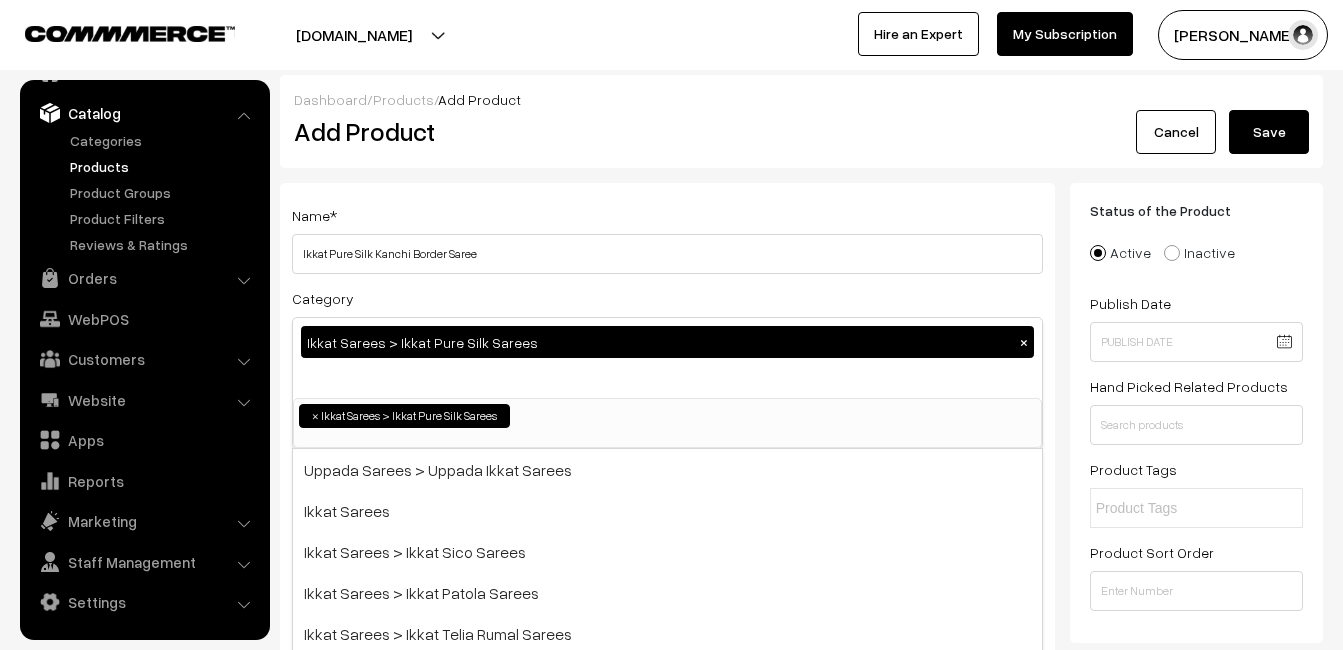 click on "Name  *
Ikkat Pure Silk Kanchi Border Saree" at bounding box center [667, 238] 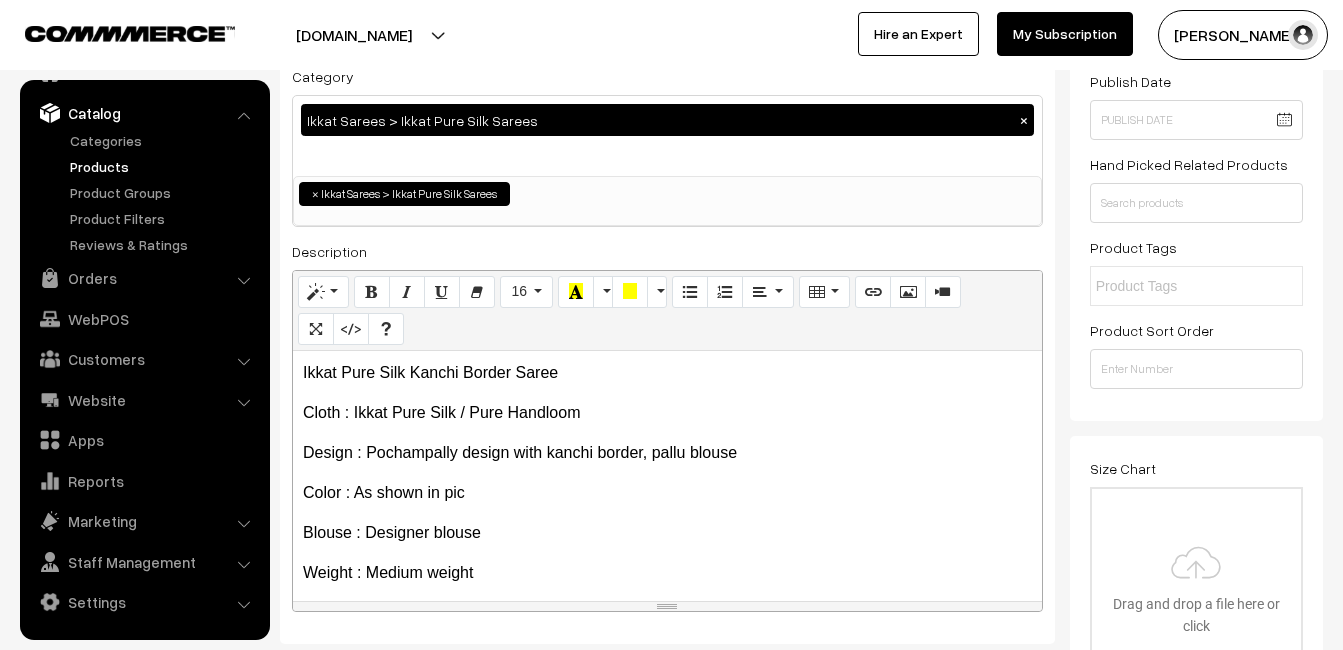 scroll, scrollTop: 500, scrollLeft: 0, axis: vertical 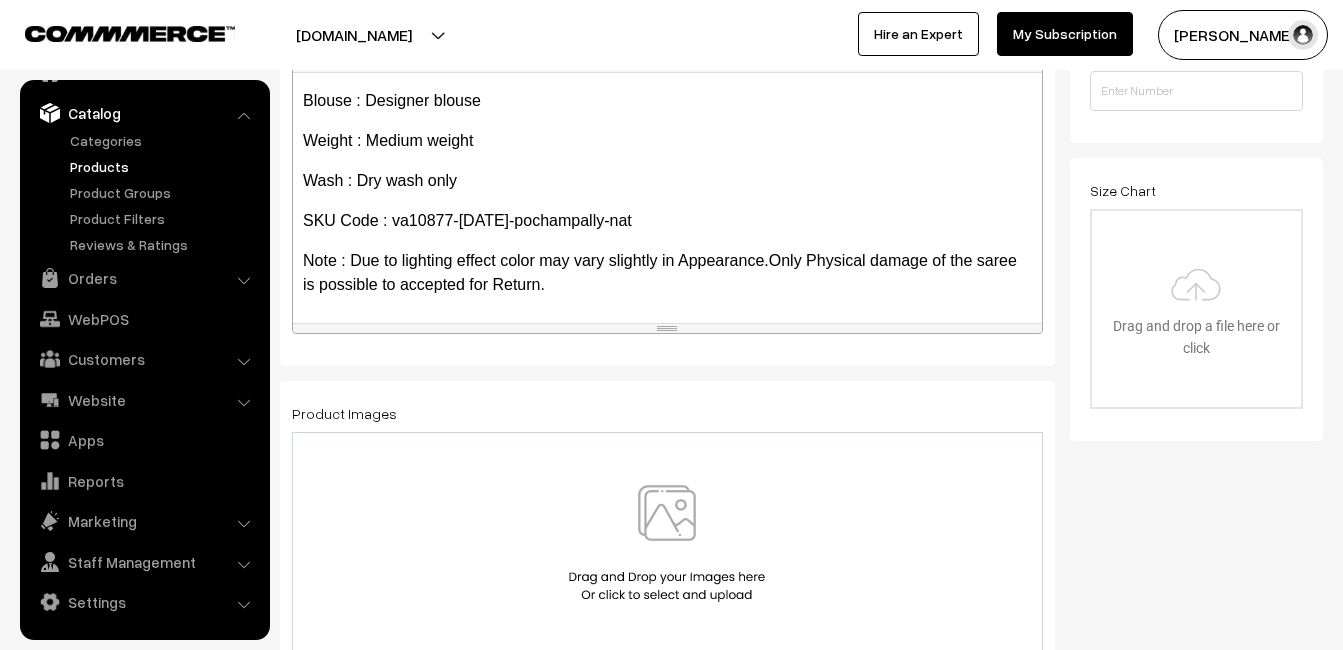 click at bounding box center (667, 543) 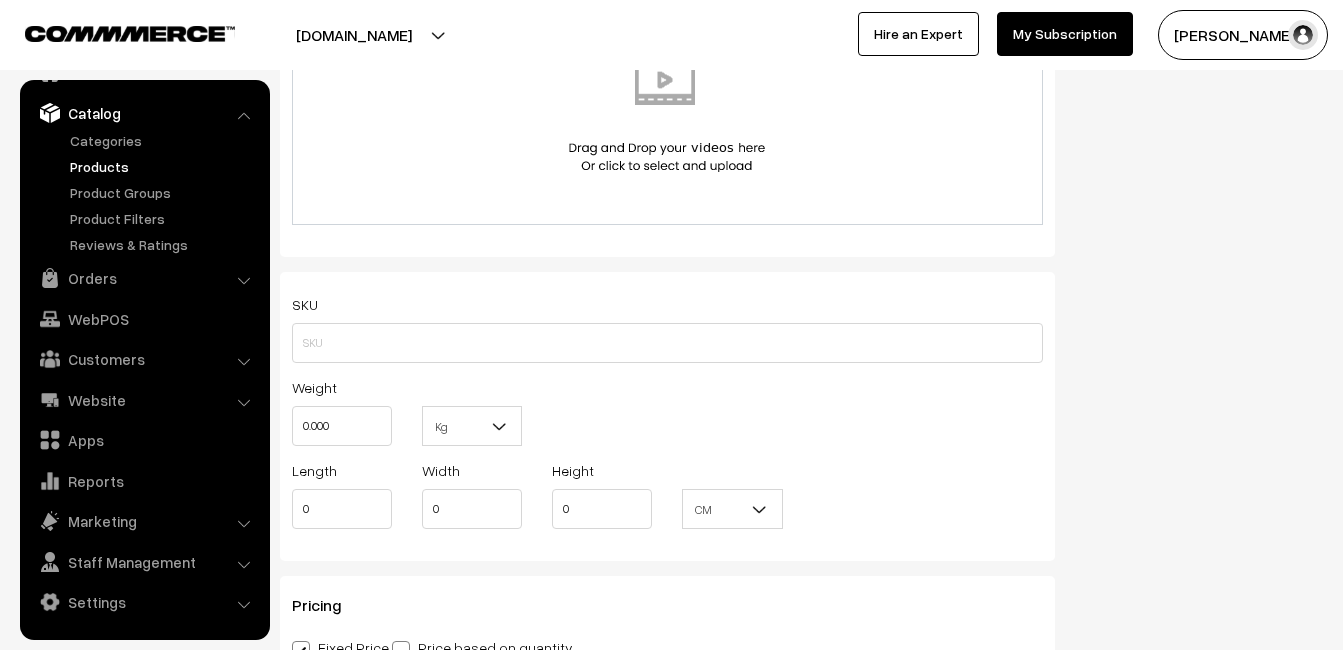scroll, scrollTop: 1200, scrollLeft: 0, axis: vertical 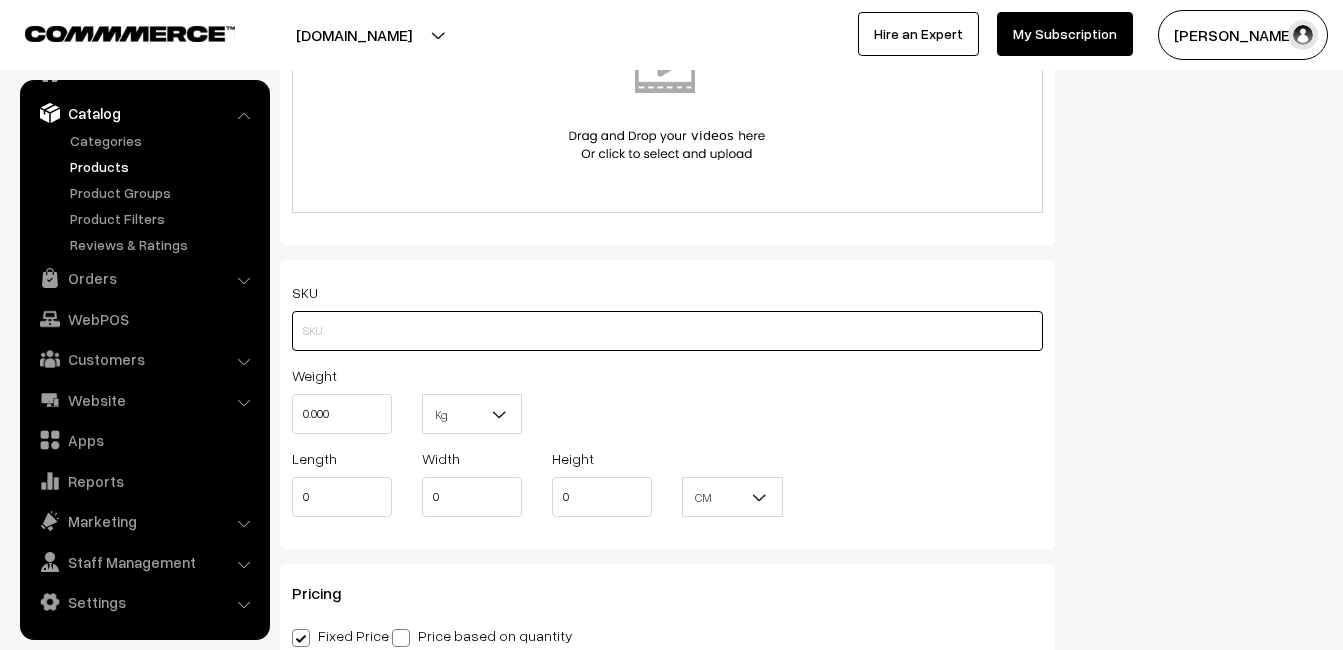 click at bounding box center (667, 331) 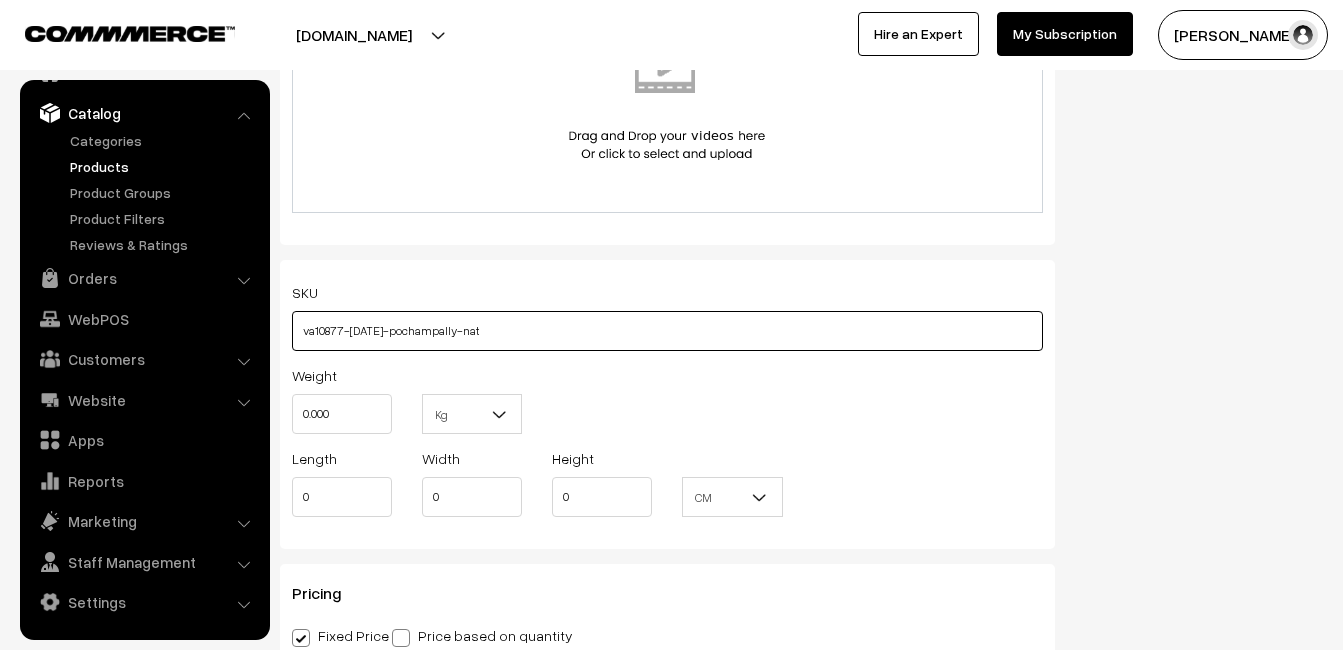 type on "va10877-[DATE]-pochampally-nat" 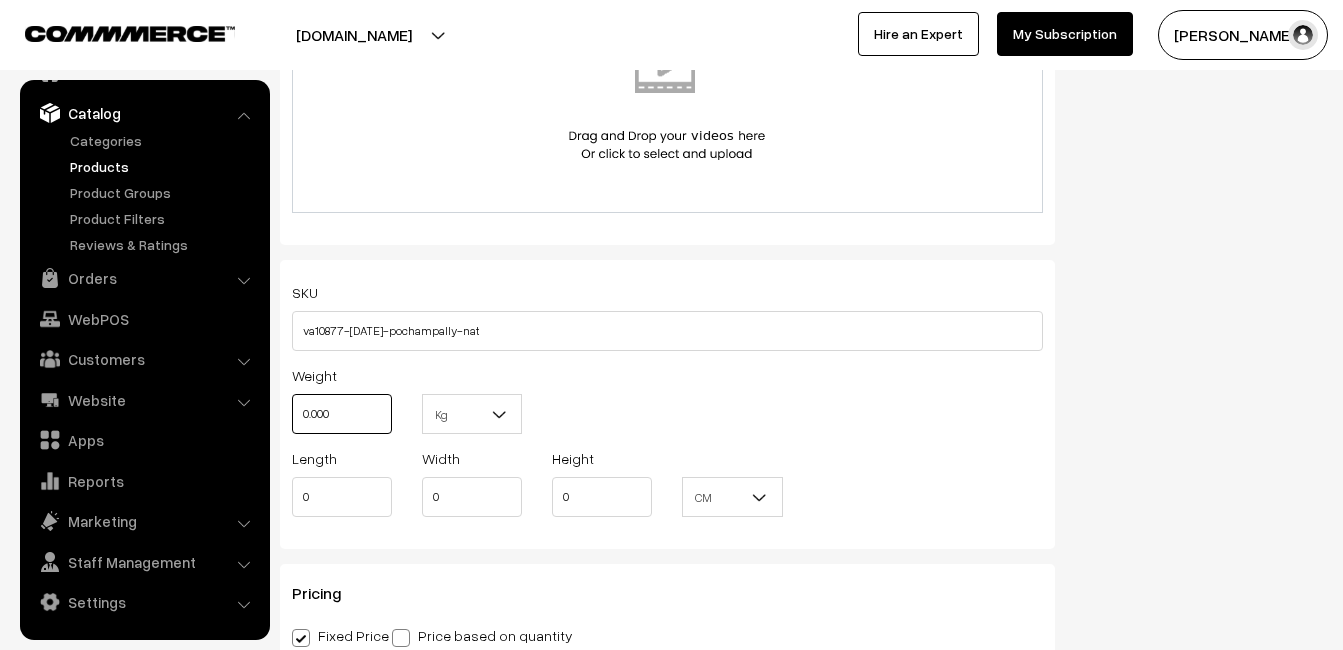 click on "0.000" at bounding box center (342, 414) 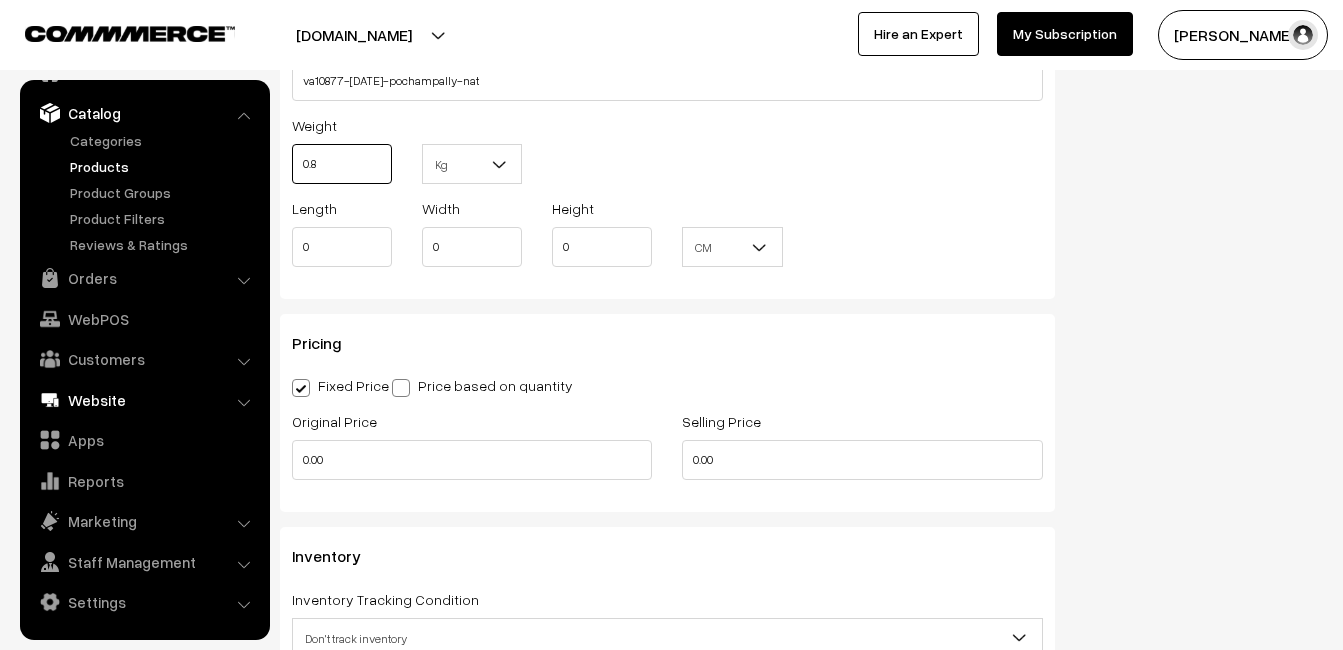 scroll, scrollTop: 1500, scrollLeft: 0, axis: vertical 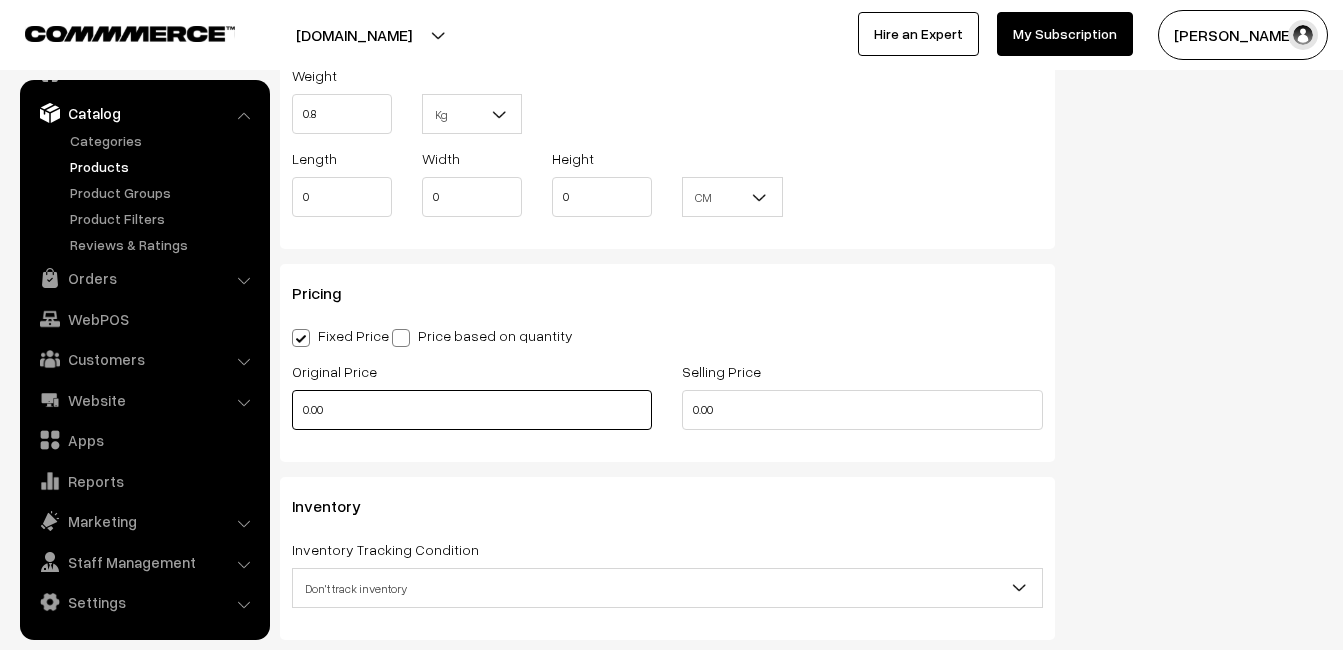 type on "0.80" 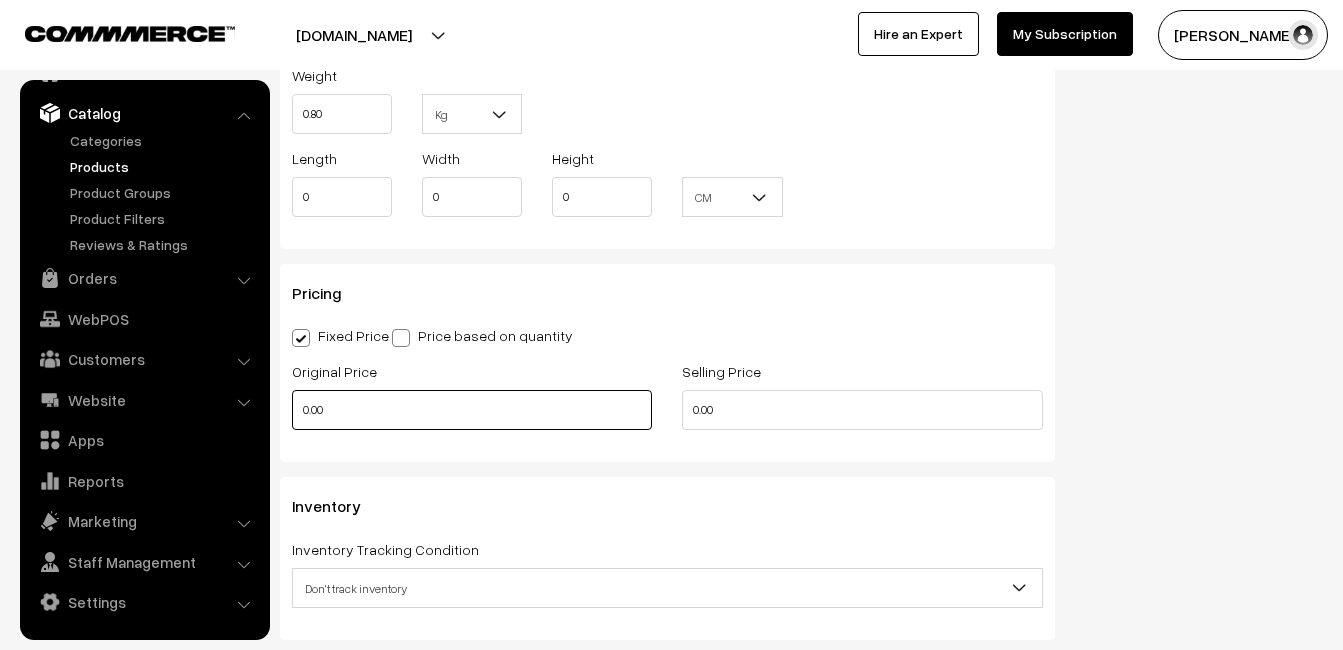 click on "0.00" at bounding box center [472, 410] 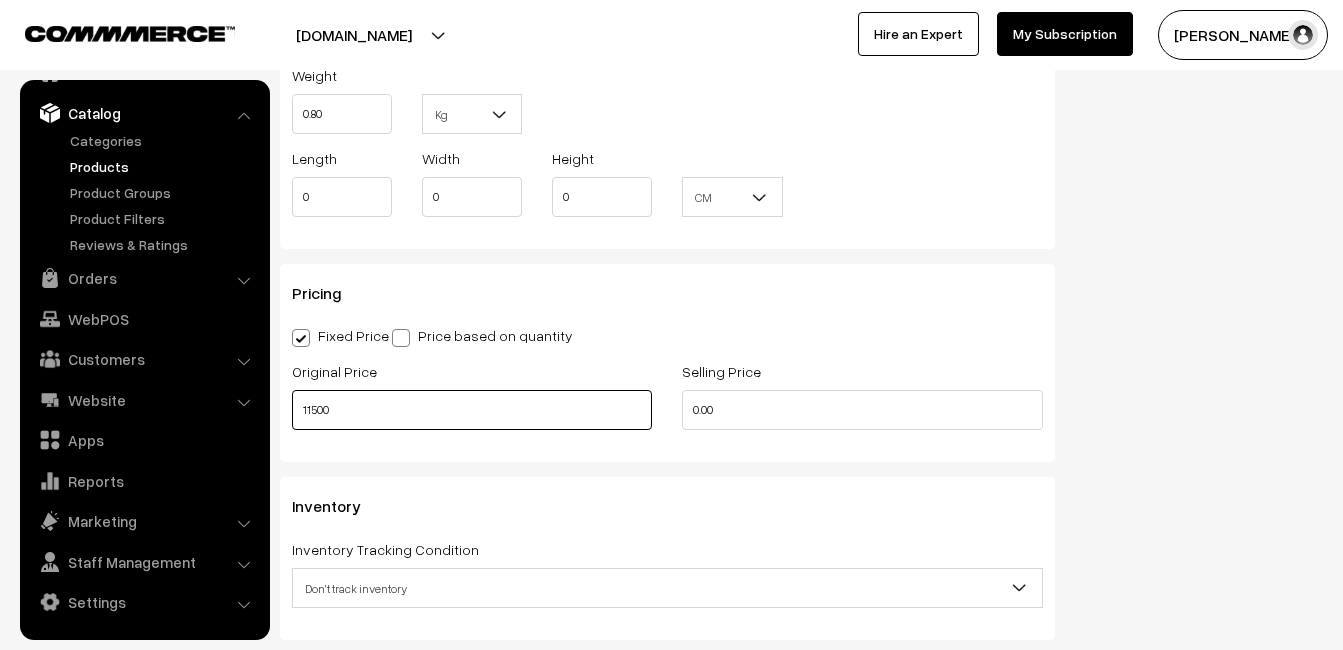 type on "11500" 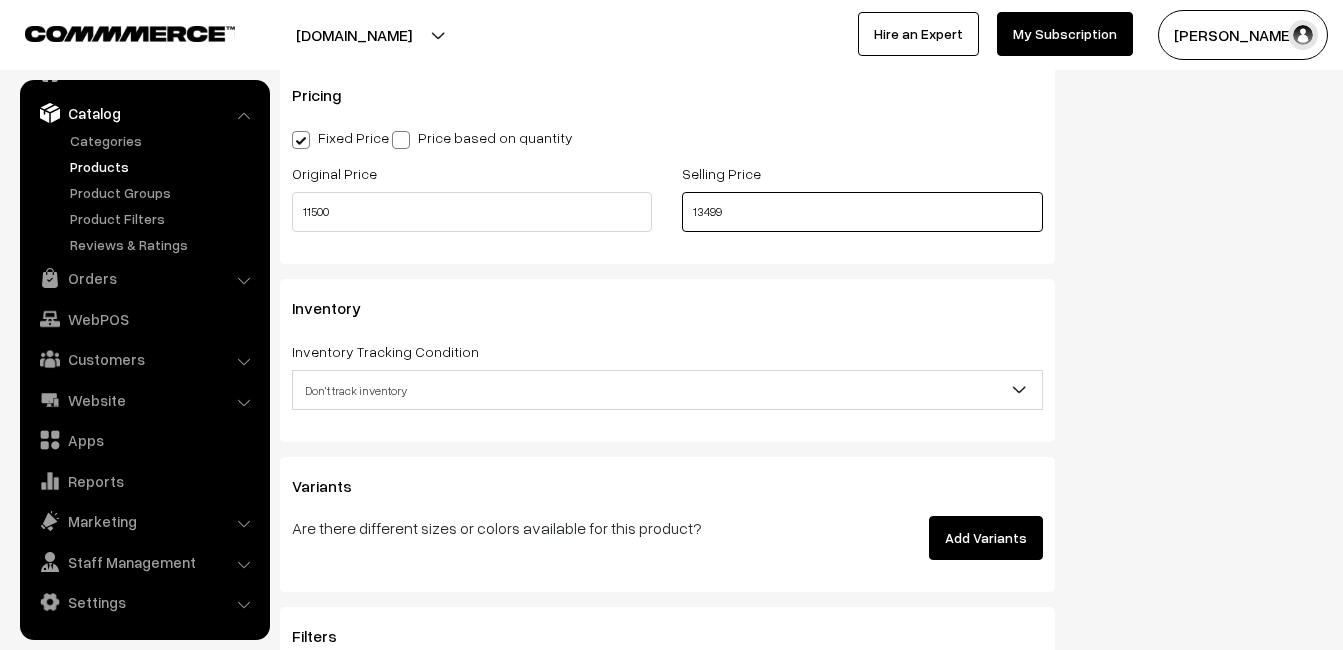 scroll, scrollTop: 1700, scrollLeft: 0, axis: vertical 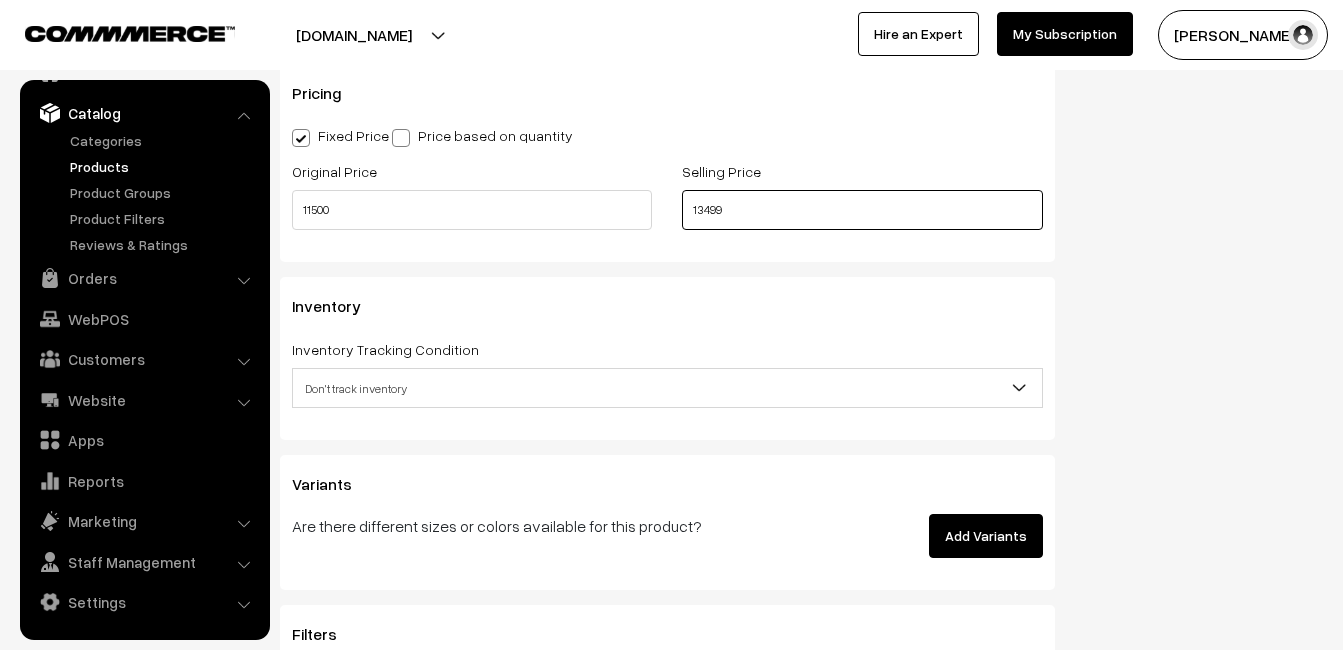 type on "13499" 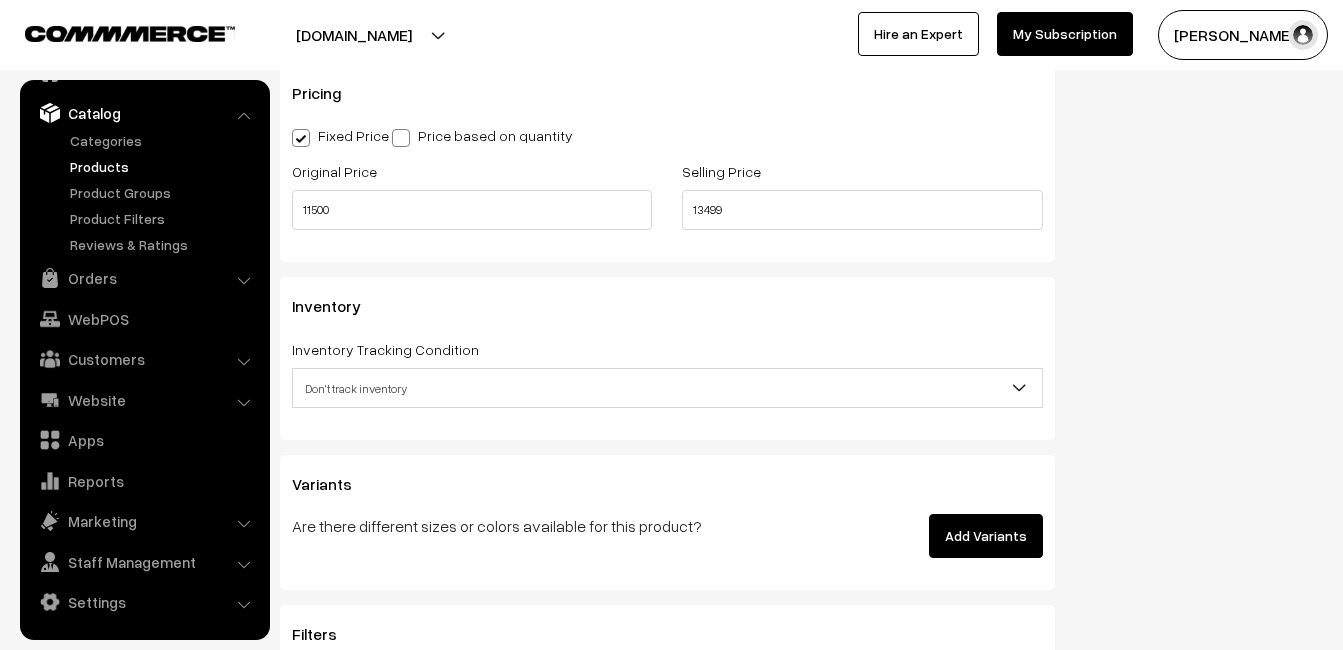 click on "Don't track inventory" at bounding box center (667, 388) 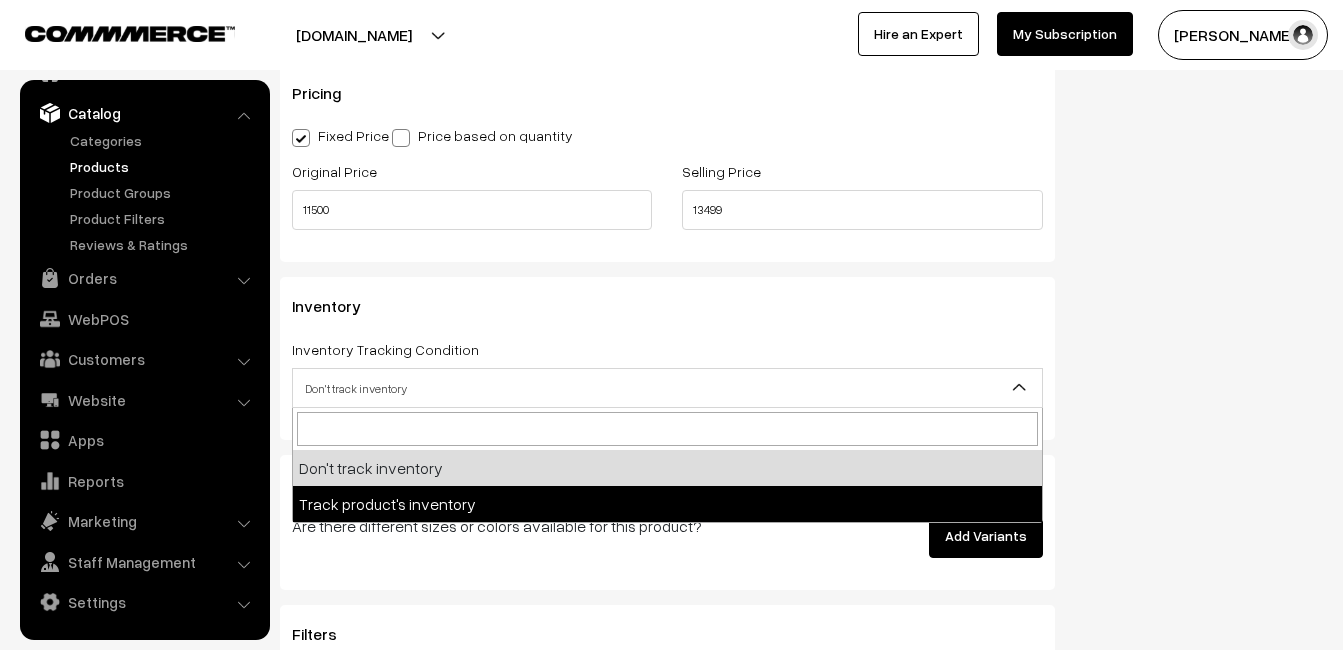 drag, startPoint x: 375, startPoint y: 489, endPoint x: 367, endPoint y: 482, distance: 10.630146 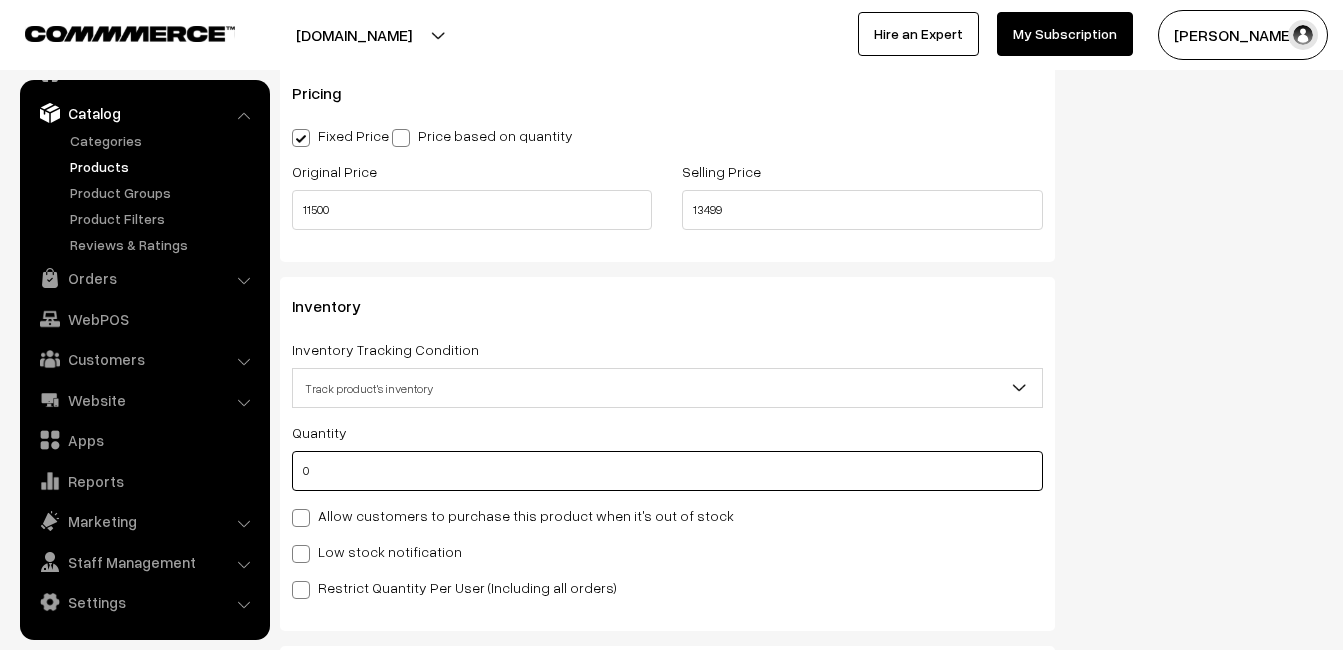 click on "0" at bounding box center [667, 471] 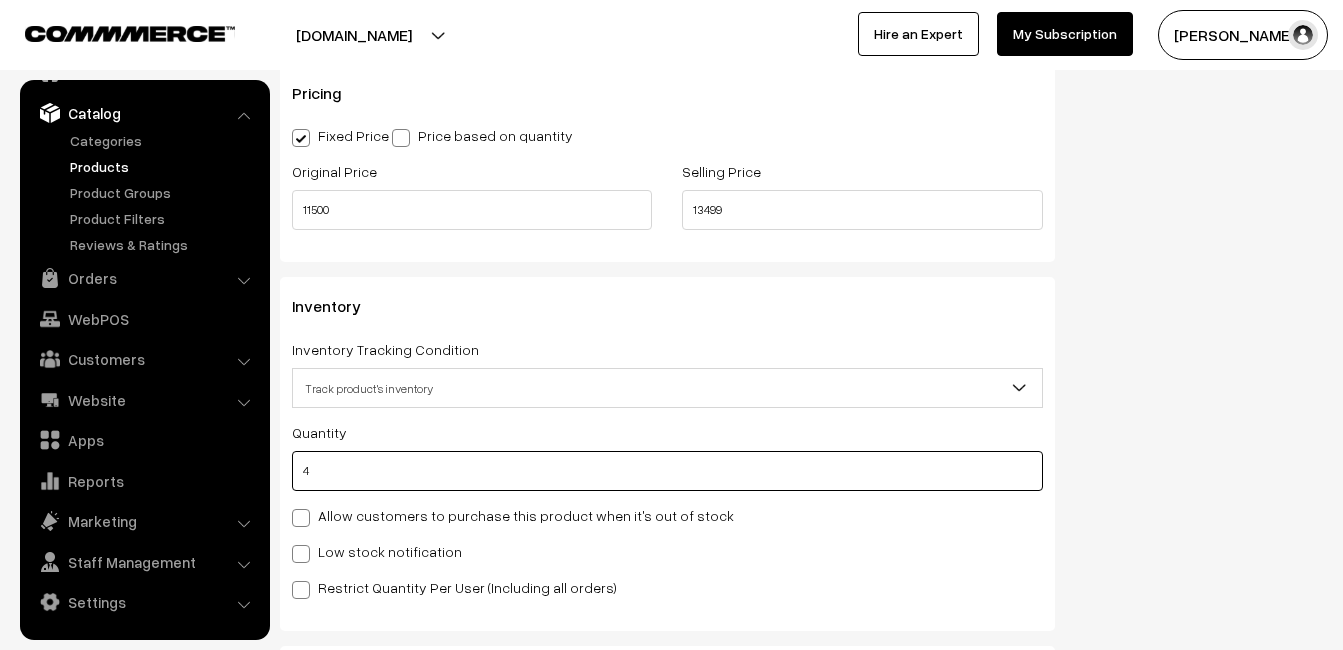 type on "4" 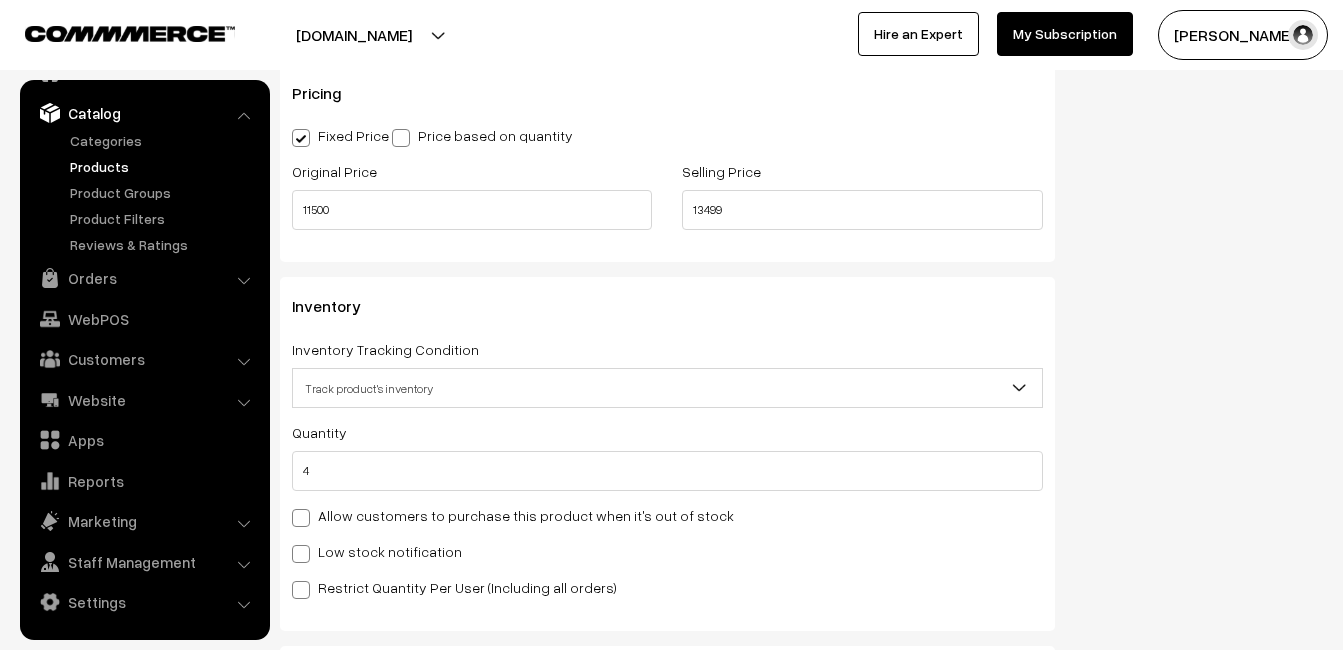 click on "Low stock notification" at bounding box center (377, 551) 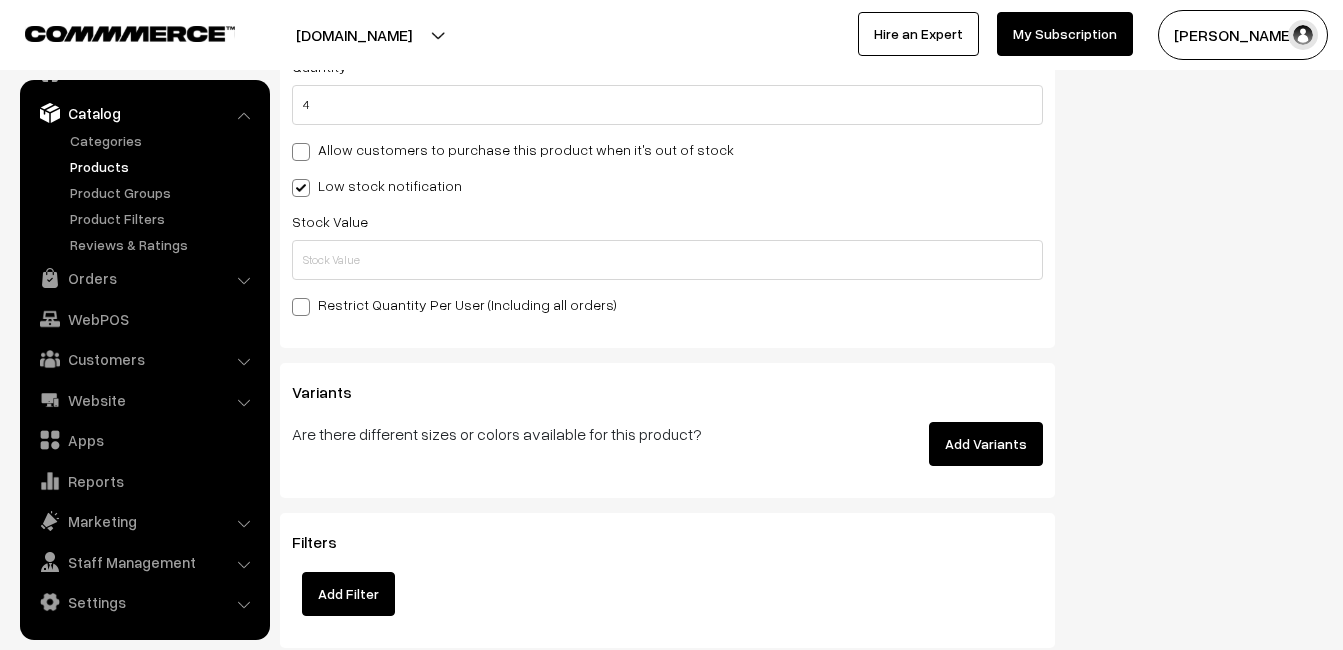 scroll, scrollTop: 2100, scrollLeft: 0, axis: vertical 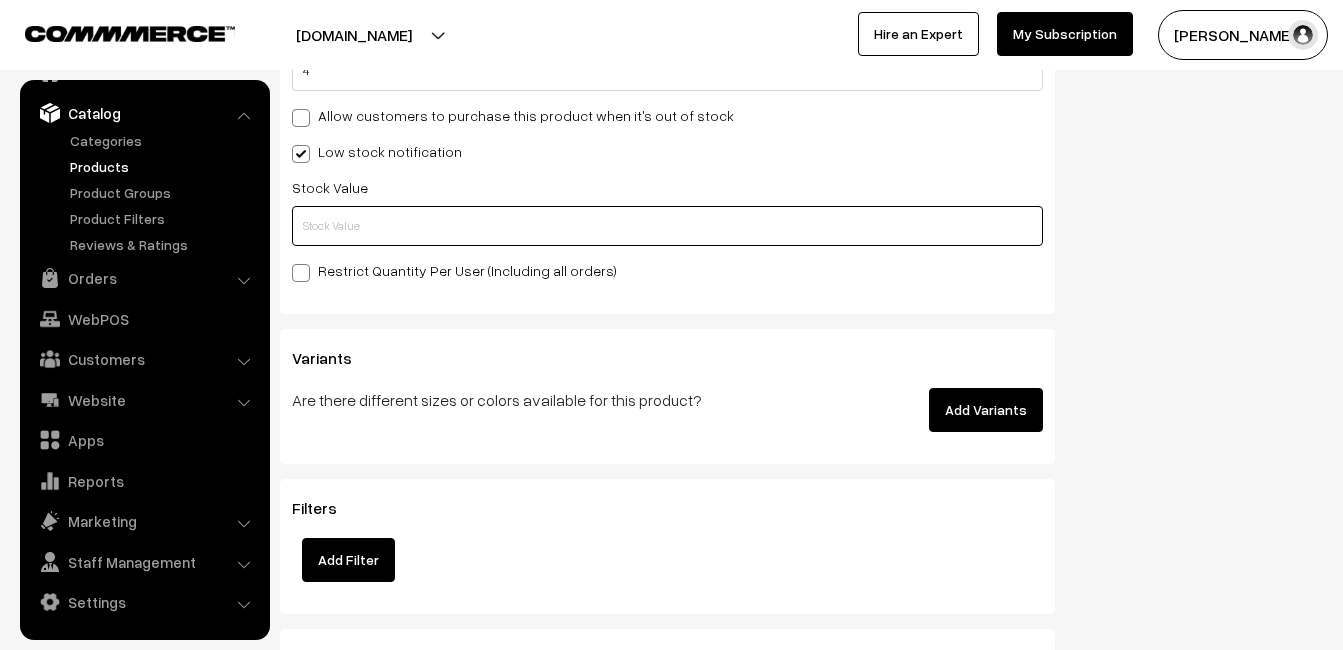 click at bounding box center [667, 226] 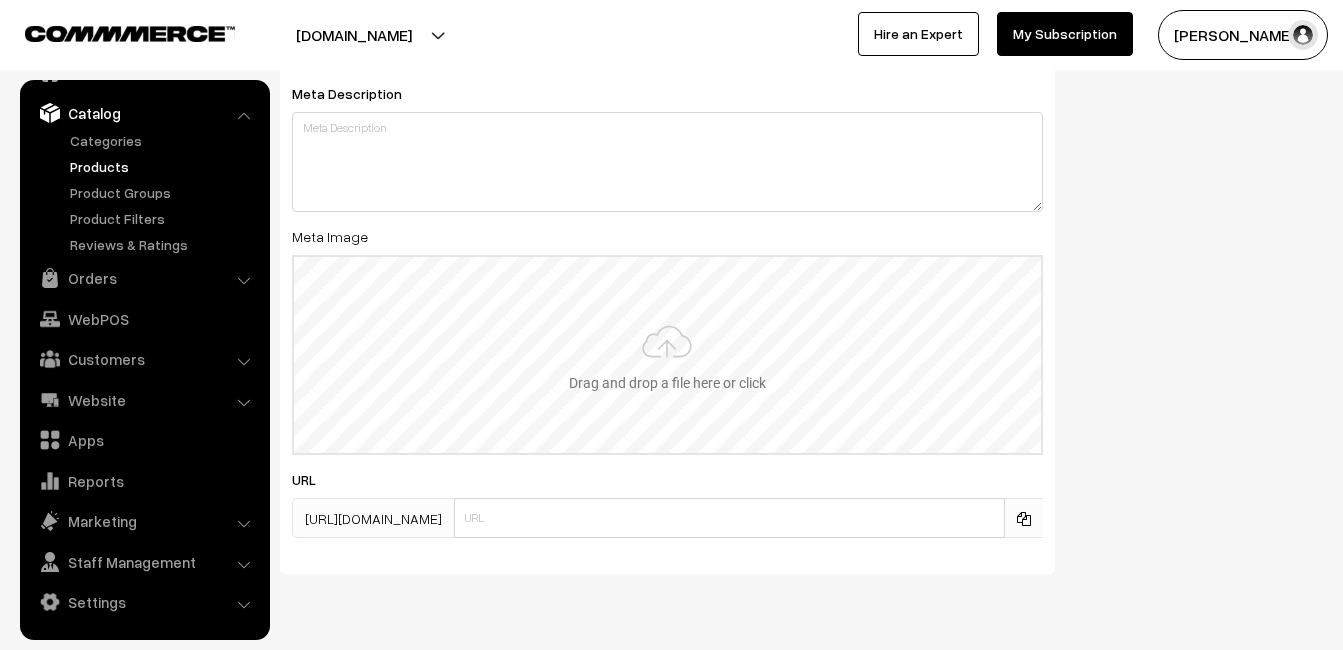 scroll, scrollTop: 2968, scrollLeft: 0, axis: vertical 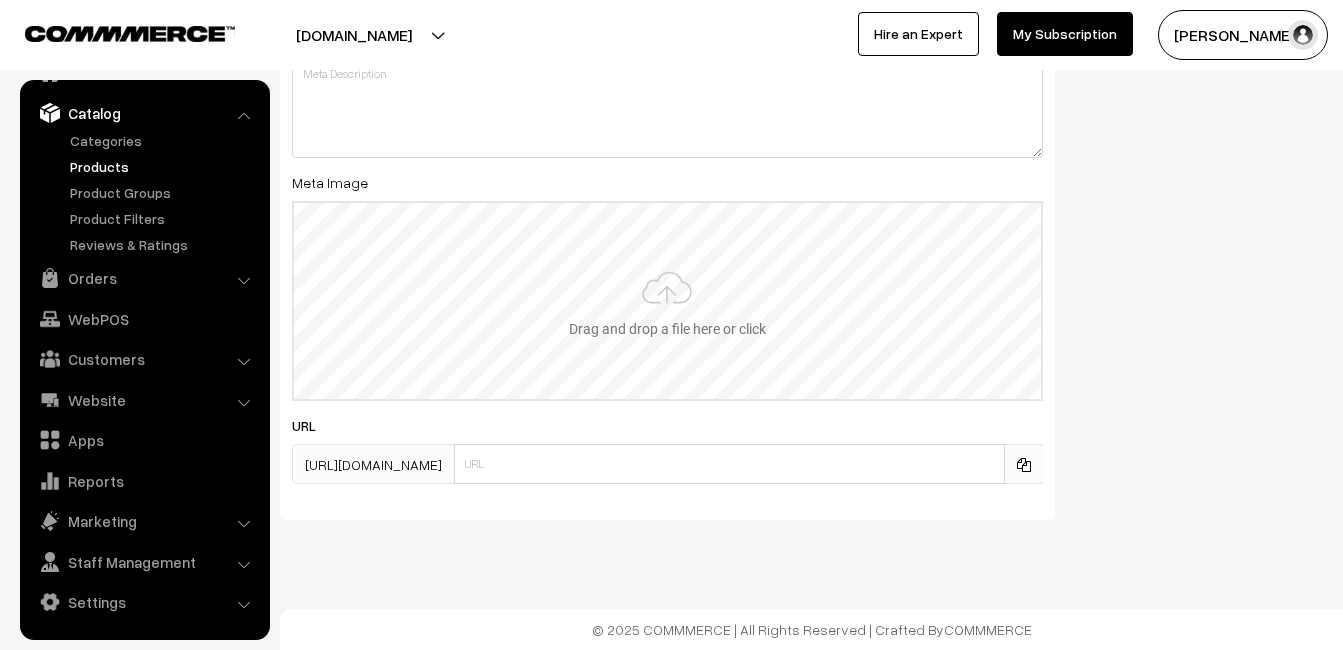 type on "2" 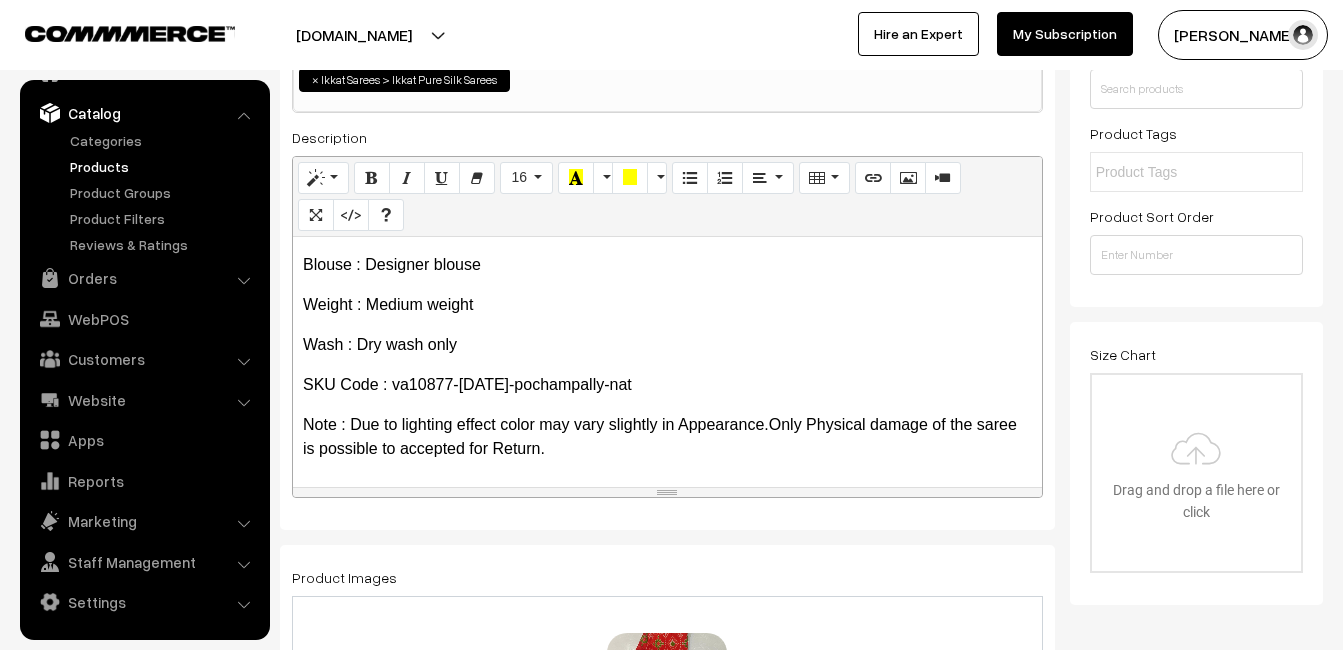 scroll, scrollTop: 0, scrollLeft: 0, axis: both 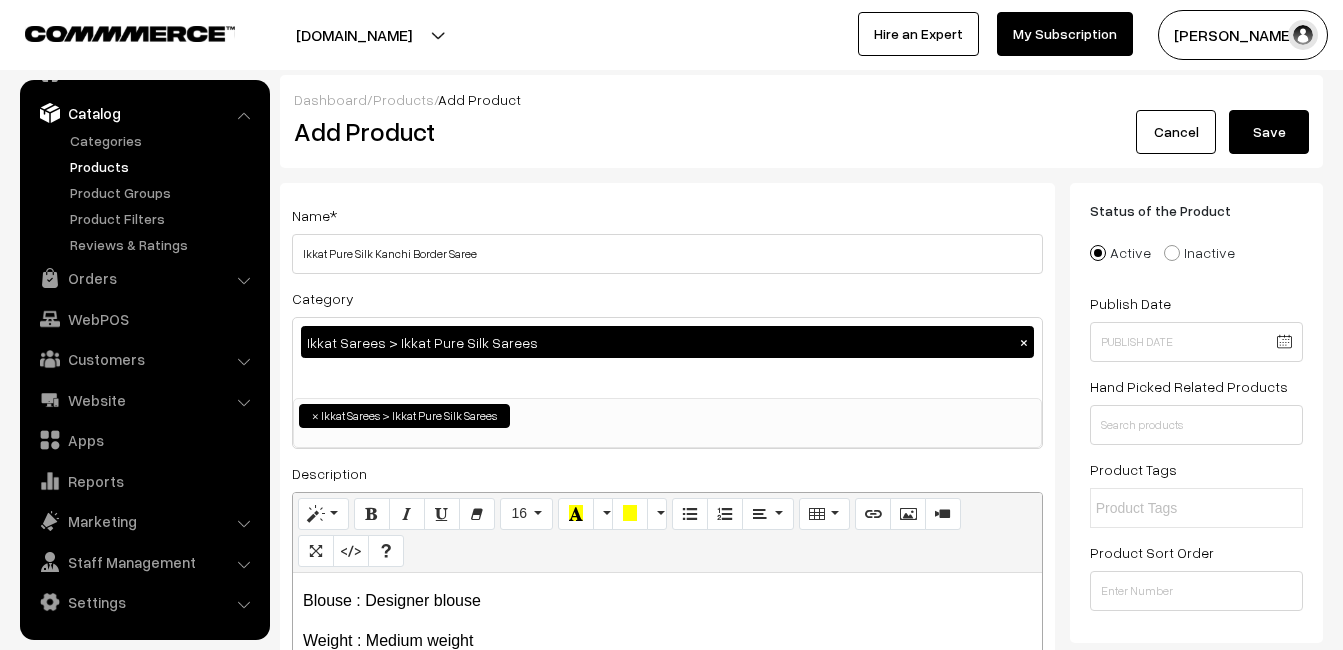 click on "Save" at bounding box center [1269, 132] 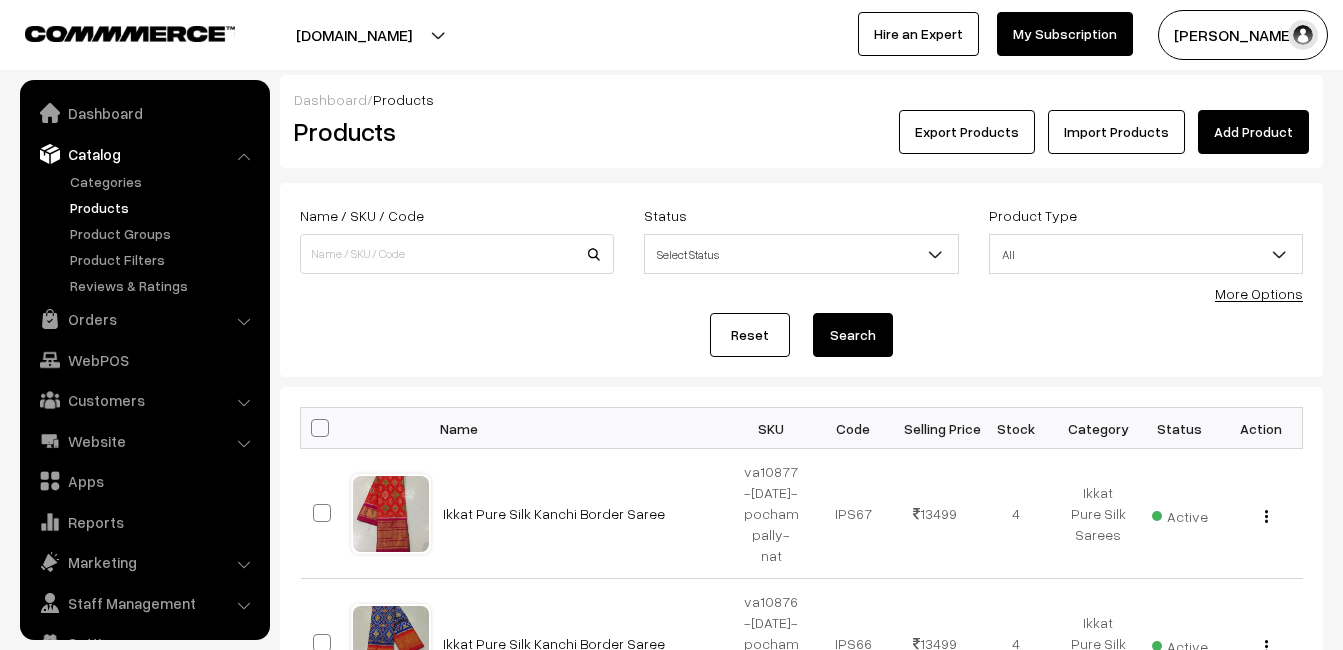 scroll, scrollTop: 0, scrollLeft: 0, axis: both 